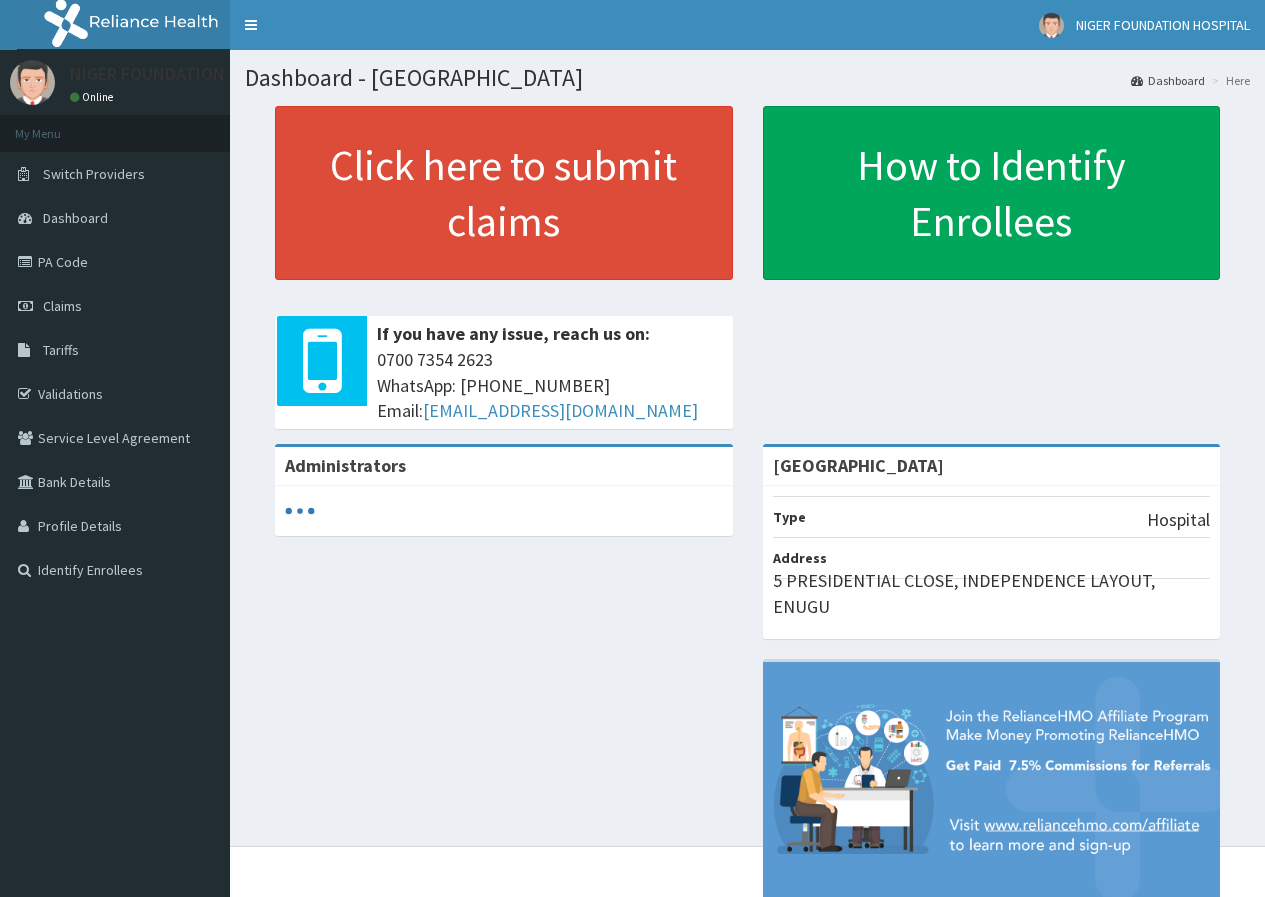scroll, scrollTop: 0, scrollLeft: 0, axis: both 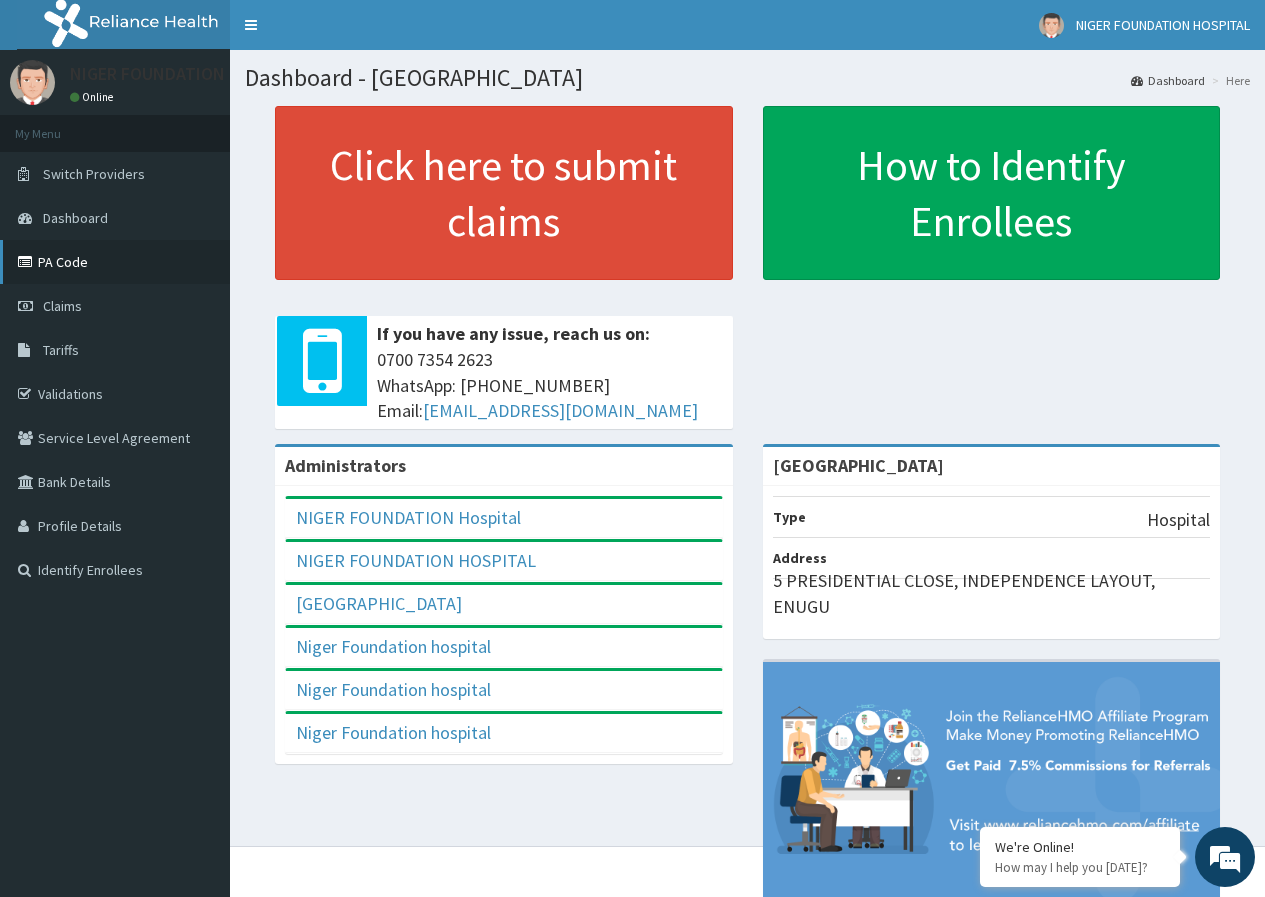 click on "PA Code" at bounding box center (115, 262) 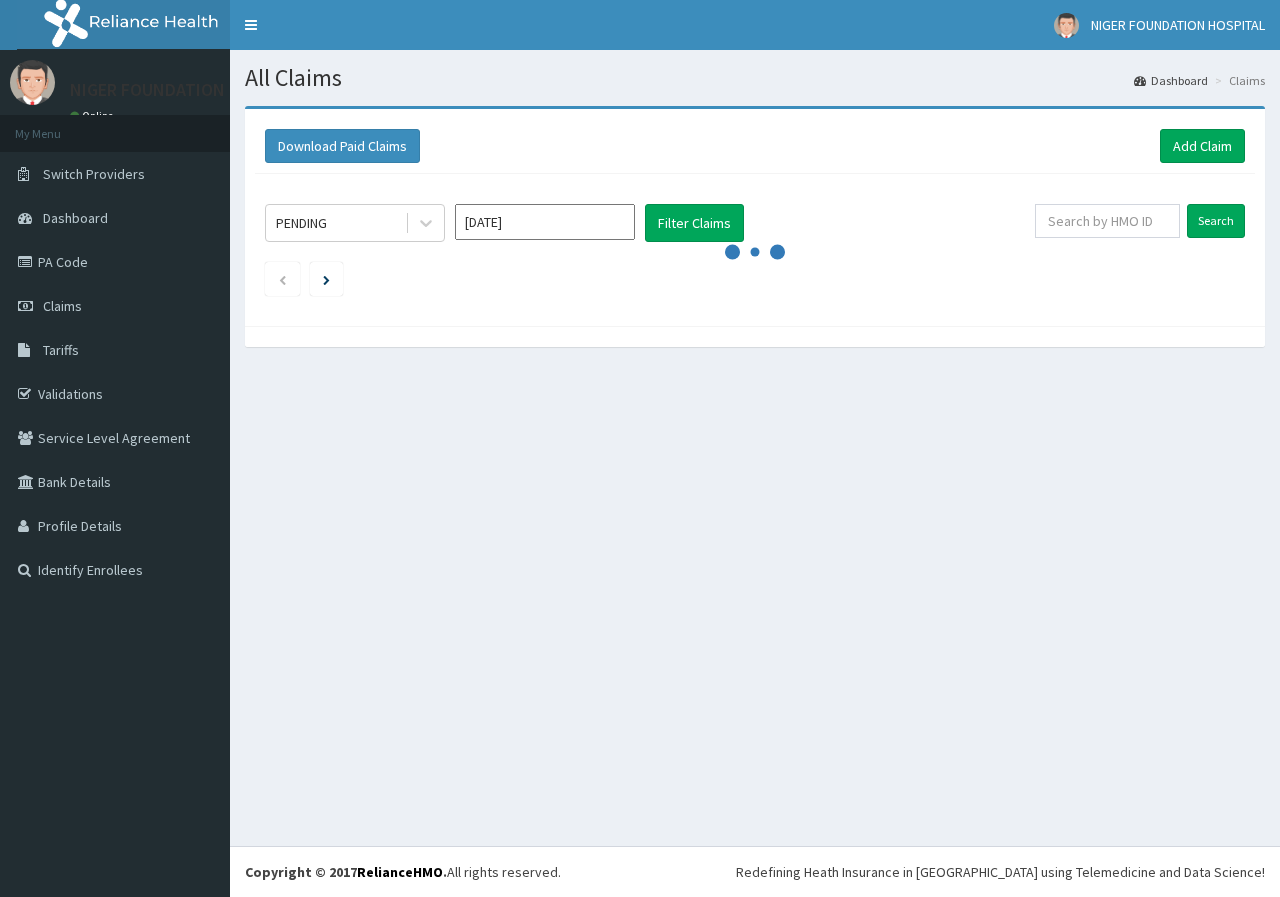 scroll, scrollTop: 0, scrollLeft: 0, axis: both 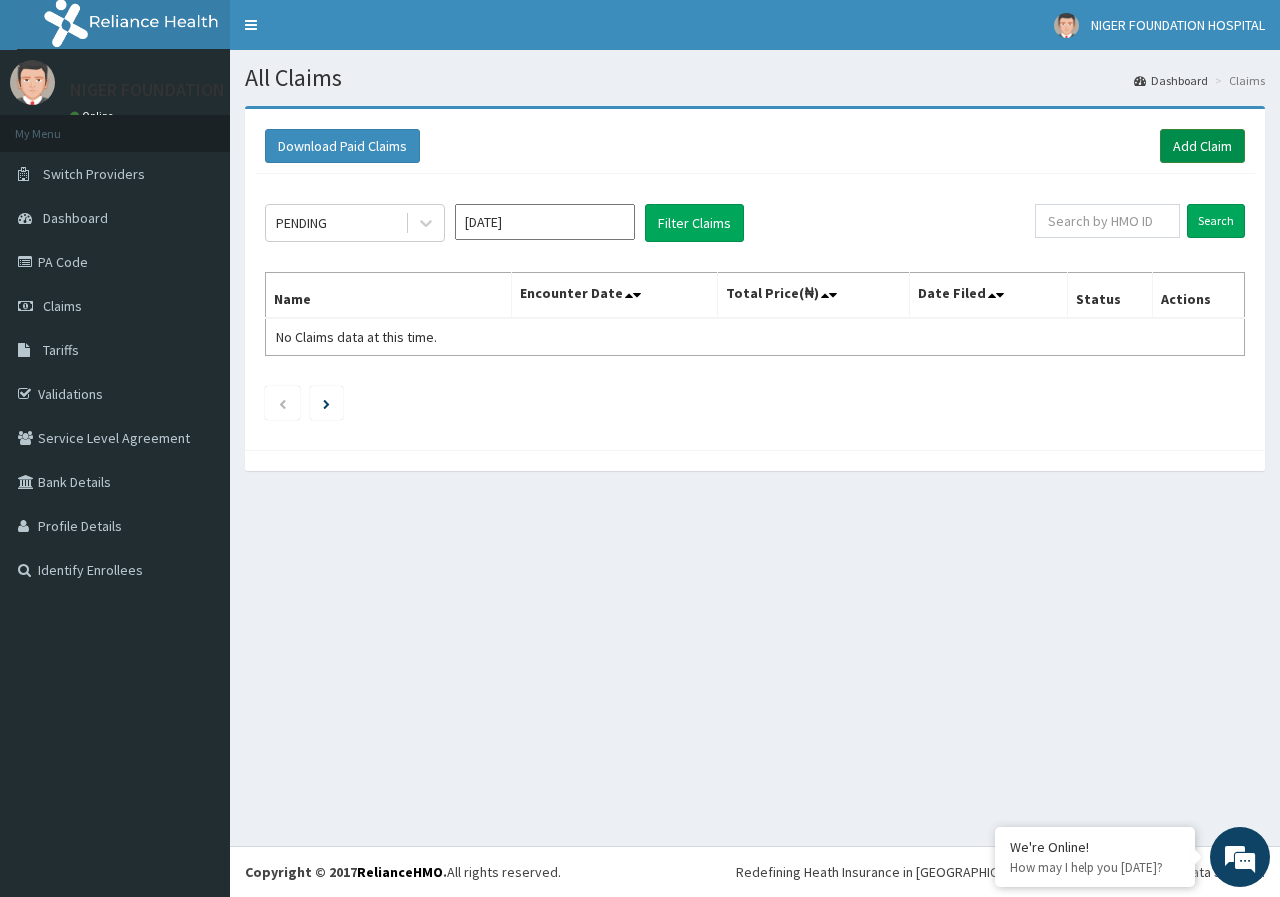 click on "Add Claim" at bounding box center [1202, 146] 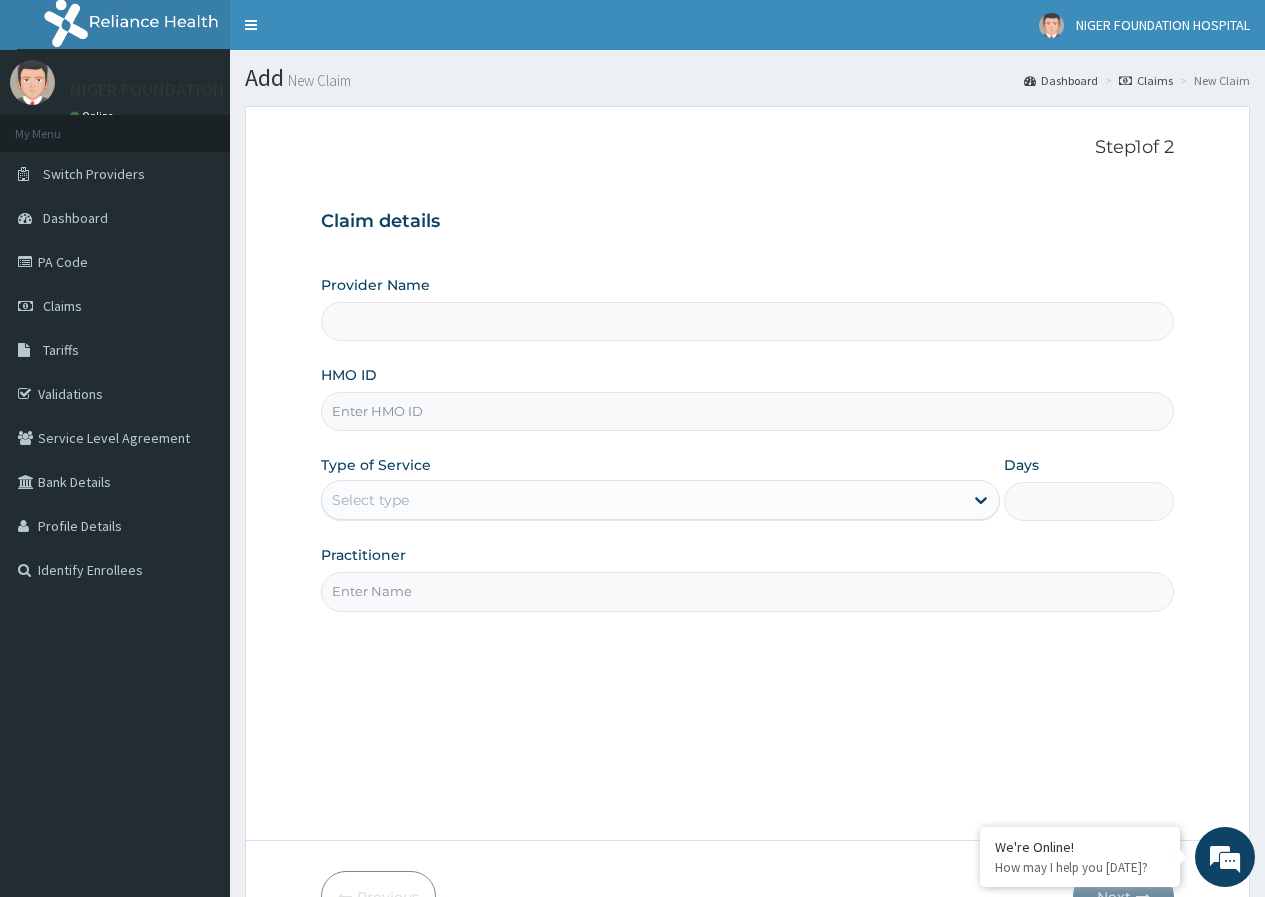 scroll, scrollTop: 0, scrollLeft: 0, axis: both 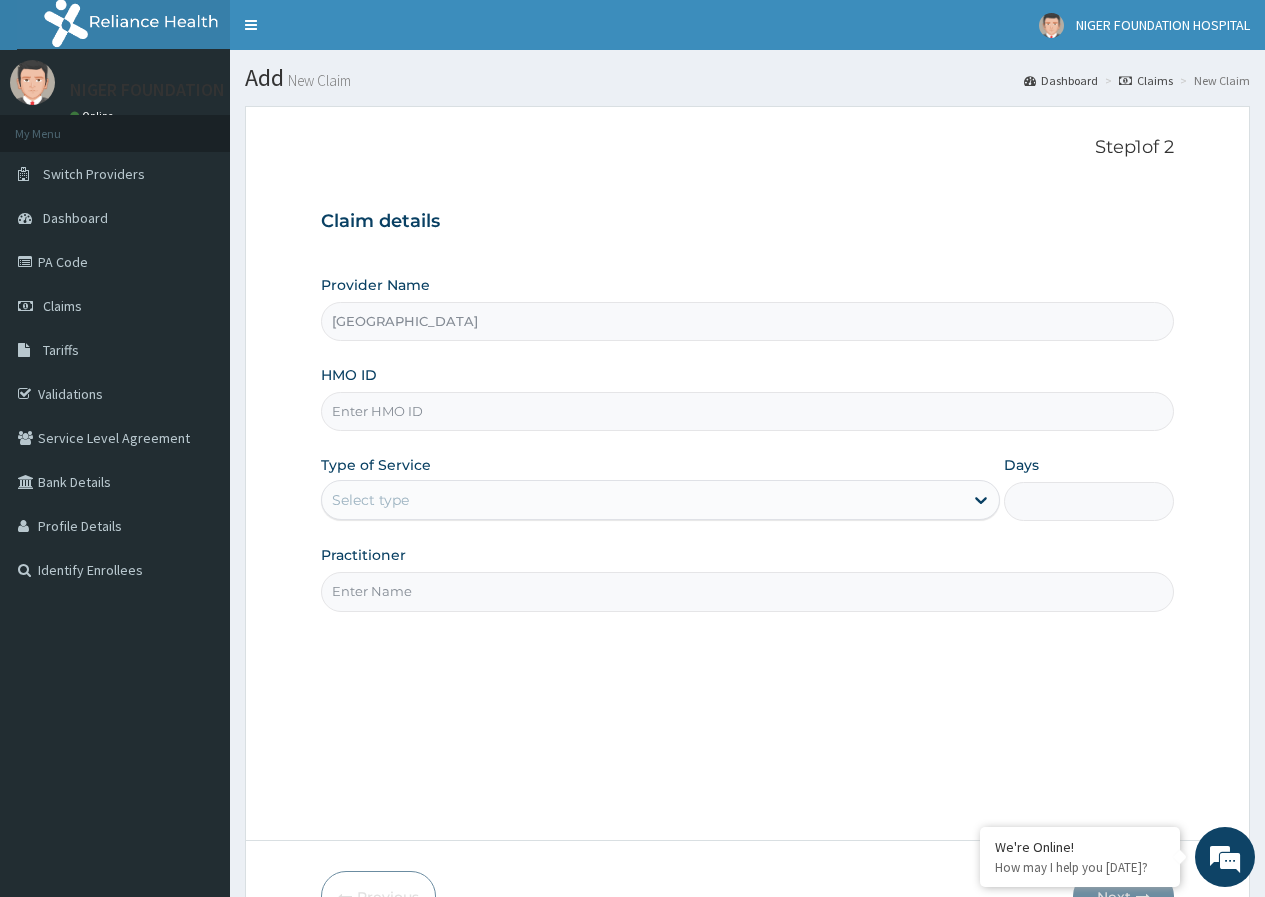 type on "Niger Foundation Hospital" 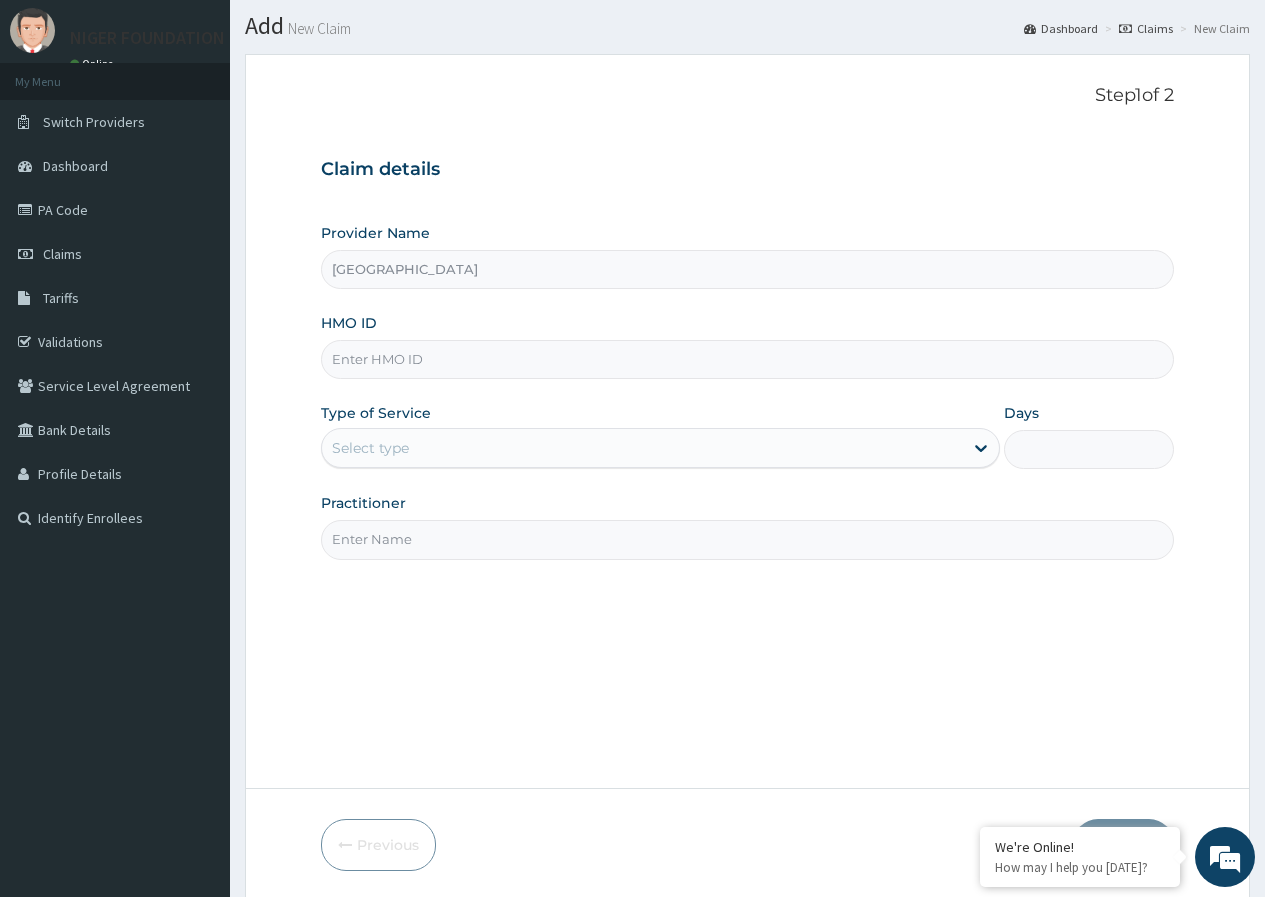 scroll, scrollTop: 100, scrollLeft: 0, axis: vertical 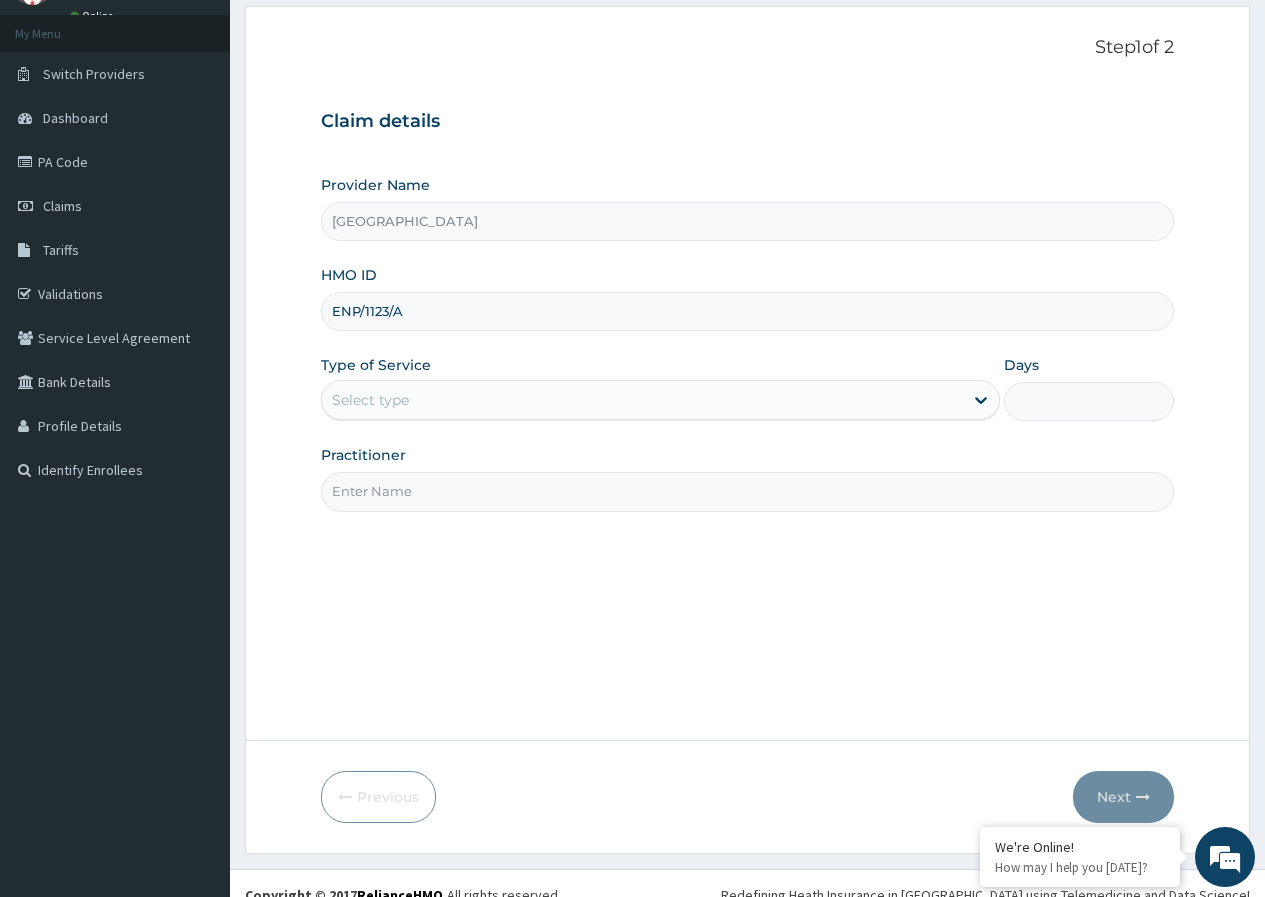 type on "ENP/1123/A" 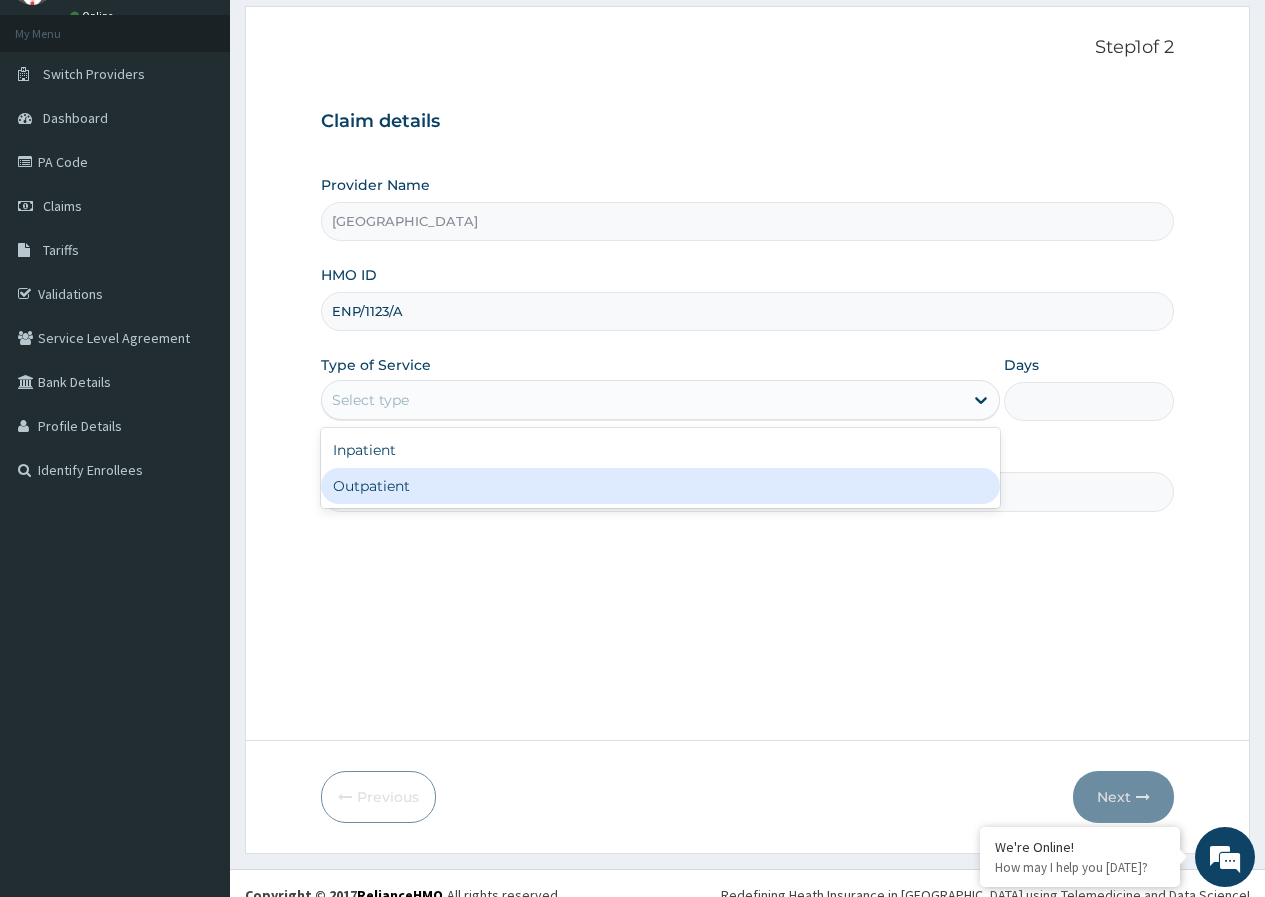 click on "Outpatient" at bounding box center (660, 486) 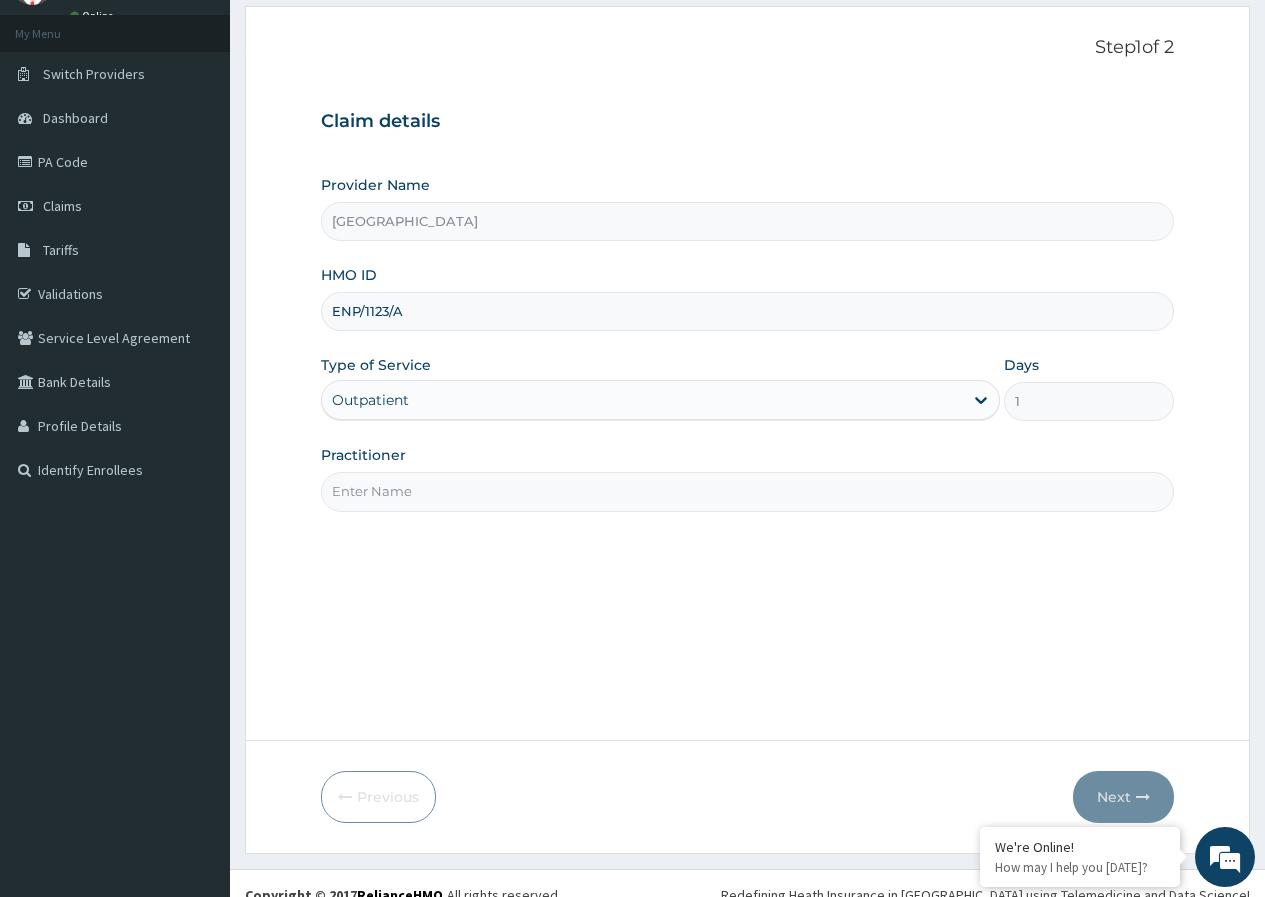 click on "Practitioner" at bounding box center (747, 491) 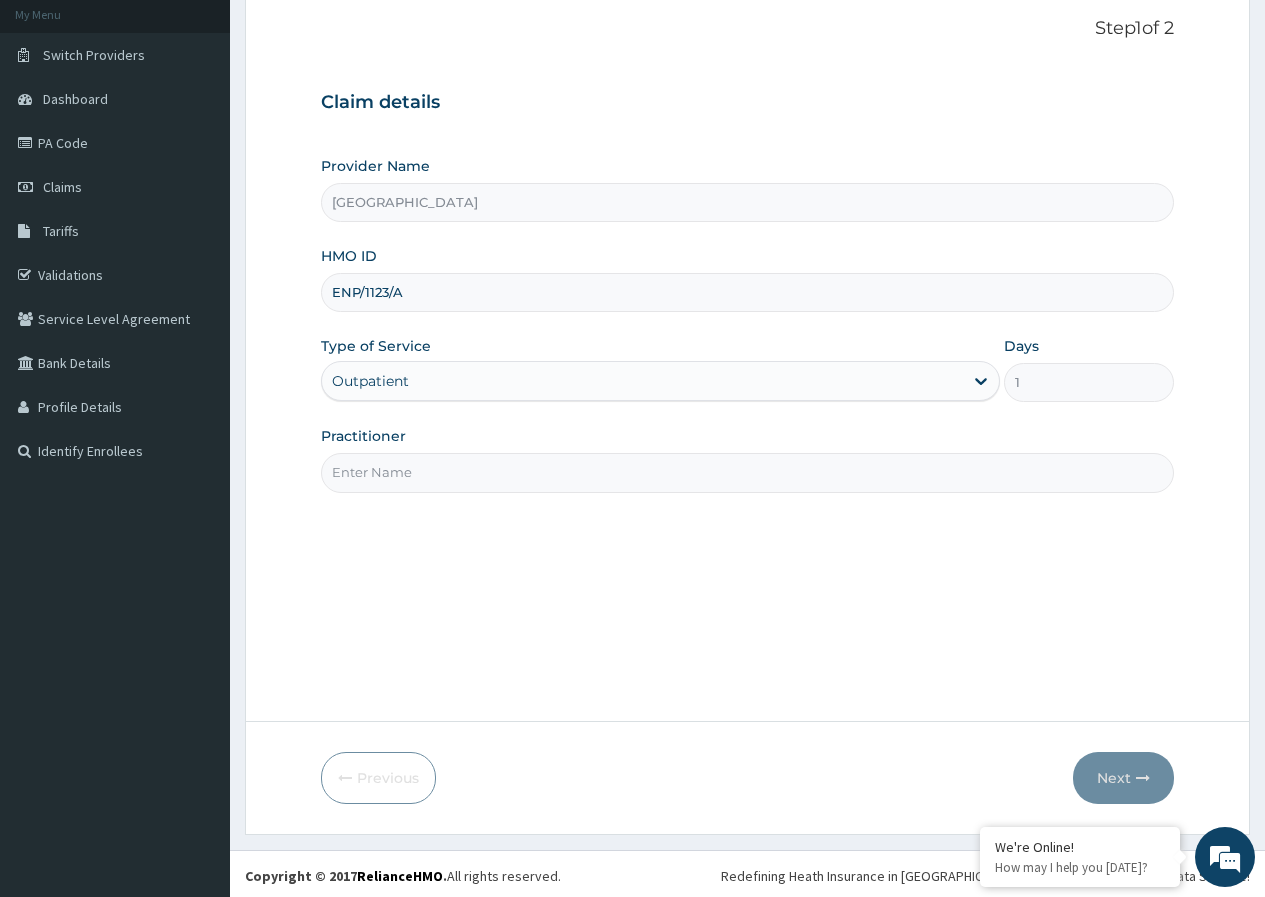 scroll, scrollTop: 123, scrollLeft: 0, axis: vertical 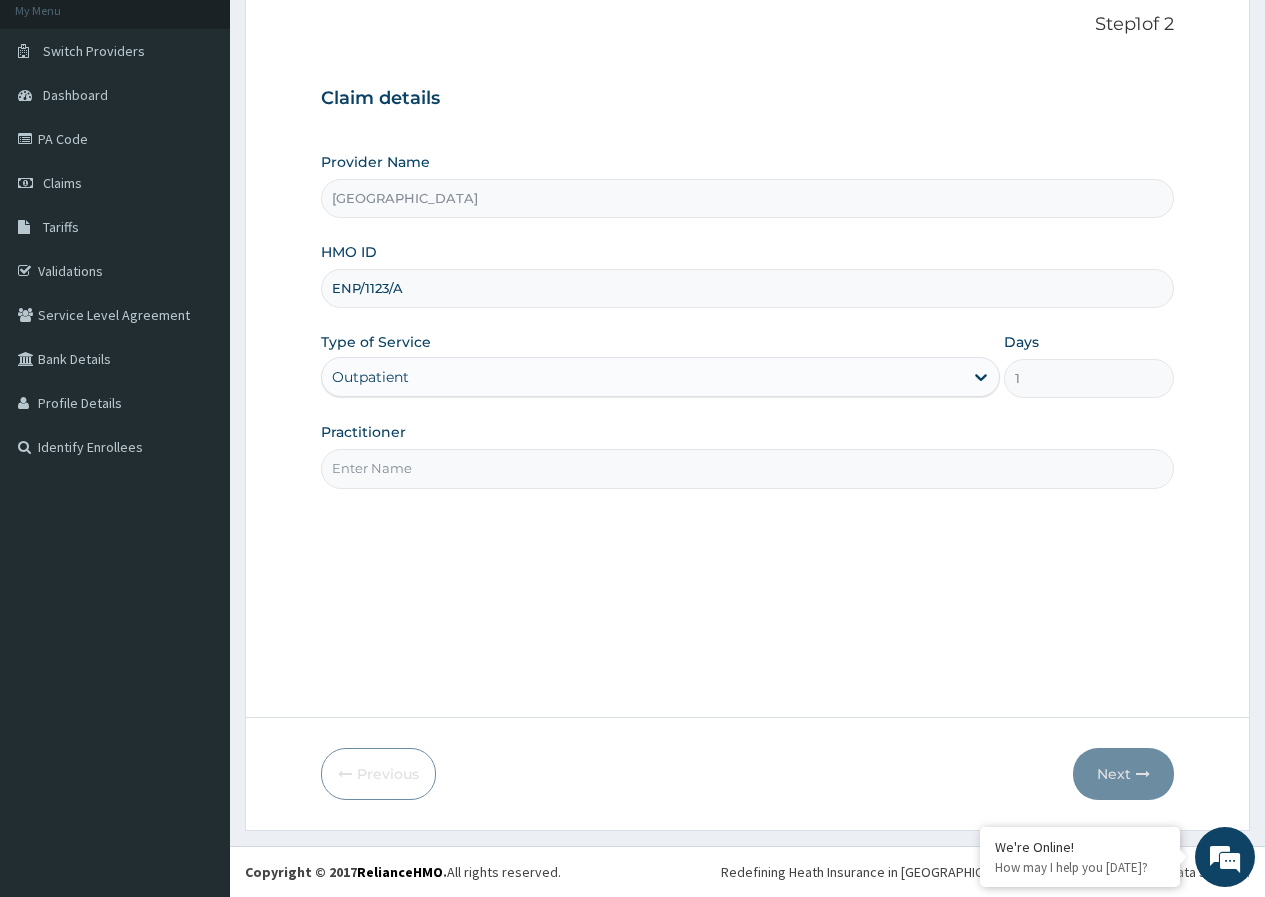 click on "Practitioner" at bounding box center [747, 468] 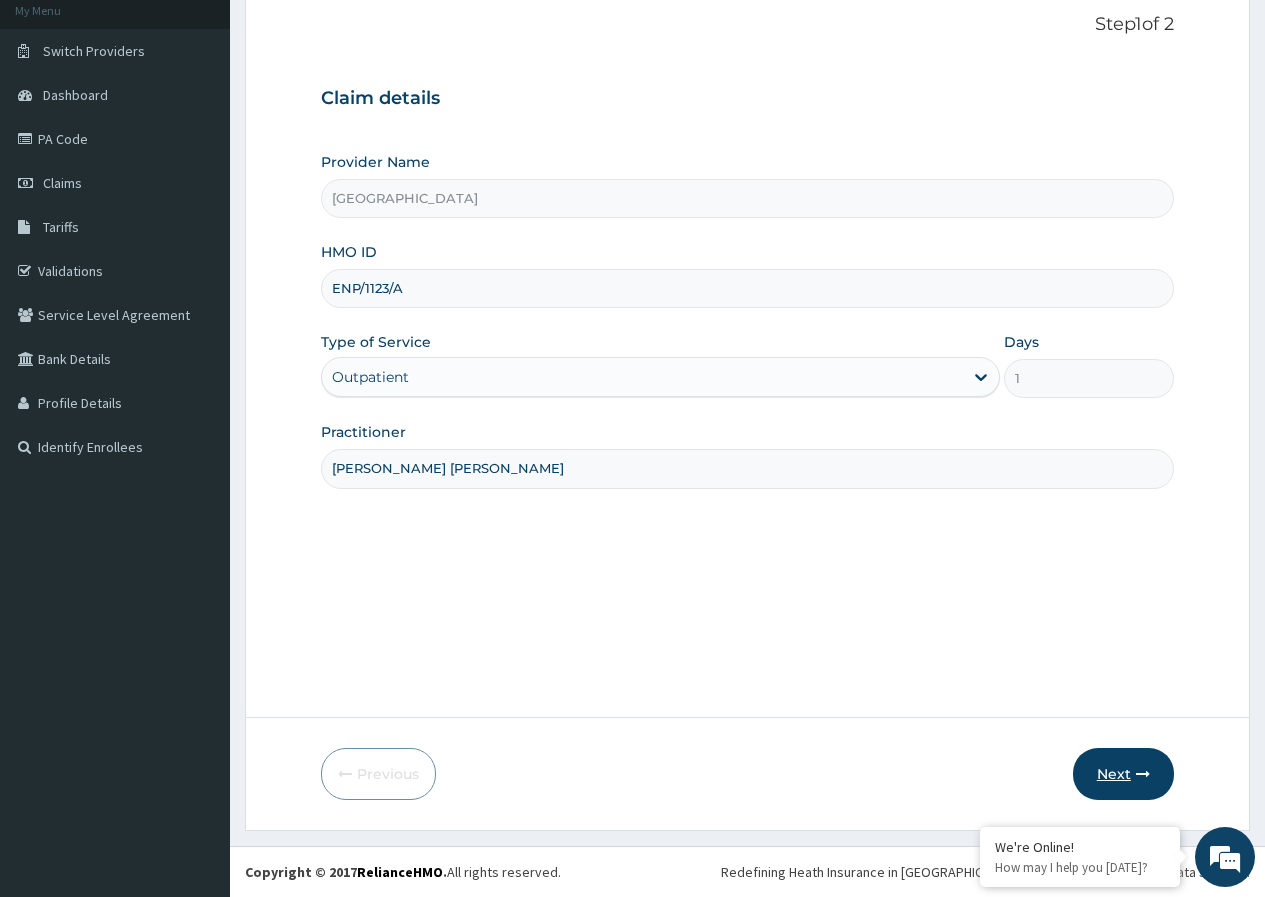 type on "DR. ONYIA JUDE" 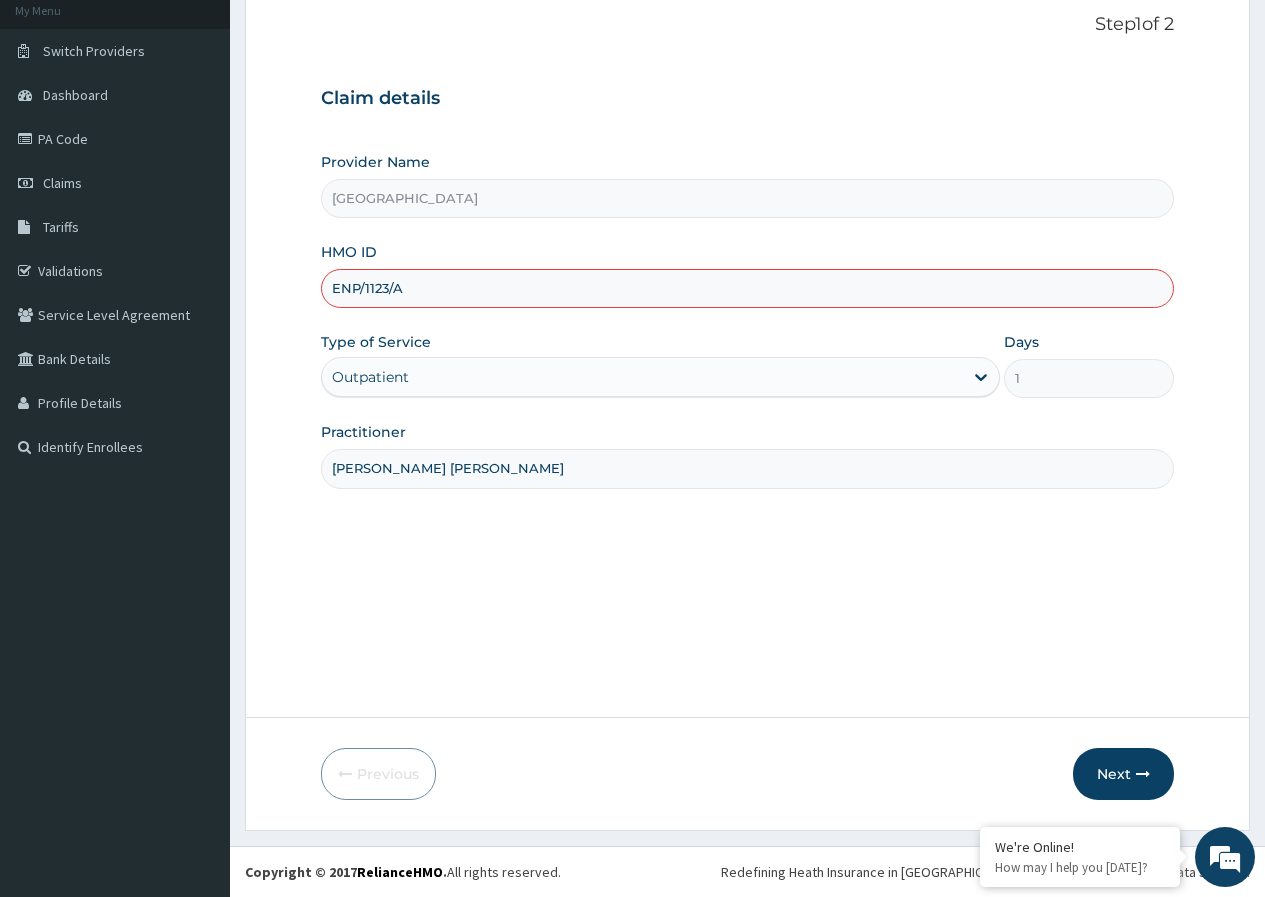 click on "ENP/1123/A" at bounding box center (747, 288) 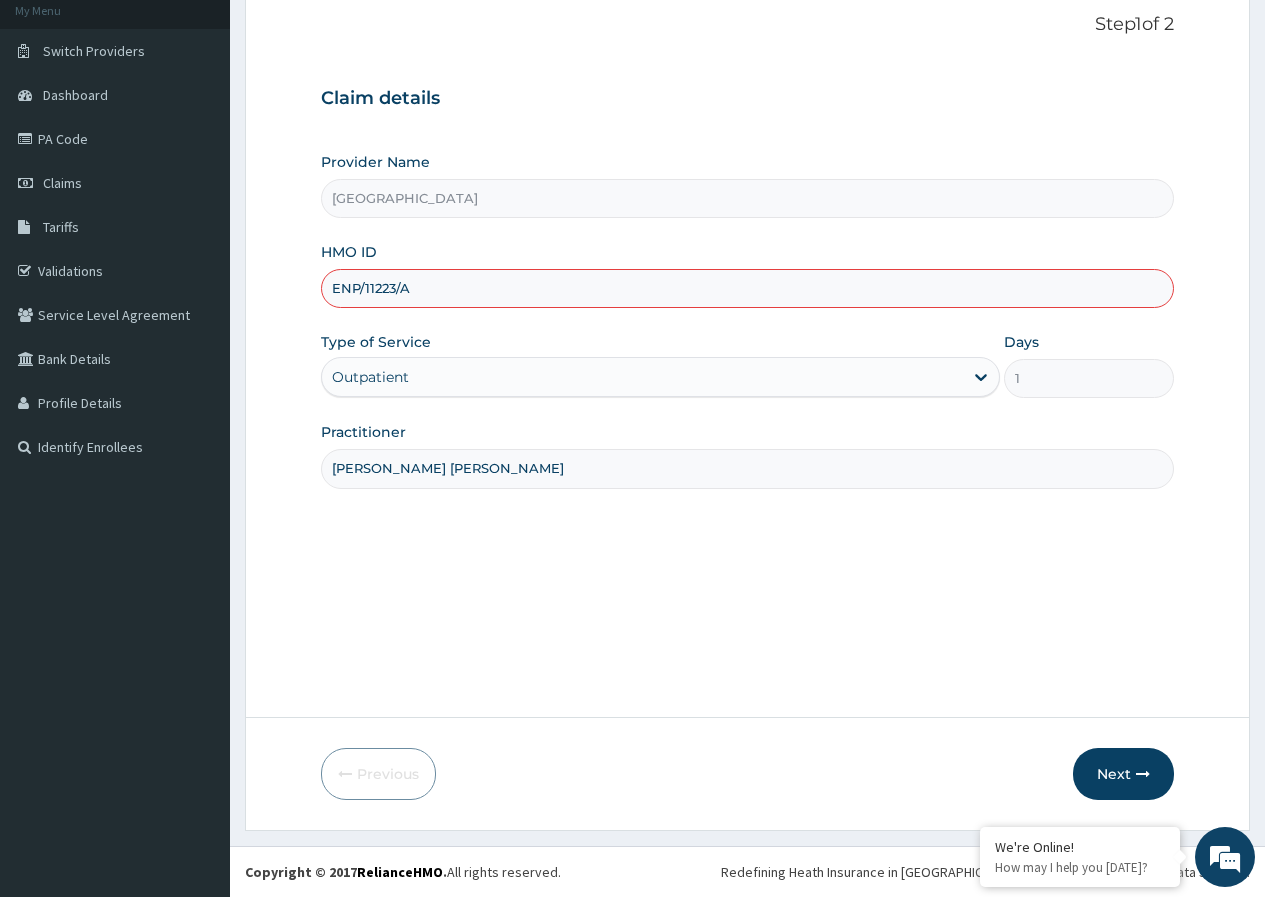 type on "ENP/11223/A" 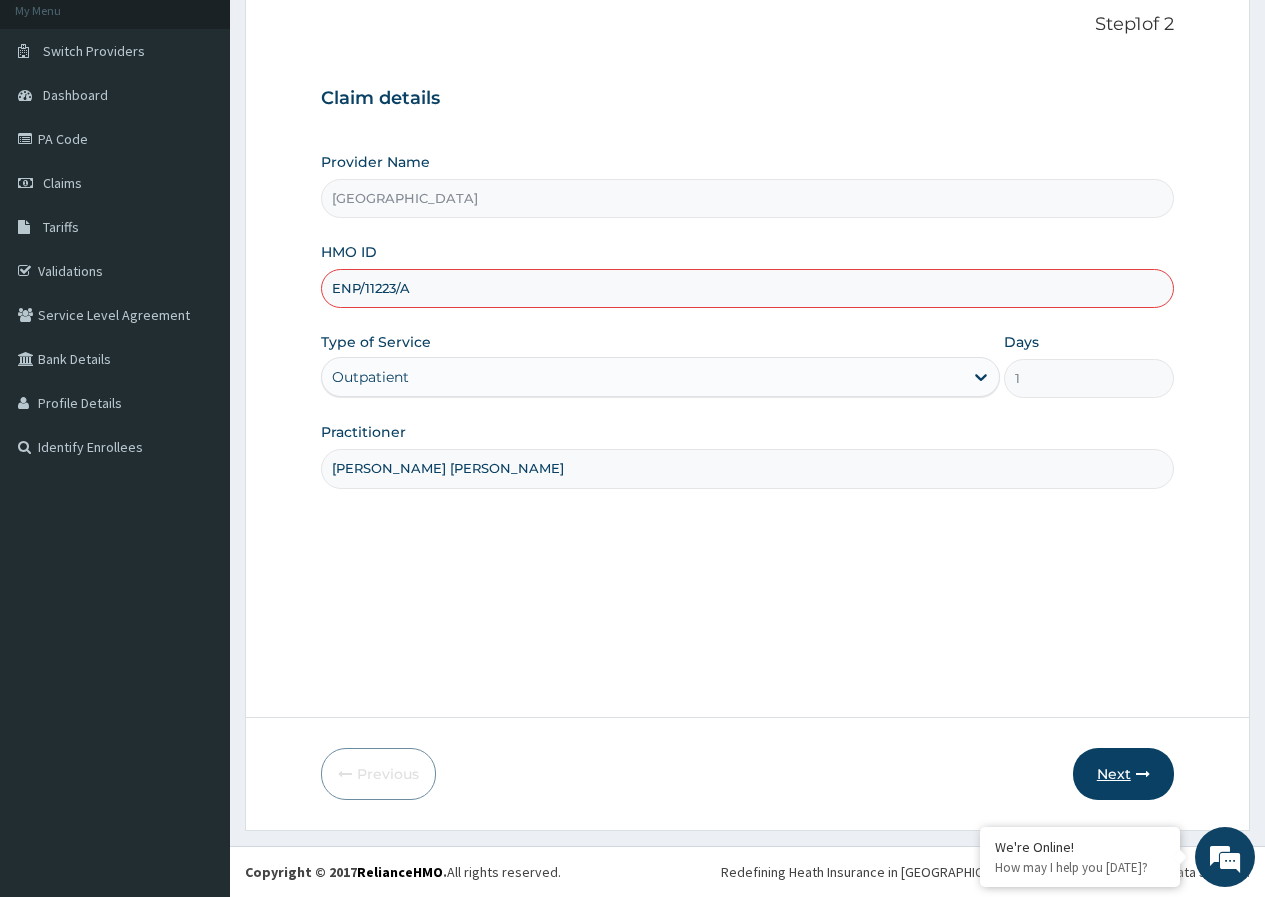 click on "Next" at bounding box center [1123, 774] 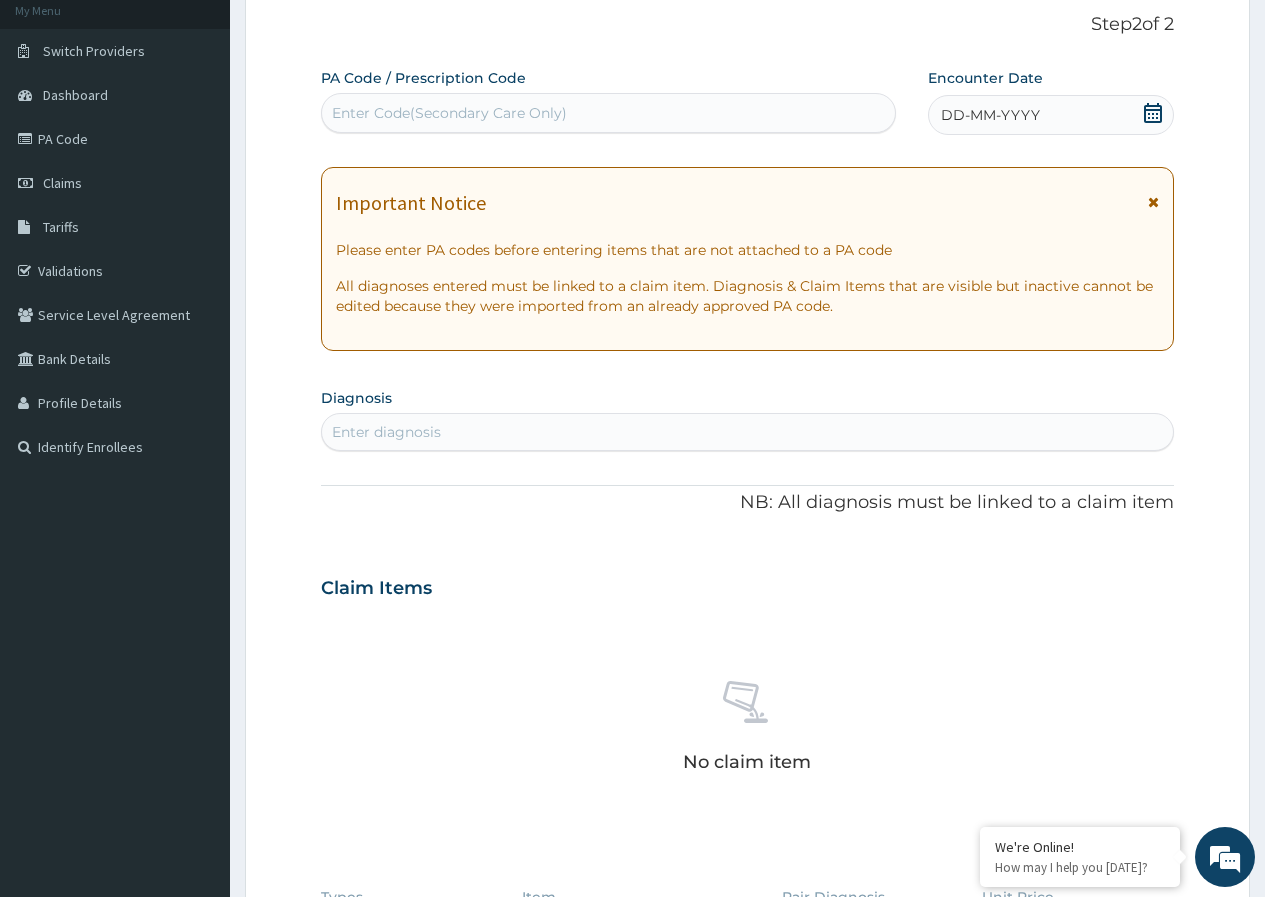 click on "Enter Code(Secondary Care Only)" at bounding box center (449, 113) 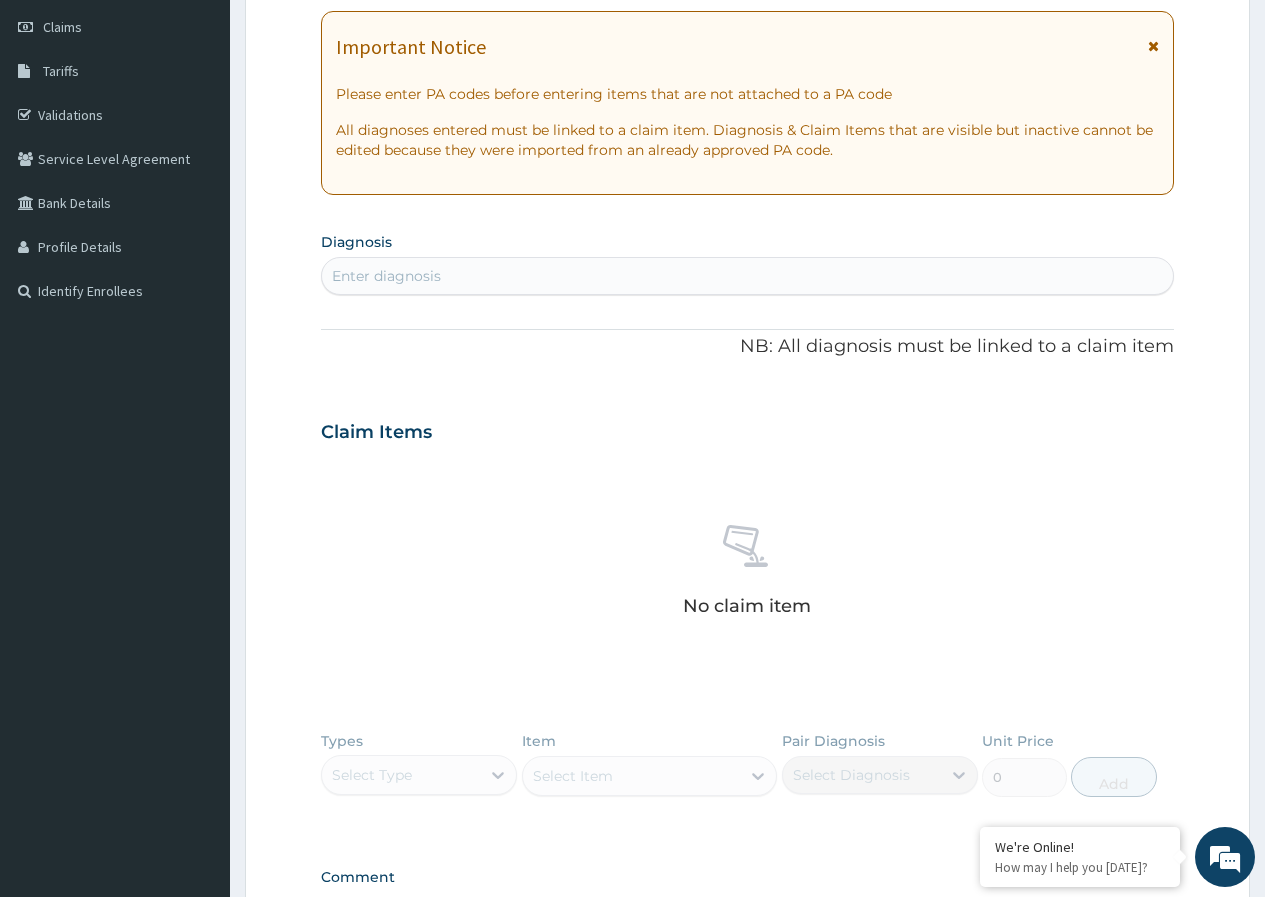 scroll, scrollTop: 323, scrollLeft: 0, axis: vertical 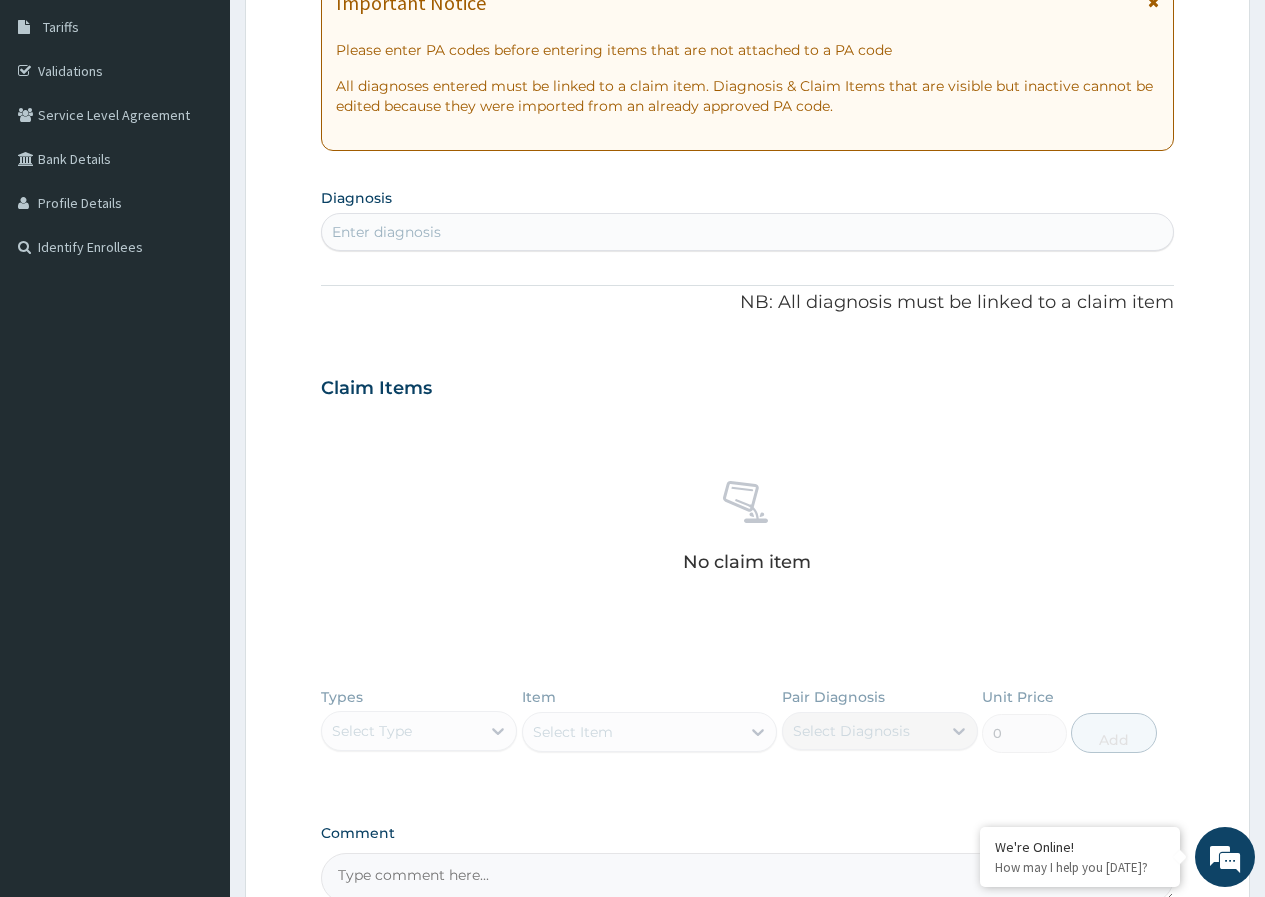 click on "Enter diagnosis" at bounding box center [747, 232] 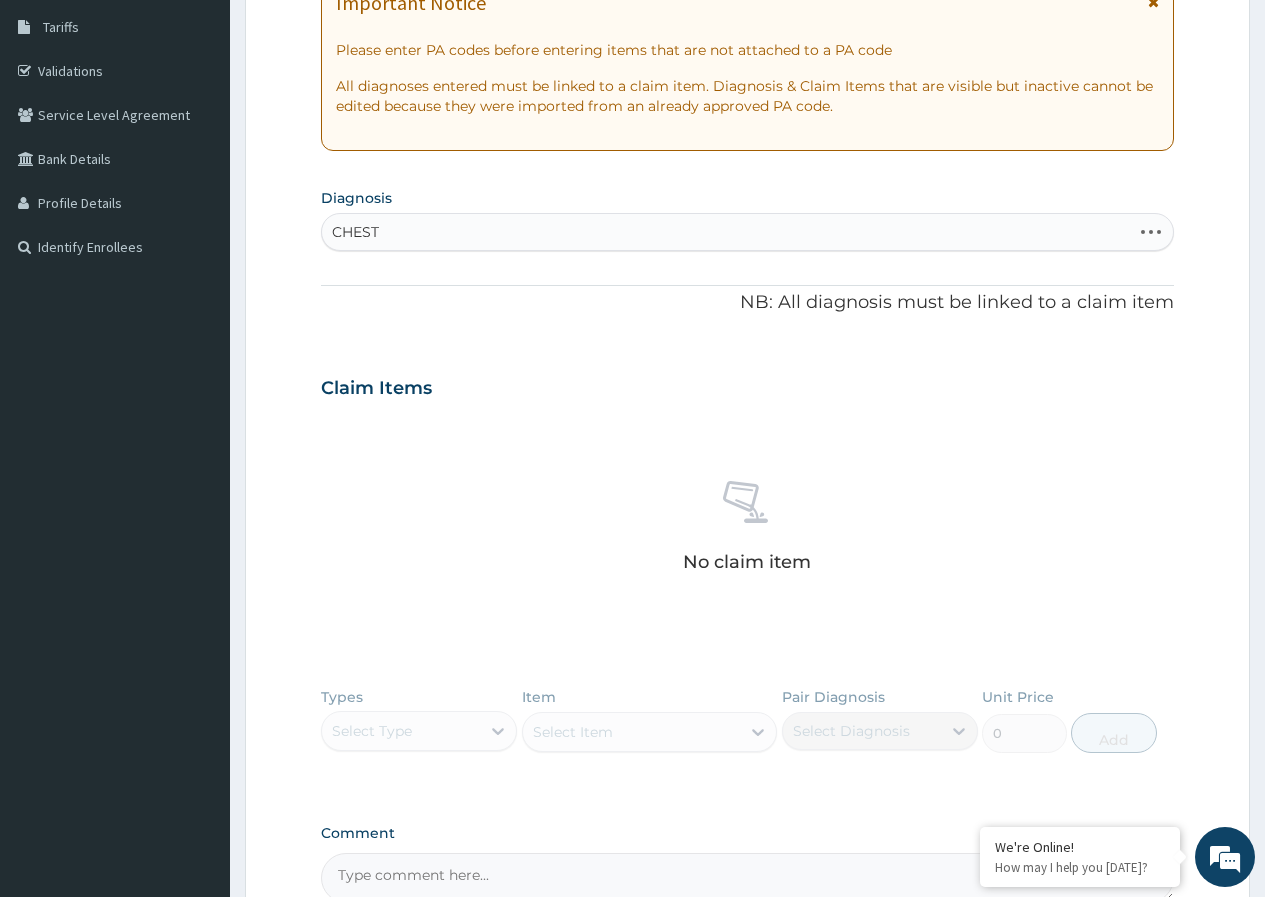 type on "CHEST" 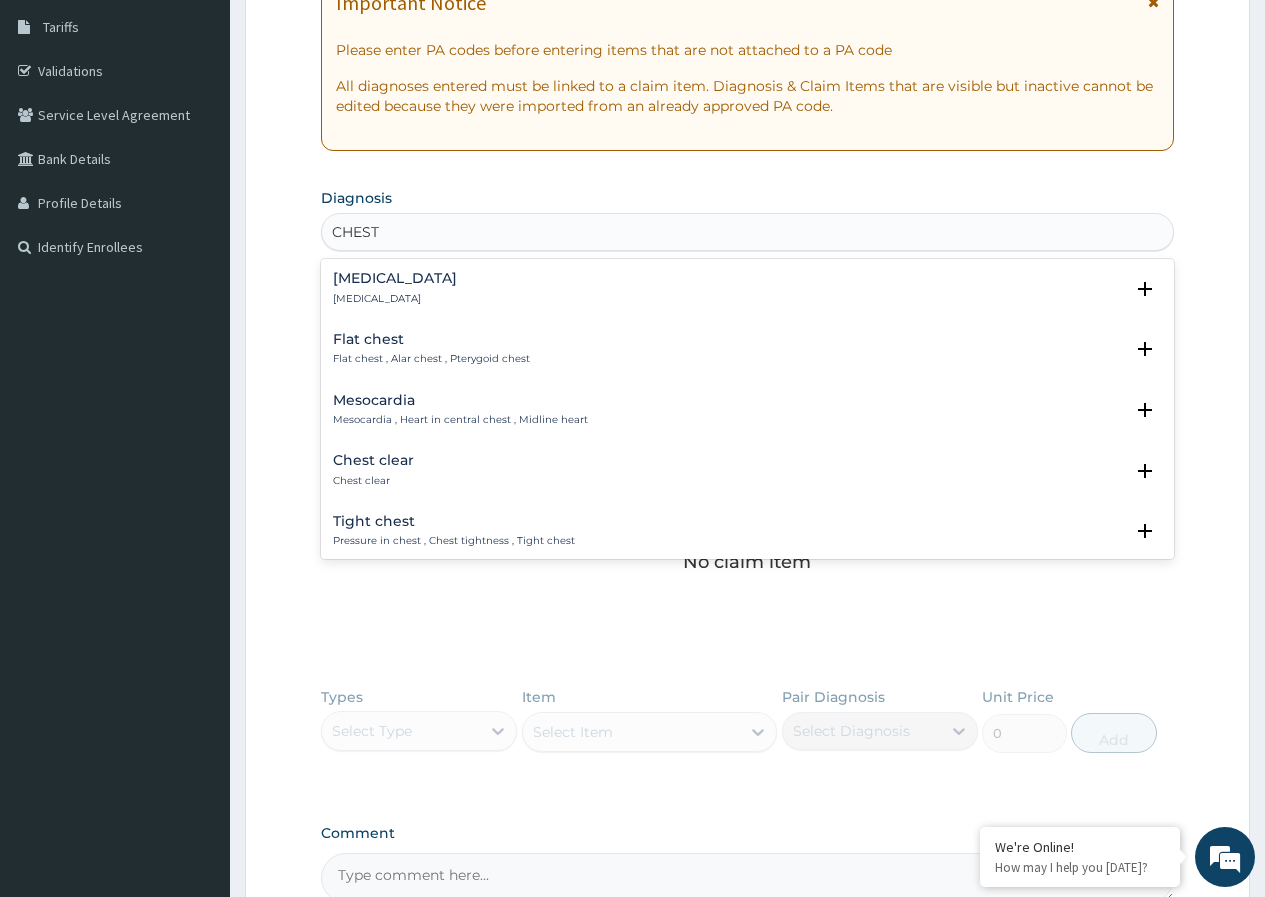 drag, startPoint x: 378, startPoint y: 267, endPoint x: 378, endPoint y: 279, distance: 12 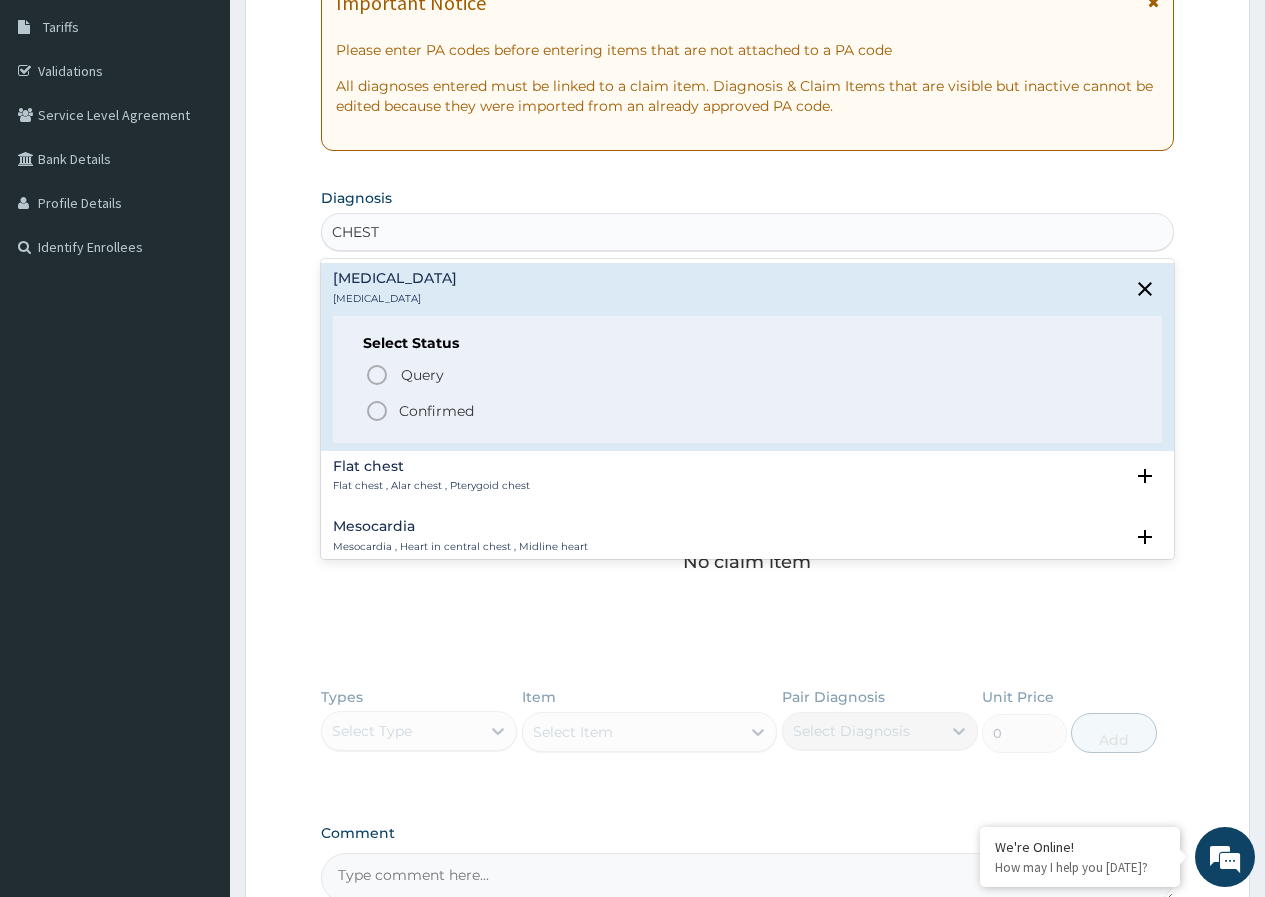 click 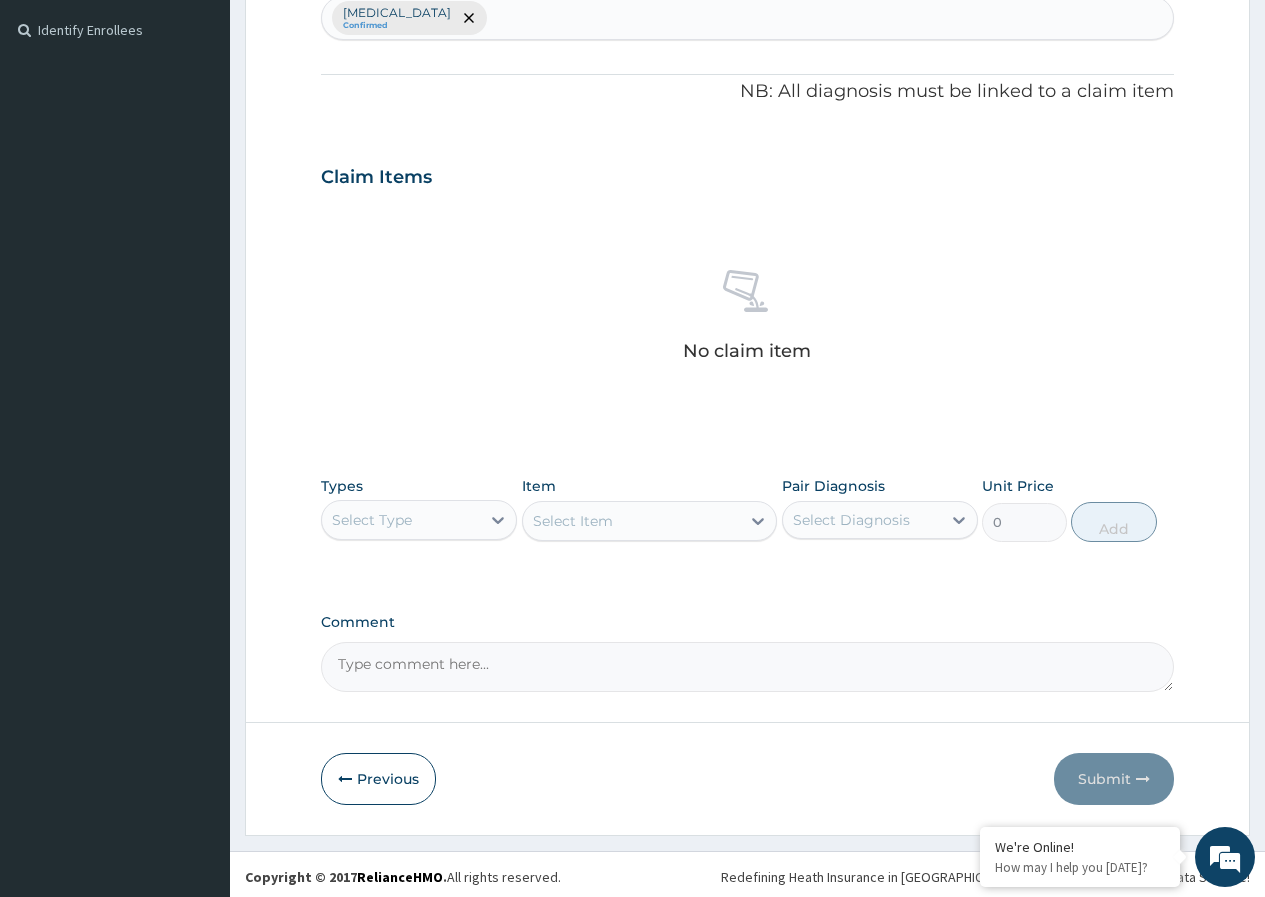 scroll, scrollTop: 545, scrollLeft: 0, axis: vertical 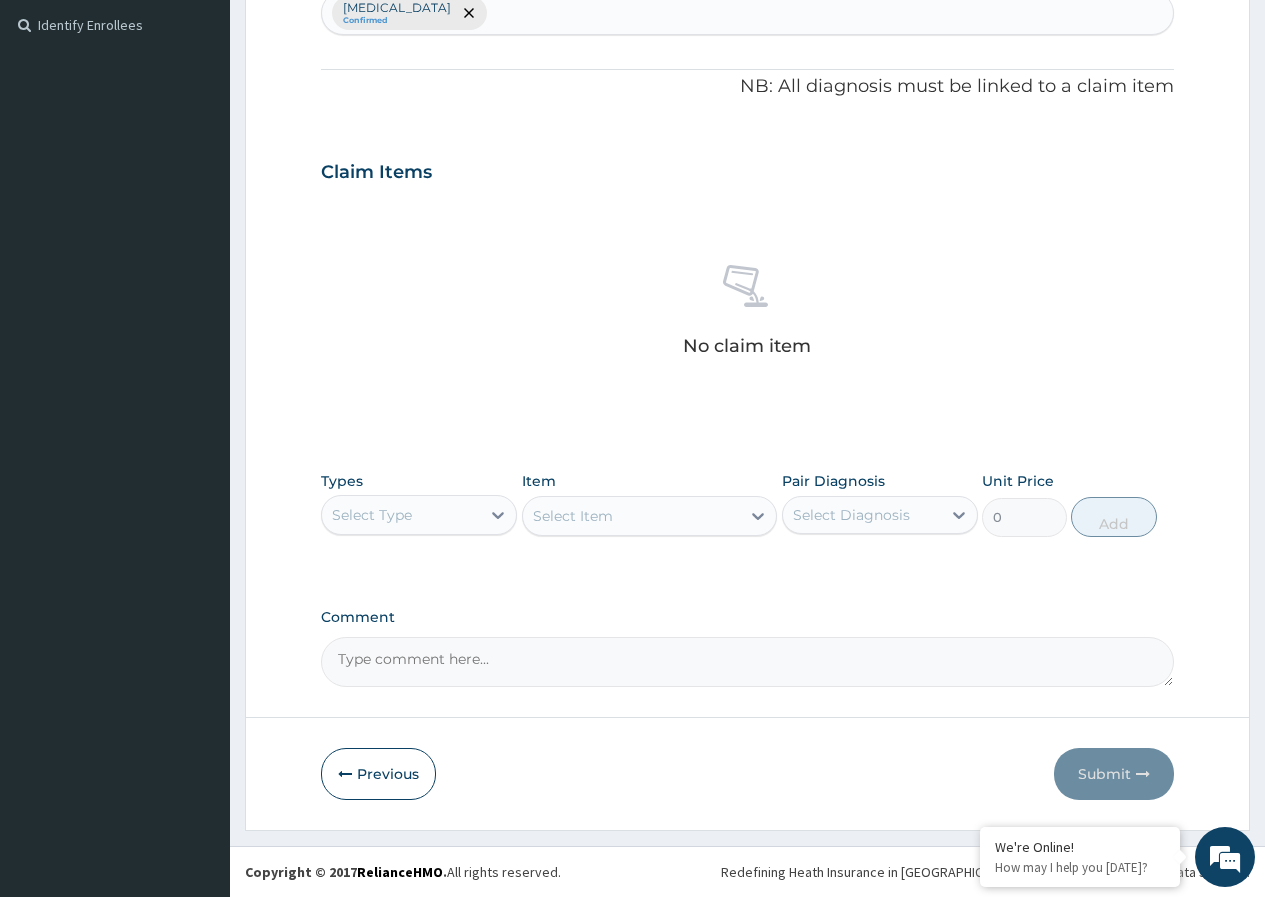 click on "Select Type" at bounding box center (419, 515) 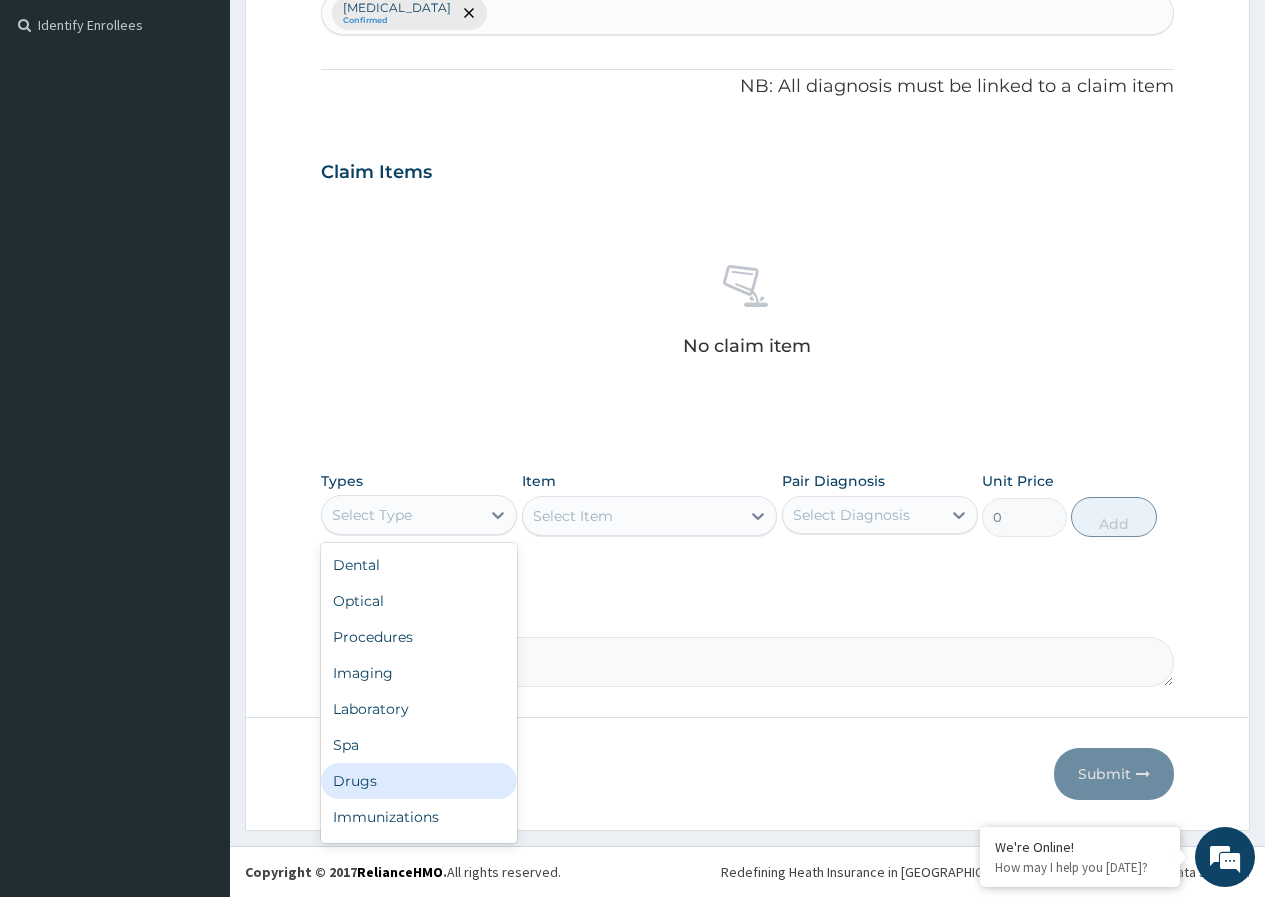 drag, startPoint x: 349, startPoint y: 775, endPoint x: 429, endPoint y: 715, distance: 100 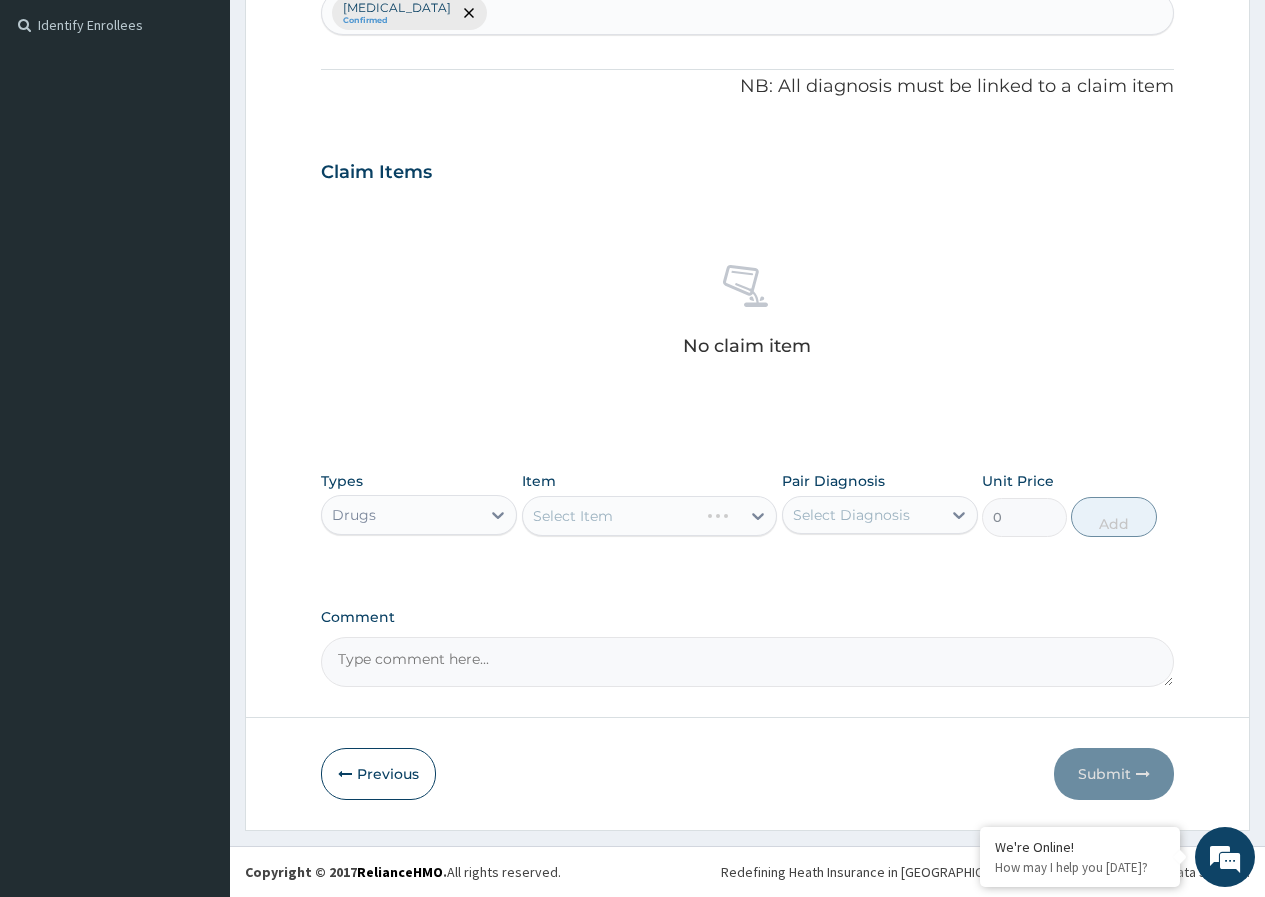 click on "Select Item" at bounding box center (650, 516) 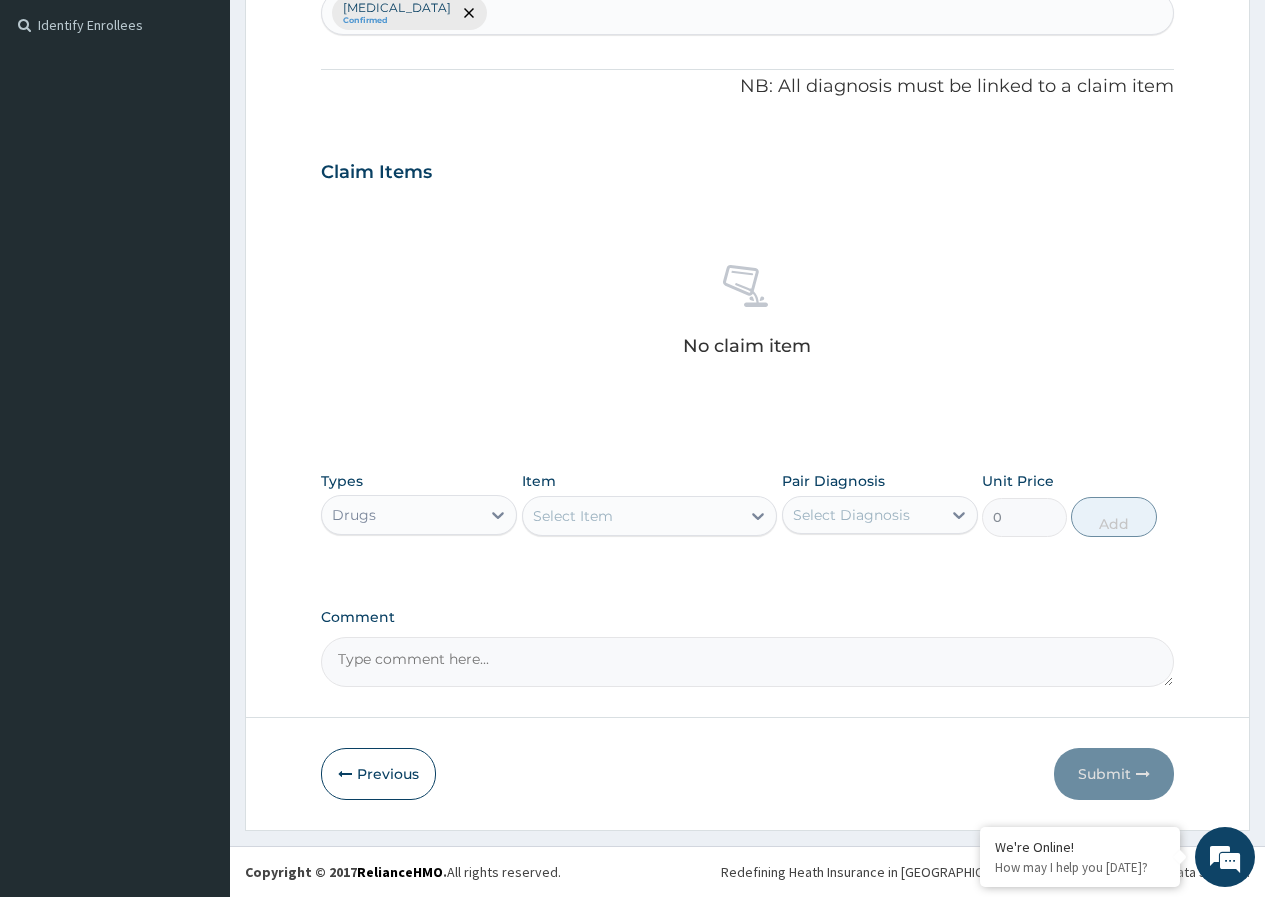 click on "Select Item" at bounding box center (632, 516) 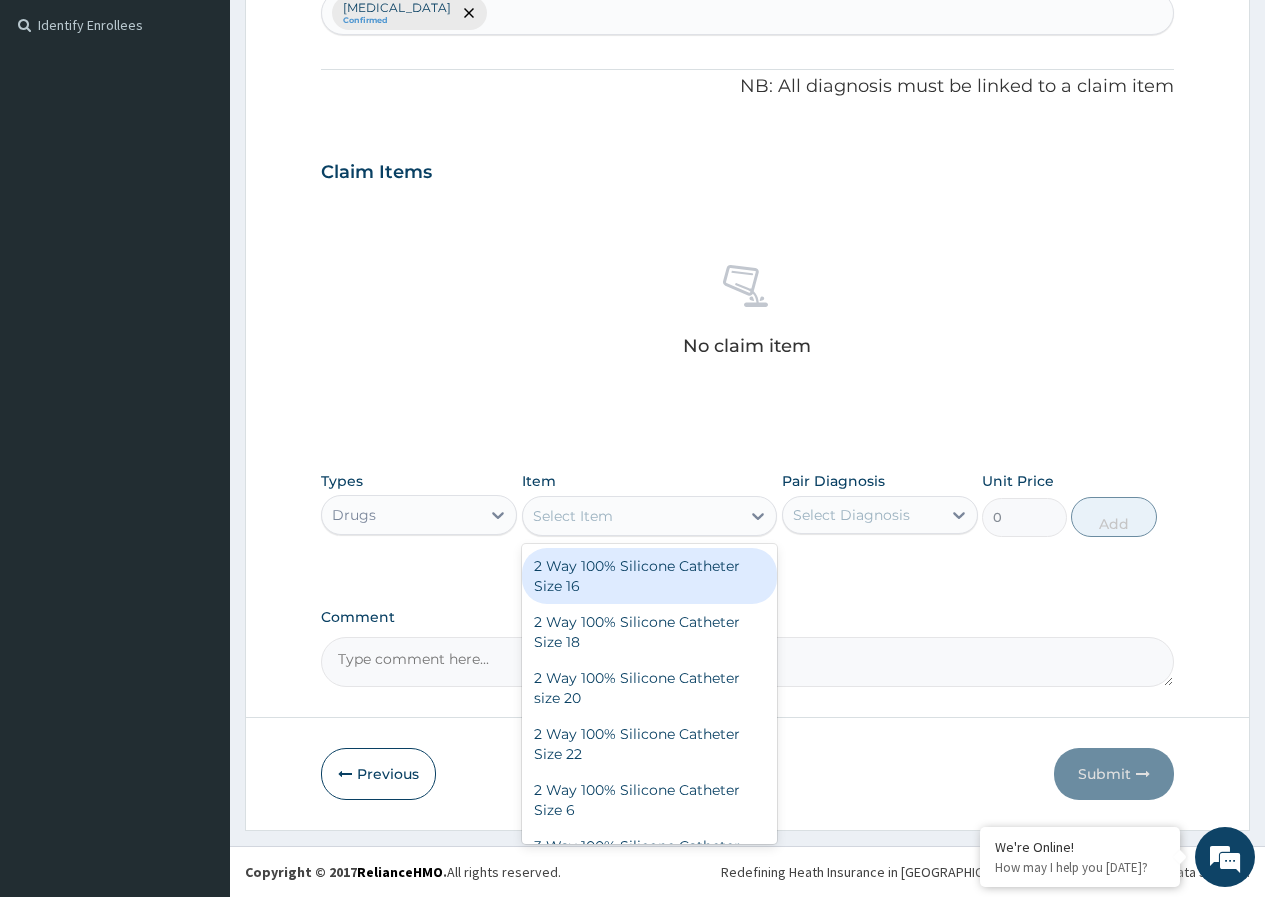 click on "Select Item" at bounding box center [632, 516] 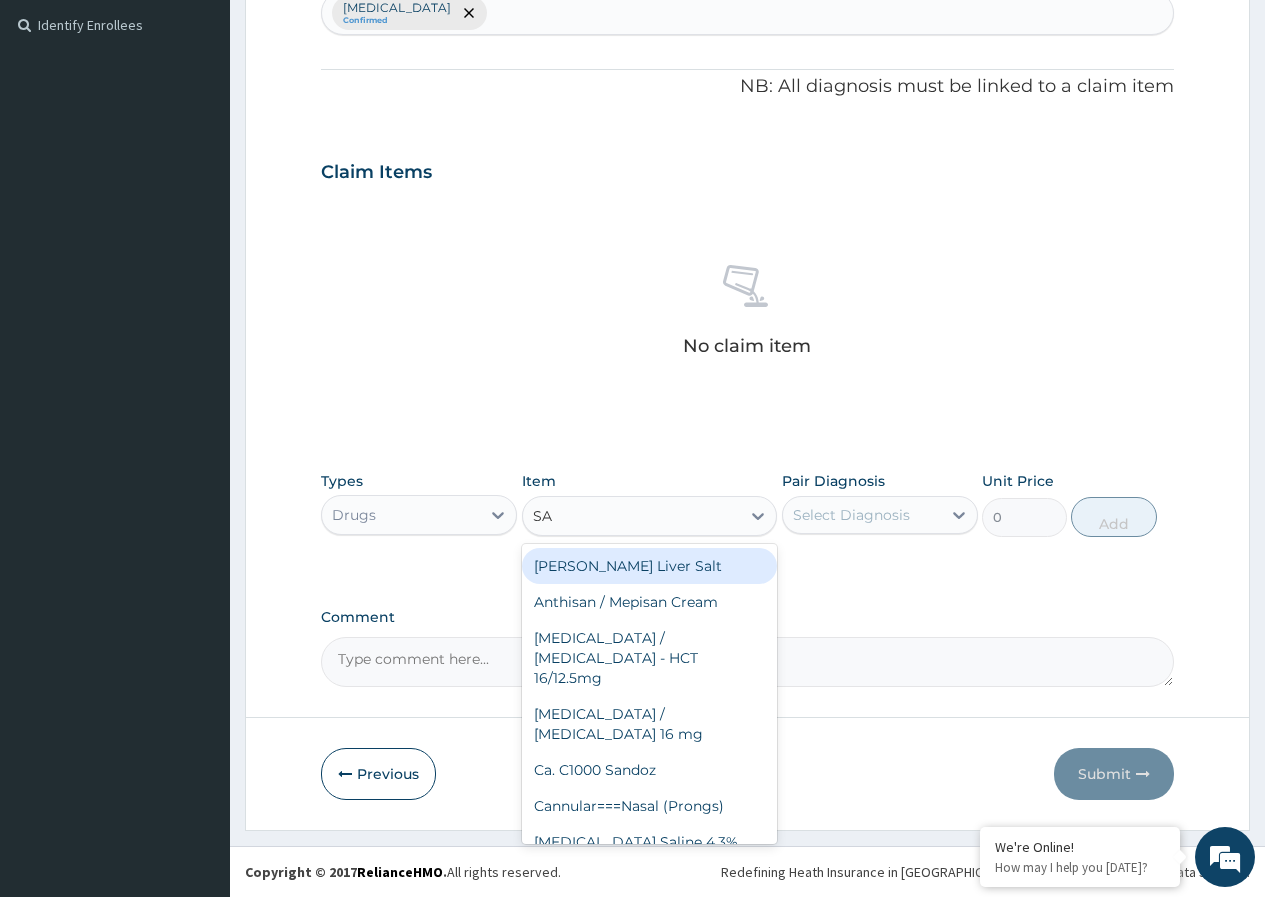 type on "S" 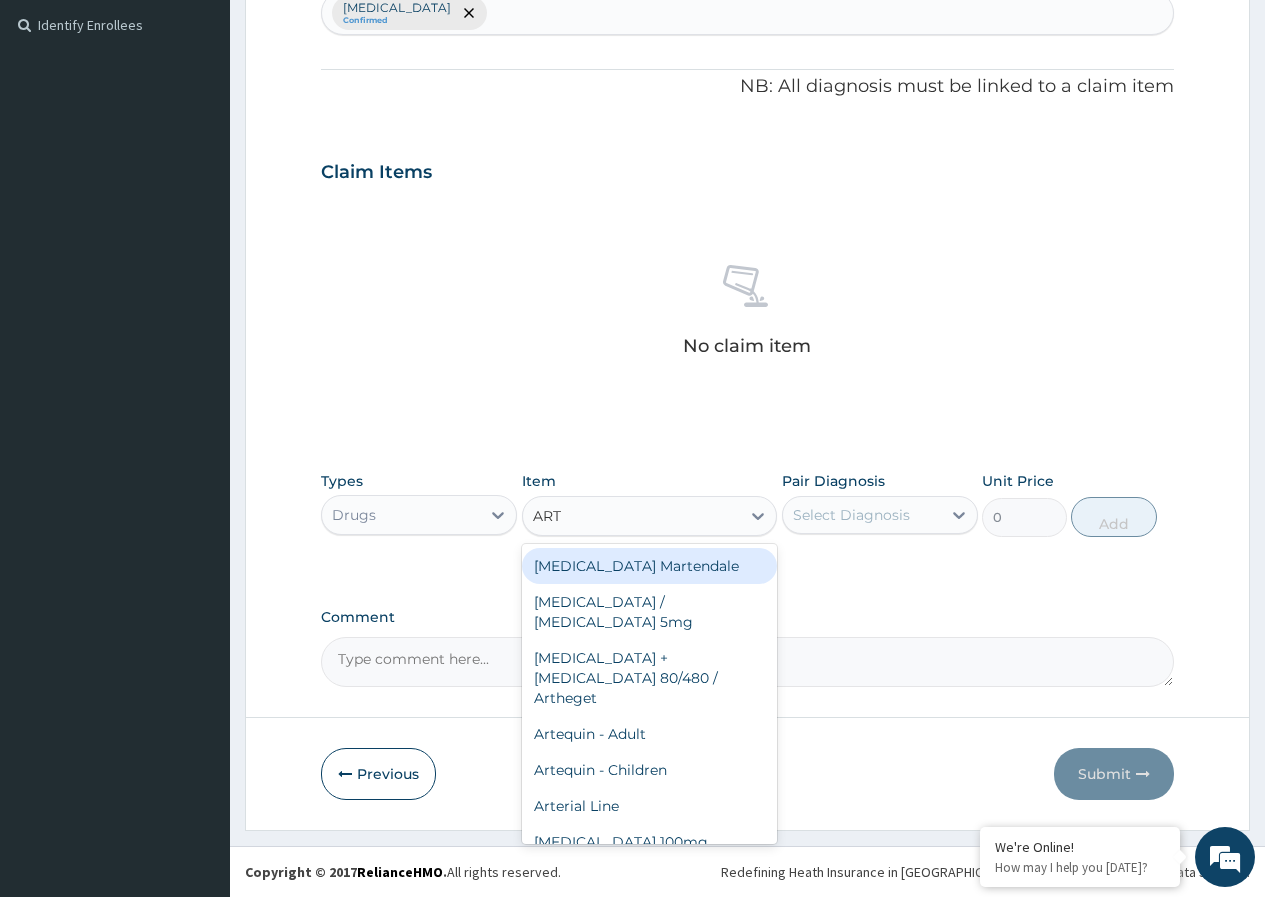 type on "ARTH" 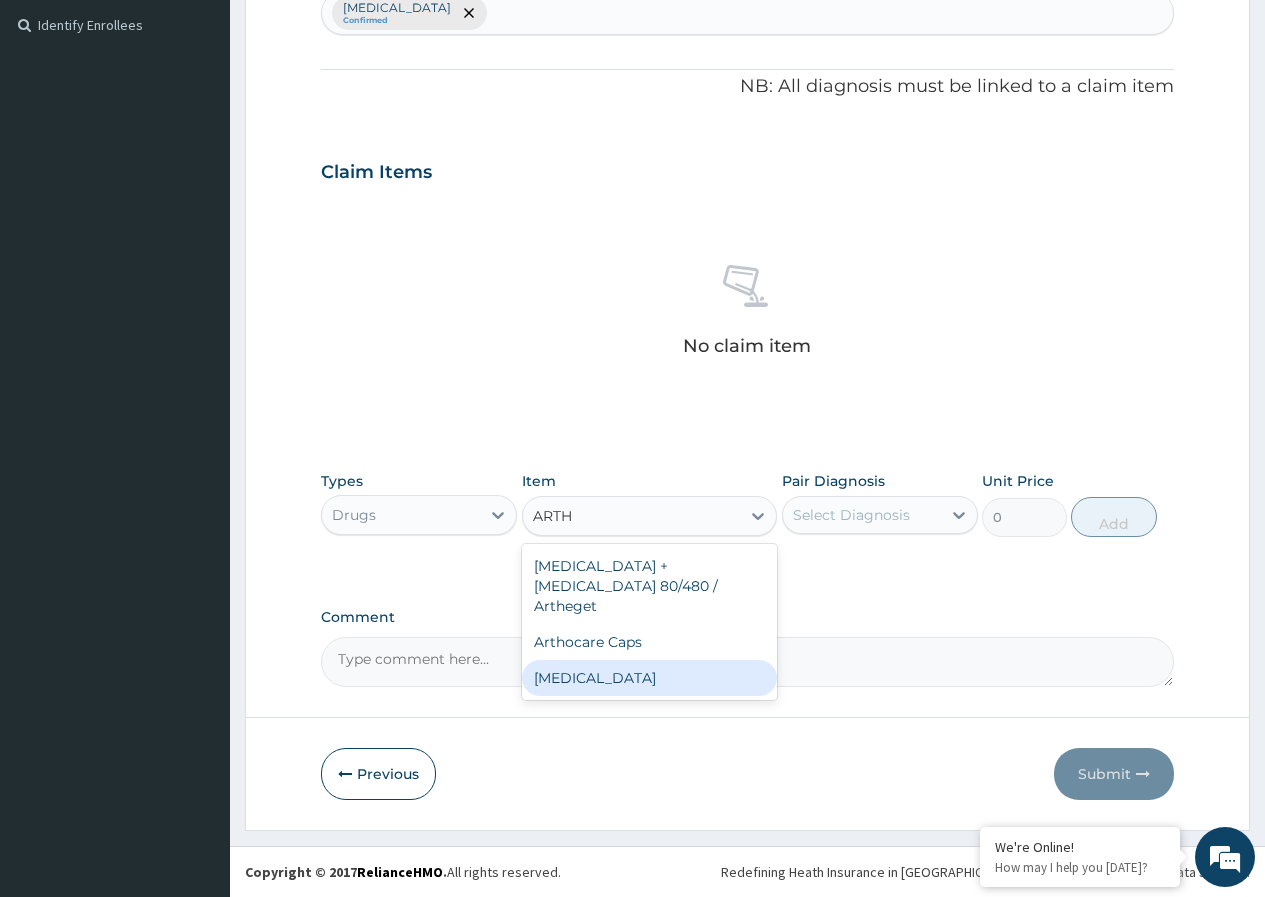click on "[MEDICAL_DATA]" at bounding box center [650, 678] 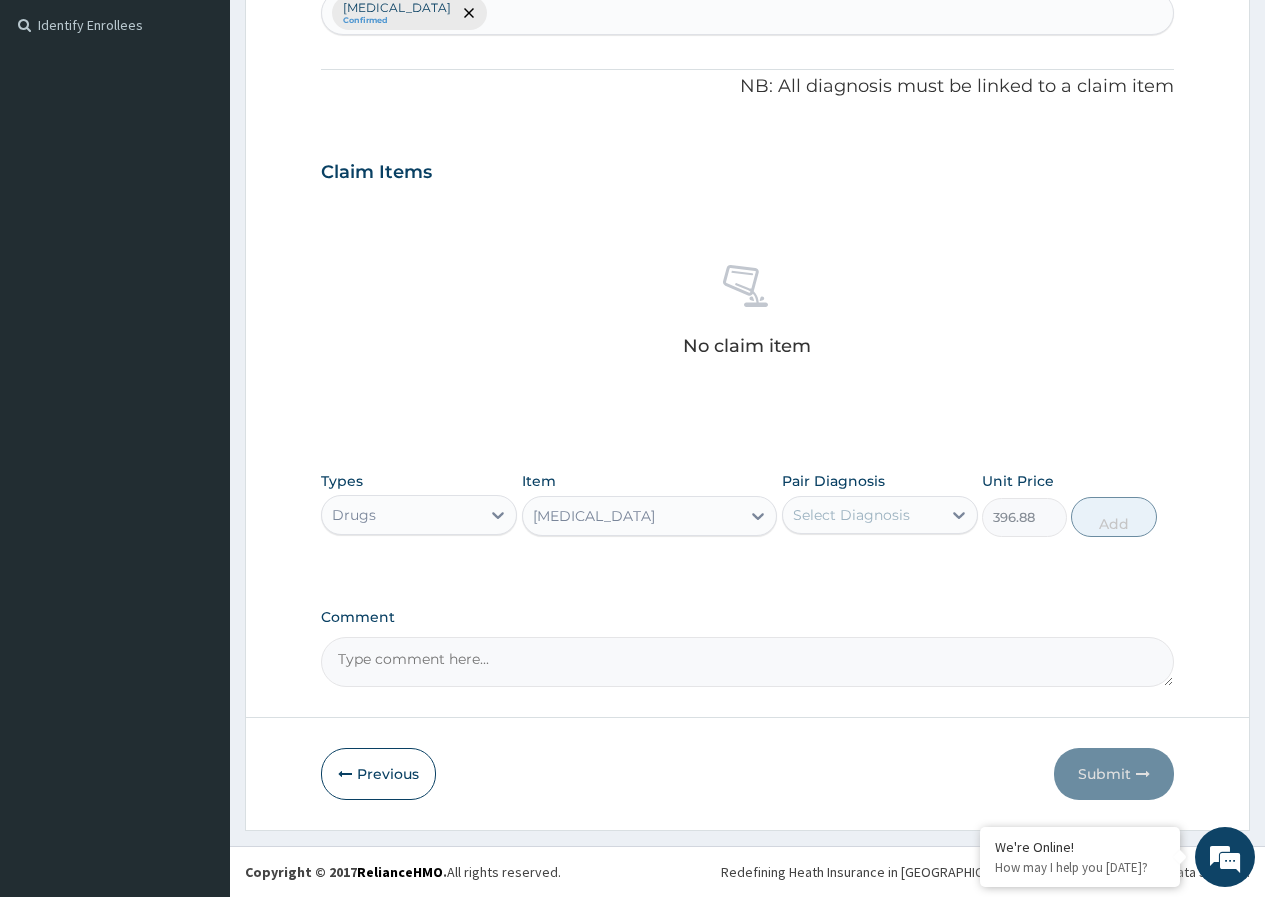 click on "Select Diagnosis" at bounding box center [851, 515] 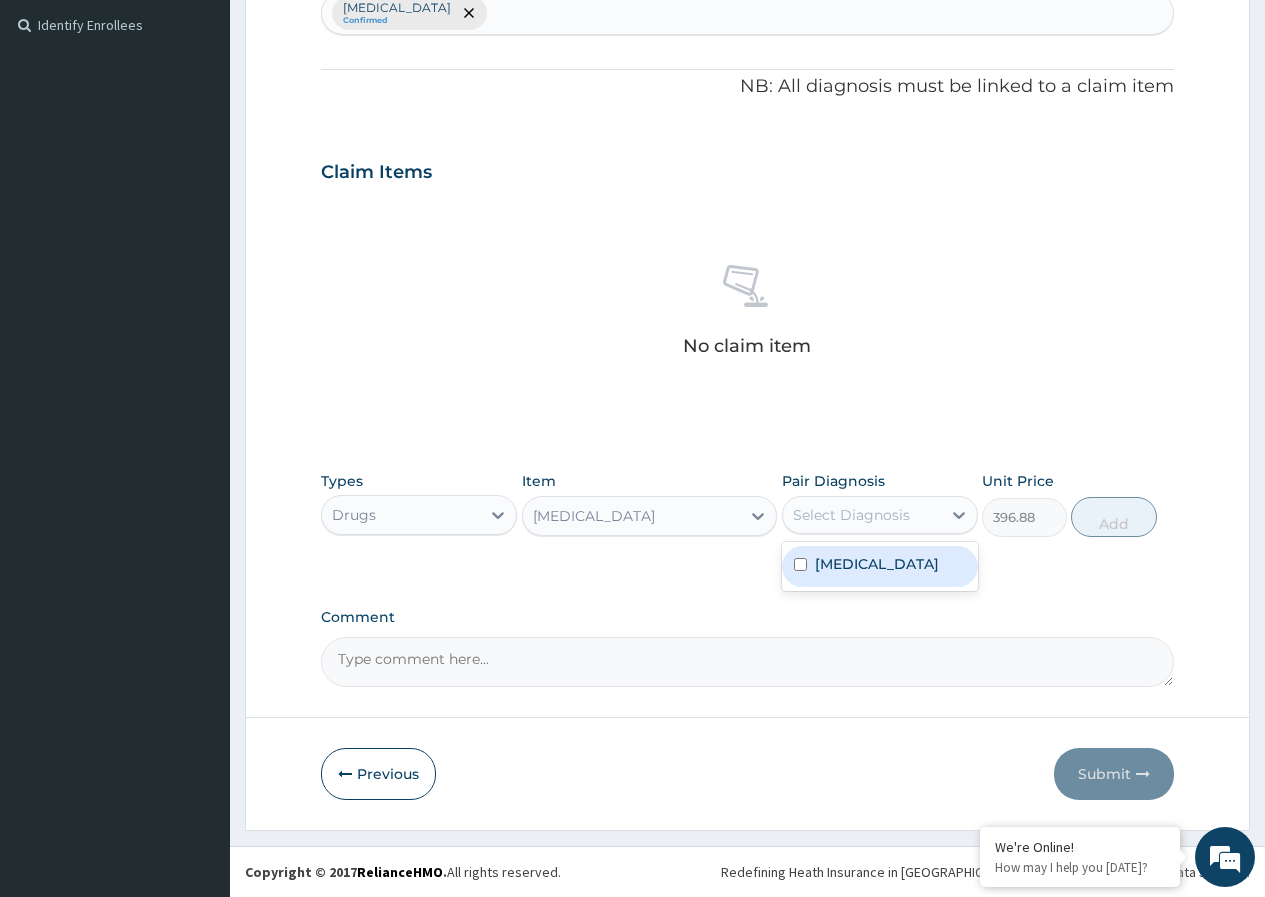 click on "Chest pain" at bounding box center [877, 564] 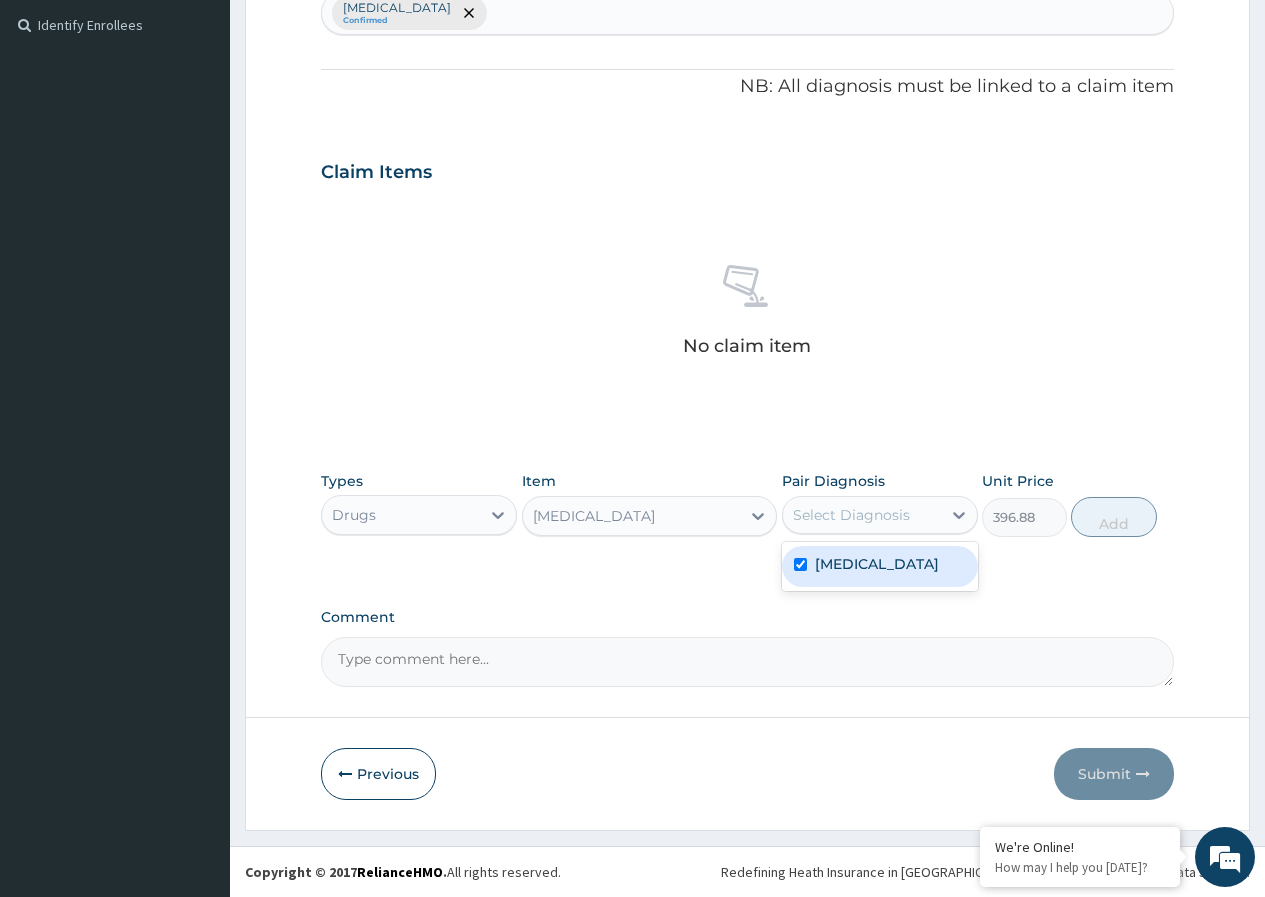 checkbox on "true" 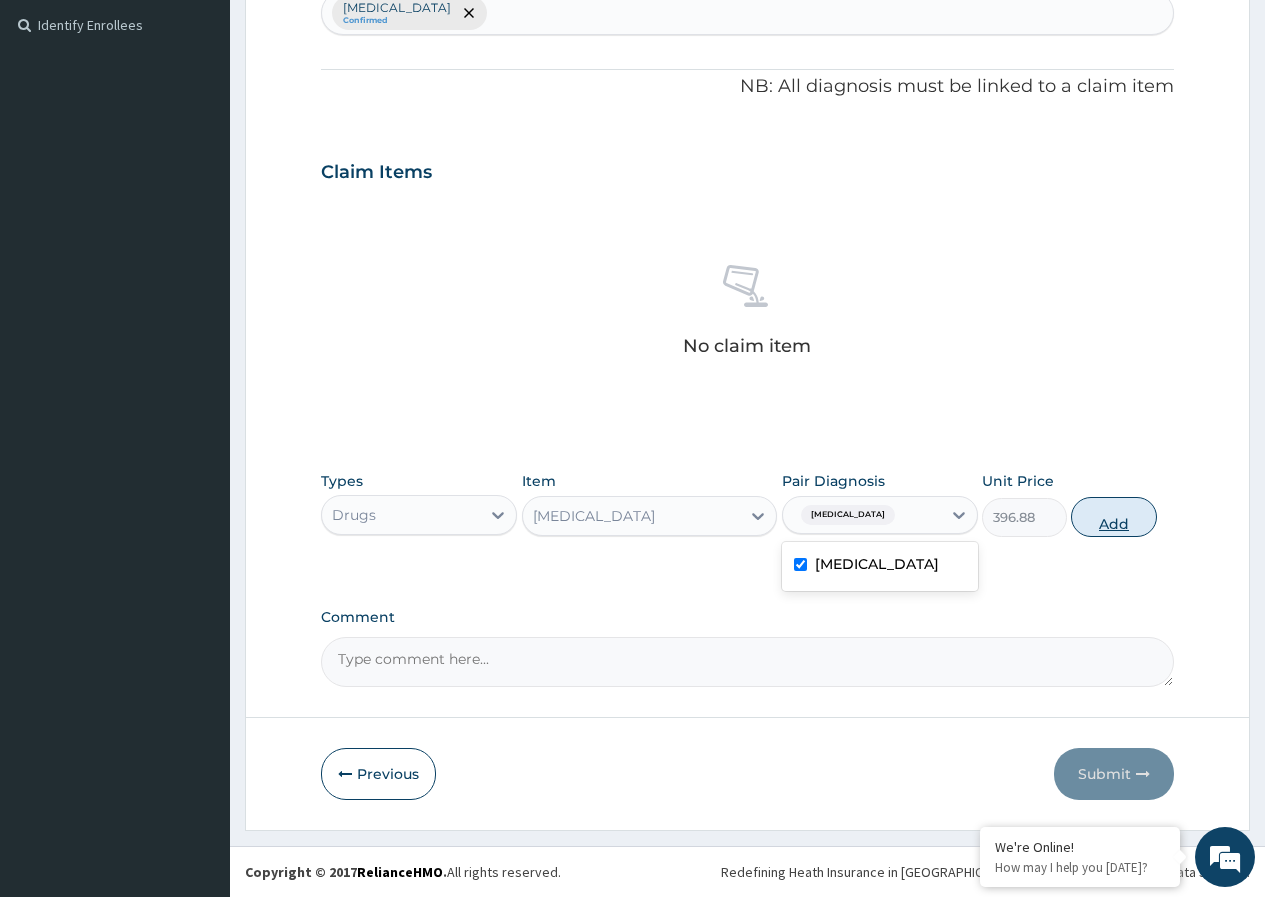 click on "Add" at bounding box center [1113, 517] 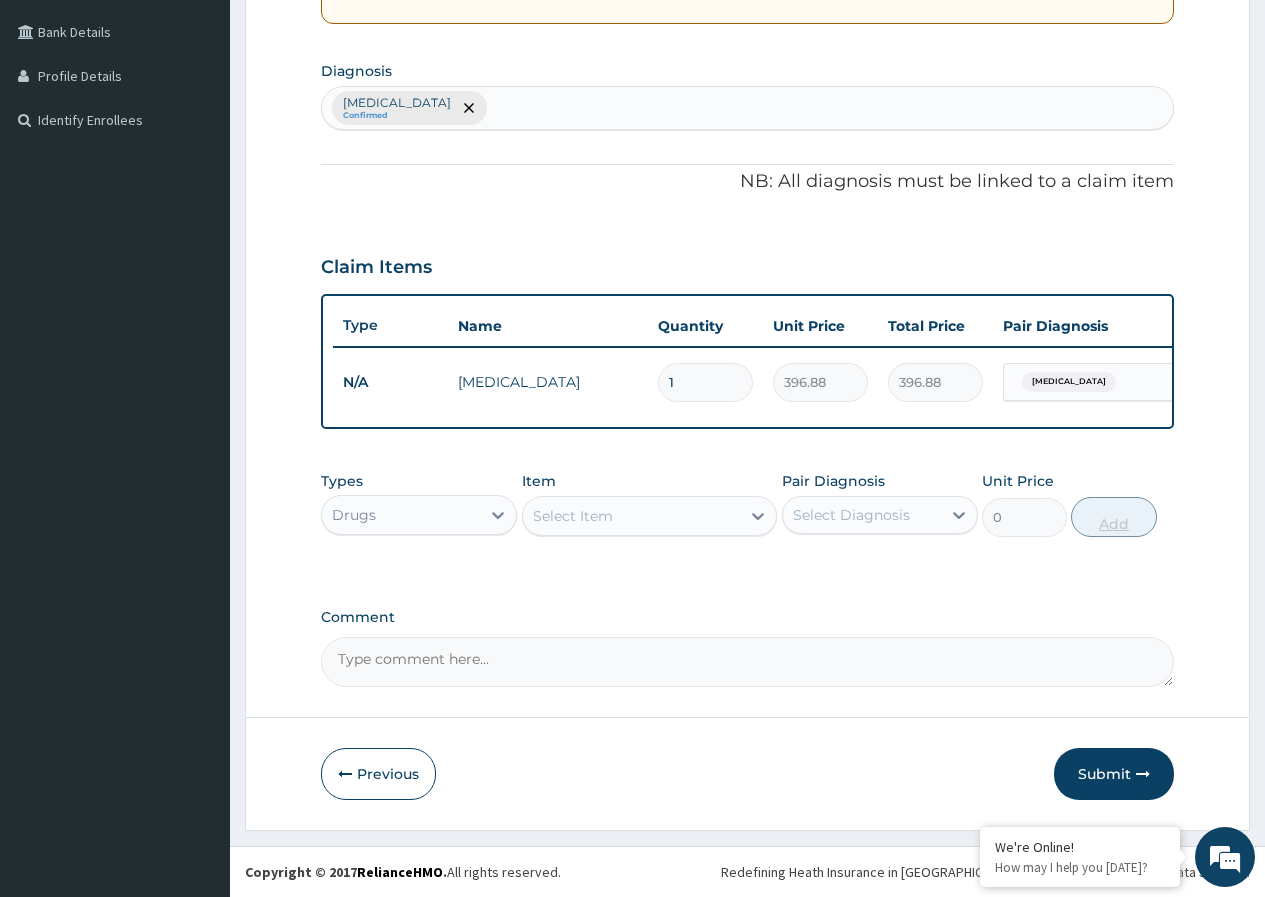 scroll, scrollTop: 465, scrollLeft: 0, axis: vertical 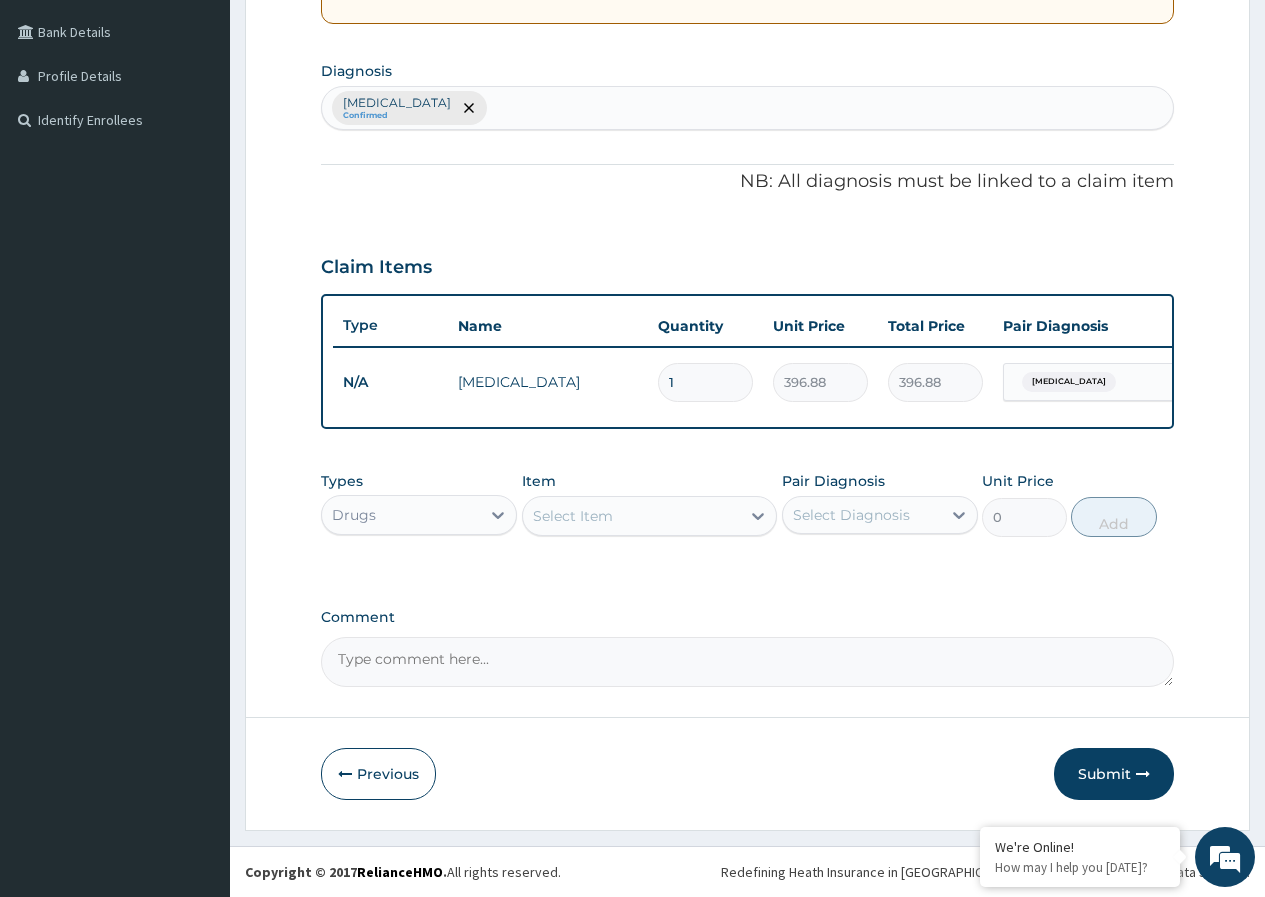 click on "1" at bounding box center [705, 382] 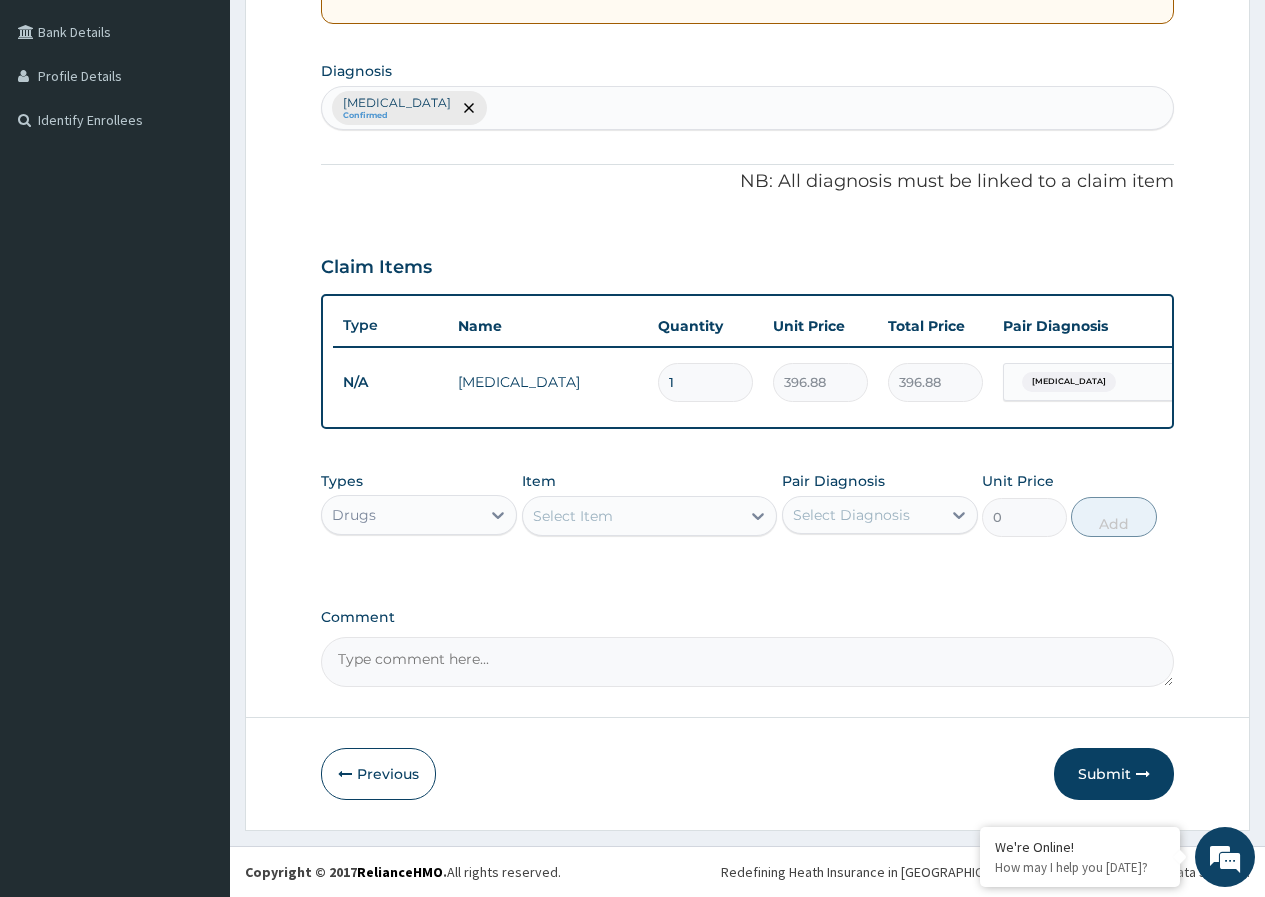 type on "10" 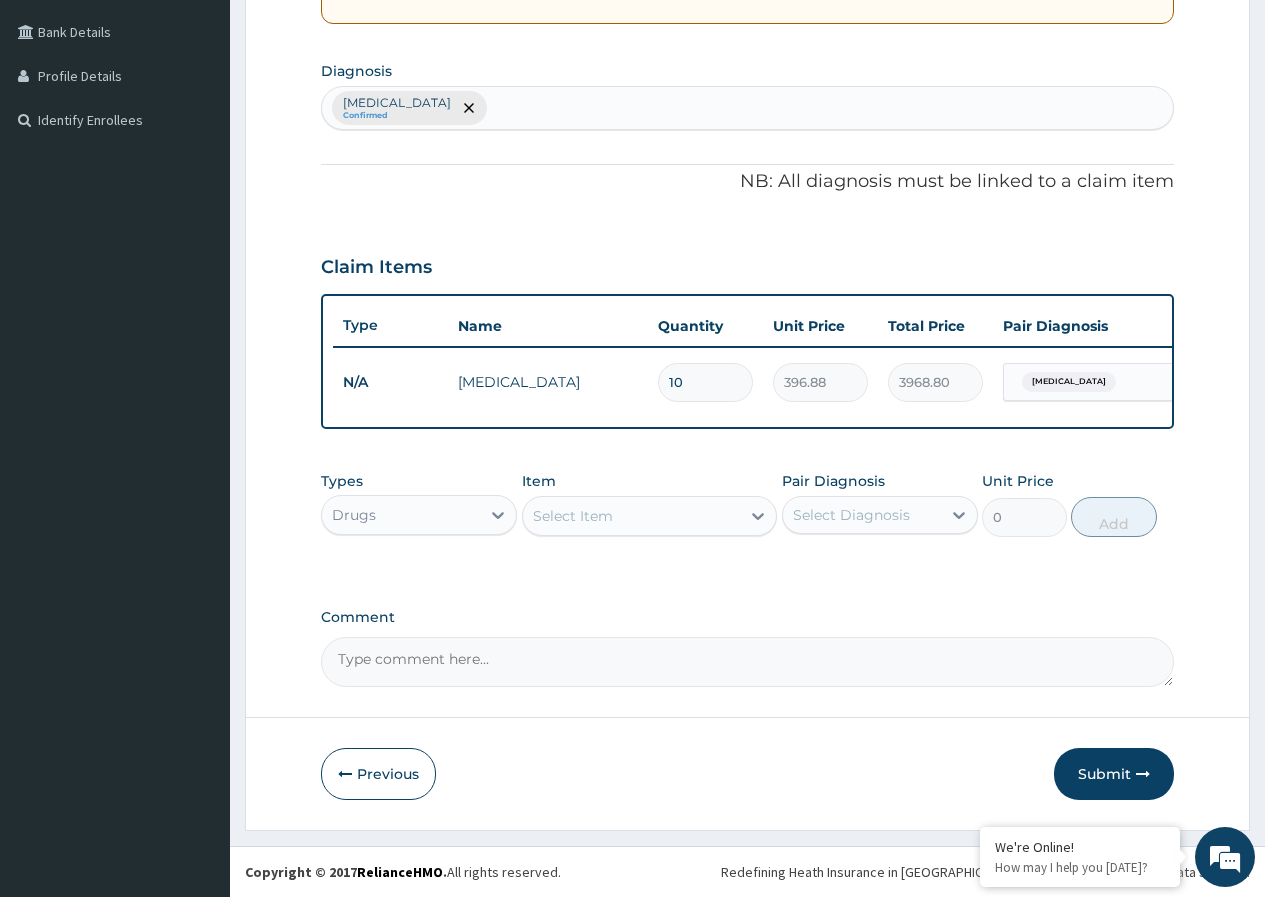 type on "10" 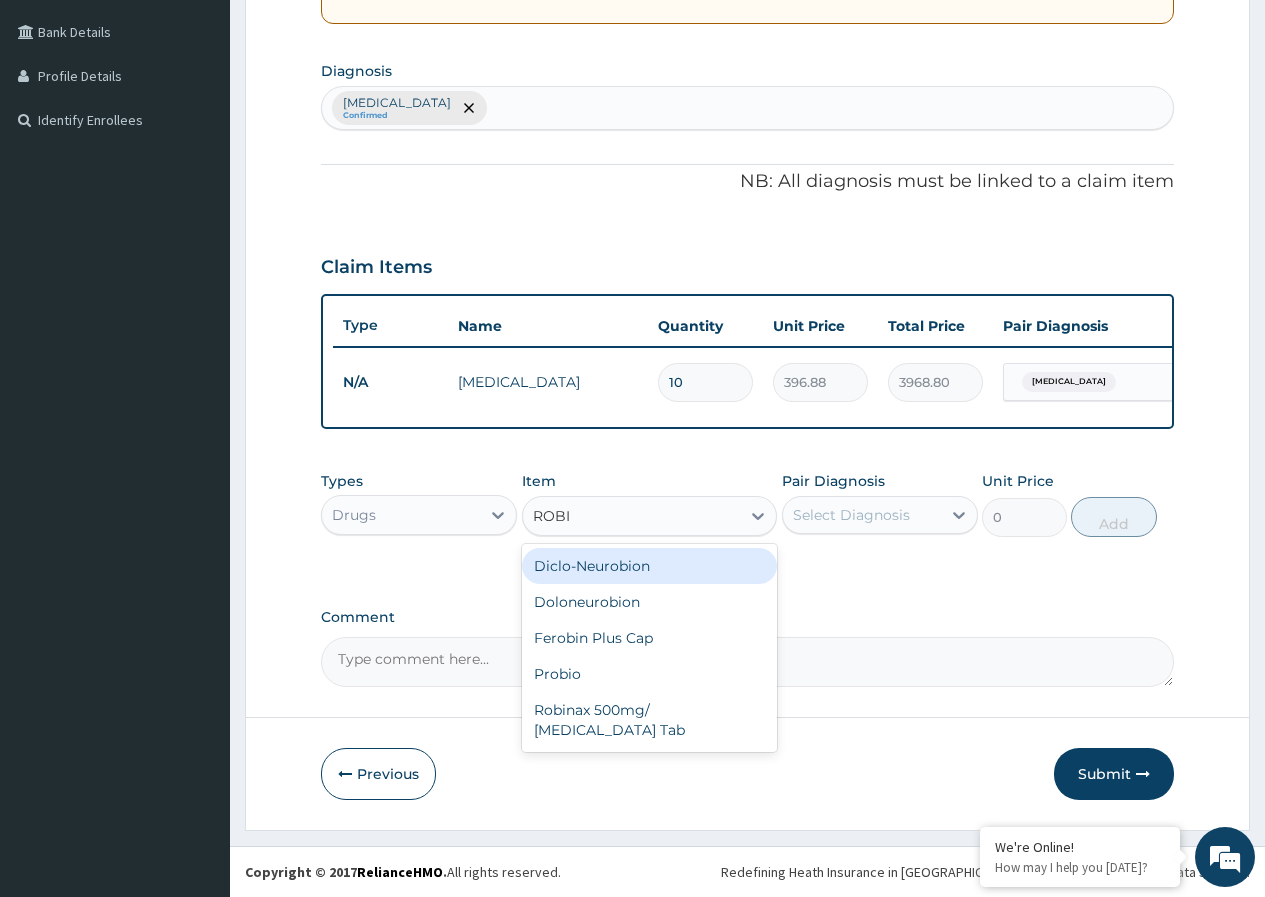 type on "ROBIN" 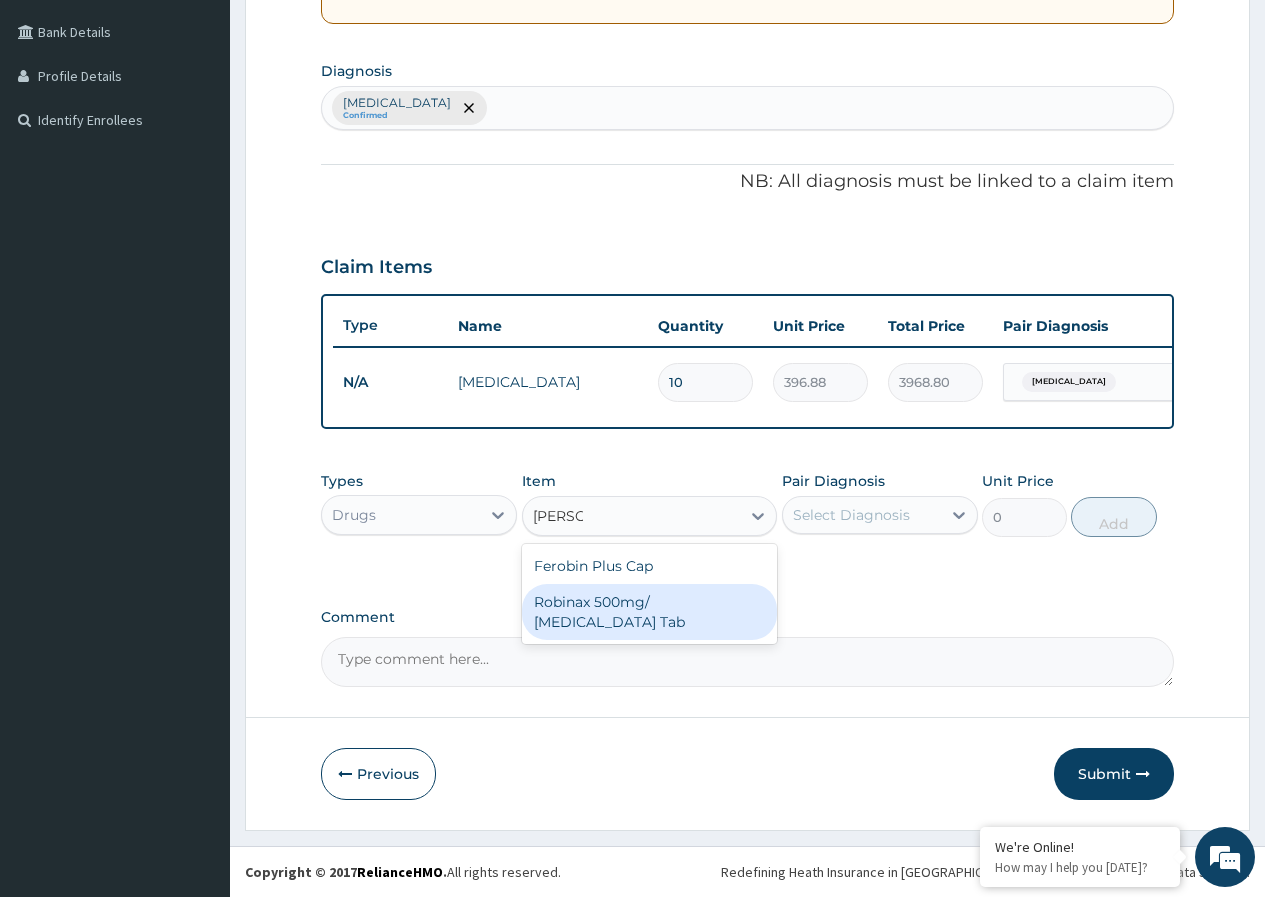 click on "Robinax 500mg/ [MEDICAL_DATA] Tab" at bounding box center [650, 612] 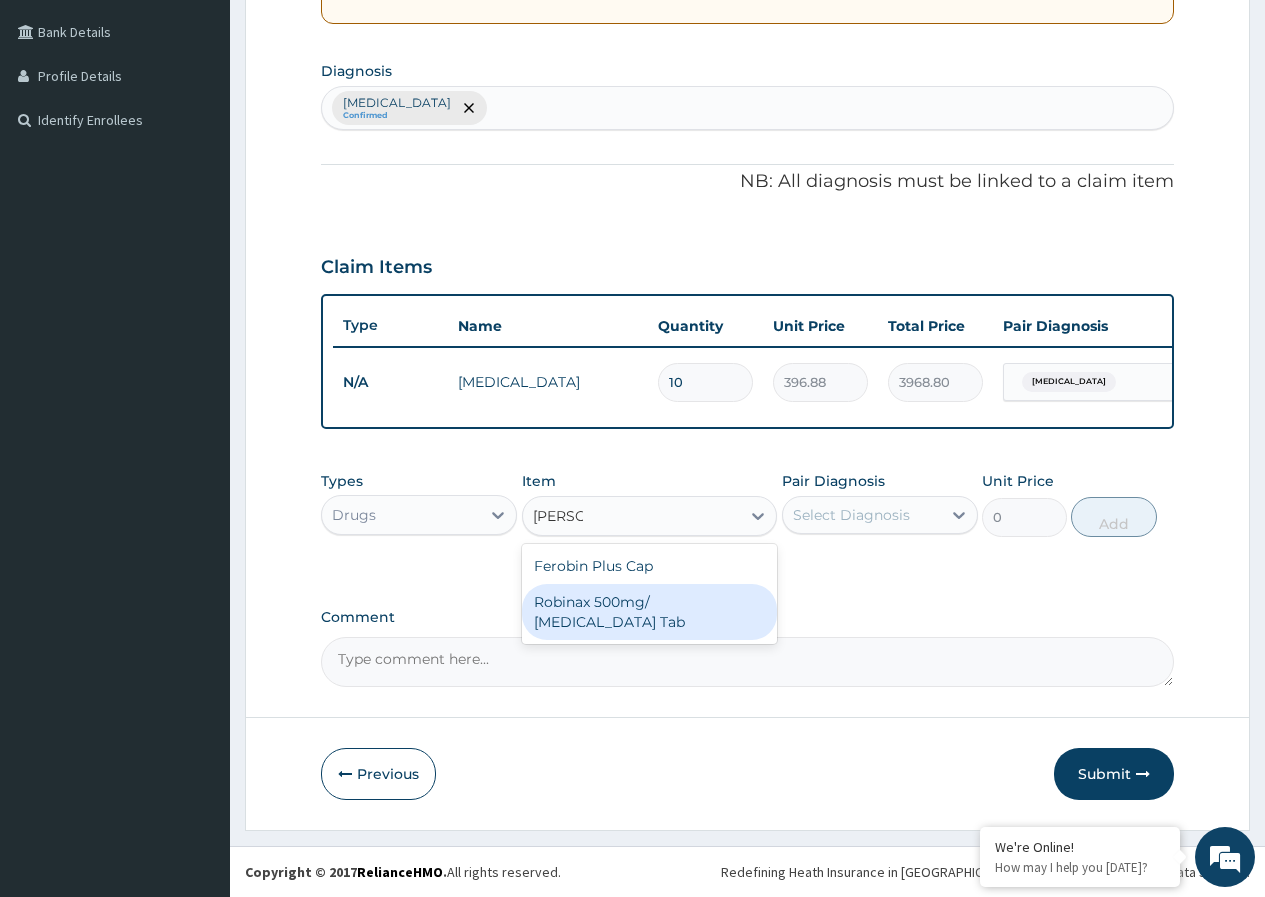 type 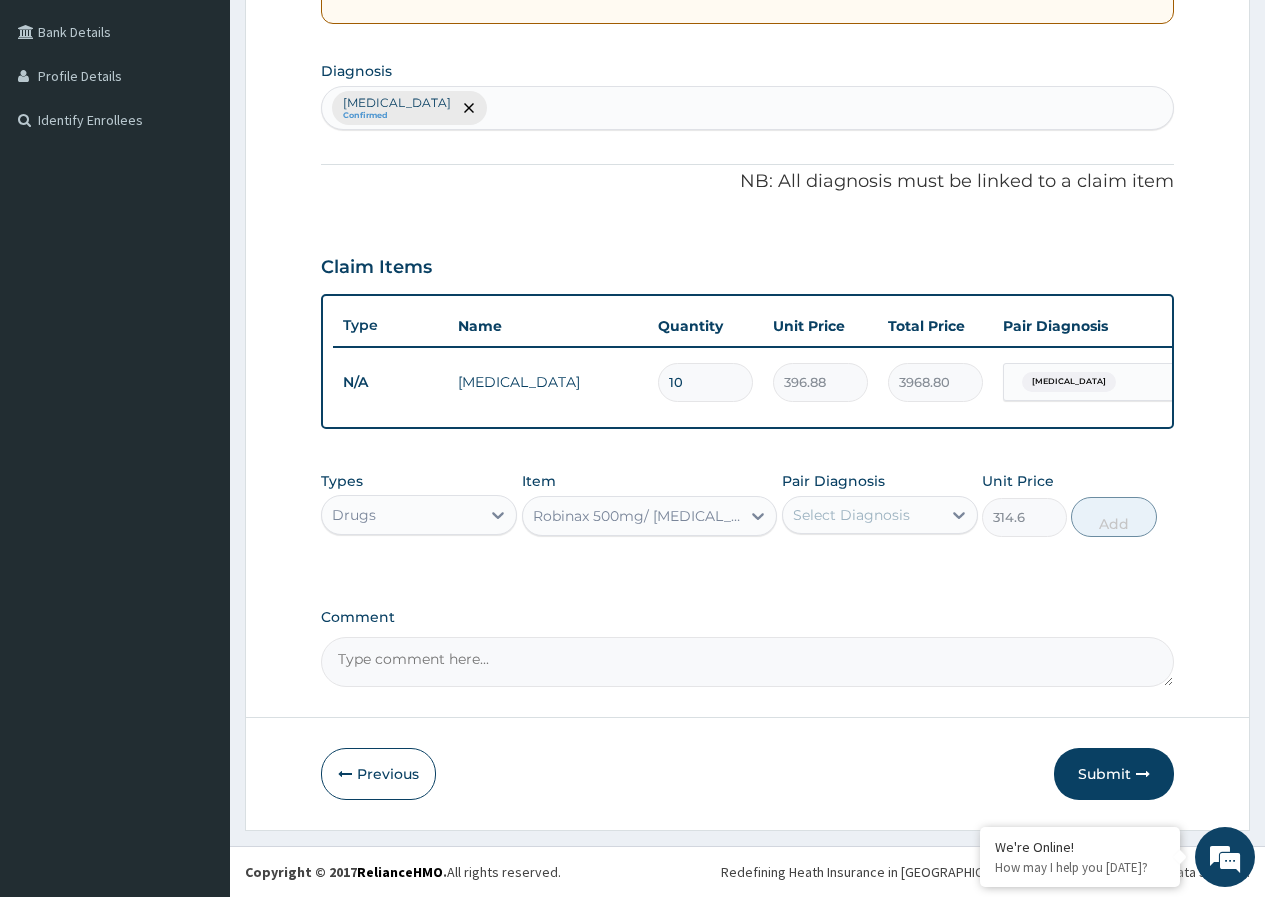 click on "Select Diagnosis" at bounding box center [851, 515] 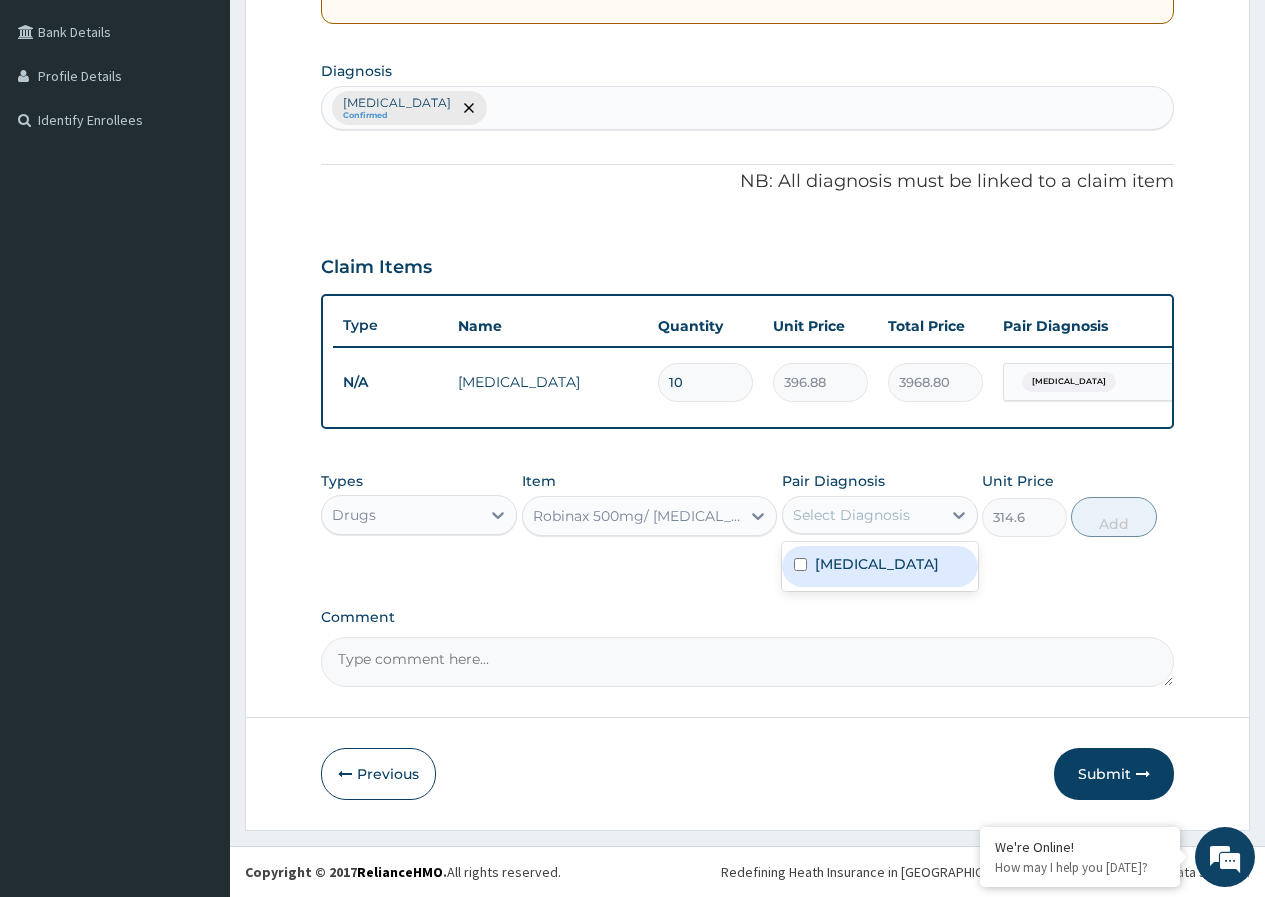 click on "Chest pain" at bounding box center [880, 566] 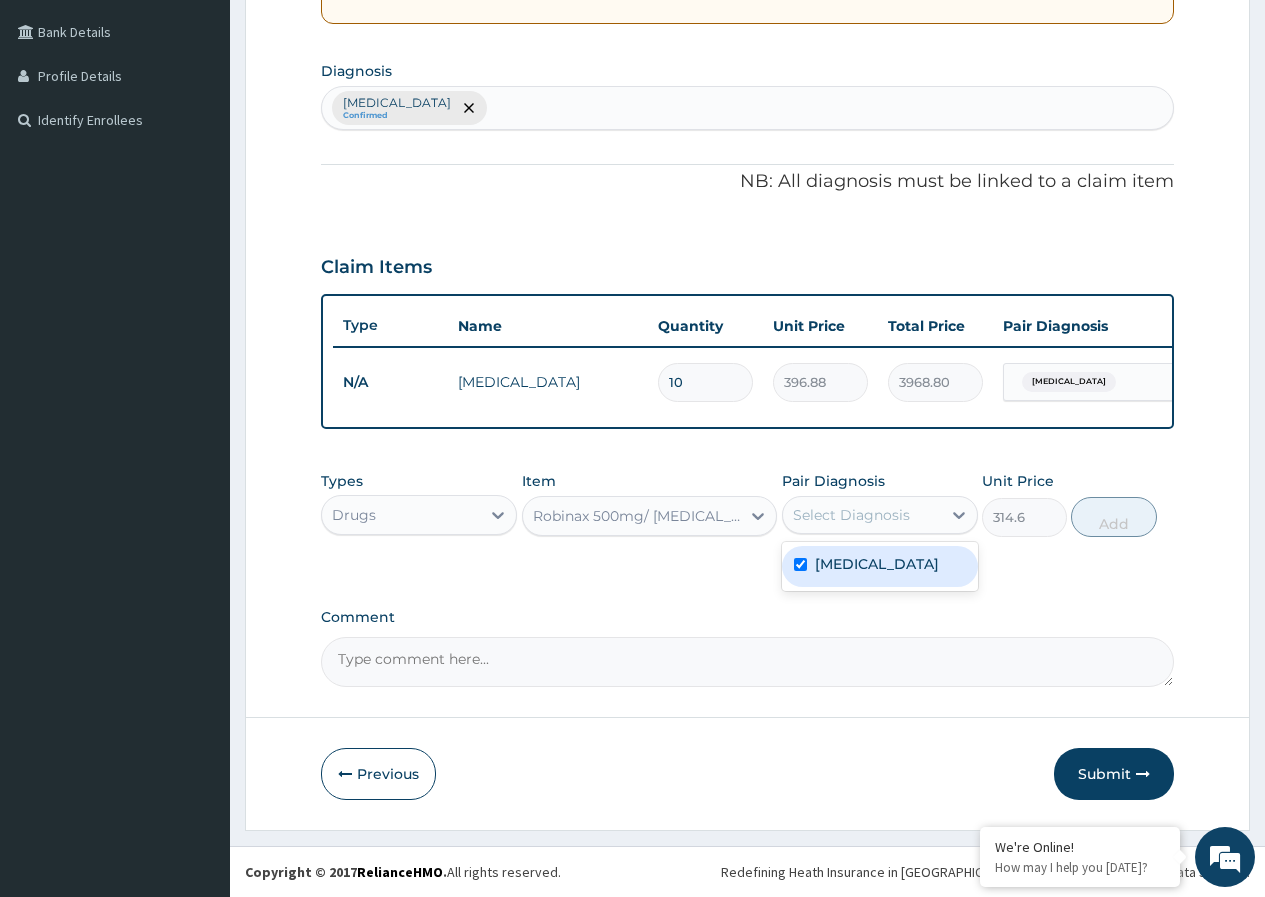 checkbox on "true" 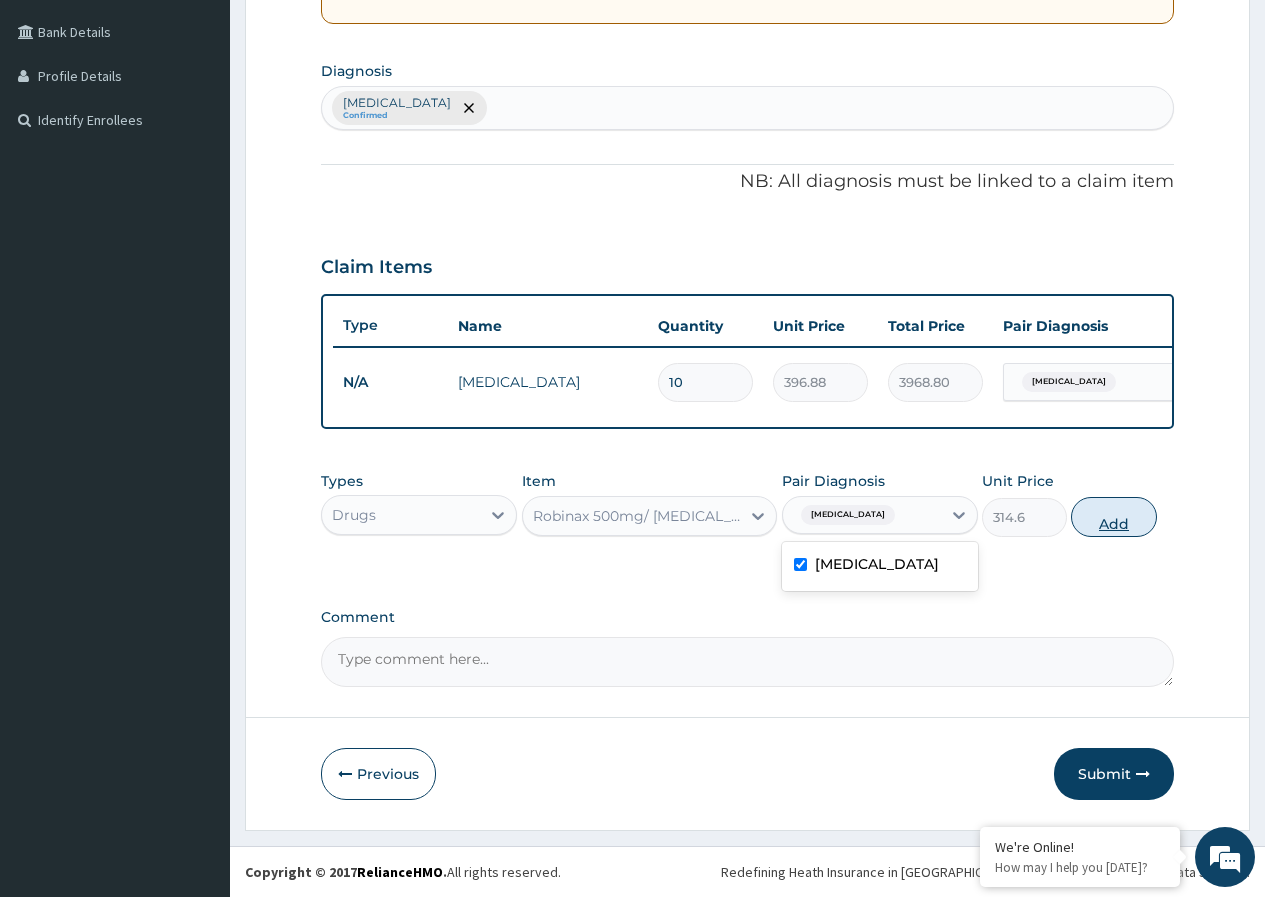 click on "Add" at bounding box center (1113, 517) 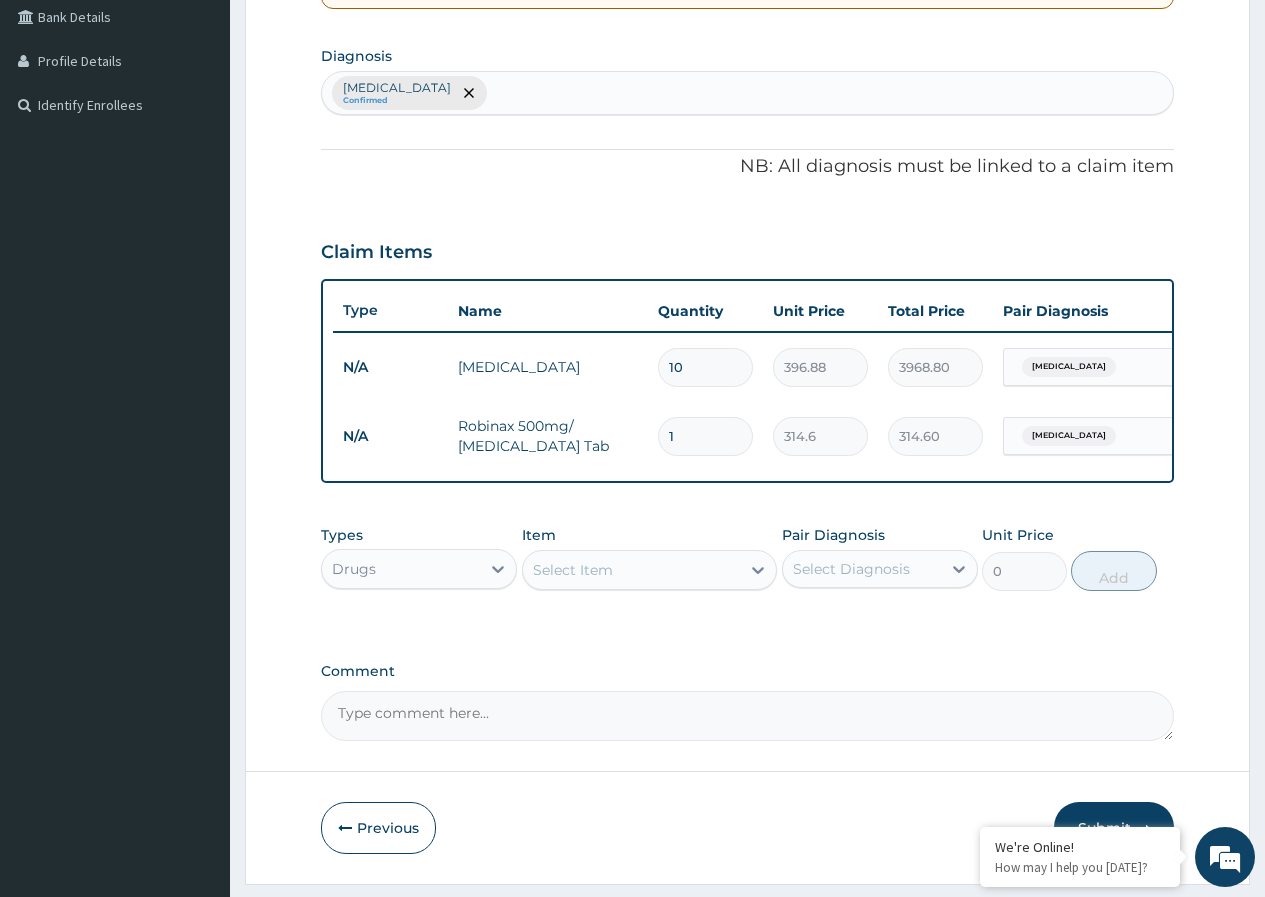 click on "1" at bounding box center (705, 436) 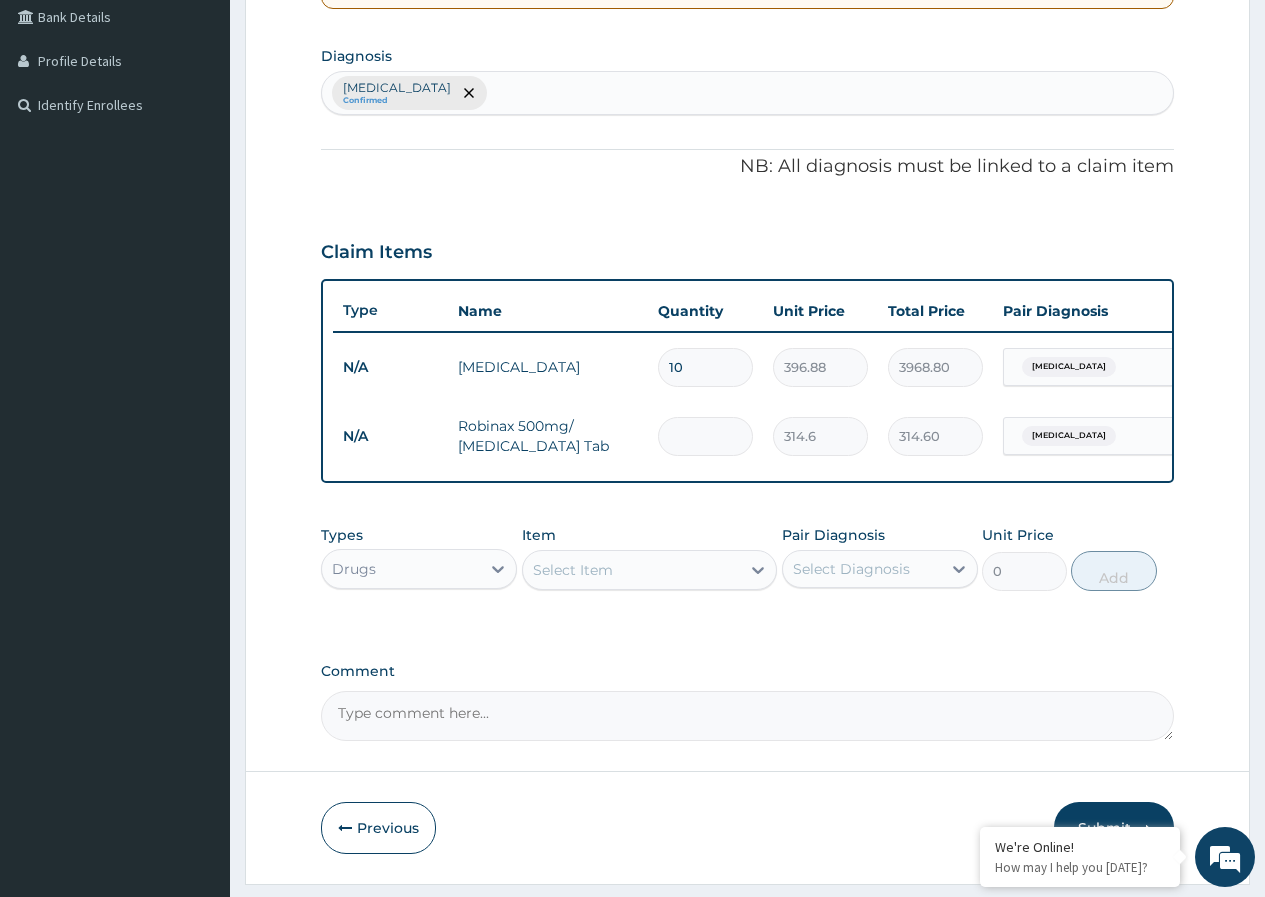 type on "0.00" 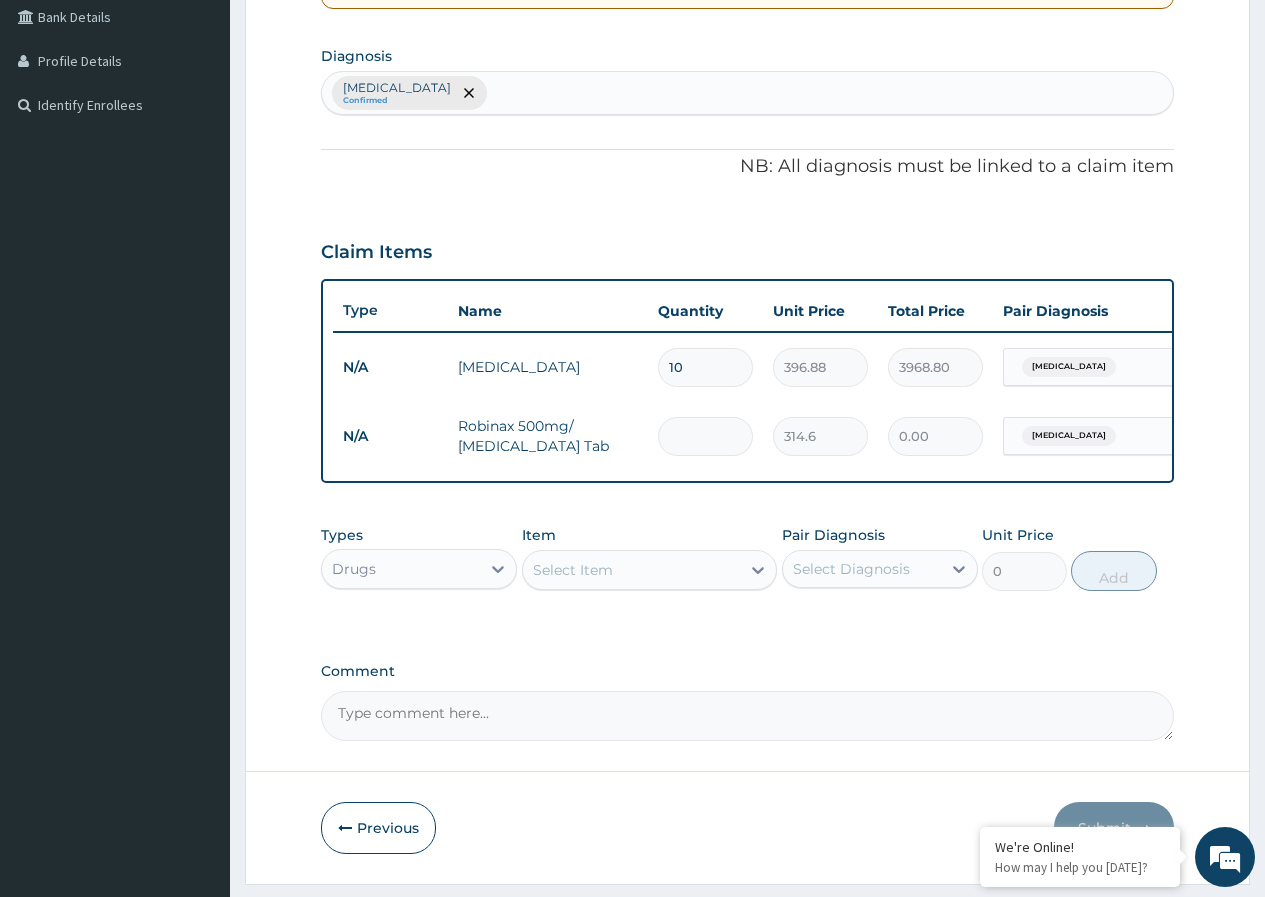 type on "3" 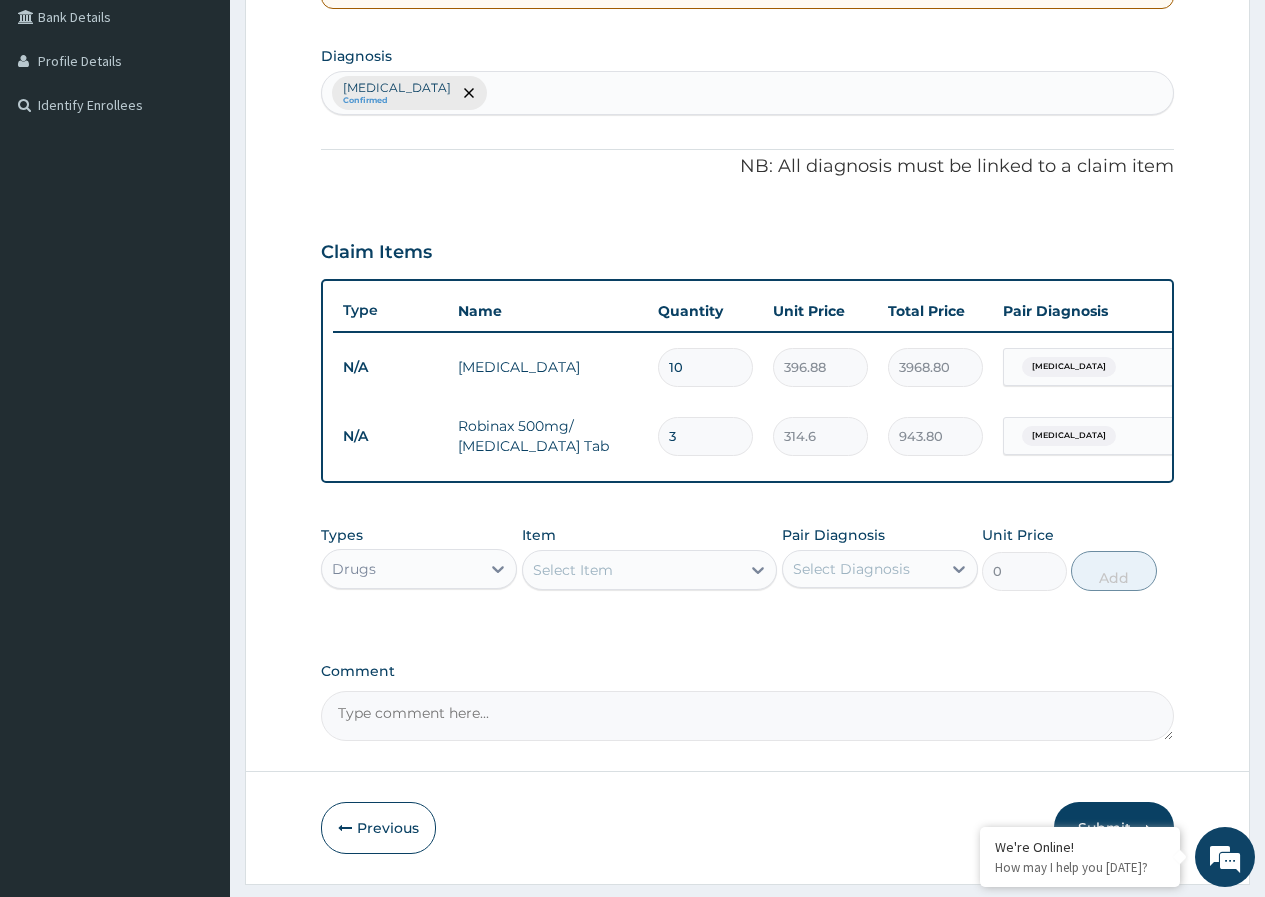 type on "30" 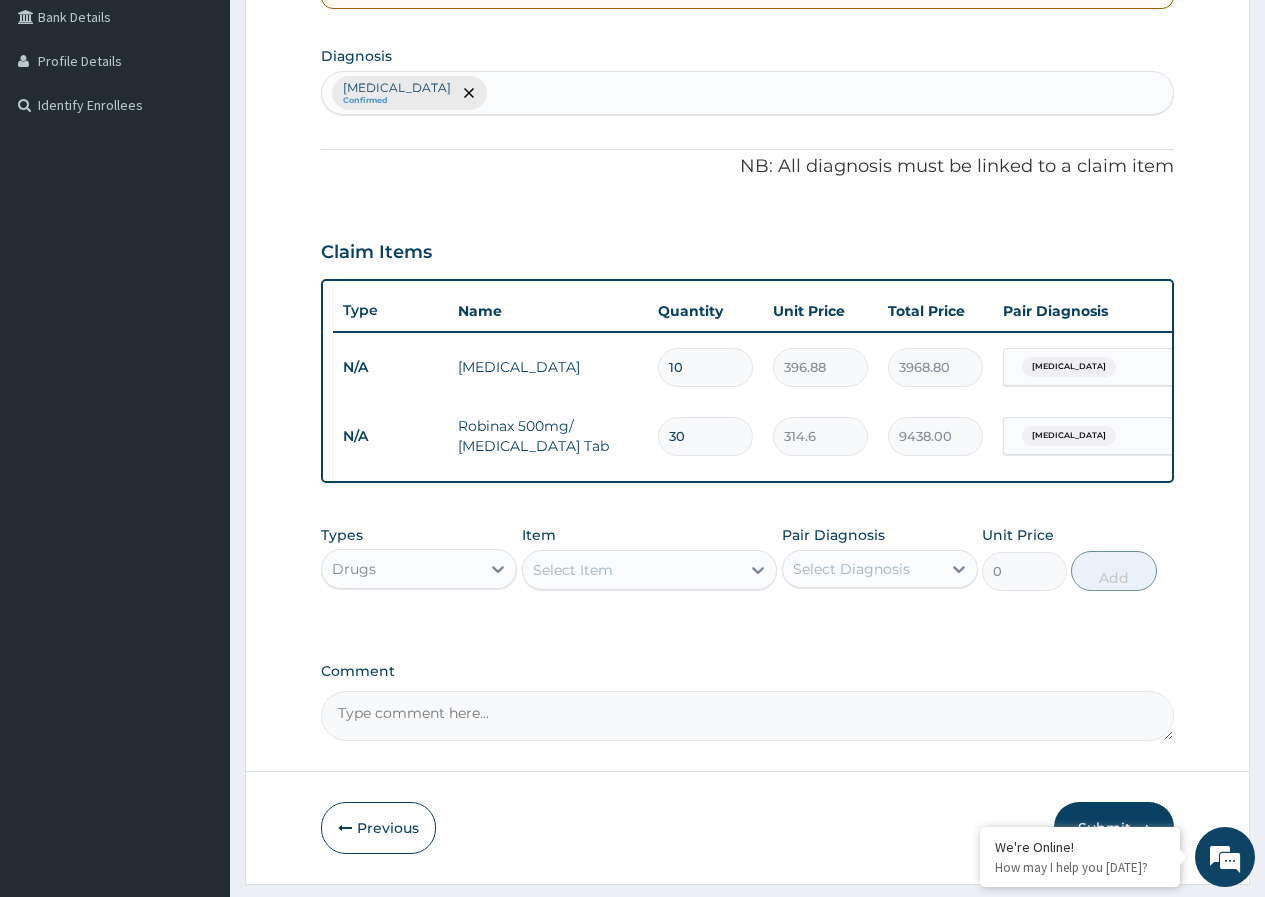 type on "30" 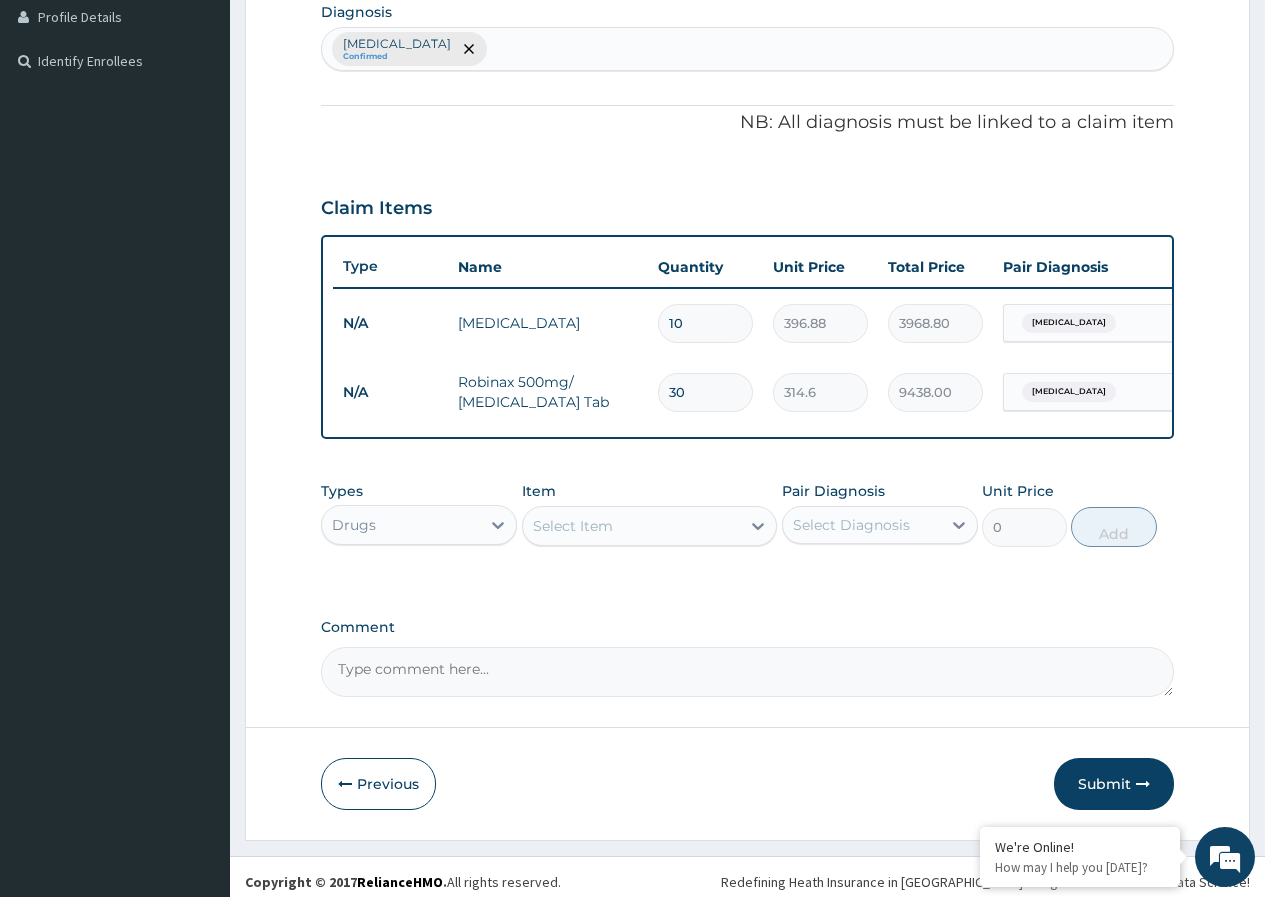 scroll, scrollTop: 534, scrollLeft: 0, axis: vertical 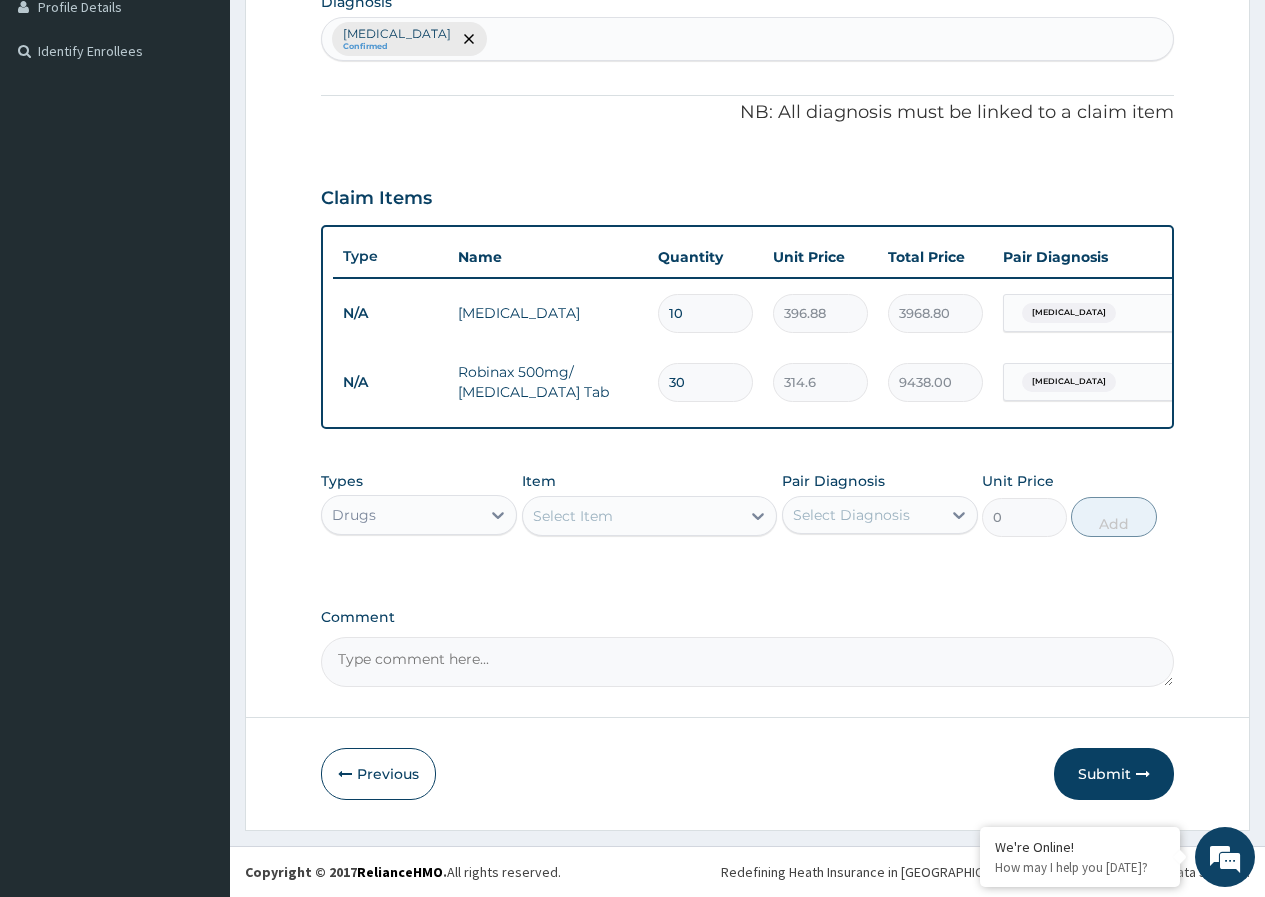 click on "Drugs" at bounding box center [401, 515] 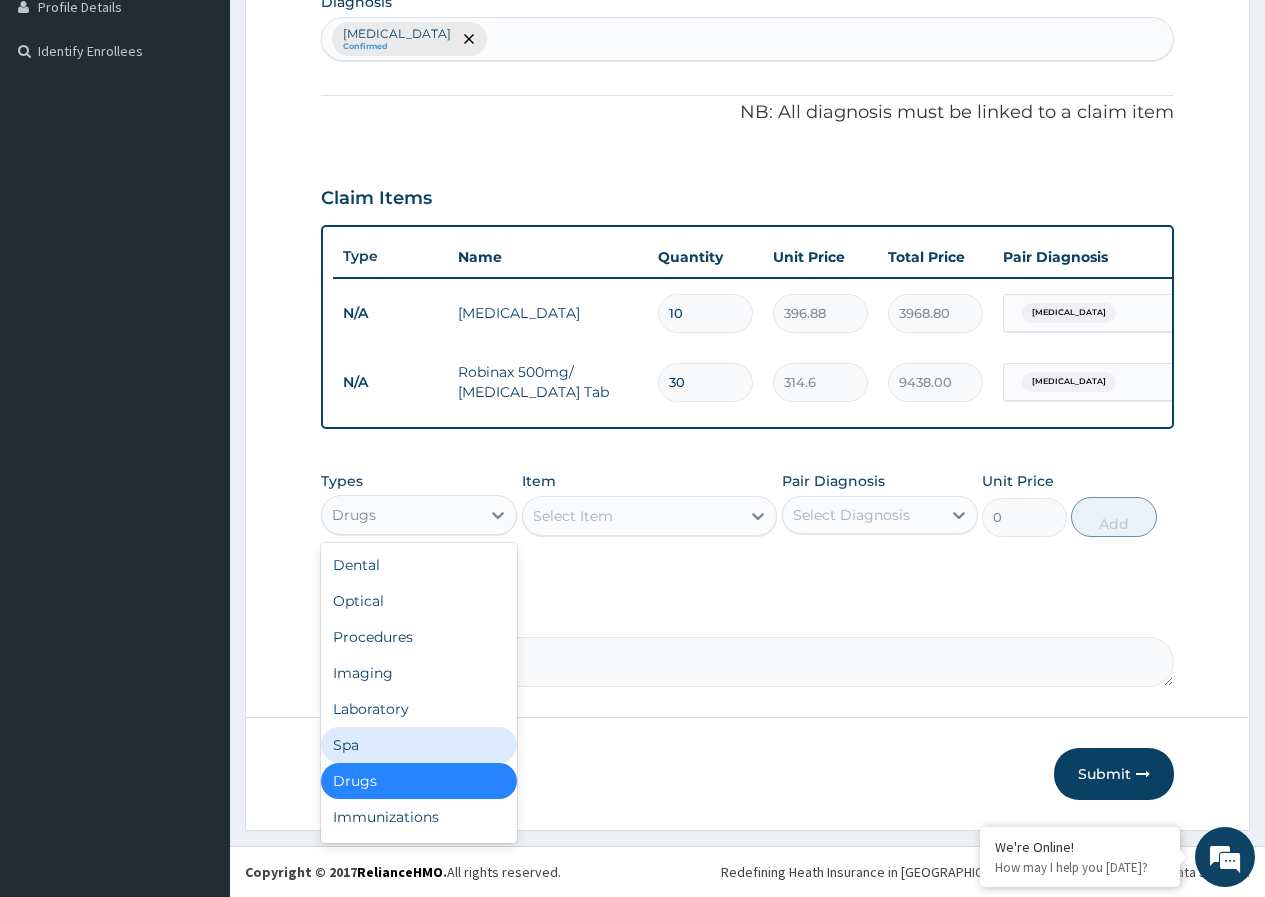 scroll, scrollTop: 68, scrollLeft: 0, axis: vertical 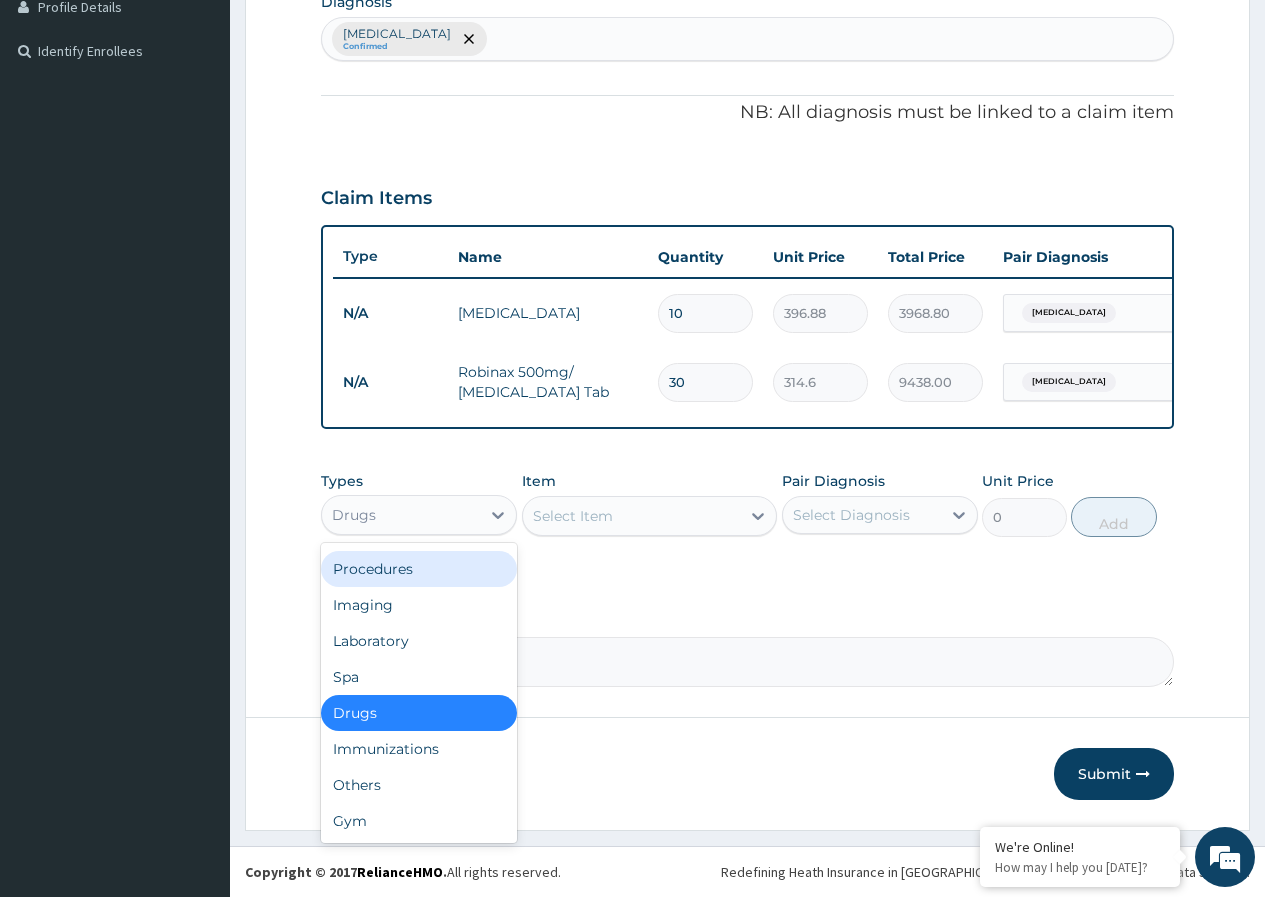 drag, startPoint x: 405, startPoint y: 567, endPoint x: 549, endPoint y: 535, distance: 147.51271 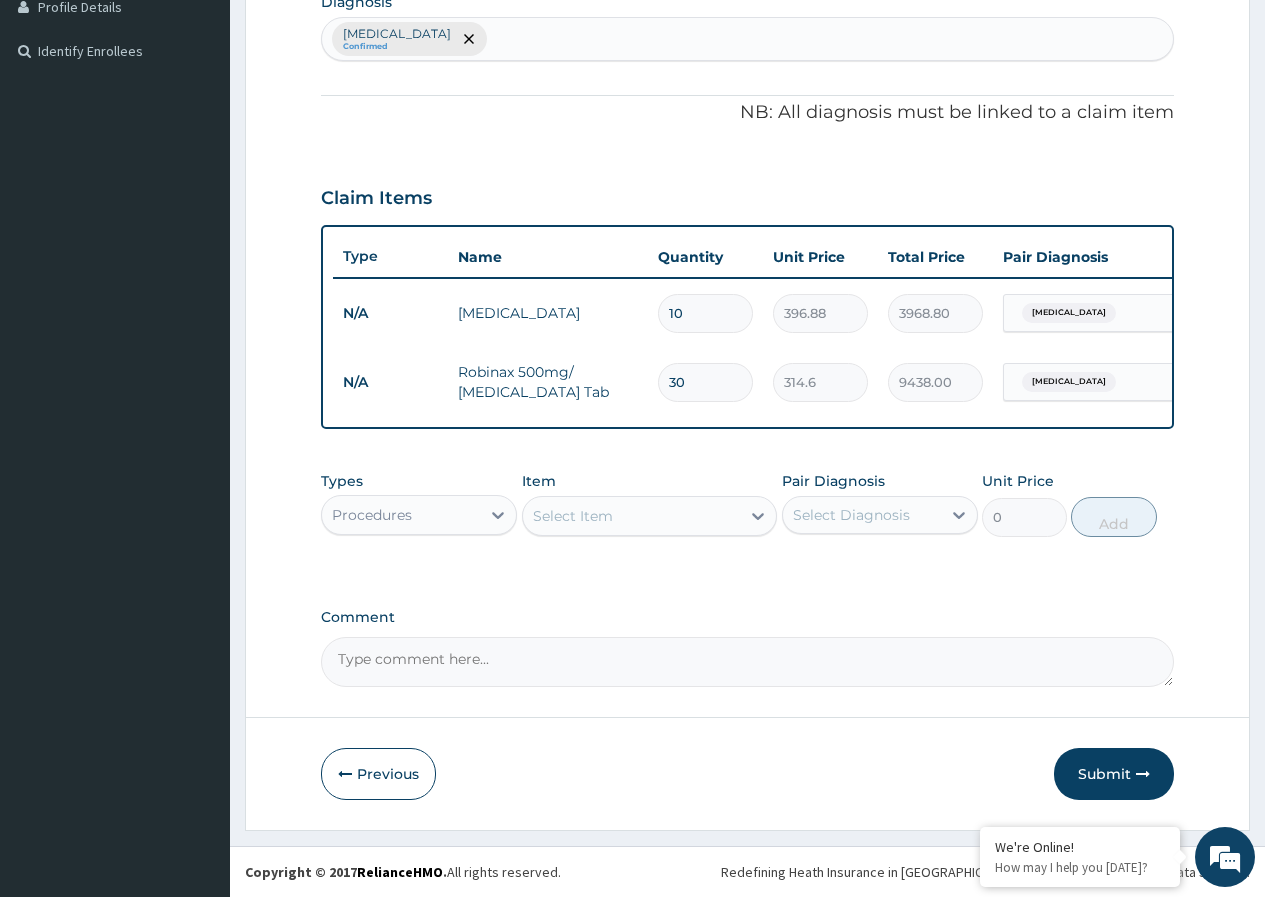 click on "Select Item" at bounding box center (573, 516) 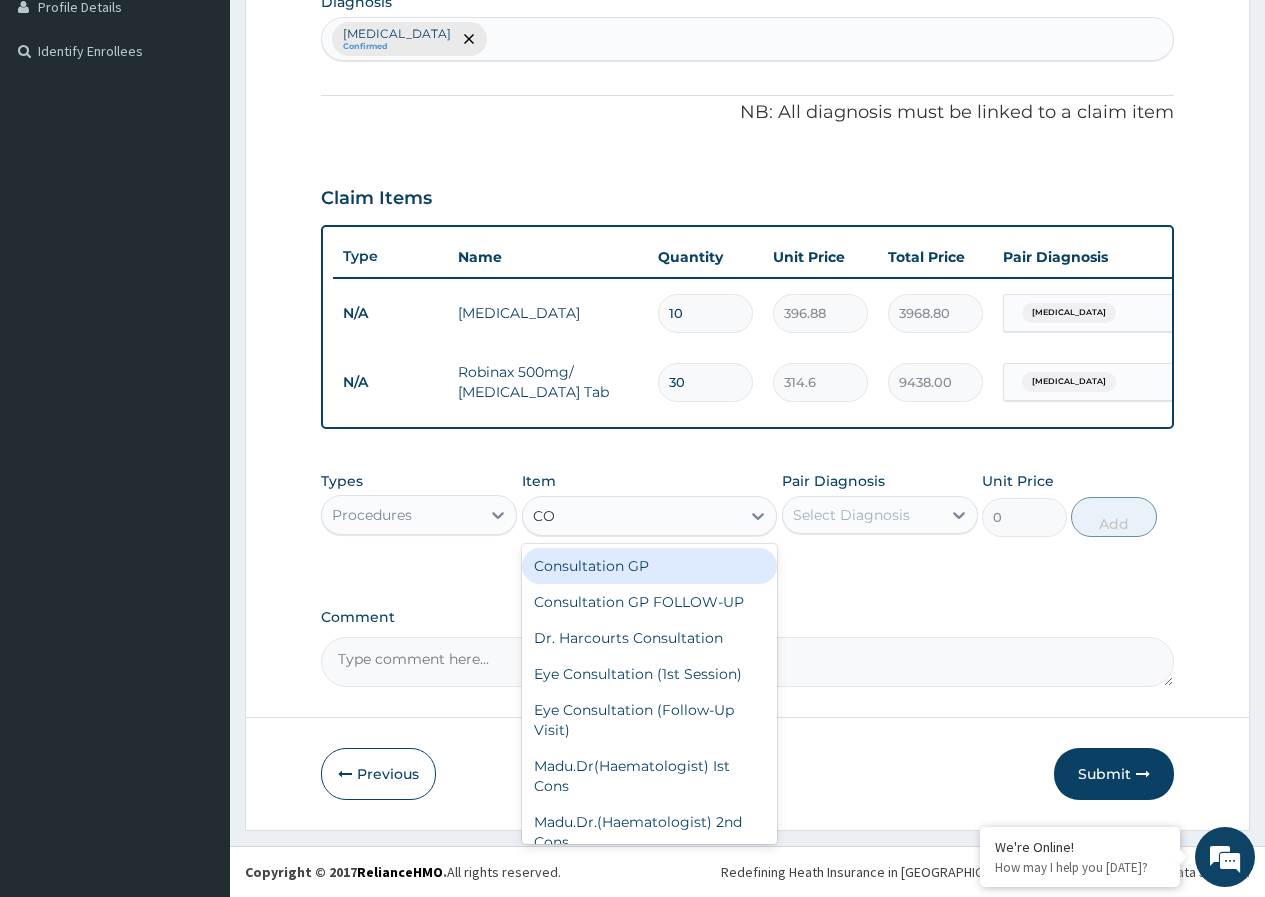 type on "CON" 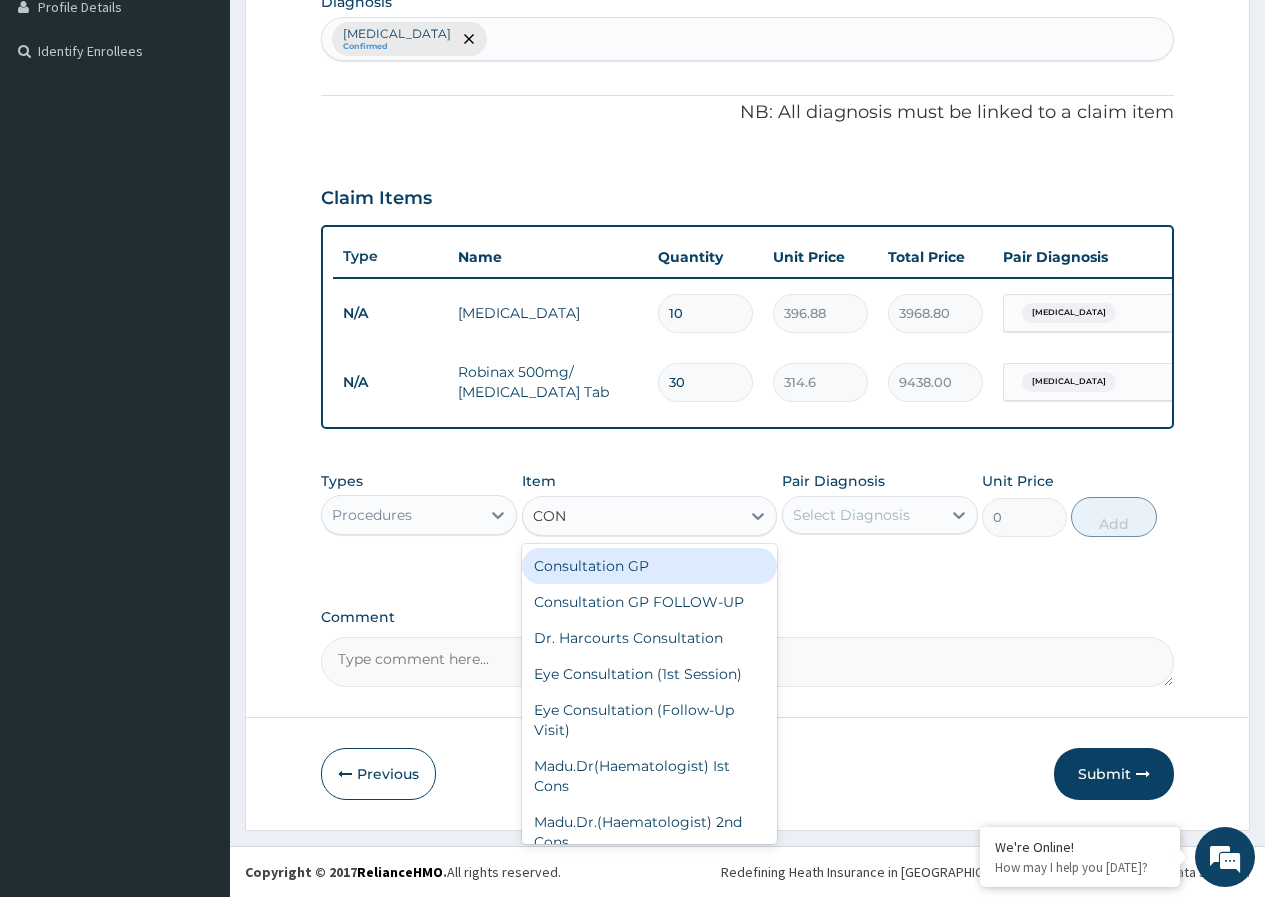 click on "Consultation GP" at bounding box center [650, 566] 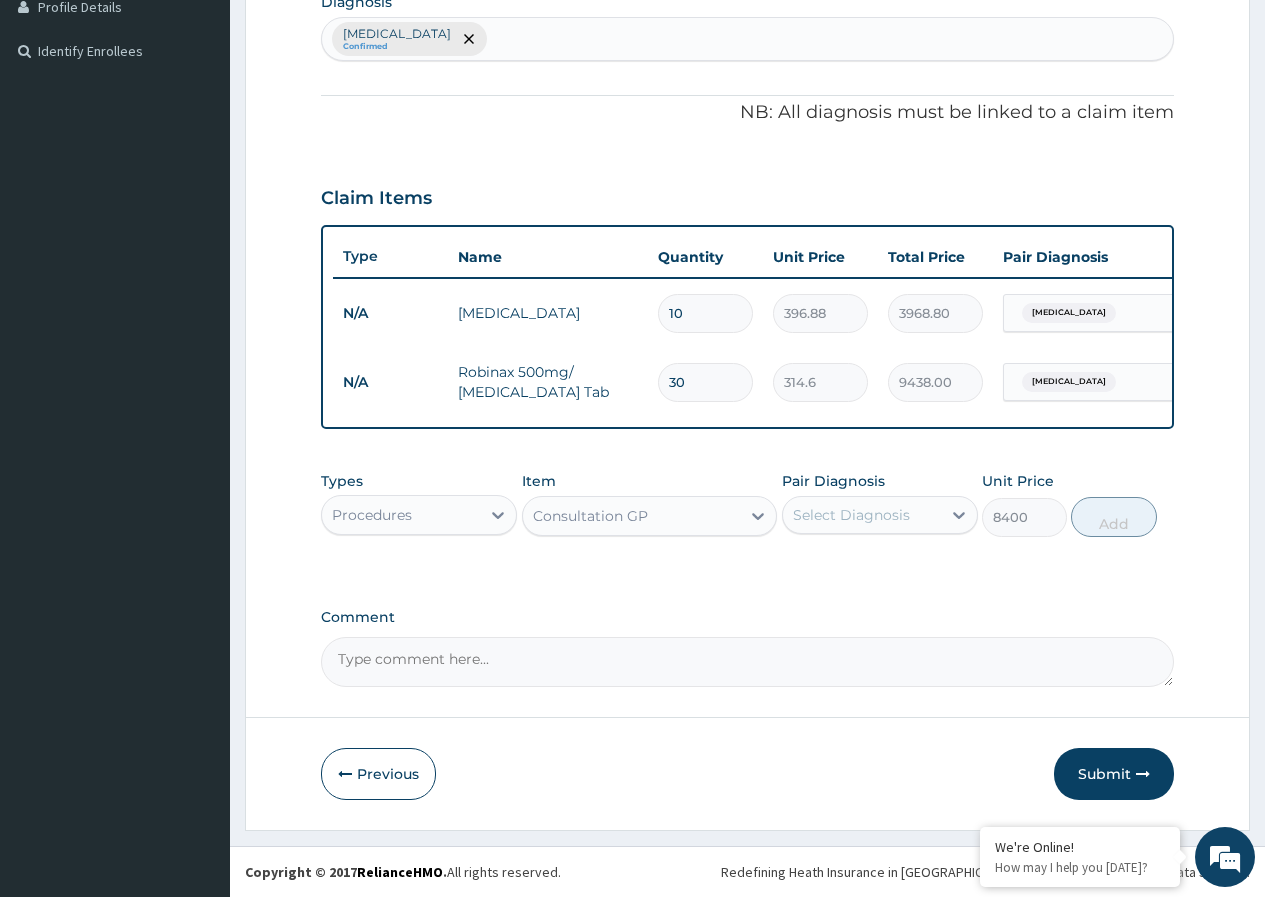 click on "Select Diagnosis" at bounding box center (851, 515) 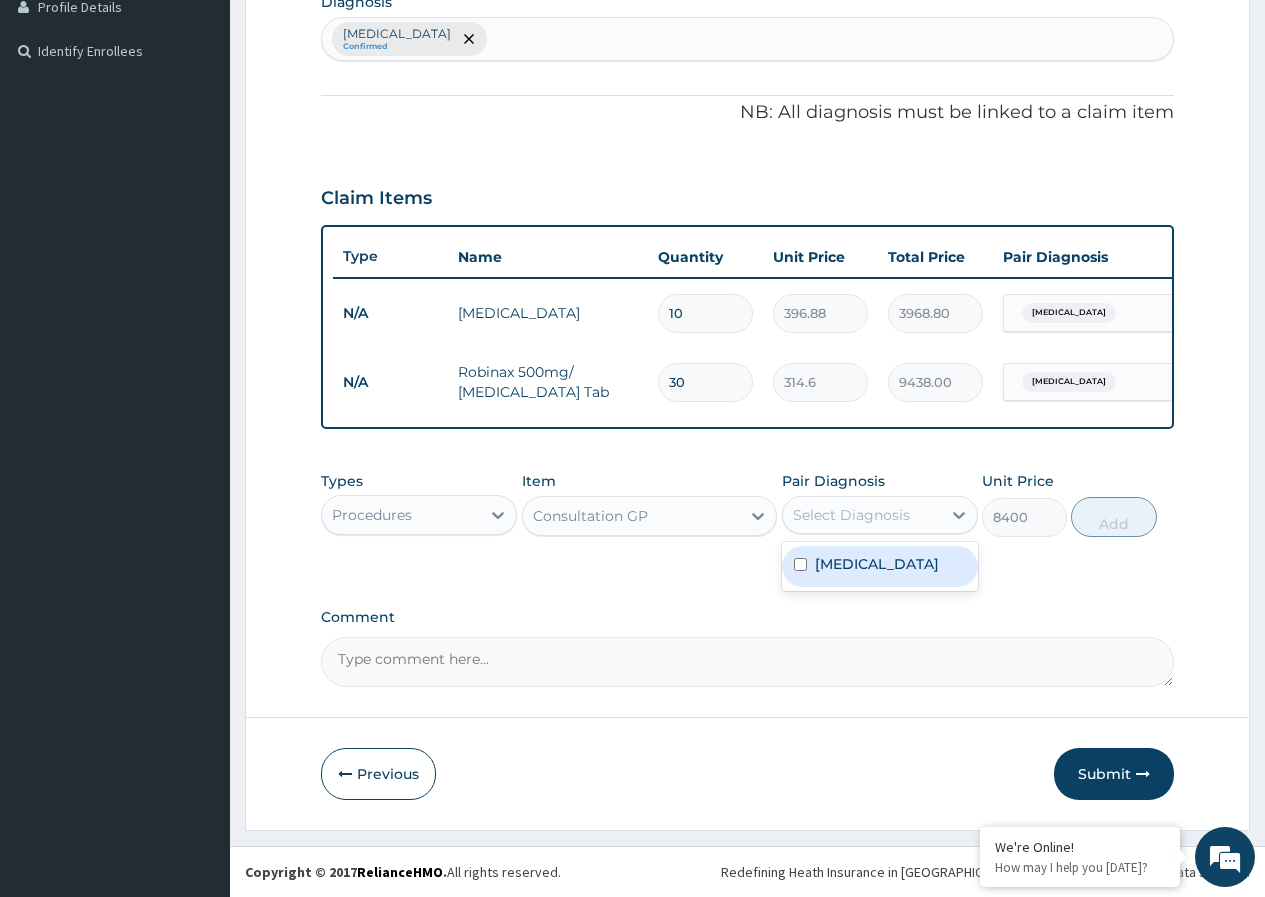 drag, startPoint x: 853, startPoint y: 566, endPoint x: 865, endPoint y: 569, distance: 12.369317 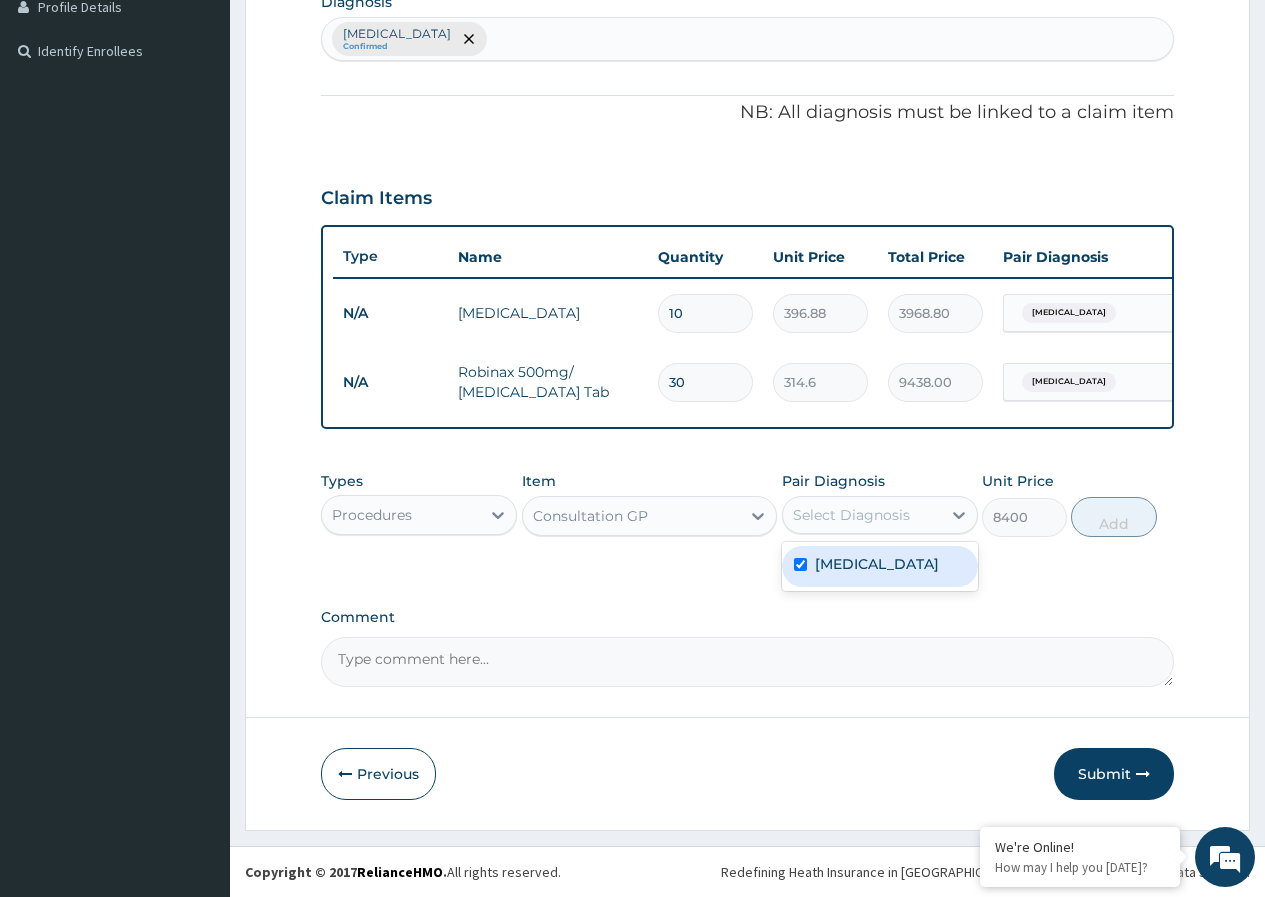 checkbox on "true" 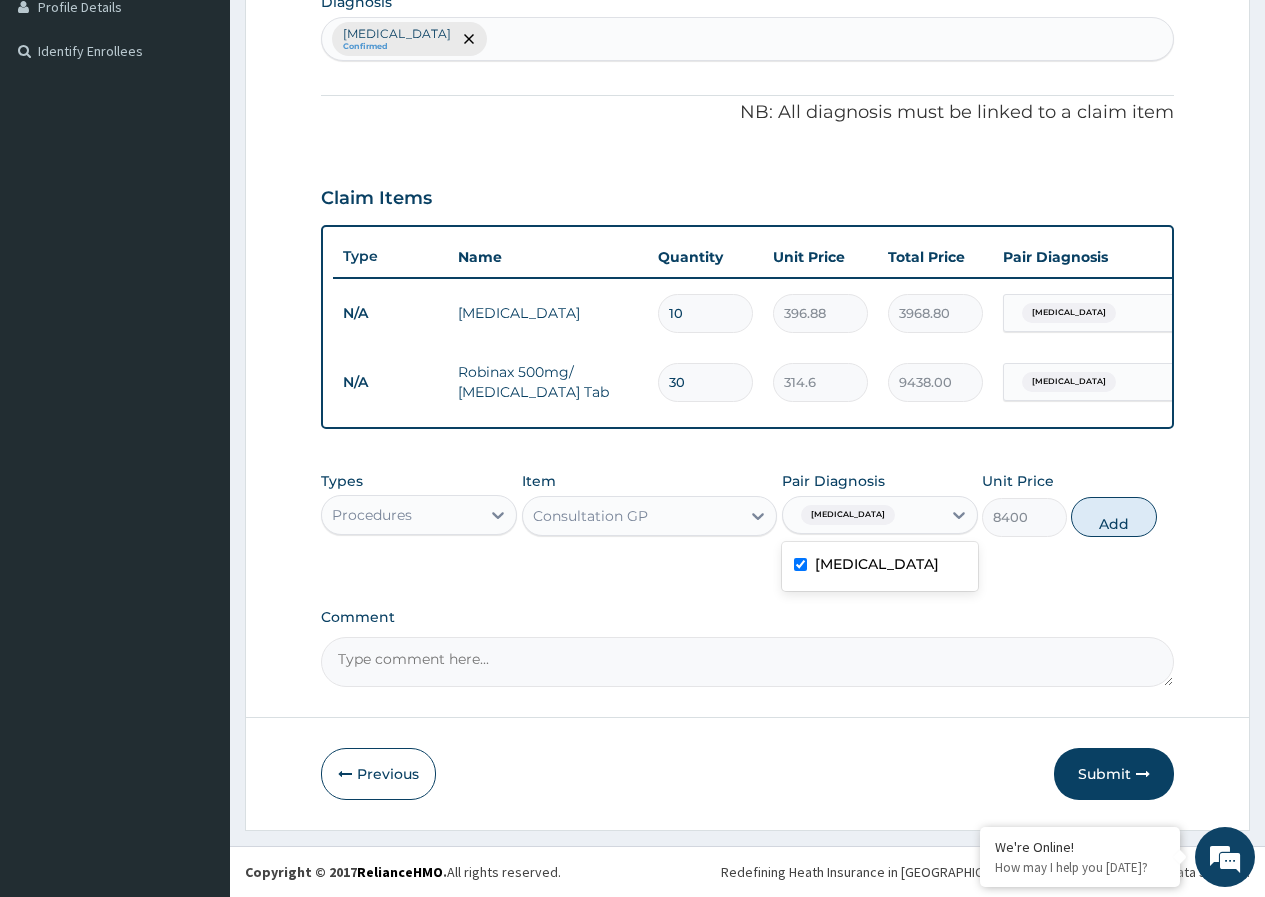 click on "Add" at bounding box center [1113, 517] 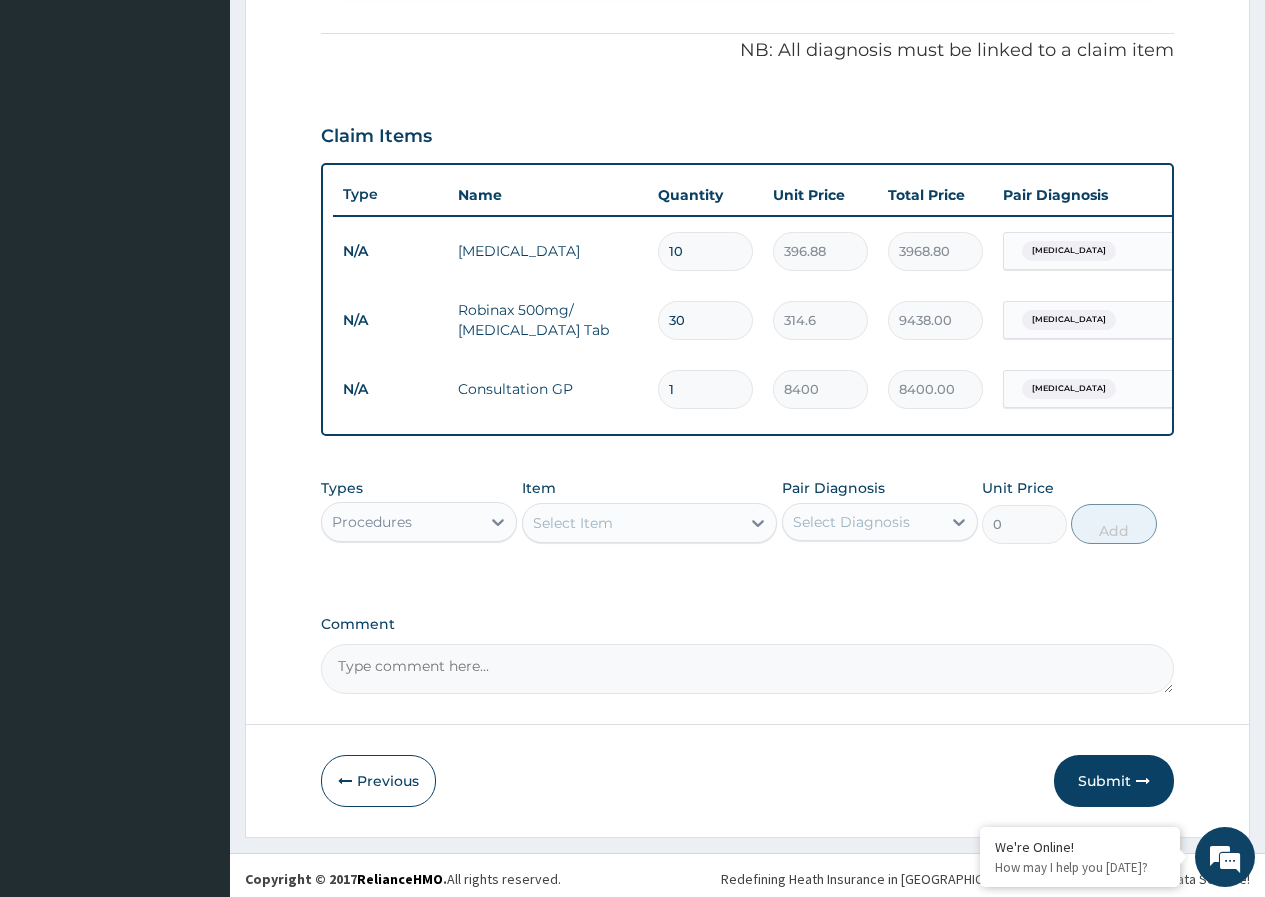 scroll, scrollTop: 603, scrollLeft: 0, axis: vertical 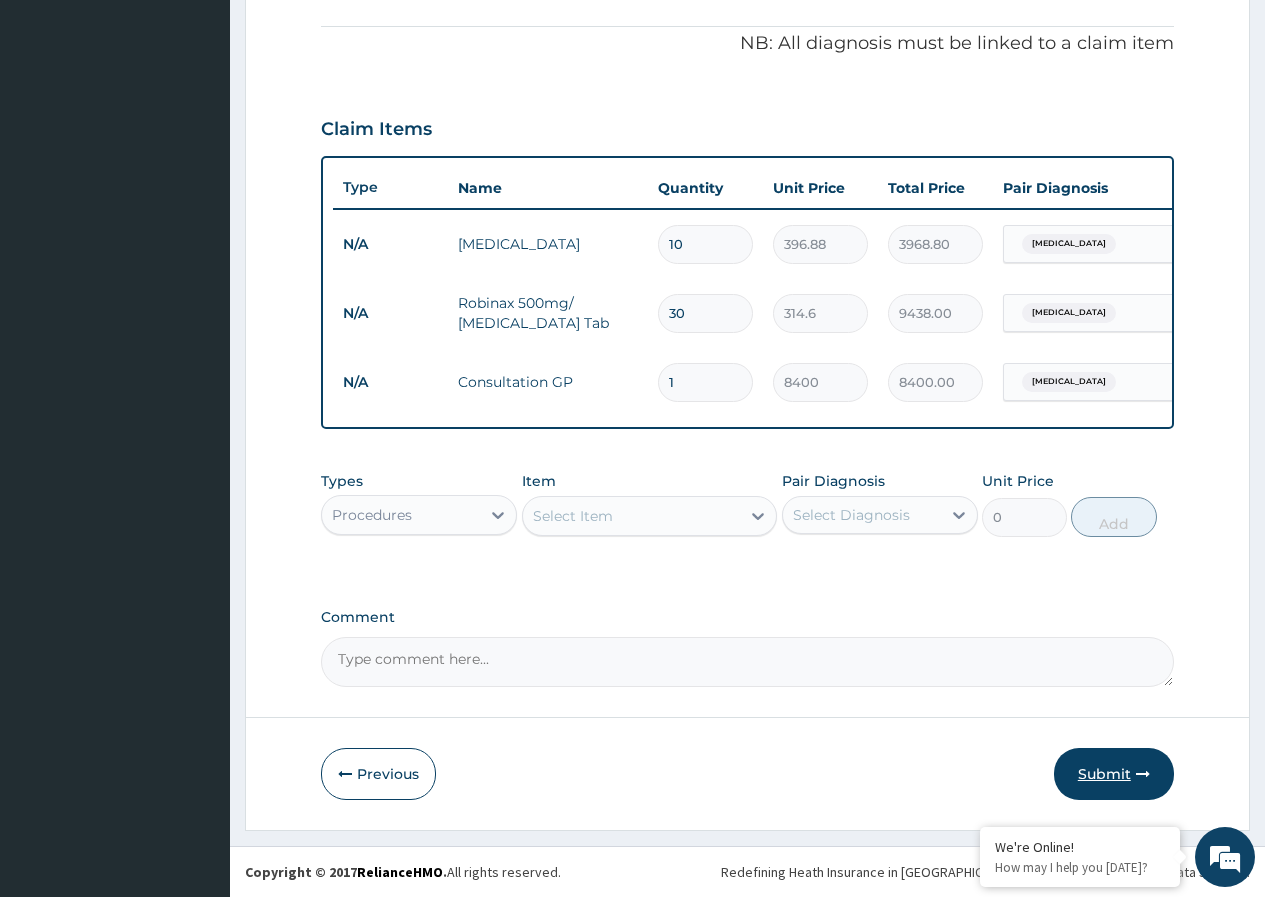 click on "Submit" at bounding box center (1114, 774) 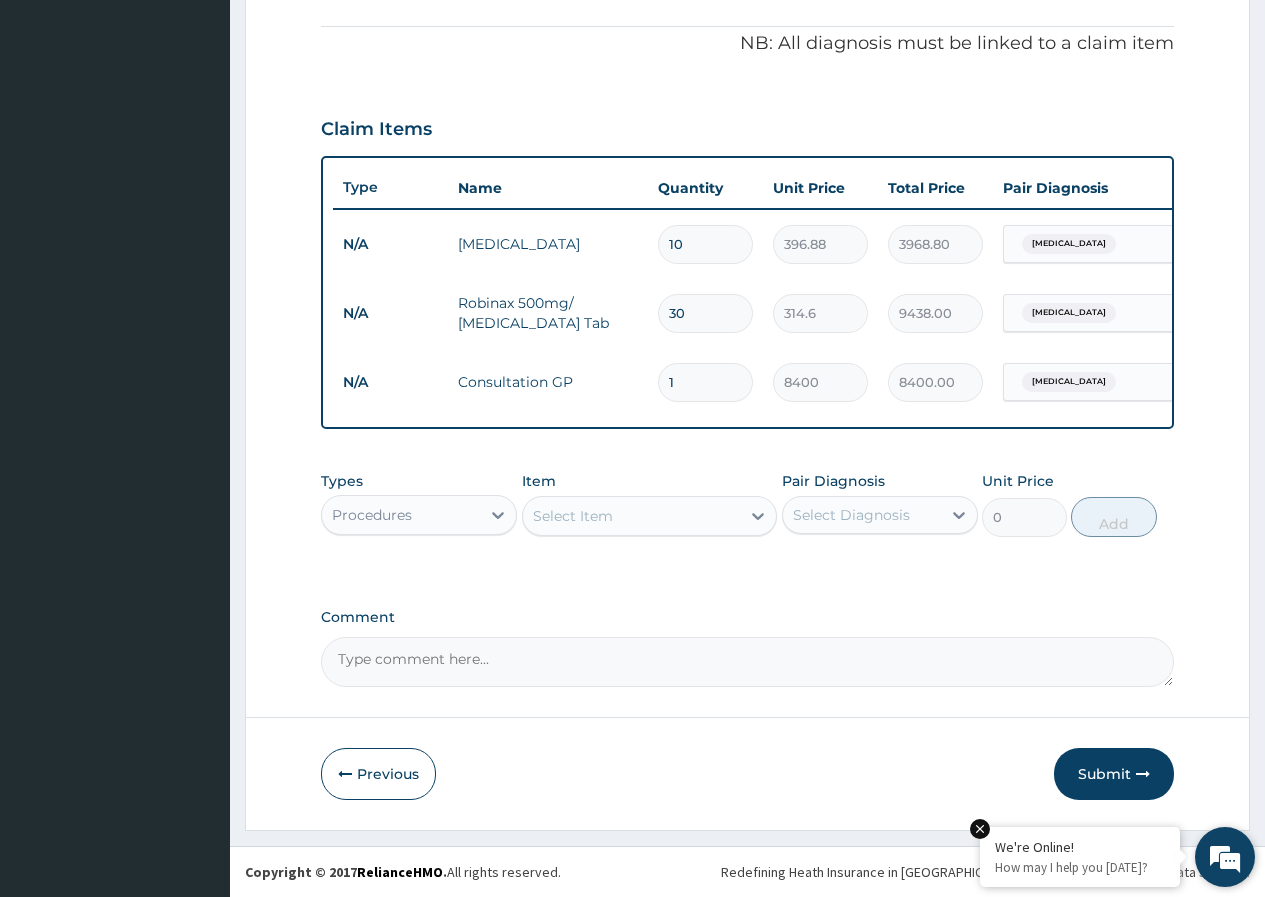 click at bounding box center (980, 829) 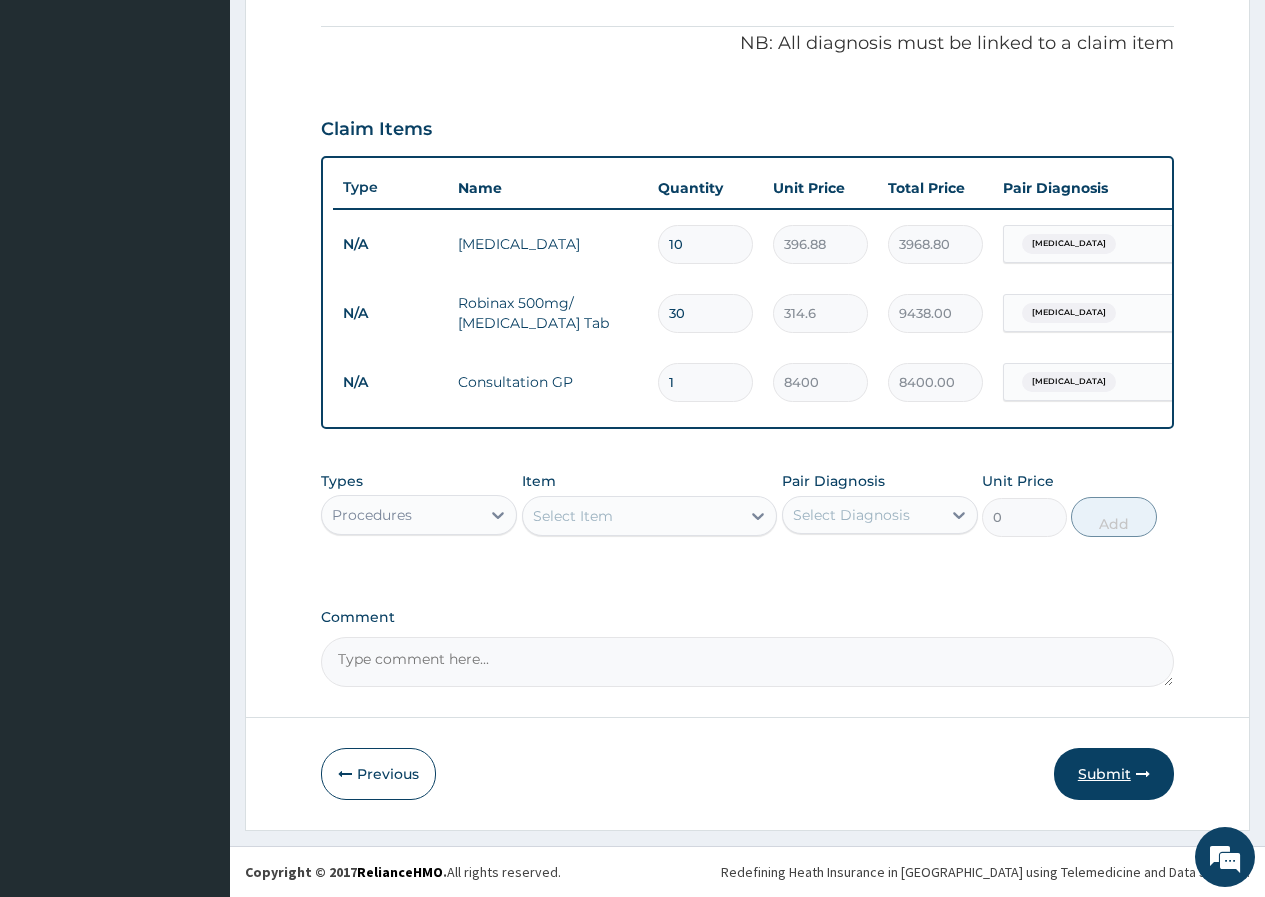 click on "Submit" at bounding box center [1114, 774] 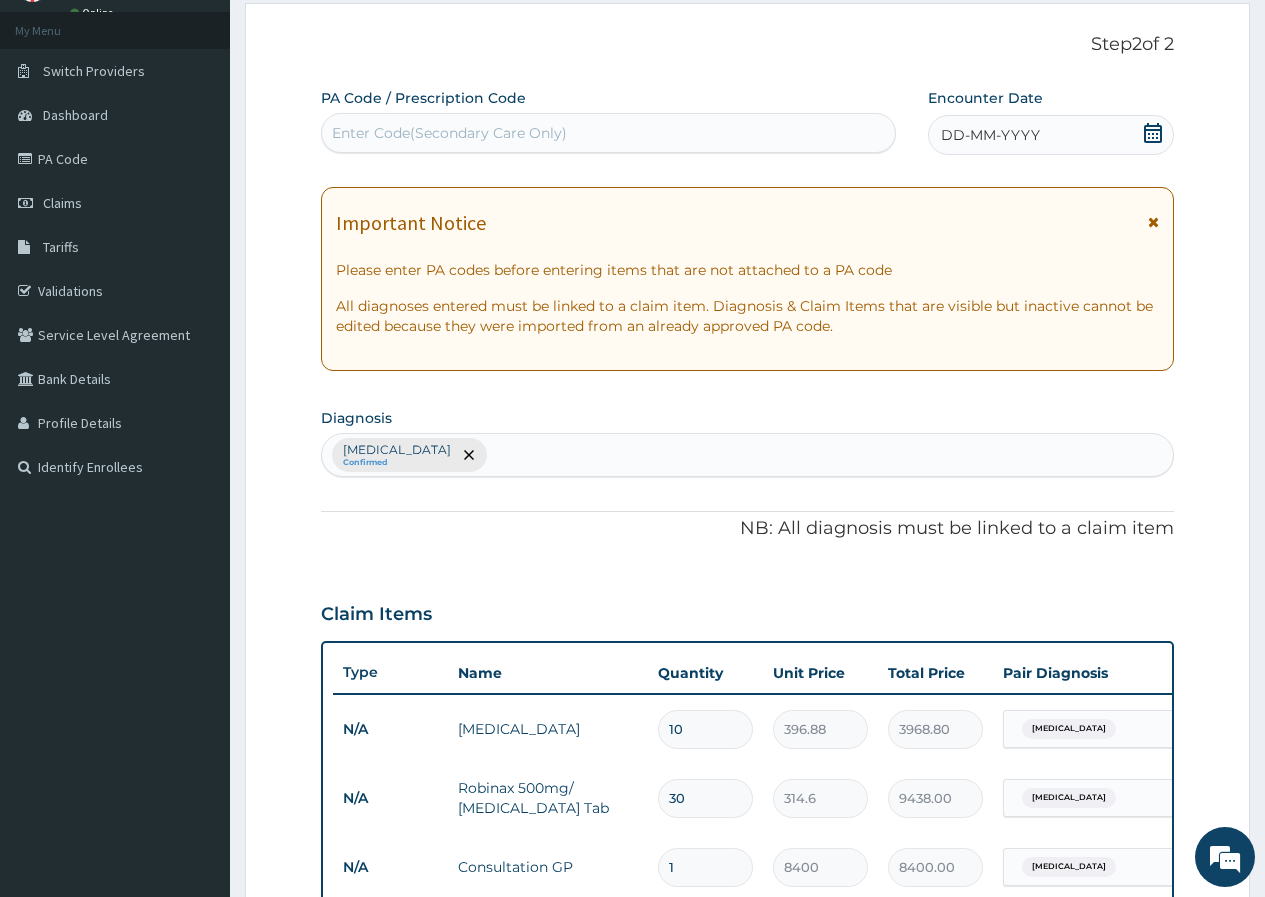 scroll, scrollTop: 0, scrollLeft: 0, axis: both 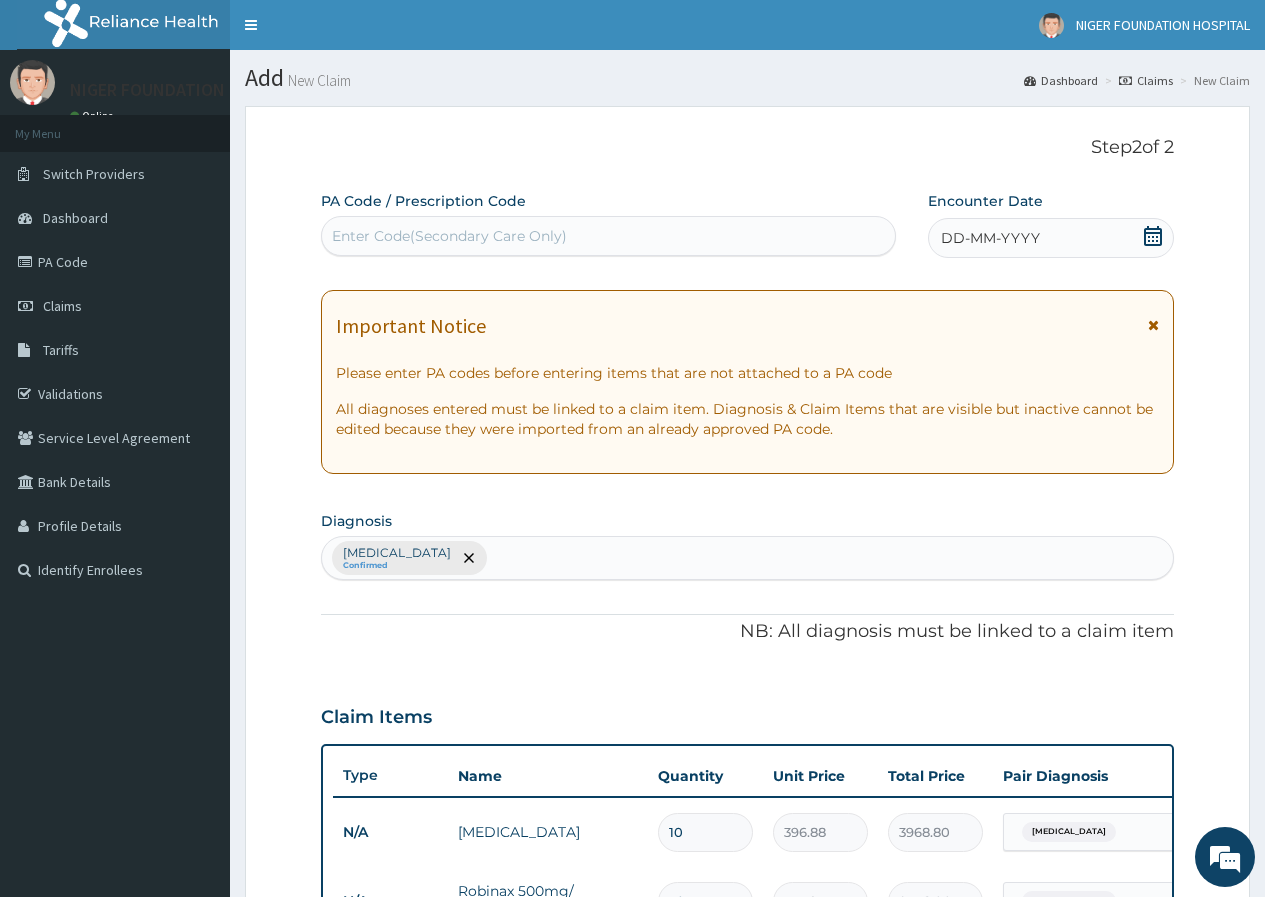 drag, startPoint x: 1058, startPoint y: 235, endPoint x: 1137, endPoint y: 230, distance: 79.15807 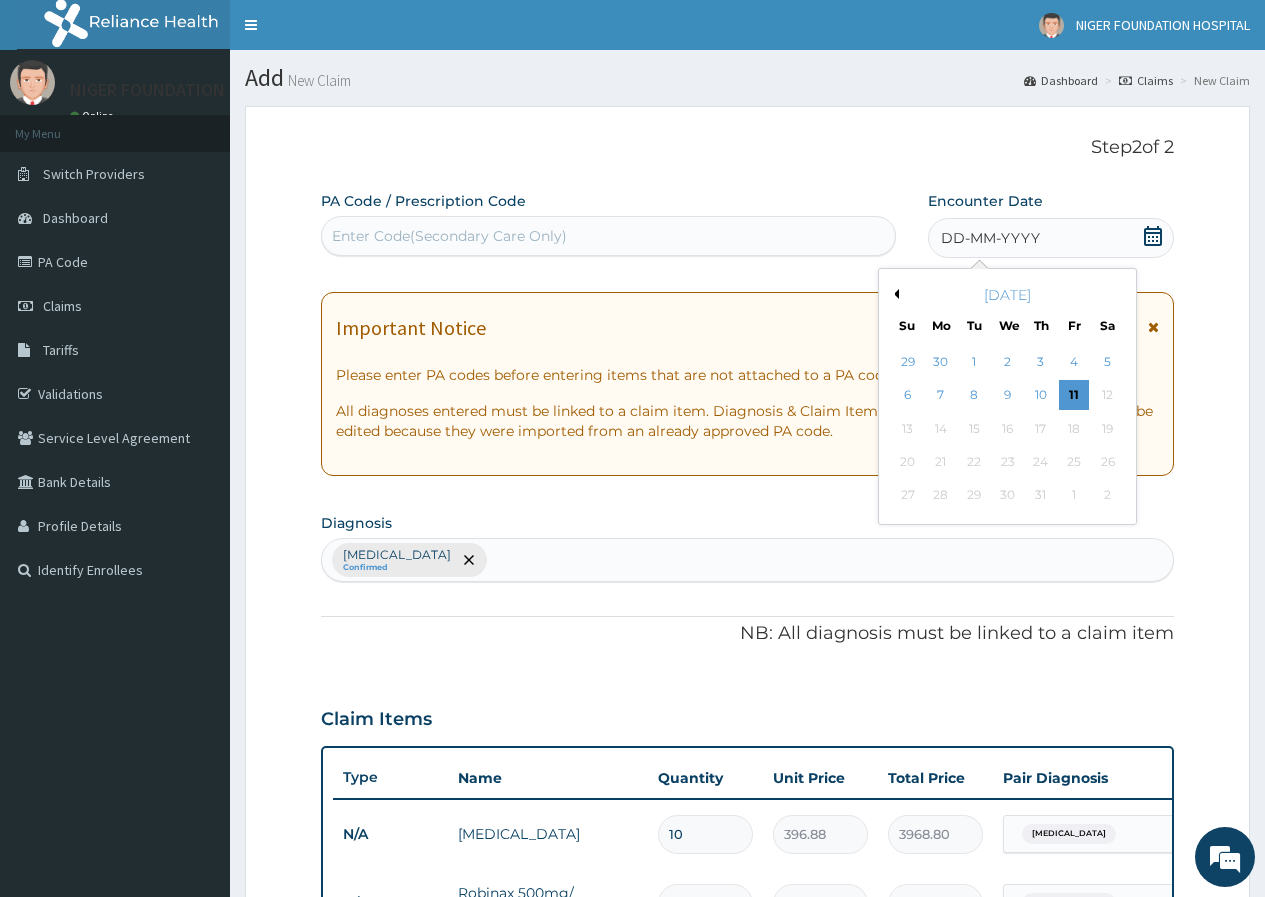 click 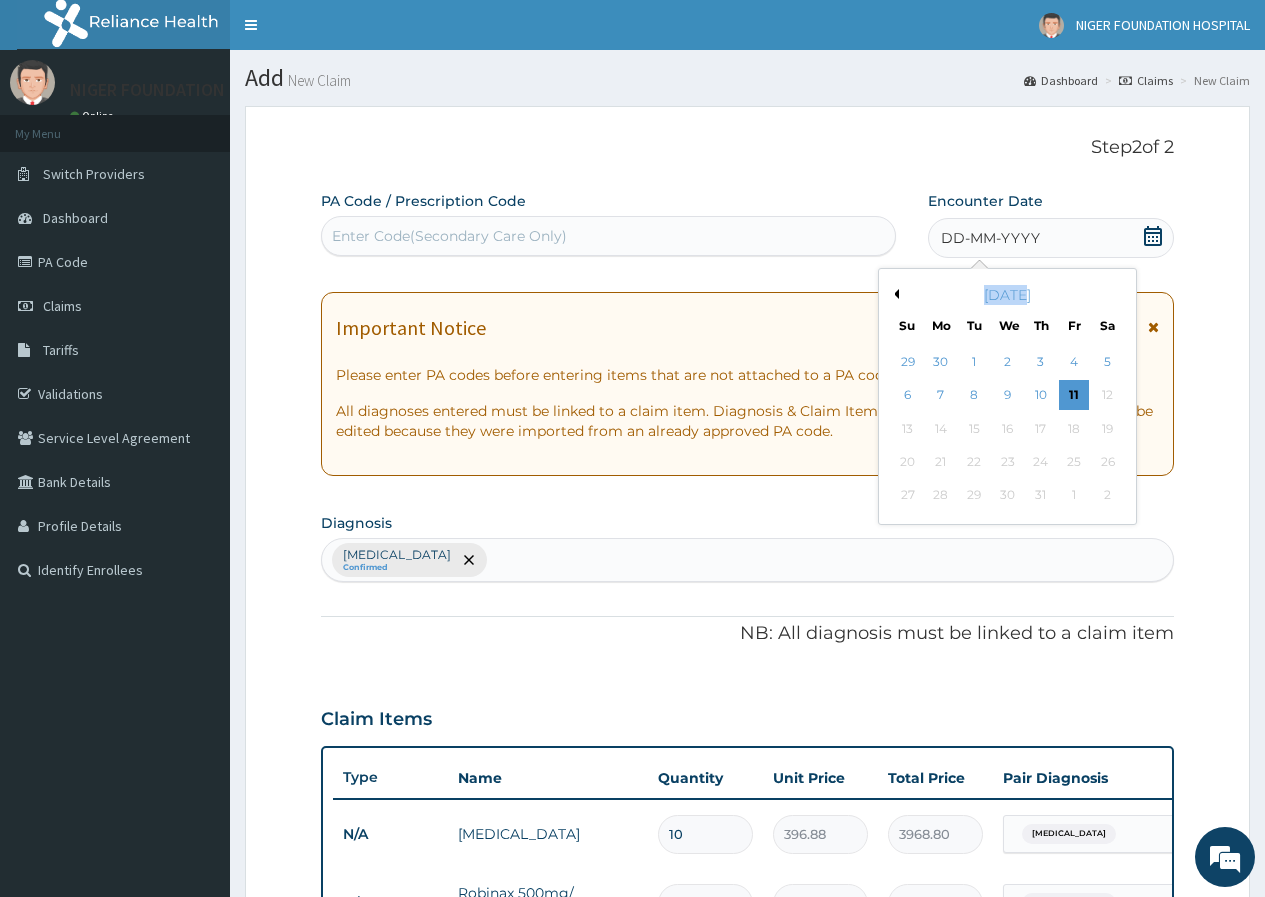 click on "Previous Month" at bounding box center (894, 294) 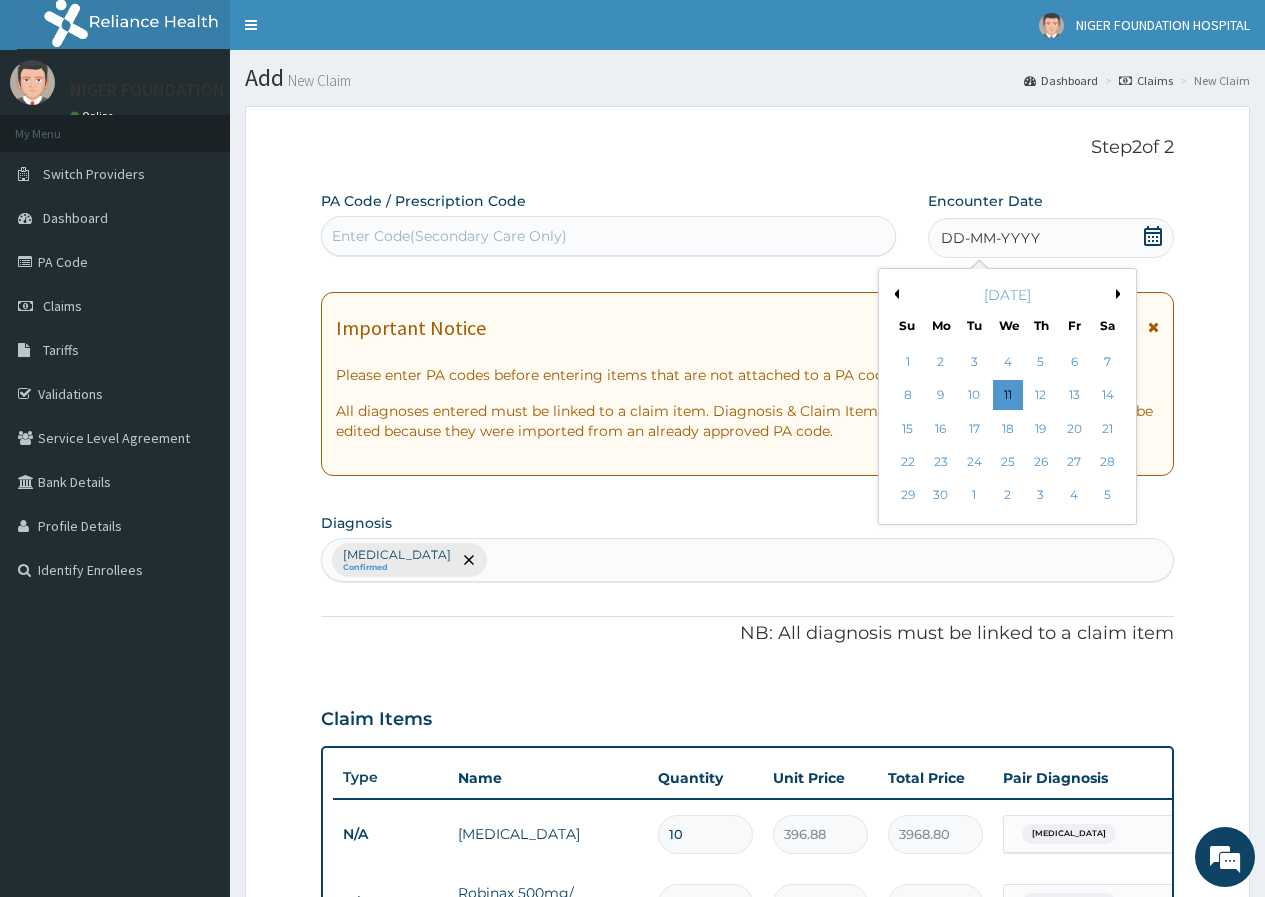 click on "Previous Month" at bounding box center (894, 294) 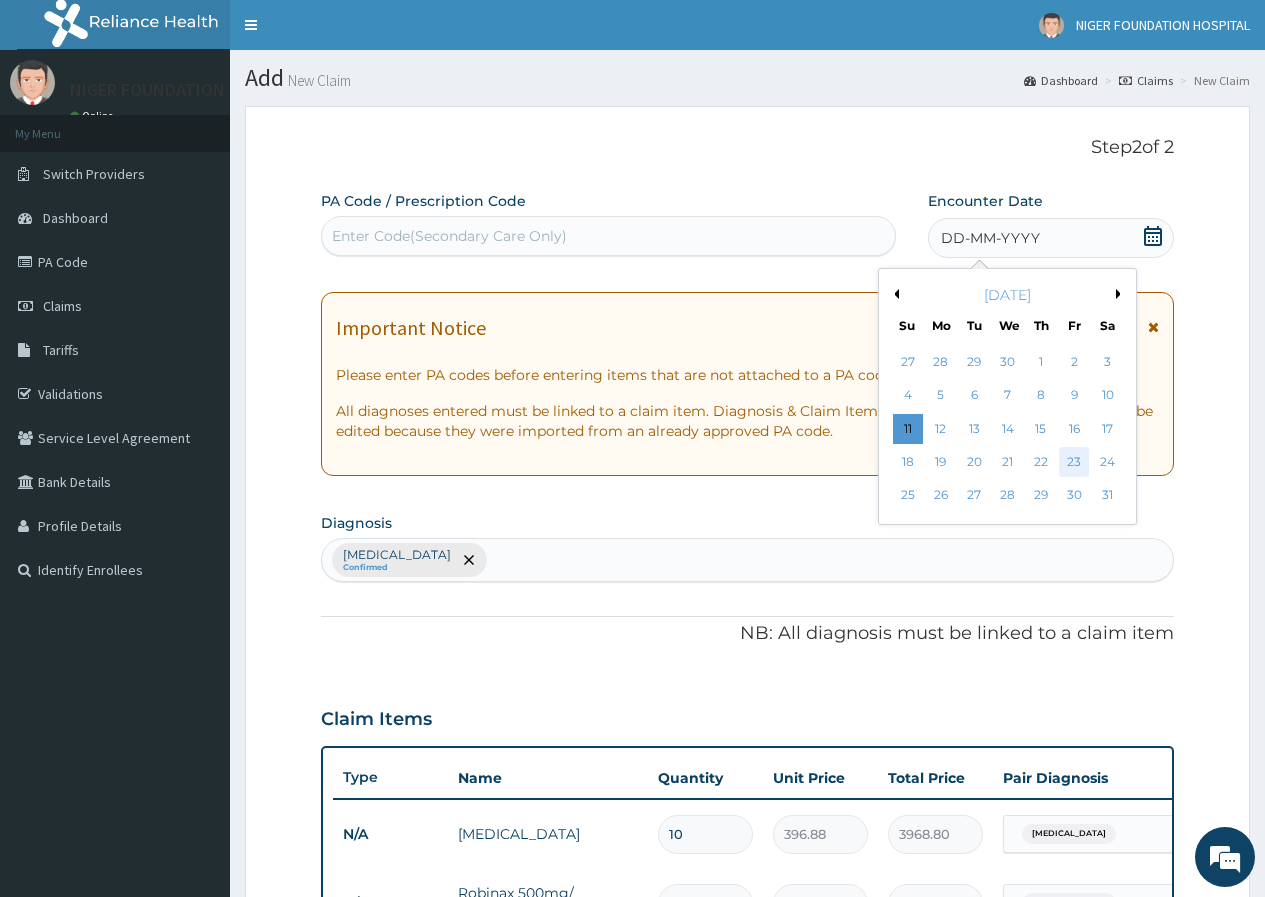 click on "23" at bounding box center [1074, 462] 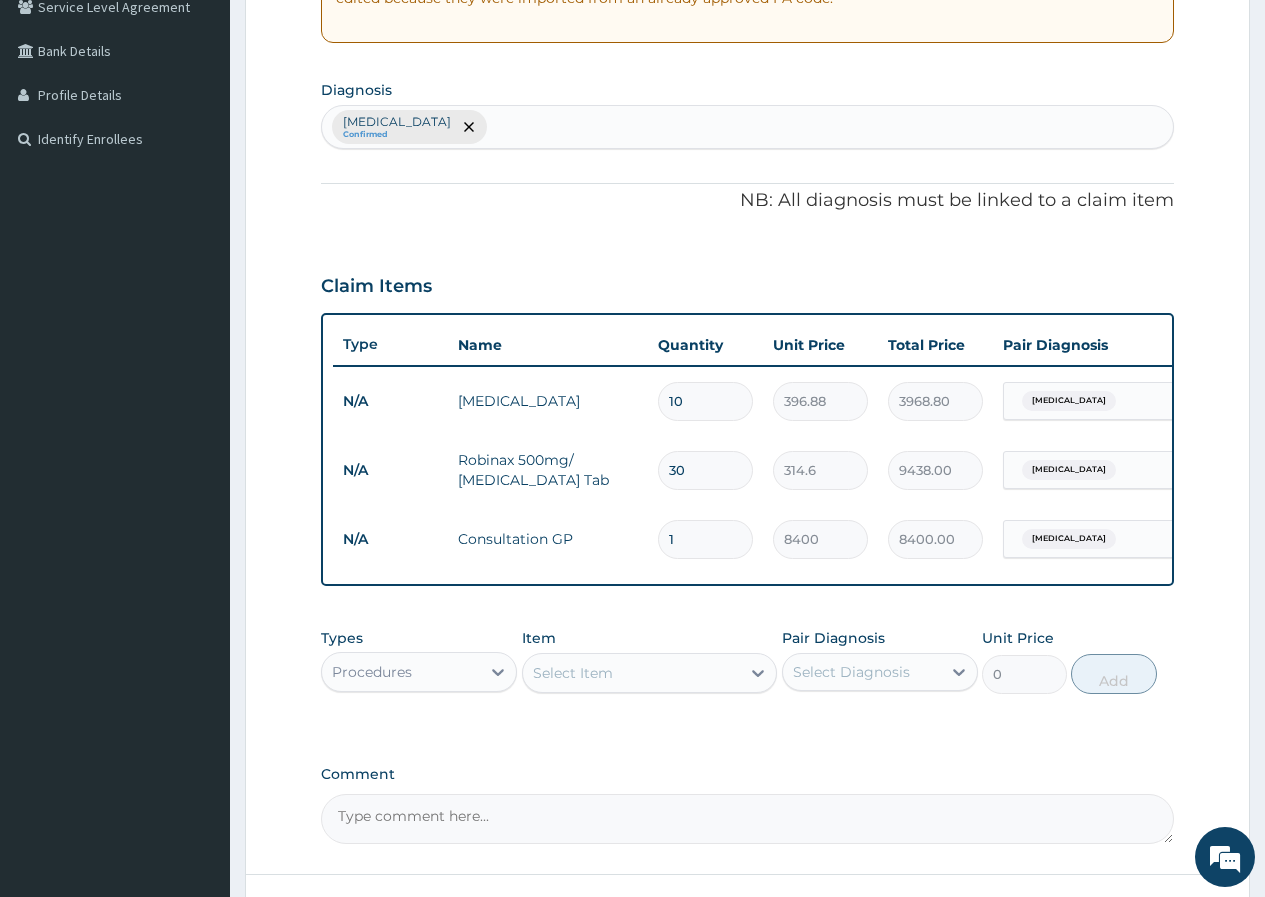 scroll, scrollTop: 600, scrollLeft: 0, axis: vertical 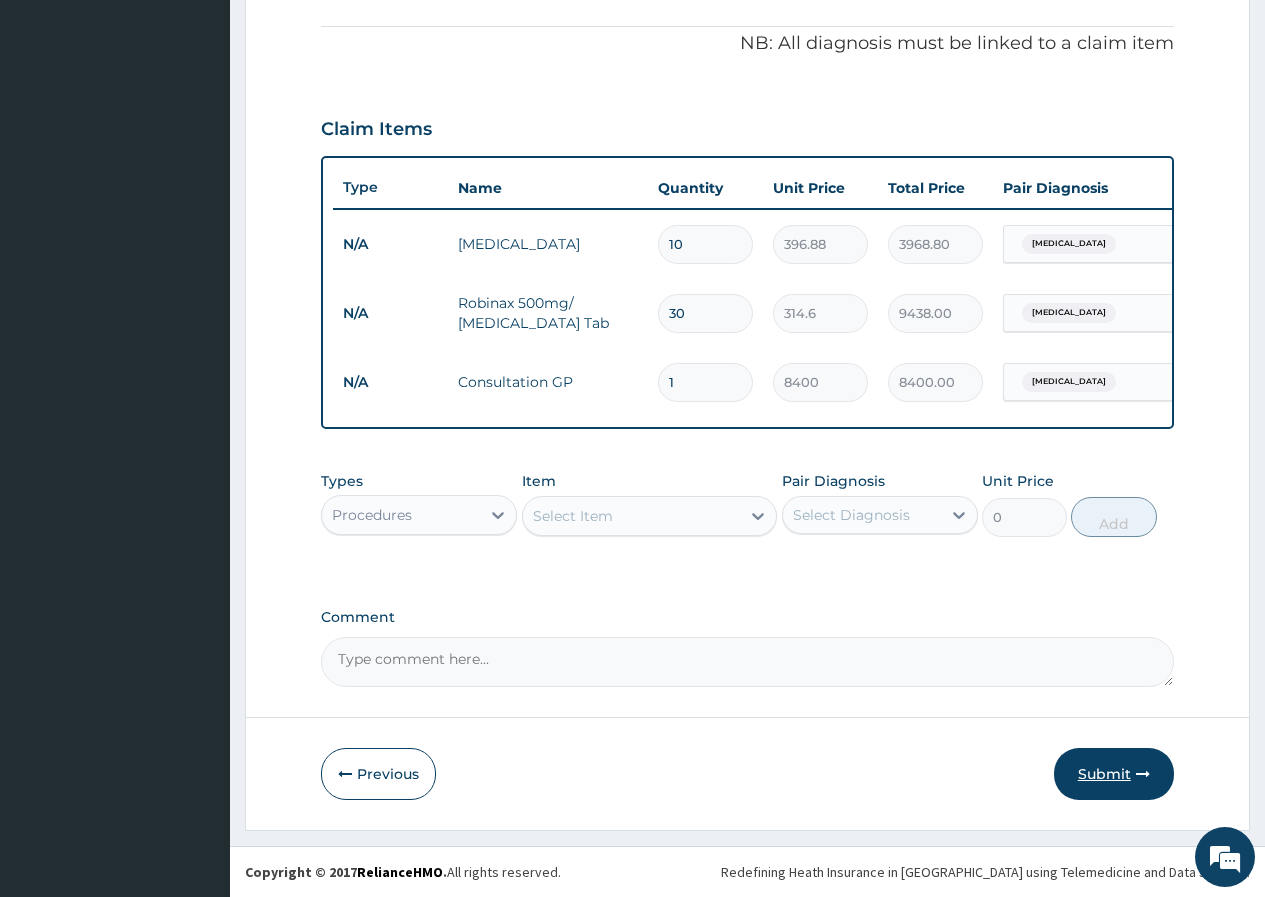 click on "Submit" at bounding box center [1114, 774] 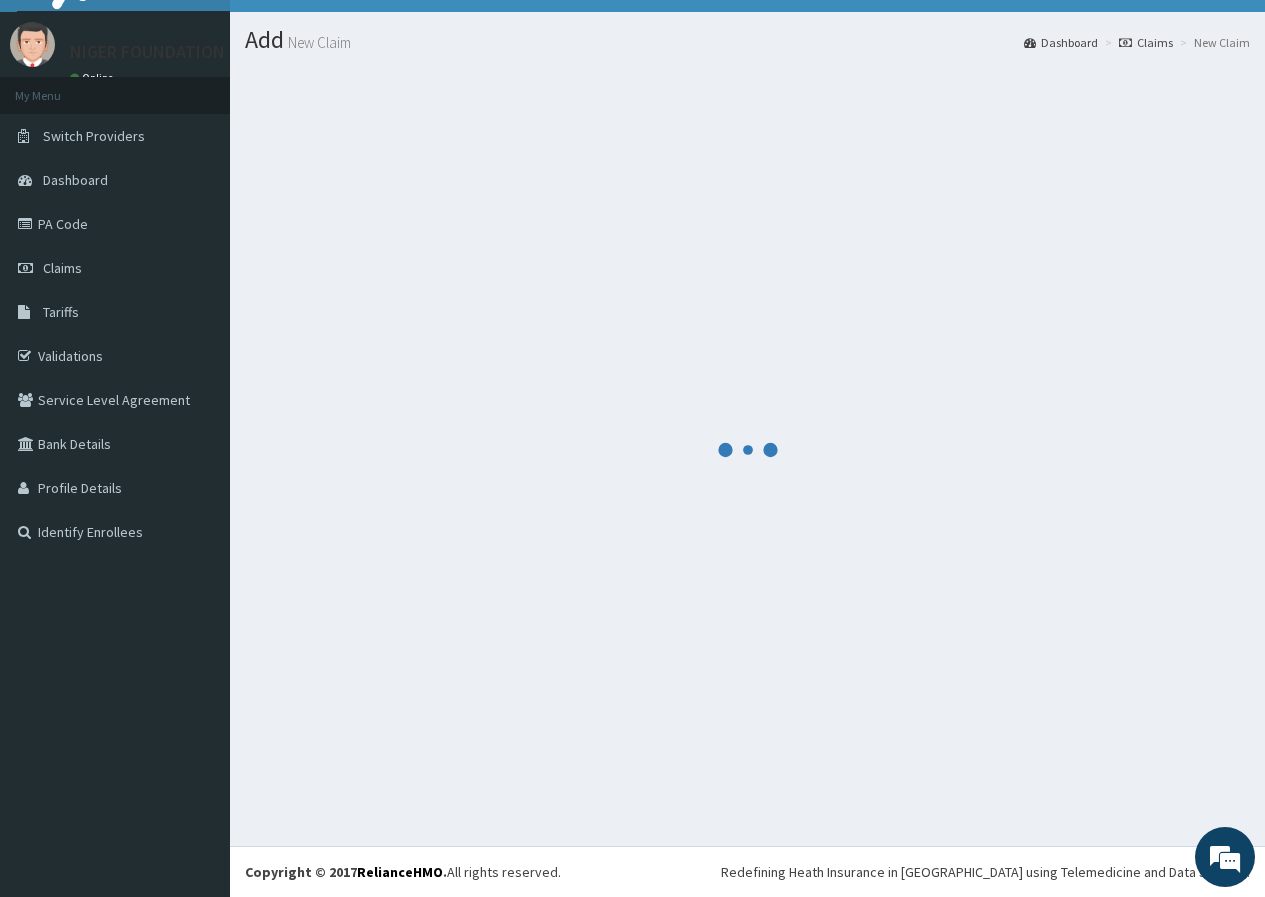 scroll, scrollTop: 600, scrollLeft: 0, axis: vertical 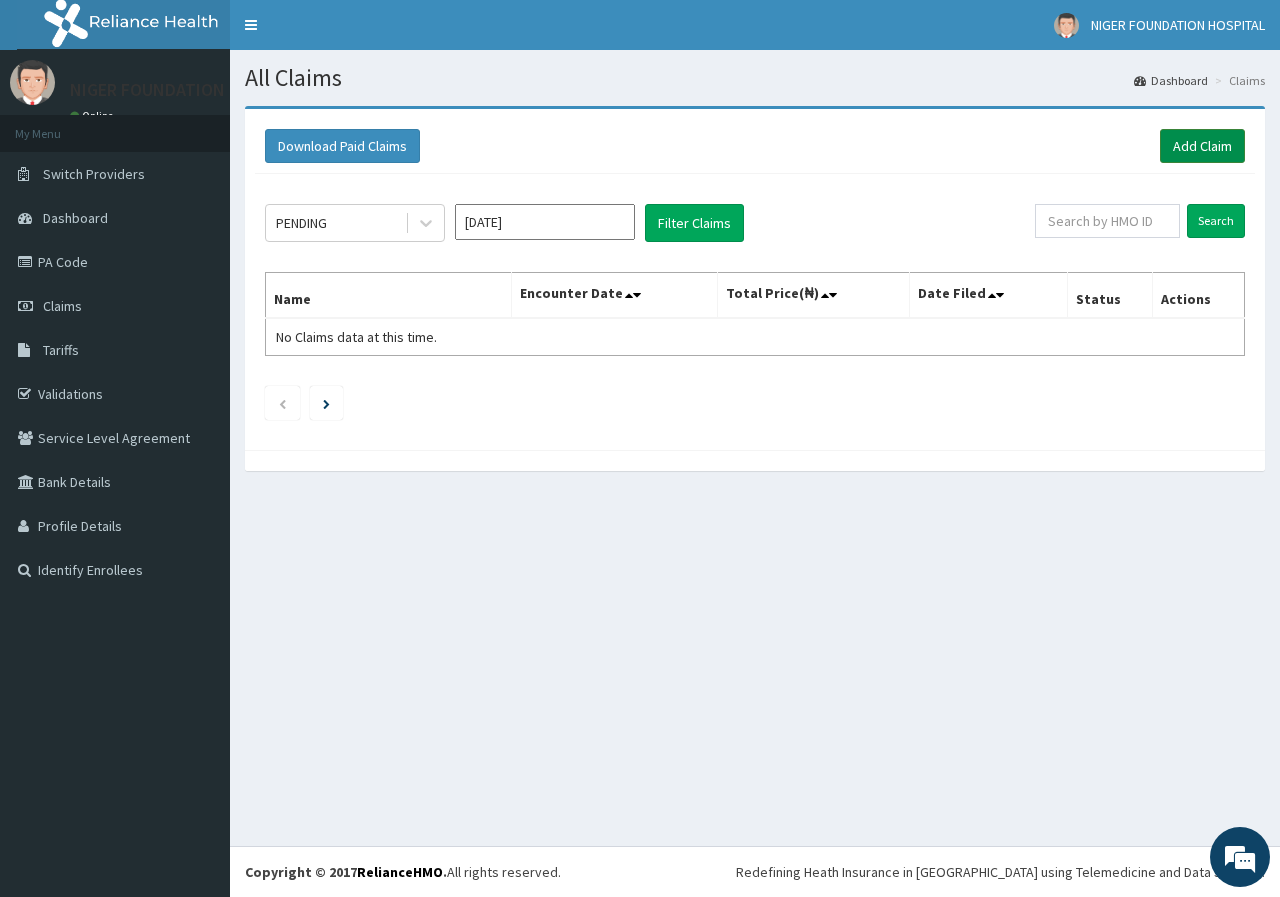click on "Add Claim" at bounding box center (1202, 146) 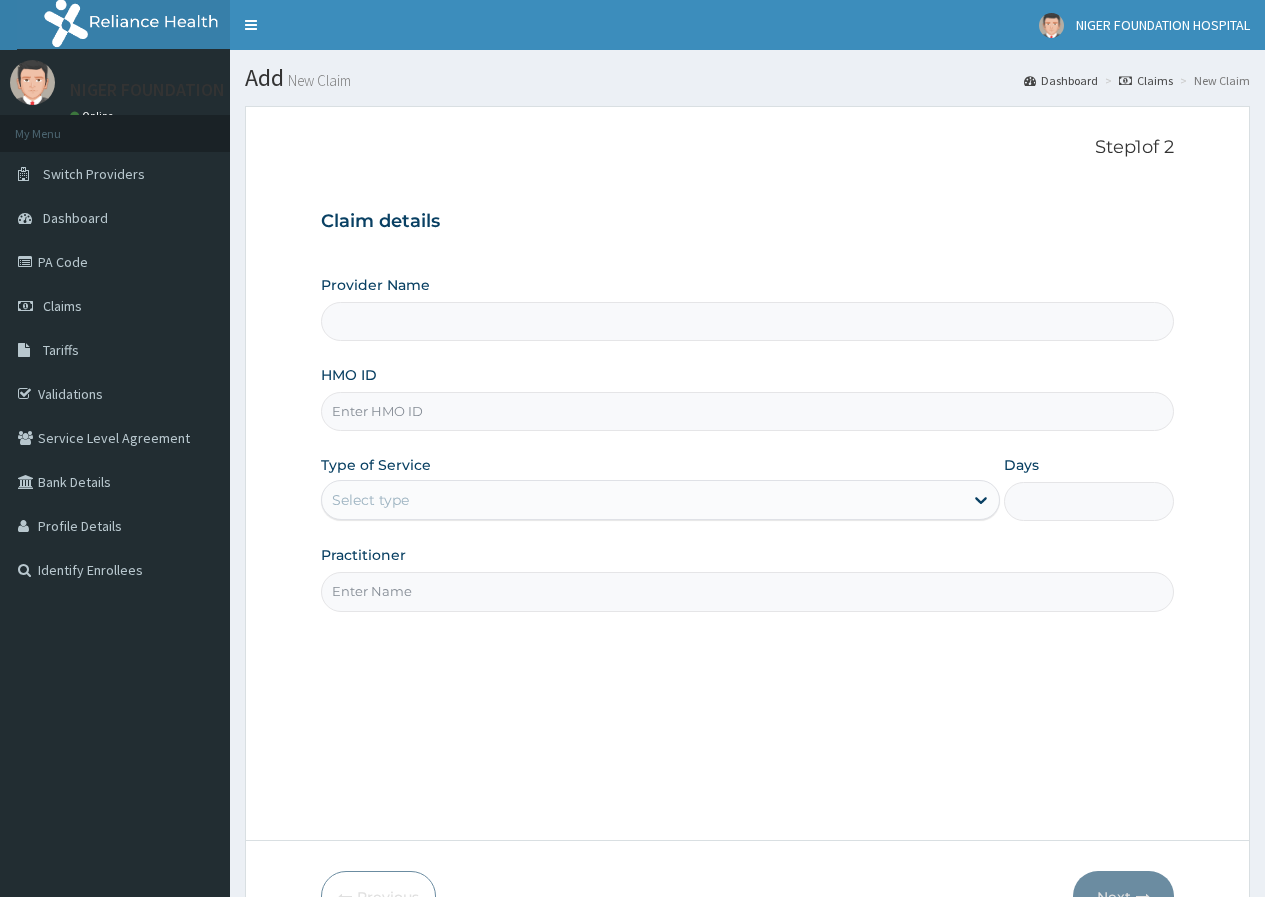 scroll, scrollTop: 0, scrollLeft: 0, axis: both 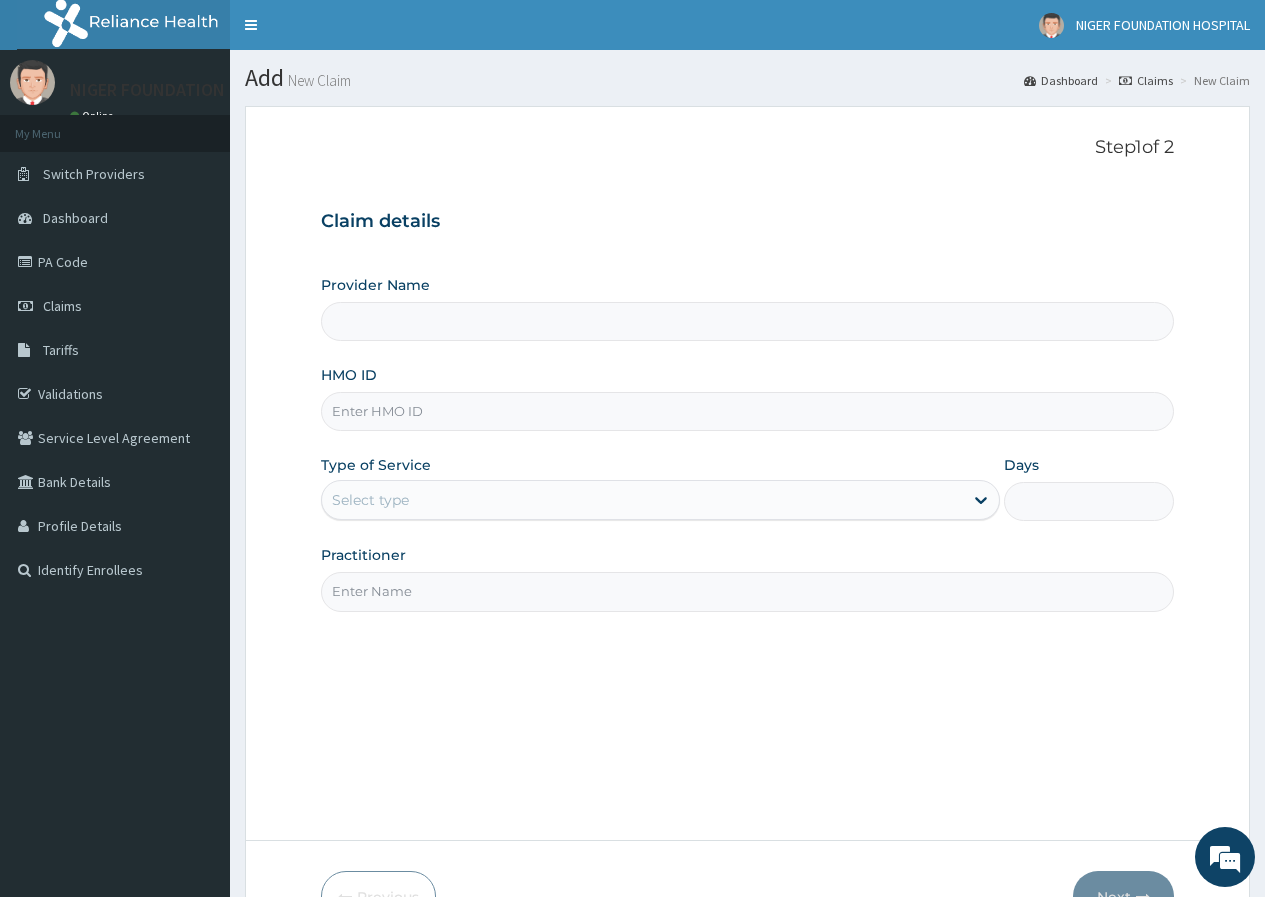 click on "Provider Name" at bounding box center (747, 321) 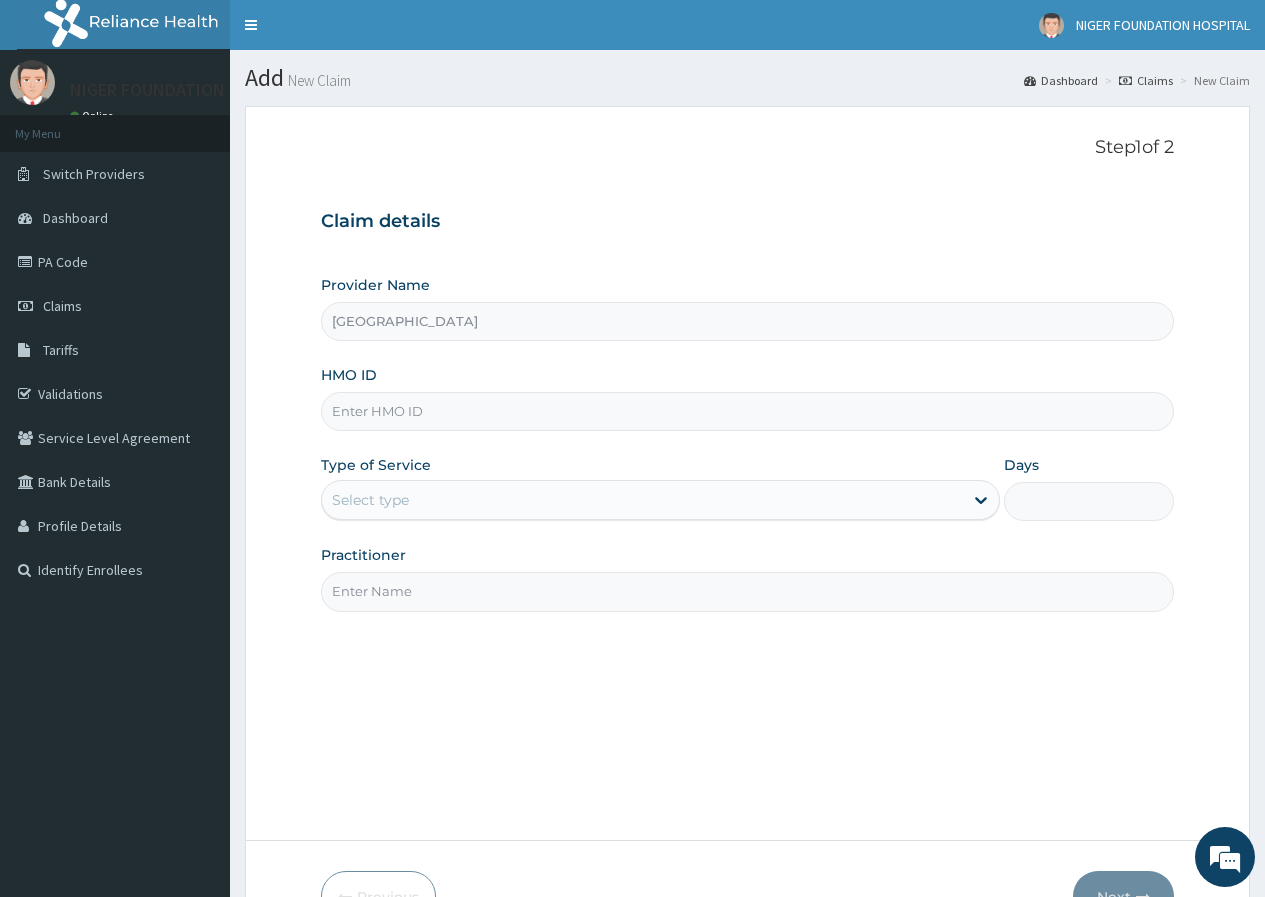 click on "HMO ID" at bounding box center (747, 411) 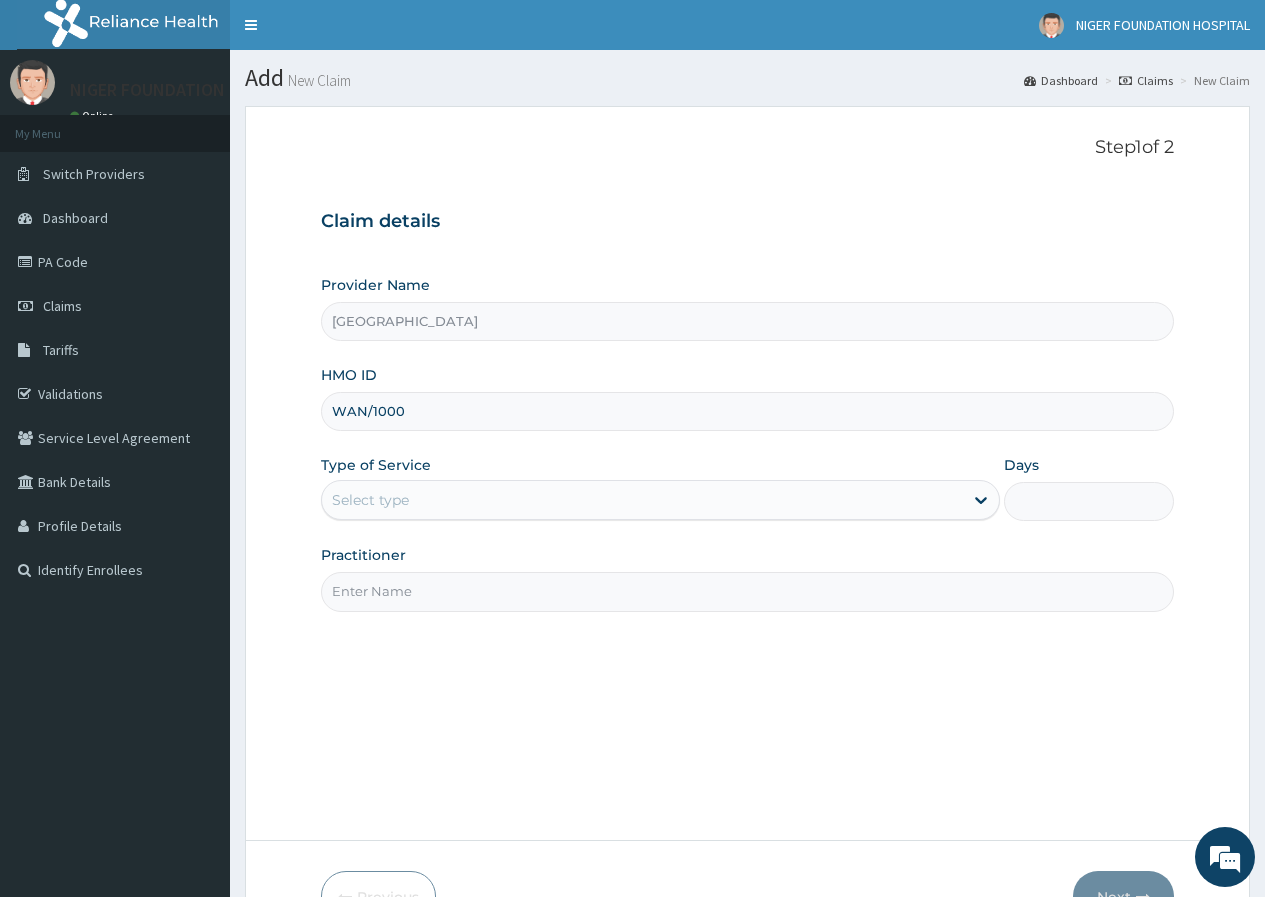 scroll, scrollTop: 0, scrollLeft: 0, axis: both 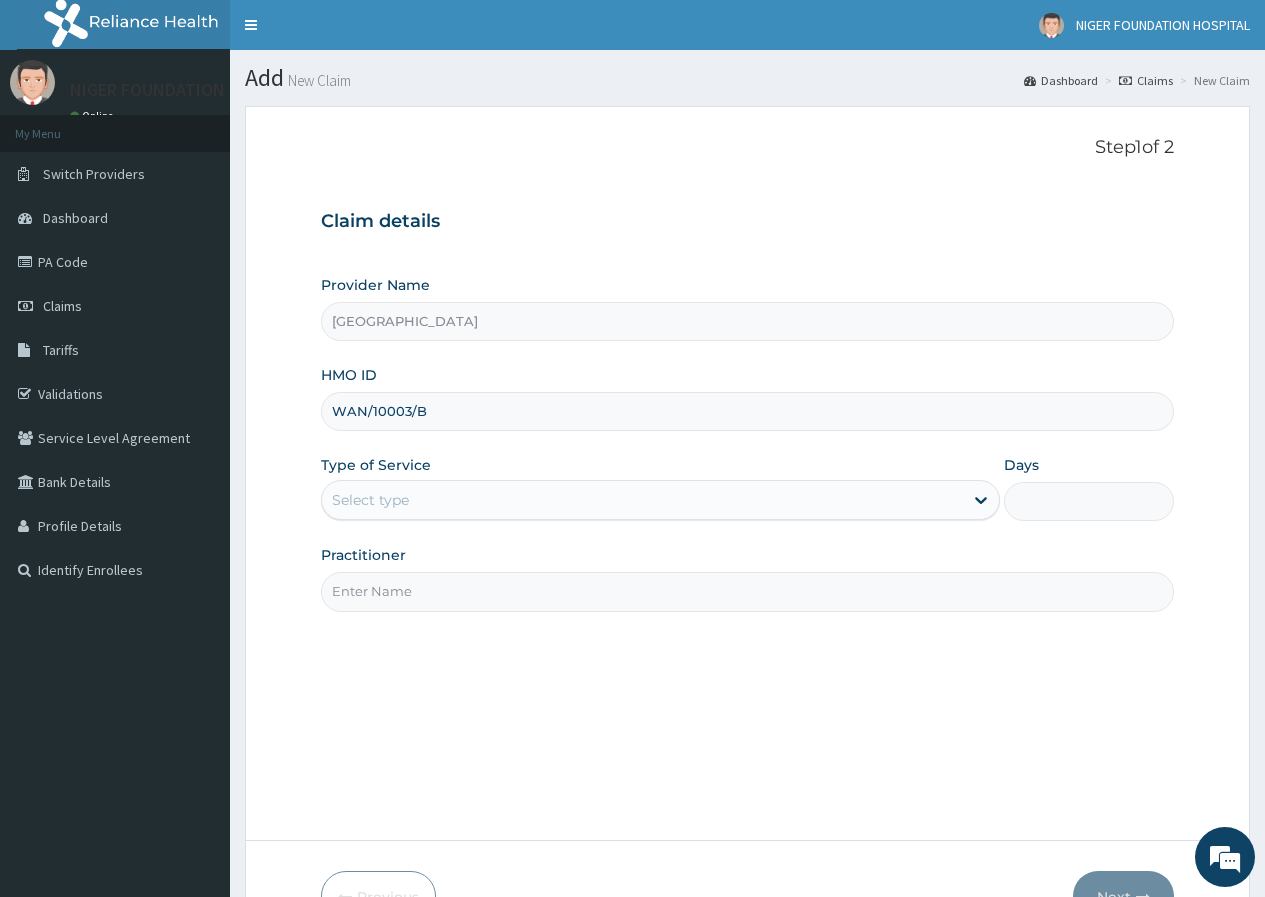 type on "WAN/10003/B" 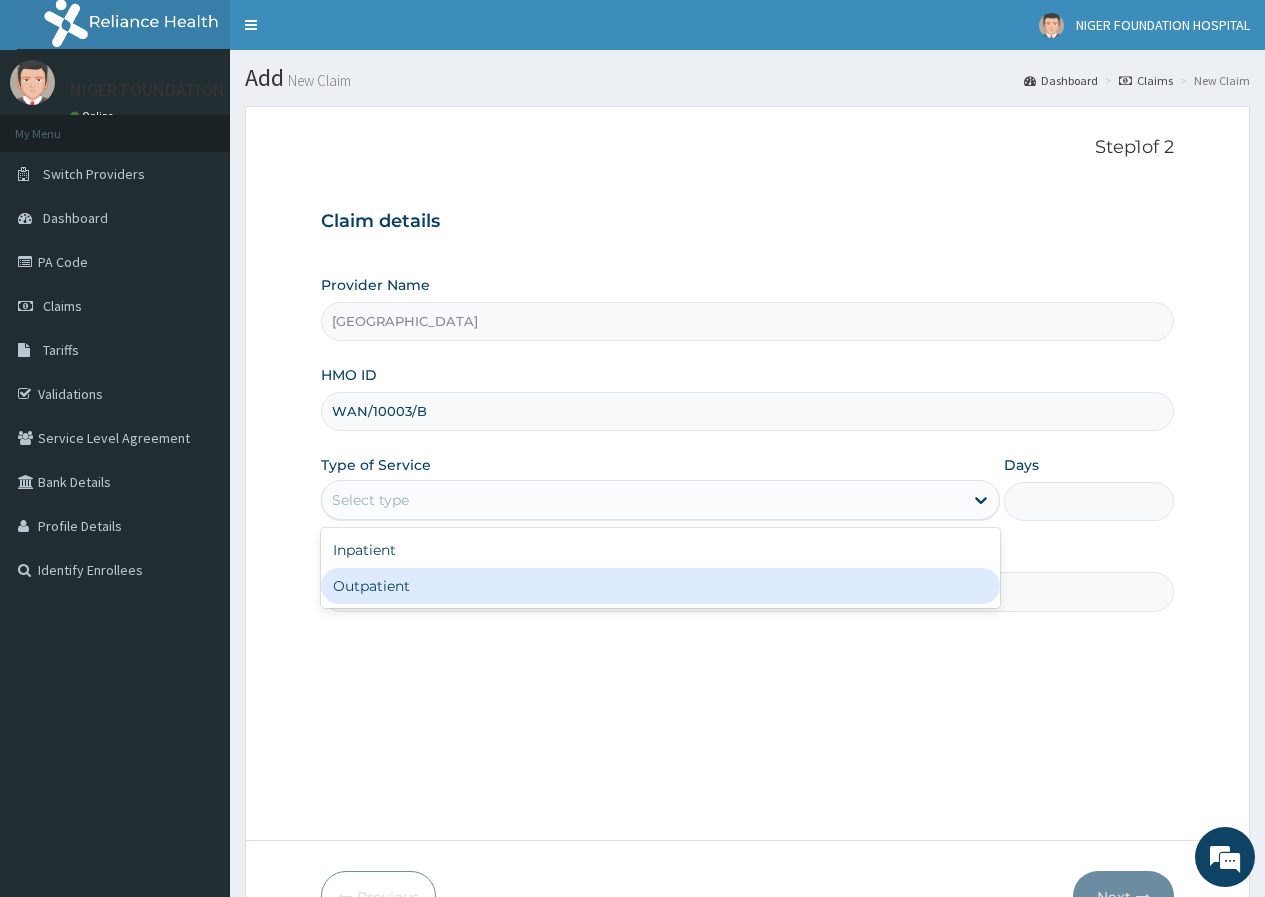click on "Outpatient" at bounding box center (660, 586) 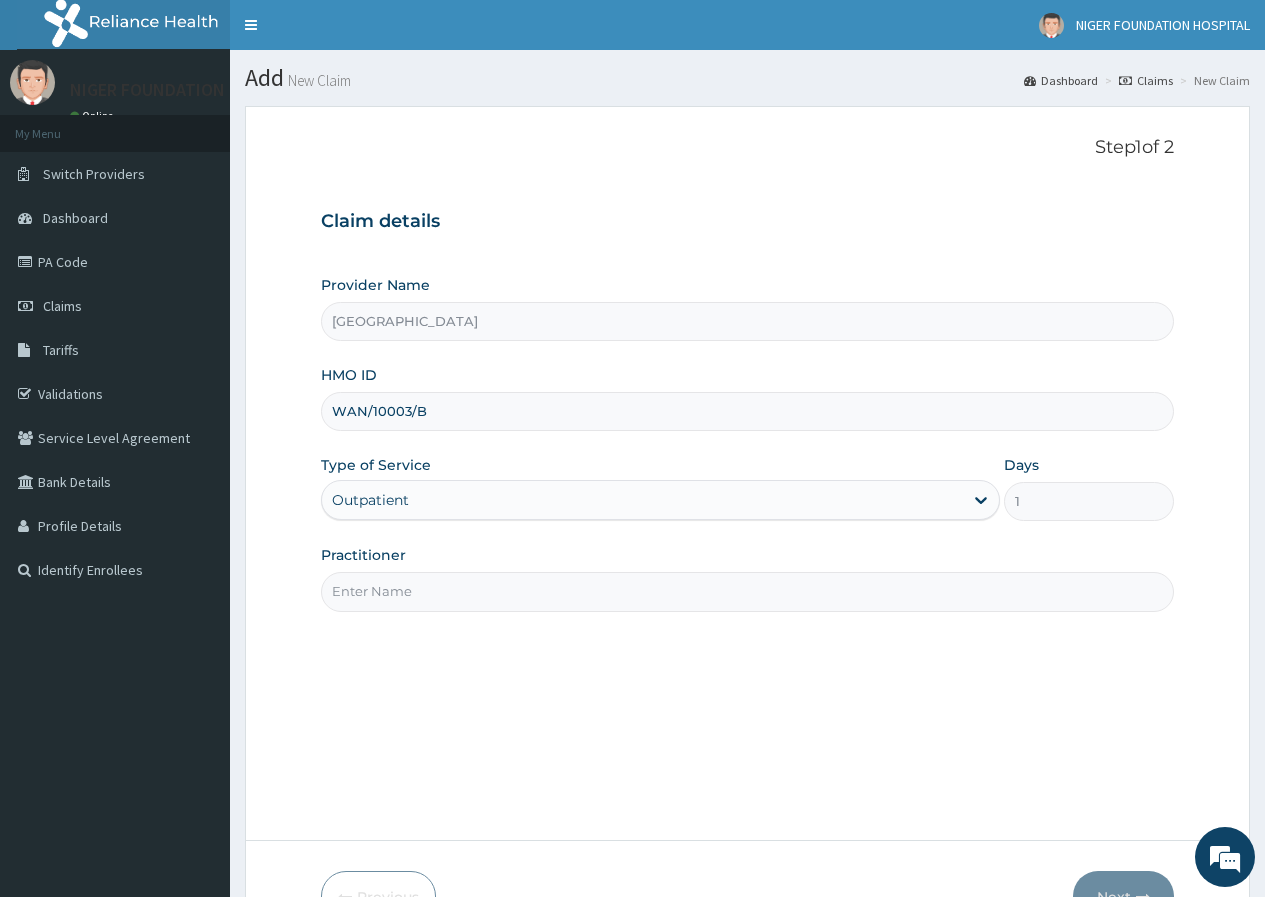 click on "Practitioner" at bounding box center (747, 591) 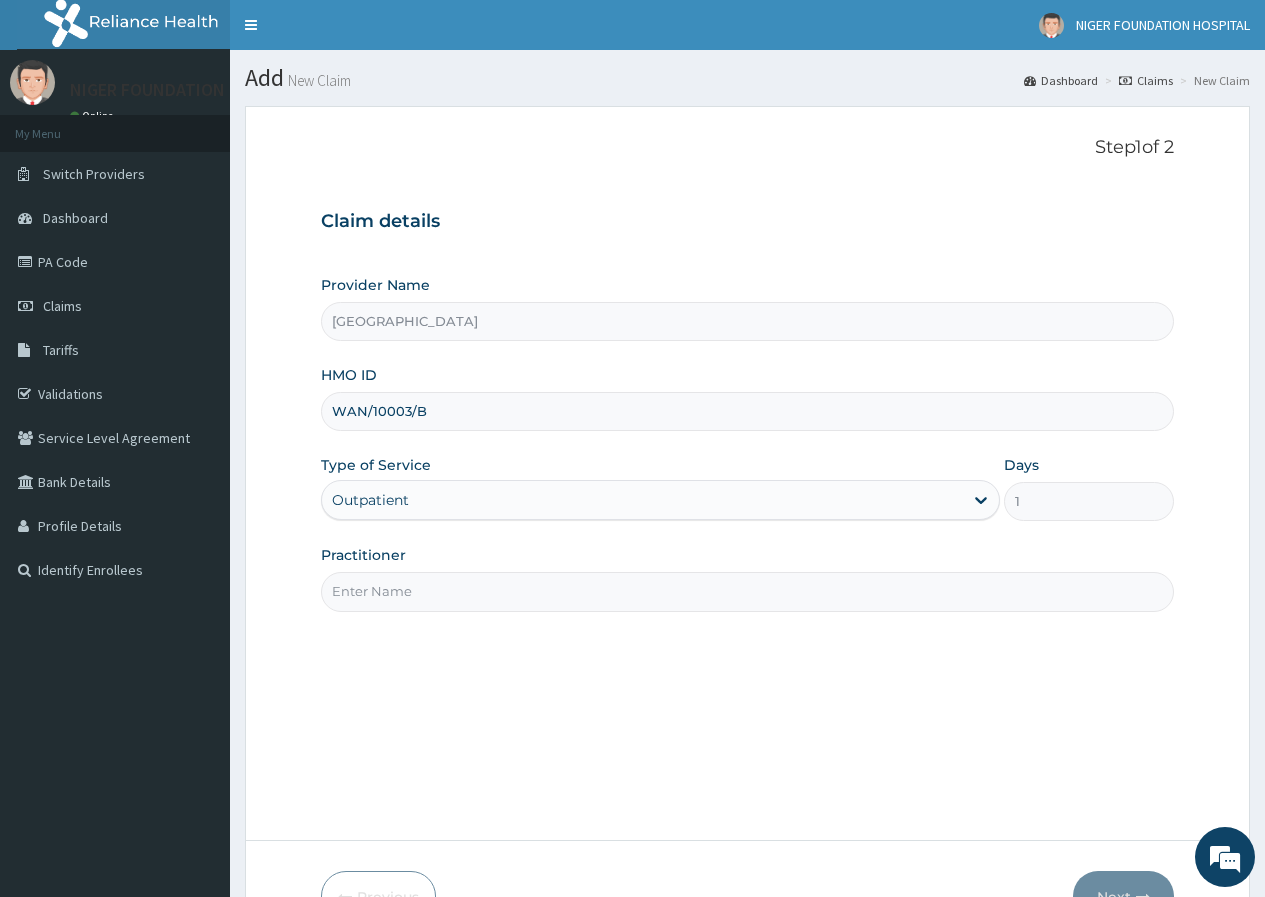paste on "Dr. Chikambinaka Ngwu" 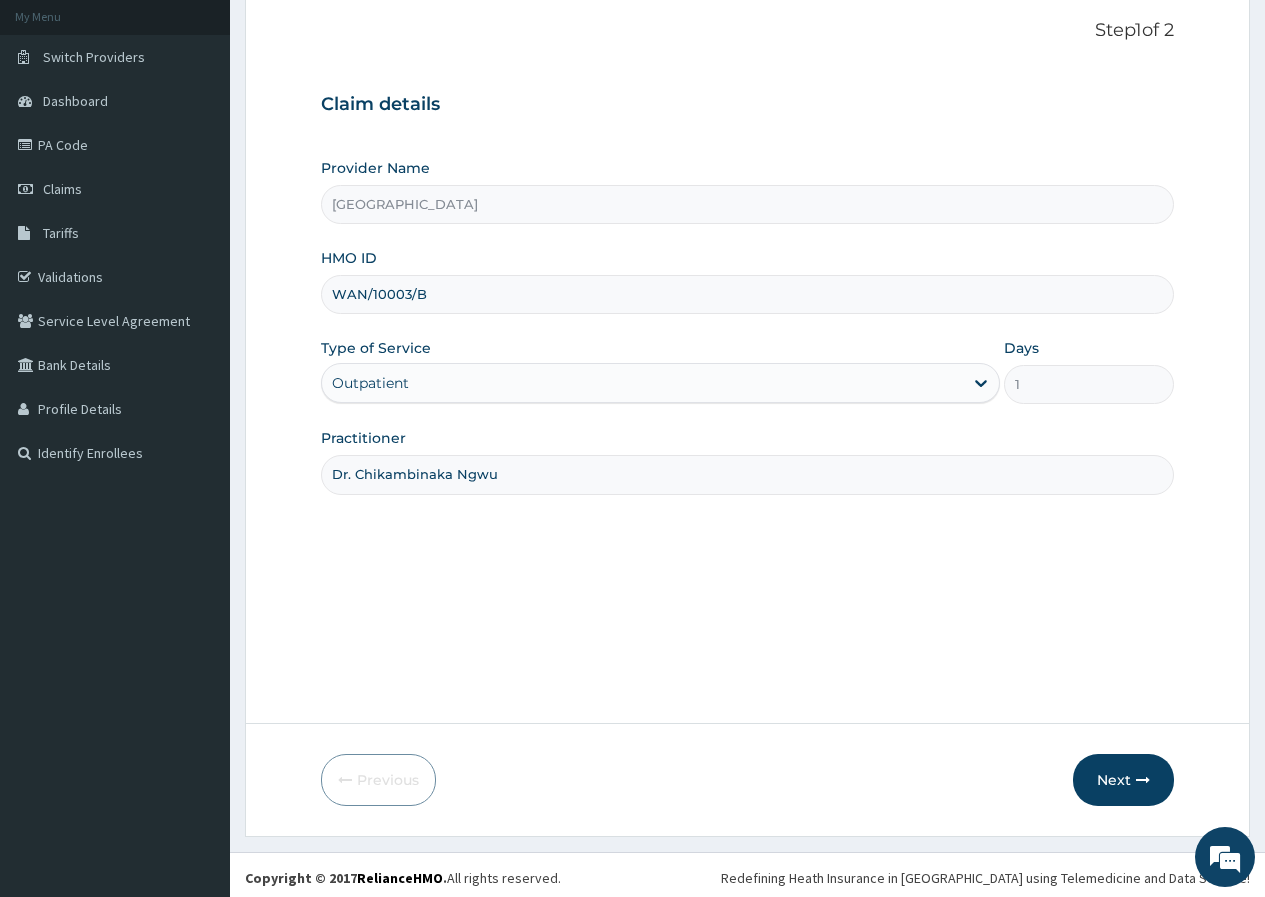 scroll, scrollTop: 123, scrollLeft: 0, axis: vertical 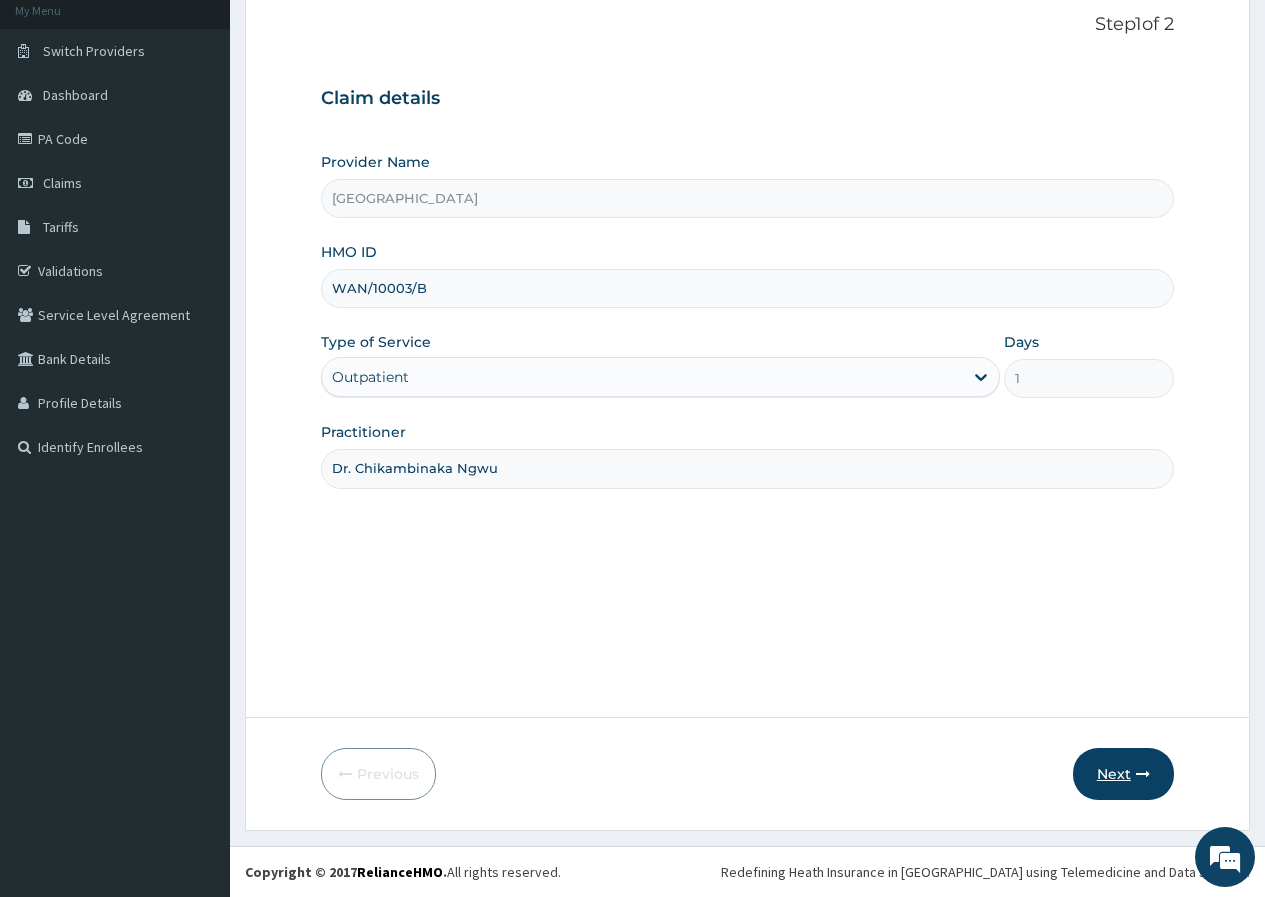 type on "Dr. Chikambinaka Ngwu" 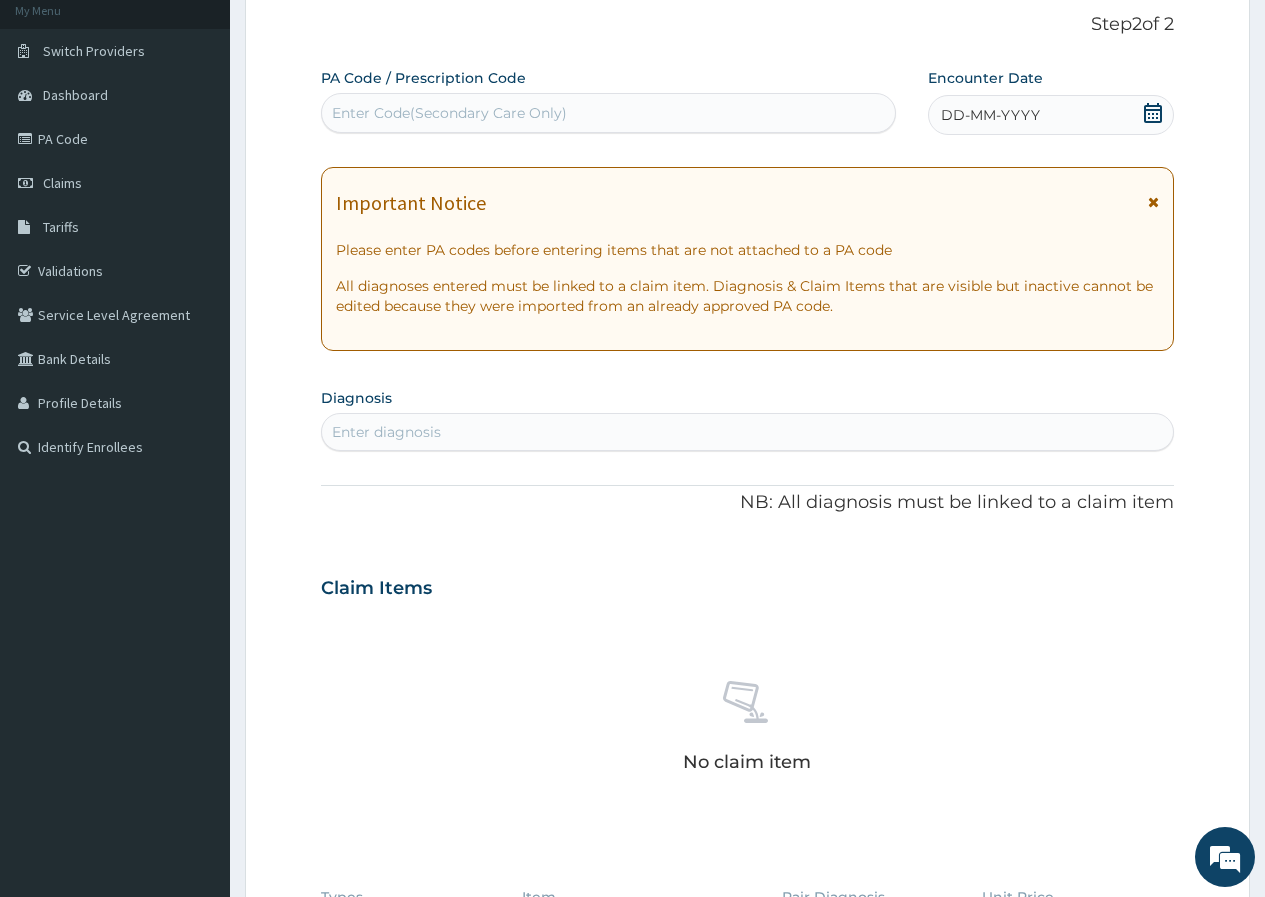 click on "Enter Code(Secondary Care Only)" at bounding box center (449, 113) 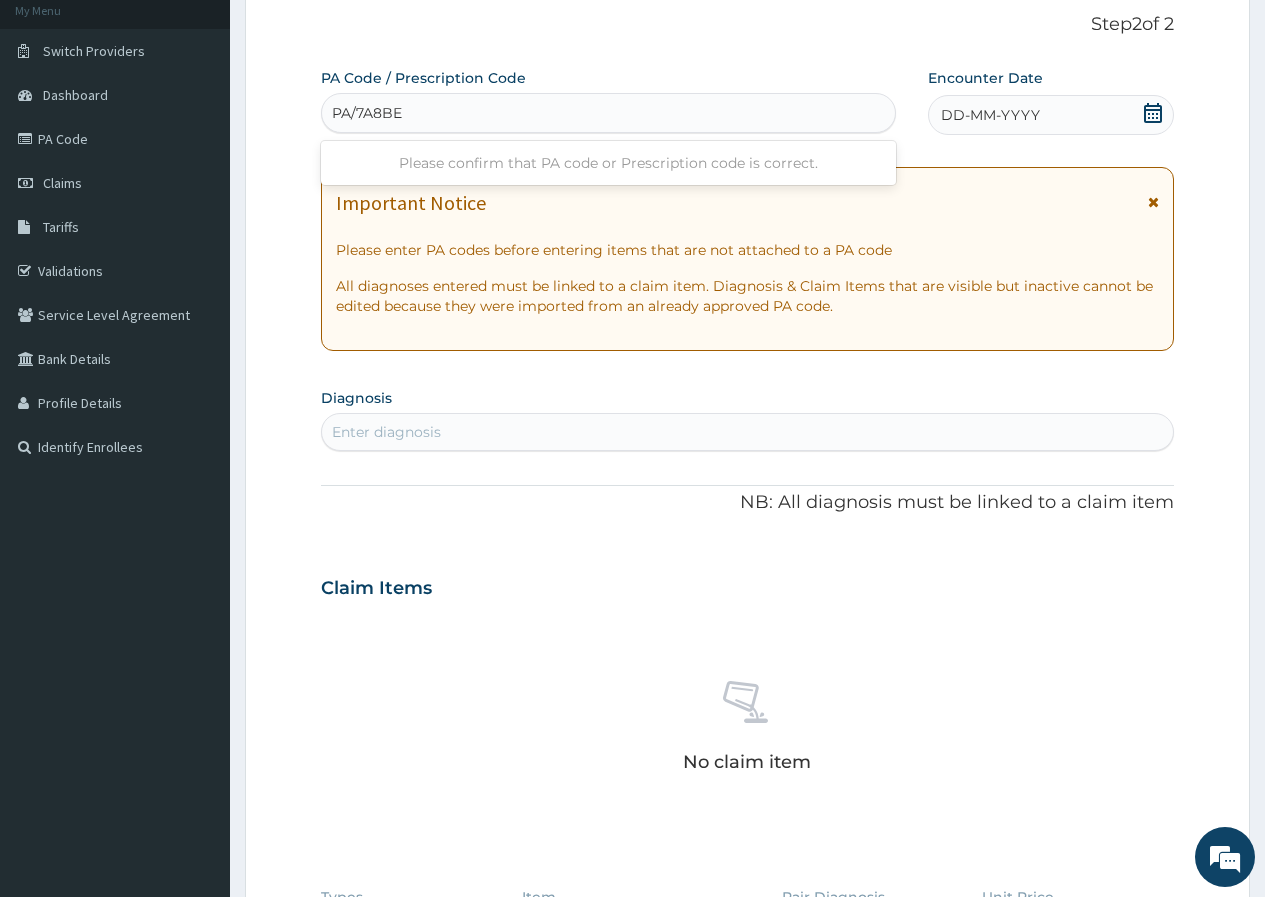 type on "PA/7A8BE9" 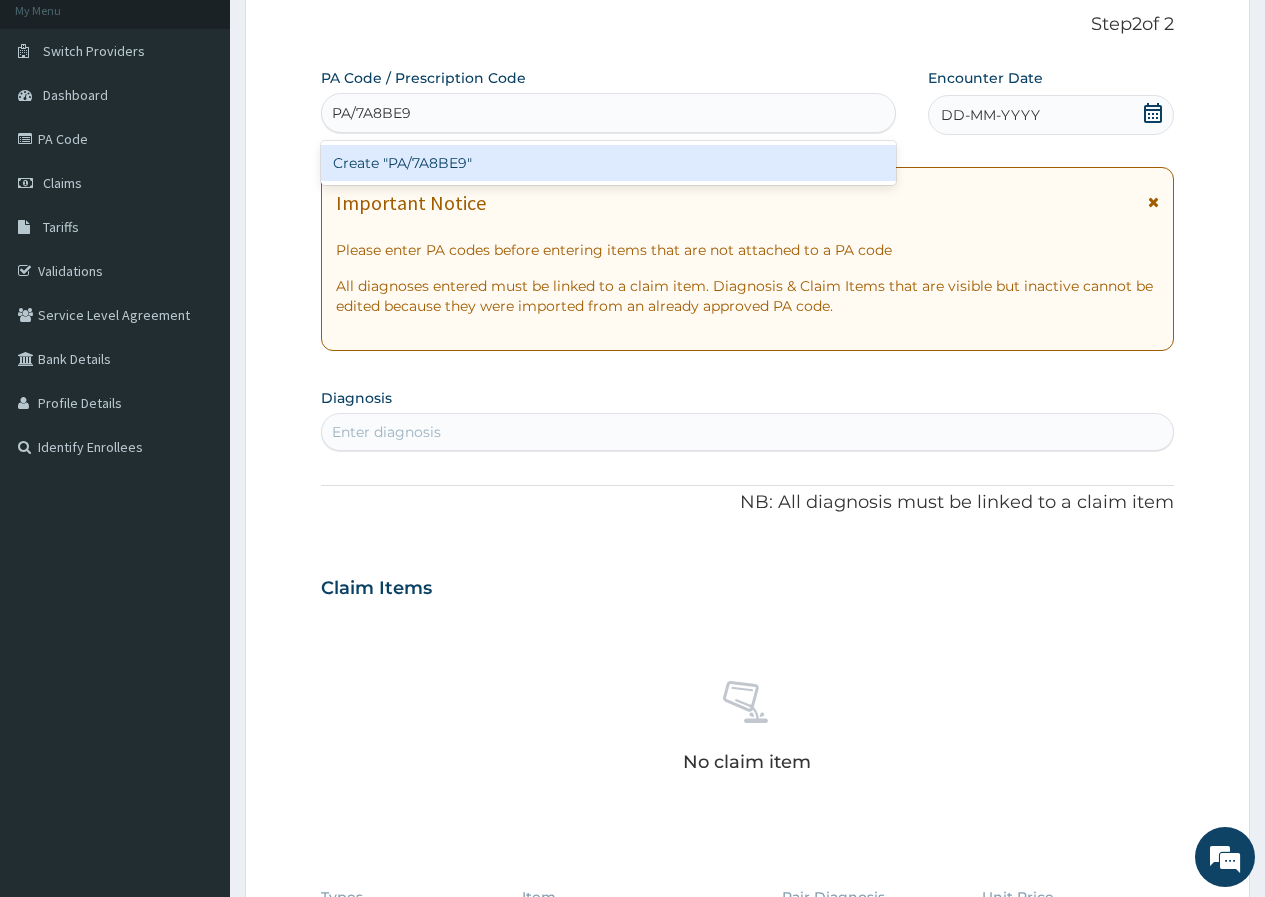 click on "Create "PA/7A8BE9"" at bounding box center [608, 163] 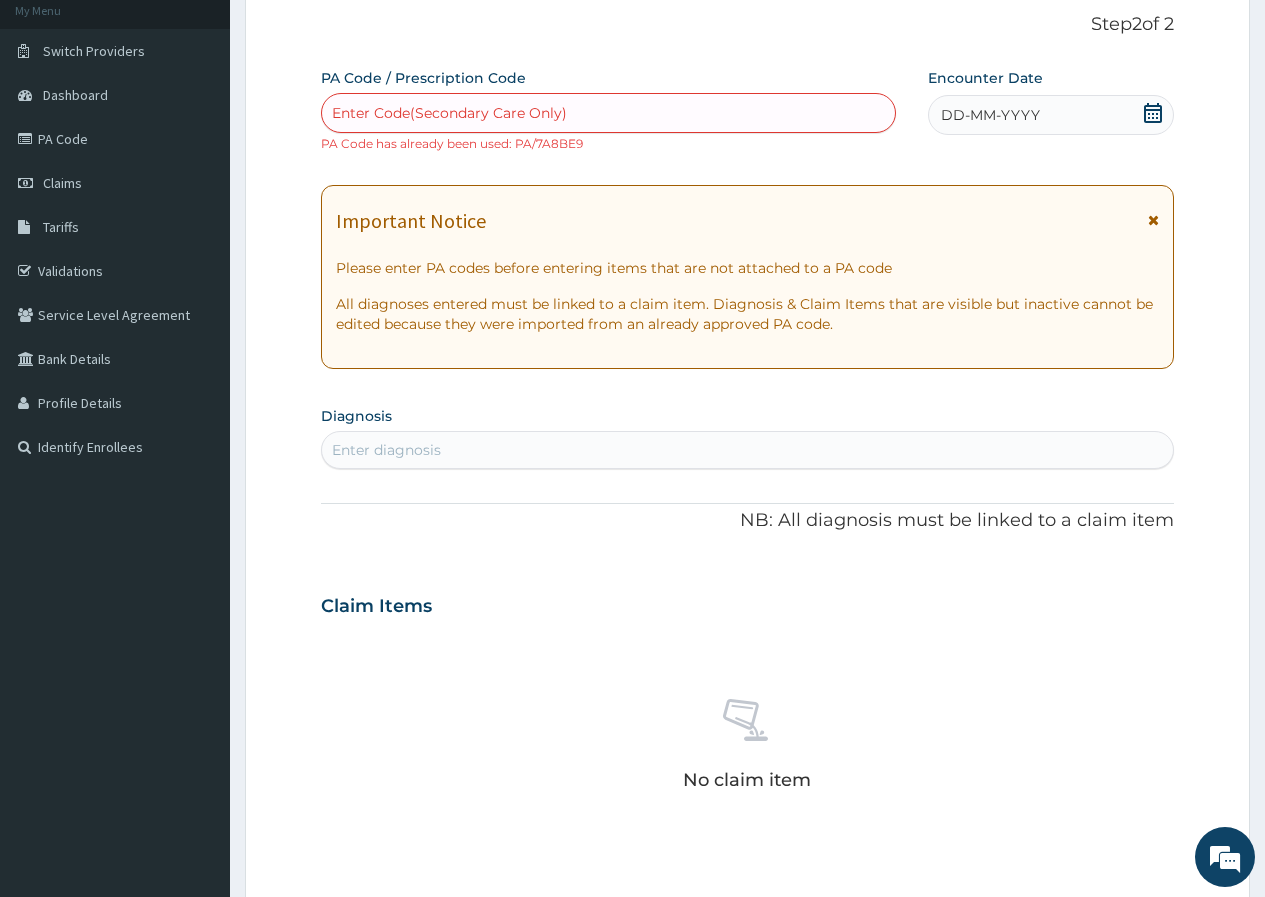 click on "Encounter Date DD-MM-YYYY" at bounding box center (1051, 101) 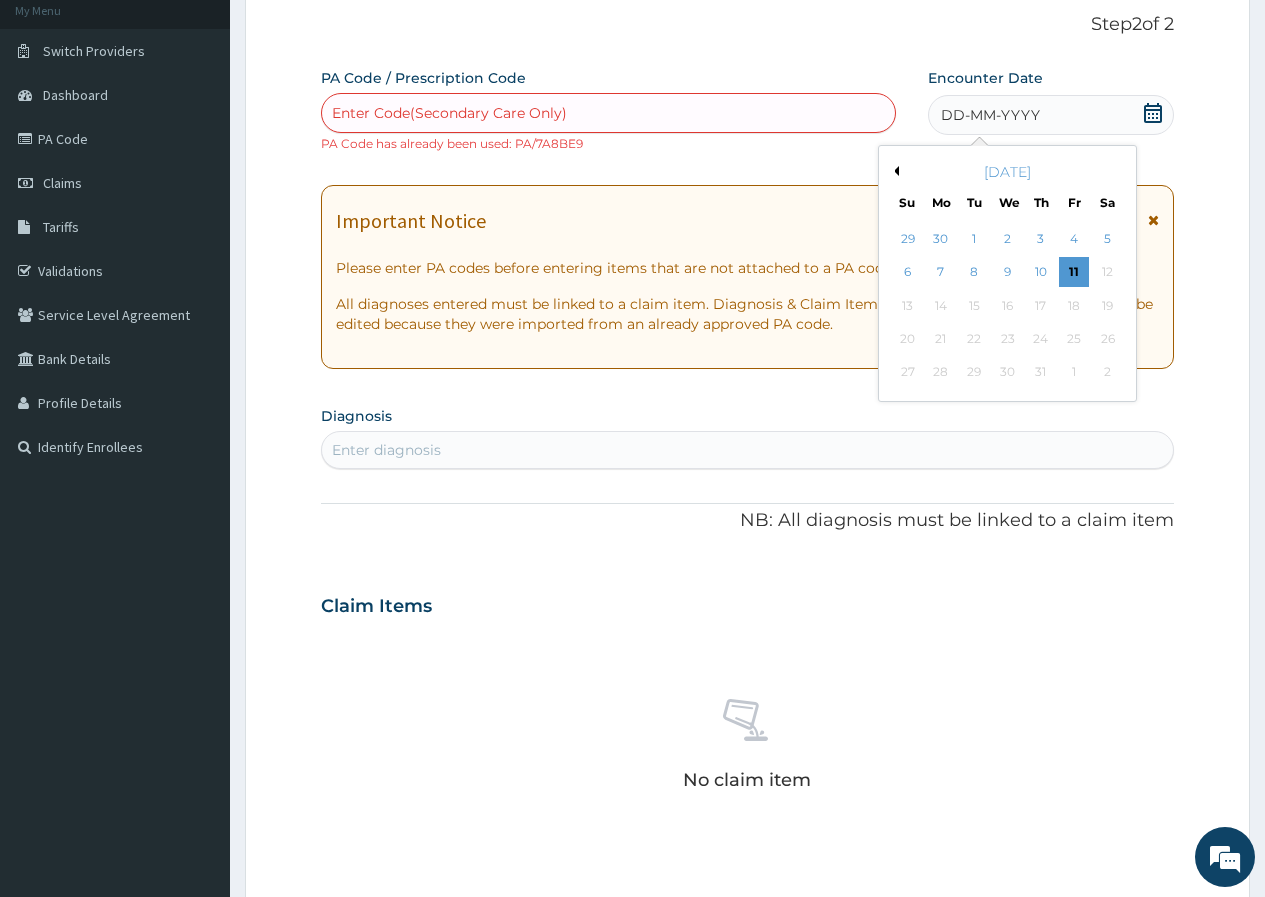 click on "July 2025" at bounding box center [1007, 172] 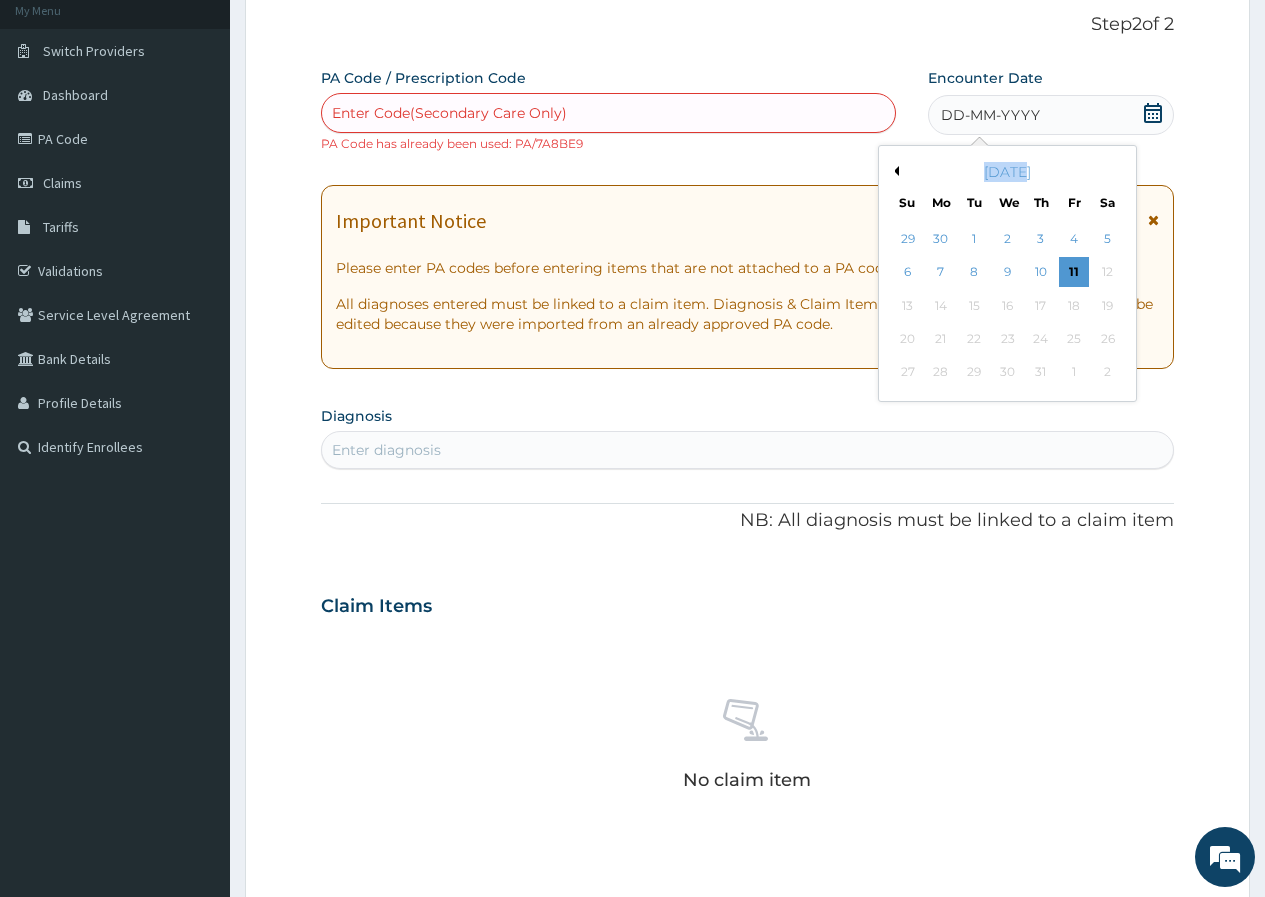 click on "July 2025" at bounding box center [1007, 172] 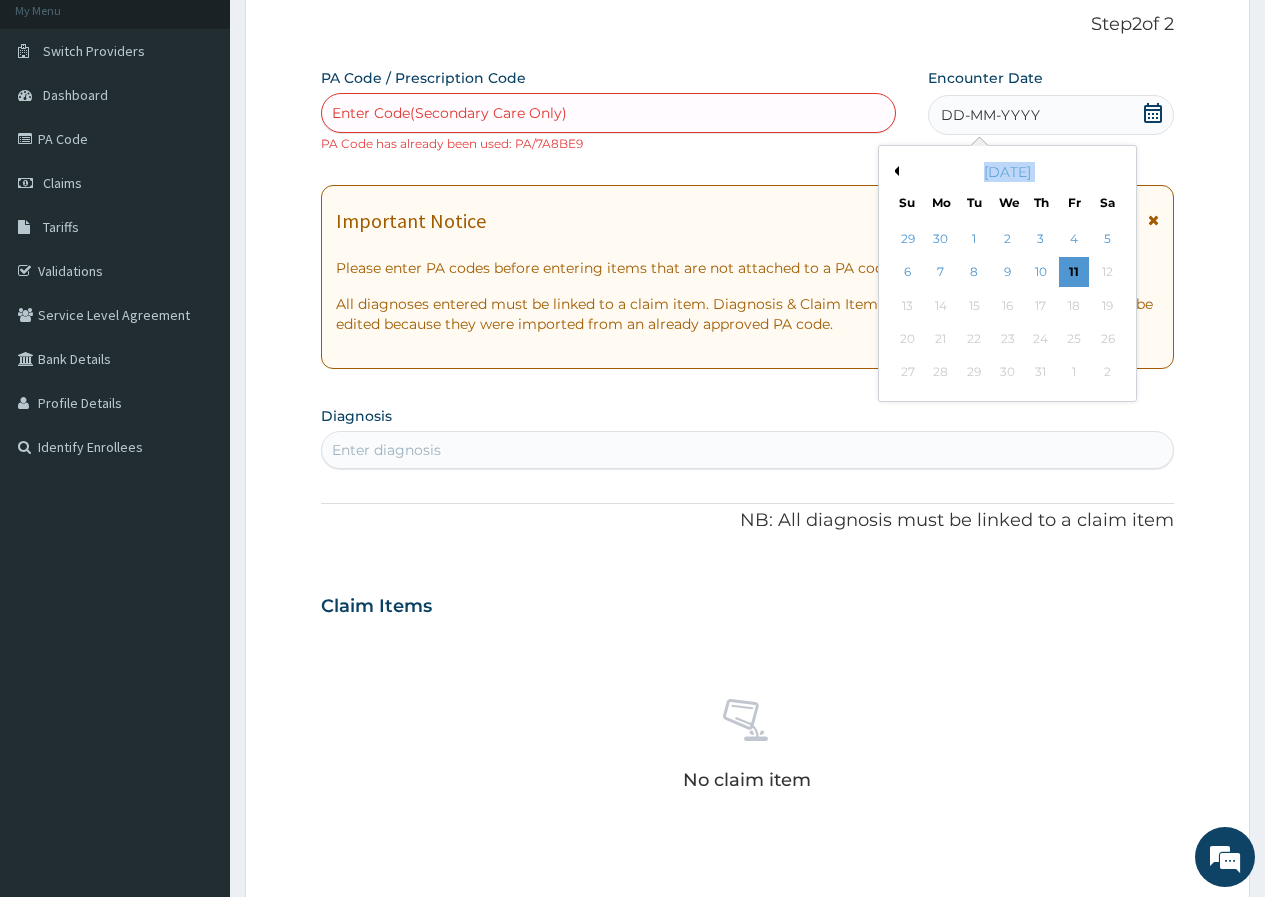 click on "July 2025" at bounding box center (1007, 172) 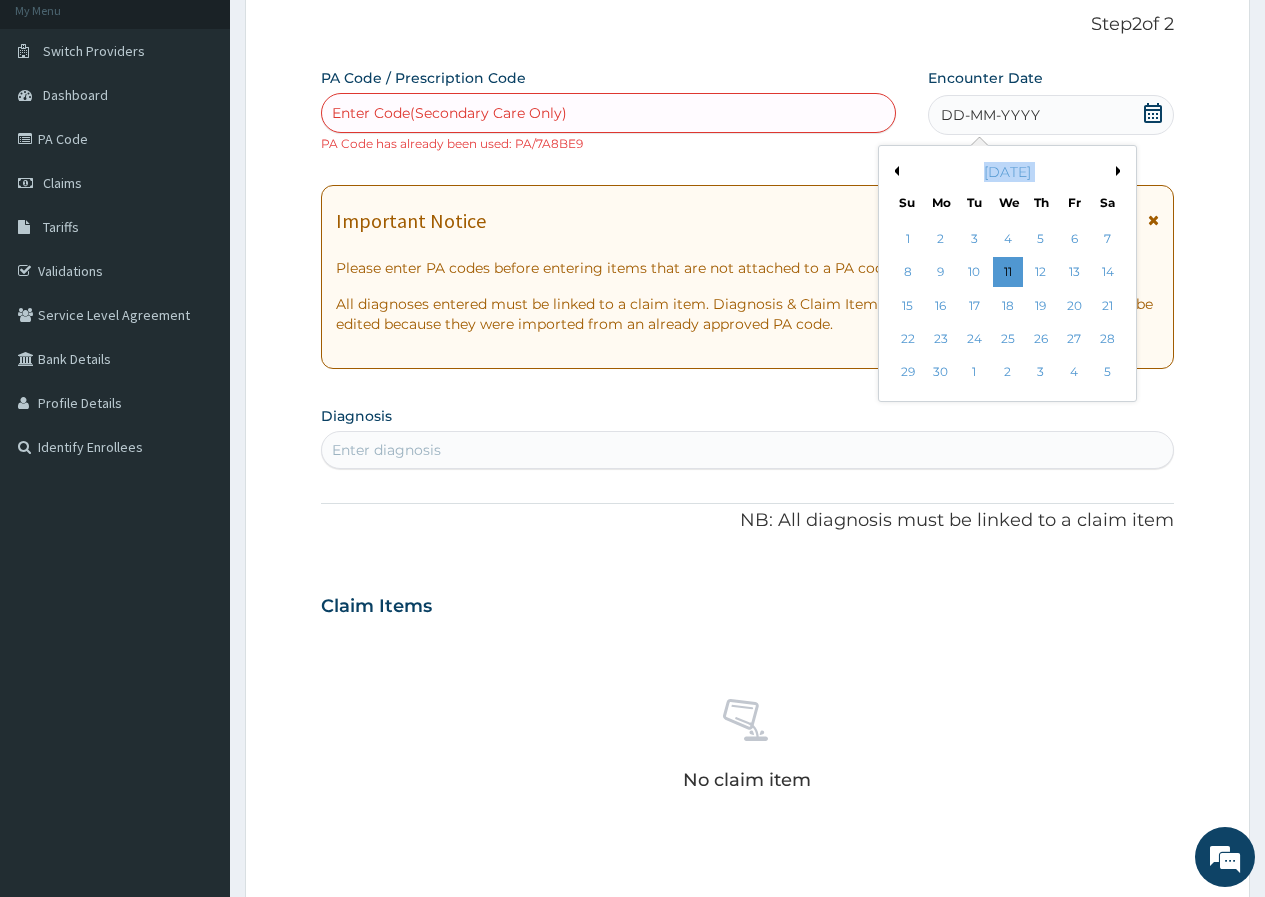 click on "Previous Month" at bounding box center (894, 171) 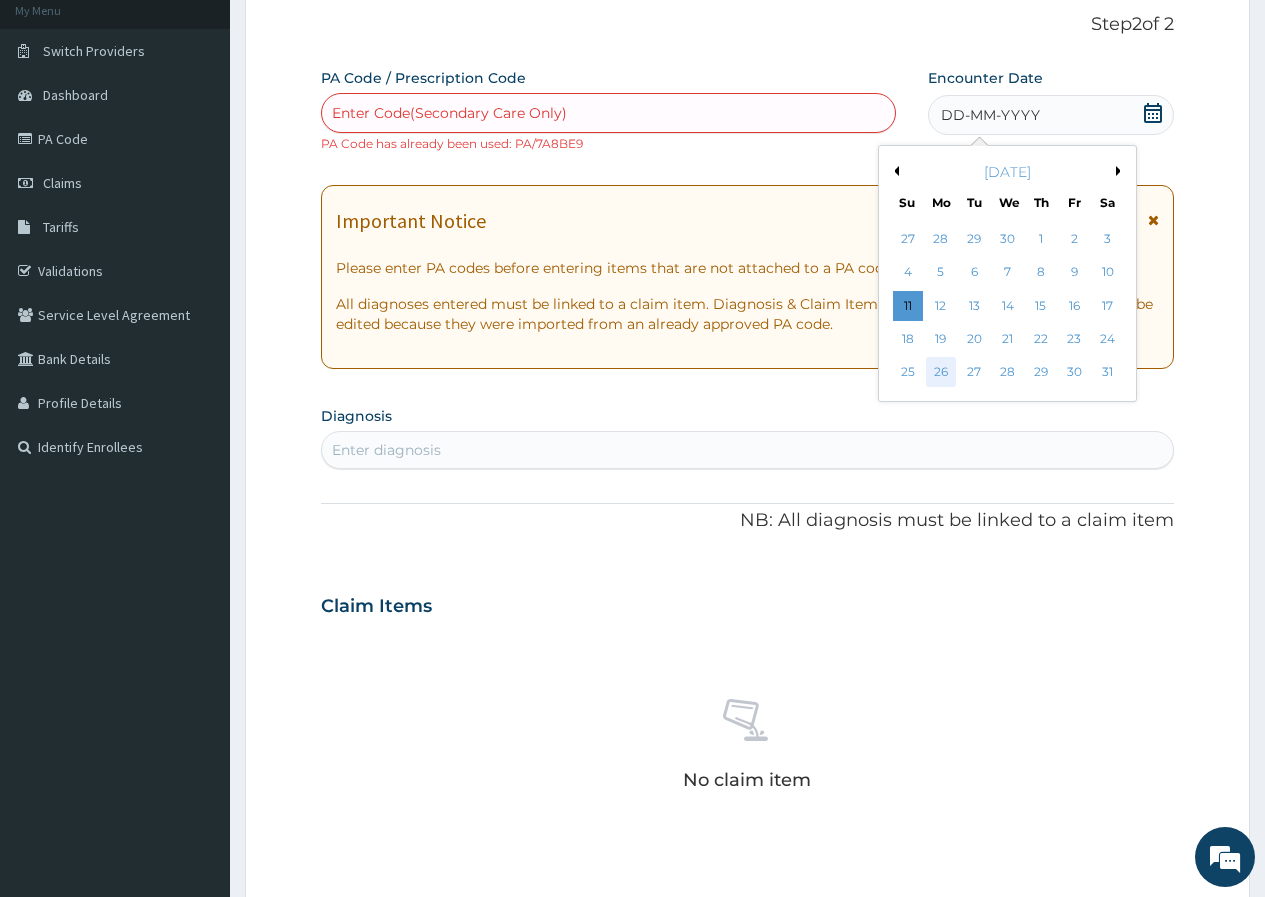 click on "26" at bounding box center (941, 373) 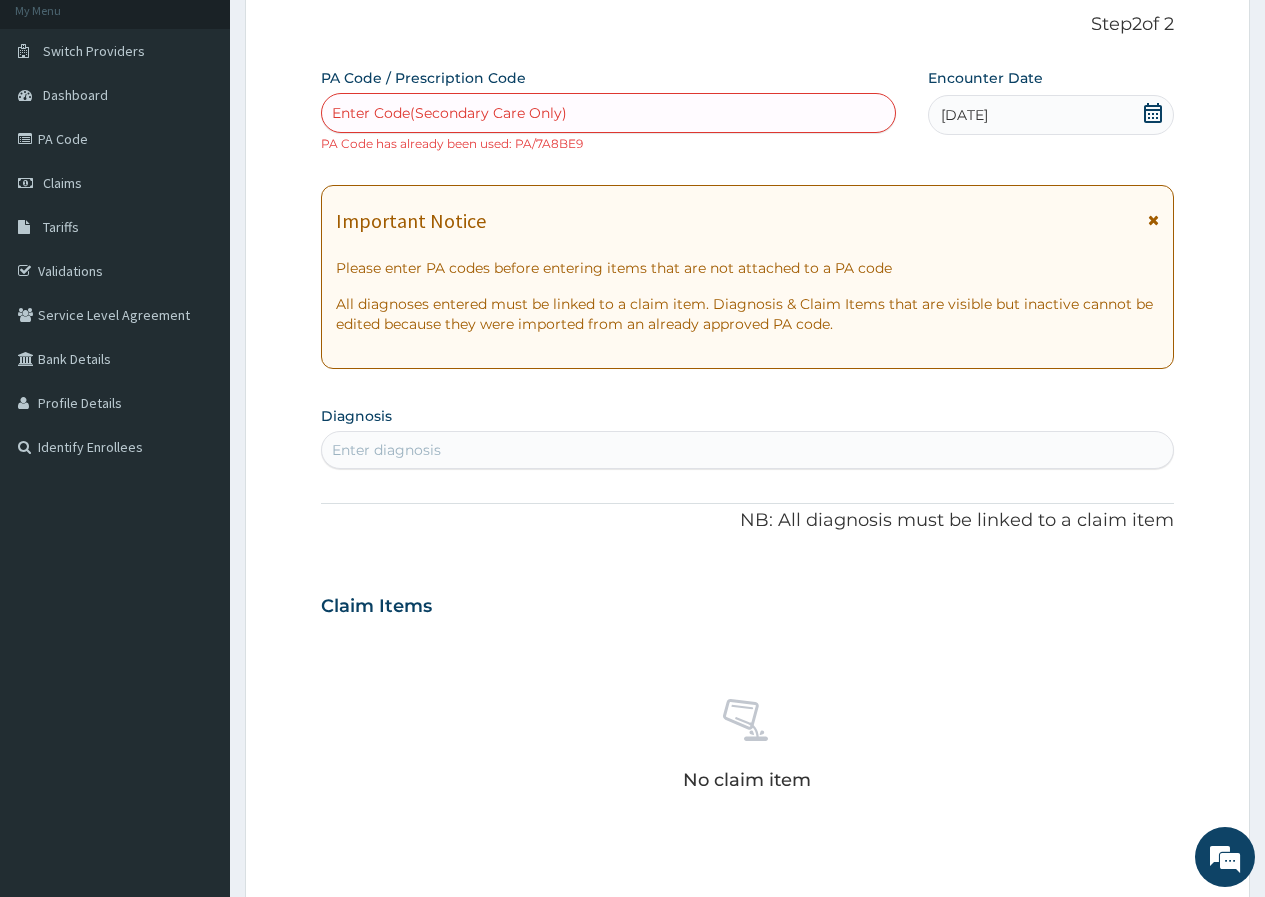 click on "Enter Code(Secondary Care Only)" at bounding box center [608, 113] 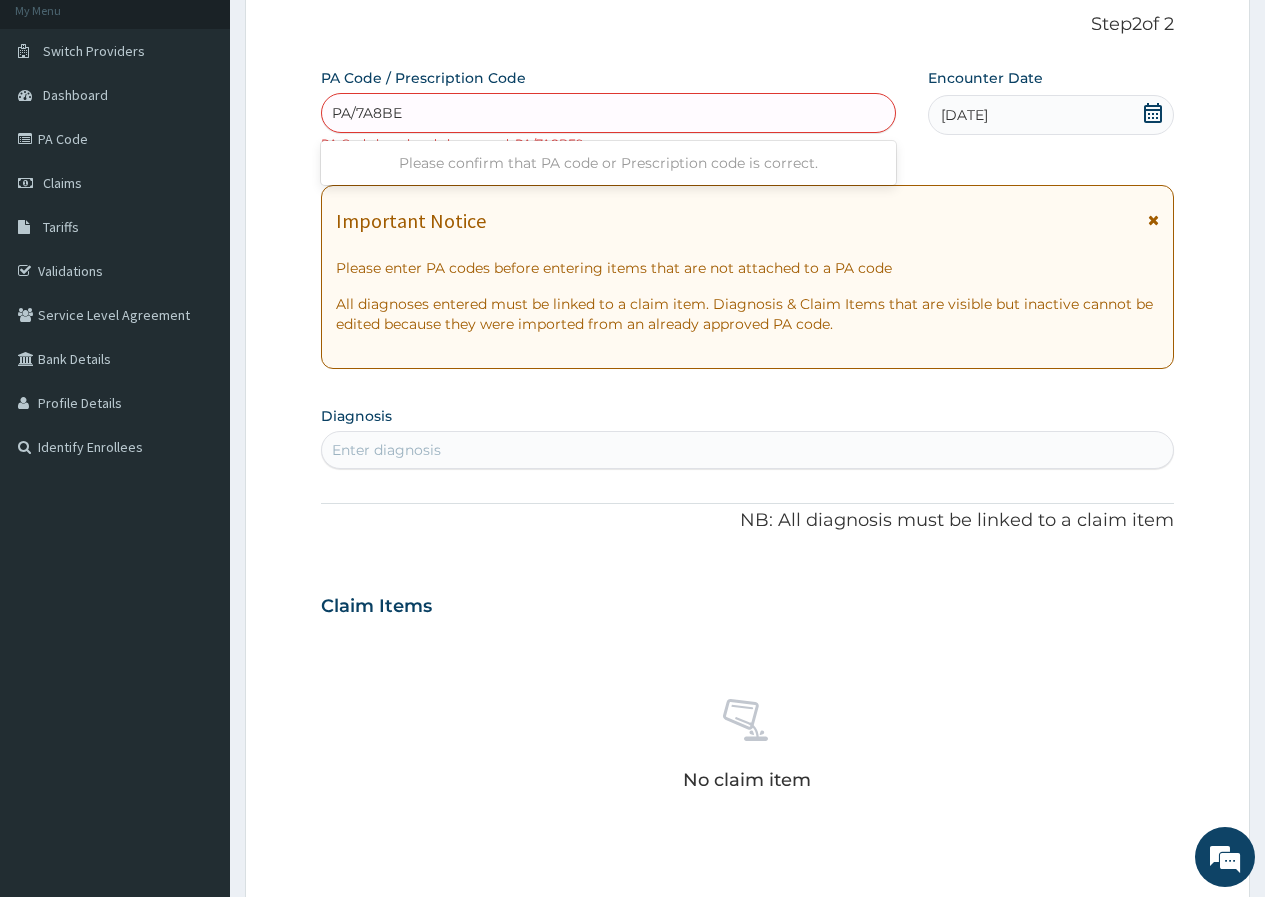 type on "PA/7A8BE9" 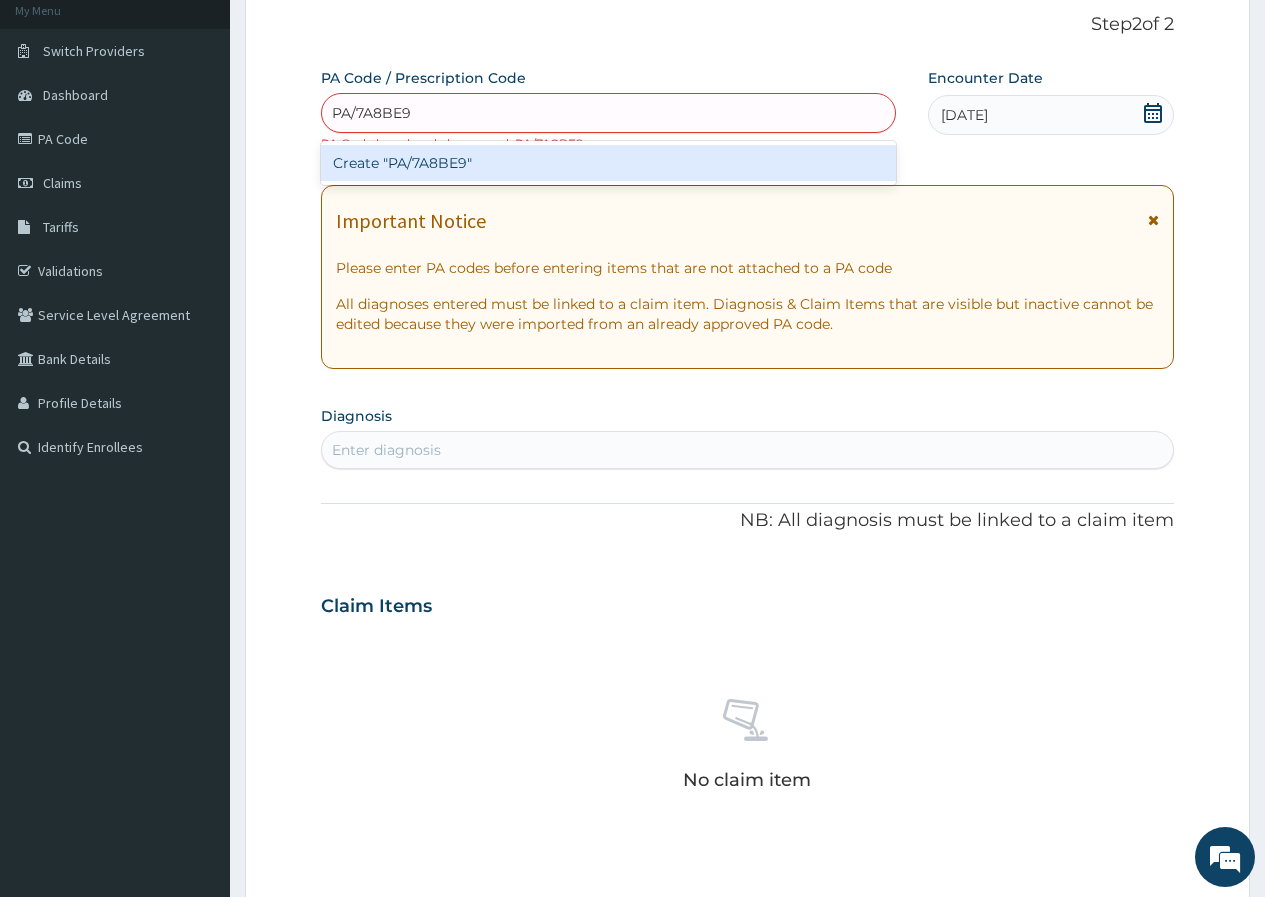 click on "Create "PA/7A8BE9"" at bounding box center (608, 163) 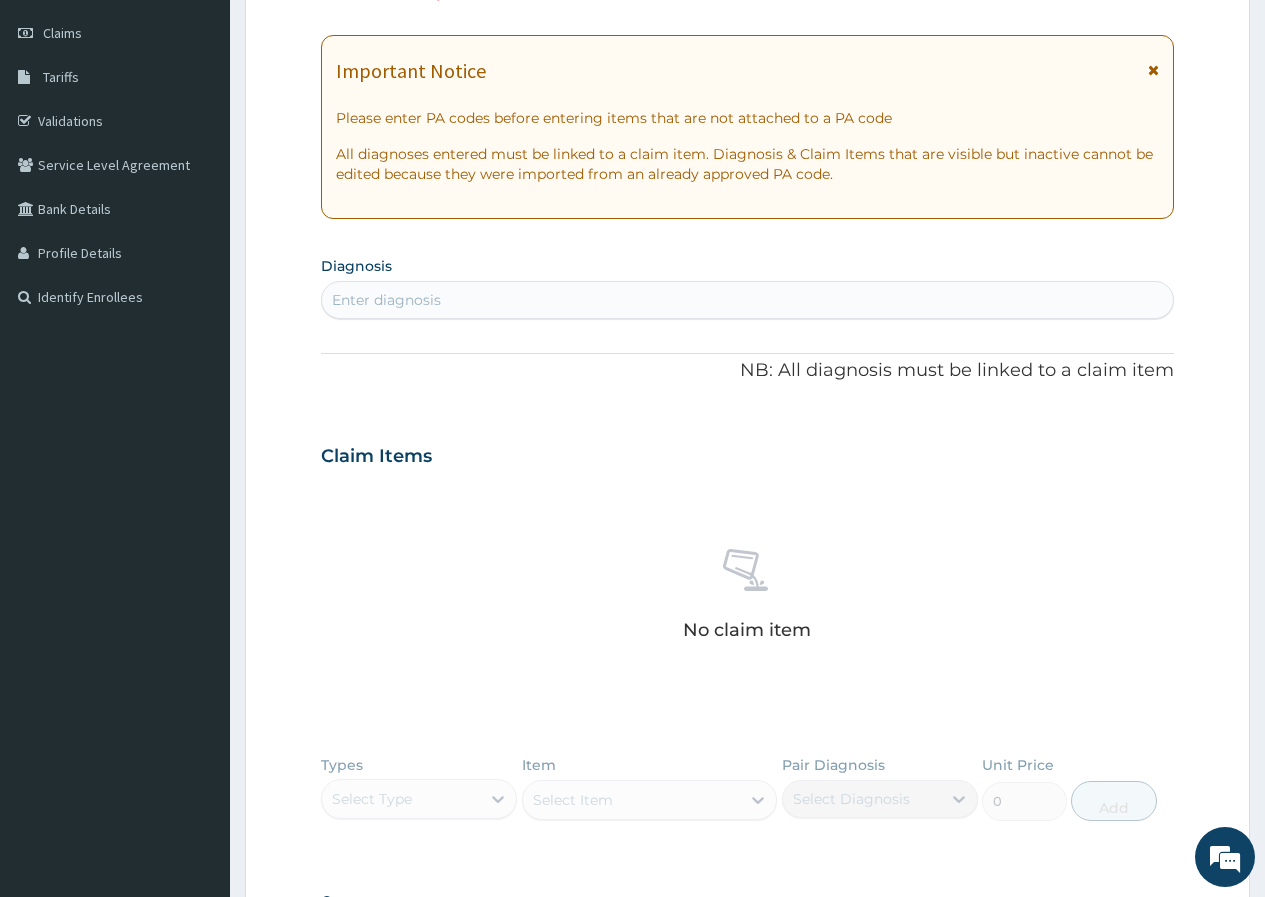 scroll, scrollTop: 323, scrollLeft: 0, axis: vertical 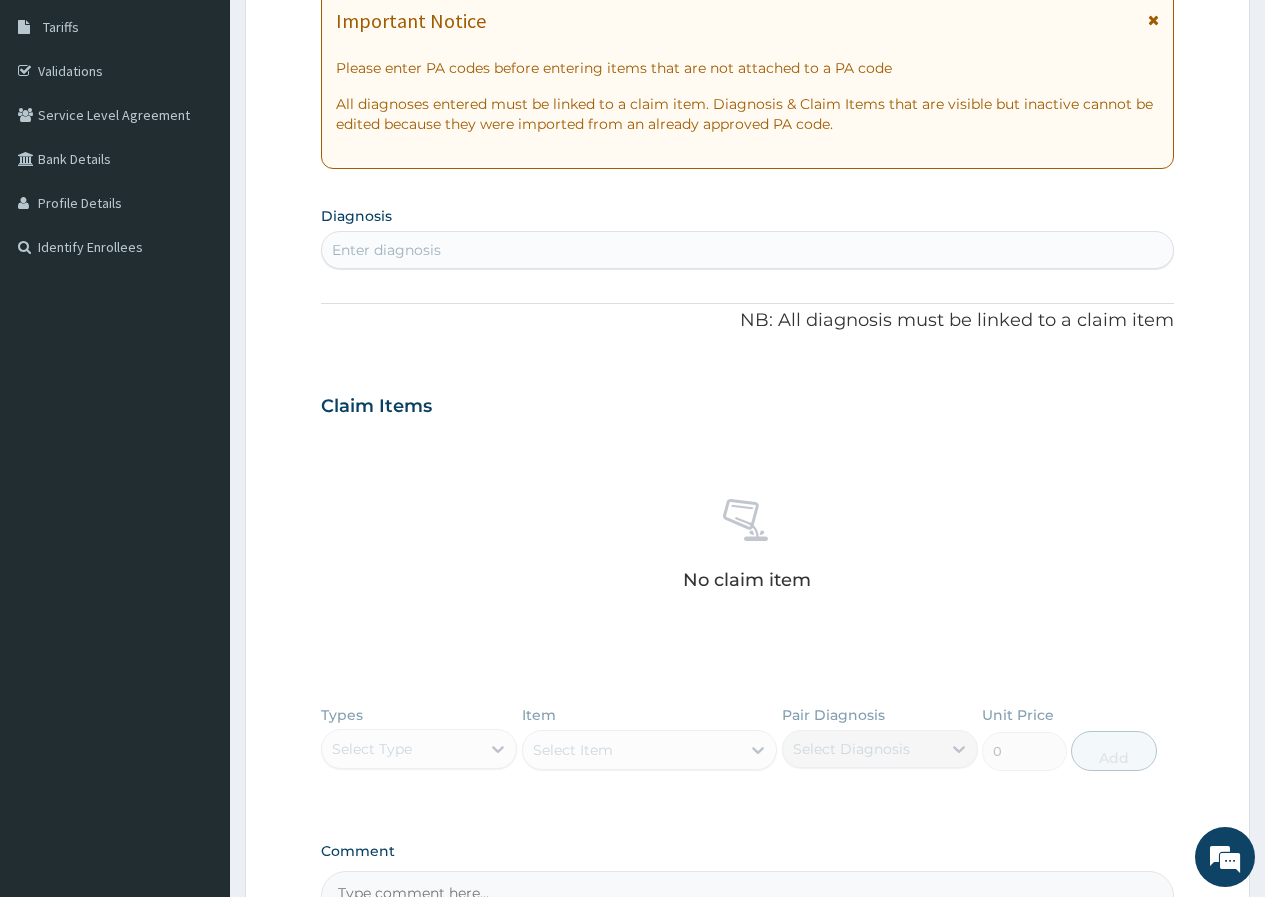 click on "Enter diagnosis" at bounding box center (386, 250) 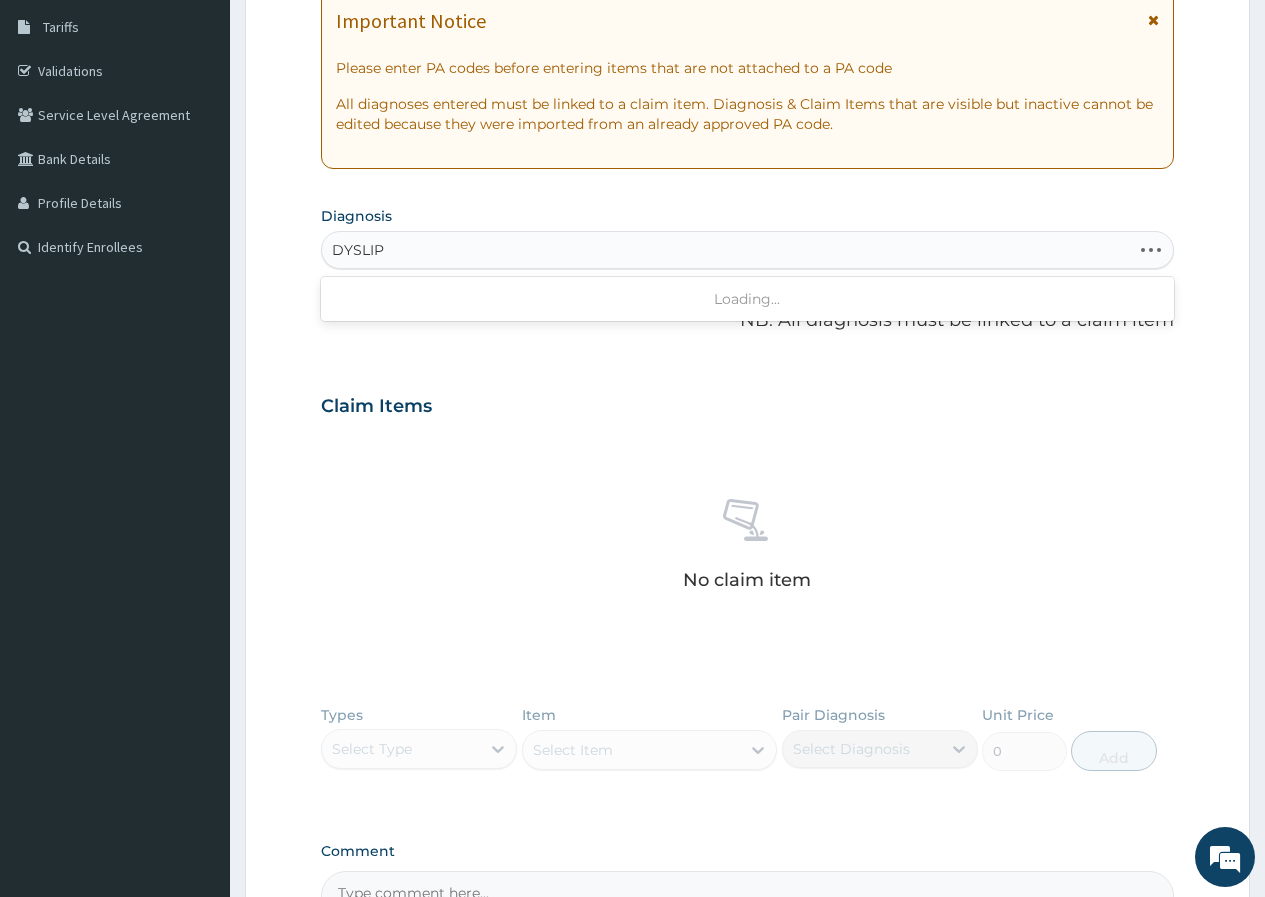 type on "DYSLIPI" 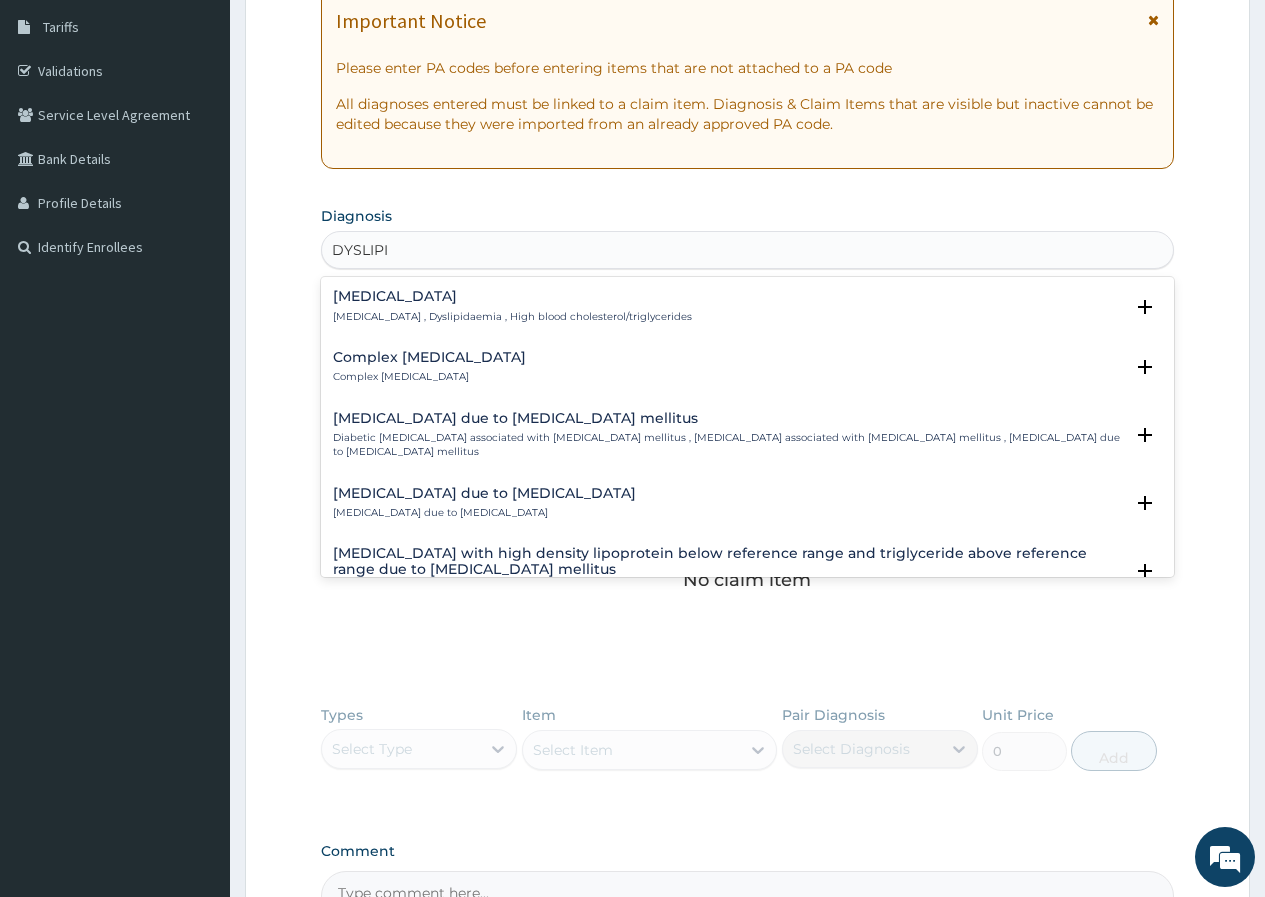 click on "Dyslipidemia , Dyslipidaemia , High blood cholesterol/triglycerides" at bounding box center (512, 317) 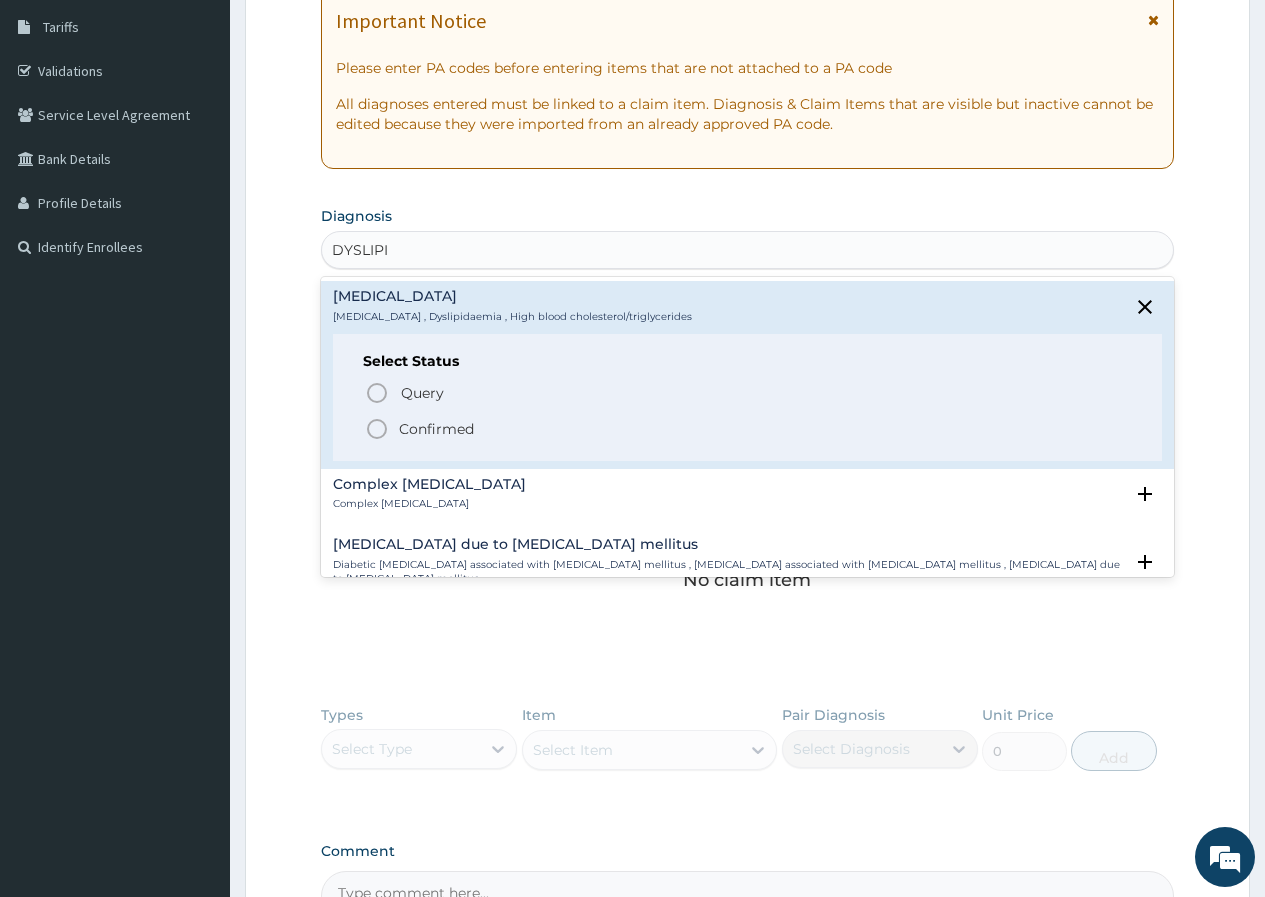 click 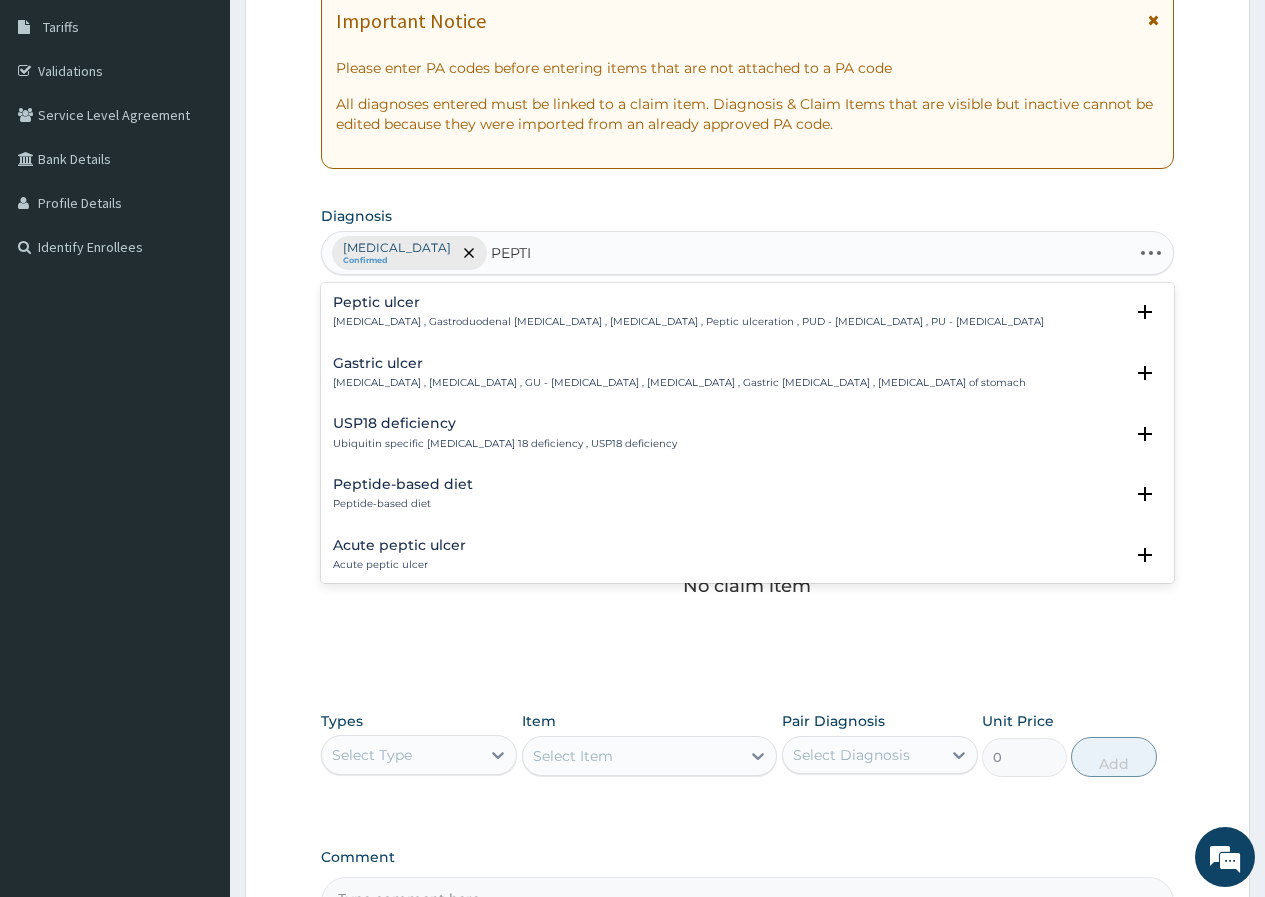 type on "PEPTIC" 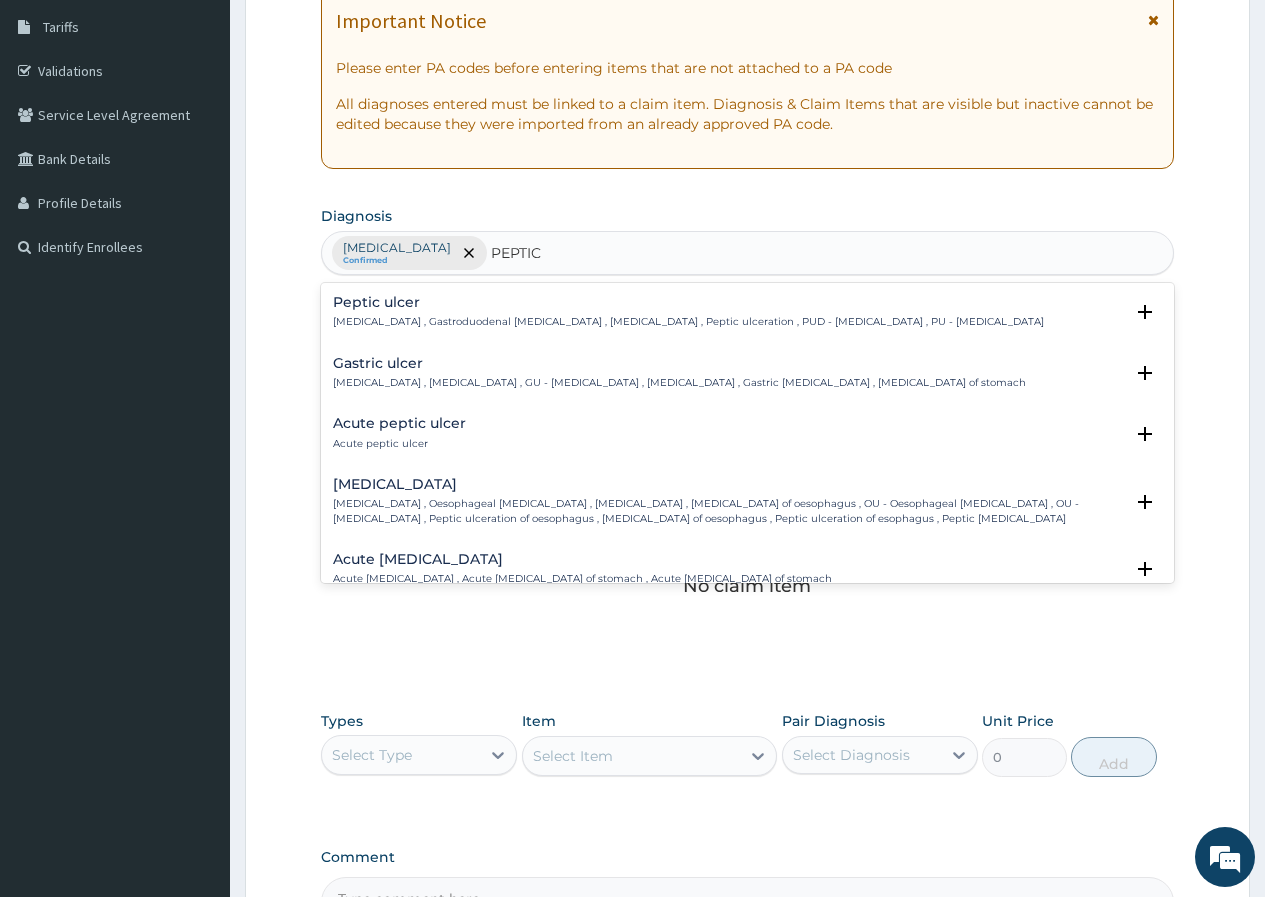 click on "Peptic ulcer" at bounding box center [688, 302] 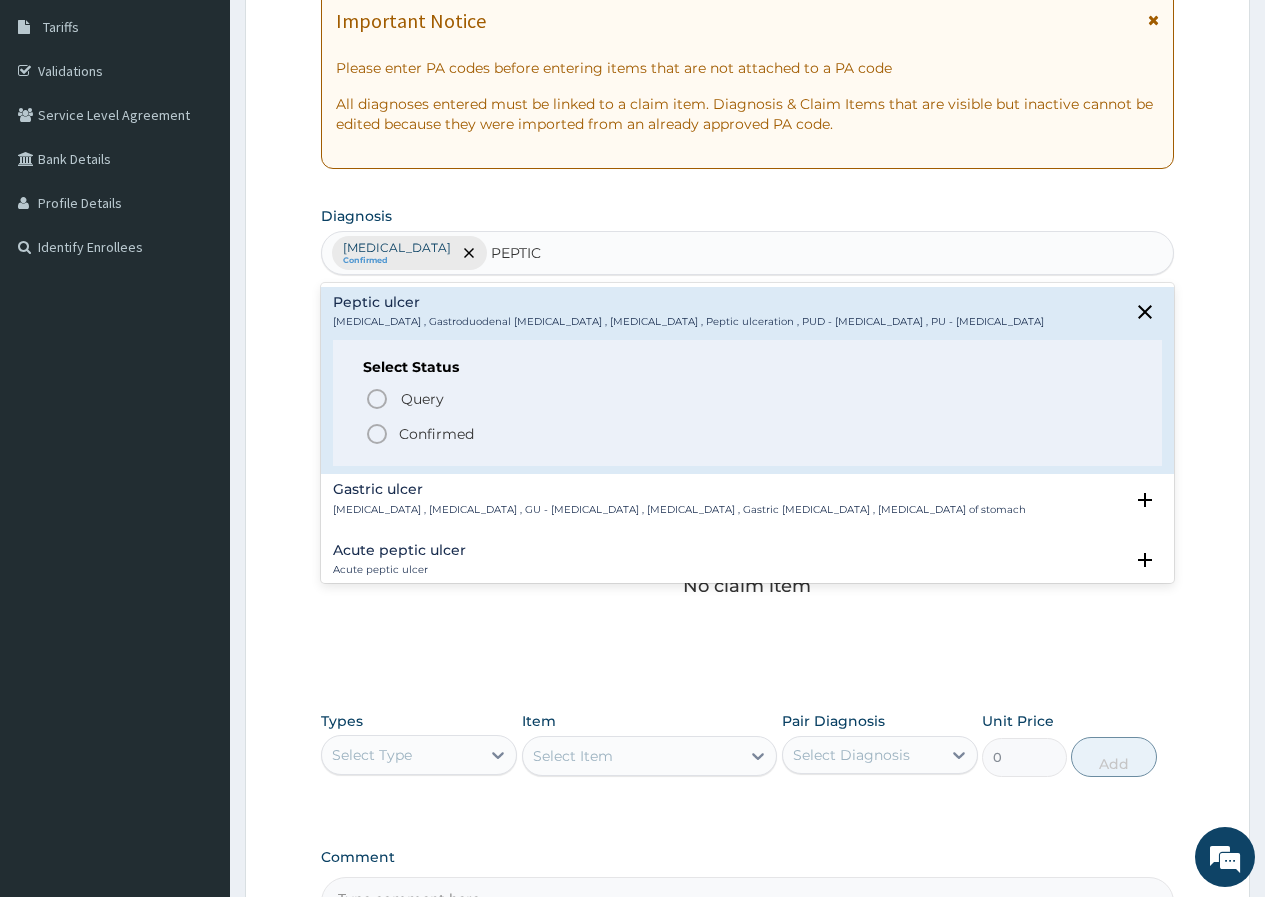 click 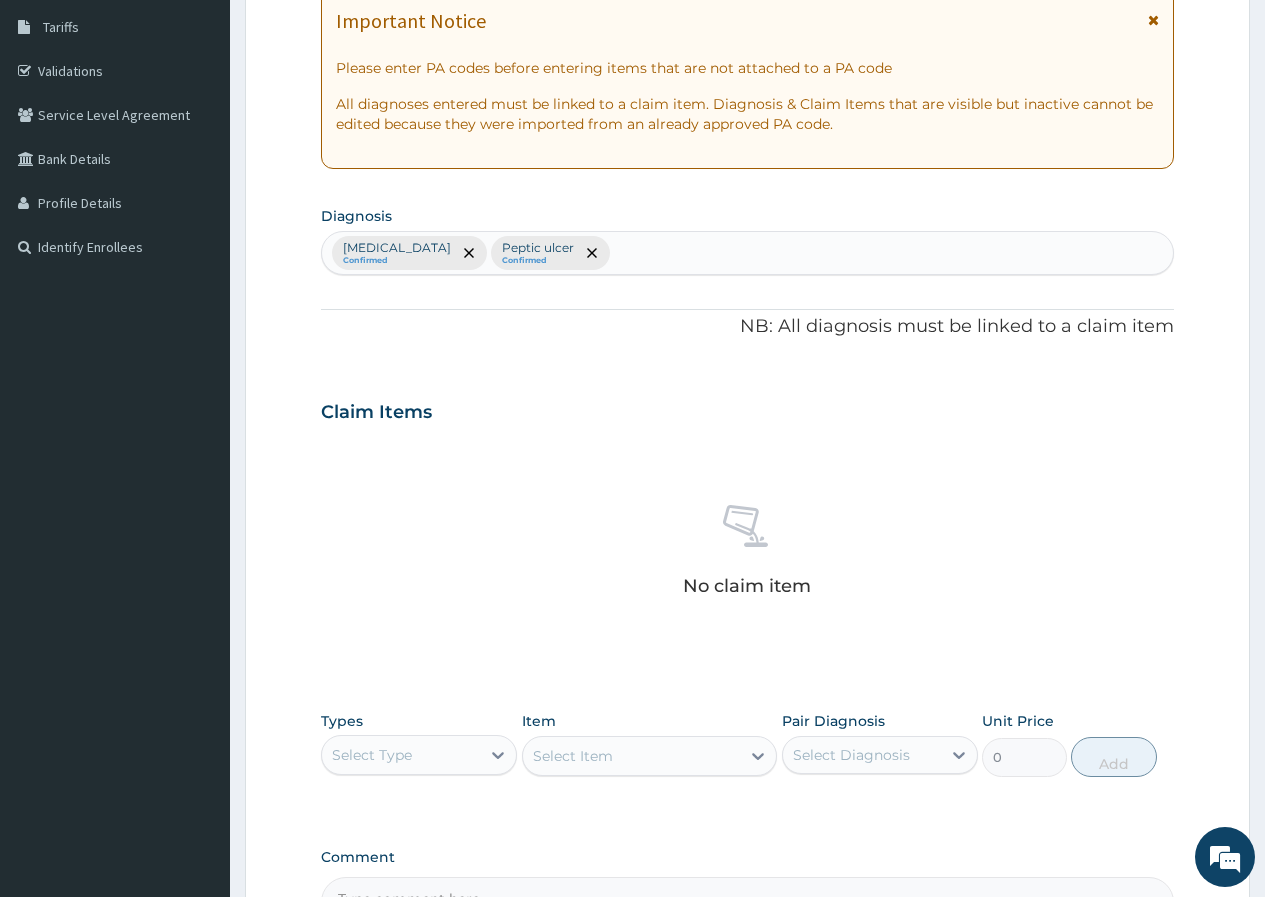 click on "Dyslipidemia Confirmed Peptic ulcer Confirmed" at bounding box center (747, 253) 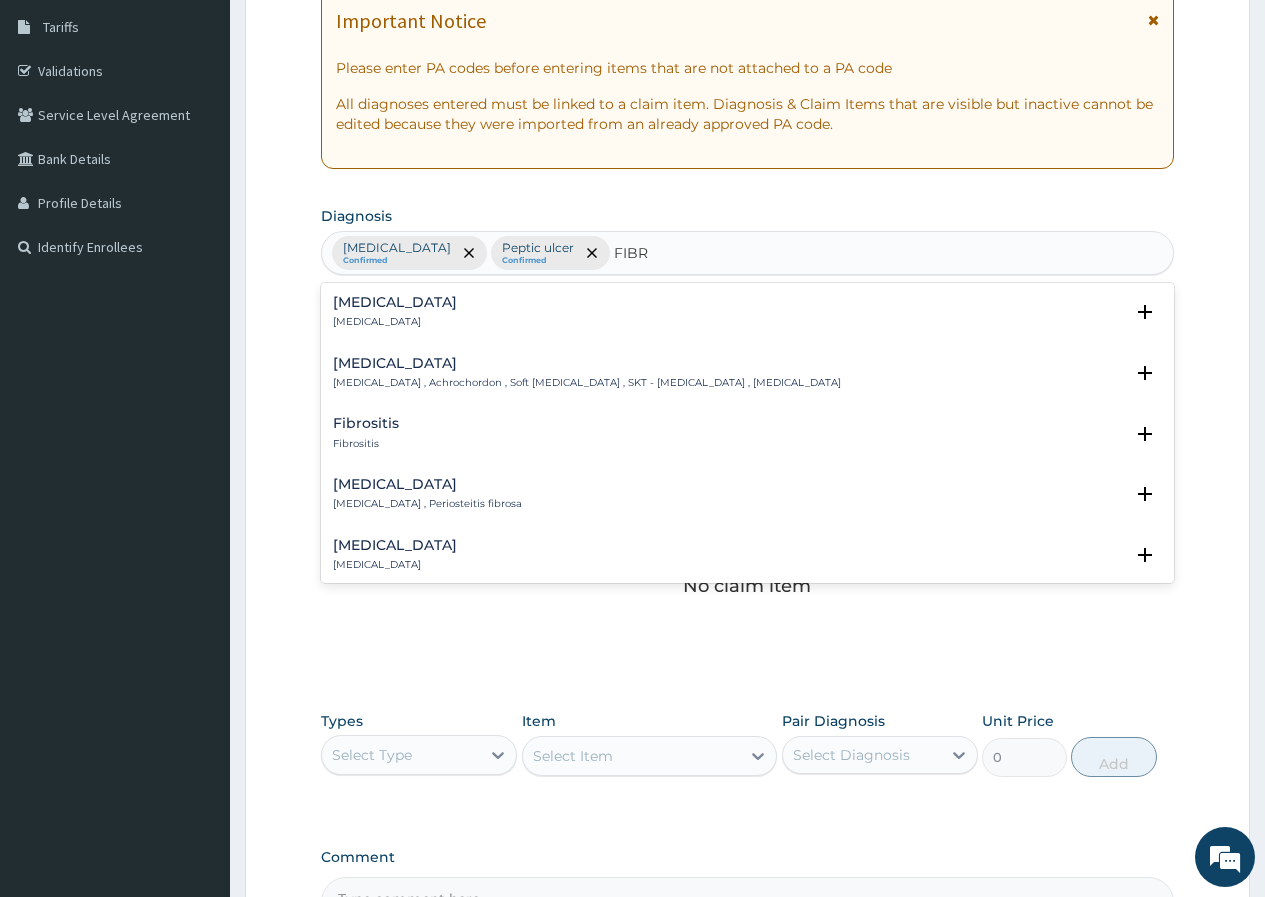 type on "FIBRO" 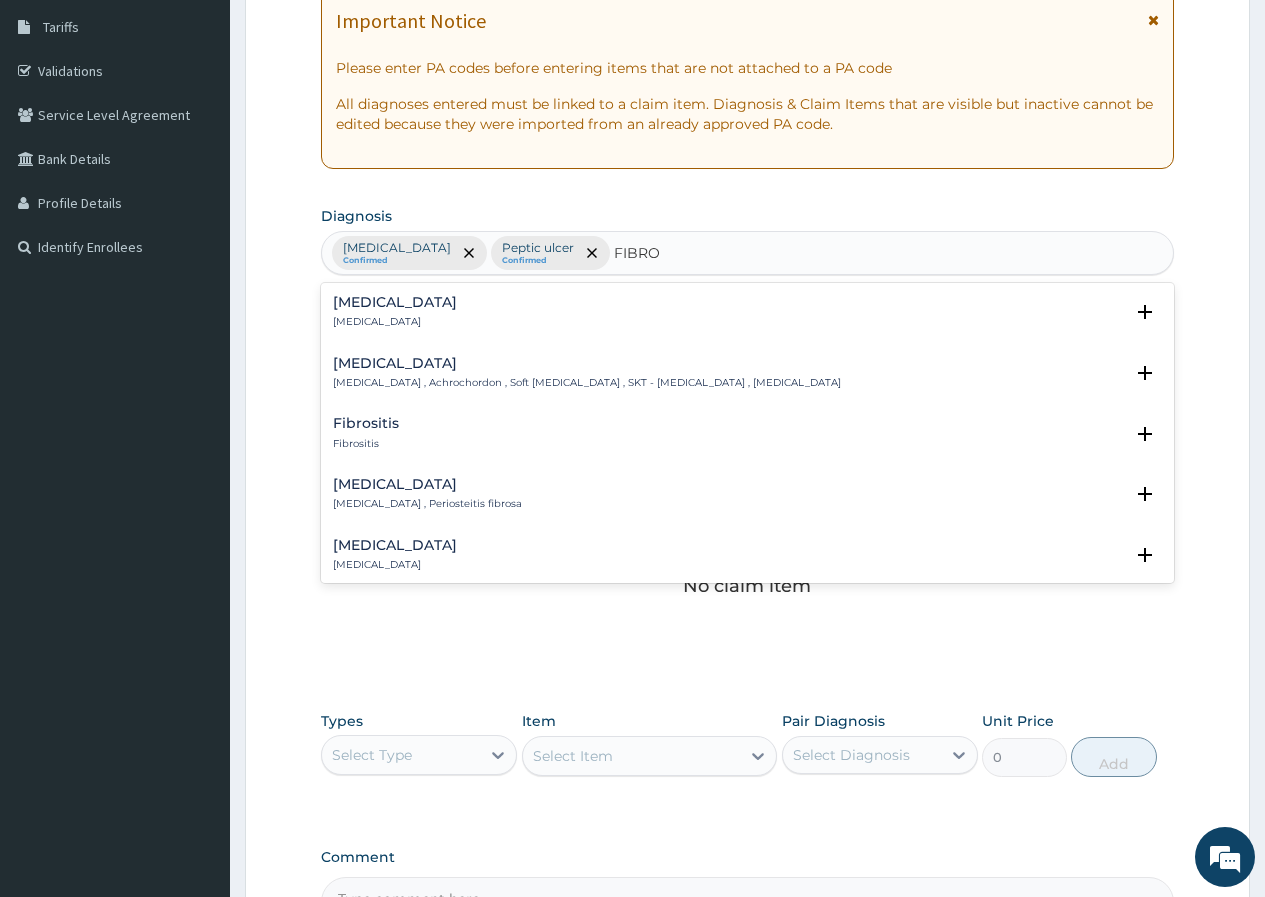 click on "Fibroma" at bounding box center (395, 322) 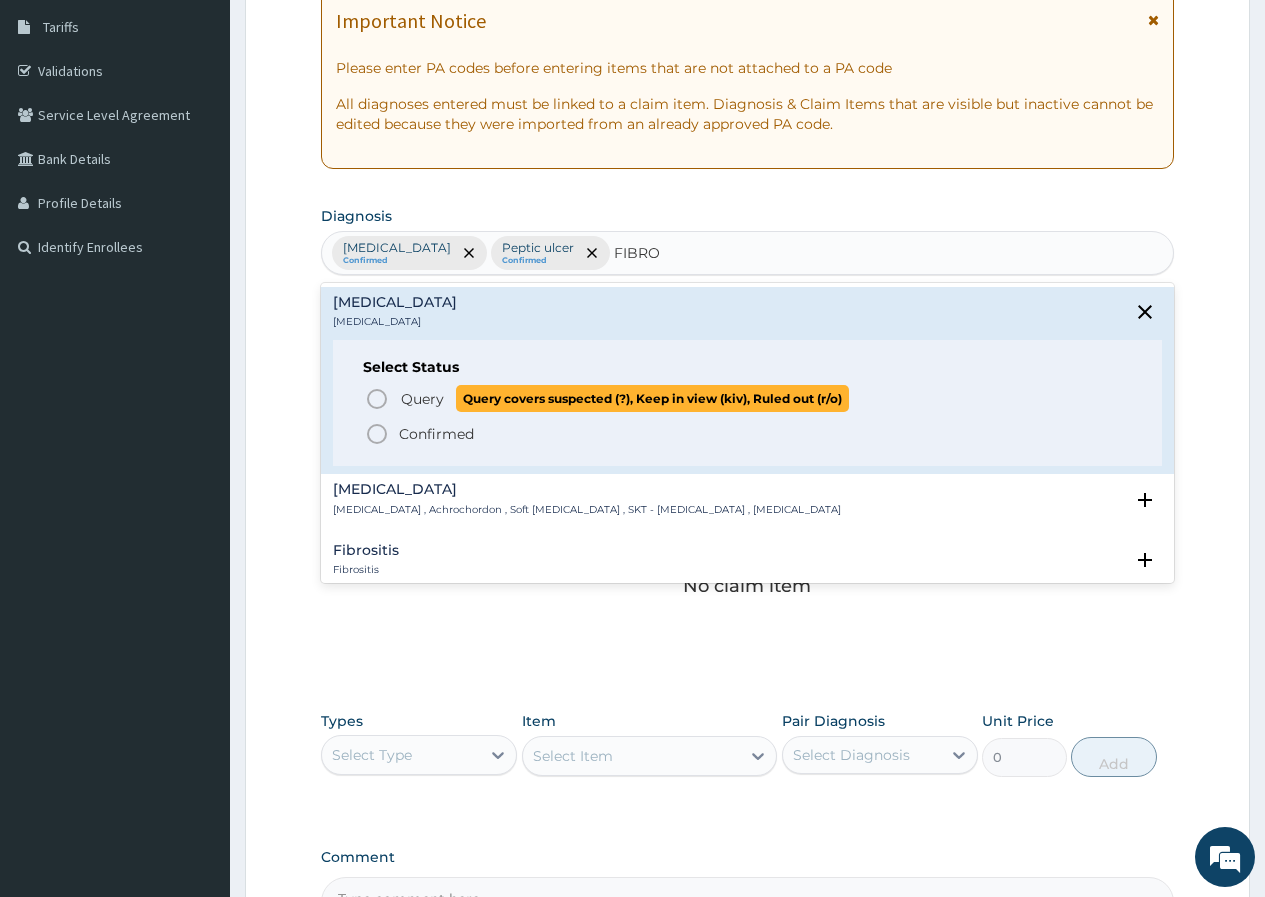 click 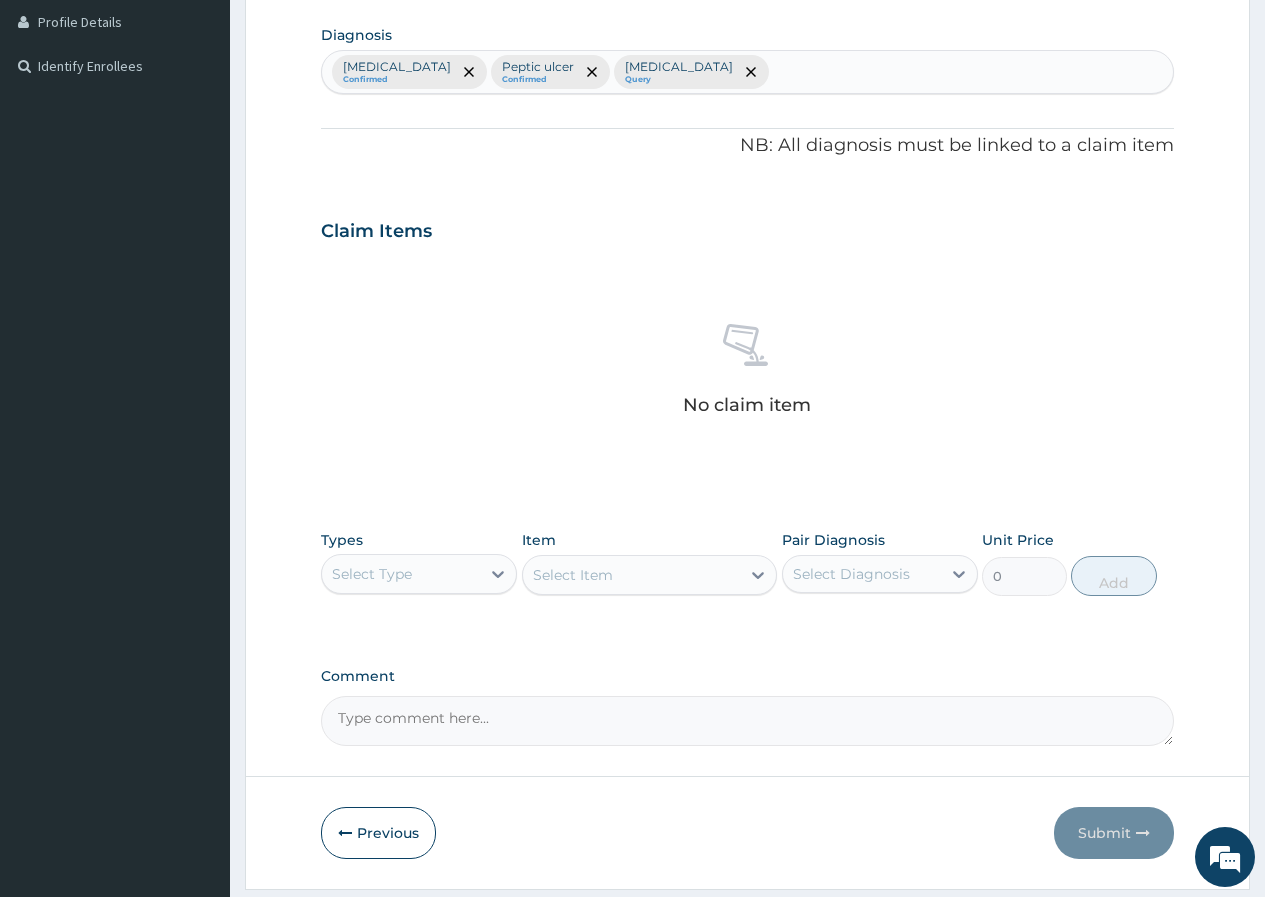 scroll, scrollTop: 523, scrollLeft: 0, axis: vertical 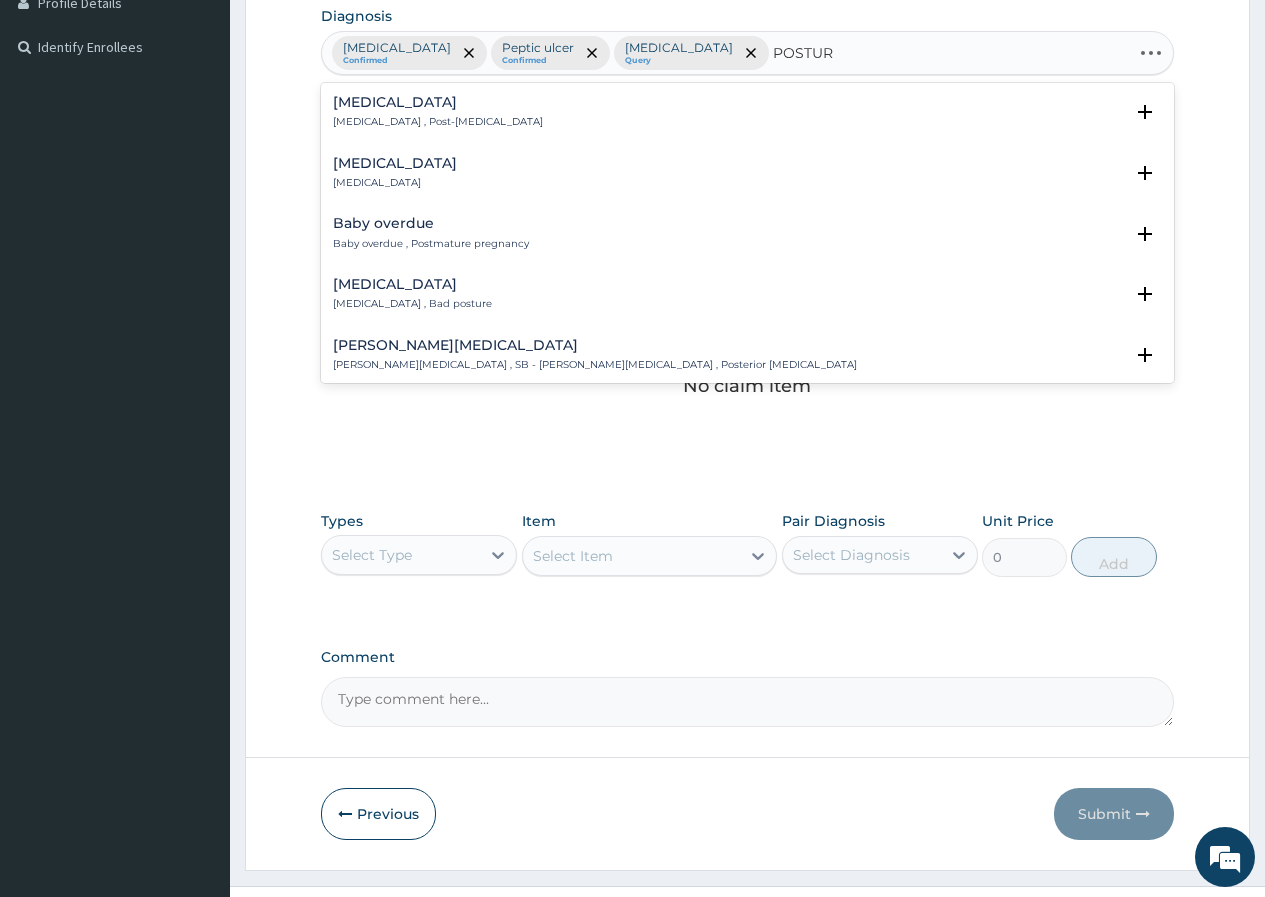 type on "POSTURE" 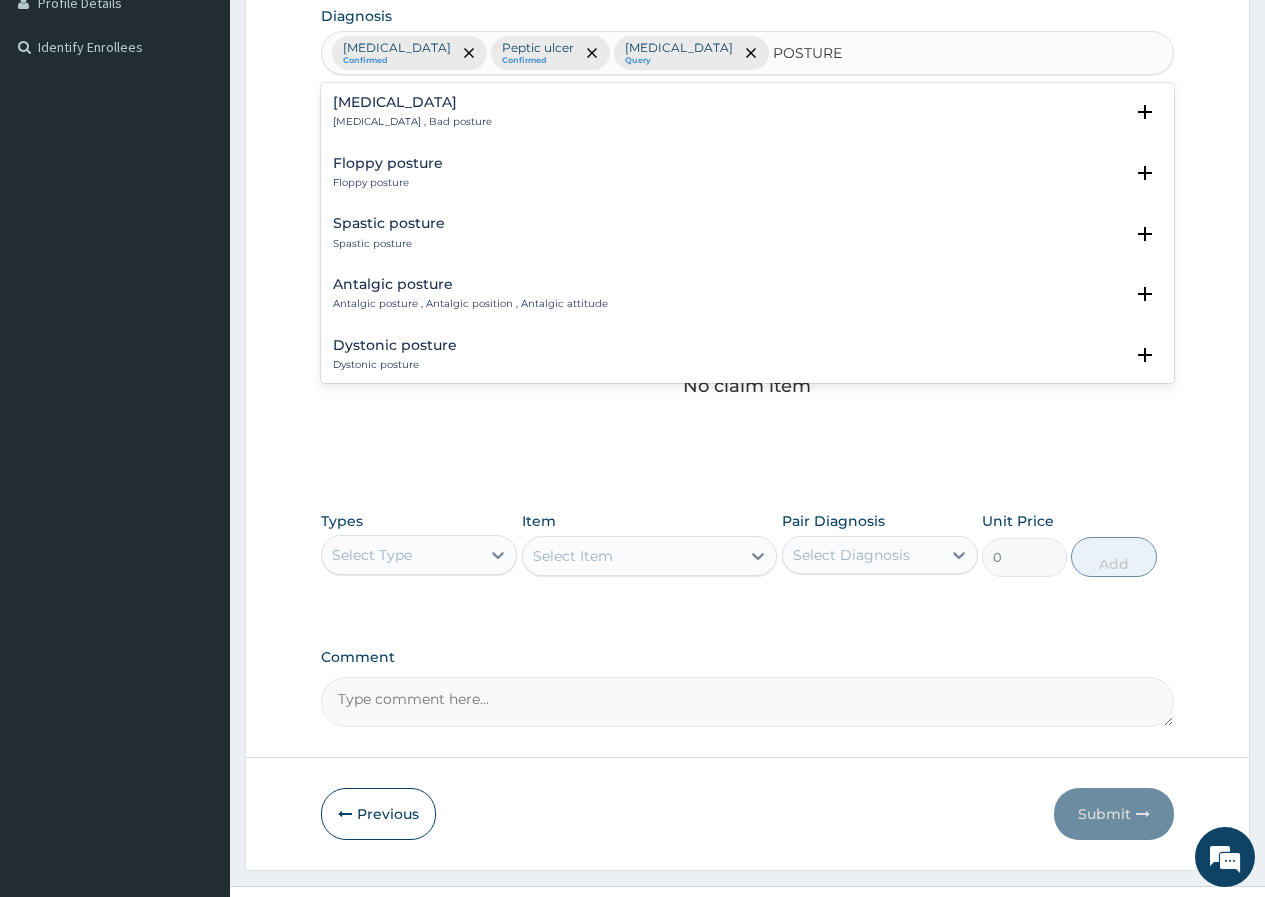 click on "Poor posture" at bounding box center (412, 102) 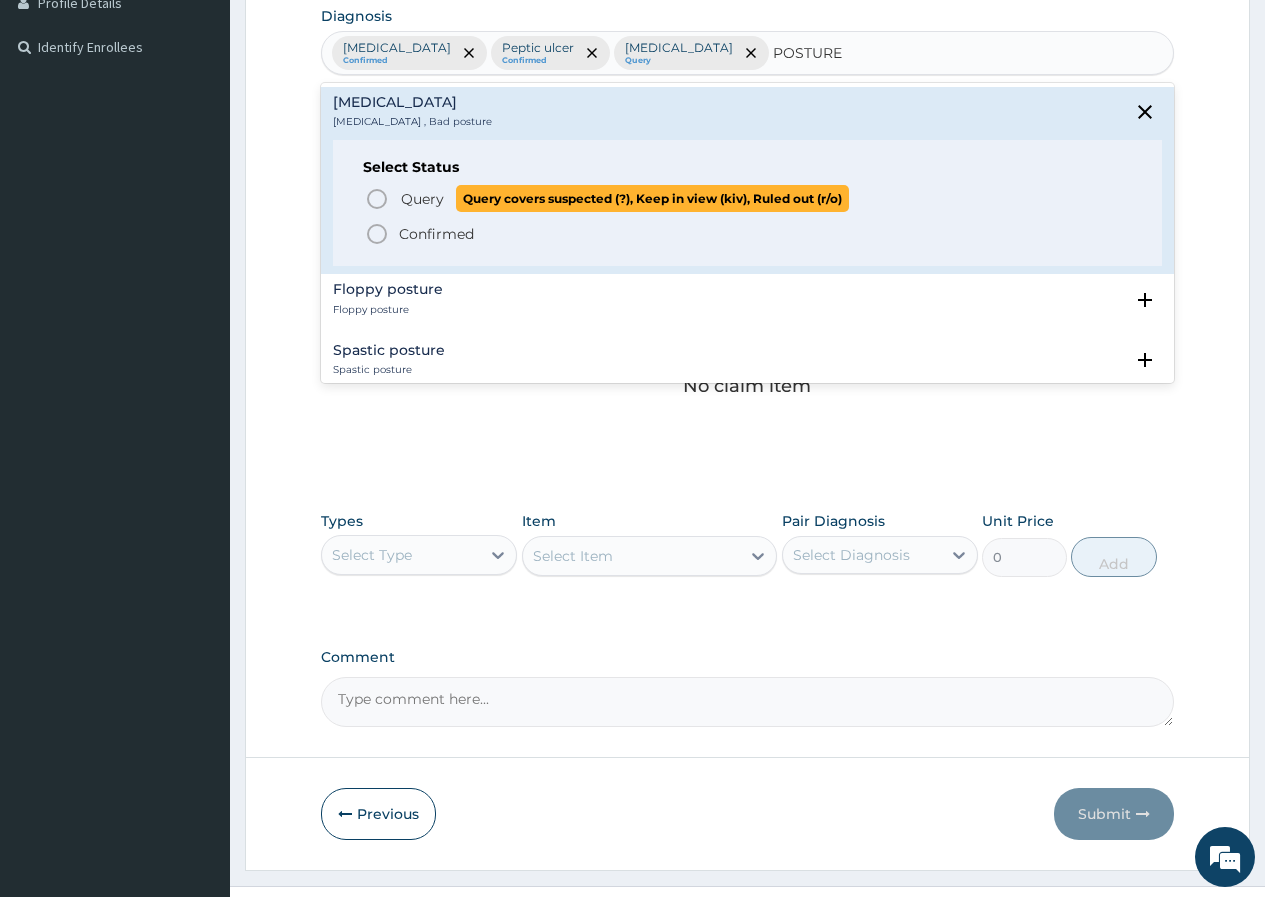 click 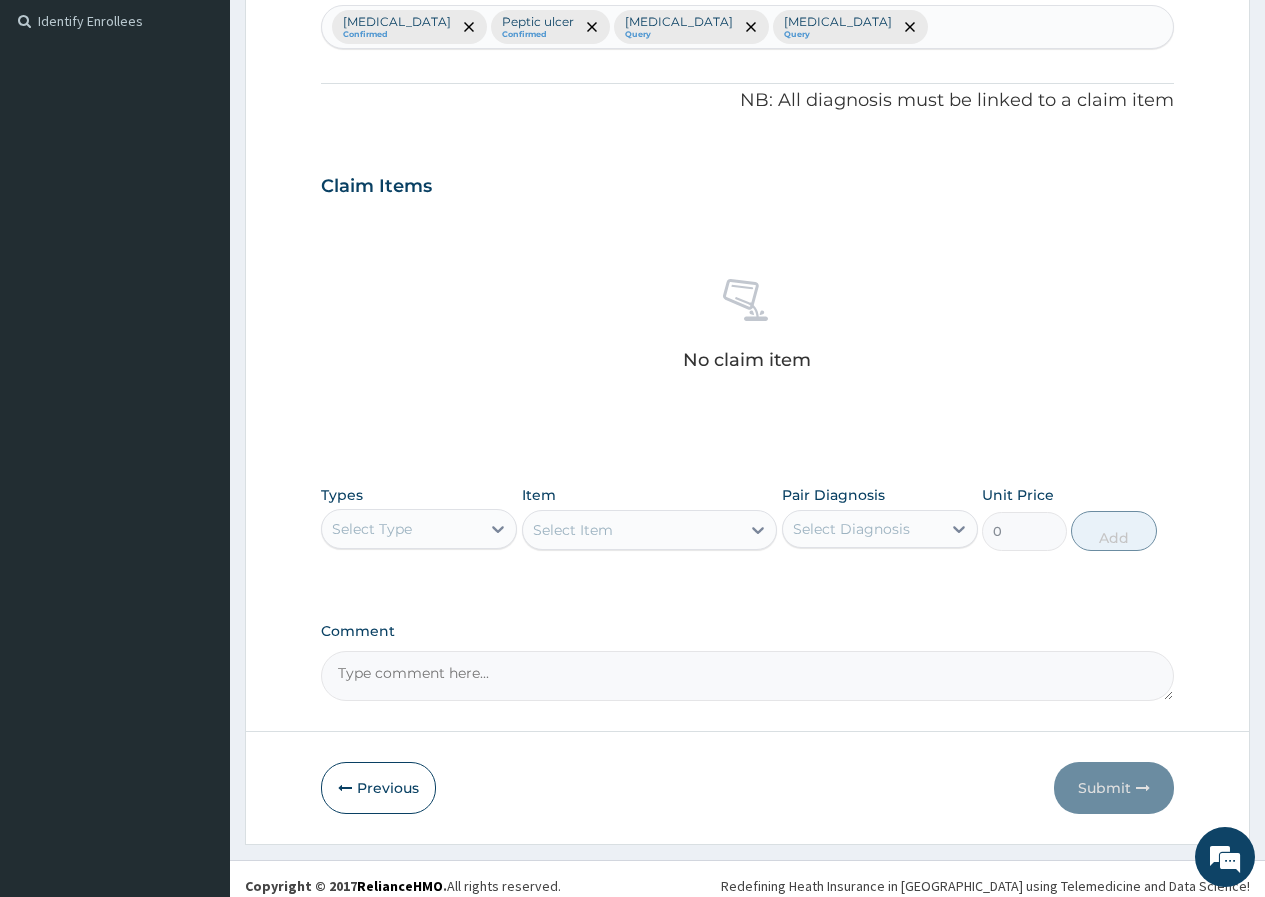 scroll, scrollTop: 563, scrollLeft: 0, axis: vertical 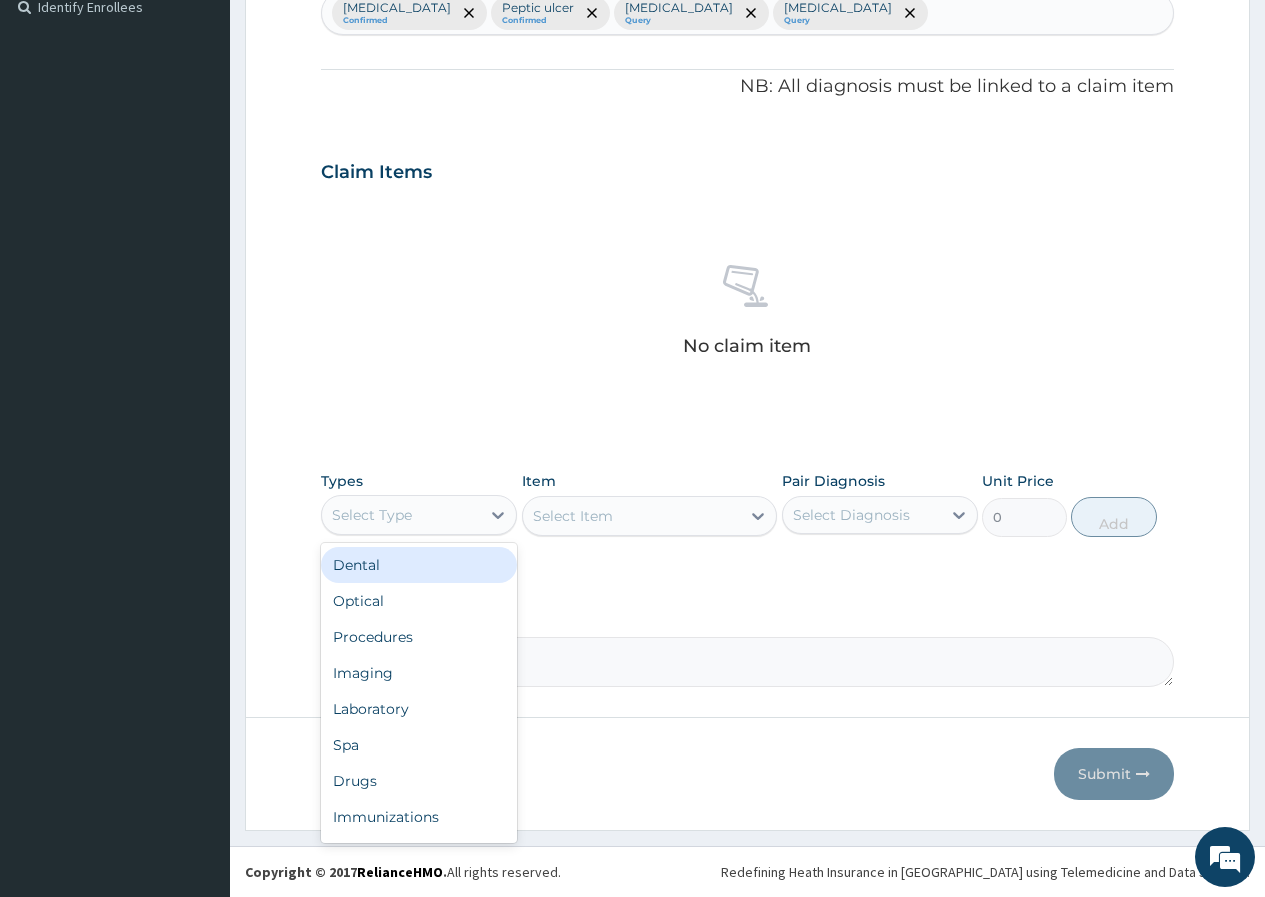 click on "Select Type" at bounding box center [372, 515] 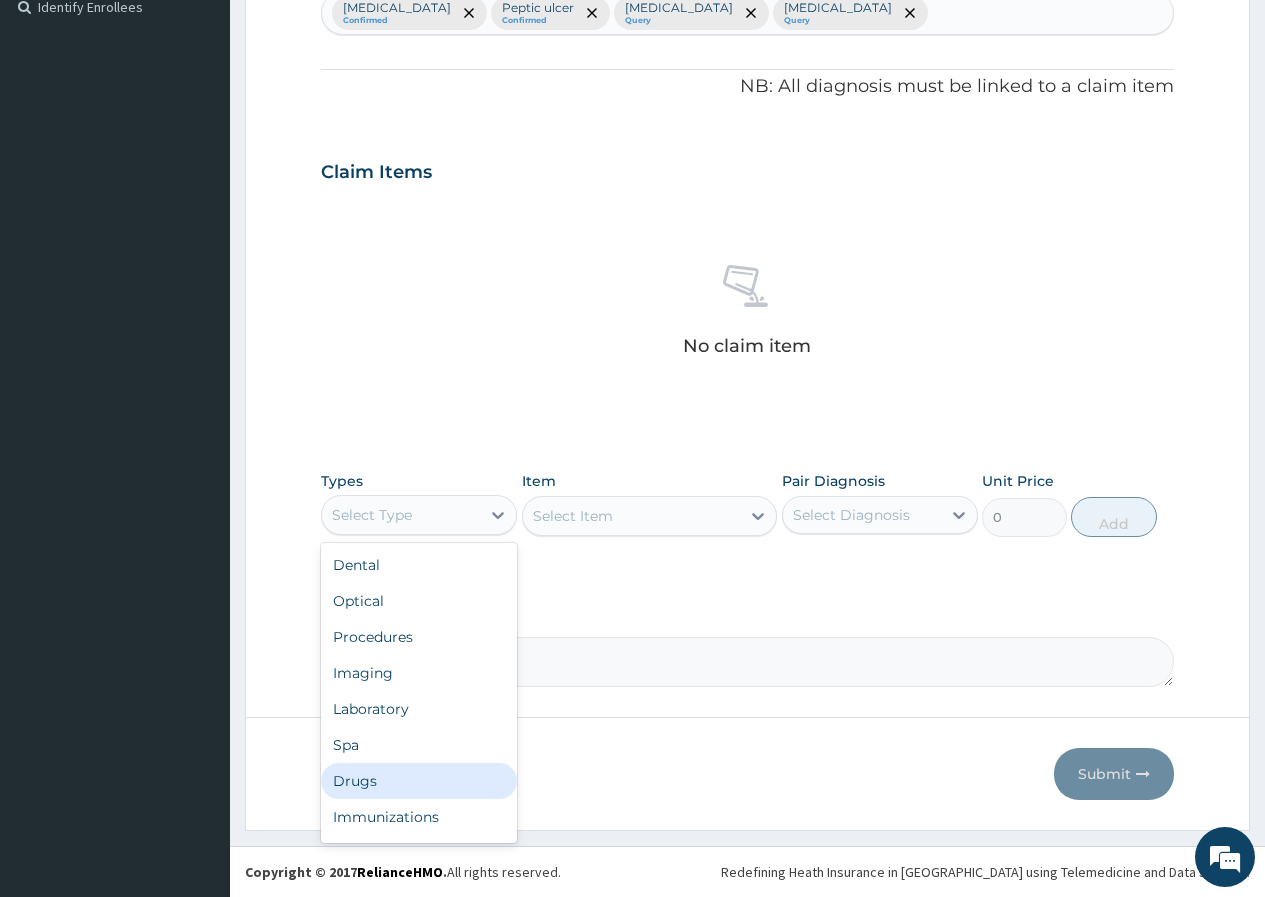 click on "Drugs" at bounding box center (419, 781) 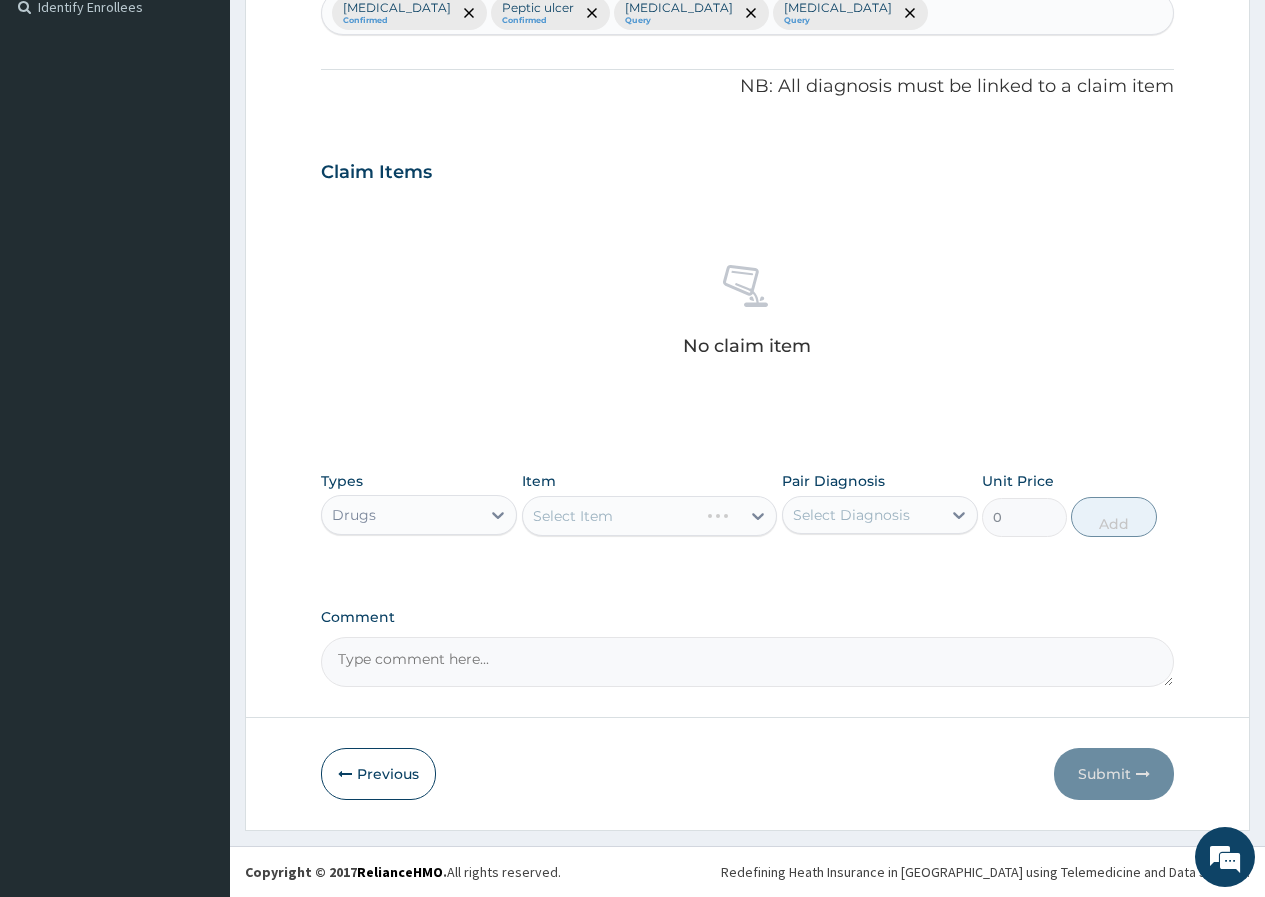 click on "Select Item" at bounding box center [650, 516] 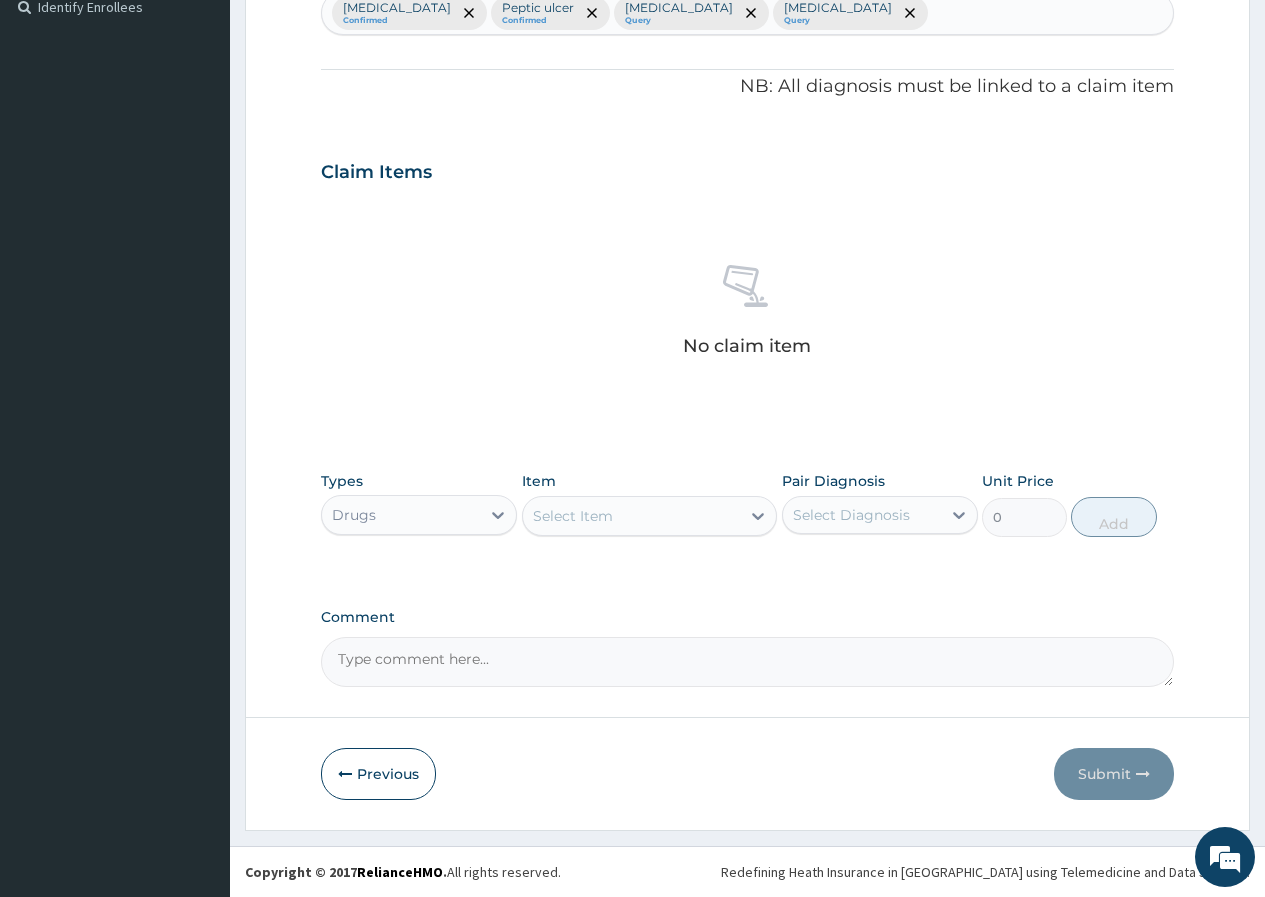 click on "Select Item" at bounding box center (573, 516) 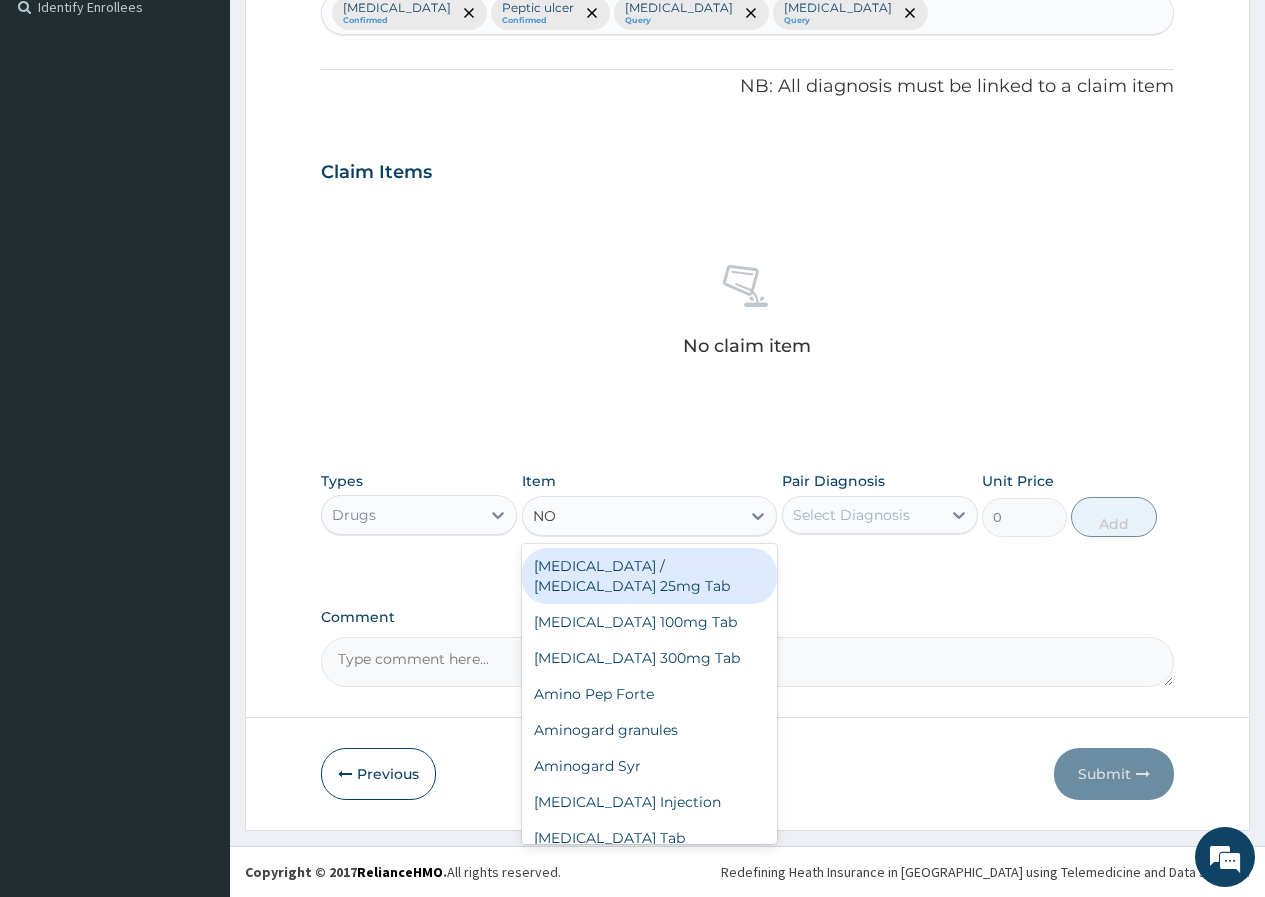 type on "NOW" 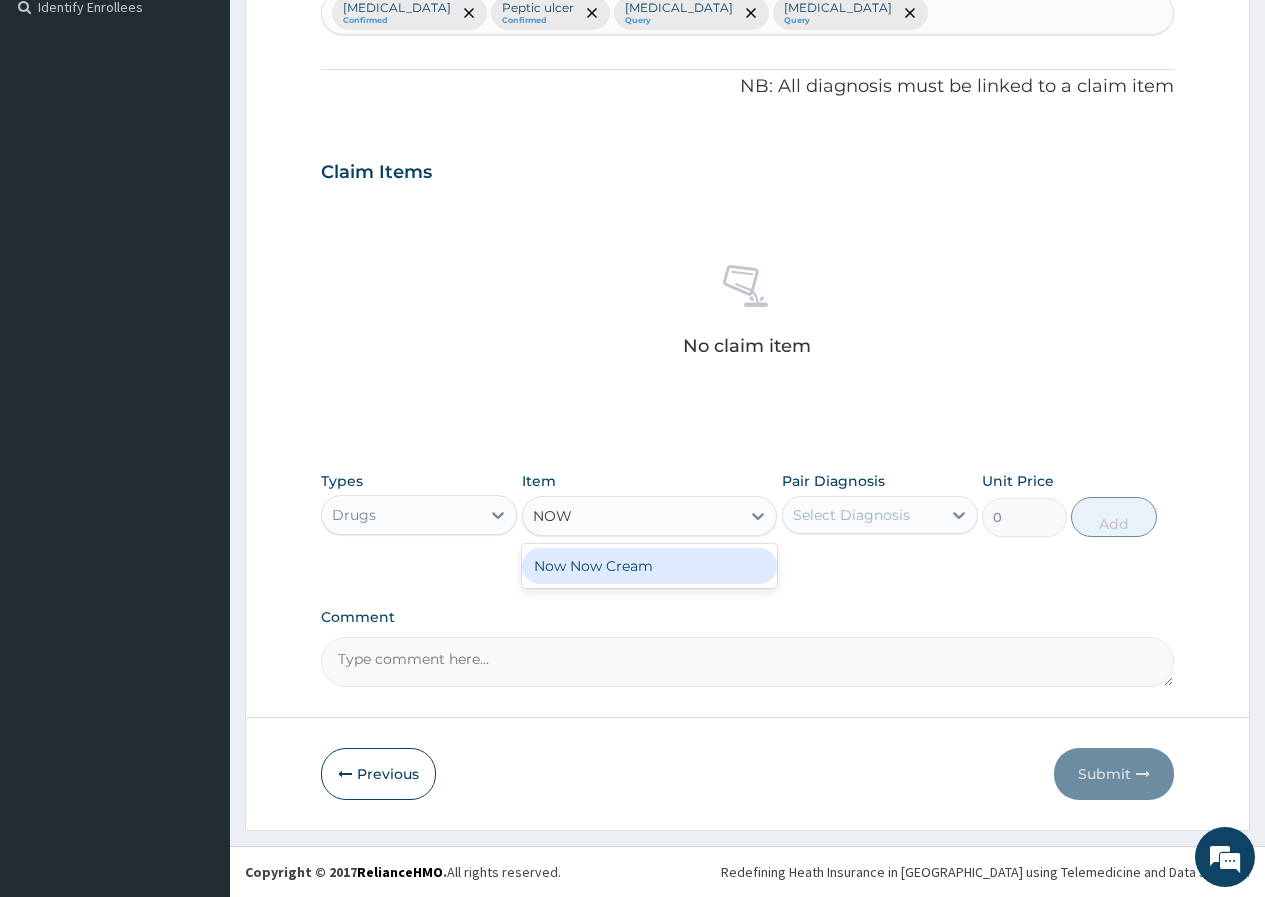 click on "Now Now Cream" at bounding box center (650, 566) 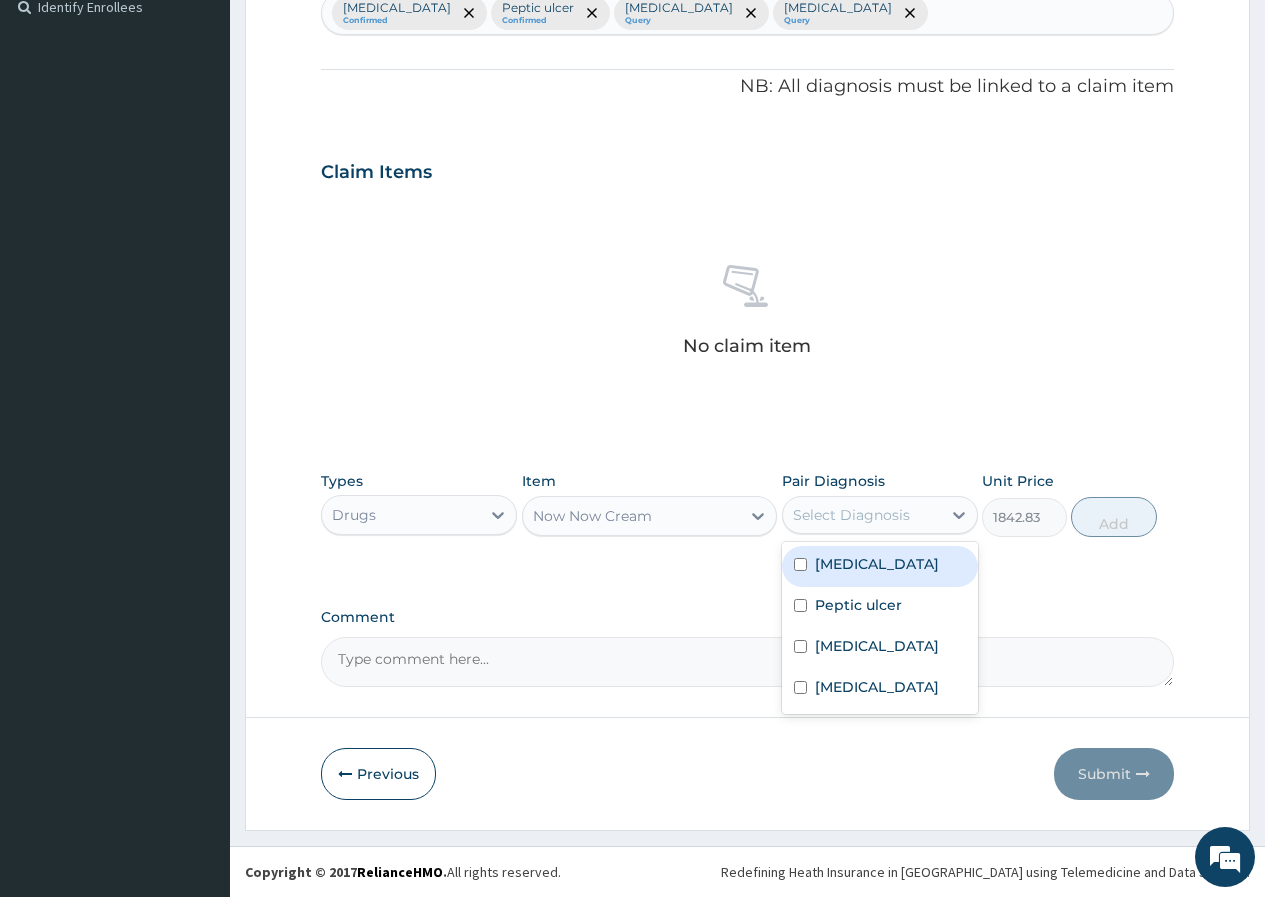 drag, startPoint x: 863, startPoint y: 512, endPoint x: 851, endPoint y: 516, distance: 12.649111 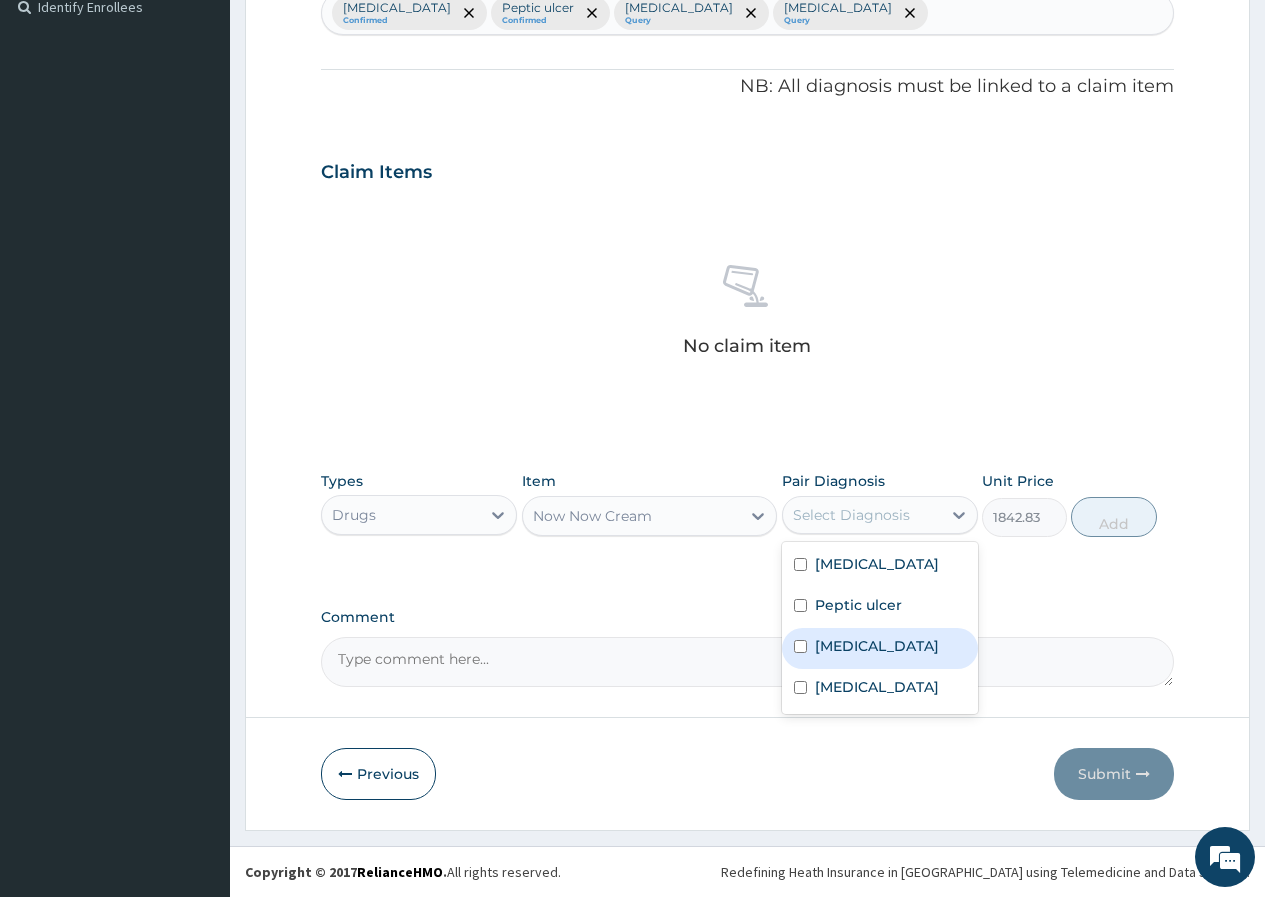 click on "Fibroma" at bounding box center [880, 648] 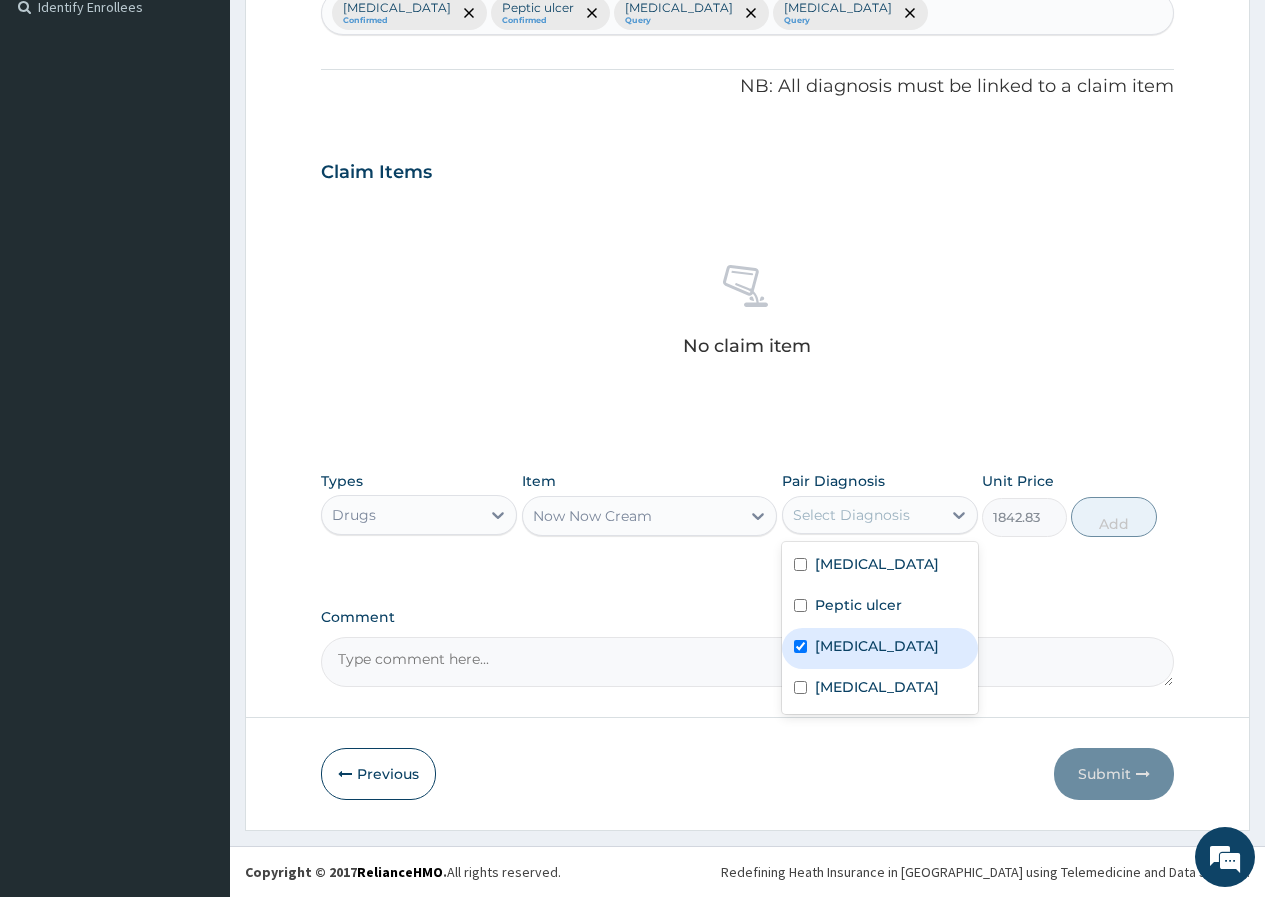 checkbox on "true" 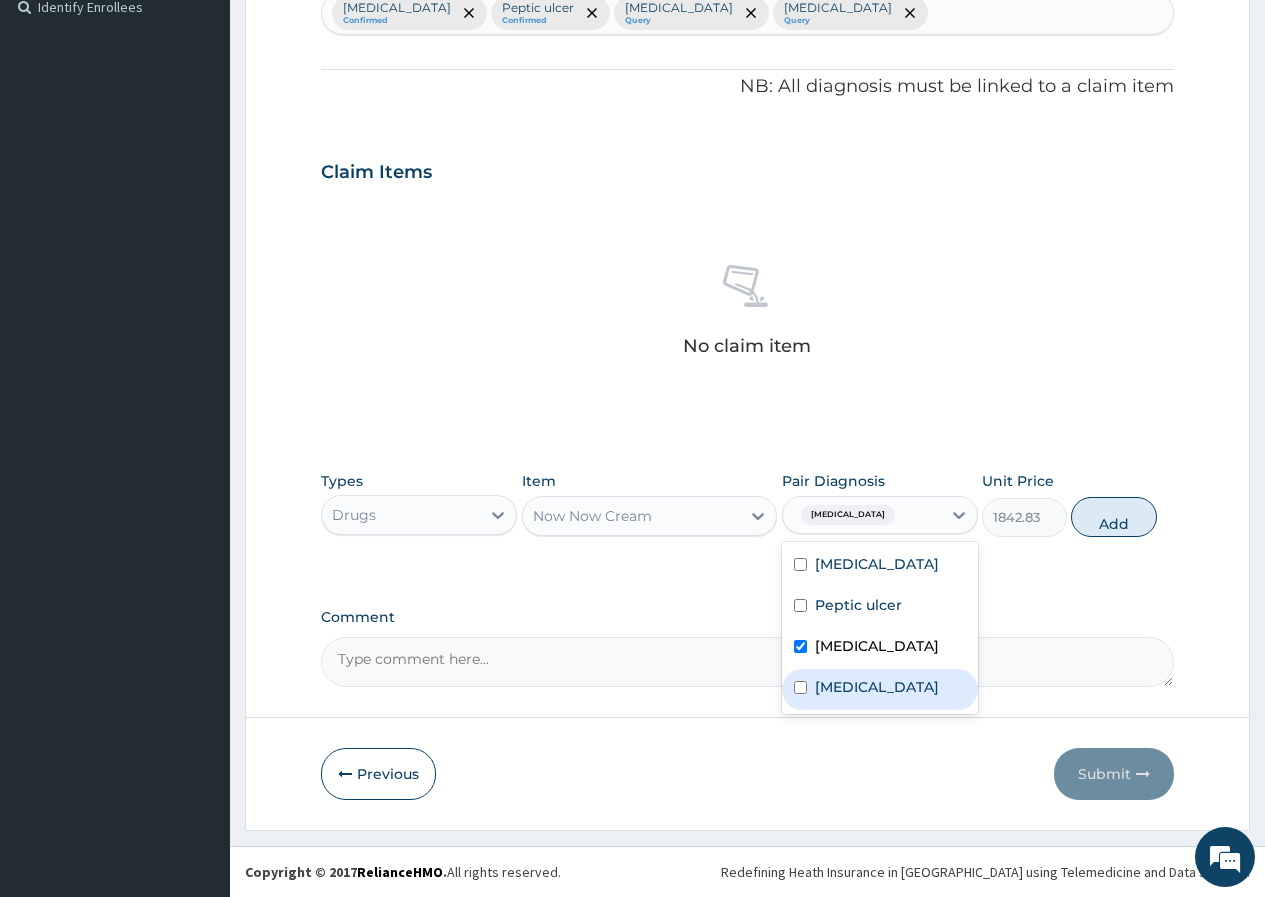click at bounding box center [800, 687] 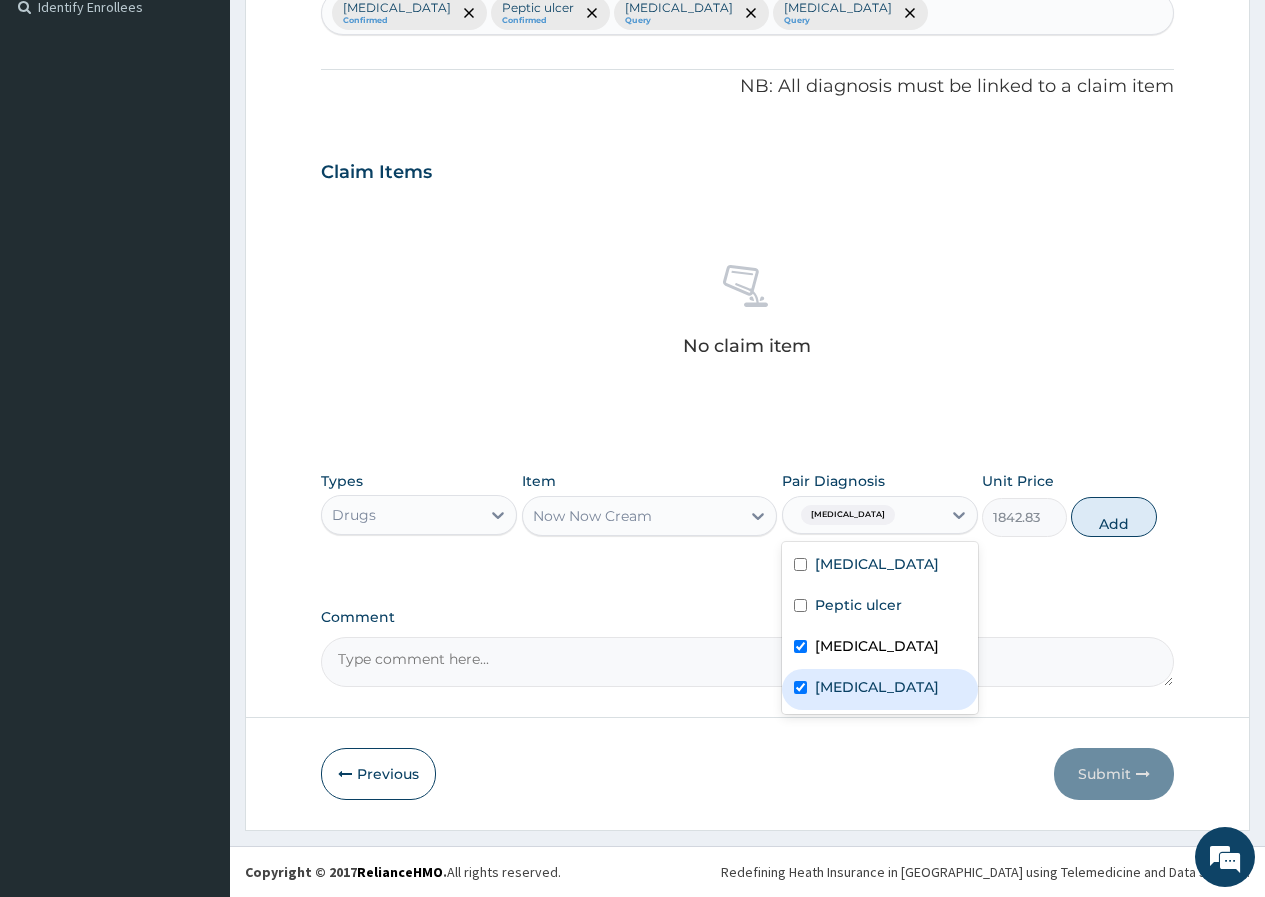 checkbox on "true" 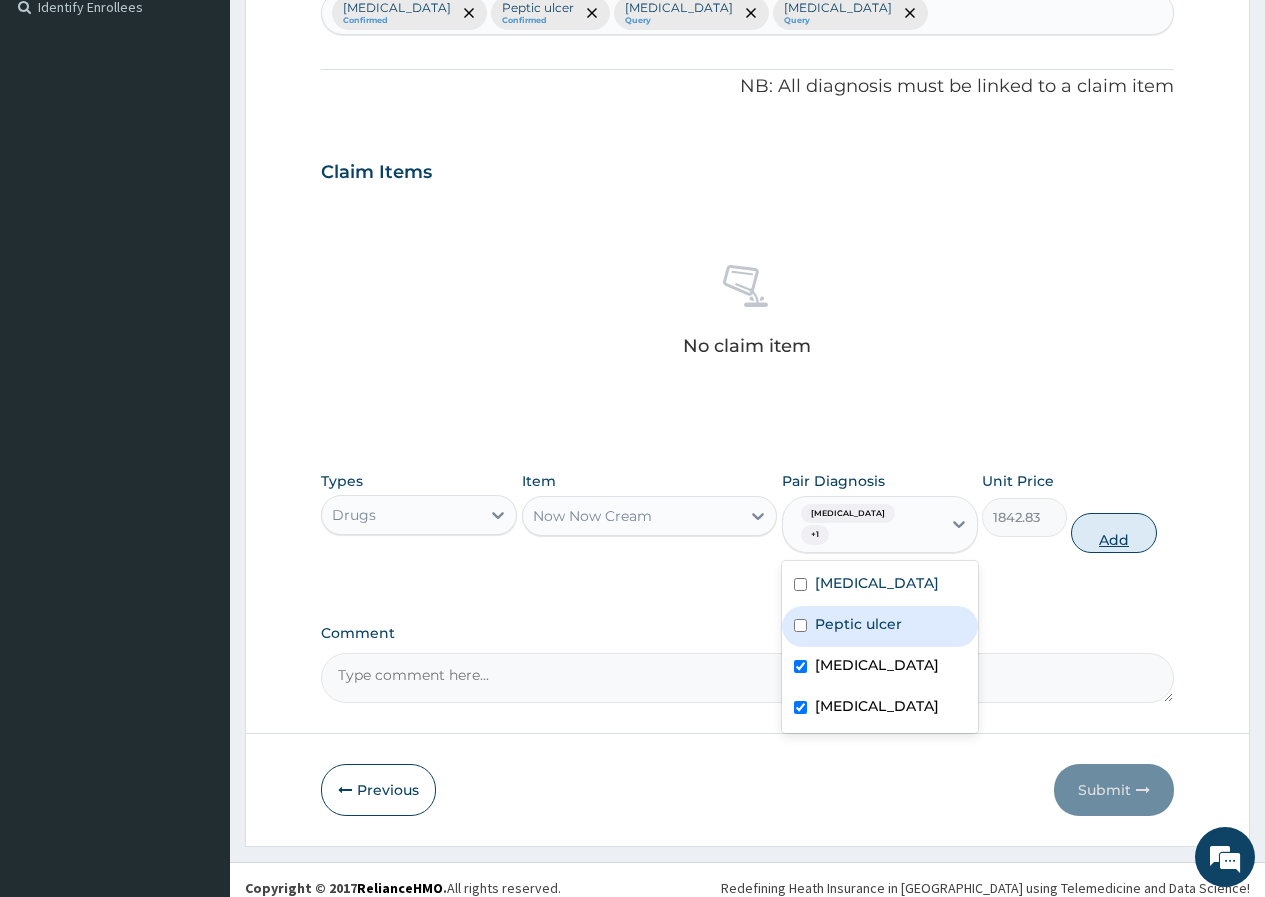 click on "Add" at bounding box center (1113, 533) 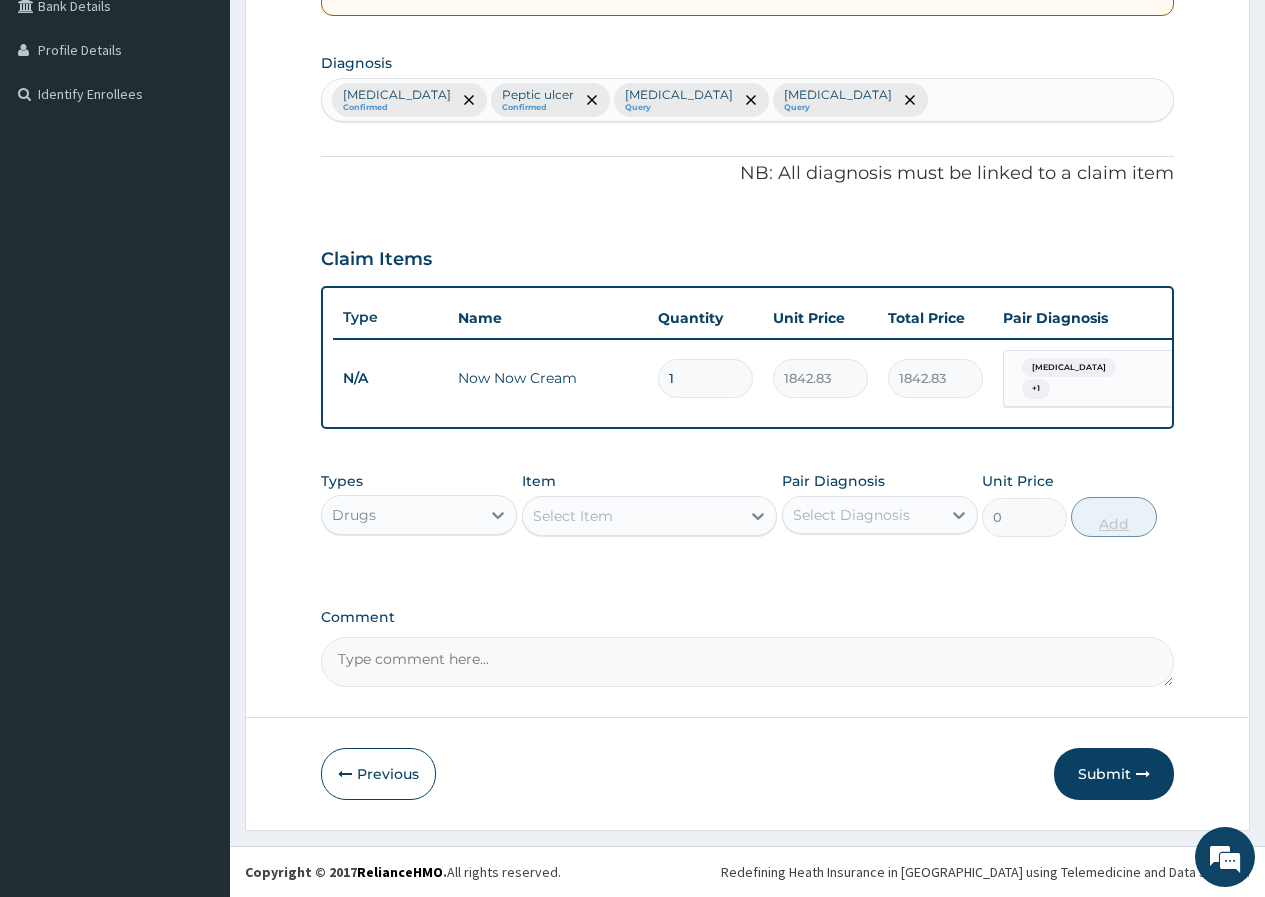 scroll, scrollTop: 483, scrollLeft: 0, axis: vertical 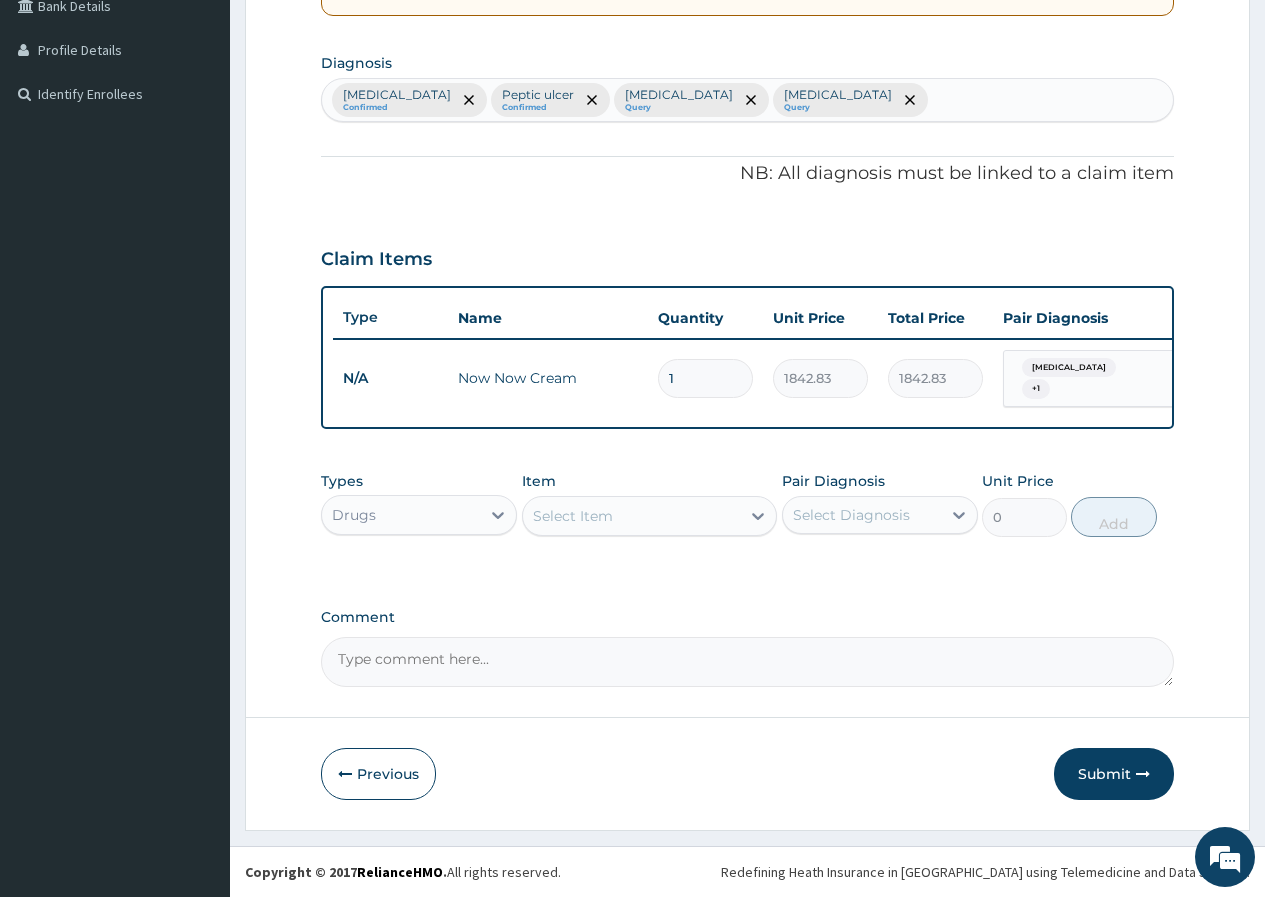 drag, startPoint x: 677, startPoint y: 362, endPoint x: 664, endPoint y: 365, distance: 13.341664 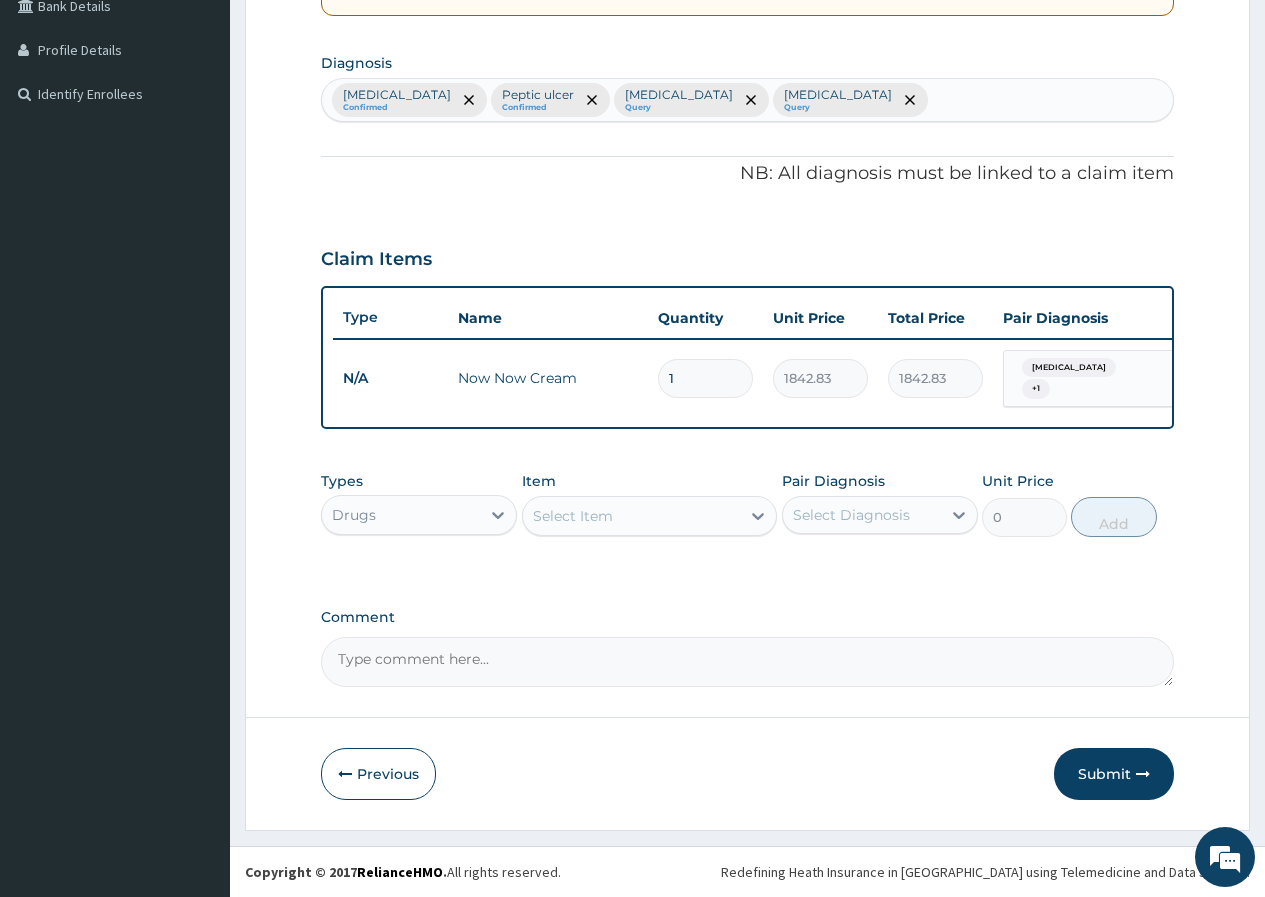 type on "2" 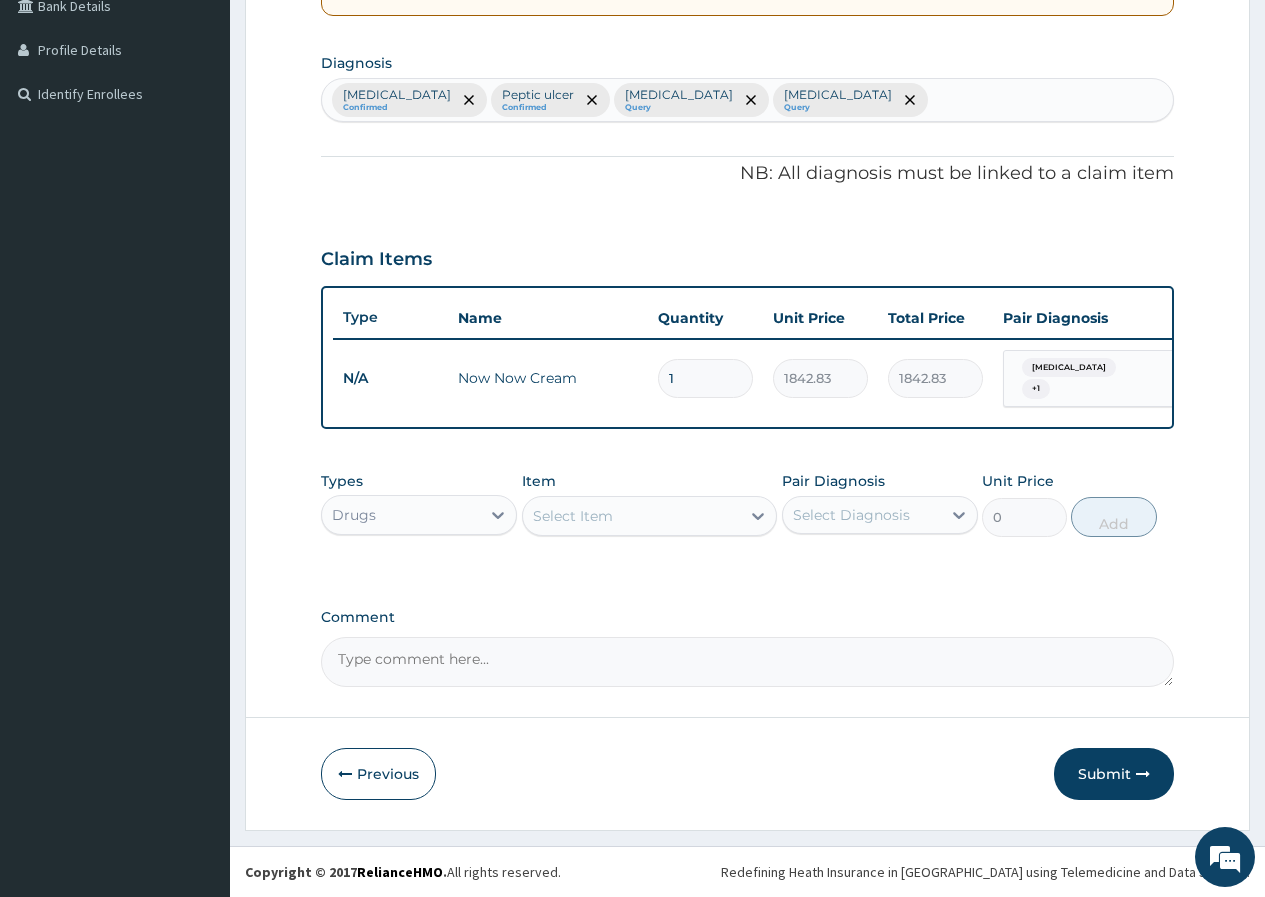 type on "3685.66" 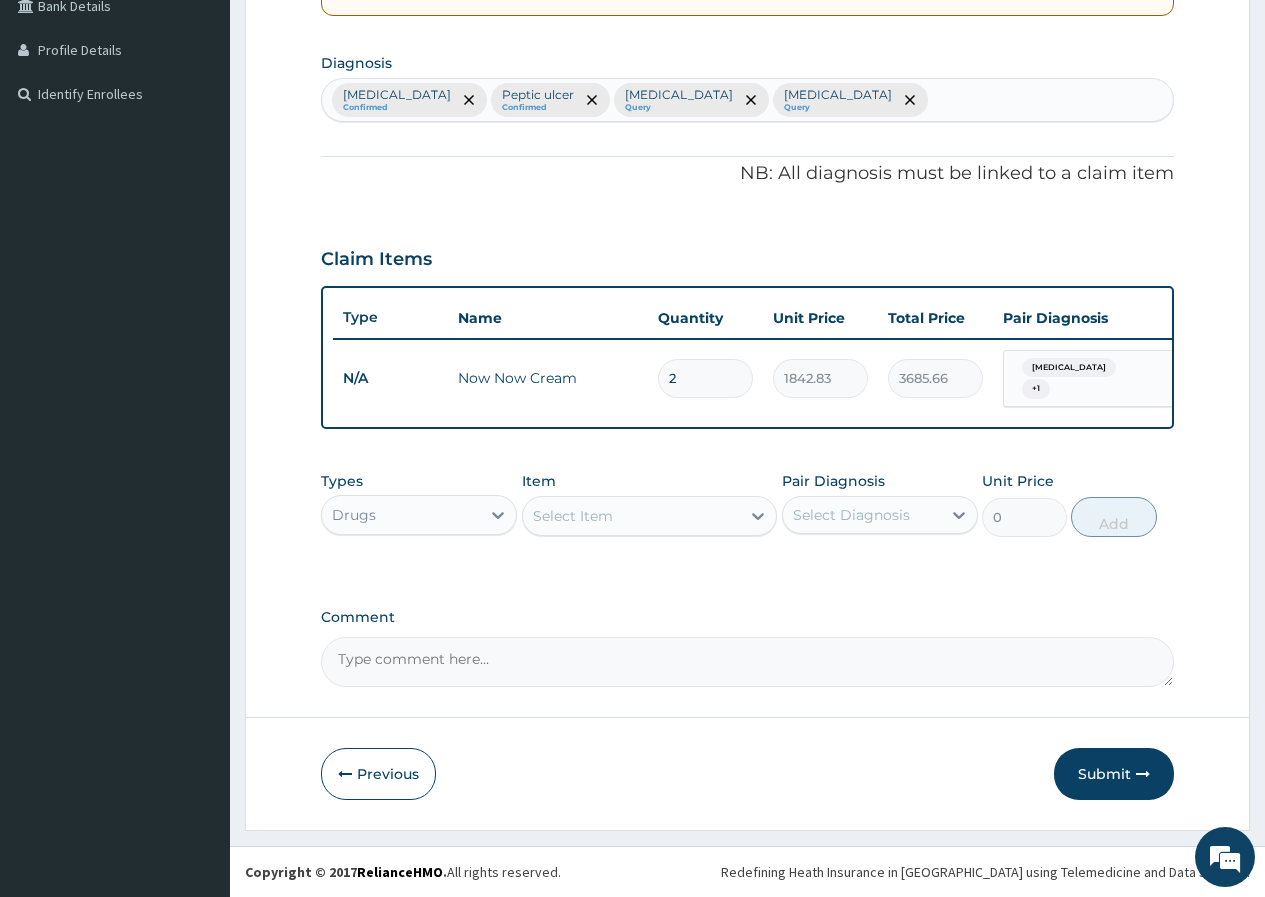 type on "2" 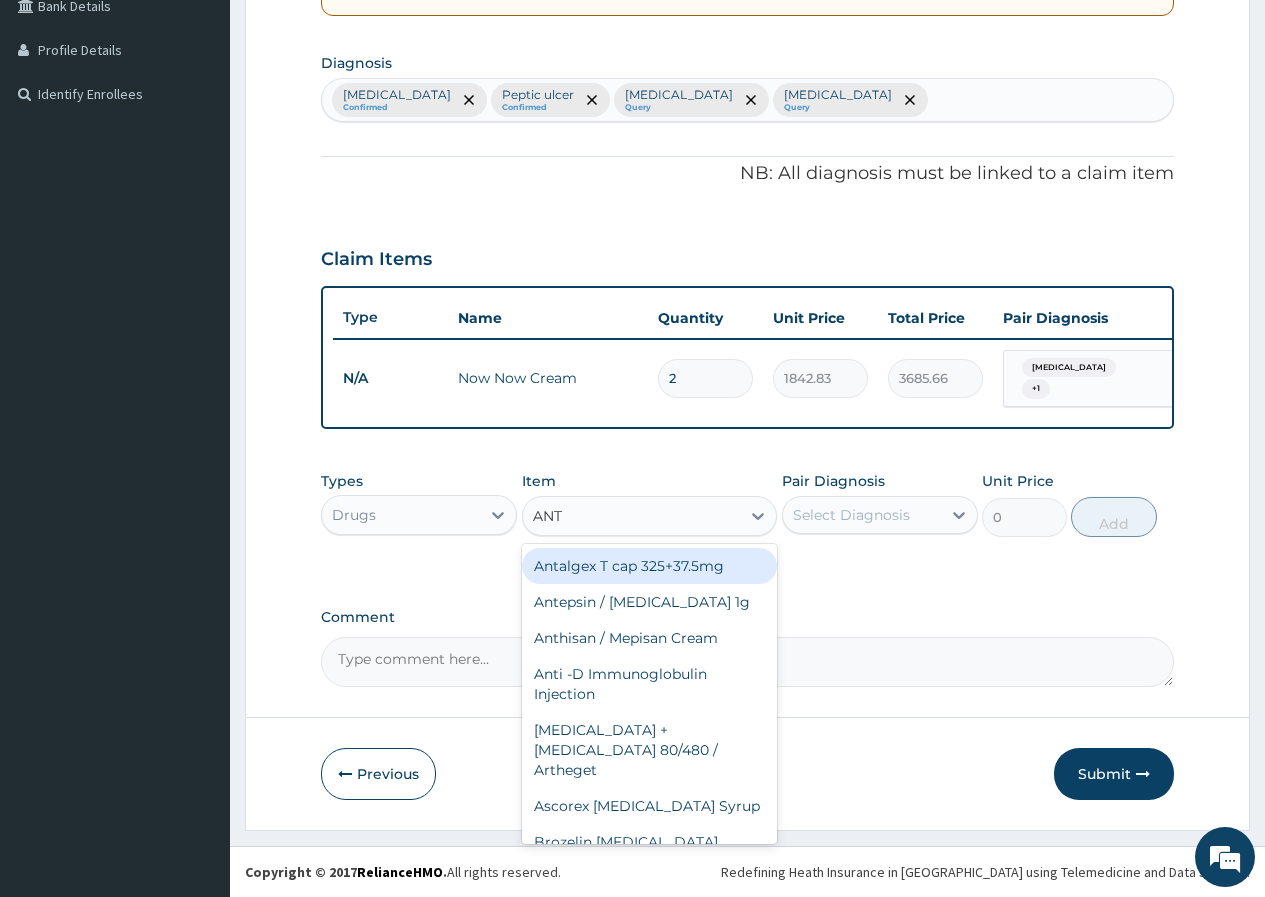 type on "ANTE" 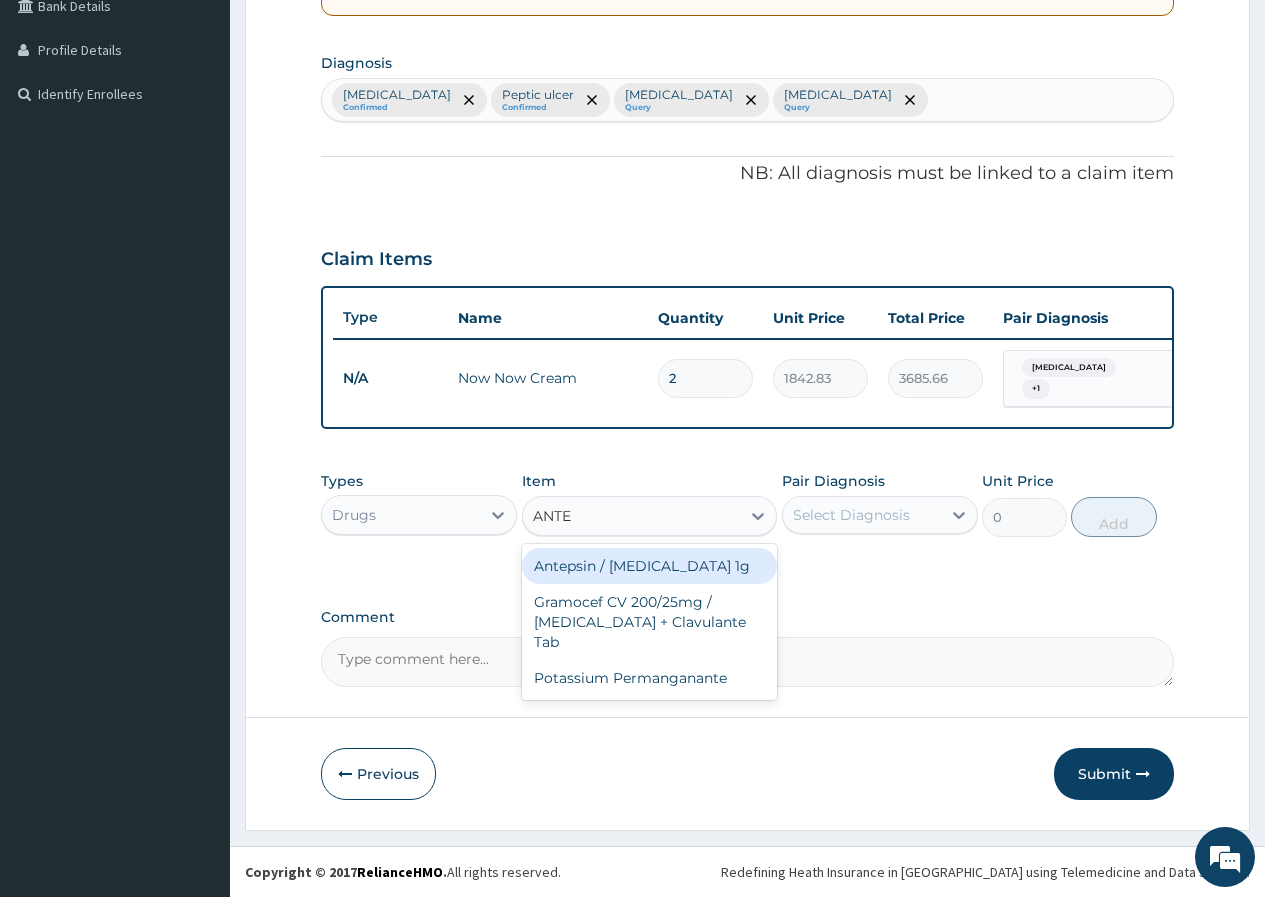 click on "Antepsin / Sucralfate 1g" at bounding box center (650, 566) 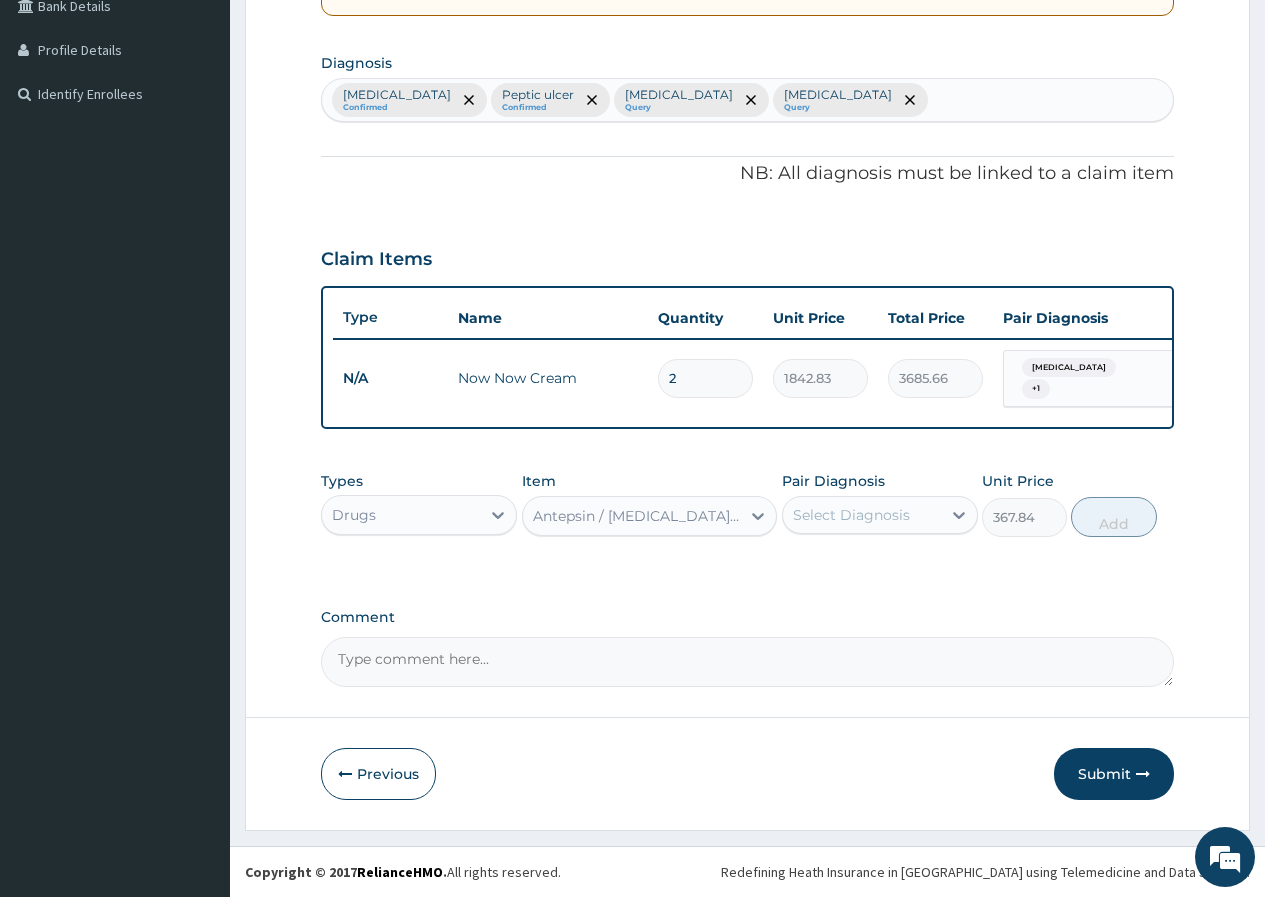 click on "Select Diagnosis" at bounding box center (862, 515) 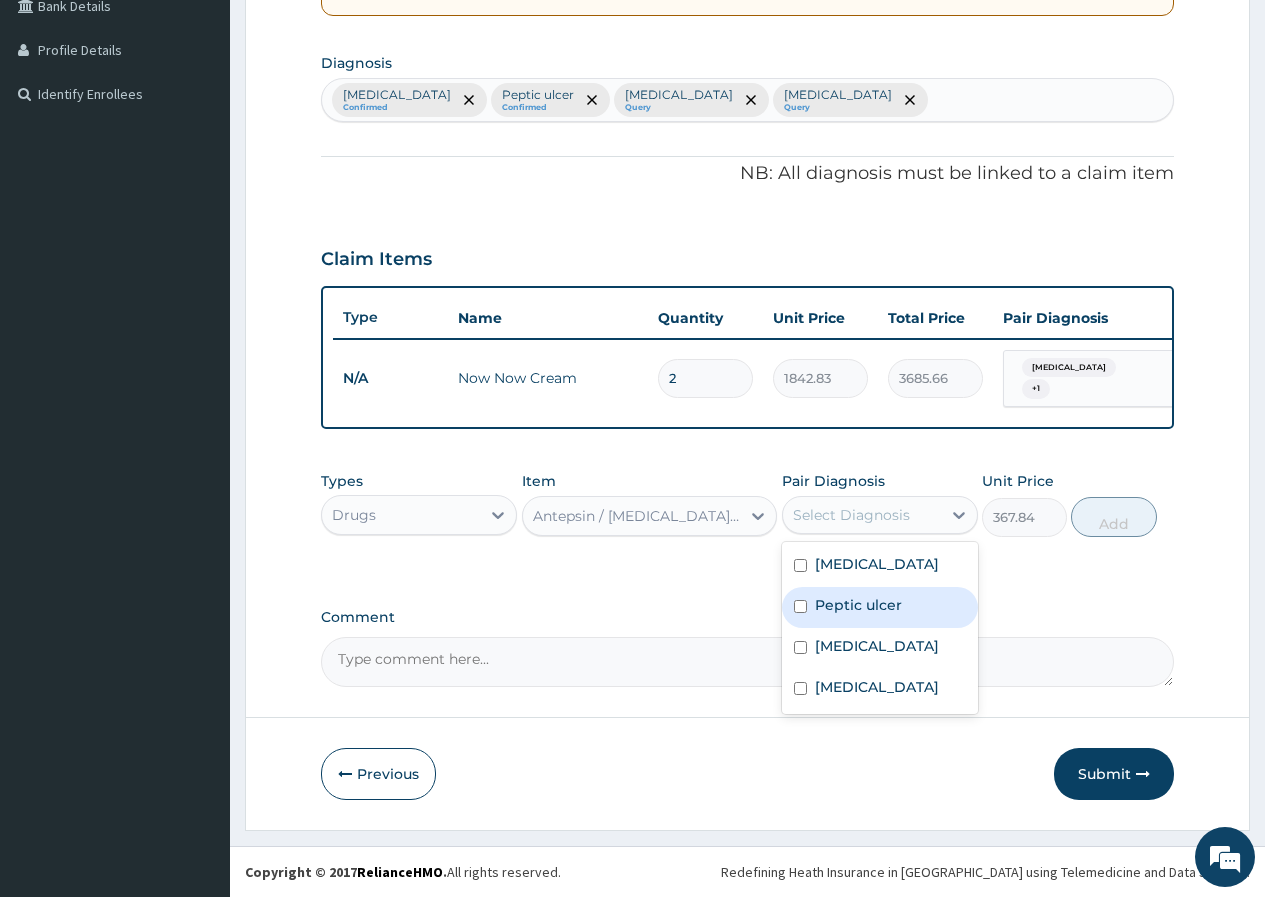 drag, startPoint x: 804, startPoint y: 607, endPoint x: 803, endPoint y: 619, distance: 12.0415945 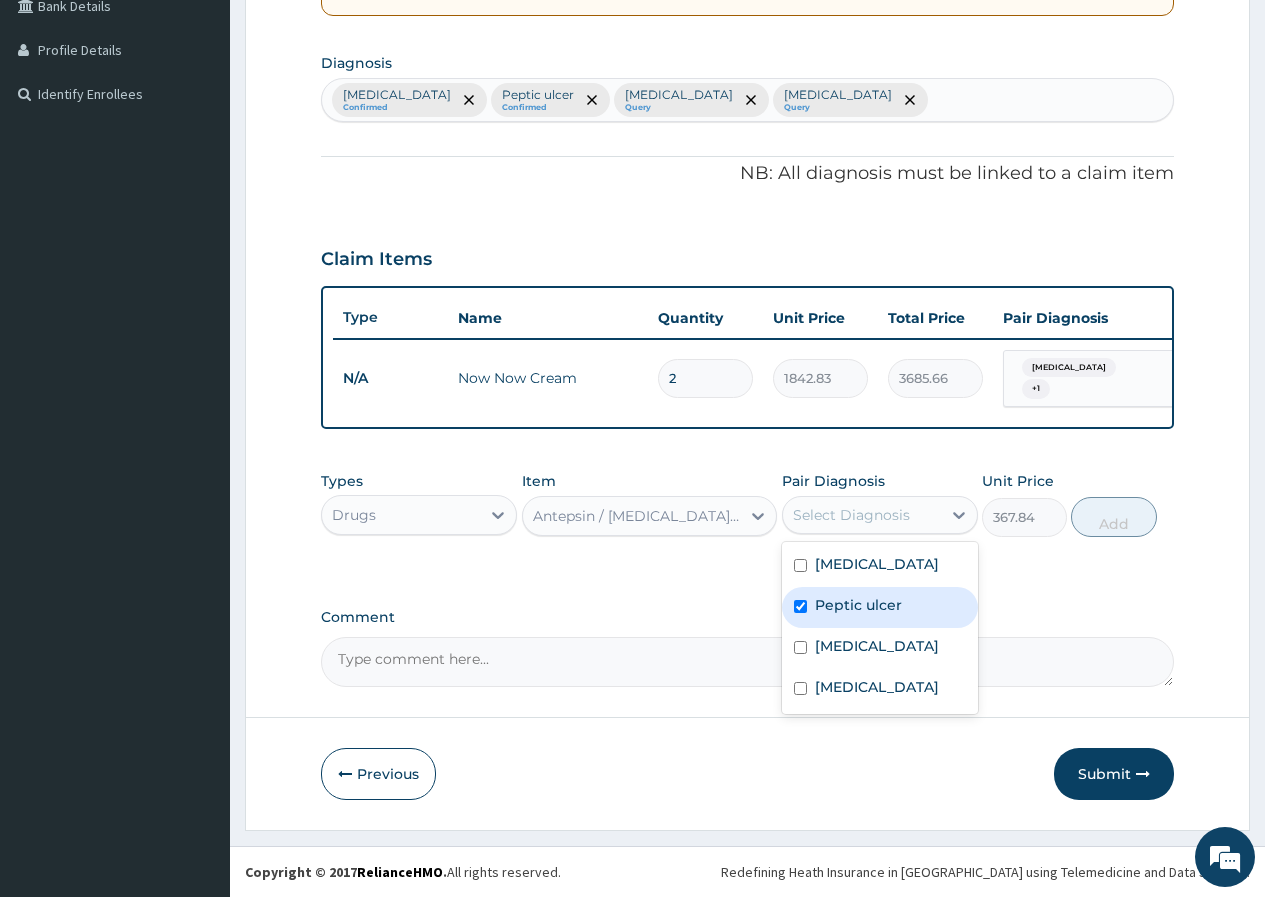 checkbox on "true" 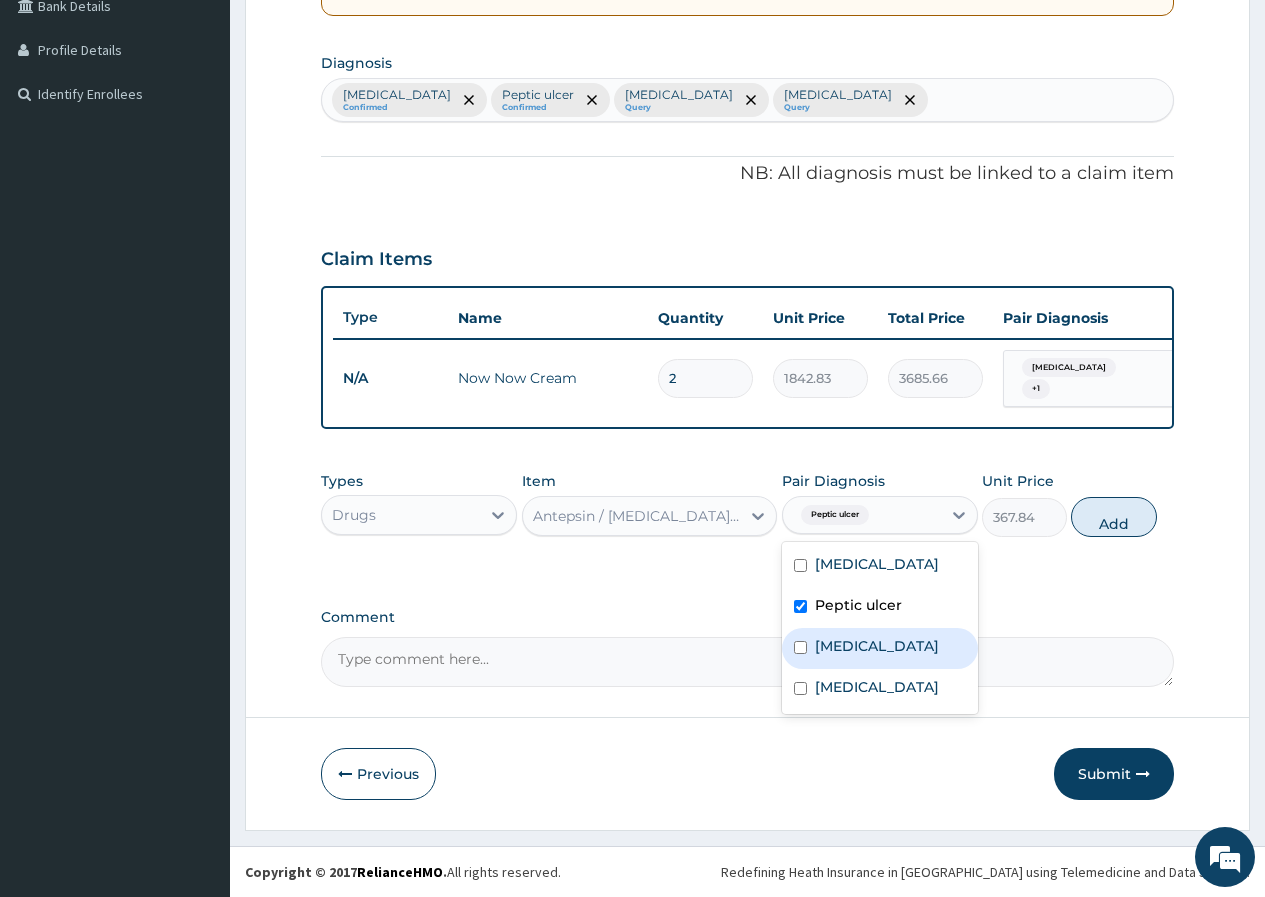 click at bounding box center (800, 647) 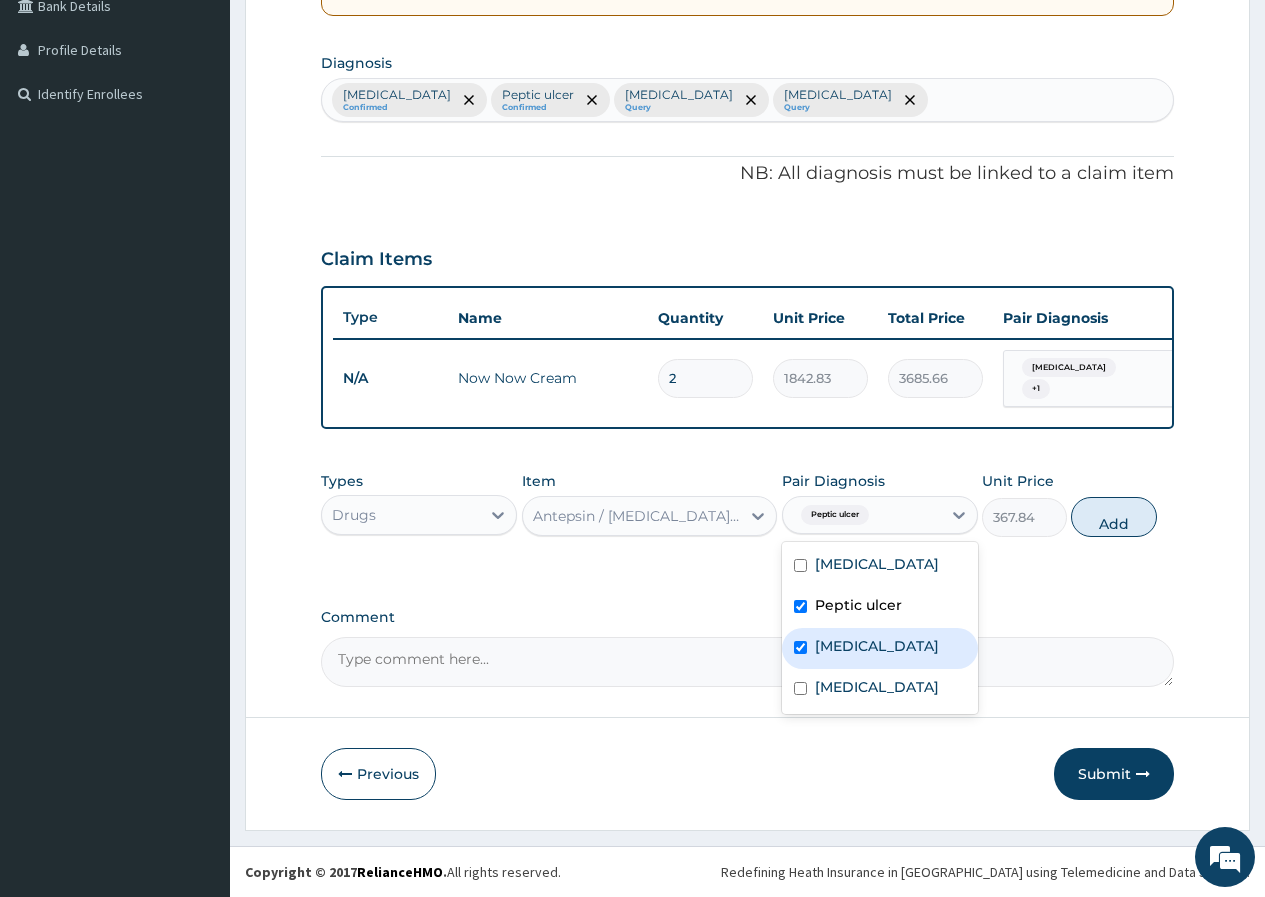 checkbox on "true" 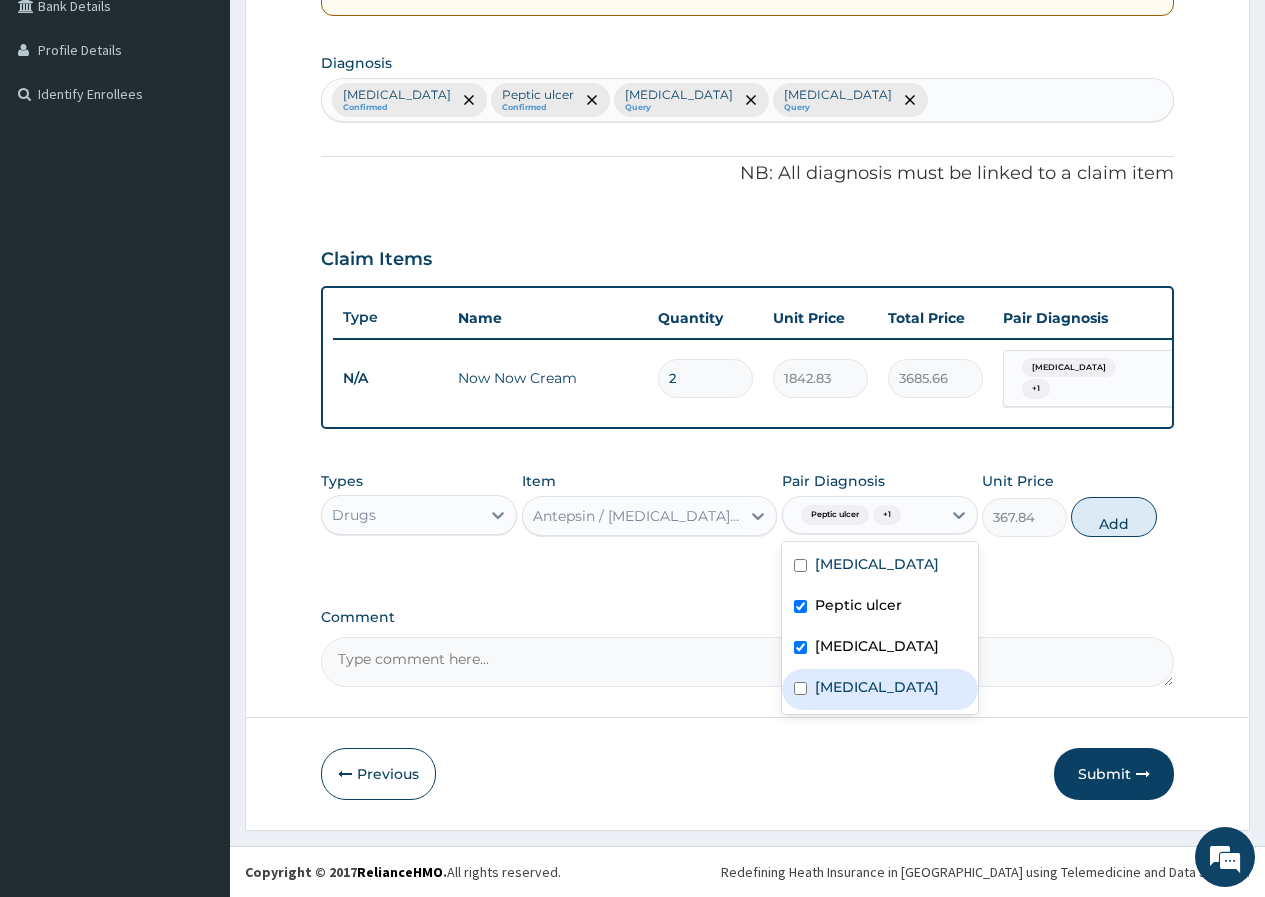 click on "Poor posture" at bounding box center (880, 689) 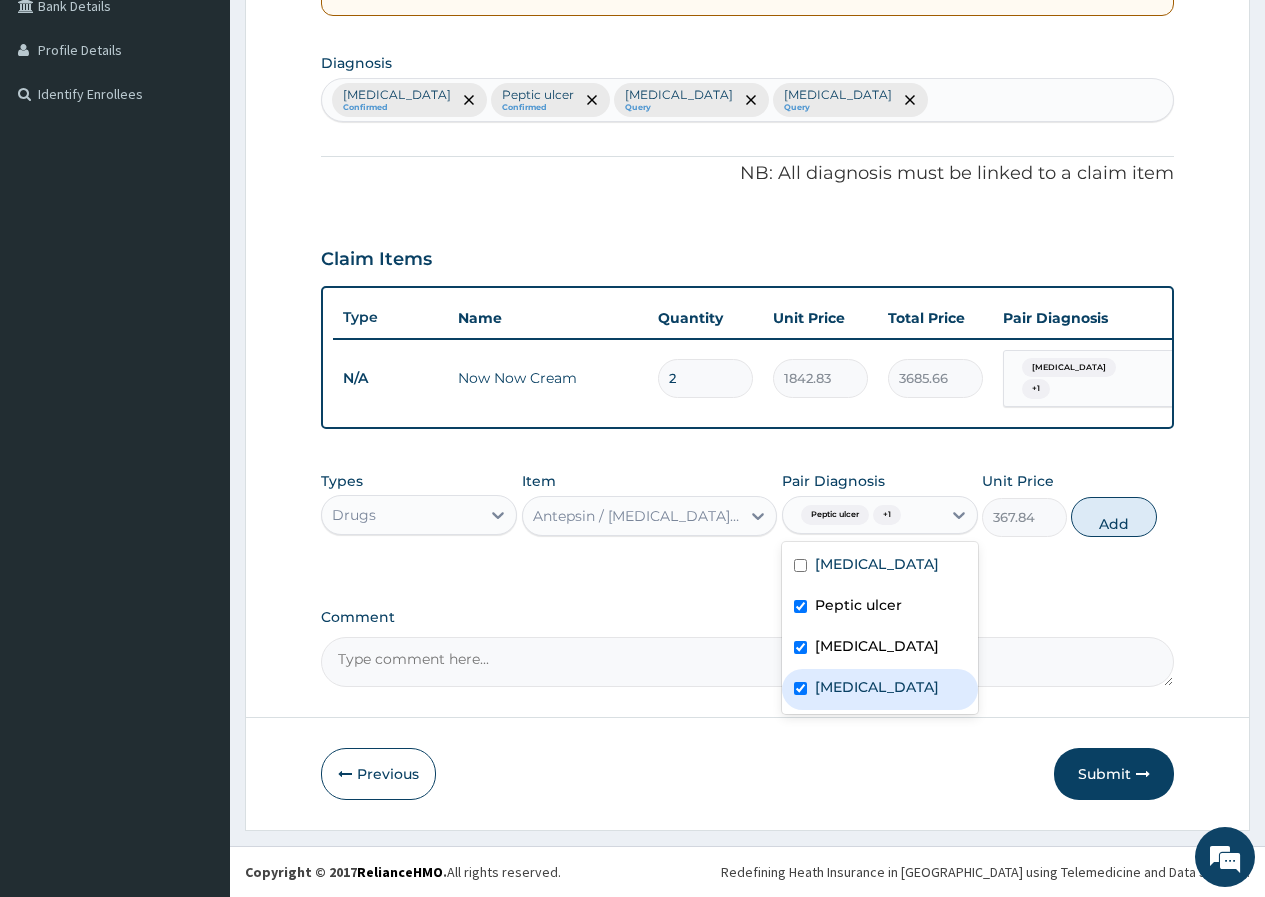 checkbox on "true" 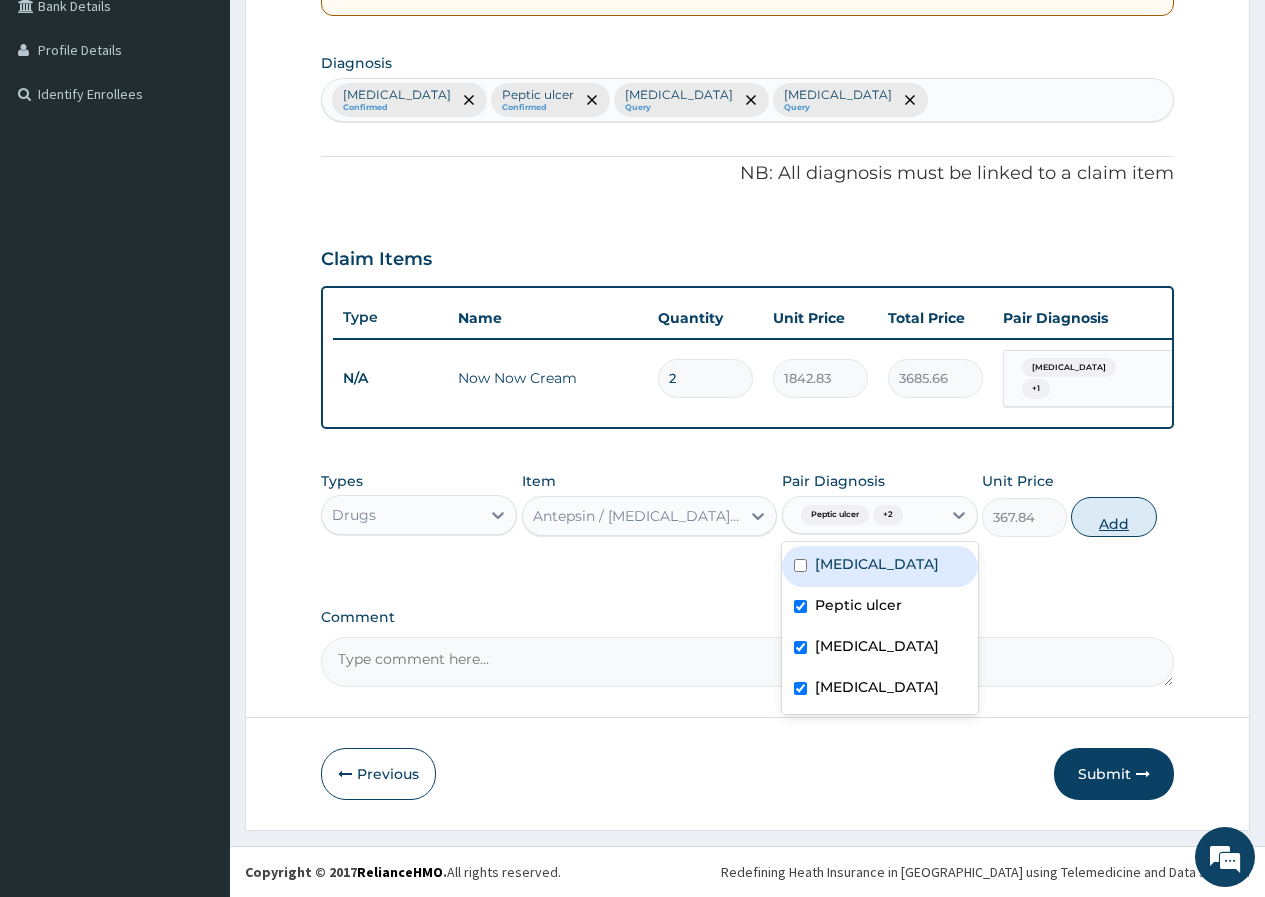 click on "Add" at bounding box center [1113, 517] 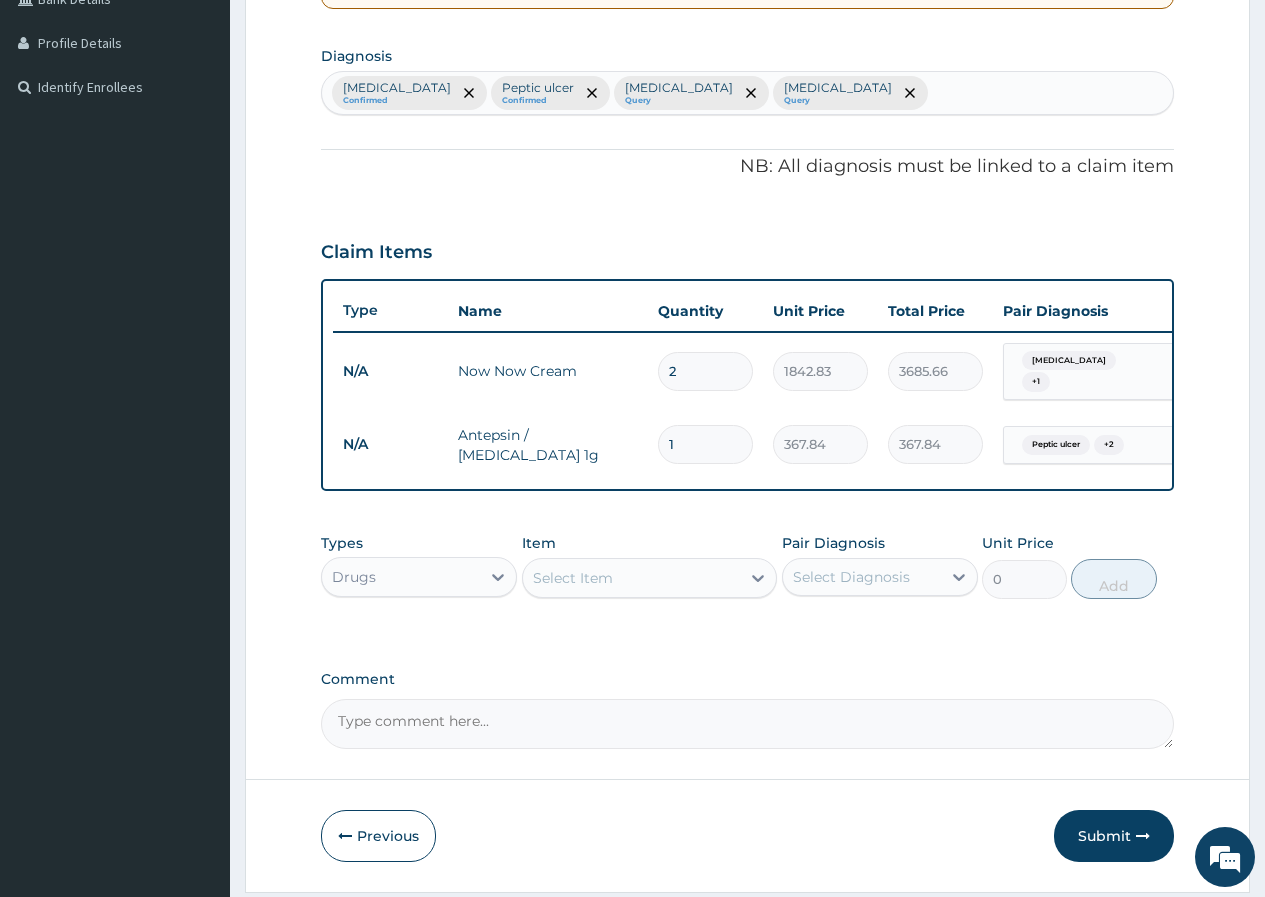 type on "4046.24" 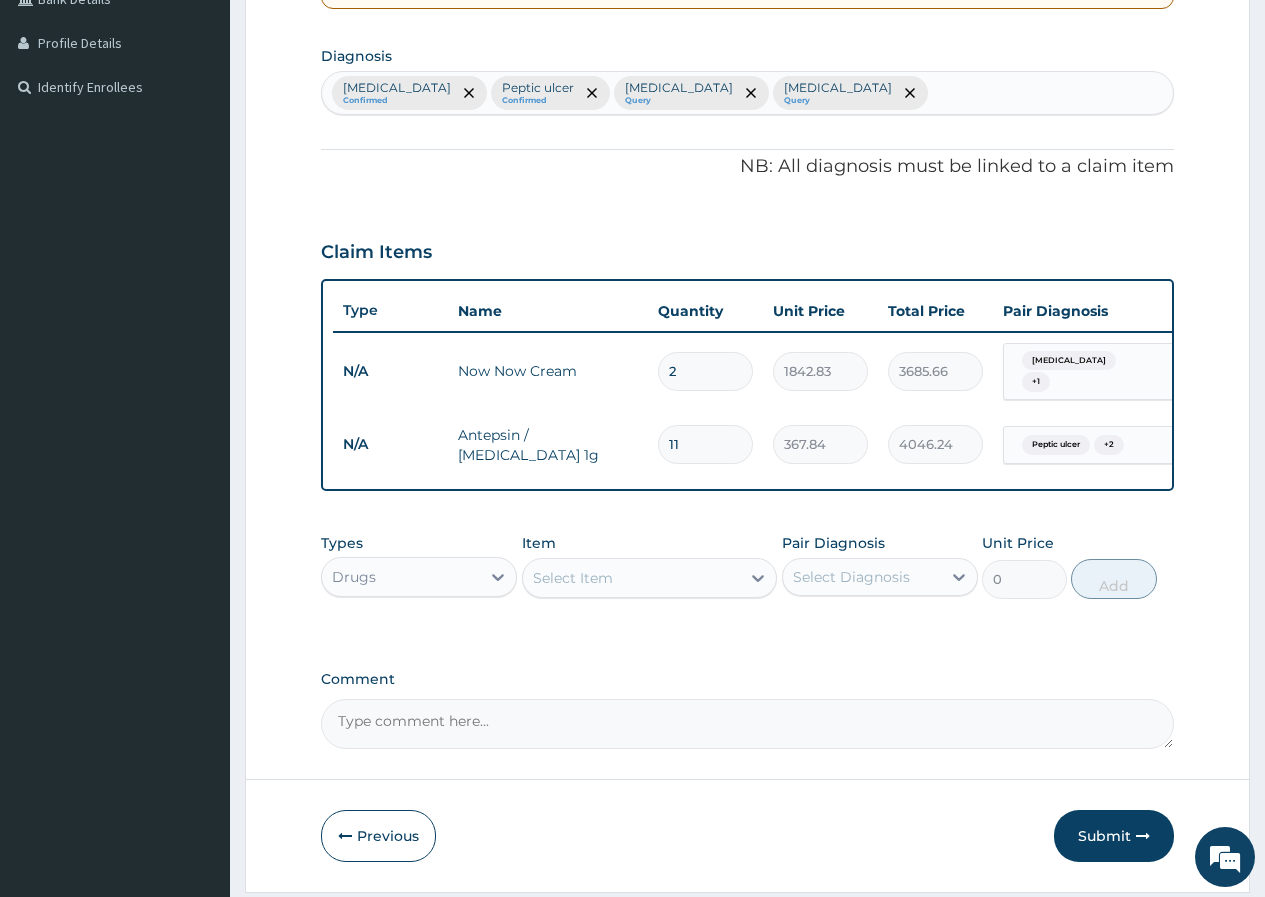 type on "112" 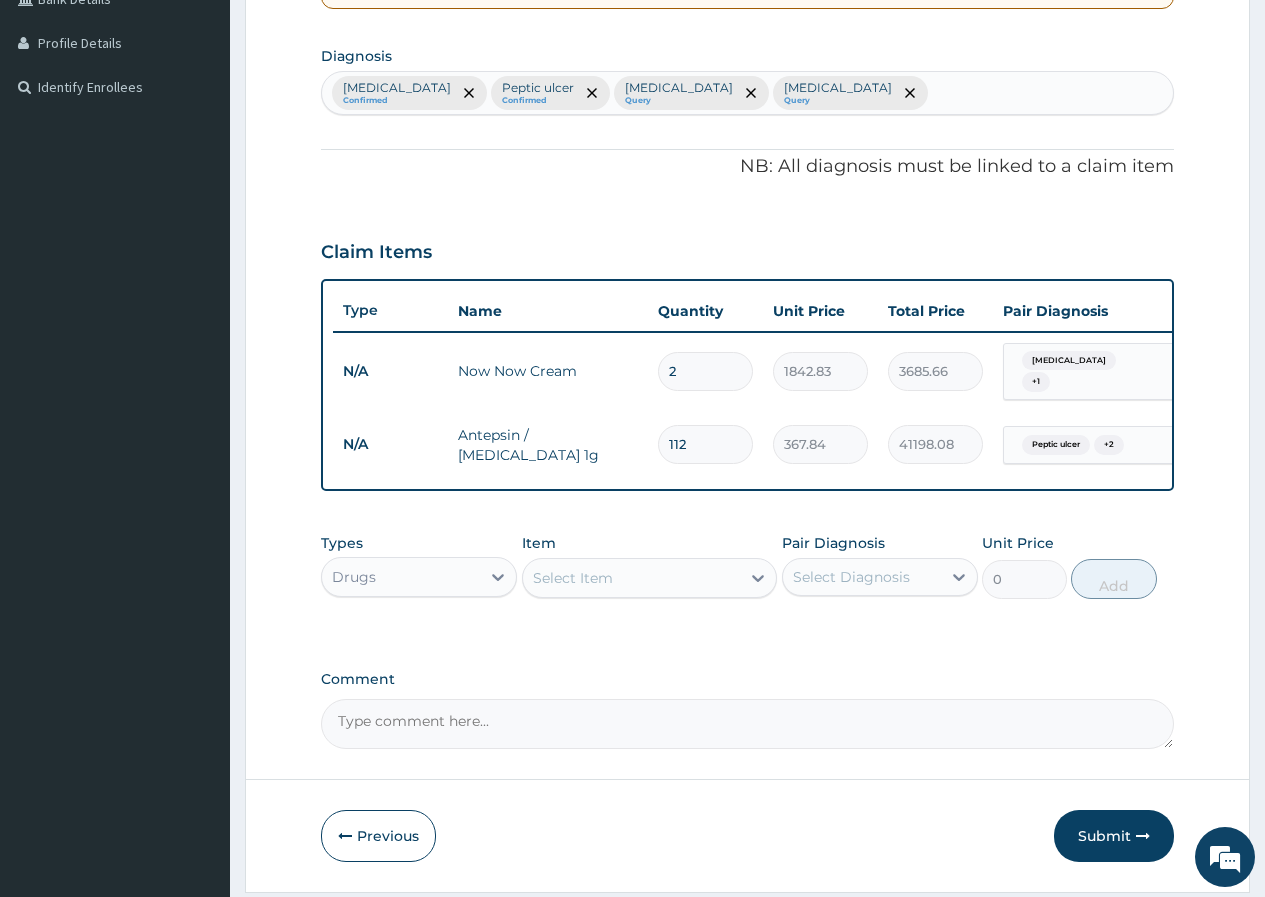 type on "112" 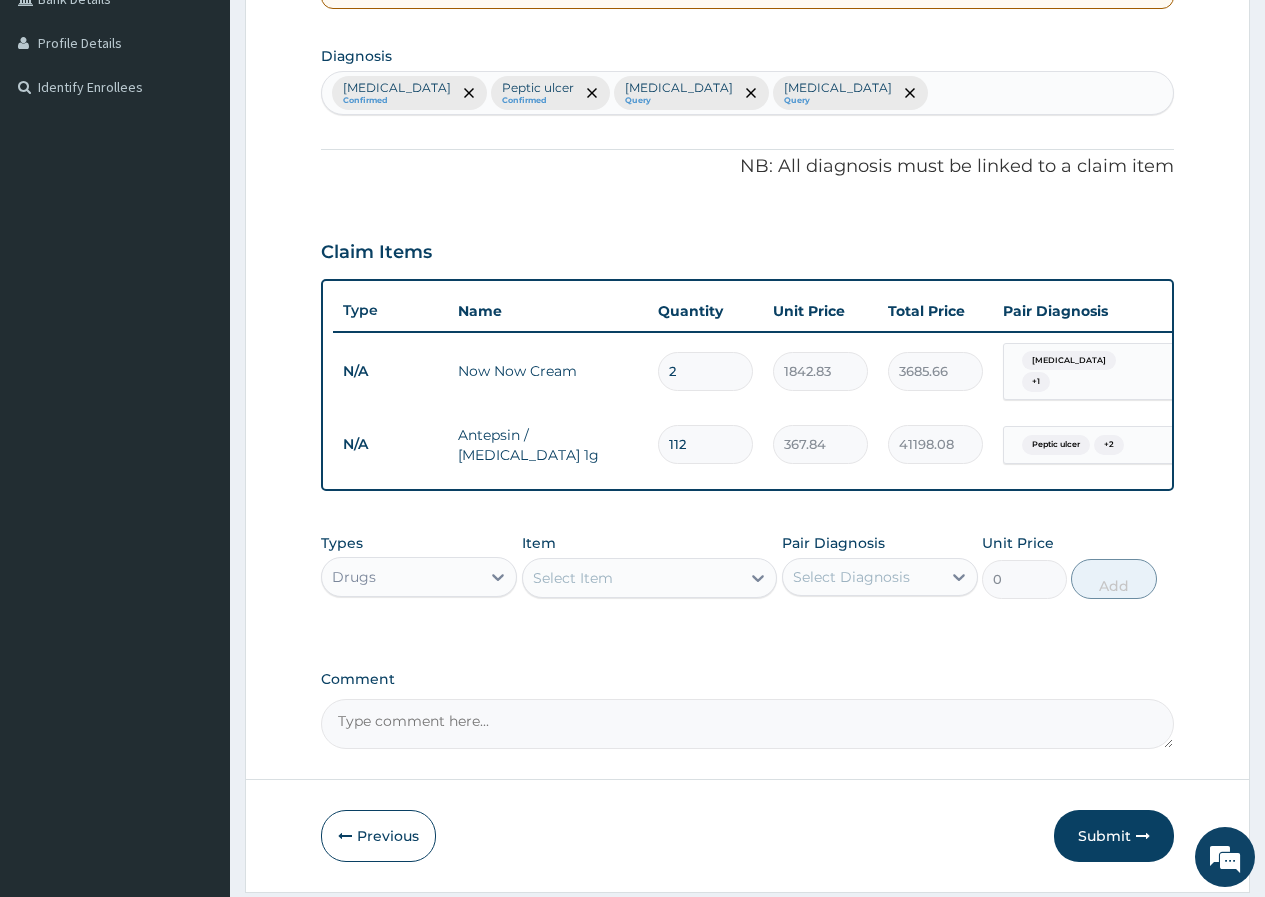 click on "Select Item" at bounding box center (573, 578) 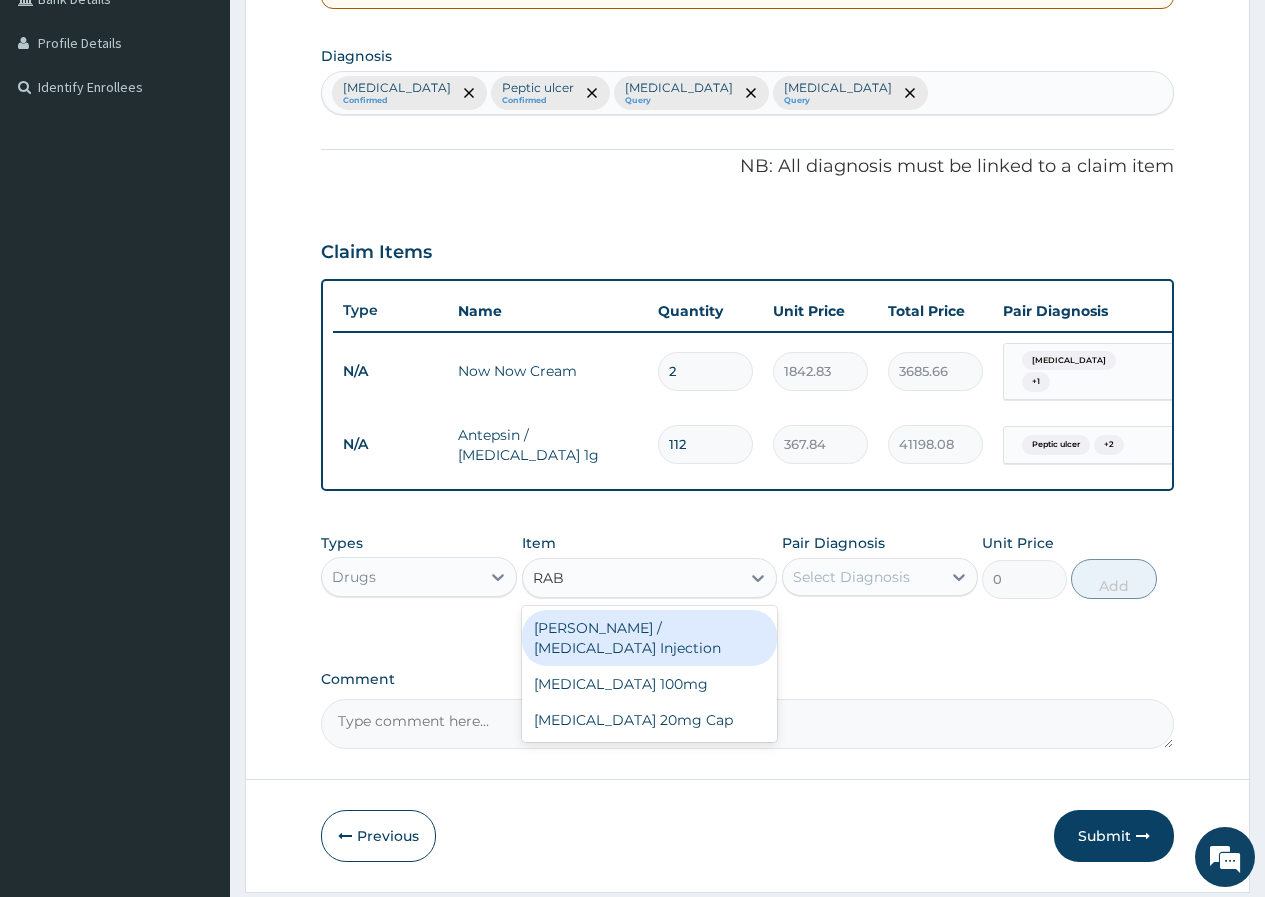 type on "RABE" 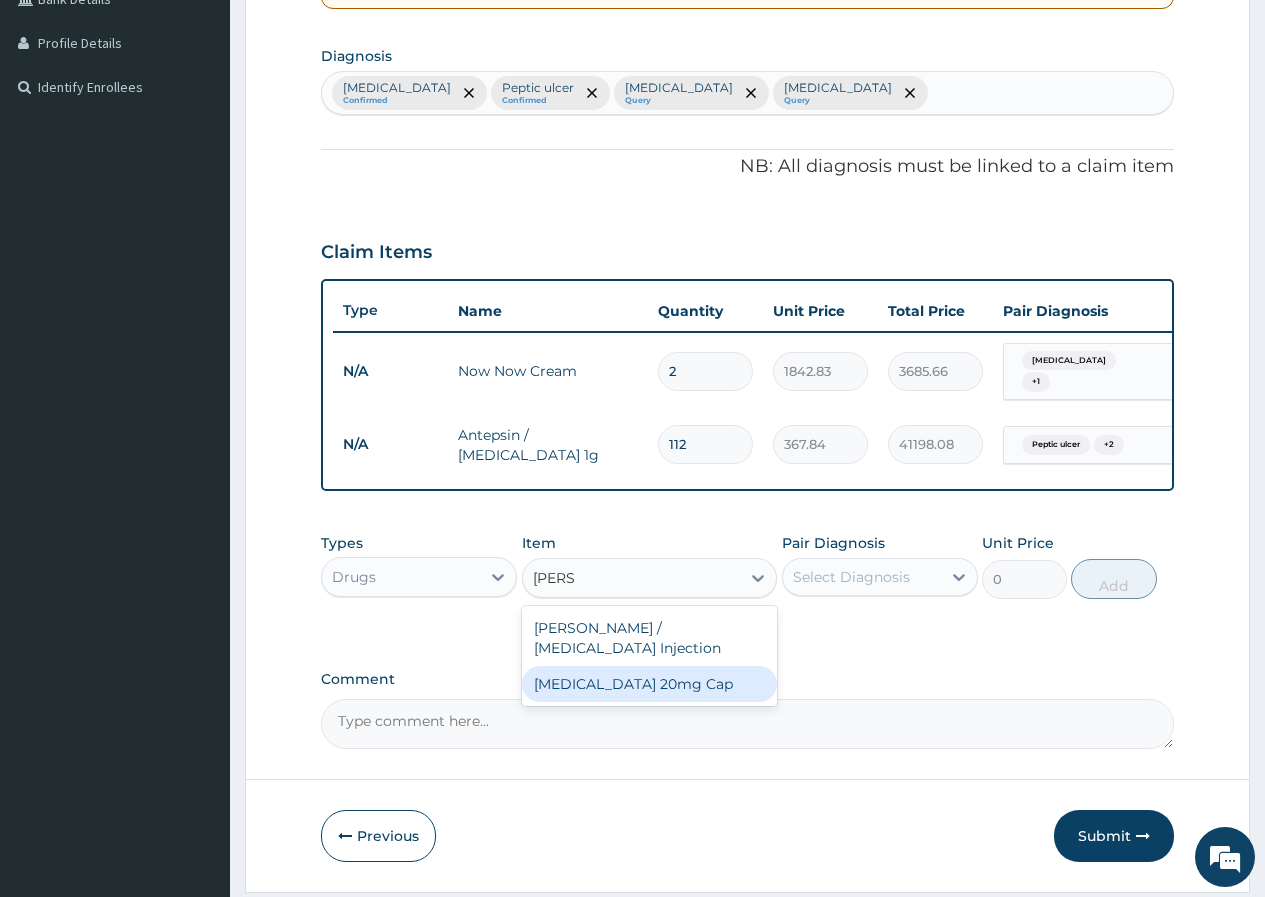 click on "[MEDICAL_DATA] 20mg Cap" at bounding box center [650, 684] 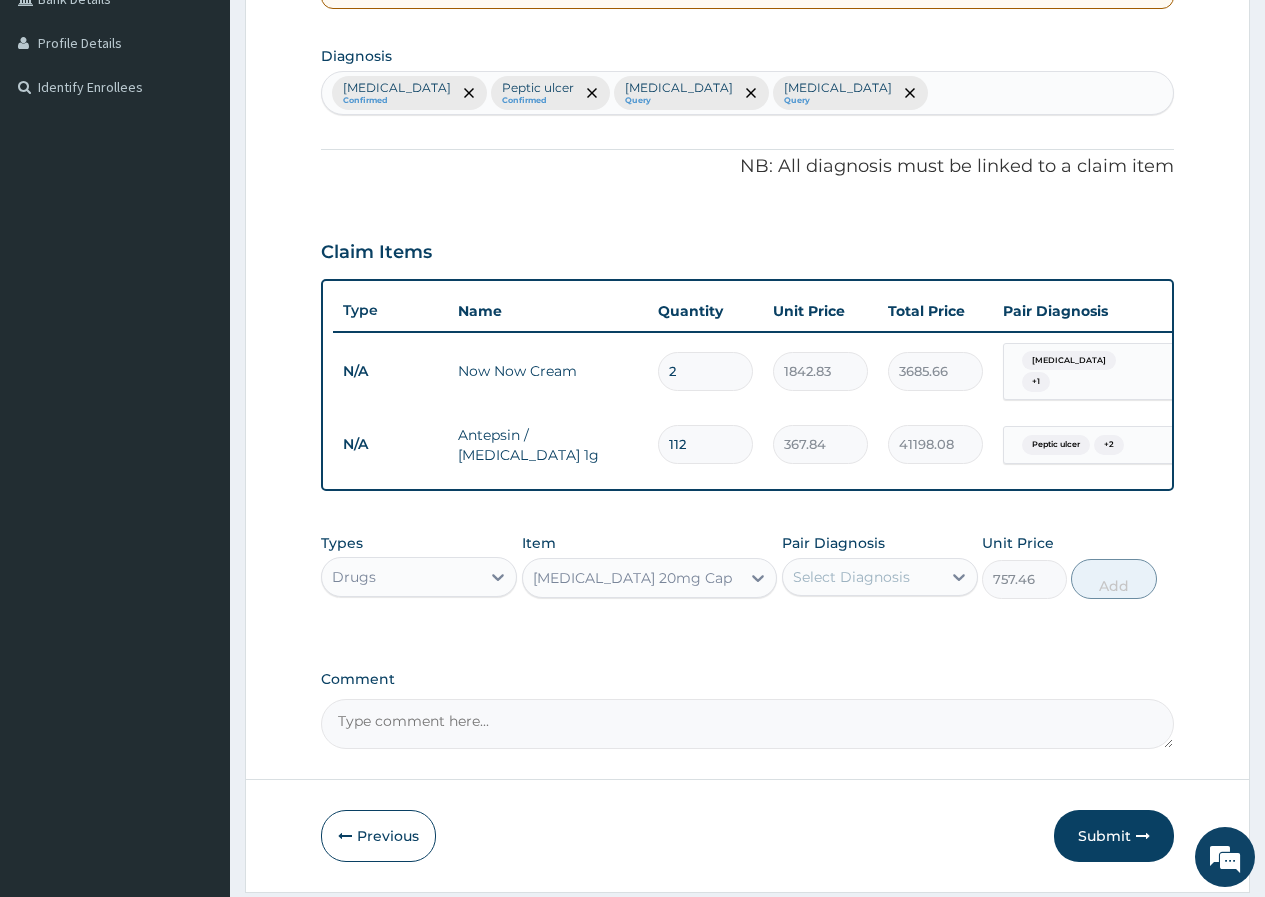 click on "Select Diagnosis" at bounding box center [851, 577] 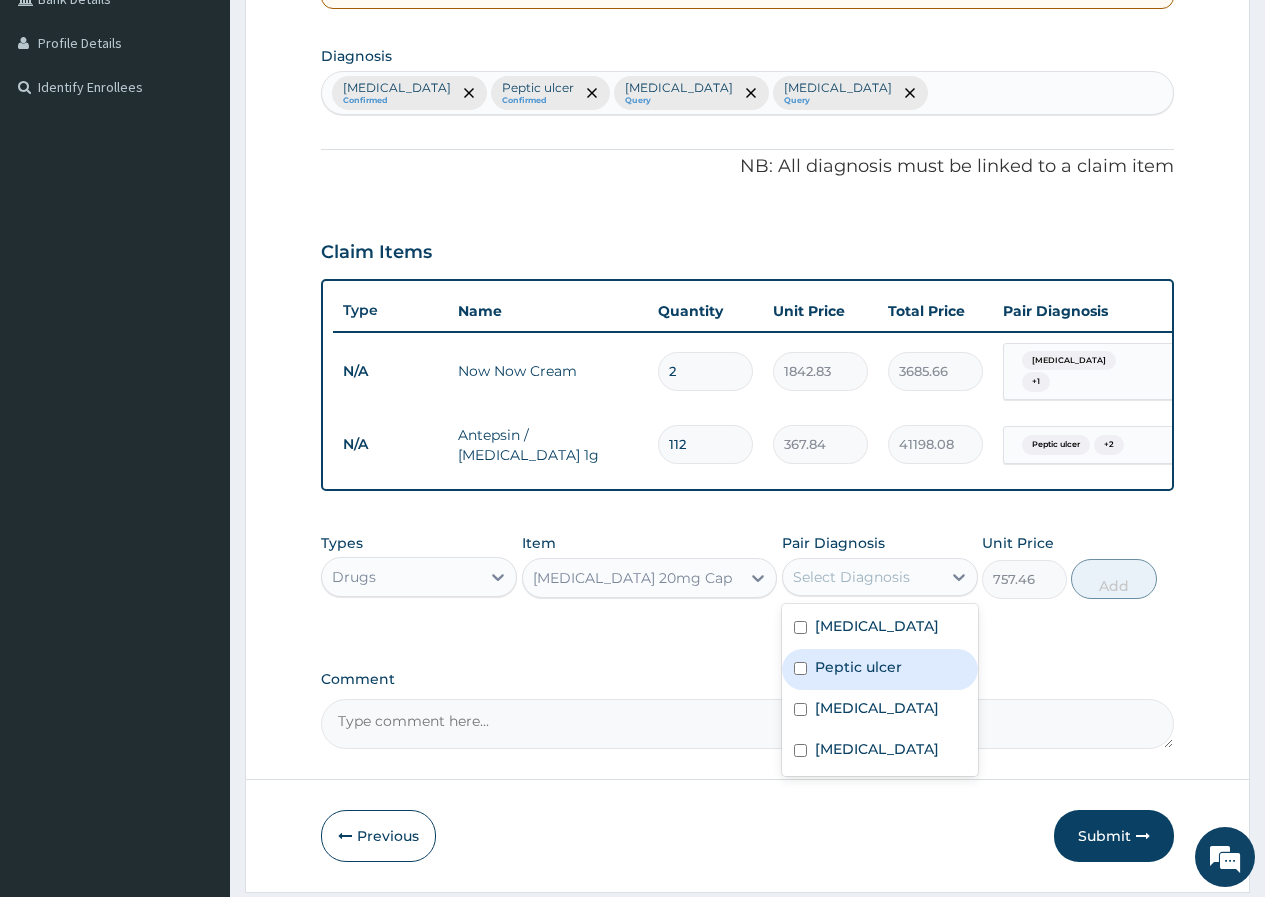 click on "Peptic ulcer" at bounding box center [858, 667] 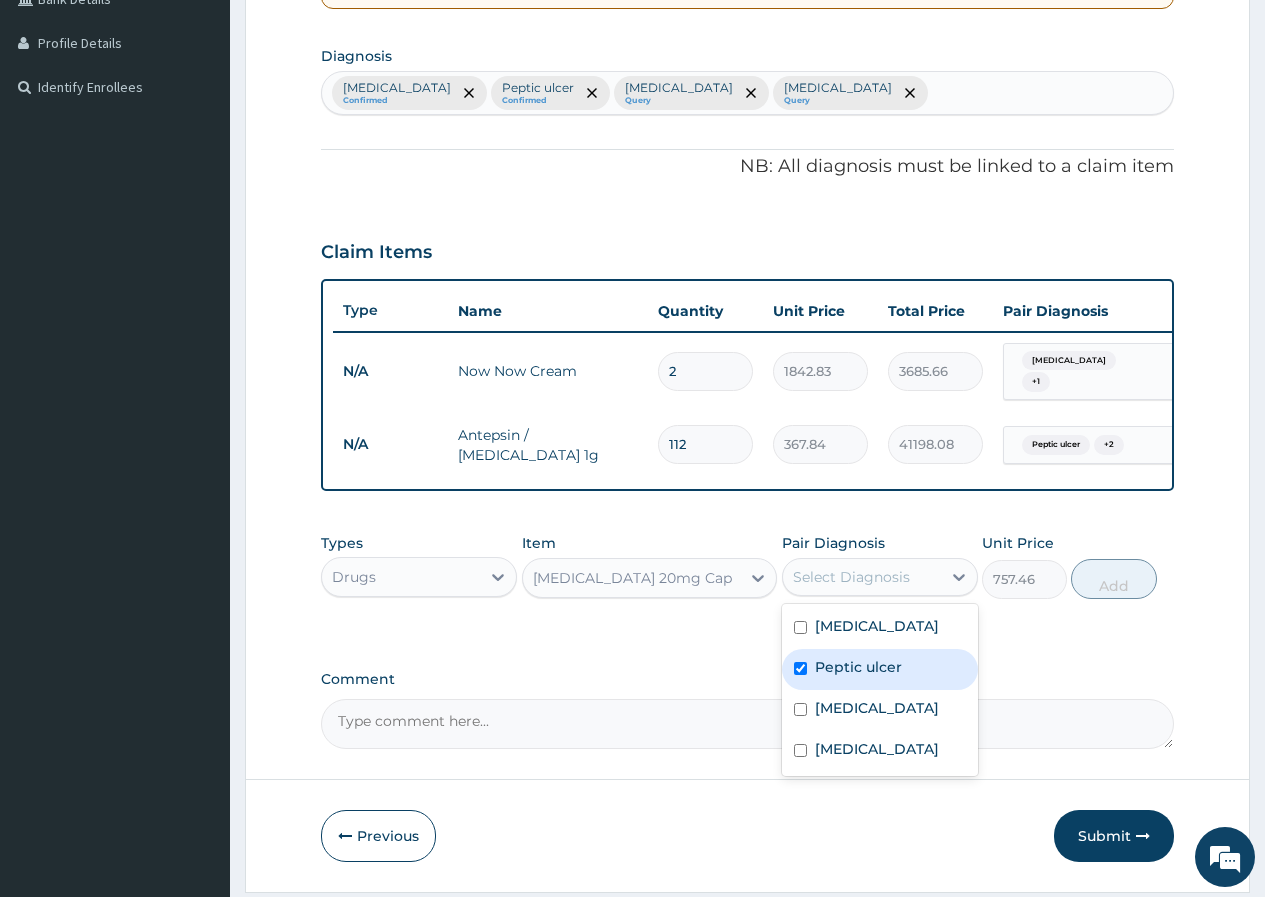 checkbox on "true" 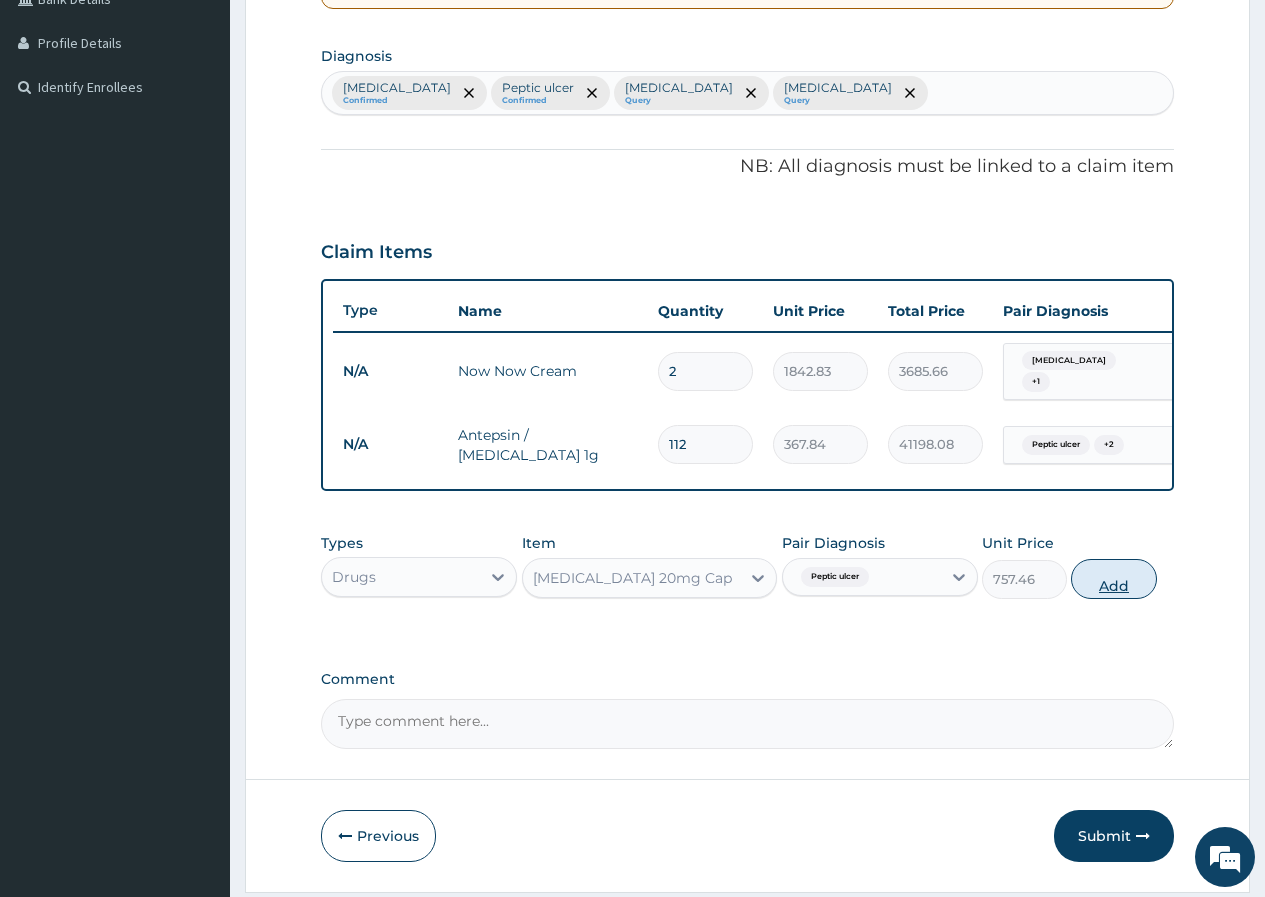 click on "Add" at bounding box center (1113, 579) 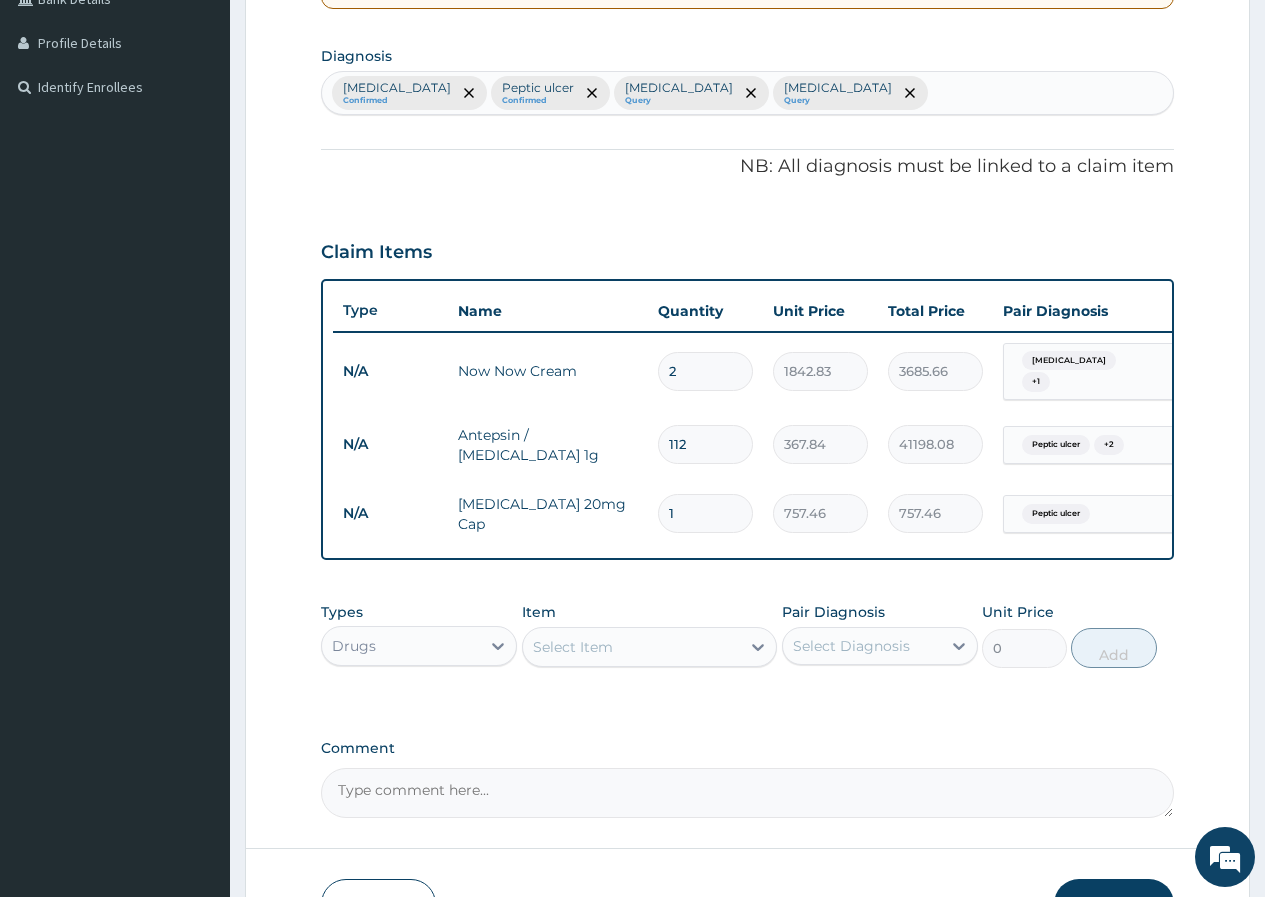 drag, startPoint x: 683, startPoint y: 497, endPoint x: 660, endPoint y: 501, distance: 23.345236 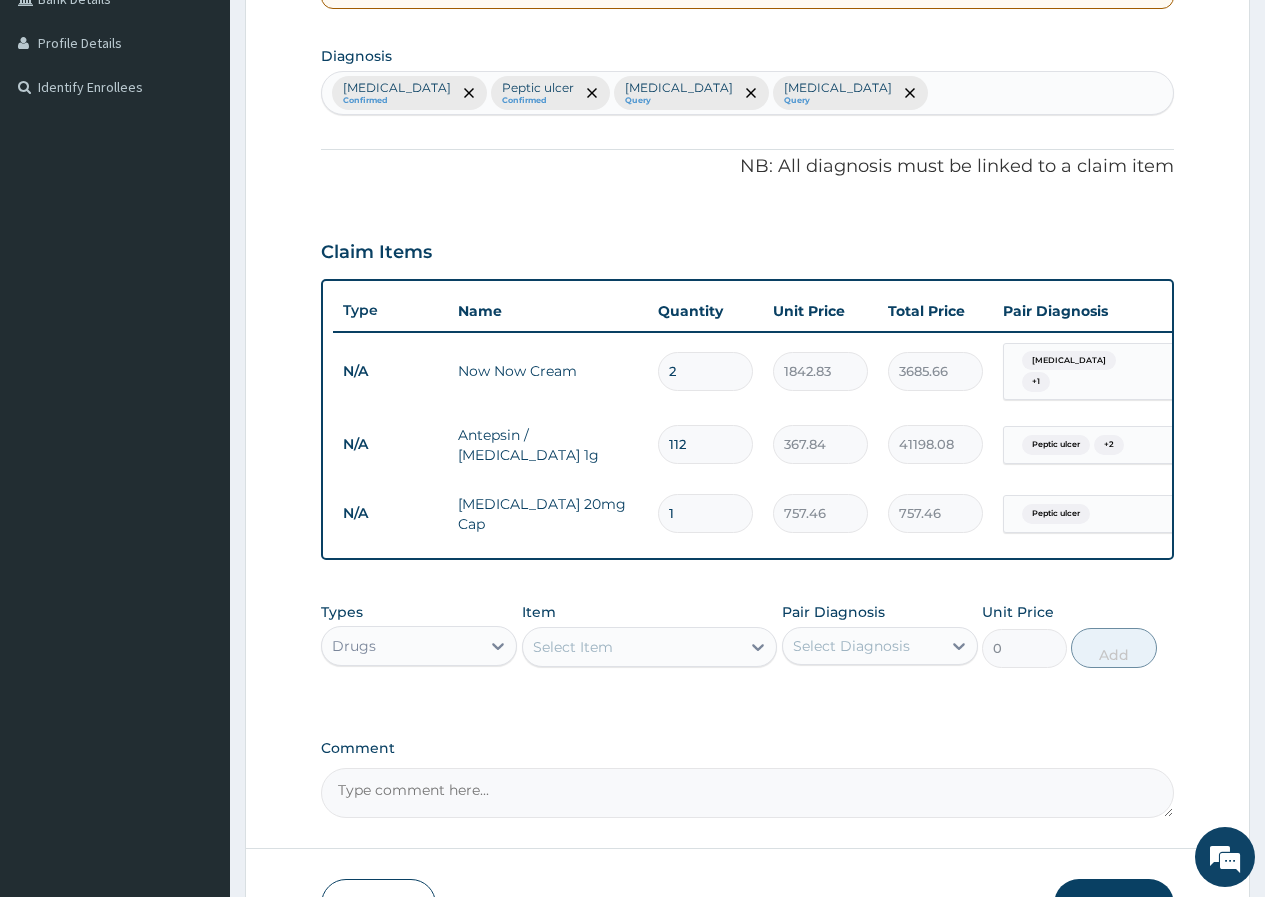 type on "3" 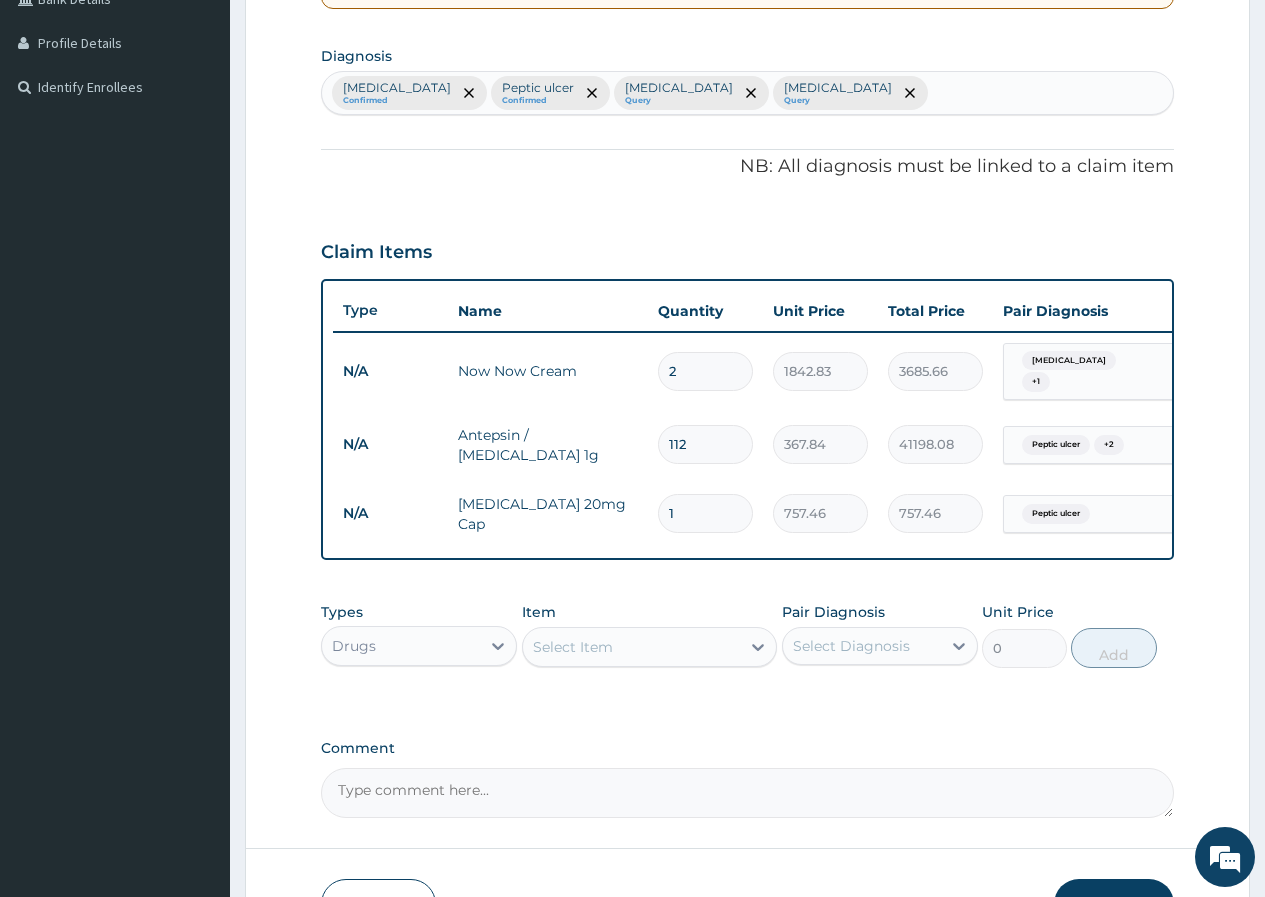type on "2272.38" 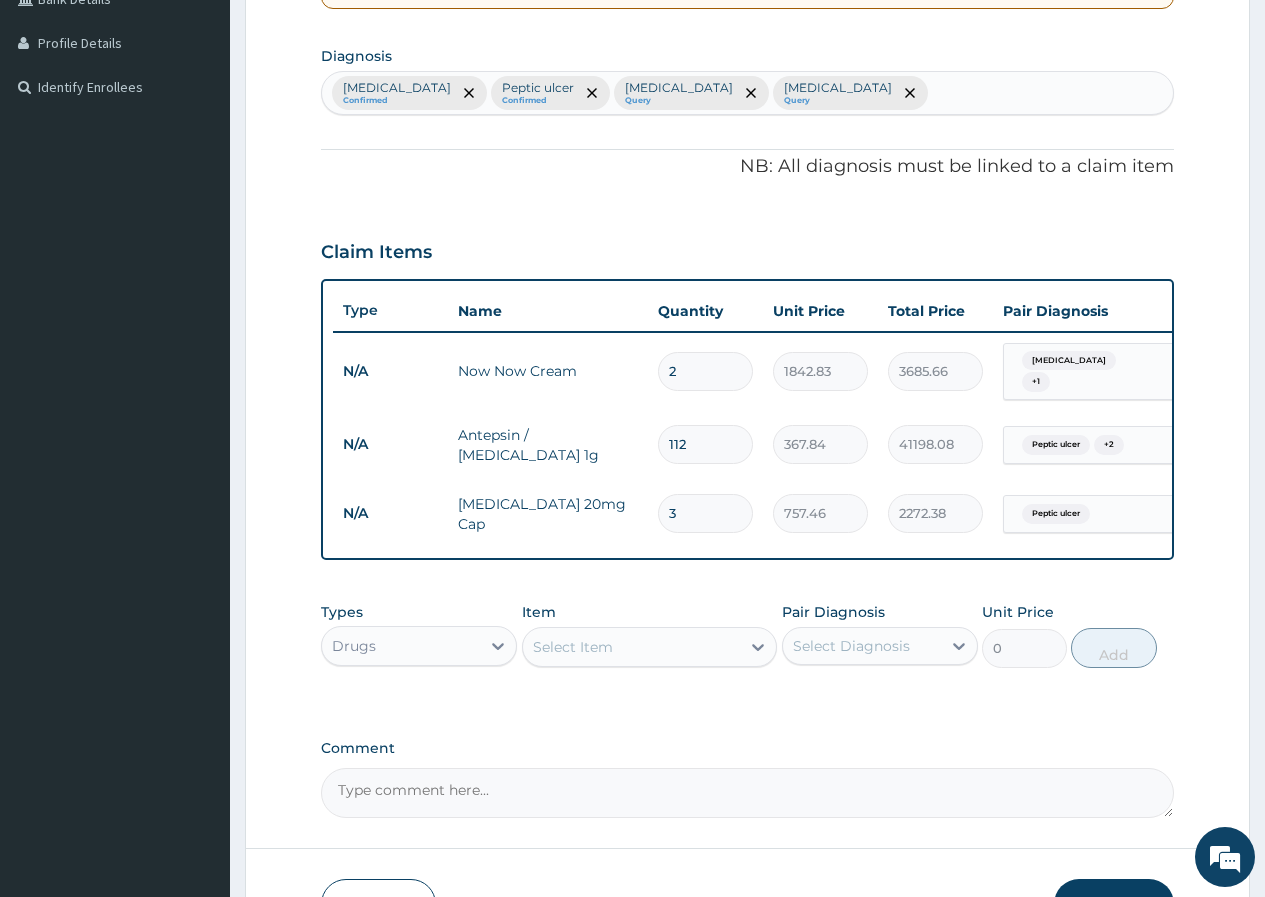 type on "30" 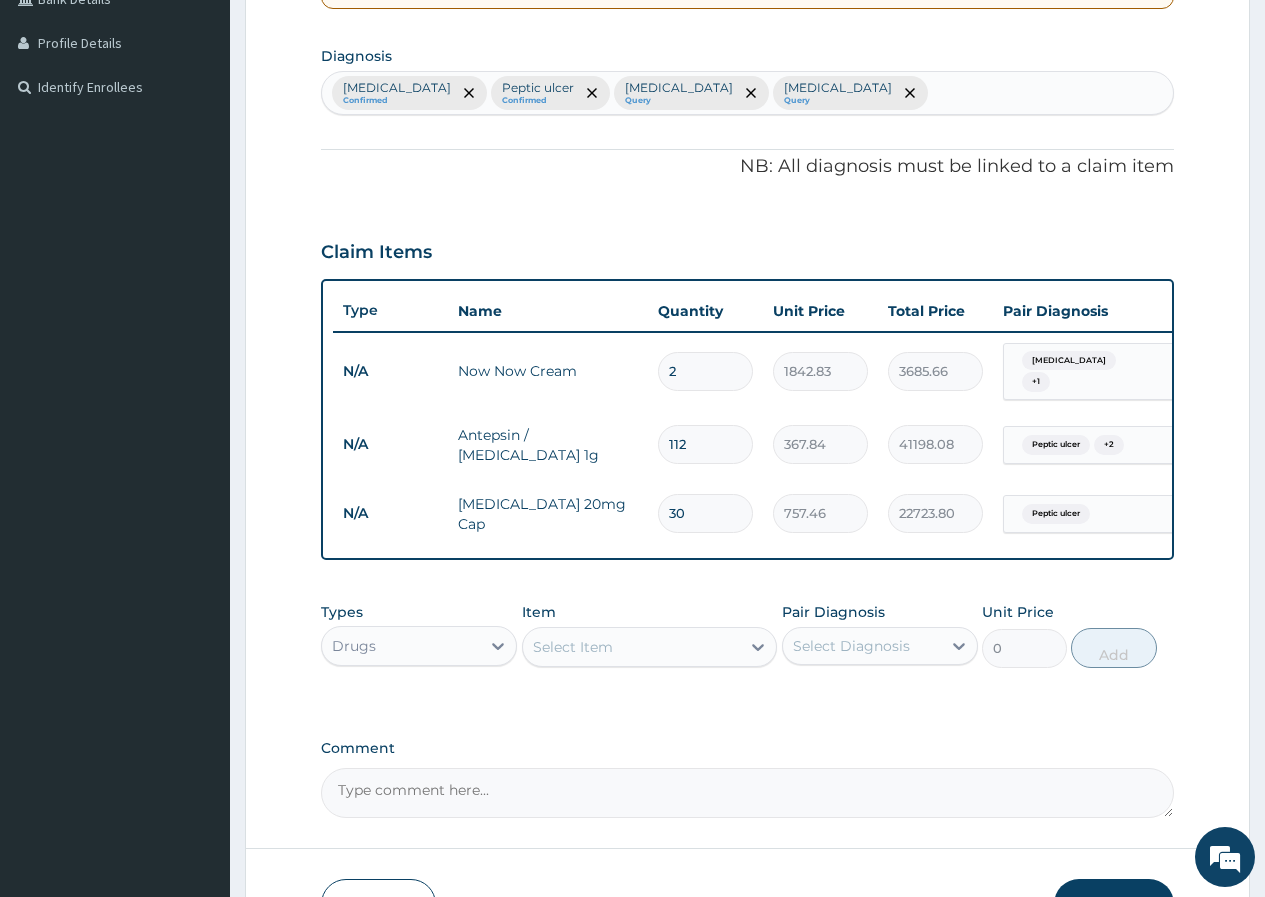 type on "30" 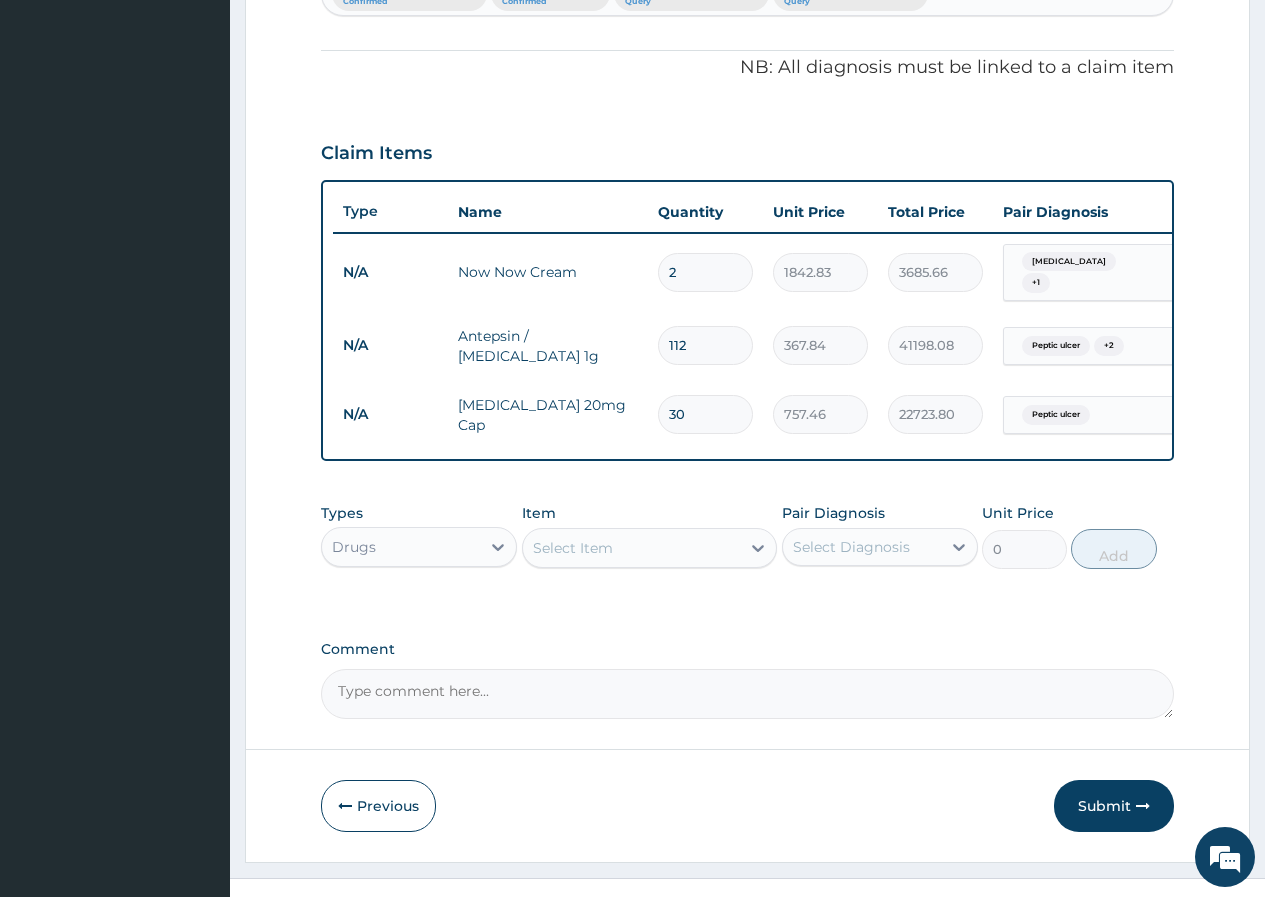 scroll, scrollTop: 583, scrollLeft: 0, axis: vertical 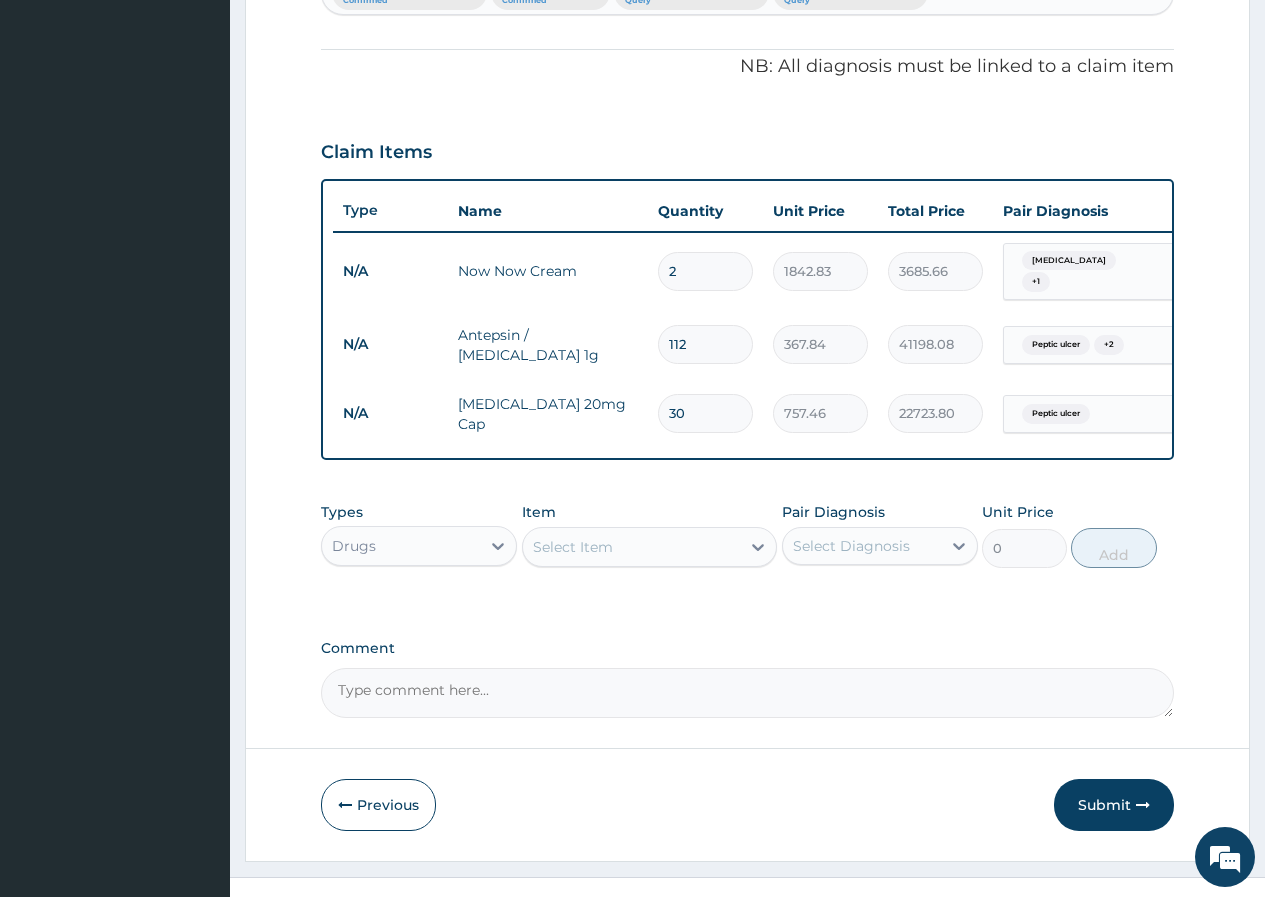 click on "Select Item" at bounding box center (632, 547) 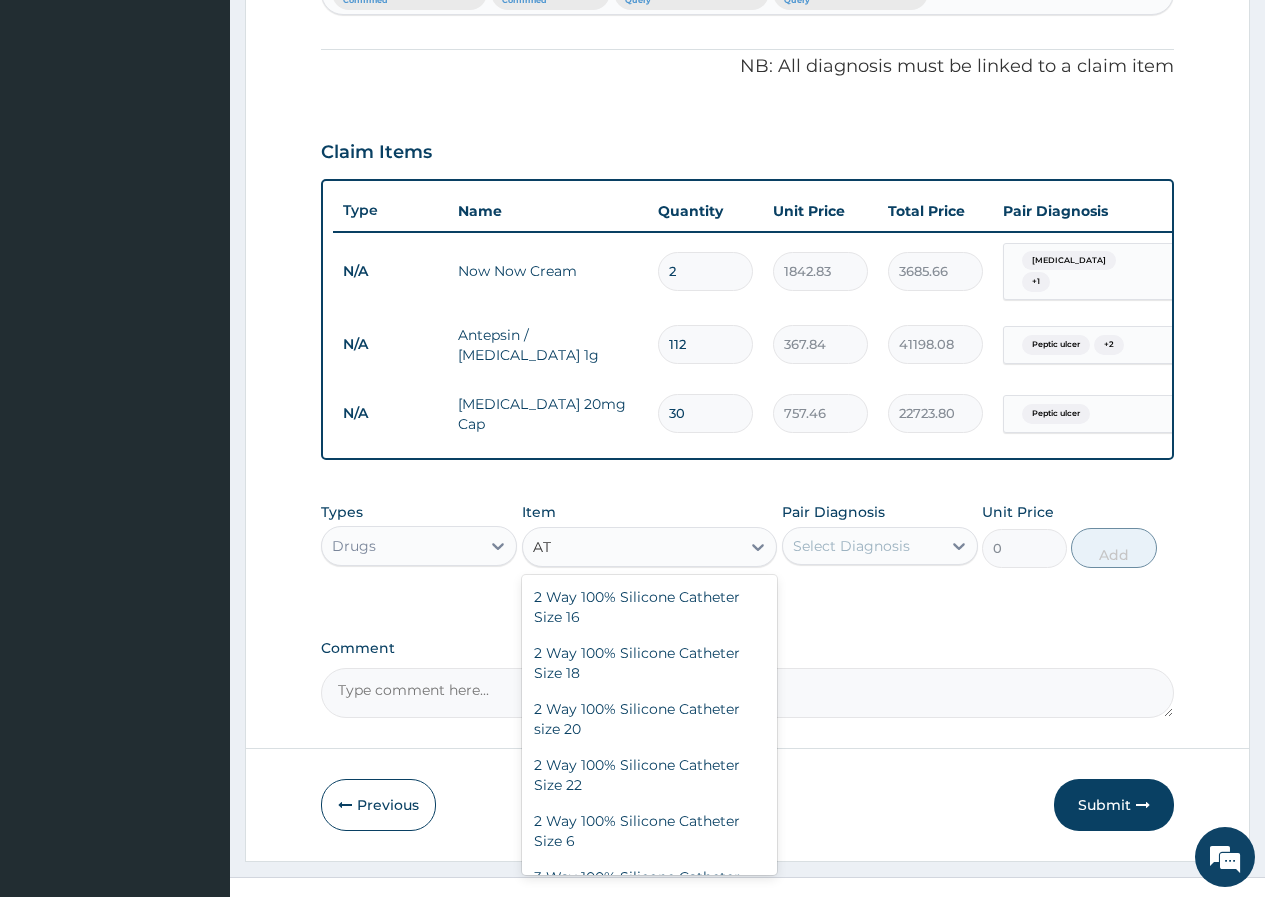 type on "ATO" 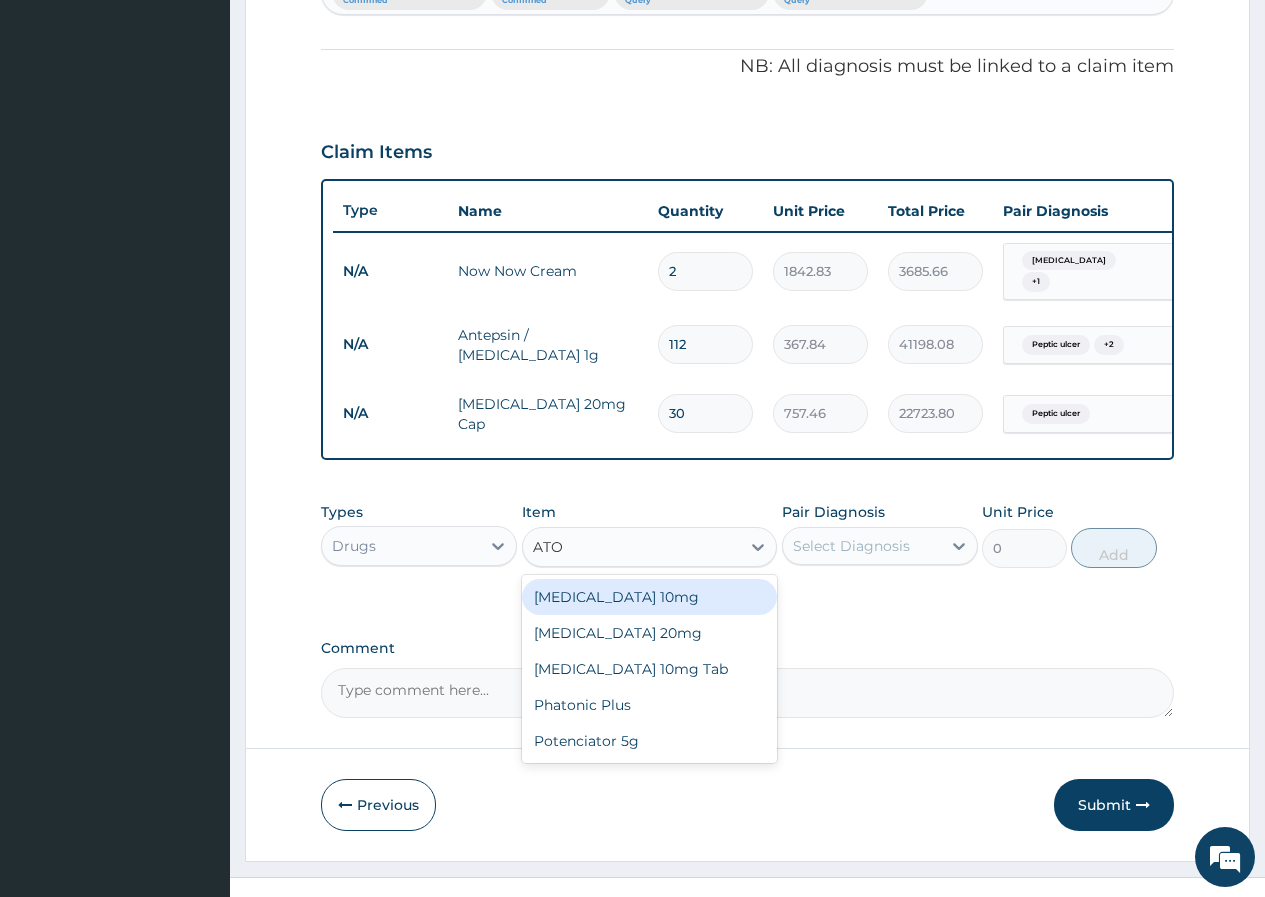 click on "[MEDICAL_DATA] 10mg" at bounding box center (650, 597) 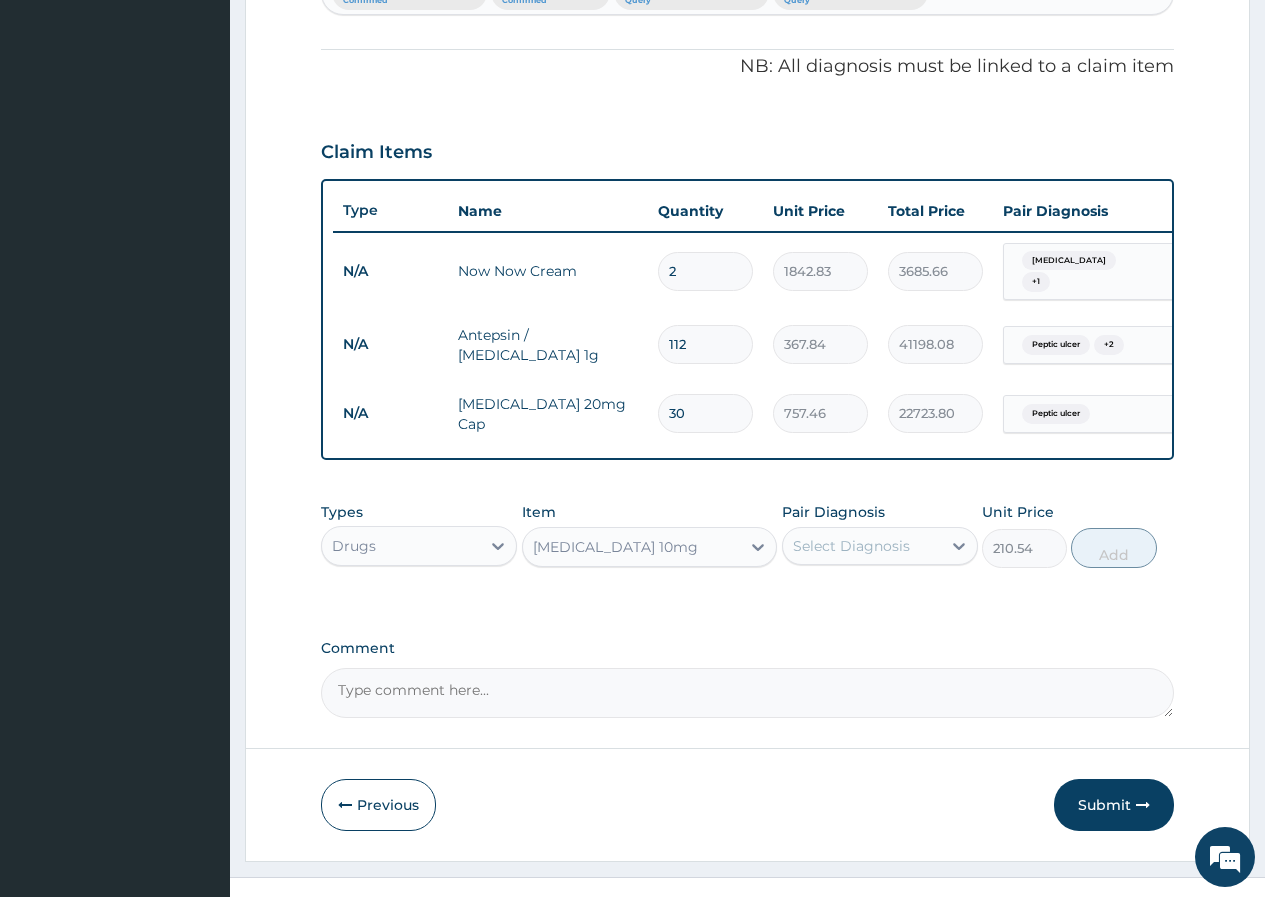 click on "Select Diagnosis" at bounding box center (851, 546) 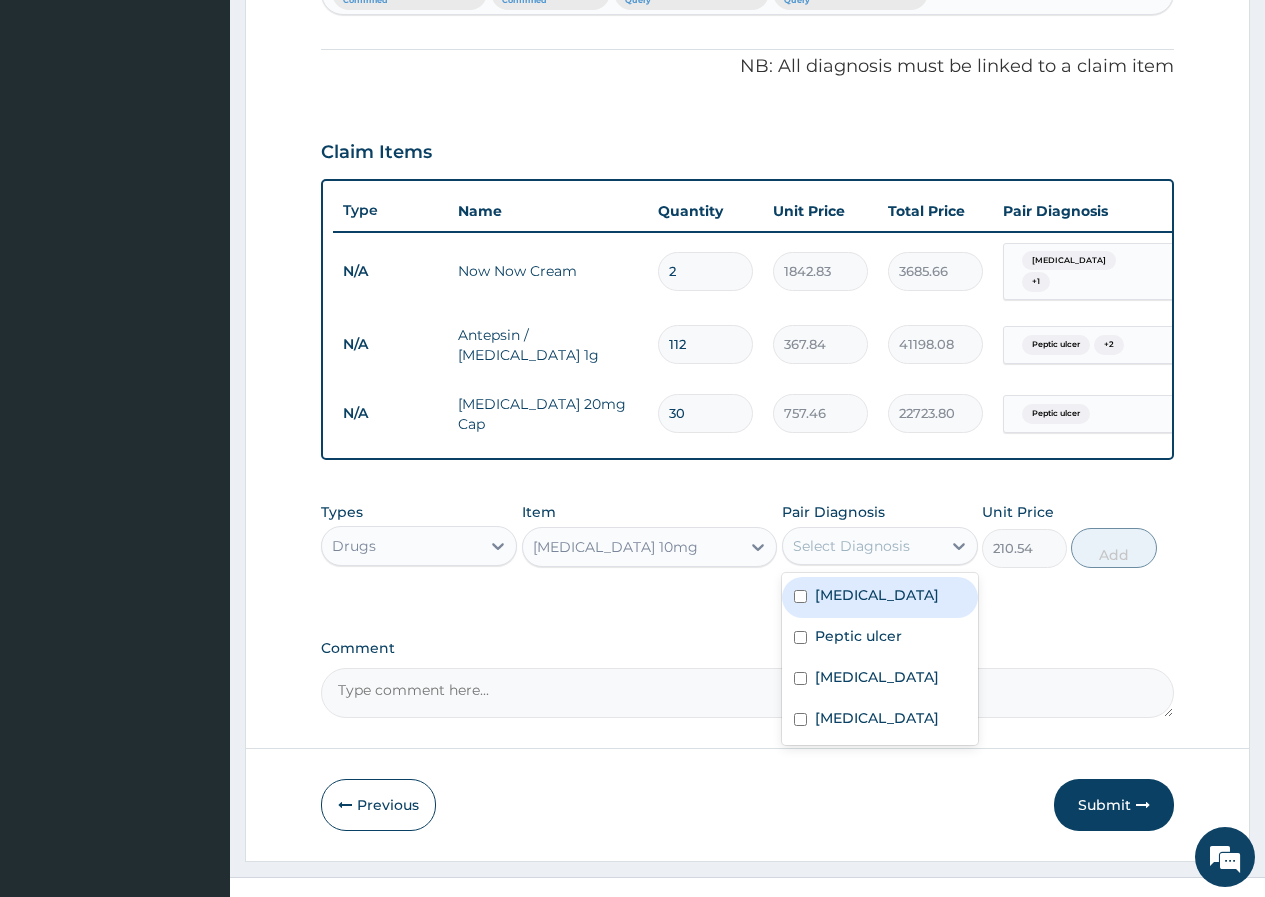 click on "Dyslipidemia" at bounding box center (877, 595) 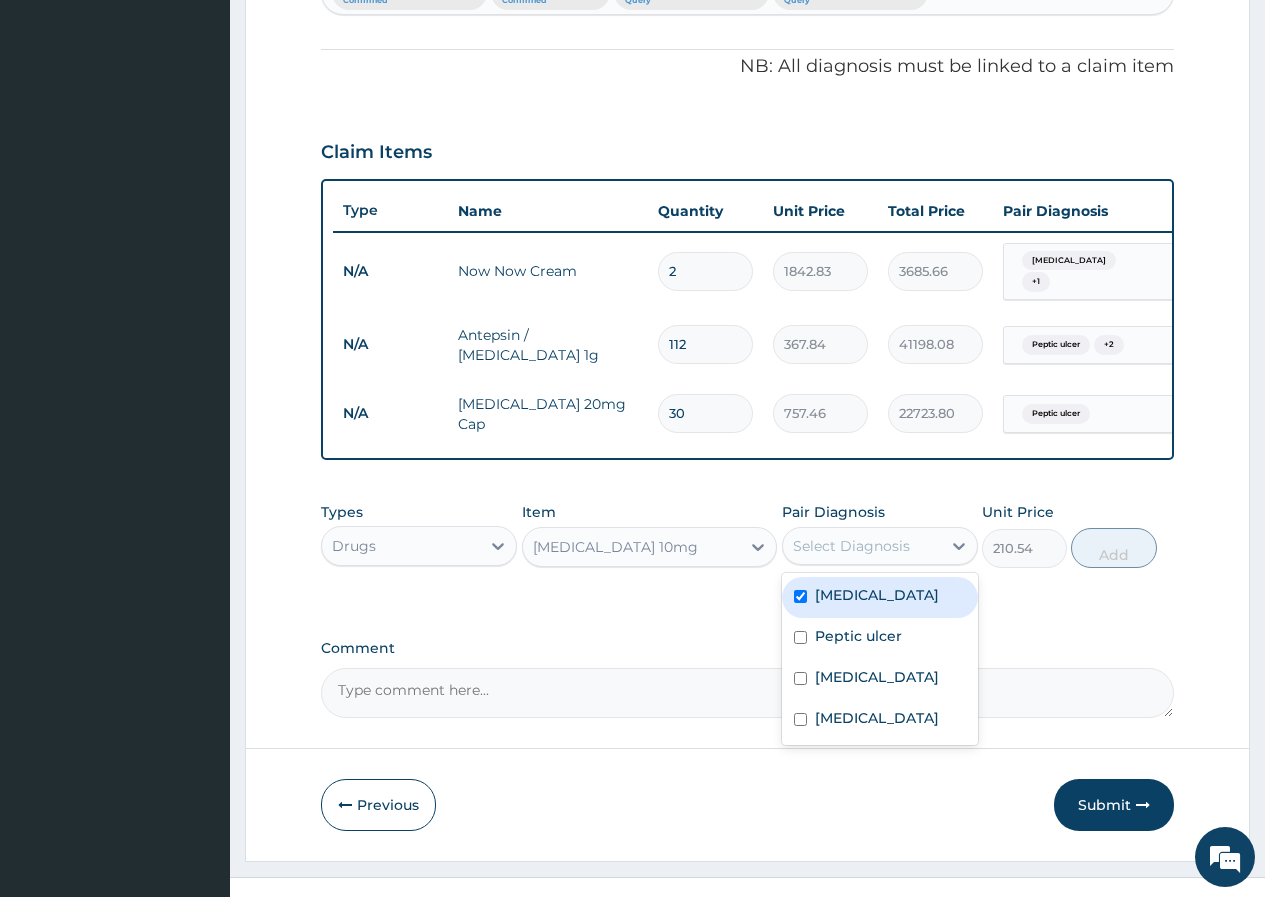 checkbox on "true" 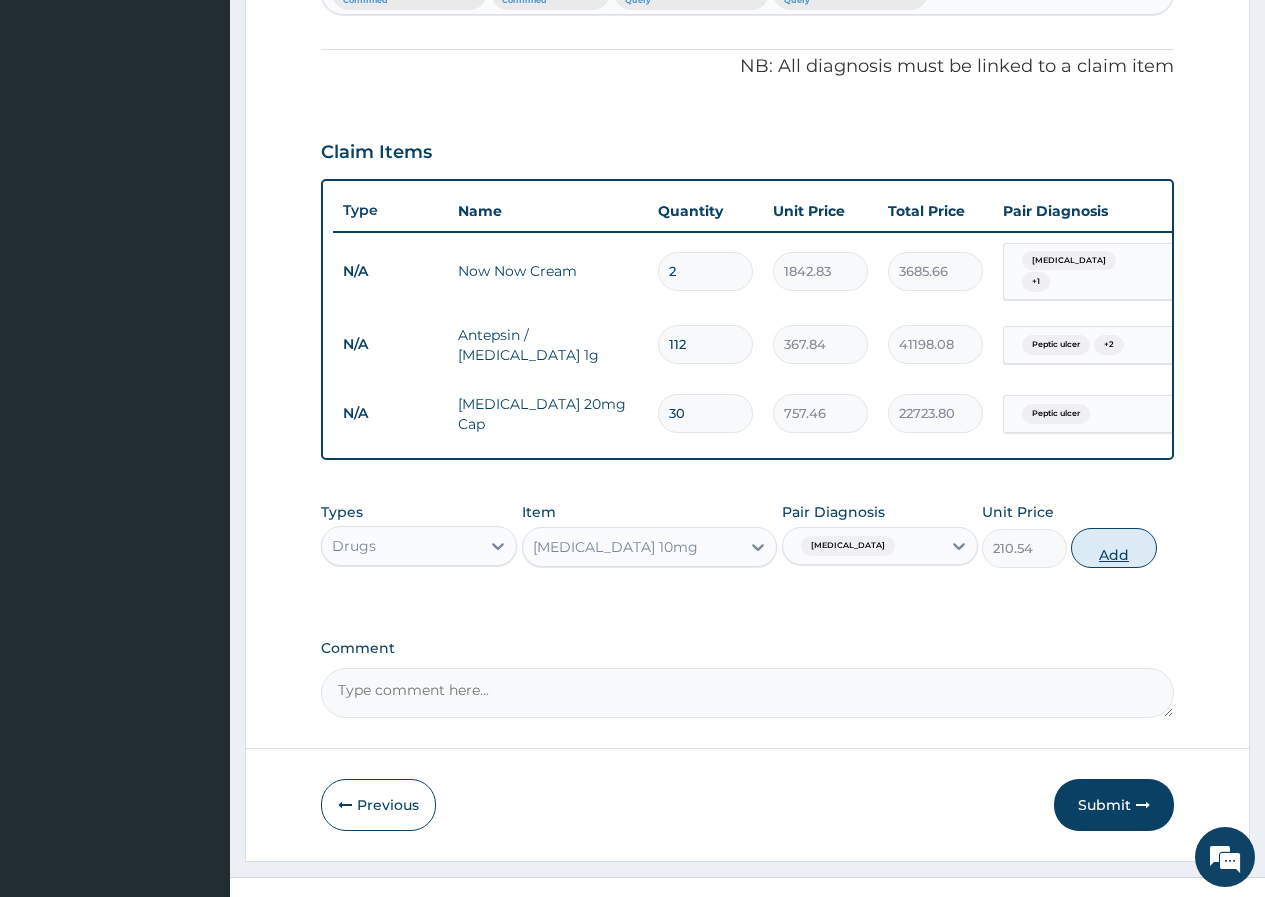click on "Add" at bounding box center [1113, 548] 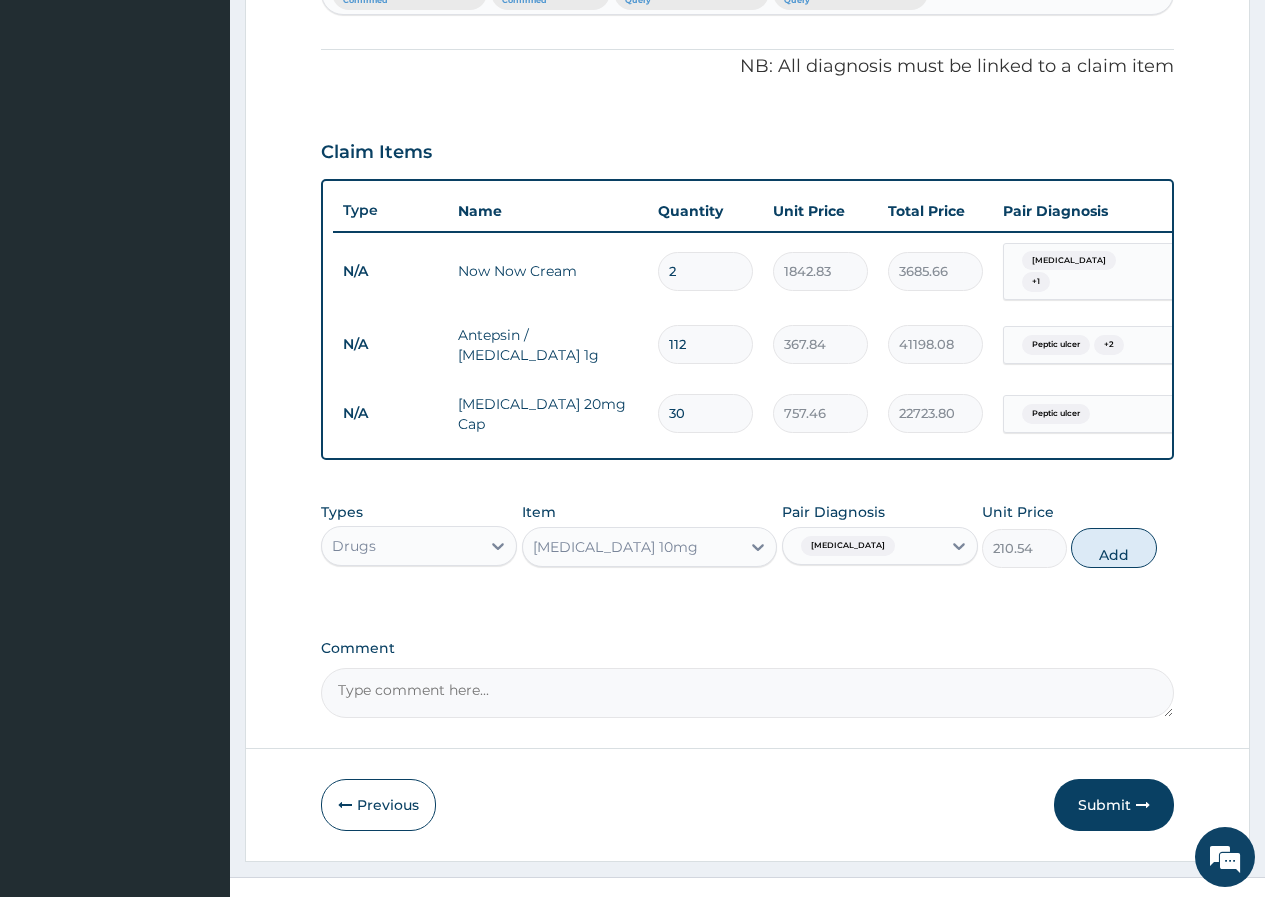 type on "0" 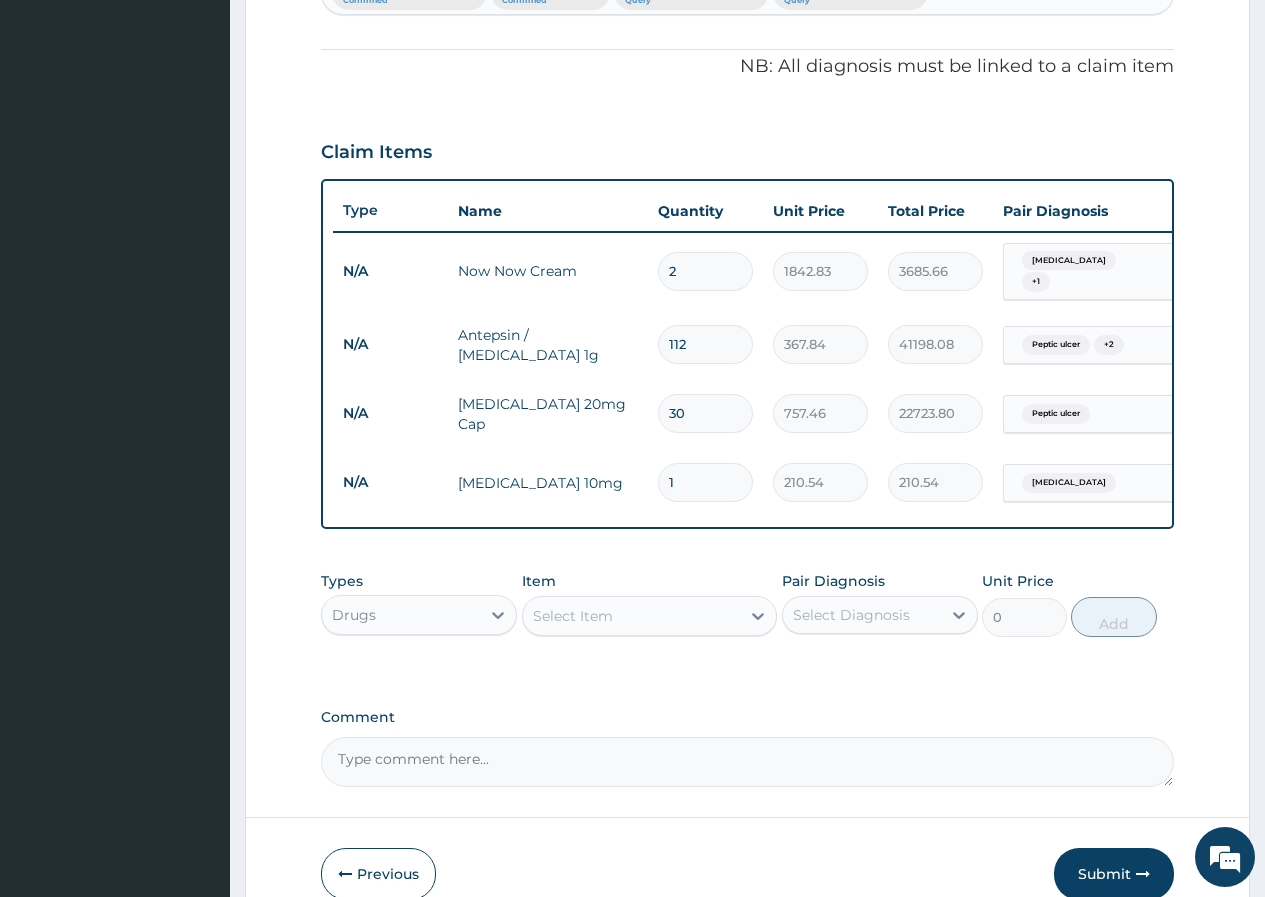 click on "1" at bounding box center [705, 482] 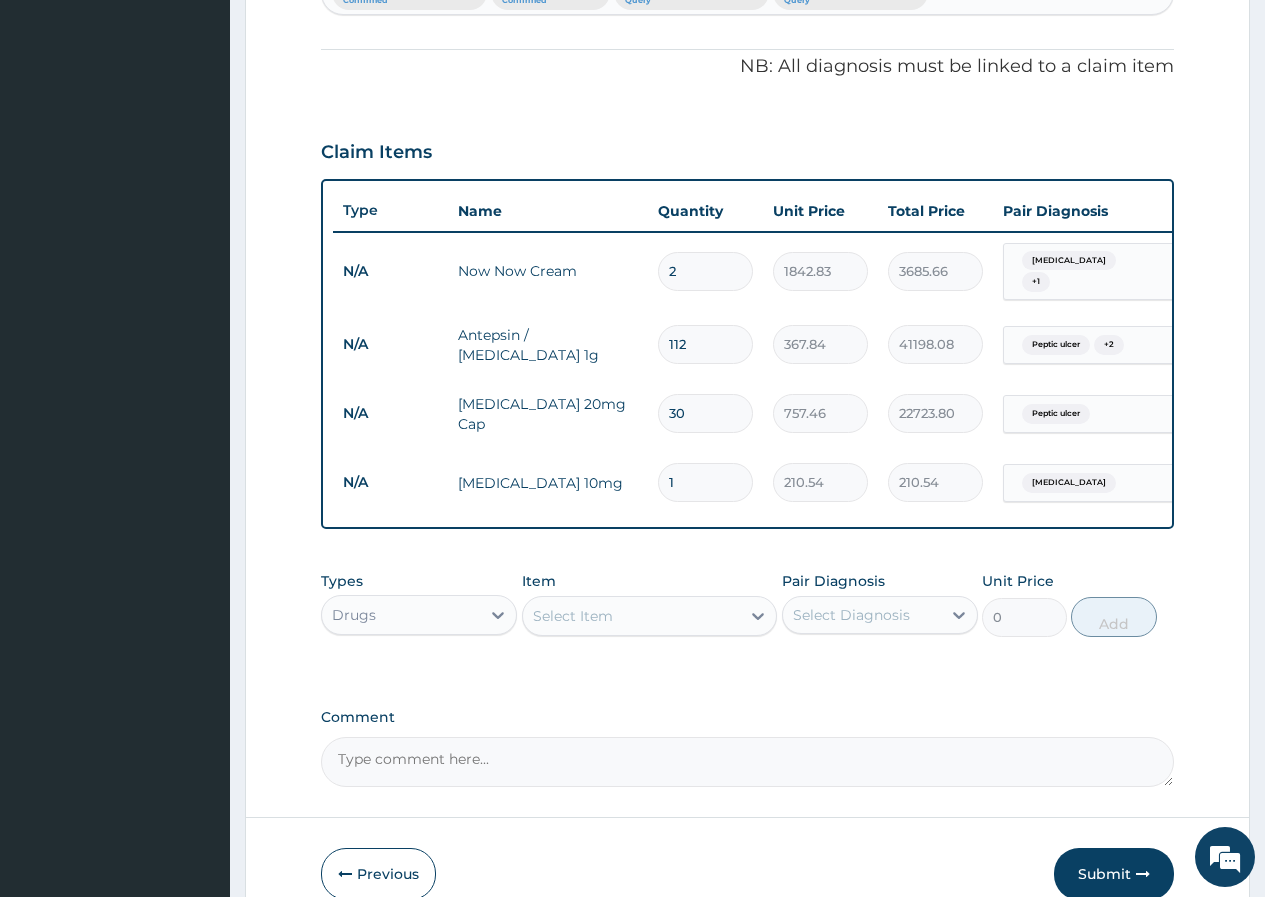 type on "3158.10" 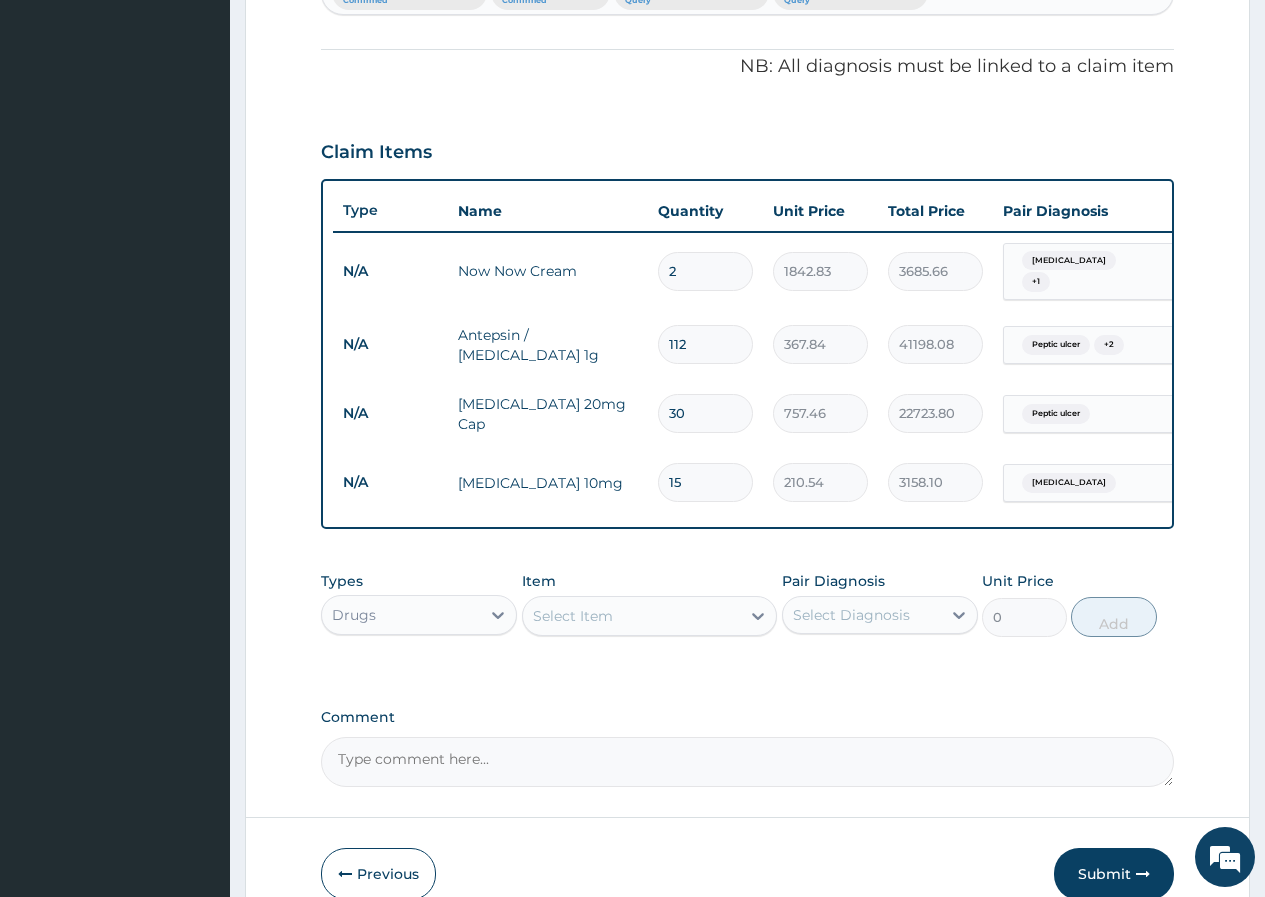 type on "15" 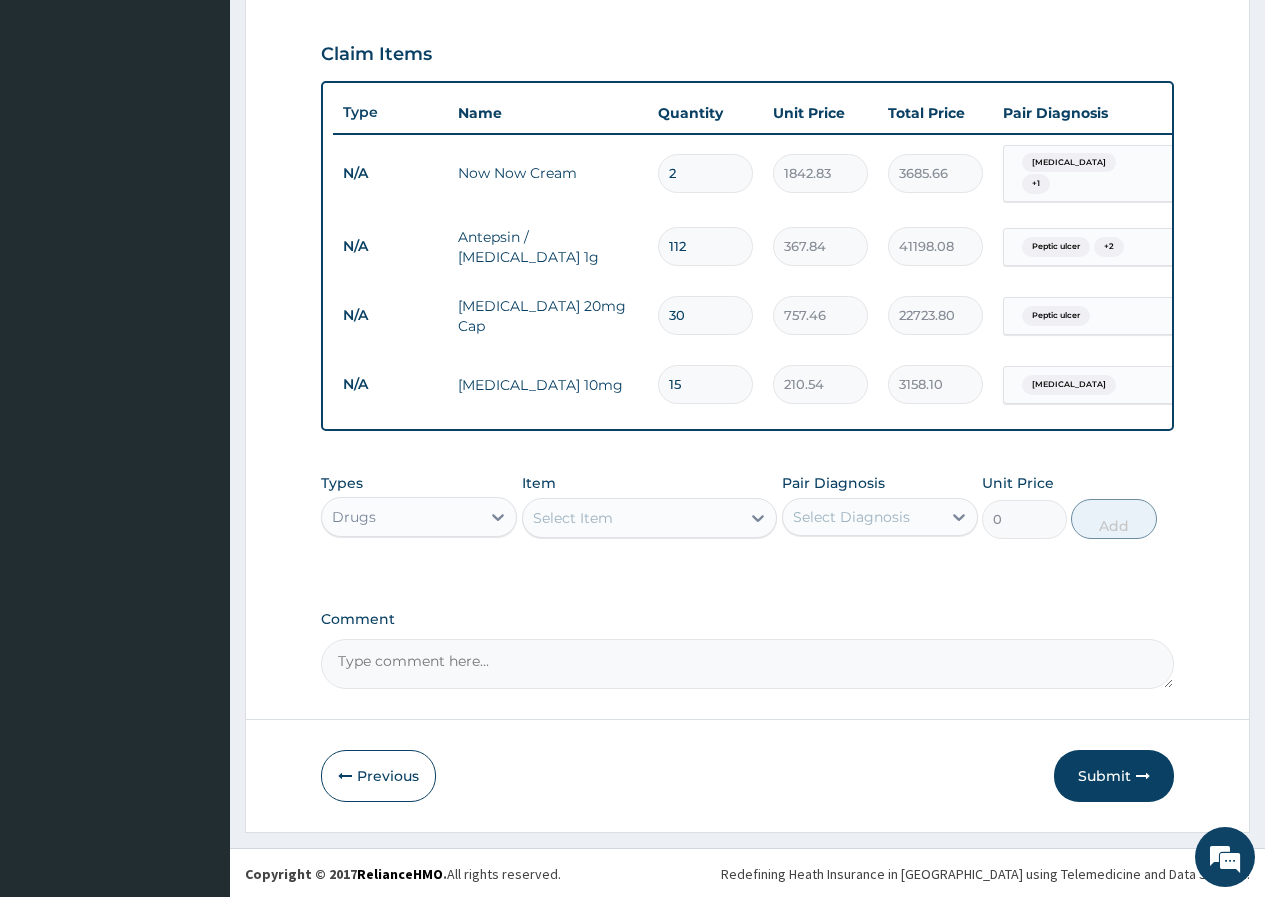 scroll, scrollTop: 690, scrollLeft: 0, axis: vertical 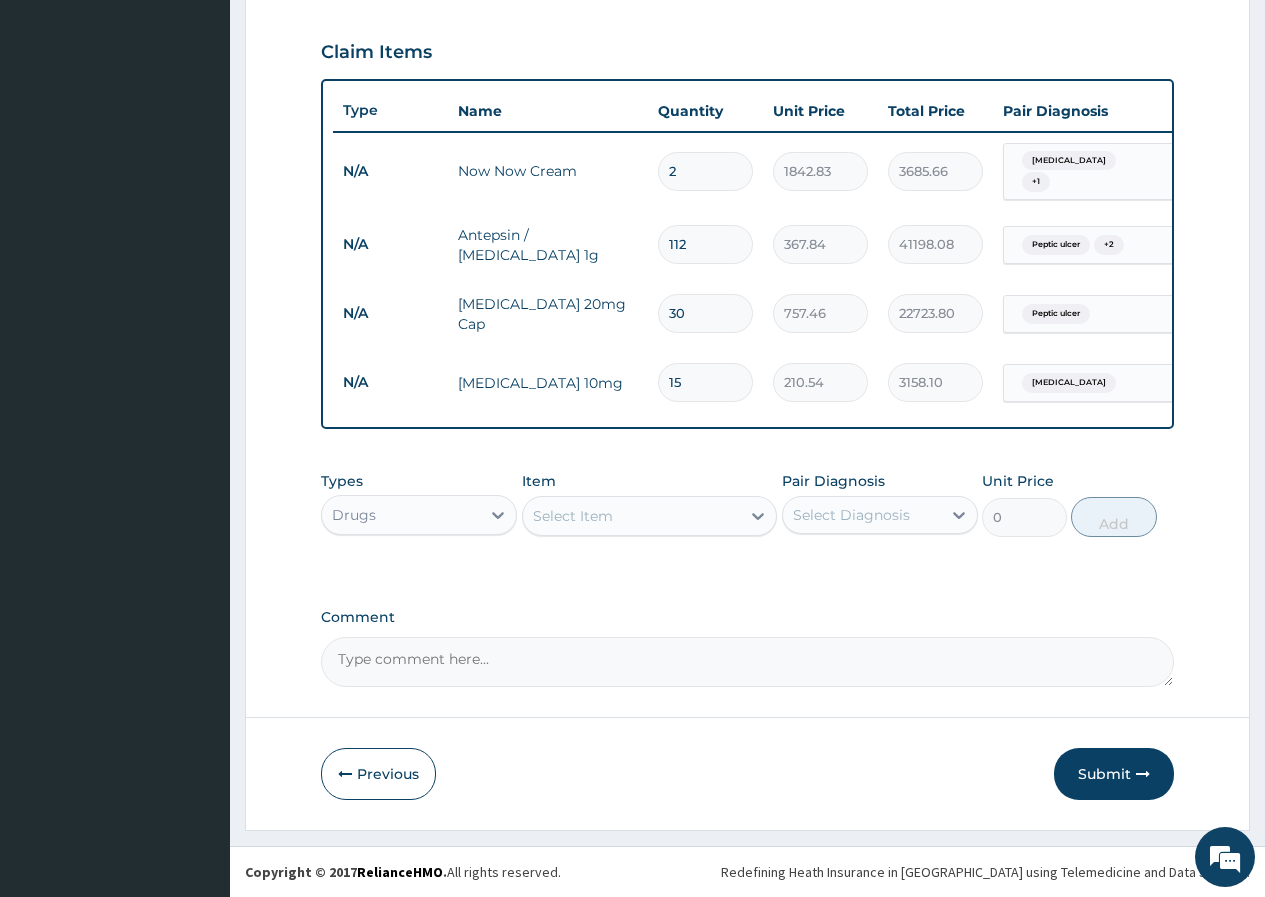 click on "Item Select Item" at bounding box center (650, 504) 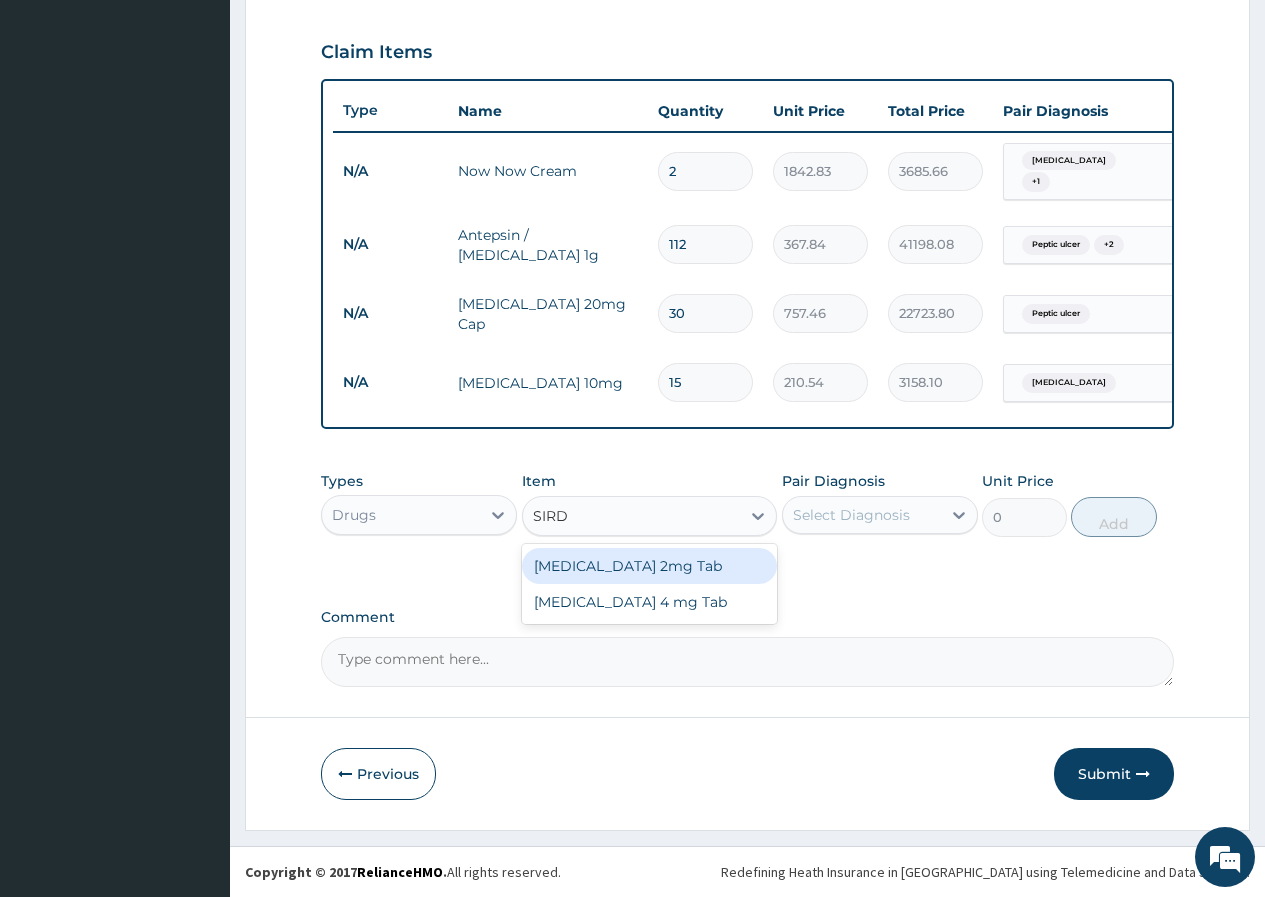 type on "SIRDA" 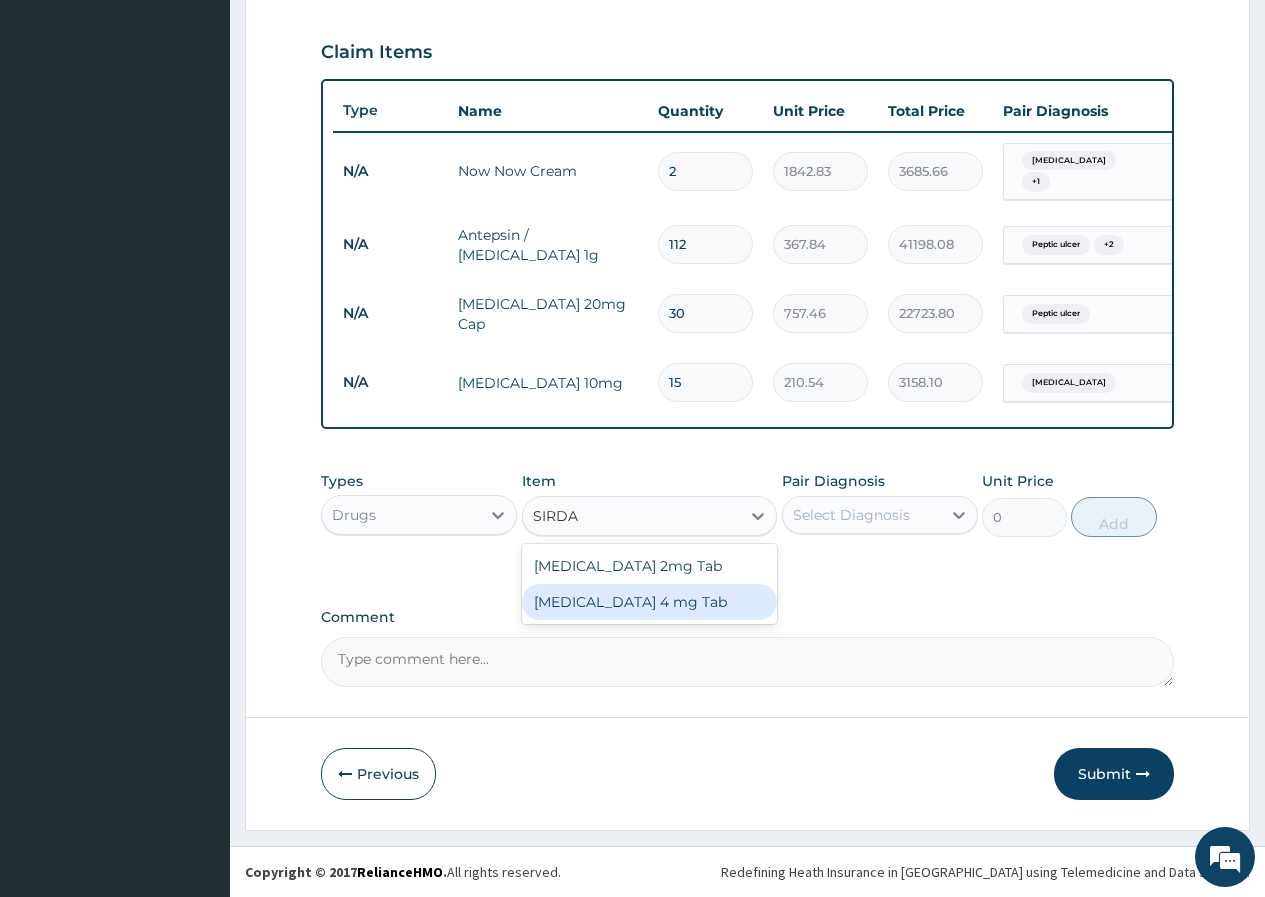 click on "Sirdalud 4 mg Tab" at bounding box center (650, 602) 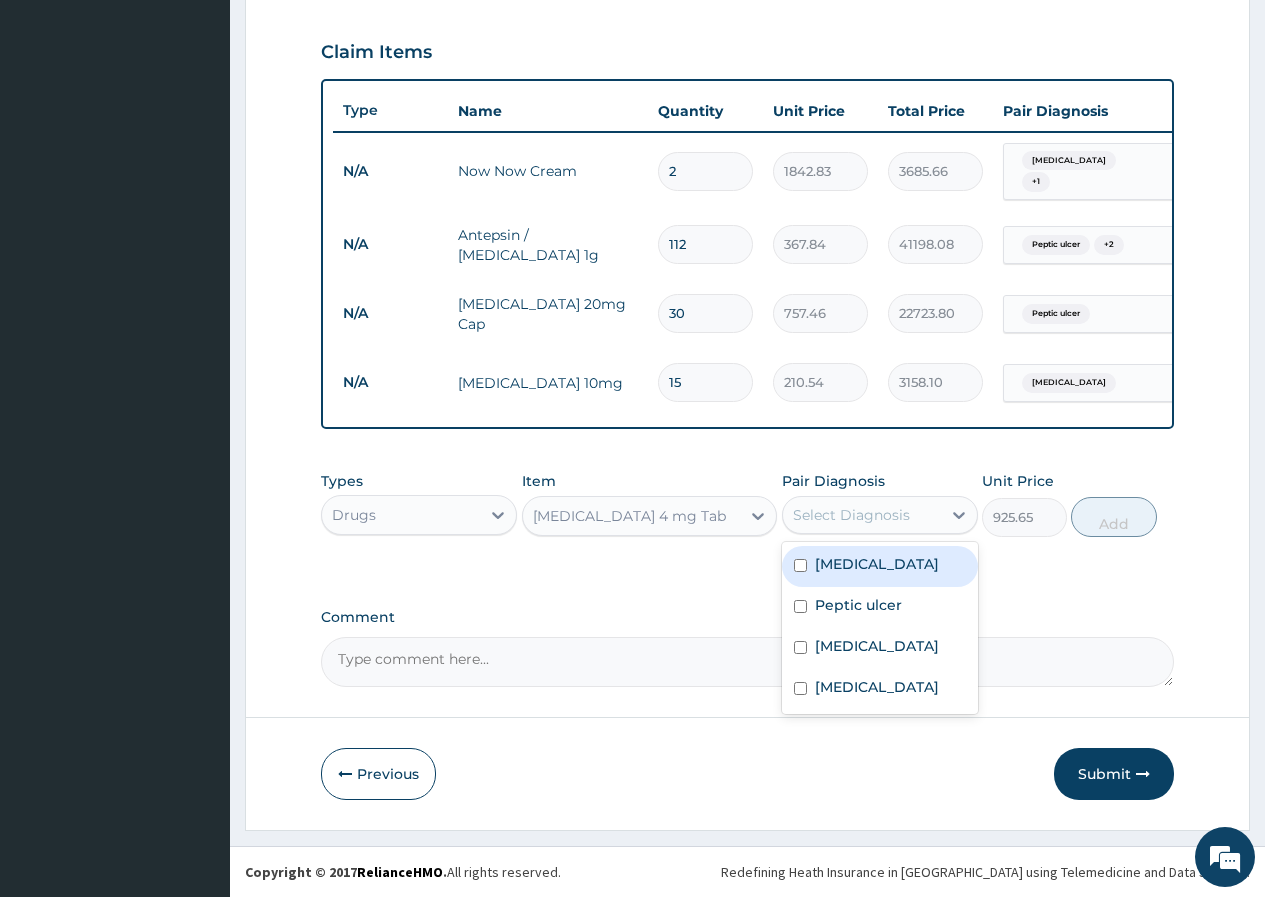 click on "Select Diagnosis" at bounding box center (851, 515) 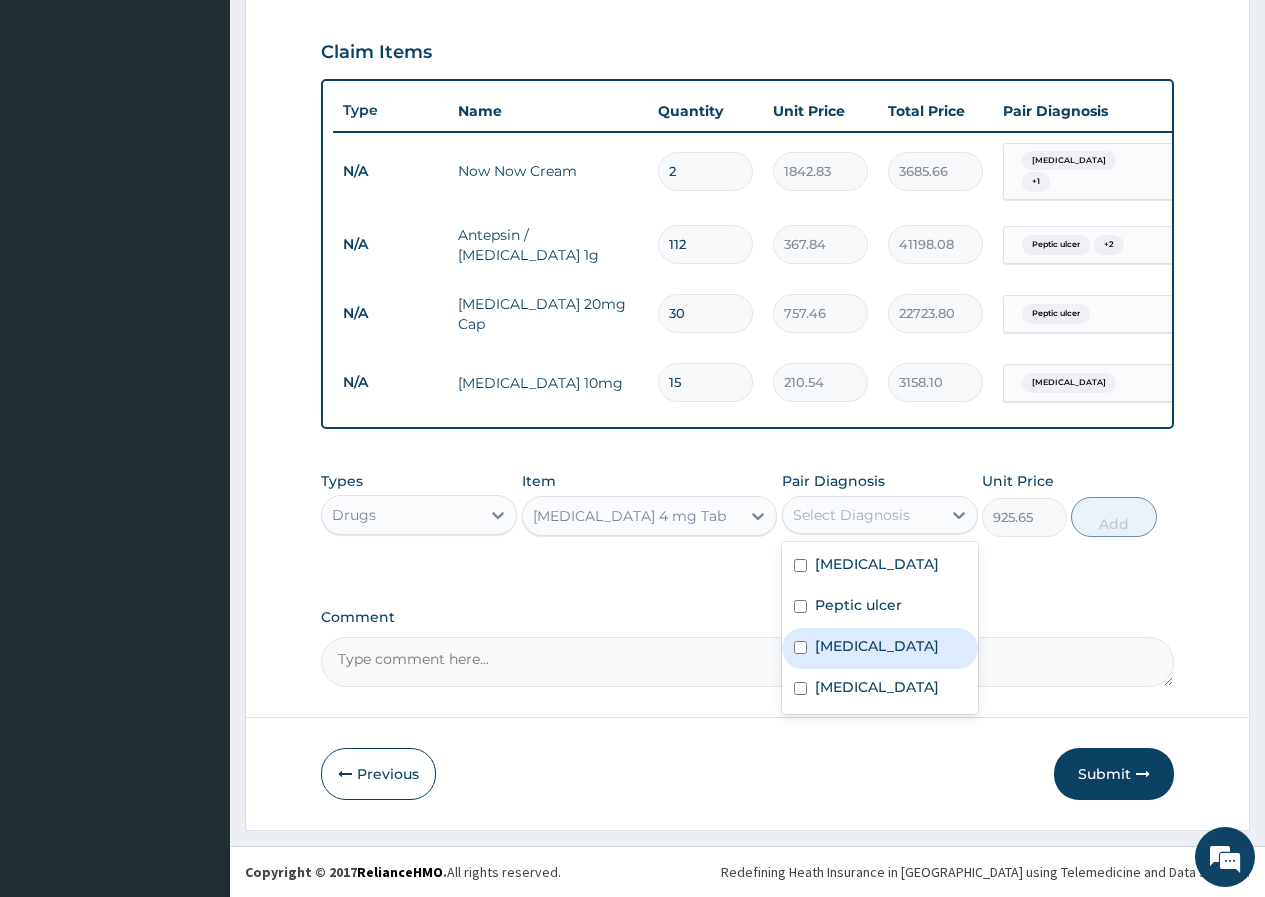 click at bounding box center [800, 647] 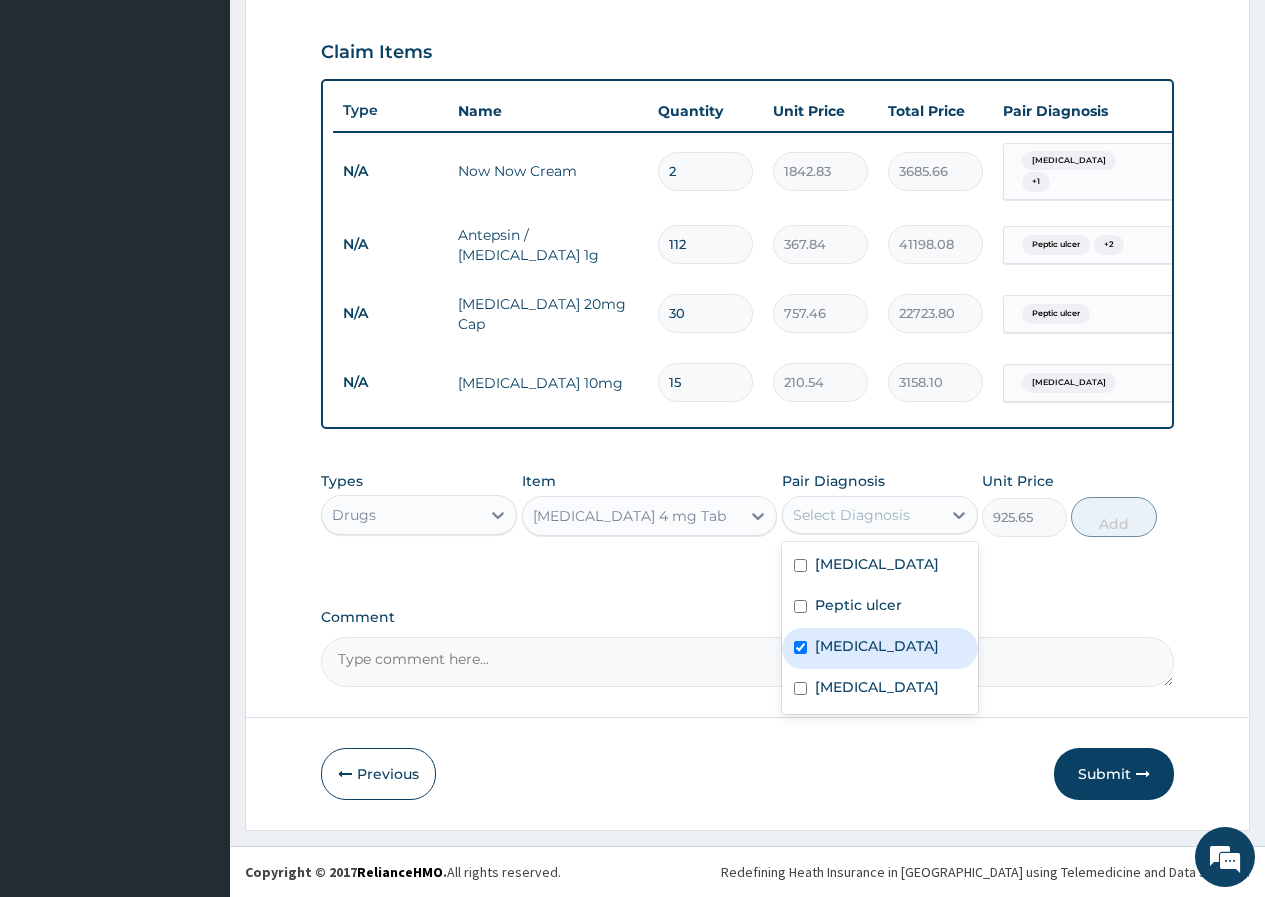 checkbox on "true" 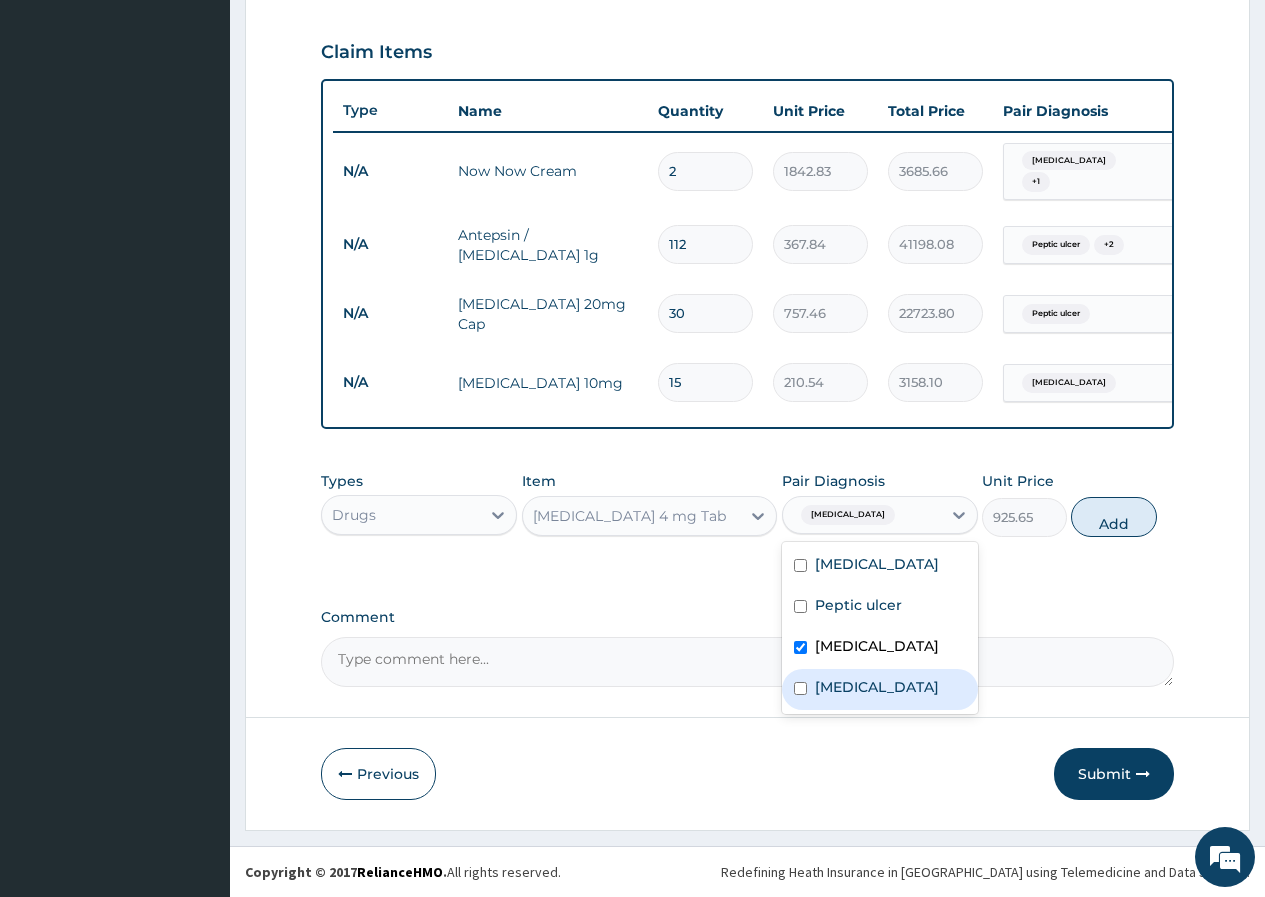 click on "Poor posture" at bounding box center (880, 689) 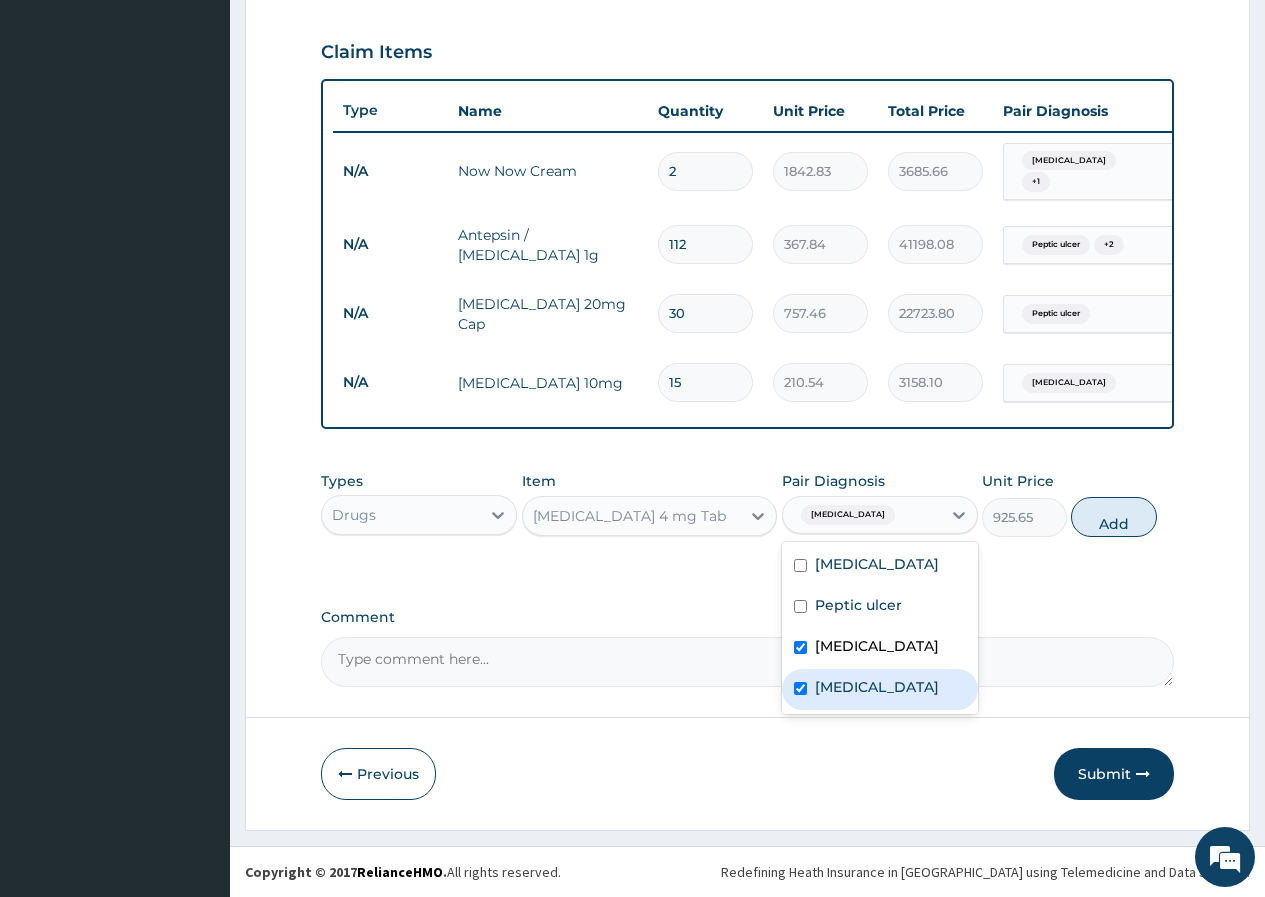 checkbox on "true" 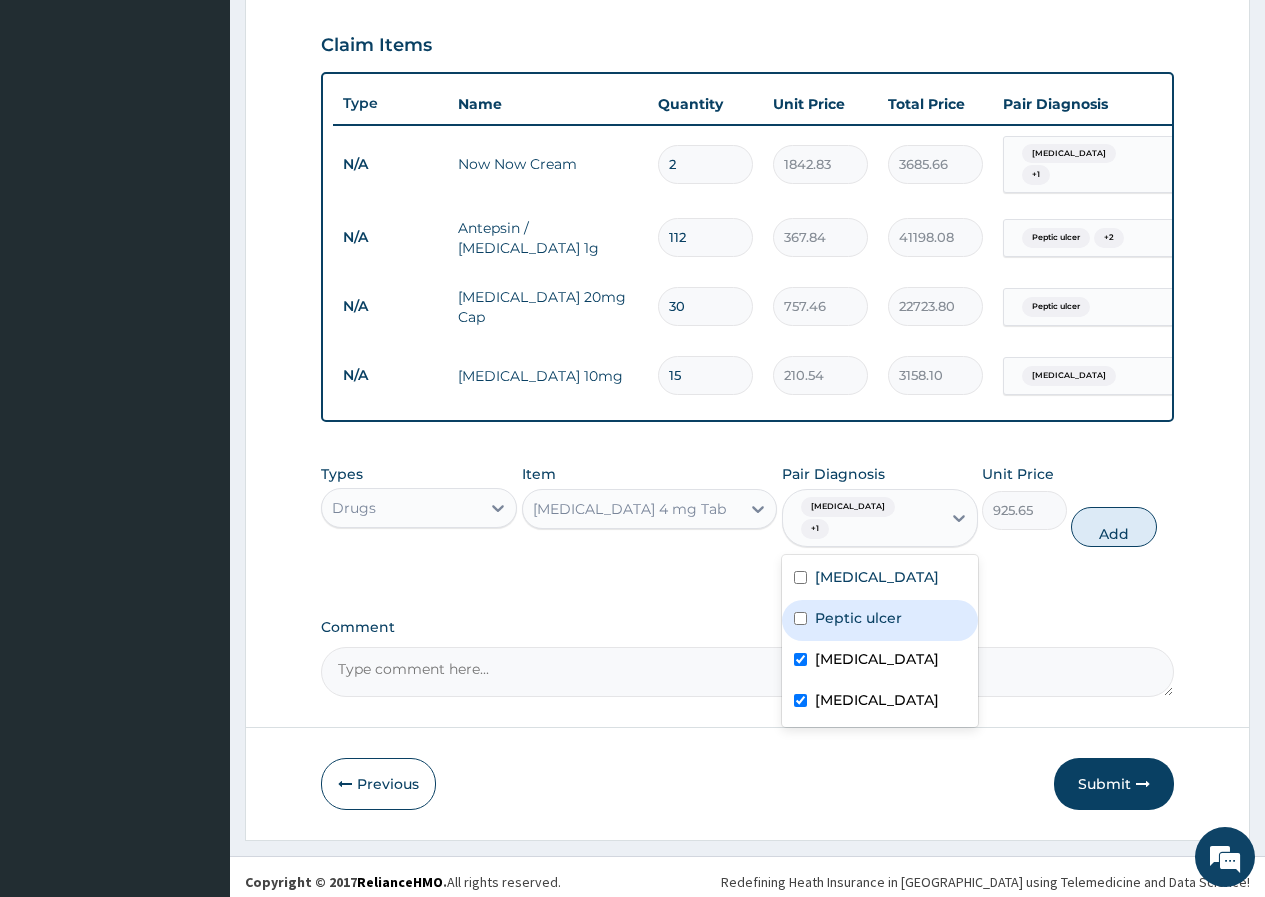 click on "Peptic ulcer" at bounding box center (880, 620) 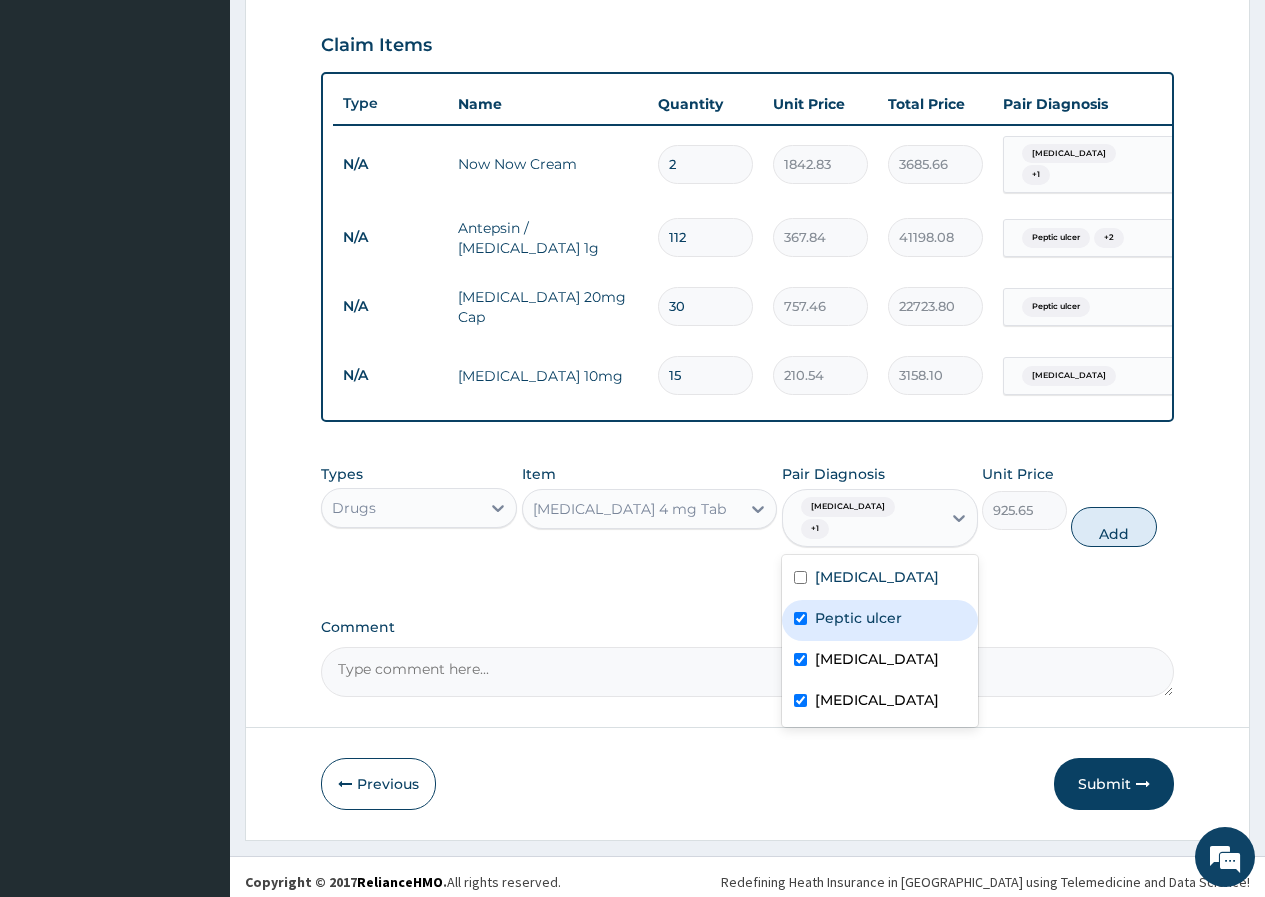 checkbox on "true" 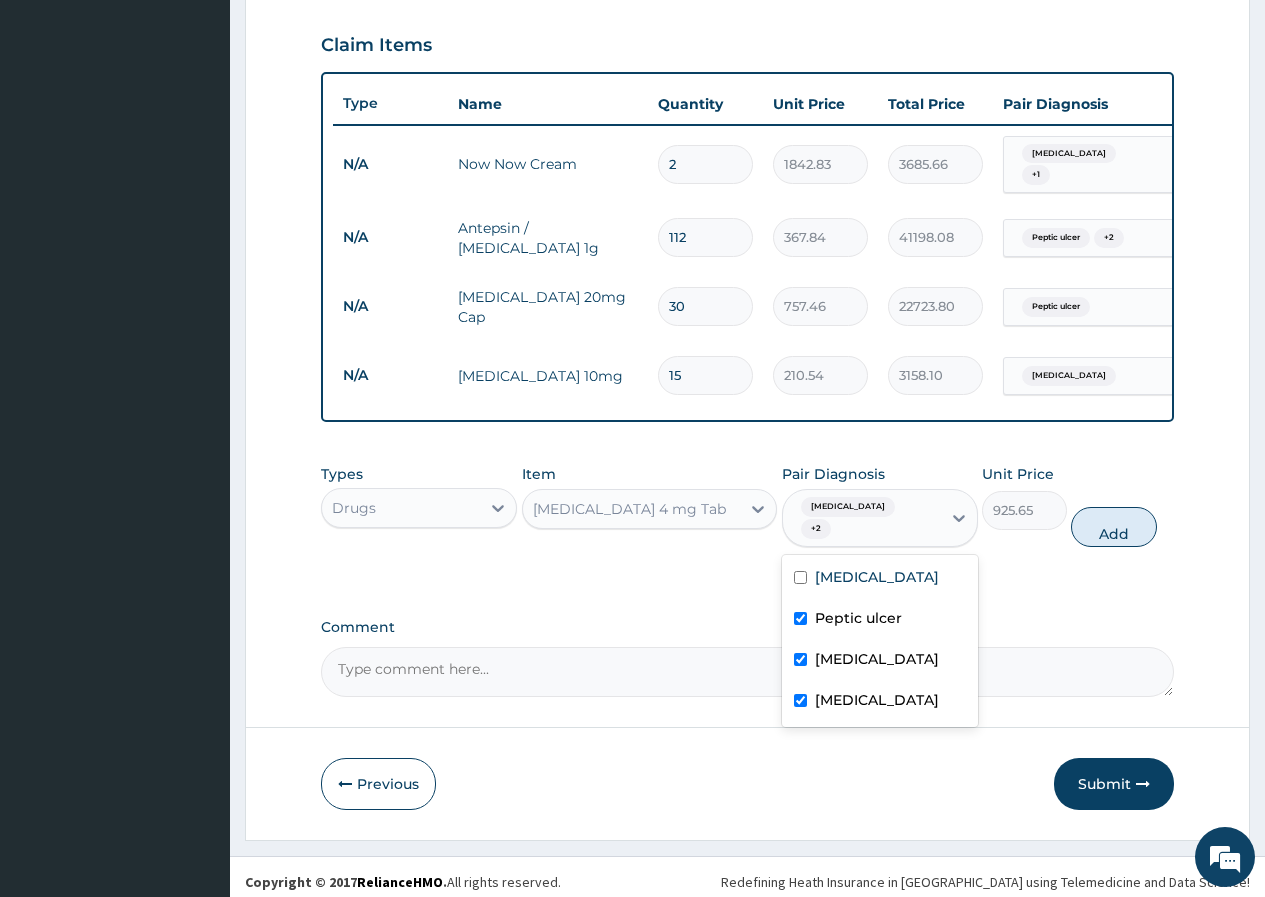 click on "Types Drugs Item Sirdalud 4 mg Tab Pair Diagnosis option Peptic ulcer, selected. option Peptic ulcer selected, 2 of 4. 4 results available. Use Up and Down to choose options, press Enter to select the currently focused option, press Escape to exit the menu, press Tab to select the option and exit the menu. Fibroma  + 2 Dyslipidemia Peptic ulcer Fibroma Poor posture Unit Price 925.65 Add" at bounding box center (747, 505) 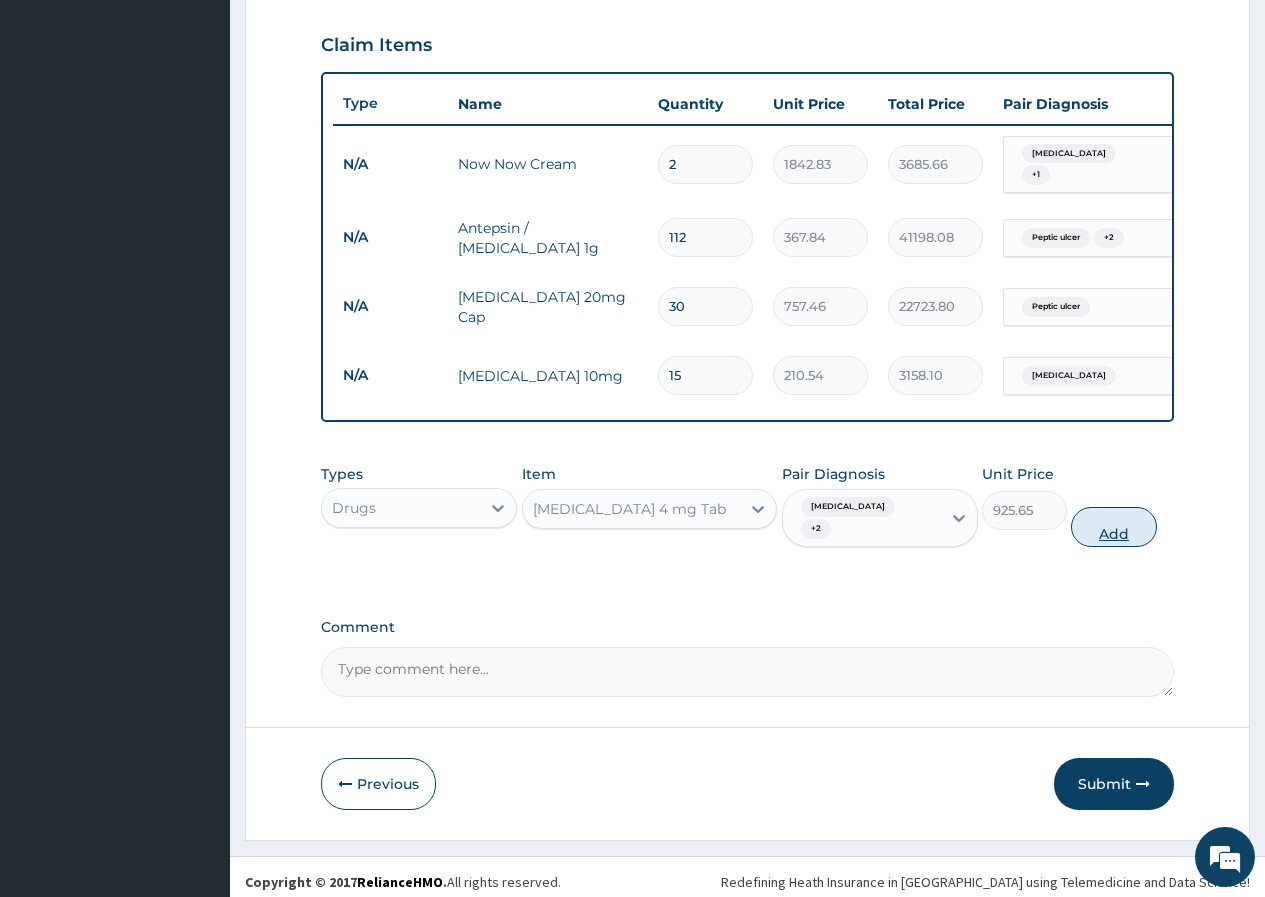 click on "Add" at bounding box center (1113, 527) 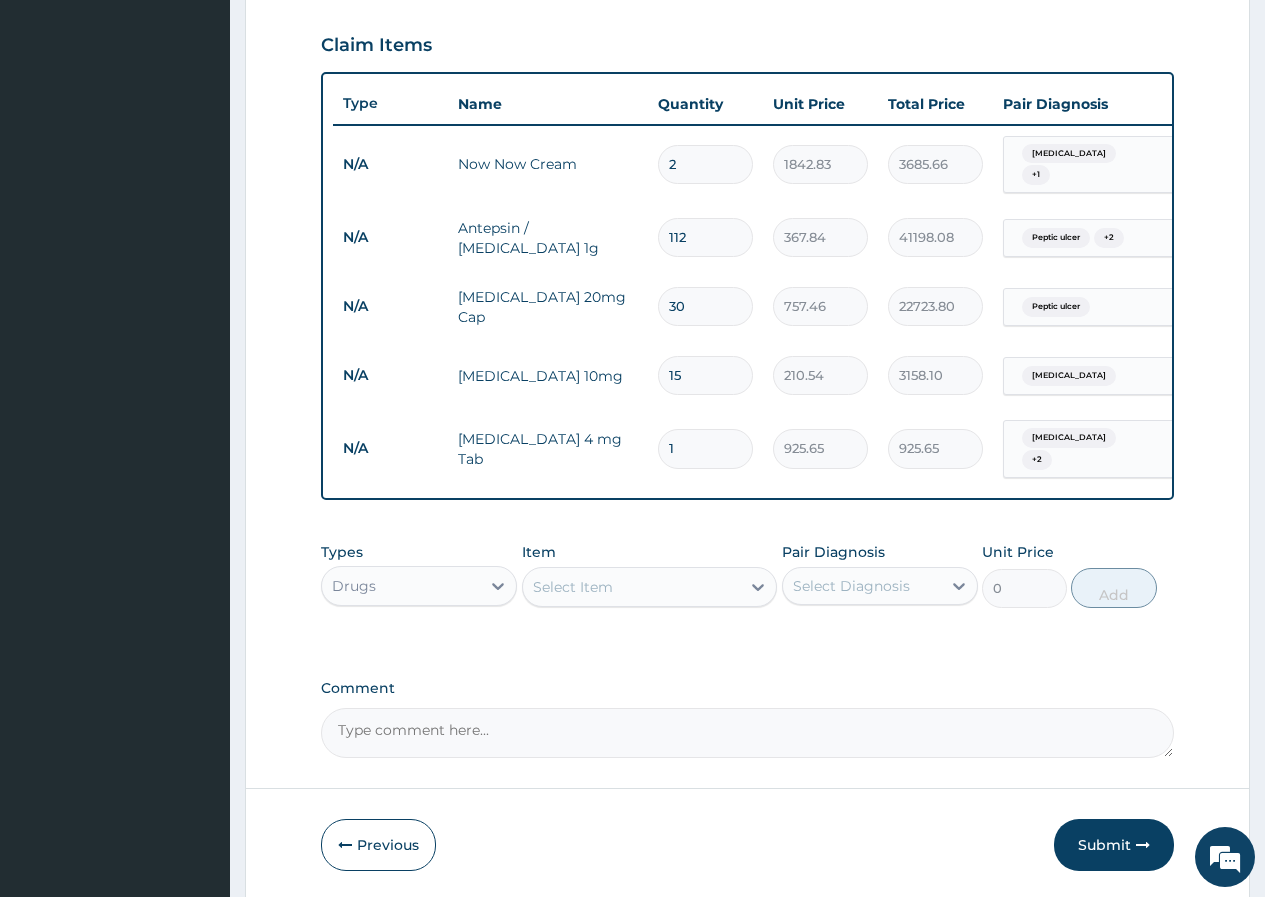 type 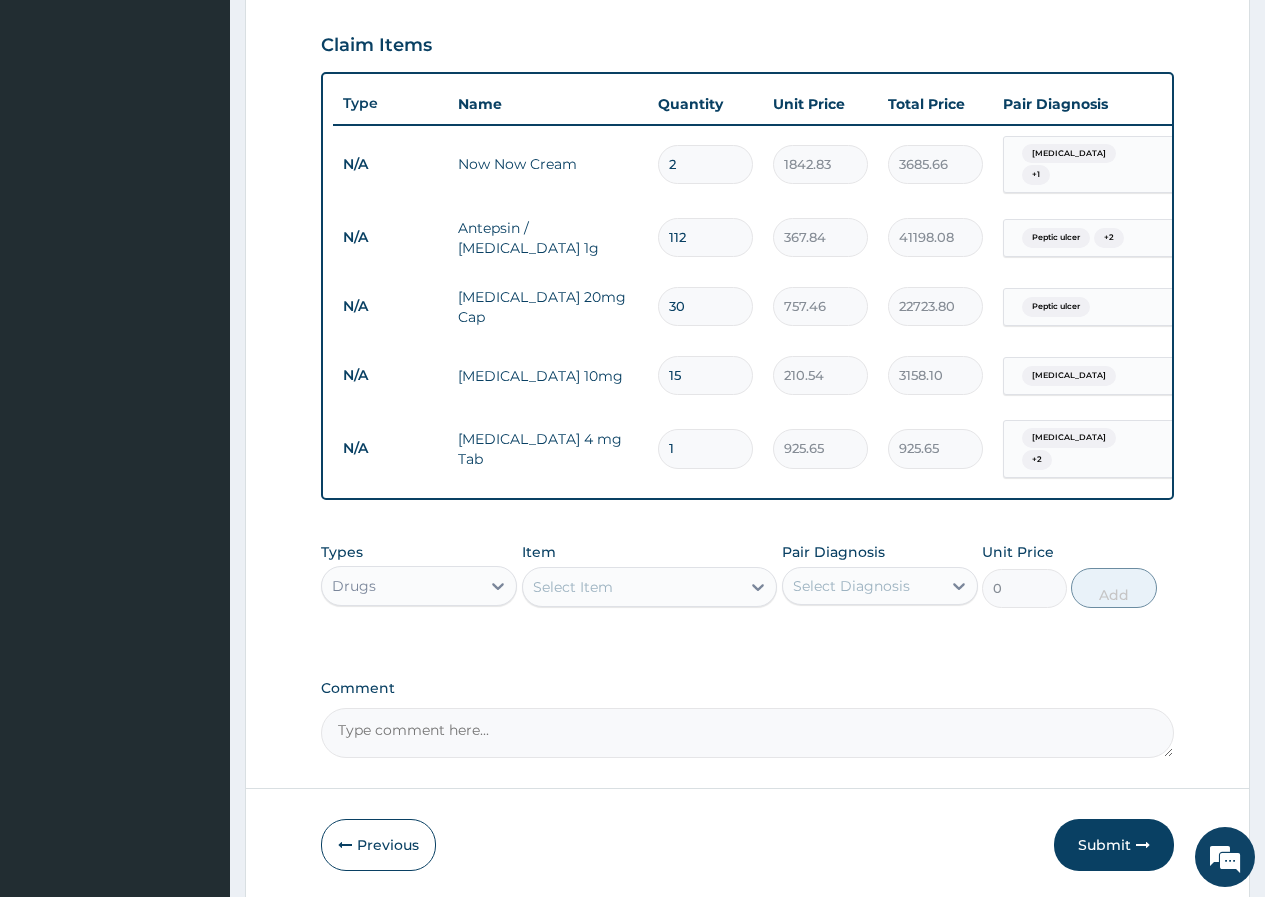 type on "0.00" 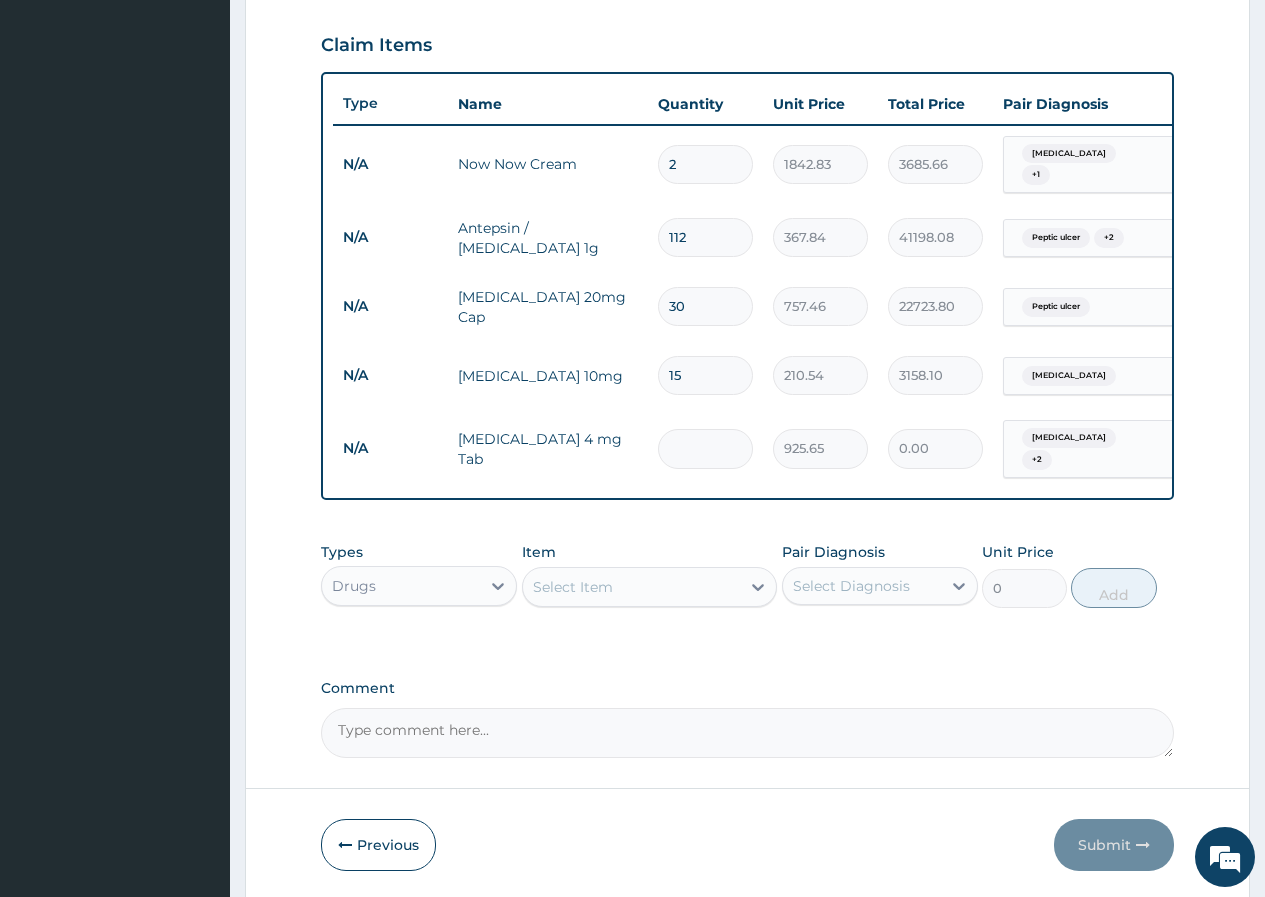 type on "5" 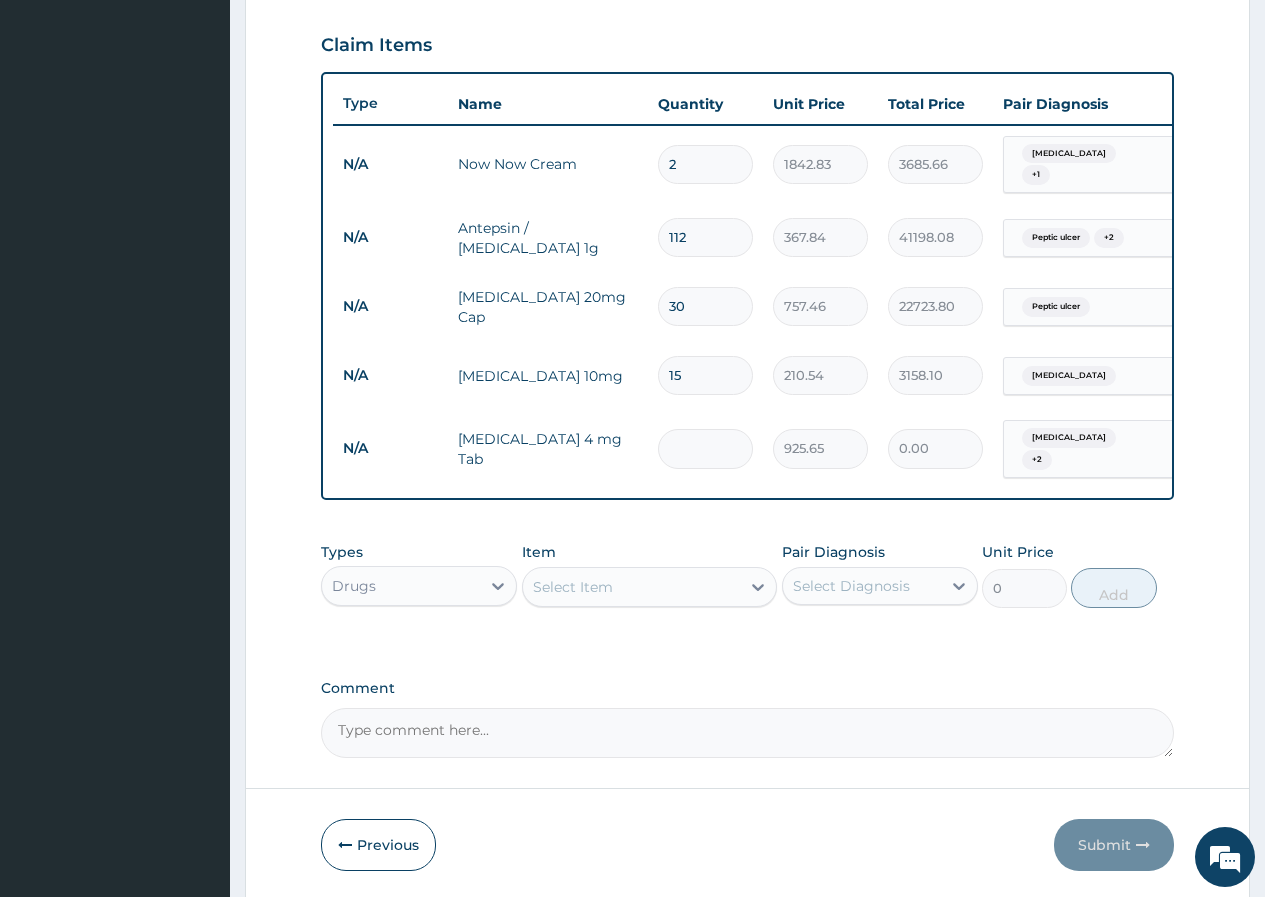 type on "4628.25" 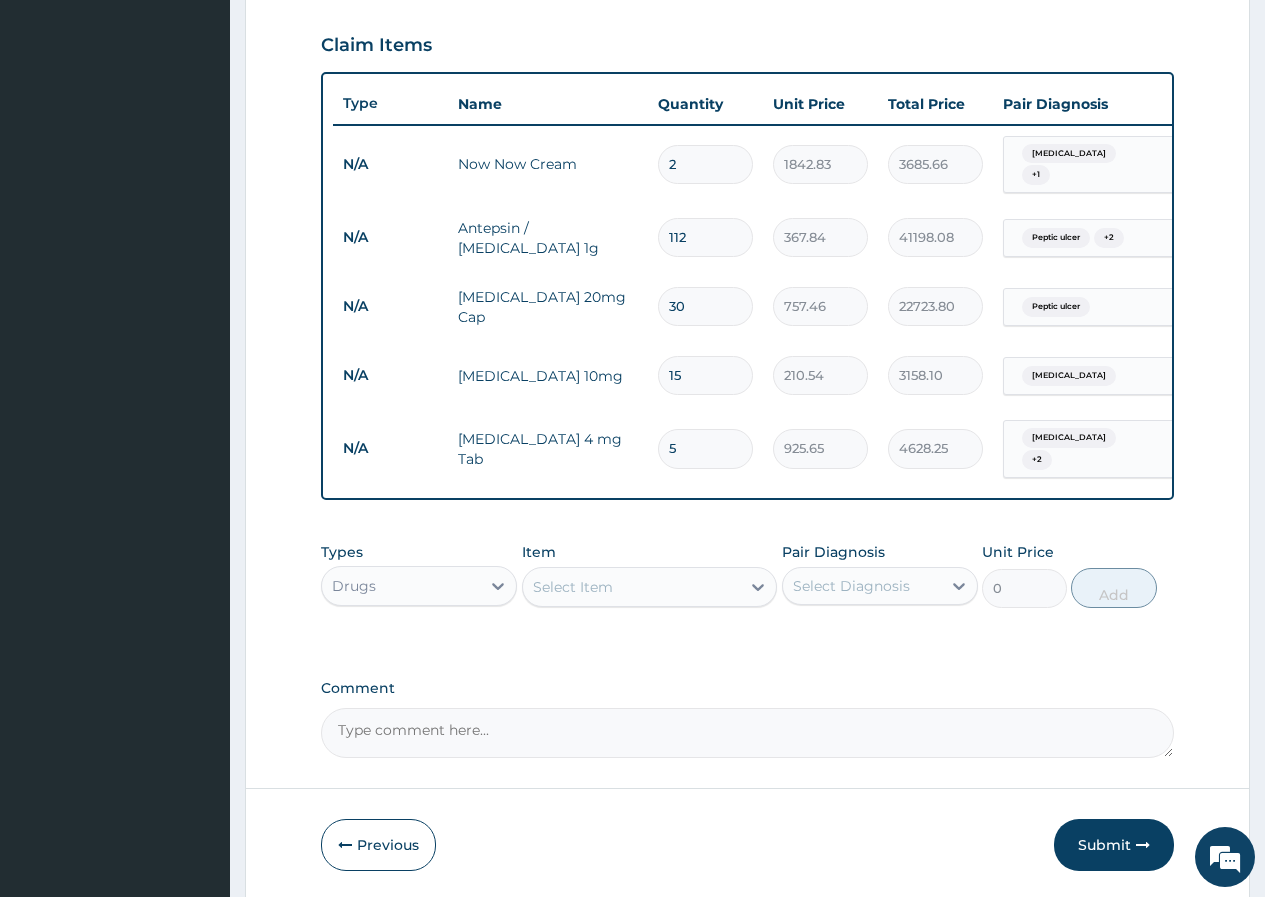 type on "5" 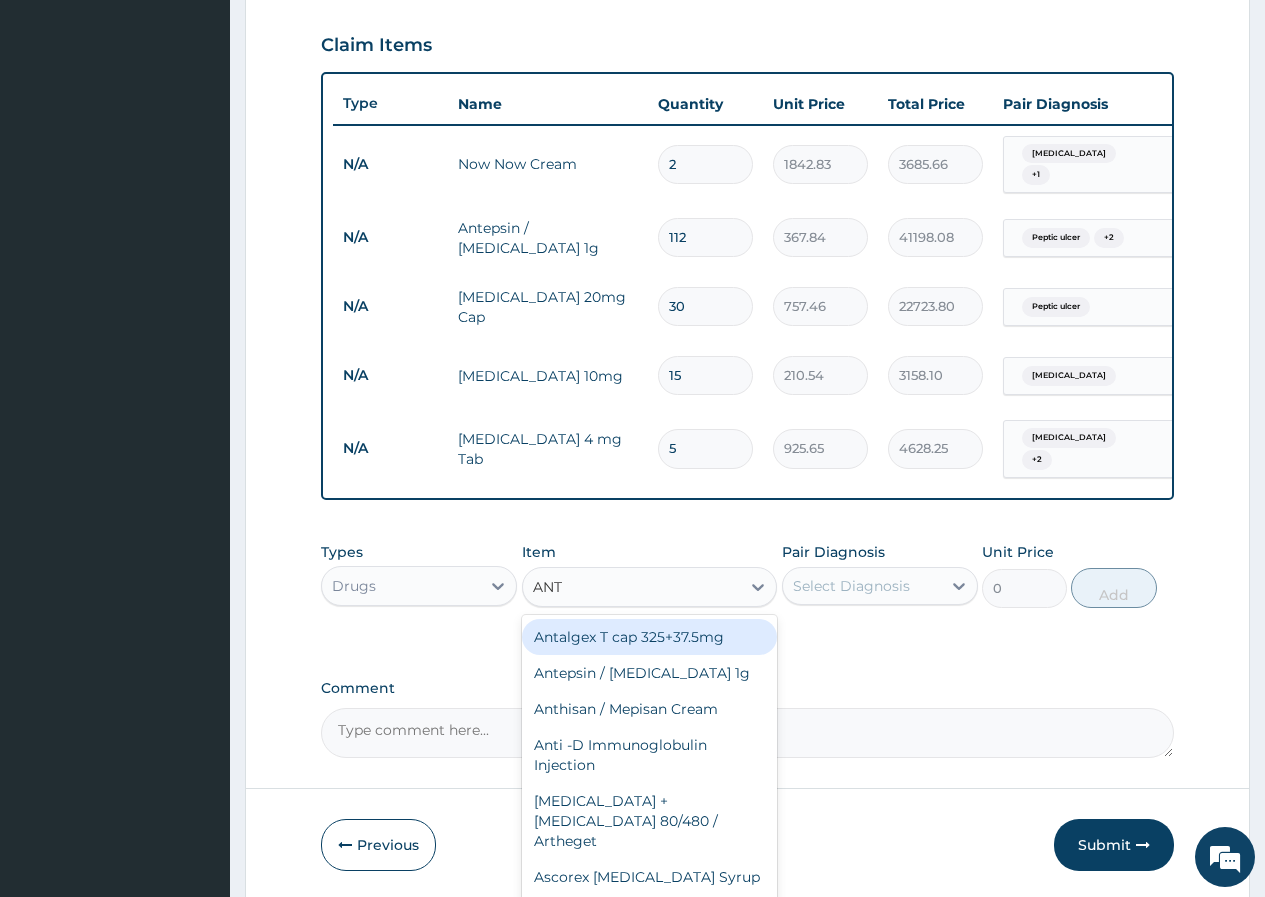 type on "ANTA" 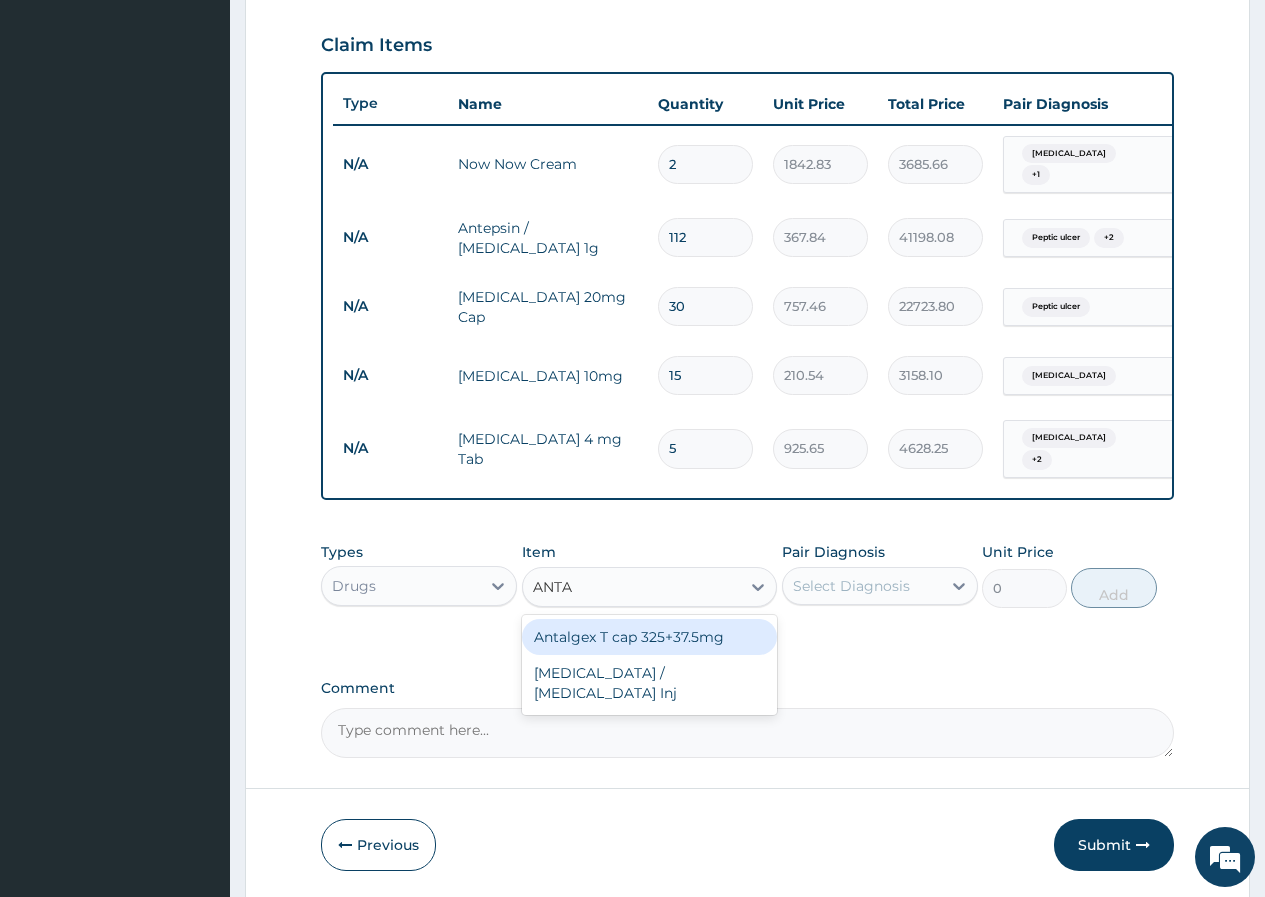 click on "Antalgex T cap 325+37.5mg" at bounding box center (650, 637) 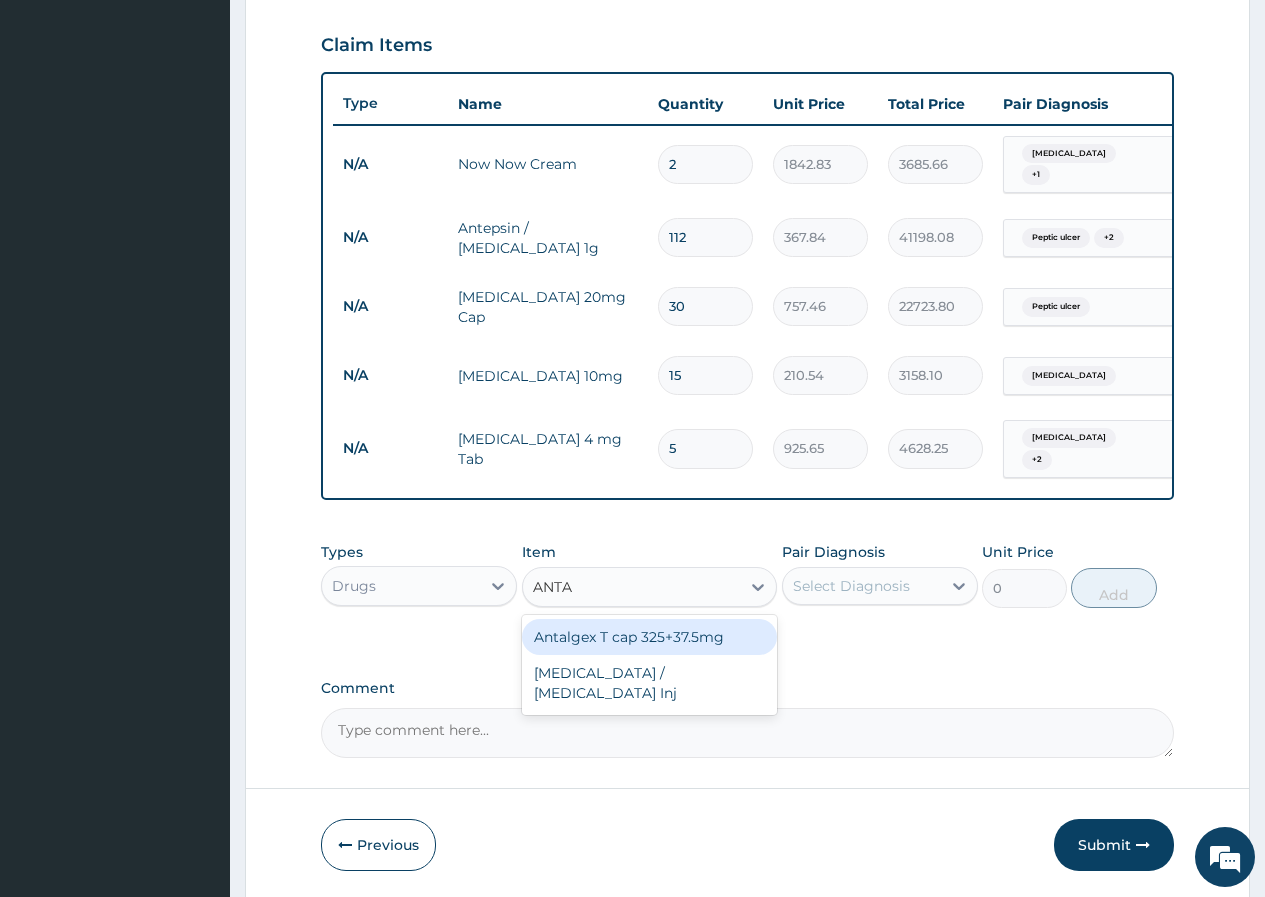 type 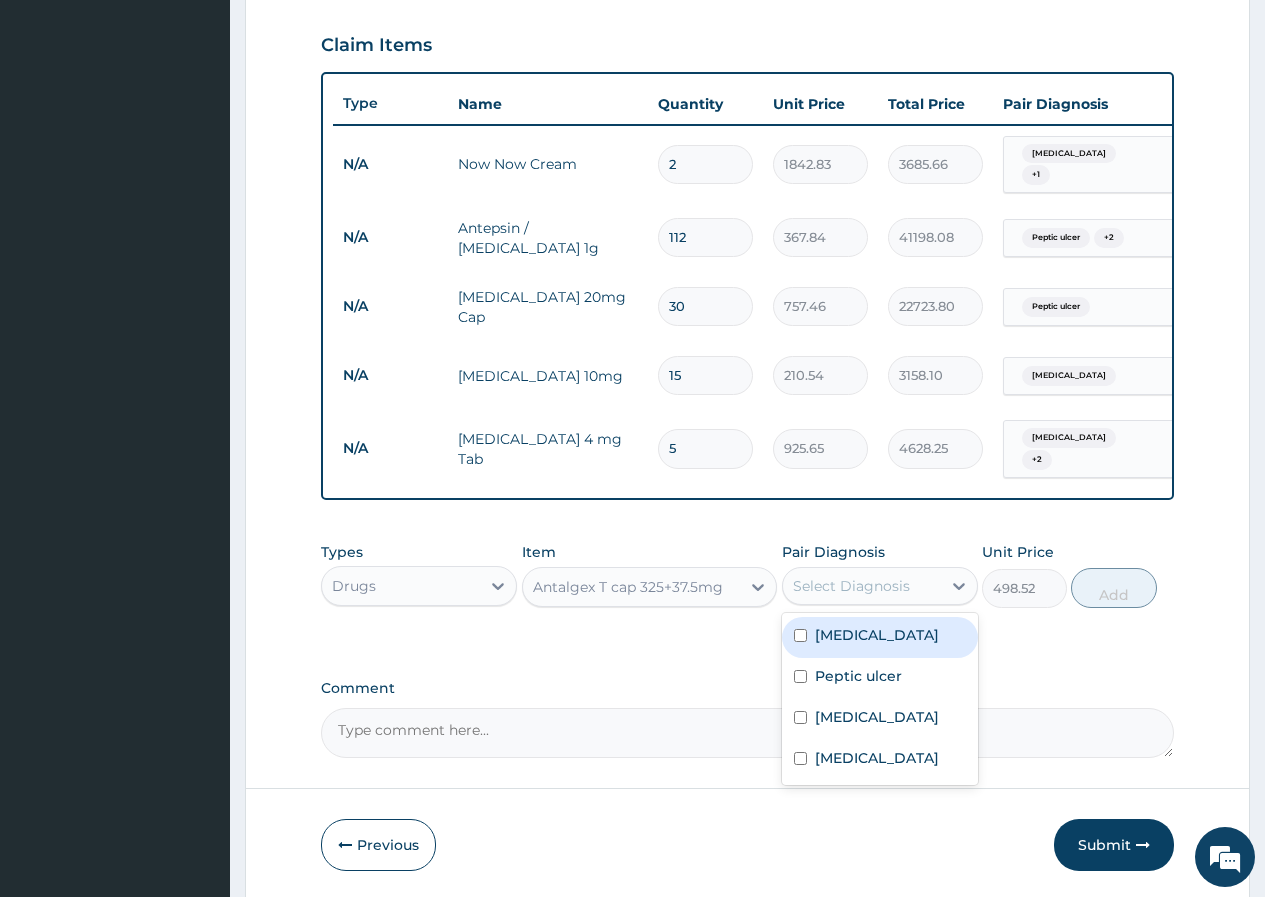 click on "Select Diagnosis" at bounding box center (851, 586) 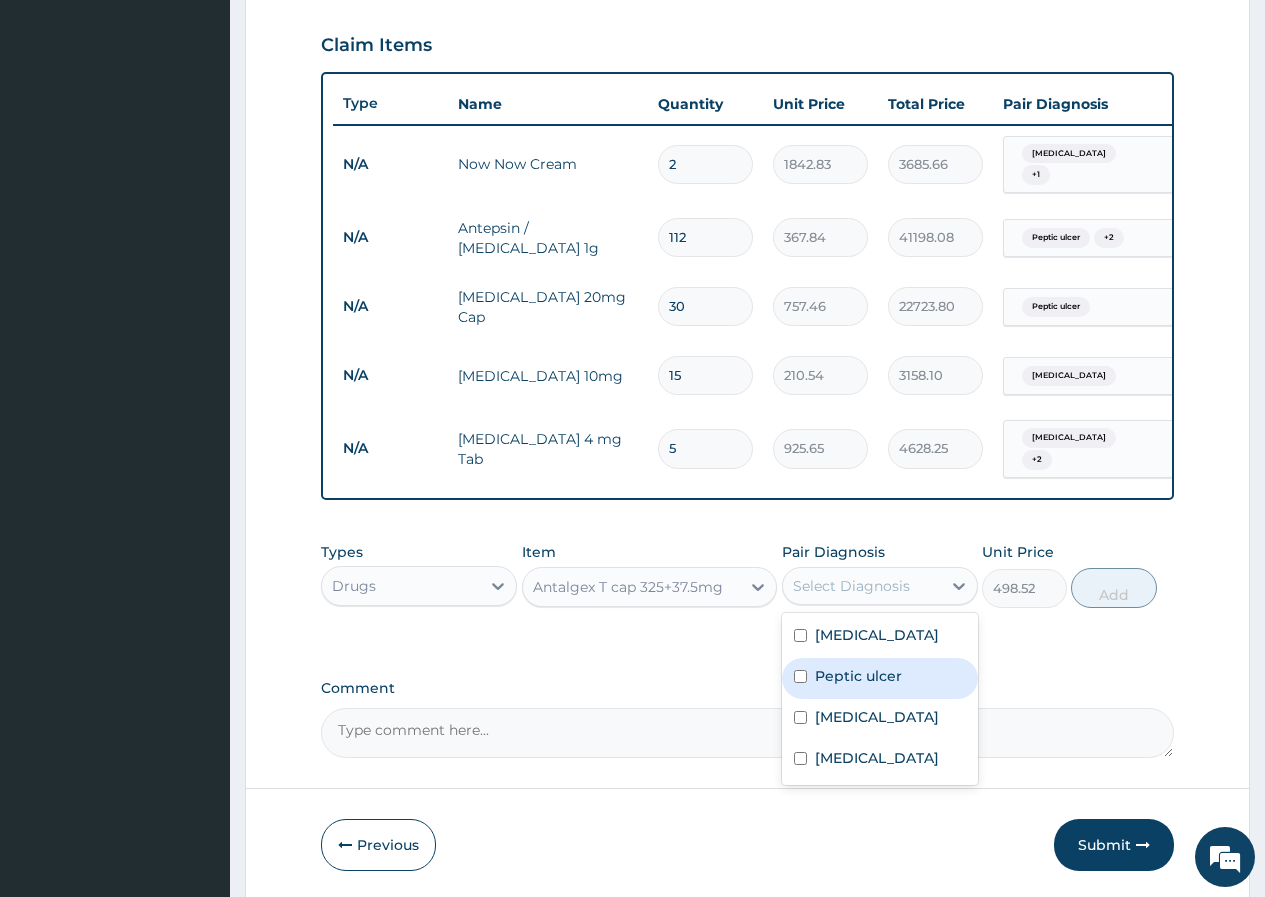 click on "Peptic ulcer" at bounding box center (880, 678) 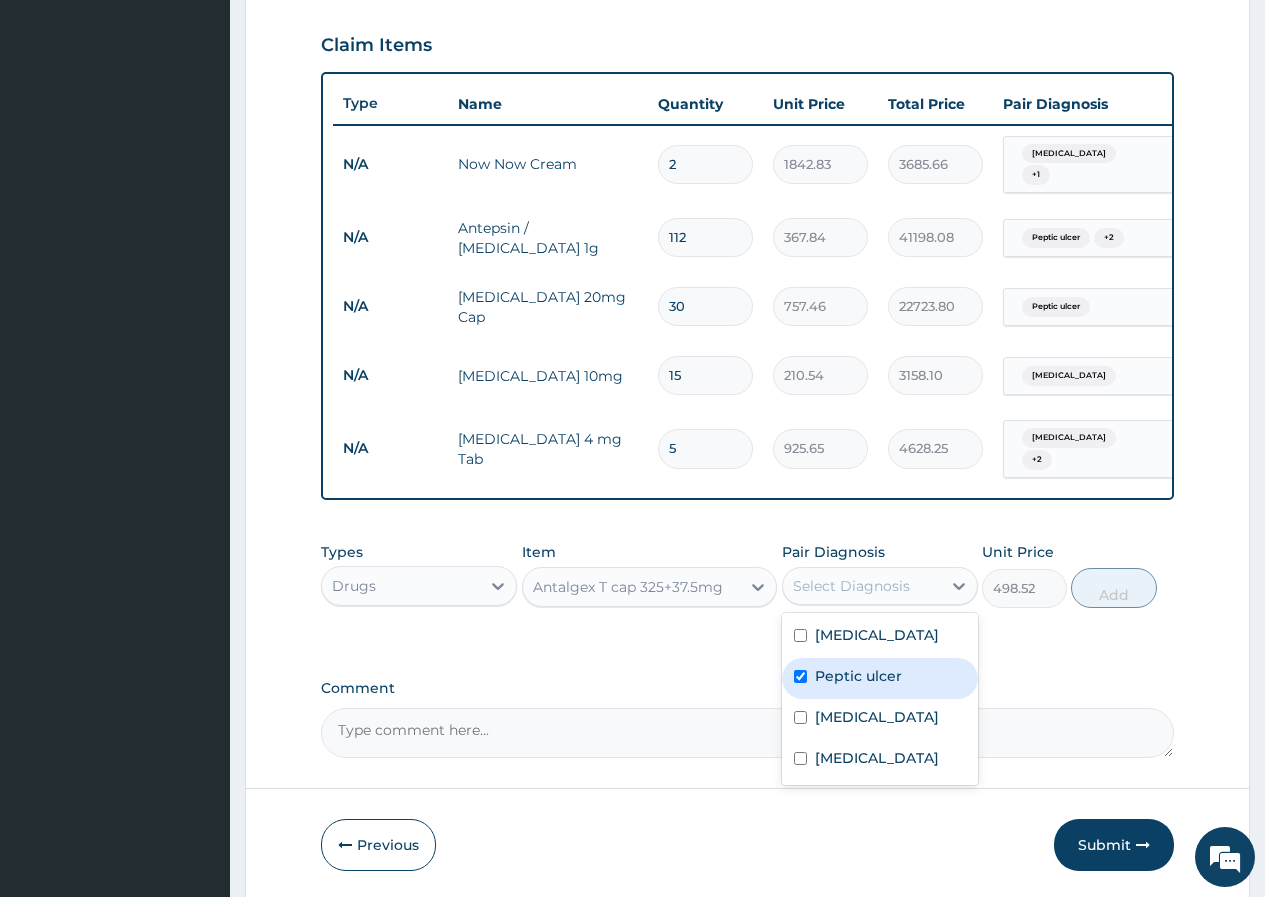 checkbox on "true" 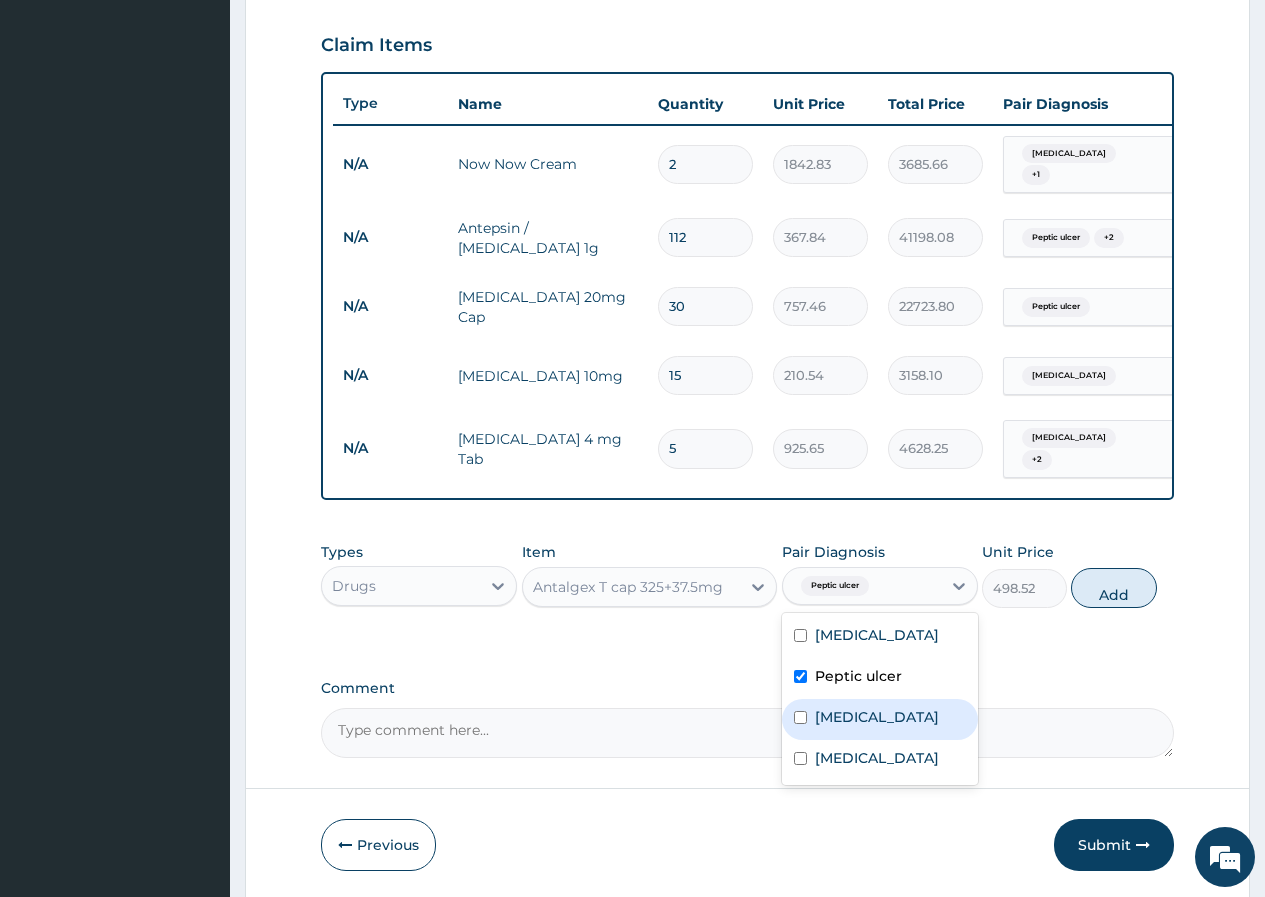 click on "Fibroma" at bounding box center [880, 719] 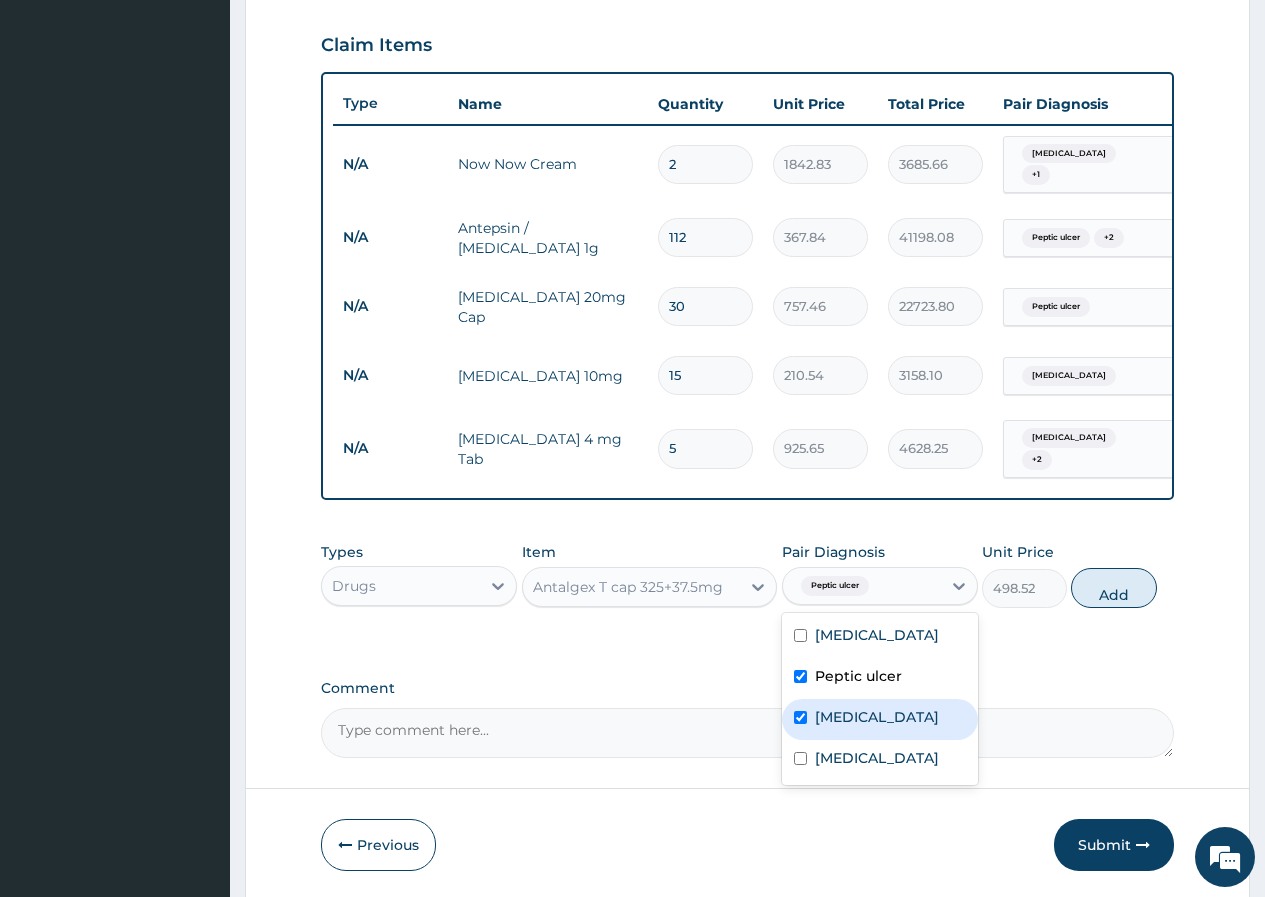 checkbox on "true" 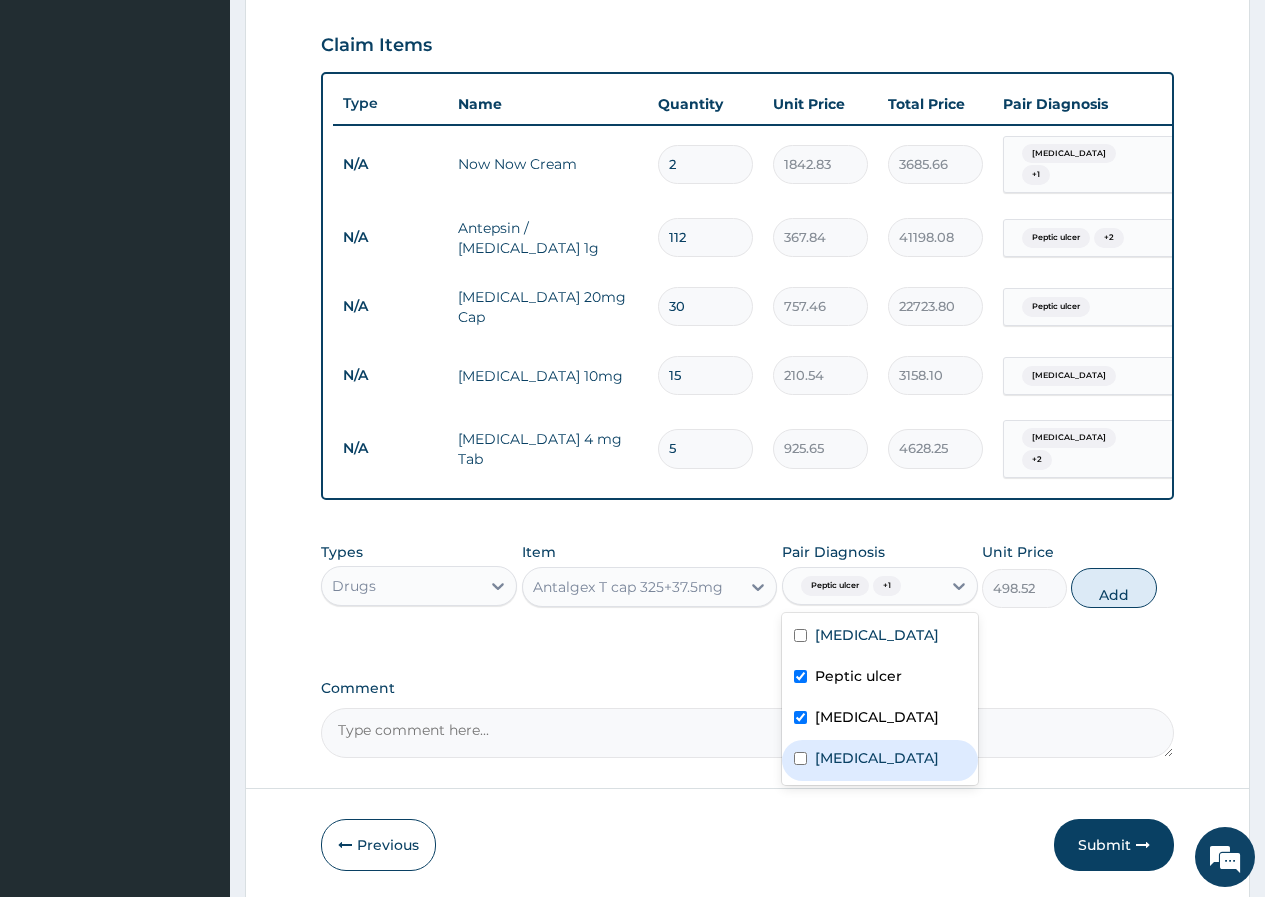click on "Poor posture" at bounding box center [880, 760] 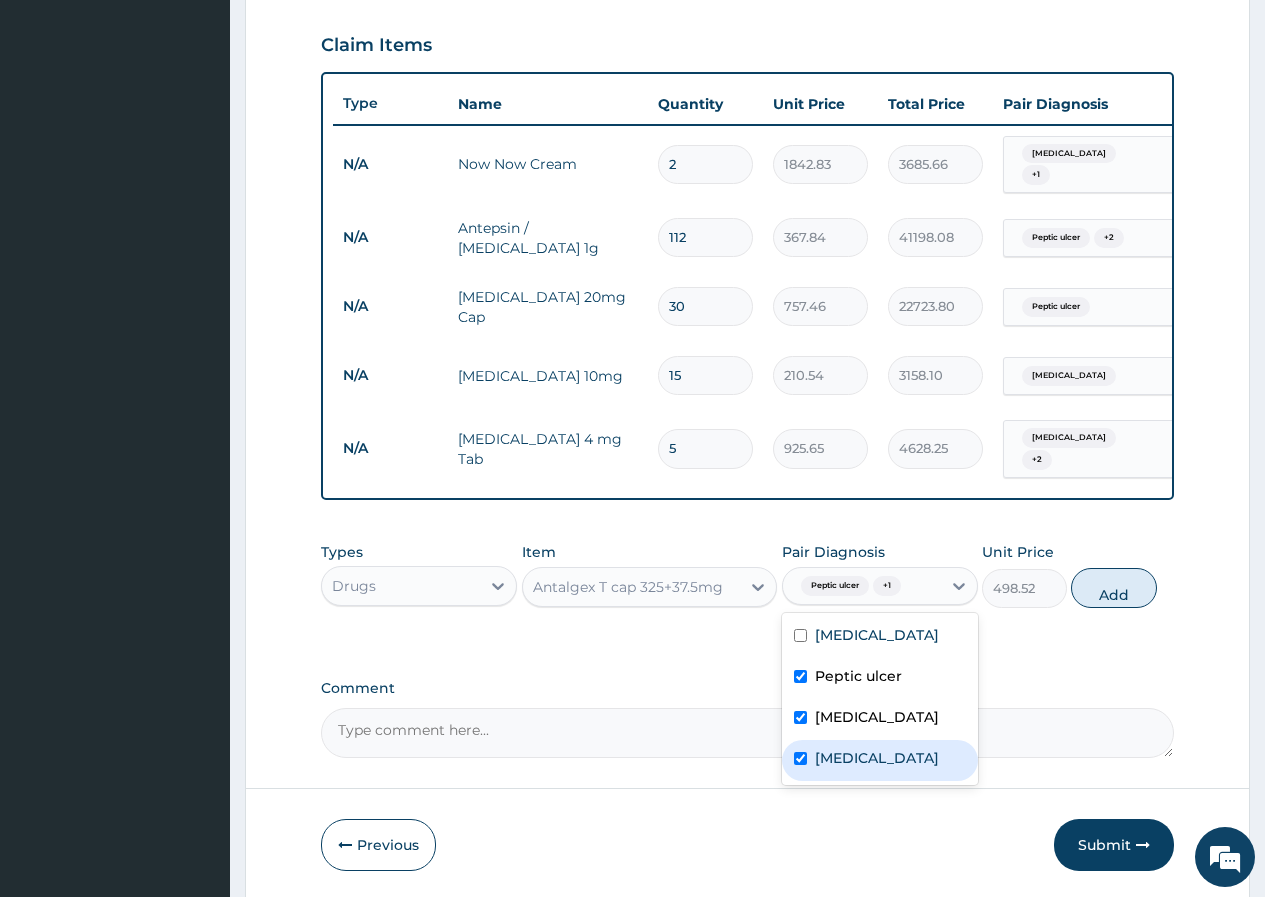 checkbox on "true" 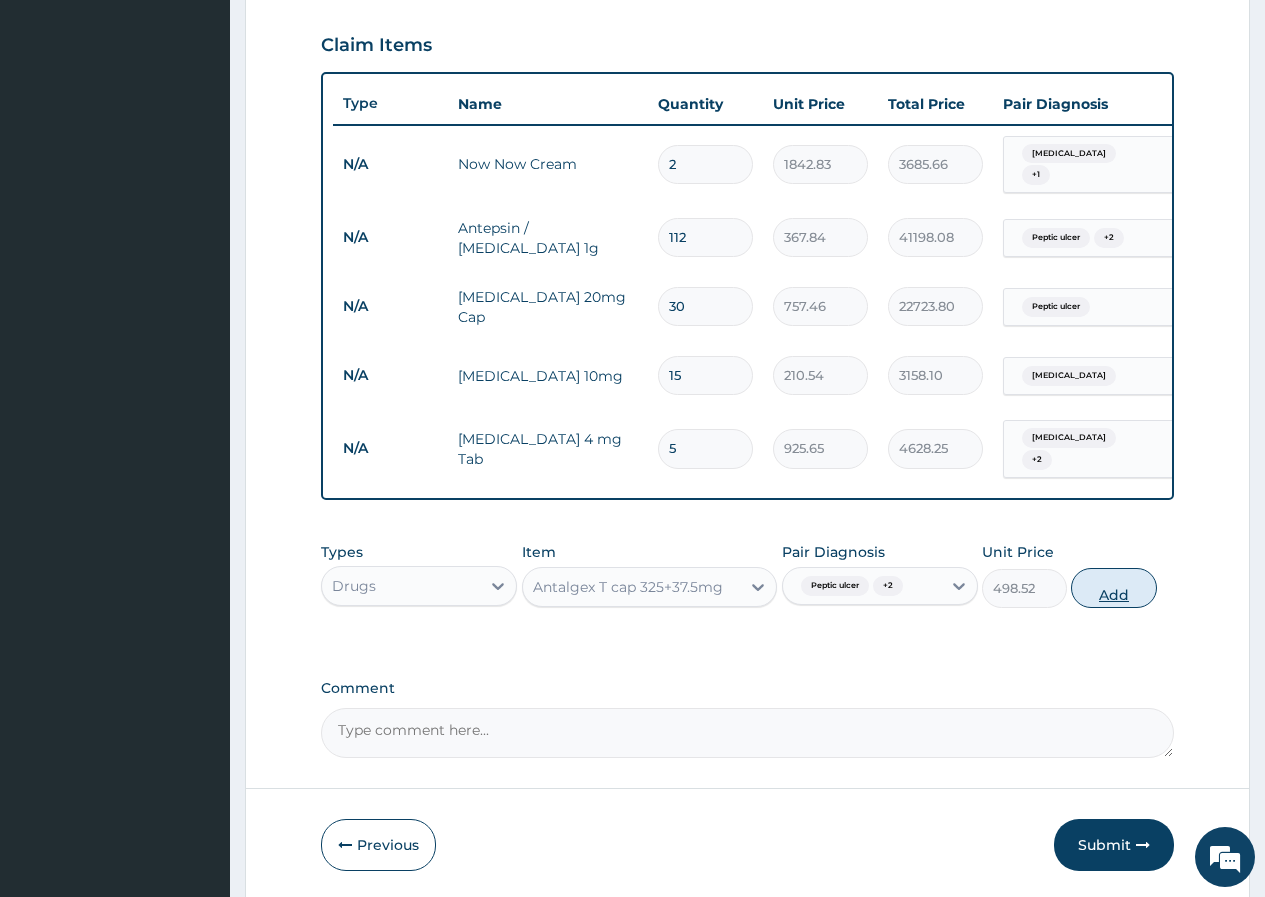 click on "Add" at bounding box center (1113, 588) 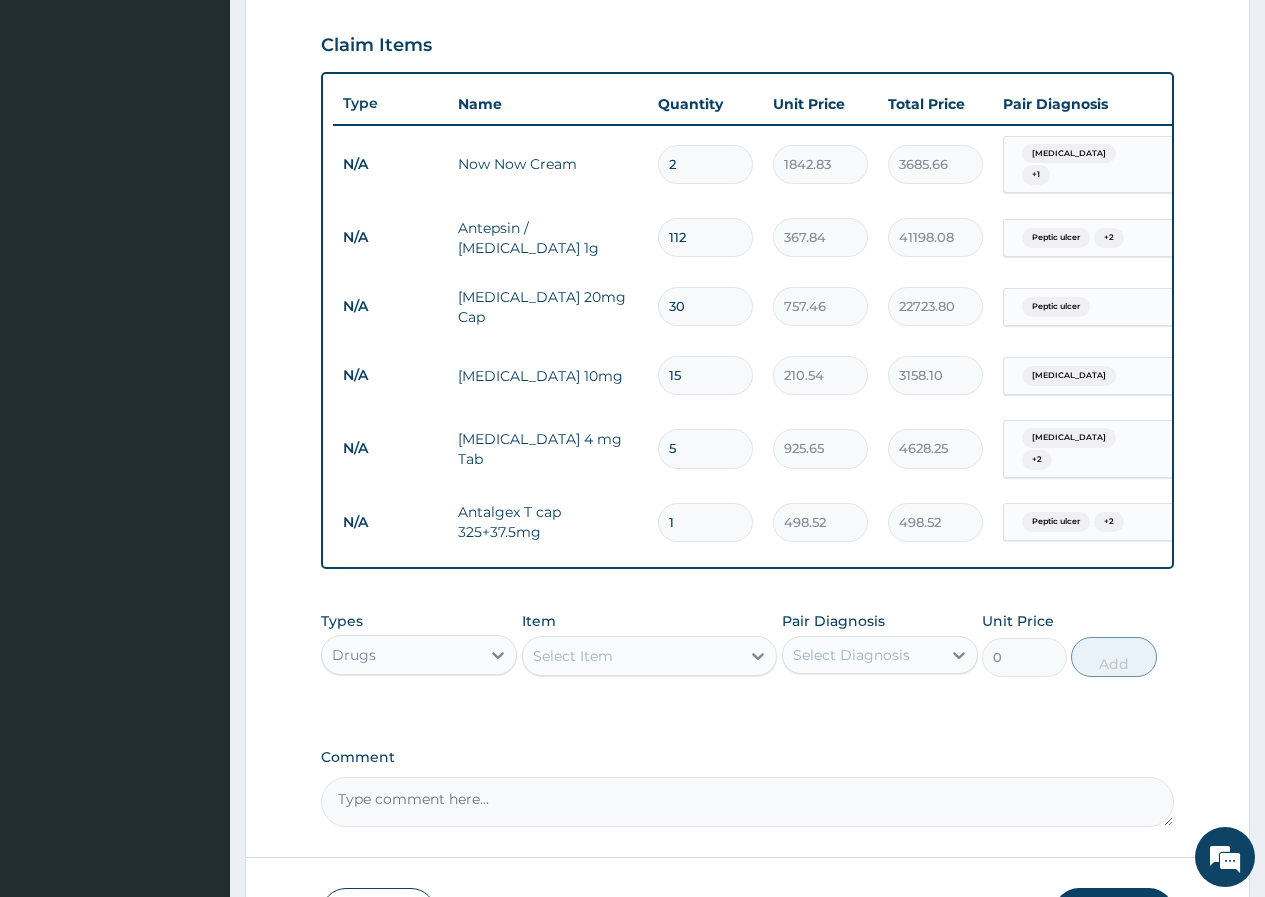 drag, startPoint x: 682, startPoint y: 507, endPoint x: 658, endPoint y: 508, distance: 24.020824 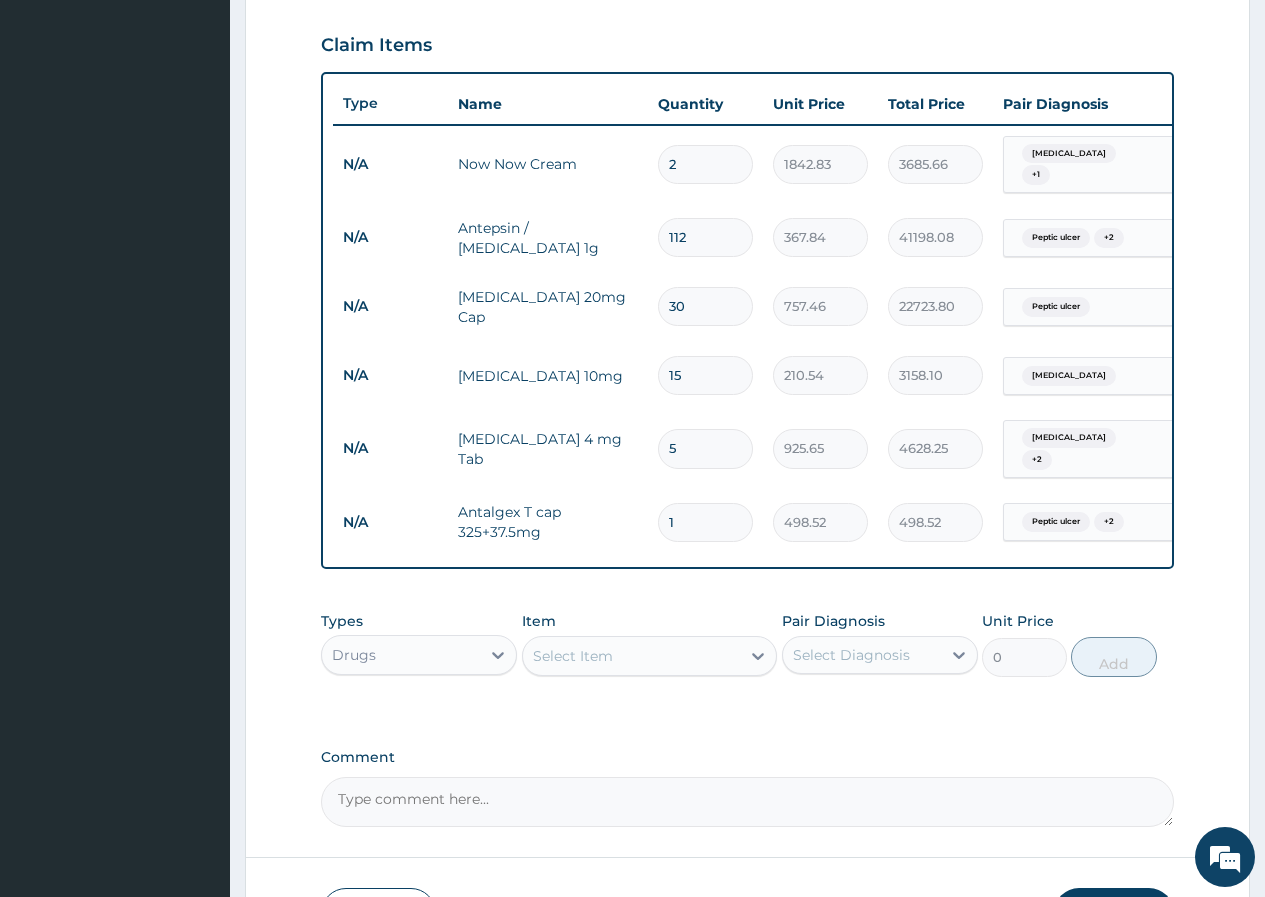 click on "1" at bounding box center (705, 522) 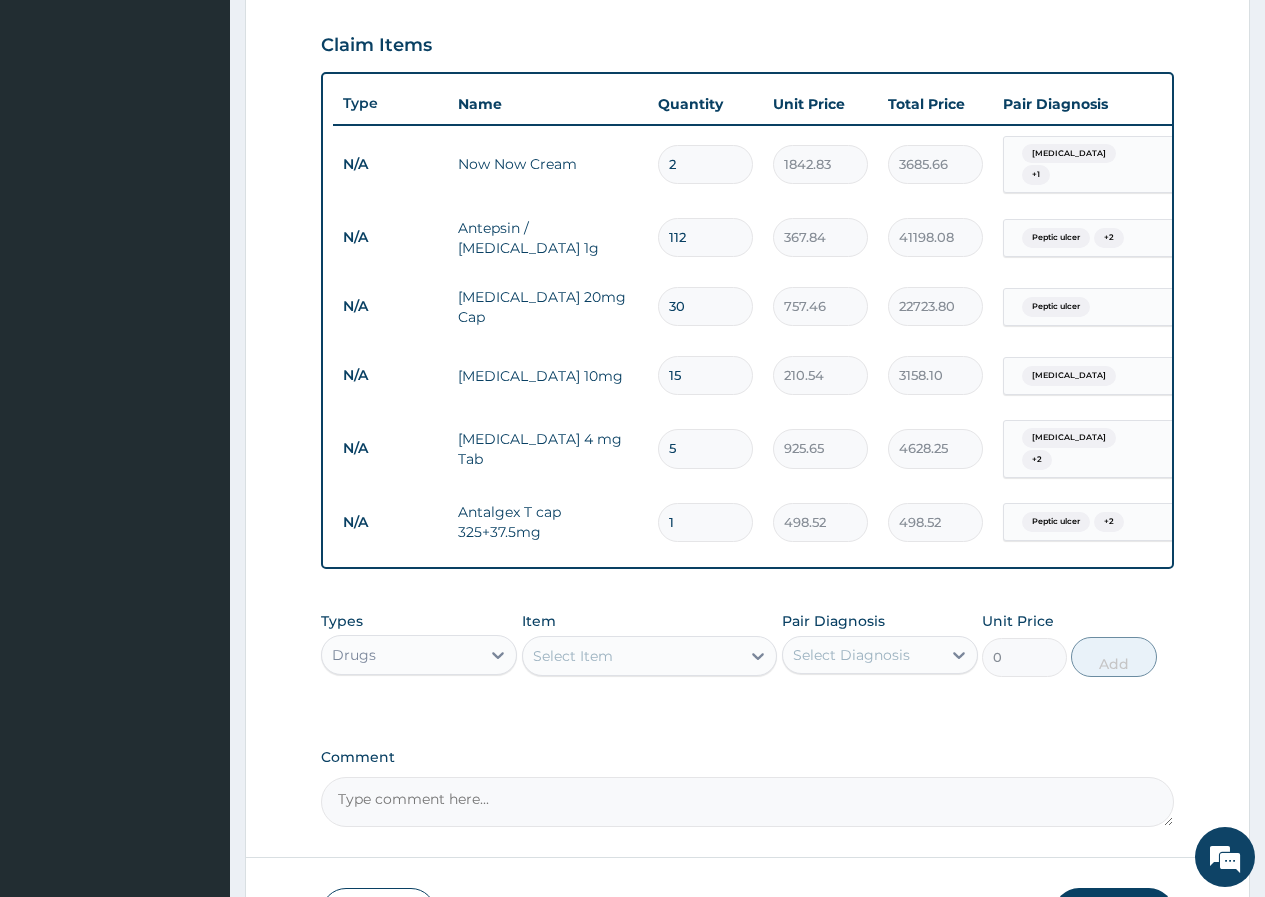 type on "4" 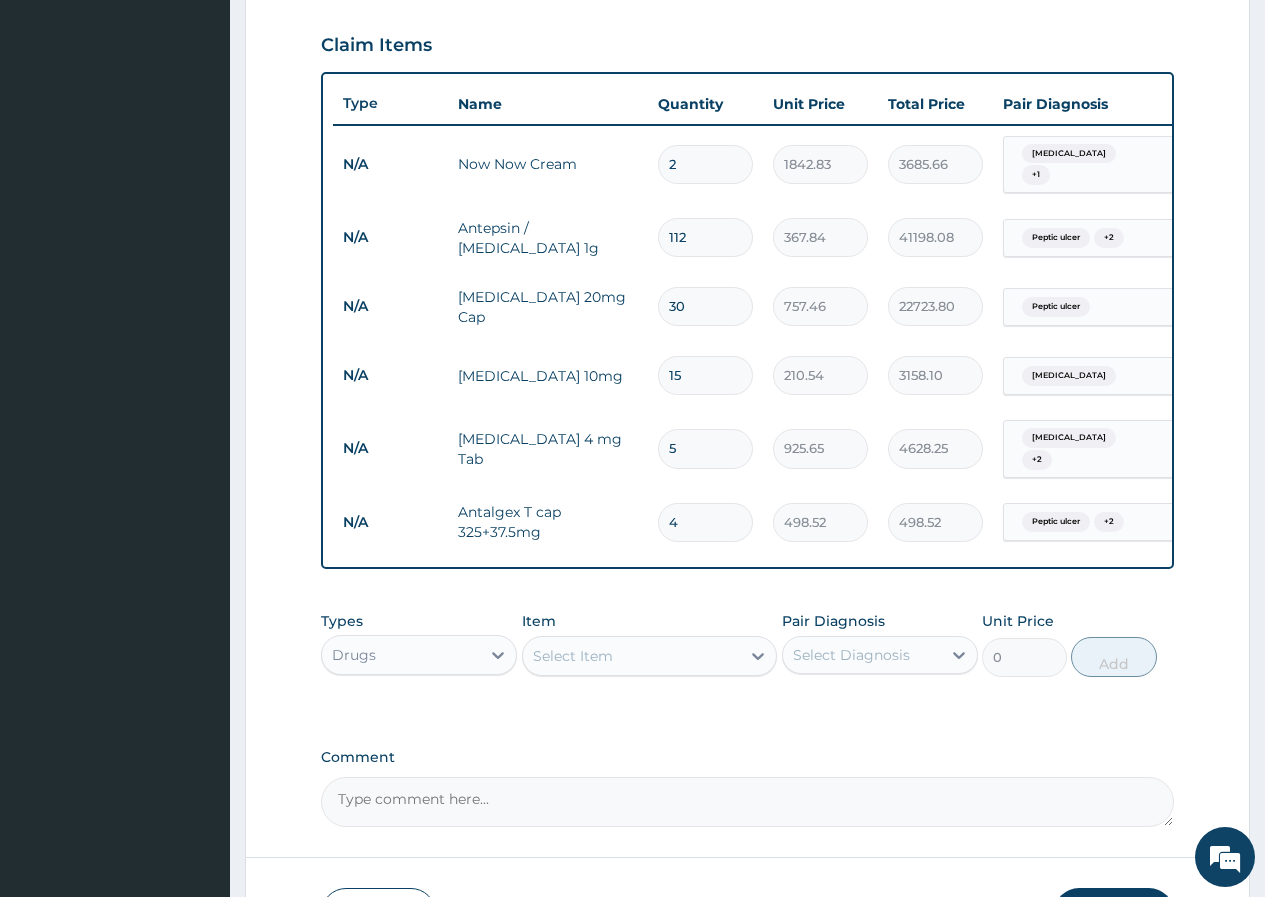 type on "1994.08" 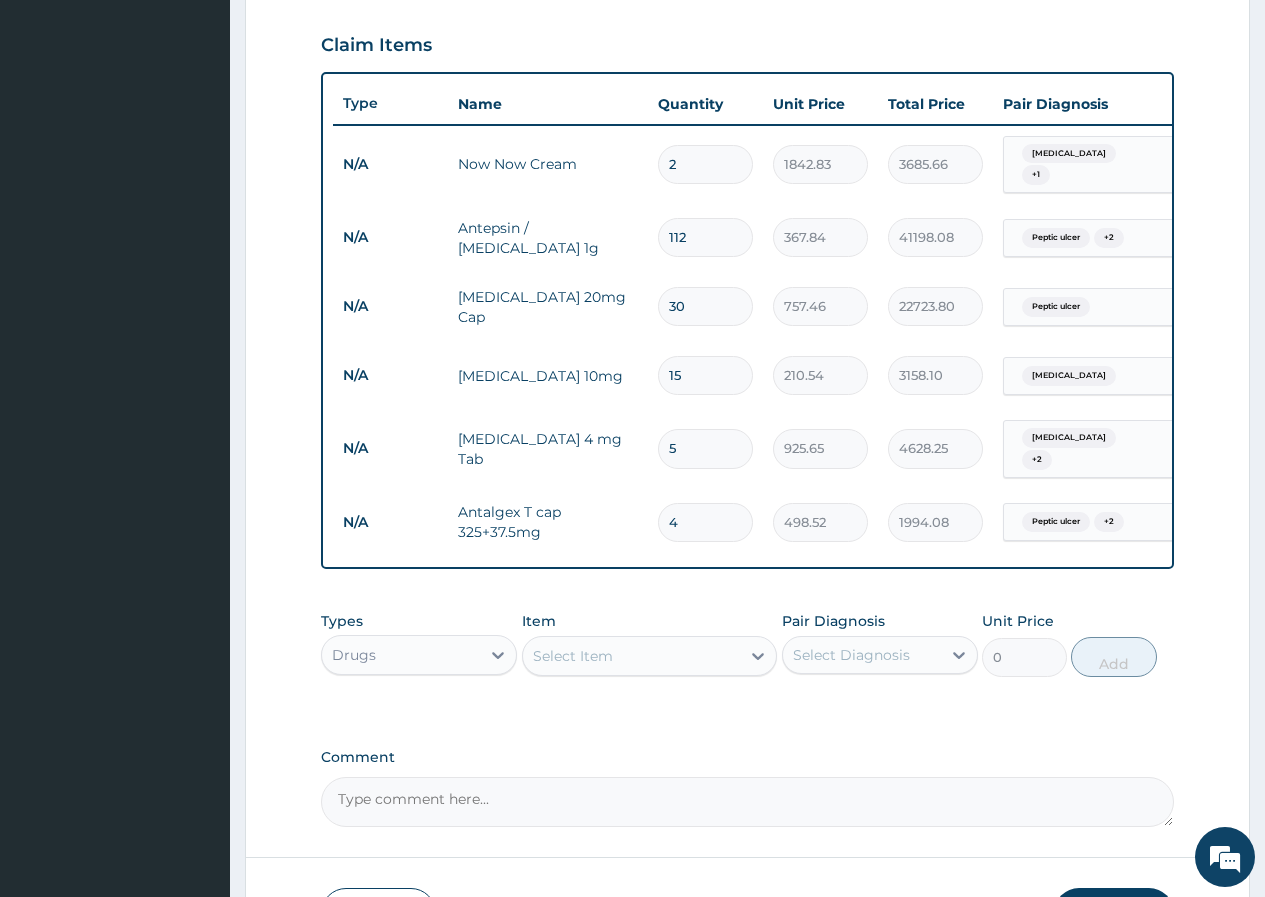 type on "42" 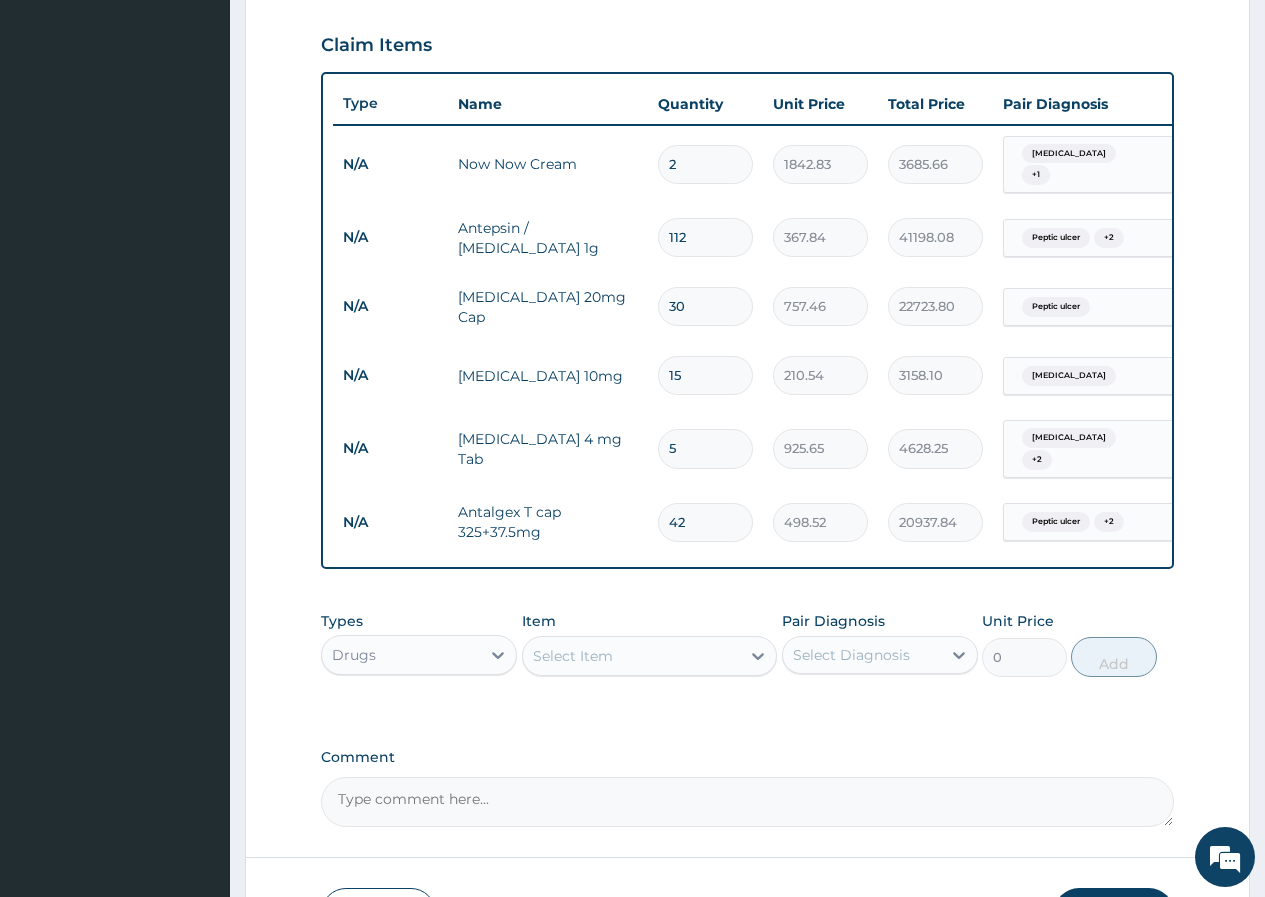 type on "42" 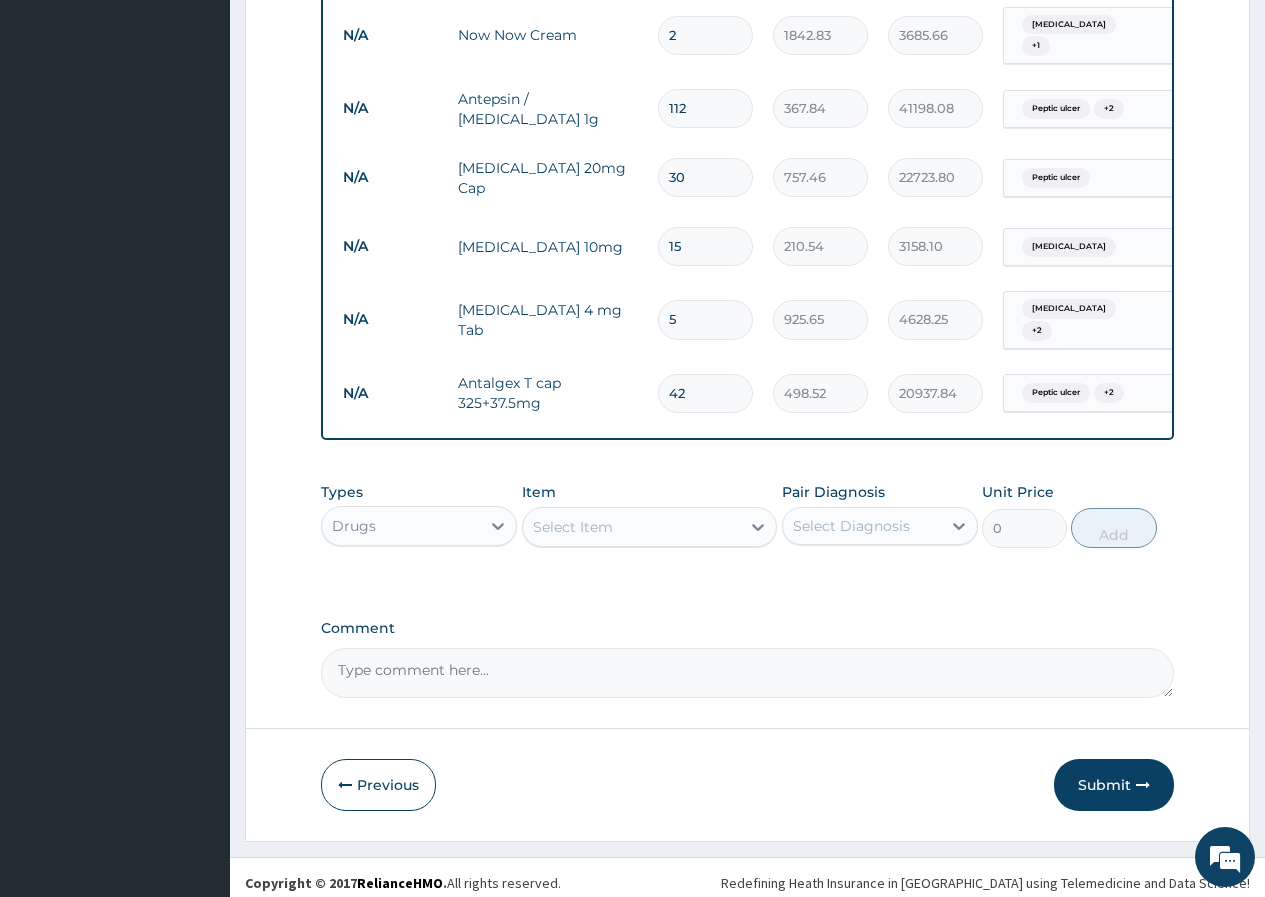 scroll, scrollTop: 828, scrollLeft: 0, axis: vertical 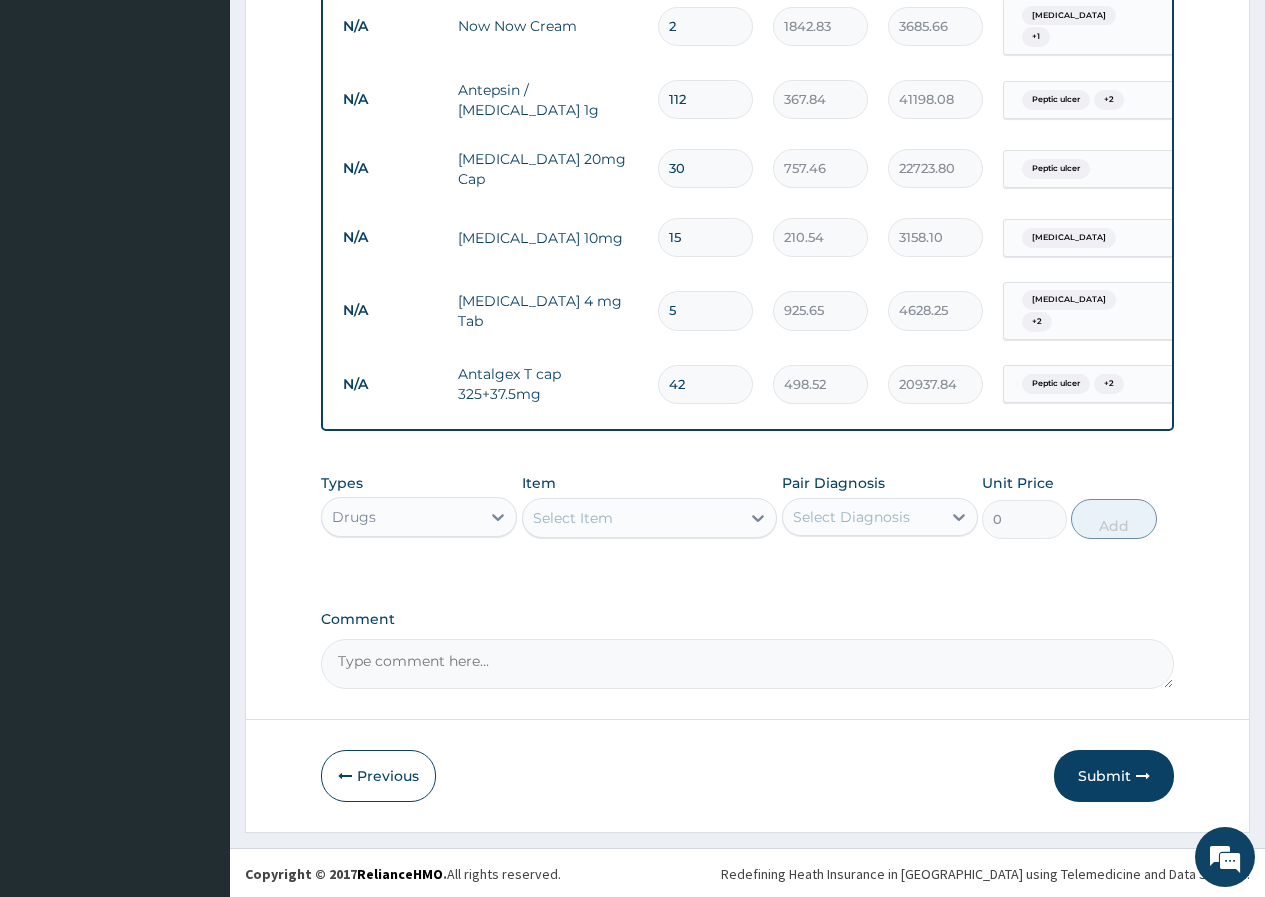 click on "Select Item" at bounding box center (632, 518) 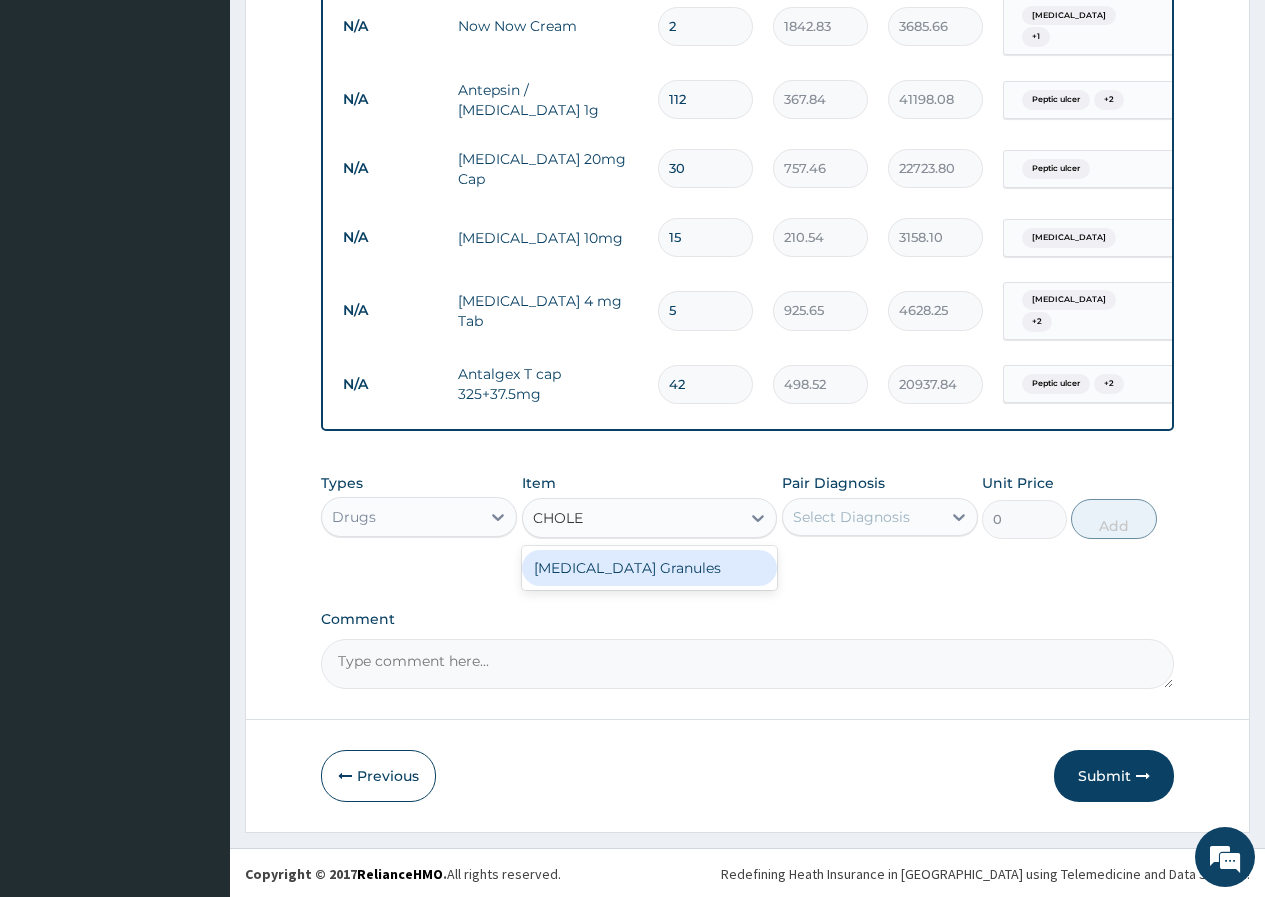 type on "CHOLE" 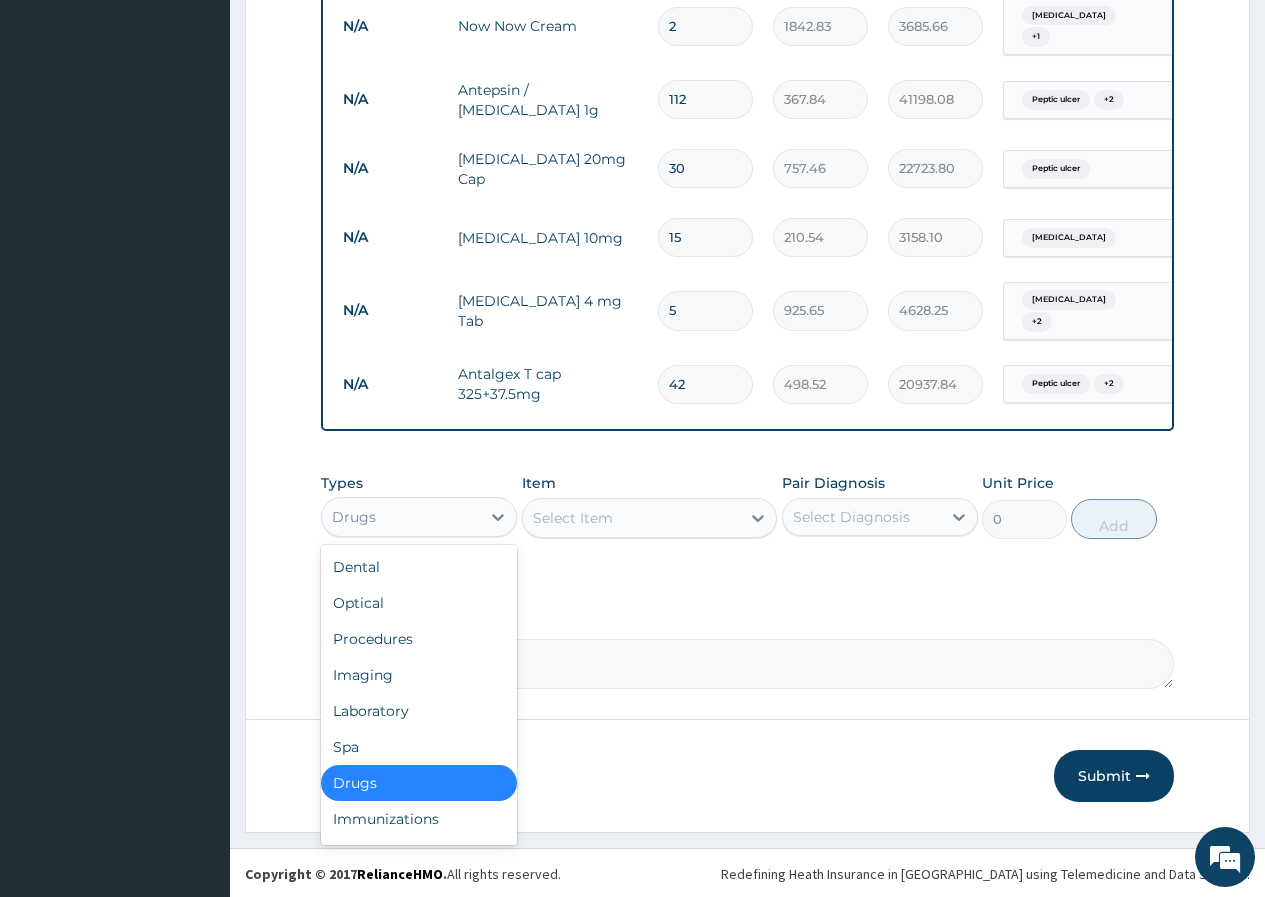 click on "Drugs" at bounding box center (401, 517) 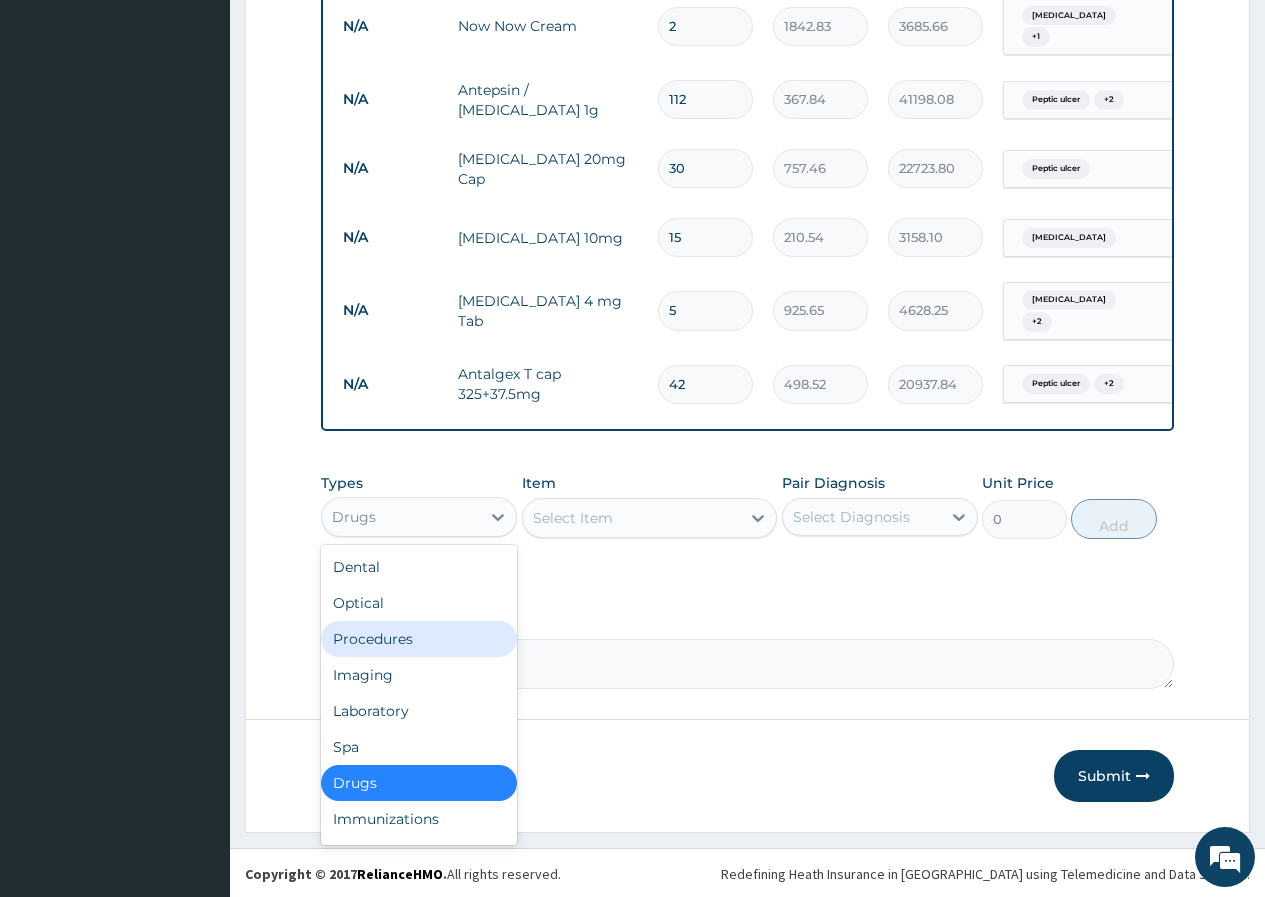 click on "Procedures" at bounding box center (419, 639) 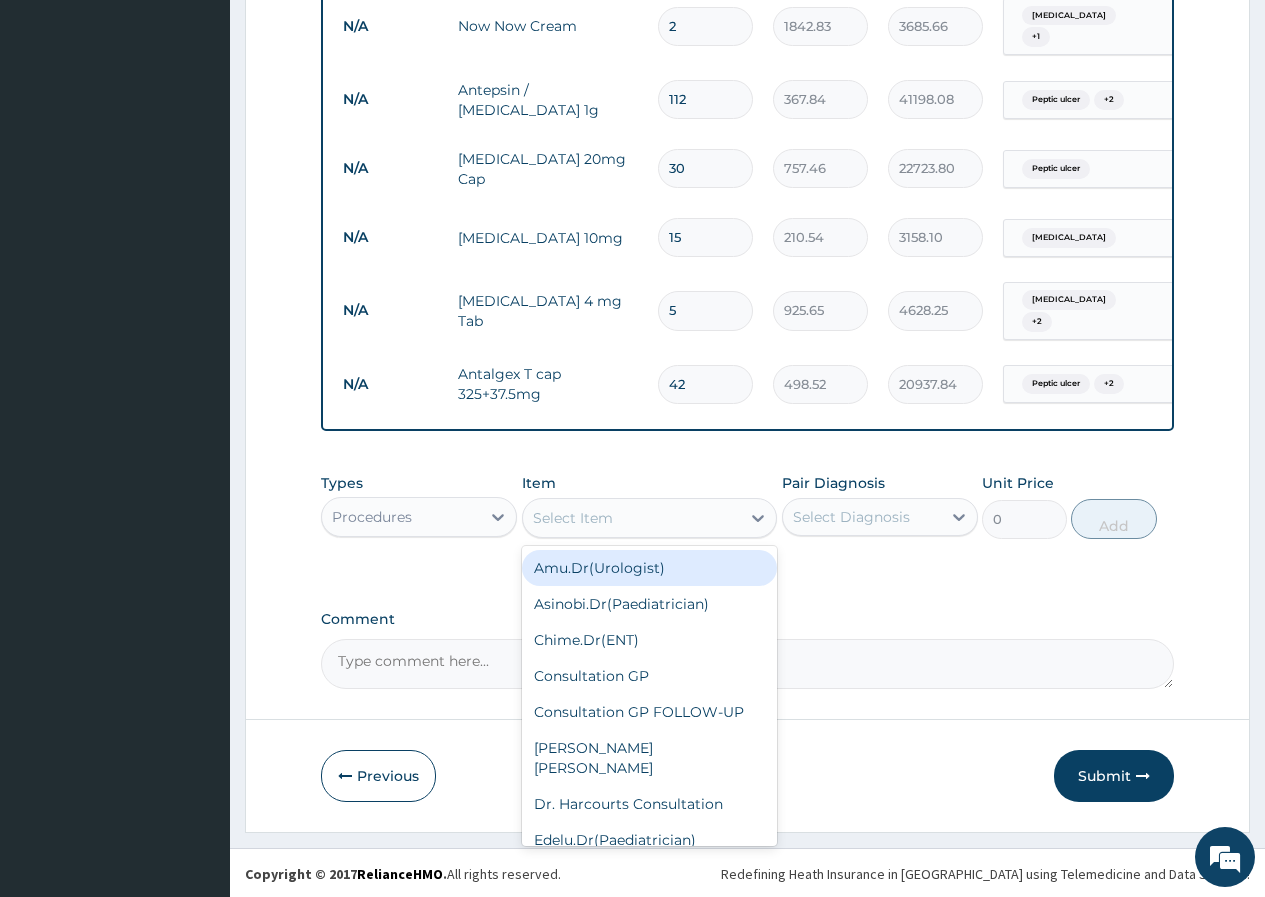 click on "Select Item" at bounding box center (573, 518) 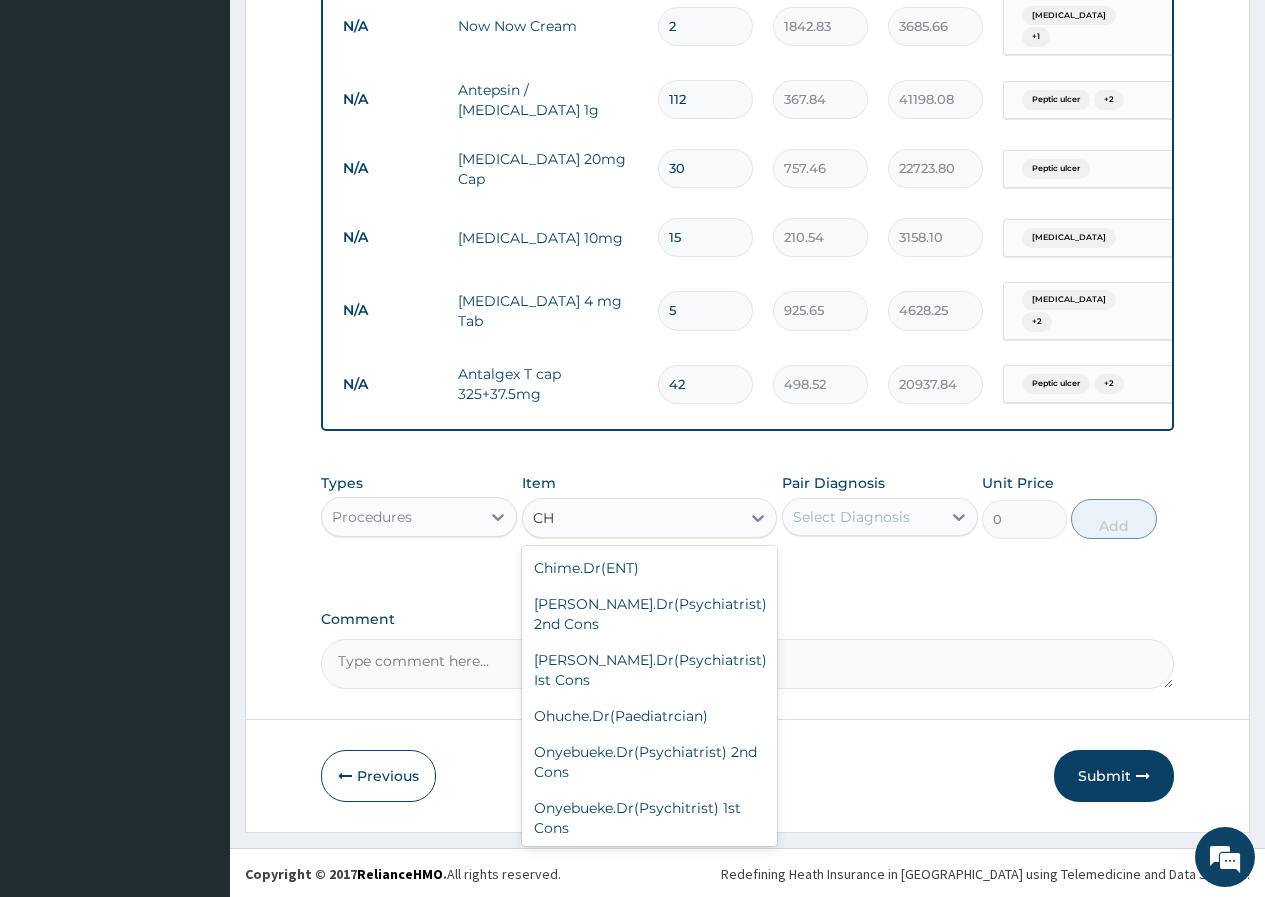 type on "C" 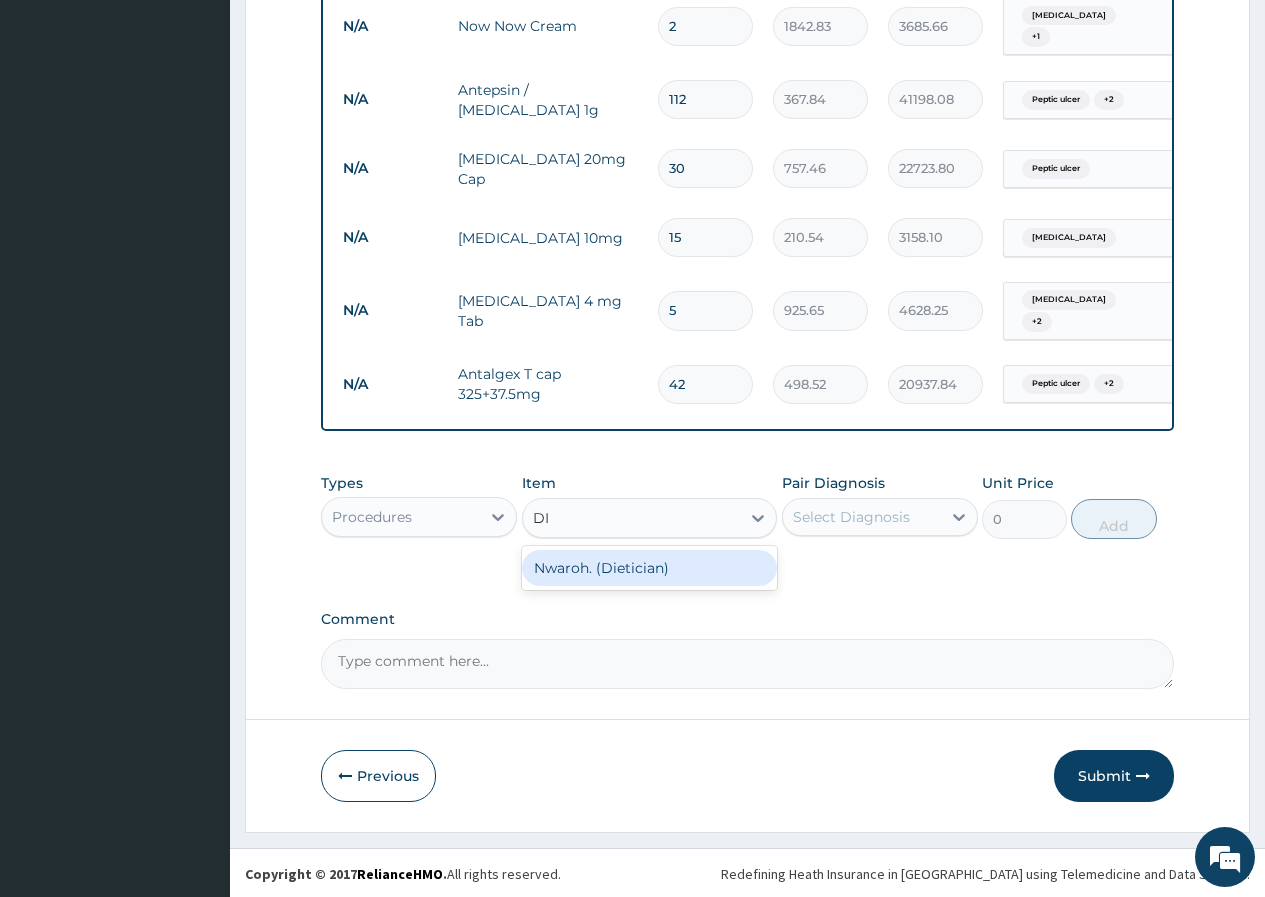 type on "D" 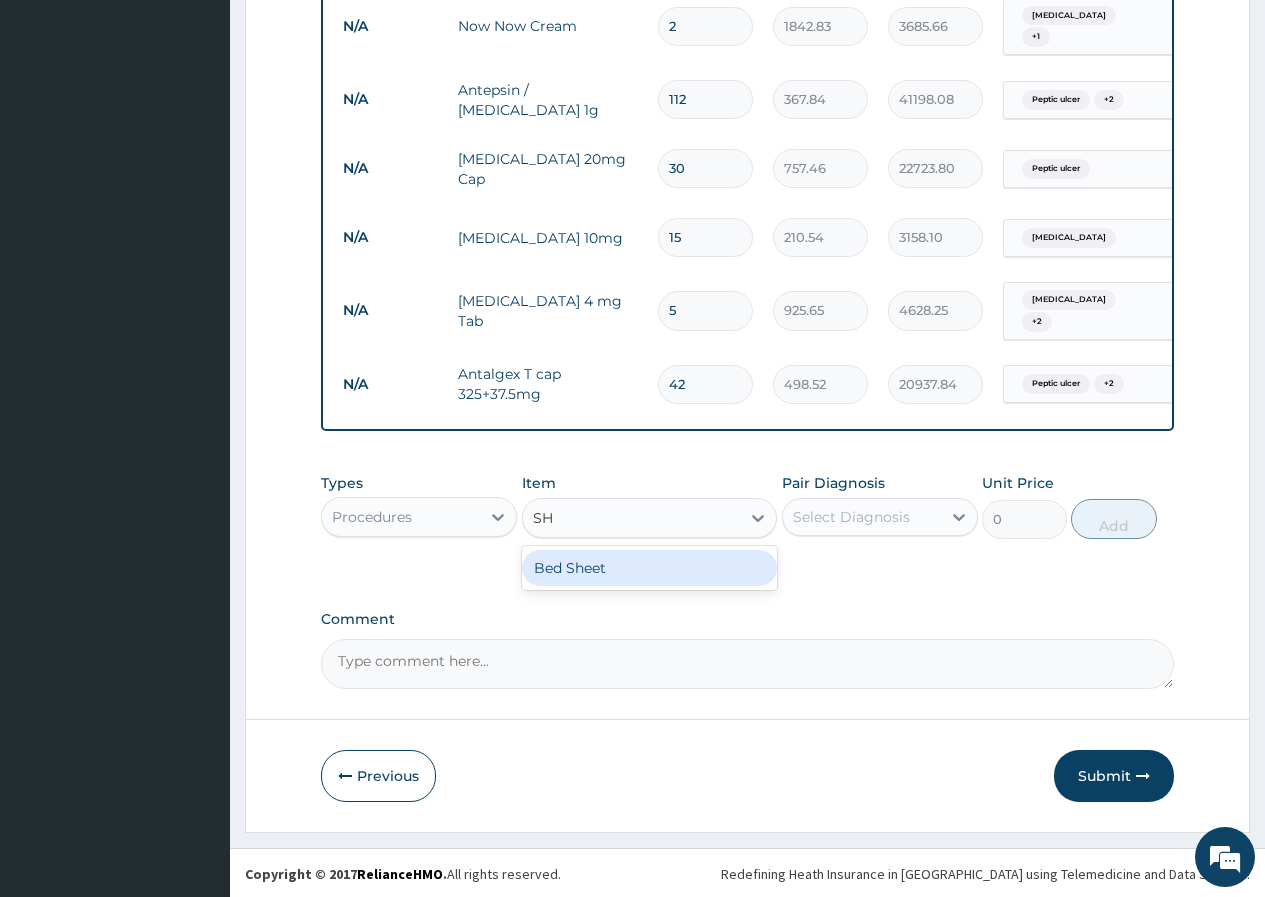 type on "S" 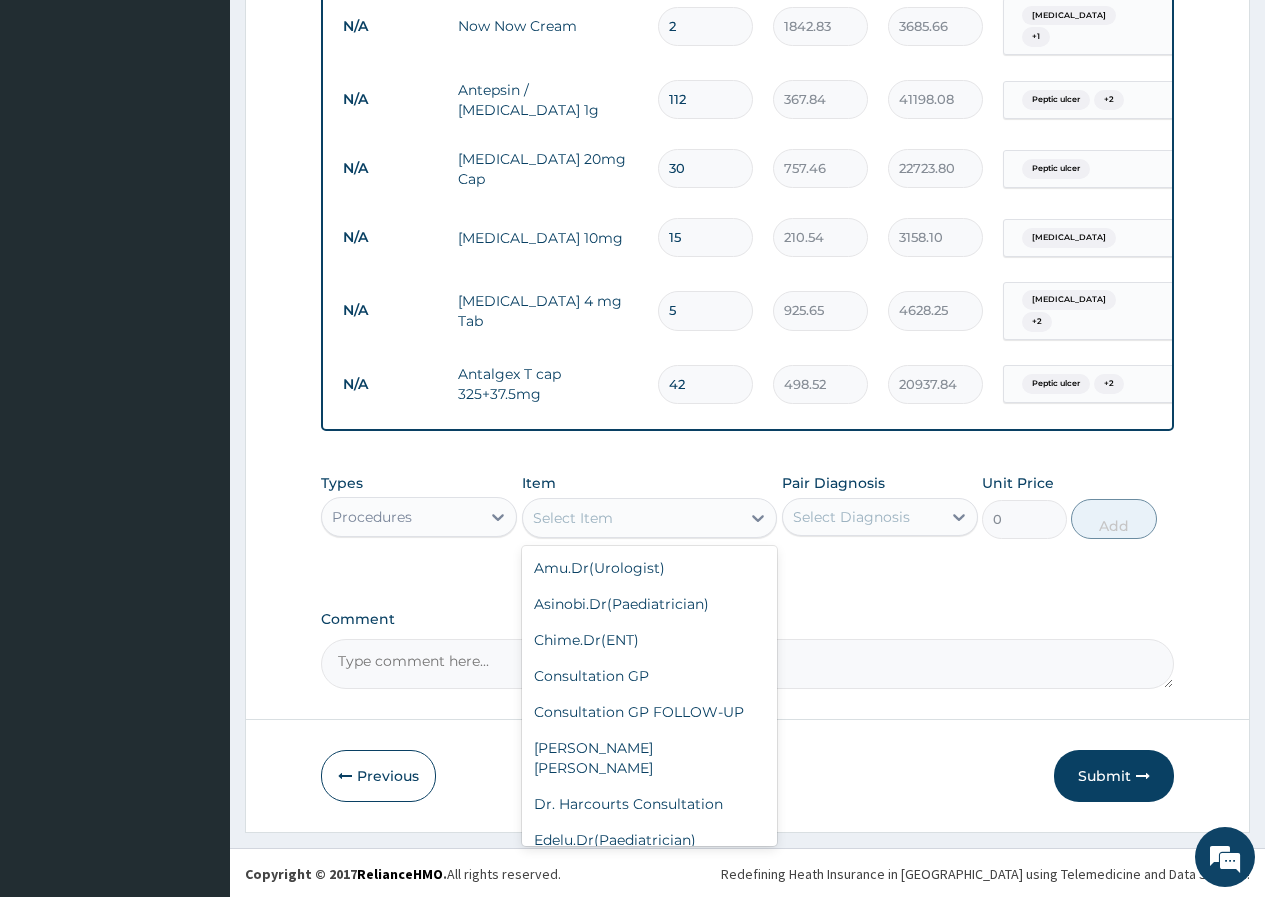 click on "Procedures" at bounding box center (401, 517) 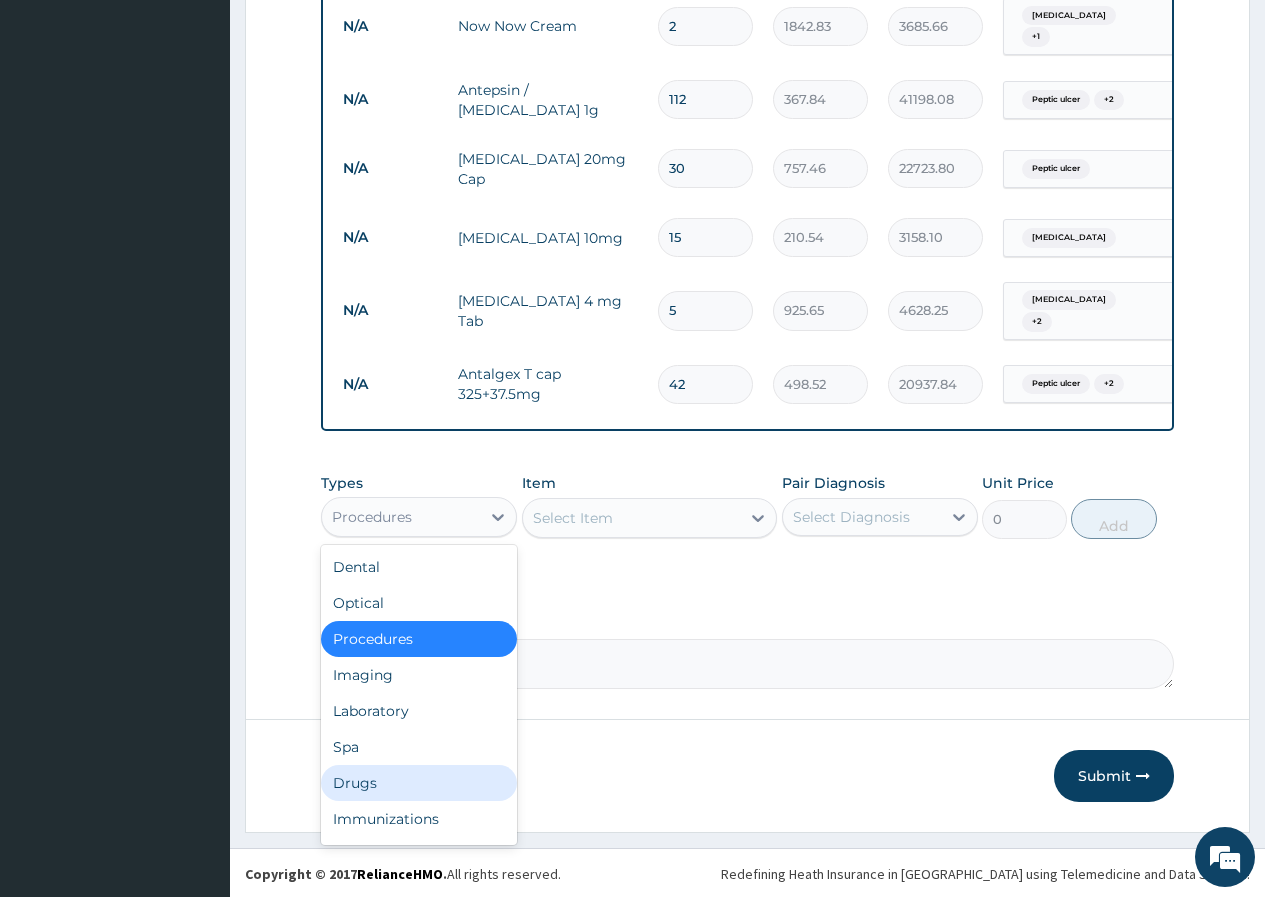 click on "Drugs" at bounding box center (419, 783) 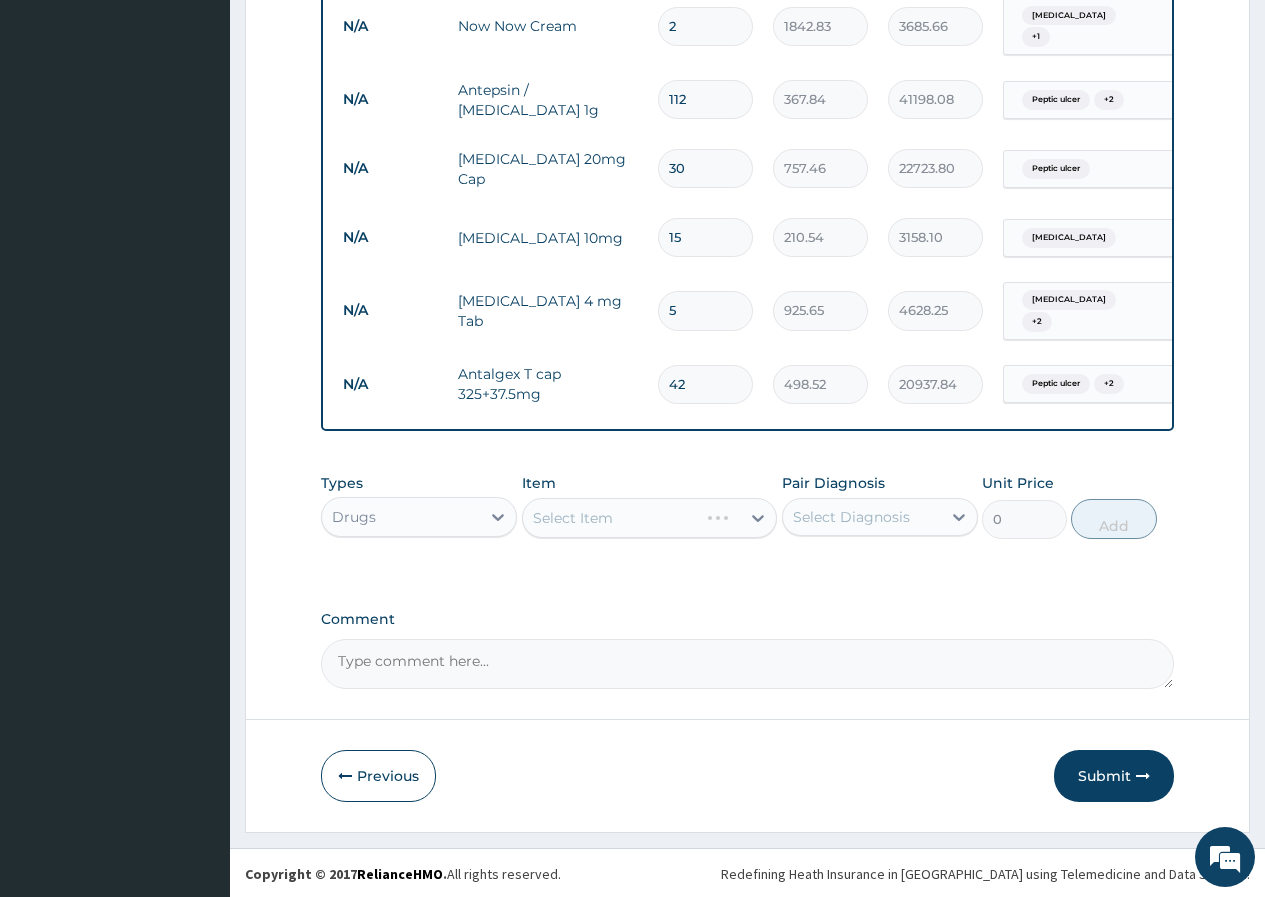 click on "Select Item" at bounding box center (650, 518) 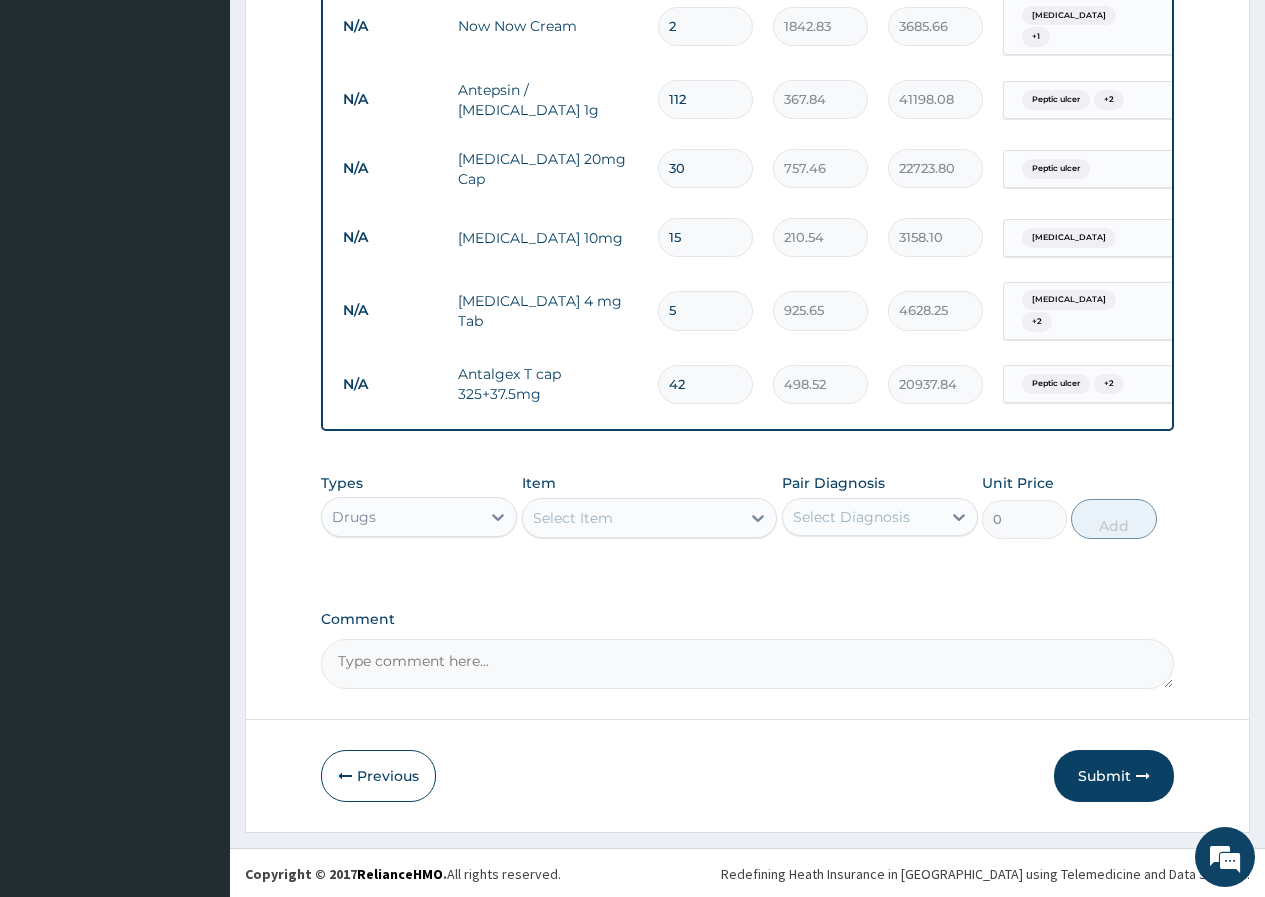 click on "Select Item" at bounding box center (632, 518) 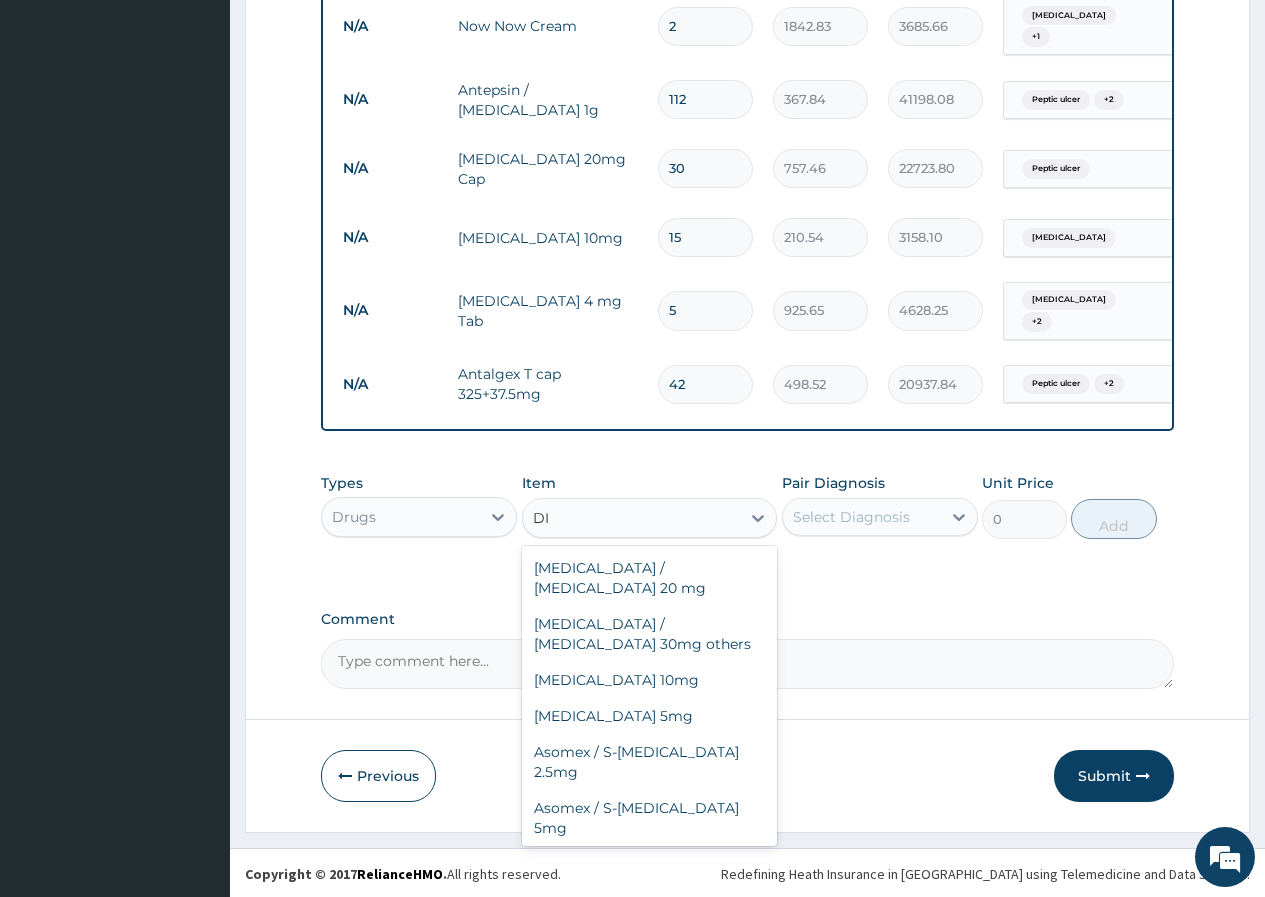 type on "D" 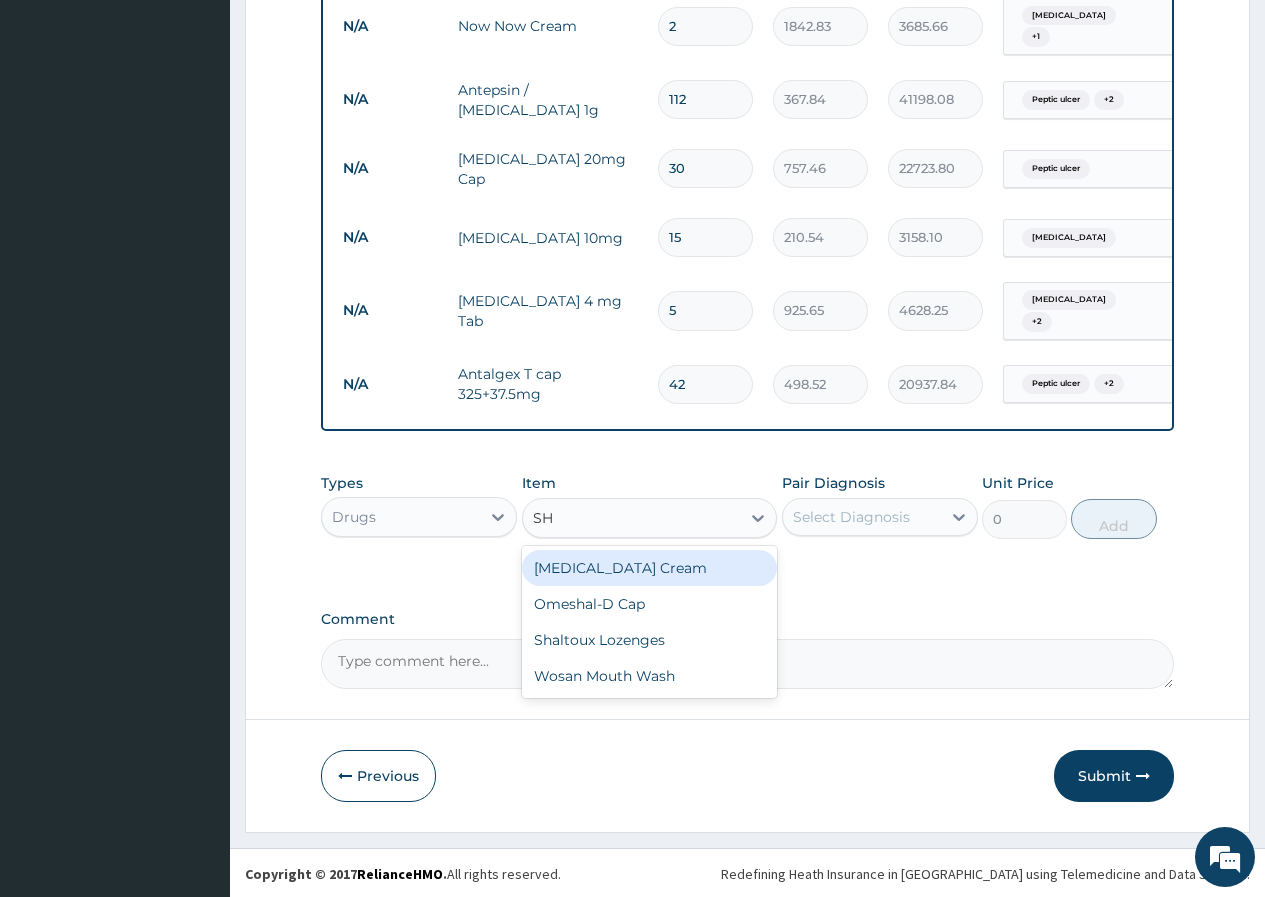 type on "S" 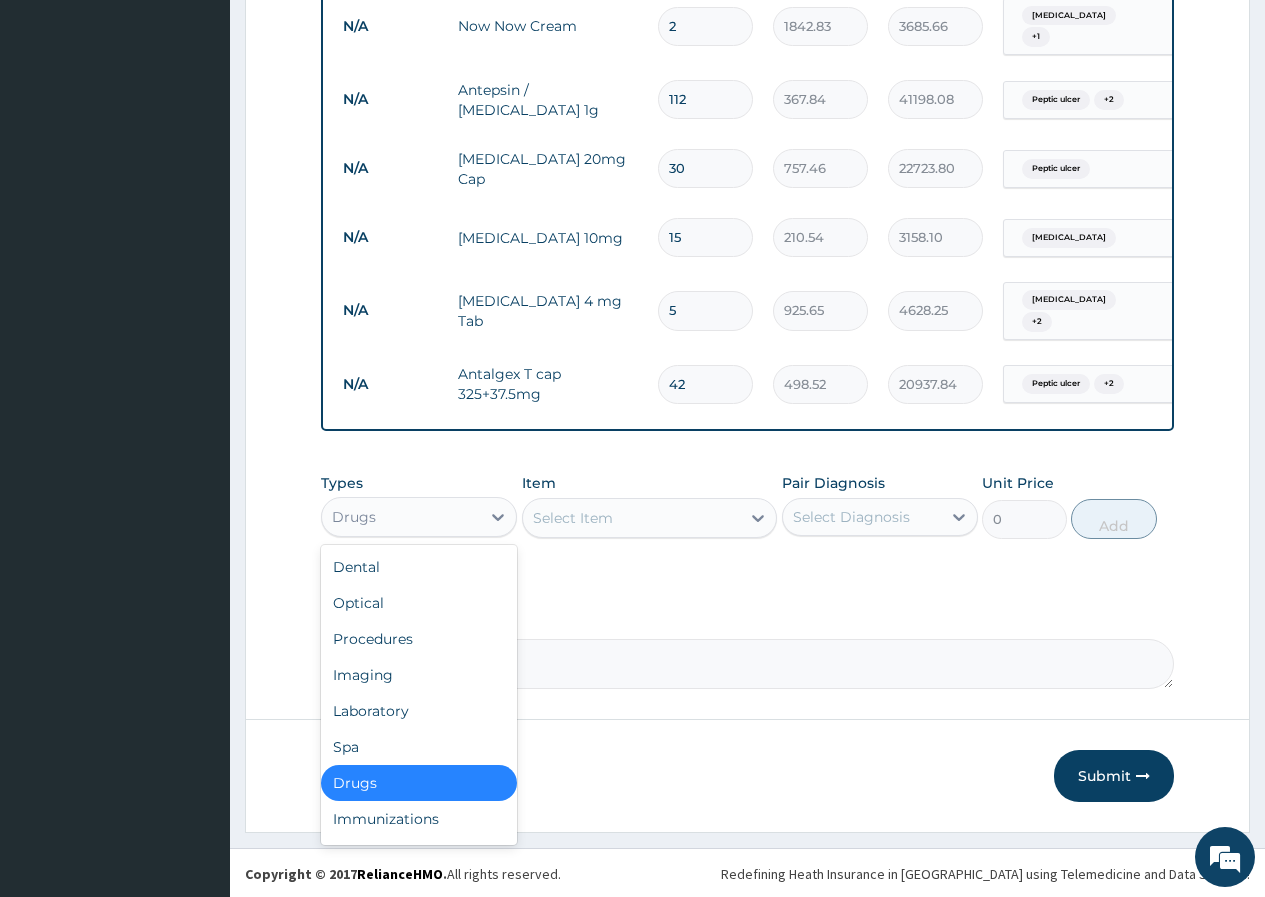 drag, startPoint x: 445, startPoint y: 507, endPoint x: 432, endPoint y: 516, distance: 15.811388 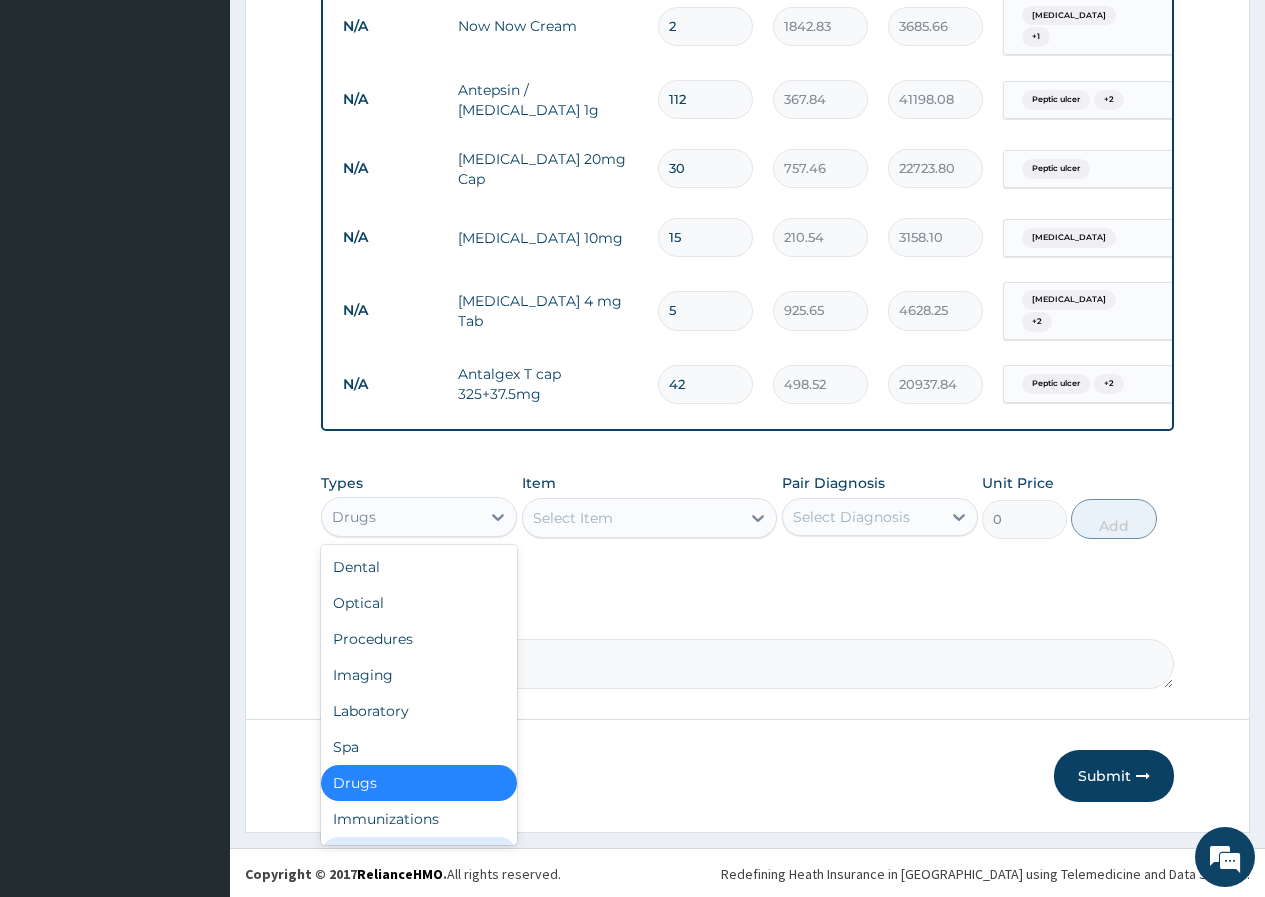 scroll, scrollTop: 68, scrollLeft: 0, axis: vertical 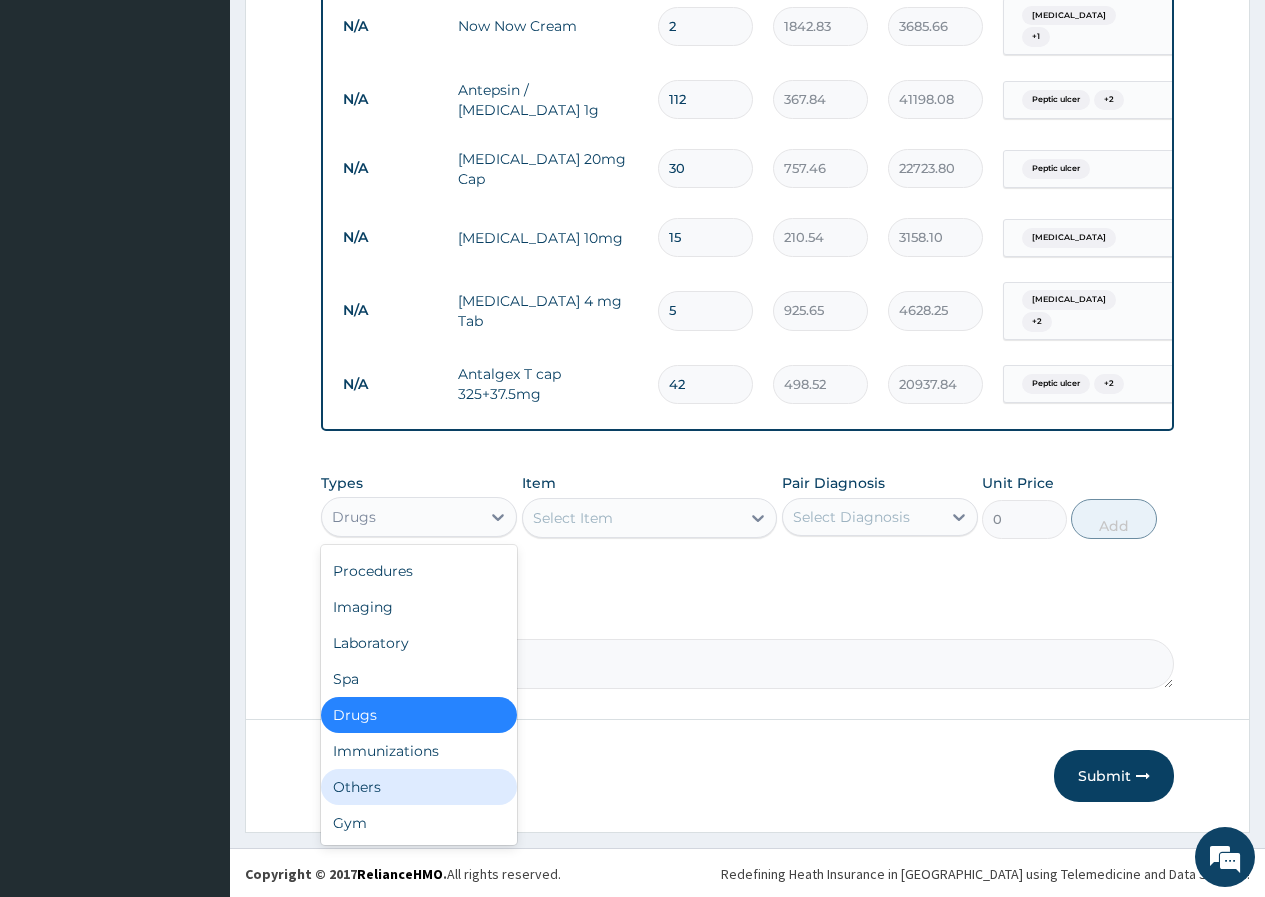 click on "Others" at bounding box center (419, 787) 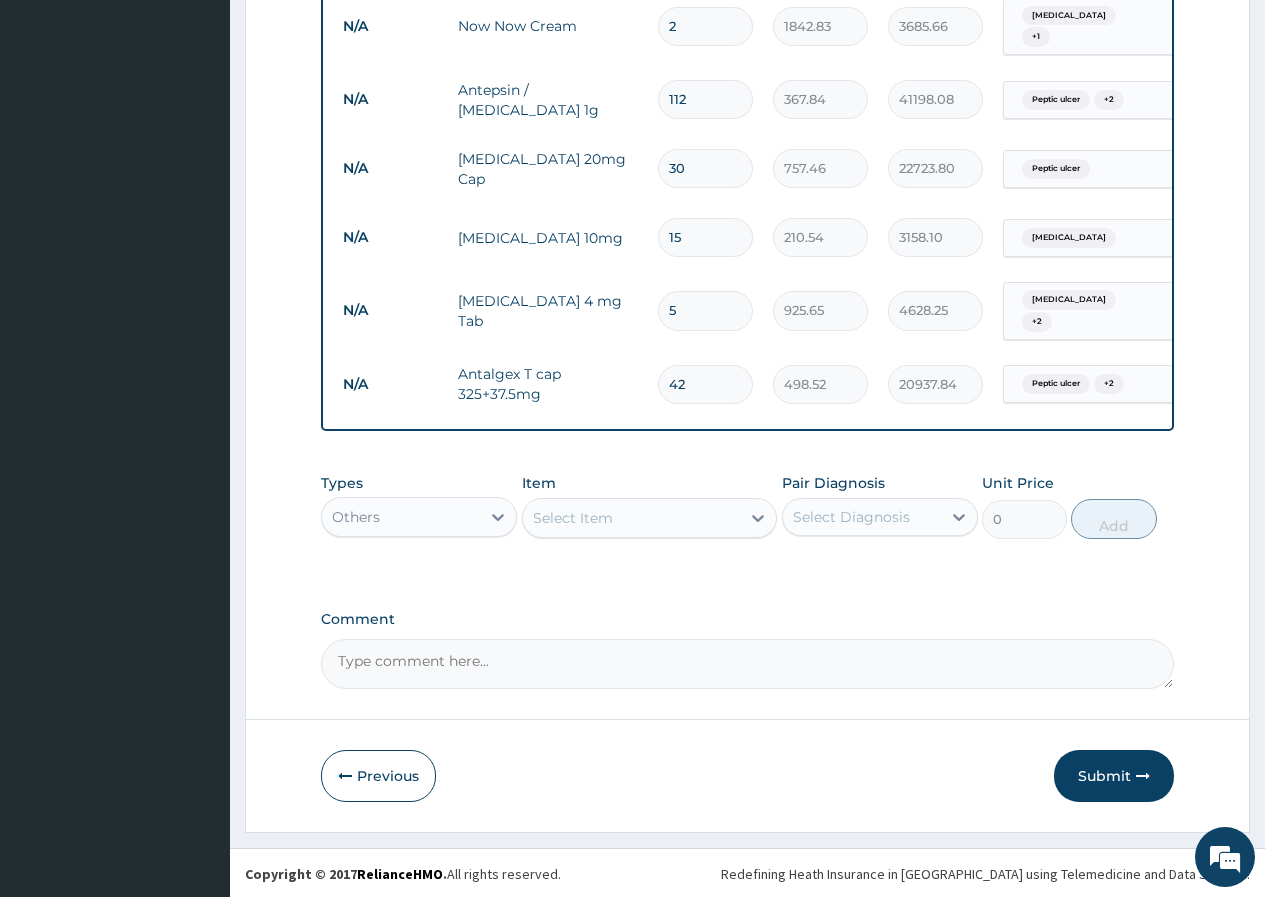 click on "Select Item" at bounding box center [573, 518] 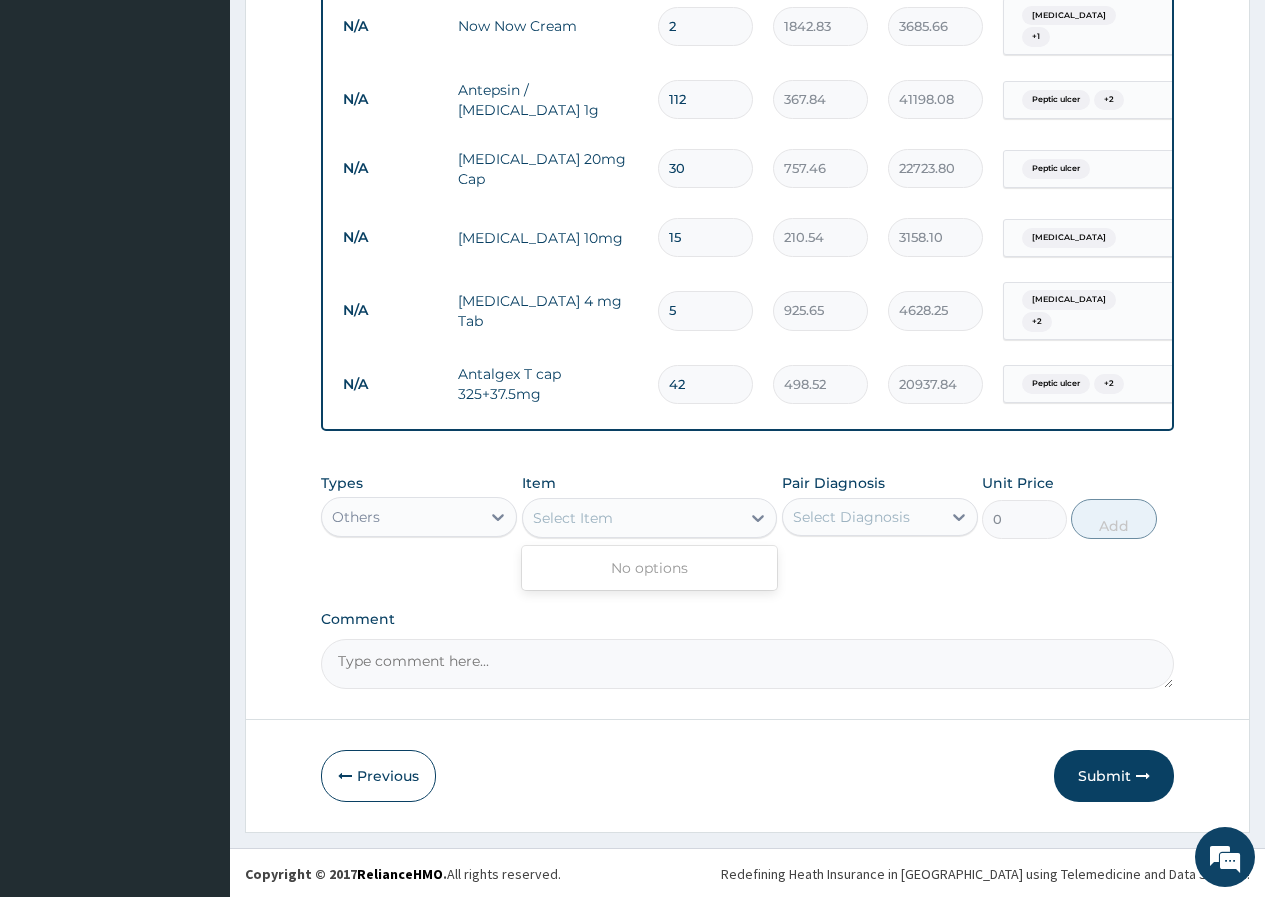 click on "Others" at bounding box center (401, 517) 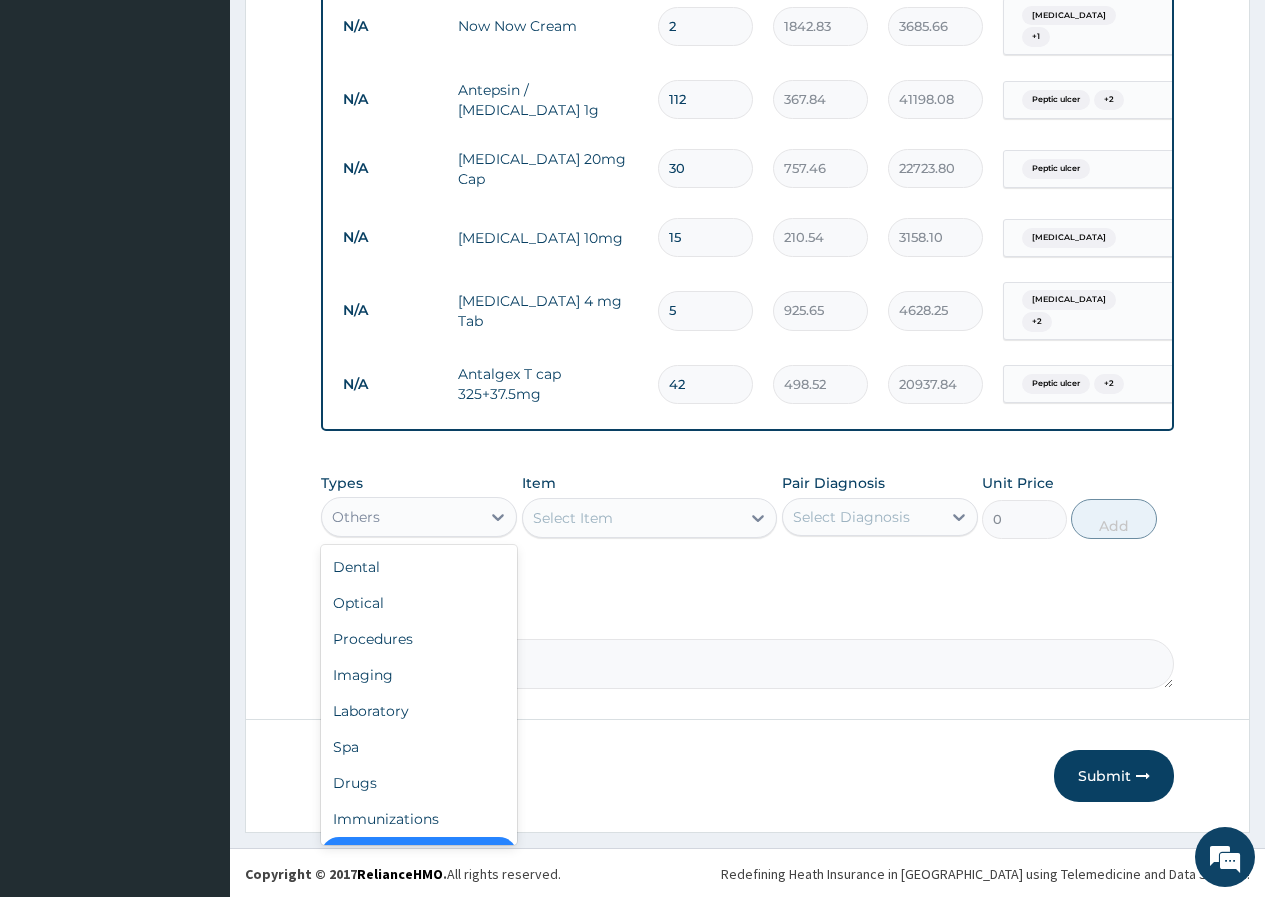 scroll, scrollTop: 40, scrollLeft: 0, axis: vertical 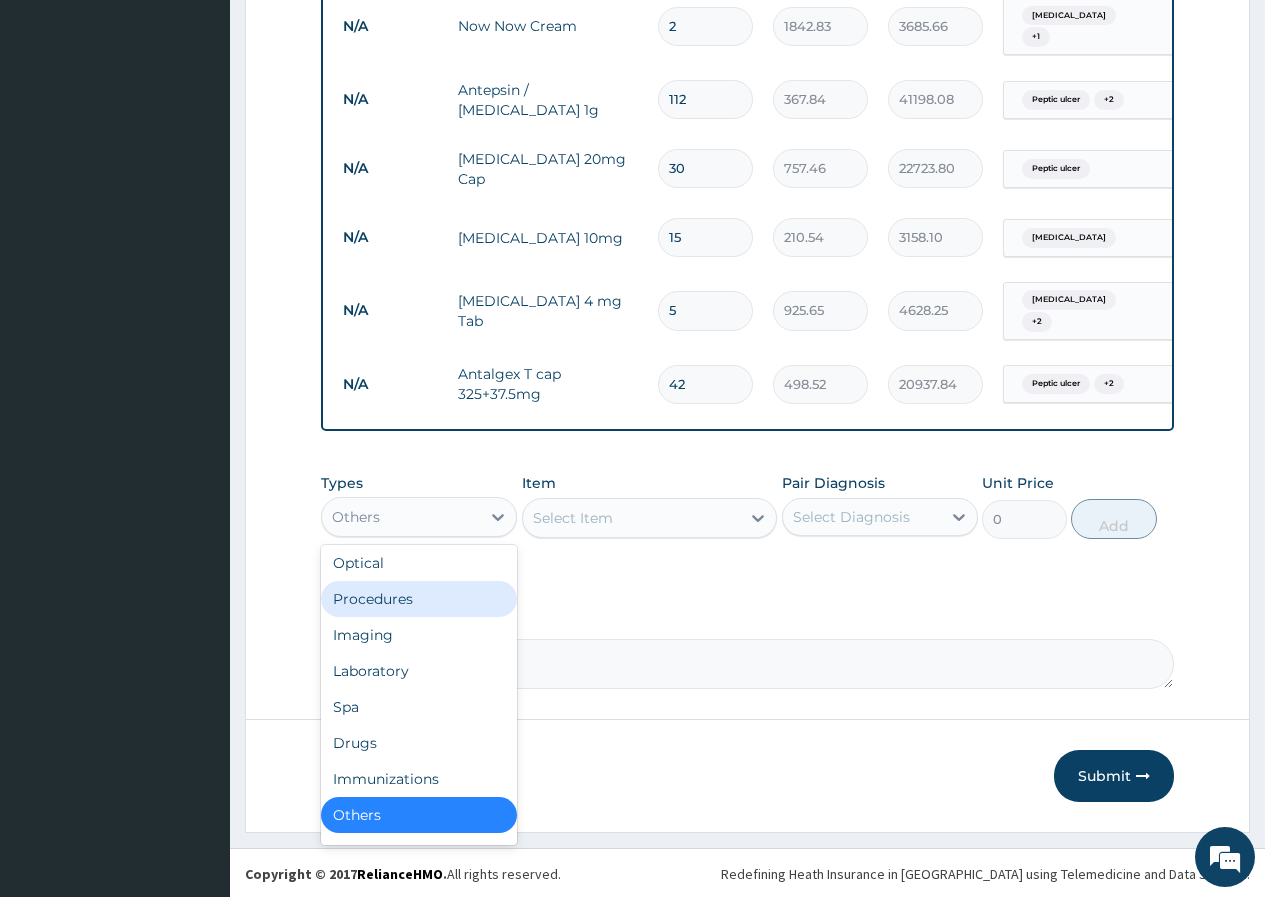 click on "Procedures" at bounding box center (419, 599) 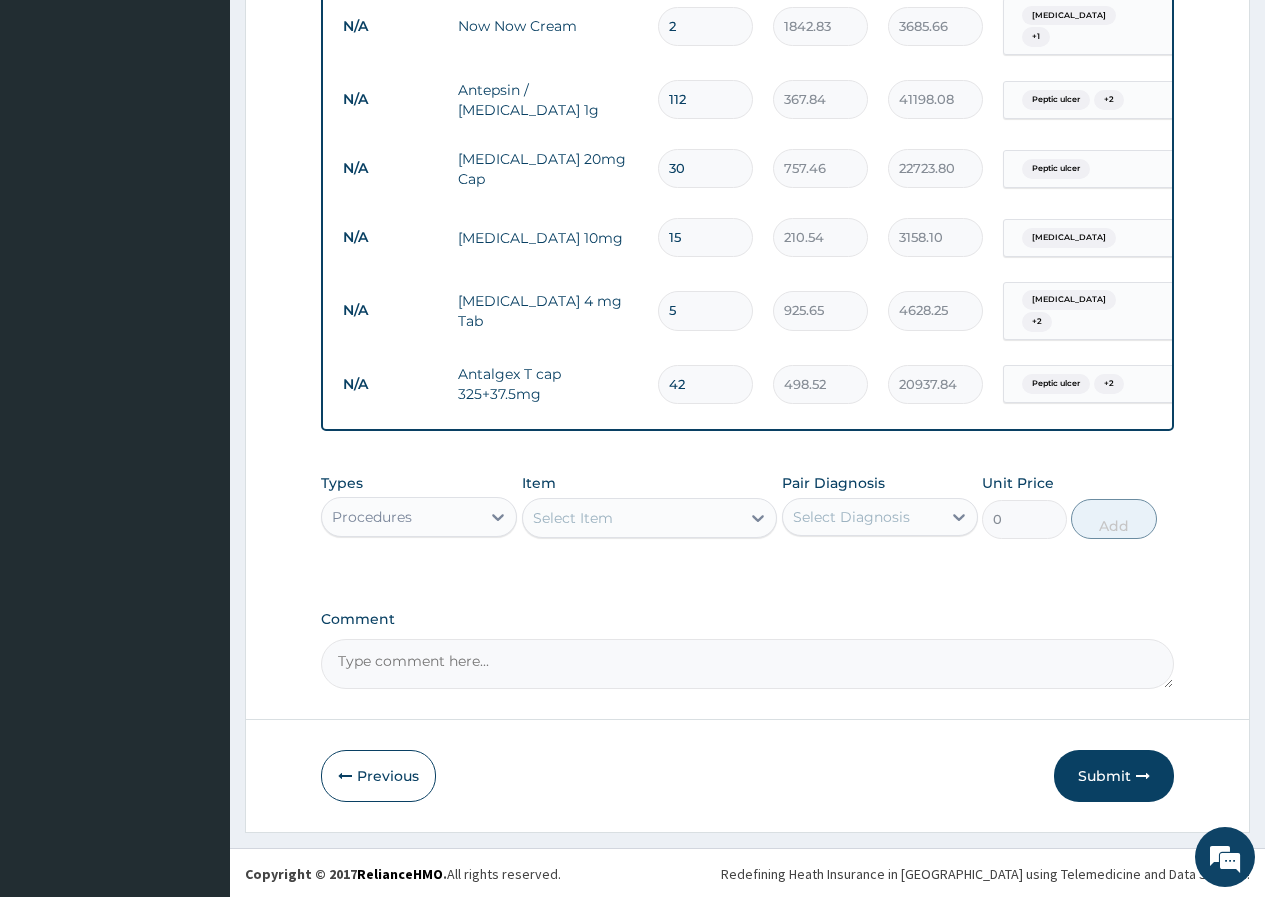 click at bounding box center [534, 518] 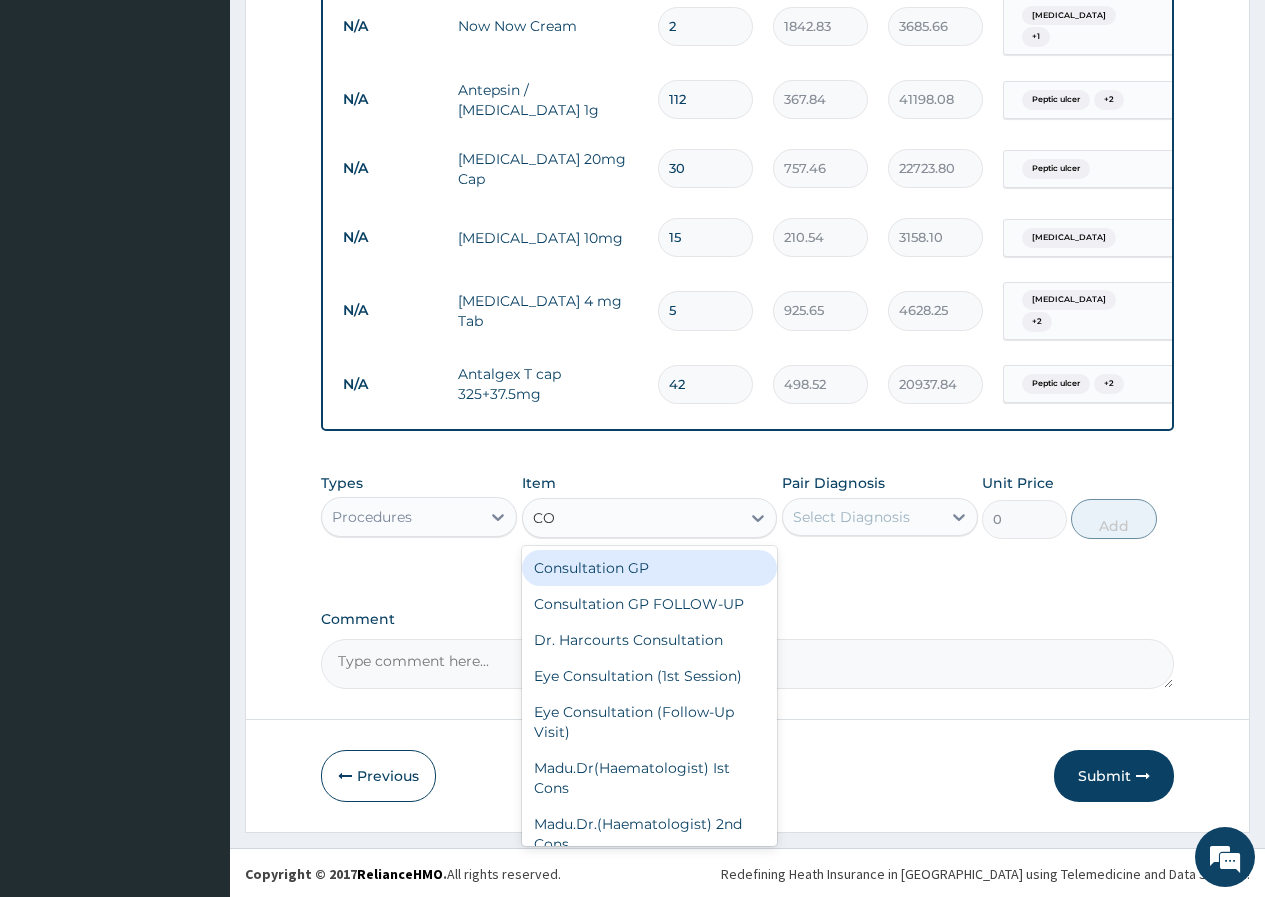type on "CON" 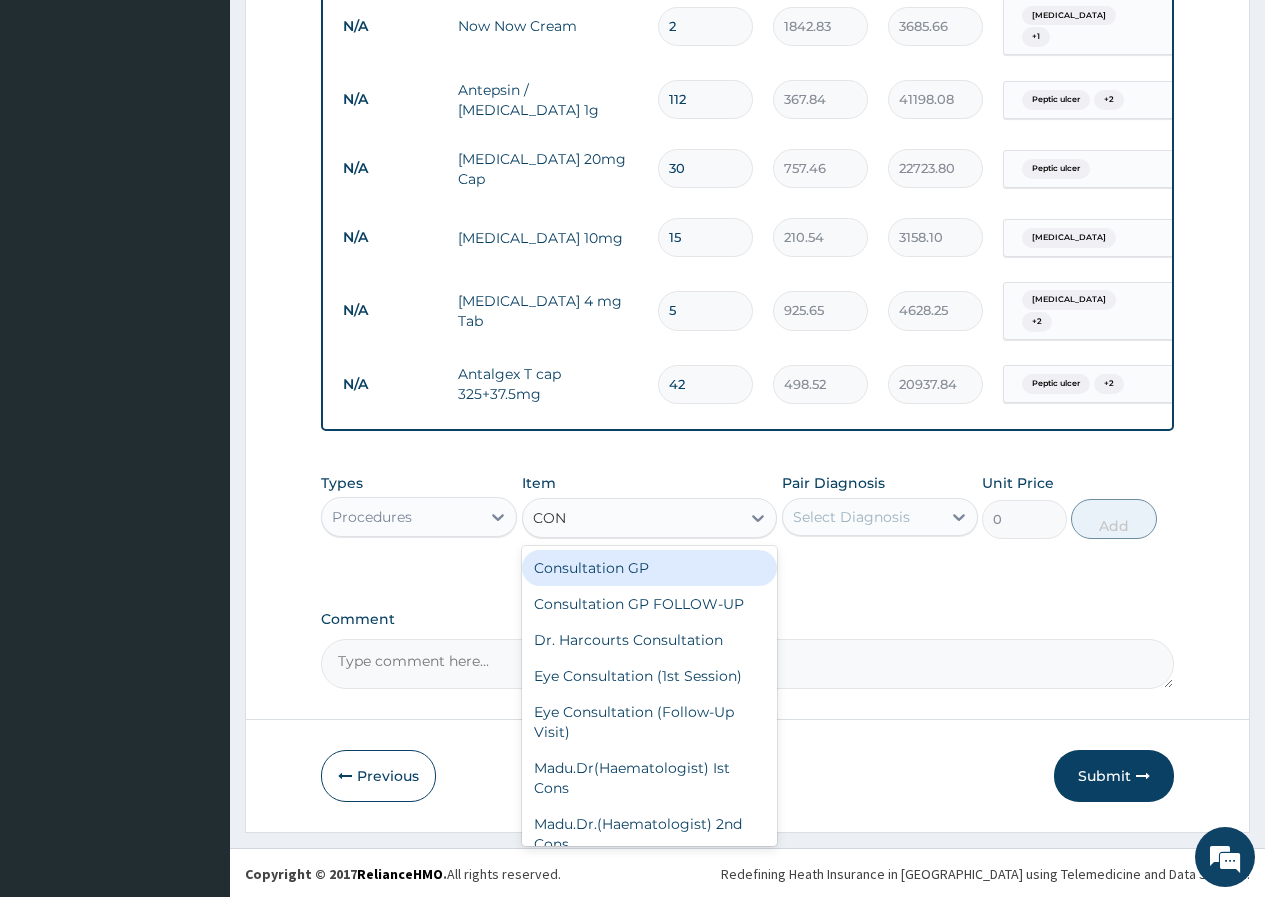 click on "Consultation GP" at bounding box center [650, 568] 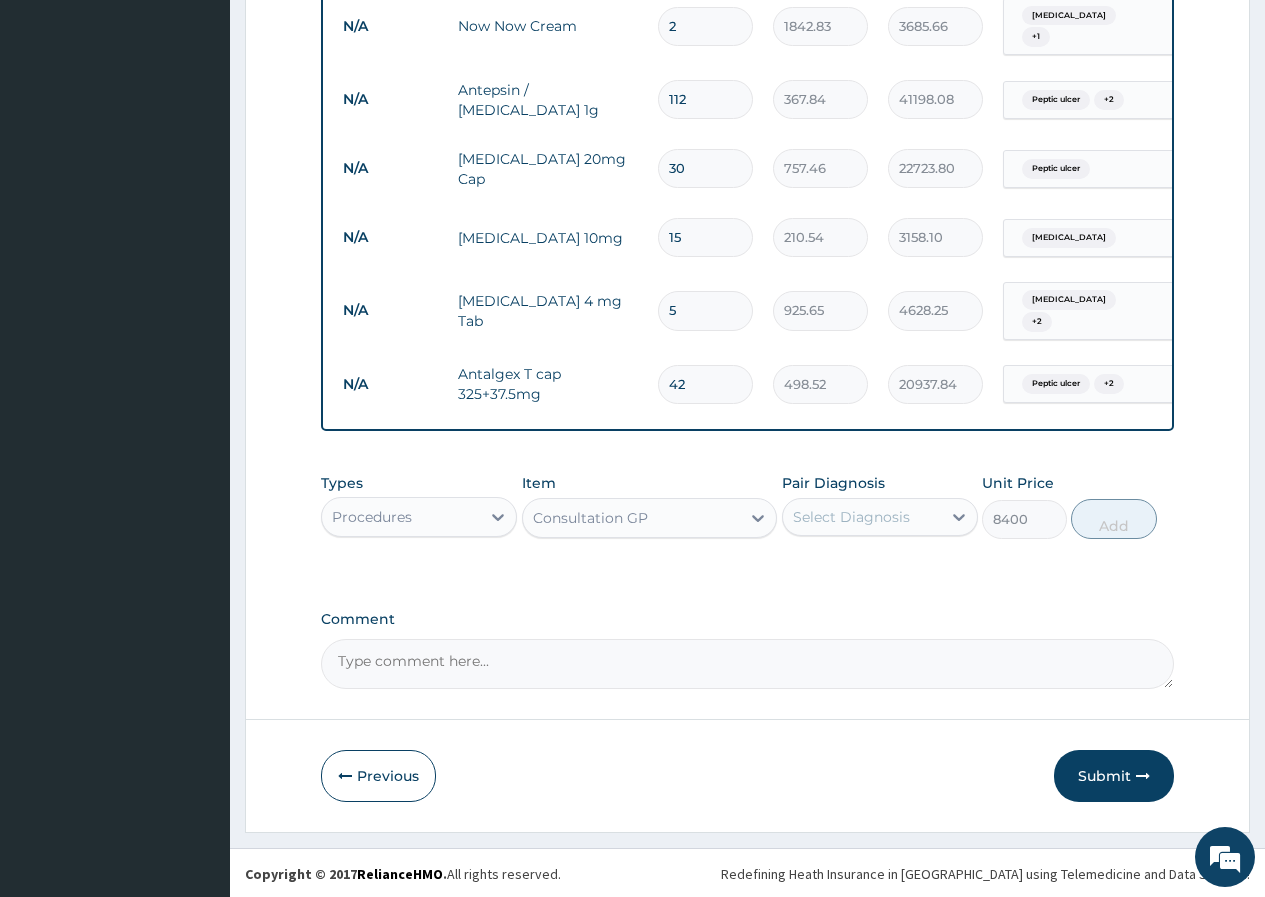 click on "Select Diagnosis" at bounding box center [851, 517] 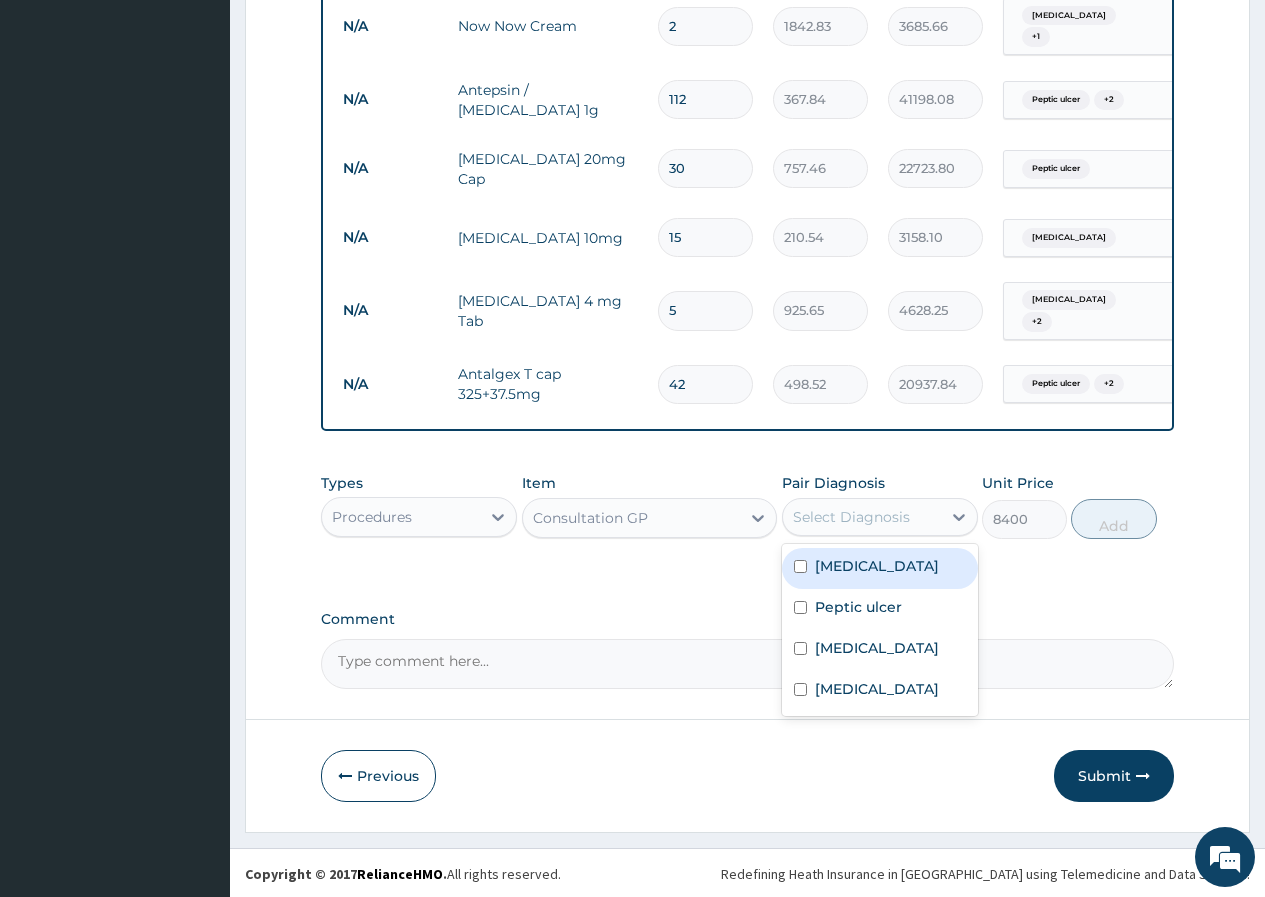 click on "Dyslipidemia" at bounding box center (877, 566) 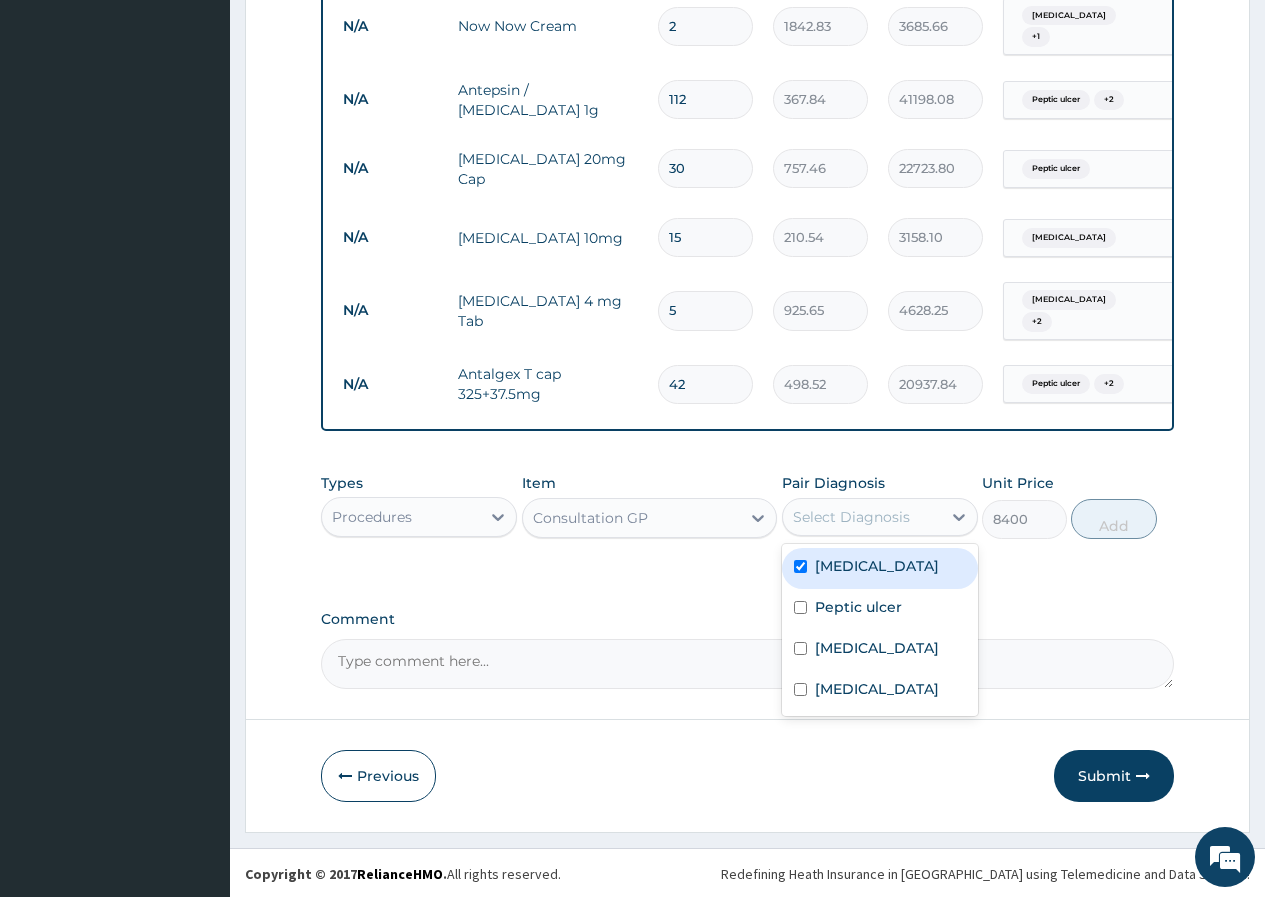 checkbox on "true" 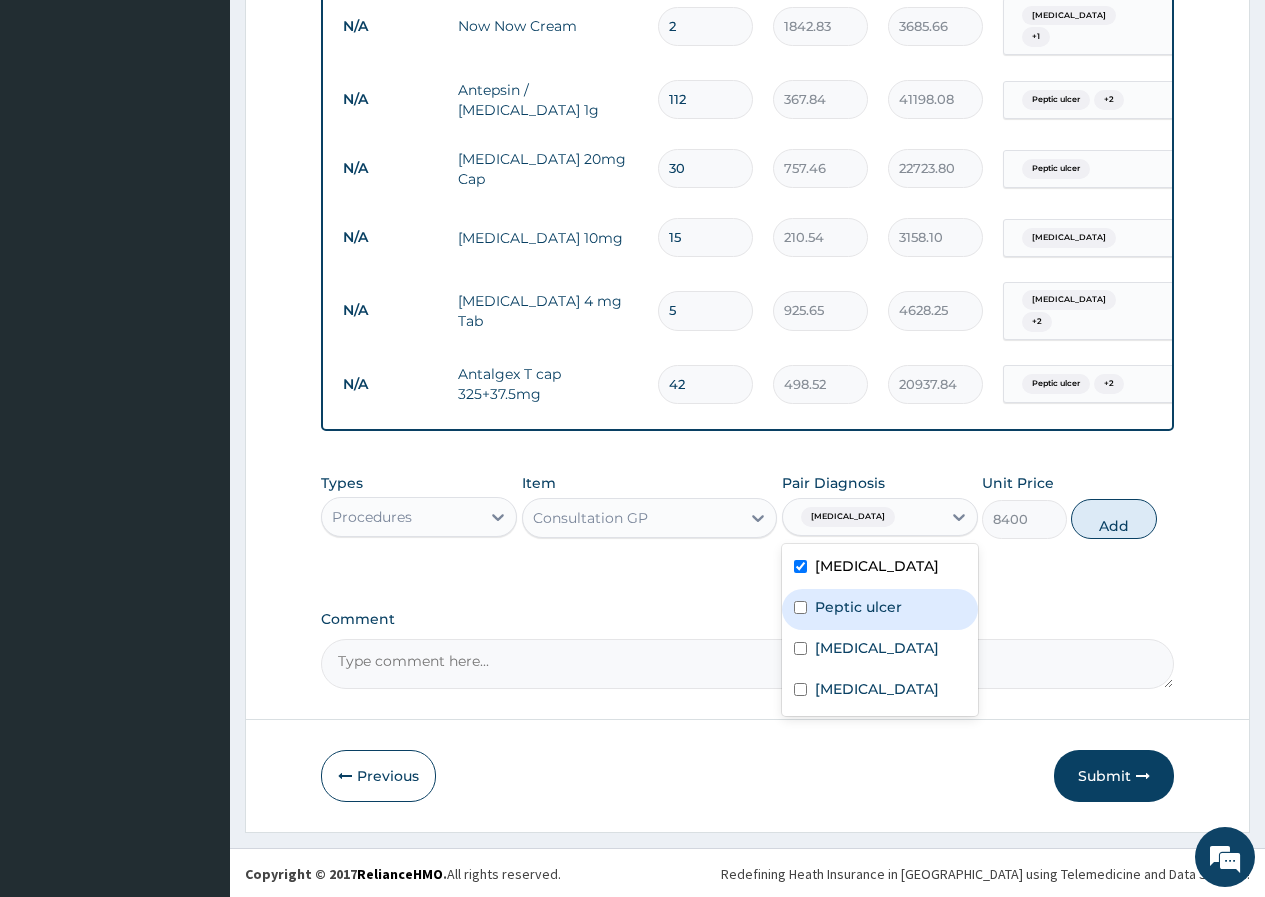click on "Peptic ulcer" at bounding box center (858, 607) 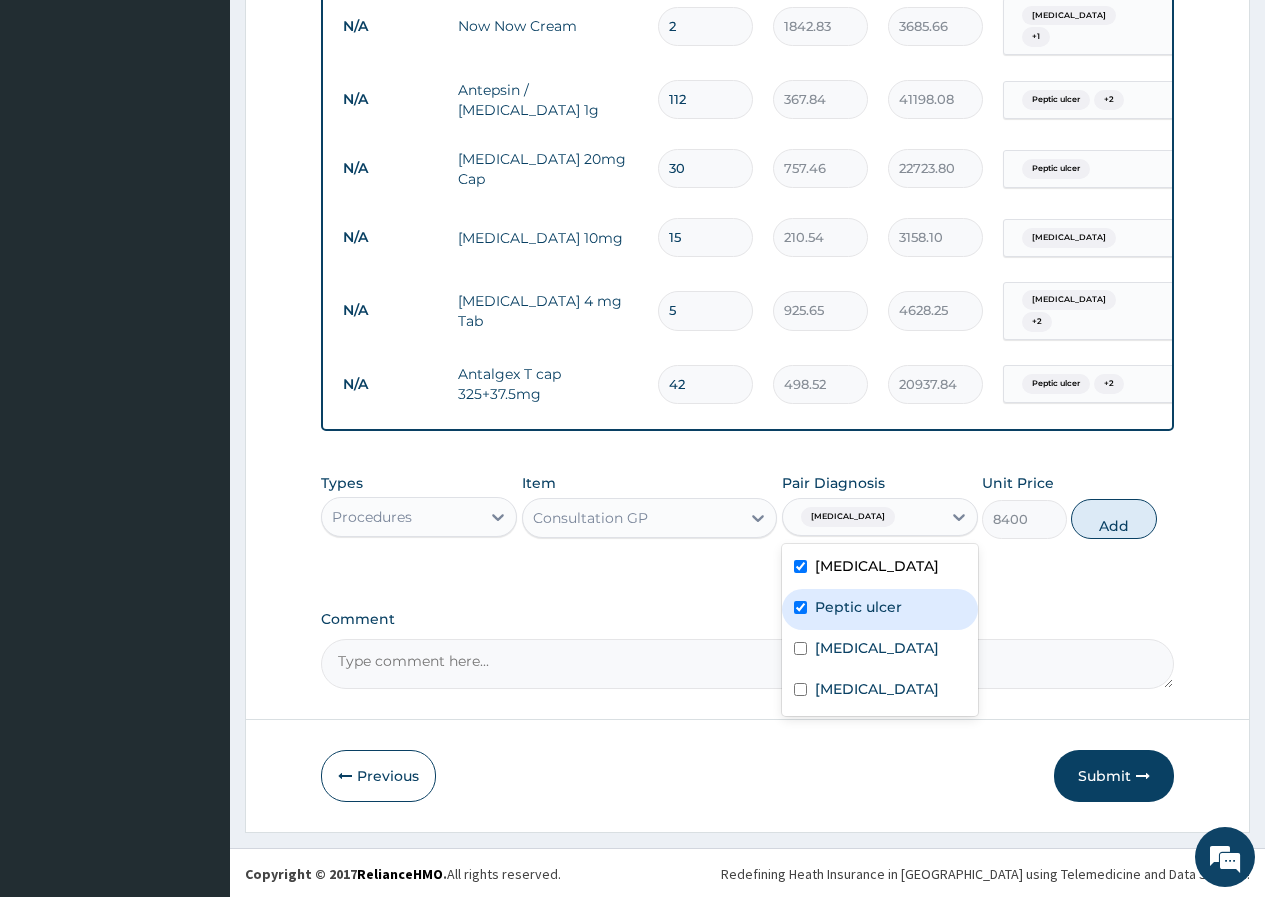 checkbox on "true" 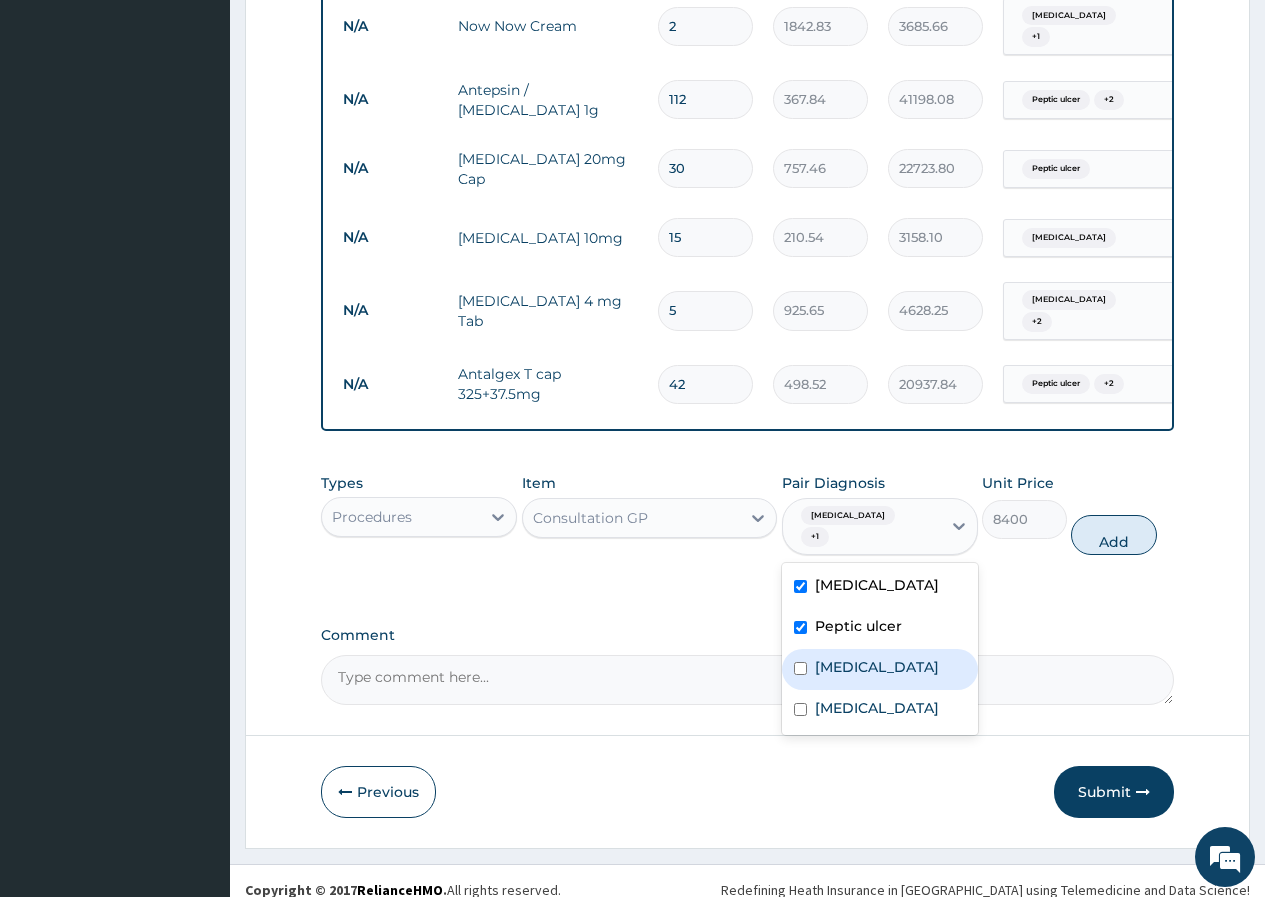 click on "Fibroma" at bounding box center (877, 667) 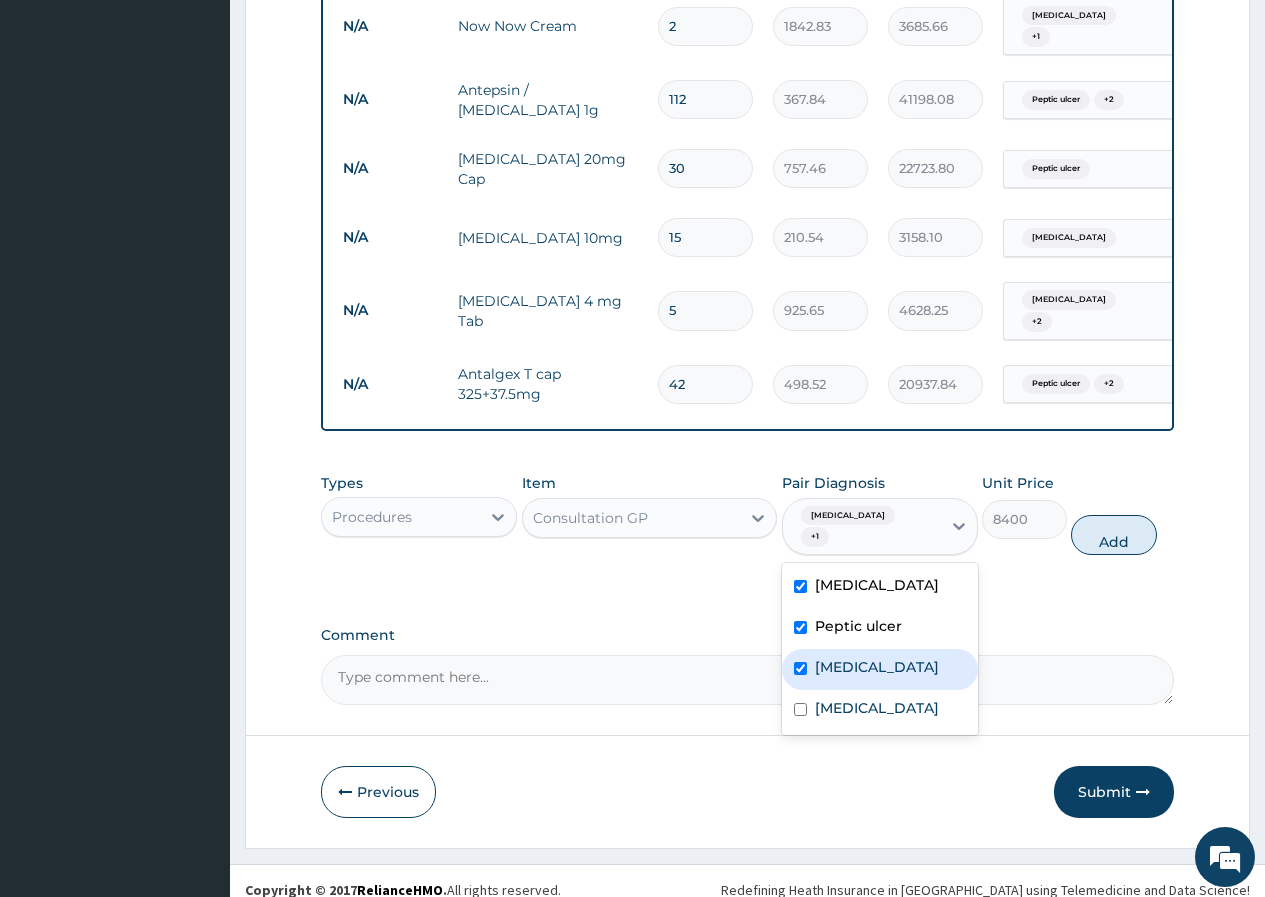 checkbox on "true" 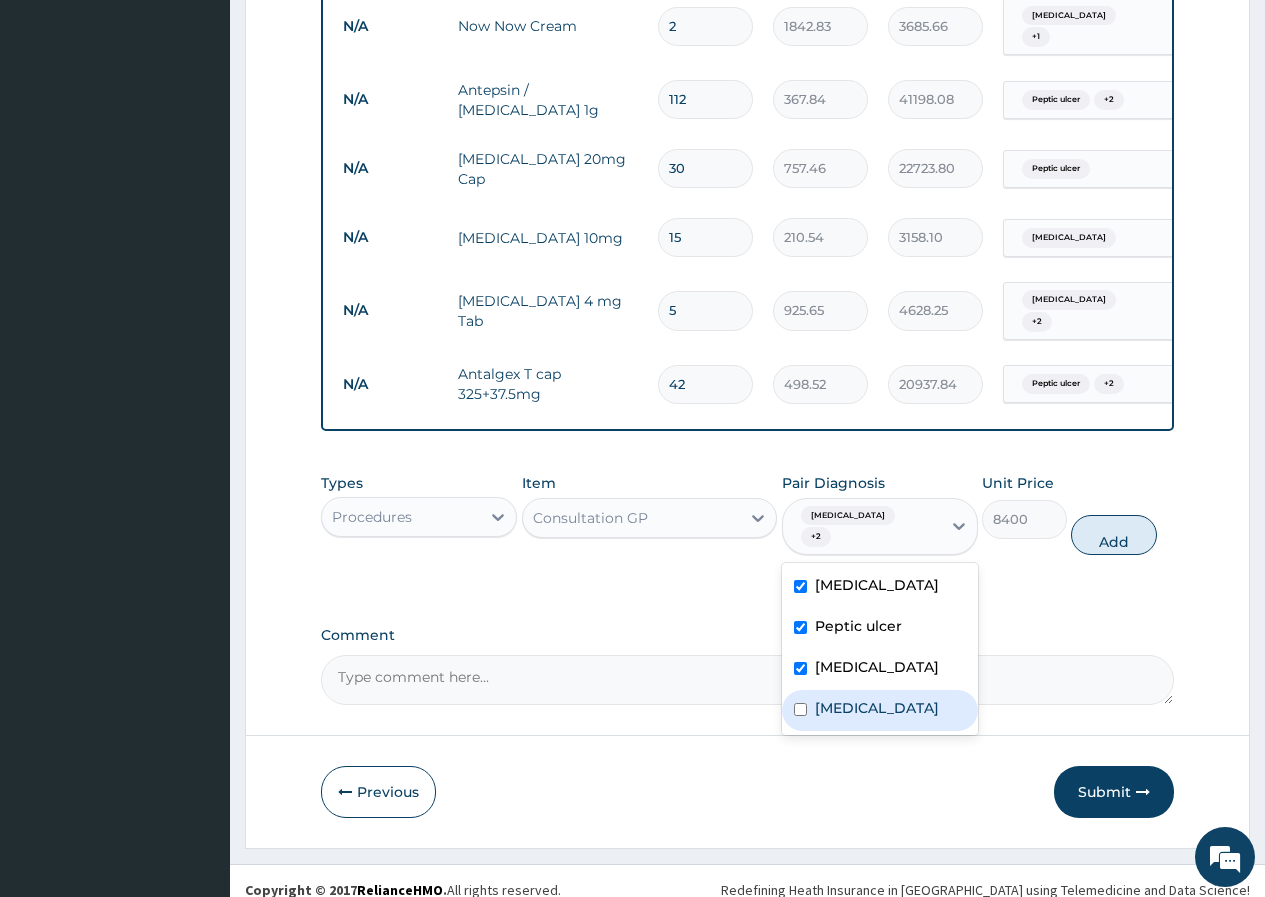click on "Poor posture" at bounding box center [877, 708] 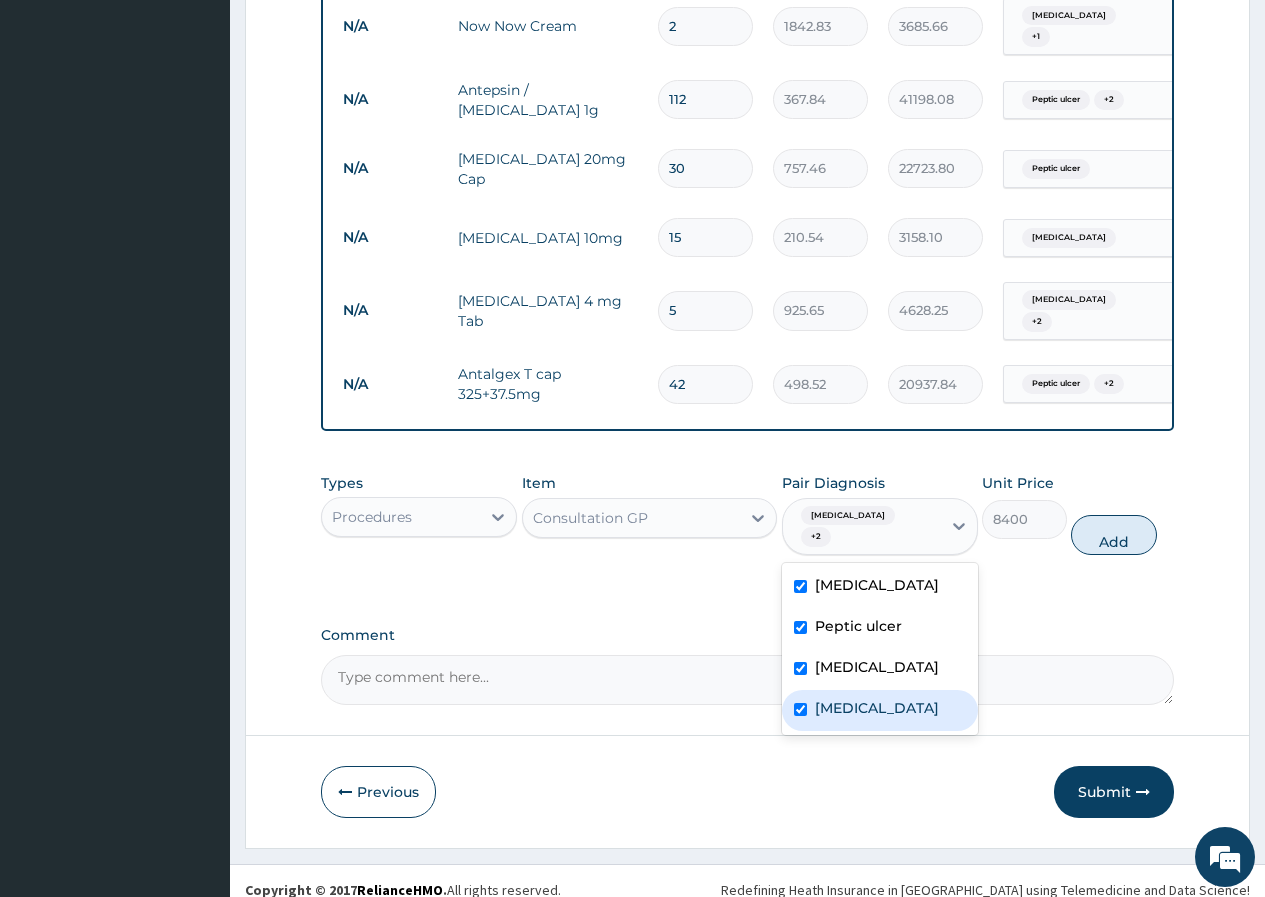checkbox on "true" 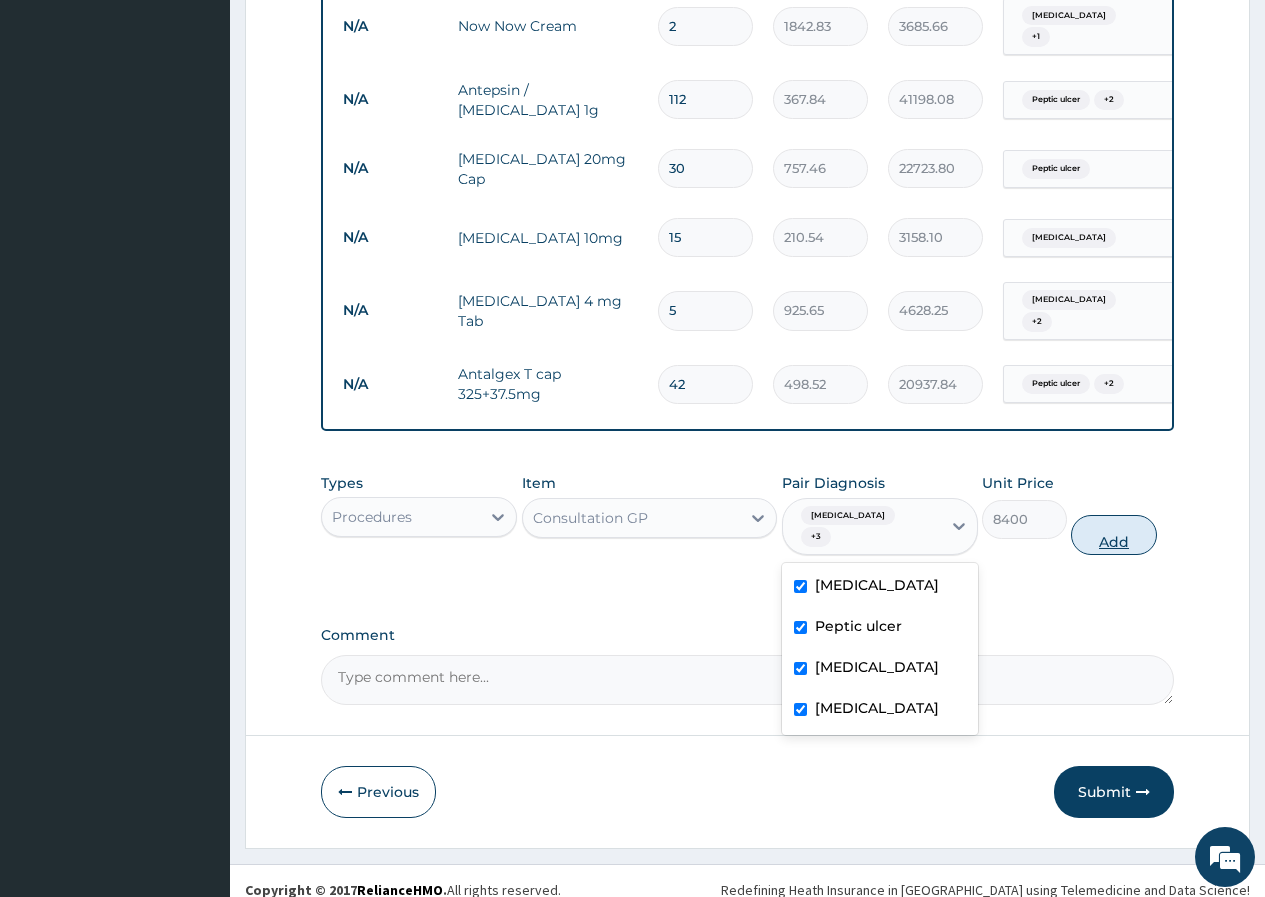 click on "Add" at bounding box center [1113, 535] 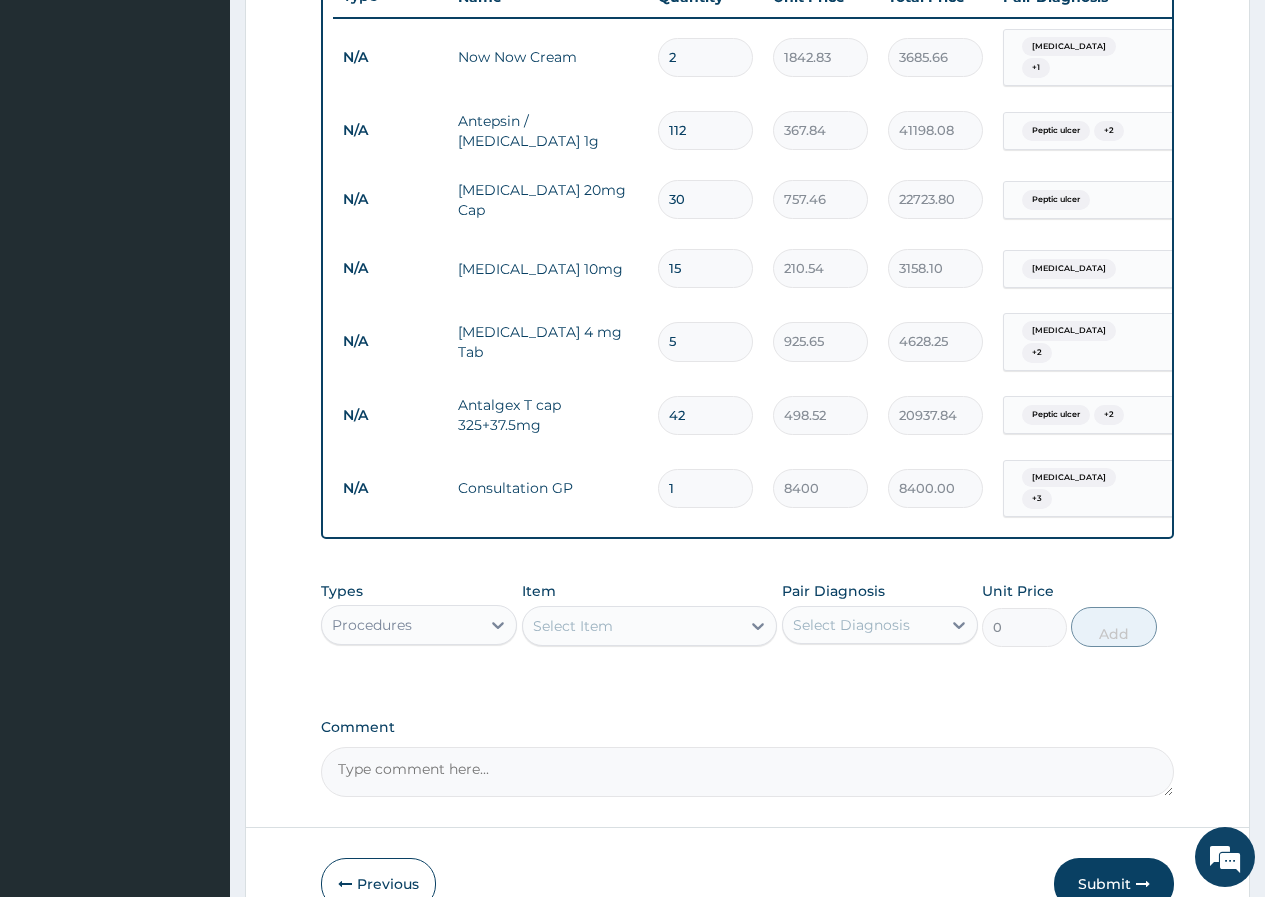 scroll, scrollTop: 897, scrollLeft: 0, axis: vertical 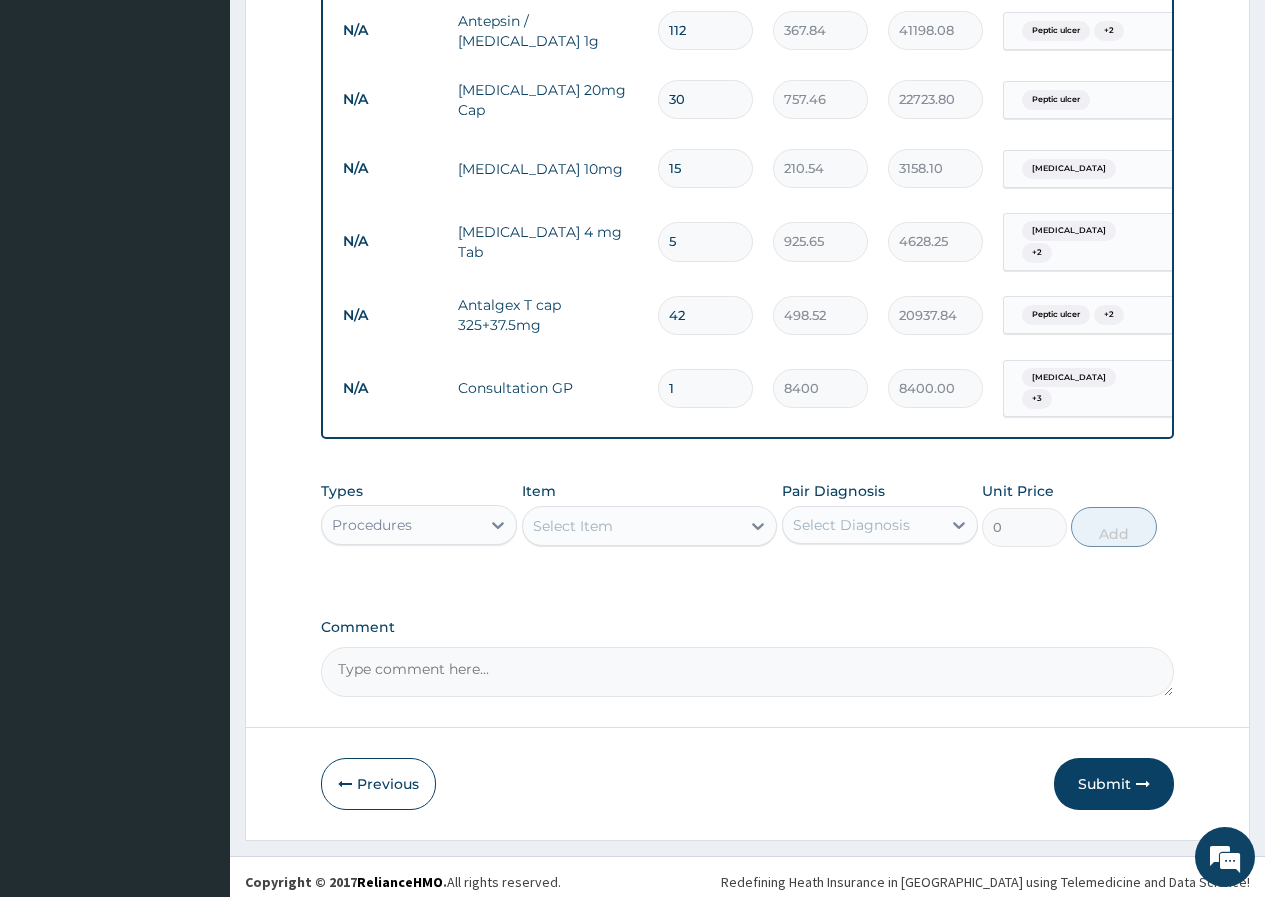 click on "Submit" at bounding box center (1114, 784) 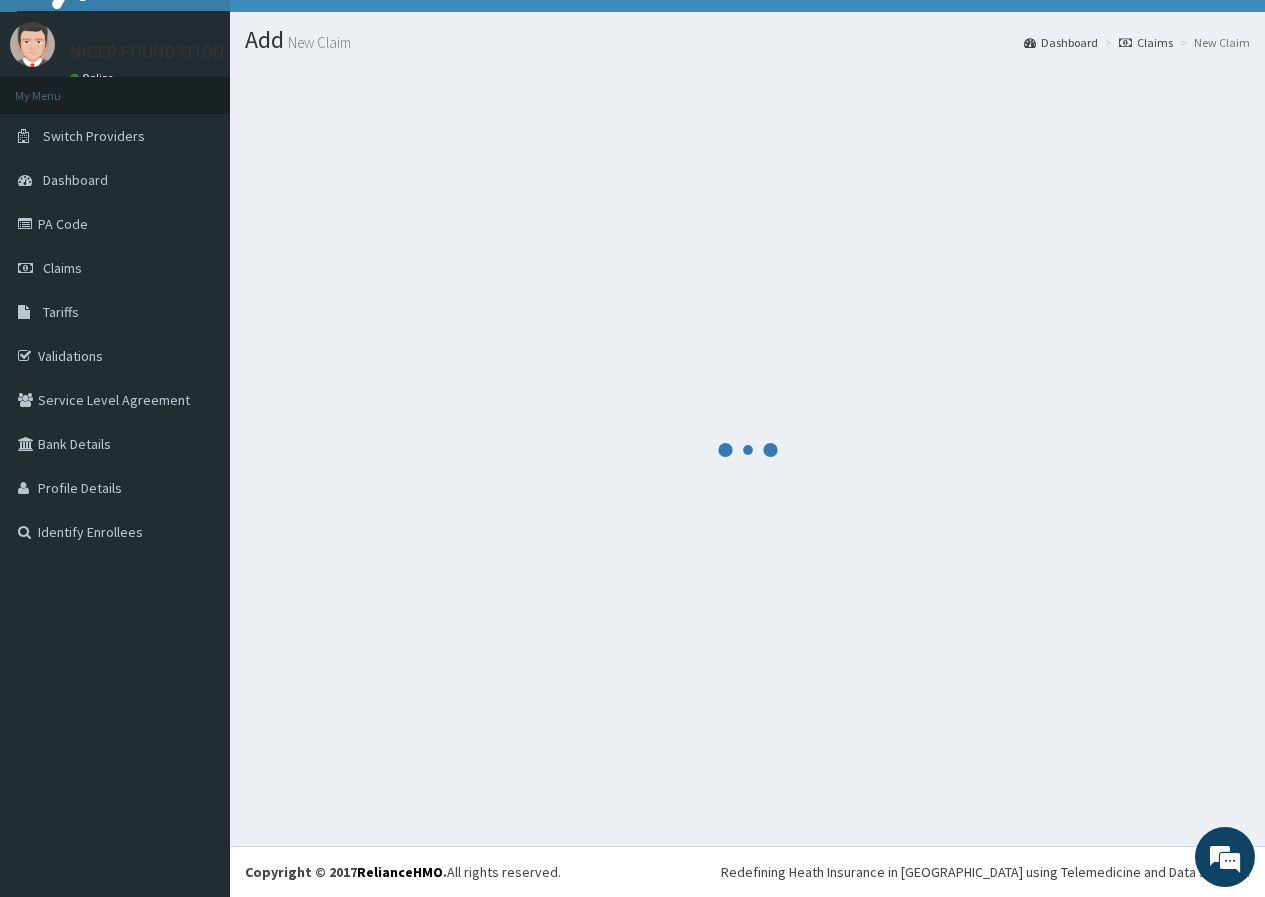 scroll, scrollTop: 879, scrollLeft: 0, axis: vertical 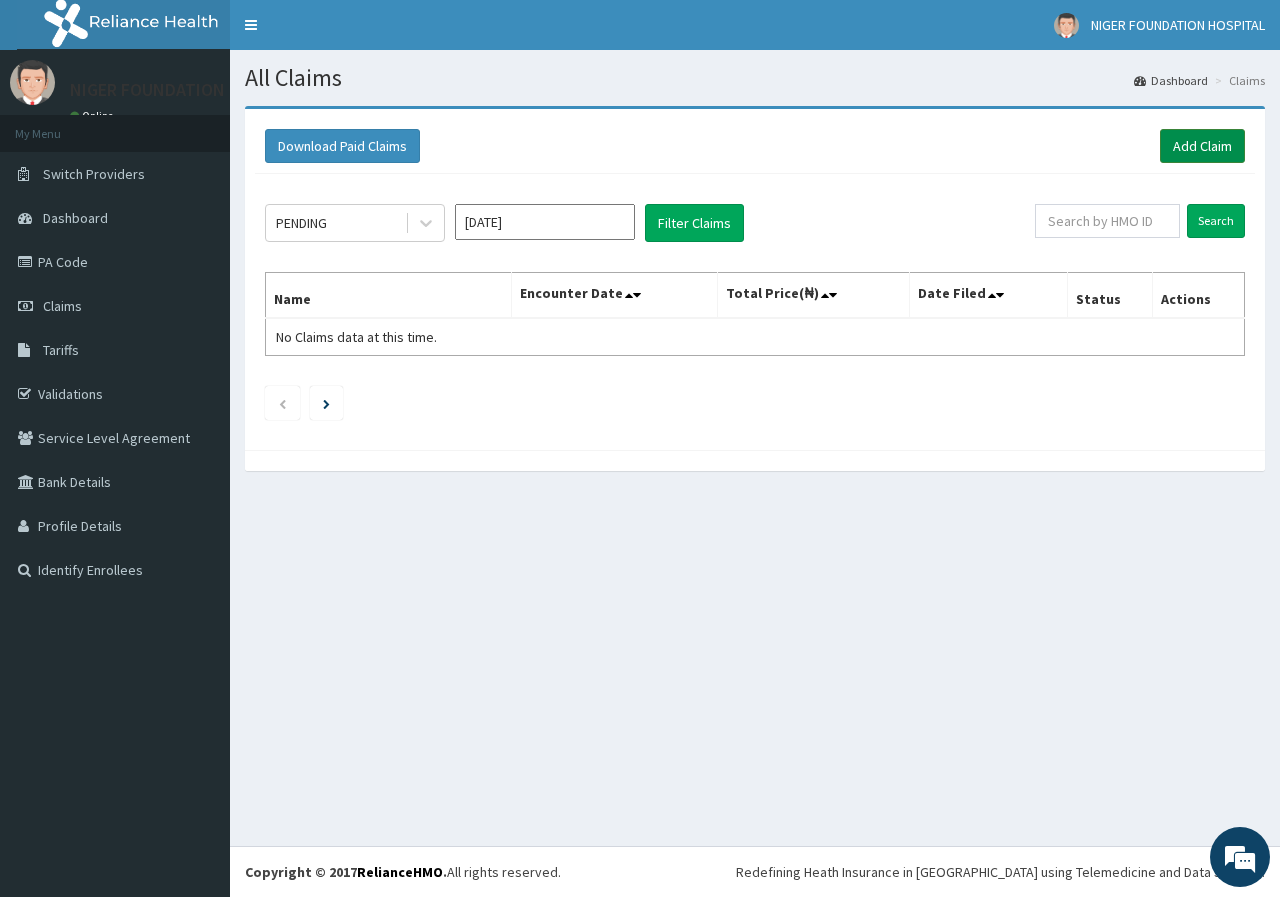 click on "Add Claim" at bounding box center [1202, 146] 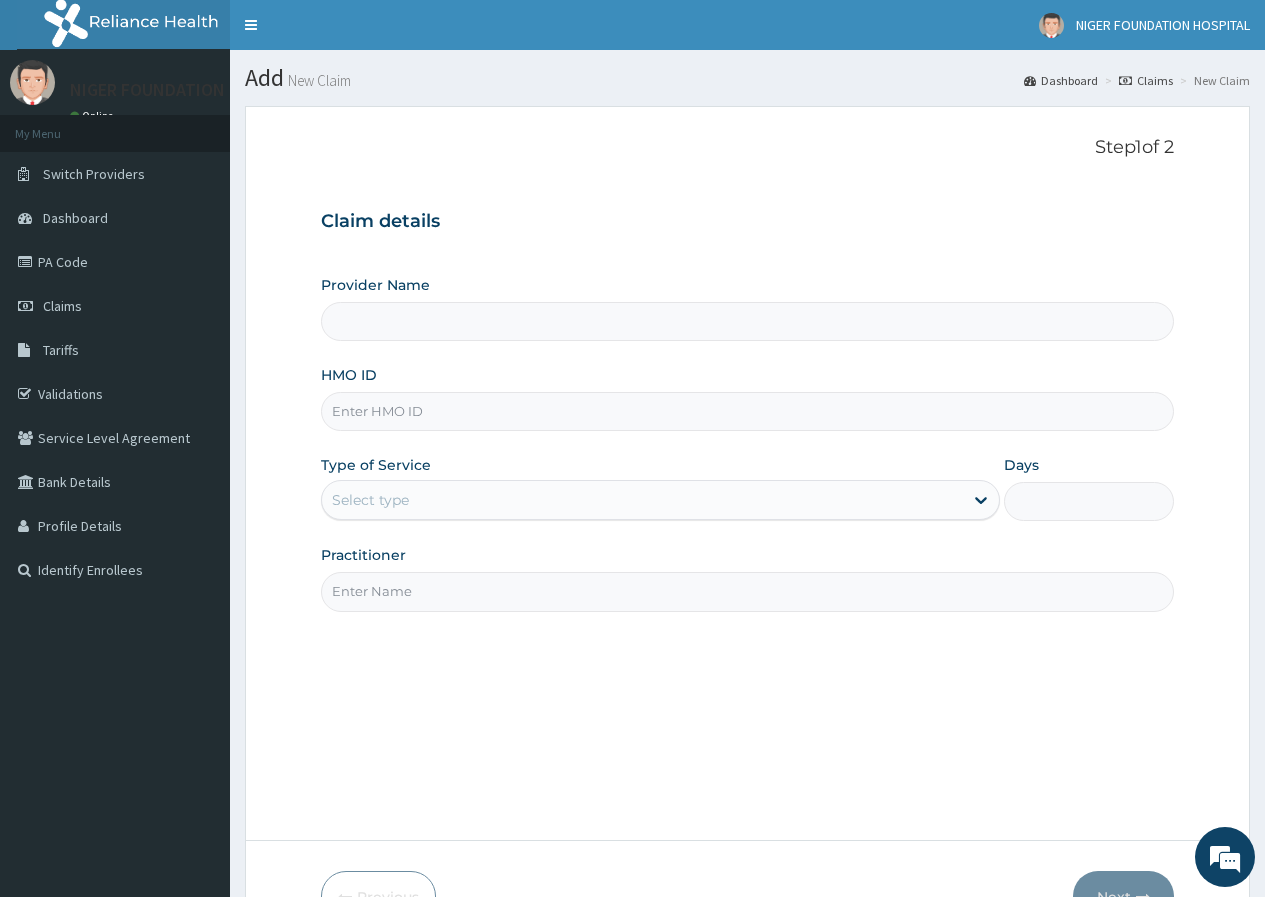 scroll, scrollTop: 0, scrollLeft: 0, axis: both 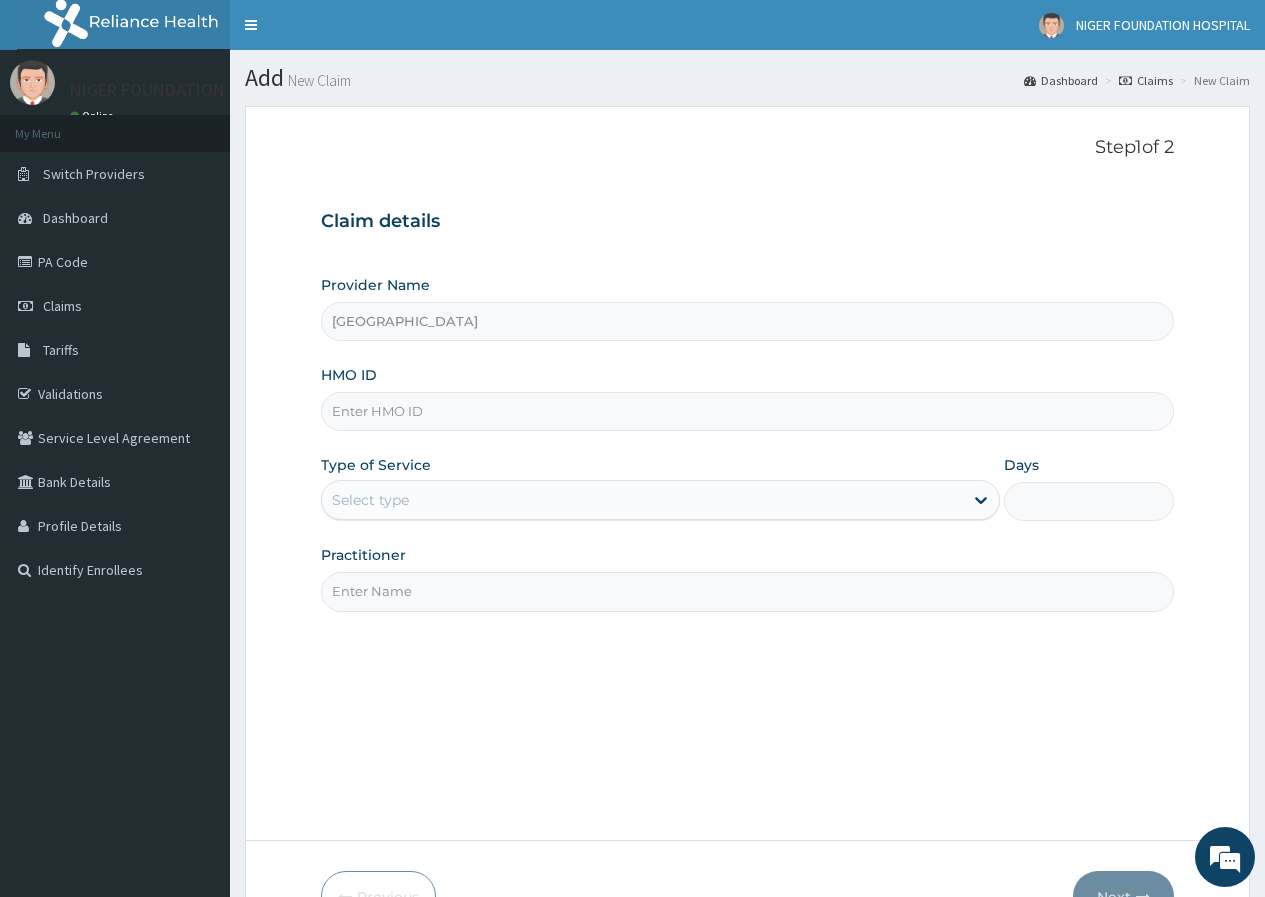 click on "HMO ID" at bounding box center [747, 411] 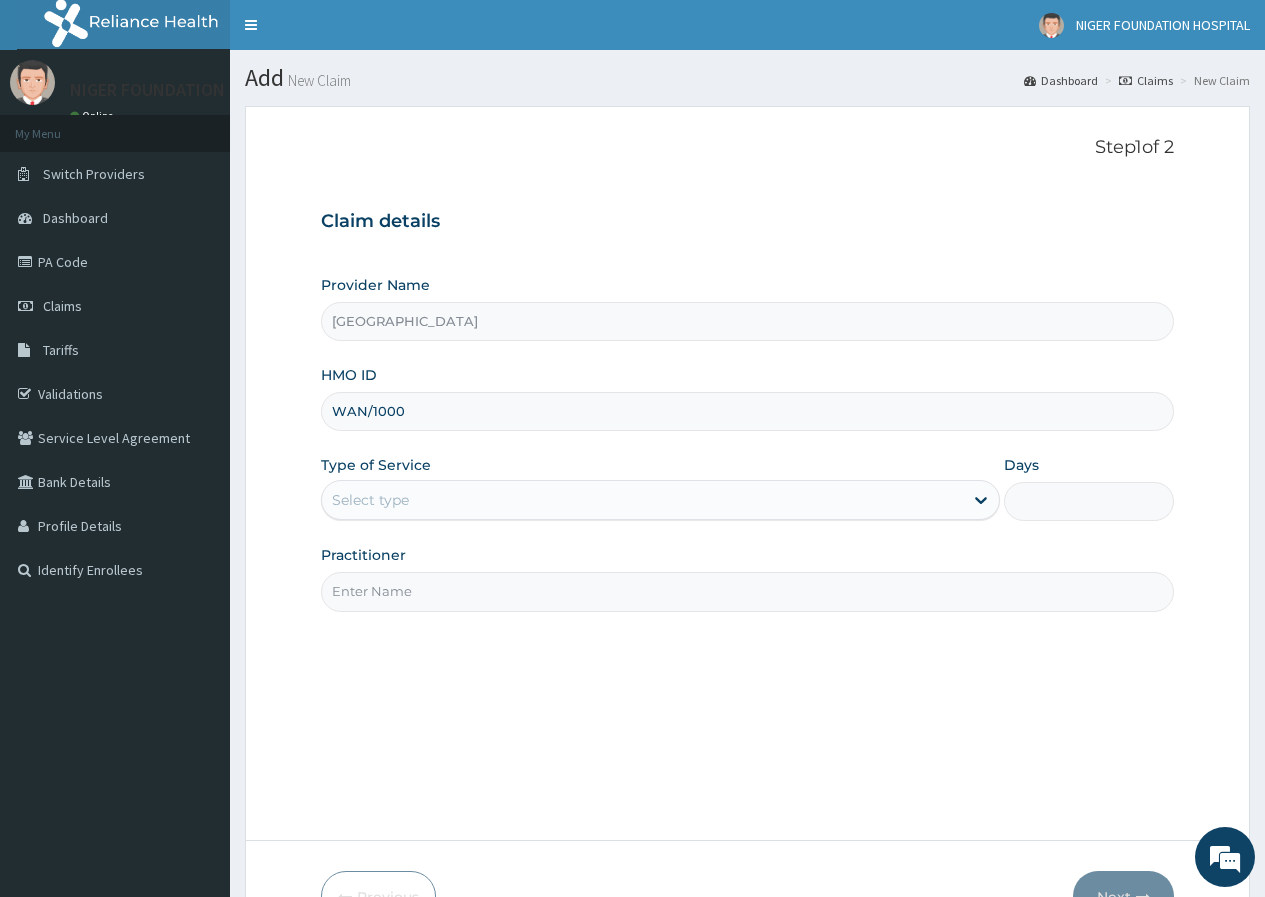 scroll, scrollTop: 0, scrollLeft: 0, axis: both 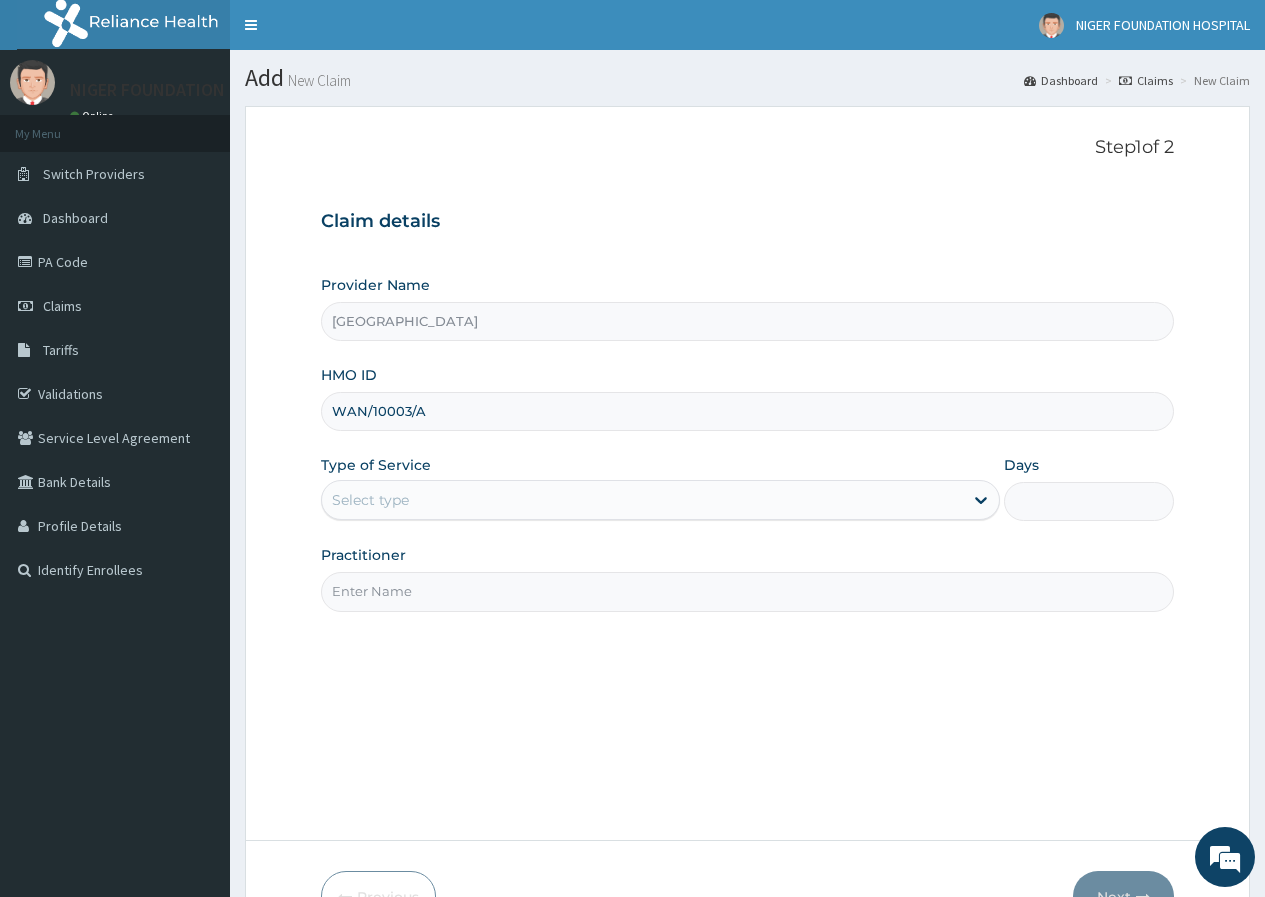 type on "WAN/10003/A" 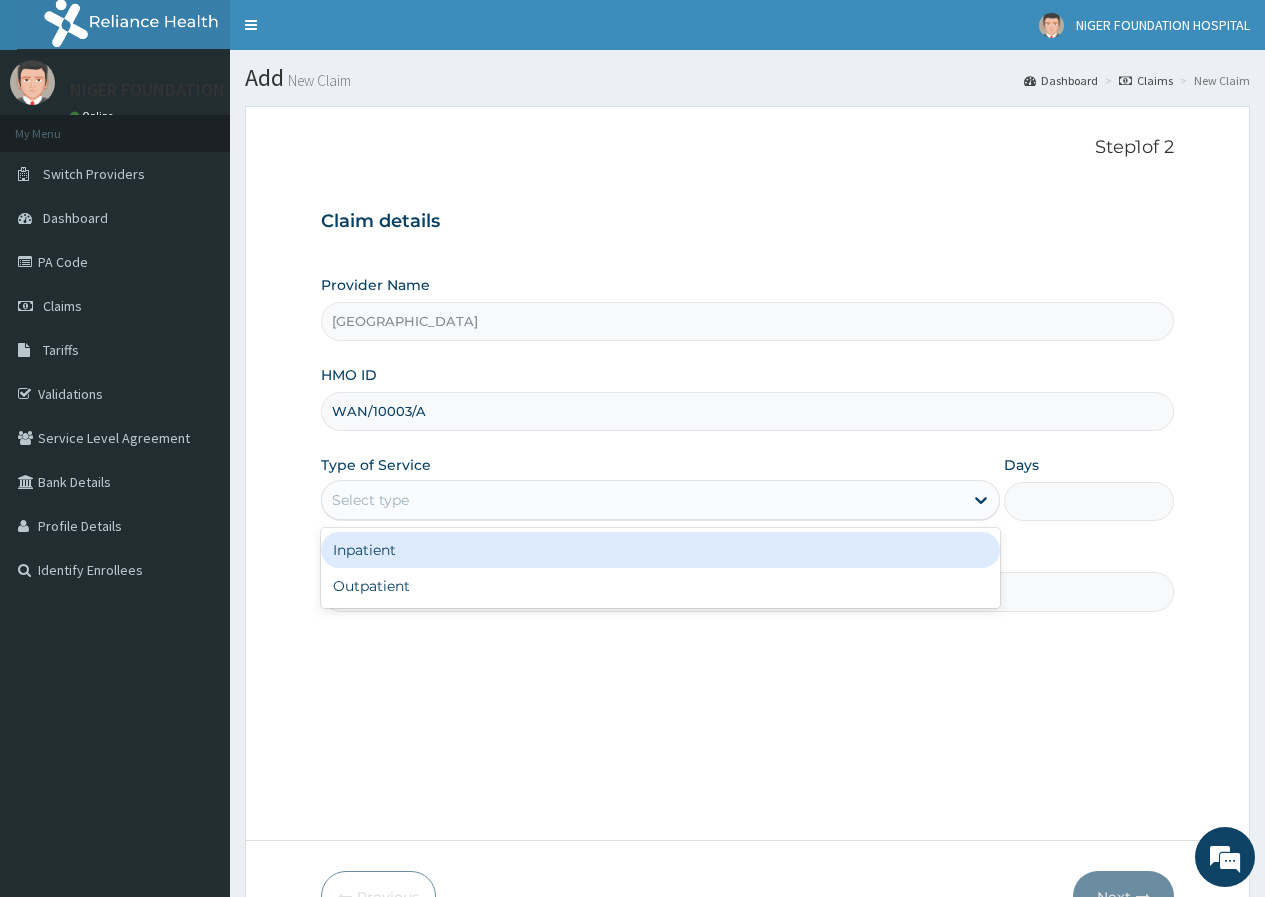 click on "Select type" at bounding box center [642, 500] 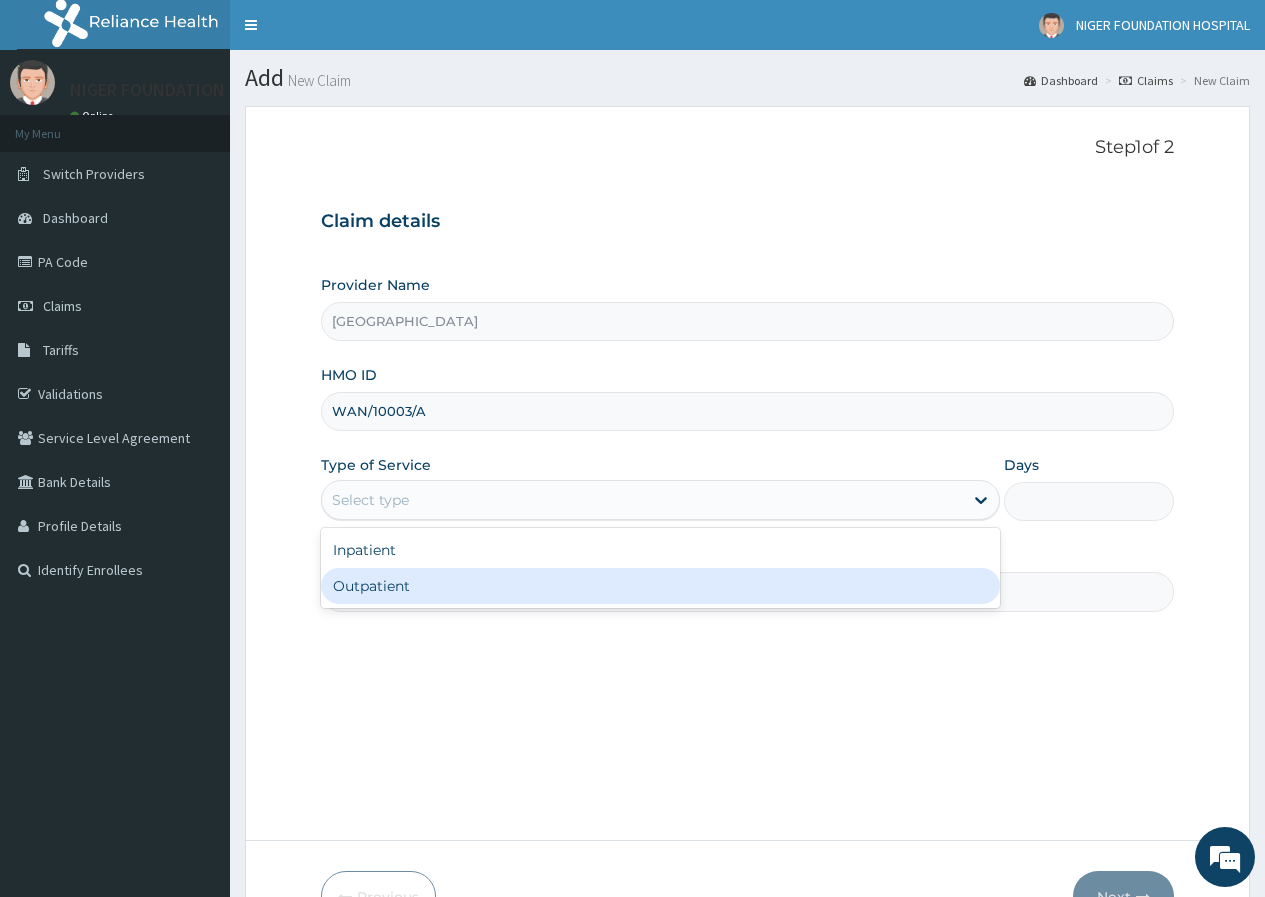 click on "Outpatient" at bounding box center (660, 586) 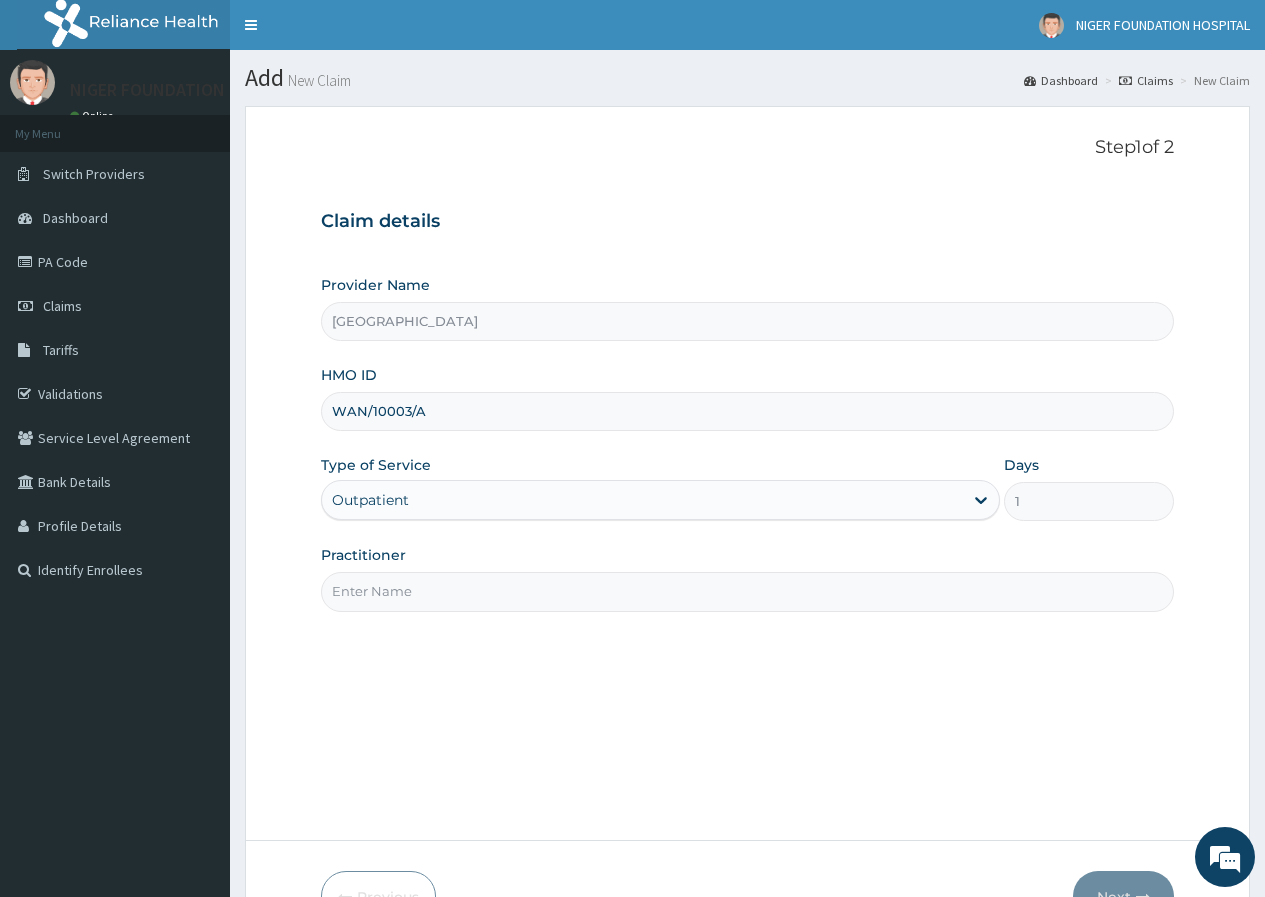 click on "Practitioner" at bounding box center [747, 591] 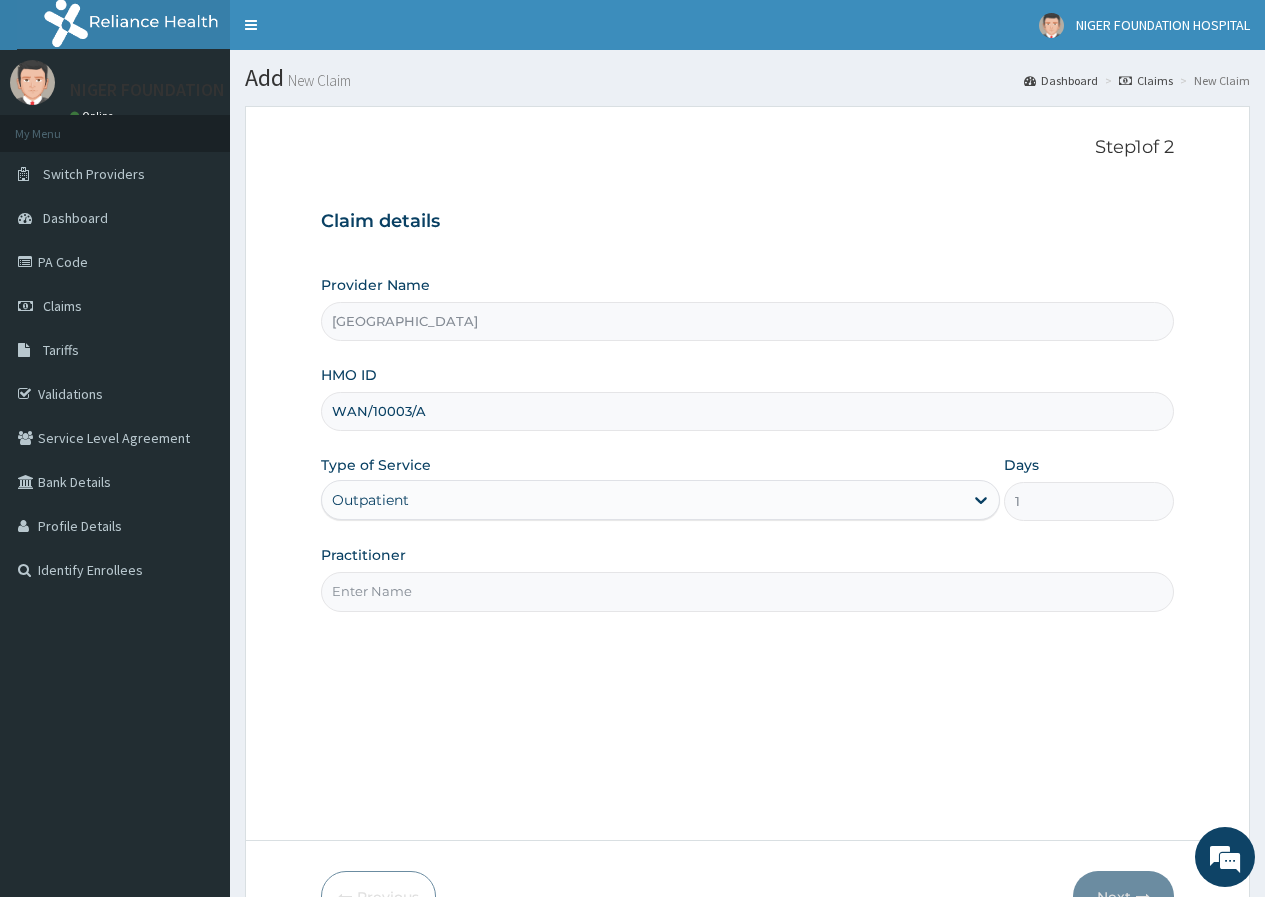 paste on "Dr. Chibuzor Ndiokwelu" 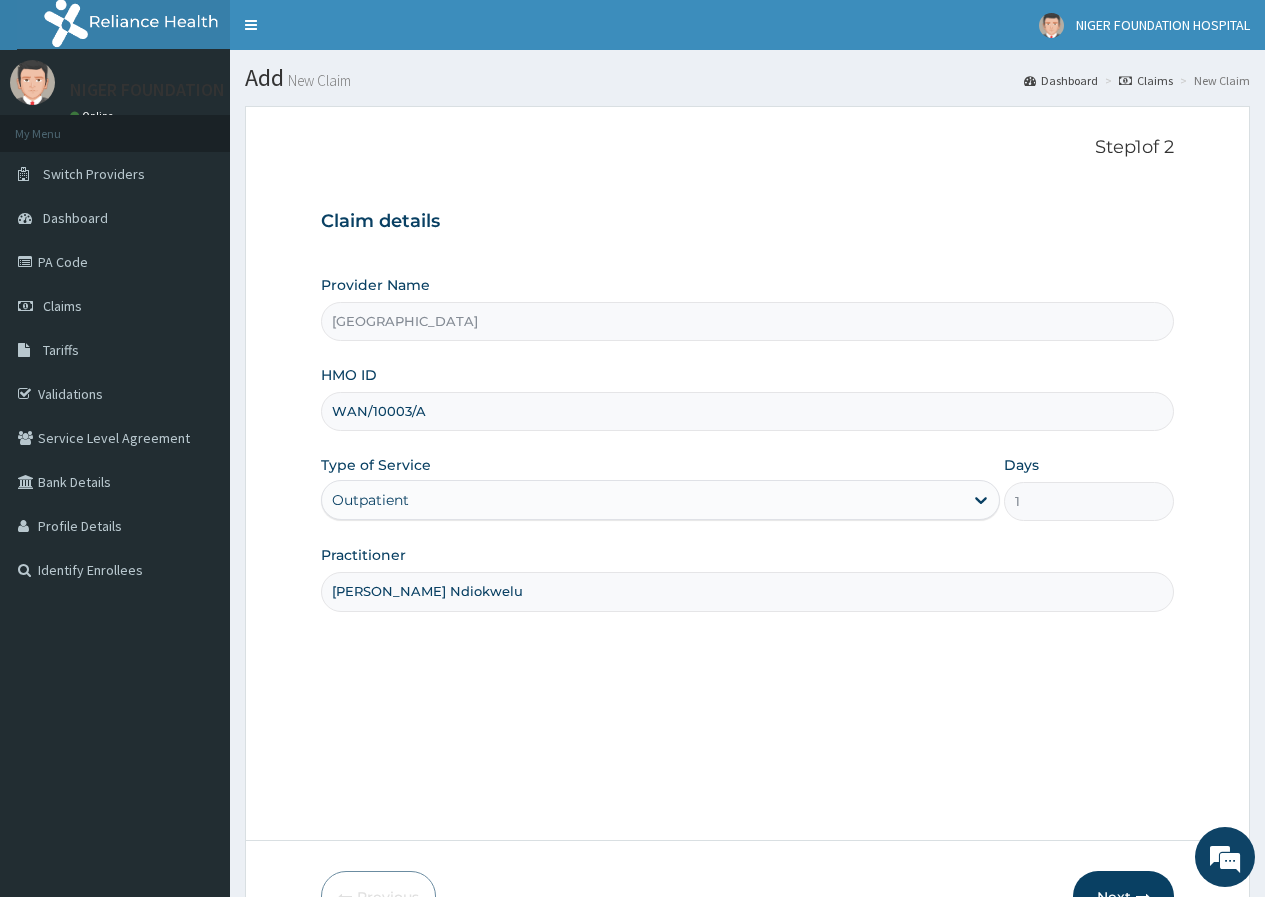 type on "Dr. Chibuzor Ndiokwelu" 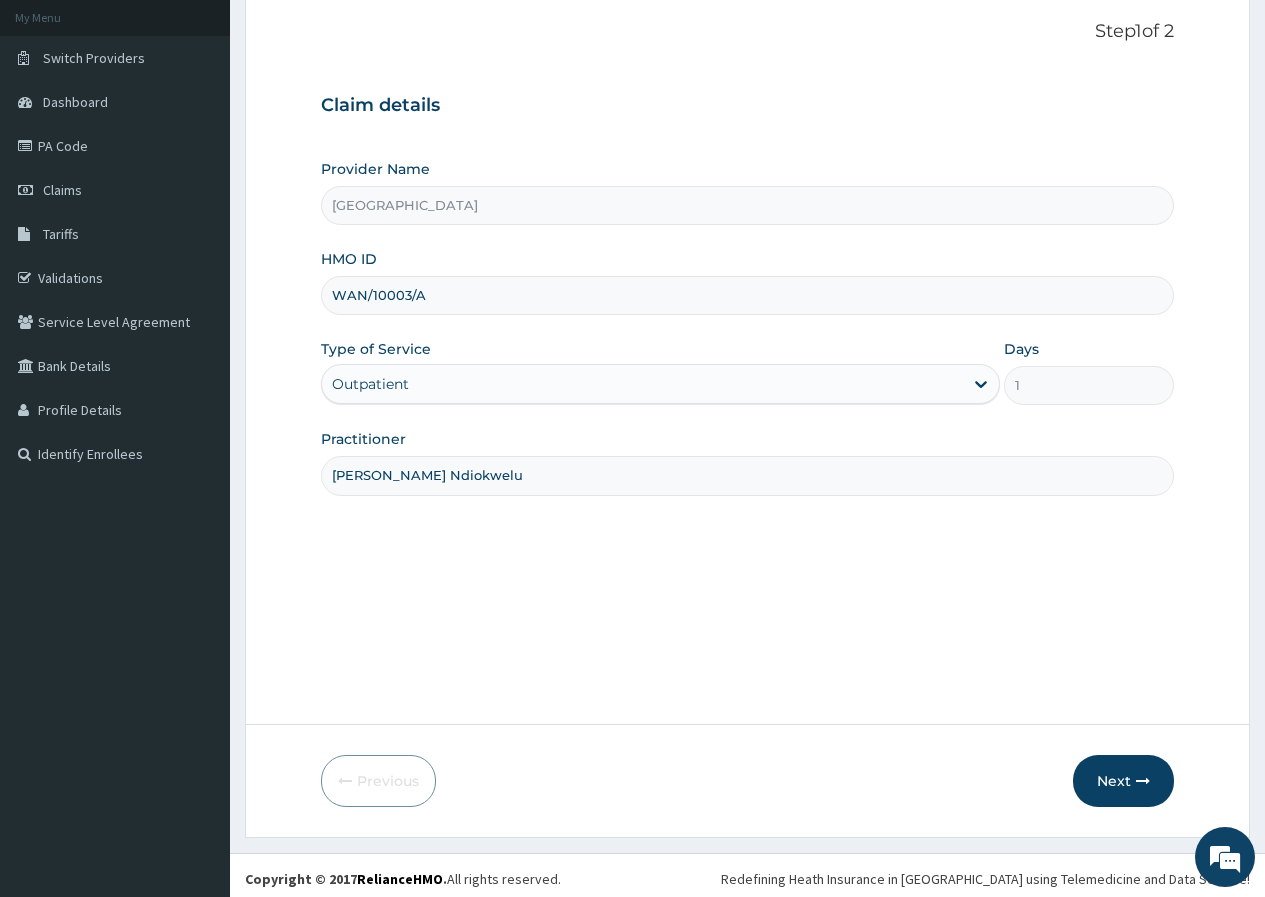 scroll, scrollTop: 123, scrollLeft: 0, axis: vertical 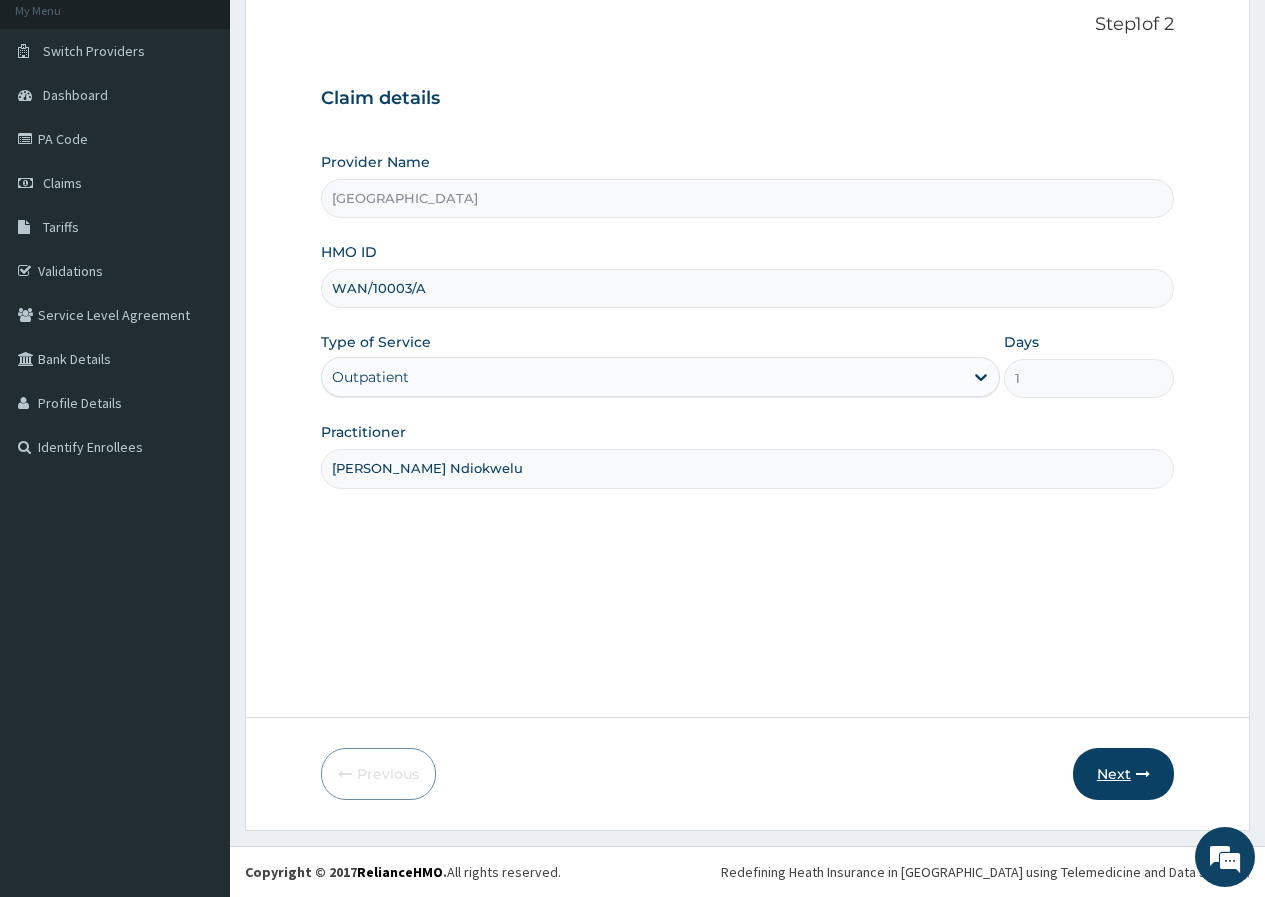click on "Next" at bounding box center (1123, 774) 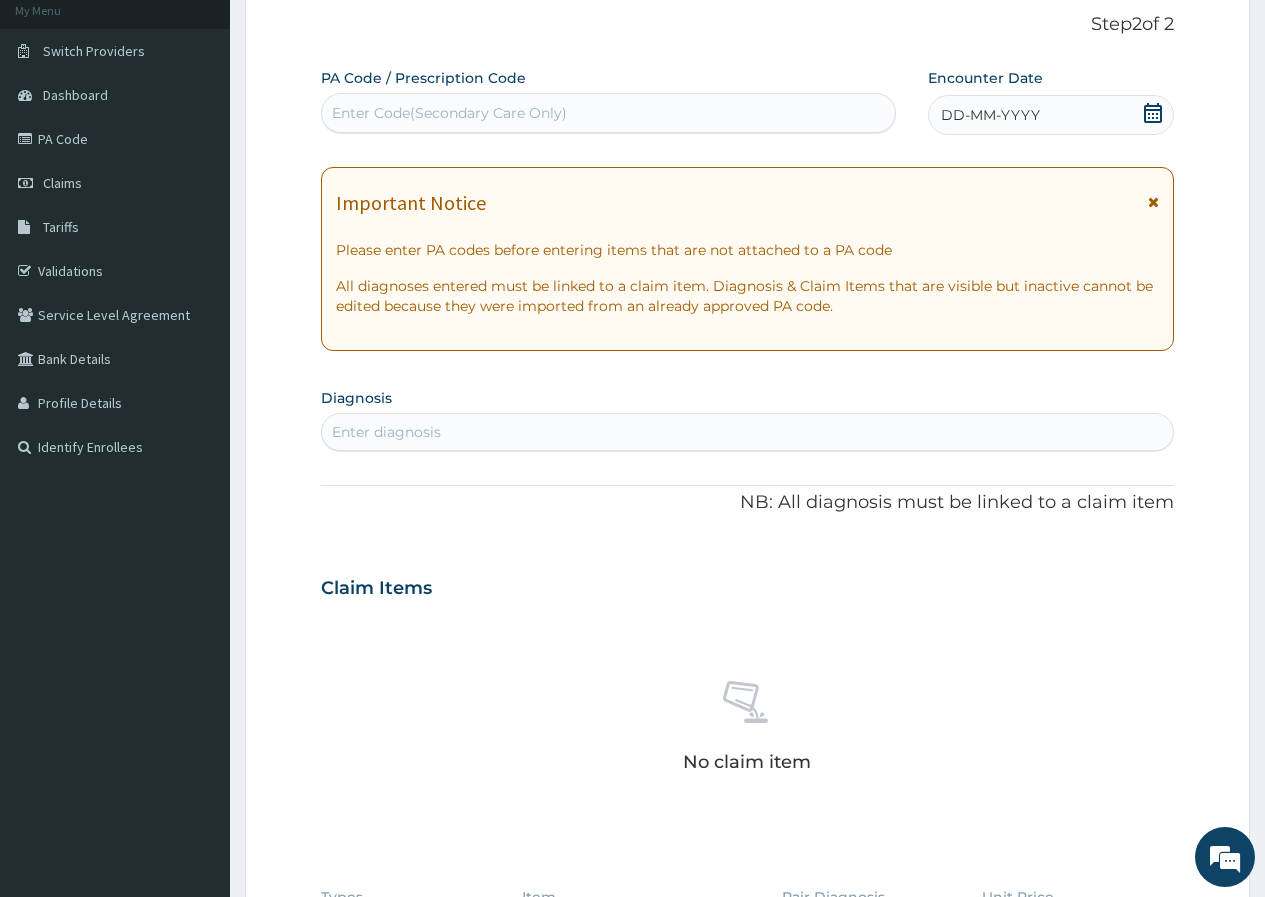 click on "Enter Code(Secondary Care Only)" at bounding box center [608, 113] 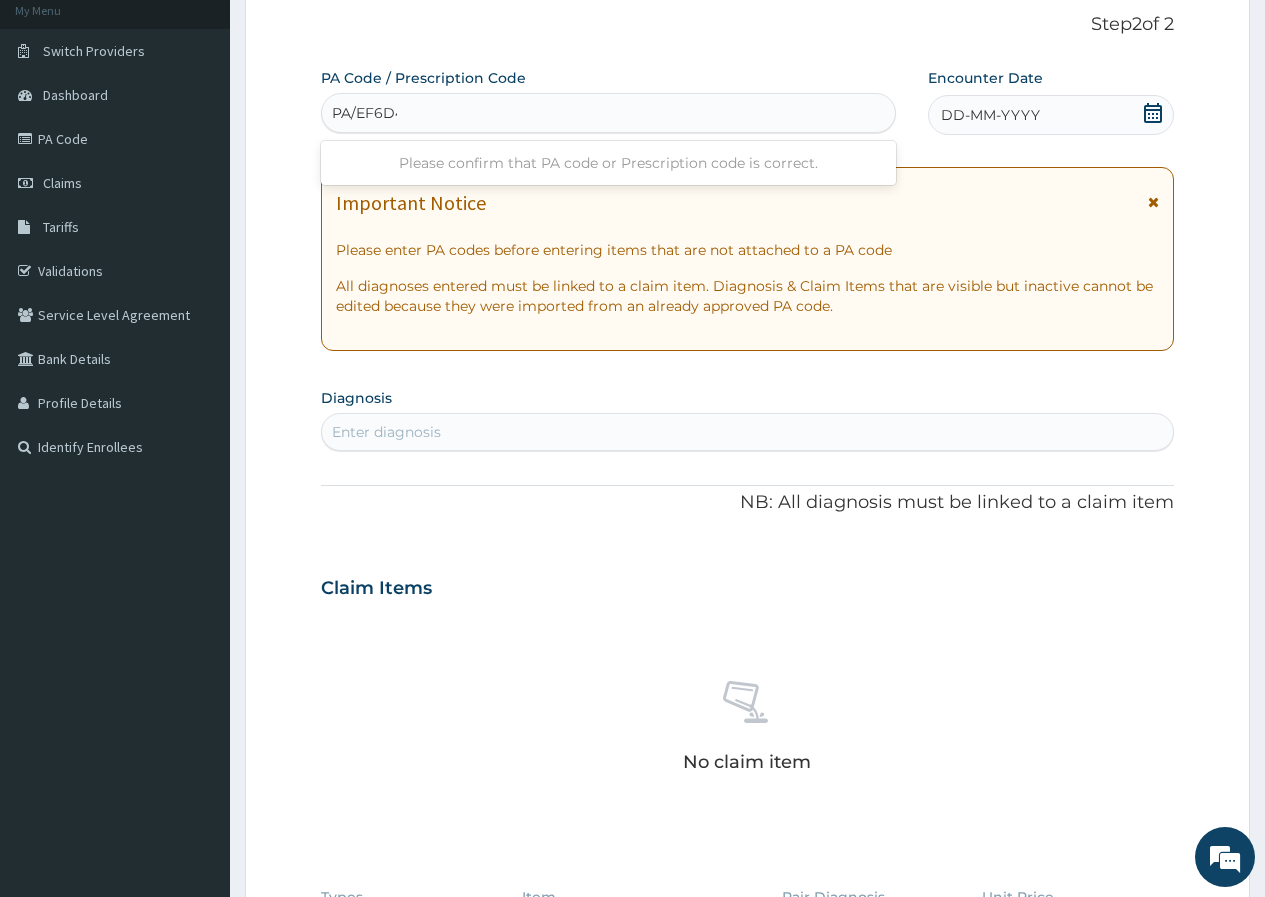 type on "PA/EF6D43" 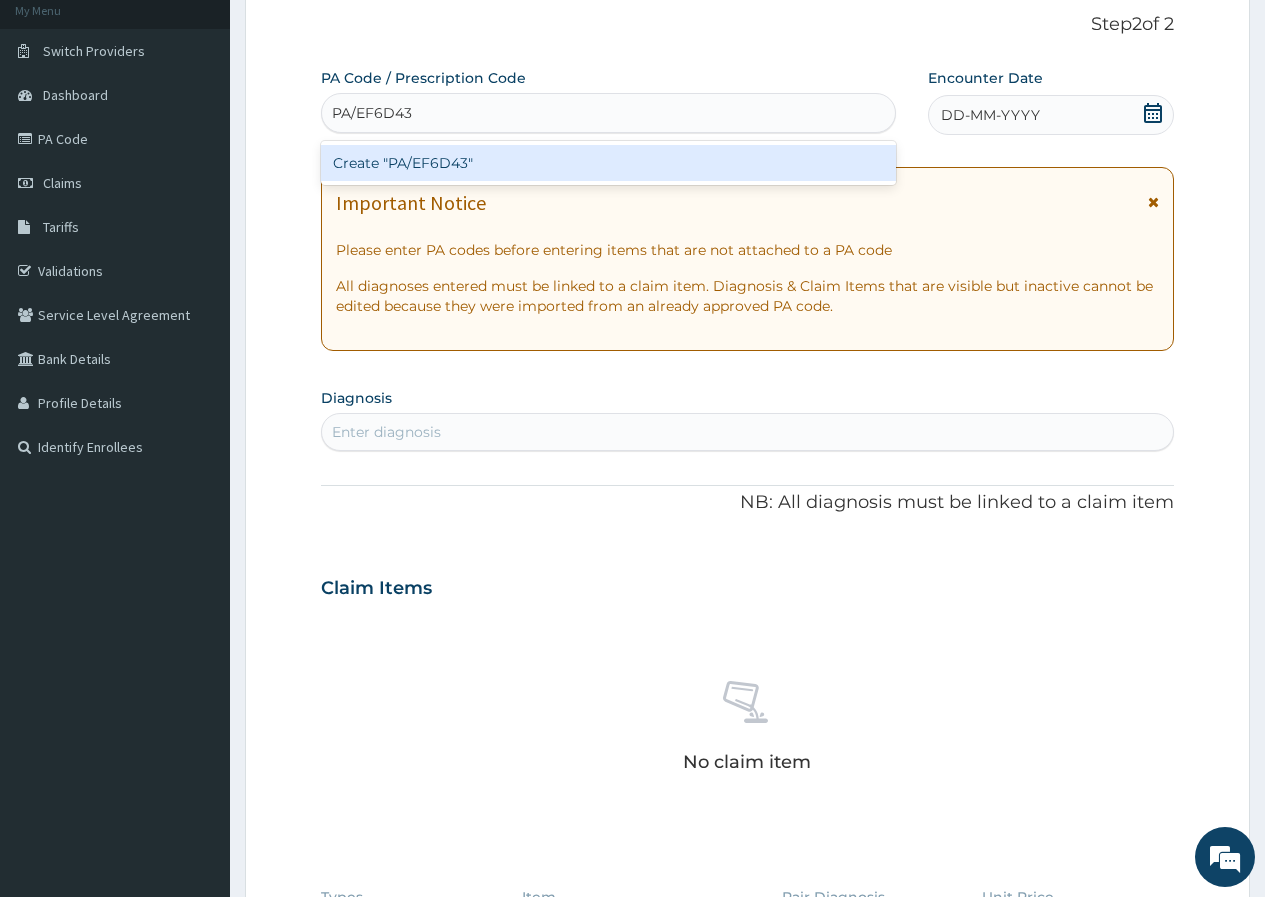 click on "Create "PA/EF6D43"" at bounding box center (608, 163) 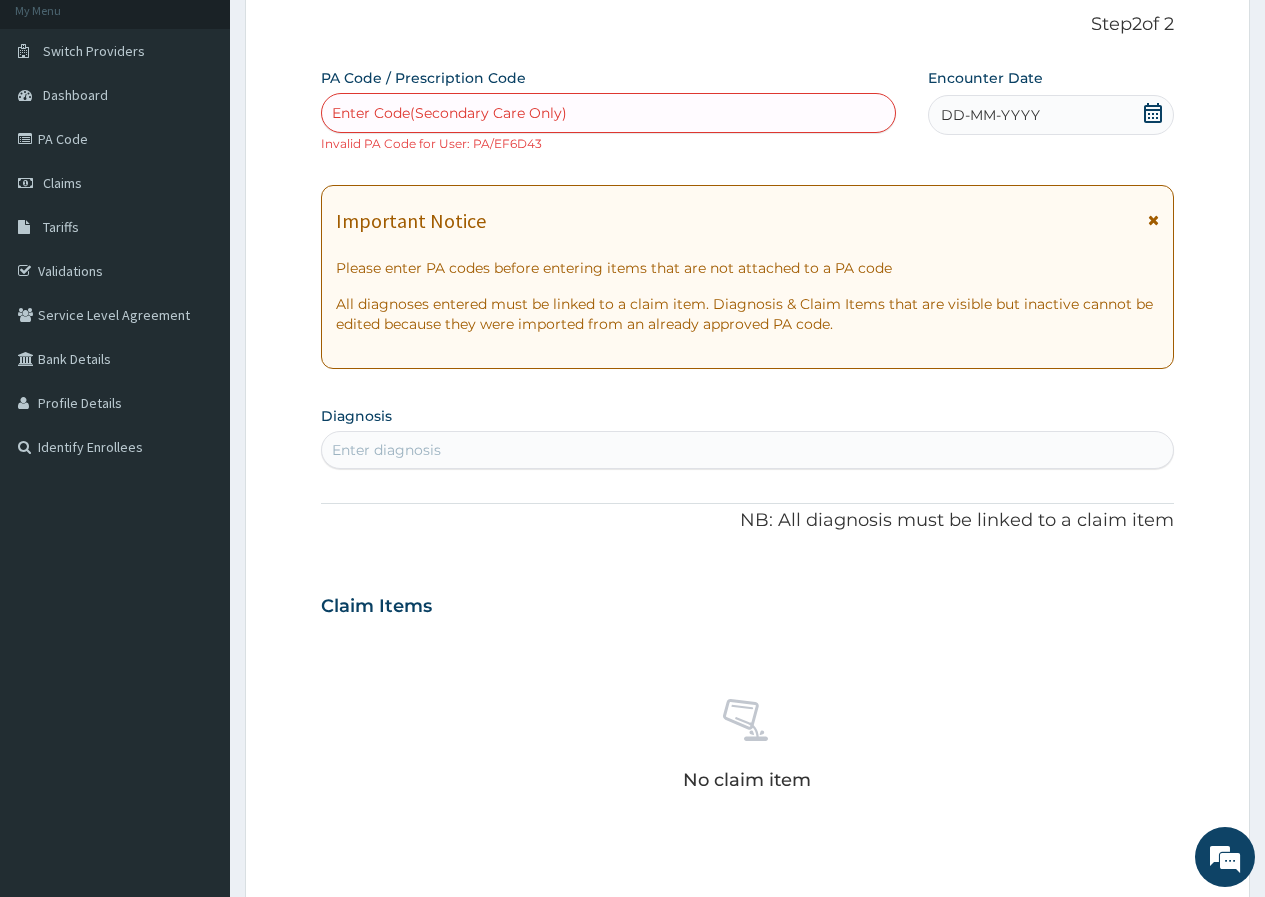 click 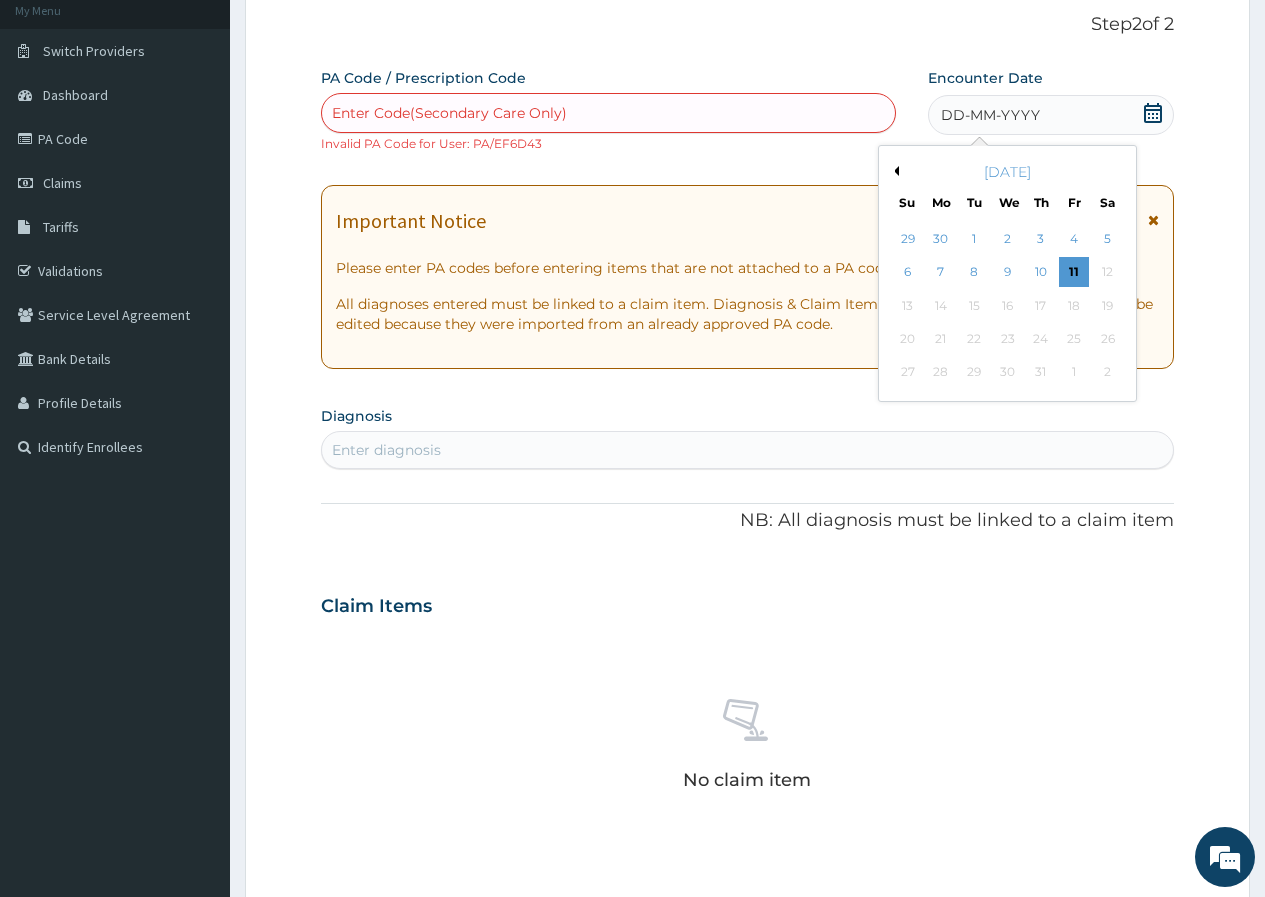 click on "July 2025" at bounding box center [1007, 172] 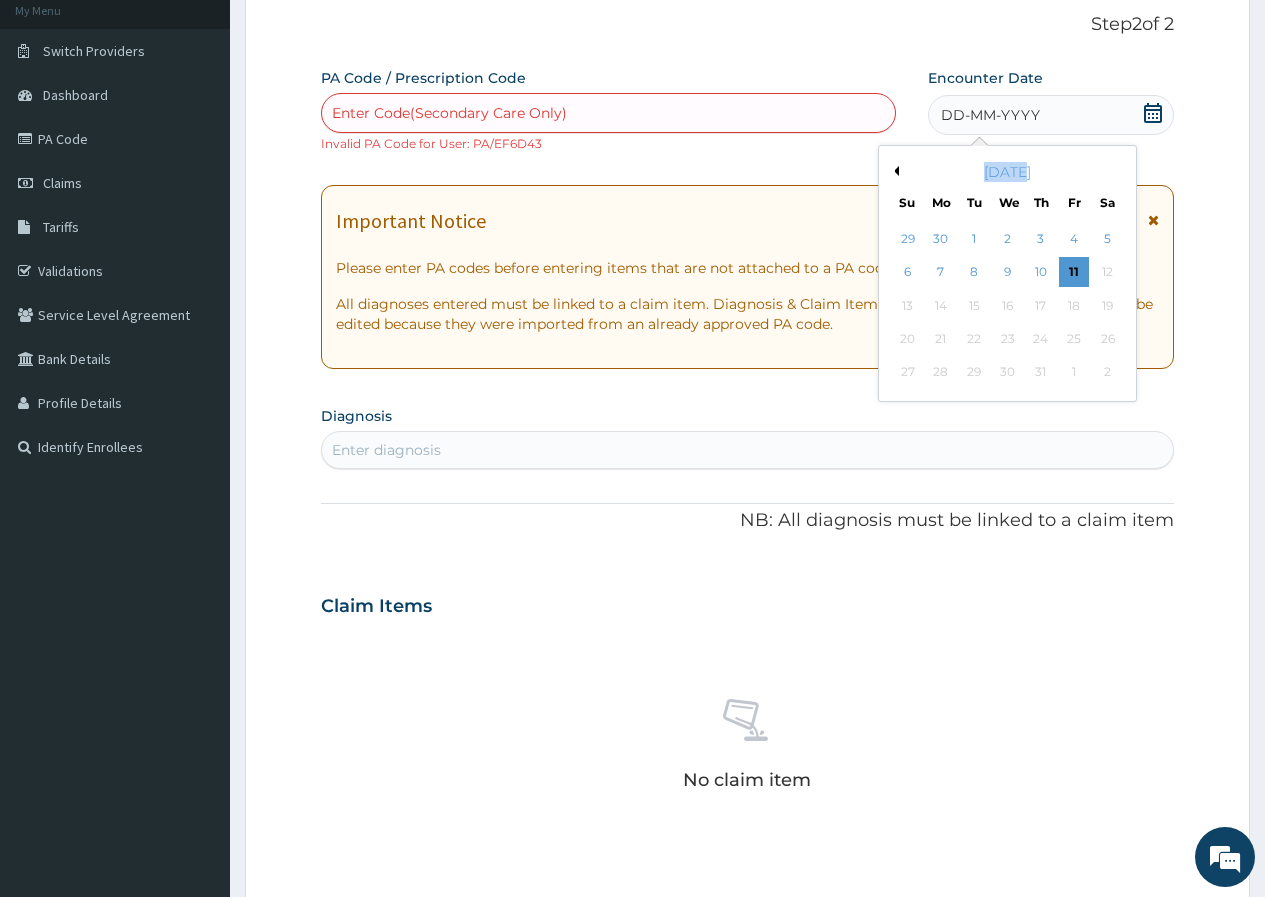 click on "July 2025" at bounding box center [1007, 172] 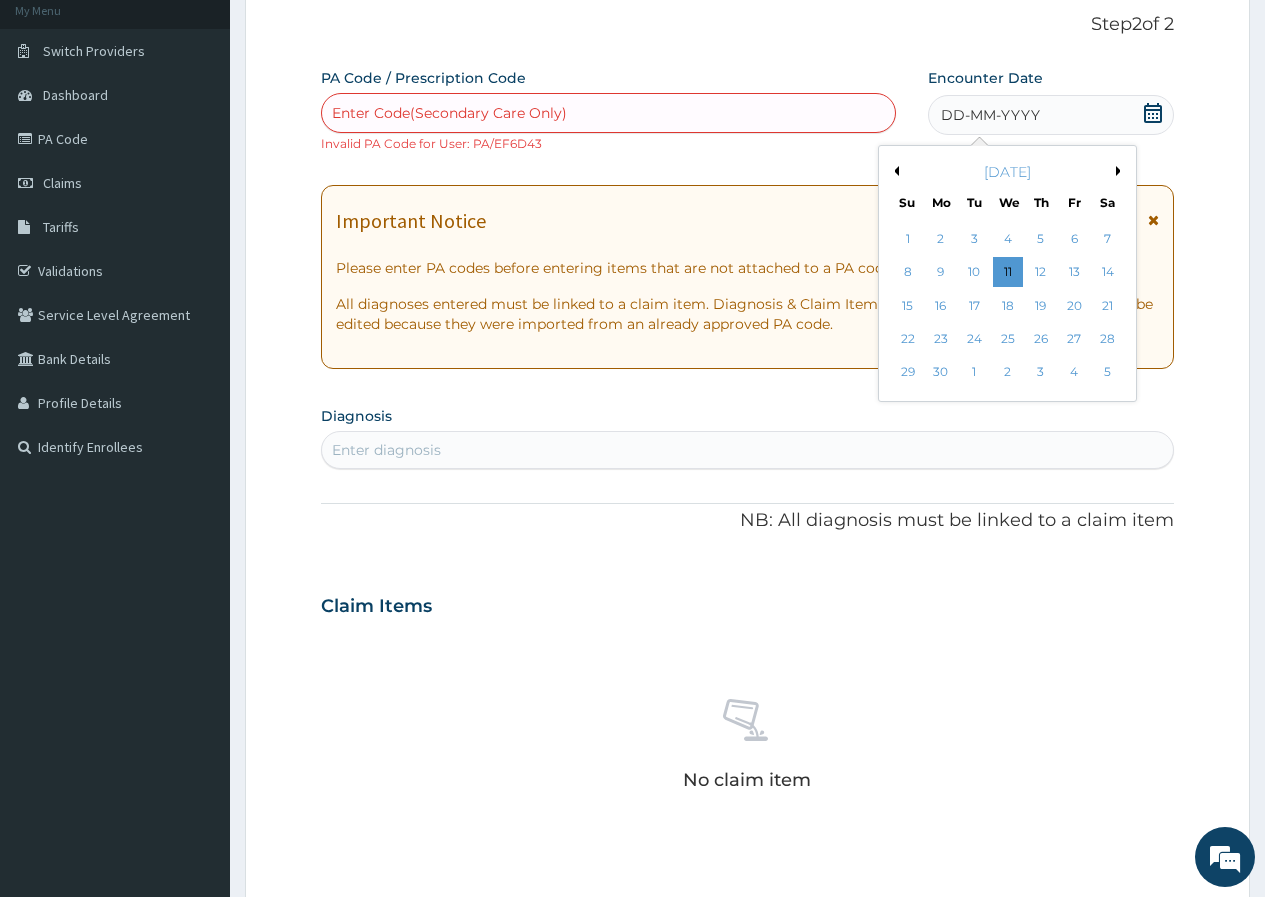 click on "Previous Month" at bounding box center [894, 171] 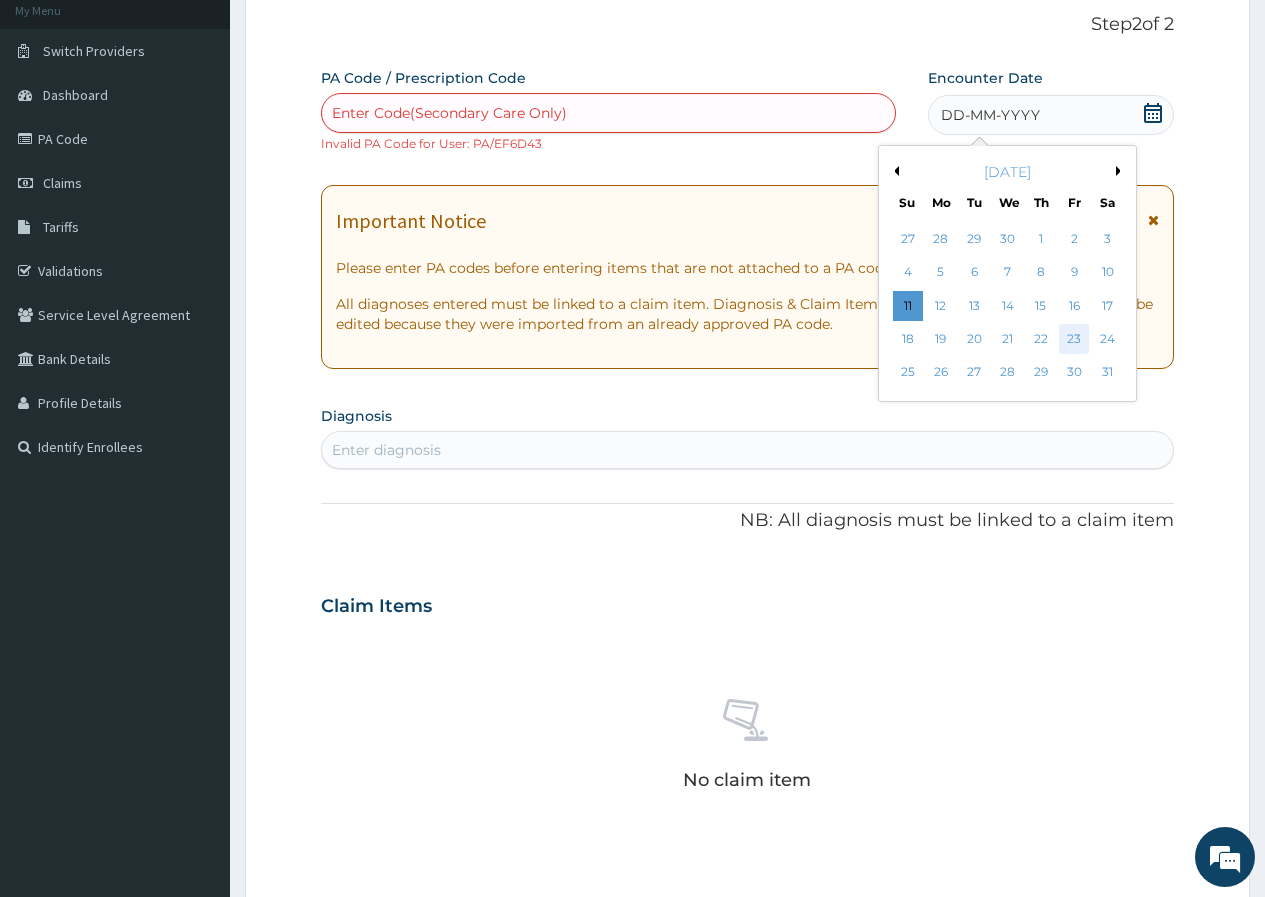 click on "23" at bounding box center (1074, 339) 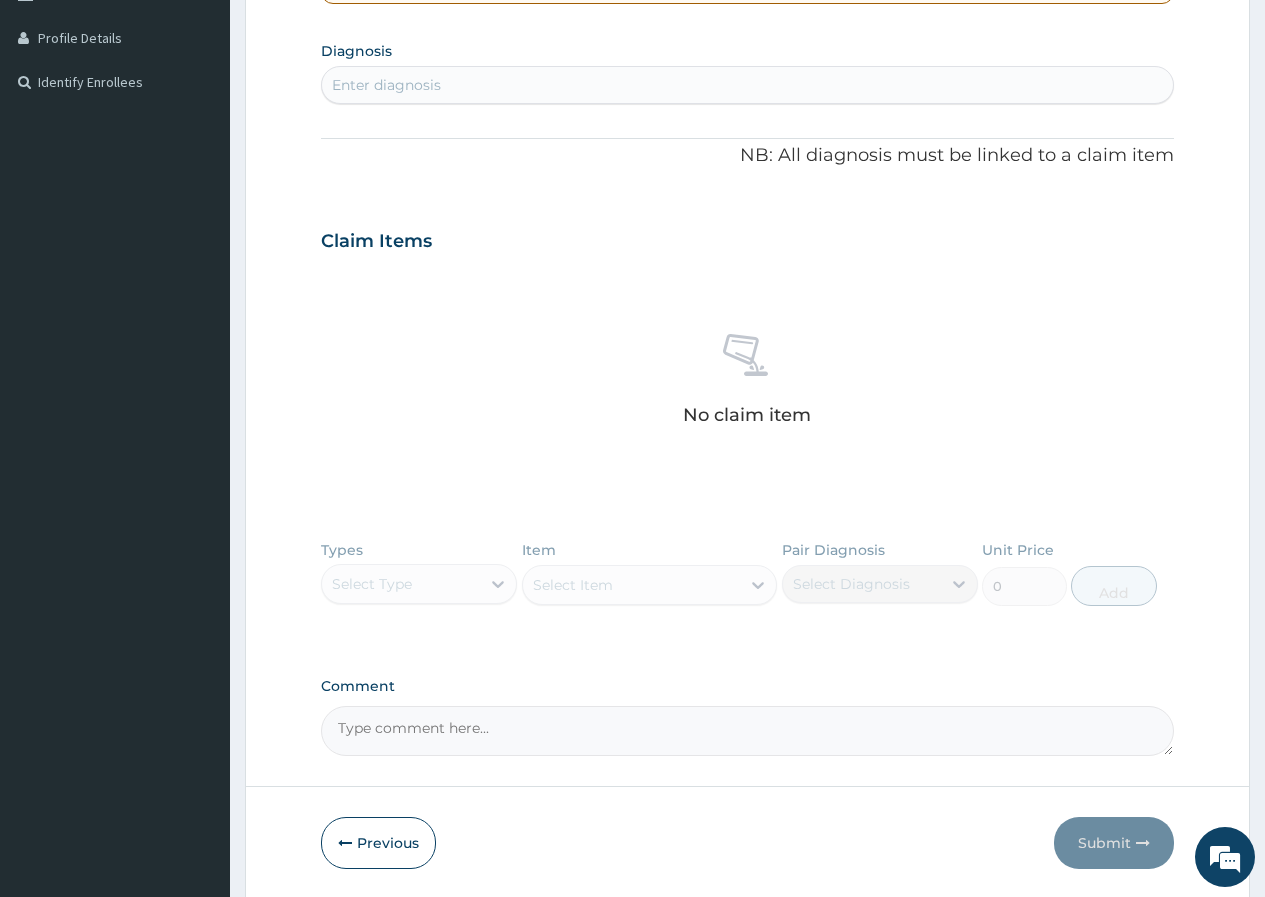 scroll, scrollTop: 523, scrollLeft: 0, axis: vertical 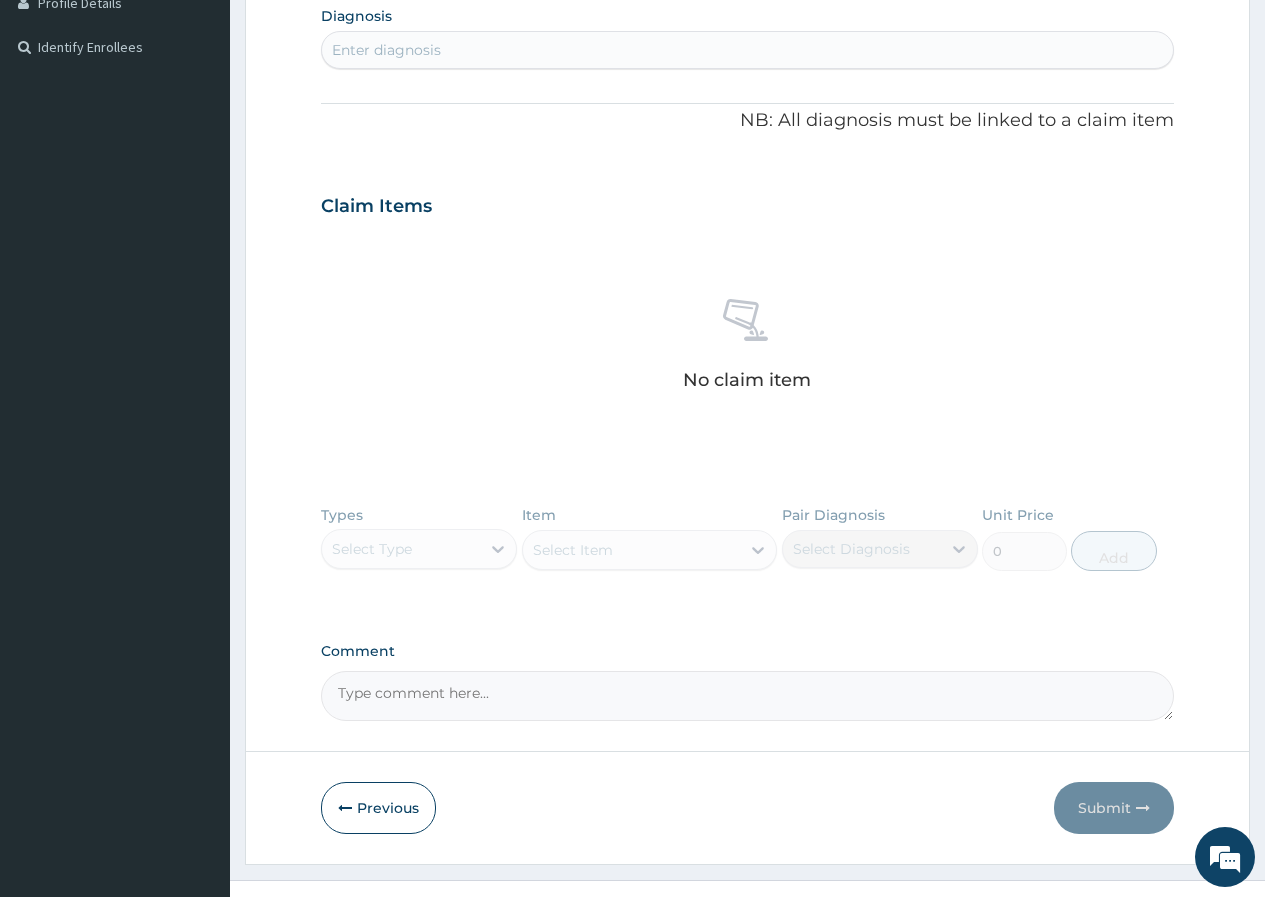 click on "Enter diagnosis" at bounding box center [747, 50] 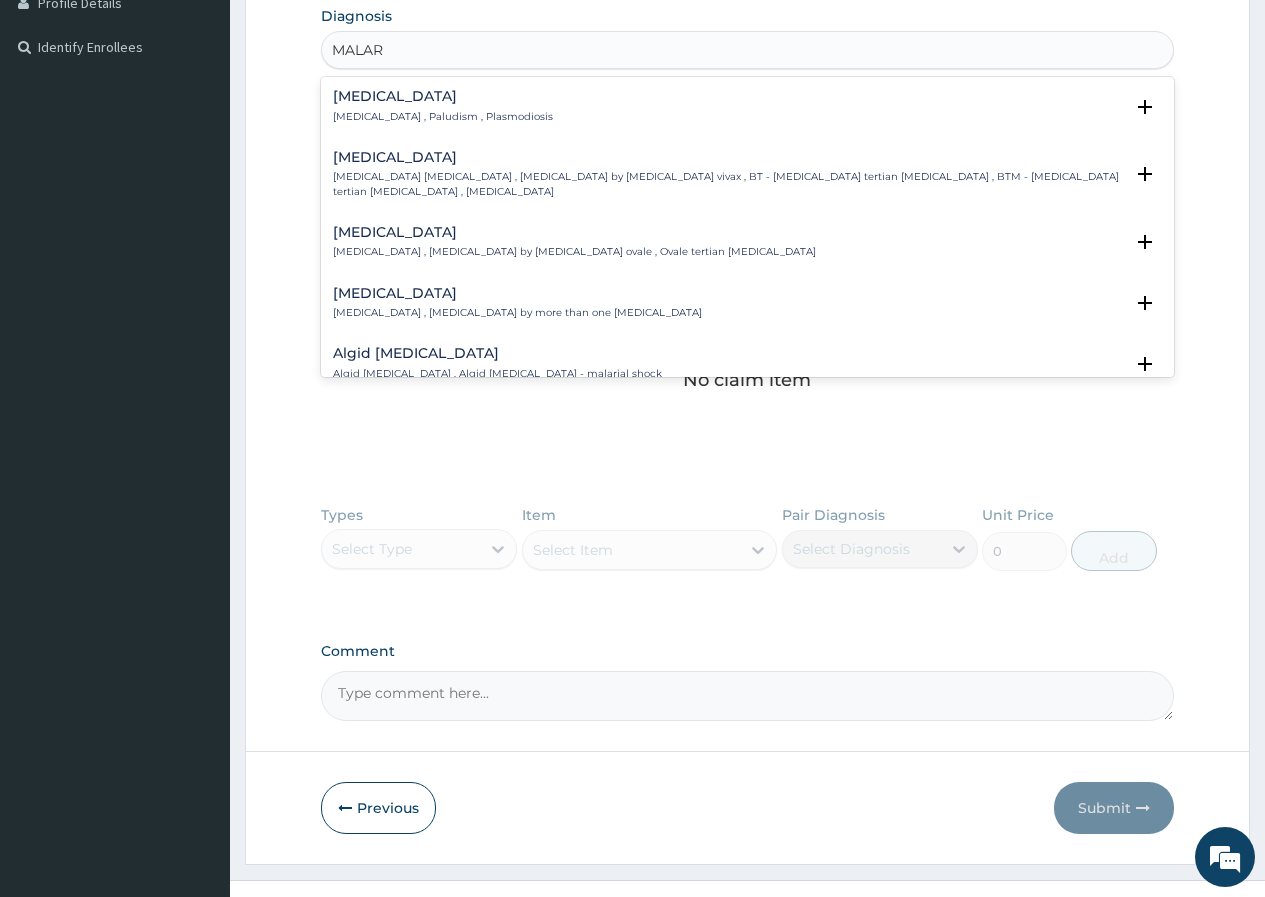 type on "MALARI" 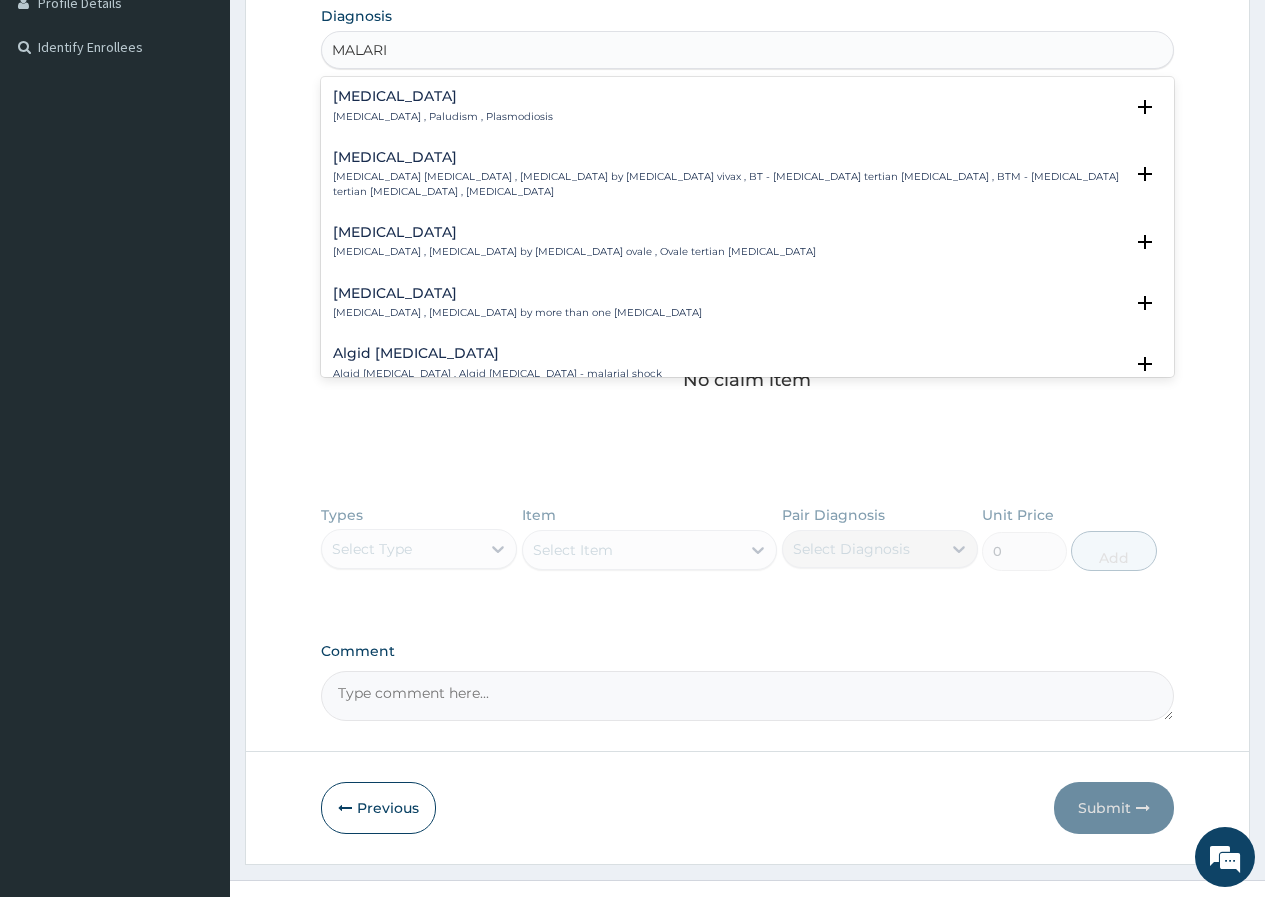 click on "[MEDICAL_DATA]" at bounding box center (443, 96) 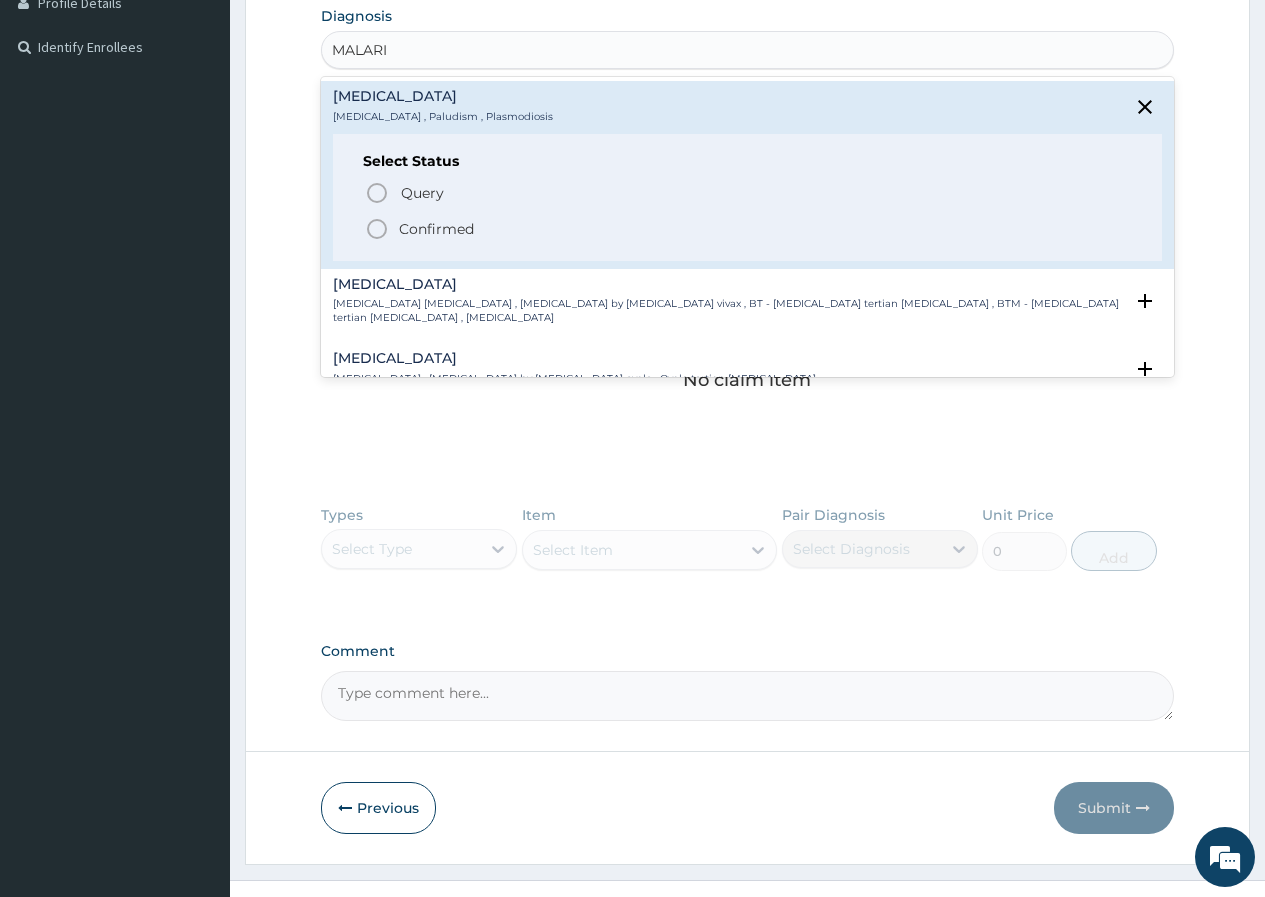 click 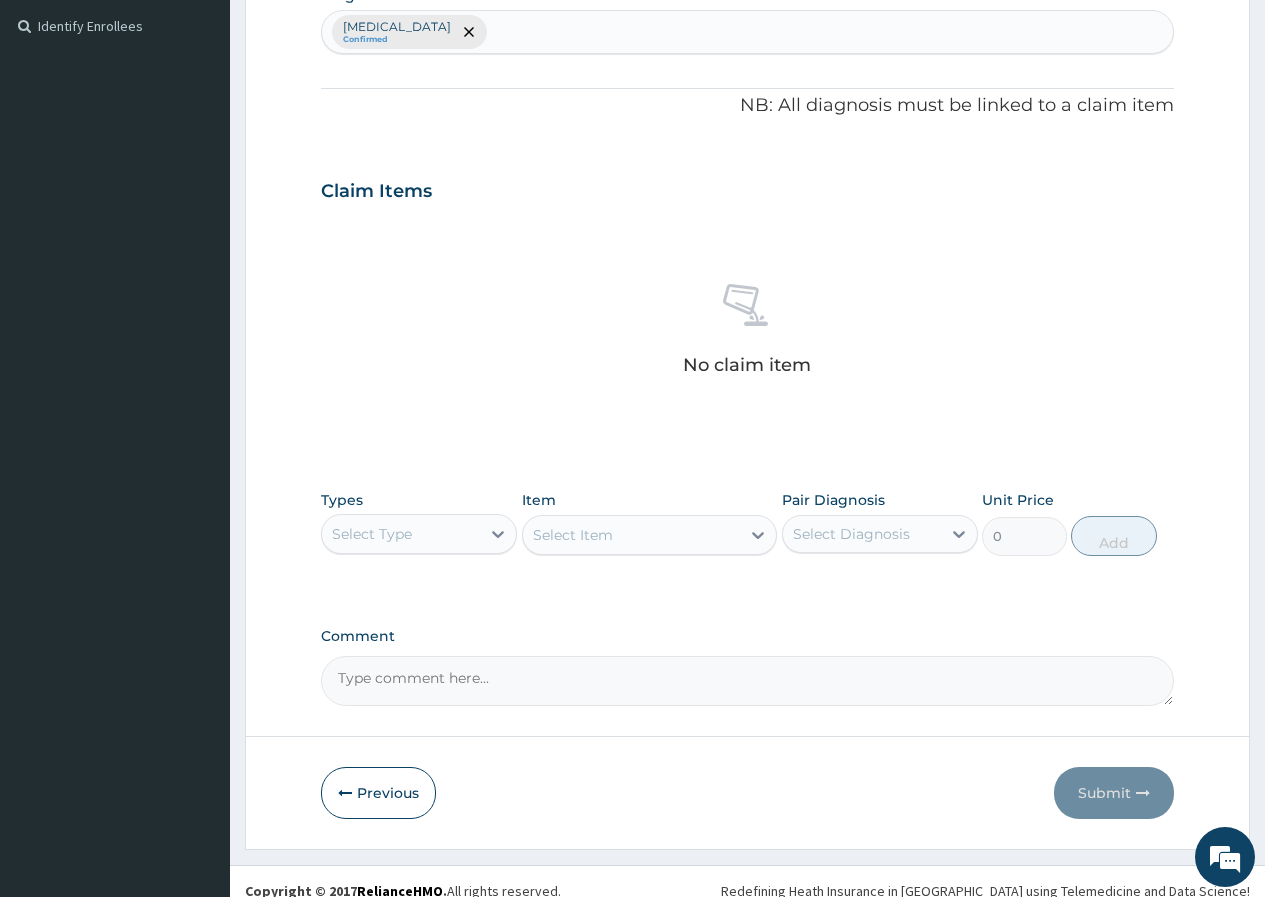 scroll, scrollTop: 563, scrollLeft: 0, axis: vertical 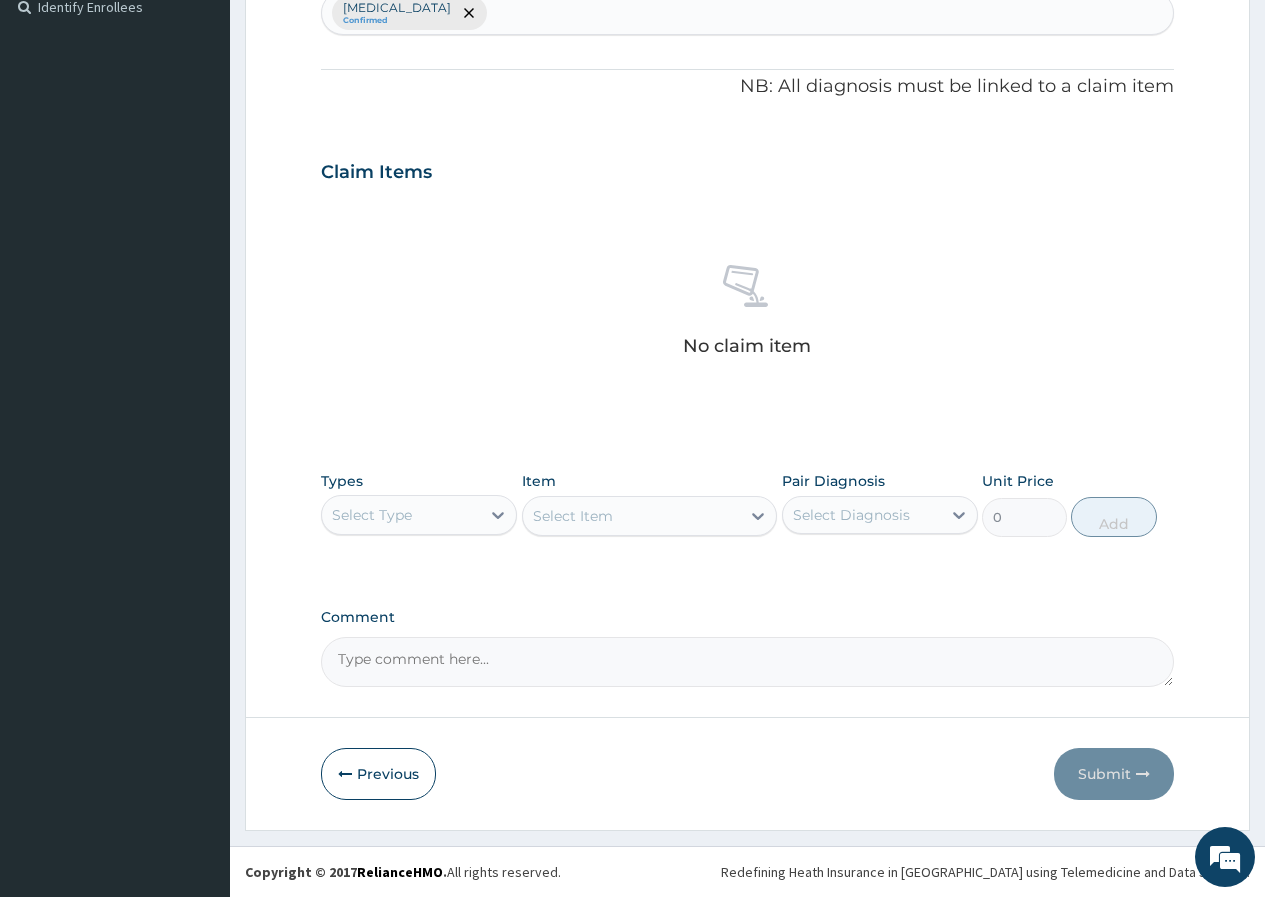 drag, startPoint x: 348, startPoint y: 510, endPoint x: 358, endPoint y: 518, distance: 12.806249 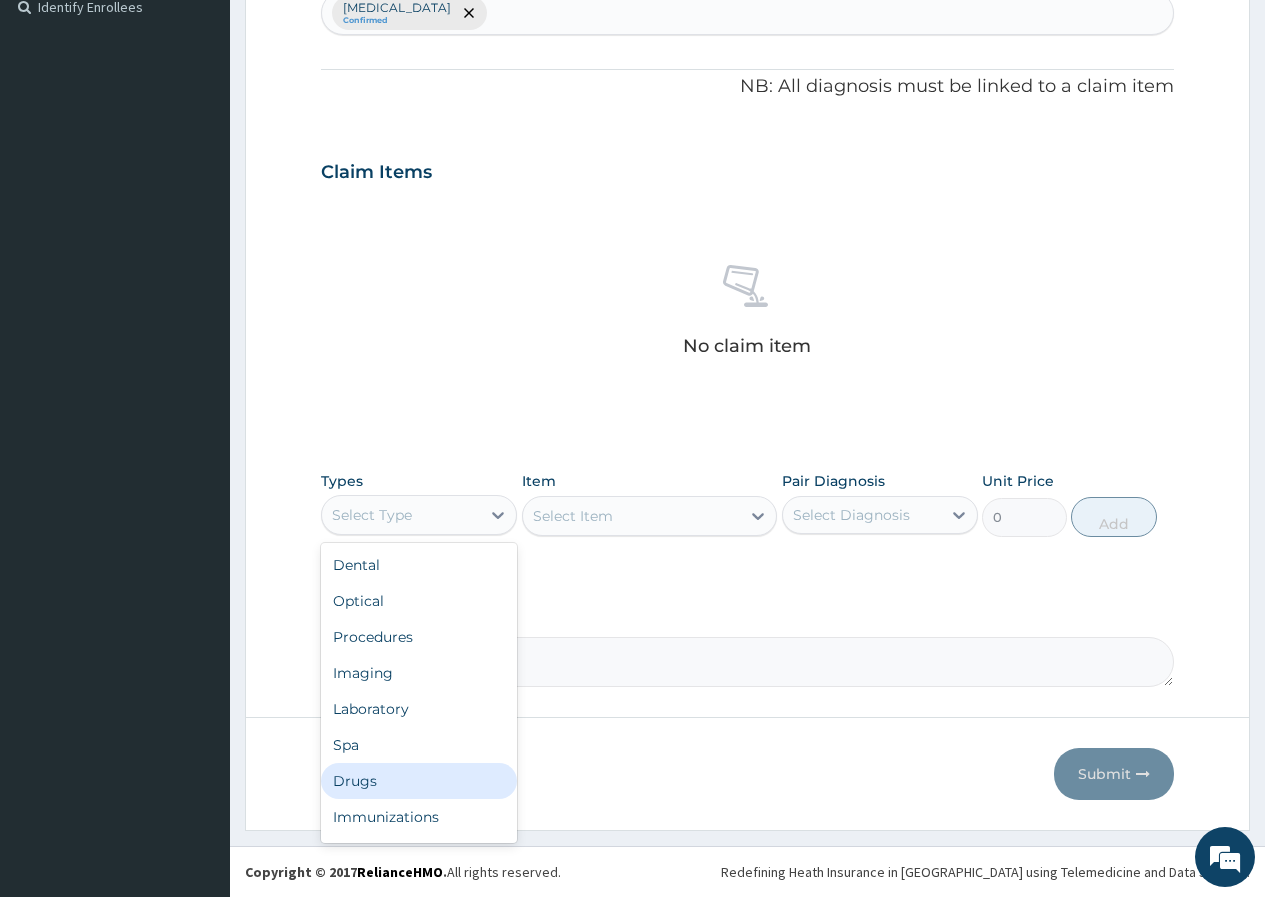 click on "Drugs" at bounding box center (419, 781) 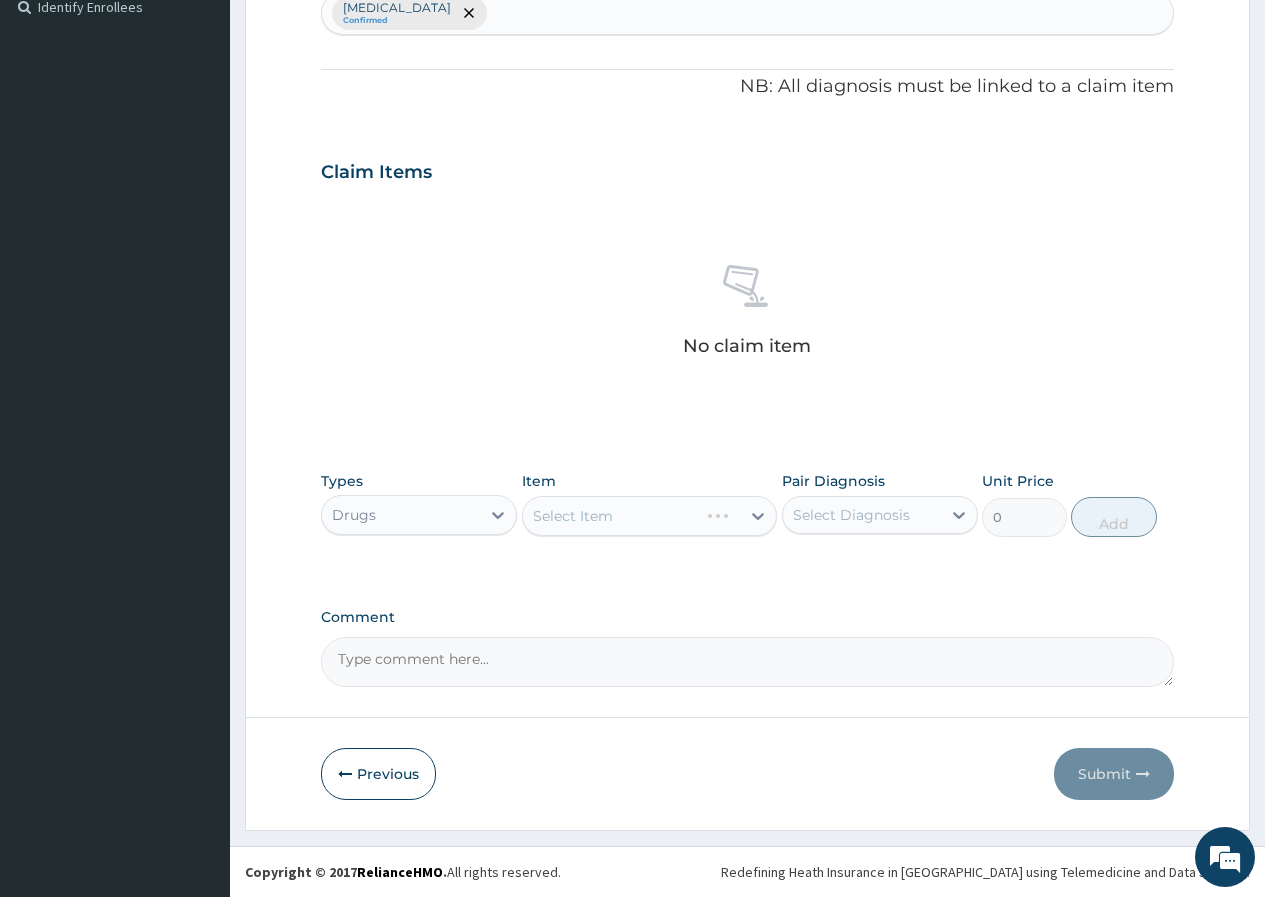 click on "Select Item" at bounding box center (650, 516) 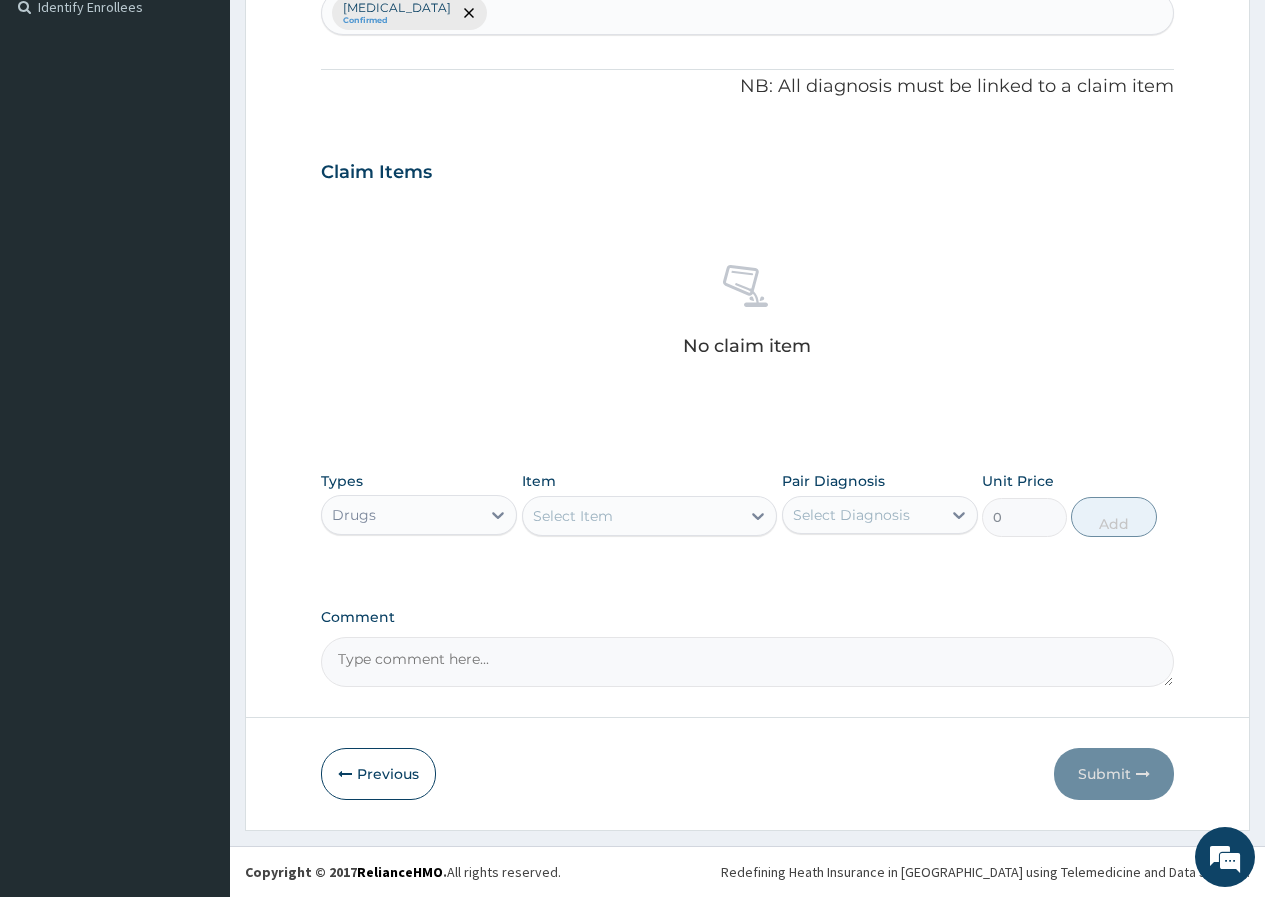 click on "Select Item" at bounding box center [573, 516] 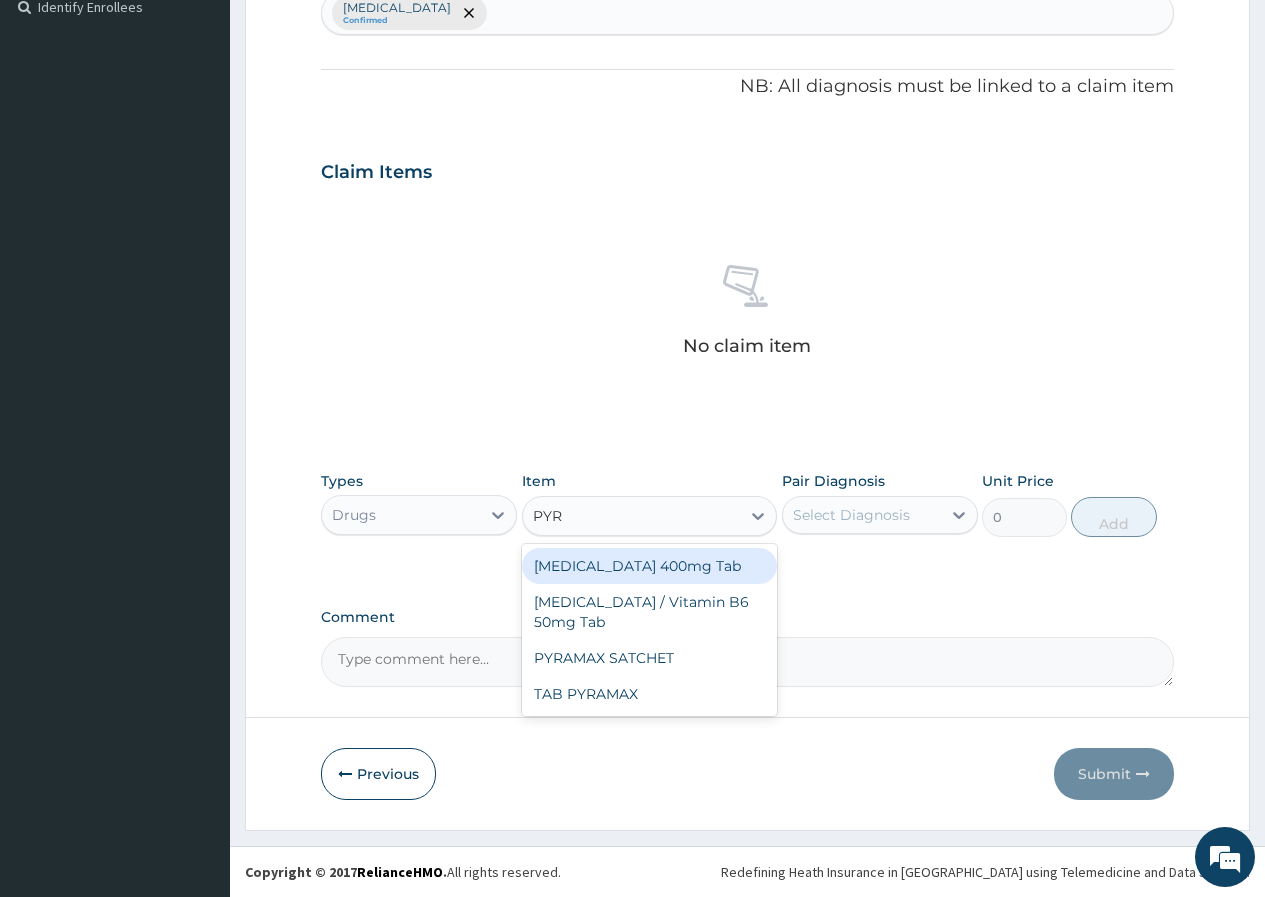 type on "PYRA" 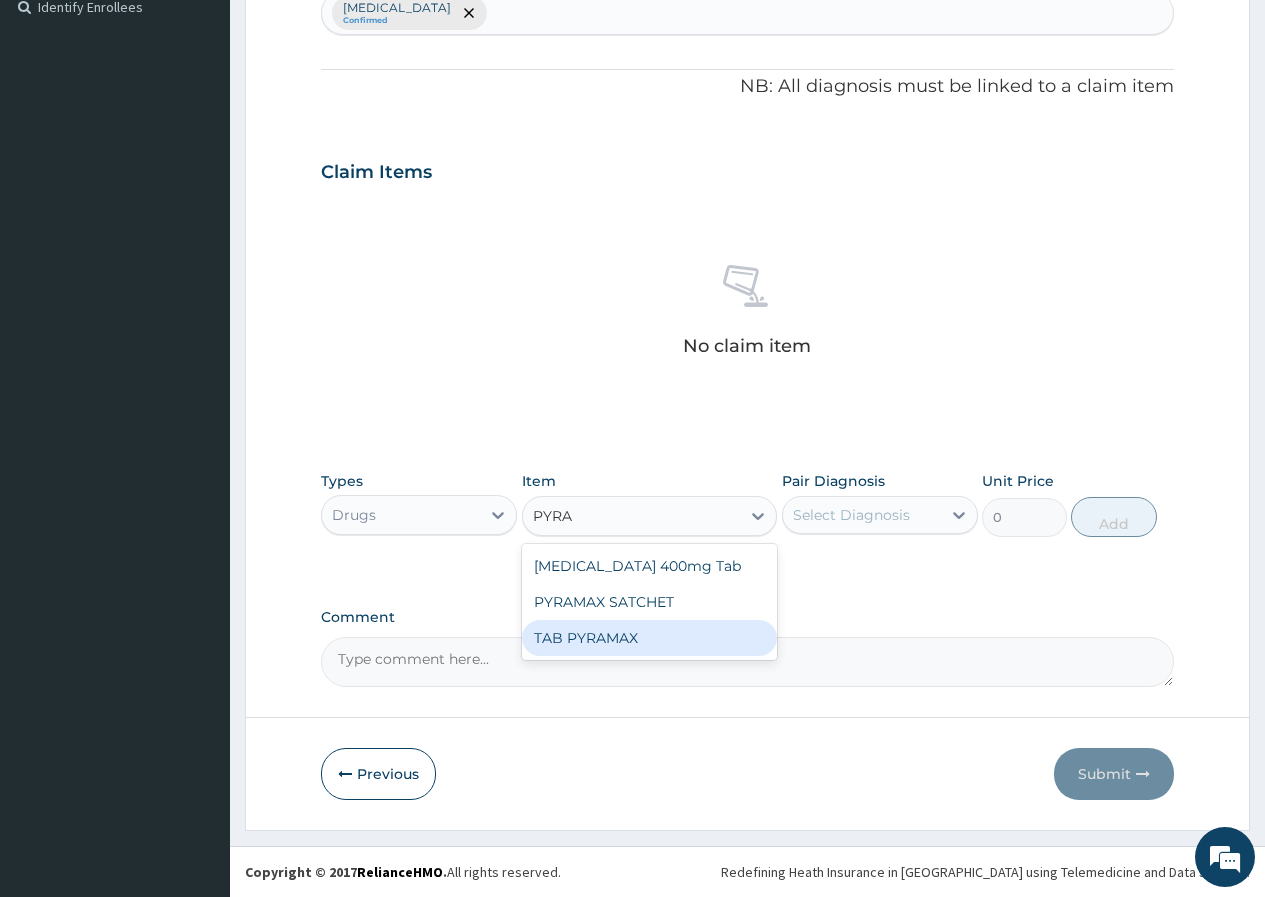 click on "TAB PYRAMAX" at bounding box center [650, 638] 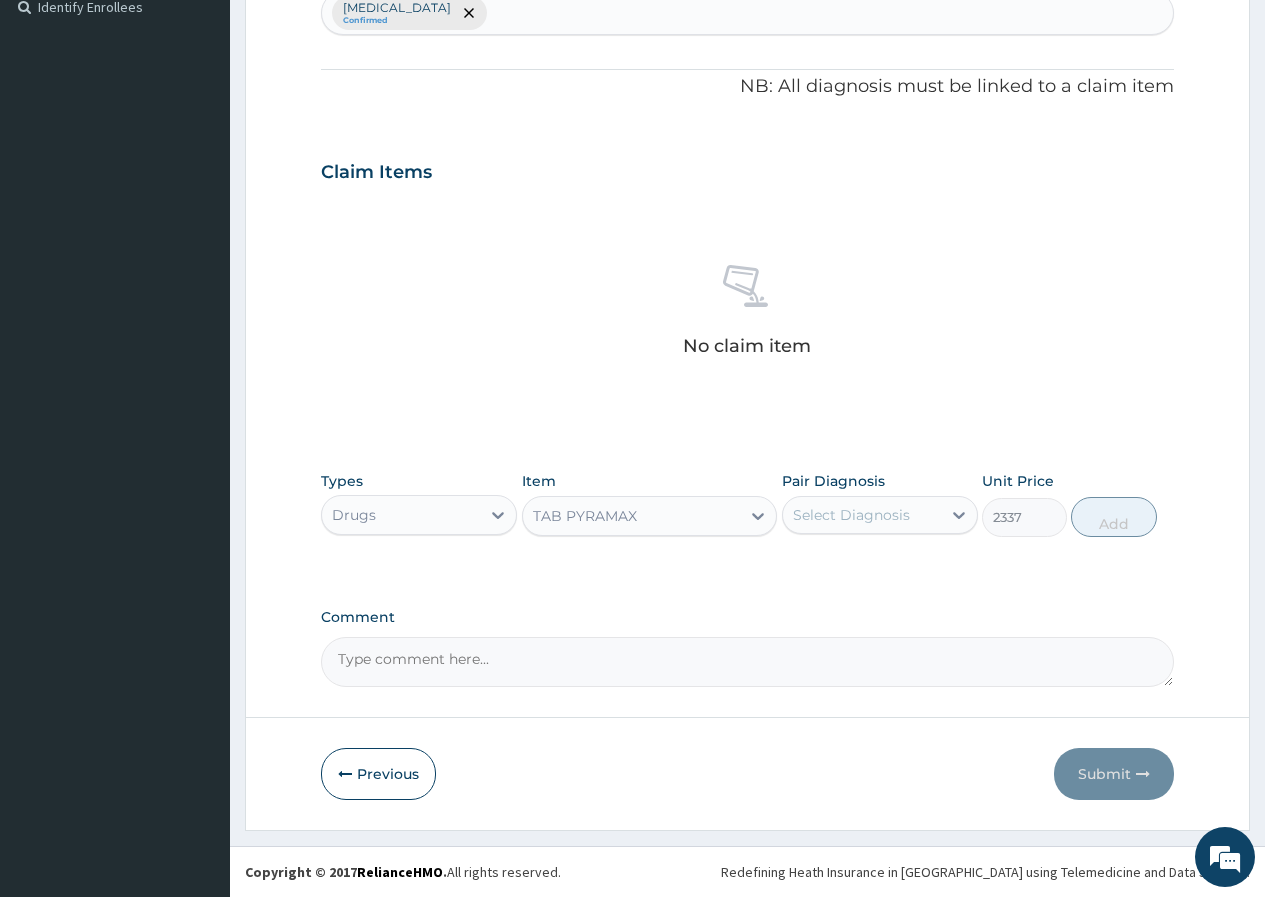 click on "Select Diagnosis" at bounding box center (851, 515) 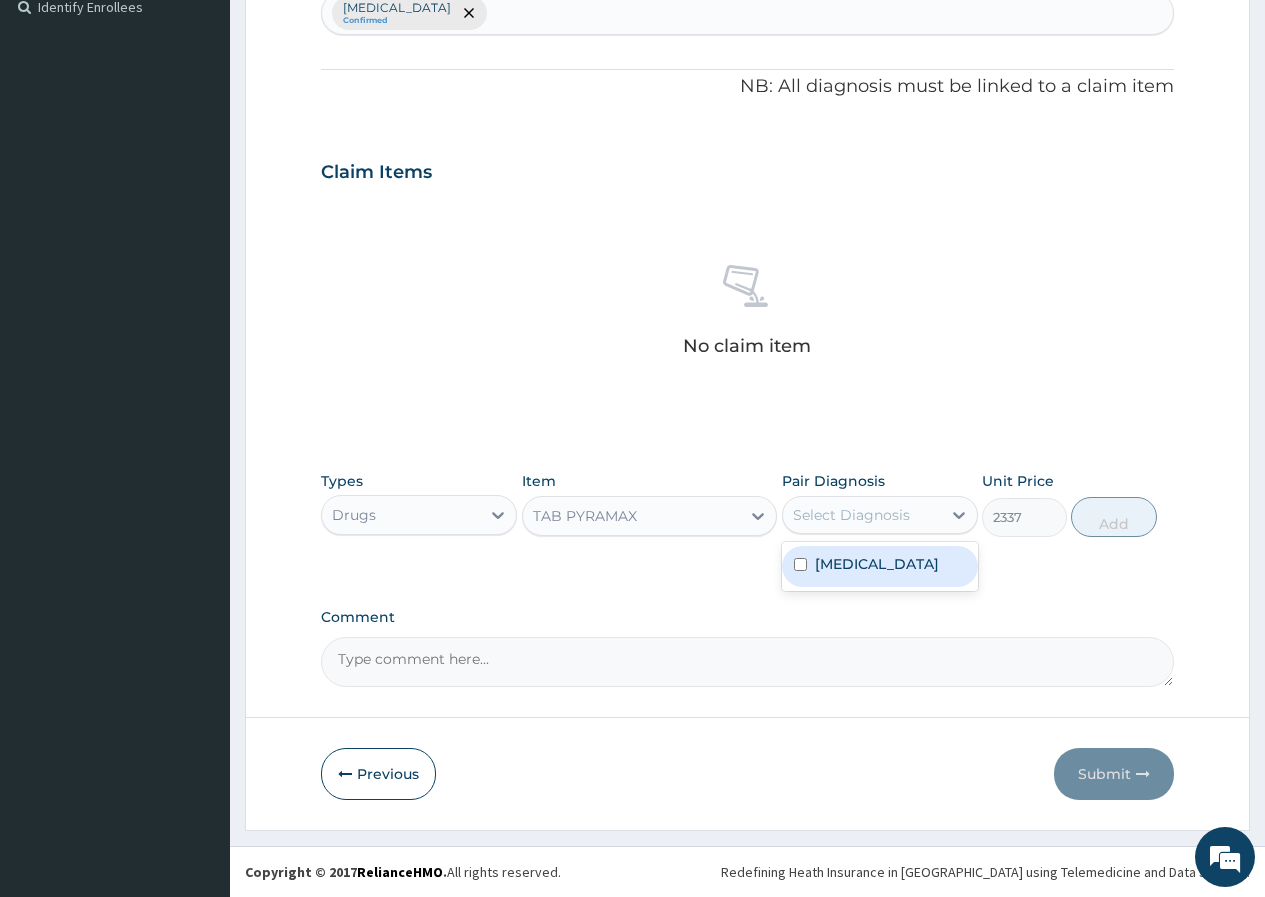 click on "[MEDICAL_DATA]" at bounding box center [877, 564] 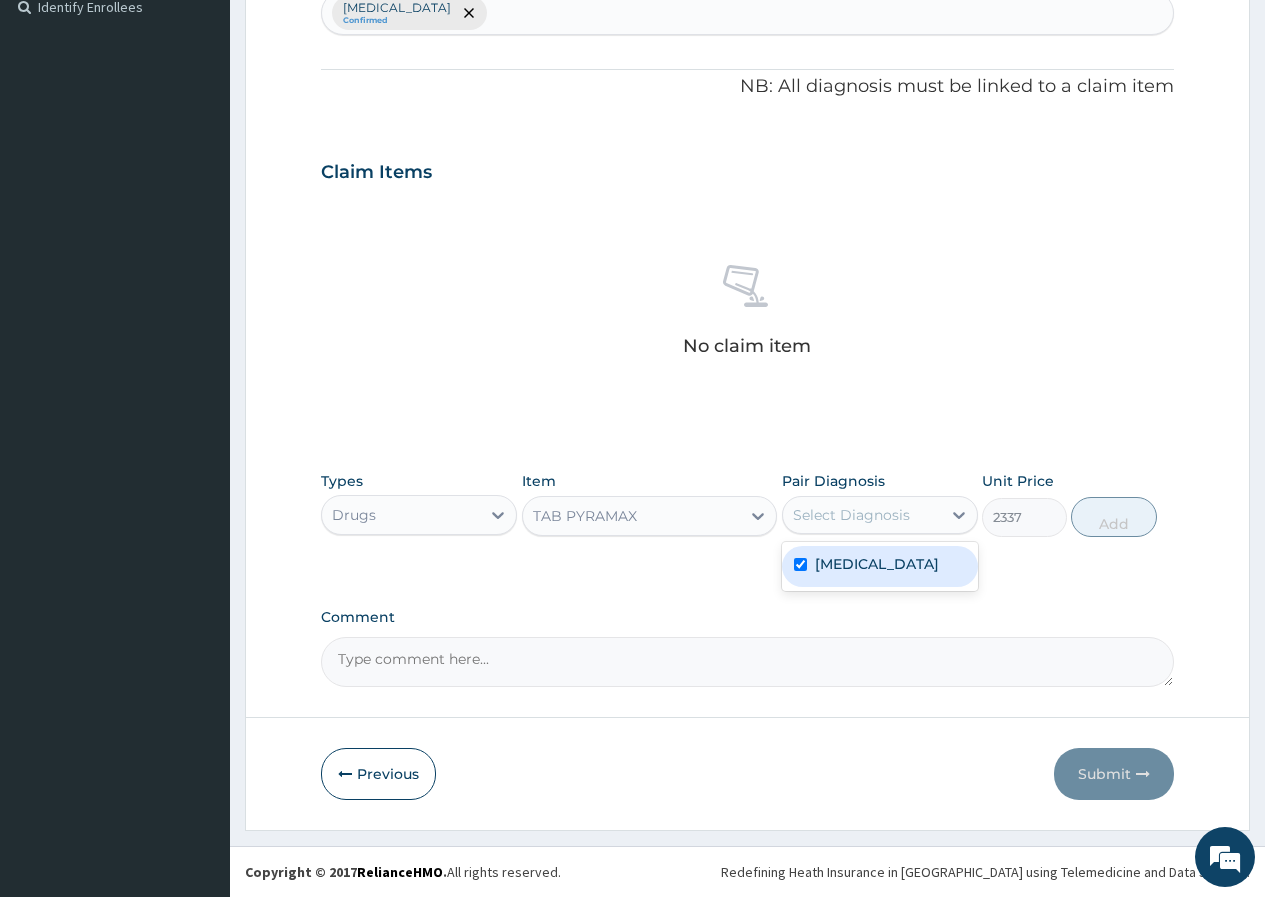 checkbox on "true" 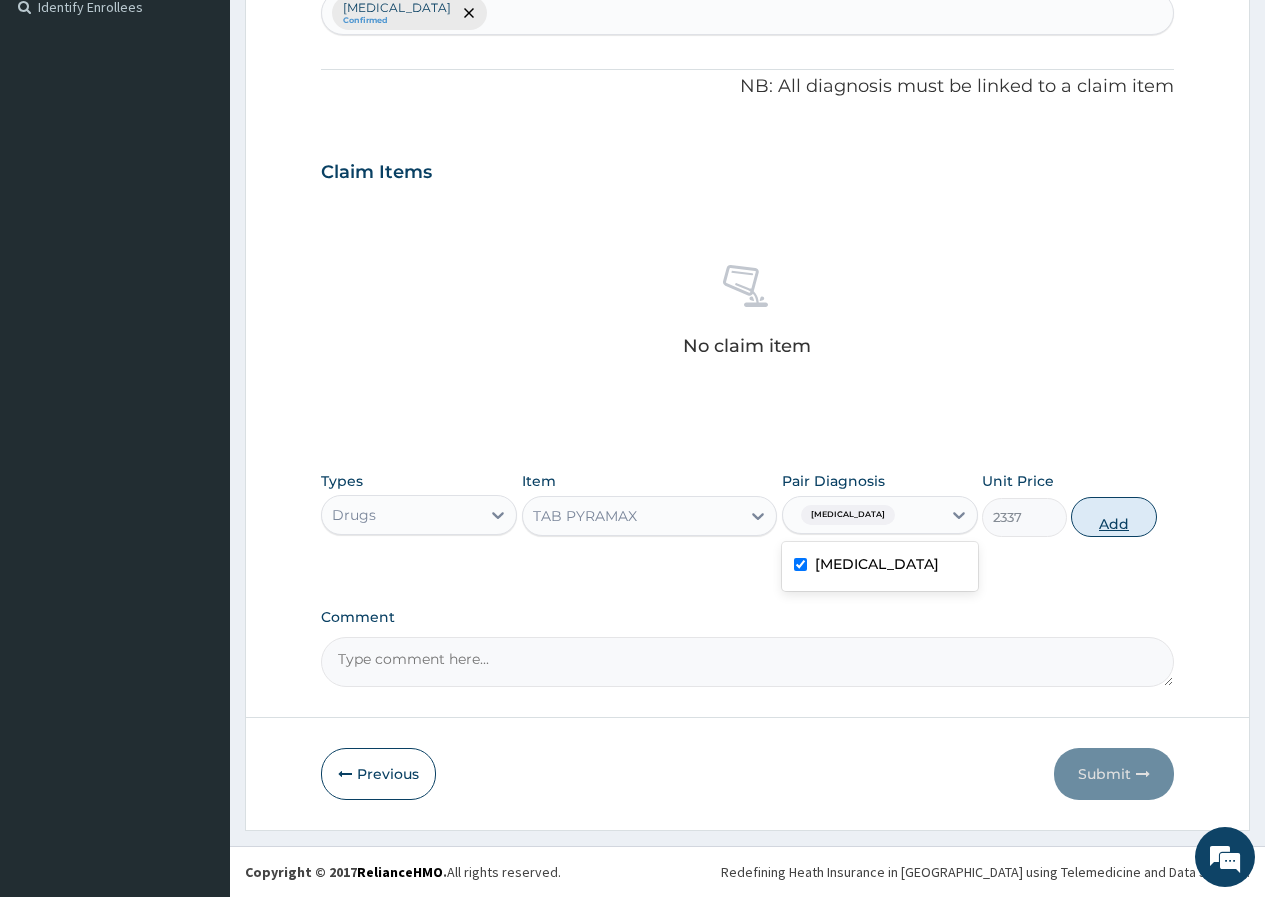 click on "Add" at bounding box center [1113, 517] 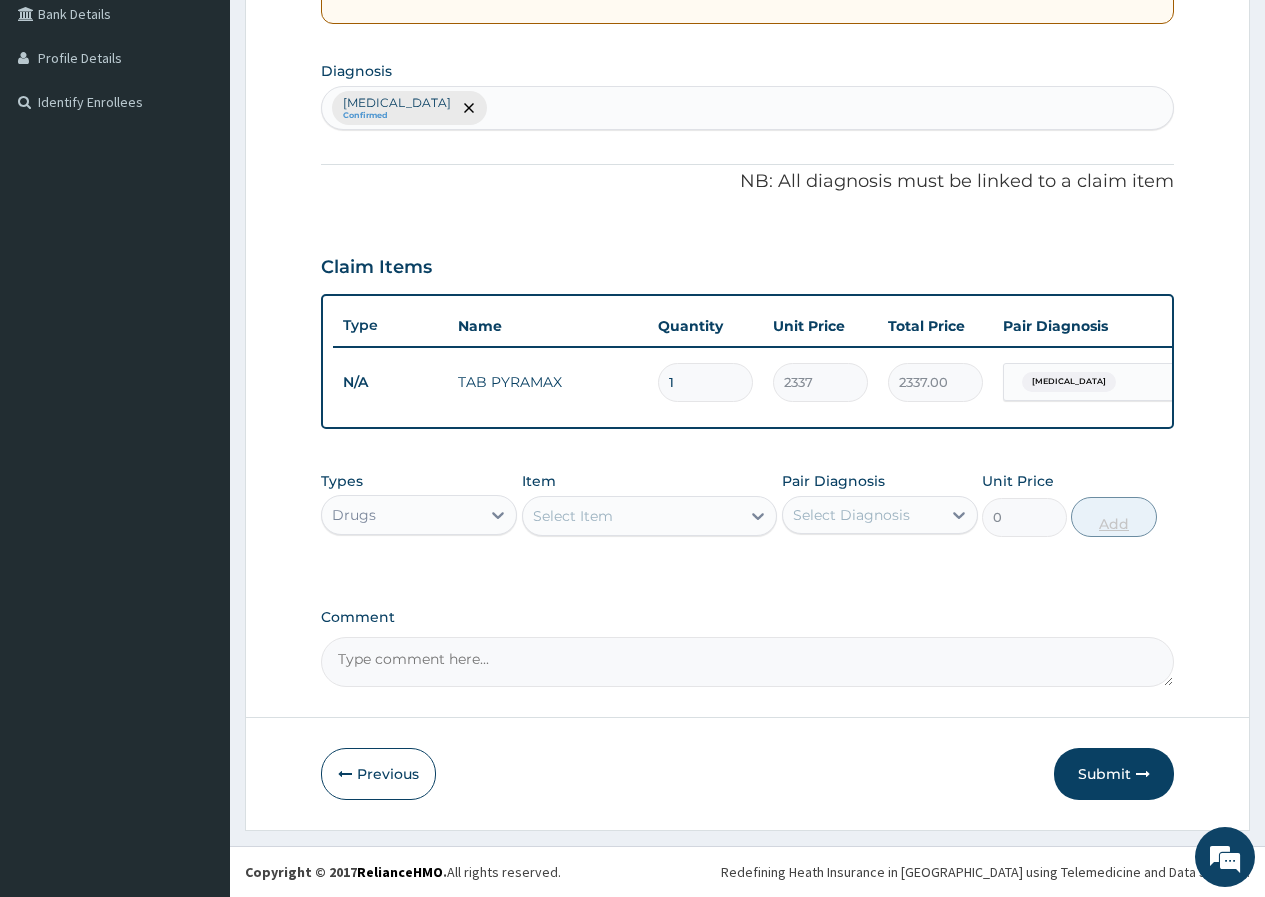 scroll, scrollTop: 483, scrollLeft: 0, axis: vertical 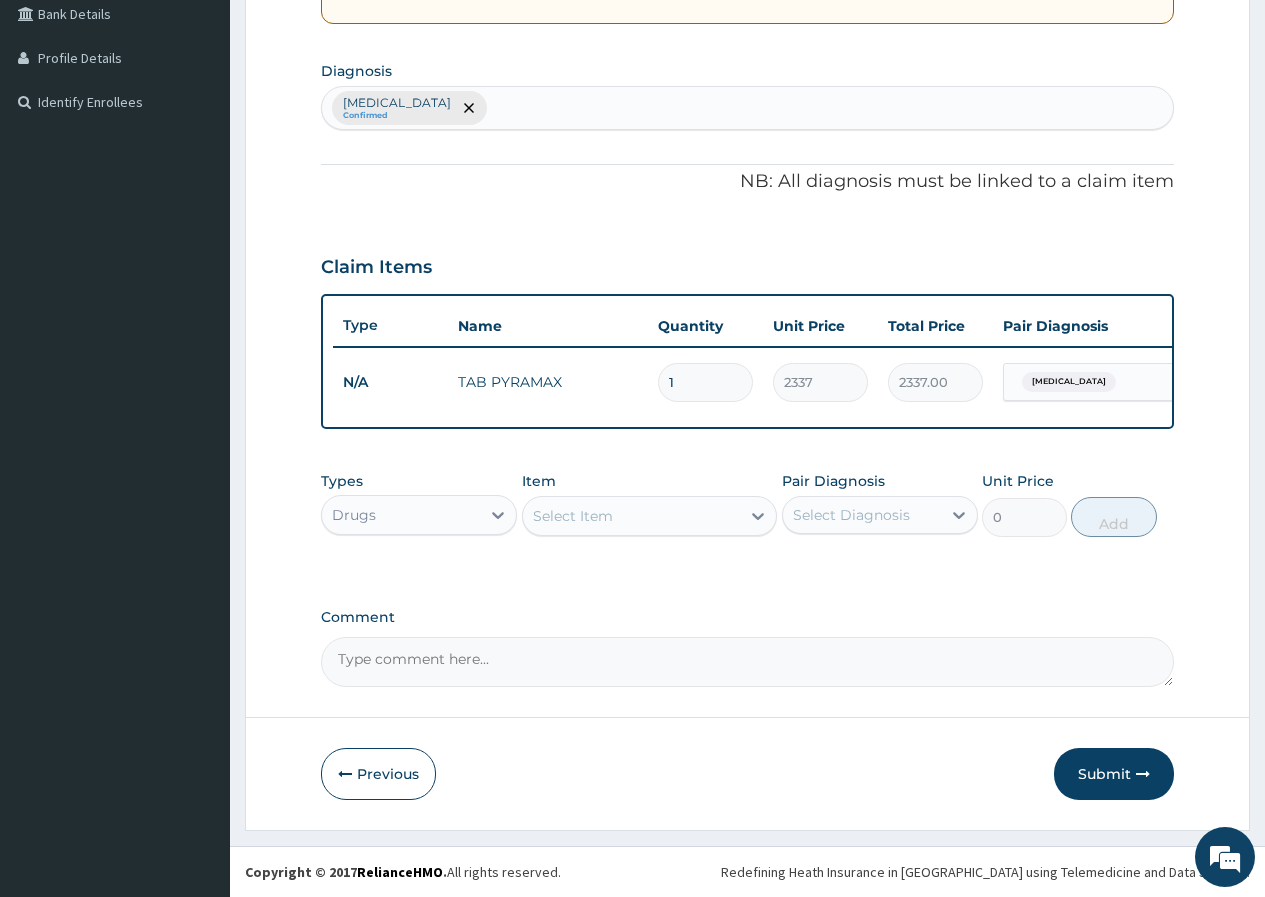 drag, startPoint x: 686, startPoint y: 369, endPoint x: 662, endPoint y: 370, distance: 24.020824 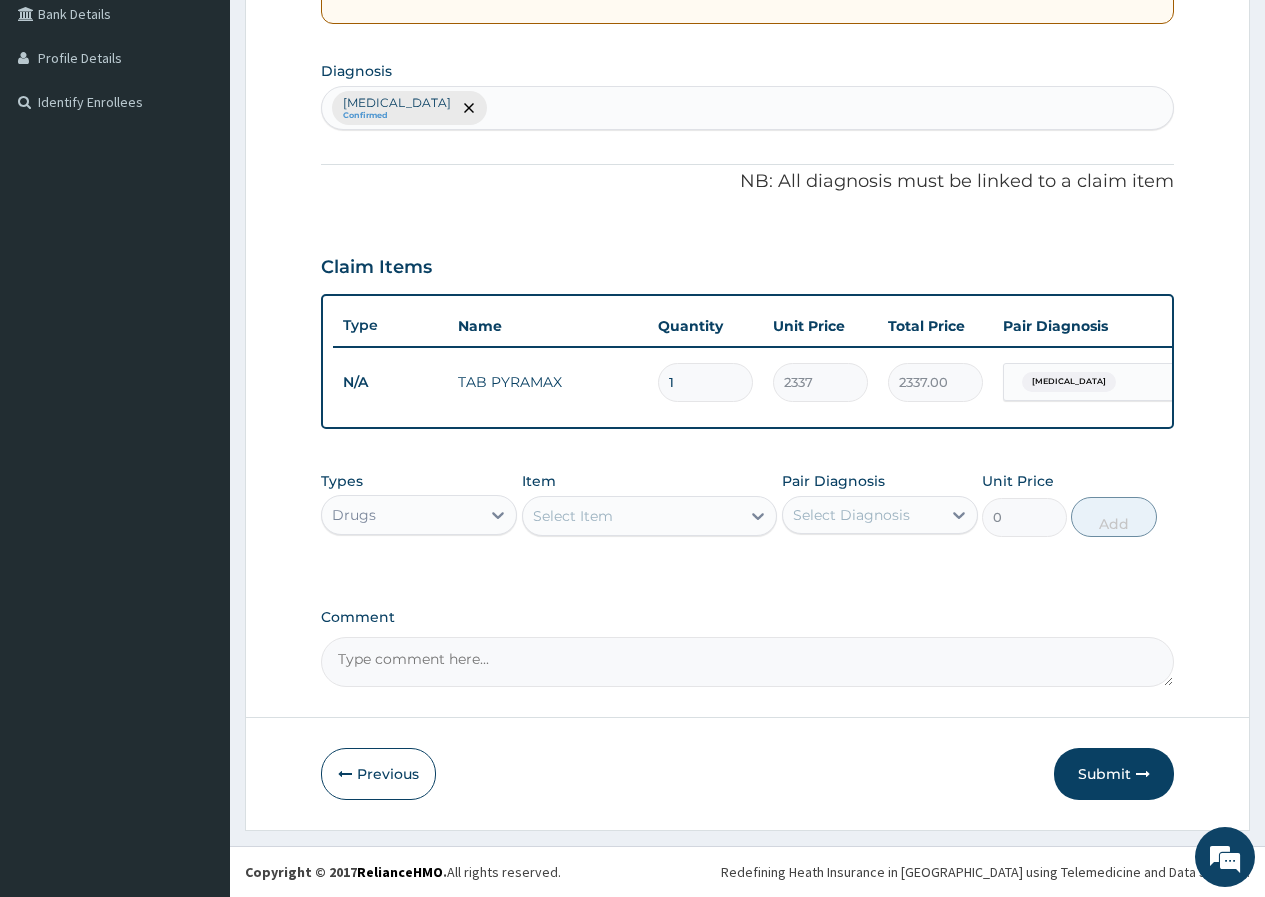 click on "1" at bounding box center [705, 382] 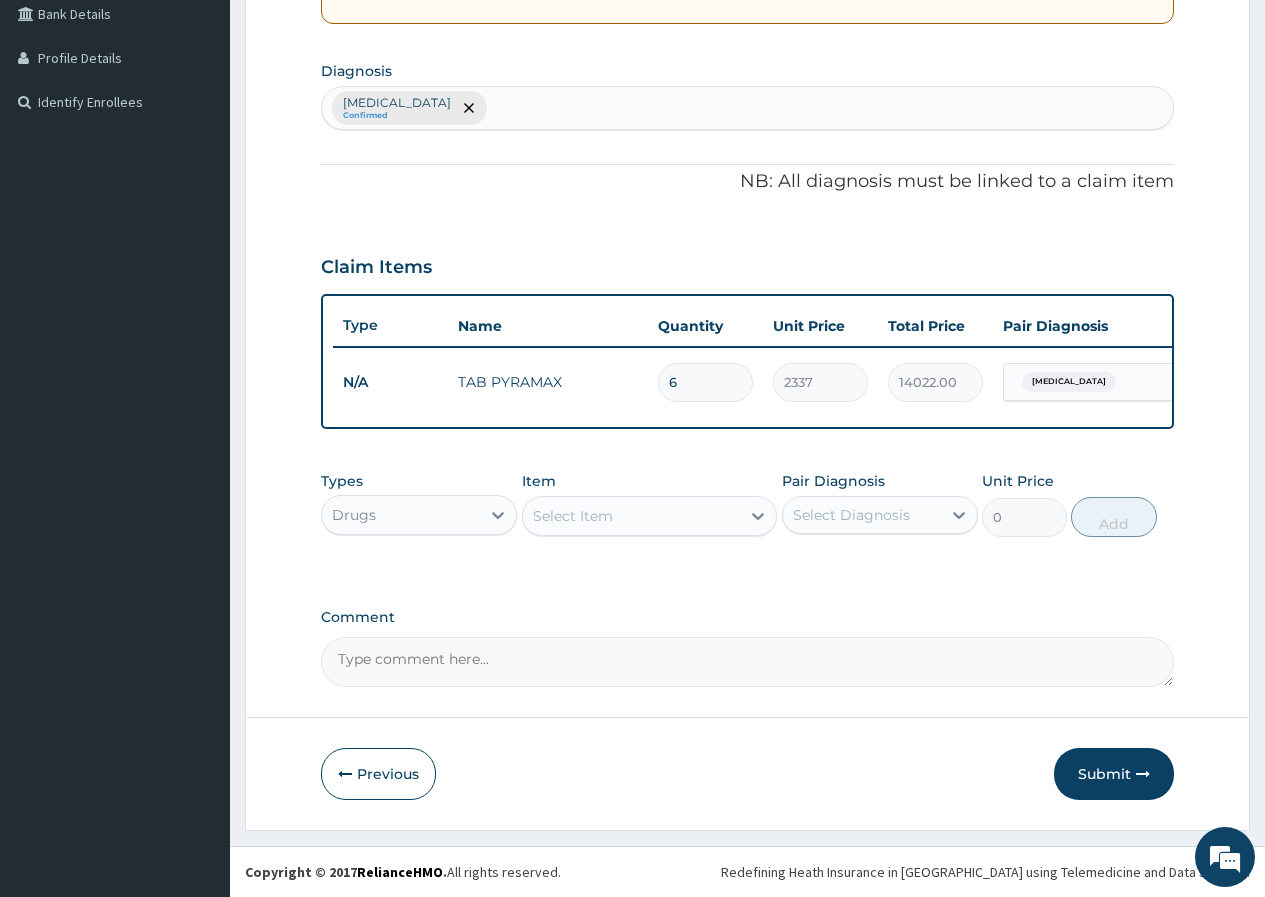type on "6" 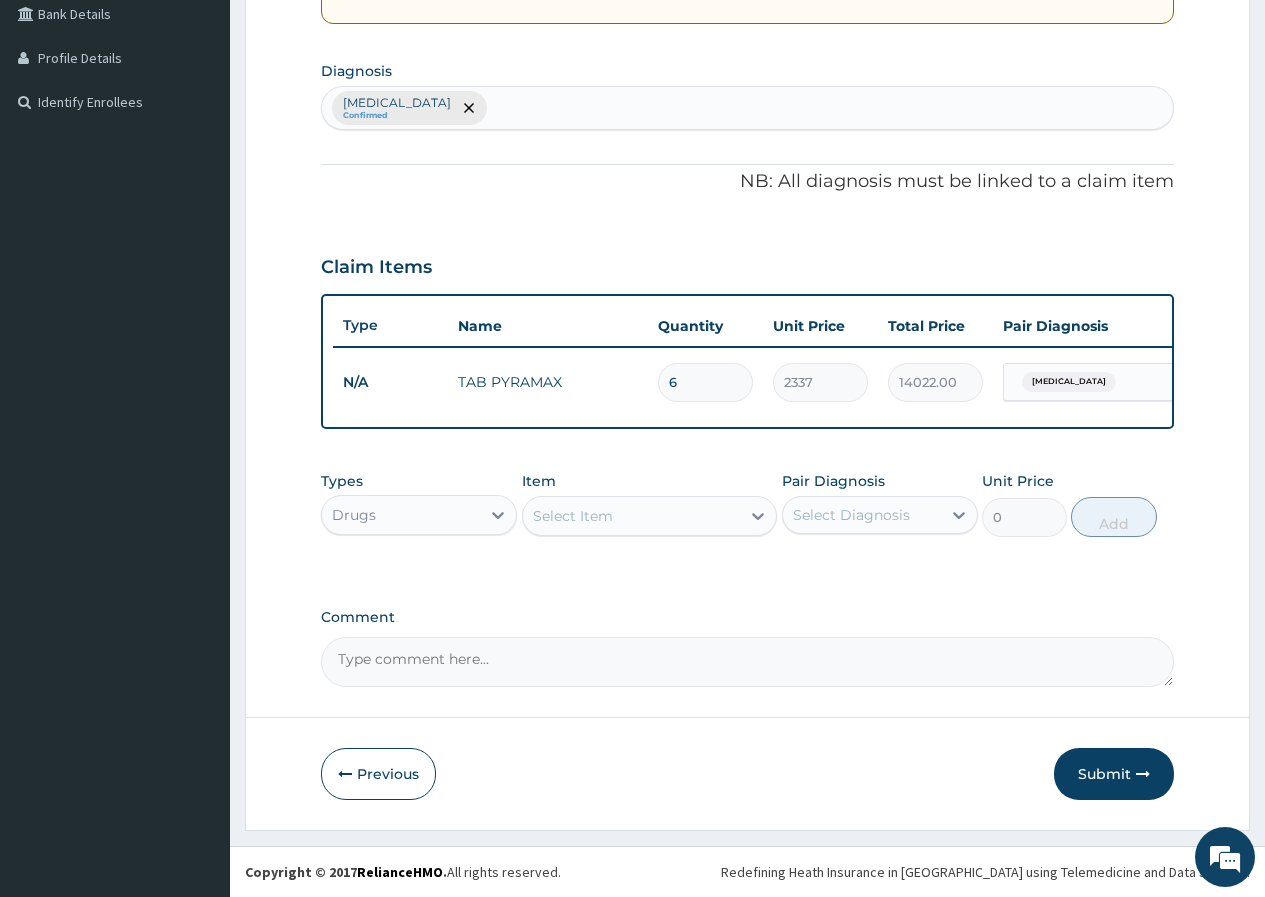 click on "Select Item" at bounding box center [632, 516] 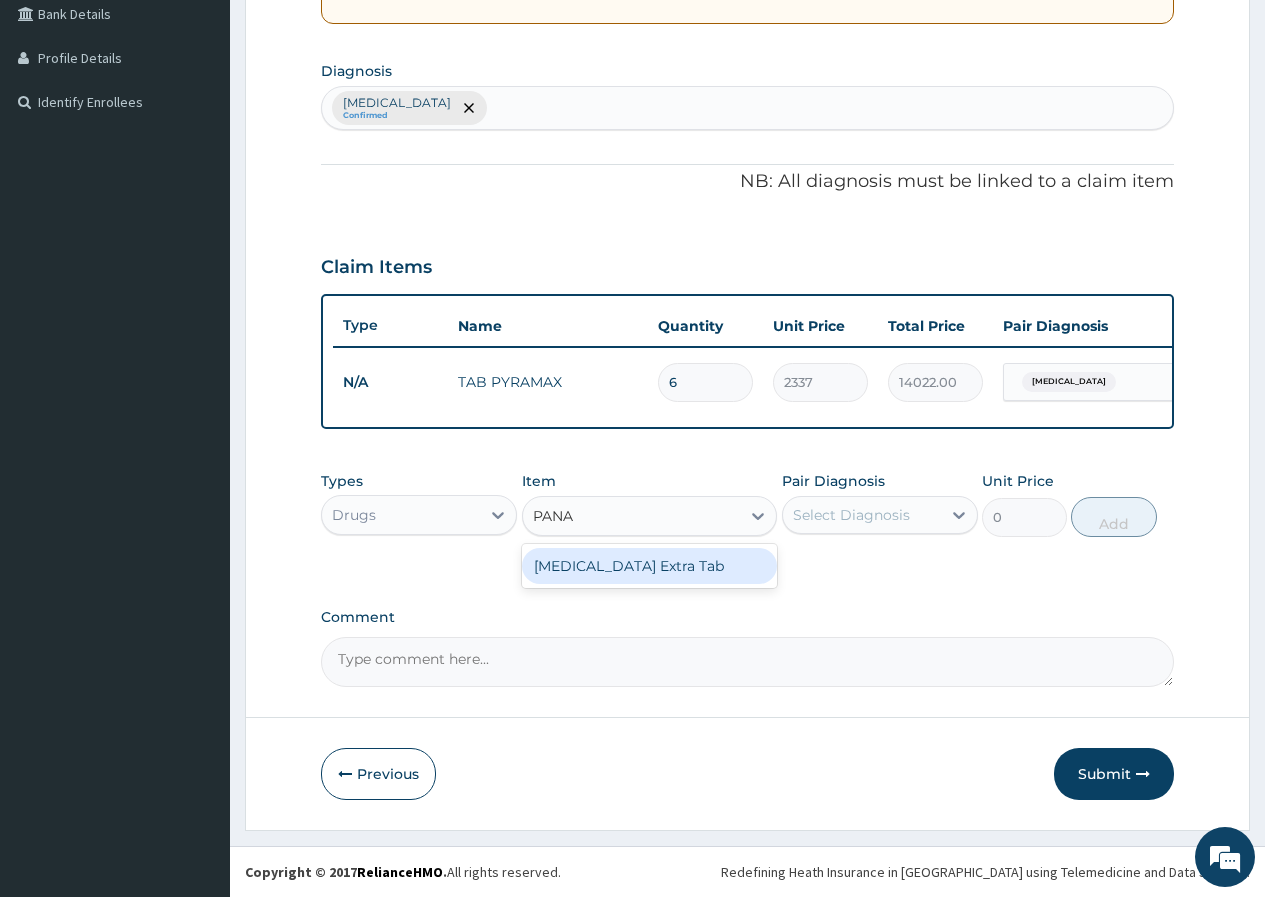 type on "PANAD" 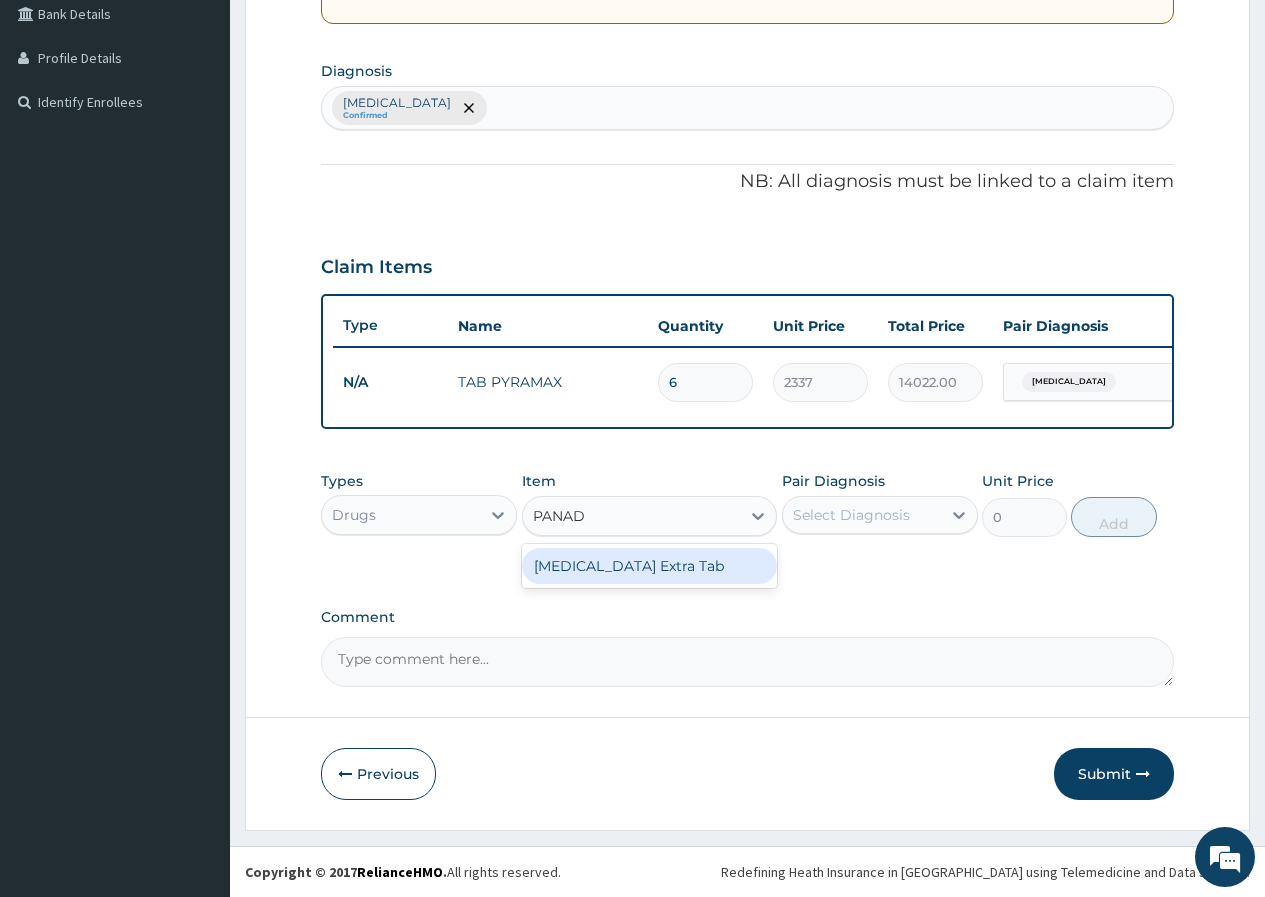 click on "[MEDICAL_DATA] Extra Tab" at bounding box center [650, 566] 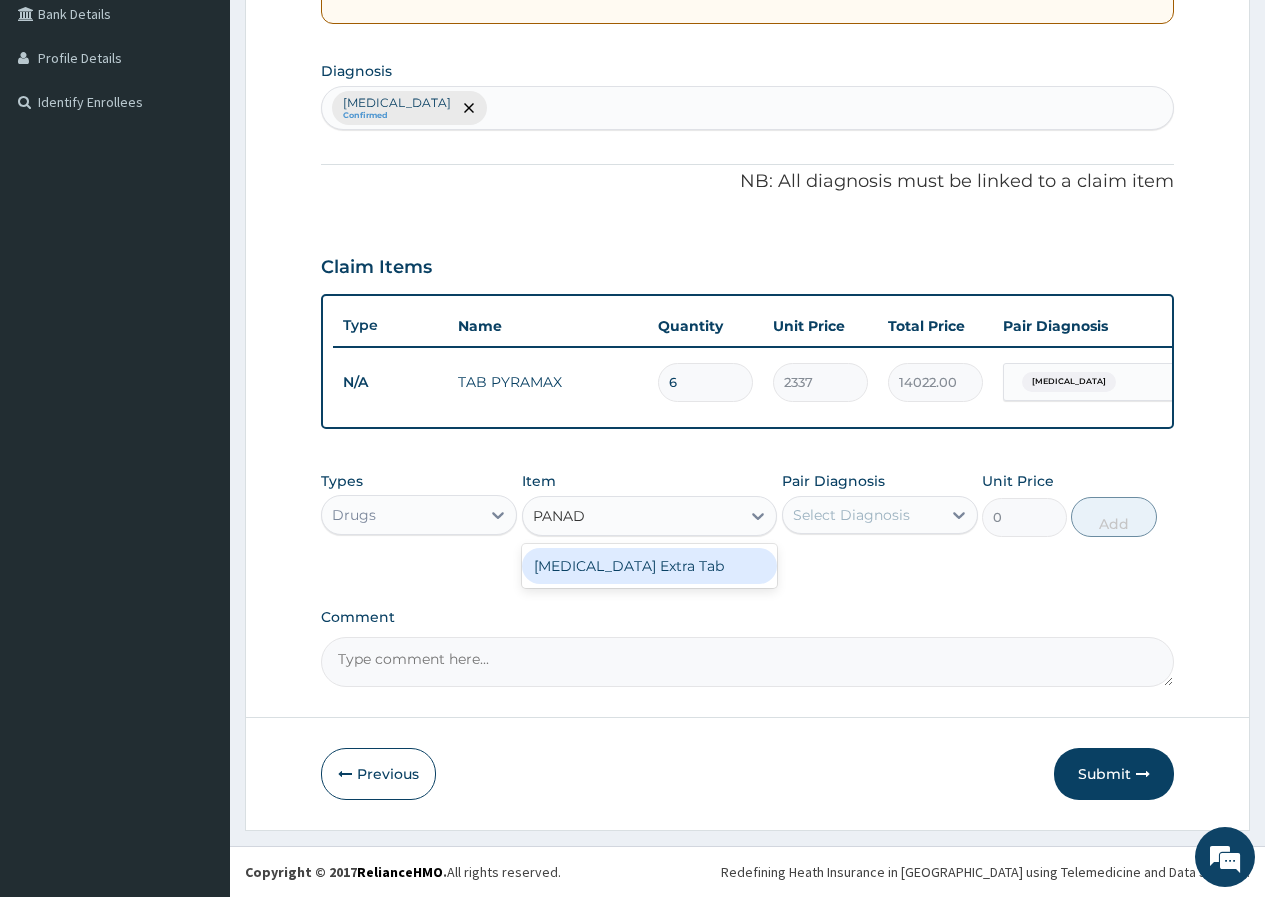 type 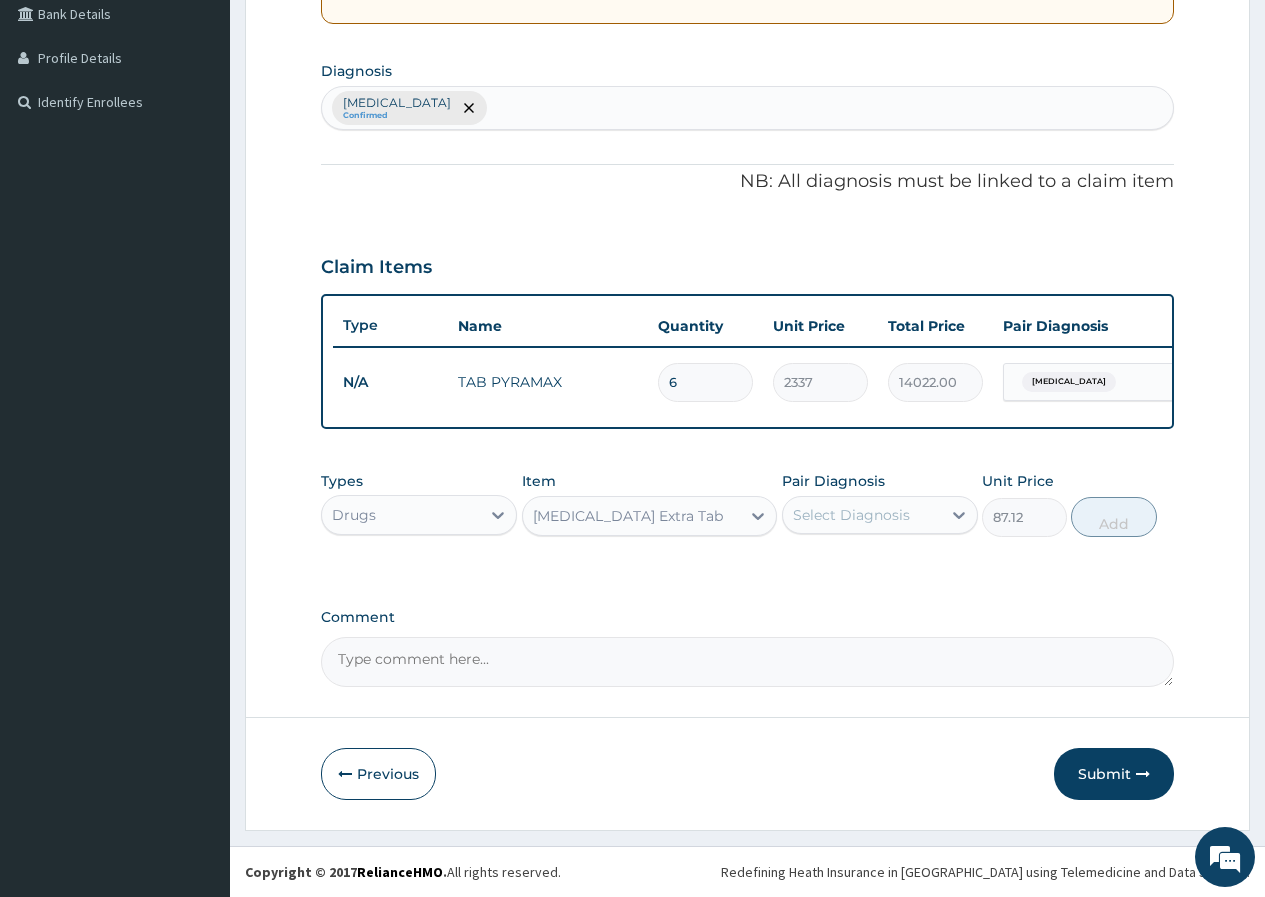 click on "Select Diagnosis" at bounding box center [851, 515] 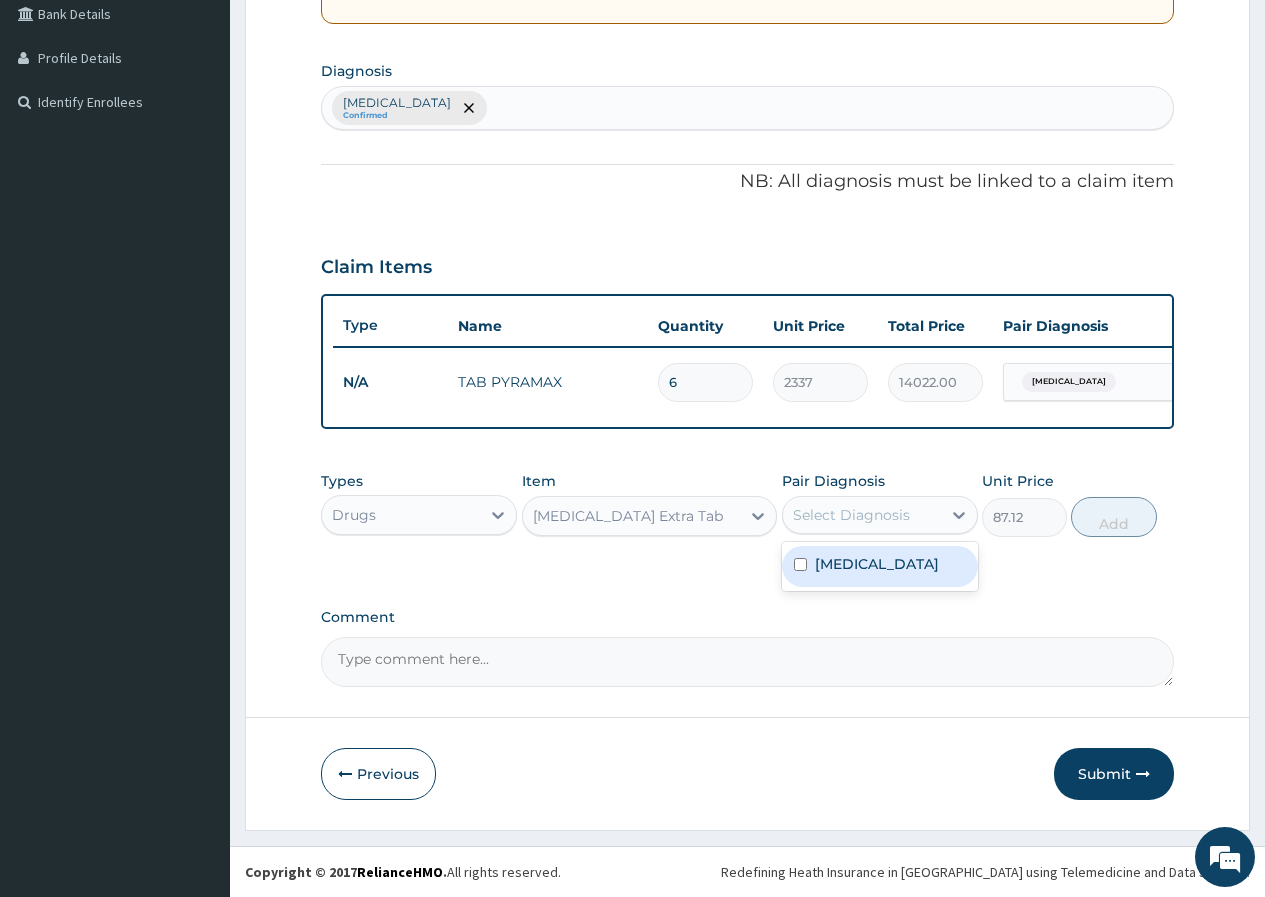 click on "[MEDICAL_DATA]" at bounding box center (880, 566) 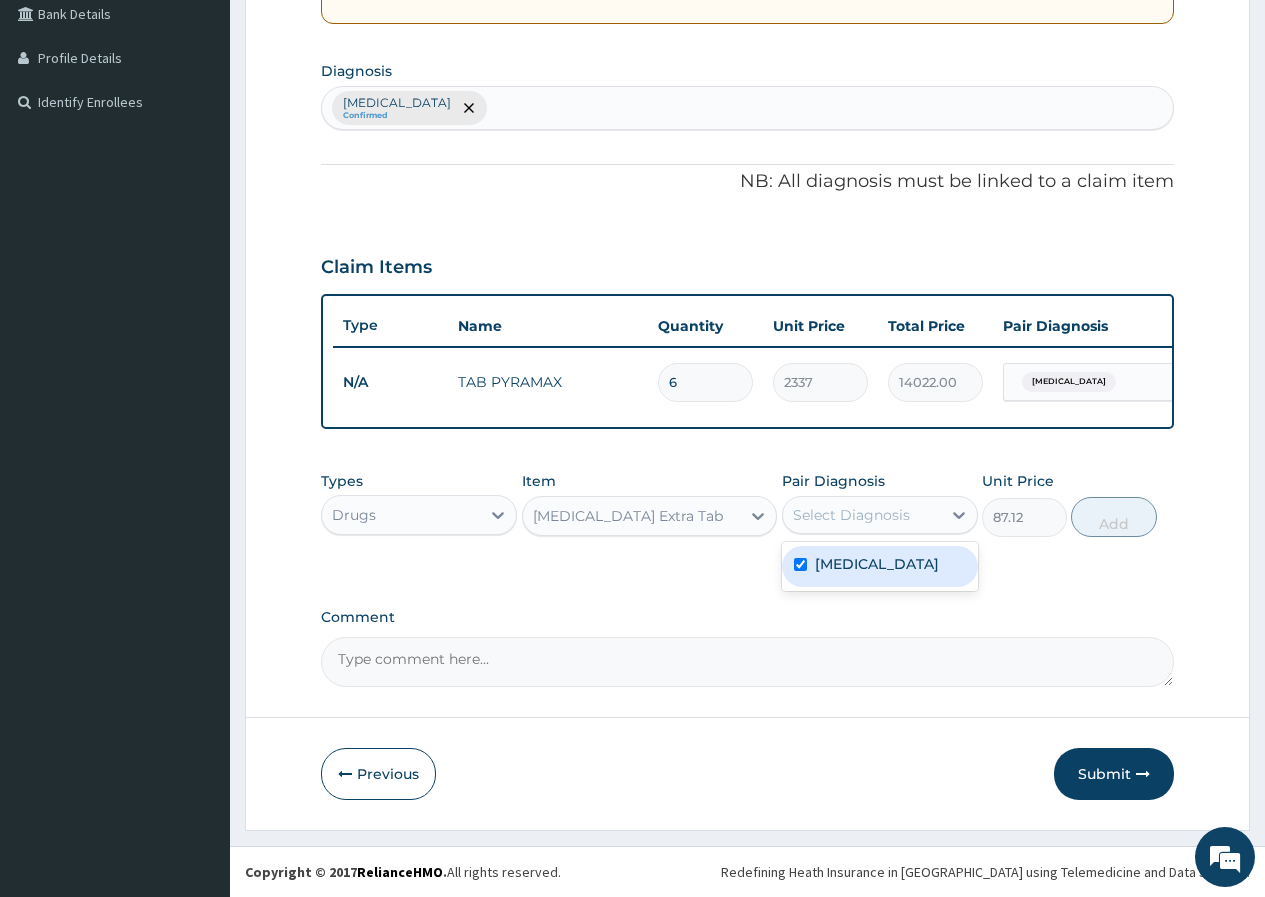 checkbox on "true" 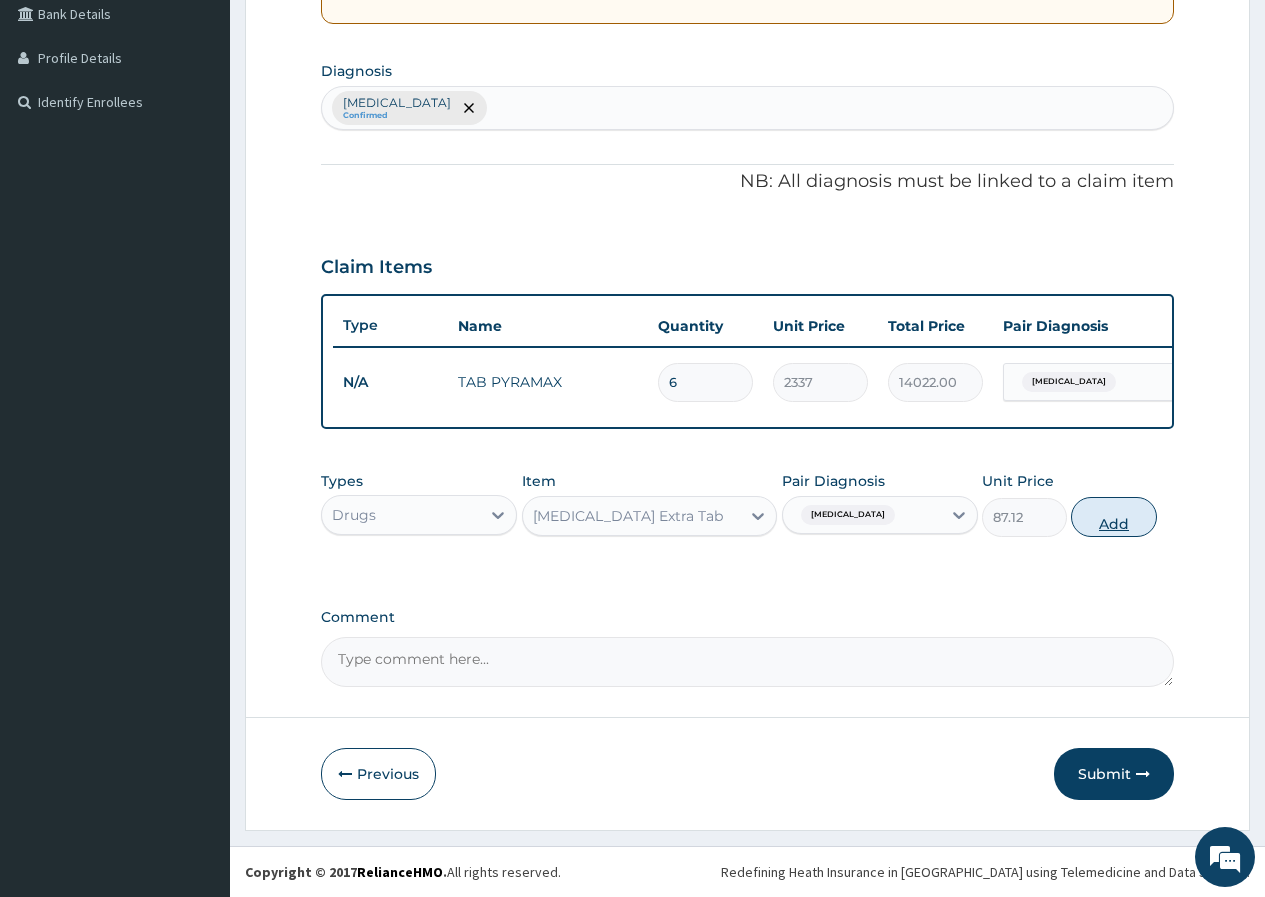 click on "Add" at bounding box center [1113, 517] 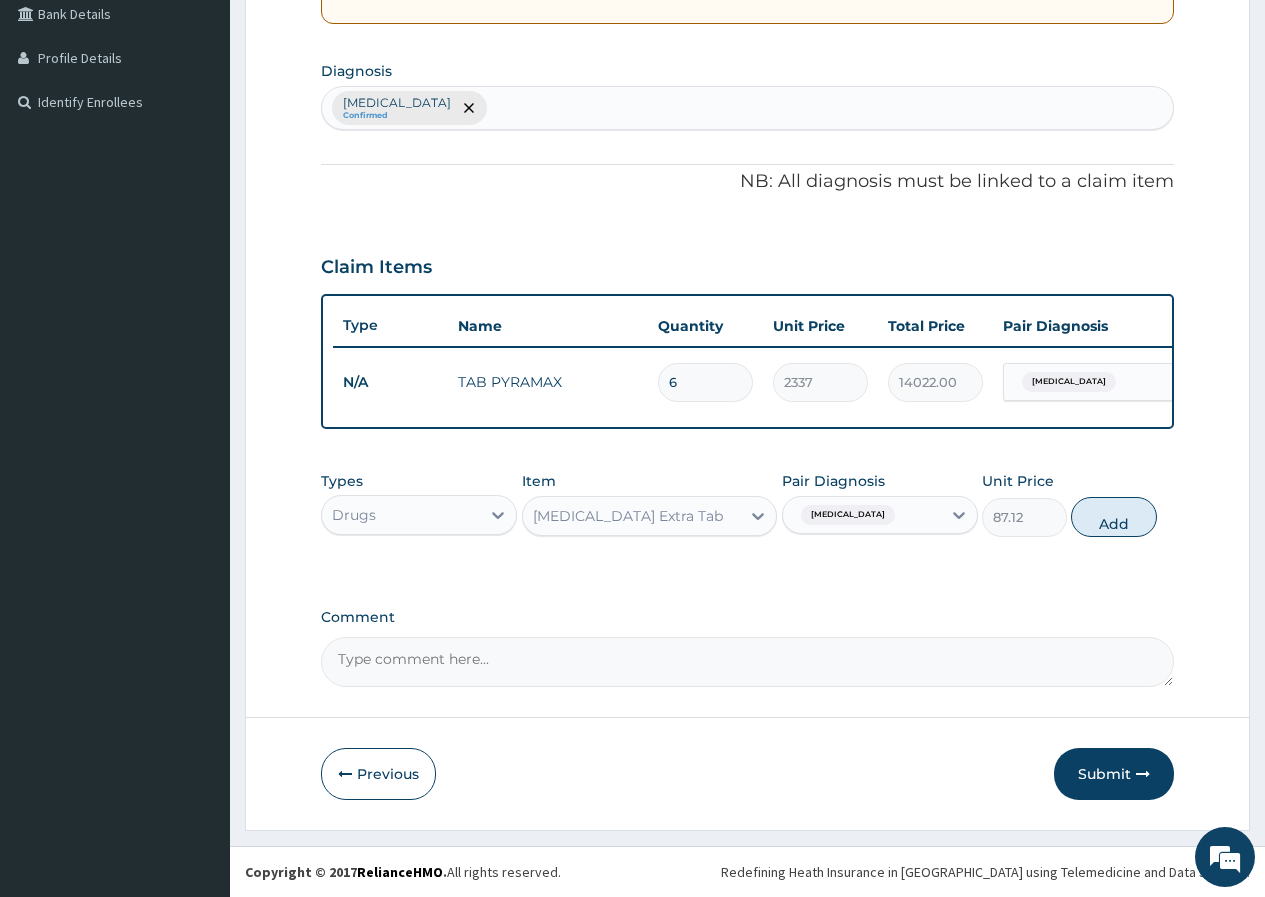 type on "0" 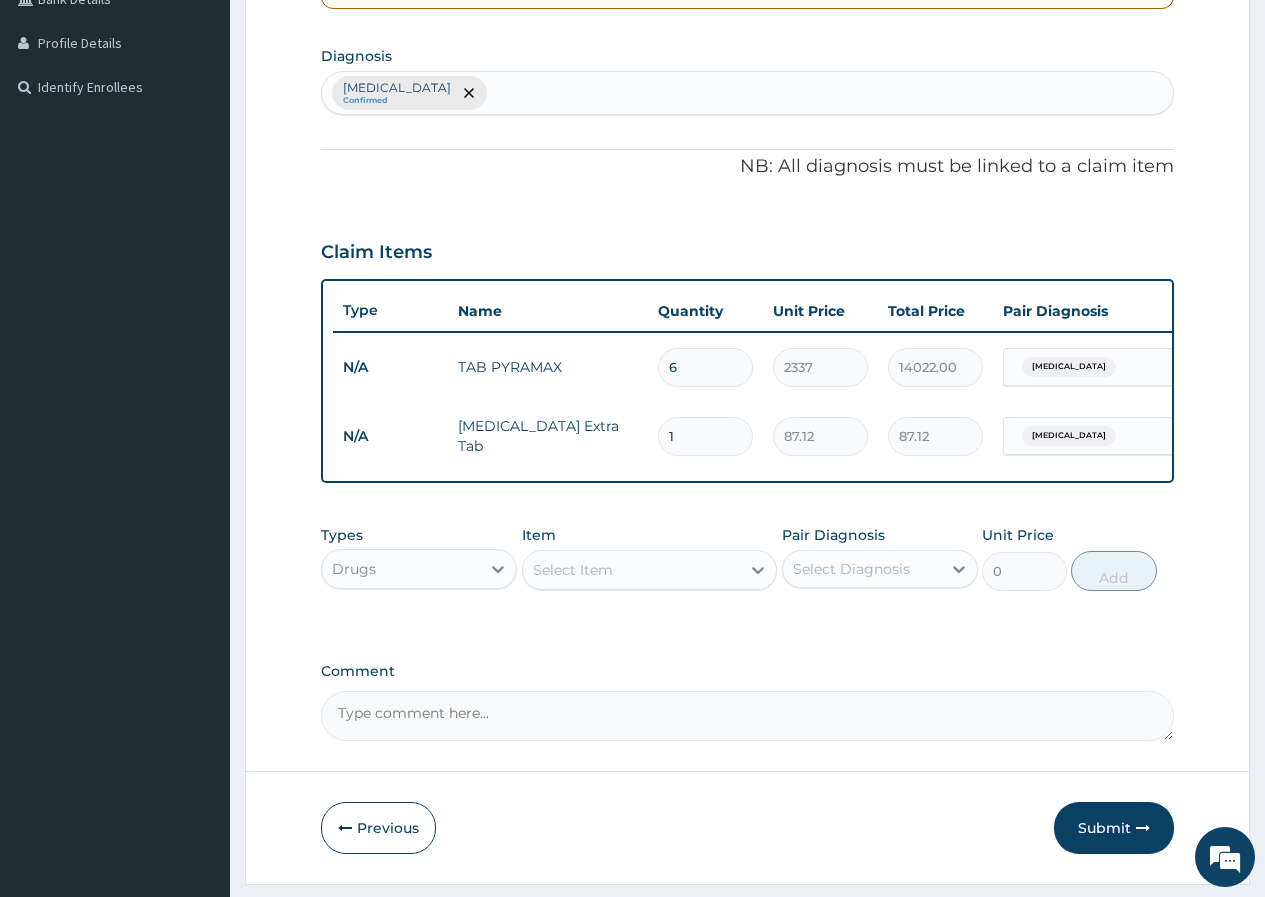 drag, startPoint x: 699, startPoint y: 431, endPoint x: 666, endPoint y: 429, distance: 33.06055 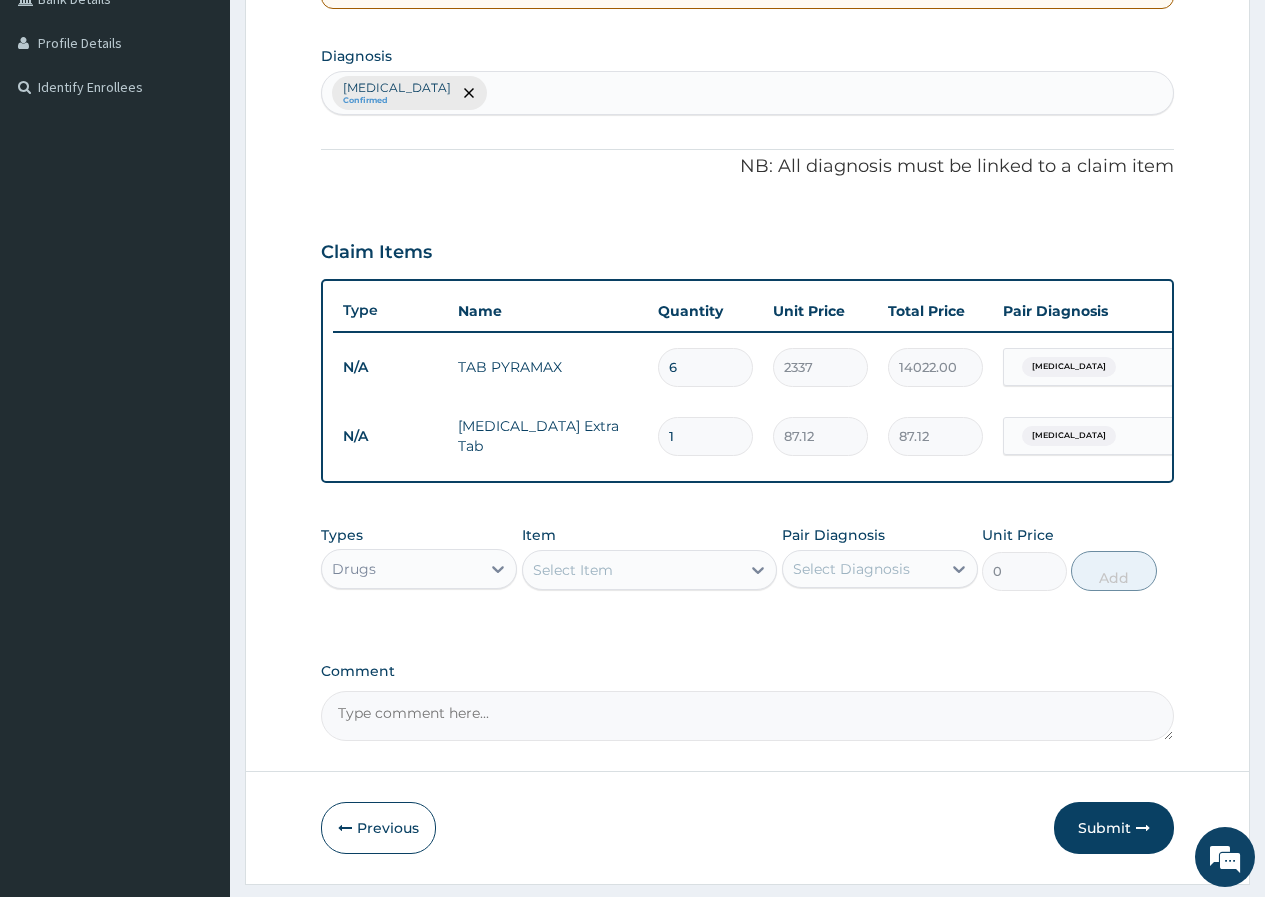 click on "1" at bounding box center [705, 436] 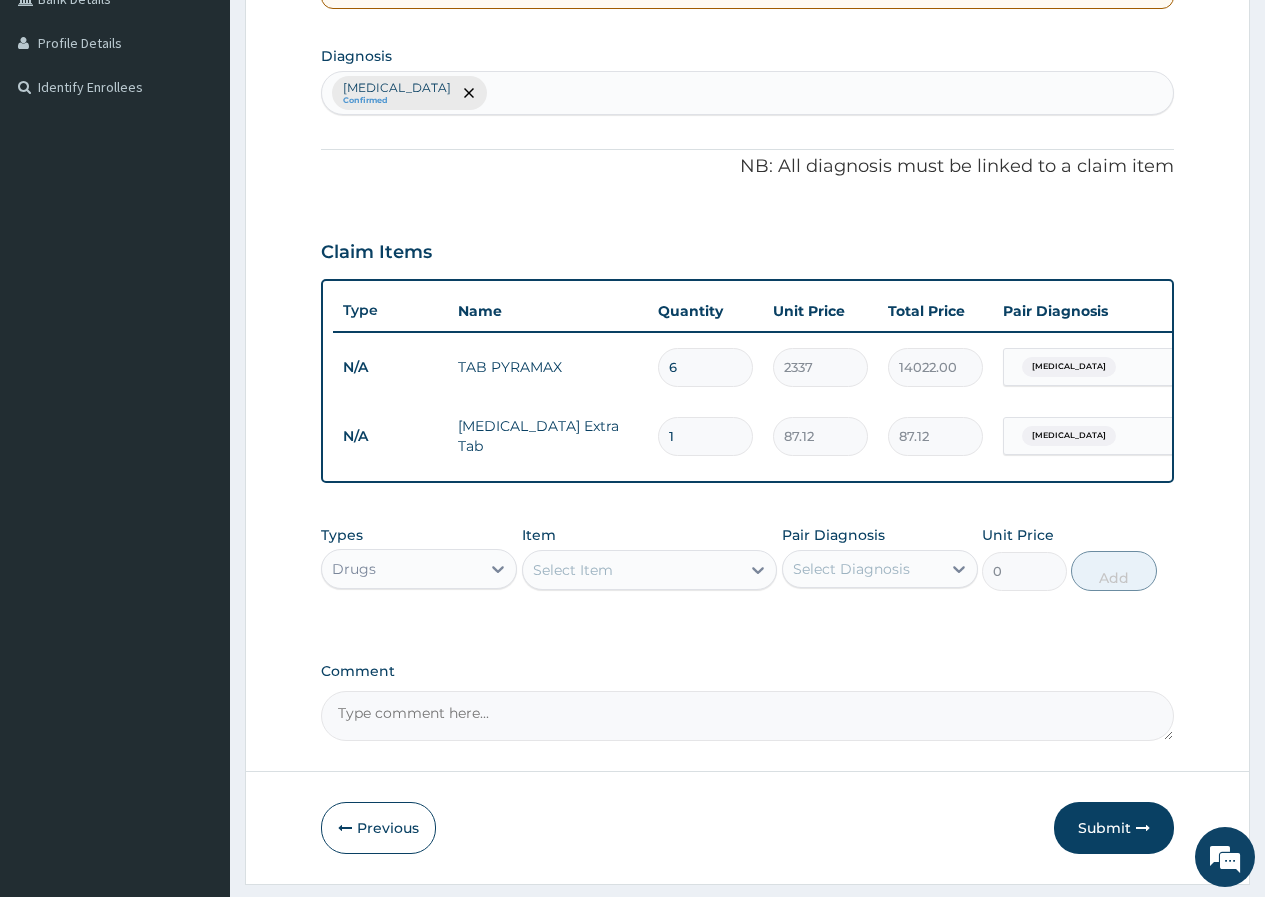 type on "10" 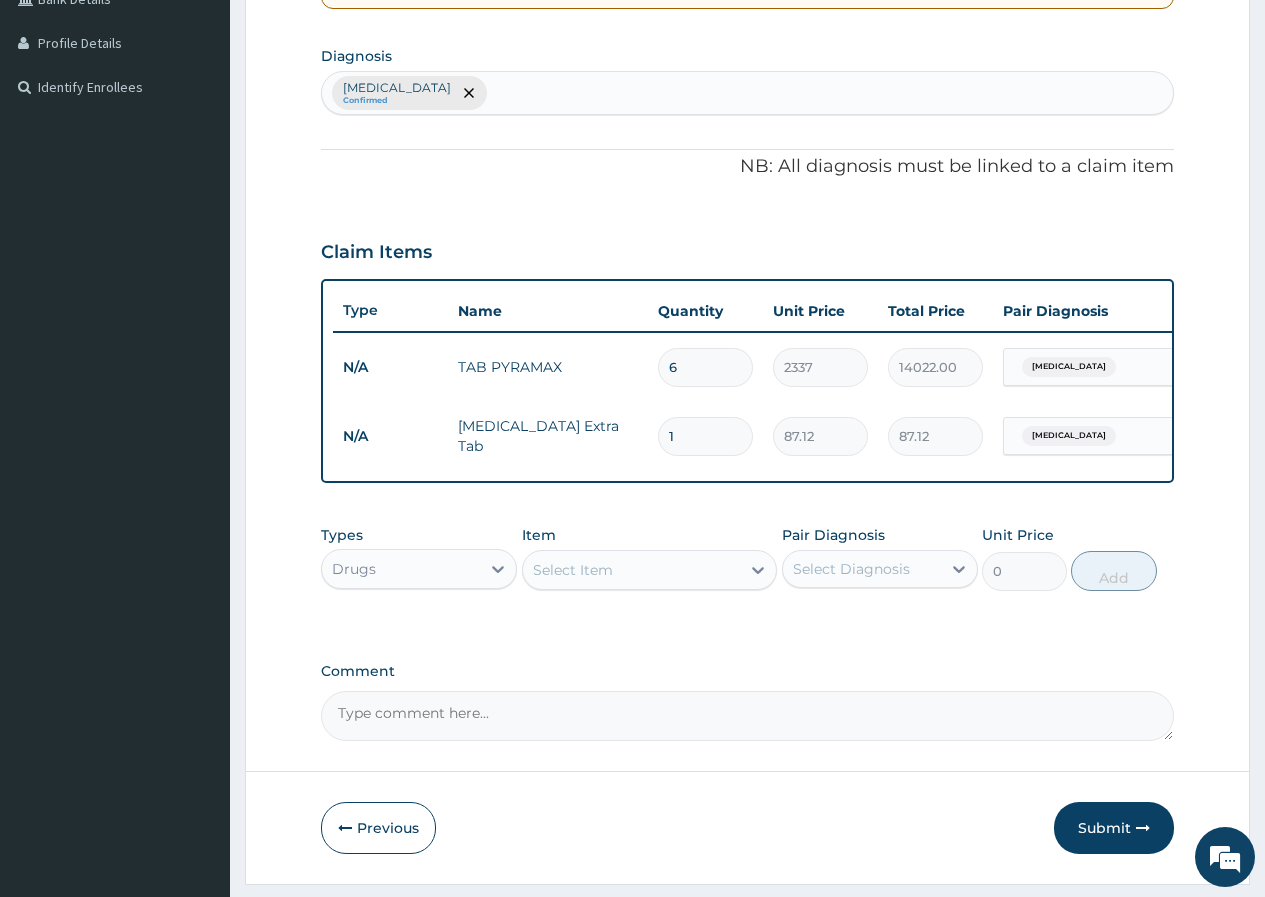 type on "871.20" 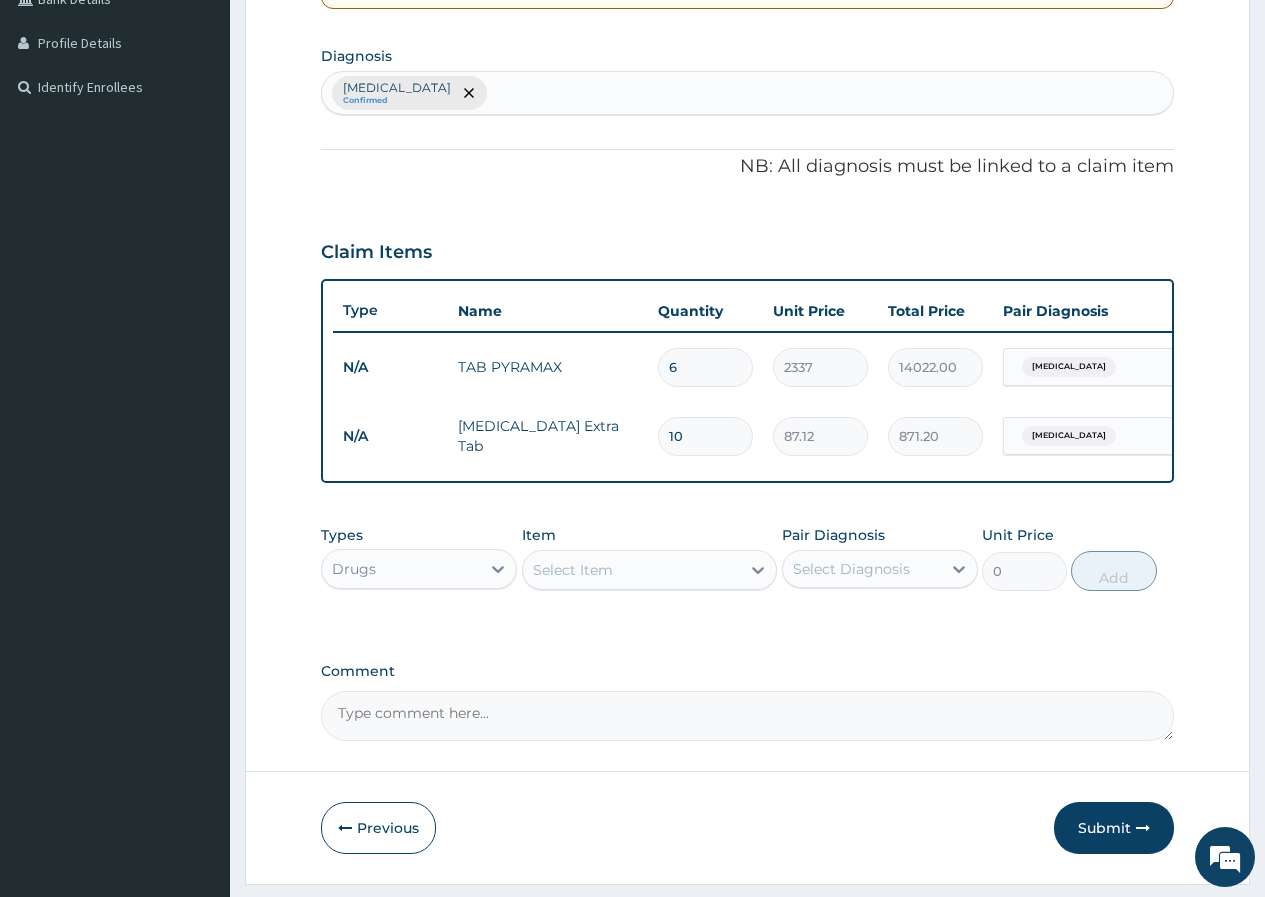 type on "10" 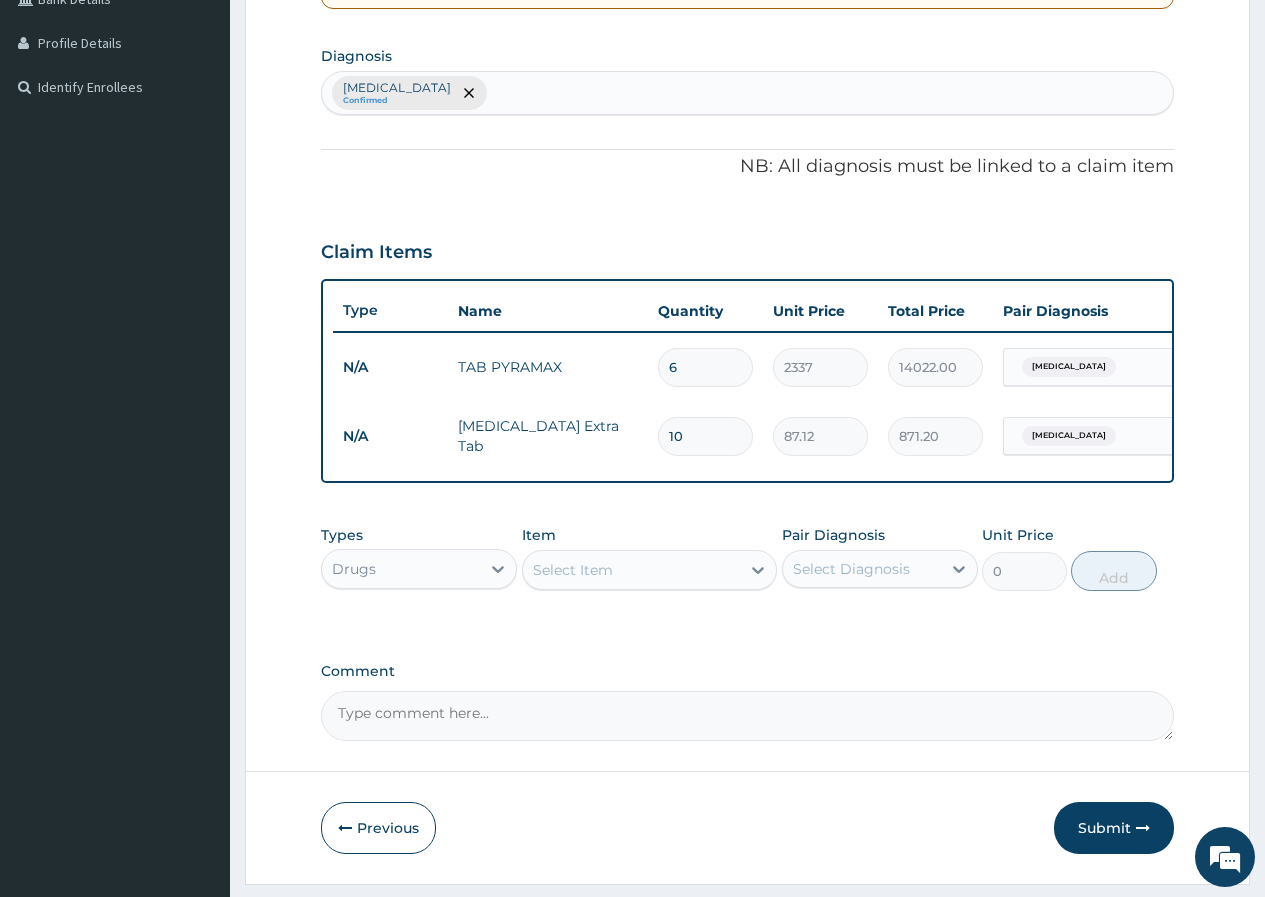 scroll, scrollTop: 552, scrollLeft: 0, axis: vertical 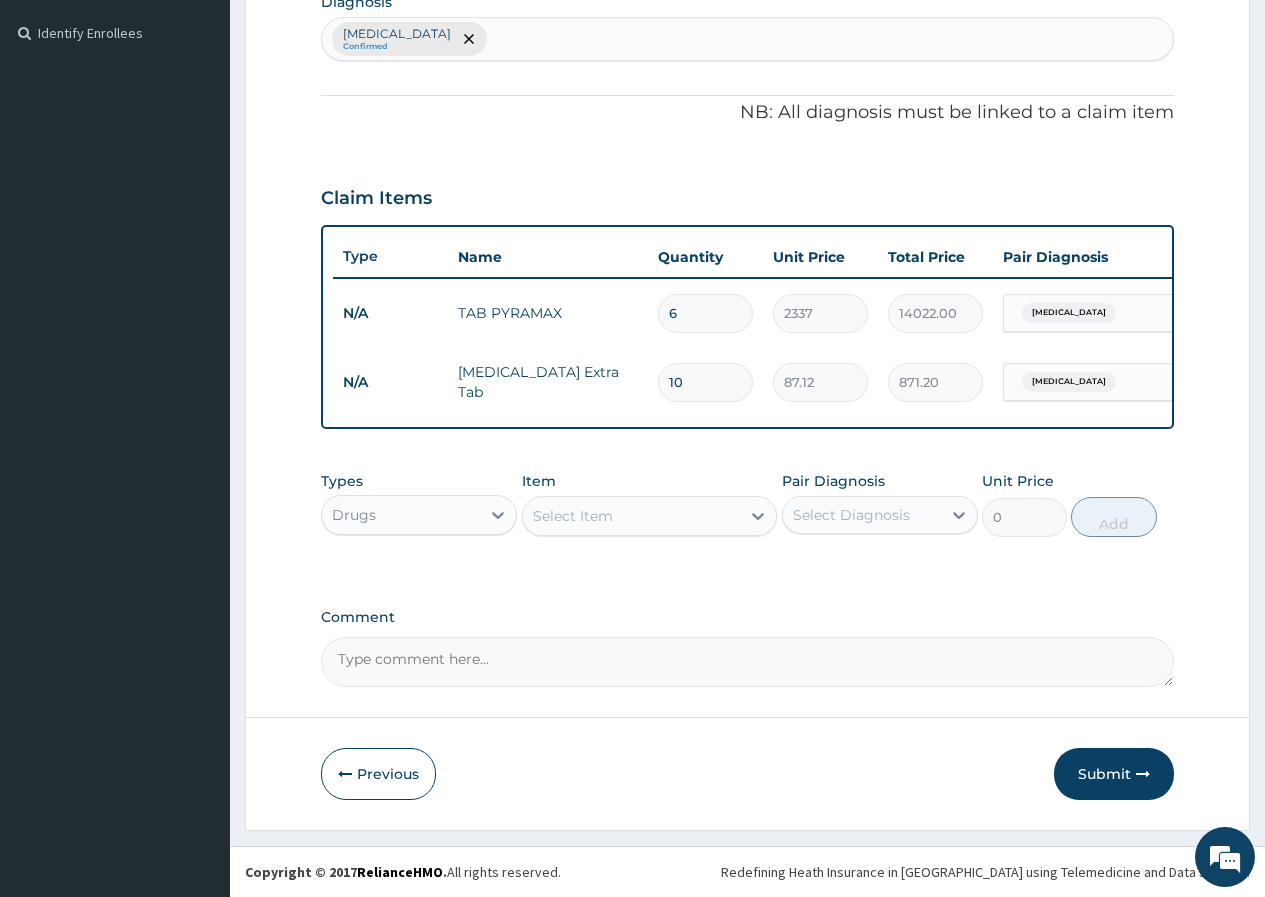 click on "Select Item" at bounding box center [632, 516] 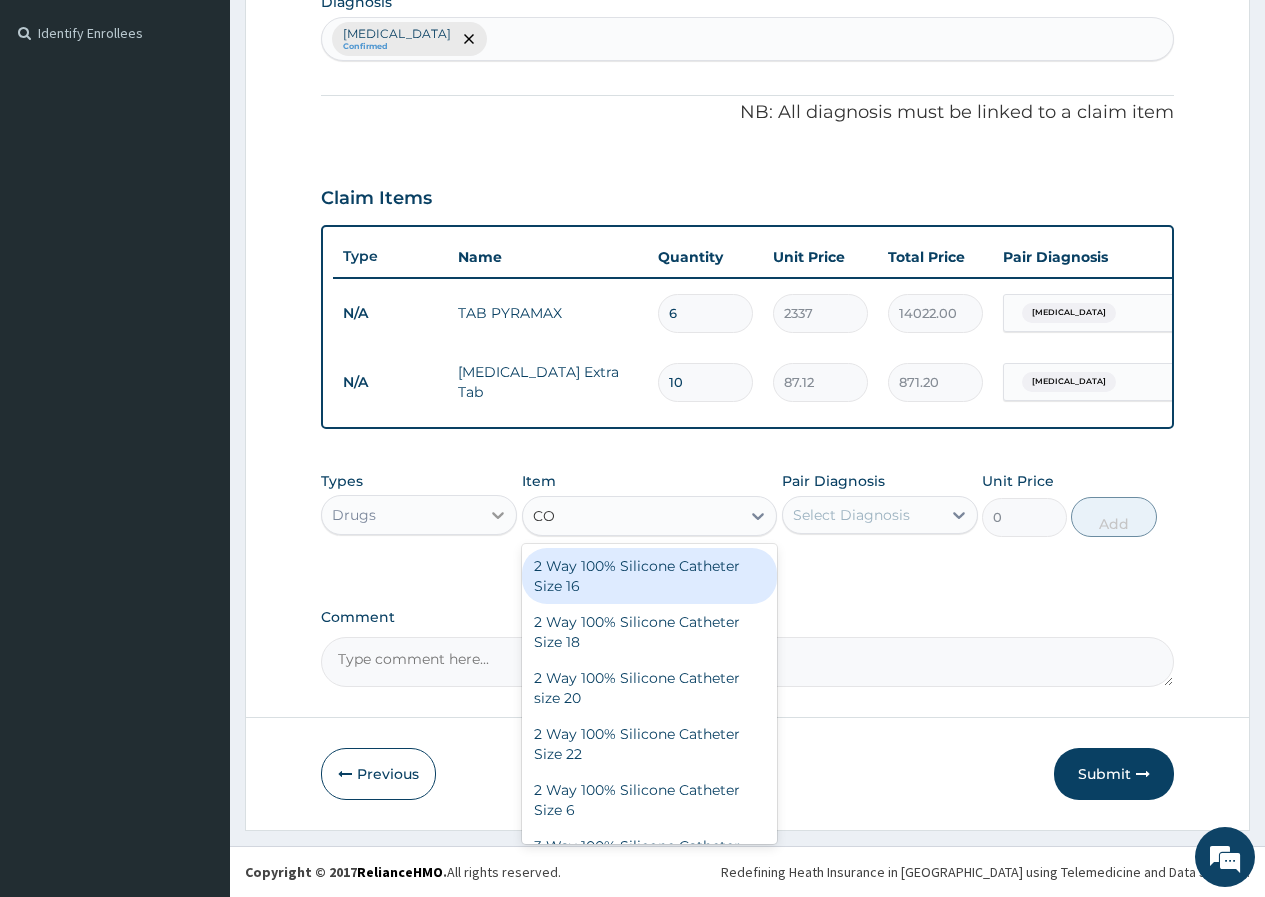 type on "CO" 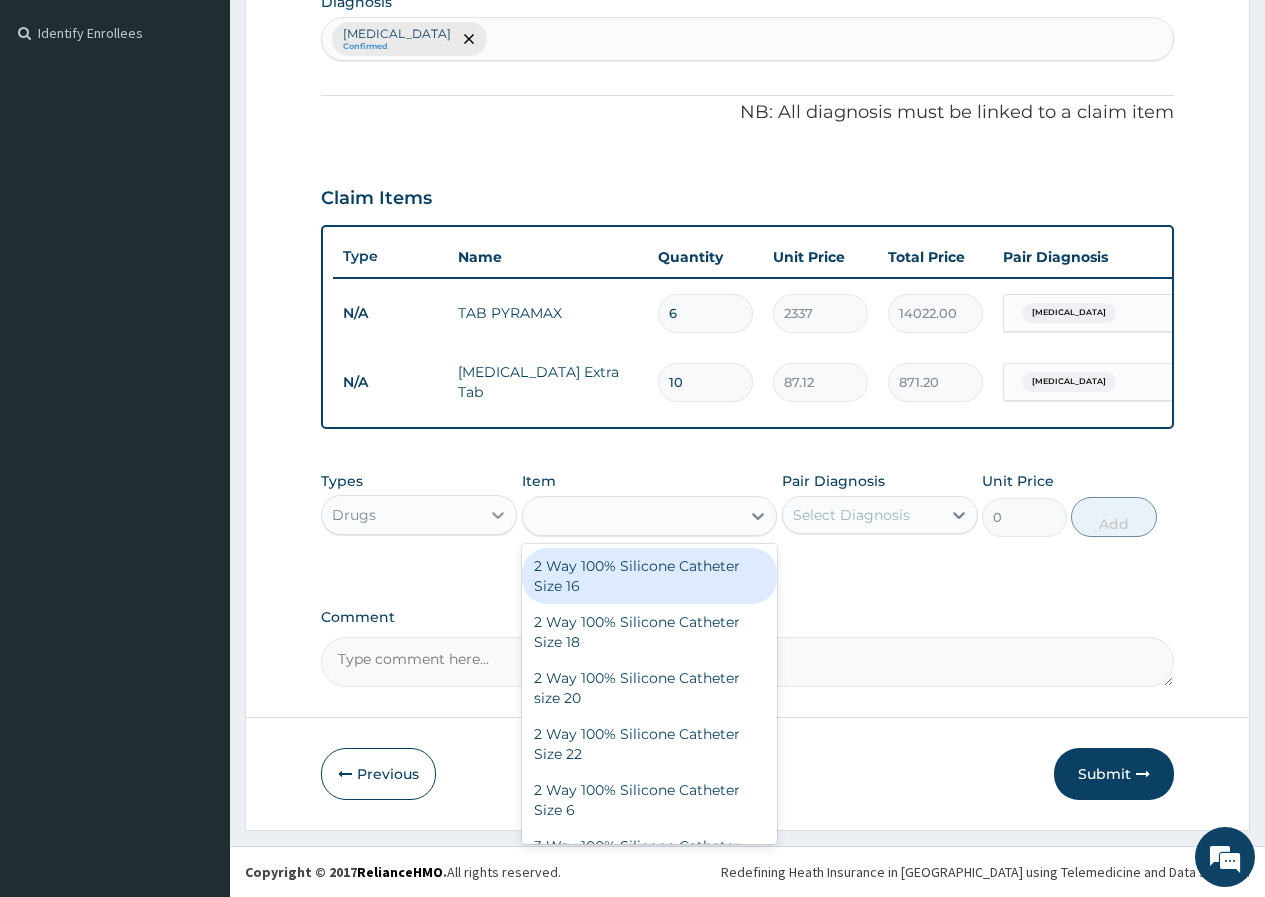click 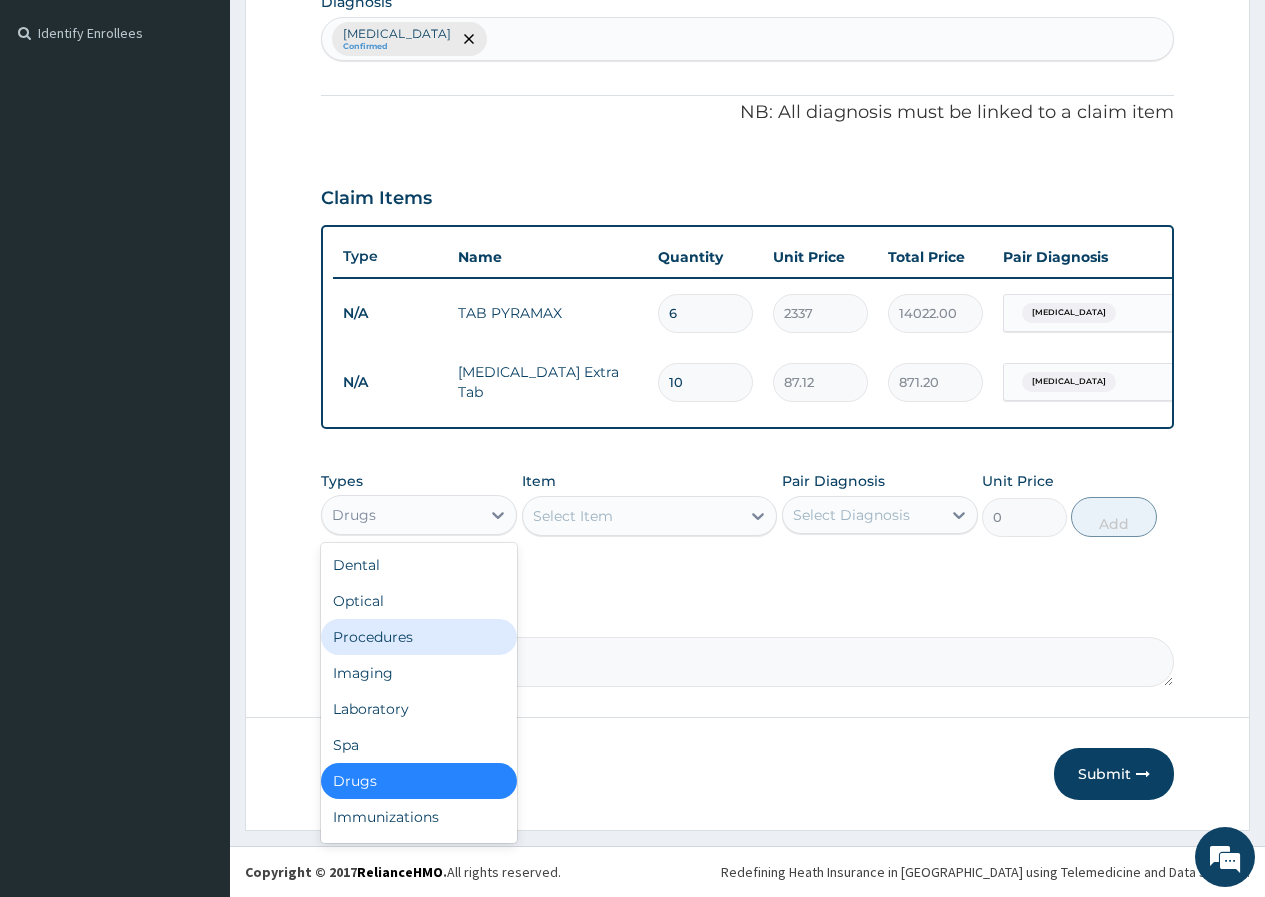 click on "Procedures" at bounding box center (419, 637) 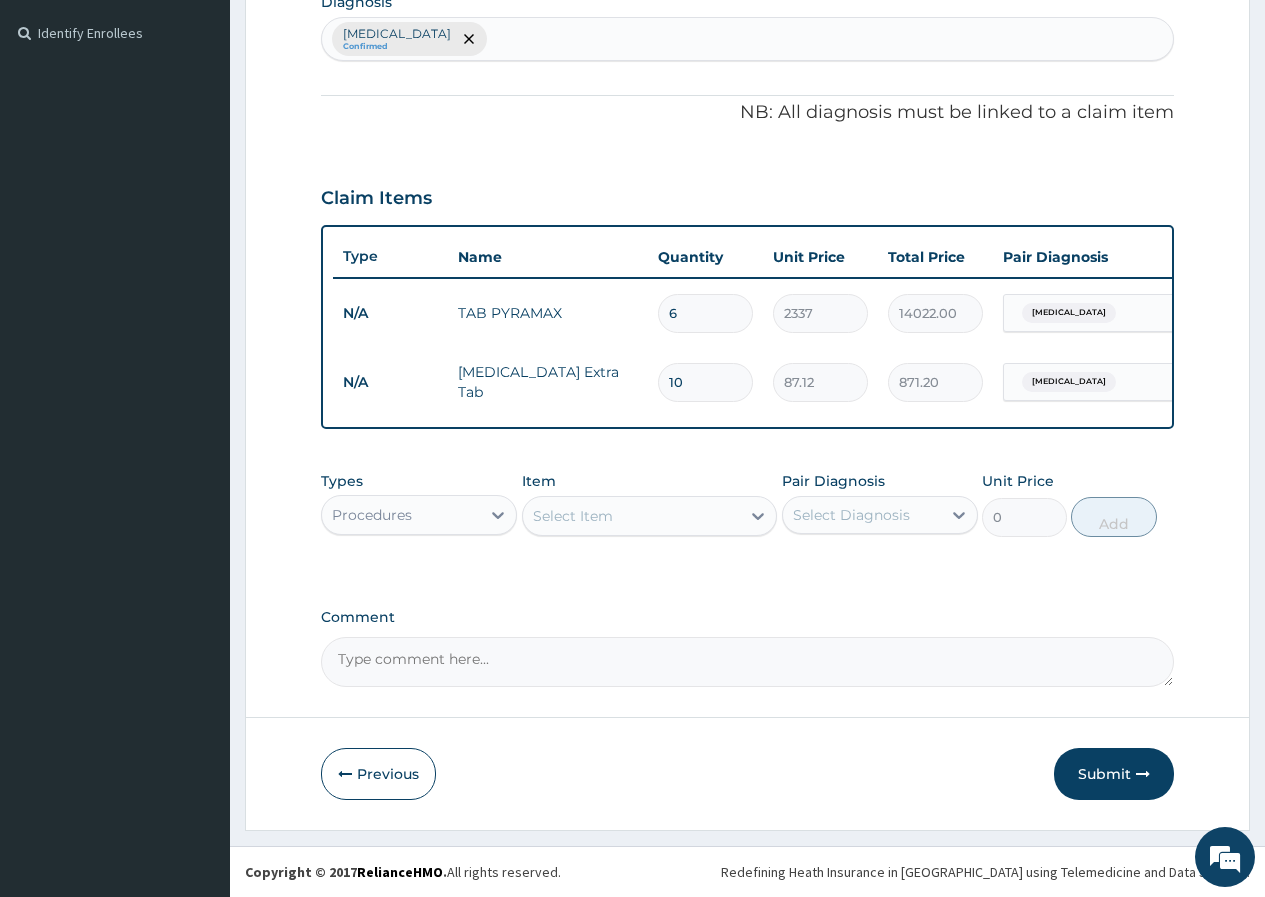 click on "Select Item" at bounding box center [573, 516] 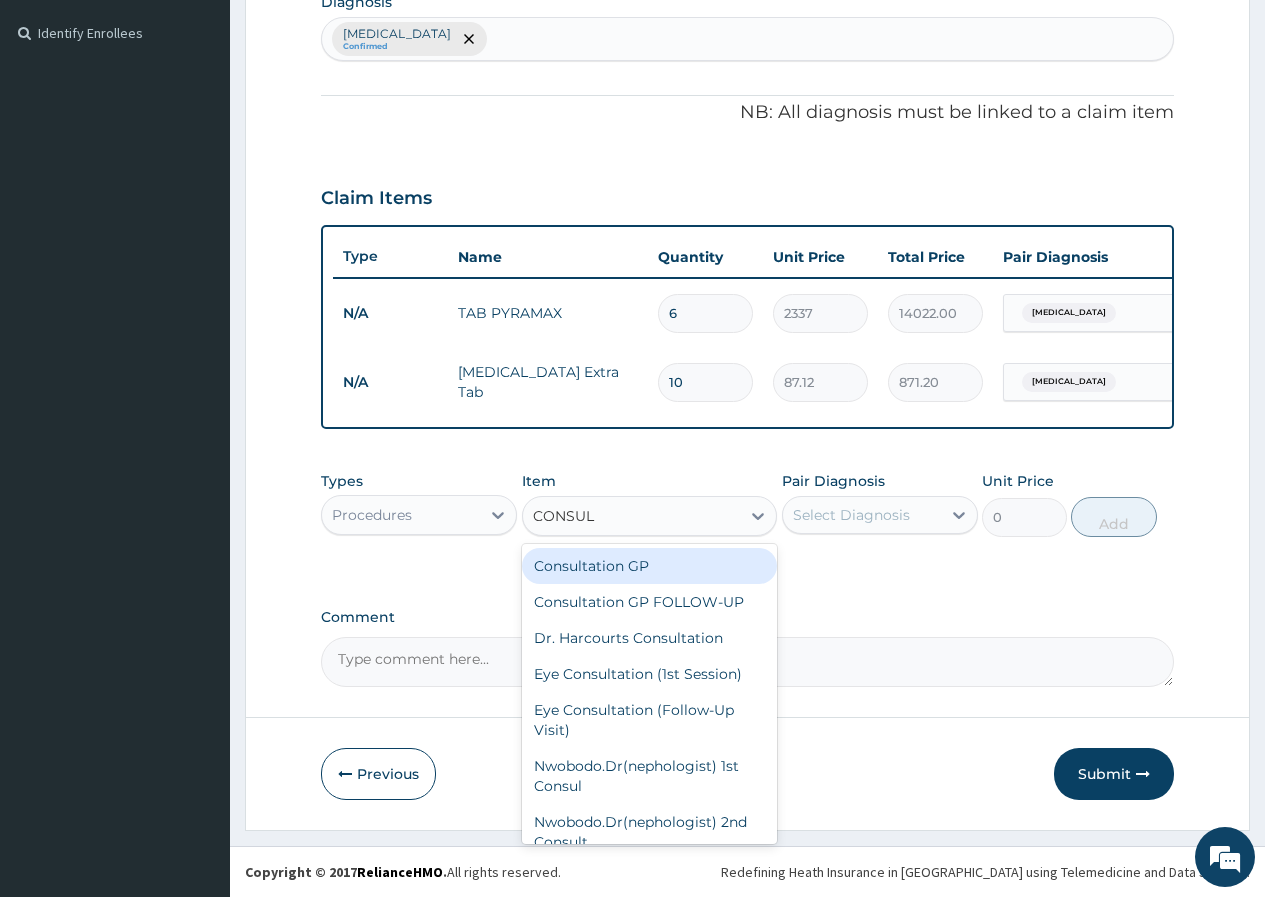 type on "CONSULT" 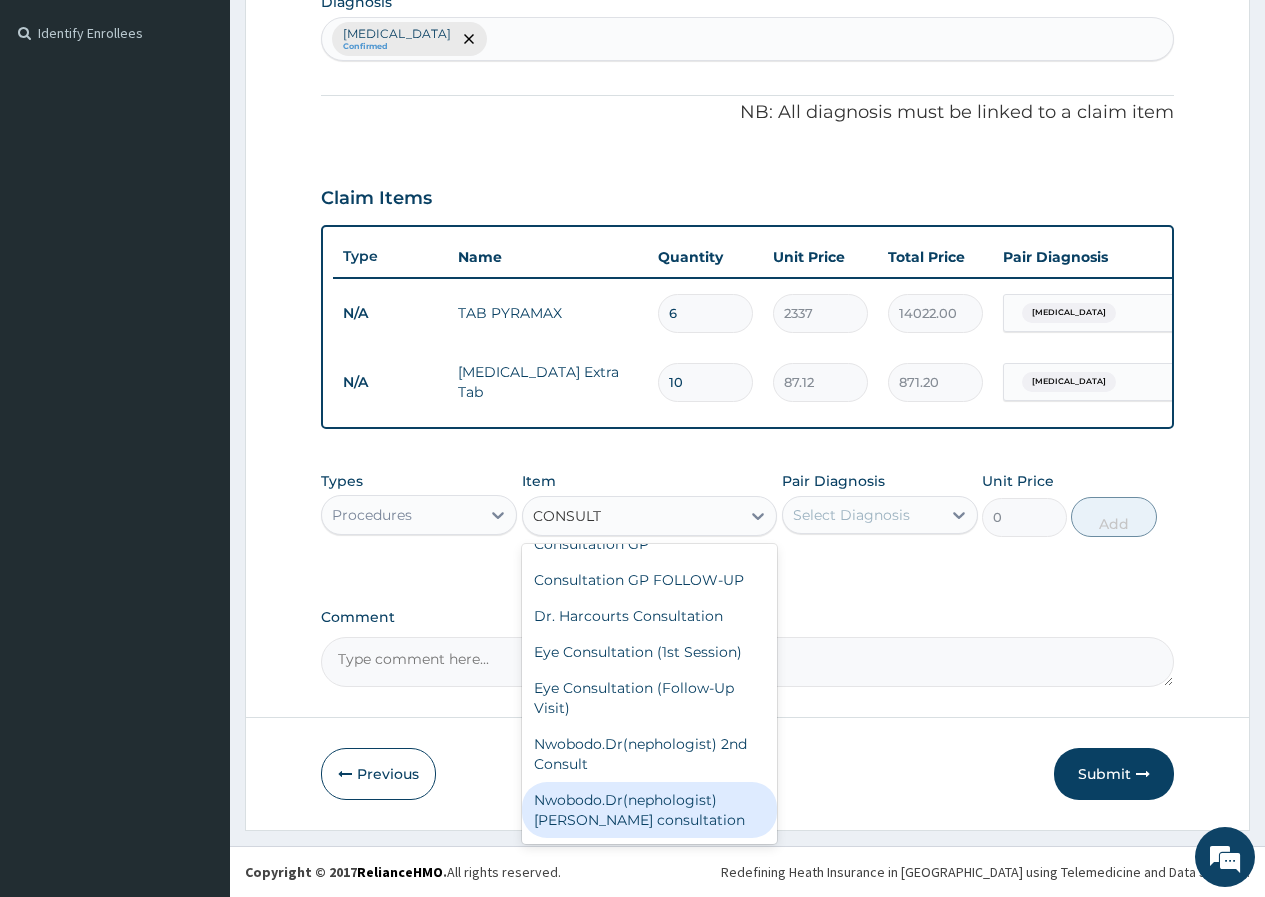 scroll, scrollTop: 0, scrollLeft: 0, axis: both 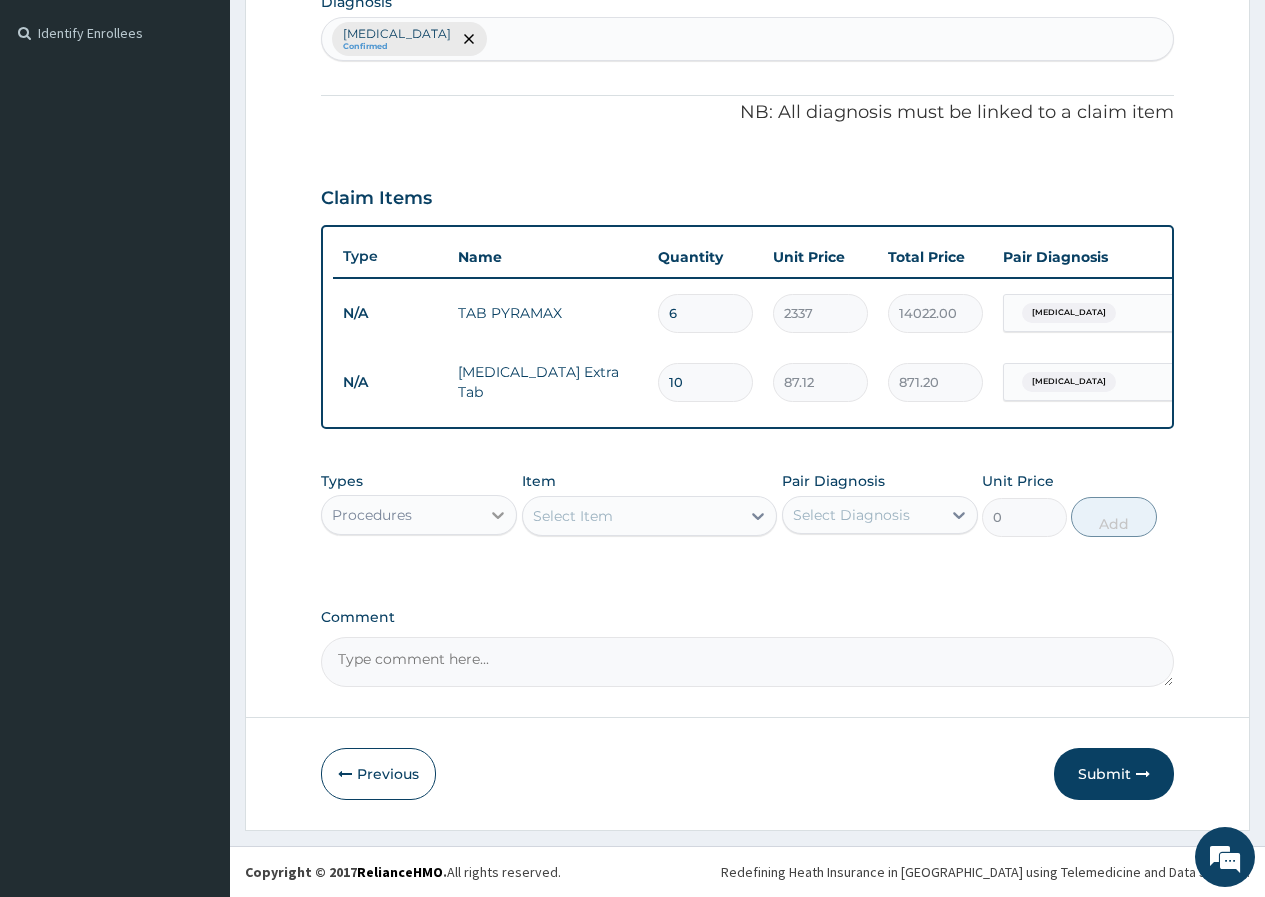 drag, startPoint x: 618, startPoint y: 519, endPoint x: 494, endPoint y: 507, distance: 124.57929 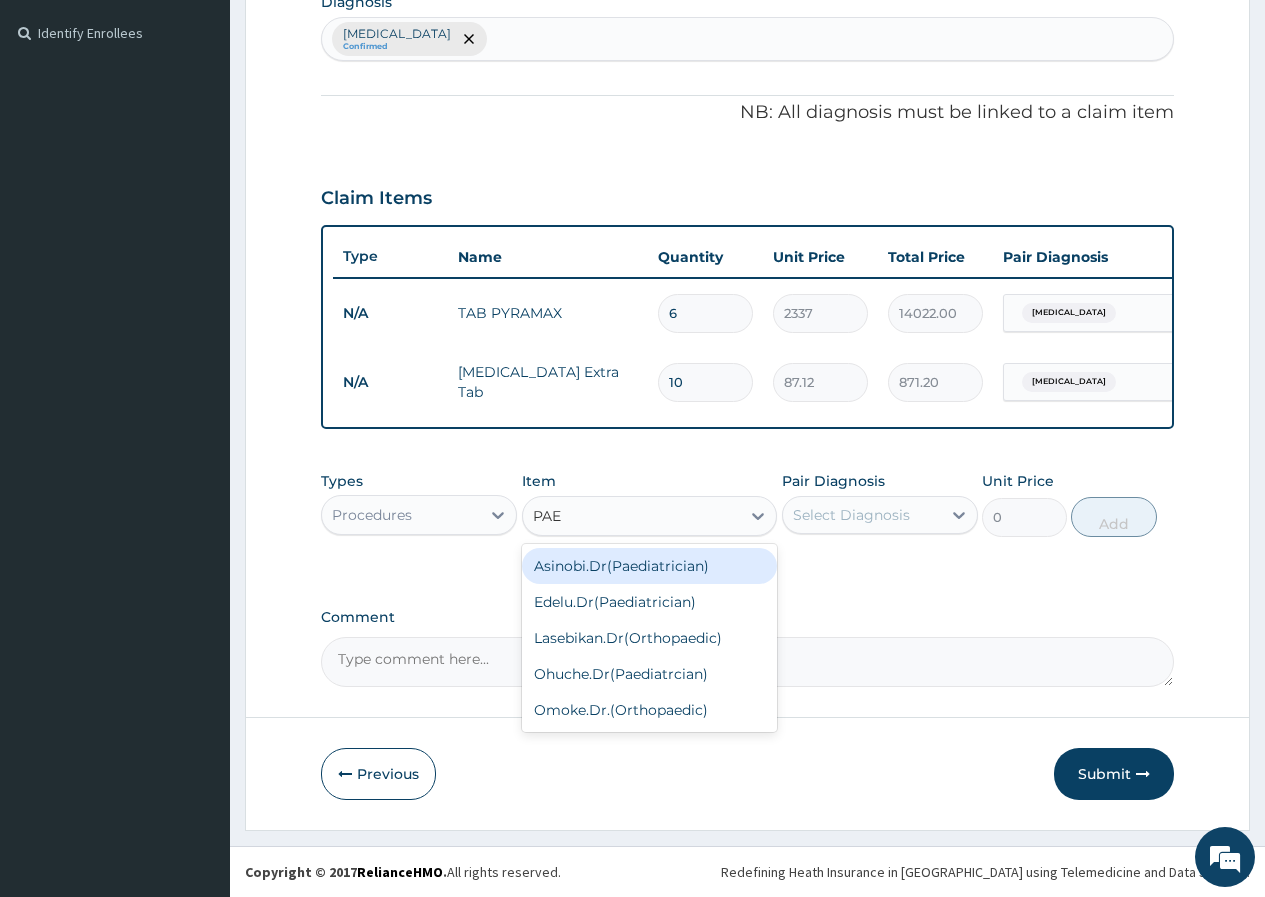 type on "PAED" 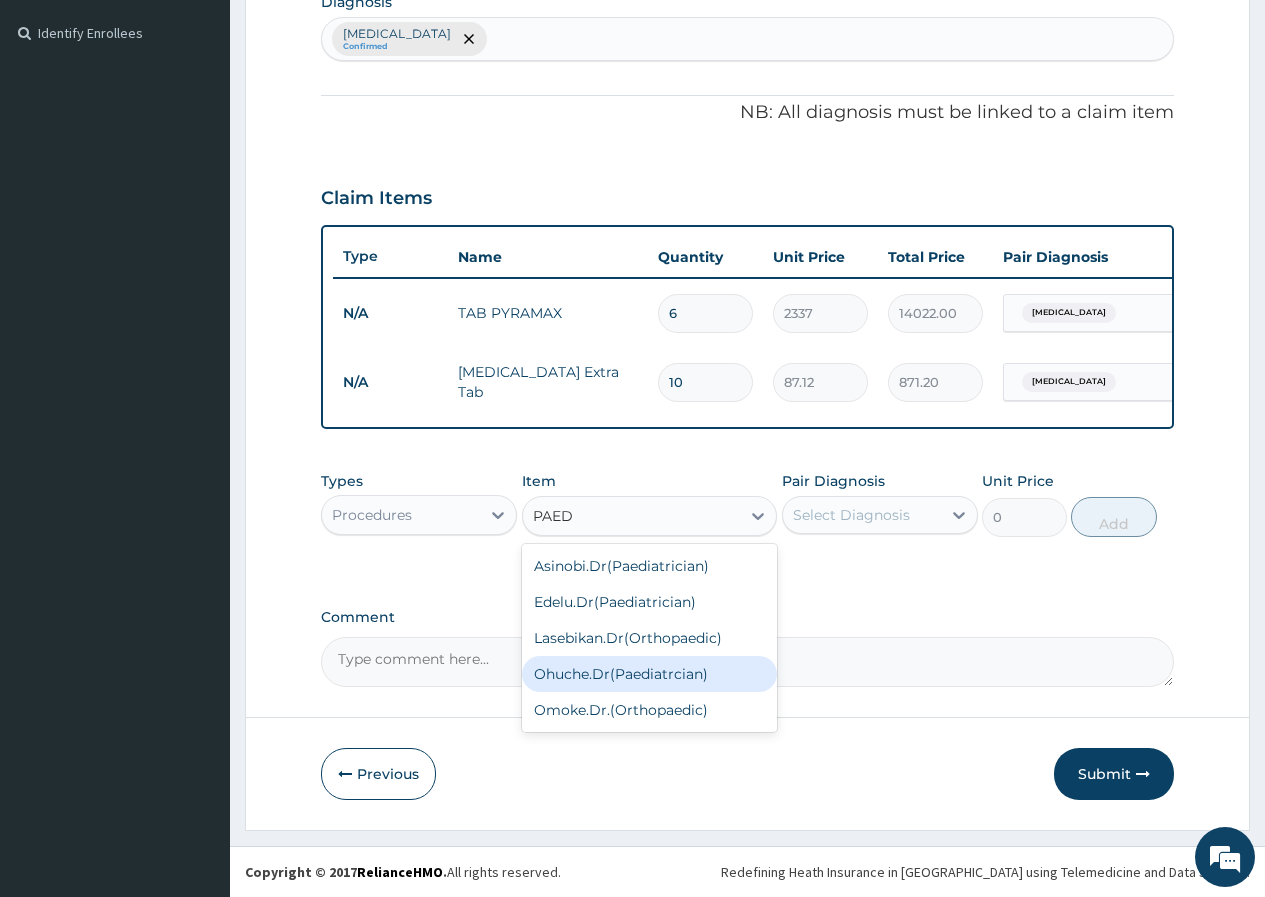 click on "Ohuche.Dr(Paediatrcian)" at bounding box center [650, 674] 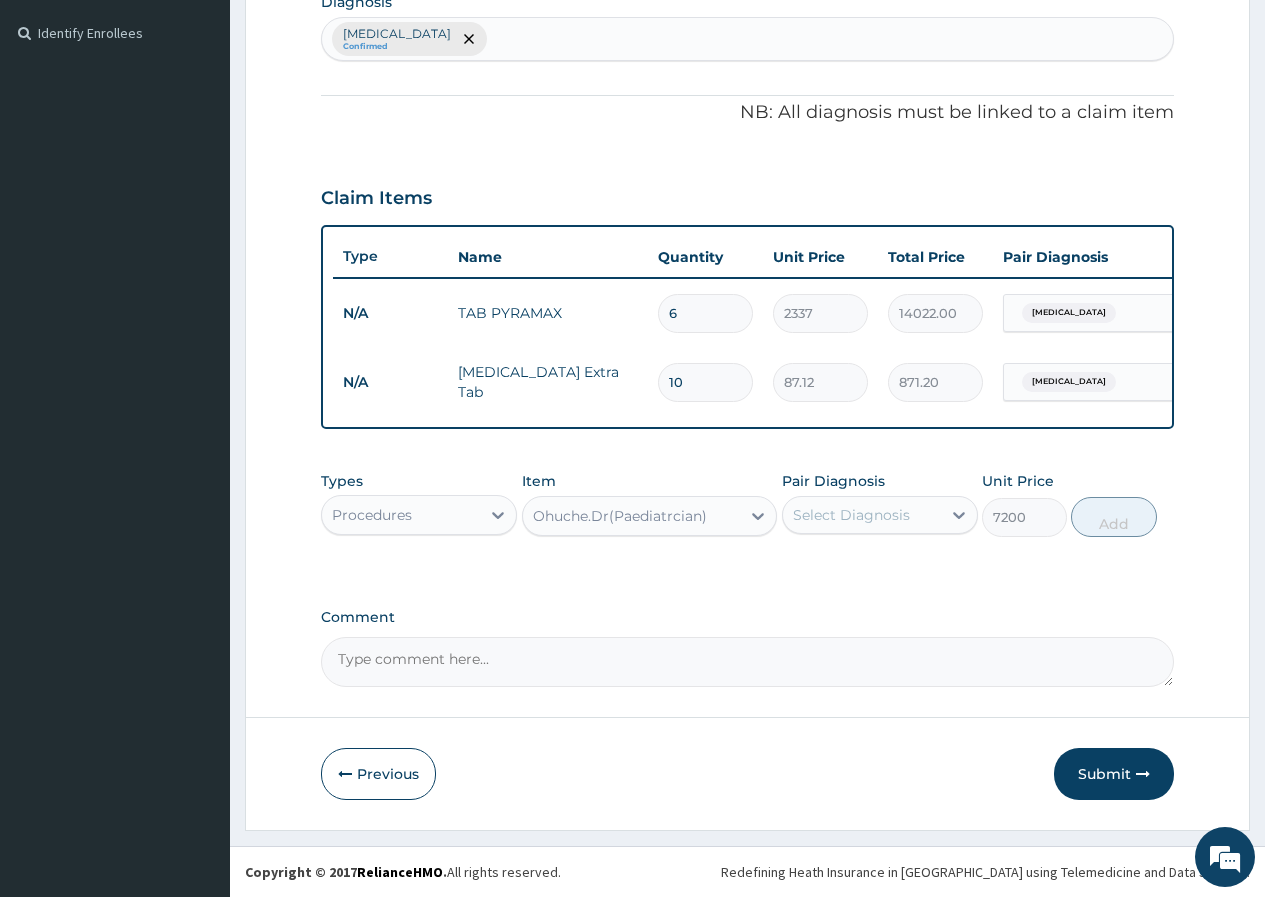 click on "Pair Diagnosis" at bounding box center [833, 481] 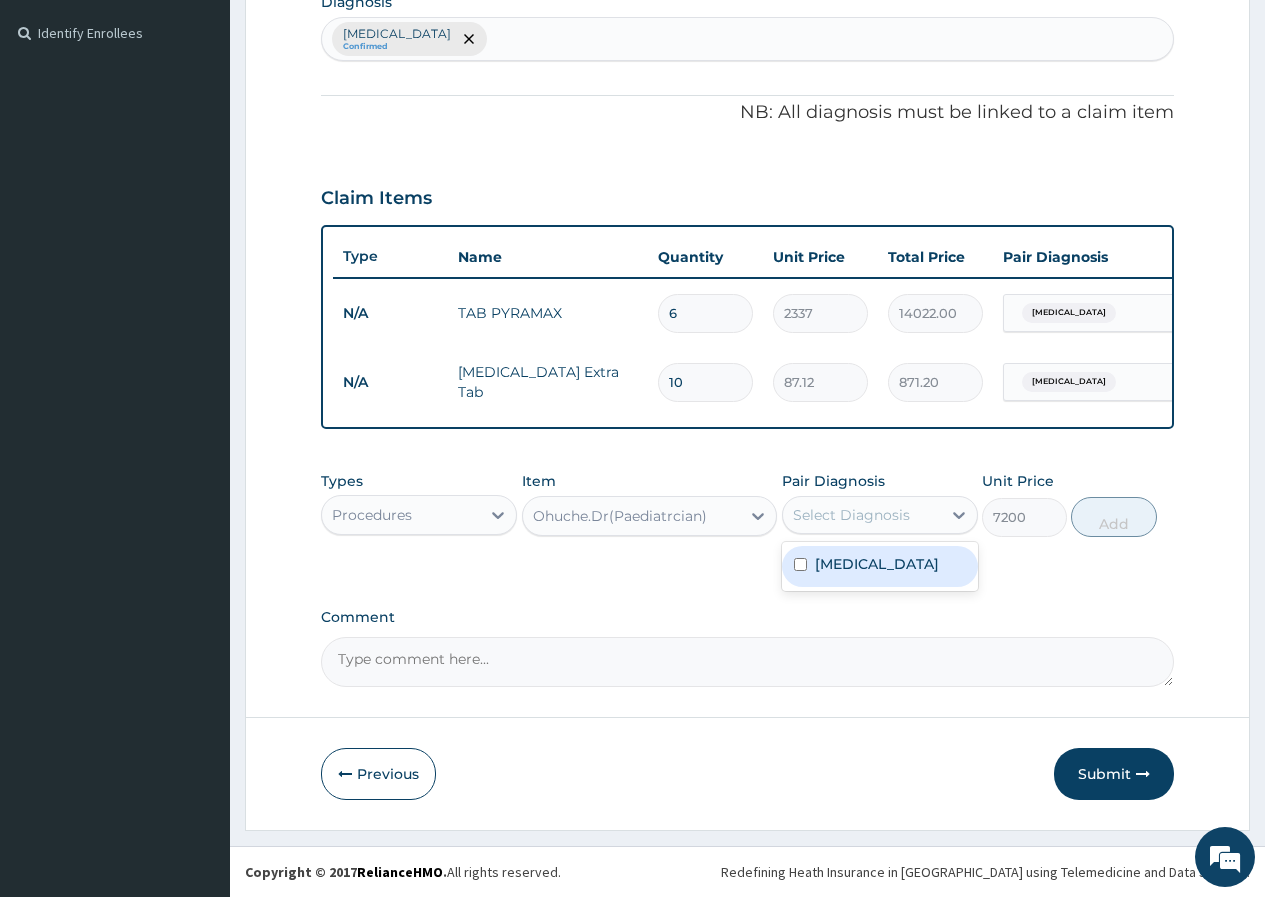 click on "Select Diagnosis" at bounding box center [851, 515] 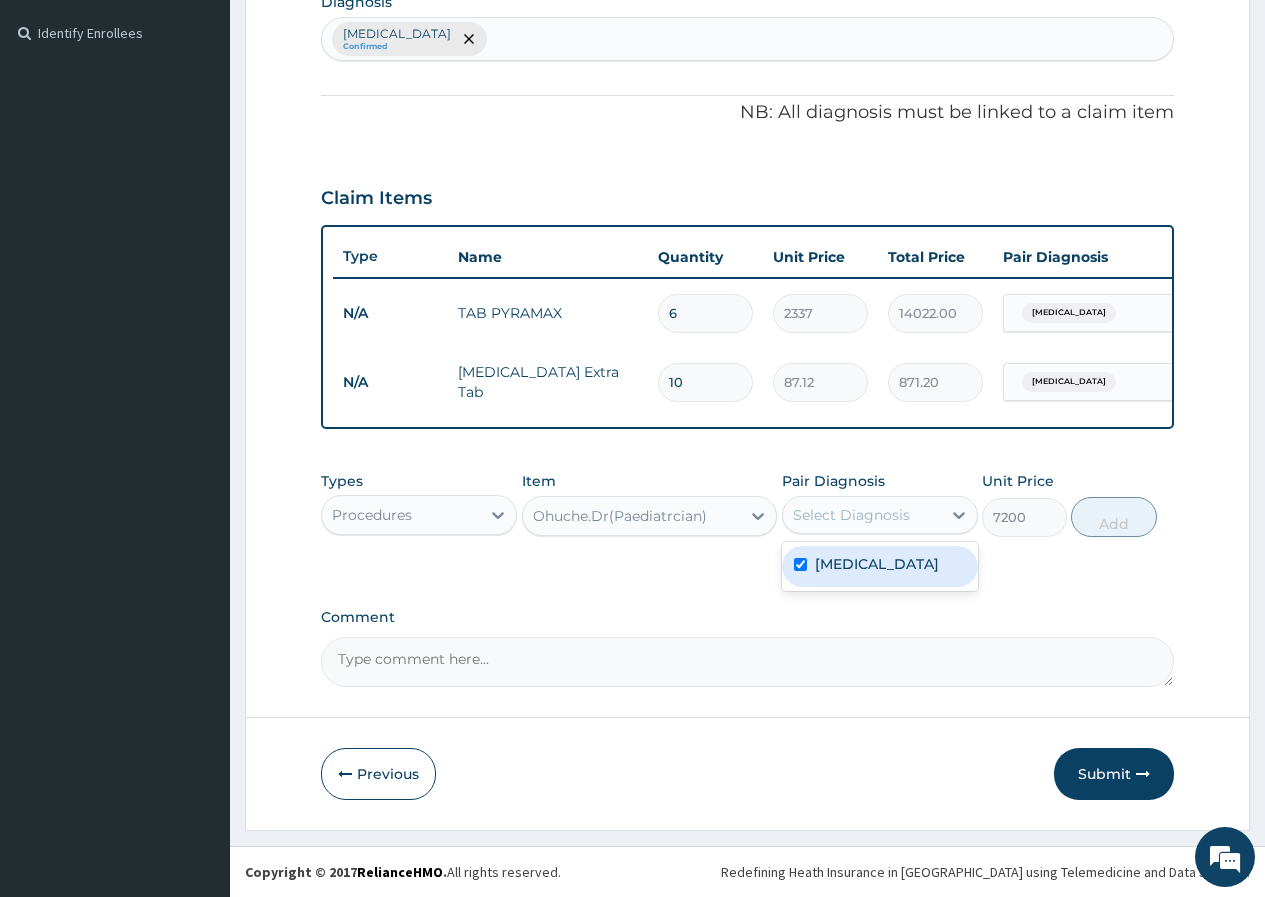 checkbox on "true" 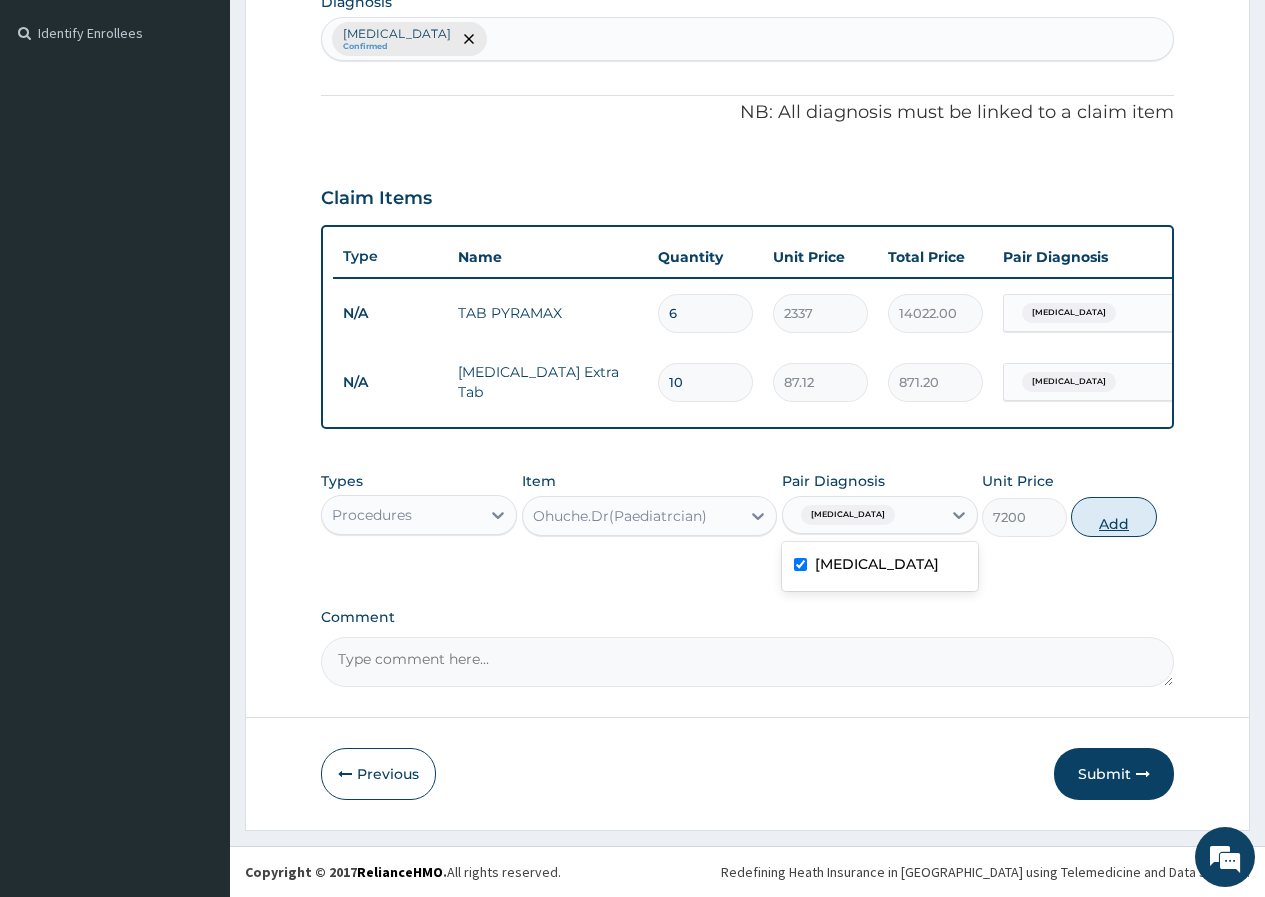 click on "Add" at bounding box center (1113, 517) 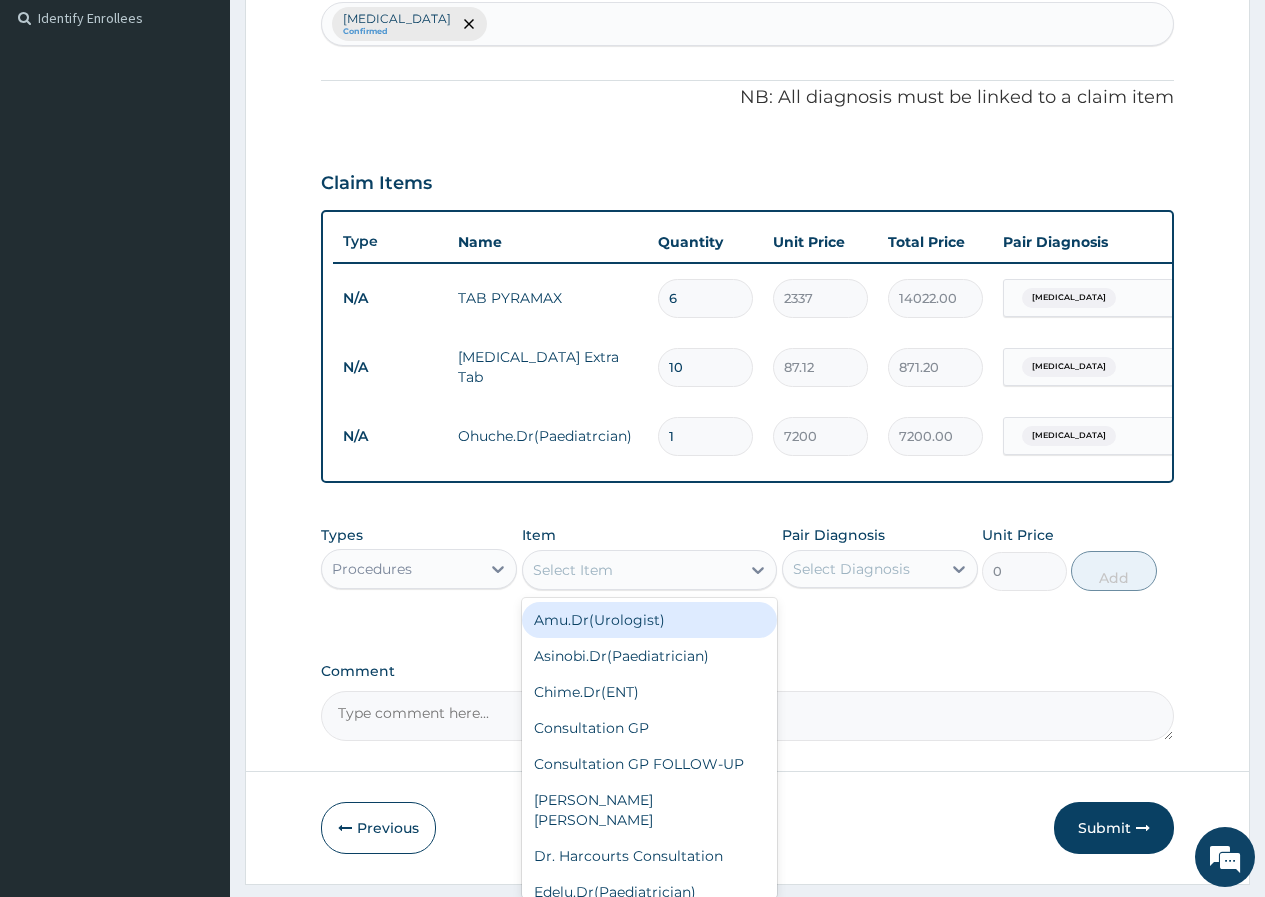 click on "Select Item" at bounding box center [632, 570] 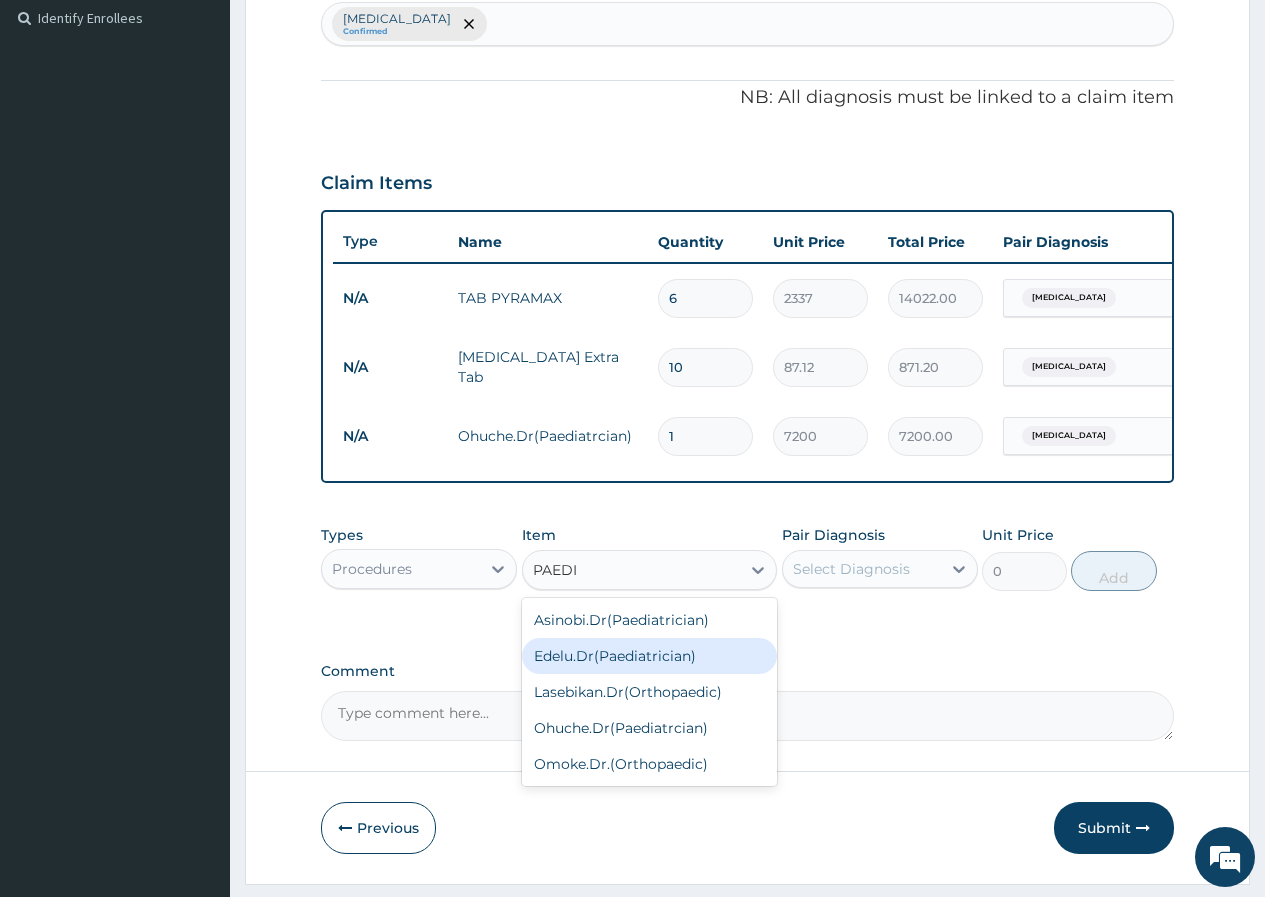 type on "PAEDI" 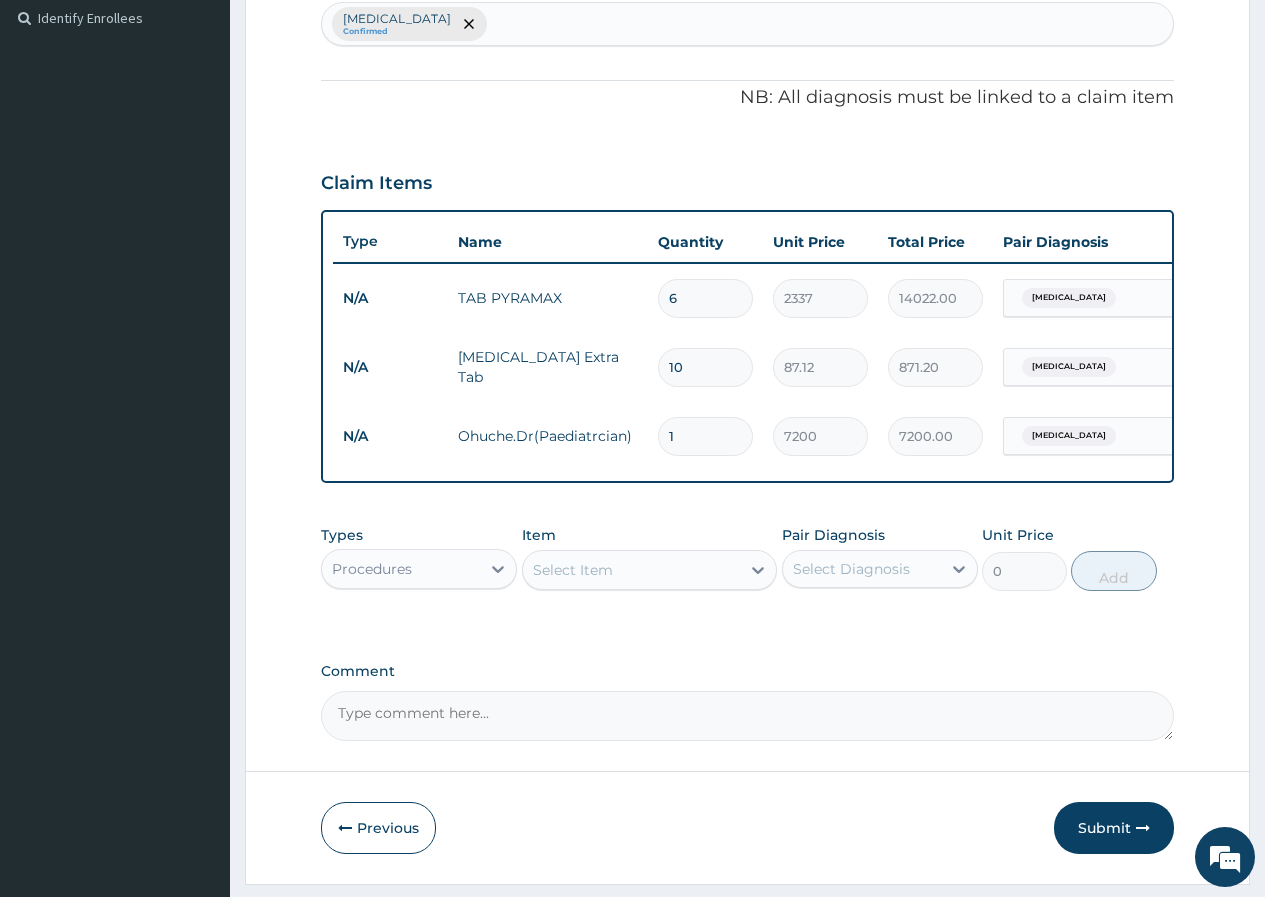 drag, startPoint x: 619, startPoint y: 608, endPoint x: 602, endPoint y: 613, distance: 17.720045 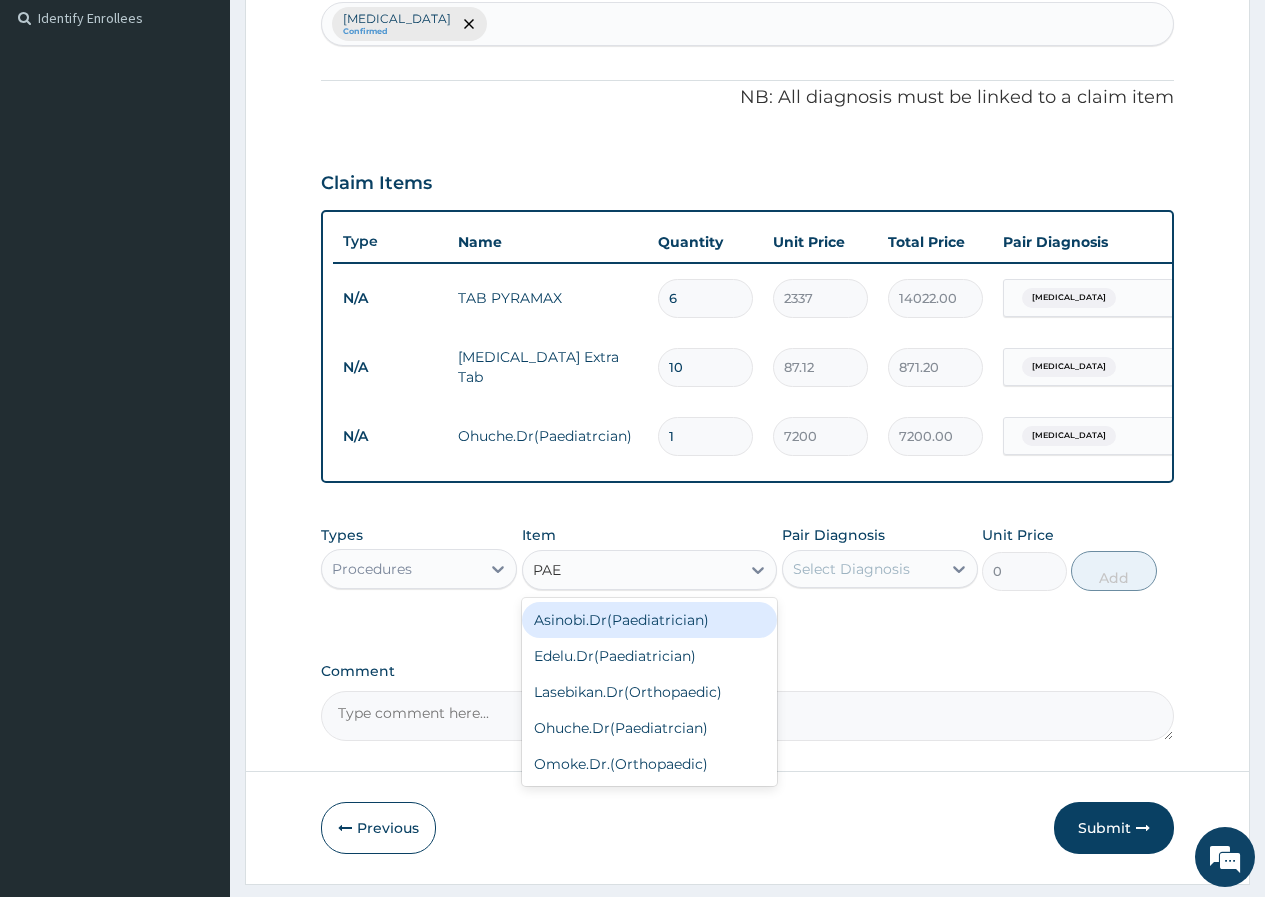 type on "PAED" 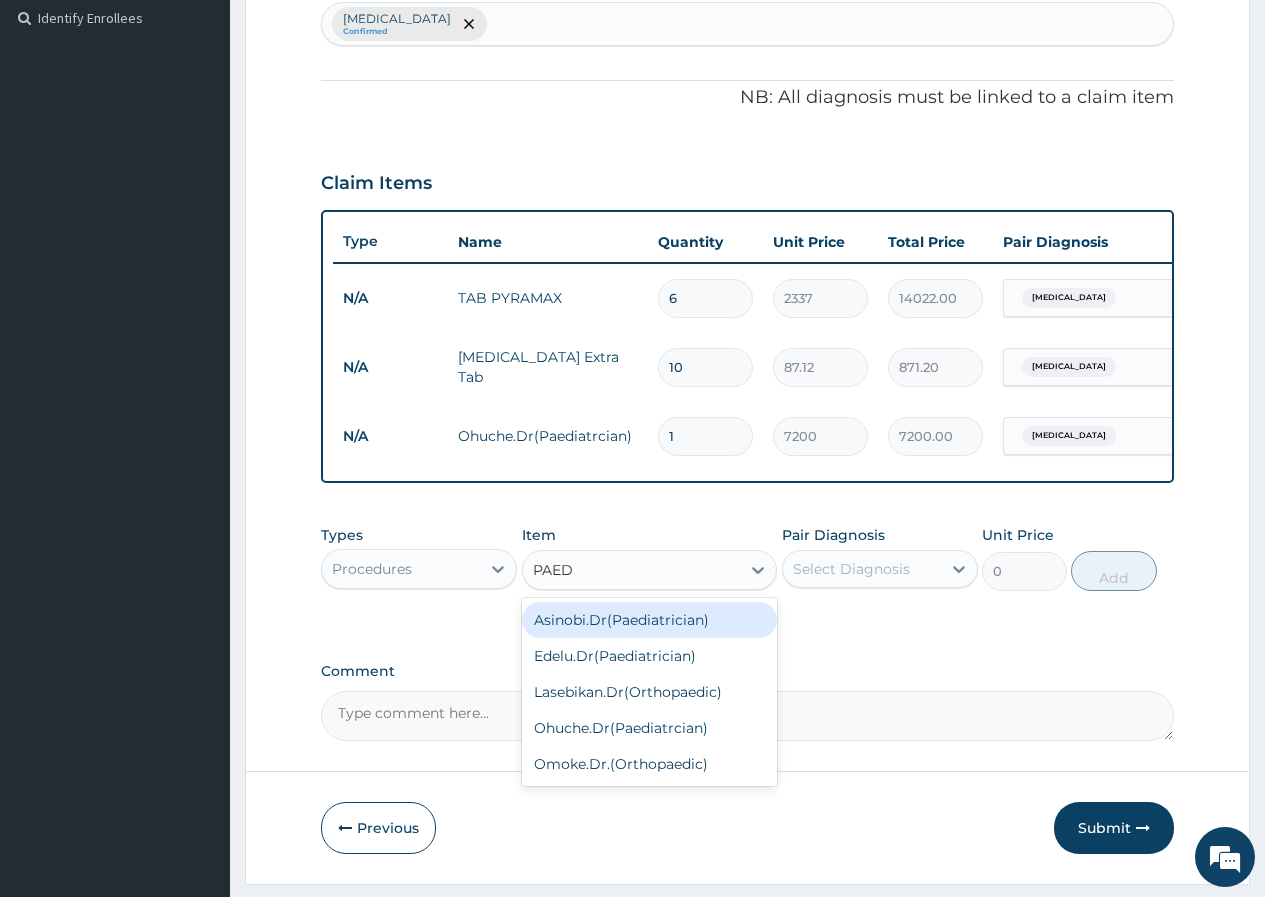 click on "Asinobi.Dr(Paediatrician)" at bounding box center [650, 620] 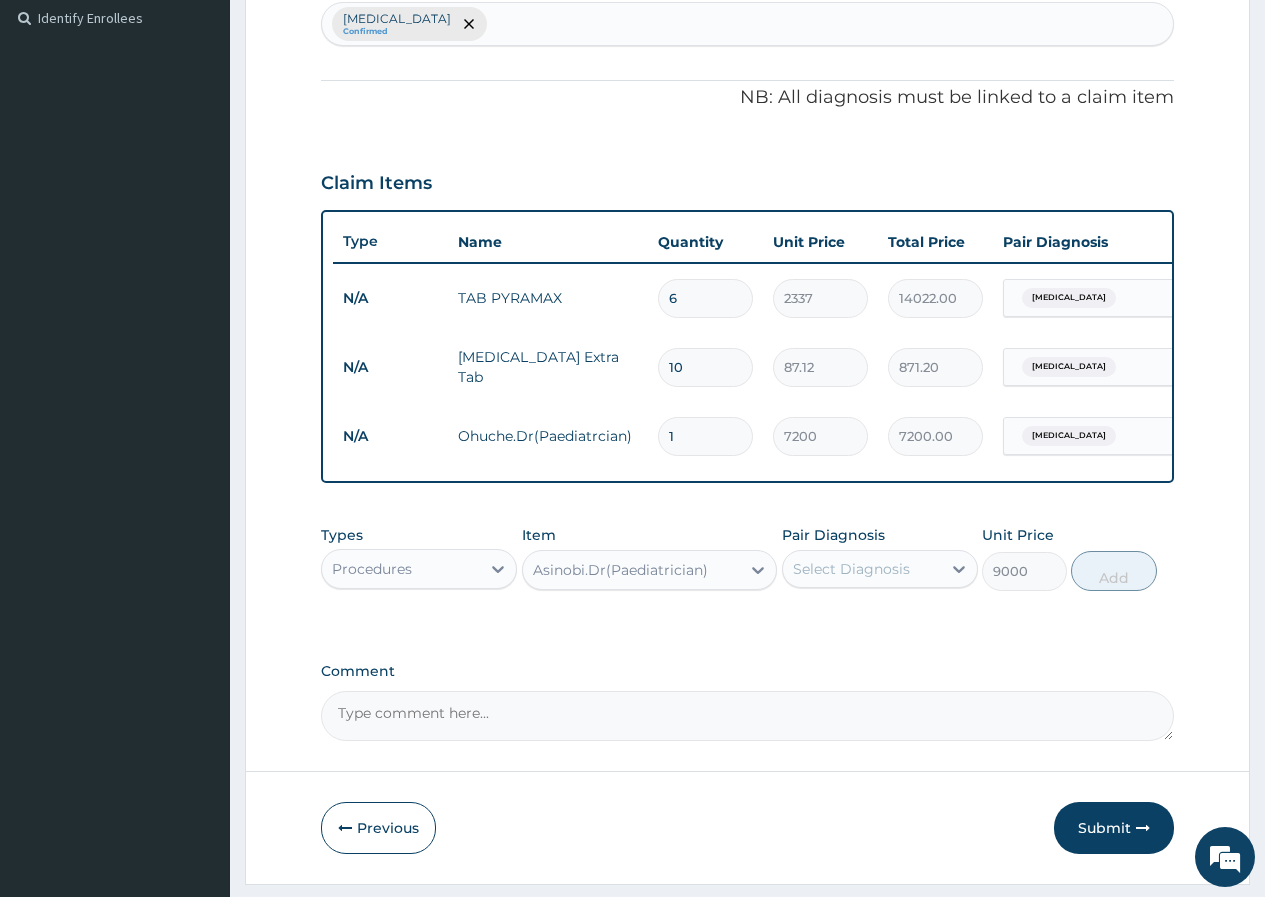 click on "Select Diagnosis" at bounding box center [851, 569] 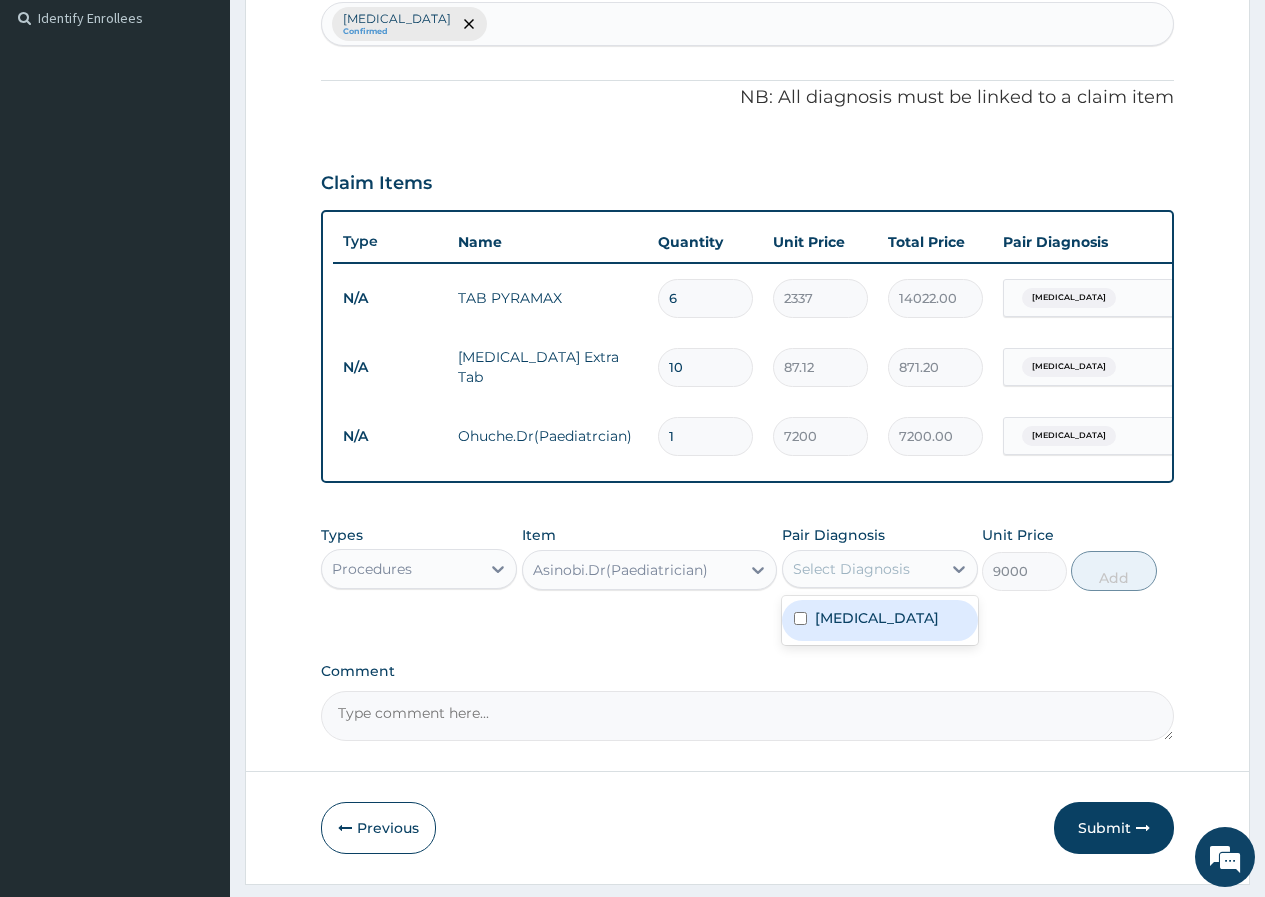 drag, startPoint x: 862, startPoint y: 633, endPoint x: 975, endPoint y: 649, distance: 114.12712 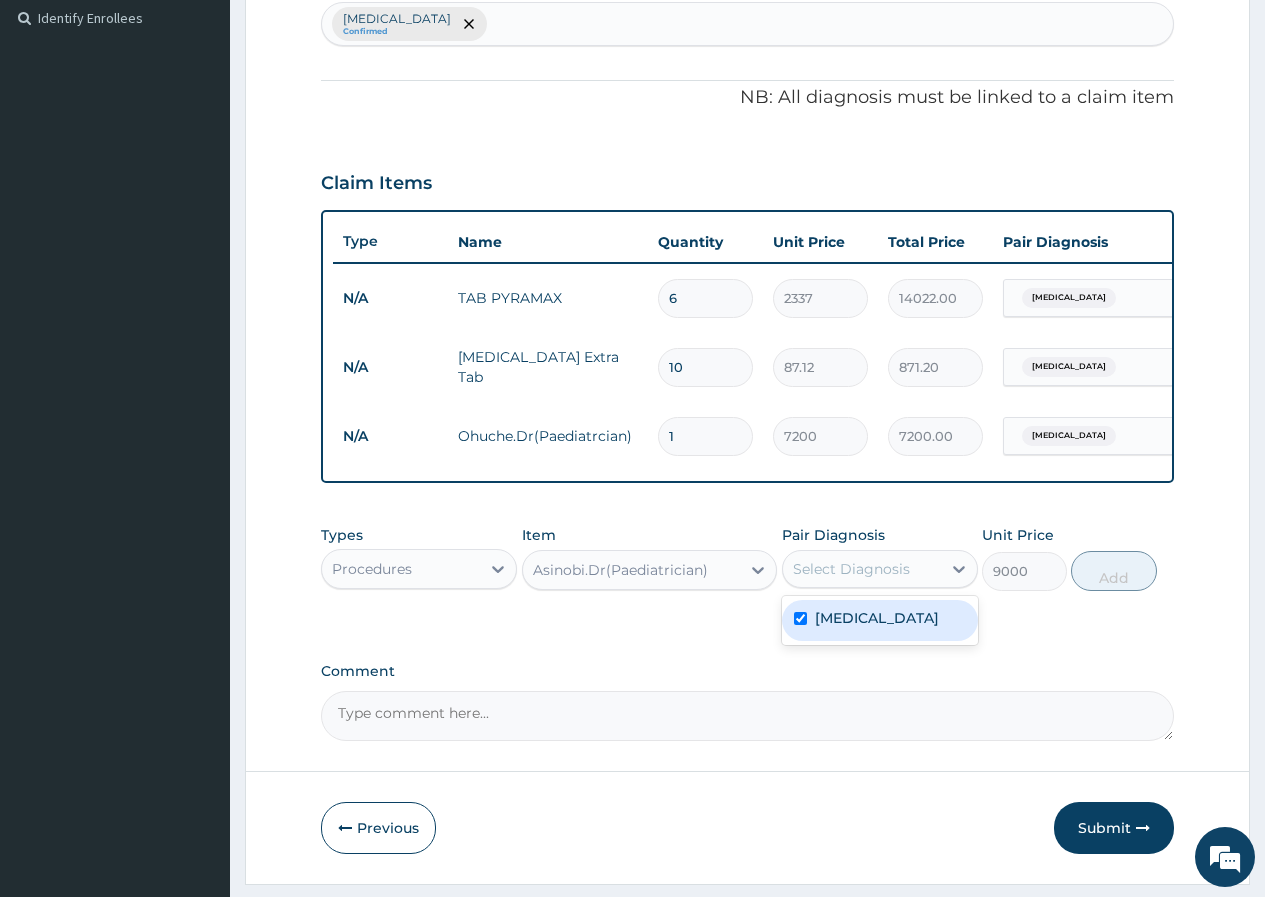 checkbox on "true" 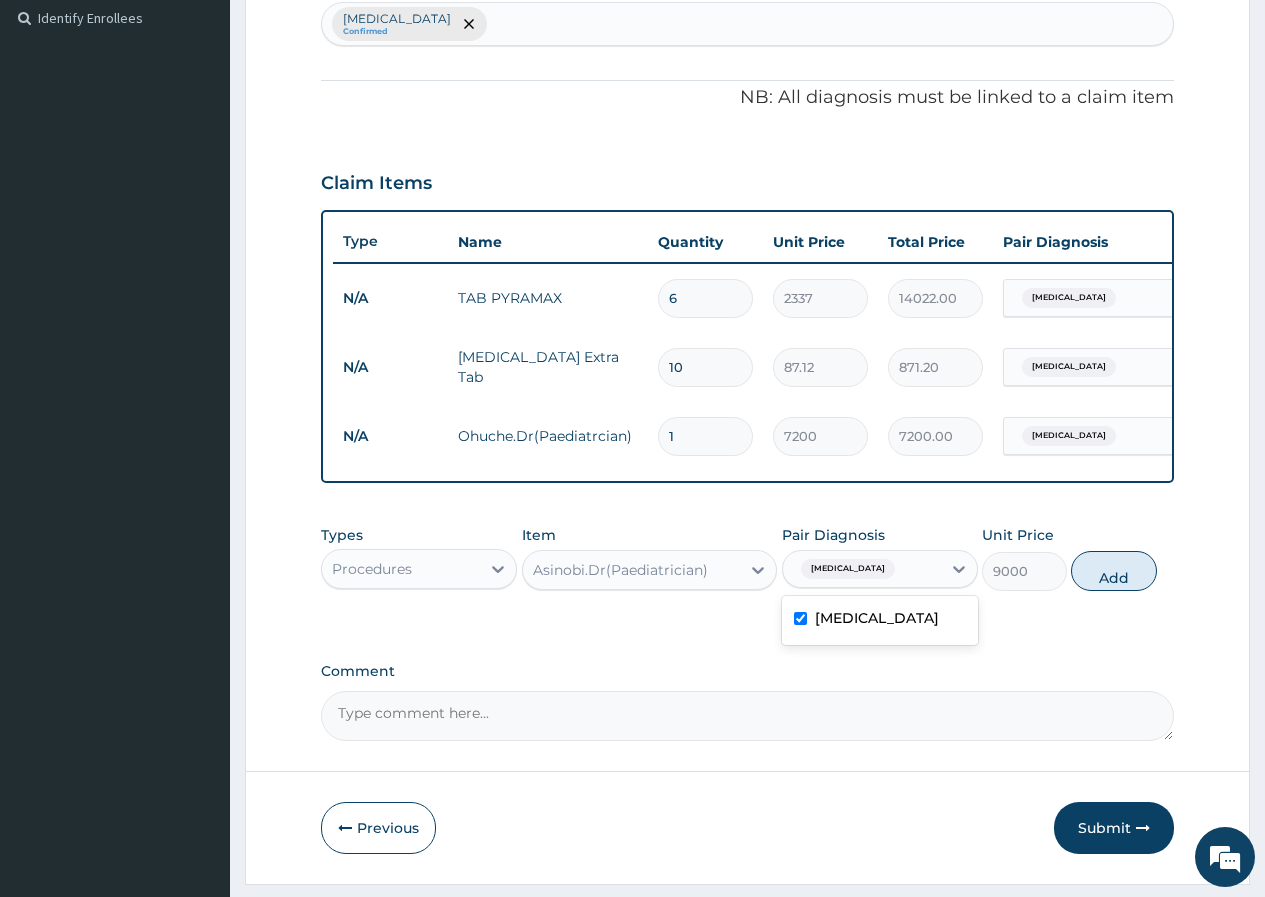 click on "Add" at bounding box center (1113, 571) 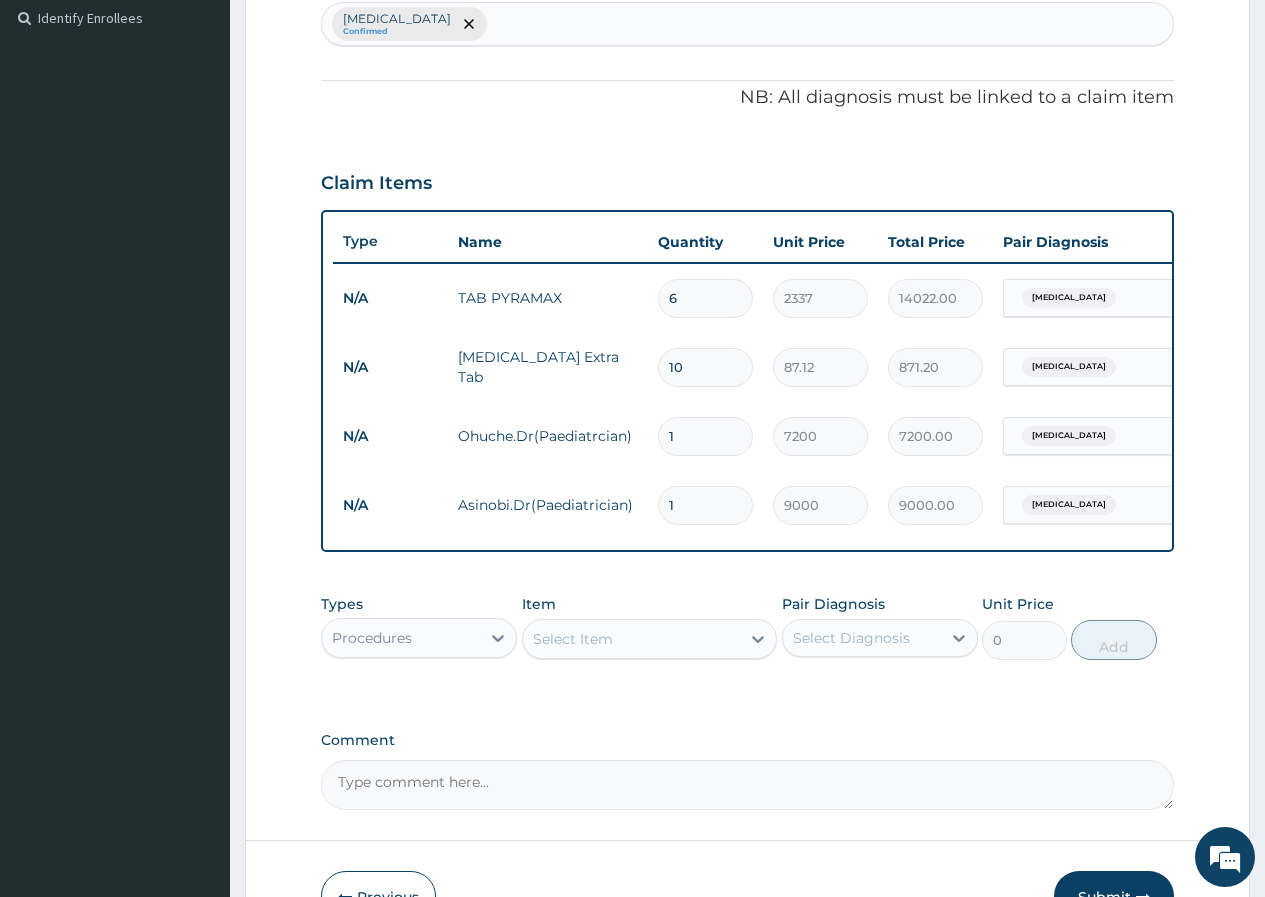 click on "Malaria" at bounding box center (1085, 436) 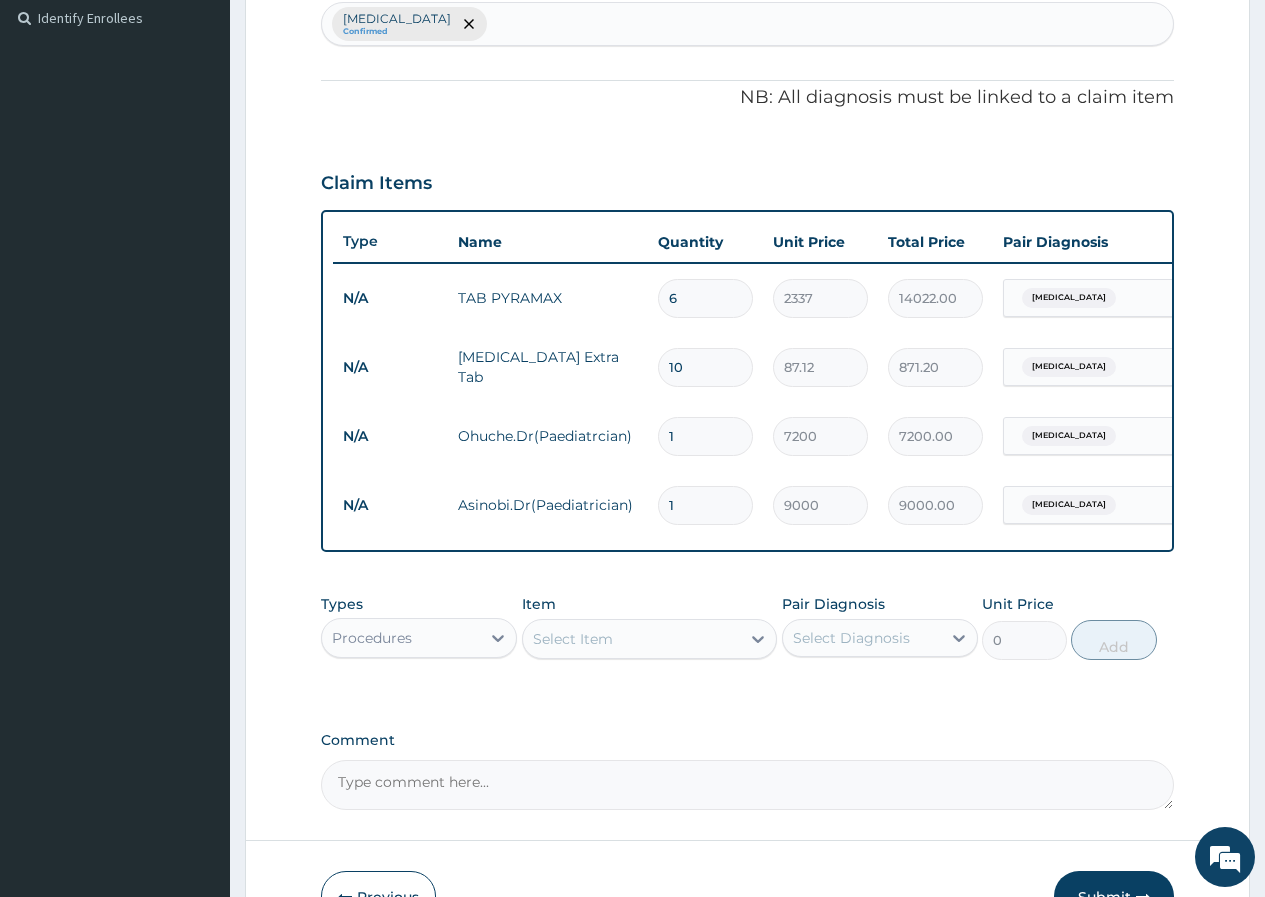 drag, startPoint x: 1028, startPoint y: 442, endPoint x: 1009, endPoint y: 442, distance: 19 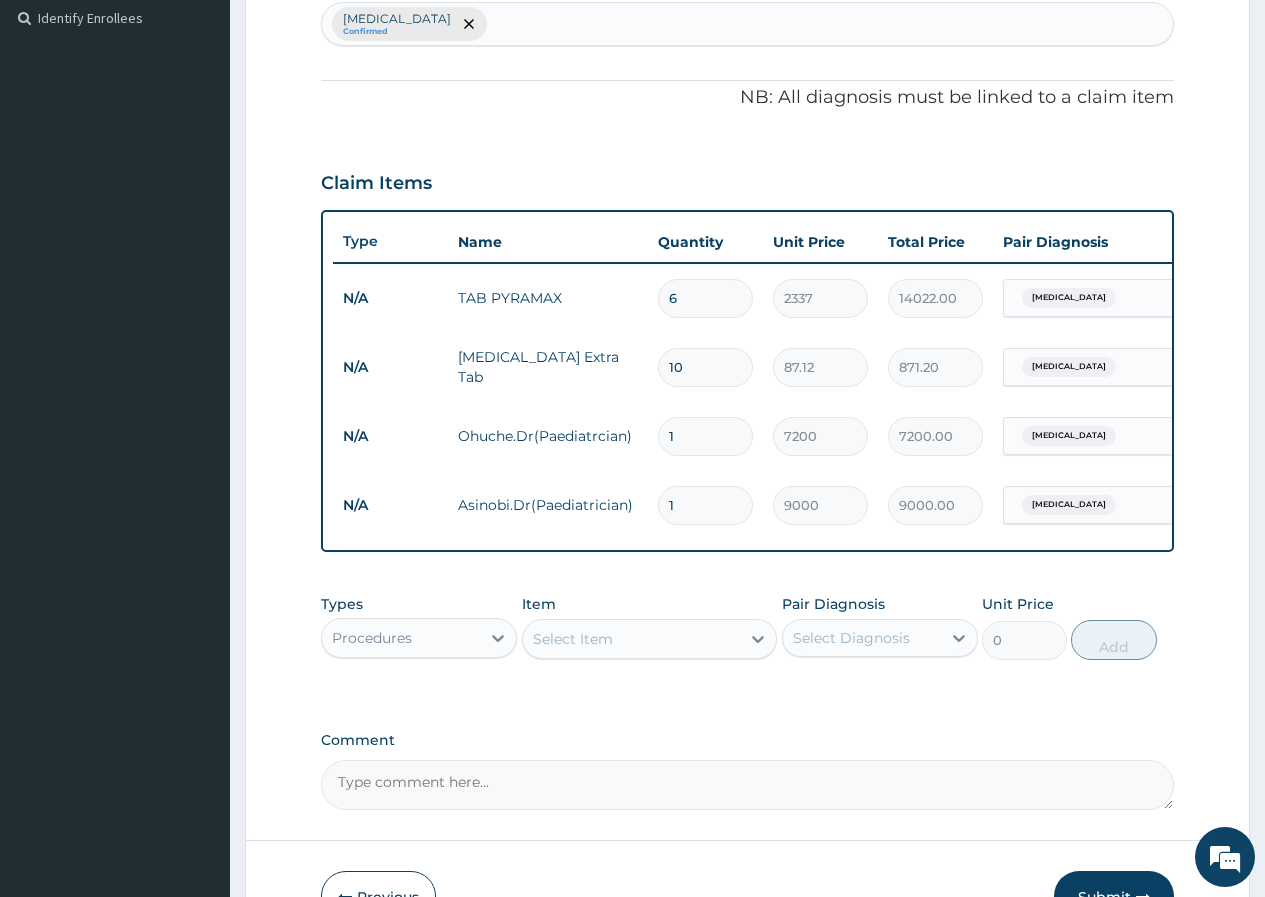 click on "Malaria" at bounding box center (1069, 436) 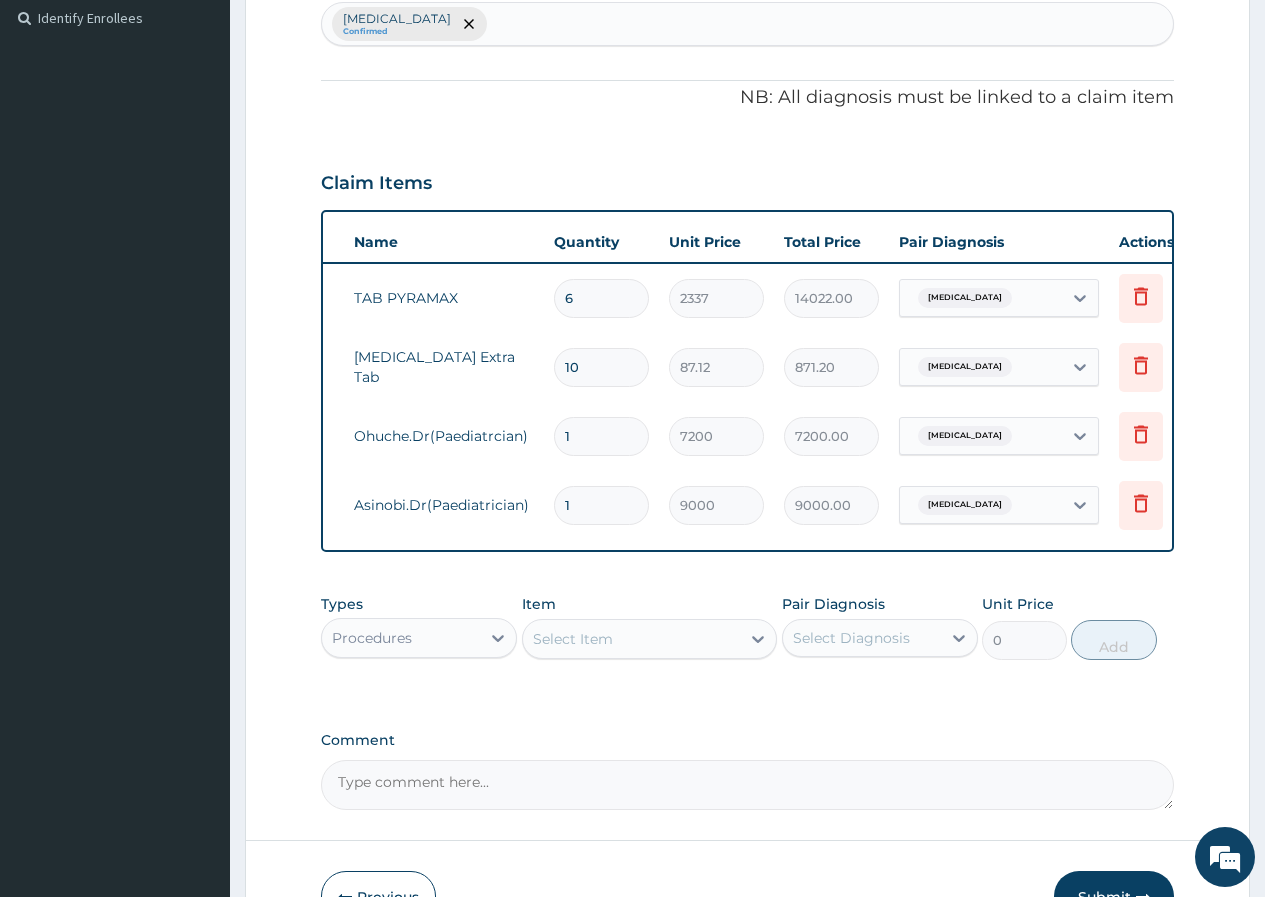 scroll, scrollTop: 0, scrollLeft: 151, axis: horizontal 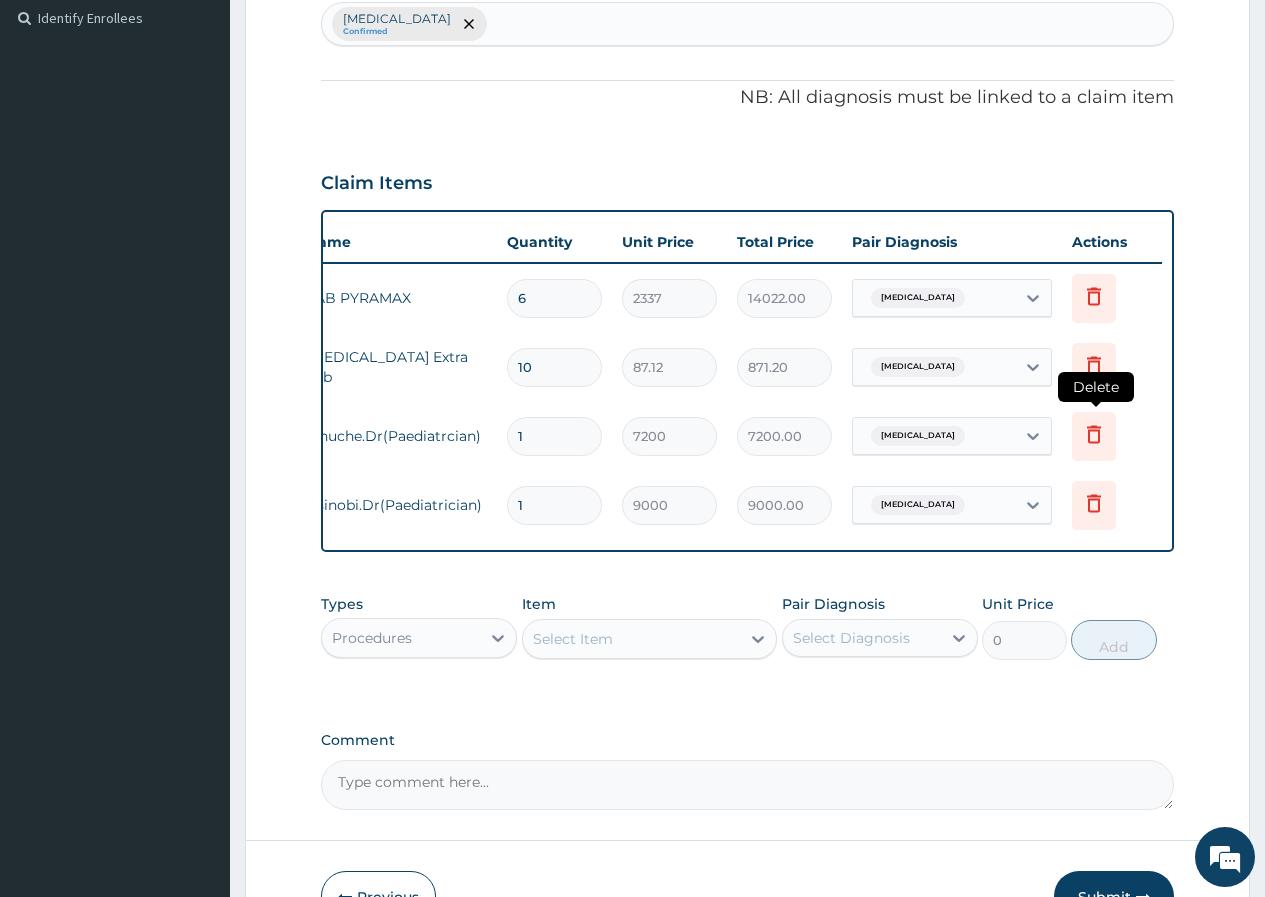 click 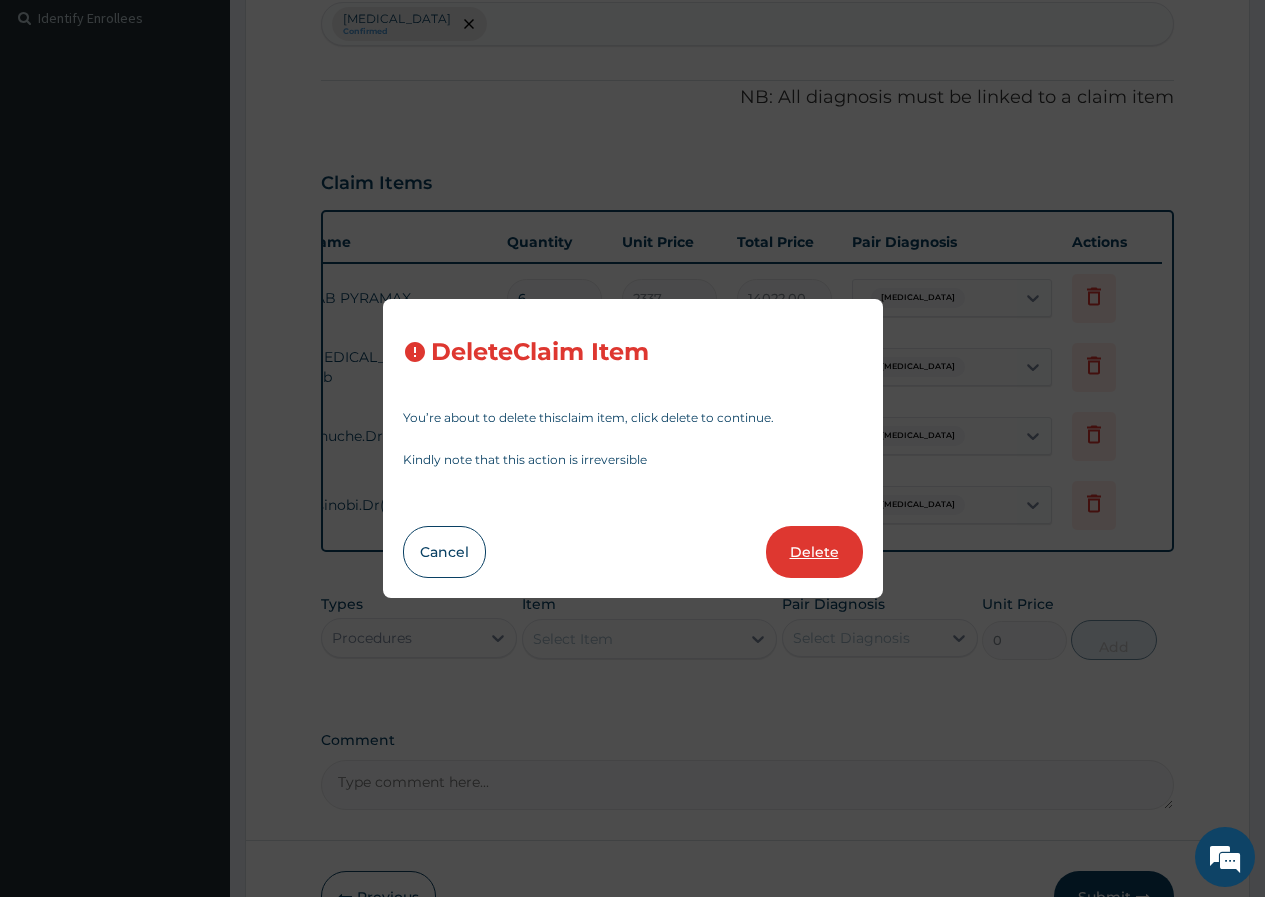 click on "Delete" at bounding box center (814, 552) 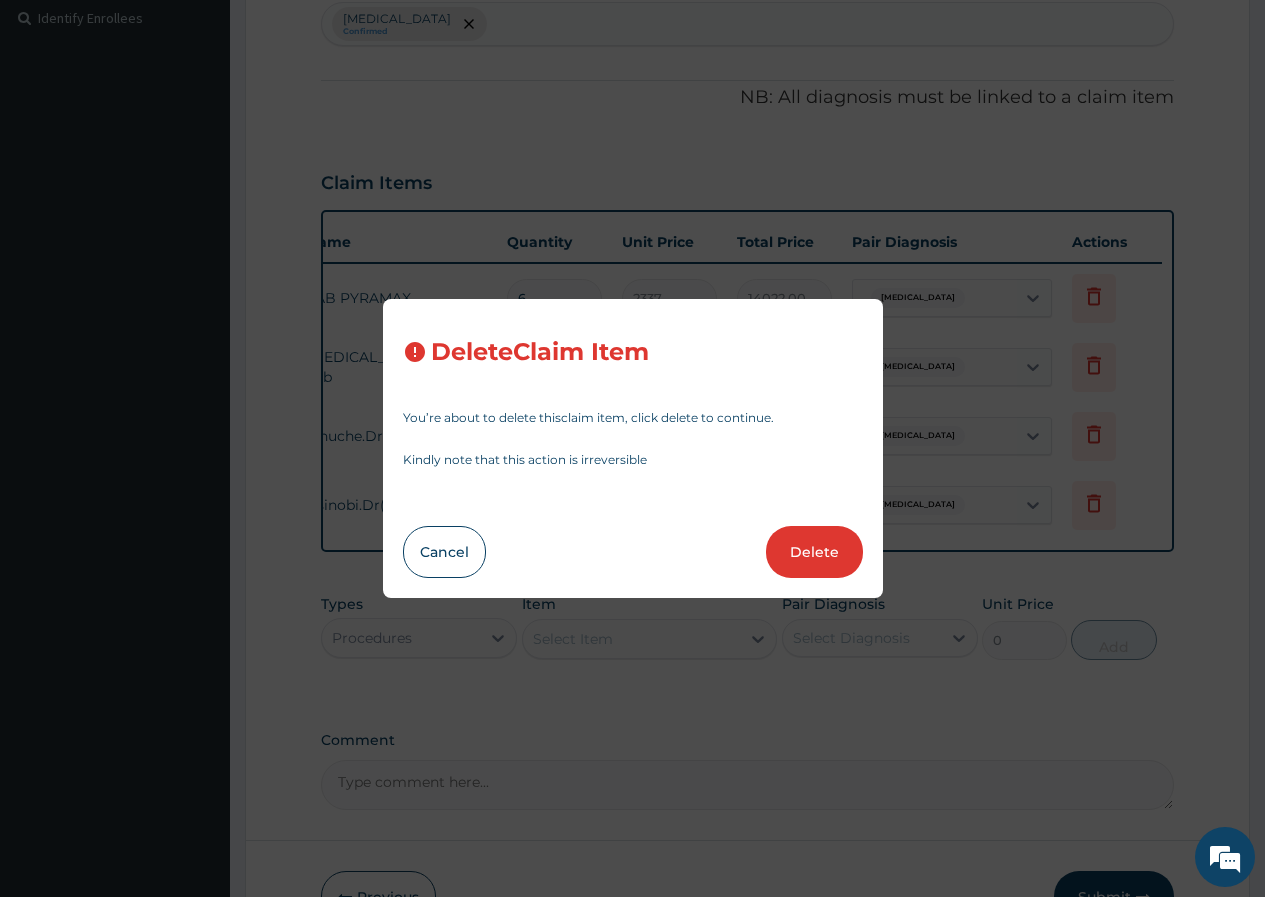 type on "9000" 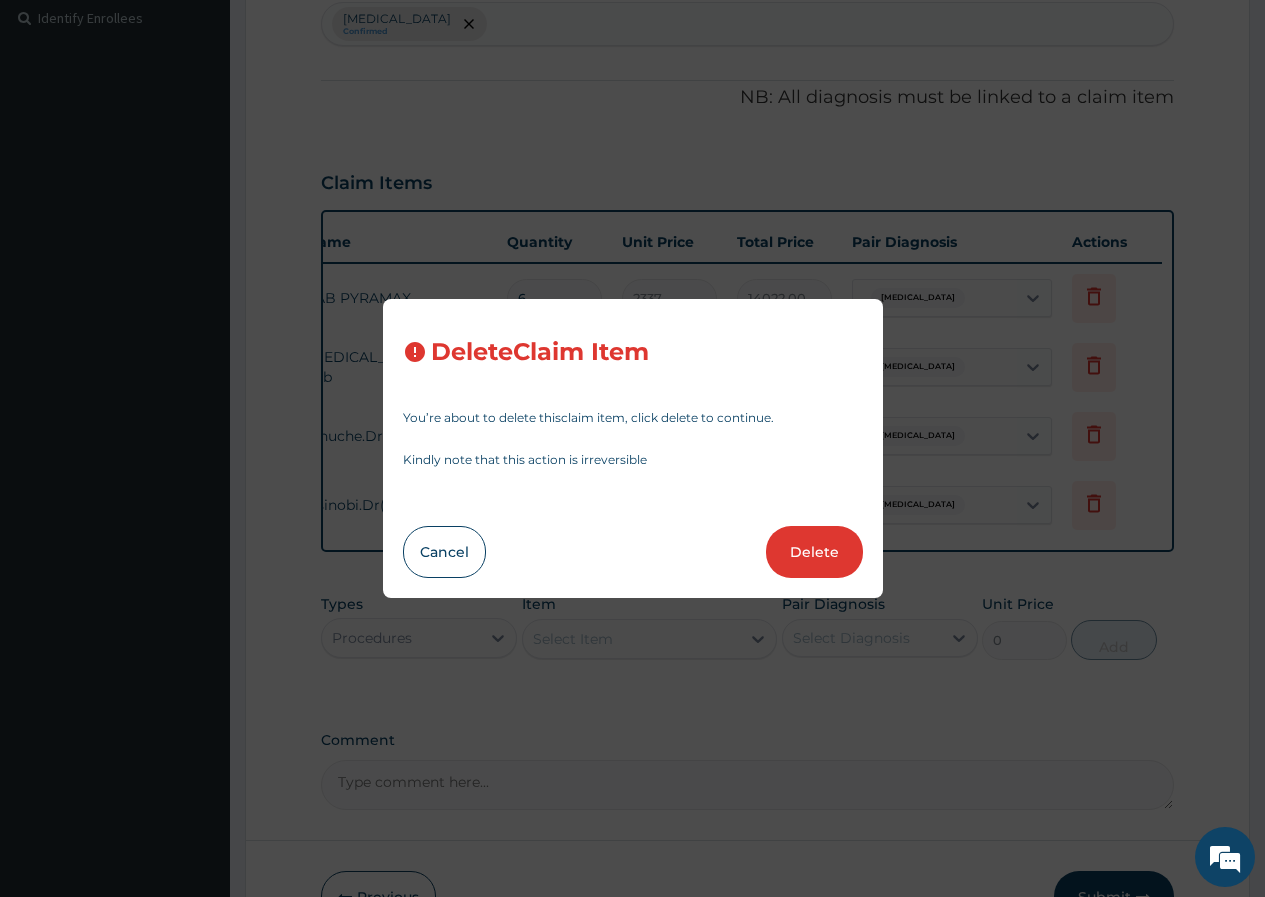 type on "9000.00" 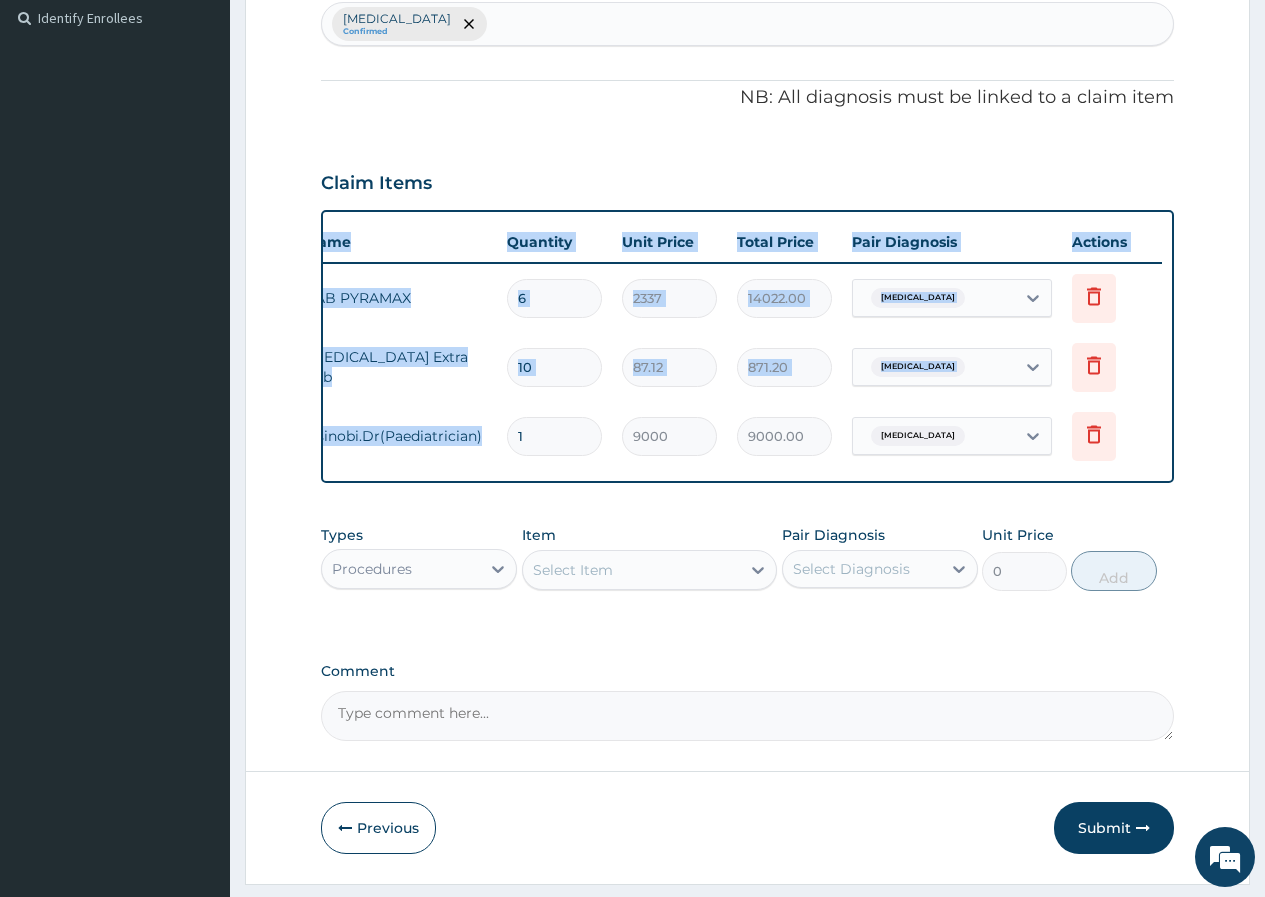 drag, startPoint x: 745, startPoint y: 498, endPoint x: 492, endPoint y: 474, distance: 254.13579 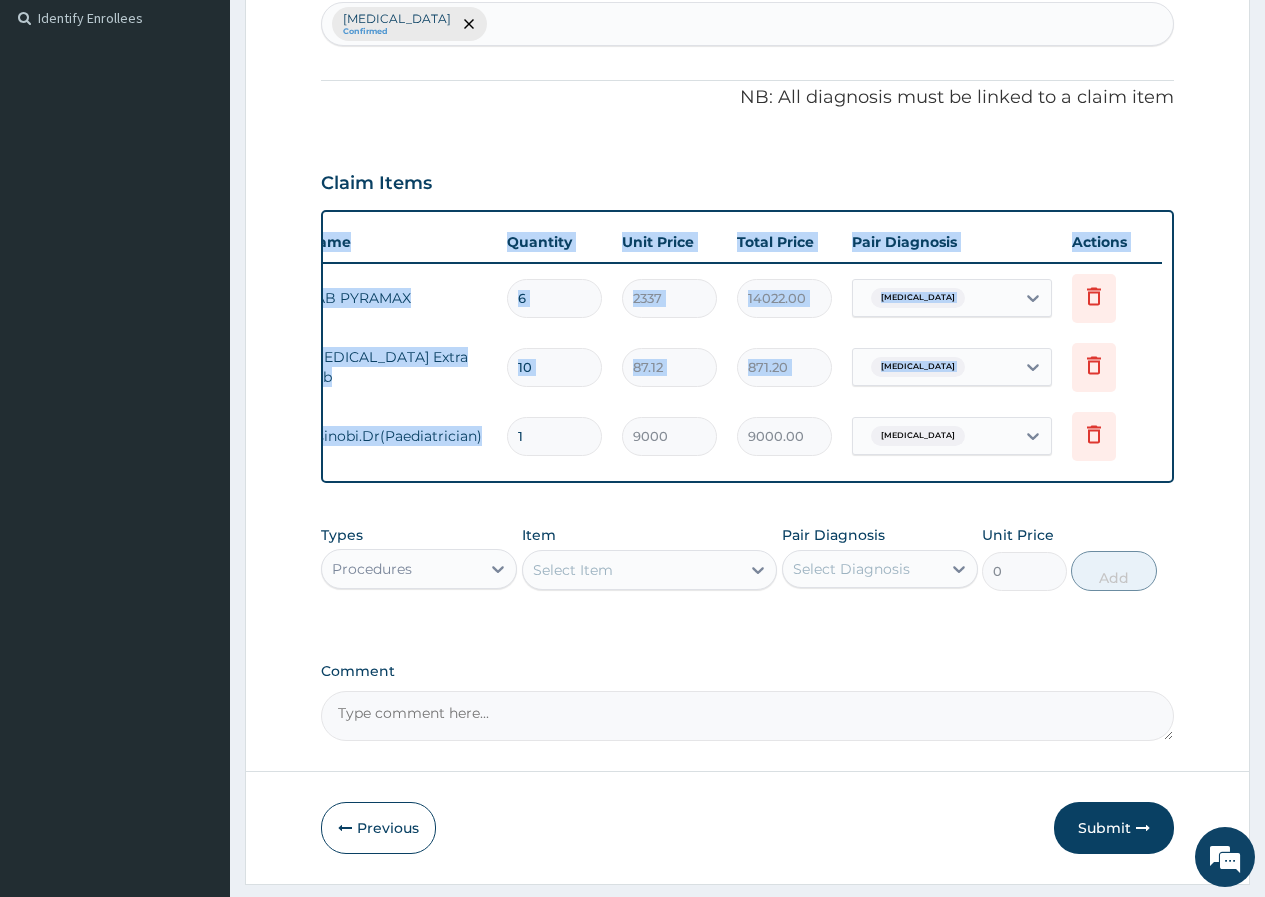 click on "PA Code / Prescription Code Enter Code(Secondary Care Only) Invalid PA Code for User: PA/EF6D43 Encounter Date 23-05-2025 Important Notice Please enter PA codes before entering items that are not attached to a PA code   All diagnoses entered must be linked to a claim item. Diagnosis & Claim Items that are visible but inactive cannot be edited because they were imported from an already approved PA code. Diagnosis Malaria Confirmed NB: All diagnosis must be linked to a claim item Claim Items Type Name Quantity Unit Price Total Price Pair Diagnosis Actions N/A TAB PYRAMAX 6 2337 14022.00 Malaria Delete N/A Panadol Extra Tab 10 87.12 871.20 Malaria Delete N/A Asinobi.Dr(Paediatrician) 1 9000 9000.00 Malaria Delete Types Procedures Item Select Item Pair Diagnosis Select Diagnosis Unit Price 0 Add Comment" at bounding box center [747, 190] 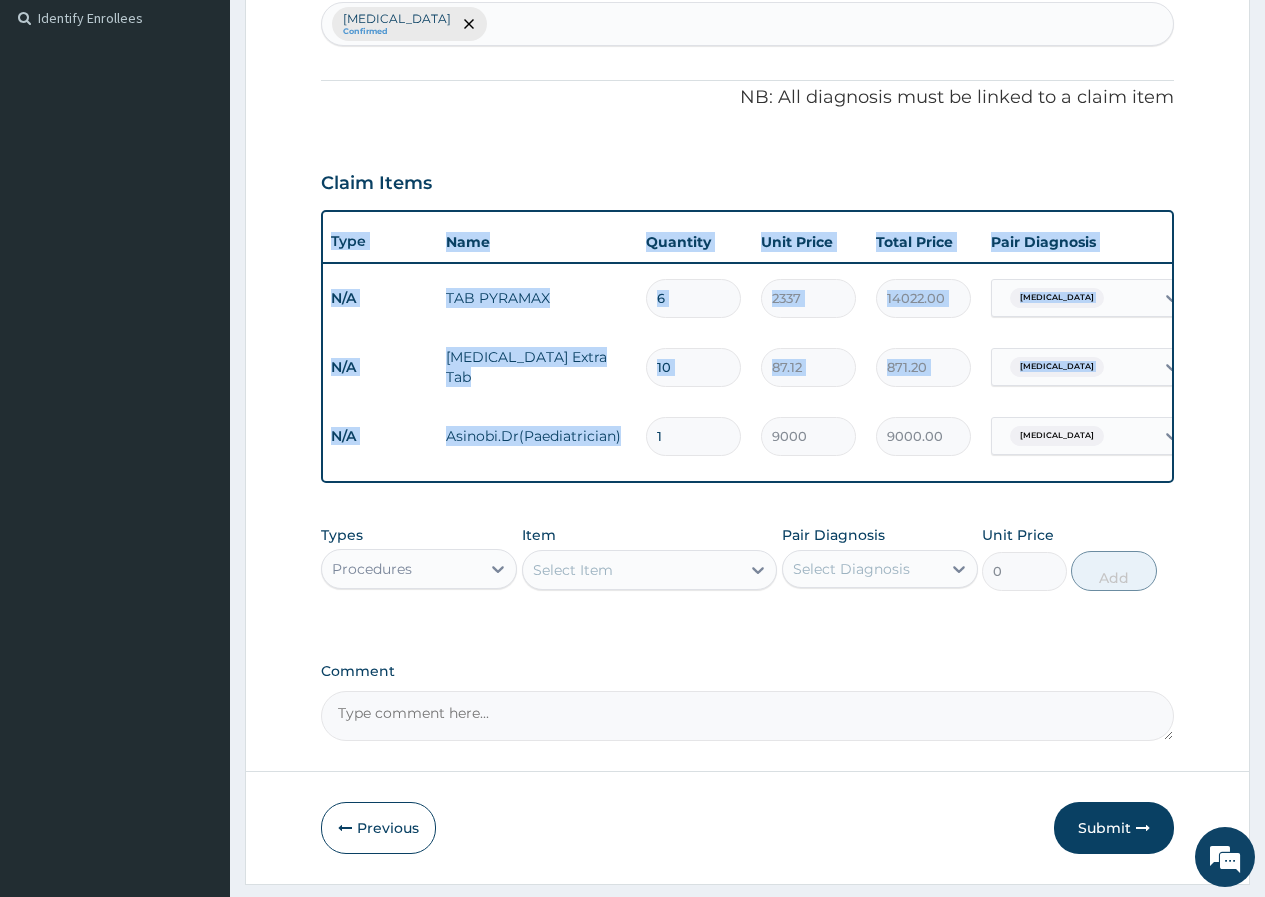 scroll, scrollTop: 0, scrollLeft: 0, axis: both 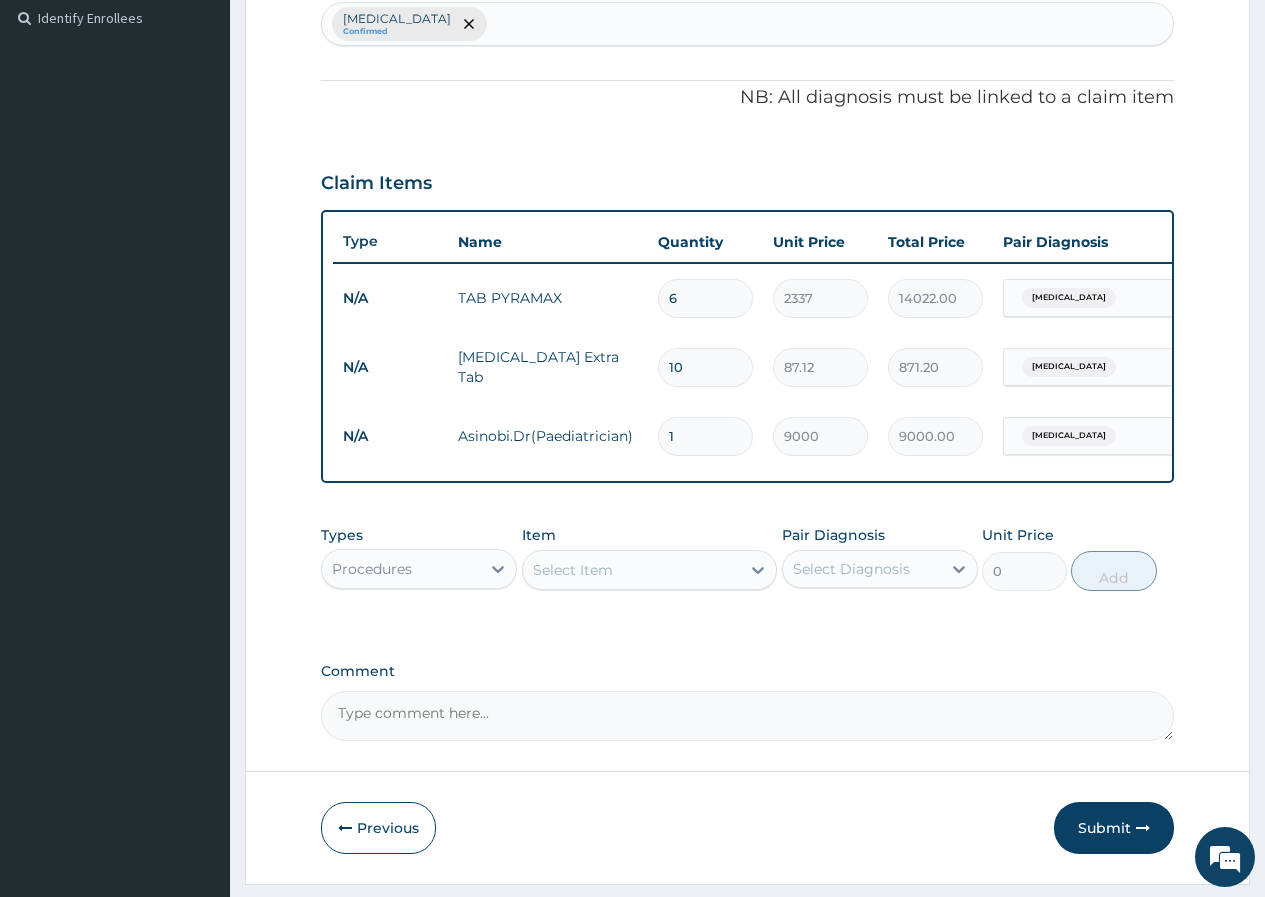 click on "Select Item" at bounding box center [573, 570] 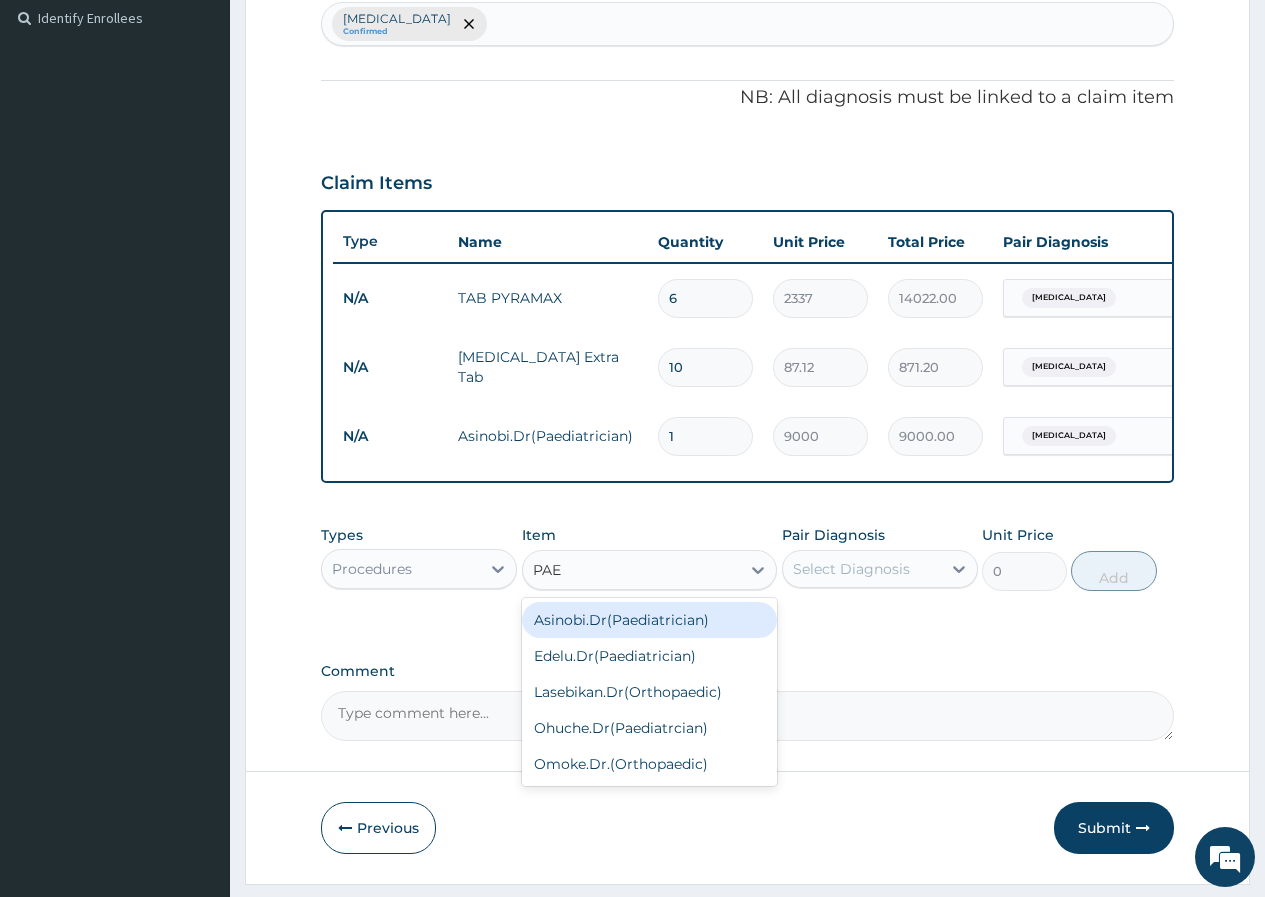 type on "PAED" 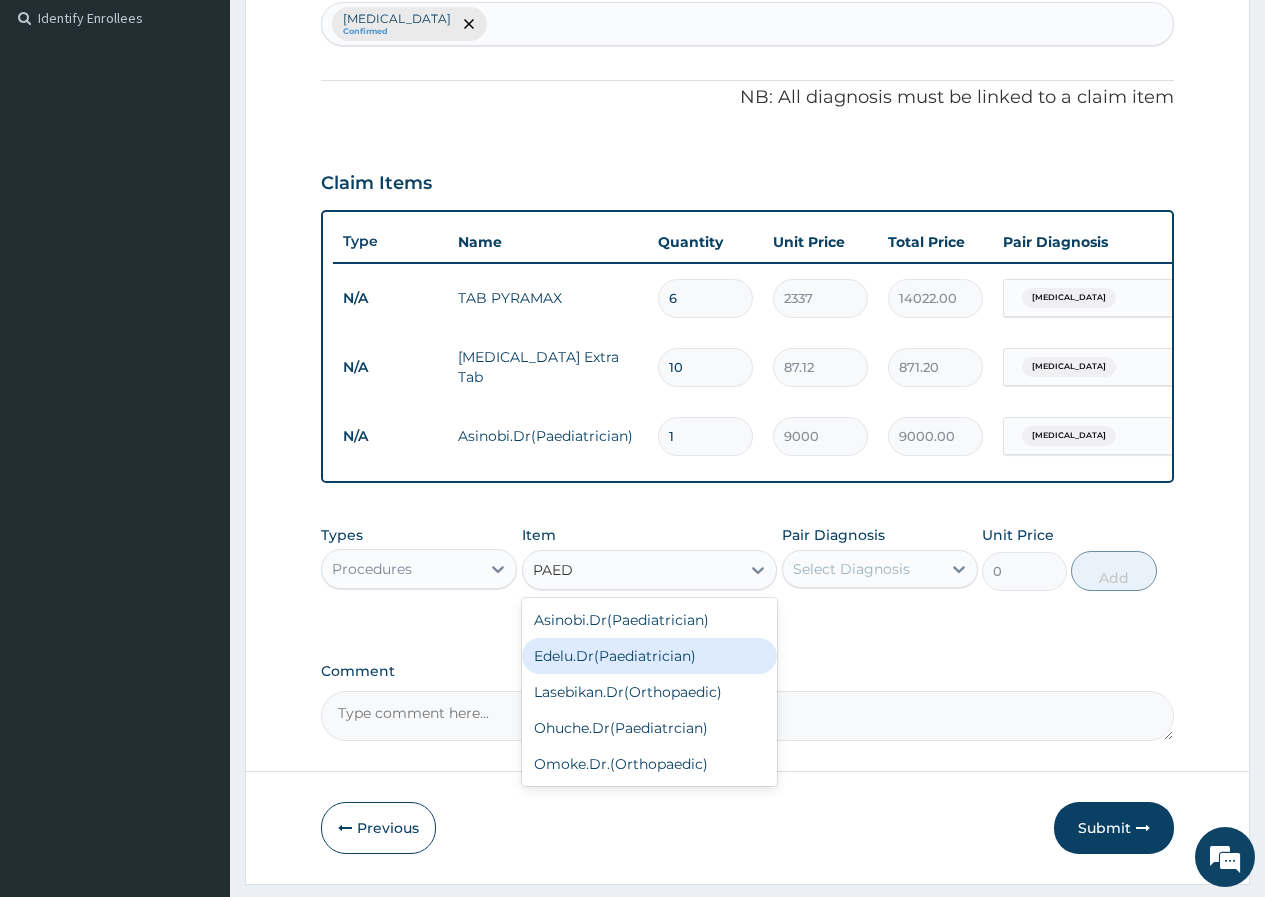 click on "Edelu.Dr(Paediatrician)" at bounding box center [650, 656] 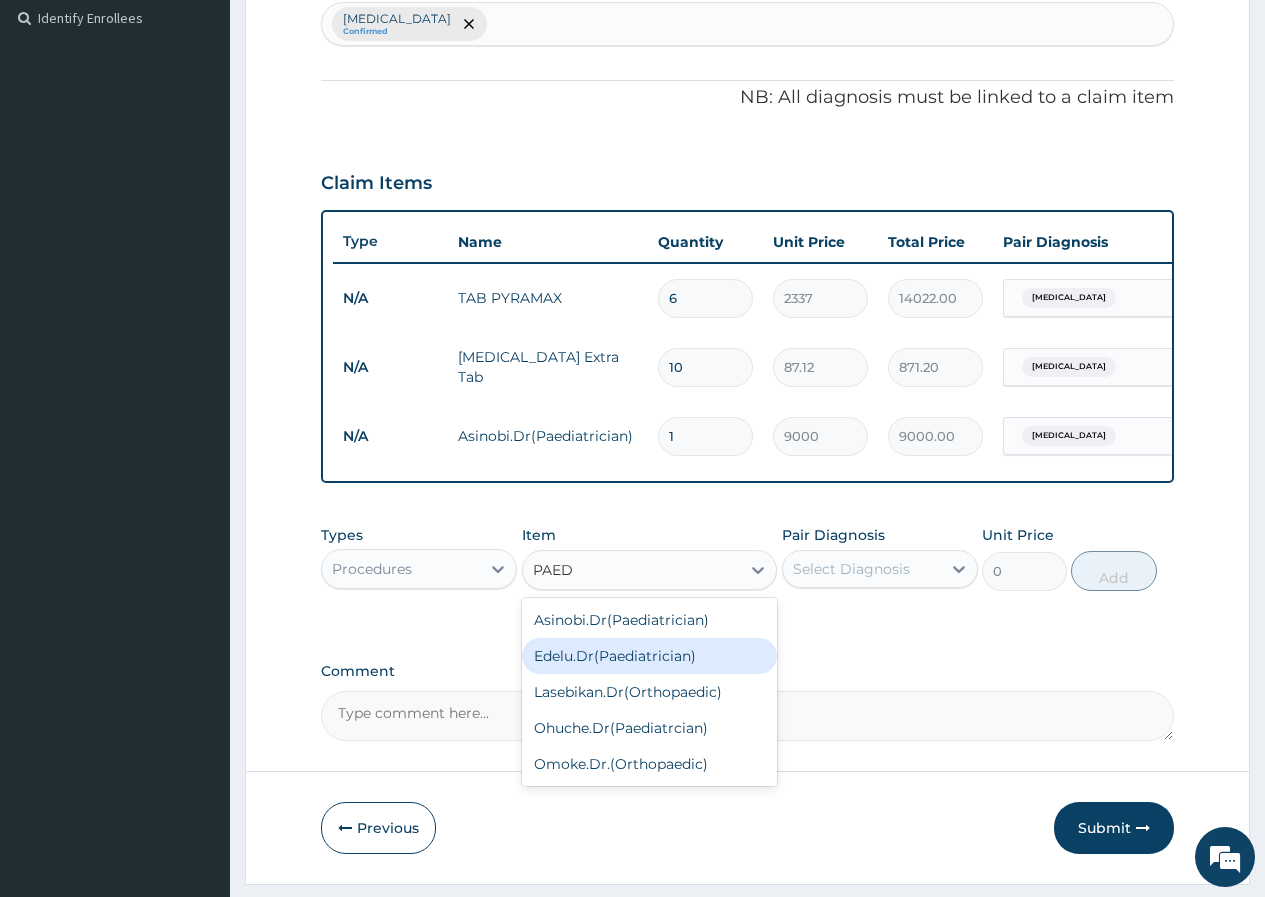 type 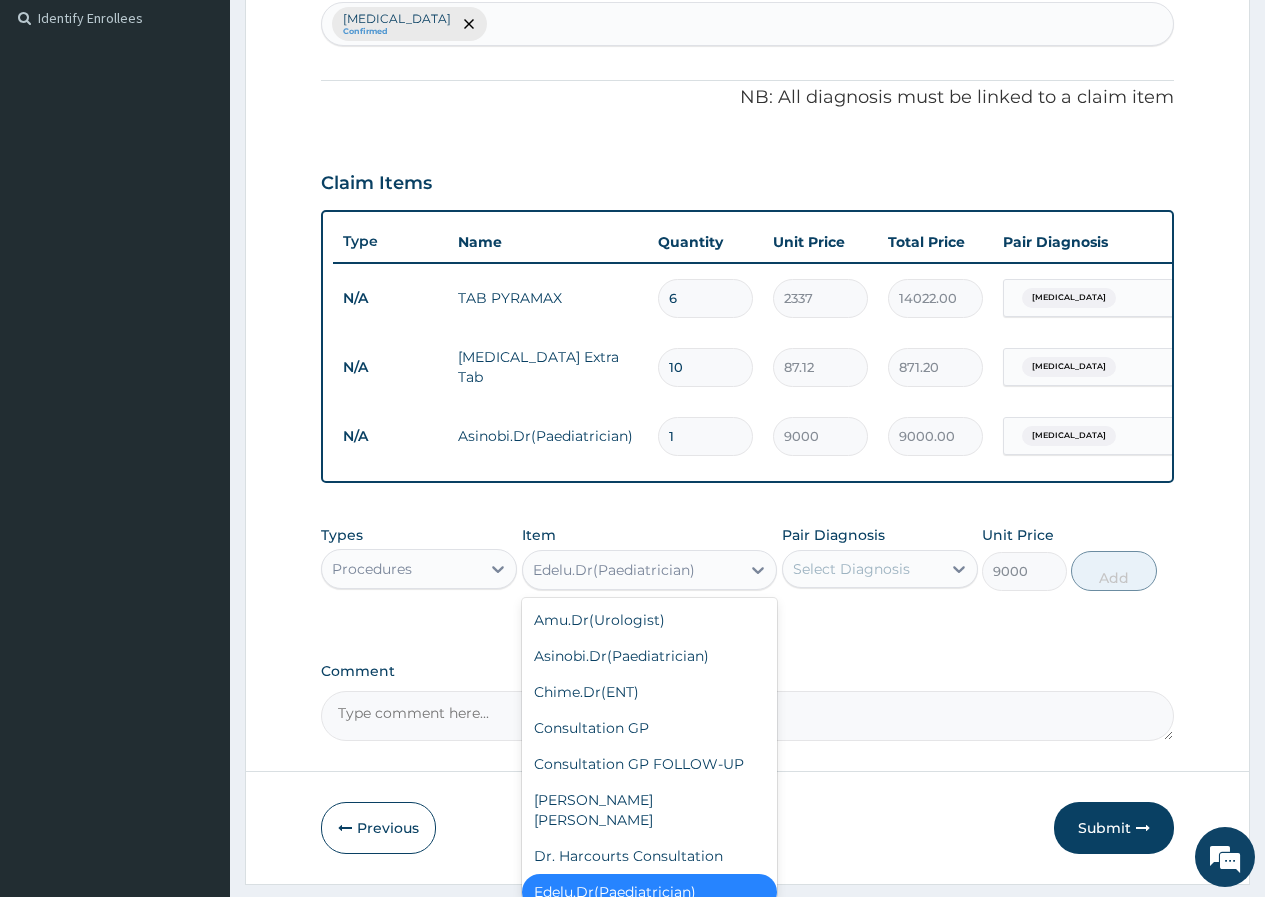 click on "Edelu.Dr(Paediatrician)" at bounding box center (632, 570) 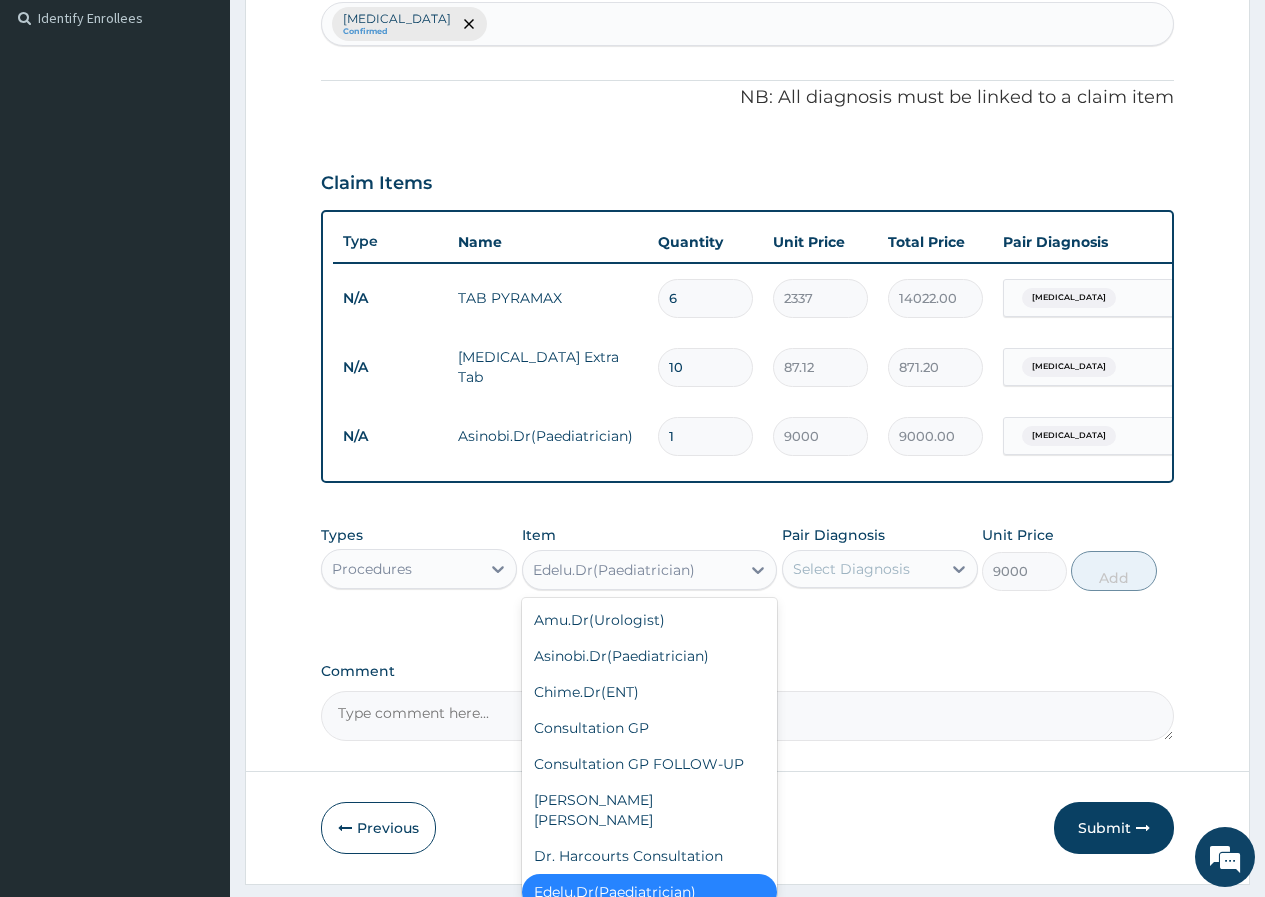 scroll, scrollTop: 4, scrollLeft: 0, axis: vertical 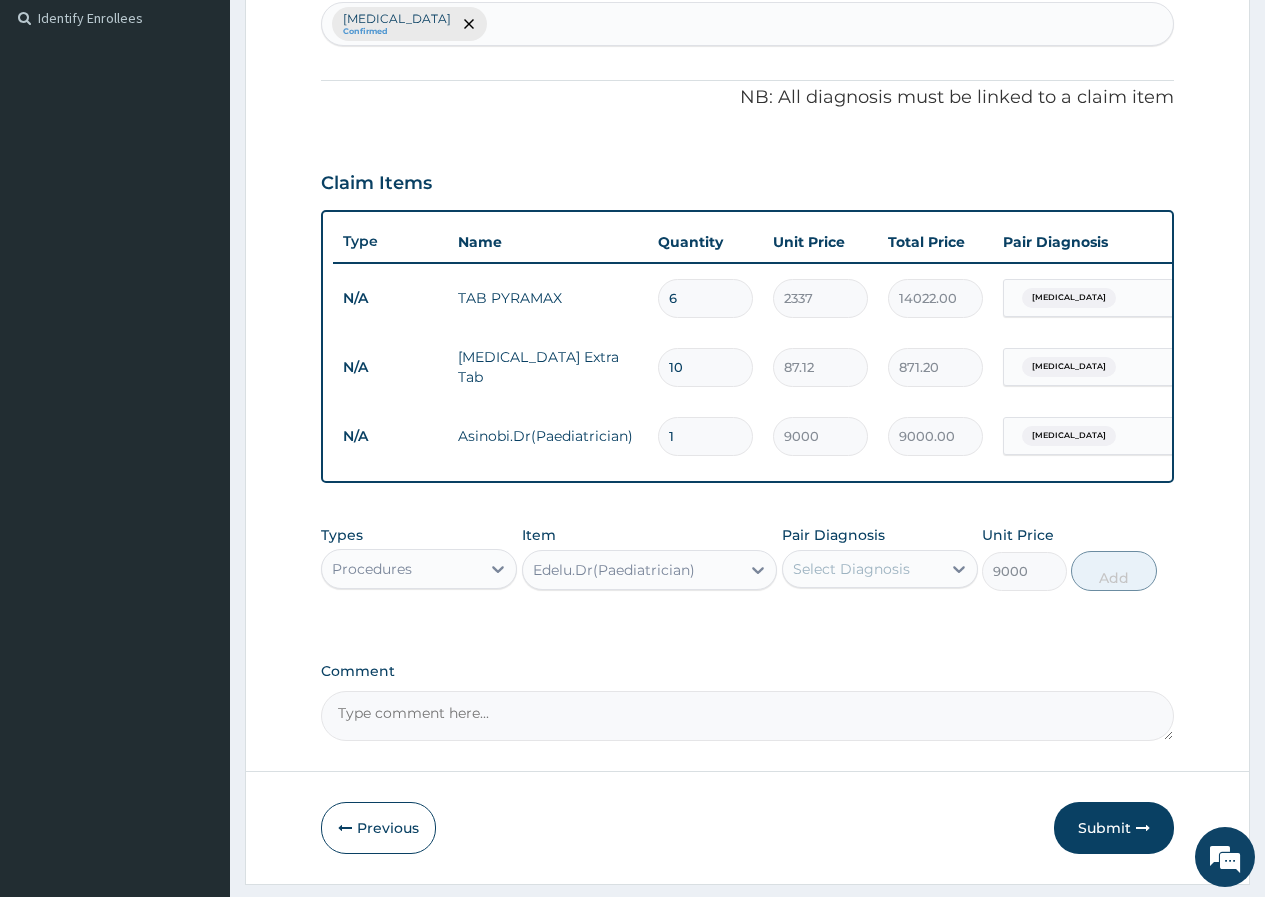 click on "Comment" at bounding box center [747, 671] 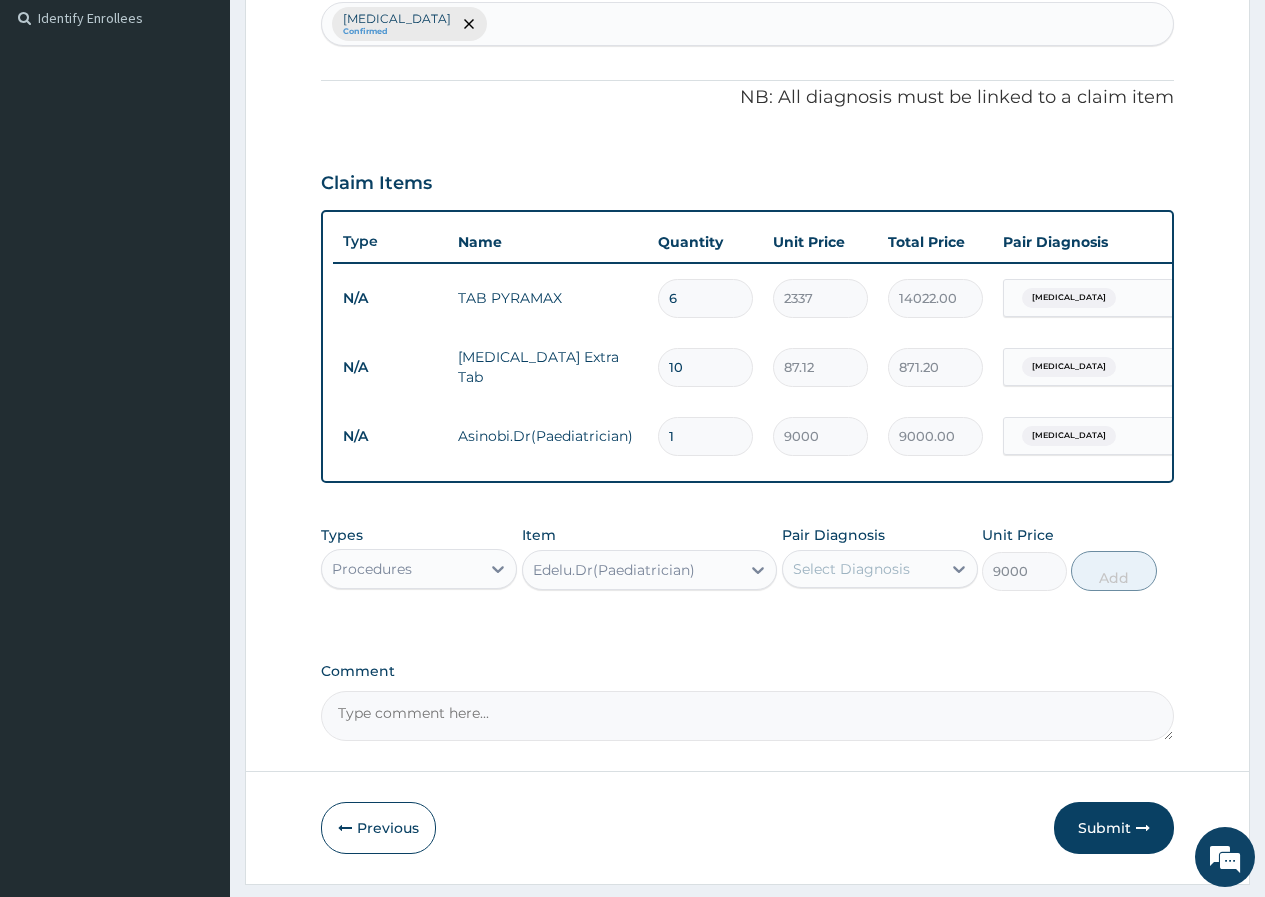 click on "Comment" at bounding box center (747, 716) 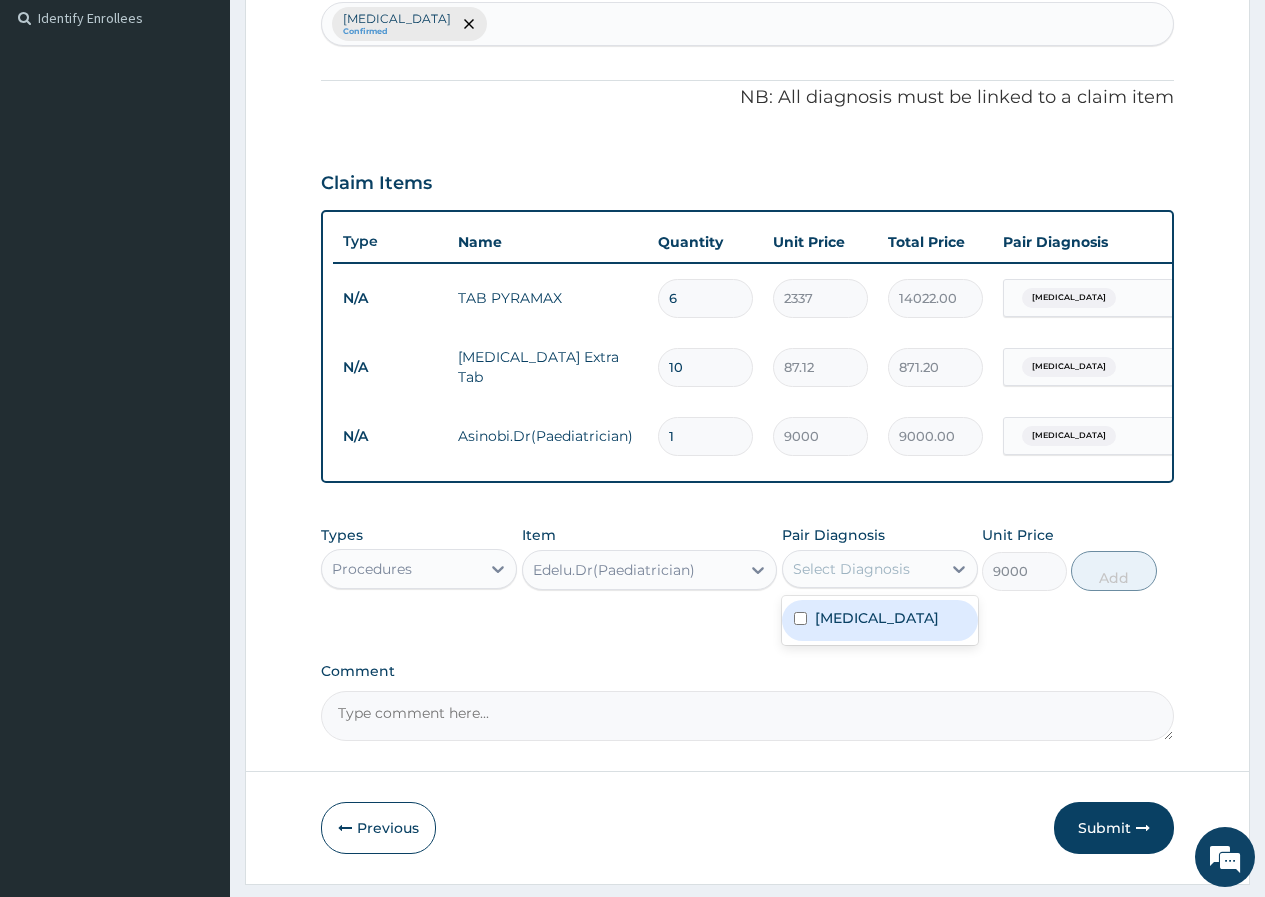 click on "Select Diagnosis" at bounding box center (862, 569) 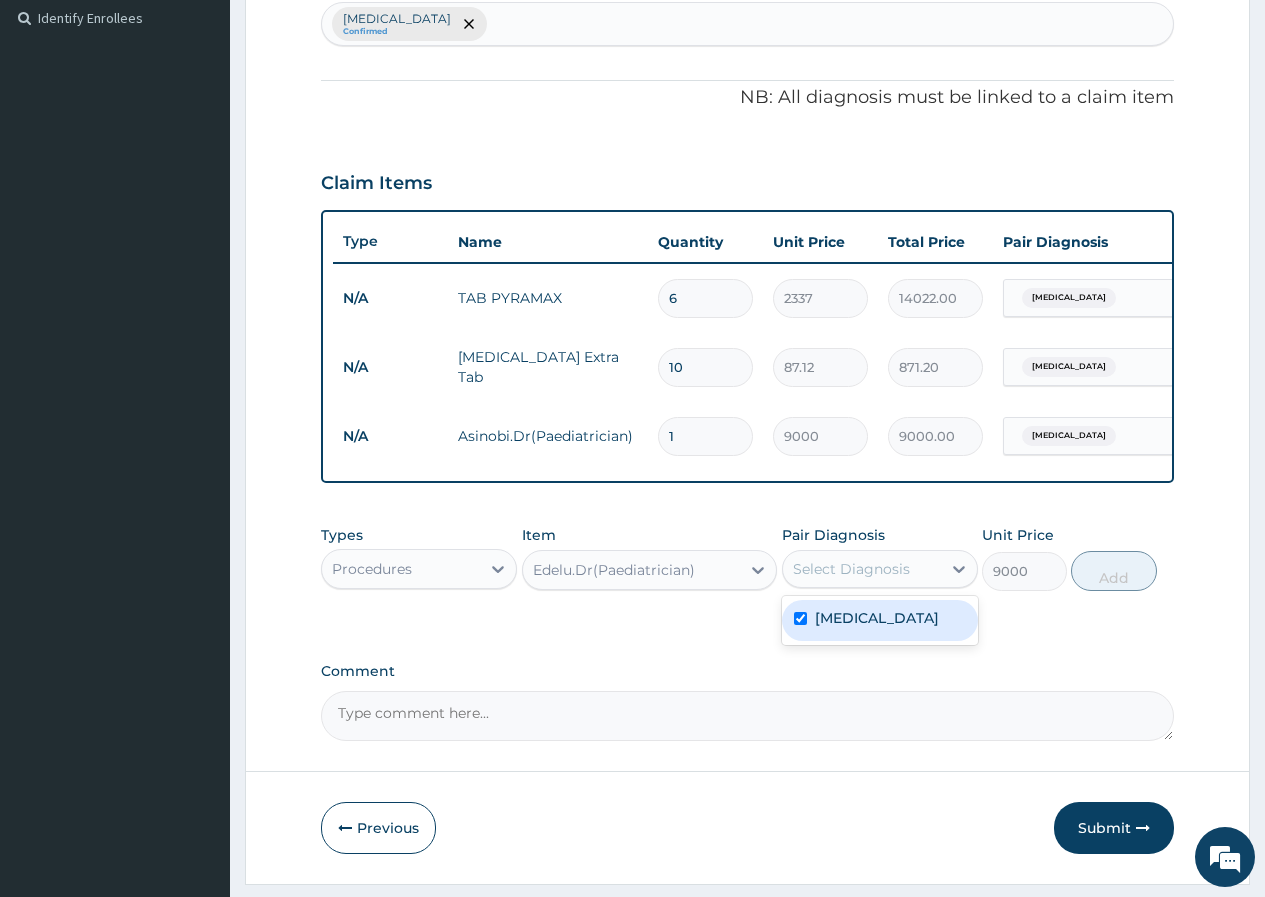 checkbox on "true" 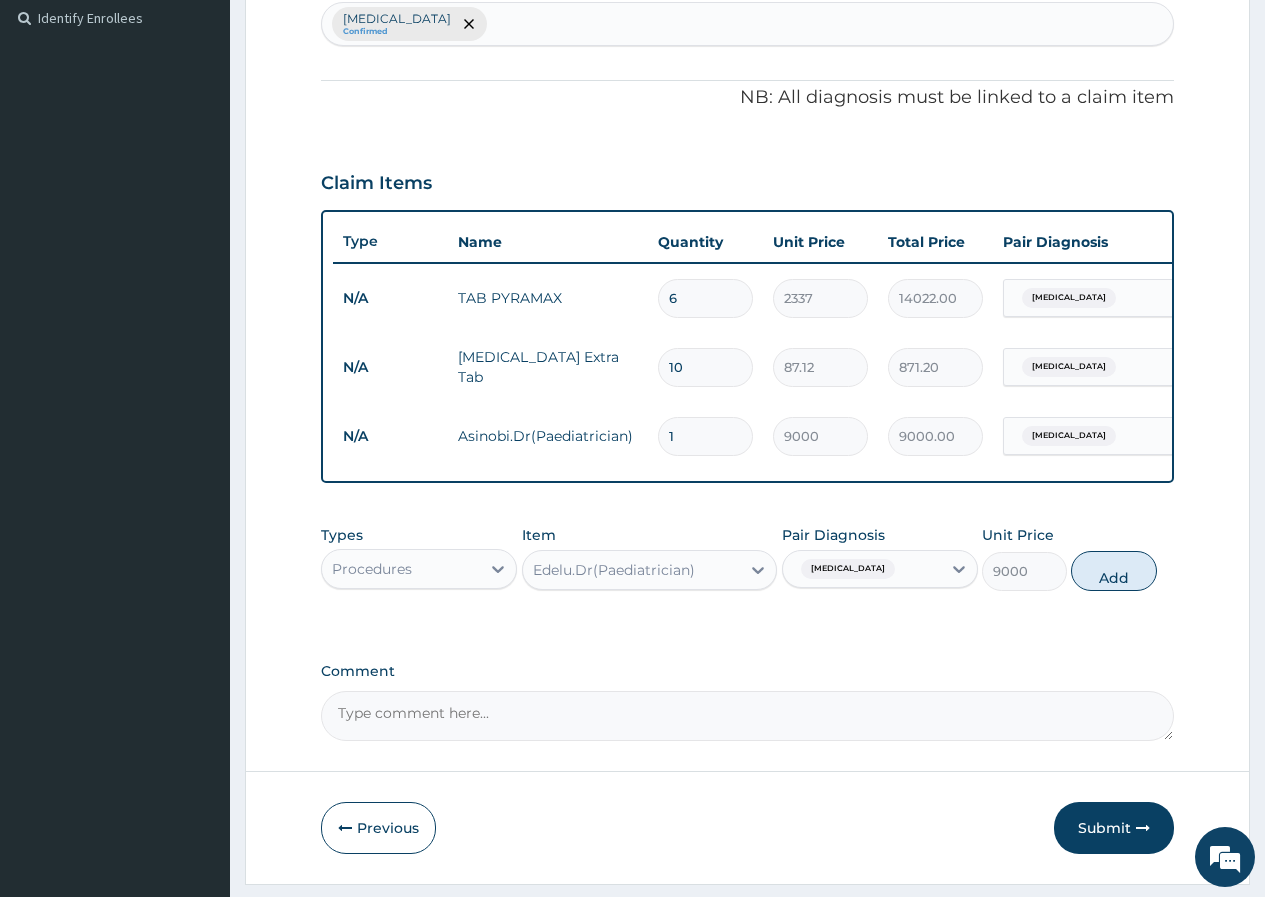 click on "Types Procedures Item Edelu.Dr(Paediatrician) Pair Diagnosis Malaria Unit Price 9000 Add" at bounding box center [747, 558] 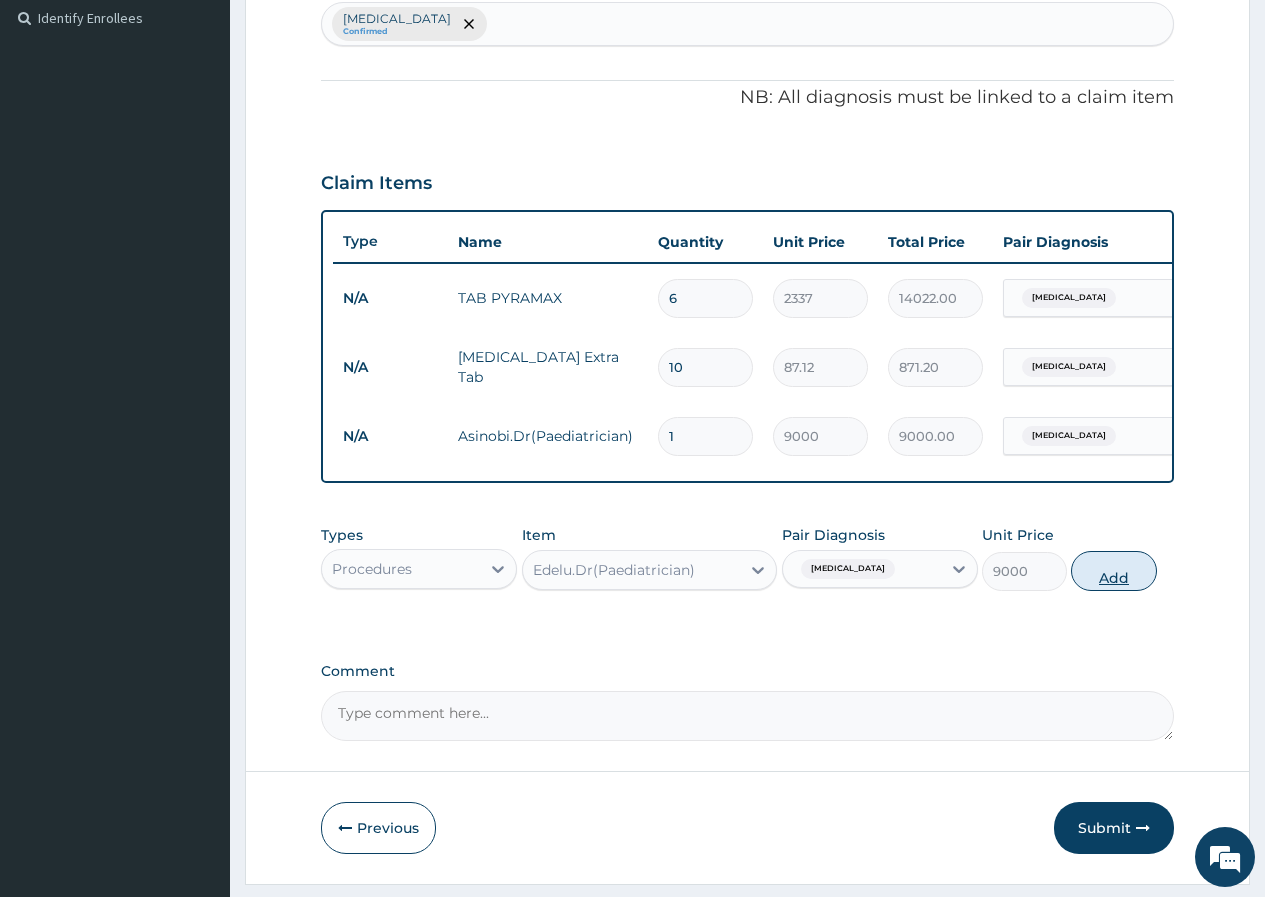 click on "Add" at bounding box center (1113, 571) 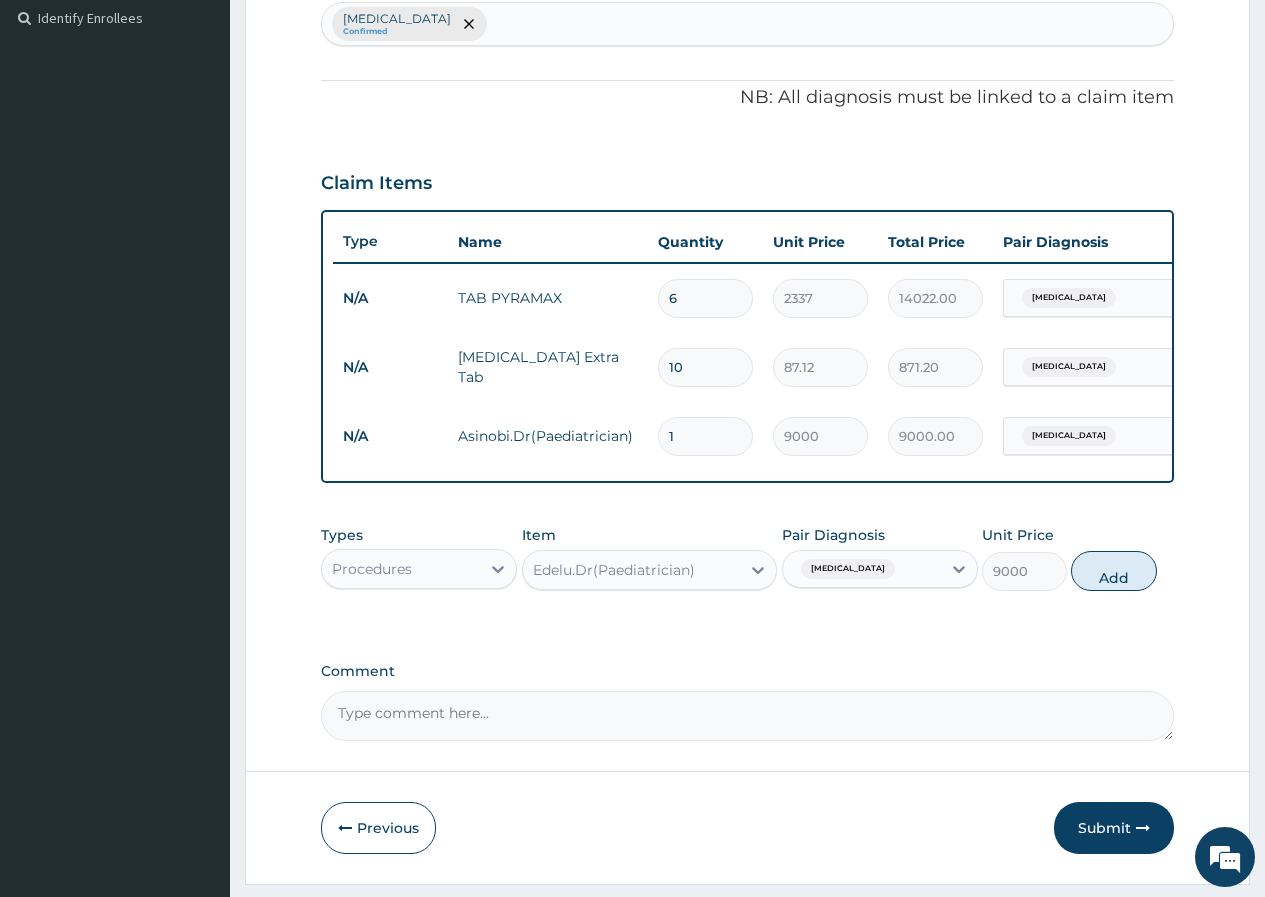 type on "0" 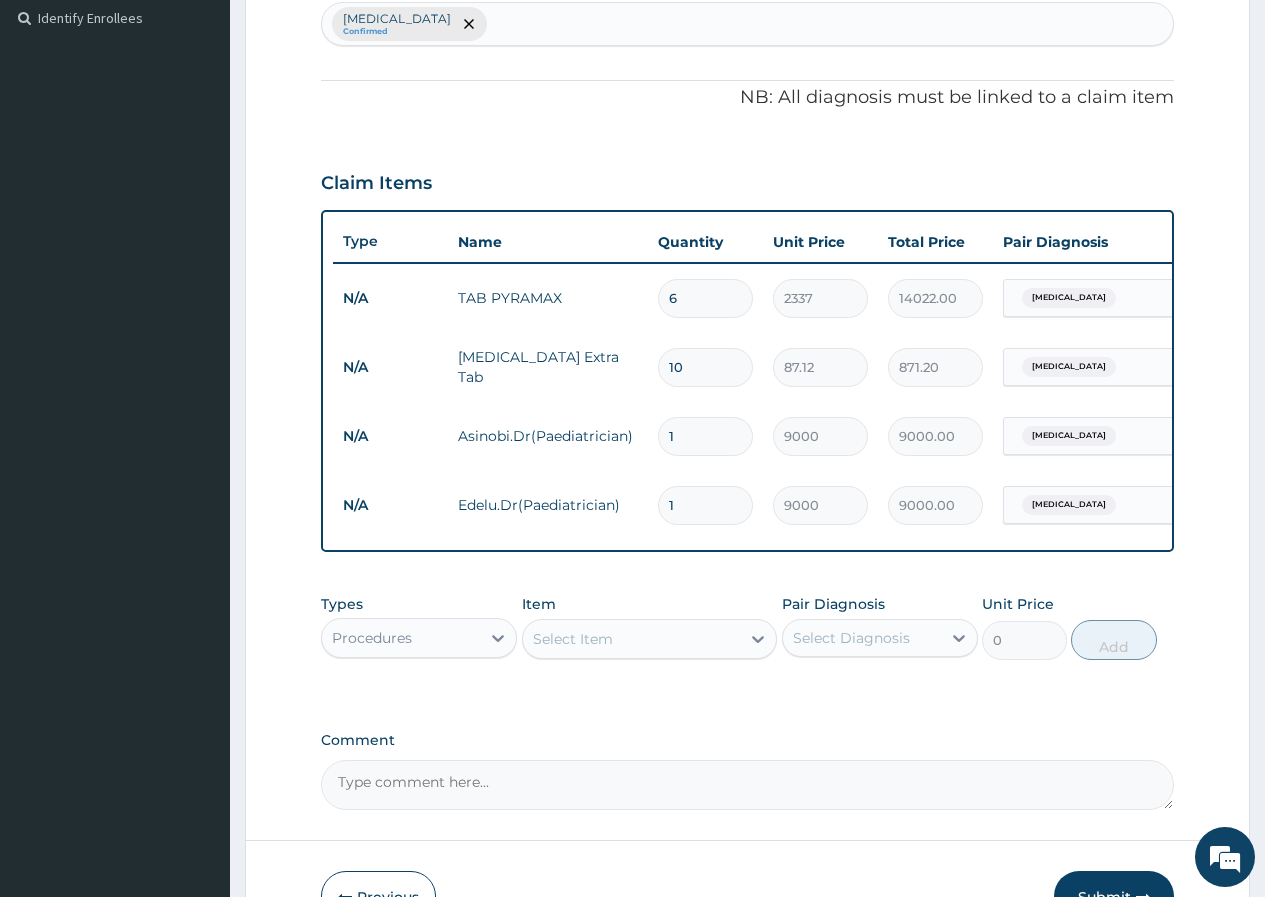 scroll, scrollTop: 0, scrollLeft: 151, axis: horizontal 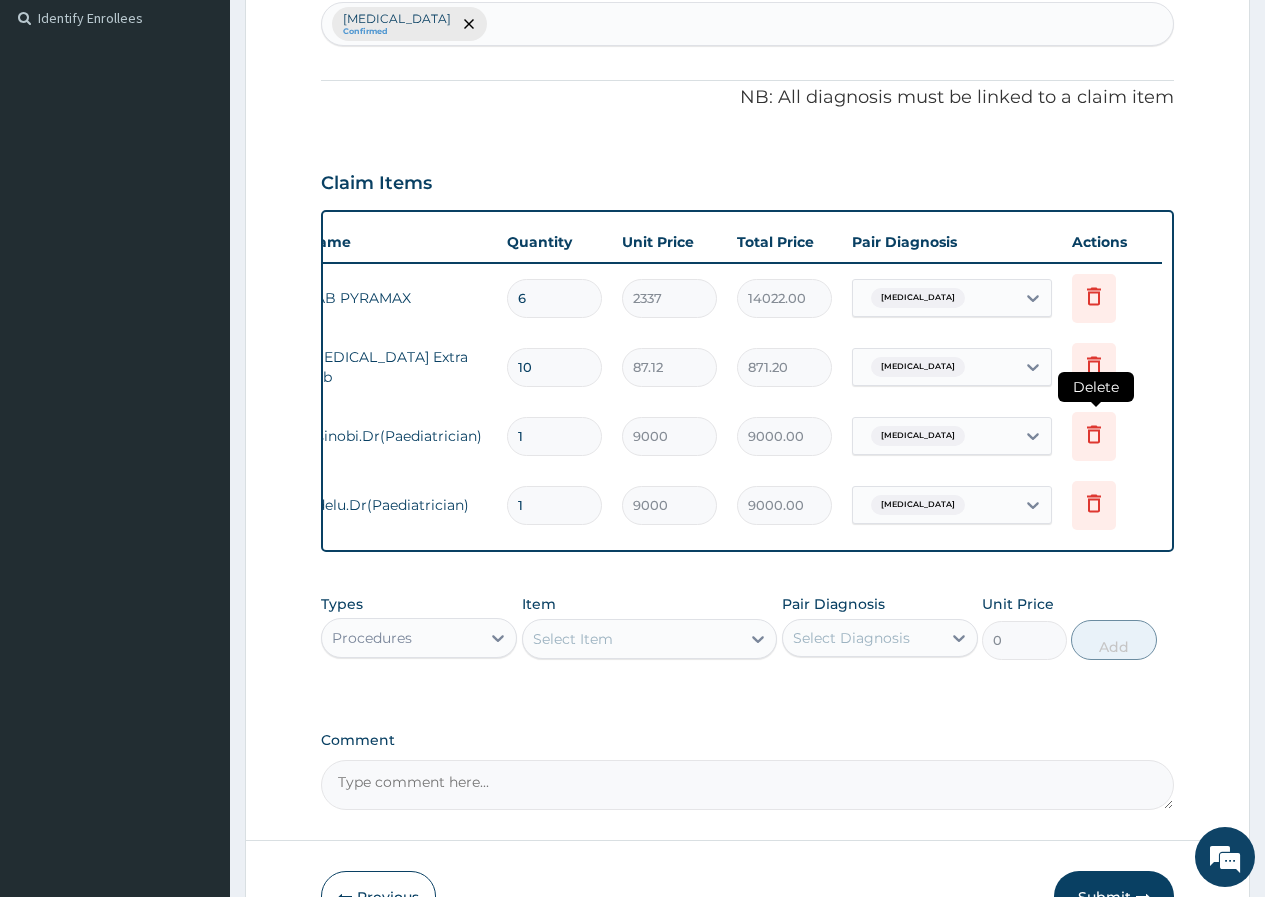 click 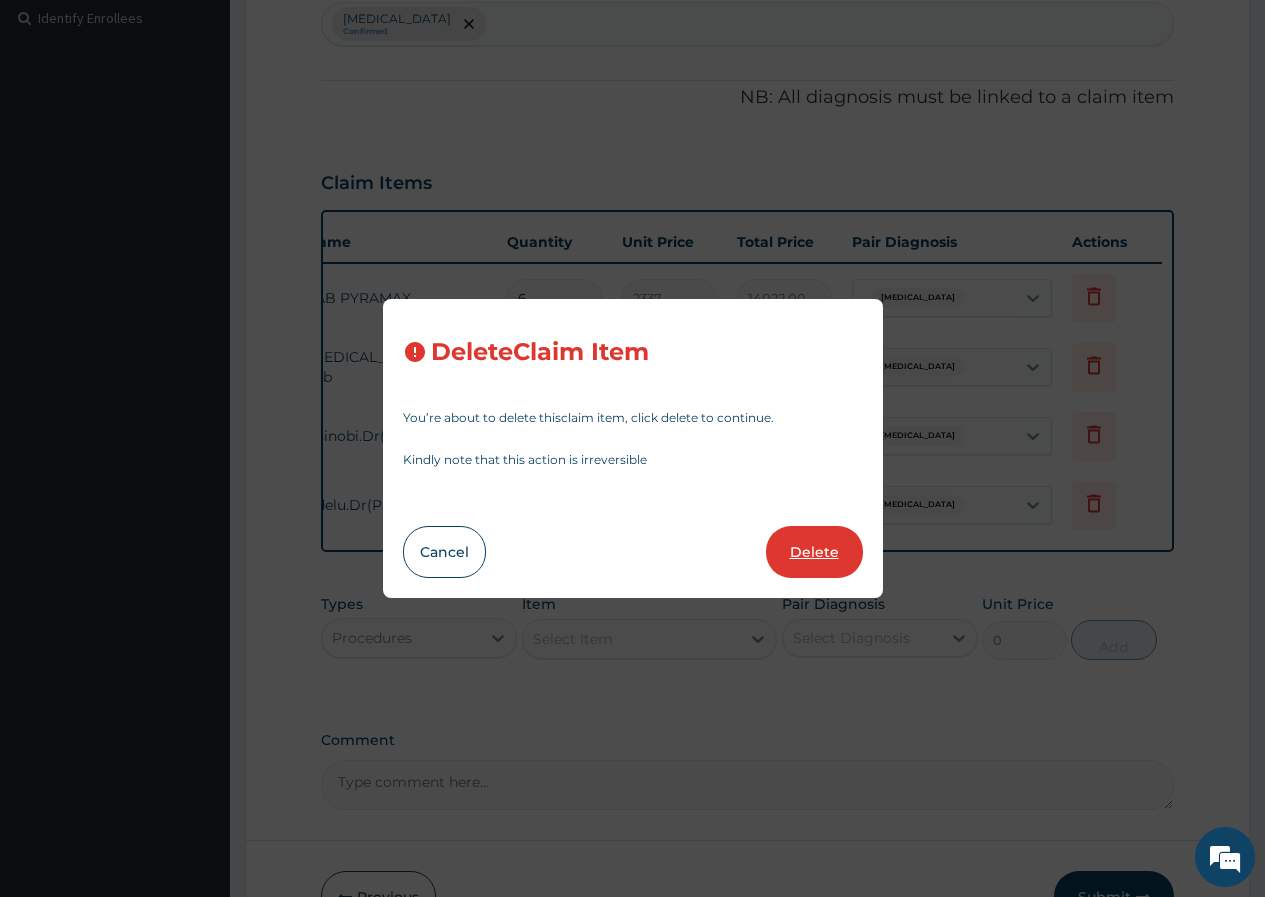 click on "Delete" at bounding box center (814, 552) 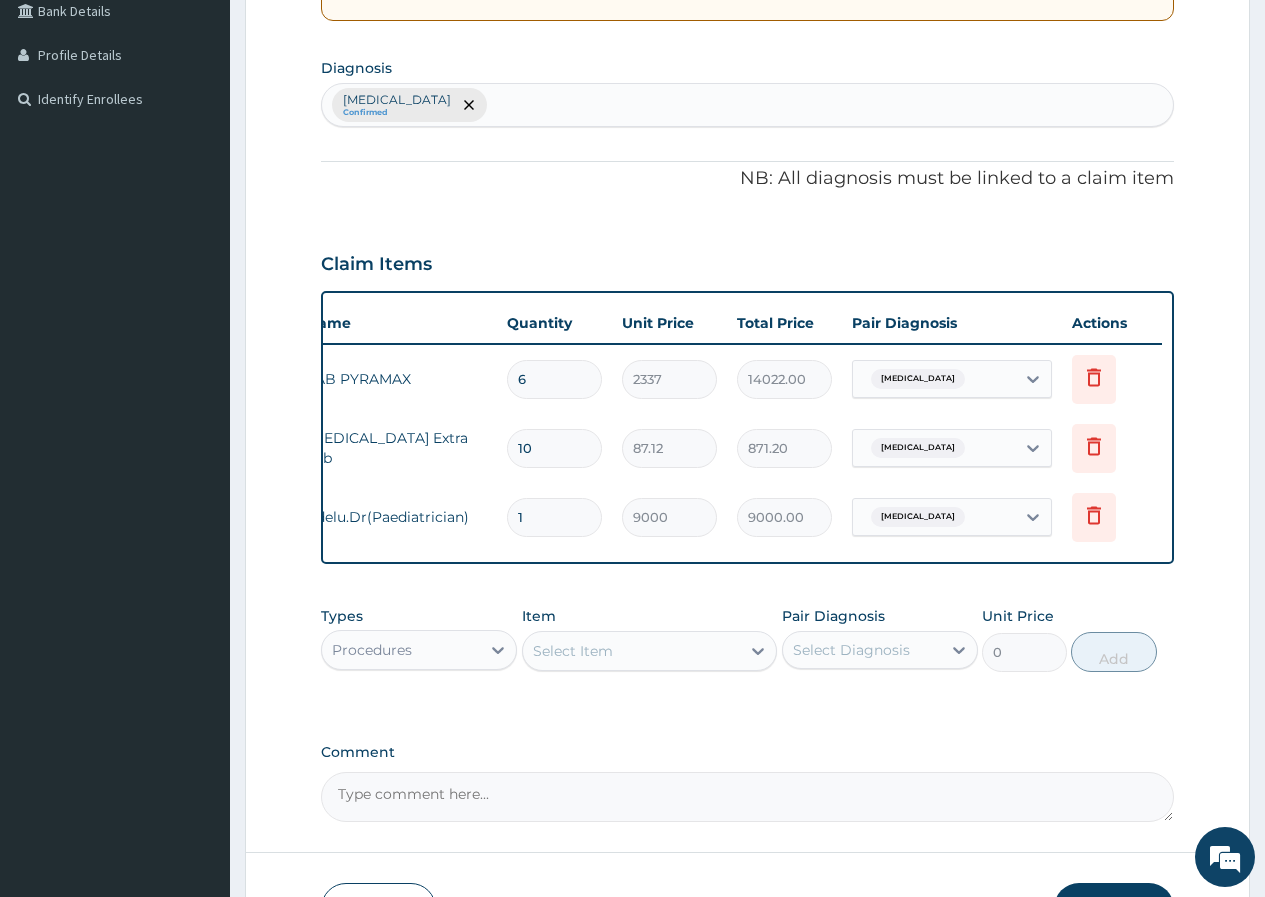 scroll, scrollTop: 621, scrollLeft: 0, axis: vertical 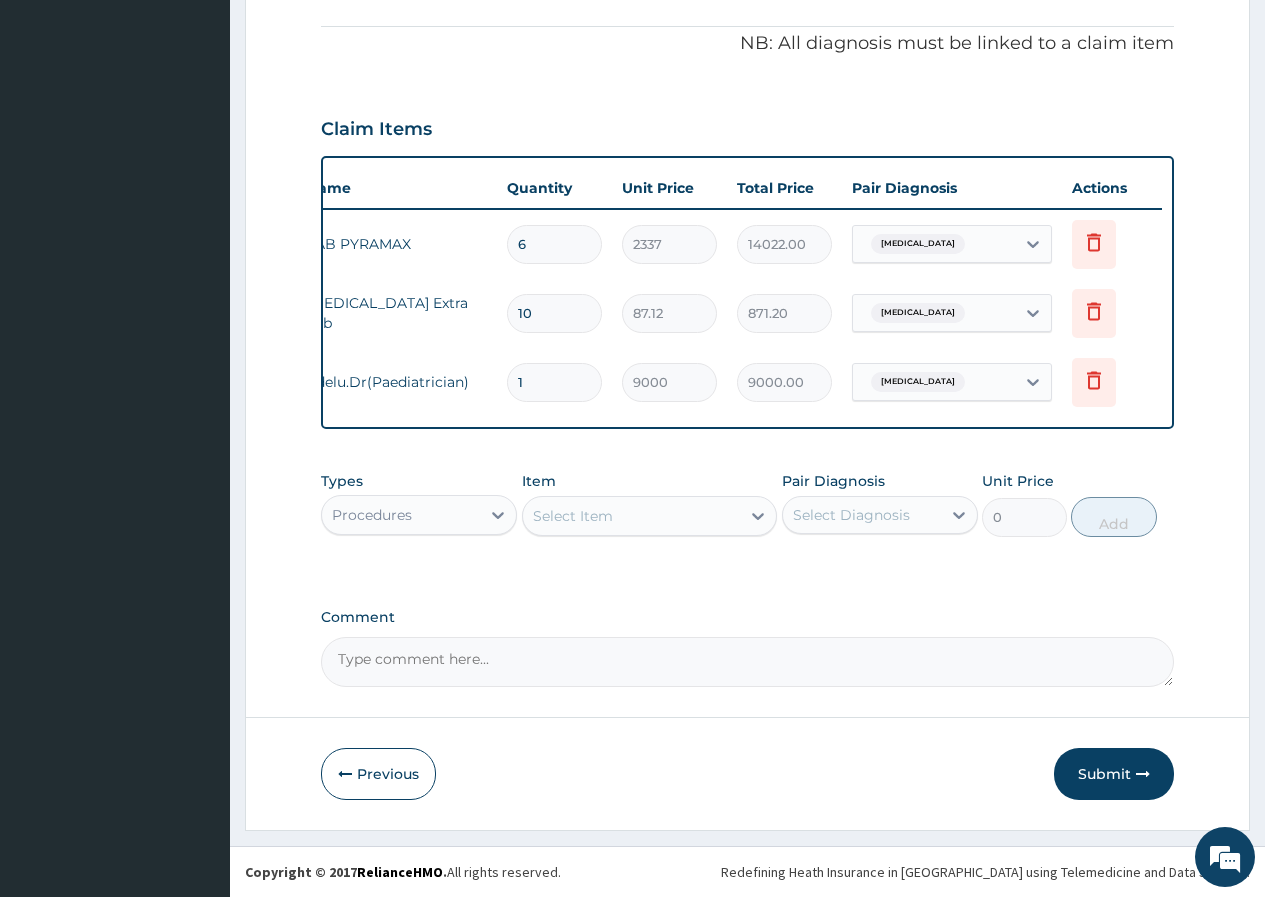 click on "Edelu.Dr(Paediatrician)" at bounding box center [397, 382] 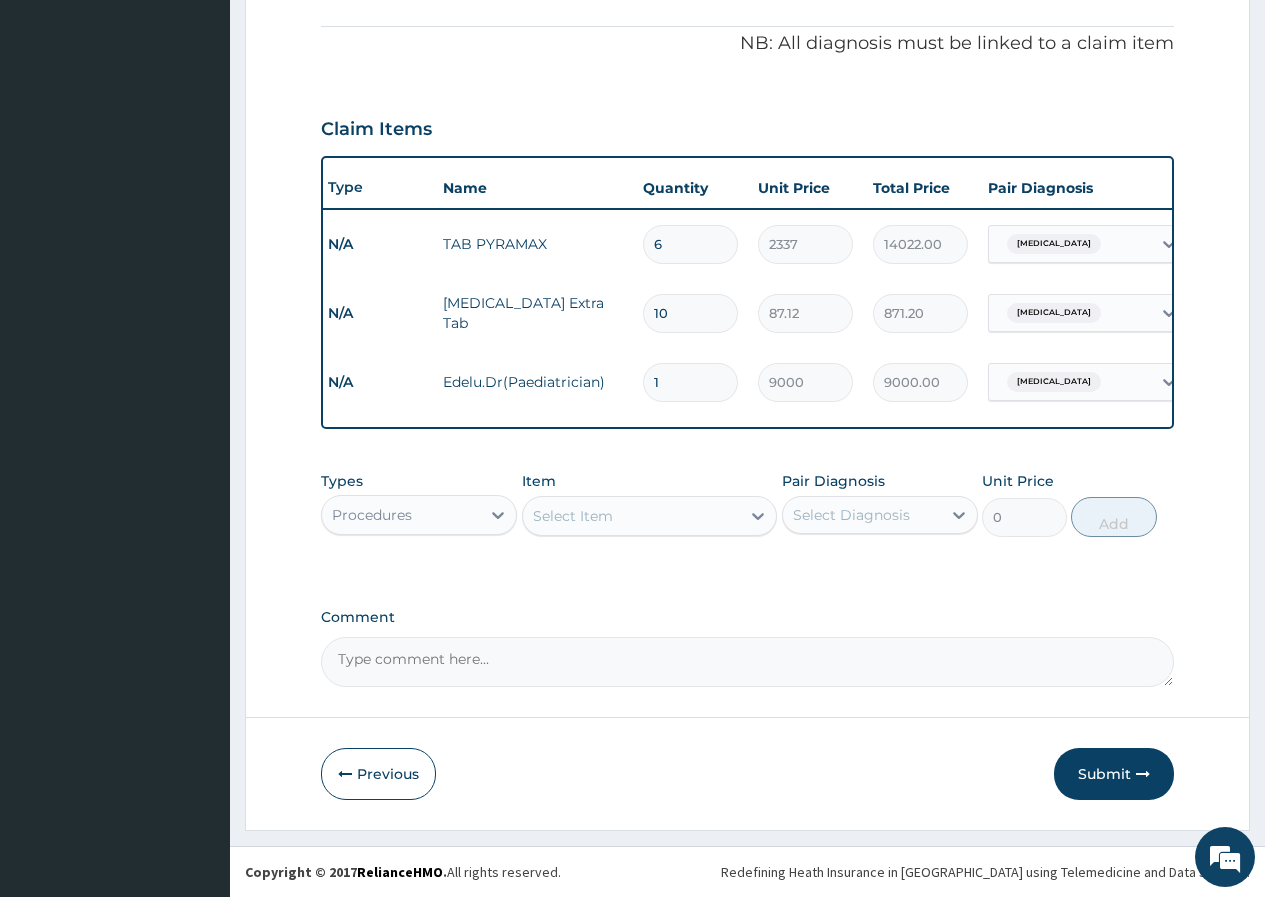 scroll, scrollTop: 0, scrollLeft: 0, axis: both 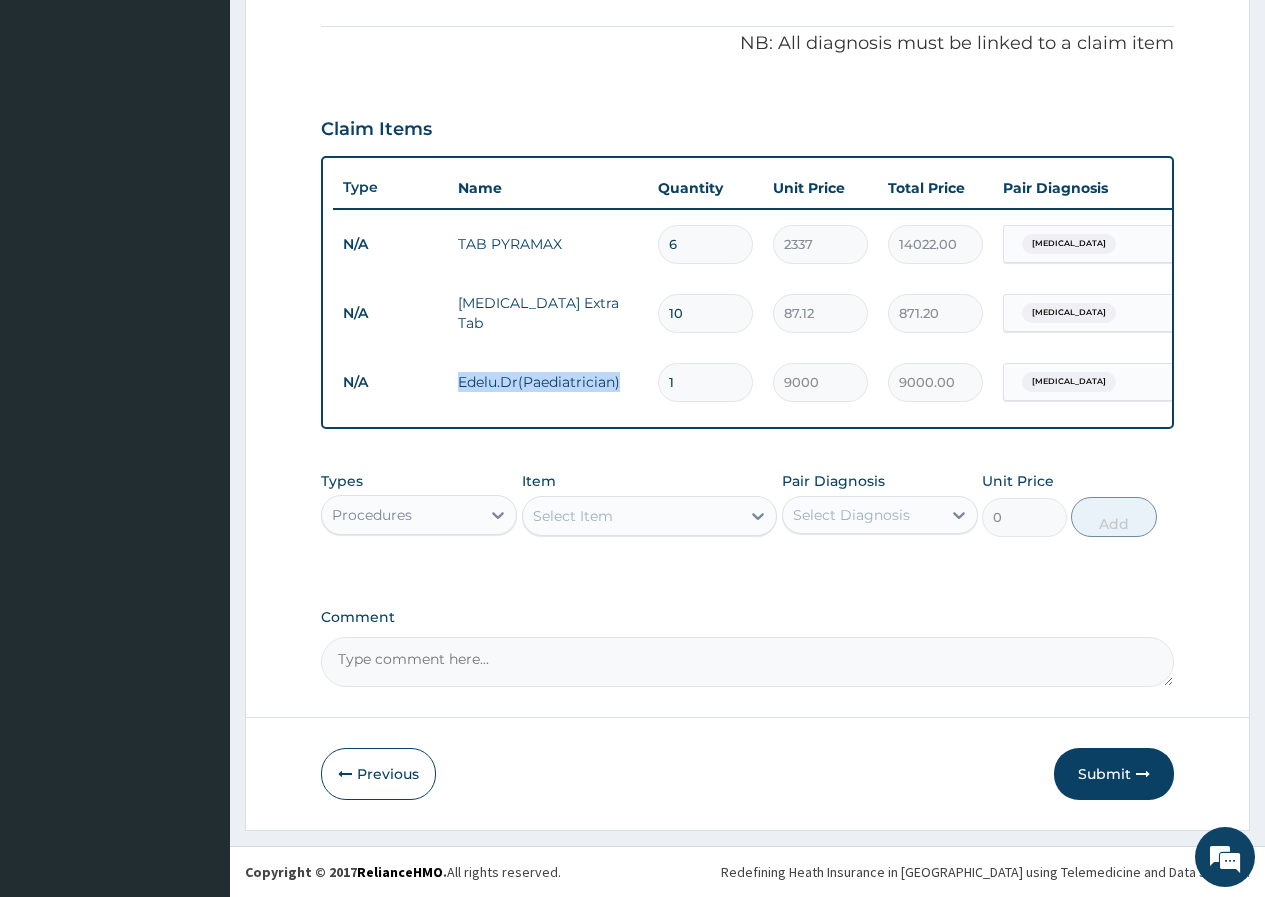 drag, startPoint x: 459, startPoint y: 372, endPoint x: 626, endPoint y: 409, distance: 171.0497 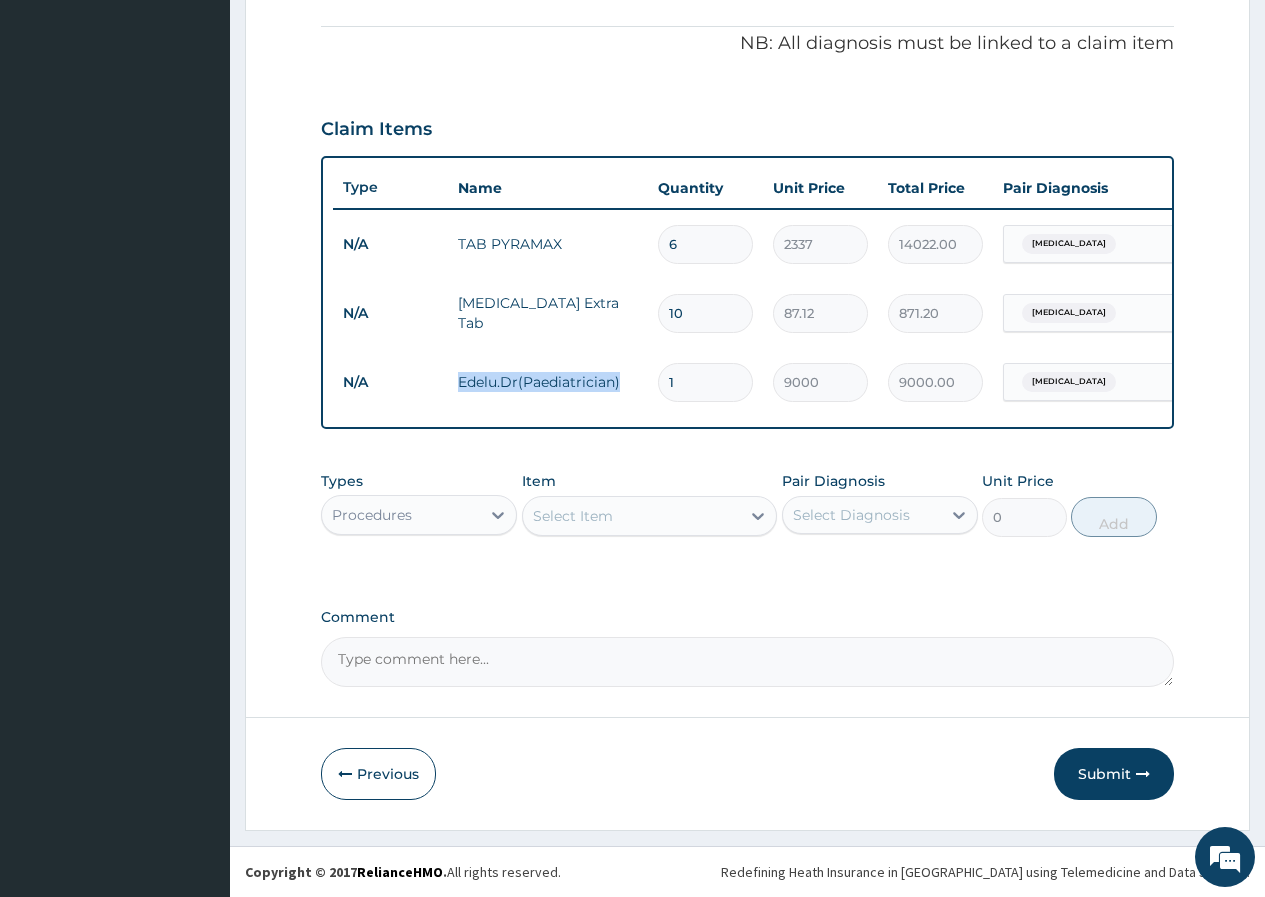 click on "N/A Edelu.Dr(Paediatrician) 1 9000 9000.00 Malaria Delete" at bounding box center (823, 382) 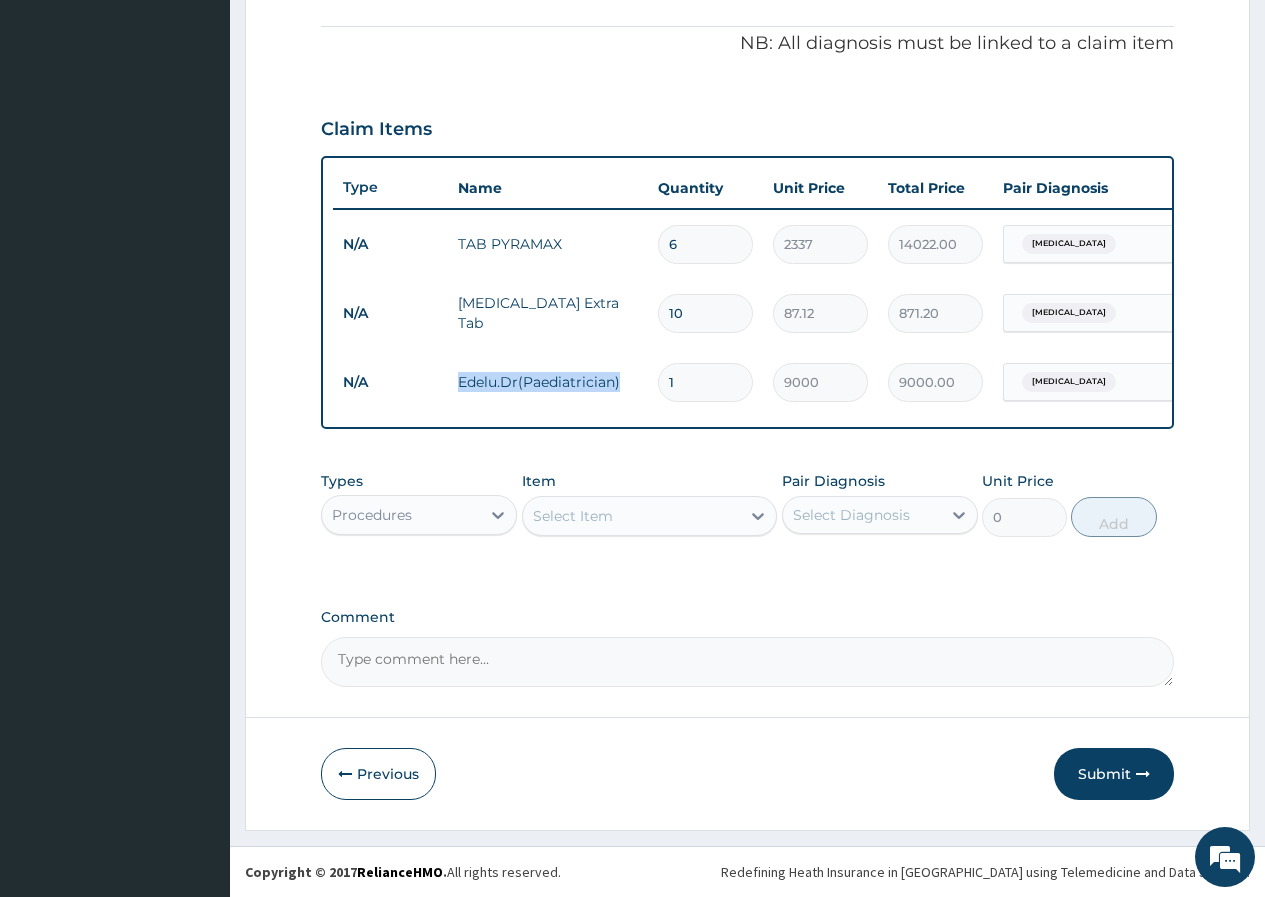 copy on "Edelu.Dr(Paediatrician)" 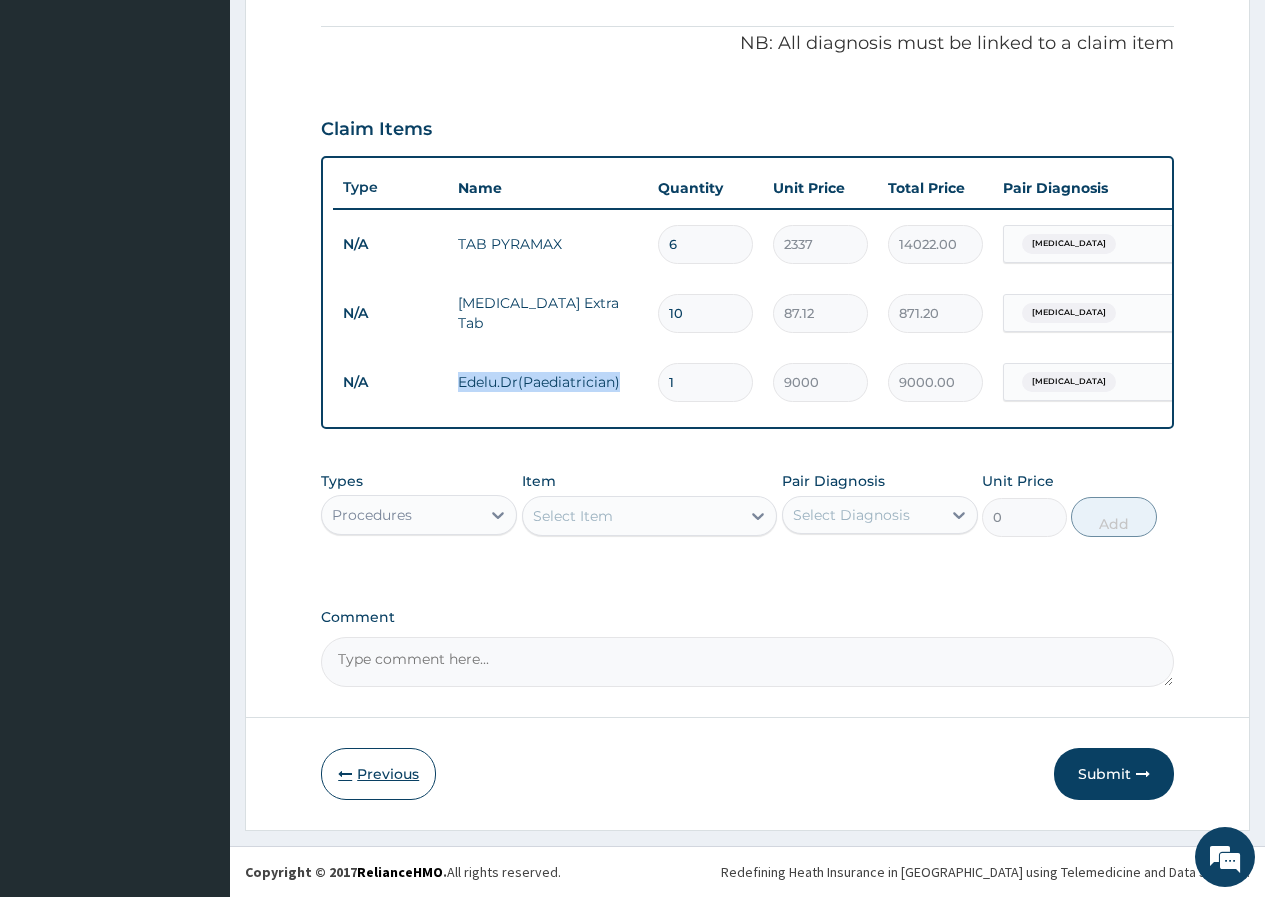 click on "Previous" at bounding box center [378, 774] 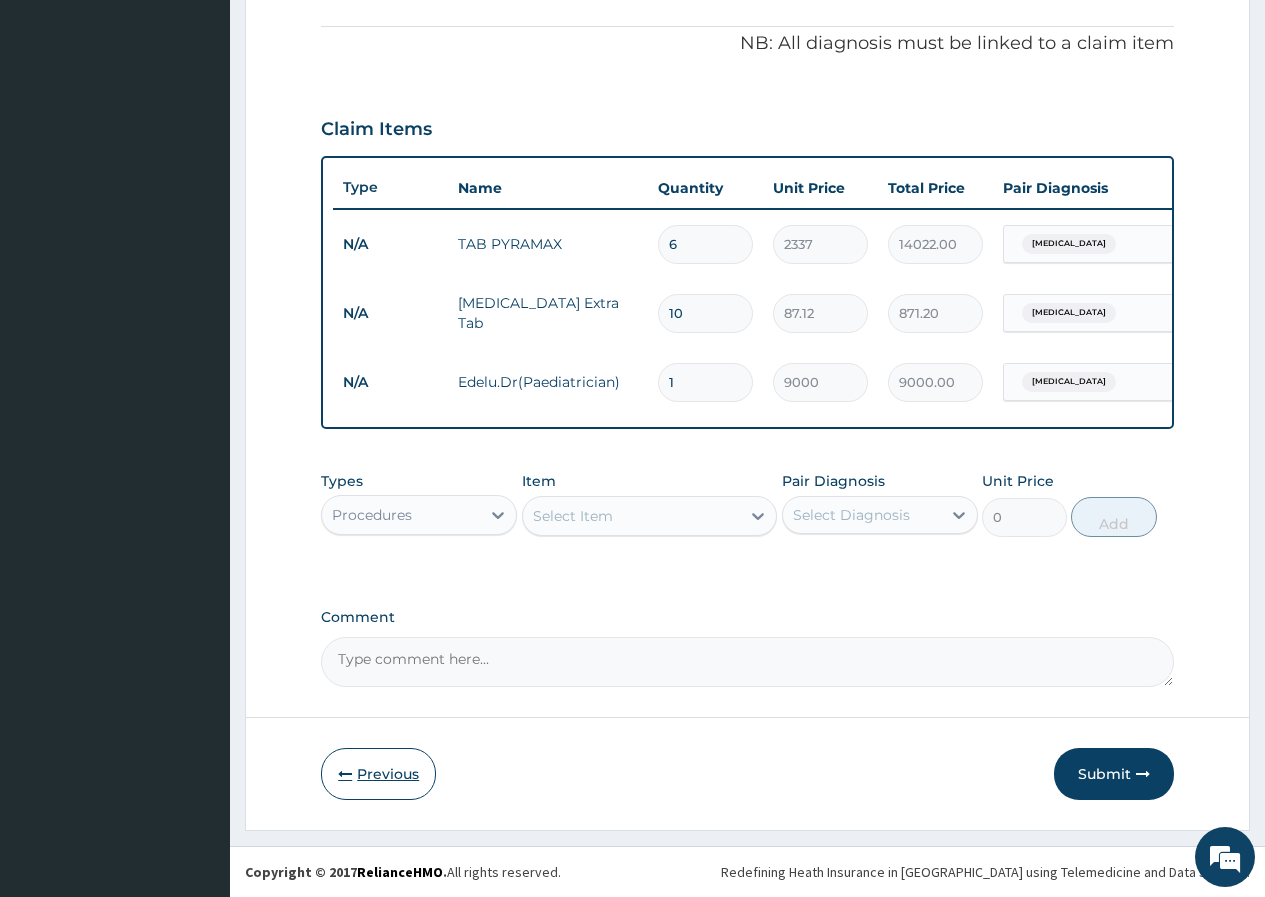 scroll, scrollTop: 123, scrollLeft: 0, axis: vertical 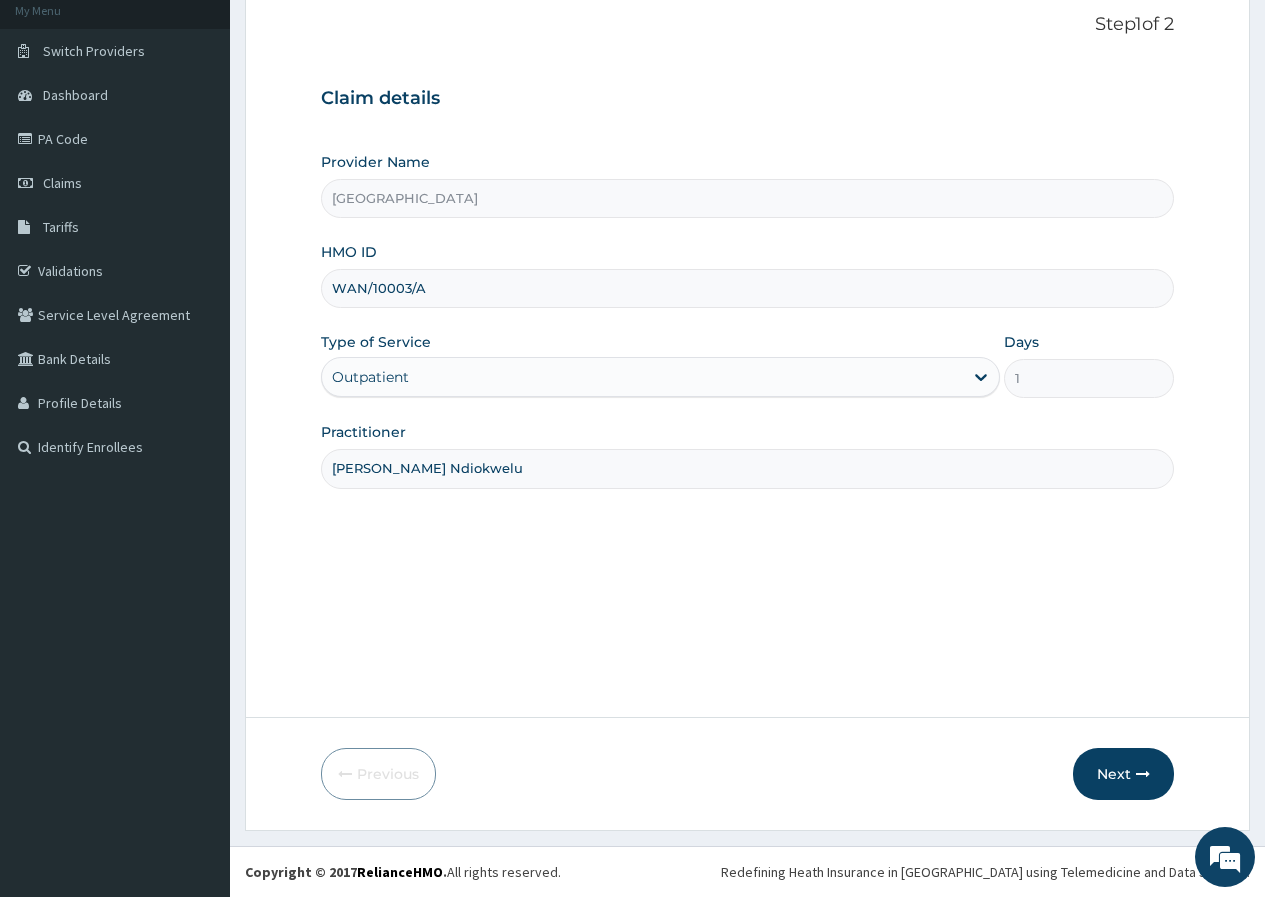 click on "Practitioner Dr. Chibuzor Ndiokwelu" at bounding box center (747, 455) 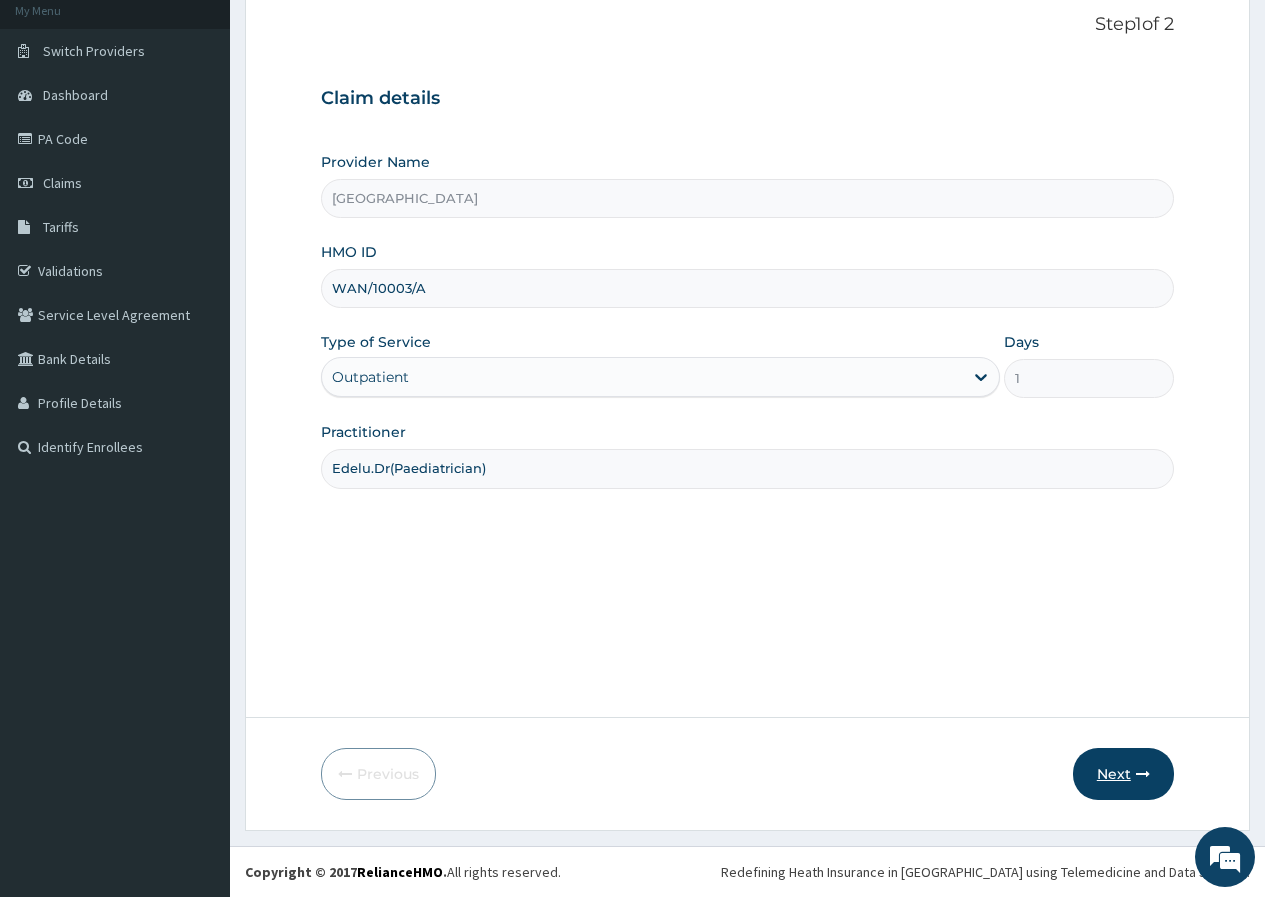 type on "Edelu.Dr(Paediatrician)" 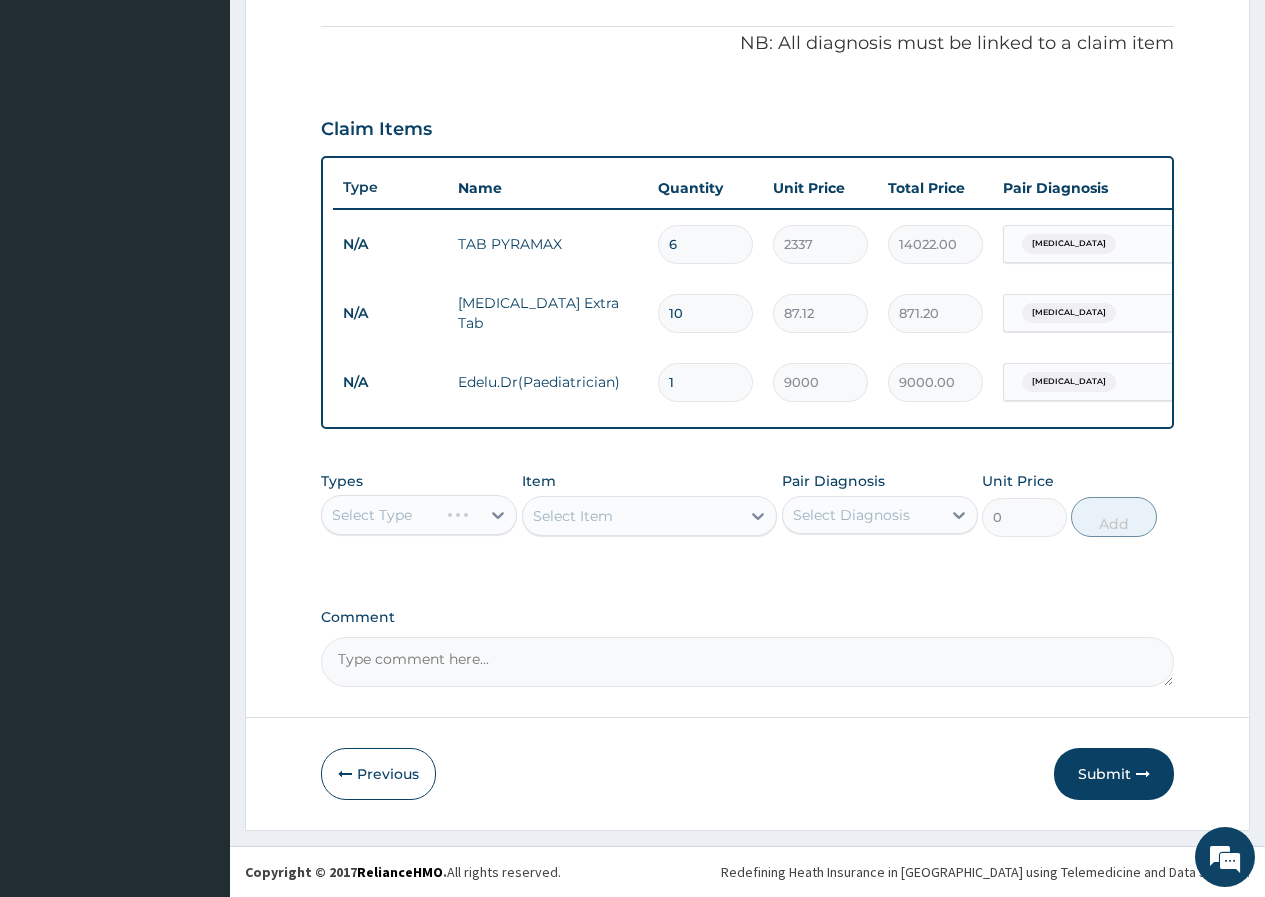 scroll, scrollTop: 603, scrollLeft: 0, axis: vertical 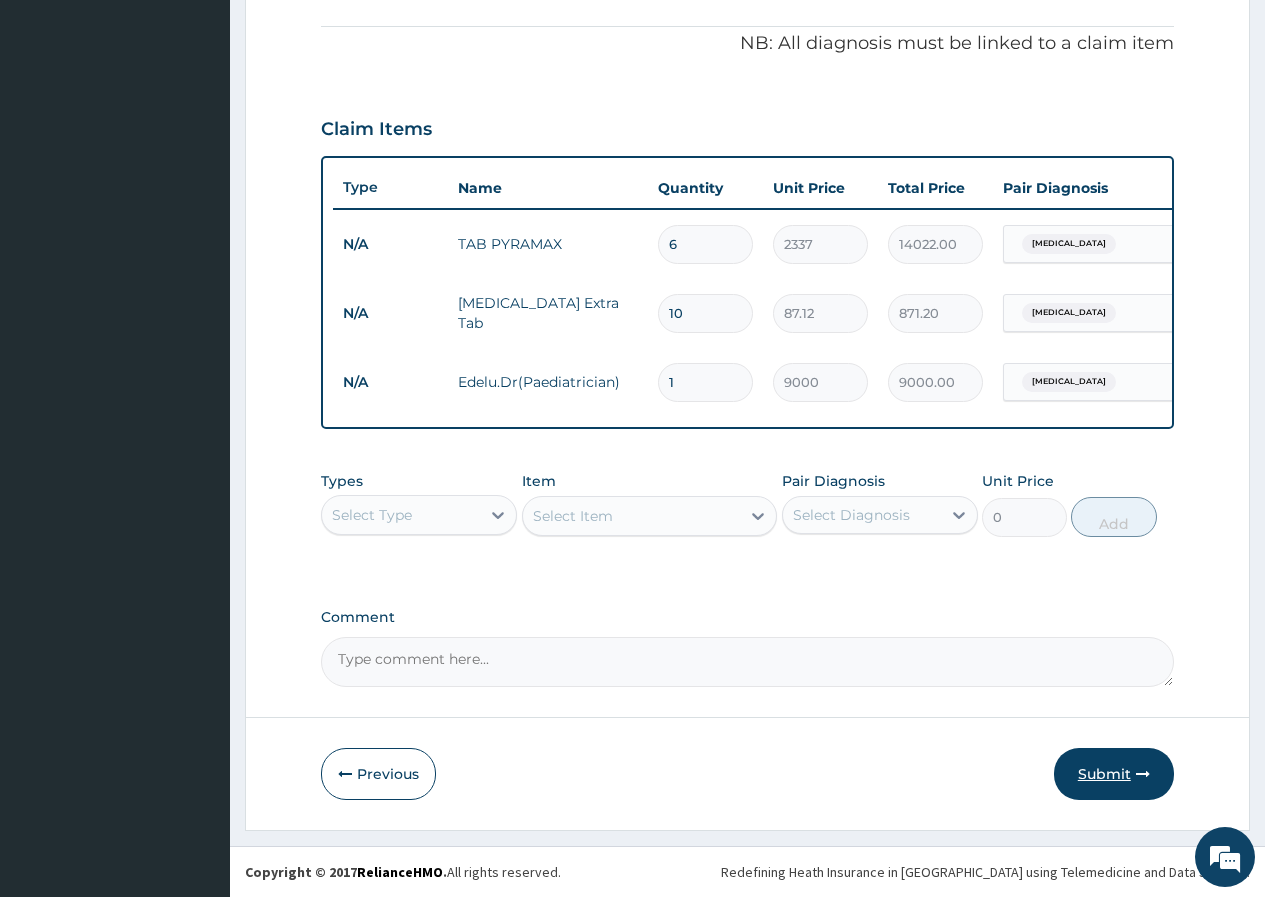 click on "Submit" at bounding box center (1114, 774) 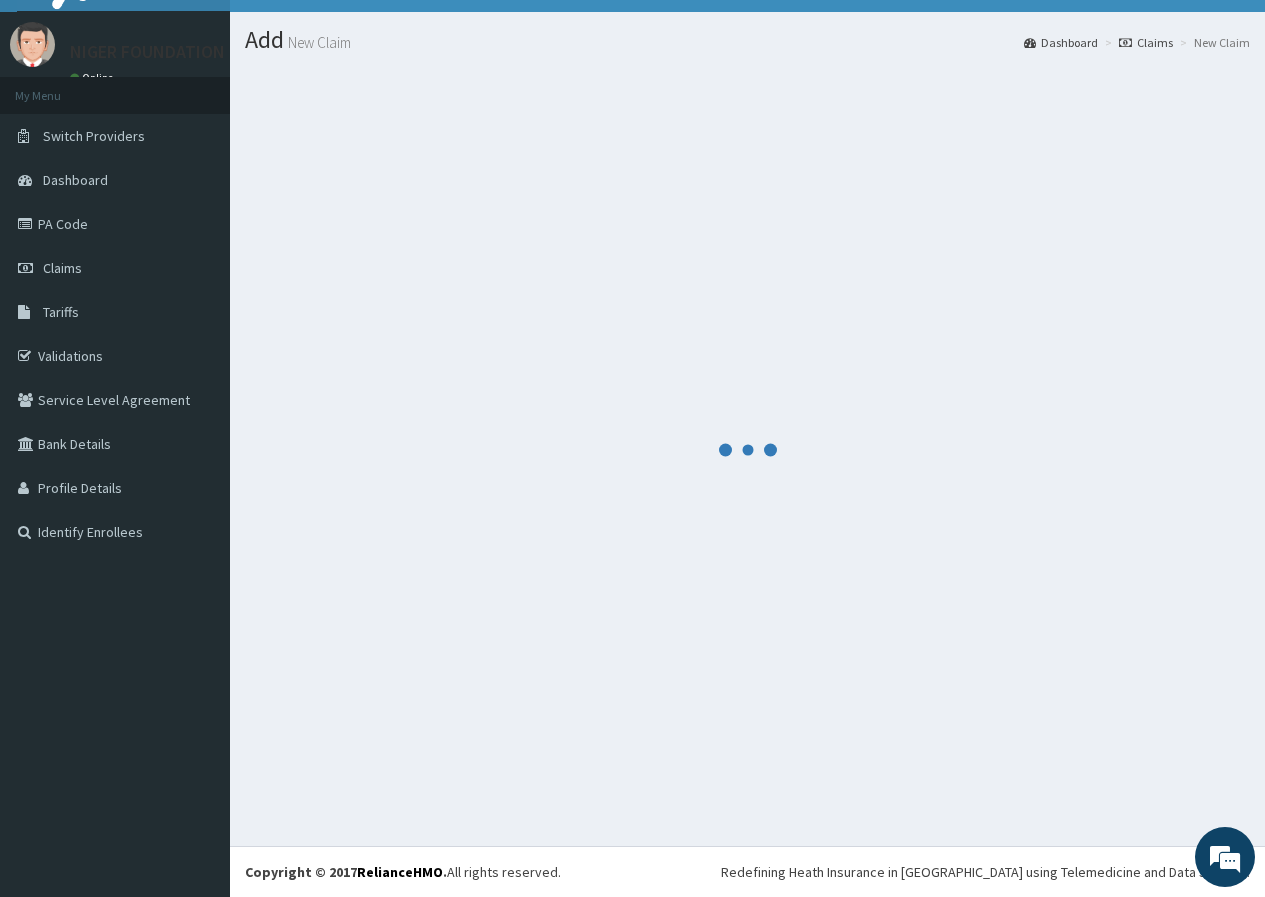 scroll, scrollTop: 603, scrollLeft: 0, axis: vertical 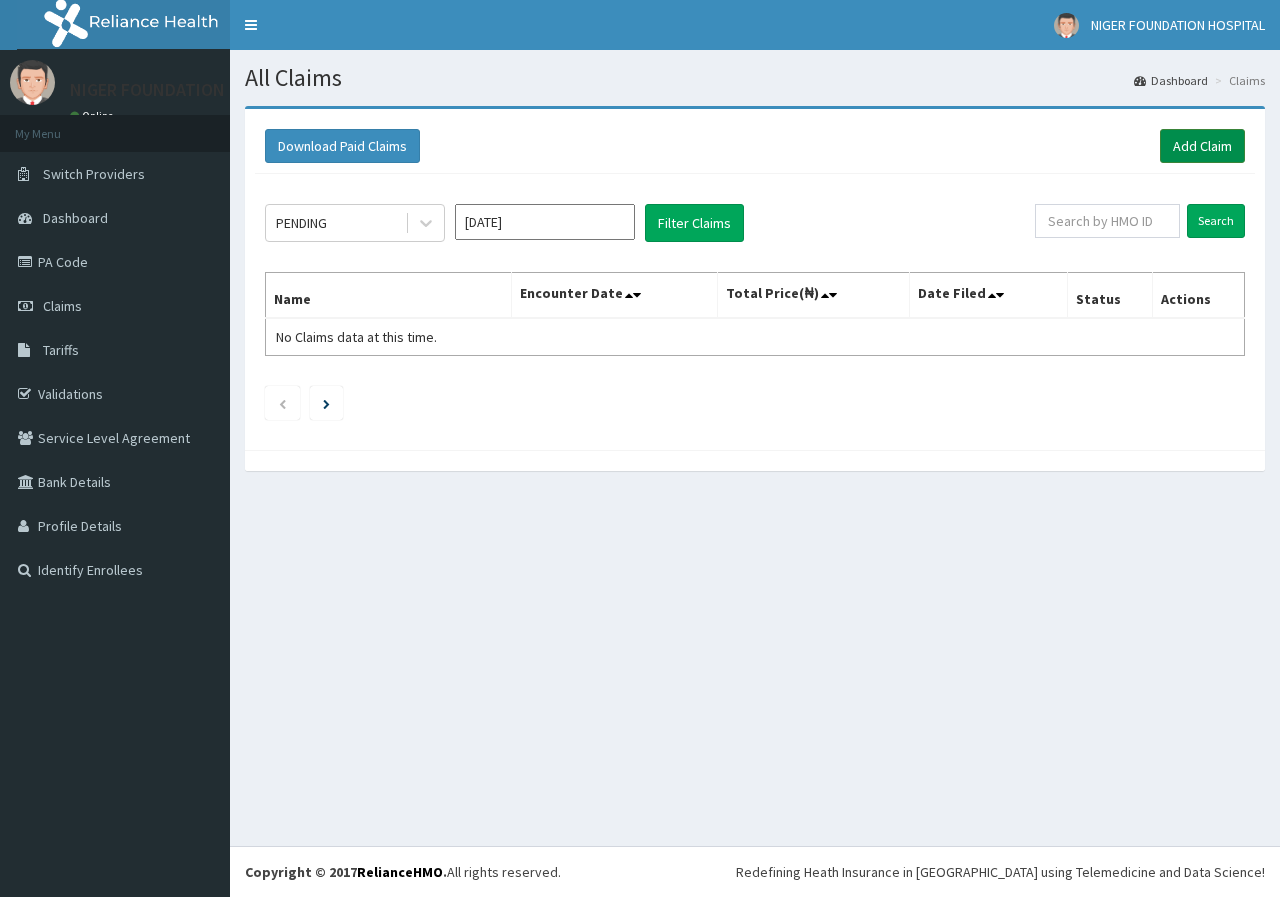 click on "Add Claim" at bounding box center (1202, 146) 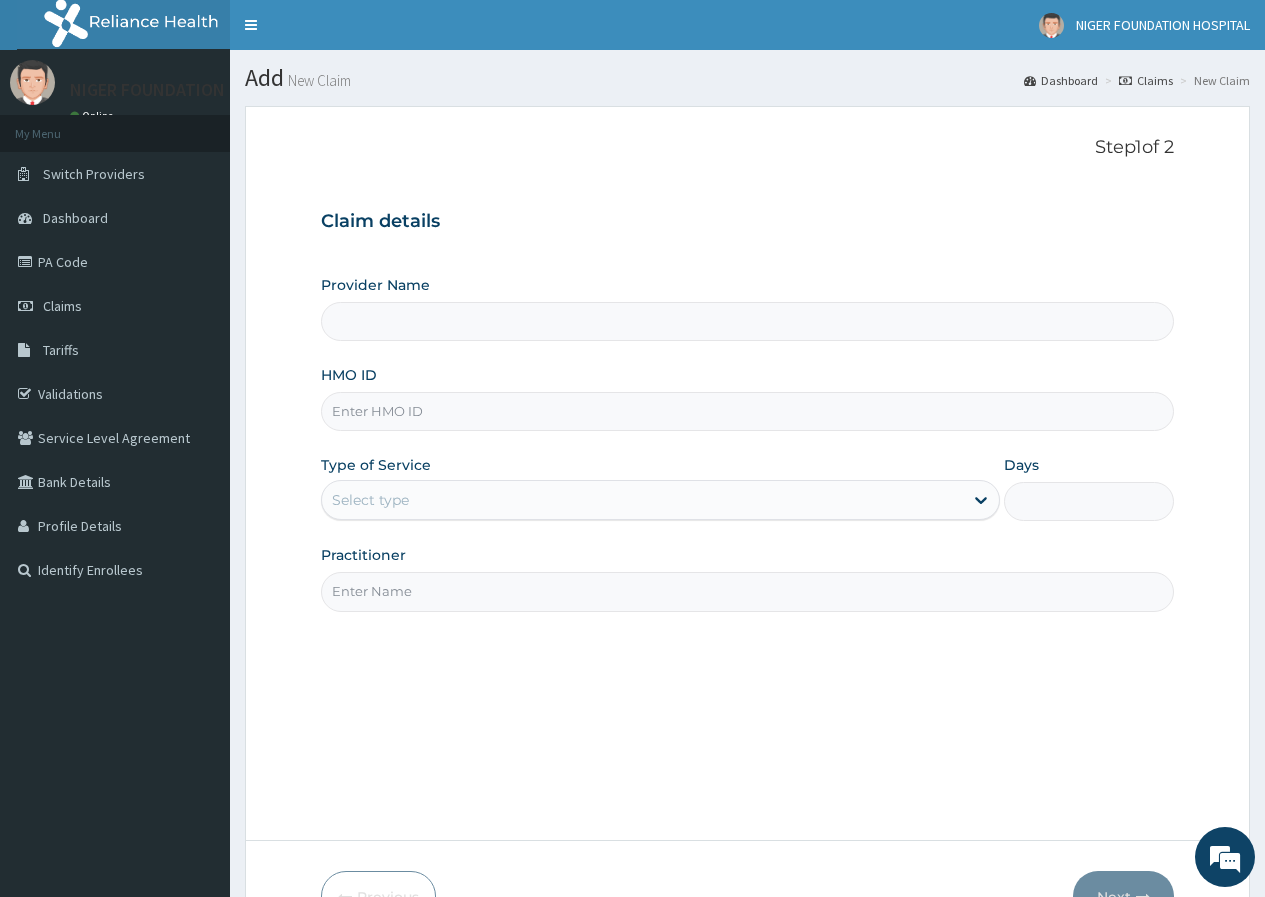 scroll, scrollTop: 0, scrollLeft: 0, axis: both 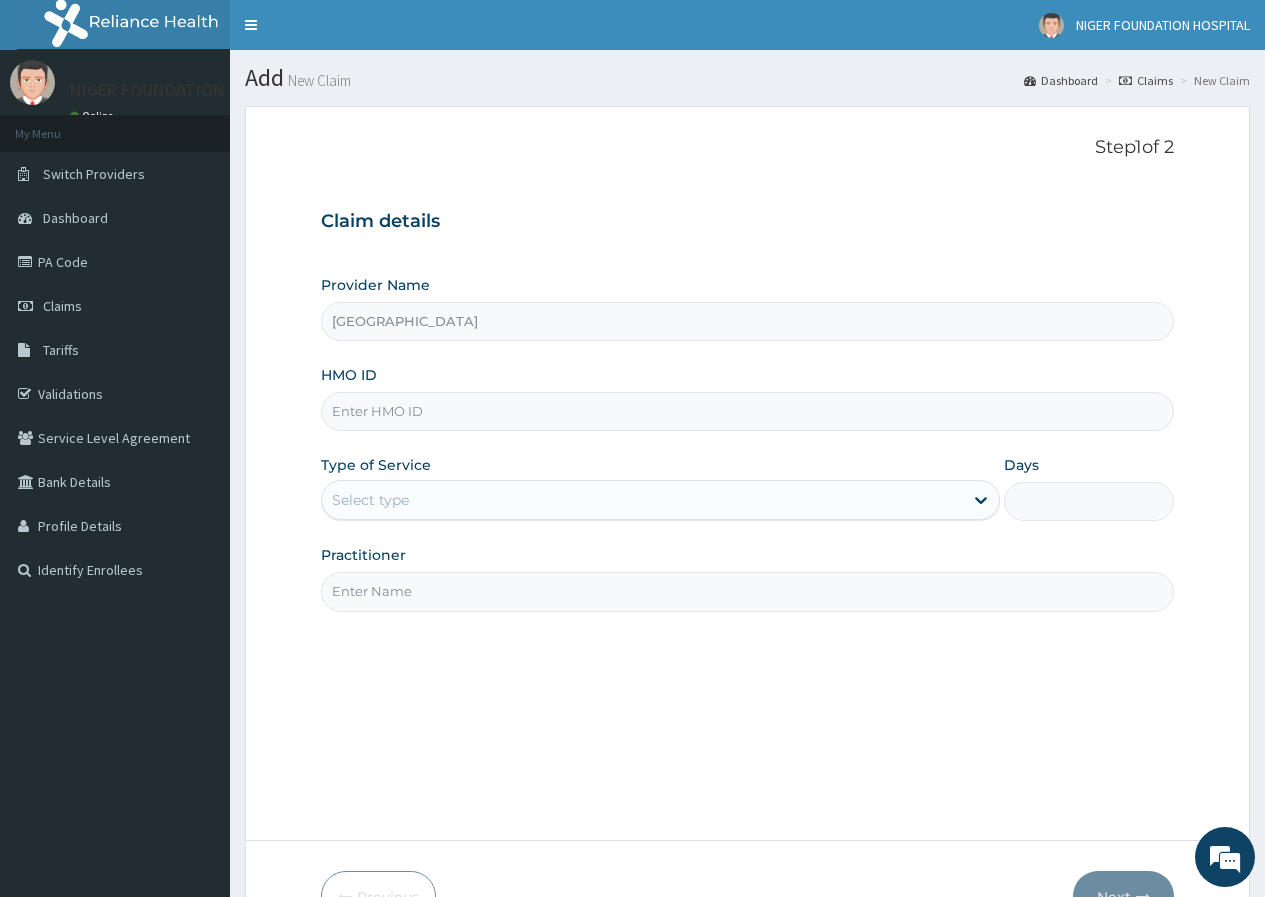 click on "HMO ID" at bounding box center (747, 411) 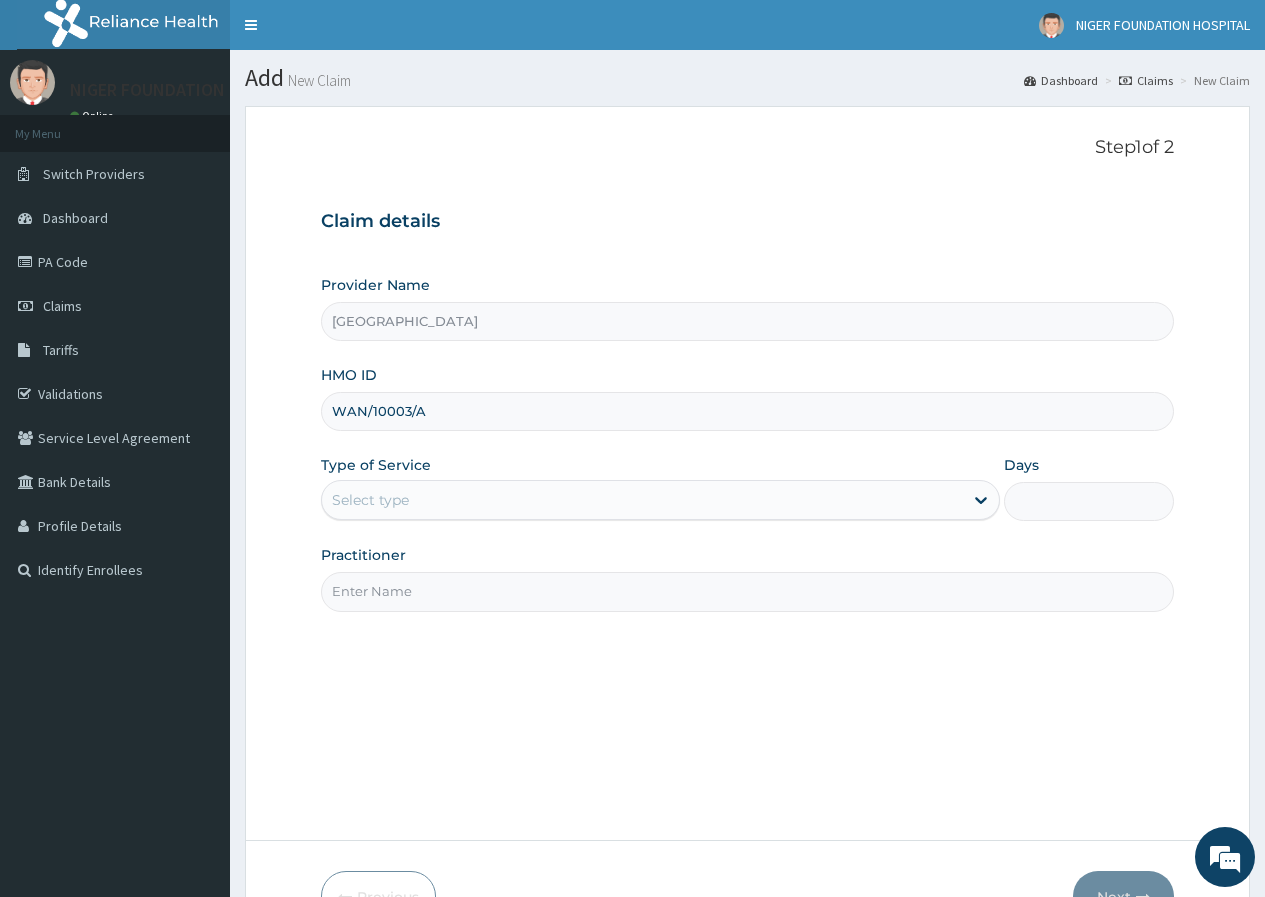 click on "WAN/10003/A" at bounding box center (747, 411) 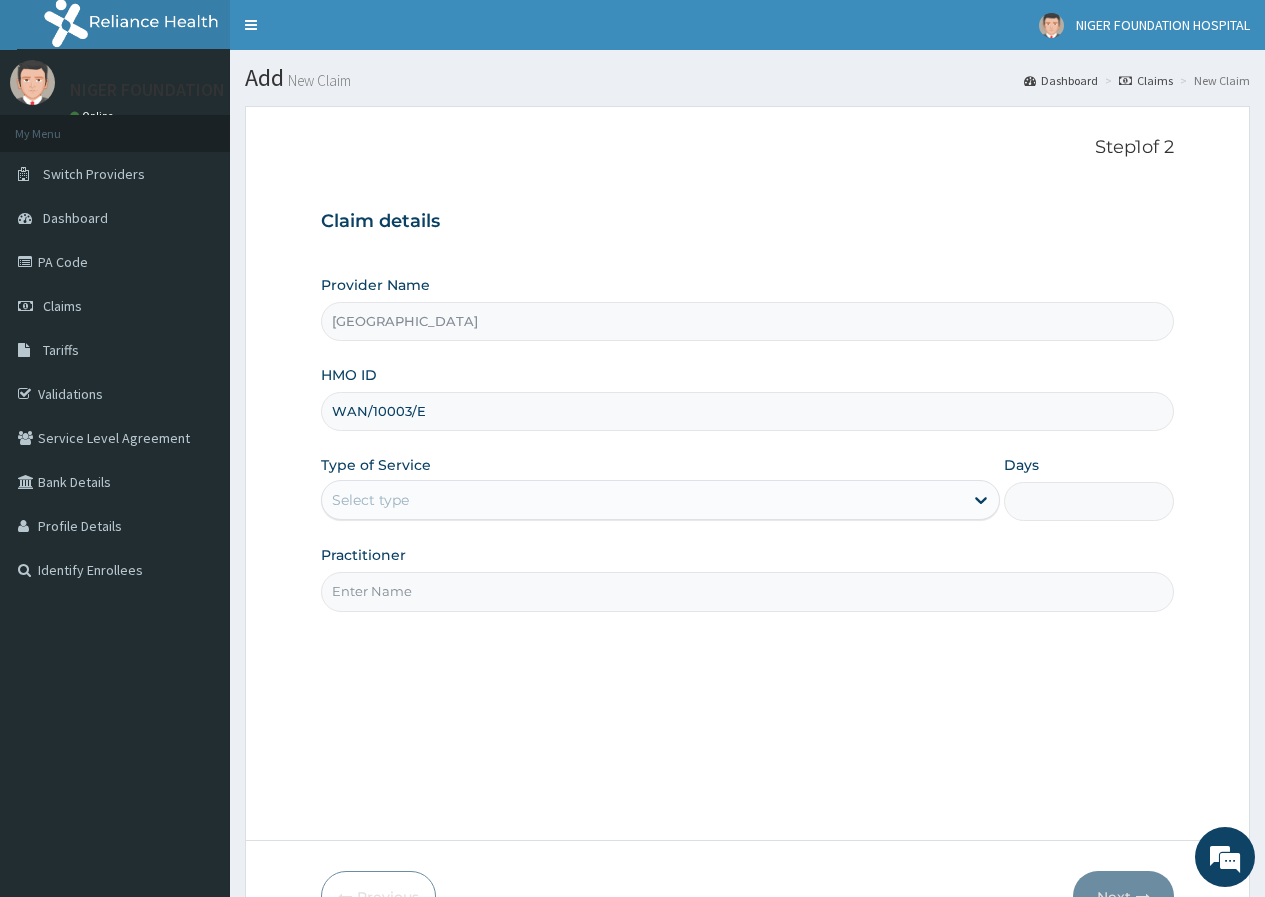 type on "WAN/10003/E" 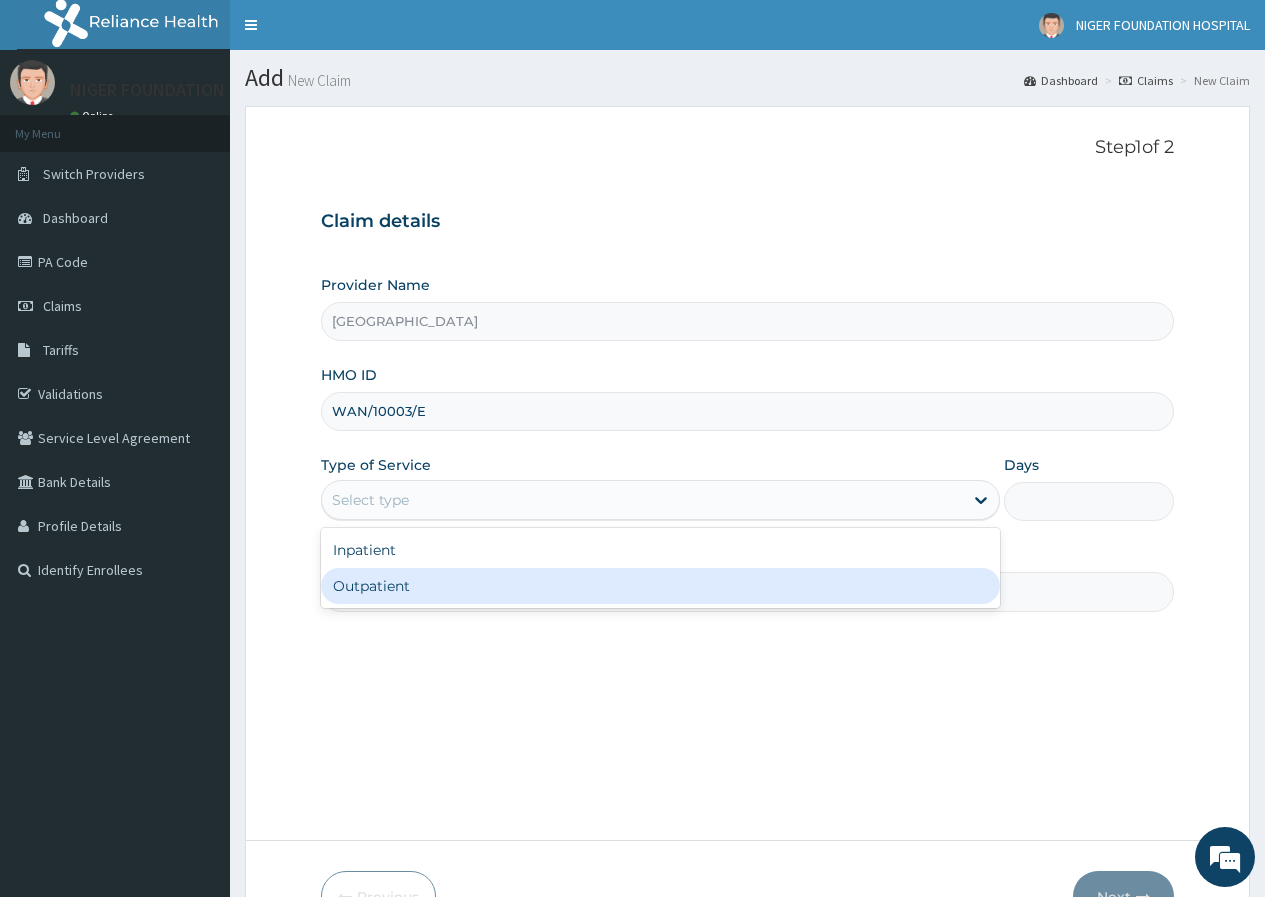 scroll, scrollTop: 0, scrollLeft: 0, axis: both 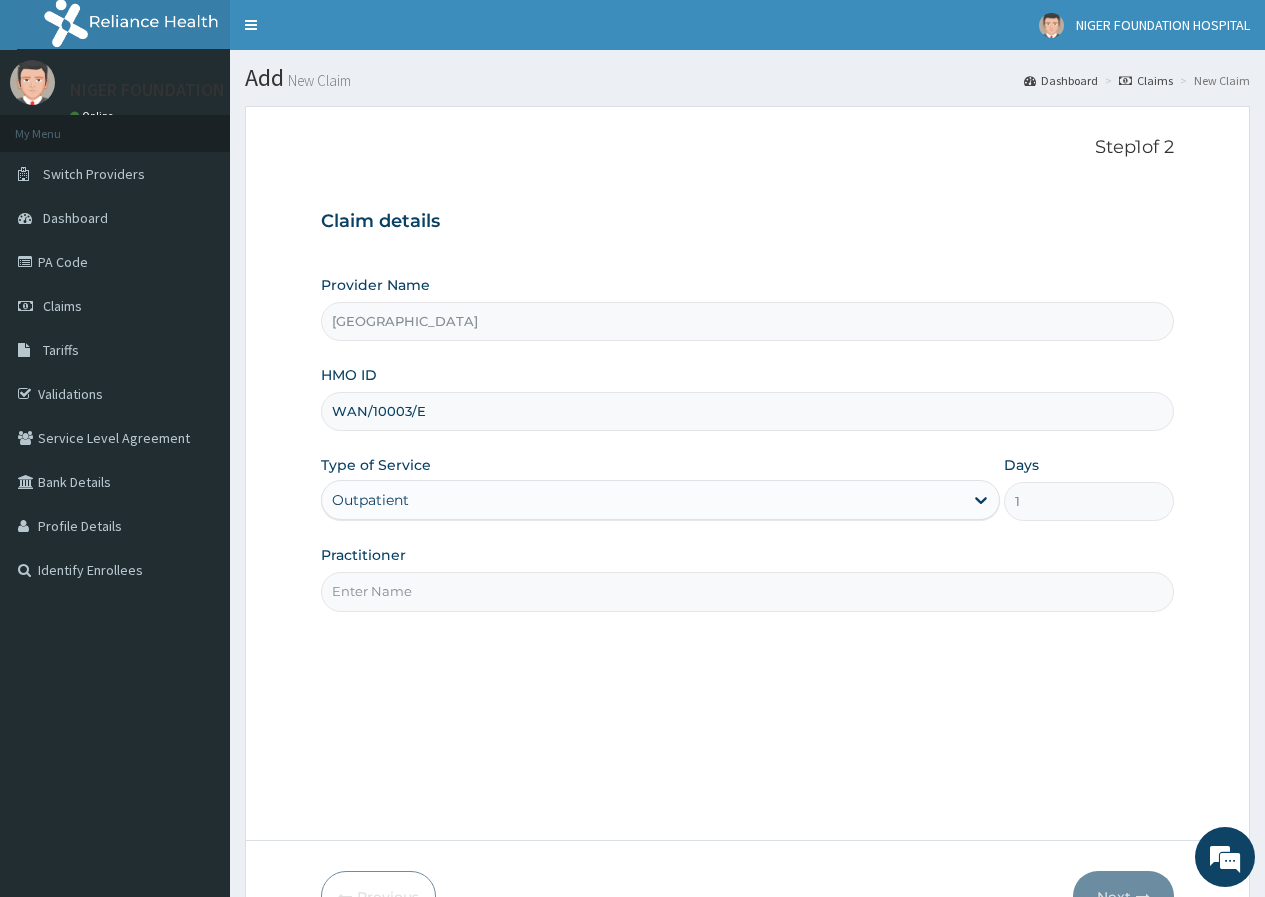 click on "Practitioner" at bounding box center (747, 591) 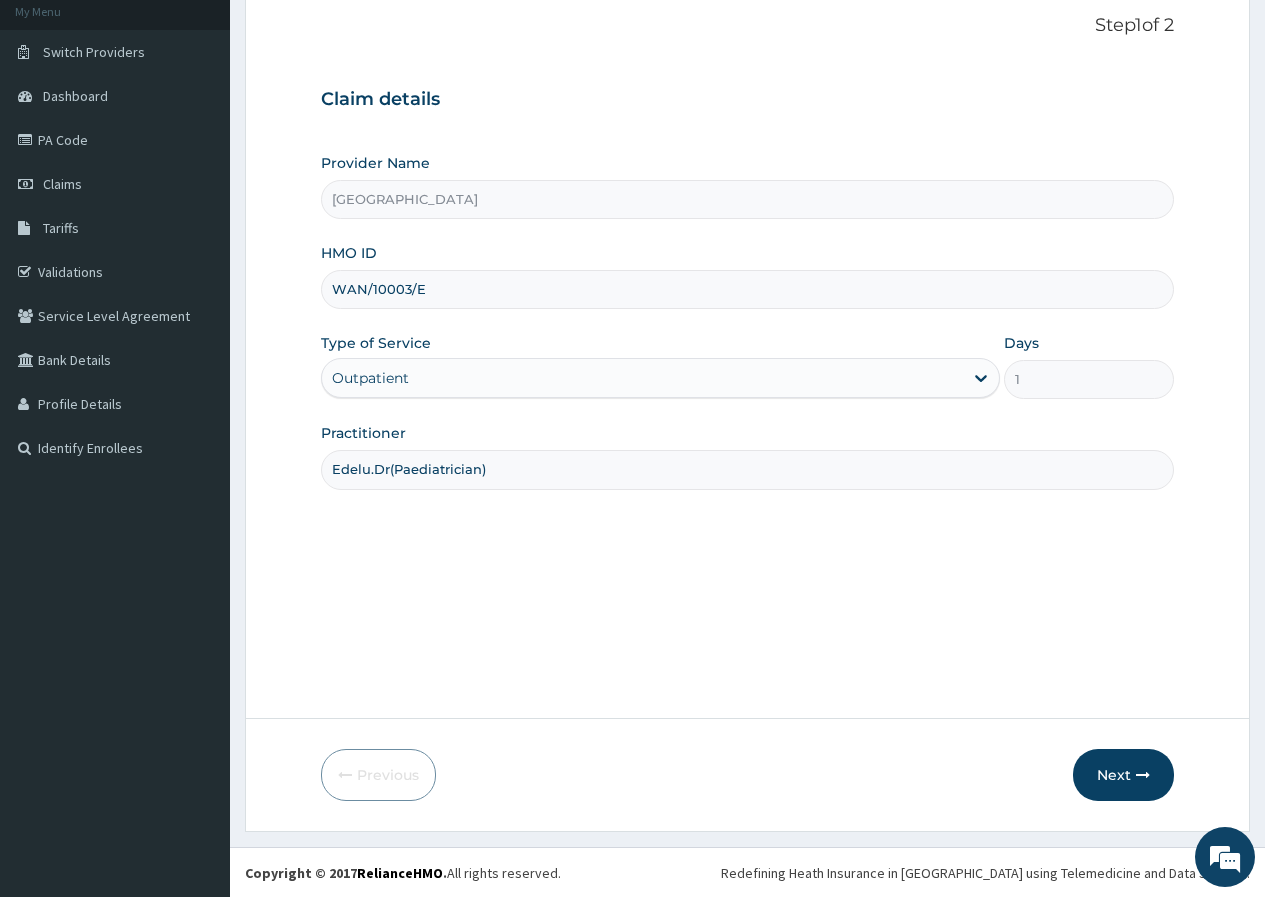 scroll, scrollTop: 123, scrollLeft: 0, axis: vertical 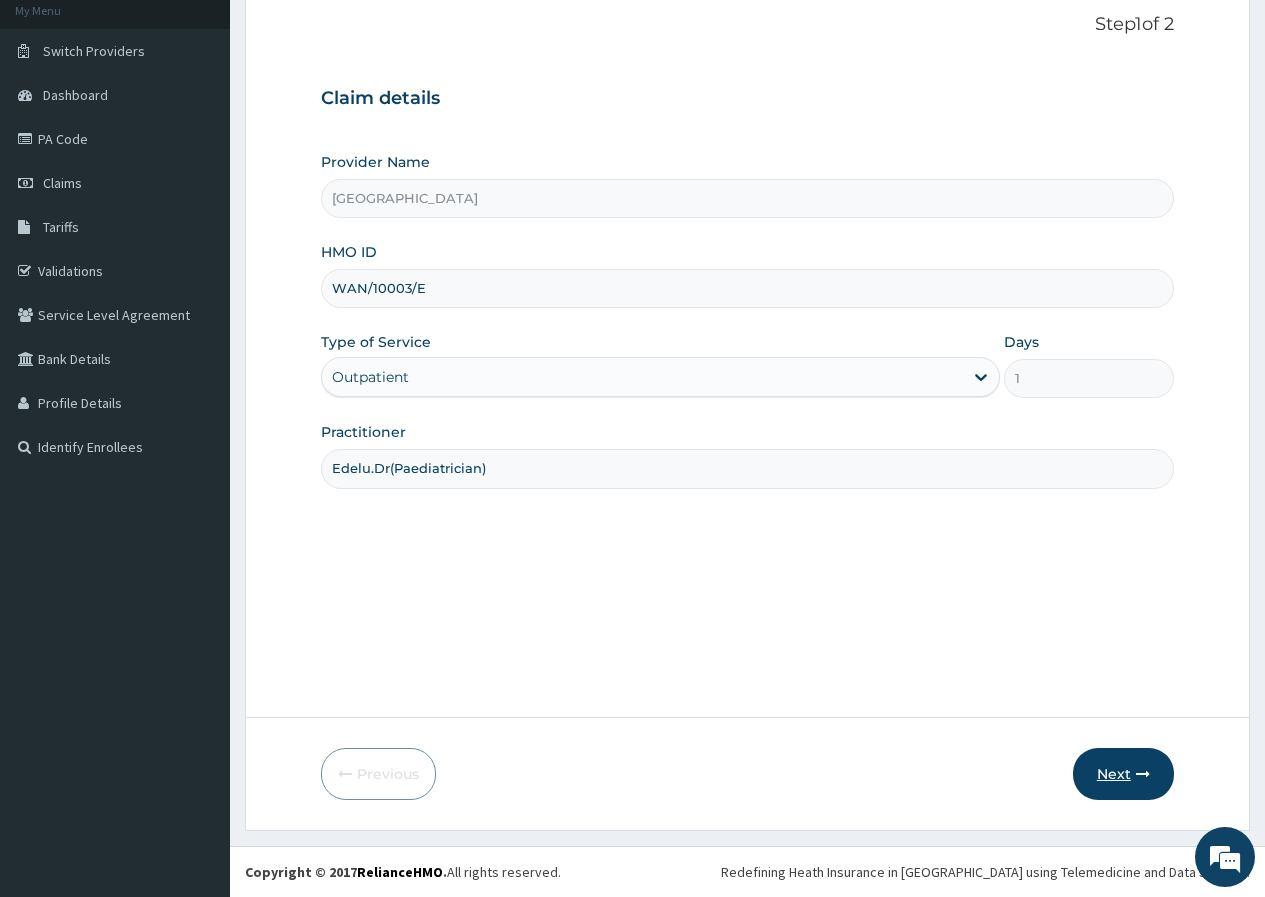 click on "Next" at bounding box center (1123, 774) 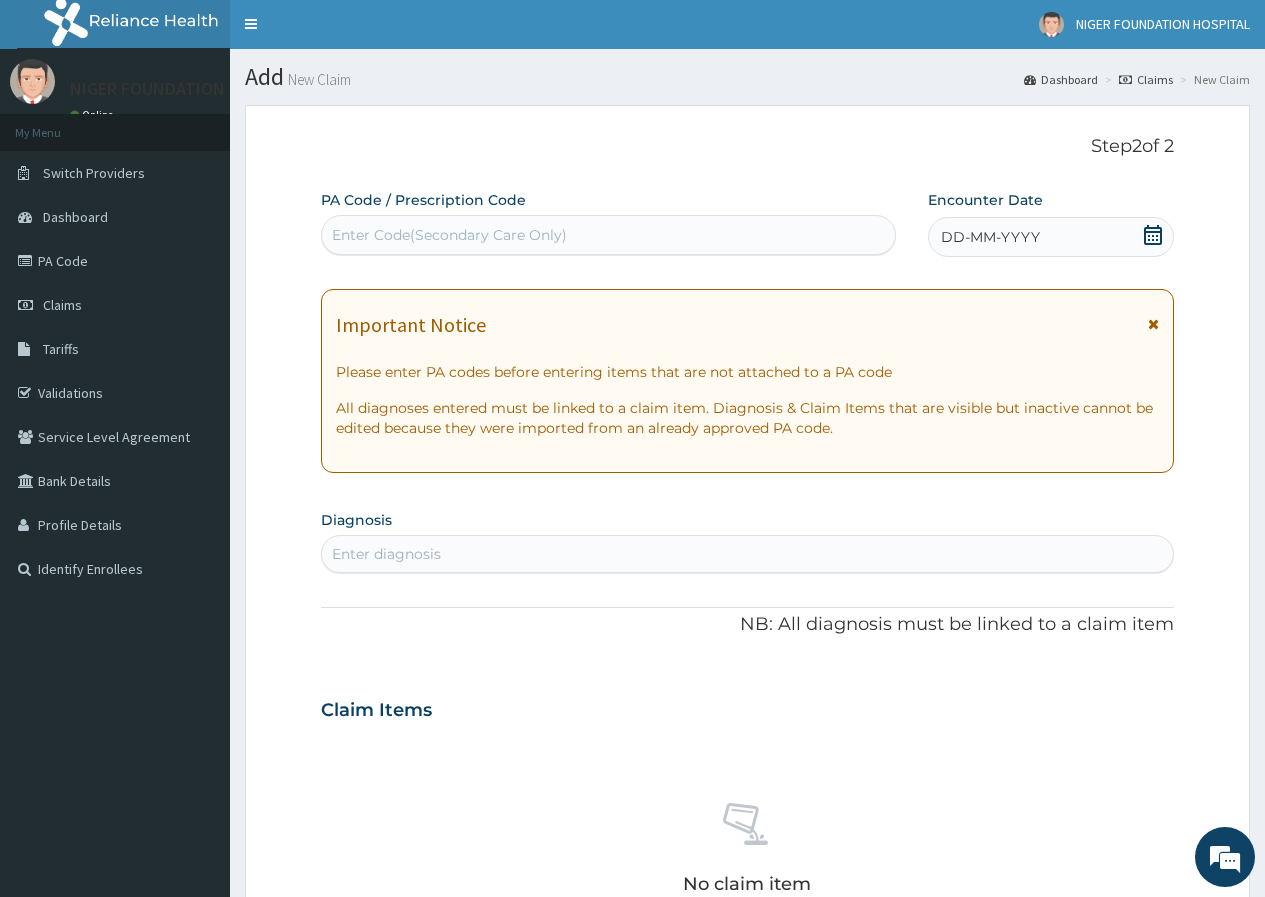 scroll, scrollTop: 0, scrollLeft: 0, axis: both 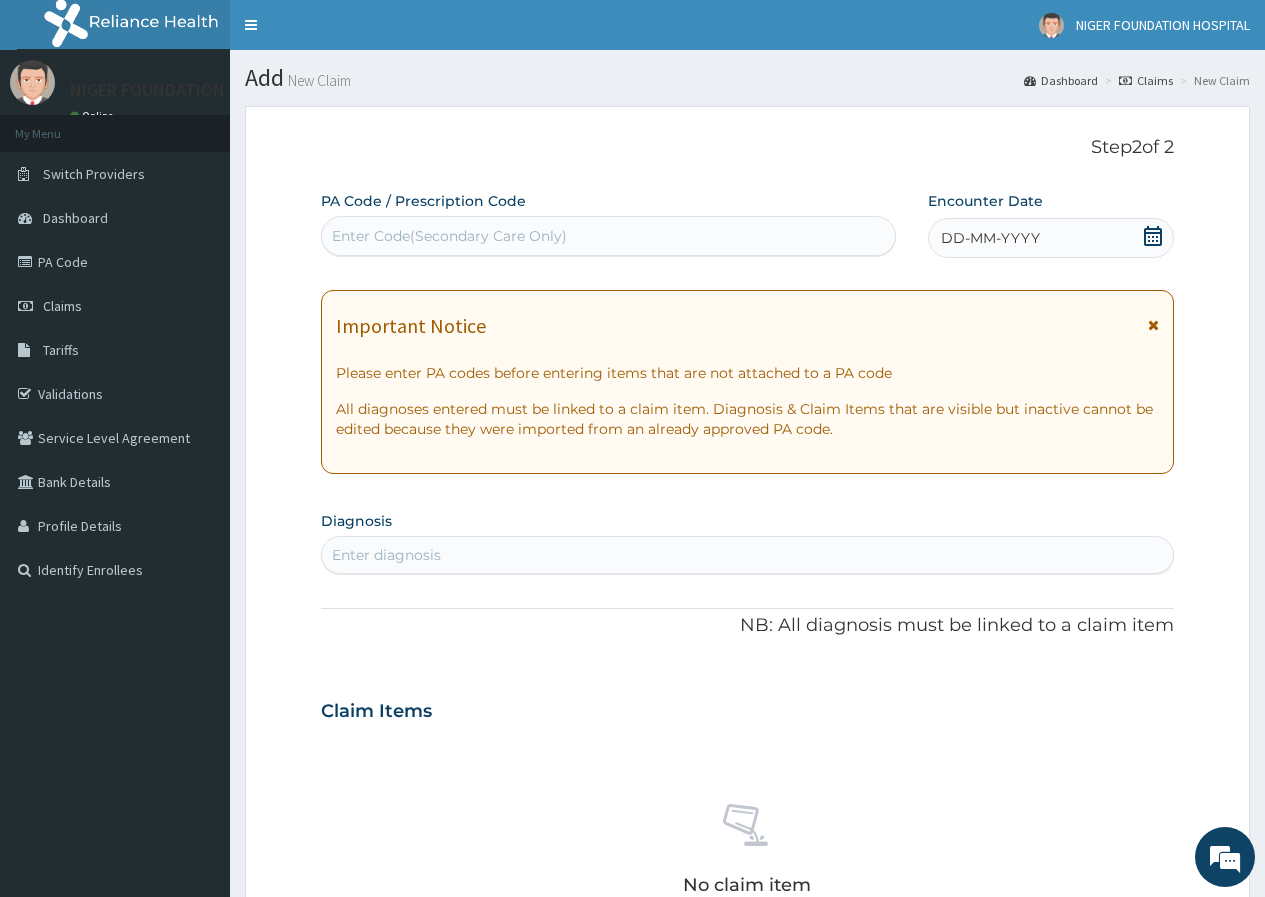 drag, startPoint x: 581, startPoint y: 246, endPoint x: 1279, endPoint y: 714, distance: 840.3737 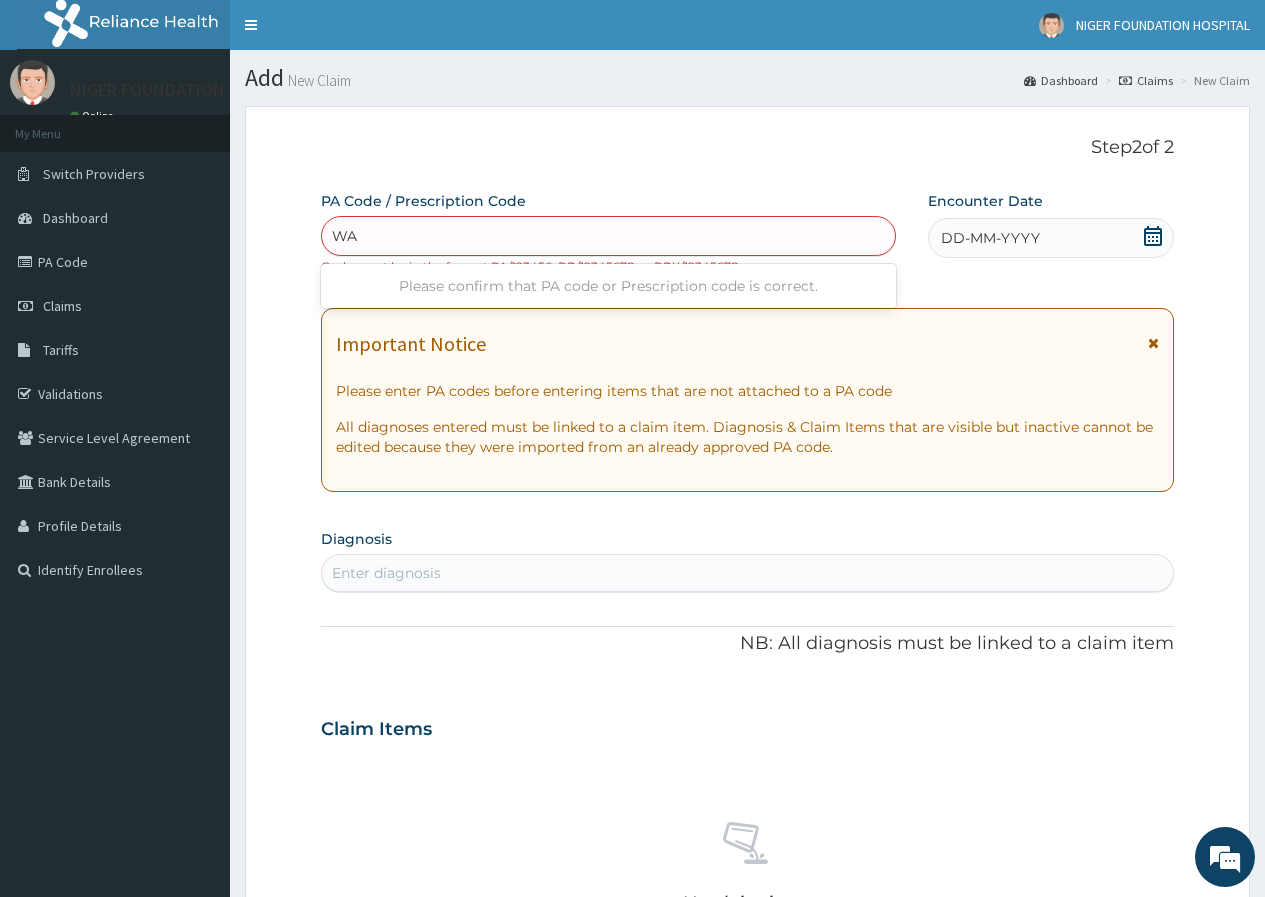 type on "W" 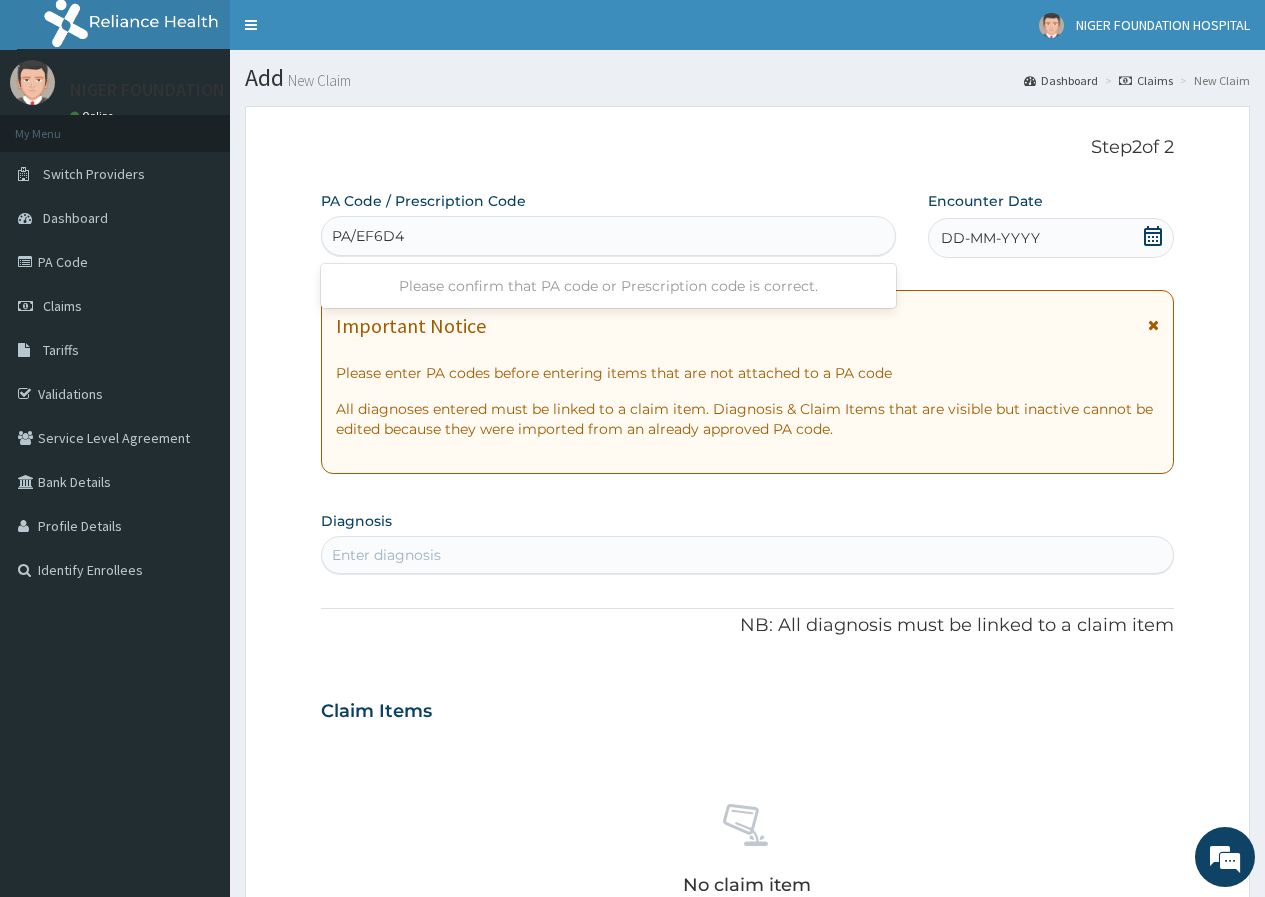 type on "PA/EF6D43" 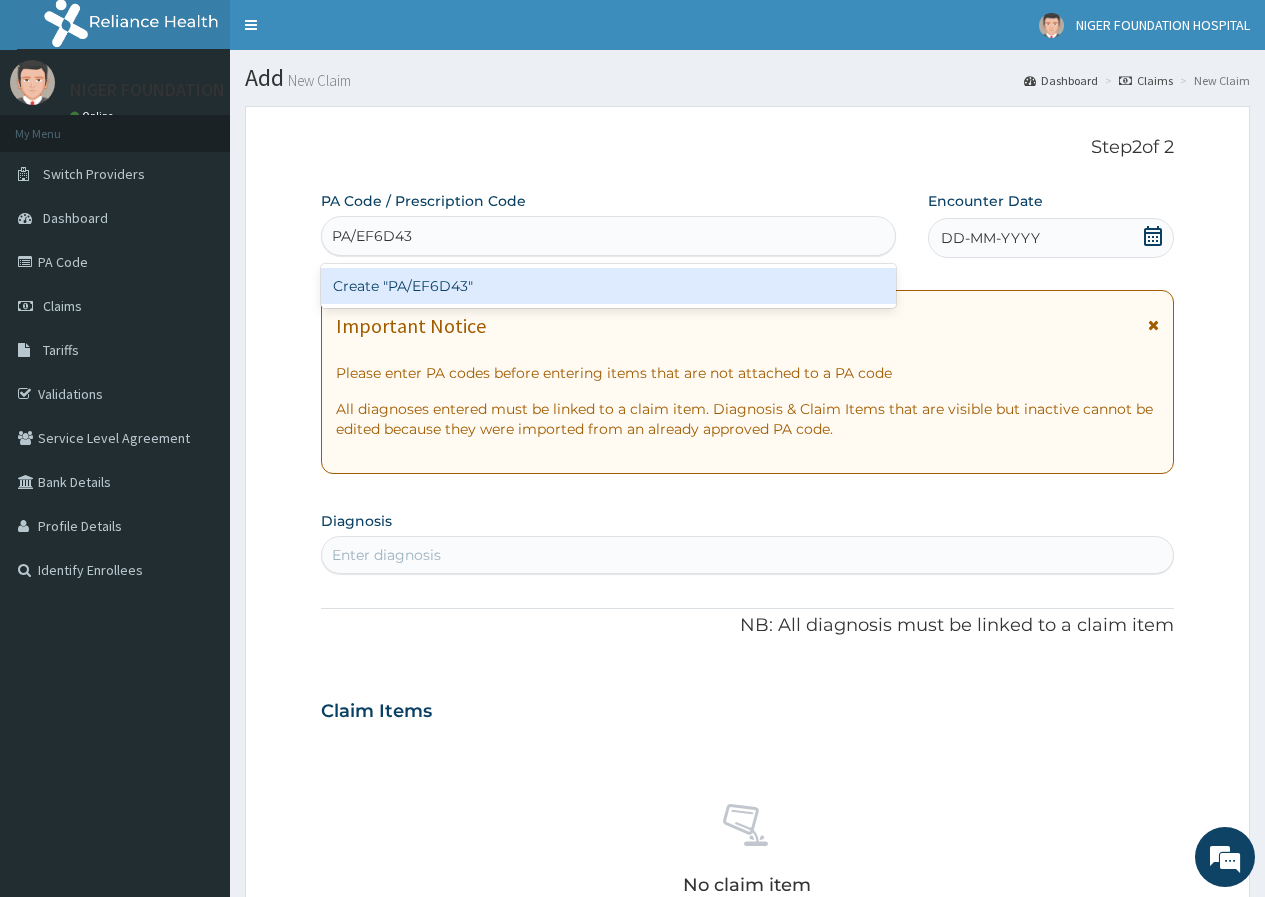 click on "Create "PA/EF6D43"" at bounding box center [608, 286] 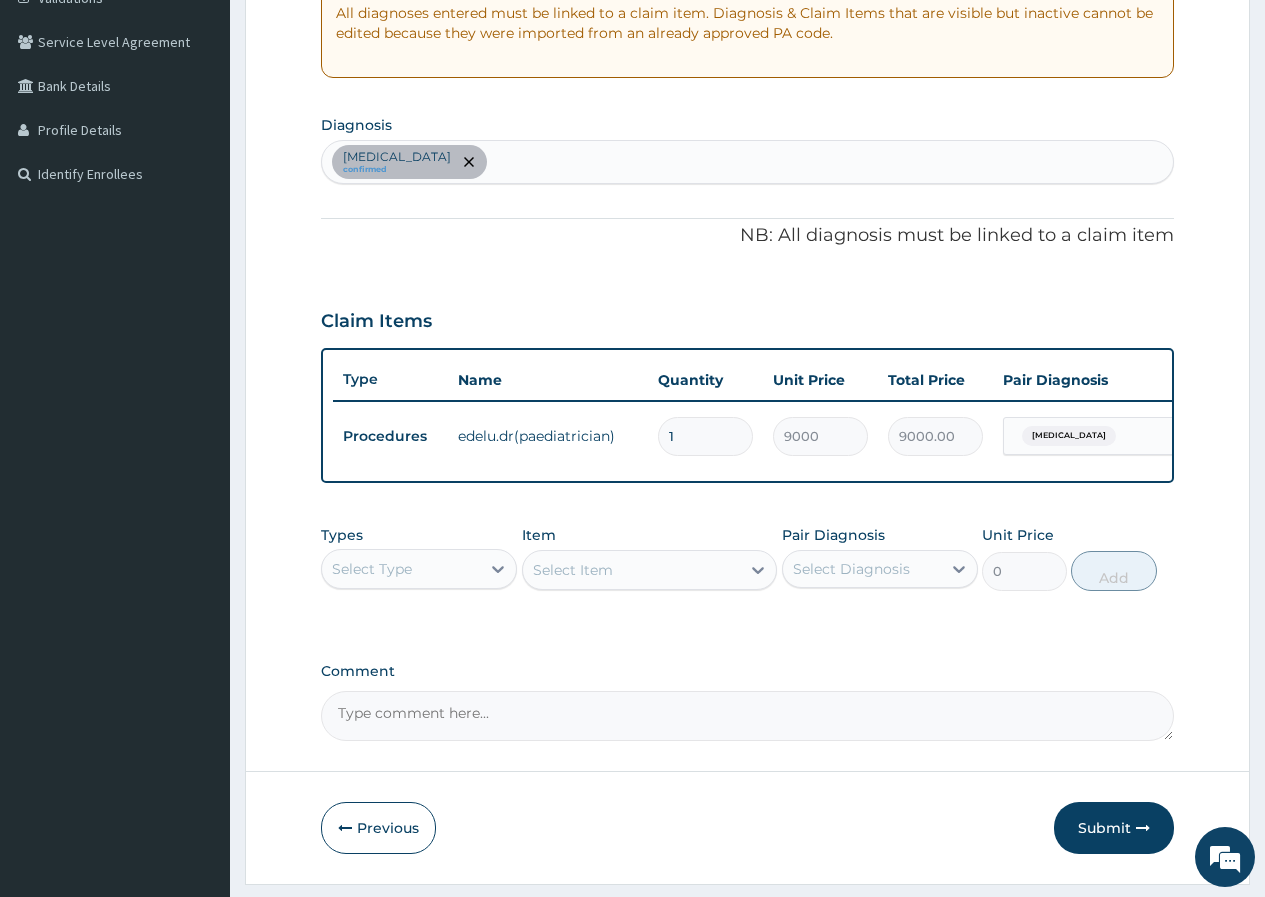 scroll, scrollTop: 400, scrollLeft: 0, axis: vertical 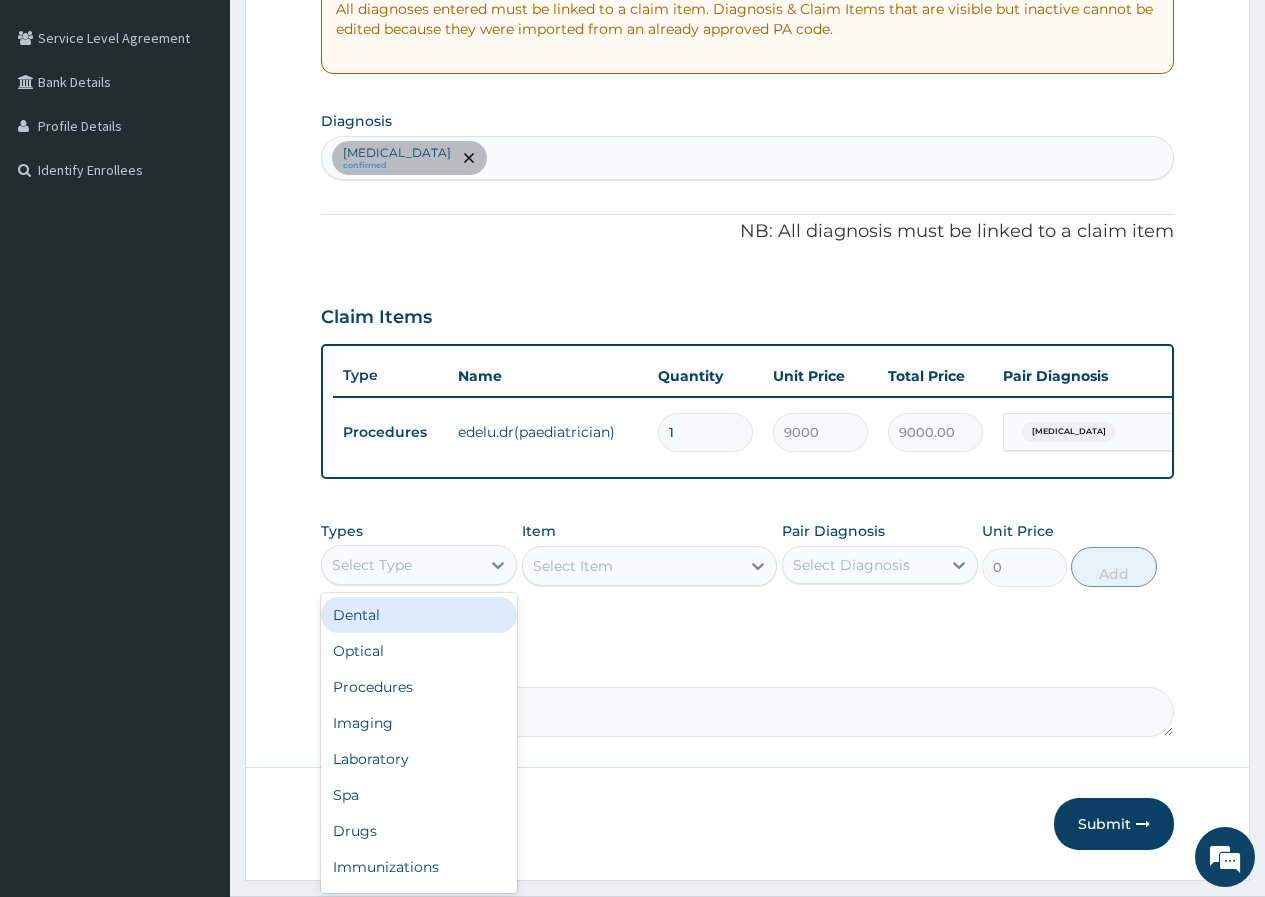 click on "Select Type" at bounding box center (401, 565) 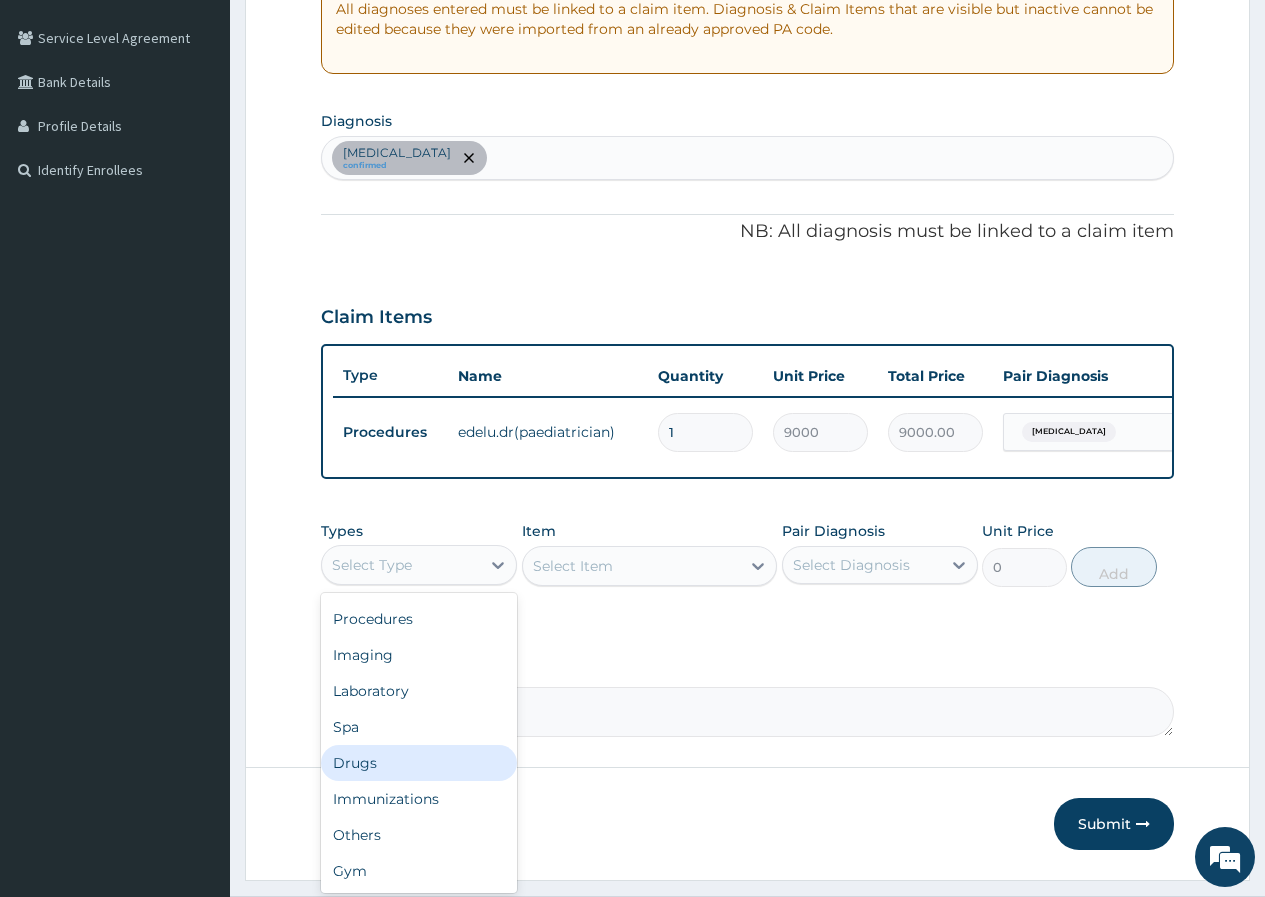 scroll, scrollTop: 0, scrollLeft: 0, axis: both 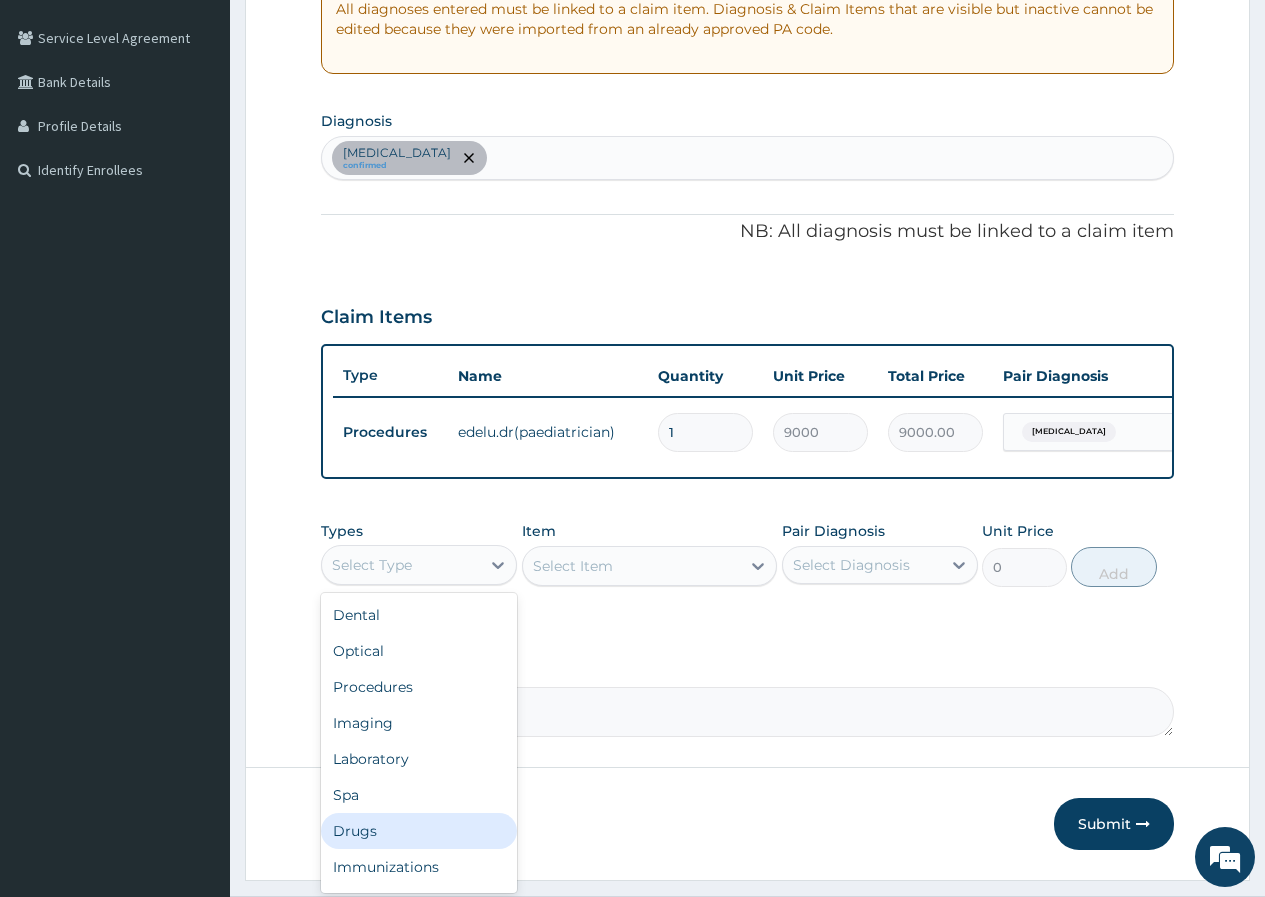 click on "Drugs" at bounding box center [419, 831] 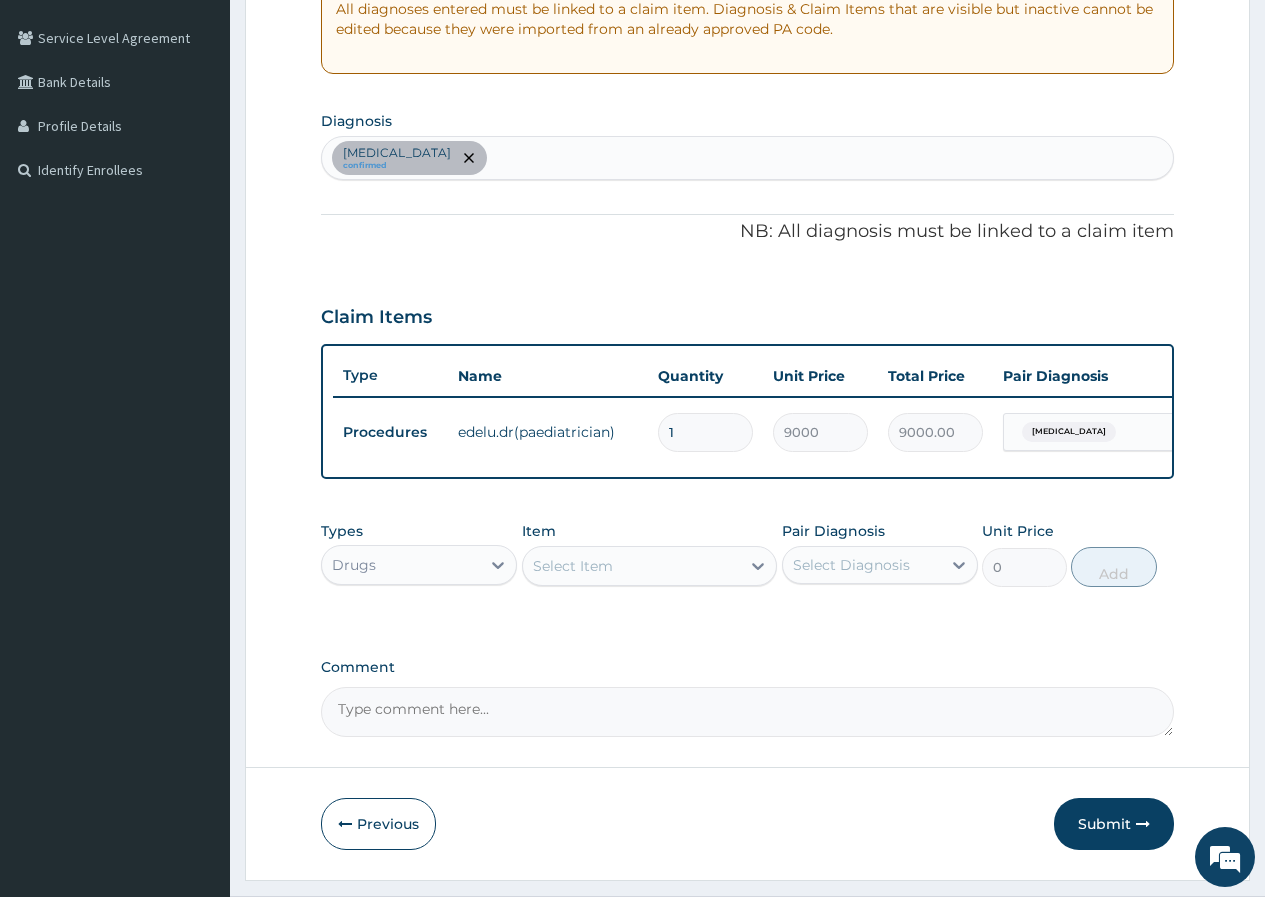 click on "Types Drugs Item Select Item Pair Diagnosis Select Diagnosis Unit Price 0 Add" at bounding box center [747, 554] 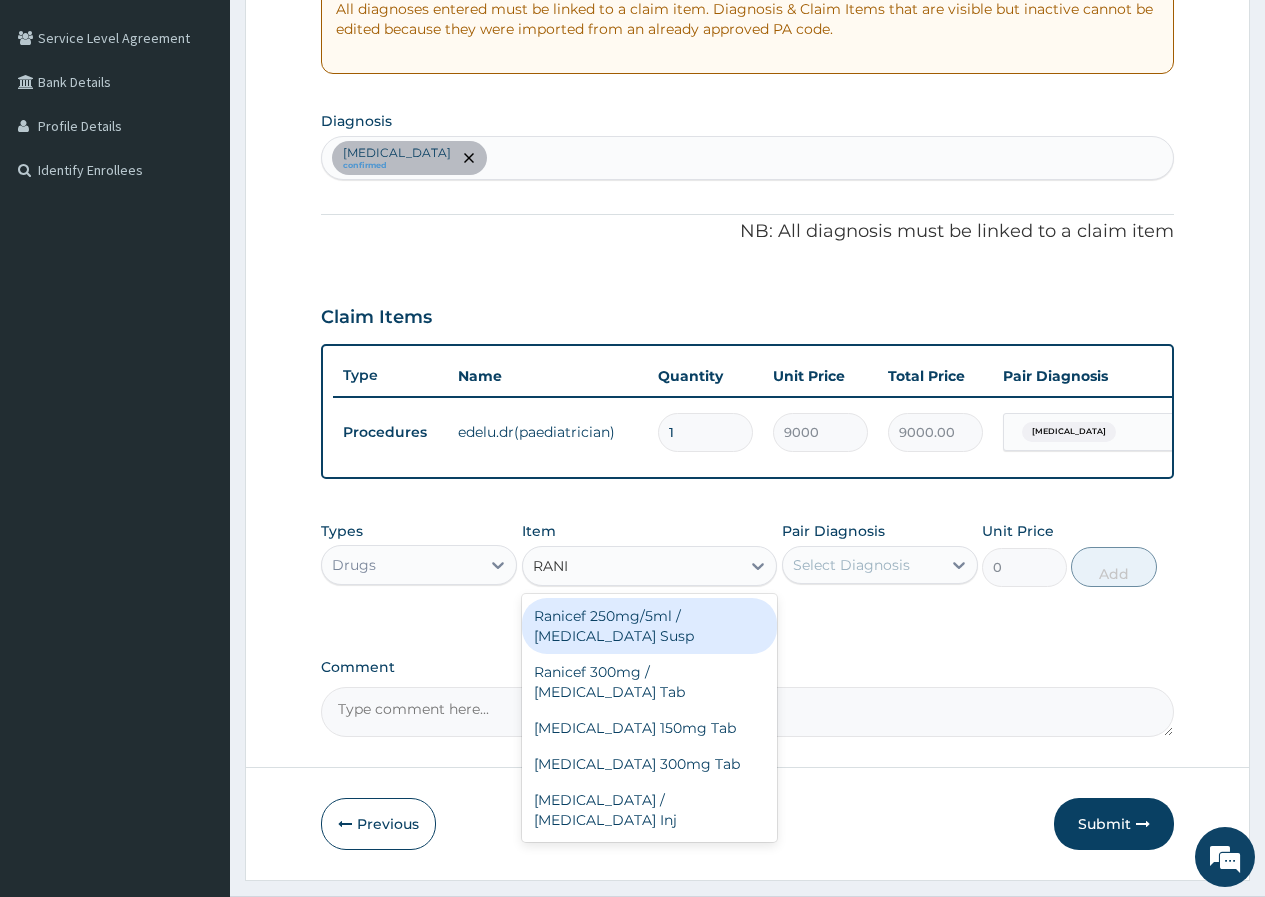 type on "RANIC" 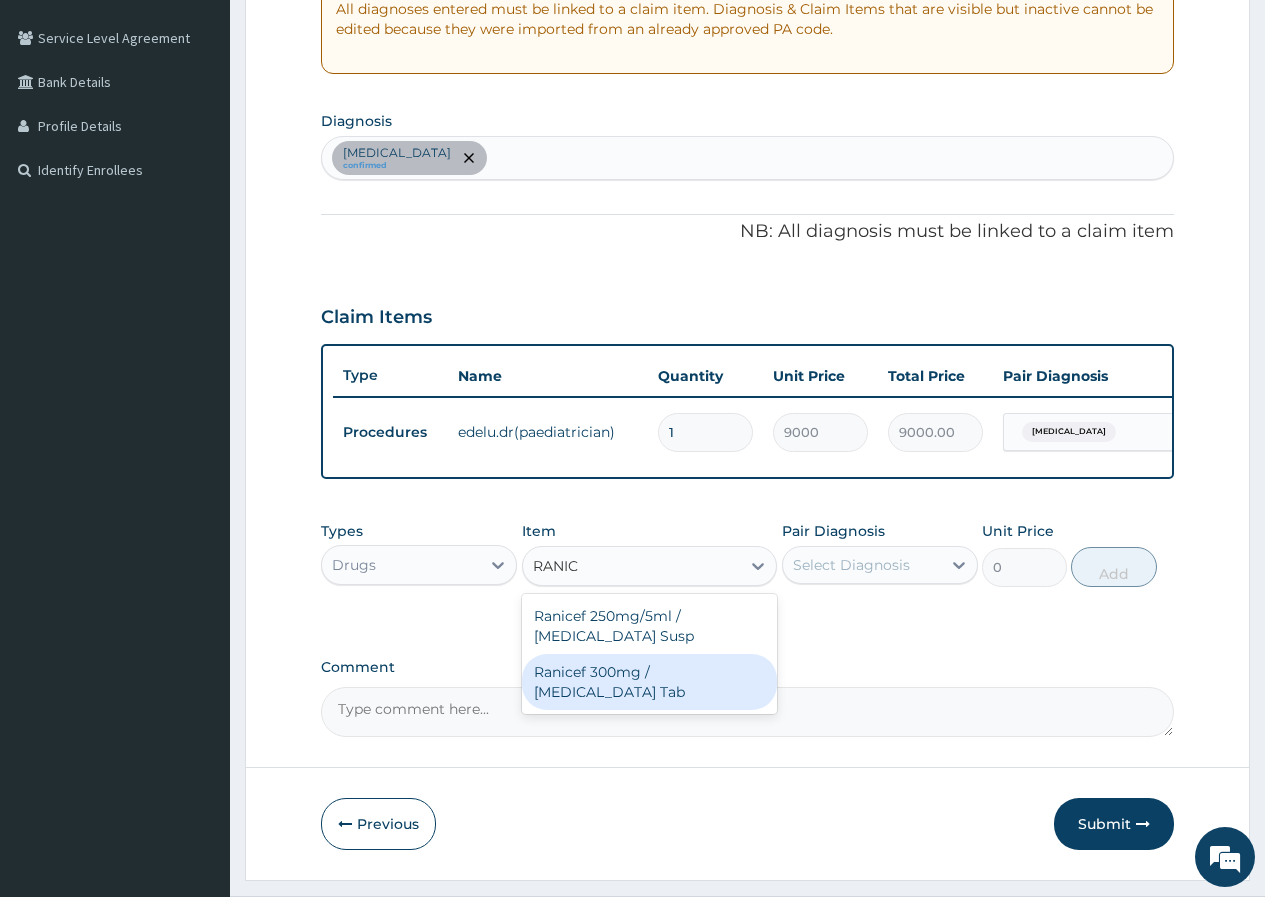 click on "Ranicef 300mg / [MEDICAL_DATA] Tab" at bounding box center [650, 682] 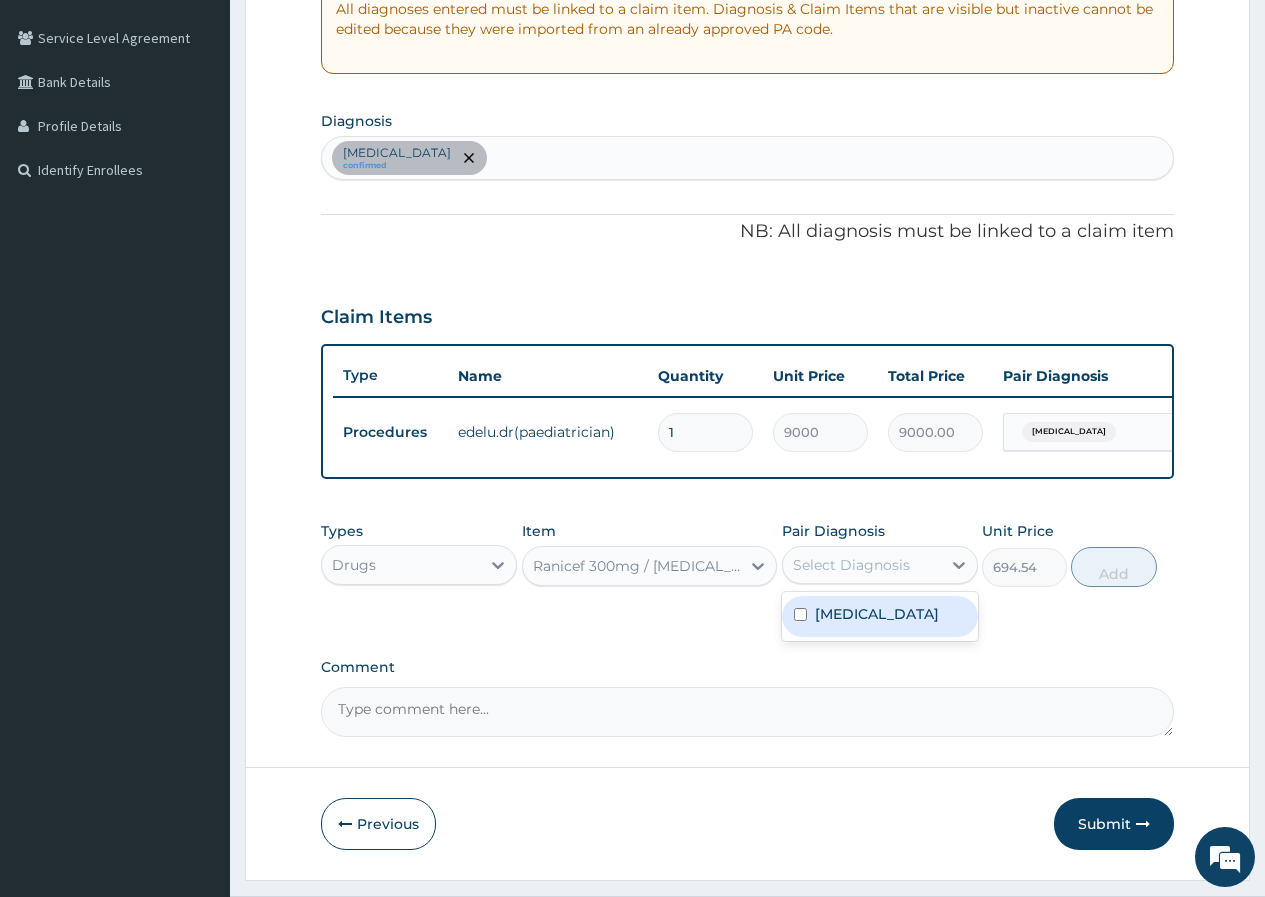 click on "Select Diagnosis" at bounding box center (862, 565) 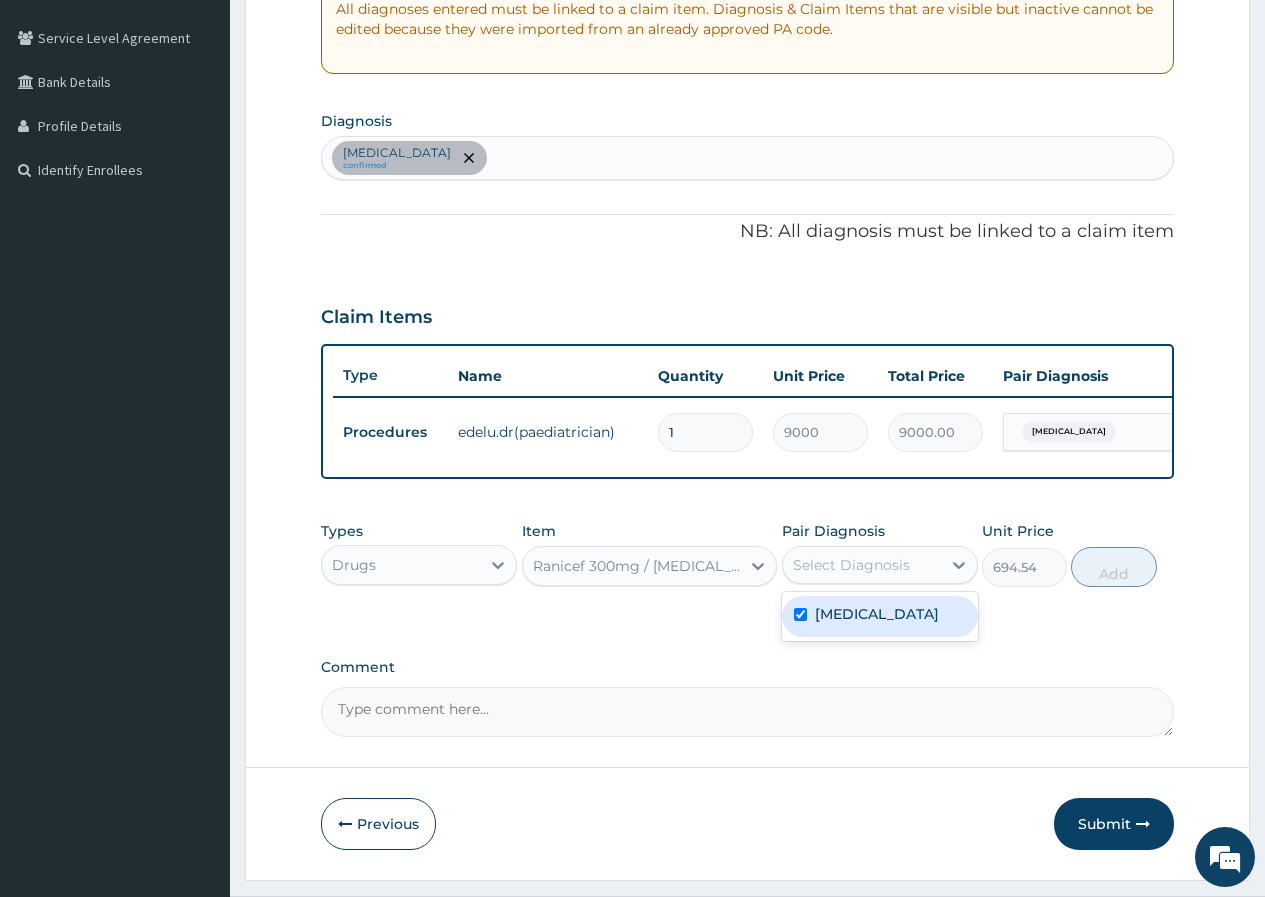checkbox on "true" 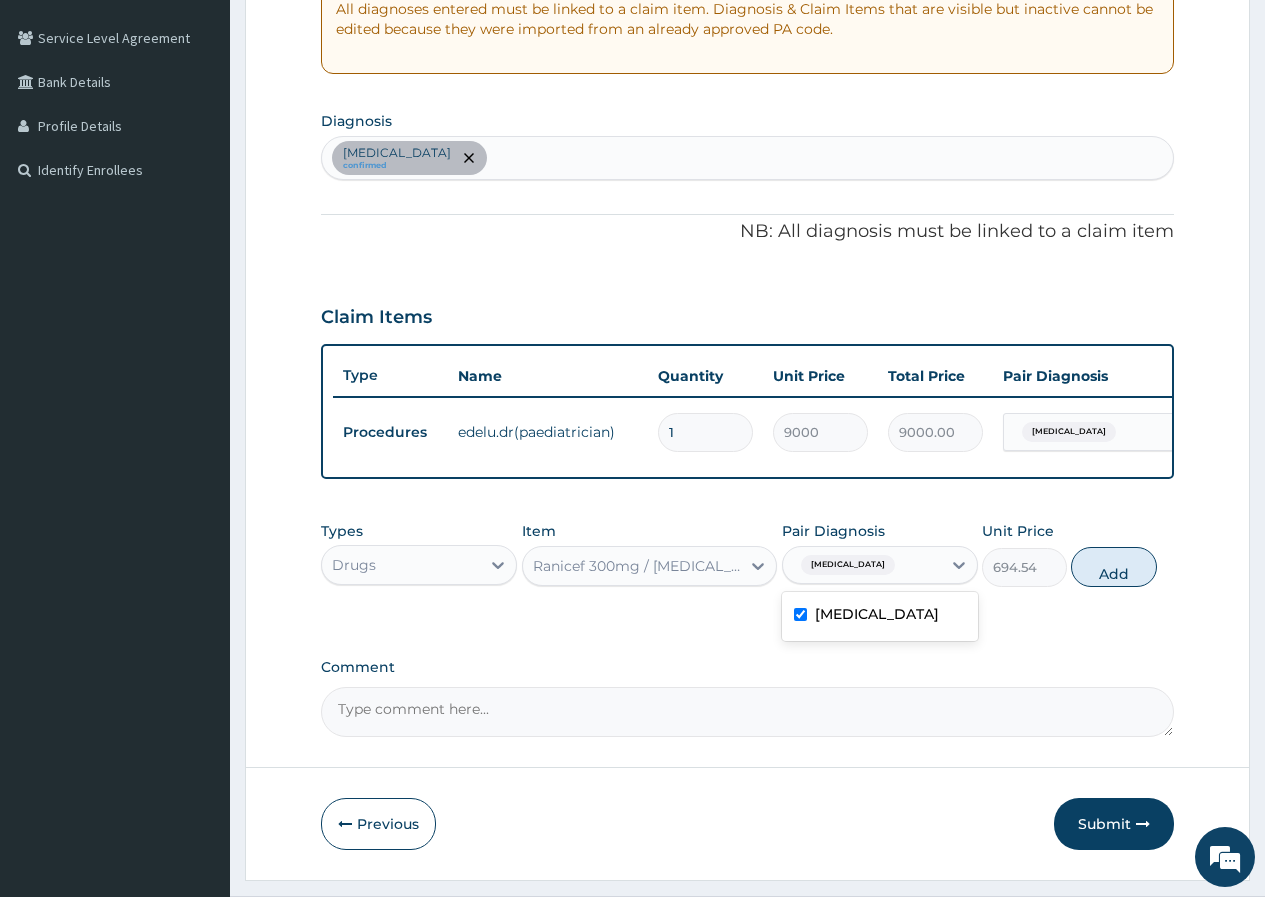 click on "[MEDICAL_DATA] confirmed" at bounding box center (747, 158) 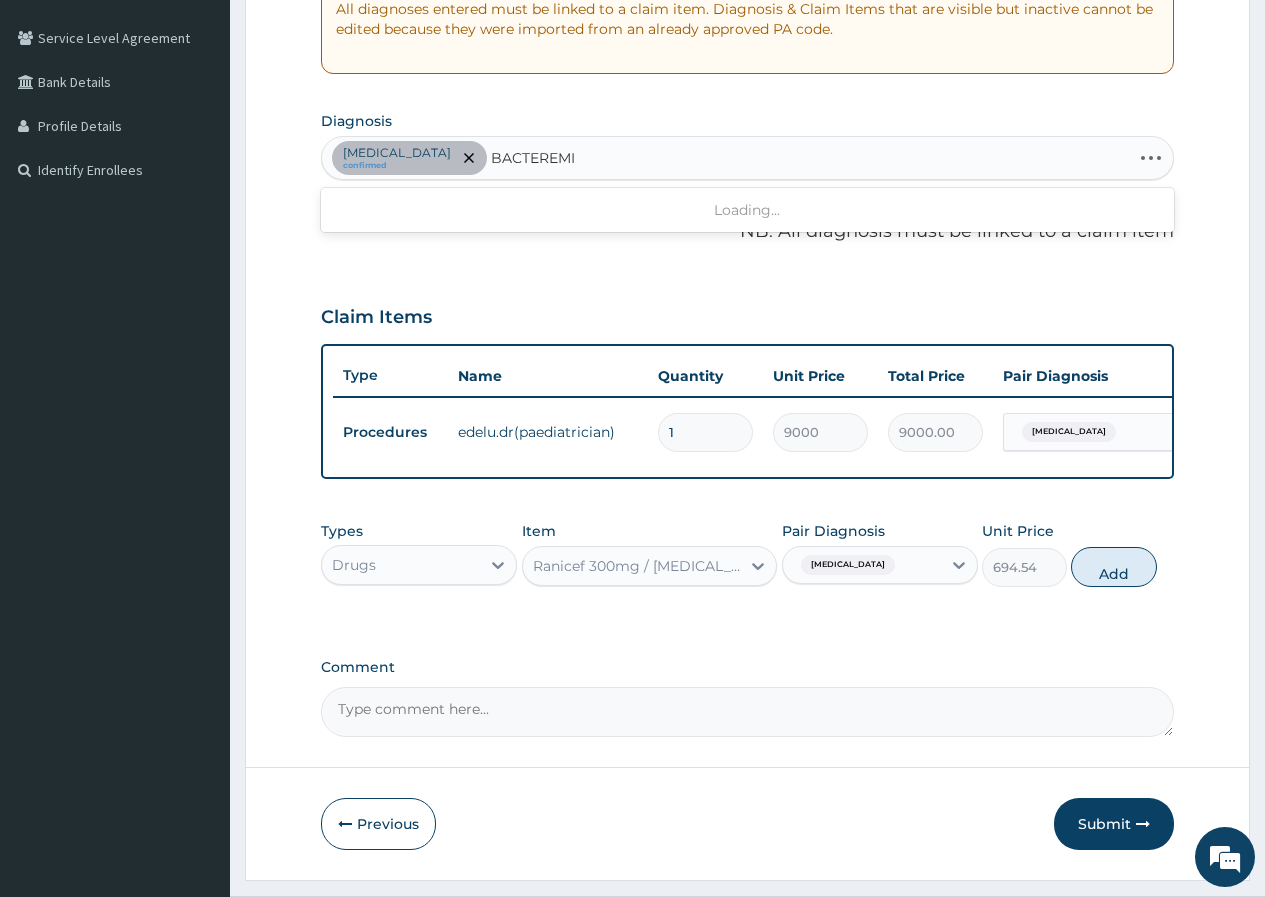 type on "[MEDICAL_DATA]" 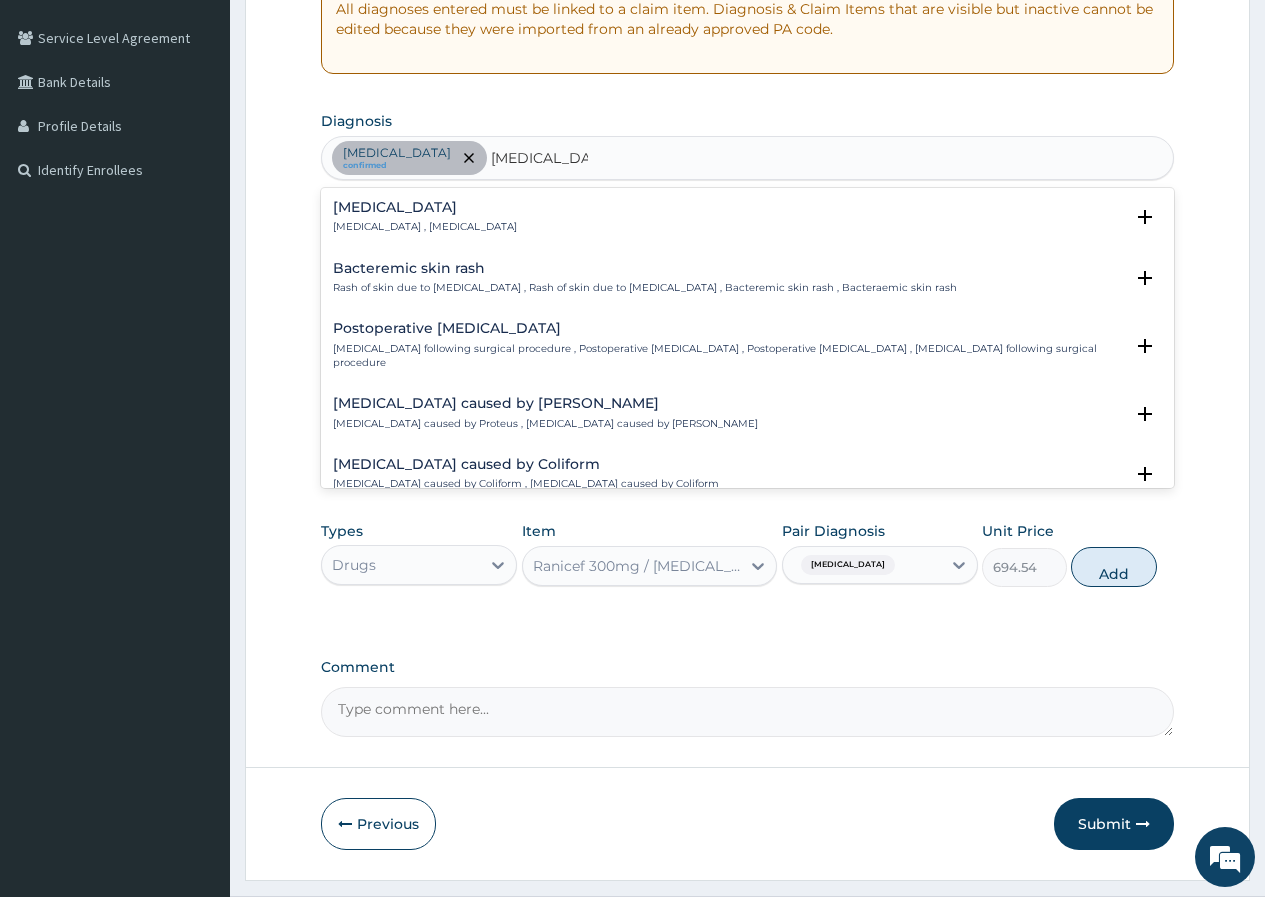 click on "[MEDICAL_DATA] [MEDICAL_DATA] , [MEDICAL_DATA]" at bounding box center (425, 217) 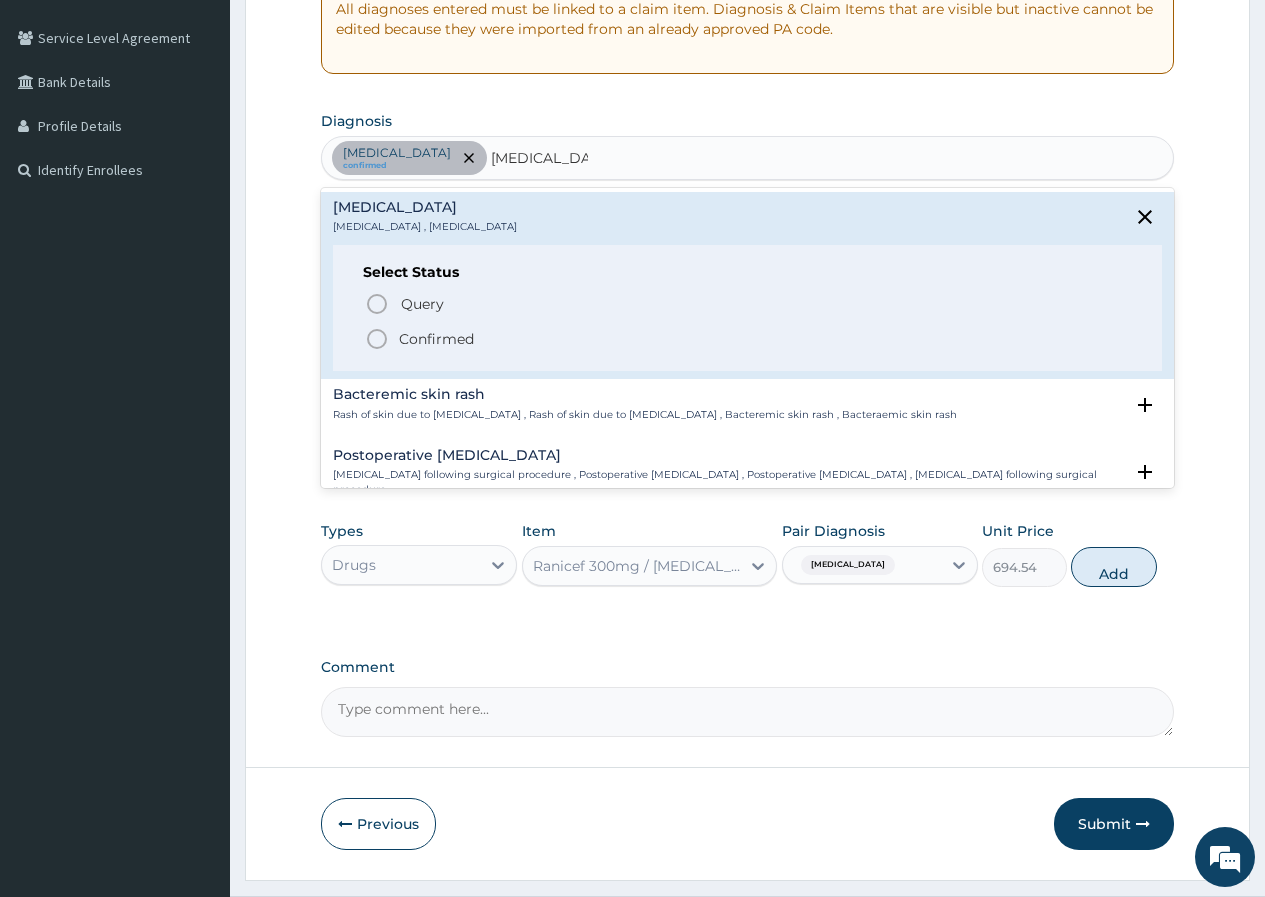 click 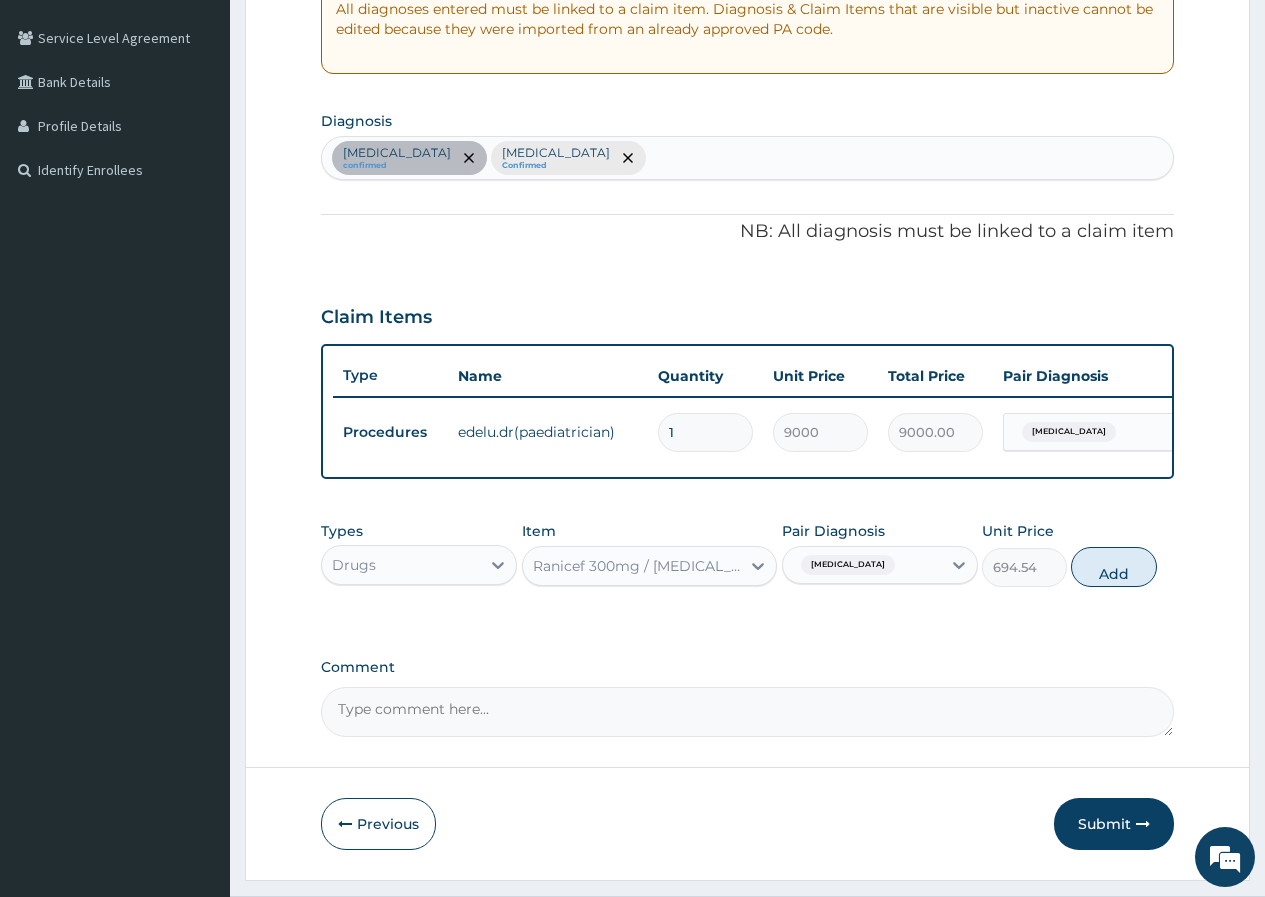 click on "[MEDICAL_DATA]" at bounding box center [862, 565] 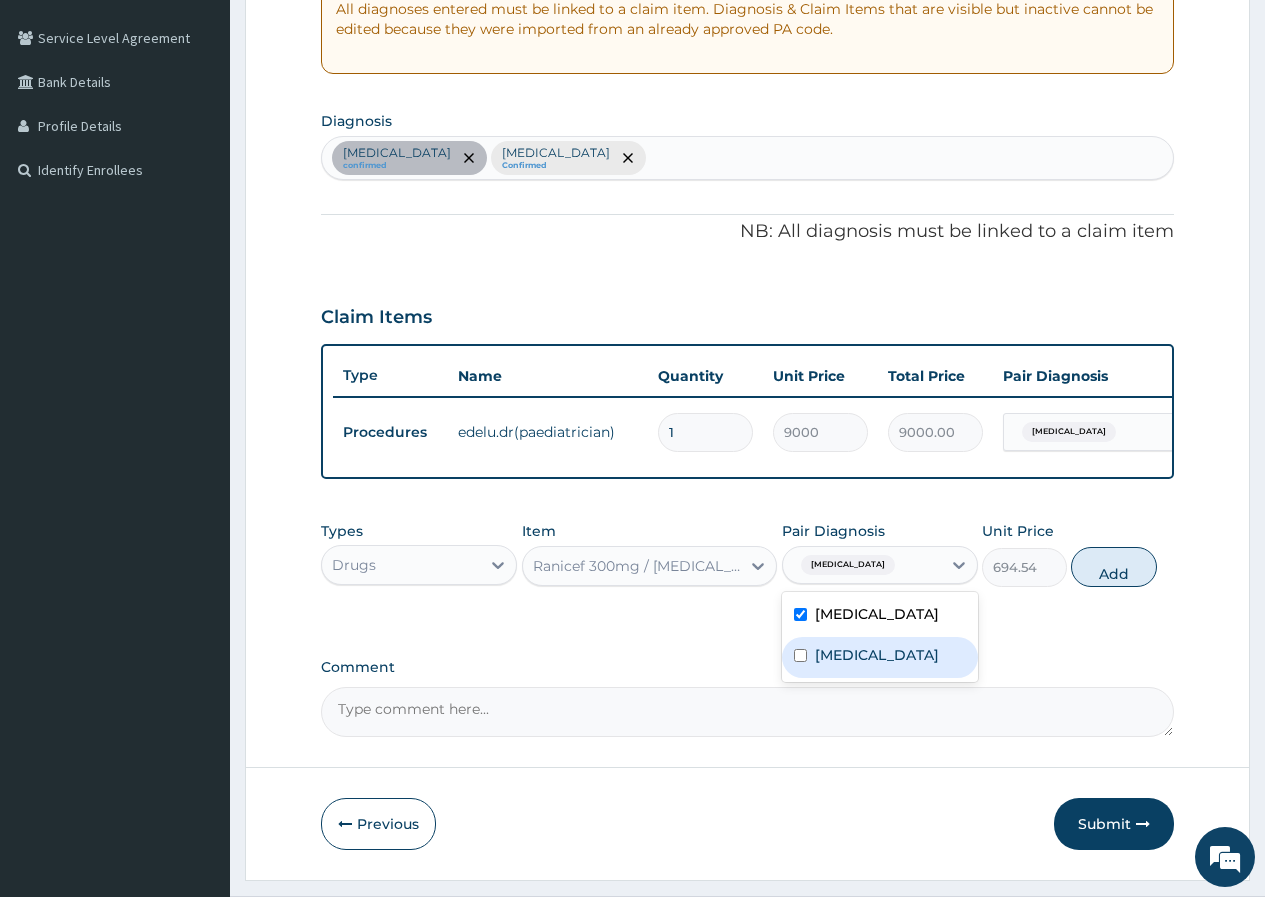 click on "[MEDICAL_DATA]" at bounding box center [877, 655] 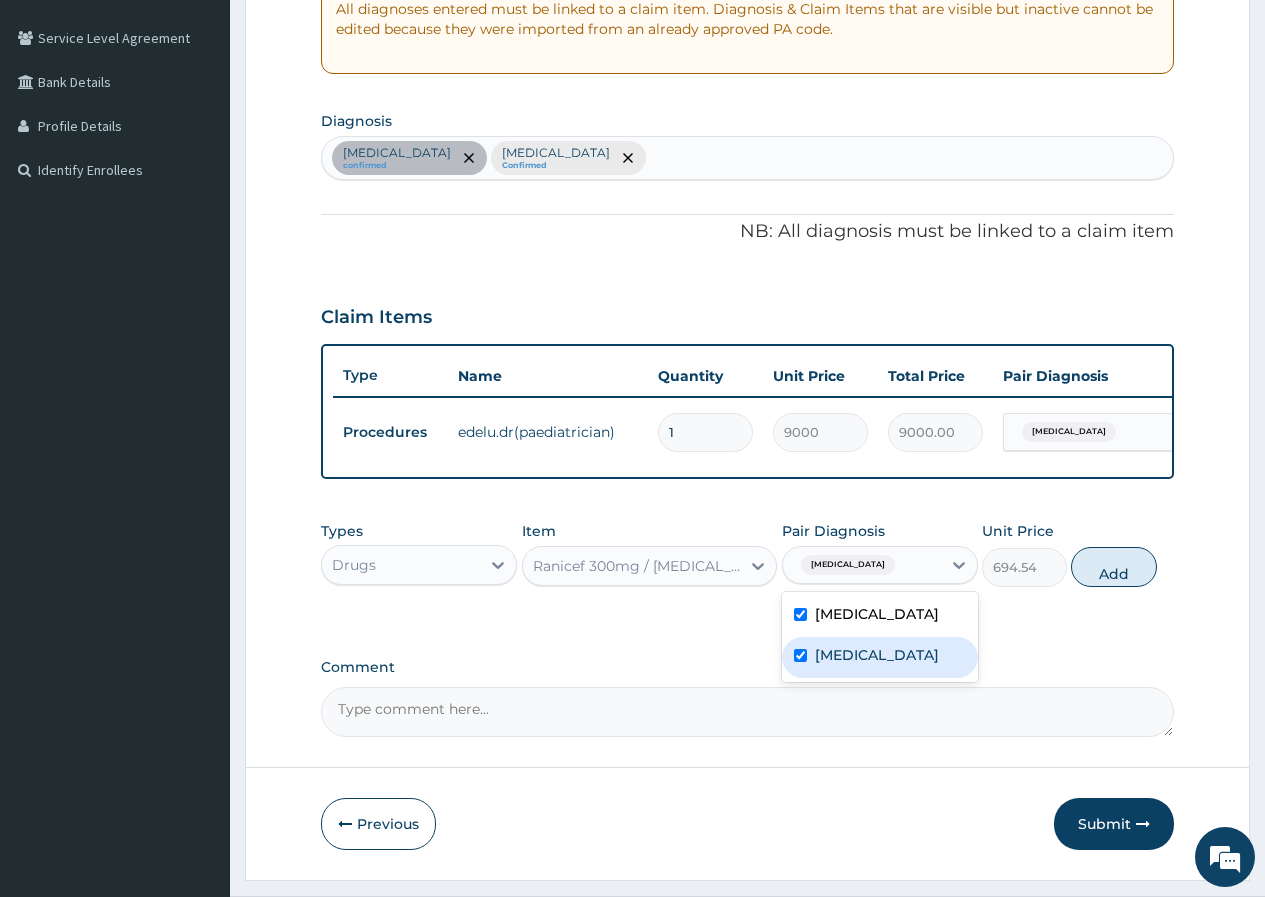 checkbox on "true" 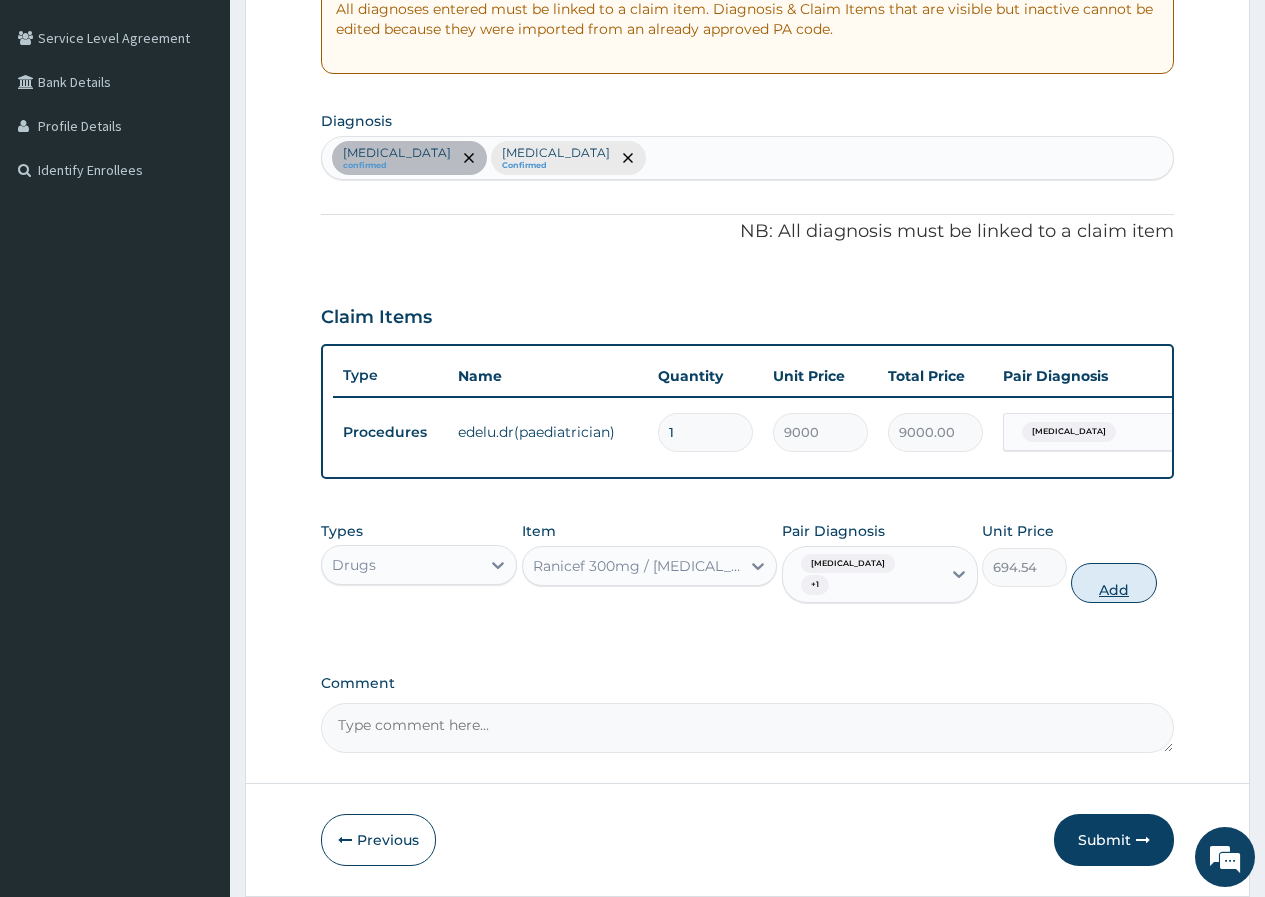 click on "Add" at bounding box center (1113, 583) 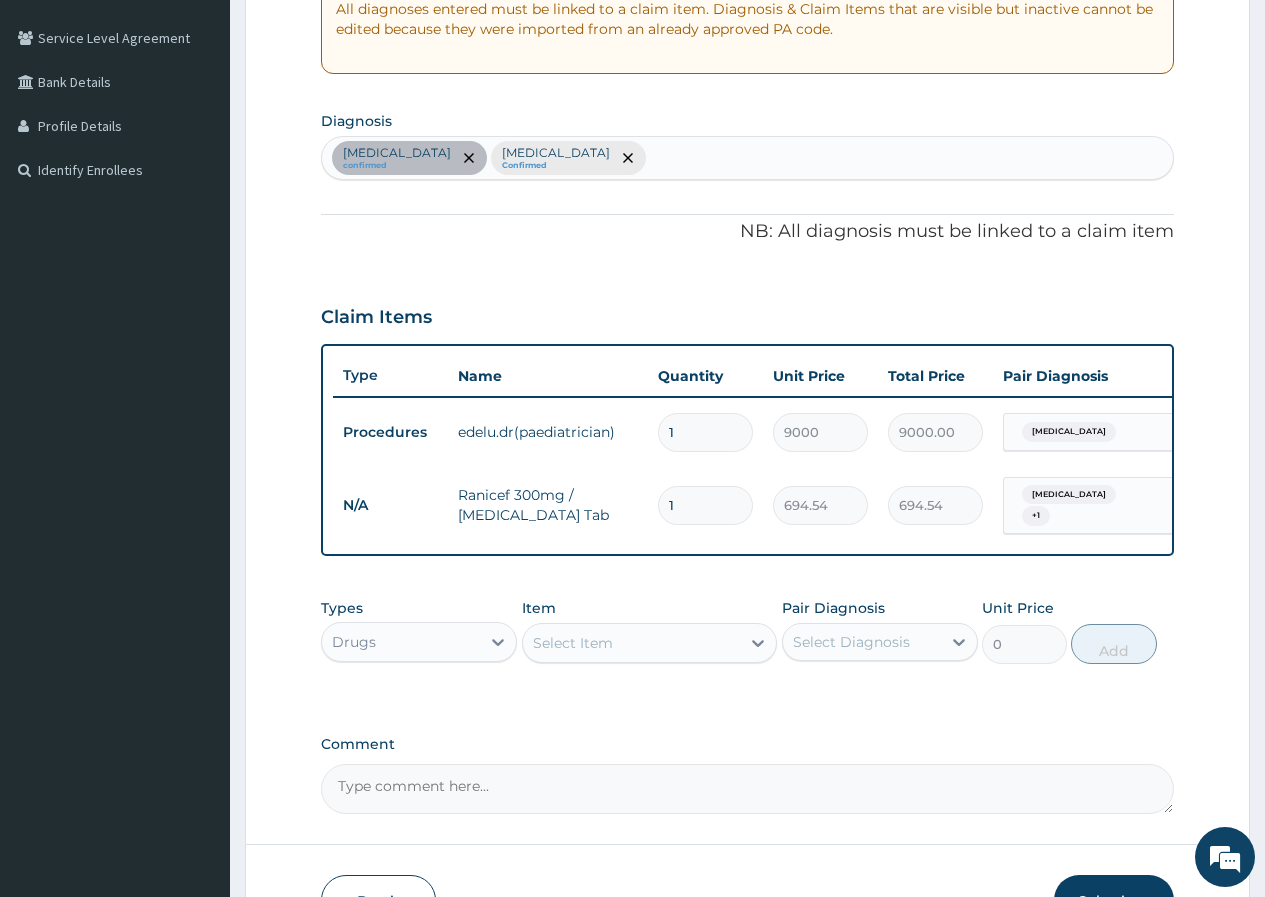 drag, startPoint x: 691, startPoint y: 510, endPoint x: 664, endPoint y: 507, distance: 27.166155 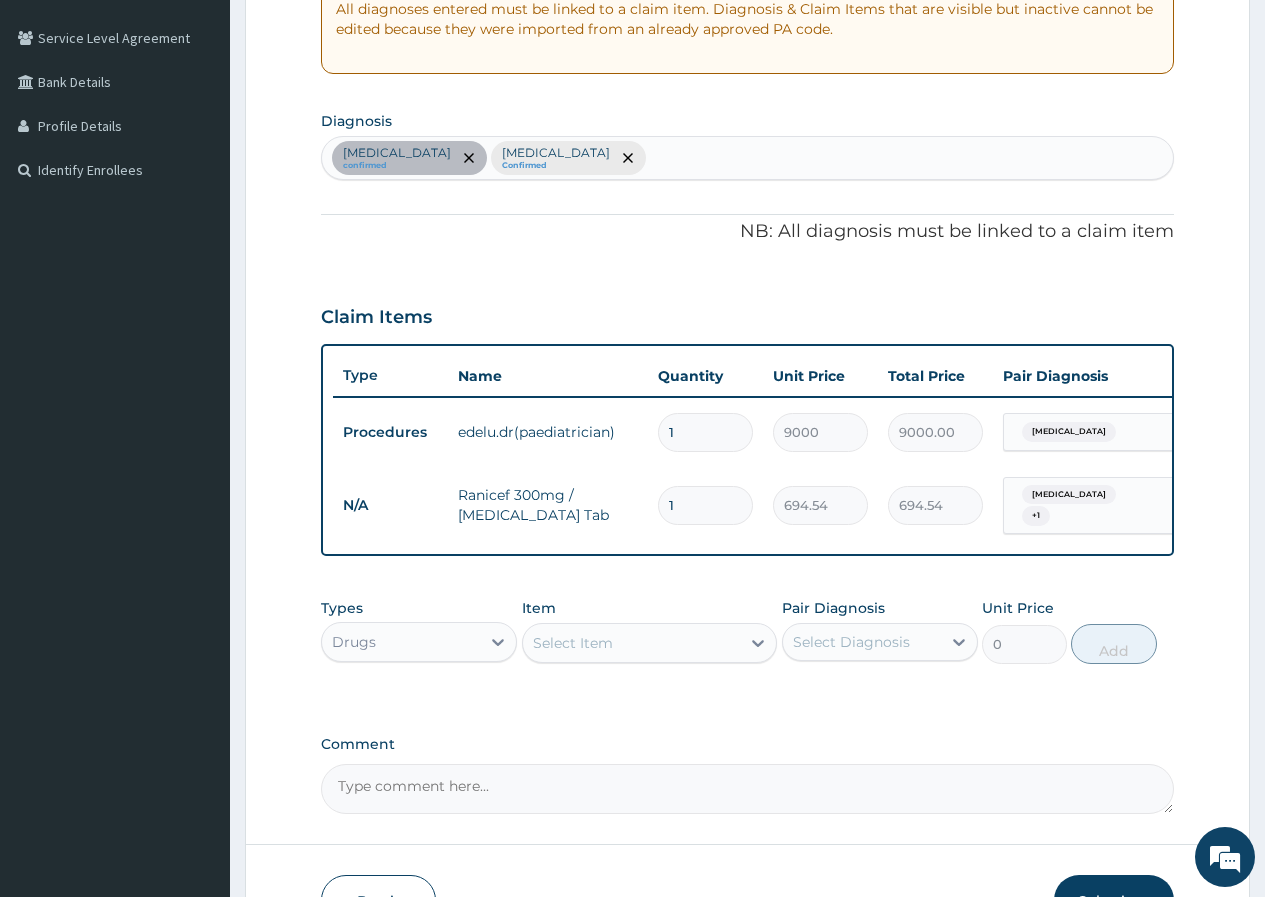 click on "1" at bounding box center (705, 505) 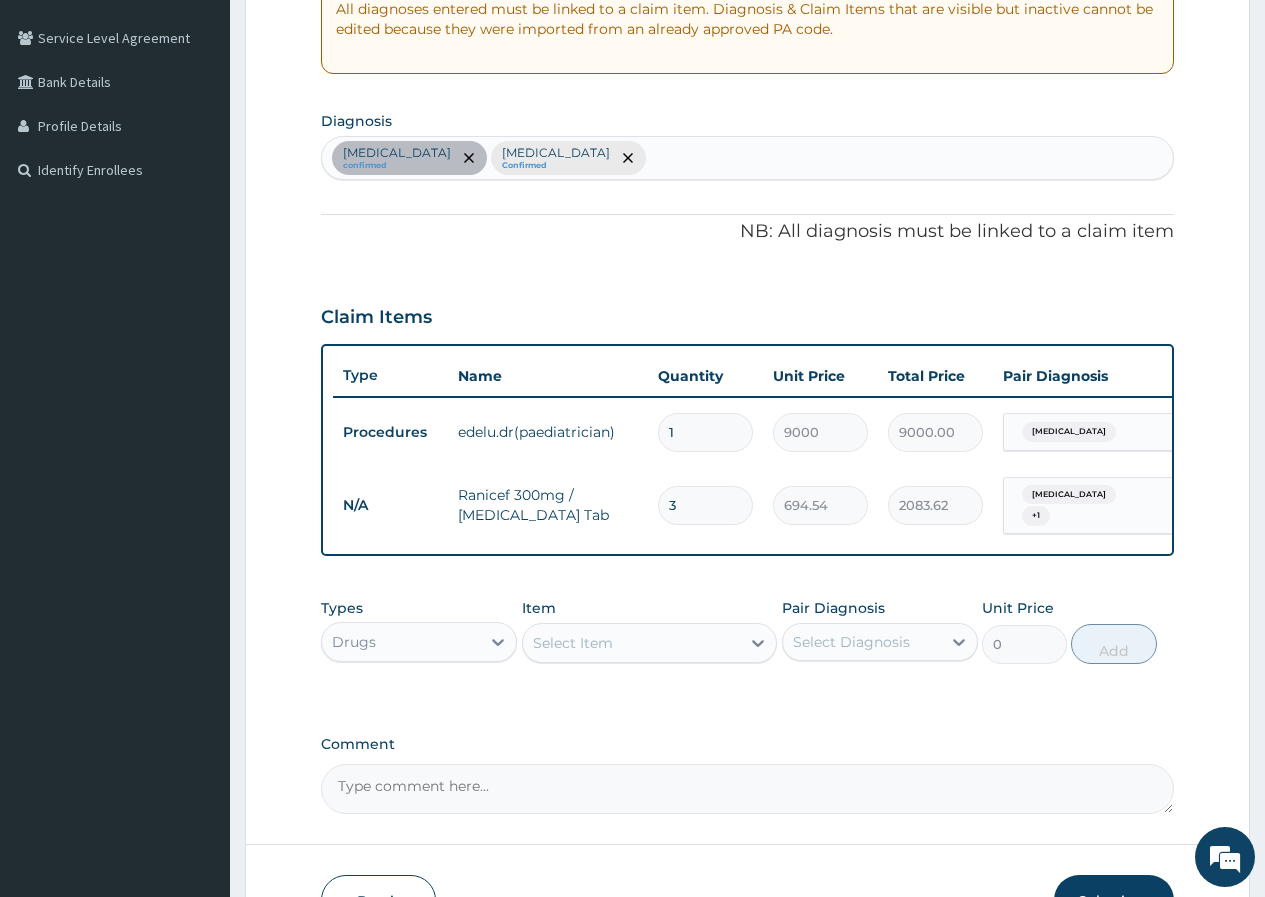 type on "3" 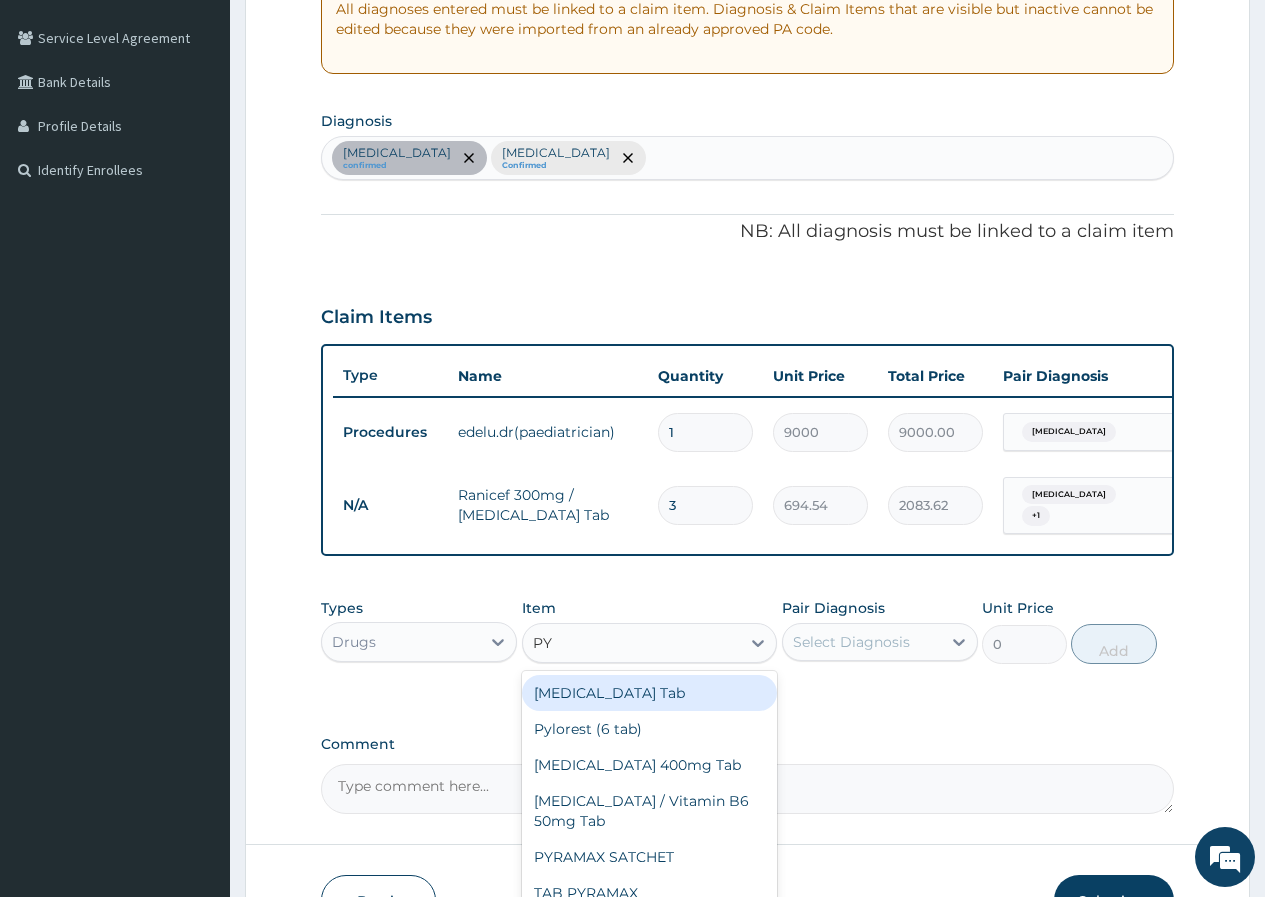 type on "PYR" 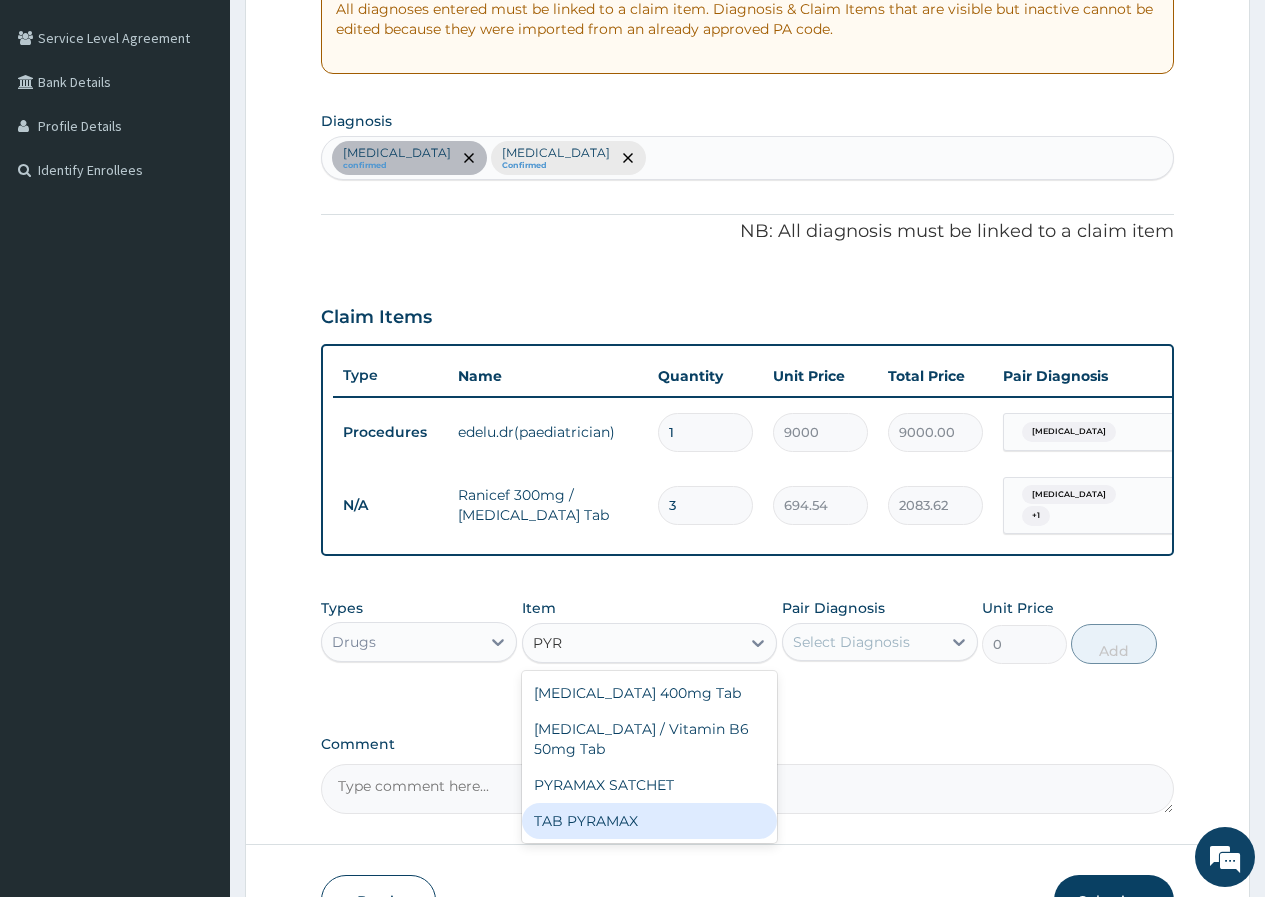 click on "TAB PYRAMAX" at bounding box center [650, 821] 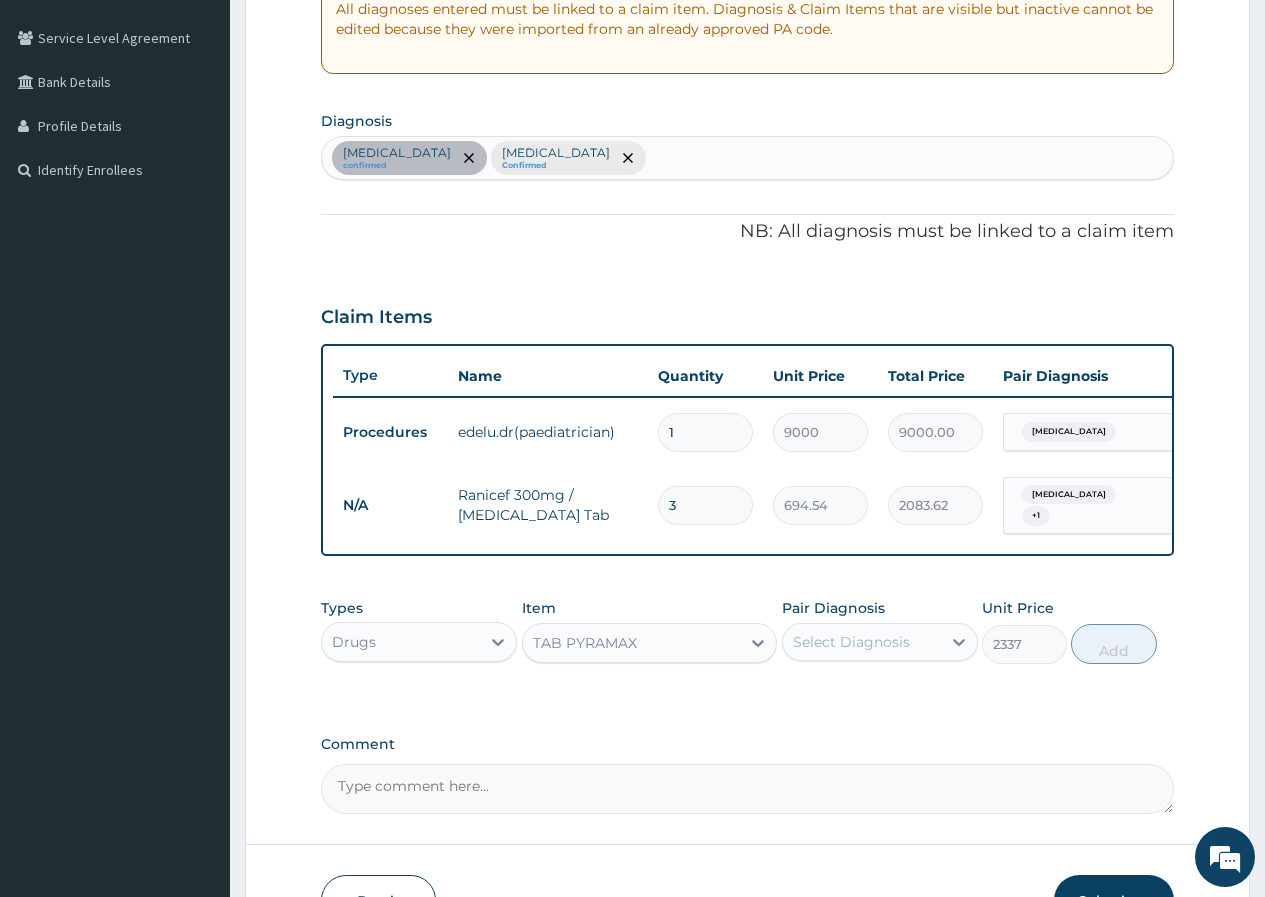 click on "Select Diagnosis" at bounding box center [851, 642] 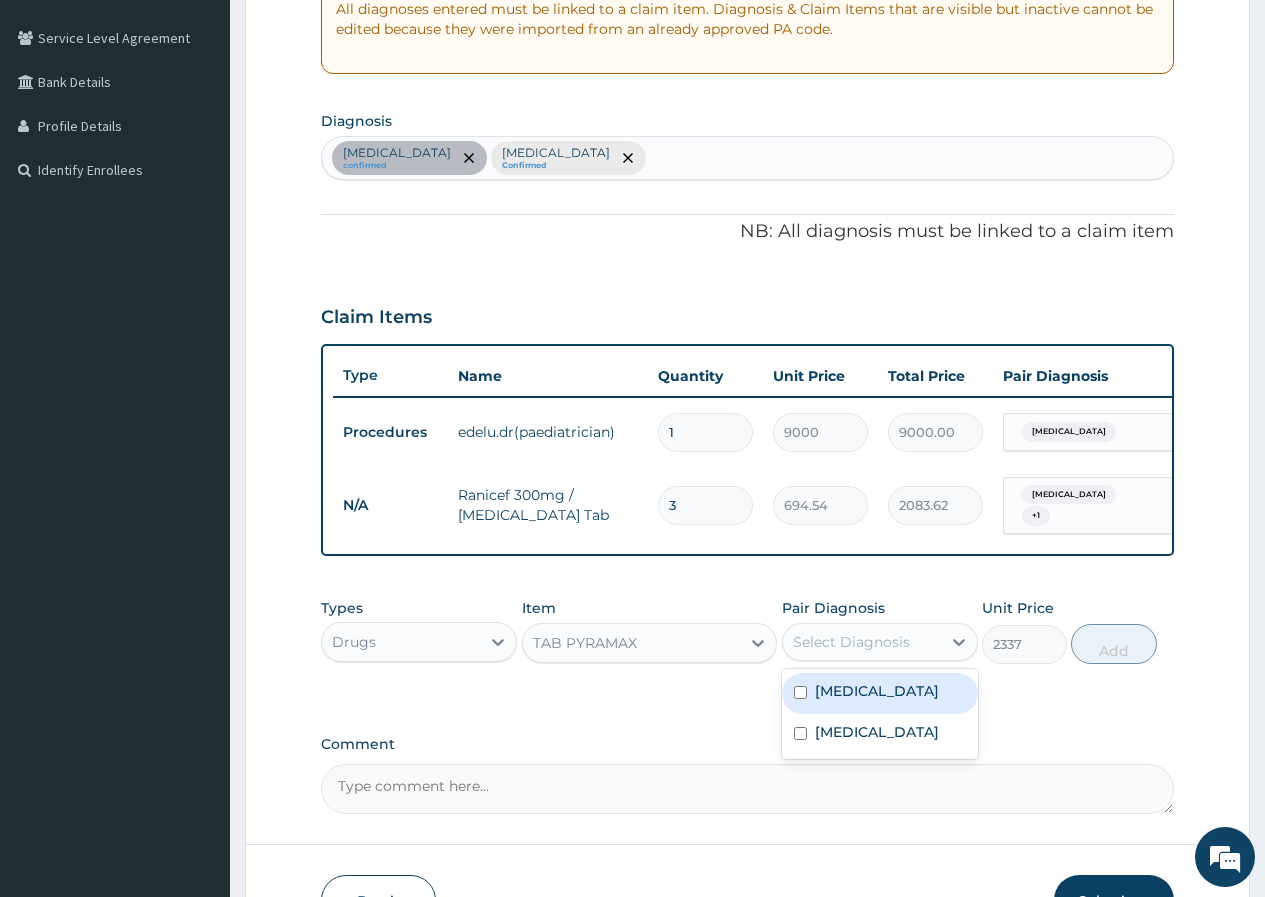 click on "Malaria" at bounding box center (877, 691) 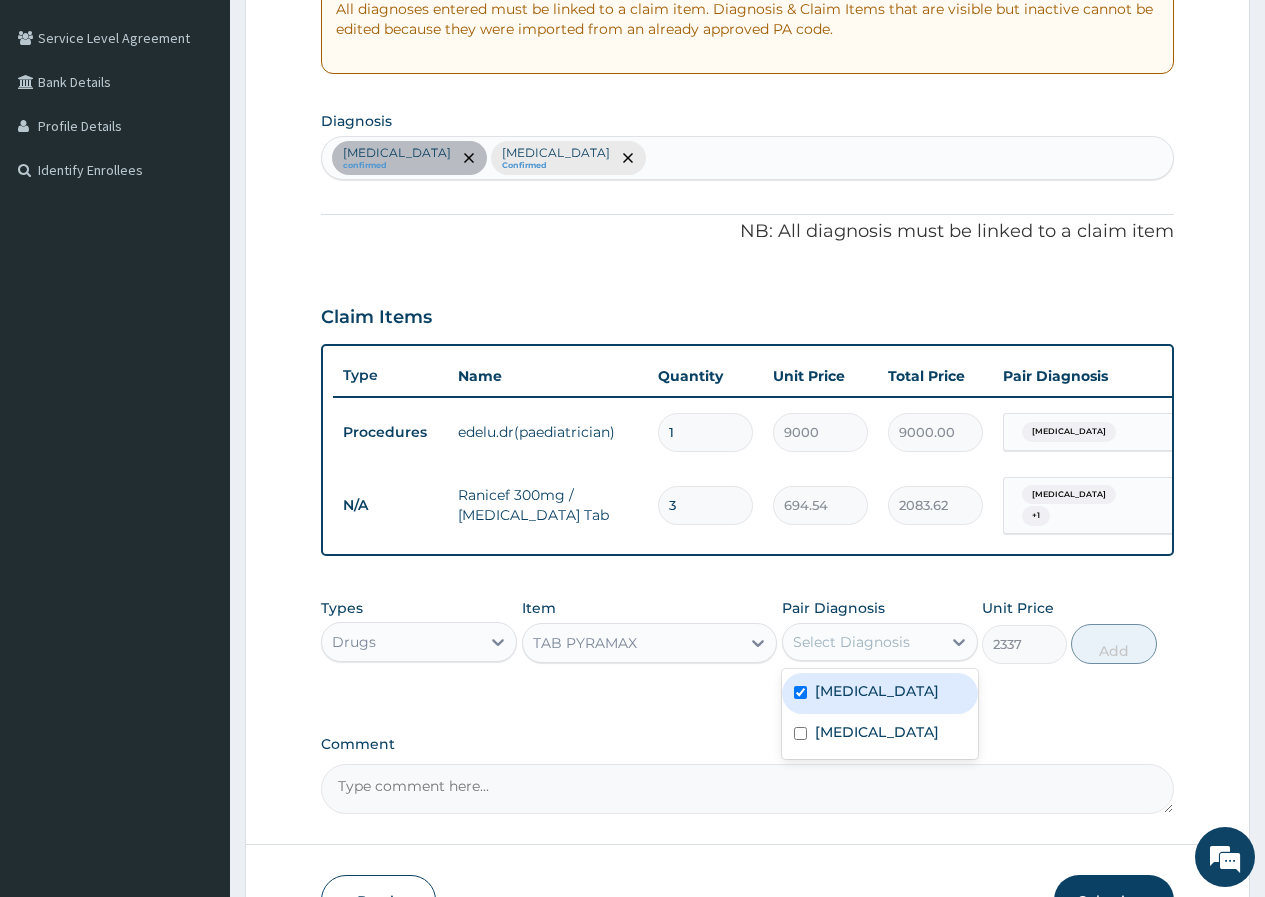checkbox on "true" 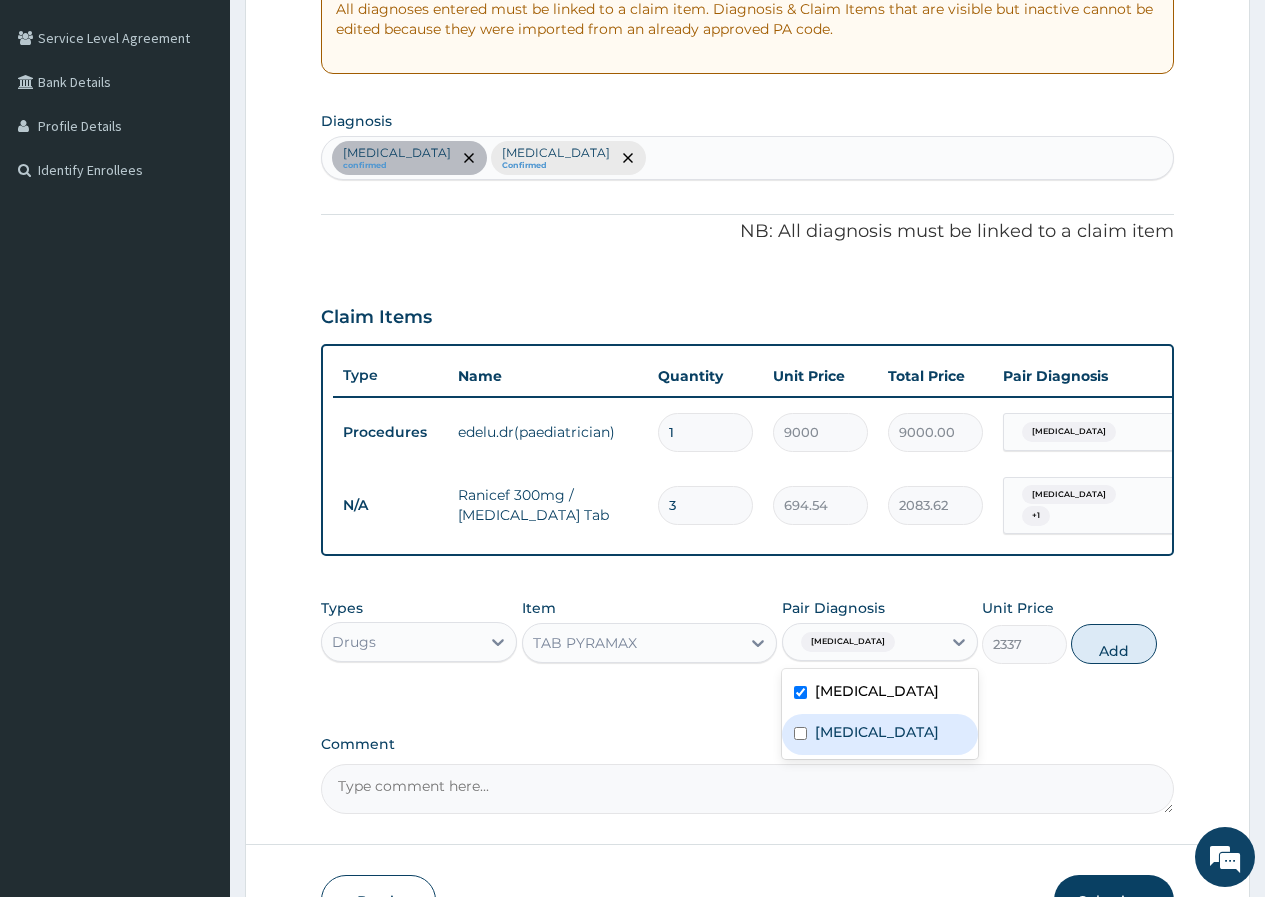 click on "Bacteremia" at bounding box center [877, 732] 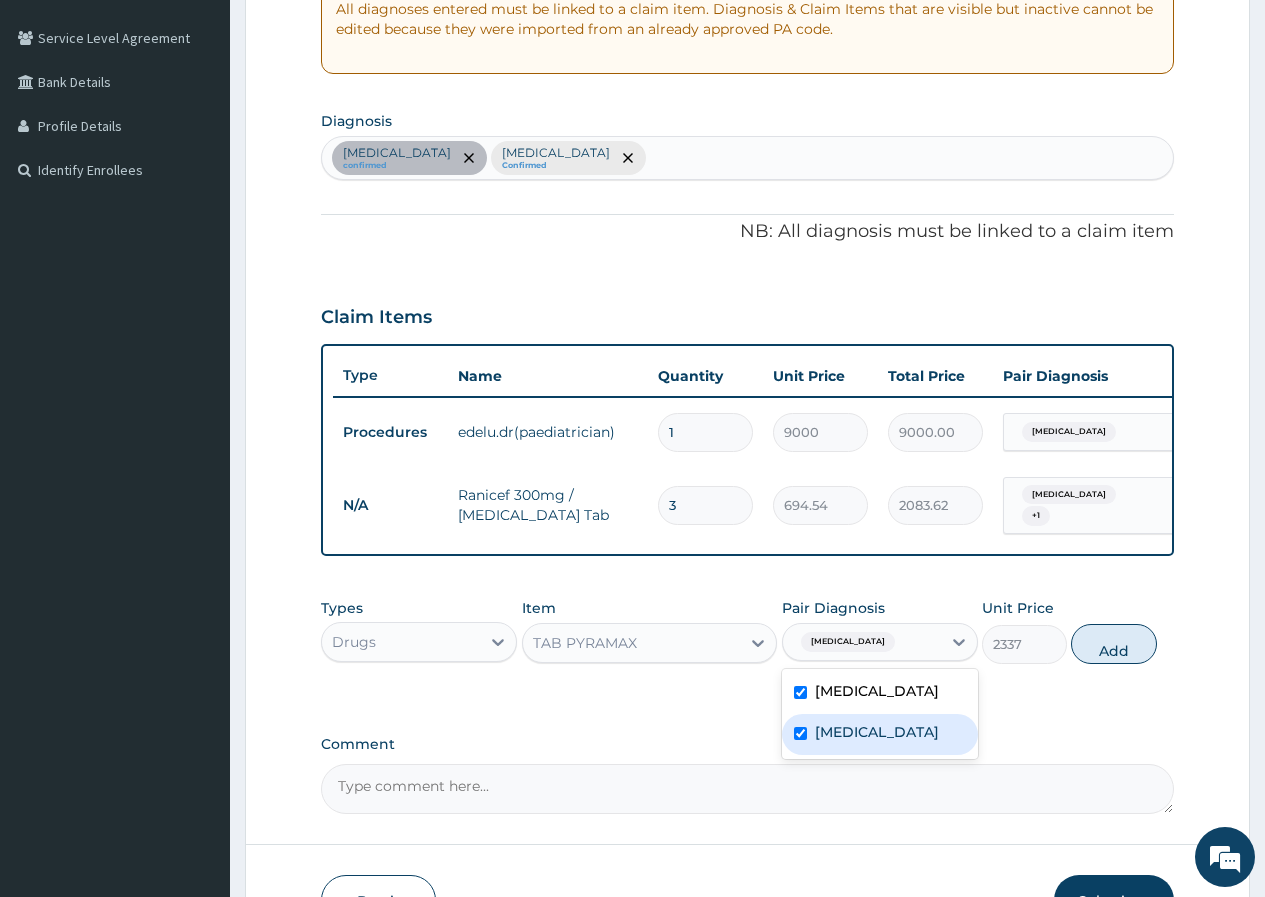 checkbox on "true" 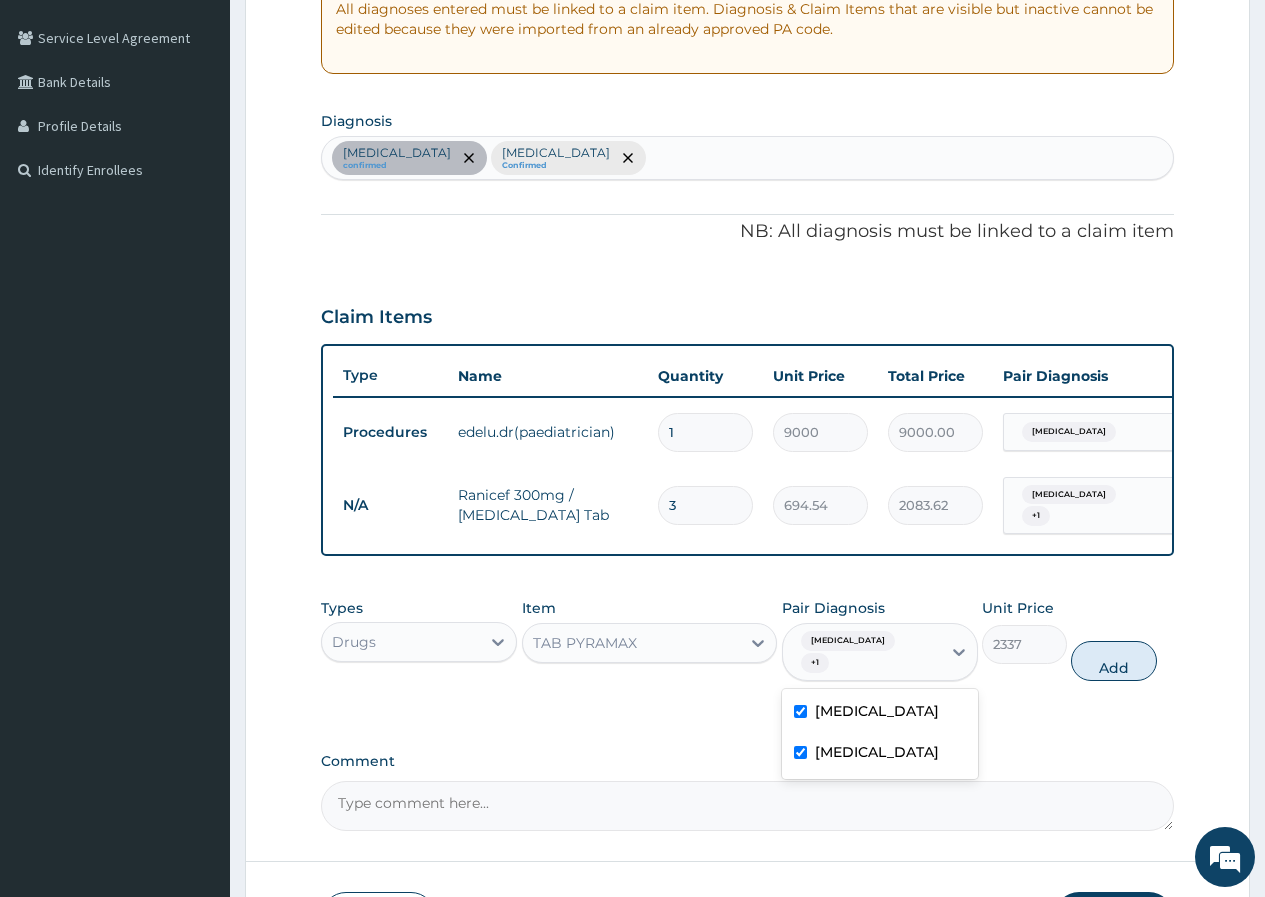 click on "Types Drugs Item TAB PYRAMAX Pair Diagnosis option Bacteremia, selected. option Malaria selected, 1 of 2. 2 results available. Use Up and Down to choose options, press Enter to select the currently focused option, press Escape to exit the menu, press Tab to select the option and exit the menu. Malaria  + 1 Malaria Bacteremia Unit Price 2337 Add" at bounding box center [747, 639] 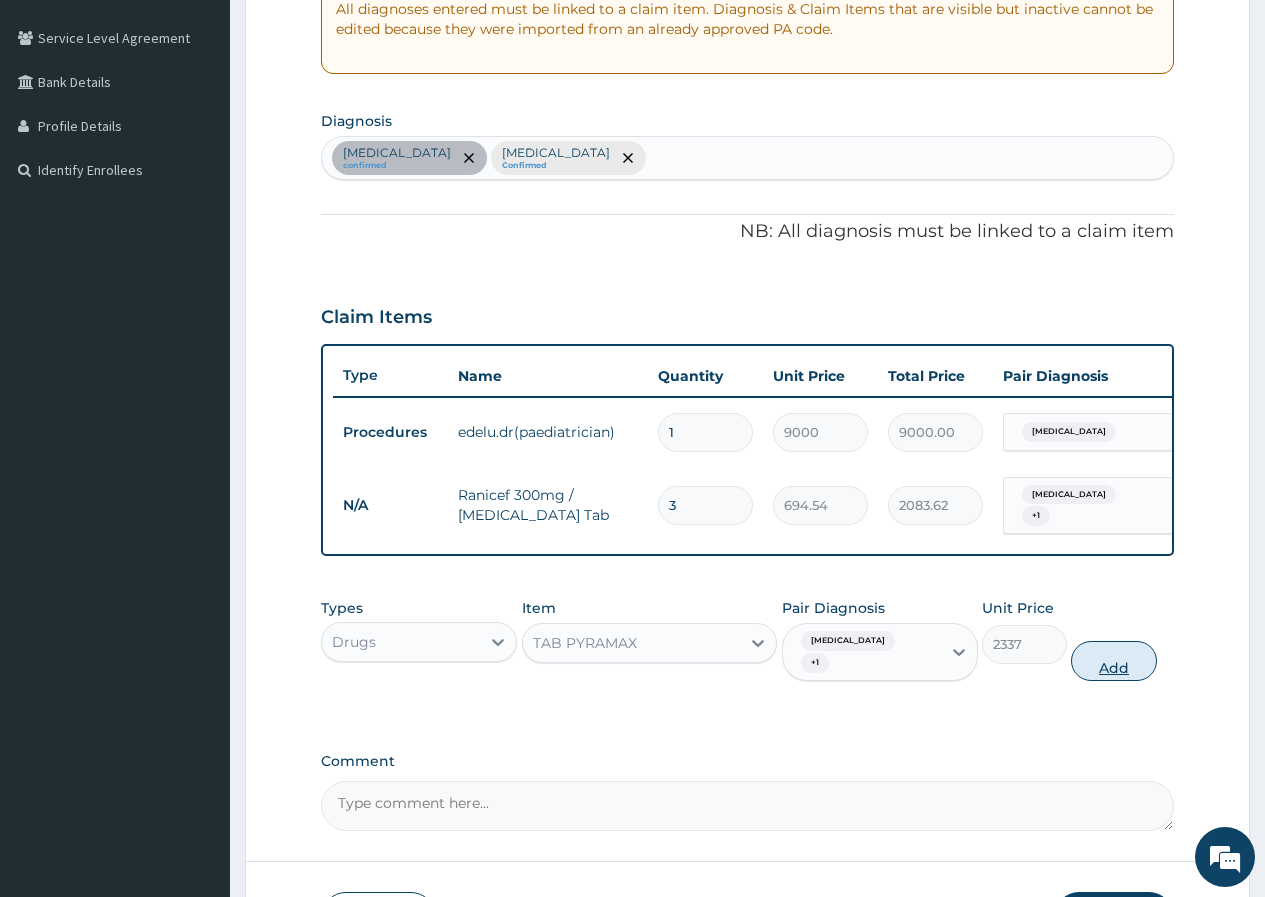 click on "Add" at bounding box center [1113, 661] 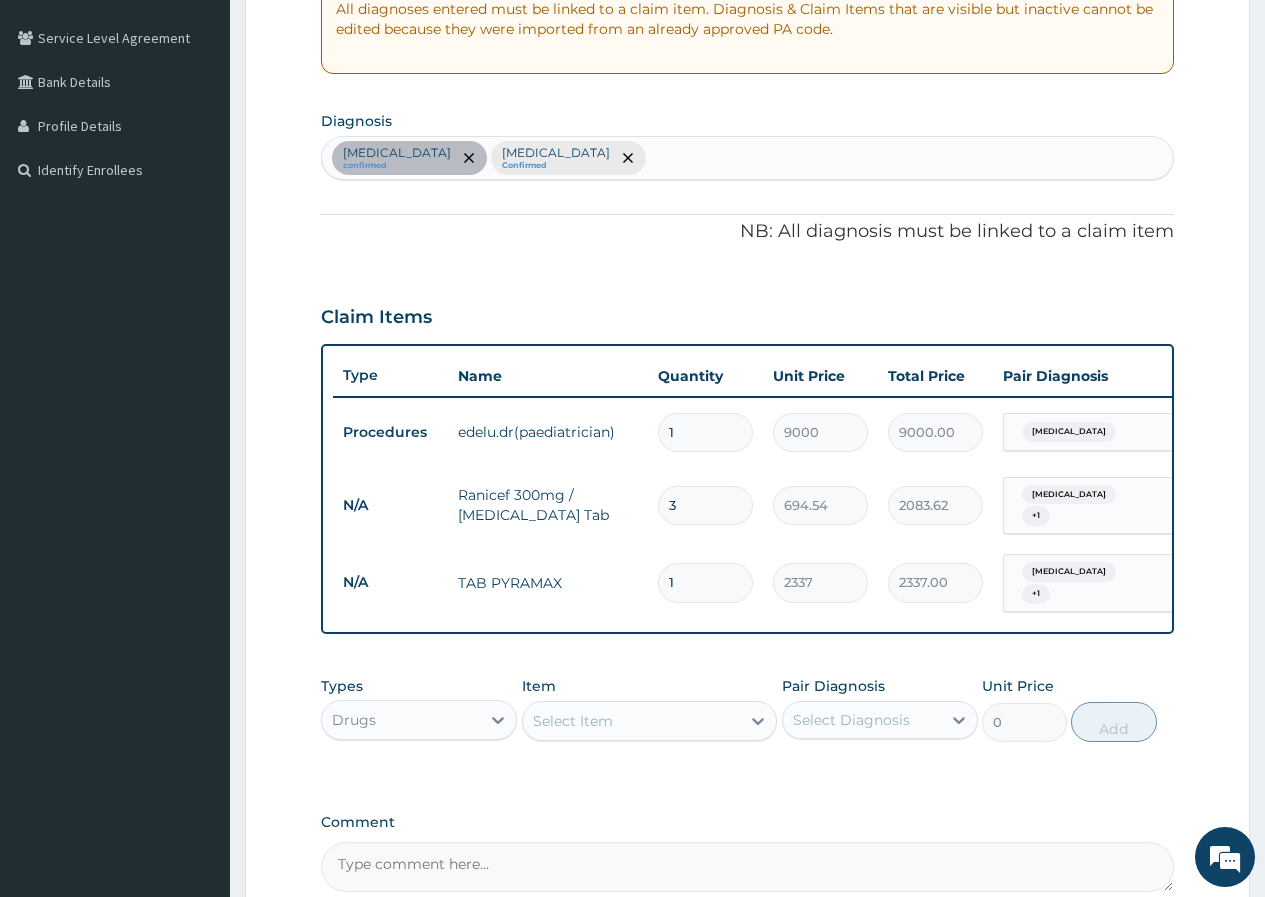 drag, startPoint x: 689, startPoint y: 577, endPoint x: 668, endPoint y: 571, distance: 21.84033 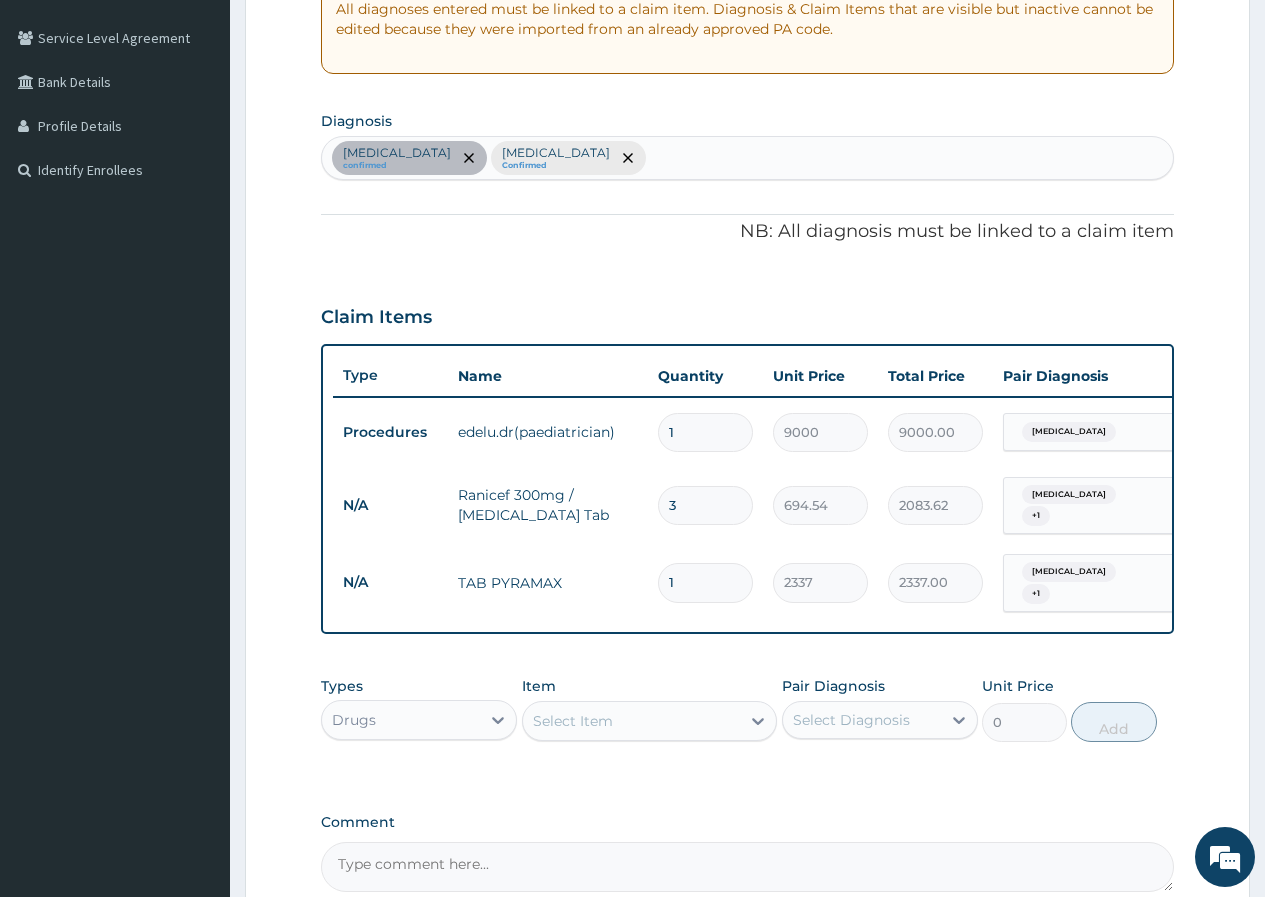 click on "1" at bounding box center [705, 582] 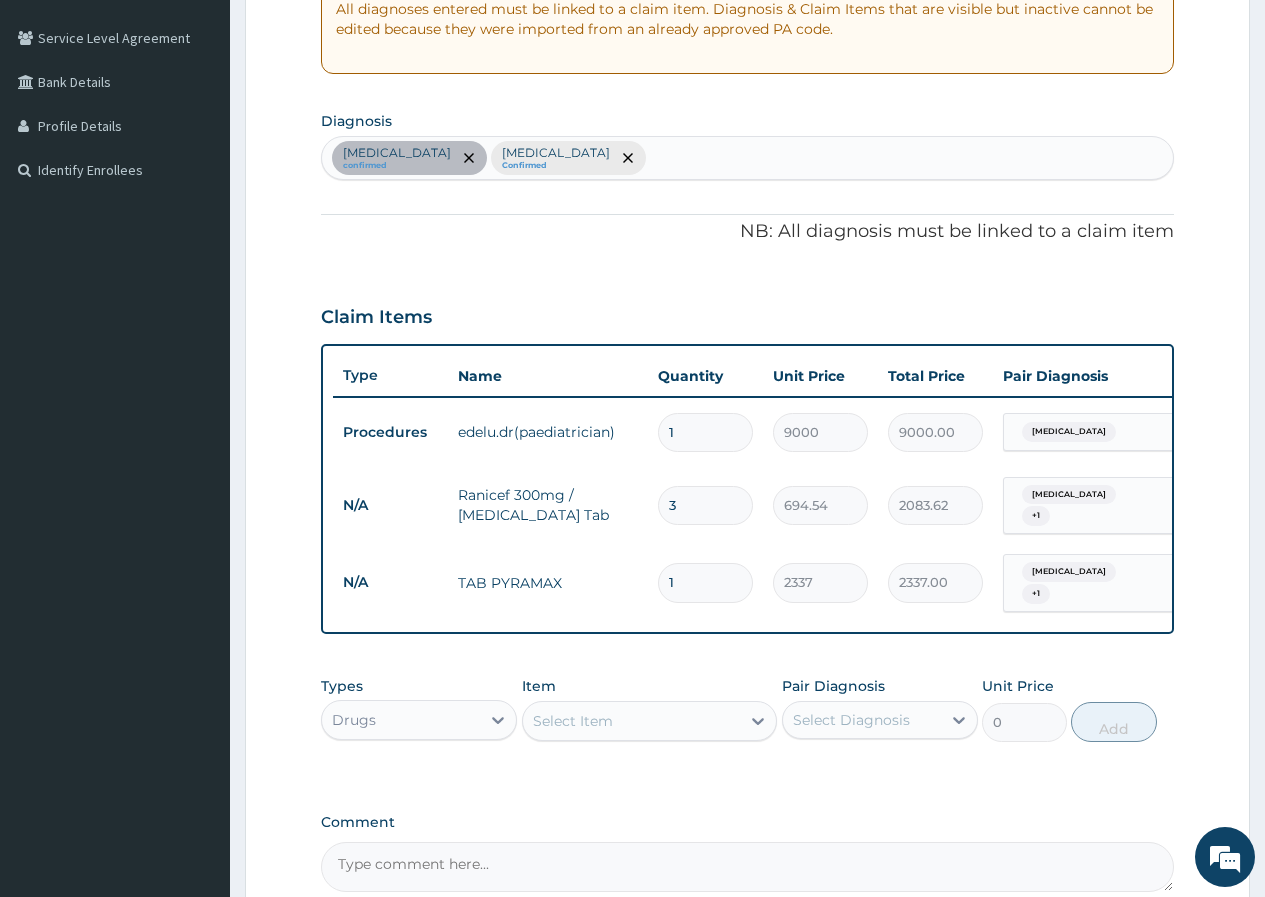 type on "3" 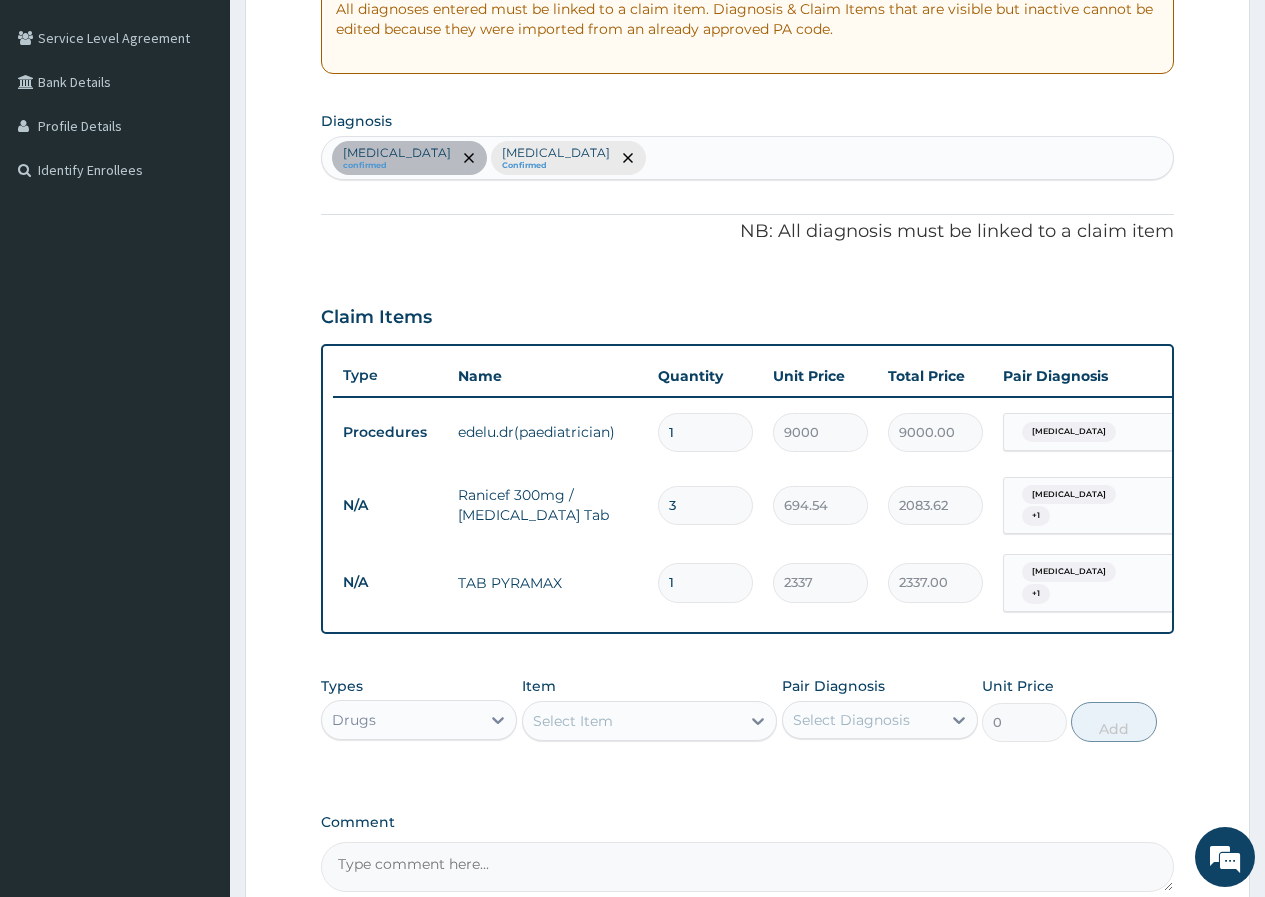 type on "7011.00" 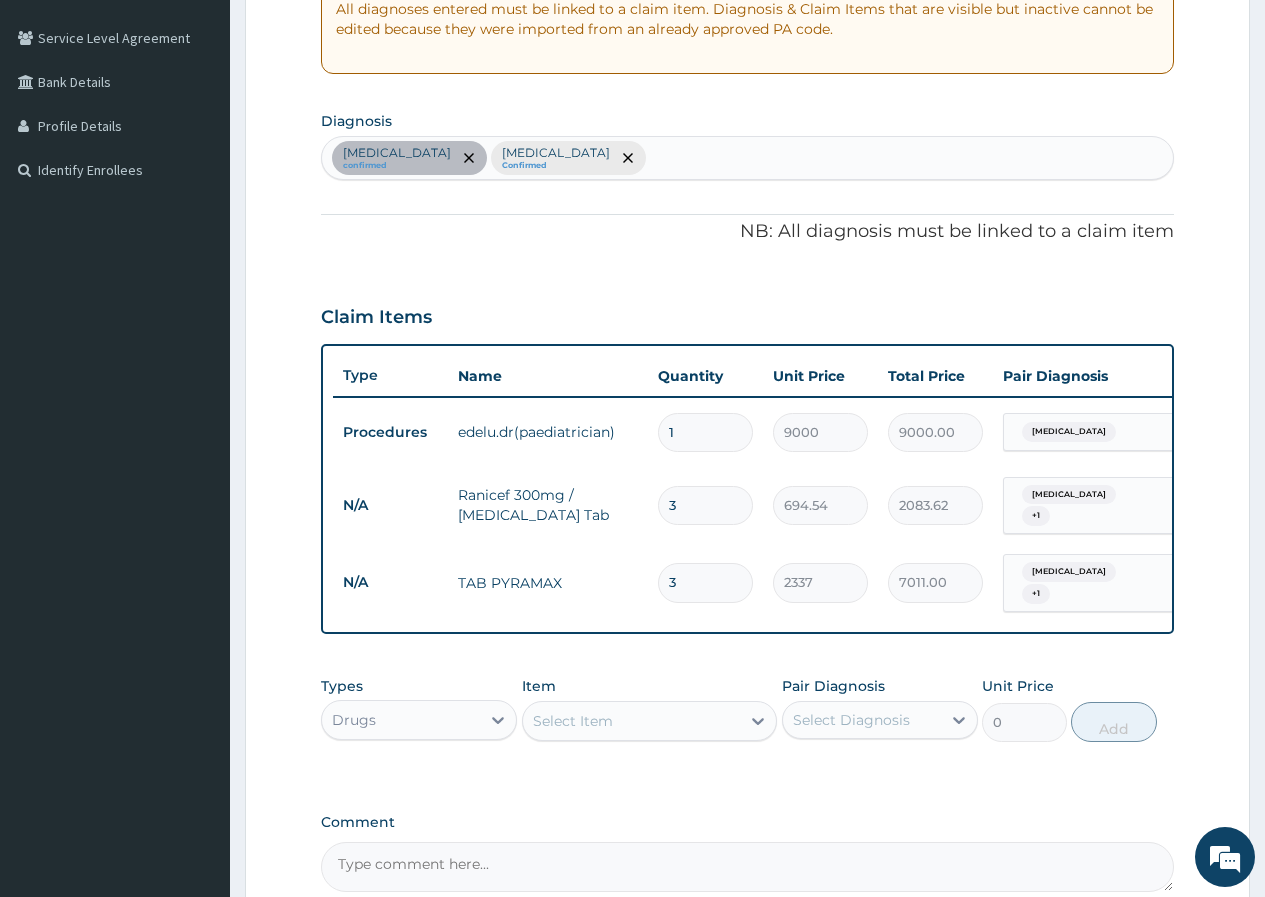 type on "3" 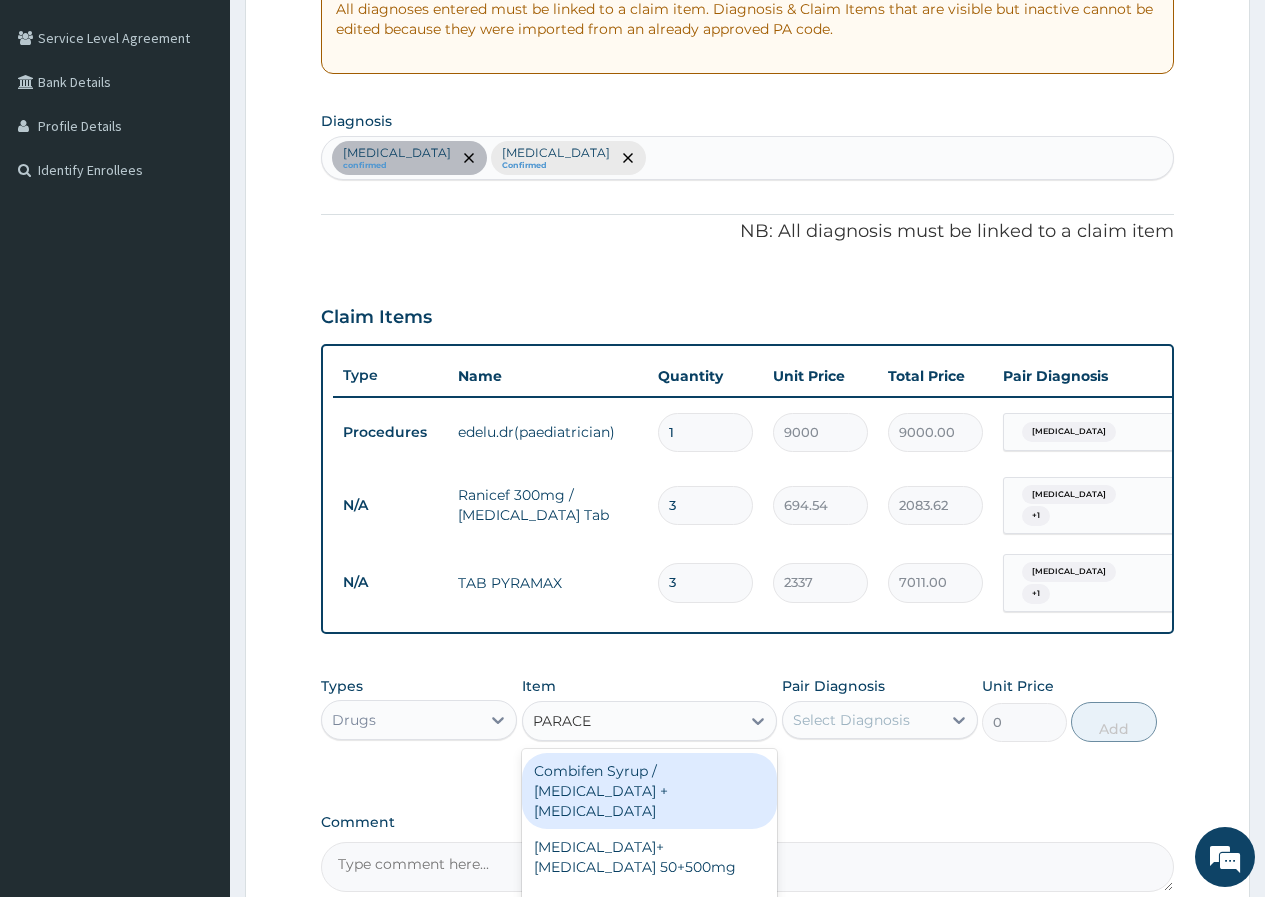 type on "PARACET" 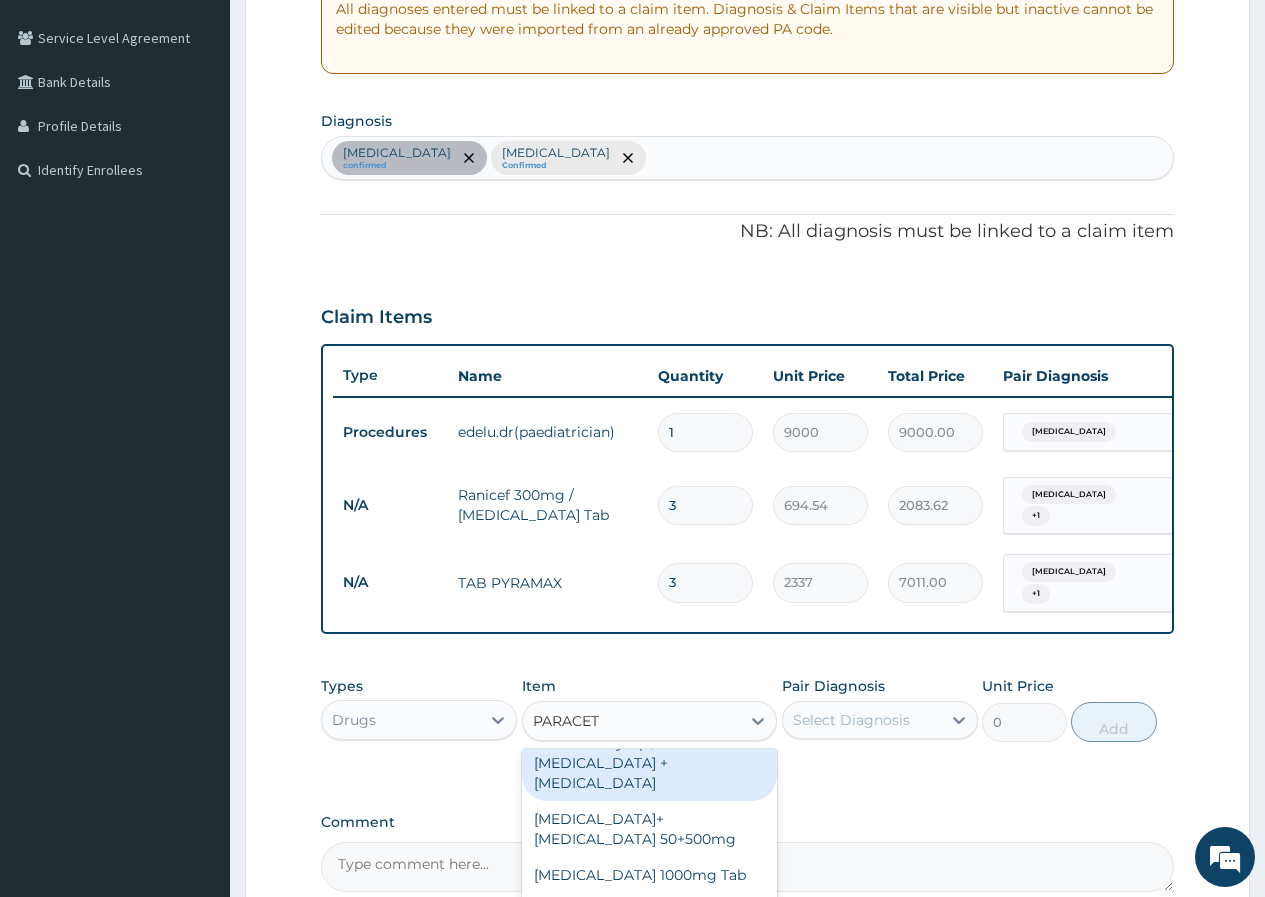 scroll, scrollTop: 0, scrollLeft: 0, axis: both 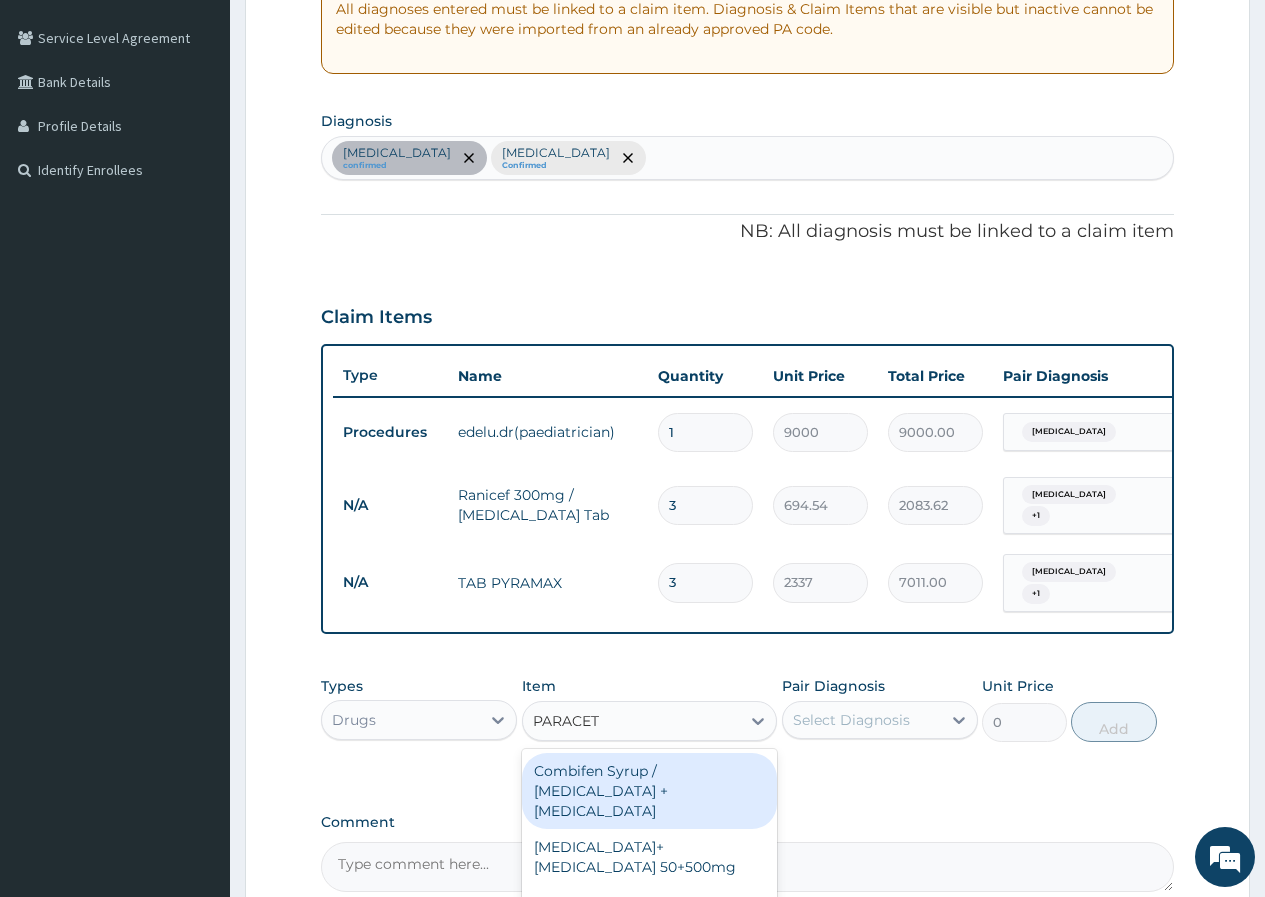 click on "Combifen Syrup / [MEDICAL_DATA] + [MEDICAL_DATA]" at bounding box center [650, 791] 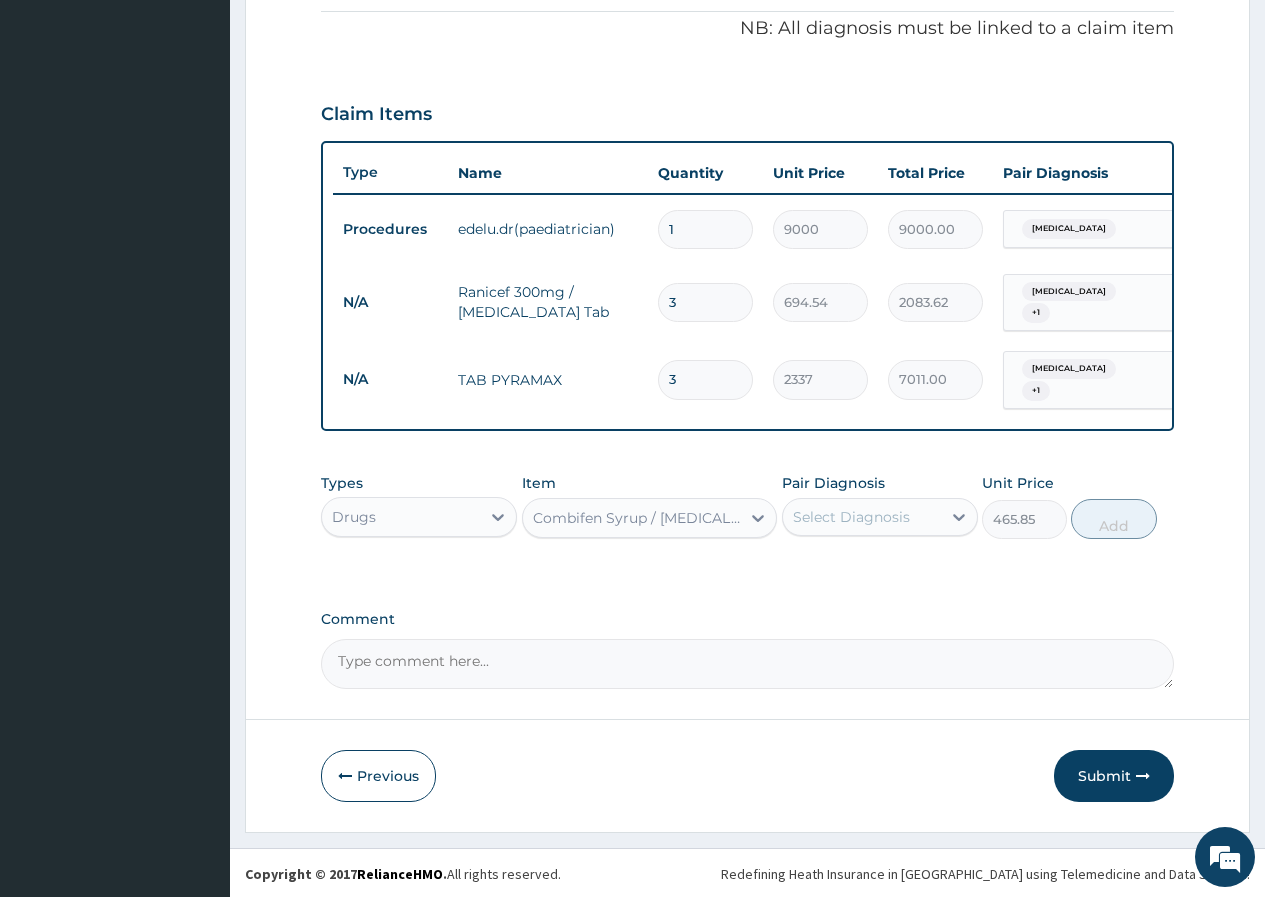 click on "Combifen Syrup / [MEDICAL_DATA] + [MEDICAL_DATA]" at bounding box center [638, 518] 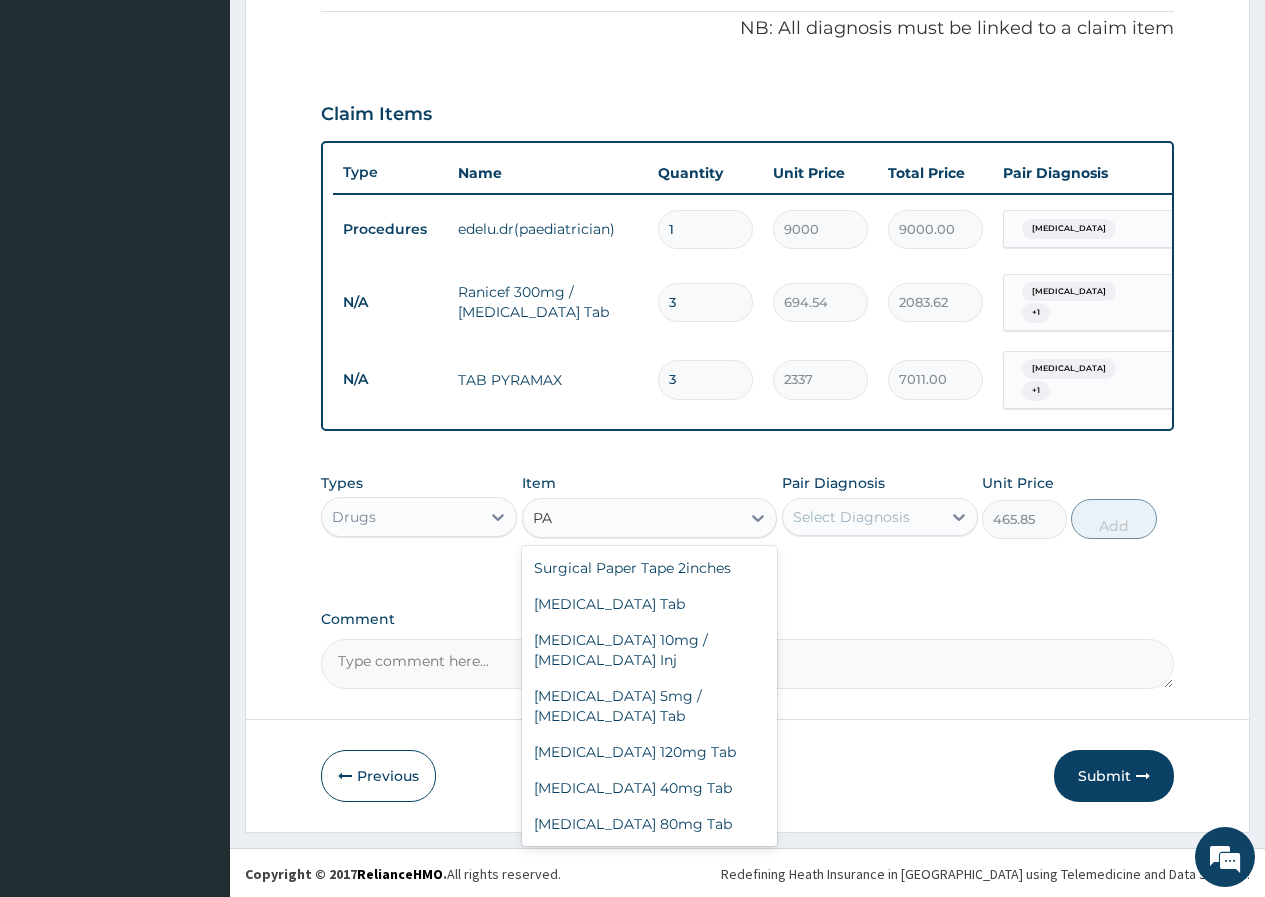 scroll, scrollTop: 163, scrollLeft: 0, axis: vertical 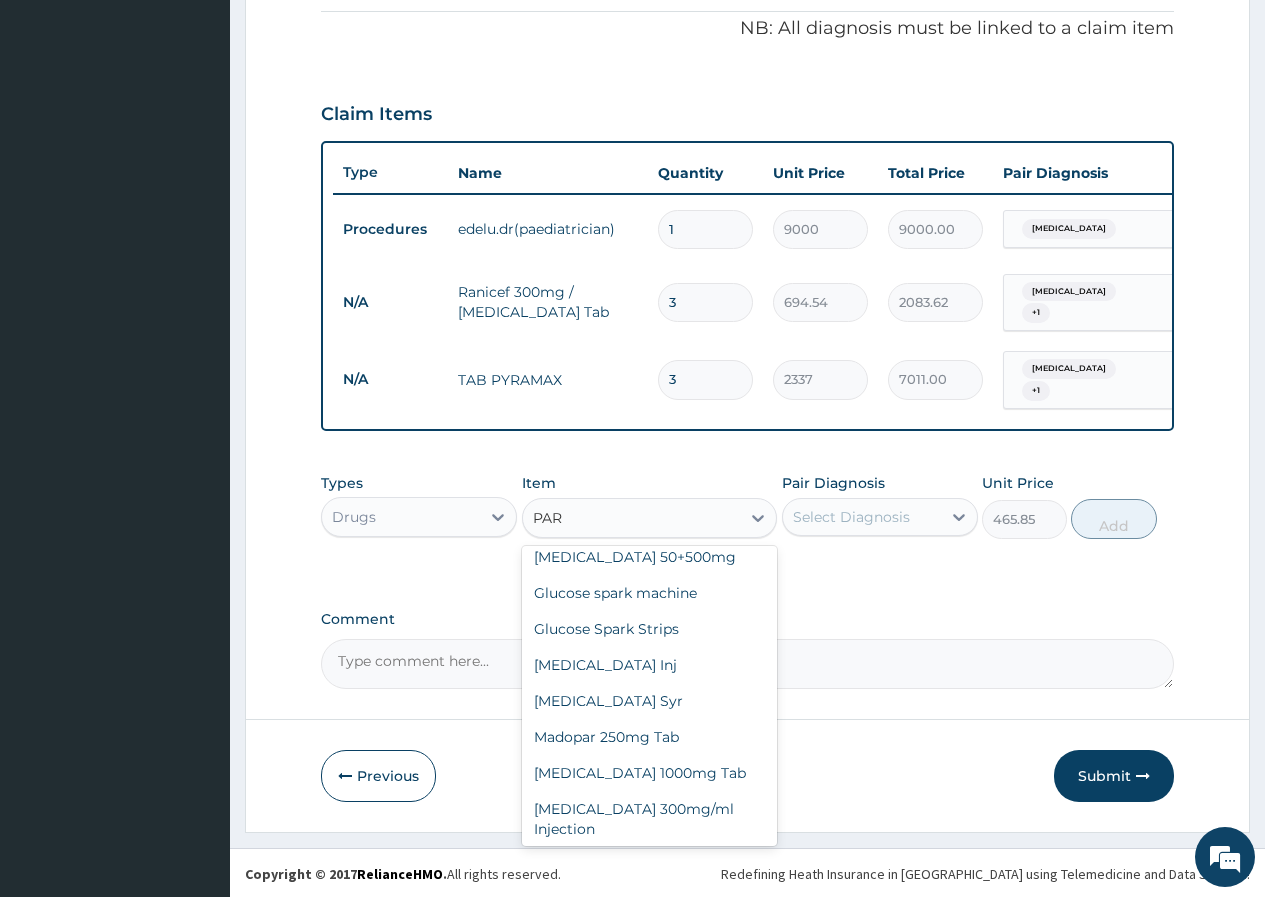 type on "PARA" 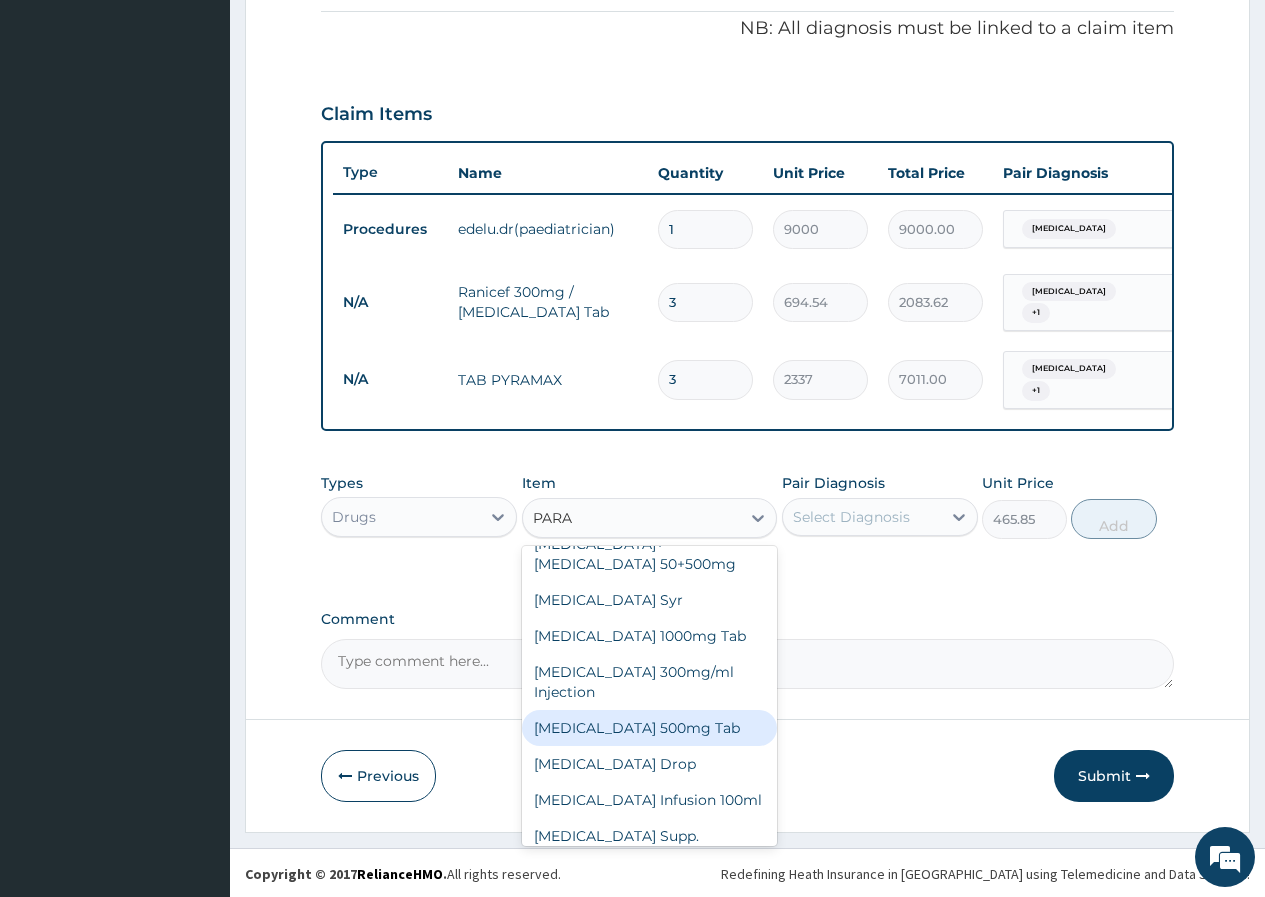 scroll, scrollTop: 0, scrollLeft: 0, axis: both 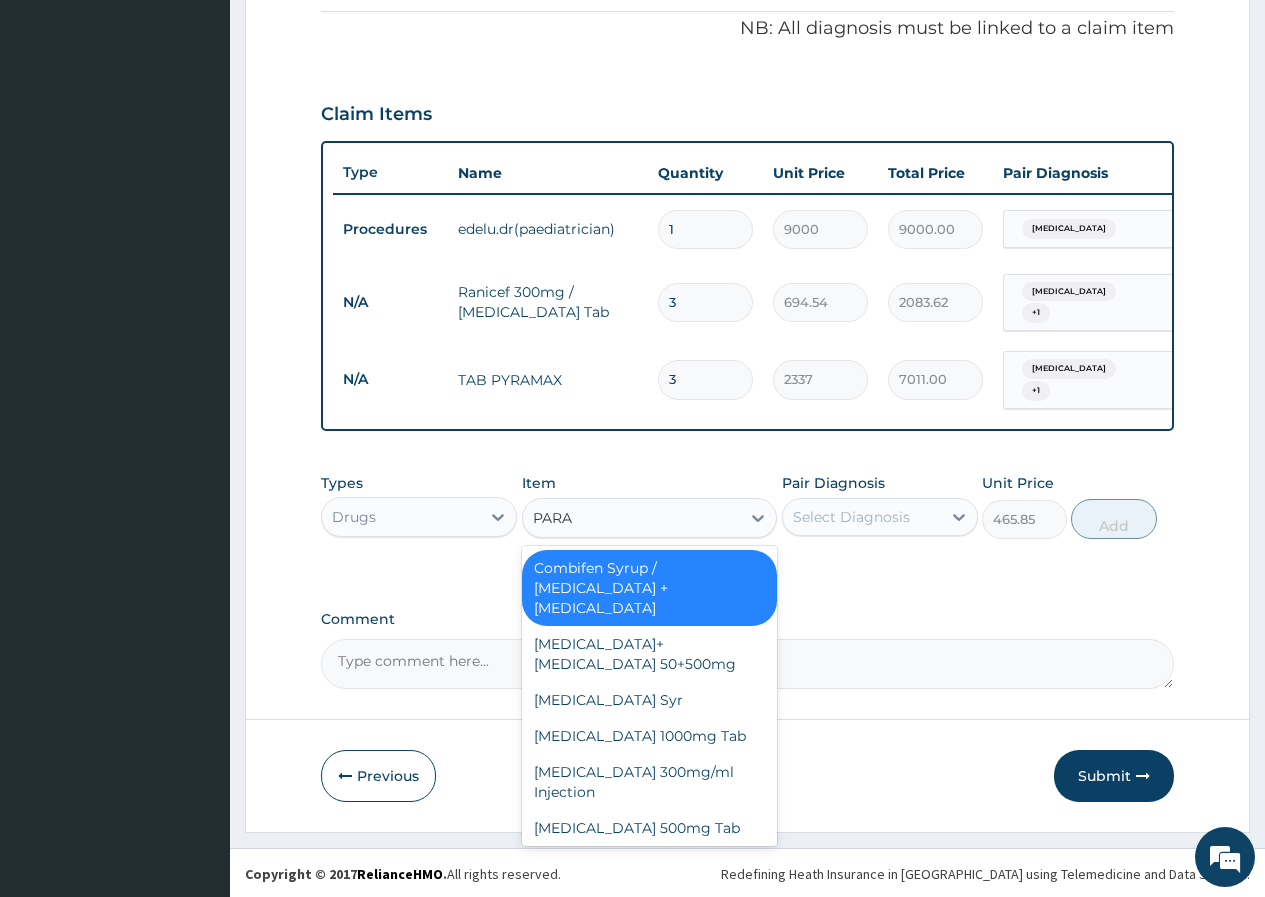 click on "Combifen Syrup / [MEDICAL_DATA] + [MEDICAL_DATA]" at bounding box center [650, 588] 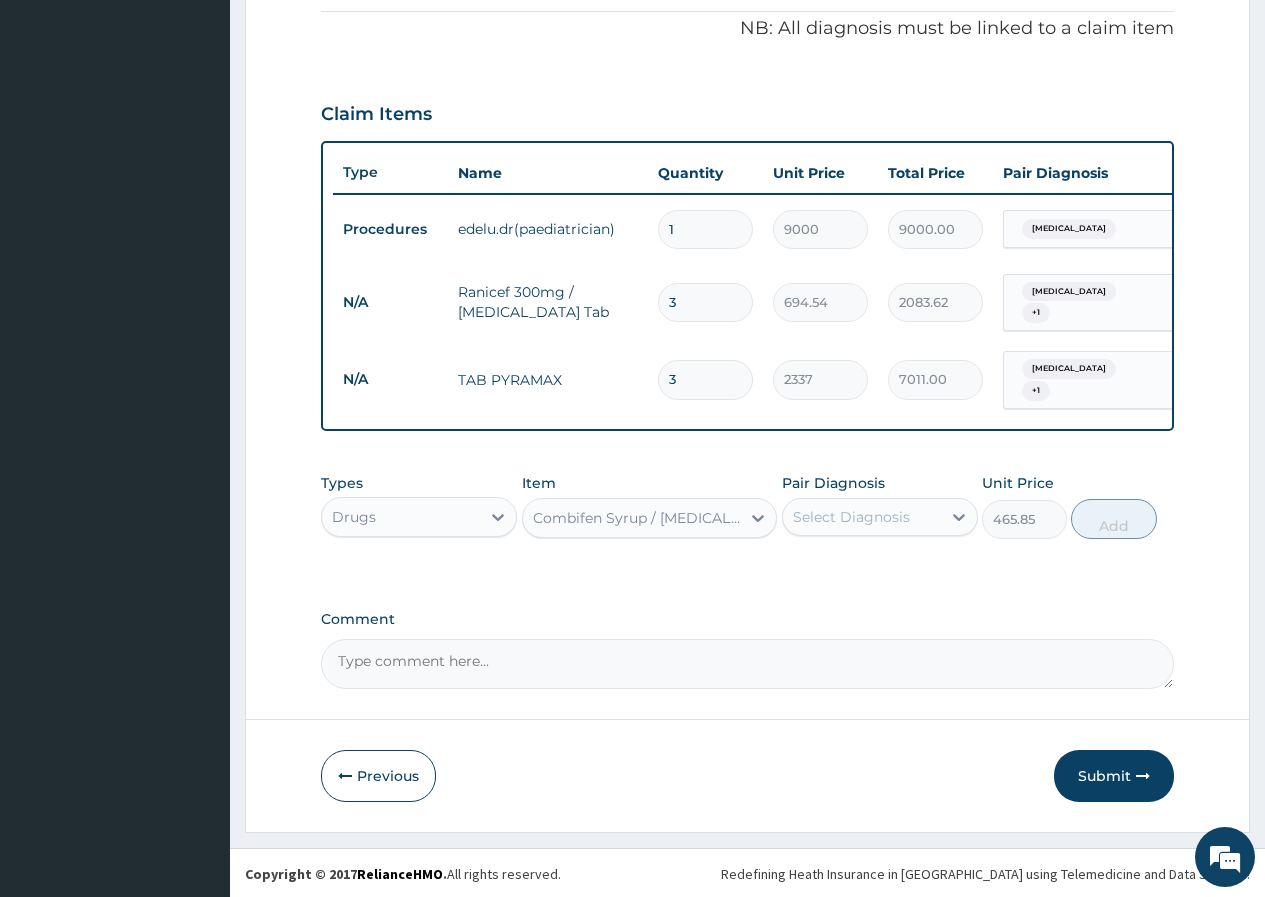 click on "Select Diagnosis" at bounding box center (851, 517) 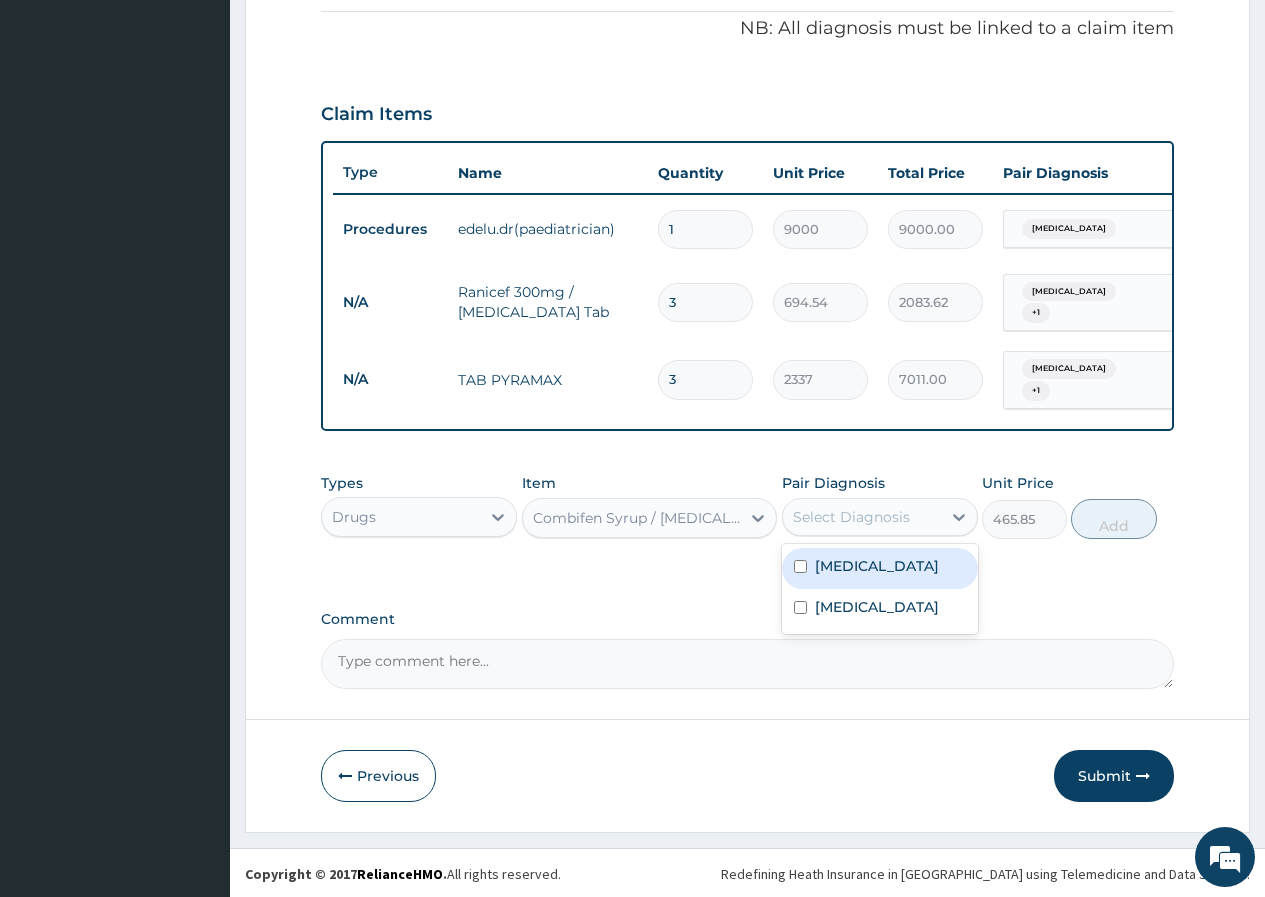 click on "Malaria" at bounding box center (877, 566) 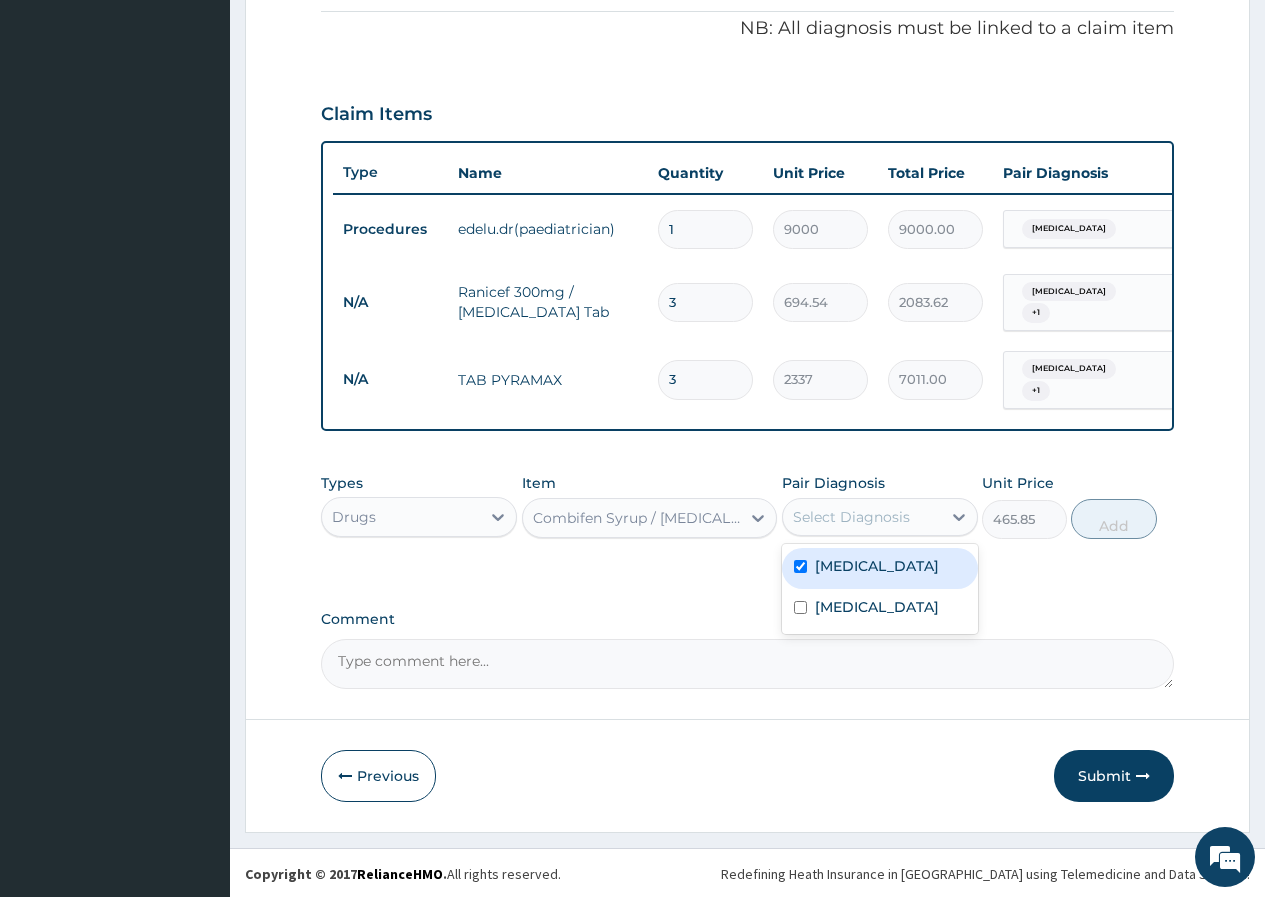checkbox on "true" 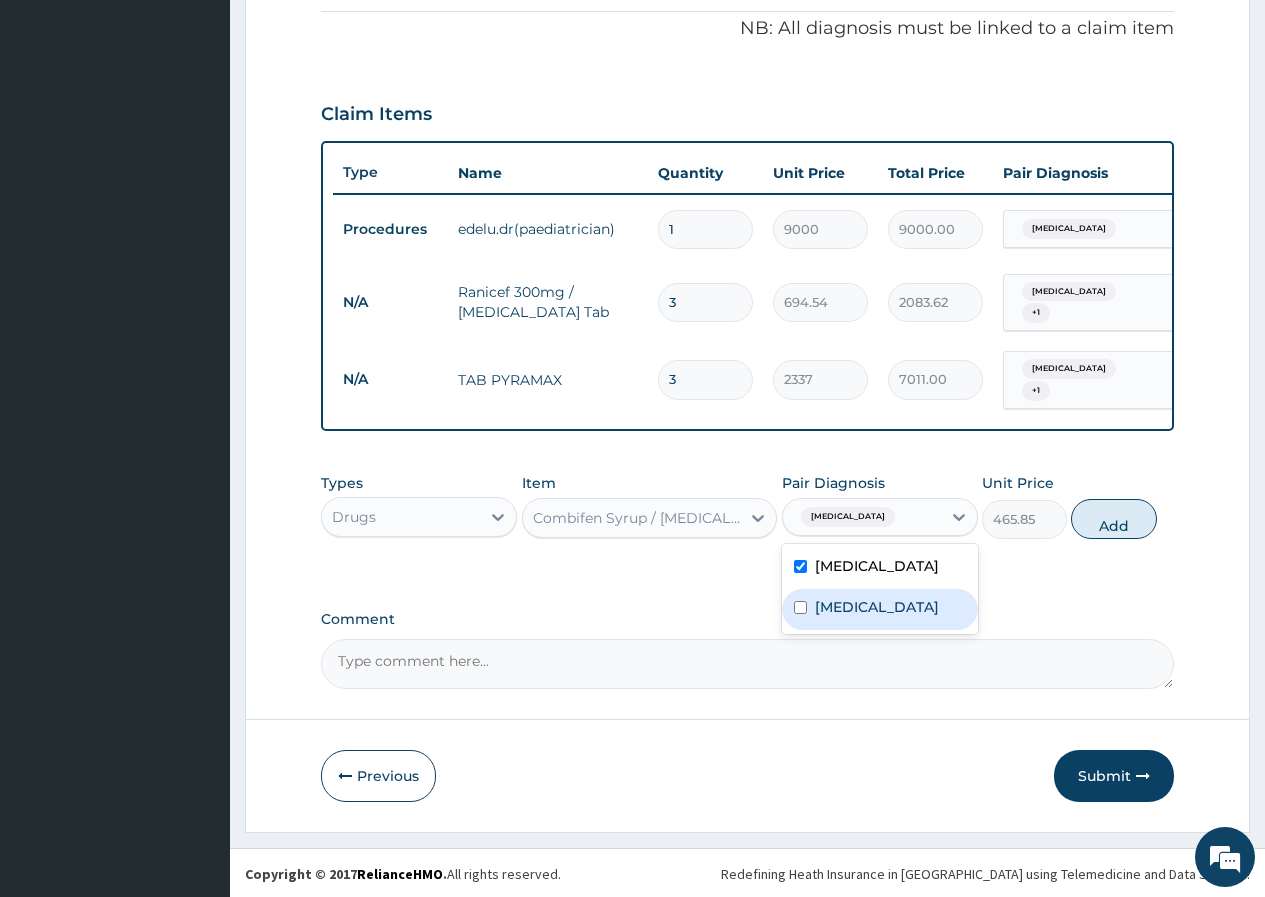 click on "[MEDICAL_DATA]" at bounding box center (877, 607) 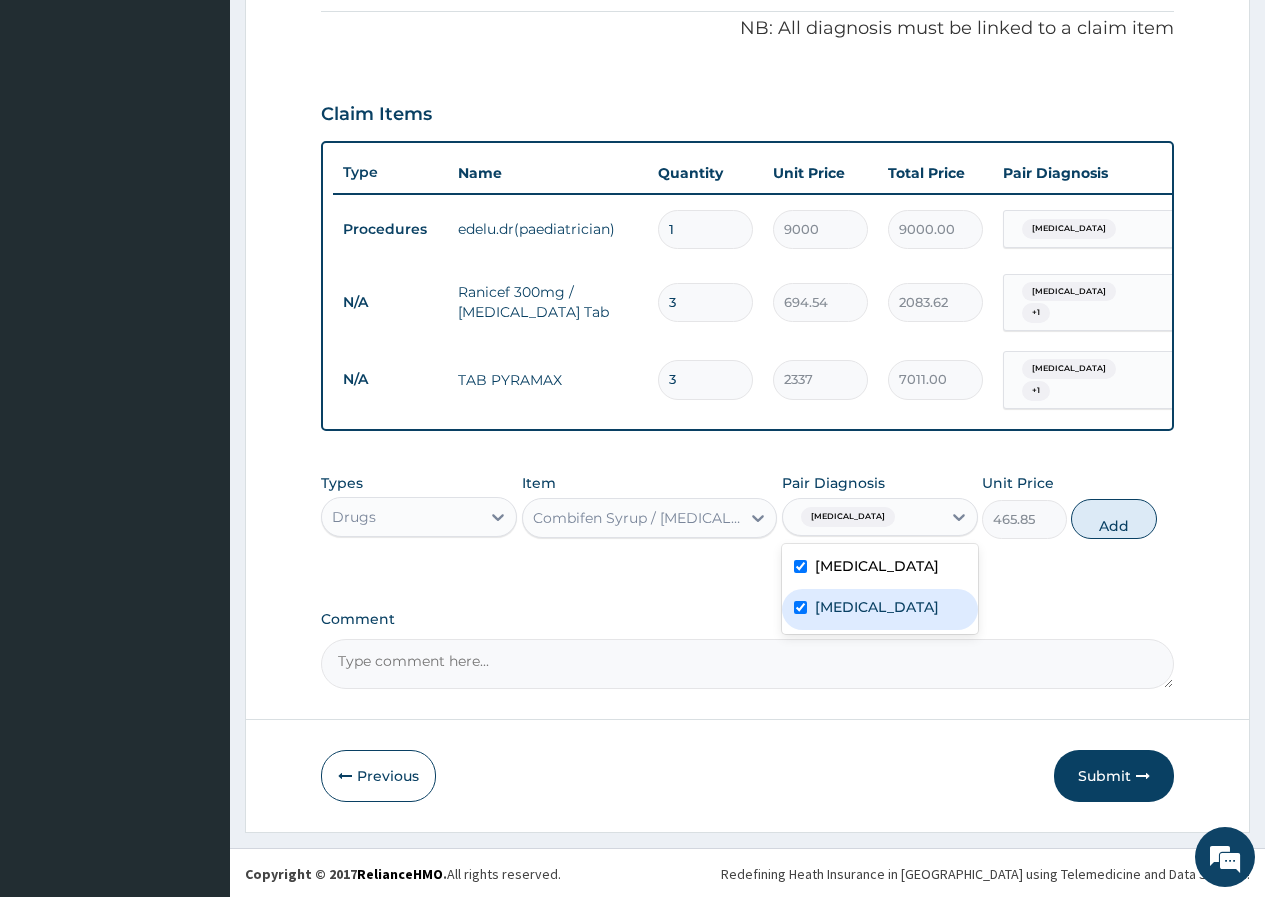 checkbox on "true" 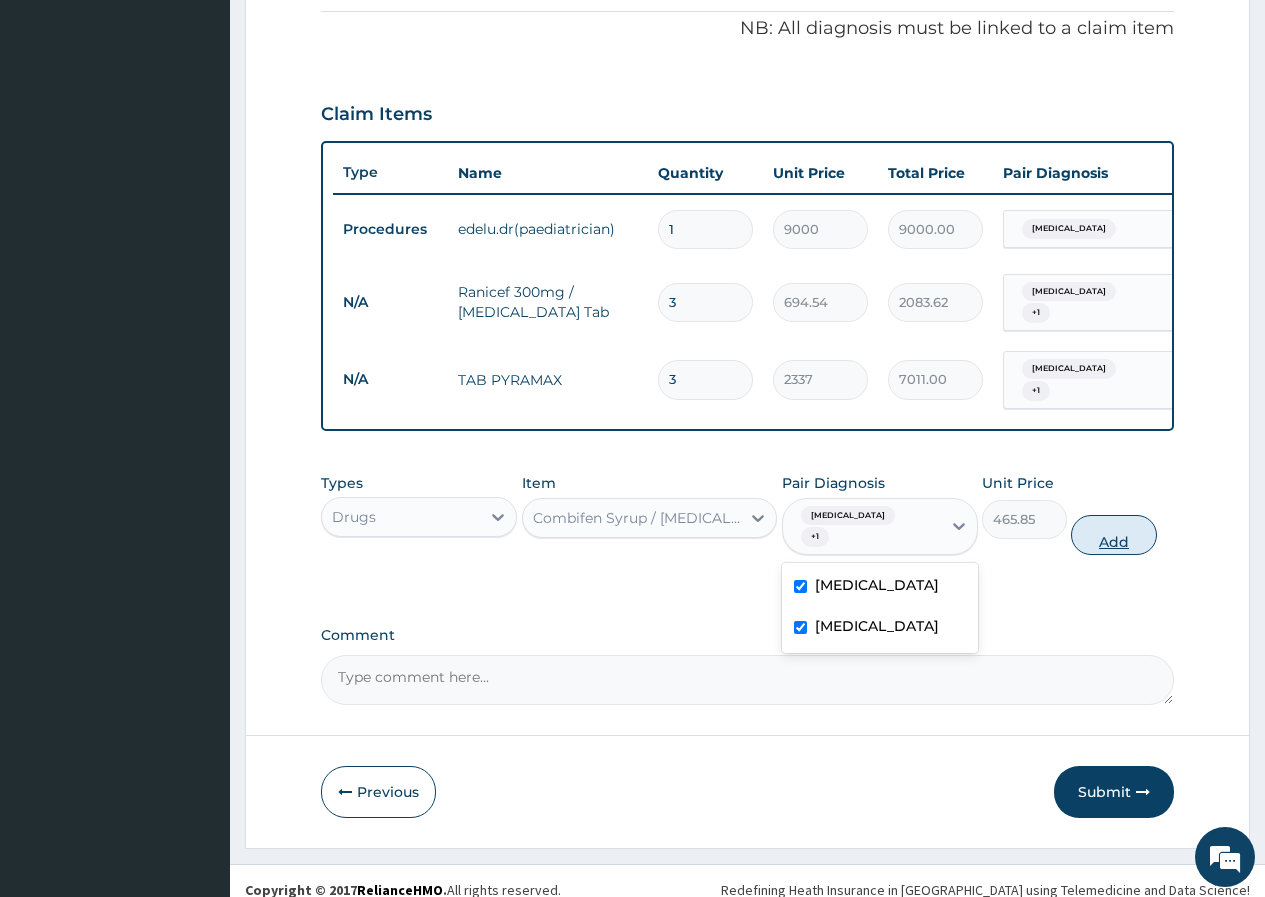 click on "Add" at bounding box center [1113, 535] 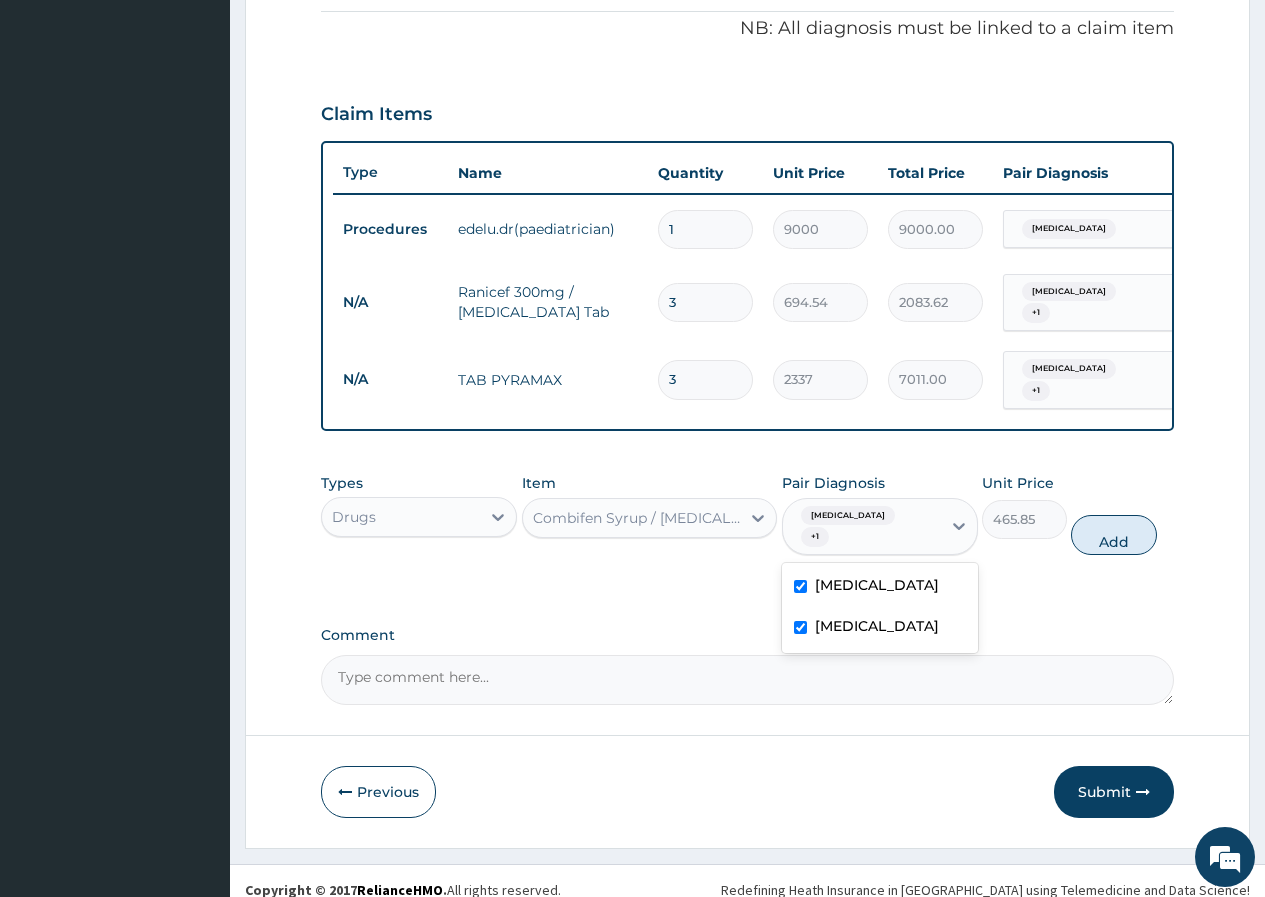 type on "0" 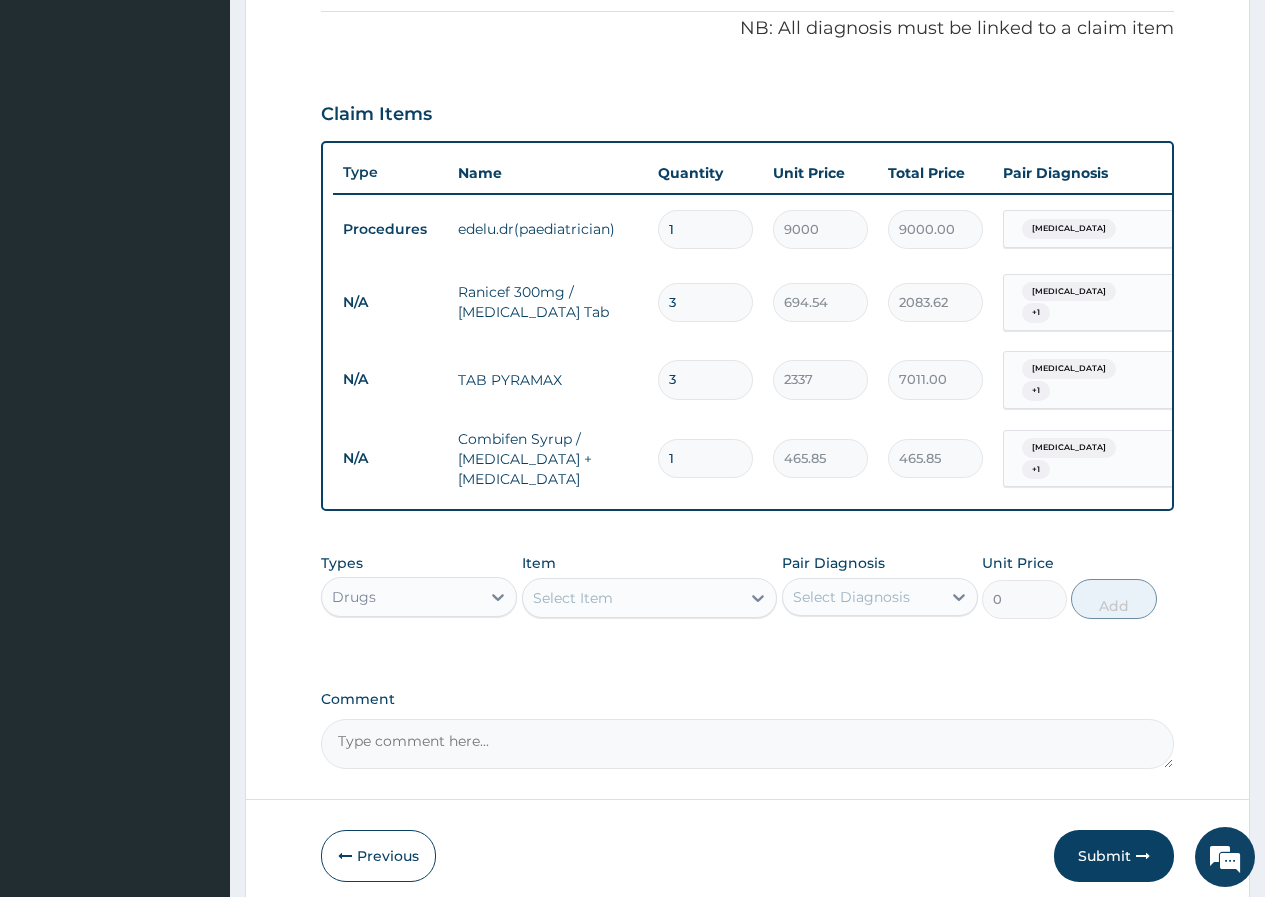 click on "Select Item" at bounding box center [632, 598] 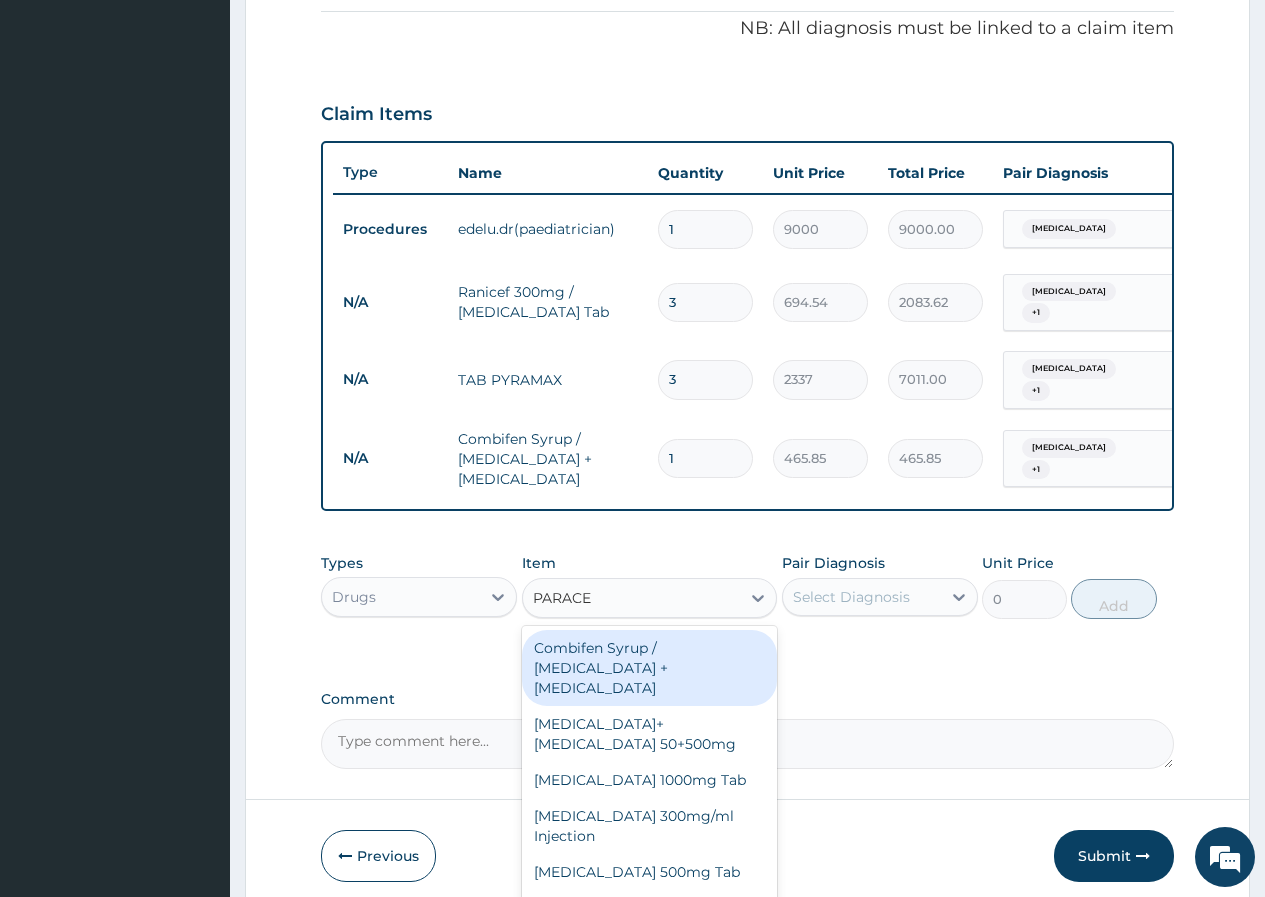 type on "PARACET" 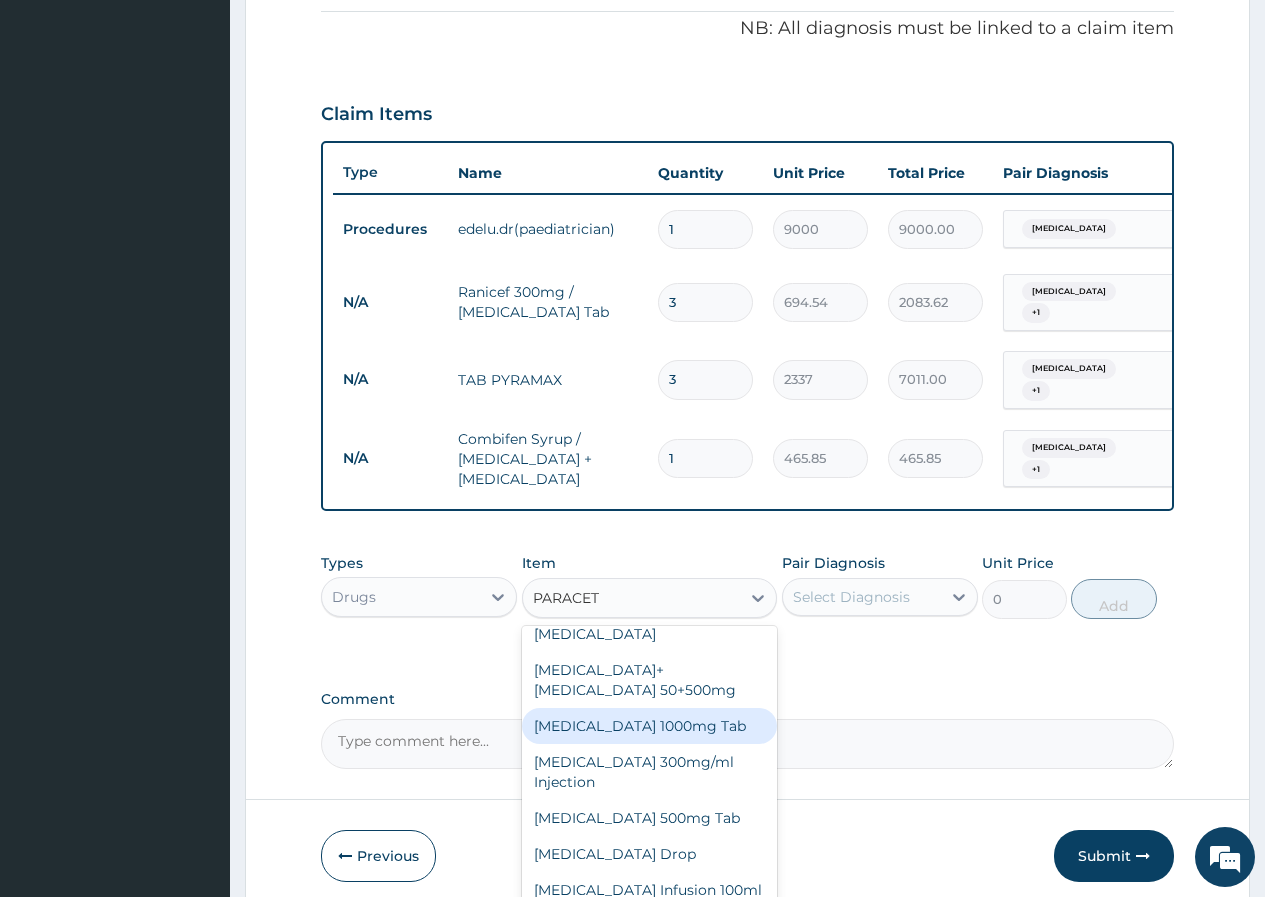scroll, scrollTop: 128, scrollLeft: 0, axis: vertical 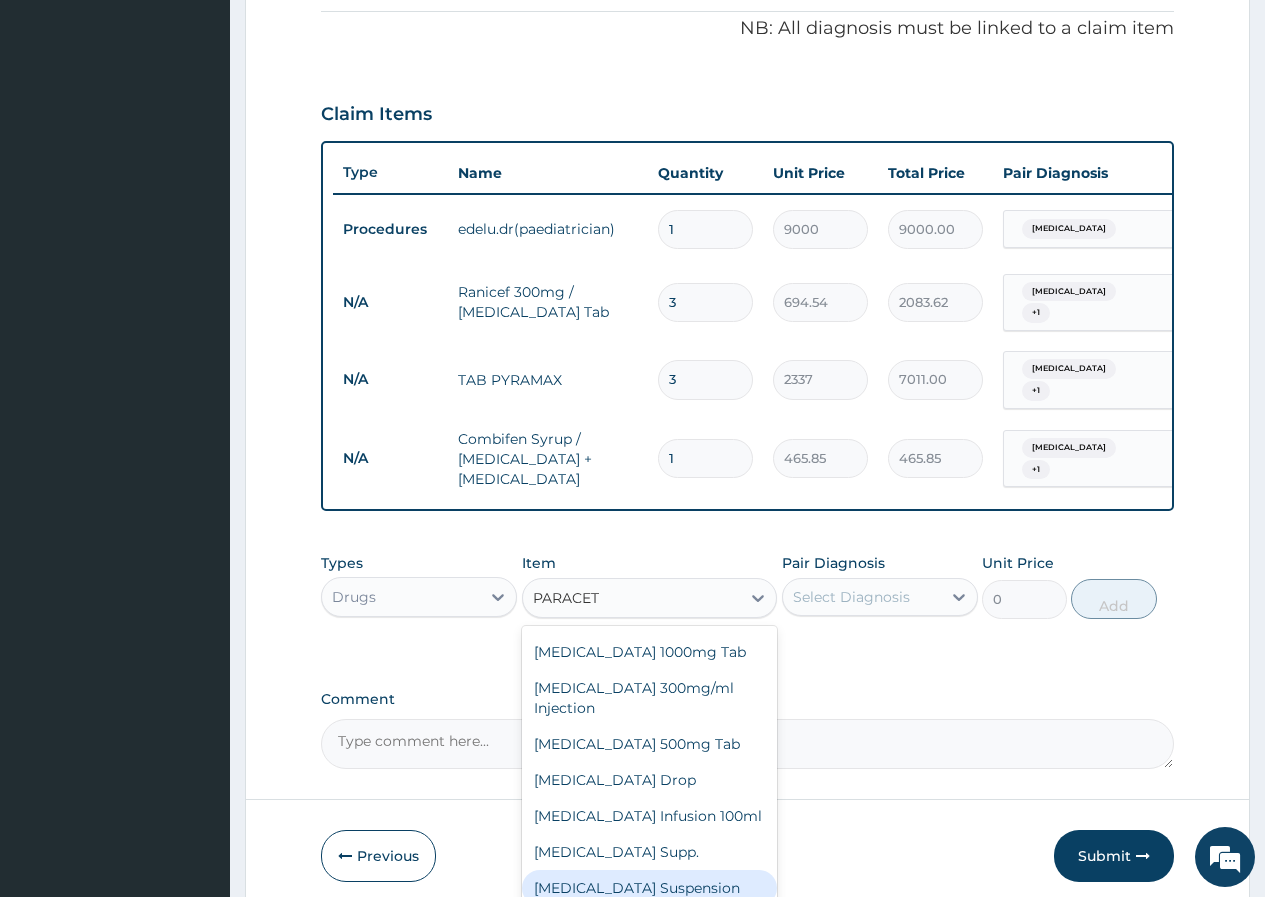 drag, startPoint x: 537, startPoint y: 853, endPoint x: 546, endPoint y: 863, distance: 13.453624 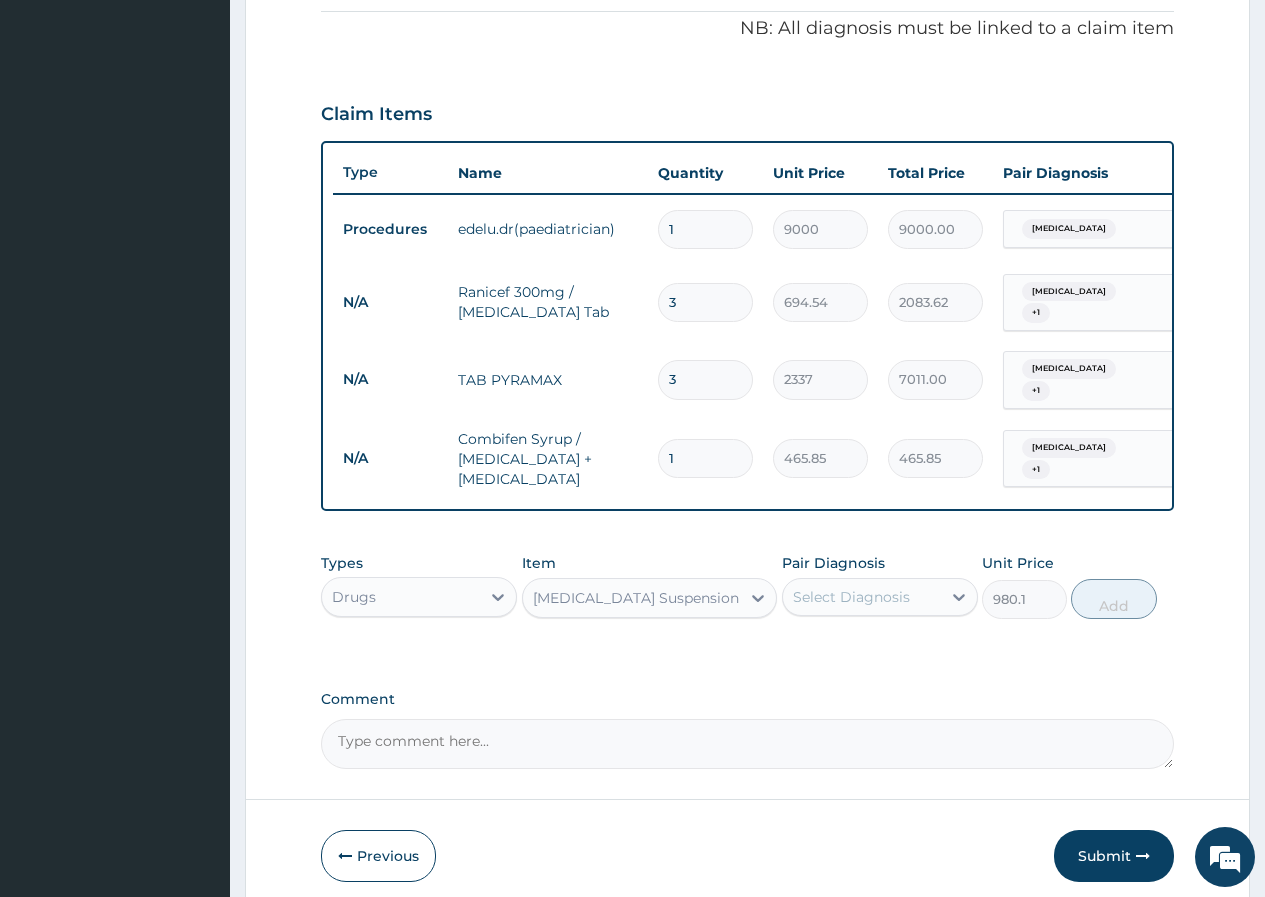 scroll, scrollTop: 0, scrollLeft: 151, axis: horizontal 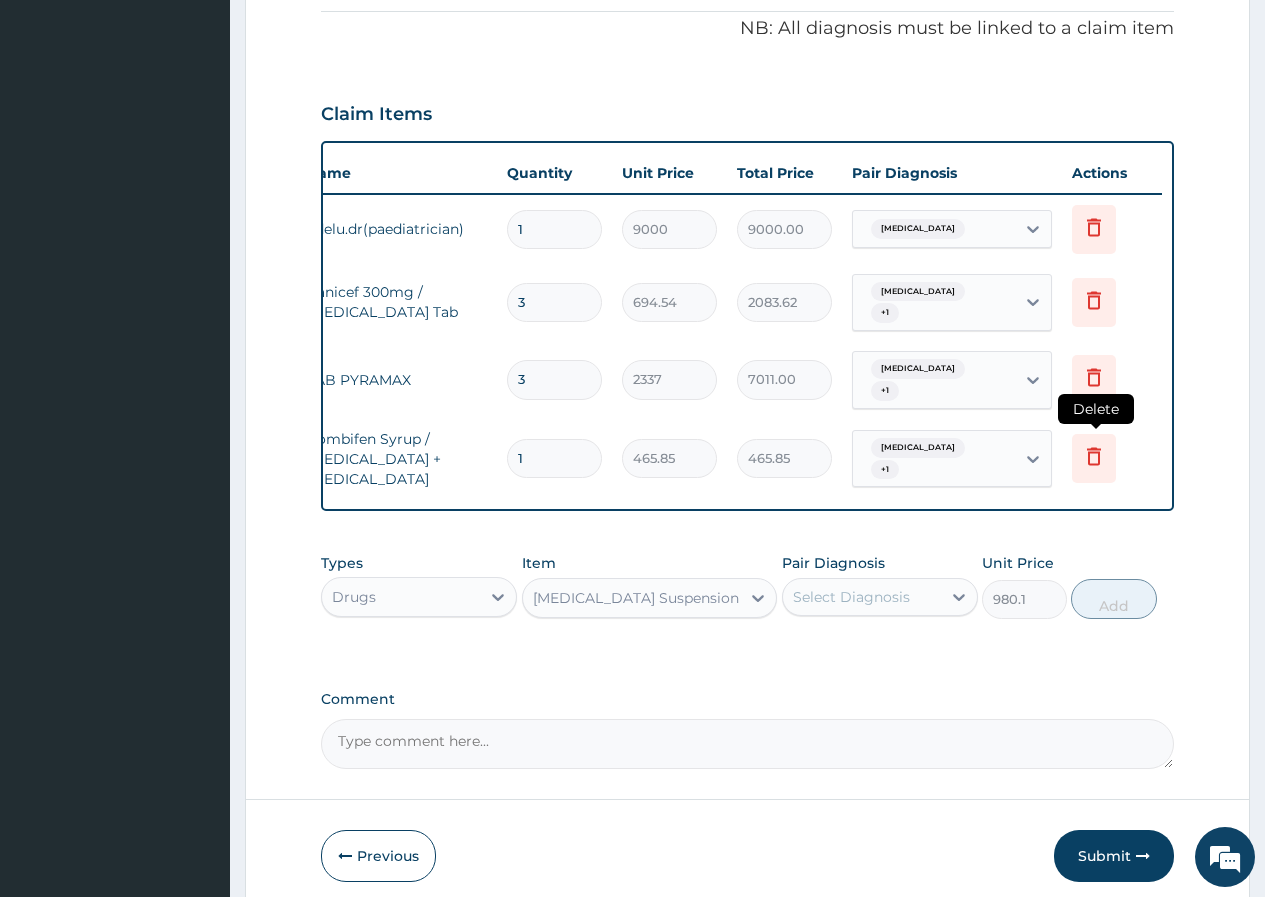 click at bounding box center [1094, 458] 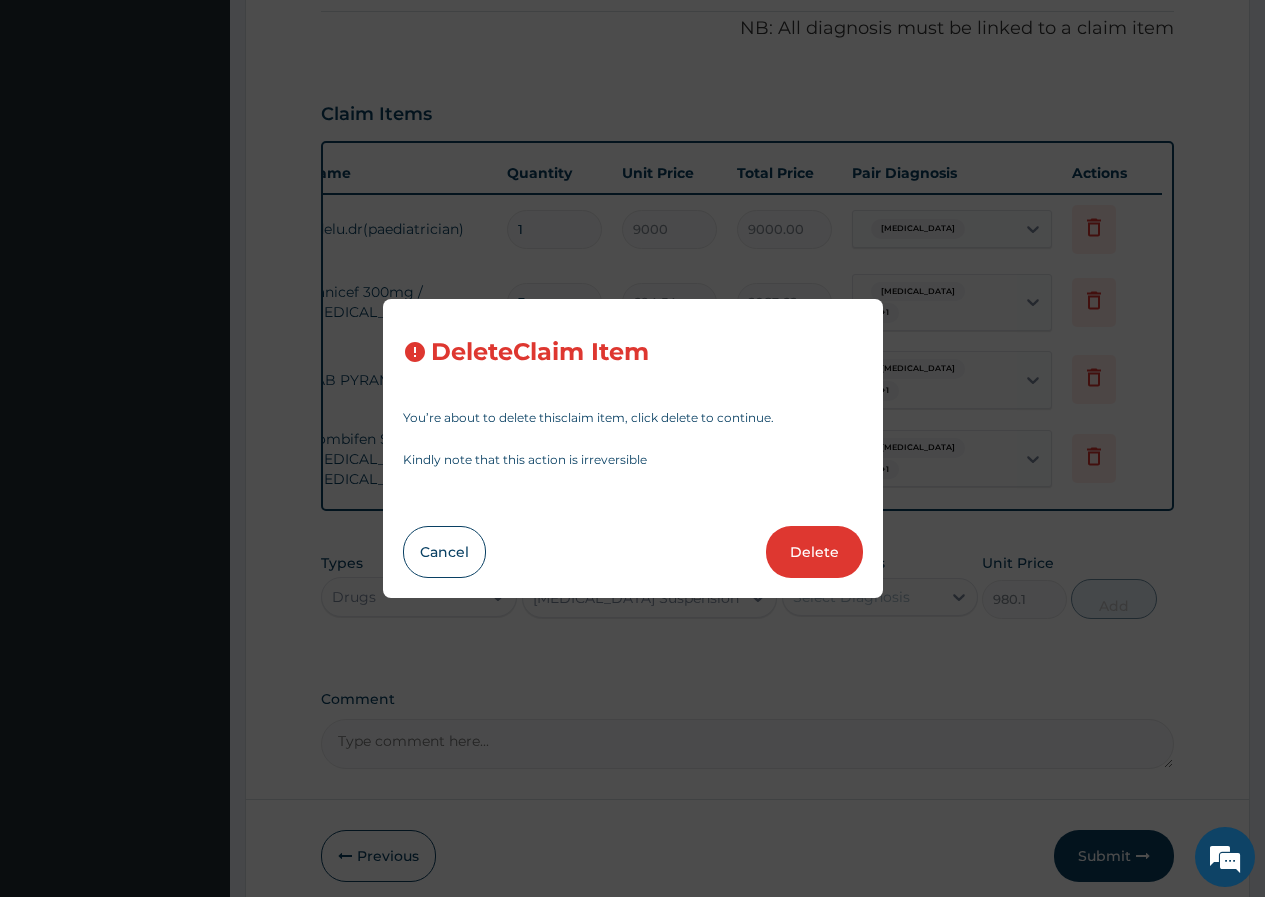 click on "Delete" at bounding box center (814, 552) 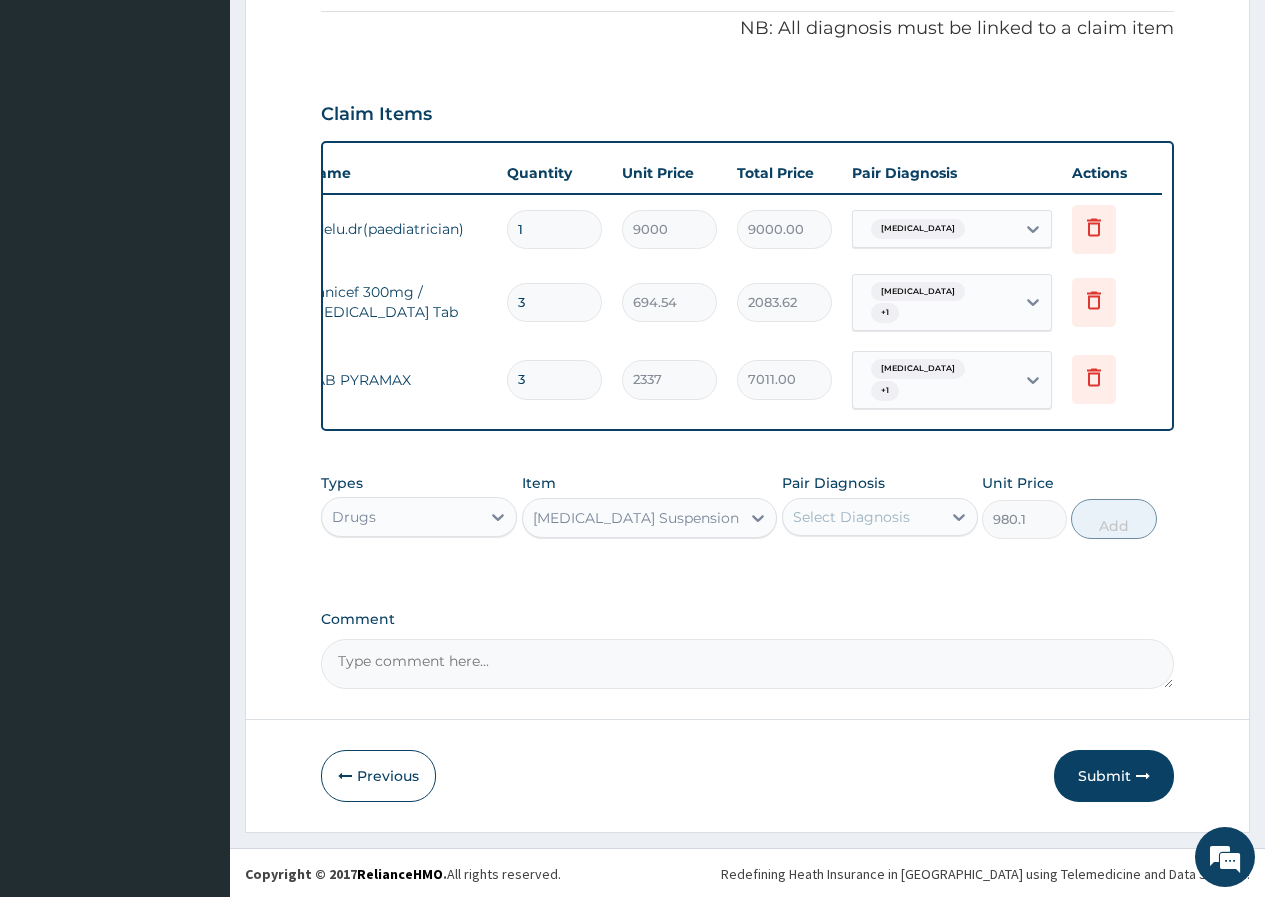 click on "Select Diagnosis" at bounding box center [862, 517] 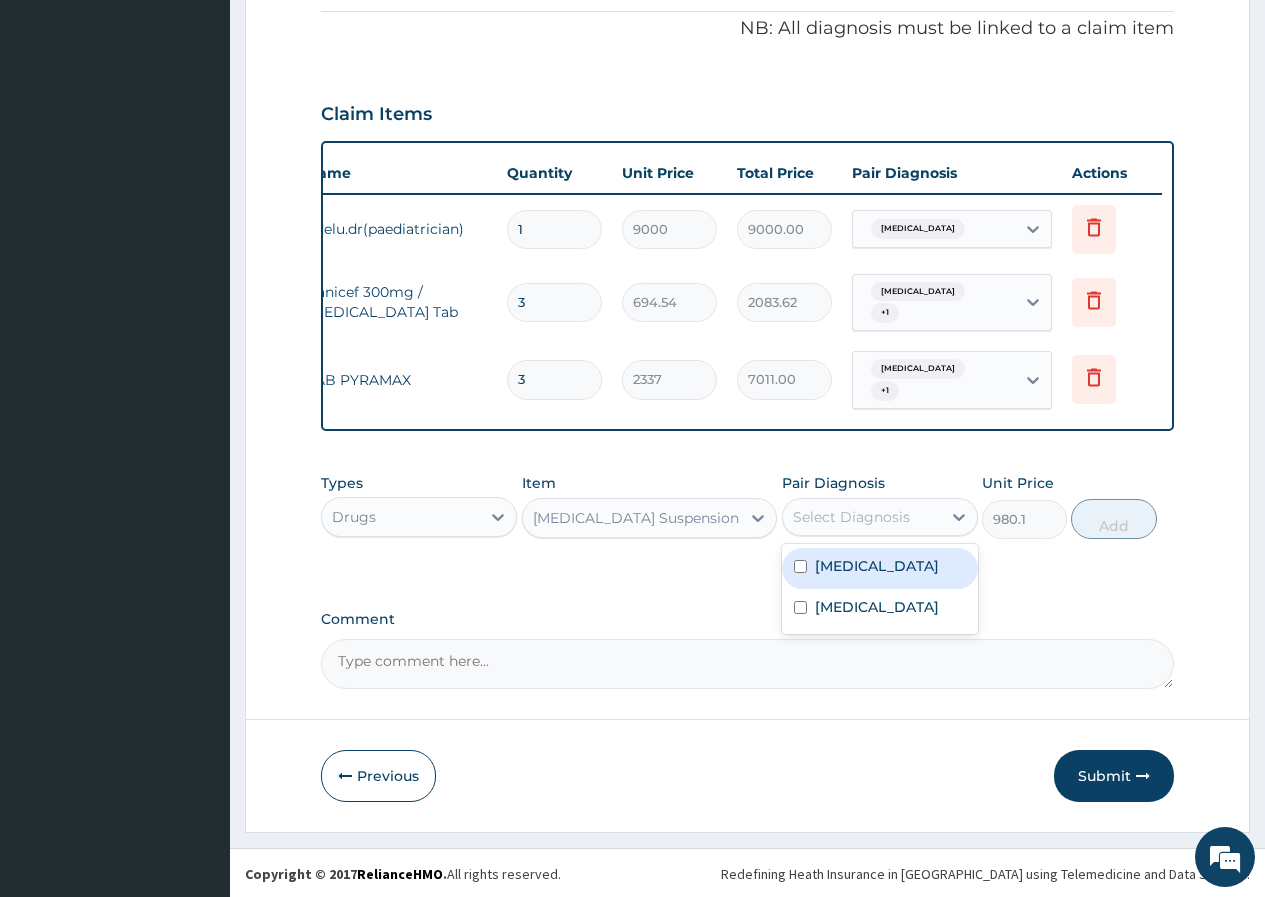 drag, startPoint x: 847, startPoint y: 566, endPoint x: 848, endPoint y: 595, distance: 29.017237 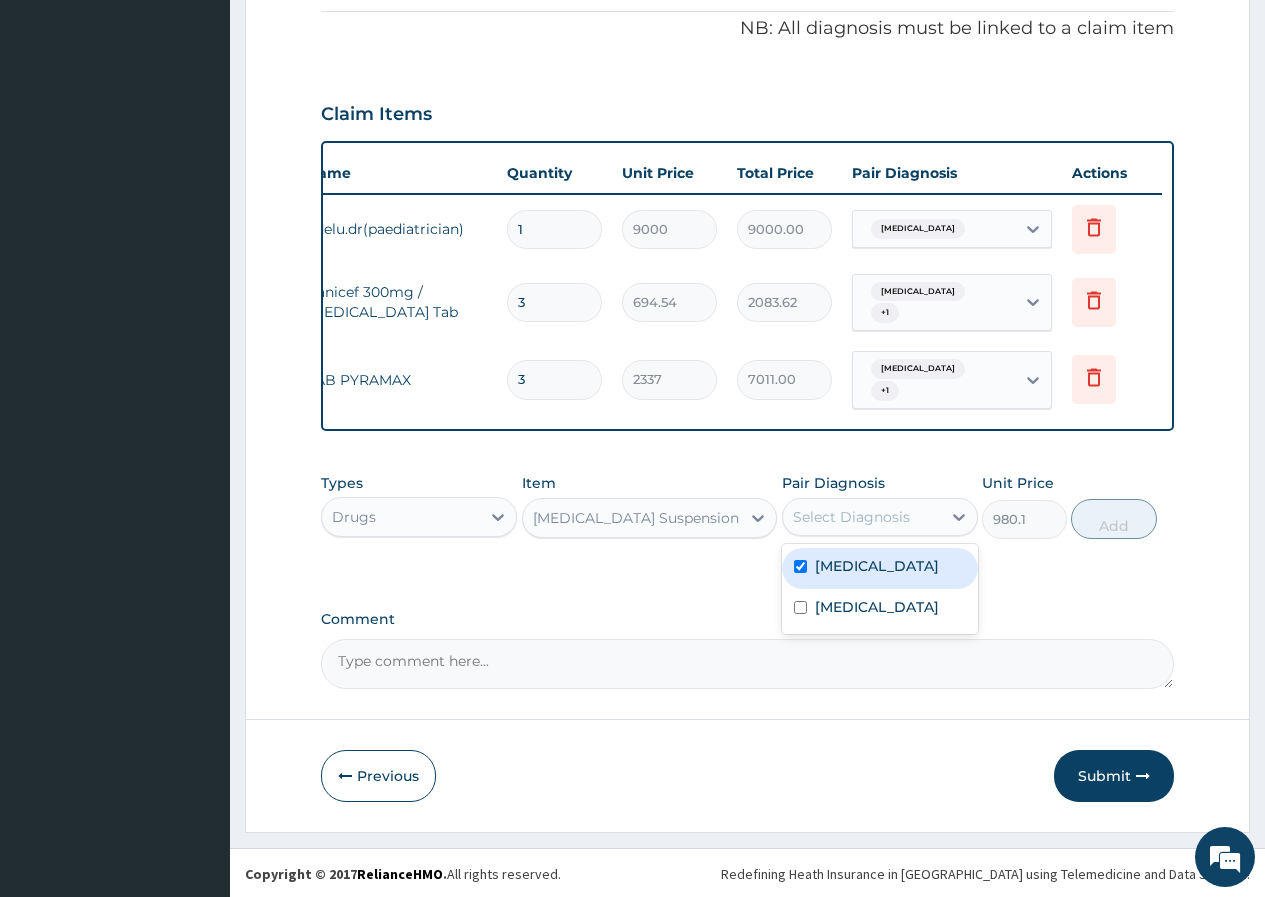 checkbox on "true" 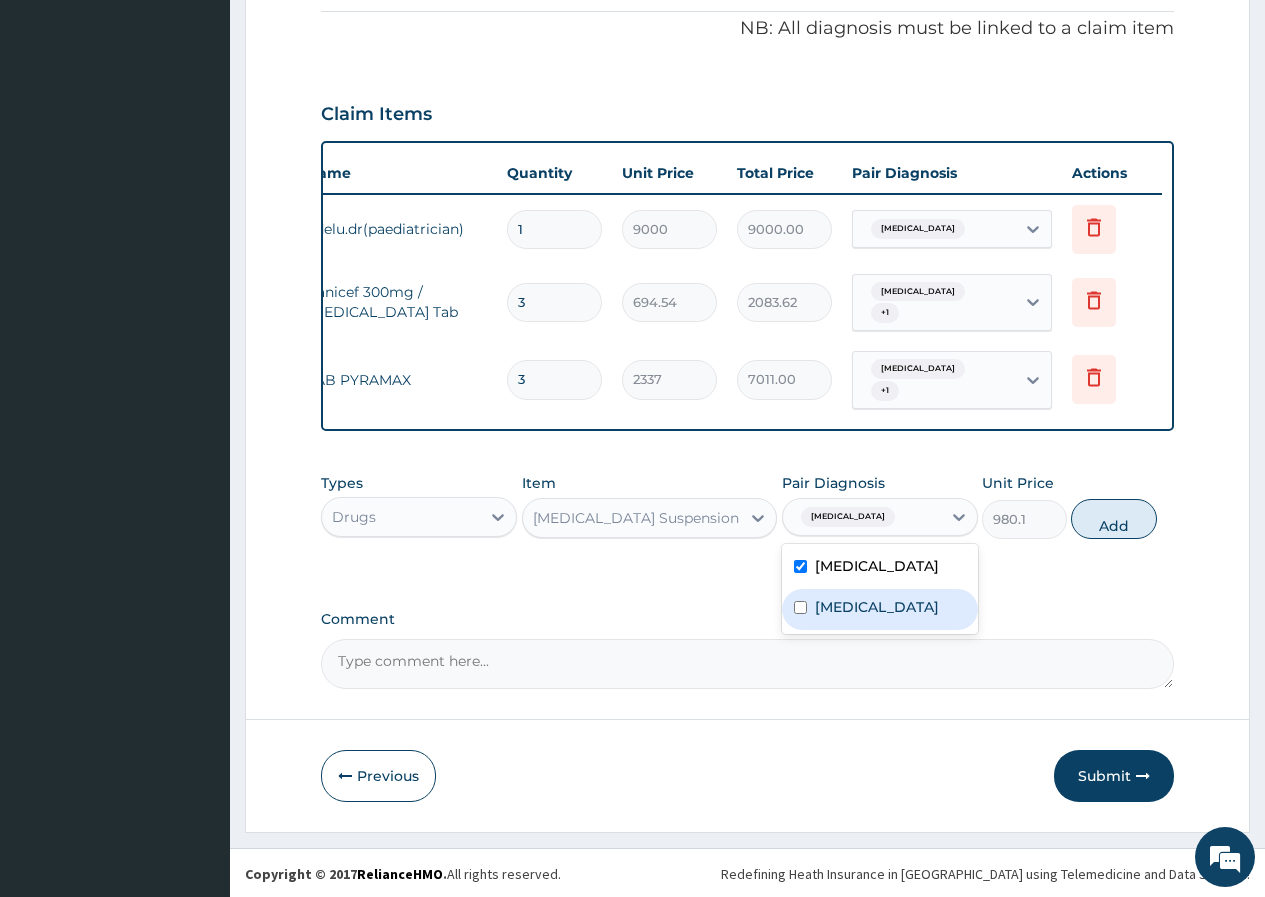 click on "[MEDICAL_DATA]" at bounding box center [880, 609] 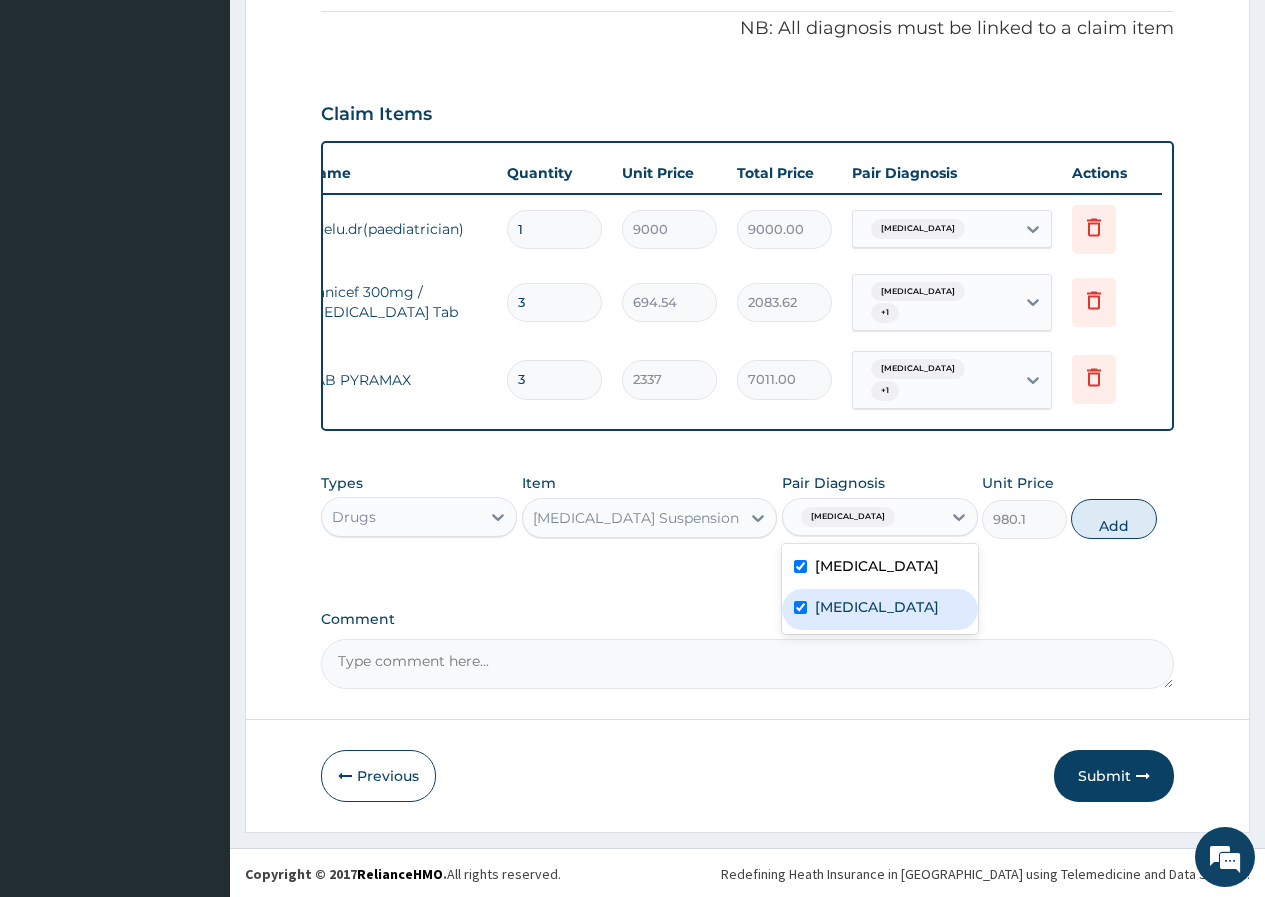 checkbox on "true" 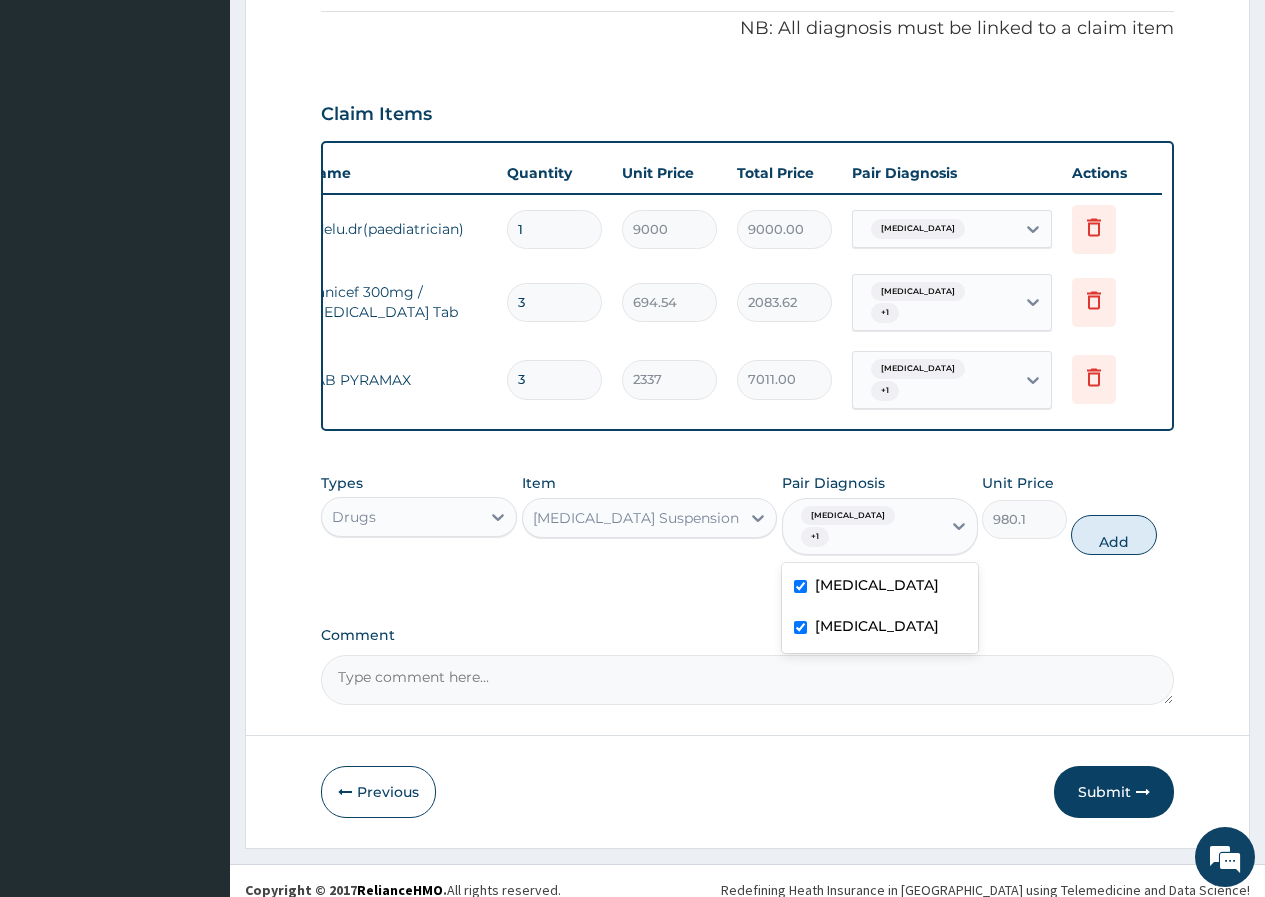 click on "Add" at bounding box center [1113, 535] 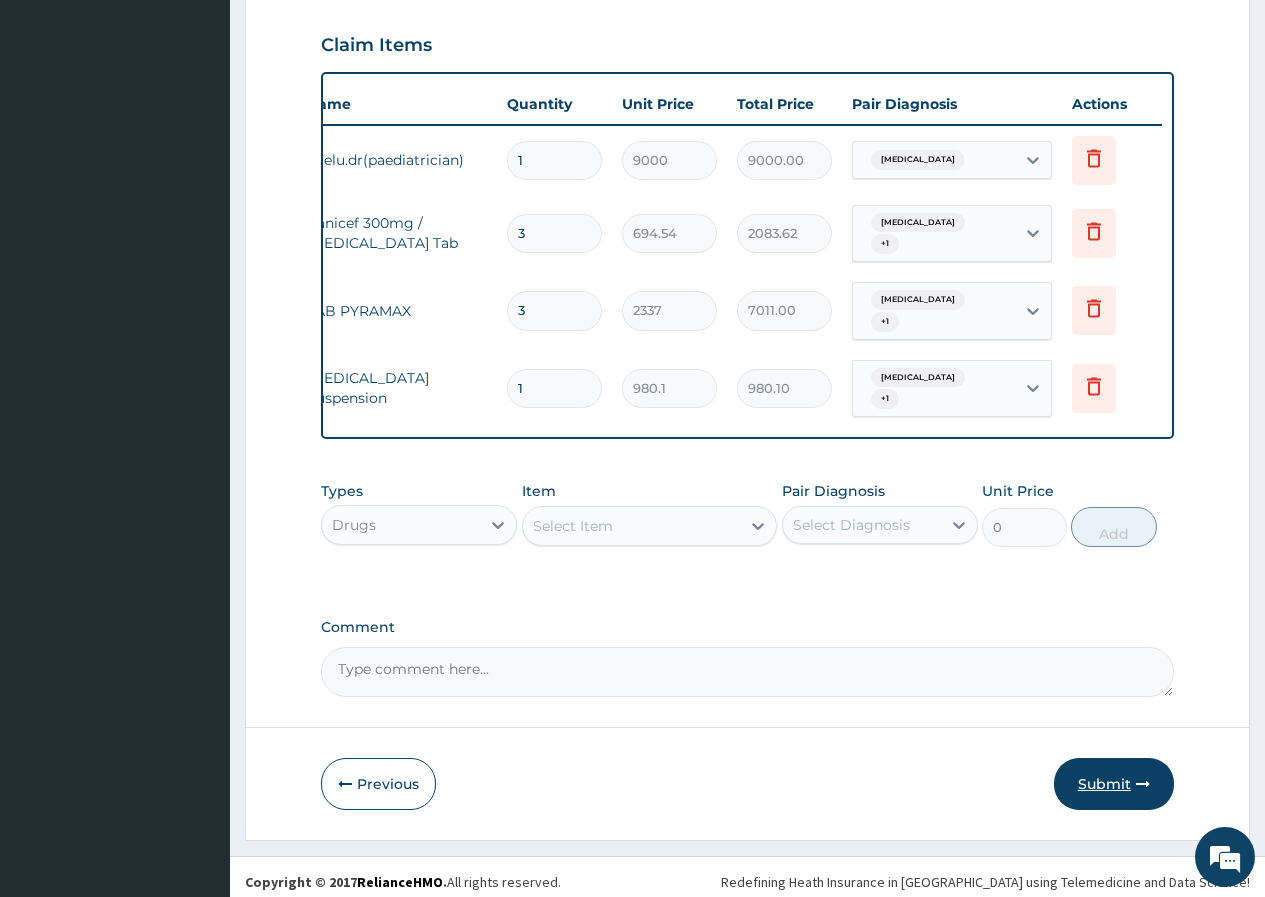 click on "Submit" at bounding box center (1114, 784) 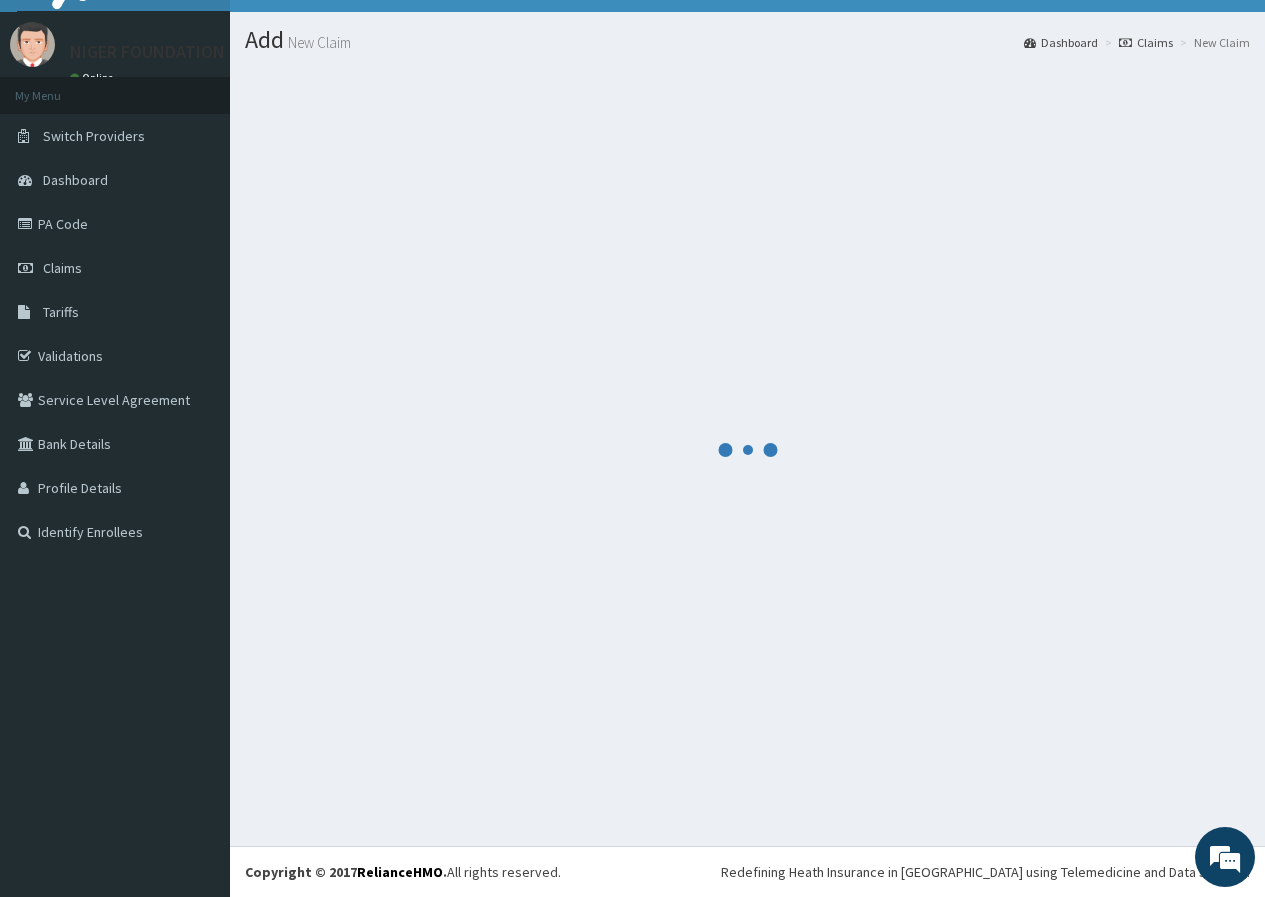 scroll, scrollTop: 672, scrollLeft: 0, axis: vertical 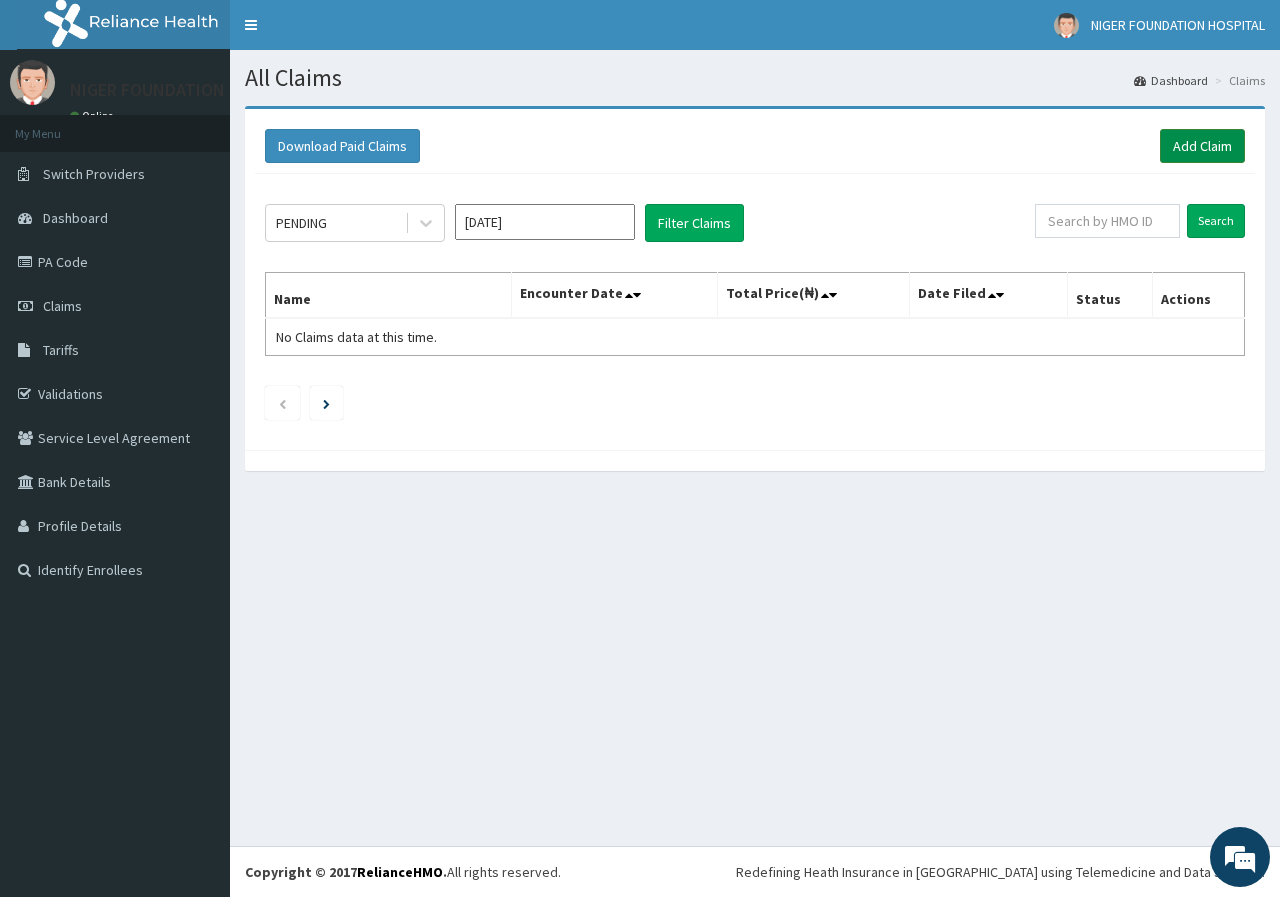 click on "Add Claim" at bounding box center (1202, 146) 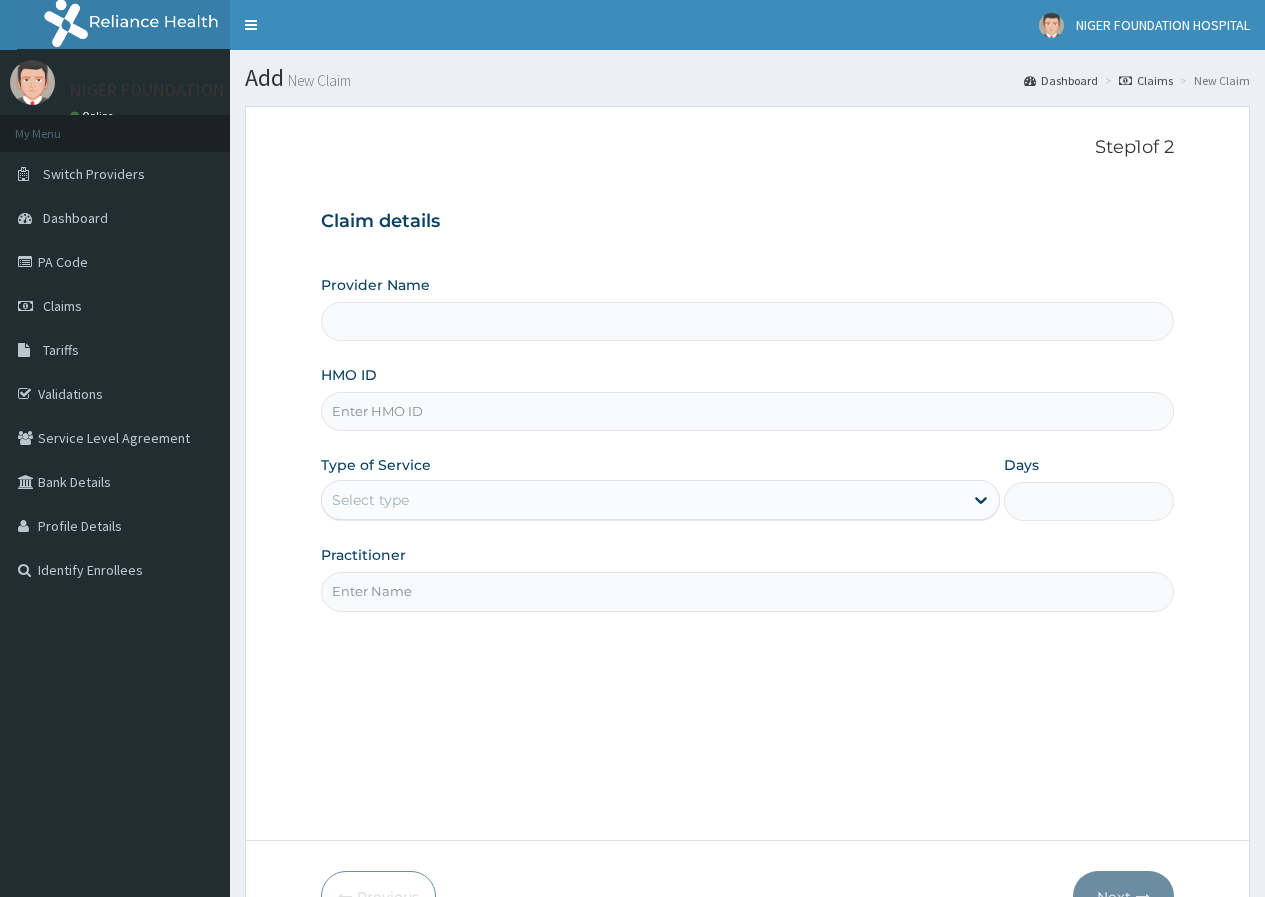 scroll, scrollTop: 0, scrollLeft: 0, axis: both 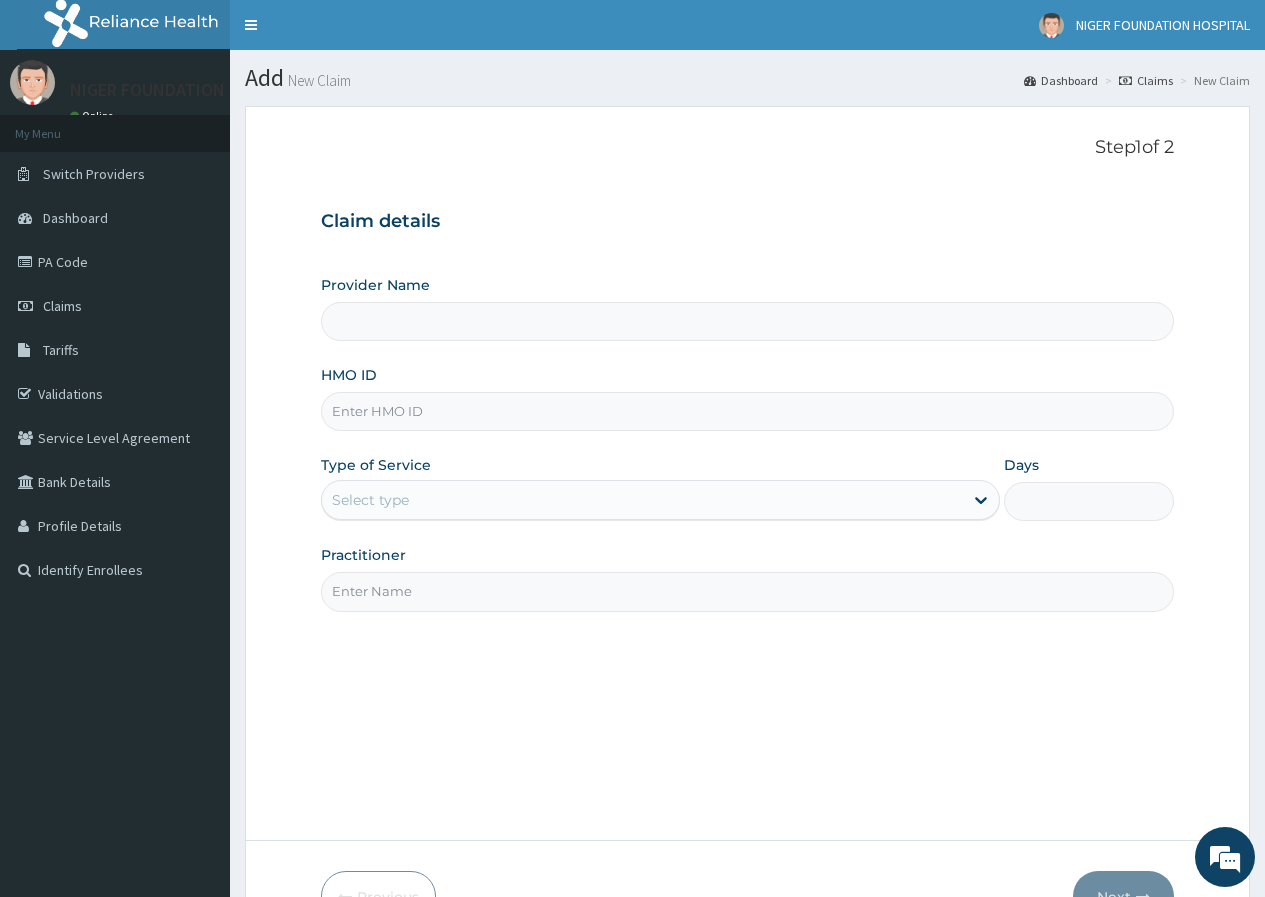 click on "Provider Name" at bounding box center (747, 321) 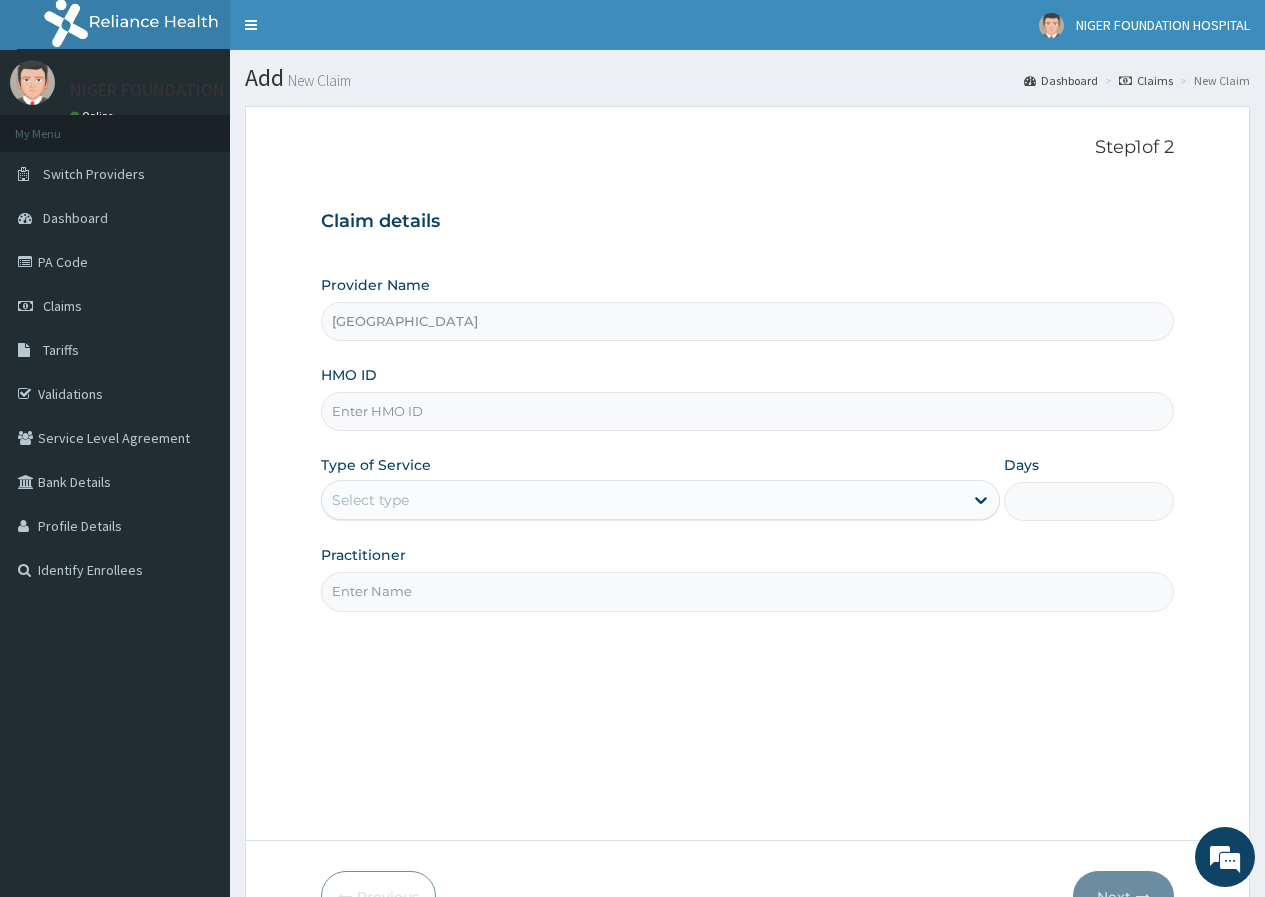 click on "HMO ID" at bounding box center (747, 411) 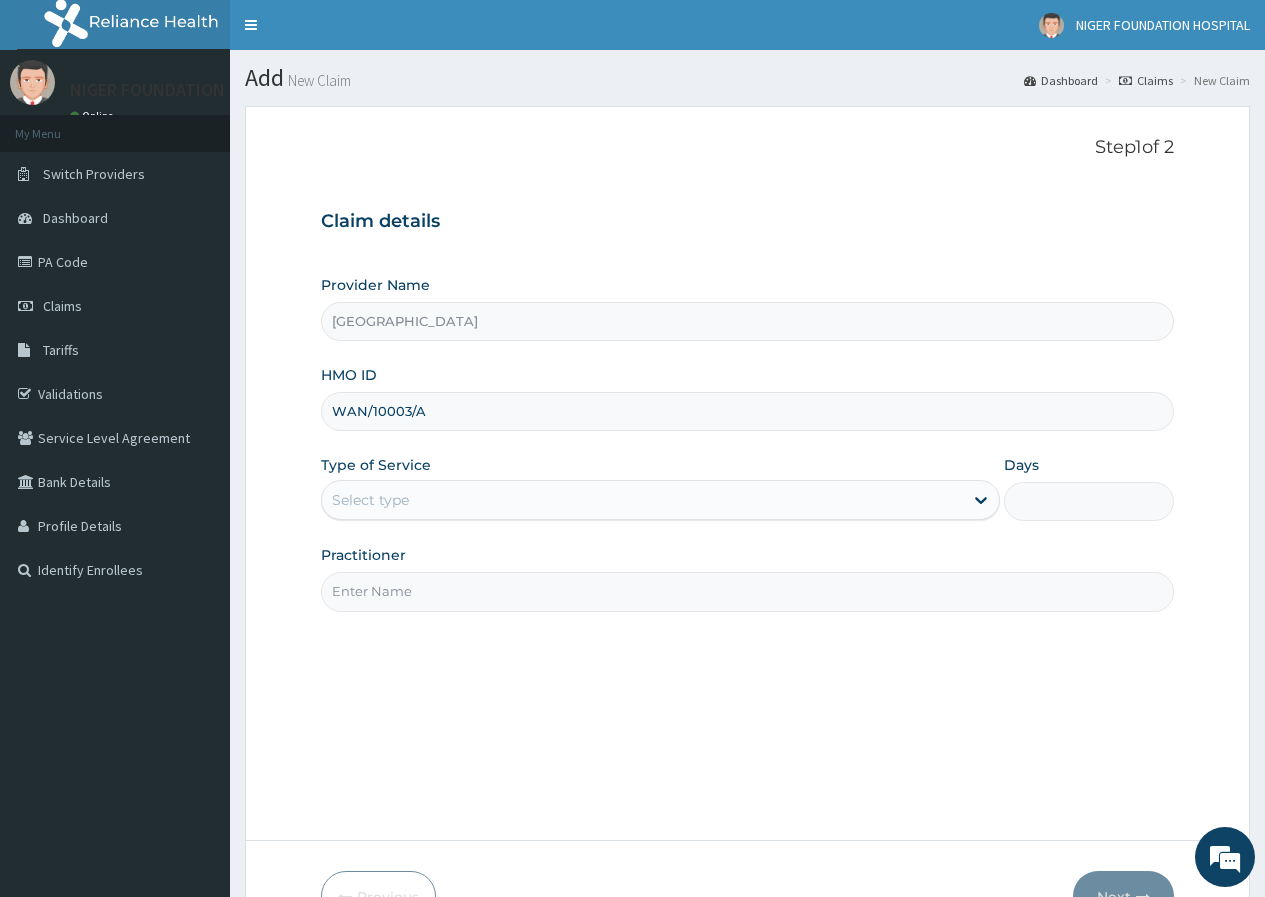 click on "WAN/10003/A" at bounding box center (747, 411) 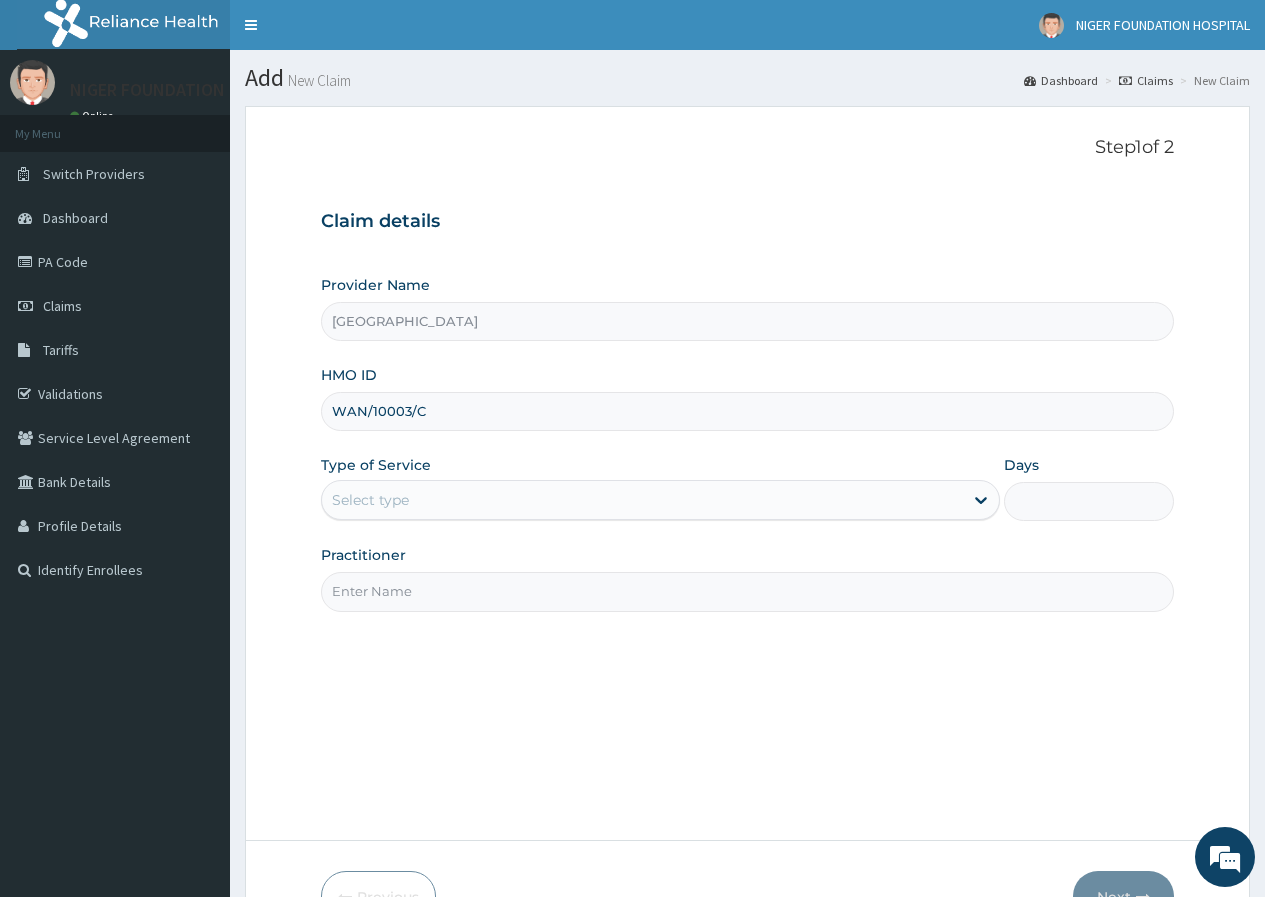 scroll, scrollTop: 0, scrollLeft: 0, axis: both 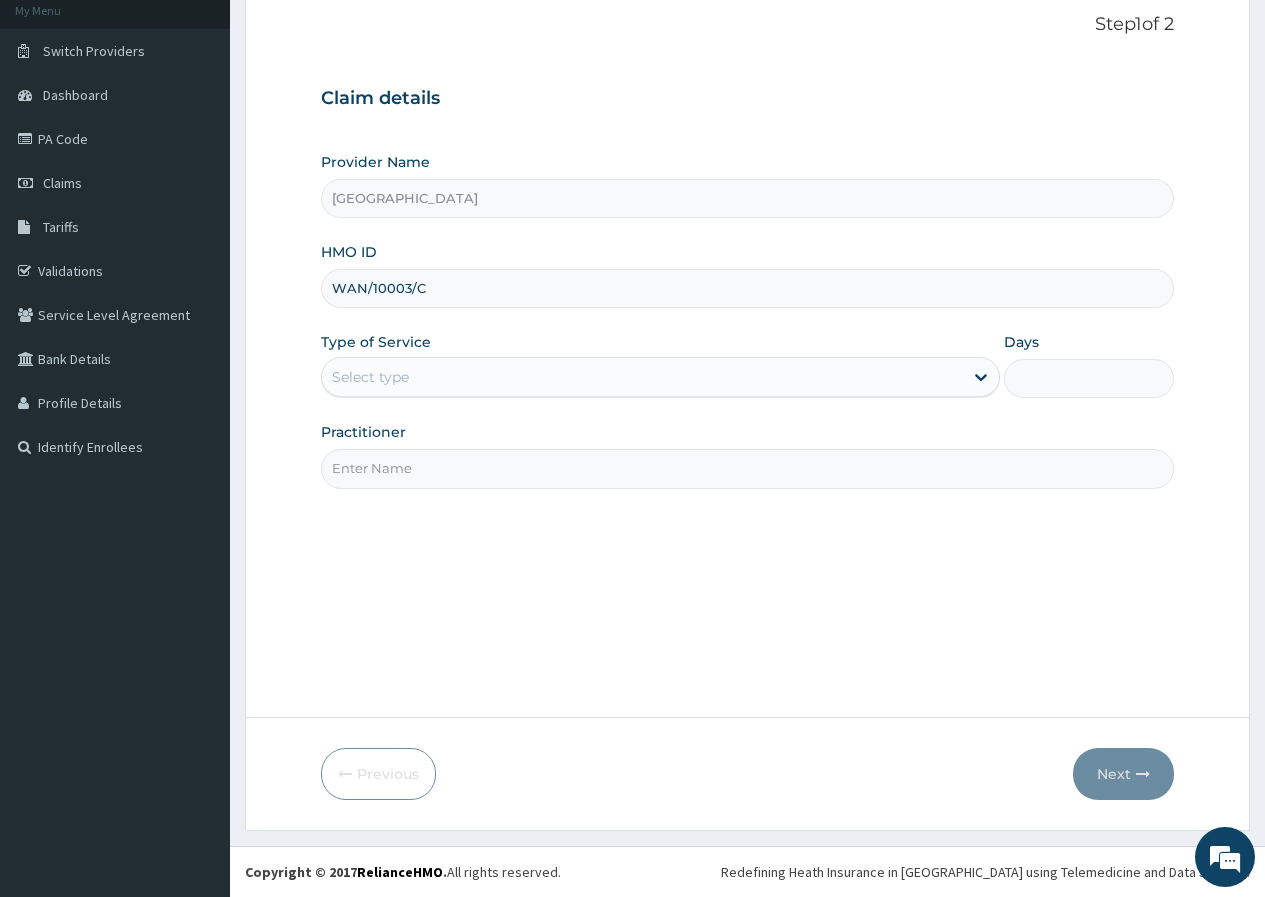 type on "WAN/10003/C" 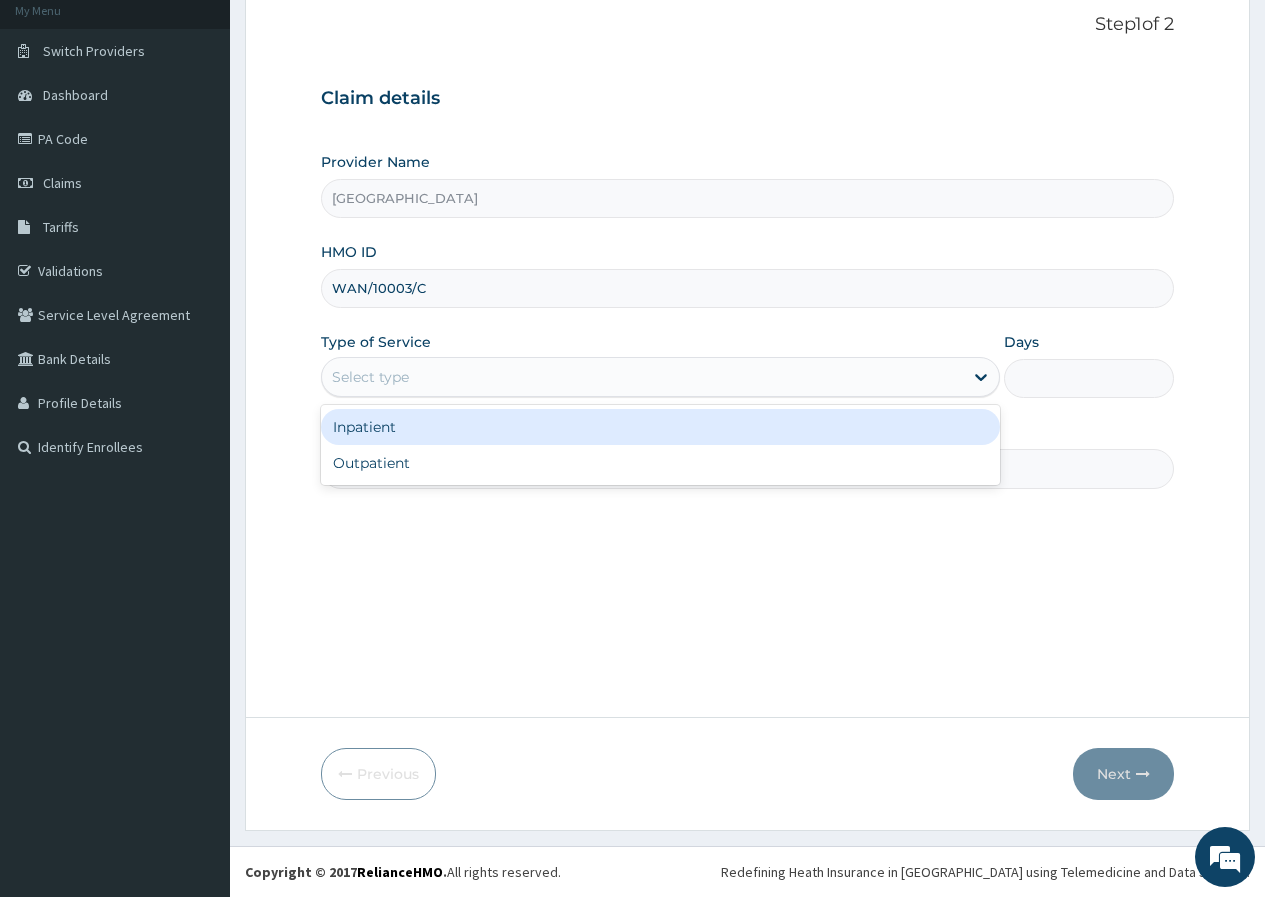 click on "Select type" at bounding box center (370, 377) 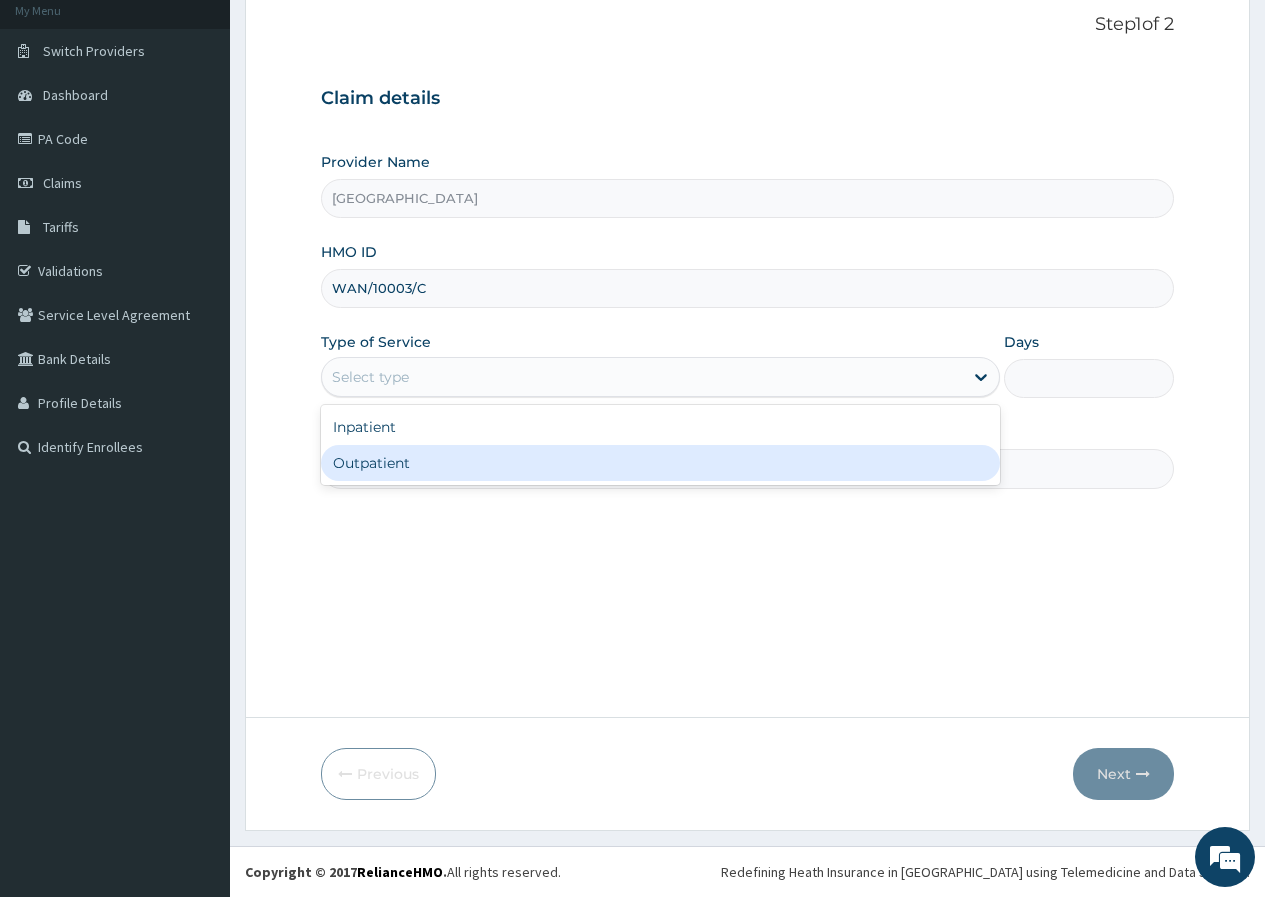 click on "Outpatient" at bounding box center [660, 463] 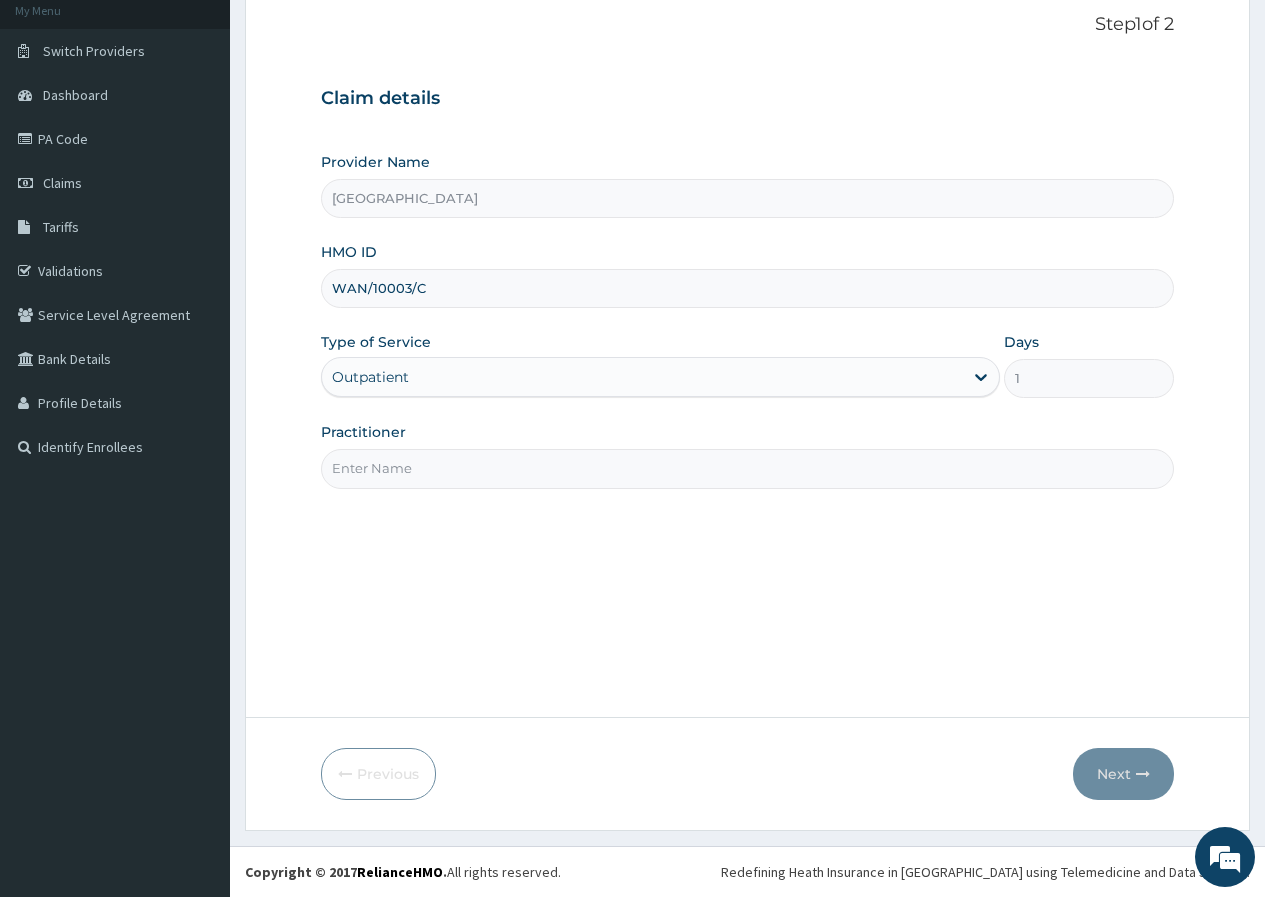 click on "Practitioner" at bounding box center (747, 468) 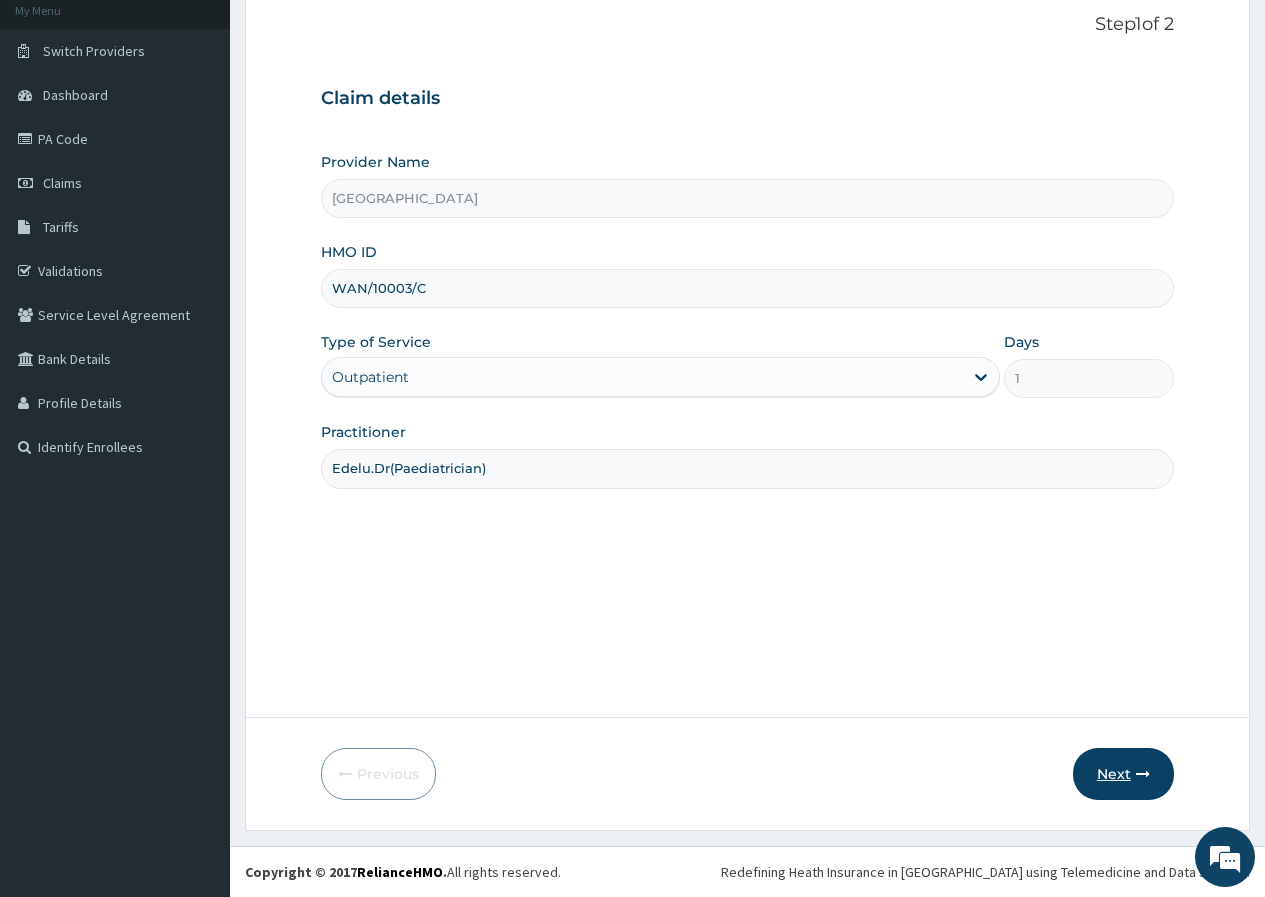 click on "Next" at bounding box center (1123, 774) 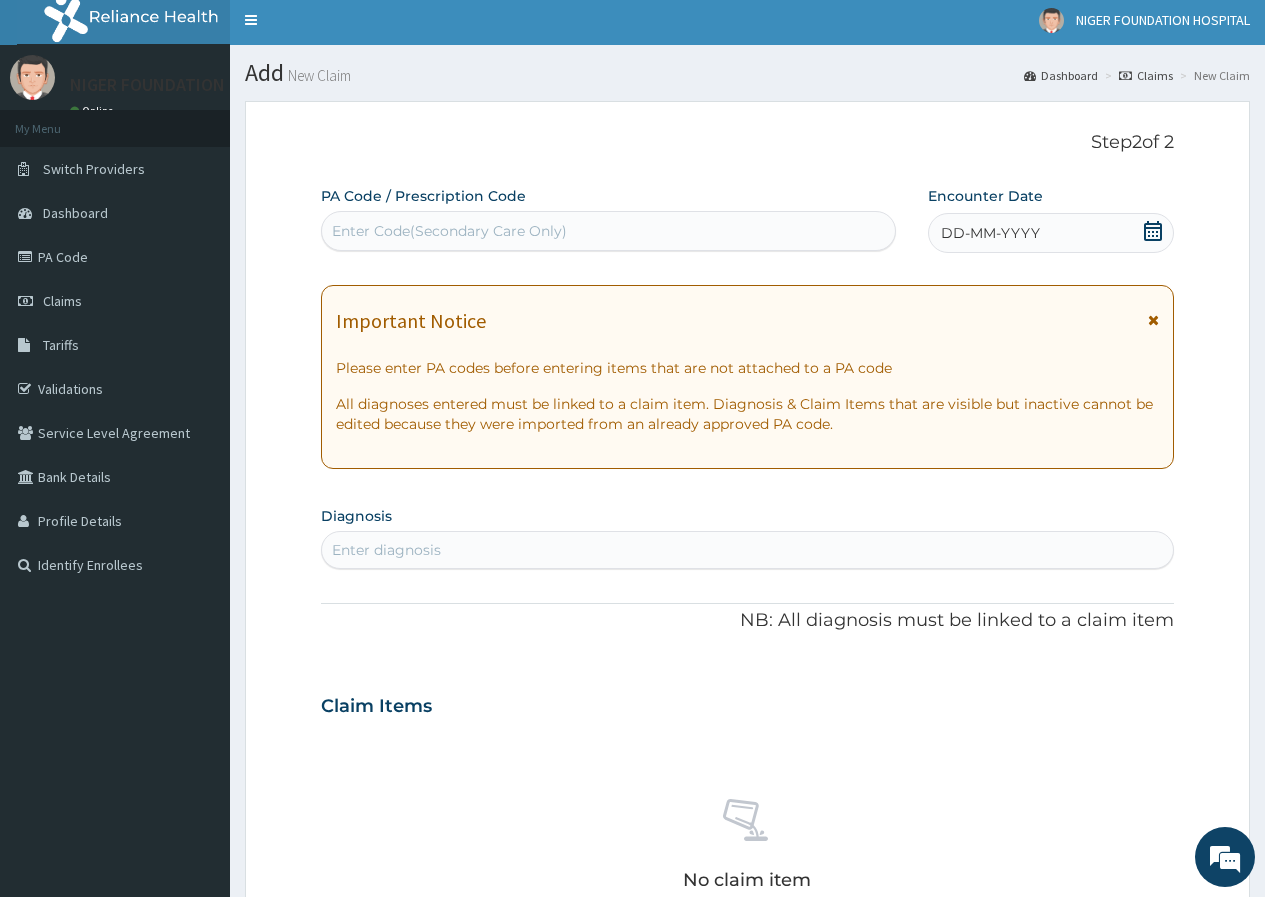 scroll, scrollTop: 0, scrollLeft: 0, axis: both 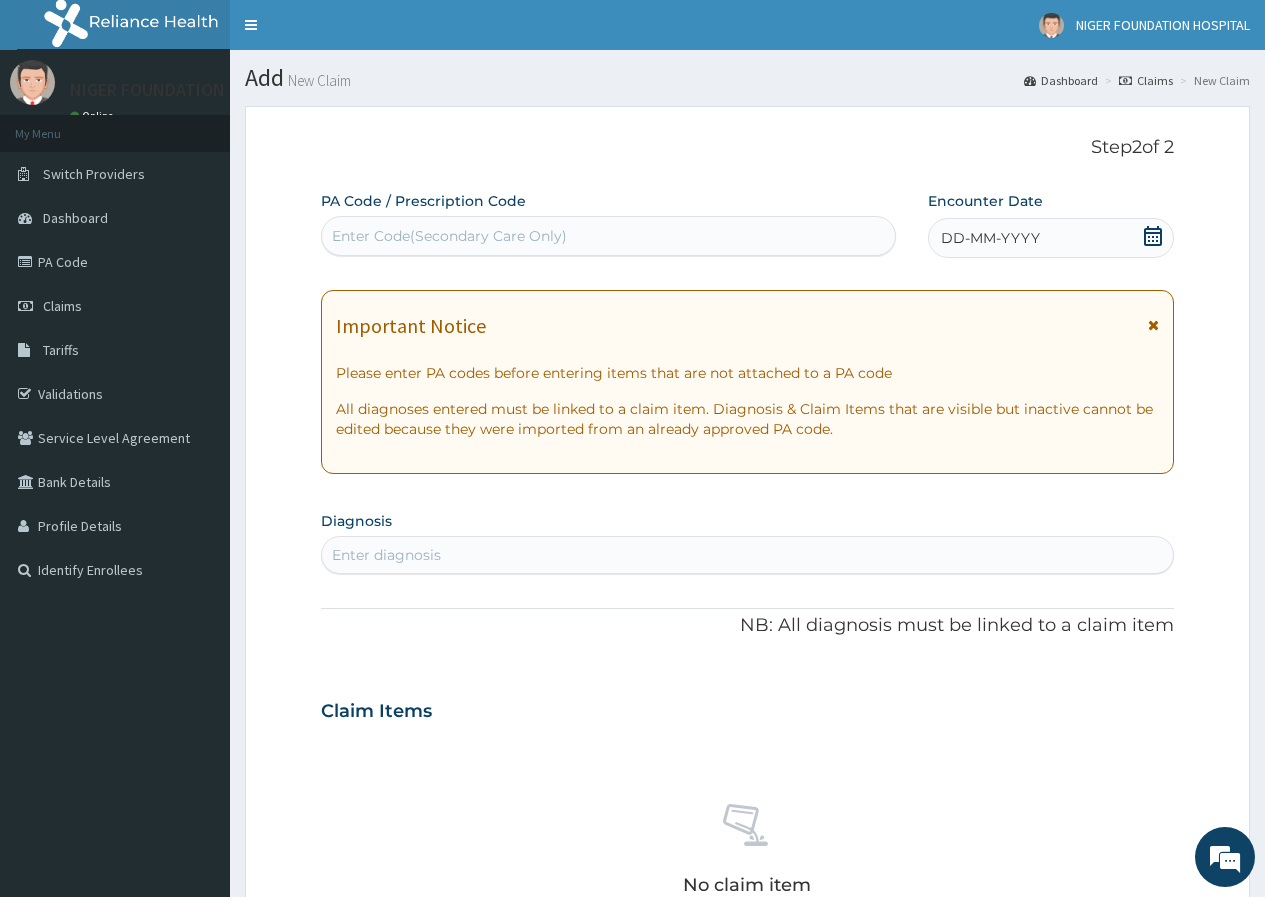 click on "Enter Code(Secondary Care Only)" at bounding box center [449, 236] 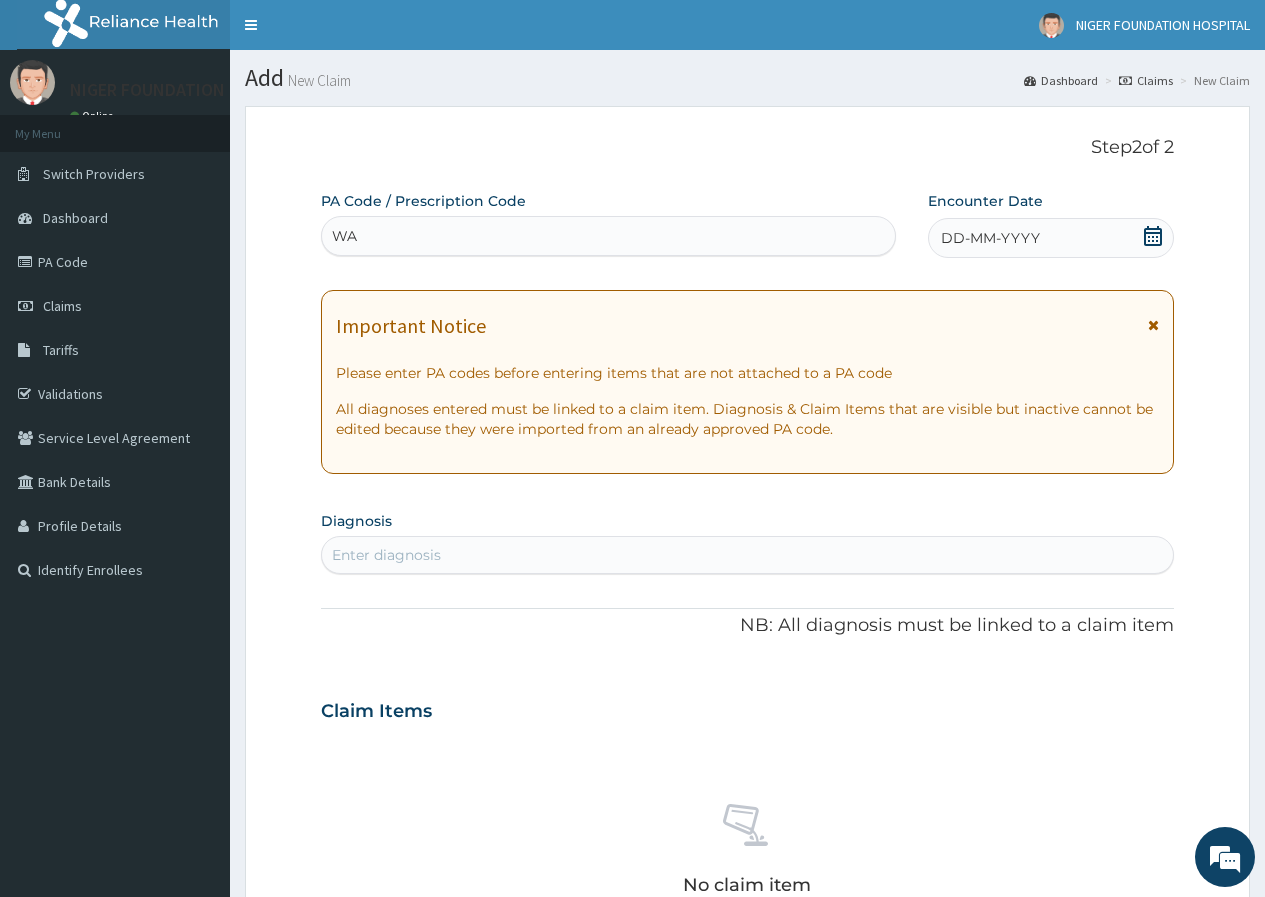 type on "W" 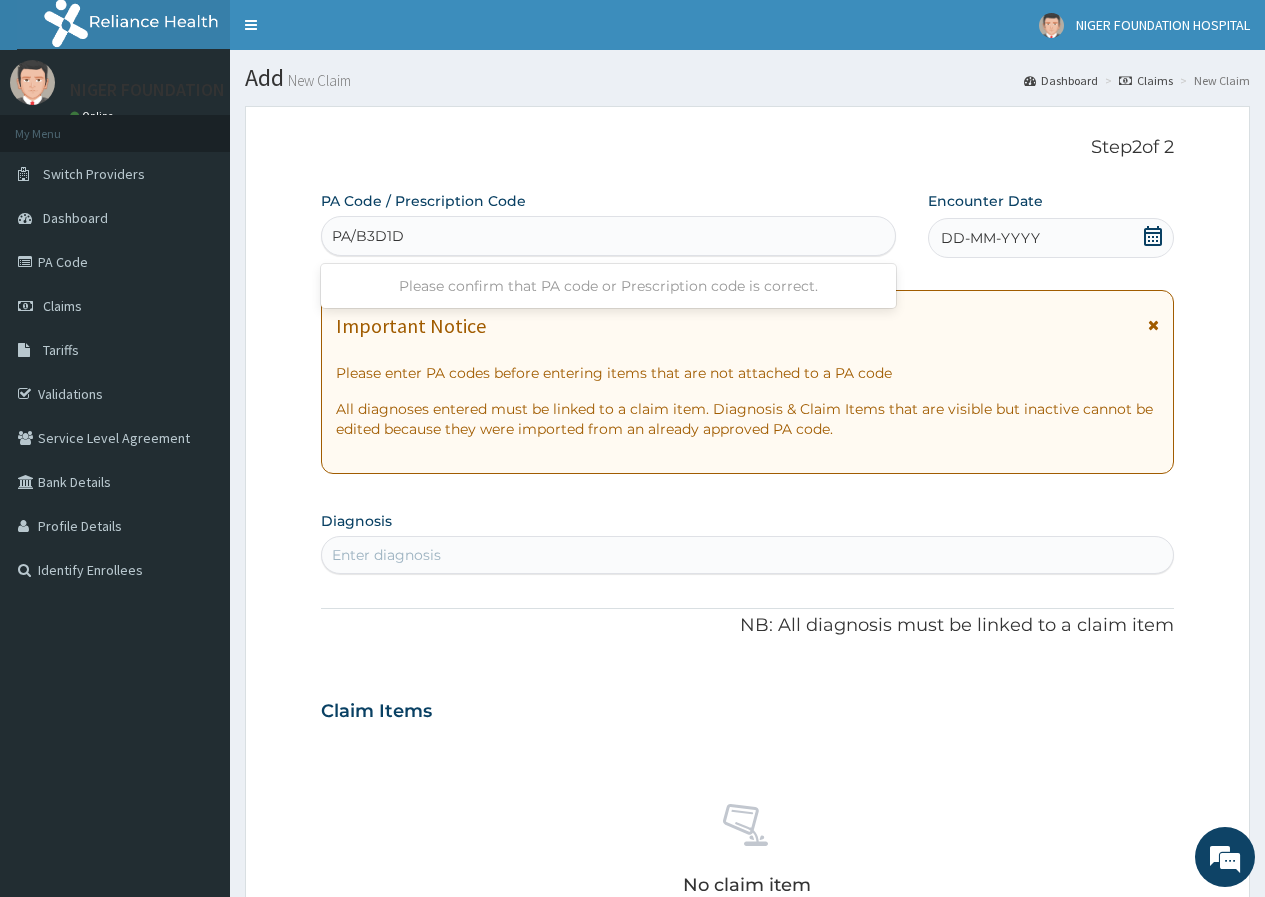 type on "PA/B3D1D9" 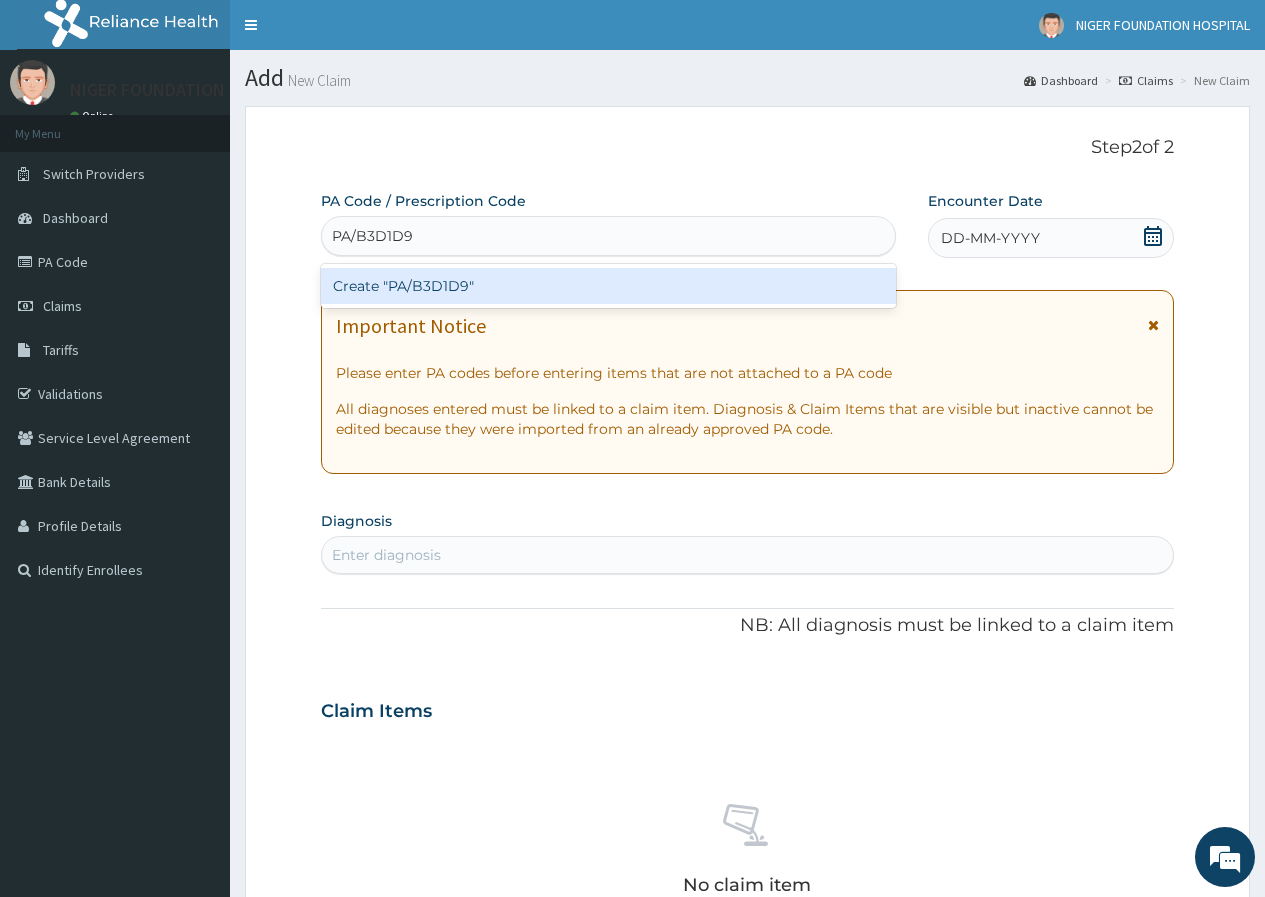 type 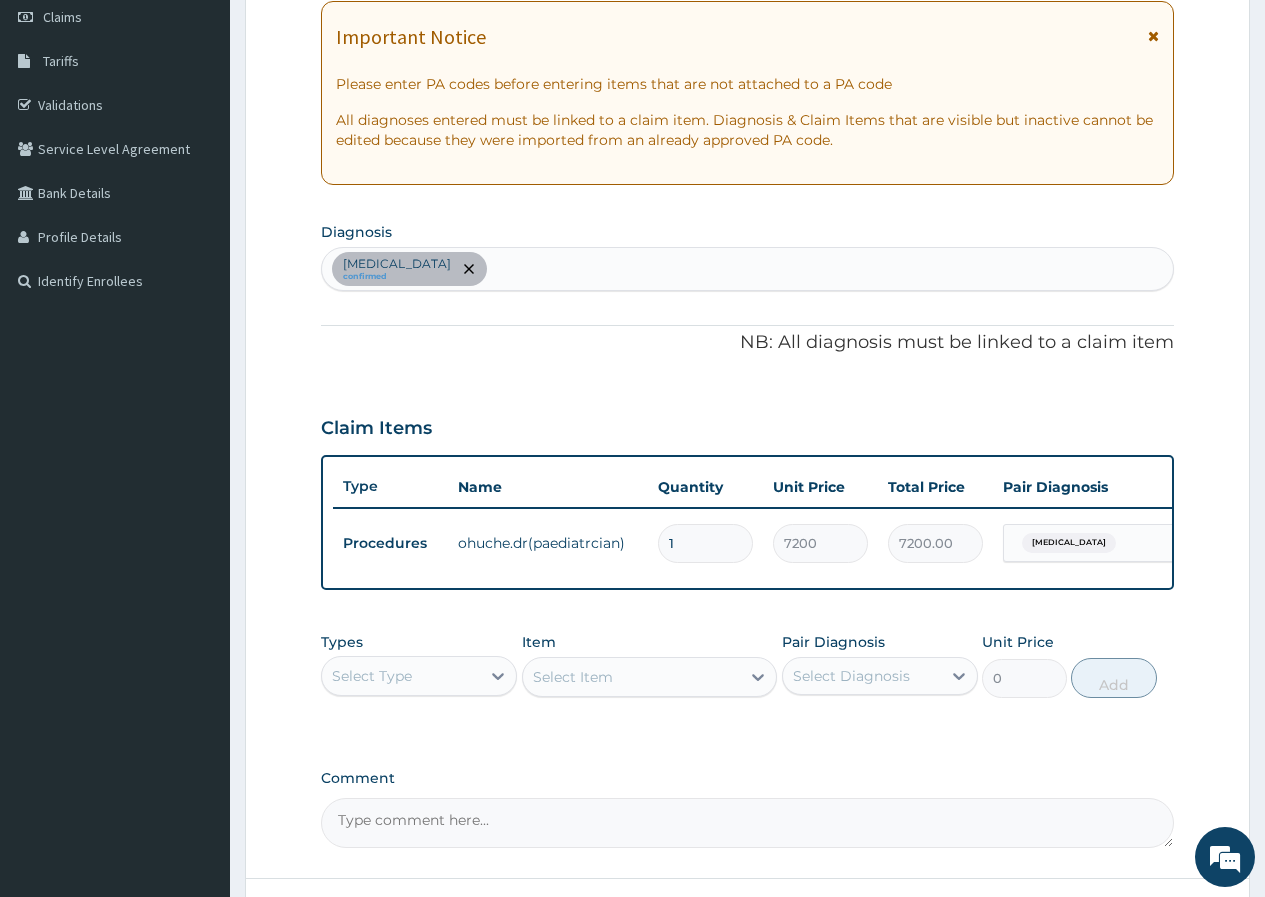 scroll, scrollTop: 300, scrollLeft: 0, axis: vertical 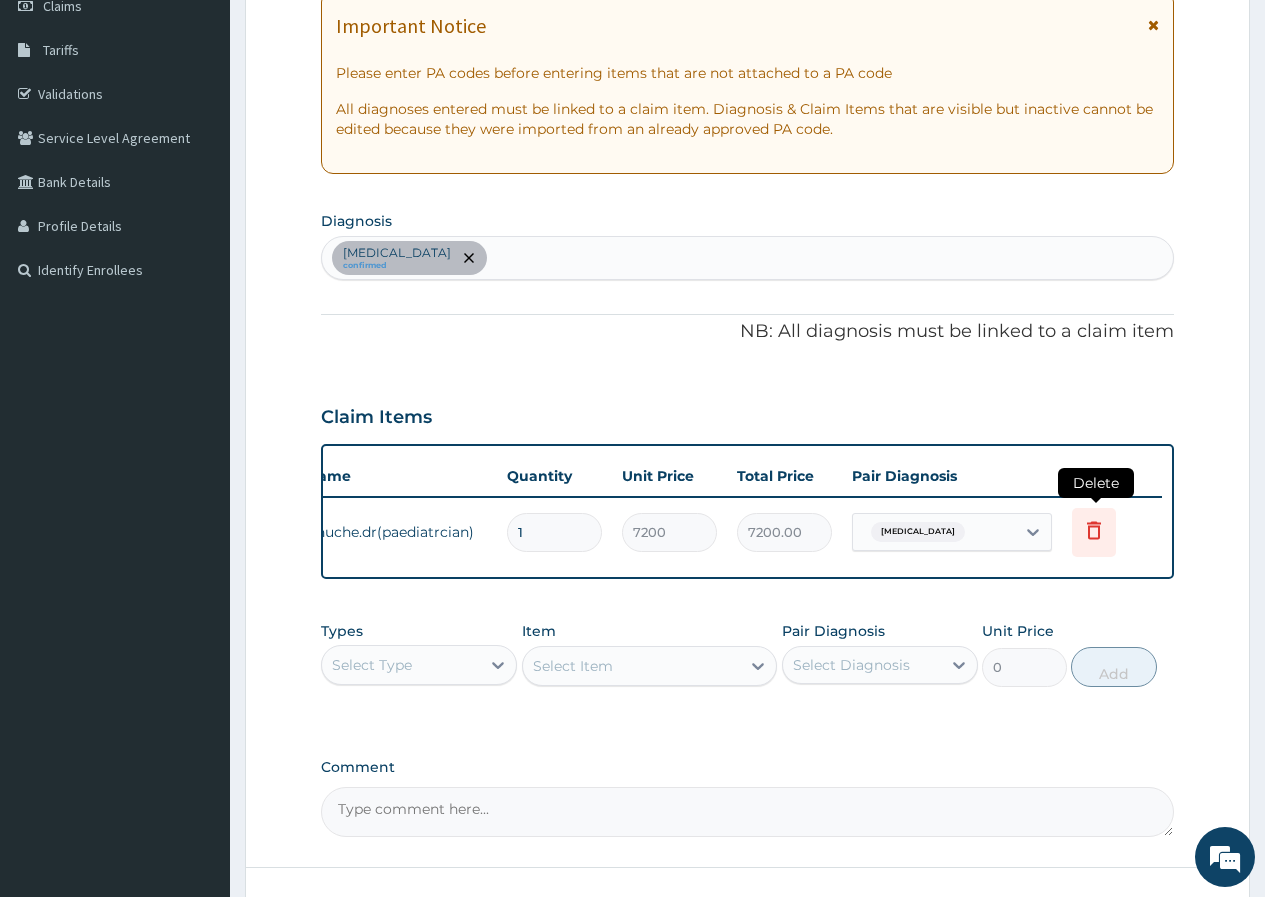 click 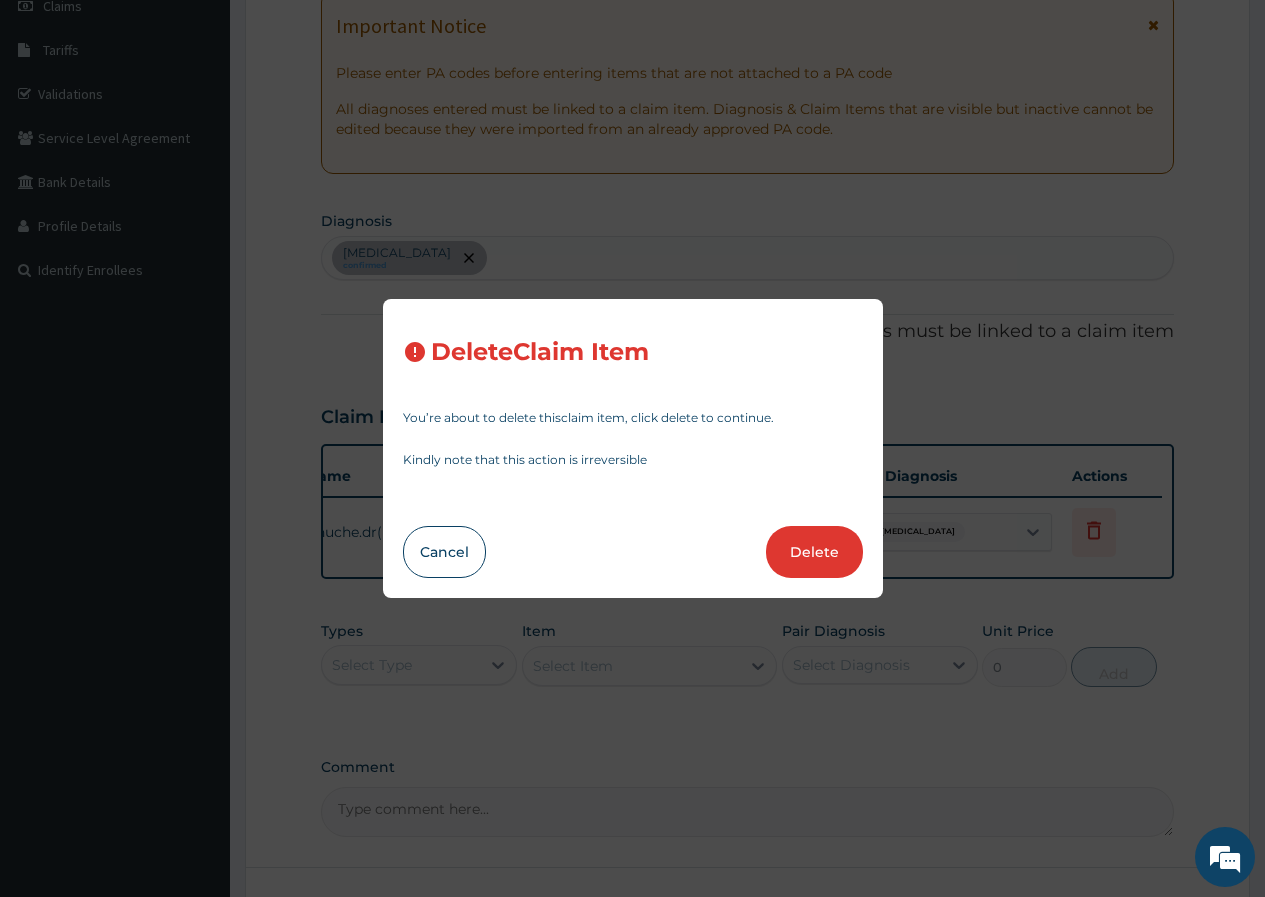 click on "Delete" at bounding box center [814, 552] 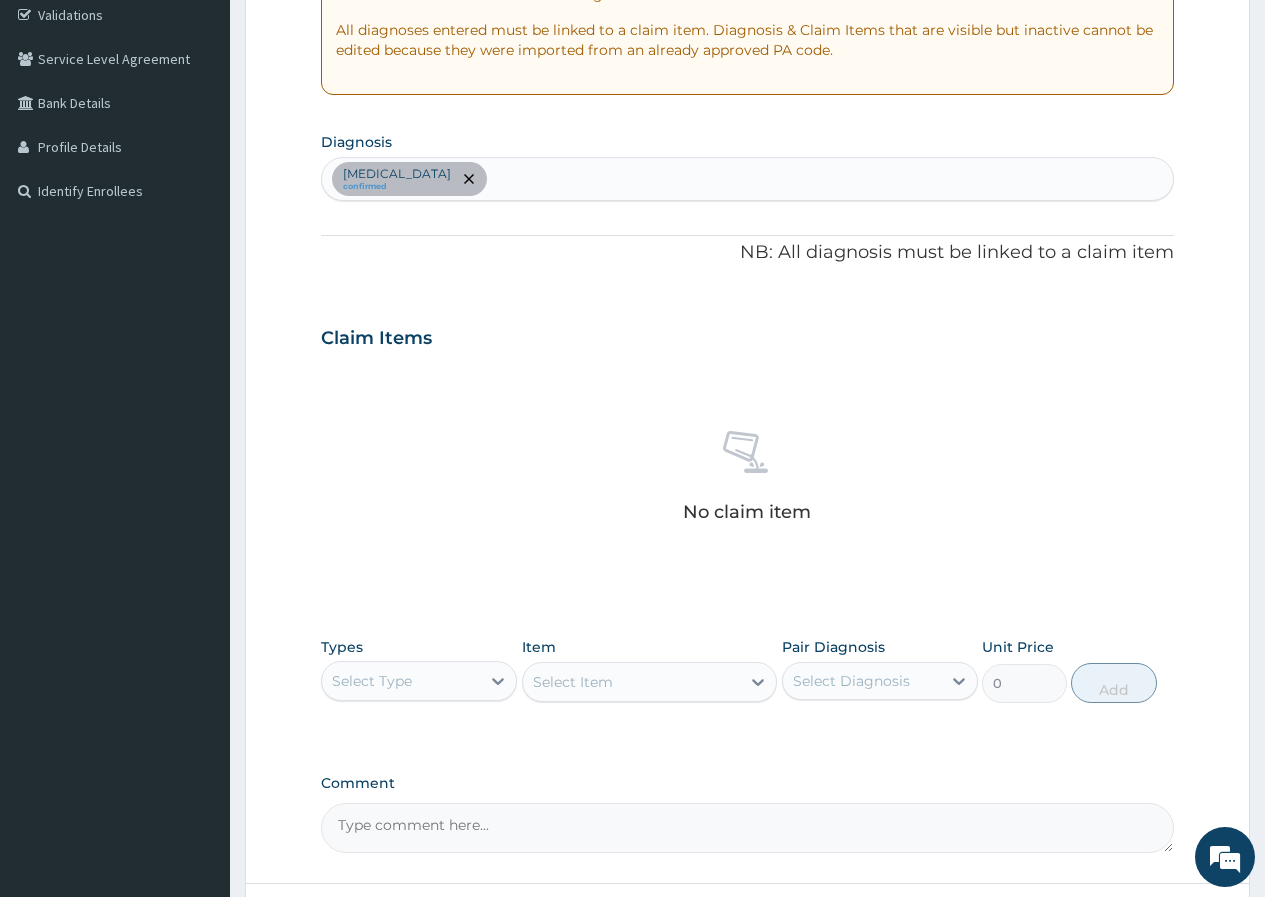 scroll, scrollTop: 500, scrollLeft: 0, axis: vertical 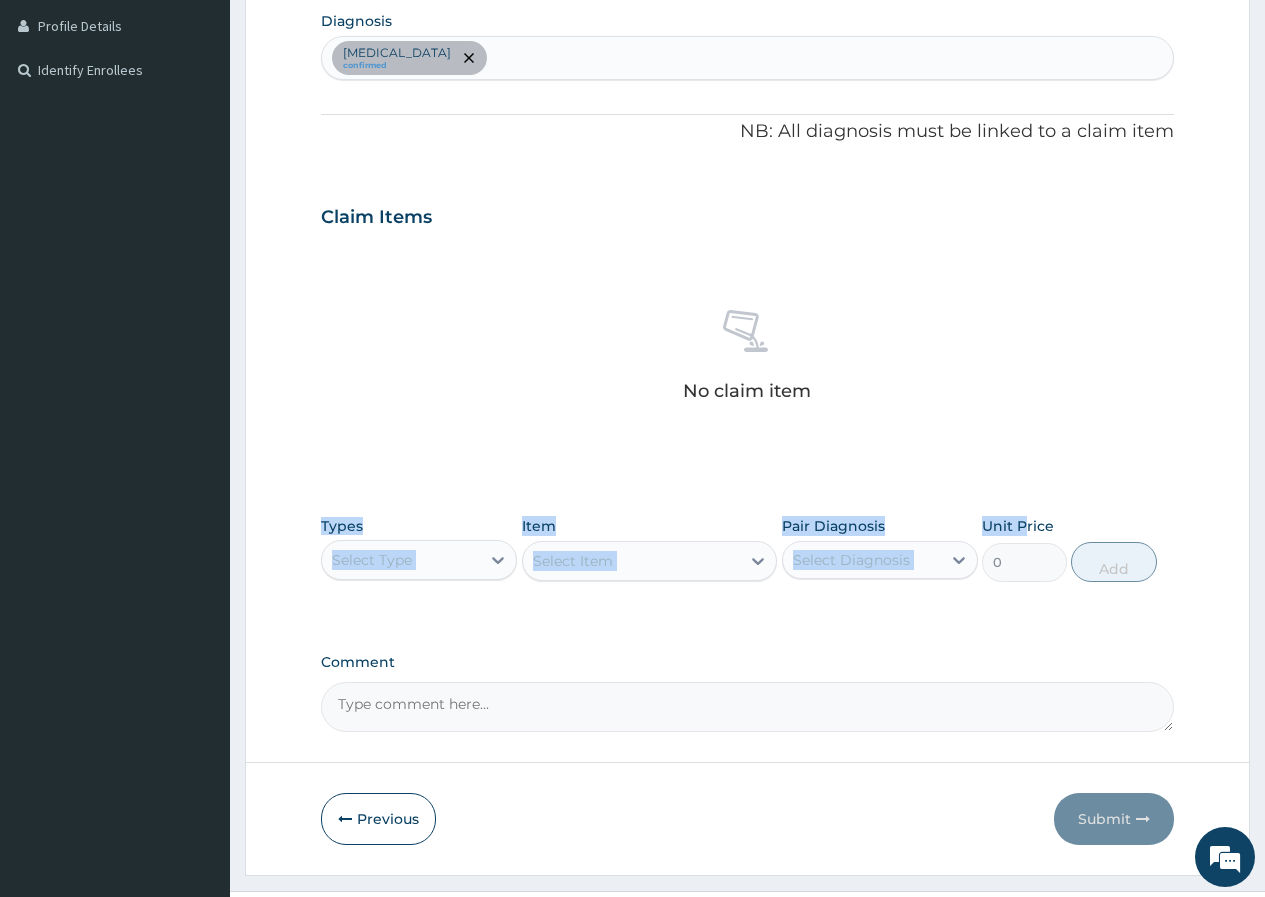 drag, startPoint x: 1279, startPoint y: 371, endPoint x: 1279, endPoint y: 545, distance: 174 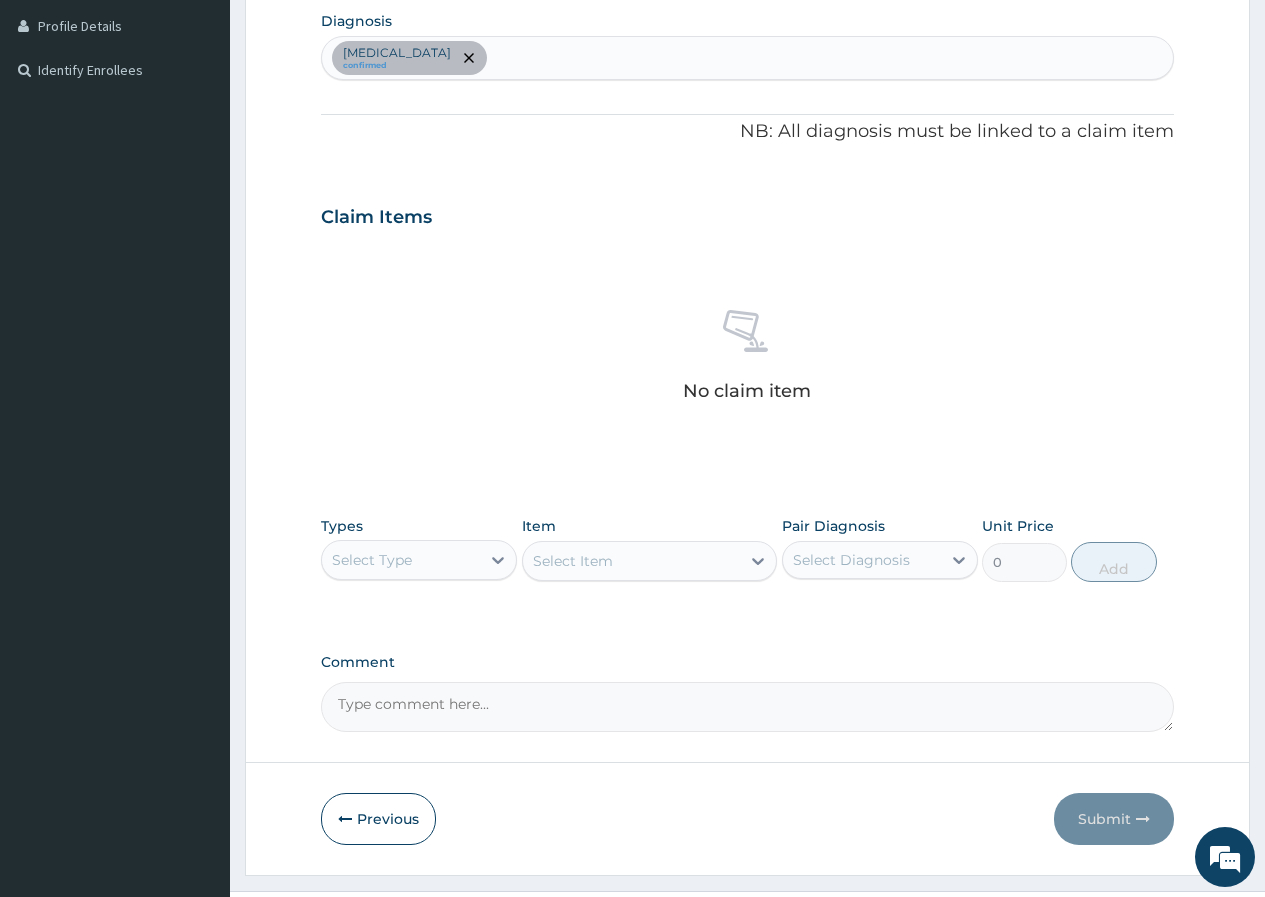 click on "No claim item" at bounding box center (747, 359) 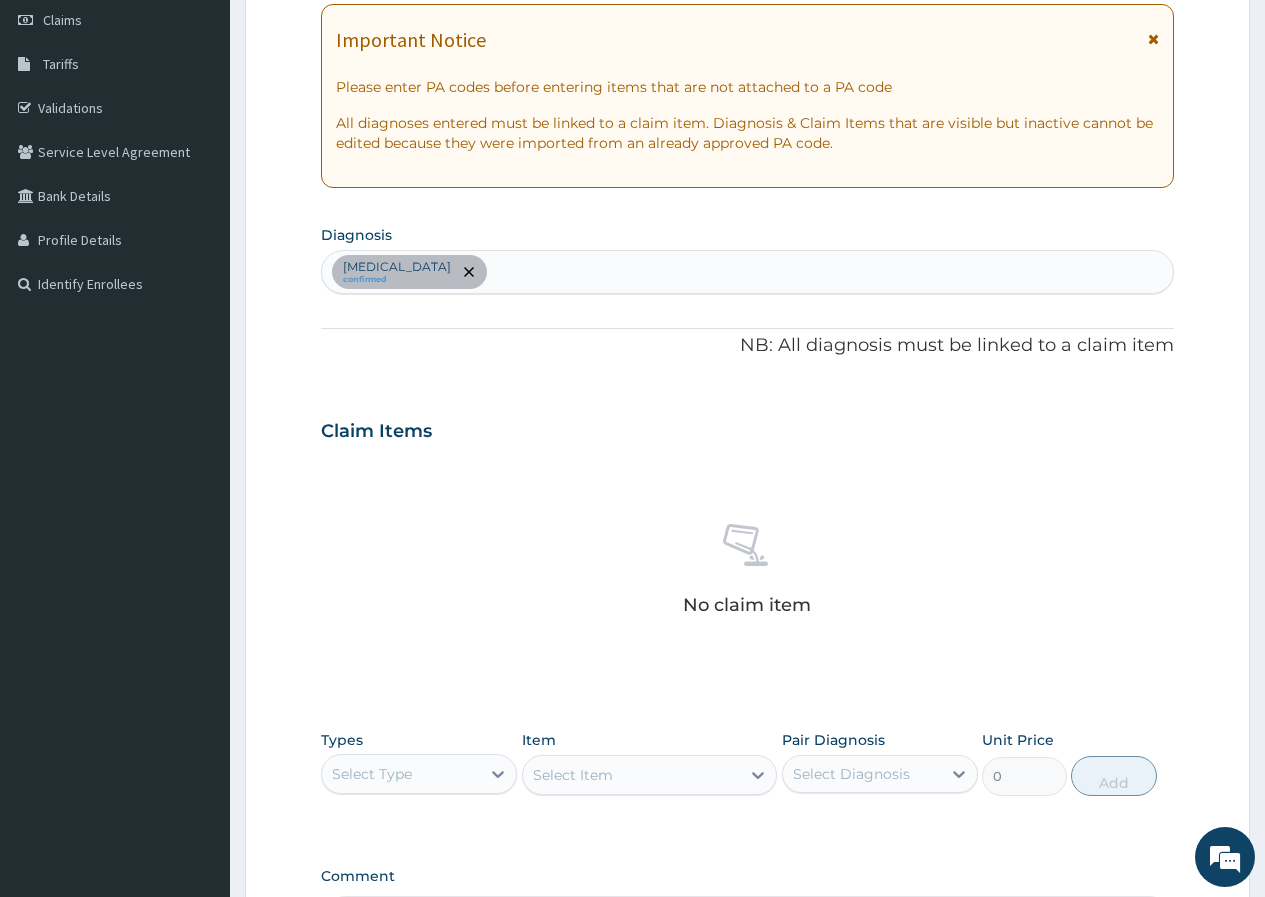 scroll, scrollTop: 300, scrollLeft: 0, axis: vertical 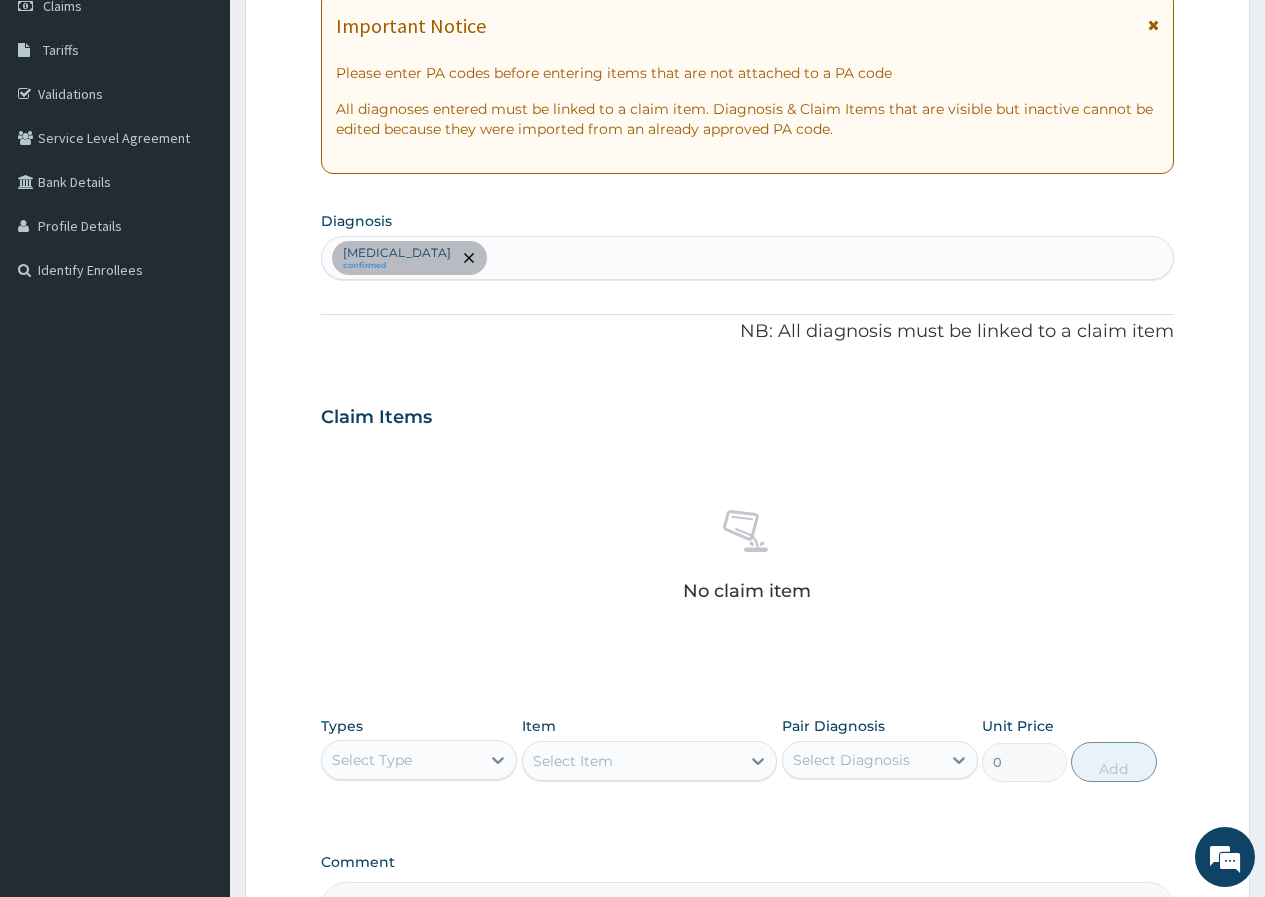 click on "[MEDICAL_DATA] confirmed" at bounding box center [747, 258] 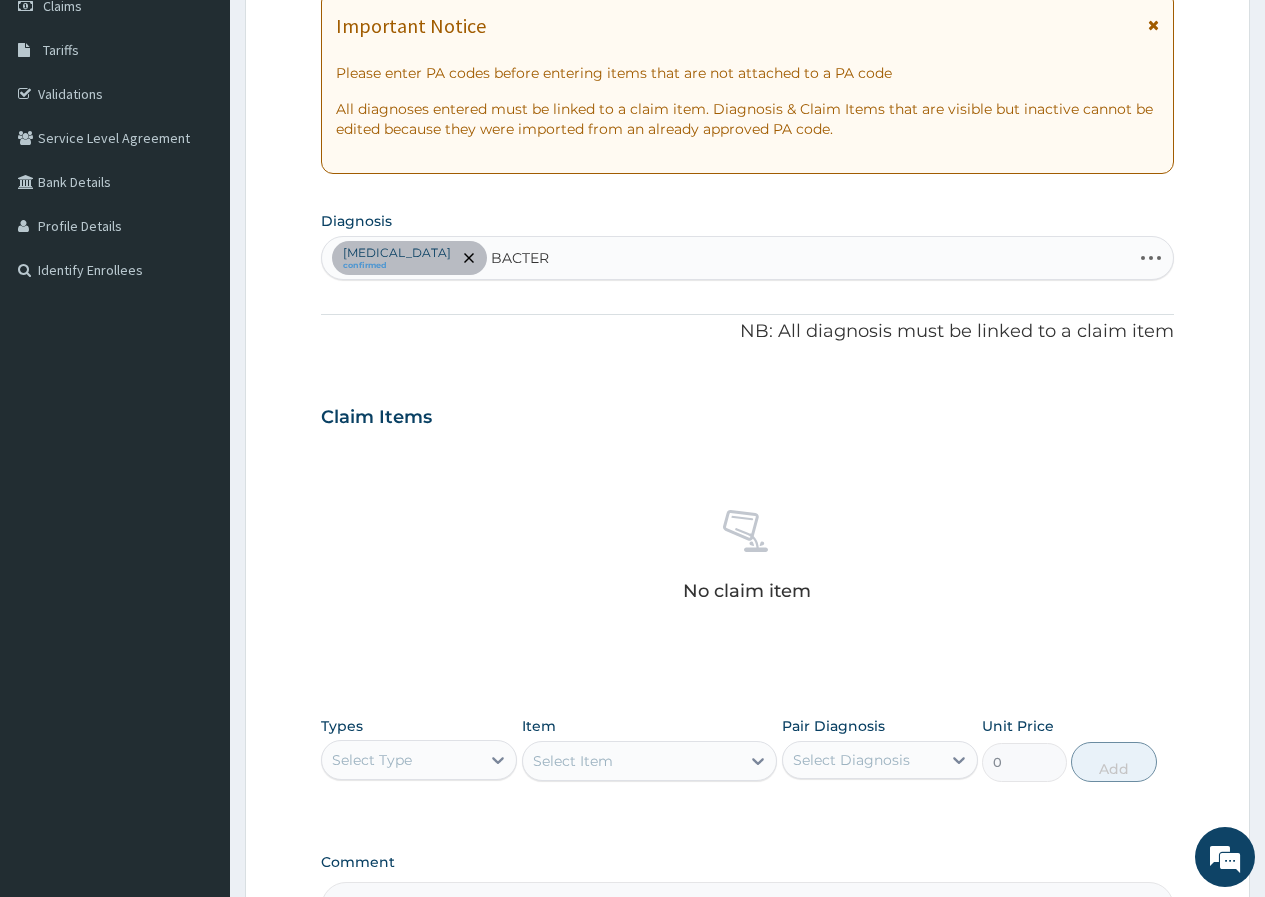 type on "BACTERE" 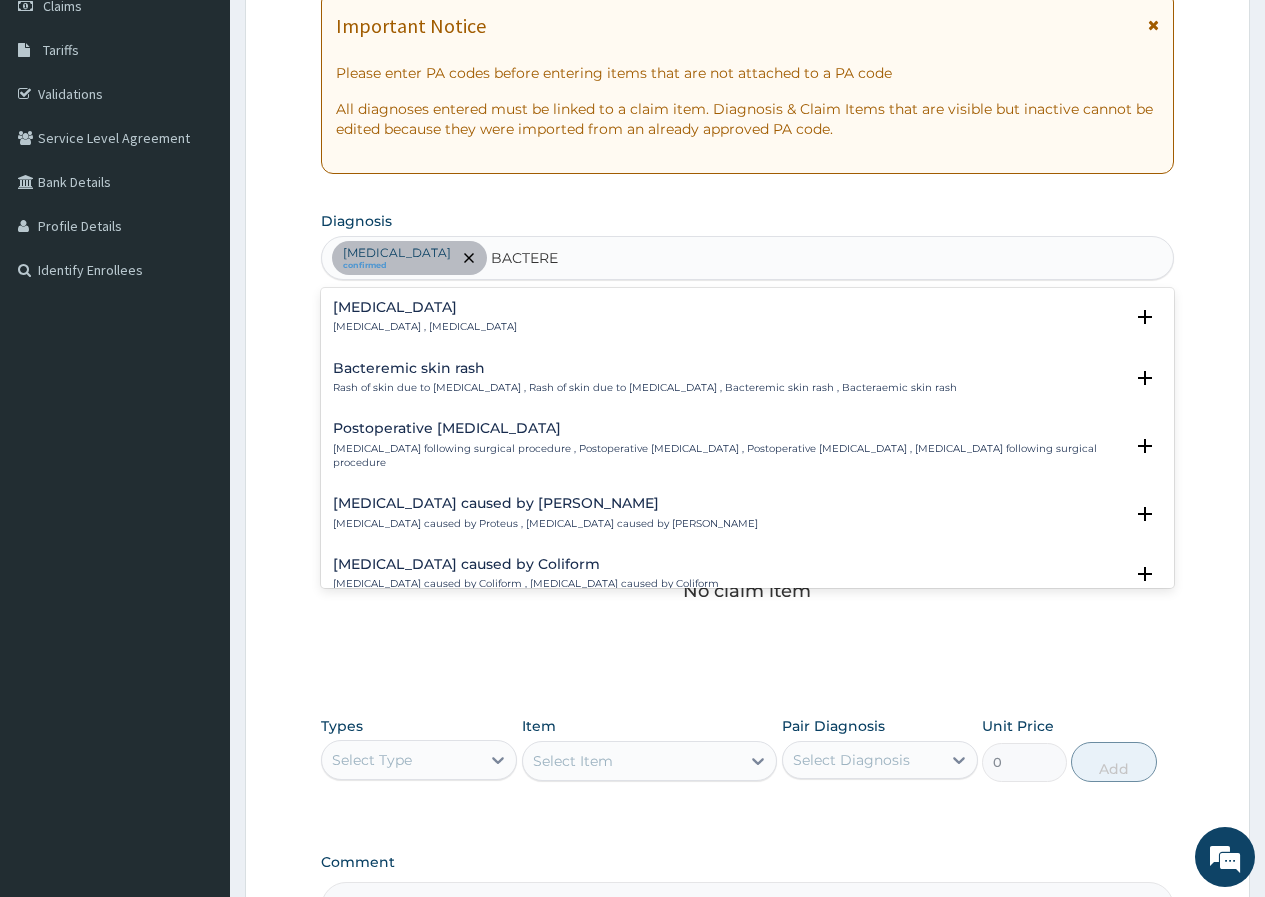 click on "[MEDICAL_DATA] [MEDICAL_DATA] , [MEDICAL_DATA] Select Status Query Query covers suspected (?), Keep in view (kiv), Ruled out (r/o) Confirmed" at bounding box center (747, 322) 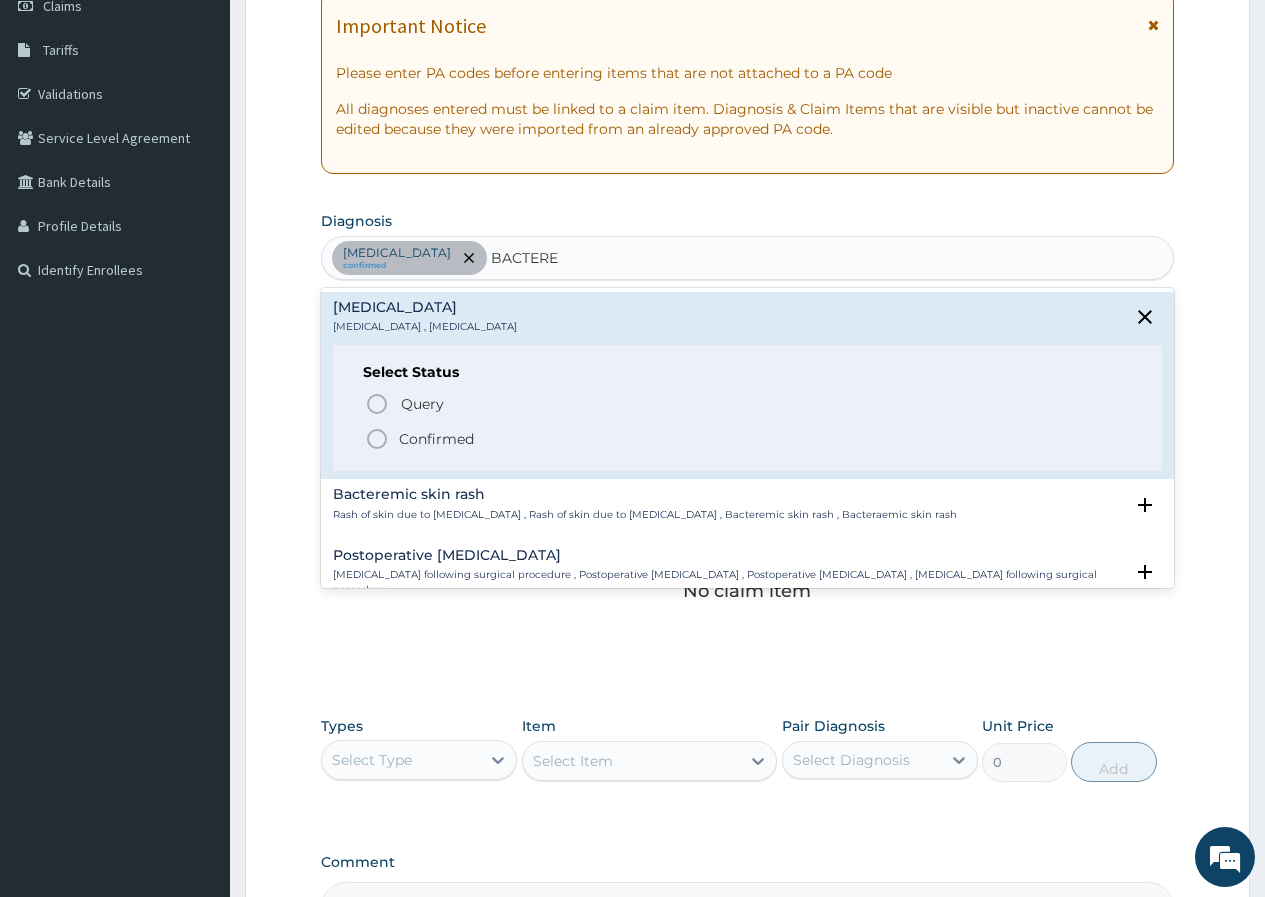click 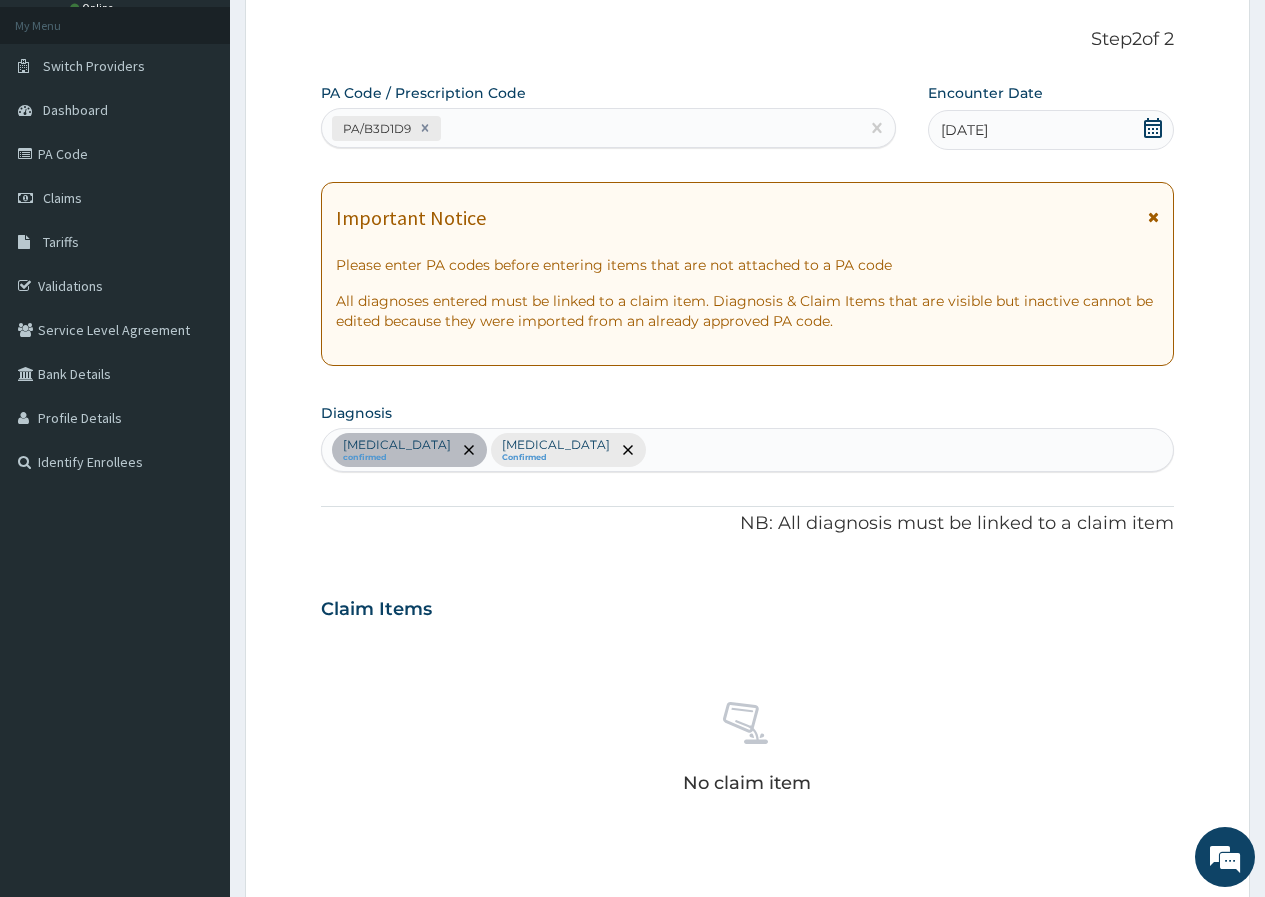 scroll, scrollTop: 100, scrollLeft: 0, axis: vertical 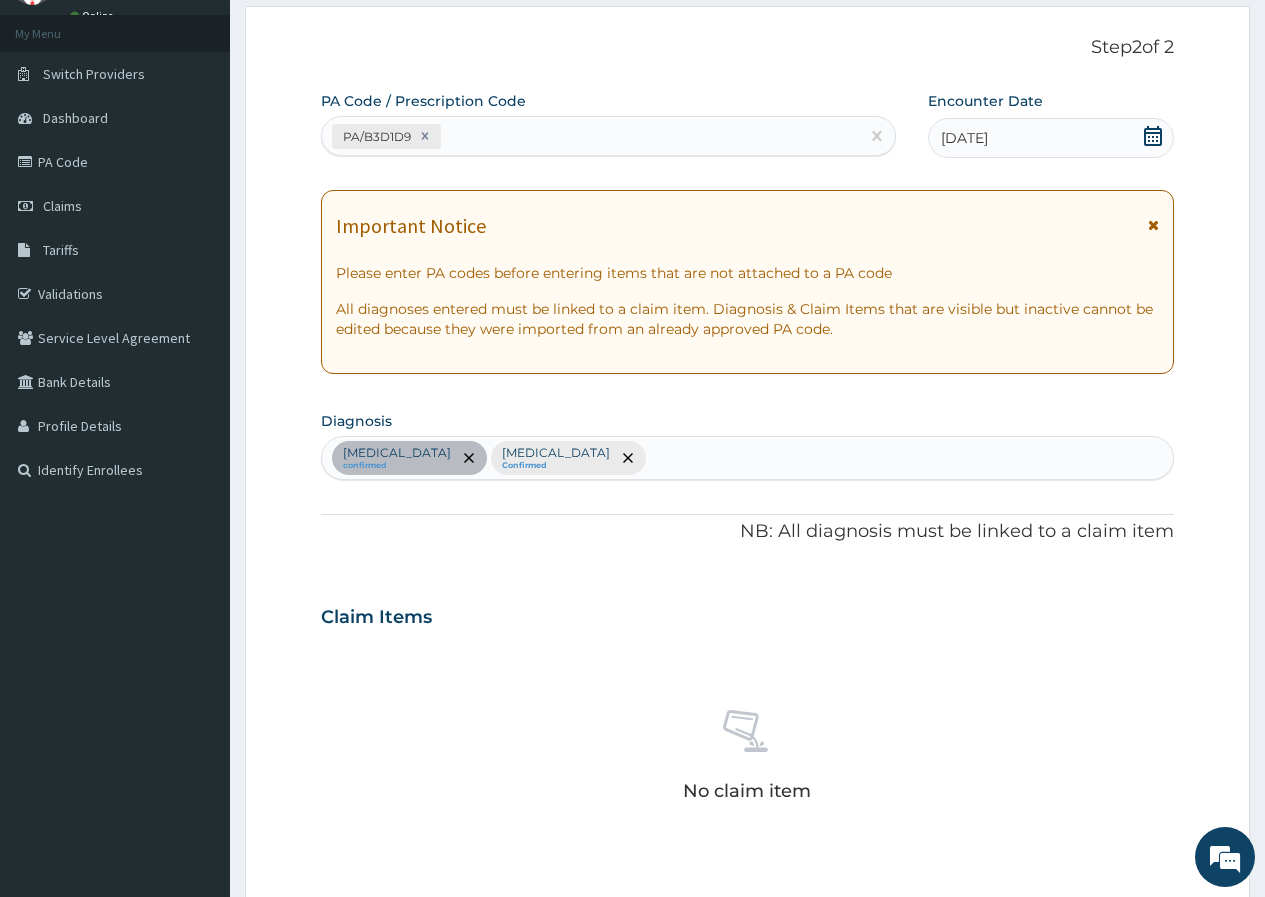 click on "[DATE]" at bounding box center (1051, 138) 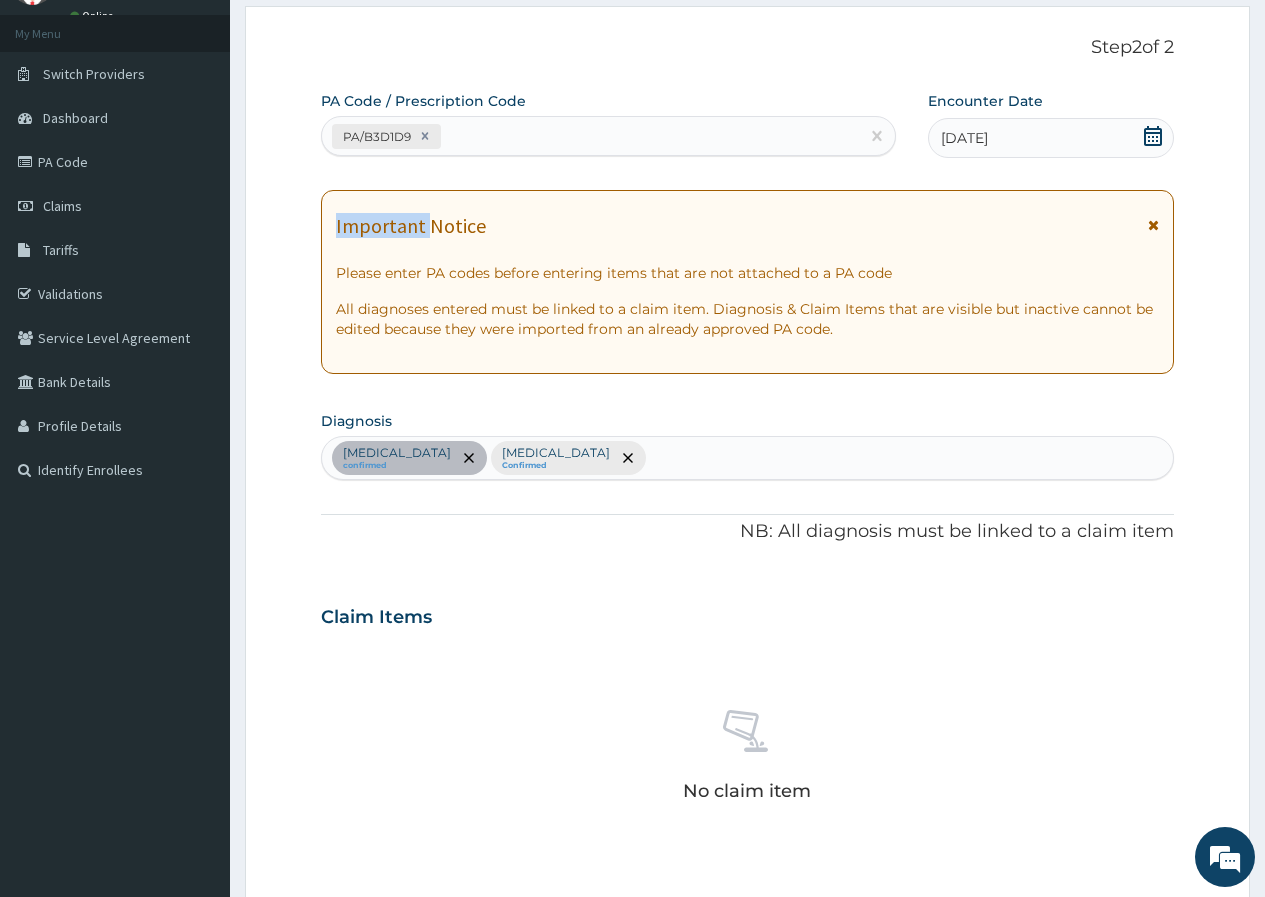 click 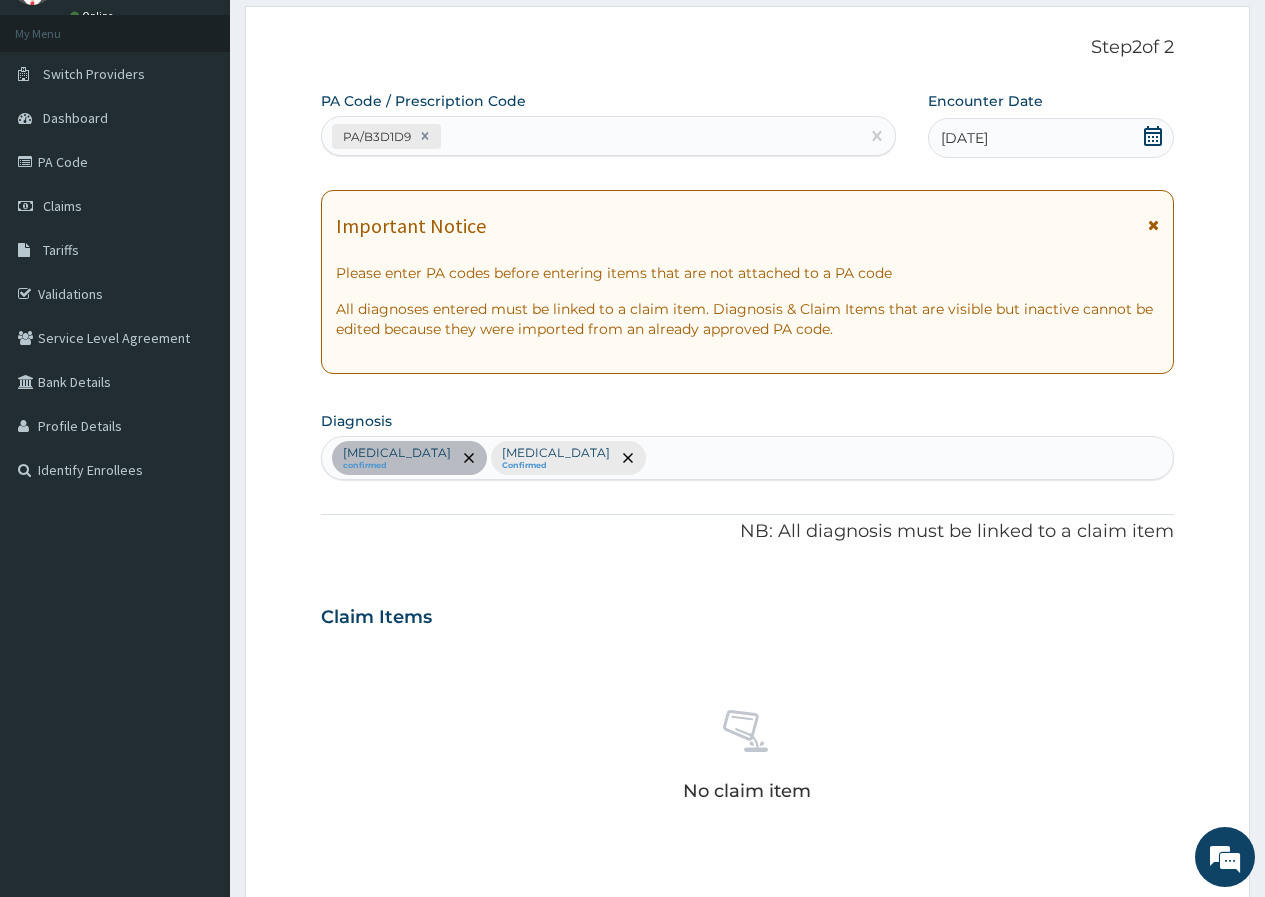 click 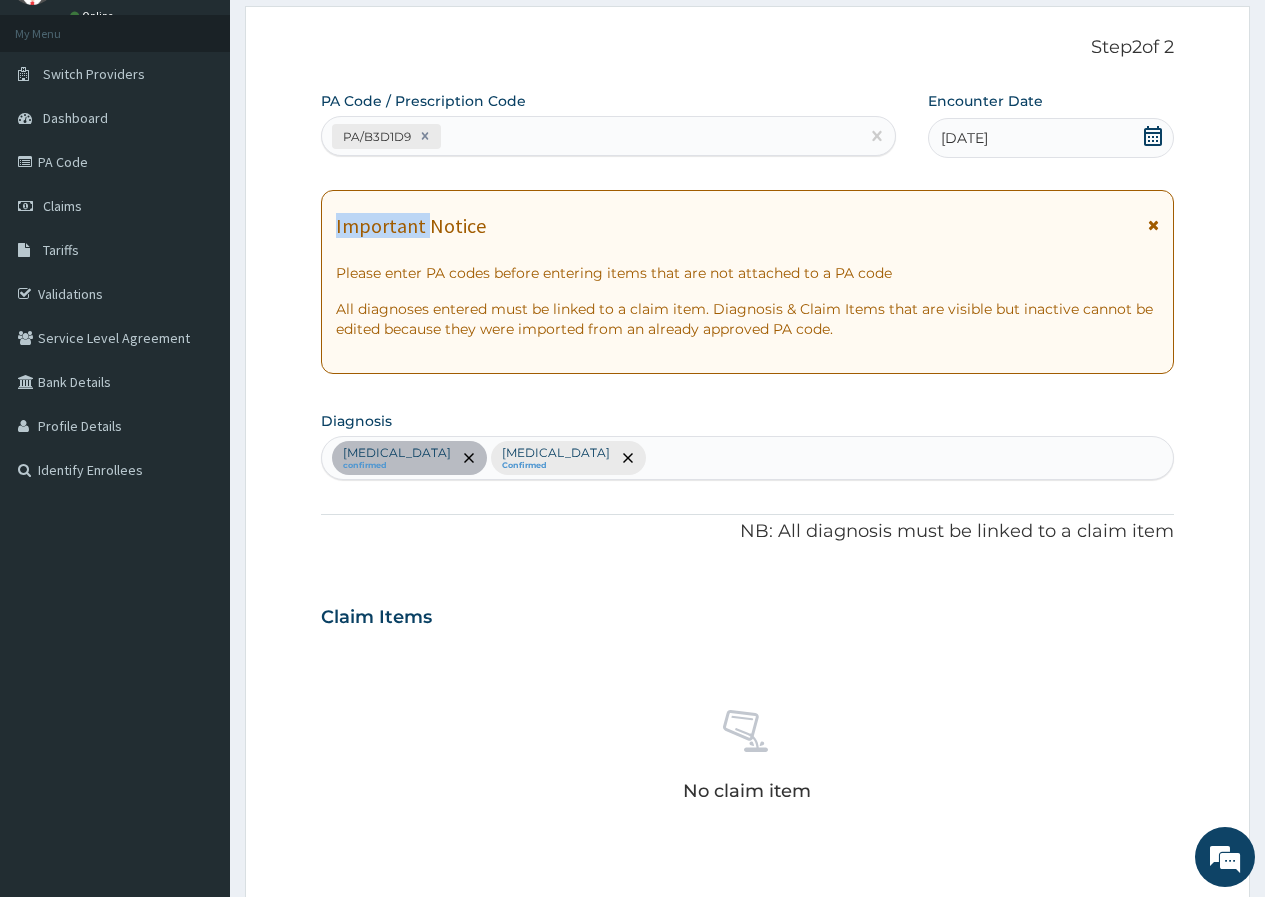 click 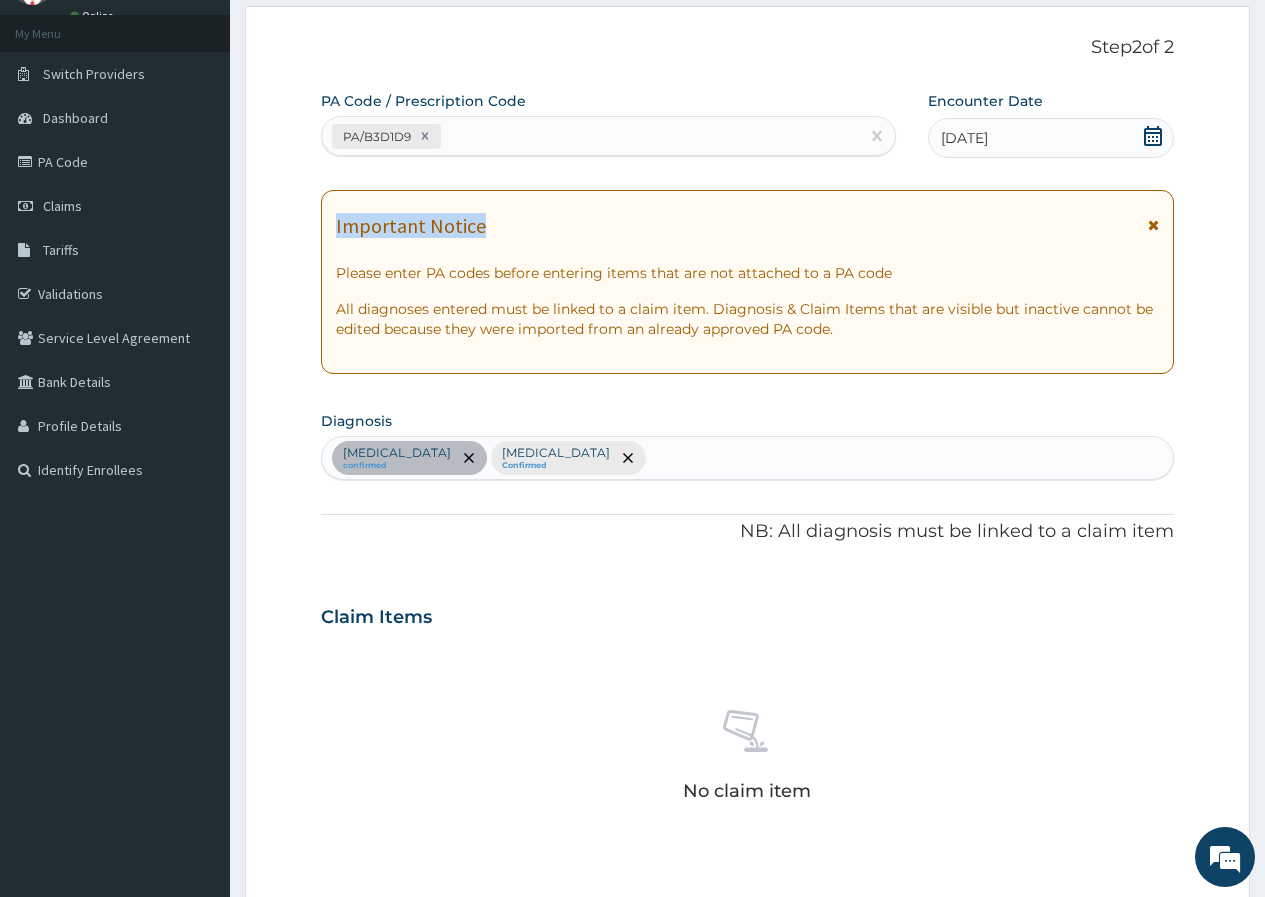 click 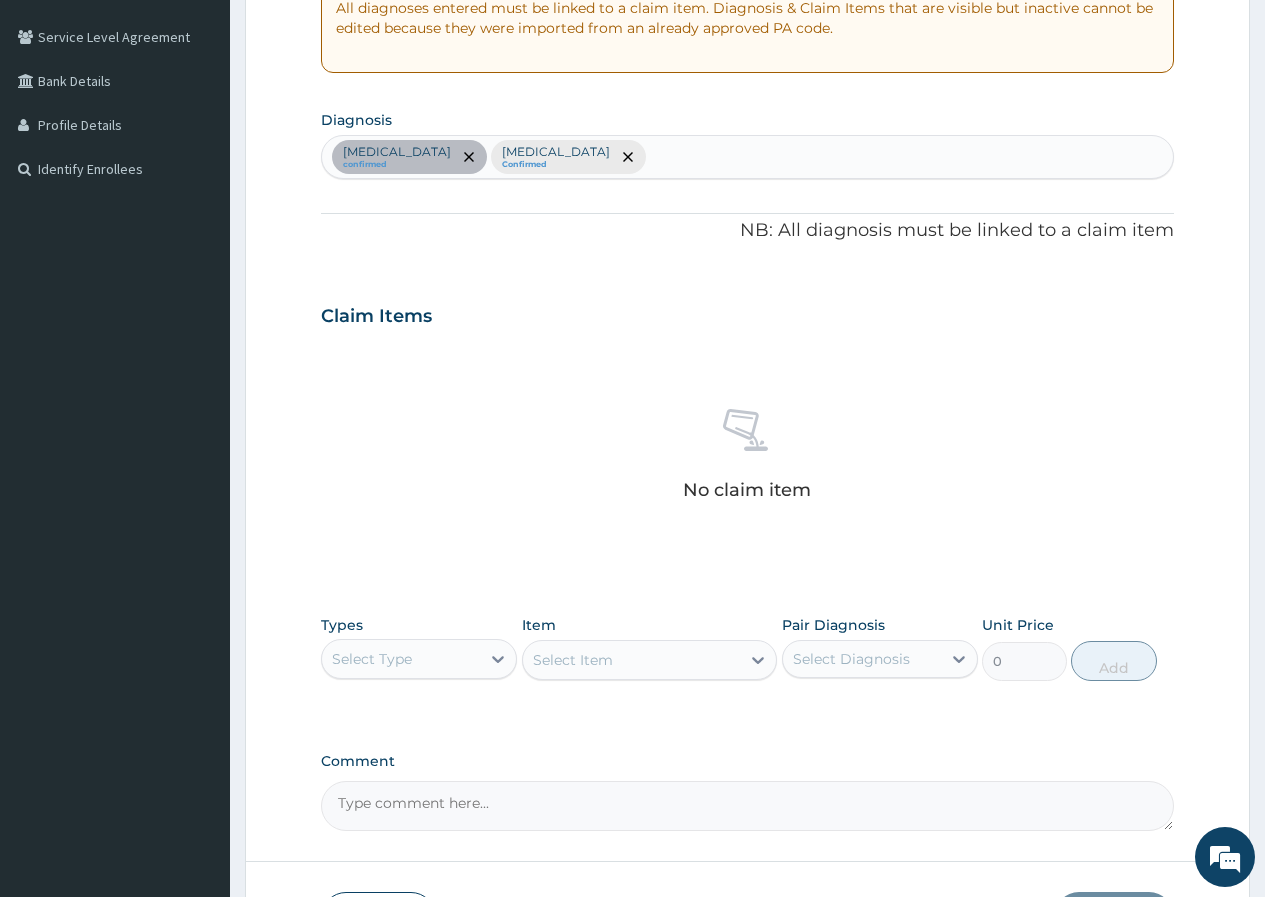 scroll, scrollTop: 545, scrollLeft: 0, axis: vertical 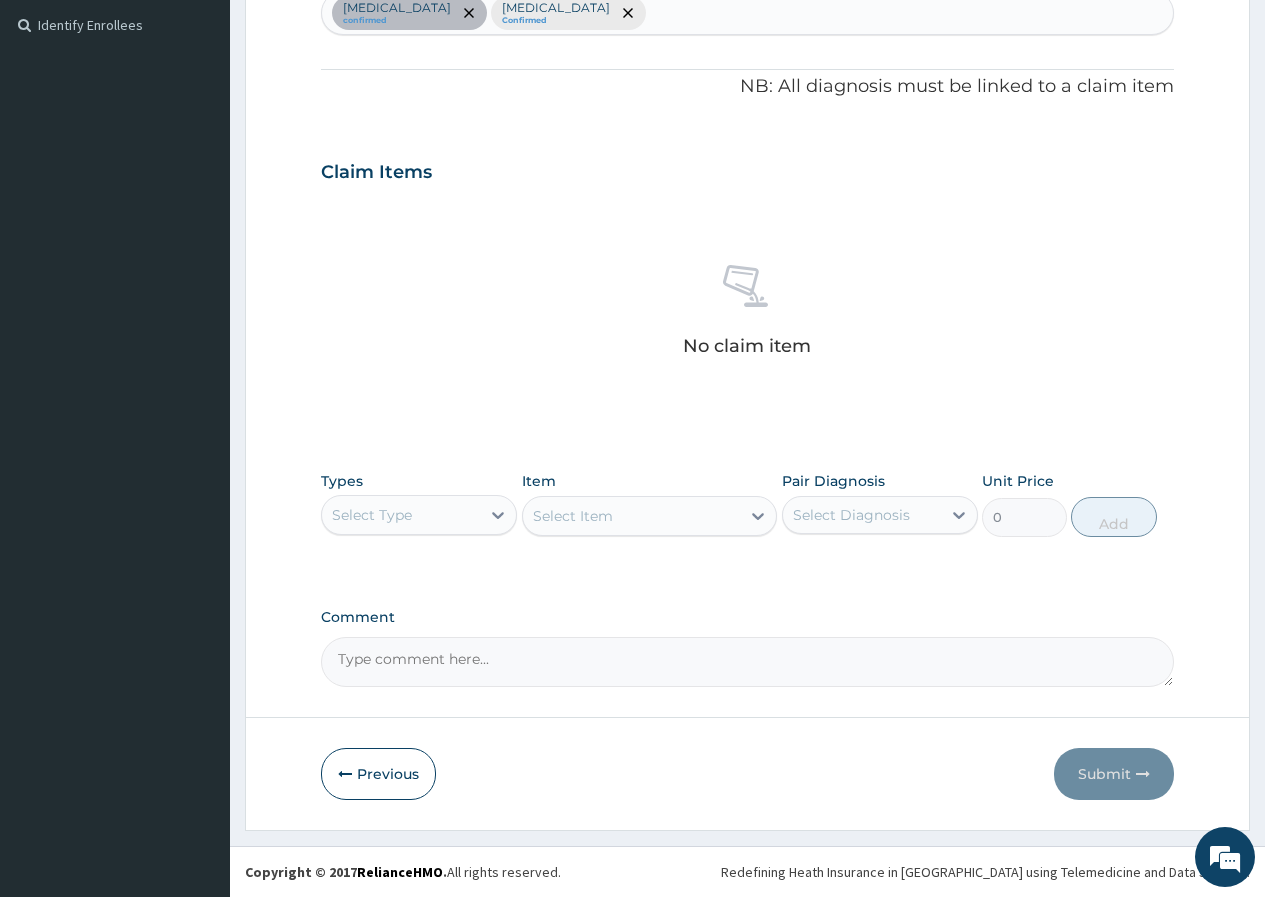 click on "Select Type" at bounding box center [372, 515] 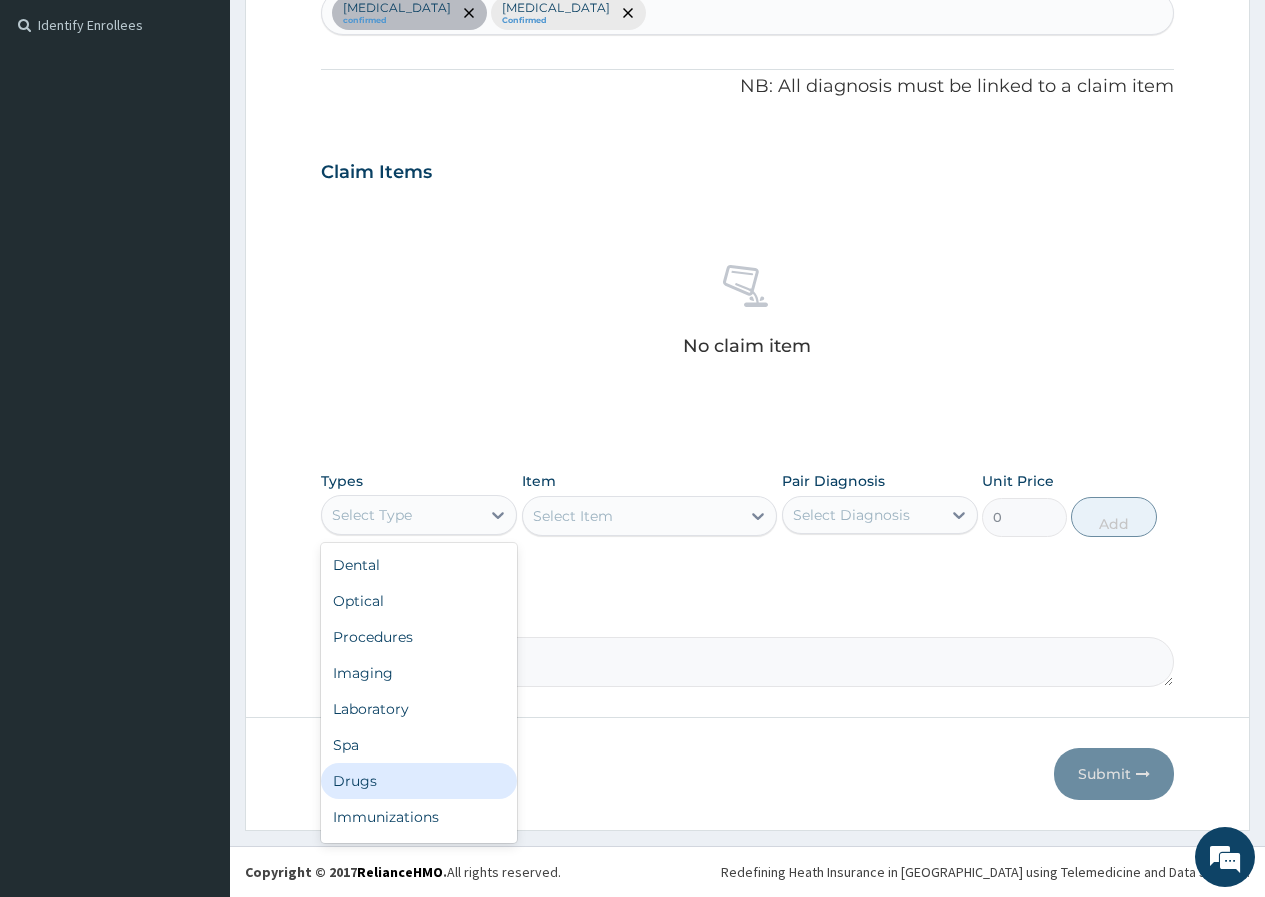 click on "Drugs" at bounding box center [419, 781] 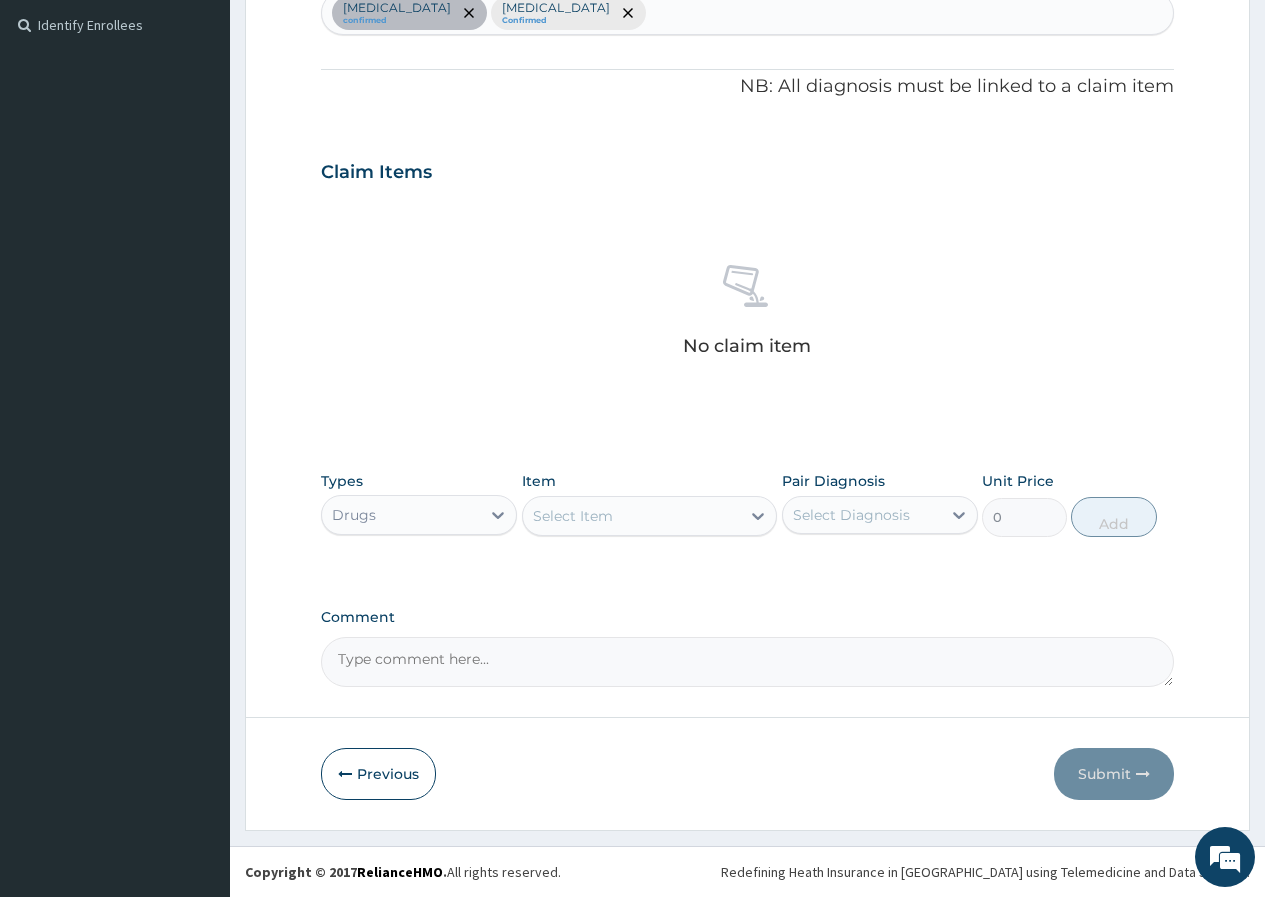 click on "Select Item" at bounding box center [632, 516] 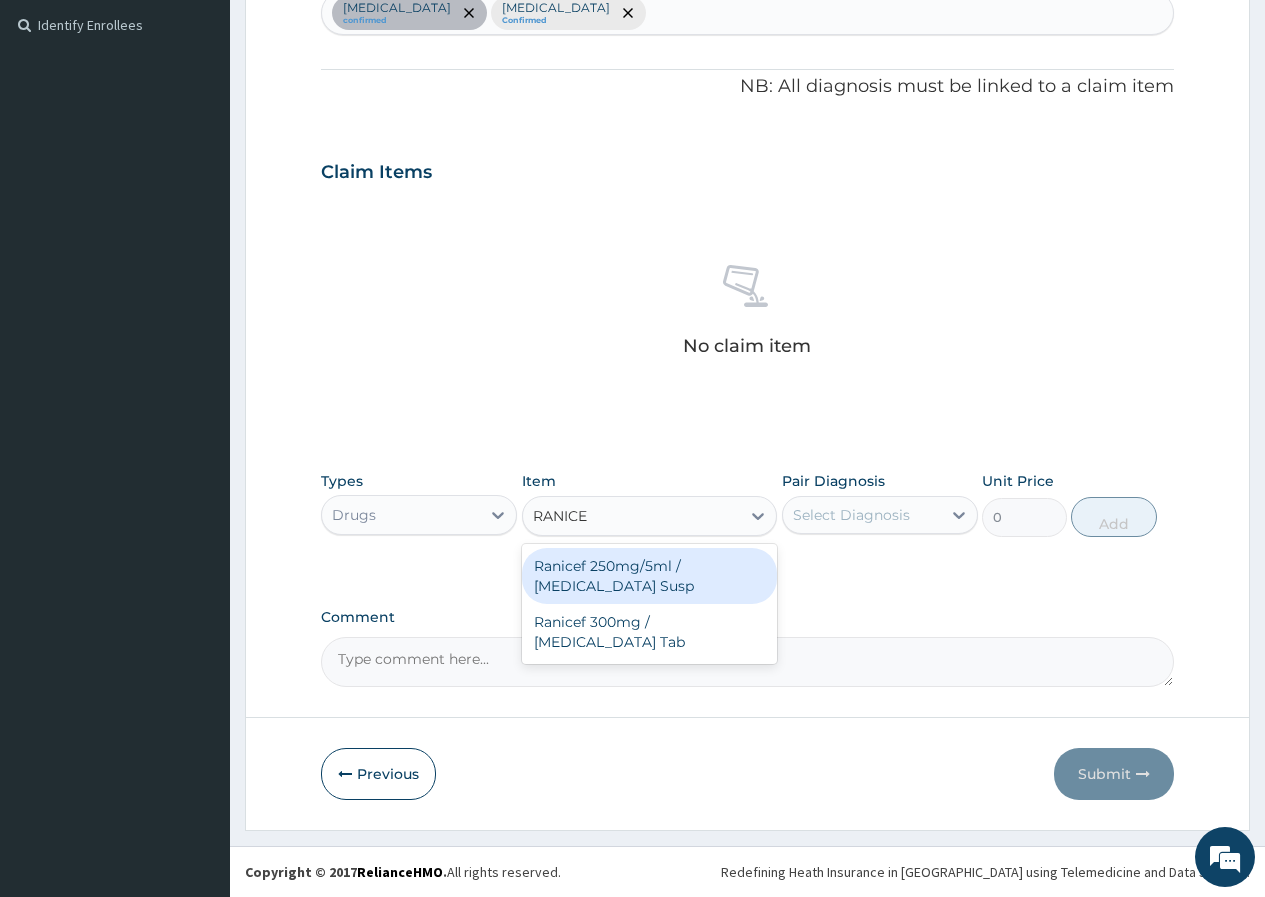 type on "RANICEF" 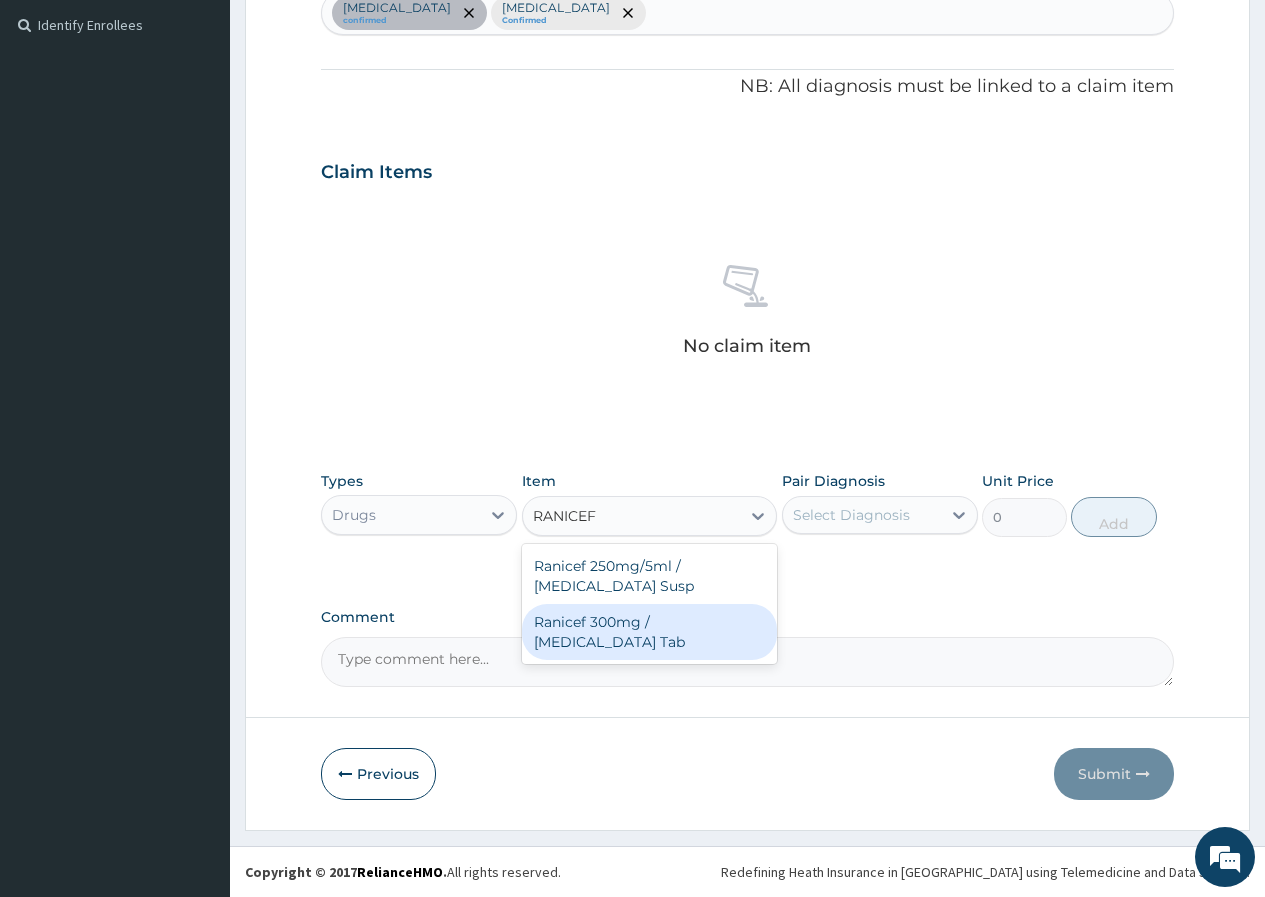 click on "Ranicef 300mg / Cefdinir Tab" at bounding box center [650, 632] 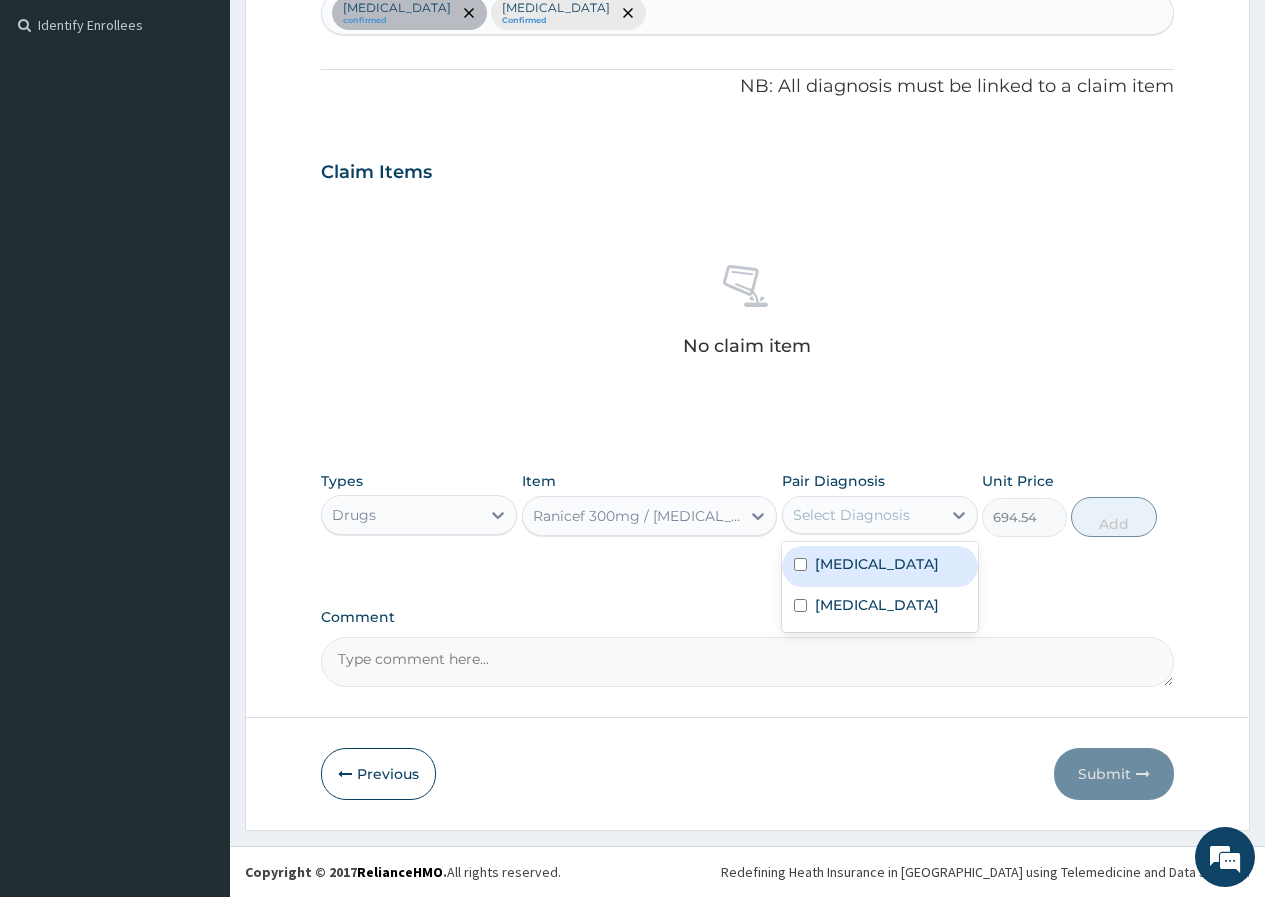 click on "Select Diagnosis" at bounding box center (851, 515) 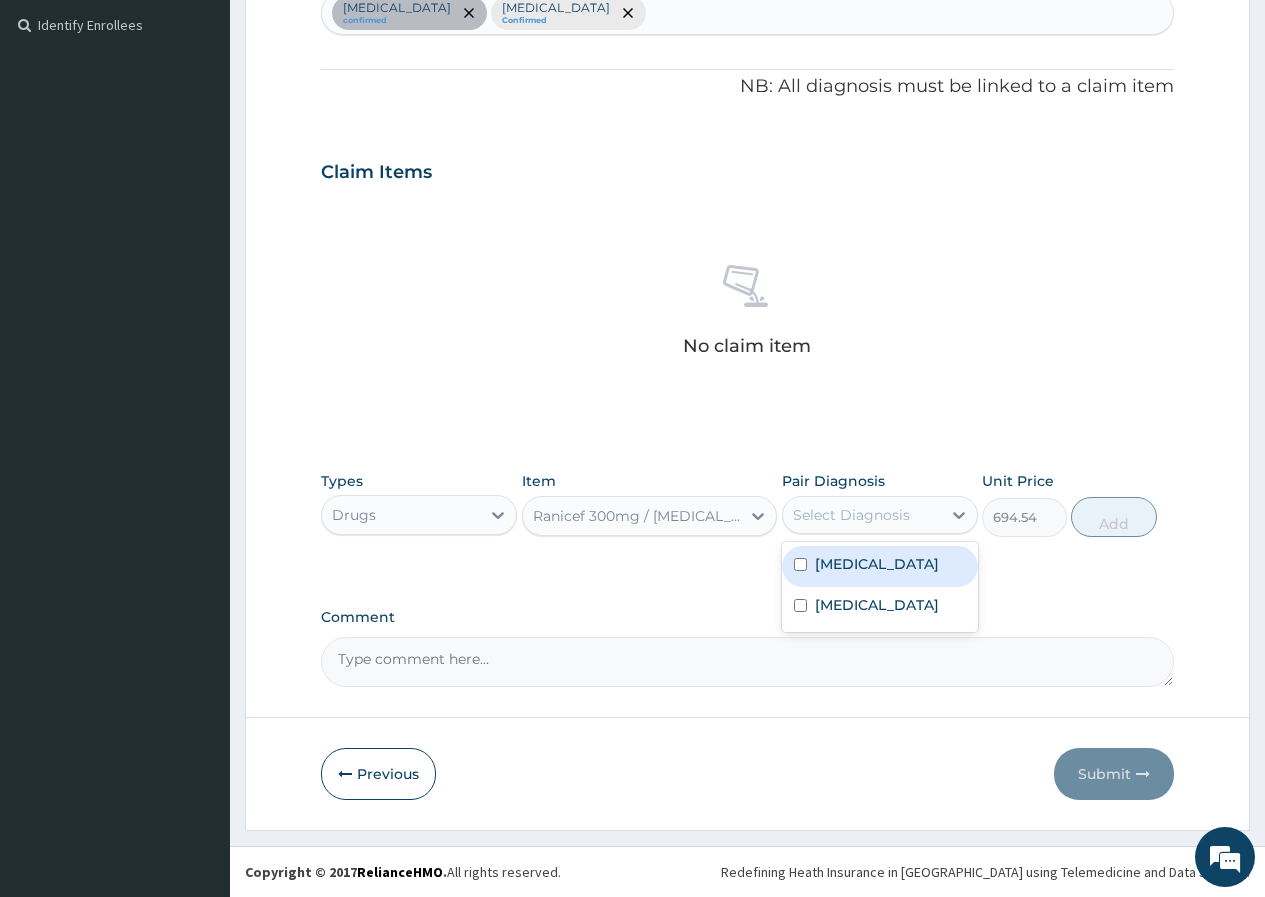 click on "Cellulitis" at bounding box center (877, 564) 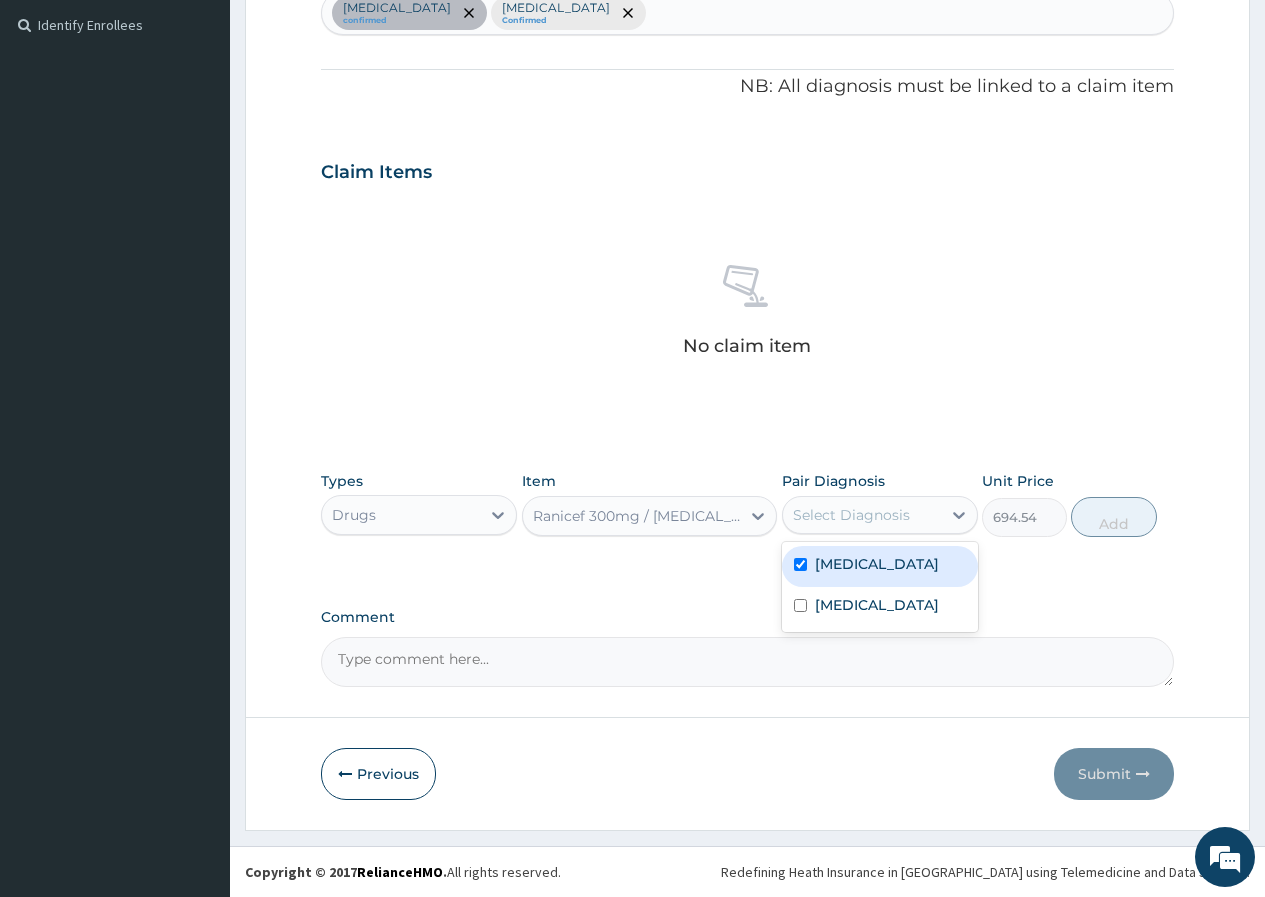 checkbox on "true" 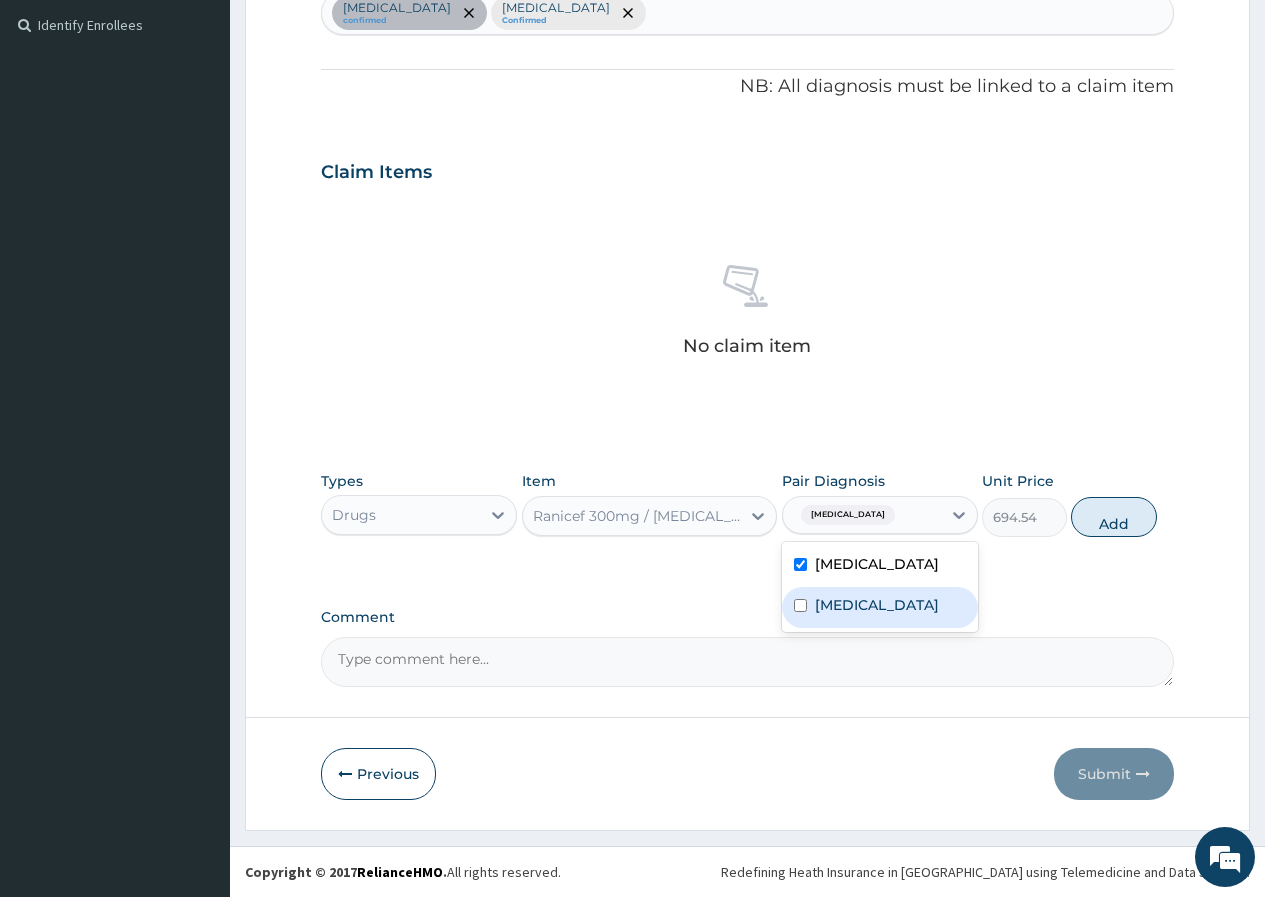click on "Bacteremia" at bounding box center [877, 605] 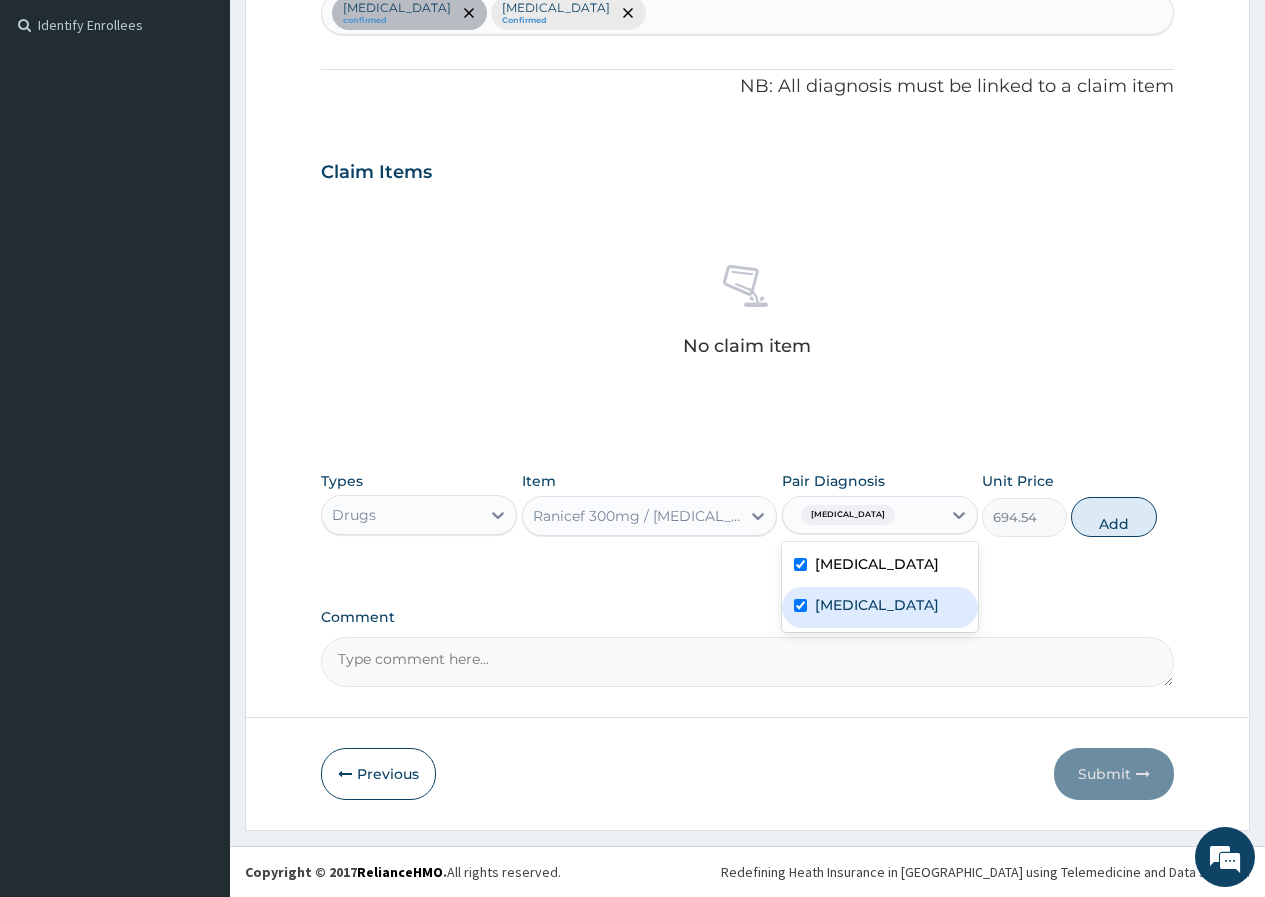 checkbox on "true" 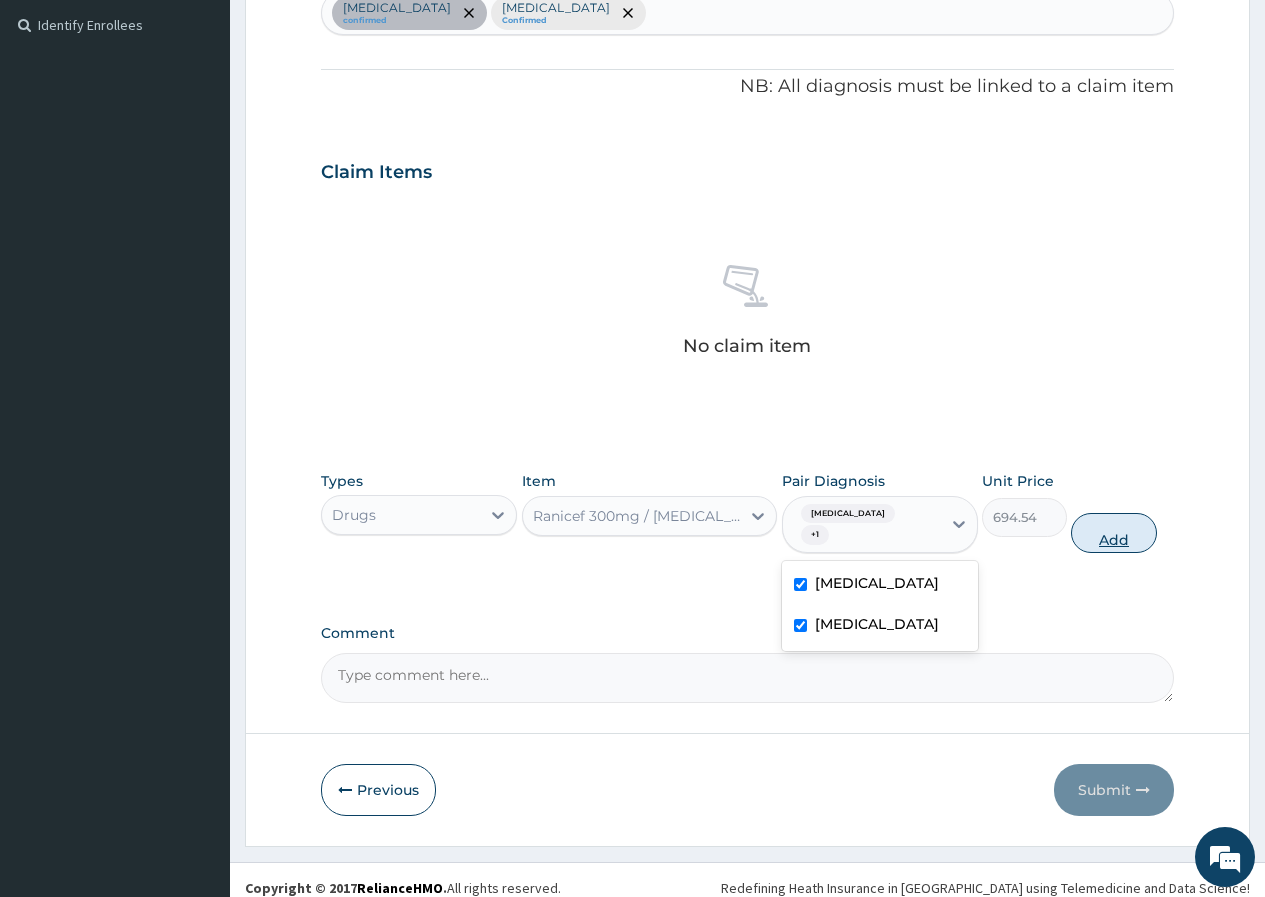 click on "Add" at bounding box center [1113, 533] 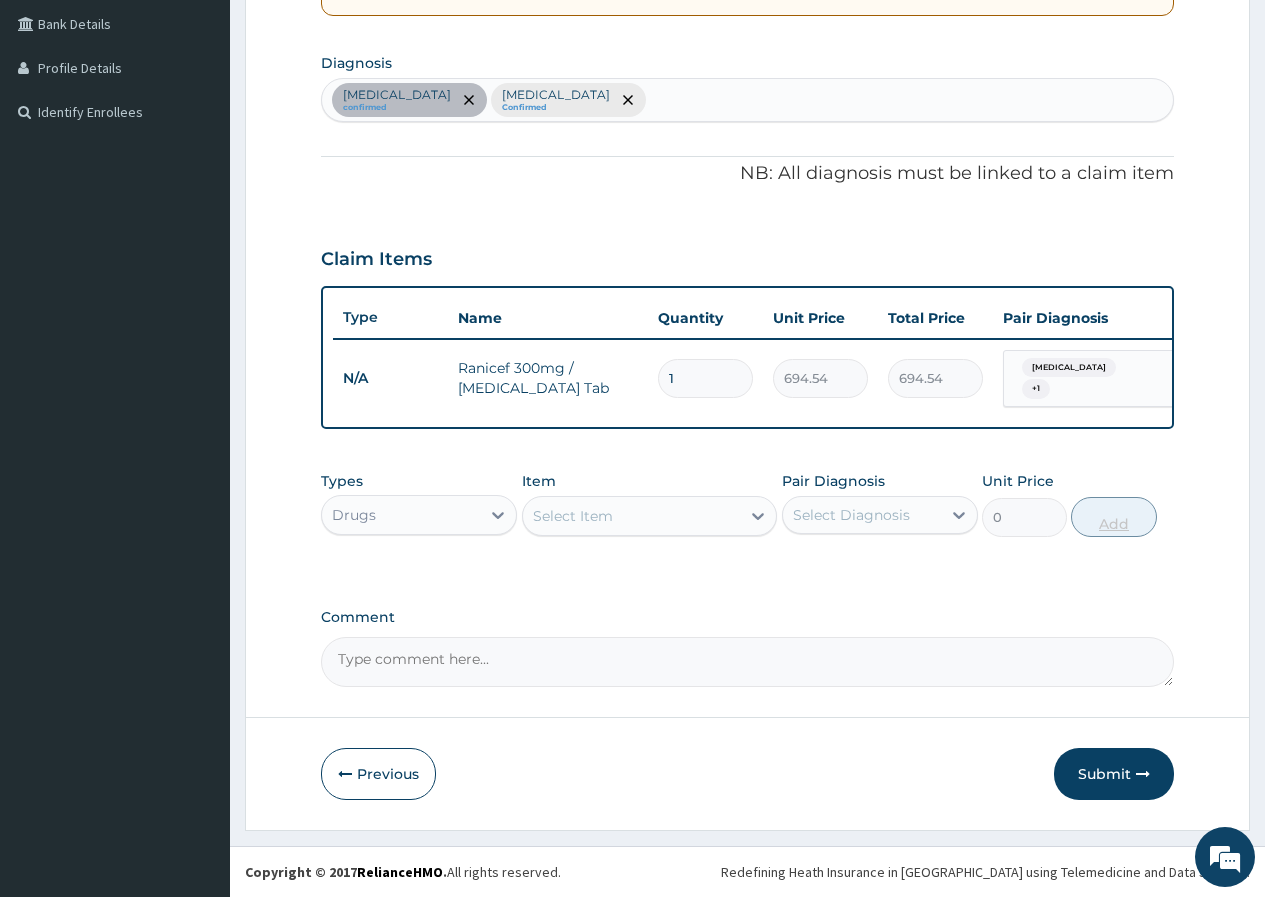 scroll, scrollTop: 465, scrollLeft: 0, axis: vertical 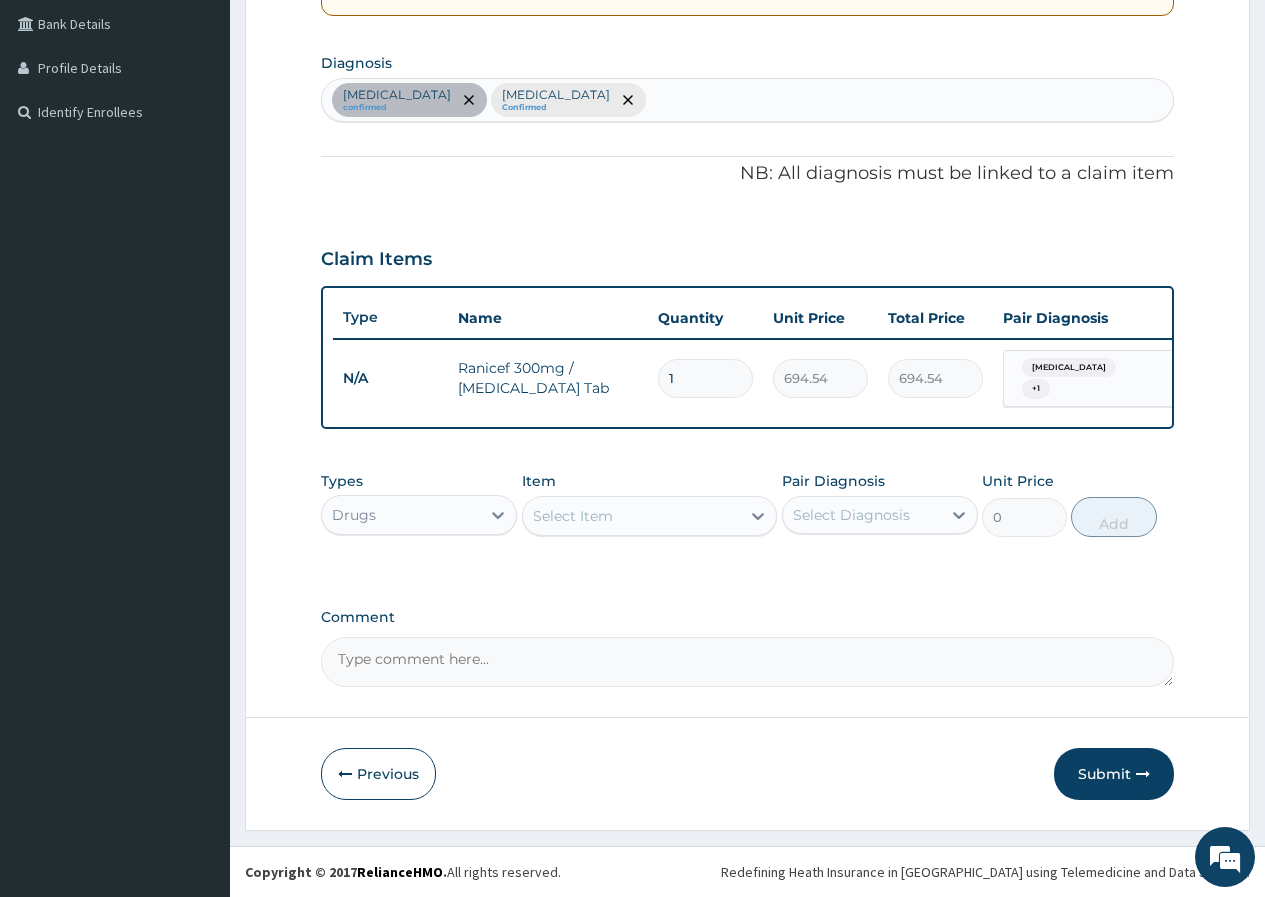 click on "1" at bounding box center [705, 378] 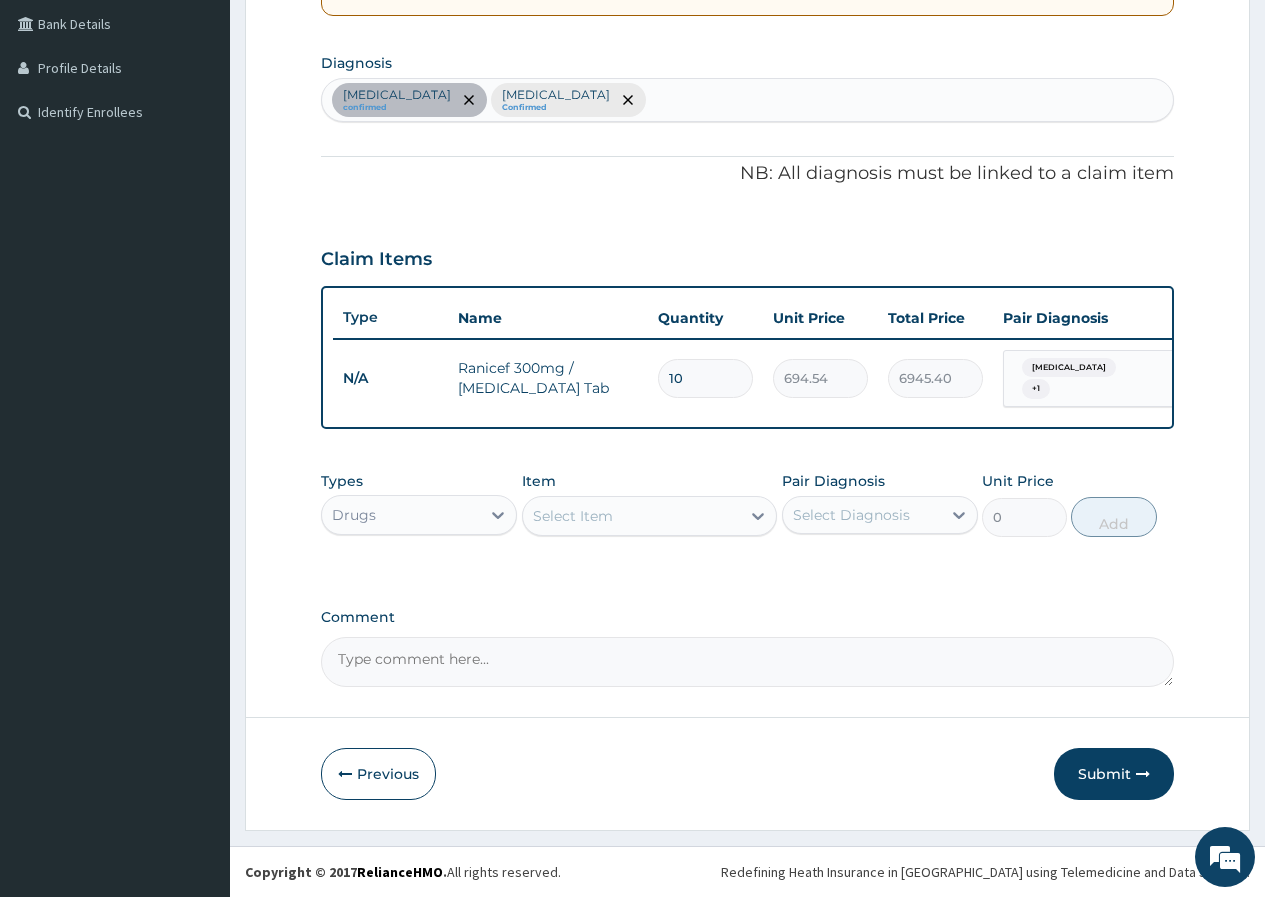 type on "10" 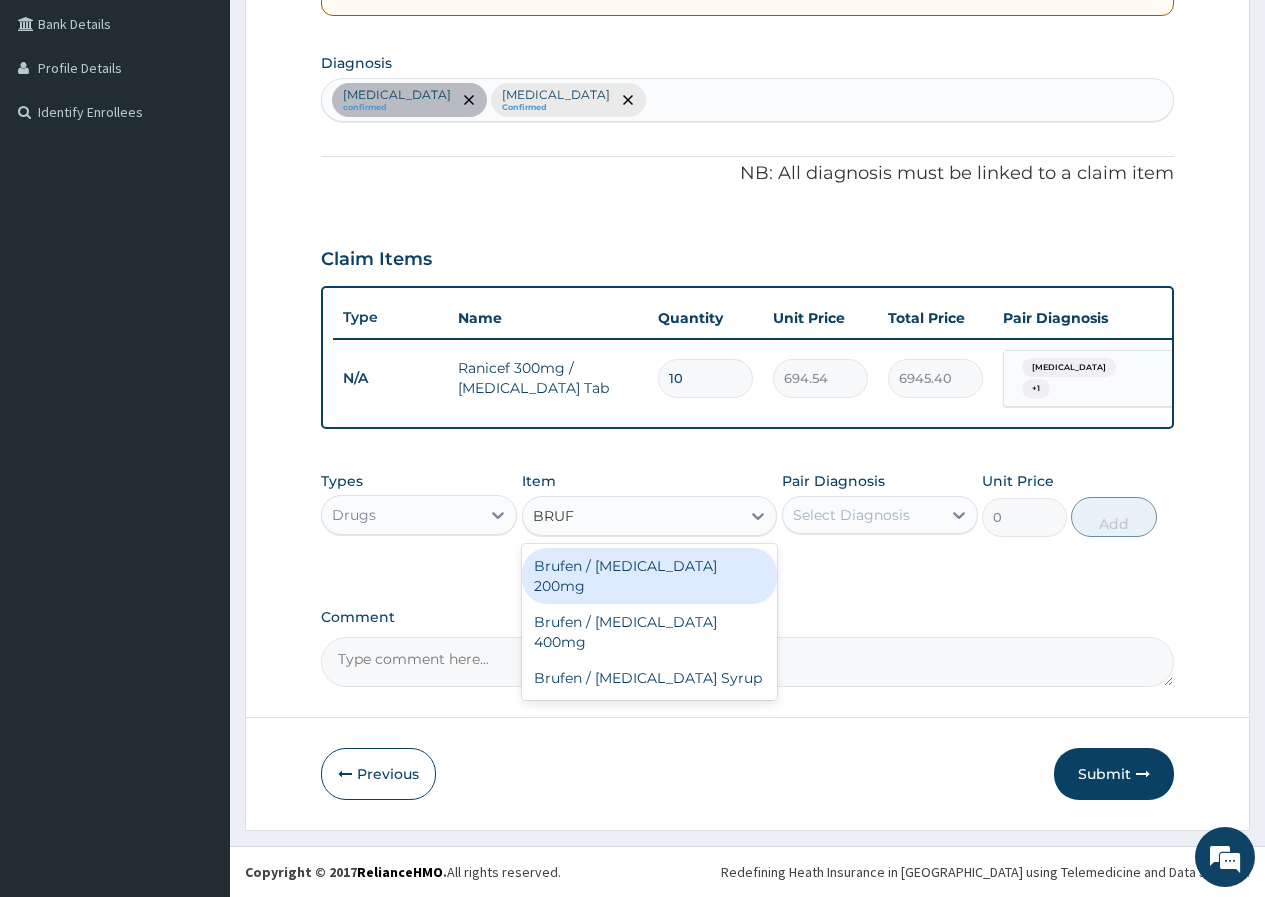 type on "BRUFE" 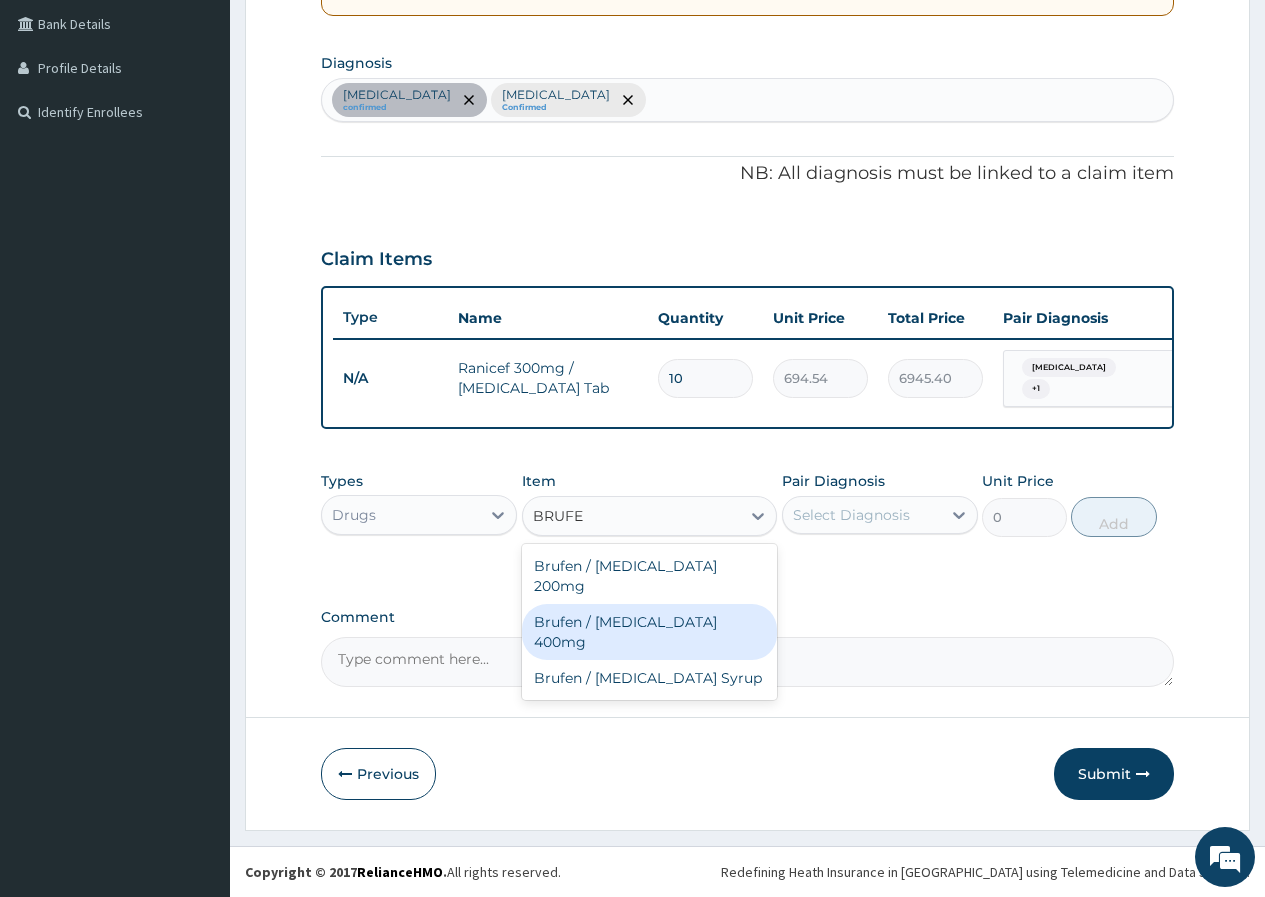 click on "Brufen / [MEDICAL_DATA] 400mg" at bounding box center [650, 632] 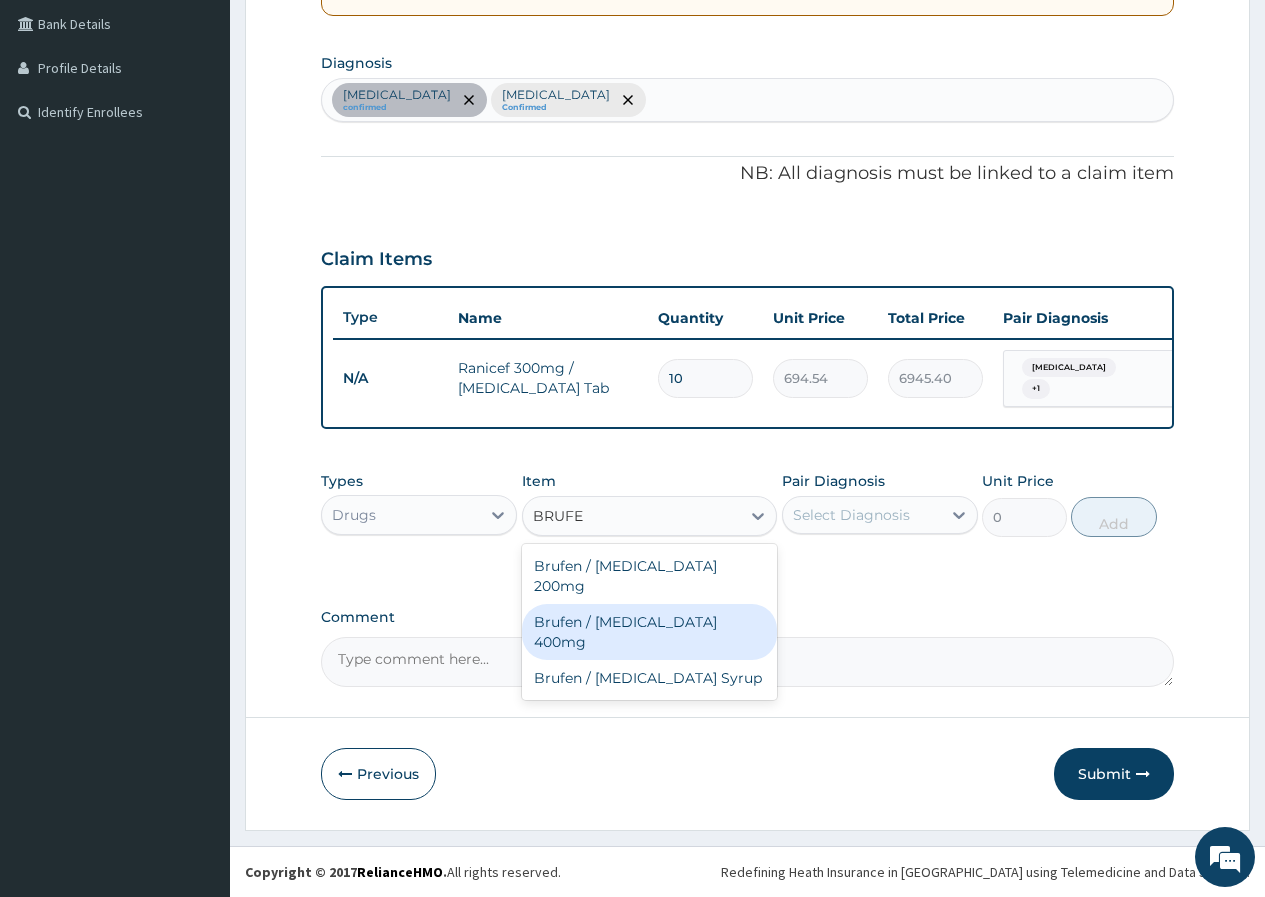 type 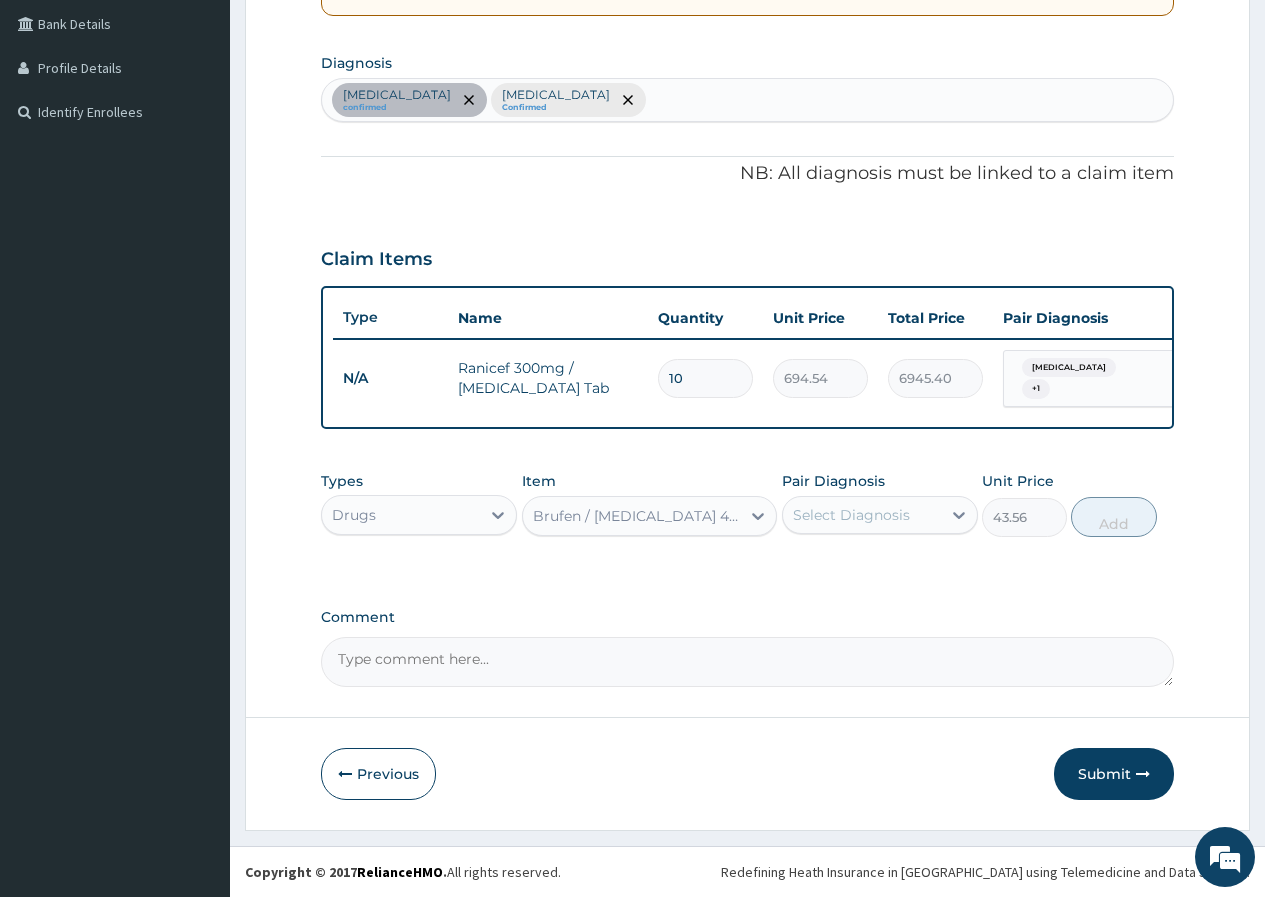 drag, startPoint x: 847, startPoint y: 495, endPoint x: 840, endPoint y: 525, distance: 30.805843 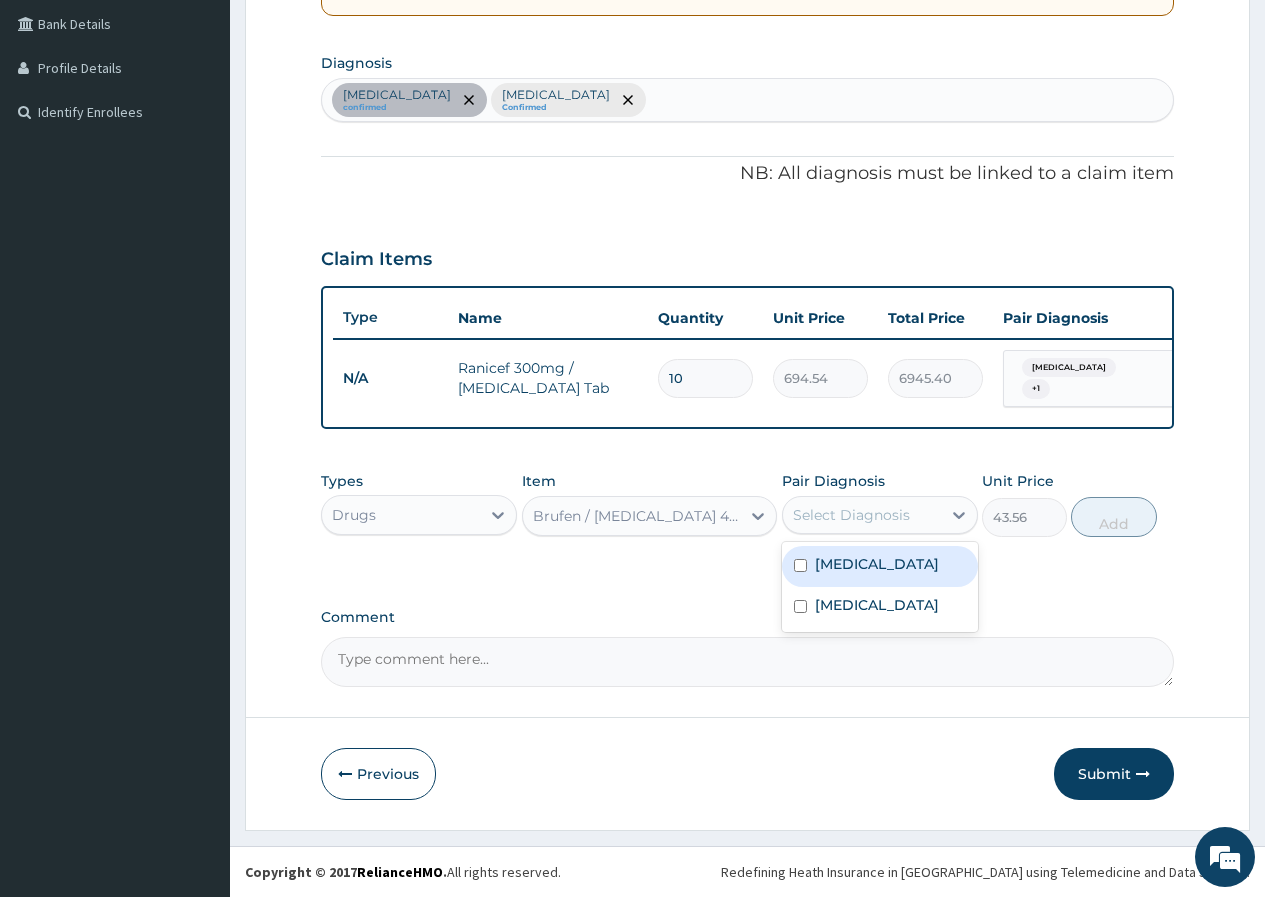 drag, startPoint x: 822, startPoint y: 559, endPoint x: 818, endPoint y: 588, distance: 29.274563 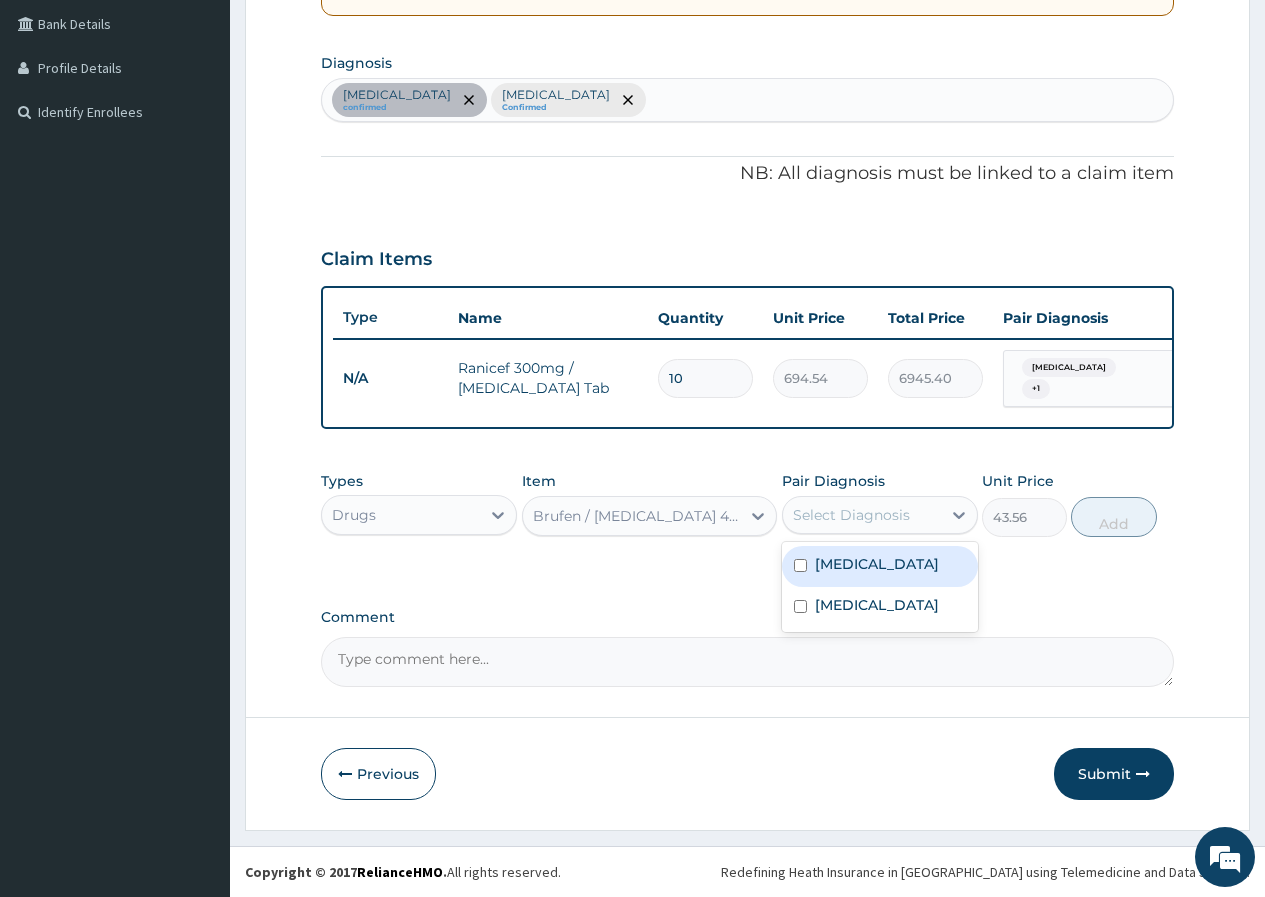 click on "[MEDICAL_DATA]" at bounding box center [877, 564] 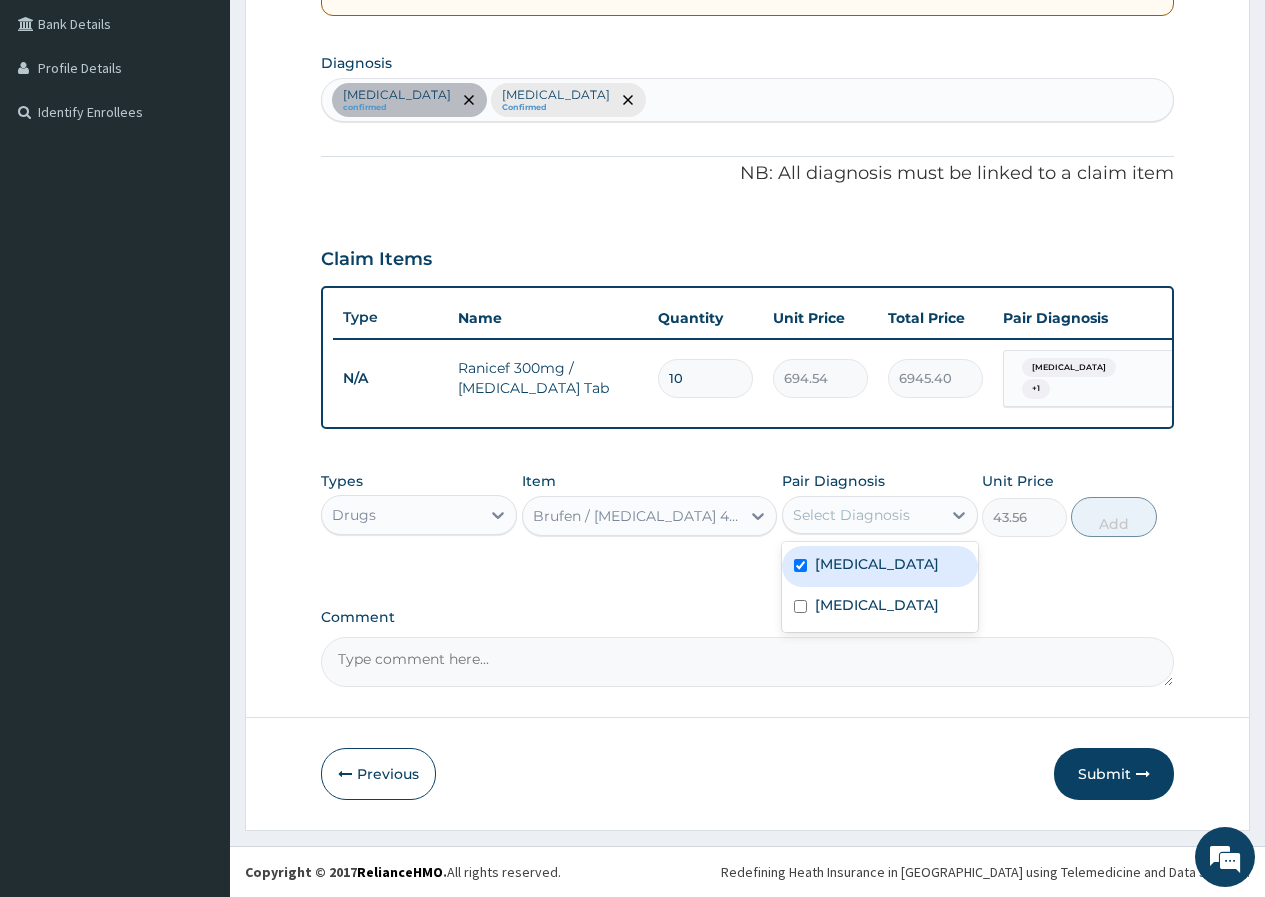 checkbox on "true" 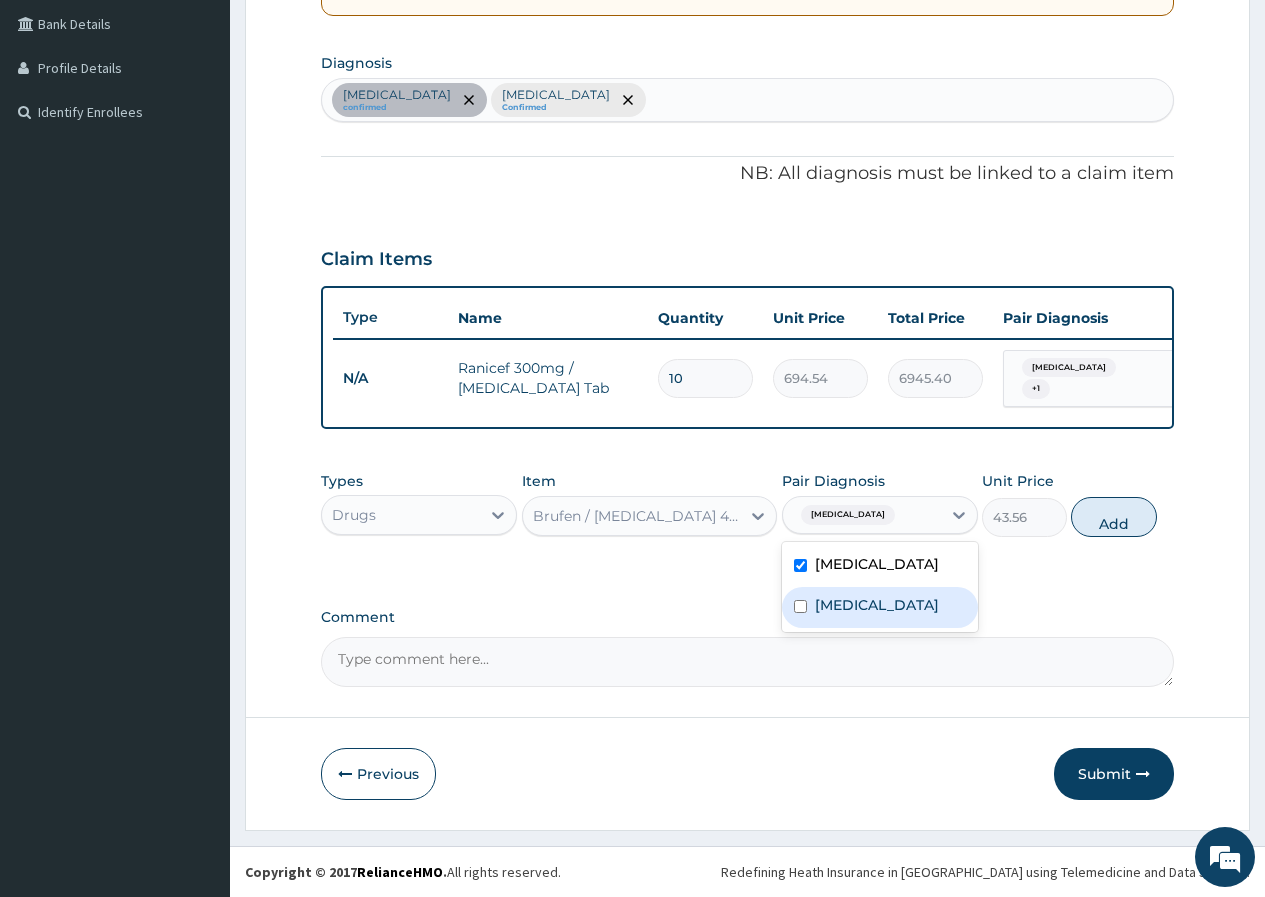 click on "[MEDICAL_DATA]" at bounding box center (880, 607) 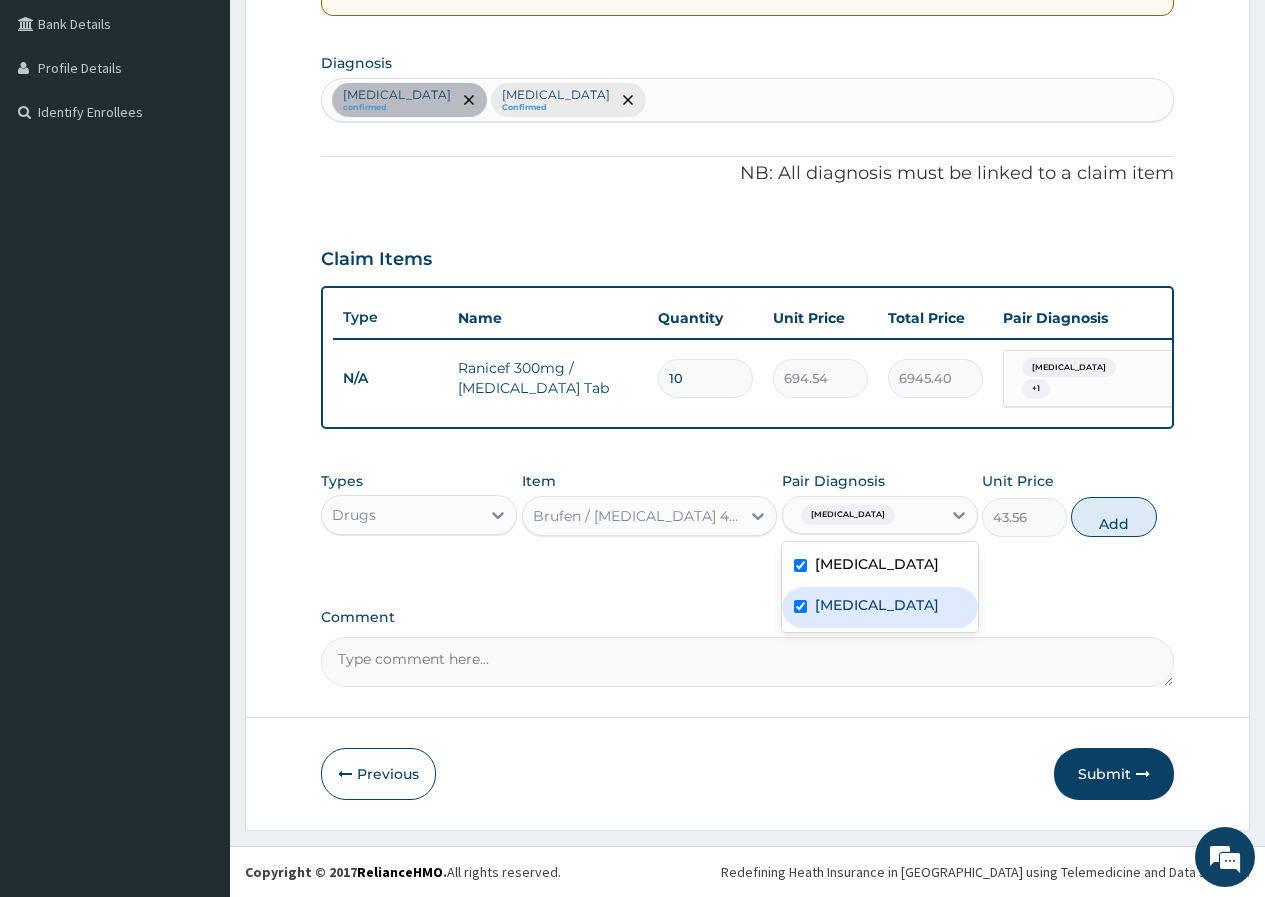 checkbox on "true" 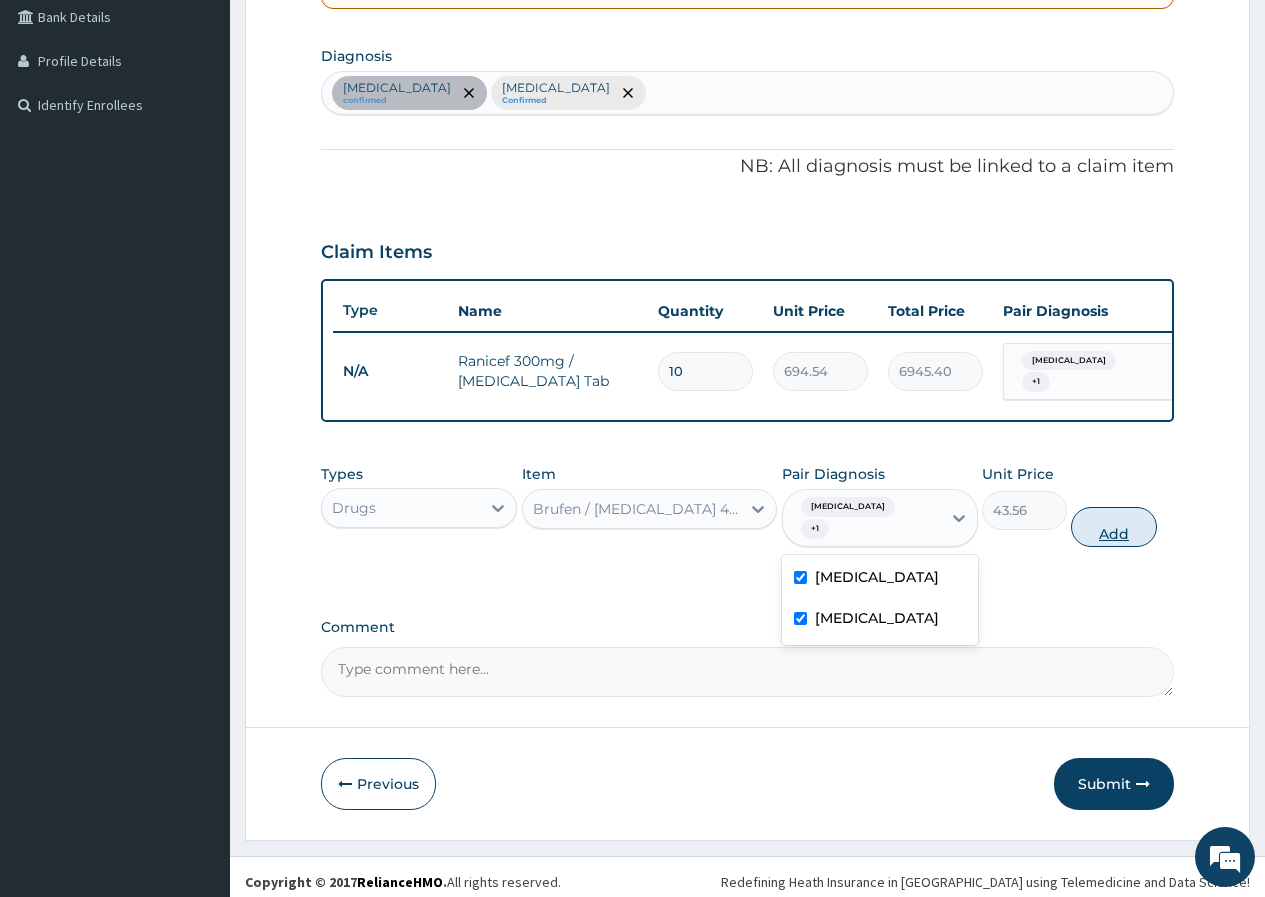 click on "Add" at bounding box center [1113, 527] 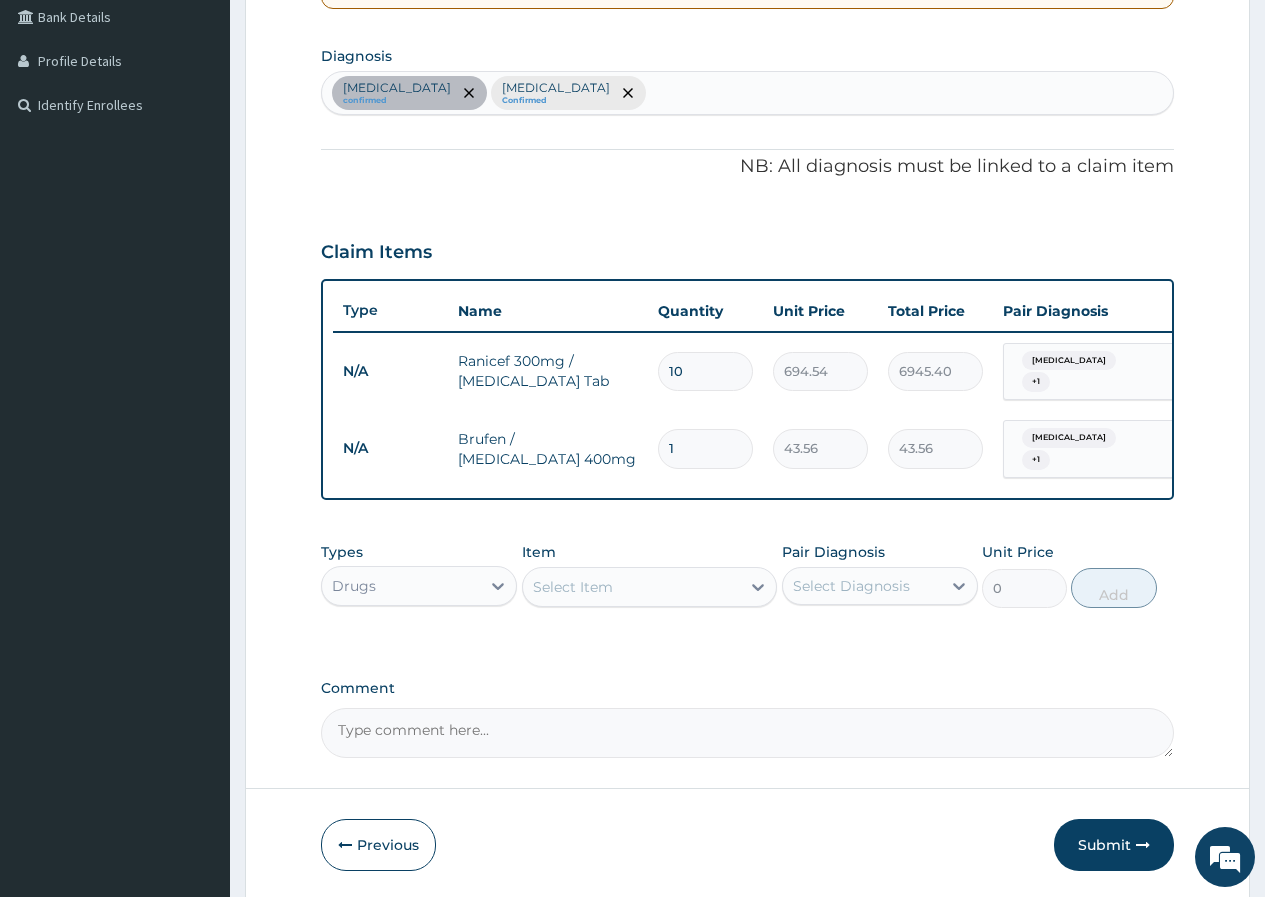 click on "1" at bounding box center (705, 448) 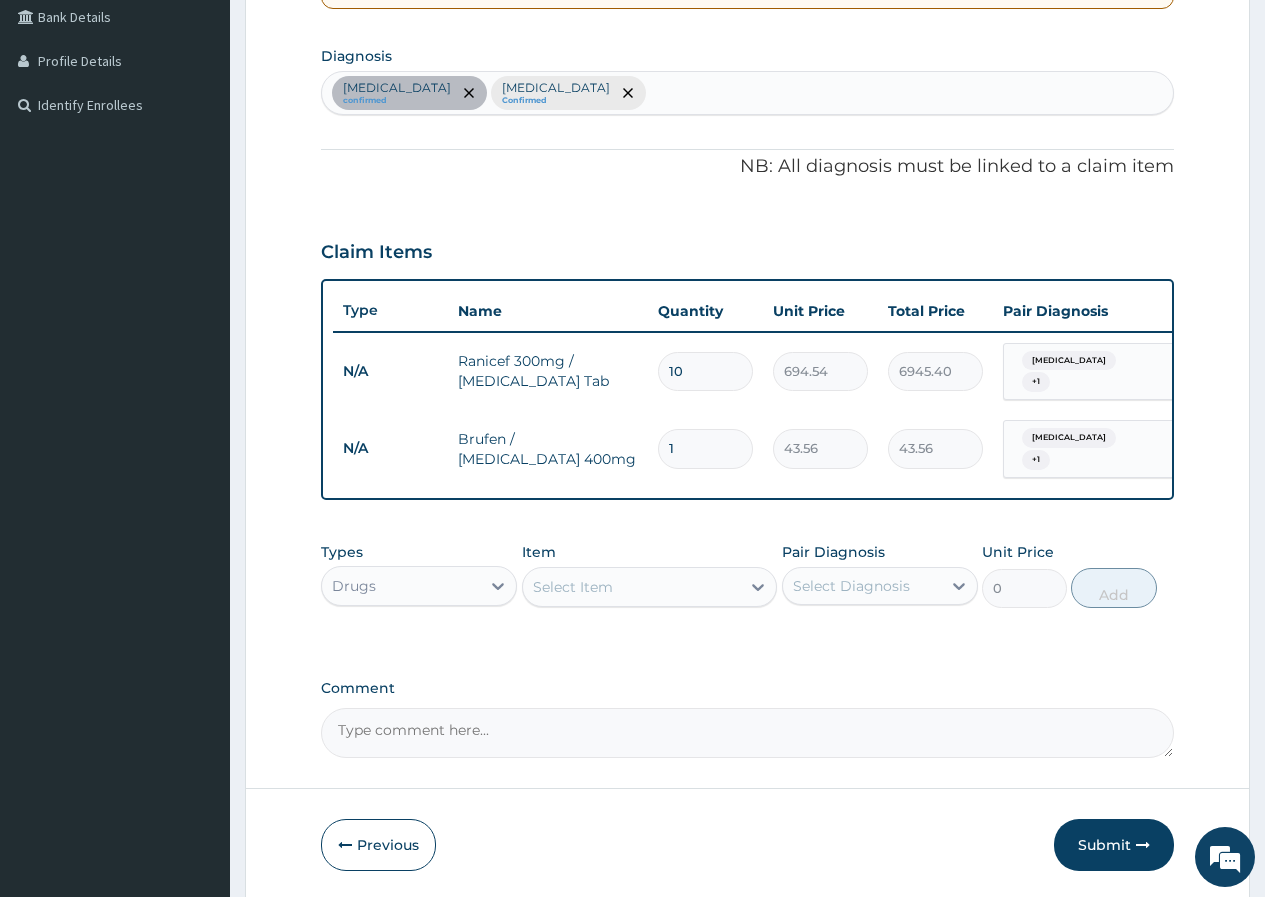 type on "10" 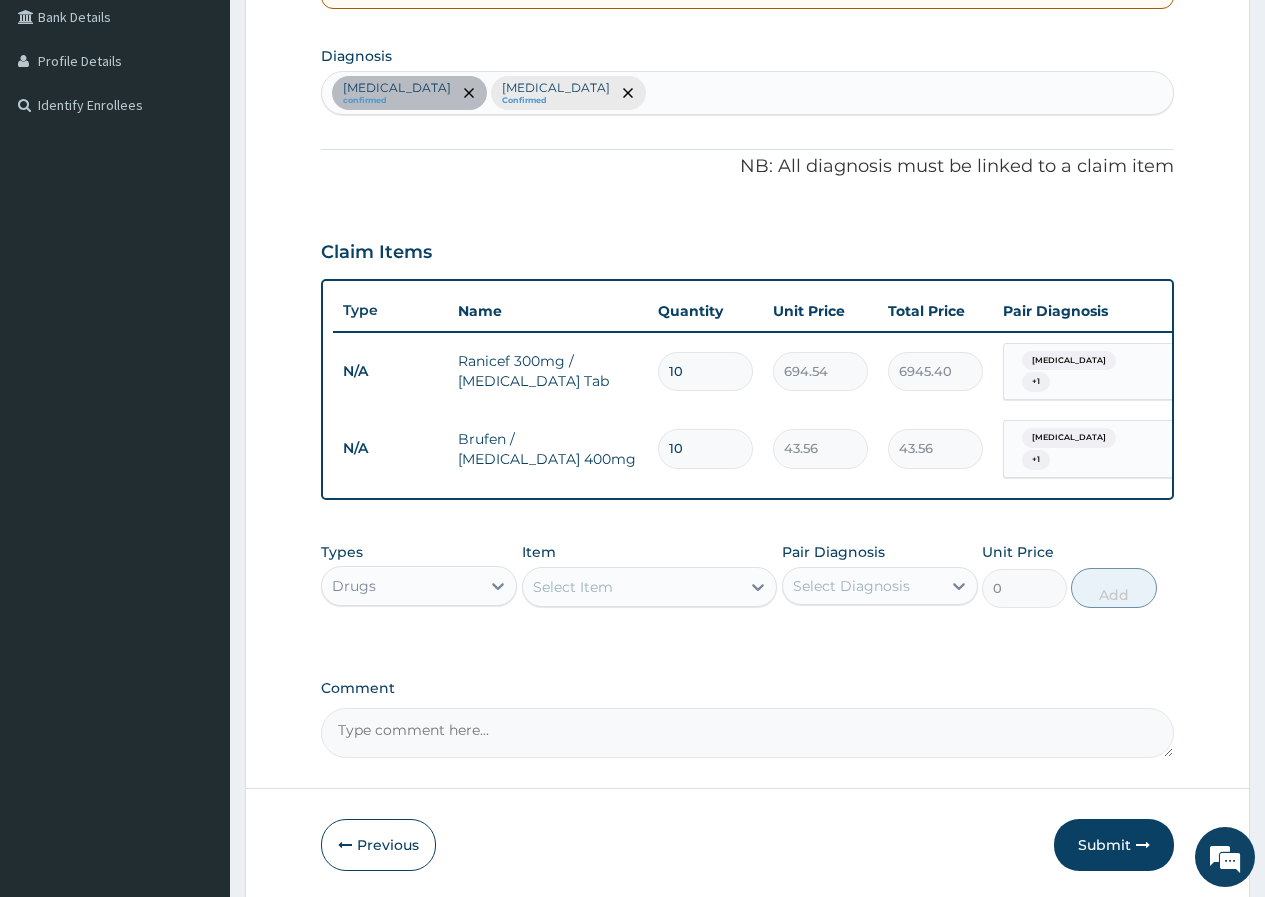 type 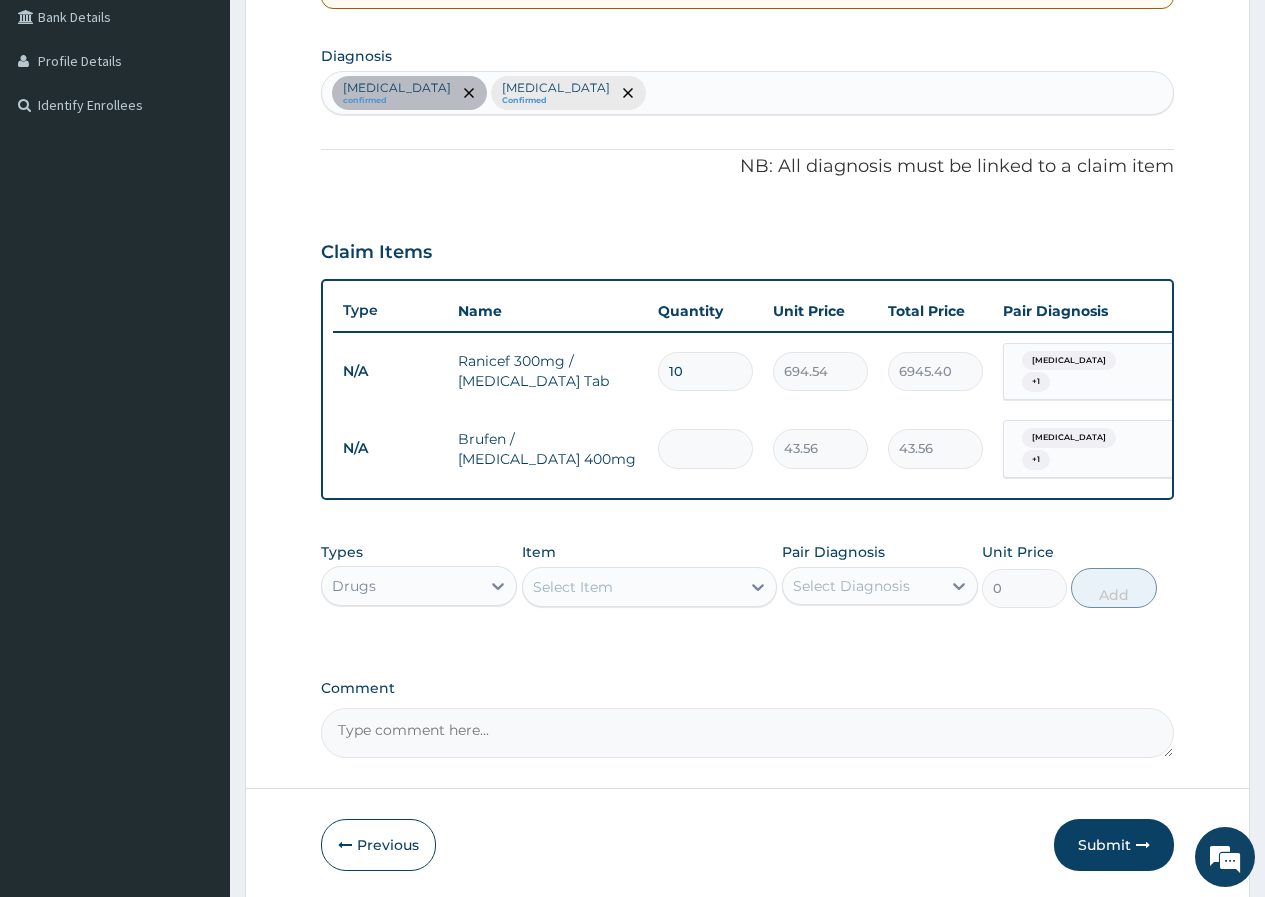 type on "0.00" 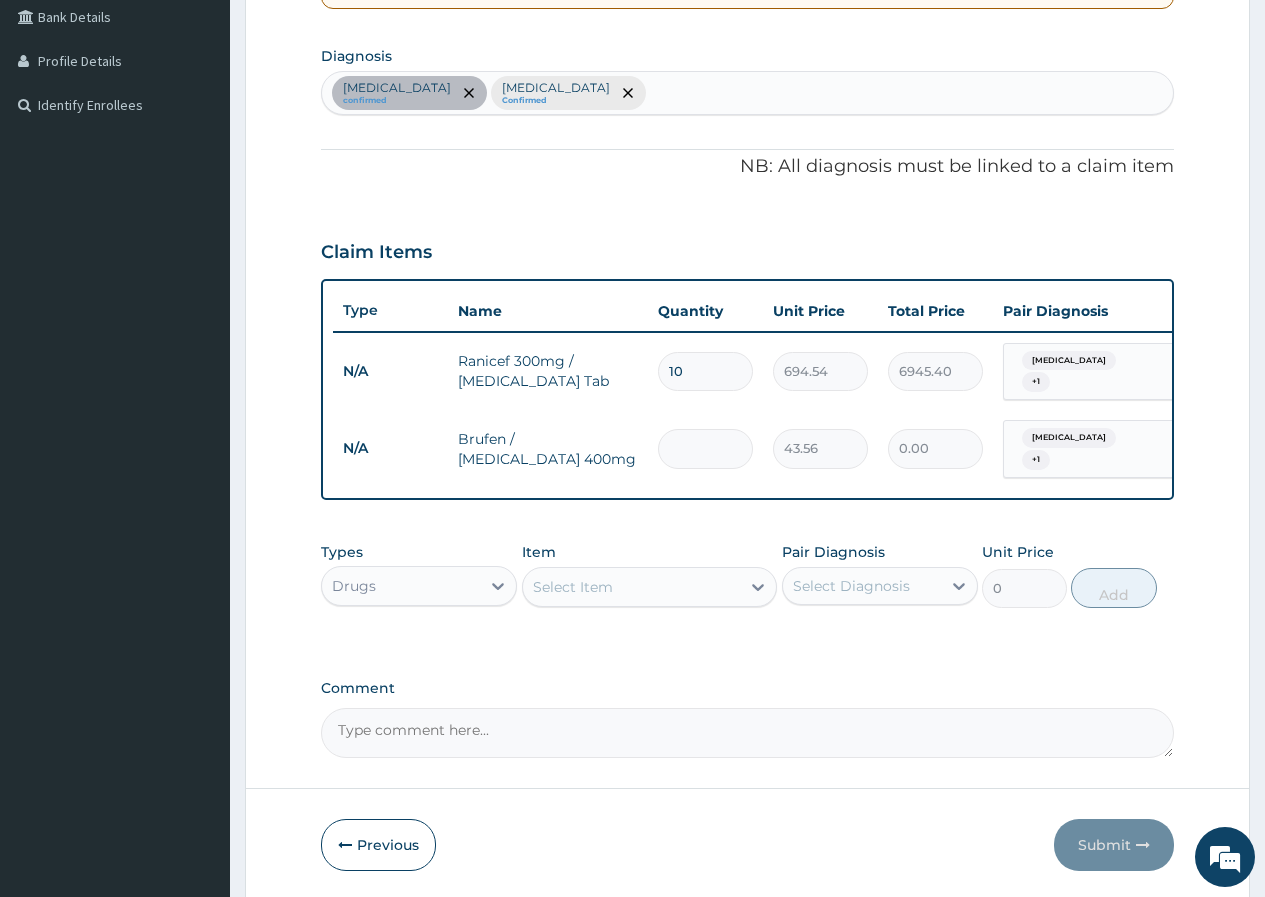 type on "1" 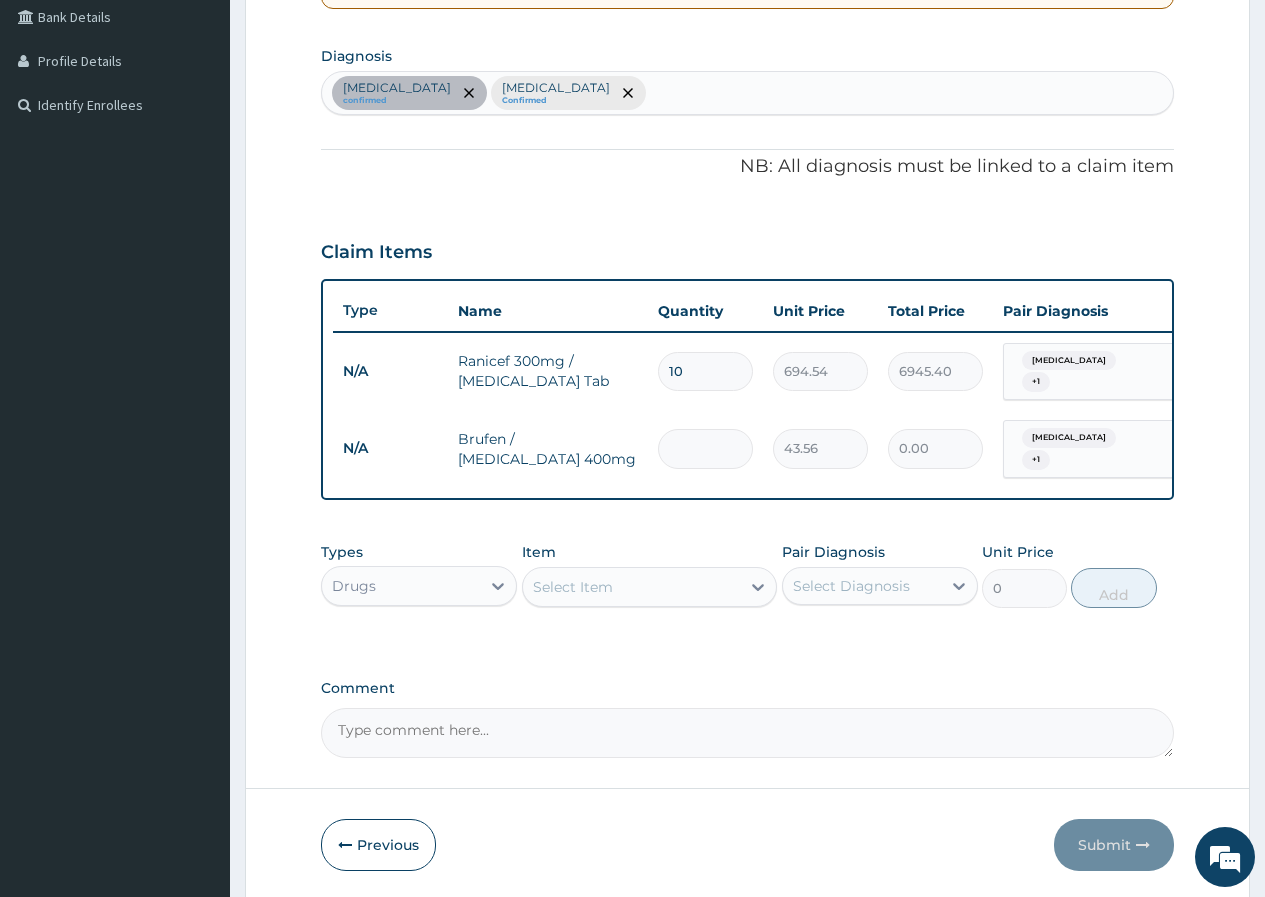 type on "43.56" 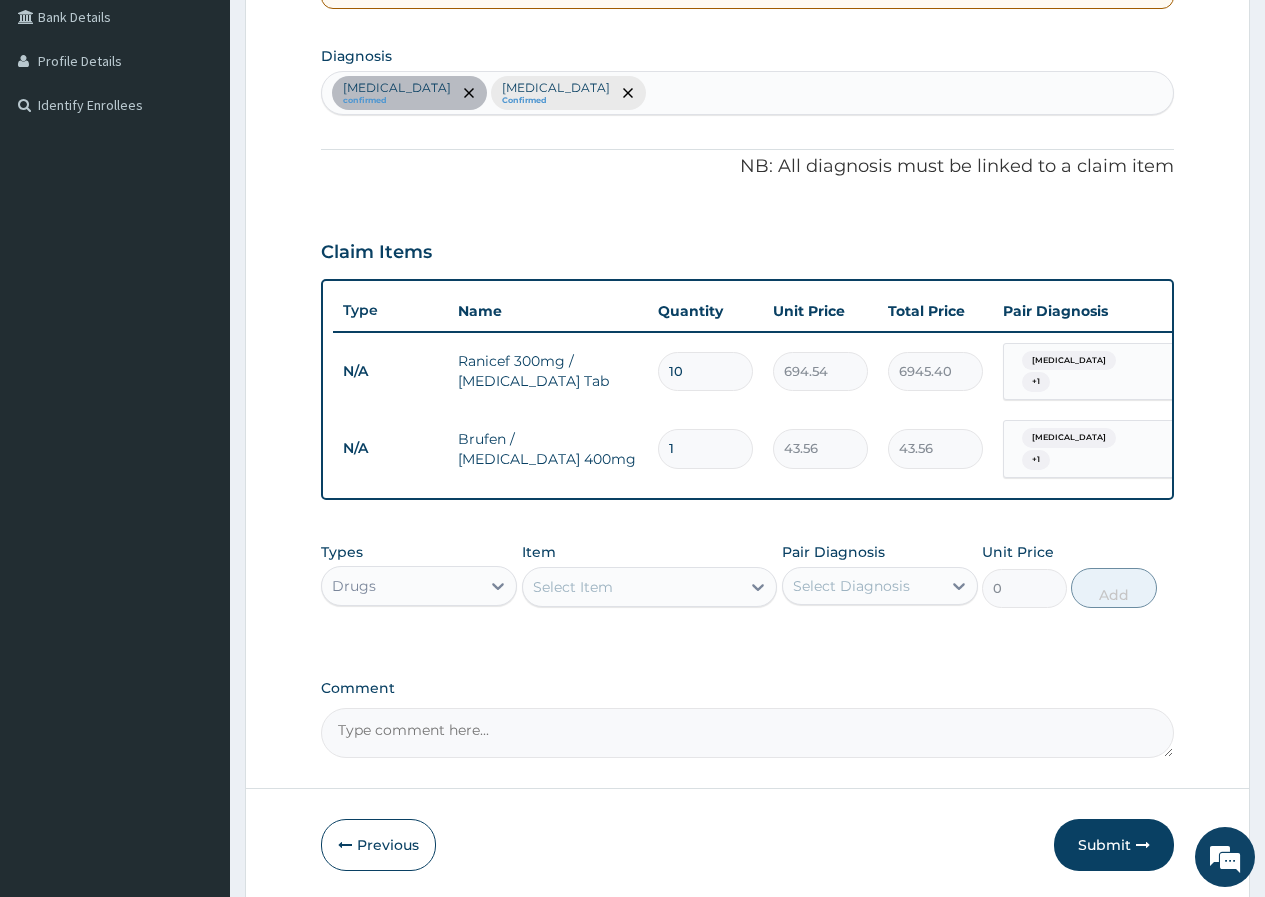 type on "10" 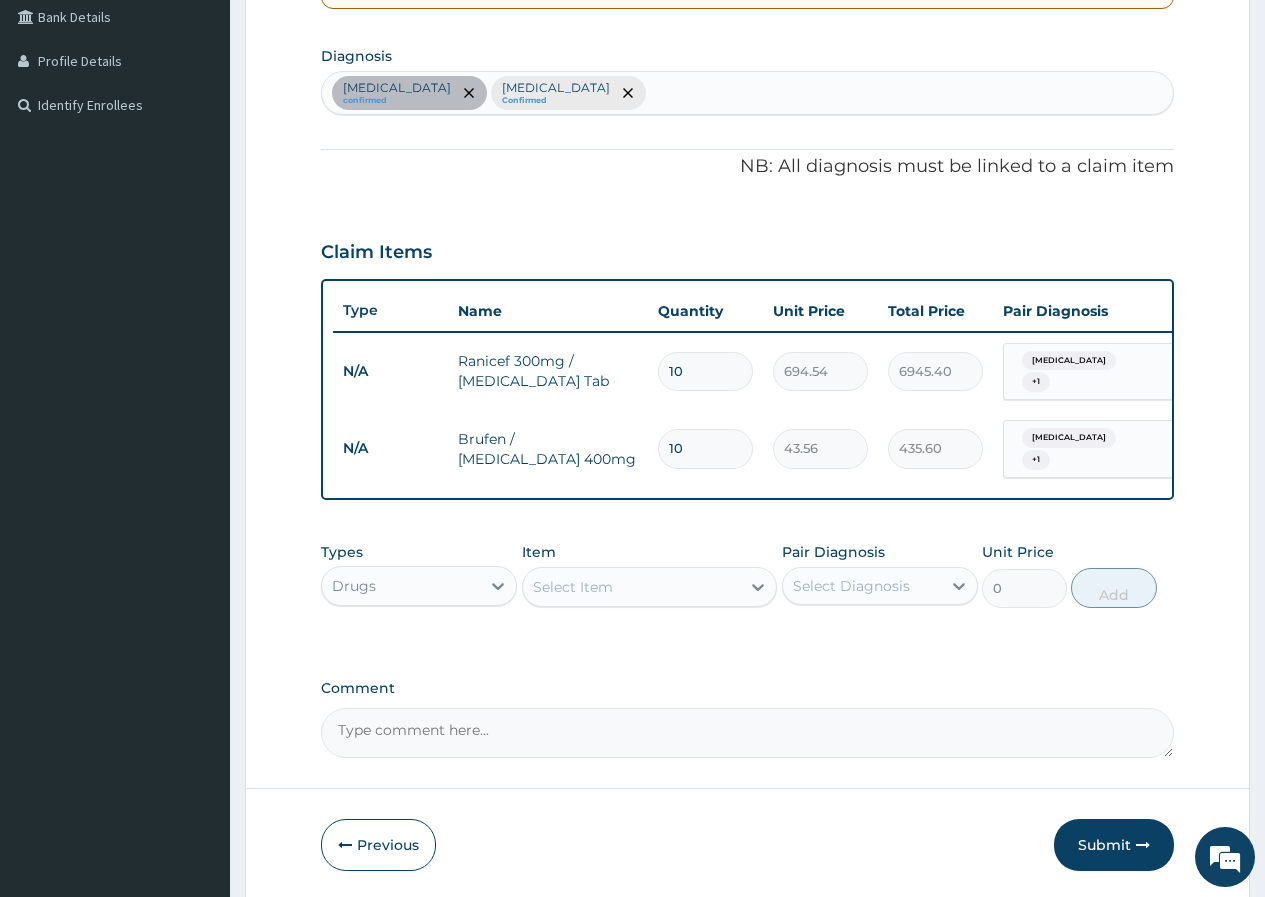 type on "10" 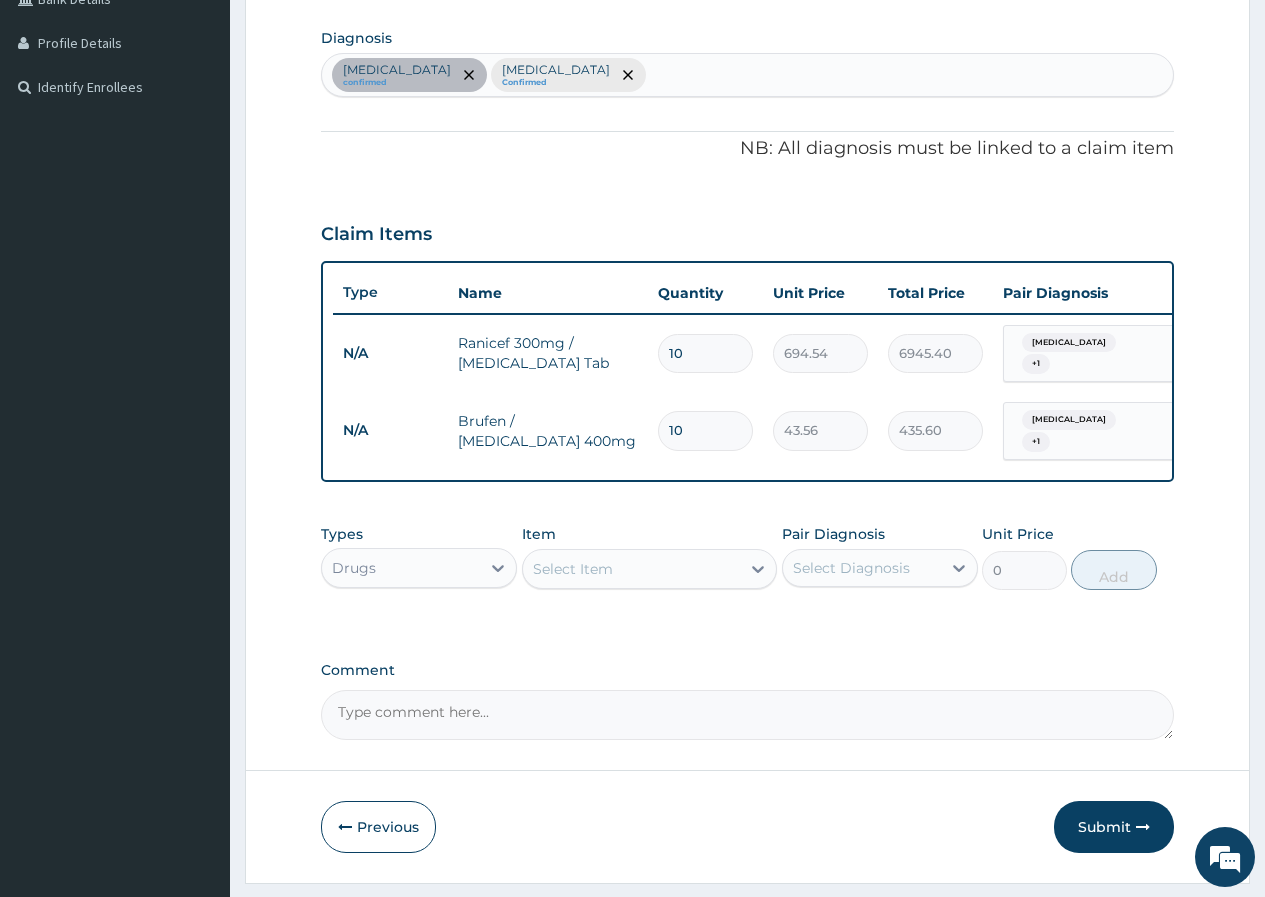 scroll, scrollTop: 534, scrollLeft: 0, axis: vertical 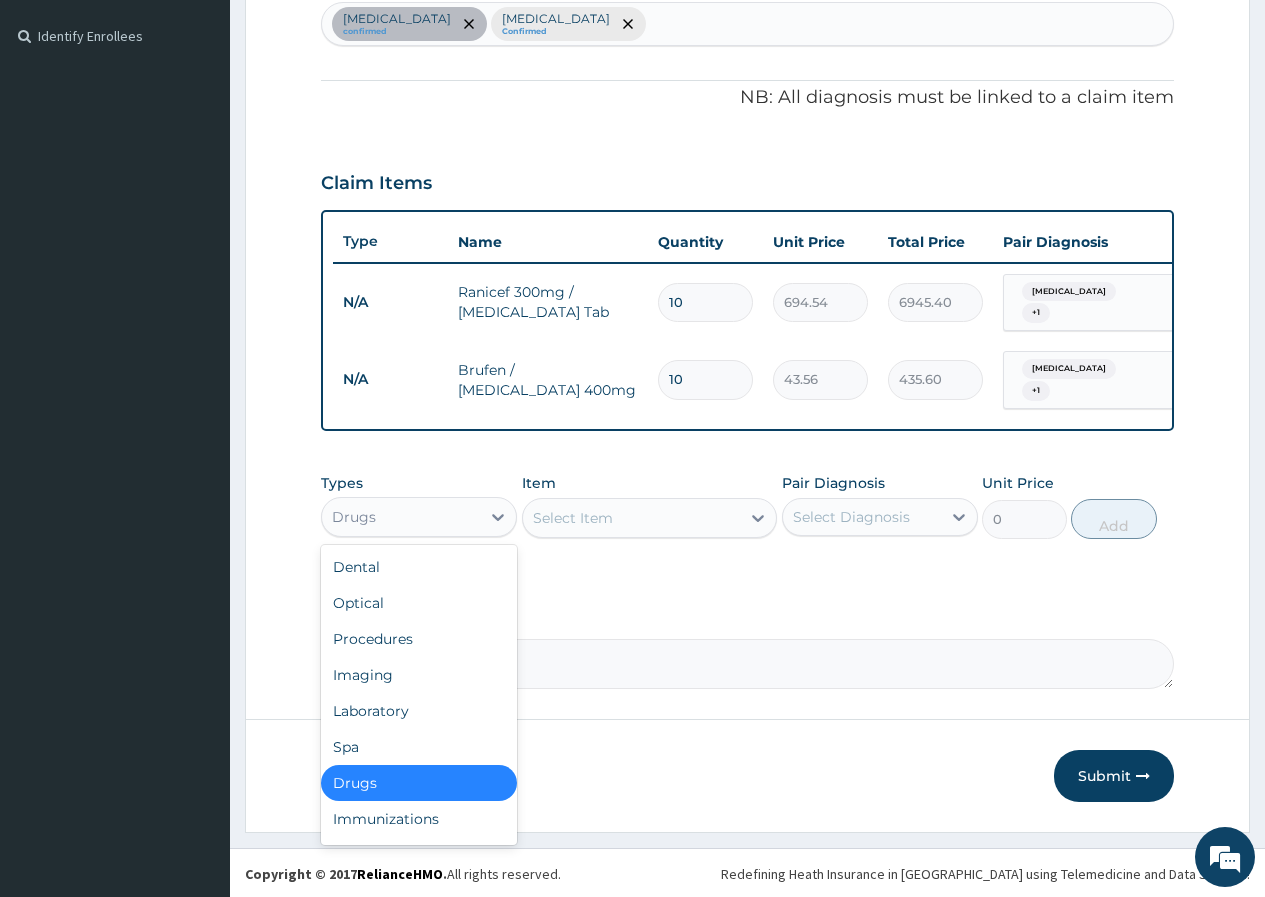 drag, startPoint x: 453, startPoint y: 521, endPoint x: 446, endPoint y: 529, distance: 10.630146 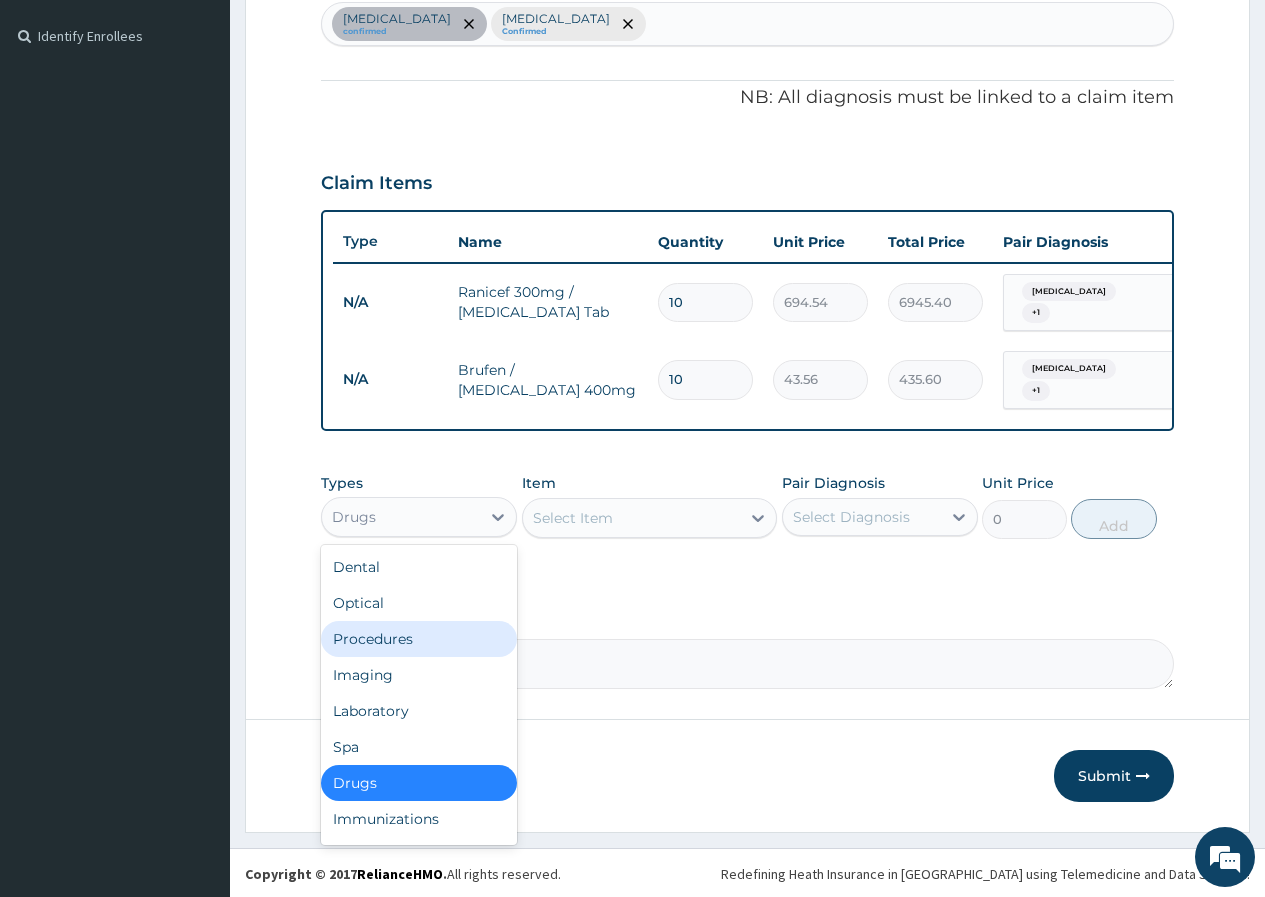 click on "Procedures" at bounding box center [419, 639] 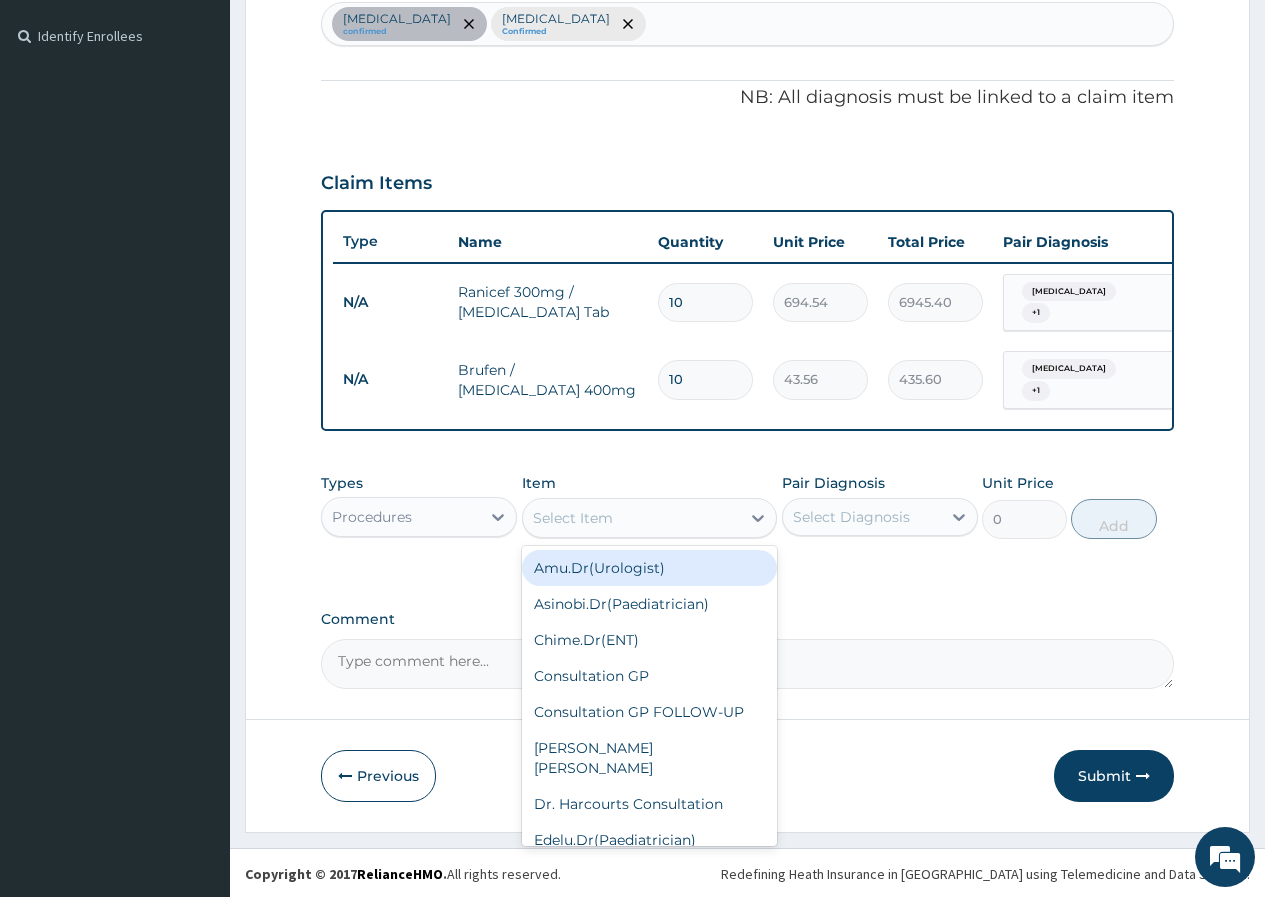click on "Select Item" at bounding box center [632, 518] 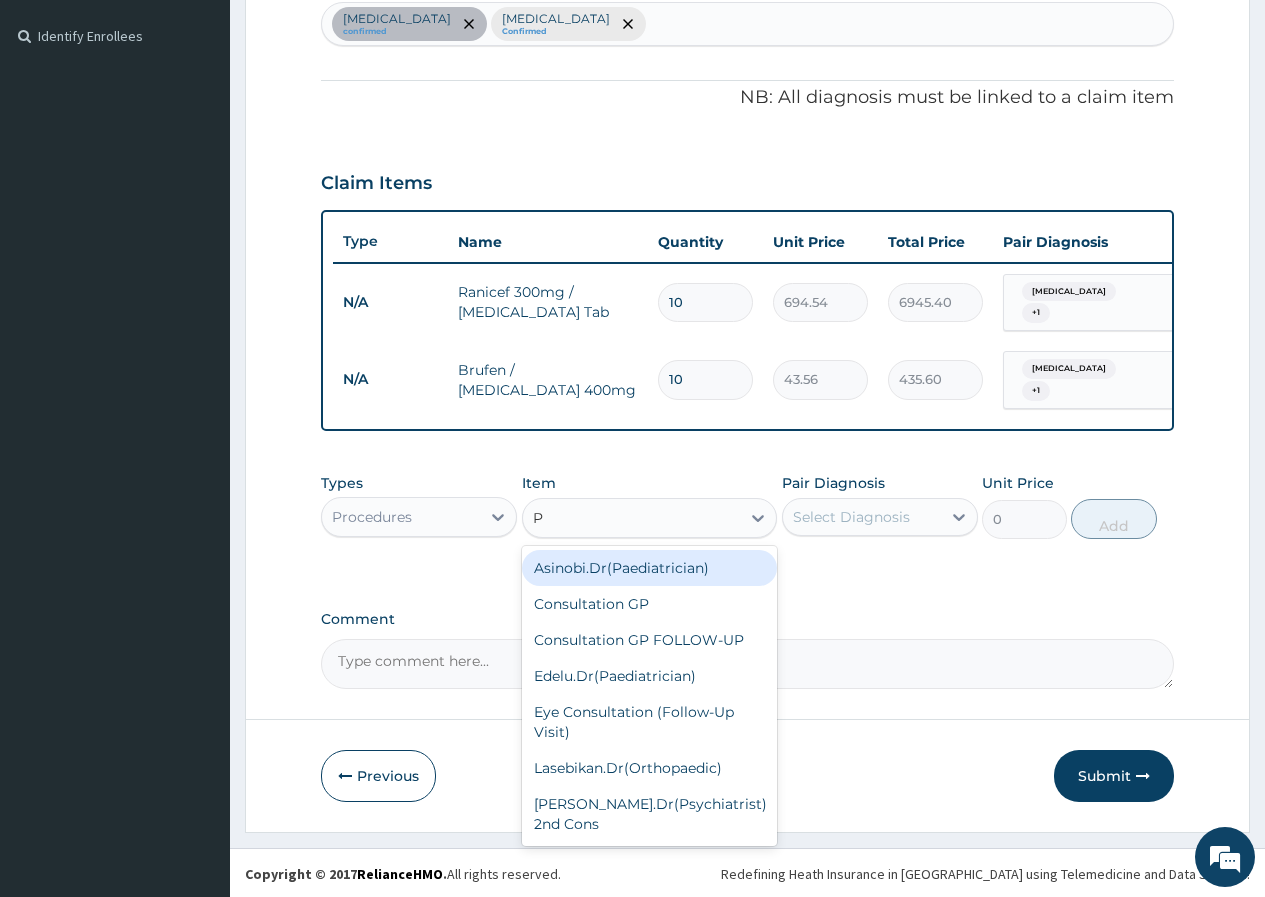 type on "PA" 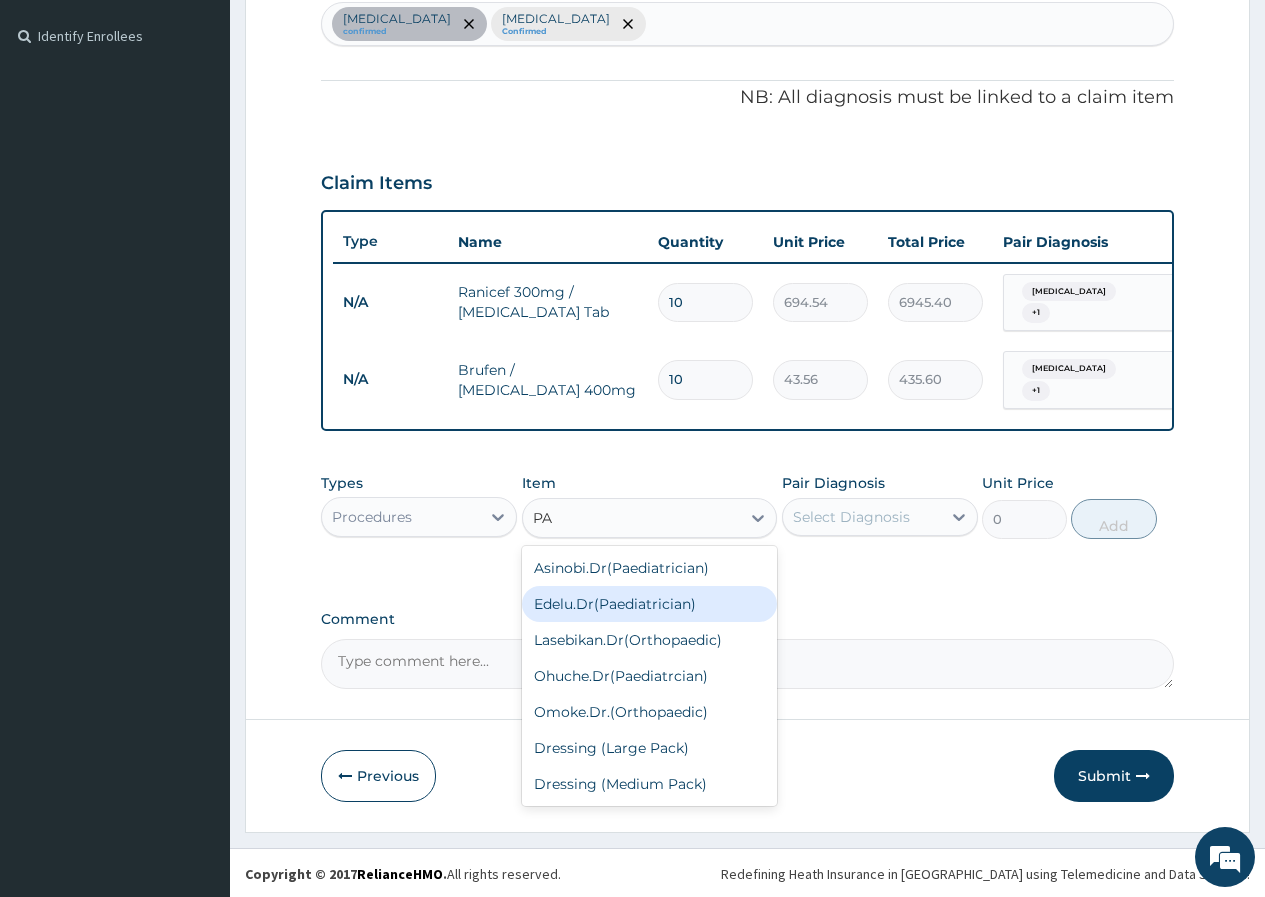 click on "Edelu.Dr(Paediatrician)" at bounding box center (650, 604) 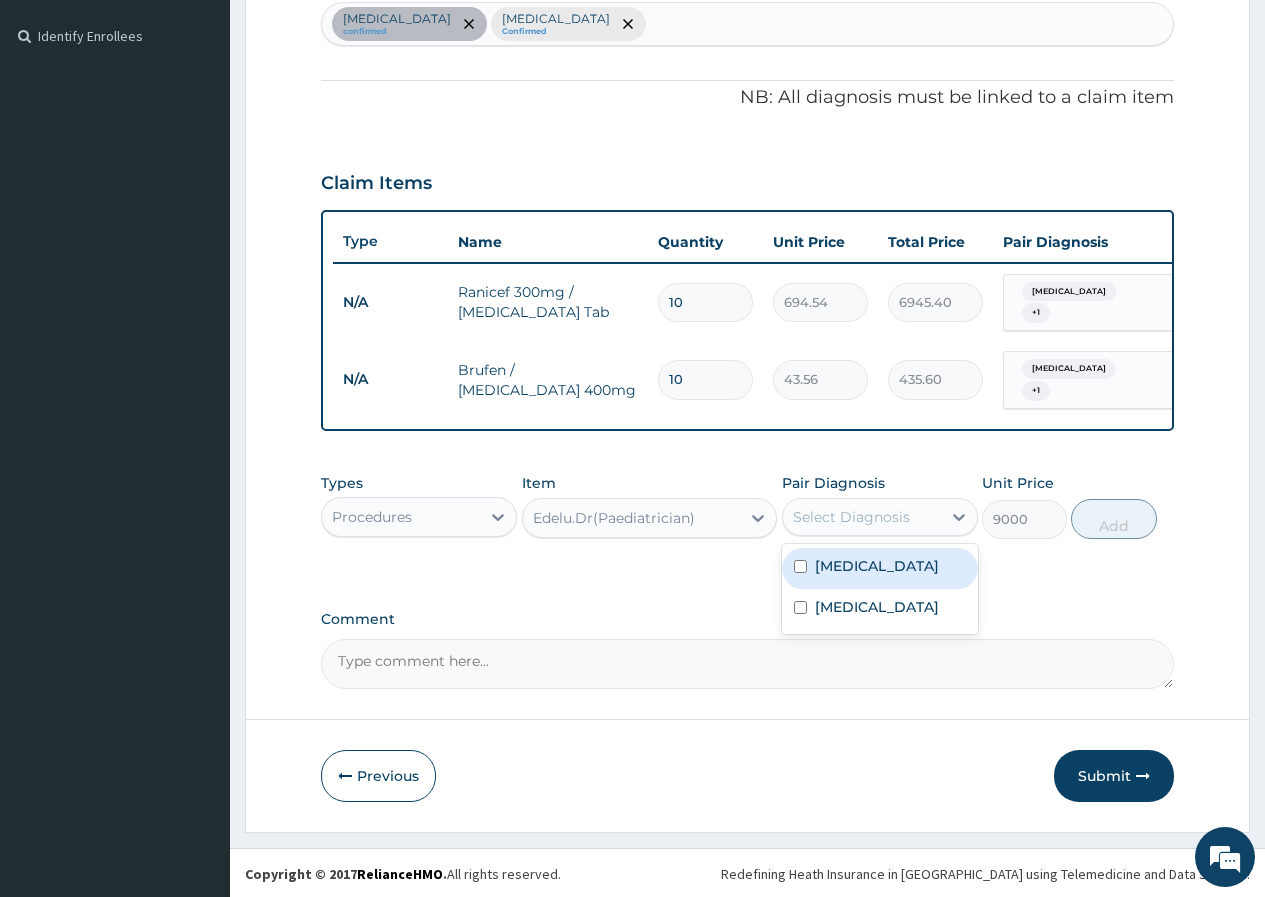 click on "Select Diagnosis" at bounding box center [851, 517] 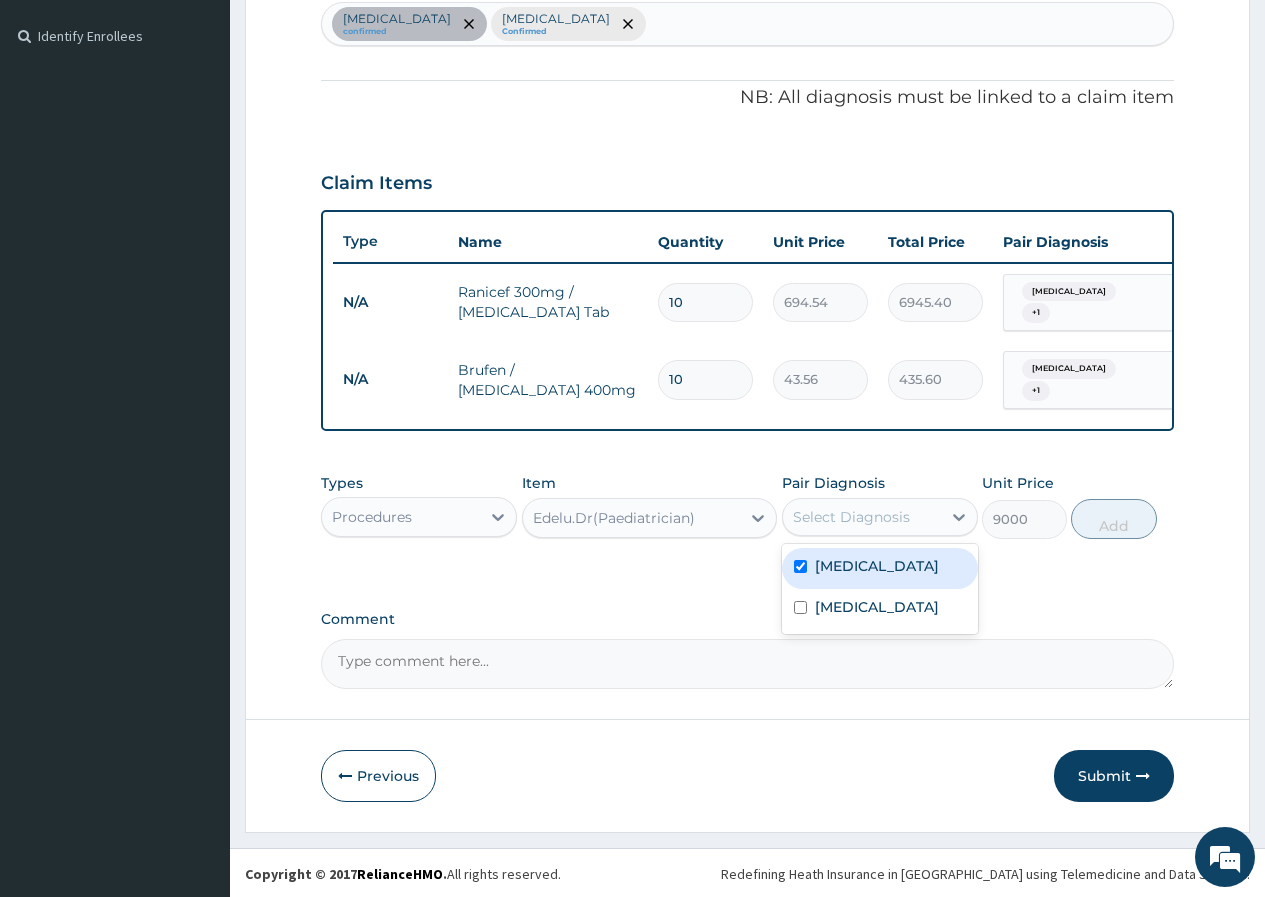 checkbox on "true" 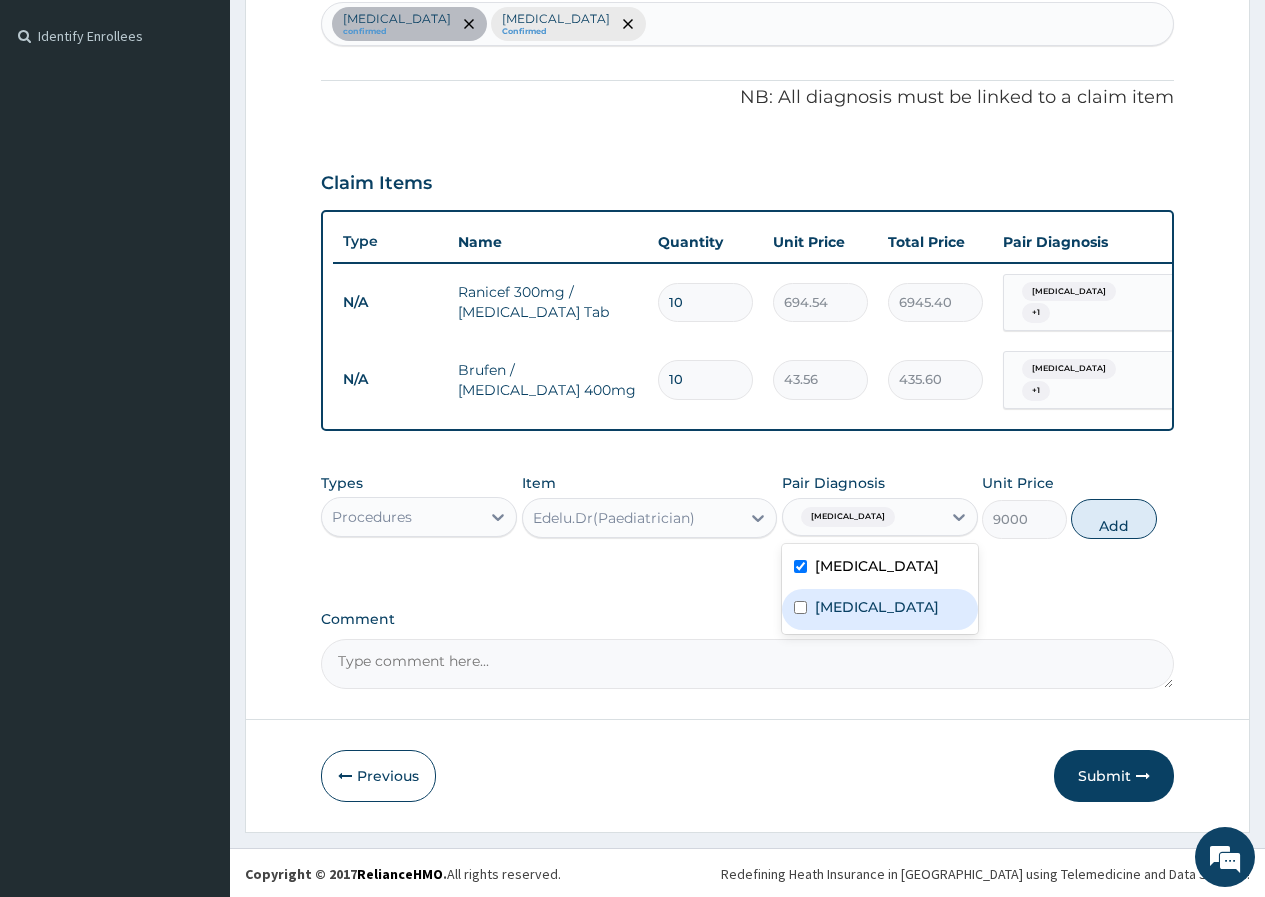 drag, startPoint x: 819, startPoint y: 603, endPoint x: 847, endPoint y: 599, distance: 28.284271 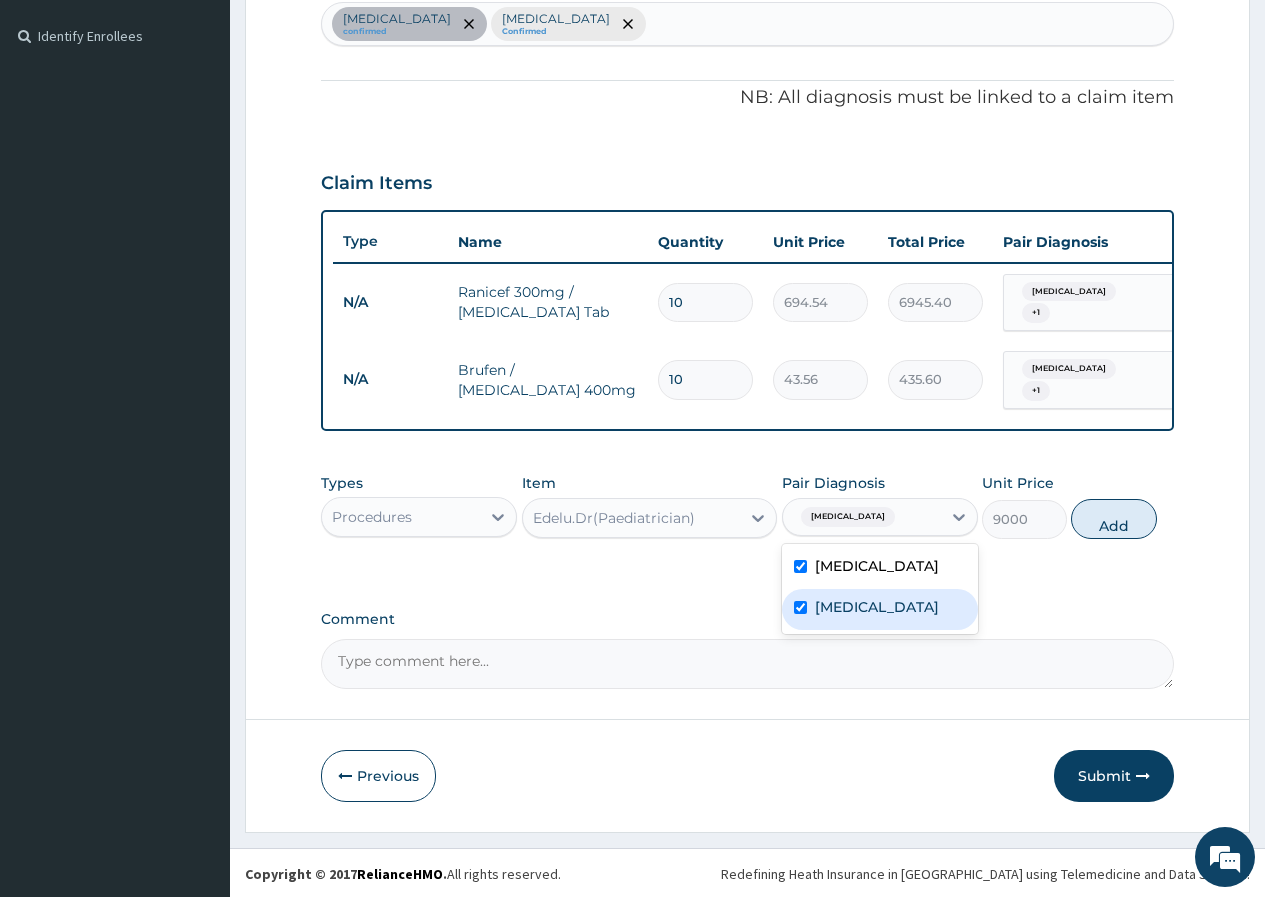 checkbox on "true" 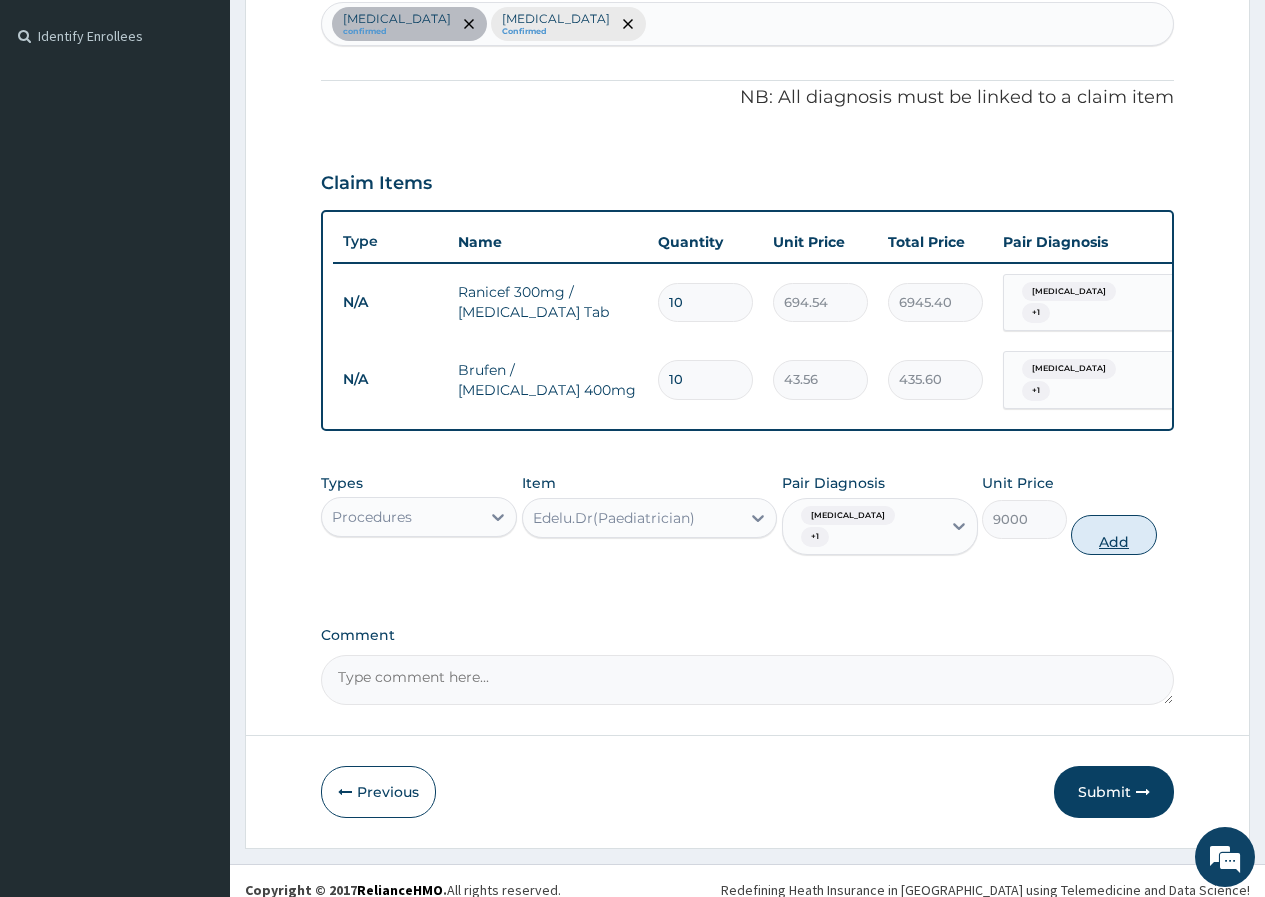 click on "Add" at bounding box center (1113, 535) 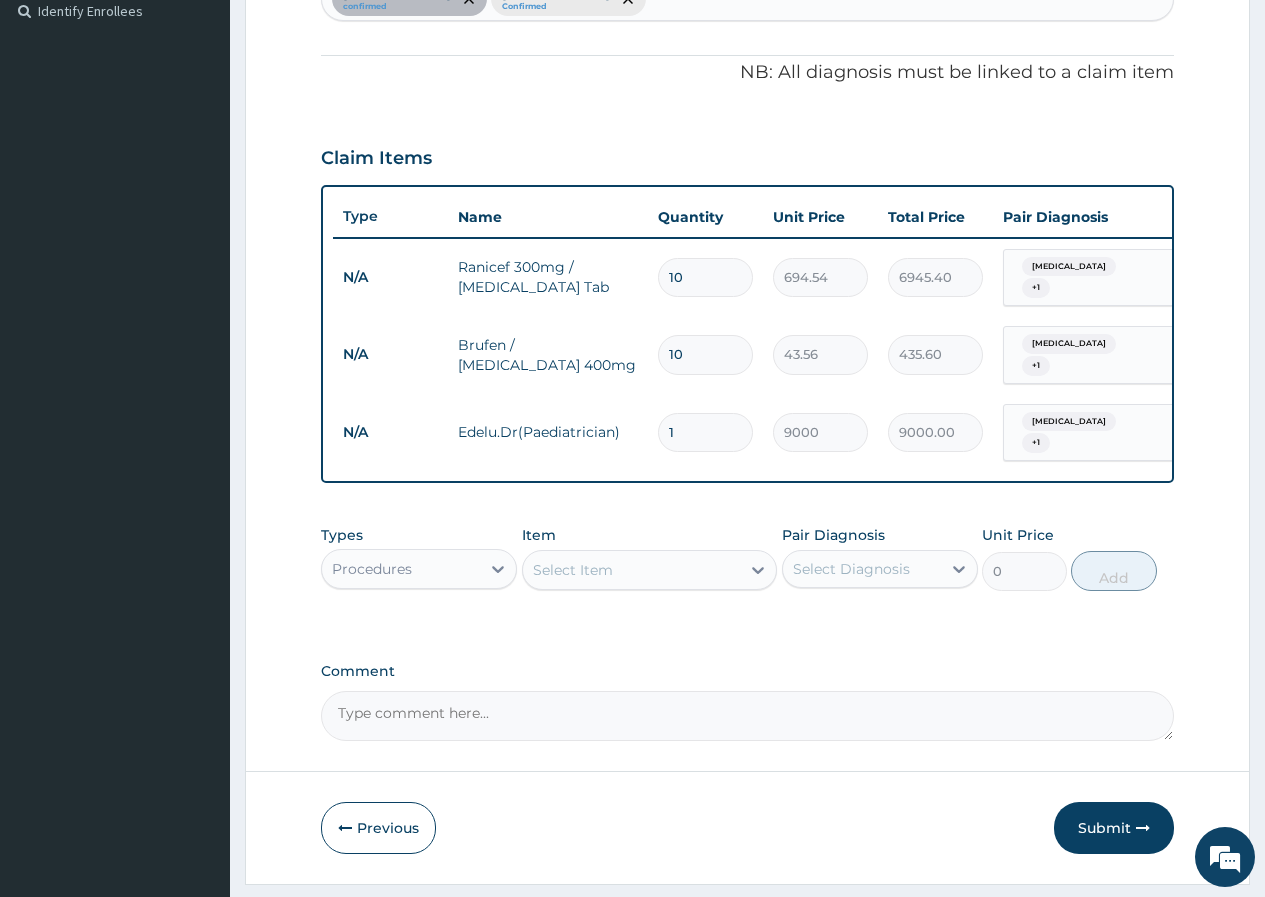 scroll, scrollTop: 603, scrollLeft: 0, axis: vertical 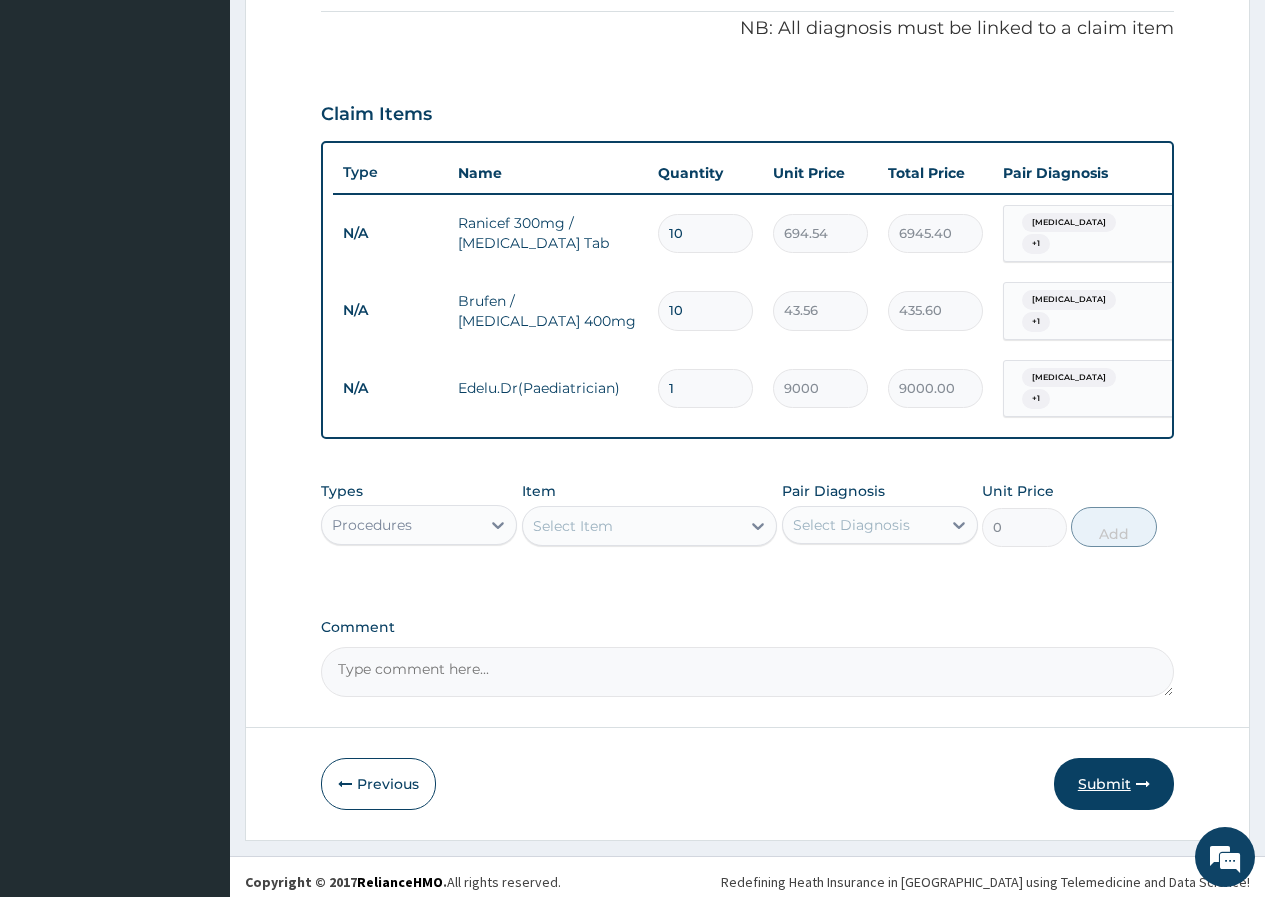click on "Submit" at bounding box center [1114, 784] 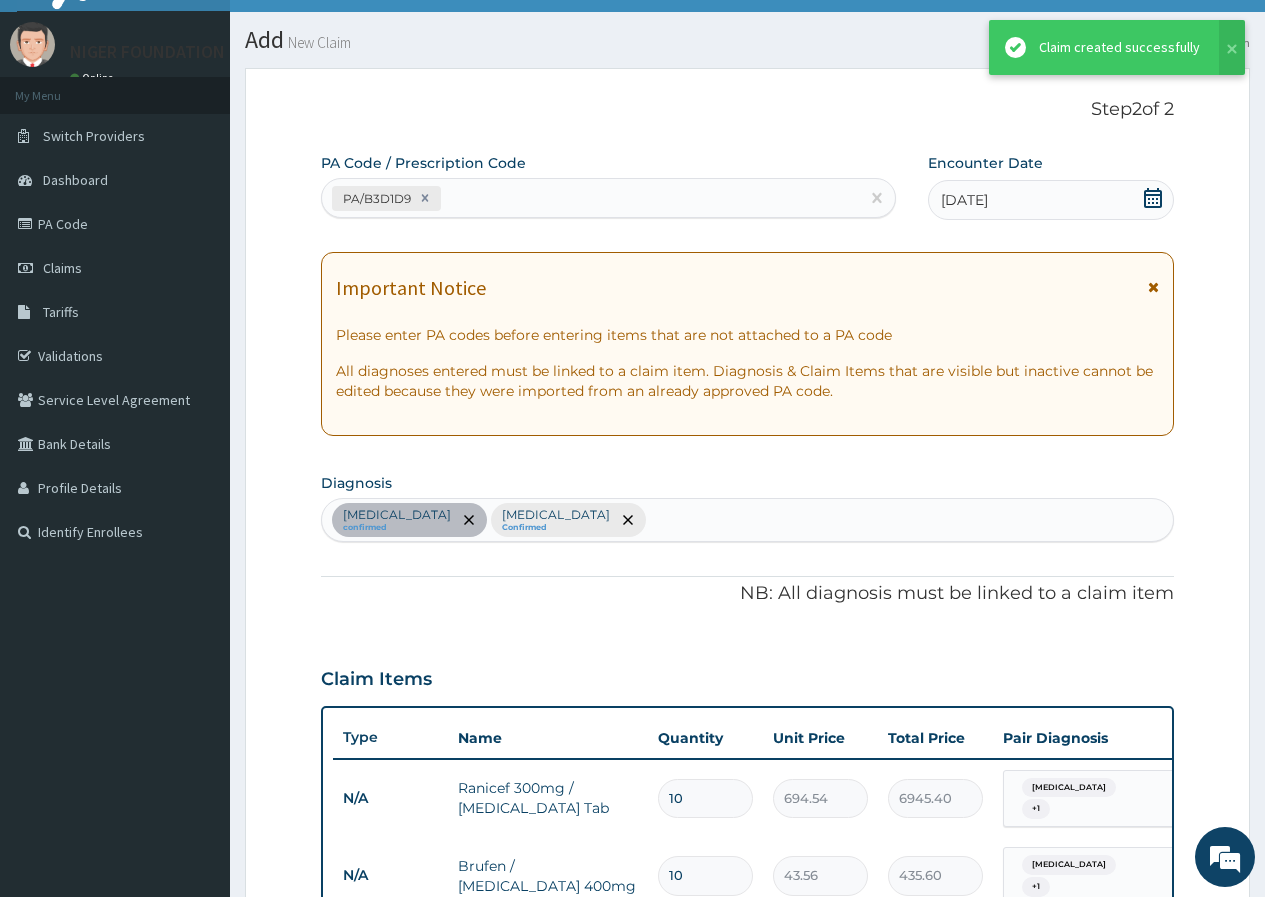 scroll, scrollTop: 603, scrollLeft: 0, axis: vertical 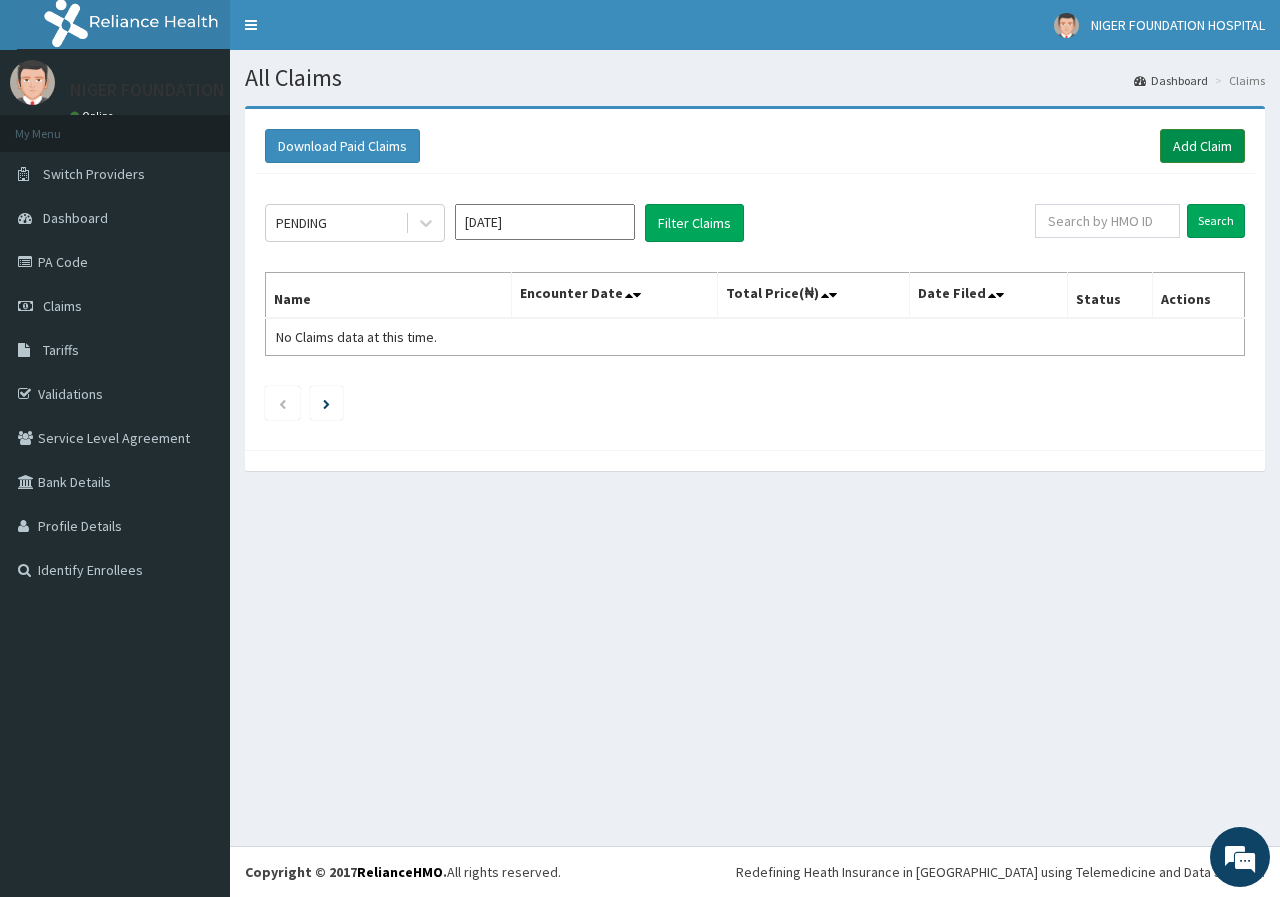 click on "Add Claim" at bounding box center (1202, 146) 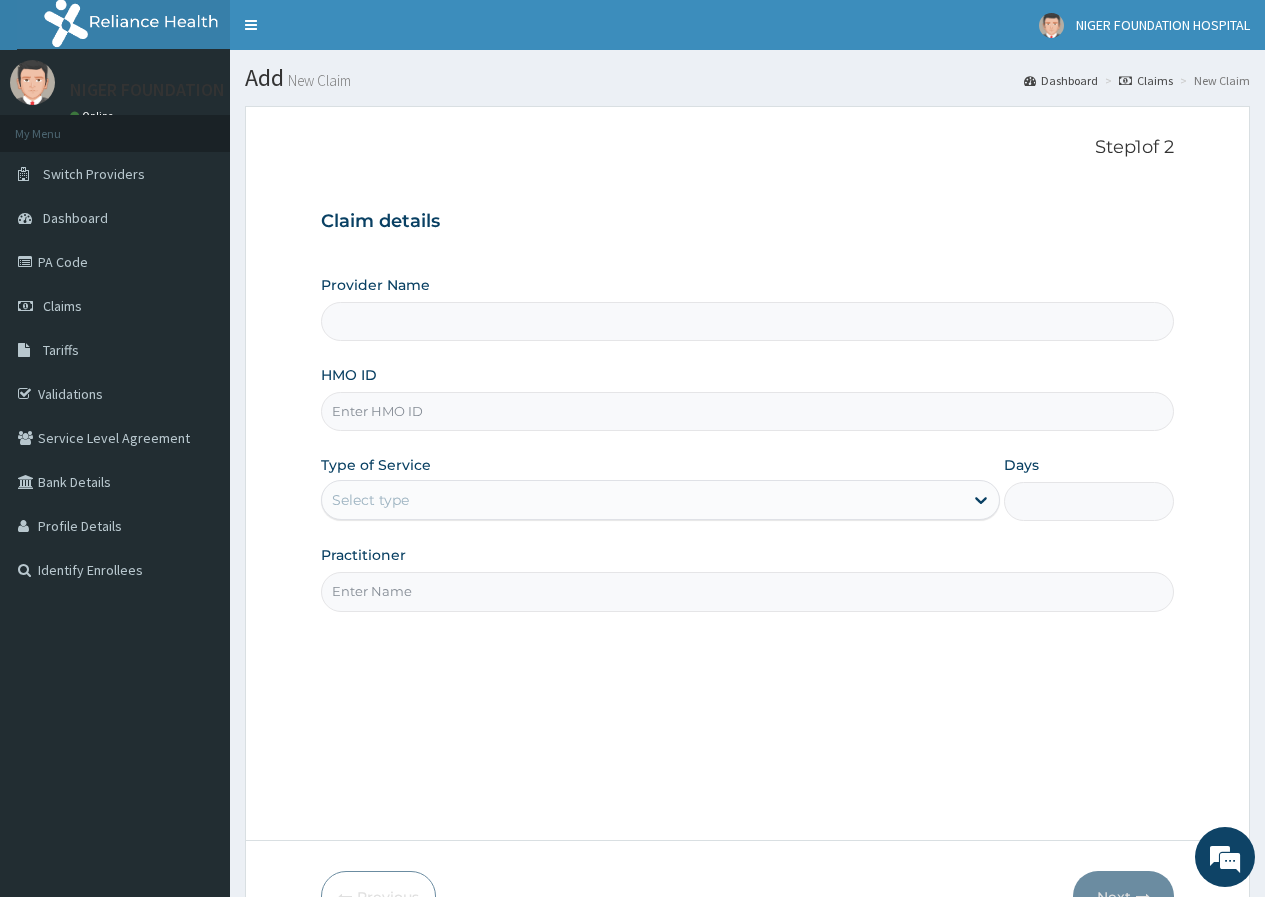 scroll, scrollTop: 0, scrollLeft: 0, axis: both 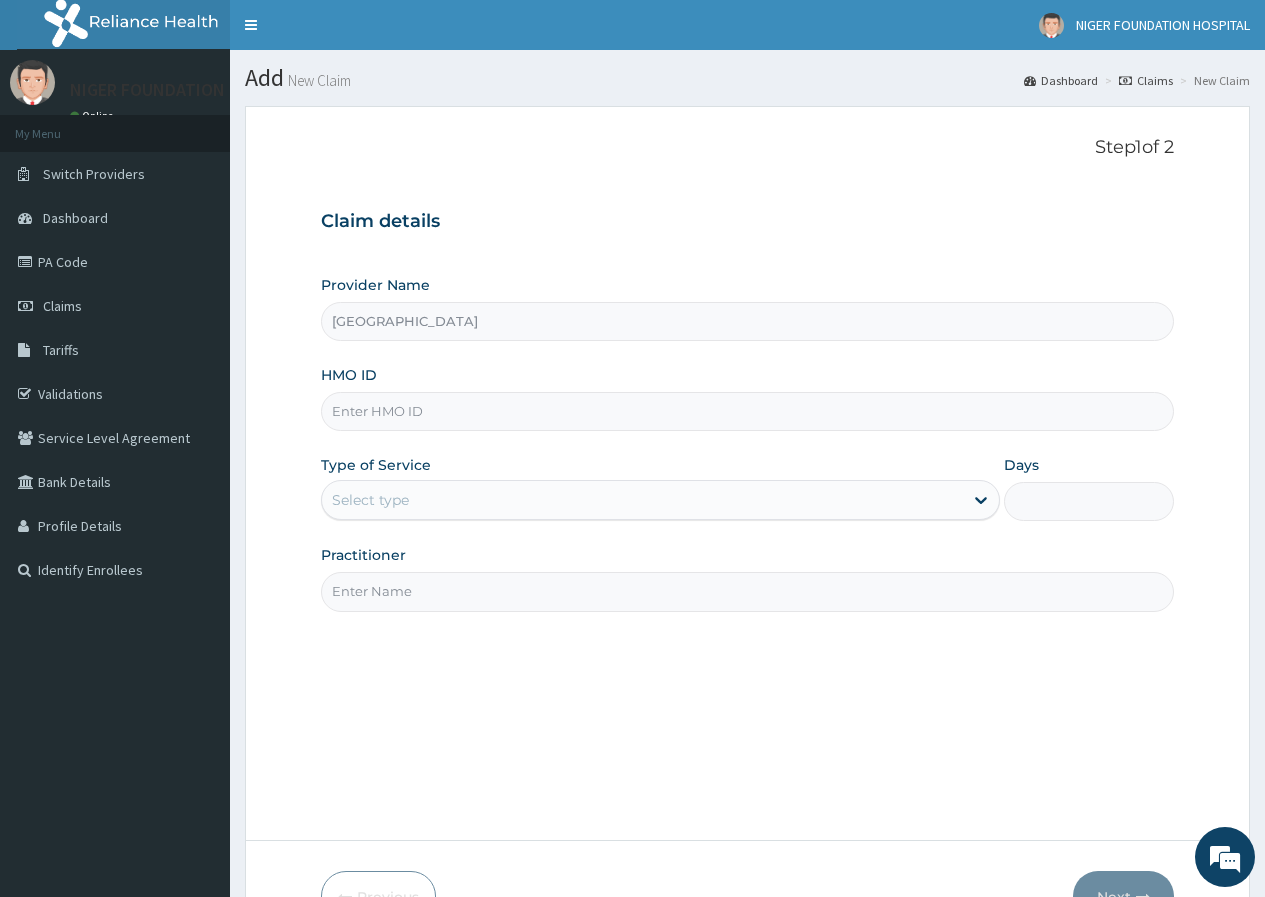 click on "Provider Name Niger Foundation Hospital HMO ID Type of Service Select type Days Practitioner" at bounding box center [747, 443] 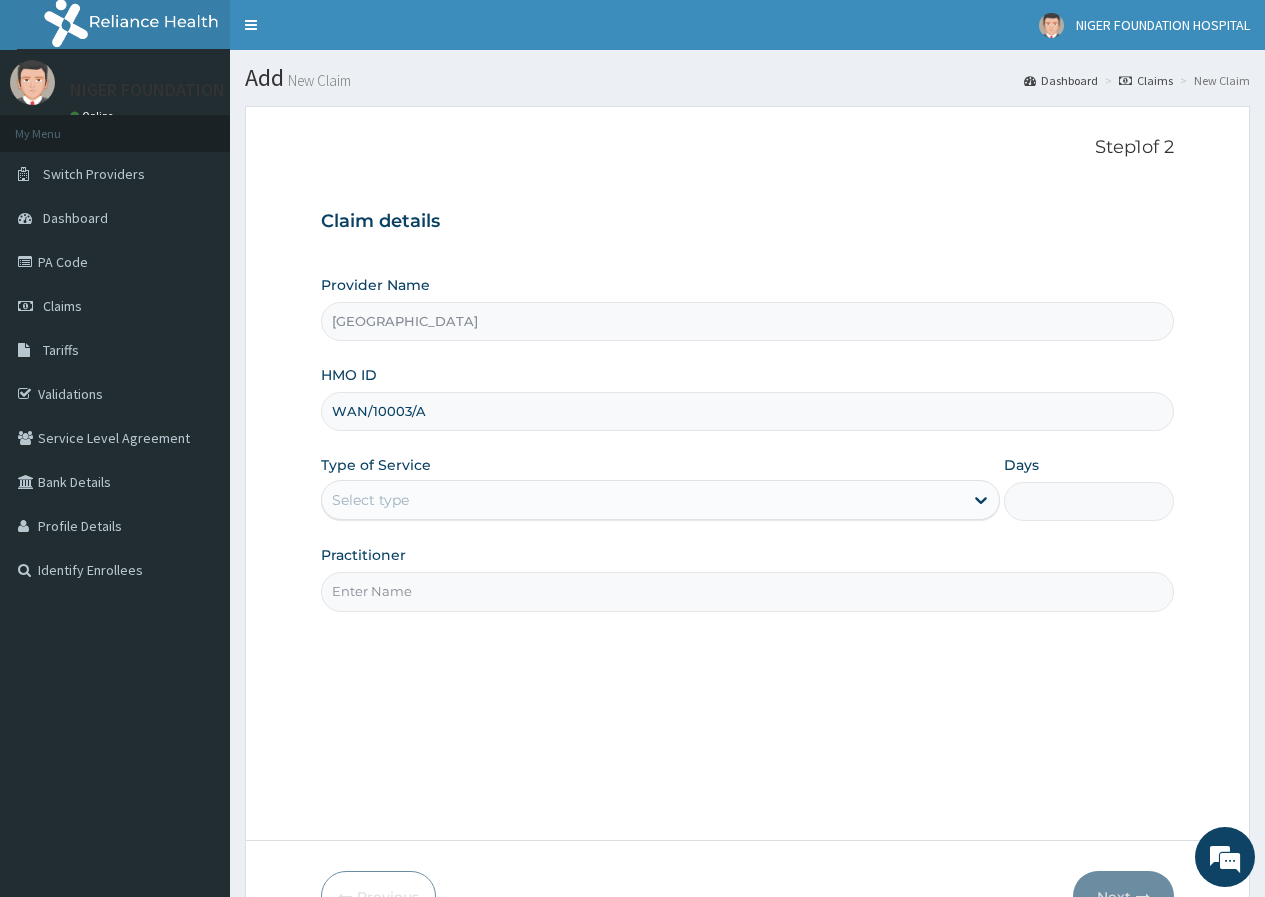 click on "WAN/10003/A" at bounding box center [747, 411] 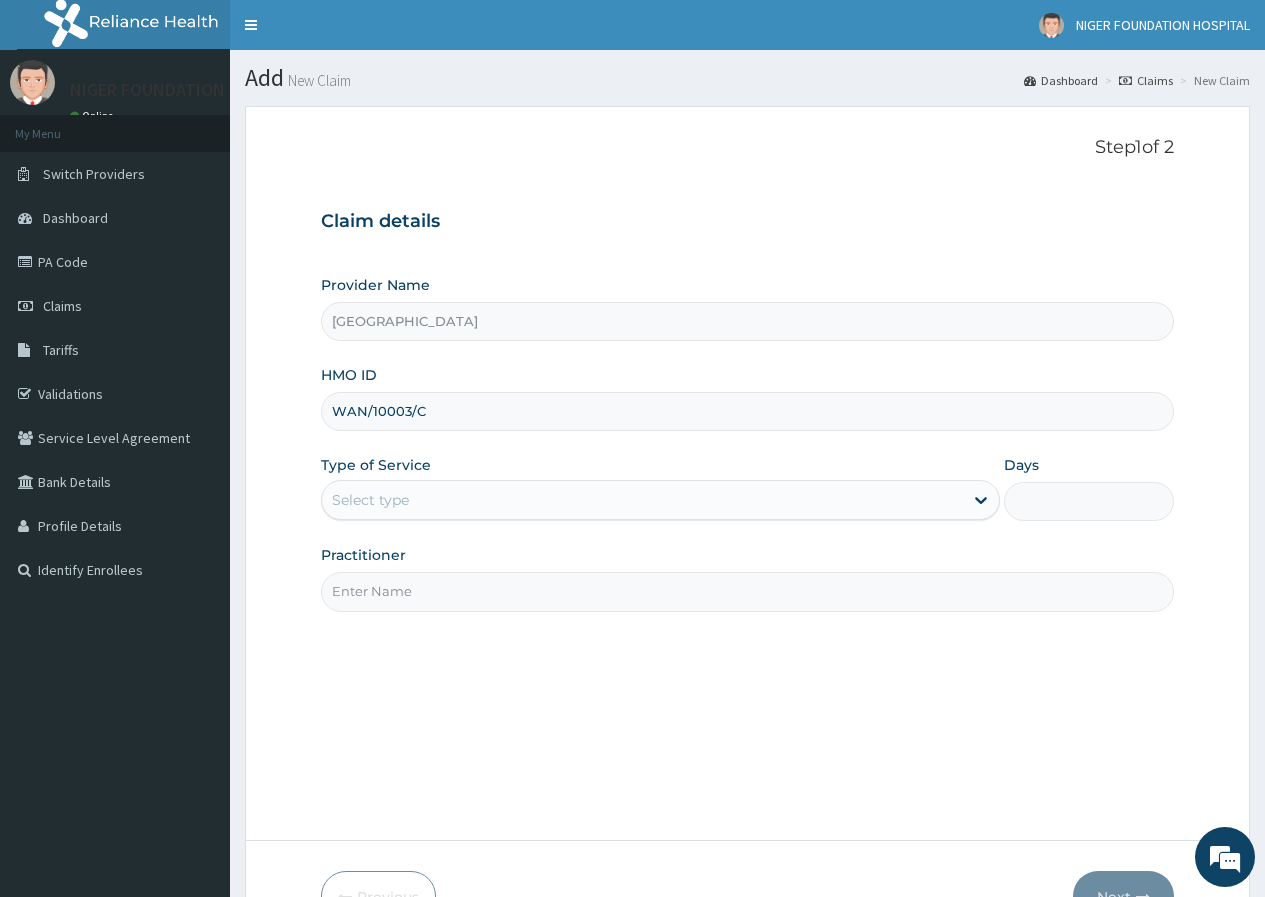 type on "WAN/10003/C" 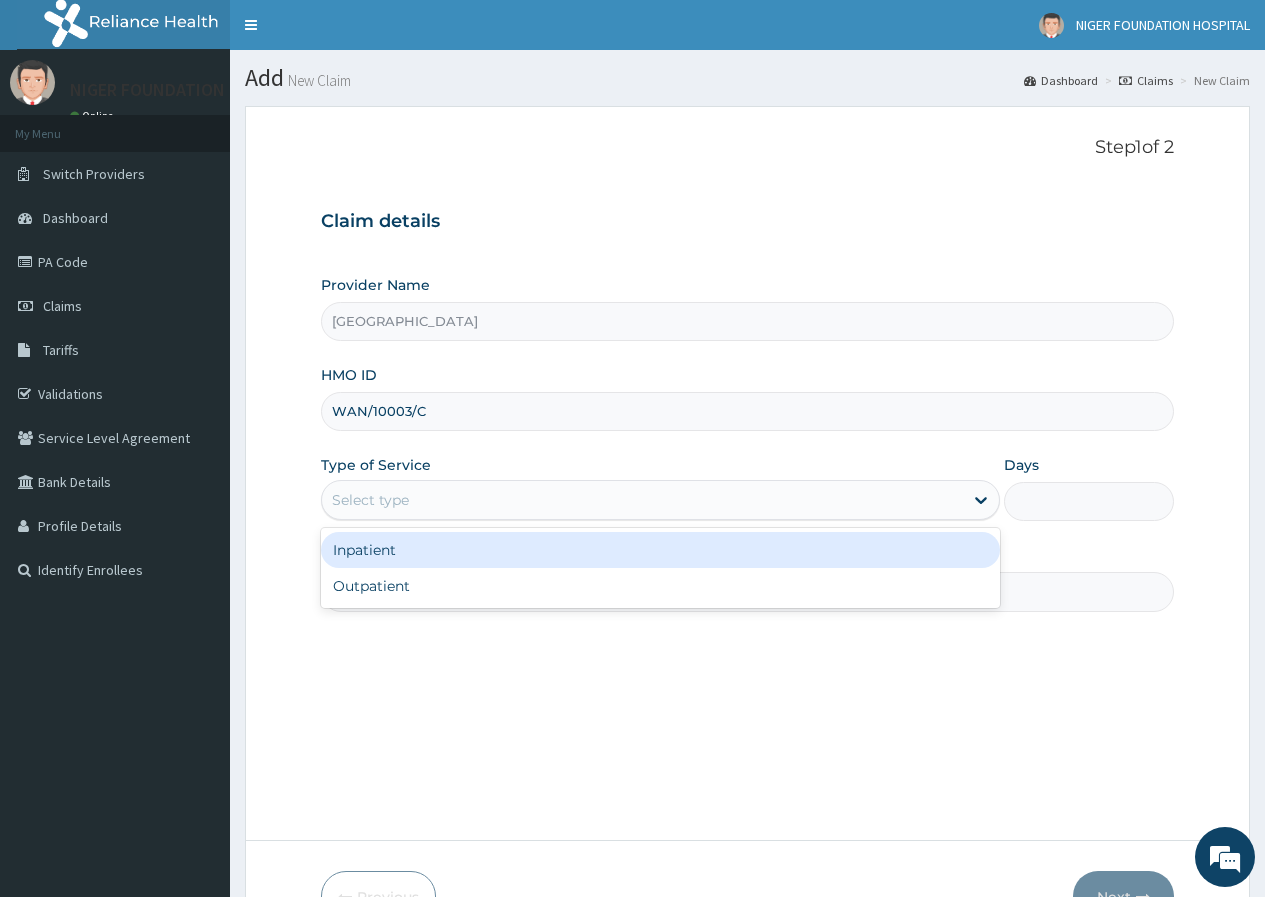 scroll, scrollTop: 0, scrollLeft: 0, axis: both 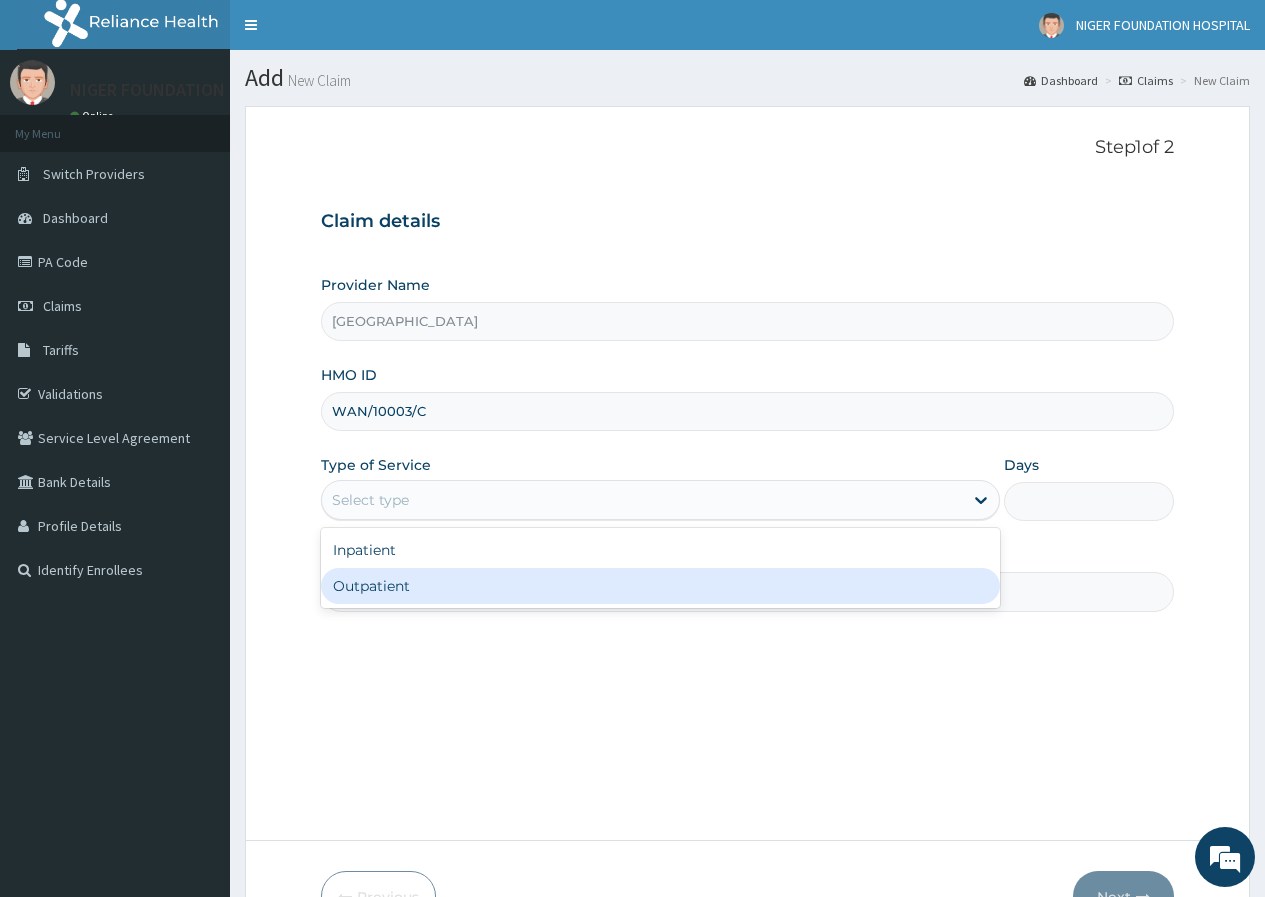 click on "Outpatient" at bounding box center (660, 586) 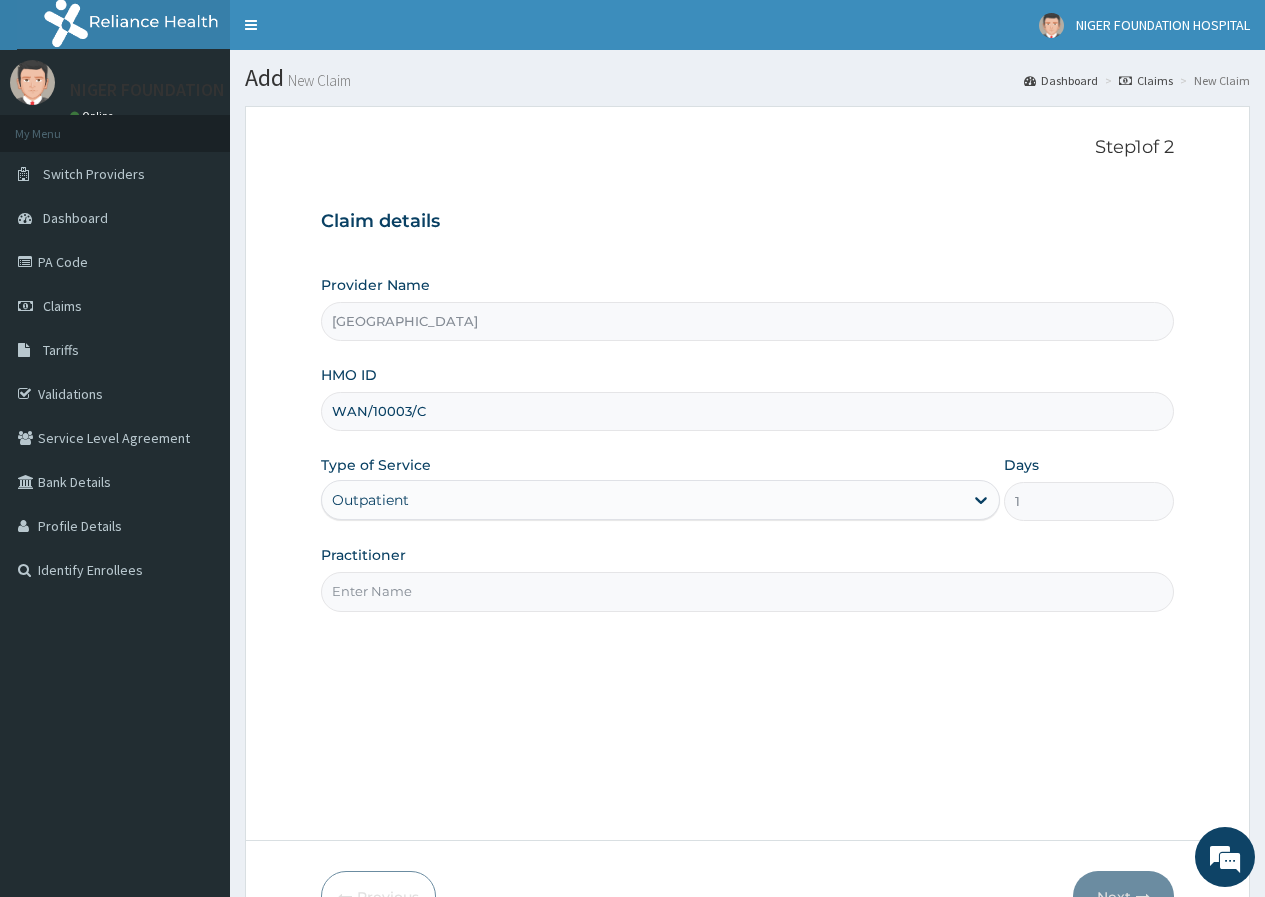 click on "Practitioner" at bounding box center (747, 591) 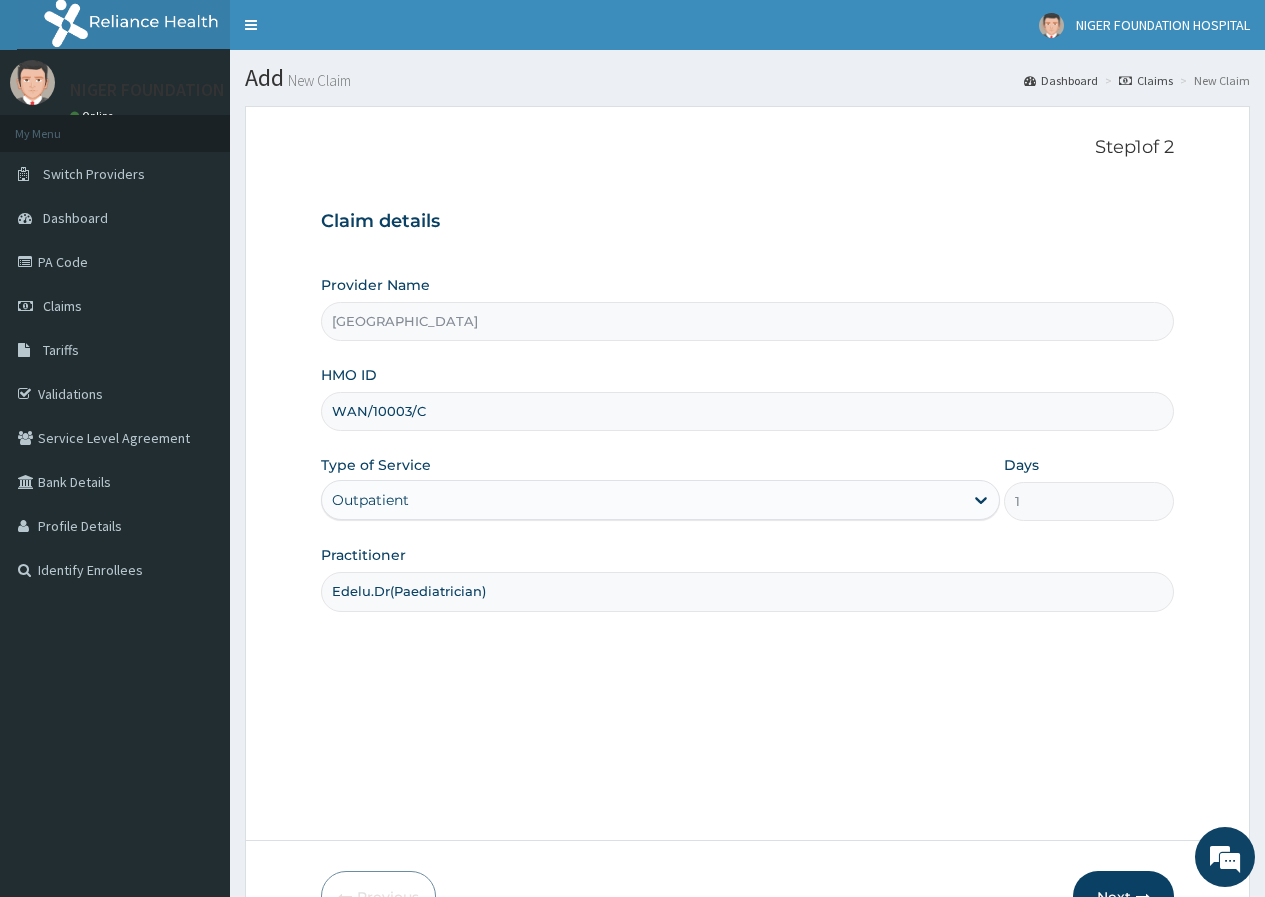 scroll, scrollTop: 123, scrollLeft: 0, axis: vertical 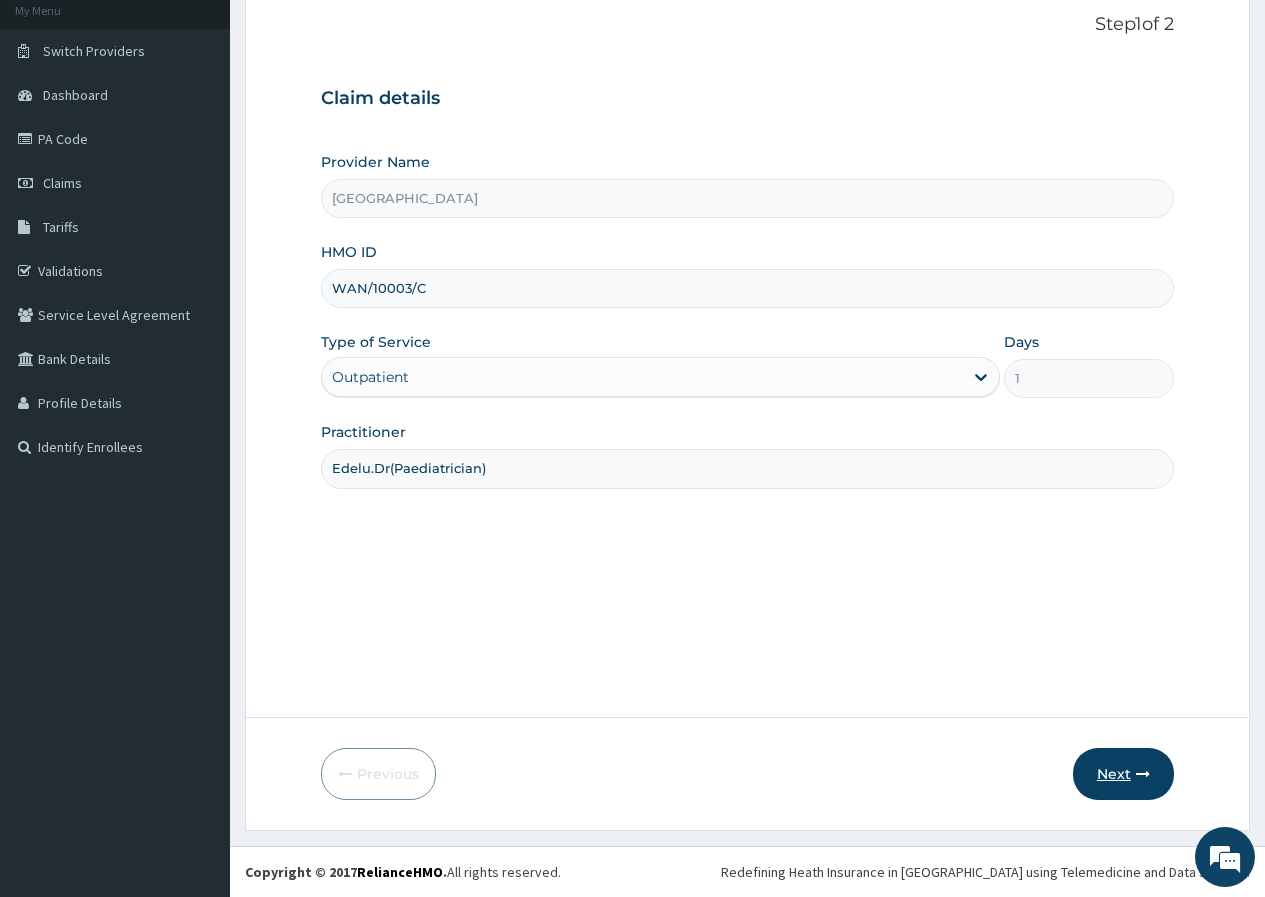click on "Next" at bounding box center [1123, 774] 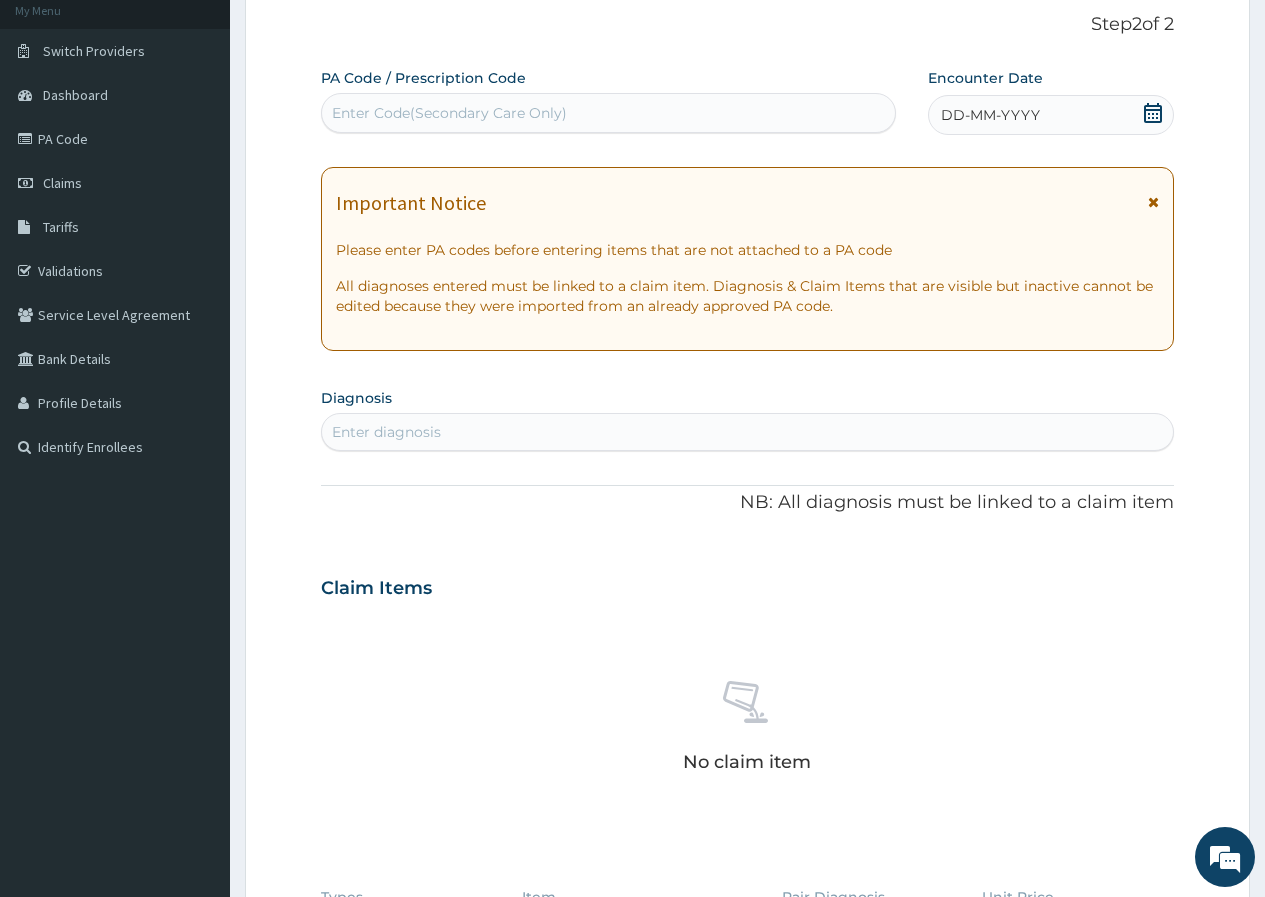 click on "Enter Code(Secondary Care Only)" at bounding box center (449, 113) 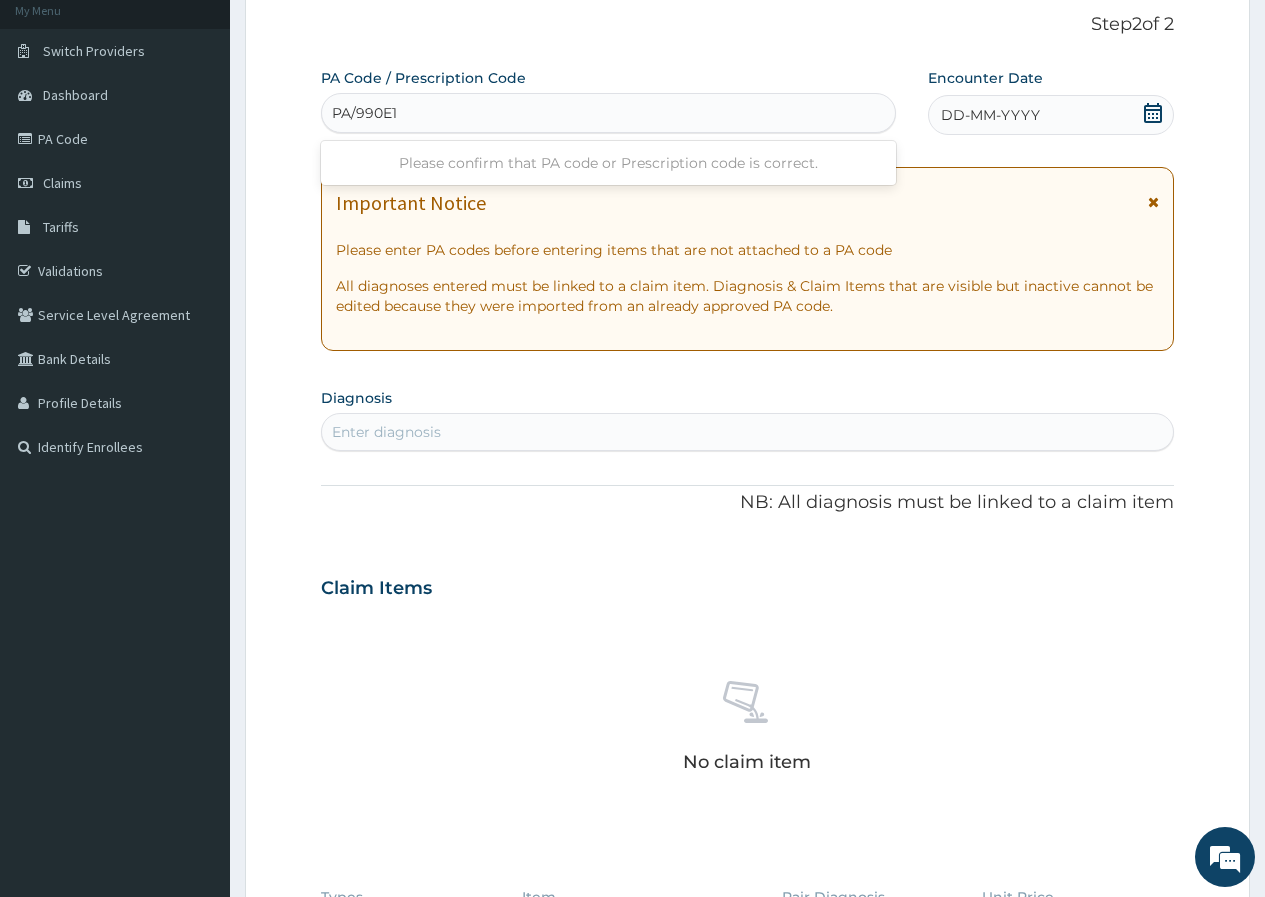 type on "PA/990E1B" 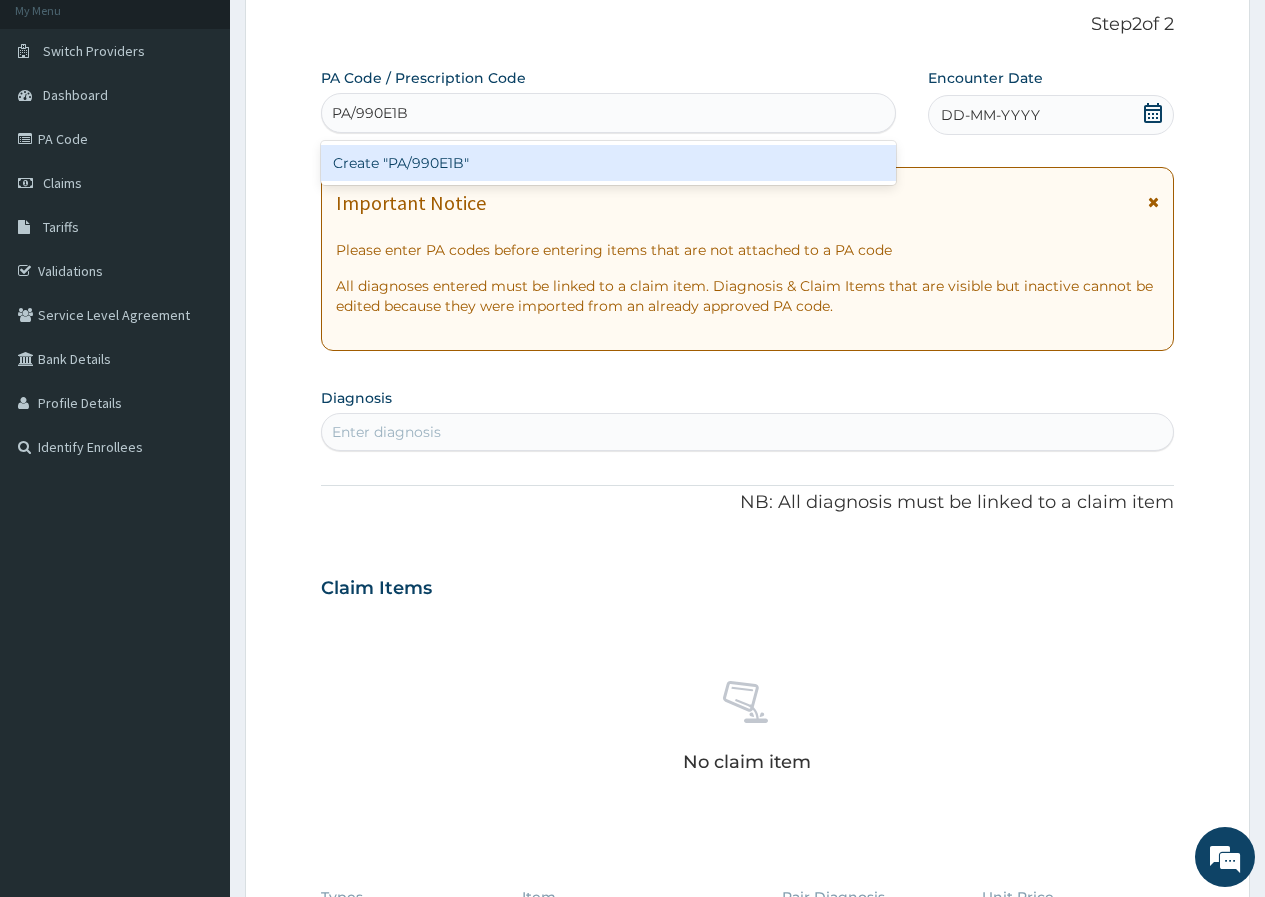 click on "Create "PA/990E1B"" at bounding box center (608, 163) 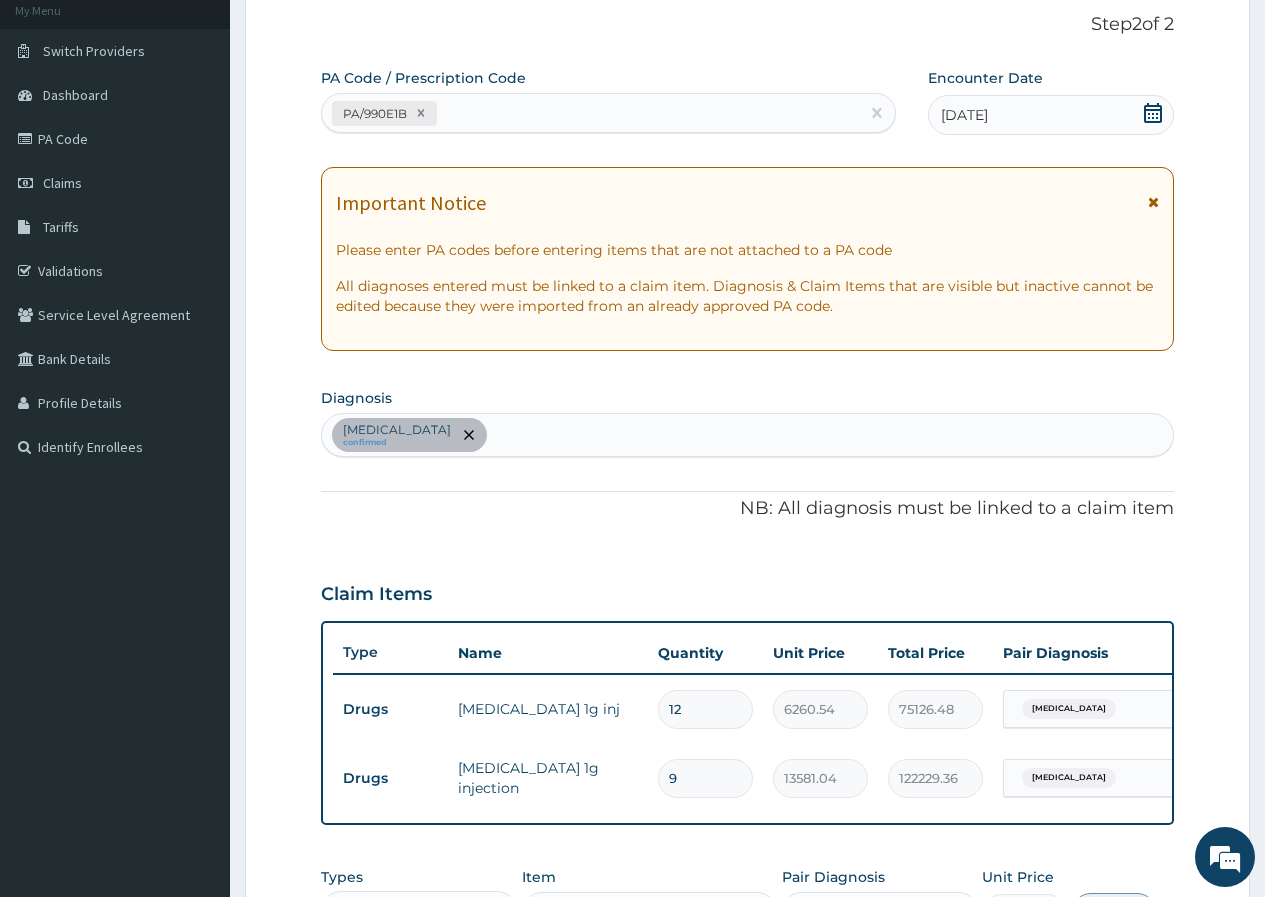 click 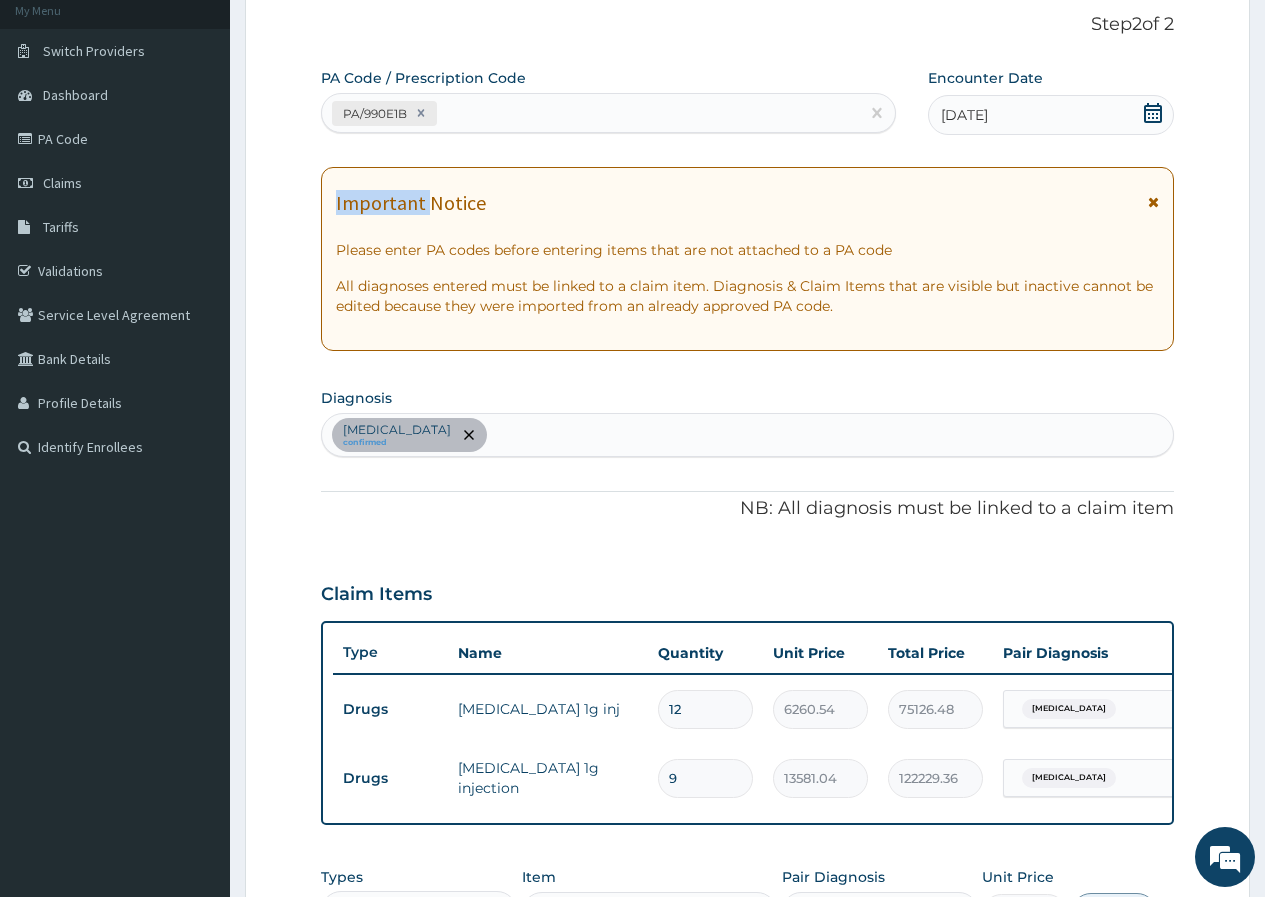 click 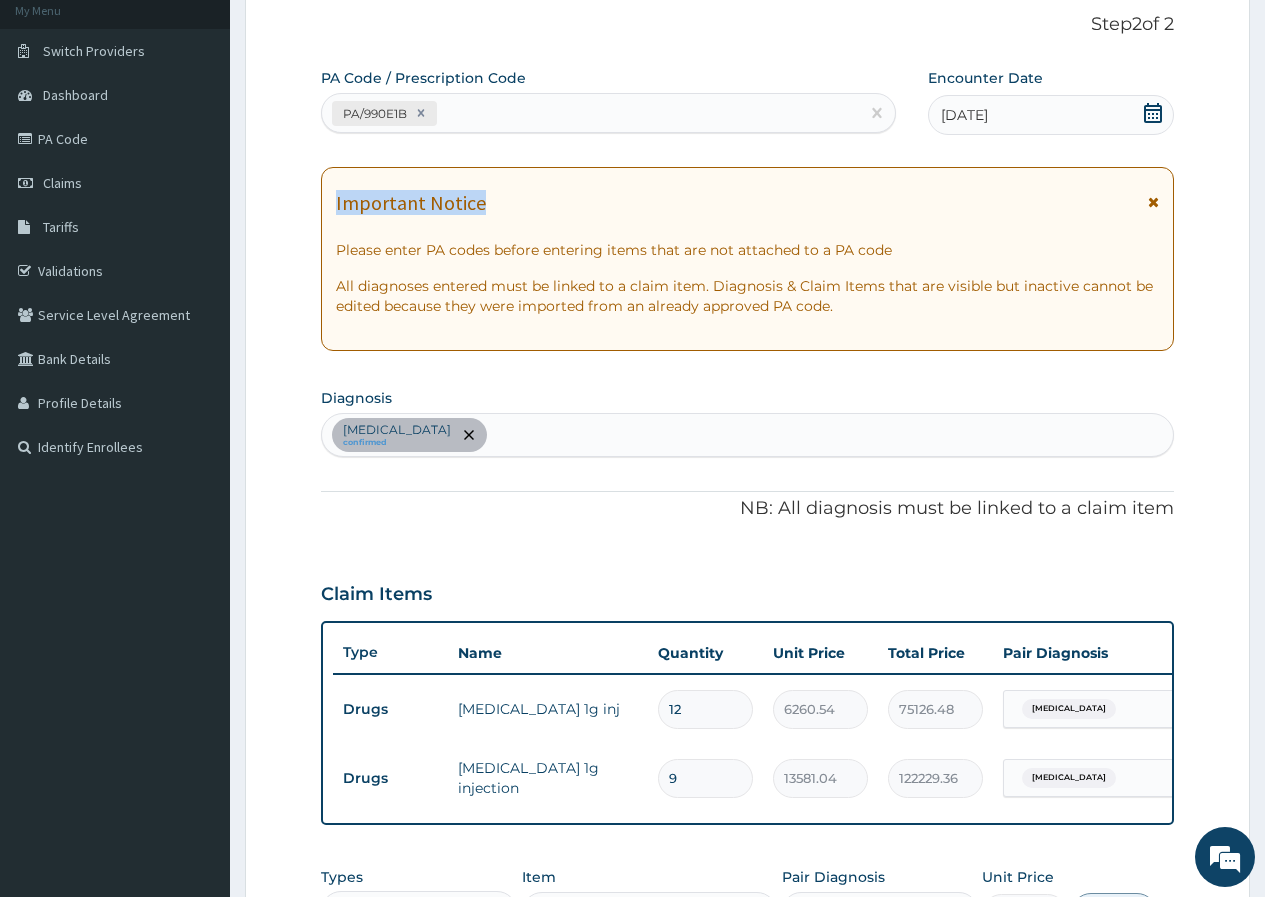 click 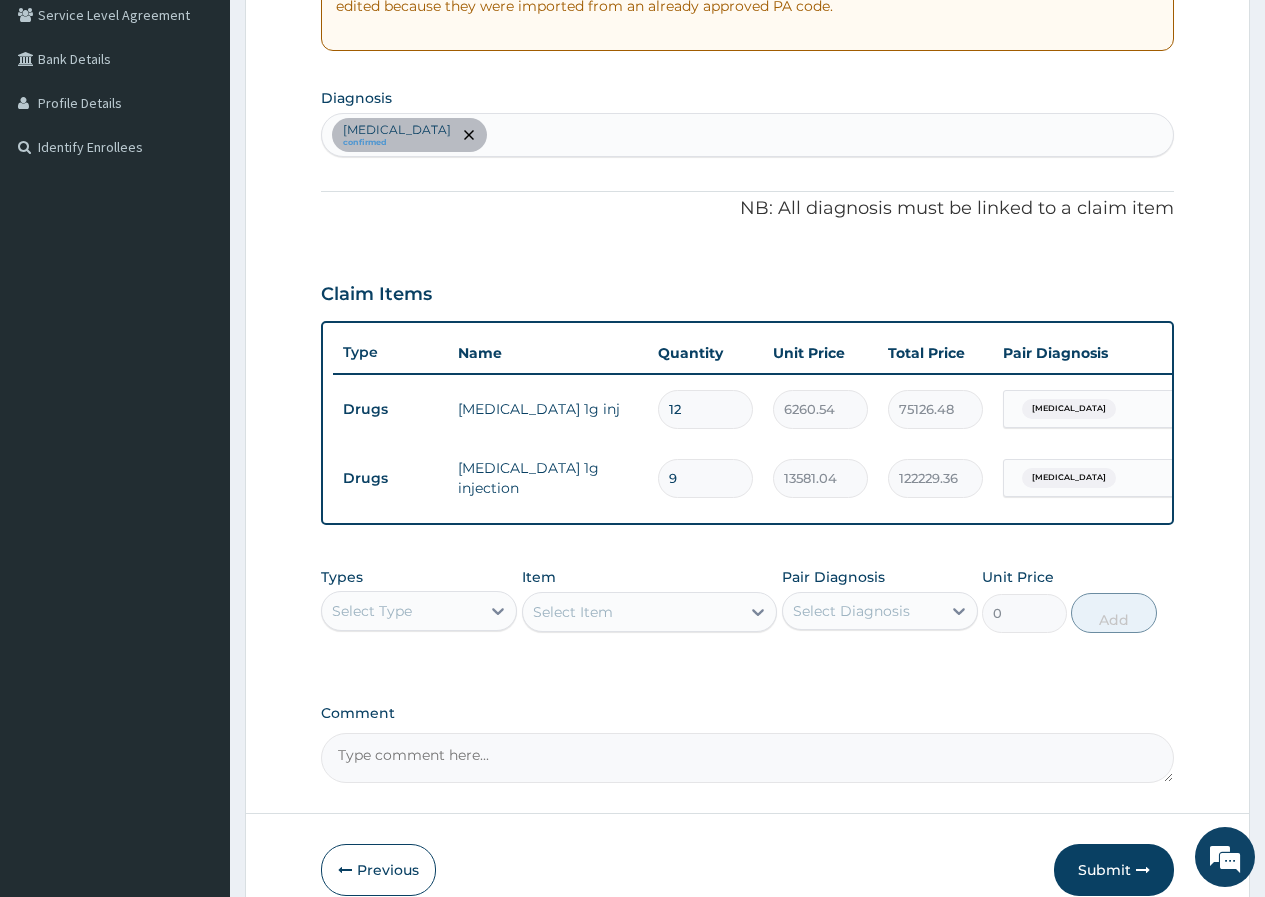 scroll, scrollTop: 523, scrollLeft: 0, axis: vertical 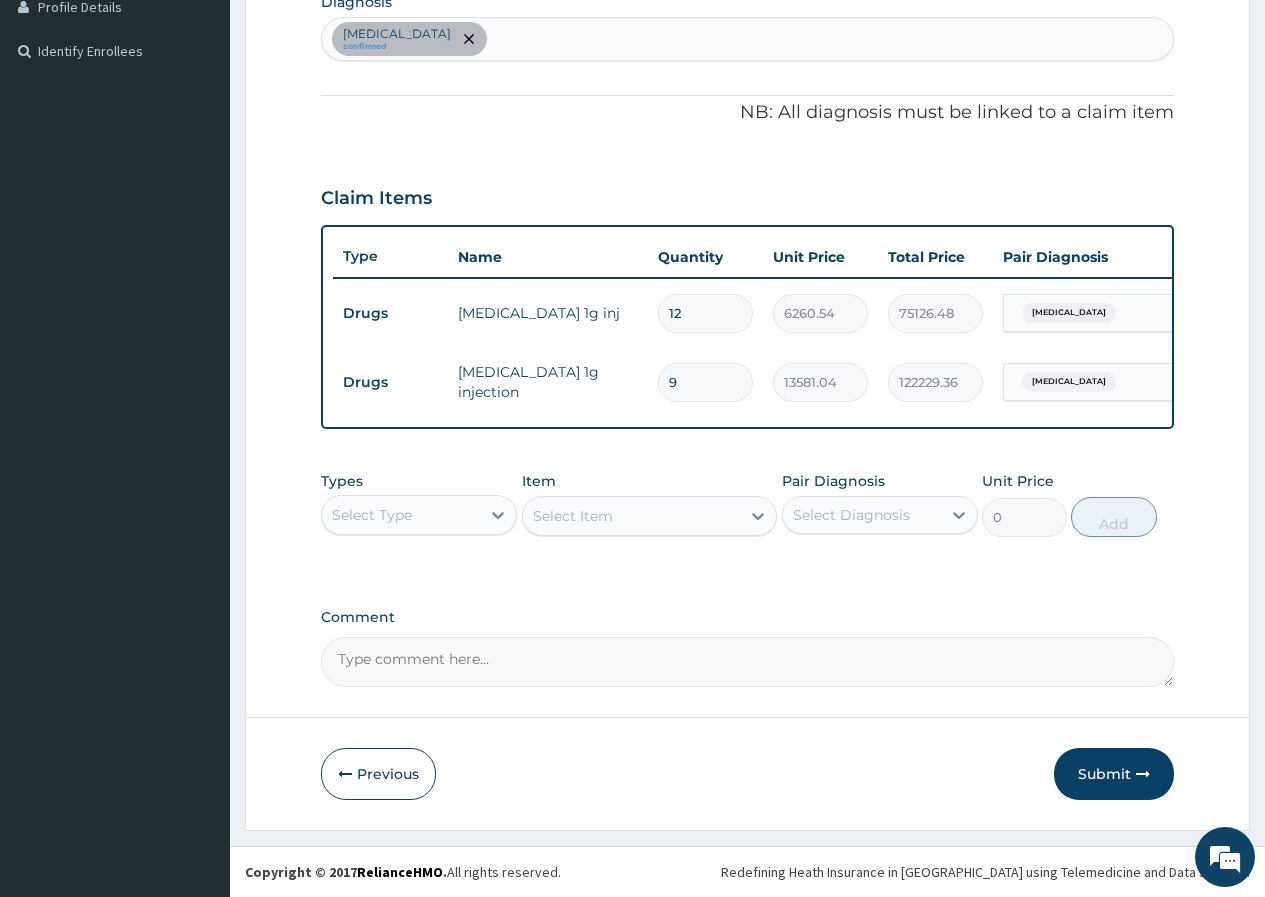 click on "Select Type" at bounding box center [401, 515] 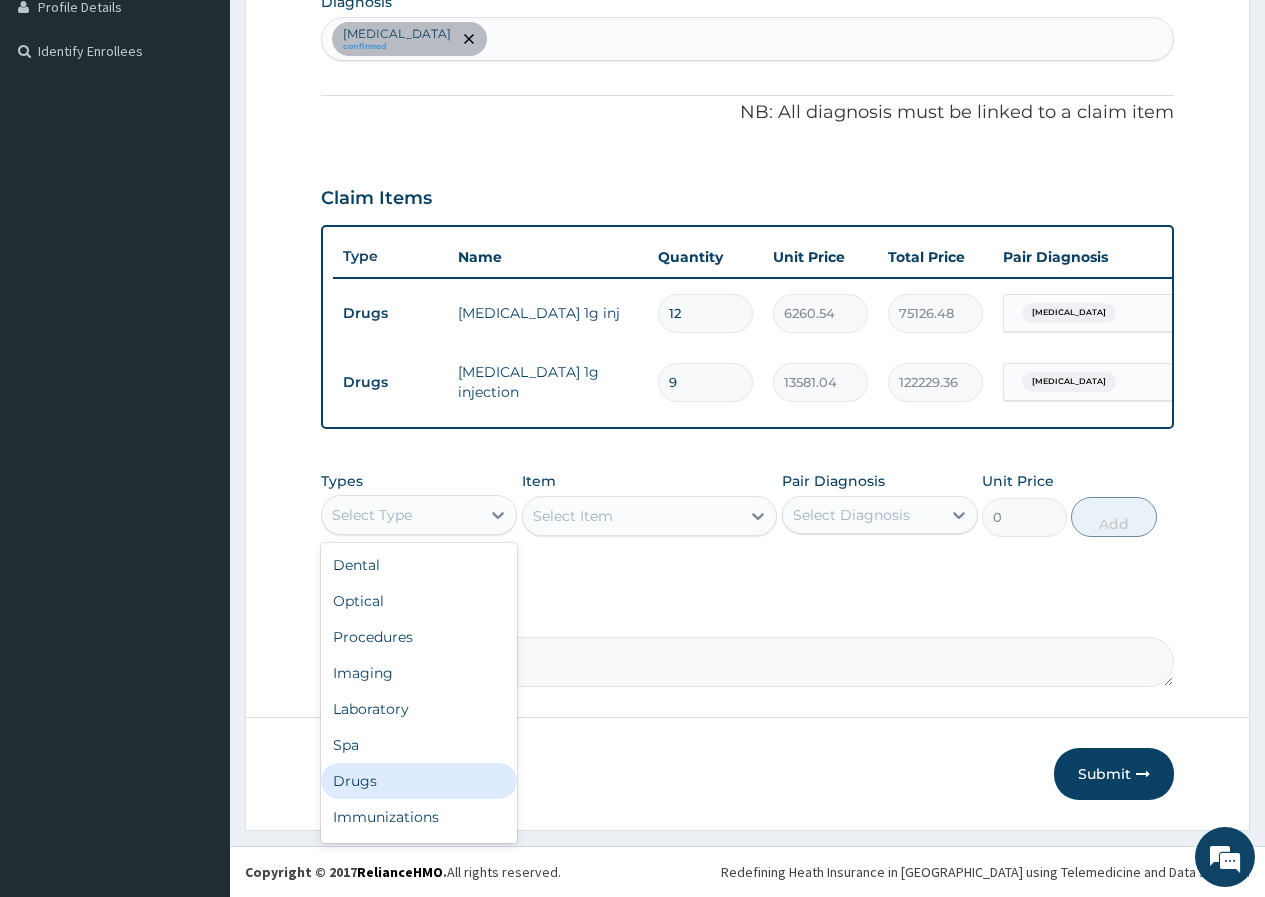 click on "Drugs" at bounding box center [419, 781] 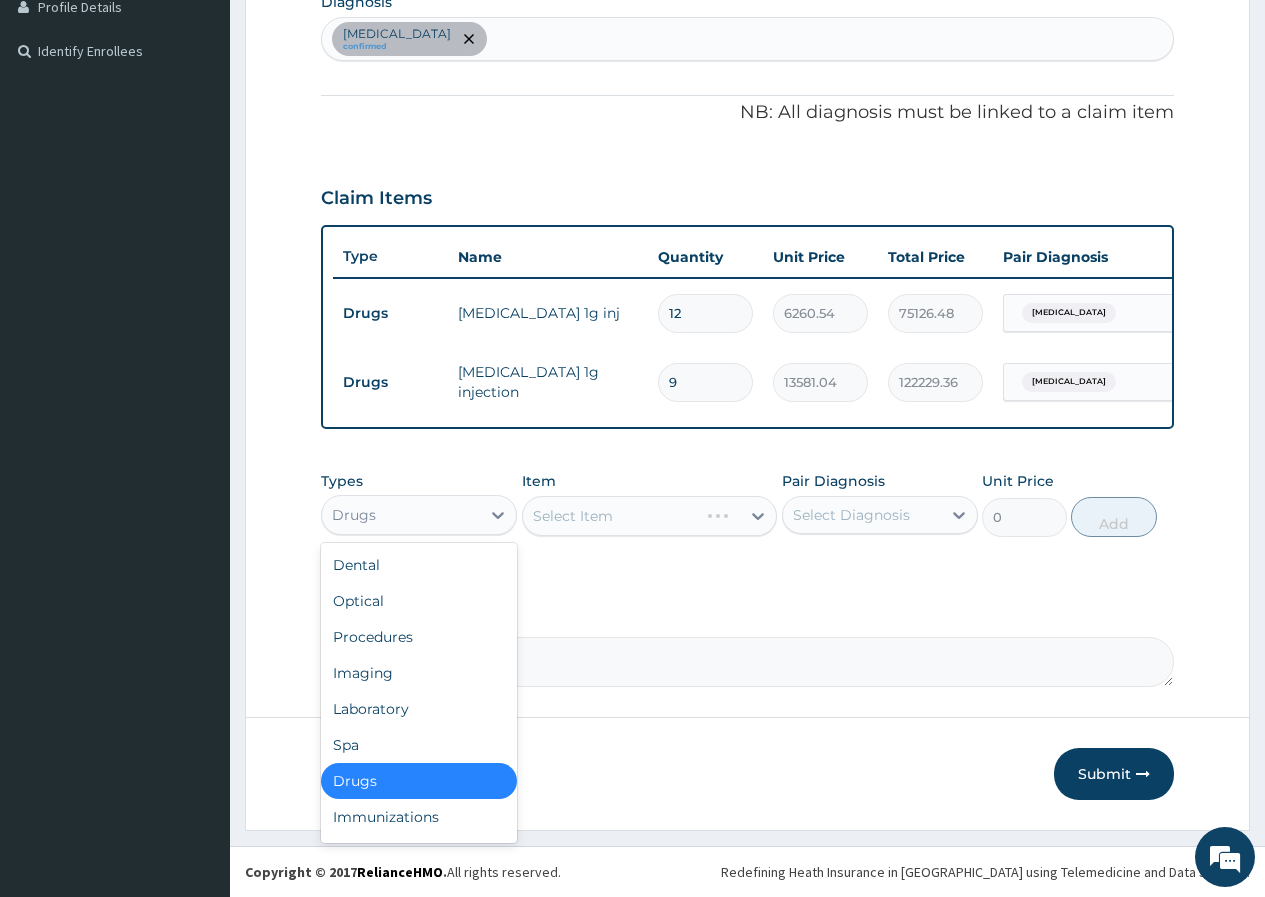 click on "Drugs" at bounding box center (419, 515) 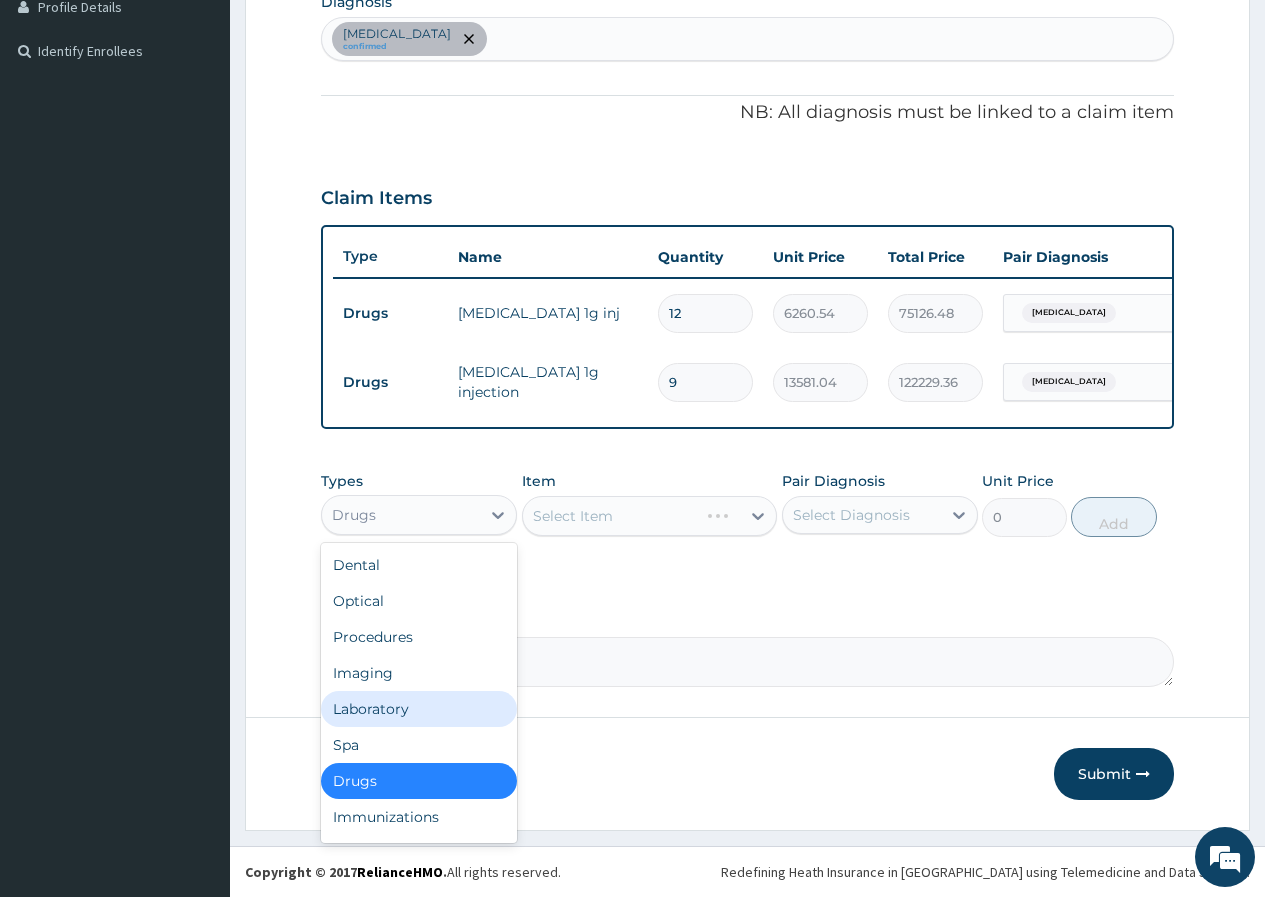 click on "Laboratory" at bounding box center (419, 709) 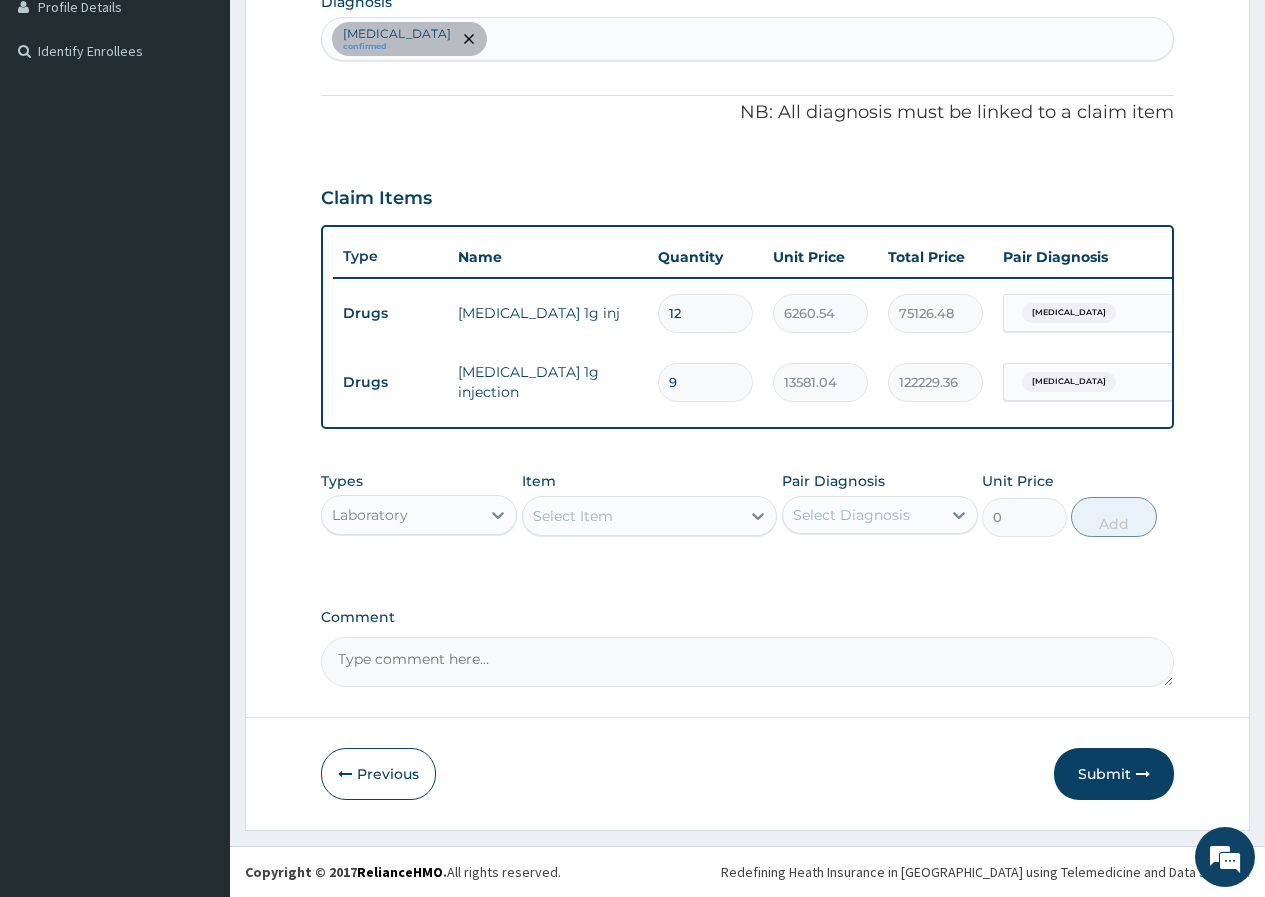 click on "Select Item" at bounding box center [632, 516] 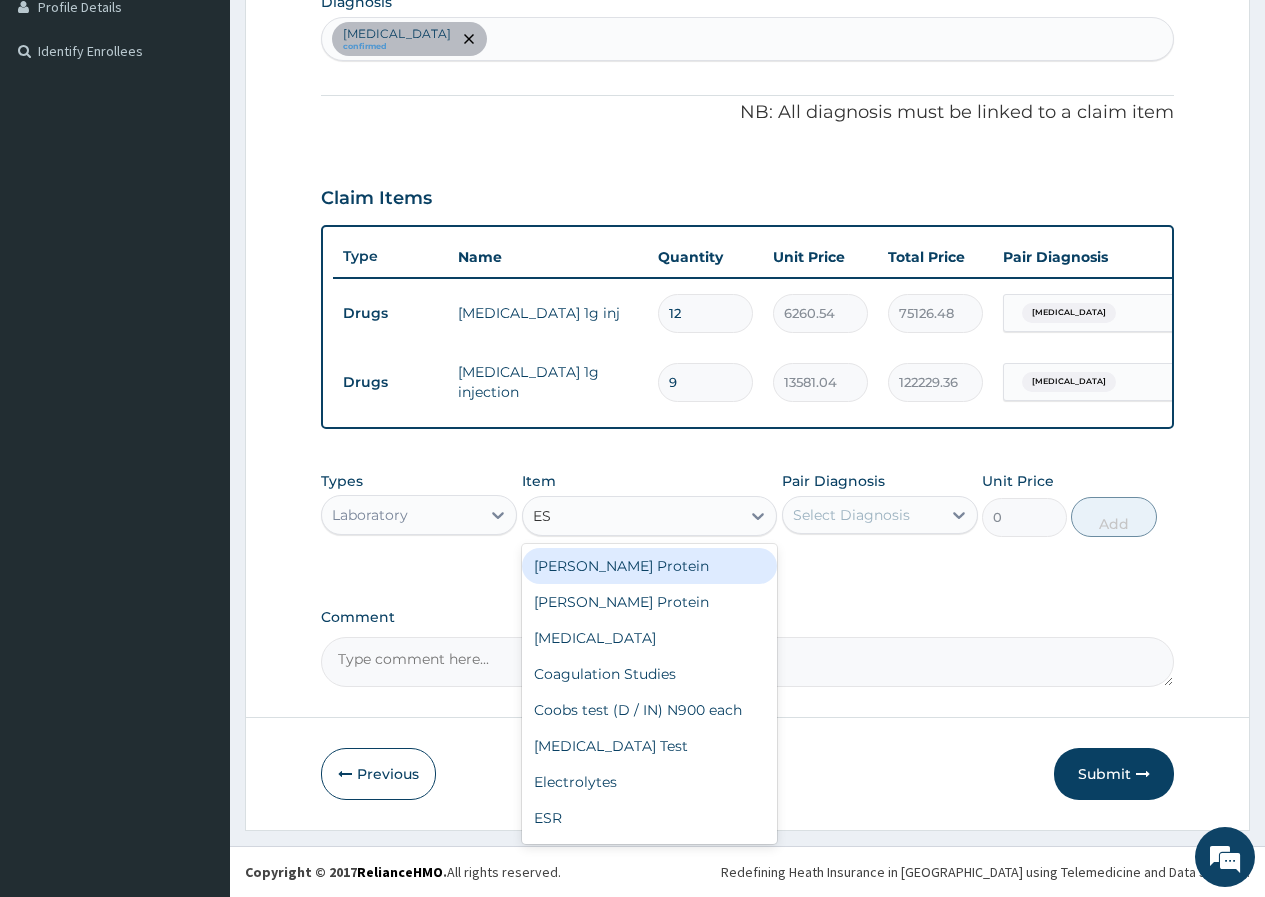type on "ESR" 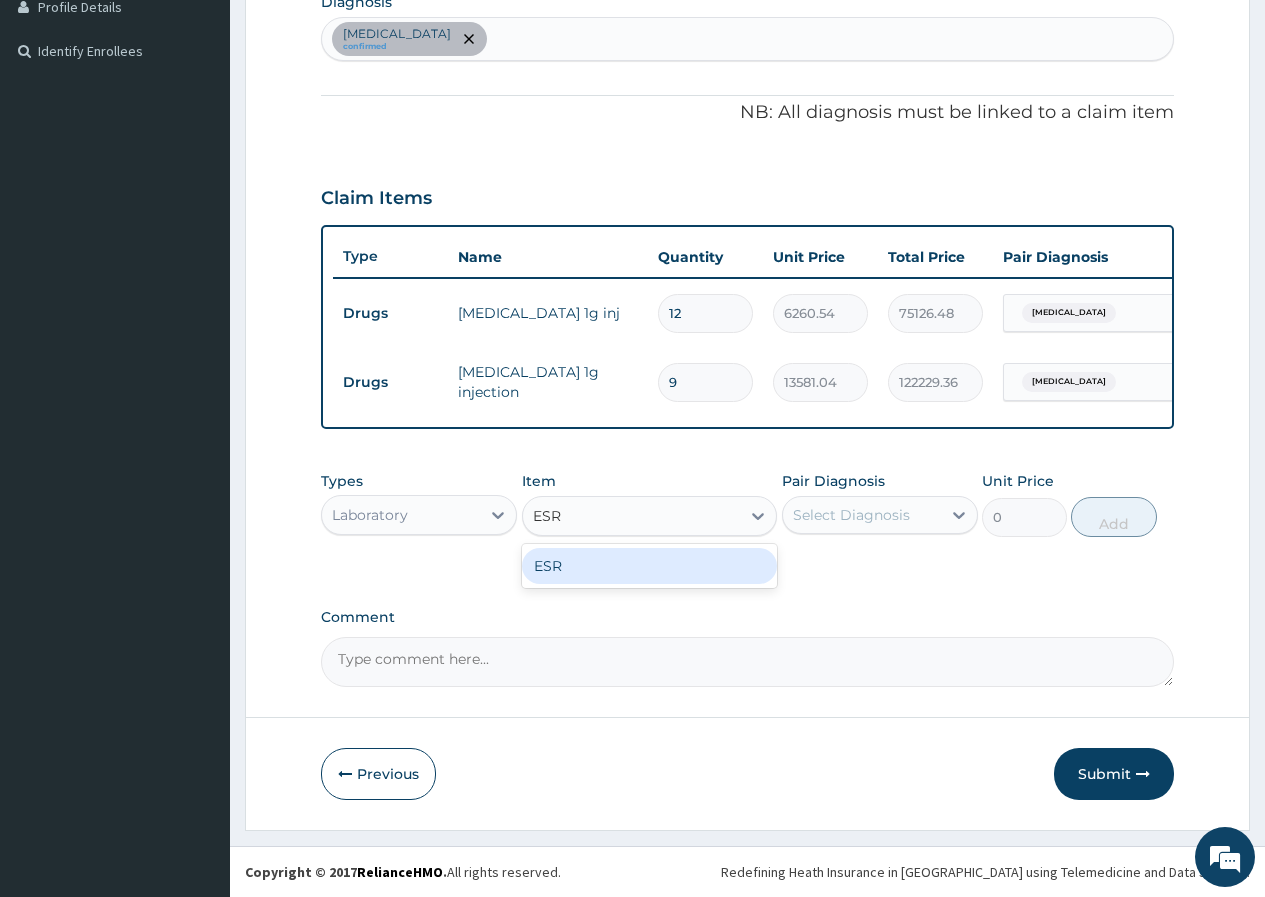 click on "ESR" at bounding box center (650, 566) 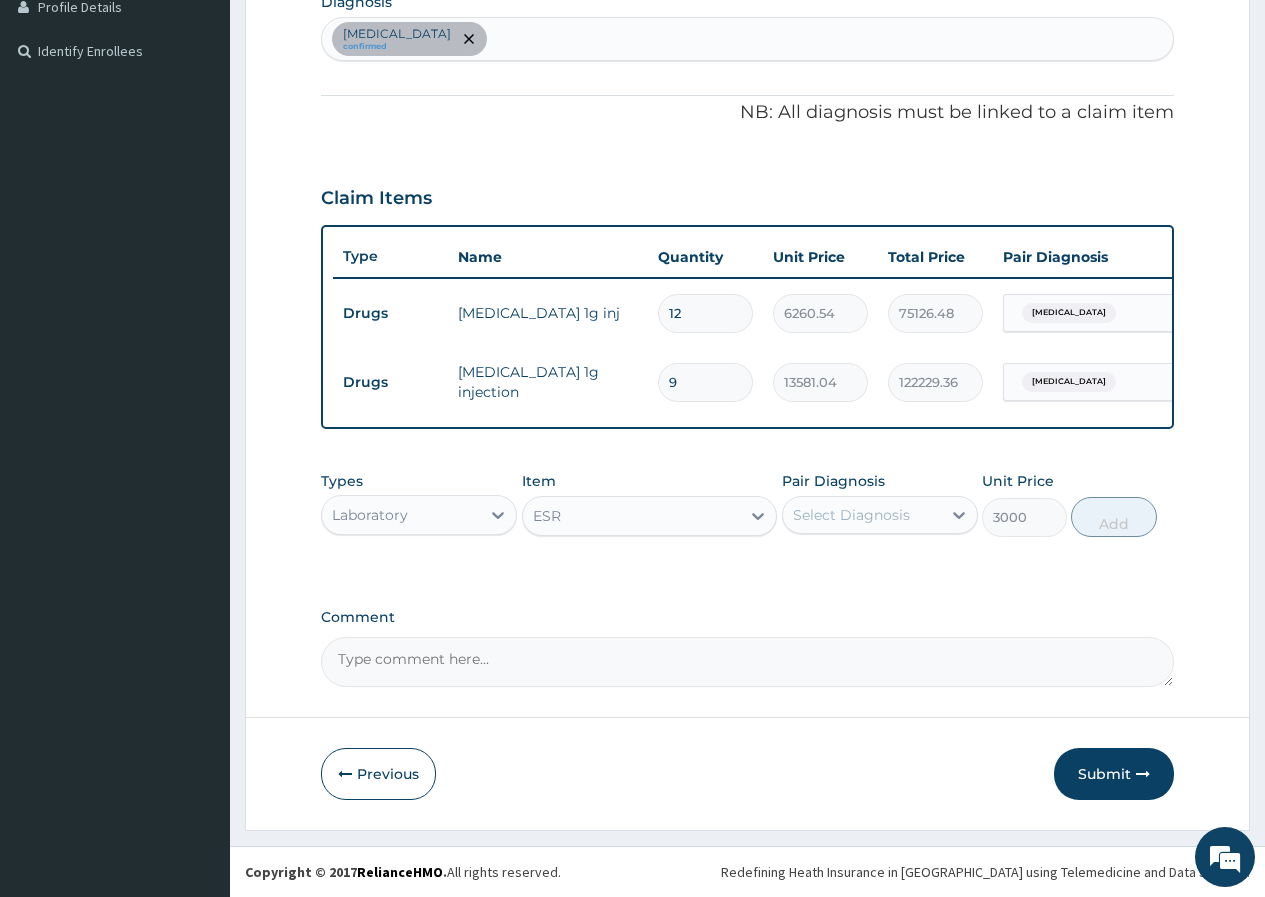 click on "Select Diagnosis" at bounding box center (851, 515) 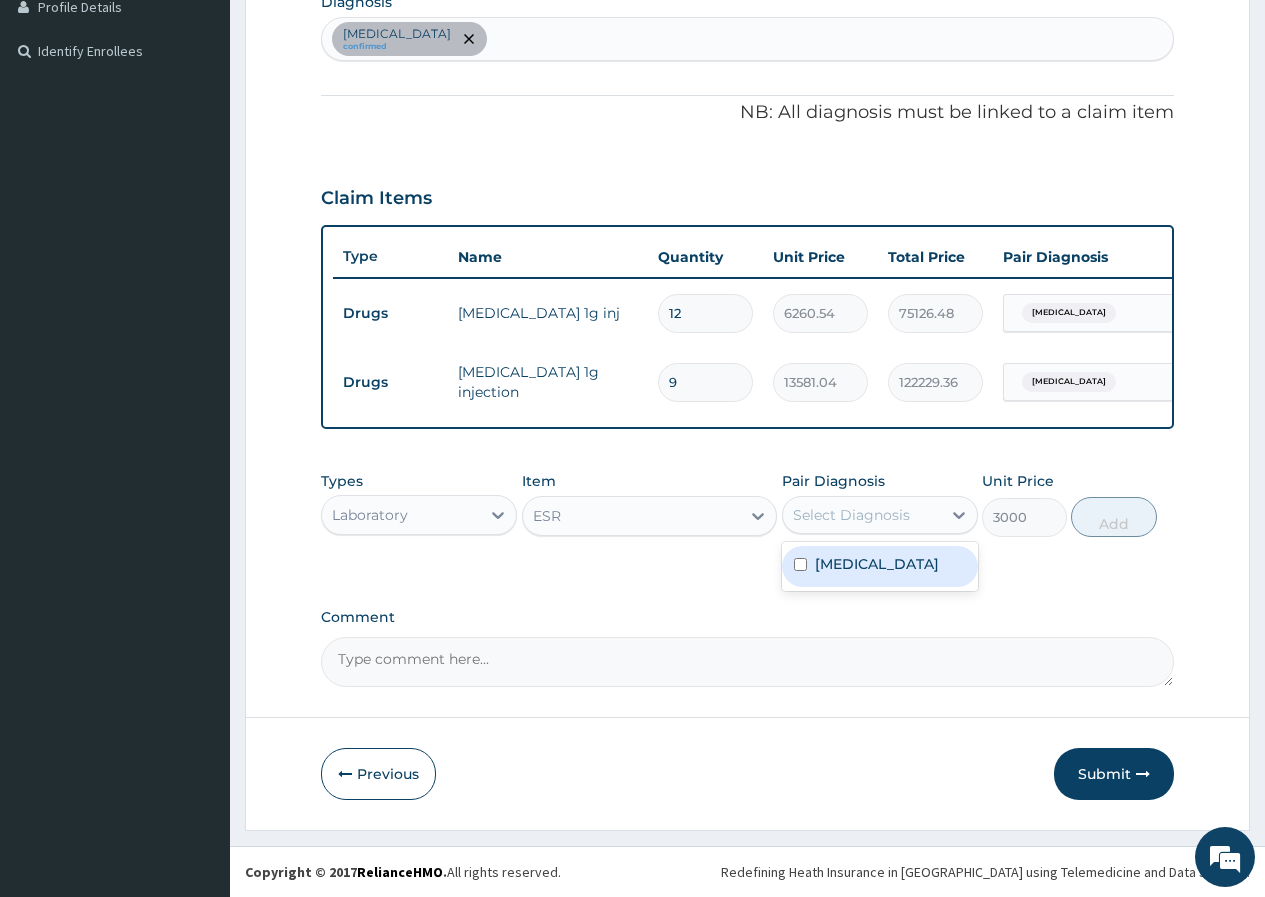 click on "Cellulitis" at bounding box center [880, 566] 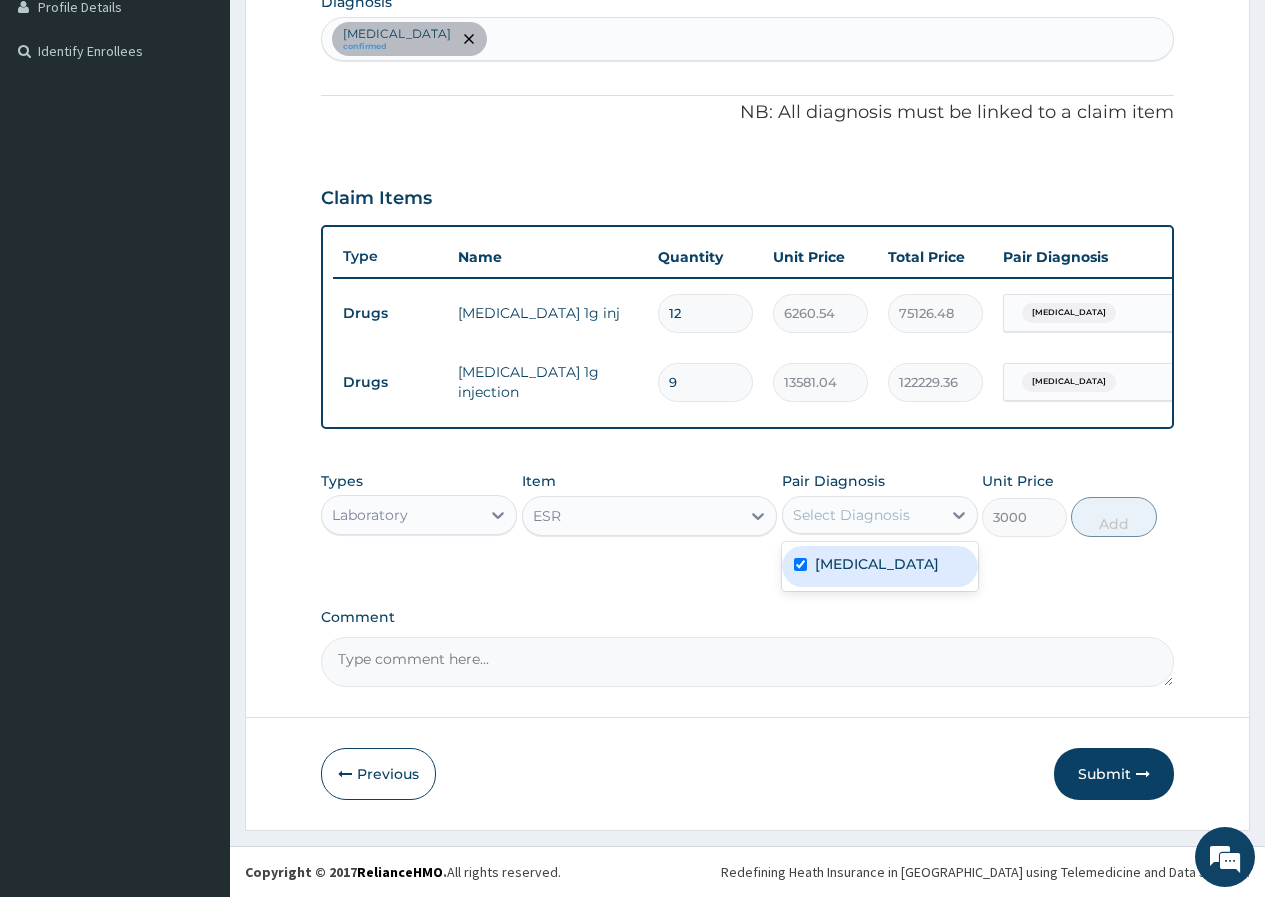 checkbox on "true" 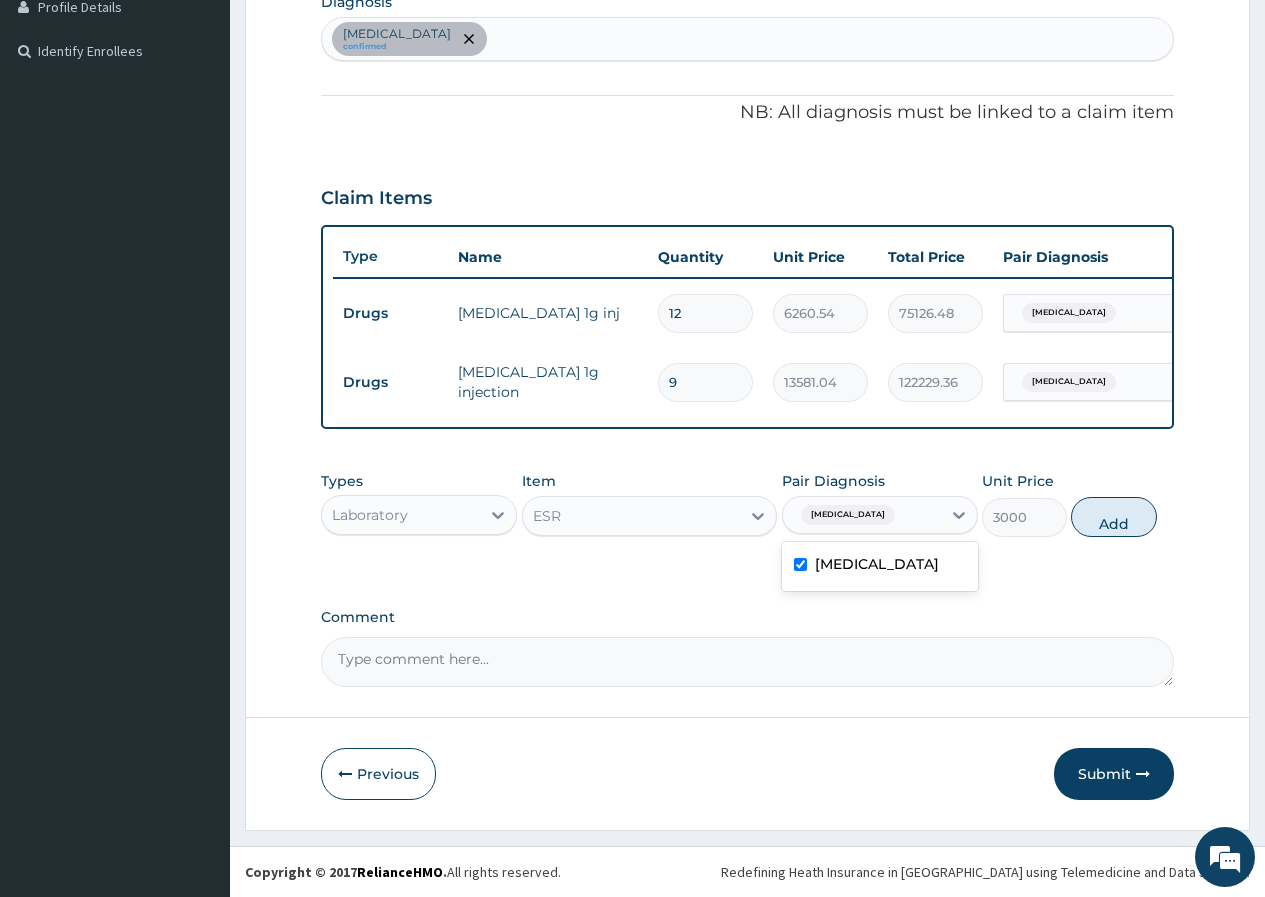 click on "Cellulitis confirmed" at bounding box center [747, 39] 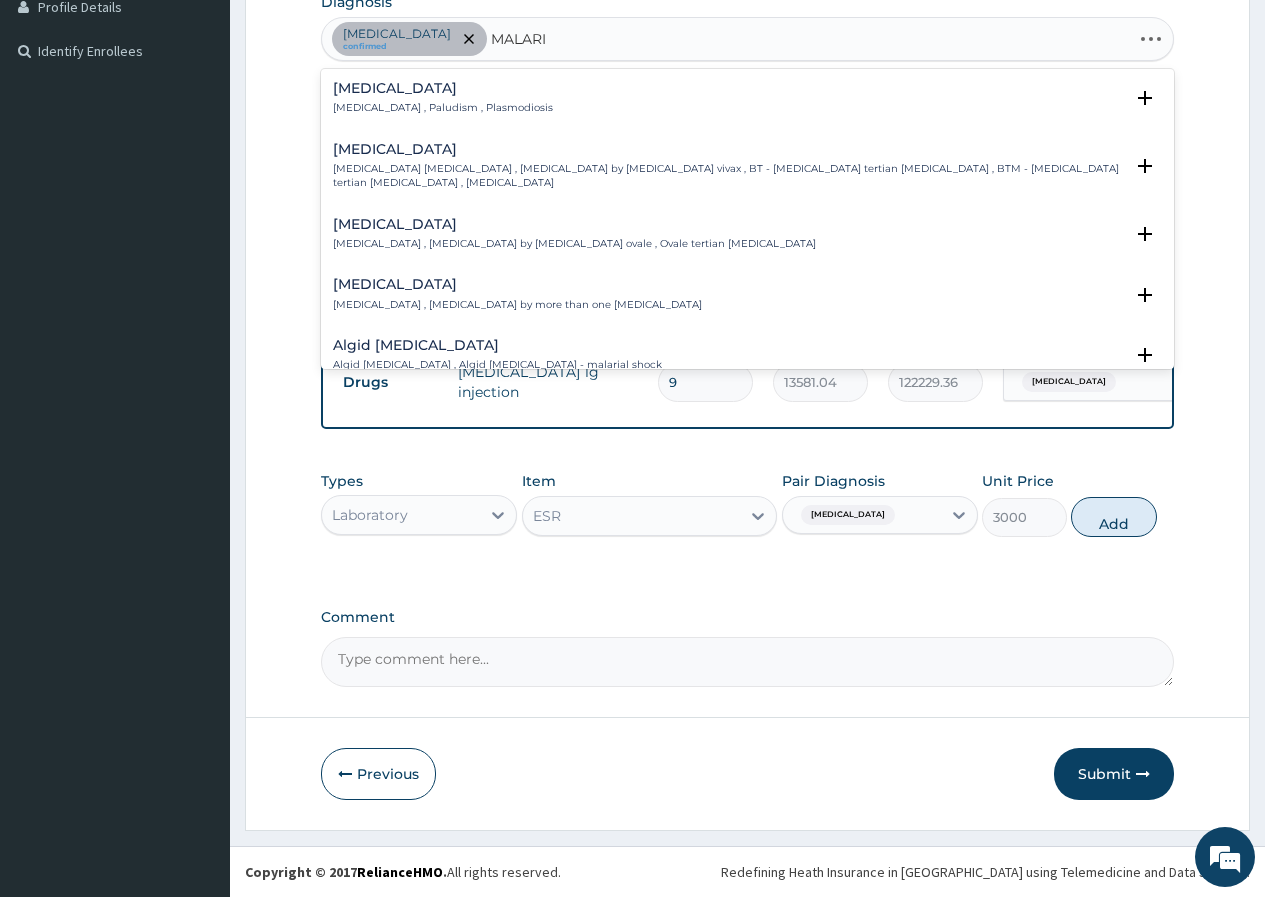 type on "MALARIA" 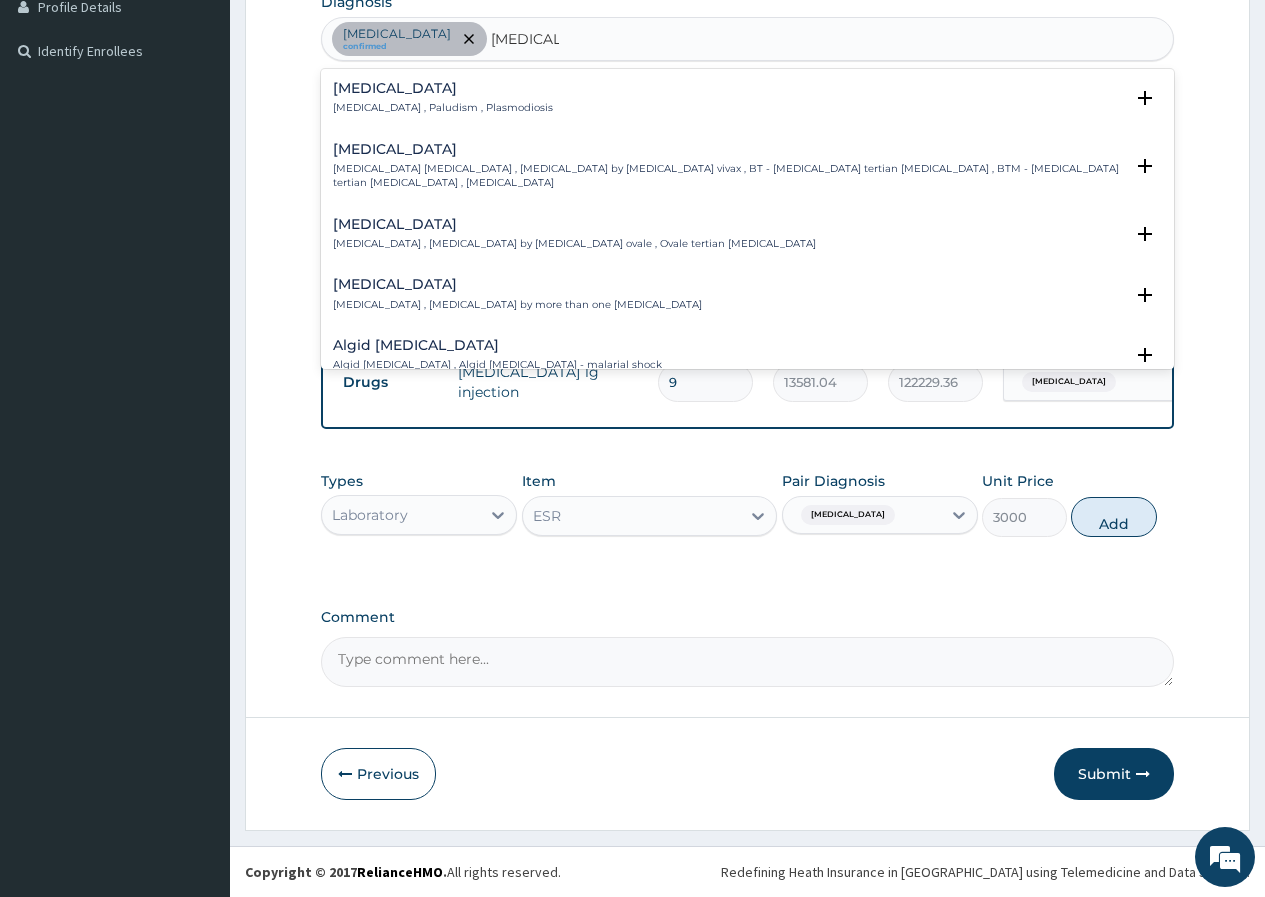 click on "Malaria Malaria , Paludism , Plasmodiosis" at bounding box center (443, 98) 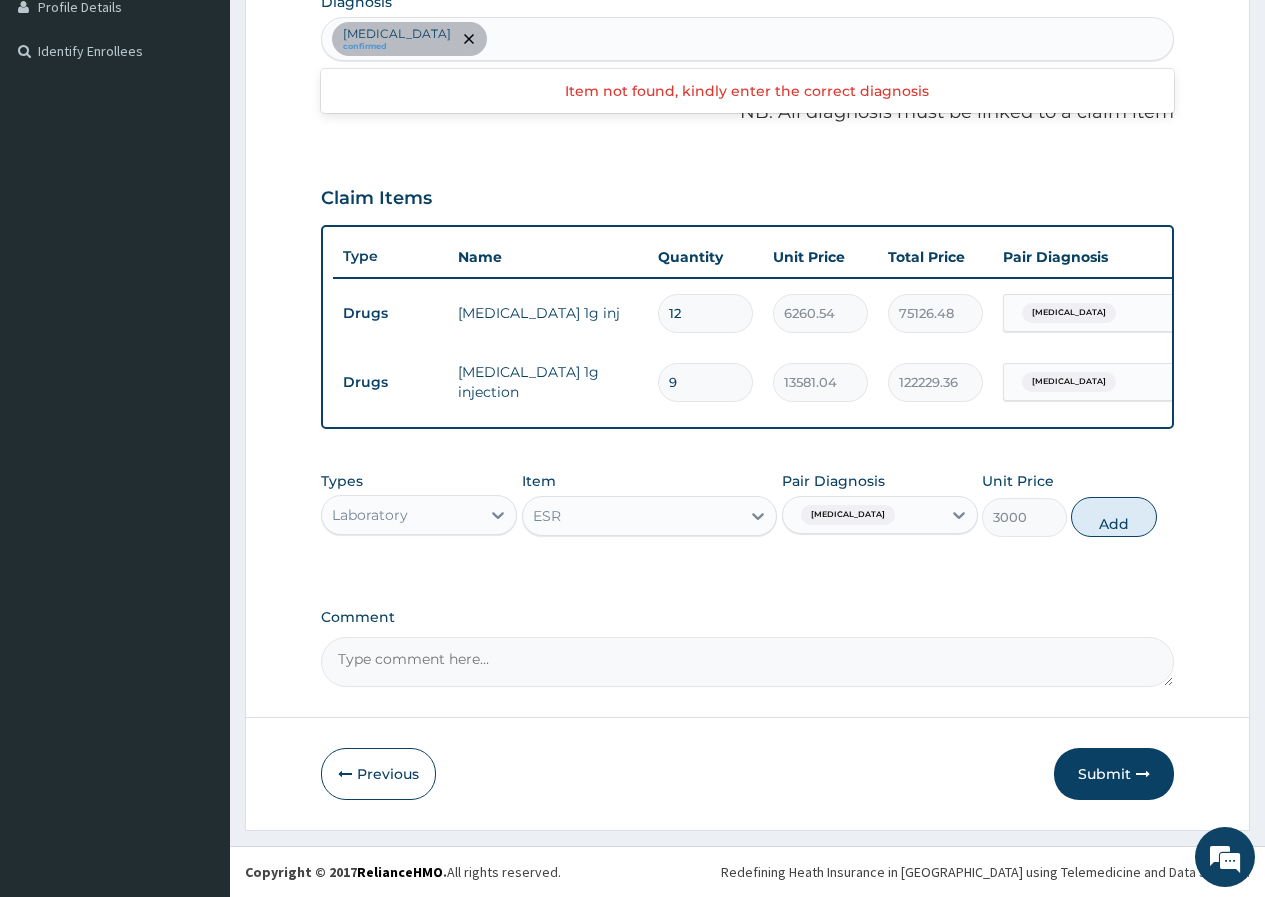 drag, startPoint x: 555, startPoint y: 14, endPoint x: 528, endPoint y: 32, distance: 32.449963 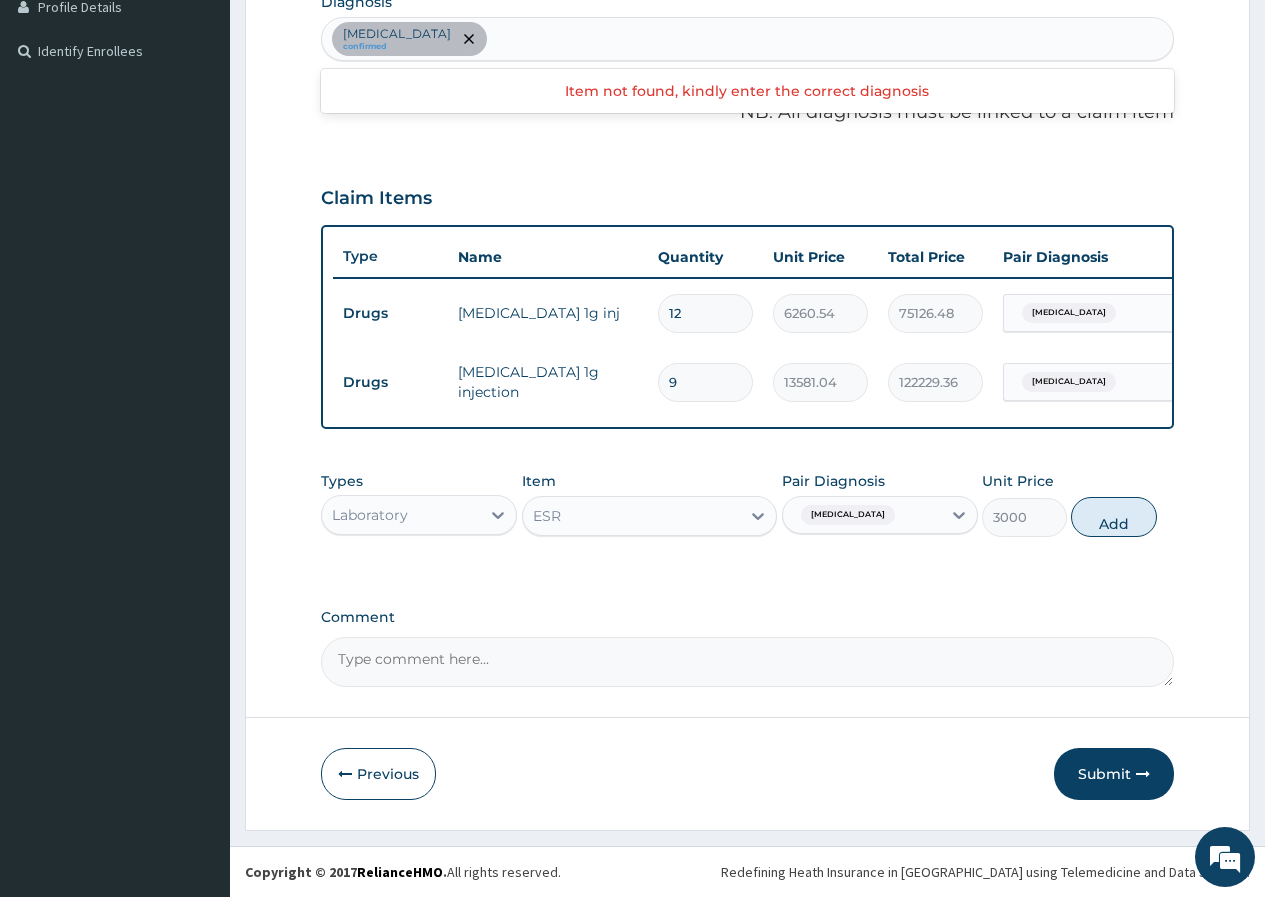 click on "Cellulitis confirmed" at bounding box center (747, 39) 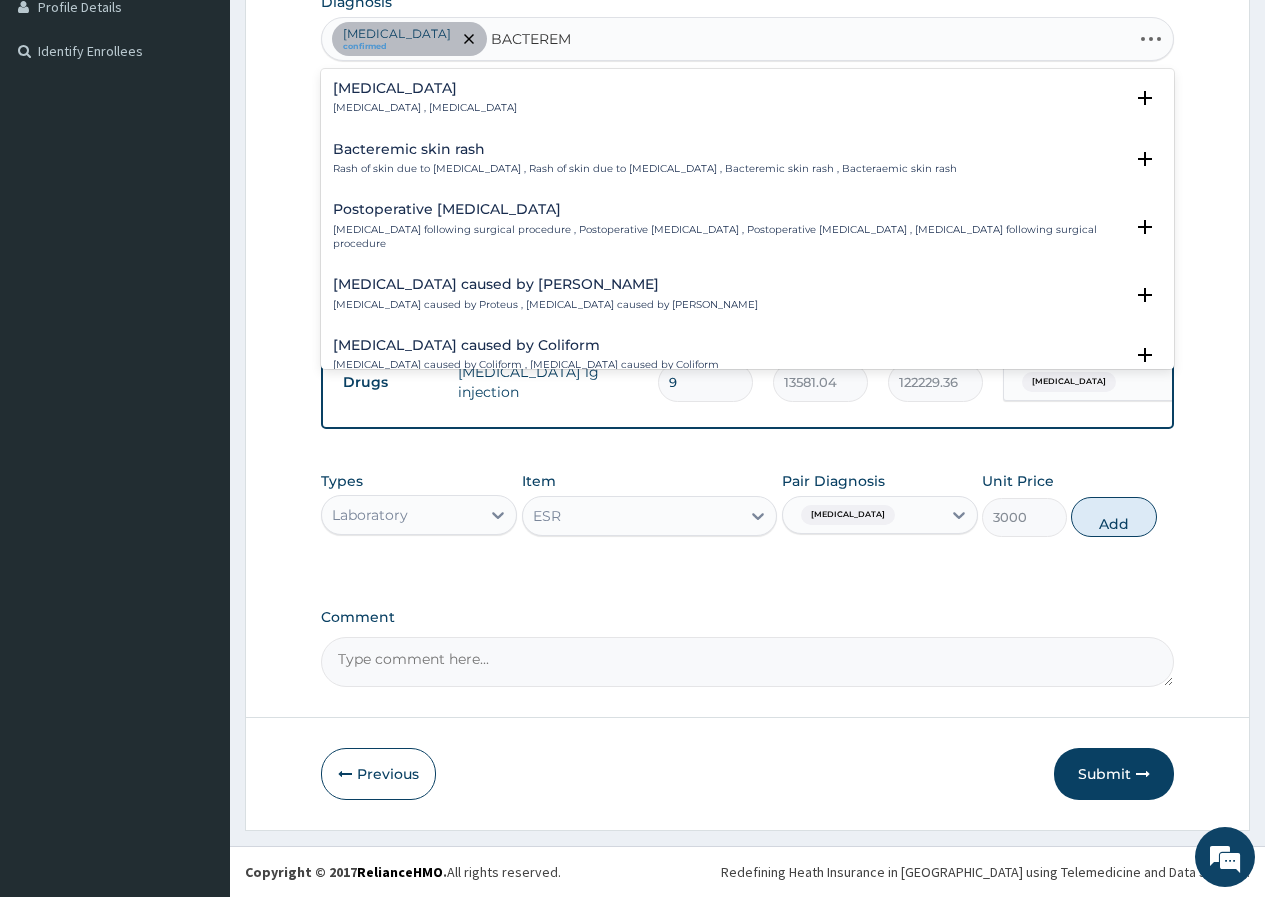 type on "BACTEREMI" 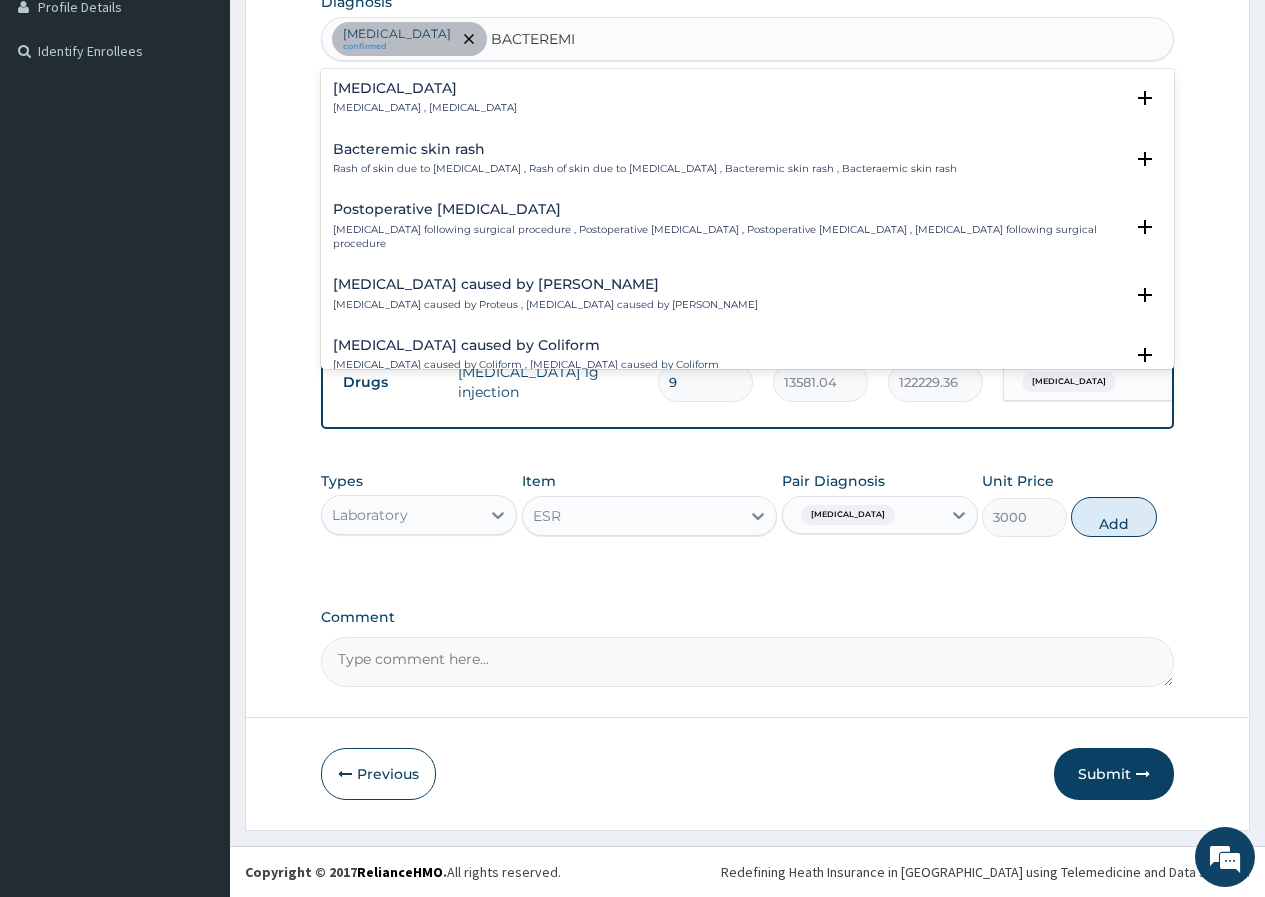 click on "Bacteremia , Bacteraemia" at bounding box center (425, 108) 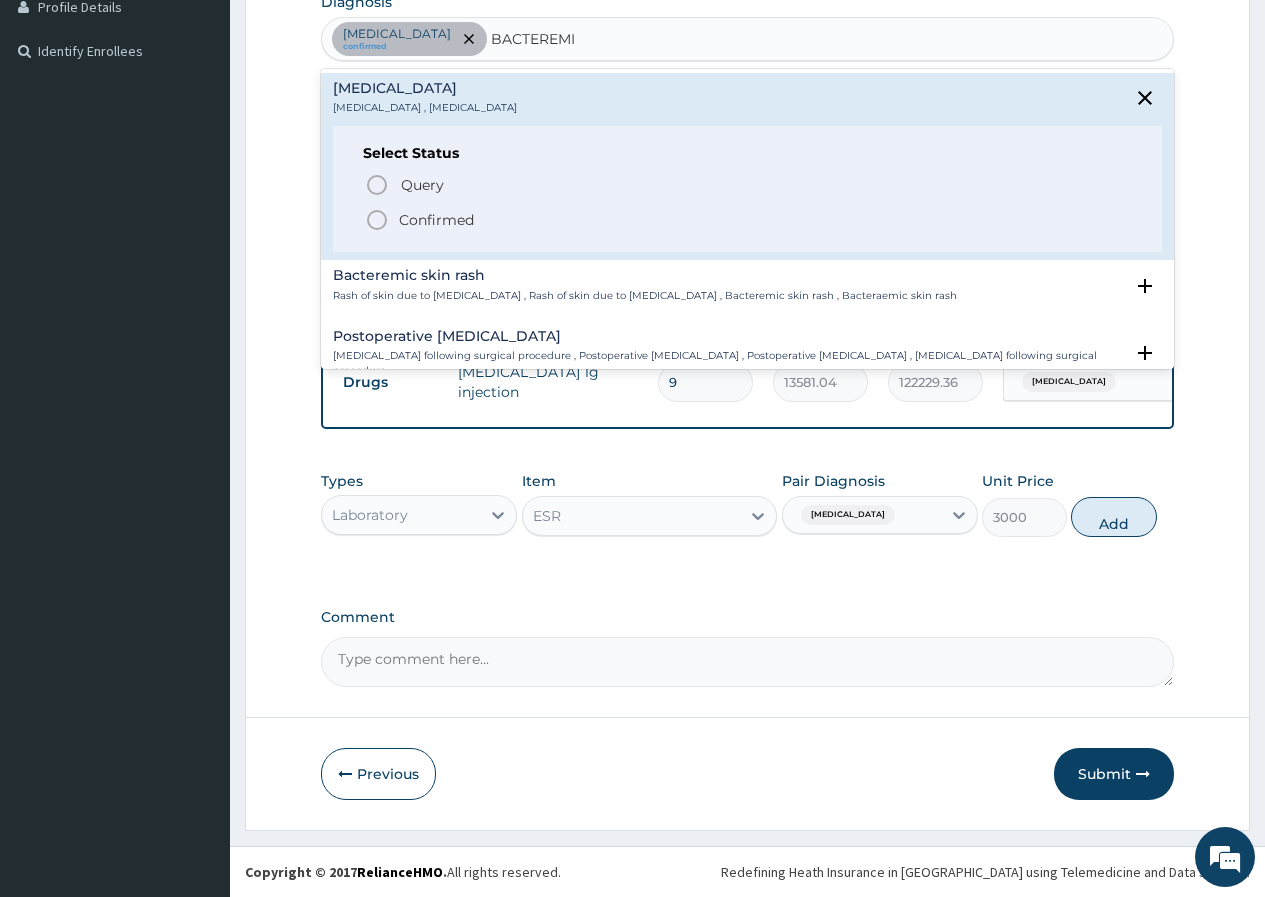 click 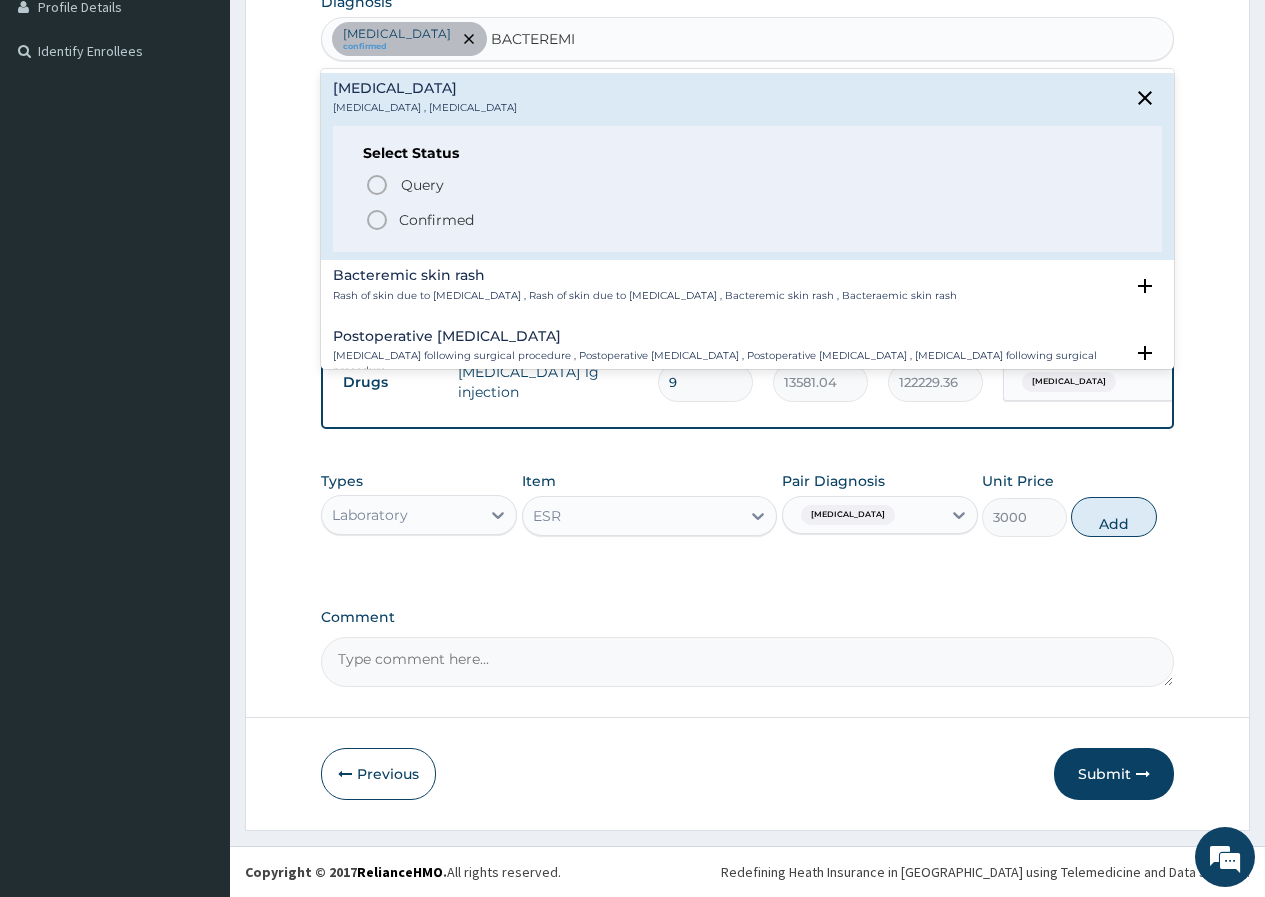 type 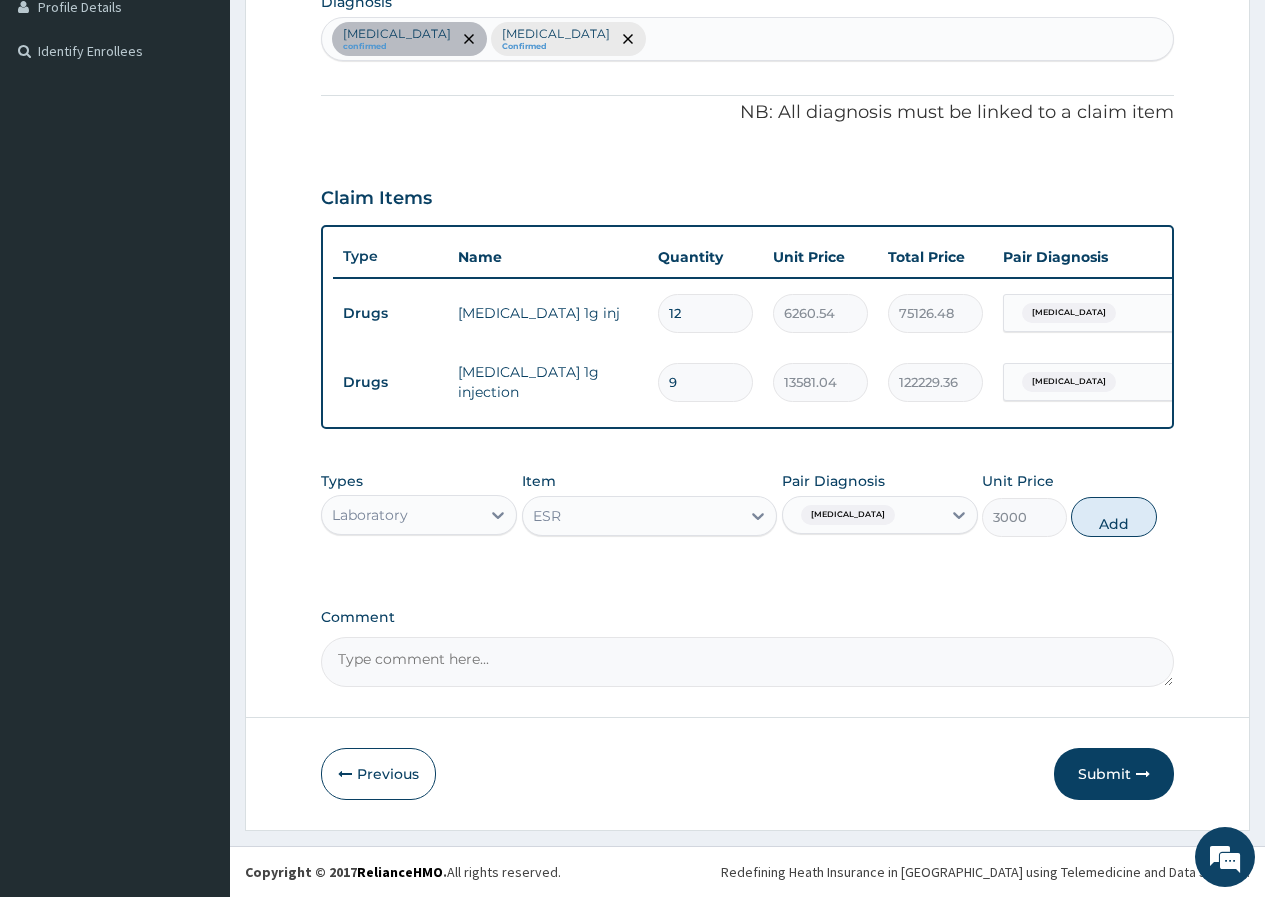 scroll, scrollTop: 534, scrollLeft: 0, axis: vertical 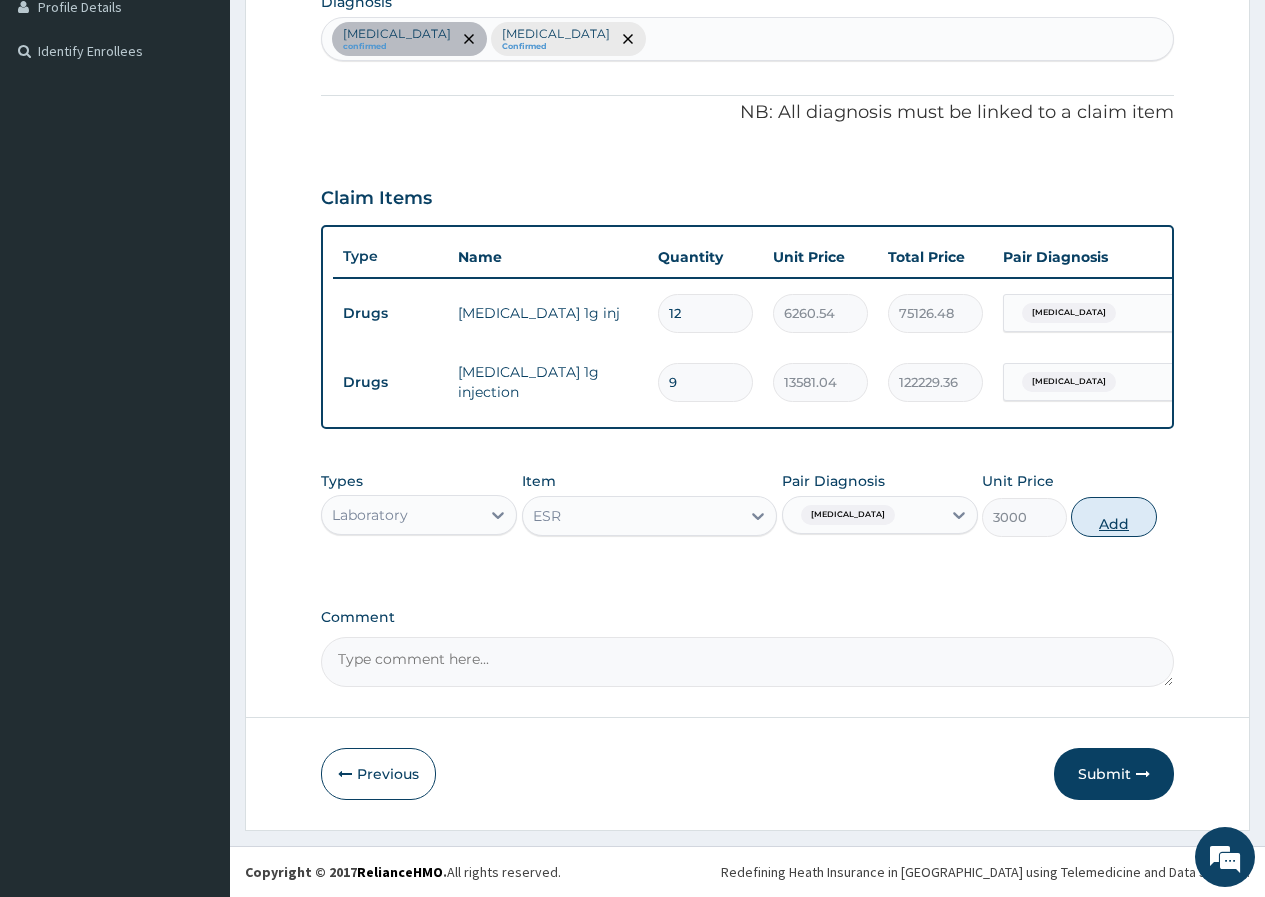 click on "Add" at bounding box center [1113, 517] 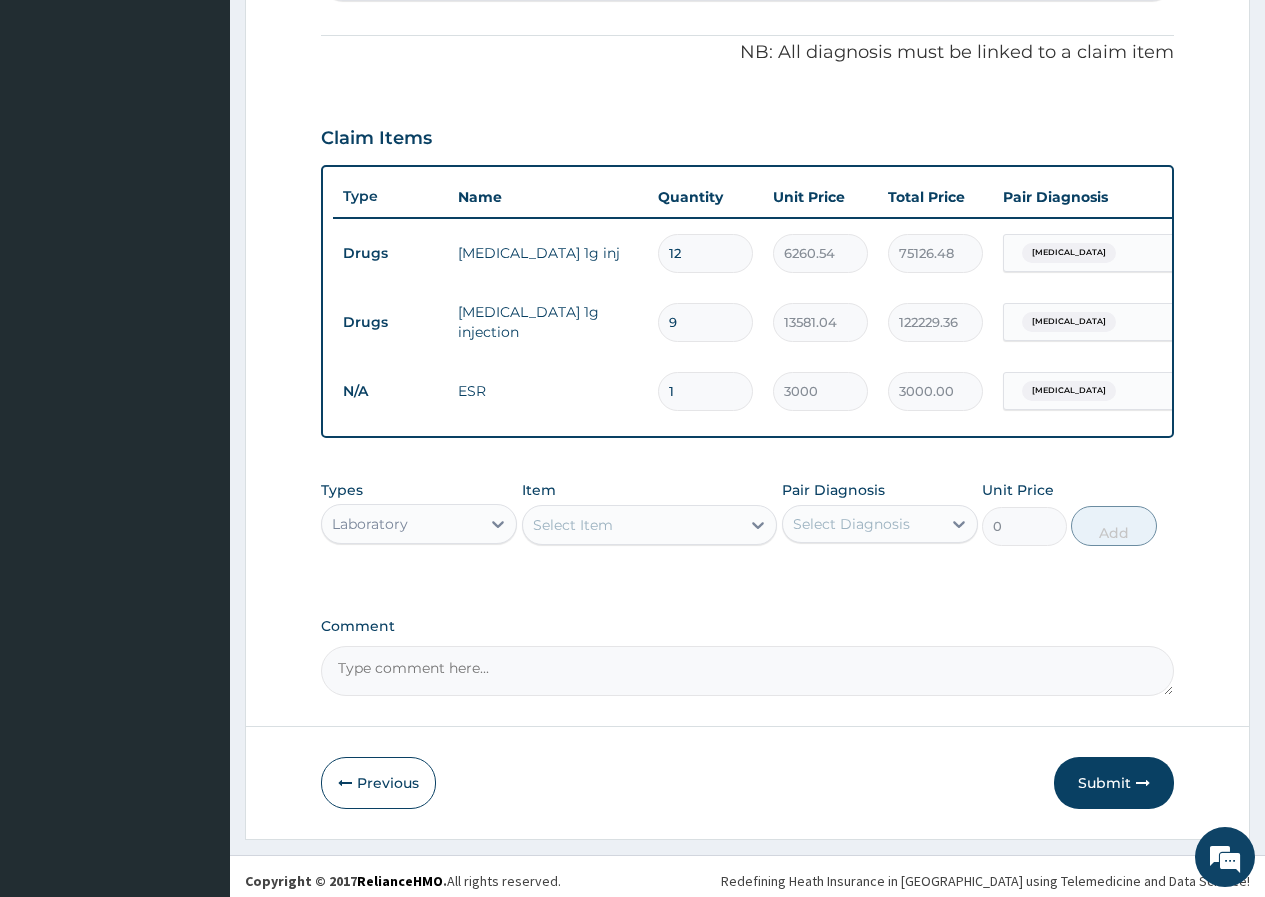 scroll, scrollTop: 603, scrollLeft: 0, axis: vertical 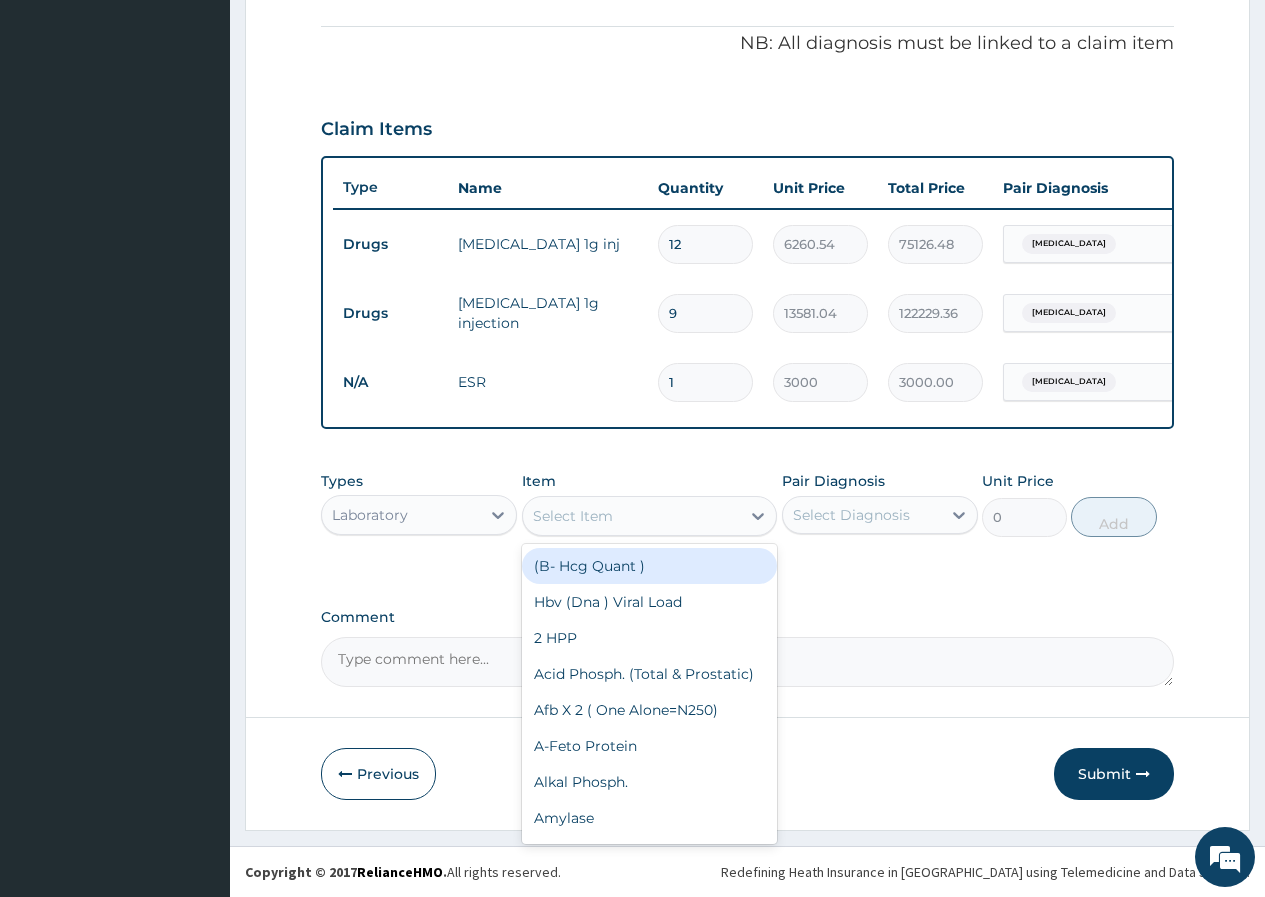 click on "Select Item" at bounding box center [573, 516] 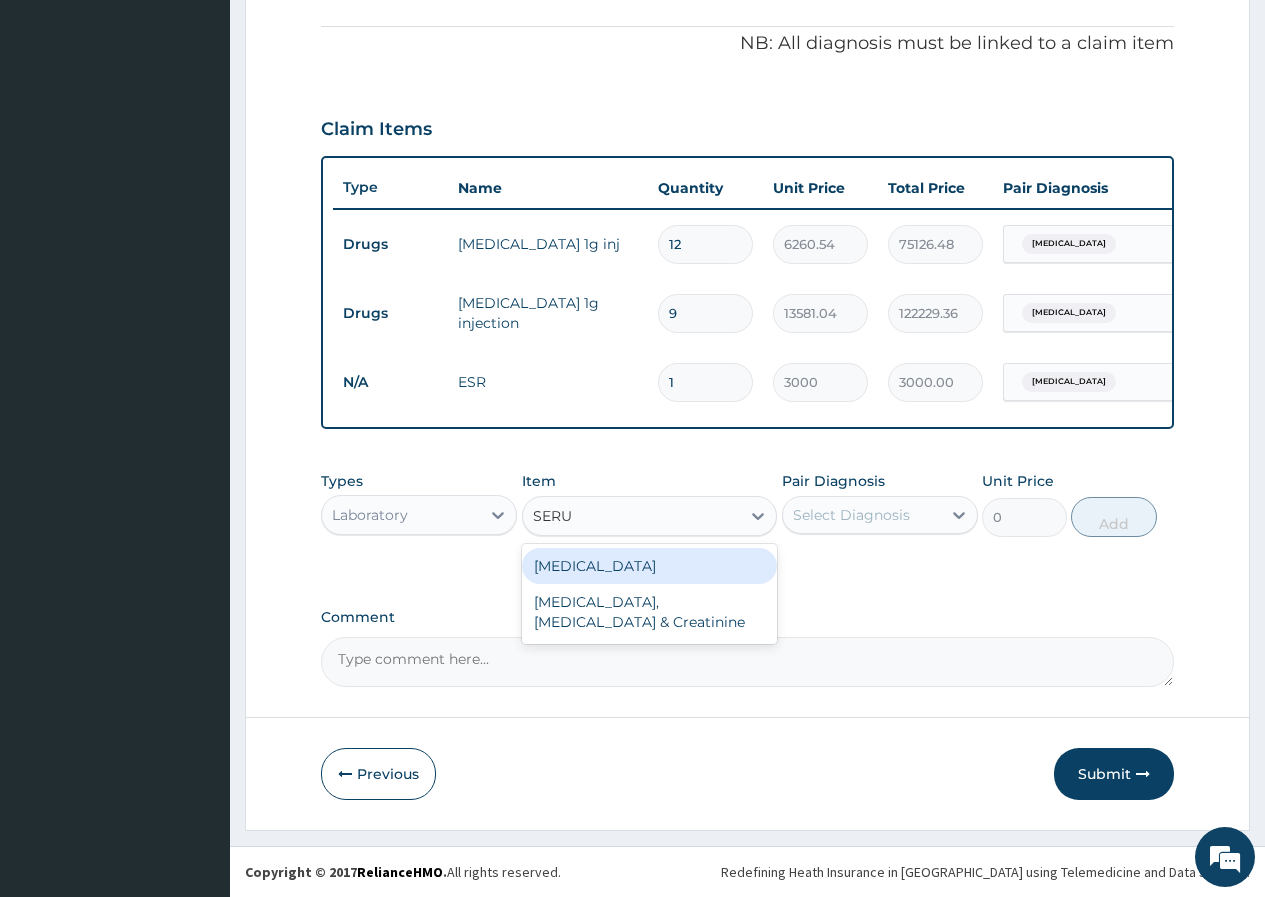 type on "SERUM" 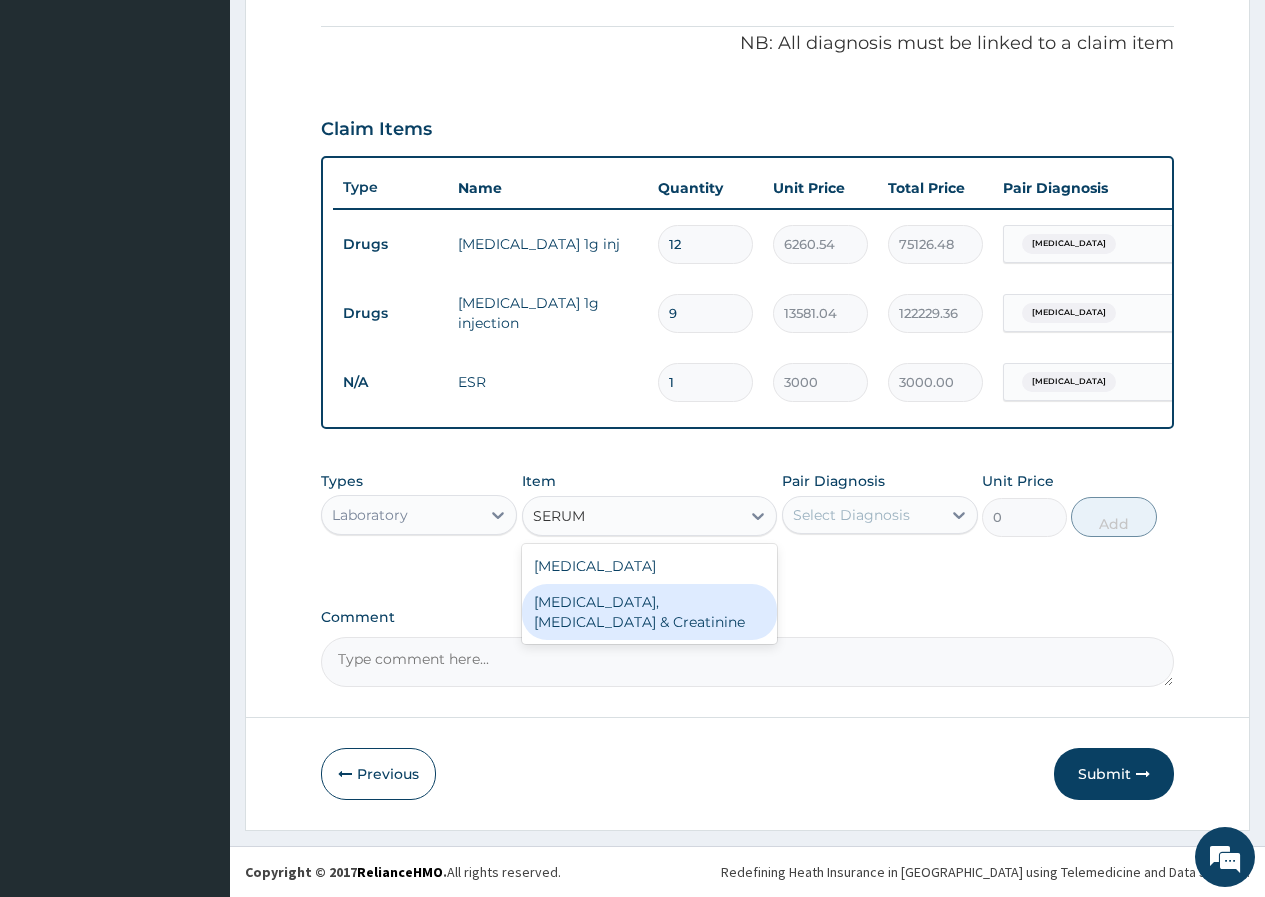 click on "Serum Electrolytes,Urea & Creatinine" at bounding box center [650, 612] 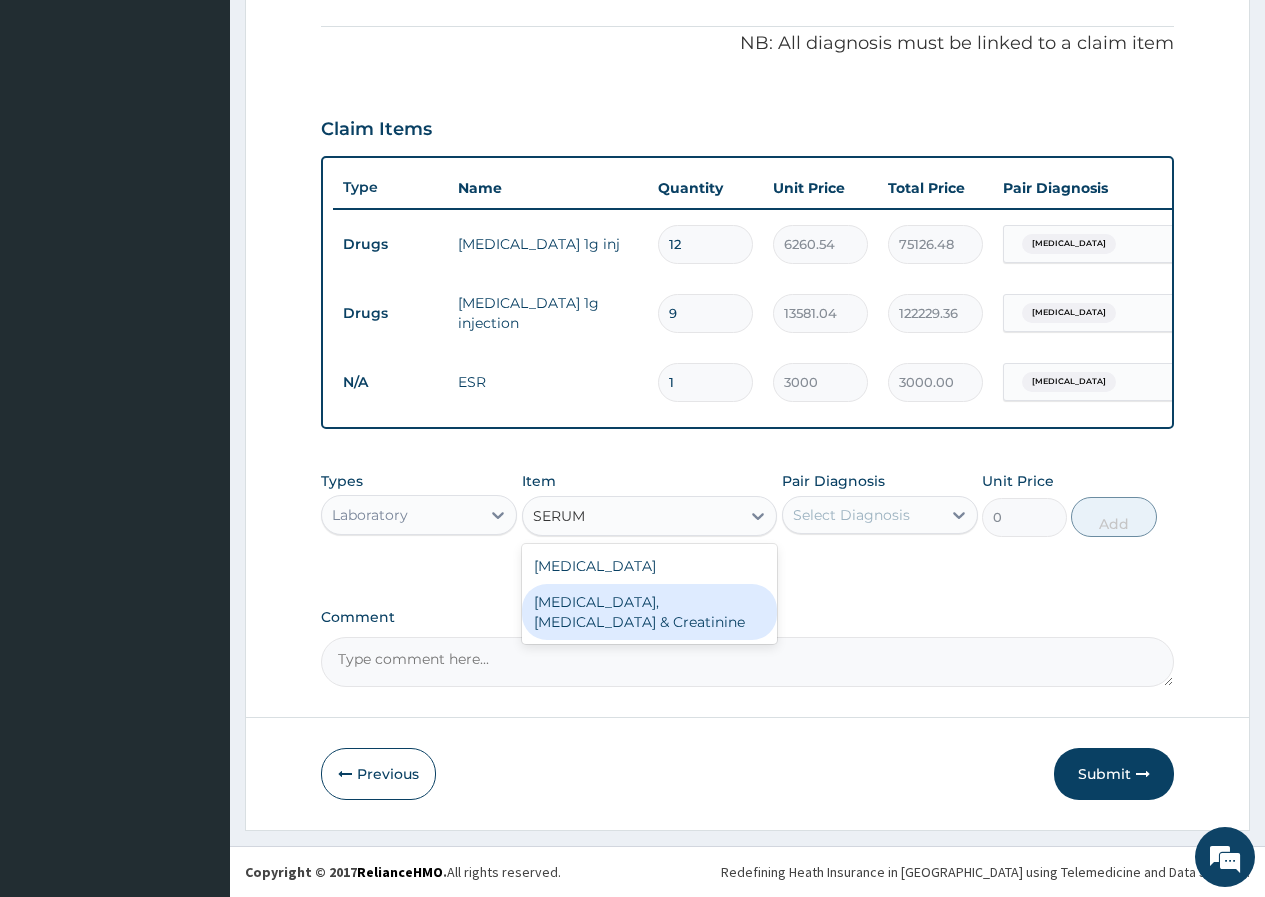 type 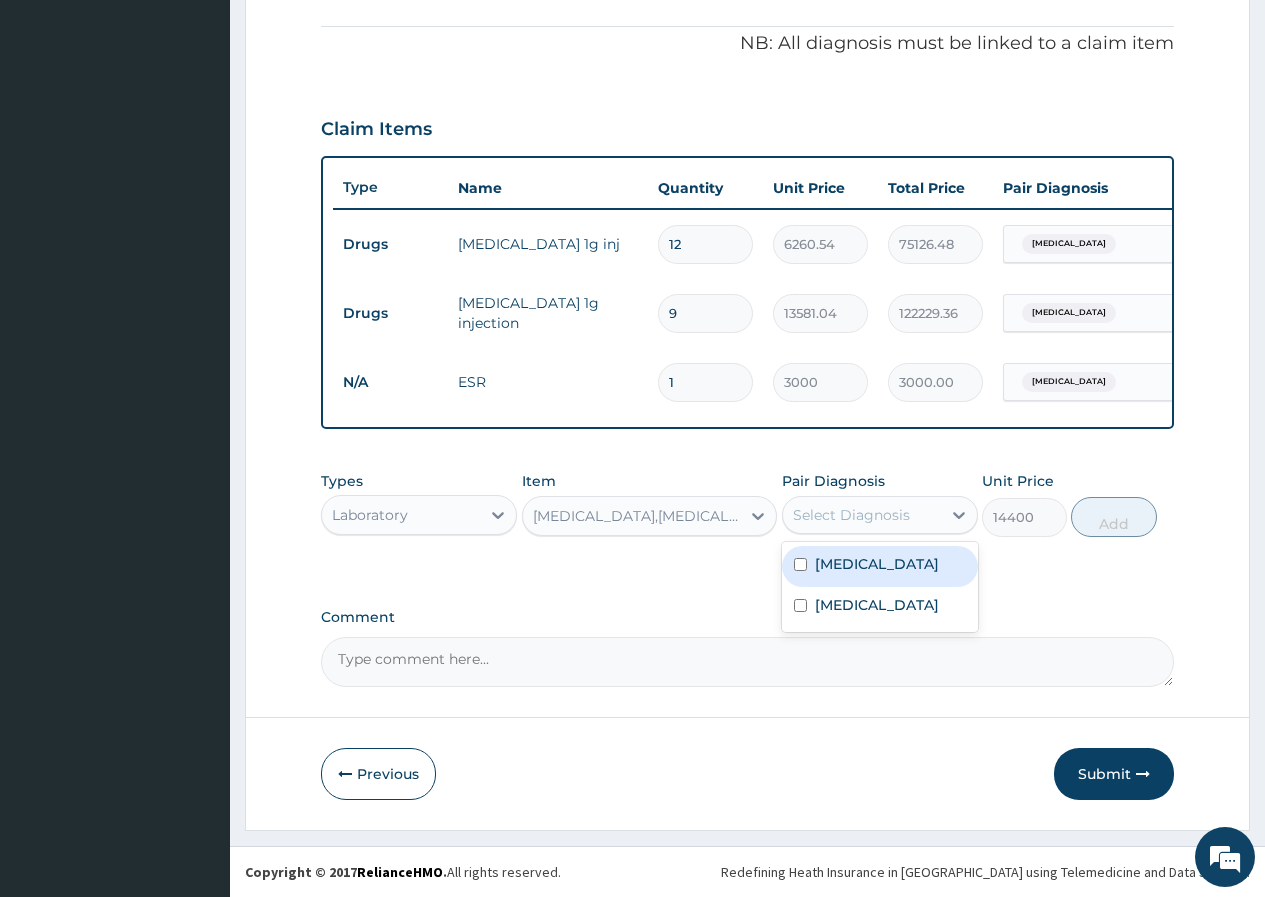 click on "Select Diagnosis" at bounding box center [880, 515] 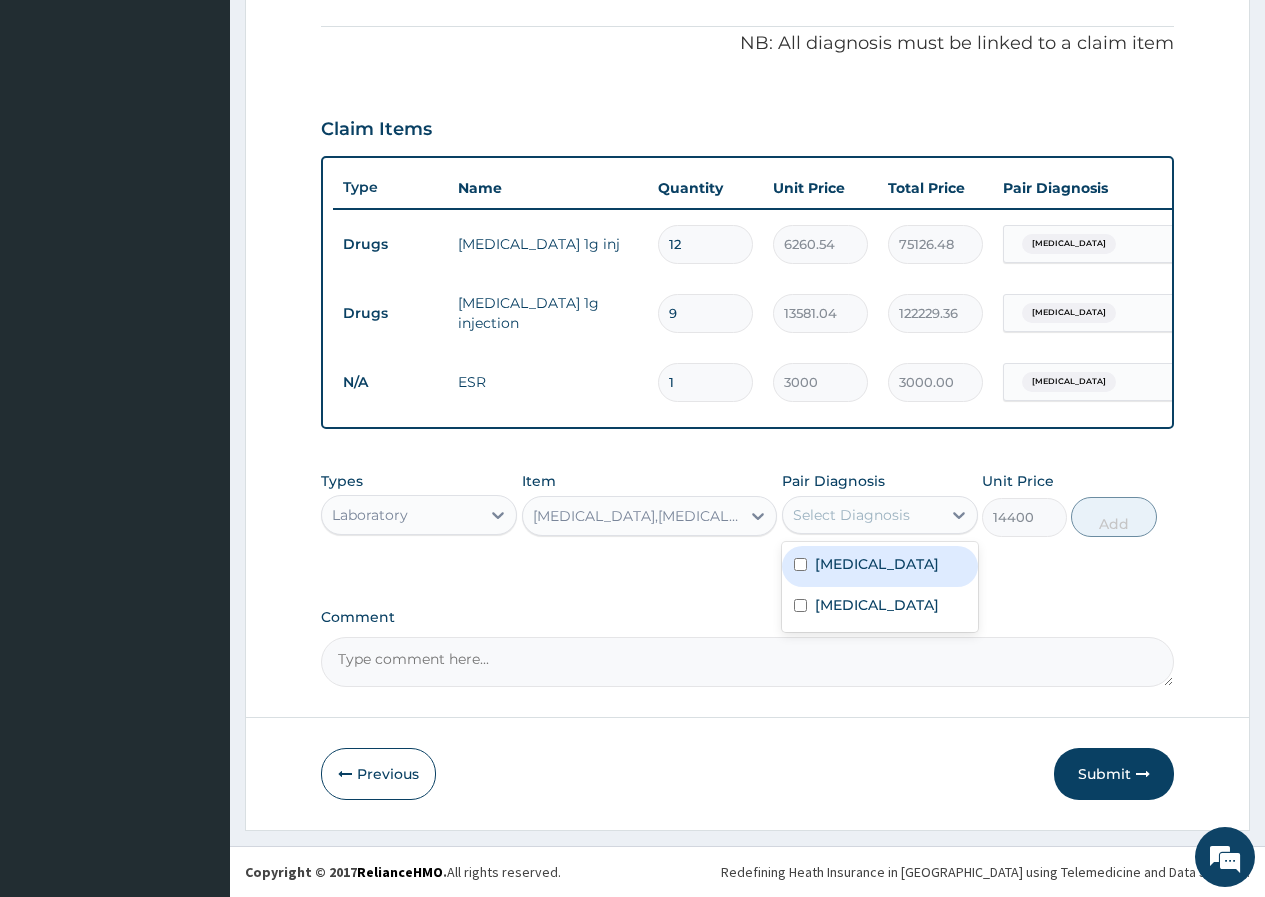 click on "Cellulitis" at bounding box center (880, 566) 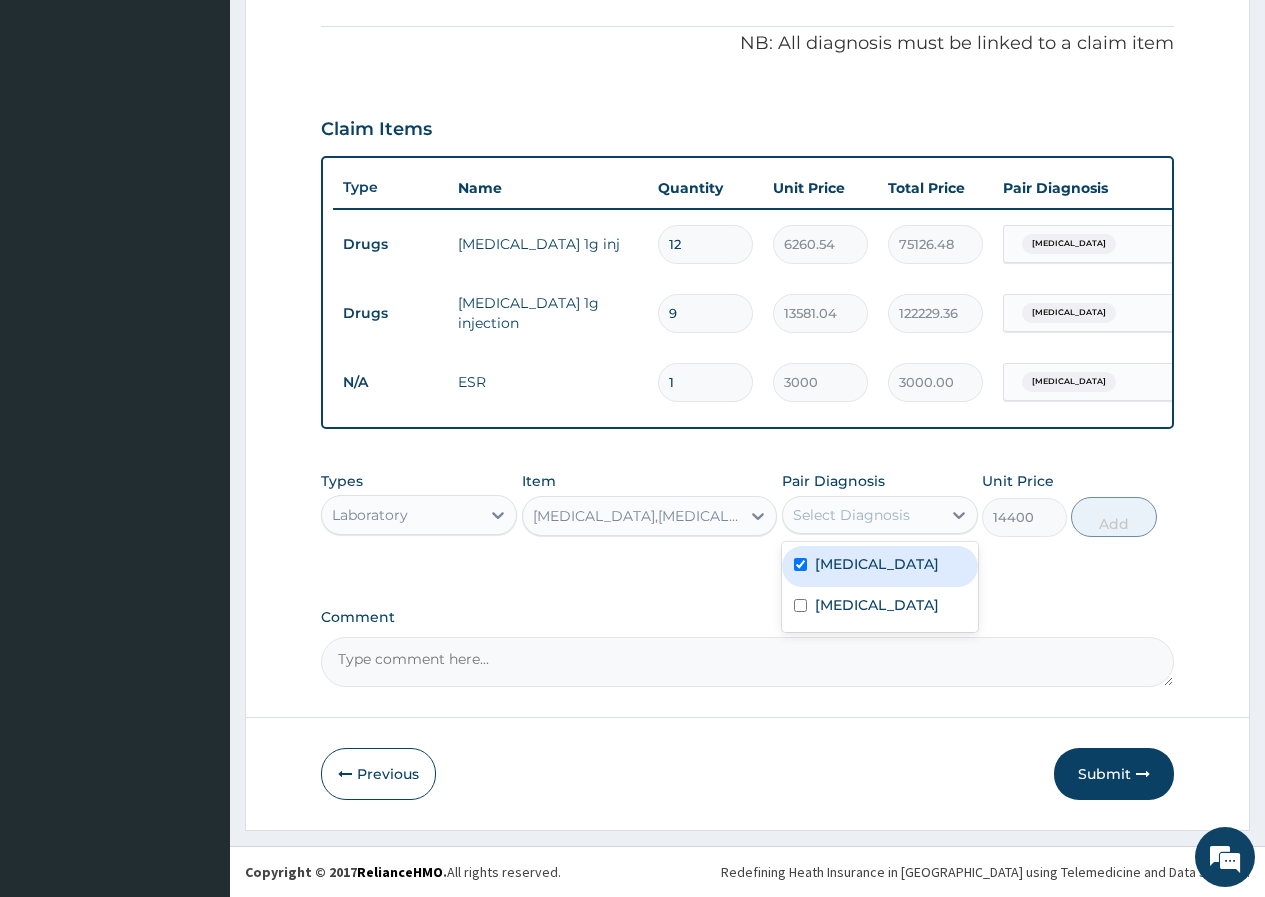 checkbox on "true" 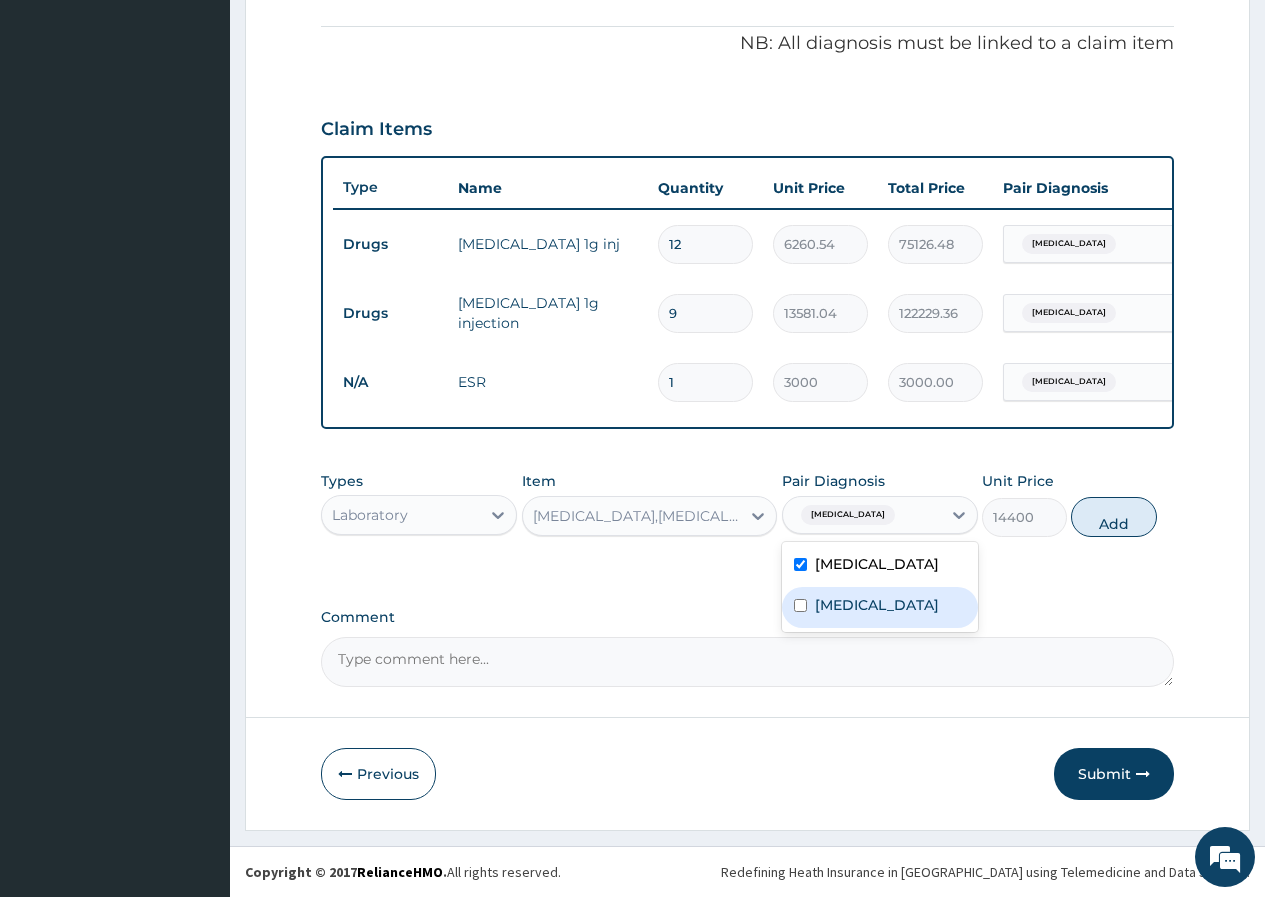 click at bounding box center [800, 605] 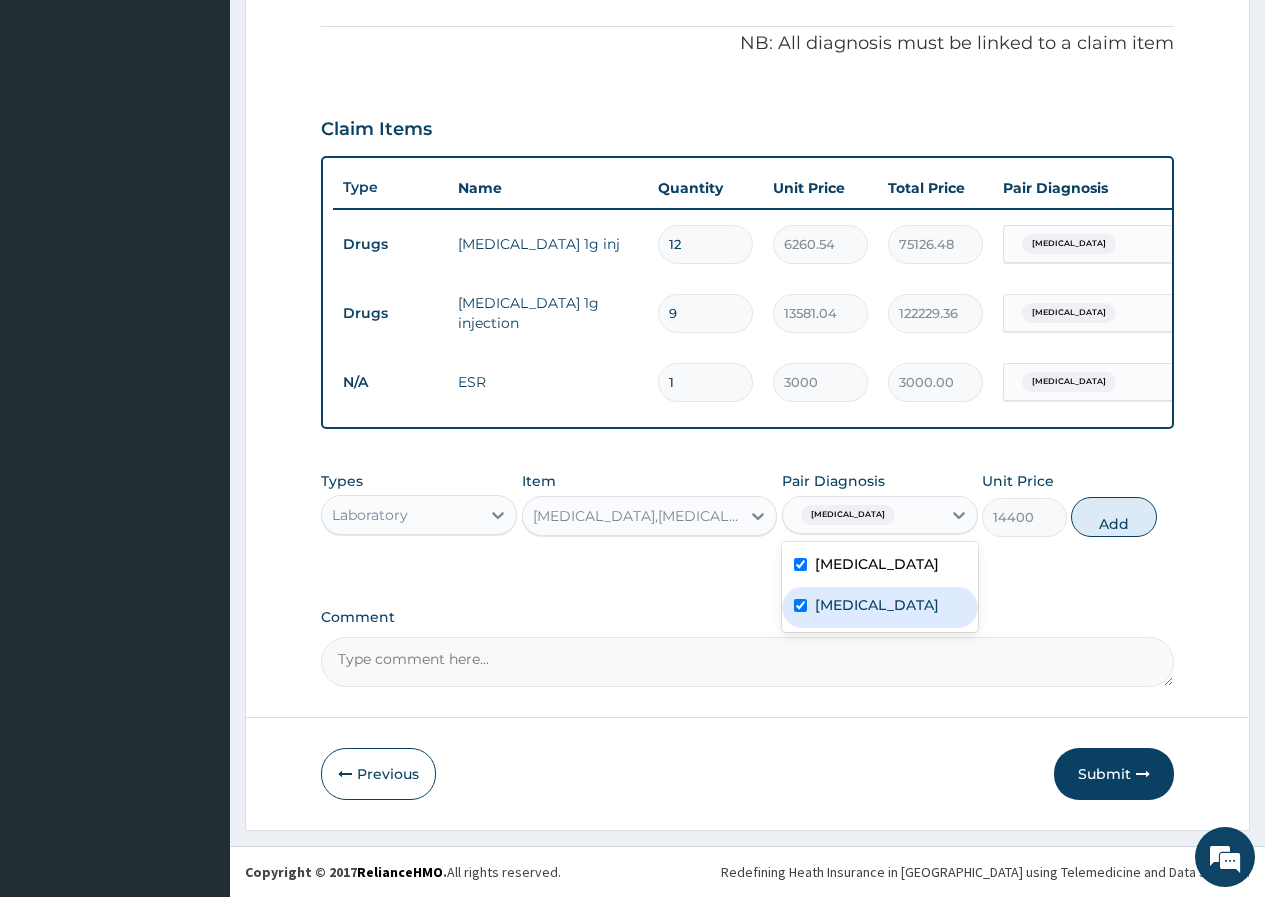 checkbox on "true" 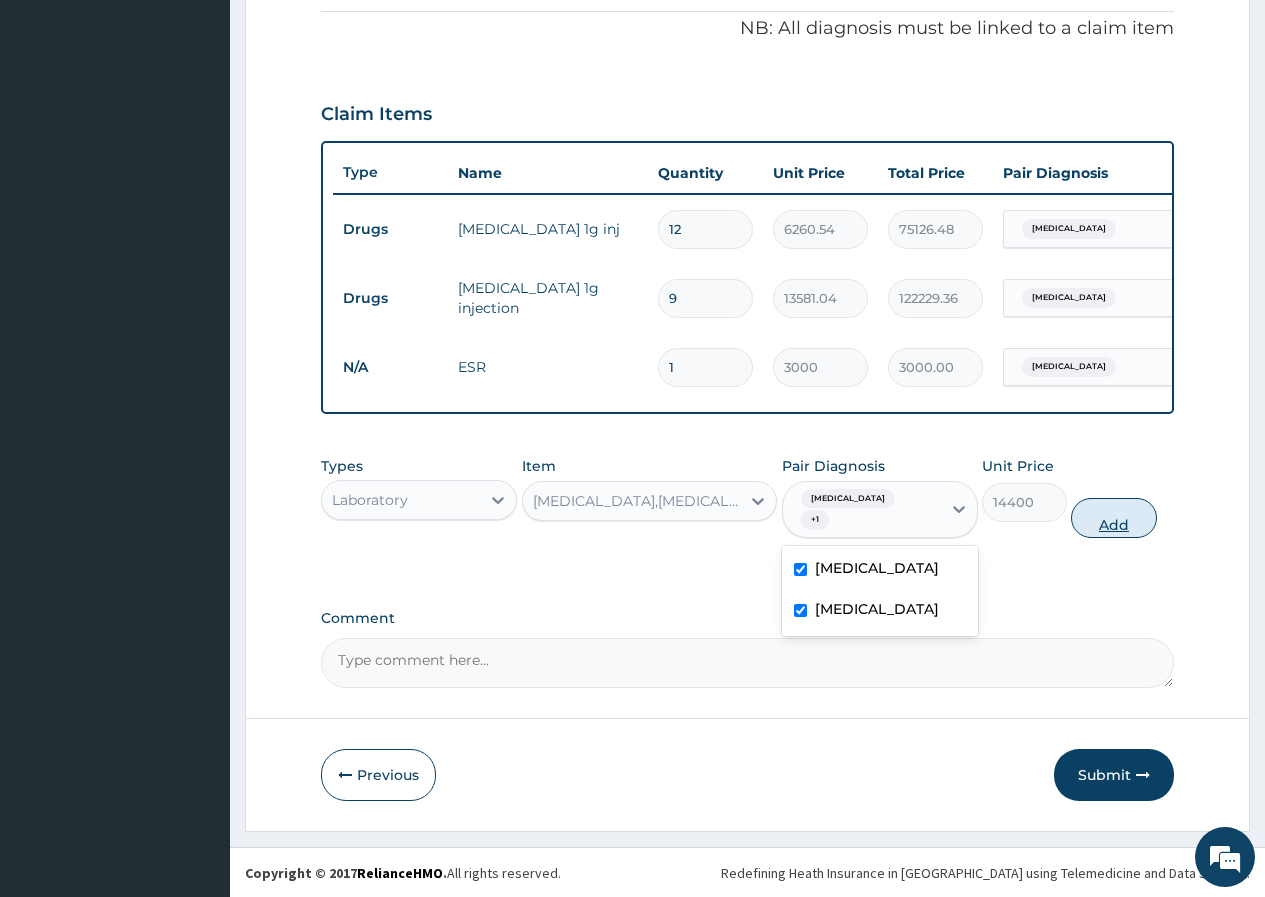 click on "Add" at bounding box center (1113, 518) 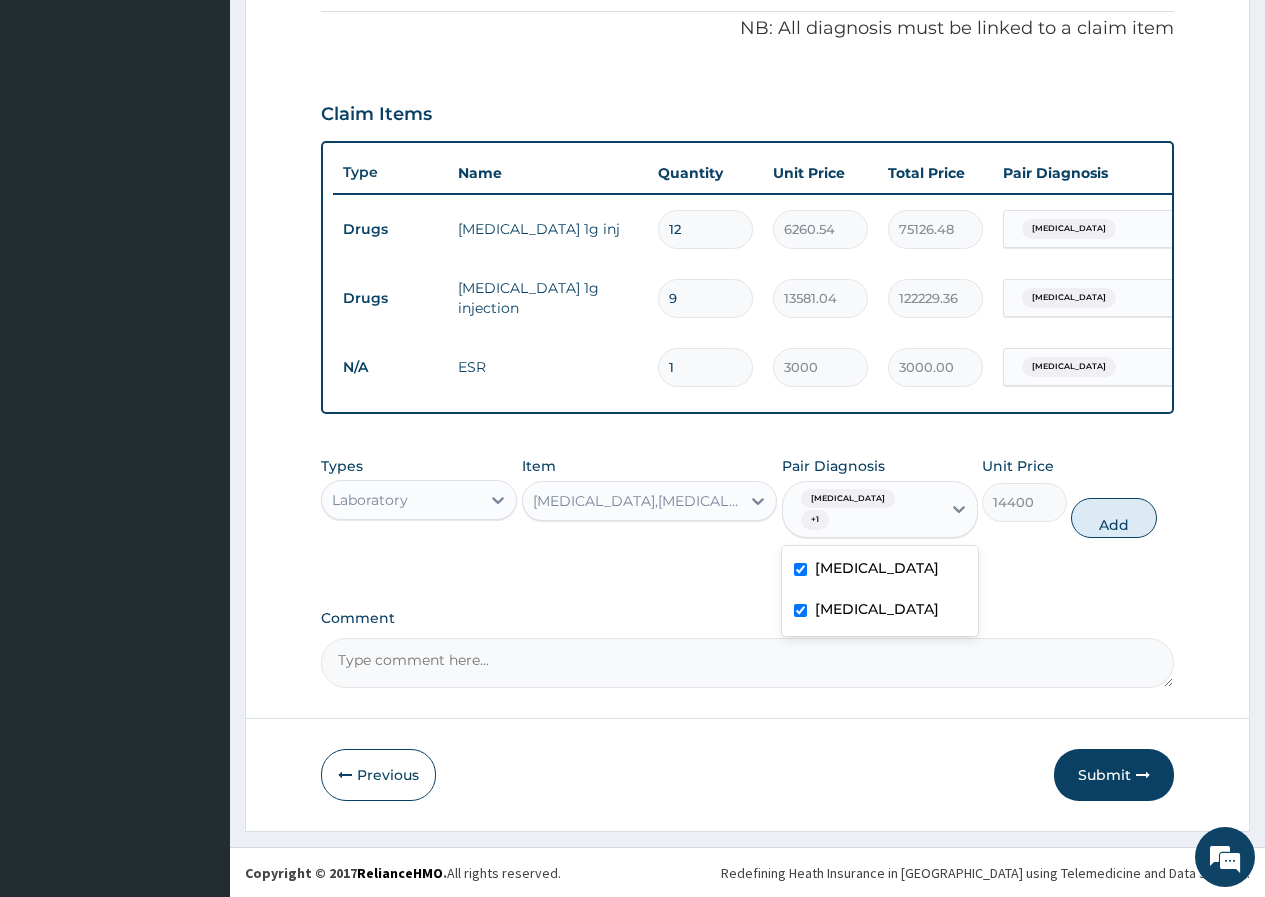 type on "0" 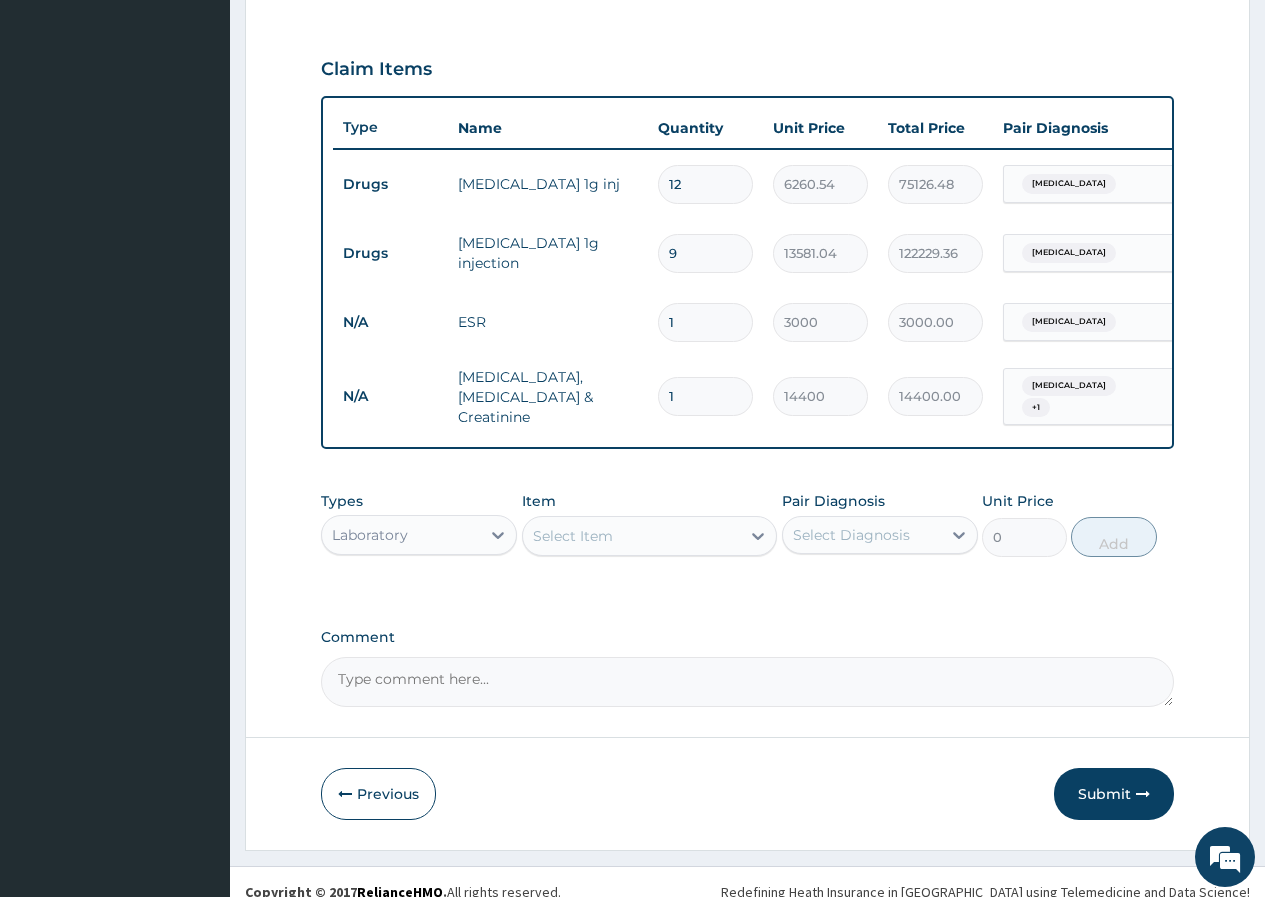 scroll, scrollTop: 672, scrollLeft: 0, axis: vertical 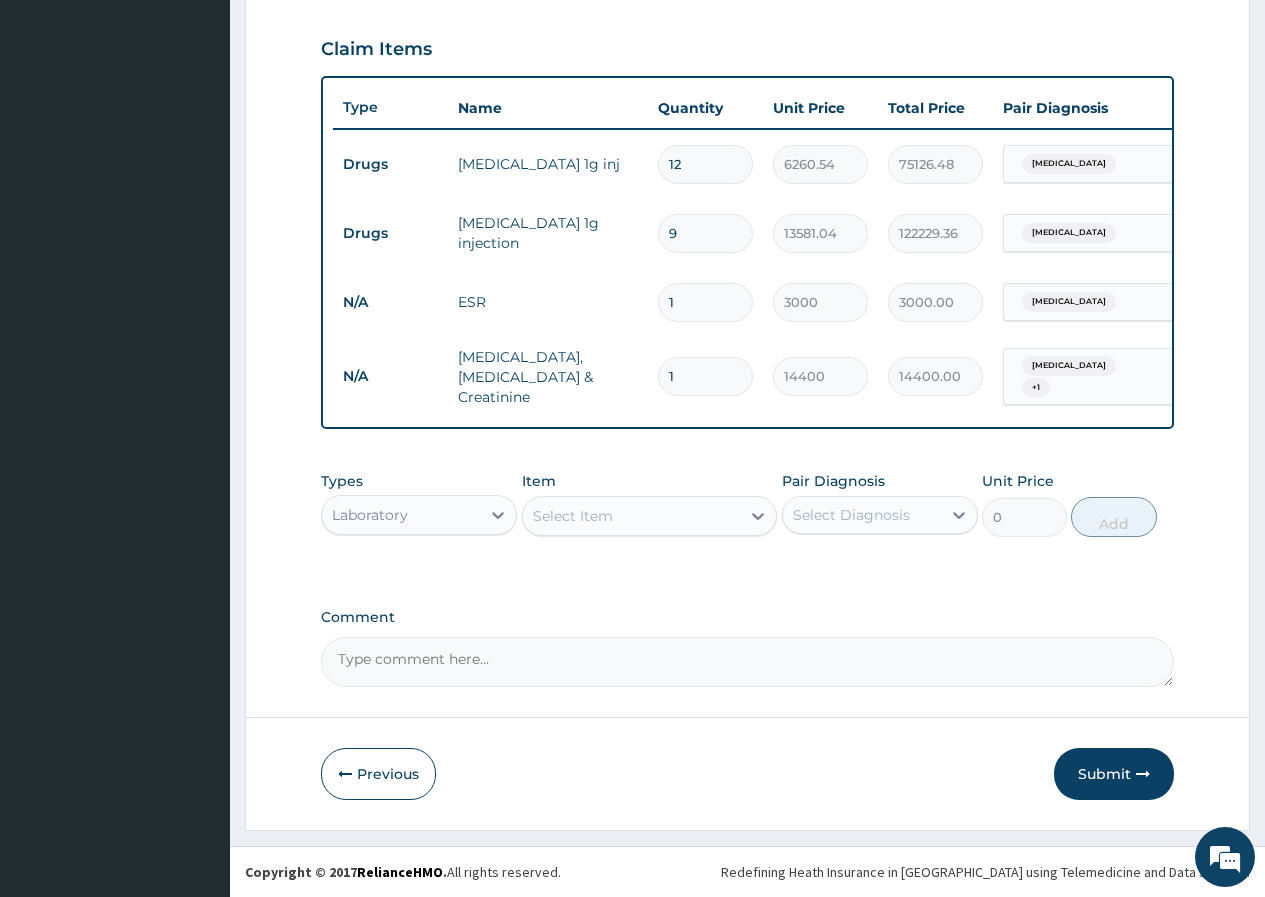 click on "Select Item" at bounding box center (573, 516) 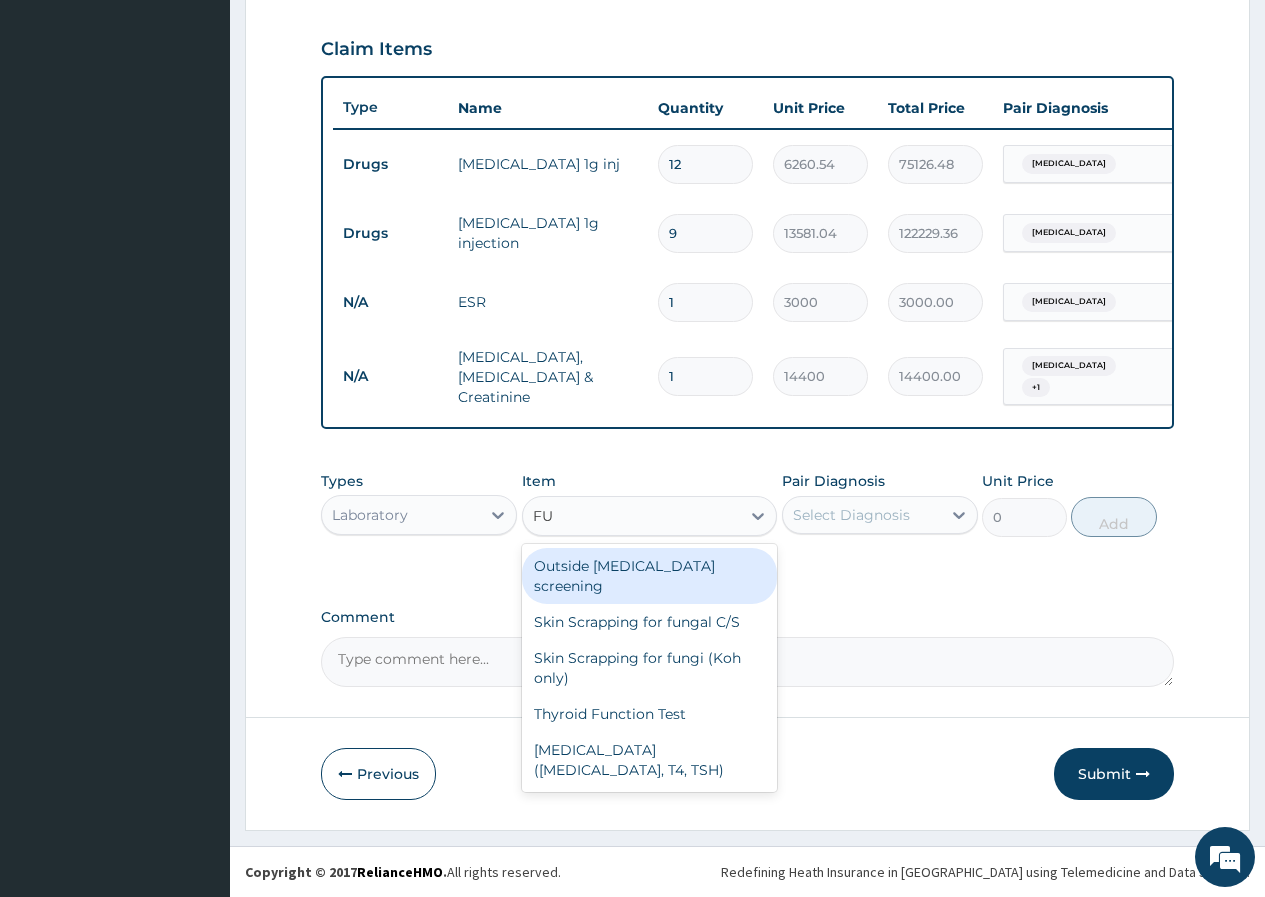 type on "F" 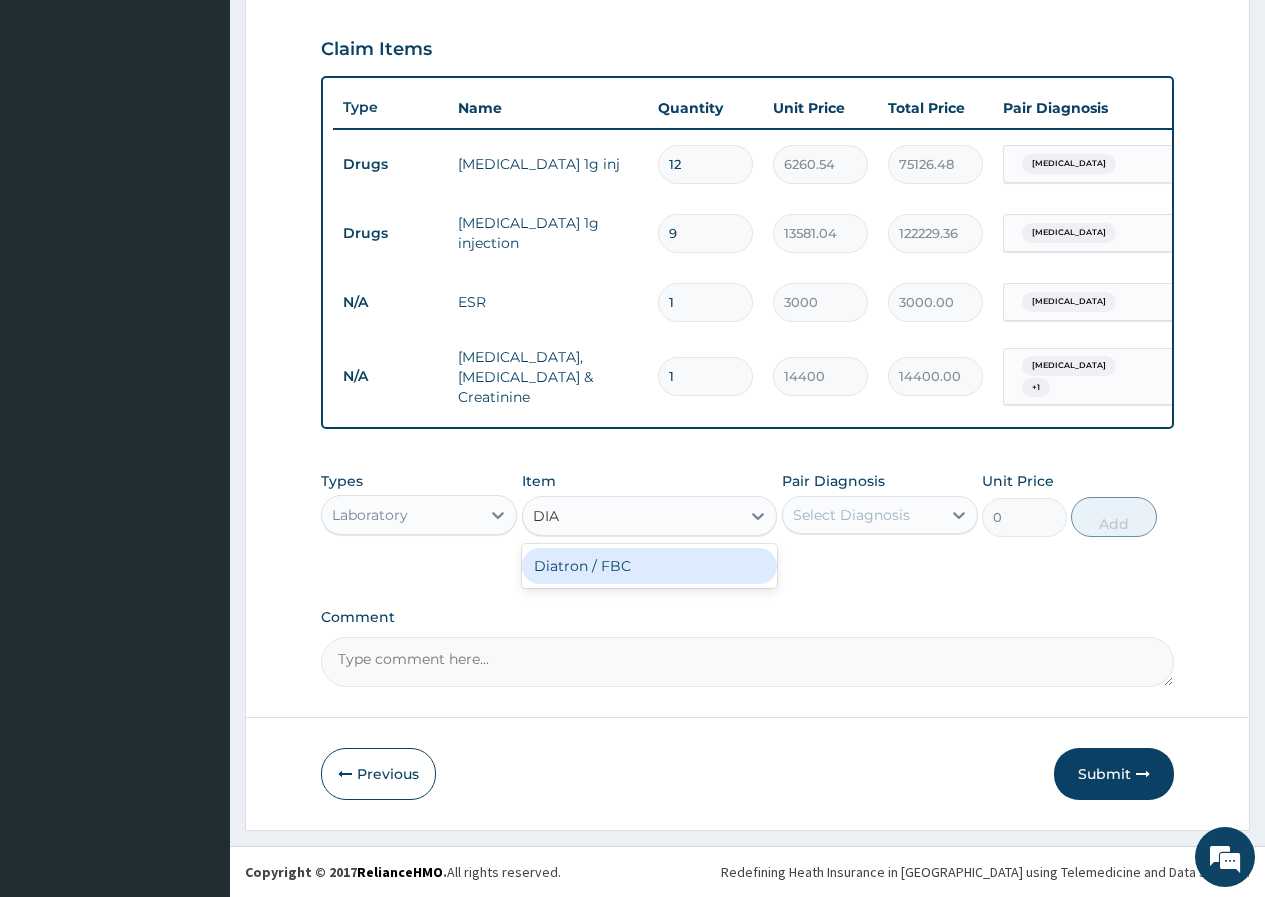 click on "Diatron / FBC" at bounding box center [650, 566] 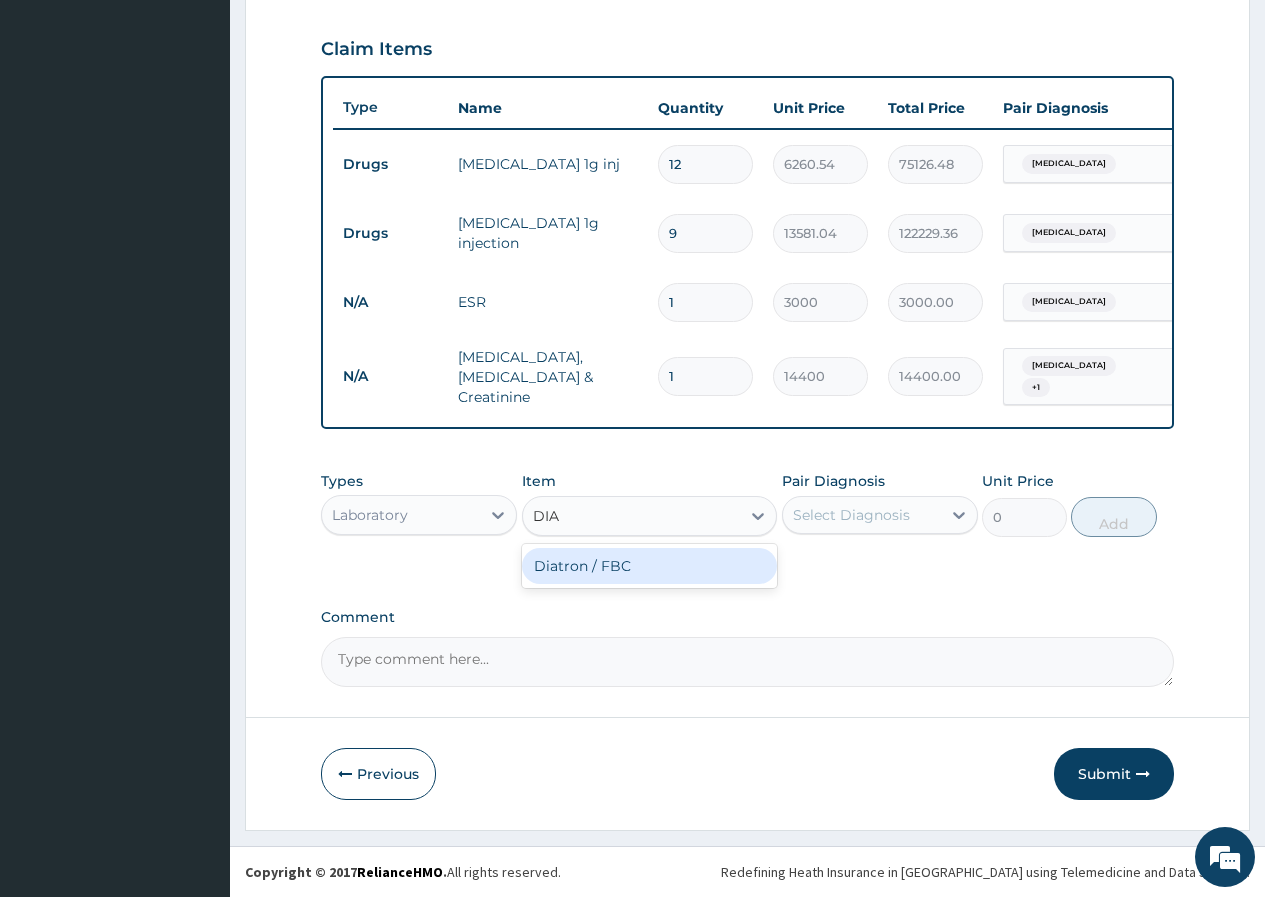 type 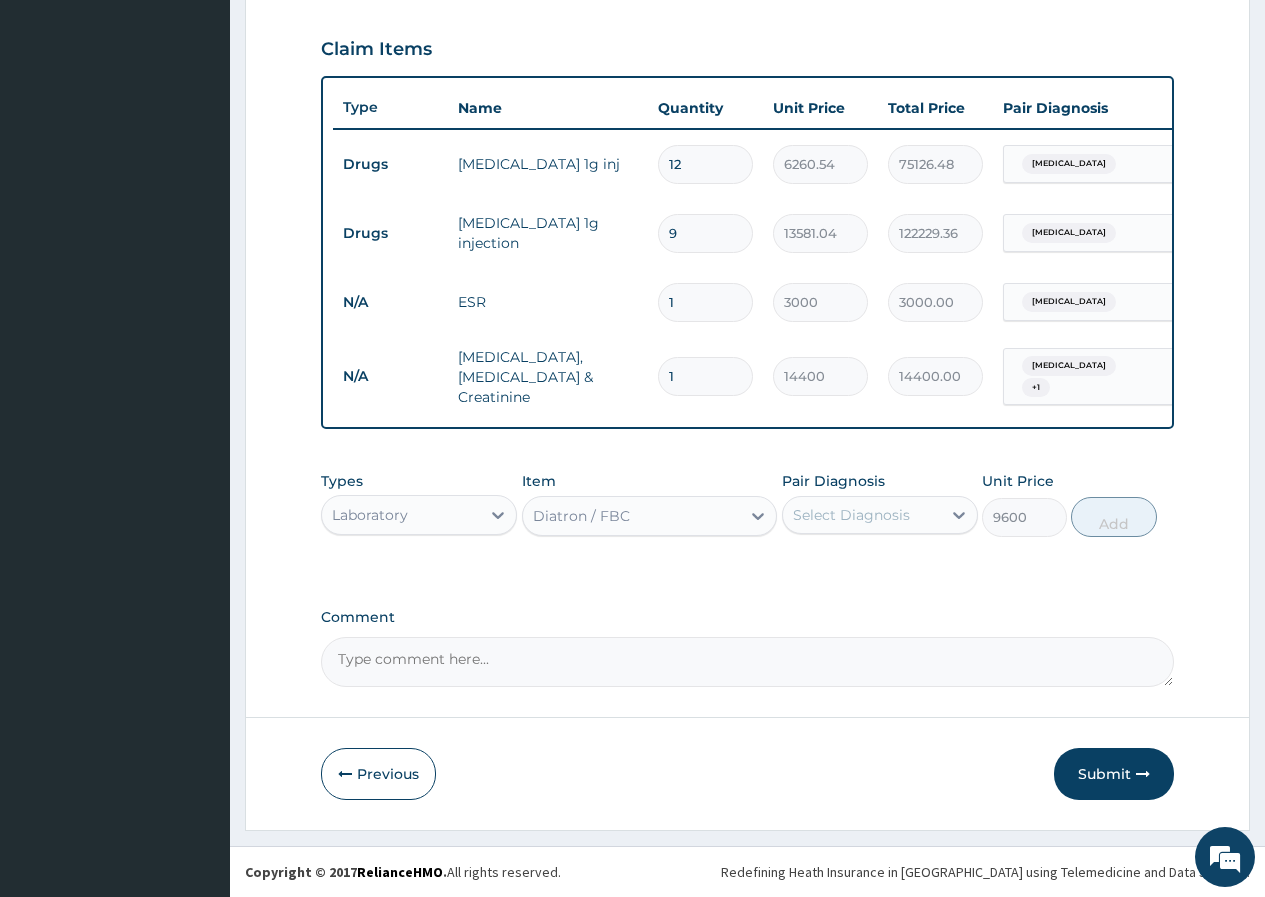 click on "Select Diagnosis" at bounding box center (862, 515) 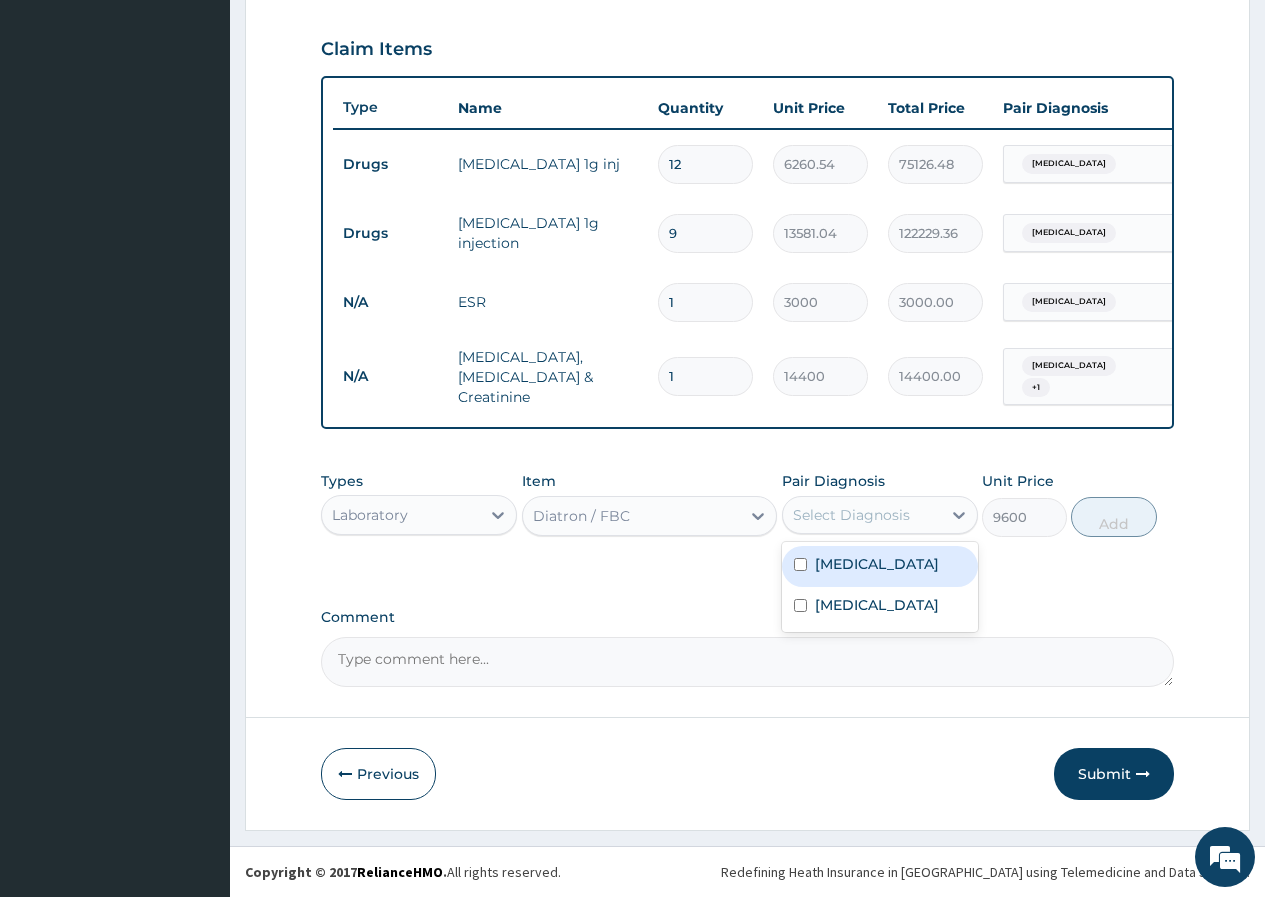 click on "Cellulitis" at bounding box center [877, 564] 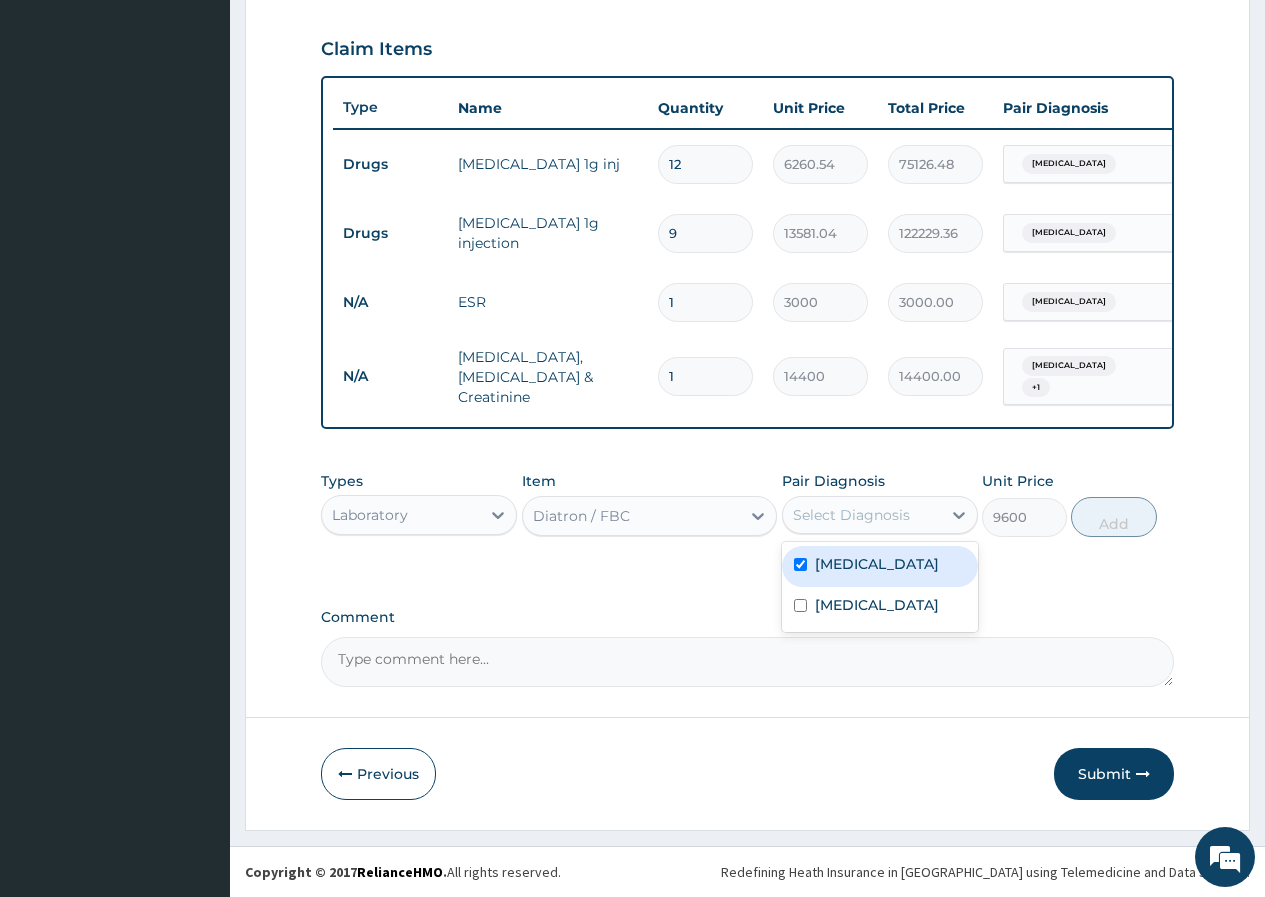 checkbox on "true" 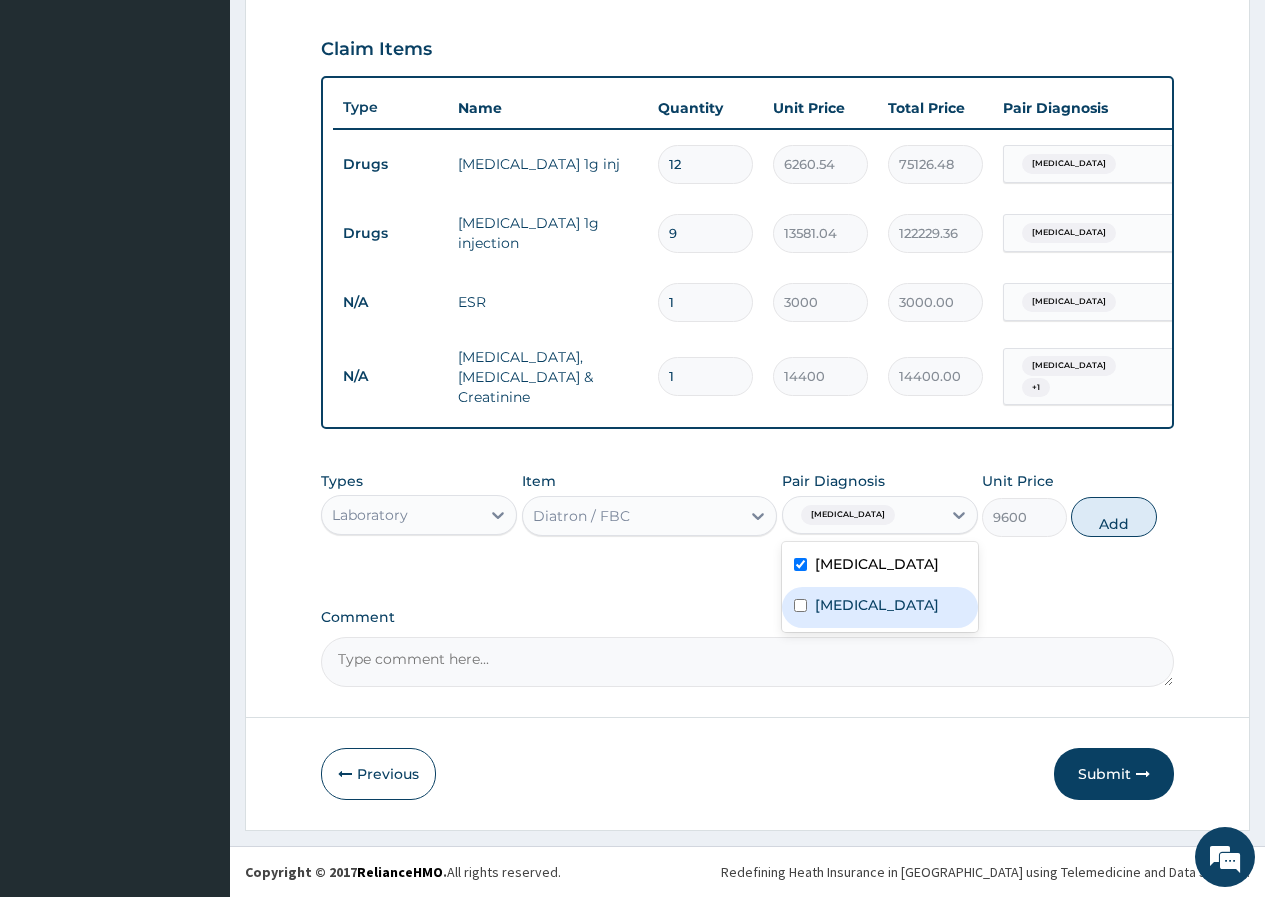 click on "Bacteremia" at bounding box center (880, 607) 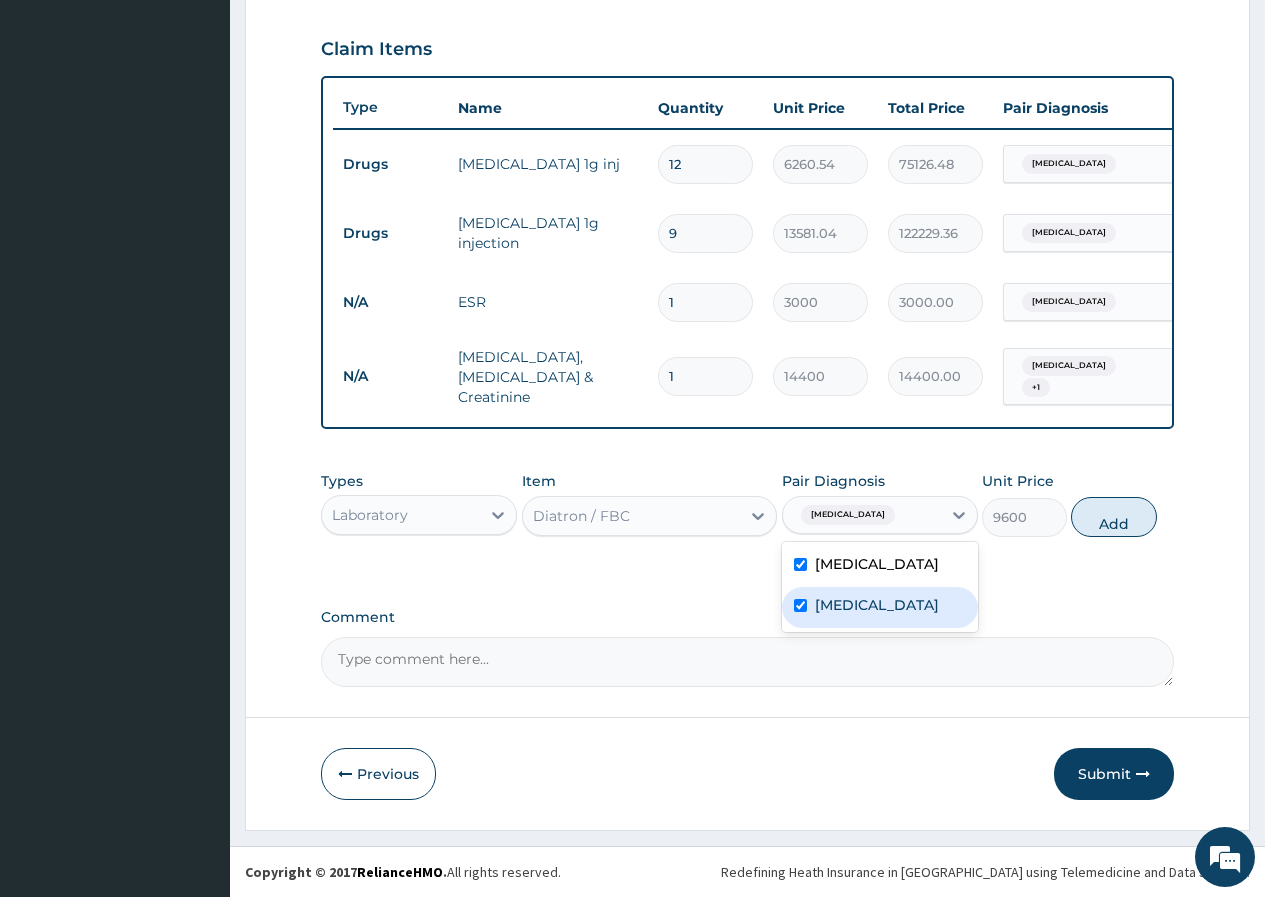 checkbox on "true" 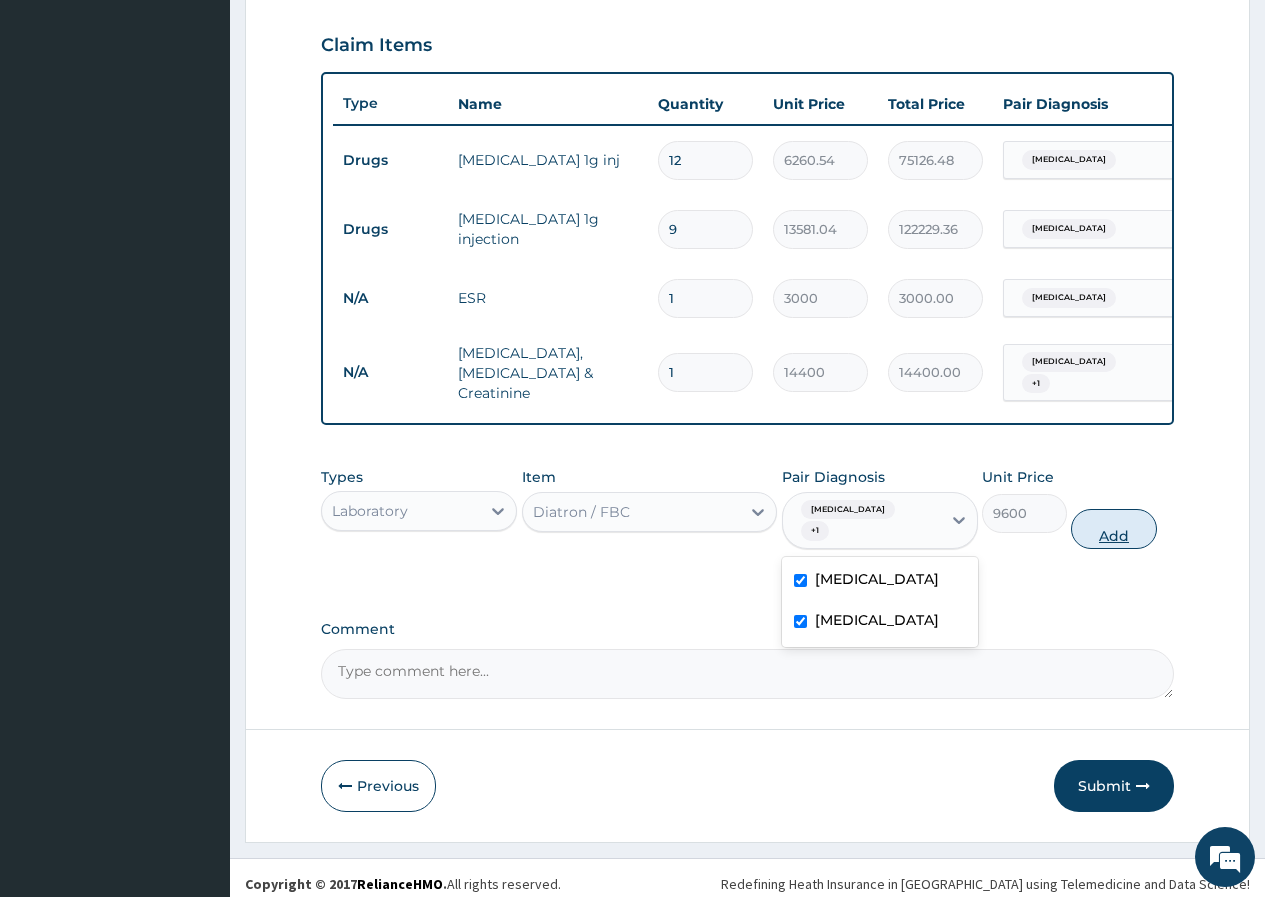 click on "Add" at bounding box center (1113, 529) 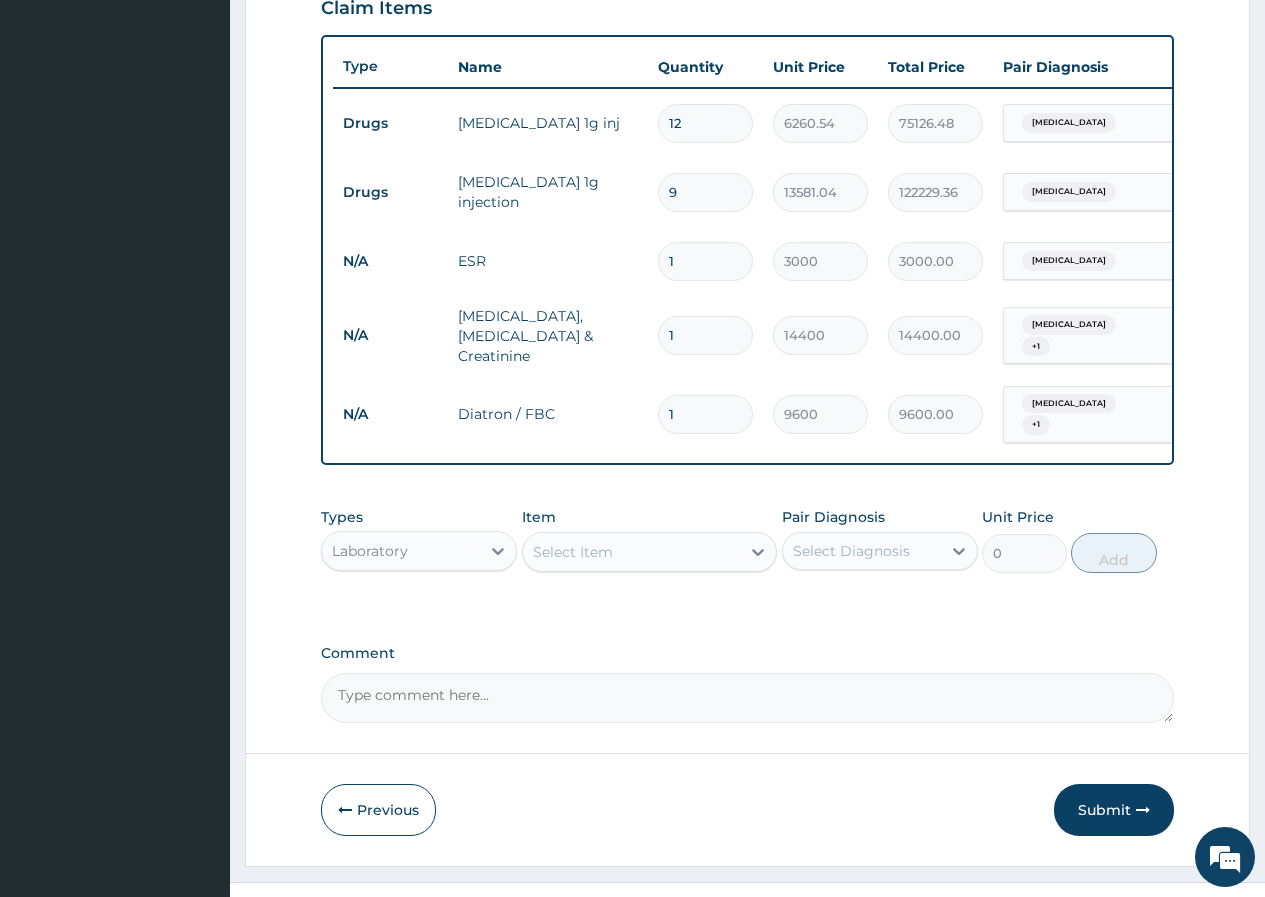 scroll, scrollTop: 741, scrollLeft: 0, axis: vertical 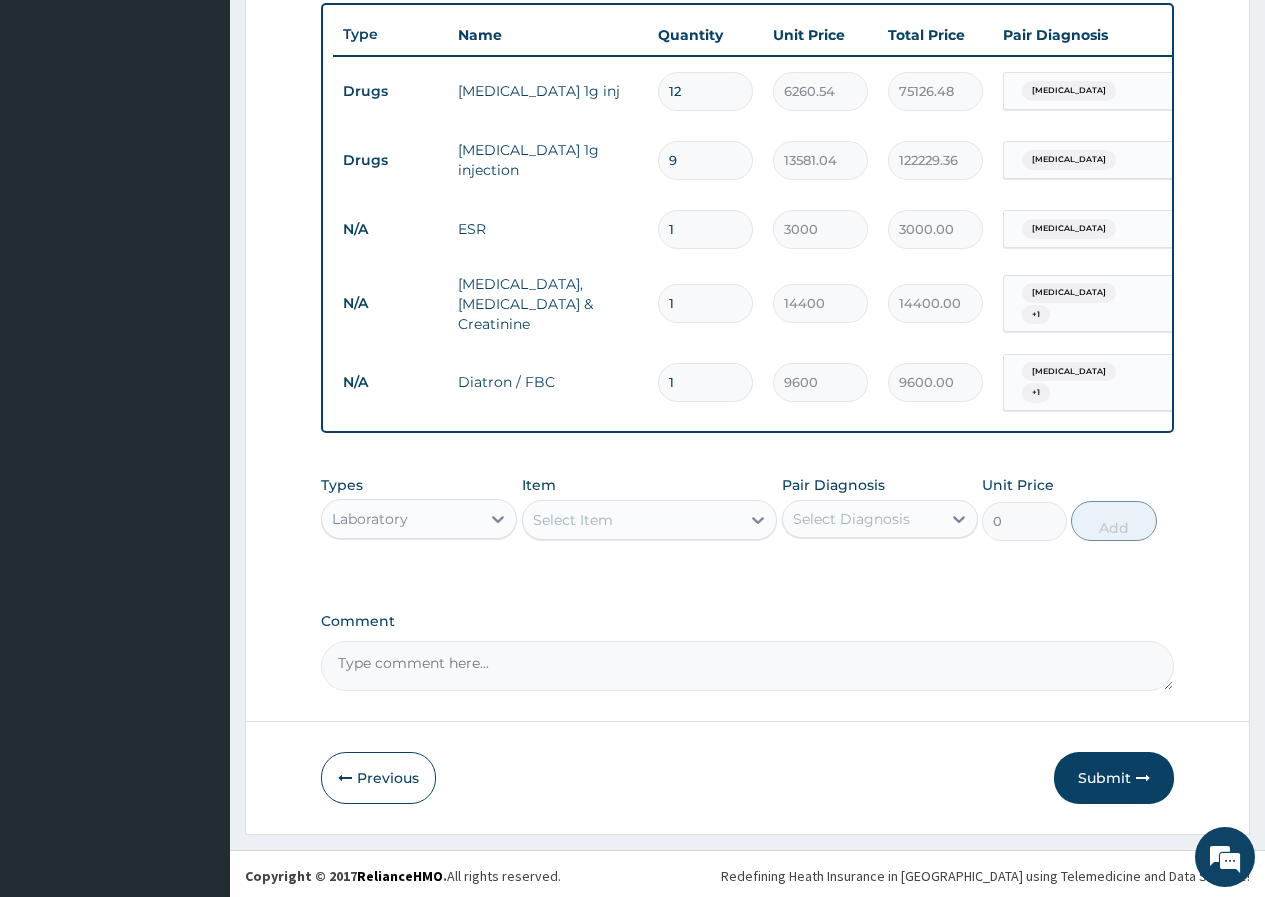 click on "Select Item" at bounding box center [573, 520] 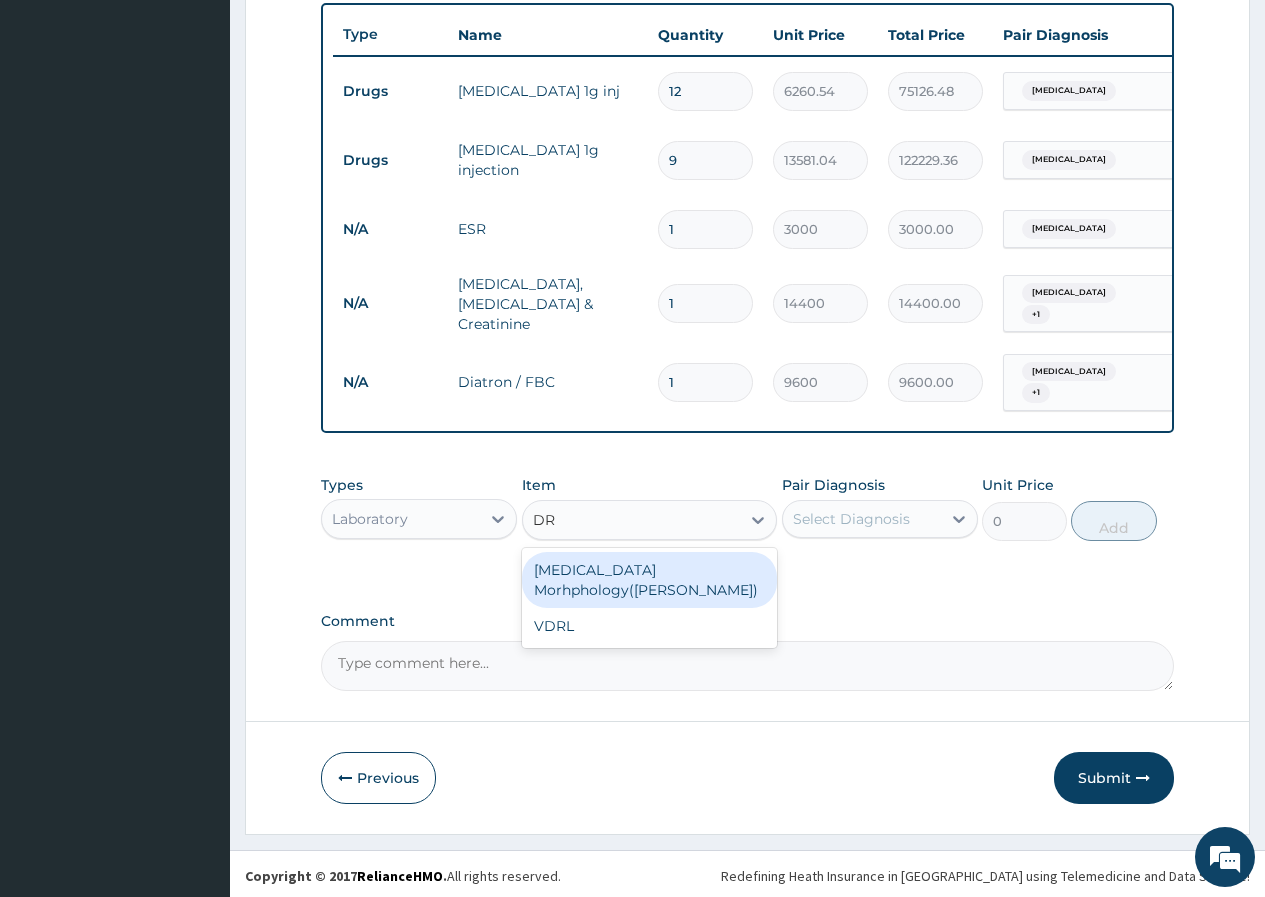 type on "D" 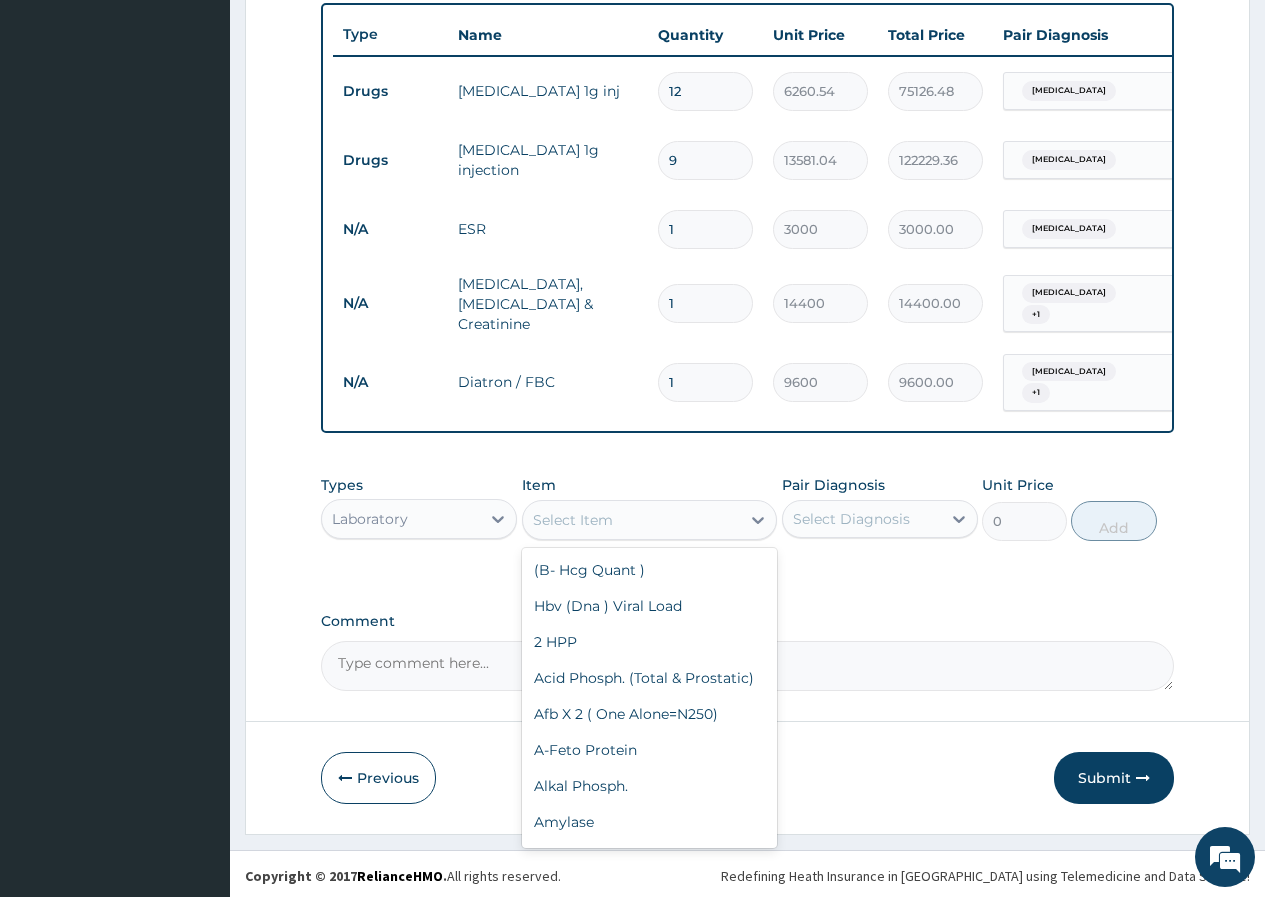 click on "Laboratory" at bounding box center [370, 519] 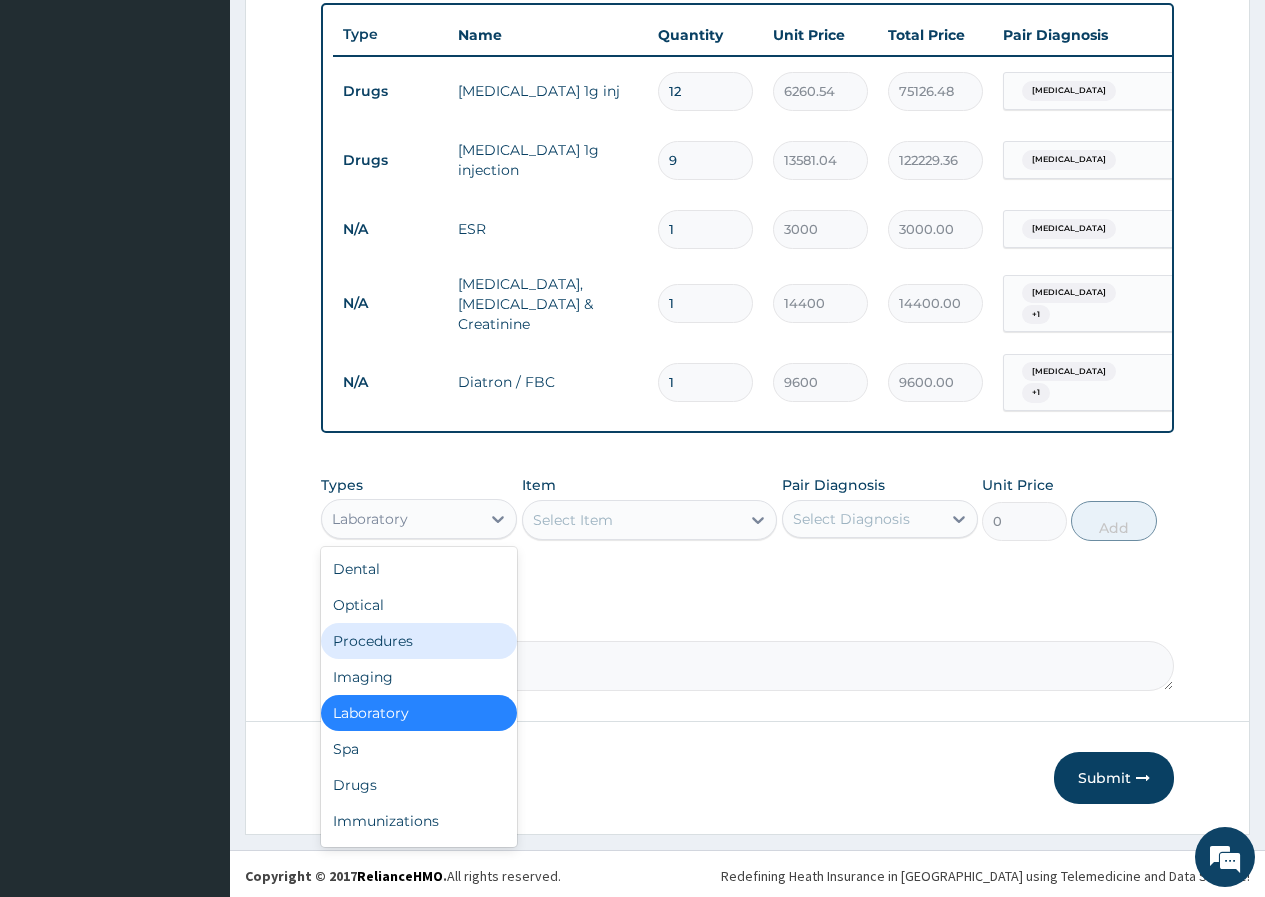 click on "Procedures" at bounding box center [419, 641] 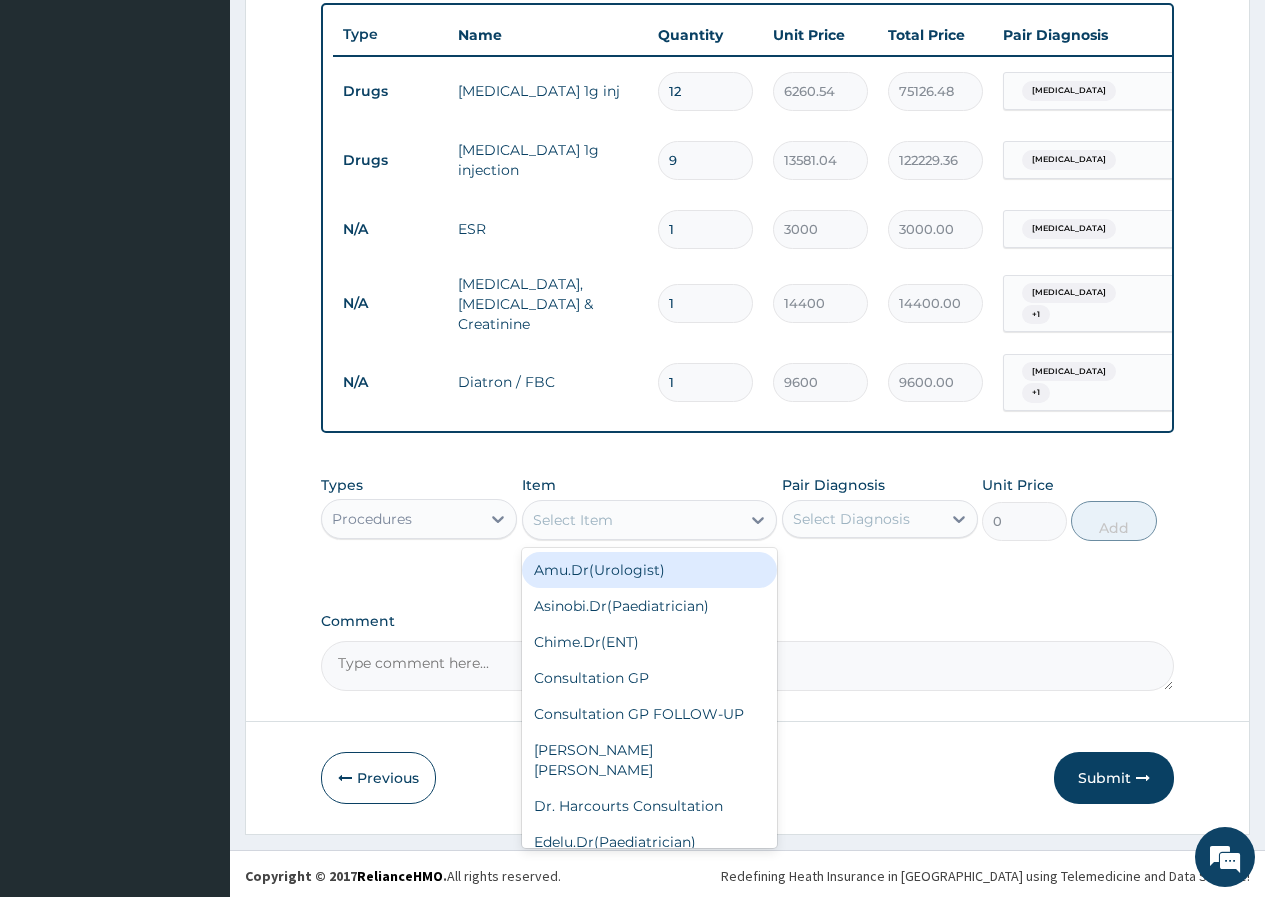 click on "Select Item" at bounding box center (573, 520) 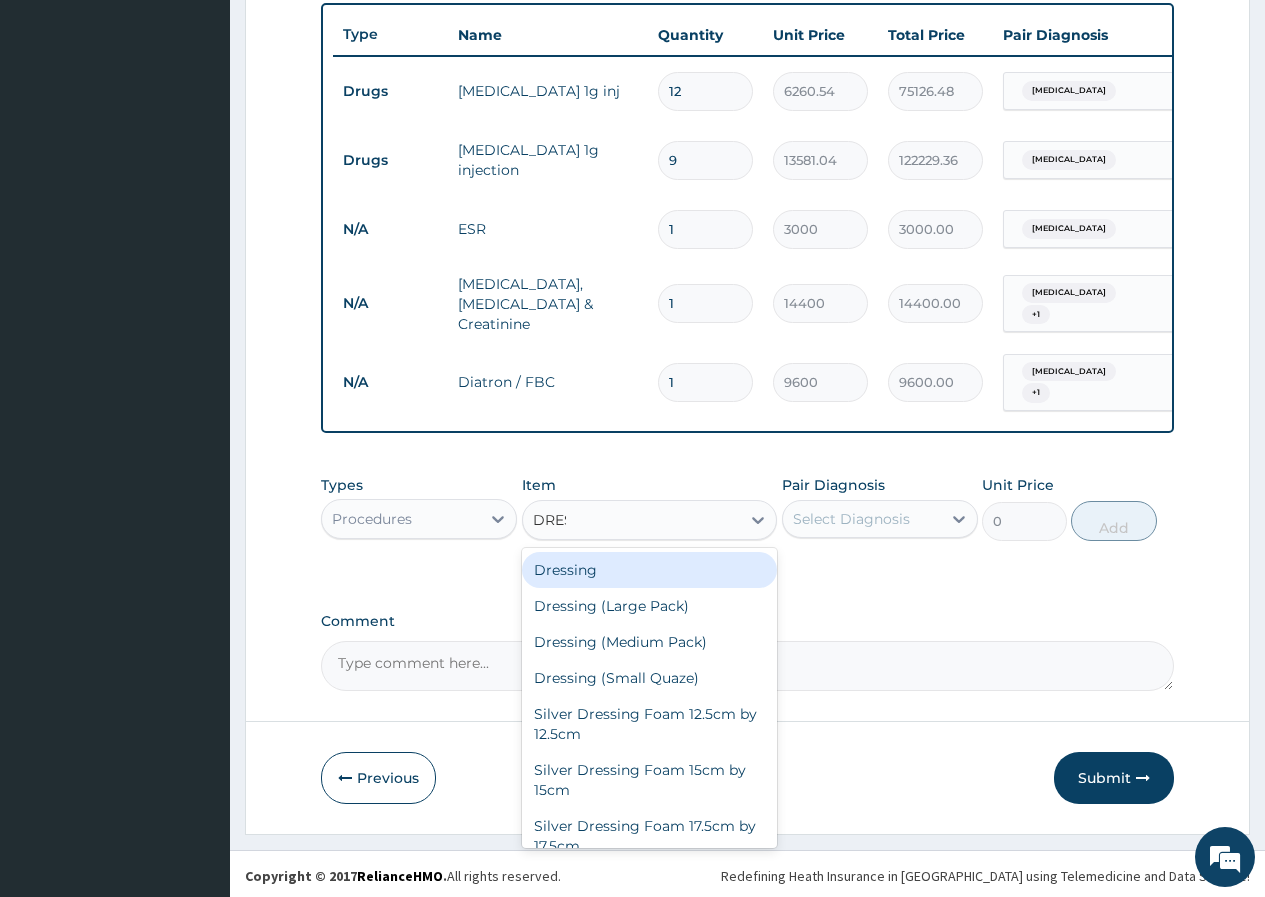 type on "DRESS" 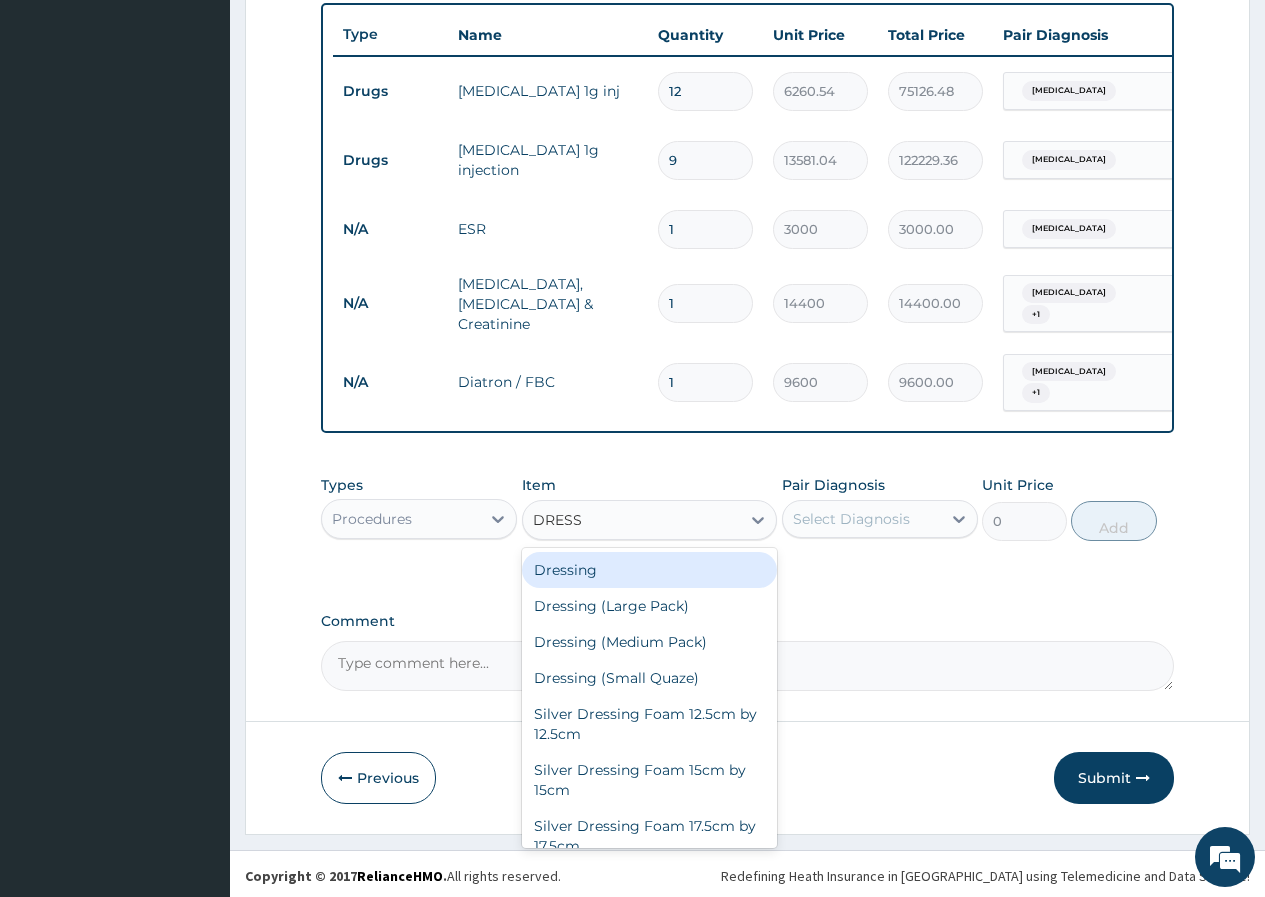 click on "Dressing" at bounding box center [650, 570] 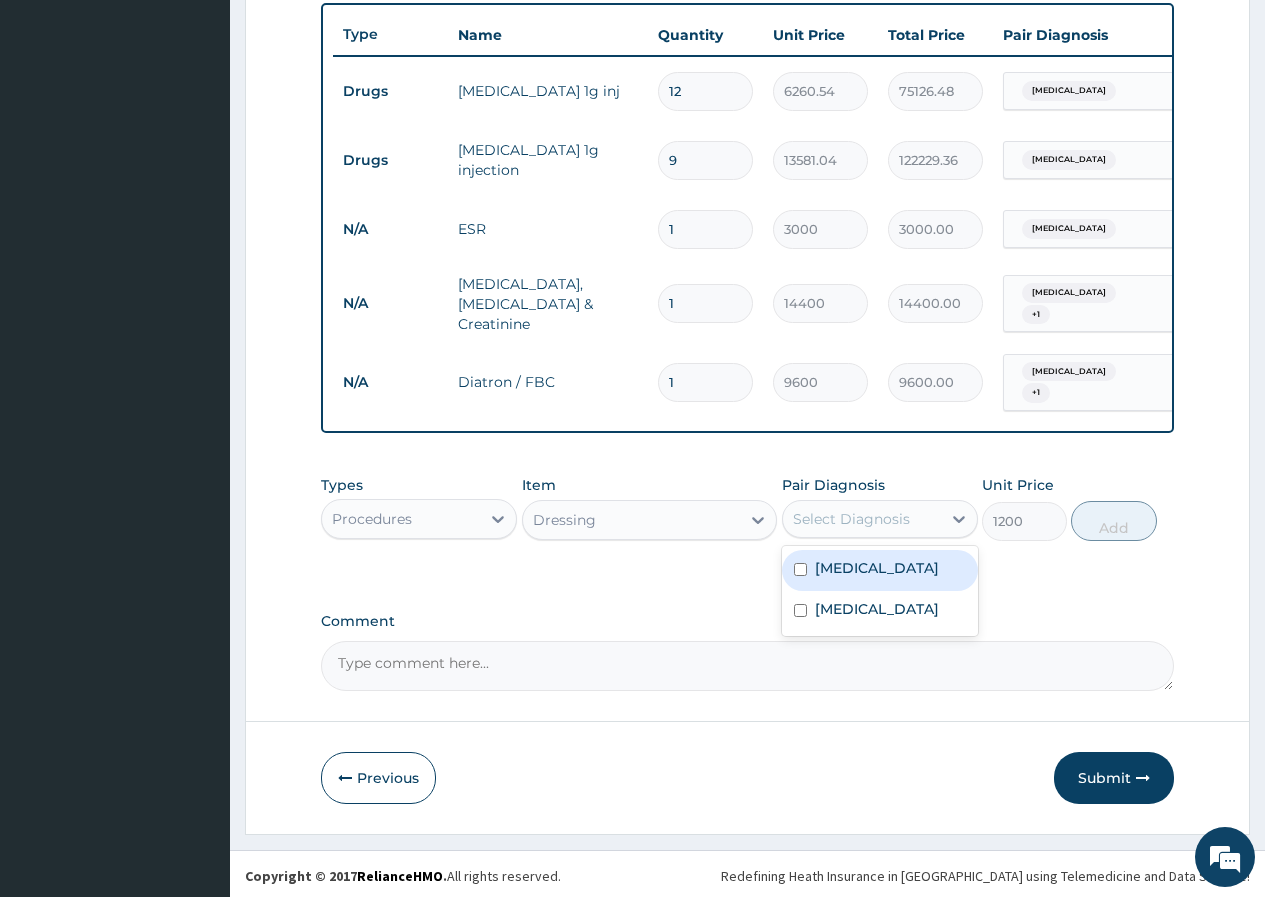 click on "Select Diagnosis" at bounding box center (851, 519) 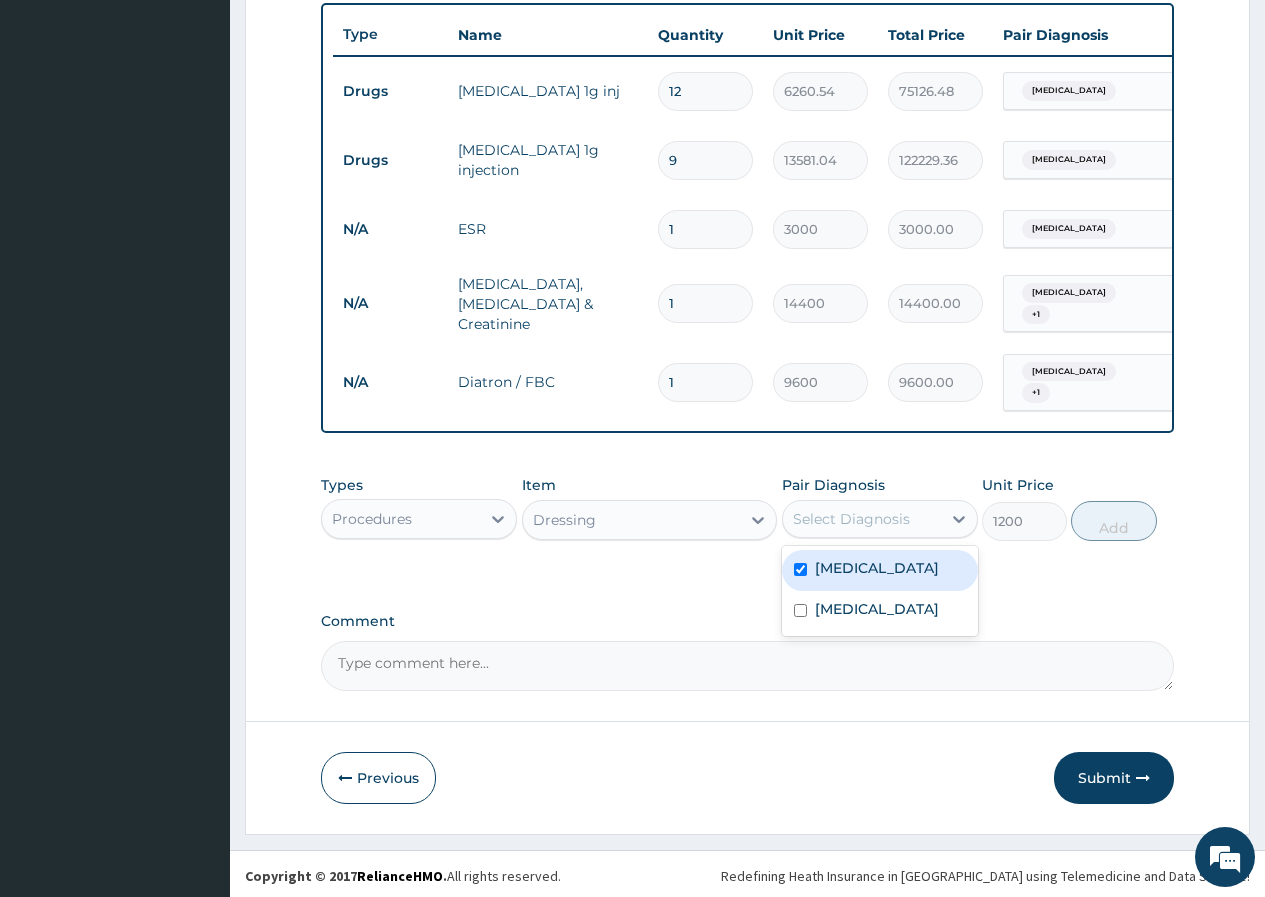 checkbox on "true" 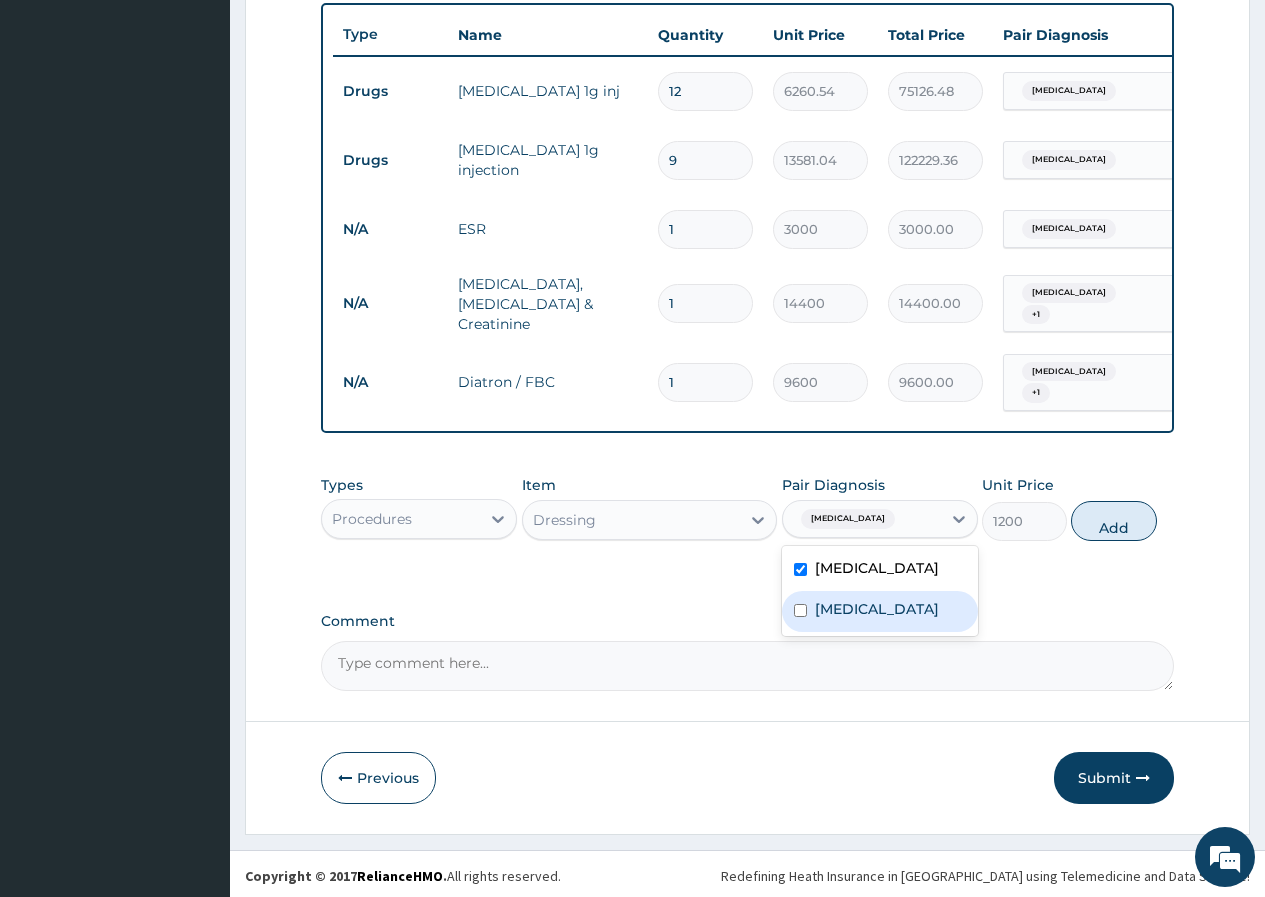 click on "Bacteremia" at bounding box center (877, 609) 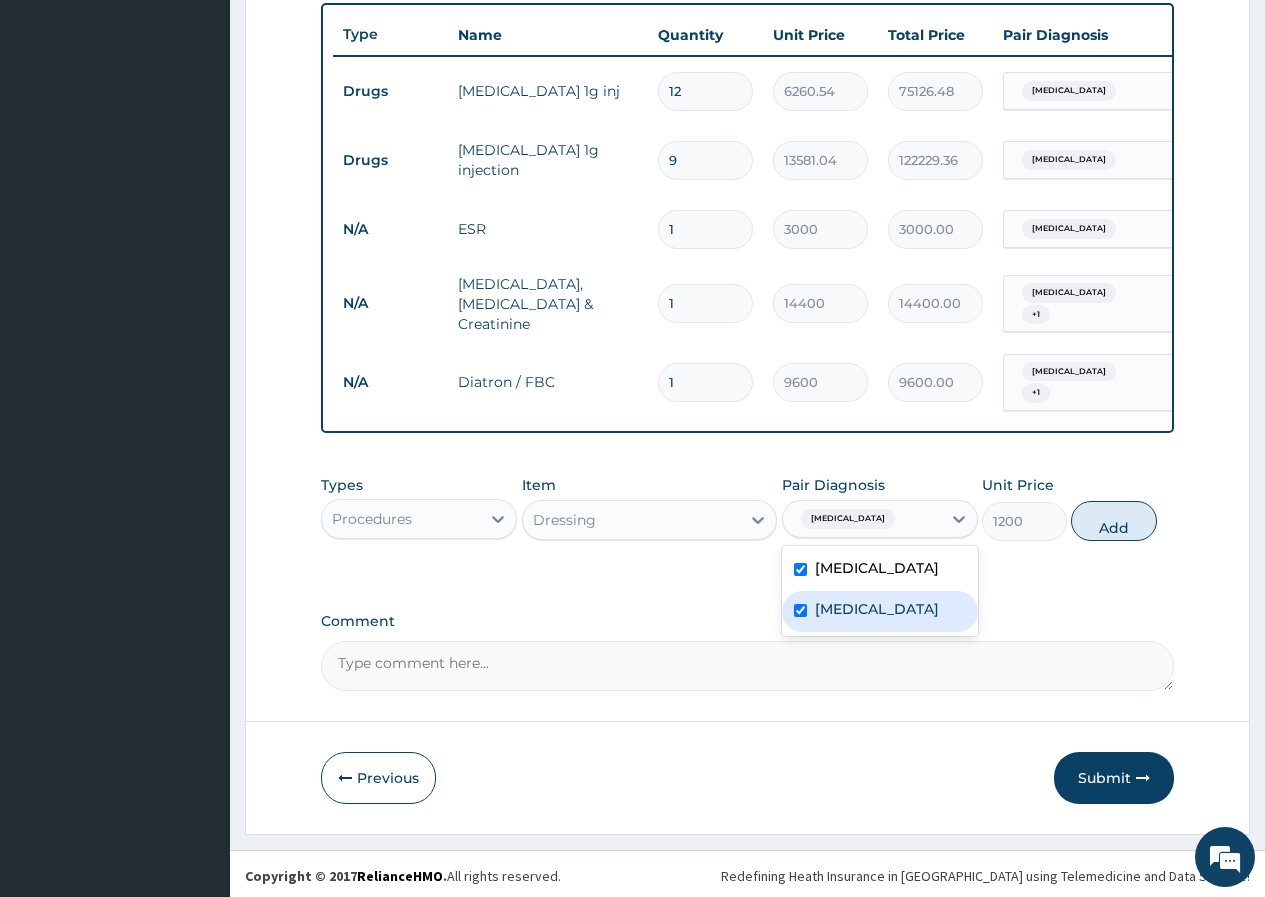 checkbox on "true" 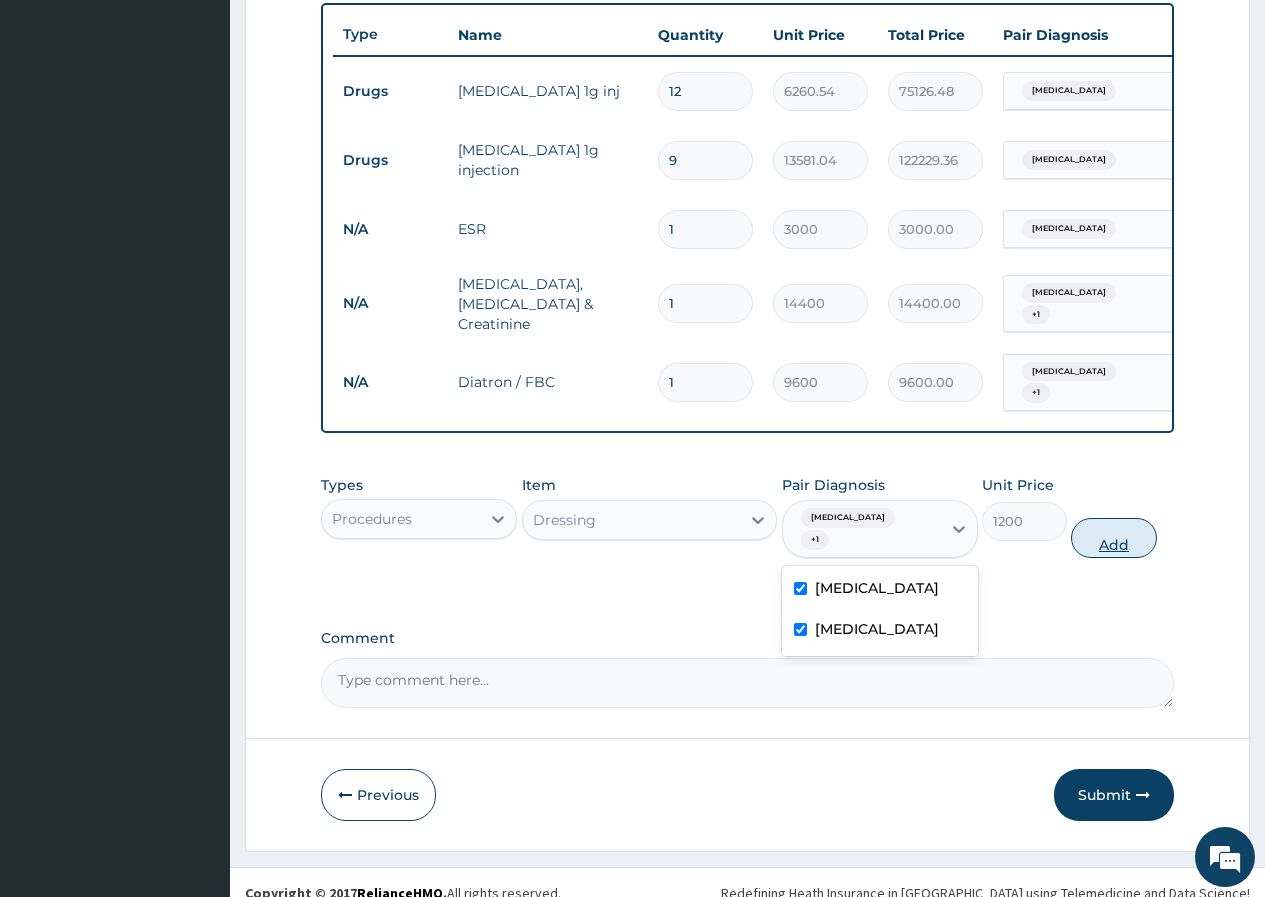 click on "Add" at bounding box center (1113, 538) 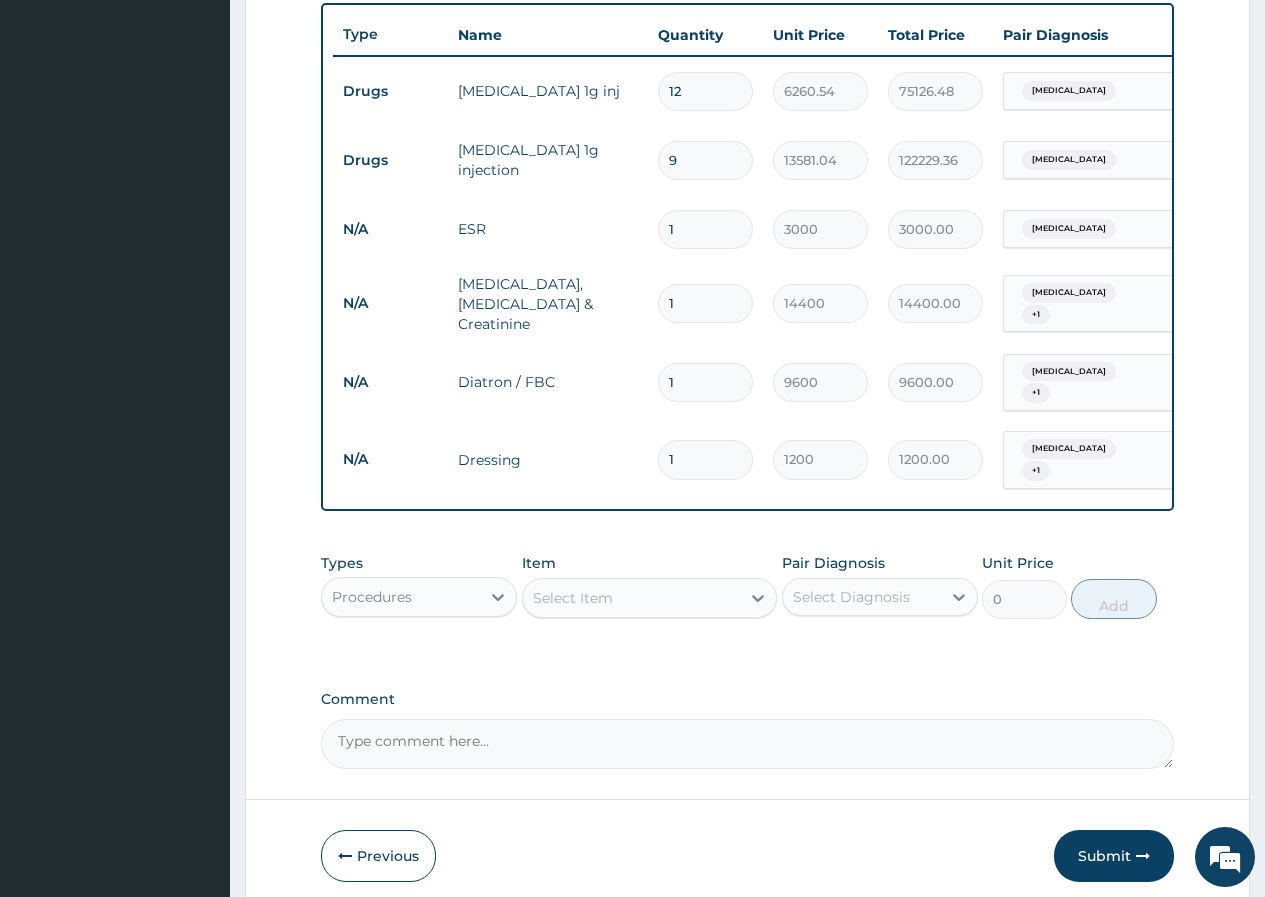 drag, startPoint x: 710, startPoint y: 429, endPoint x: 640, endPoint y: 429, distance: 70 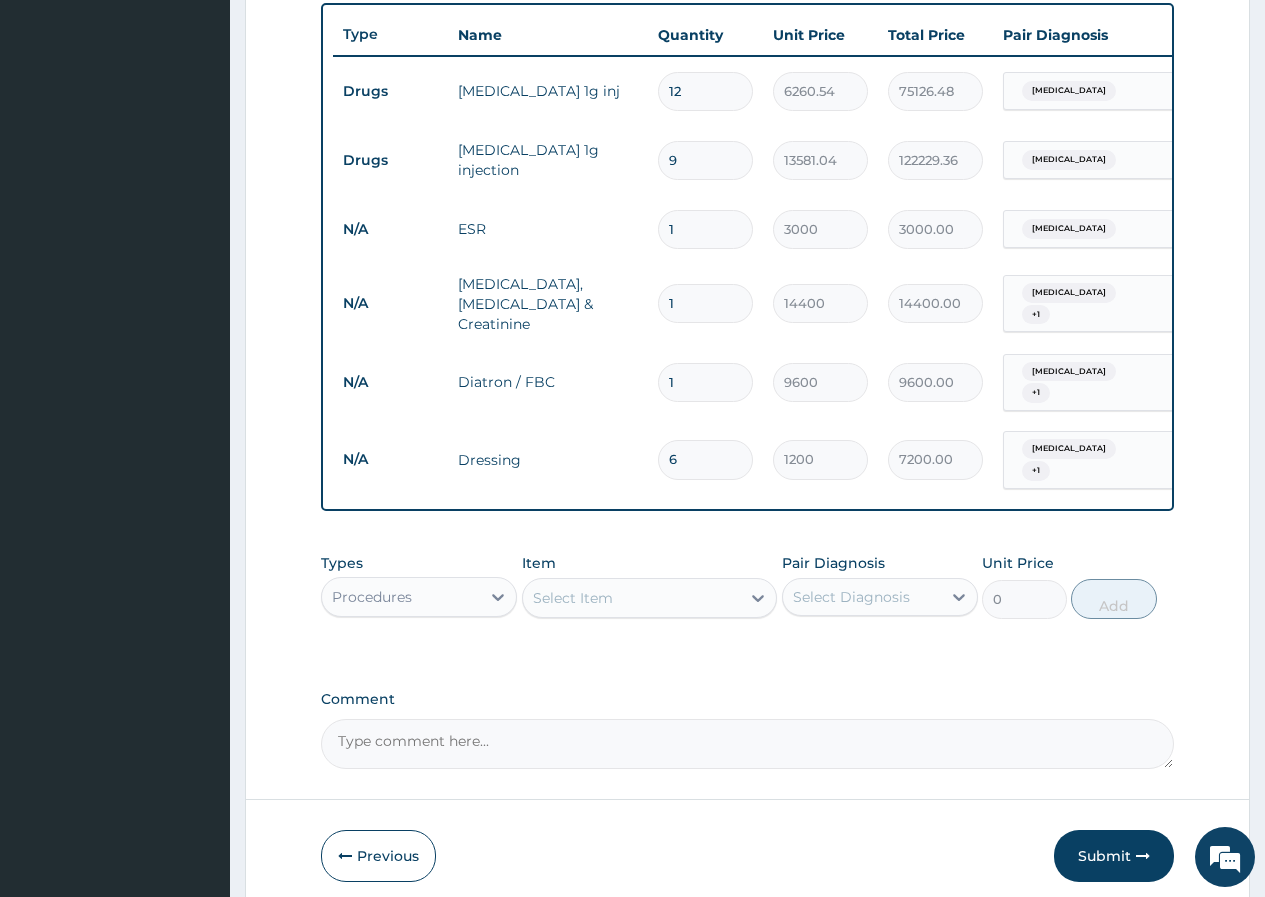 type on "6" 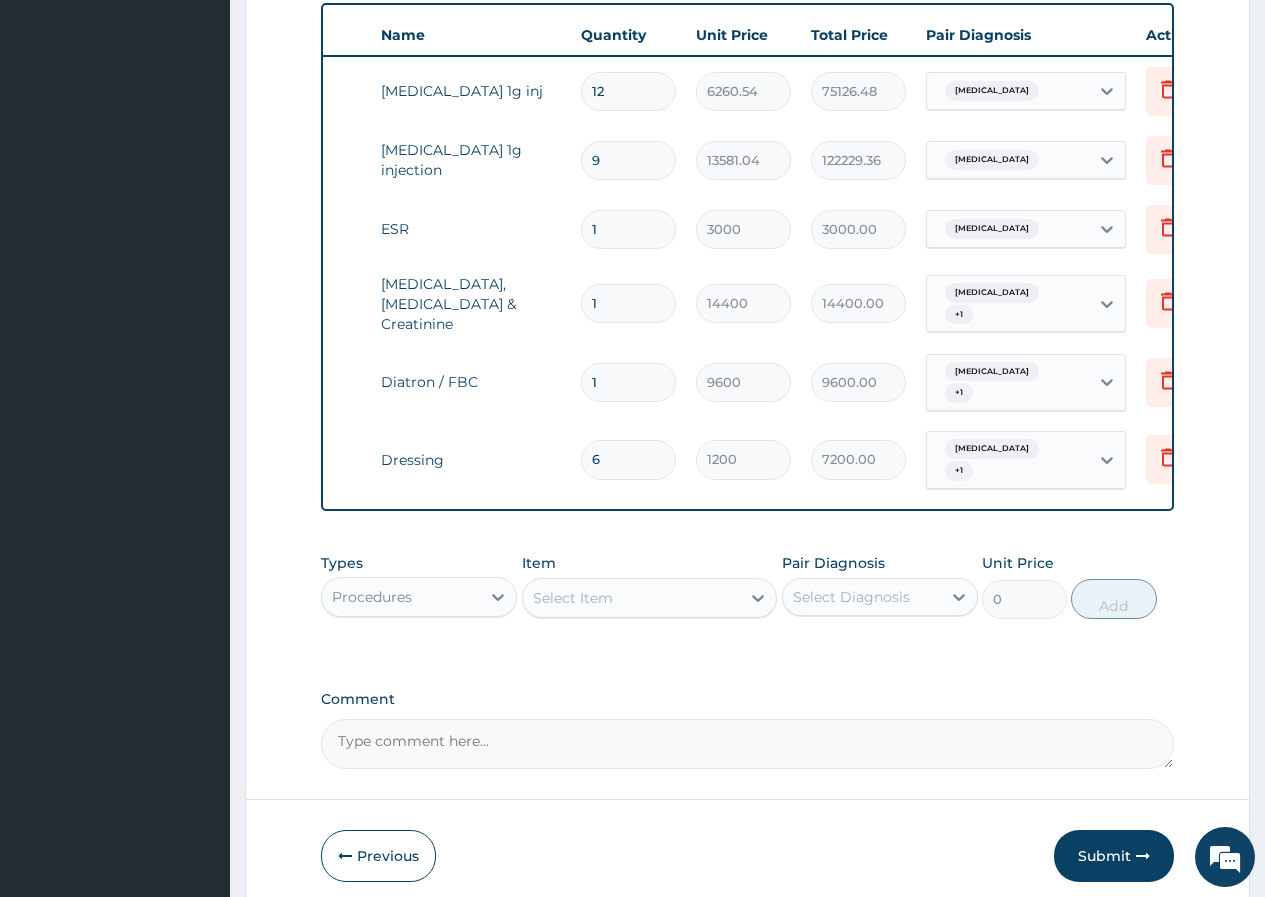 scroll, scrollTop: 0, scrollLeft: 139, axis: horizontal 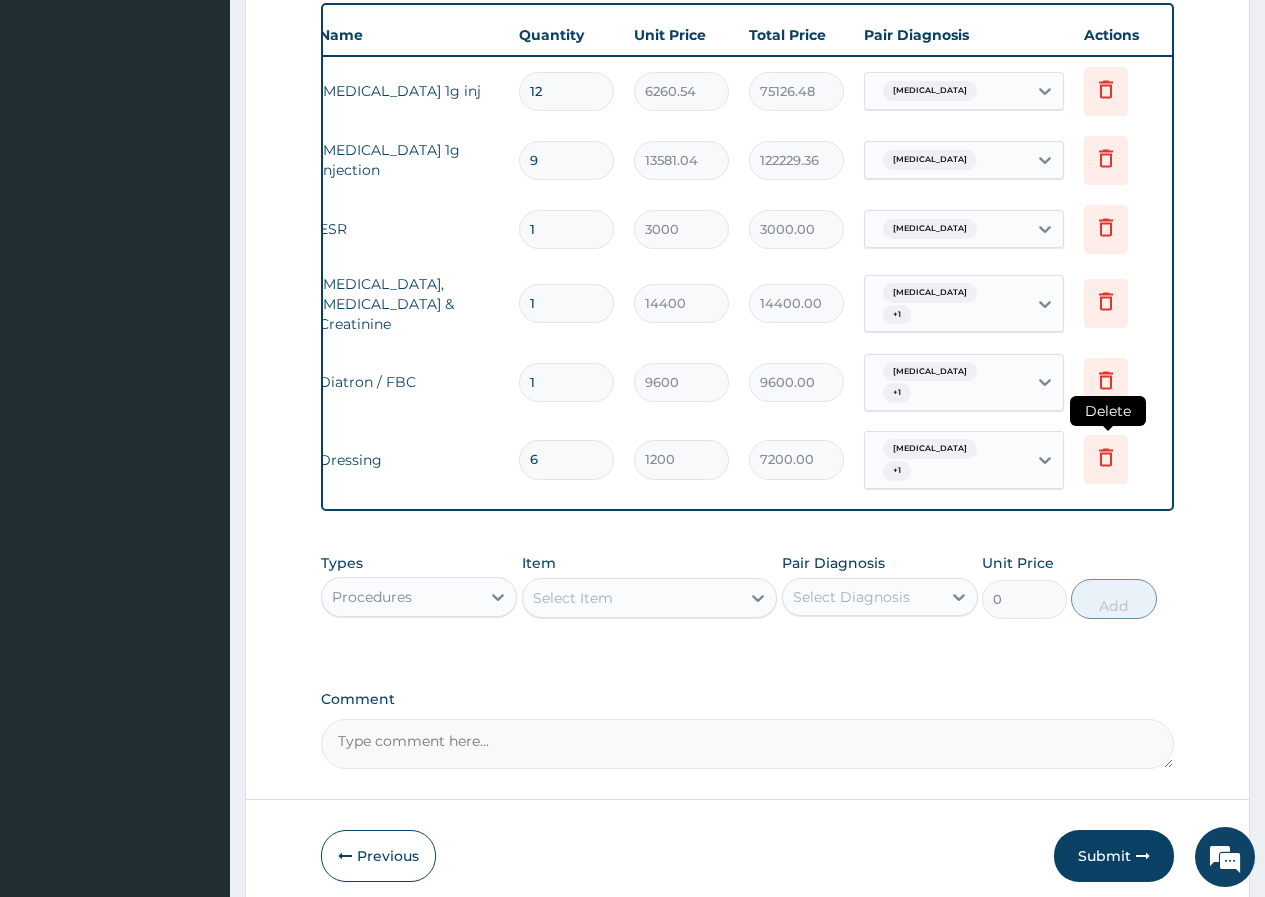 click 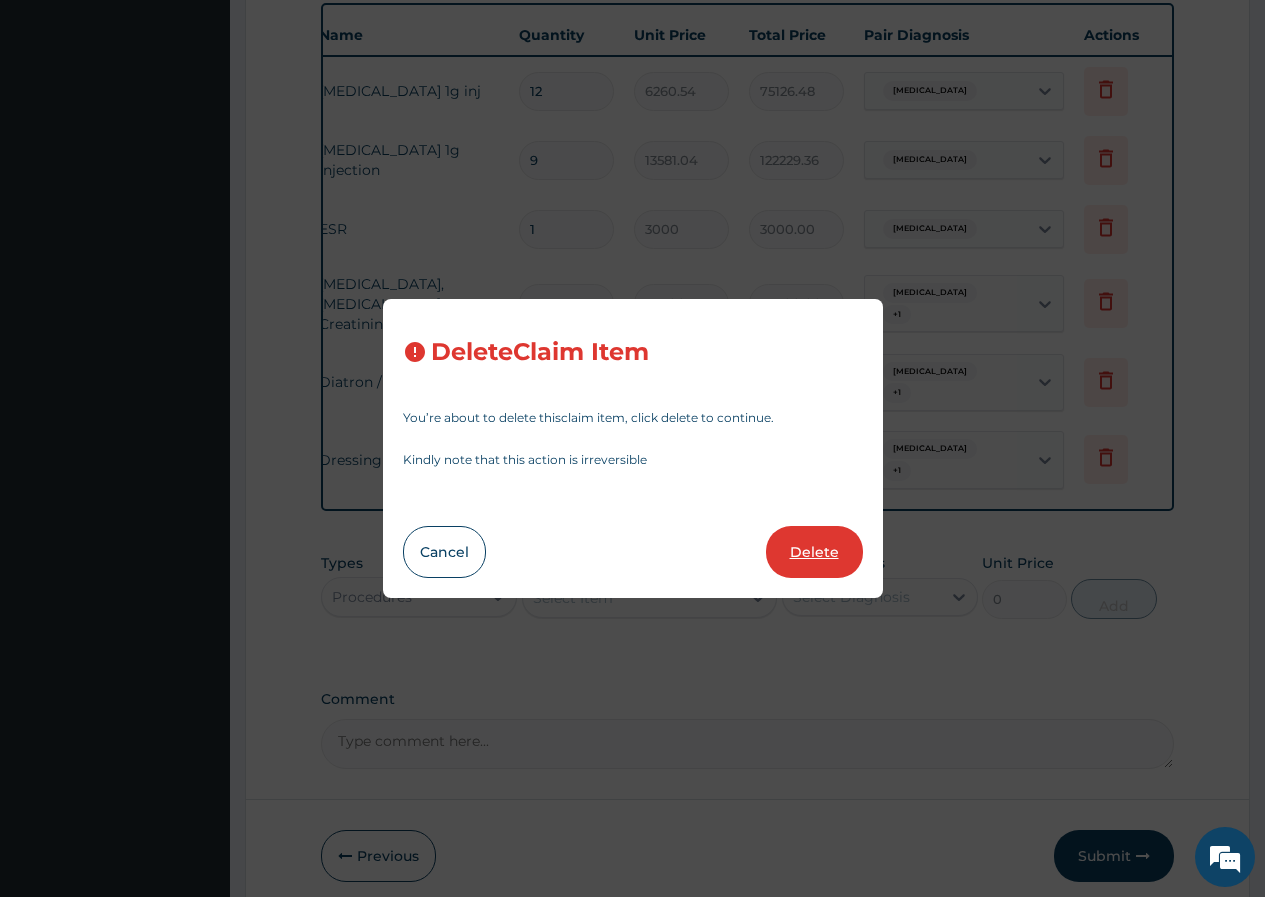 click on "Delete" at bounding box center (814, 552) 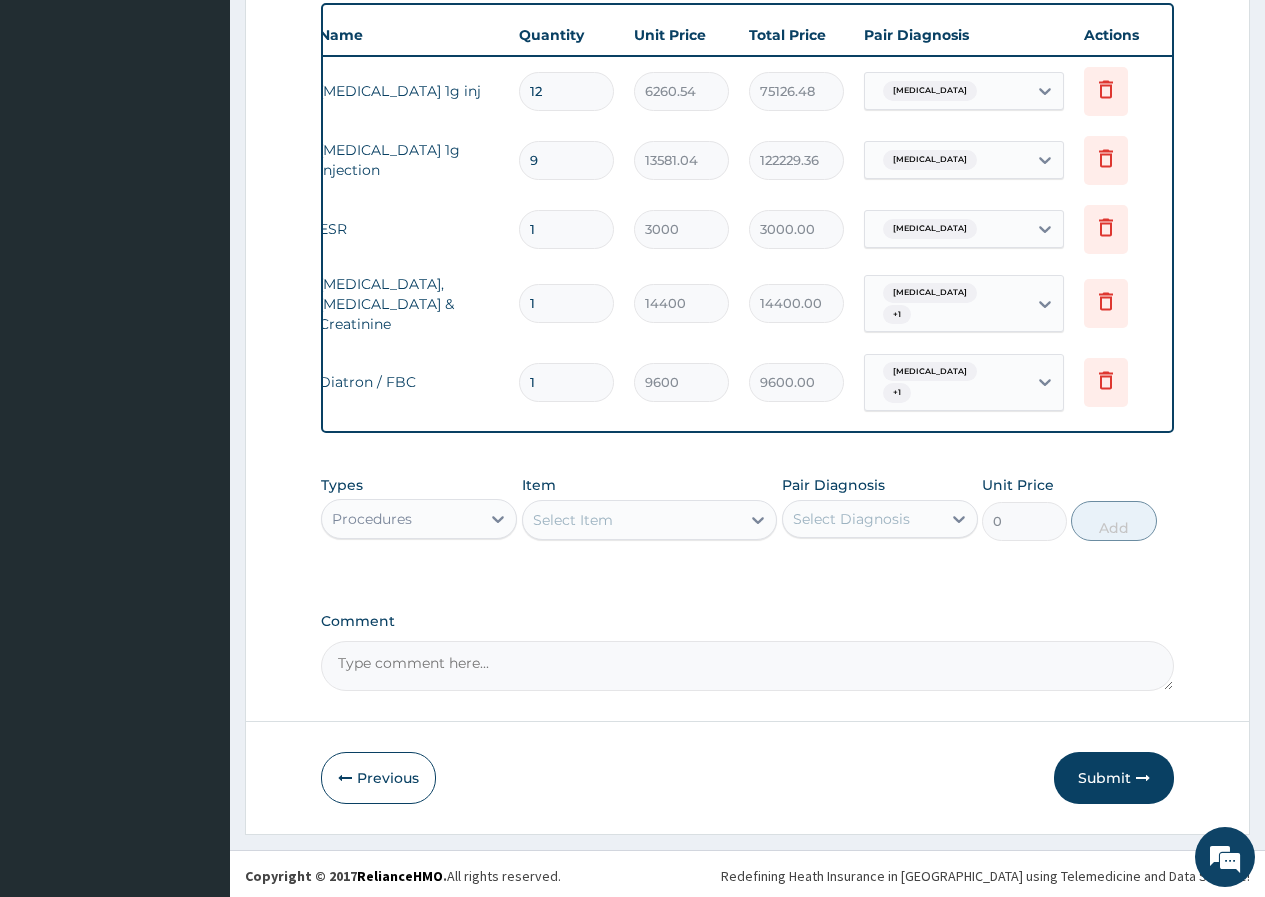 click on "Select Item" at bounding box center (573, 520) 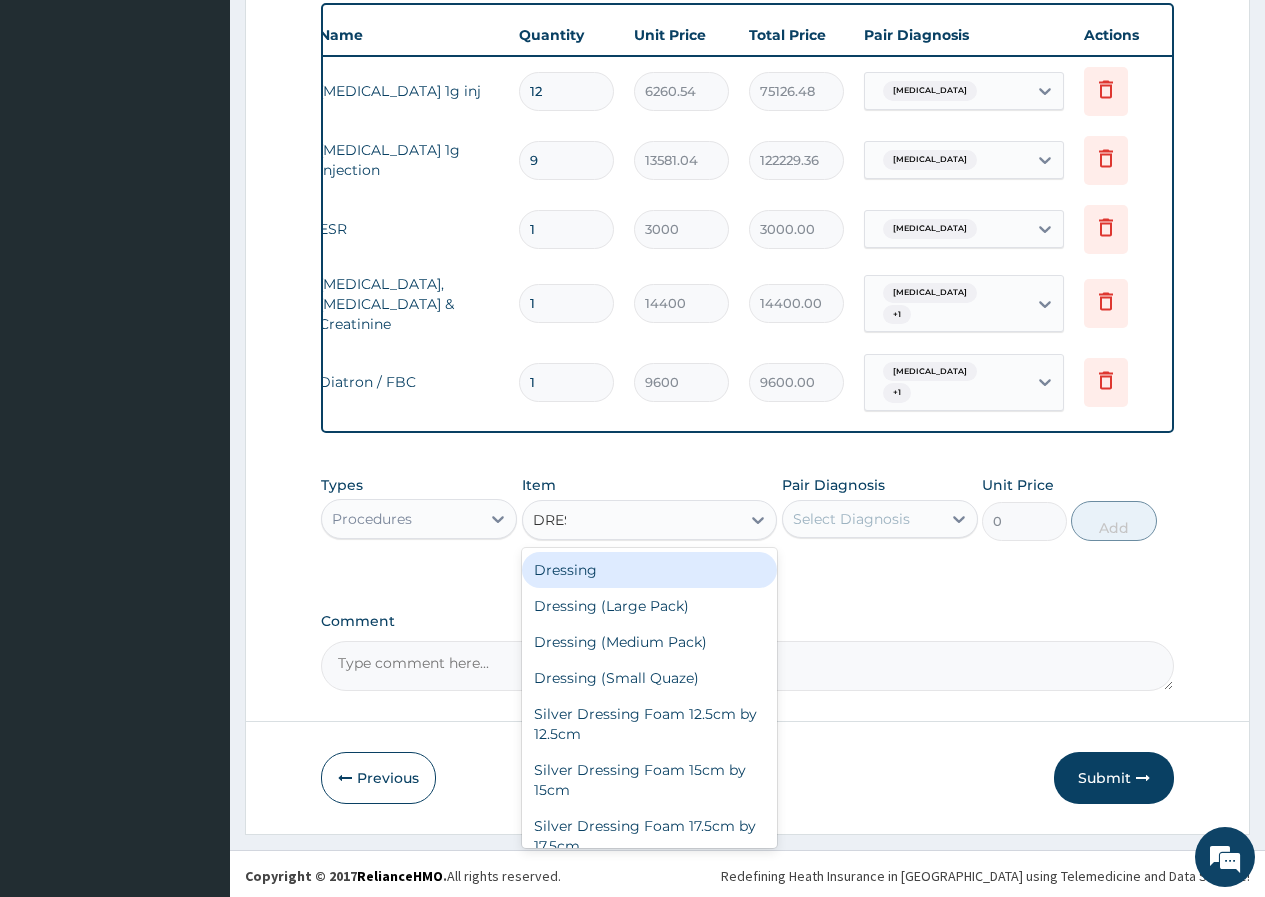 type on "DRESS" 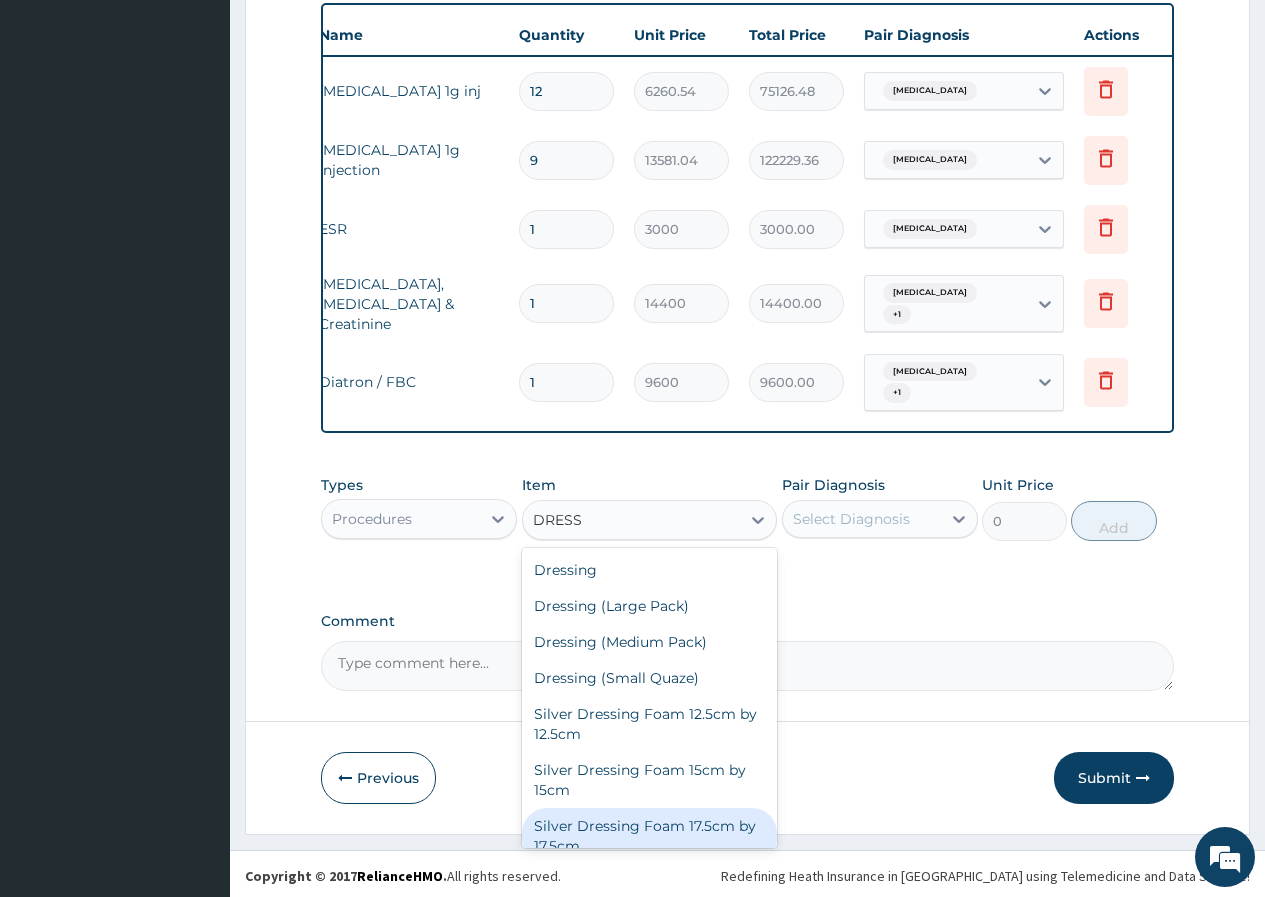 scroll, scrollTop: 20, scrollLeft: 0, axis: vertical 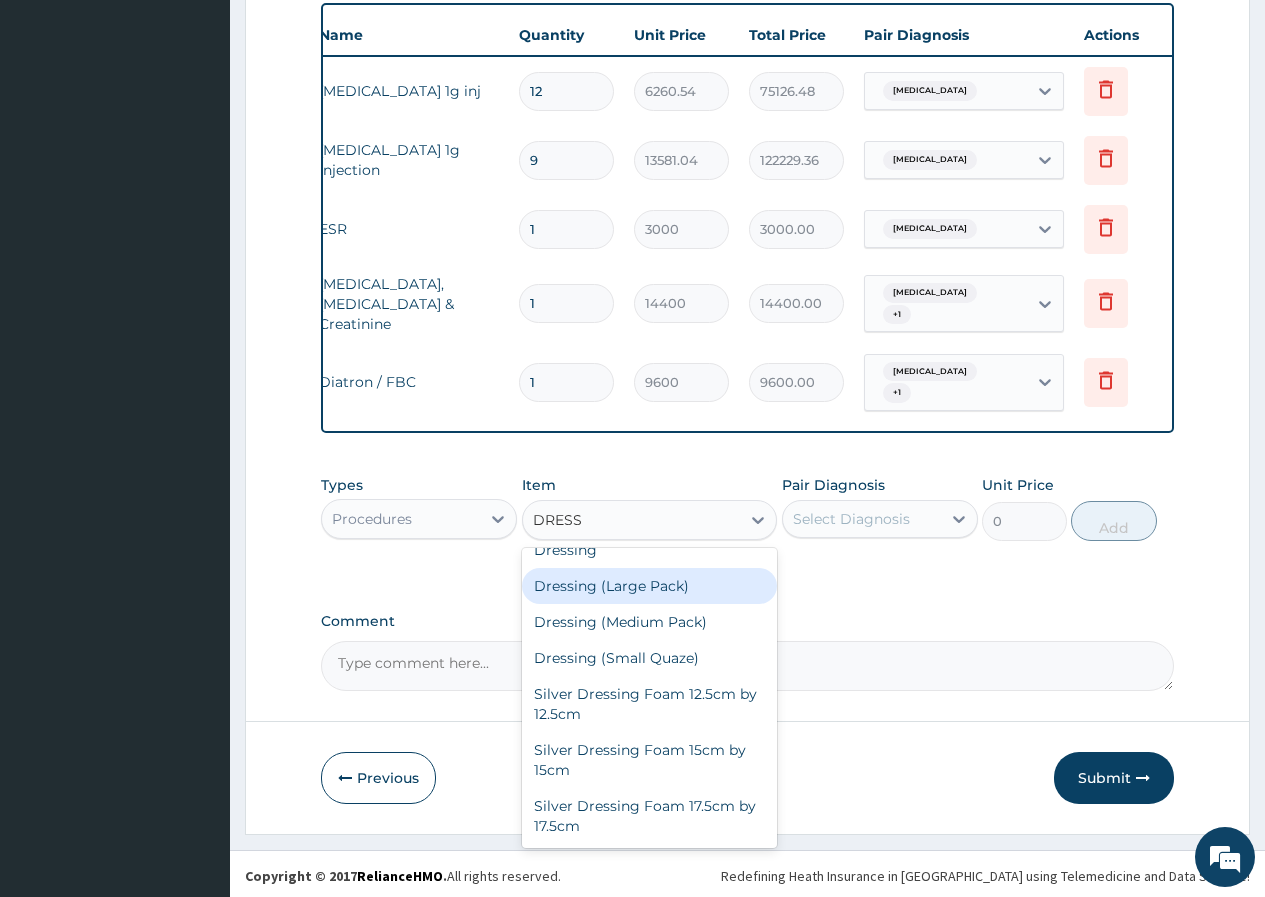 click on "Dressing (Large Pack)" at bounding box center [650, 586] 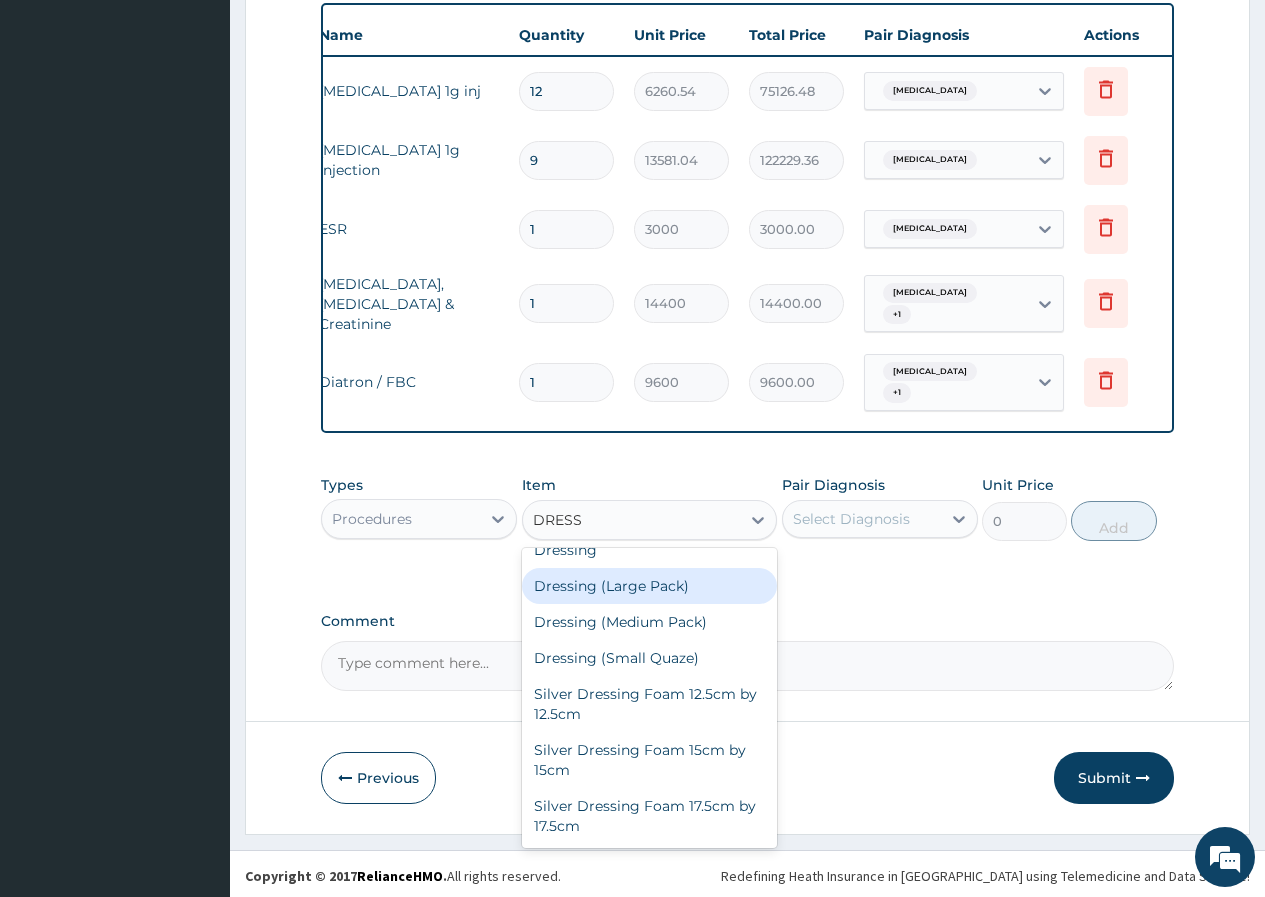 type 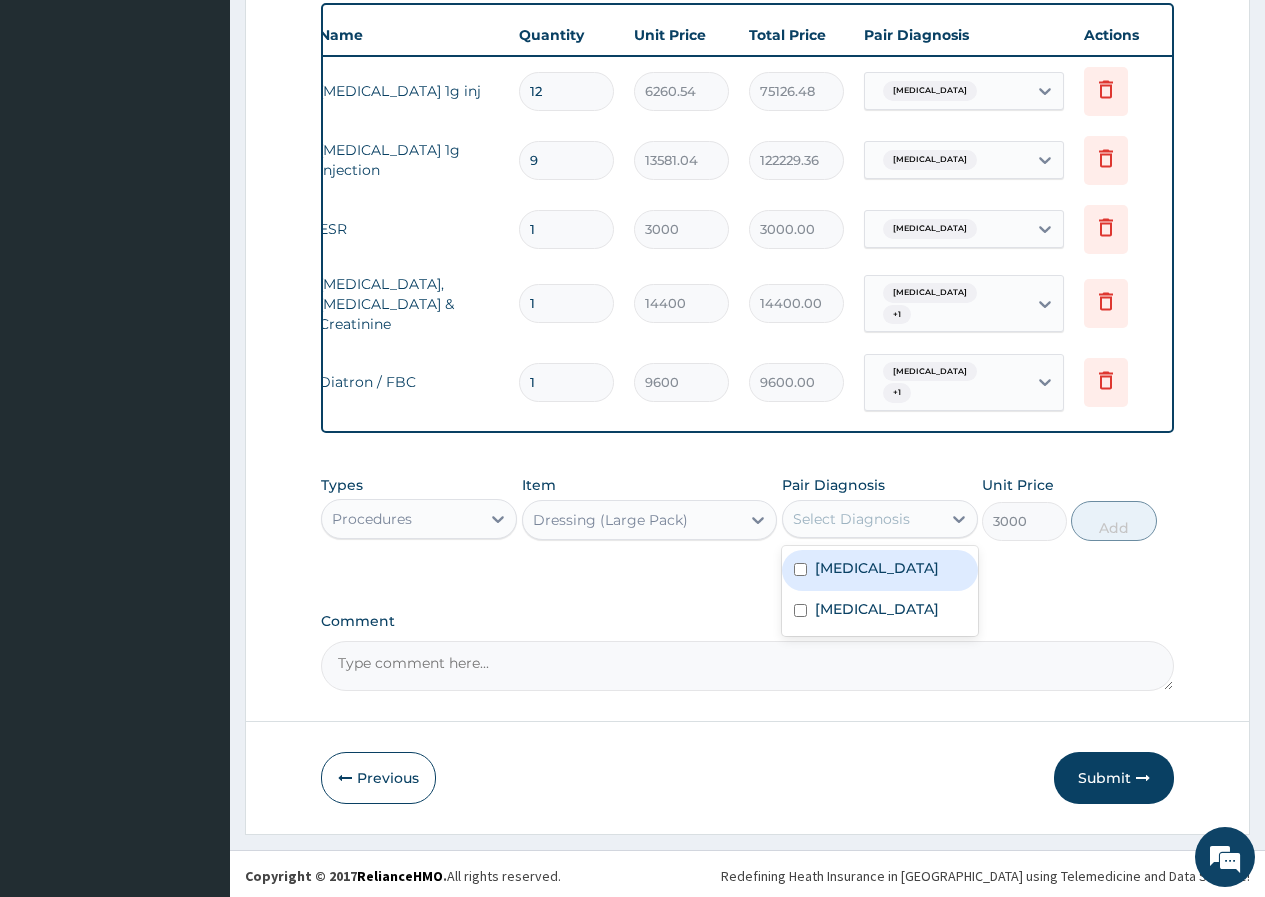 click on "Select Diagnosis" at bounding box center (851, 519) 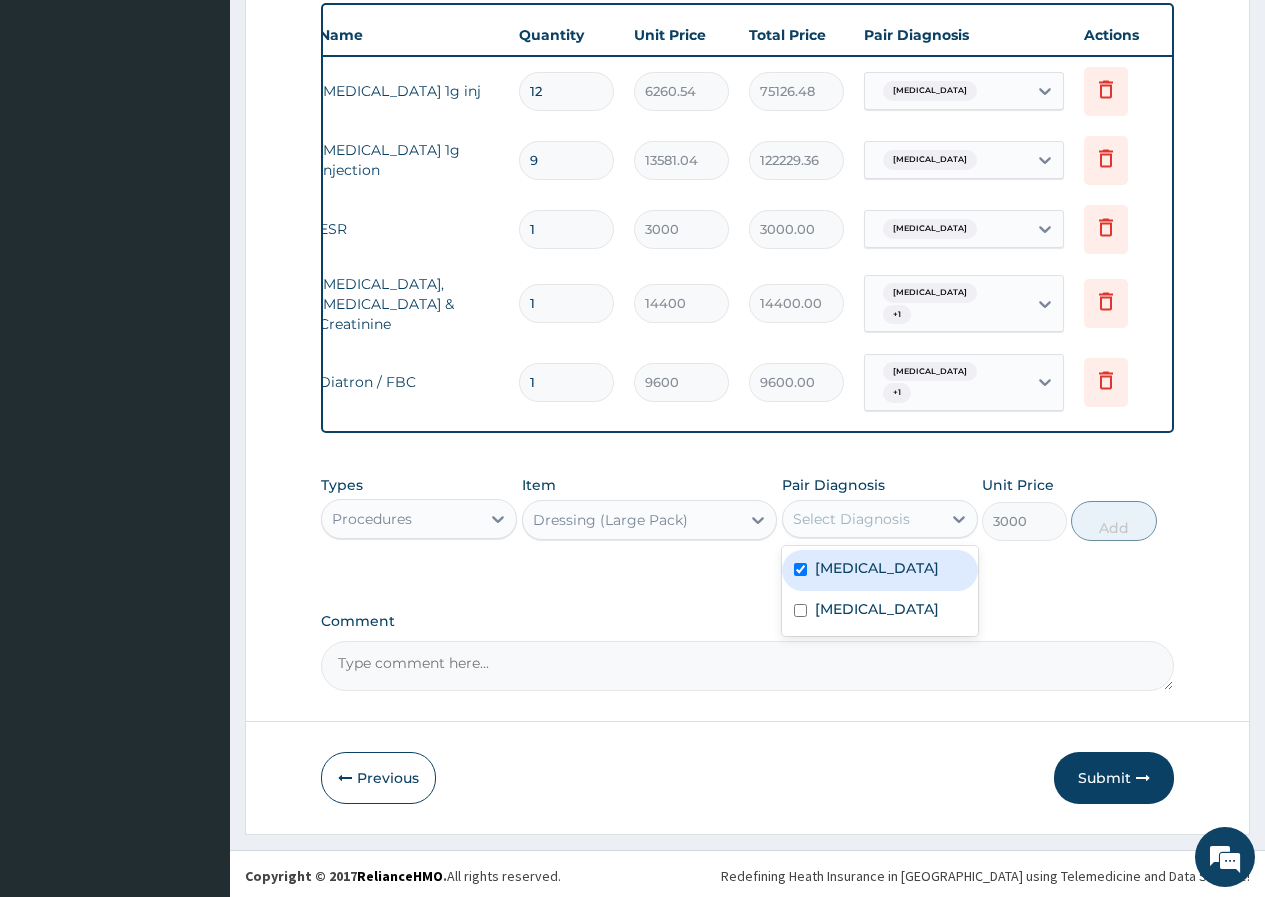 checkbox on "true" 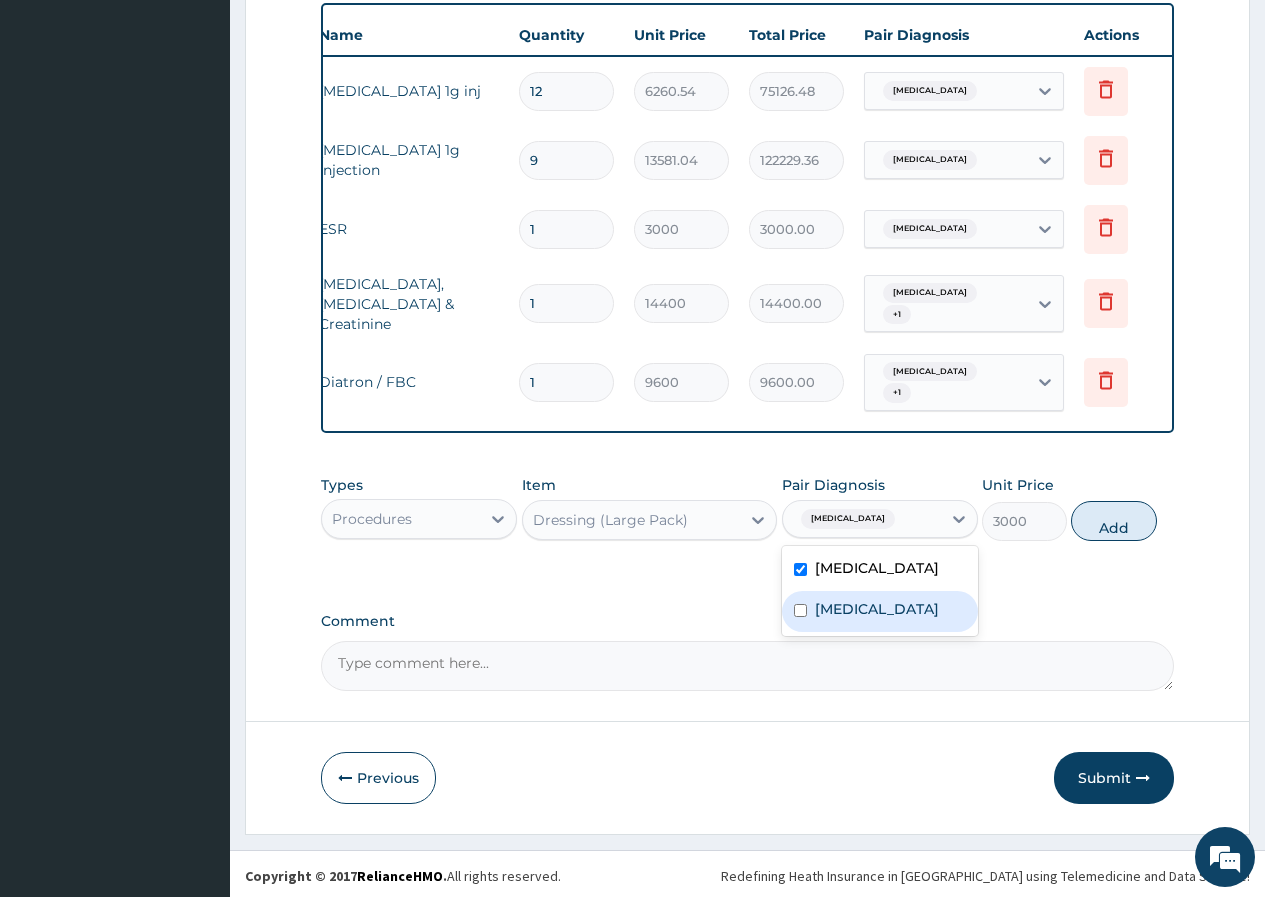 click on "Bacteremia" at bounding box center [877, 609] 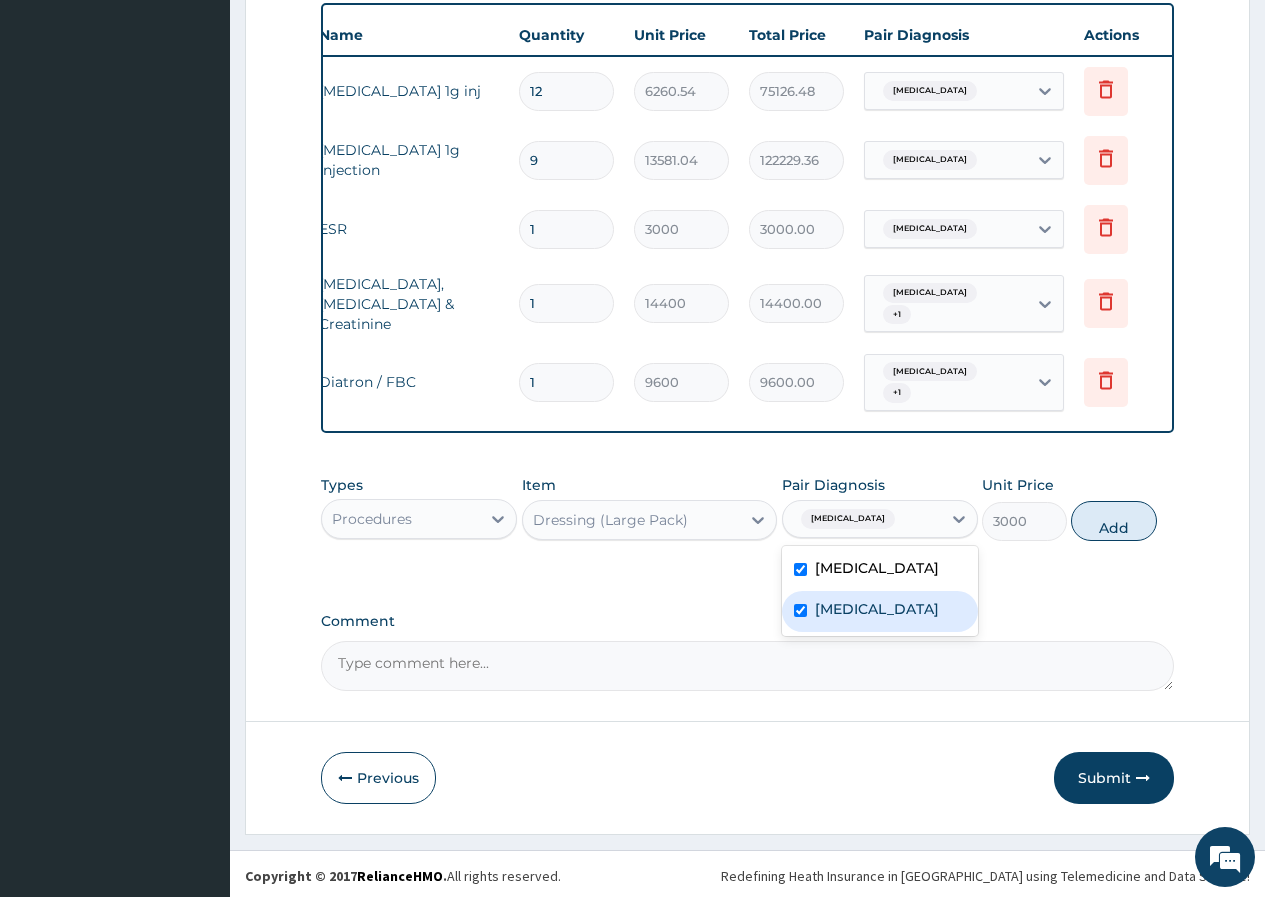 checkbox on "true" 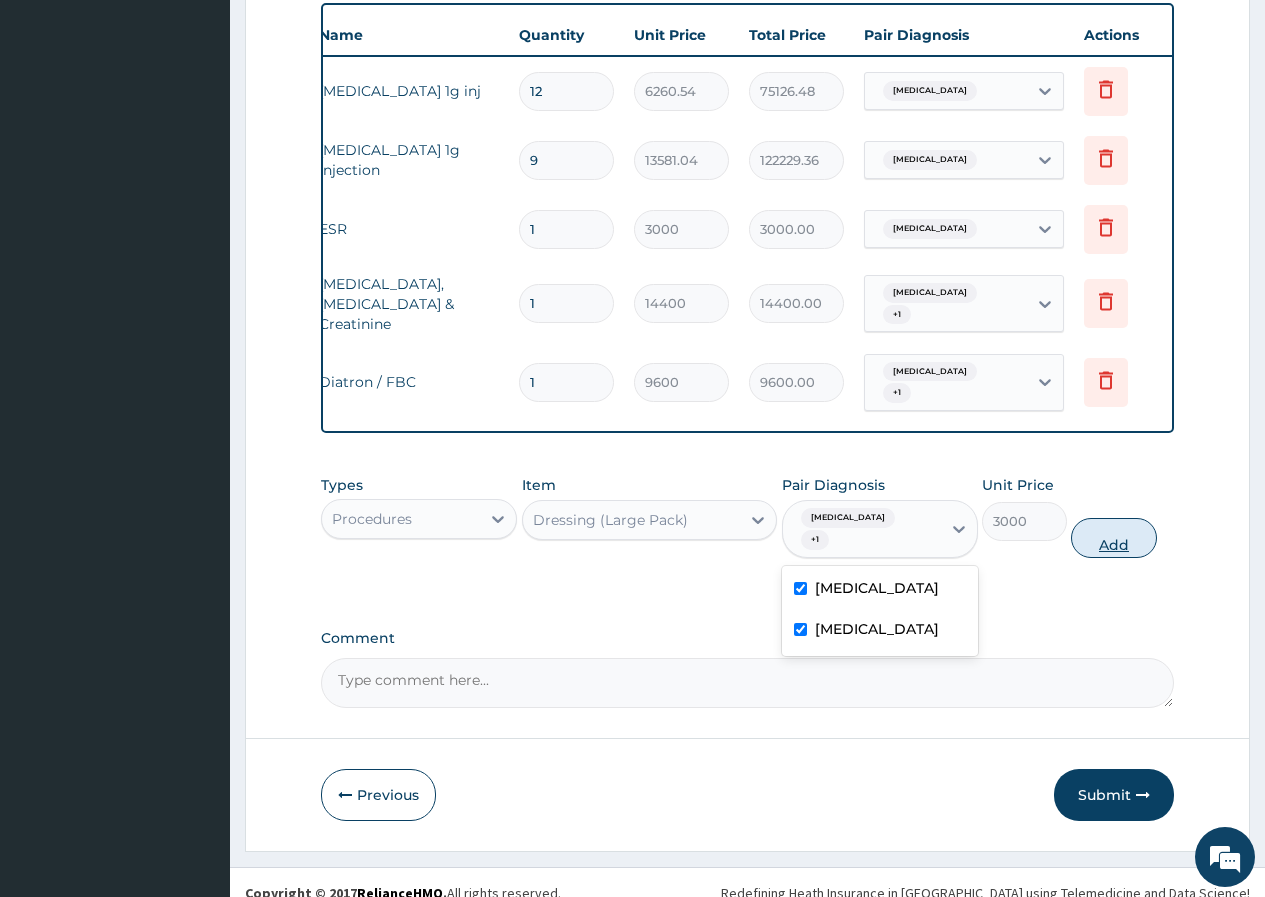 click on "Add" at bounding box center [1113, 538] 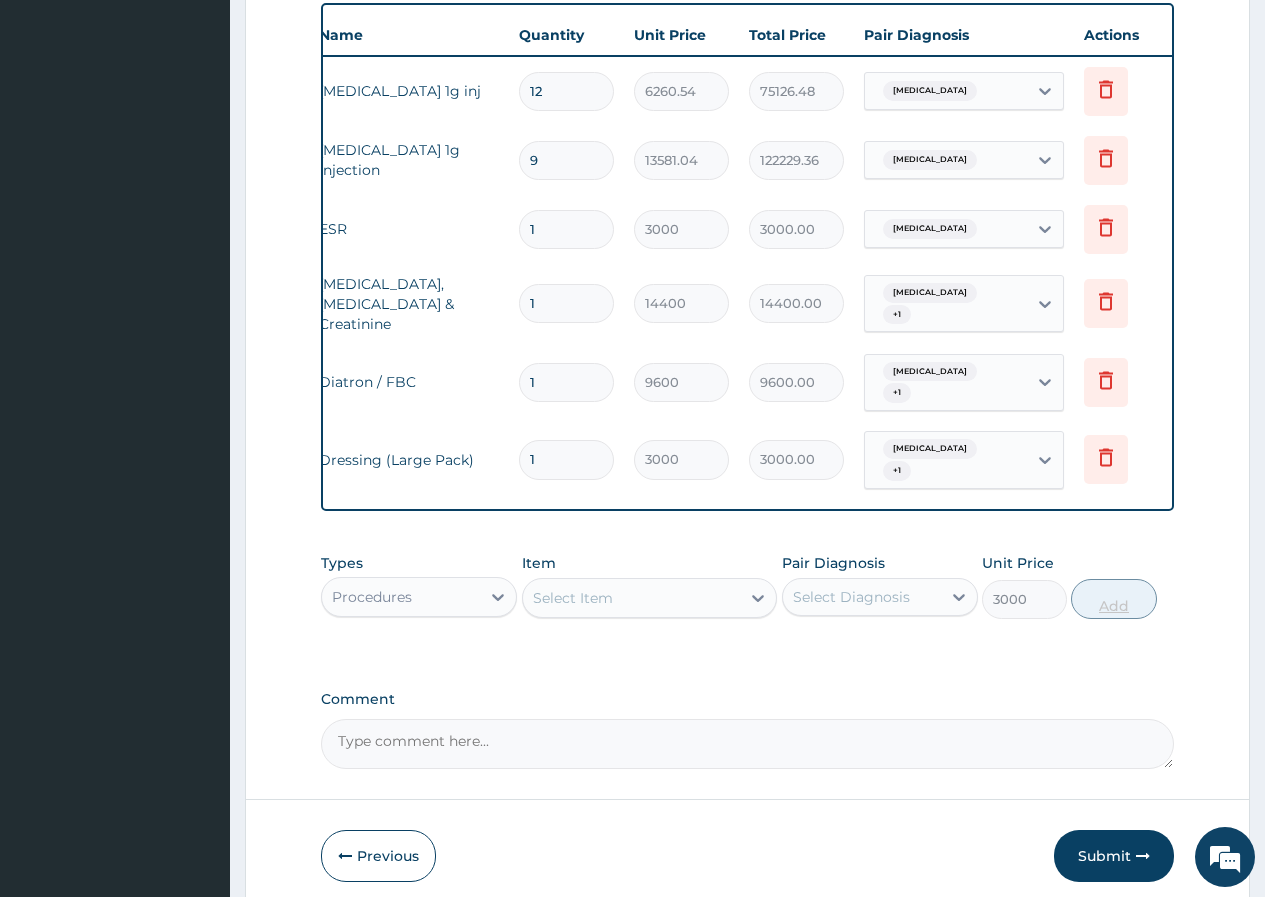 type on "0" 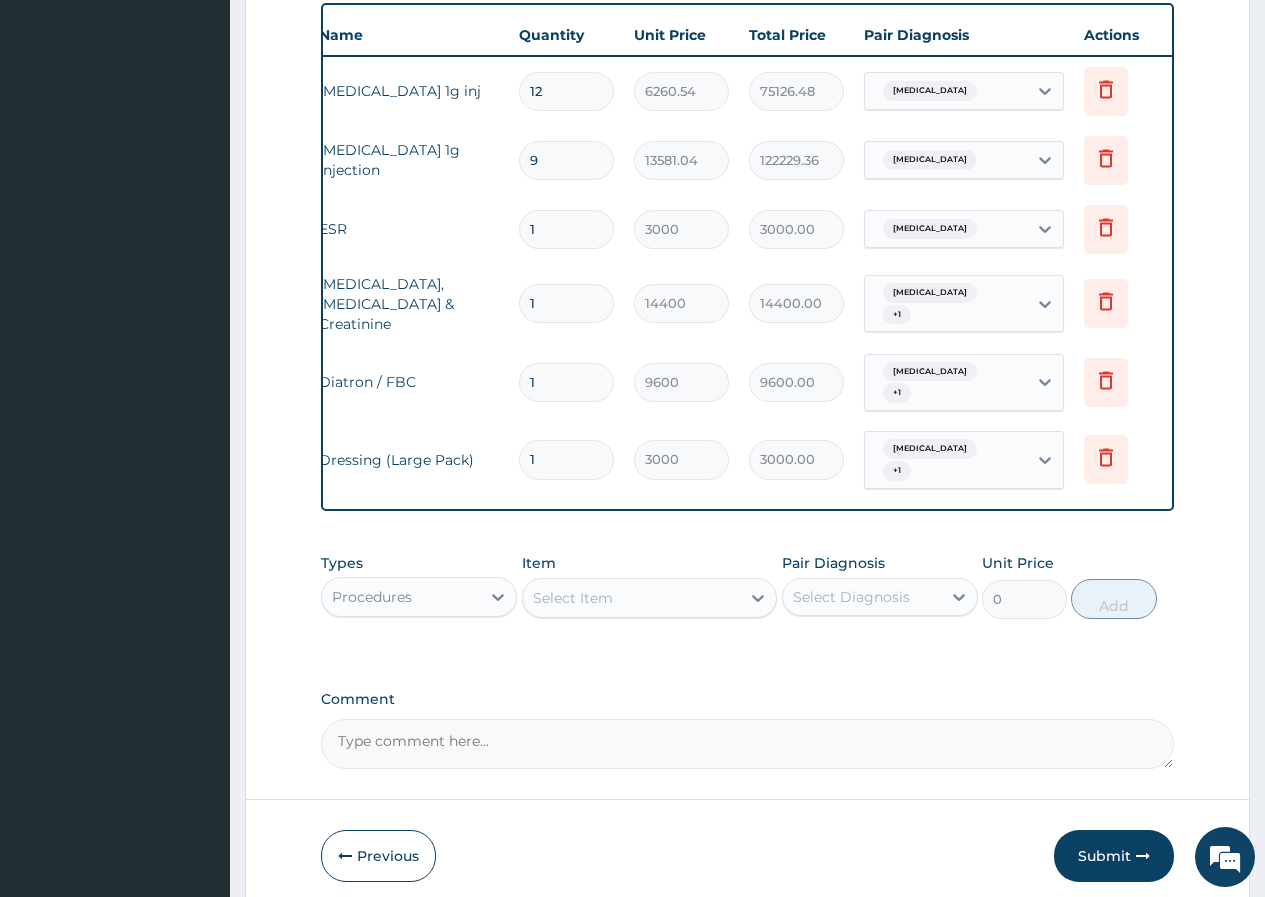 type on "16" 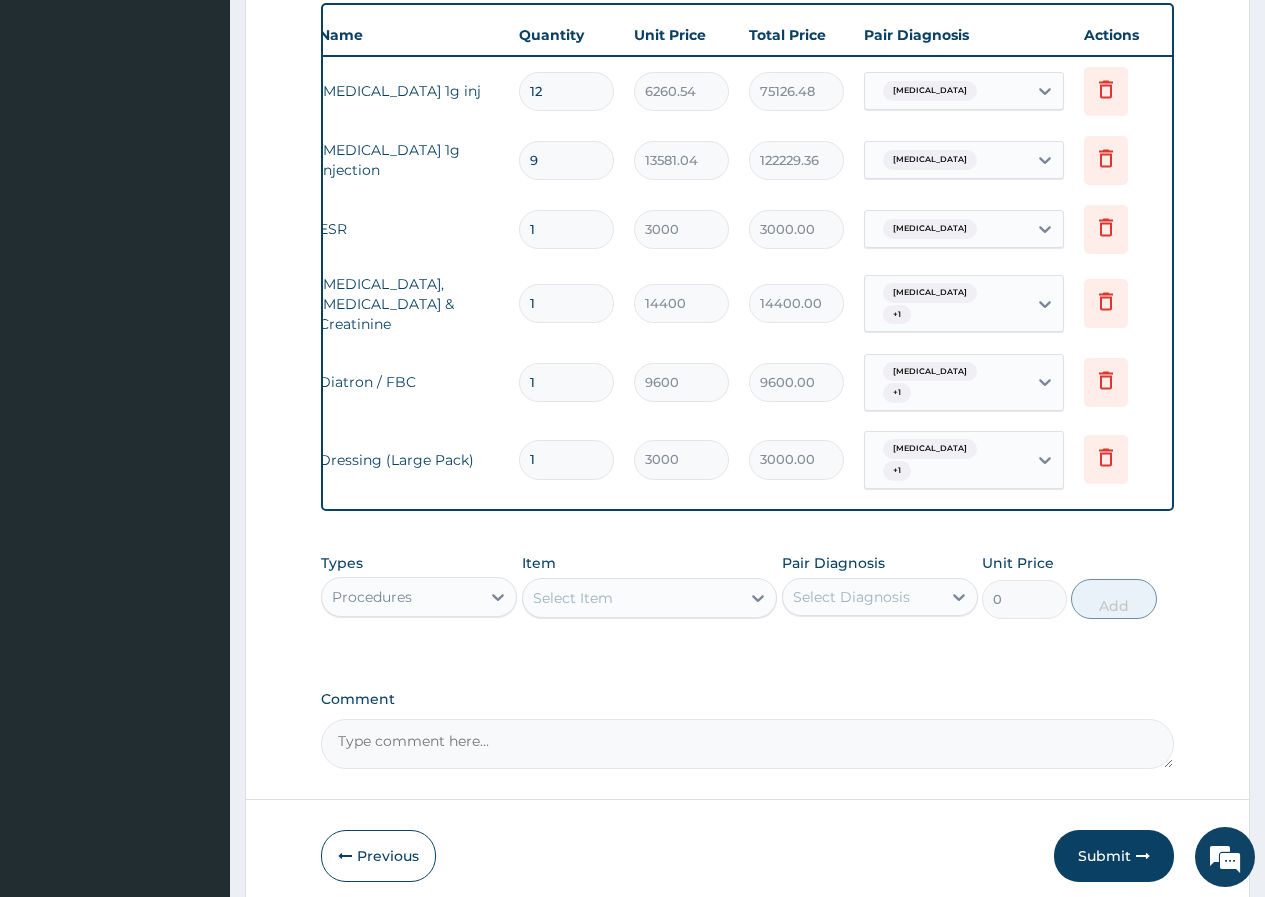 type on "48000.00" 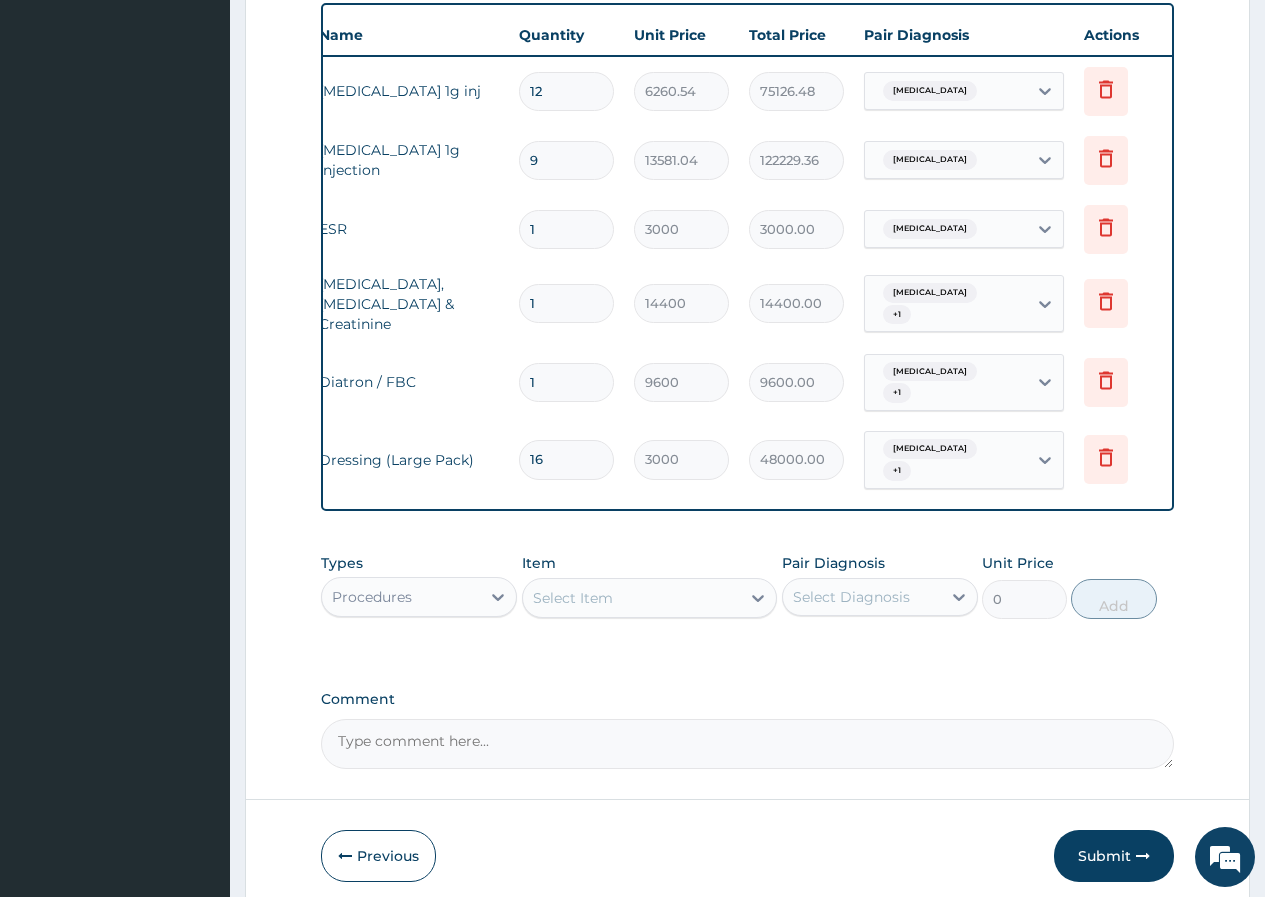 type on "1" 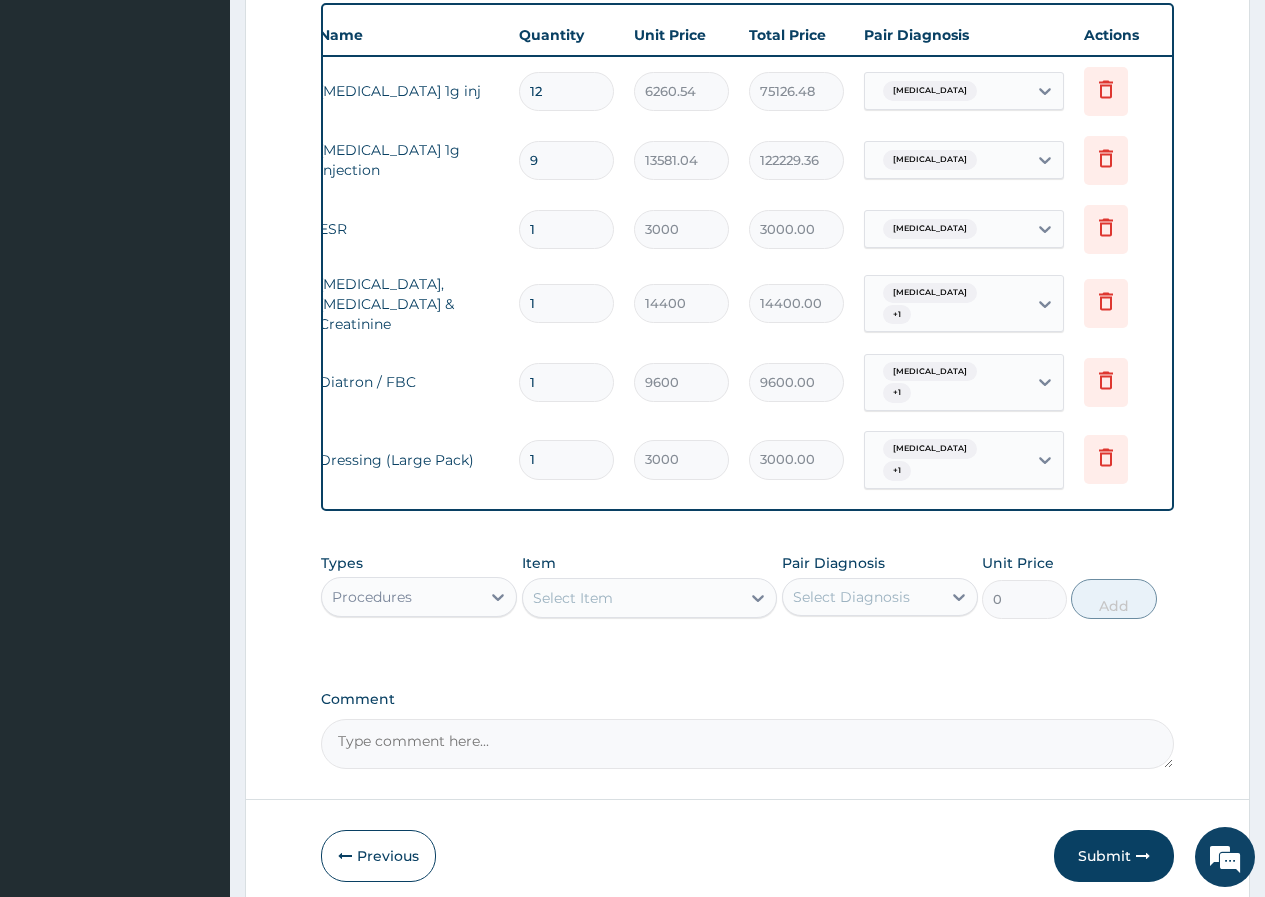 type 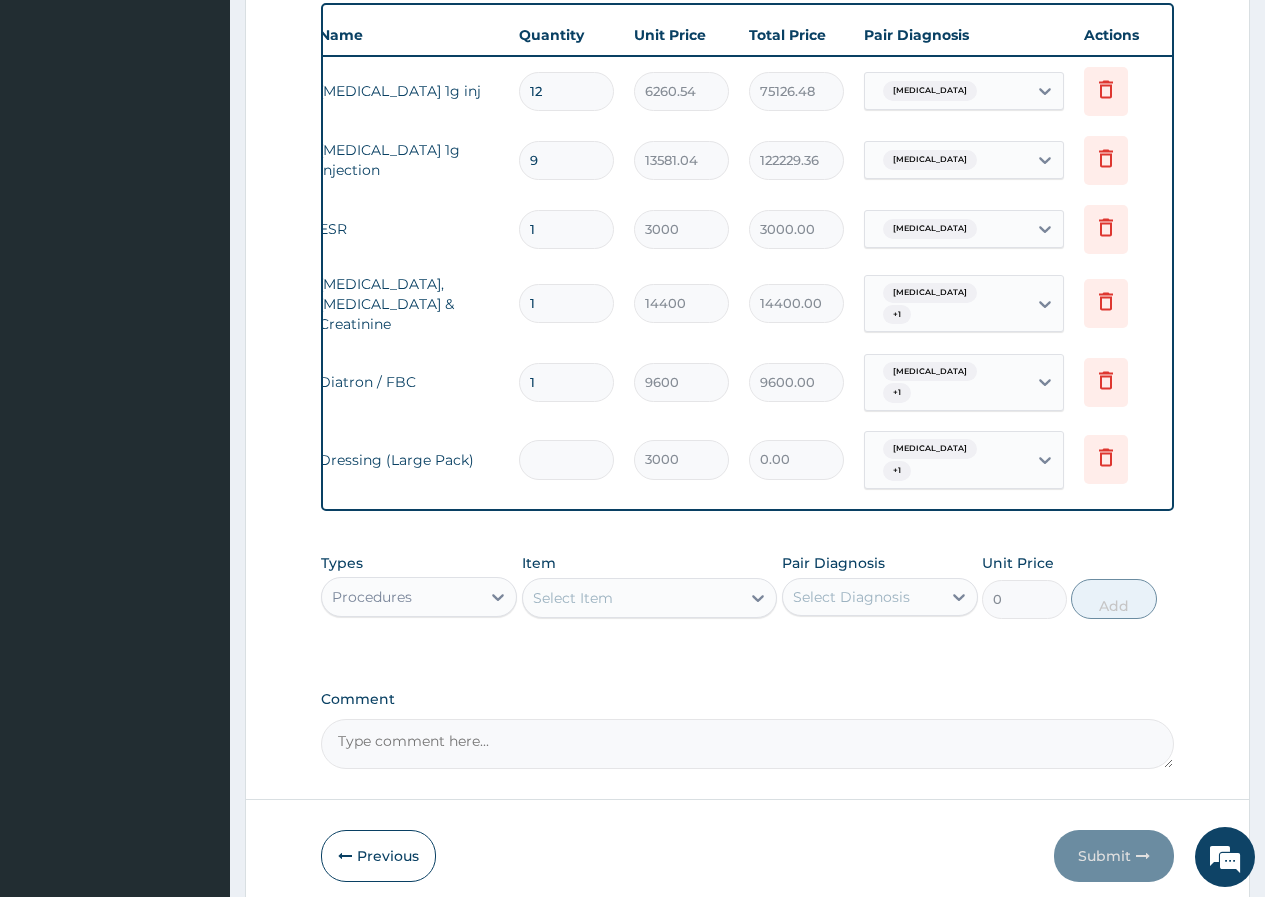 type on "6" 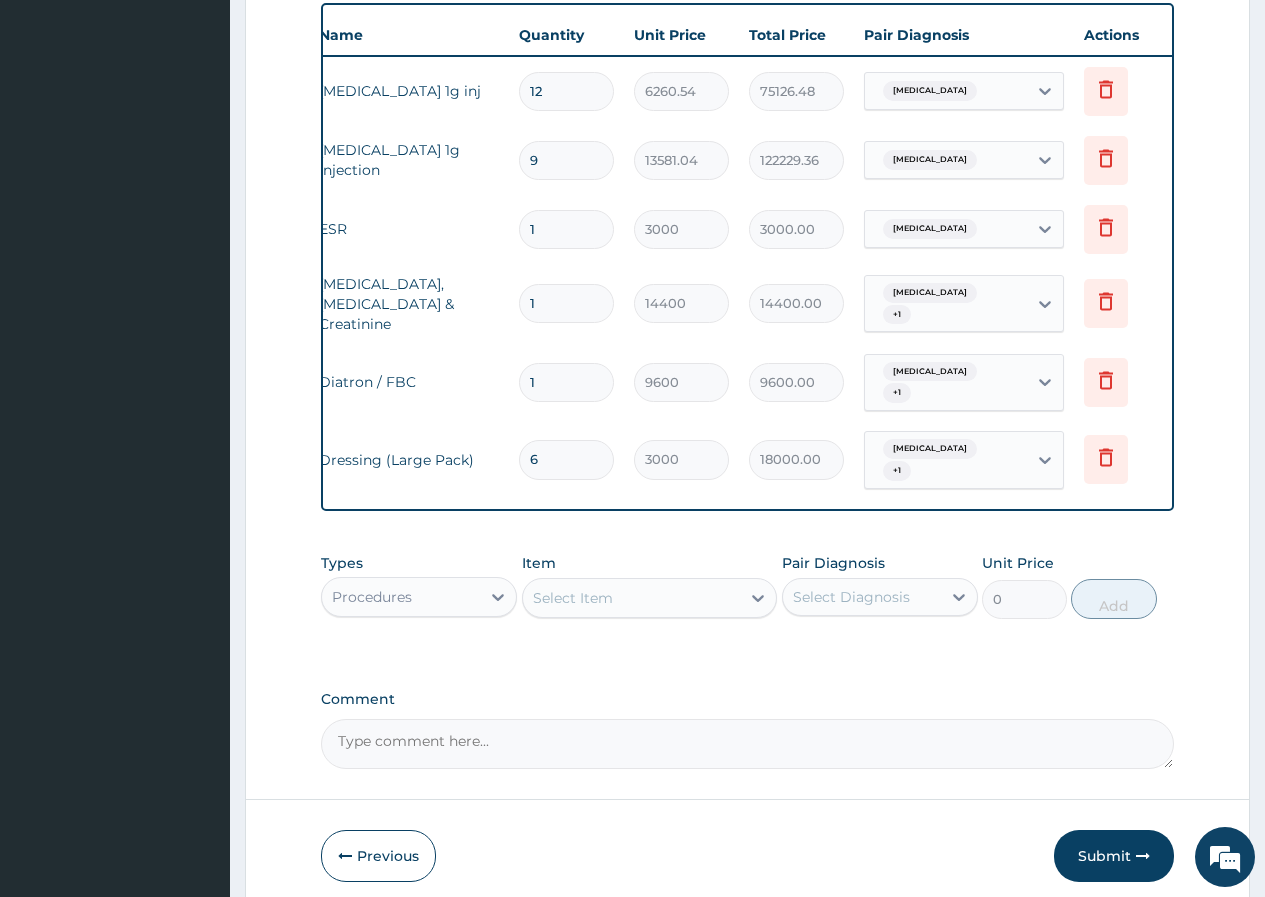 type on "6" 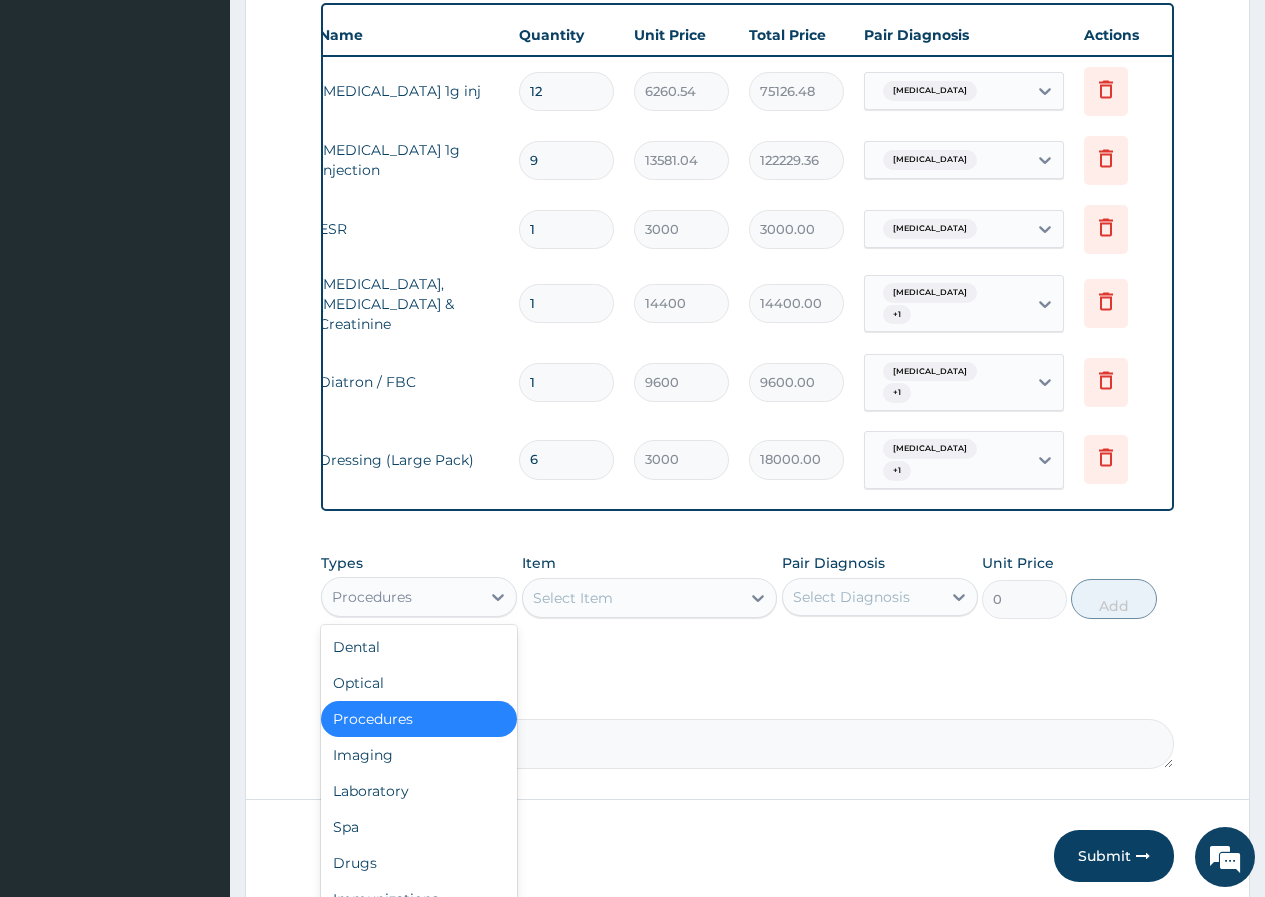 click on "Procedures" at bounding box center (401, 597) 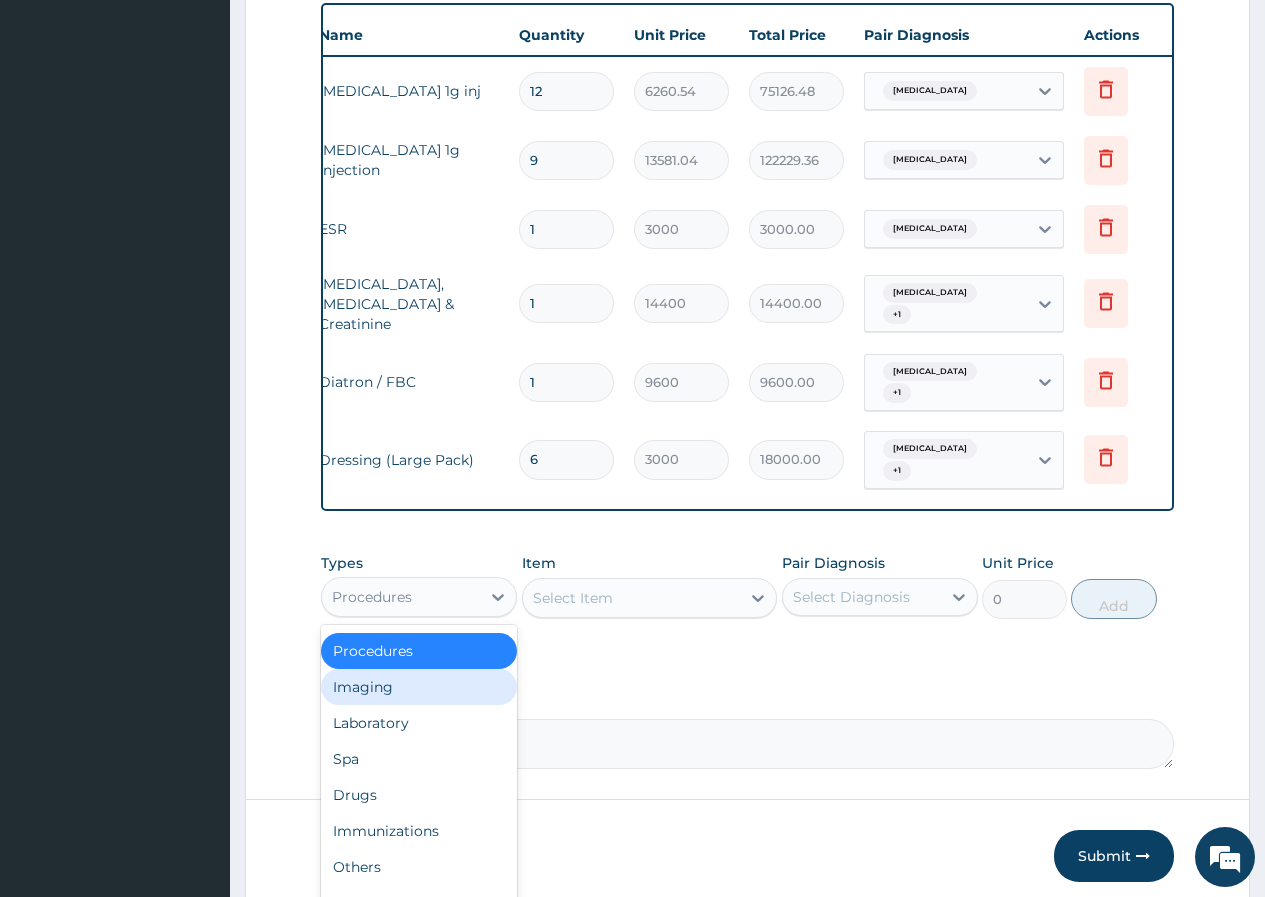 scroll, scrollTop: 0, scrollLeft: 0, axis: both 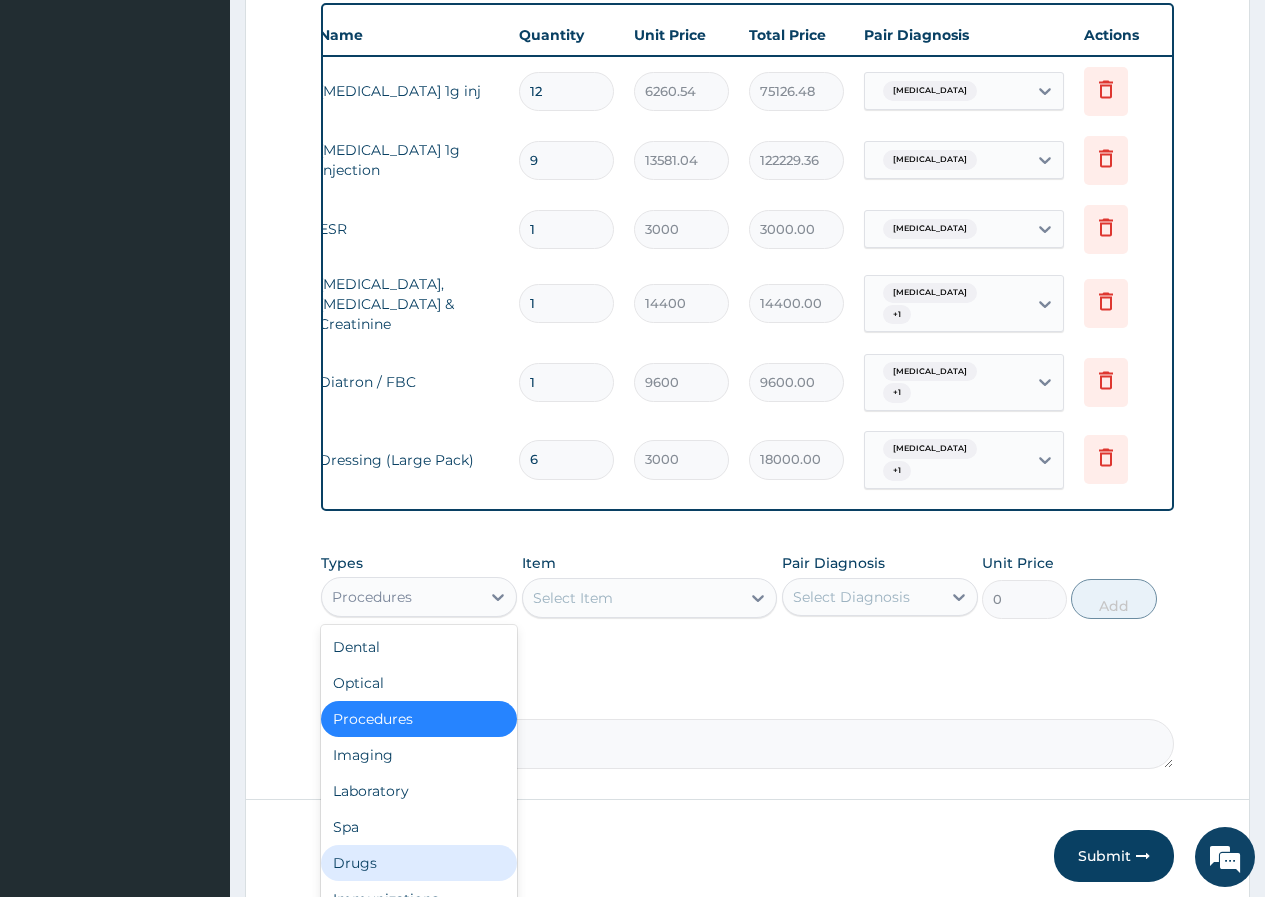 click on "Drugs" at bounding box center (419, 863) 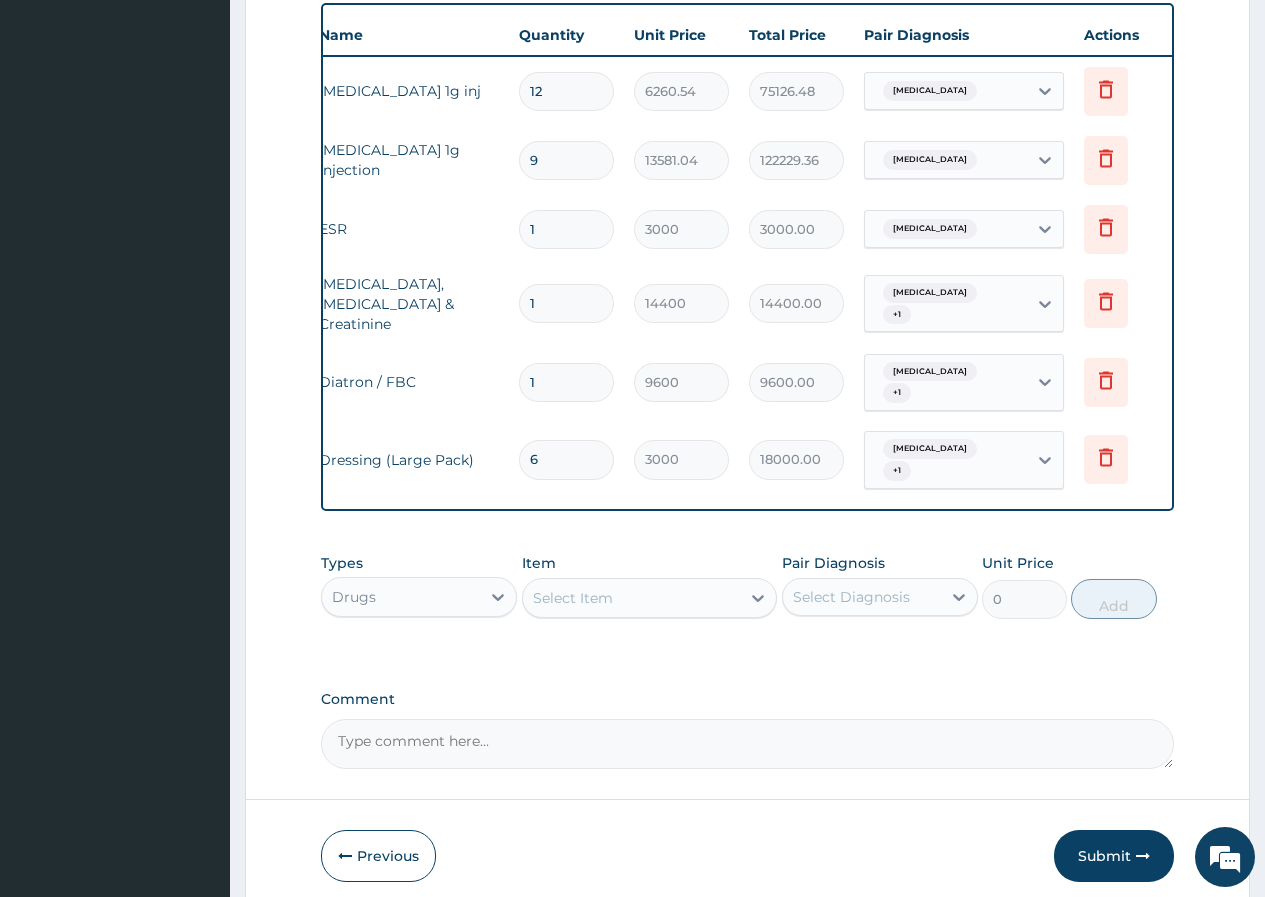 click on "Select Item" at bounding box center [632, 598] 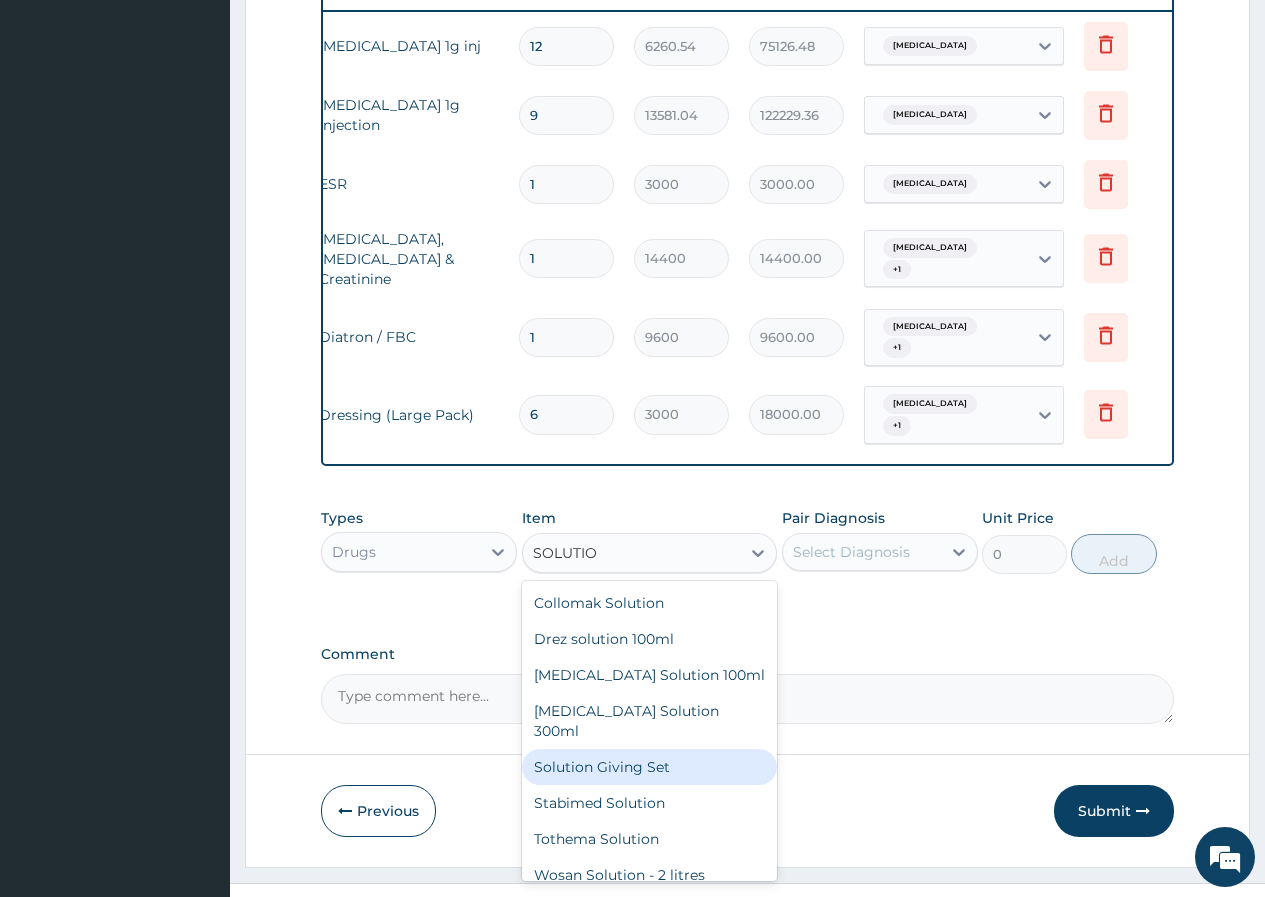 scroll, scrollTop: 810, scrollLeft: 0, axis: vertical 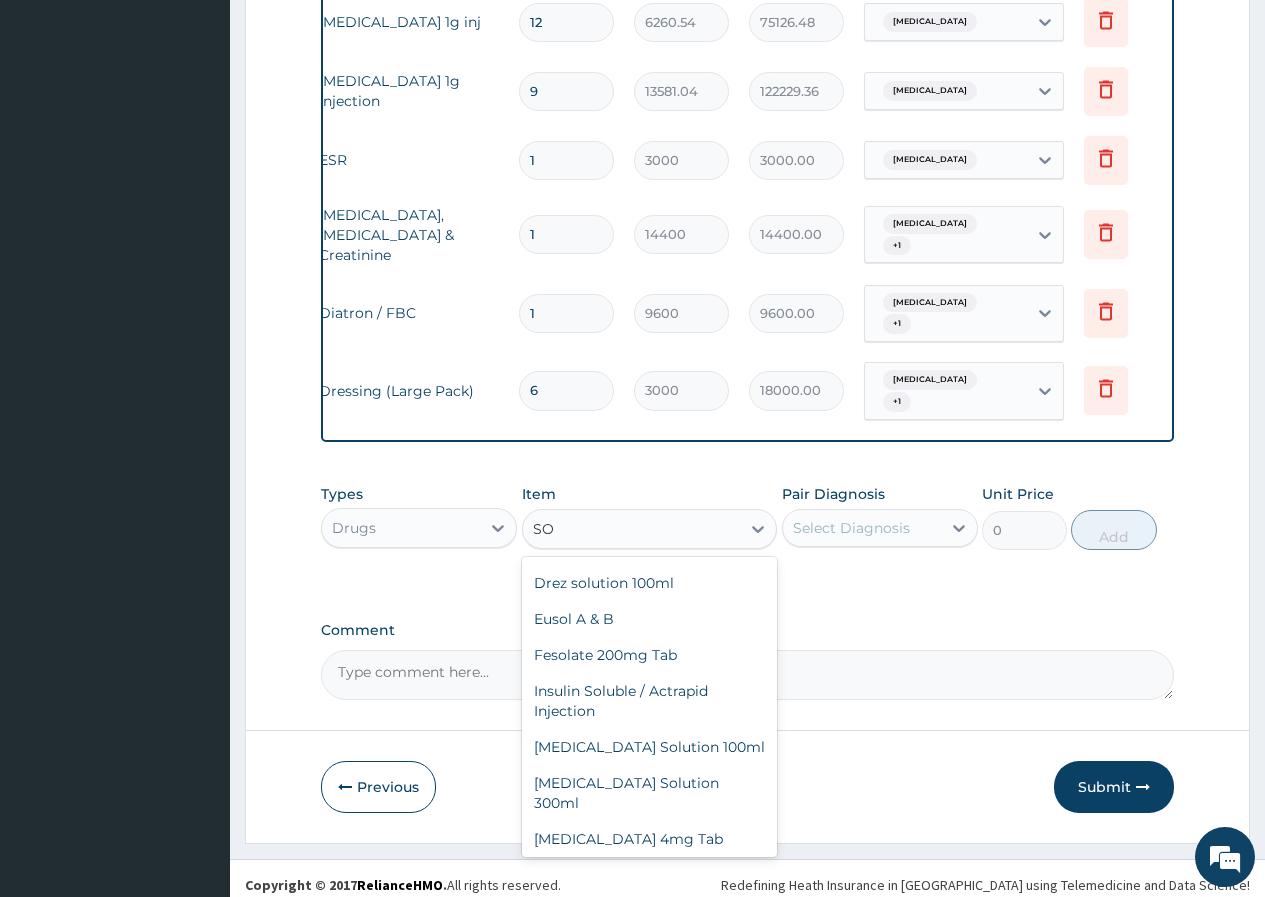 type on "S" 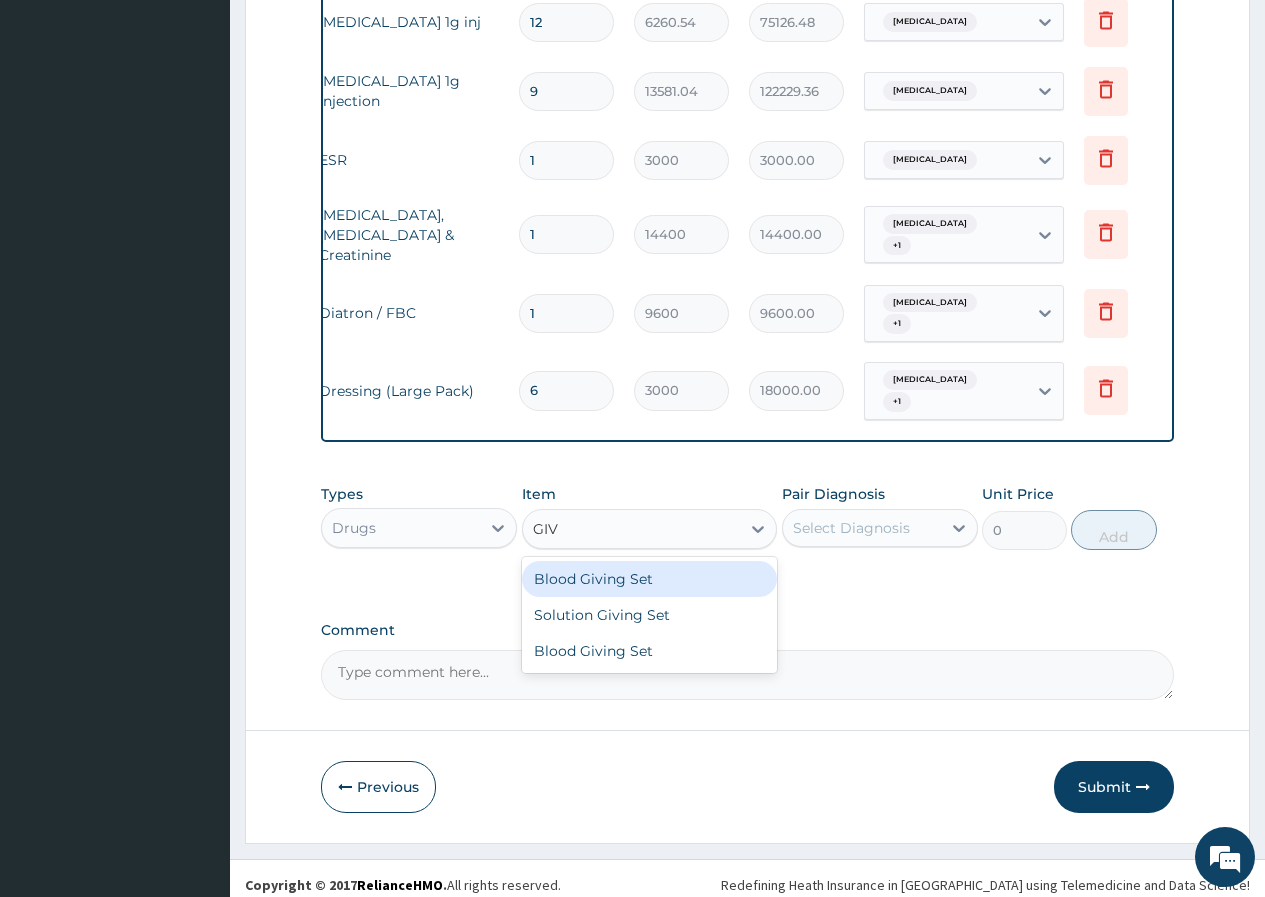 scroll, scrollTop: 0, scrollLeft: 0, axis: both 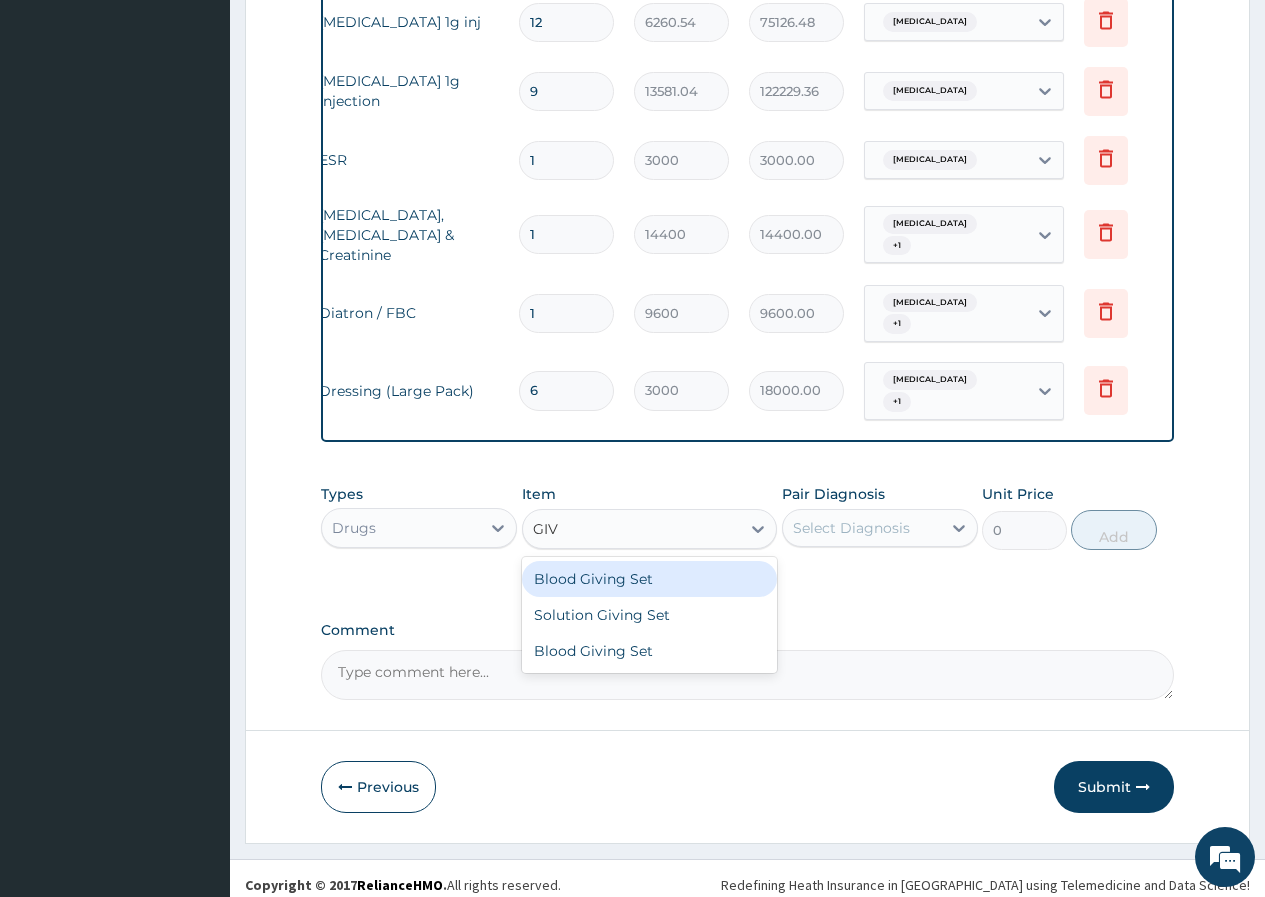 type on "GIVI" 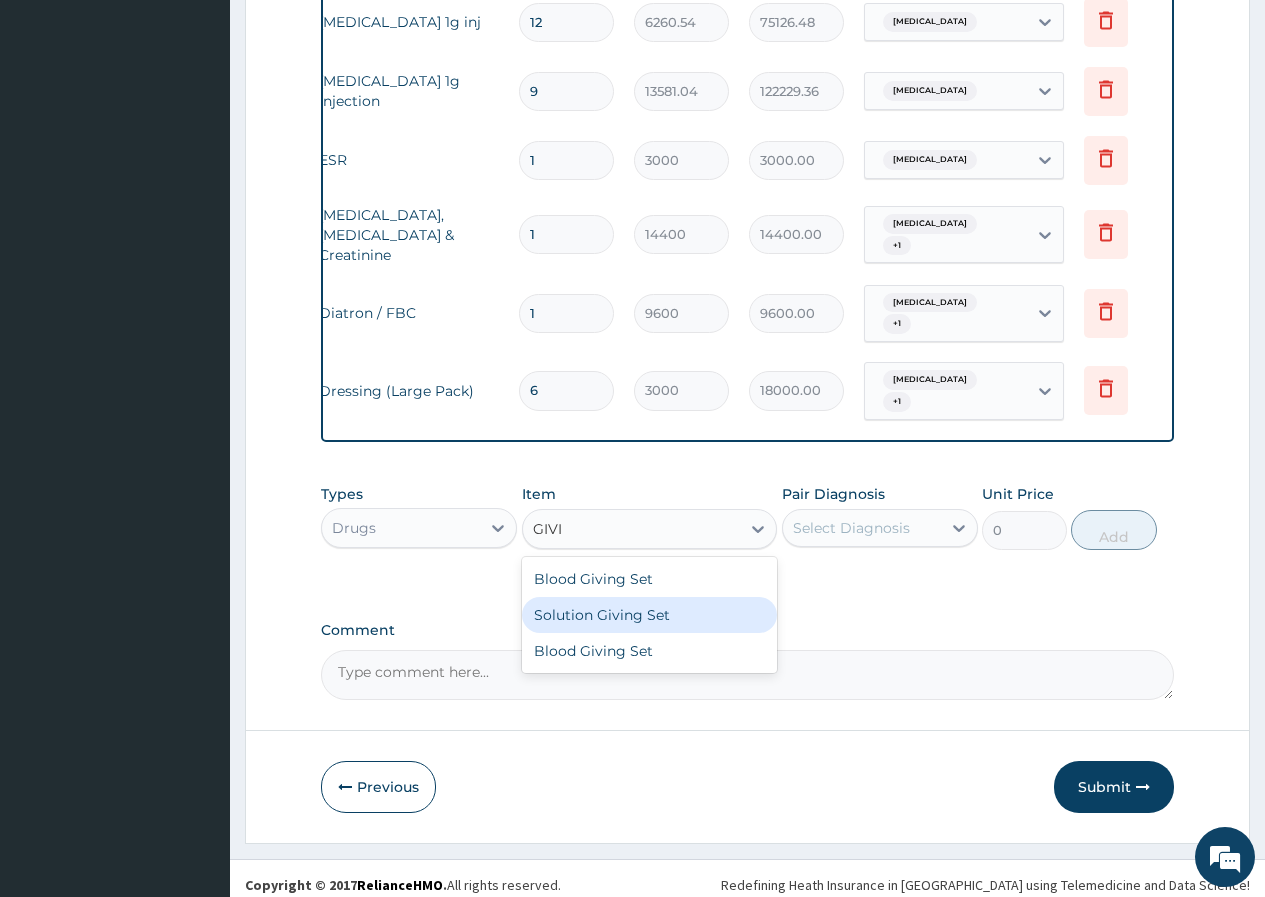 click on "Solution Giving Set" at bounding box center [650, 615] 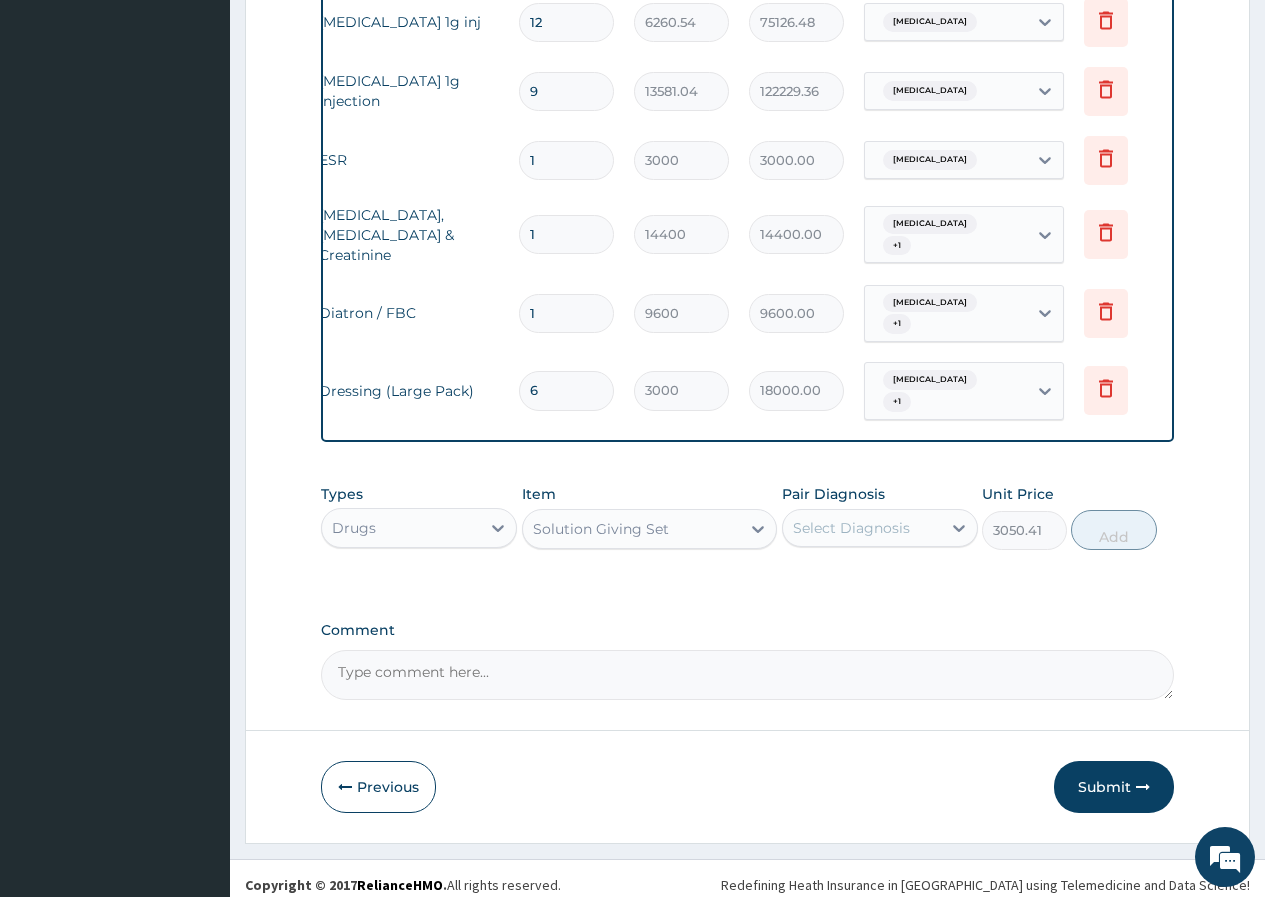 click on "Select Diagnosis" at bounding box center [851, 528] 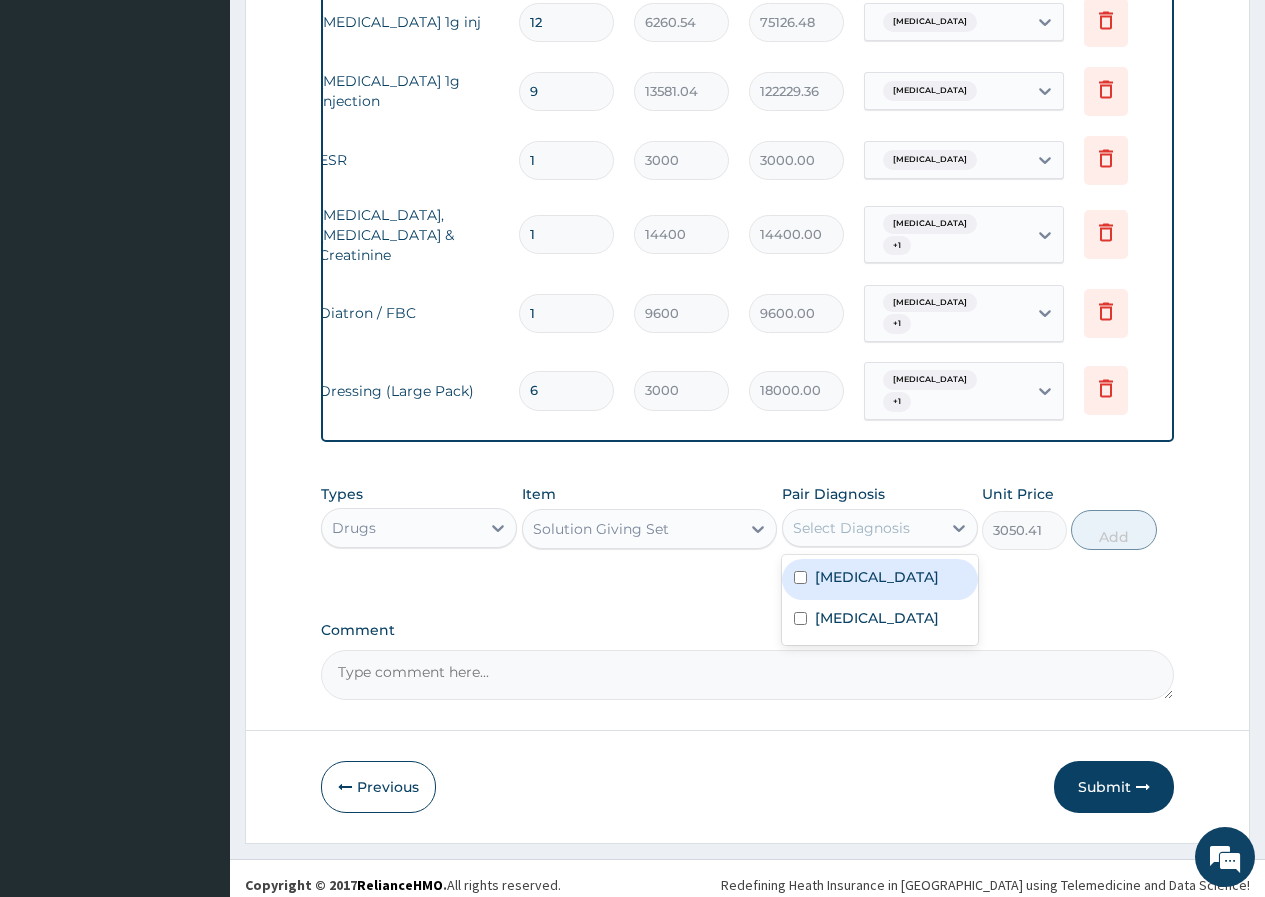 click on "Cellulitis" at bounding box center [877, 577] 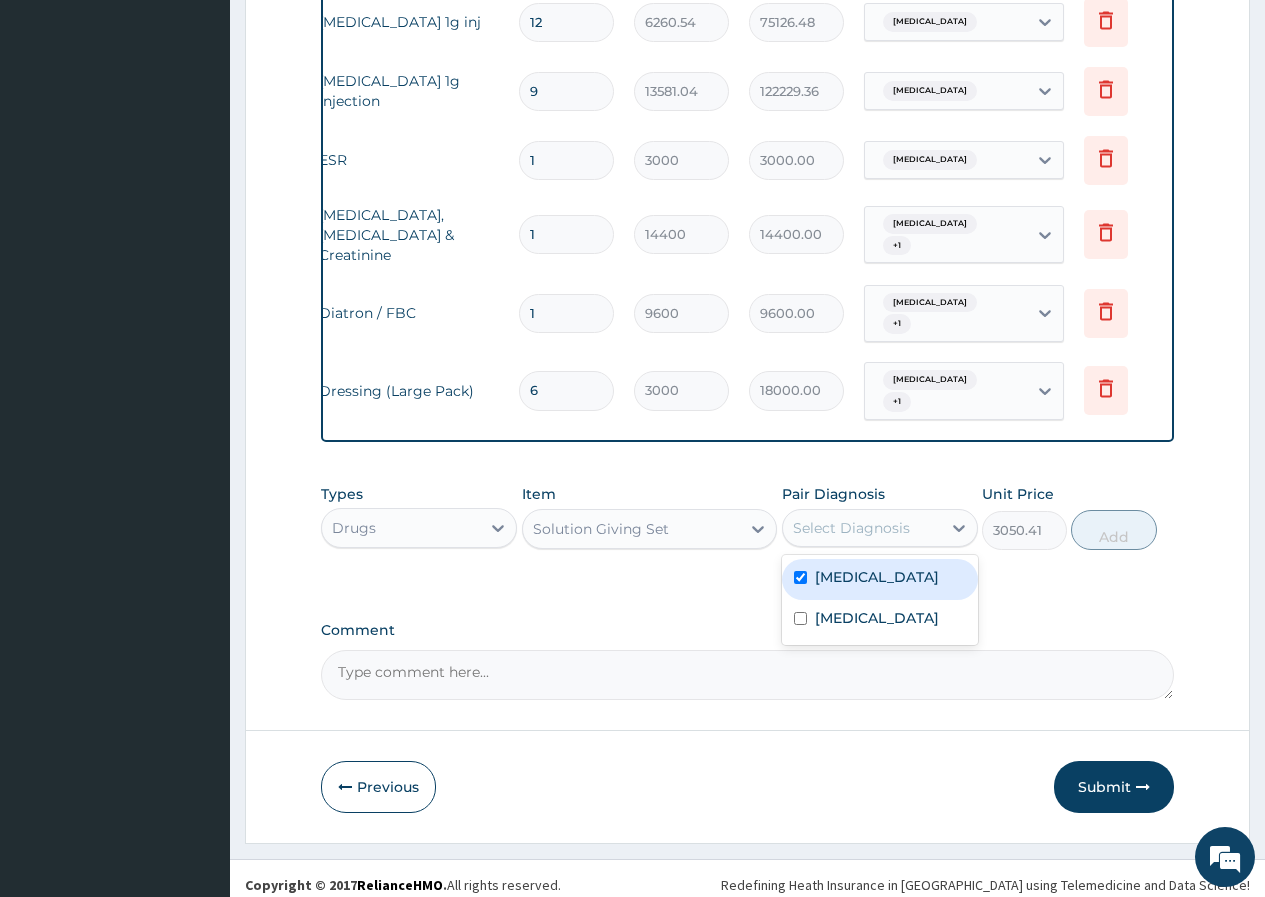 checkbox on "true" 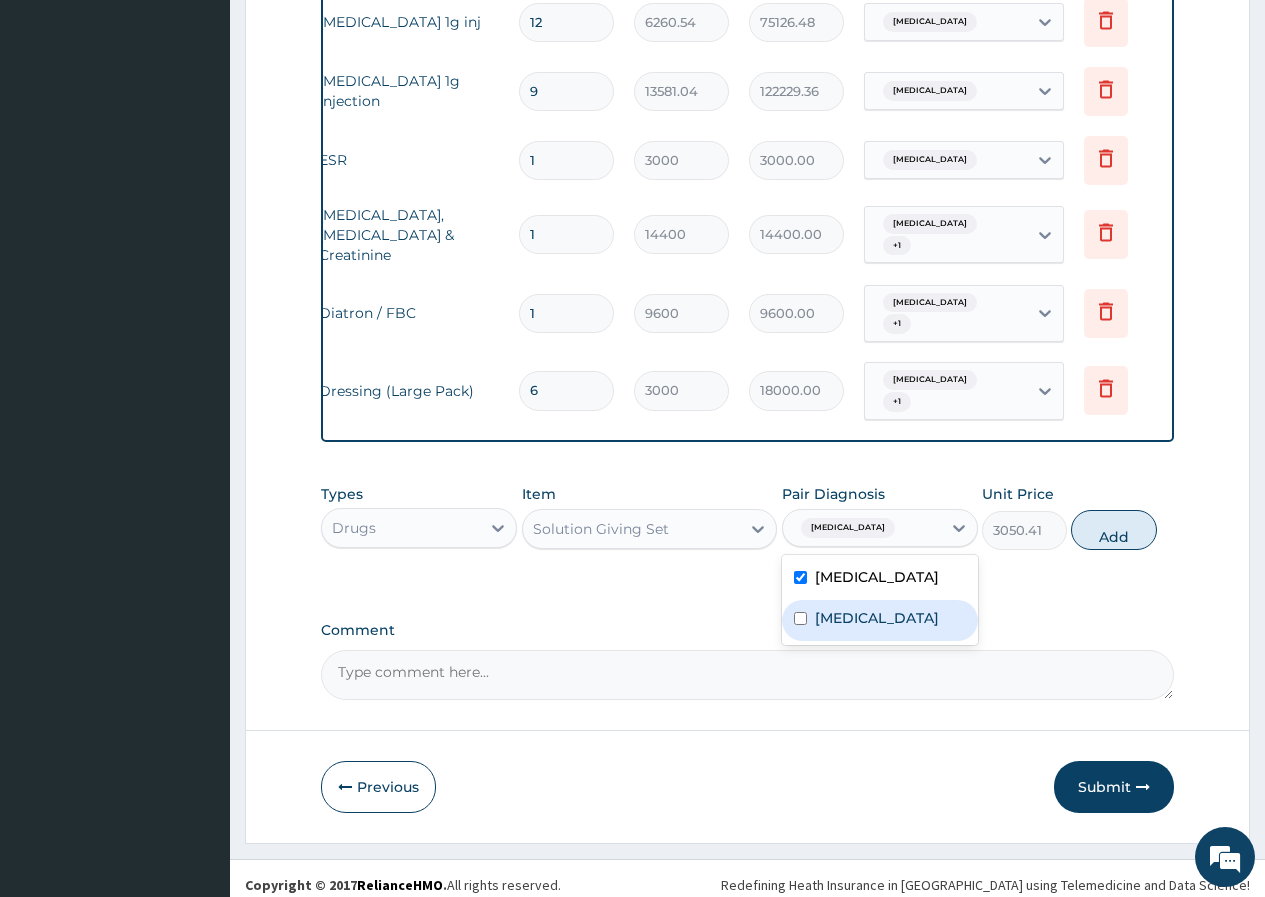 click on "Bacteremia" at bounding box center [877, 618] 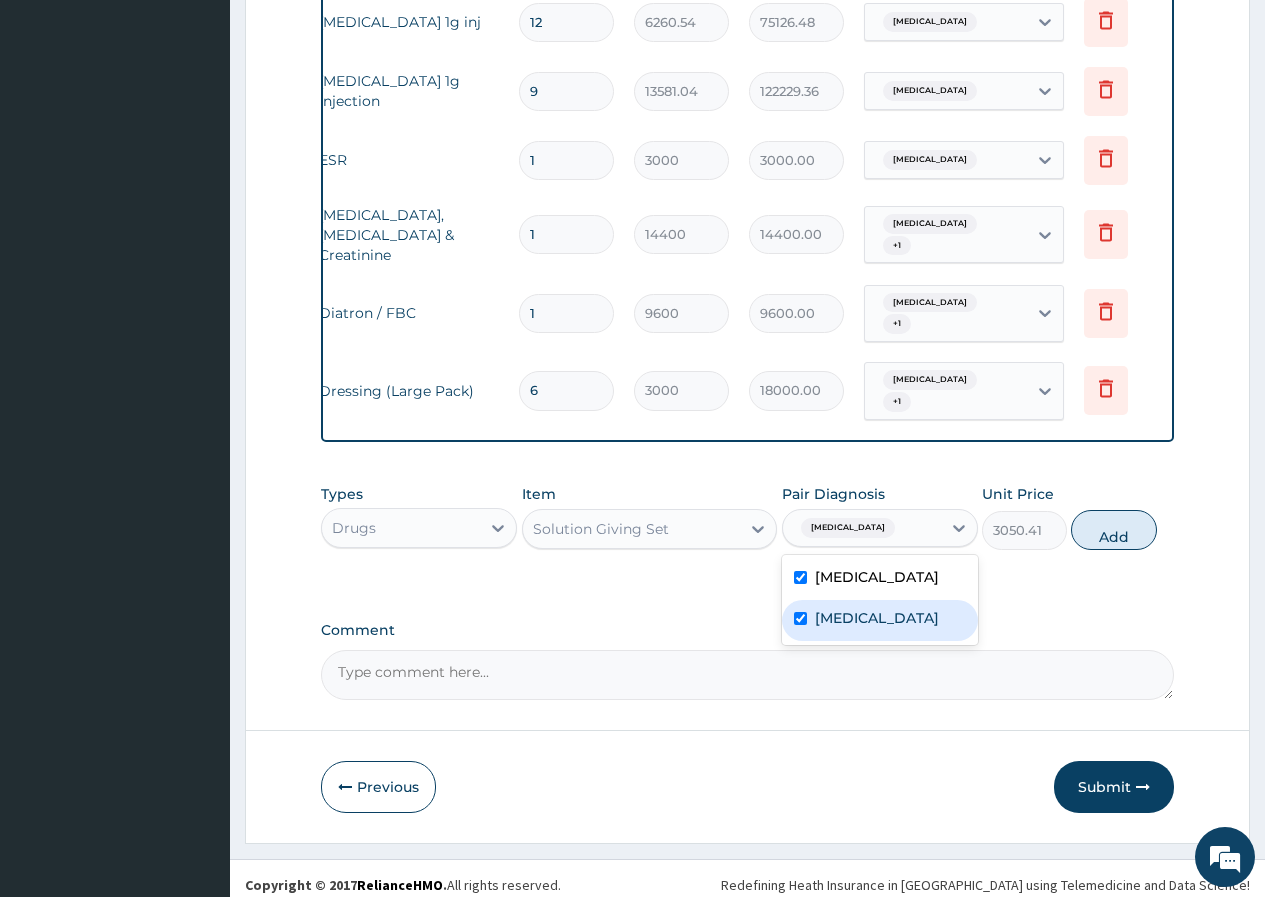 checkbox on "true" 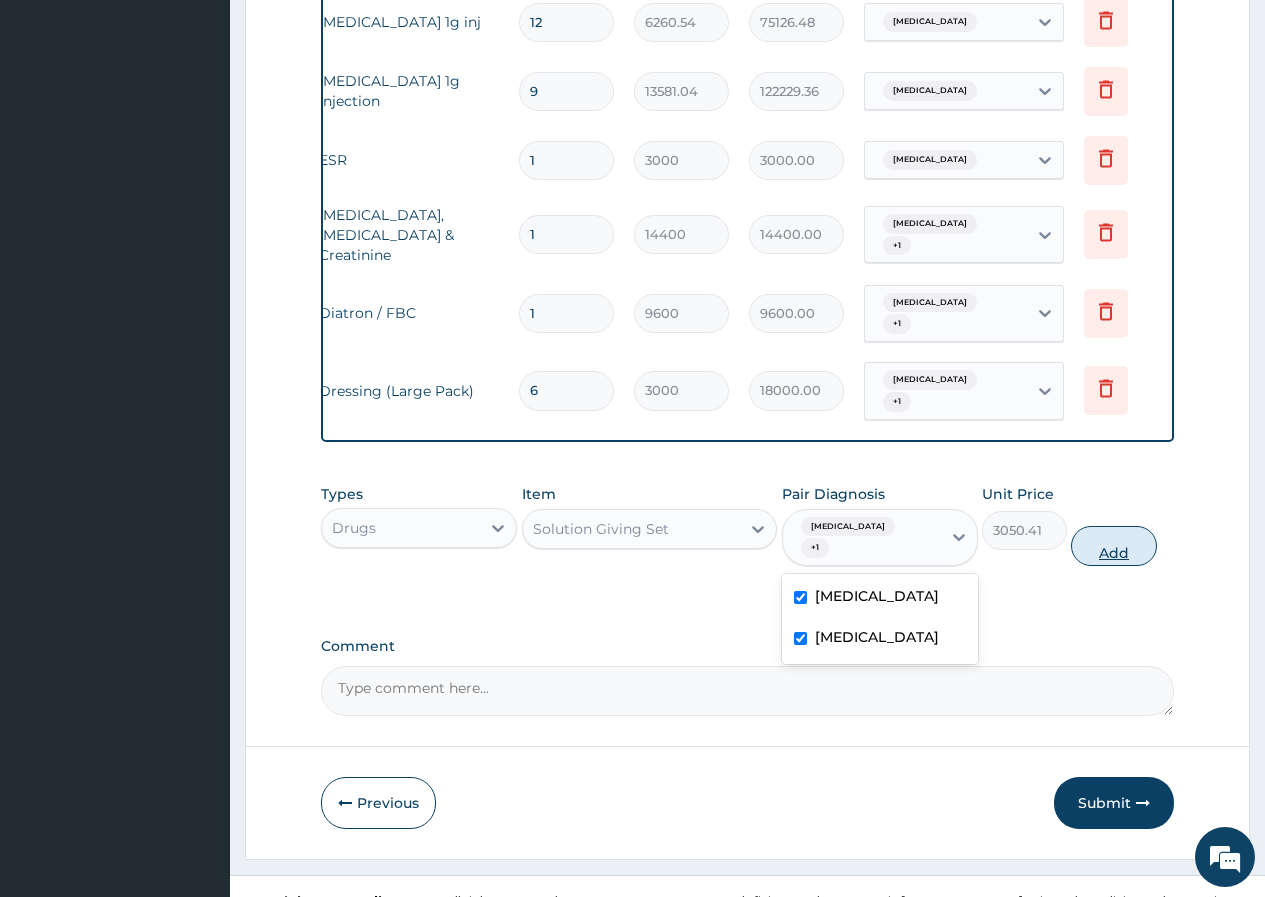 click on "Add" at bounding box center [1113, 546] 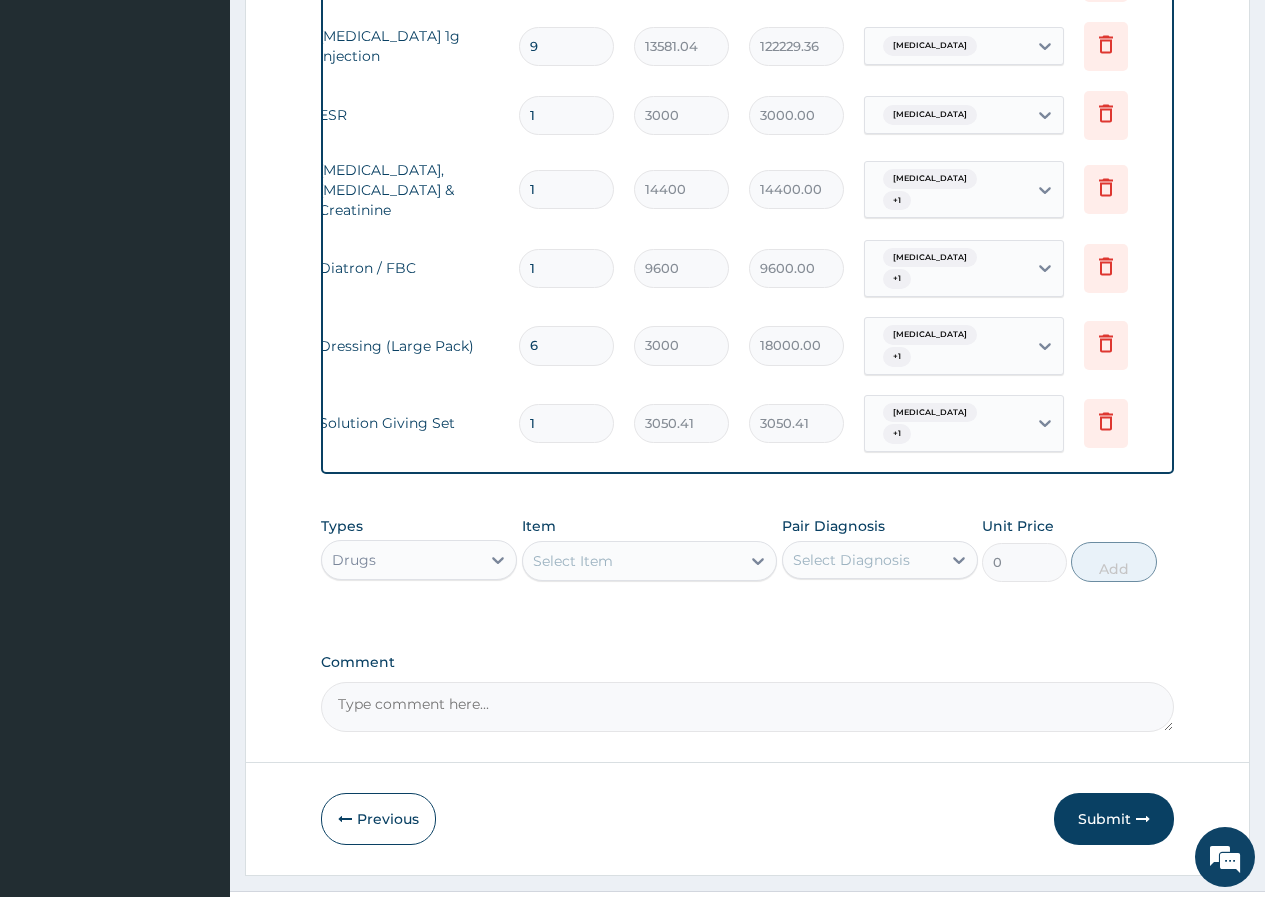 scroll, scrollTop: 879, scrollLeft: 0, axis: vertical 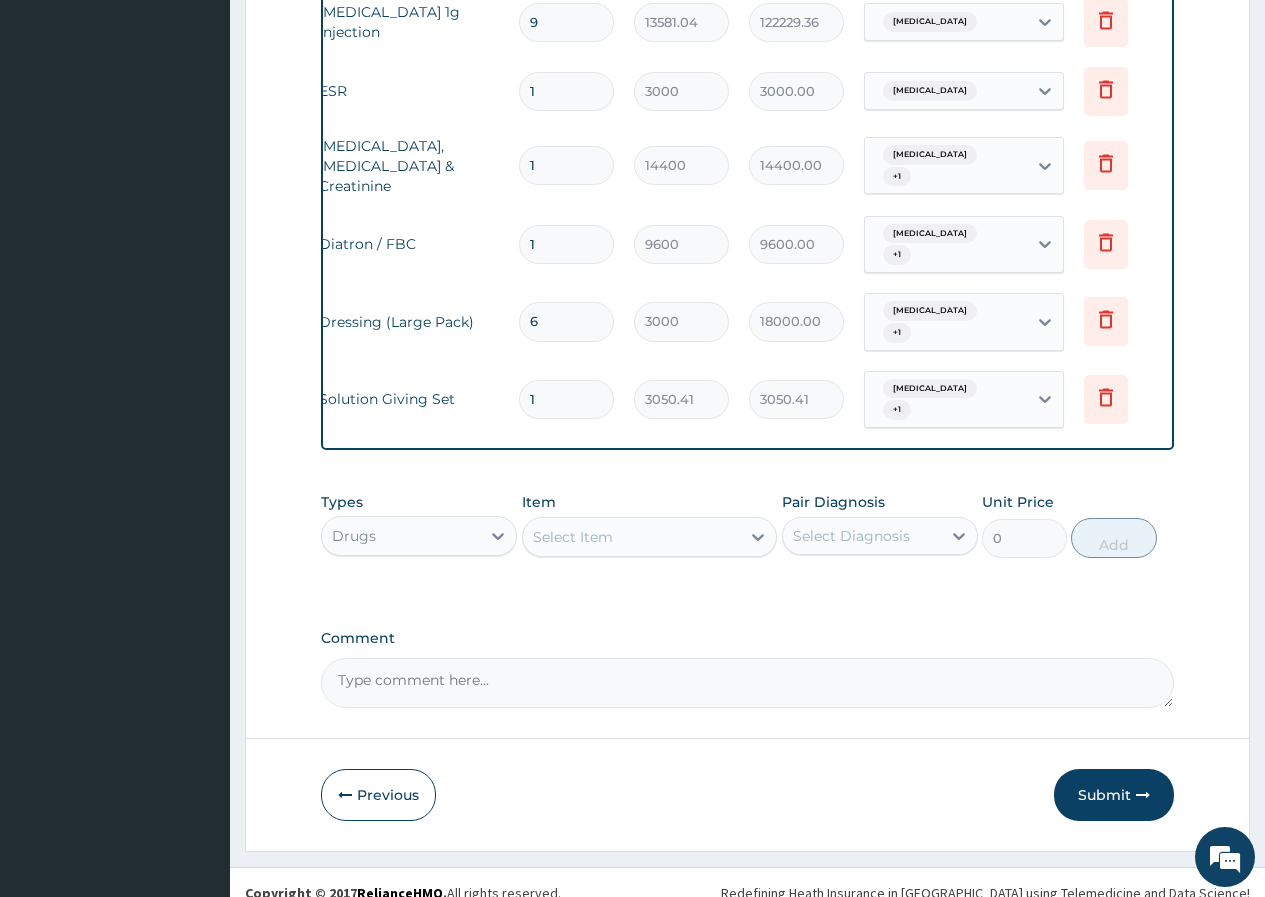click on "Select Item" at bounding box center (632, 537) 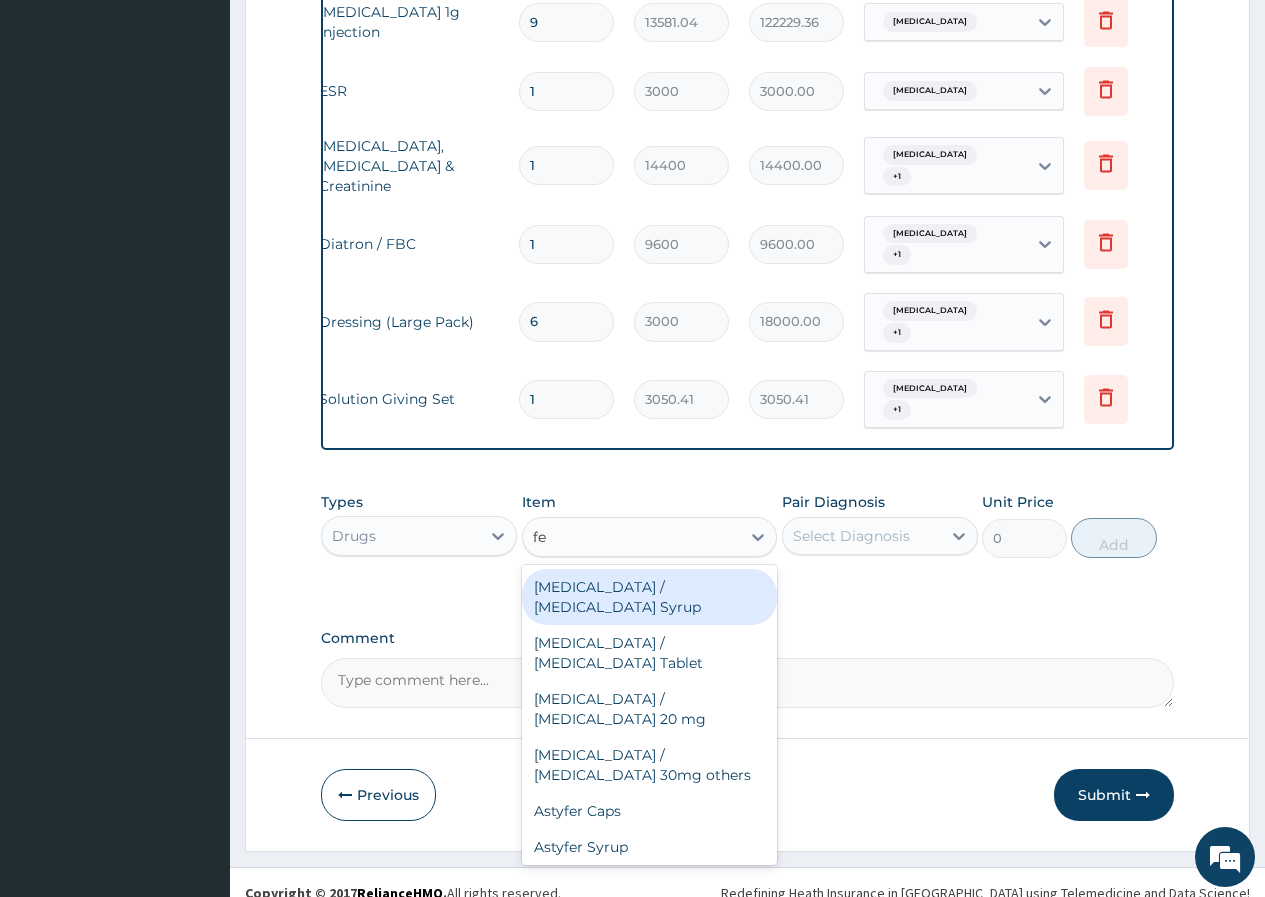 type on "fe" 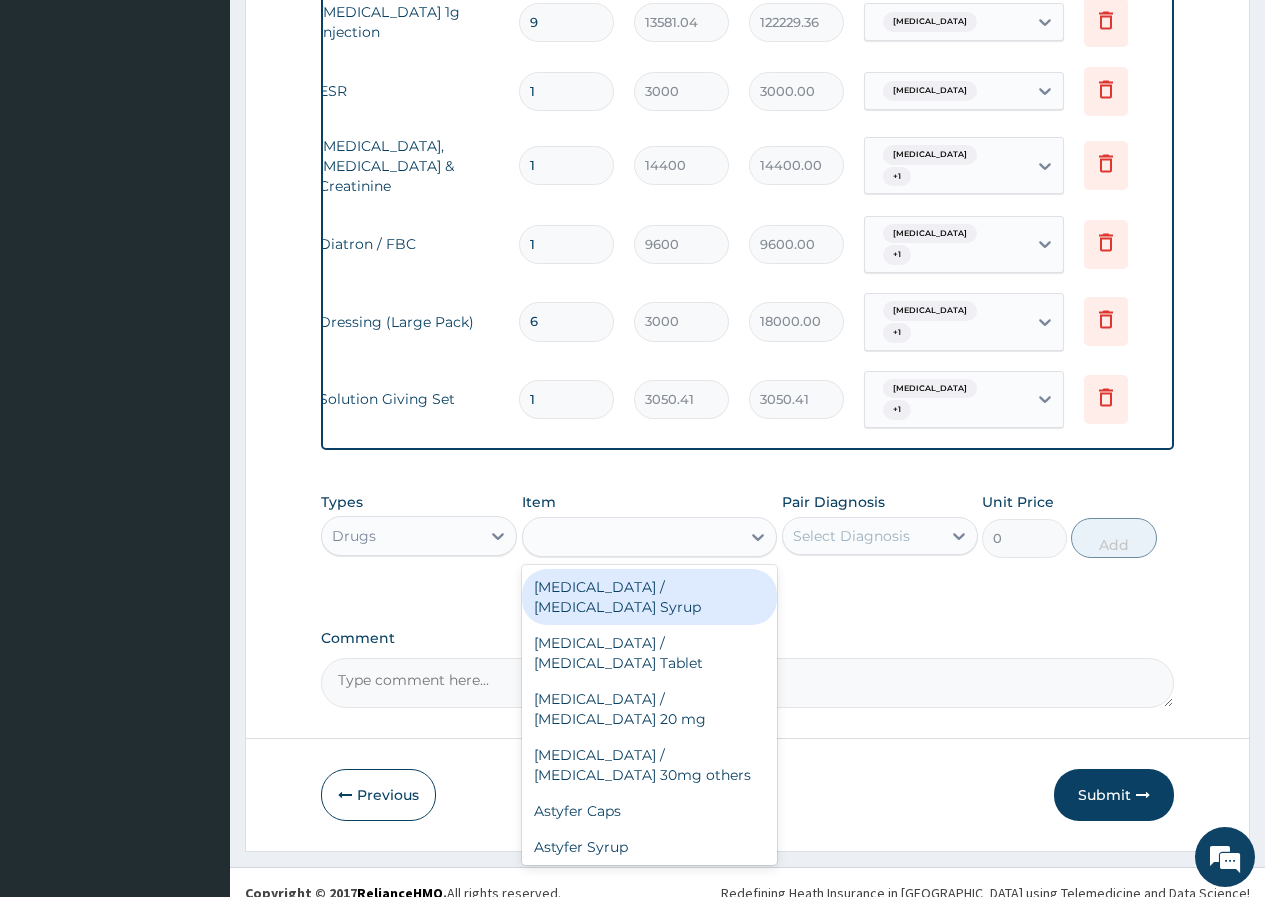 click on "Drugs" at bounding box center (401, 536) 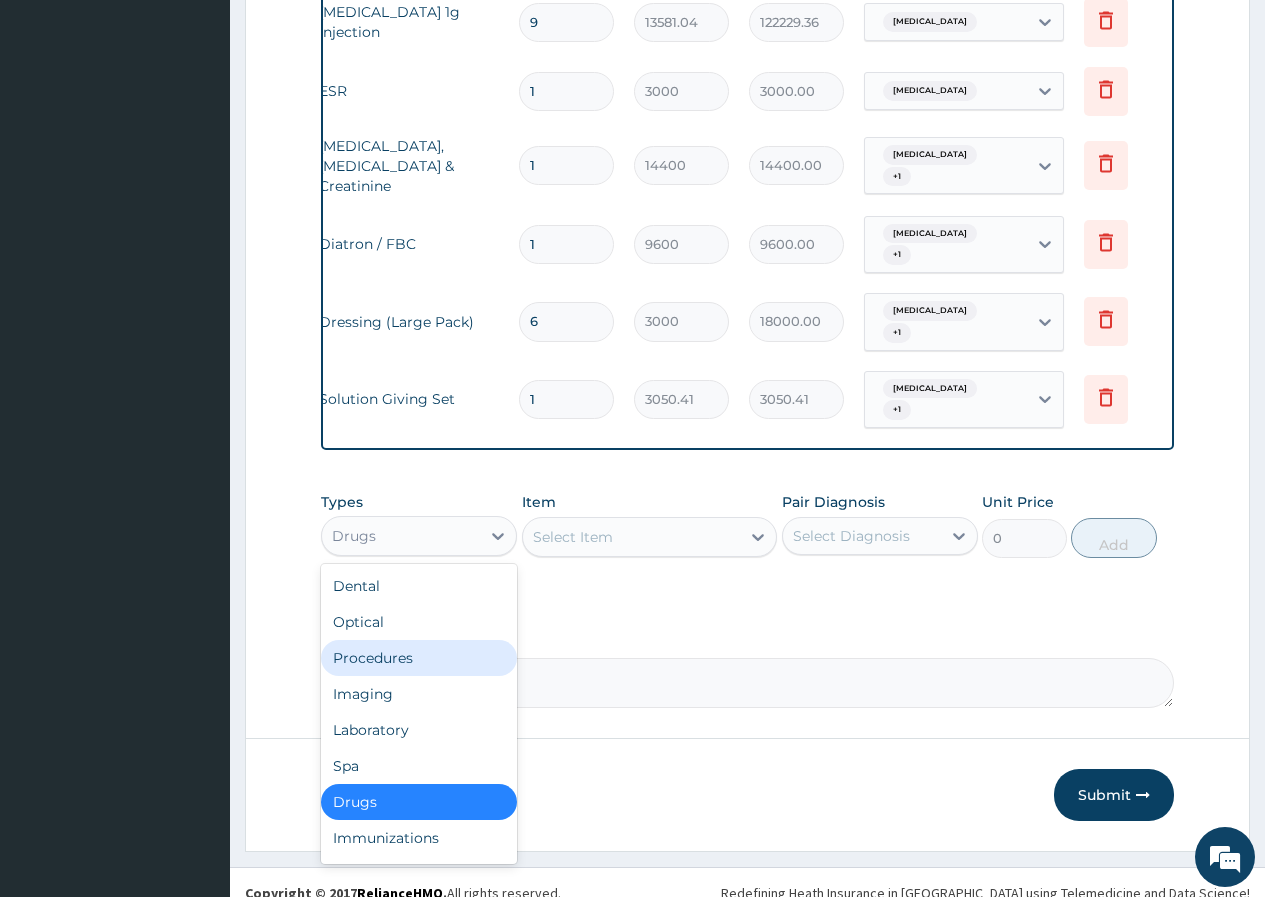 click on "Procedures" at bounding box center [419, 658] 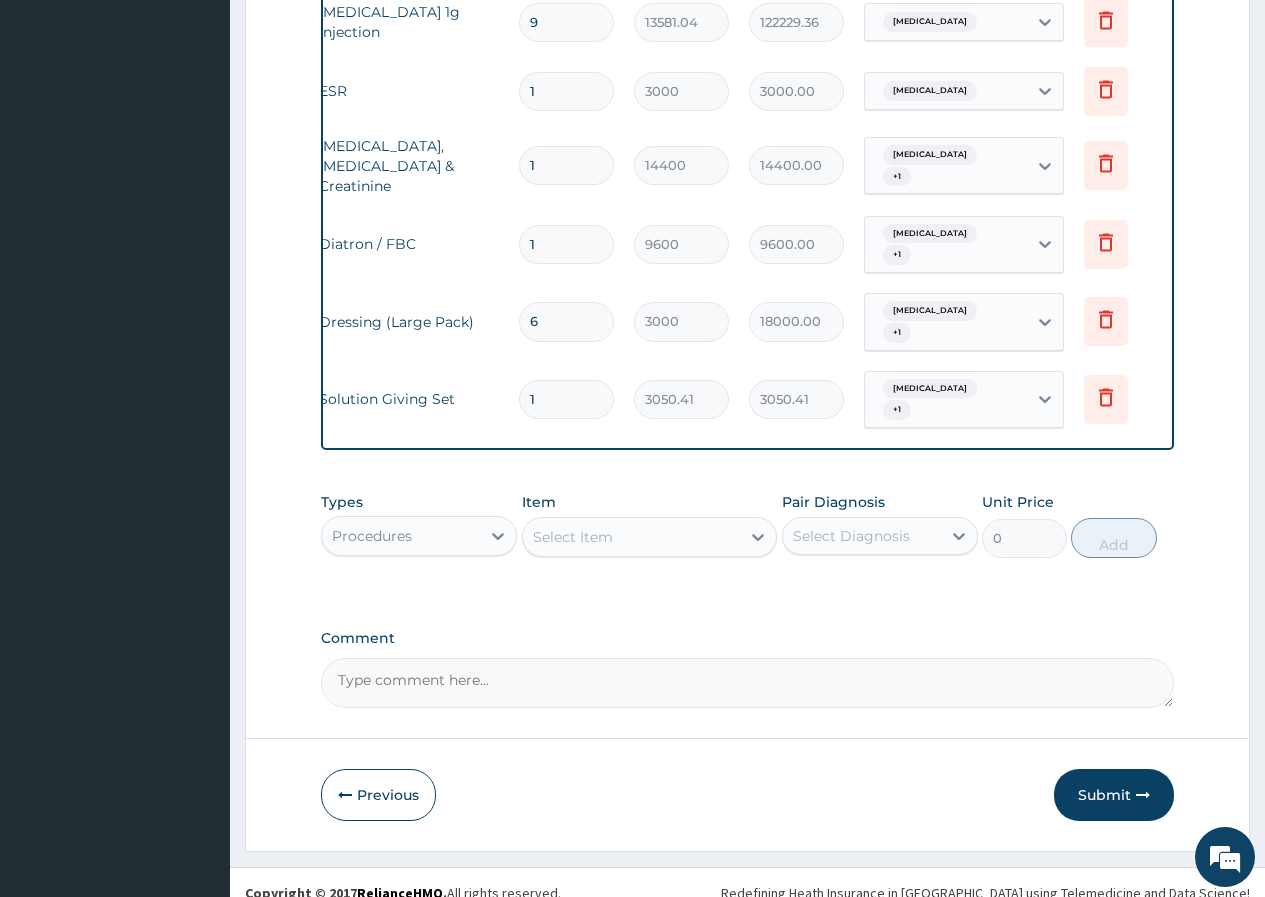 click on "Select Item" at bounding box center (573, 537) 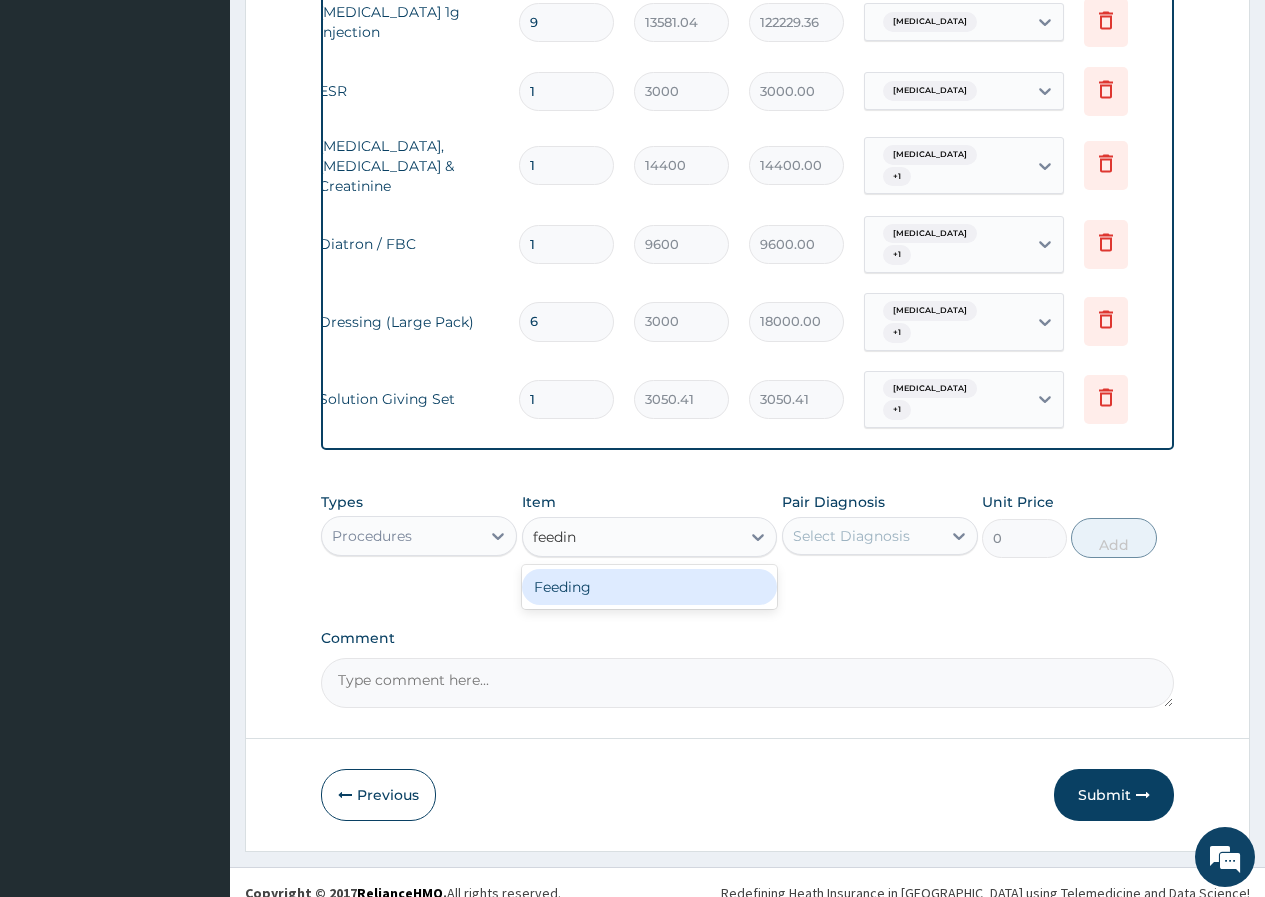type on "feeding" 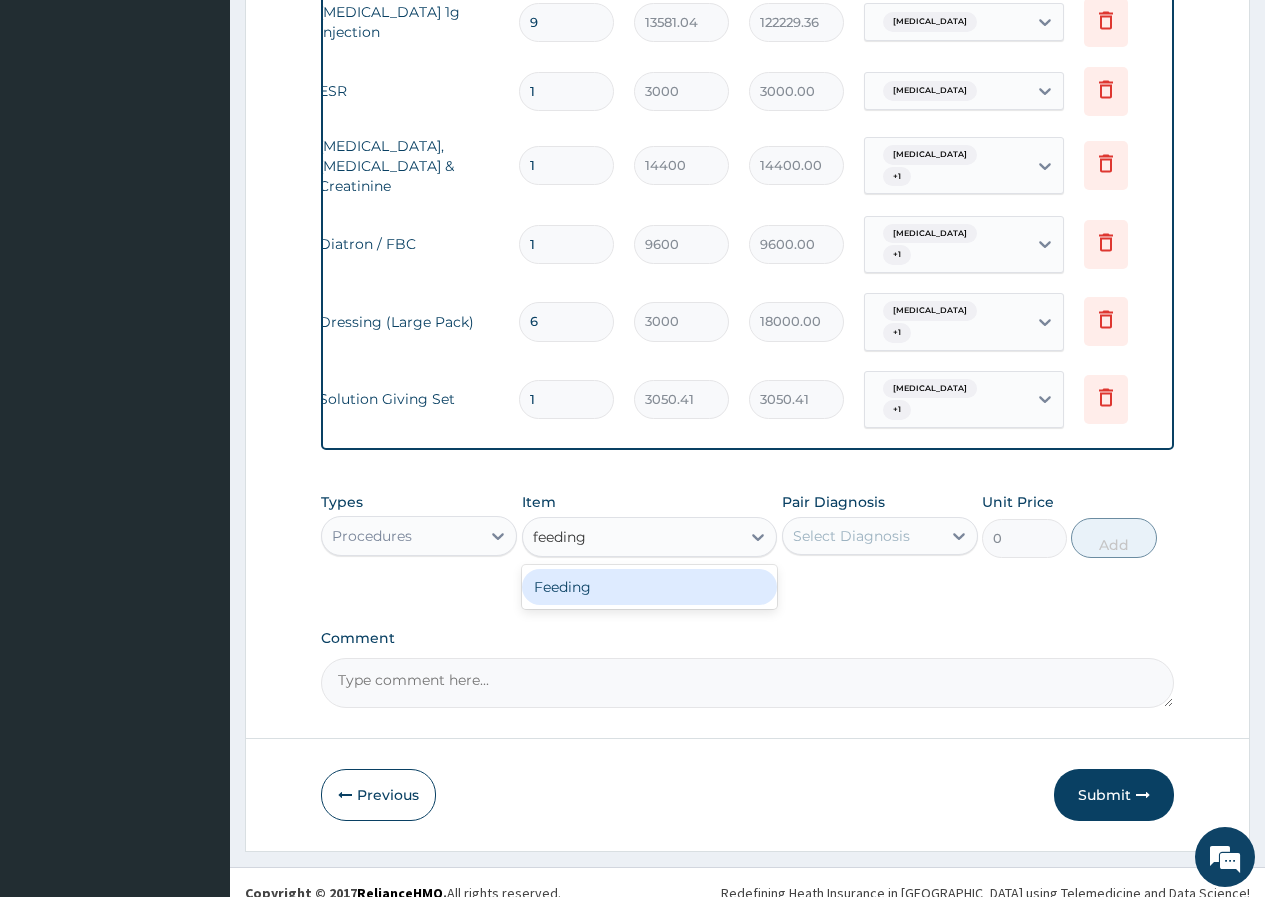click on "Feeding" at bounding box center [650, 587] 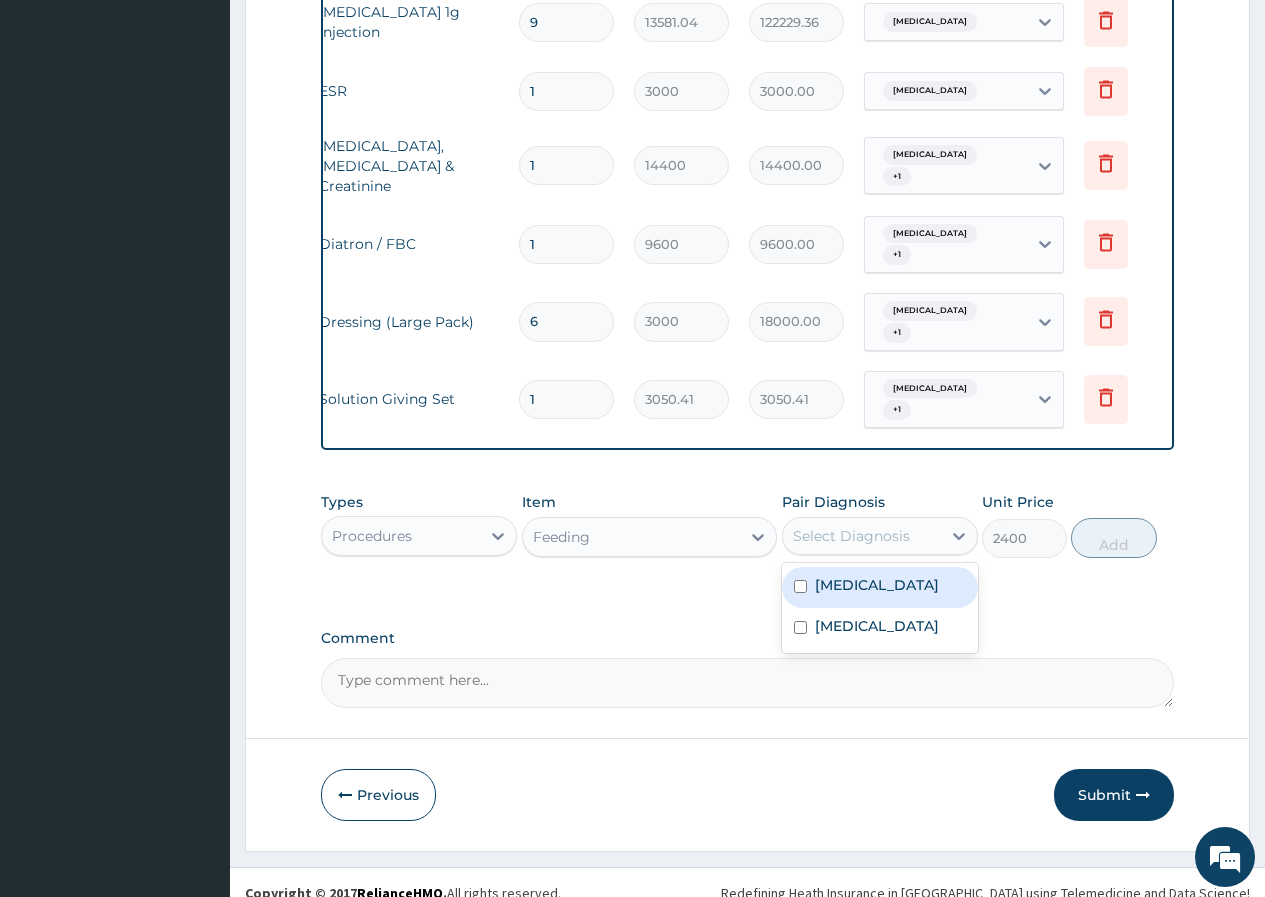 click on "Select Diagnosis" at bounding box center [851, 536] 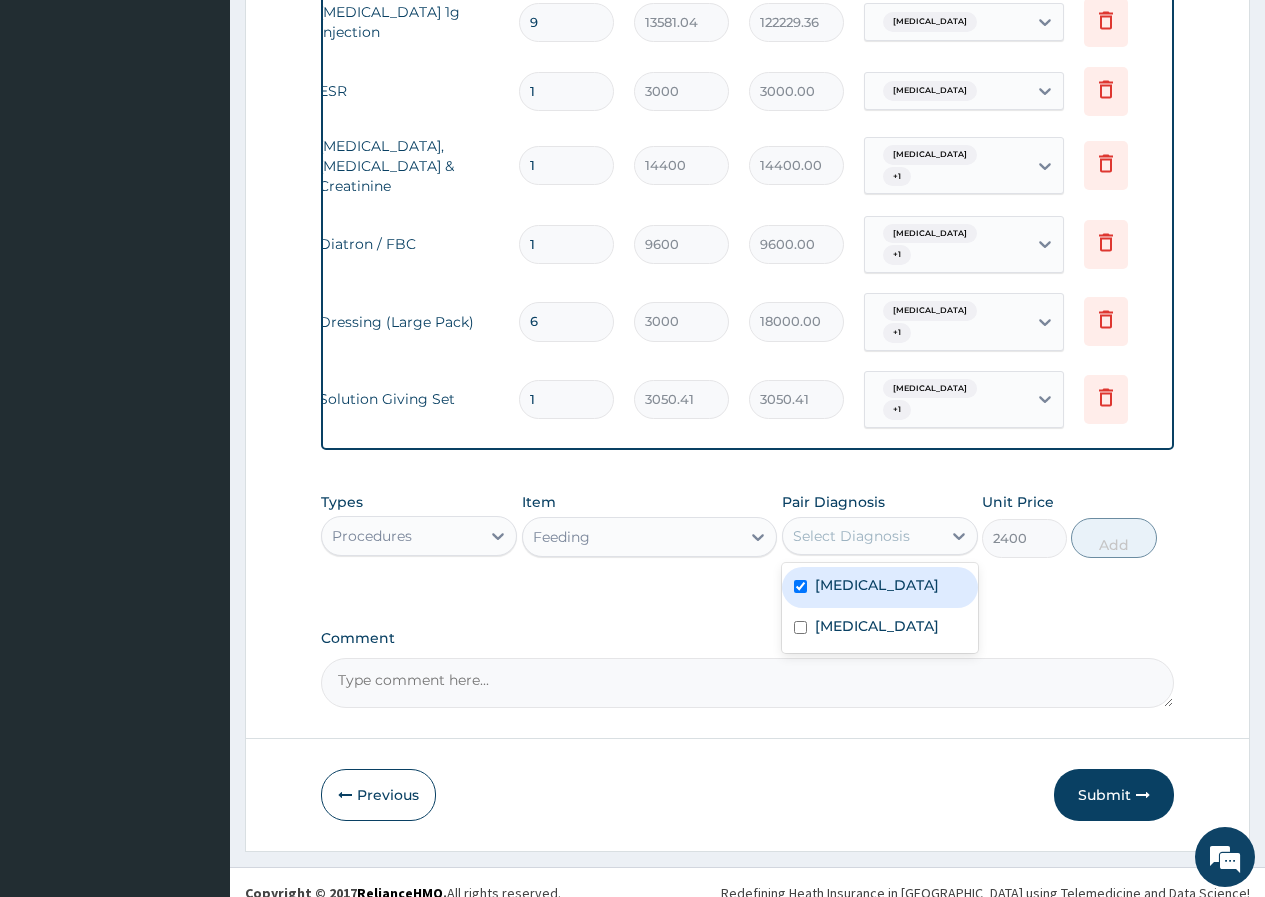 checkbox on "true" 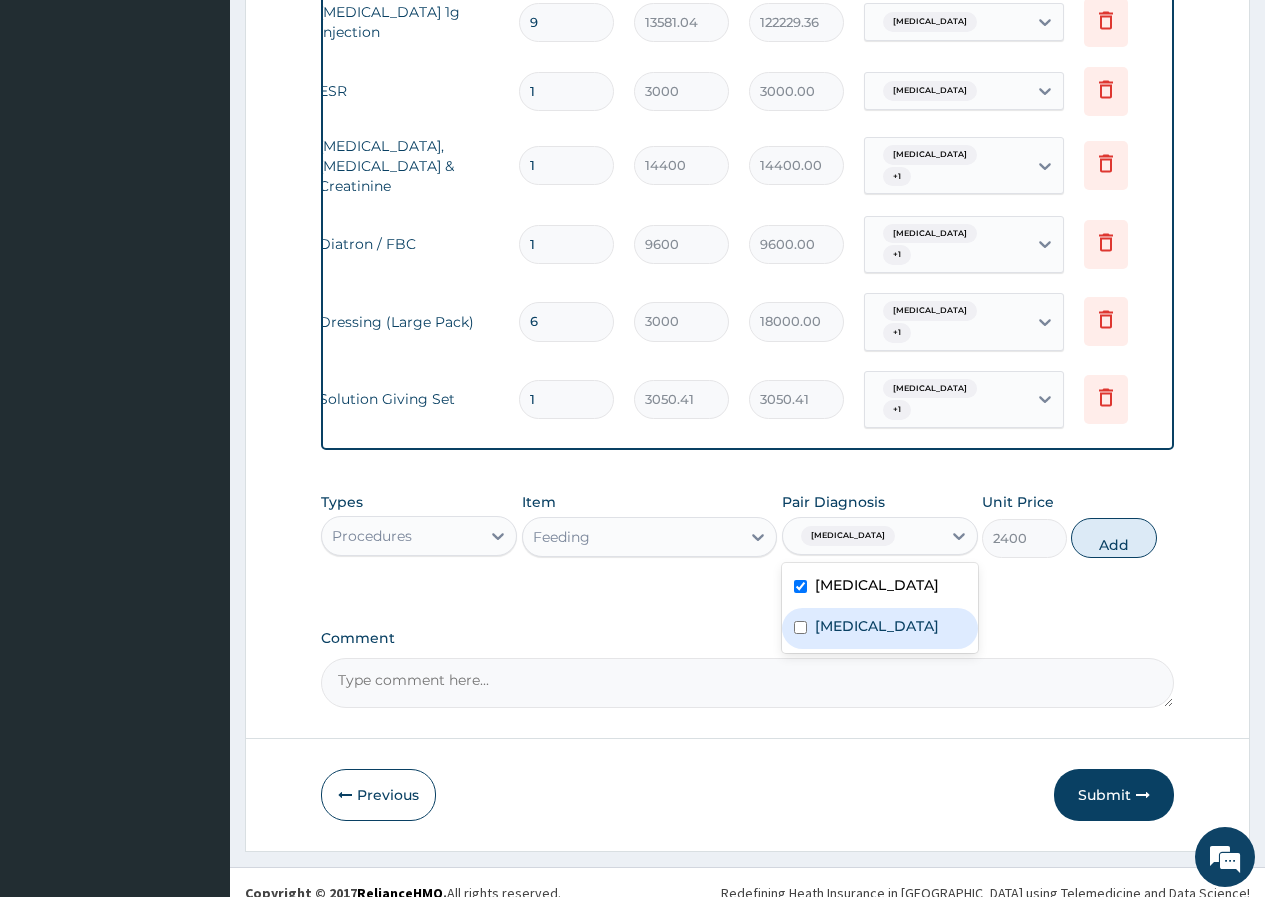 click at bounding box center [800, 627] 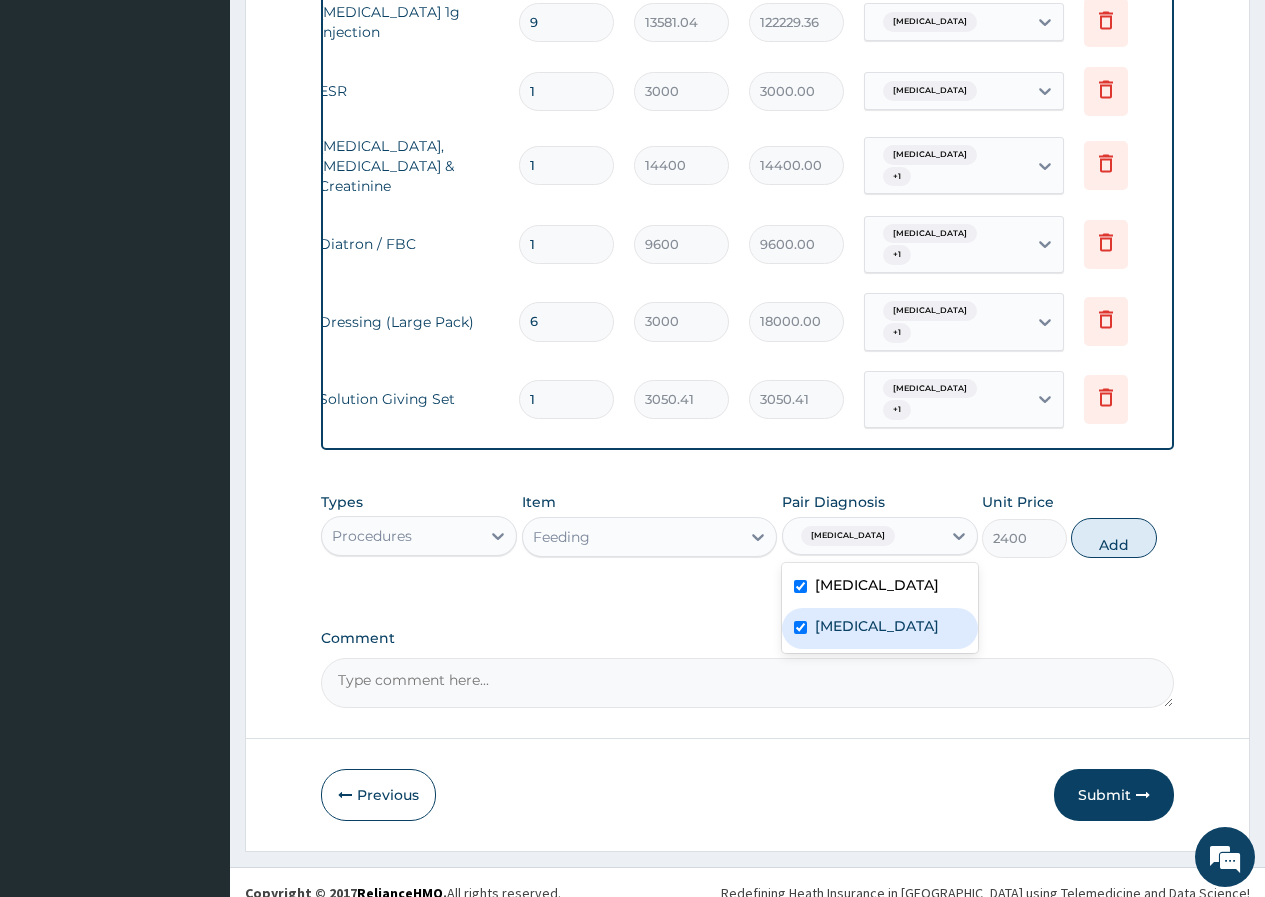 checkbox on "true" 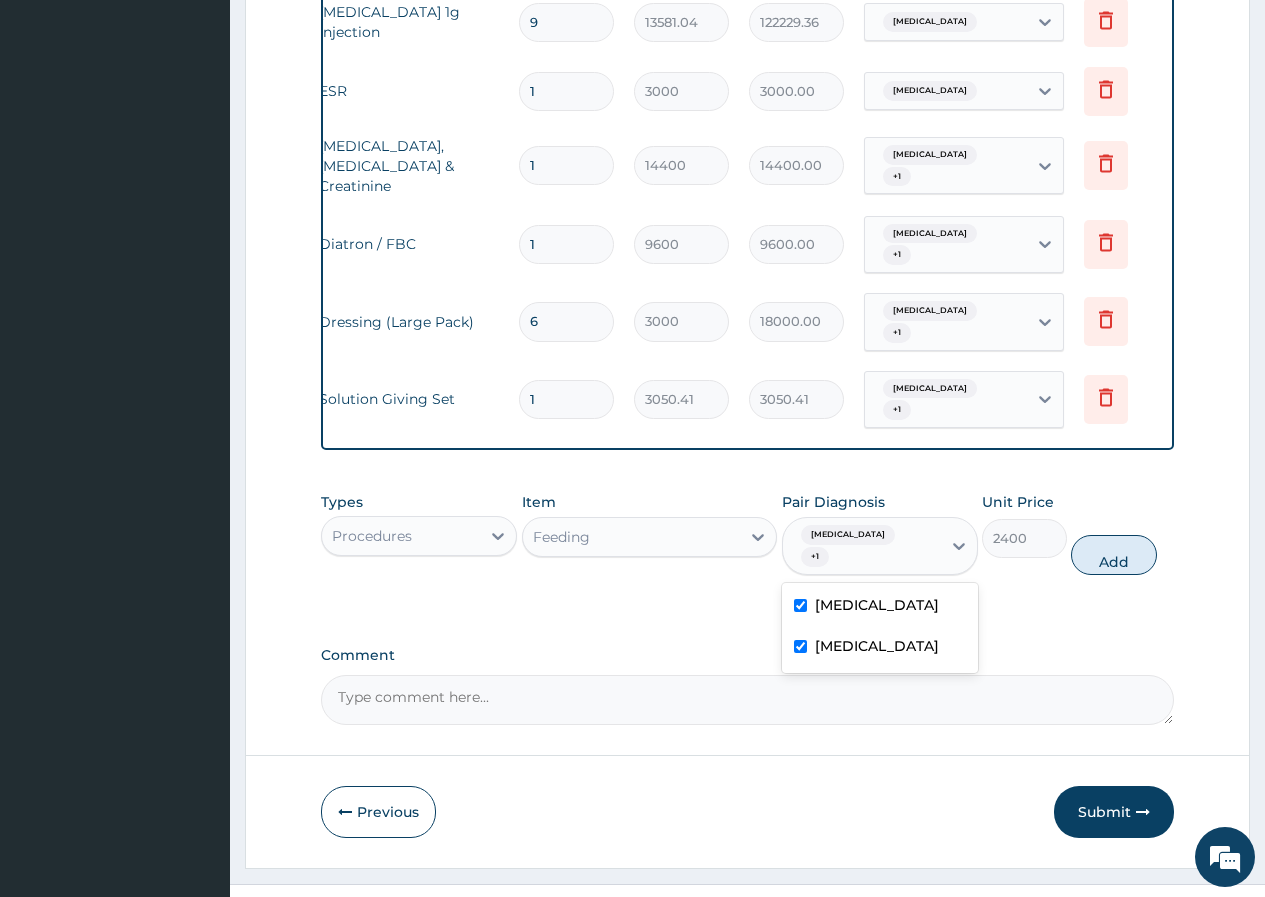 click on "Add" at bounding box center (1113, 555) 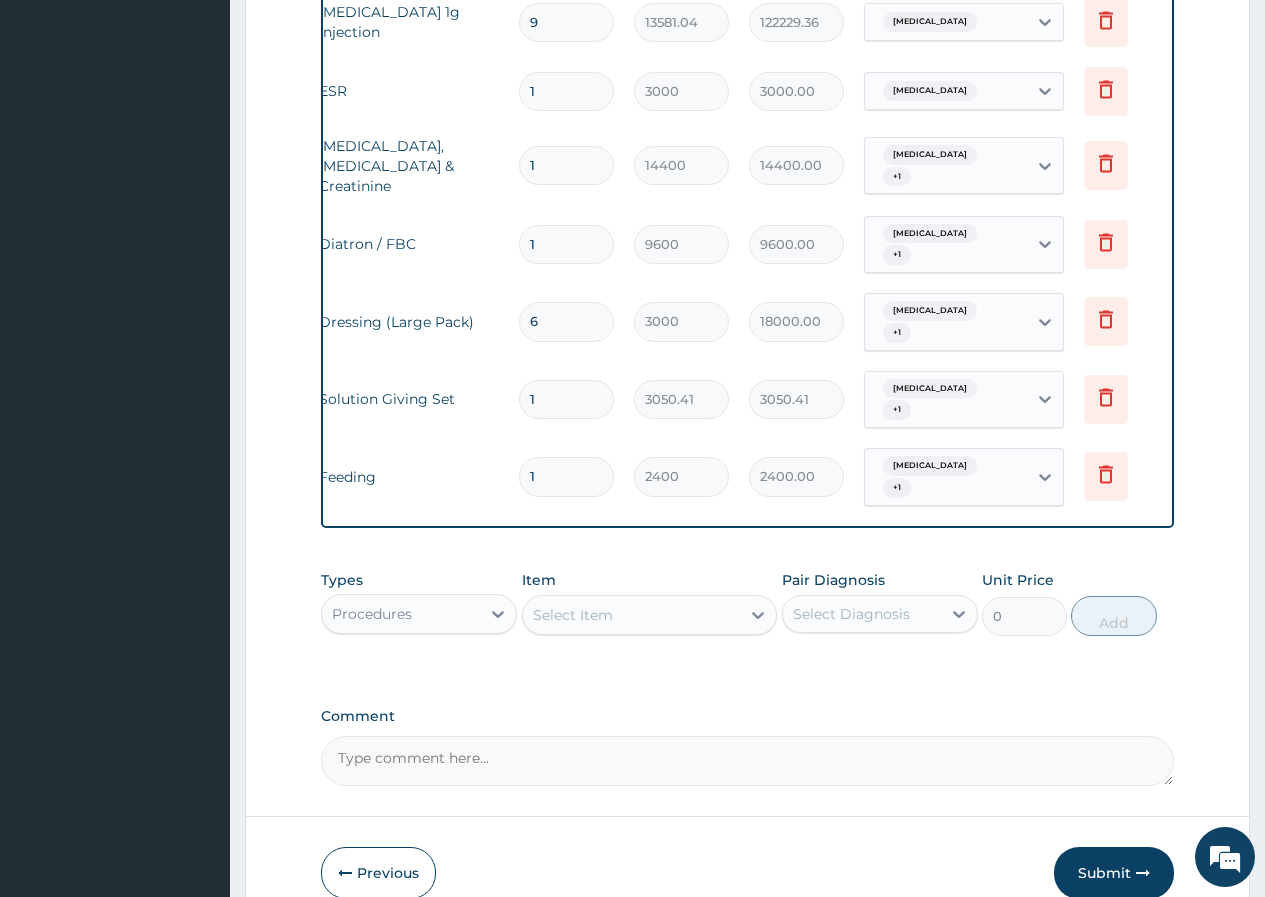 type on "15" 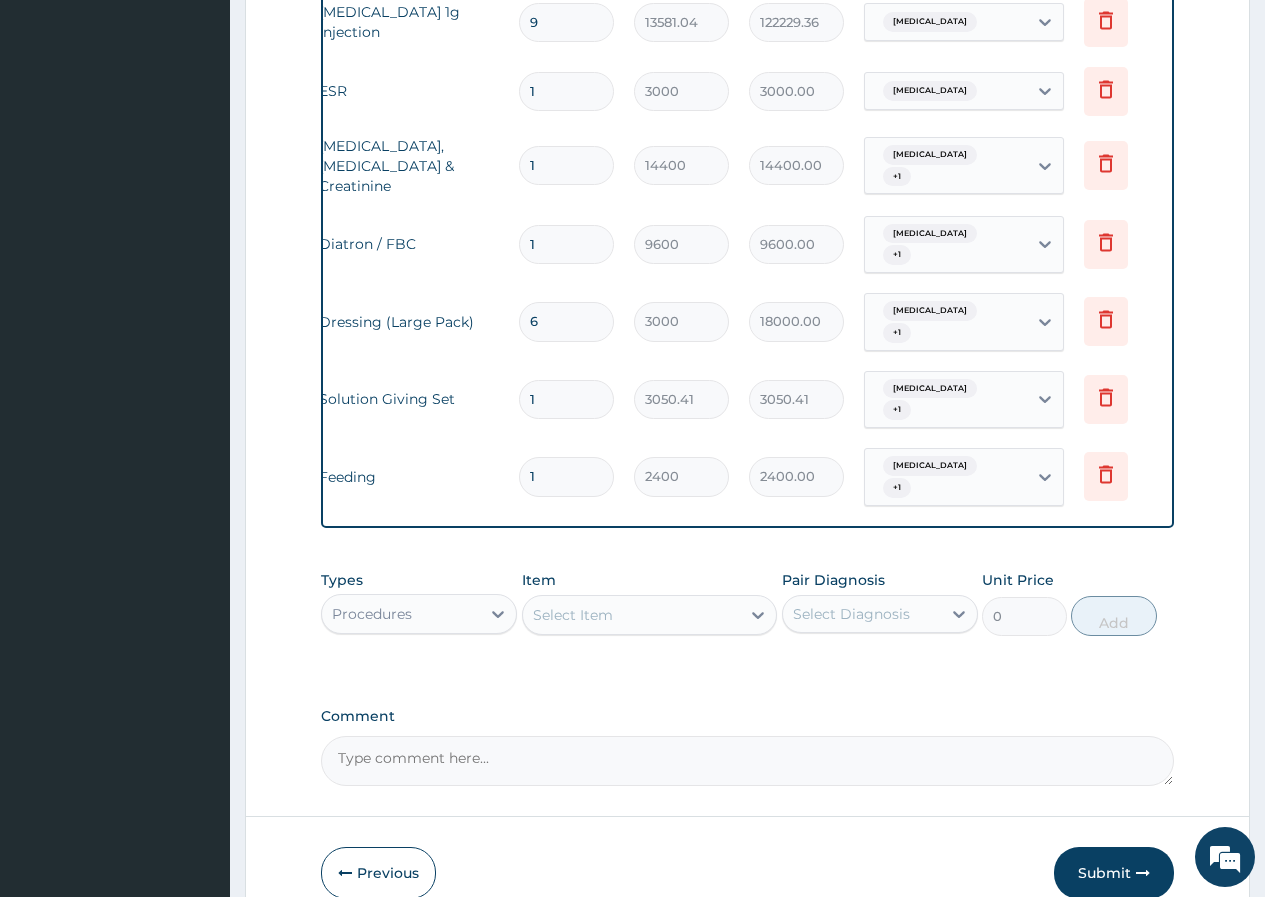 type on "36000.00" 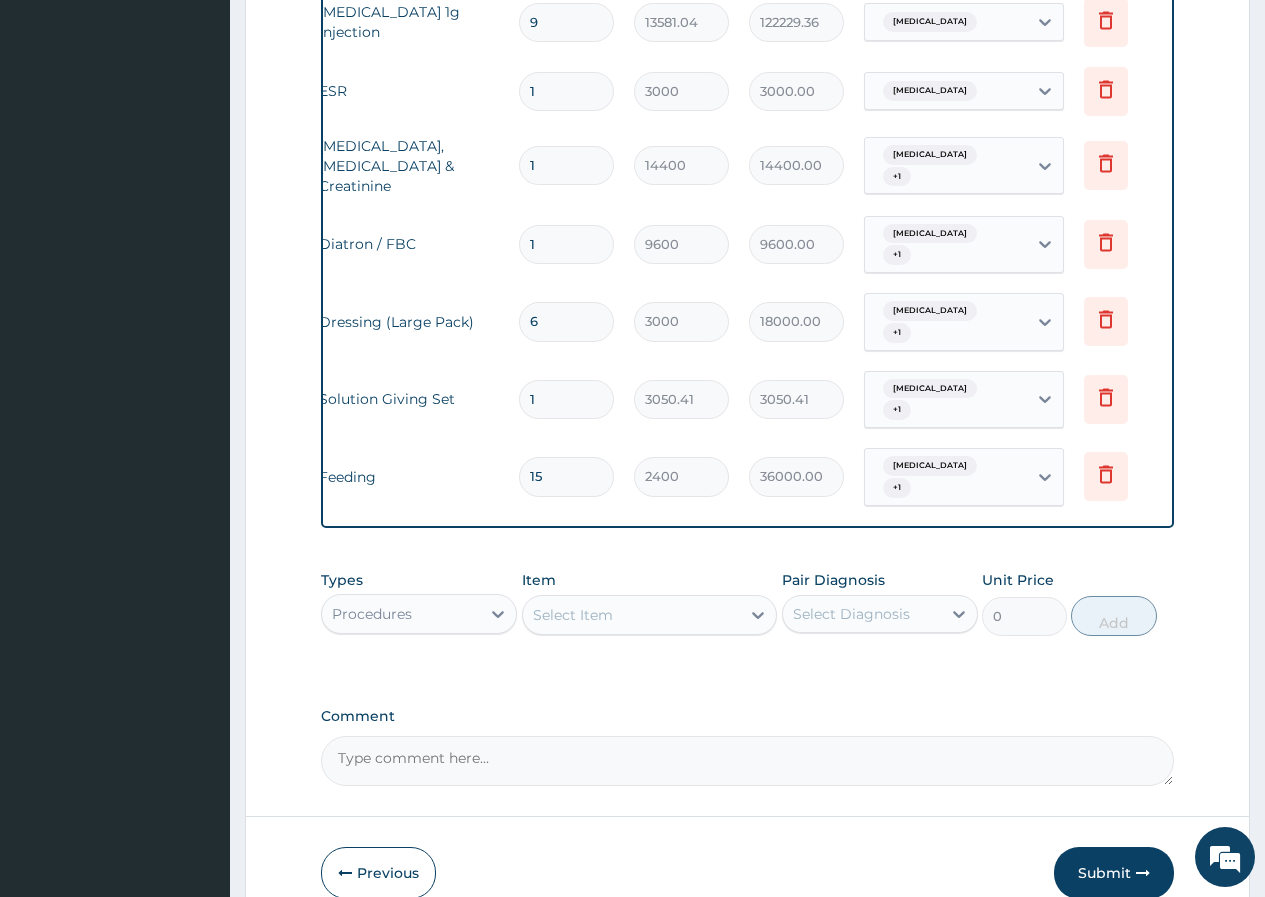 type on "15" 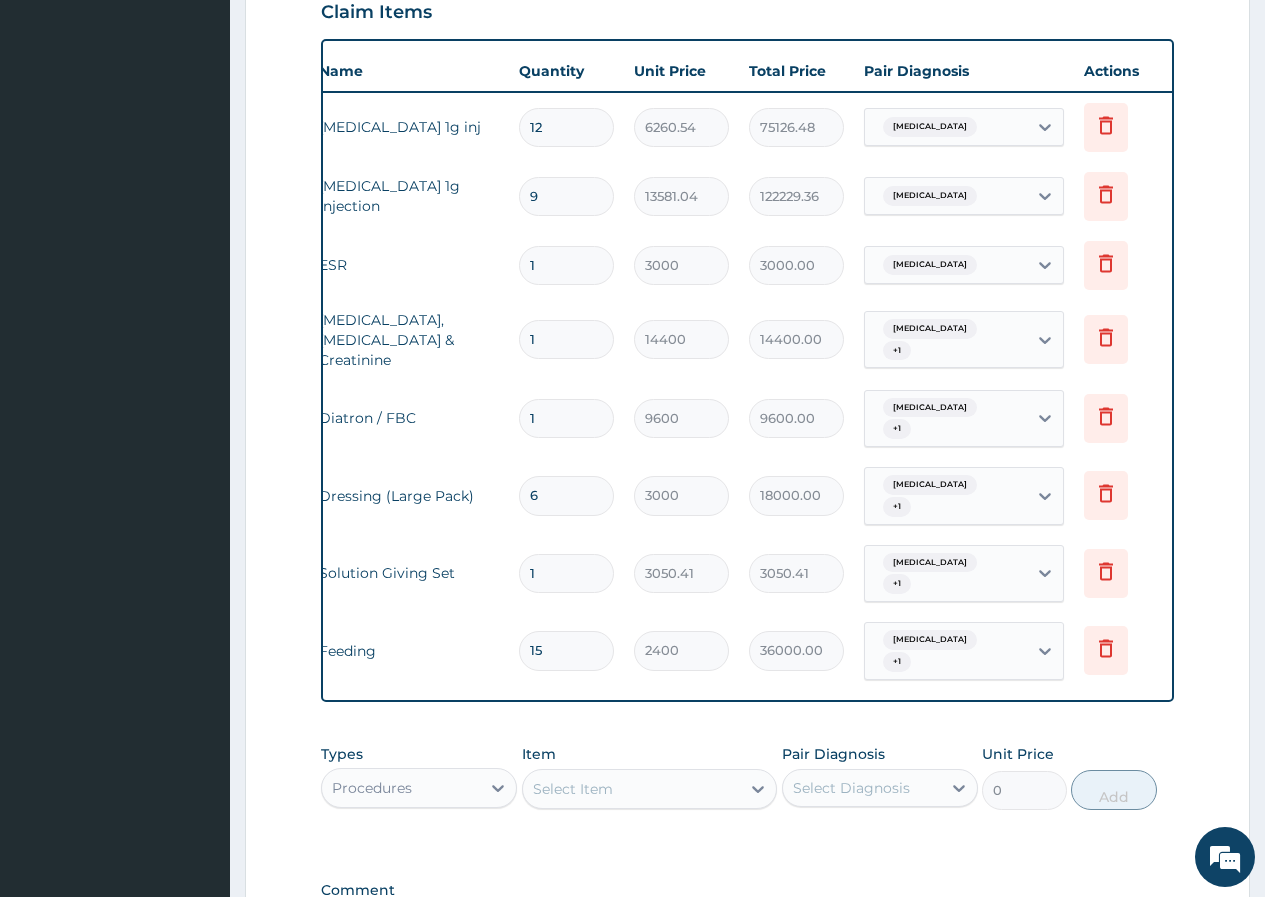 scroll, scrollTop: 648, scrollLeft: 0, axis: vertical 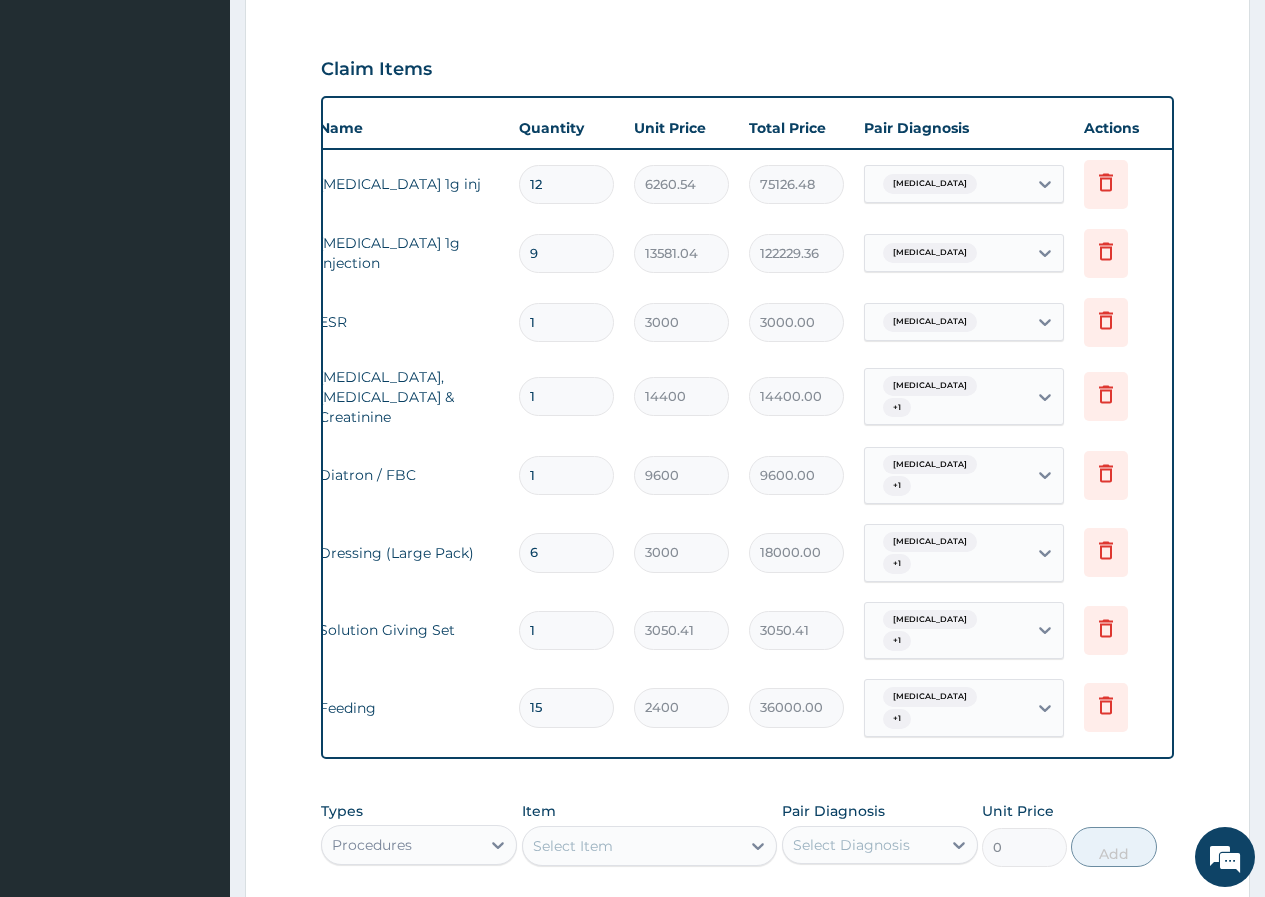 drag, startPoint x: 547, startPoint y: 258, endPoint x: 523, endPoint y: 252, distance: 24.738634 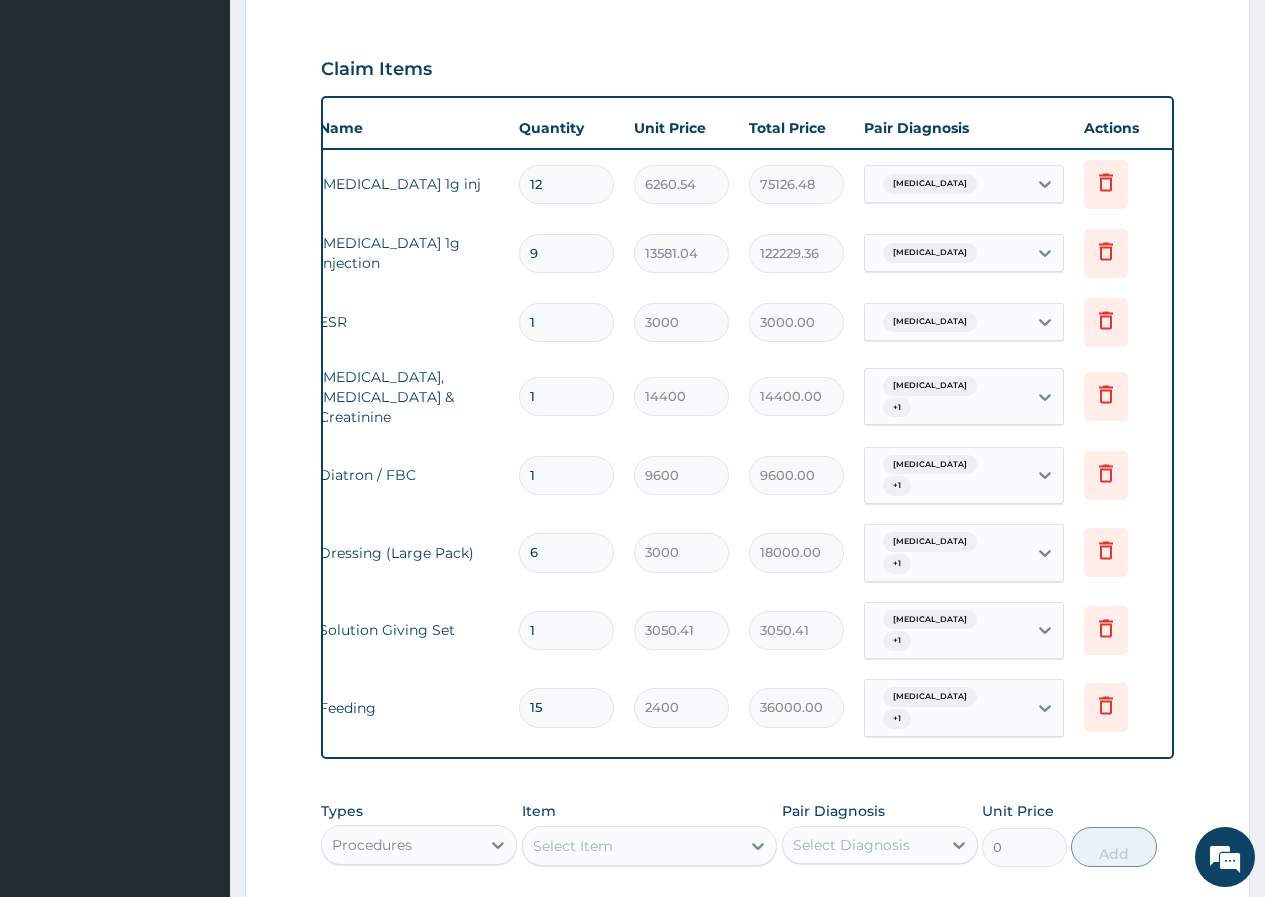 type on "1" 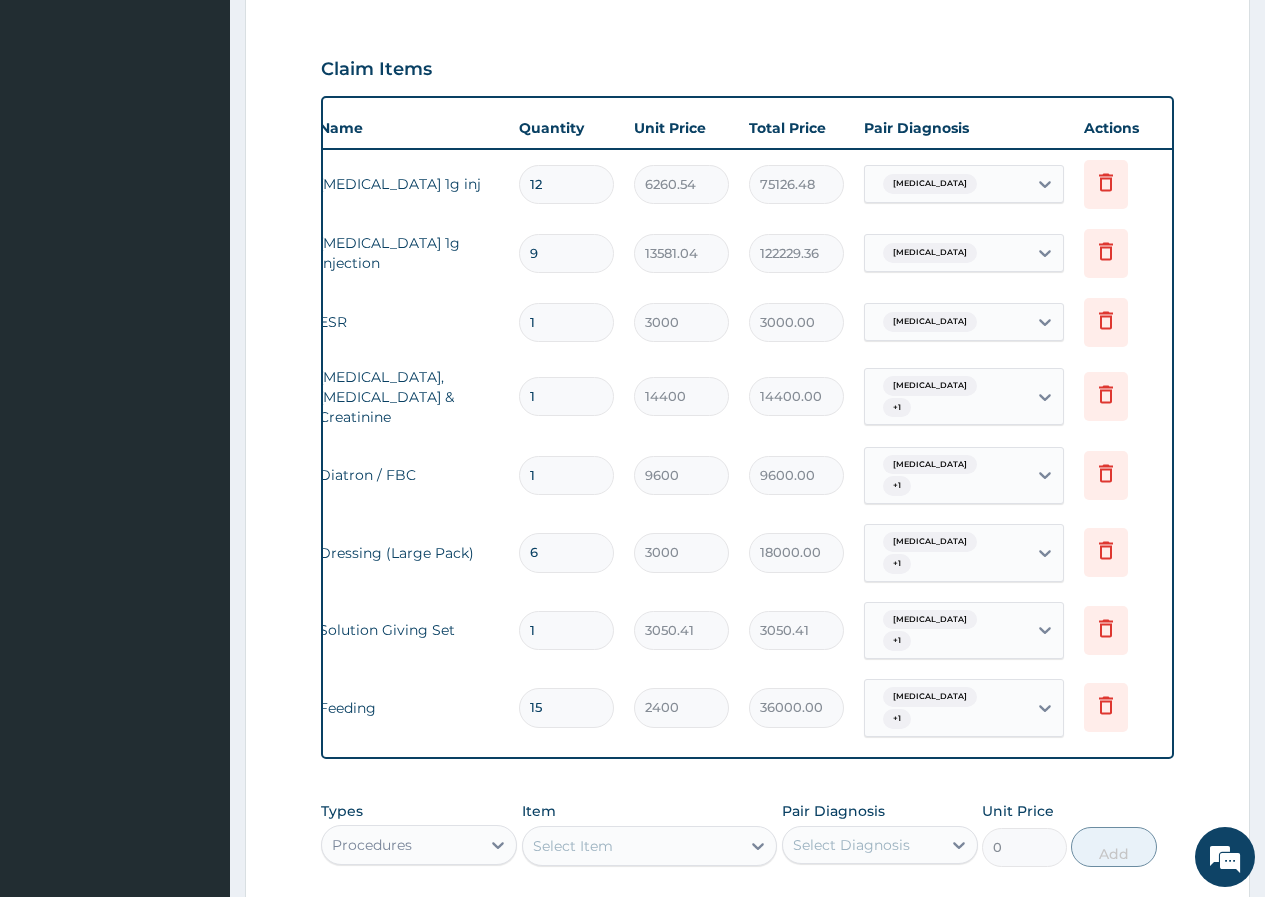 type on "13581.04" 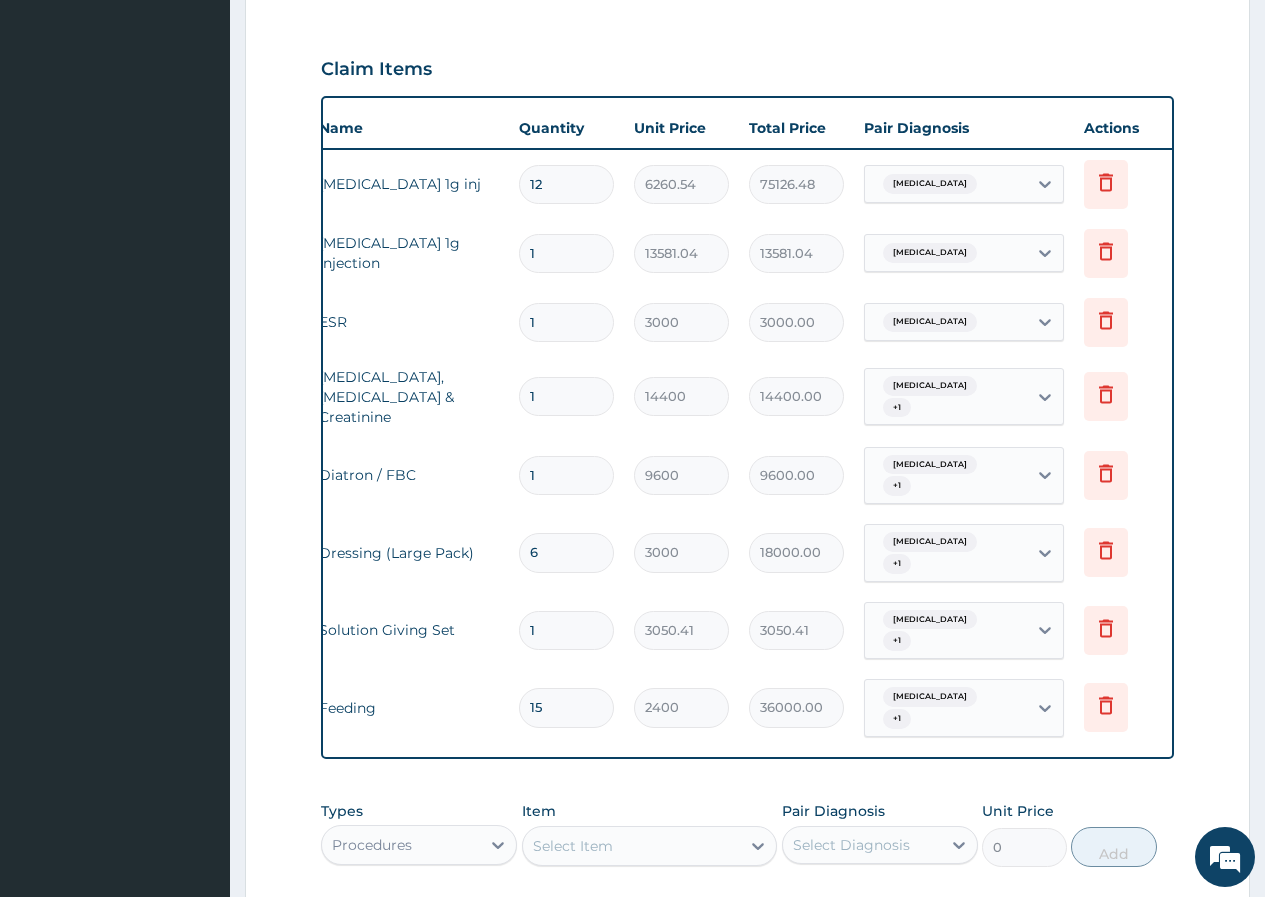 type on "15" 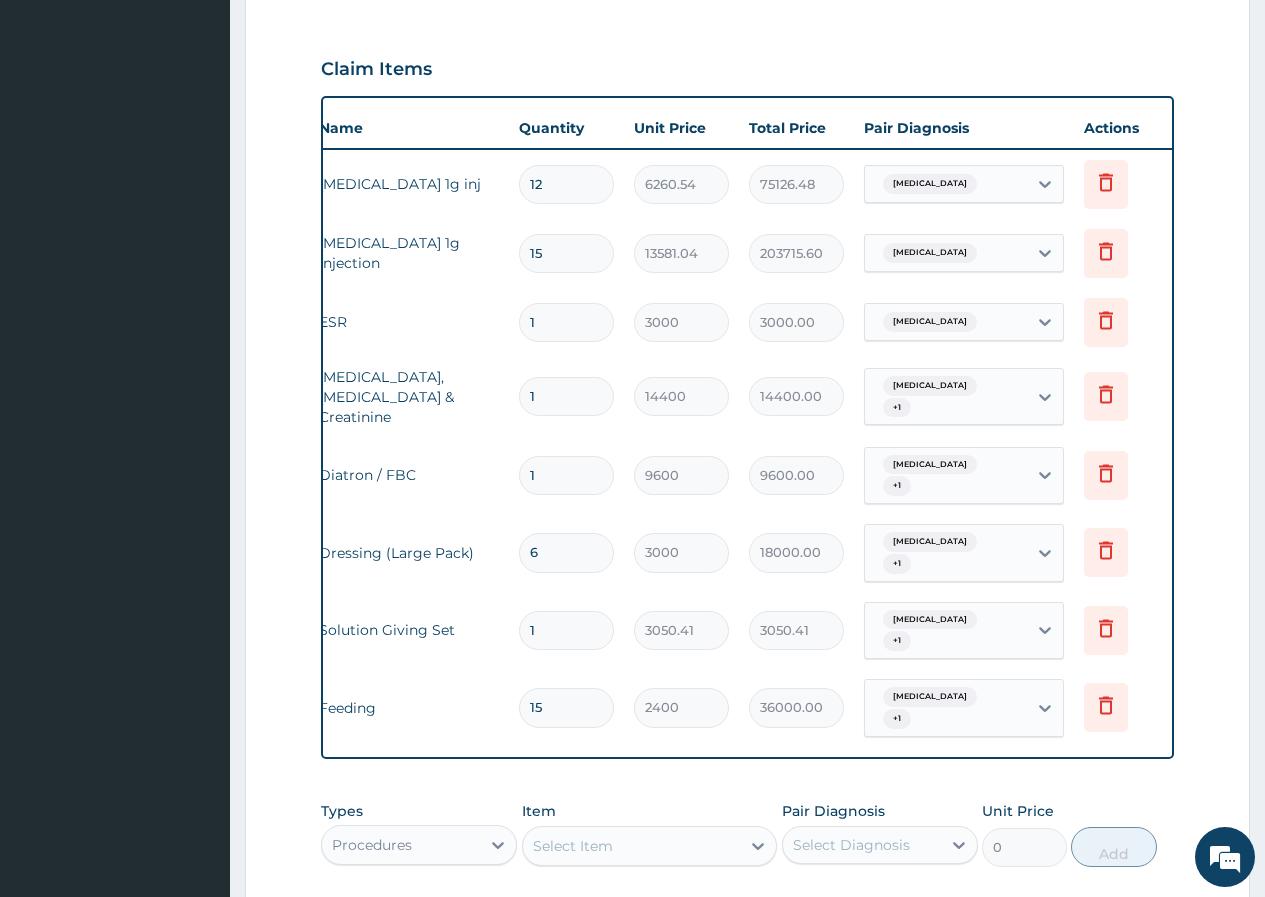 type on "15" 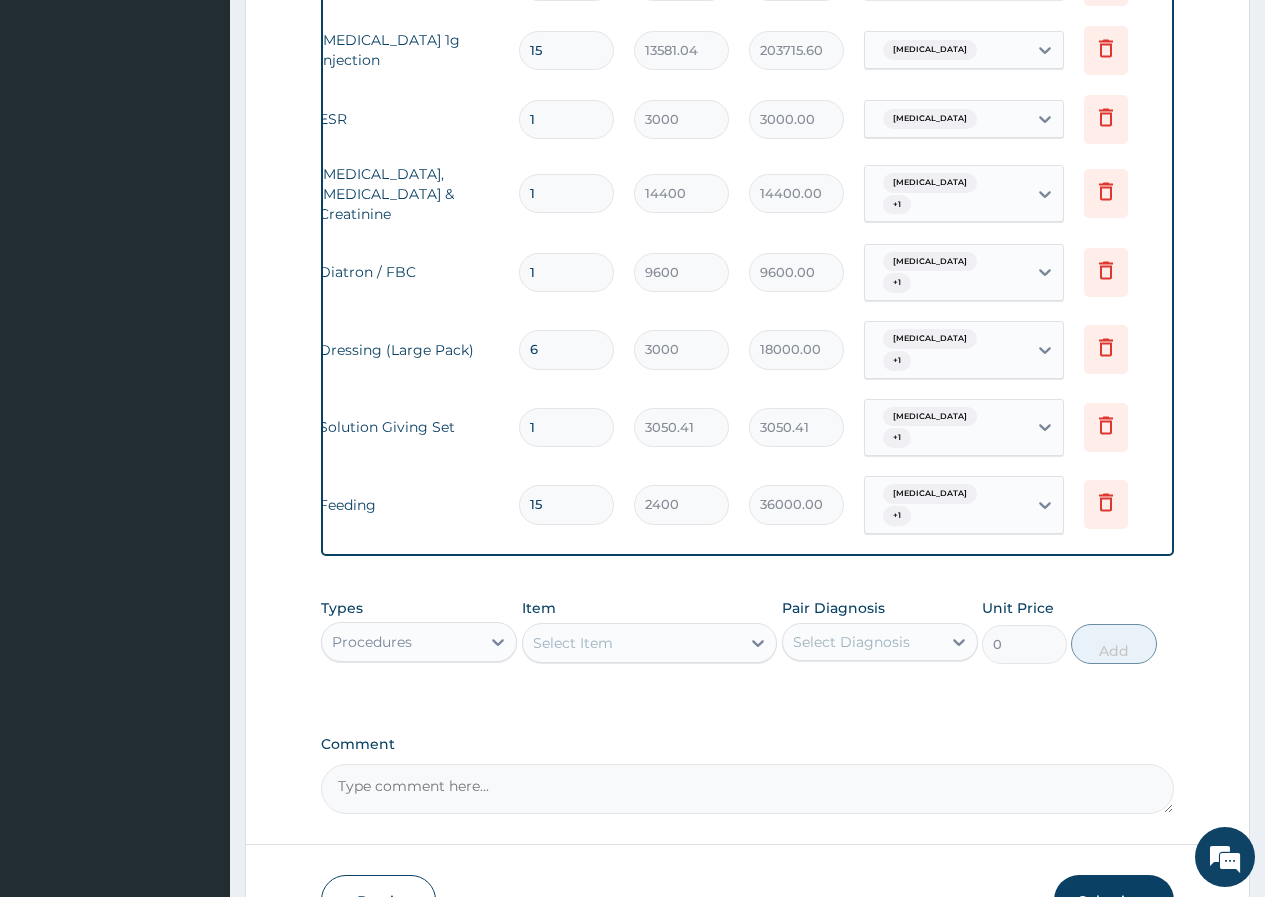 scroll, scrollTop: 948, scrollLeft: 0, axis: vertical 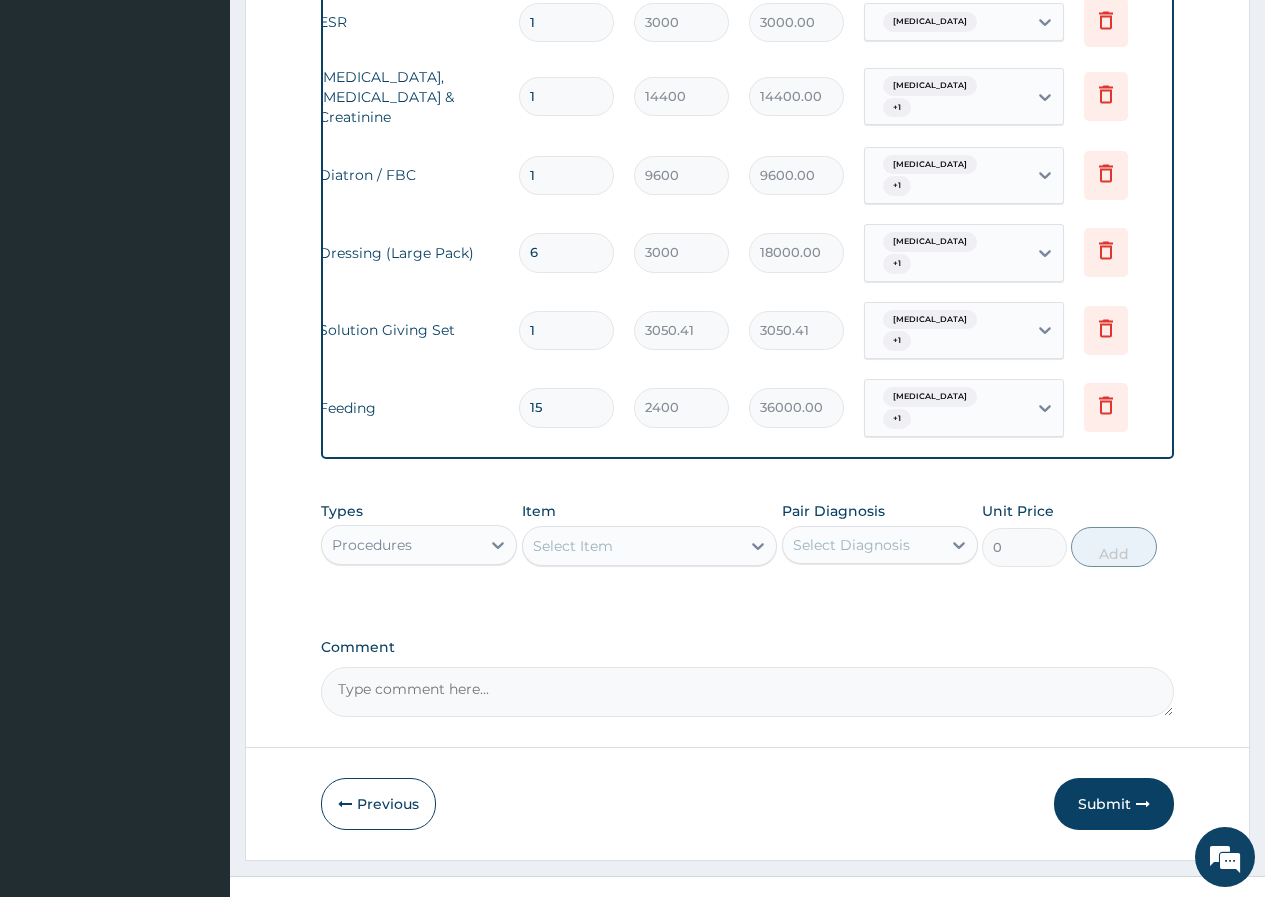 click on "Select Item" at bounding box center [573, 546] 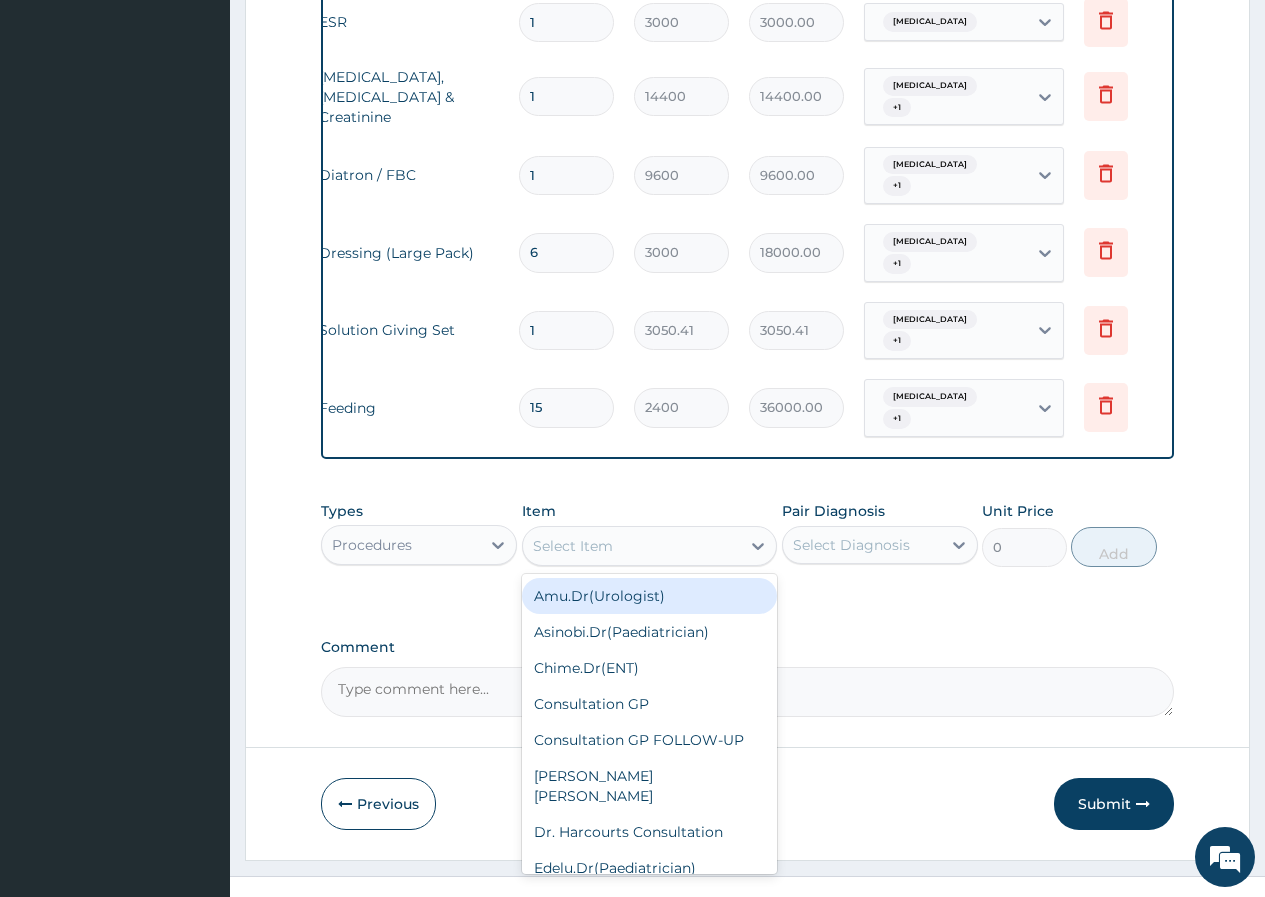 click on "Procedures" at bounding box center (372, 545) 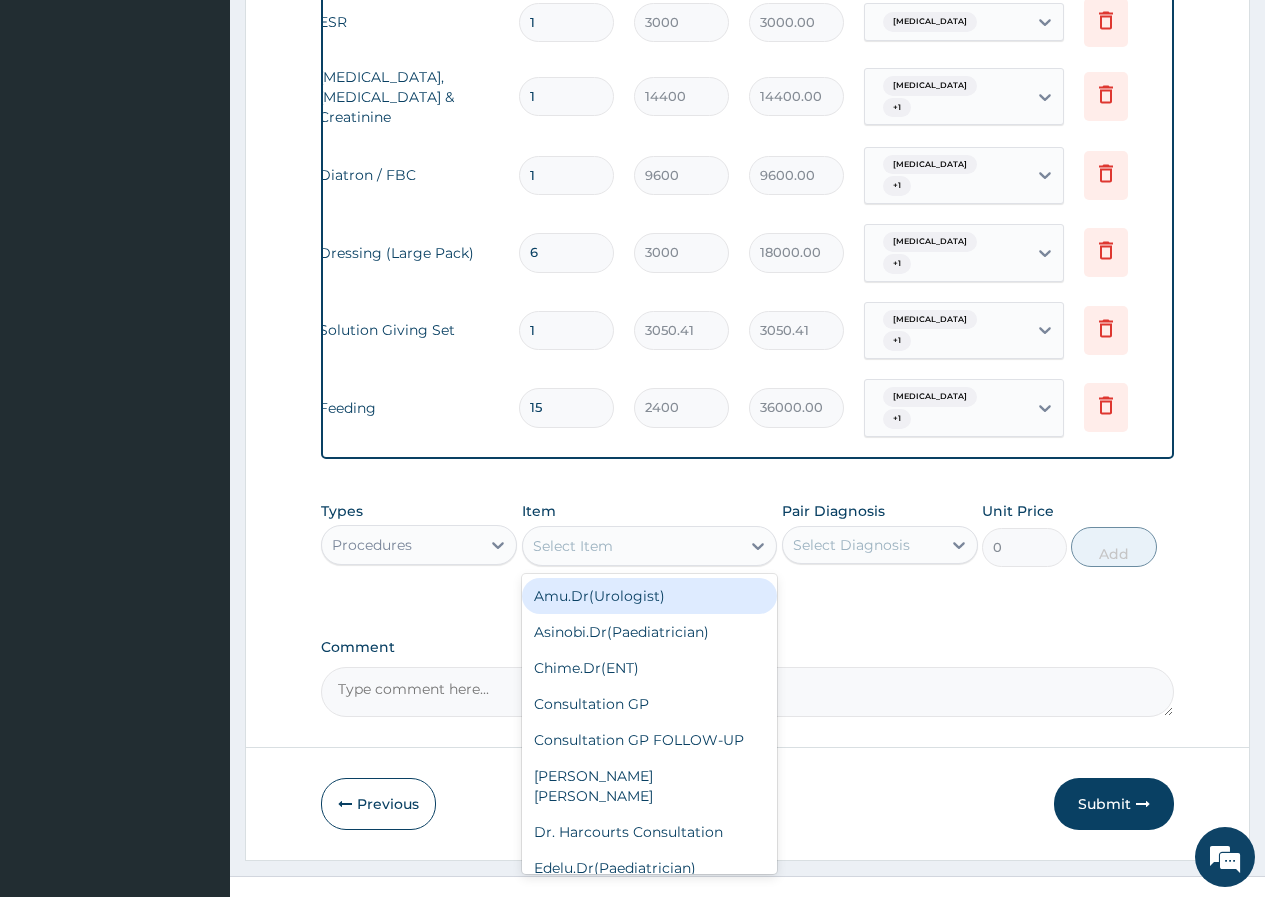 click on "Select Item" at bounding box center [573, 546] 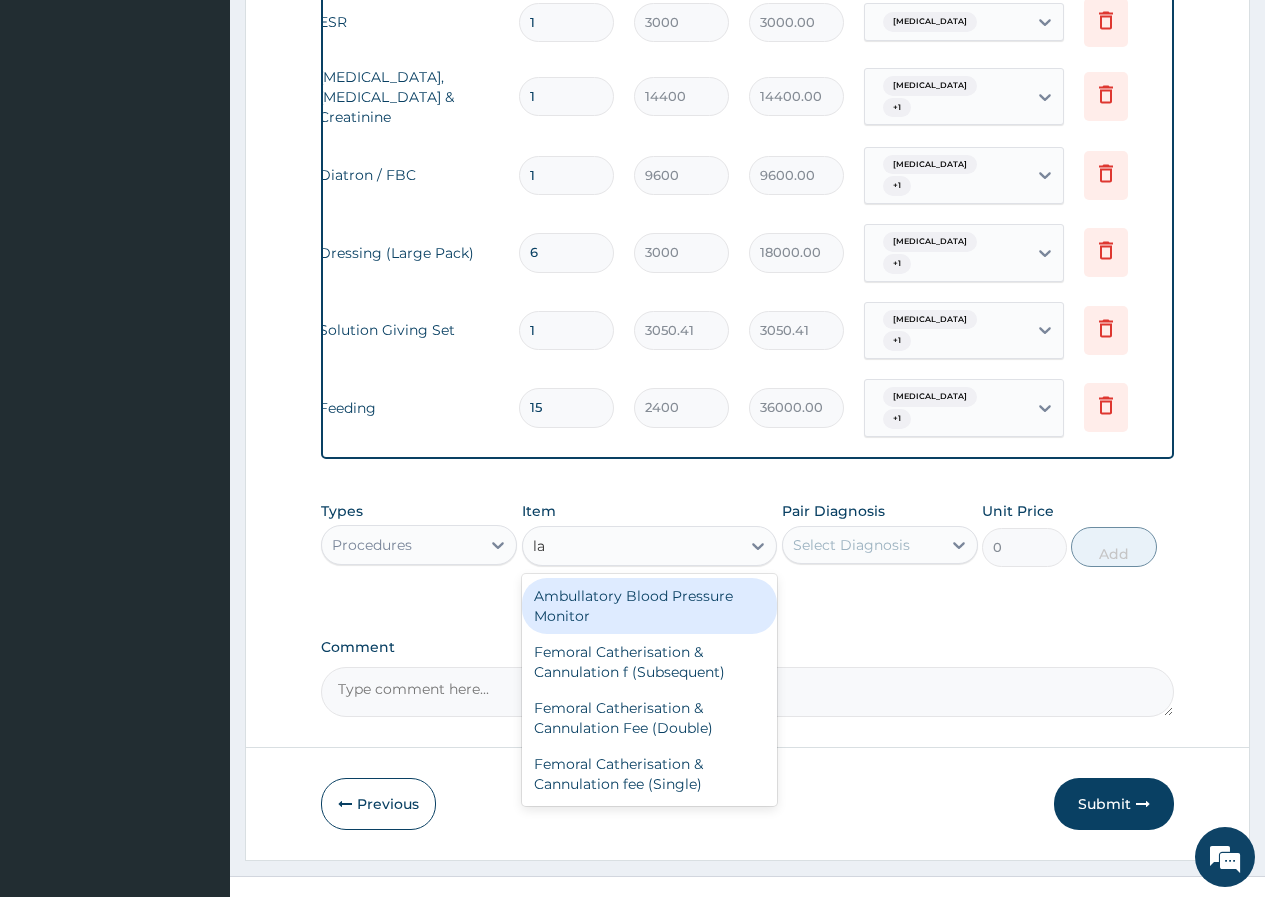 type on "l" 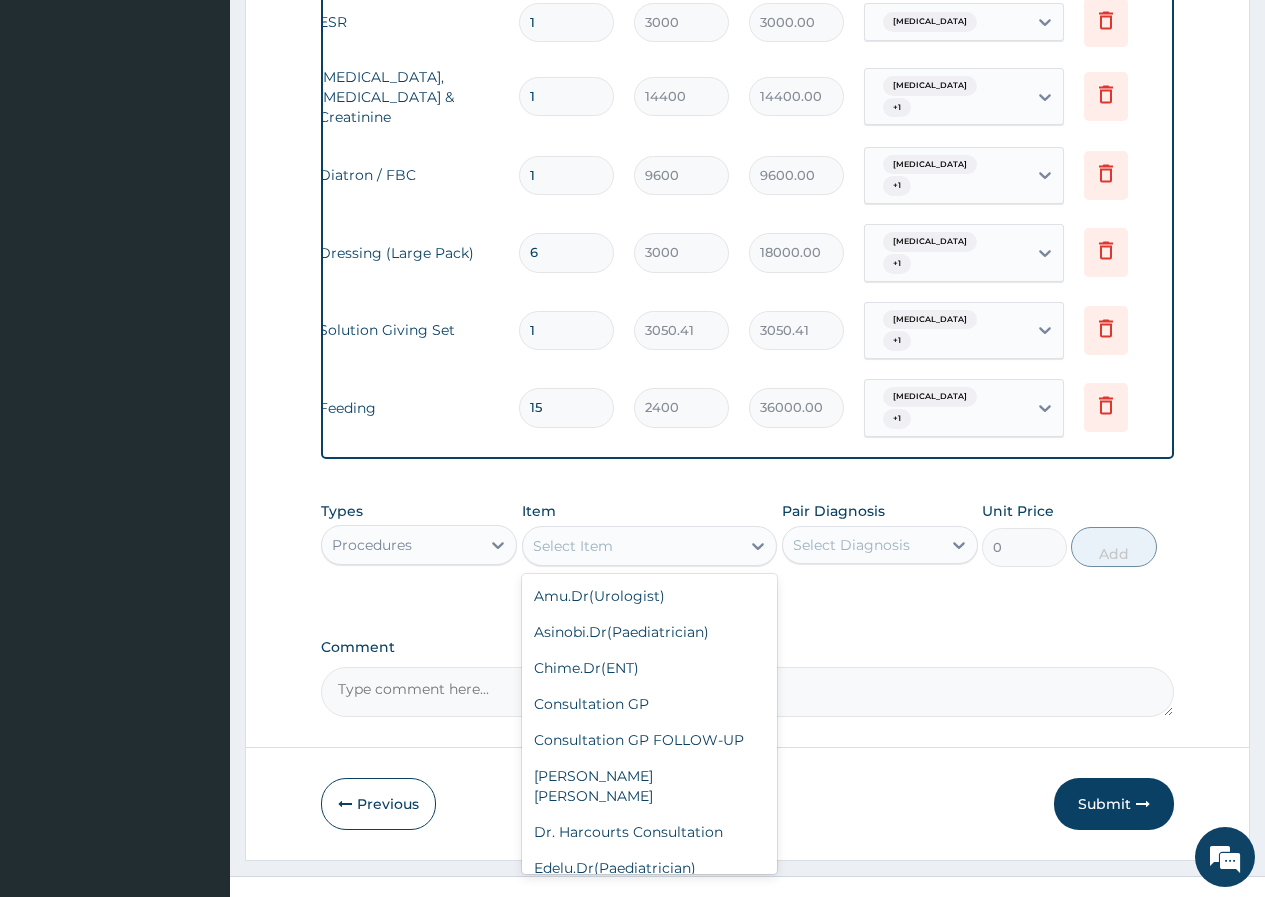 click on "Procedures" at bounding box center [372, 545] 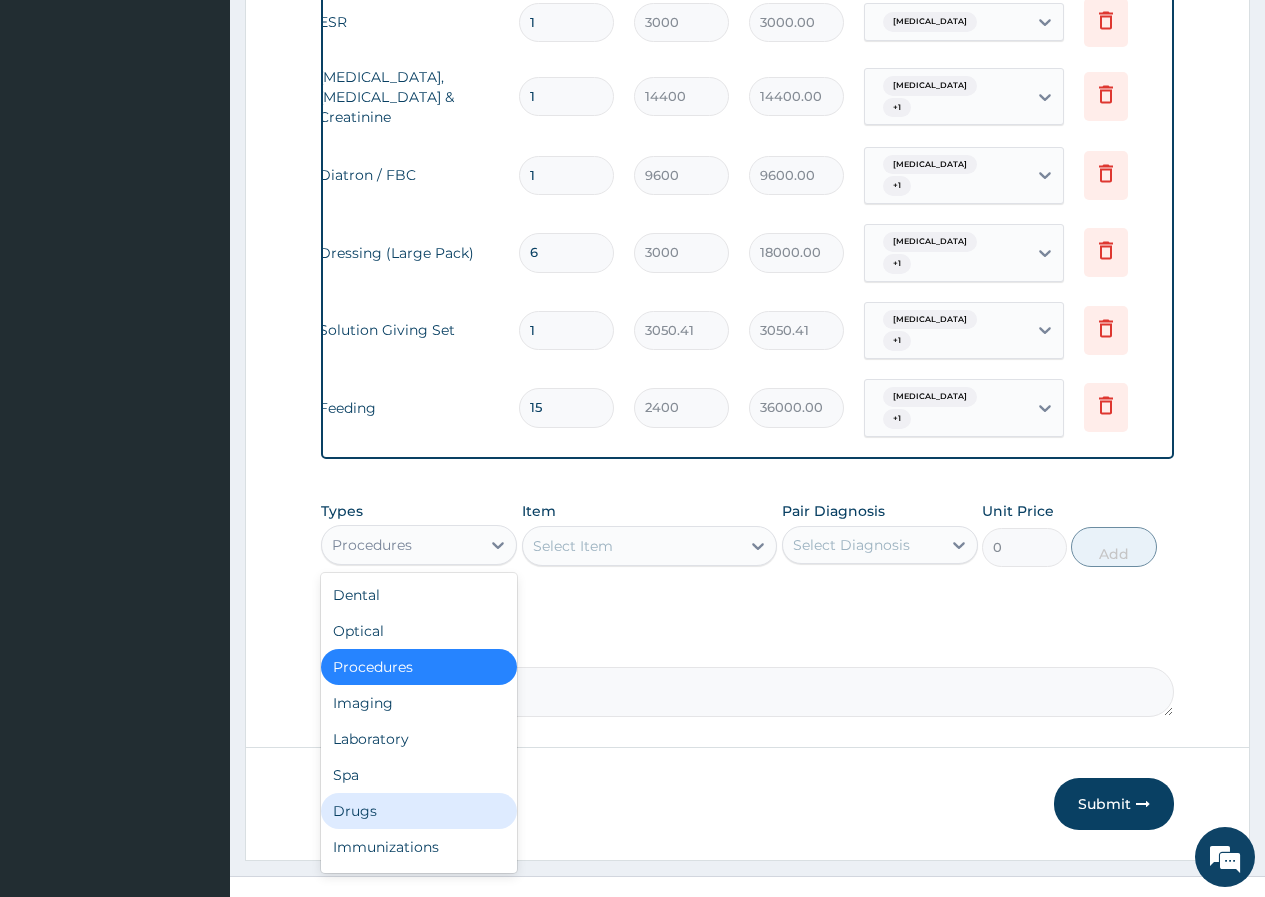click on "Drugs" at bounding box center (419, 811) 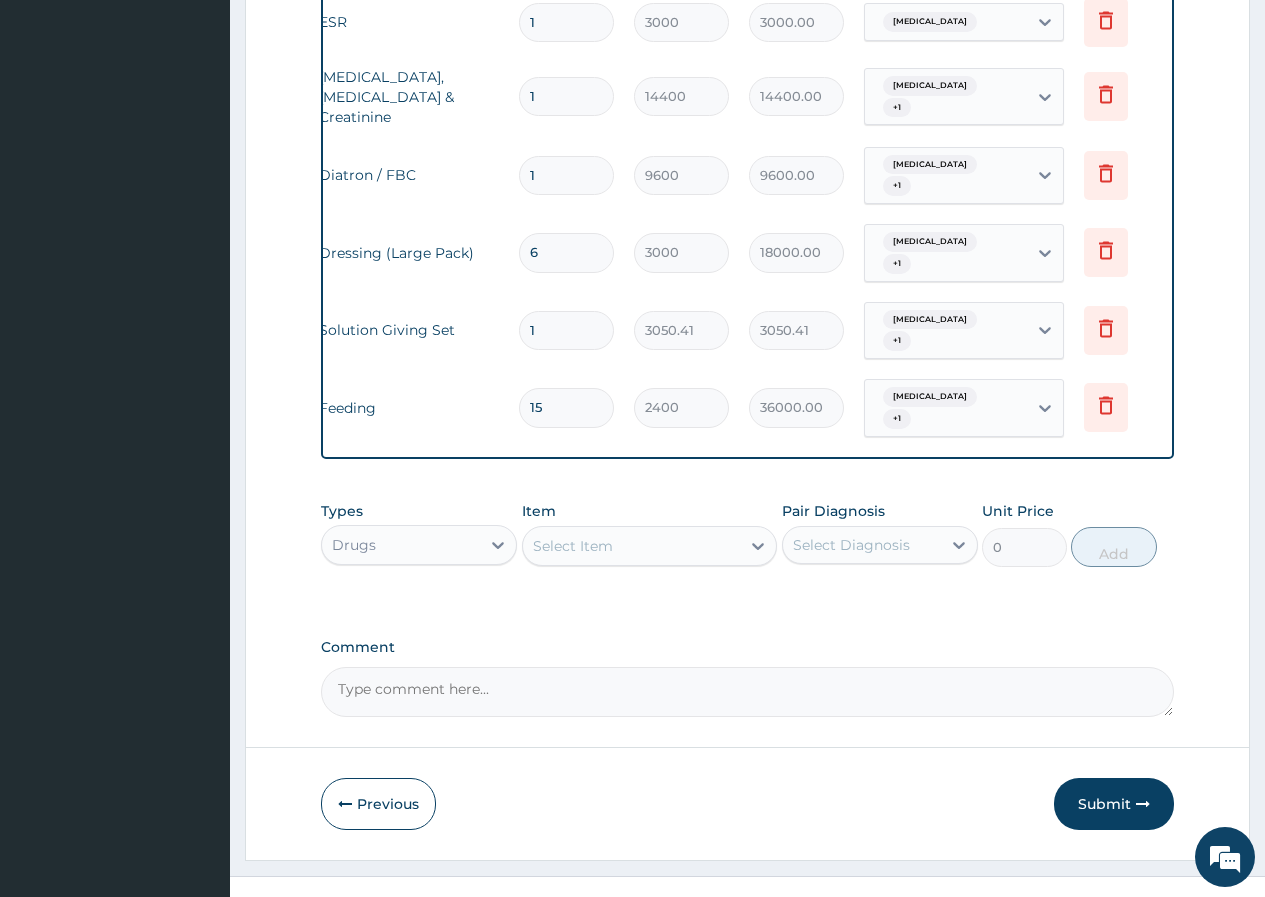 click on "Select Item" at bounding box center (573, 546) 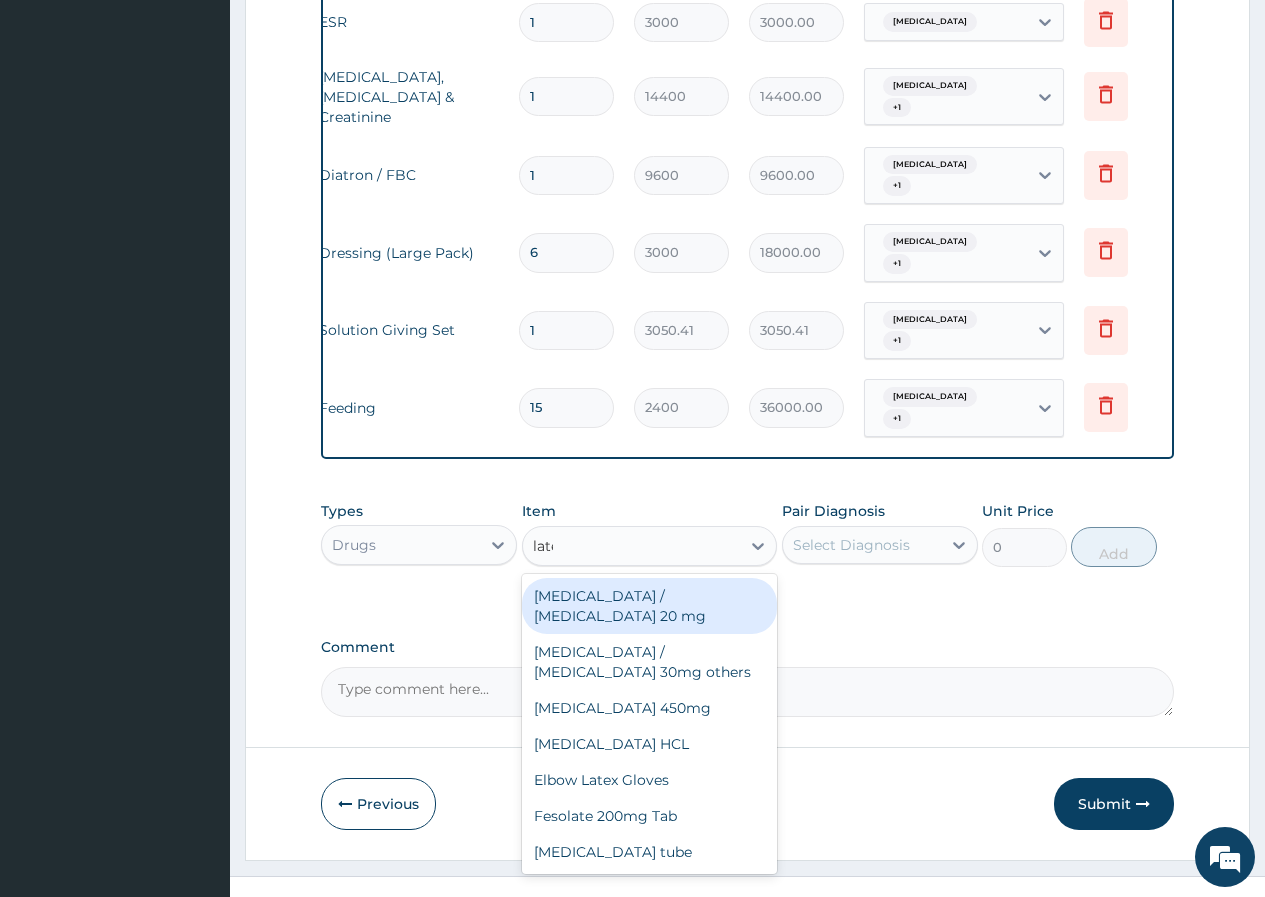 type on "latex" 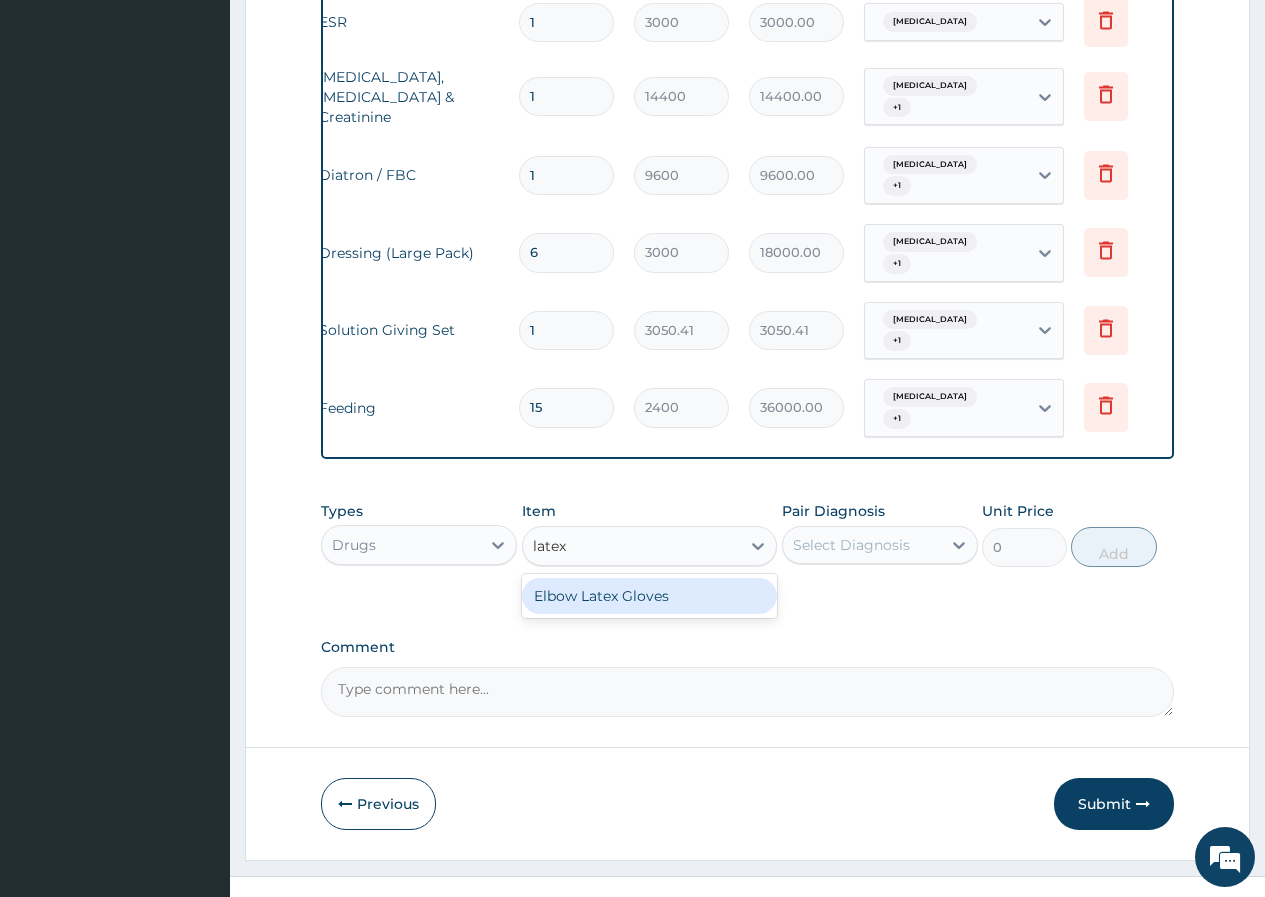 click on "Elbow Latex Gloves" at bounding box center (650, 596) 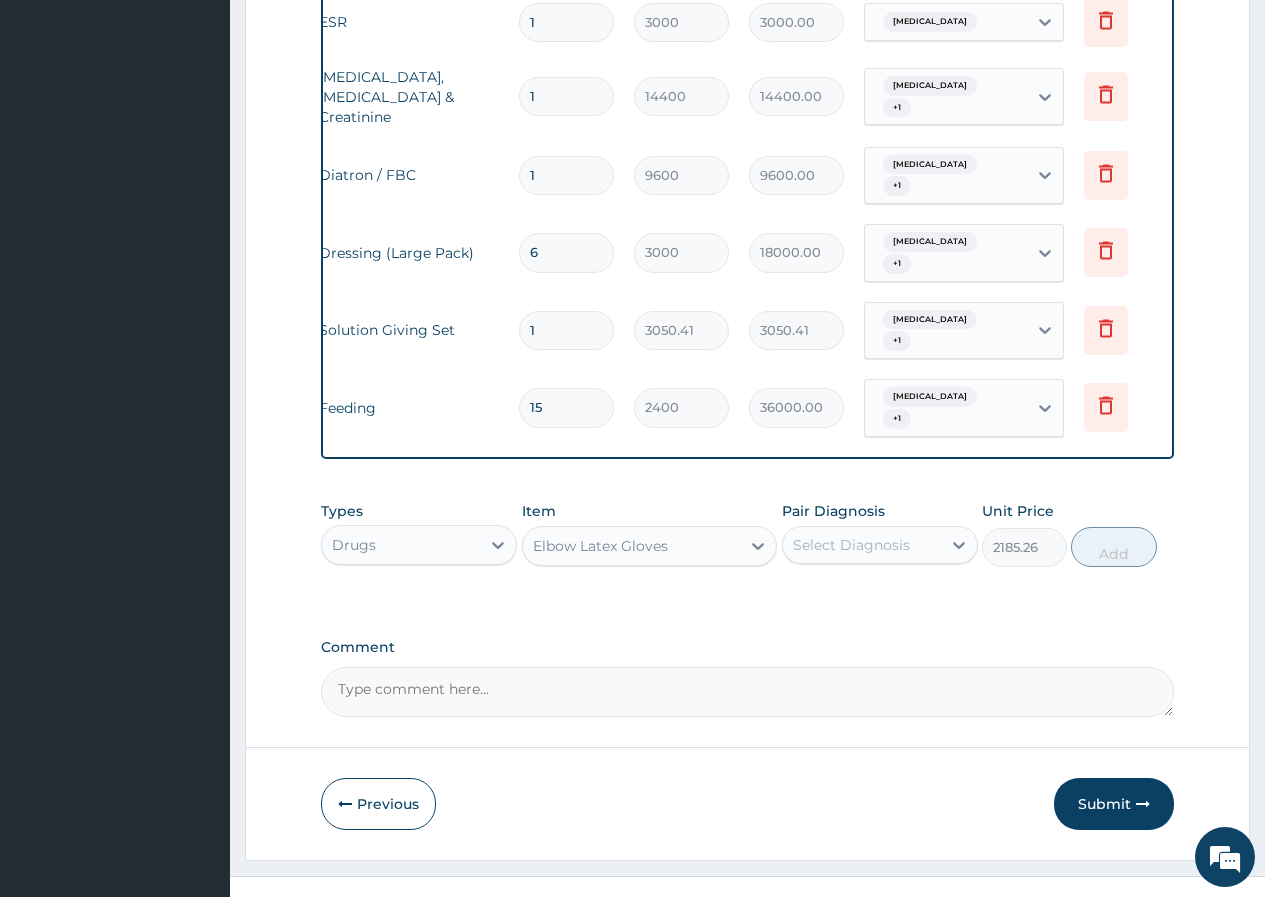 click on "Select Diagnosis" at bounding box center (851, 545) 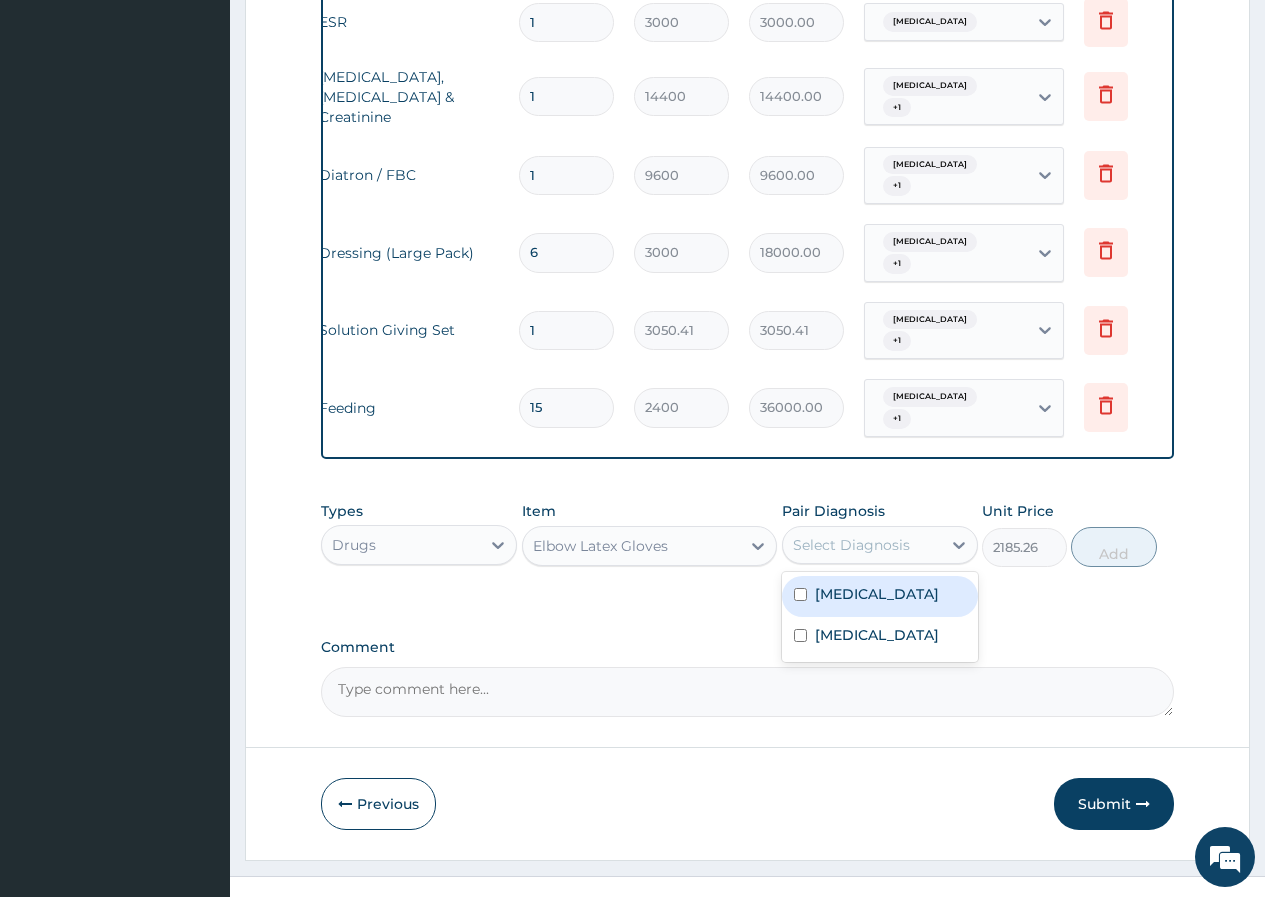 click on "Cellulitis" at bounding box center (877, 594) 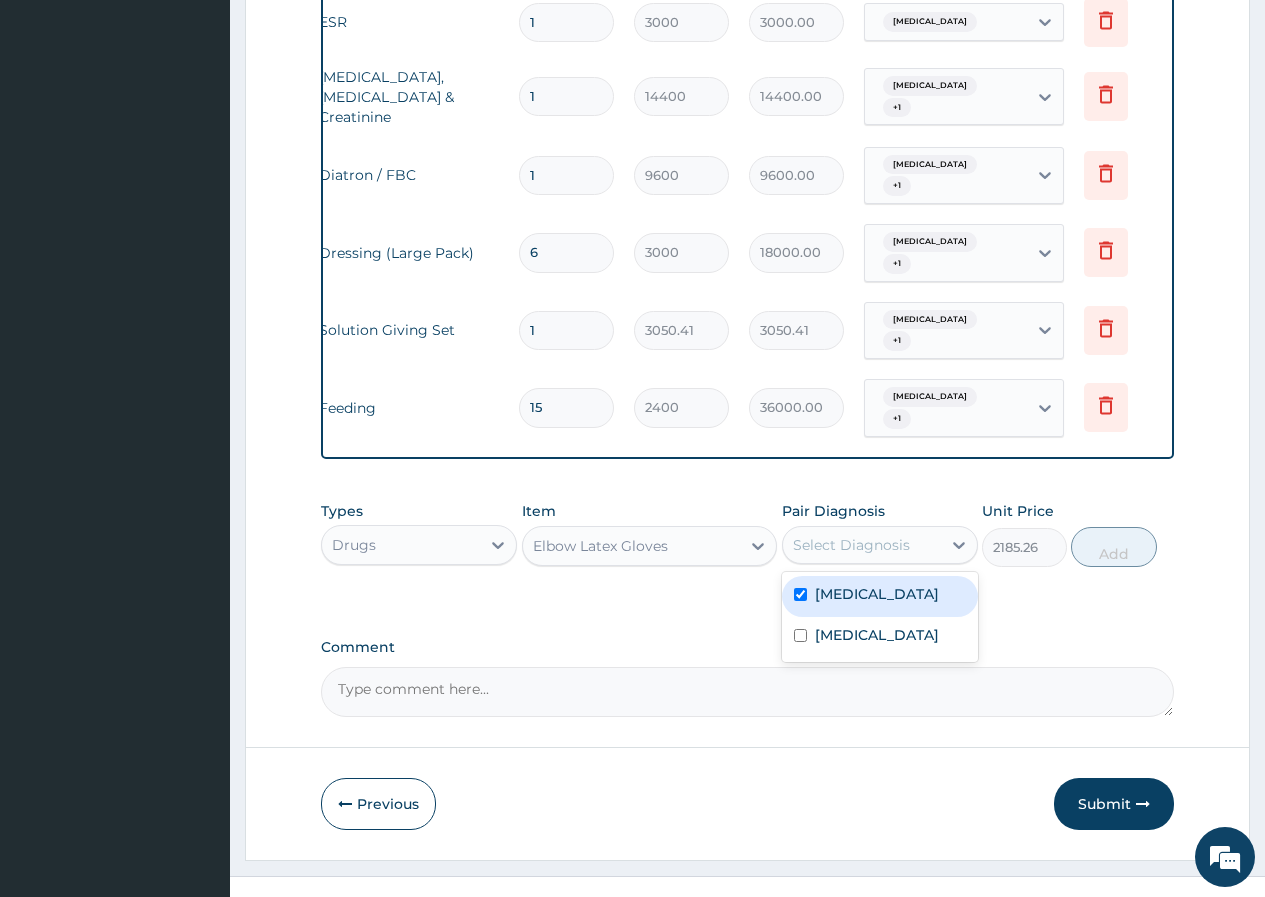 checkbox on "true" 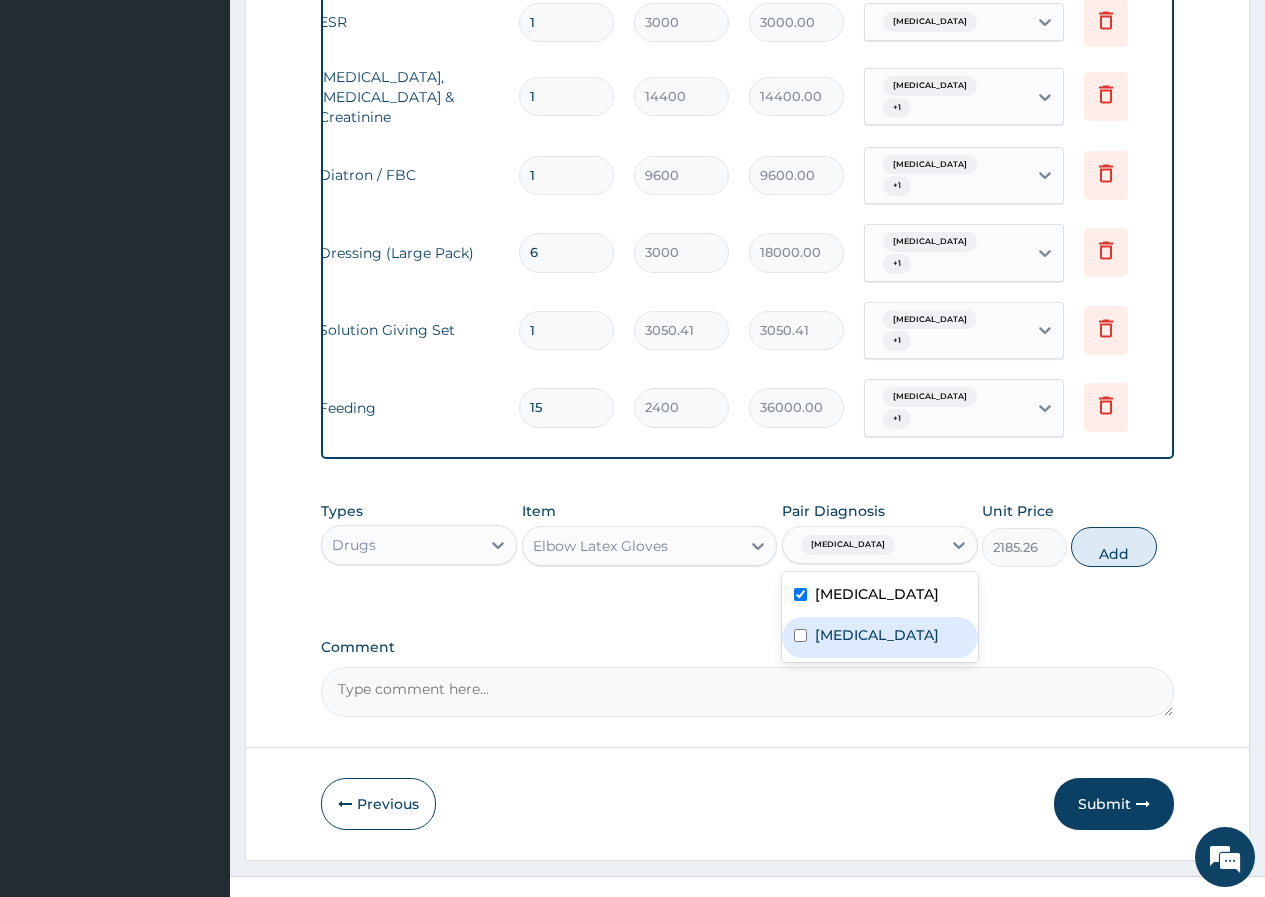 click on "Bacteremia" at bounding box center (877, 635) 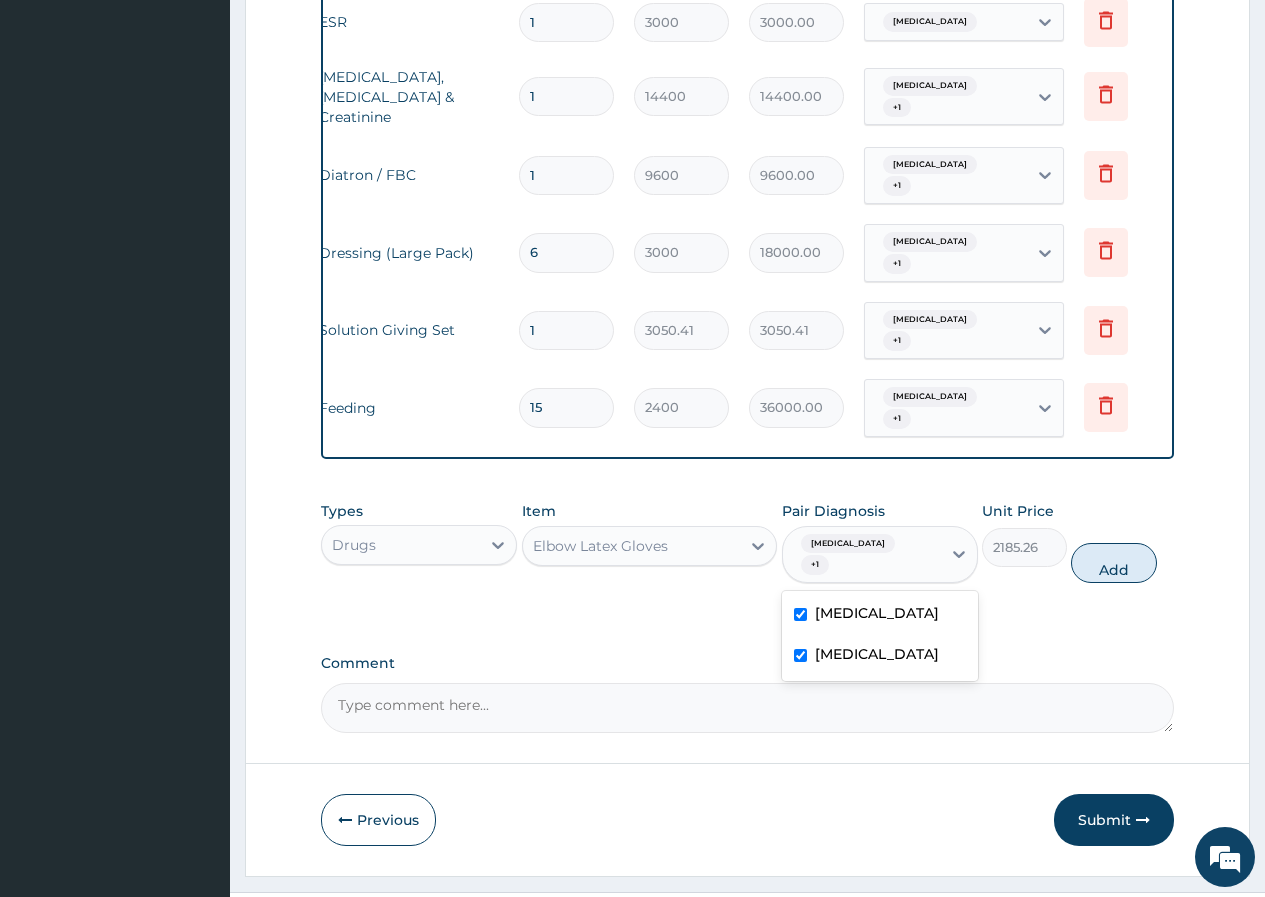 checkbox on "true" 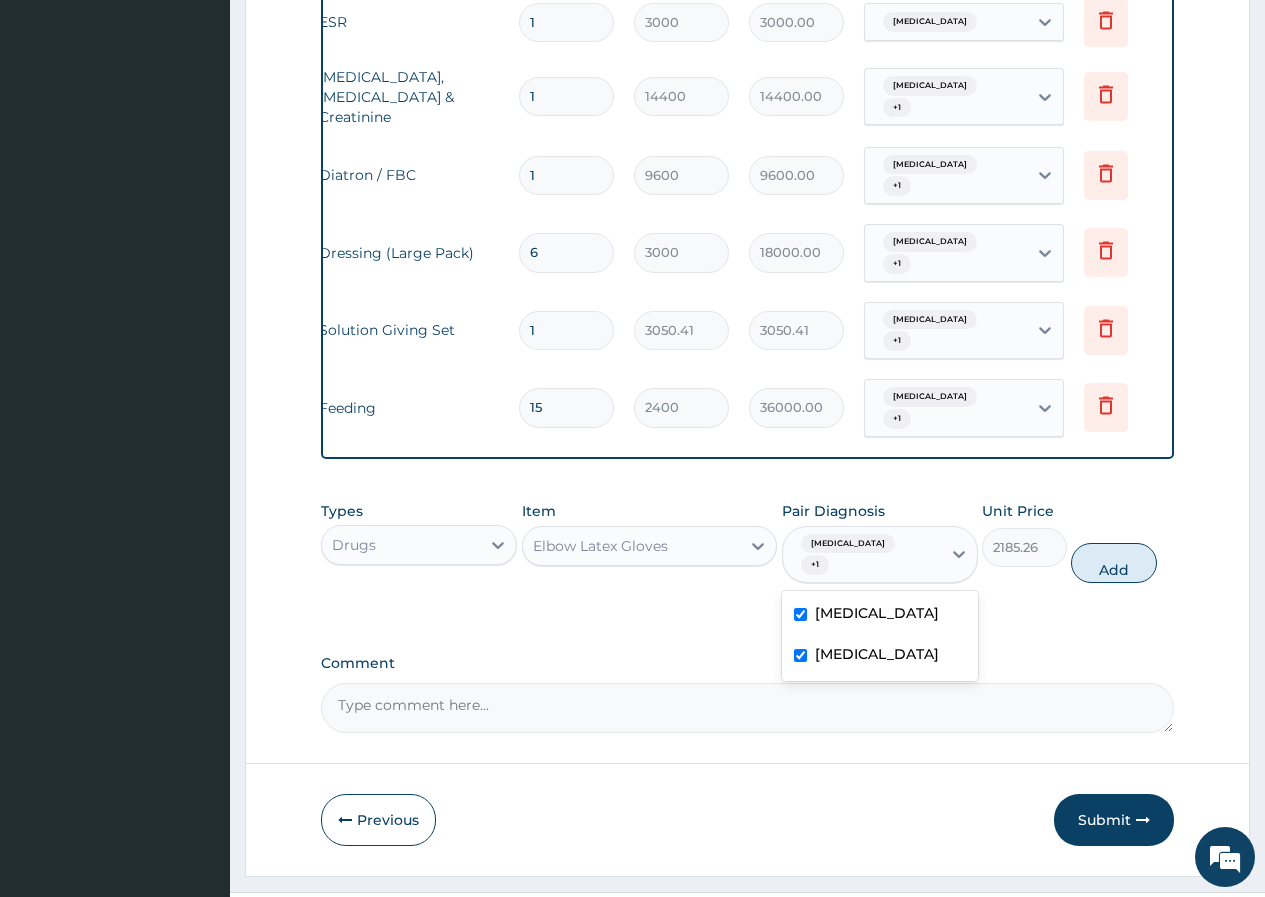 click on "Add" at bounding box center (1113, 563) 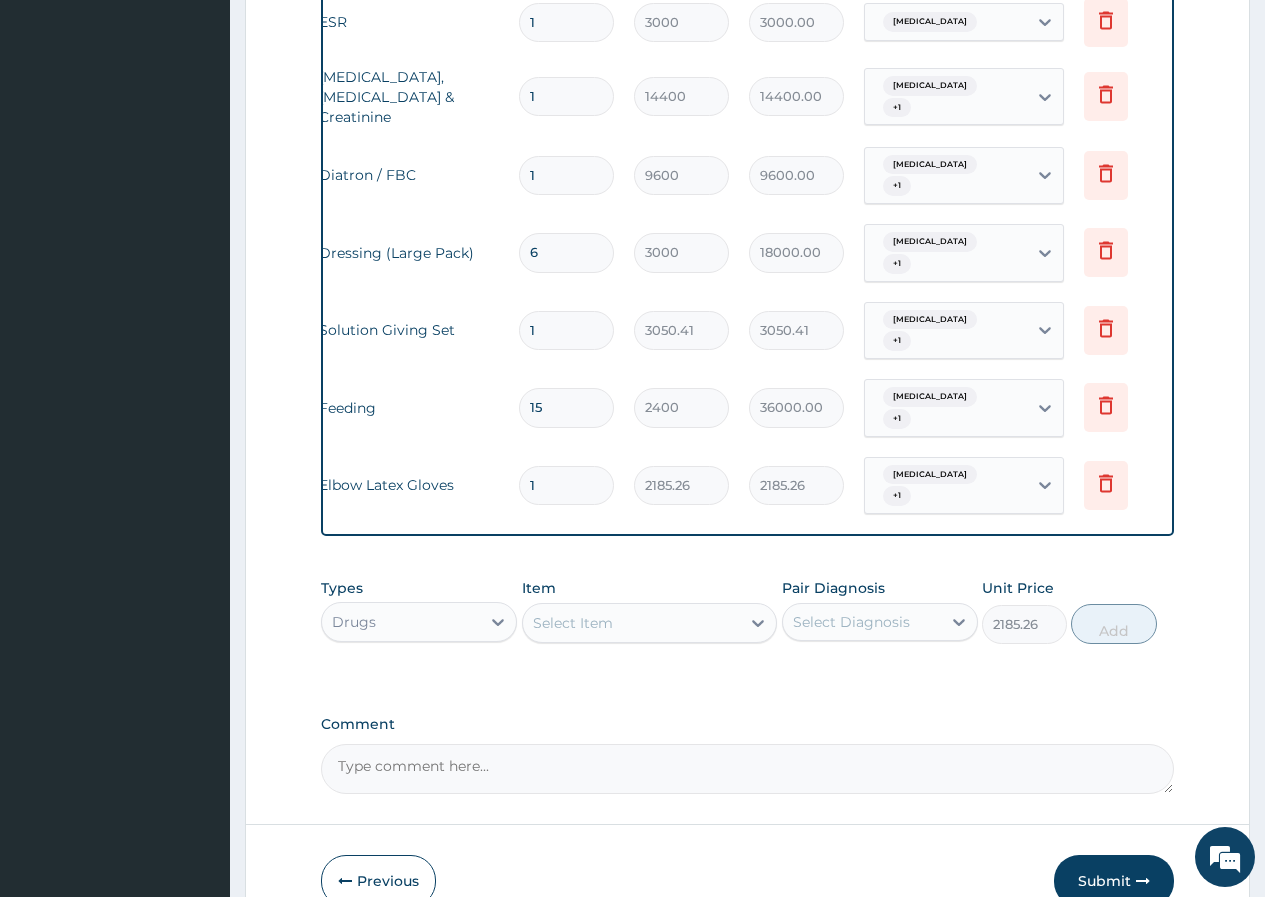 type on "0" 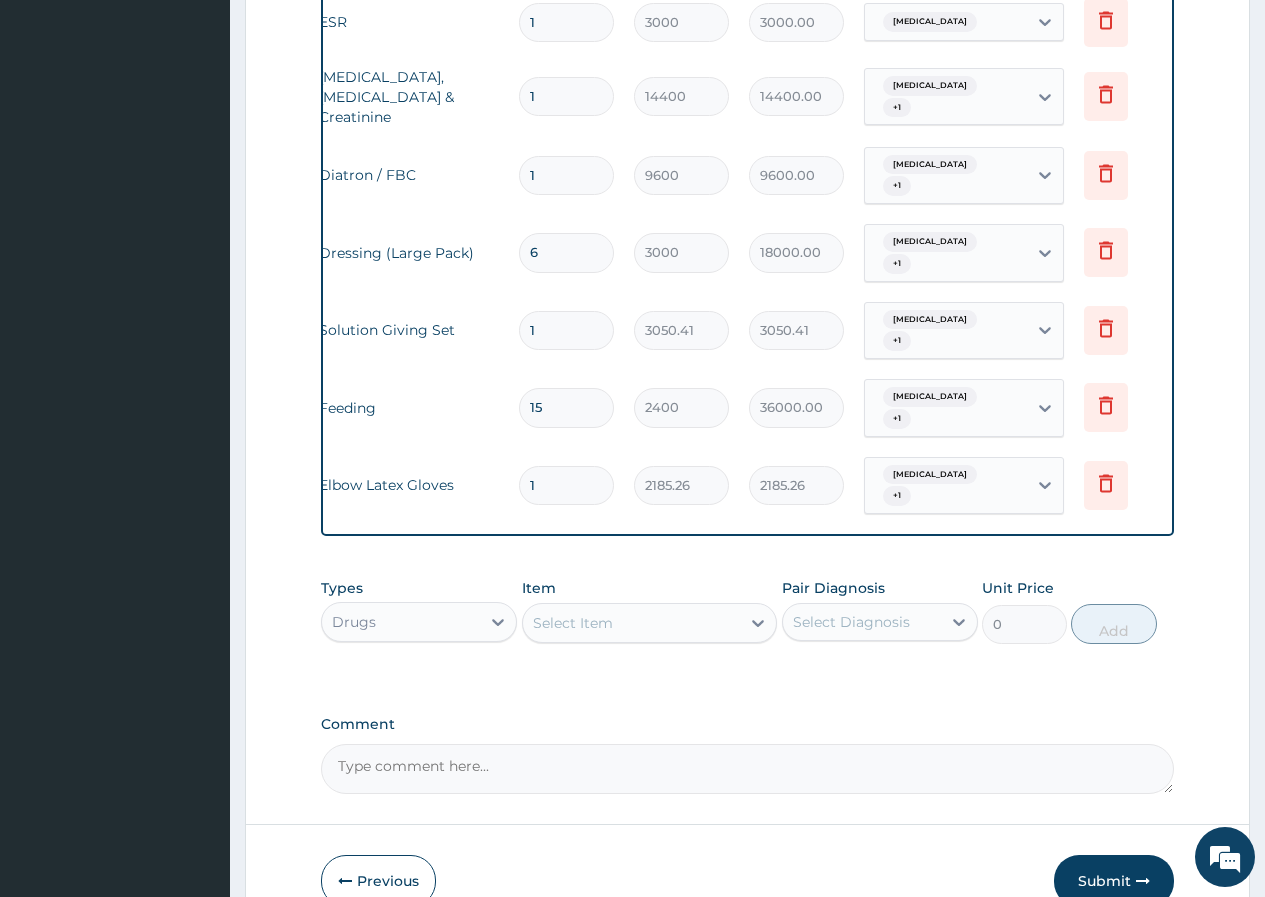 click on "1" at bounding box center [566, 485] 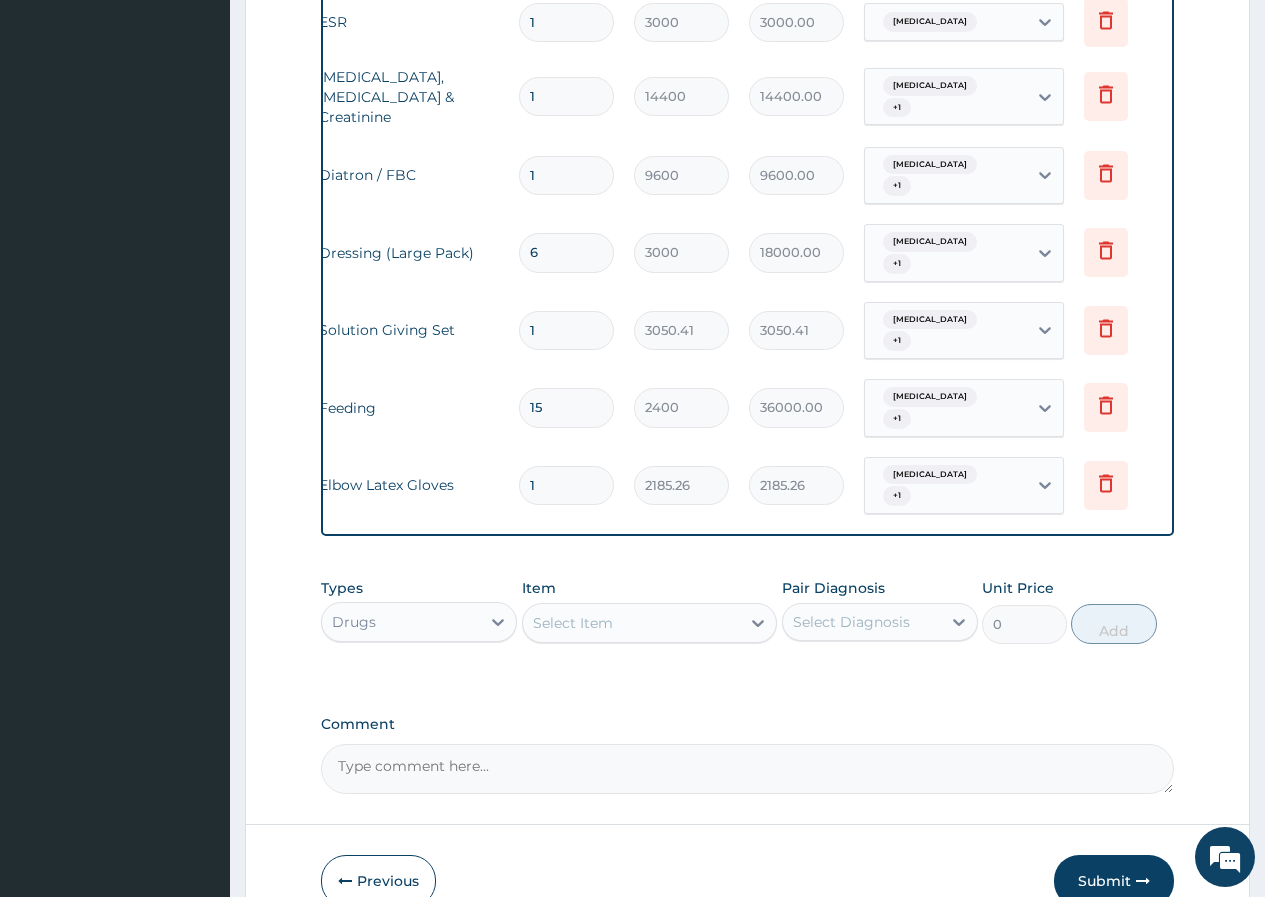 type on "10" 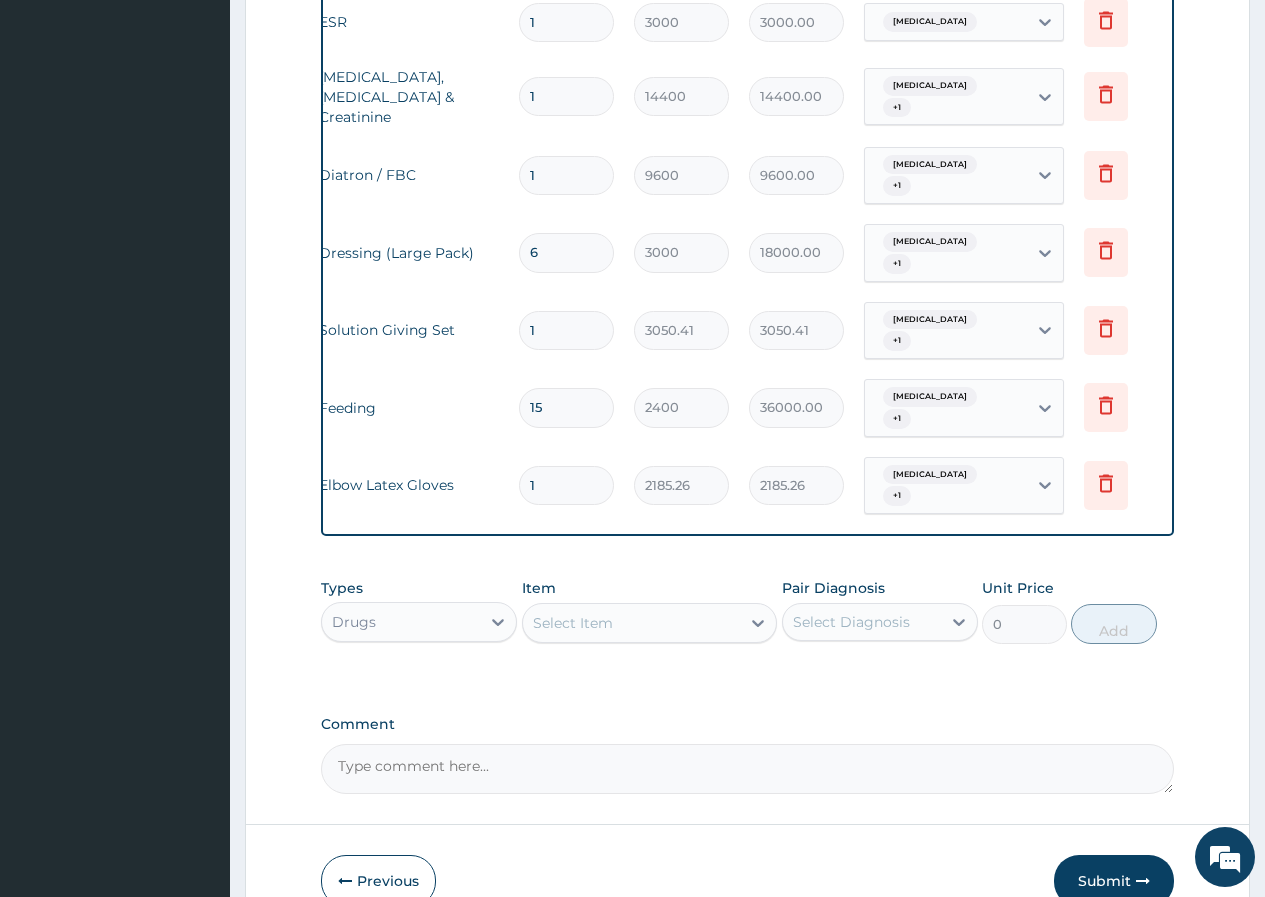 type on "21852.60" 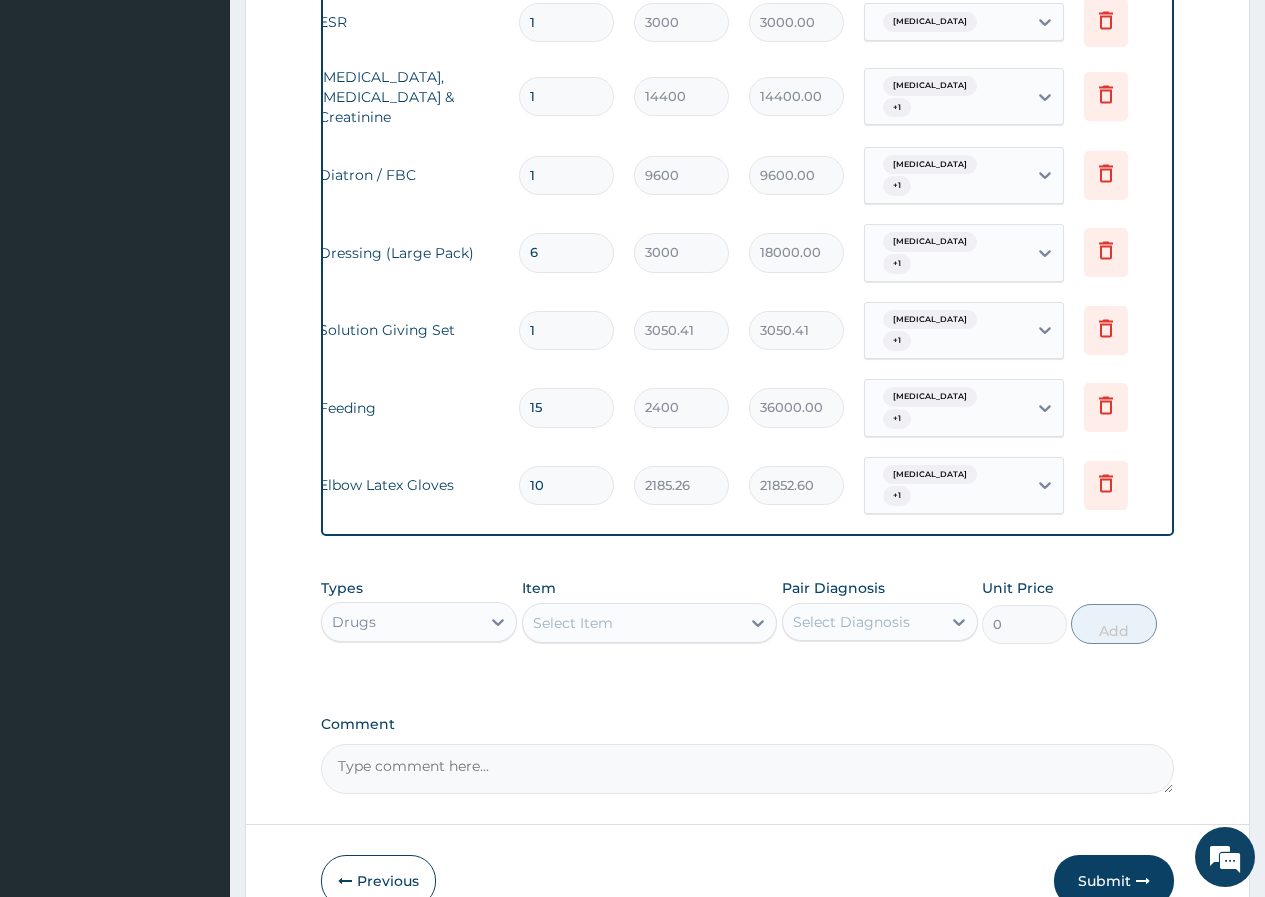 type on "100" 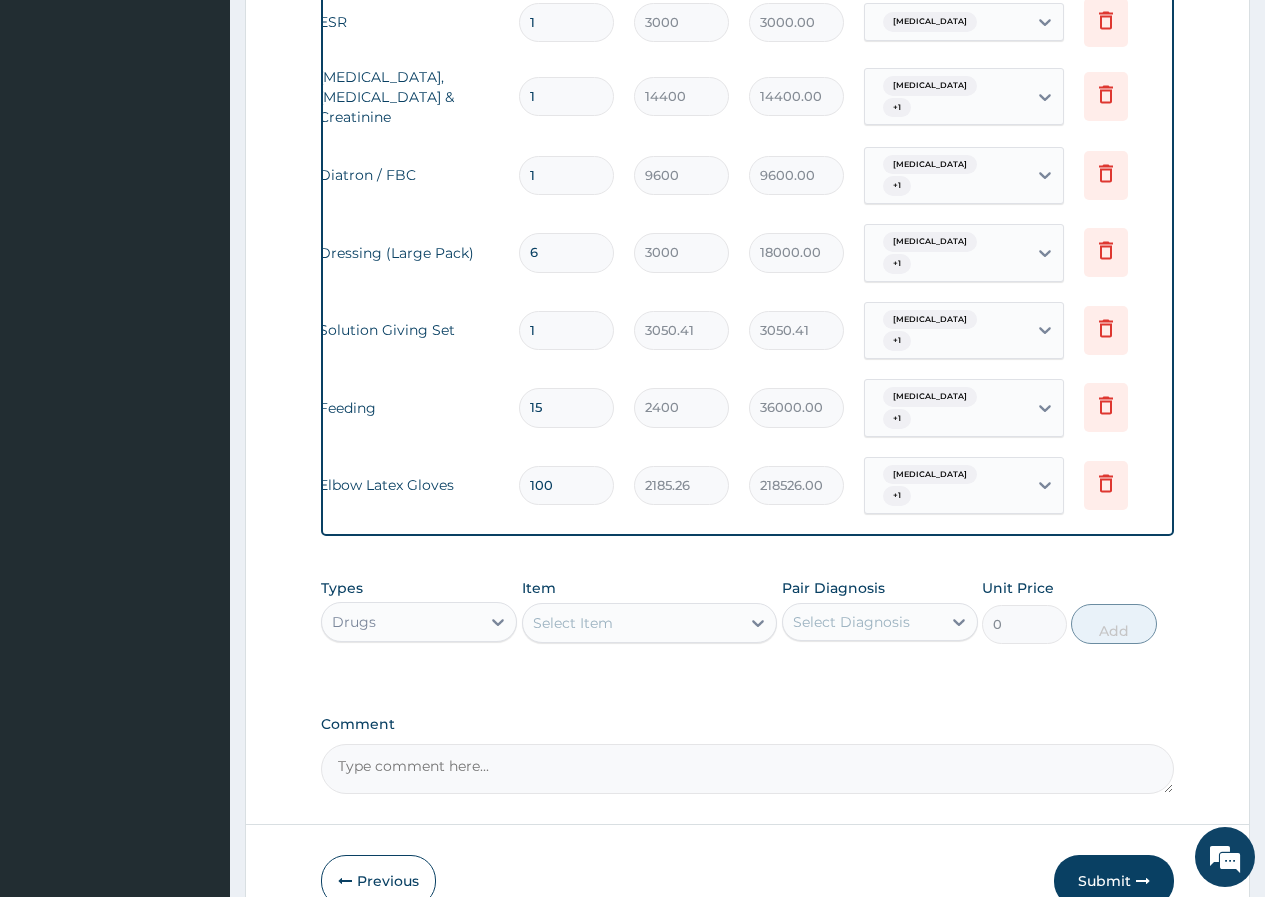 type on "100" 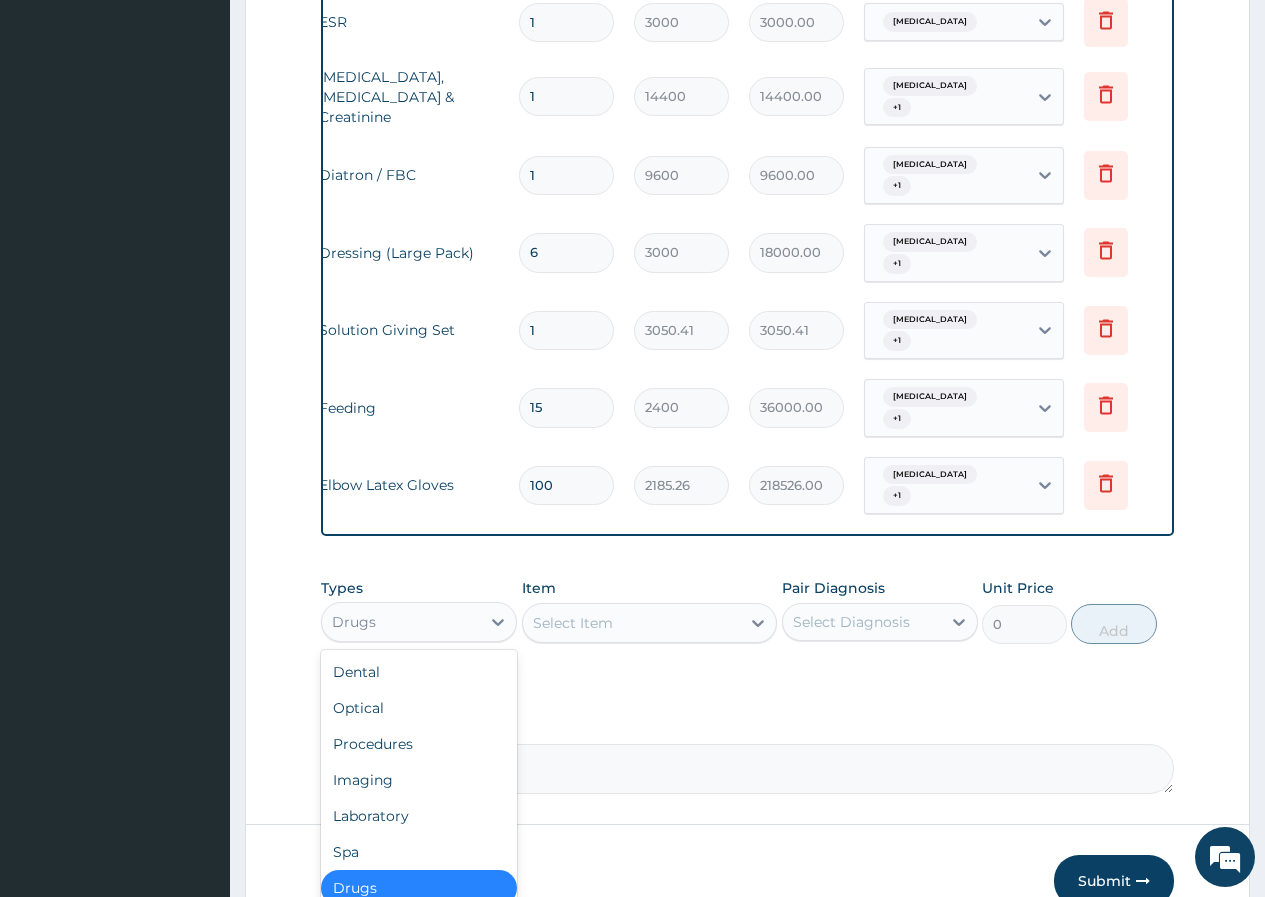 click on "Drugs" at bounding box center [401, 622] 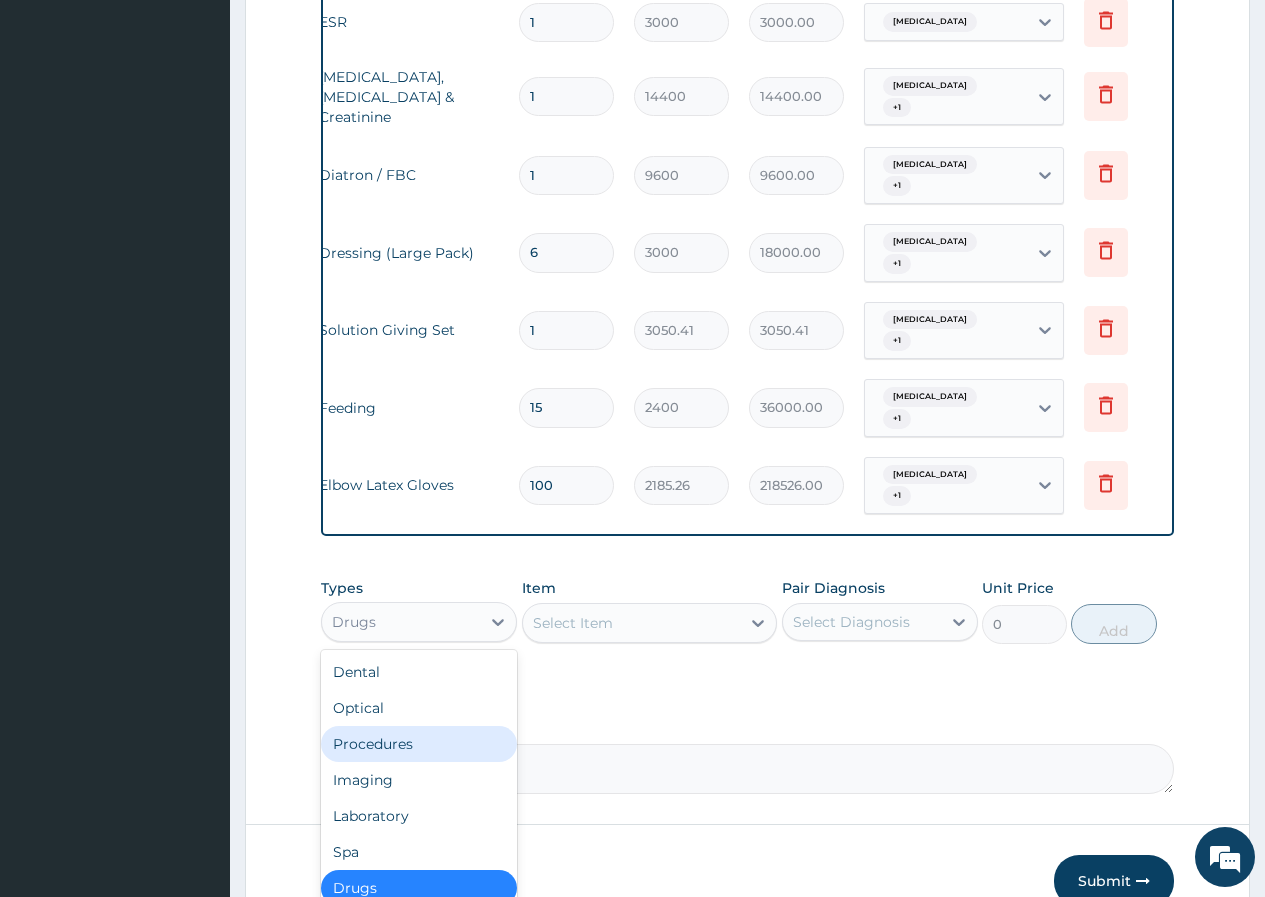 click on "Procedures" at bounding box center (419, 744) 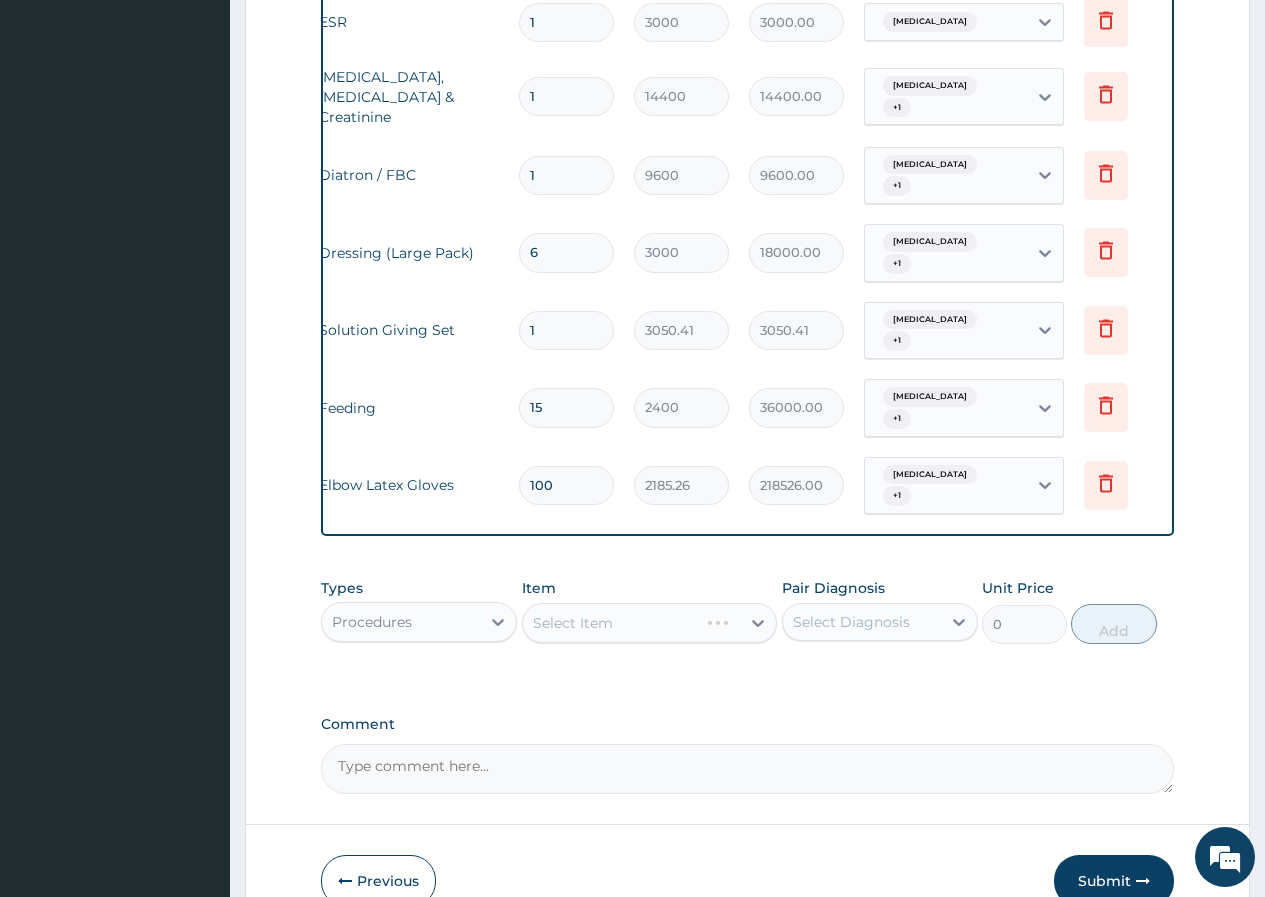 click on "Select Item" at bounding box center [650, 623] 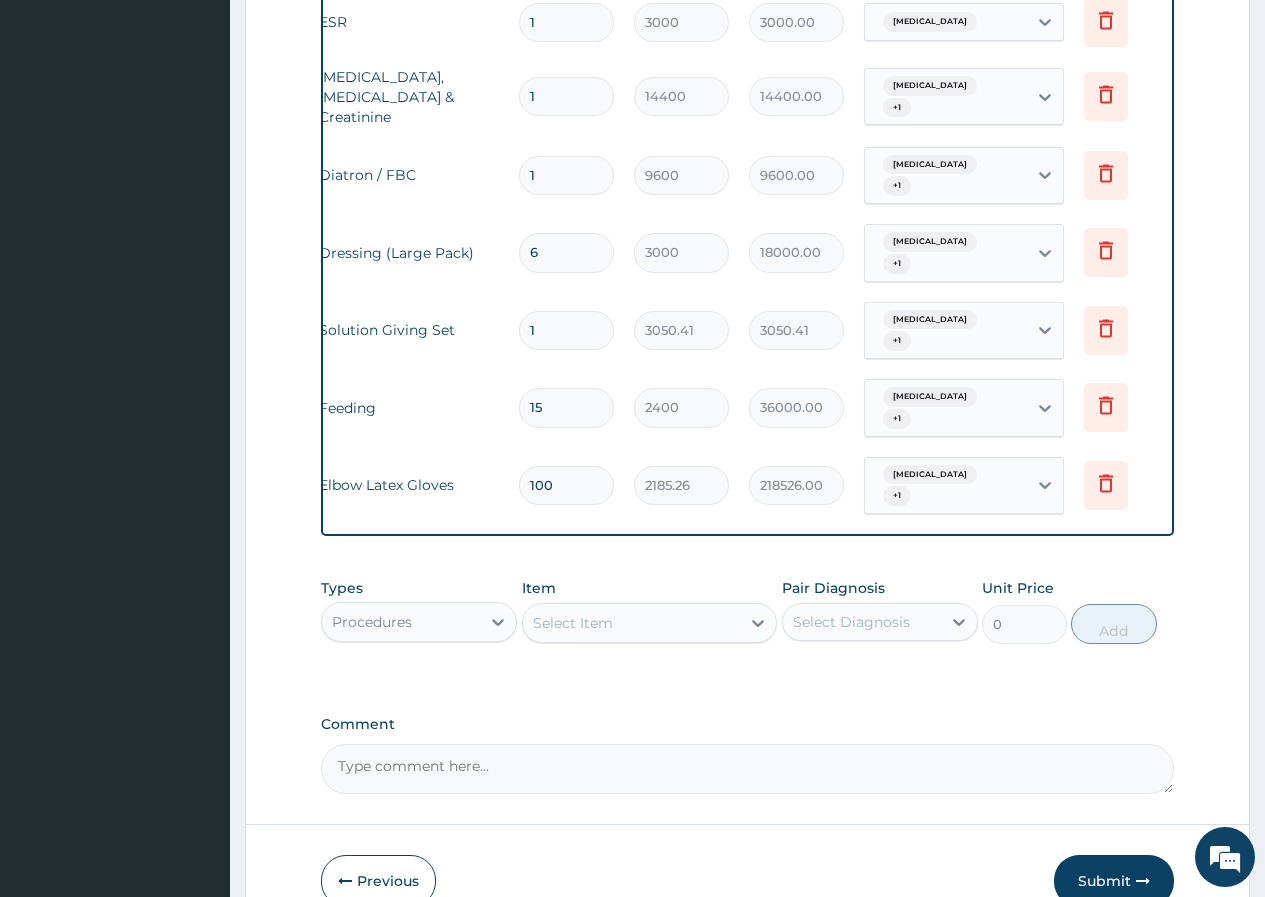 click on "Select Item" at bounding box center [573, 623] 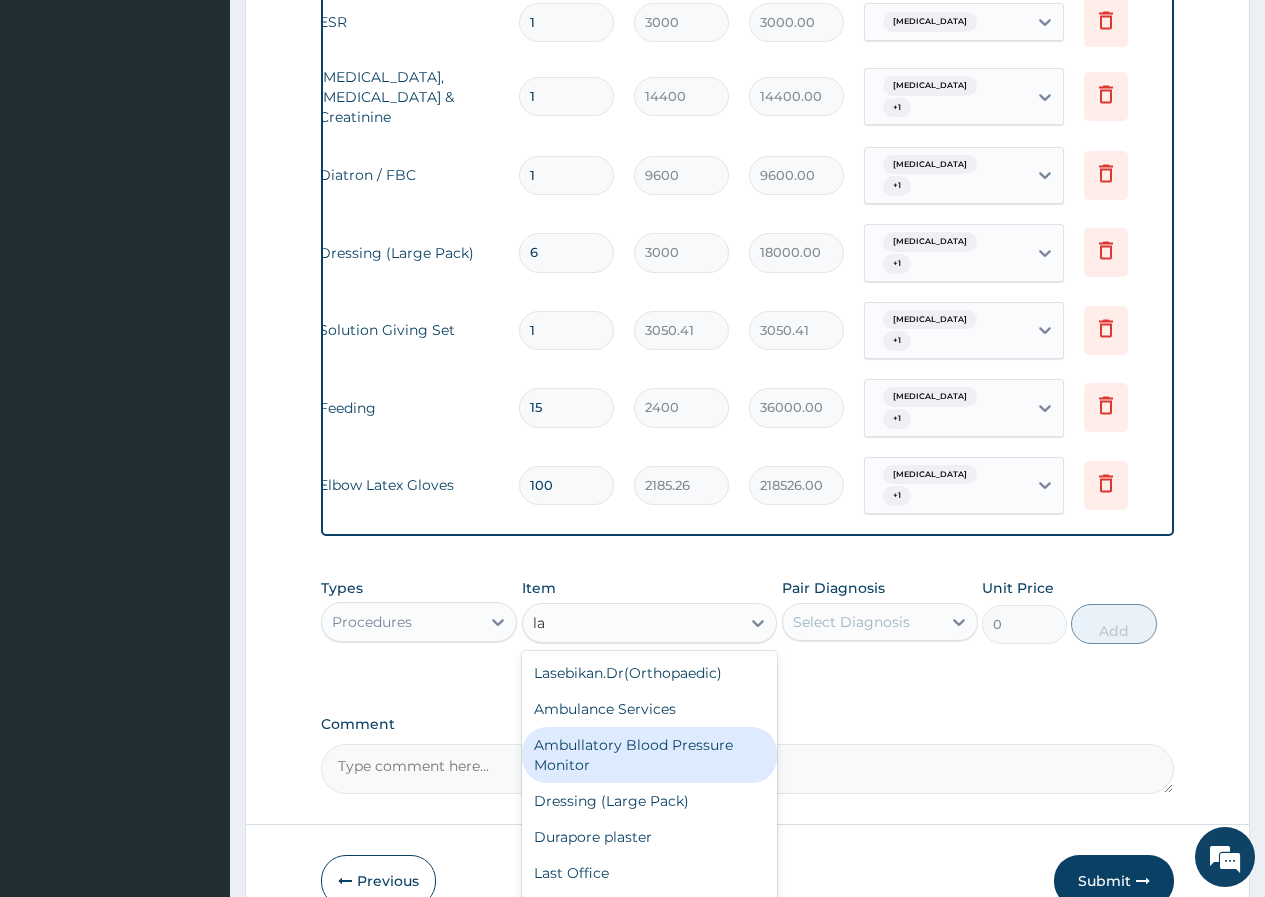 type on "l" 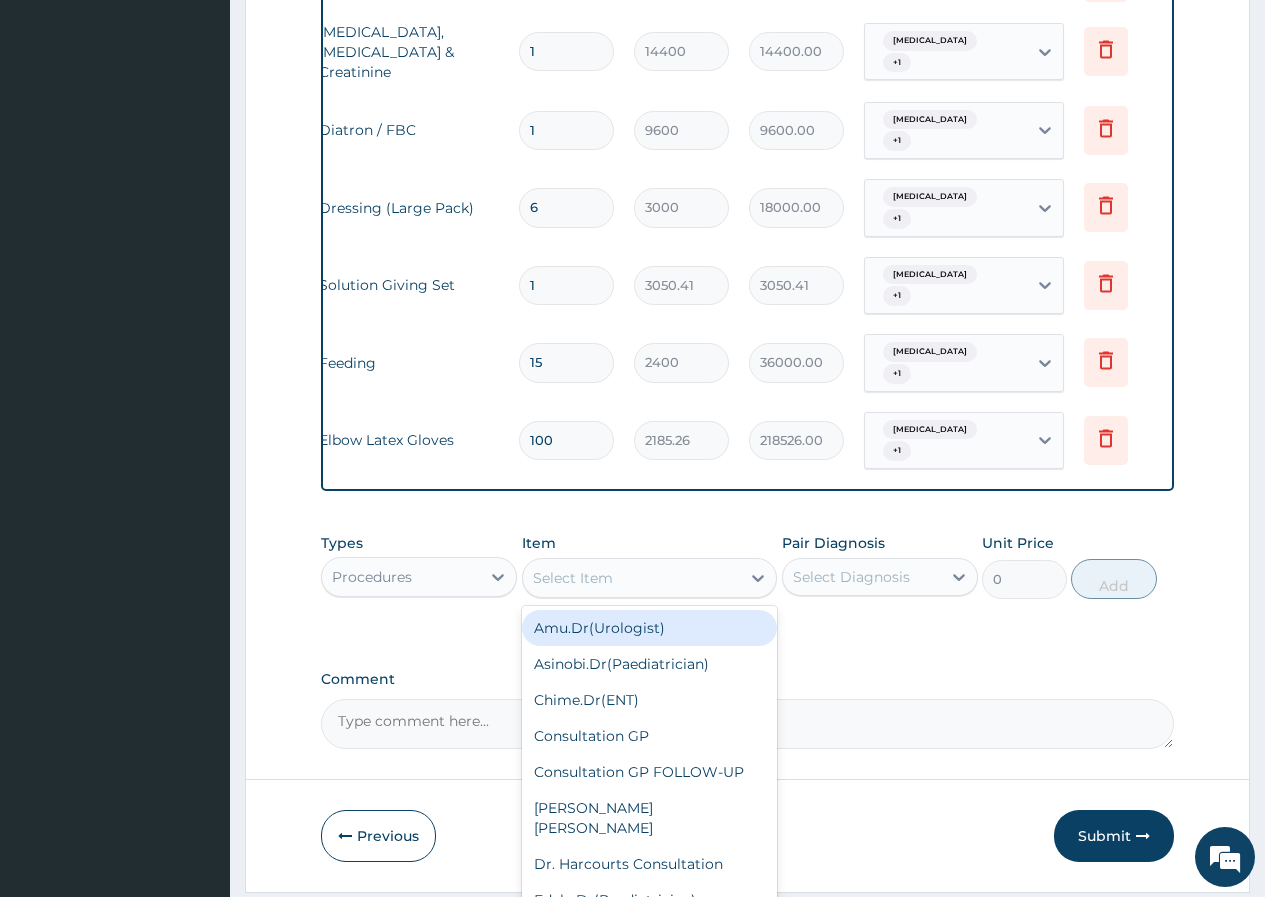 scroll, scrollTop: 1017, scrollLeft: 0, axis: vertical 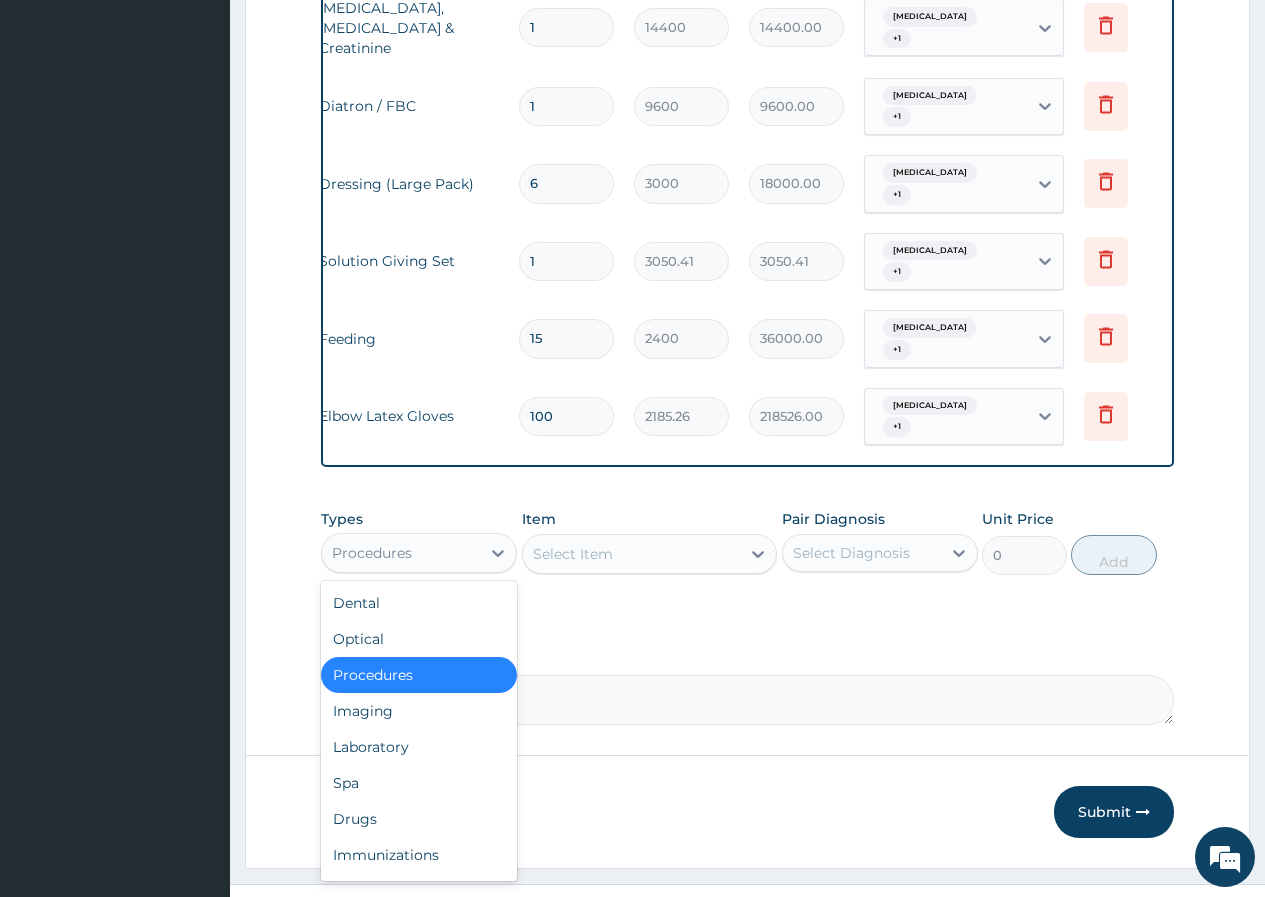 click on "Procedures" at bounding box center (401, 553) 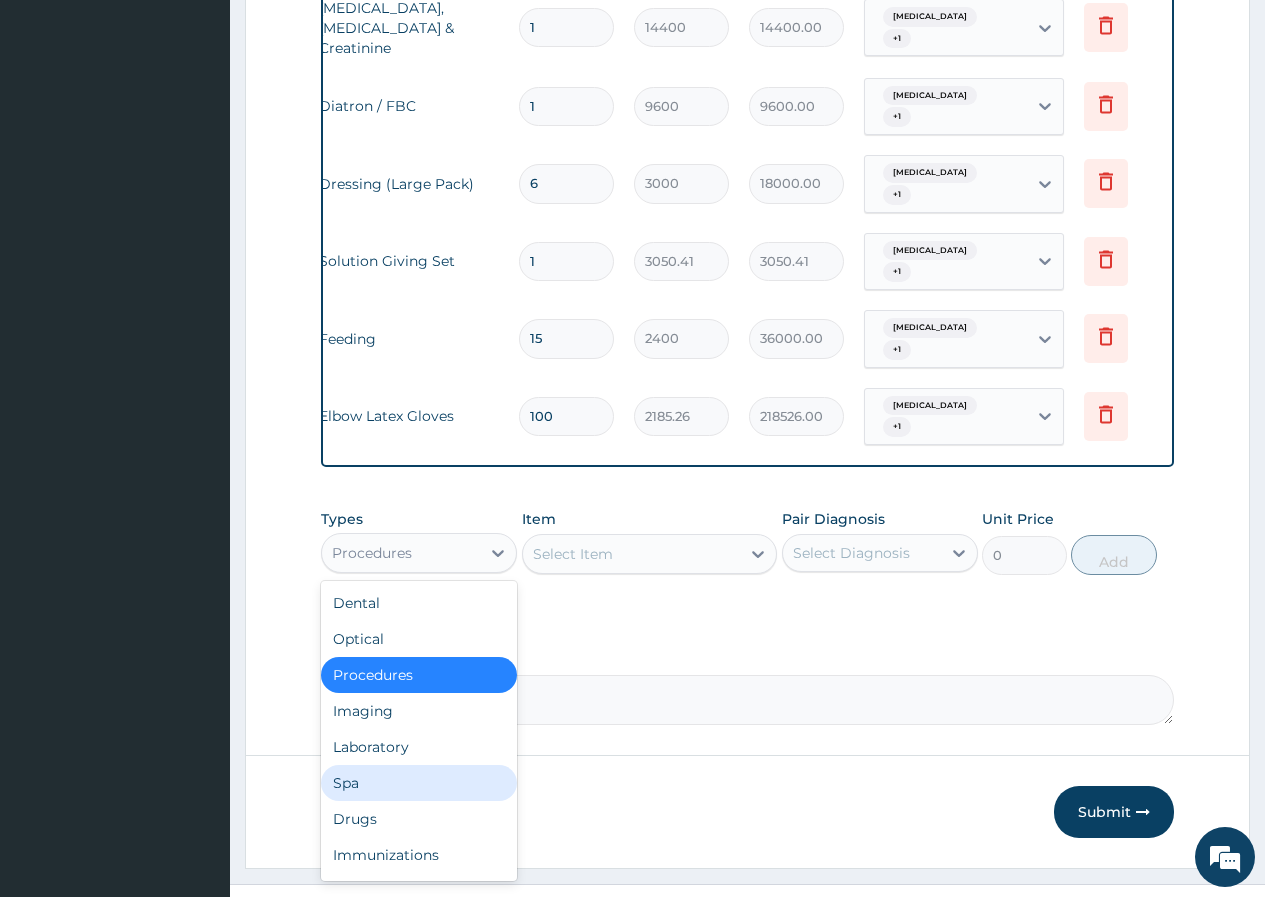scroll, scrollTop: 68, scrollLeft: 0, axis: vertical 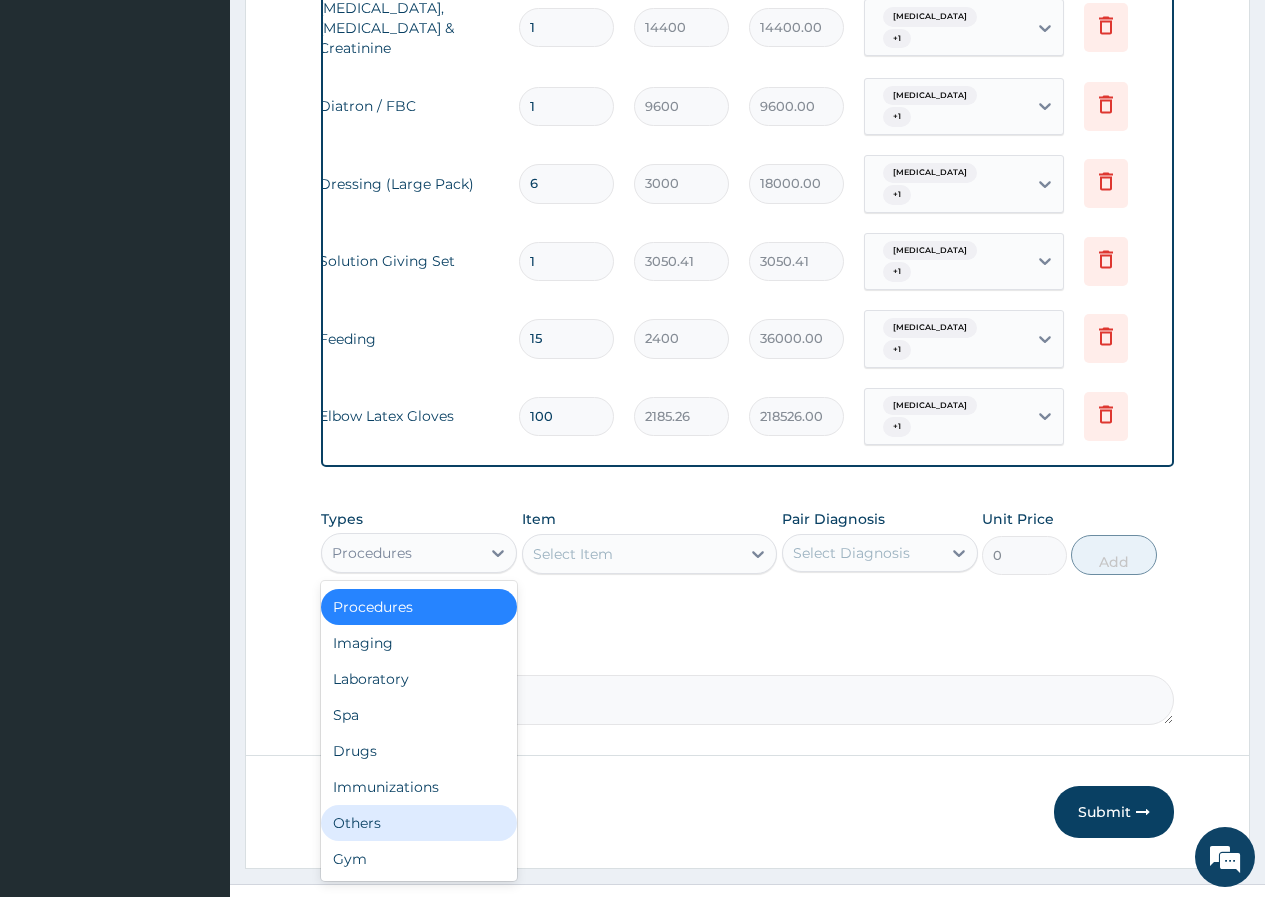 click on "Others" at bounding box center [419, 823] 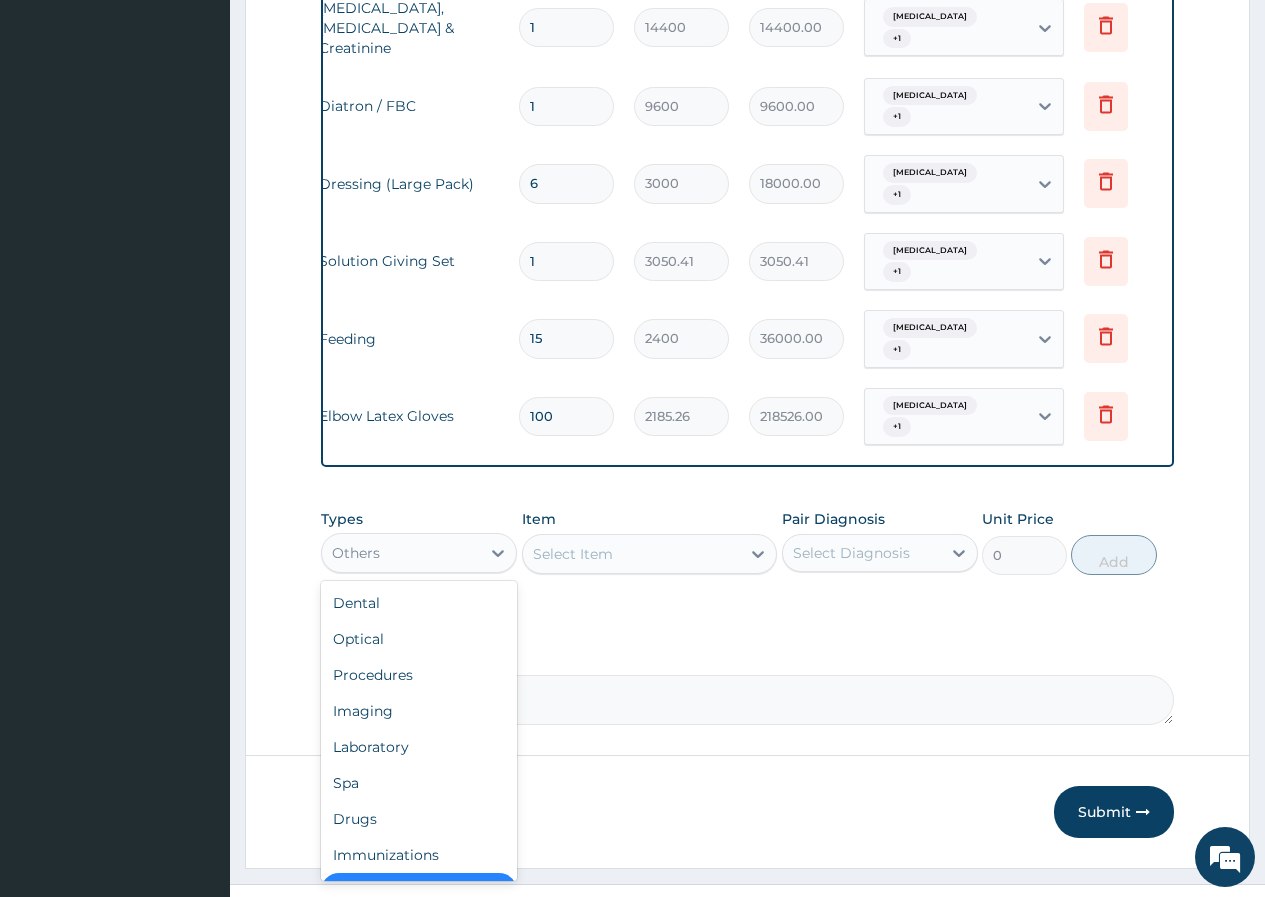 click on "Others" at bounding box center (401, 553) 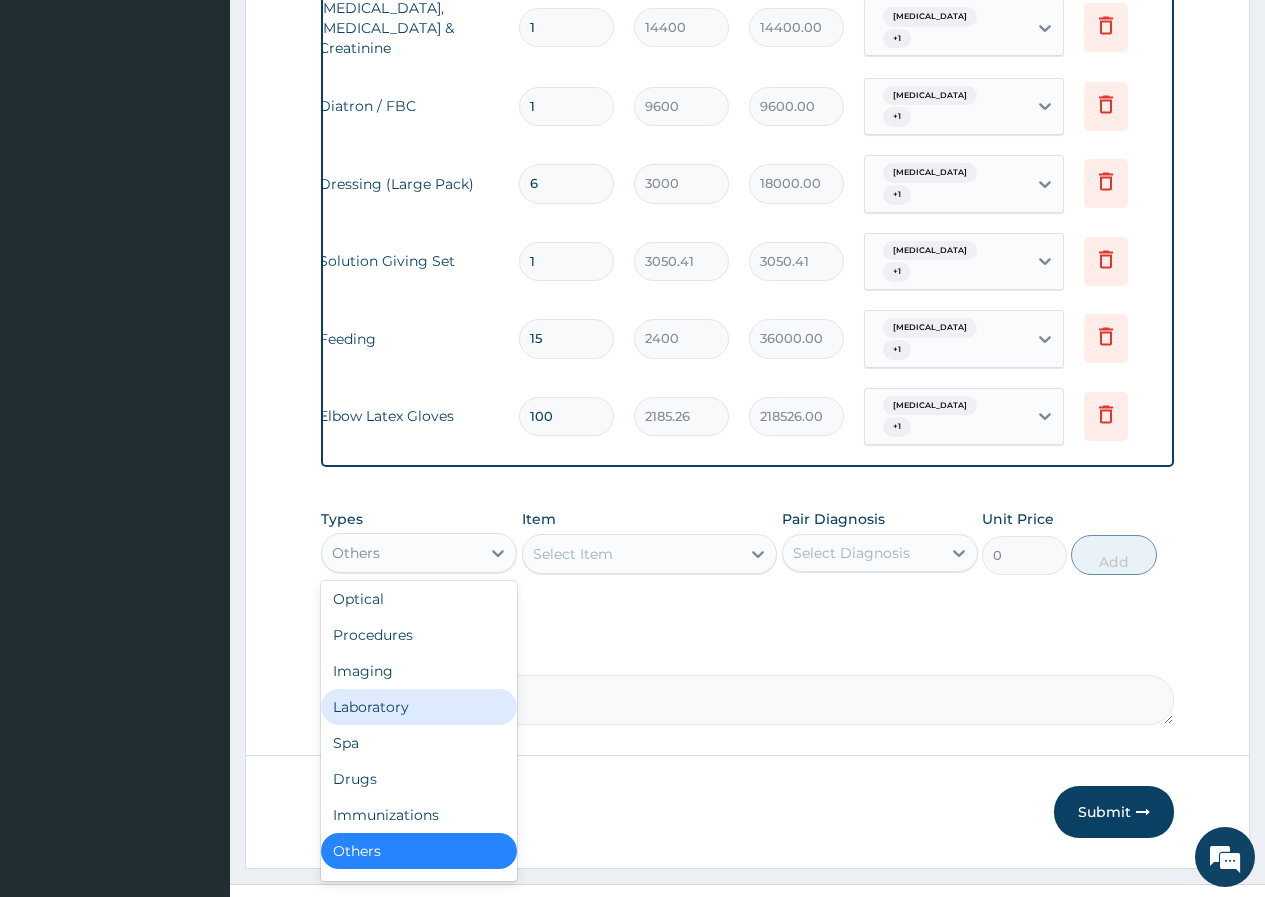 scroll, scrollTop: 0, scrollLeft: 0, axis: both 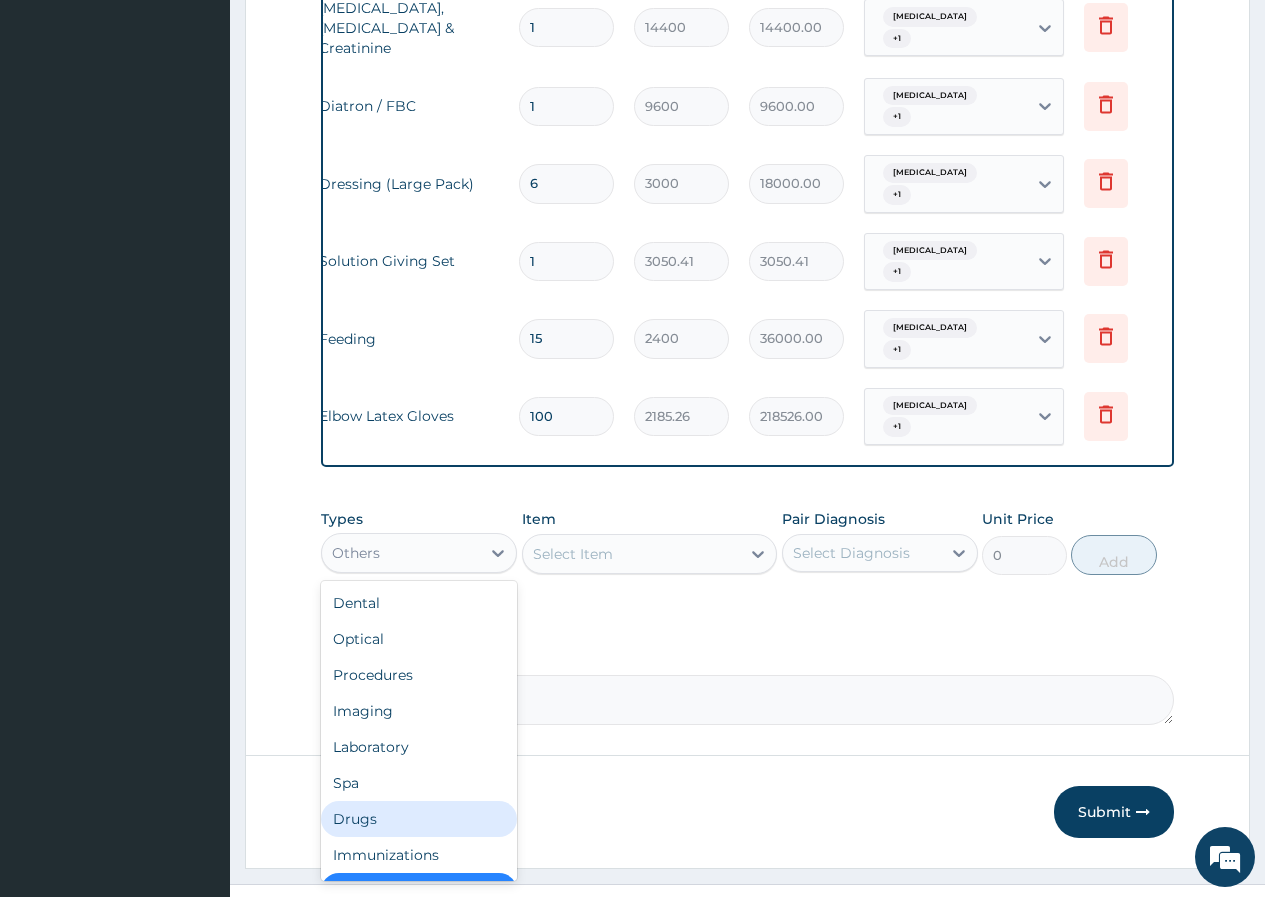 click on "Drugs" at bounding box center [419, 819] 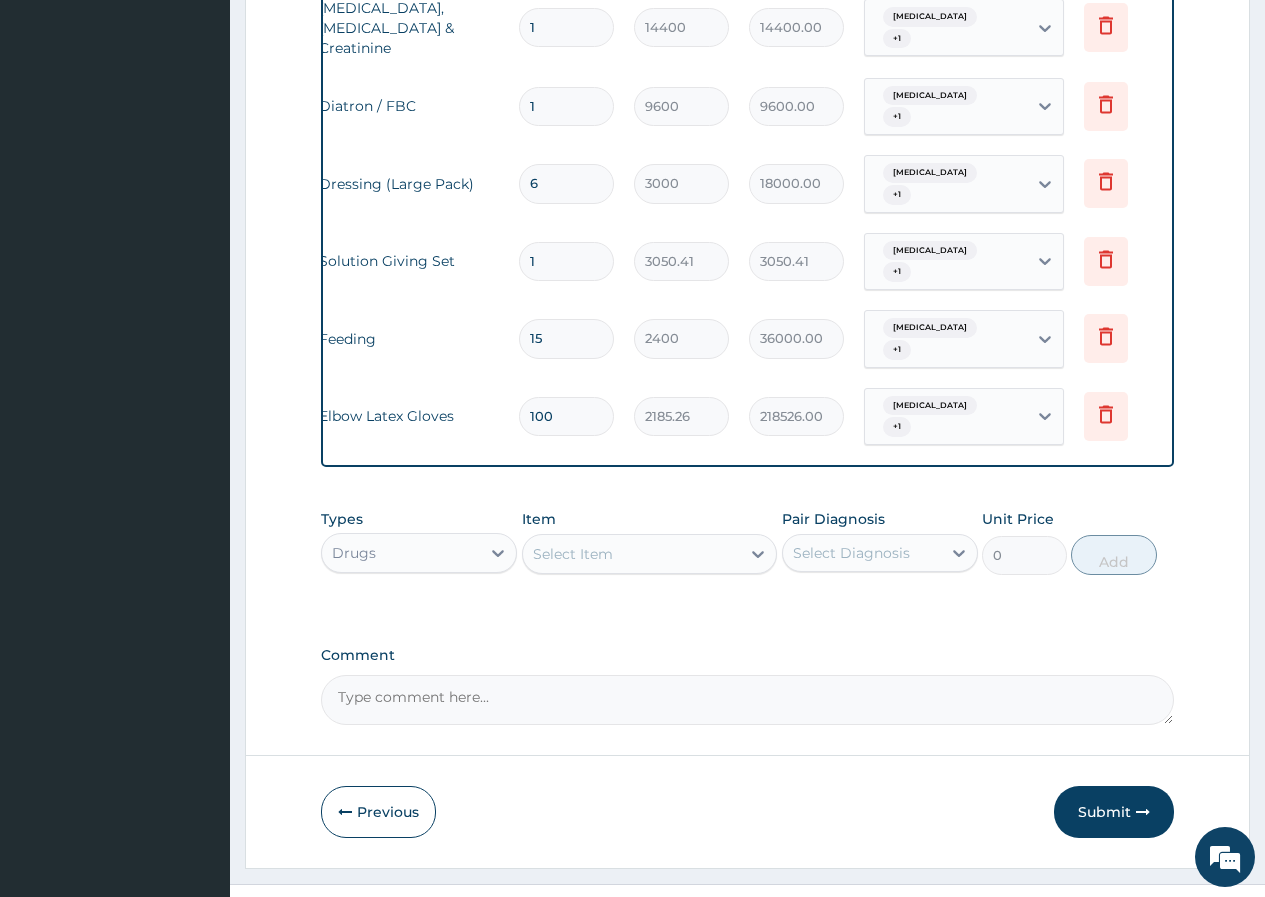 click on "Select Item" at bounding box center [573, 554] 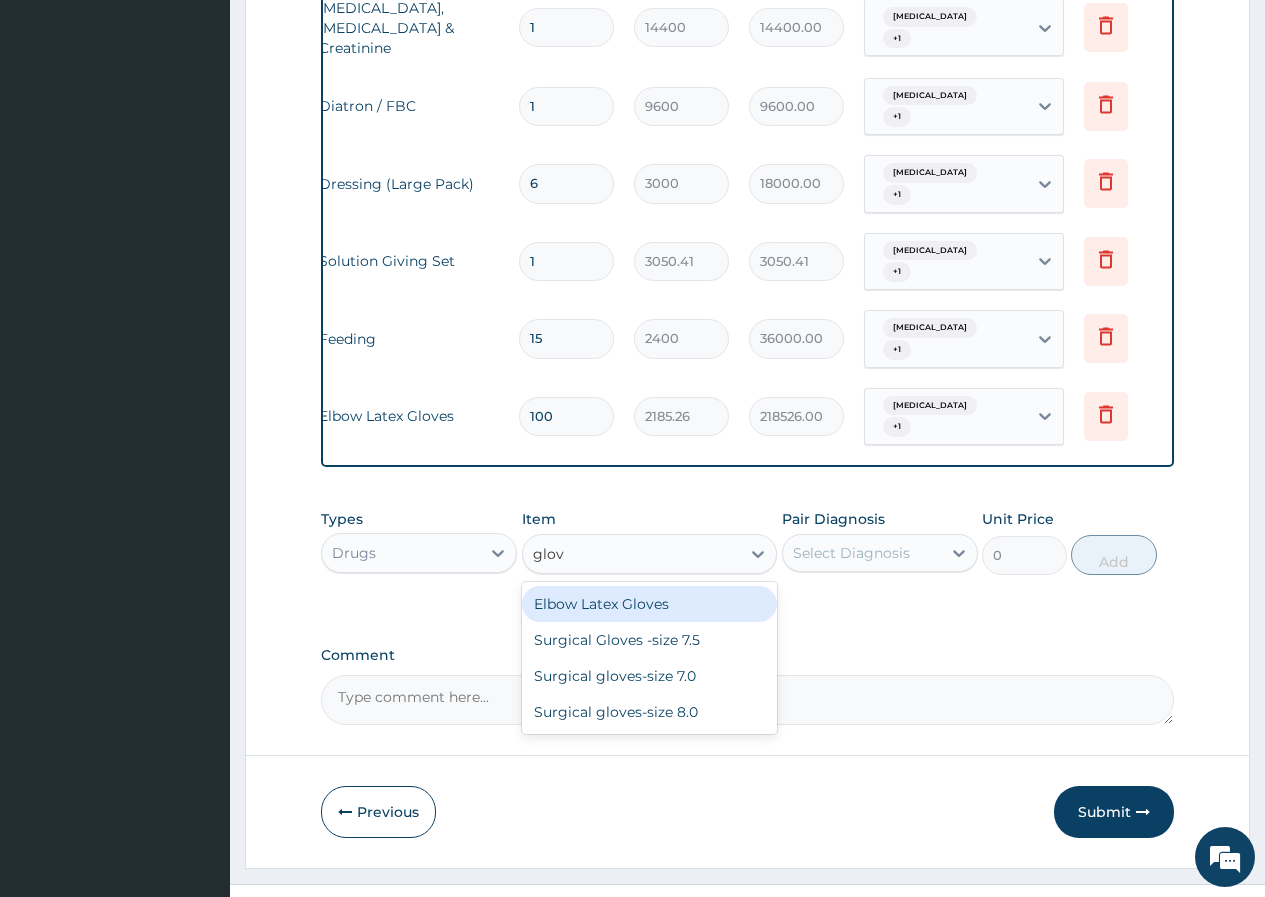type on "glove" 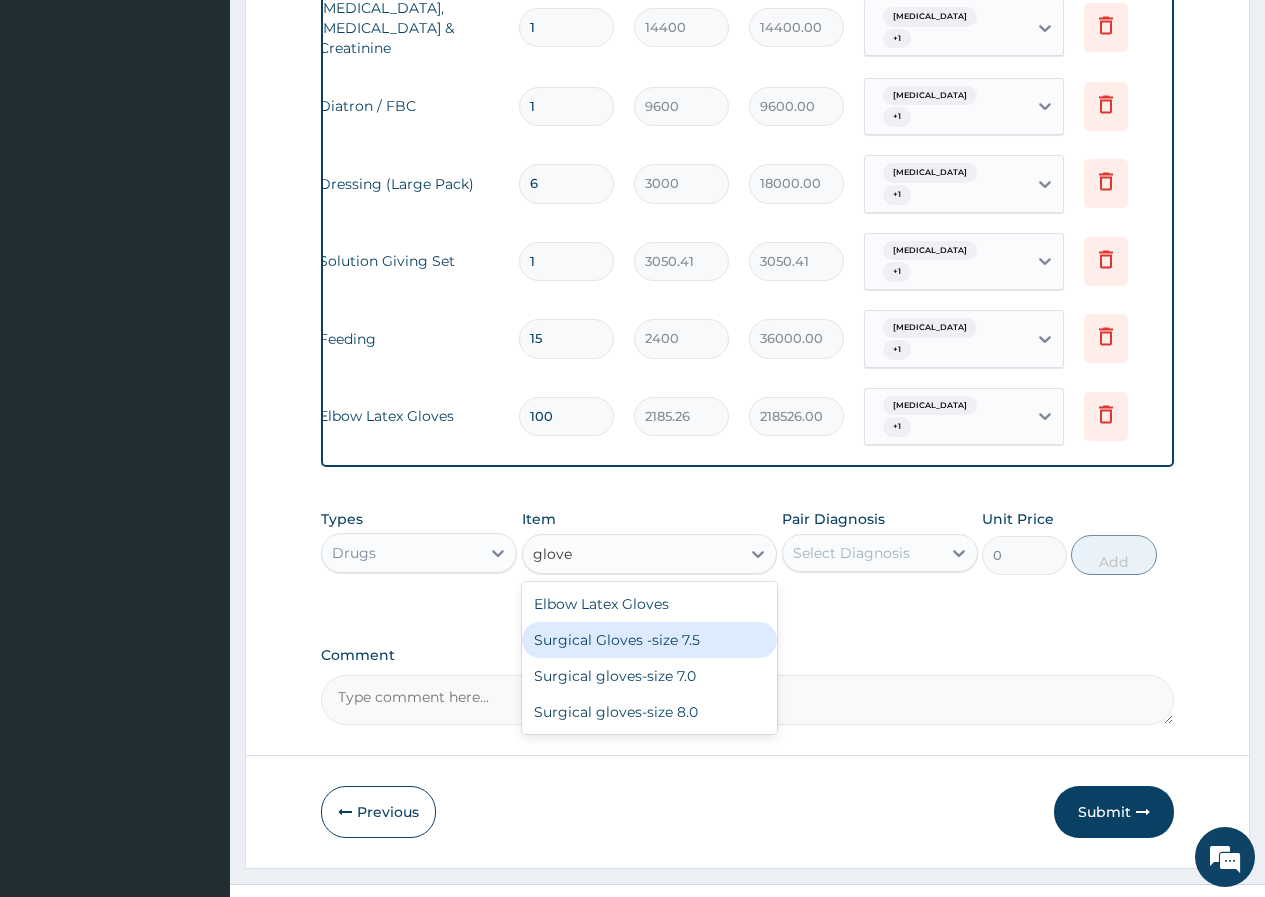 click on "Surgical Gloves -size 7.5" at bounding box center (650, 640) 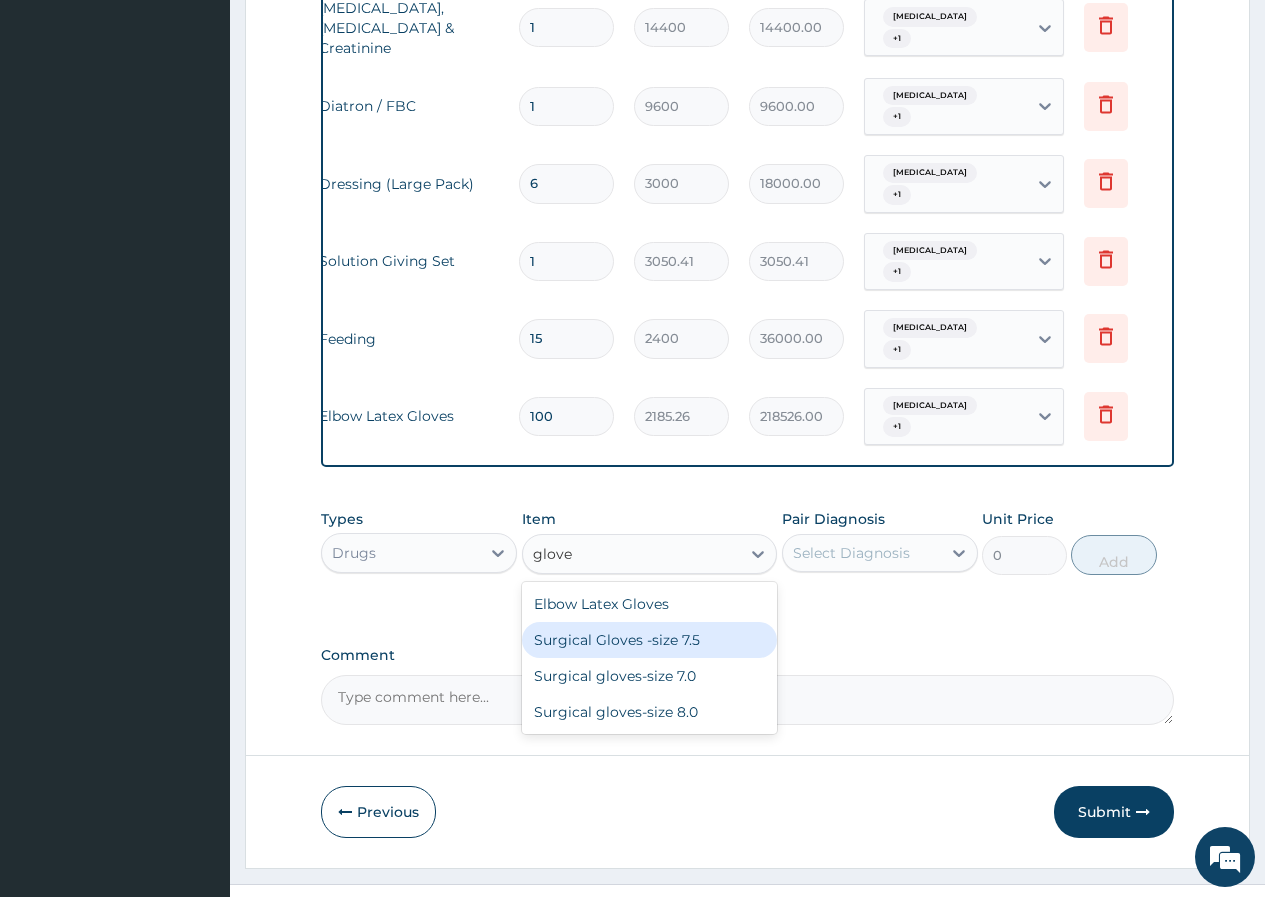 type 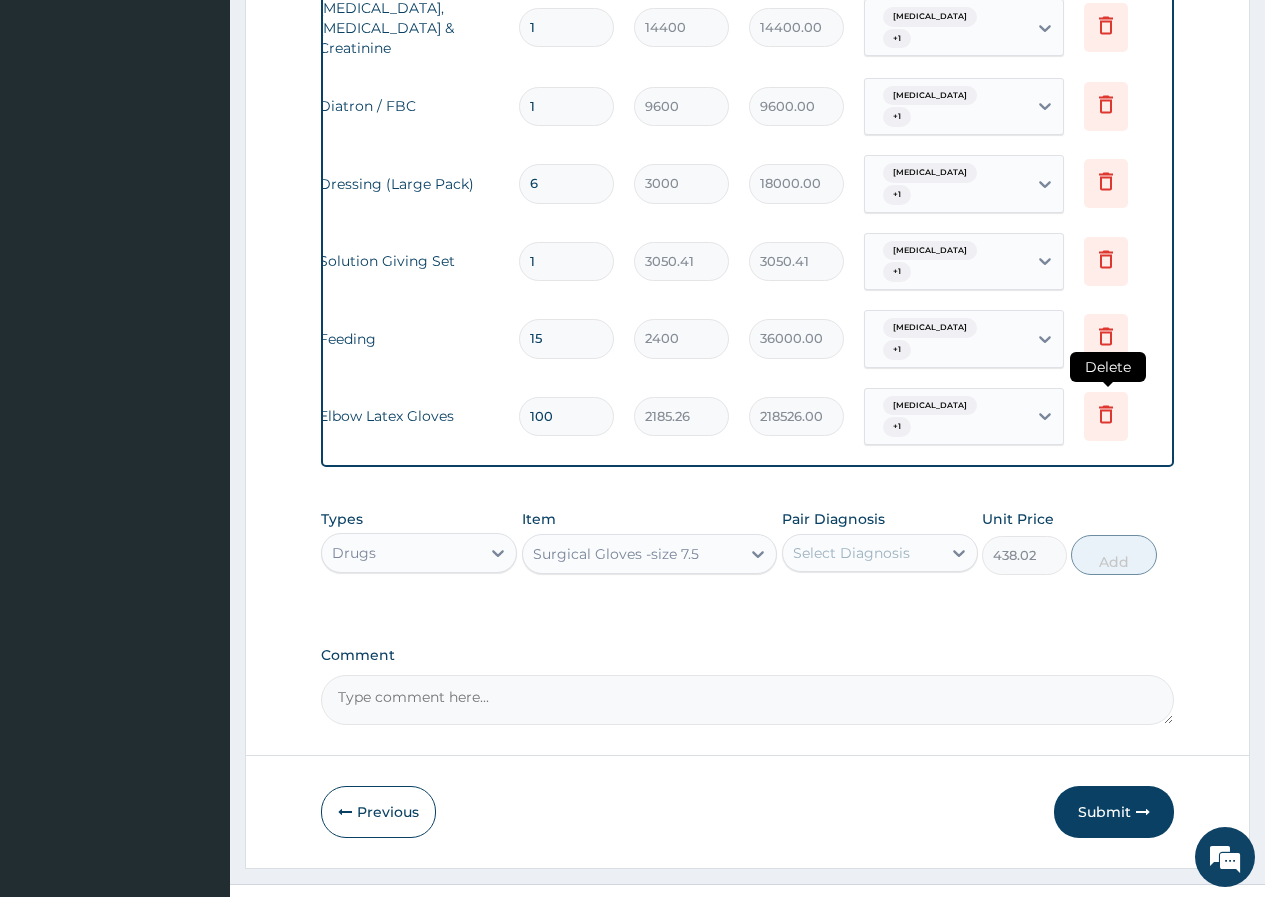 click 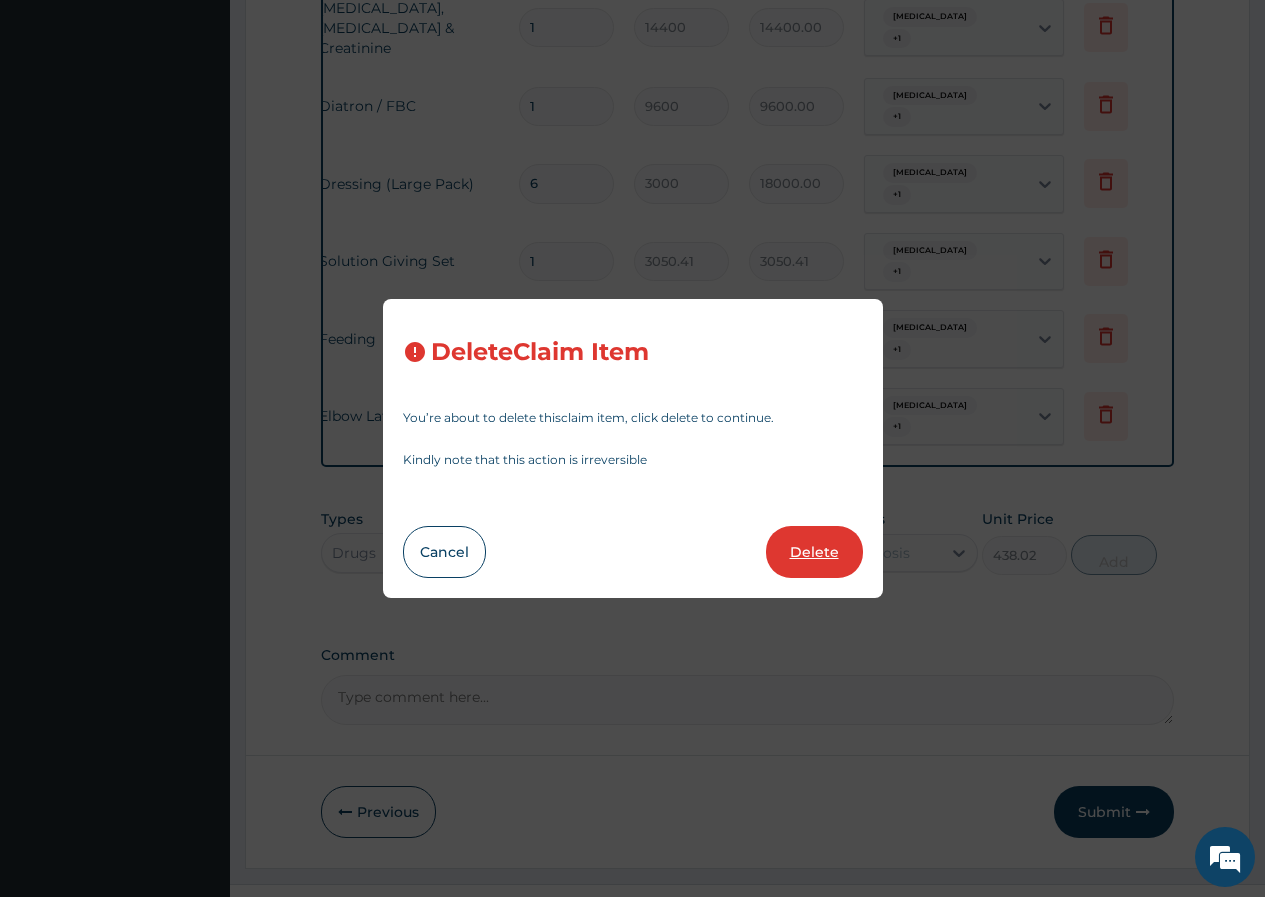 drag, startPoint x: 806, startPoint y: 546, endPoint x: 801, endPoint y: 555, distance: 10.29563 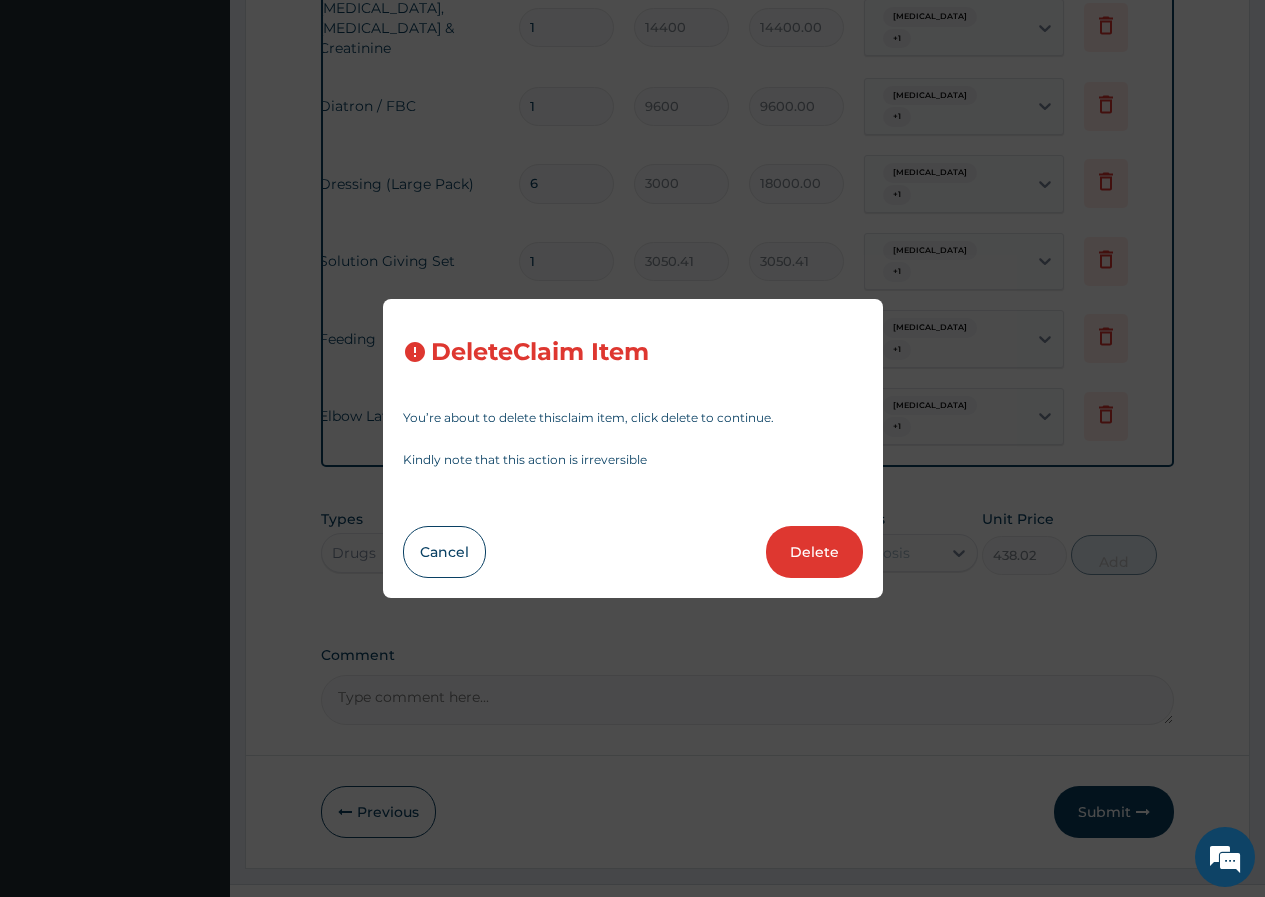 click on "Delete" at bounding box center [814, 552] 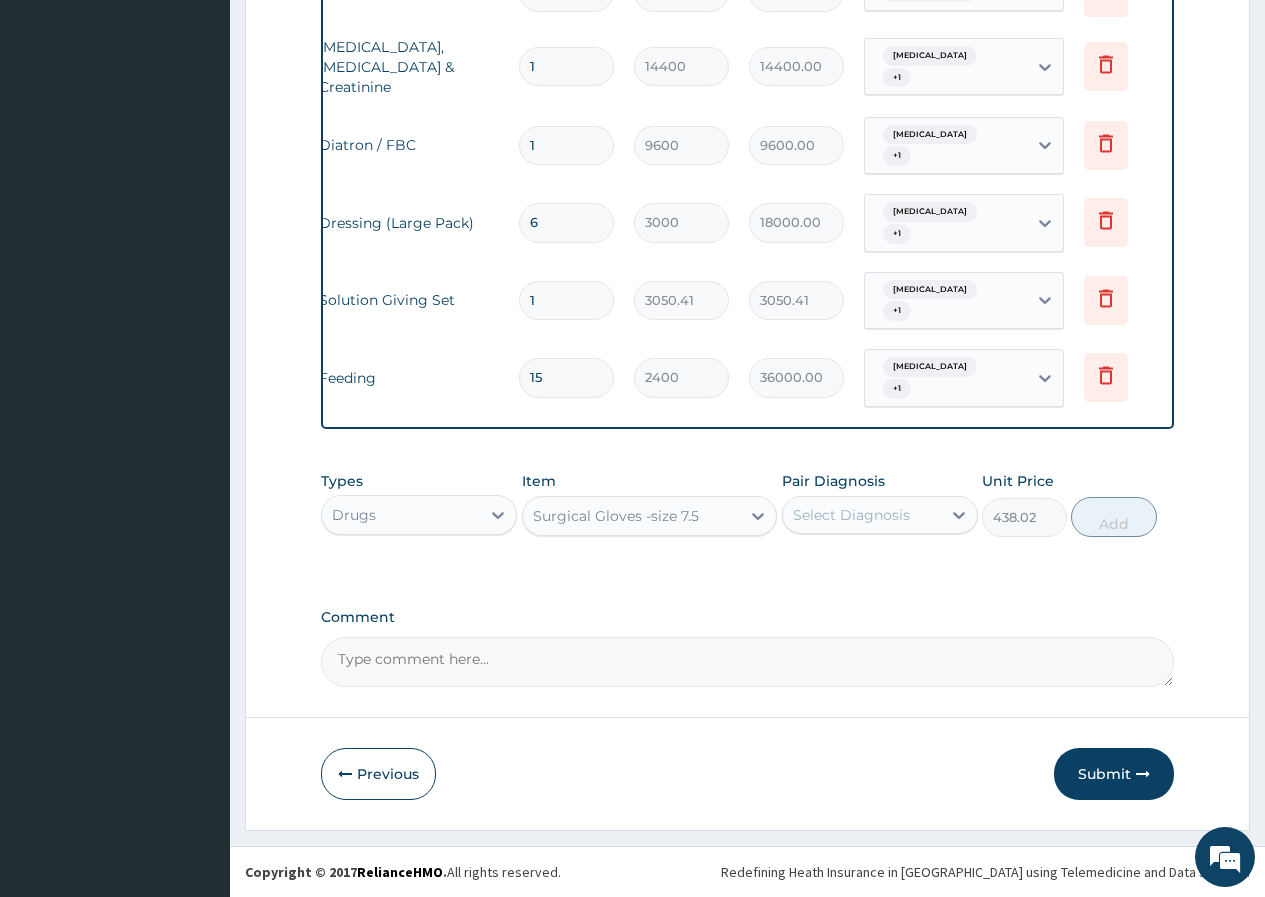 scroll, scrollTop: 948, scrollLeft: 0, axis: vertical 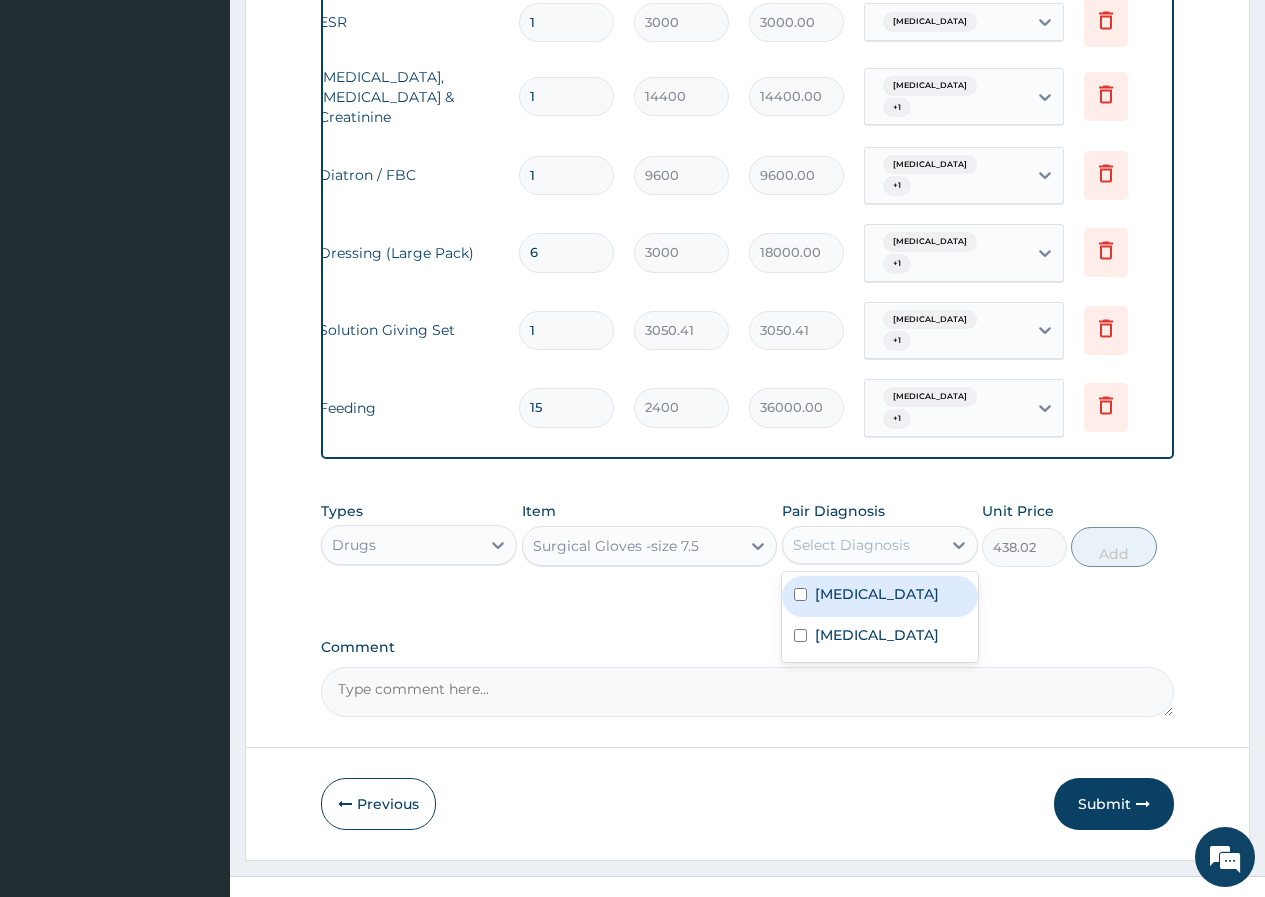 drag, startPoint x: 866, startPoint y: 524, endPoint x: 852, endPoint y: 538, distance: 19.79899 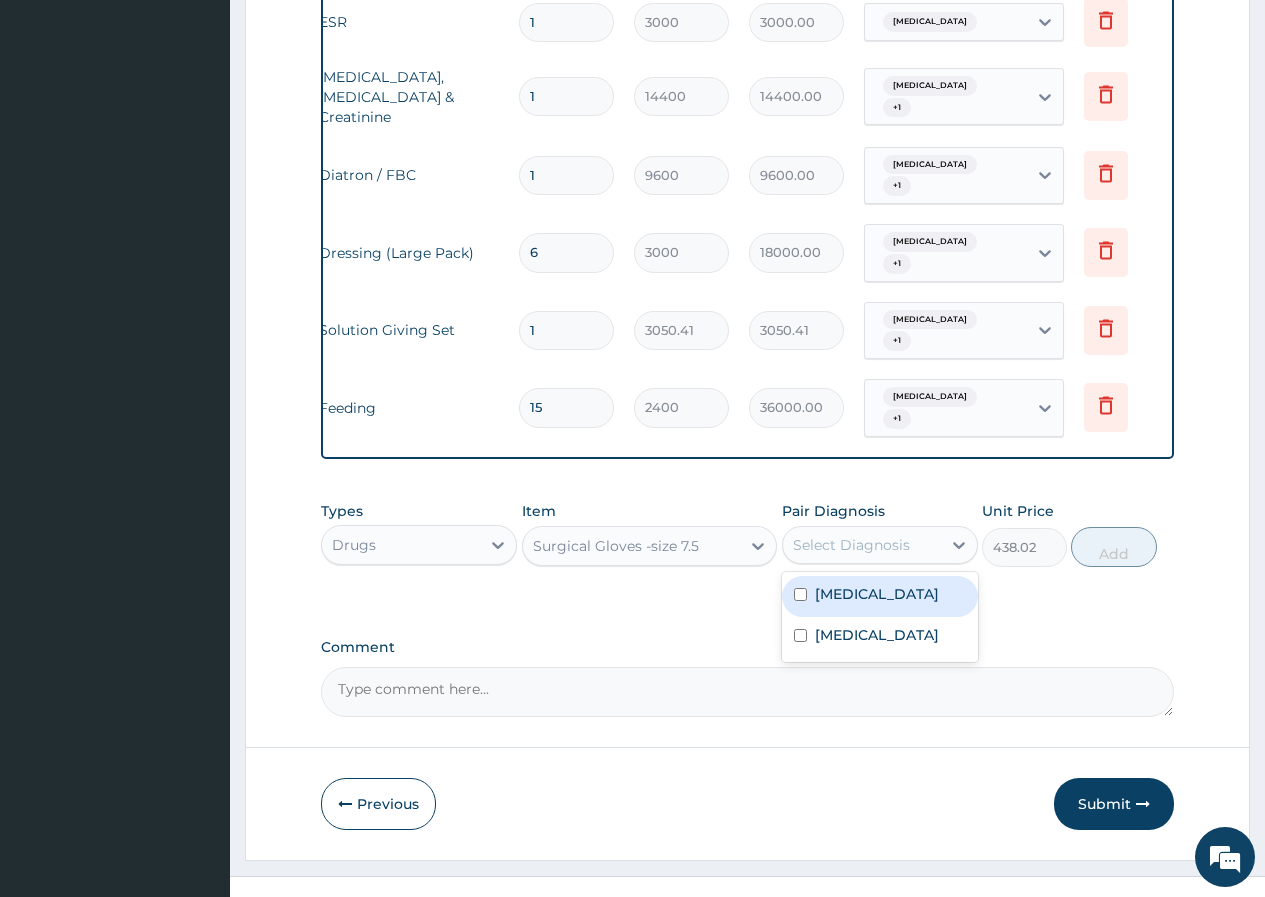 click on "Select Diagnosis" at bounding box center (851, 545) 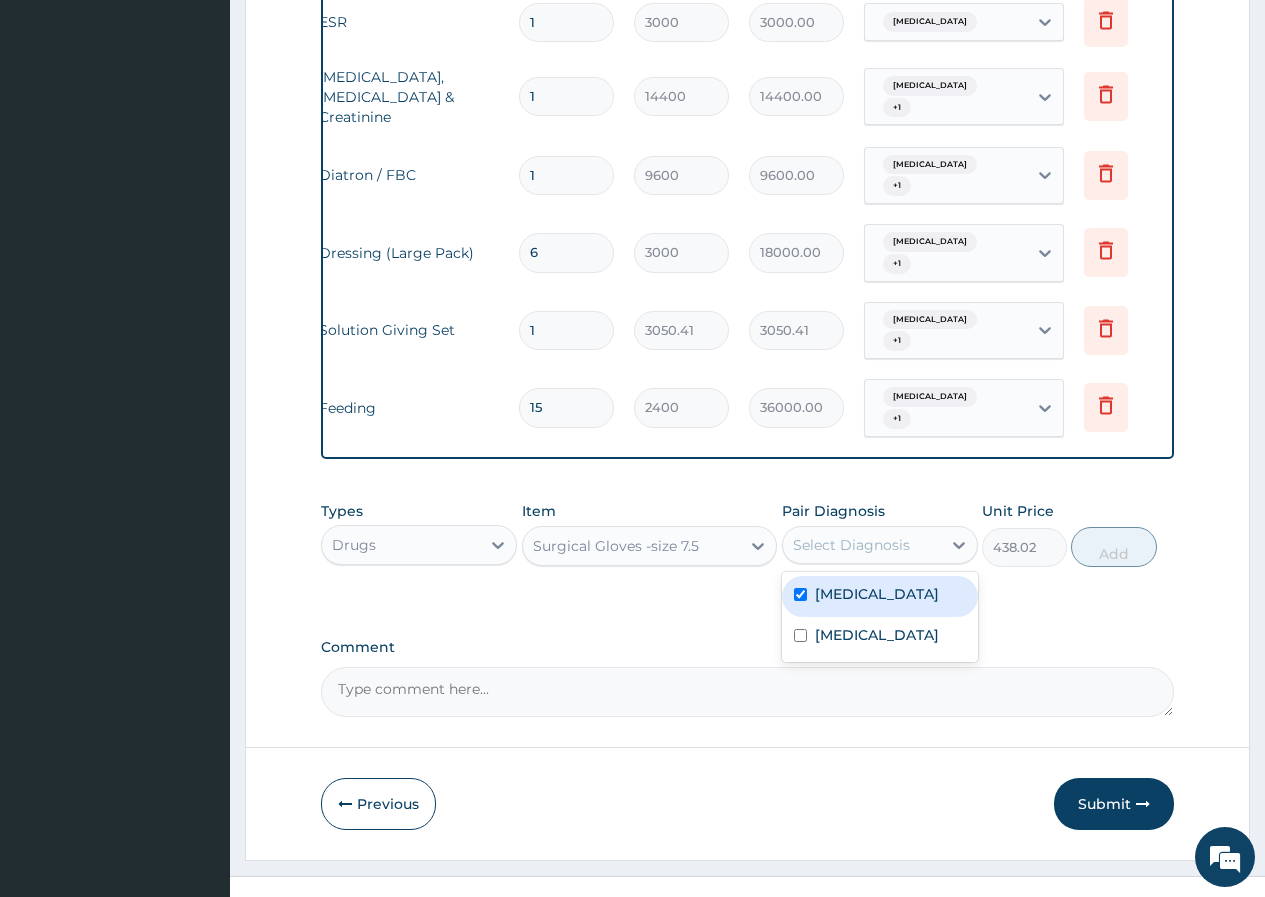 checkbox on "true" 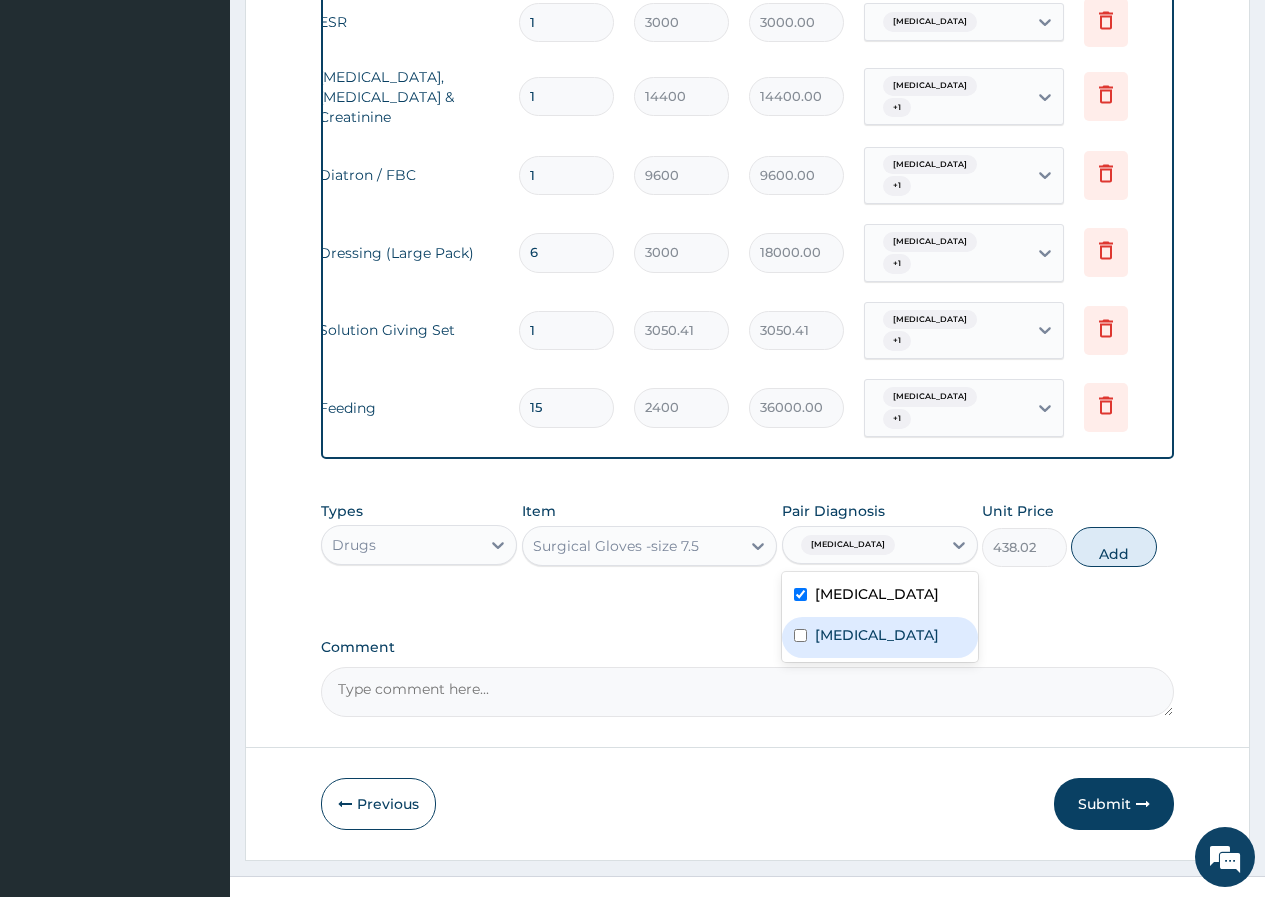 click on "Bacteremia" at bounding box center [877, 635] 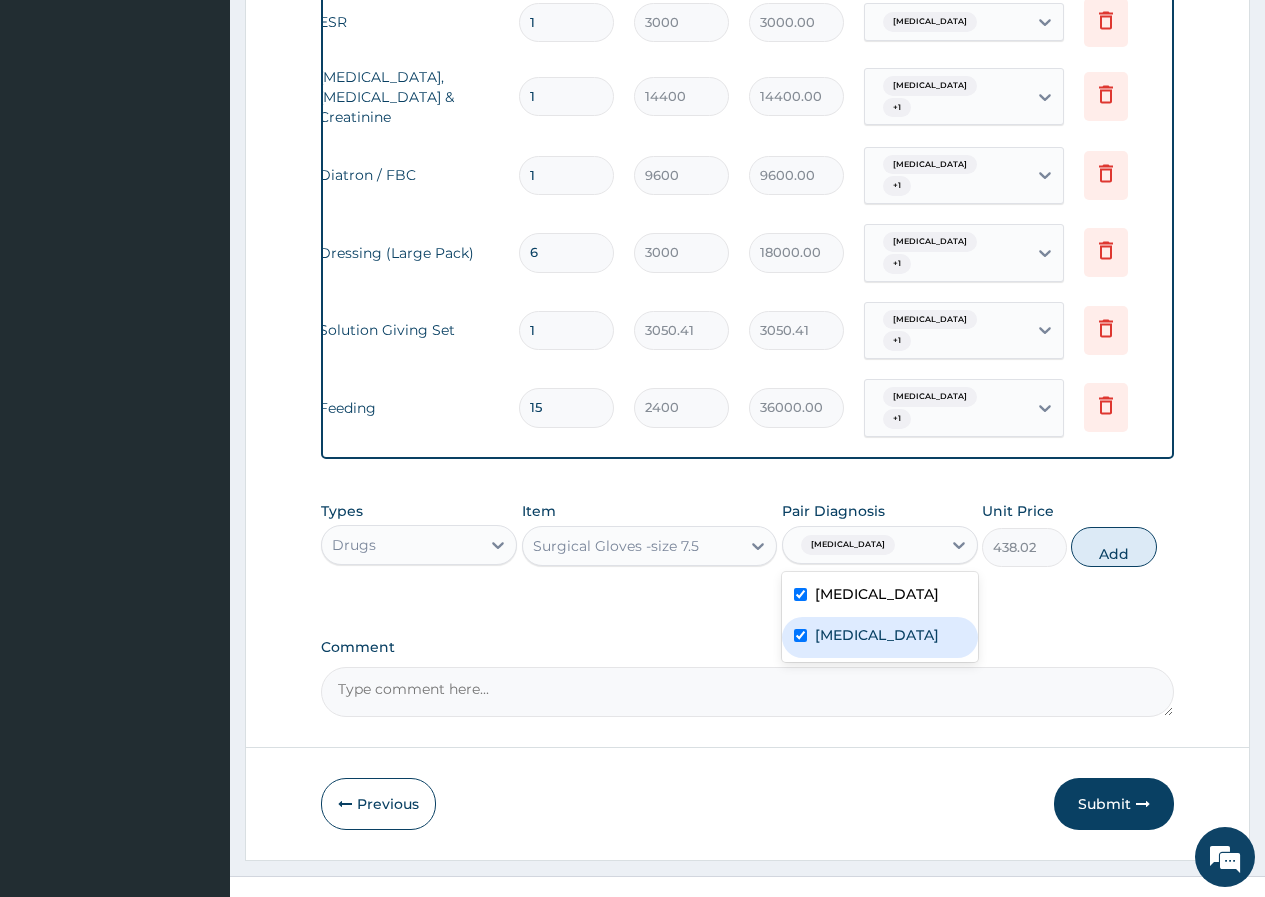 checkbox on "true" 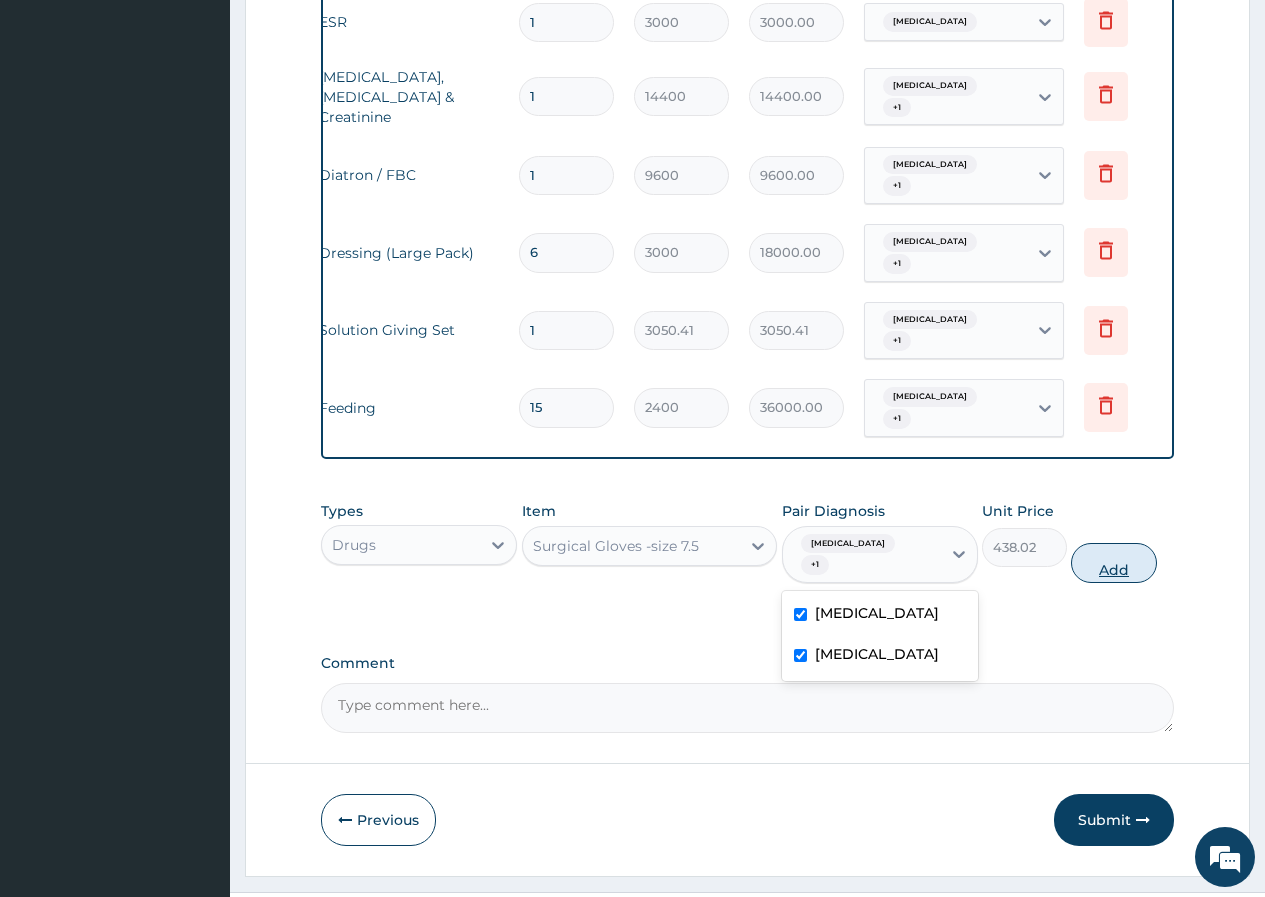 click on "Add" at bounding box center [1113, 563] 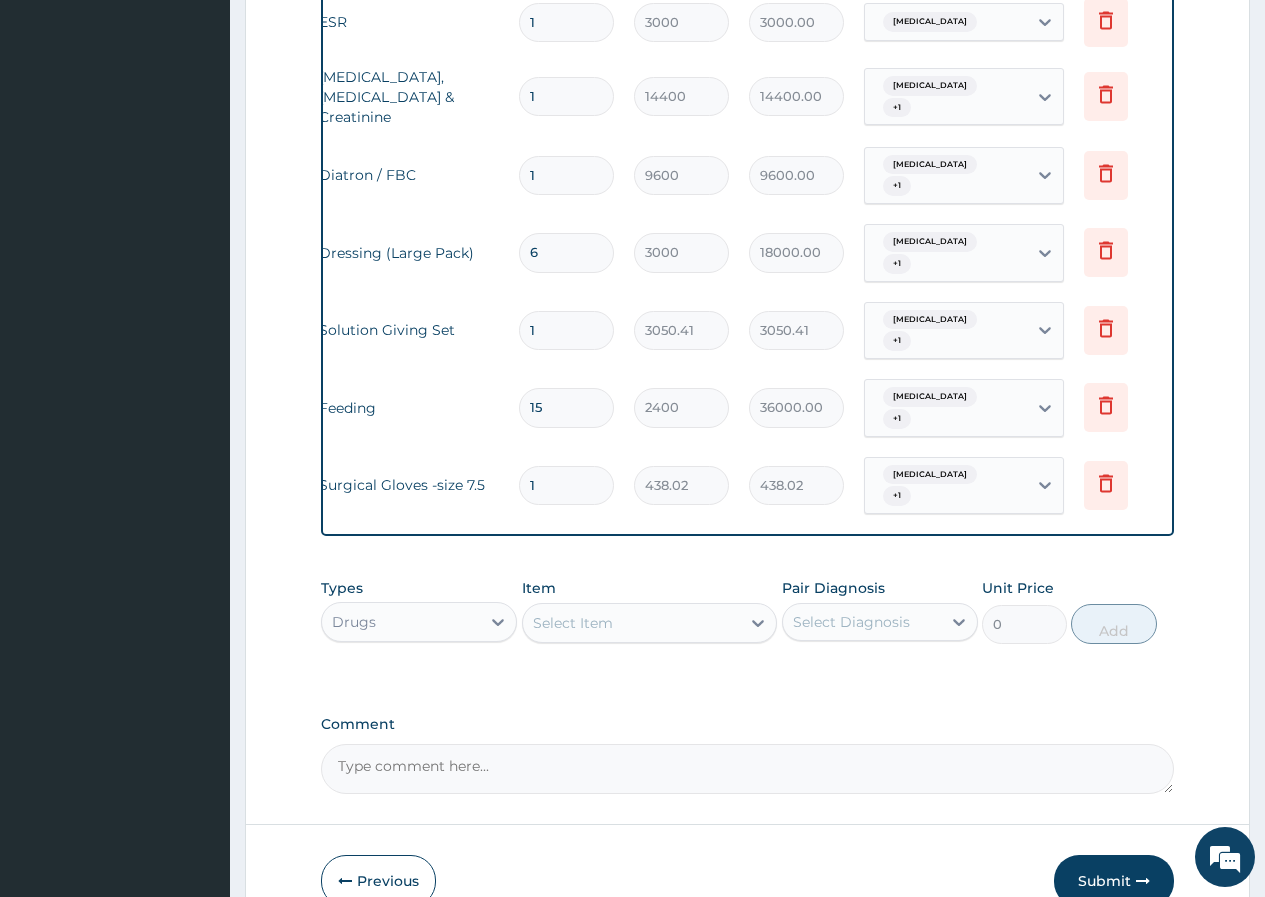 click on "1" at bounding box center (566, 485) 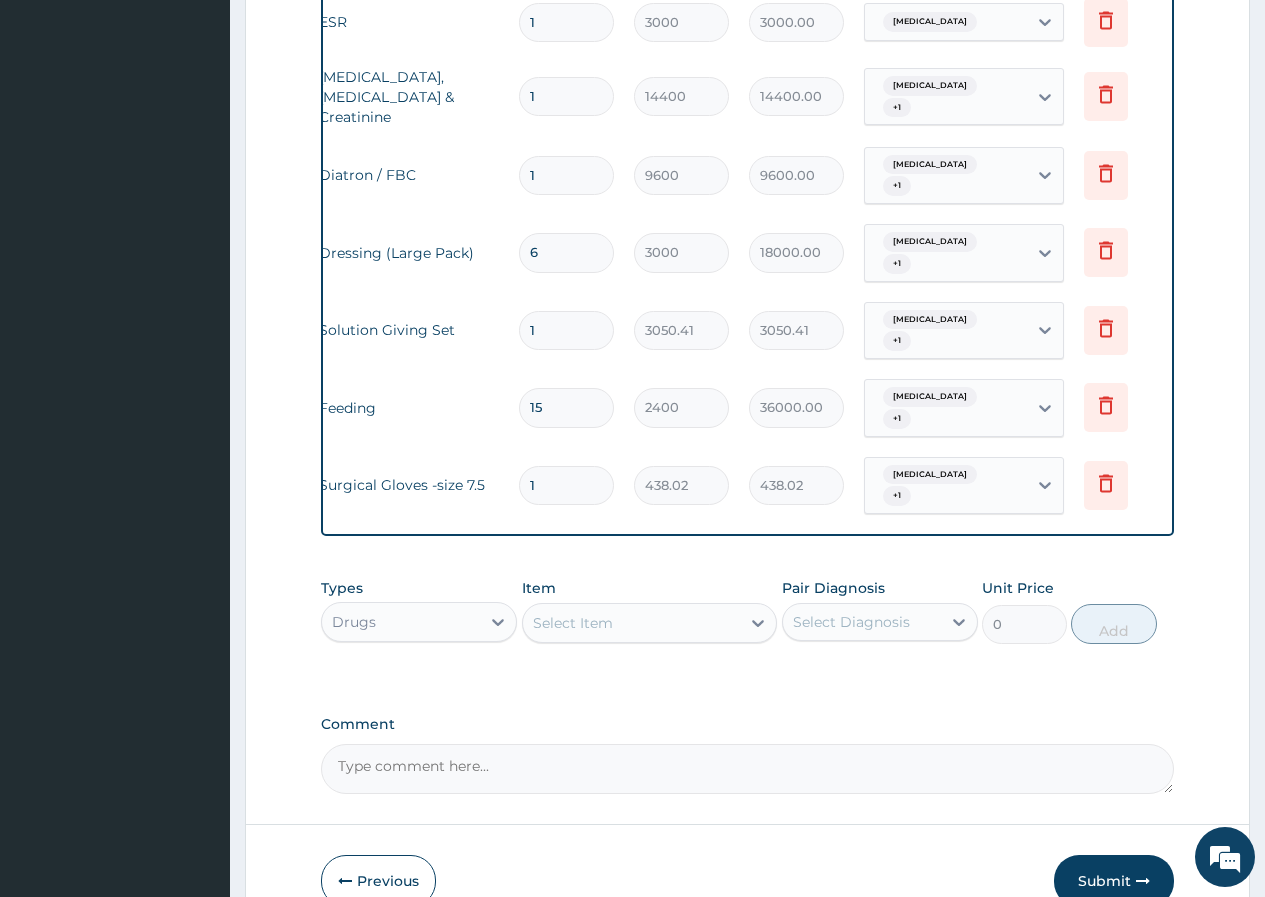 type on "4380.20" 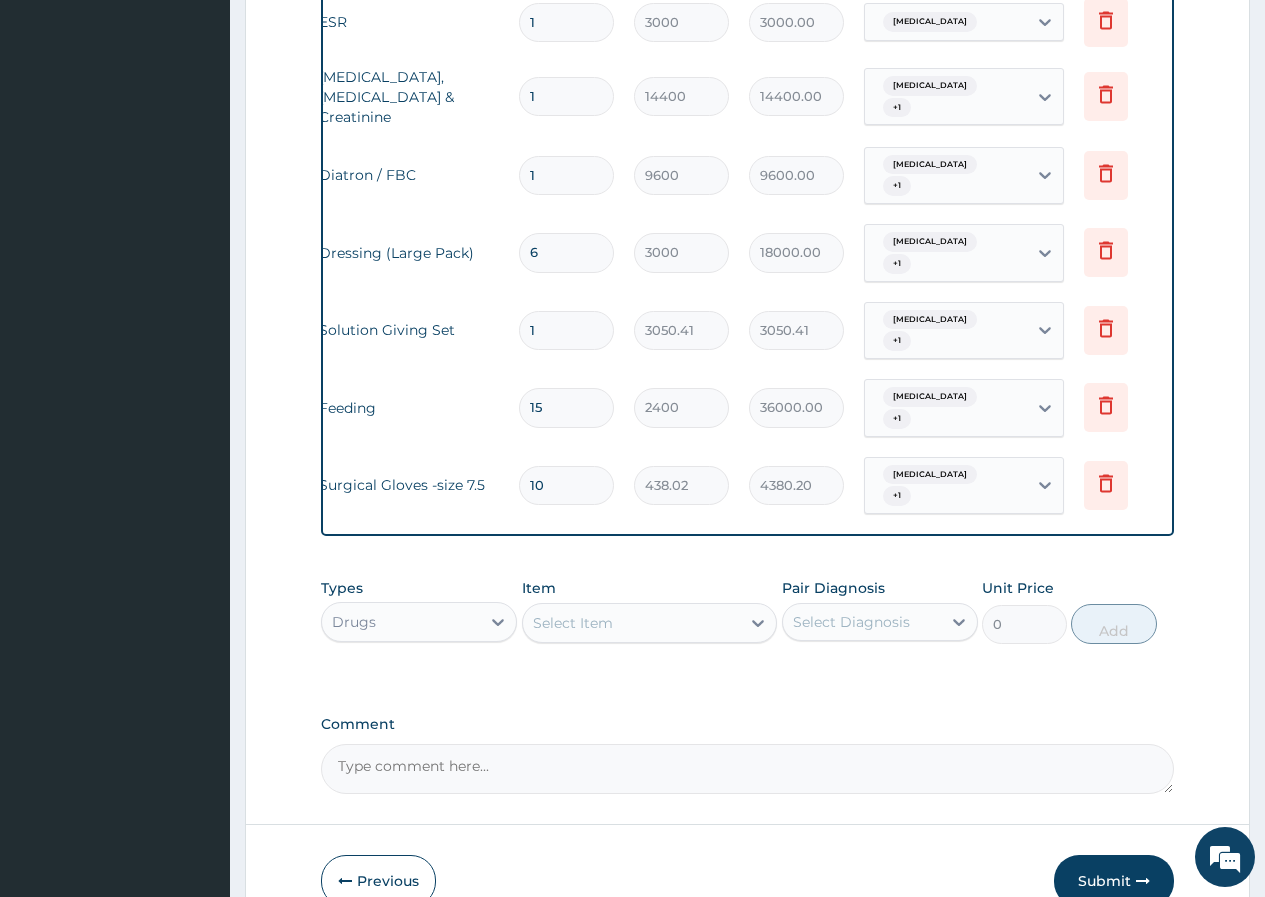 type on "100" 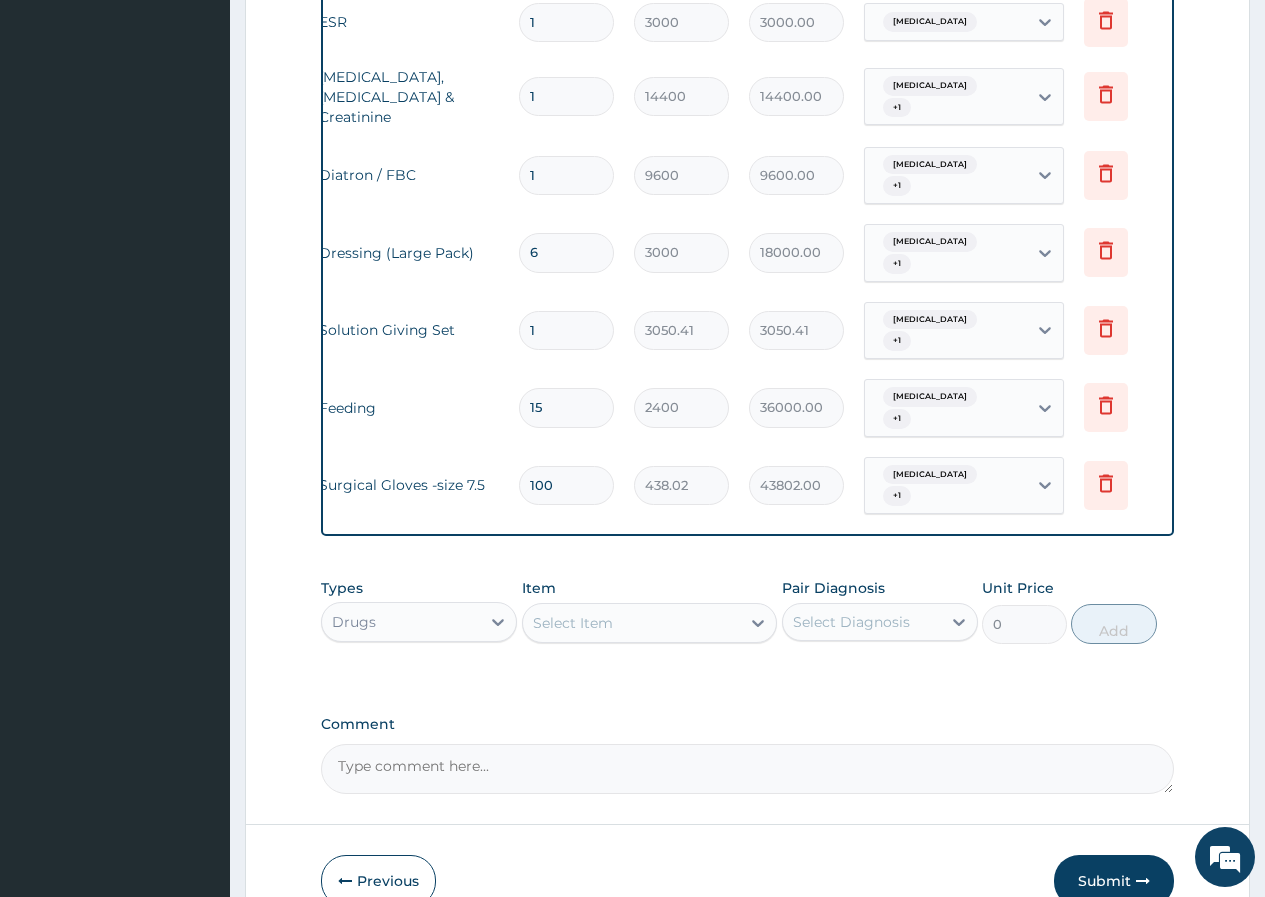 type on "100" 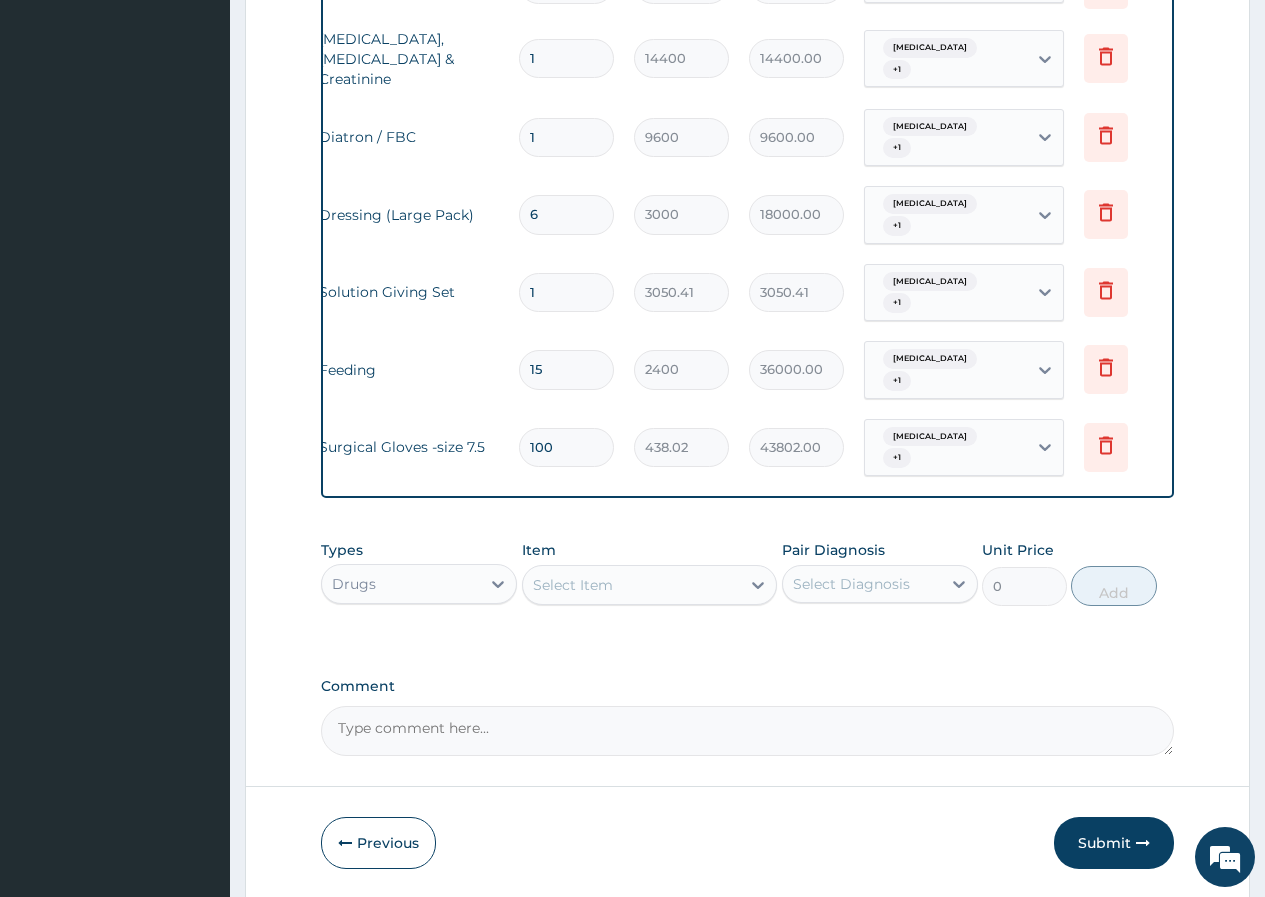 scroll, scrollTop: 1017, scrollLeft: 0, axis: vertical 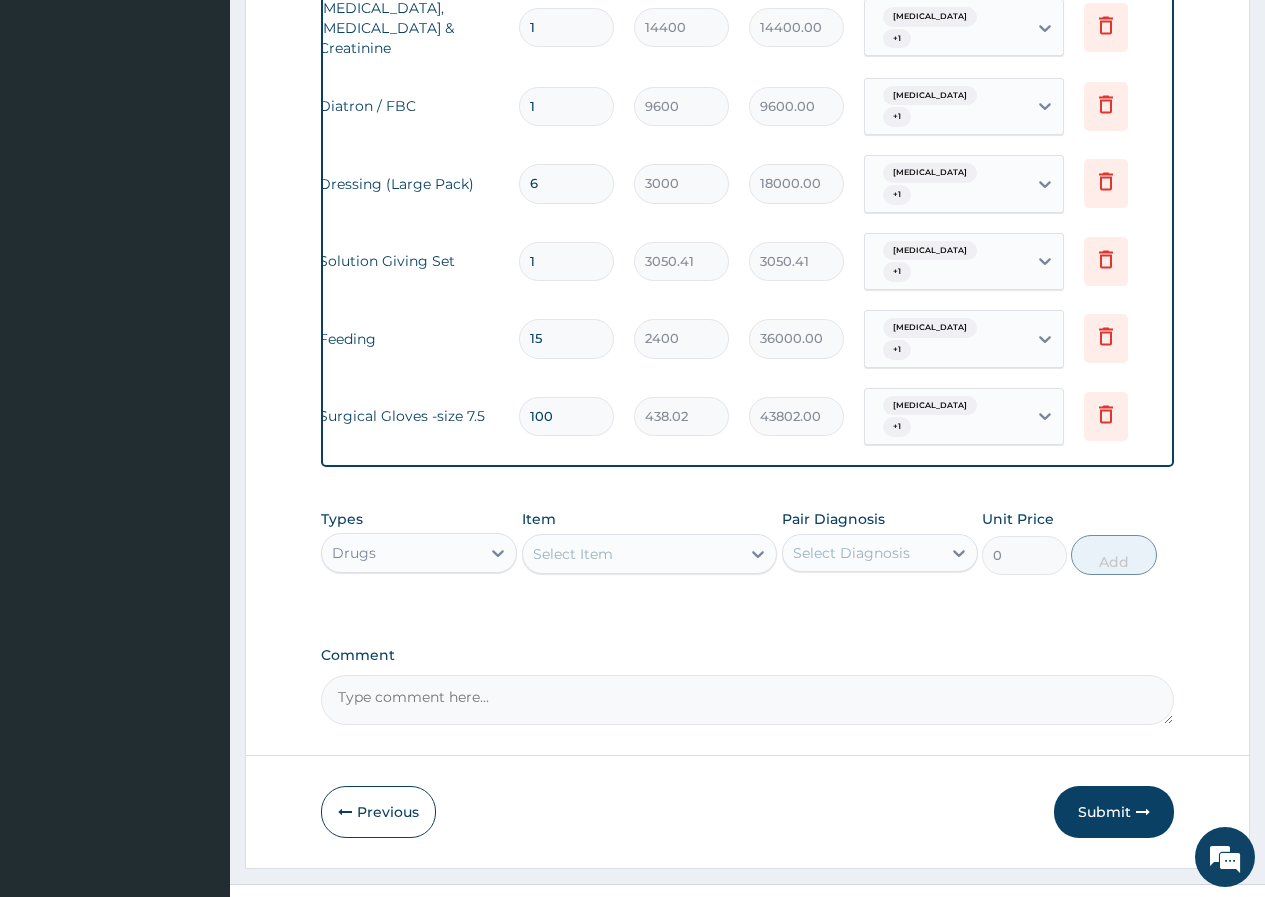 click on "Select Item" at bounding box center [573, 554] 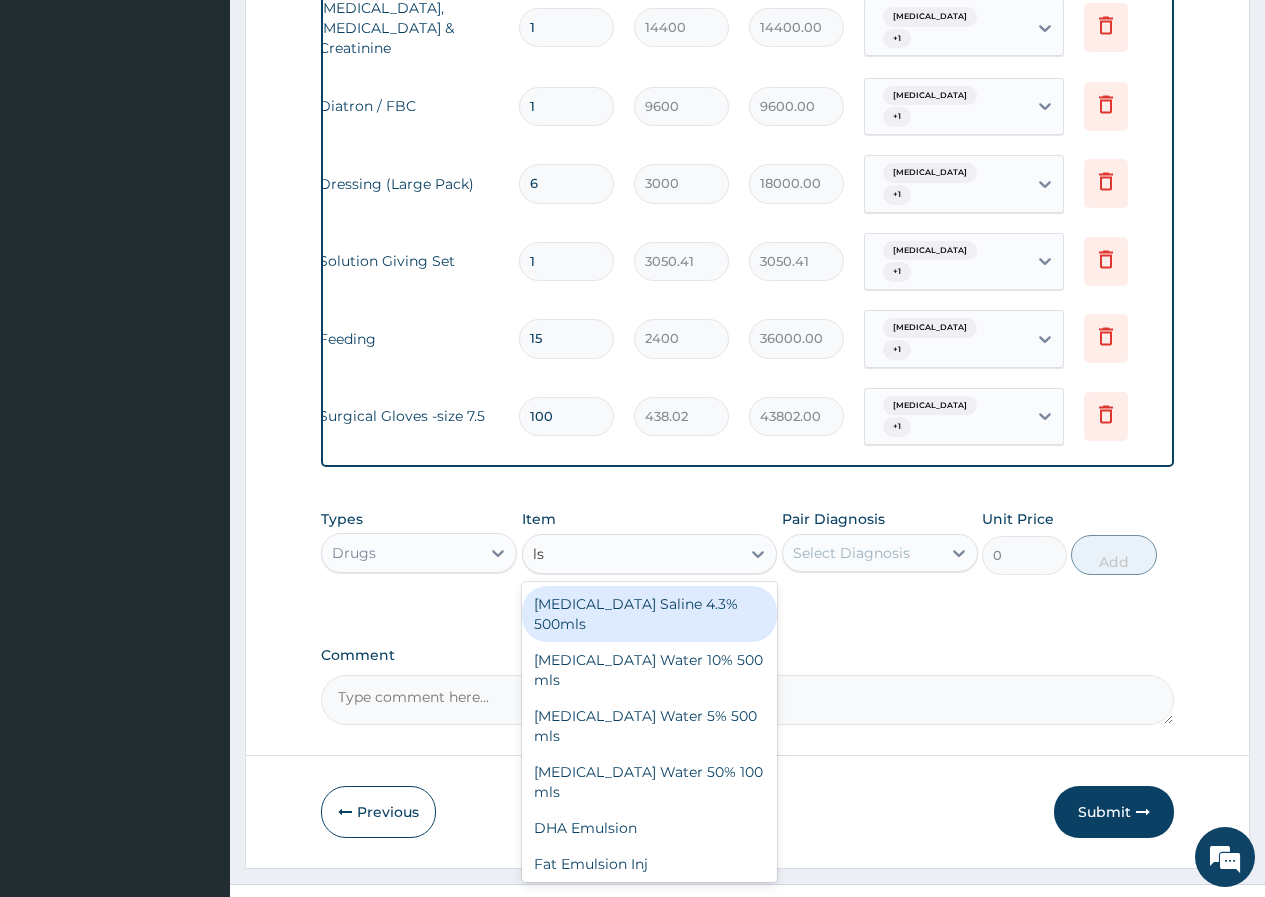 type on "l" 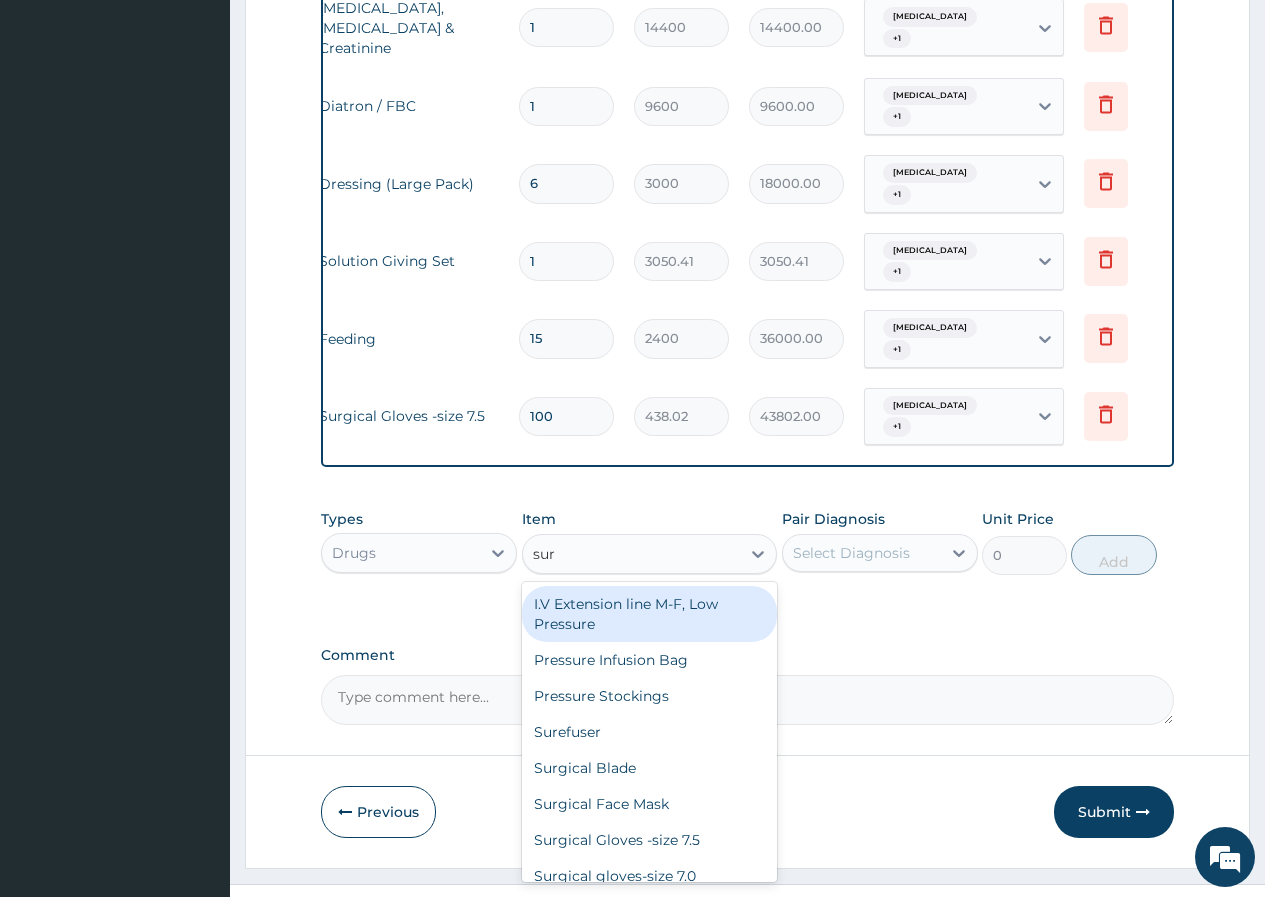type on "surg" 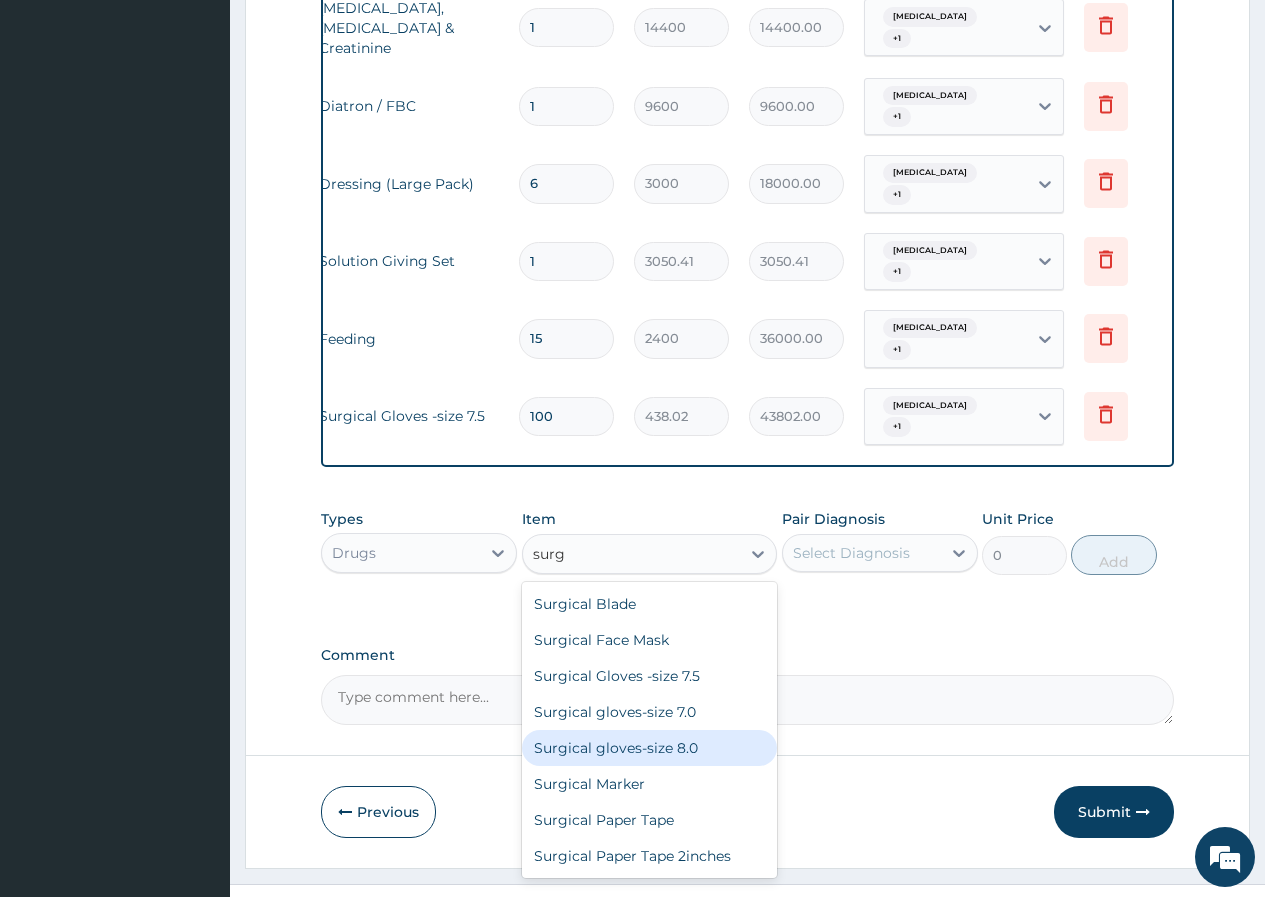 click on "Surgical gloves-size 8.0" at bounding box center (650, 748) 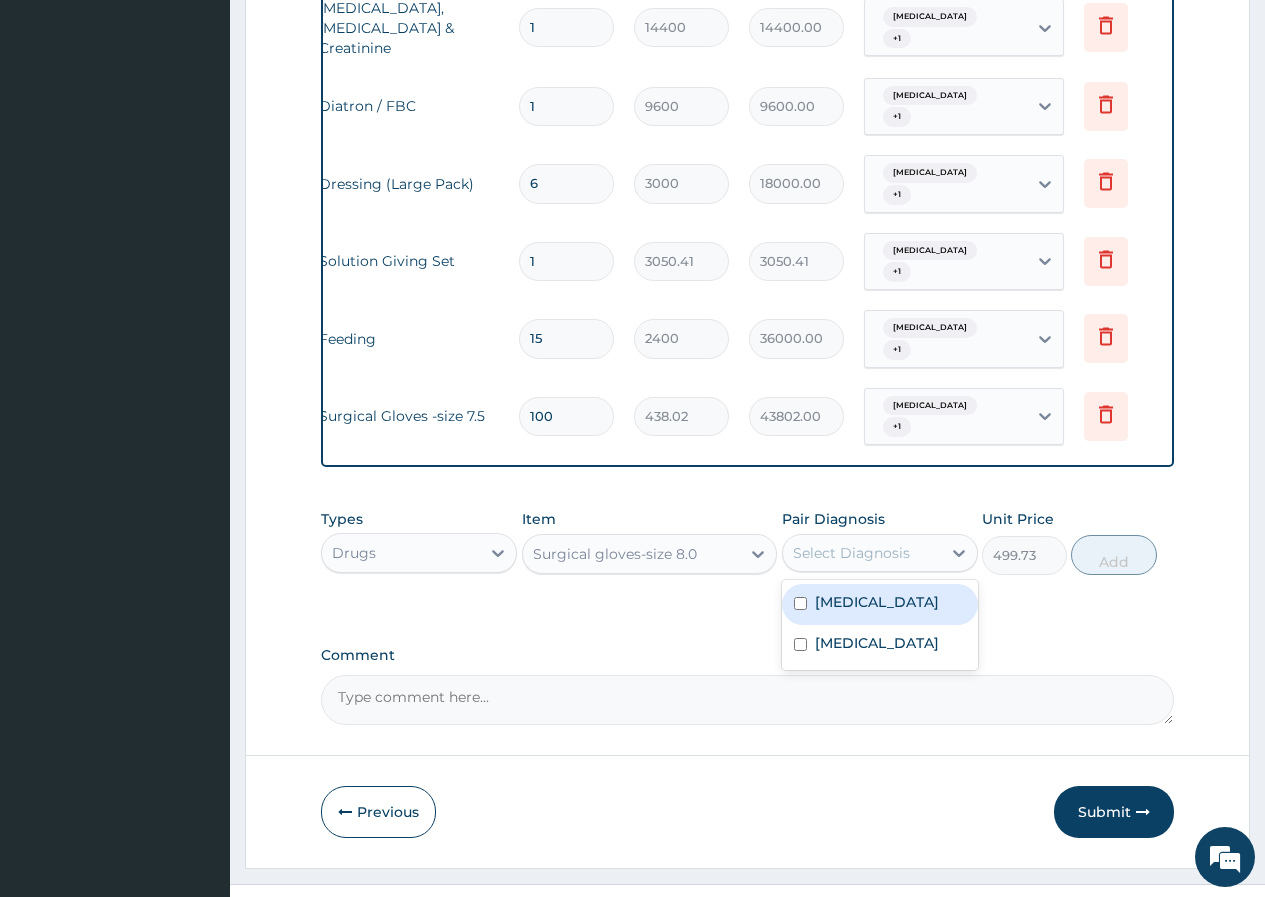 click on "Select Diagnosis" at bounding box center [851, 553] 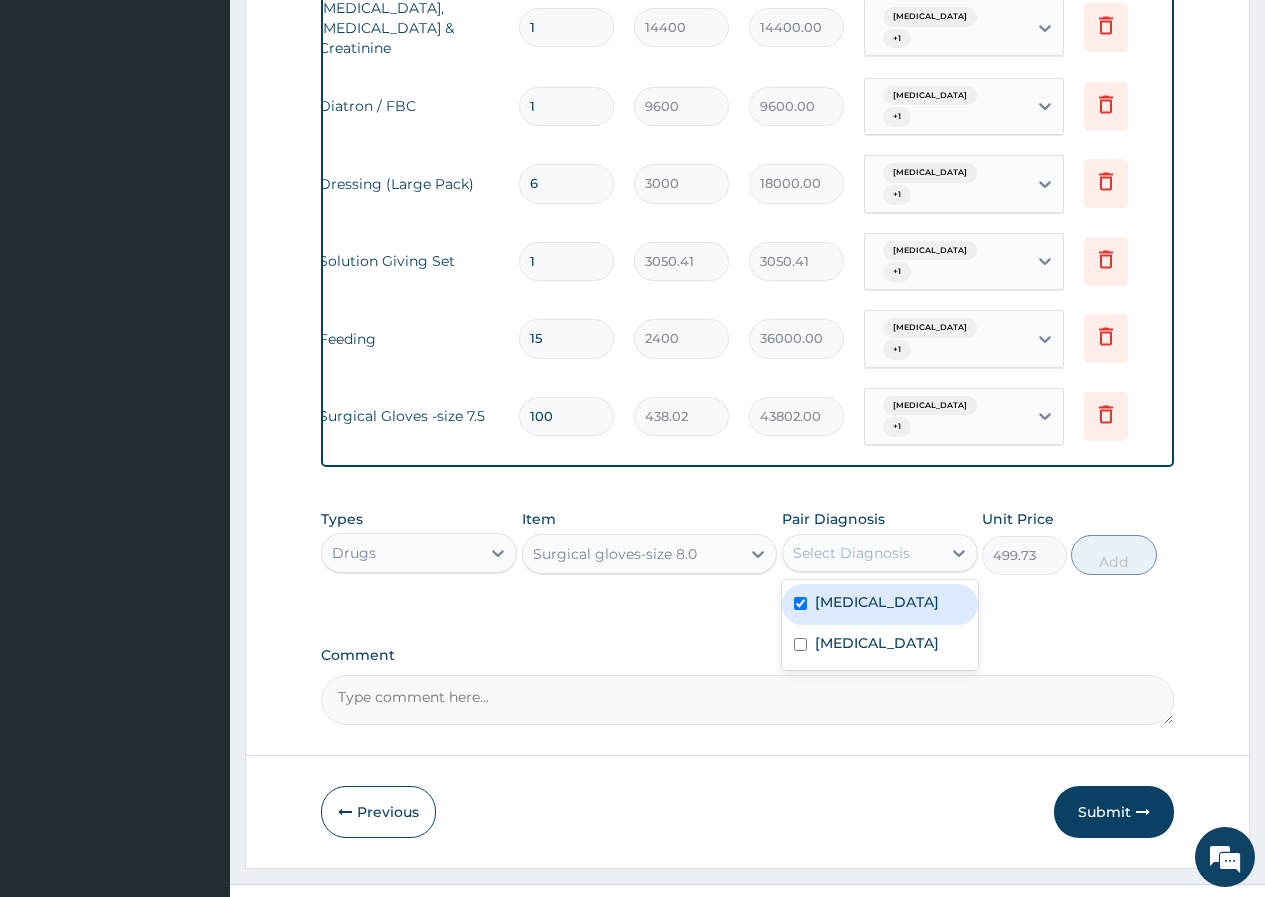 checkbox on "true" 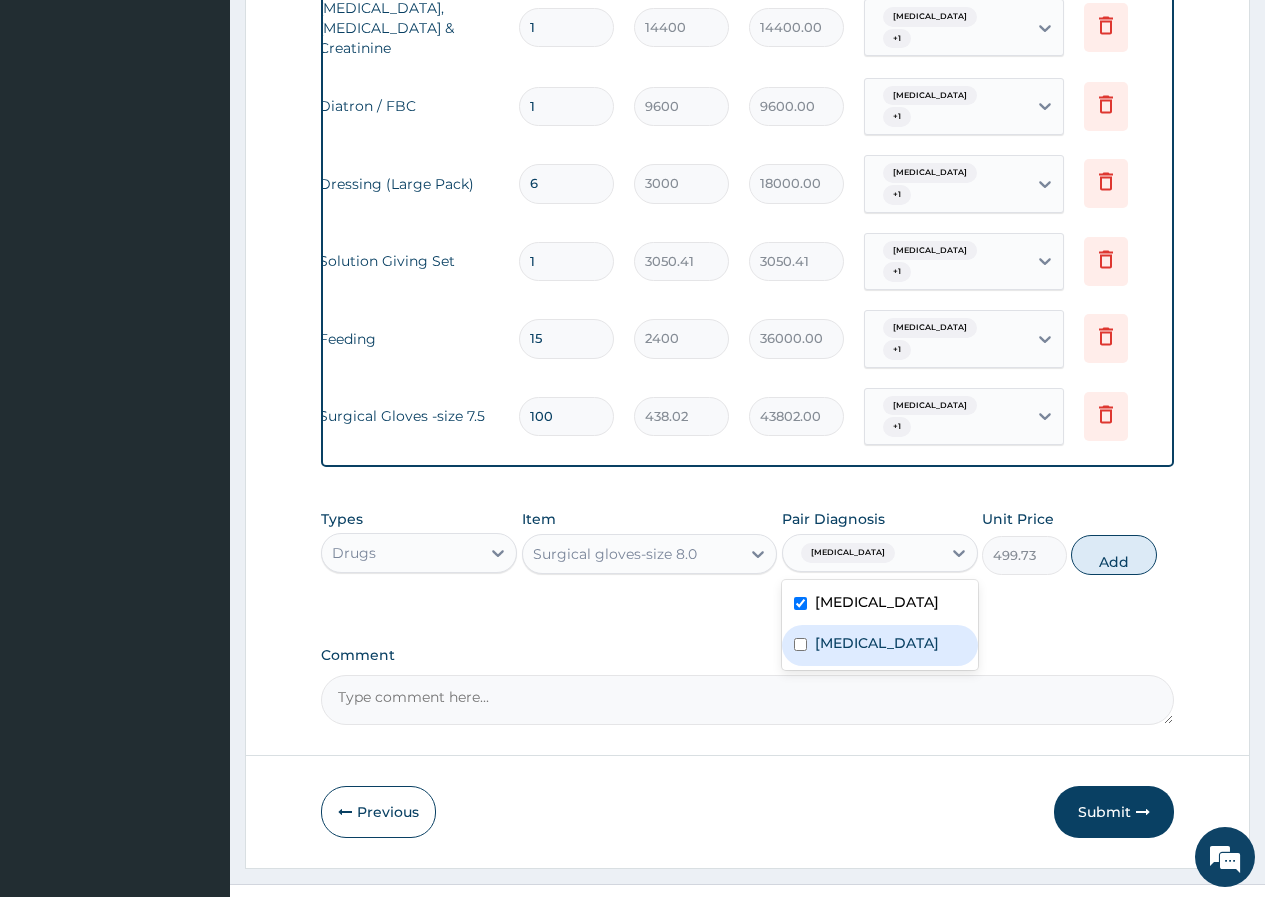 click on "Bacteremia" at bounding box center (880, 645) 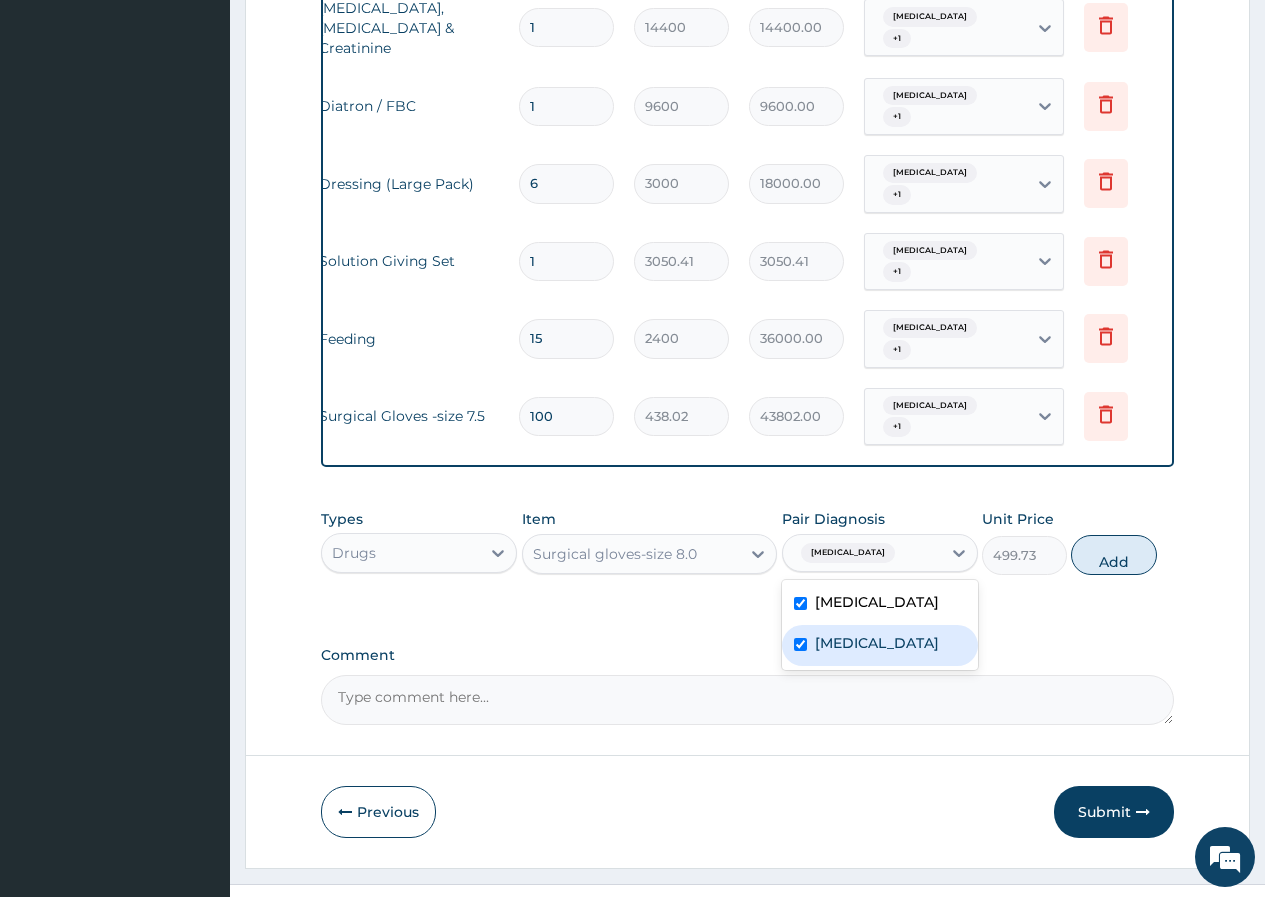 checkbox on "true" 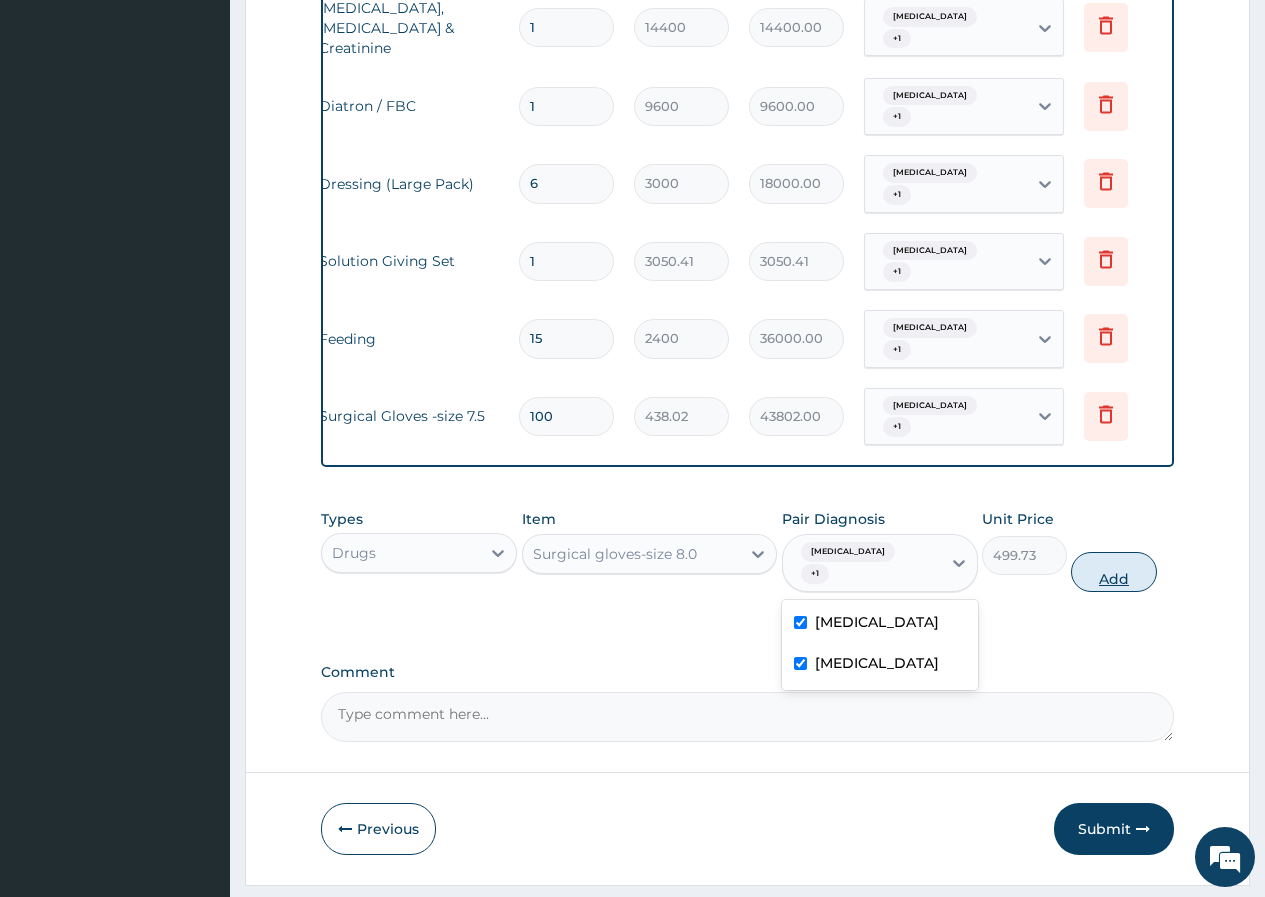 click on "Add" at bounding box center [1113, 572] 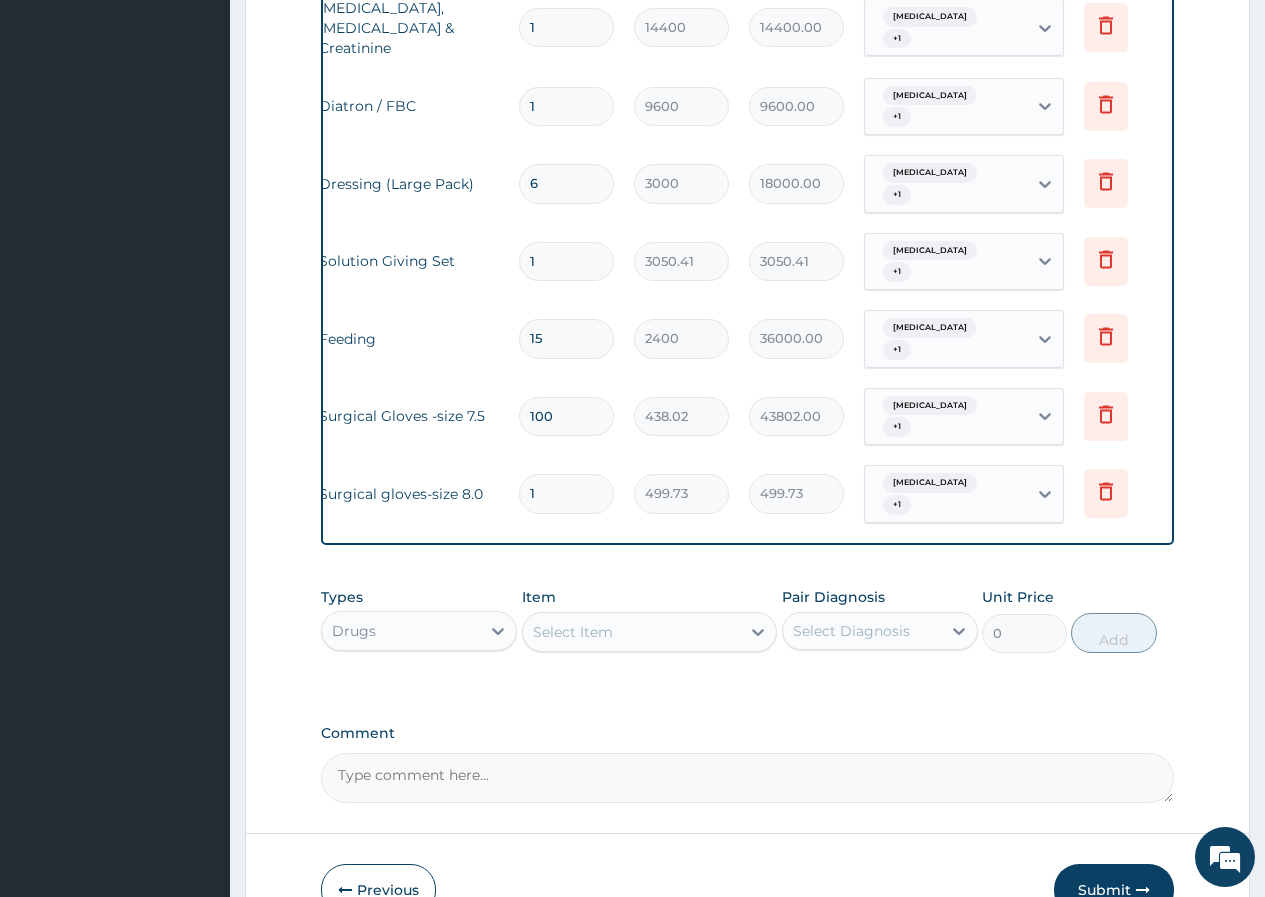 click on "1" at bounding box center (566, 493) 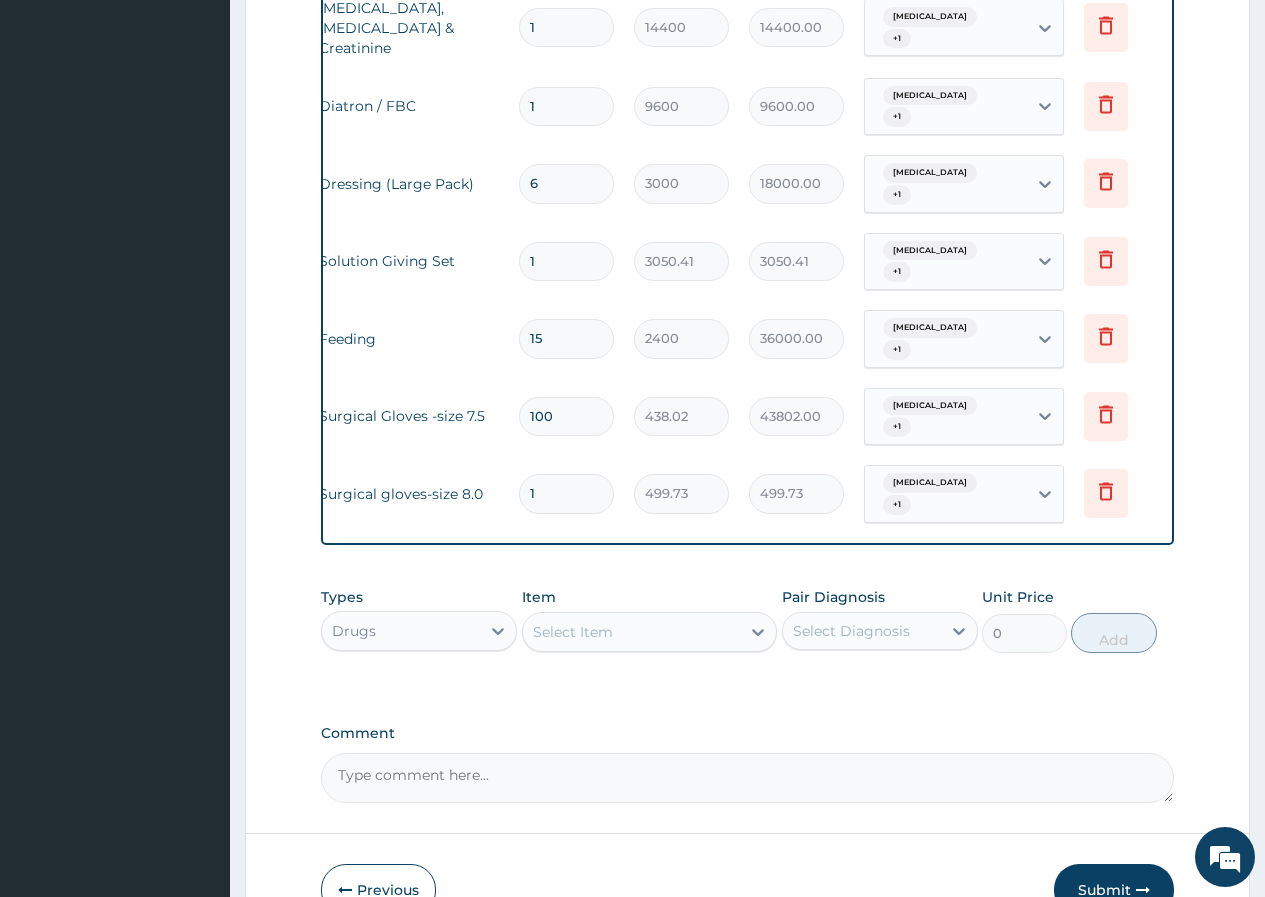 type on "10" 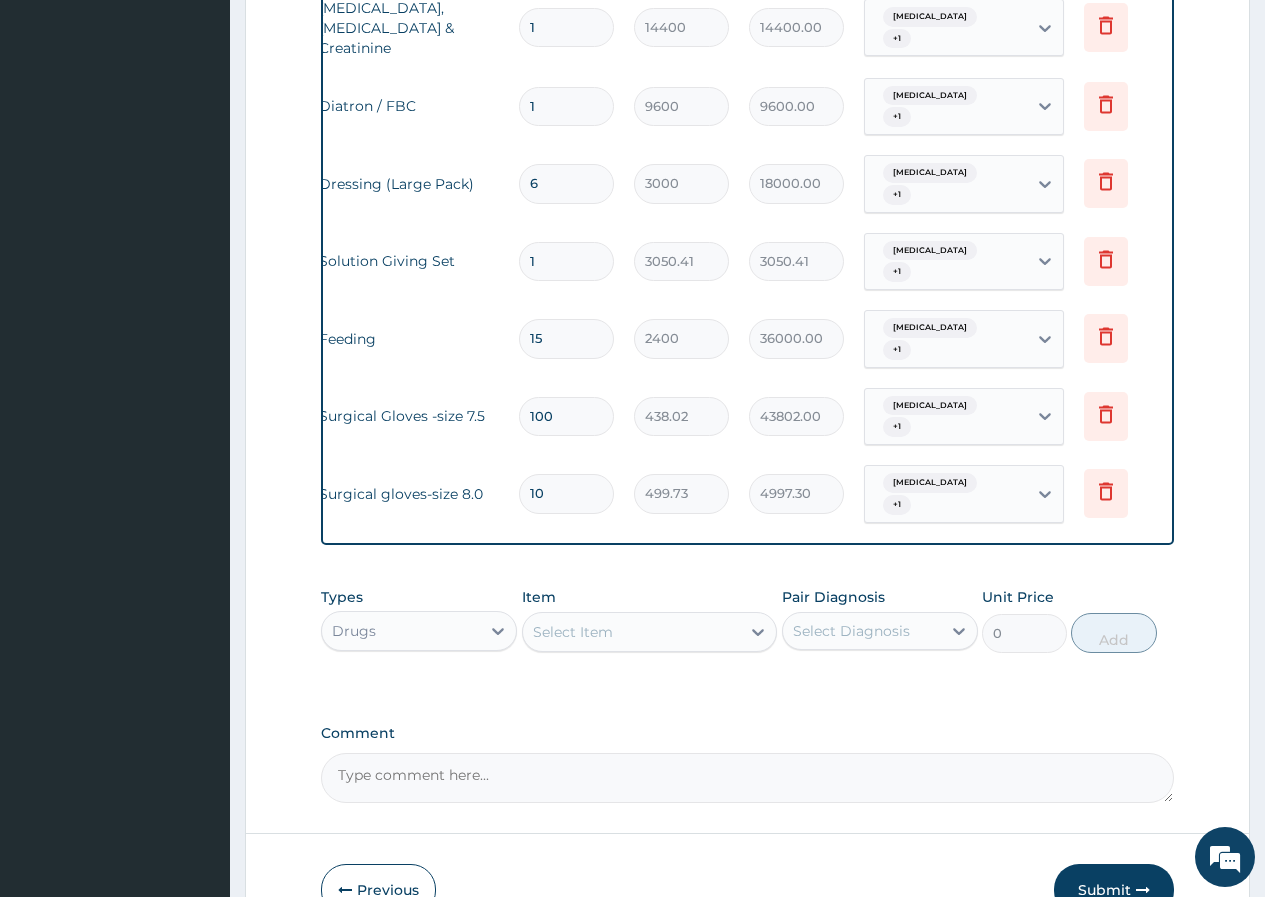 type on "100" 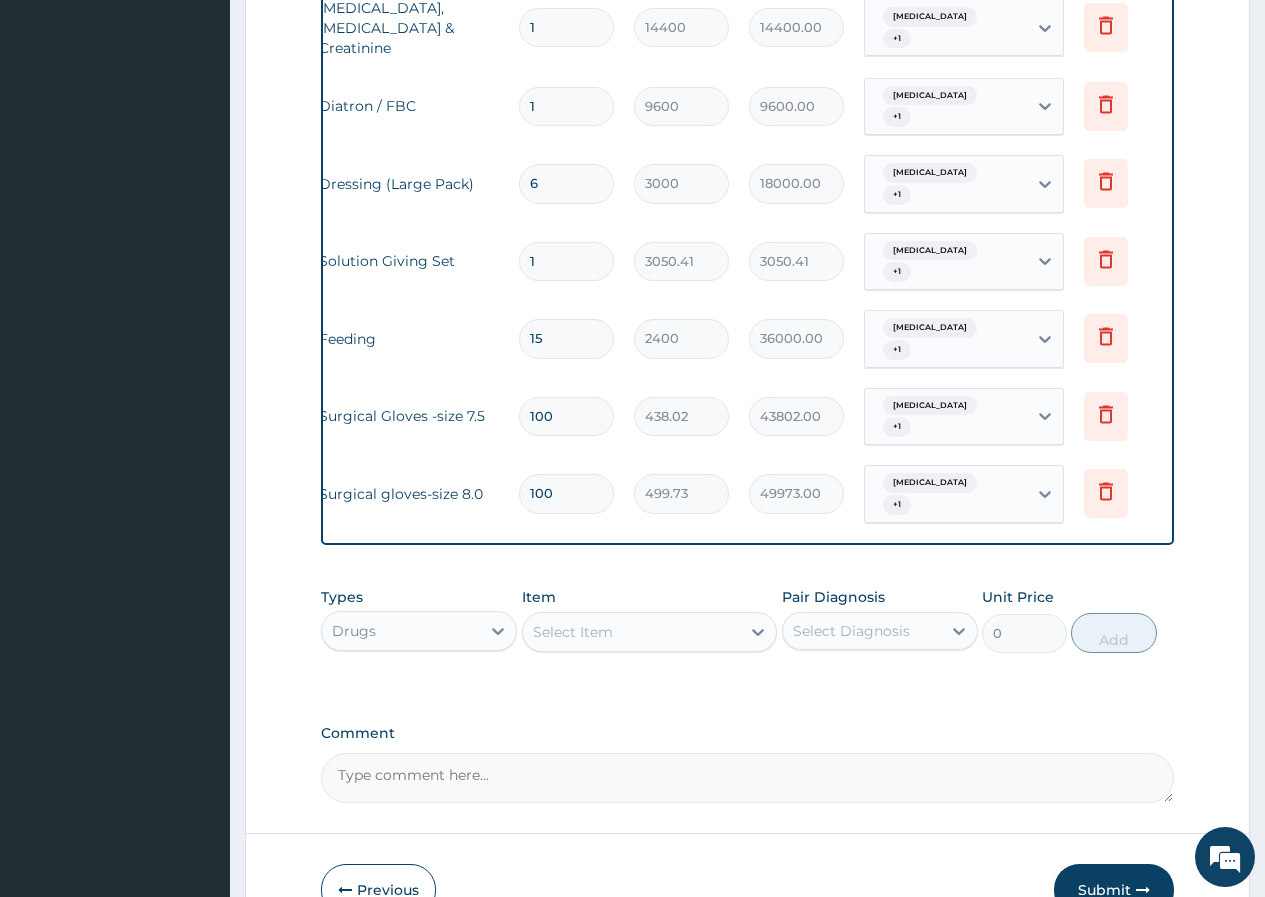 type on "100" 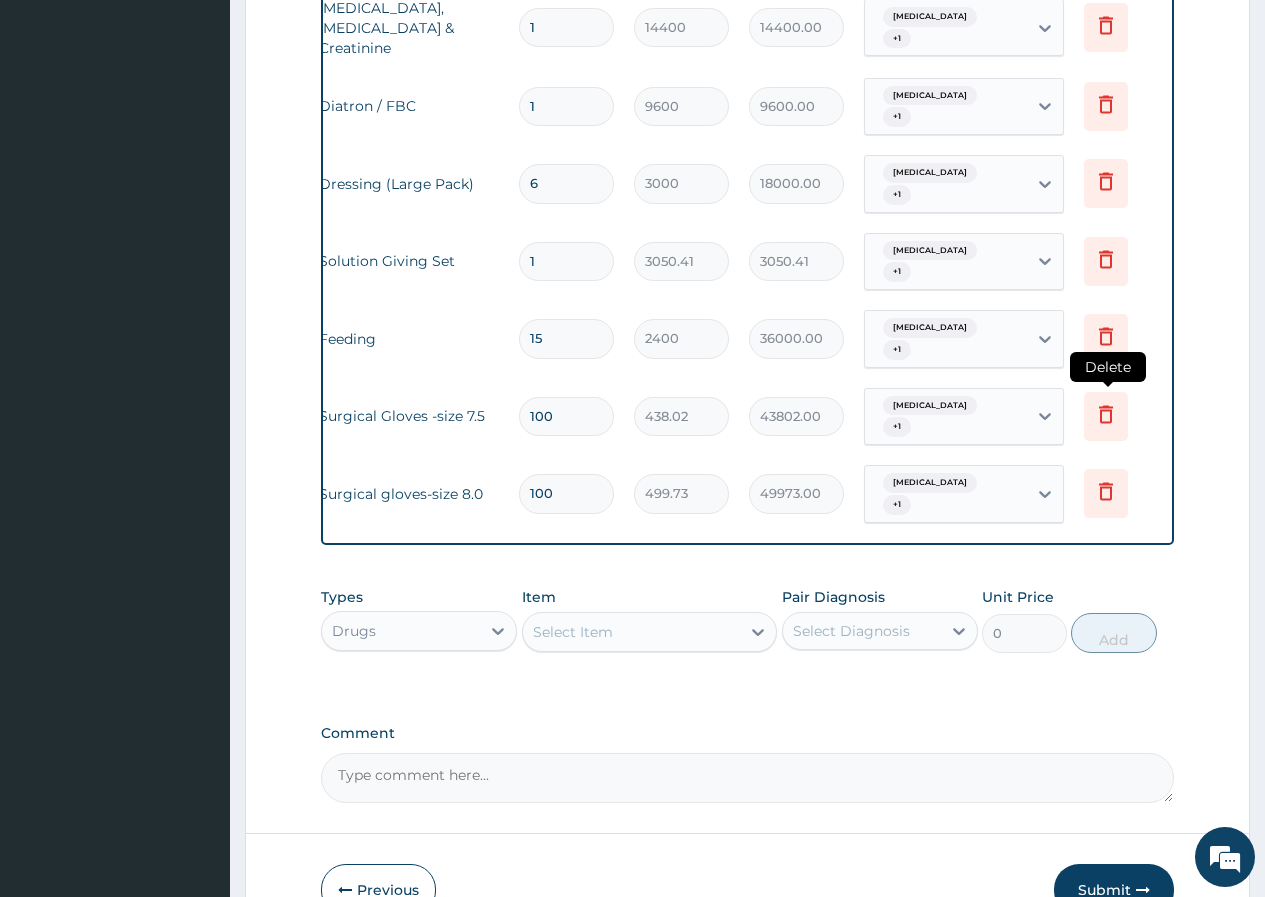 click 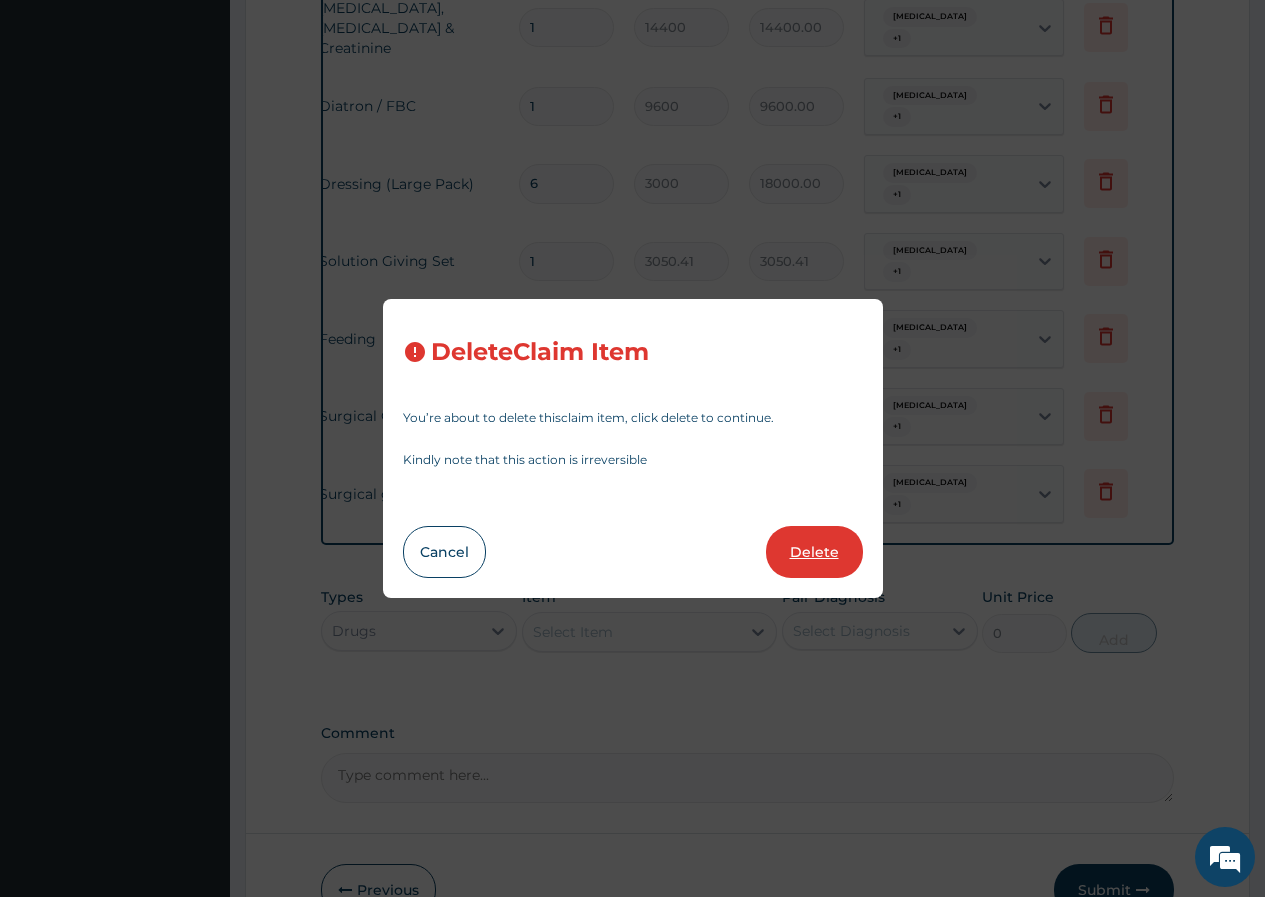 click on "Delete" at bounding box center (814, 552) 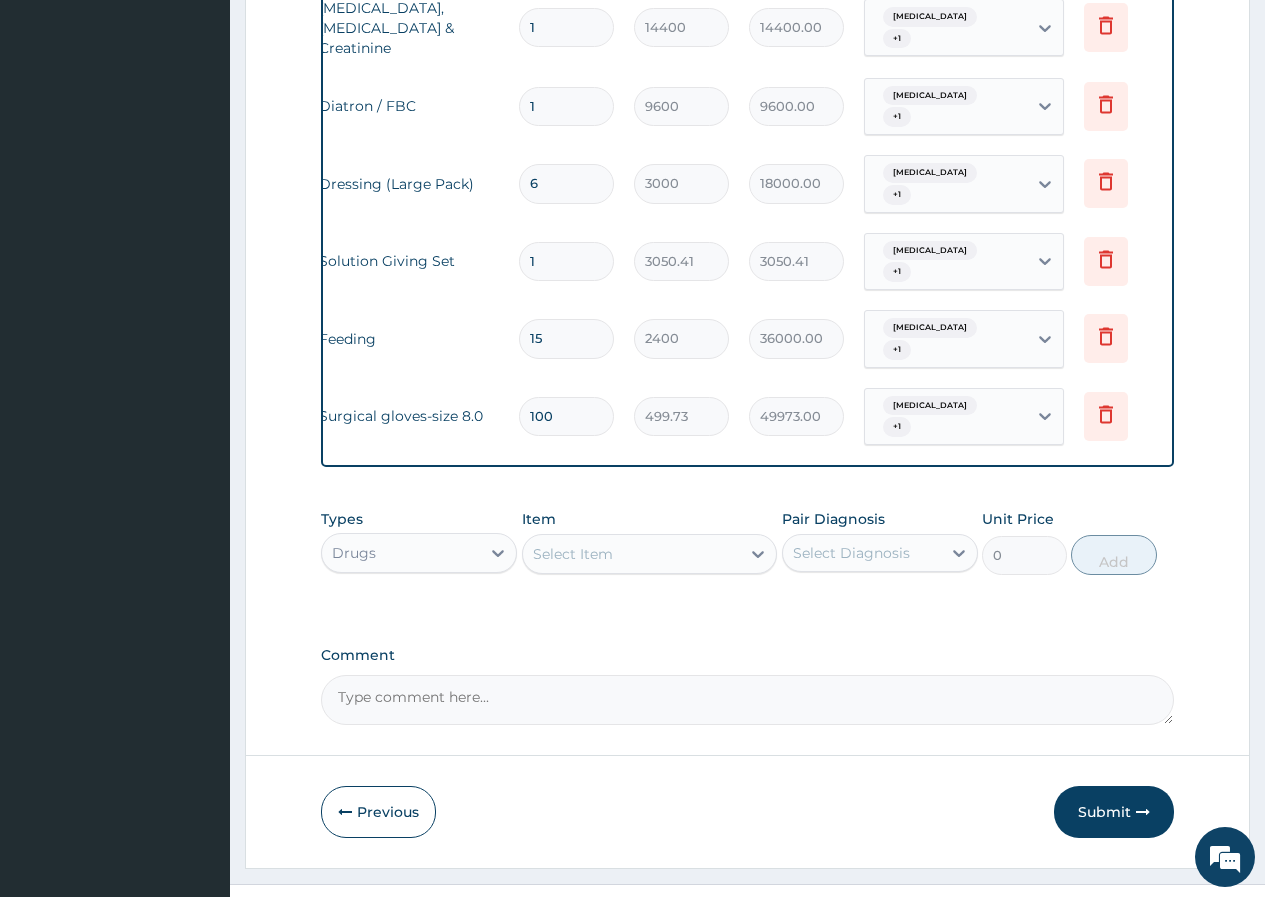 click on "Select Item" at bounding box center [632, 554] 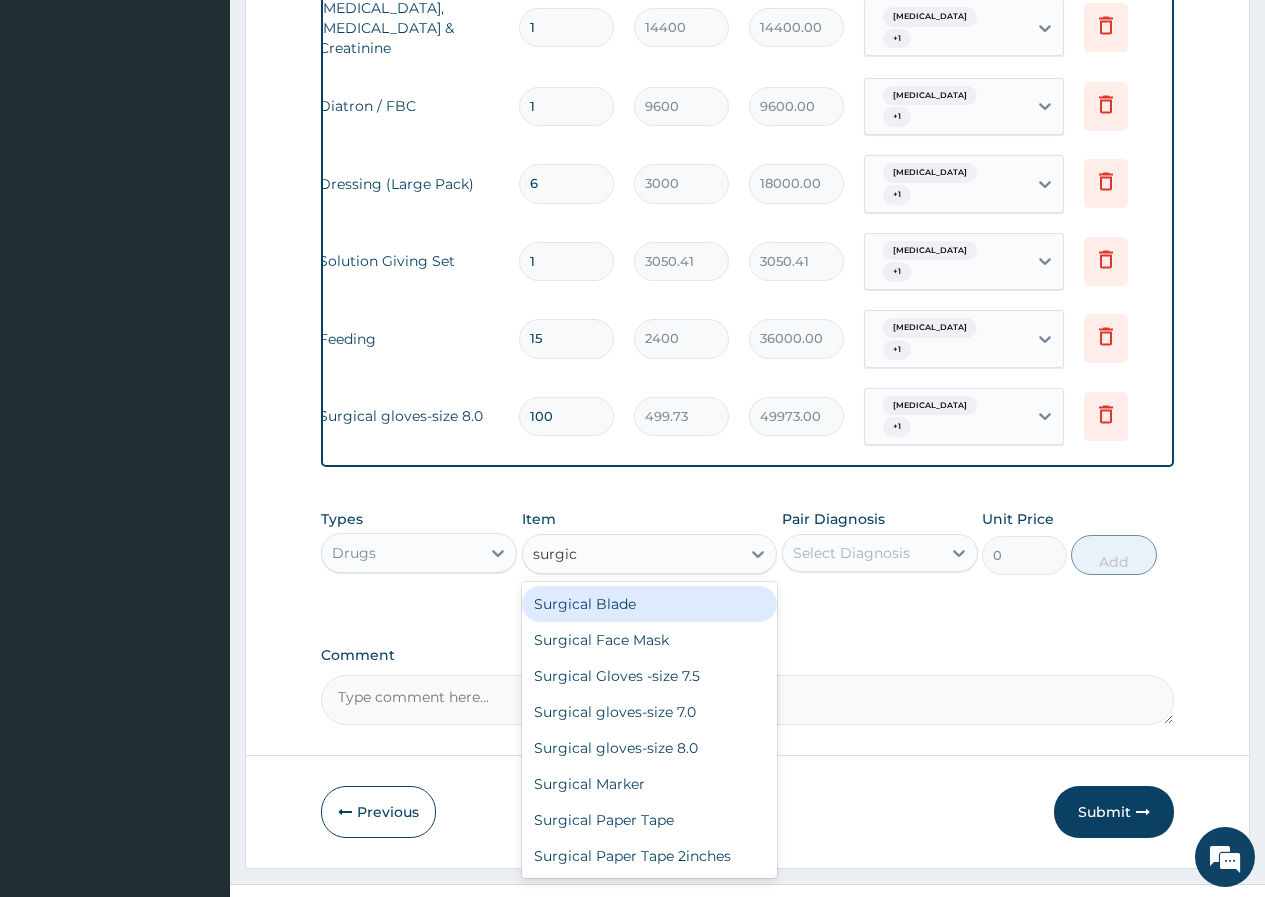 type on "surgica" 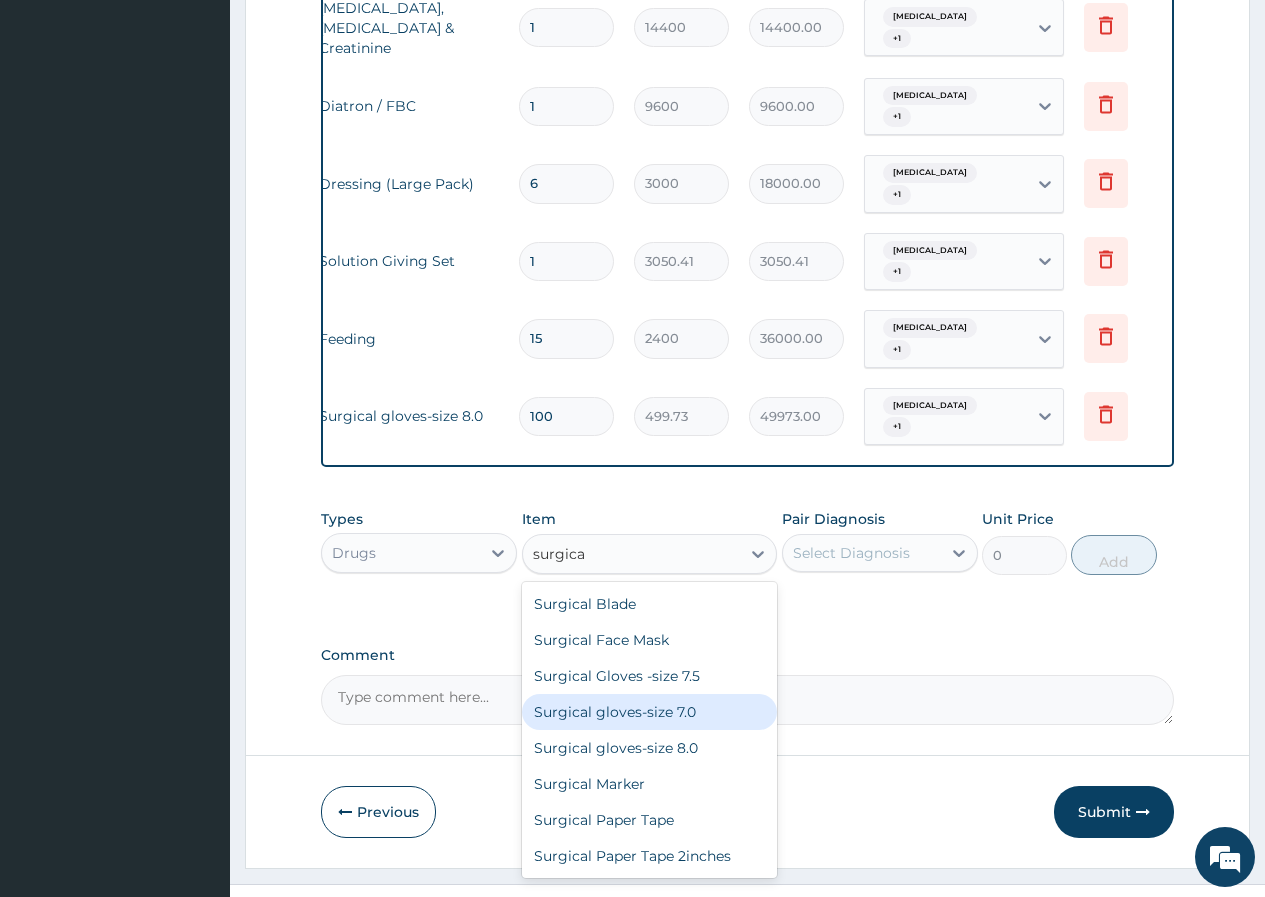 click on "Surgical gloves-size 7.0" at bounding box center (650, 712) 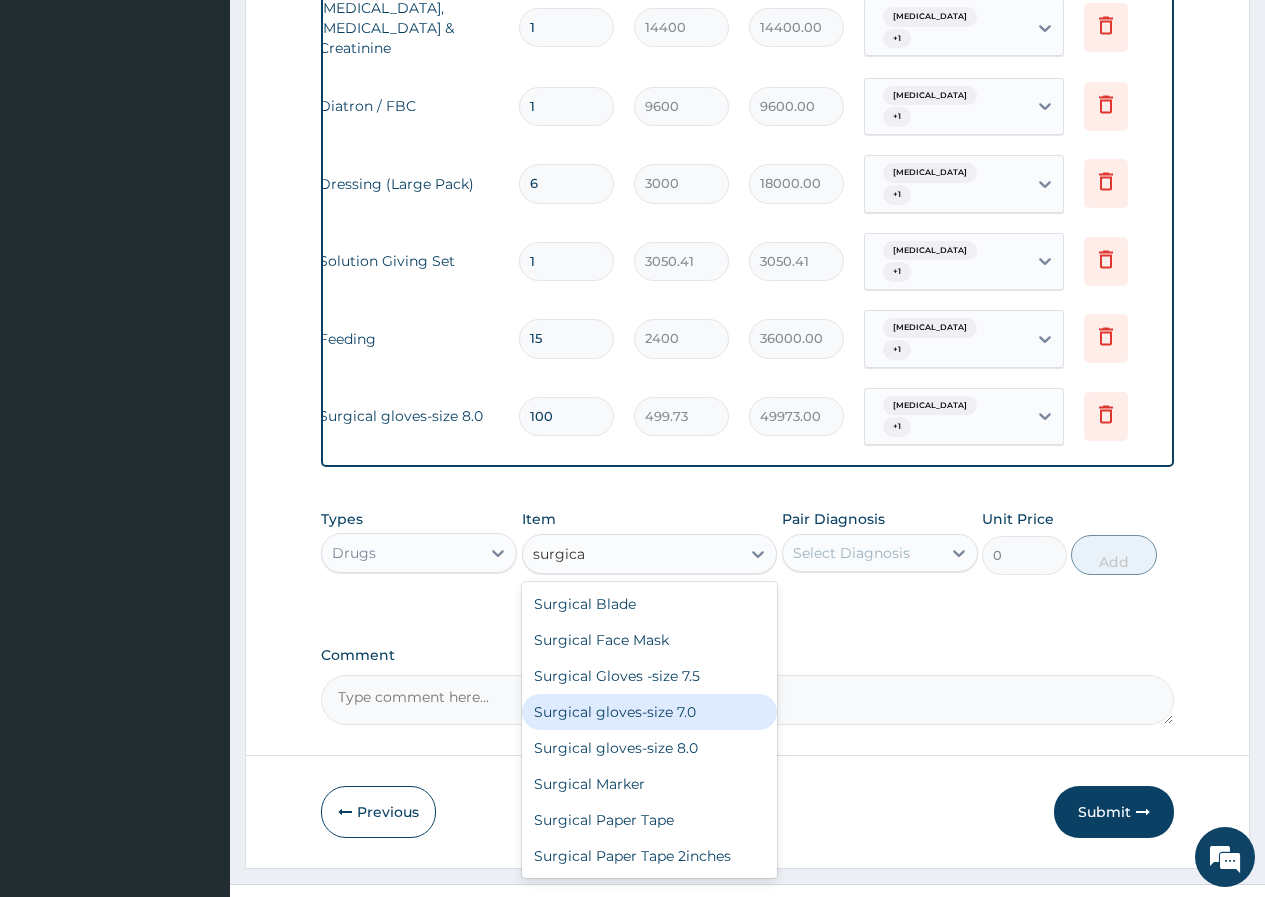type 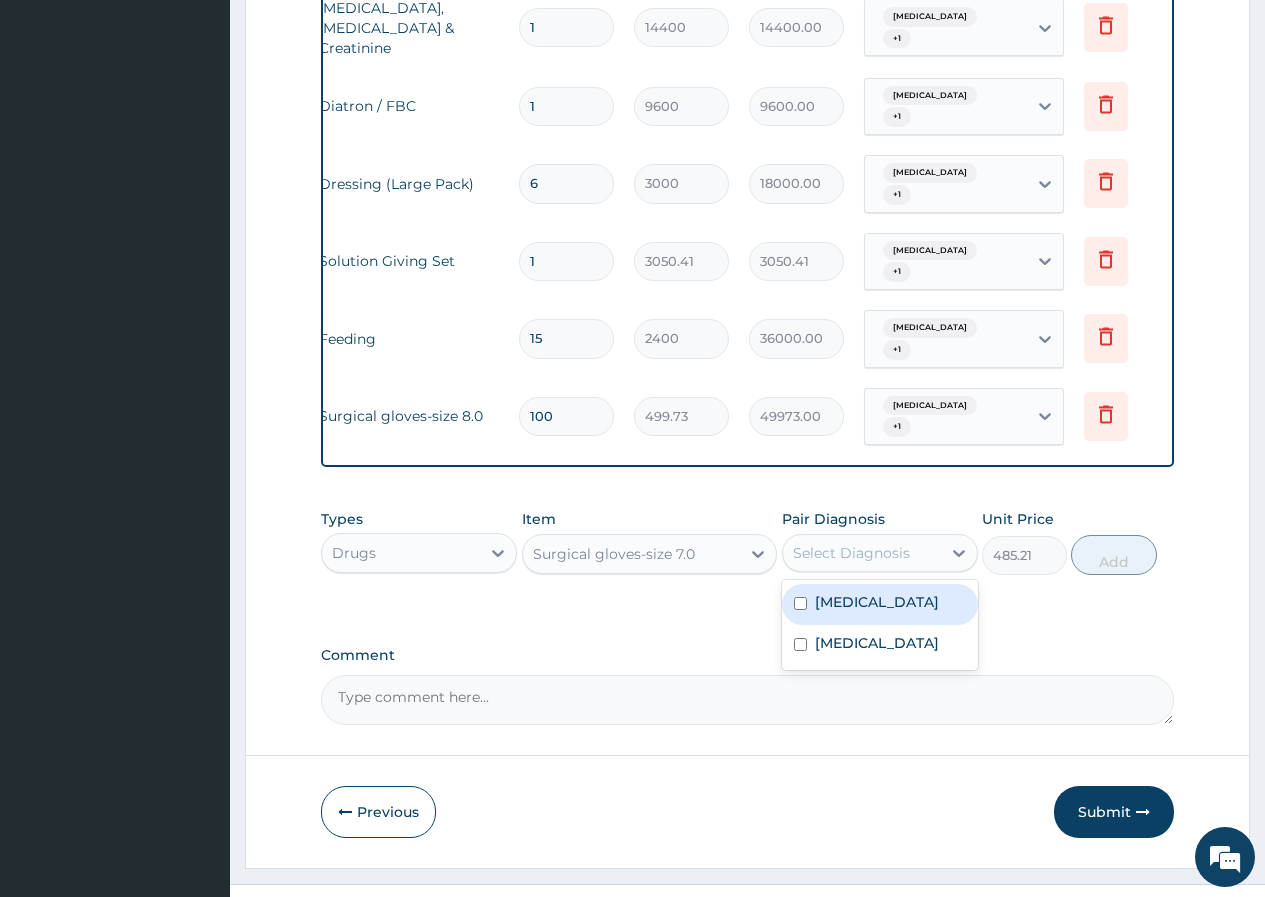 click on "Select Diagnosis" at bounding box center (851, 553) 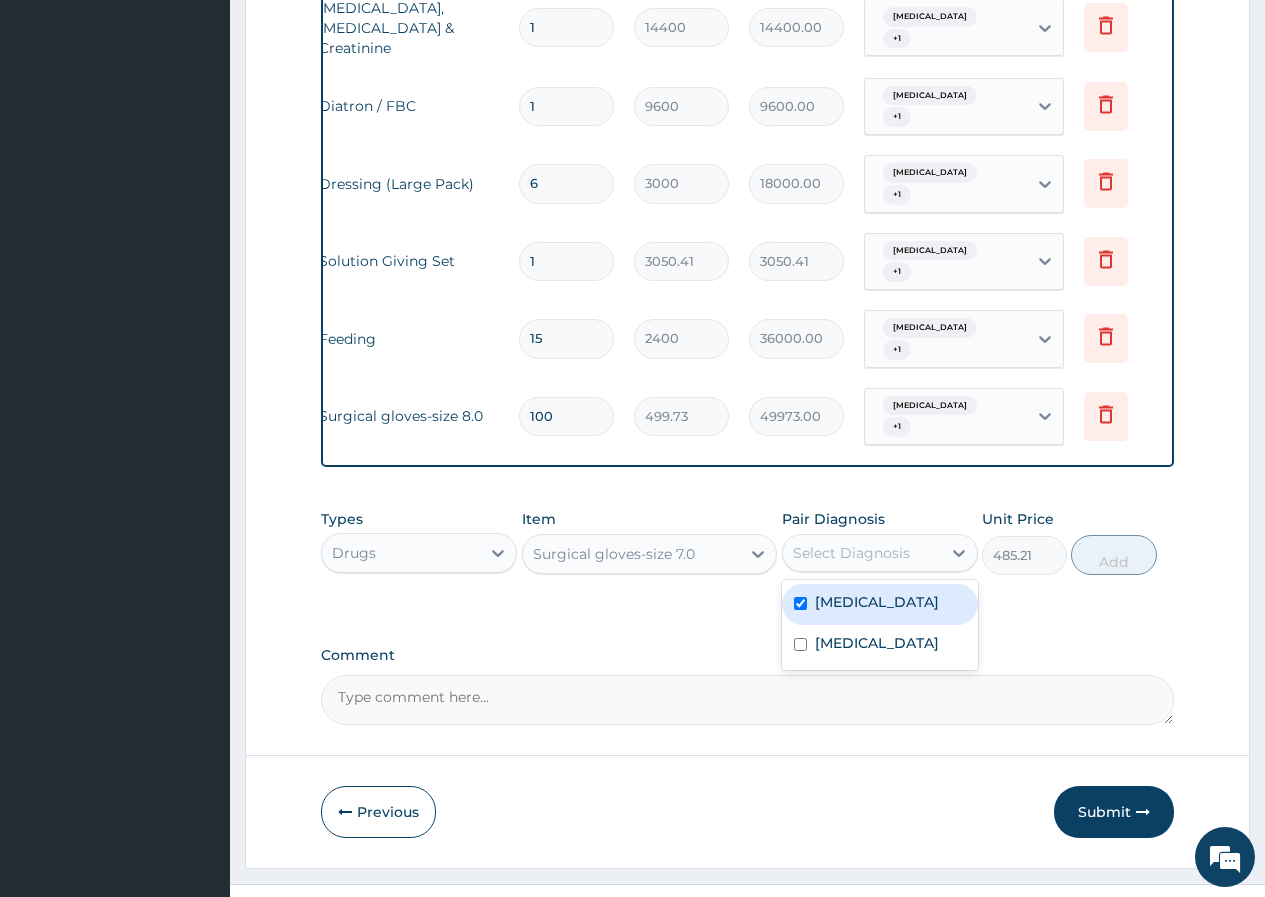 checkbox on "true" 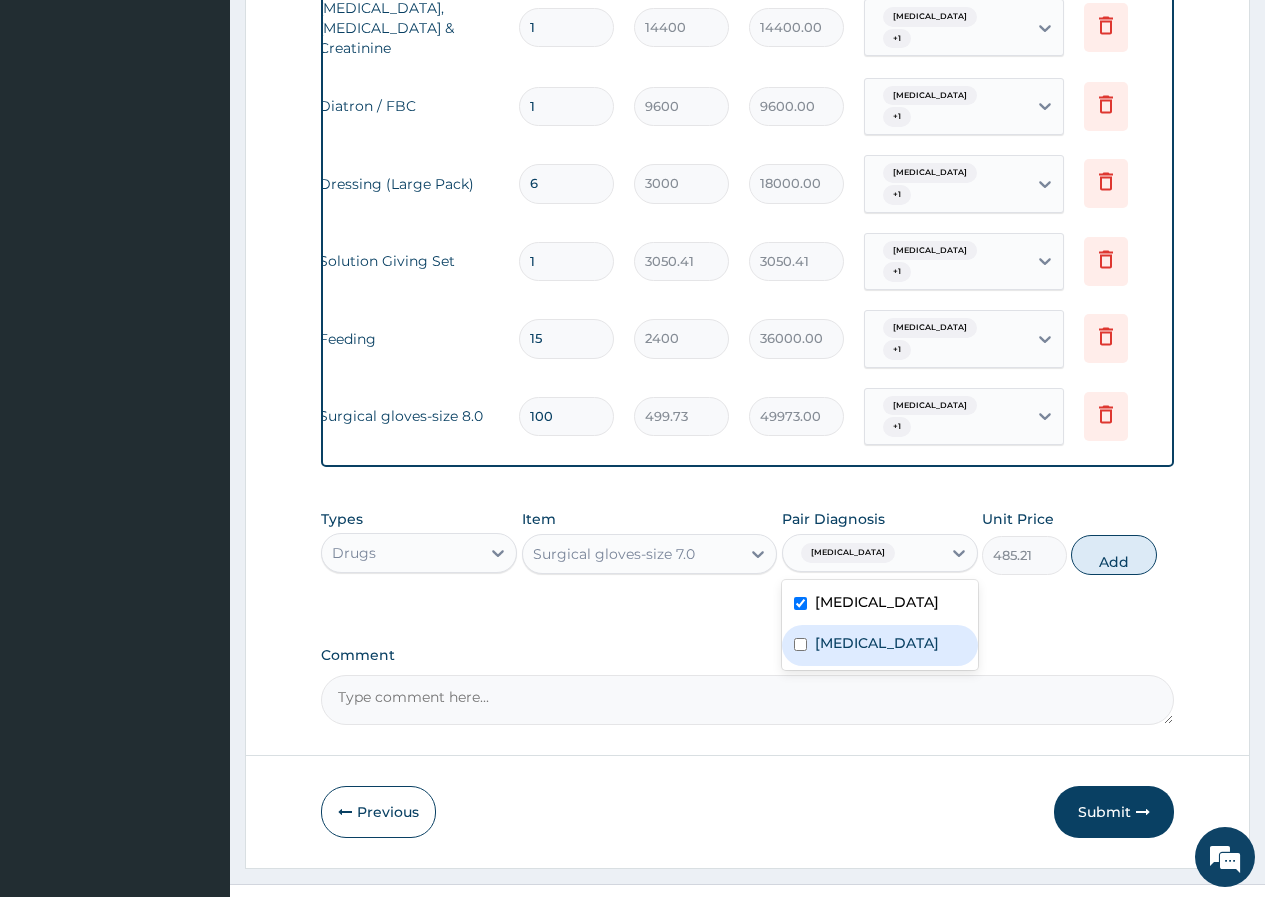 click at bounding box center (800, 644) 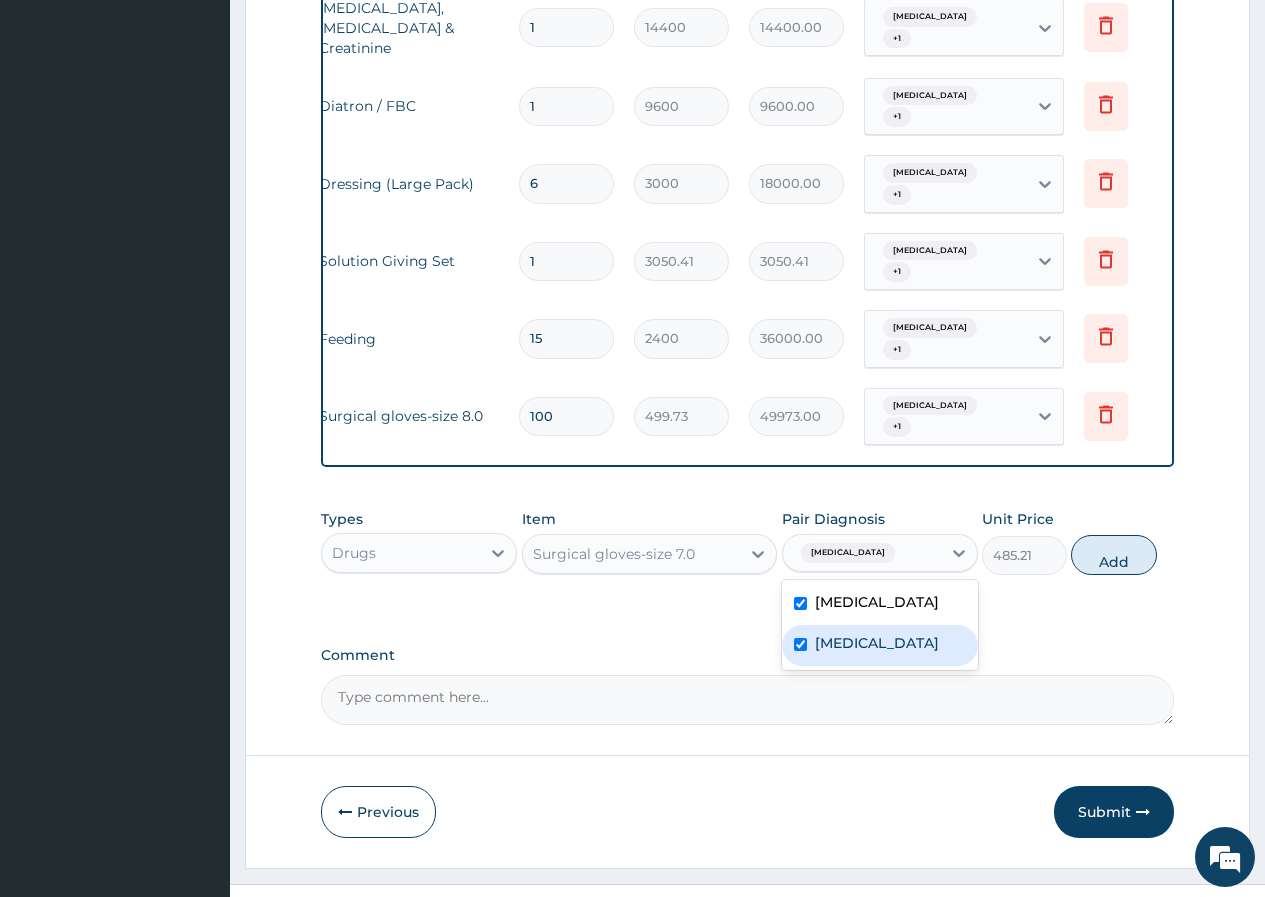 checkbox on "true" 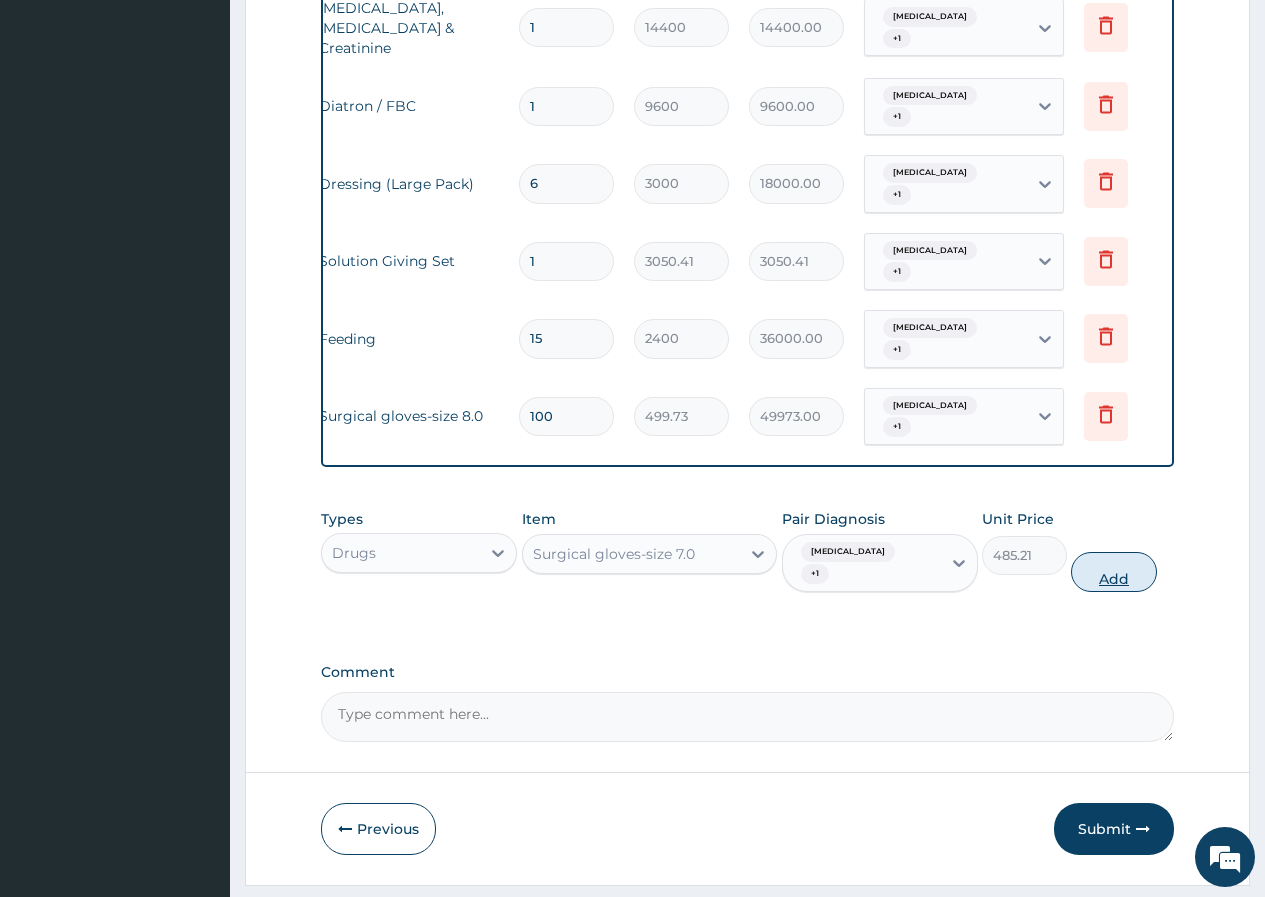 click on "Add" at bounding box center (1113, 572) 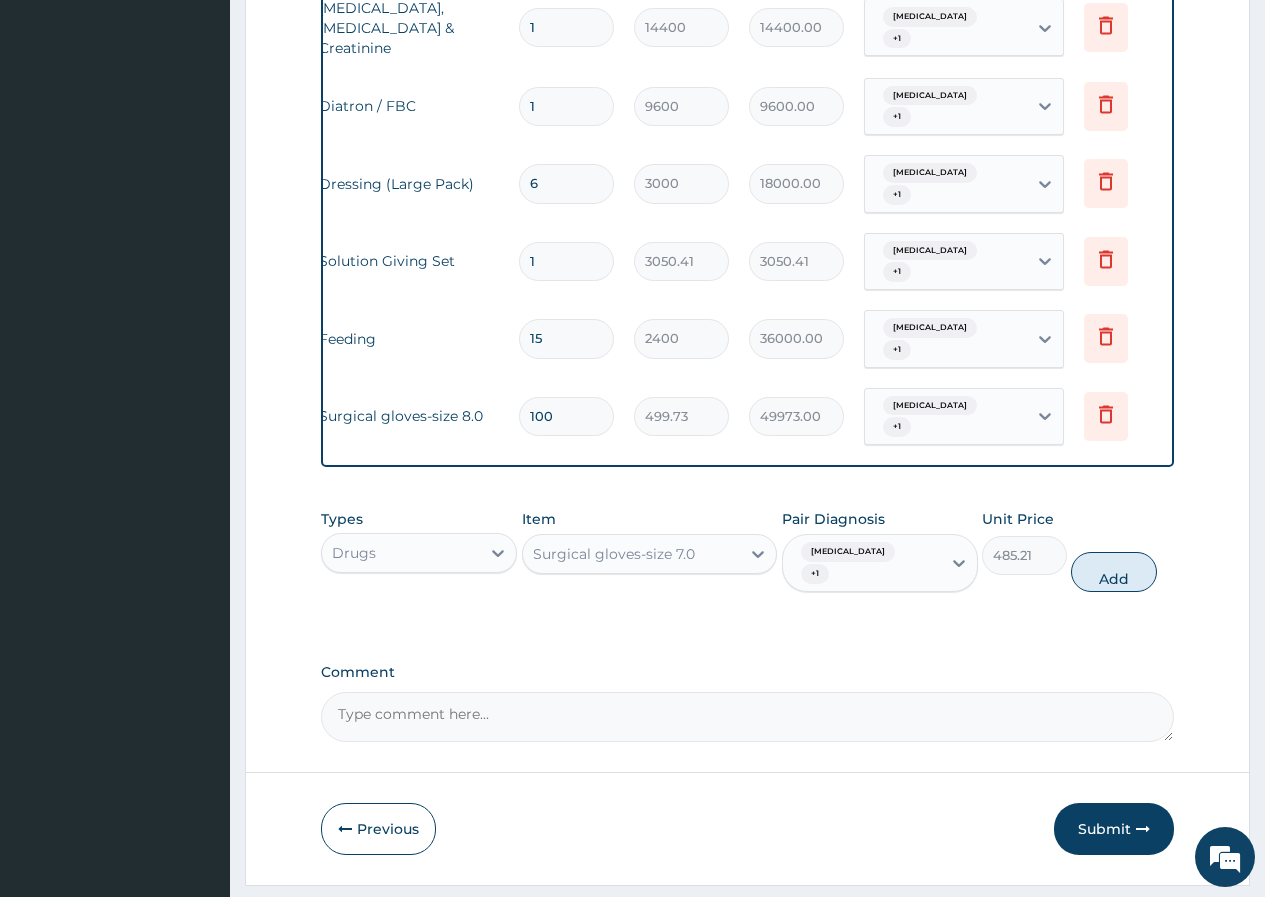 type on "0" 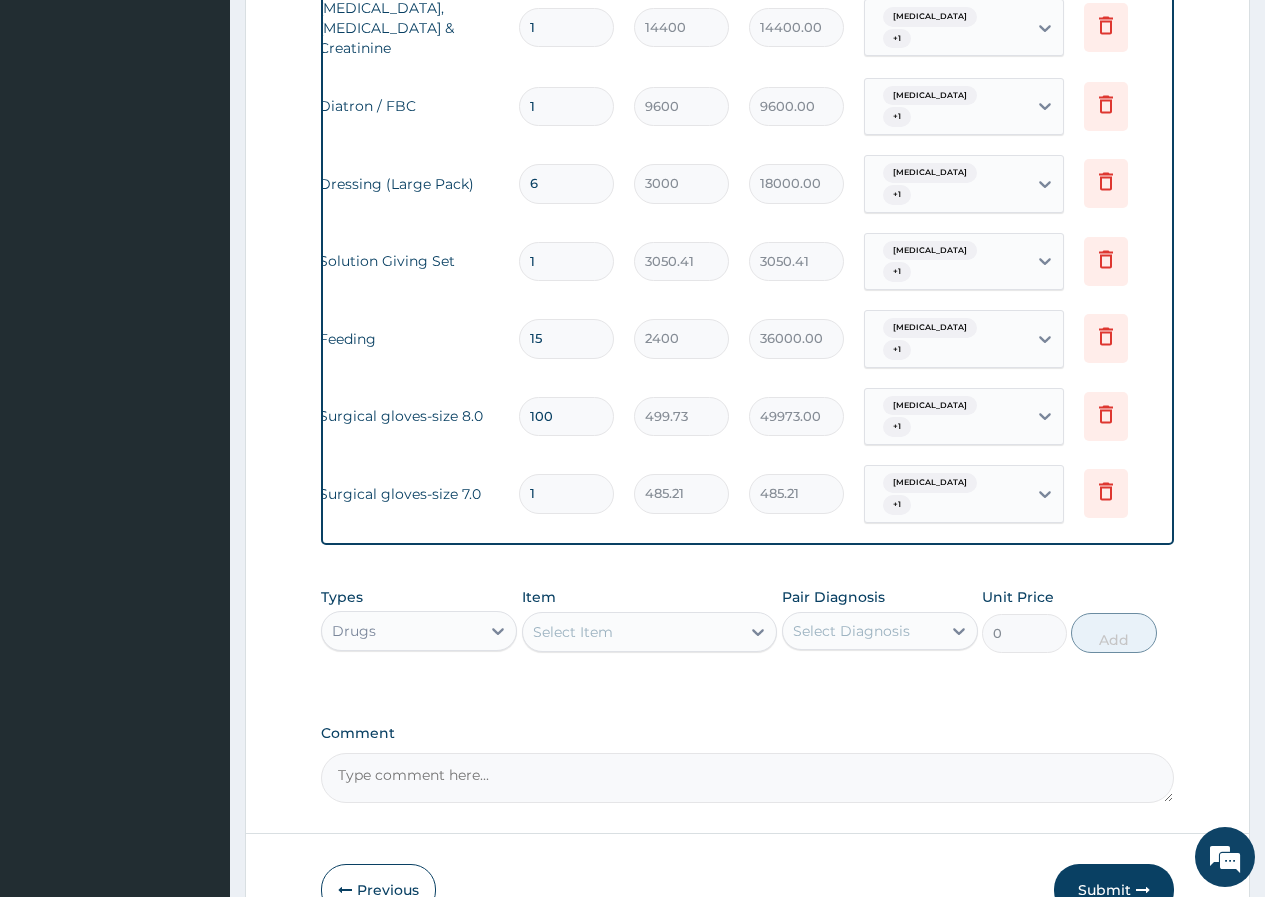 click on "1" at bounding box center [566, 493] 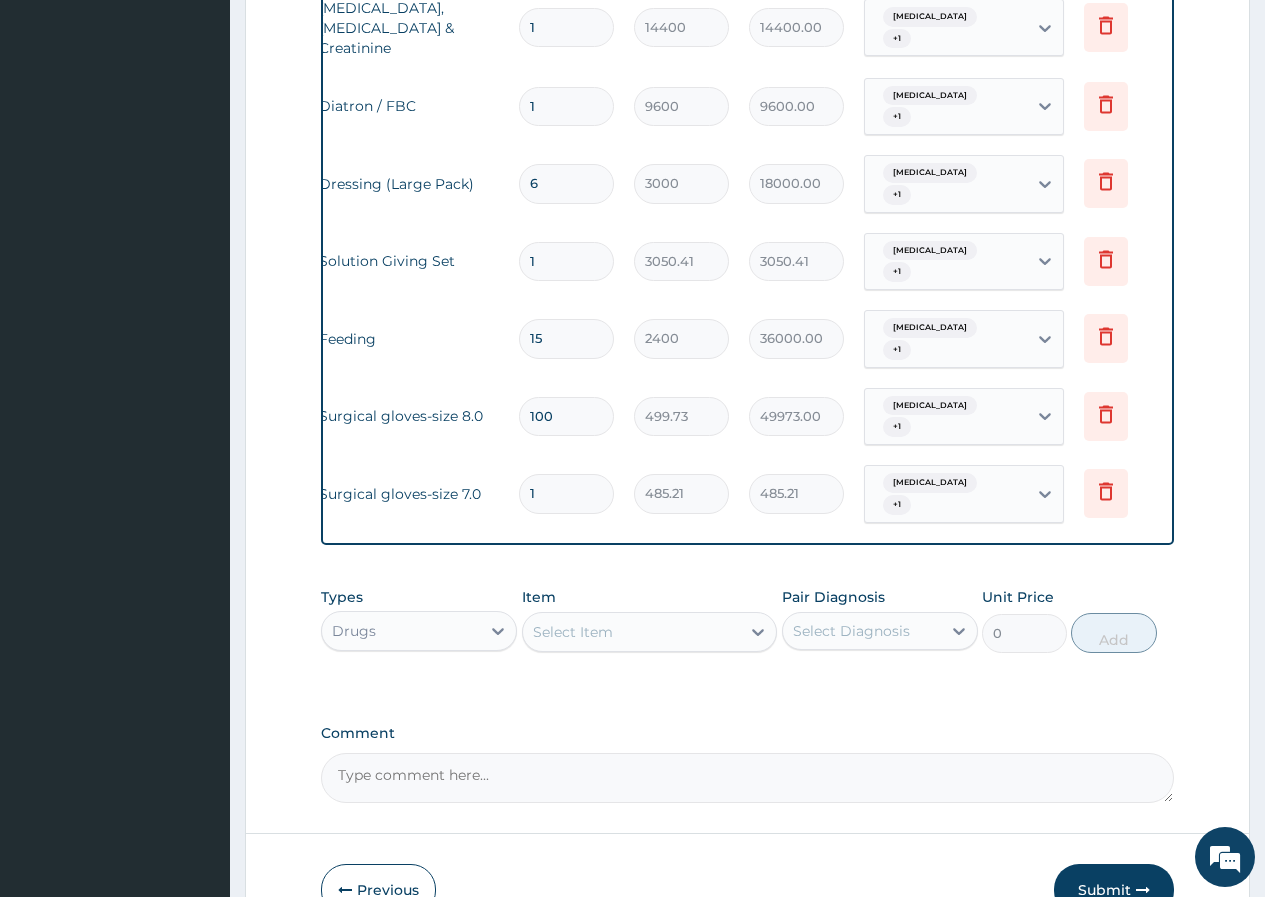 type on "10" 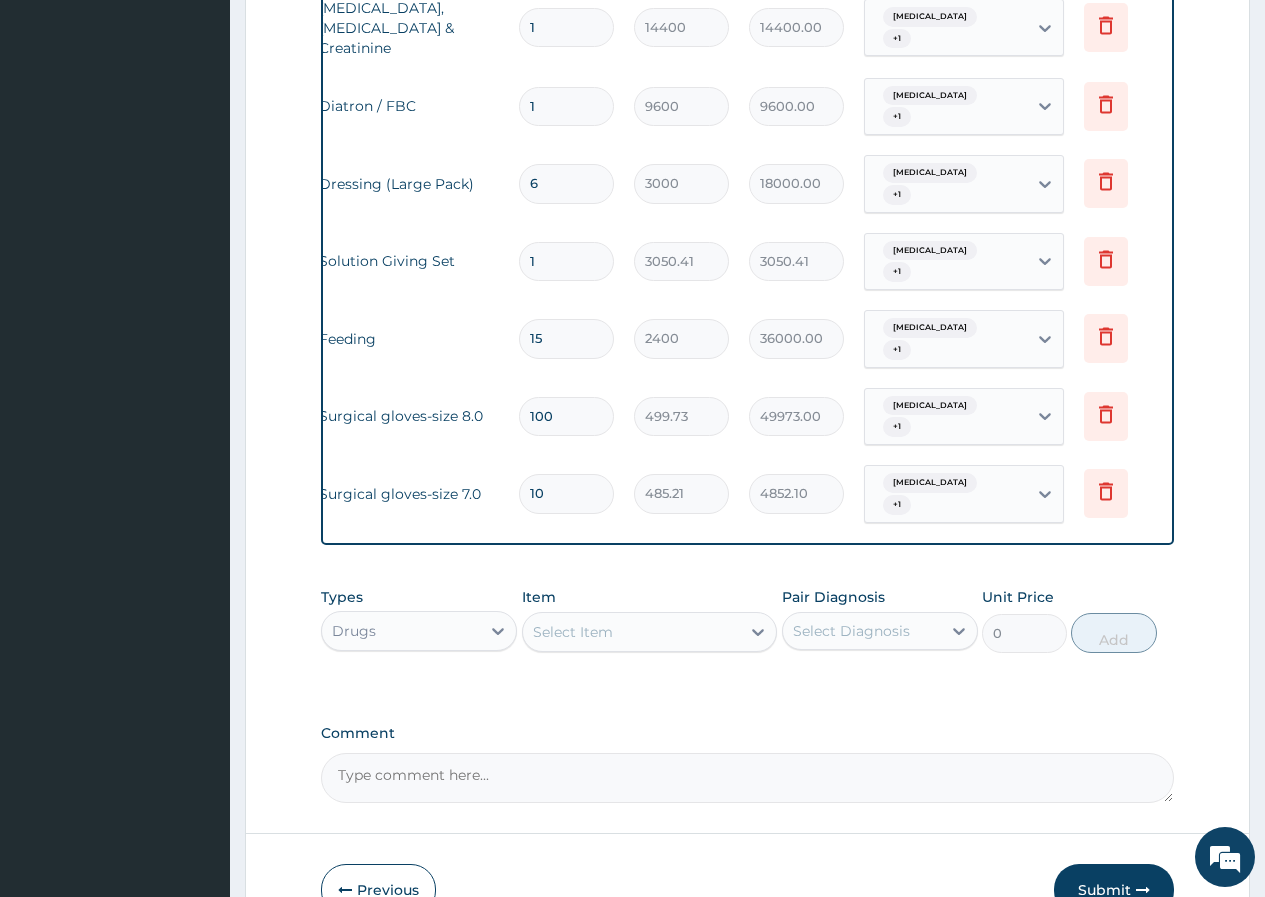 type on "100" 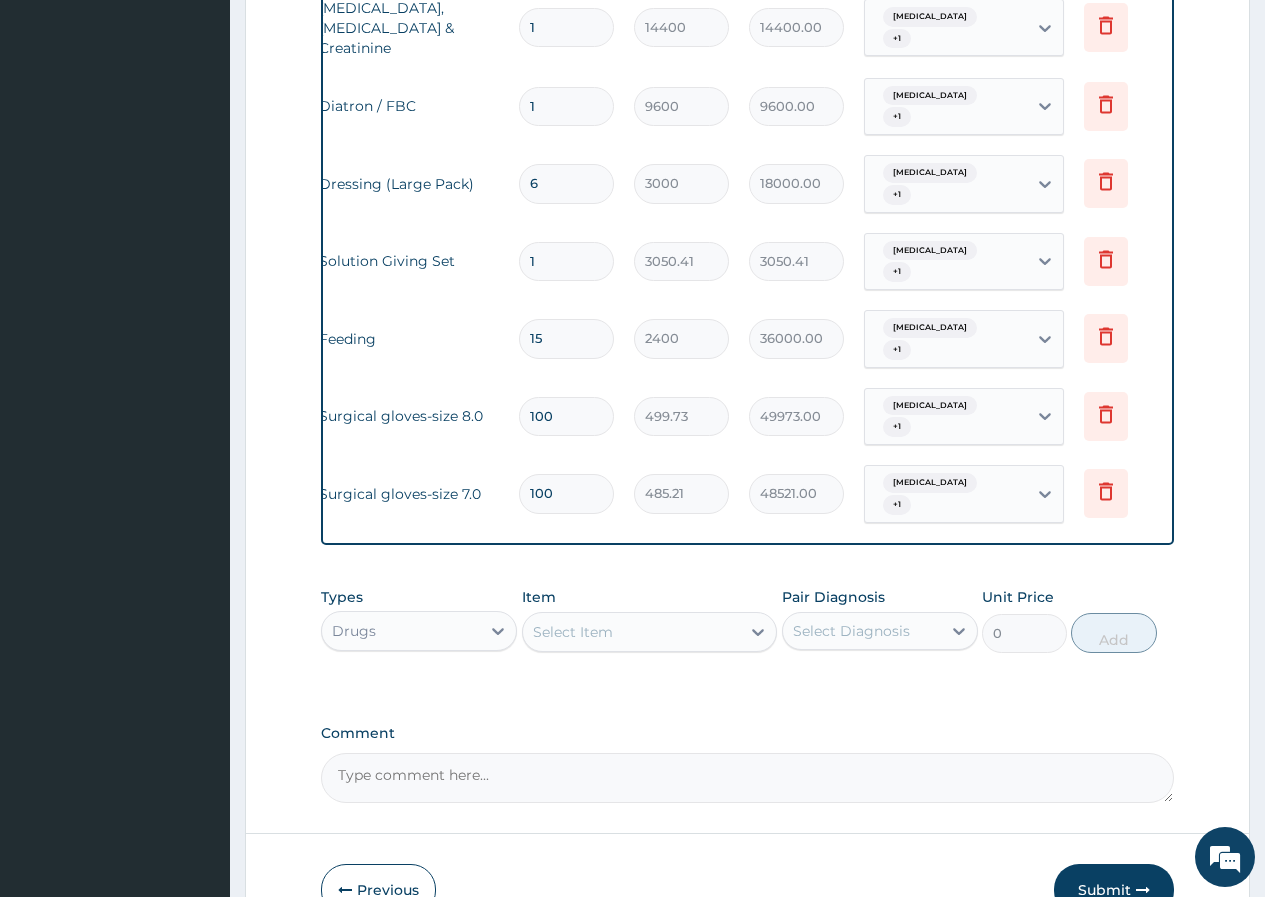 type on "100" 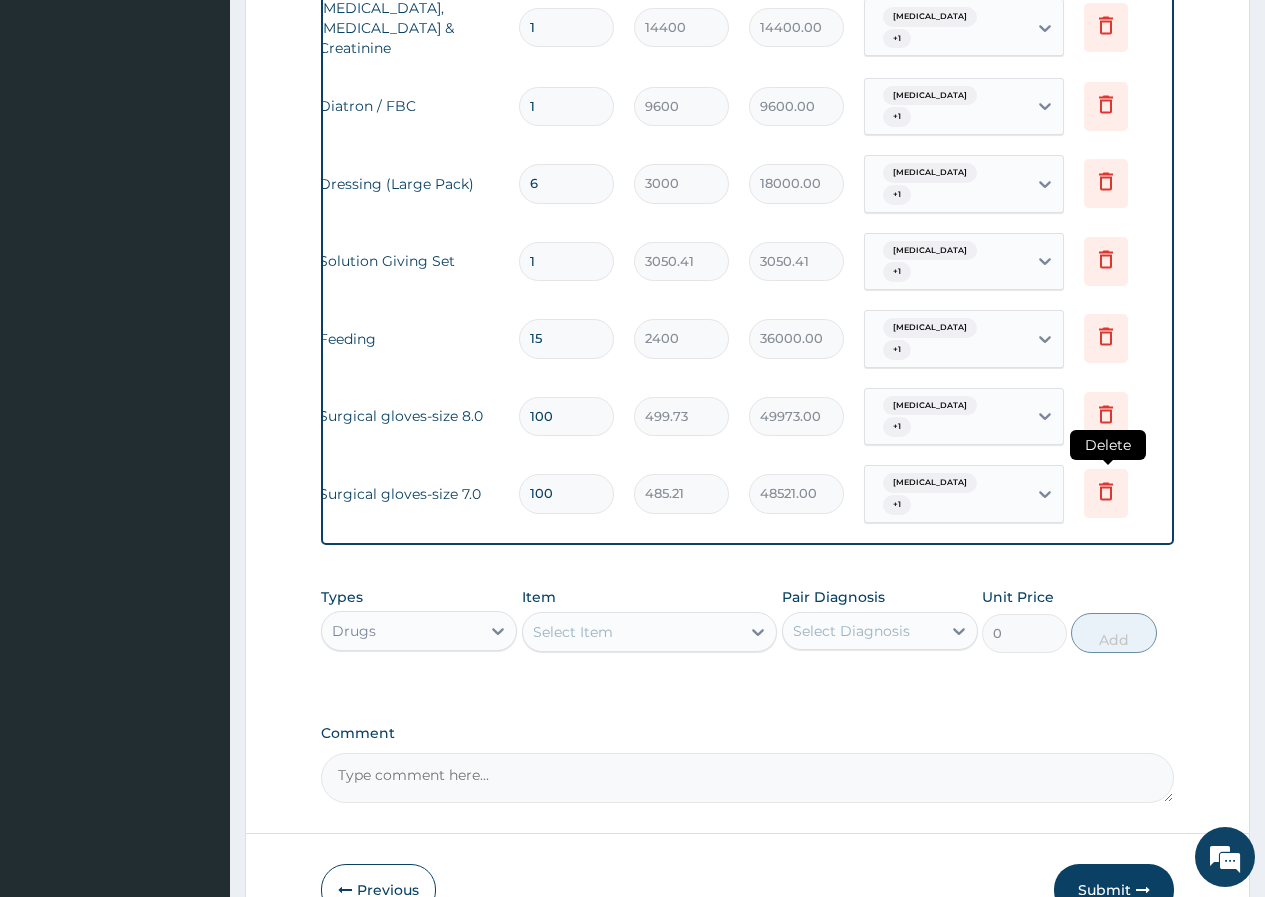 click 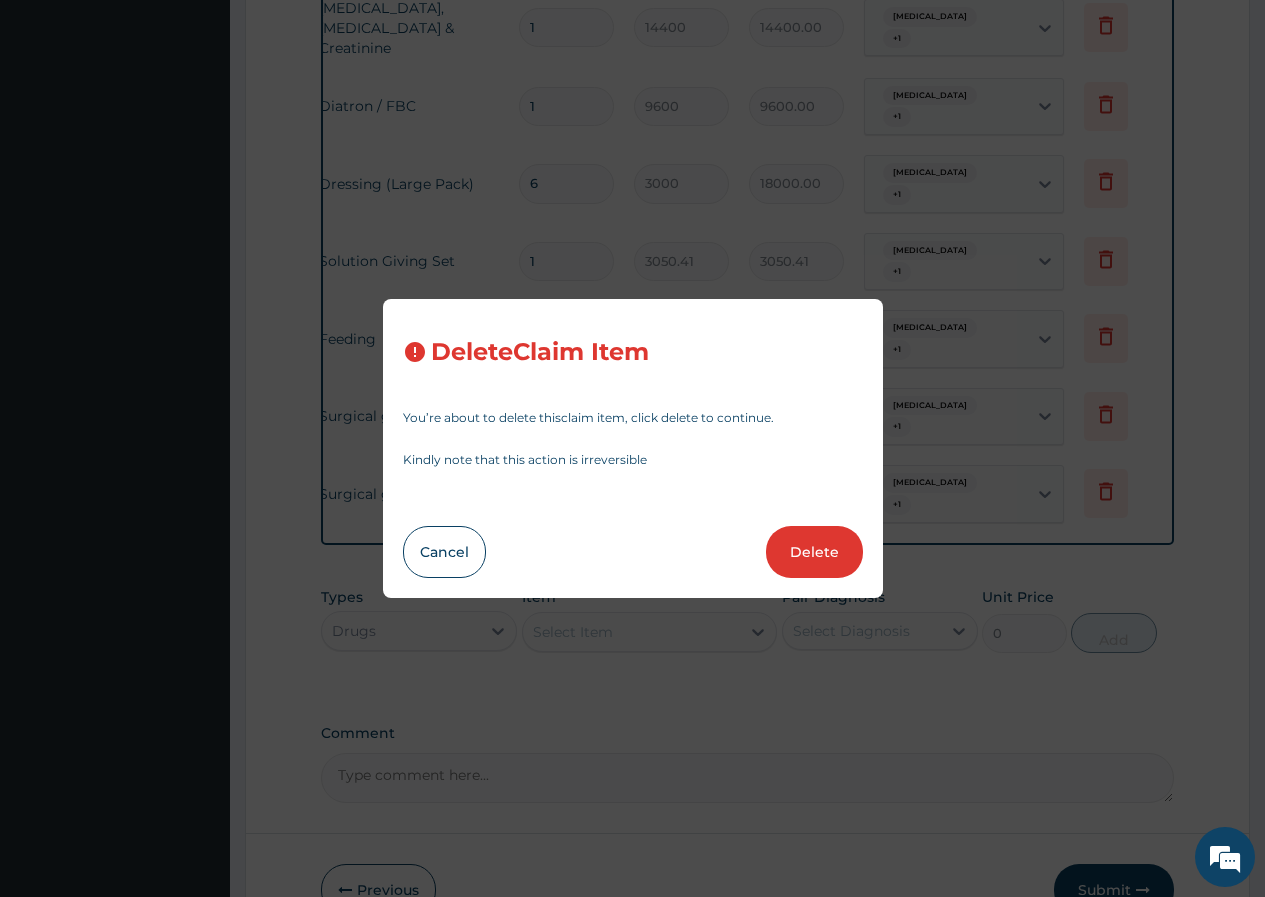 click on "Delete" at bounding box center [814, 552] 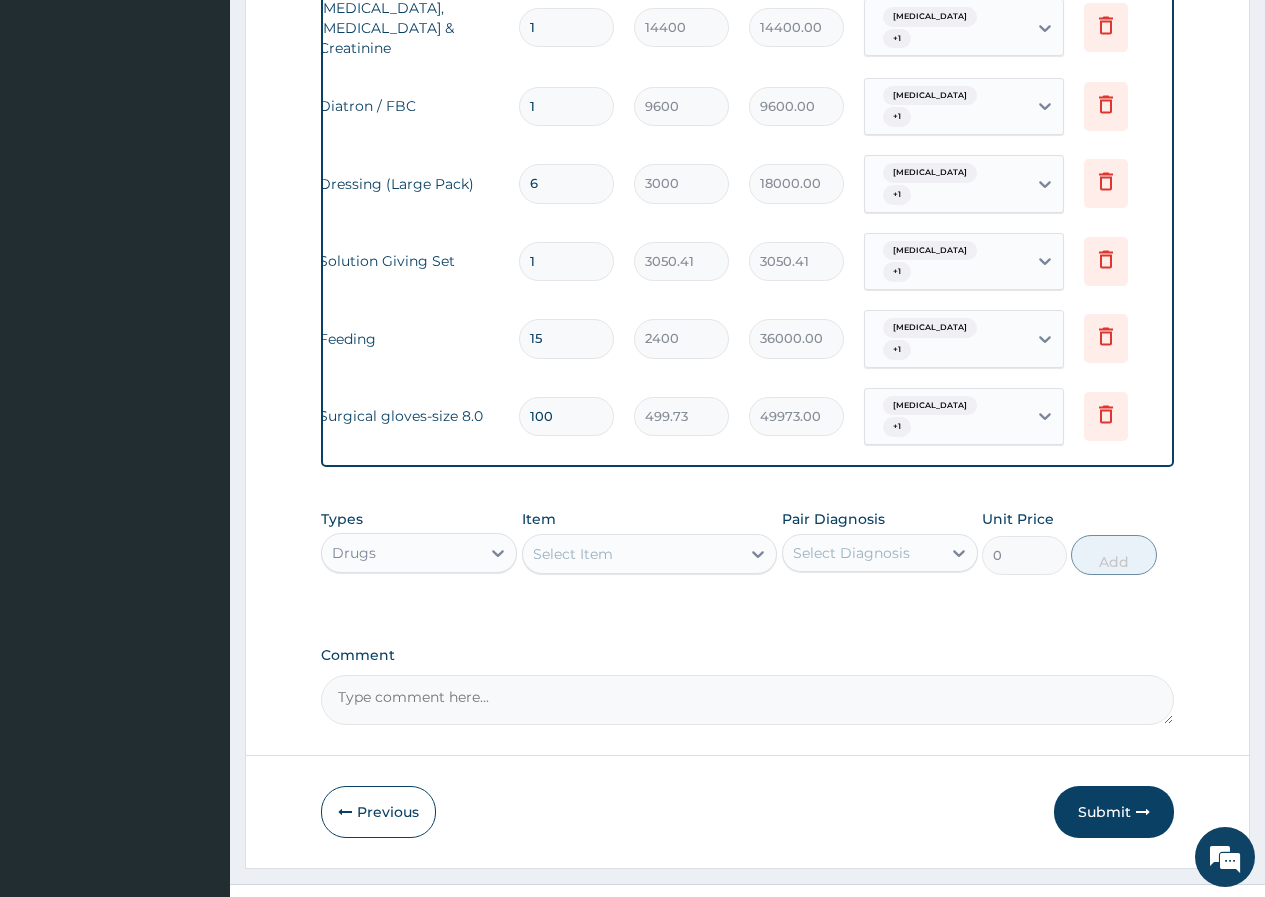 click on "100" at bounding box center [566, 416] 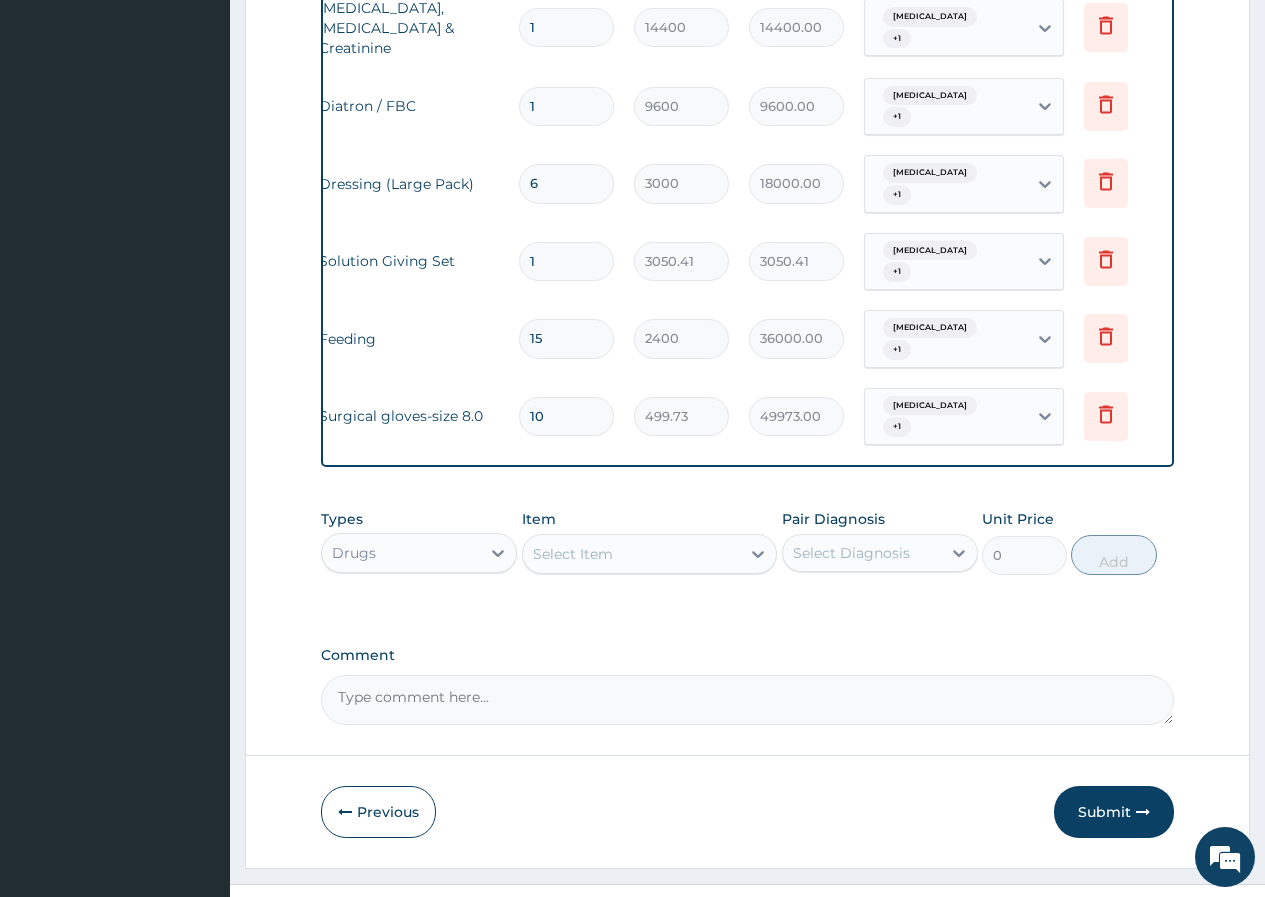 type on "4997.30" 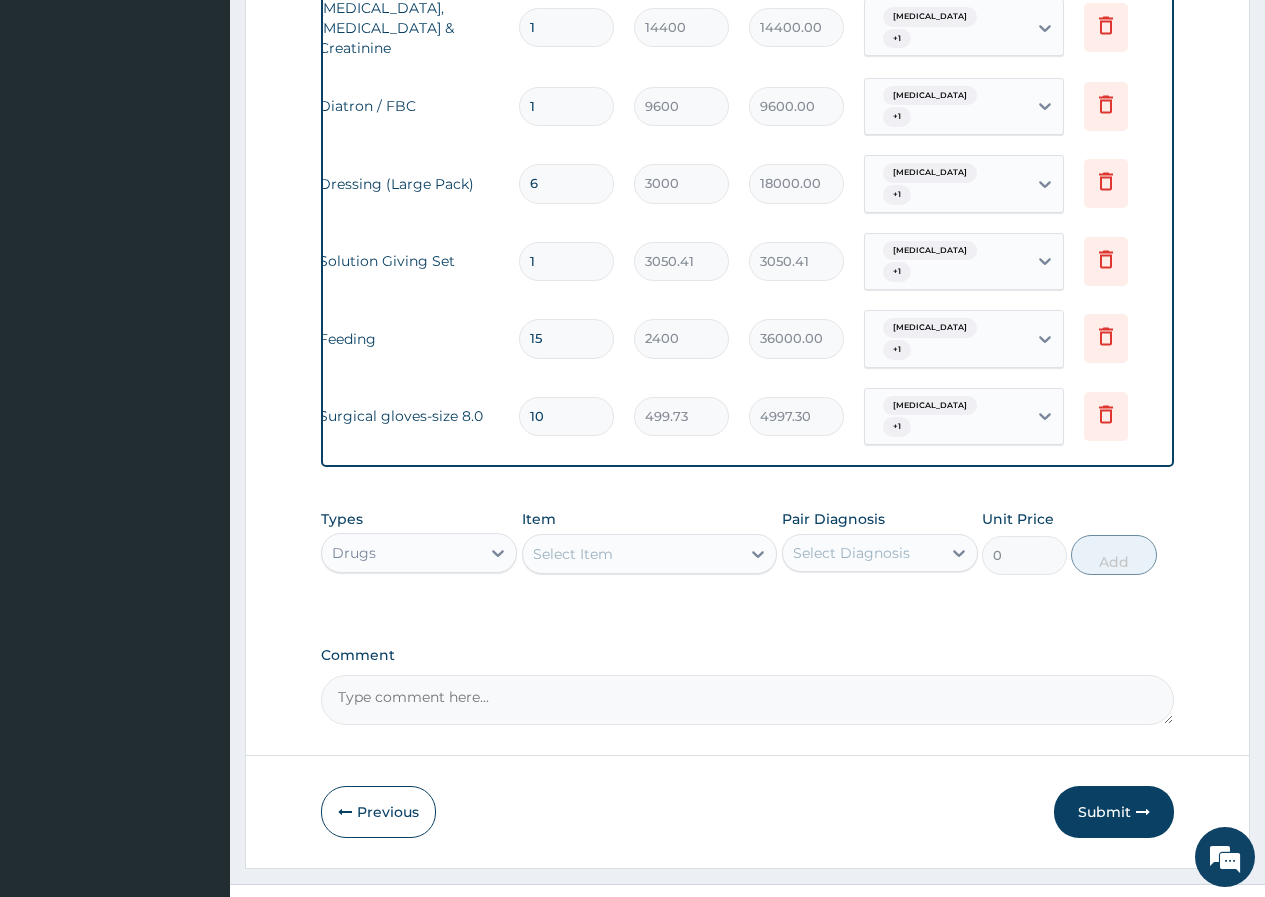 type on "1" 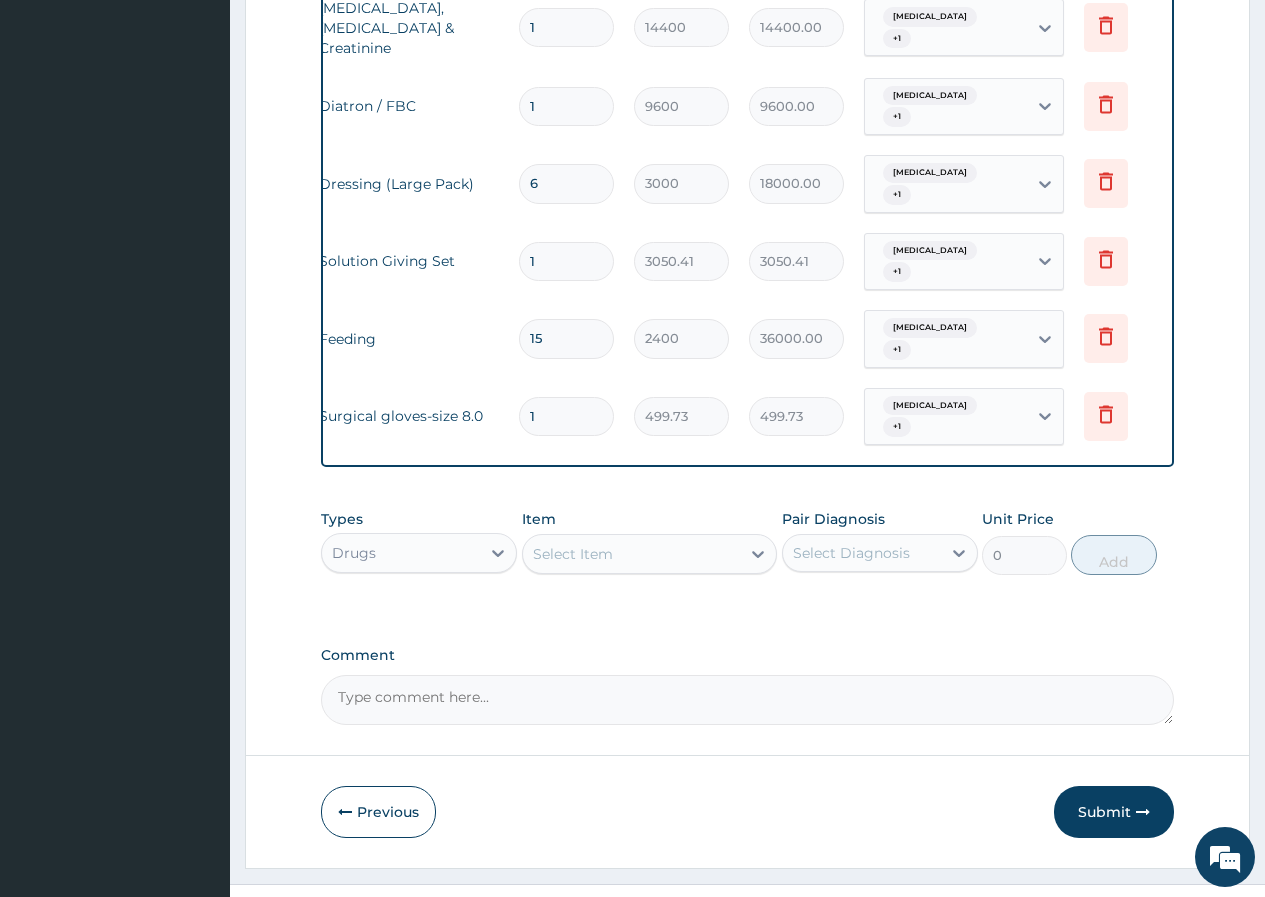 type on "15" 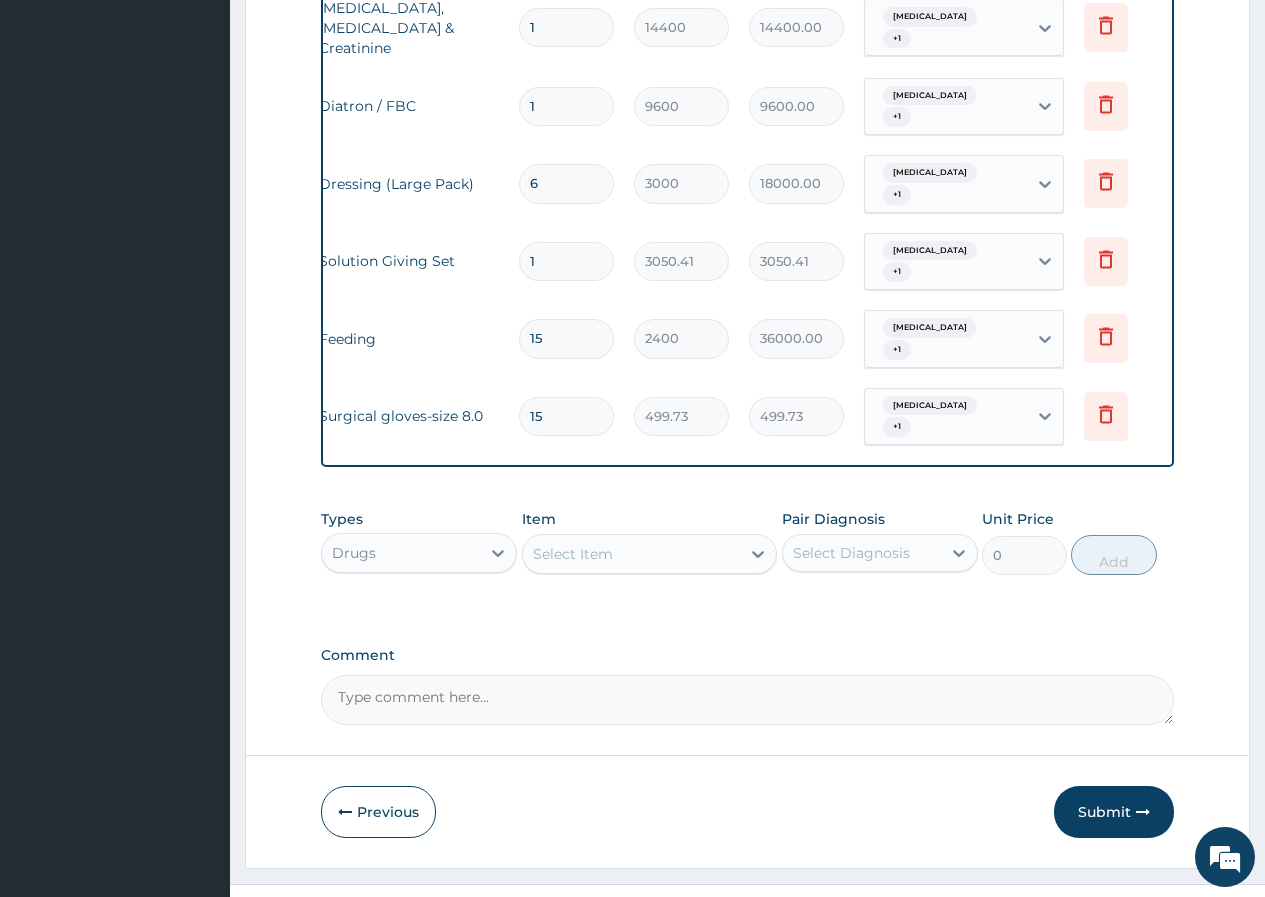 type on "7495.95" 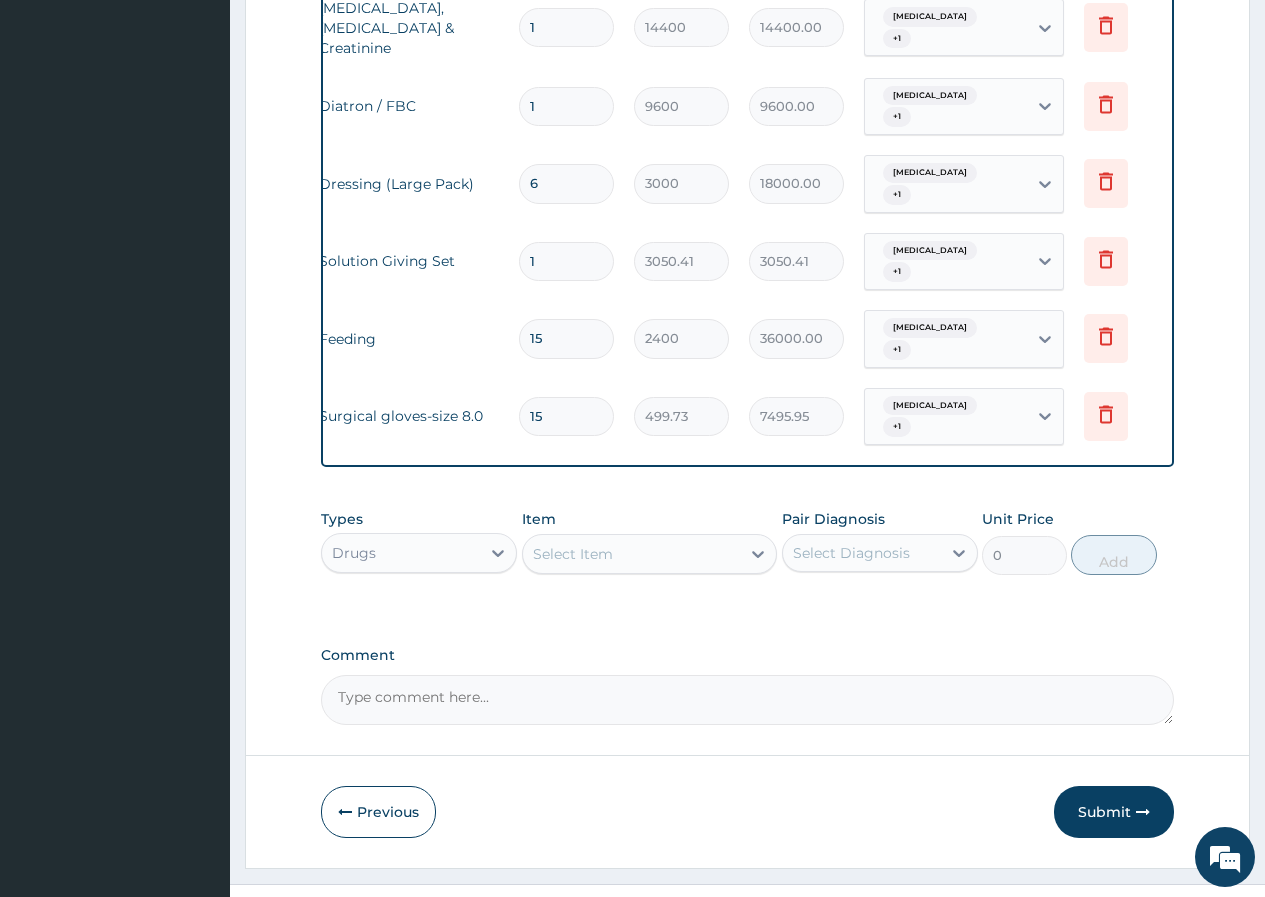type on "150" 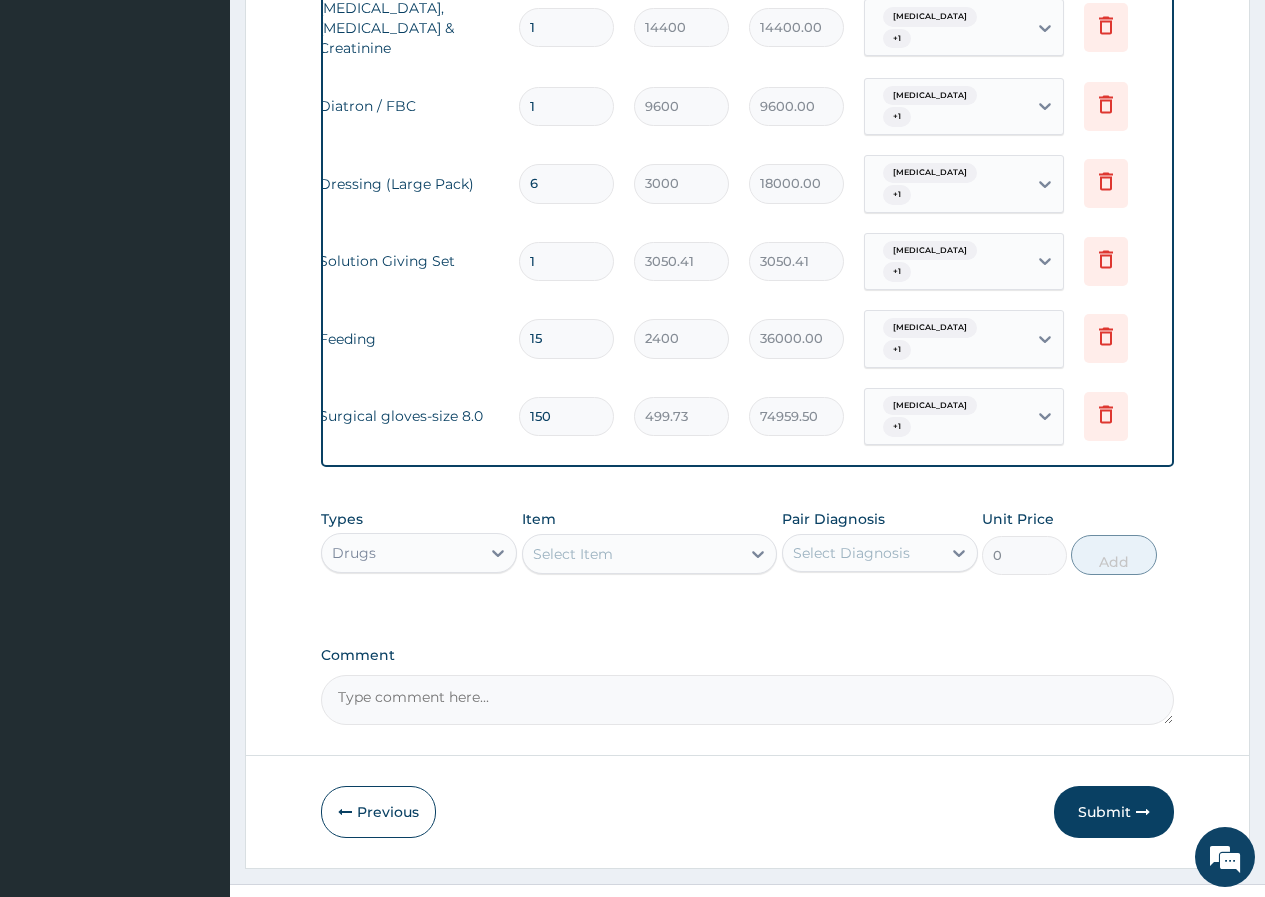 click on "150" at bounding box center (566, 416) 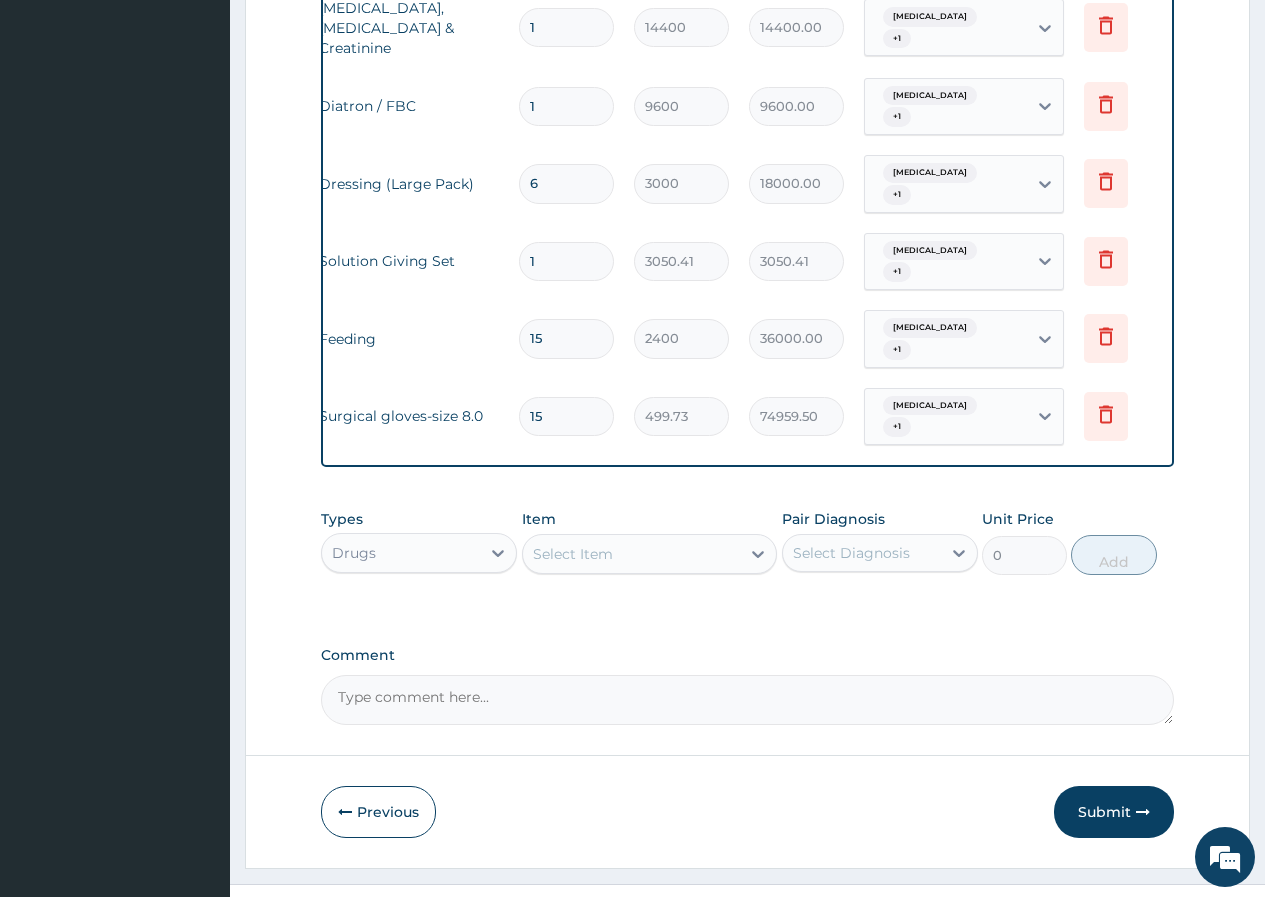 type on "7495.95" 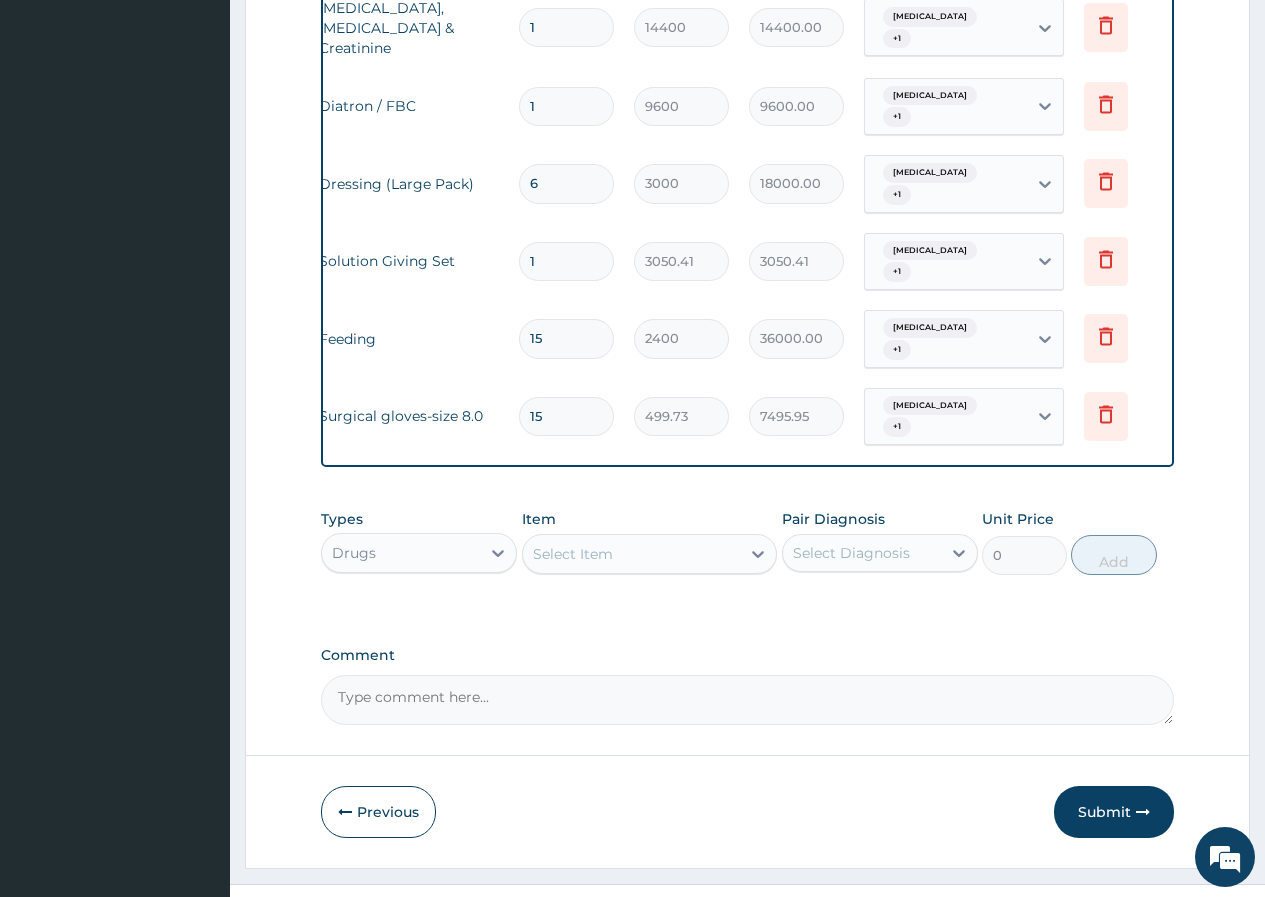 type on "1" 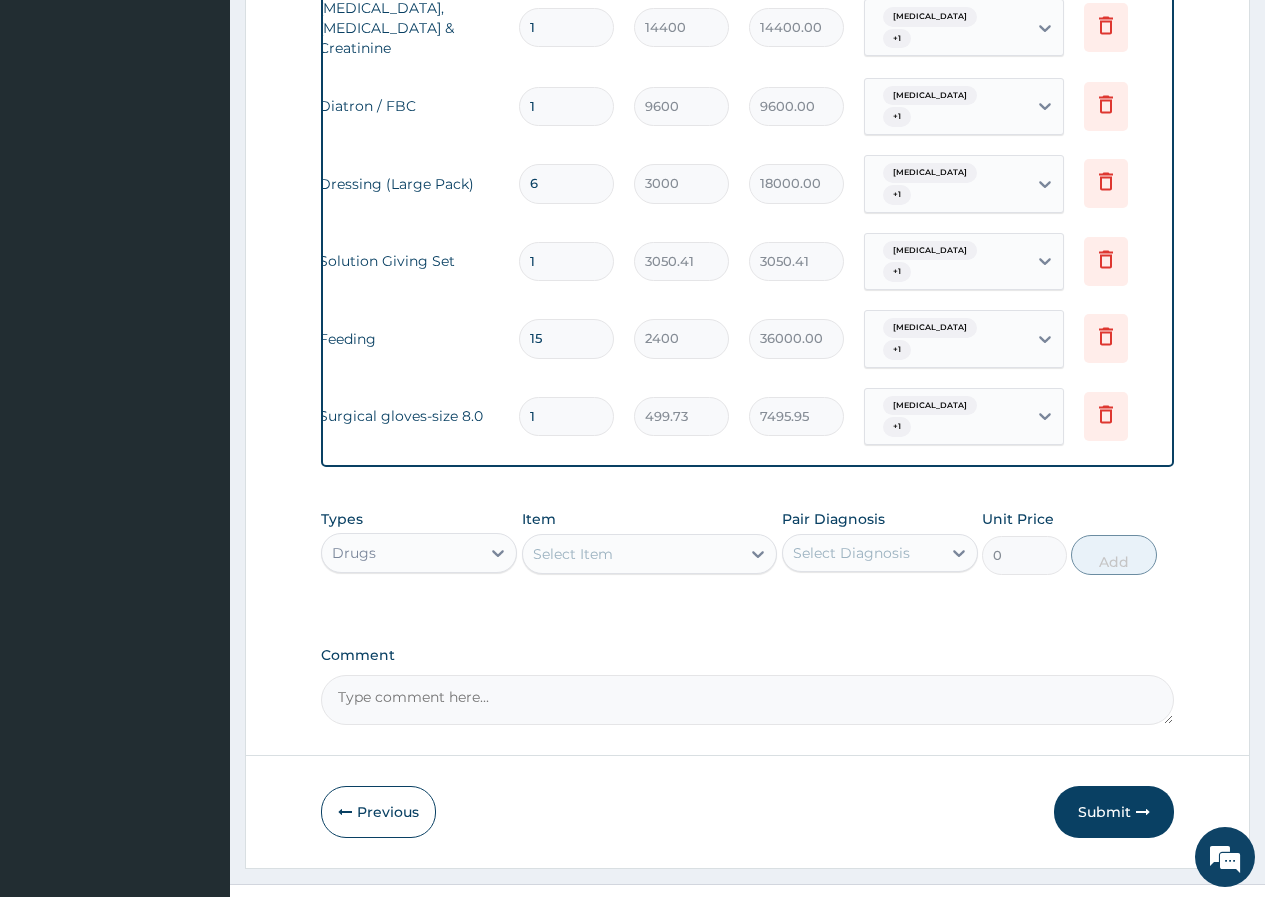 type on "499.73" 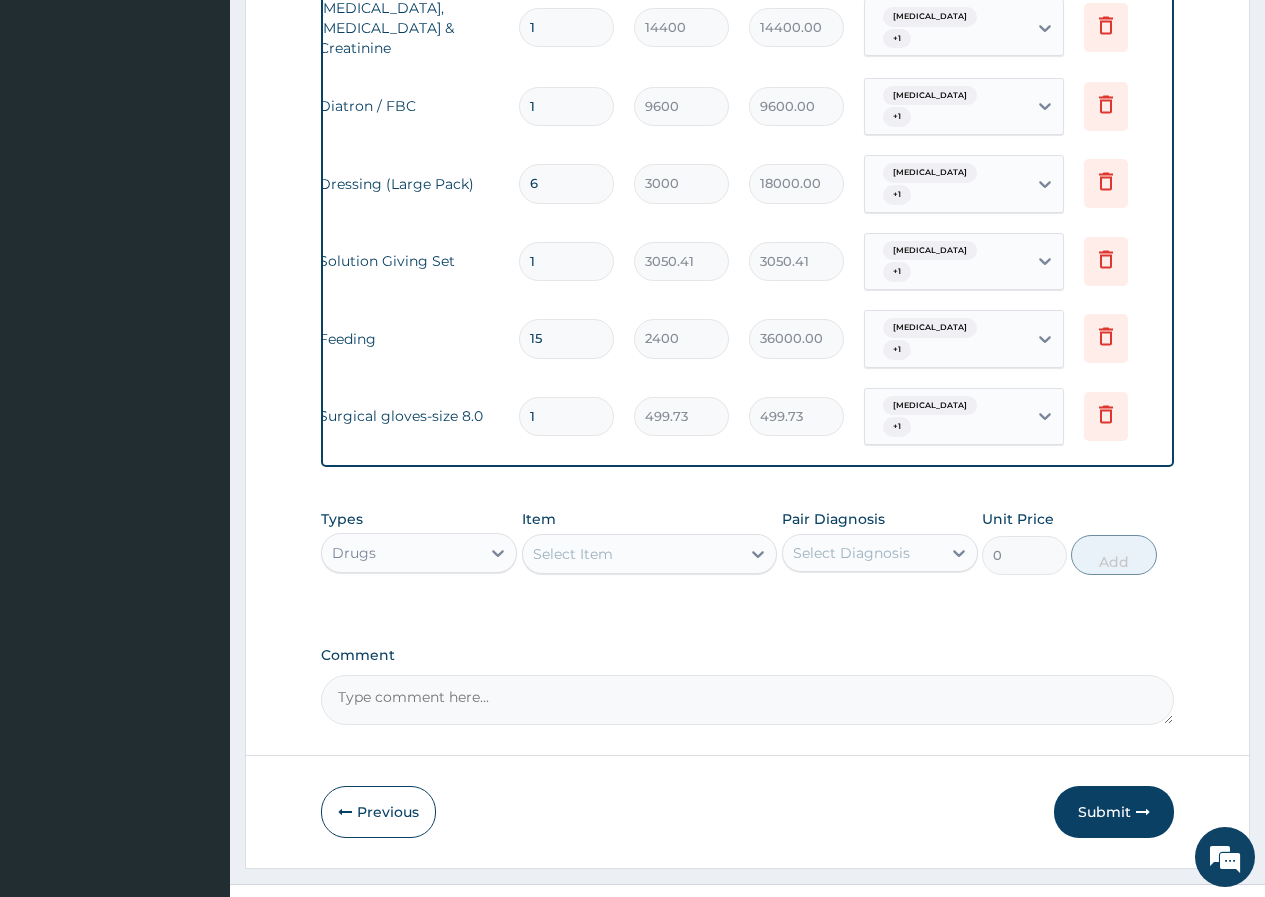 type on "10" 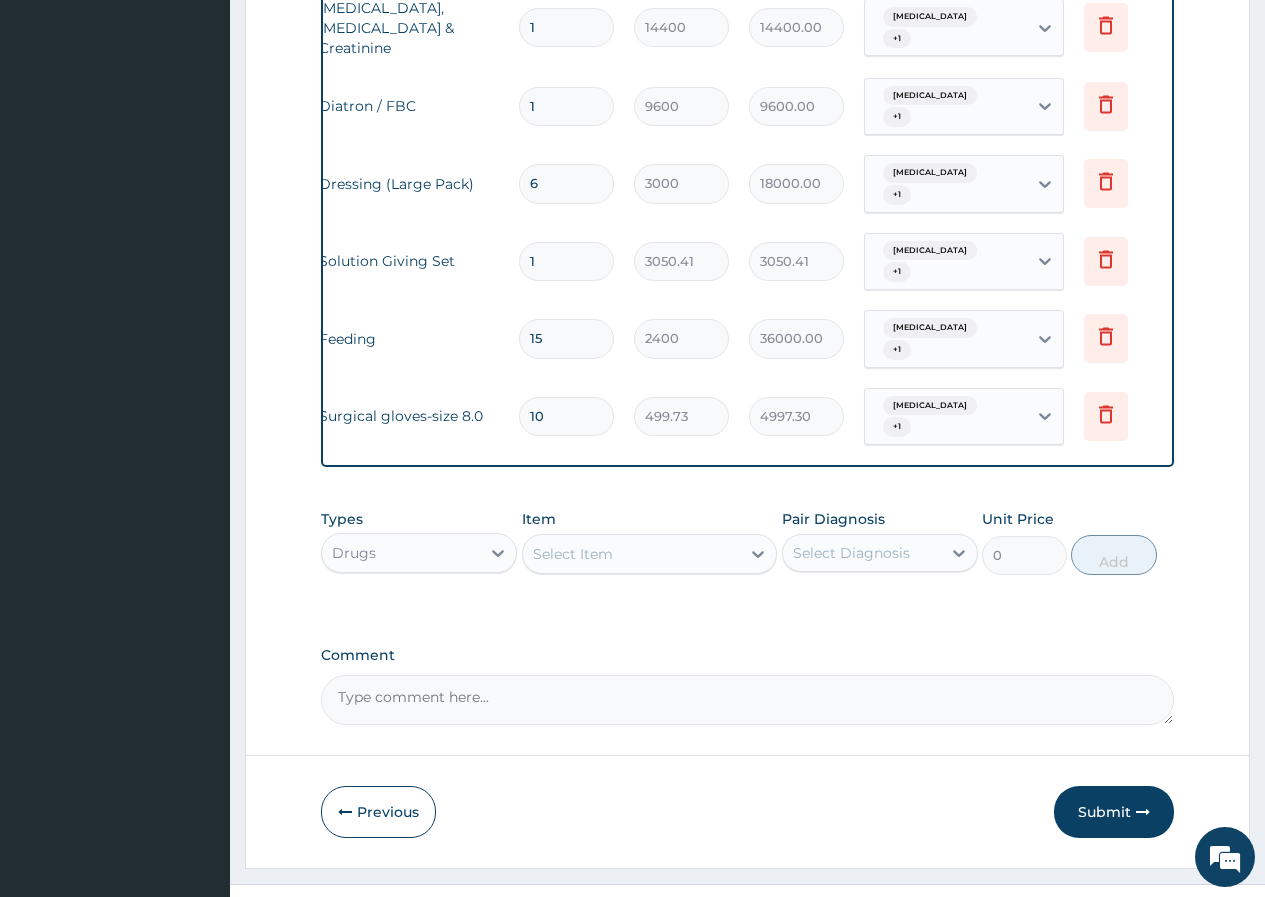 type on "100" 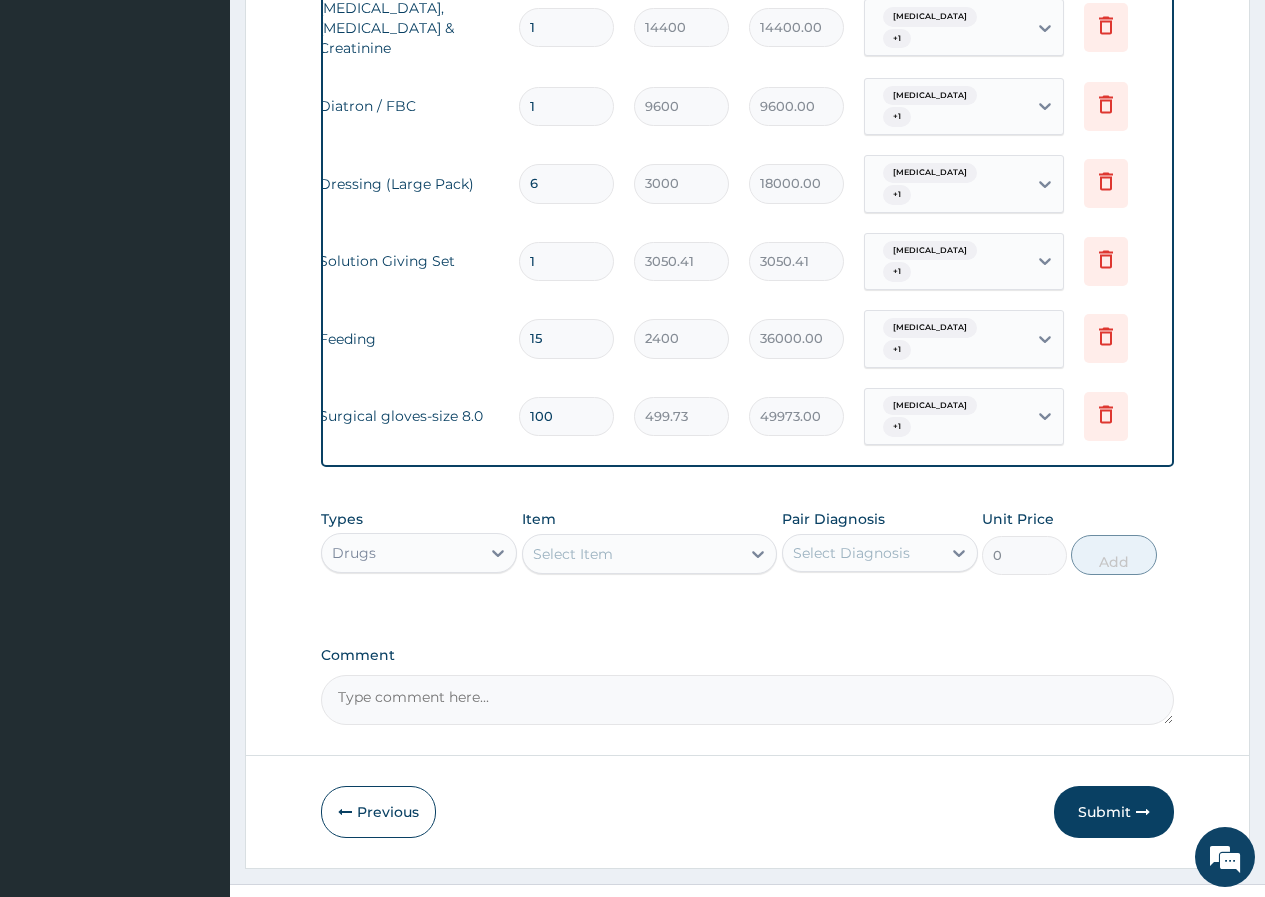 type on "100" 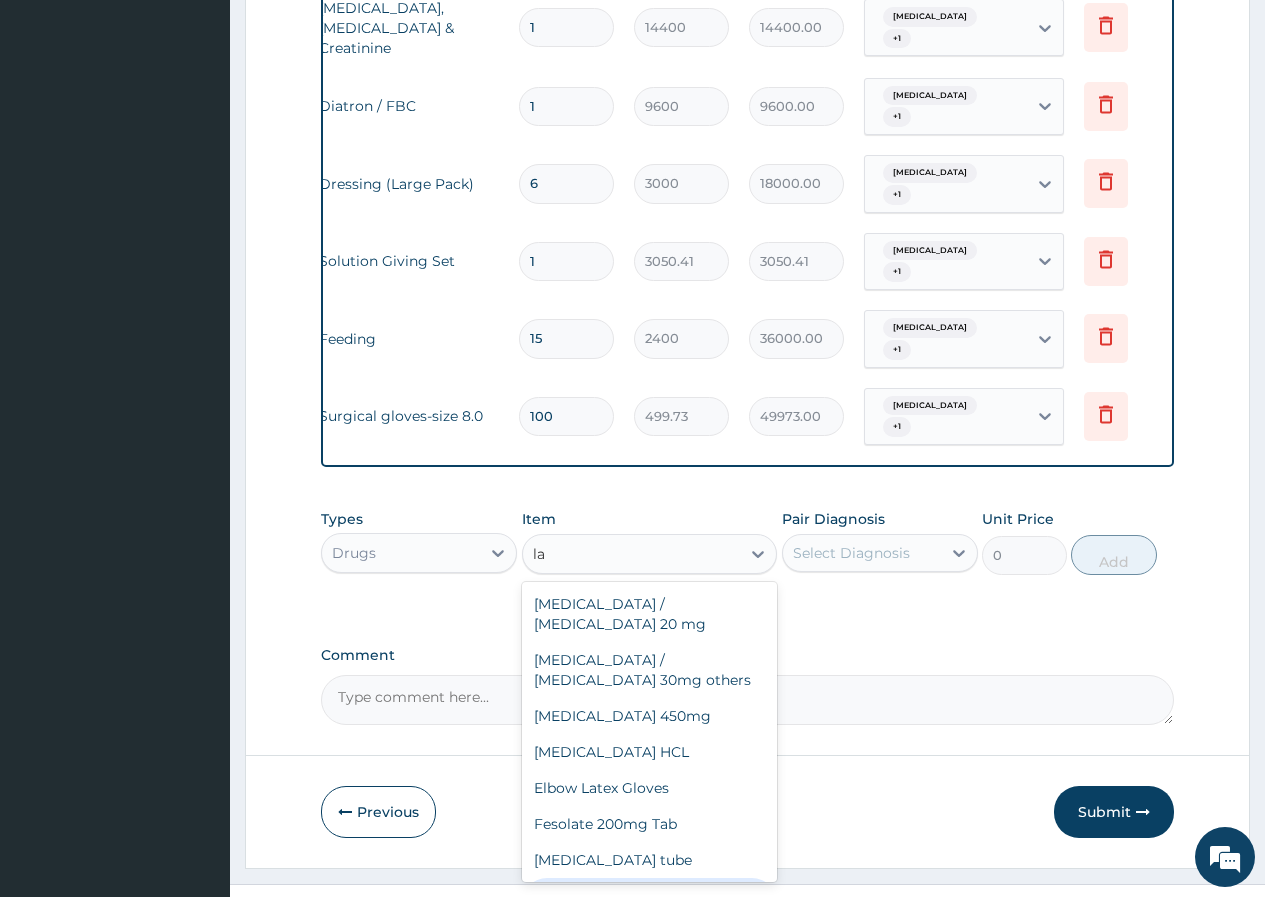 type on "l" 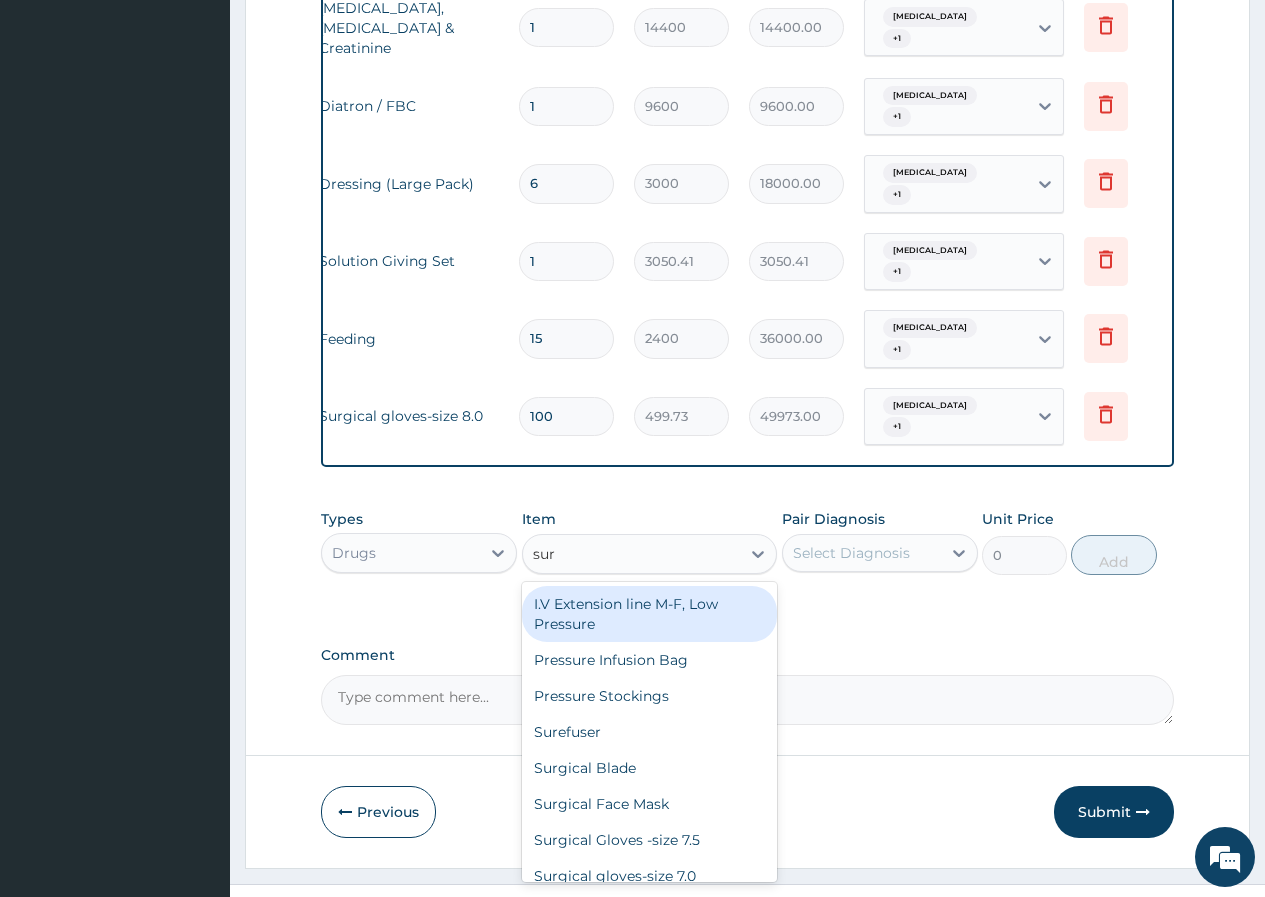 type on "surg" 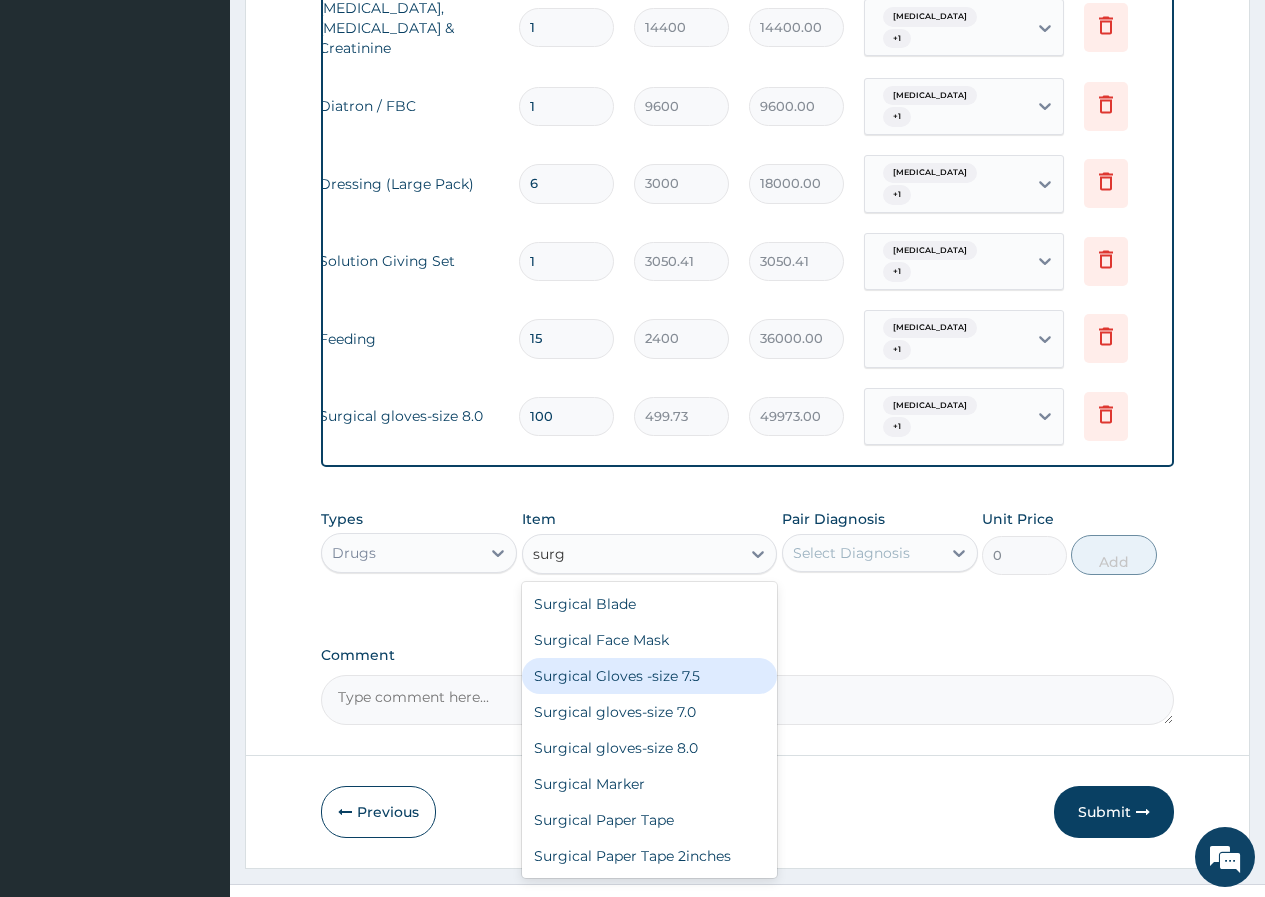 click on "Surgical Gloves -size 7.5" at bounding box center (650, 676) 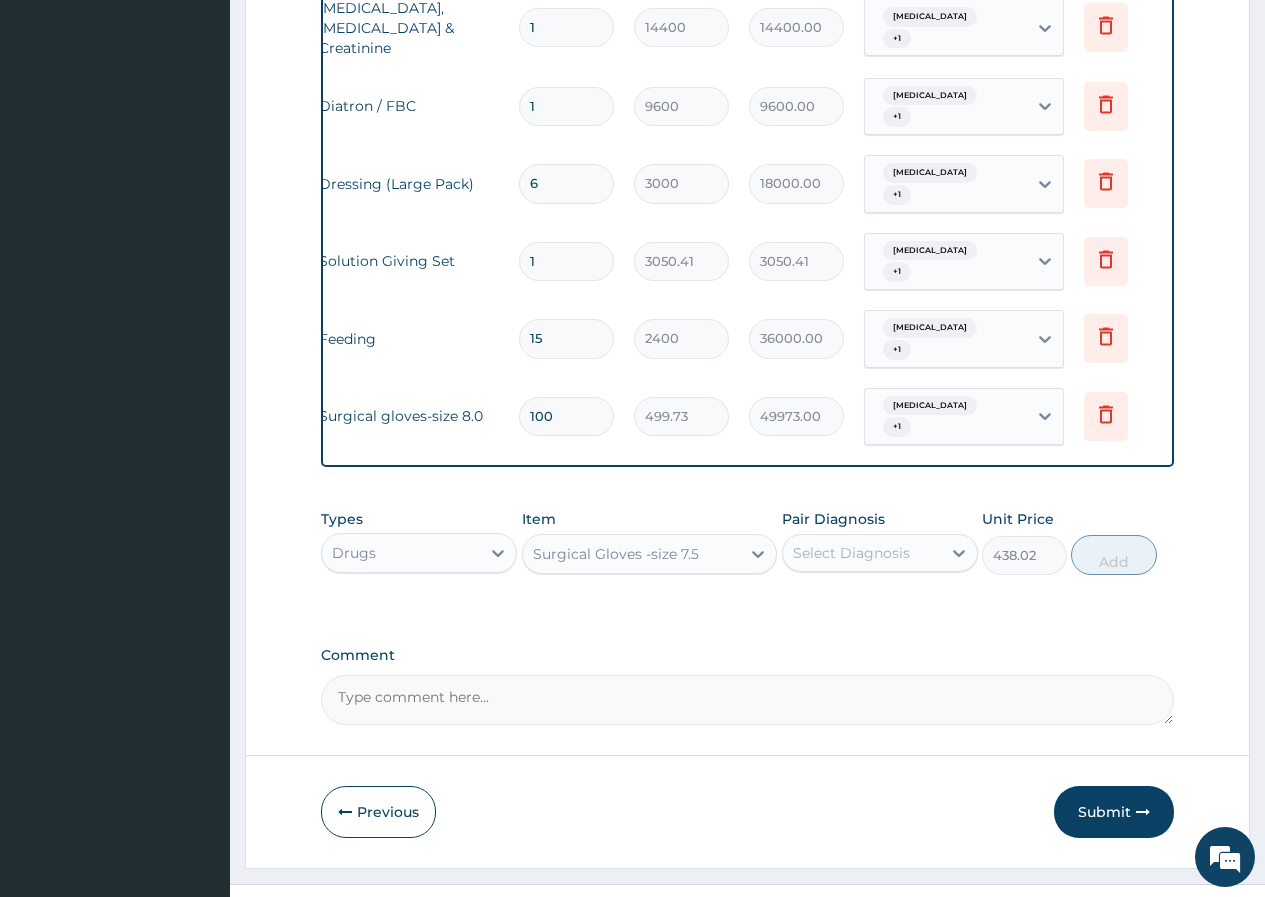 click on "Surgical Gloves -size 7.5" at bounding box center (632, 554) 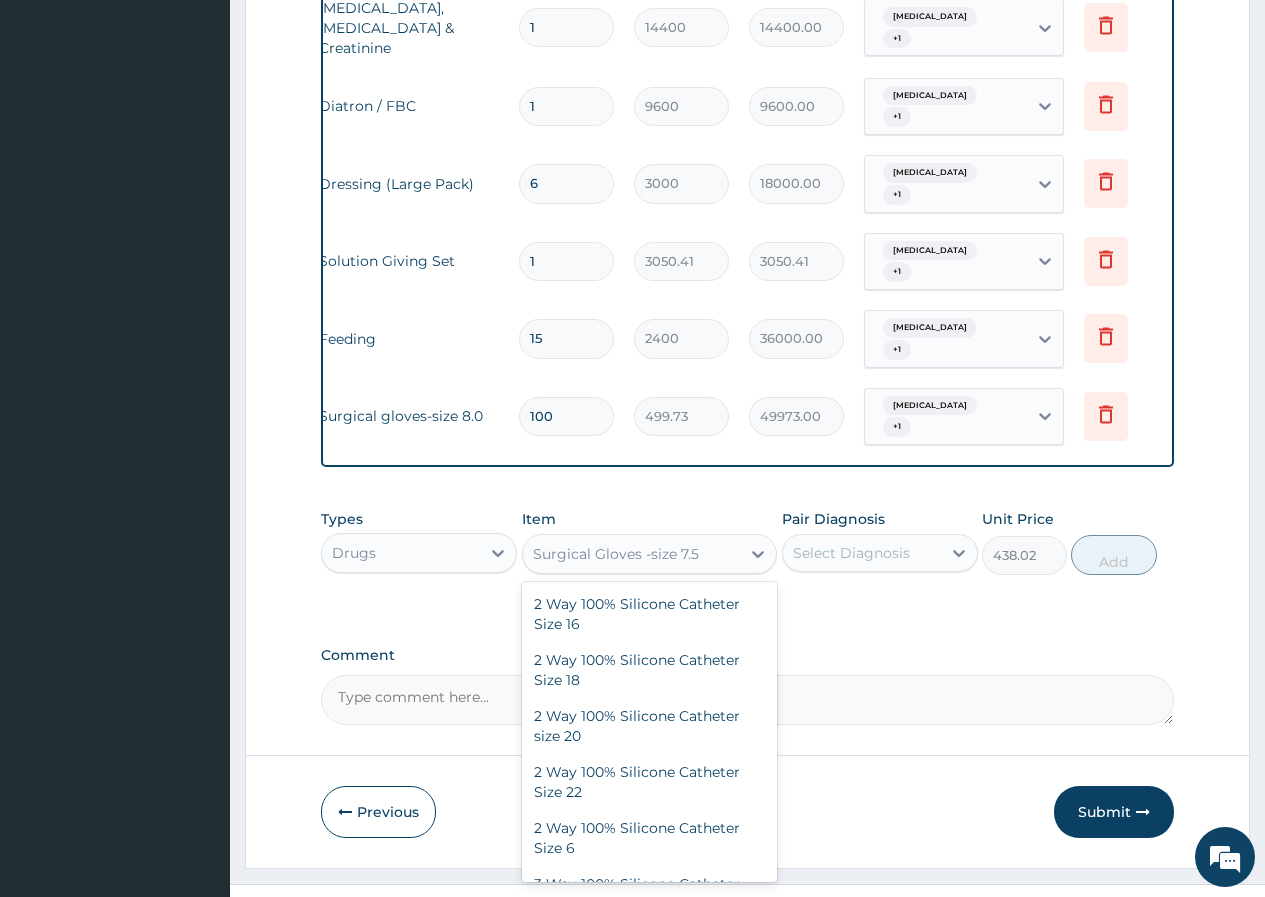 scroll, scrollTop: 42028, scrollLeft: 0, axis: vertical 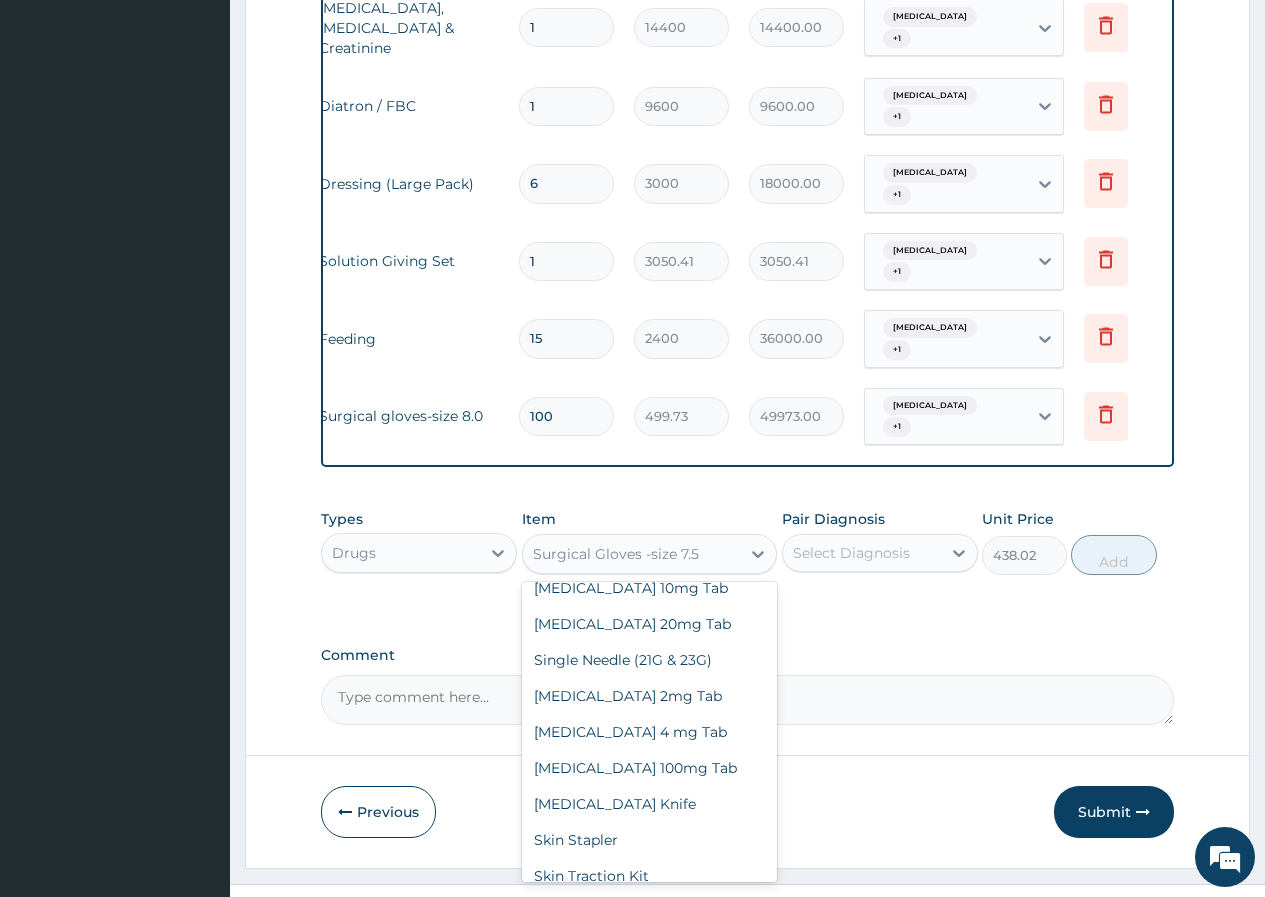 click on "Select Diagnosis" at bounding box center (851, 553) 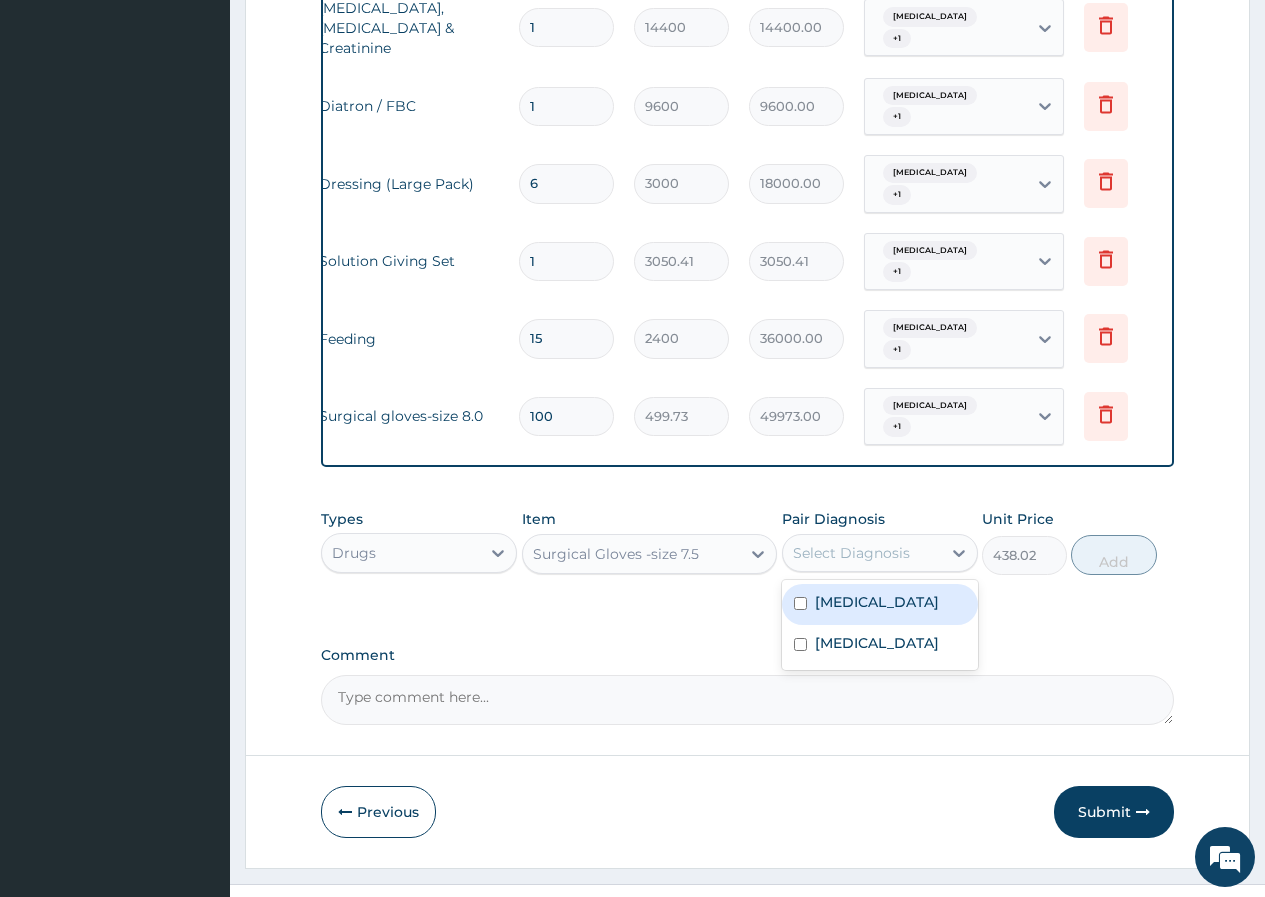 click on "Cellulitis" at bounding box center [877, 602] 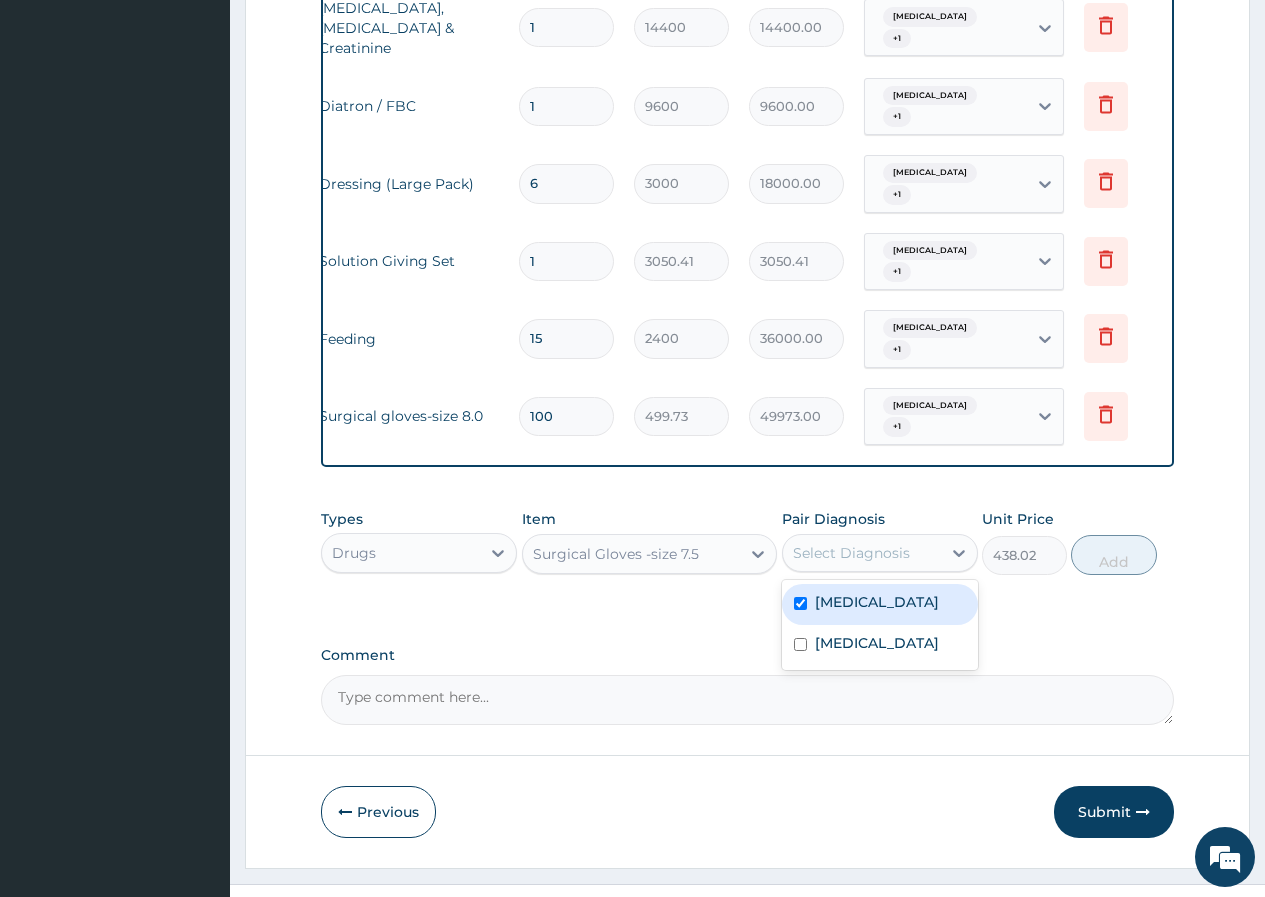 checkbox on "true" 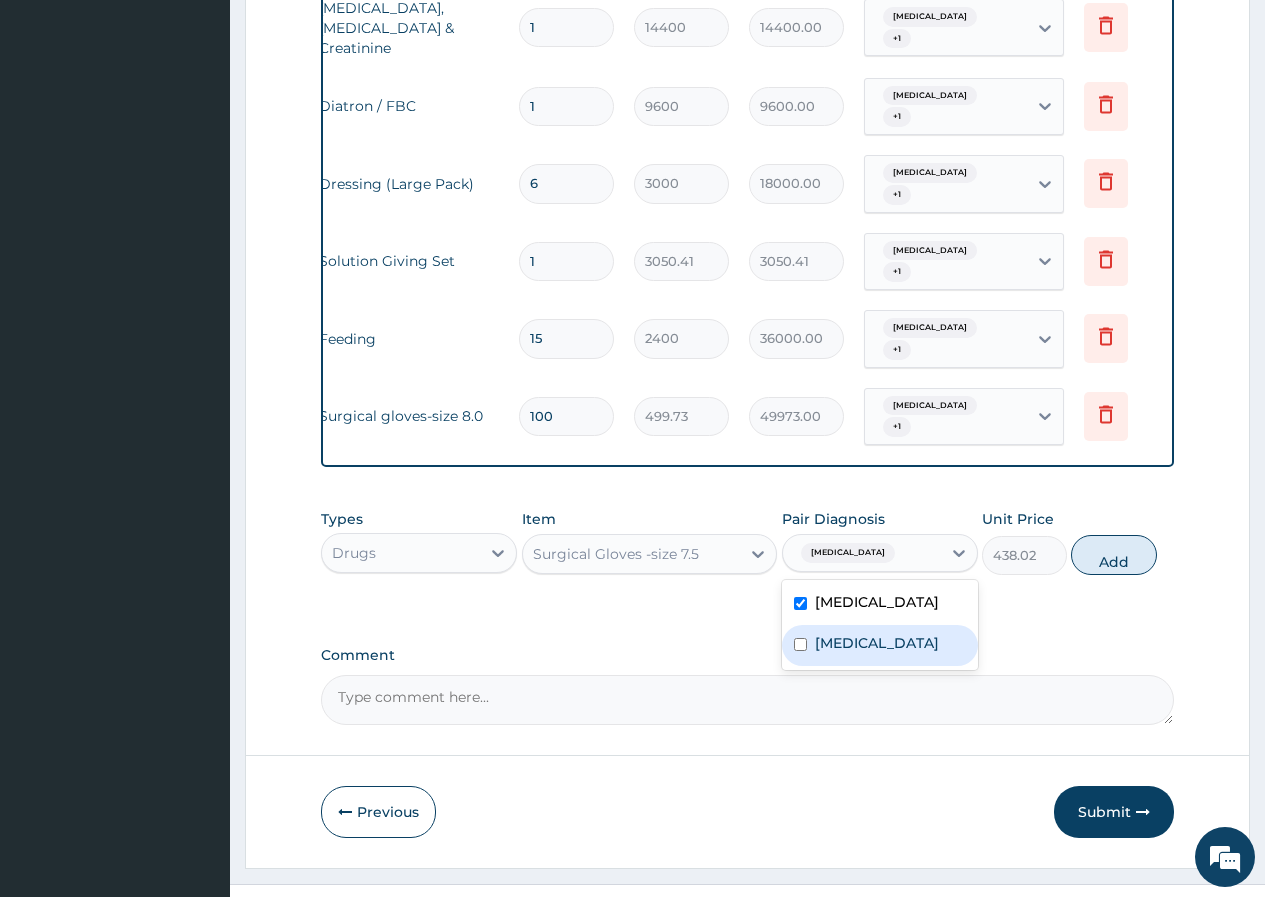 click on "Bacteremia" at bounding box center (880, 645) 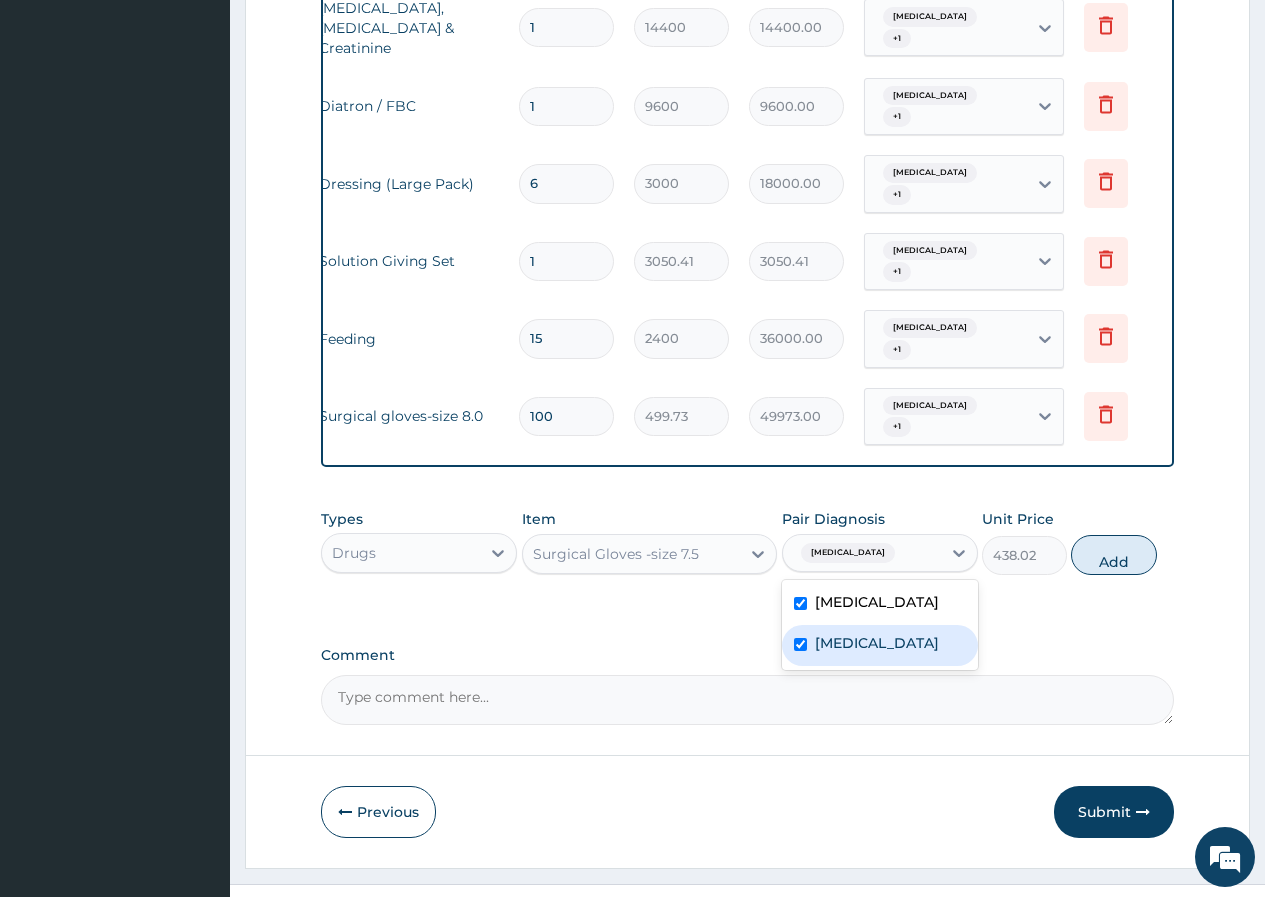 checkbox on "true" 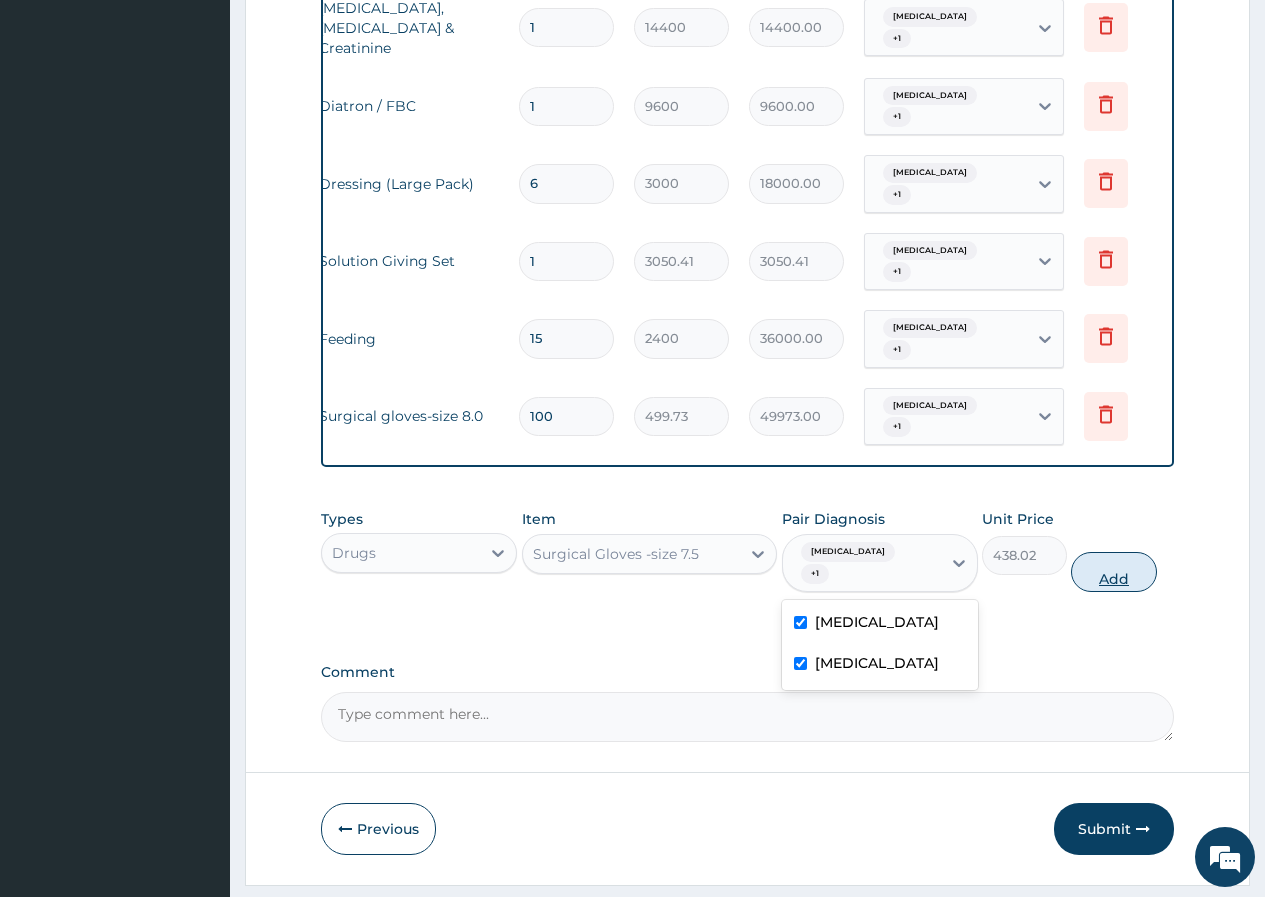 click on "Add" at bounding box center (1113, 572) 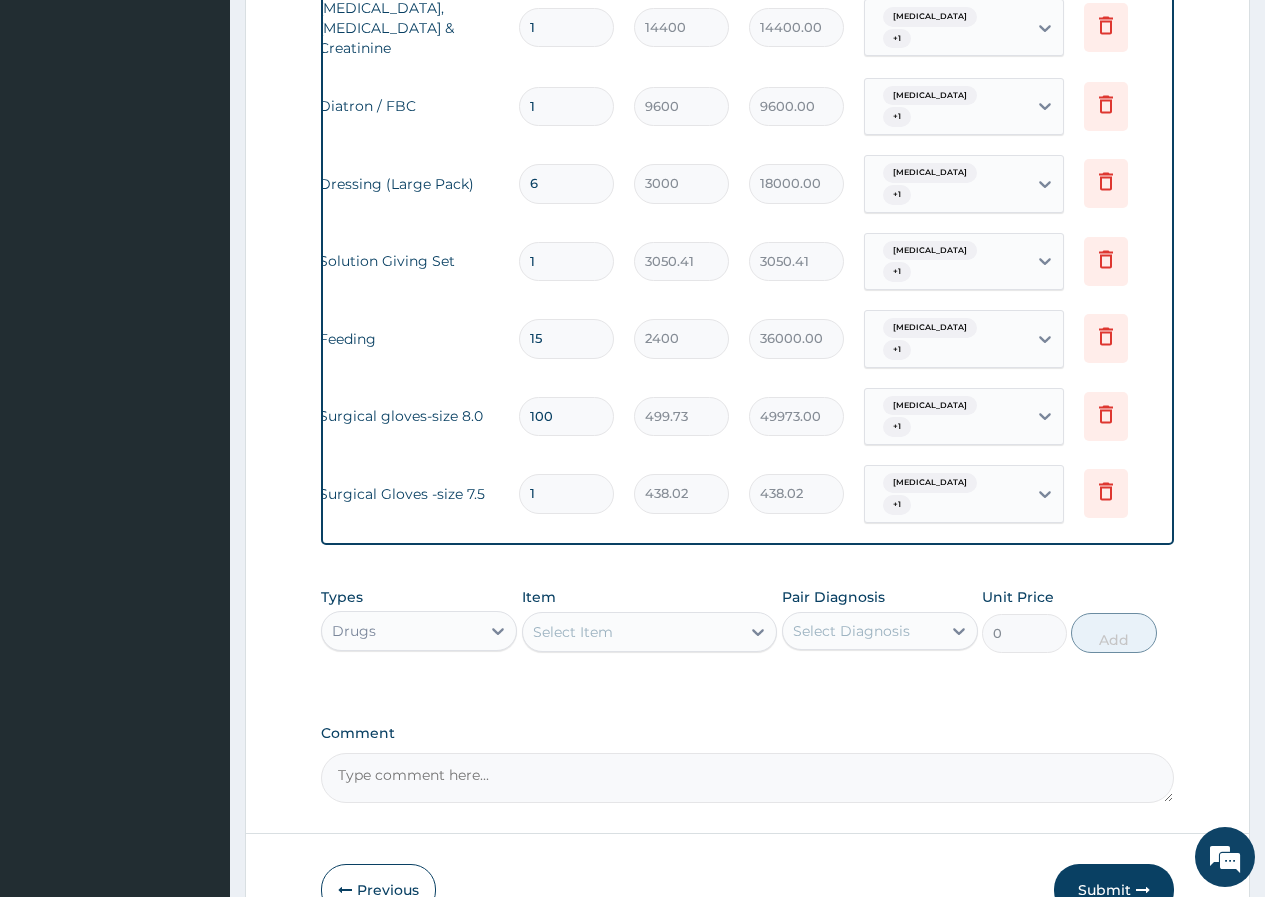 click on "1" at bounding box center [566, 493] 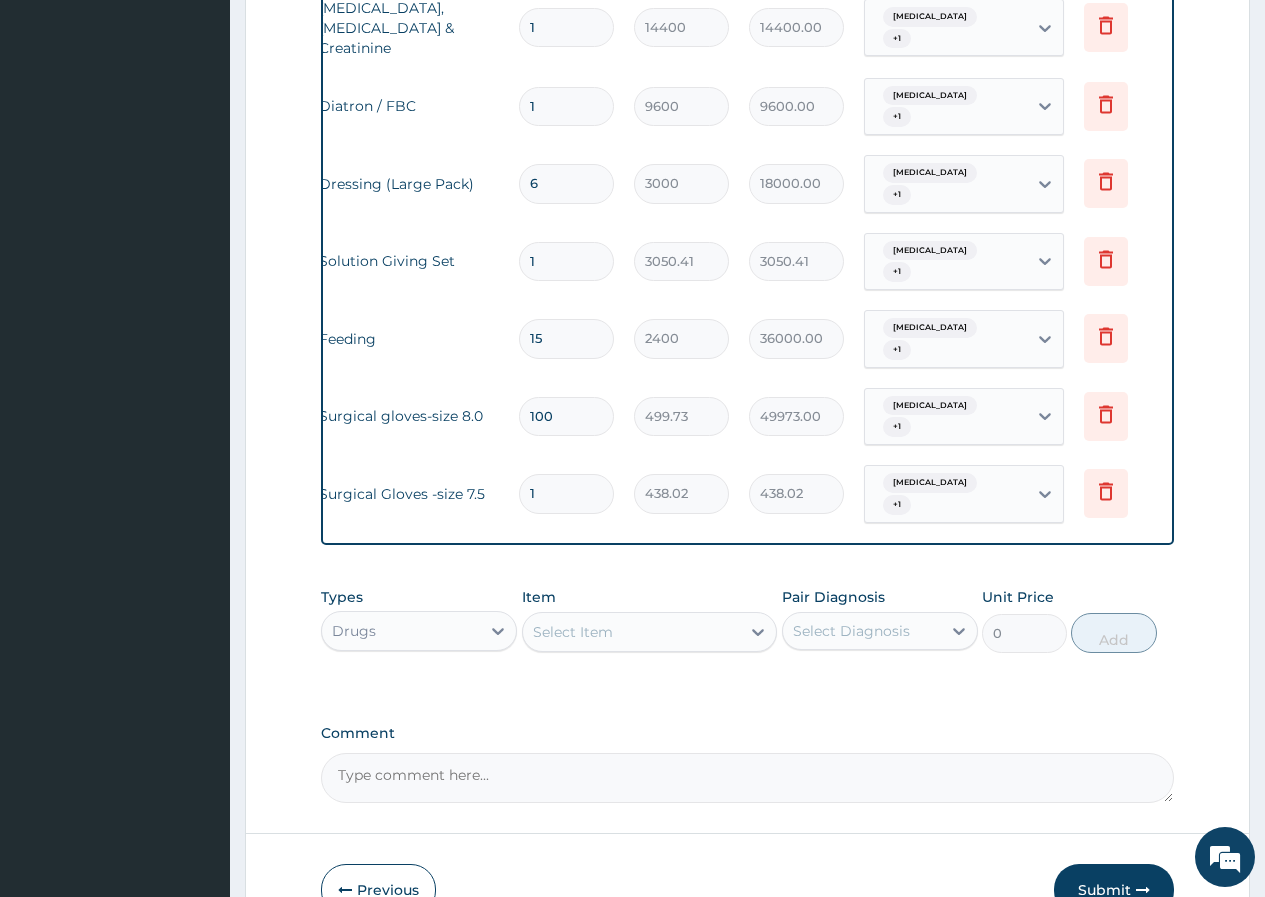 type on "10" 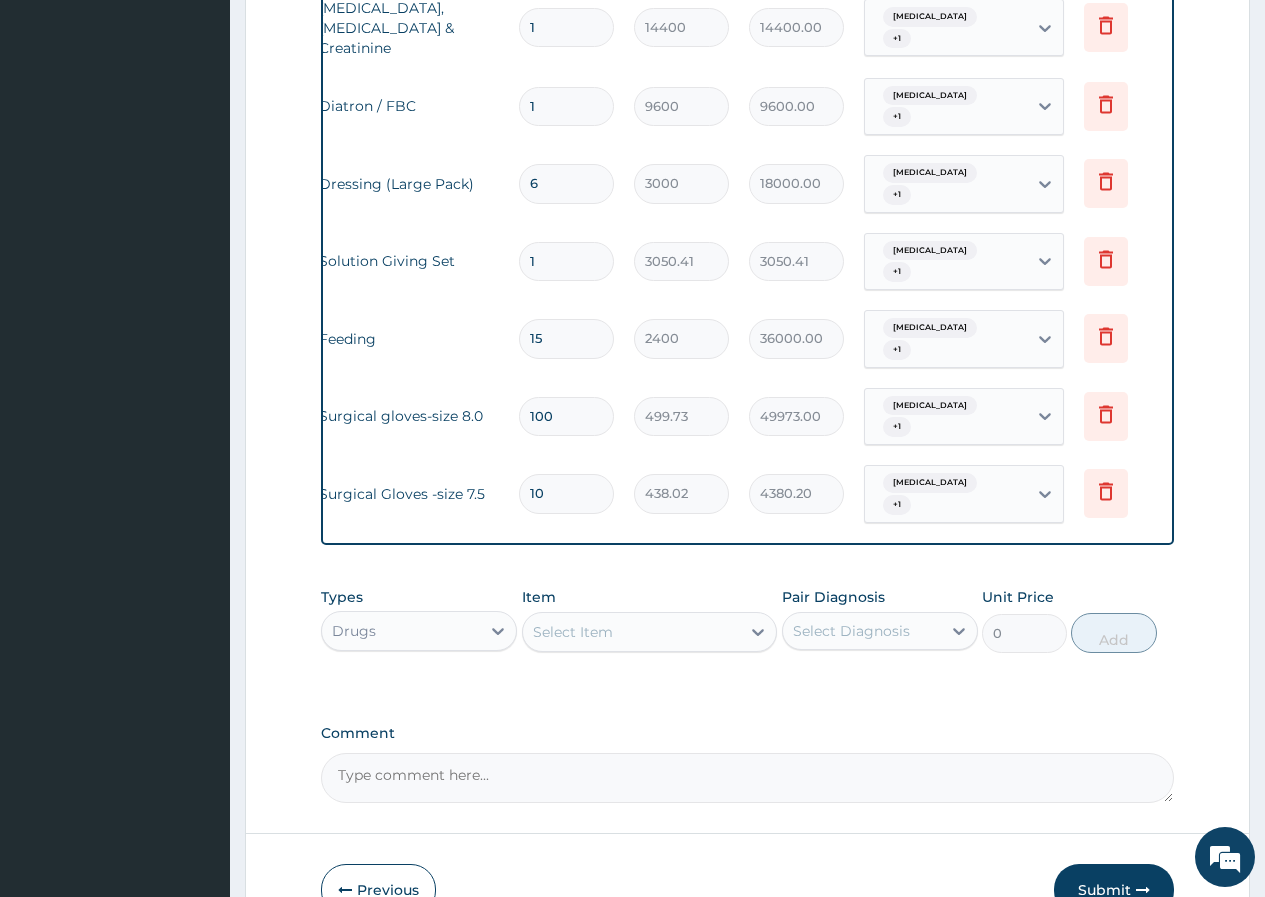 type on "100" 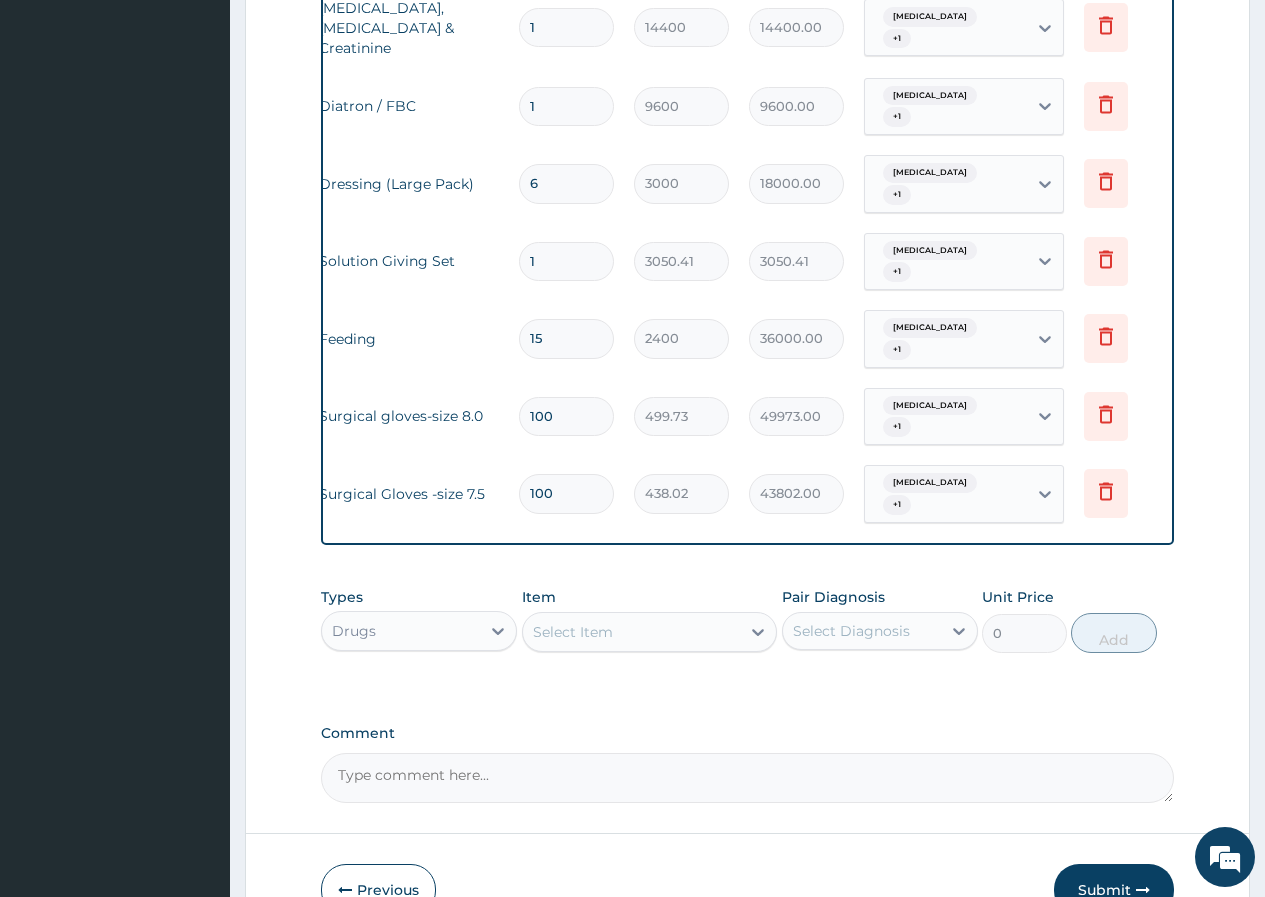 type on "100" 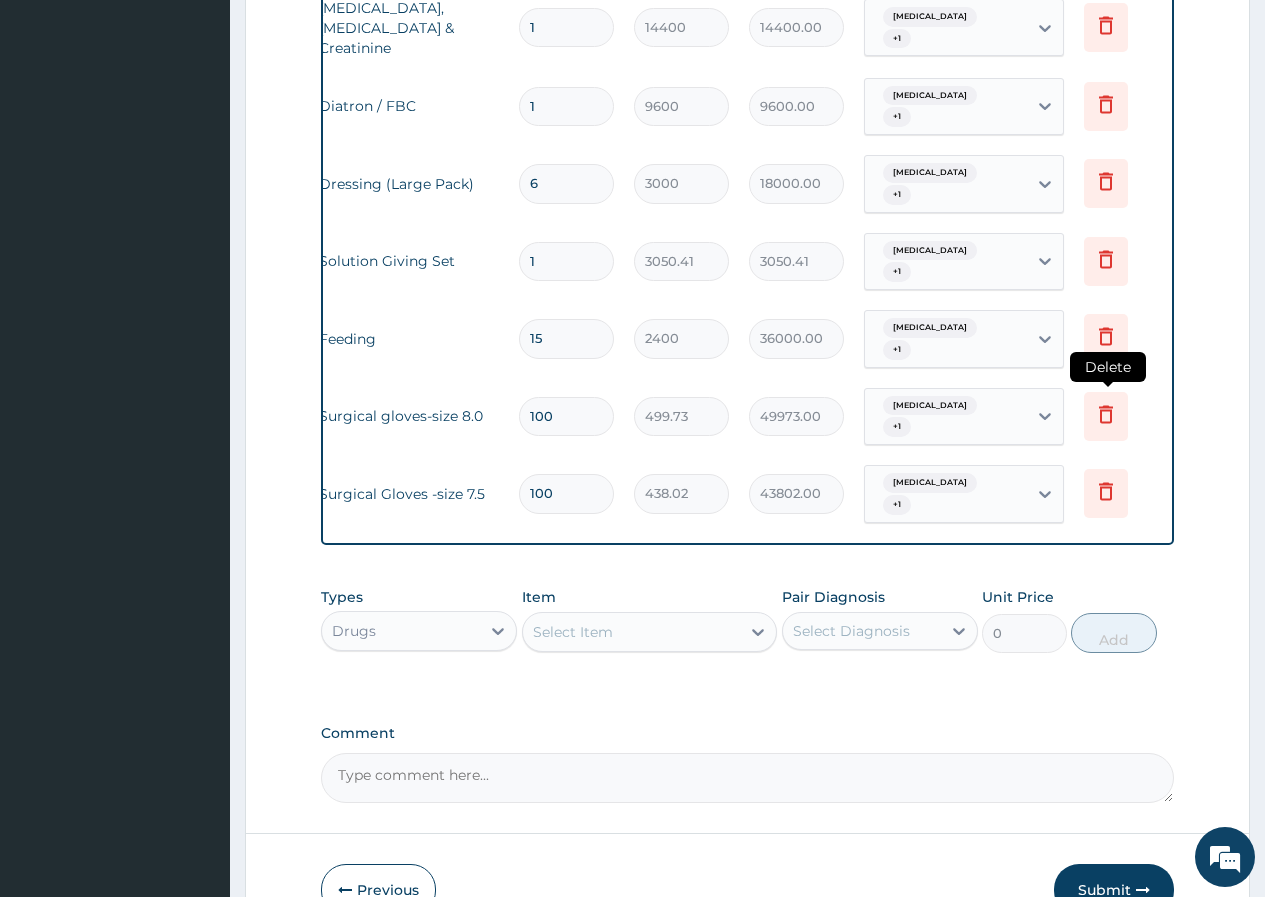 click 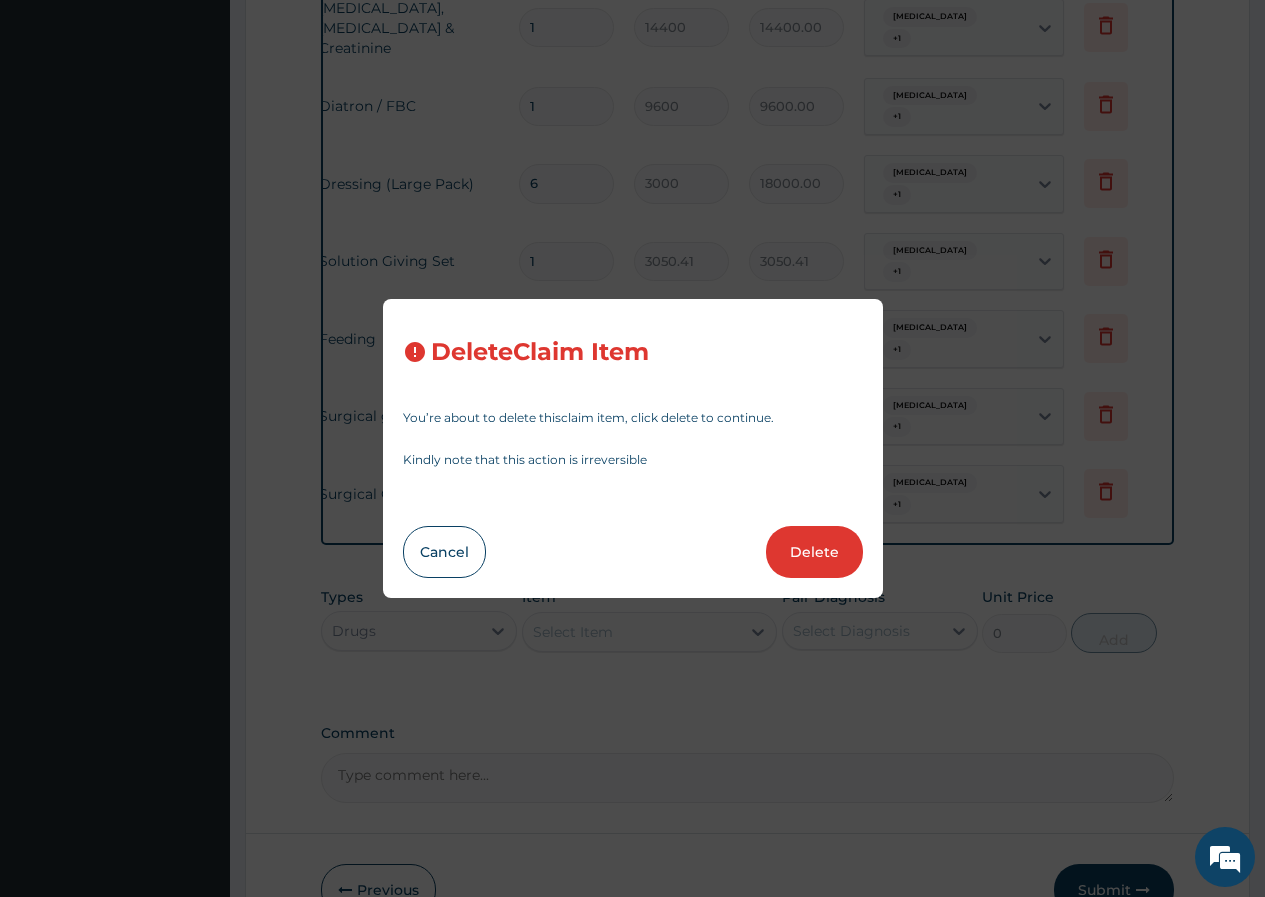 click on "Delete" at bounding box center (814, 552) 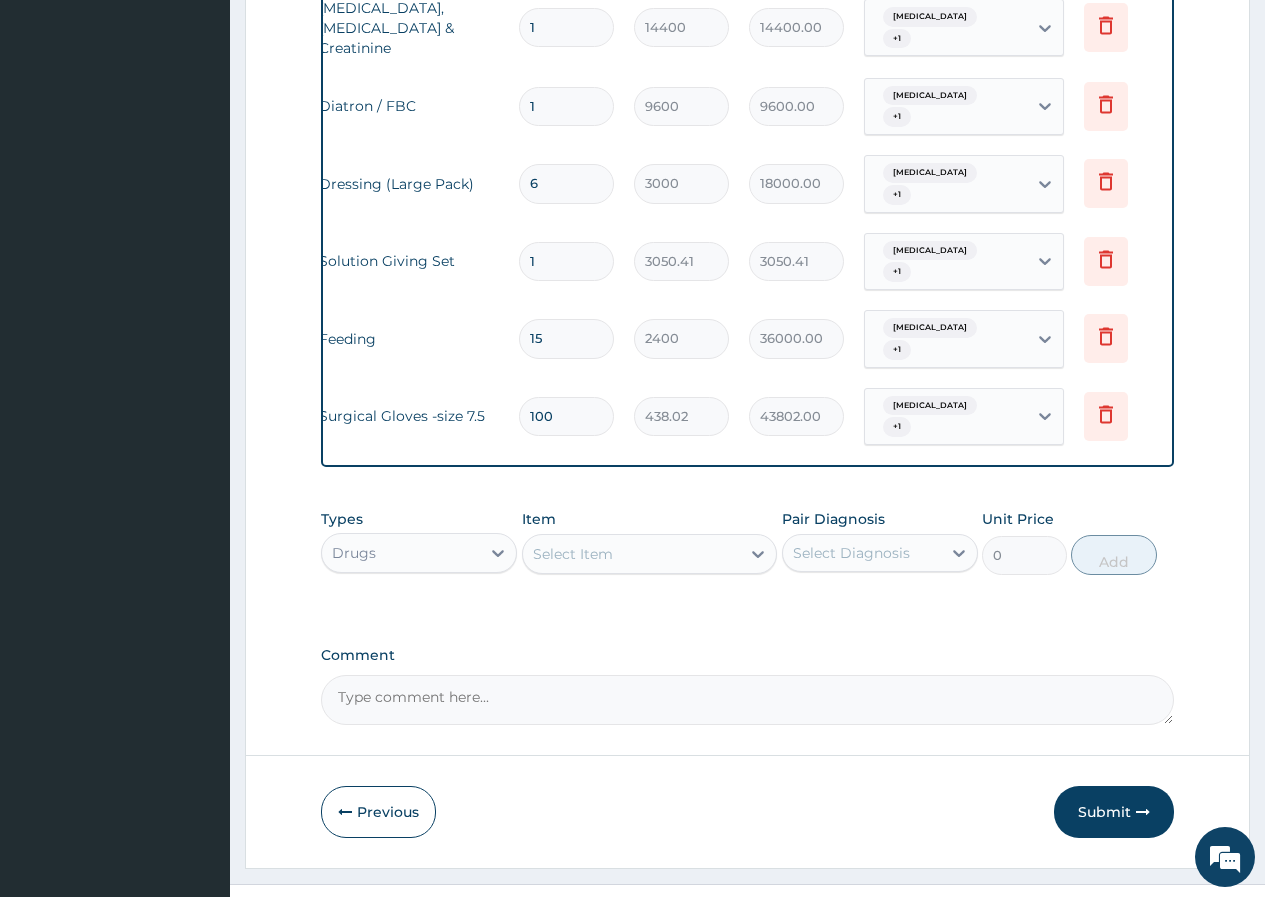 click on "100" at bounding box center [566, 416] 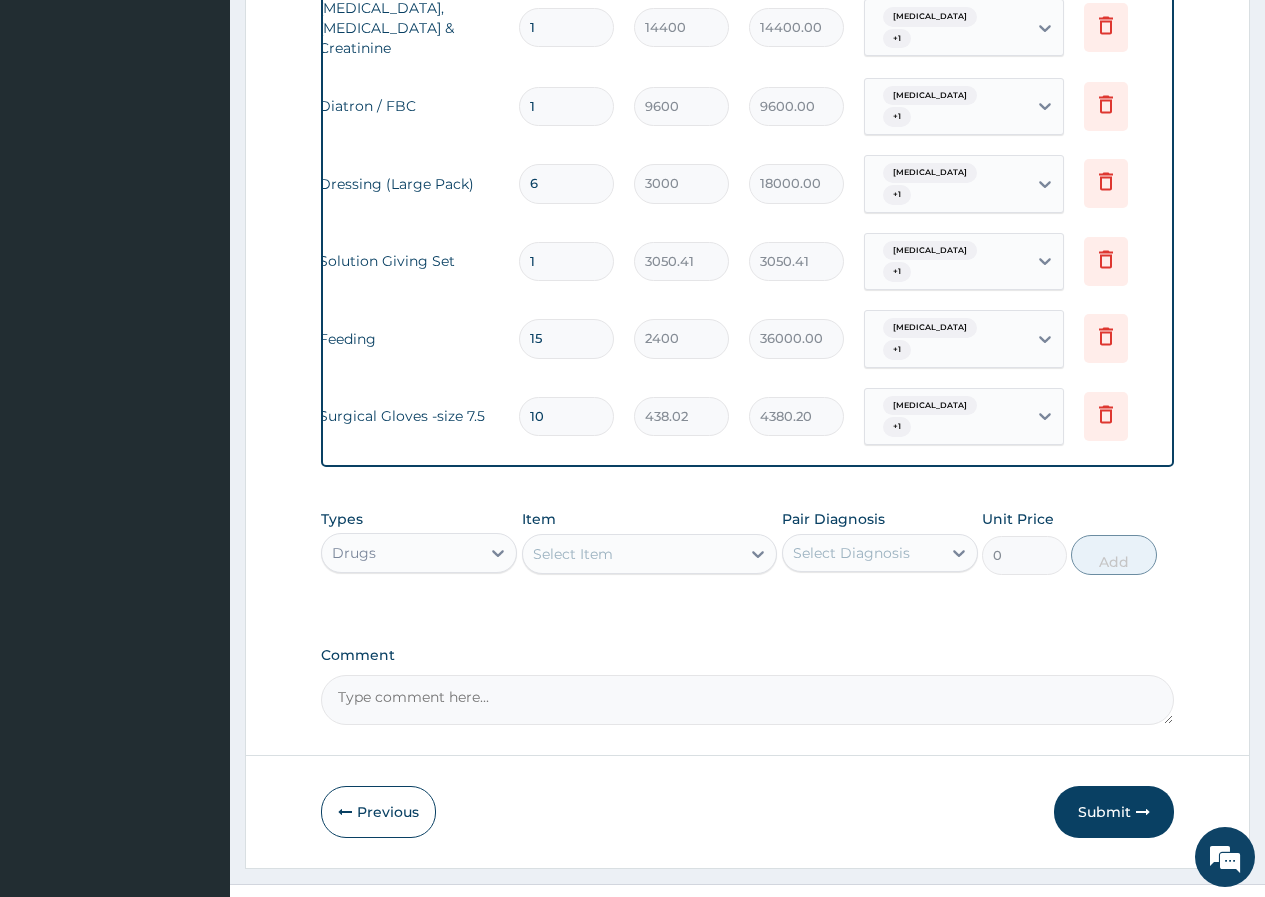 type on "1" 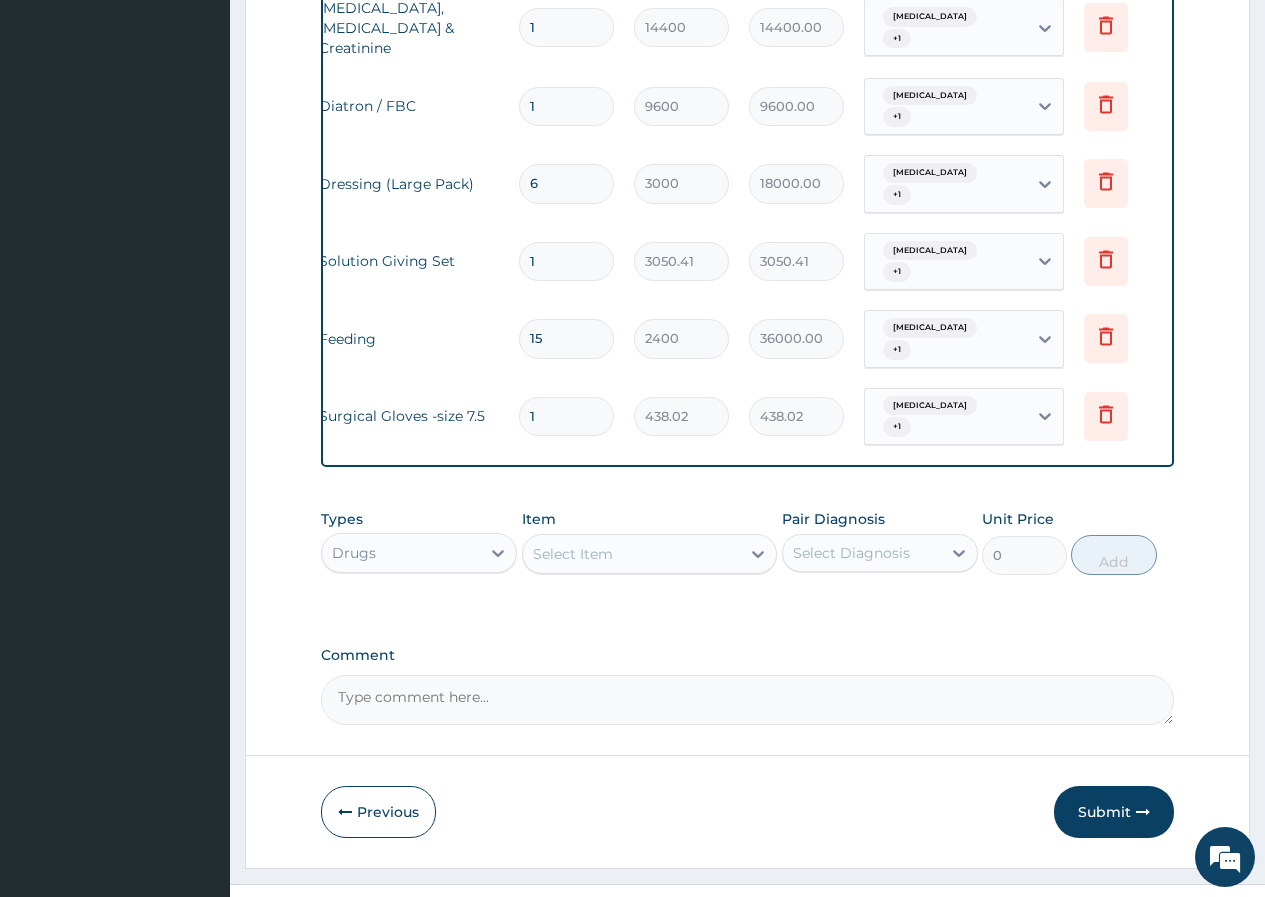 type 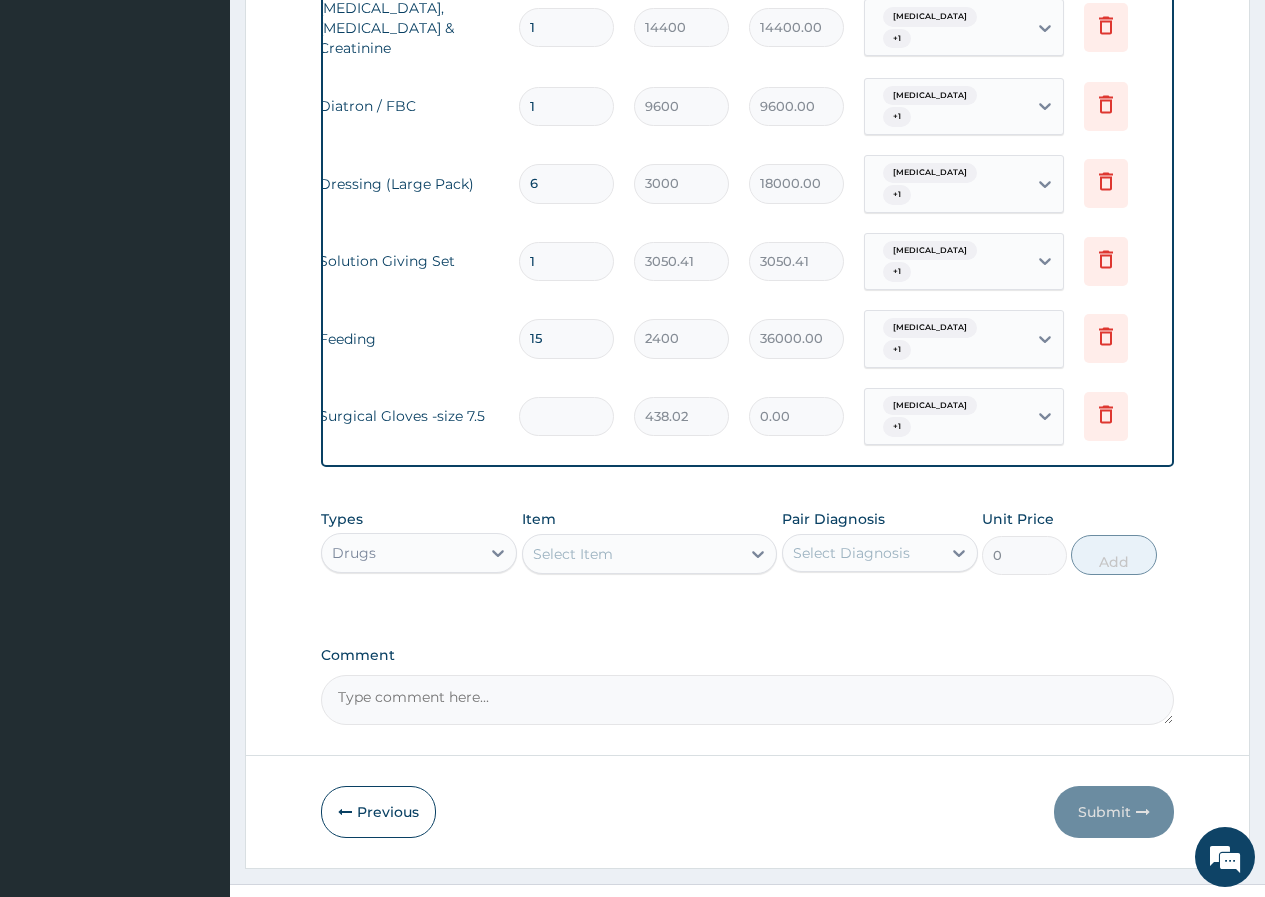 type on "5" 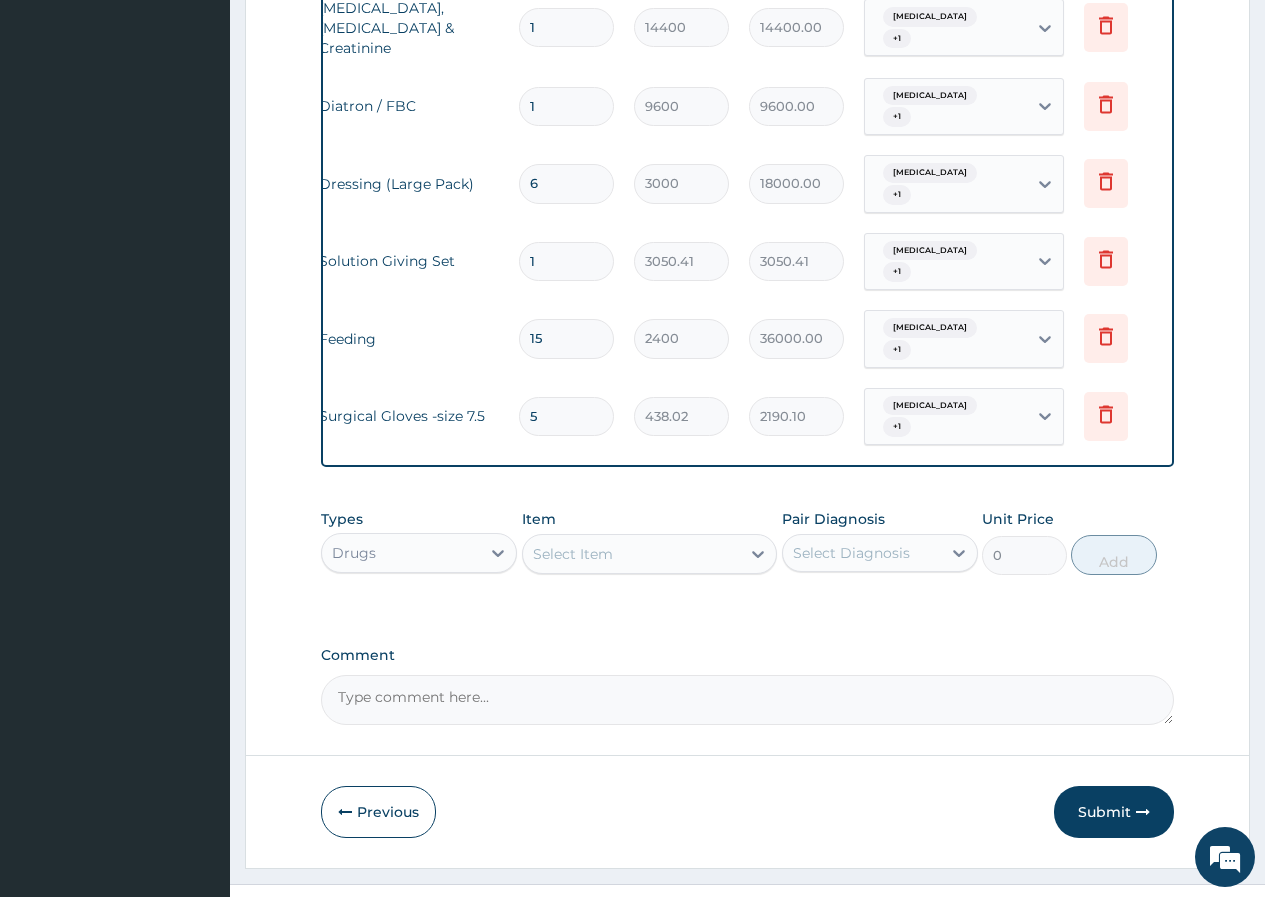 type on "50" 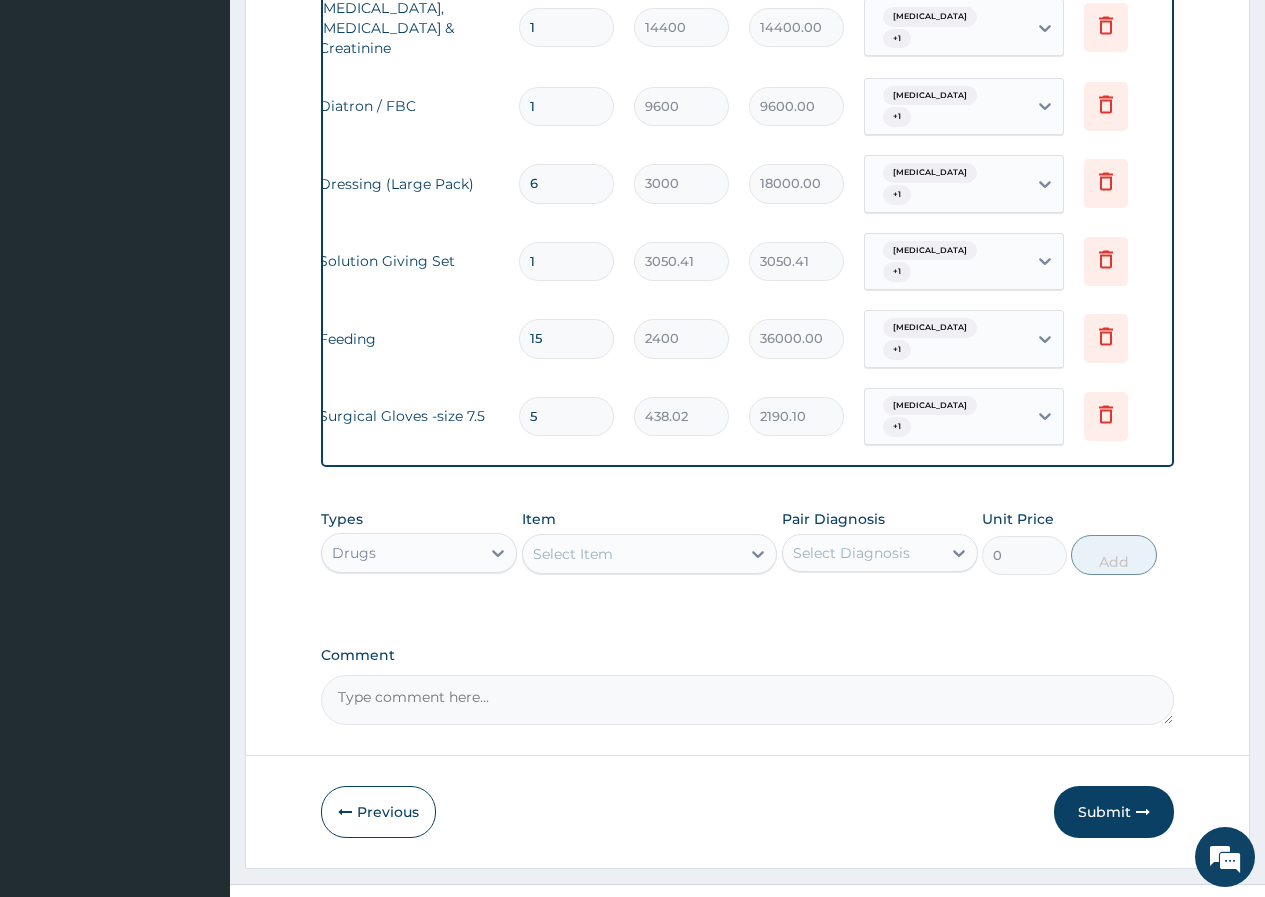 type on "21901.00" 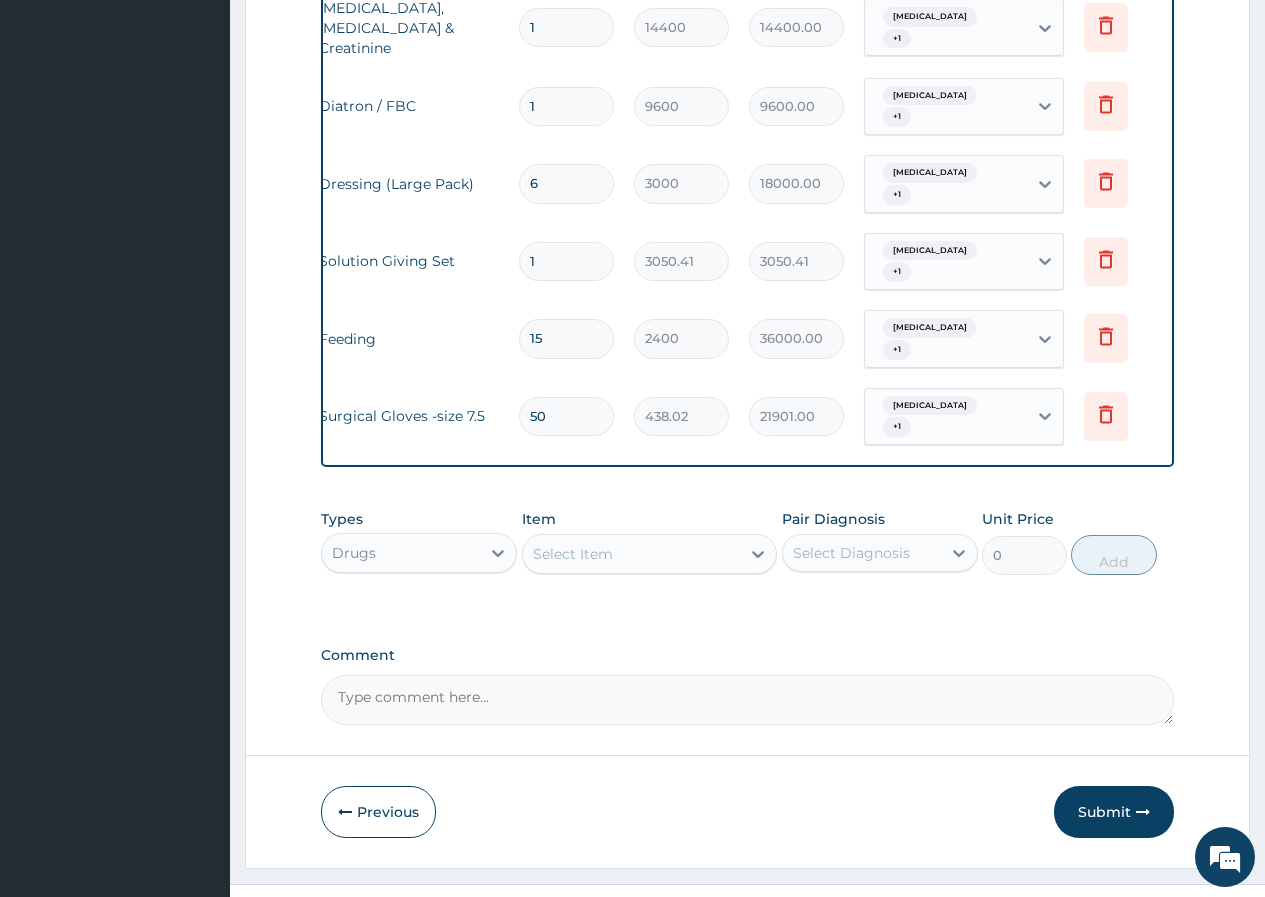 type on "500" 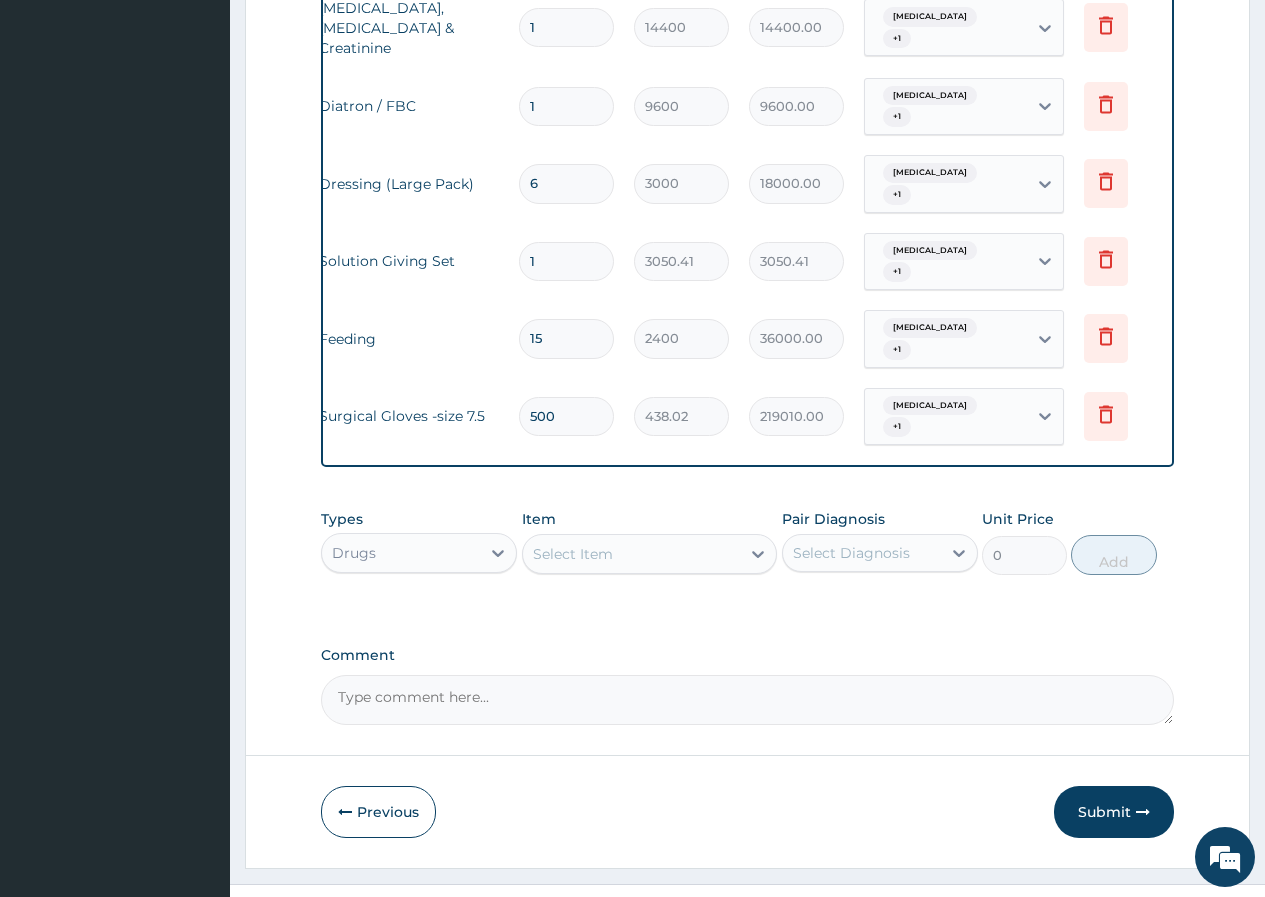 type on "50" 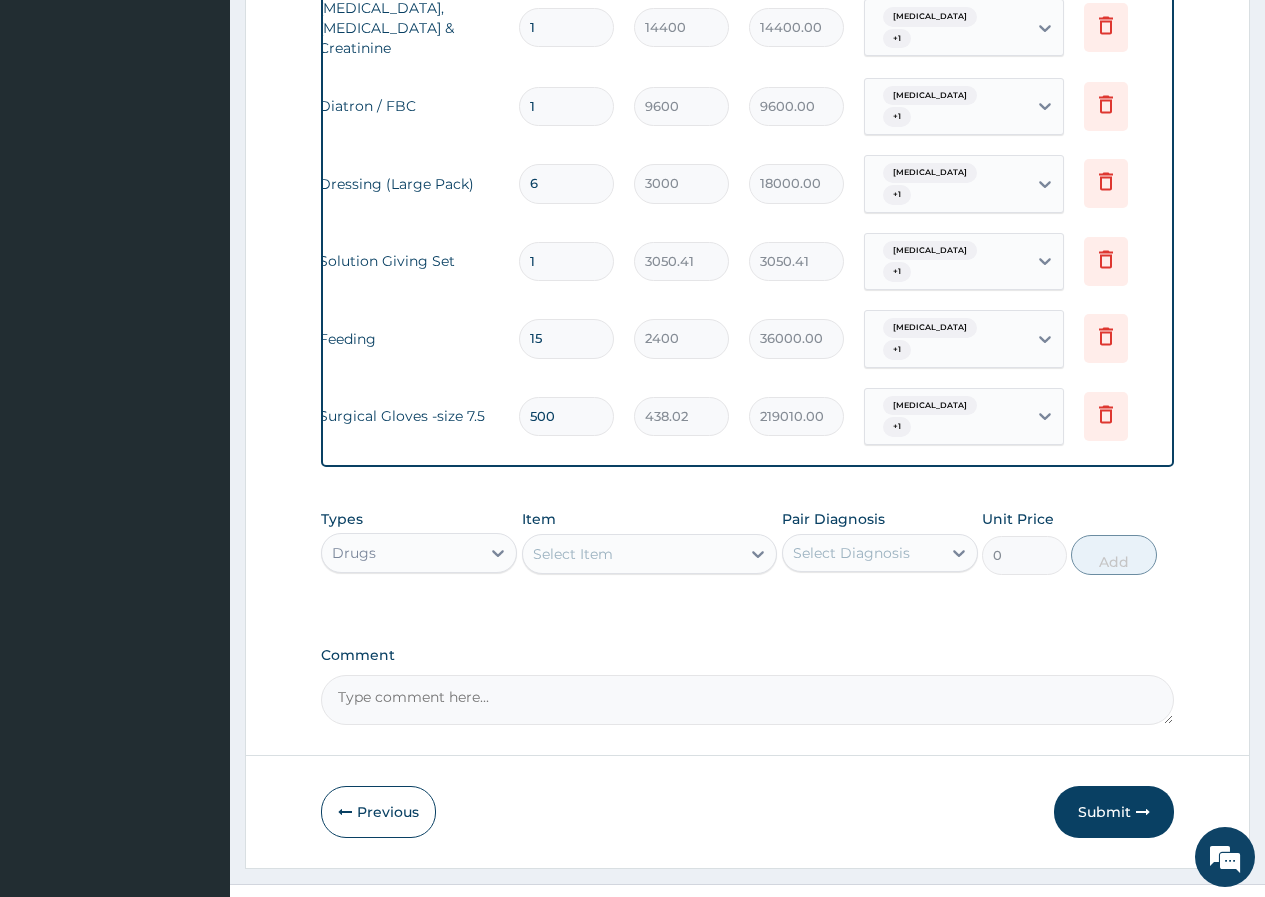 type on "21901.00" 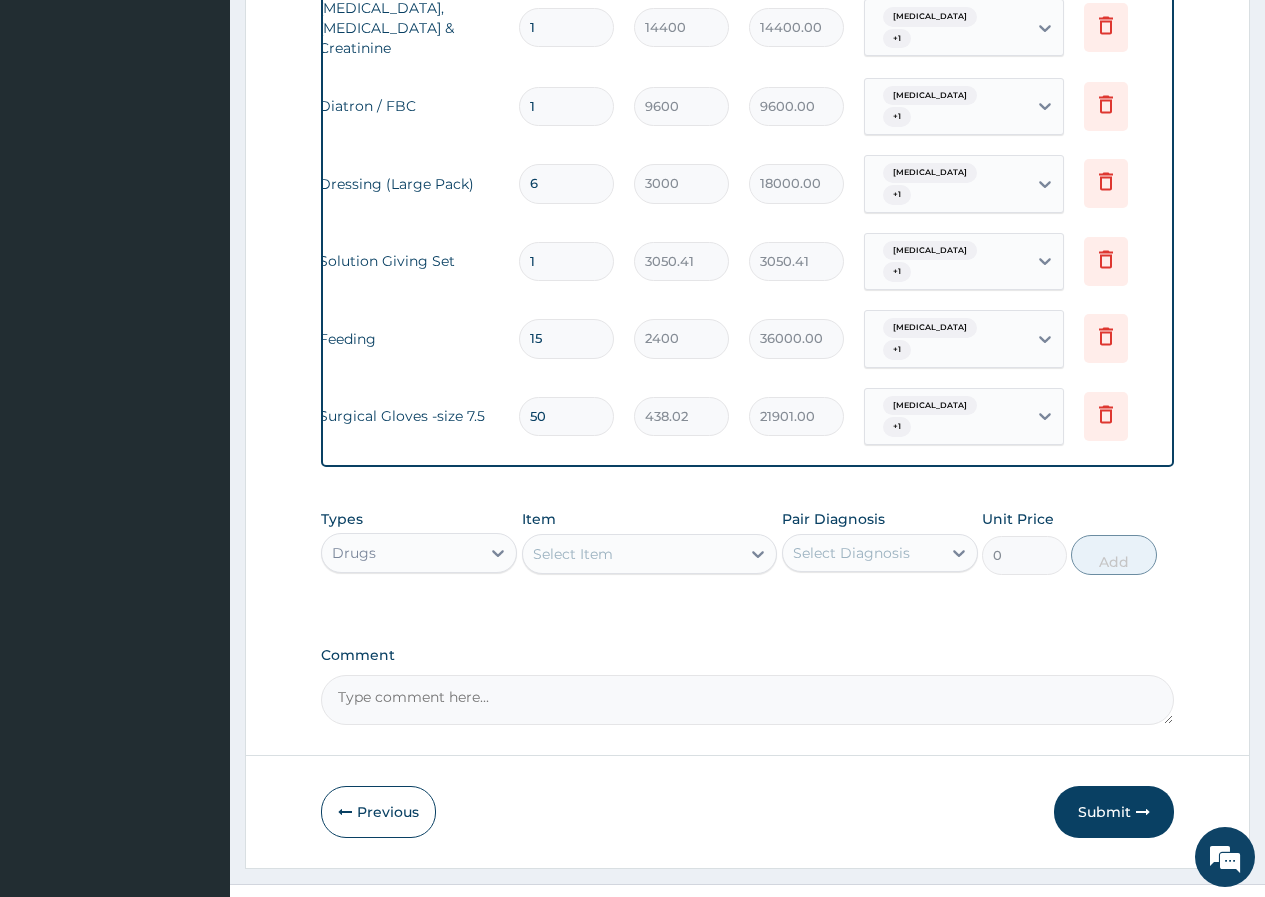 click on "50" at bounding box center (566, 416) 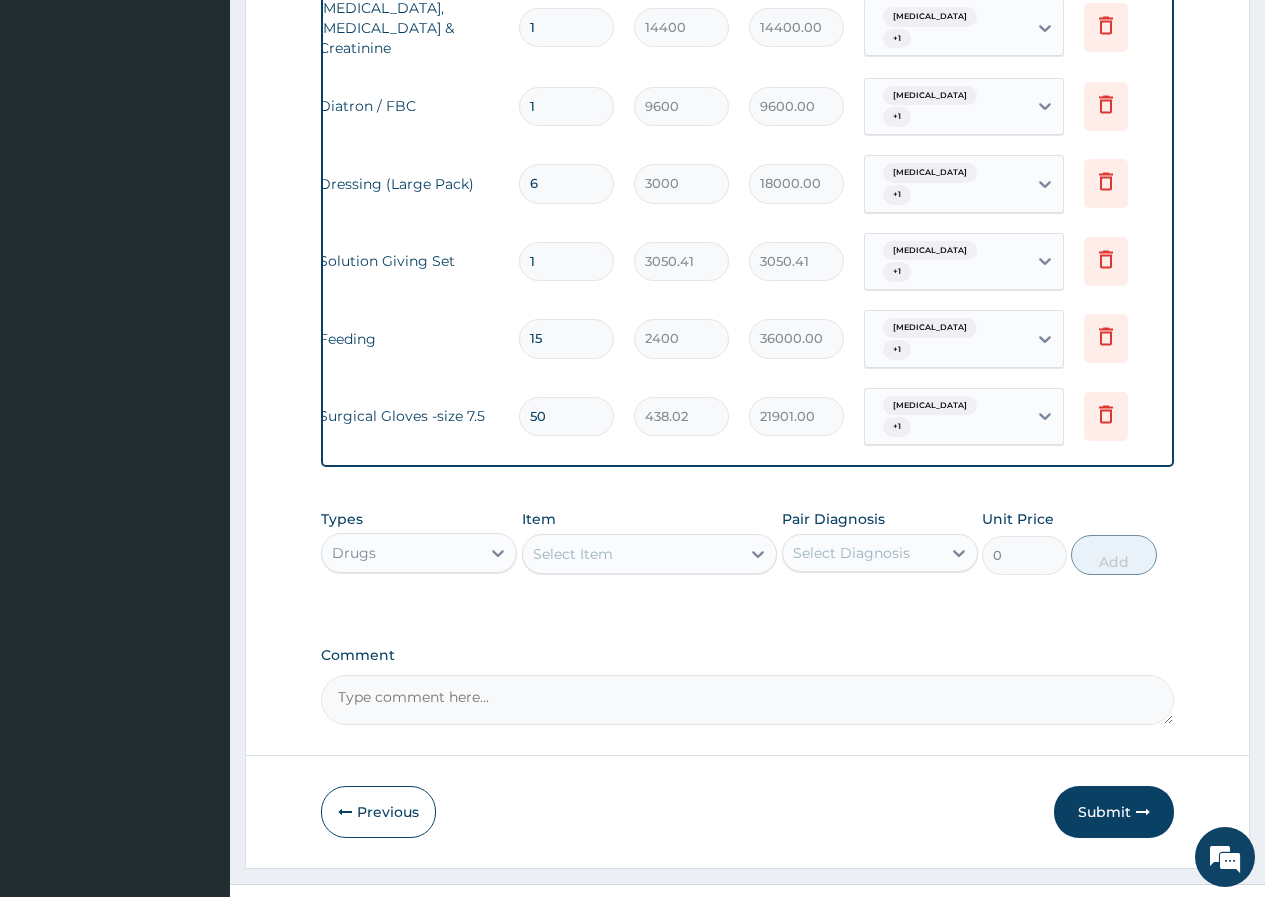 drag, startPoint x: 574, startPoint y: 358, endPoint x: 528, endPoint y: 374, distance: 48.703182 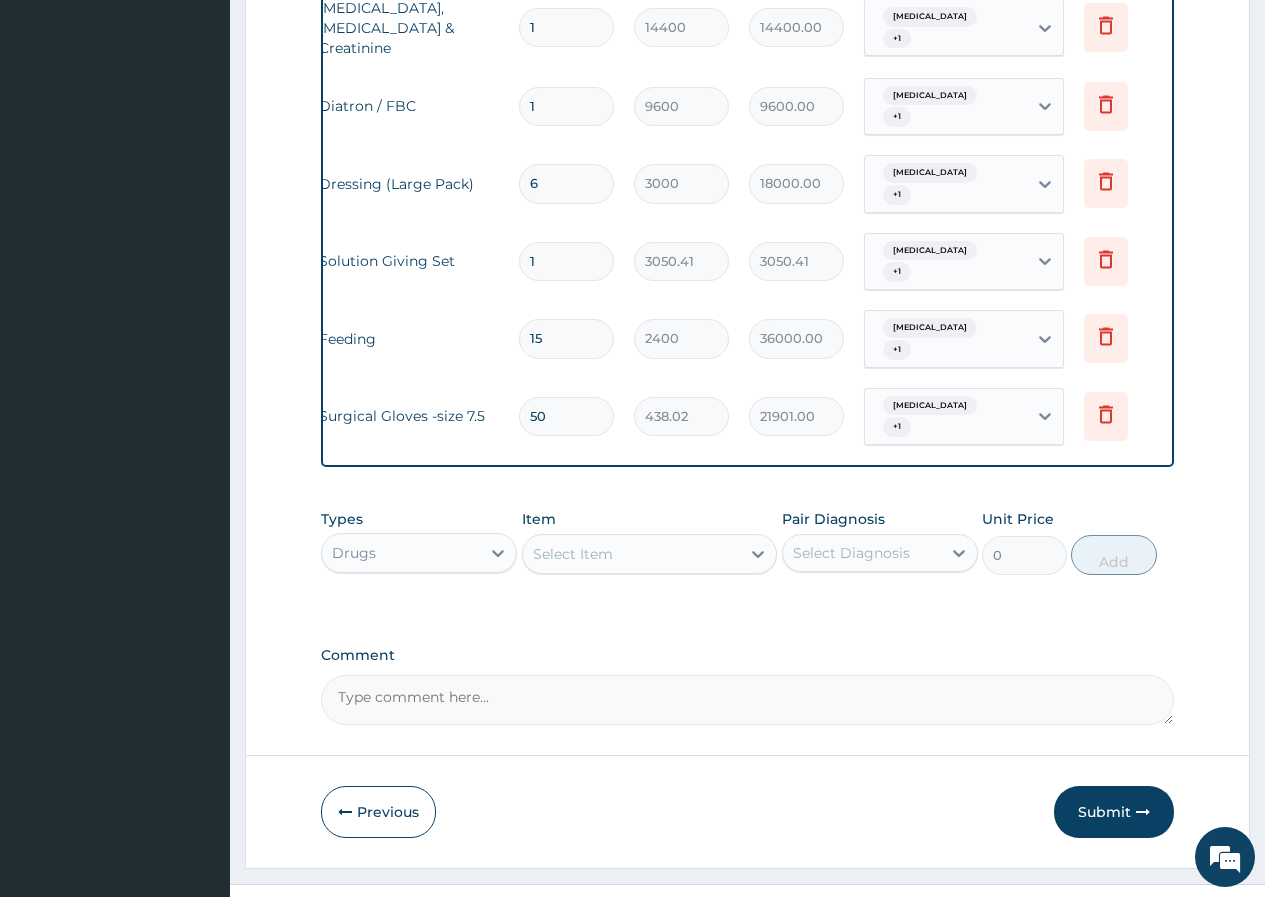 click on "50" at bounding box center [566, 416] 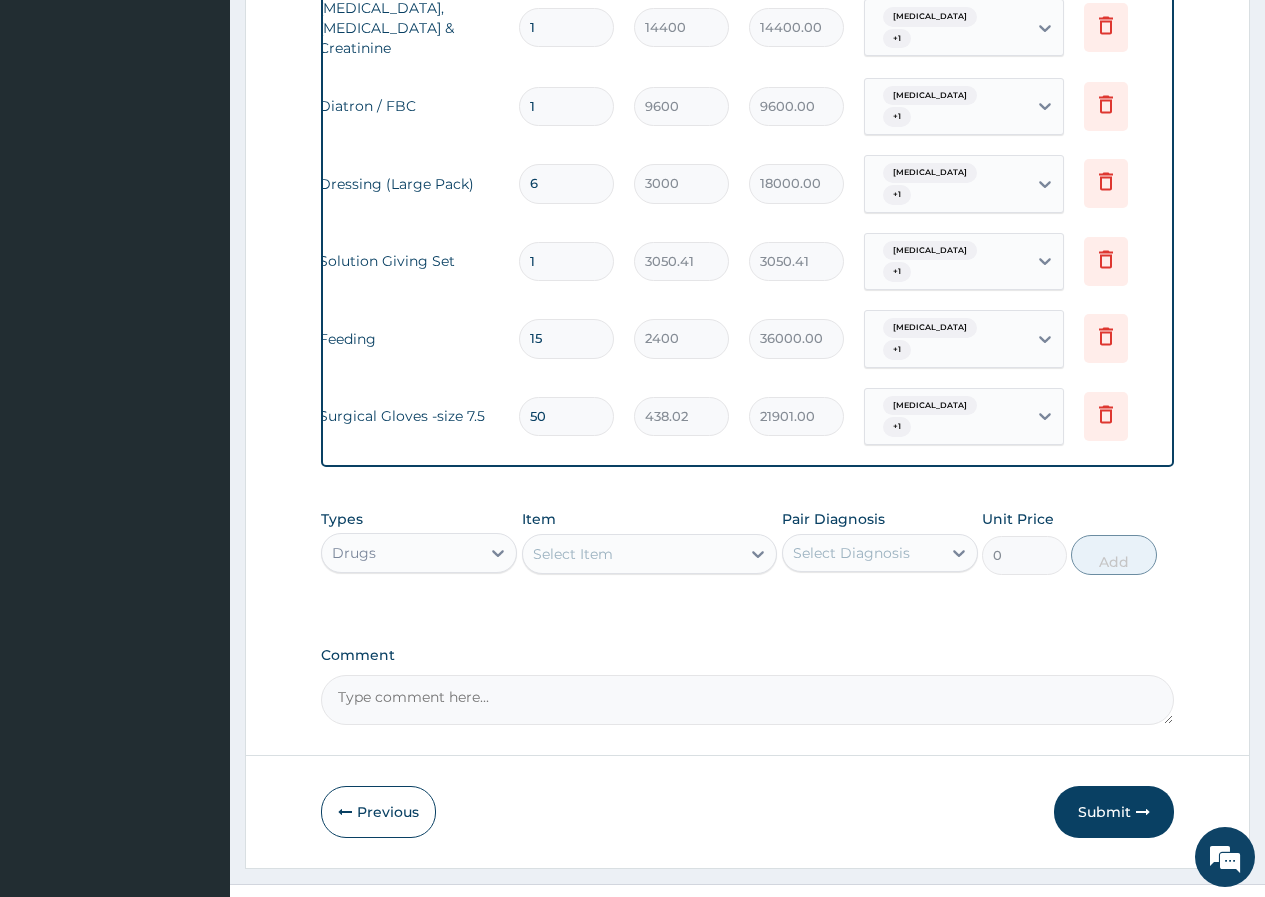 type on "1" 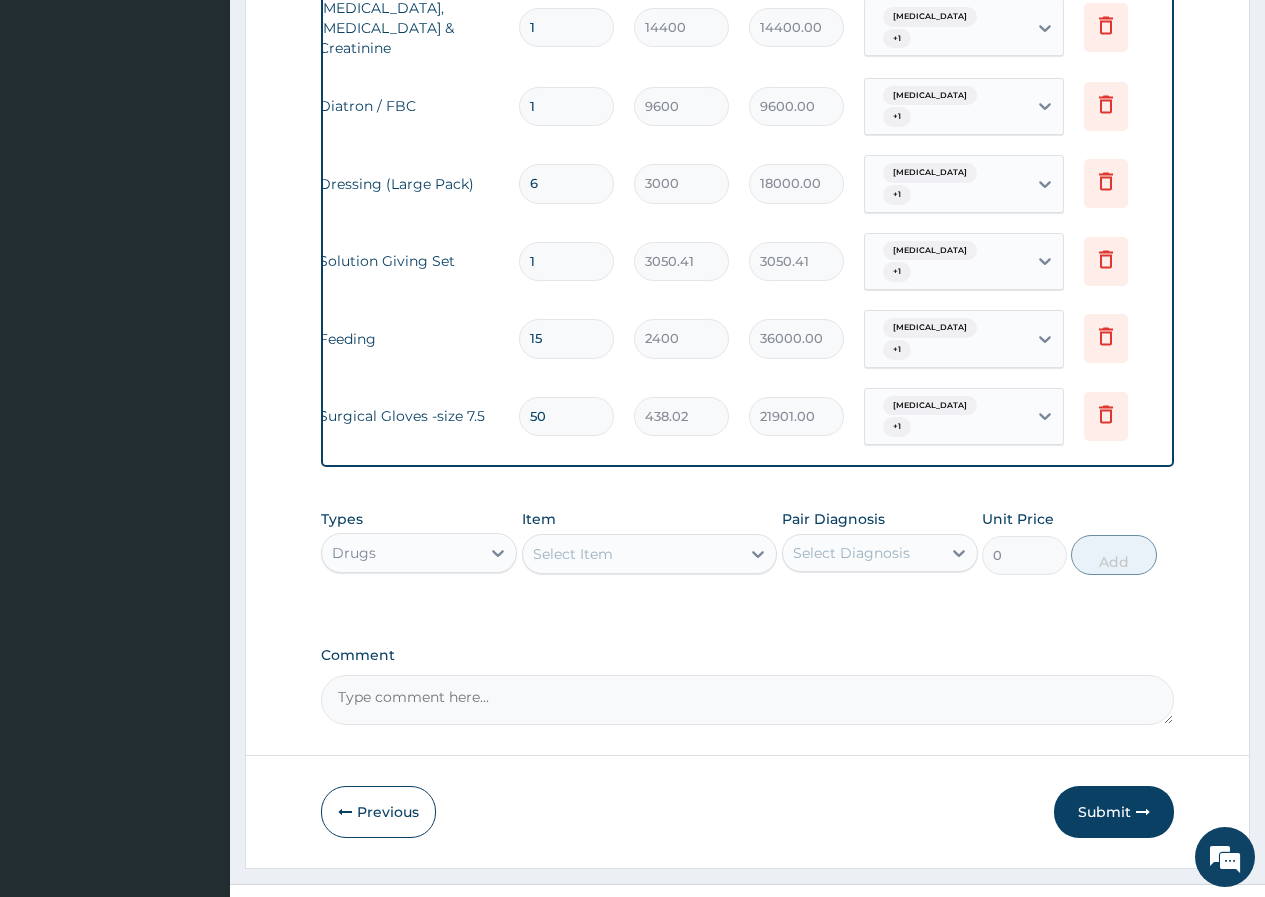 type on "438.02" 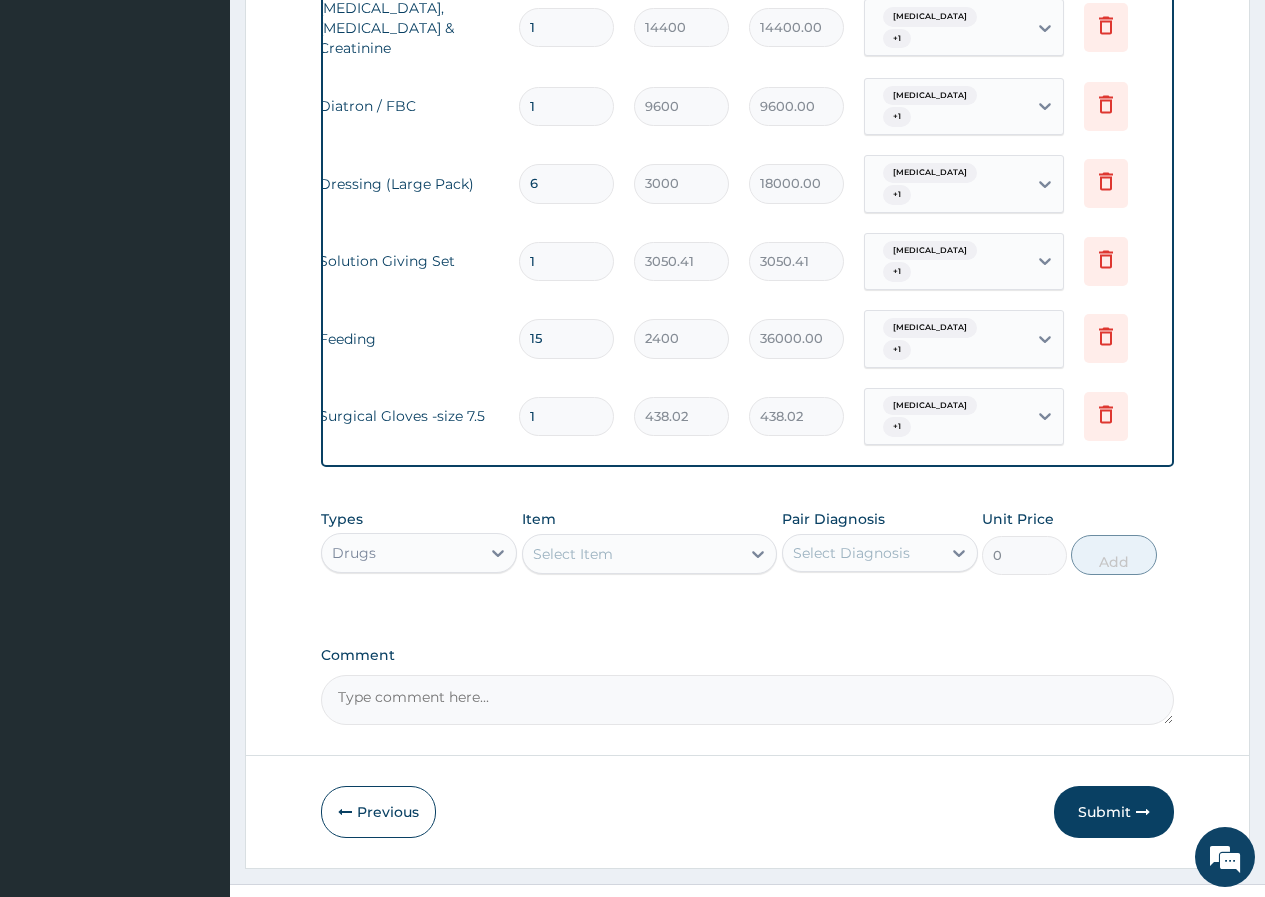 type on "10" 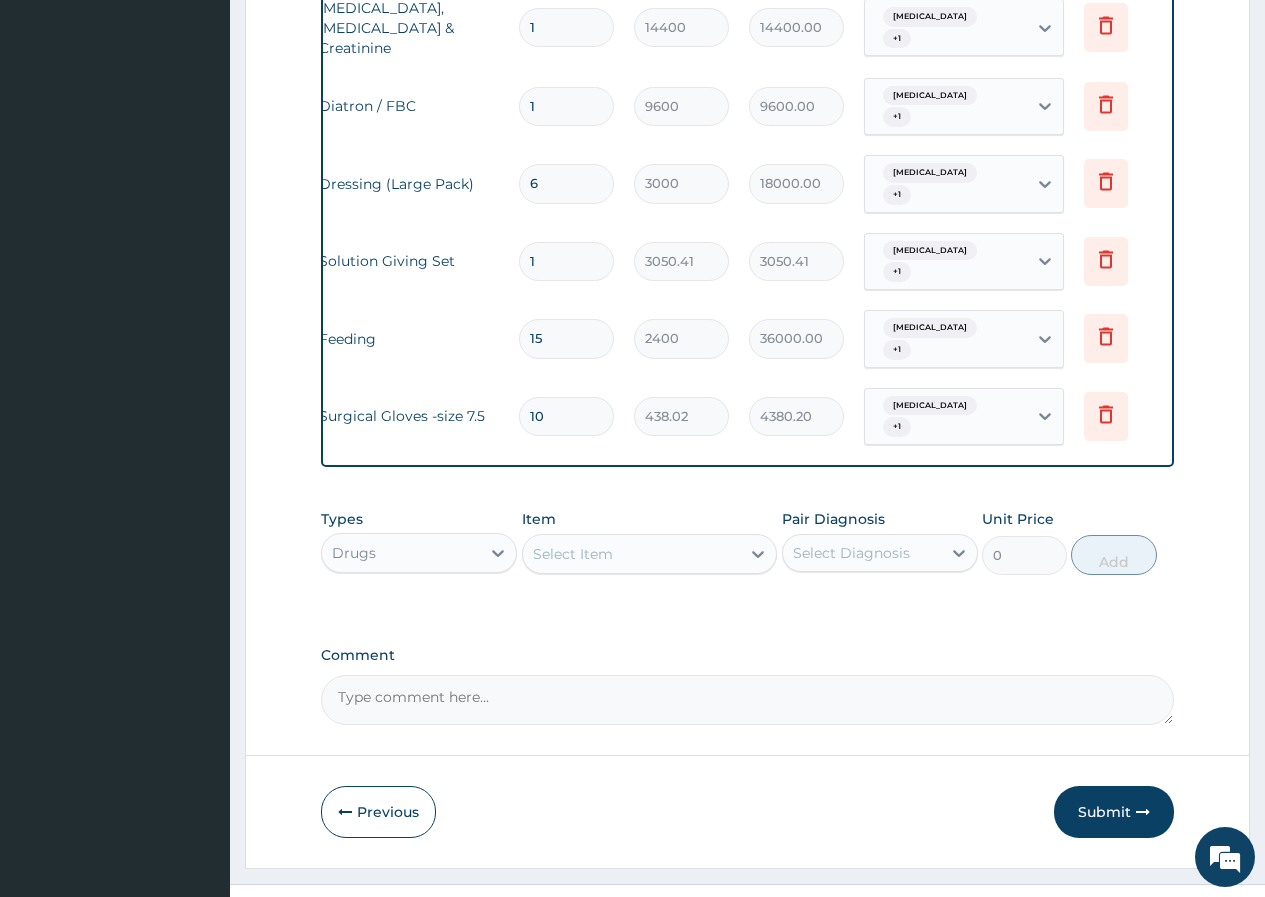 type on "100" 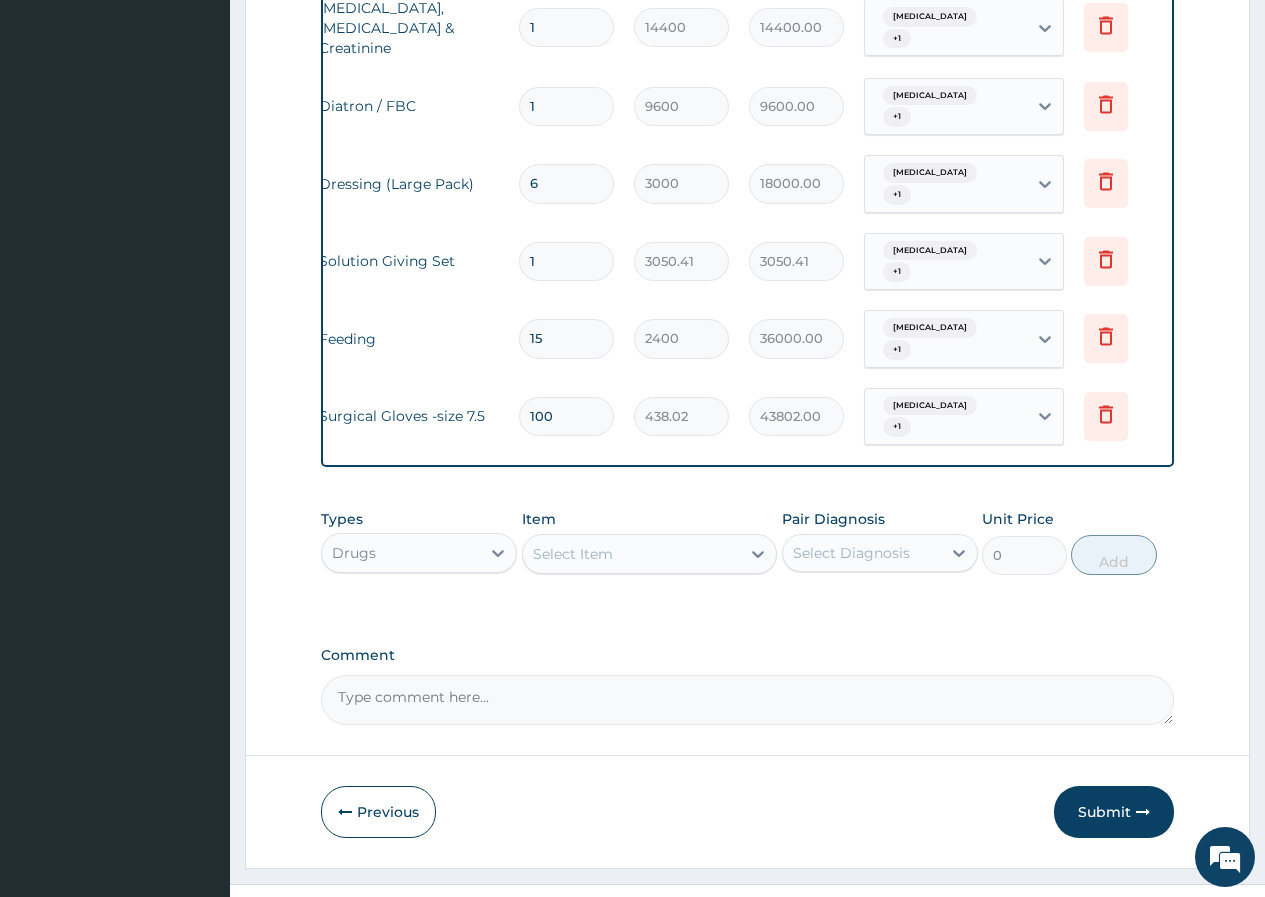 type on "100" 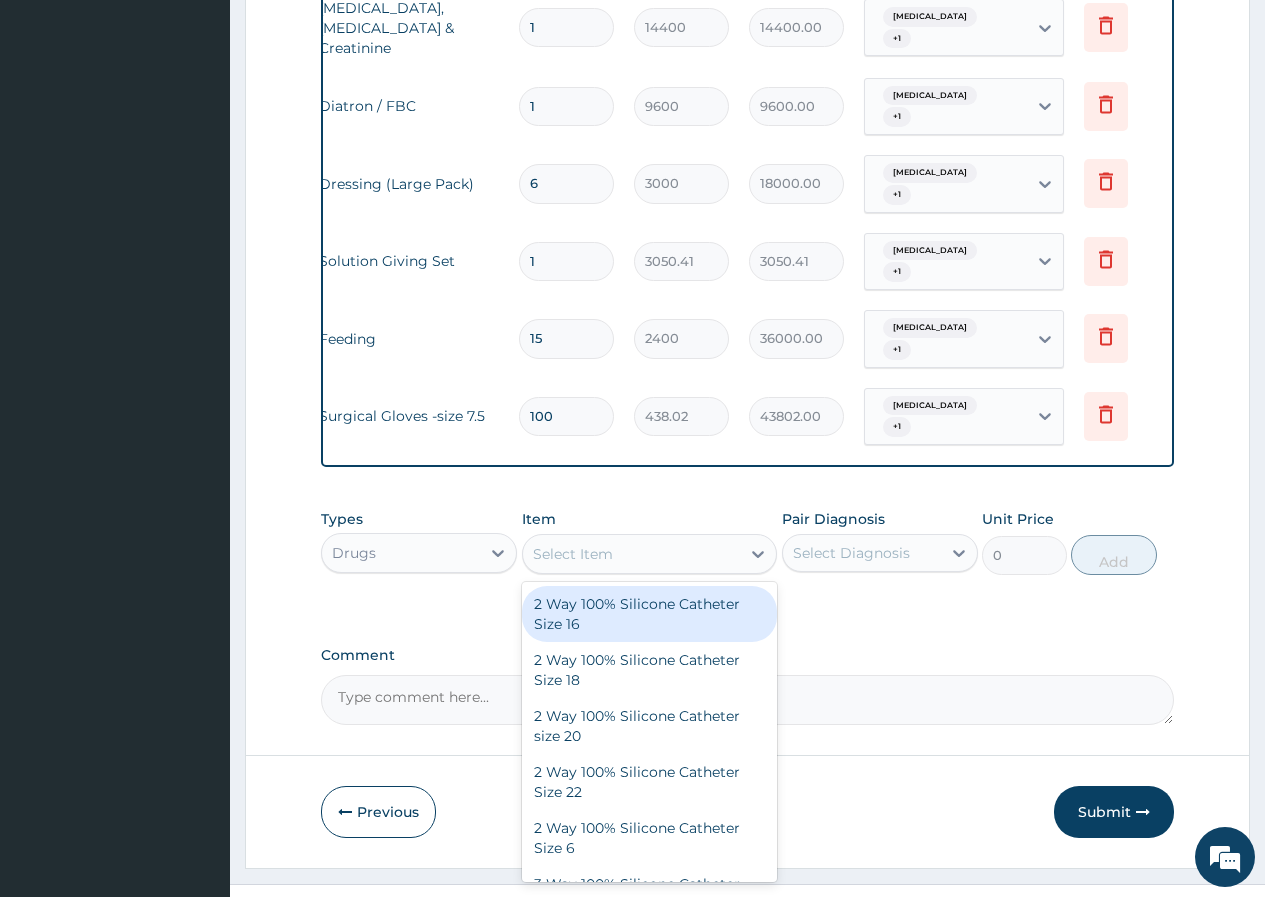 type on "m" 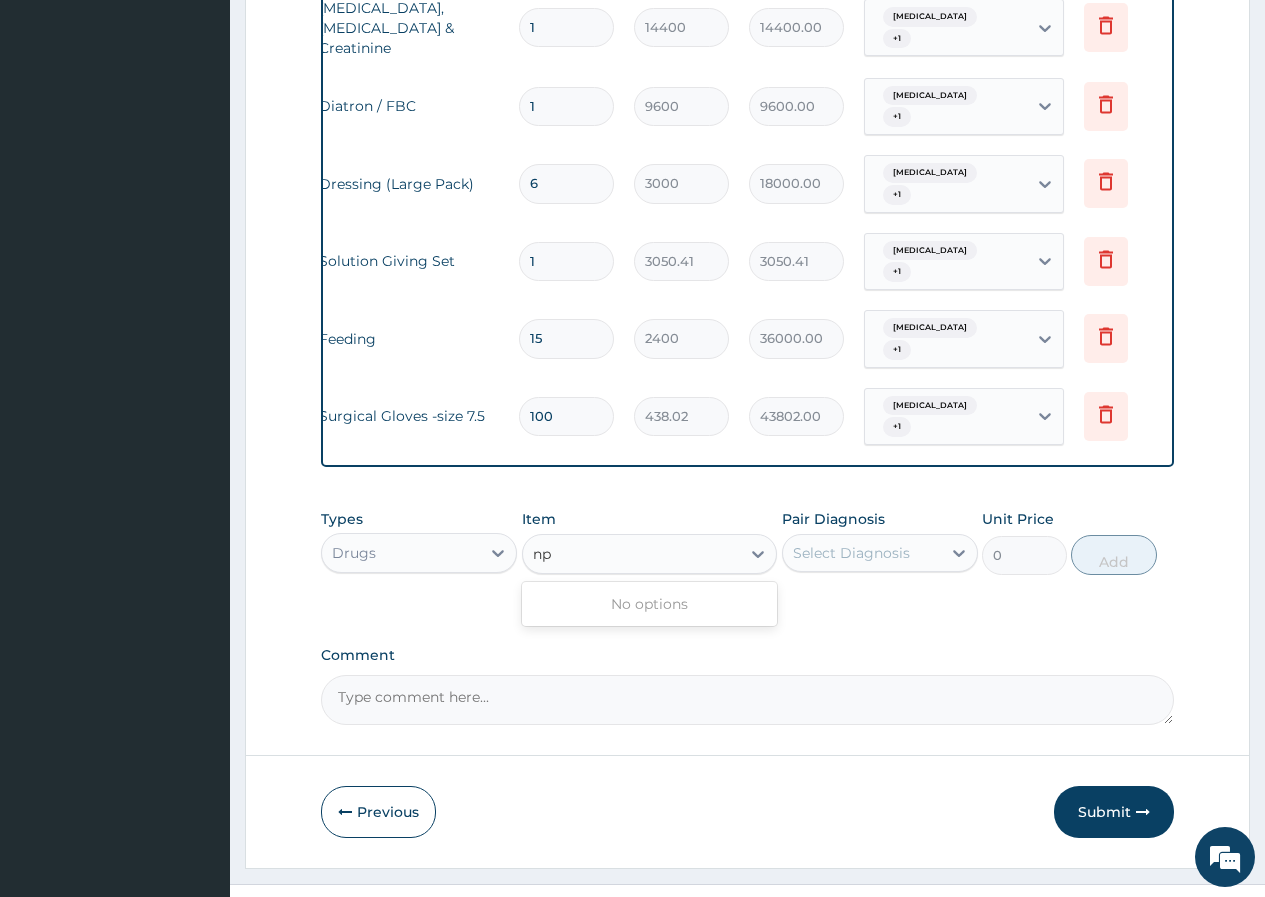 type on "n" 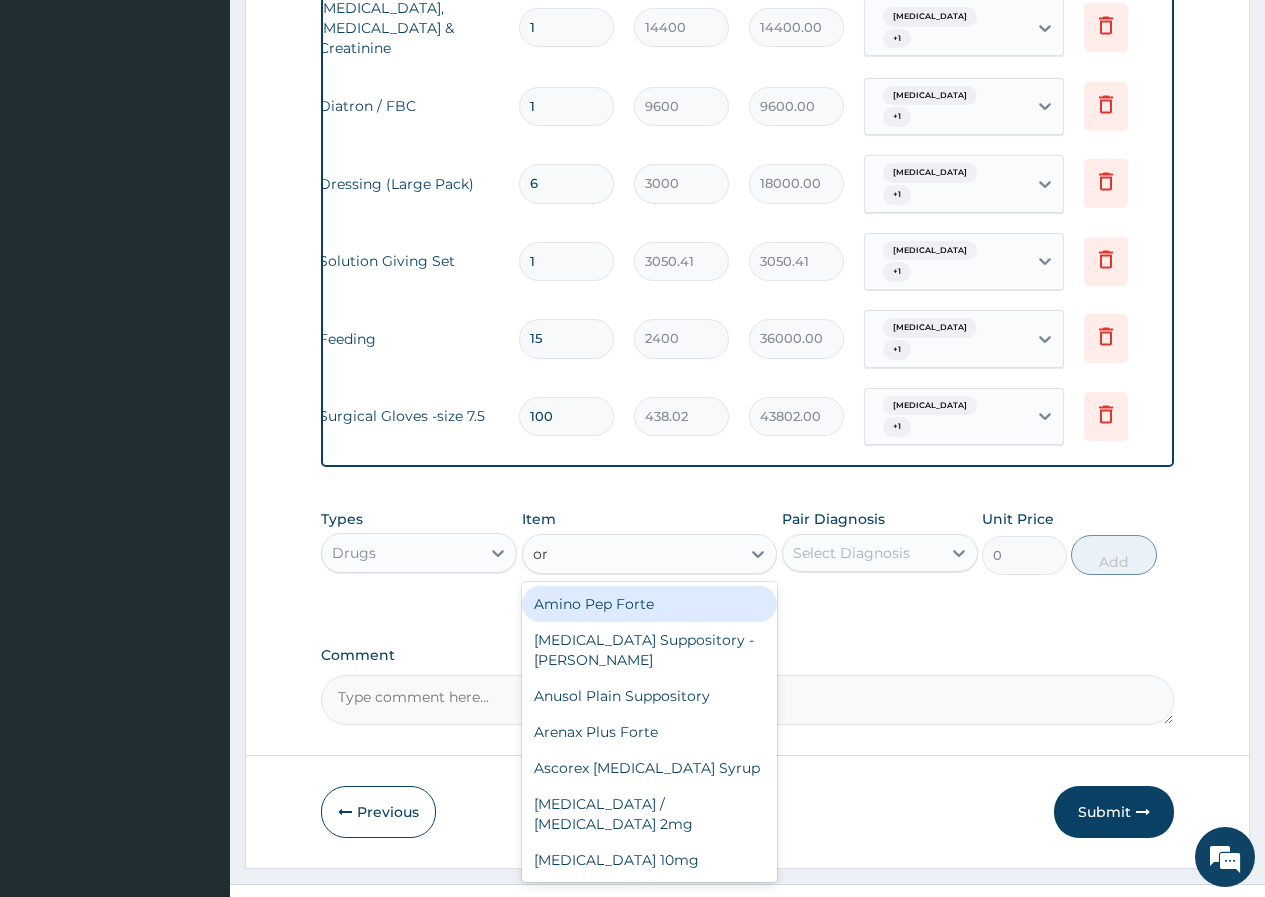 type on "o" 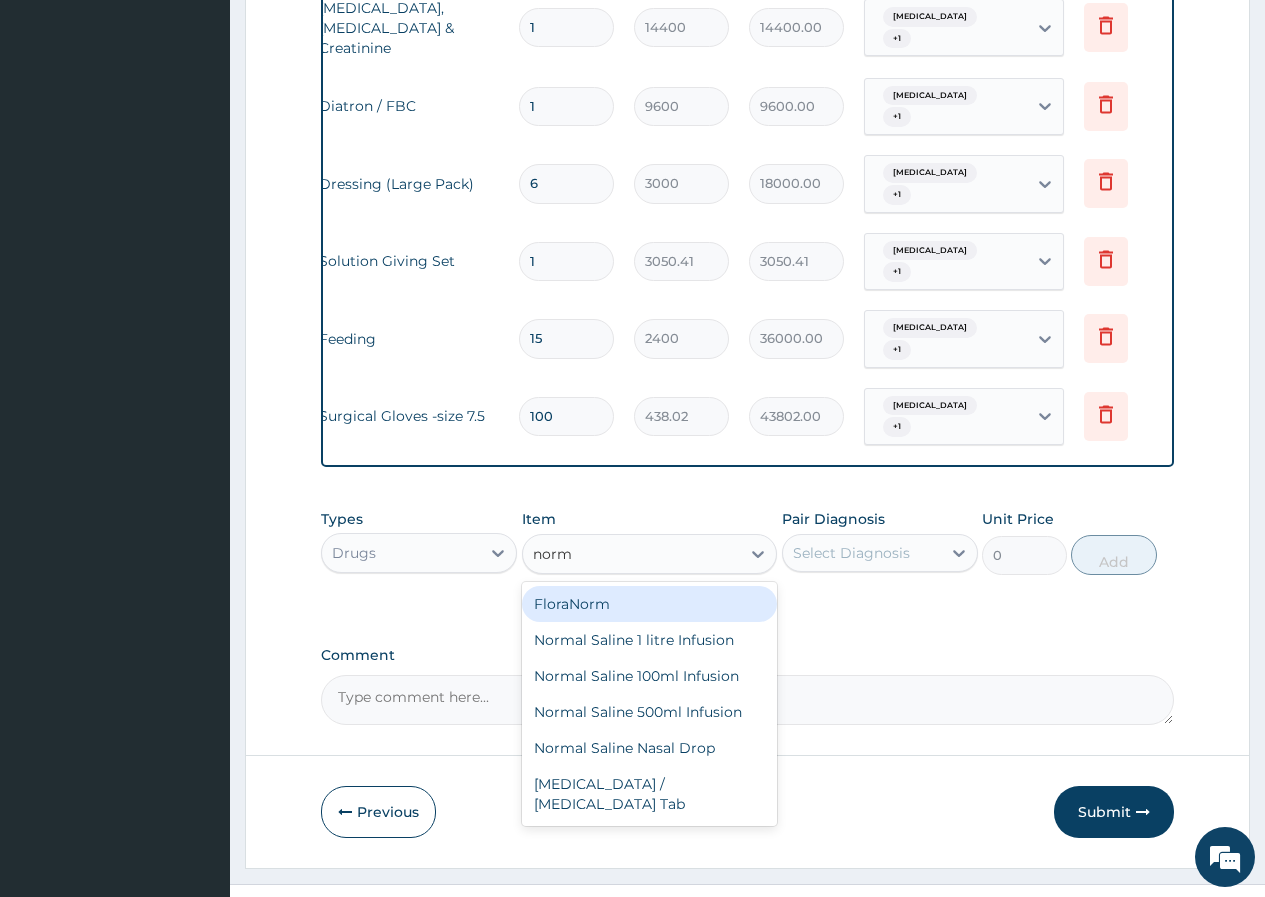type on "norma" 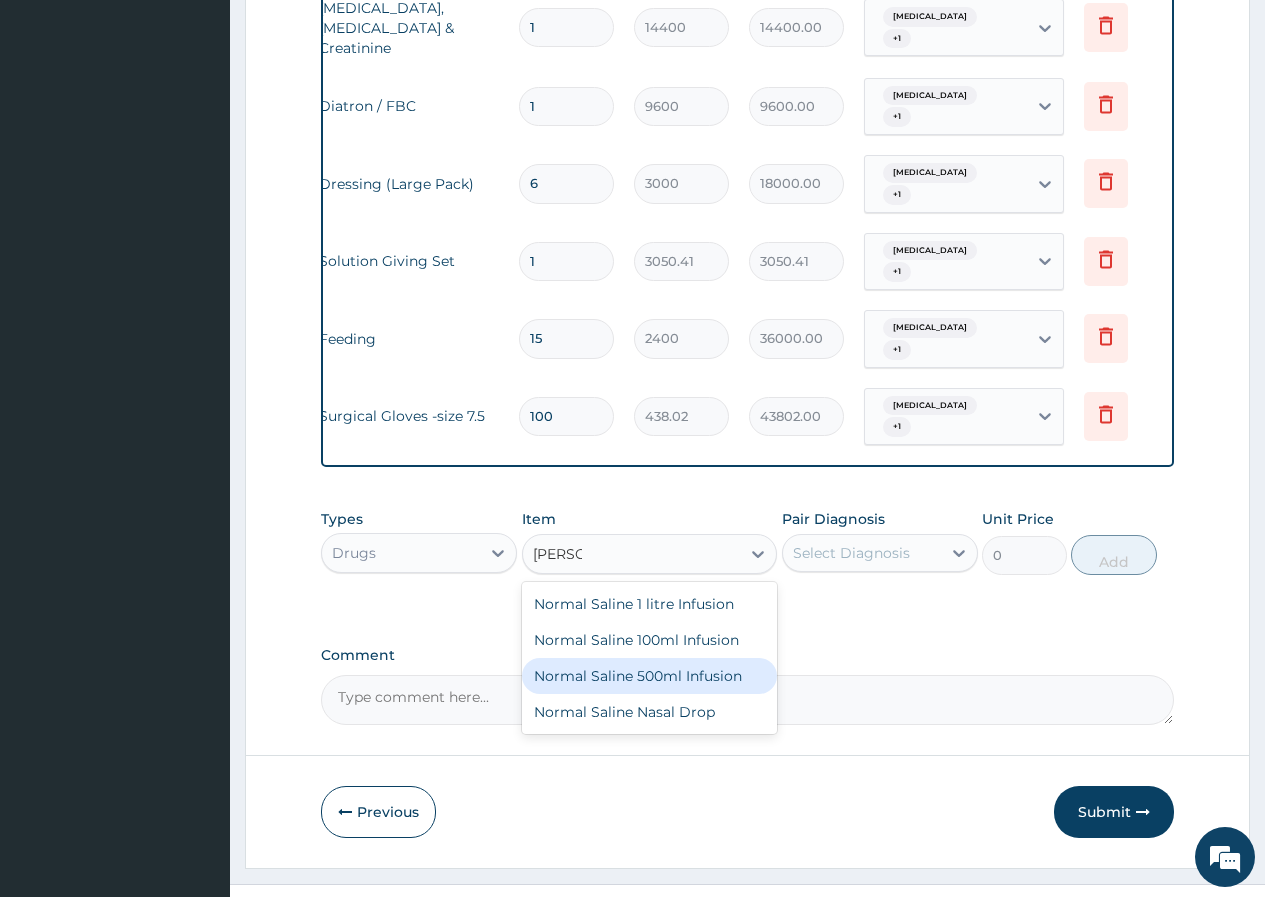 click on "Normal Saline 500ml Infusion" at bounding box center (650, 676) 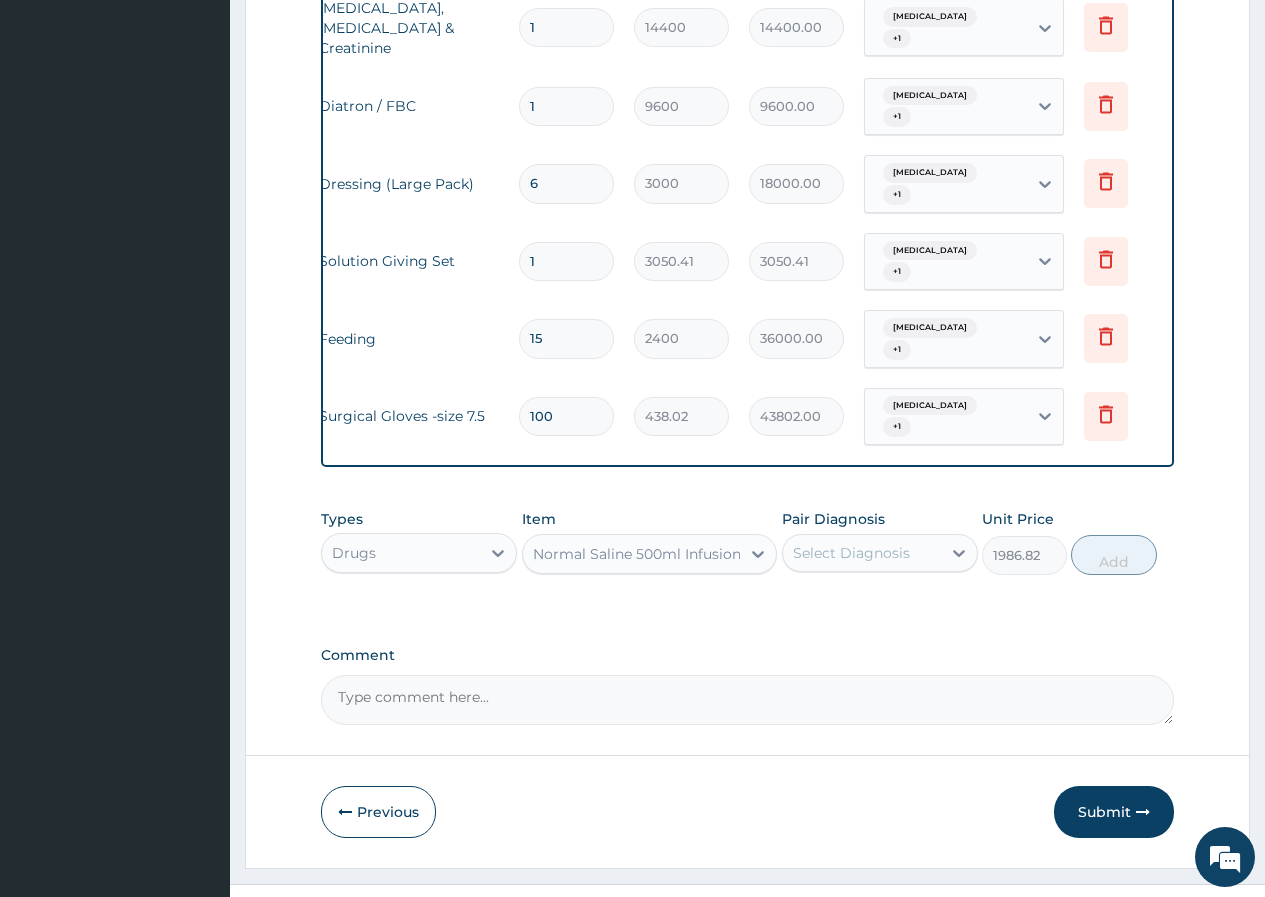 click on "Pair Diagnosis Select Diagnosis" at bounding box center (880, 542) 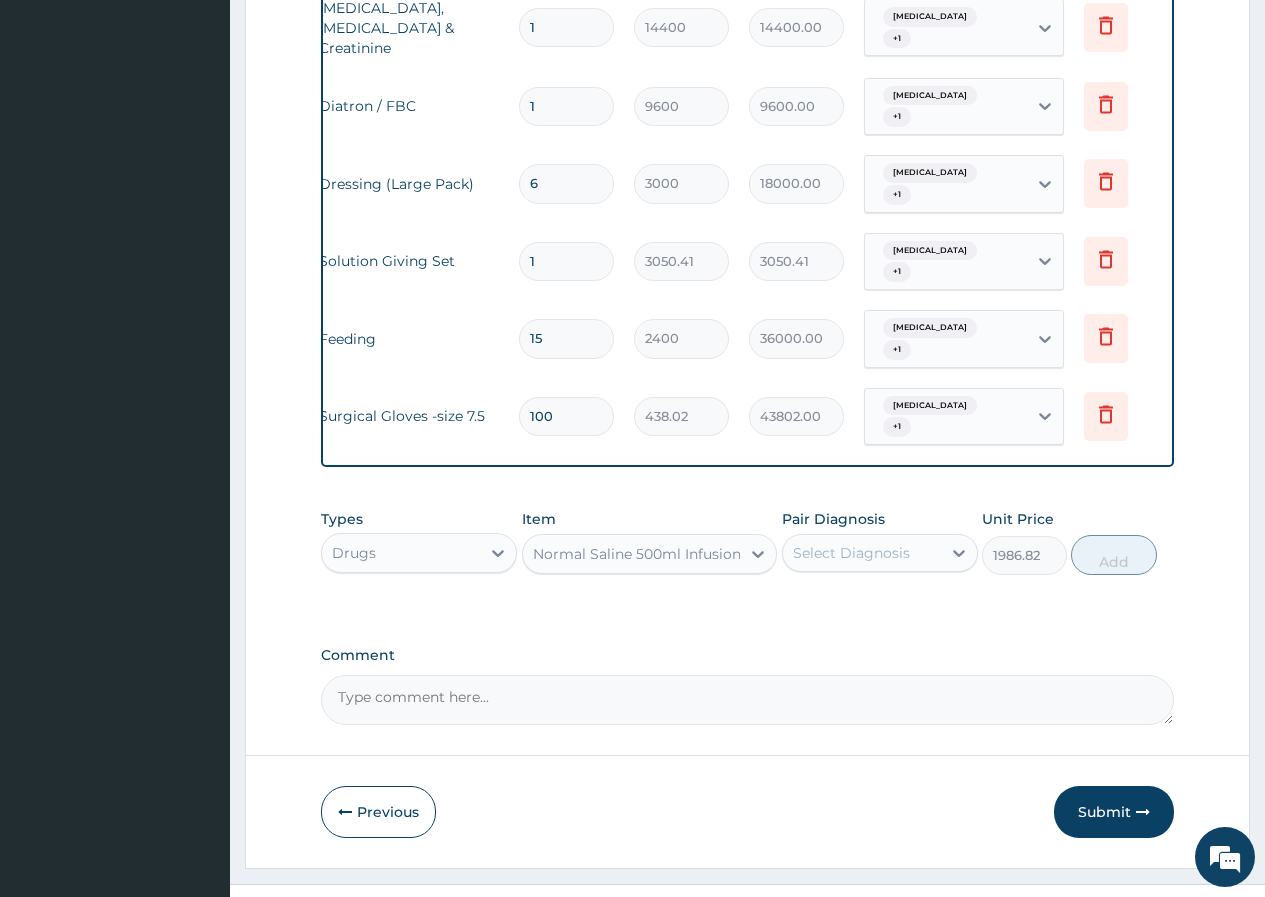 click on "Select Diagnosis" at bounding box center [862, 553] 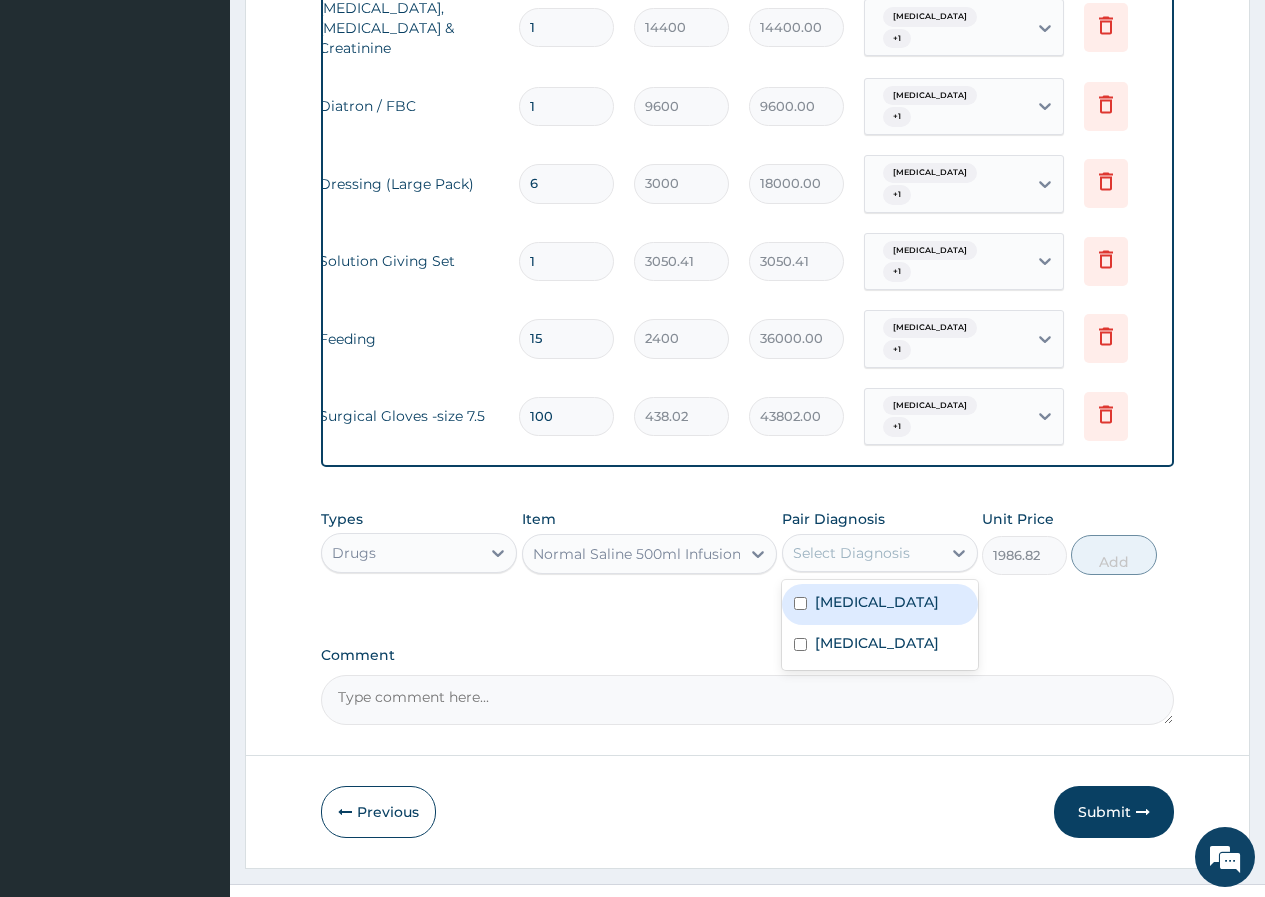 click on "Cellulitis" at bounding box center [877, 602] 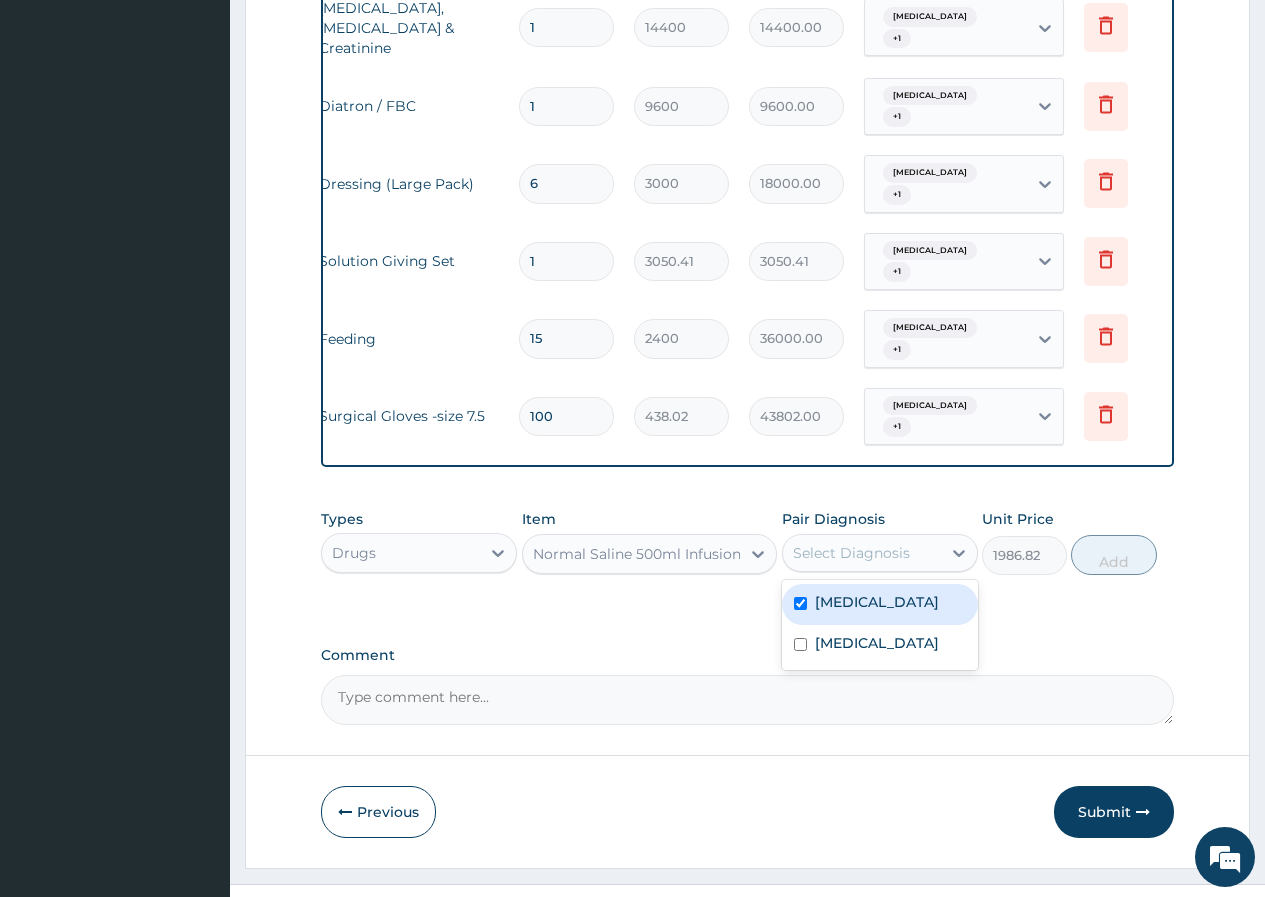 checkbox on "true" 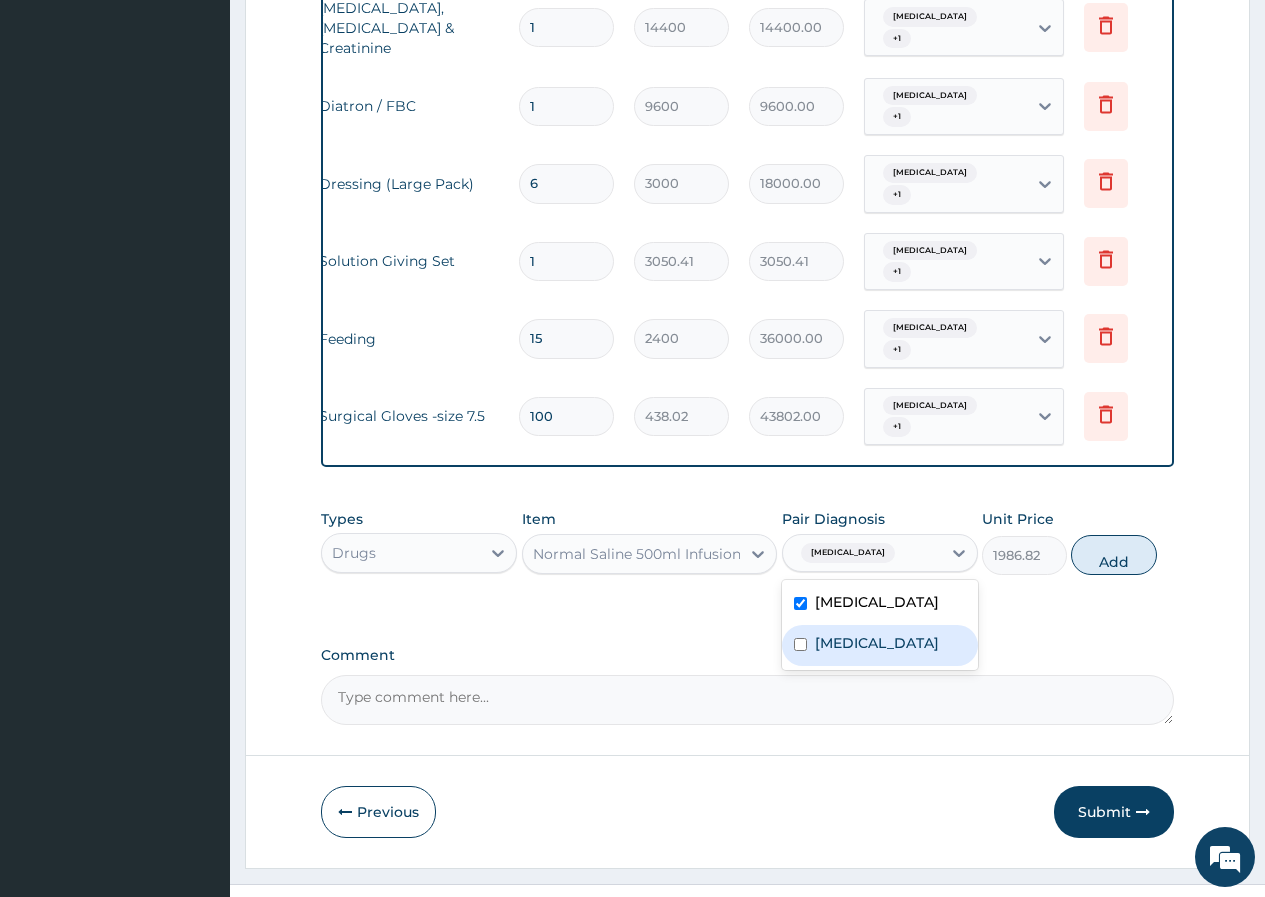 click on "Bacteremia" at bounding box center (880, 645) 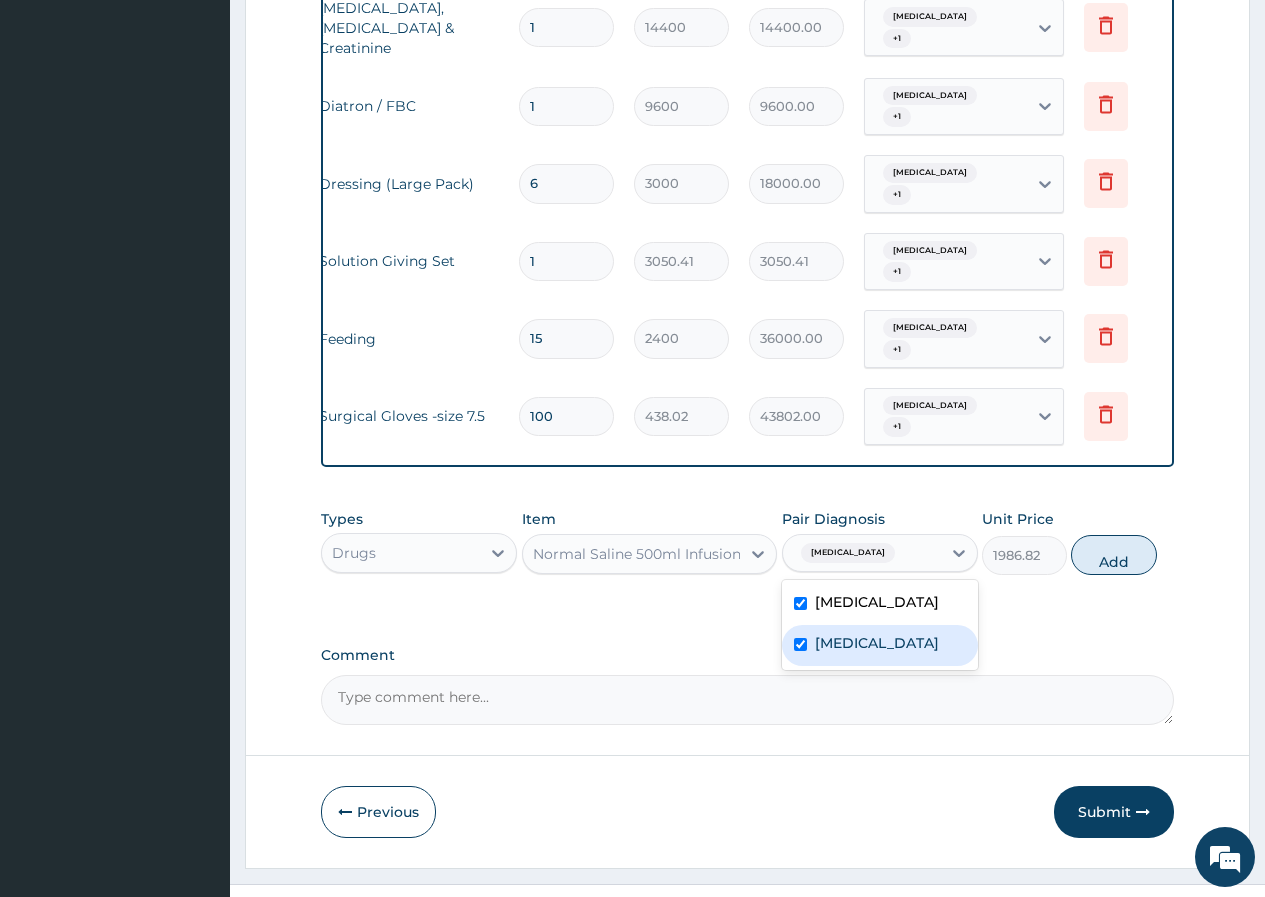 checkbox on "true" 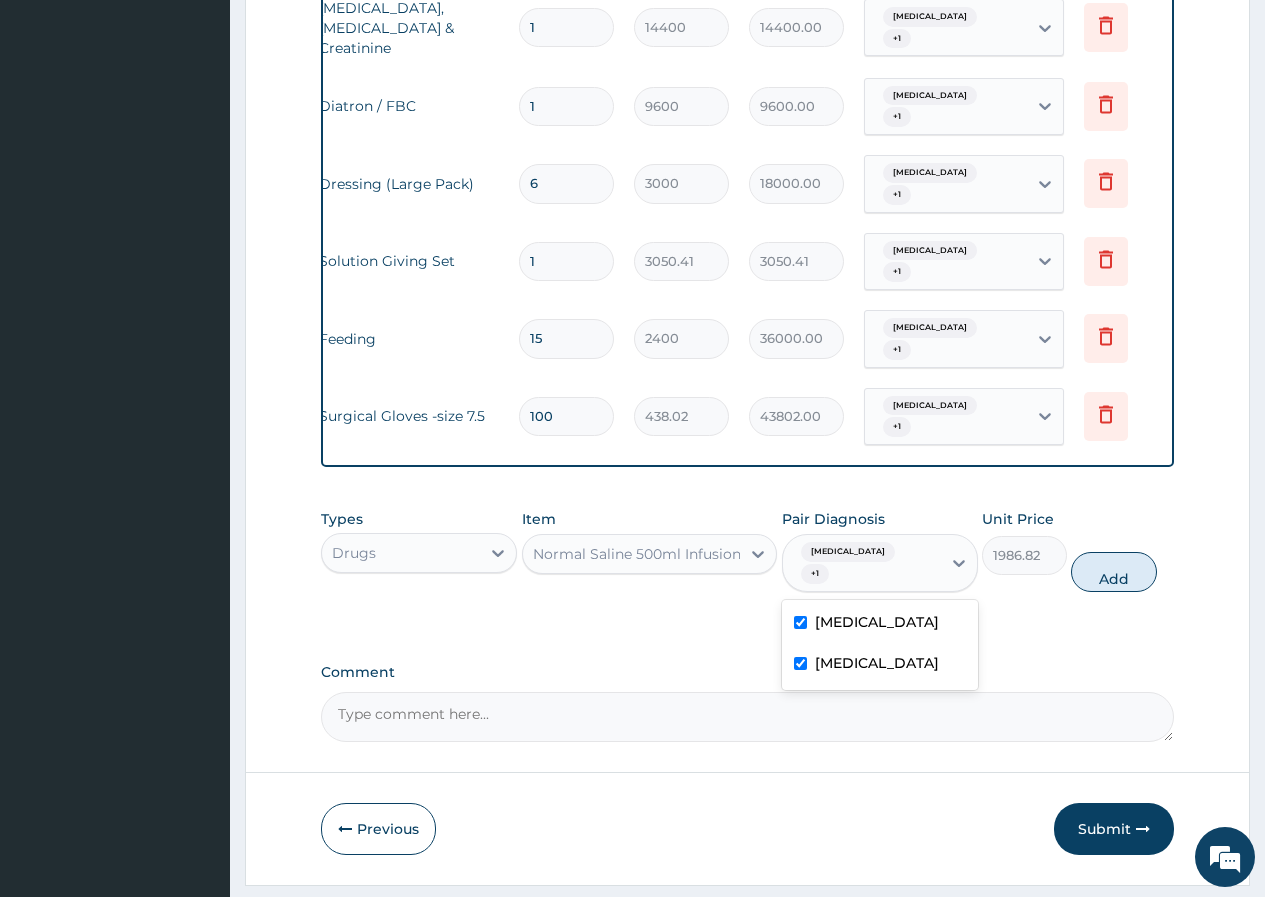 click on "PA Code / Prescription Code PA/990E1B Encounter Date 28-05-2025 Important Notice Please enter PA codes before entering items that are not attached to a PA code   All diagnoses entered must be linked to a claim item. Diagnosis & Claim Items that are visible but inactive cannot be edited because they were imported from an already approved PA code. Diagnosis Cellulitis confirmed Bacteremia Confirmed NB: All diagnosis must be linked to a claim item Claim Items Type Name Quantity Unit Price Total Price Pair Diagnosis Actions Drugs vancomycin 1g inj 12 6260.54 75126.48 Cellulitis Delete Drugs rocephin 1g injection 15 13581.04 203715.60 Cellulitis Delete N/A ESR 1 3000 3000.00 Cellulitis Delete N/A Serum Electrolytes,Urea & Creatinine 1 14400 14400.00 Cellulitis  + 1 Delete N/A Diatron / FBC 1 9600 9600.00 Cellulitis  + 1 Delete N/A Dressing (Large Pack) 6 3000 18000.00 Cellulitis  + 1 Delete N/A Solution Giving Set 1 3050.41 3050.41 Cellulitis  + 1 Delete N/A Feeding 15 2400 36000.00 Cellulitis  + 1 Delete N/A 100" at bounding box center [747, -43] 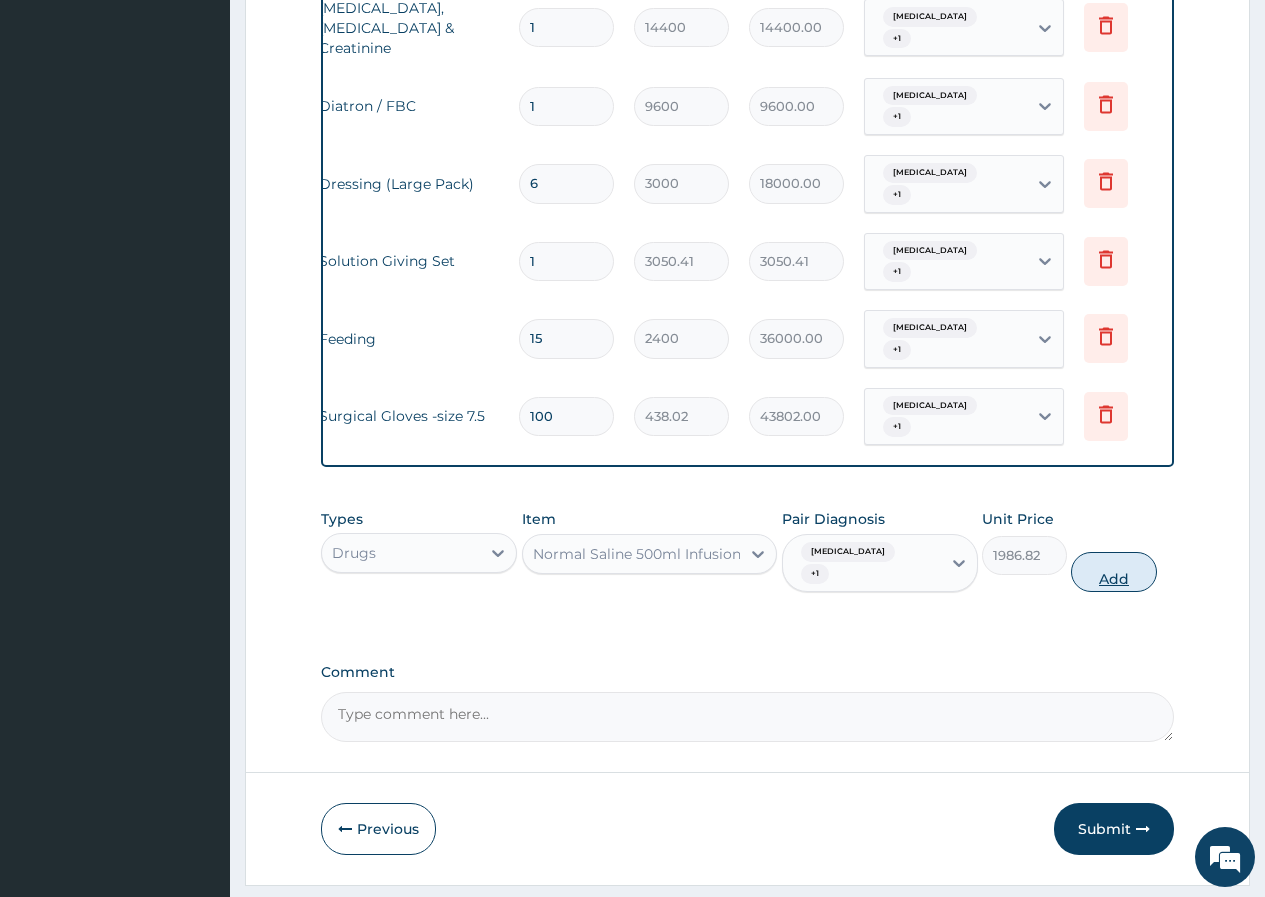click on "Add" at bounding box center (1113, 572) 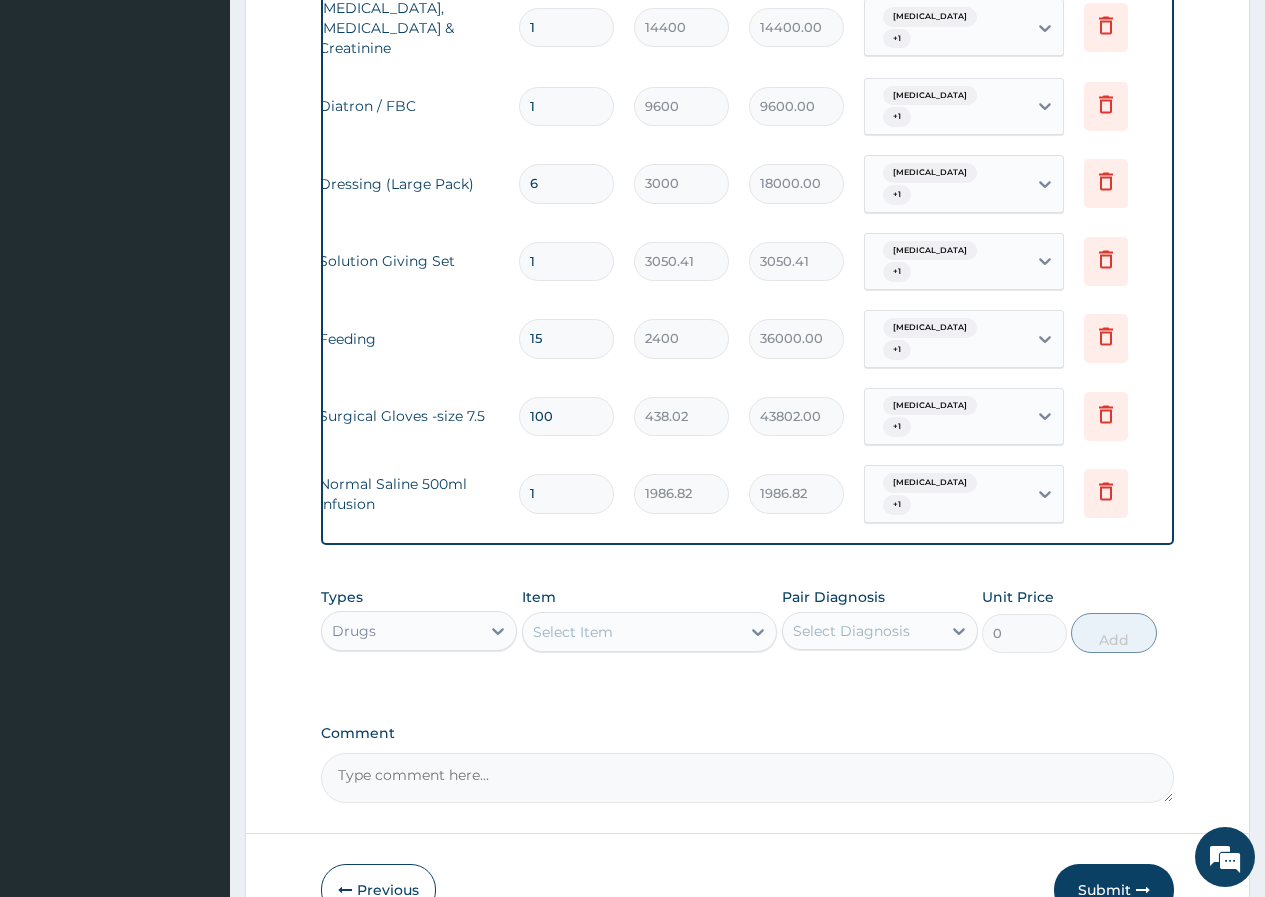 type 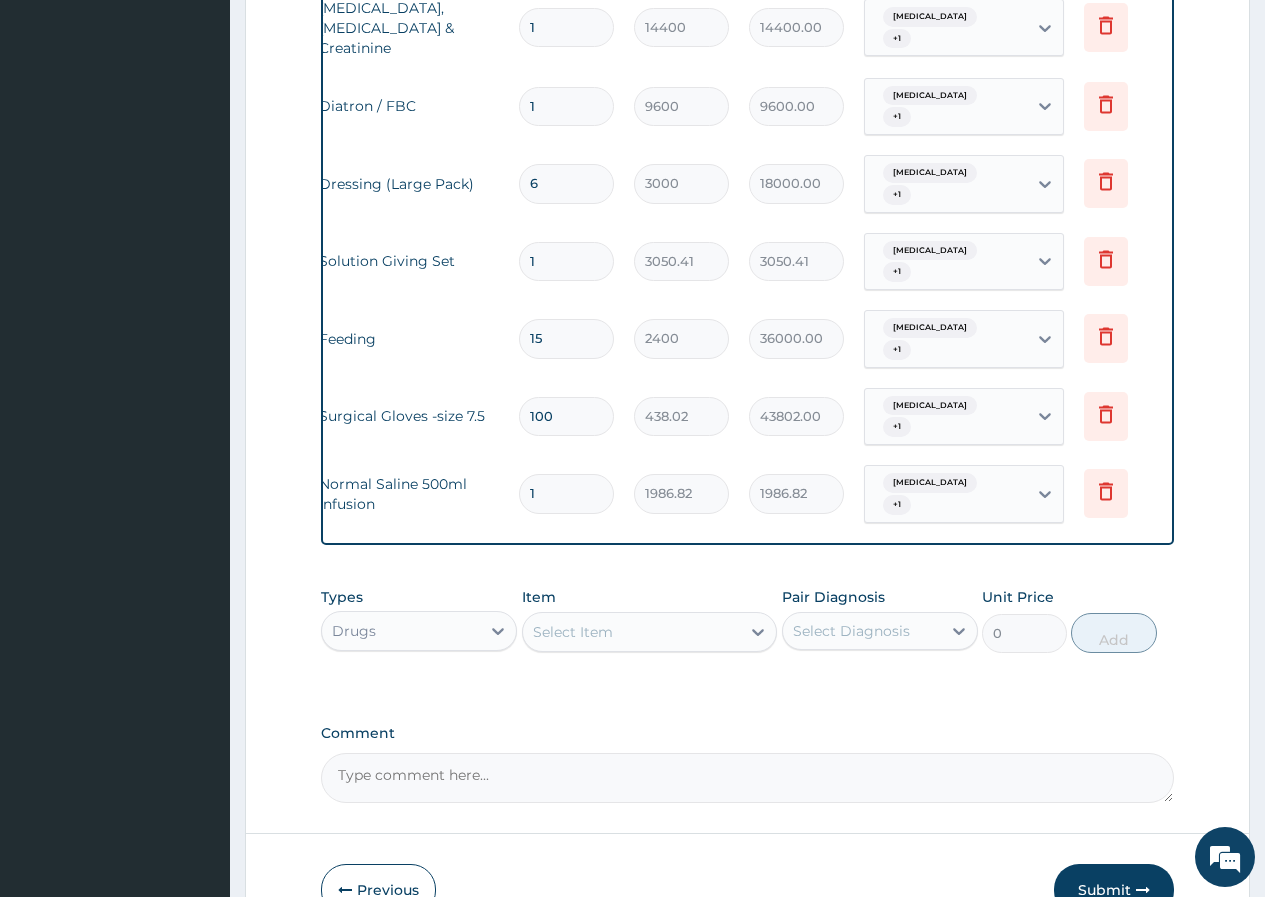type on "0.00" 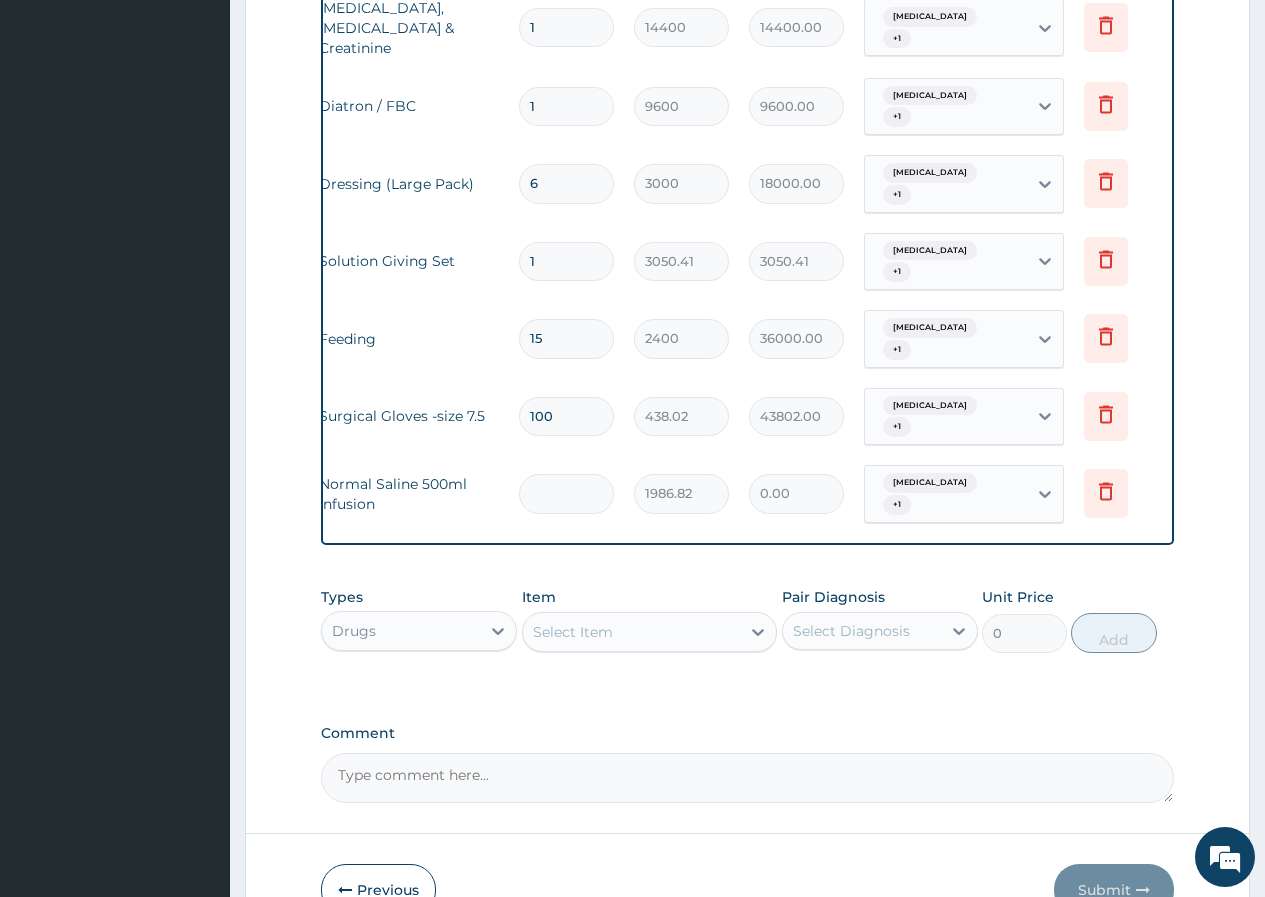 type on "3" 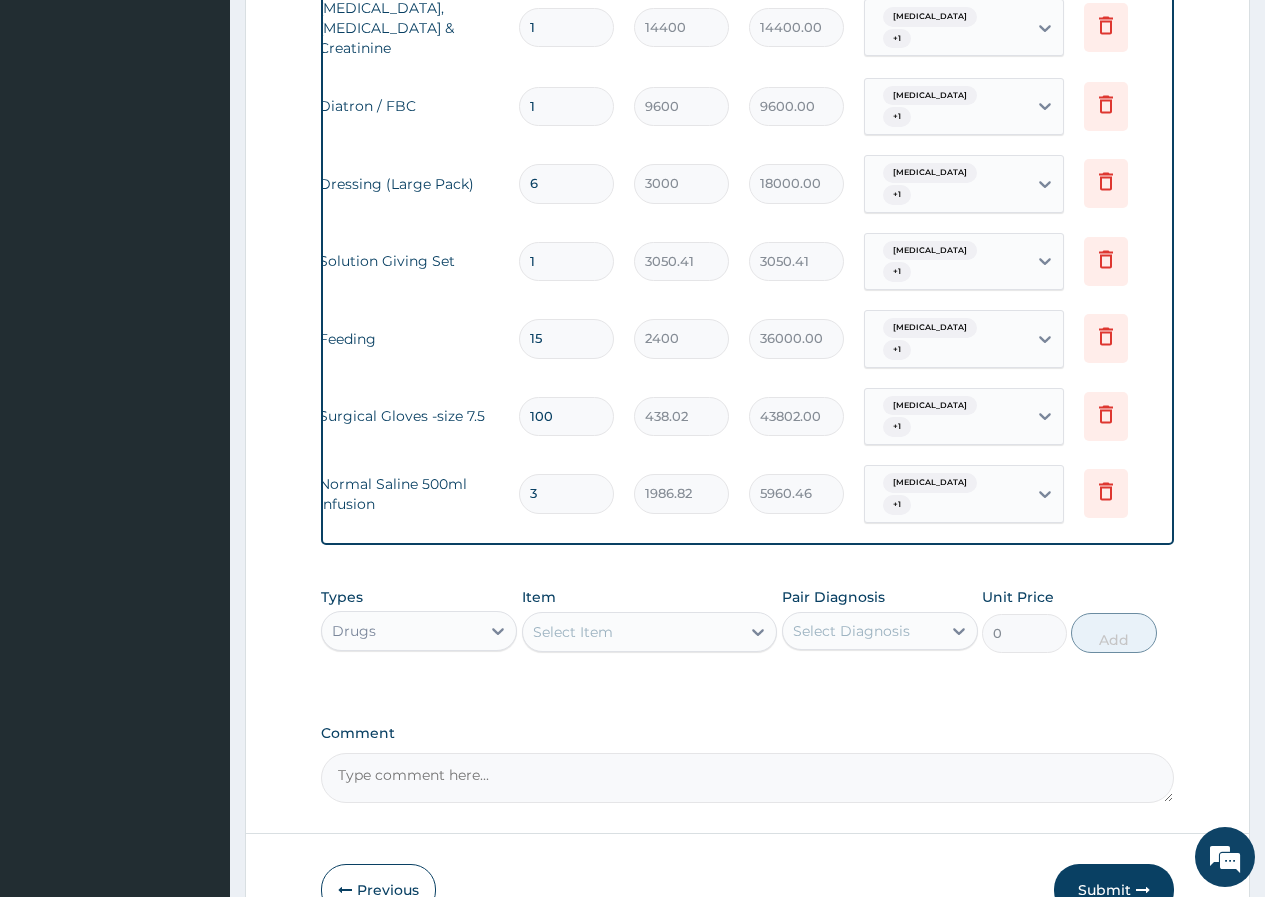 type on "3" 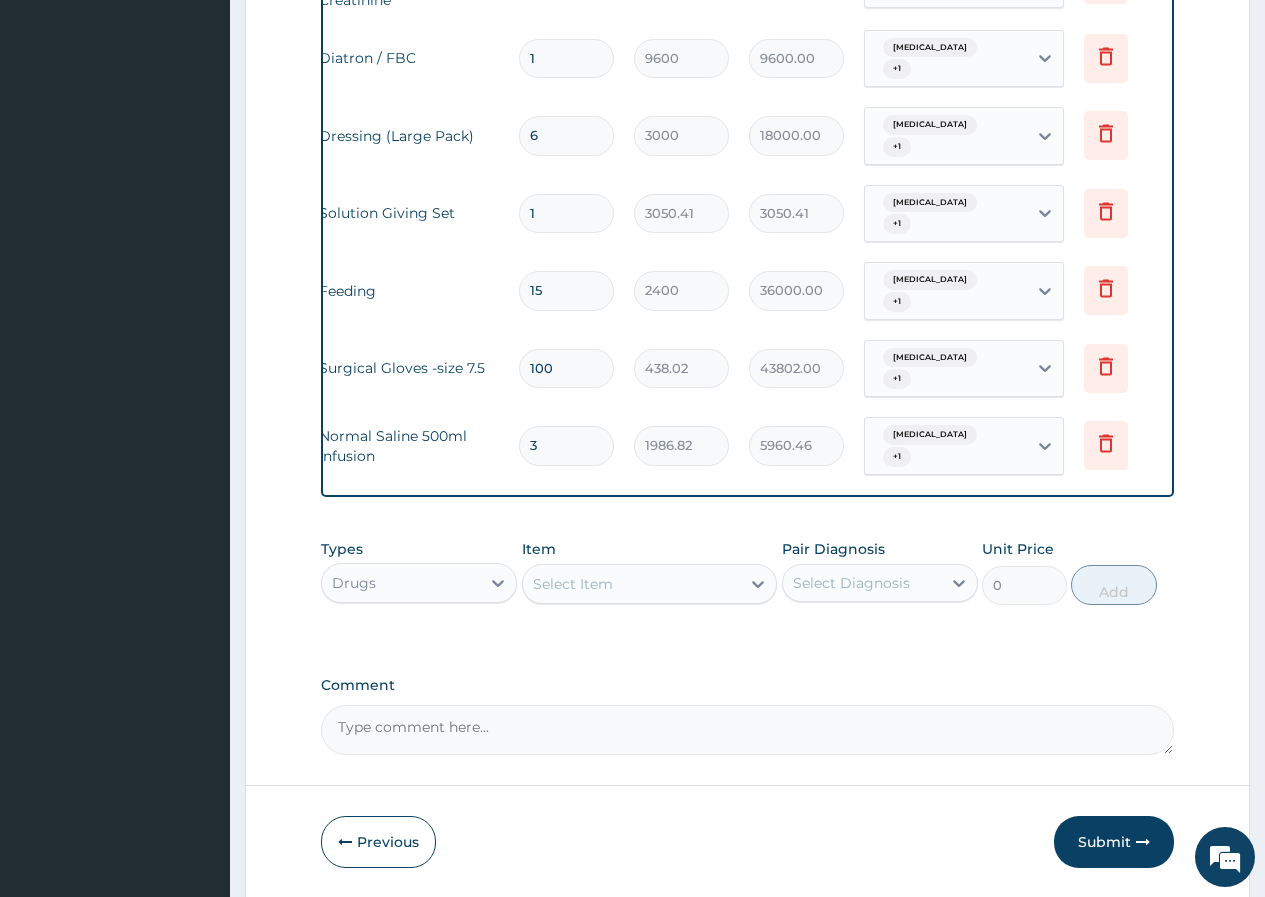 scroll, scrollTop: 1086, scrollLeft: 0, axis: vertical 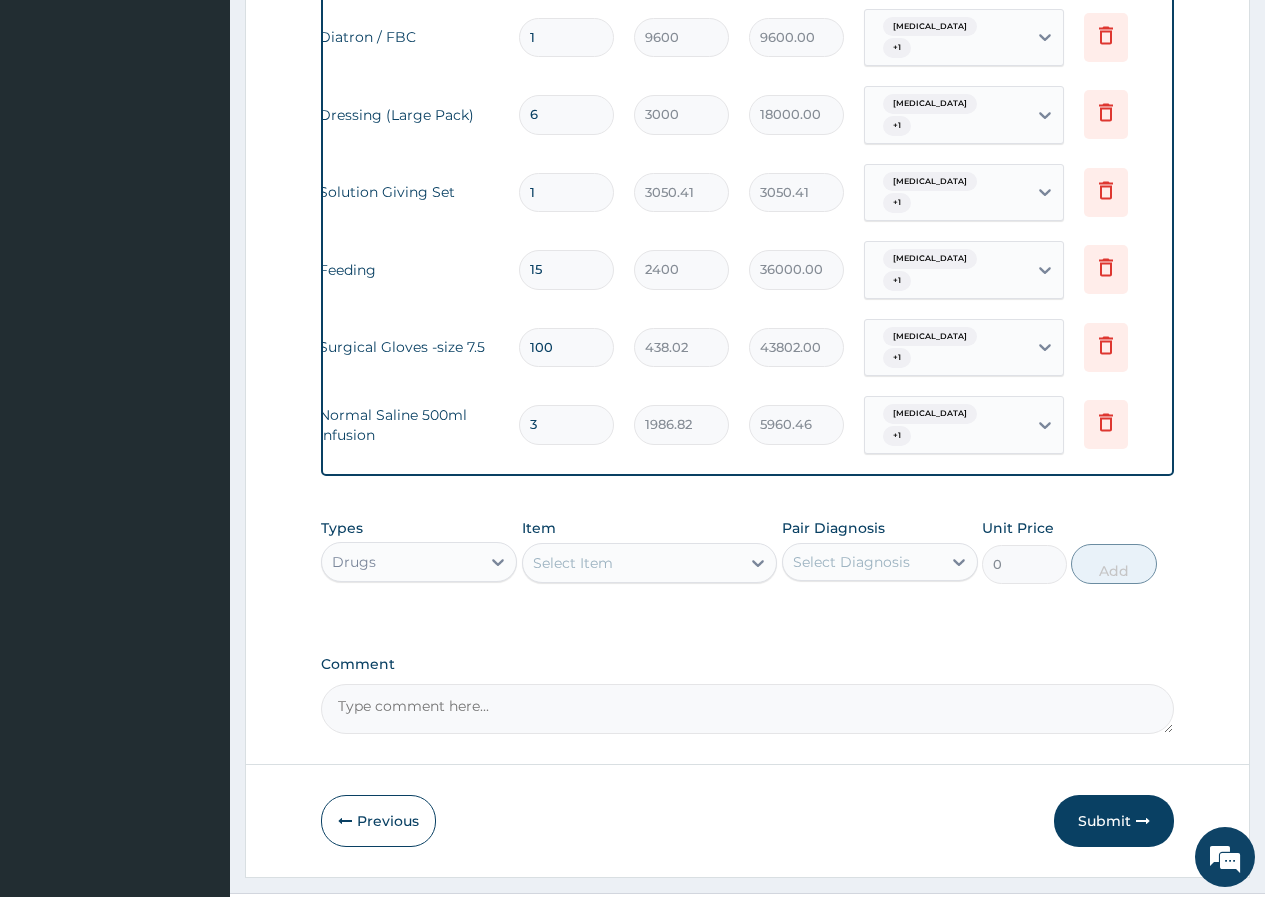 click on "Select Item" at bounding box center [573, 563] 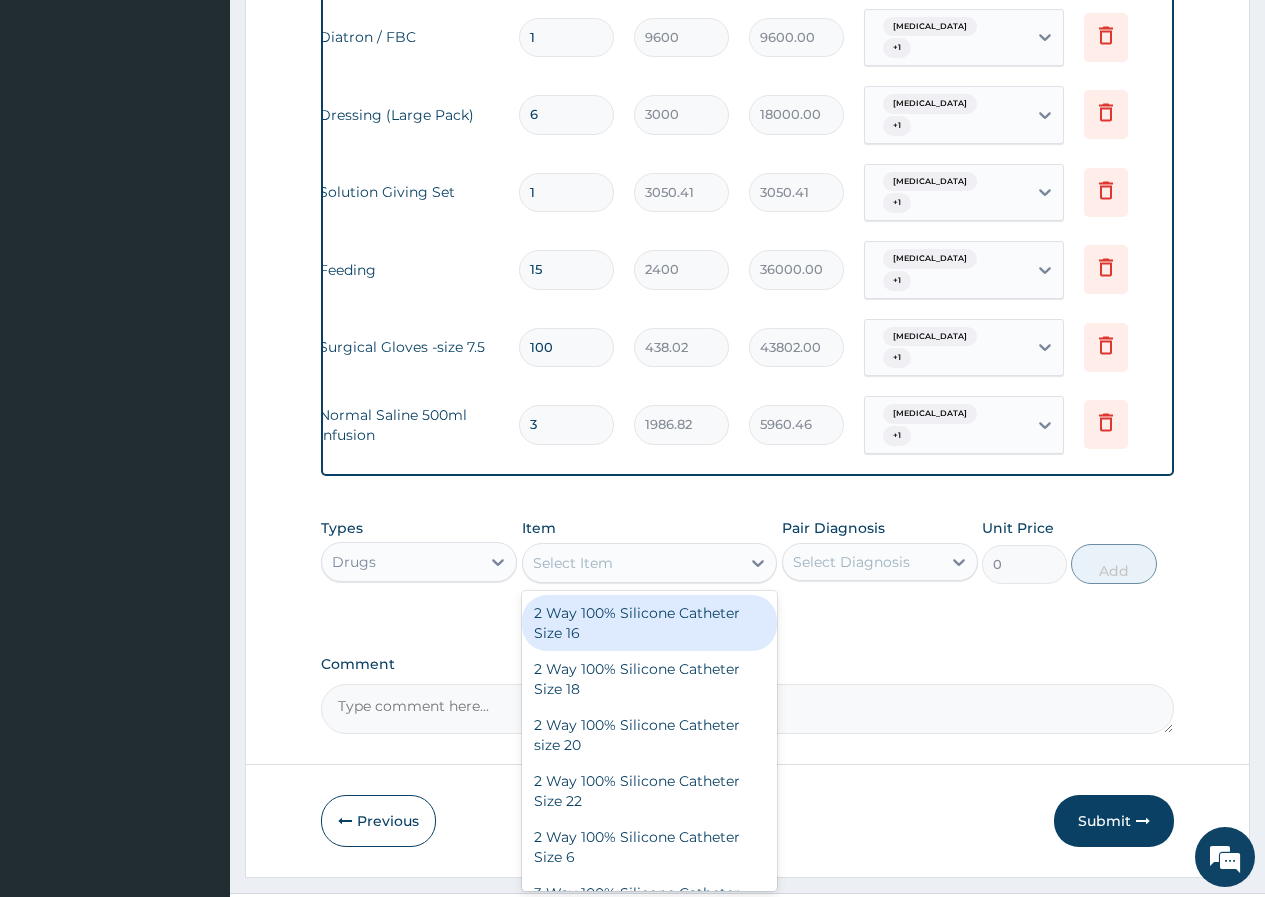 click on "2 Way 100% Silicone Catheter Size 16" at bounding box center [650, 623] 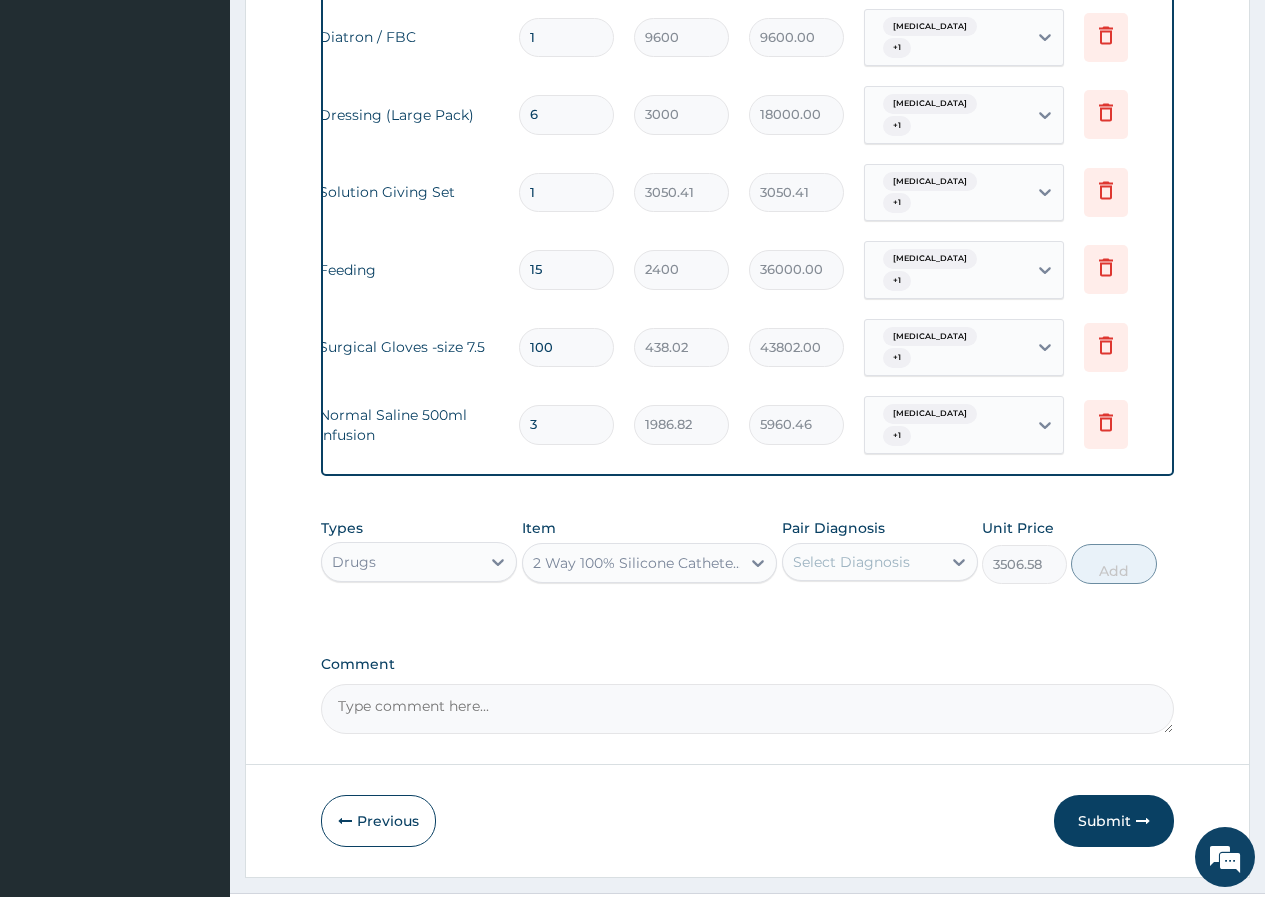 click on "2 Way 100% Silicone Catheter Size 16" at bounding box center (638, 563) 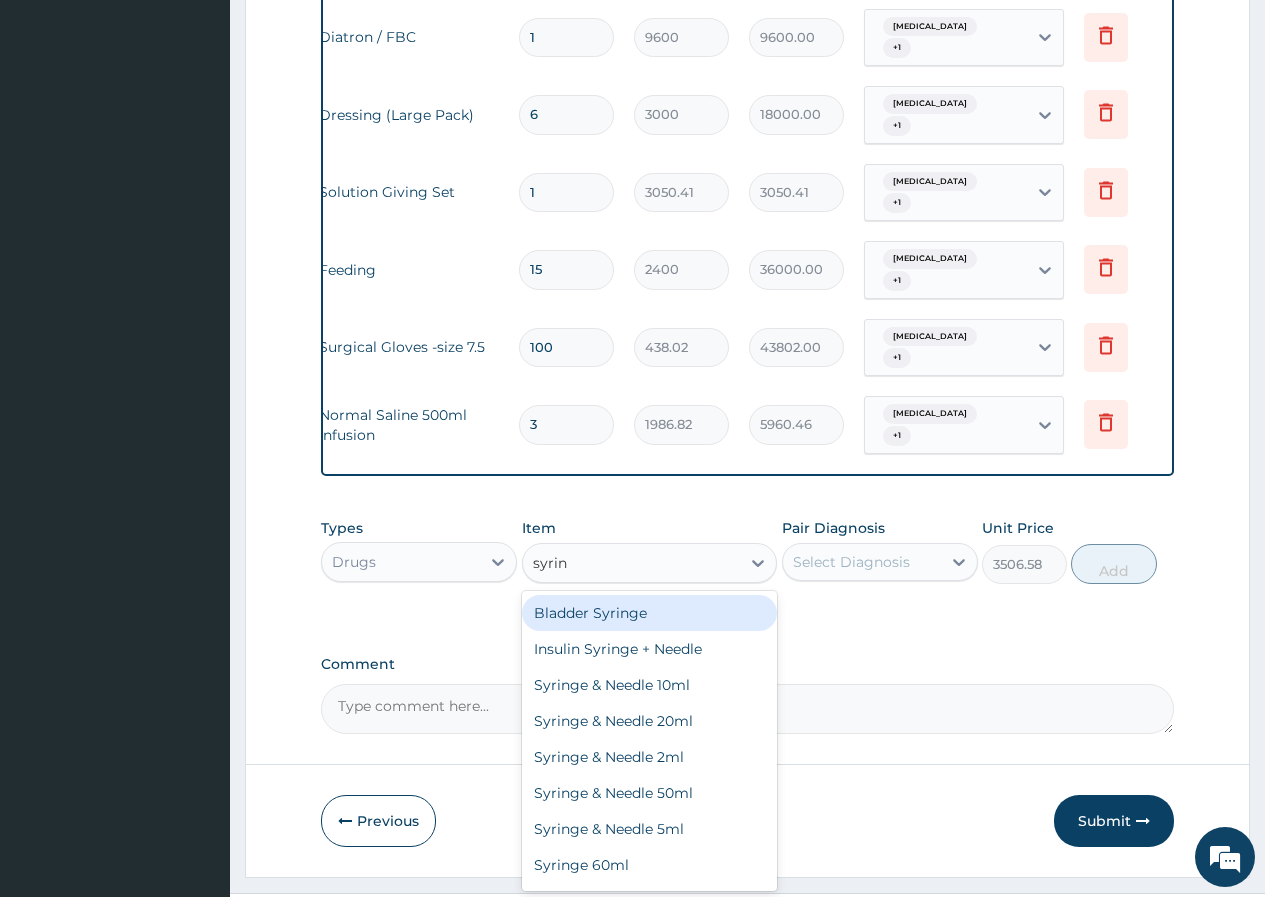 type on "syring" 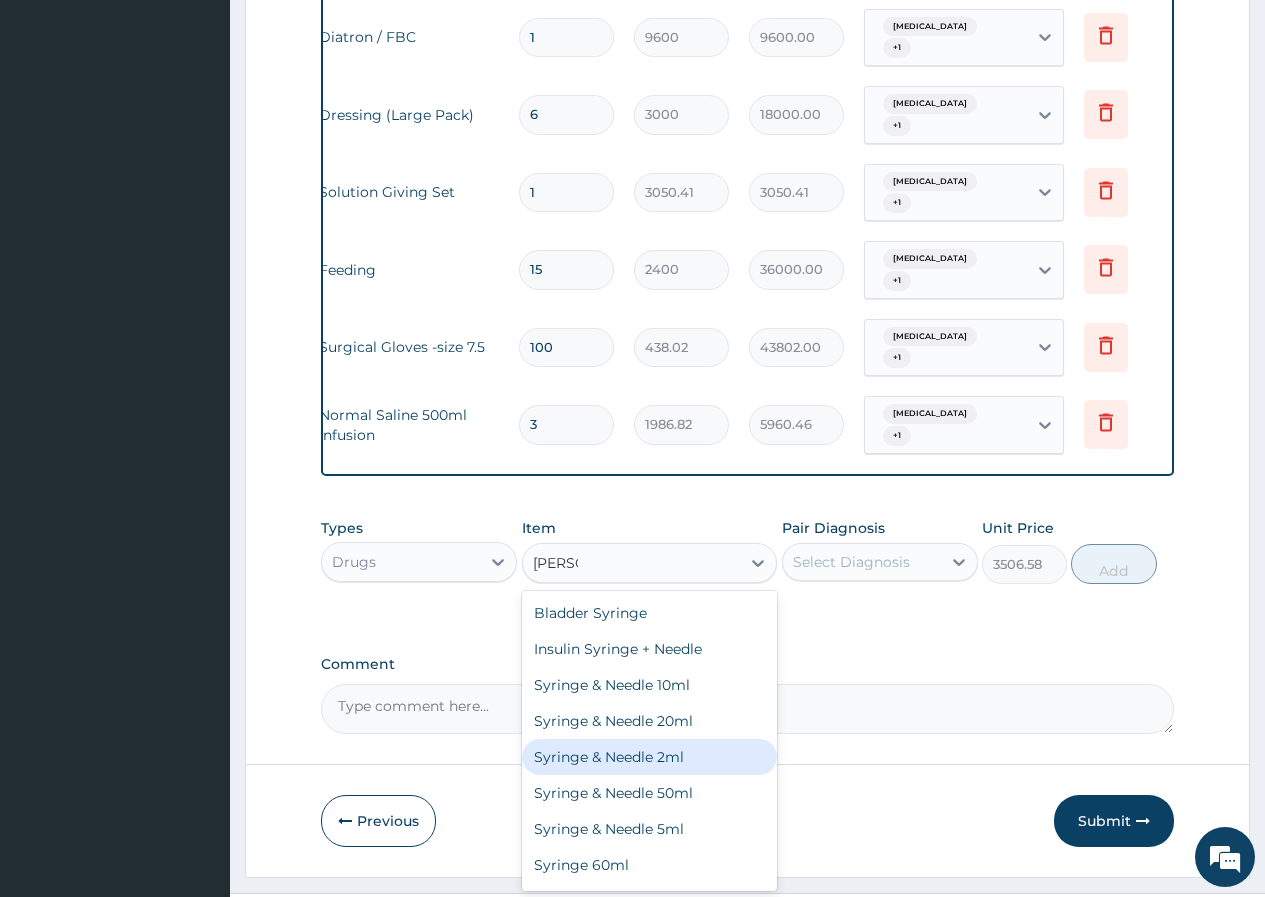 click on "Syringe & Needle 2ml" at bounding box center [650, 757] 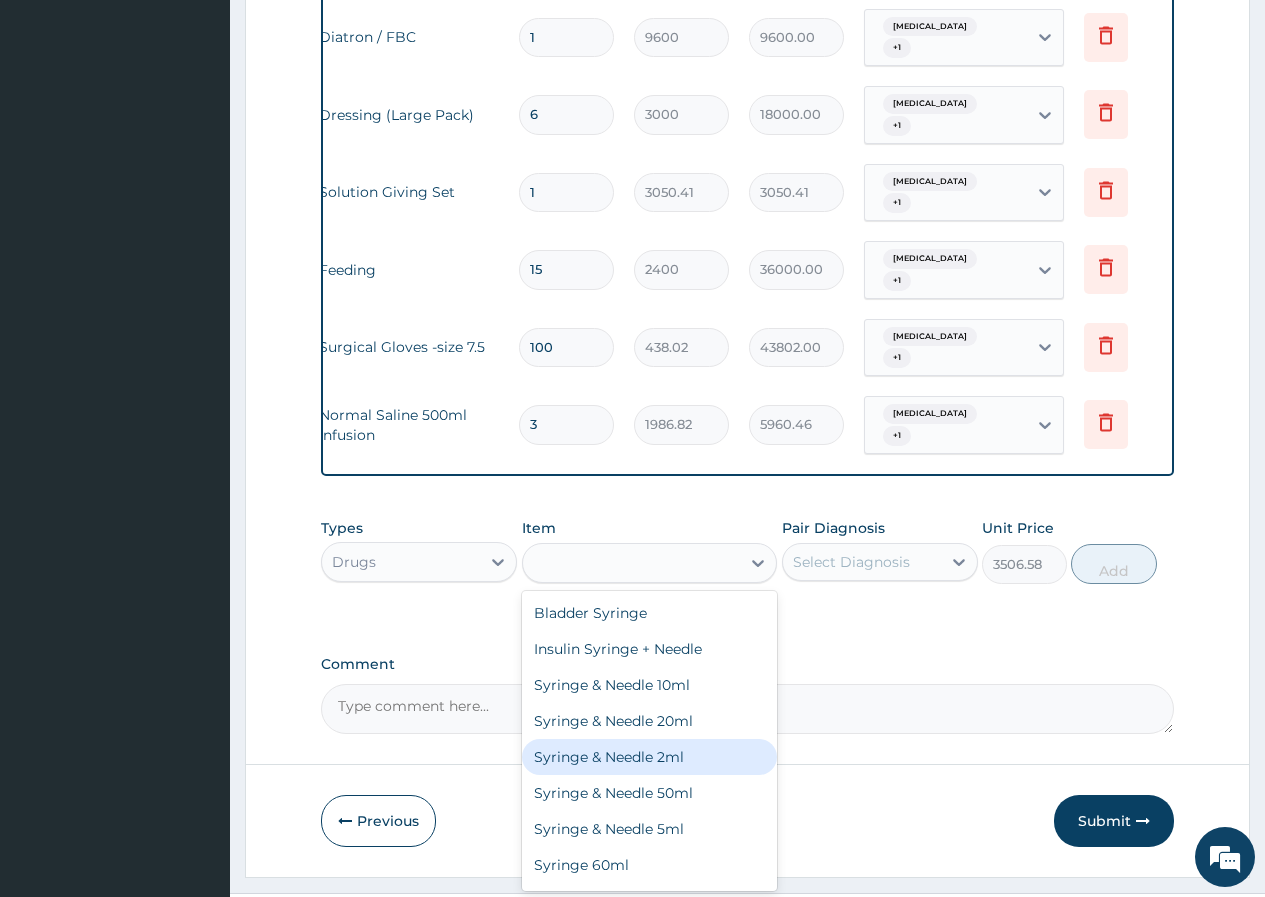 type on "82.28" 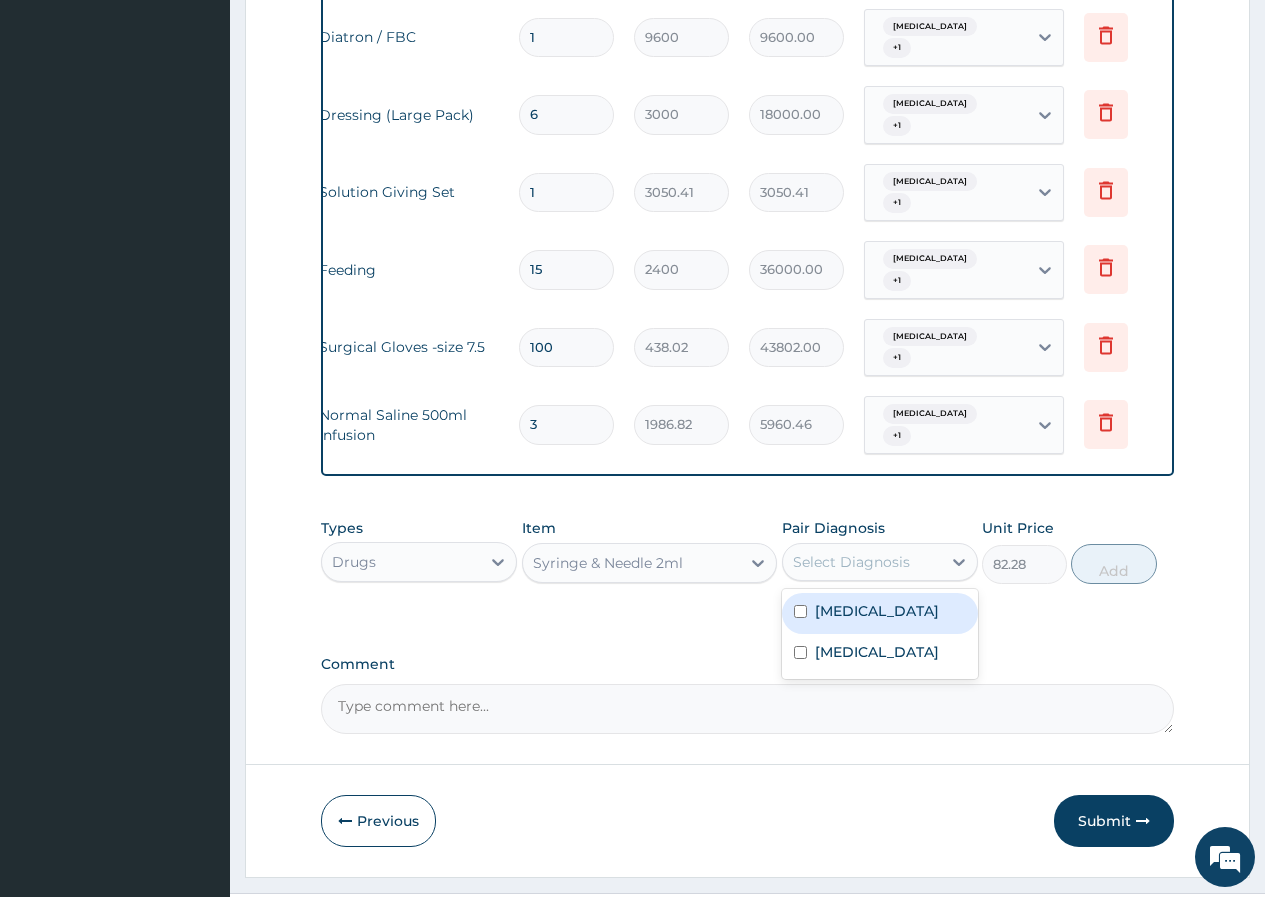 click on "Select Diagnosis" at bounding box center [851, 562] 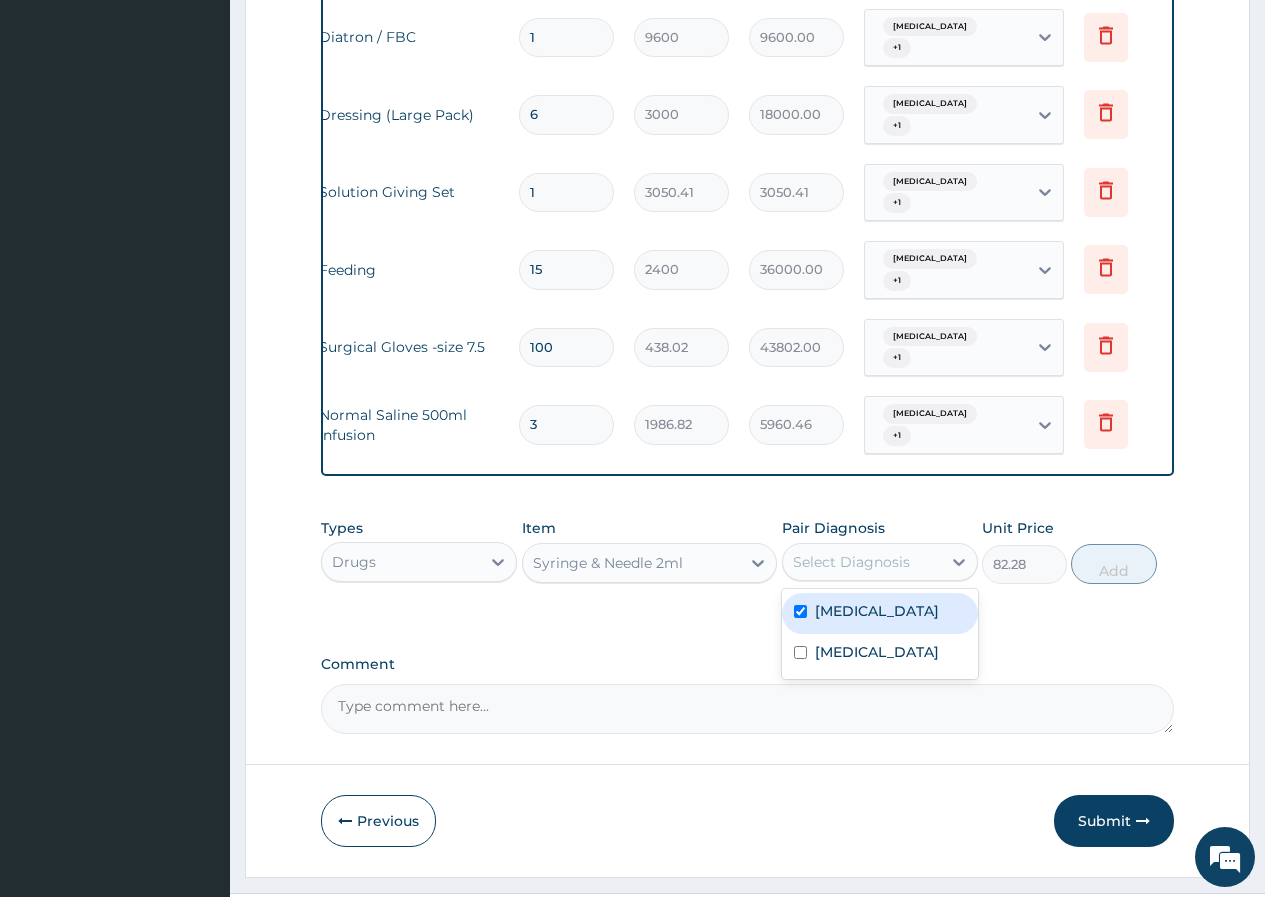 checkbox on "true" 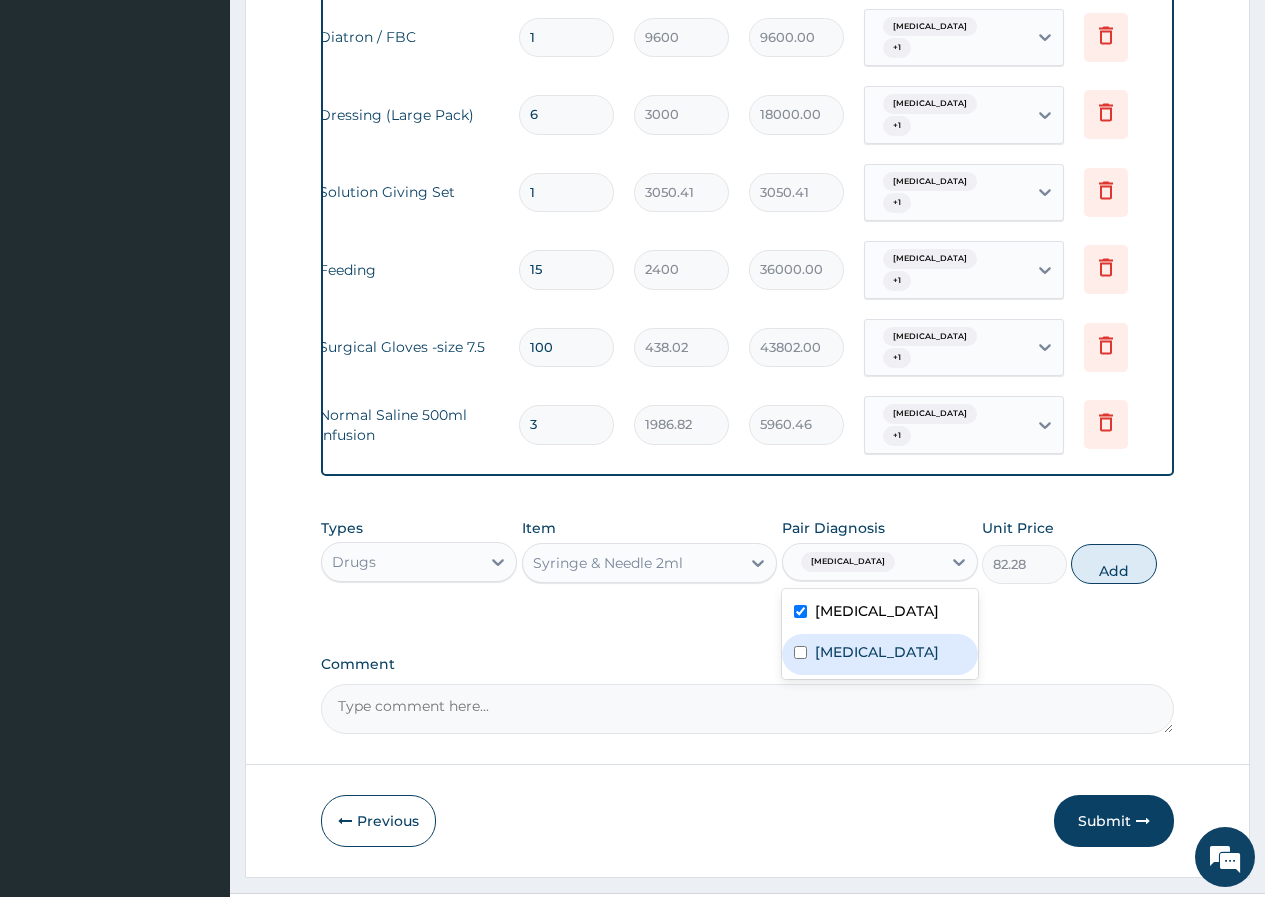click on "Bacteremia" at bounding box center (877, 652) 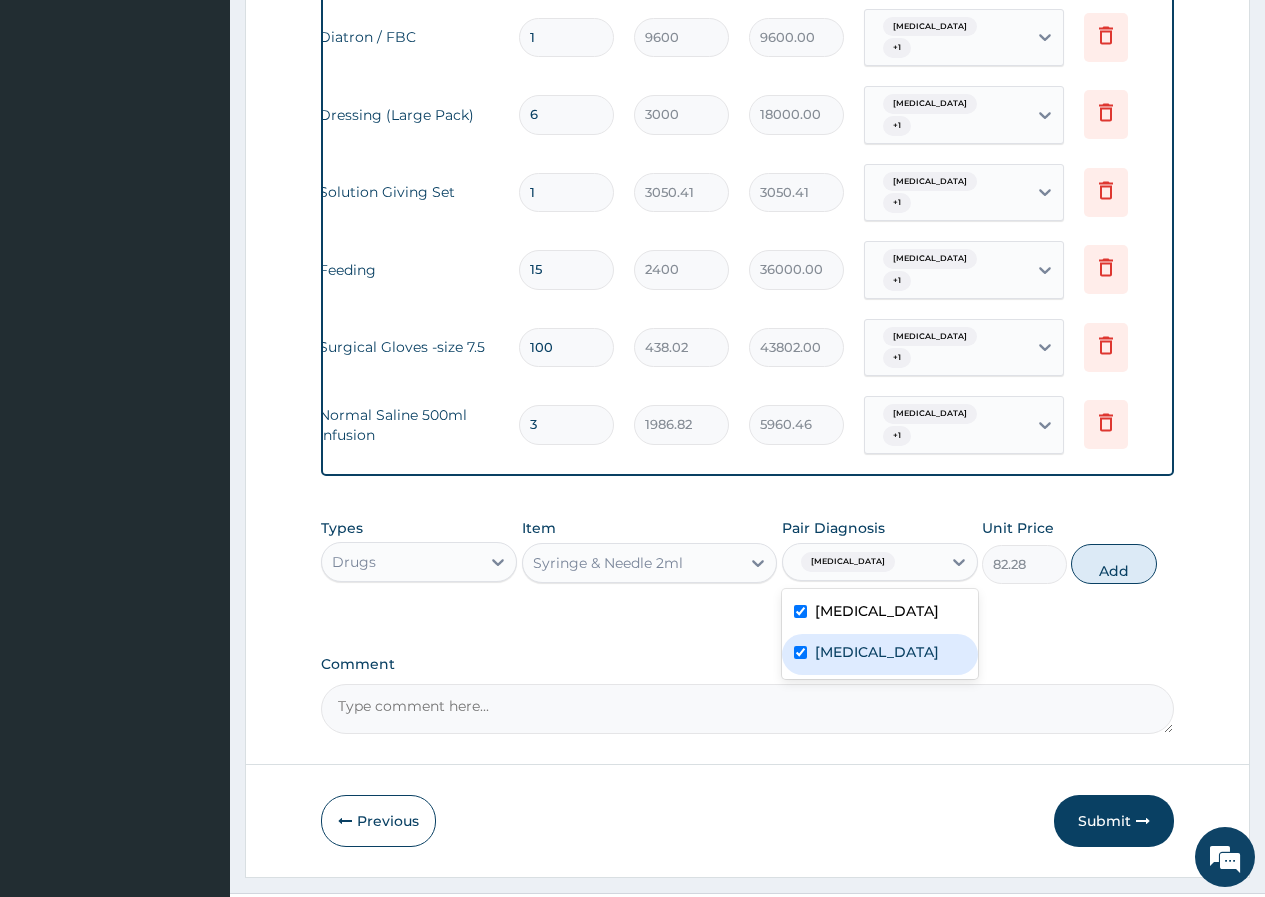 checkbox on "true" 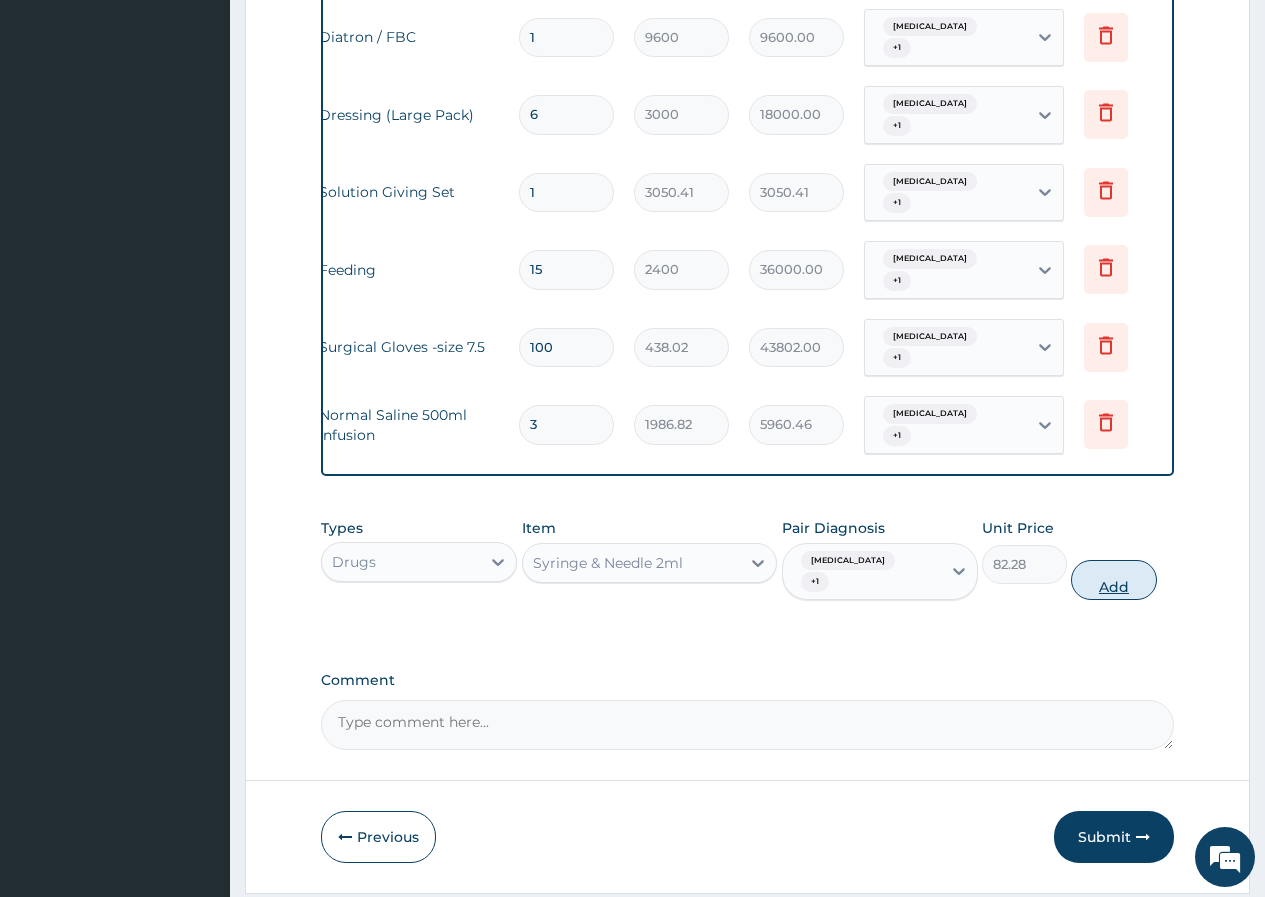 click on "Add" at bounding box center (1113, 580) 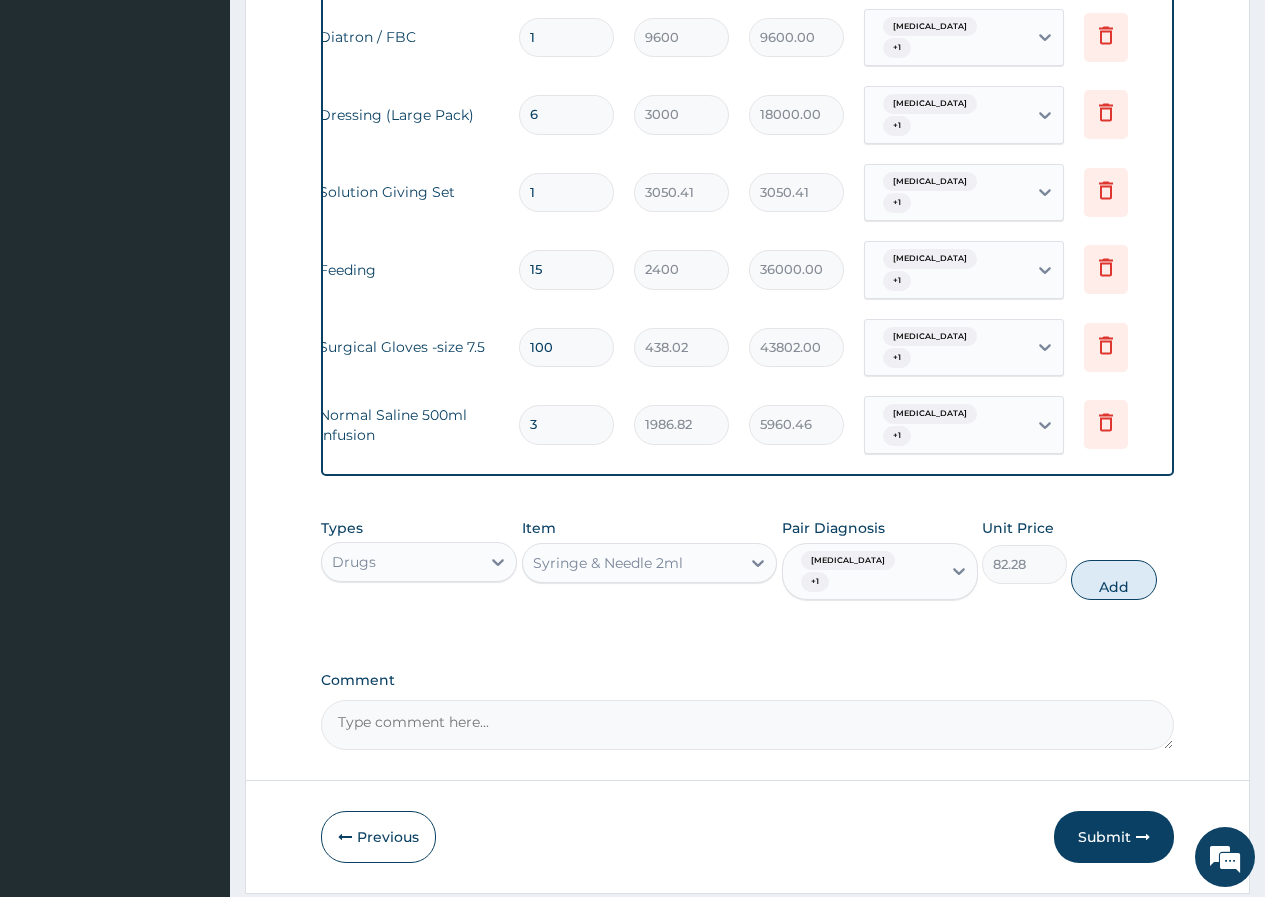 type on "0" 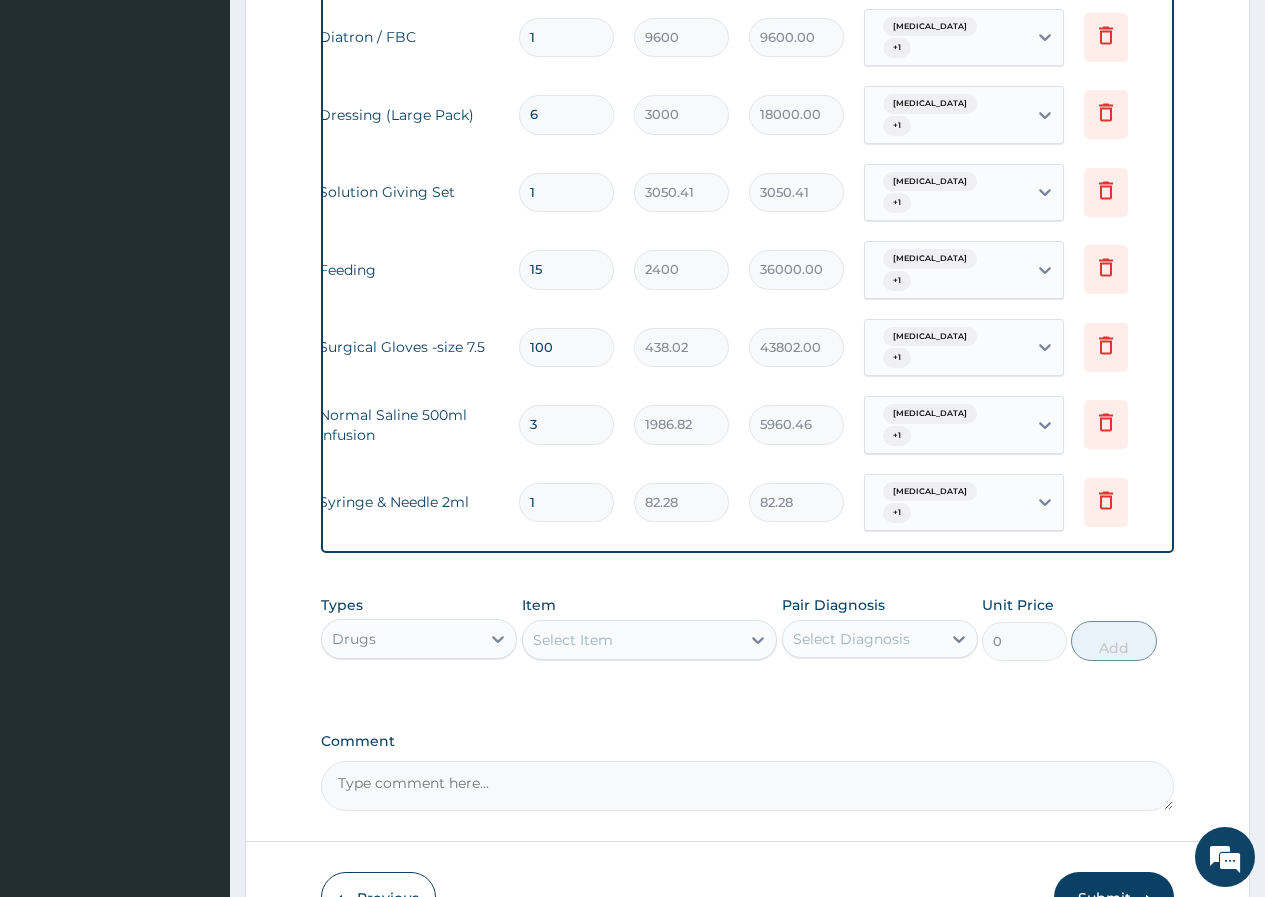 drag, startPoint x: 540, startPoint y: 436, endPoint x: 508, endPoint y: 440, distance: 32.24903 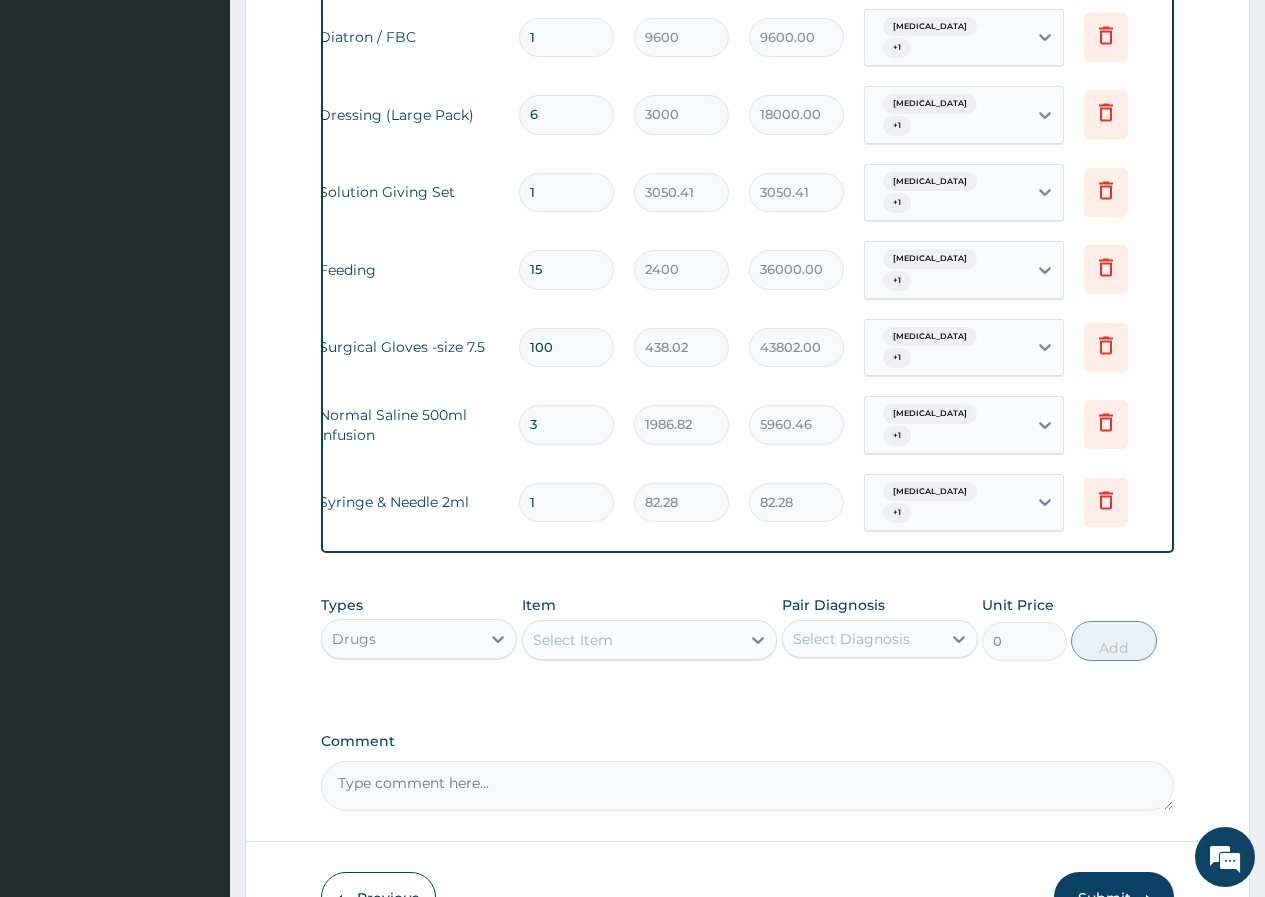 click on "N/A Syringe & Needle 2ml 1 82.28 82.28 Cellulitis  + 1 Delete" at bounding box center [684, 503] 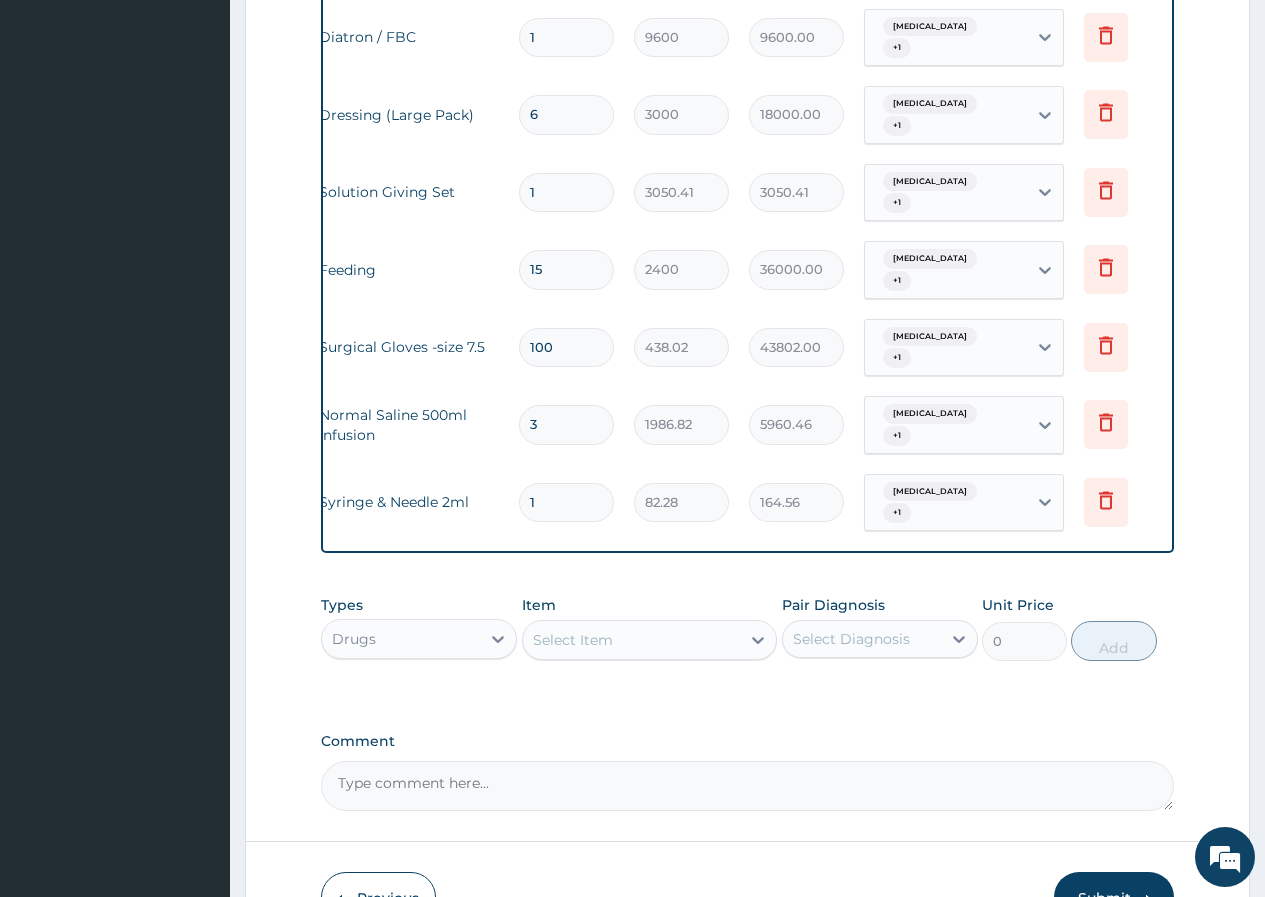 type on "2" 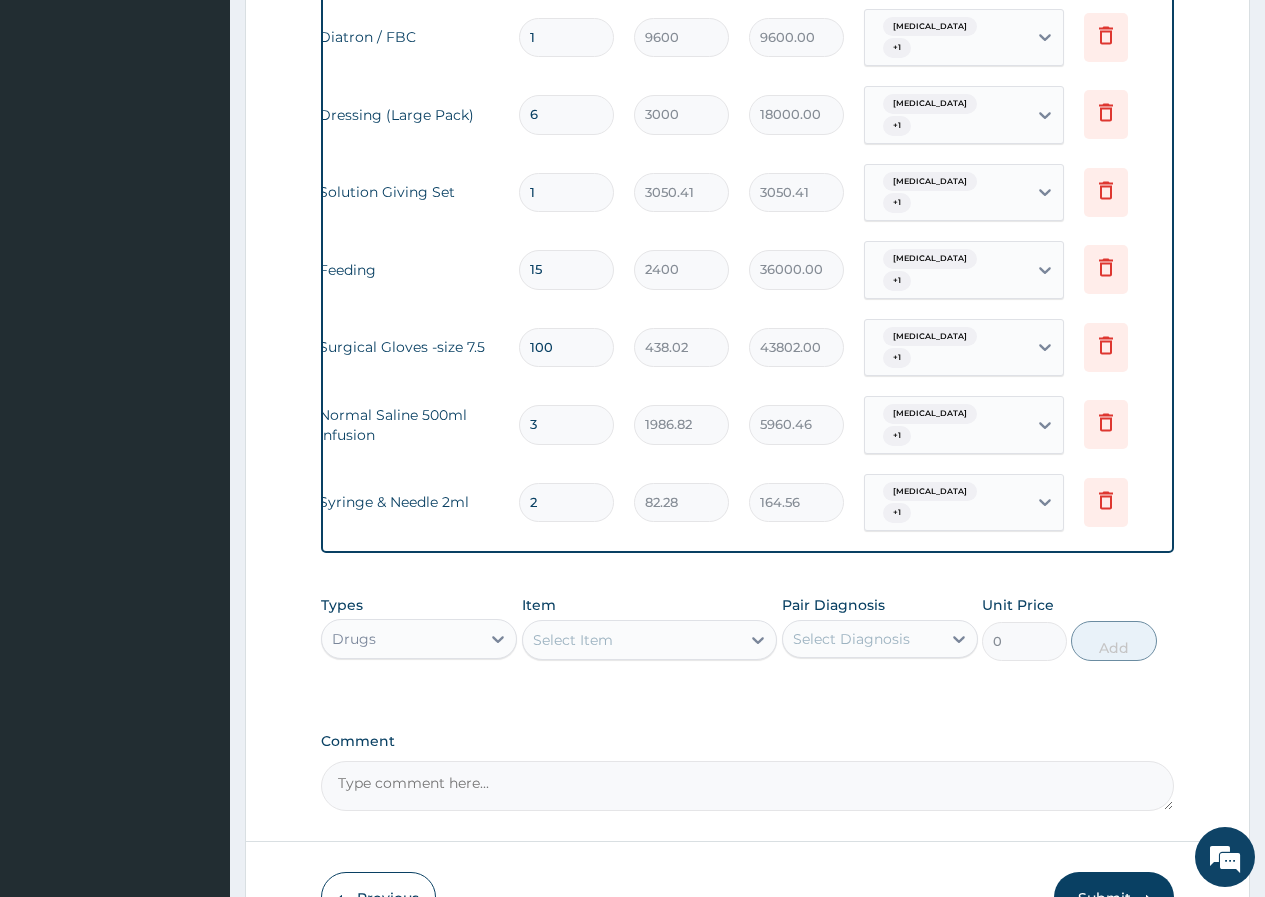 type on "164.56" 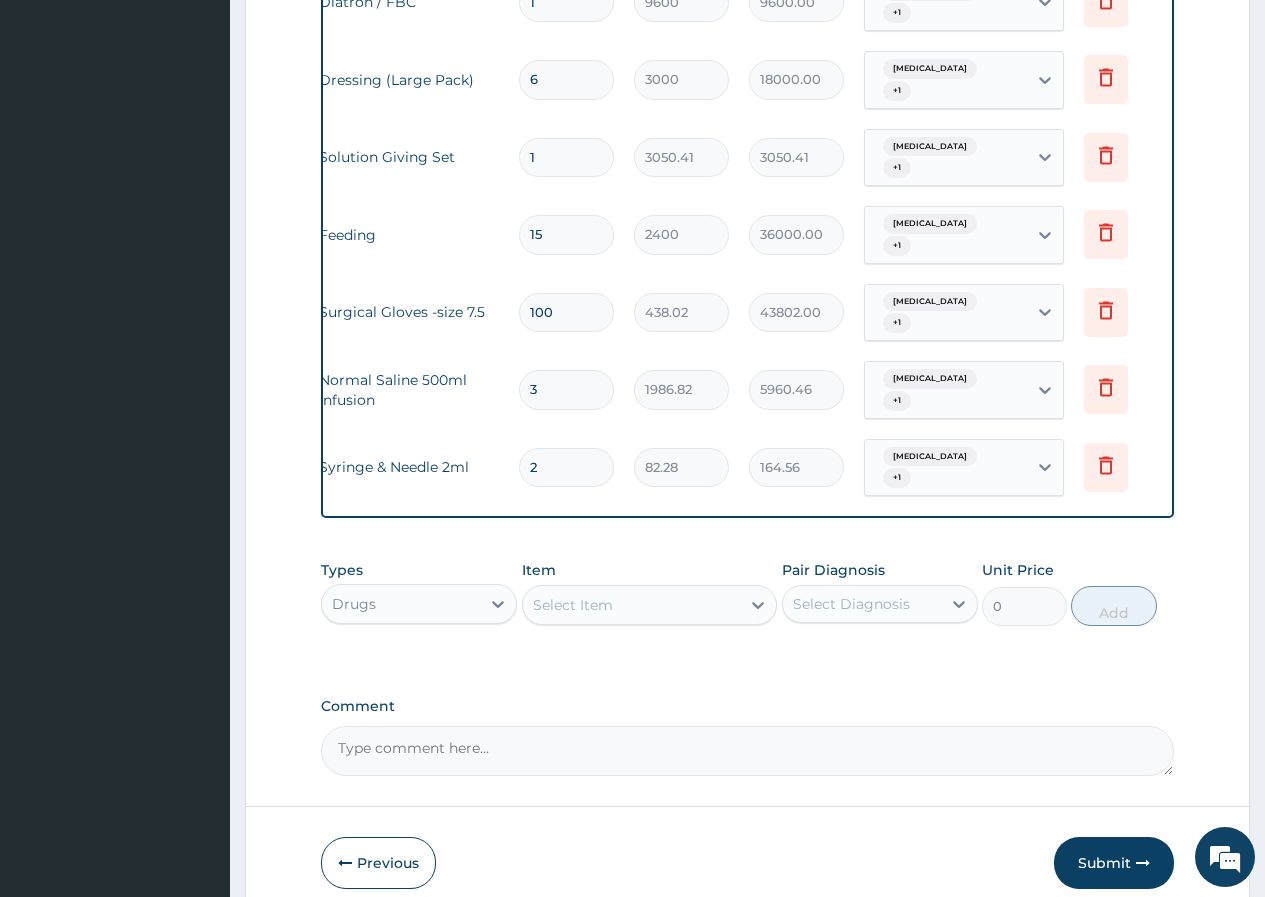 scroll, scrollTop: 1155, scrollLeft: 0, axis: vertical 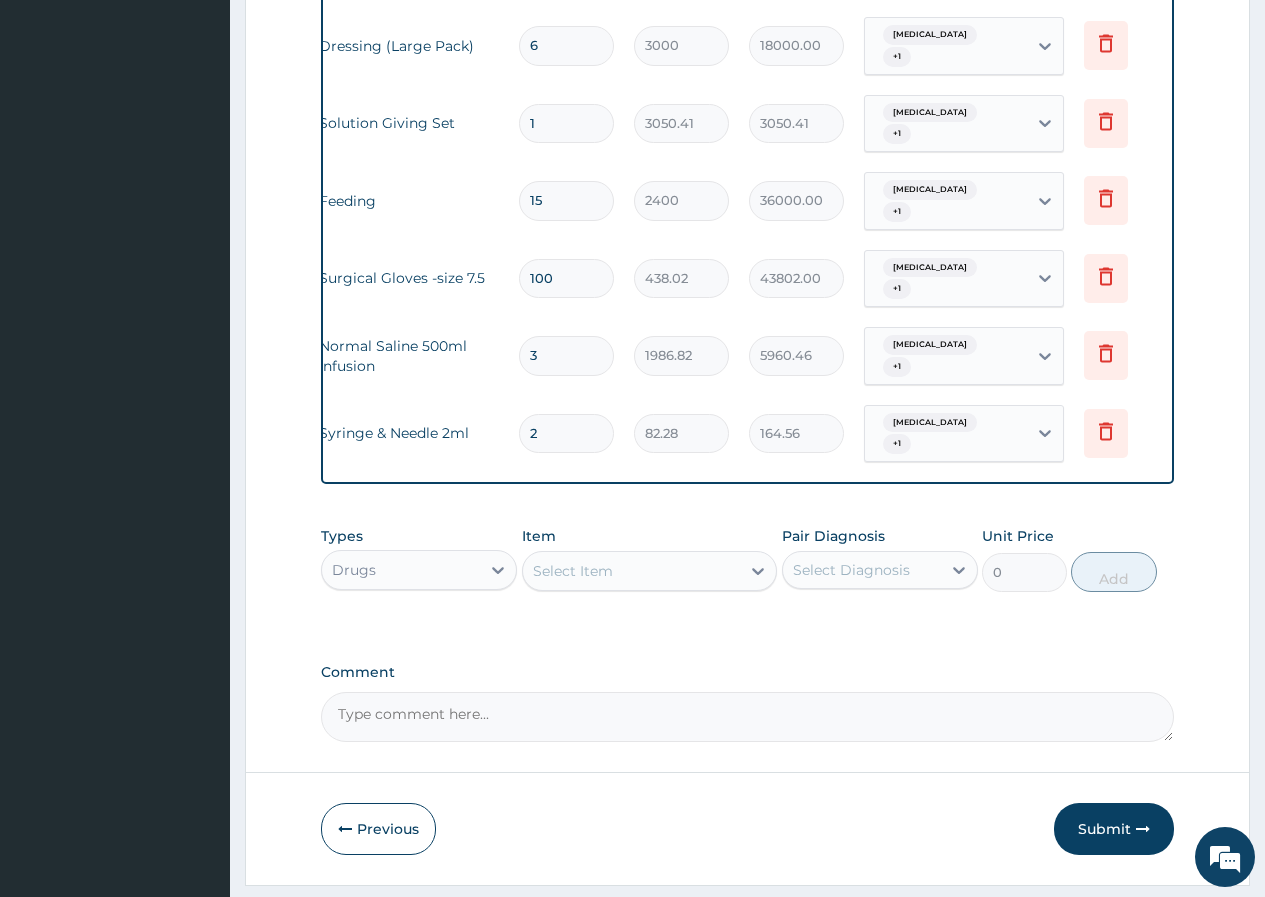 click on "Select Item" at bounding box center (632, 571) 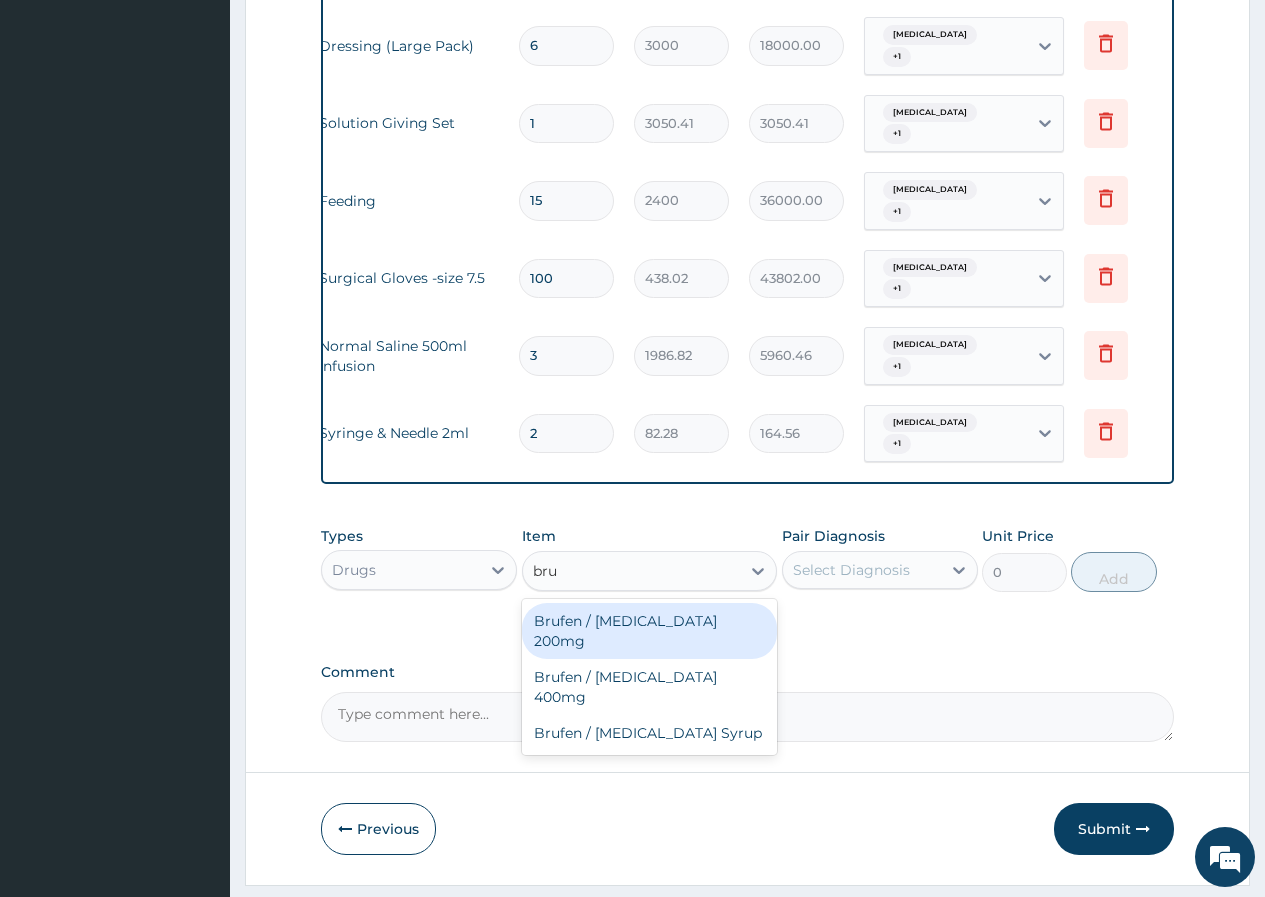 type on "bruf" 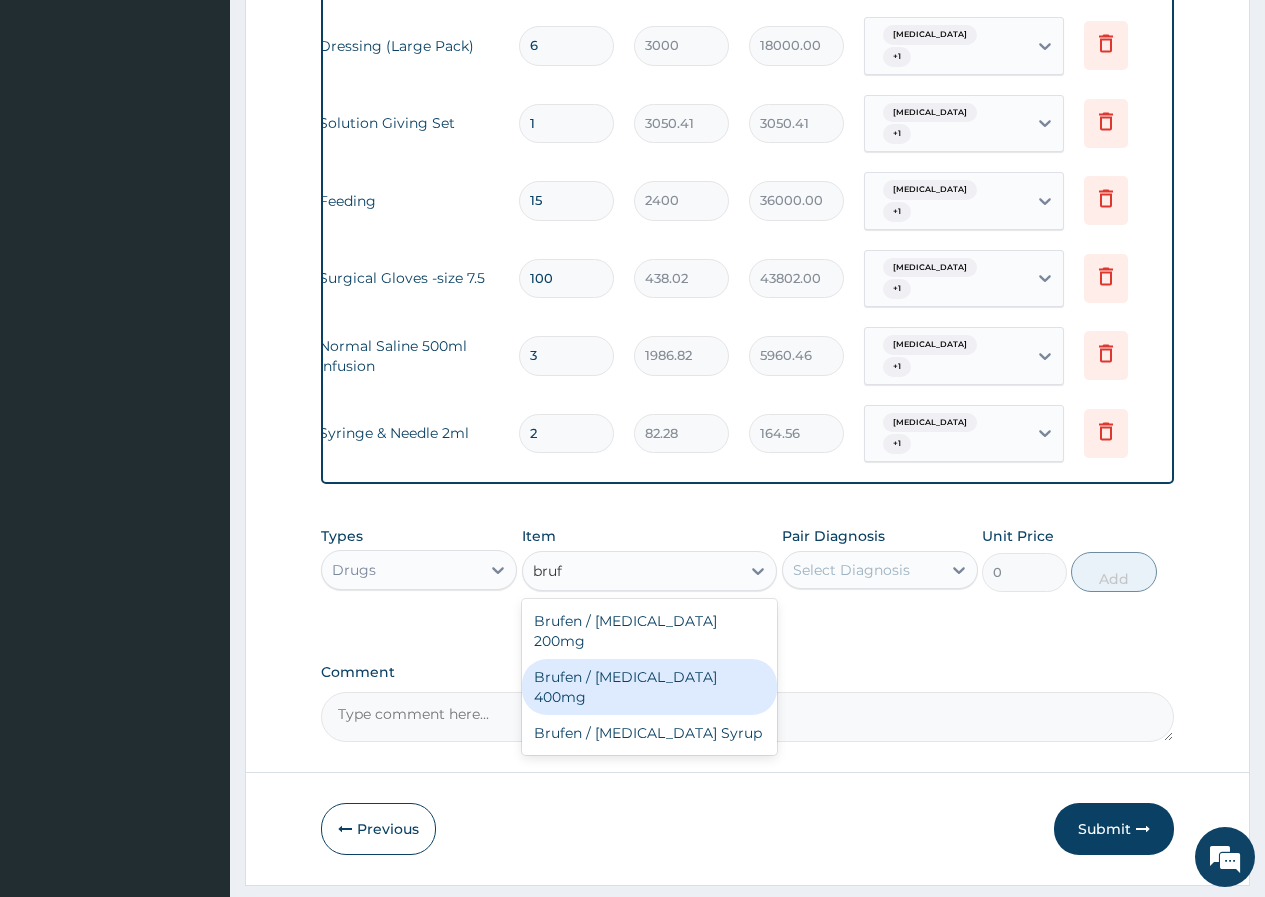 click on "Brufen / [MEDICAL_DATA] 400mg" at bounding box center [650, 687] 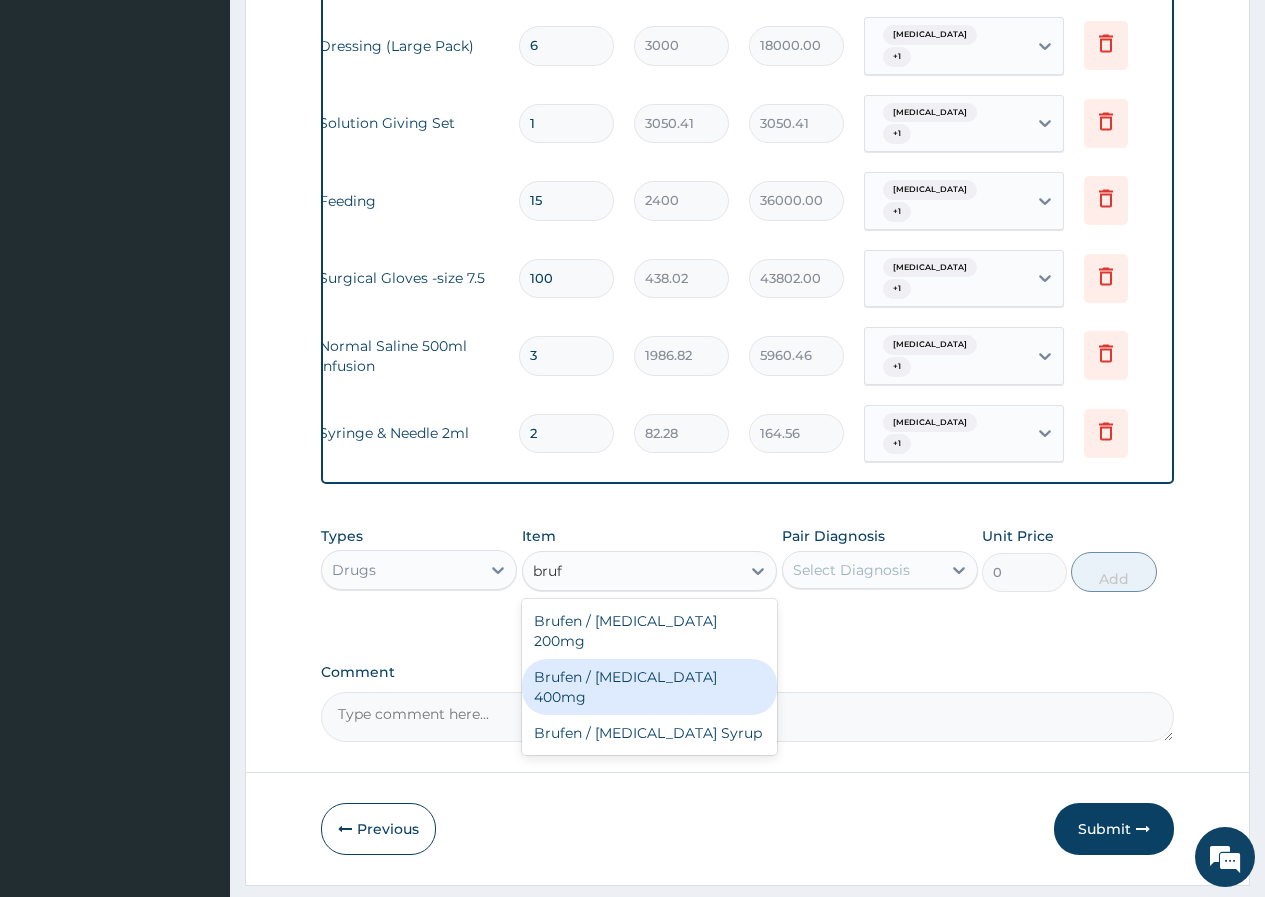 type 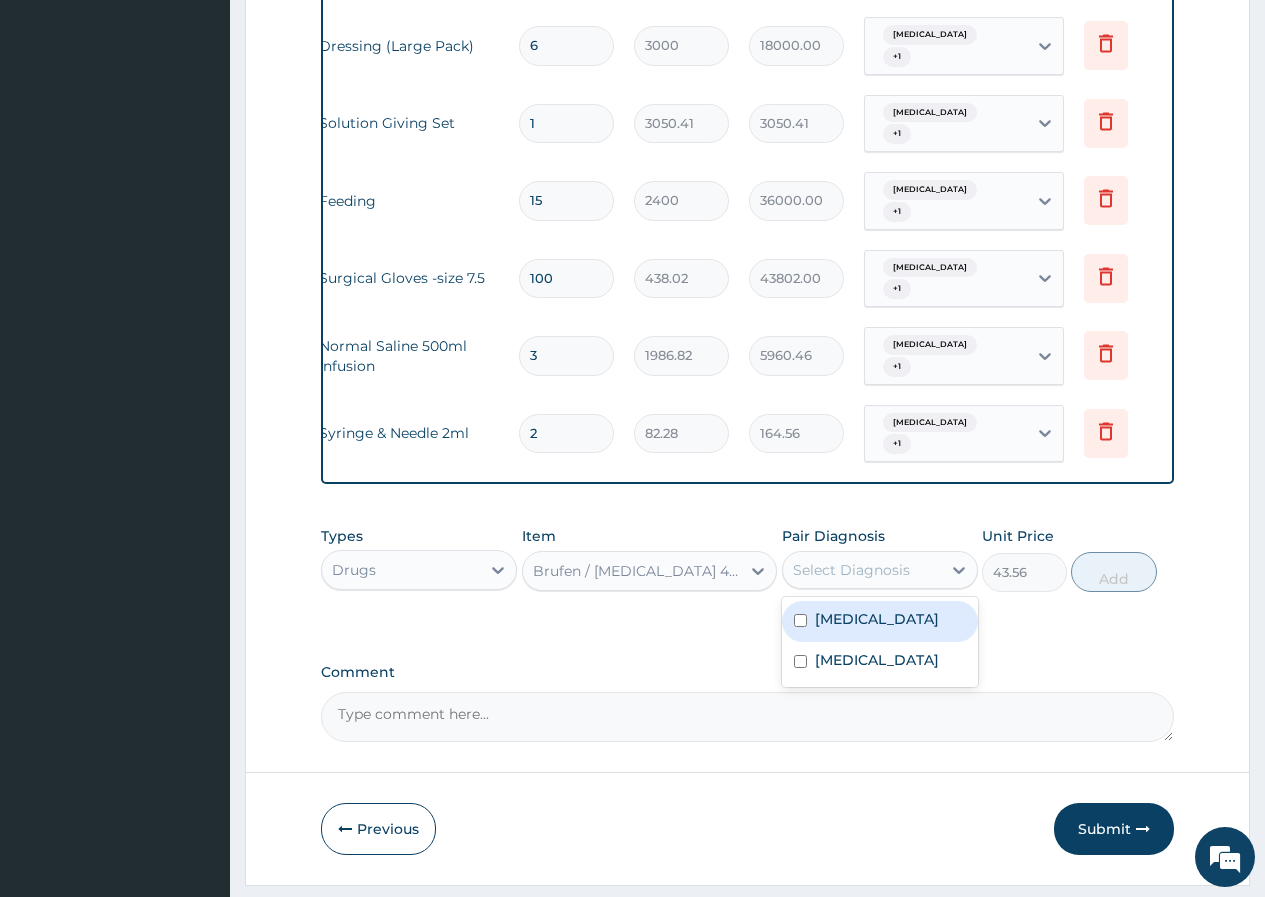 click on "Select Diagnosis" at bounding box center [851, 570] 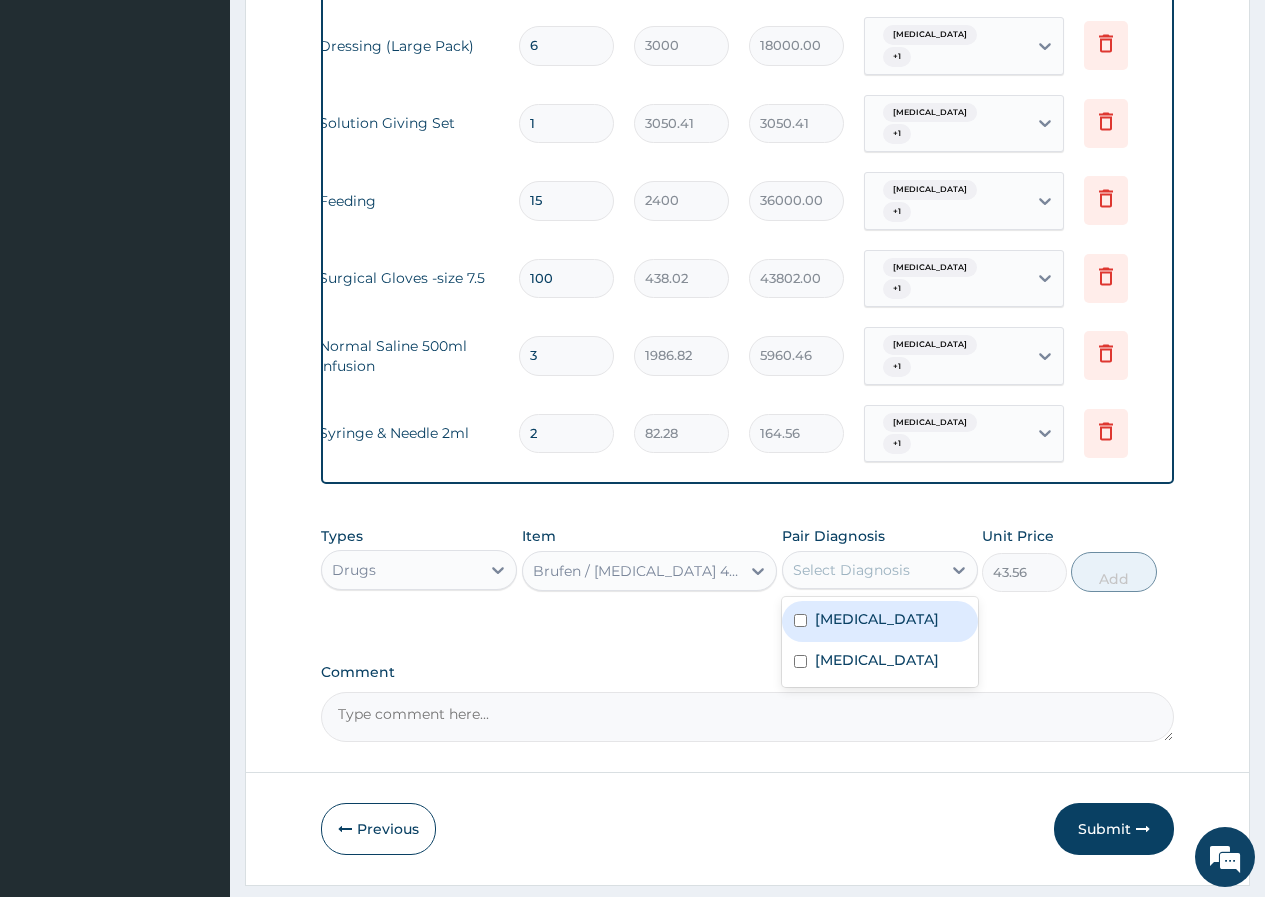 click on "Cellulitis" at bounding box center [877, 619] 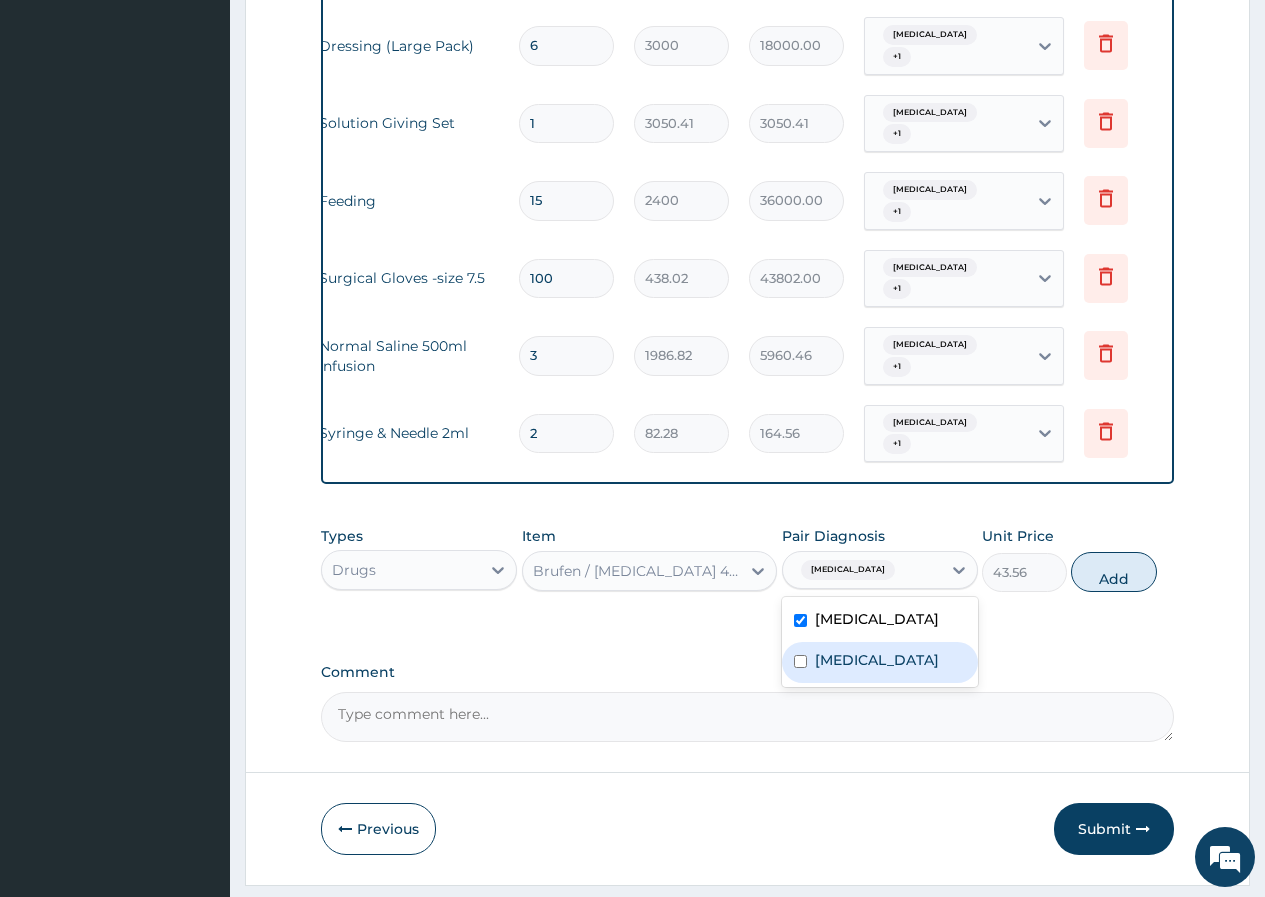 click on "Bacteremia" at bounding box center [877, 660] 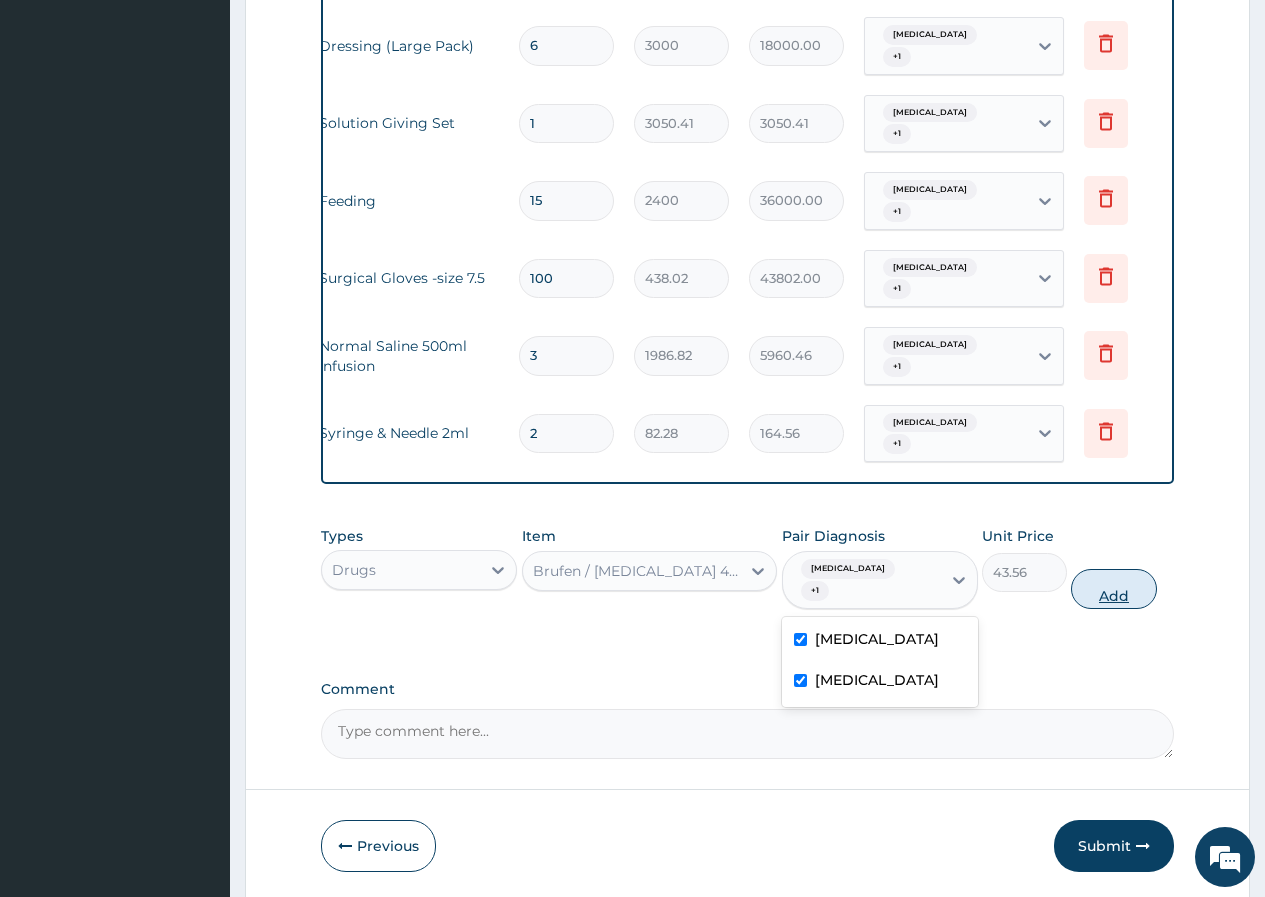 click on "Add" at bounding box center [1113, 589] 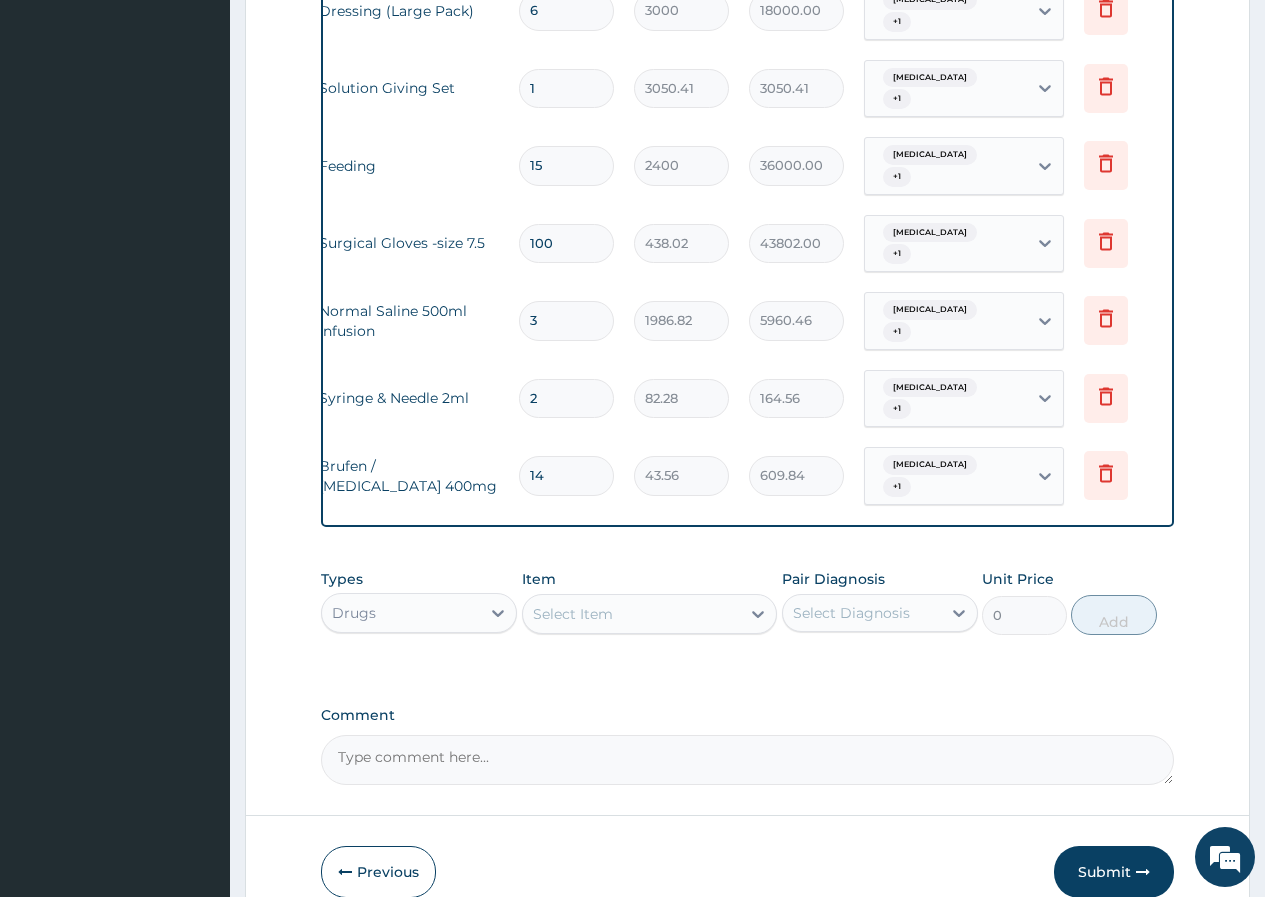 scroll, scrollTop: 1224, scrollLeft: 0, axis: vertical 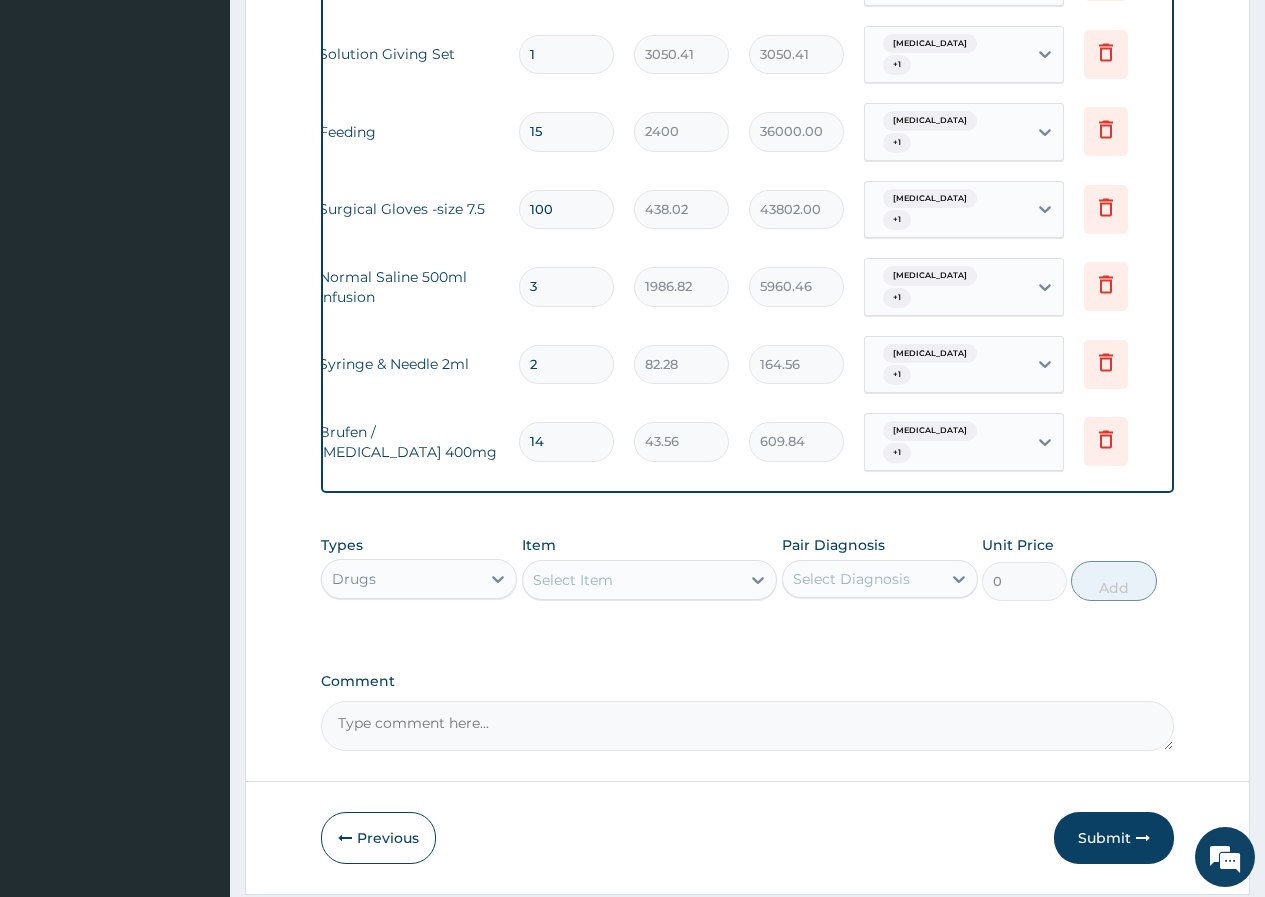 click on "Select Item" at bounding box center (632, 580) 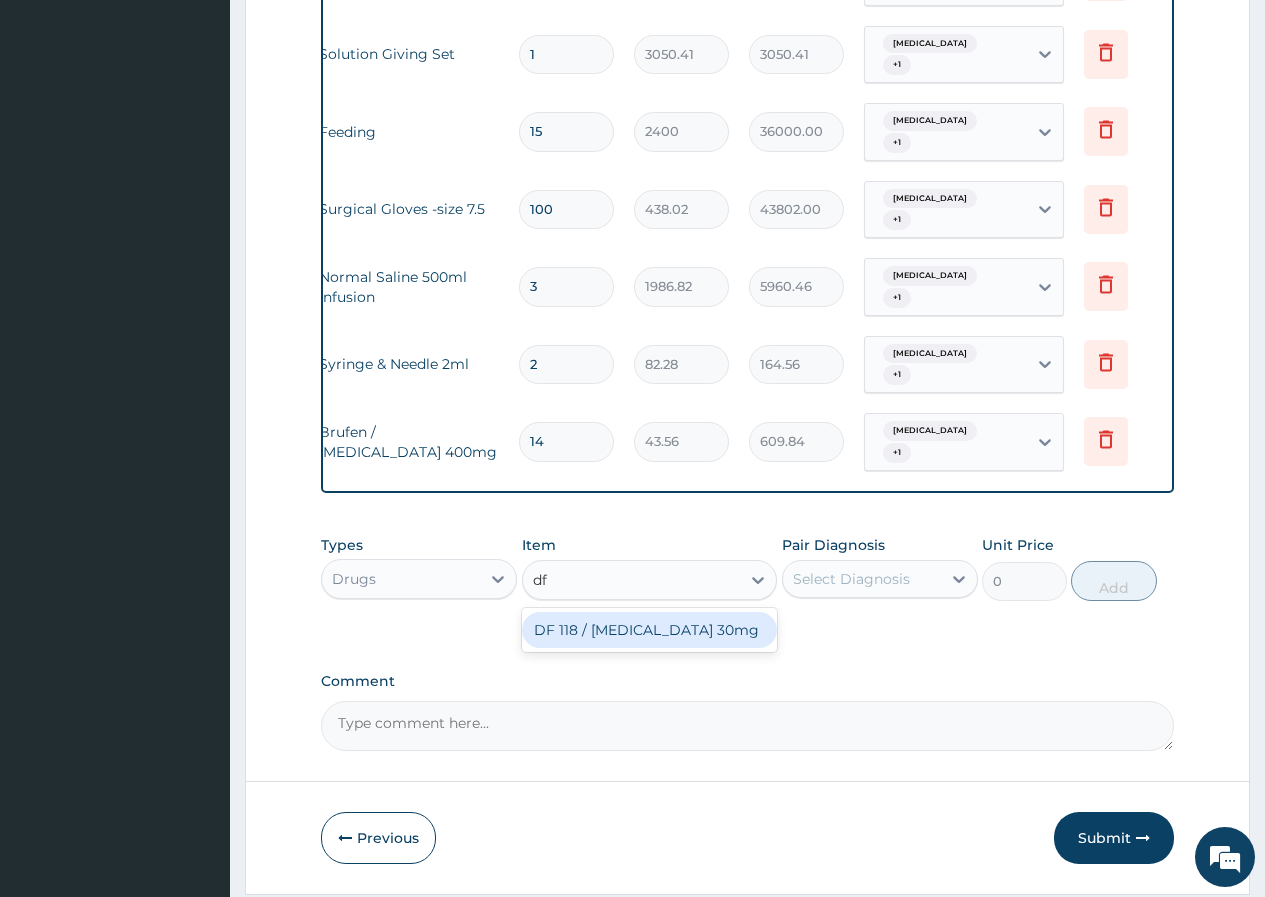 click on "DF 118 / [MEDICAL_DATA] 30mg" at bounding box center (650, 630) 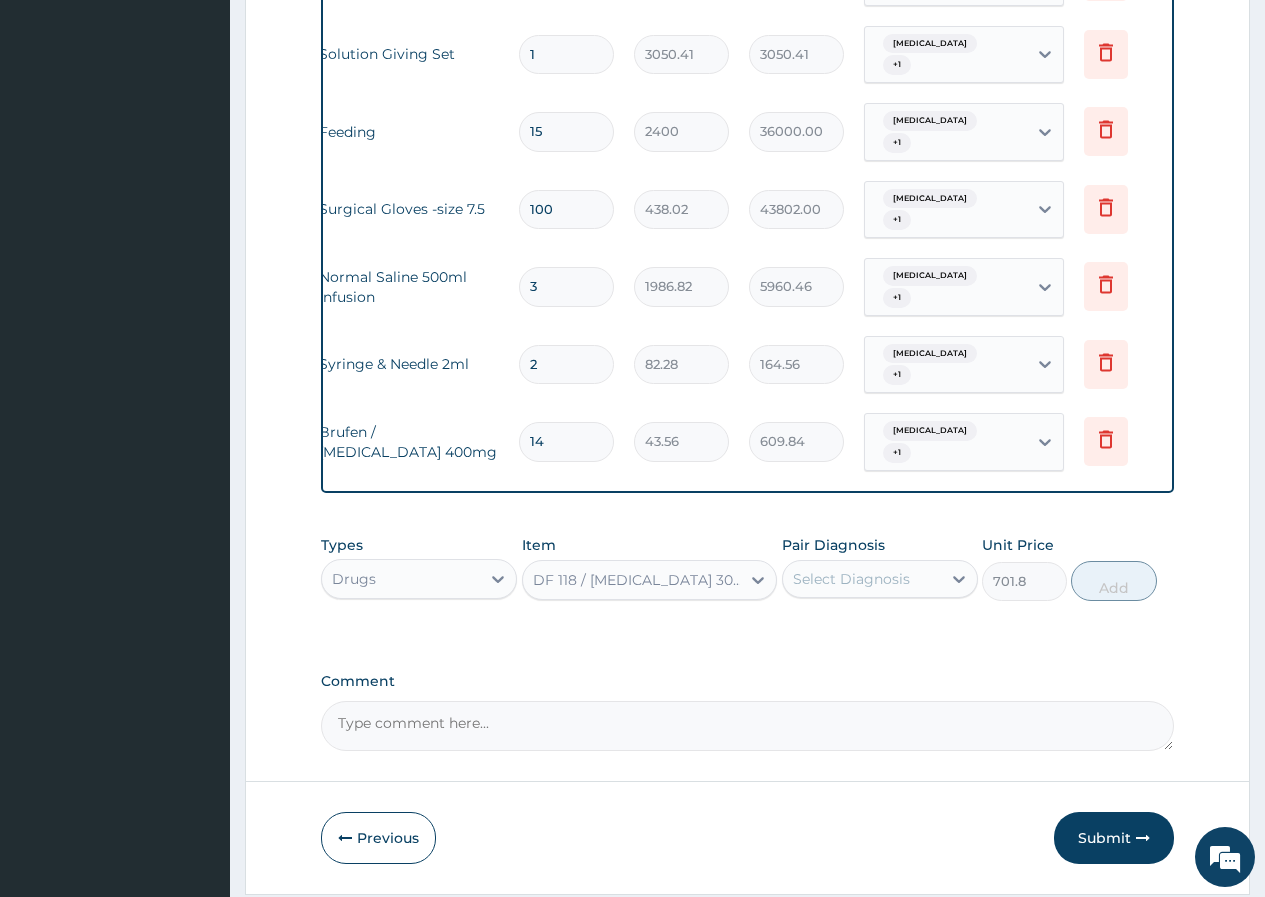click on "Select Diagnosis" at bounding box center (851, 579) 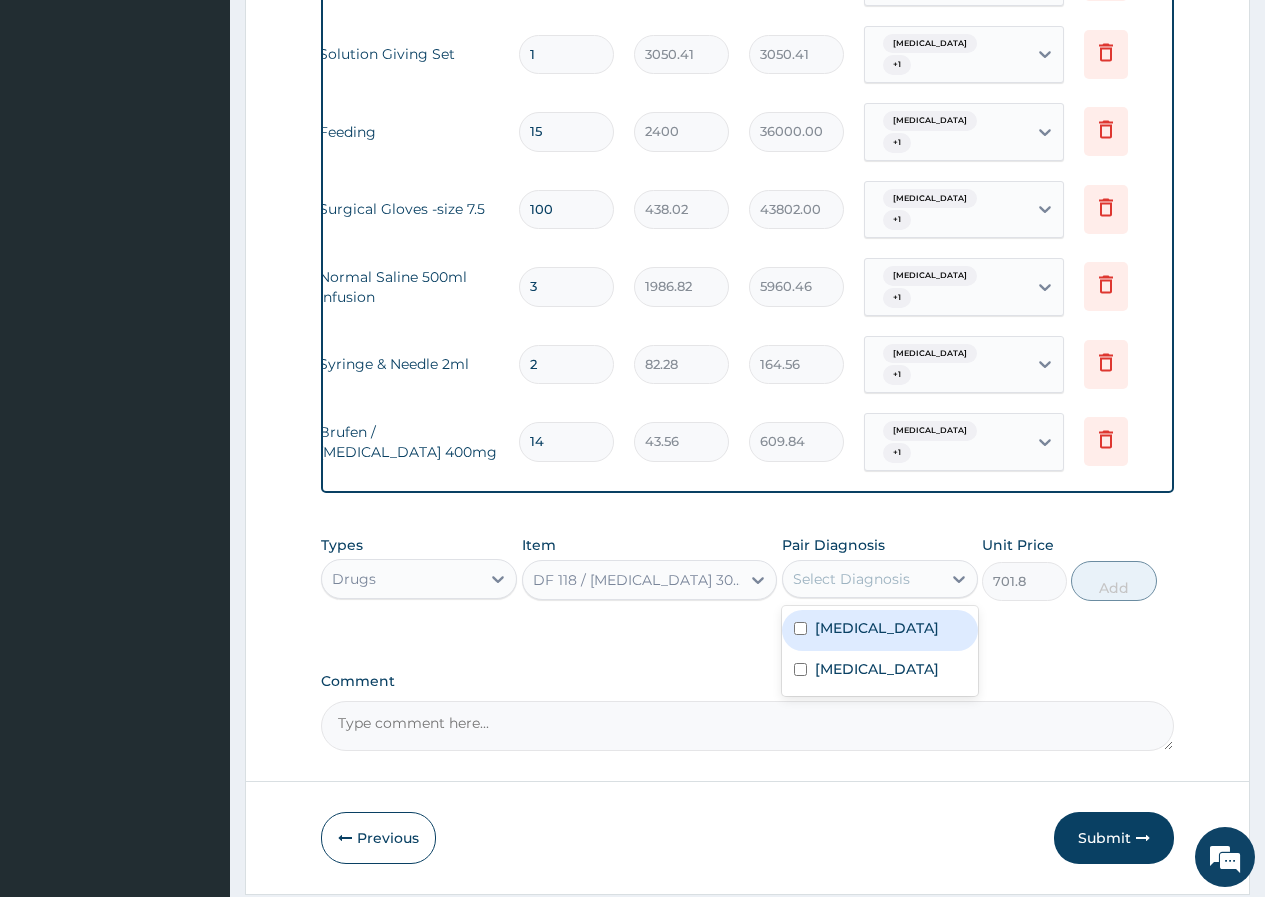 click on "Cellulitis" at bounding box center [880, 630] 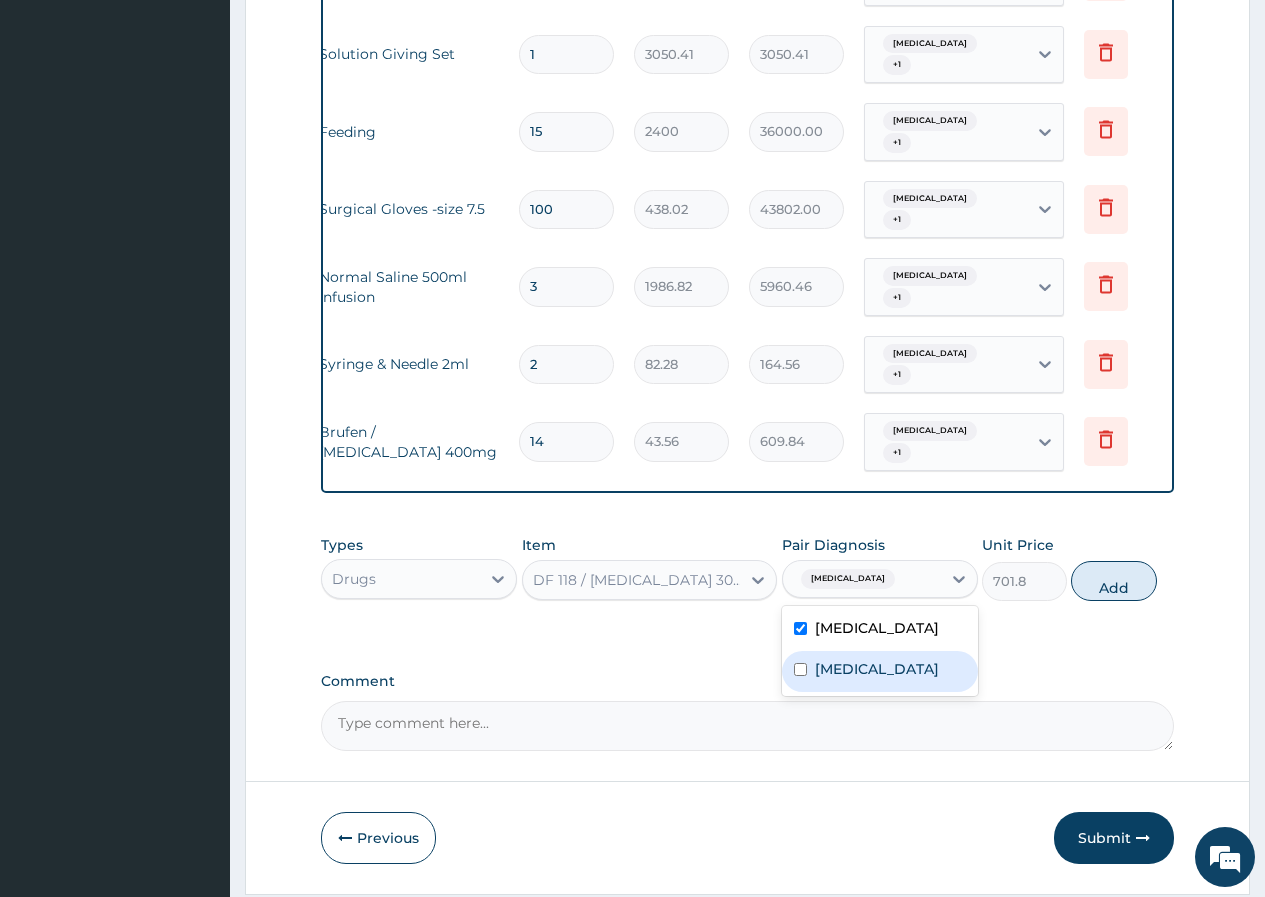 click on "Bacteremia" at bounding box center [880, 671] 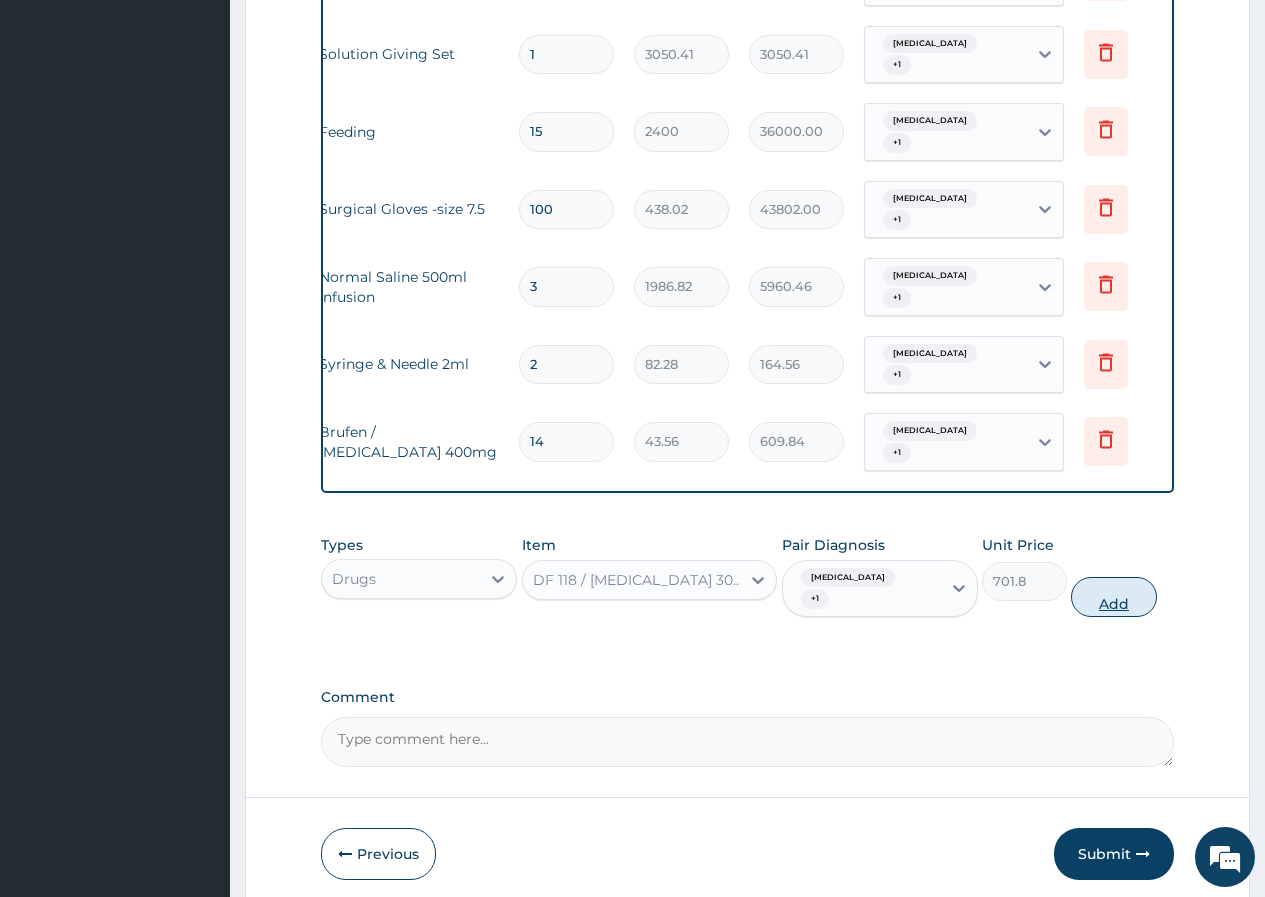 click on "Add" at bounding box center (1113, 597) 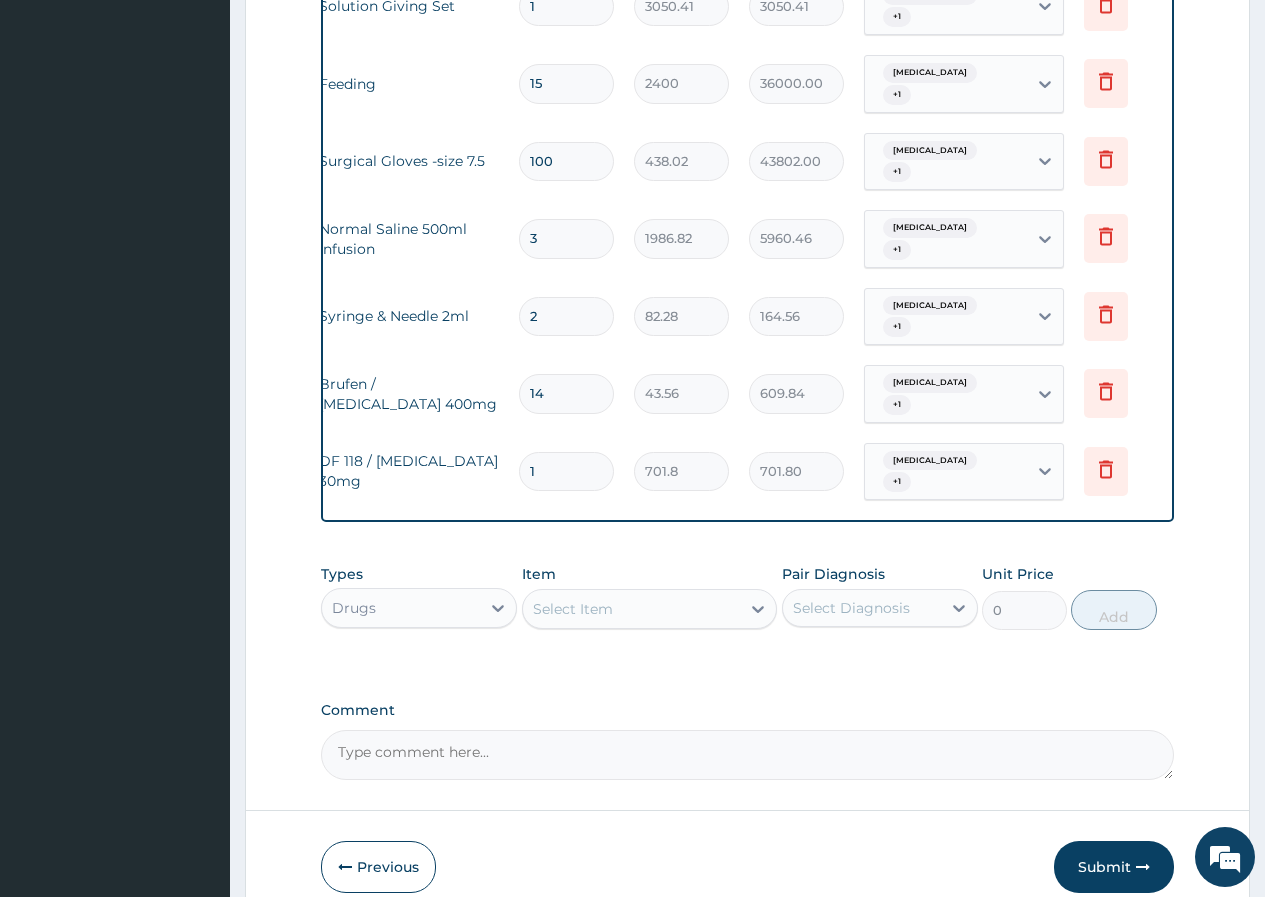 scroll, scrollTop: 1293, scrollLeft: 0, axis: vertical 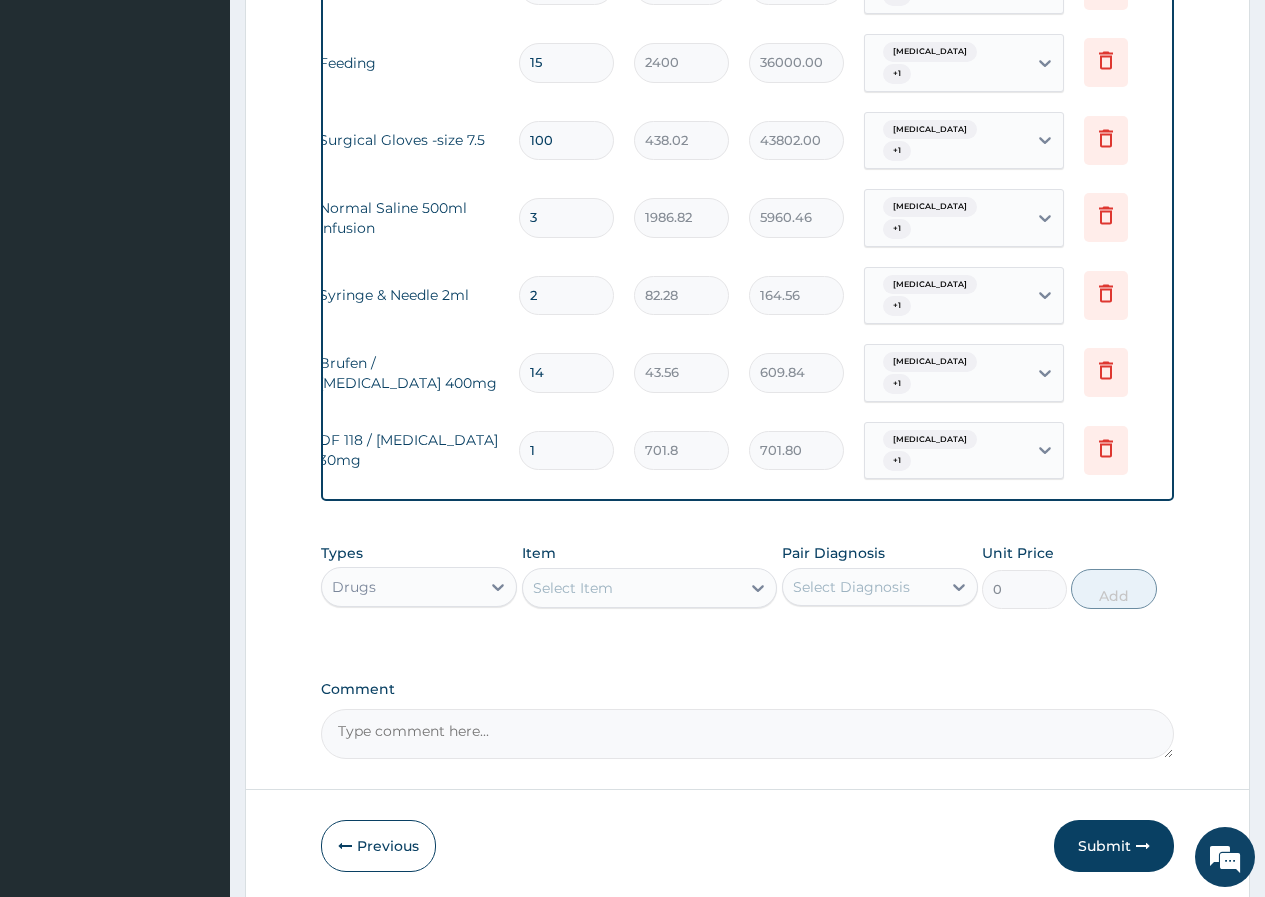click on "Select Item" at bounding box center (632, 588) 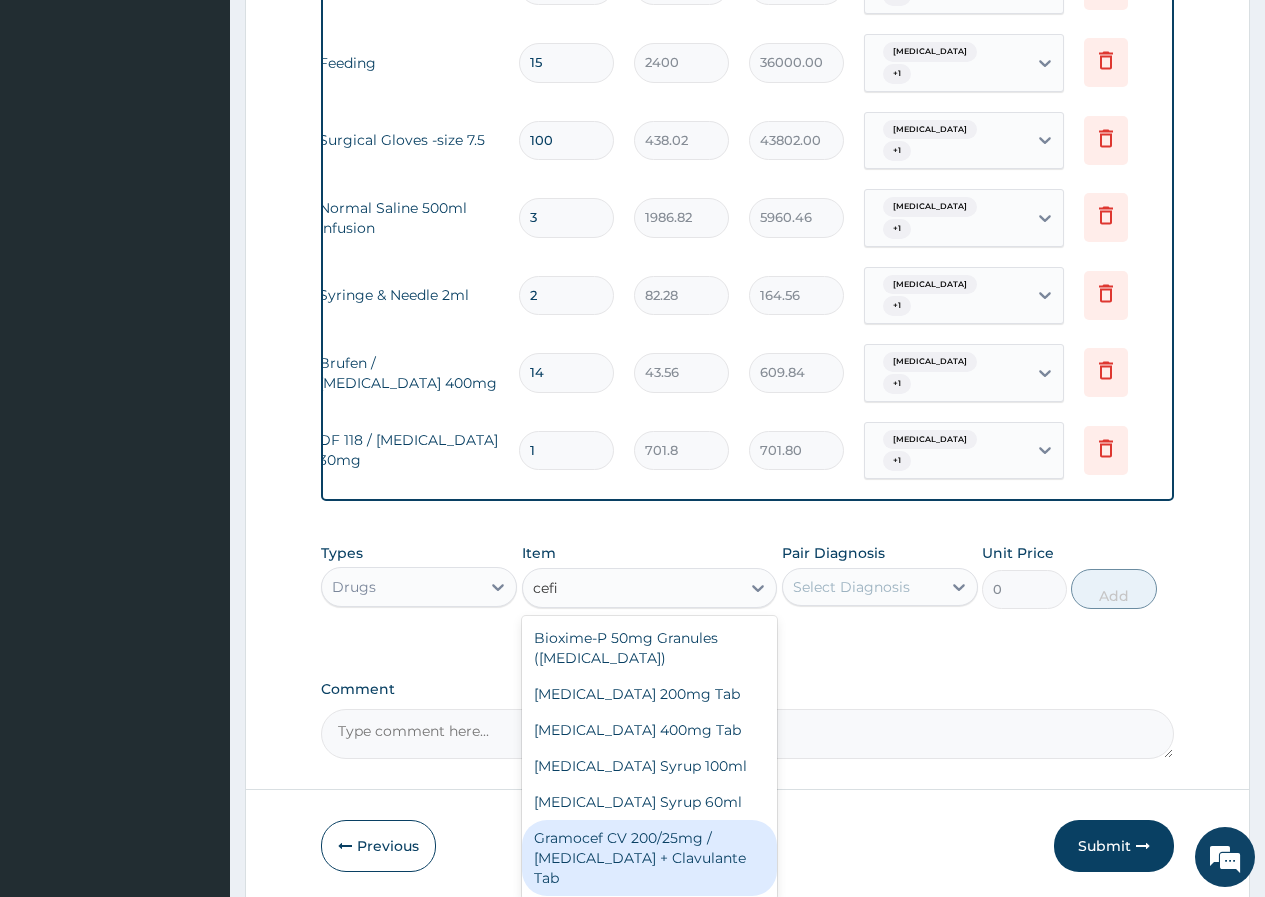 scroll, scrollTop: 0, scrollLeft: 0, axis: both 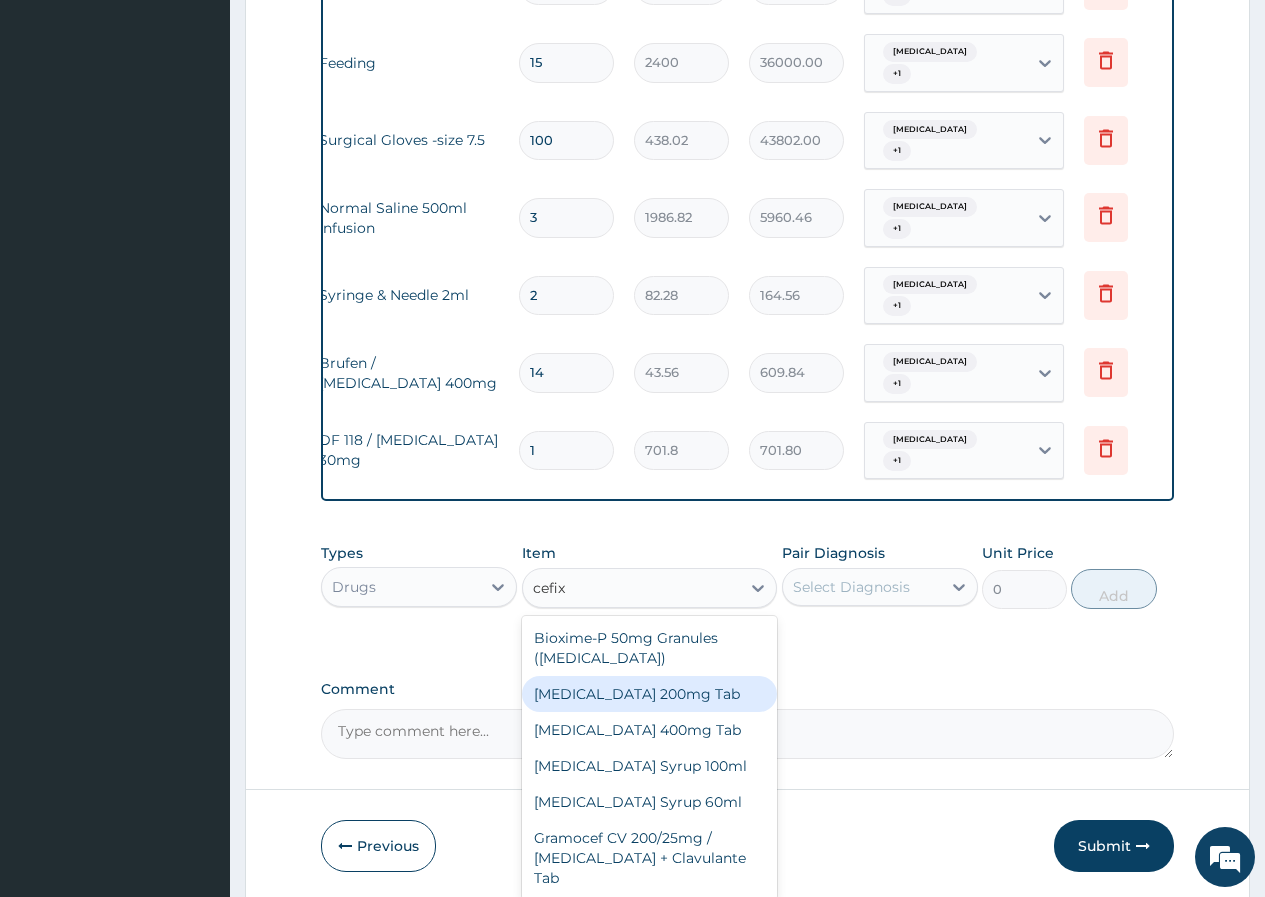 click on "[MEDICAL_DATA] 200mg Tab" at bounding box center [650, 694] 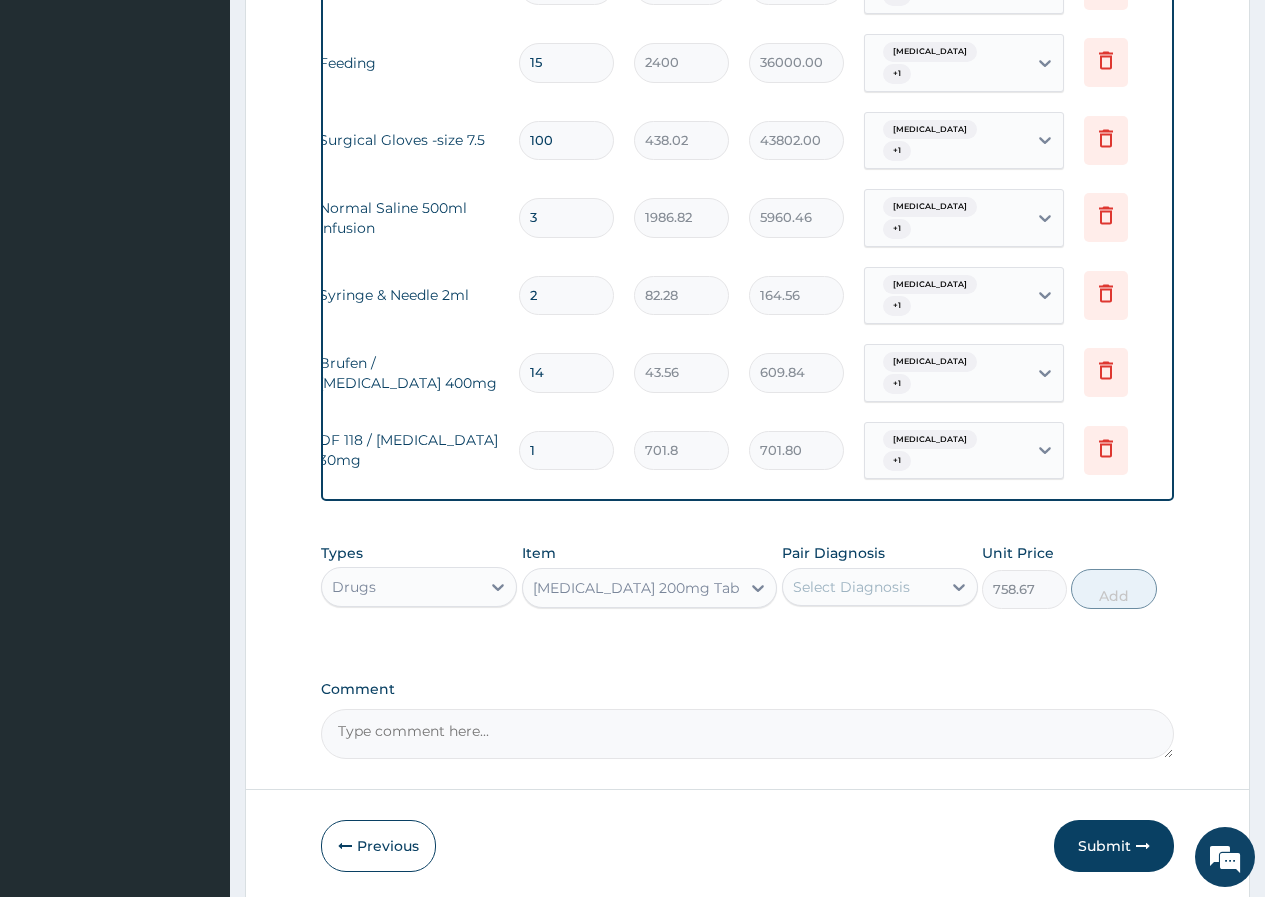 click on "[MEDICAL_DATA] 200mg Tab" at bounding box center [632, 588] 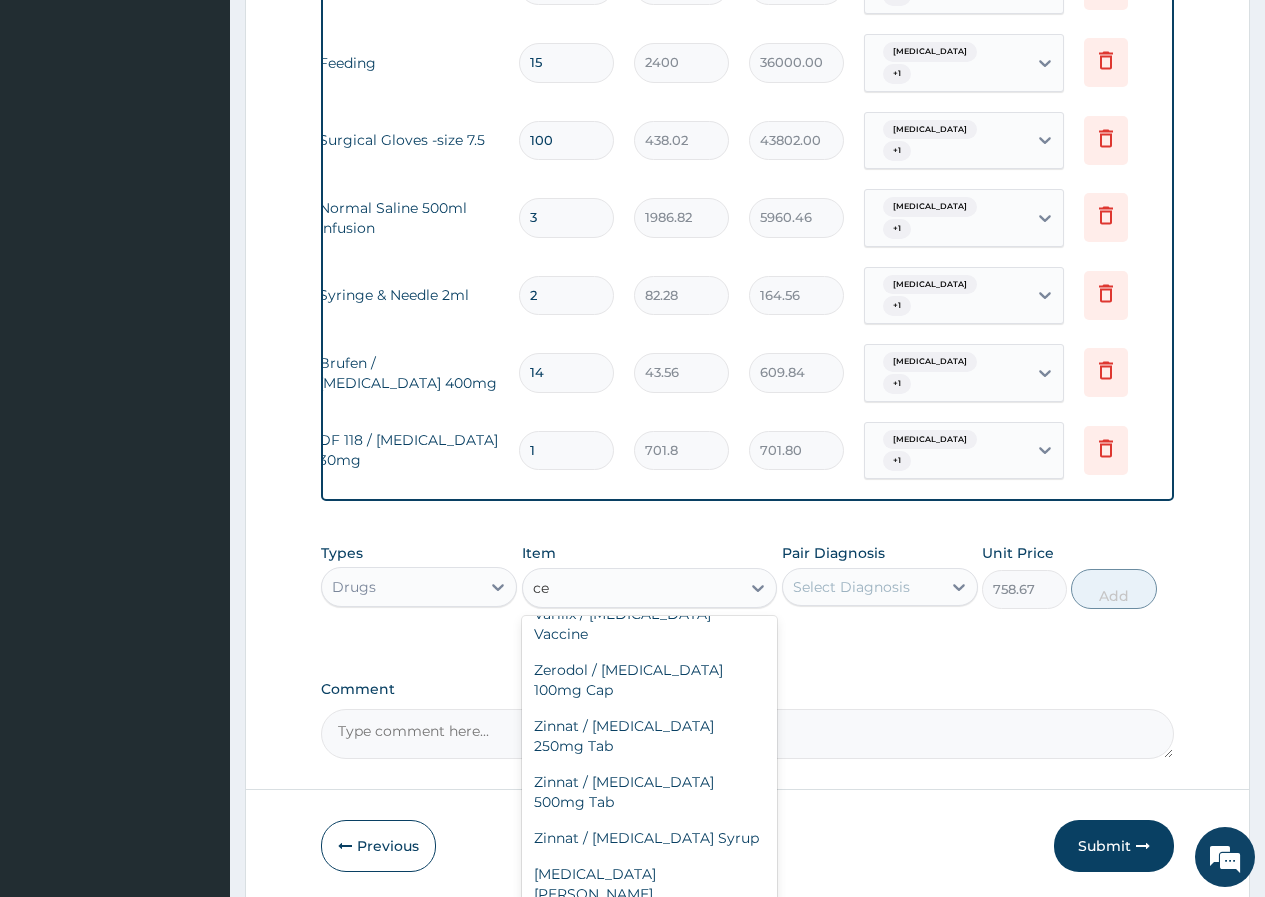 scroll, scrollTop: 0, scrollLeft: 0, axis: both 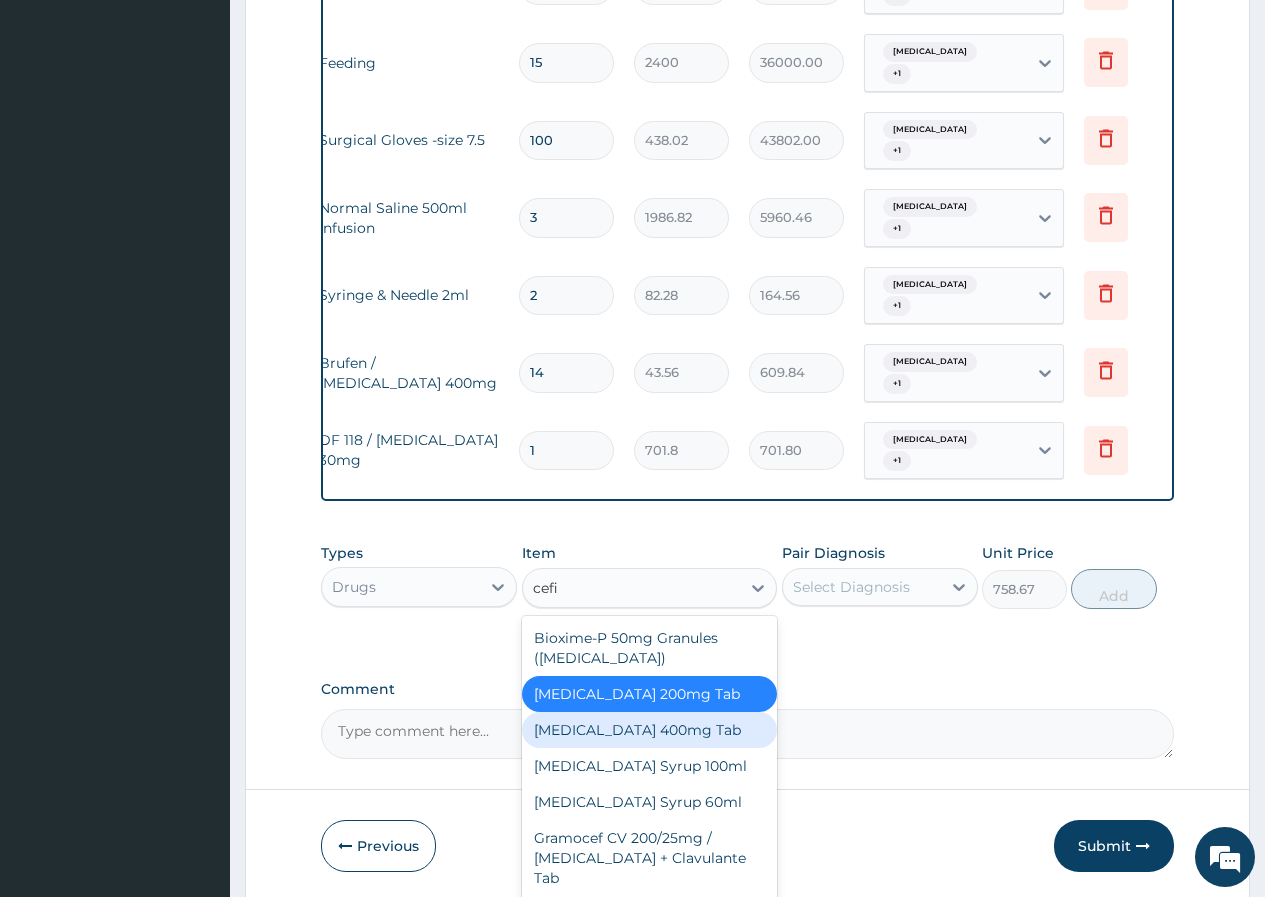 click on "[MEDICAL_DATA] 400mg Tab" at bounding box center [650, 730] 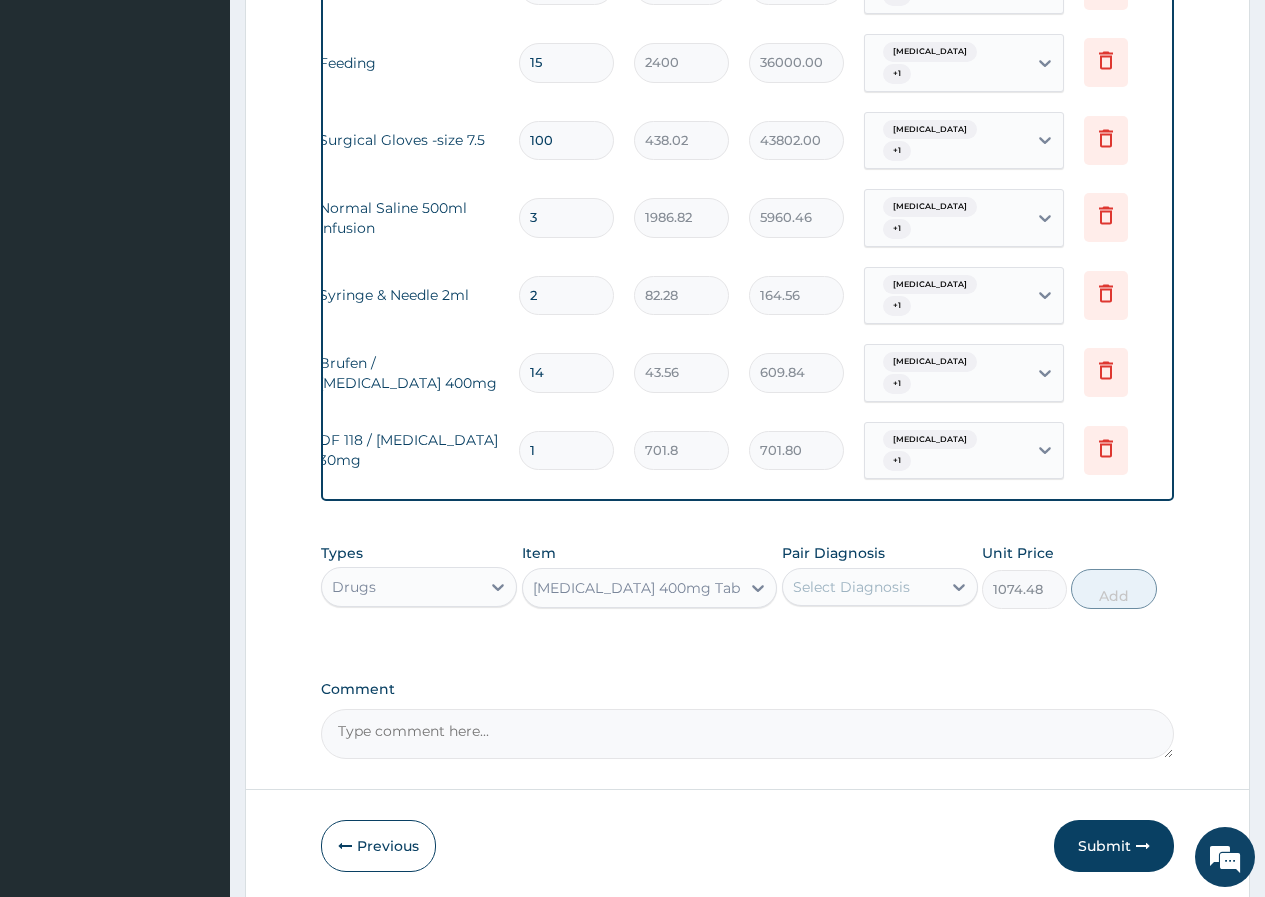 click on "Select Diagnosis" at bounding box center [862, 587] 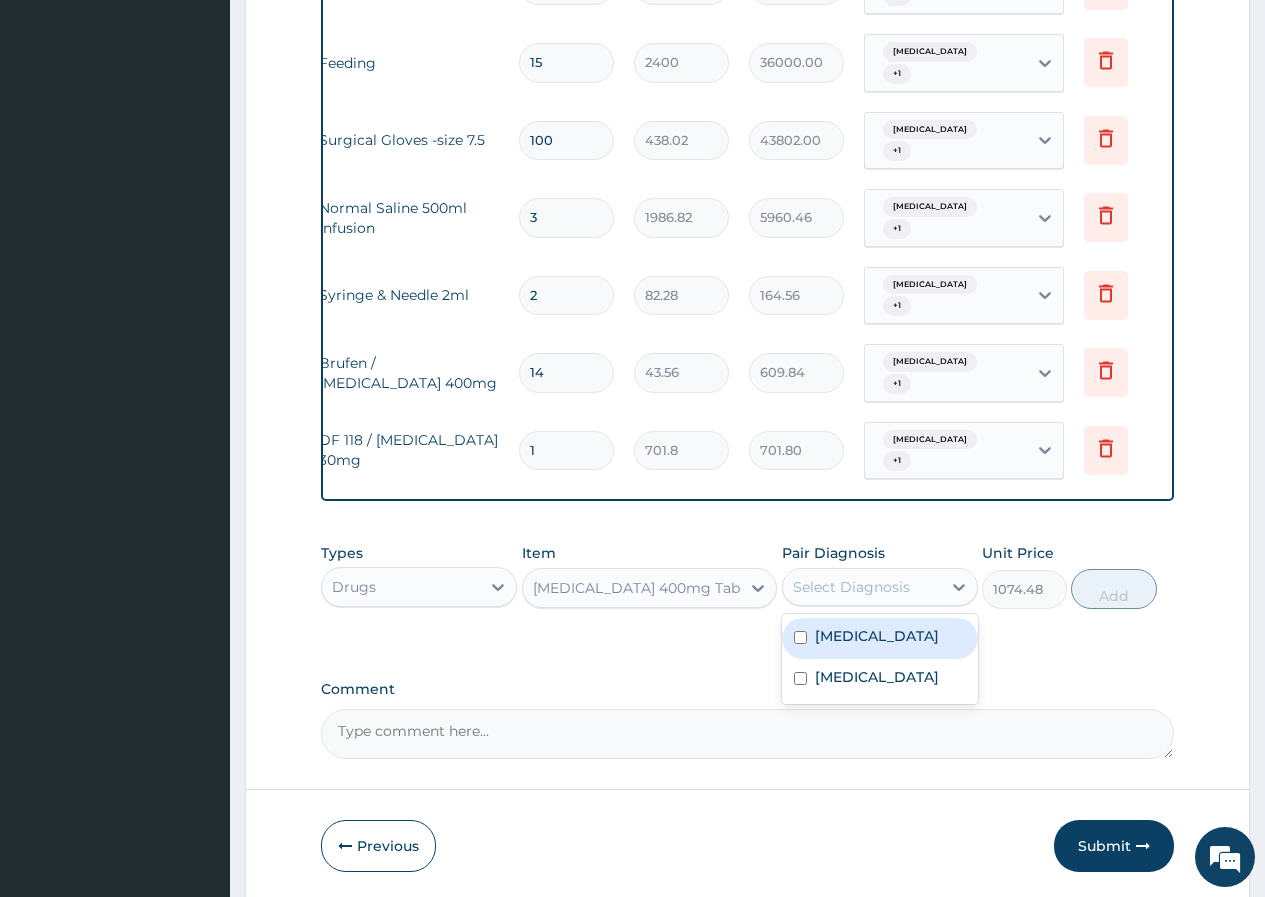 click on "Cellulitis" at bounding box center (877, 636) 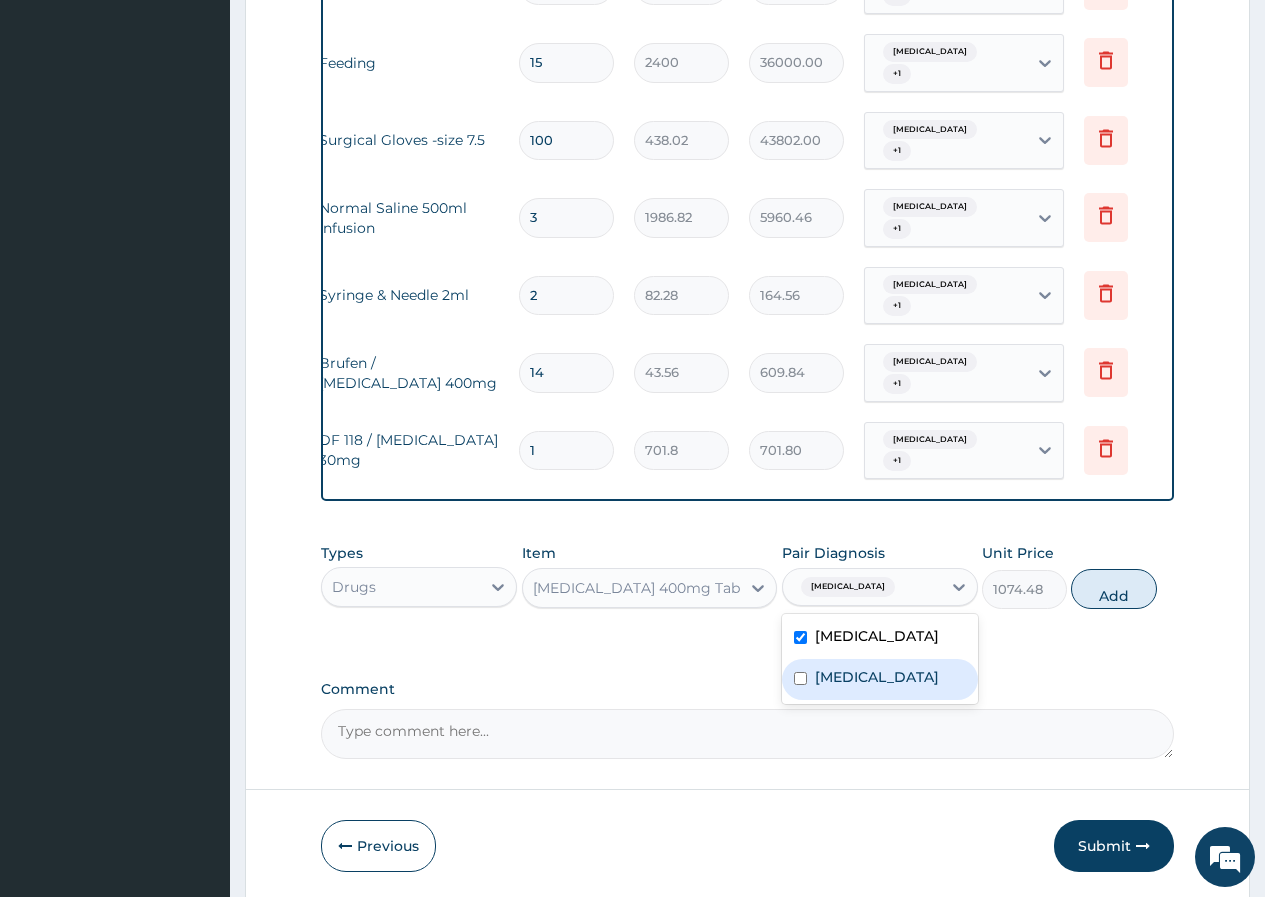 click on "Bacteremia" at bounding box center (880, 679) 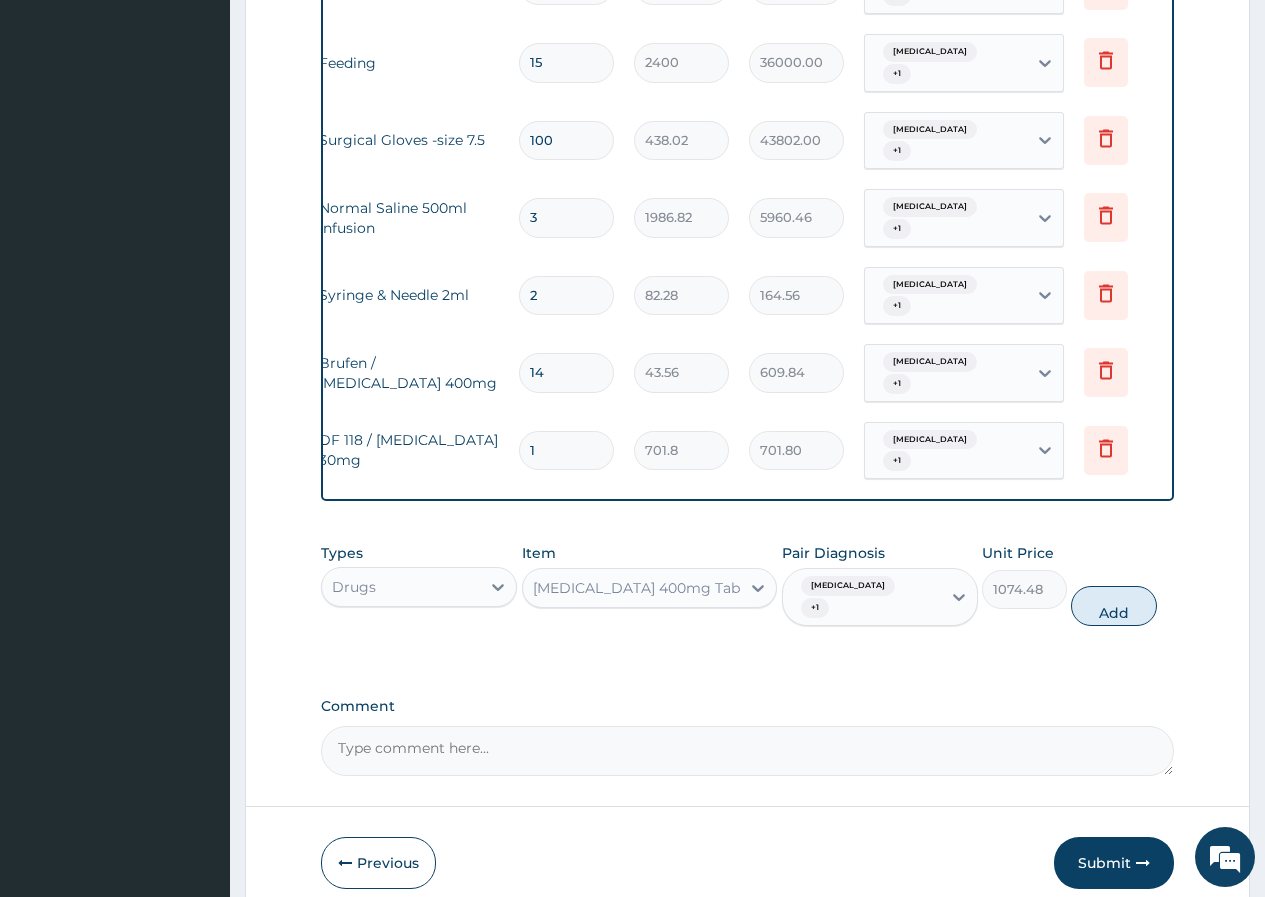 click on "Add" at bounding box center [1113, 606] 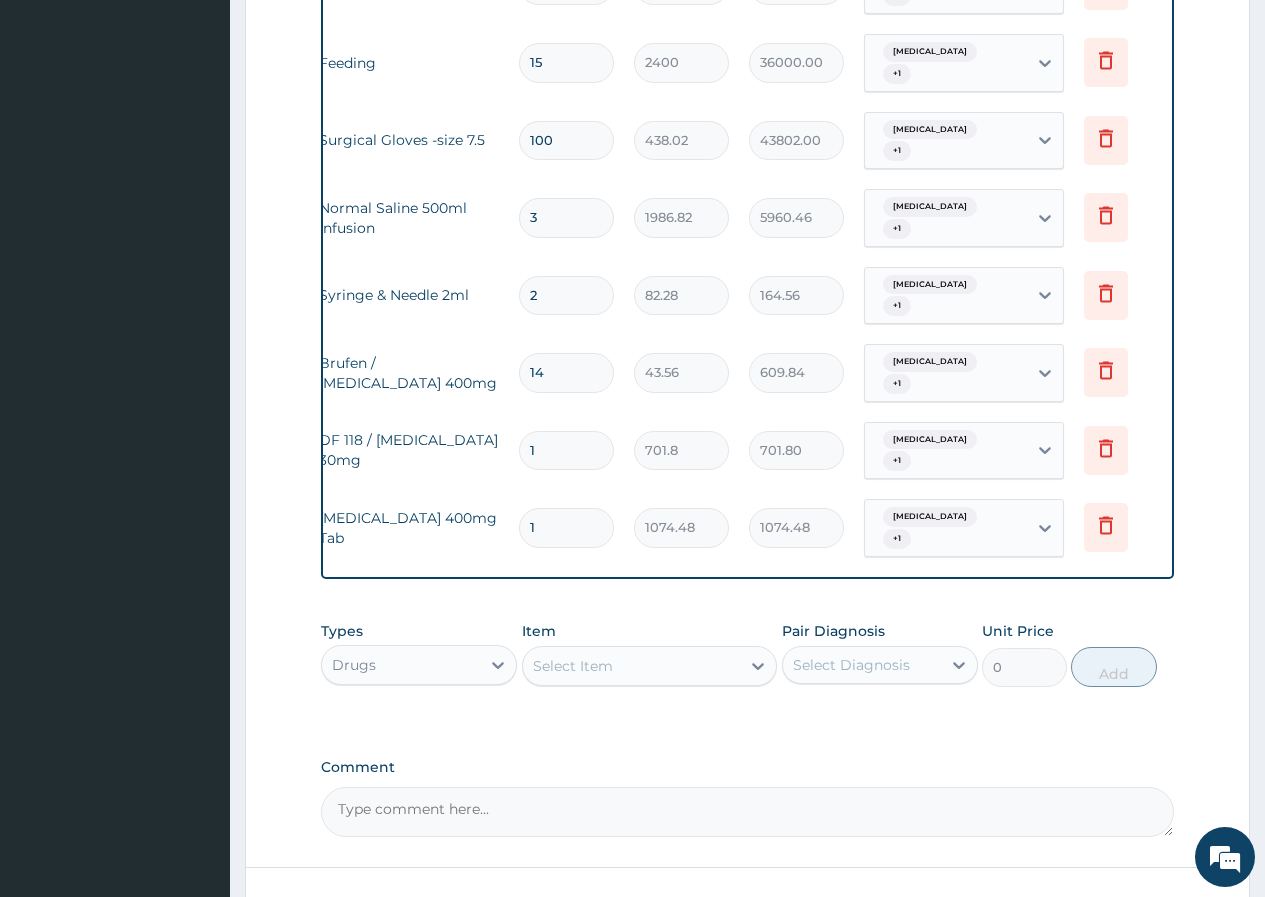 drag, startPoint x: 535, startPoint y: 427, endPoint x: 513, endPoint y: 433, distance: 22.803509 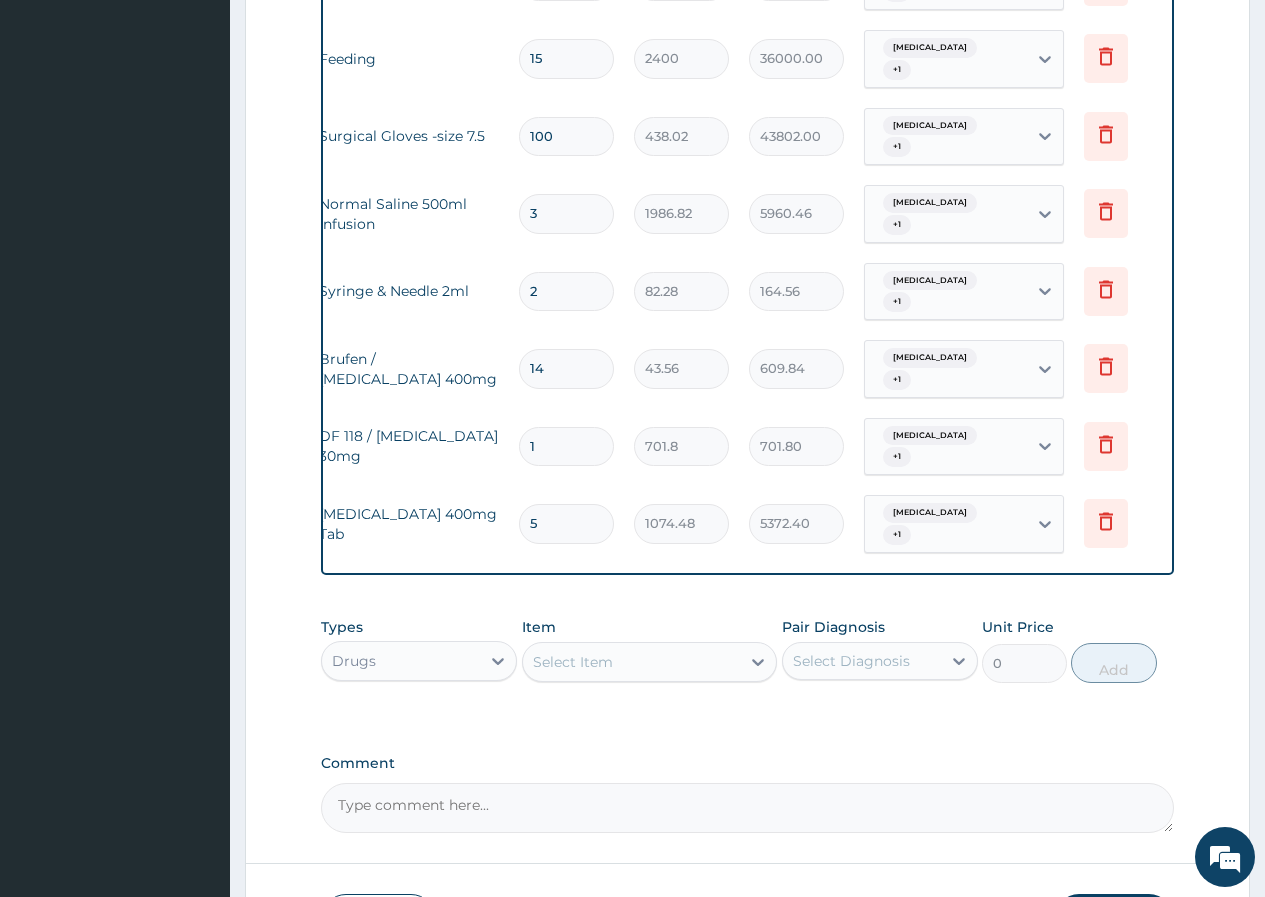 scroll, scrollTop: 1362, scrollLeft: 0, axis: vertical 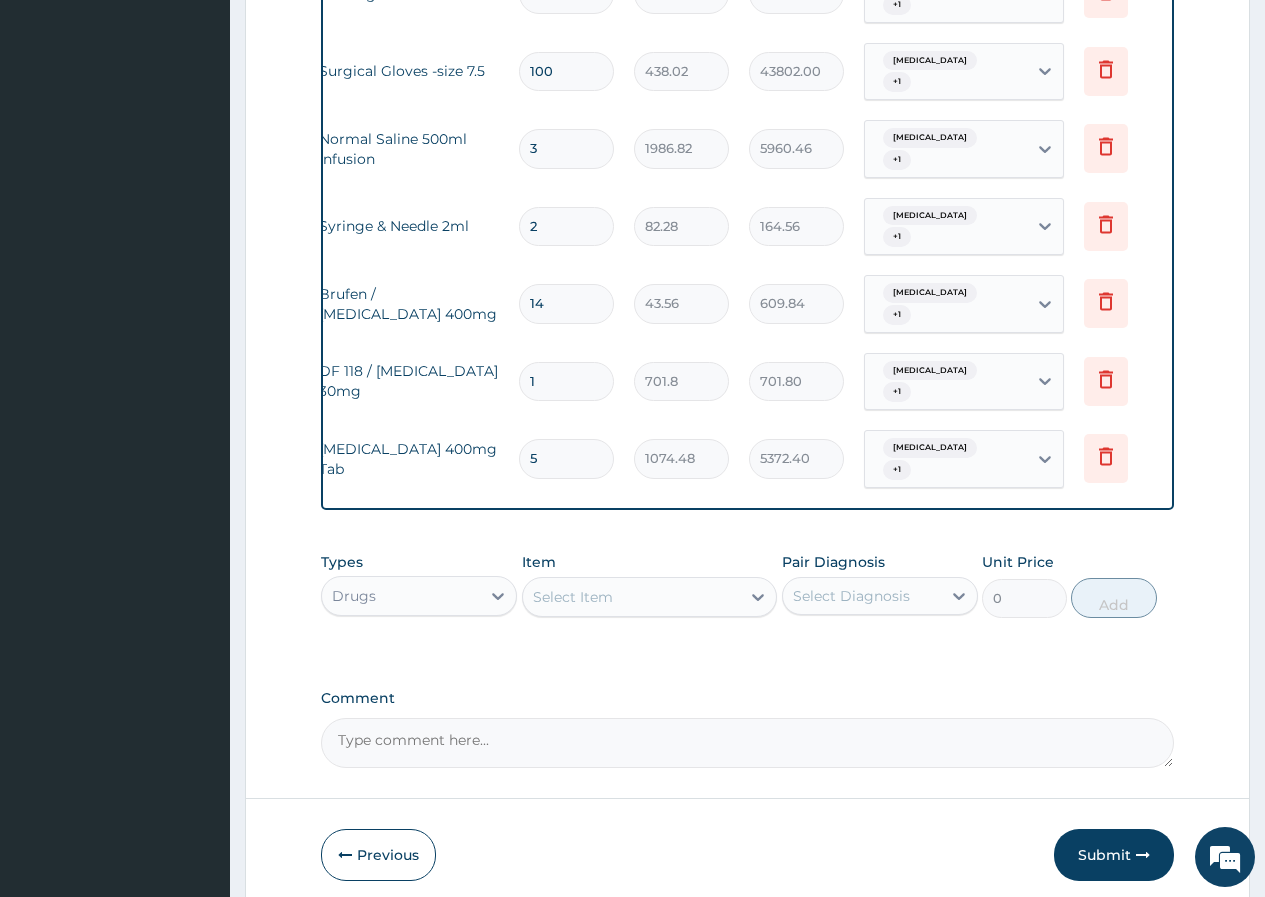 click on "Types Drugs Item Select Item Pair Diagnosis Select Diagnosis Unit Price 0 Add" at bounding box center [747, 585] 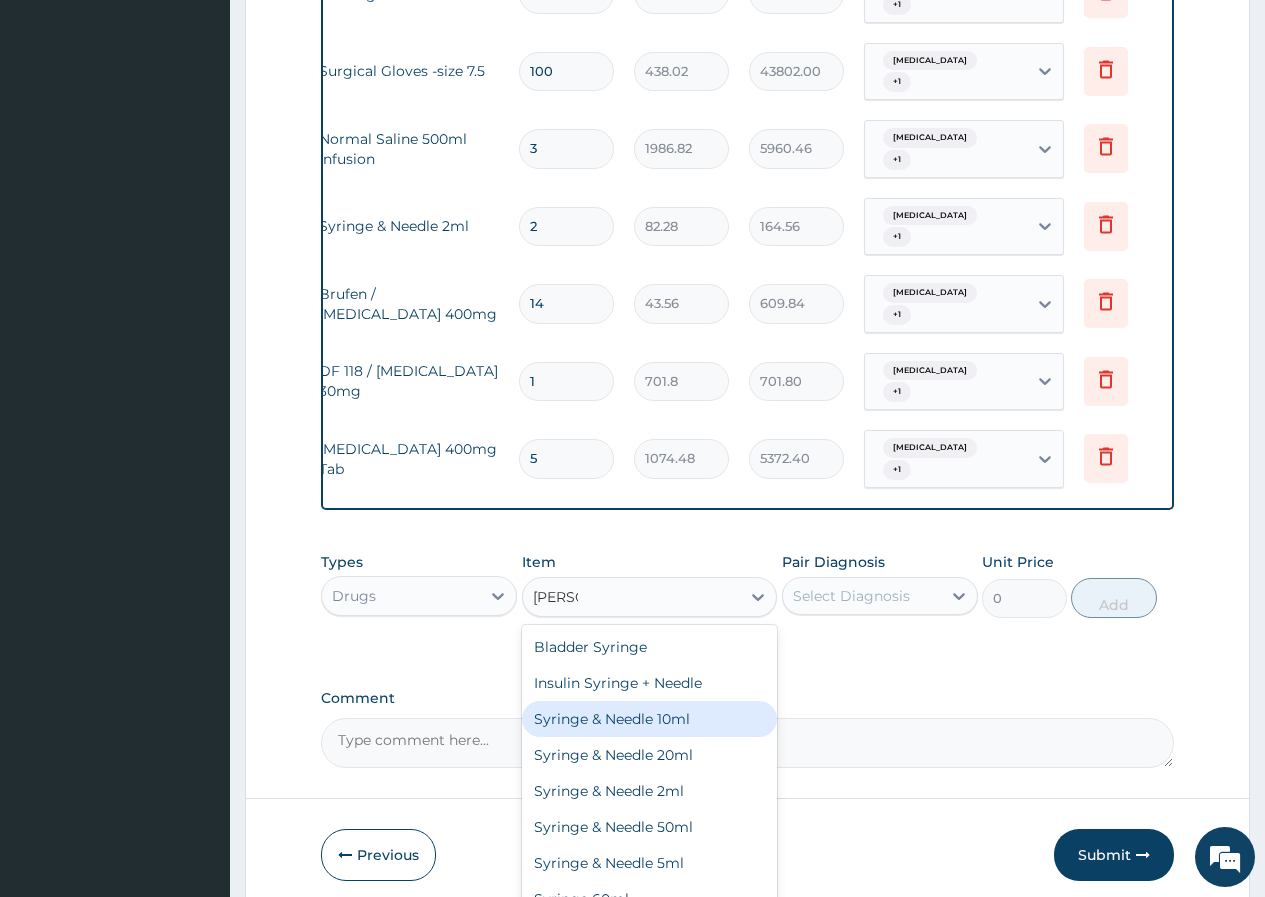 click on "Syringe & Needle 10ml" at bounding box center (650, 719) 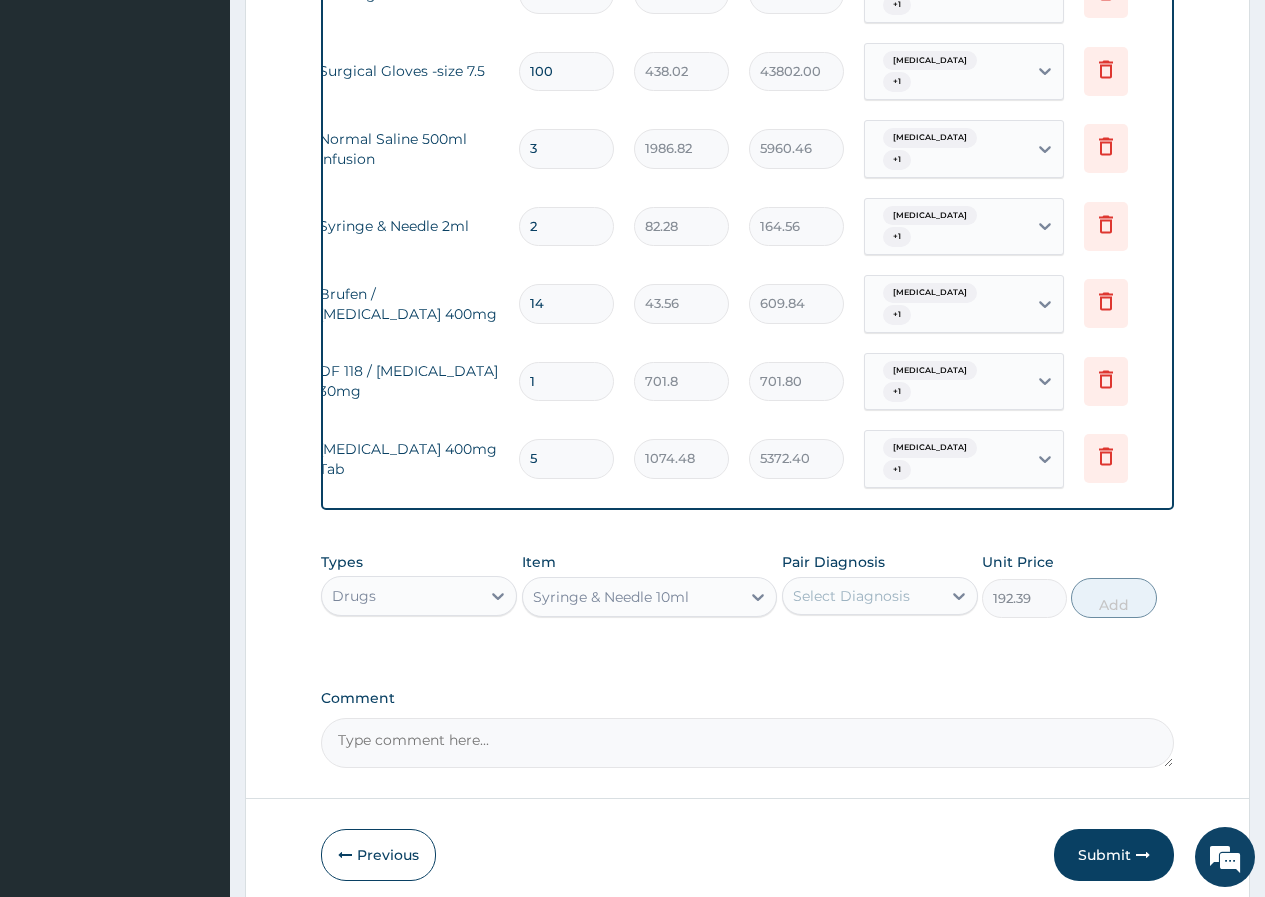 click on "Select Diagnosis" at bounding box center [851, 596] 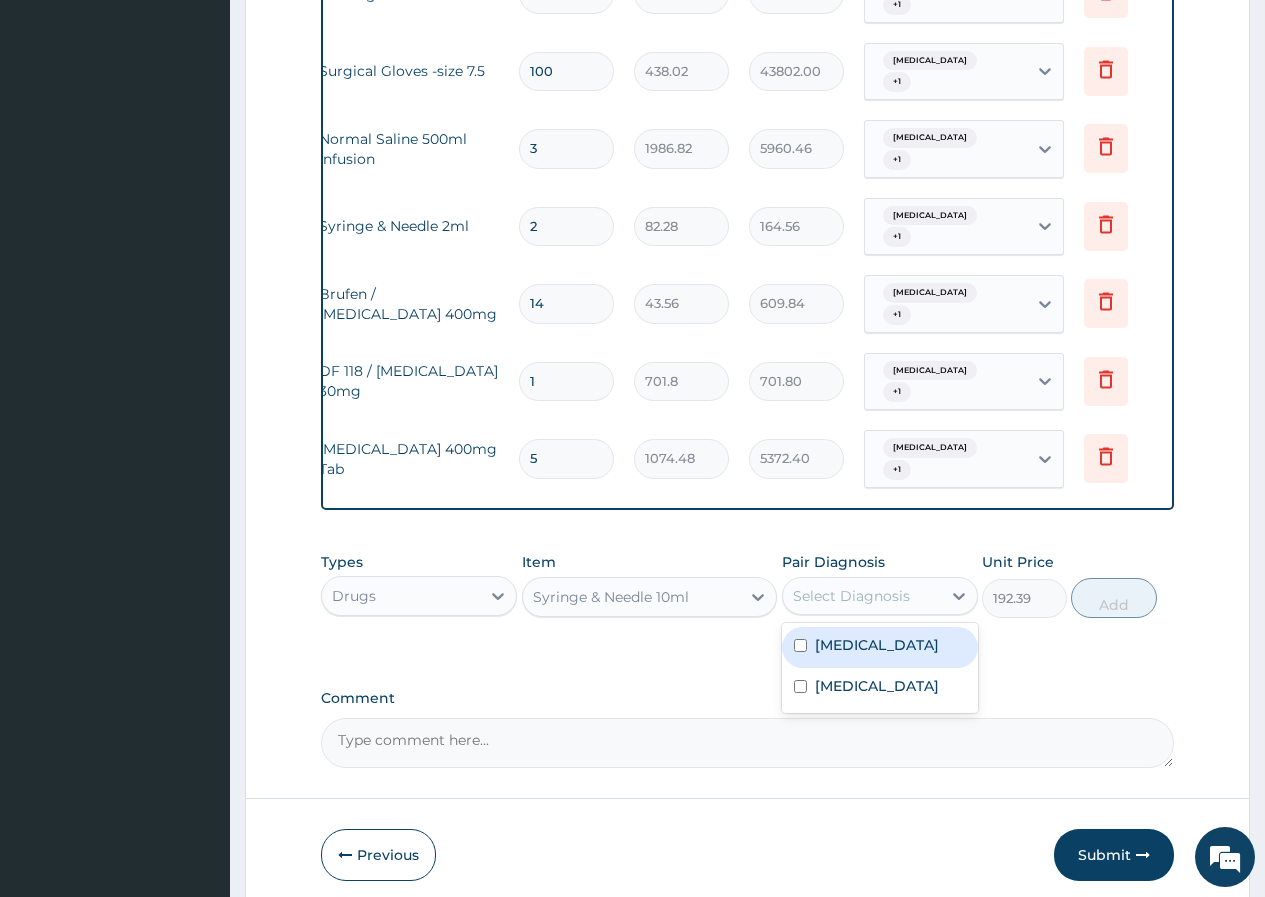 click on "Cellulitis" at bounding box center [877, 645] 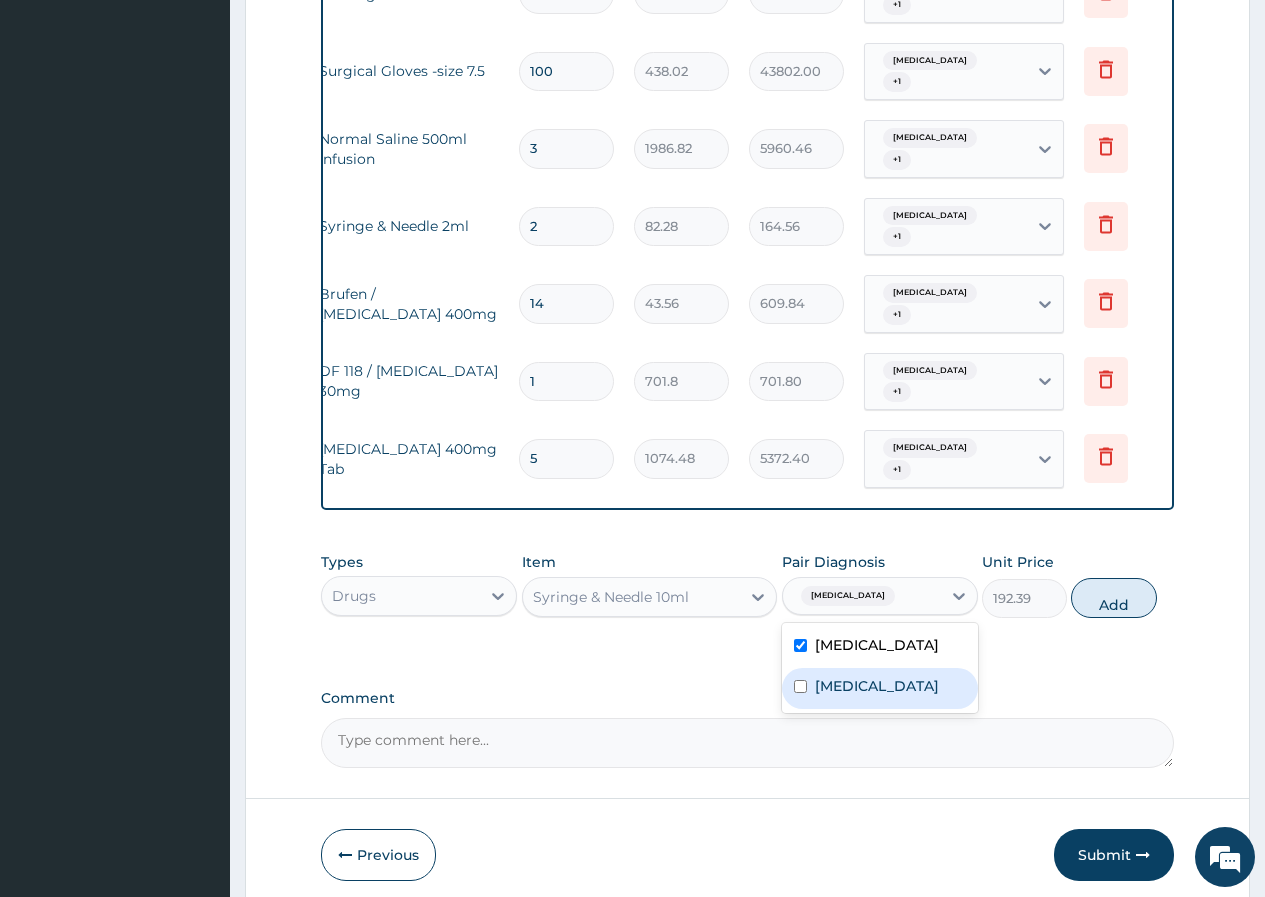 click on "Bacteremia" at bounding box center (880, 688) 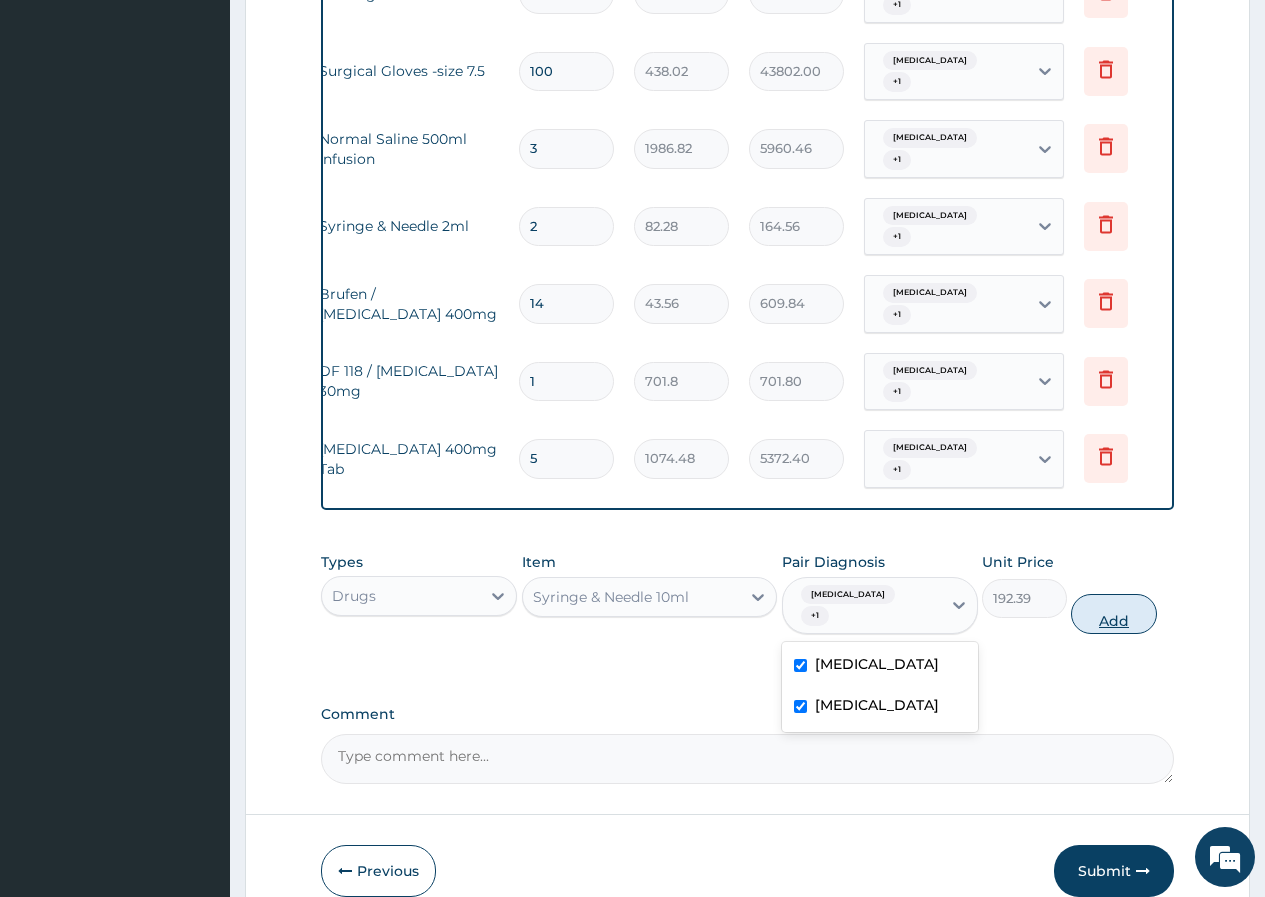 click on "Add" at bounding box center [1113, 614] 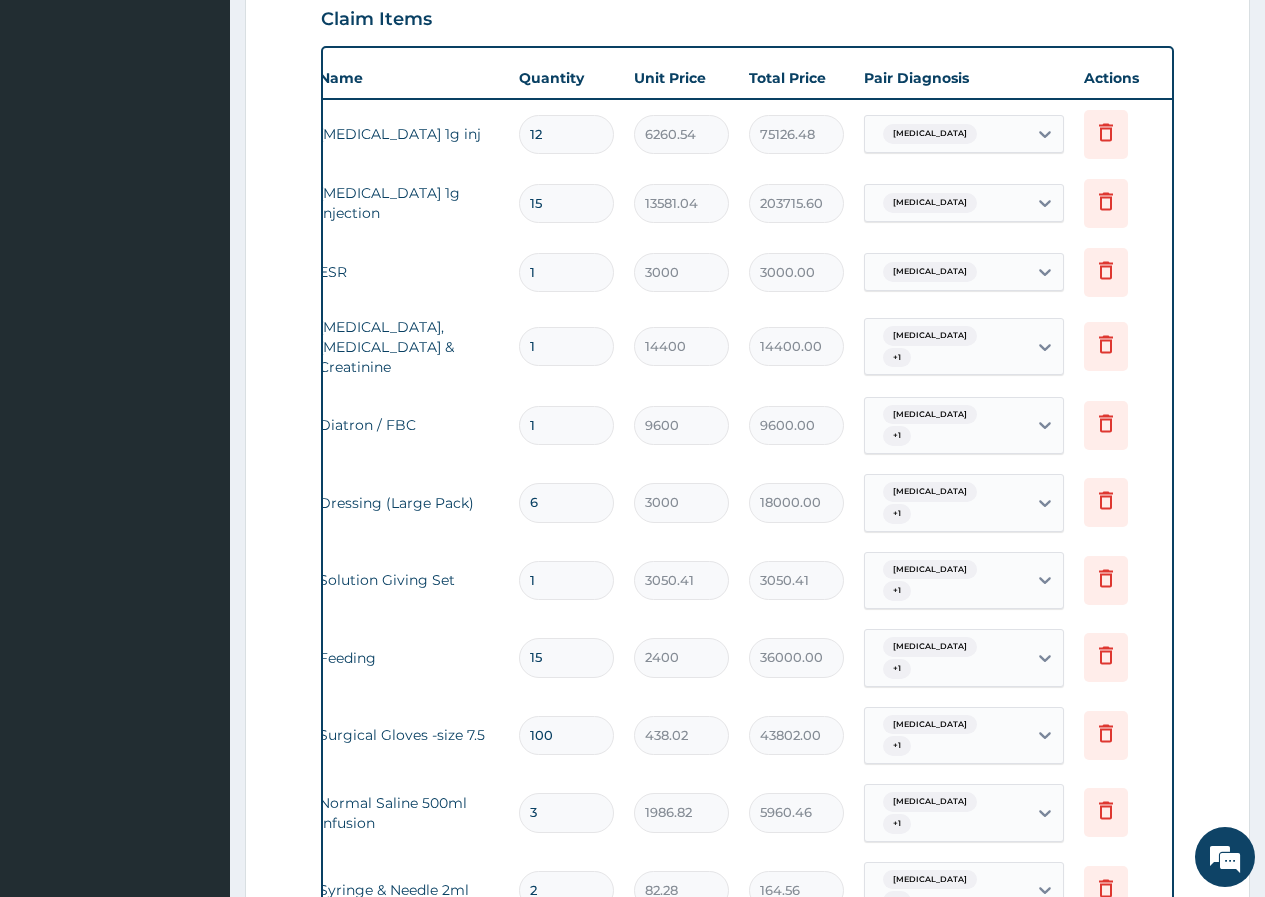 scroll, scrollTop: 662, scrollLeft: 0, axis: vertical 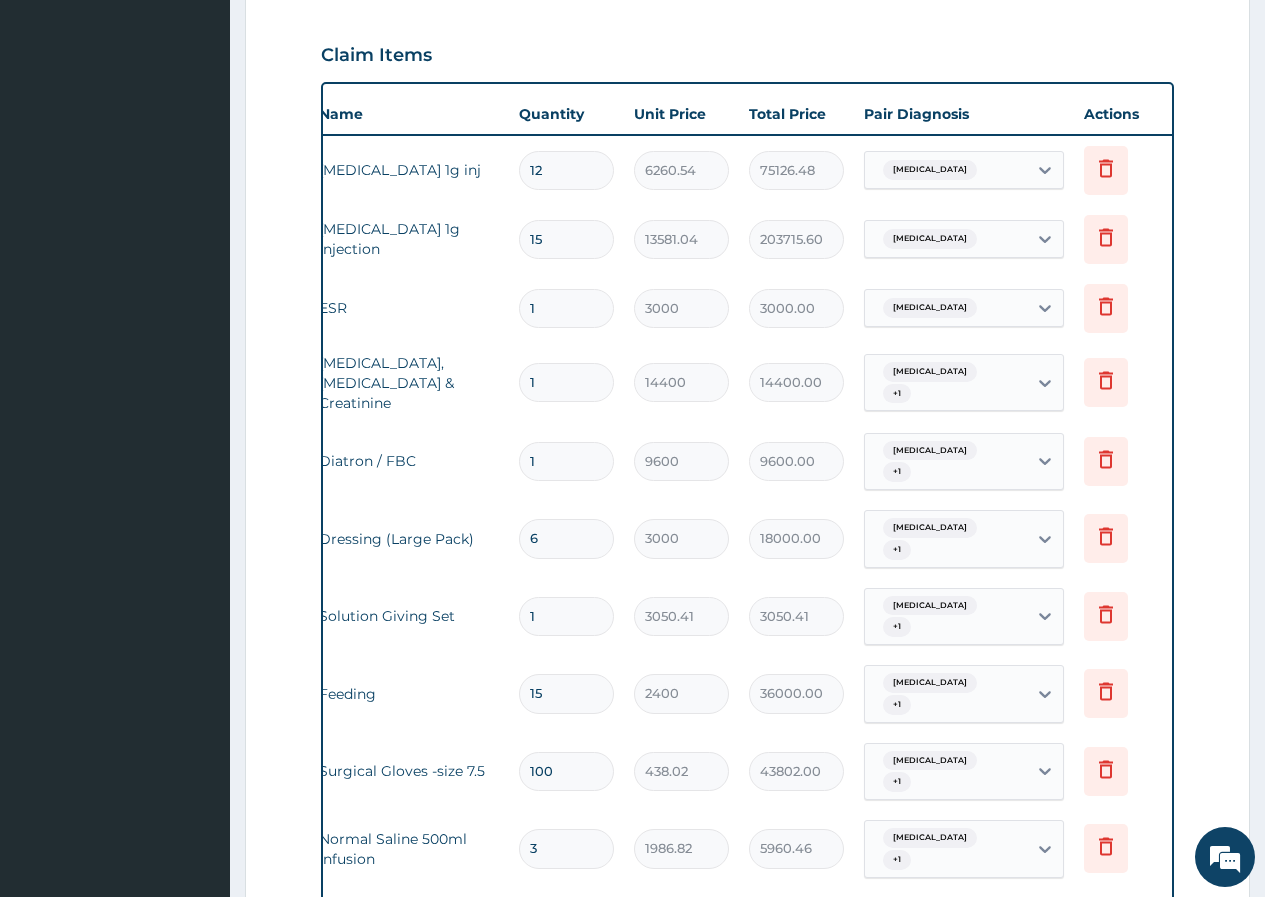 click on "12" at bounding box center [566, 170] 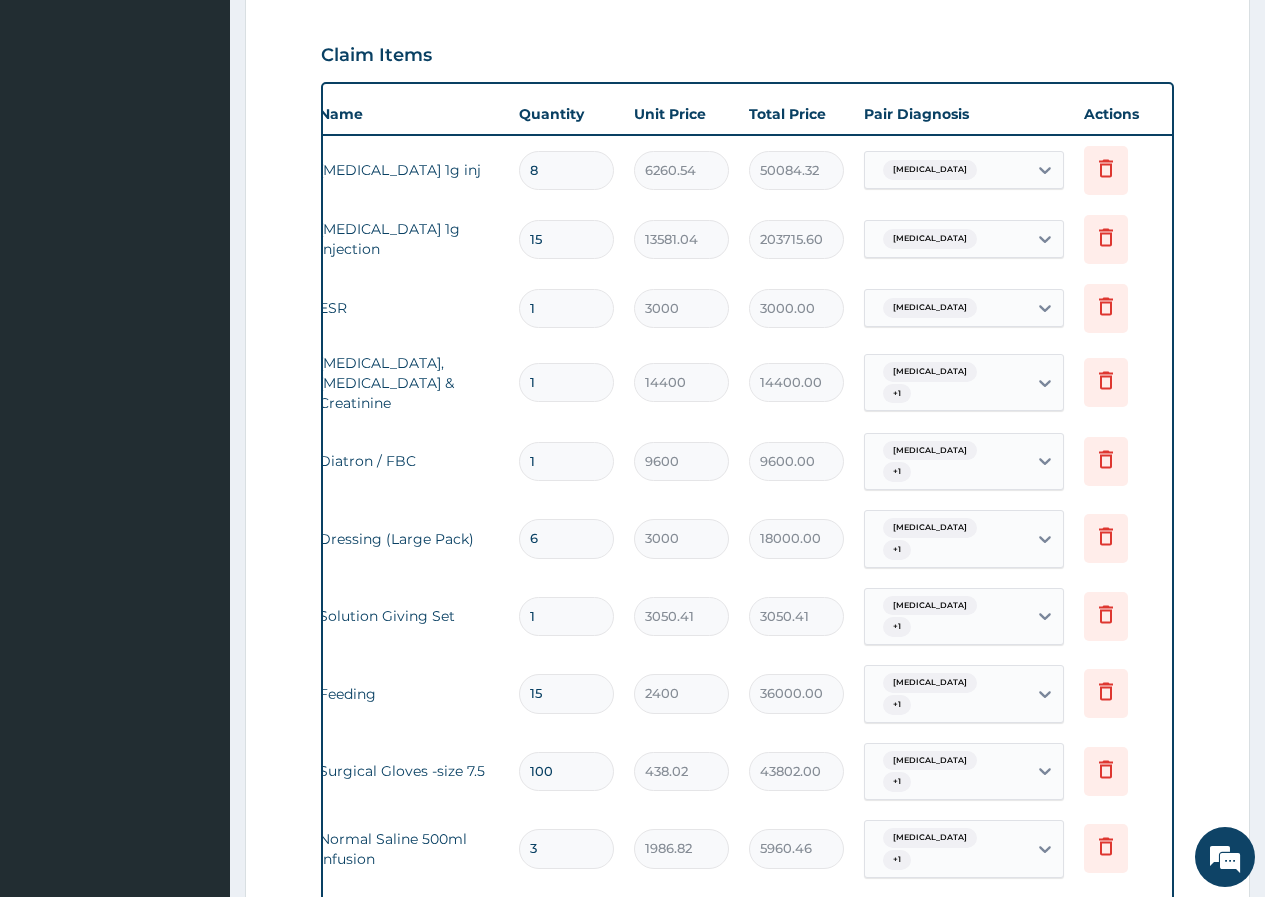 click on "8" at bounding box center (566, 170) 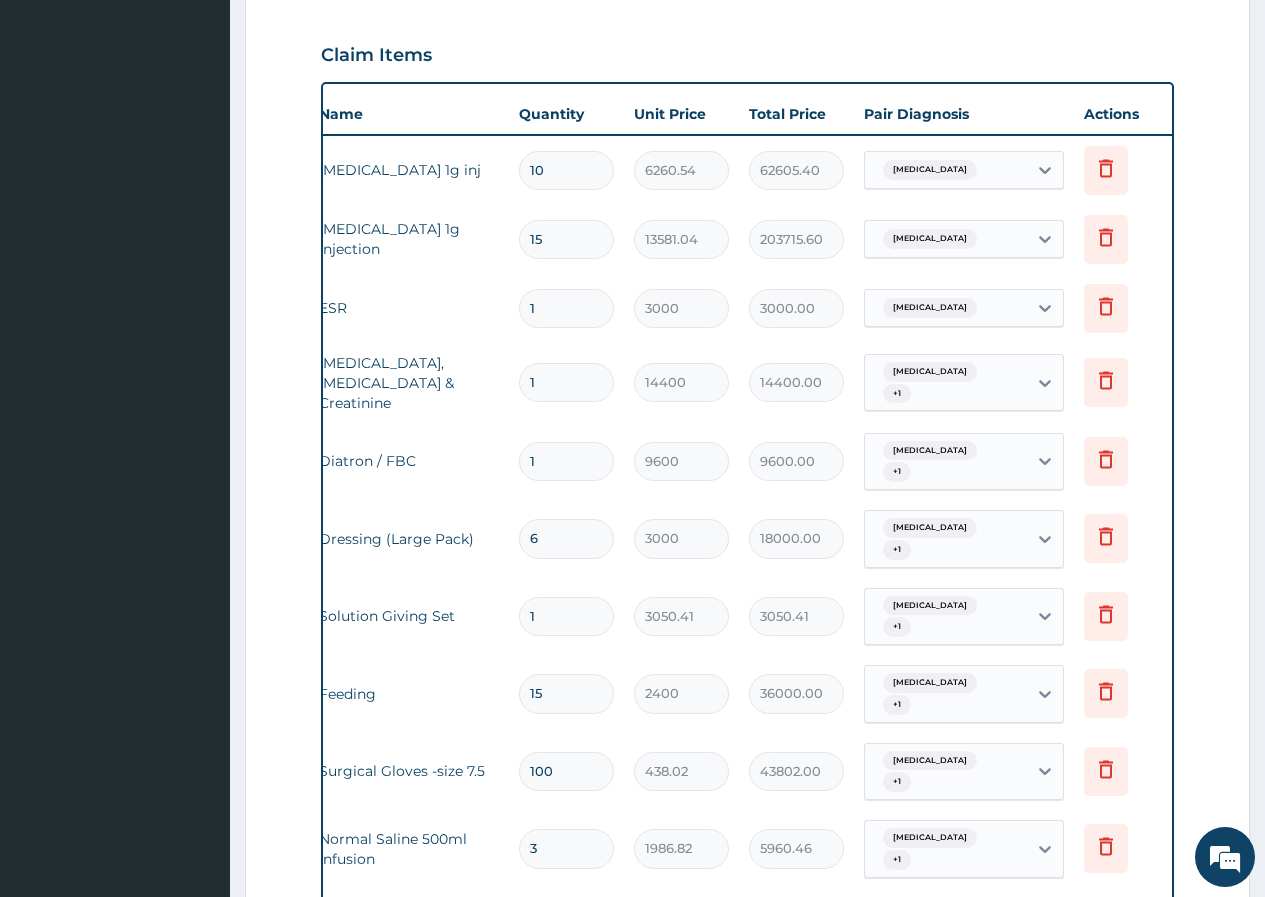 click on "10" at bounding box center (566, 170) 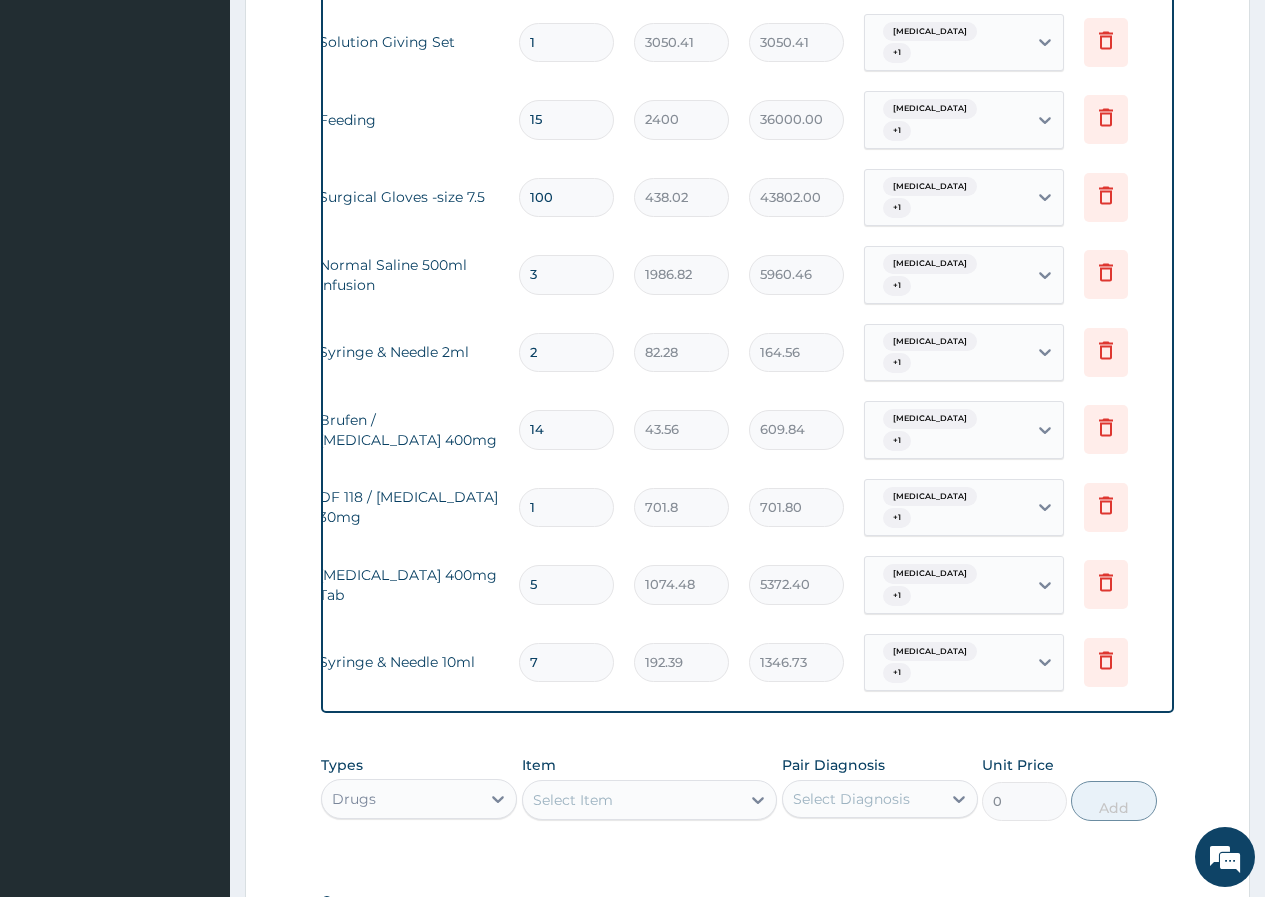 scroll, scrollTop: 1431, scrollLeft: 0, axis: vertical 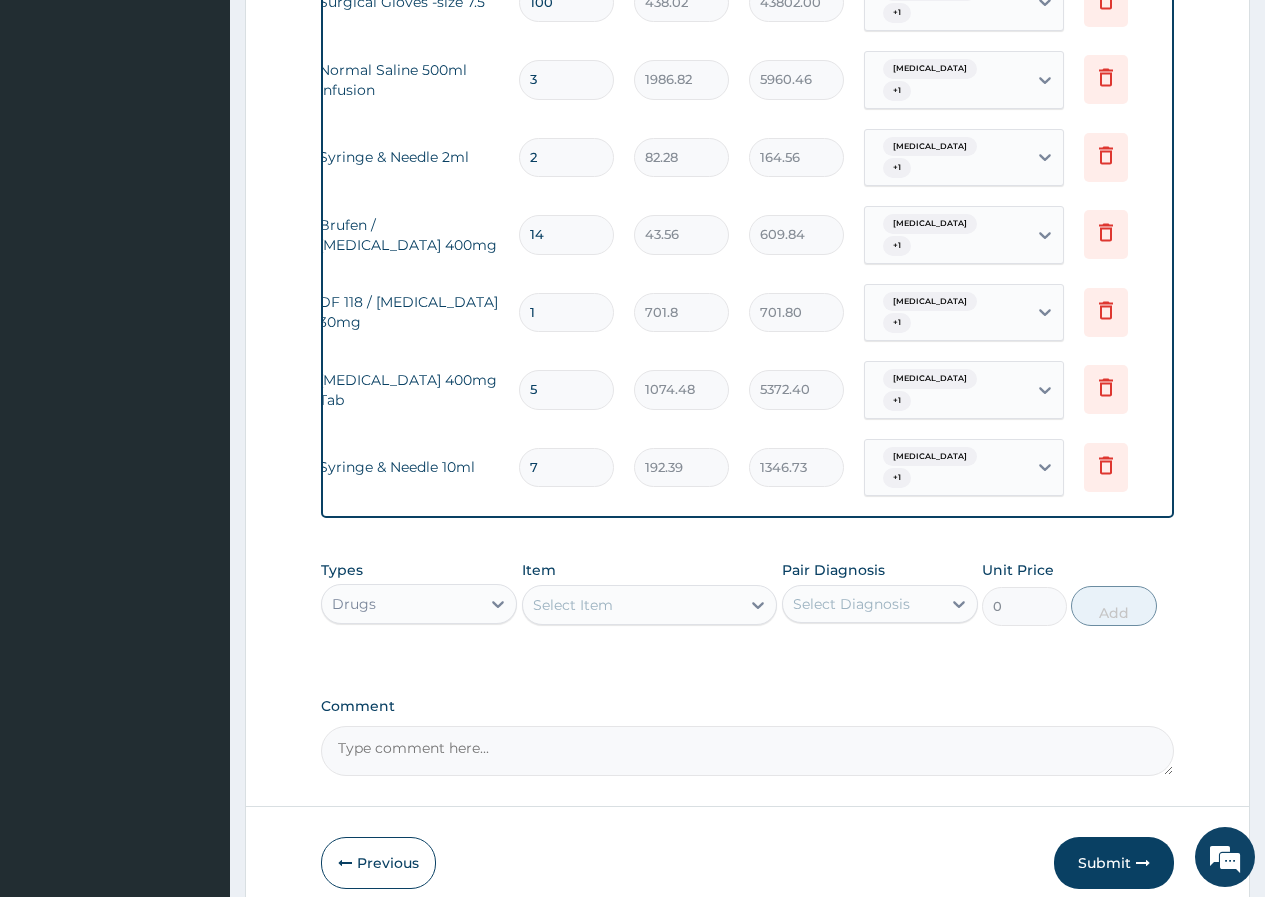 click on "Select Item" at bounding box center [573, 605] 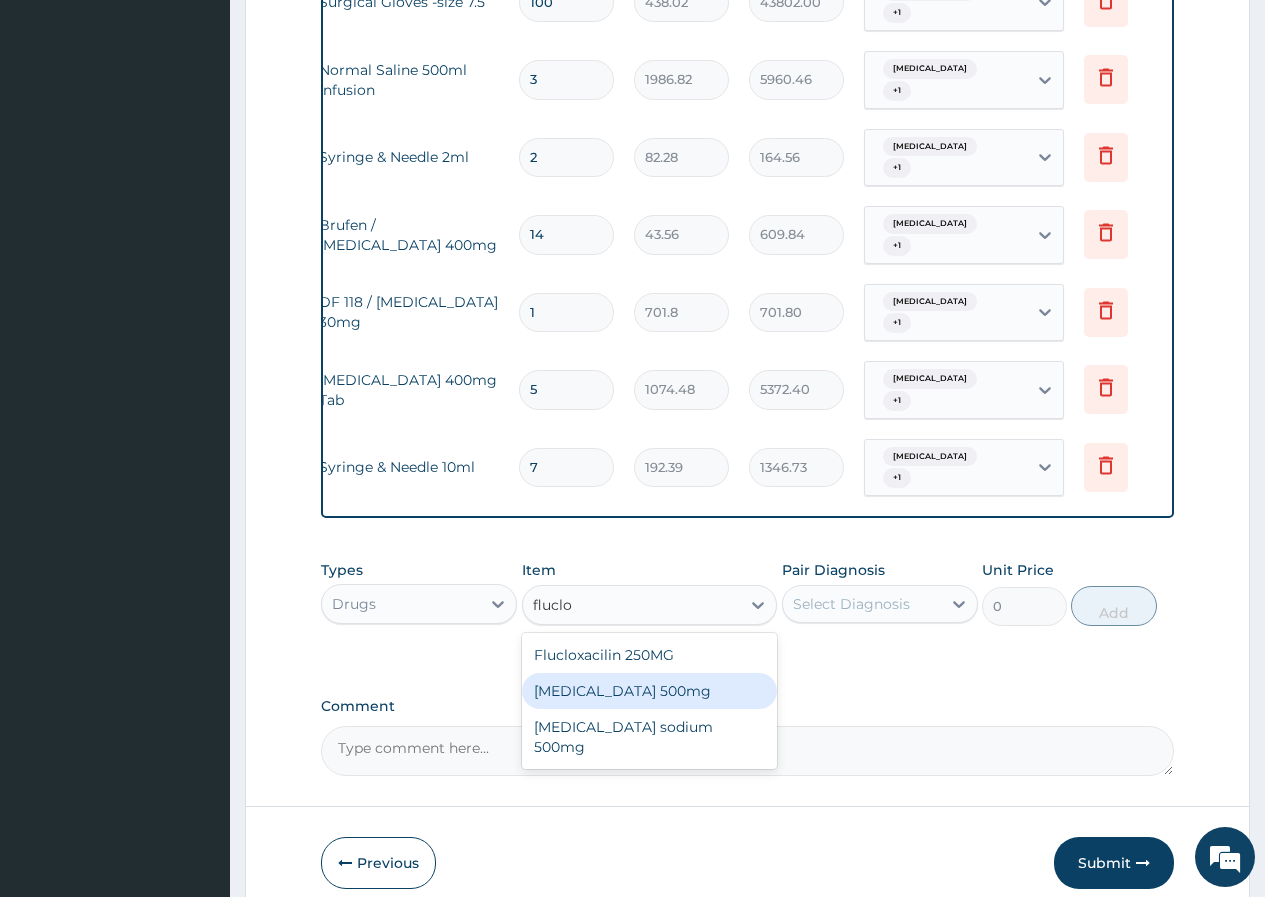 click on "[MEDICAL_DATA] 500mg" at bounding box center [650, 691] 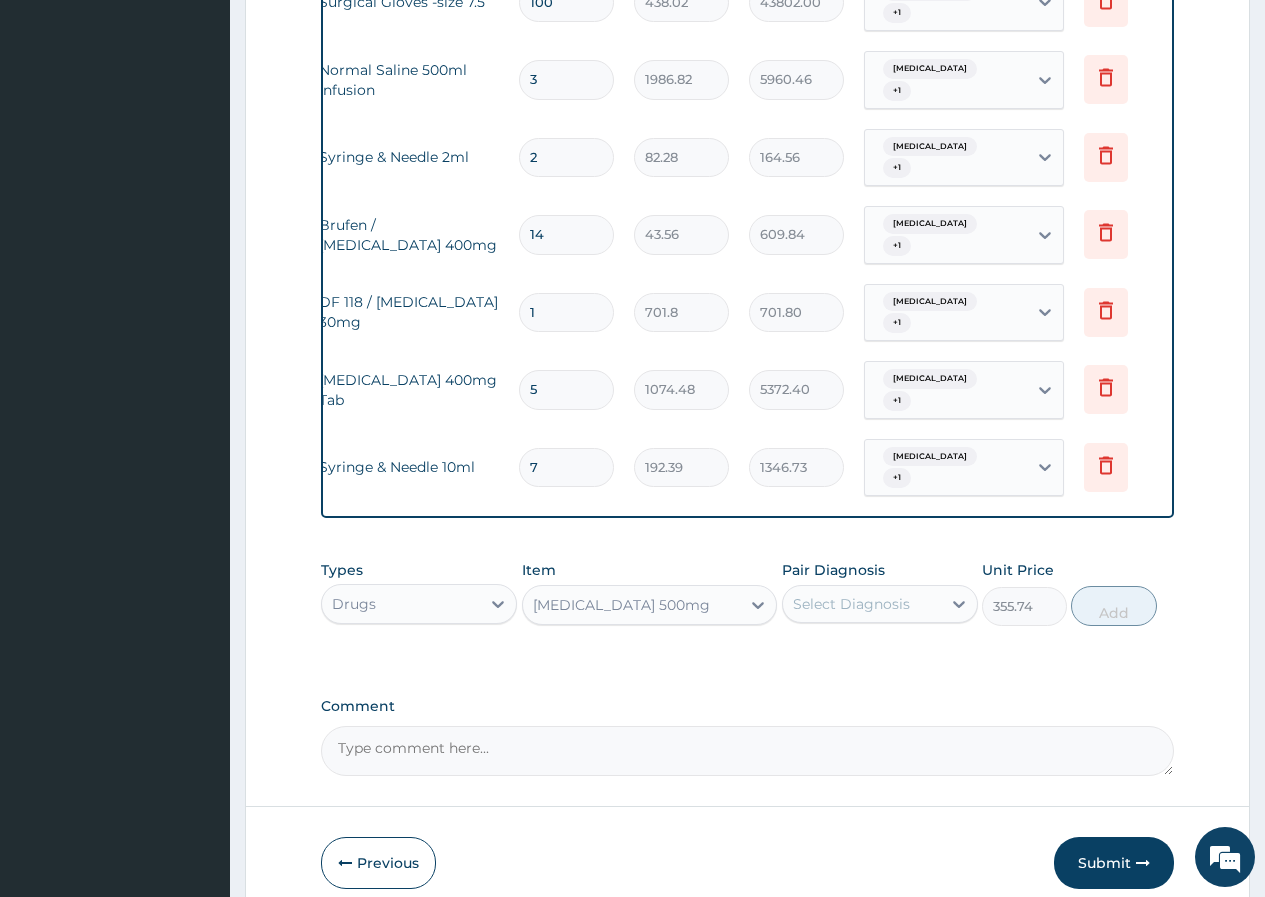 click on "Select Diagnosis" at bounding box center [851, 604] 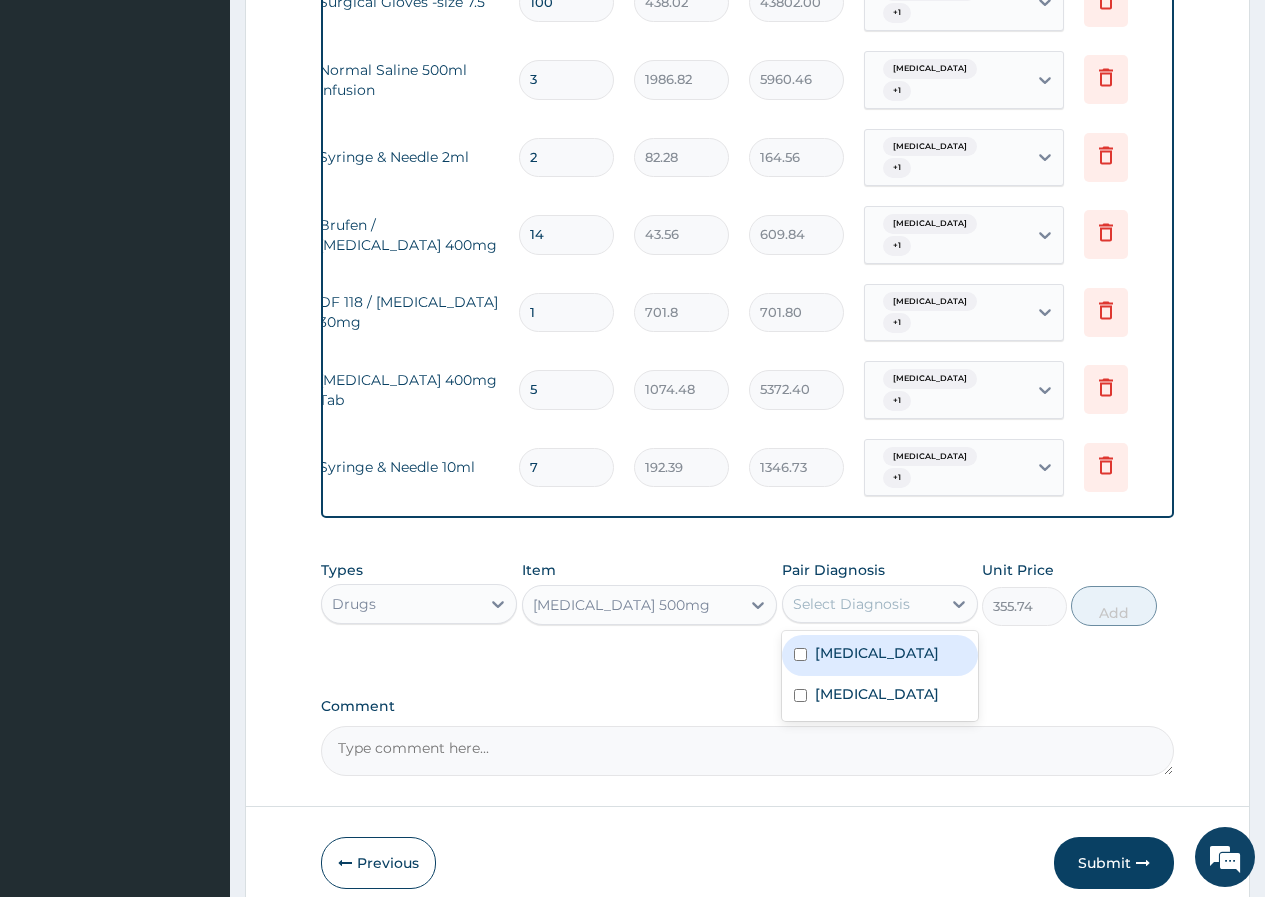 click on "Cellulitis" at bounding box center (877, 653) 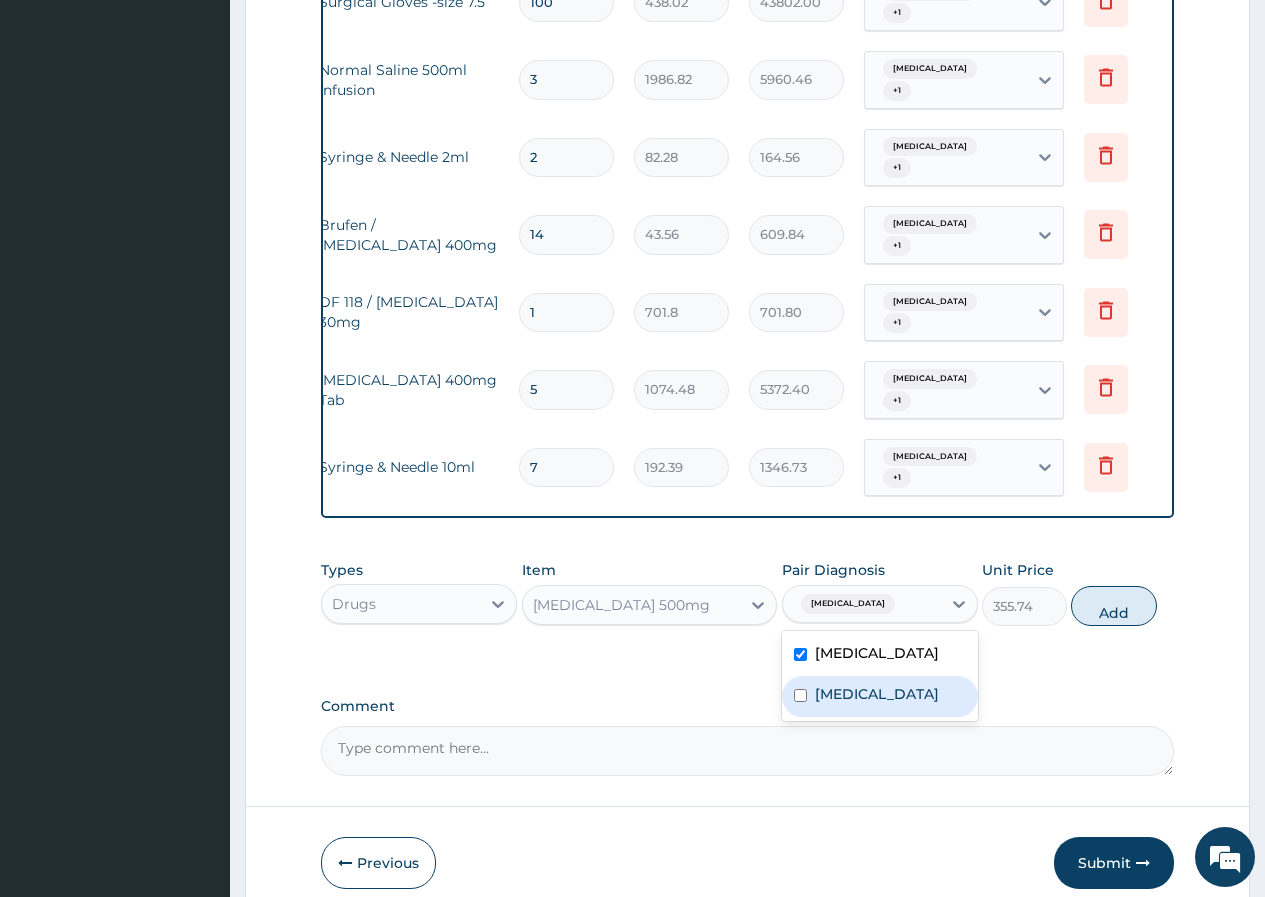 click on "Bacteremia" at bounding box center [877, 694] 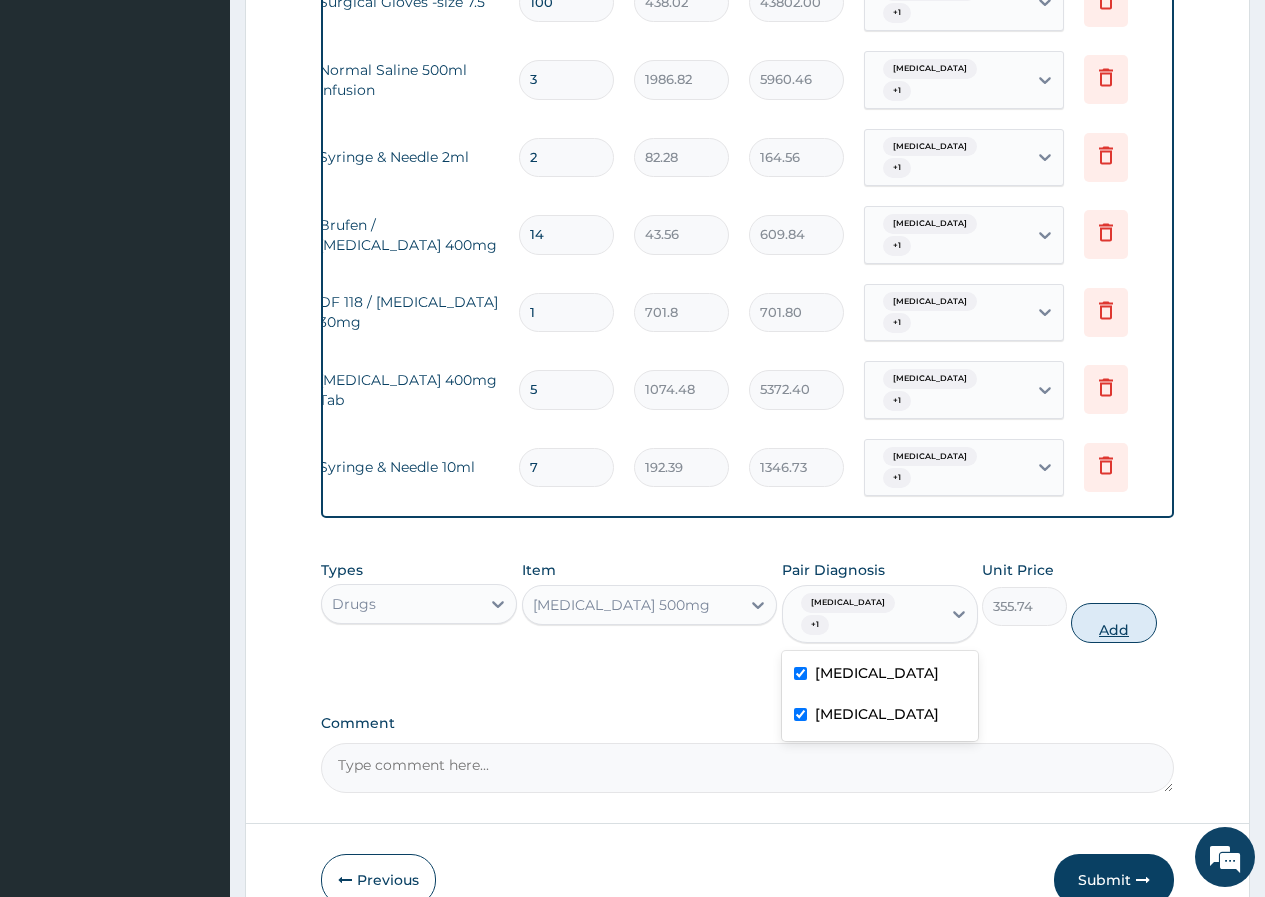 click on "Add" at bounding box center (1113, 623) 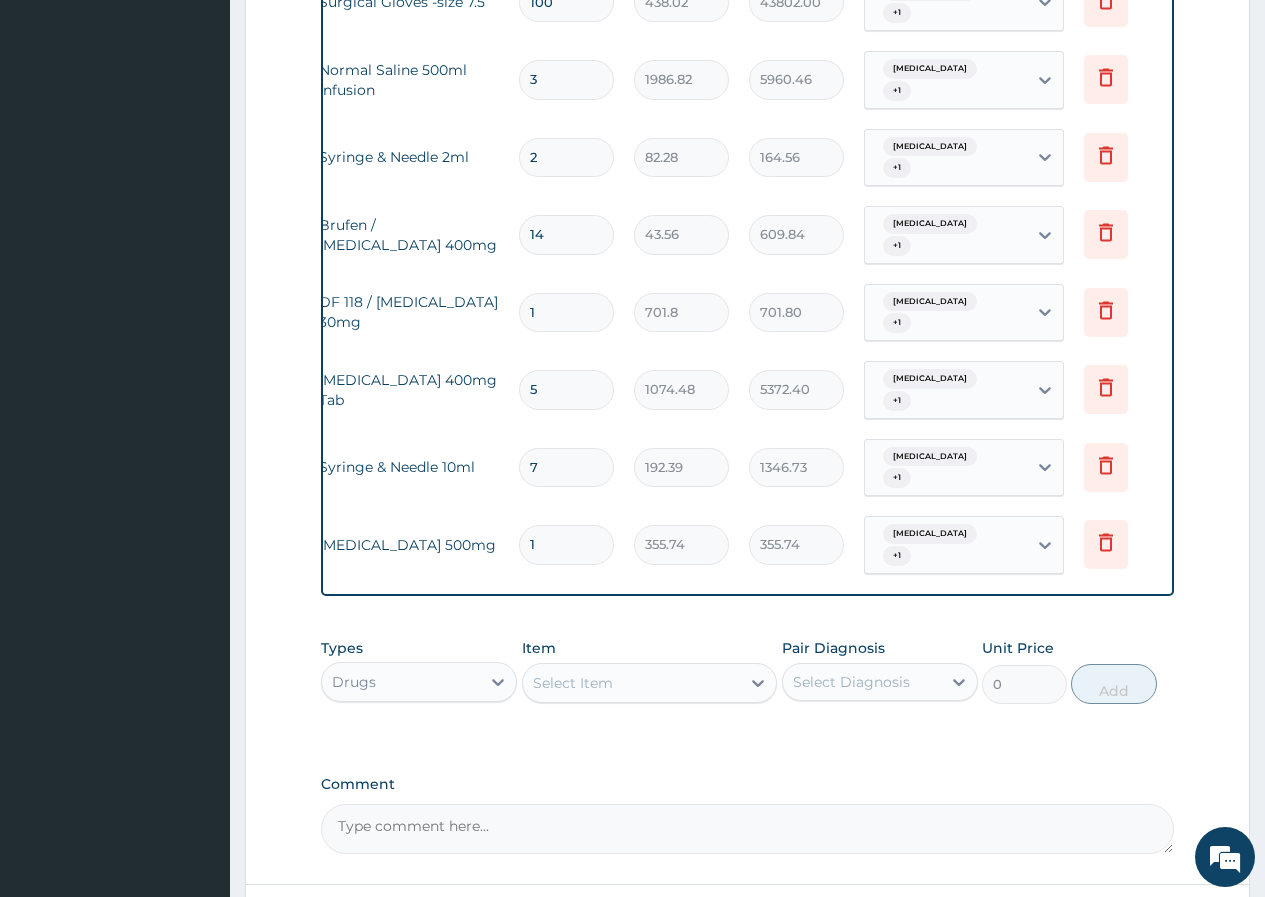 drag, startPoint x: 579, startPoint y: 443, endPoint x: 499, endPoint y: 439, distance: 80.09994 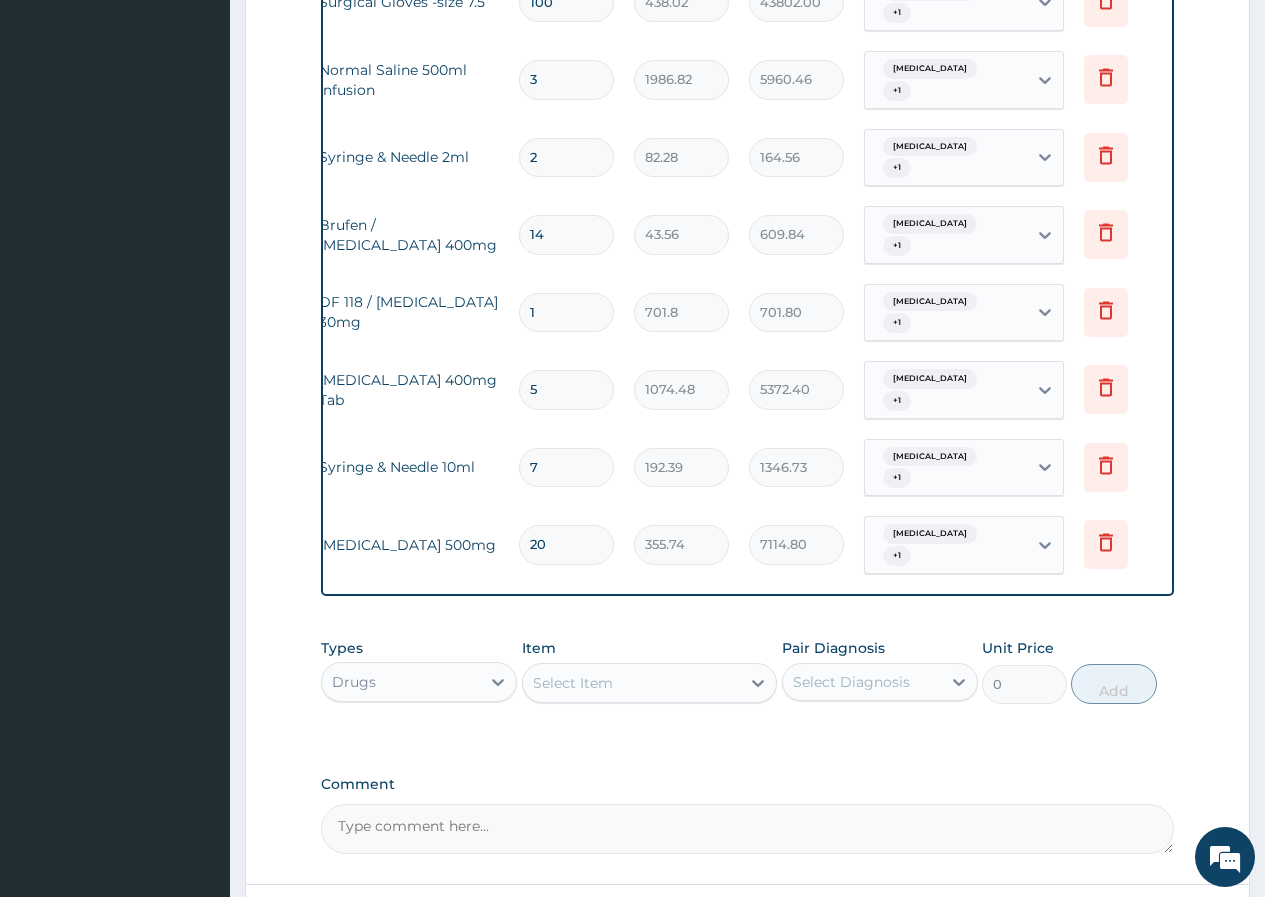 click on "Types Drugs Item Select Item Pair Diagnosis Select Diagnosis Unit Price 0 Add" at bounding box center (747, 671) 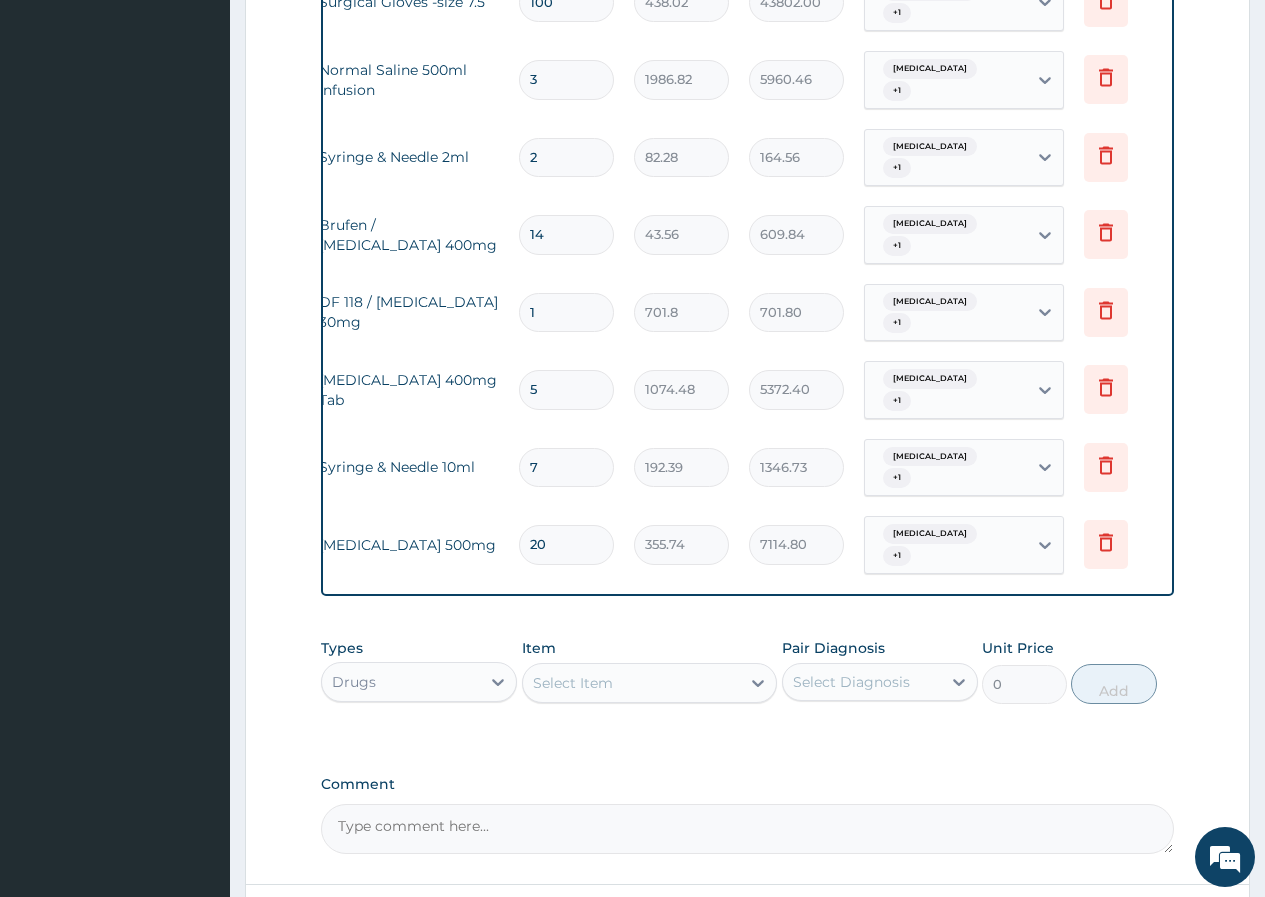 scroll, scrollTop: 1500, scrollLeft: 0, axis: vertical 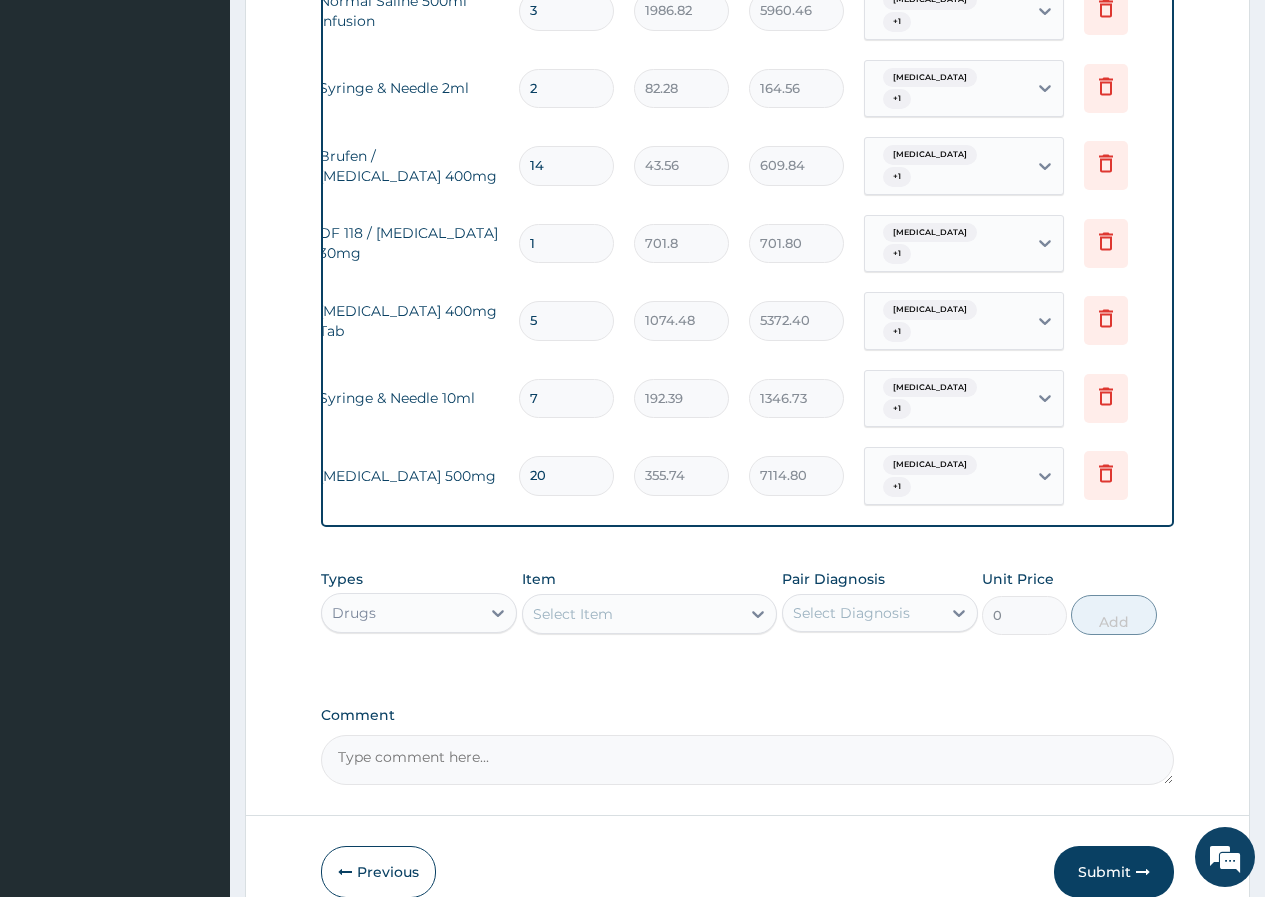 click on "Select Item" at bounding box center (632, 614) 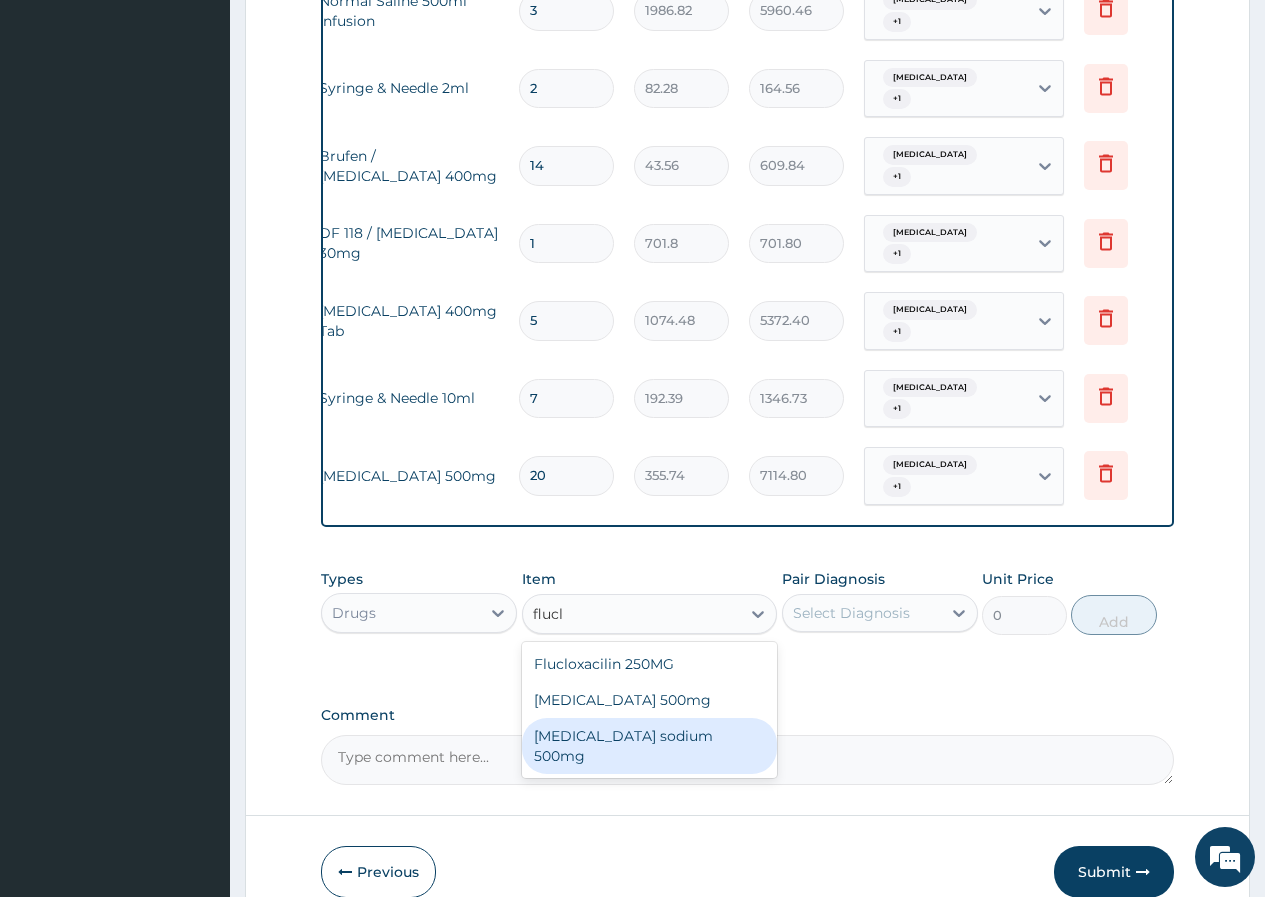click on "[MEDICAL_DATA] sodium 500mg" at bounding box center (650, 746) 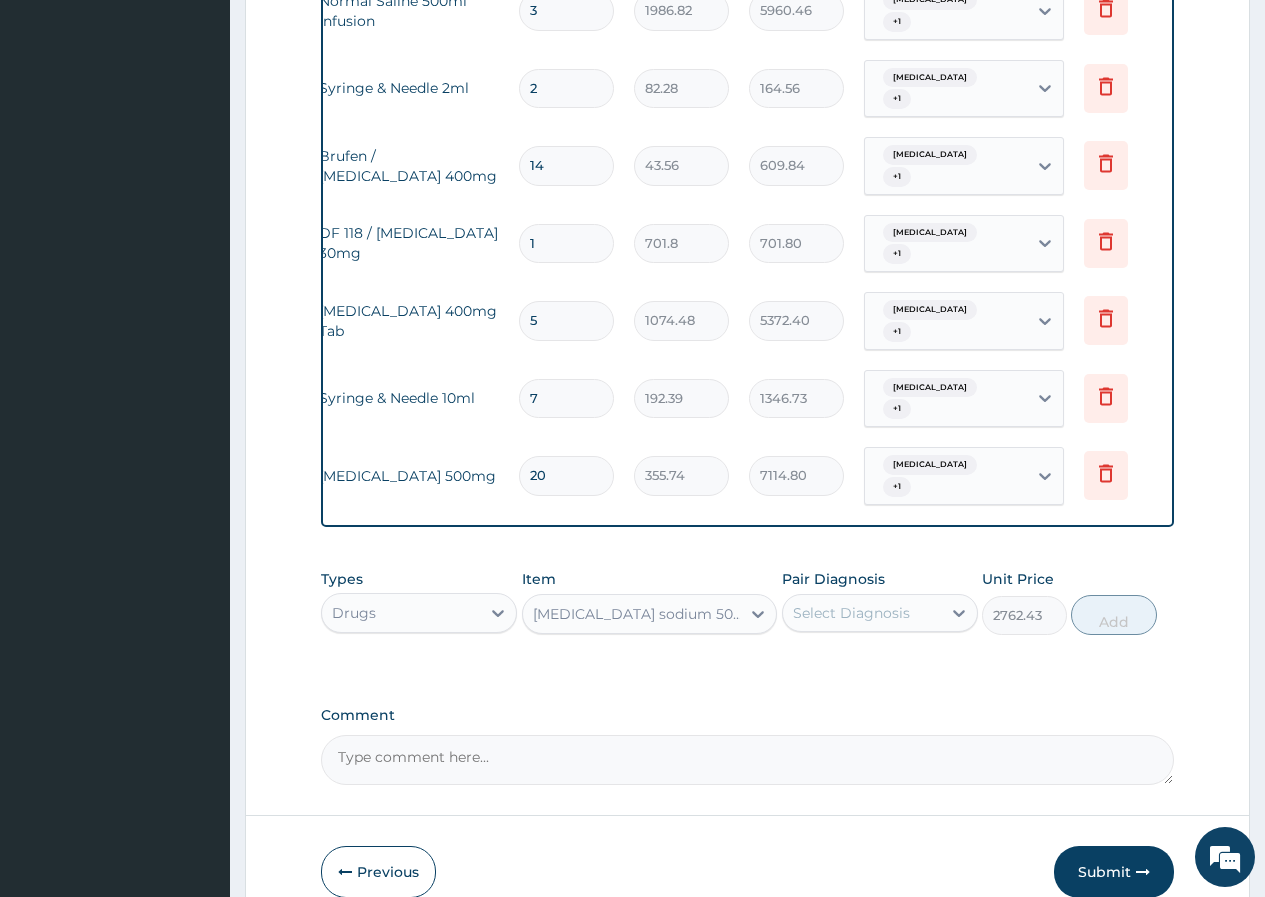 click on "Select Diagnosis" at bounding box center (851, 613) 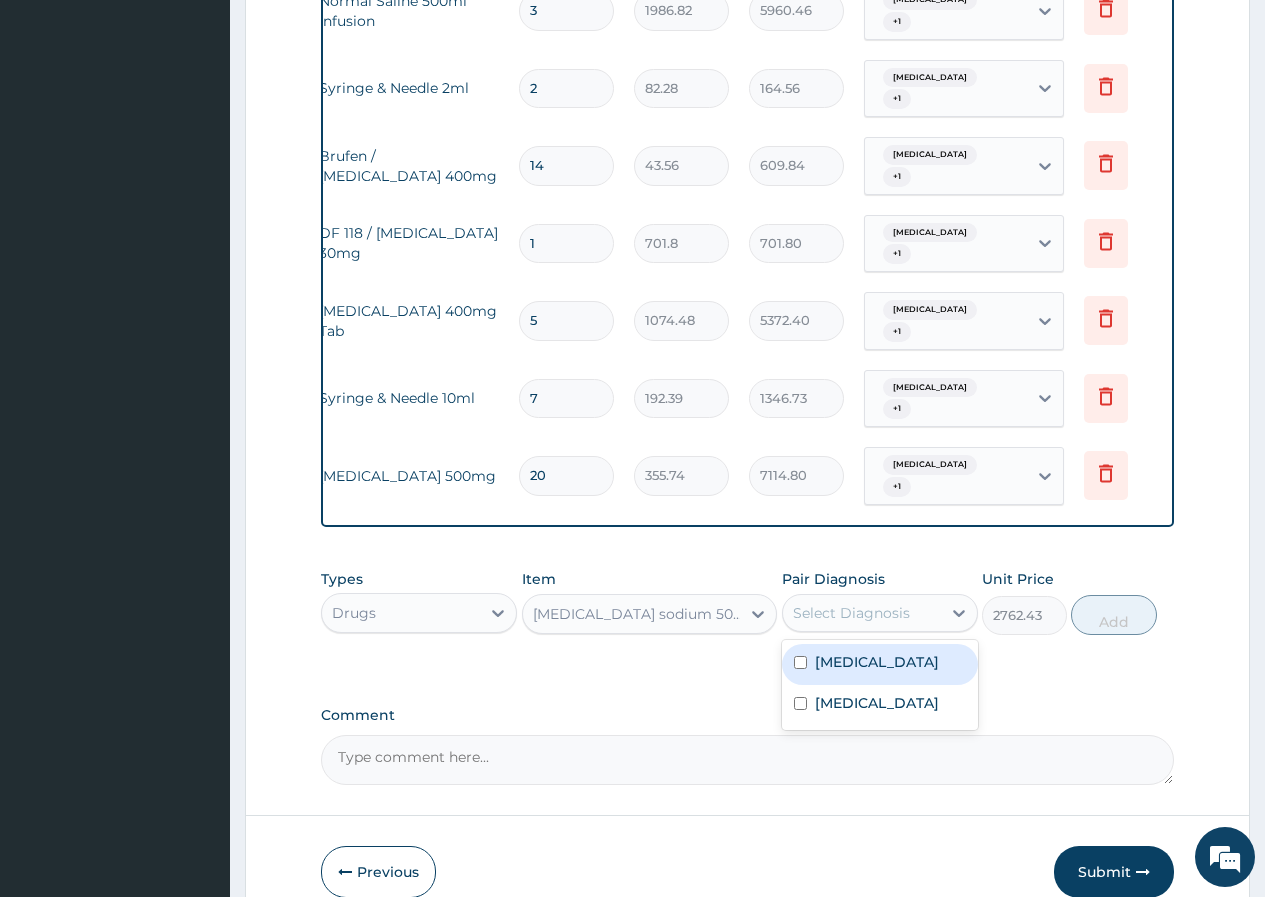 click on "Cellulitis" at bounding box center [877, 662] 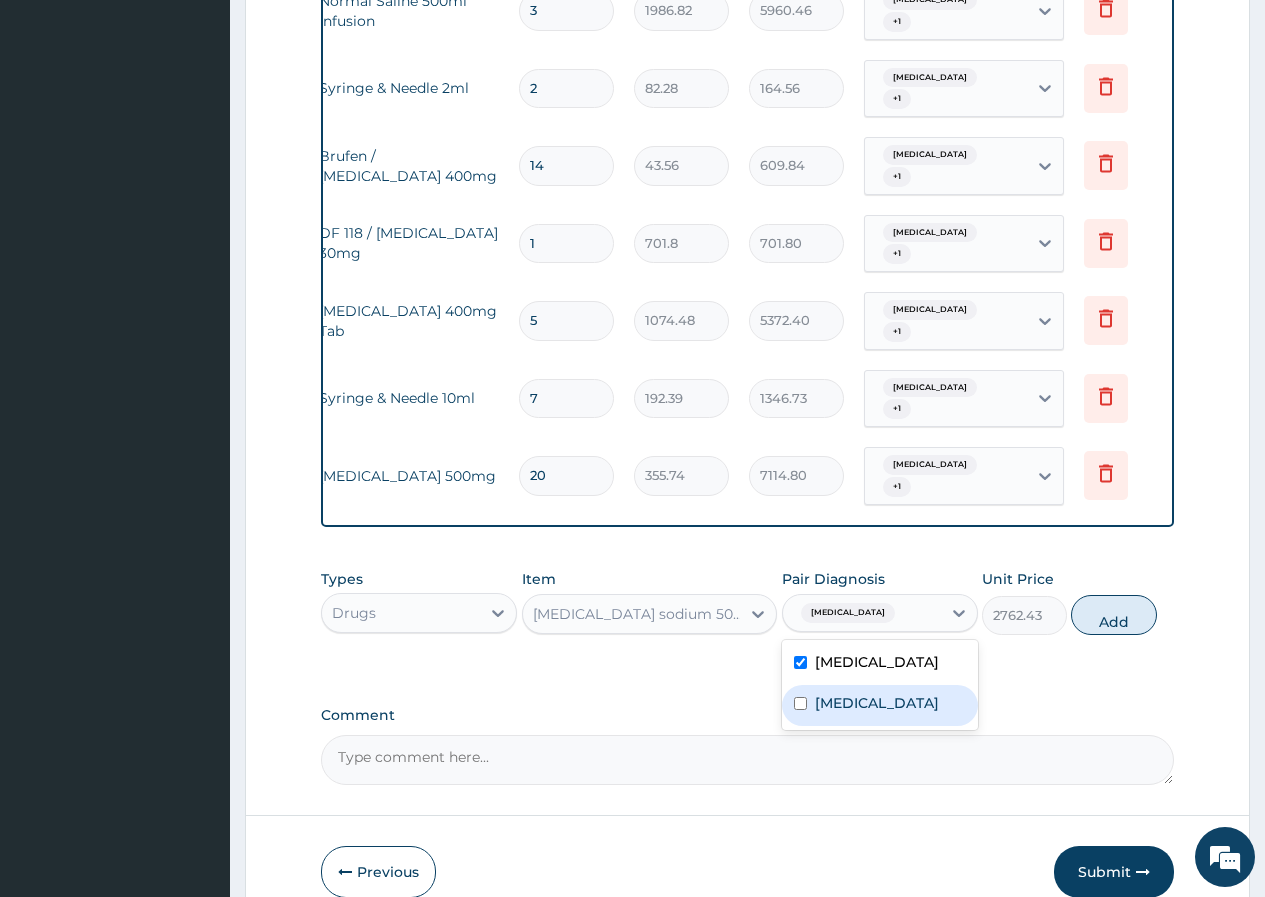 click on "Bacteremia" at bounding box center (877, 703) 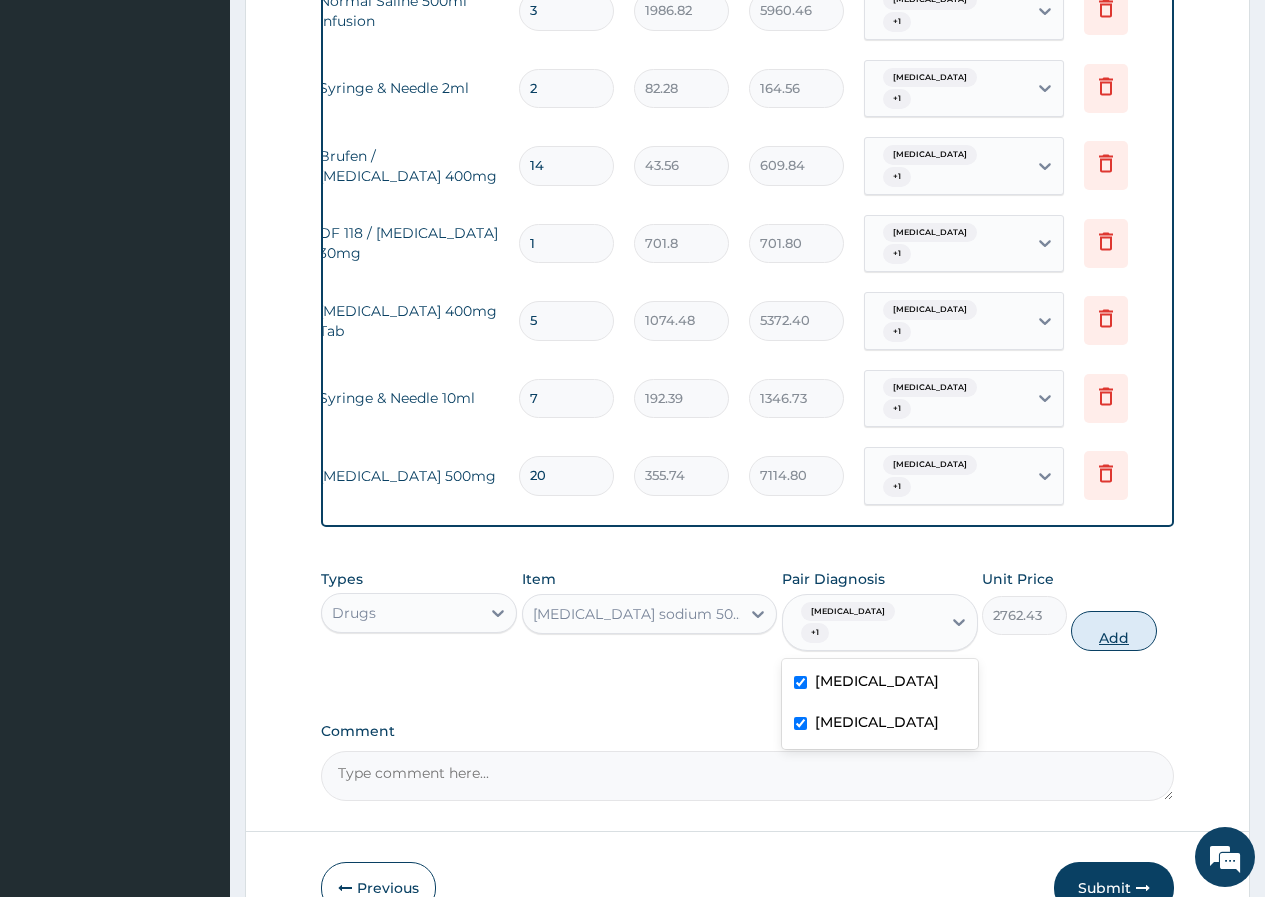 click on "Add" at bounding box center [1113, 631] 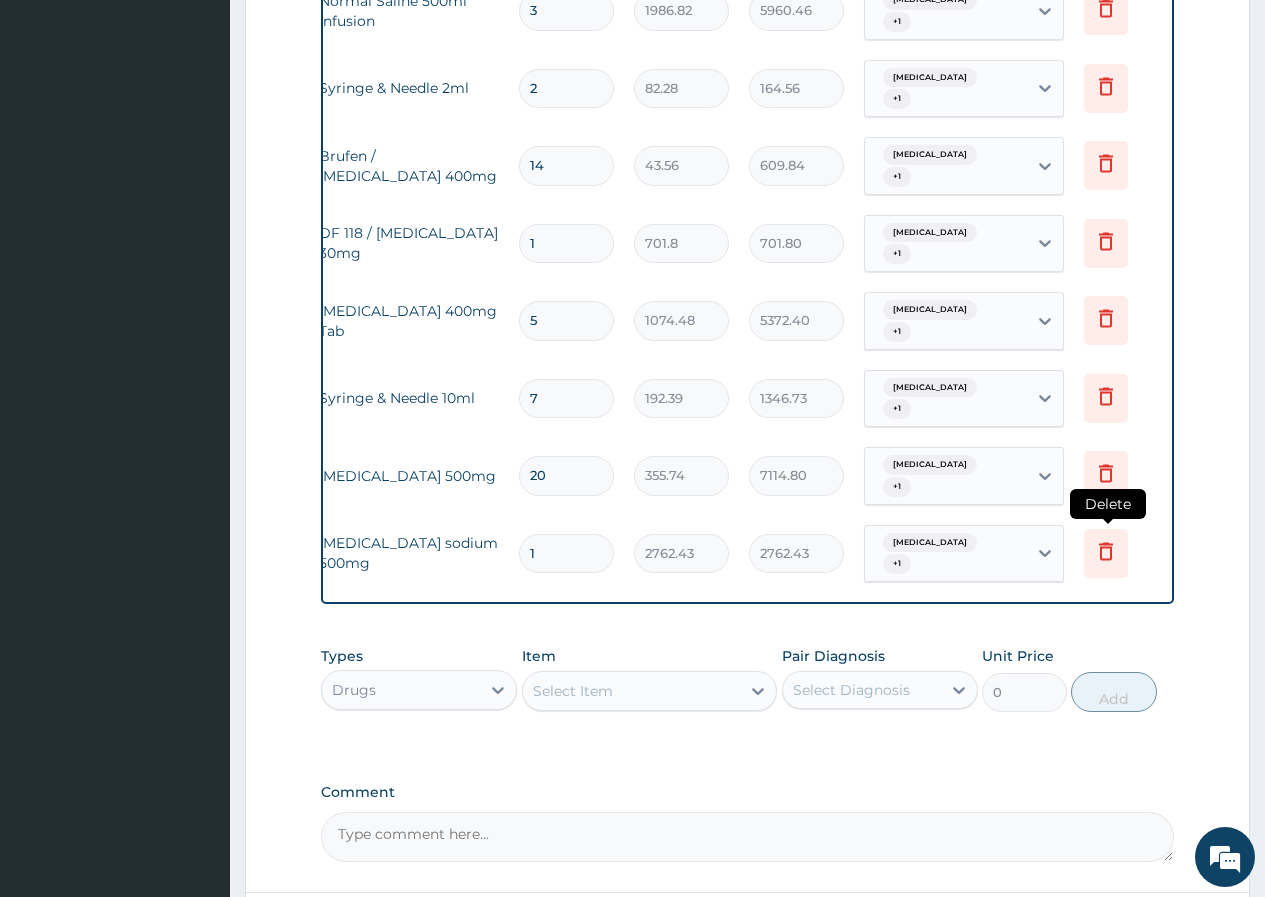 click at bounding box center (1106, 553) 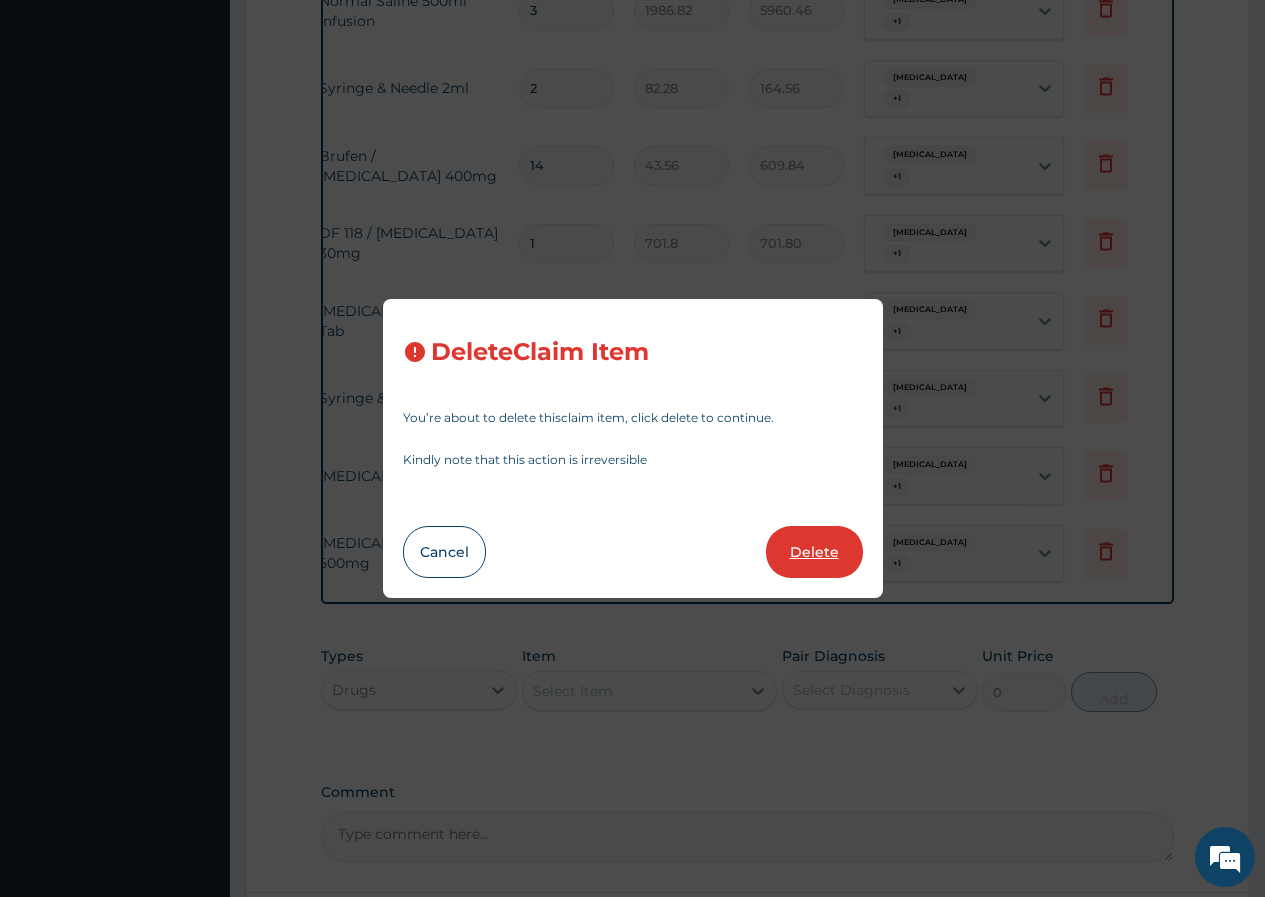 click on "Delete" at bounding box center [814, 552] 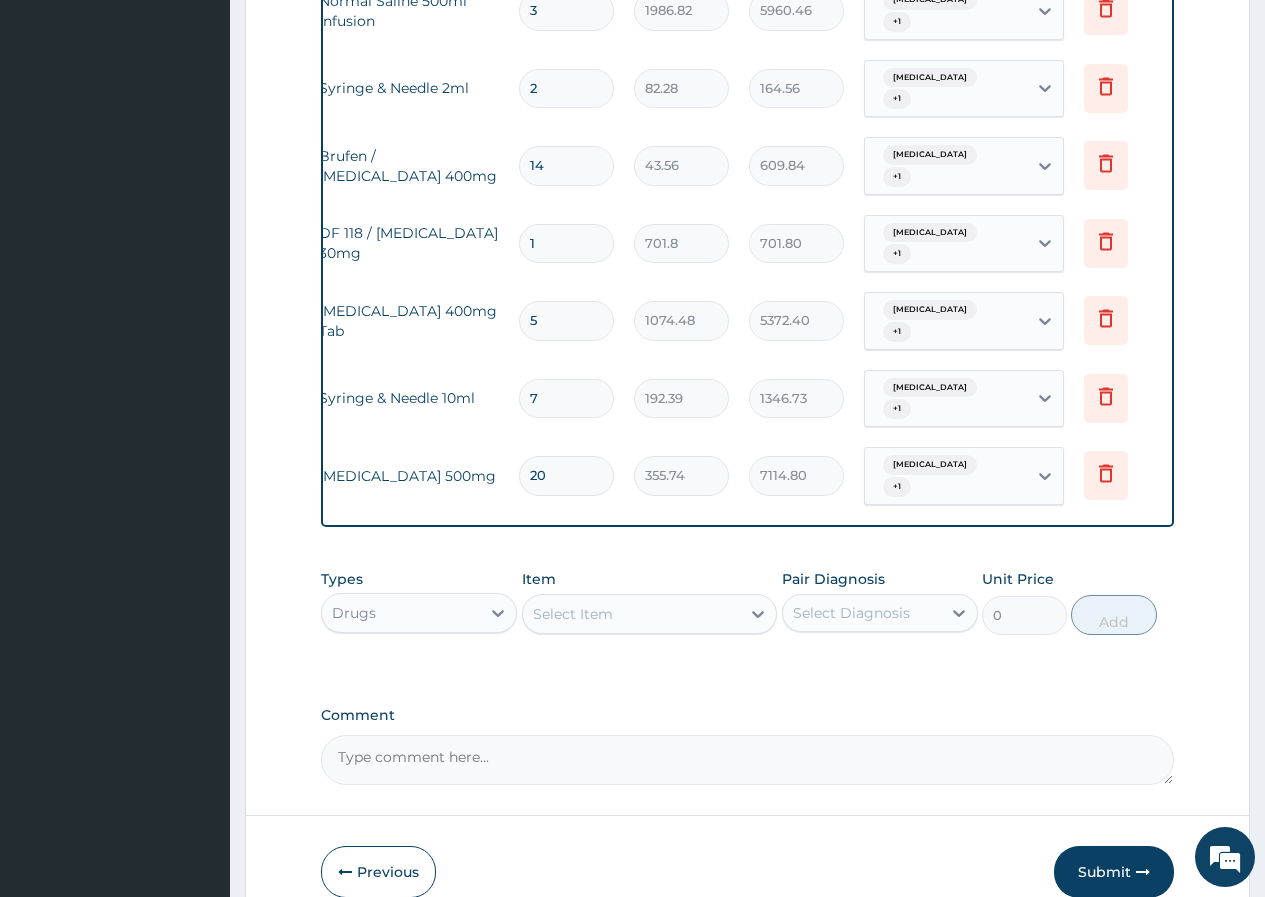 click on "Select Item" at bounding box center [632, 614] 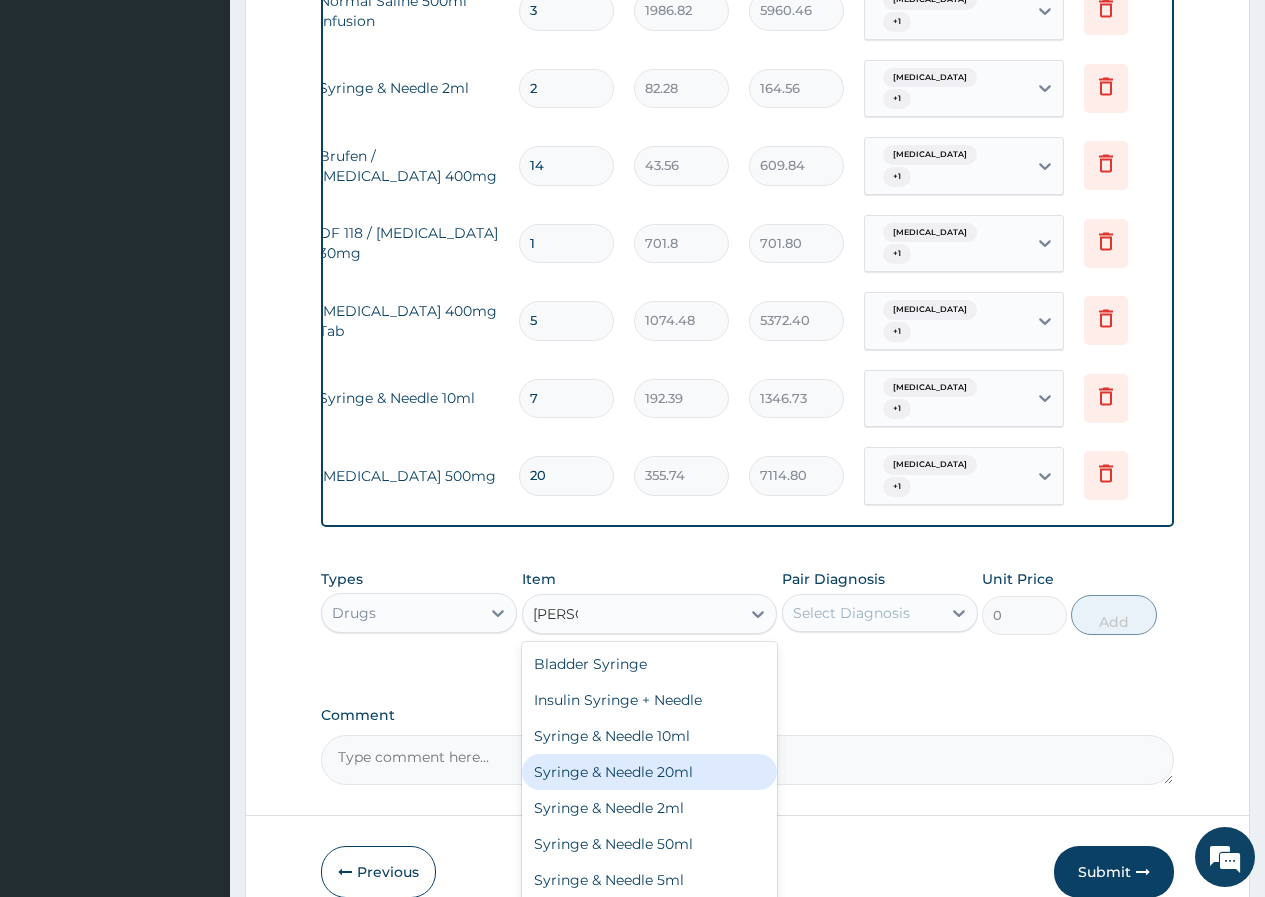 click on "Syringe & Needle 20ml" at bounding box center [650, 772] 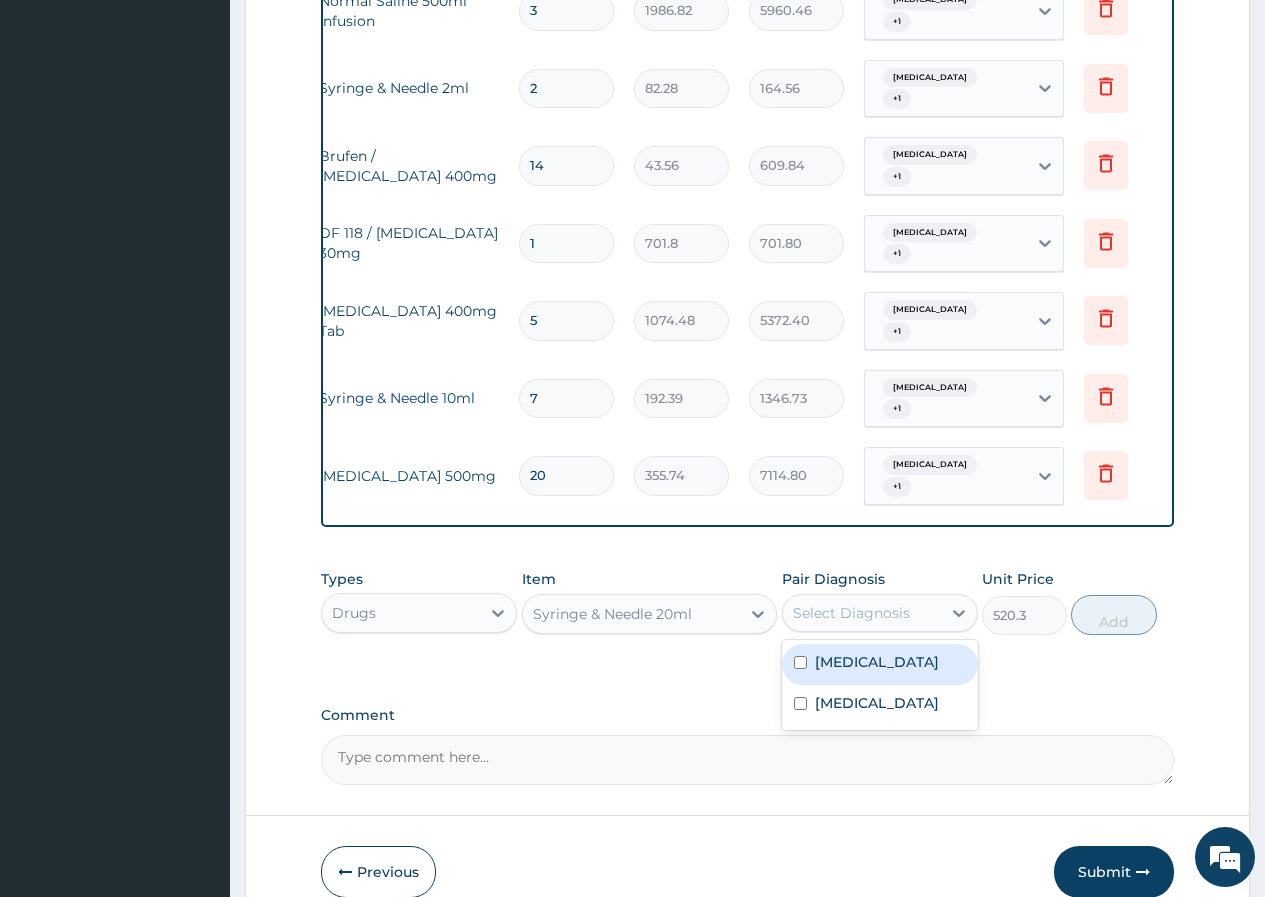 click on "Select Diagnosis" at bounding box center [851, 613] 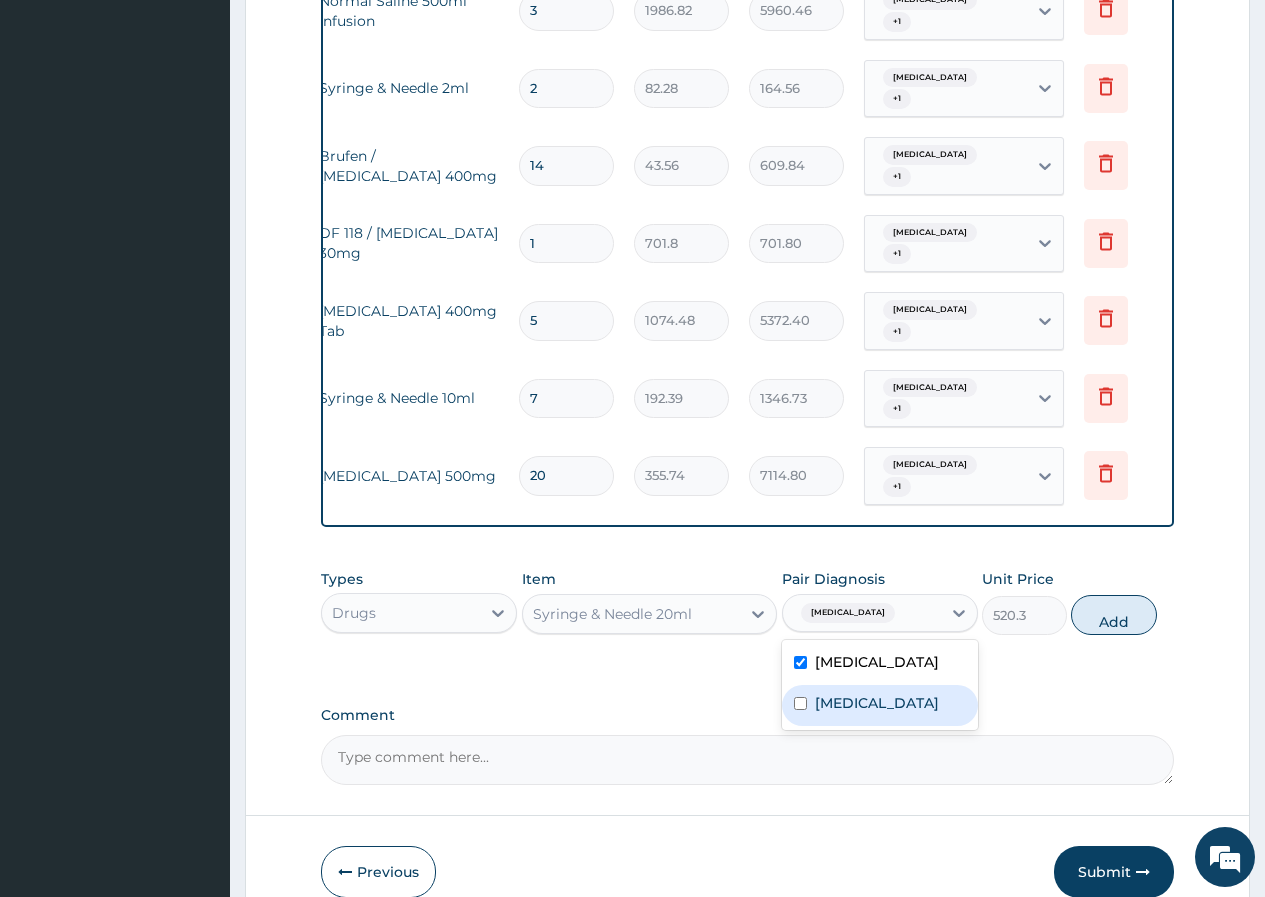 click on "Bacteremia" at bounding box center (877, 703) 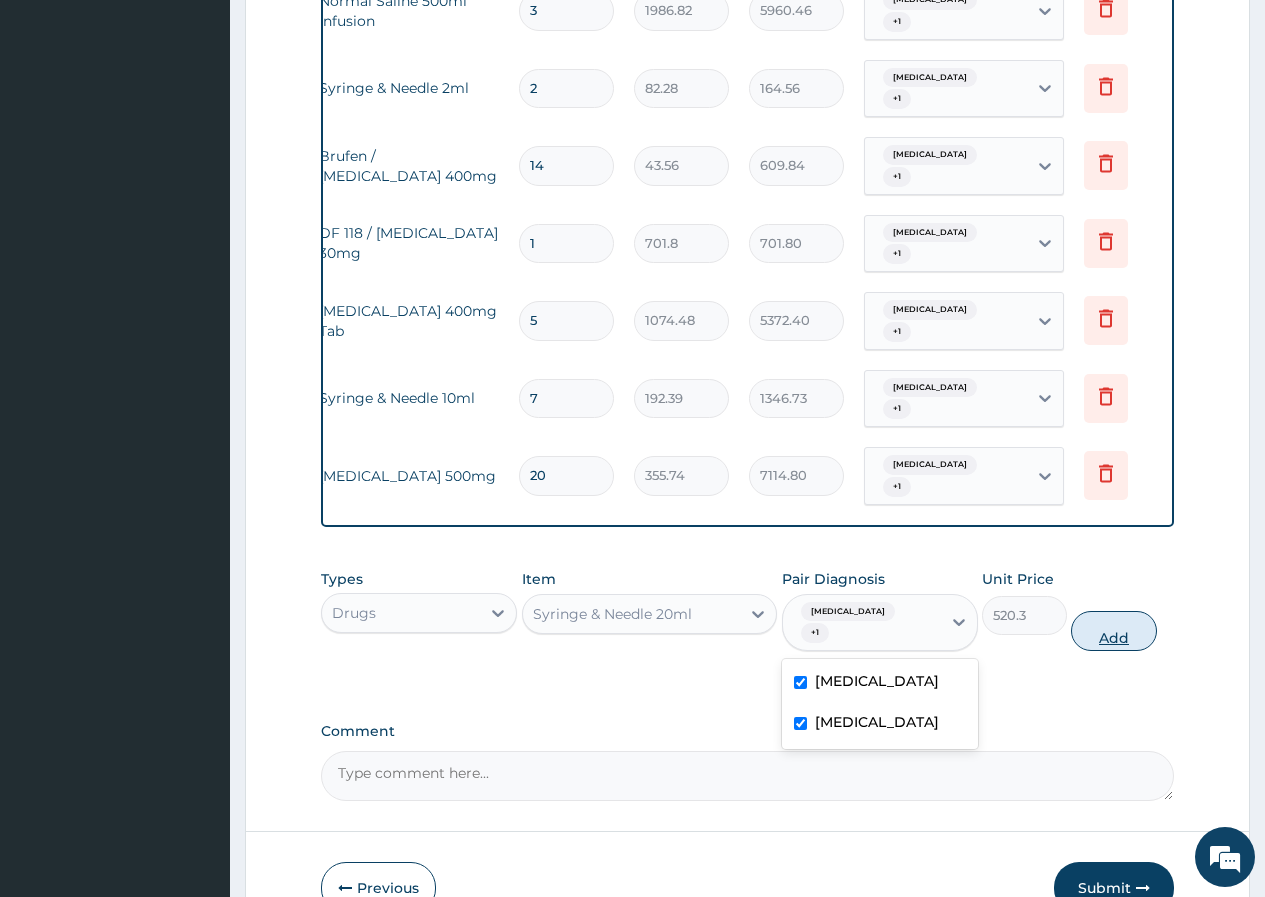 click on "Add" at bounding box center (1113, 631) 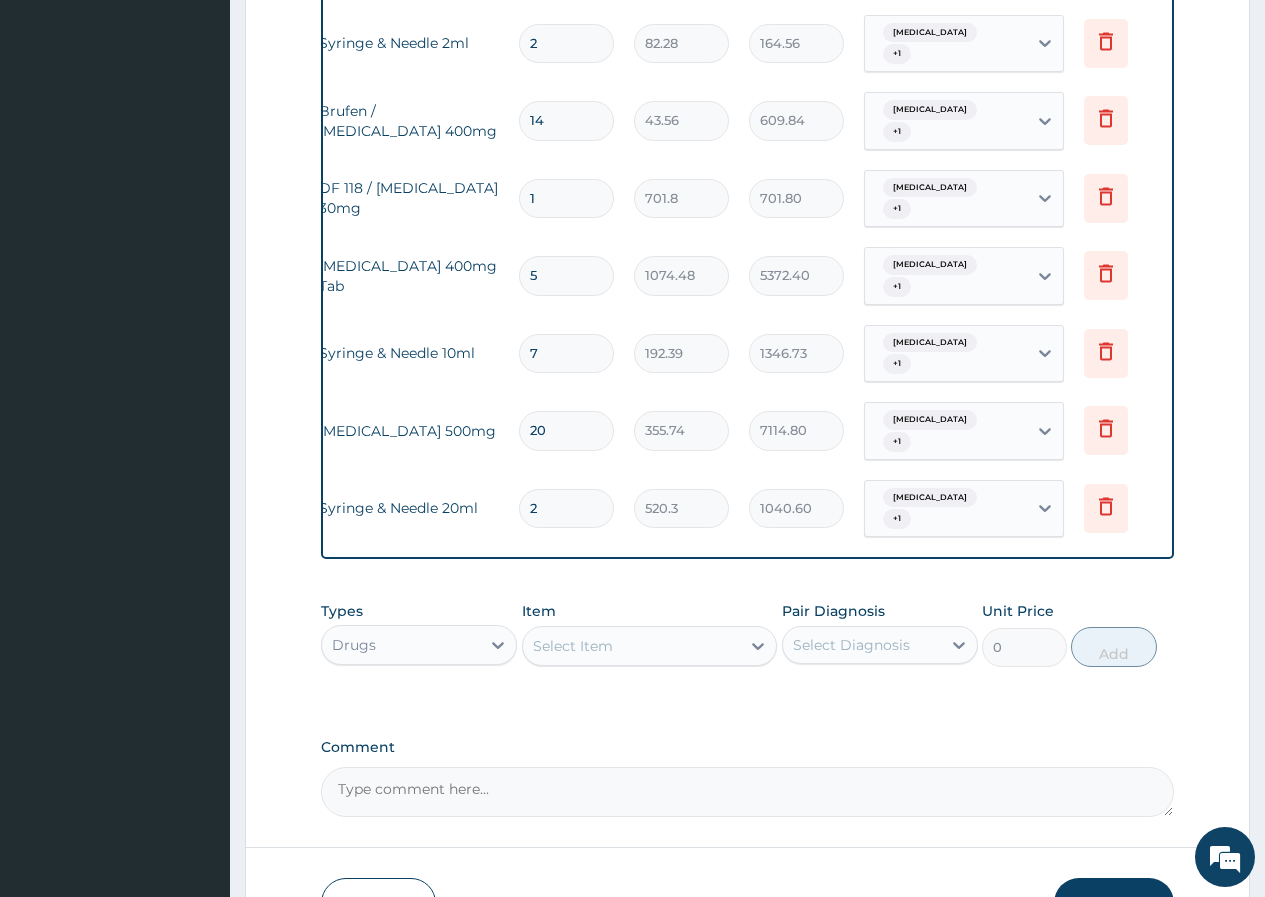 scroll, scrollTop: 1569, scrollLeft: 0, axis: vertical 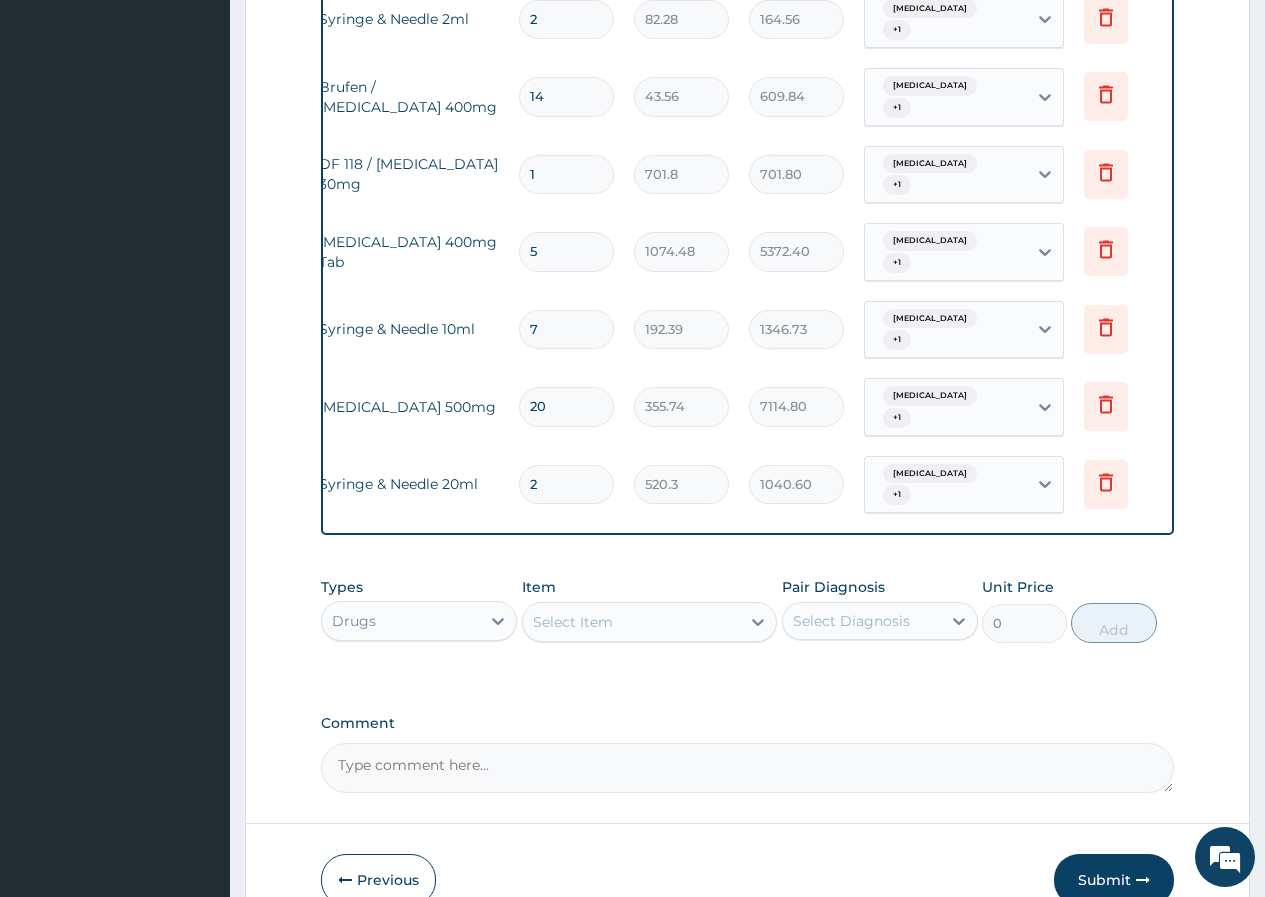 click on "Select Item" at bounding box center [632, 622] 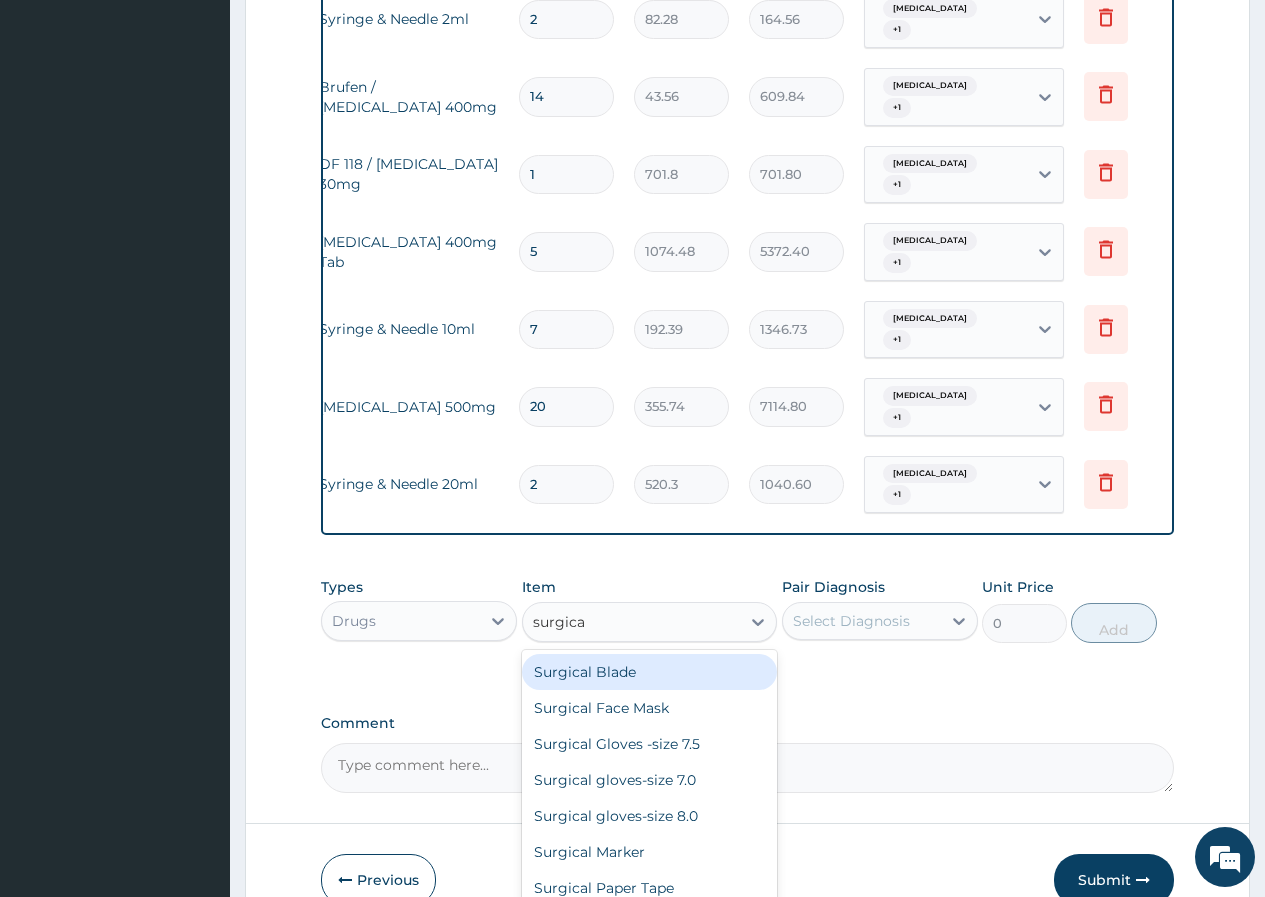 click on "Surgical Blade" at bounding box center (650, 672) 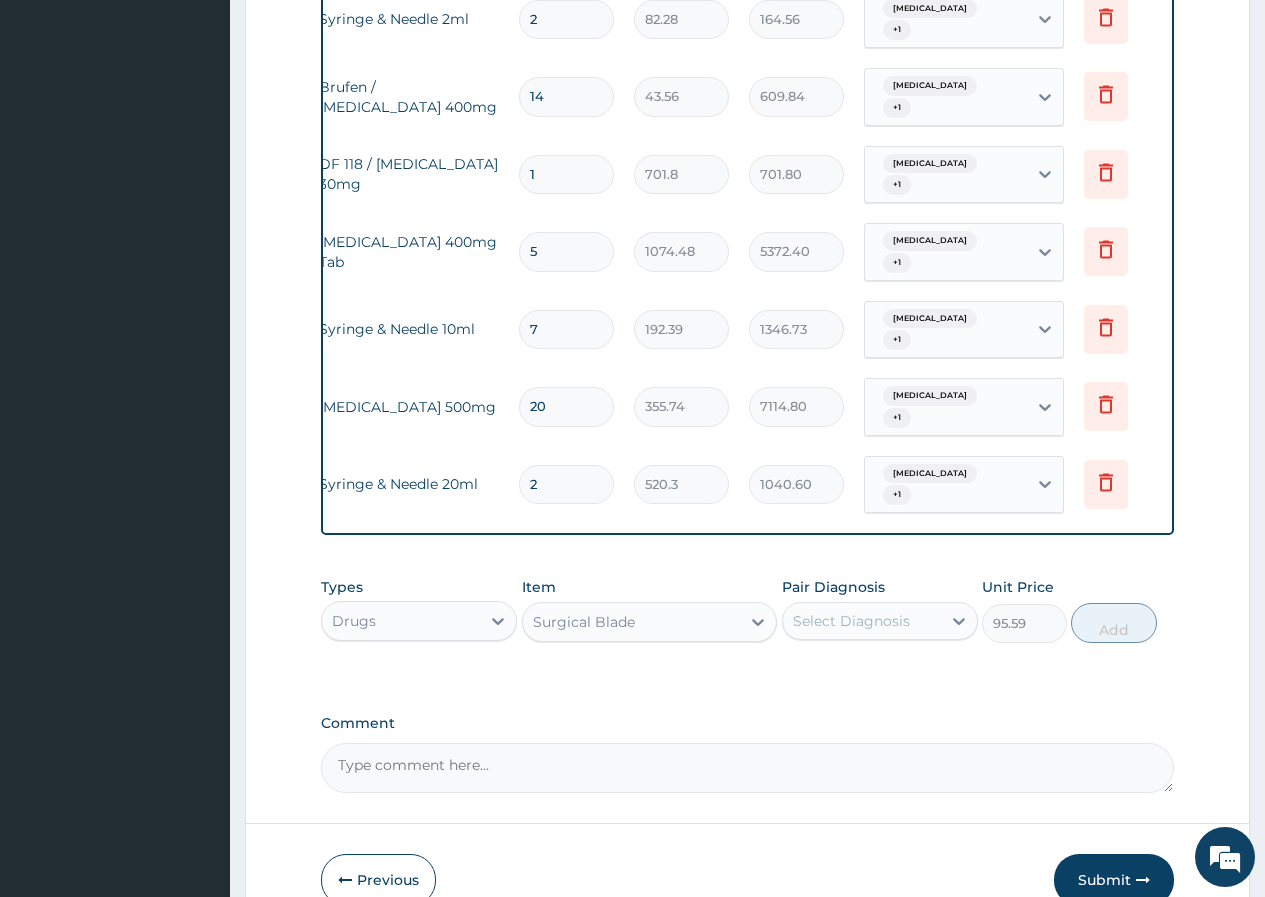 click on "Select Diagnosis" at bounding box center (851, 621) 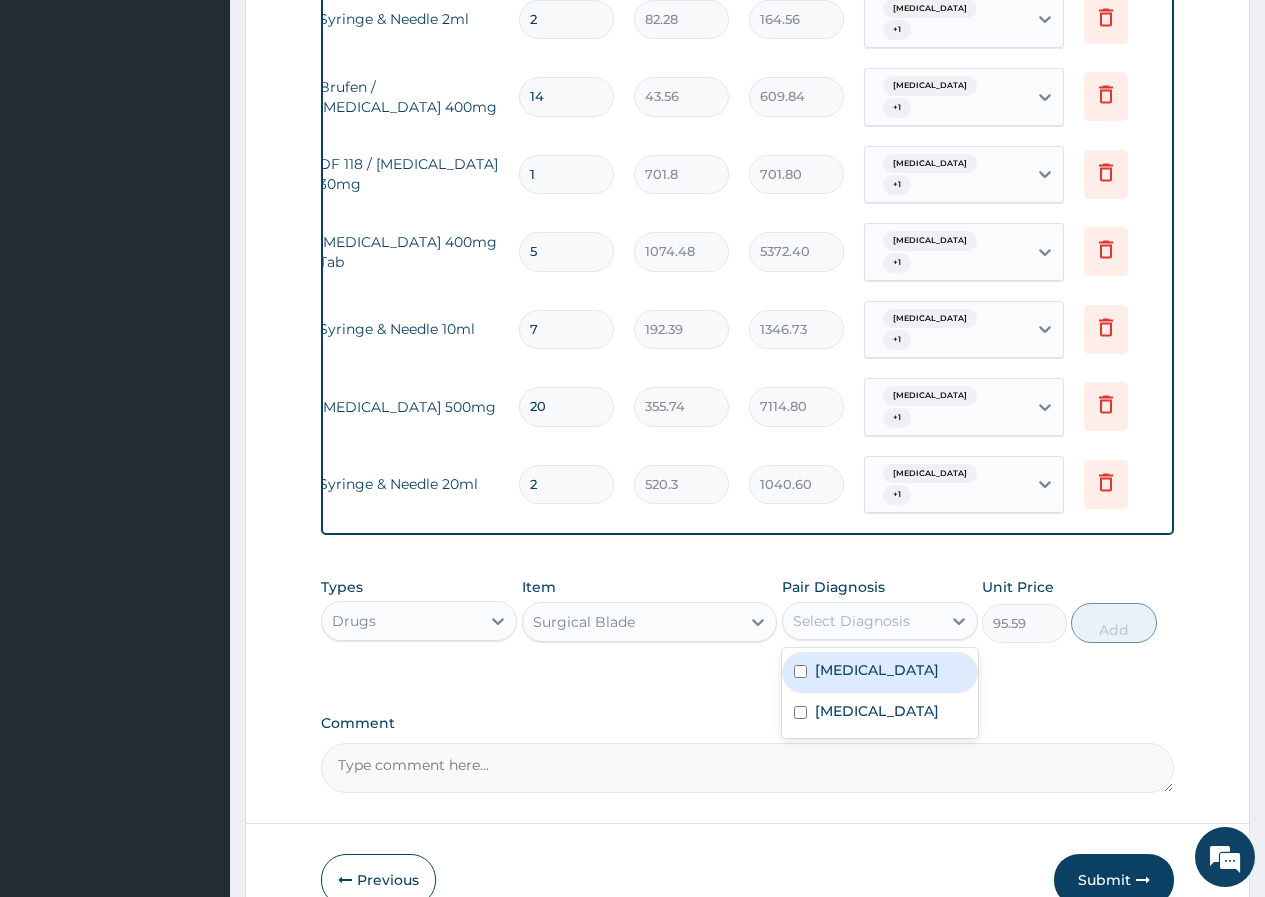 click on "Cellulitis" at bounding box center [877, 670] 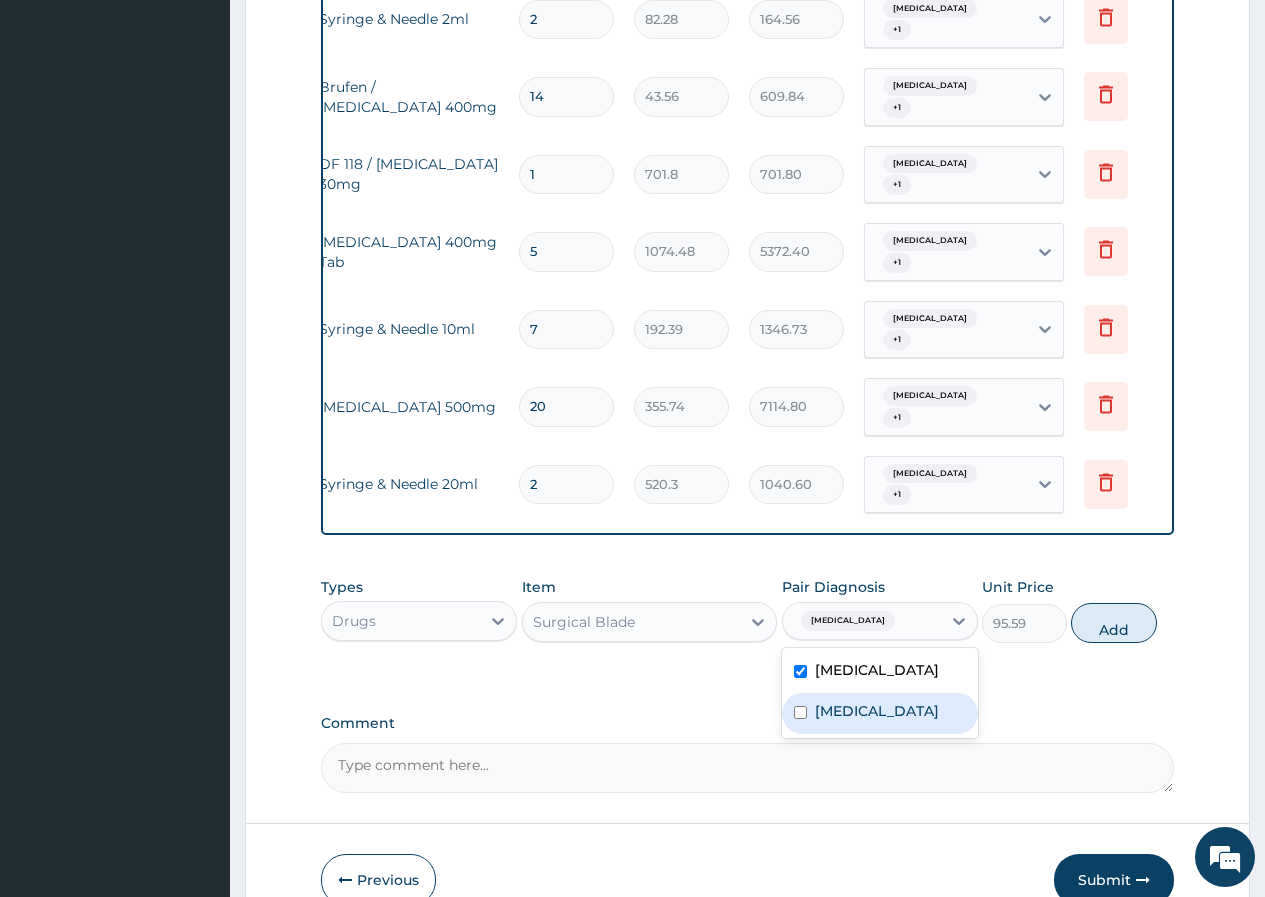 click on "Bacteremia" at bounding box center (877, 711) 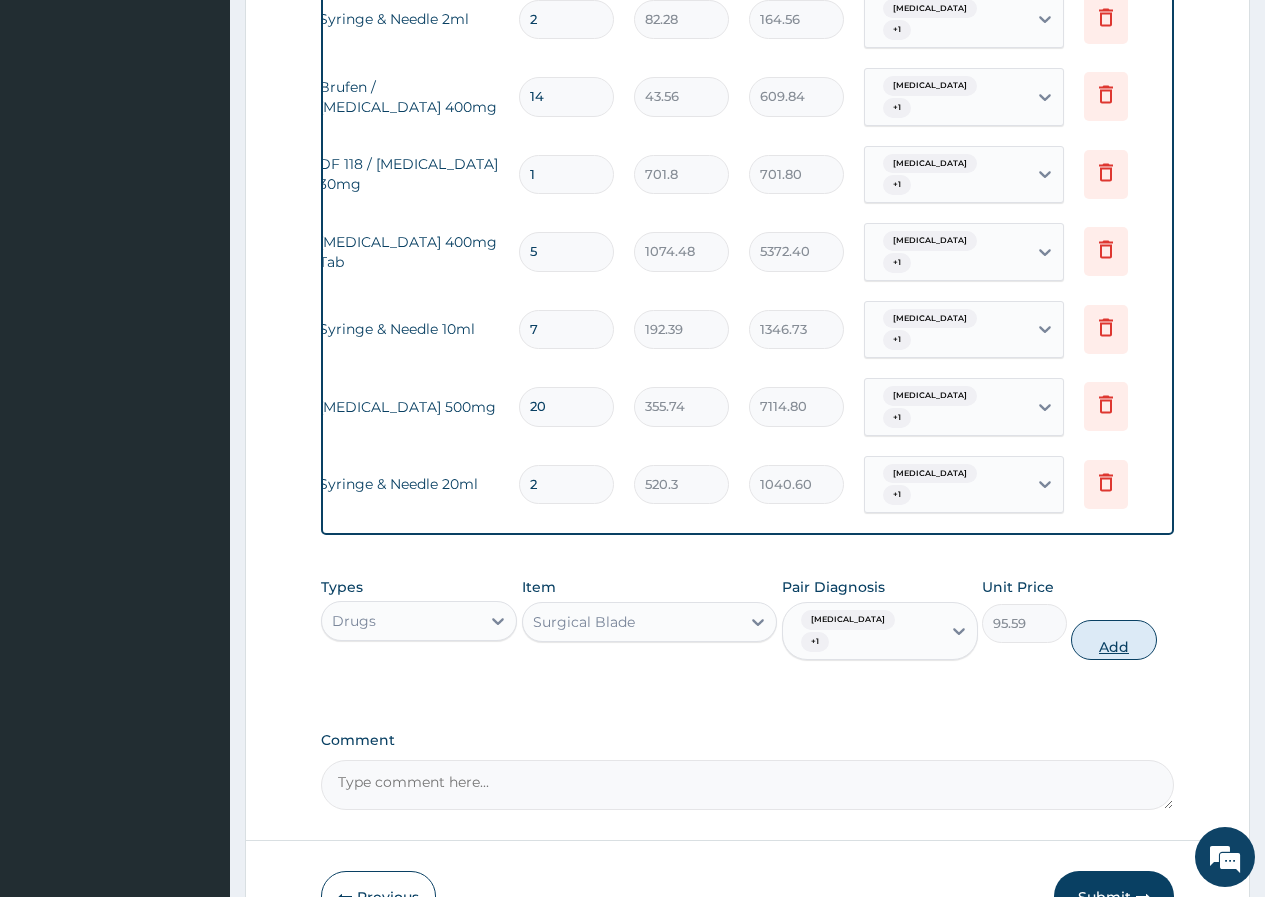 click on "Add" at bounding box center [1113, 640] 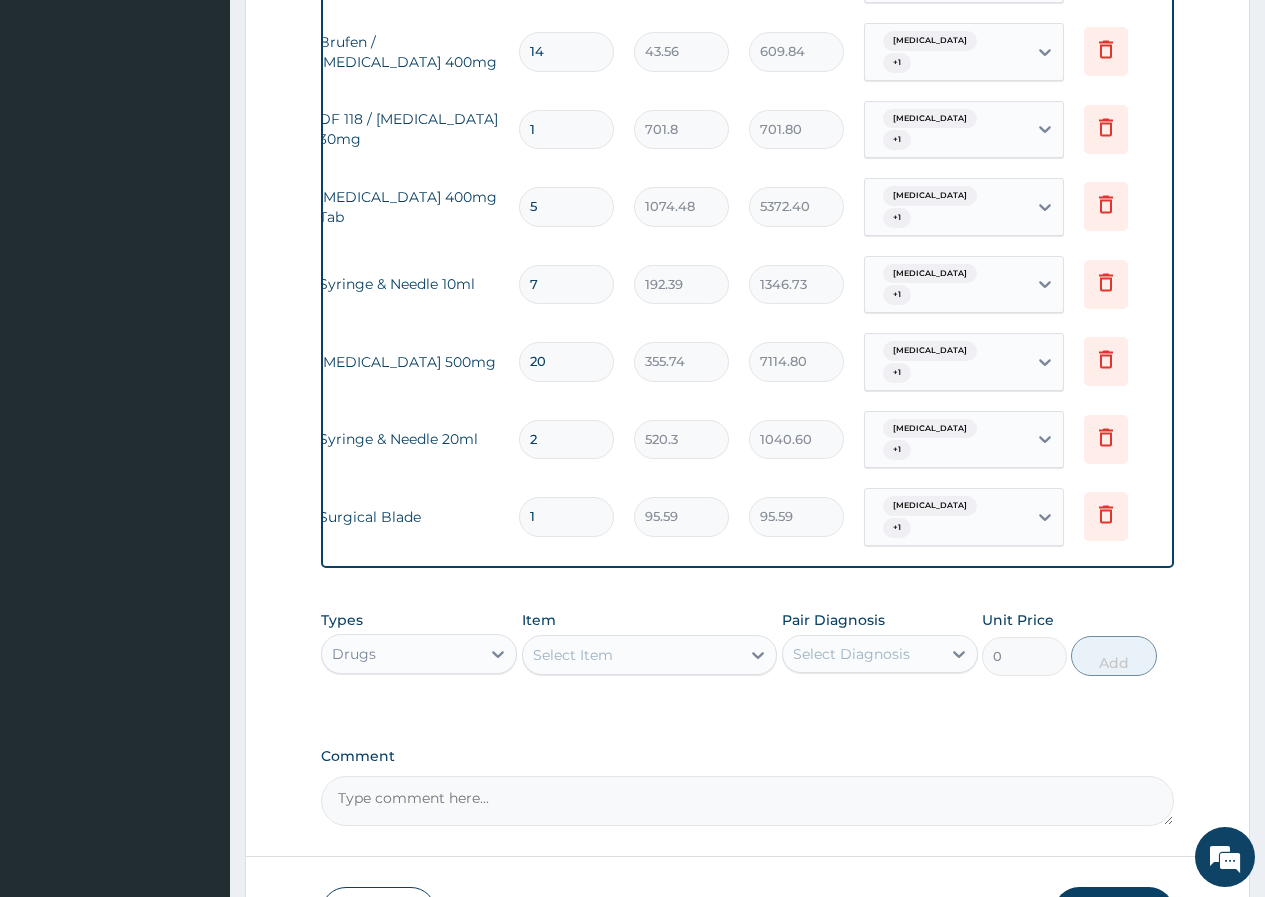 scroll, scrollTop: 1638, scrollLeft: 0, axis: vertical 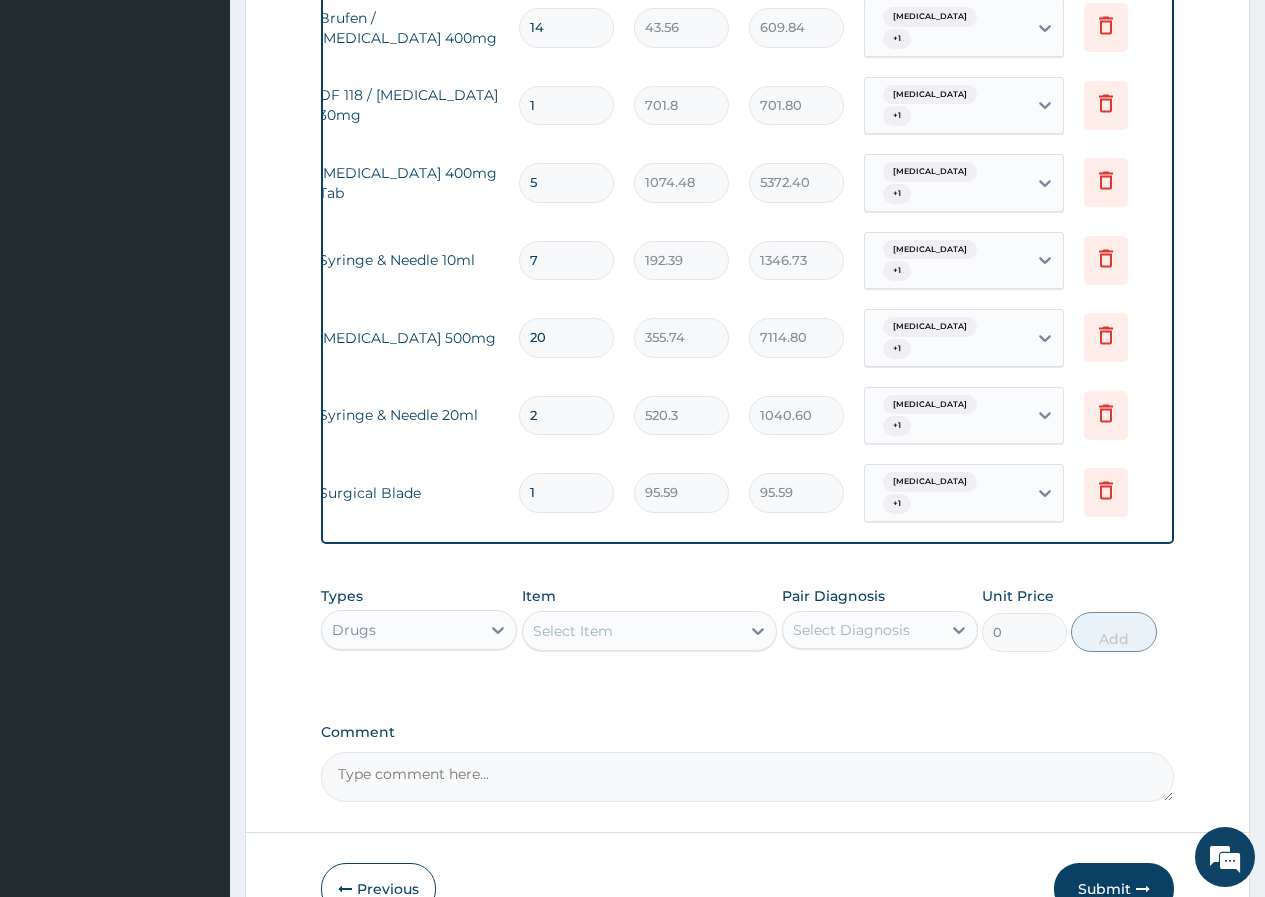 click on "Select Item" at bounding box center (632, 631) 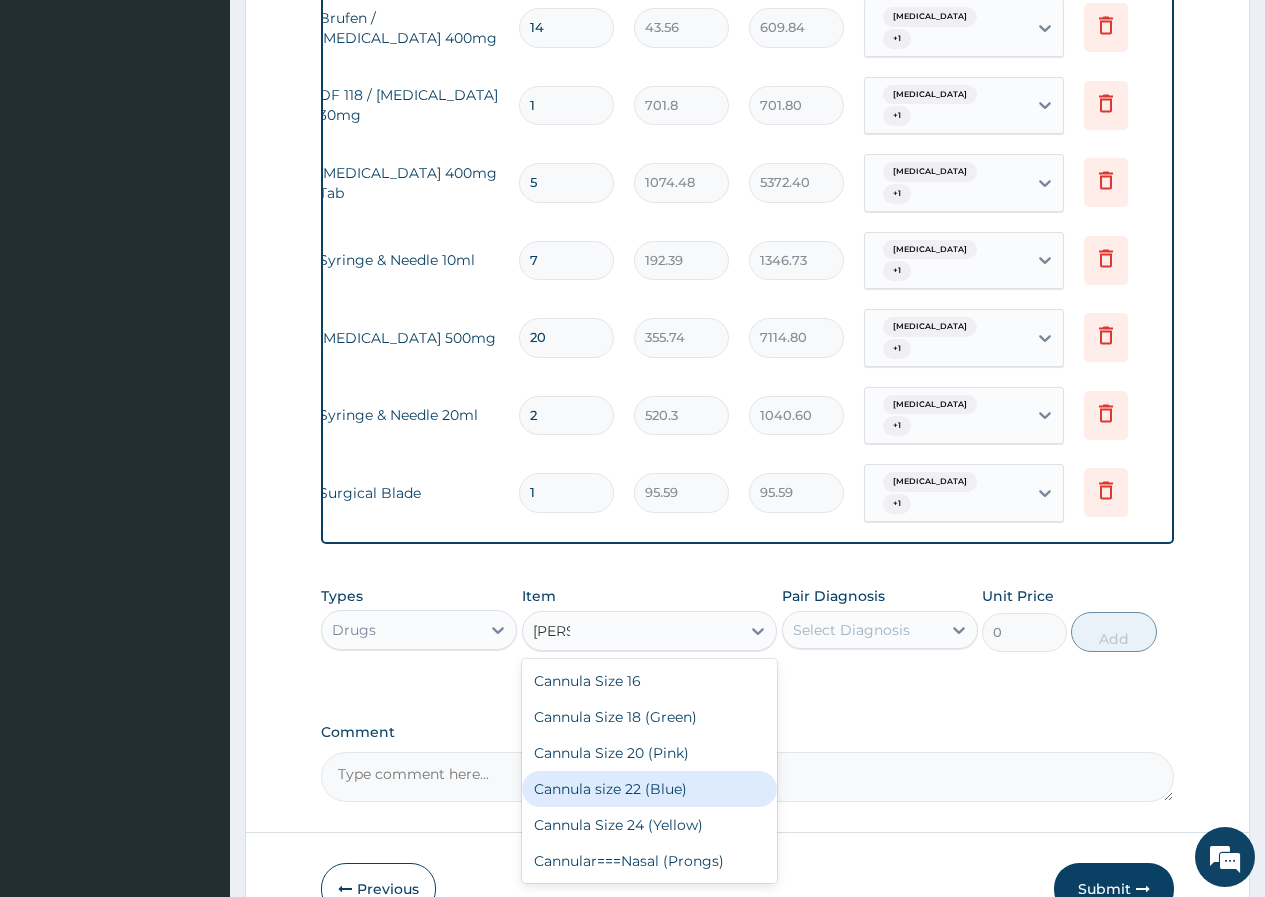 click on "Cannula size 22 (Blue)" at bounding box center (650, 789) 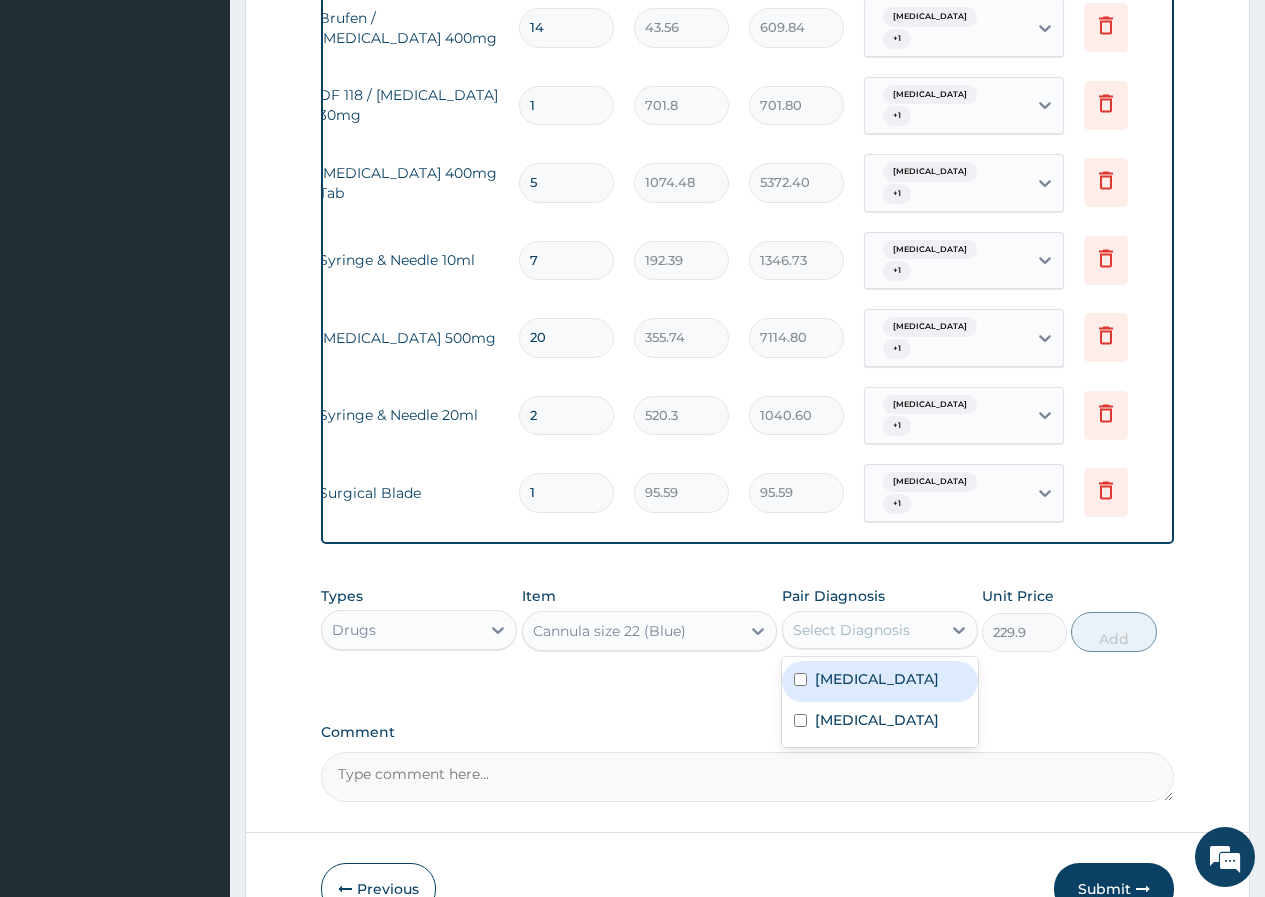 click on "Select Diagnosis" at bounding box center (862, 630) 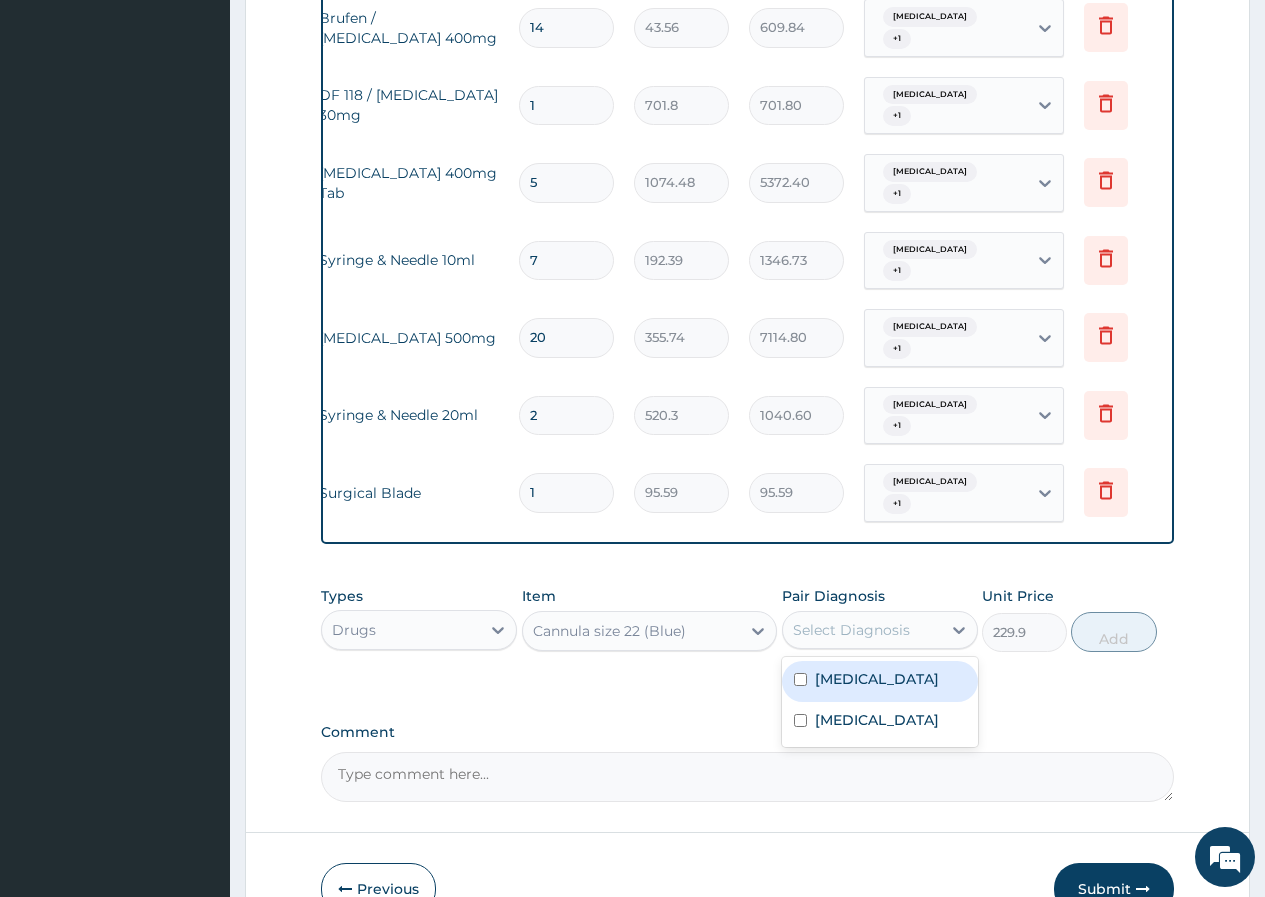 drag, startPoint x: 829, startPoint y: 561, endPoint x: 824, endPoint y: 590, distance: 29.427877 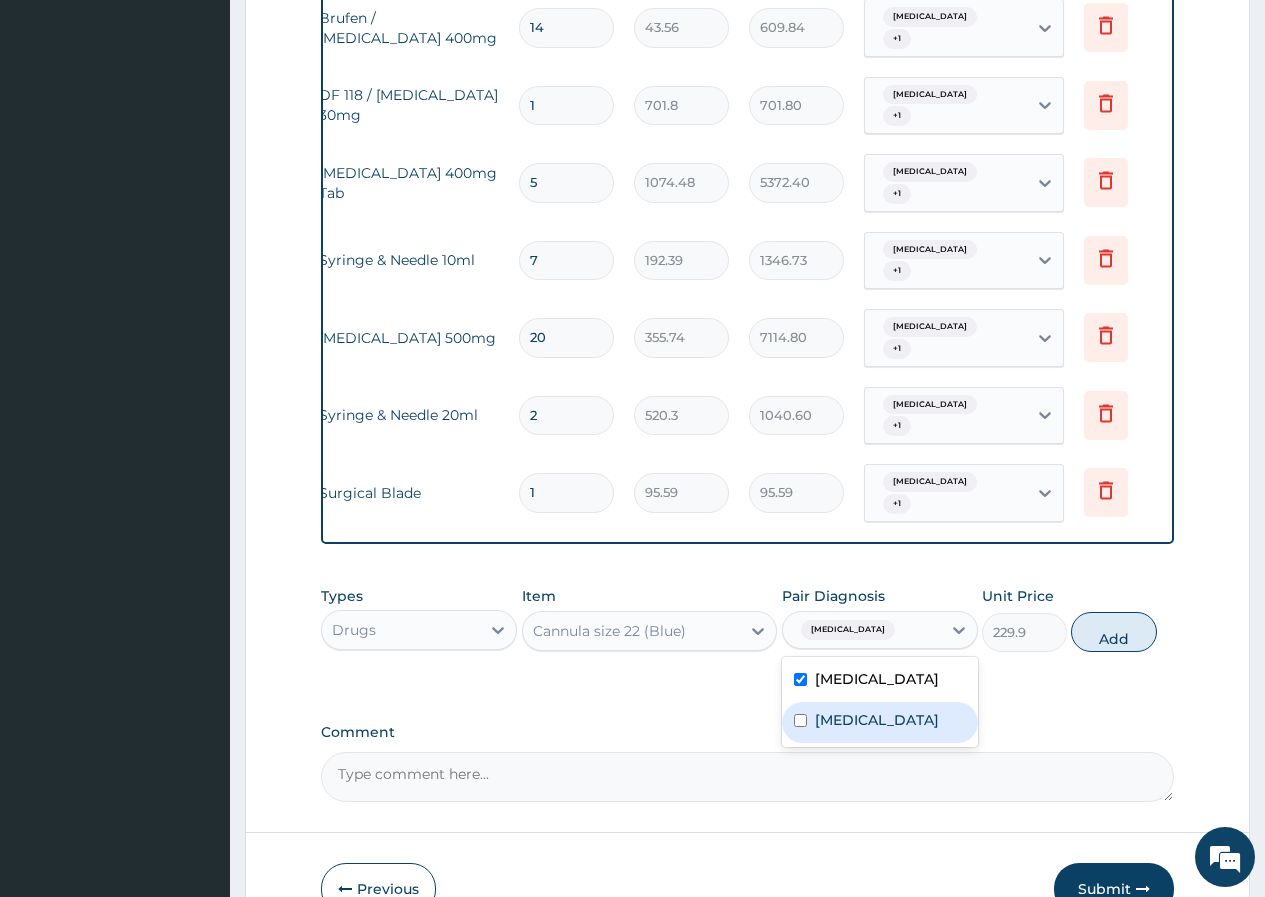 click on "Bacteremia" at bounding box center (877, 720) 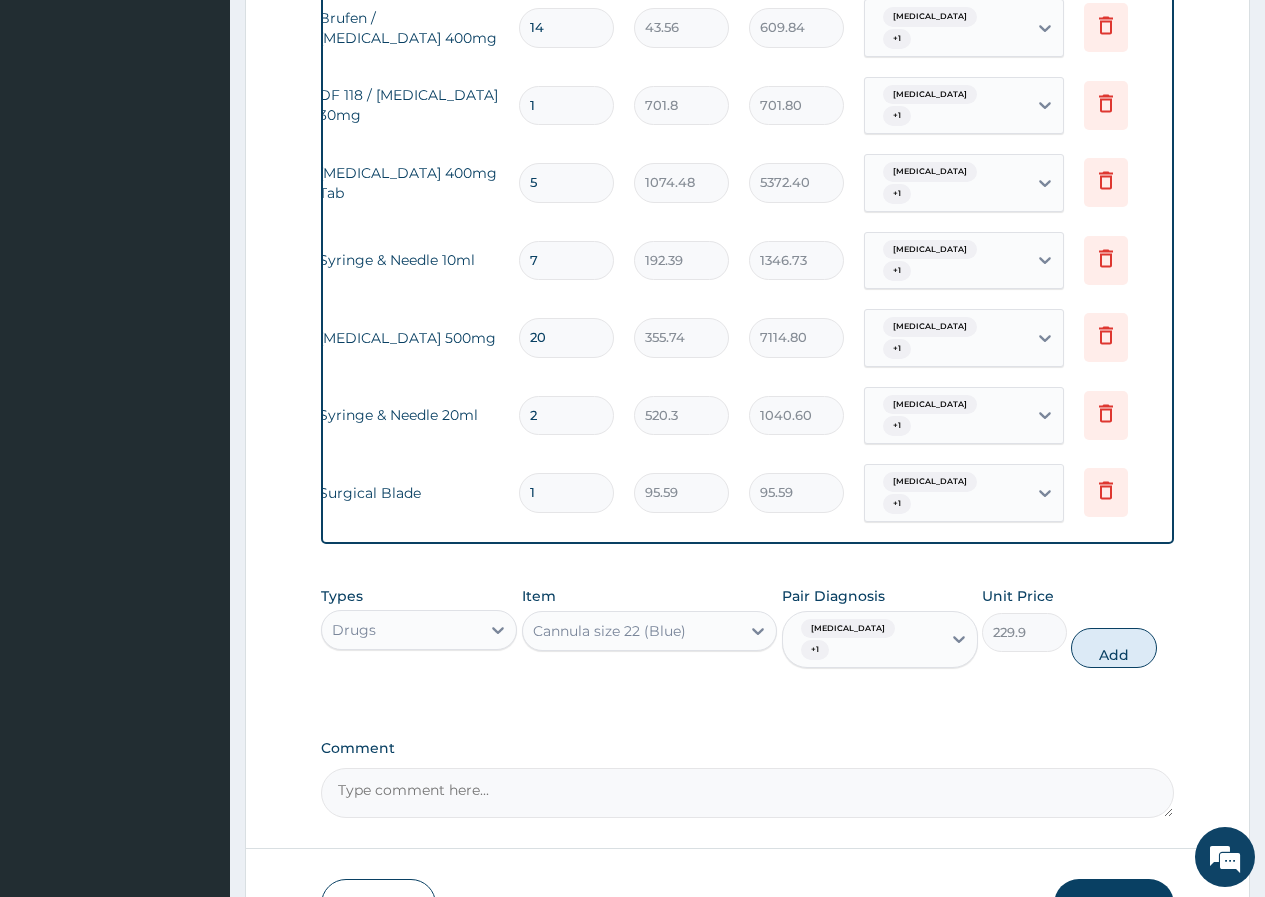 click on "Types Drugs Item Cannula size 22 (Blue) Pair Diagnosis Cellulitis  + 1 Unit Price 229.9 Add" at bounding box center (747, 627) 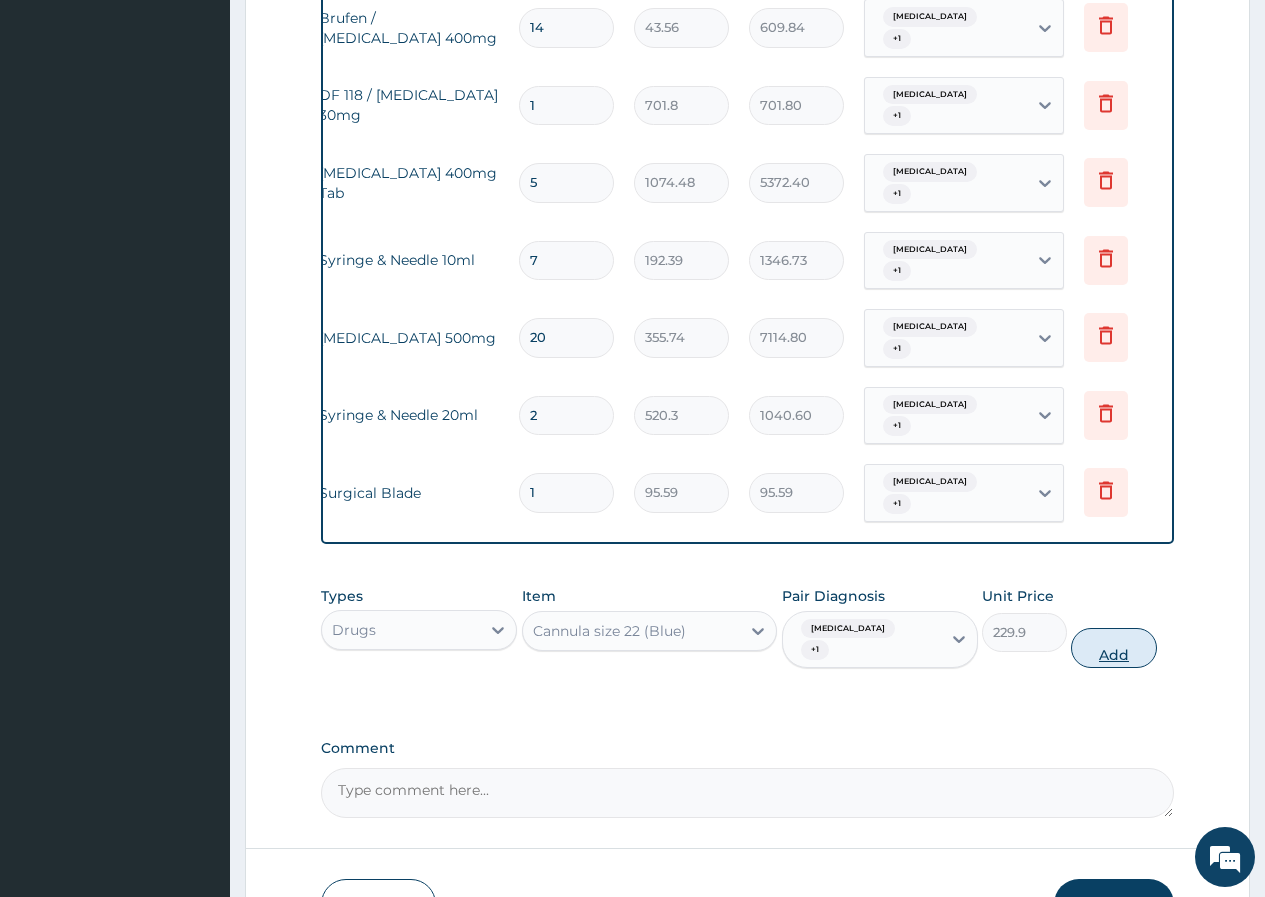 click on "Add" at bounding box center (1113, 648) 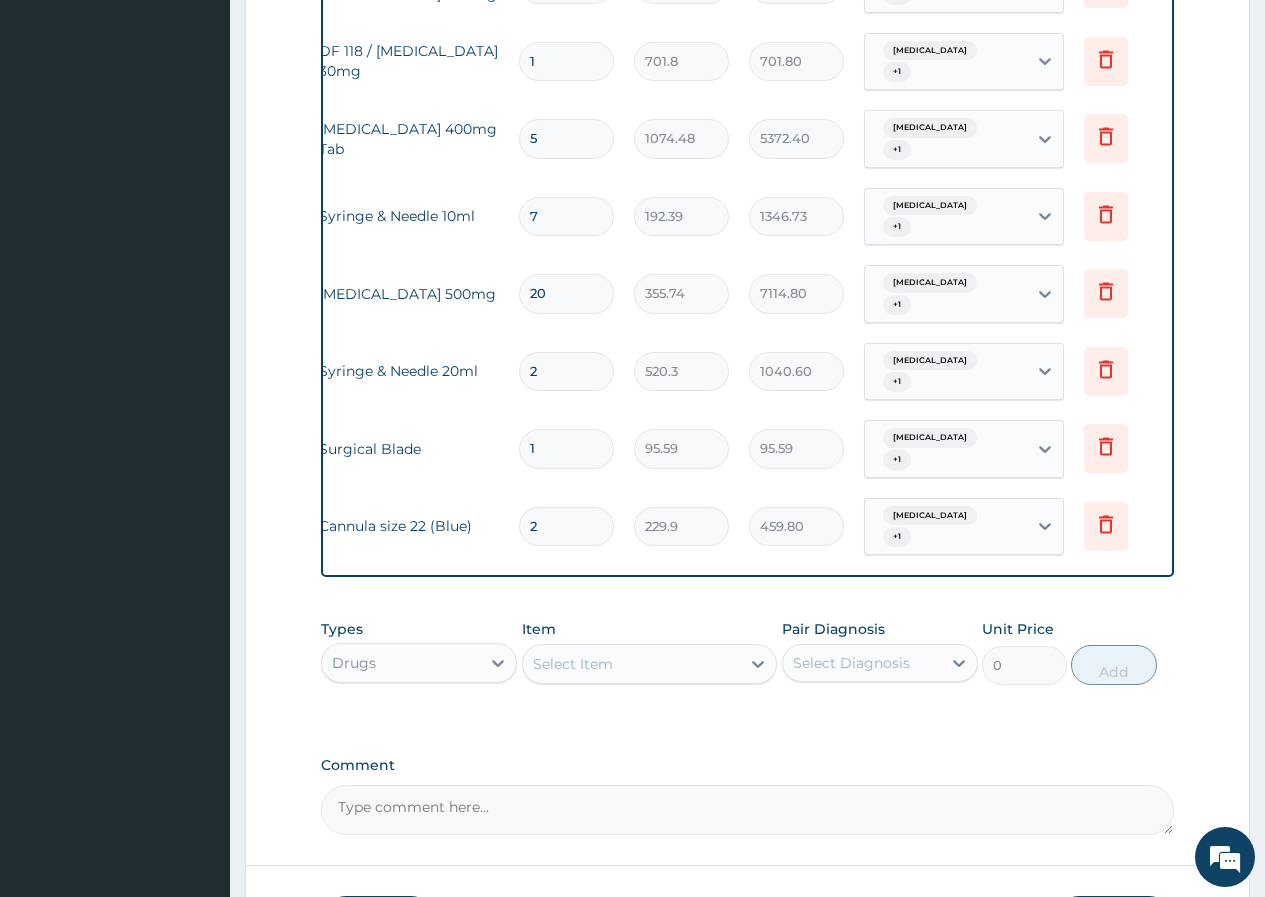 scroll, scrollTop: 1707, scrollLeft: 0, axis: vertical 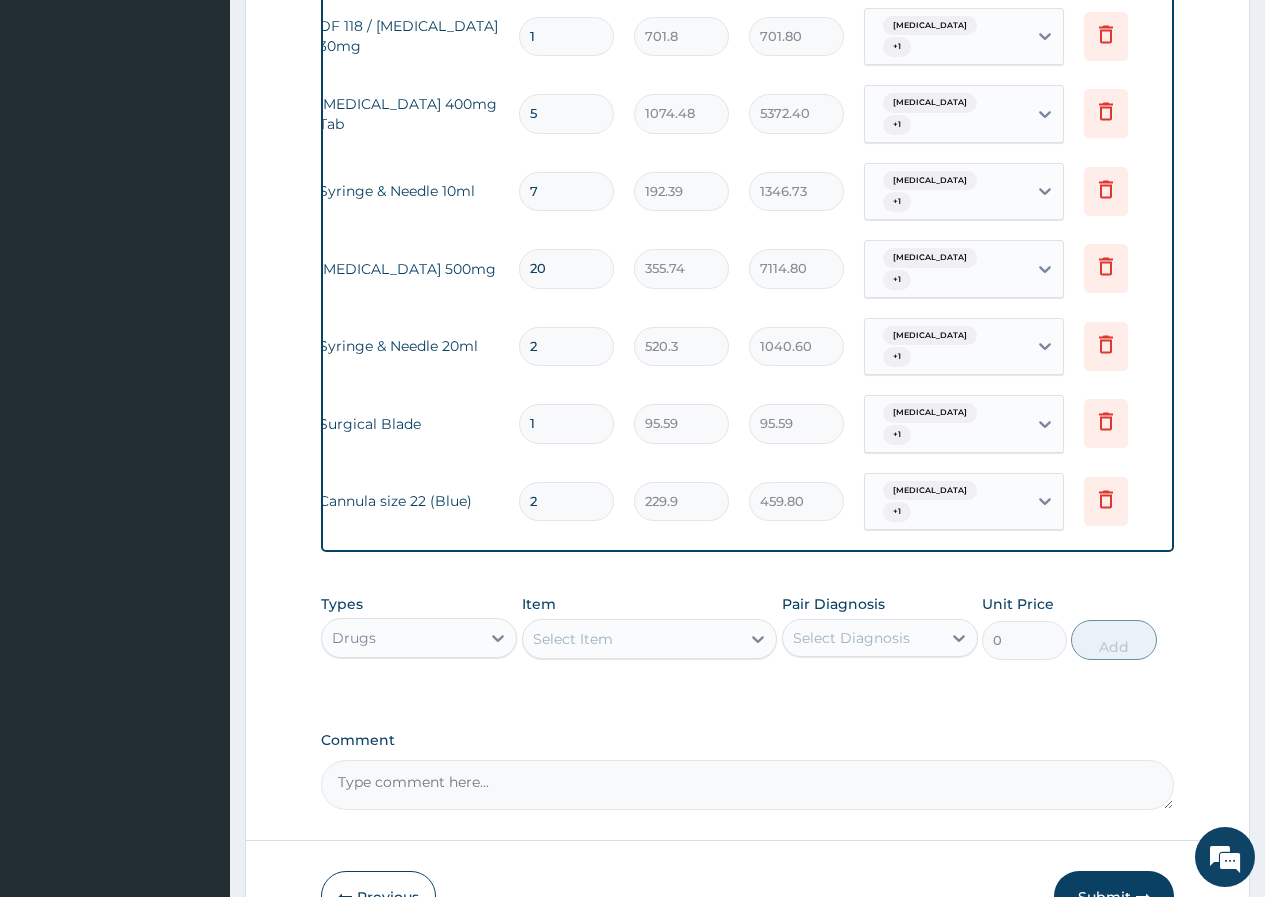 click on "Item Select Item" at bounding box center (650, 627) 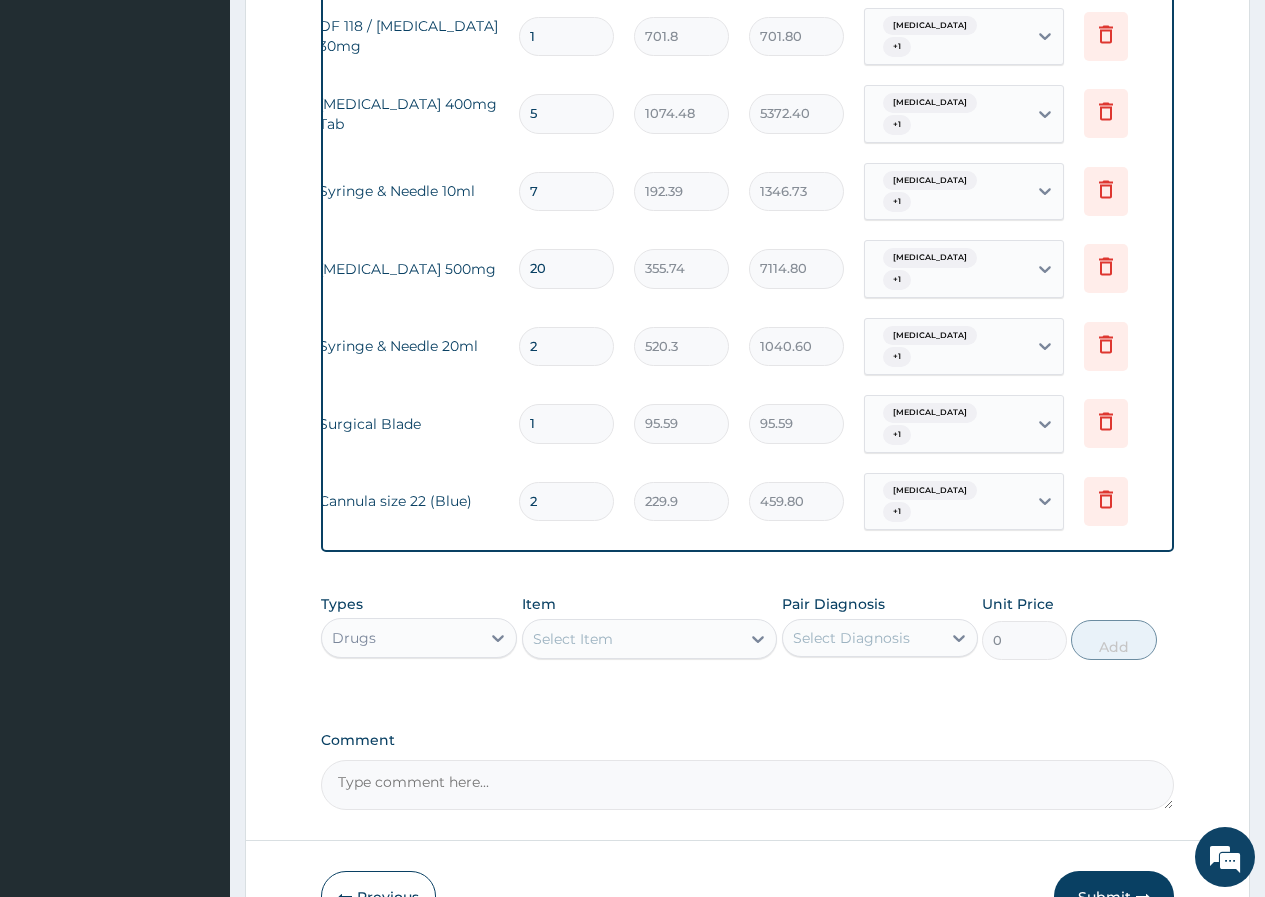 click on "Drugs" at bounding box center (401, 638) 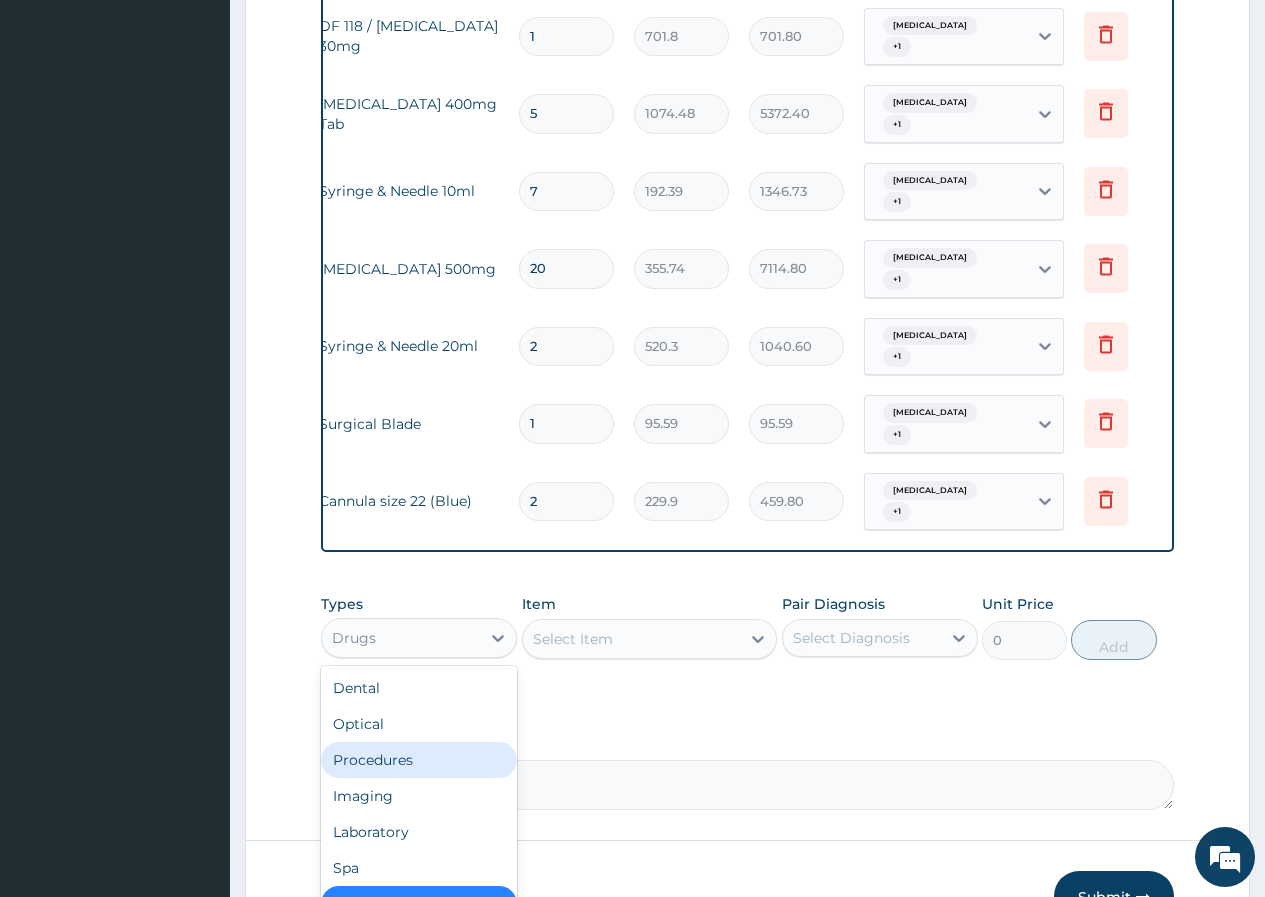 click on "Procedures" at bounding box center [419, 760] 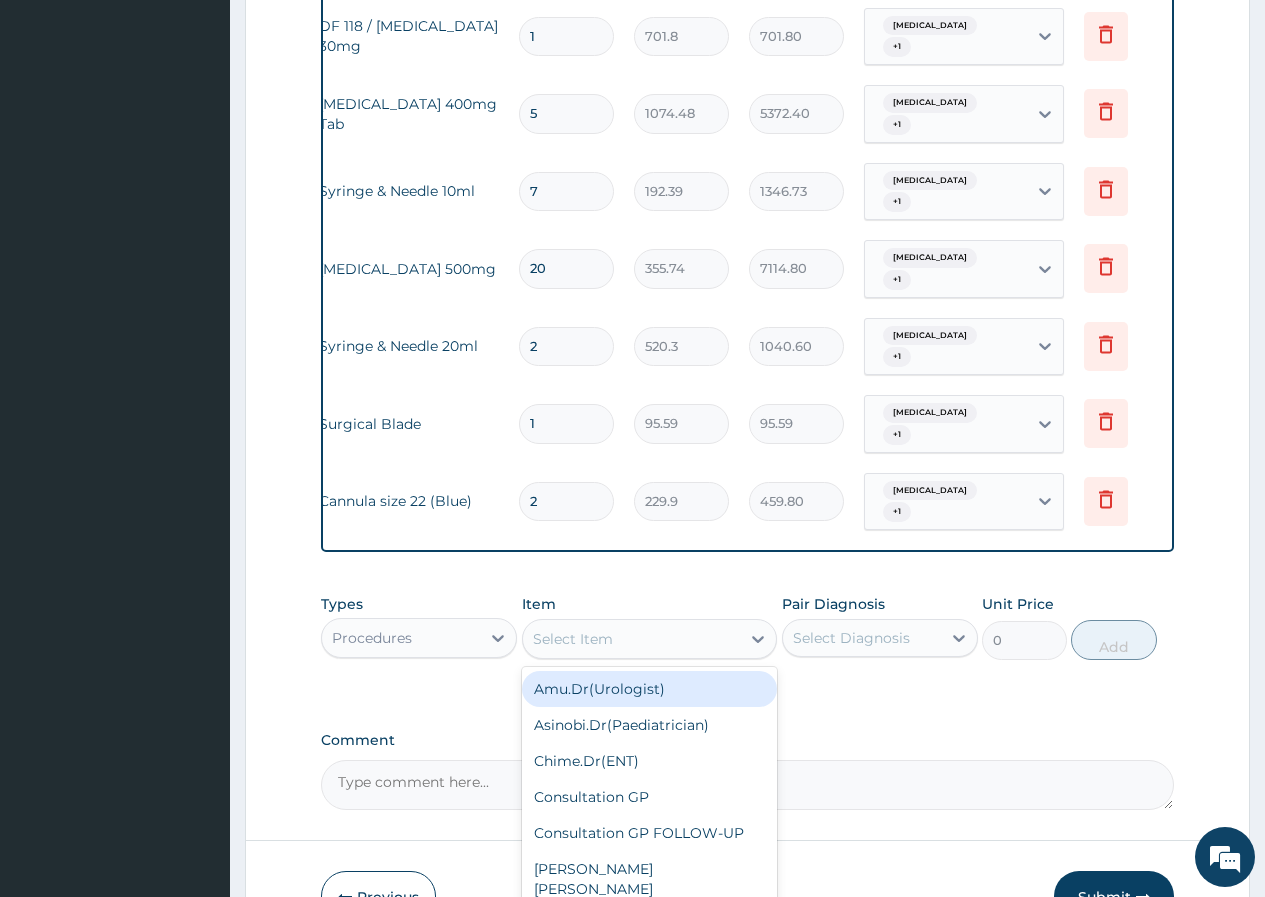 click on "Select Item" at bounding box center (573, 639) 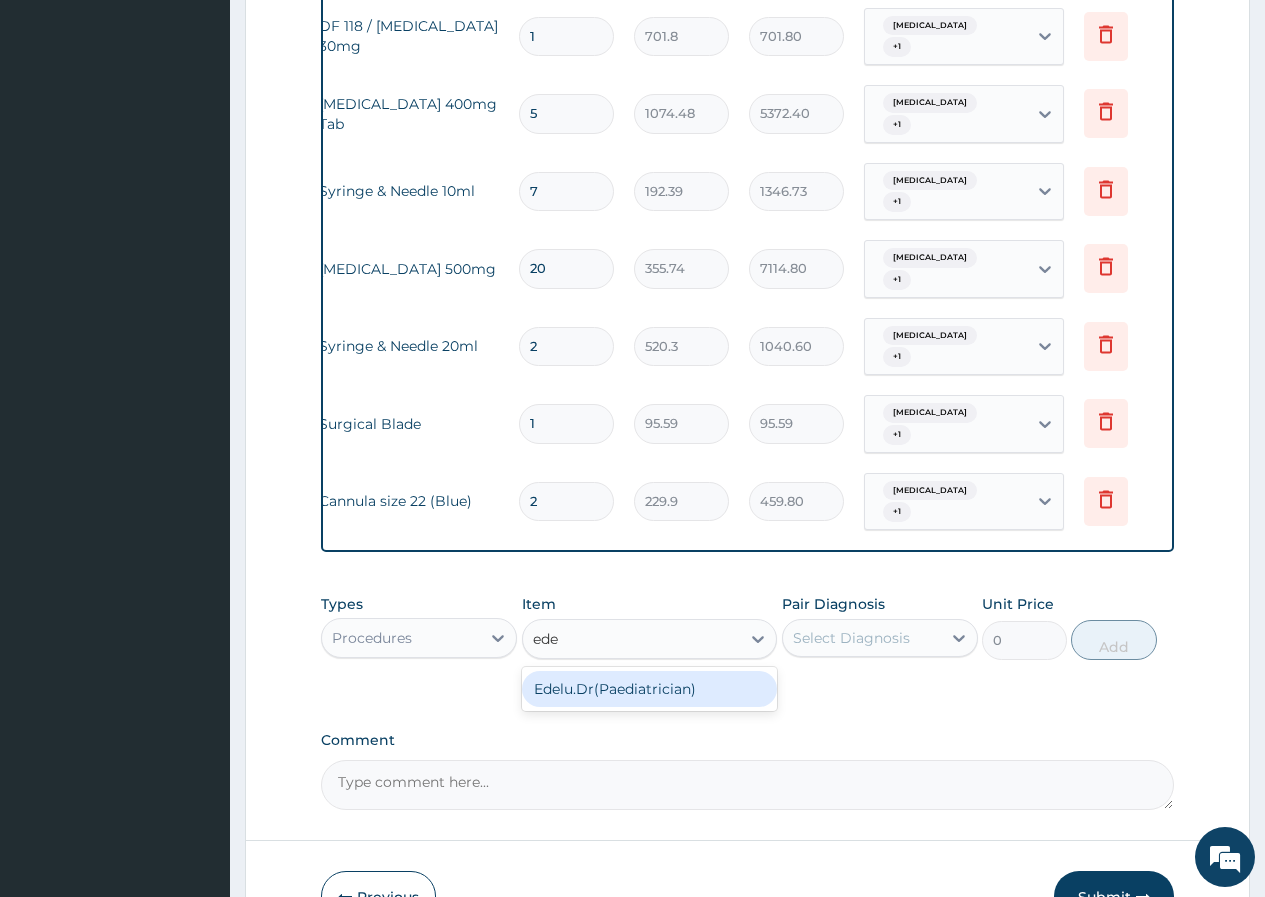click on "Edelu.Dr(Paediatrician)" at bounding box center [650, 689] 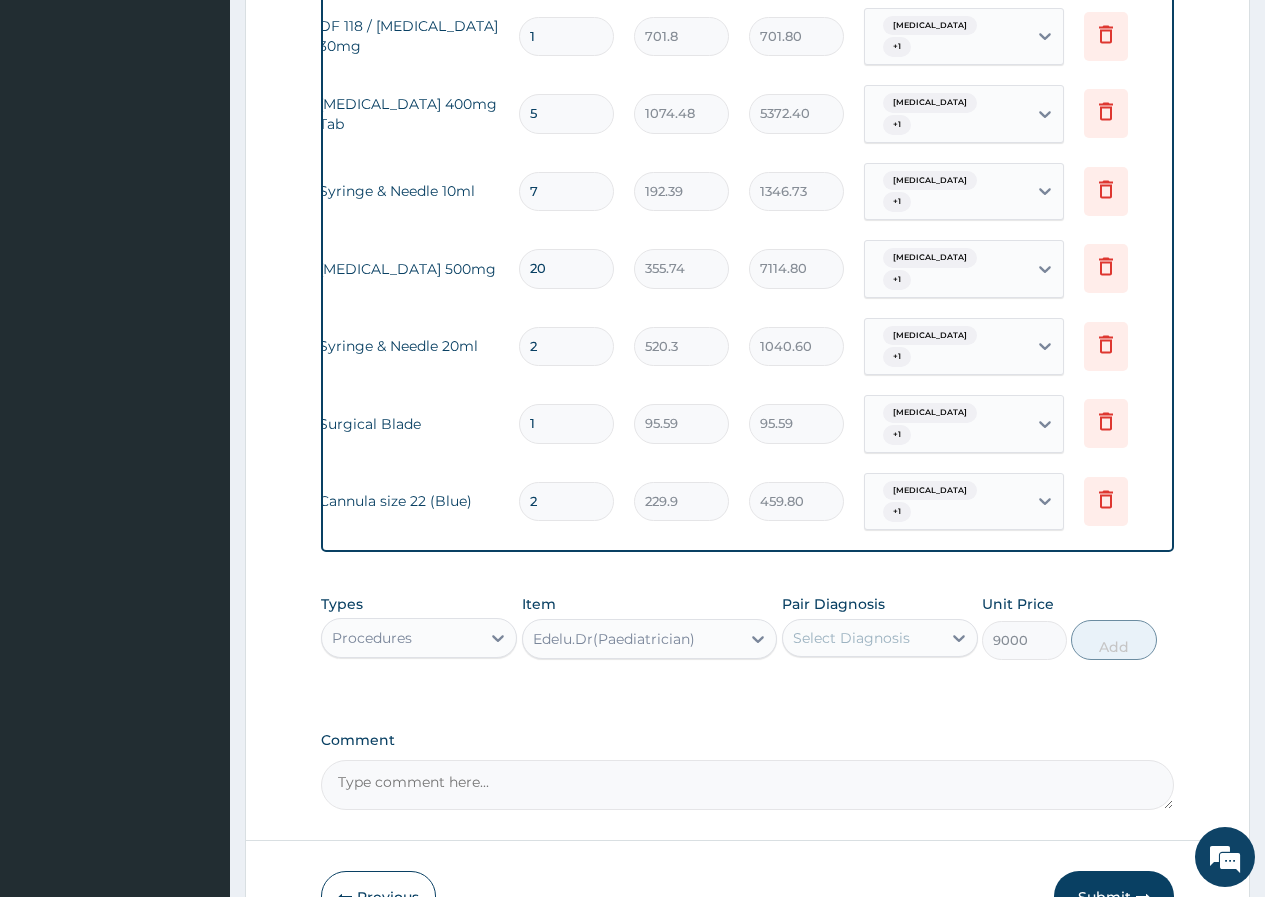 click on "Select Diagnosis" at bounding box center (862, 638) 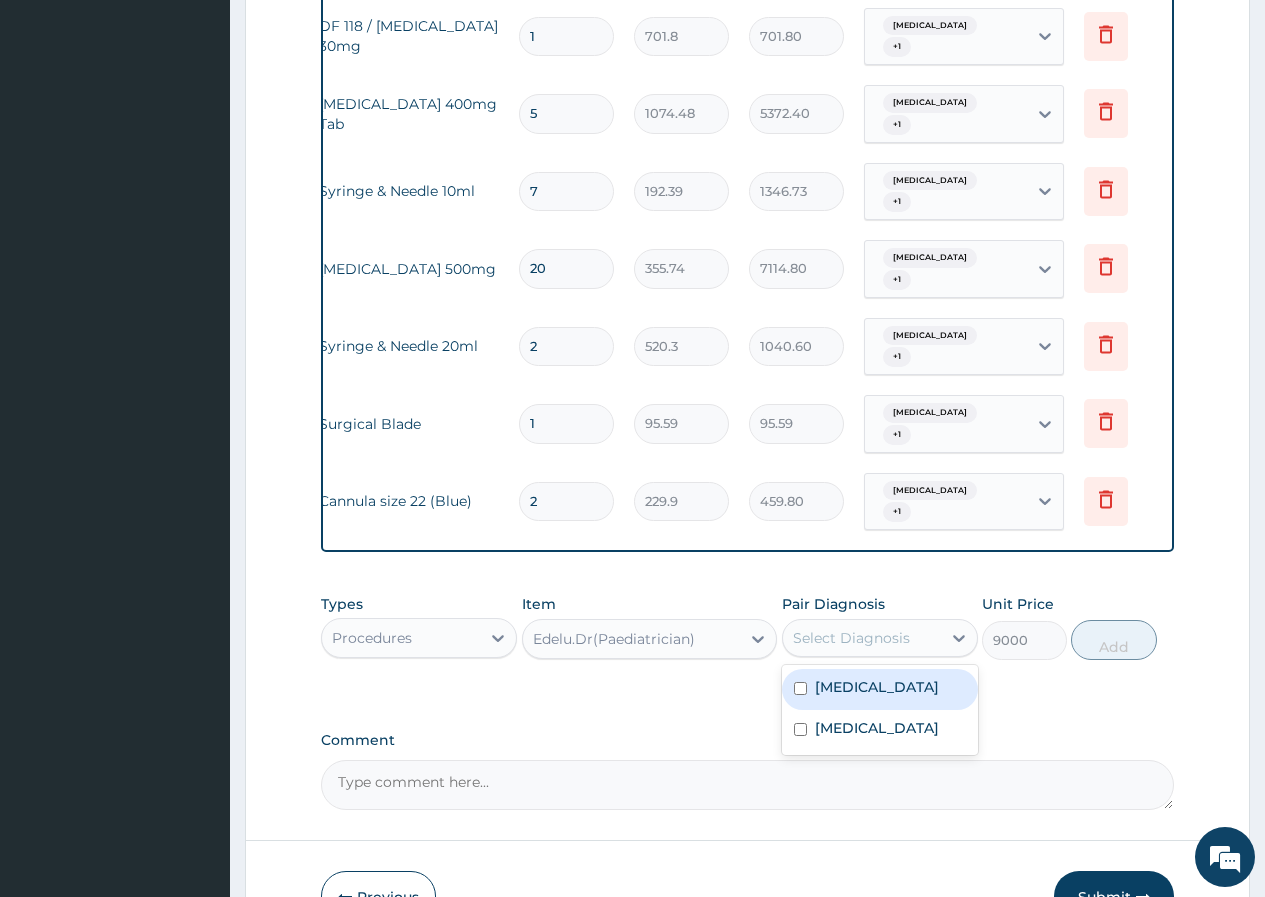 click on "Cellulitis" at bounding box center [877, 687] 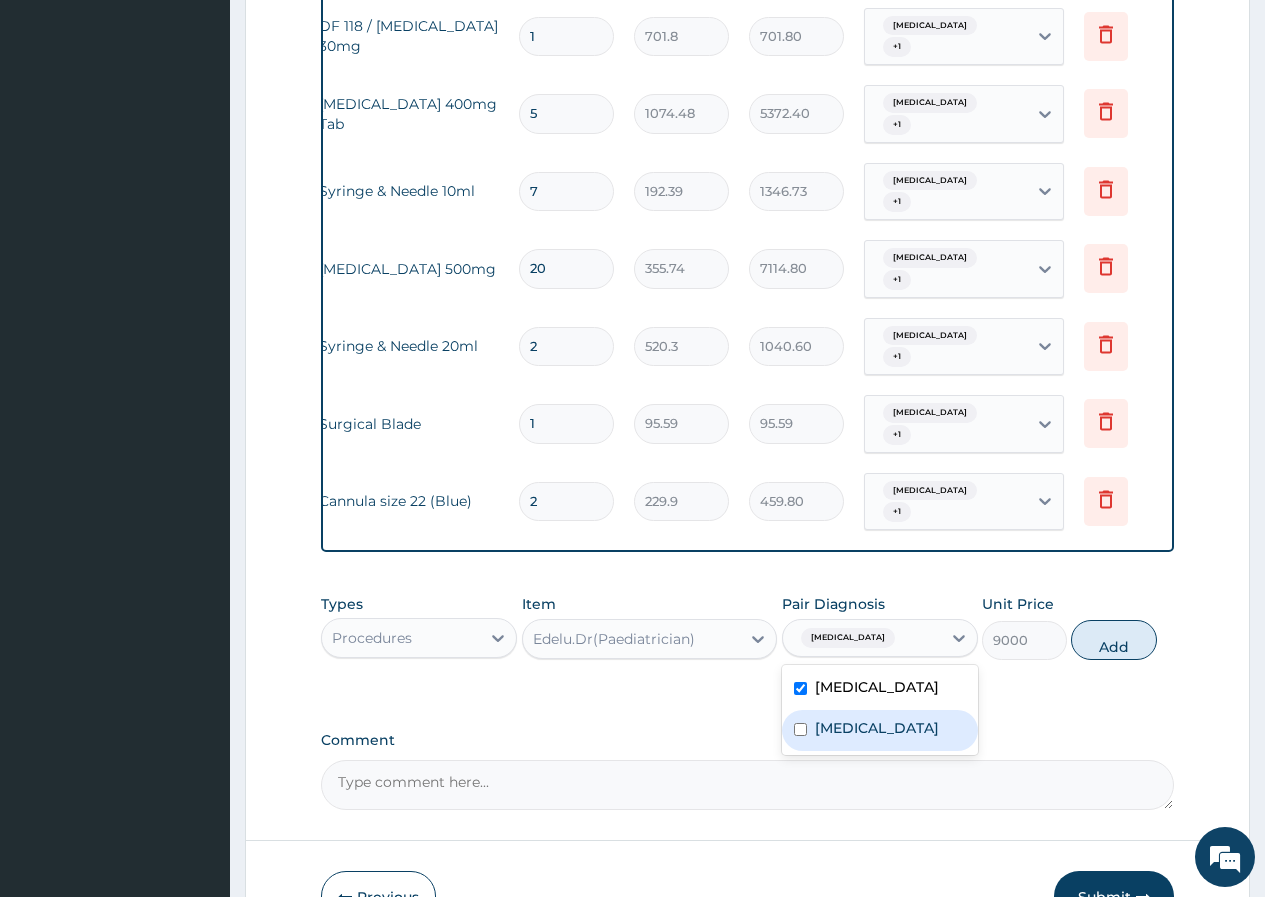 click on "Bacteremia" at bounding box center (877, 728) 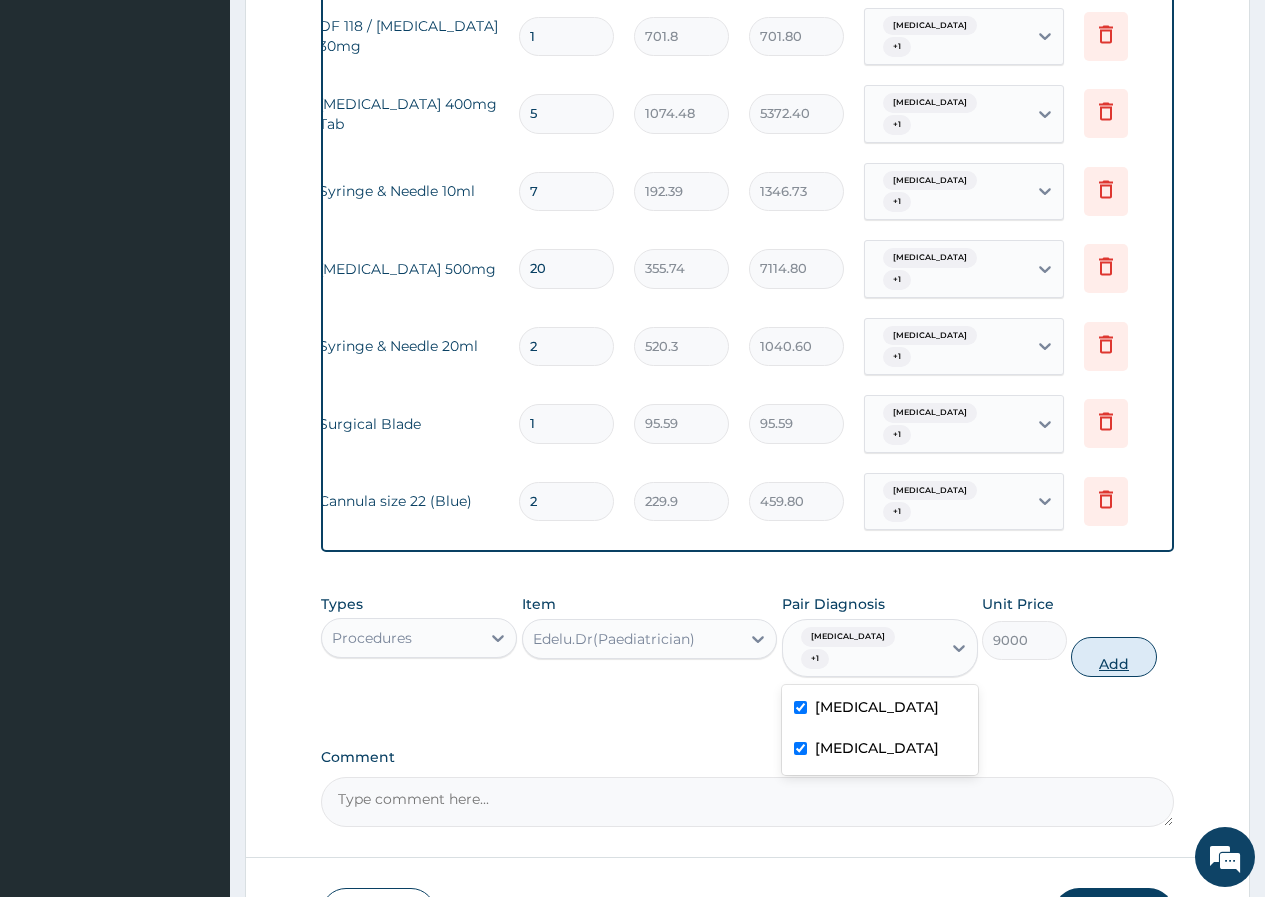 click on "Add" at bounding box center (1113, 657) 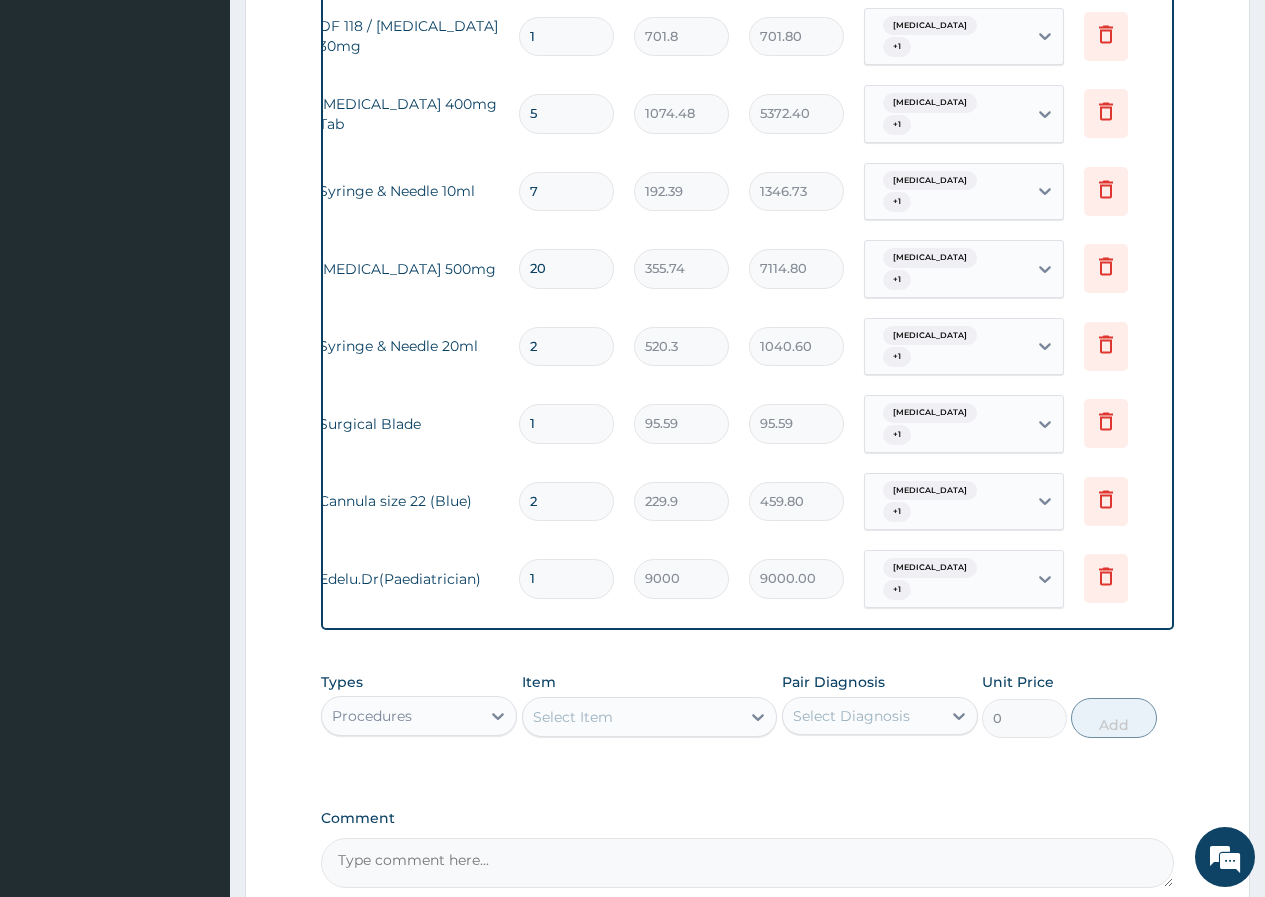 drag, startPoint x: 555, startPoint y: 436, endPoint x: 520, endPoint y: 436, distance: 35 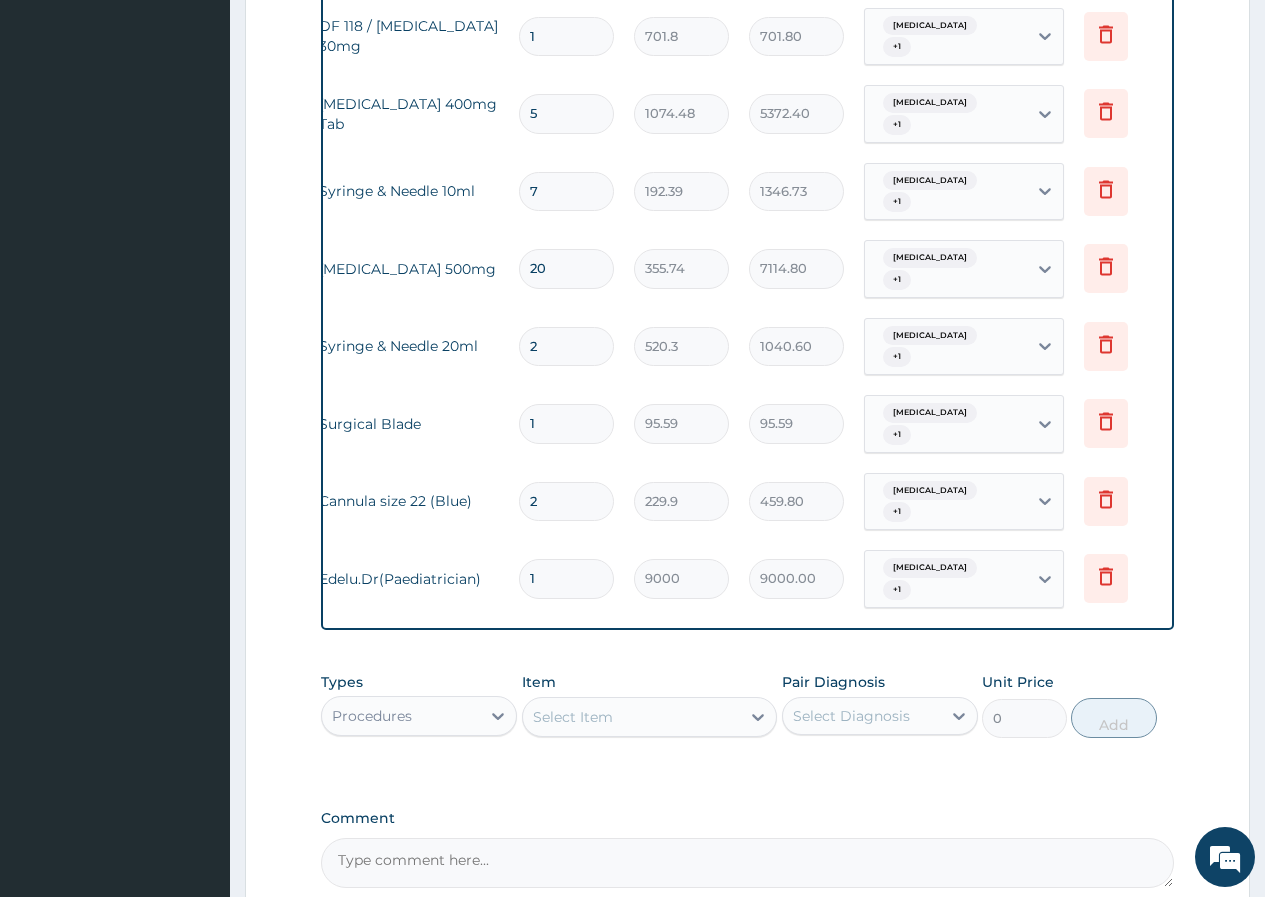 click on "1" at bounding box center [566, 578] 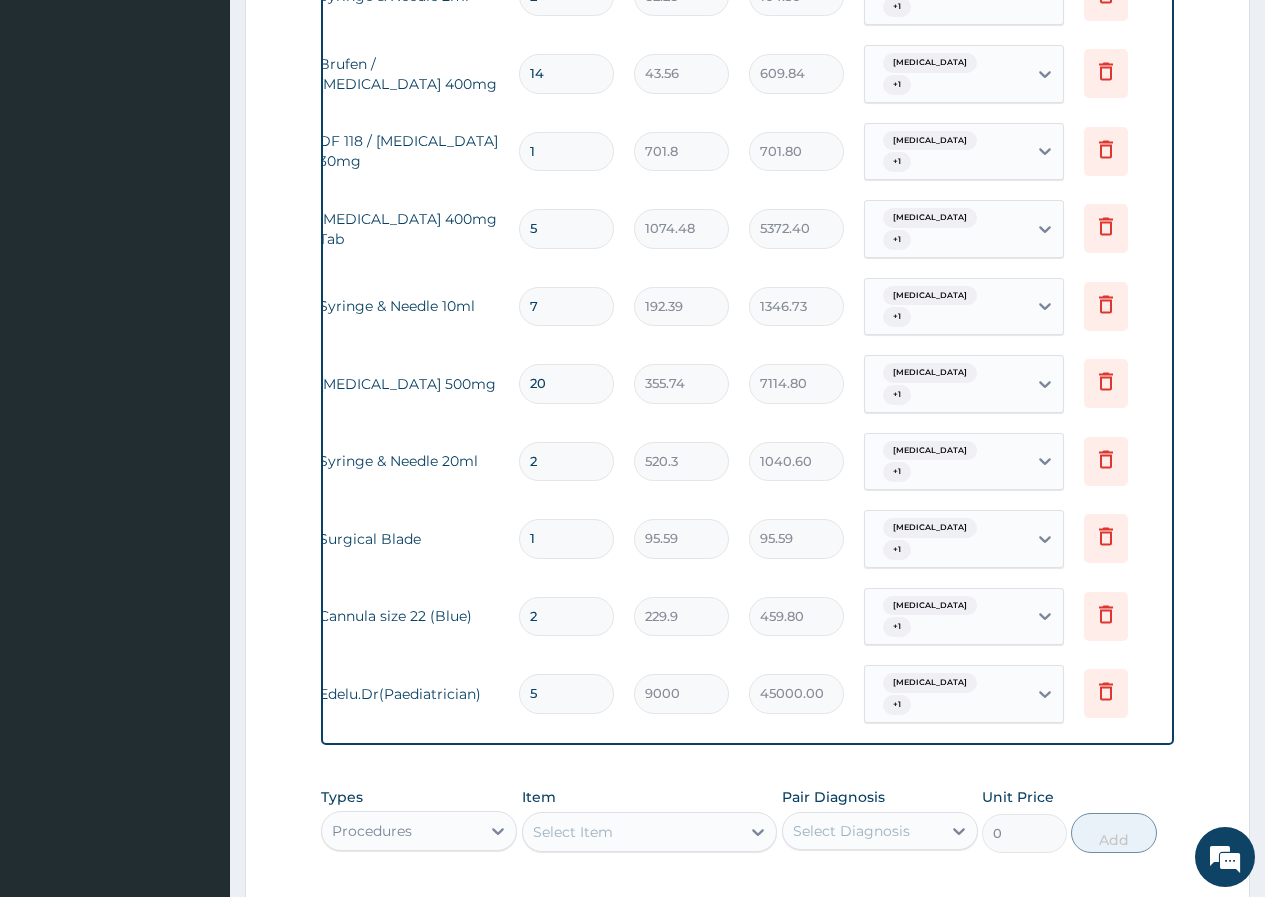 scroll, scrollTop: 1776, scrollLeft: 0, axis: vertical 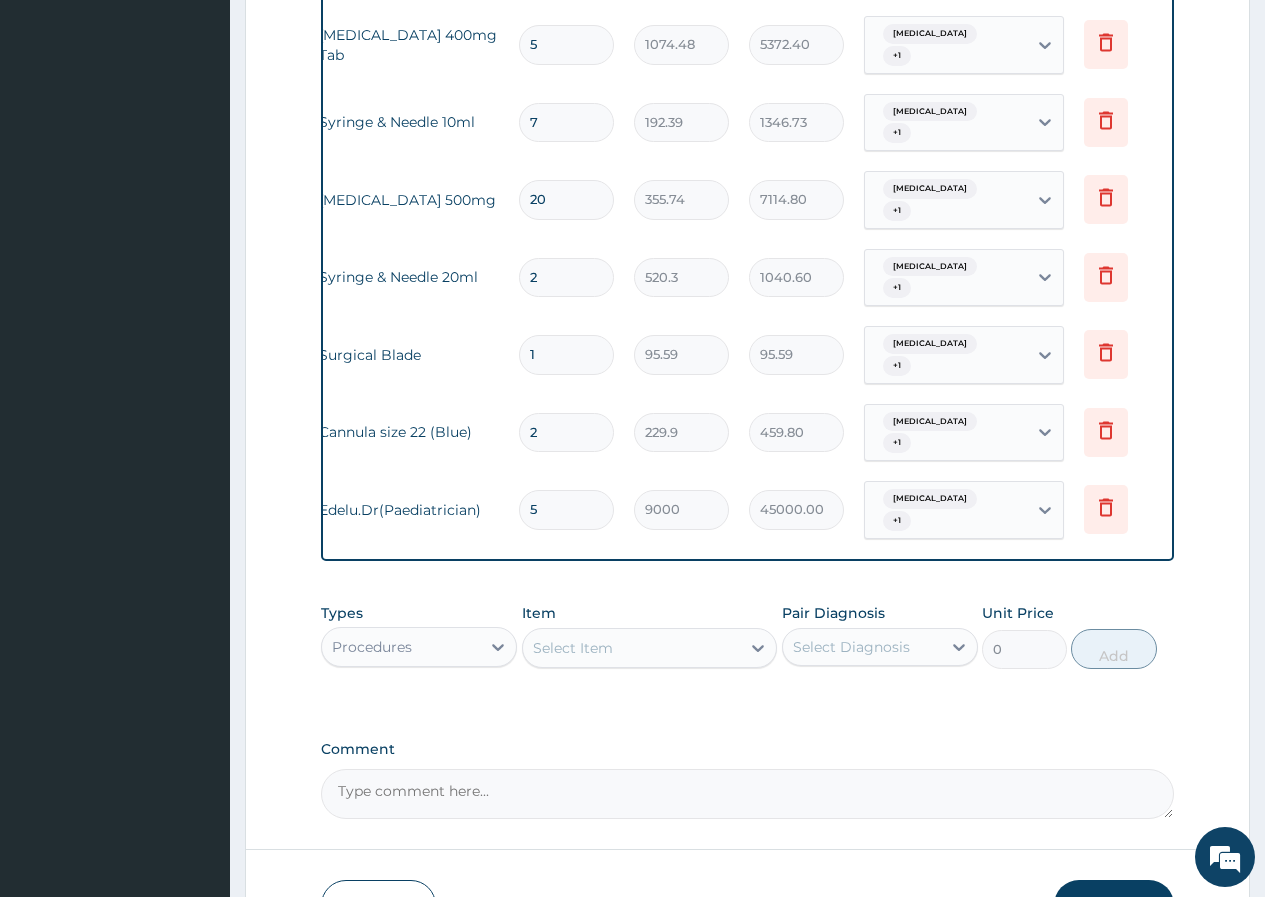 click on "Select Item" at bounding box center (573, 648) 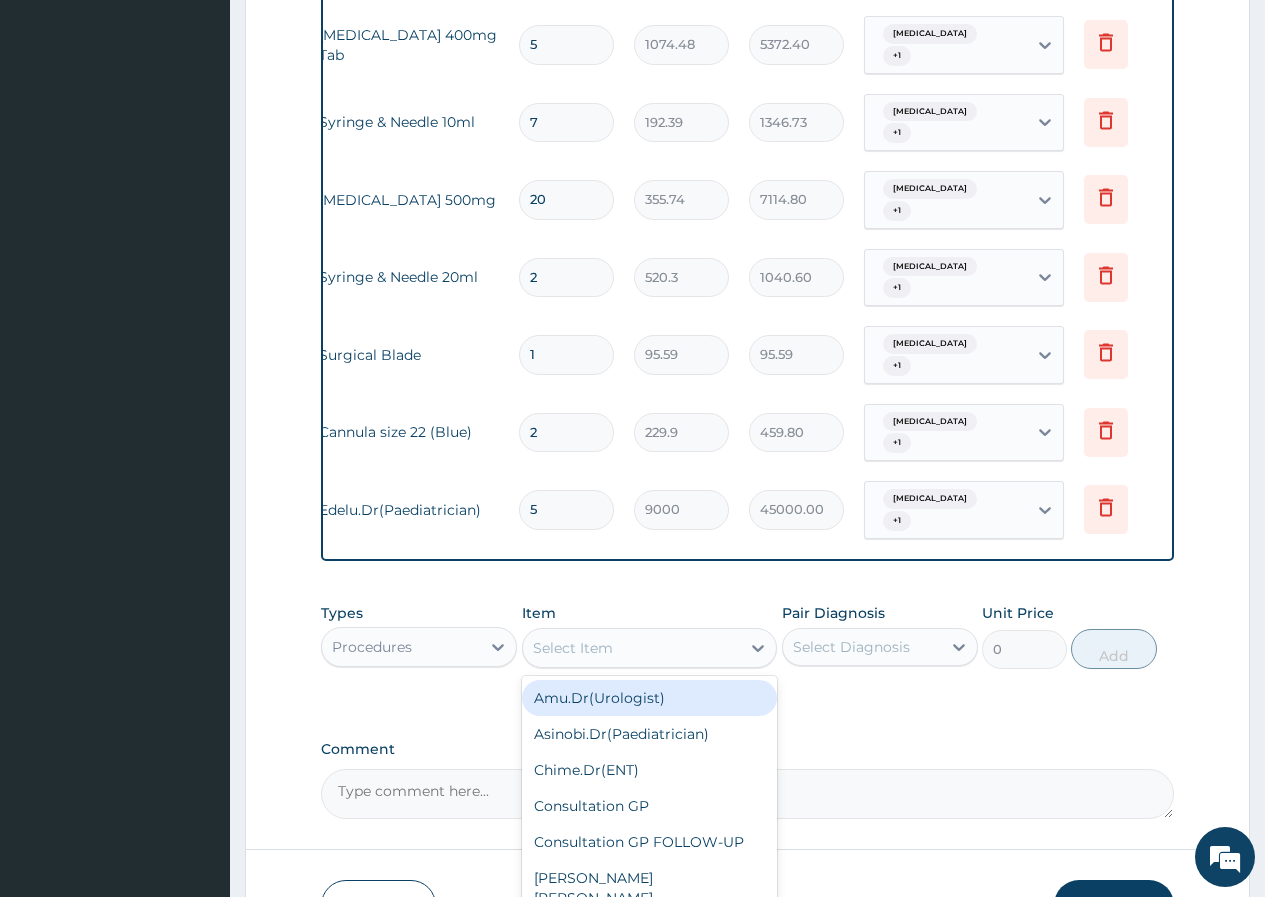 click on "Types Procedures Item option Edelu.Dr(Paediatrician), selected. option Amu.Dr(Urologist) focused, 1 of 118. 118 results available. Use Up and Down to choose options, press Enter to select the currently focused option, press Escape to exit the menu, press Tab to select the option and exit the menu. Select Item Amu.Dr(Urologist) Asinobi.Dr(Paediatrician) Chime.Dr(ENT) Consultation GP Consultation GP FOLLOW-UP Dr Ozor Ignatius Dr. Harcourts Consultation Edelu.Dr(Paediatrician) Emegoakor.Dr(Gynae/Obs) Enemuo.Dr(Surgeon) Eye Consultation (1st Session) Eye Consultation (Follow-Up Visit) Ezenkwele.Dr(Gynae/Obs) Ezeome.Dr(Gynae/Obs) Isiugo.Dr(Cardiologist) Lasebikan.Dr(Orthopaedic) Madu.Dr(Haematologist)  Madu.Dr(Haematologist) Ist Cons Madu.Dr.(Haematologist) 2nd Cons Mark Ezeme.Dr(Psychiatrist) 2nd Cons Mark Ezeme.Dr(Psychiatrist) Ist Cons Nwankwo.Dr.(Gynae/Obs) Nwaroh. (Dietician) Nwobodo.Dr(nephologist) 1st Consul Nwobodo.Dr(nephologist) 2nd Consult Nwobodo.Dr(nephologist) Ward consultation Okoli.Dr(Neuro) ECG 0" at bounding box center (747, 651) 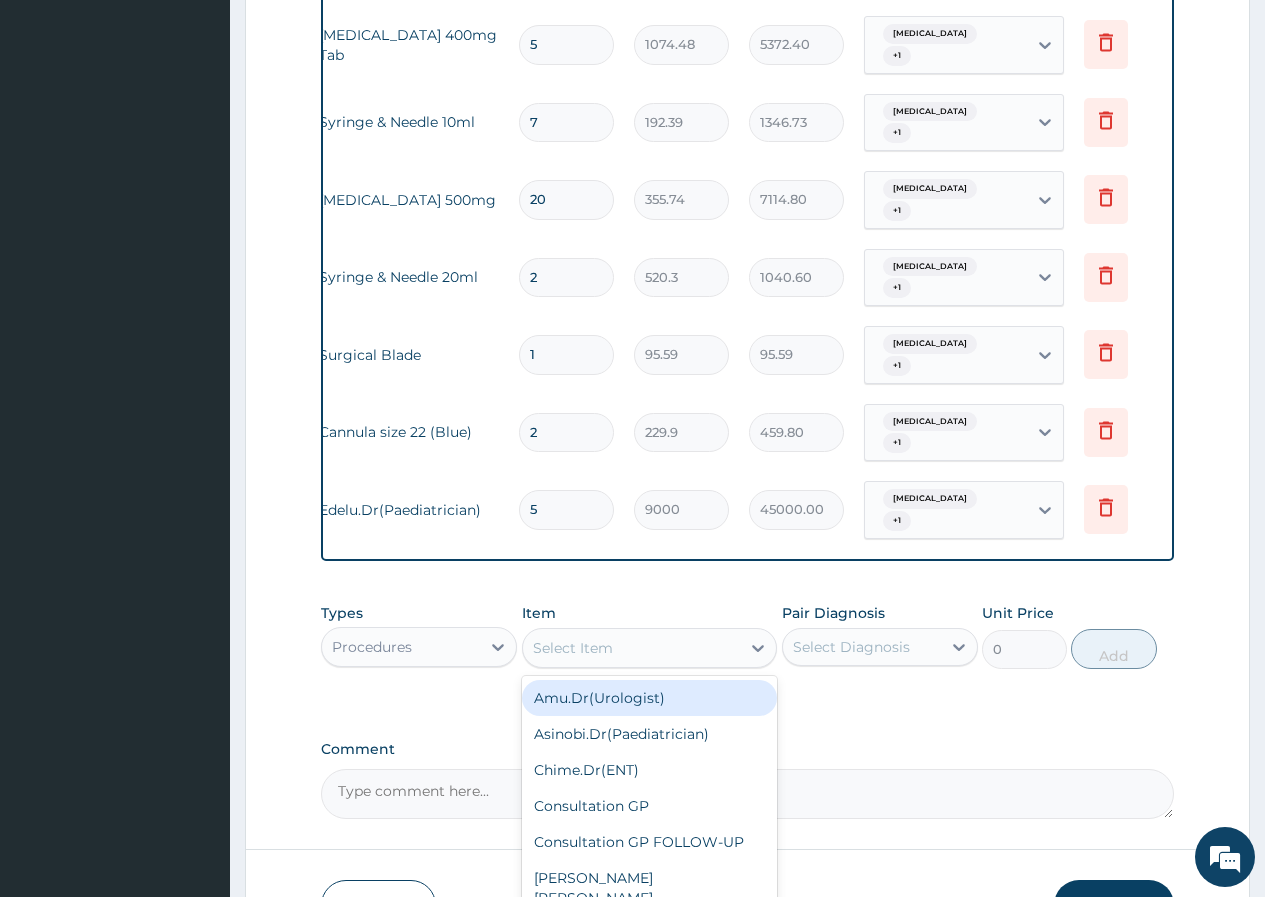 click on "Select Item" at bounding box center (632, 648) 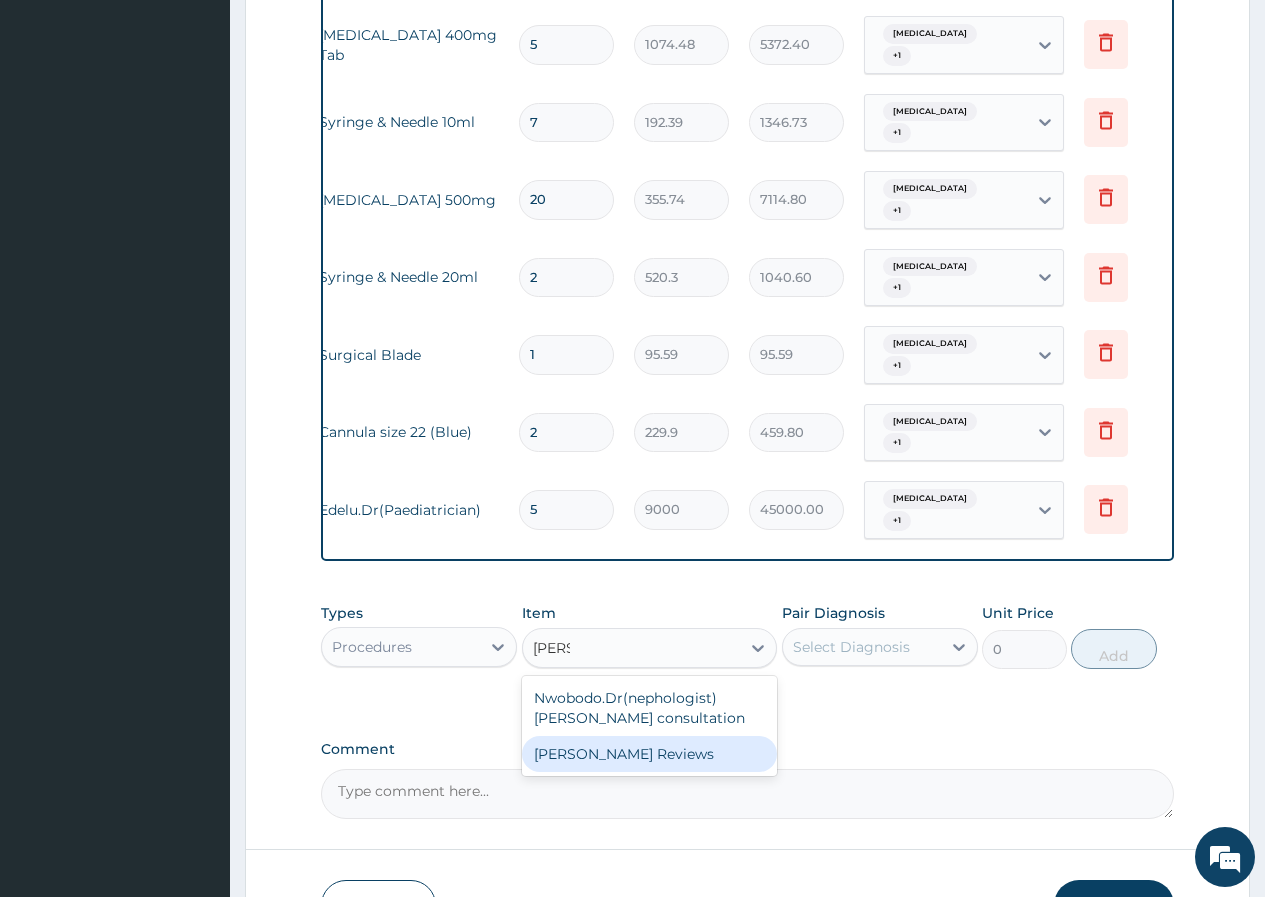 click on "Ward Reviews" at bounding box center (650, 754) 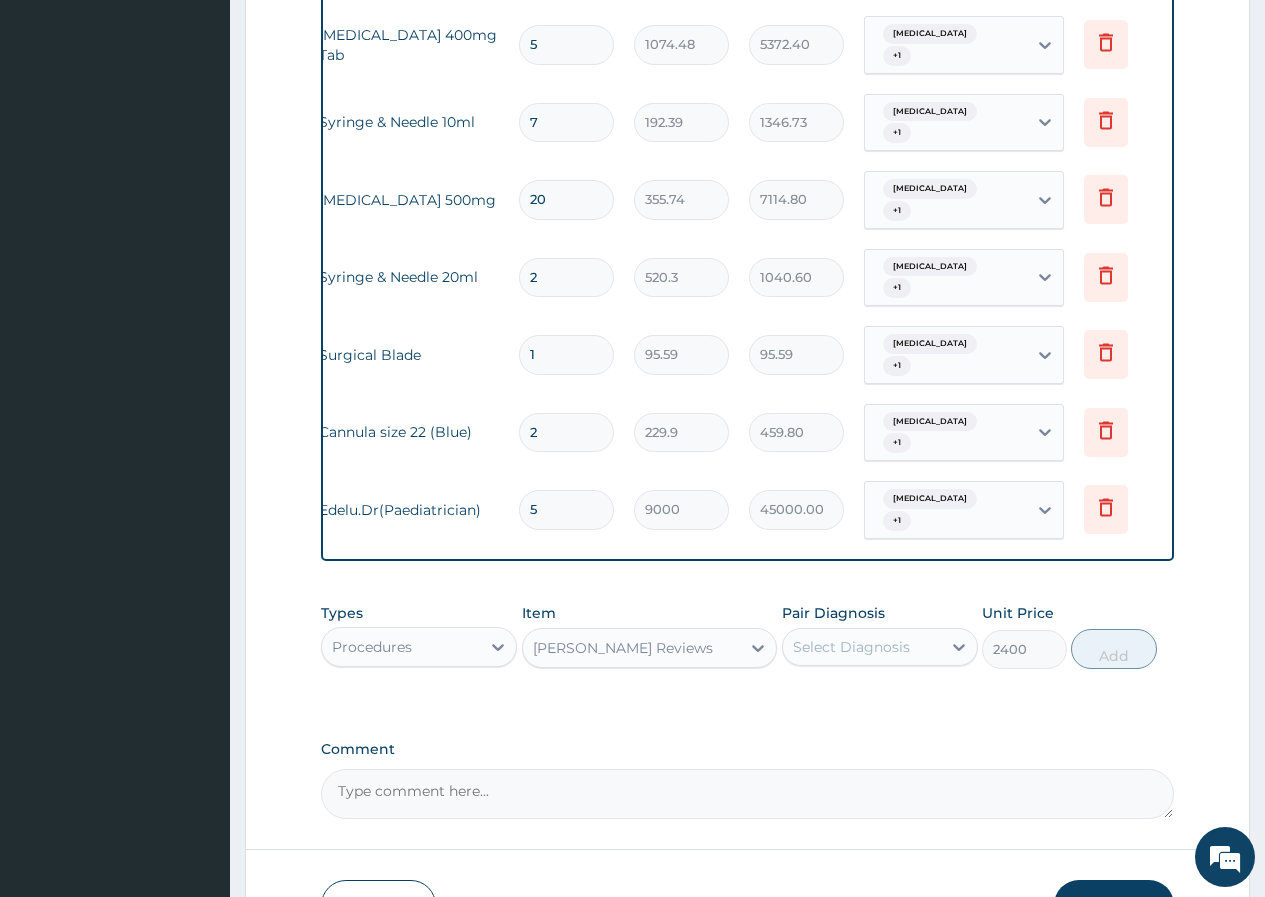 click on "Select Diagnosis" at bounding box center [862, 647] 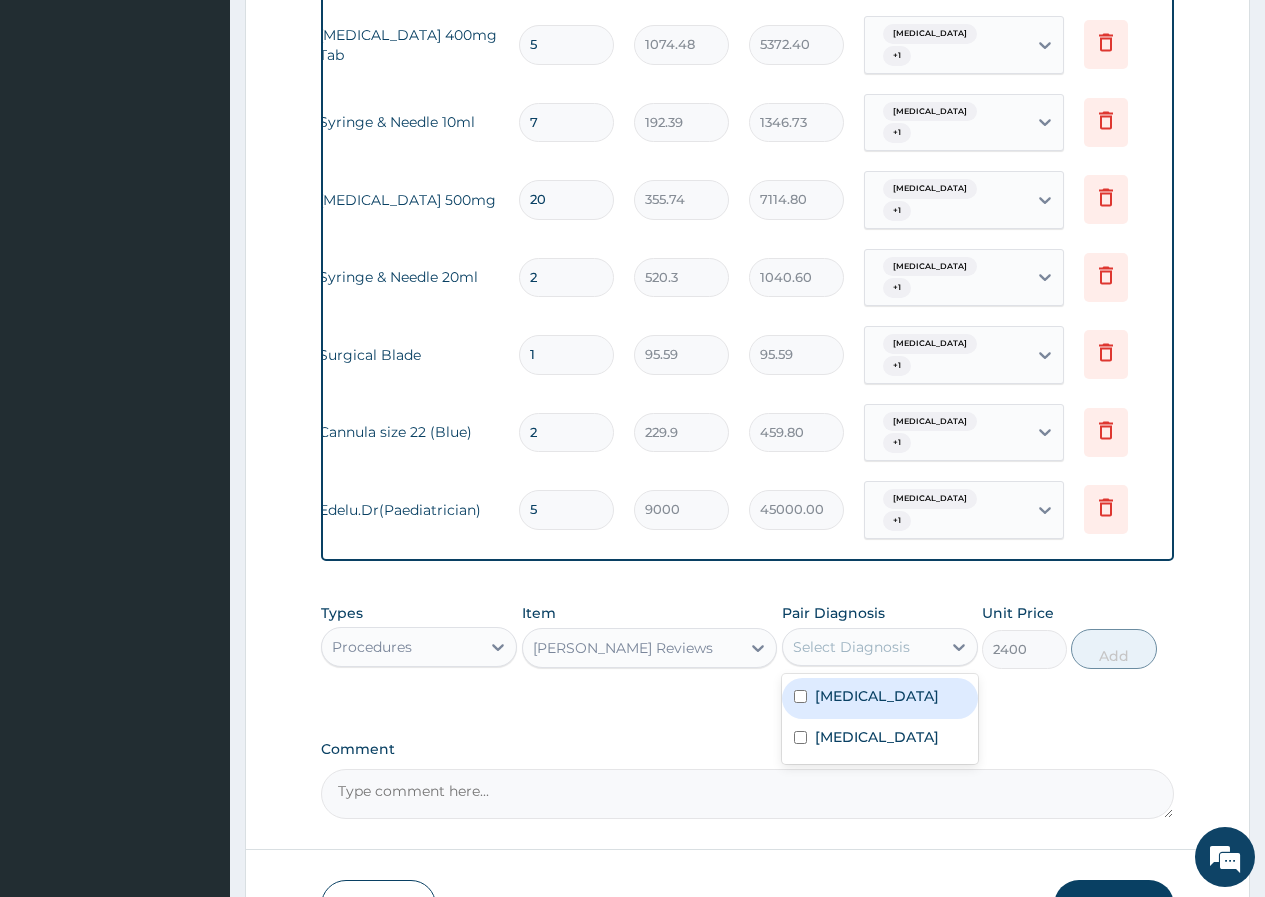 click on "Cellulitis" at bounding box center [877, 696] 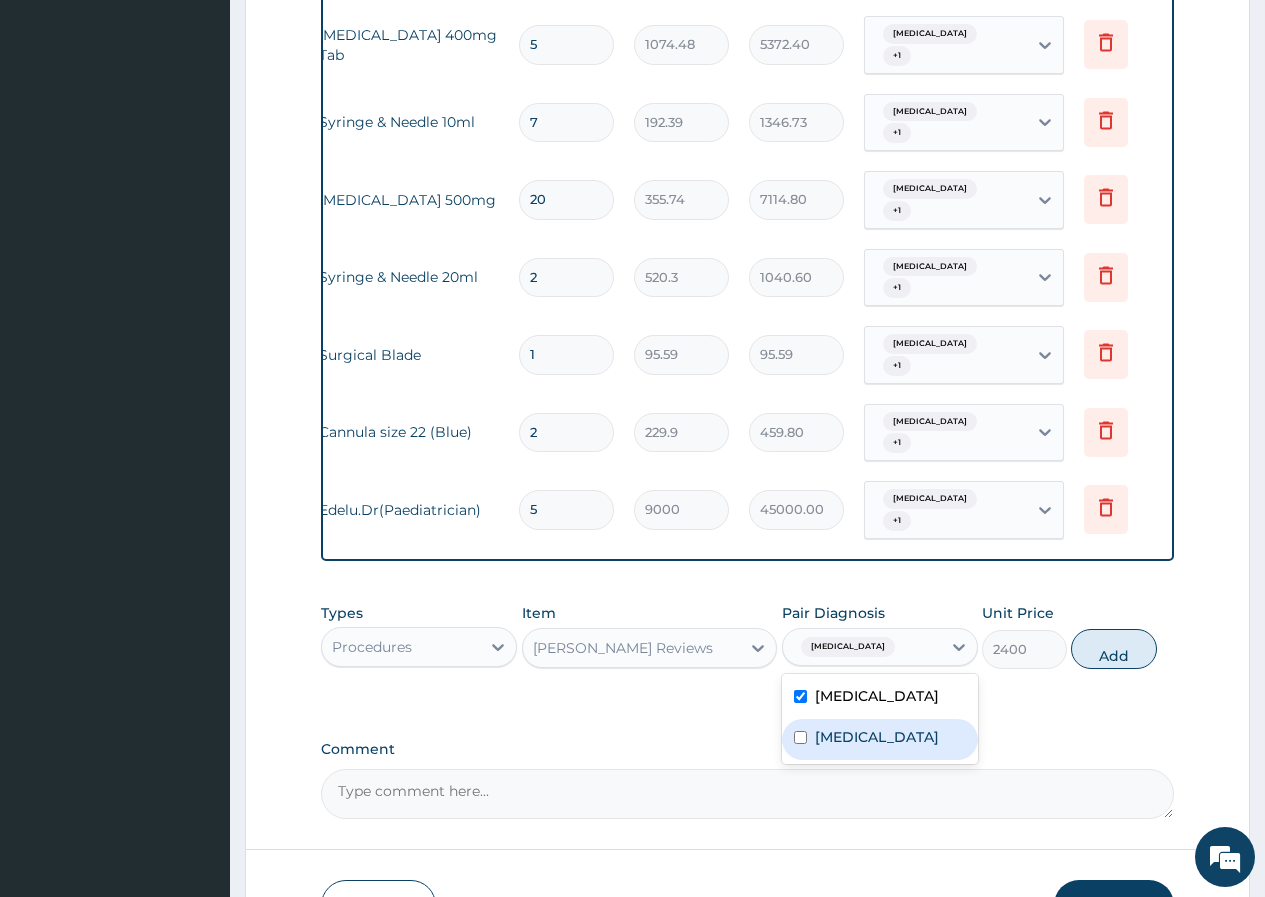 click on "Bacteremia" at bounding box center (880, 739) 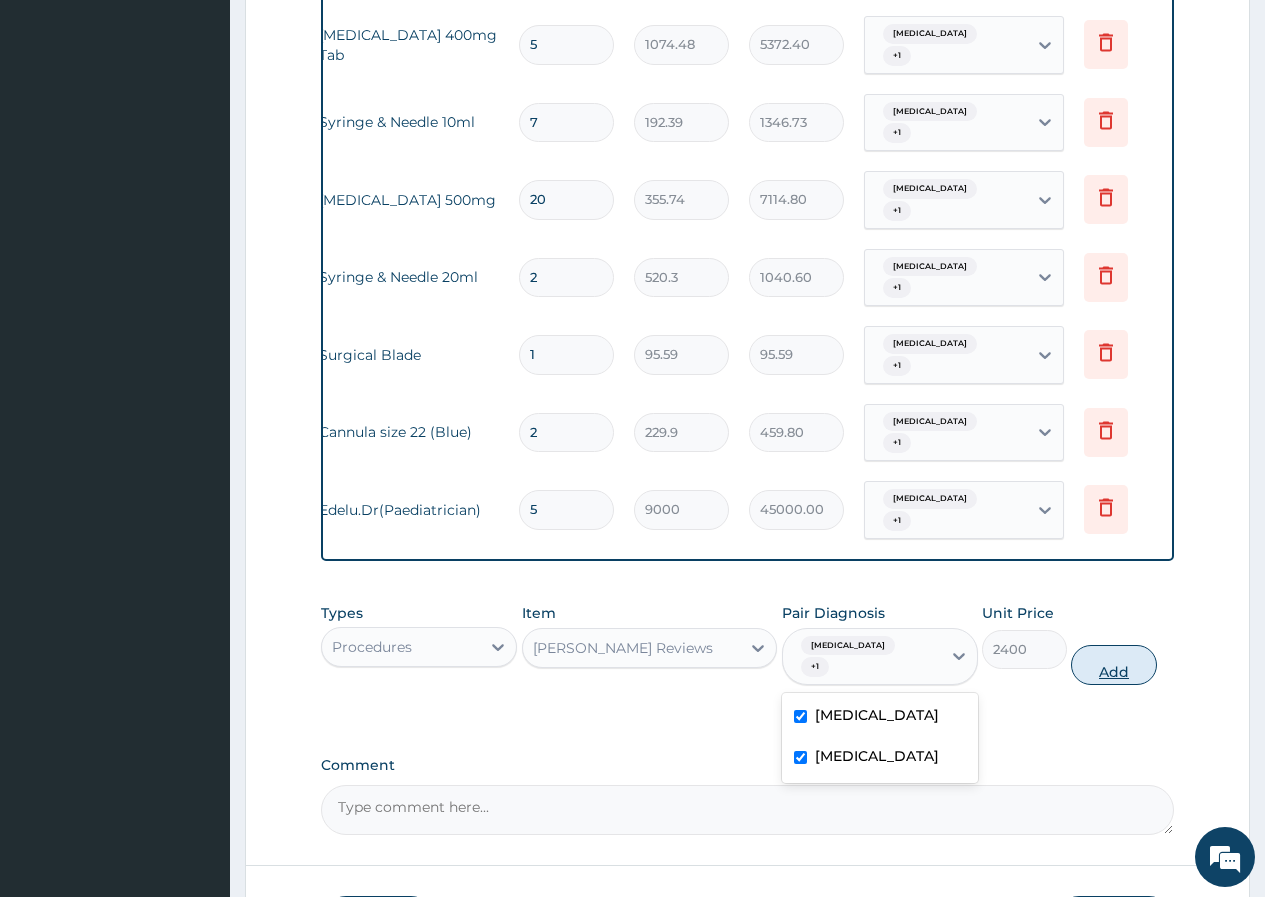 click on "Add" at bounding box center [1113, 665] 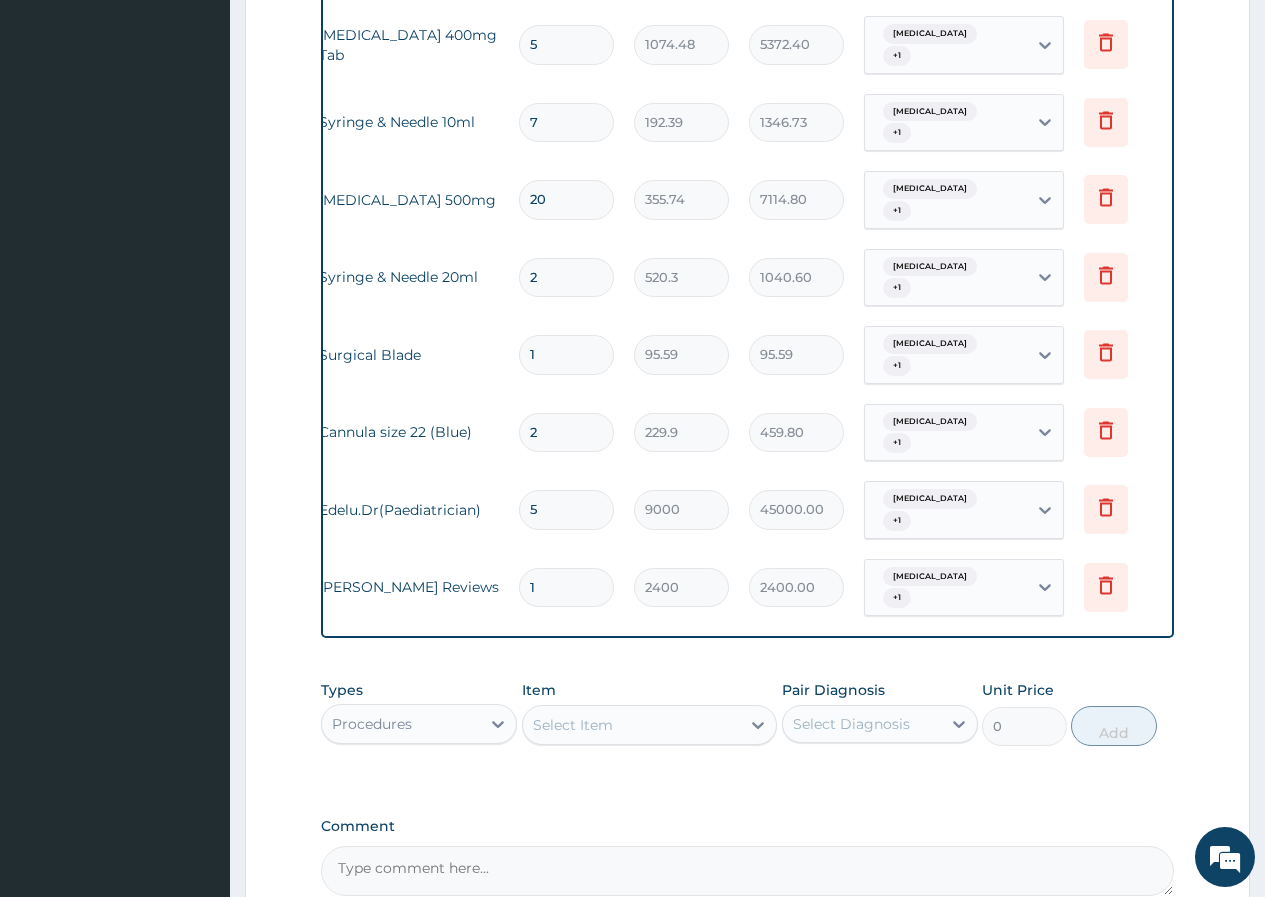click on "1" at bounding box center (566, 587) 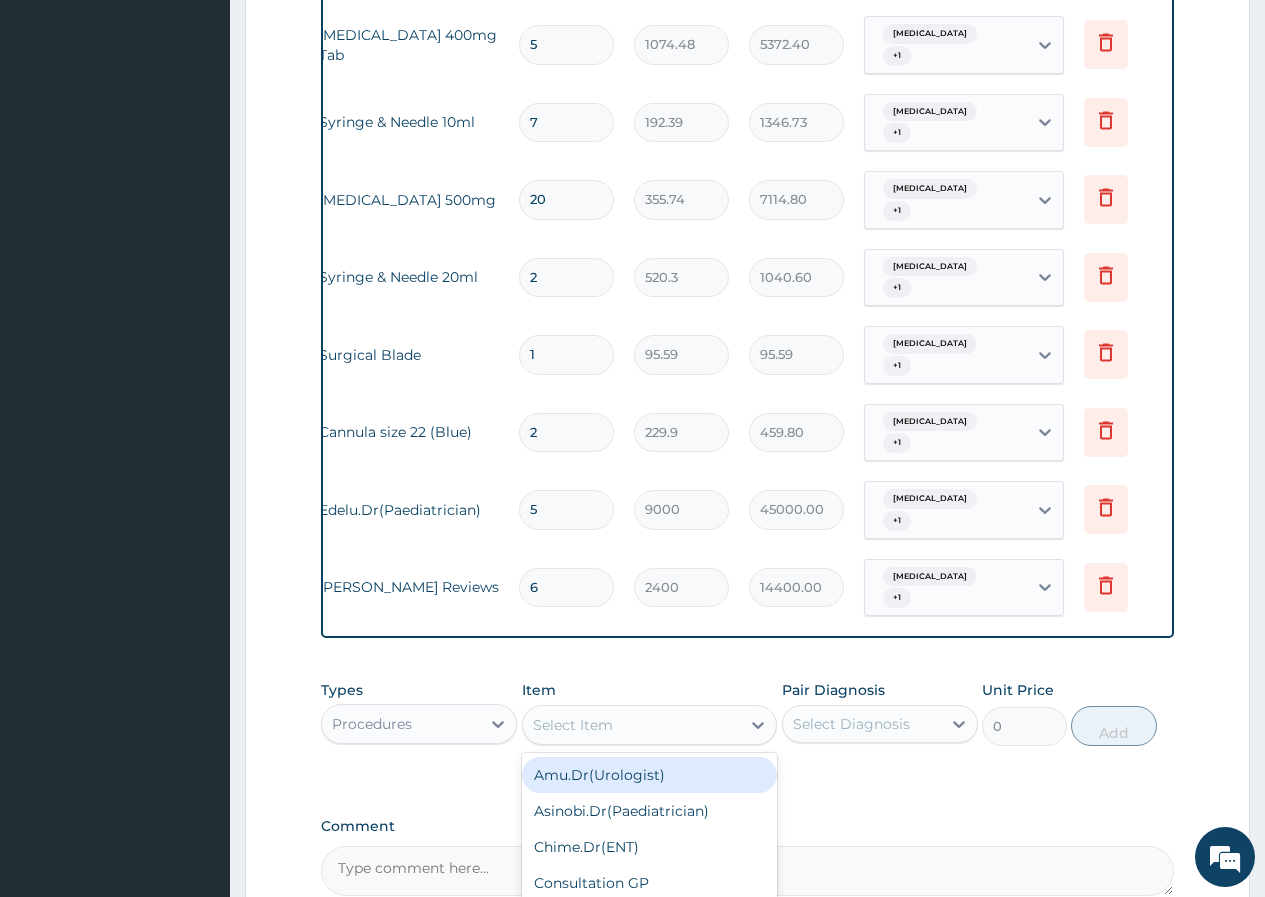 click on "Select Item" at bounding box center [632, 725] 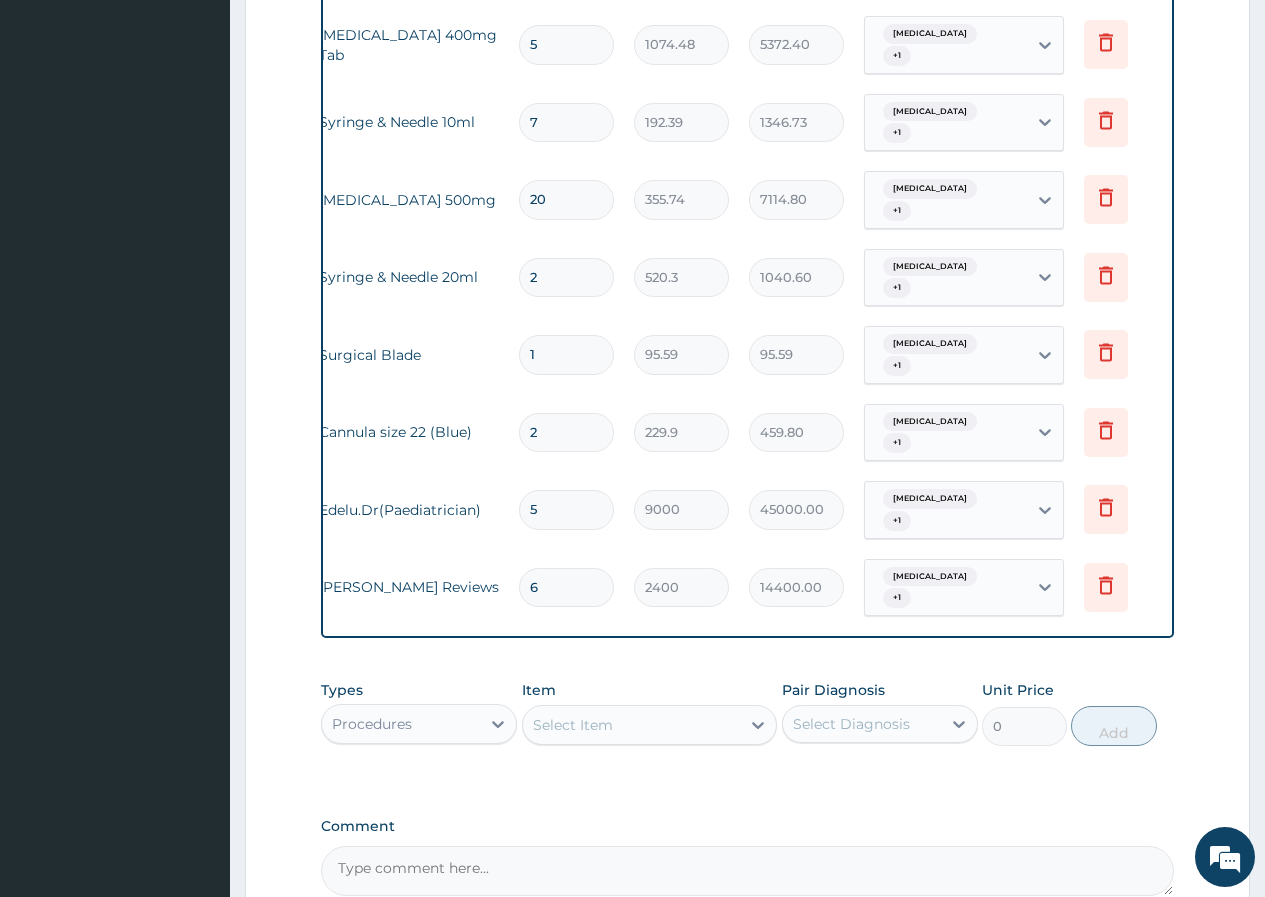 click on "Select Item" at bounding box center [573, 725] 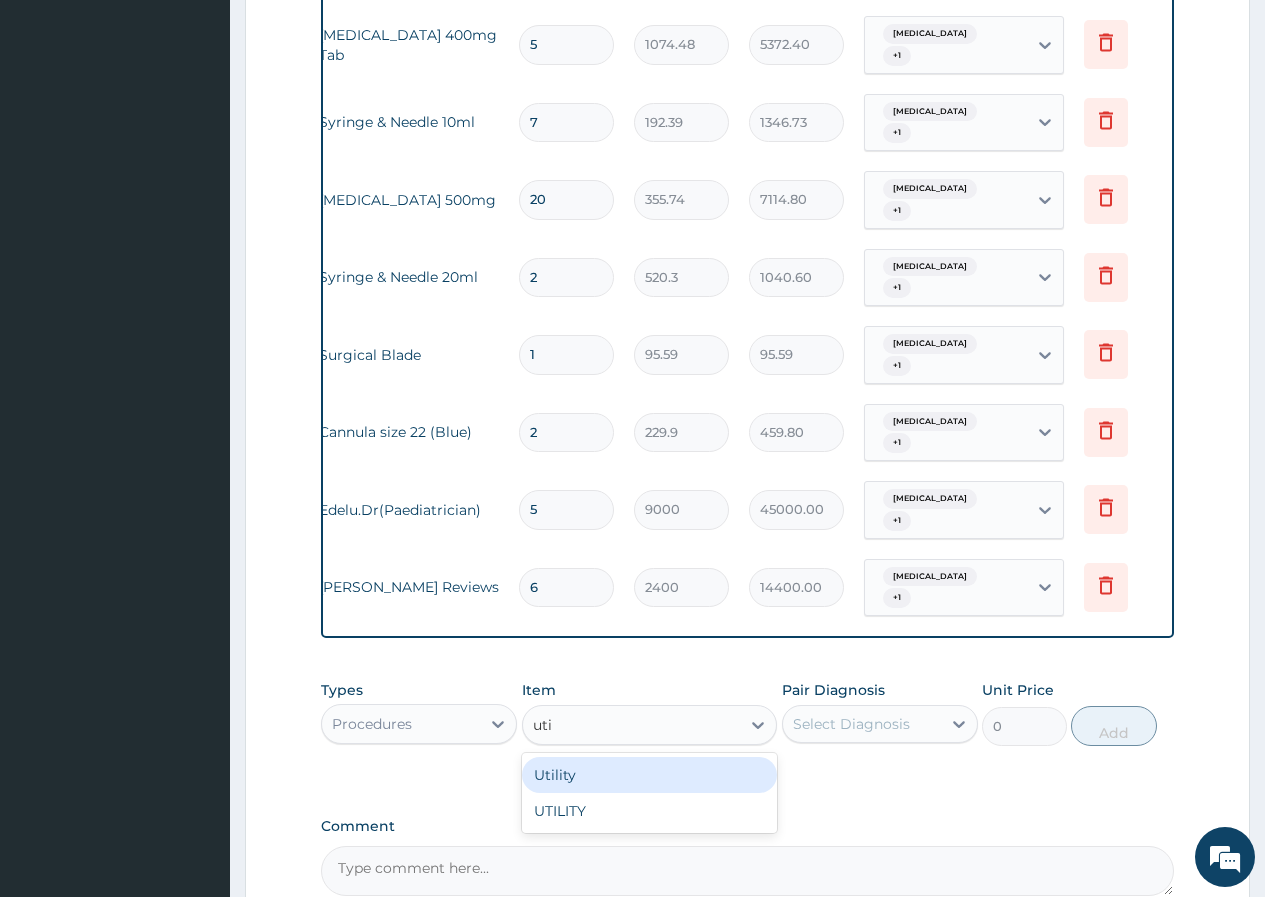 click on "Utility" at bounding box center (650, 775) 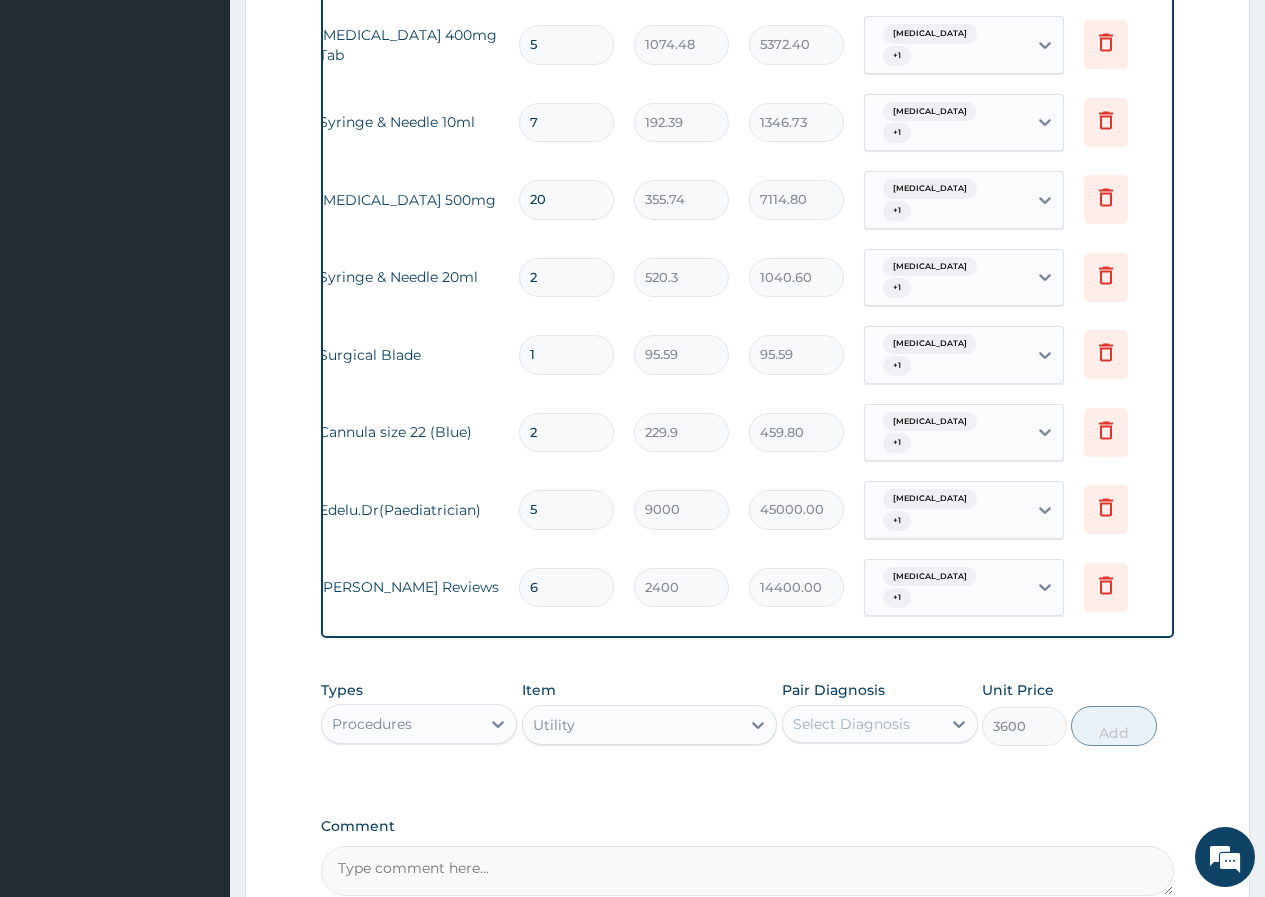 click on "Select Diagnosis" at bounding box center (851, 724) 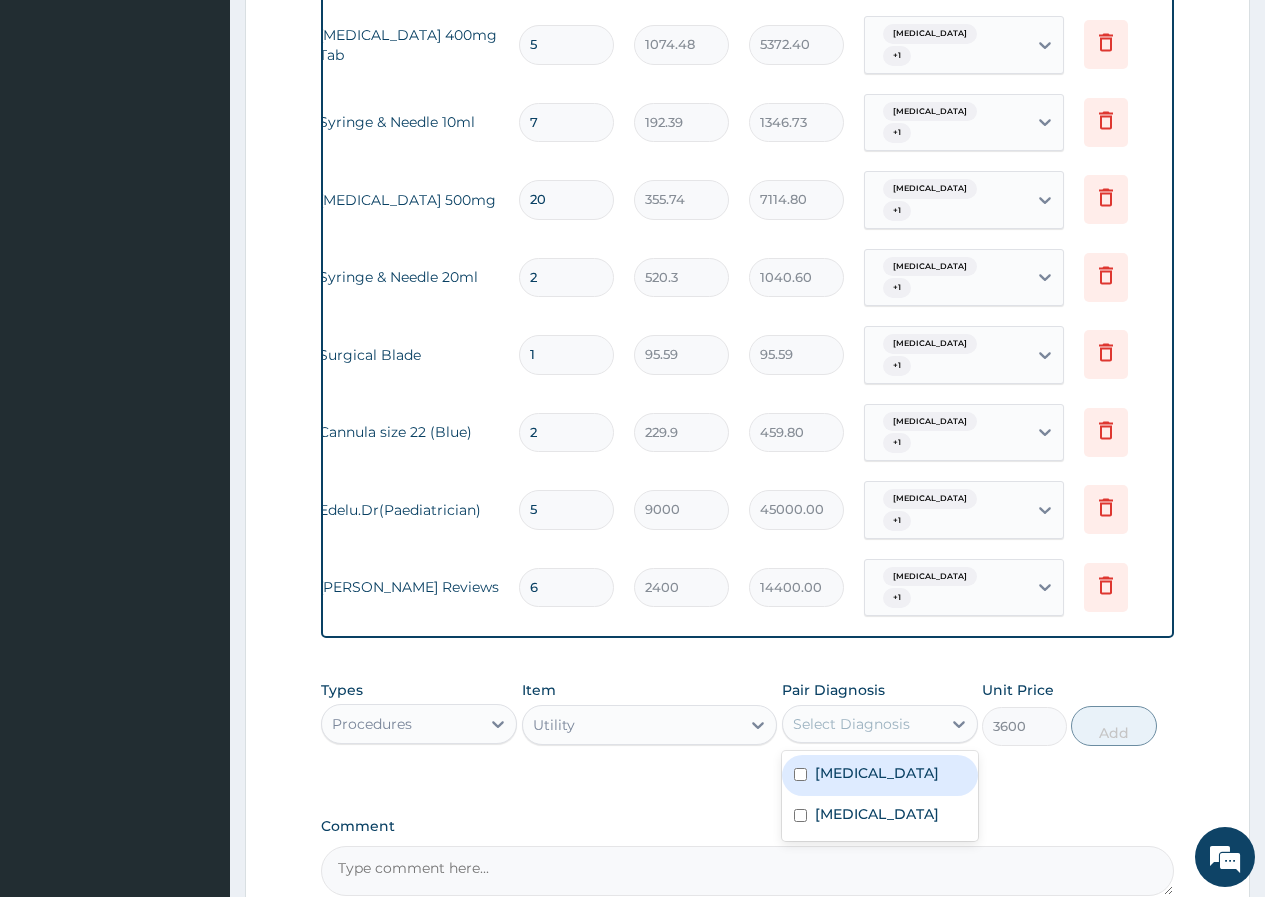 click on "Cellulitis" at bounding box center (877, 773) 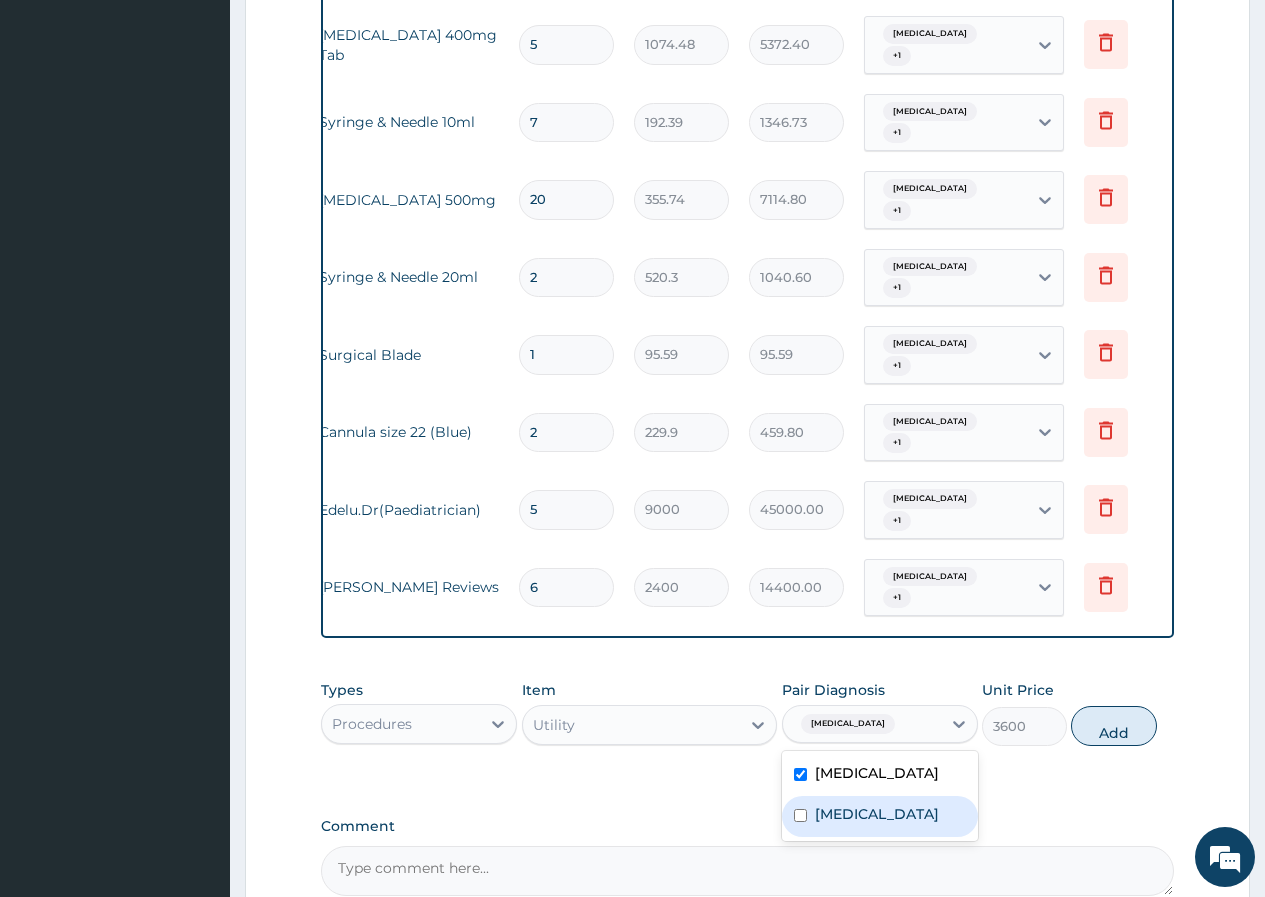 click on "Bacteremia" at bounding box center (880, 816) 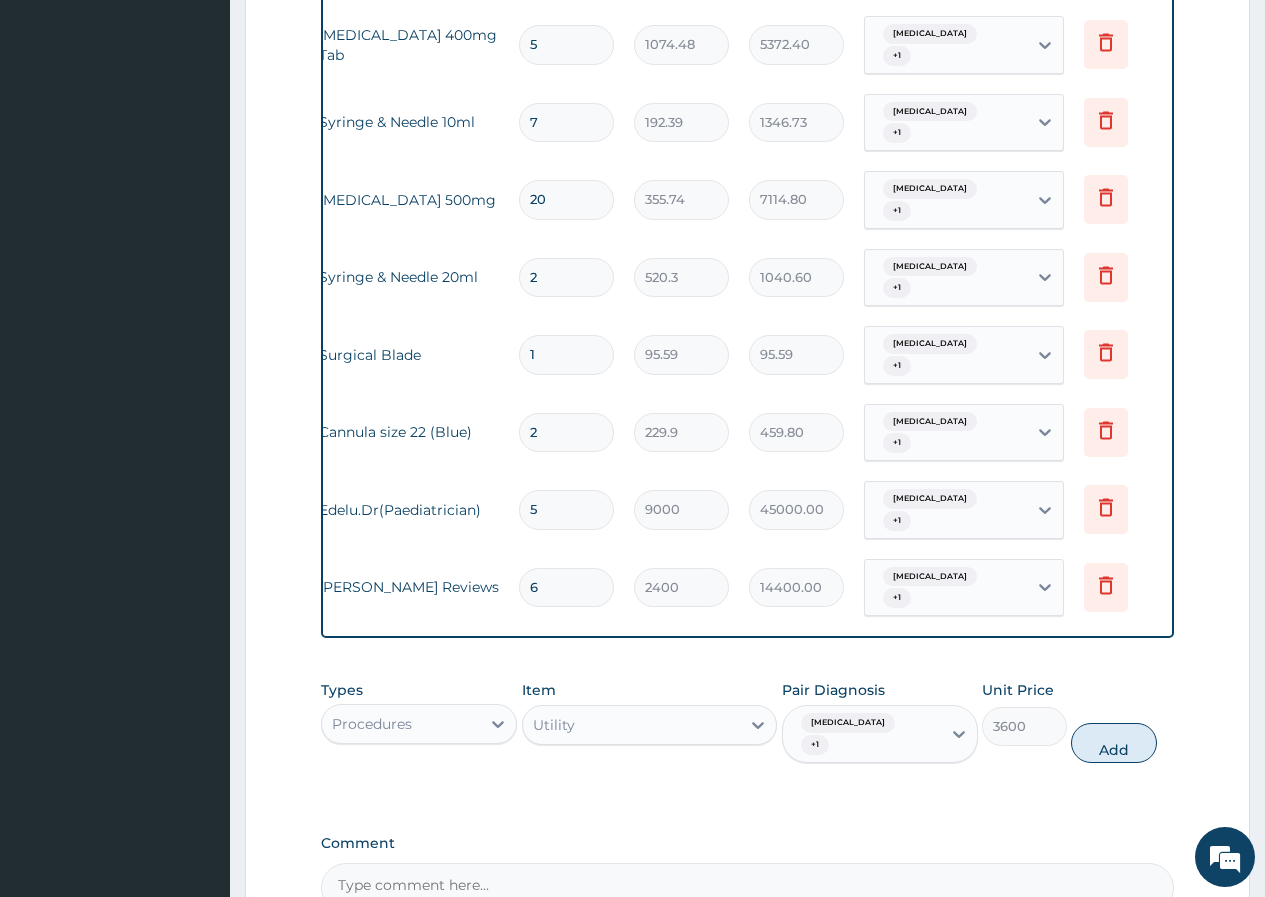 click on "Types Procedures Item Utility Pair Diagnosis Cellulitis  + 1 Unit Price 3600 Add" at bounding box center [747, 721] 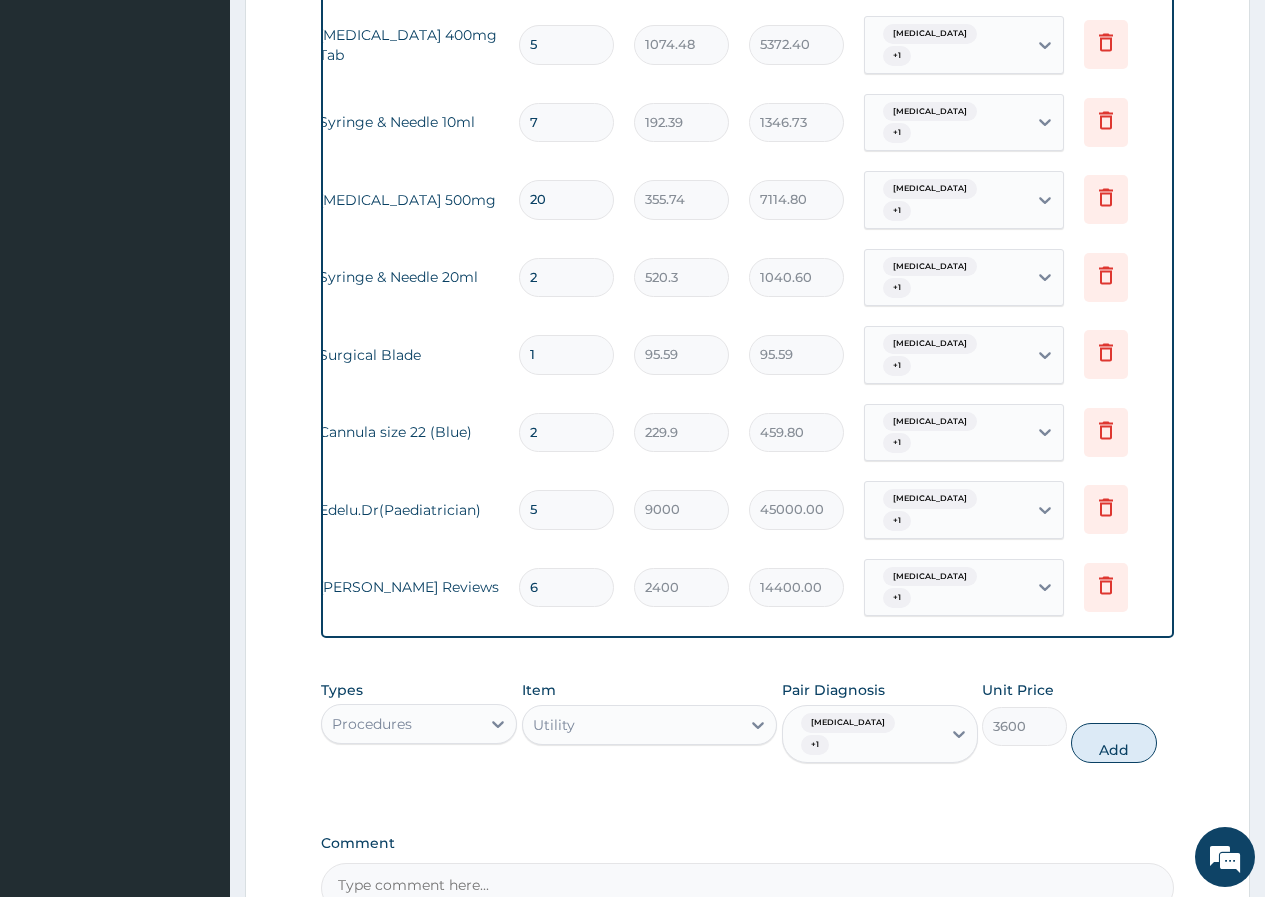 click on "Add" at bounding box center [1113, 743] 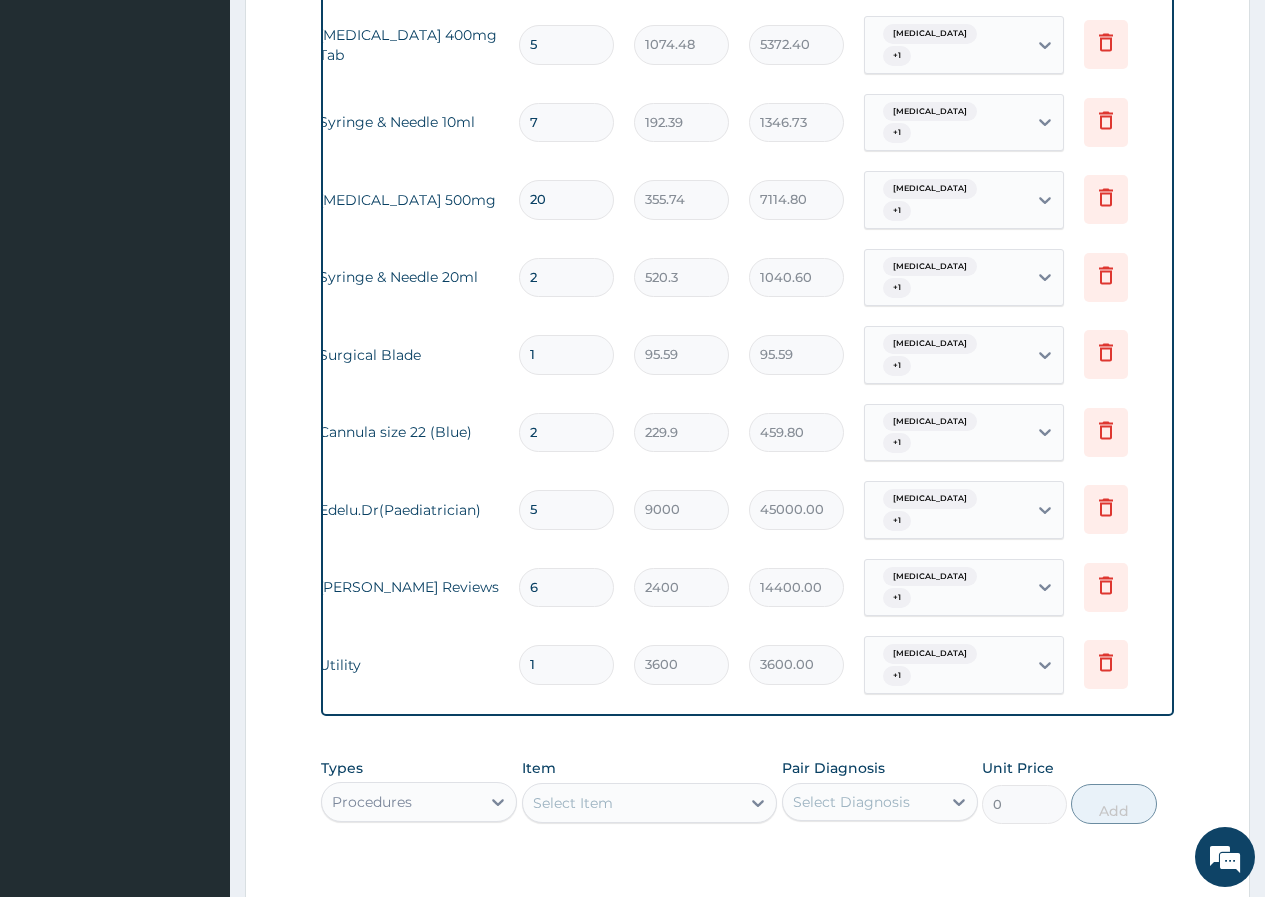 drag, startPoint x: 560, startPoint y: 510, endPoint x: 536, endPoint y: 533, distance: 33.24154 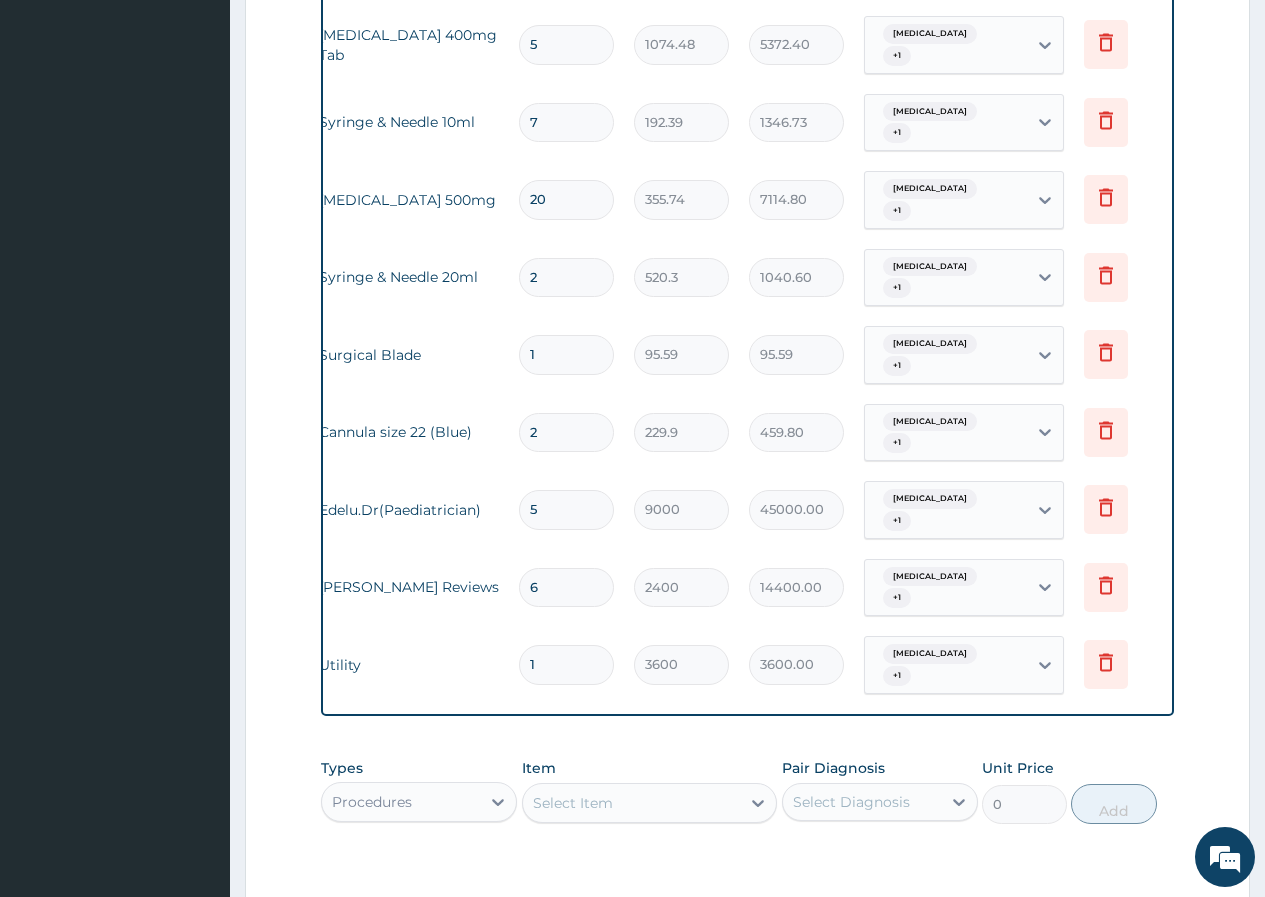 click on "1" at bounding box center [566, 664] 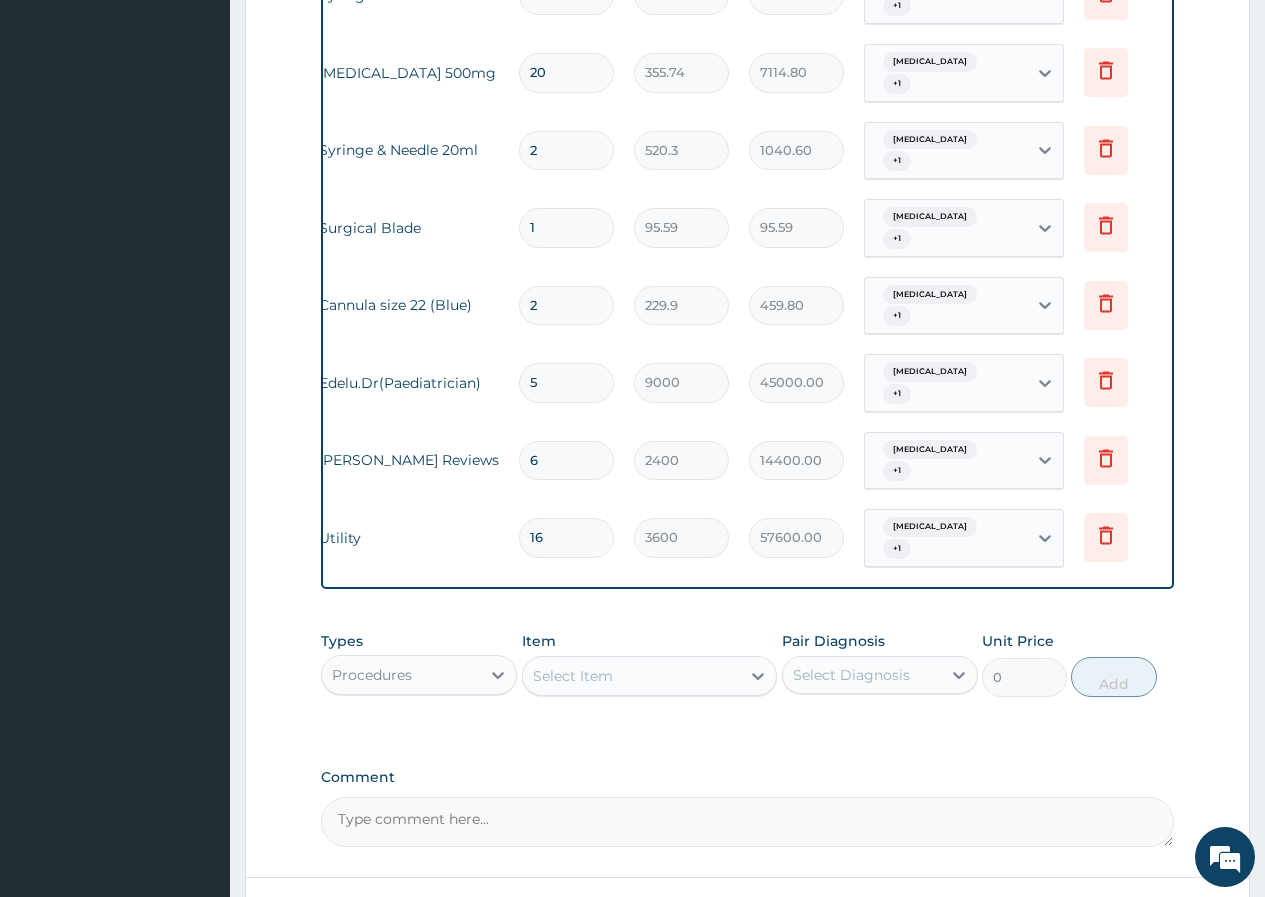 scroll, scrollTop: 1914, scrollLeft: 0, axis: vertical 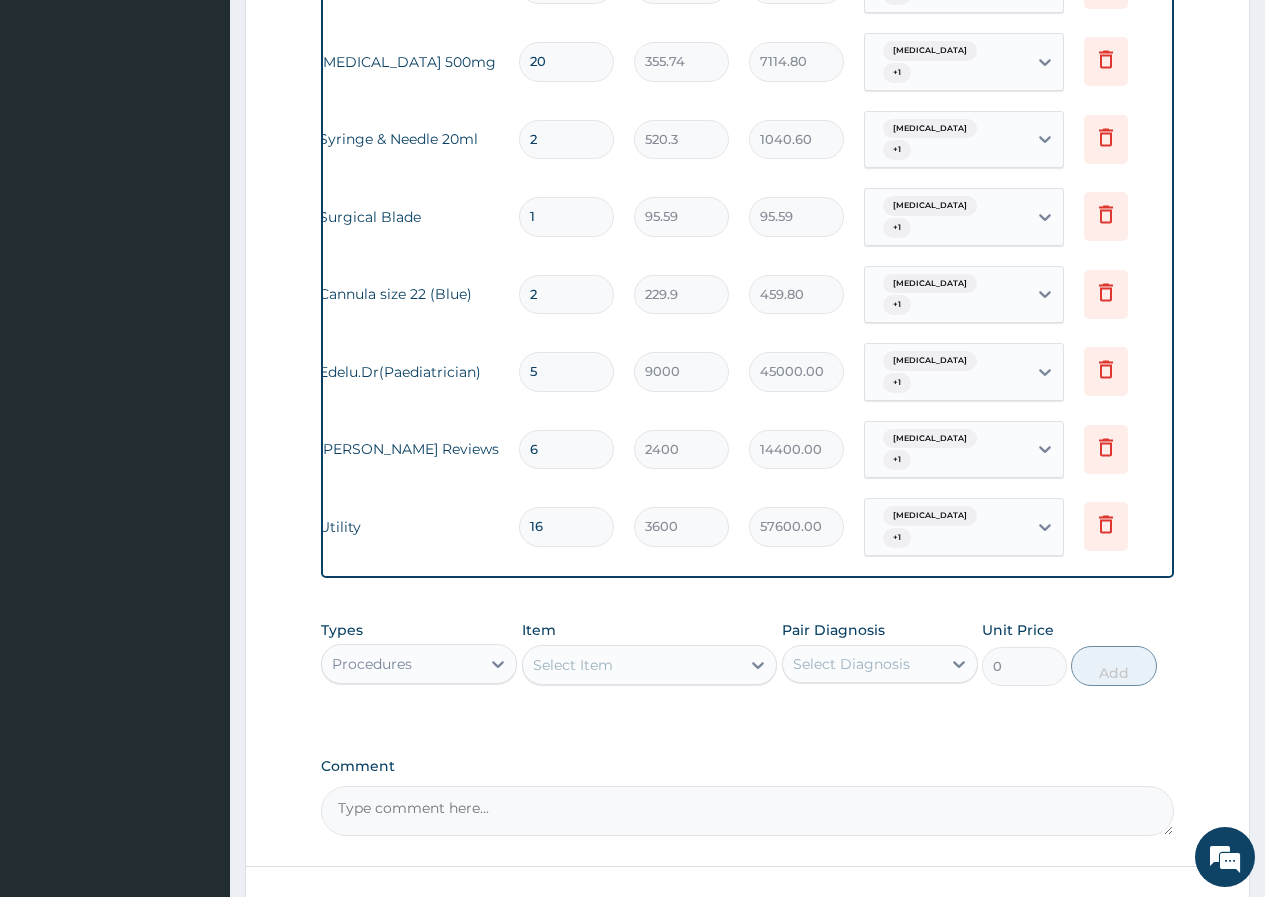 drag, startPoint x: 567, startPoint y: 374, endPoint x: 515, endPoint y: 382, distance: 52.611786 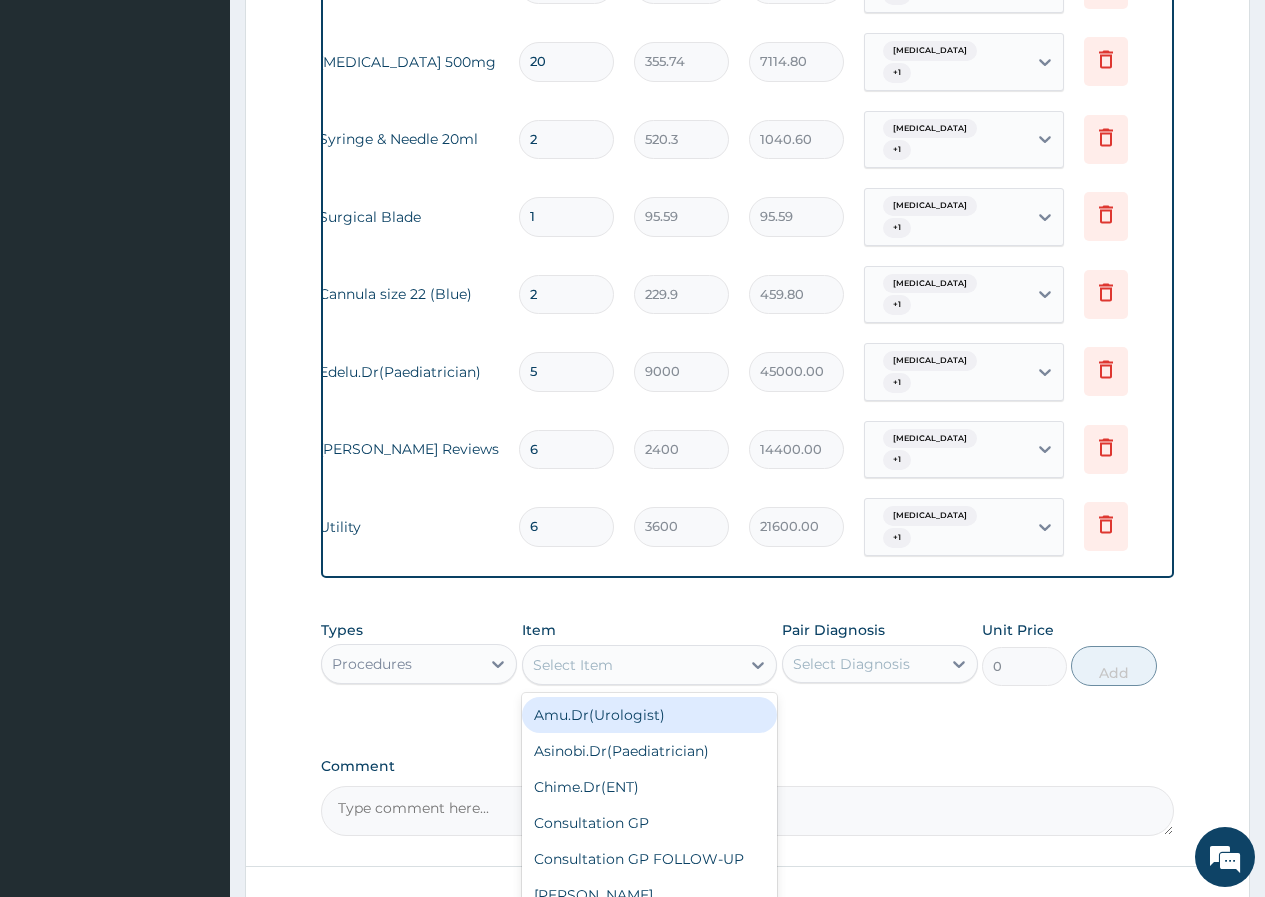 click on "Select Item" at bounding box center (573, 665) 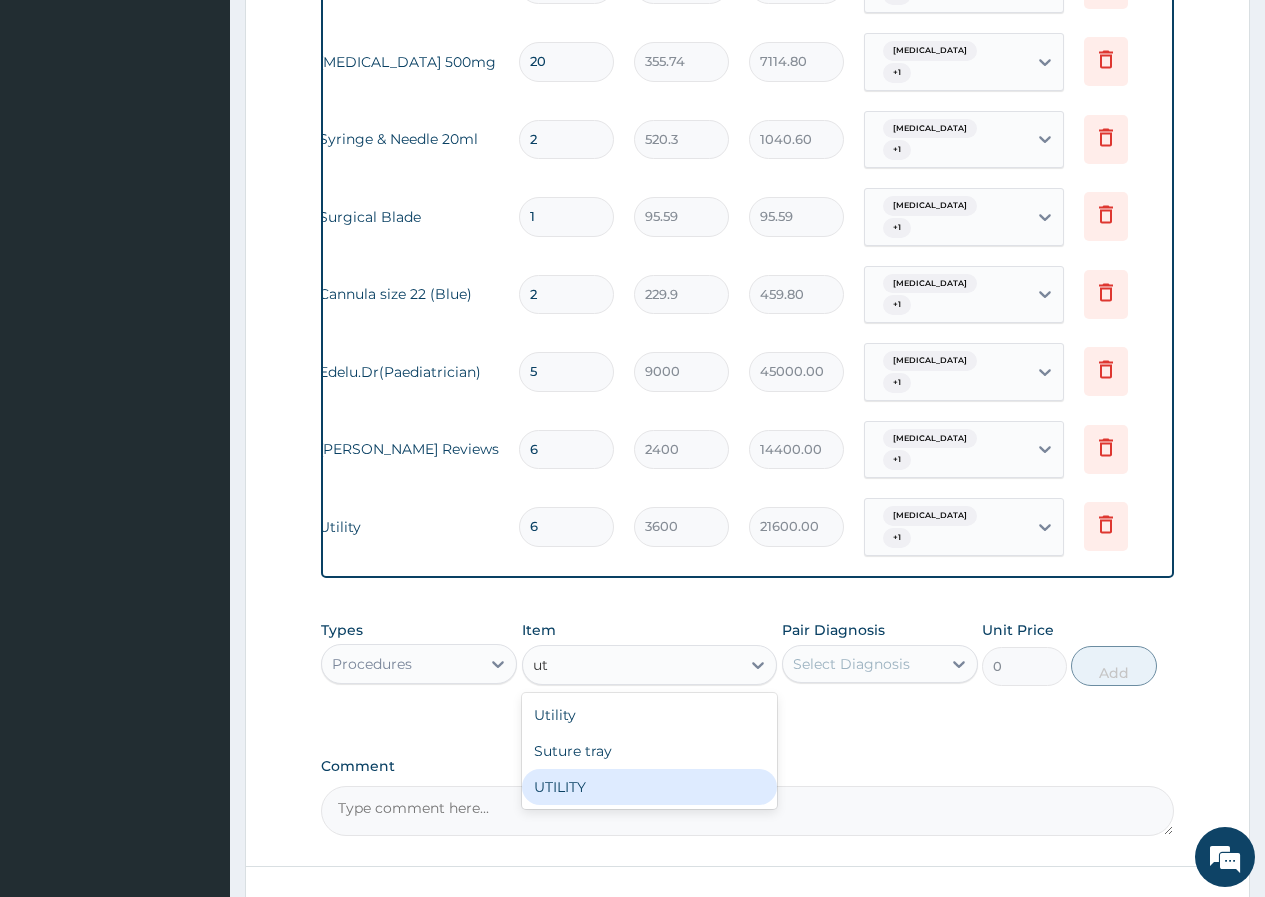 click on "UTILITY" at bounding box center [650, 787] 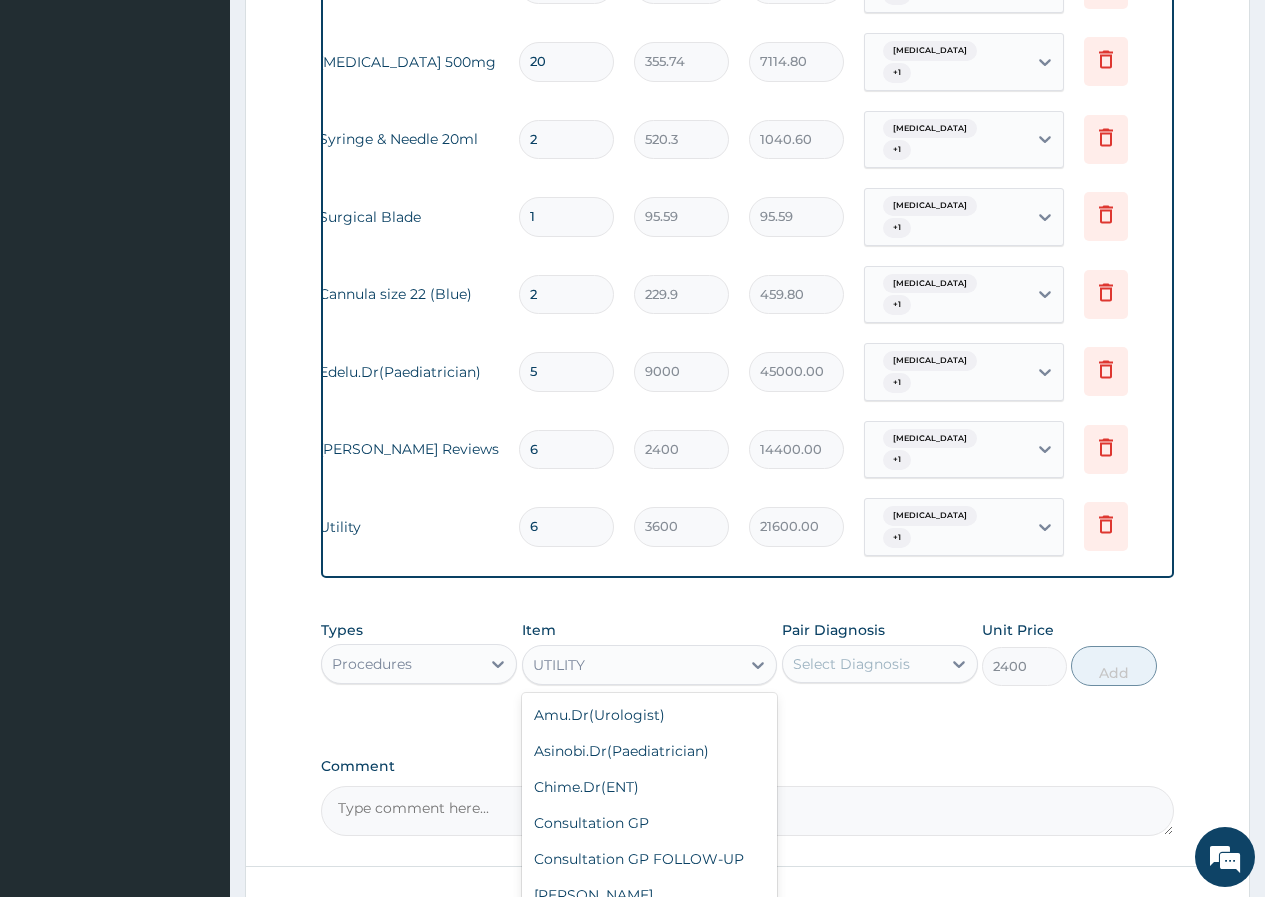 click on "UTILITY" at bounding box center (632, 665) 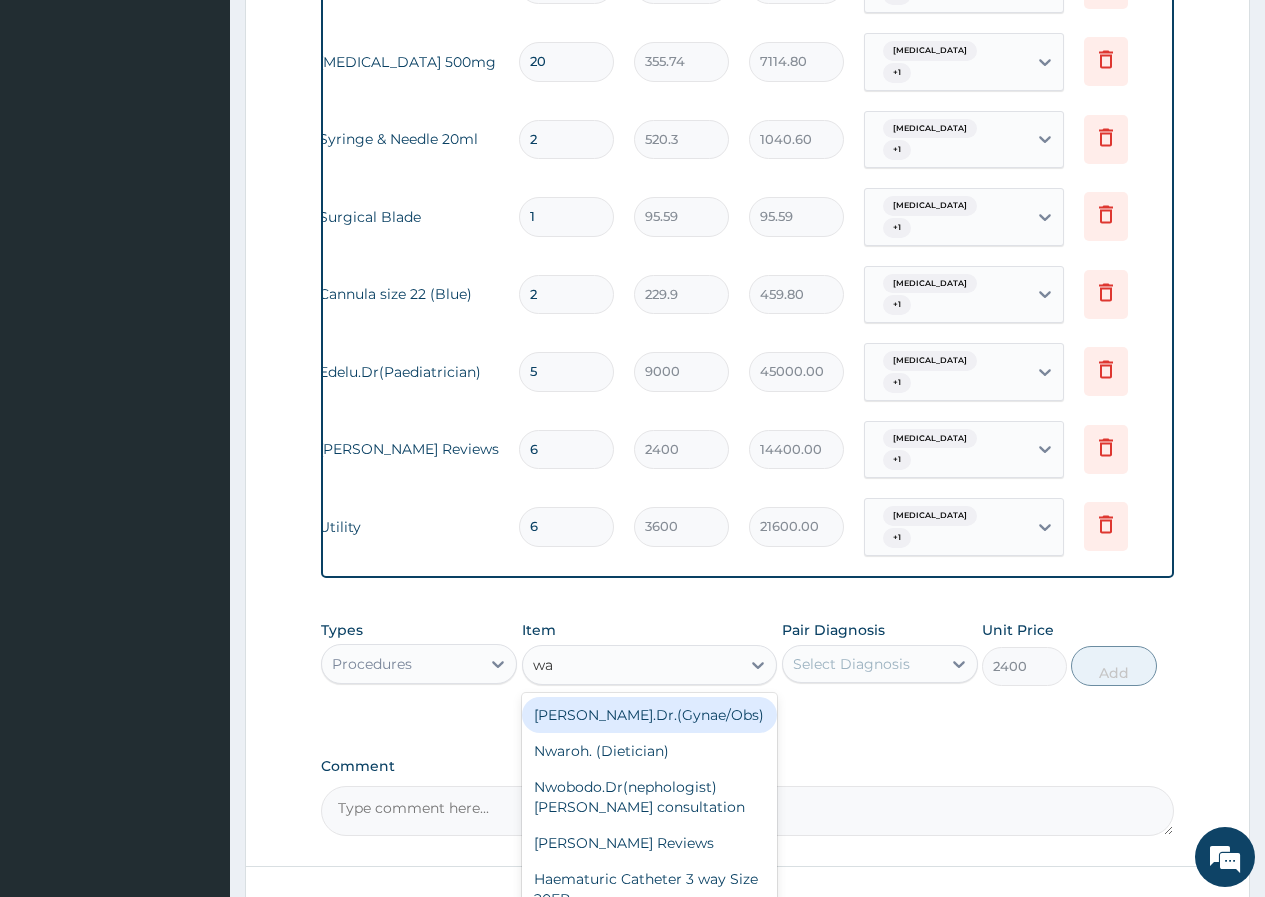 scroll, scrollTop: 0, scrollLeft: 0, axis: both 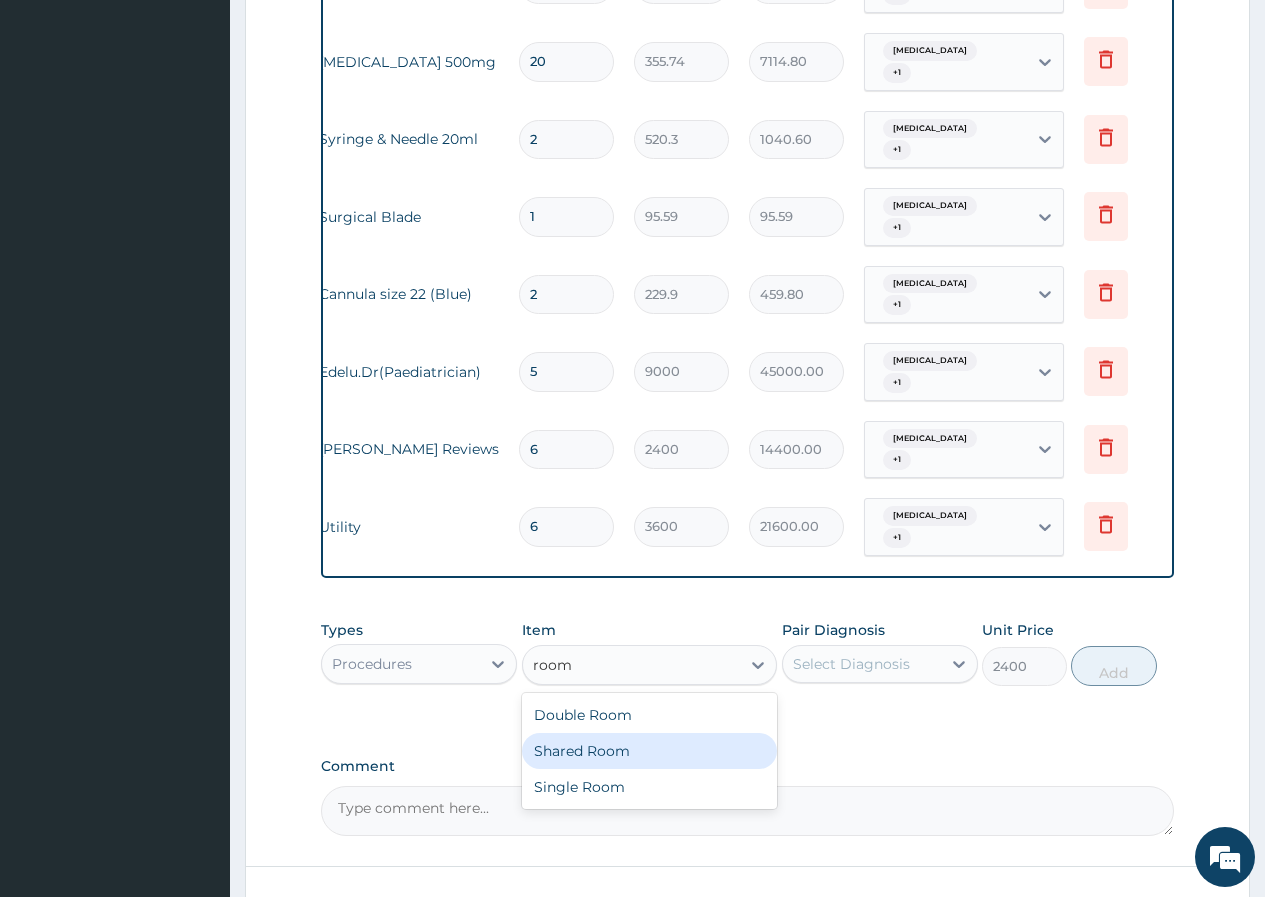 click on "Shared Room" at bounding box center (650, 751) 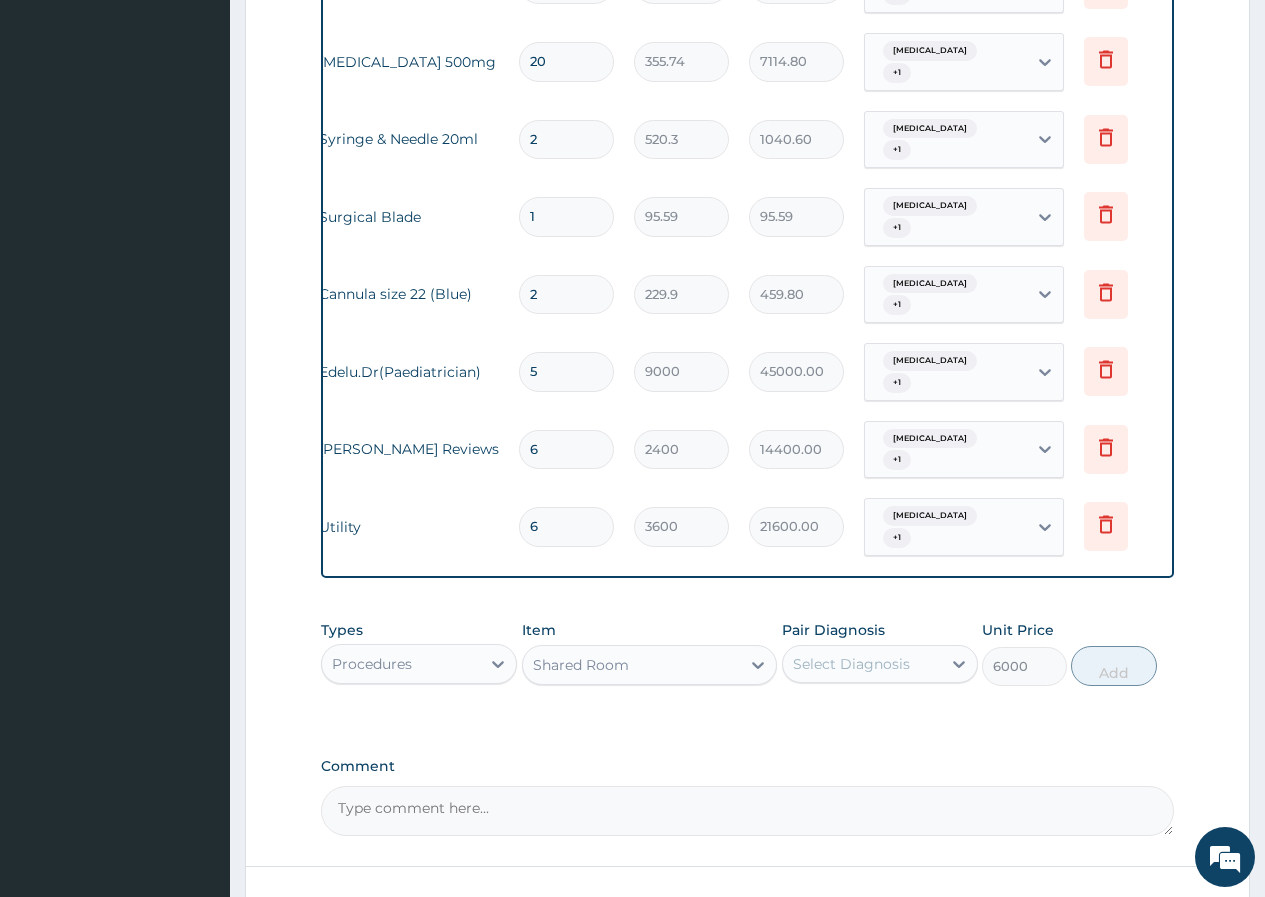 click on "Select Diagnosis" at bounding box center (851, 664) 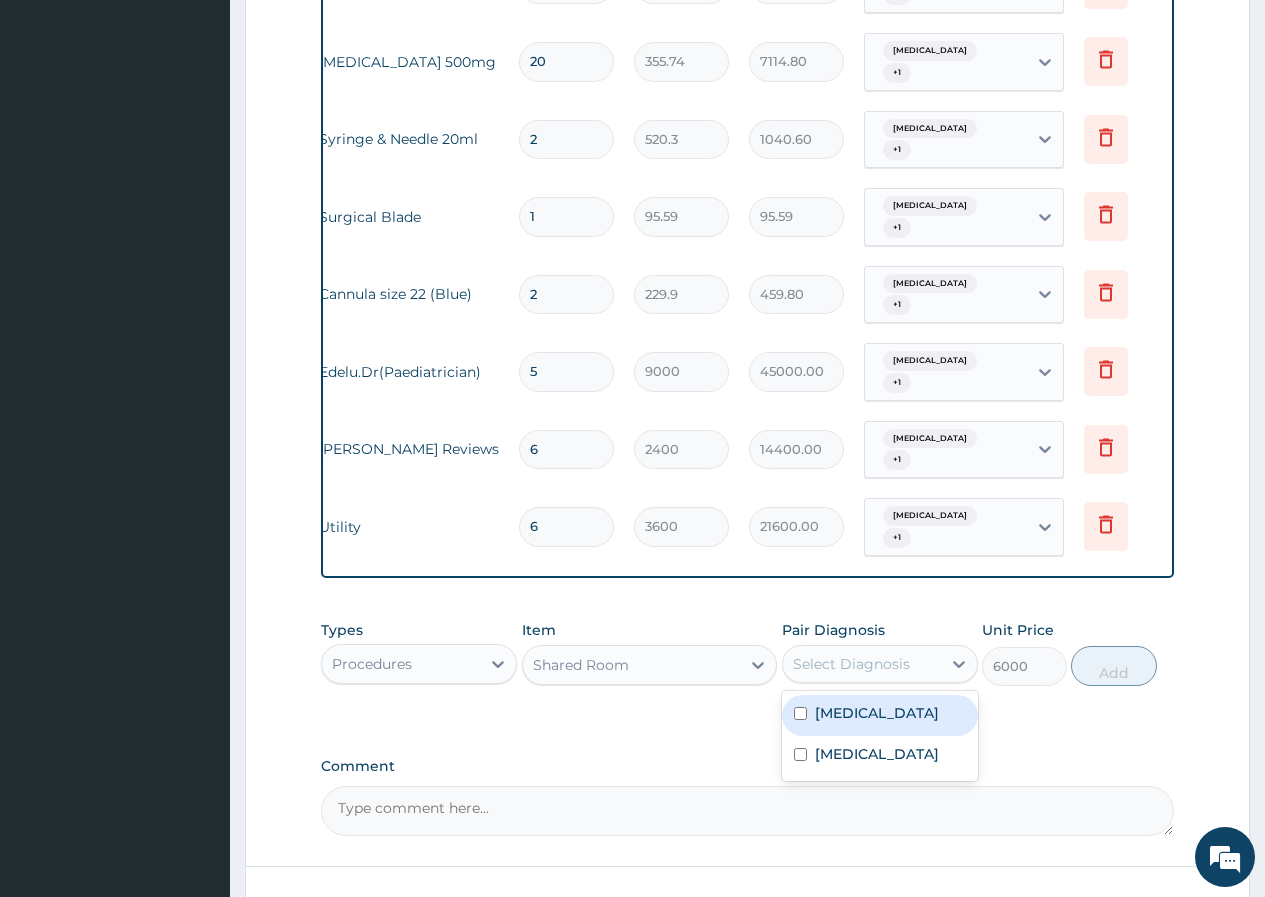 click on "Cellulitis" at bounding box center [877, 713] 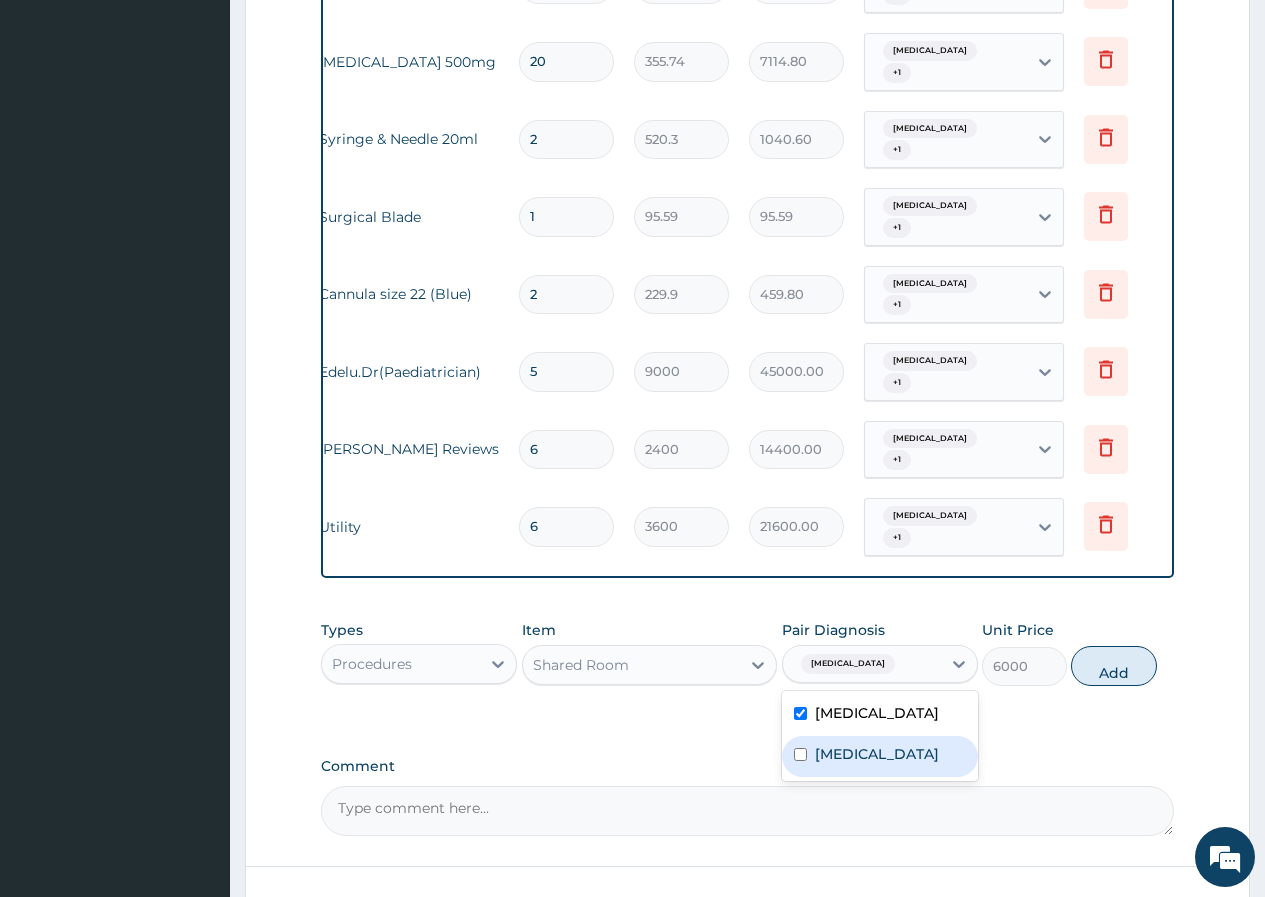 click on "Bacteremia" at bounding box center (877, 754) 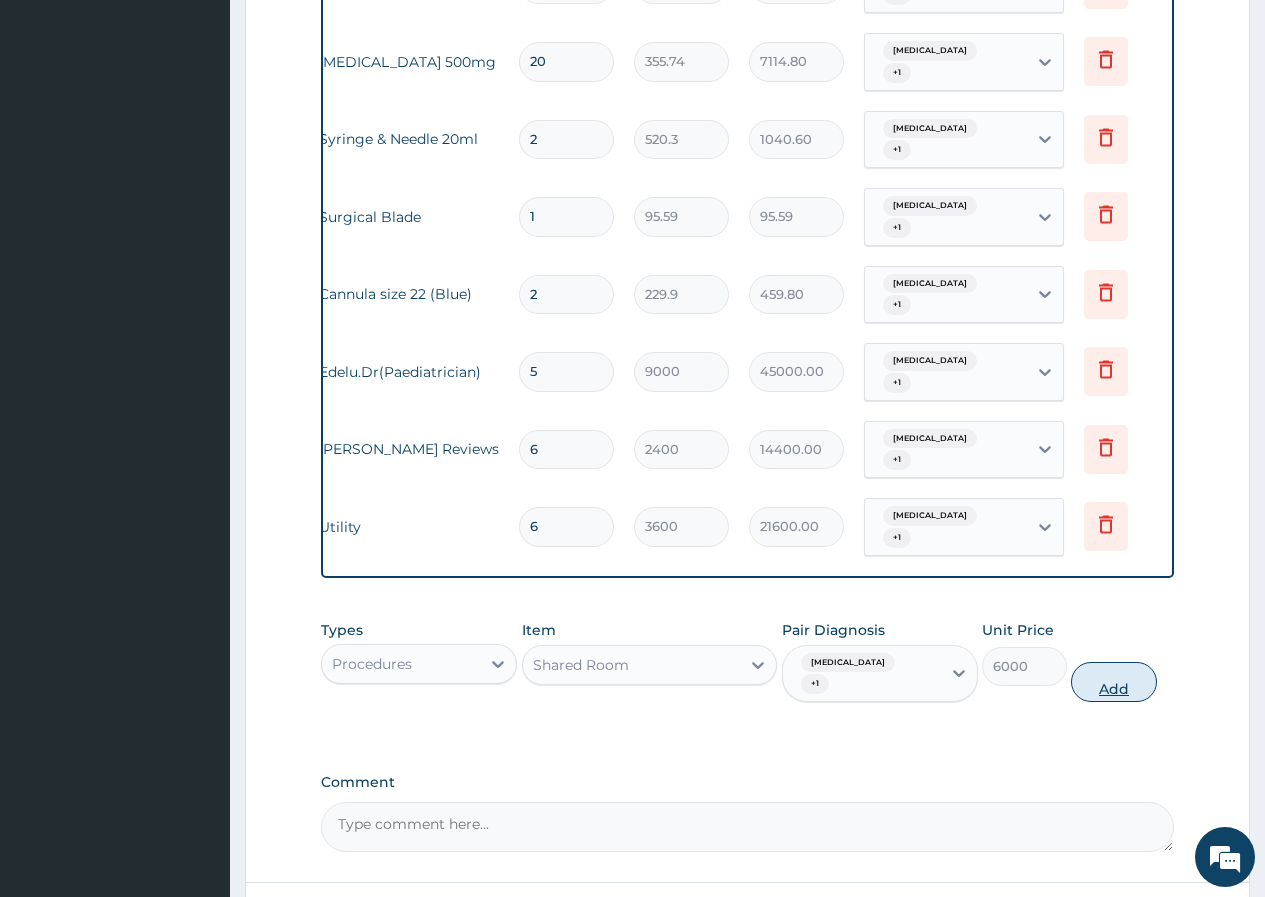 click on "Add" at bounding box center [1113, 682] 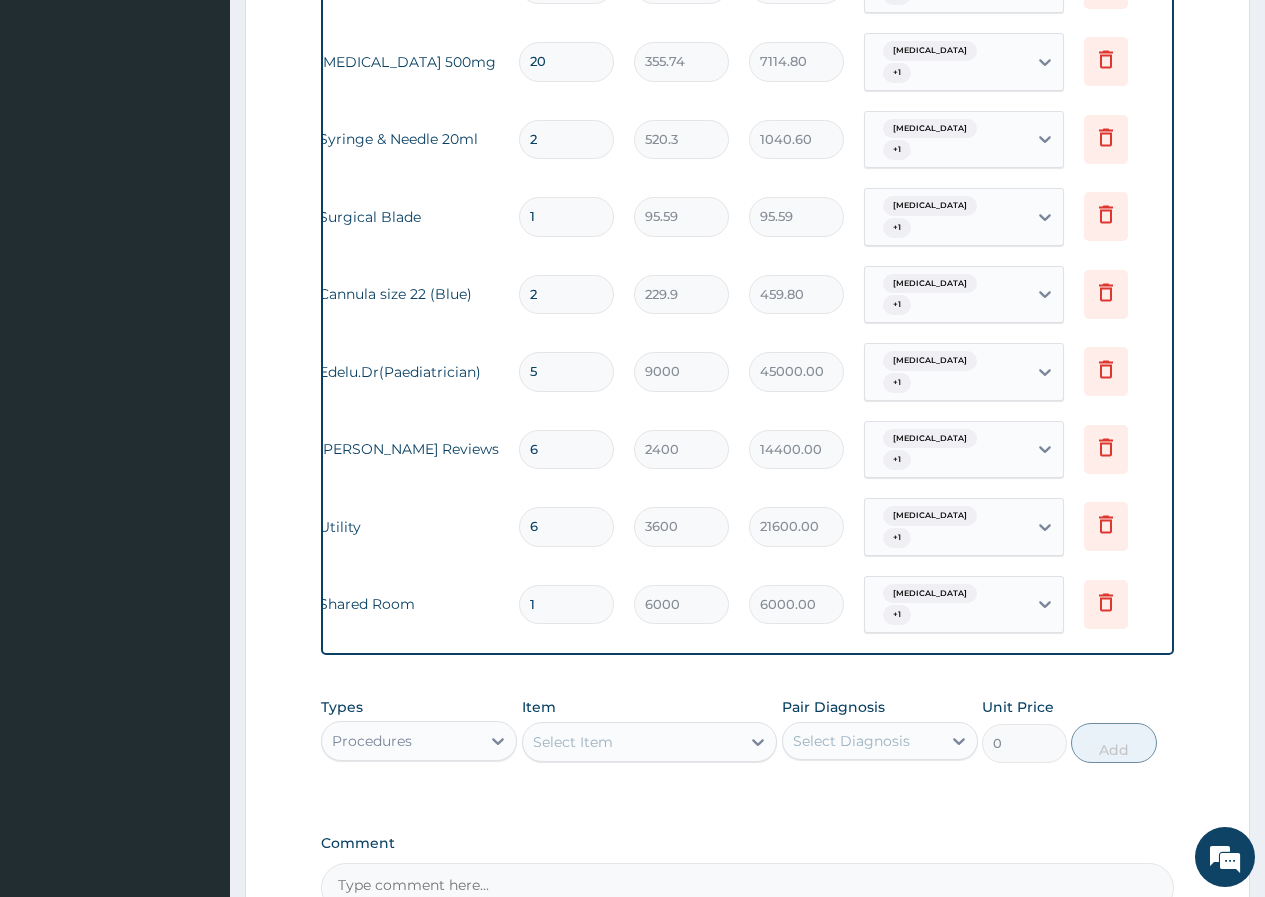 drag, startPoint x: 580, startPoint y: 440, endPoint x: 506, endPoint y: 440, distance: 74 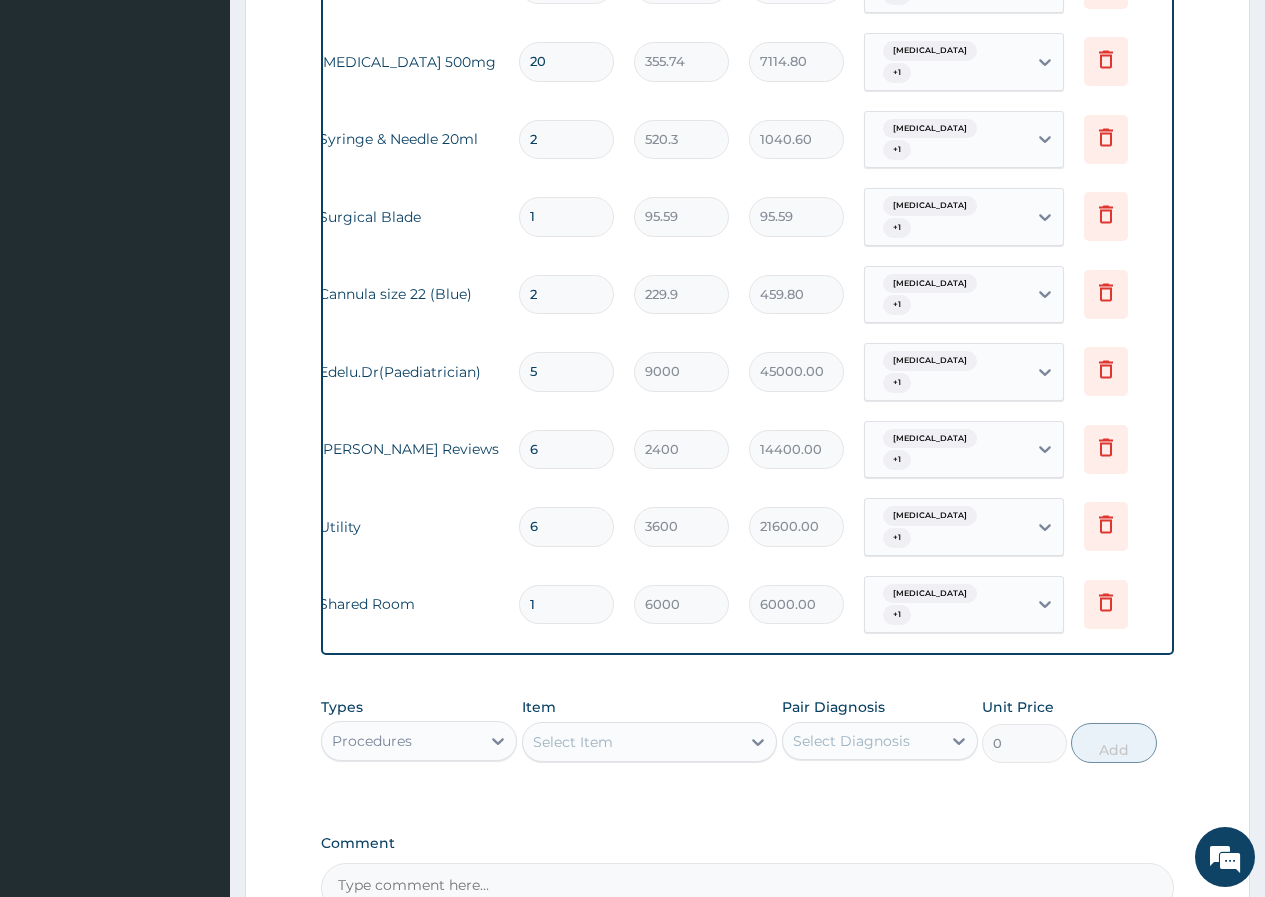 click on "N/A Shared Room 1 6000 6000.00 Cellulitis  + 1 Delete" at bounding box center [684, 605] 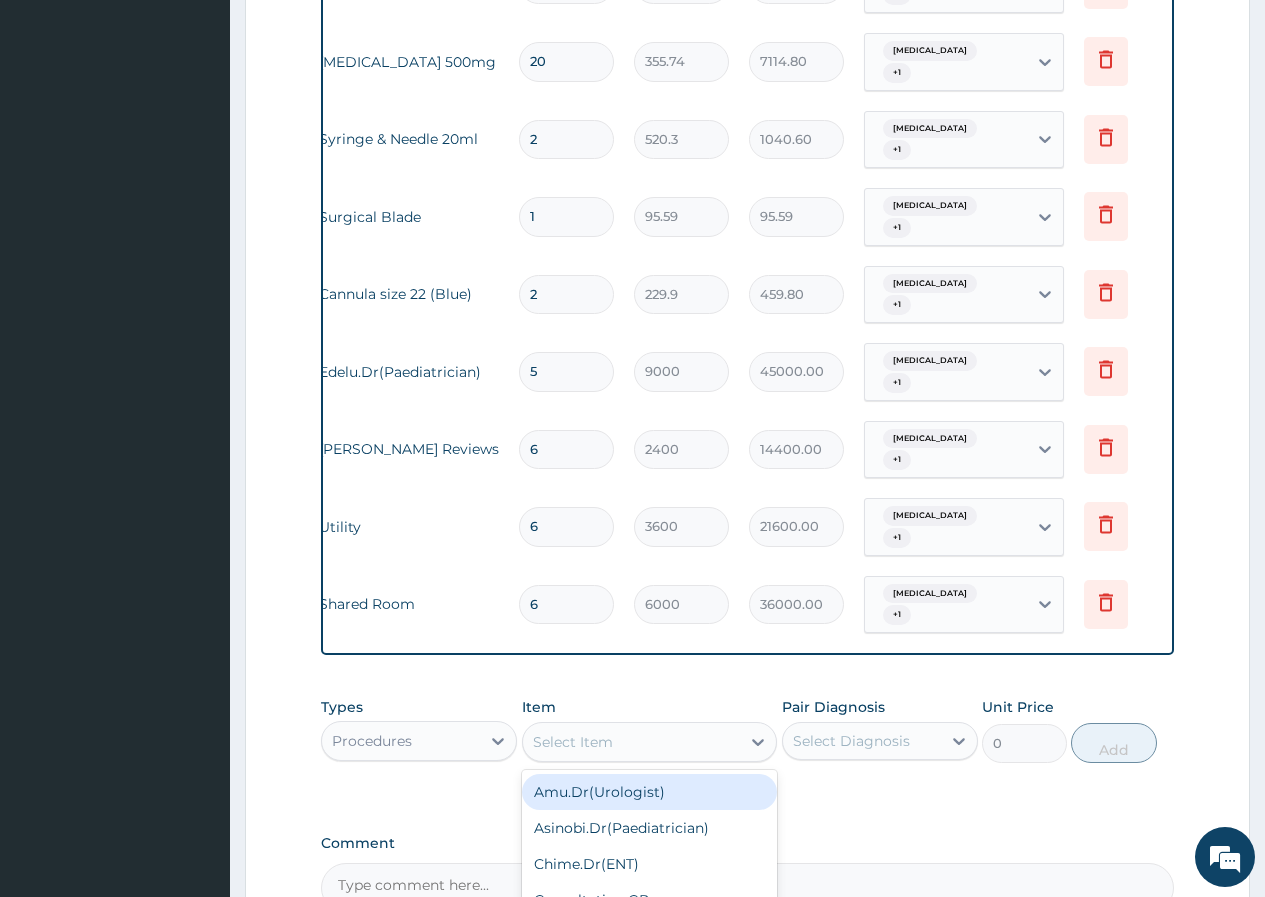 click on "Select Item" at bounding box center [632, 742] 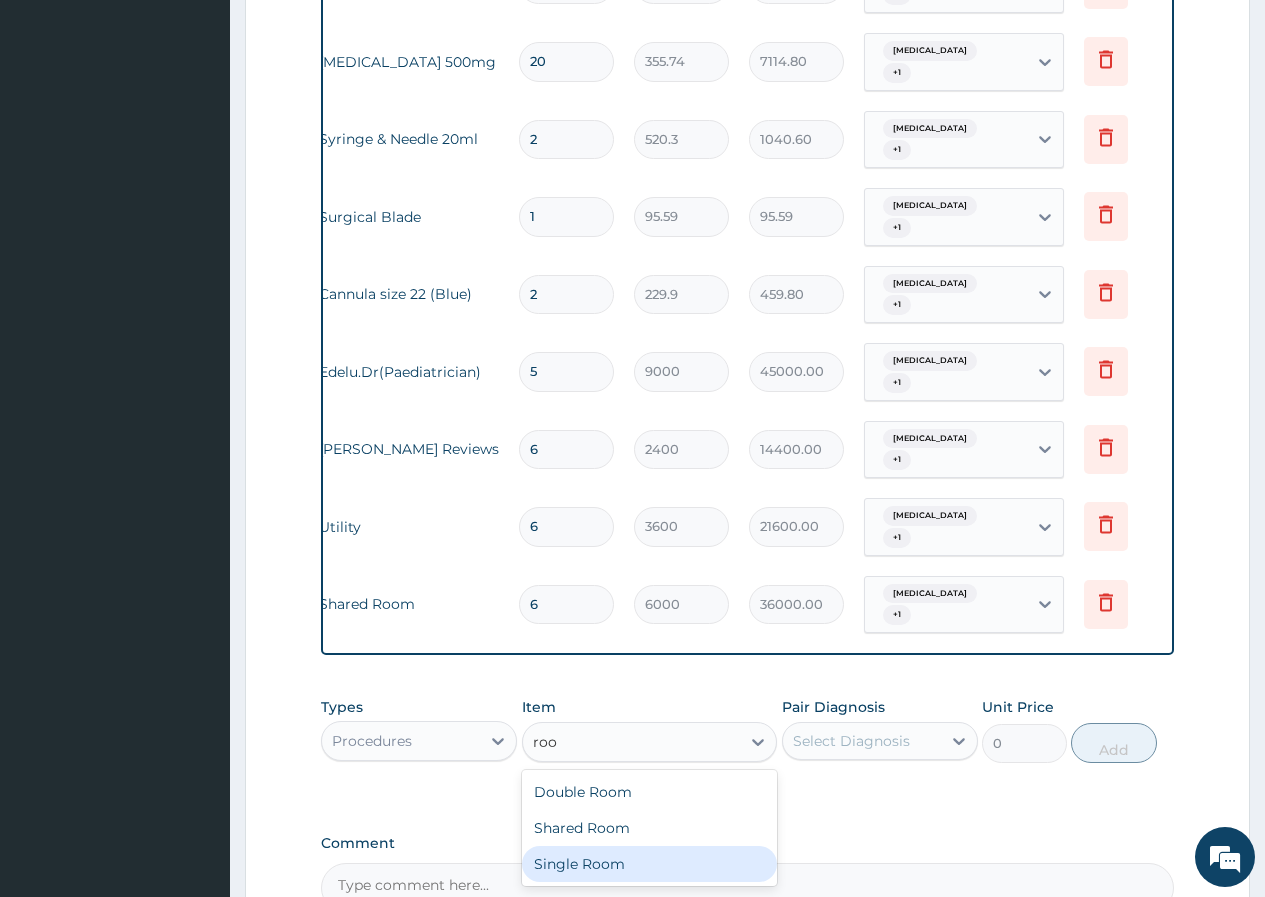 click on "Single Room" at bounding box center [650, 864] 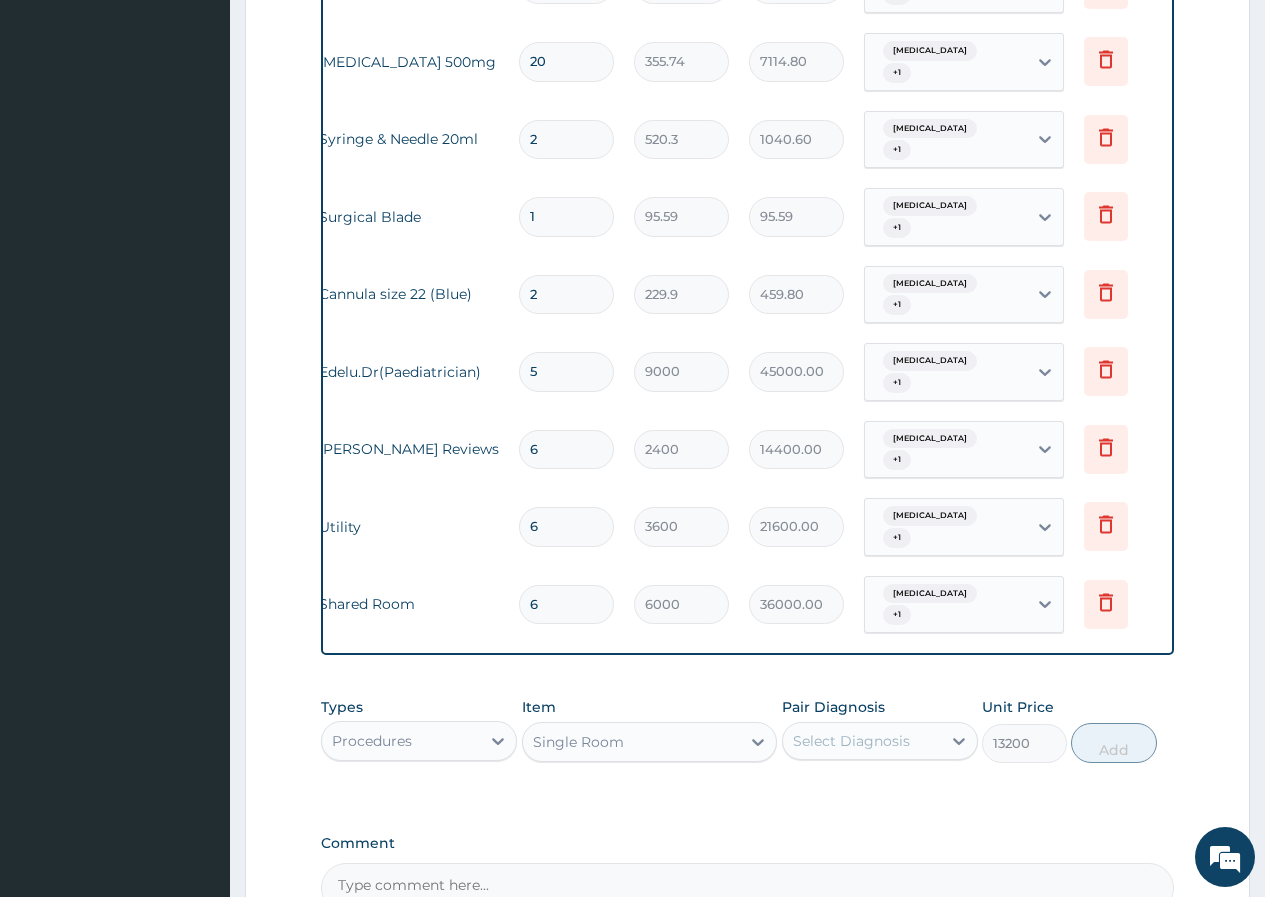 click on "Single Room" at bounding box center (578, 742) 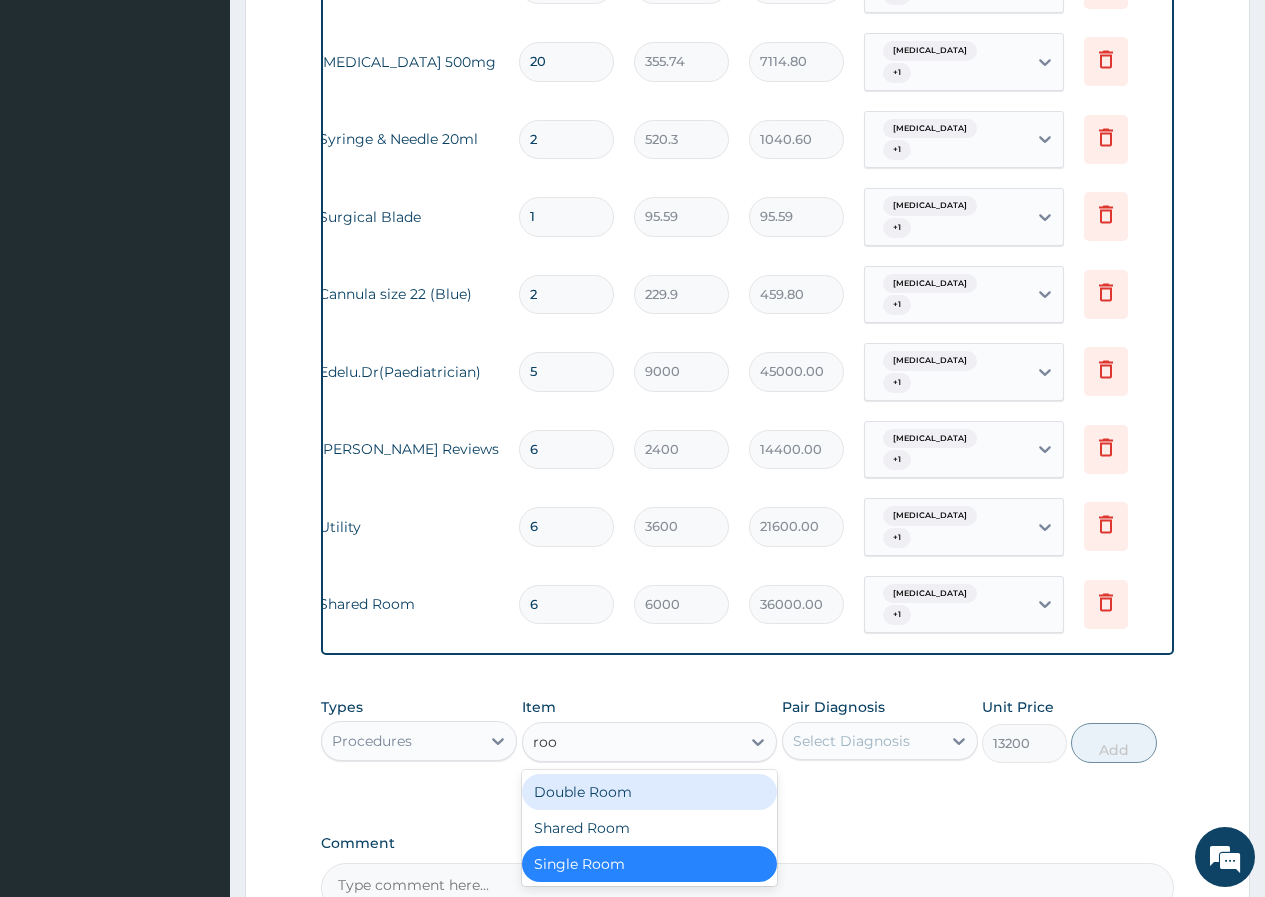 scroll, scrollTop: 0, scrollLeft: 0, axis: both 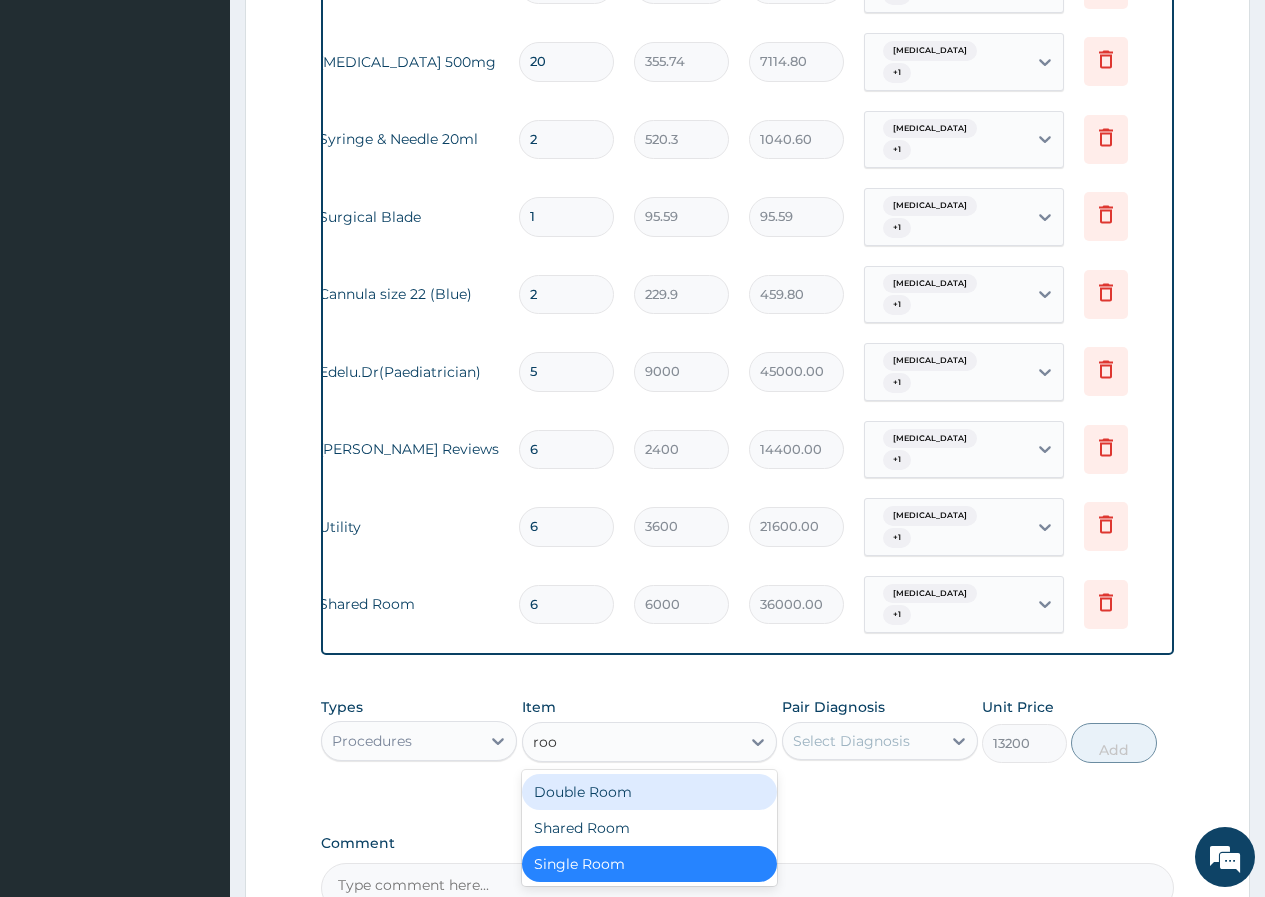 click on "Double Room" at bounding box center [650, 792] 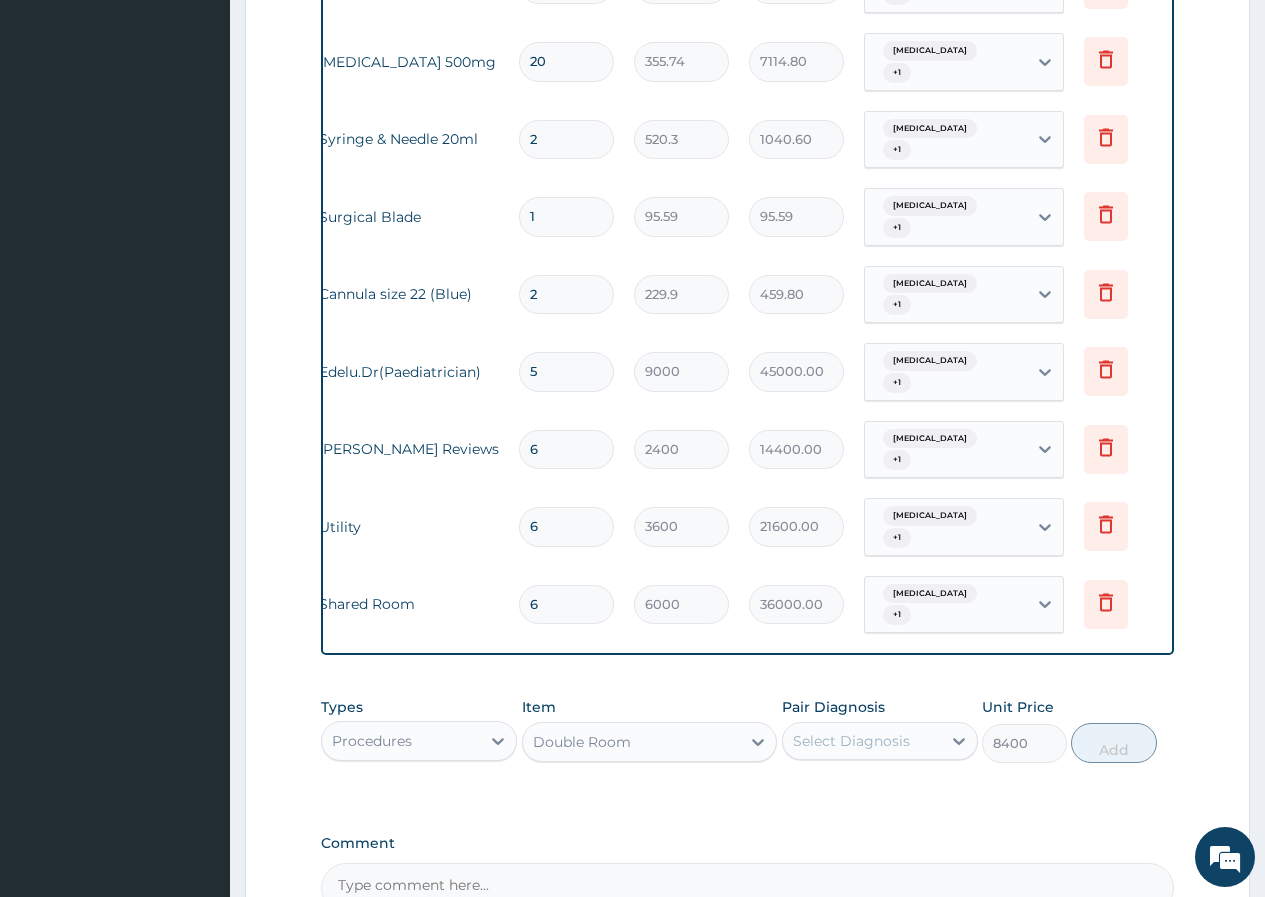 click on "Select Diagnosis" at bounding box center (851, 741) 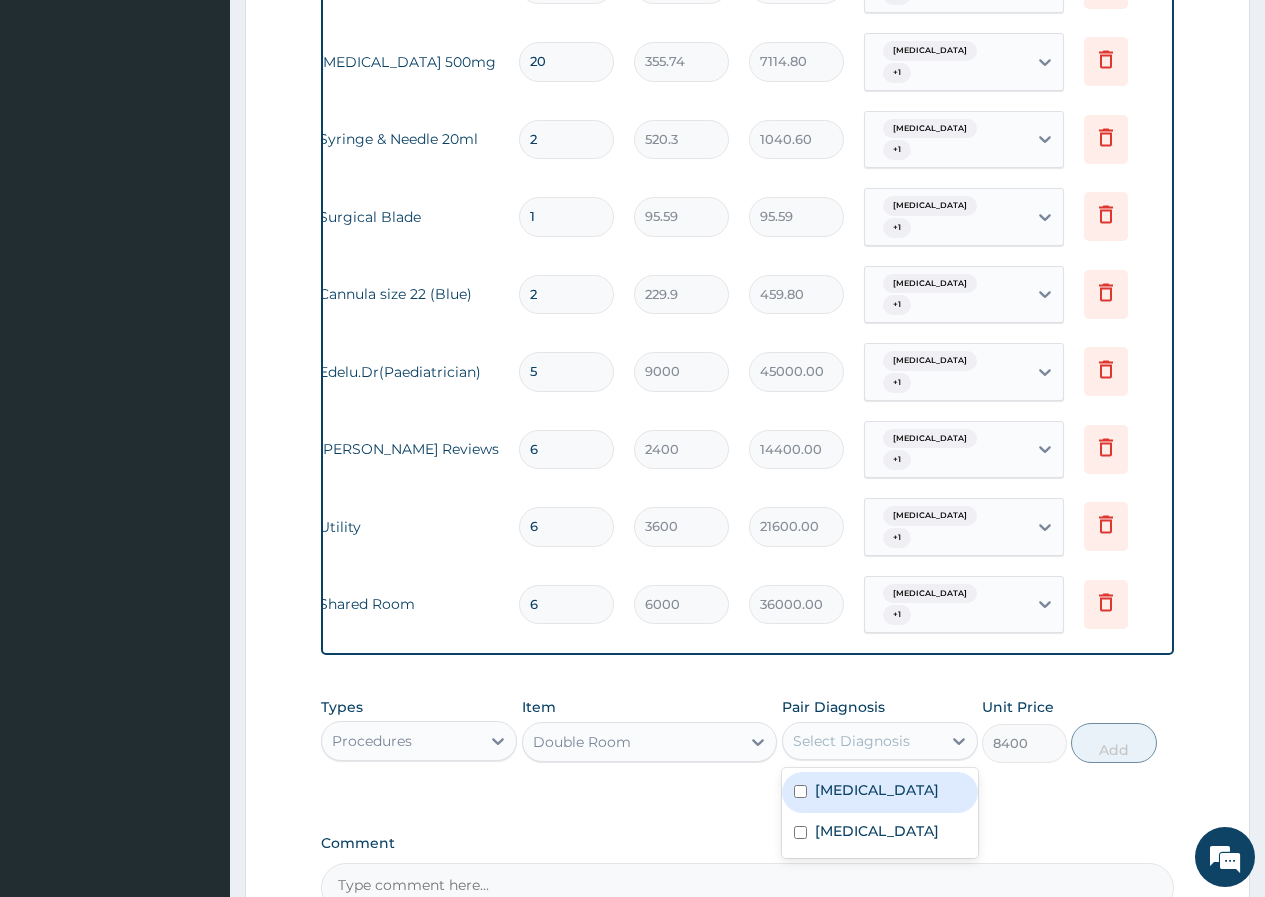 drag, startPoint x: 853, startPoint y: 631, endPoint x: 842, endPoint y: 667, distance: 37.64306 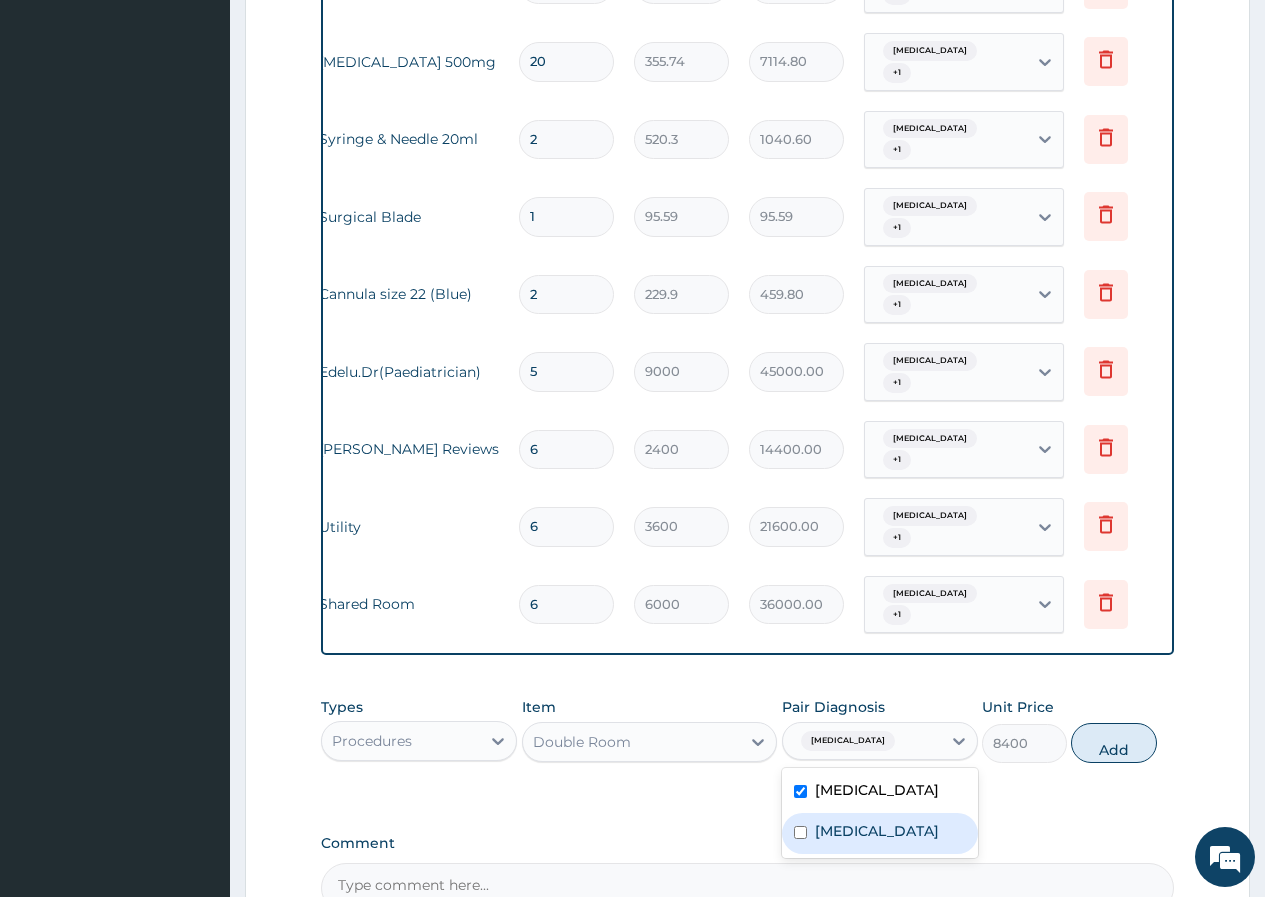 click on "Bacteremia" at bounding box center (877, 831) 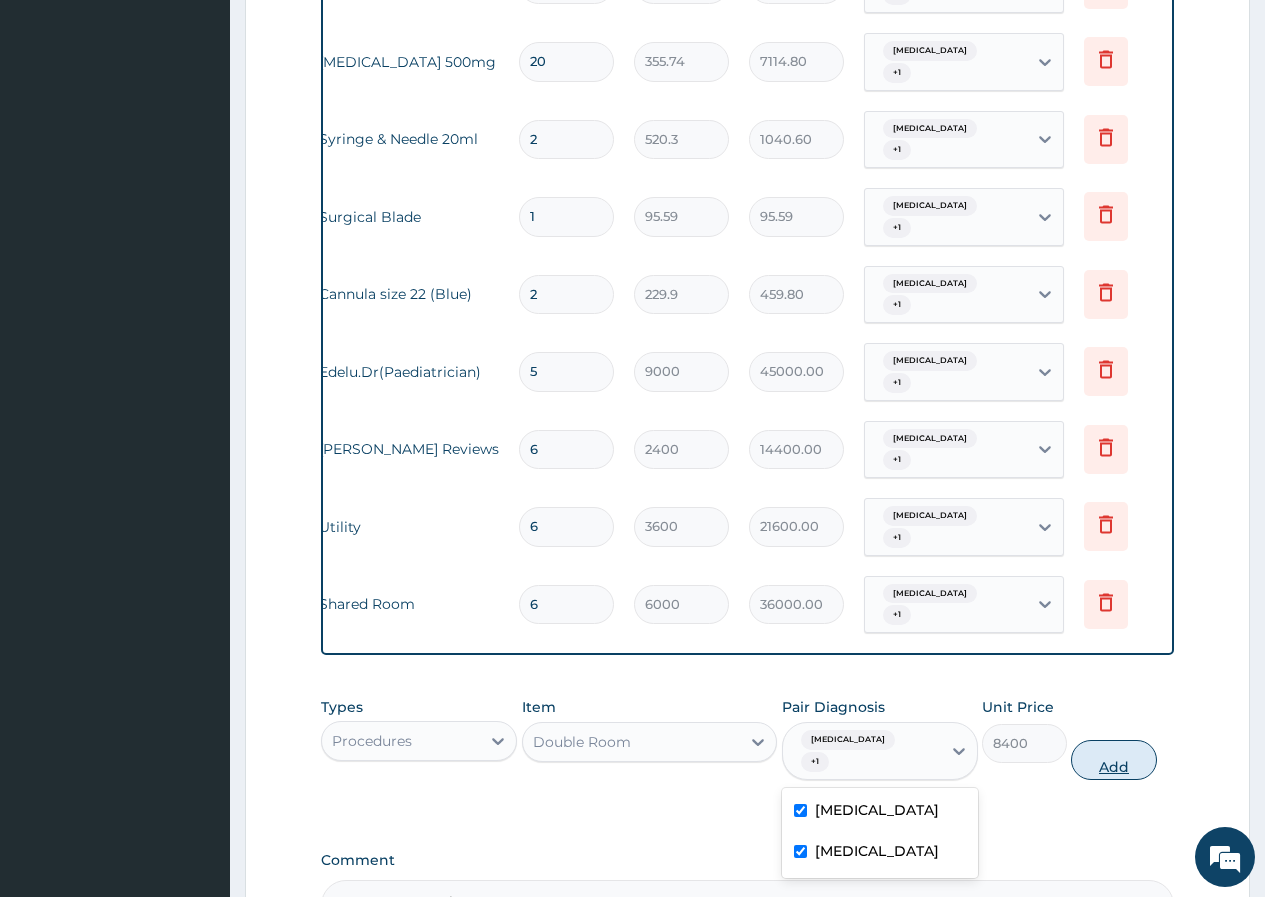 click on "Add" at bounding box center [1113, 760] 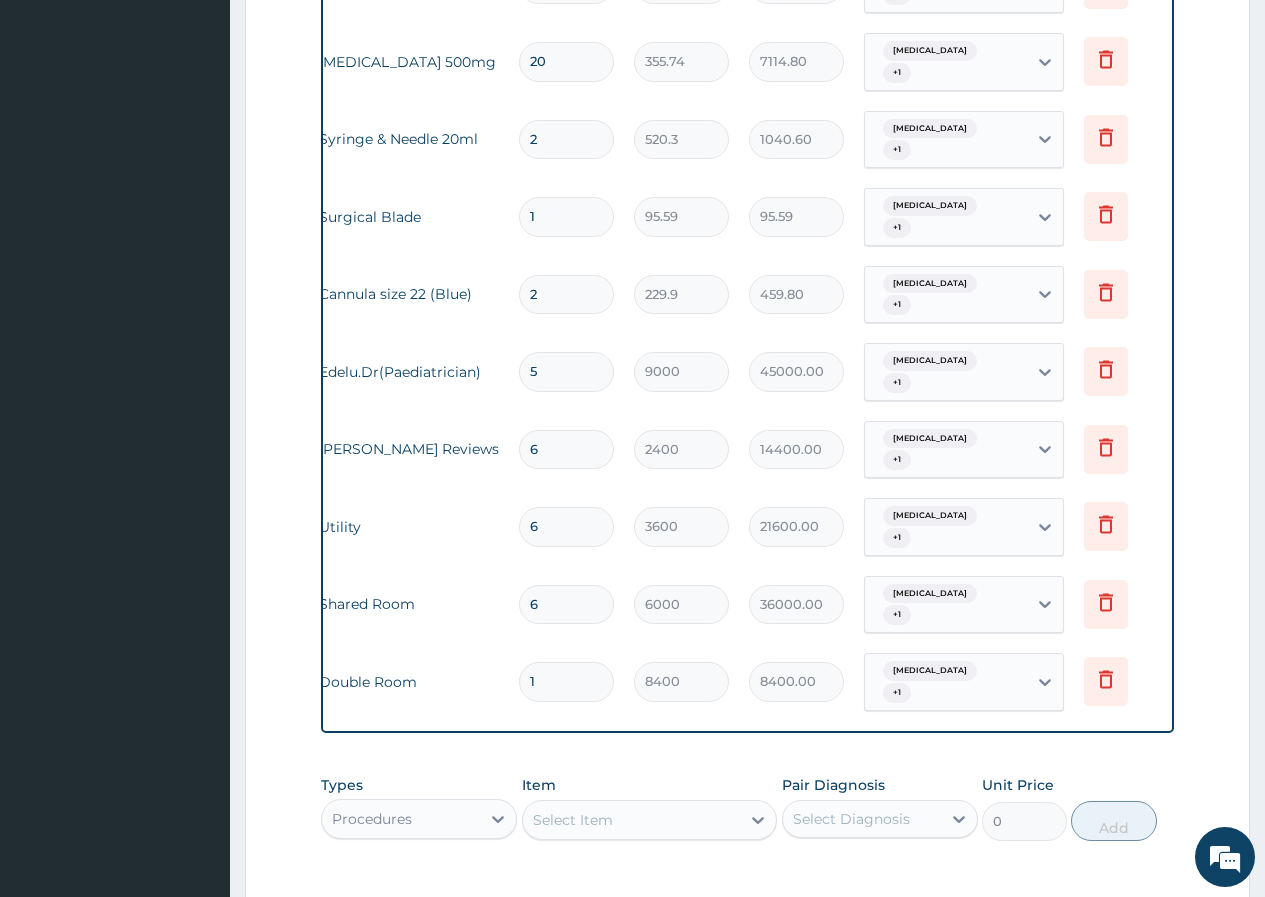 drag, startPoint x: 565, startPoint y: 506, endPoint x: 524, endPoint y: 506, distance: 41 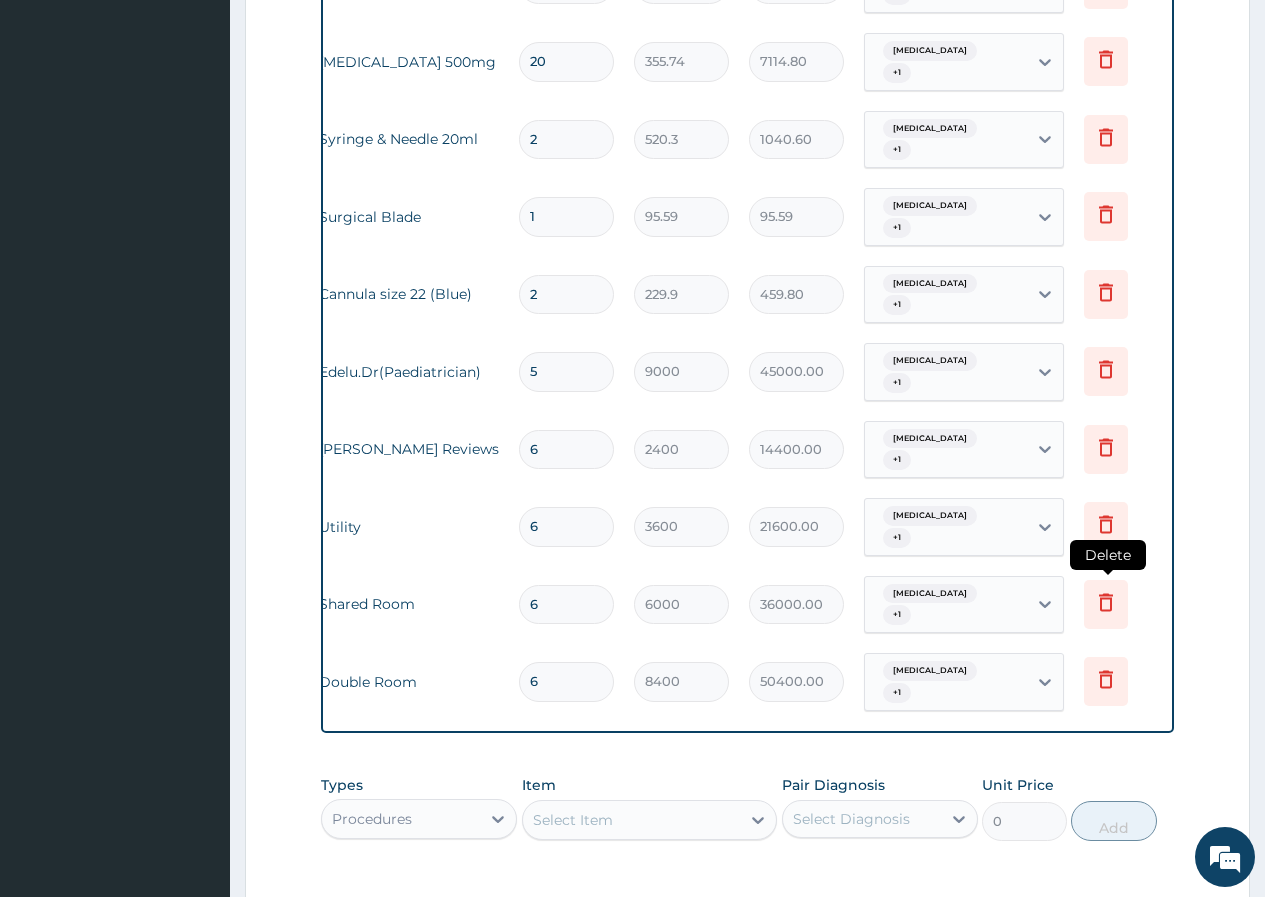 click 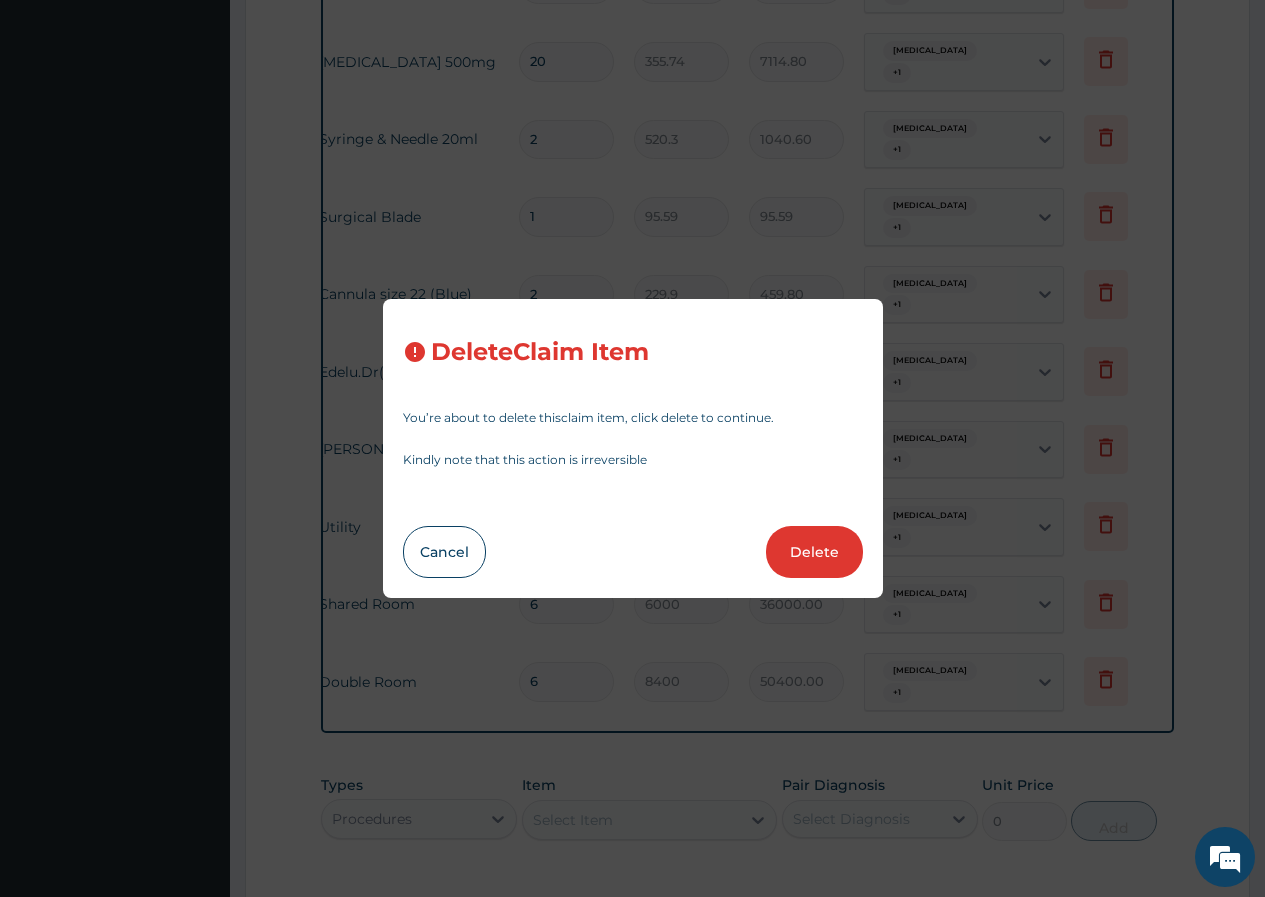 click on "Delete" at bounding box center (814, 552) 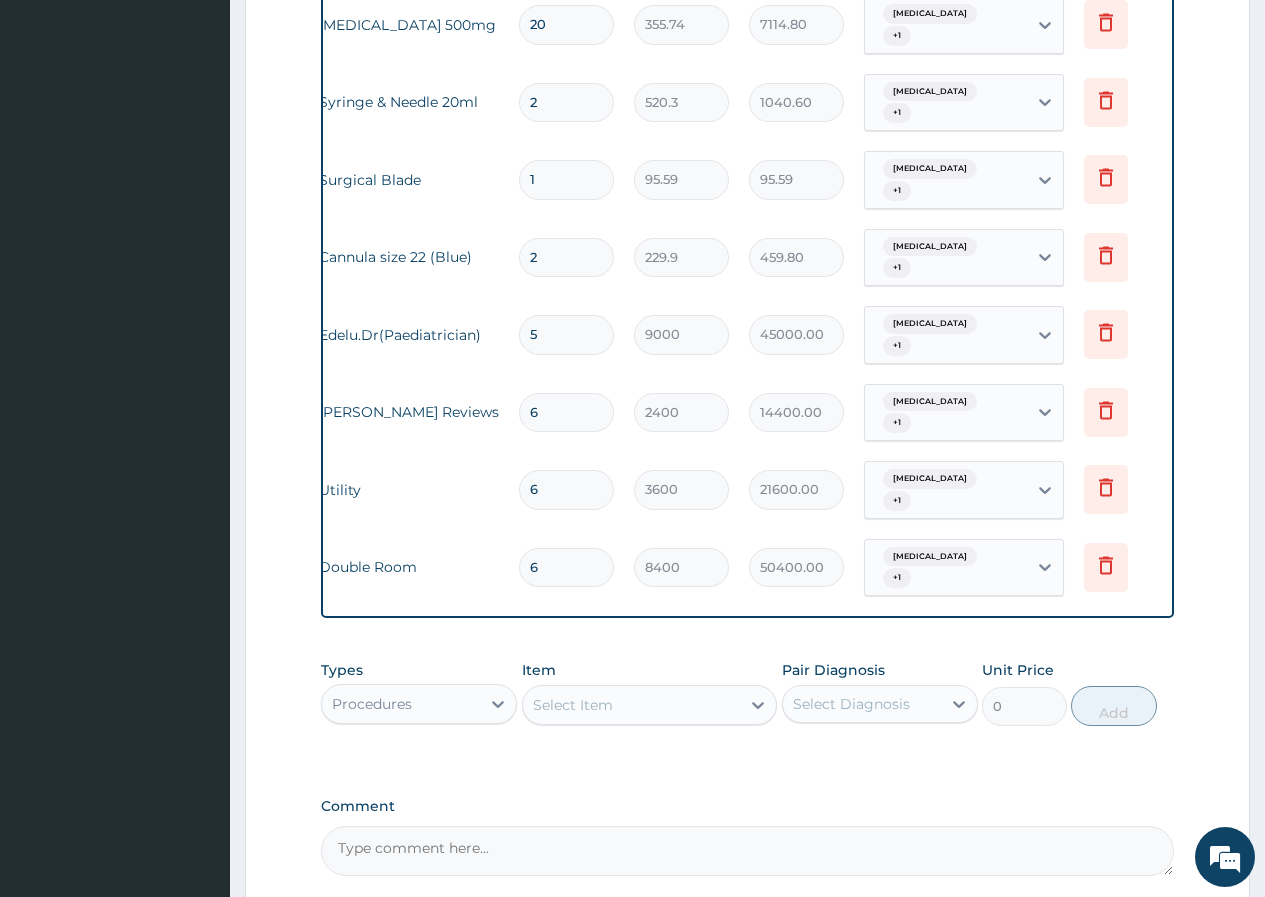 scroll, scrollTop: 1983, scrollLeft: 0, axis: vertical 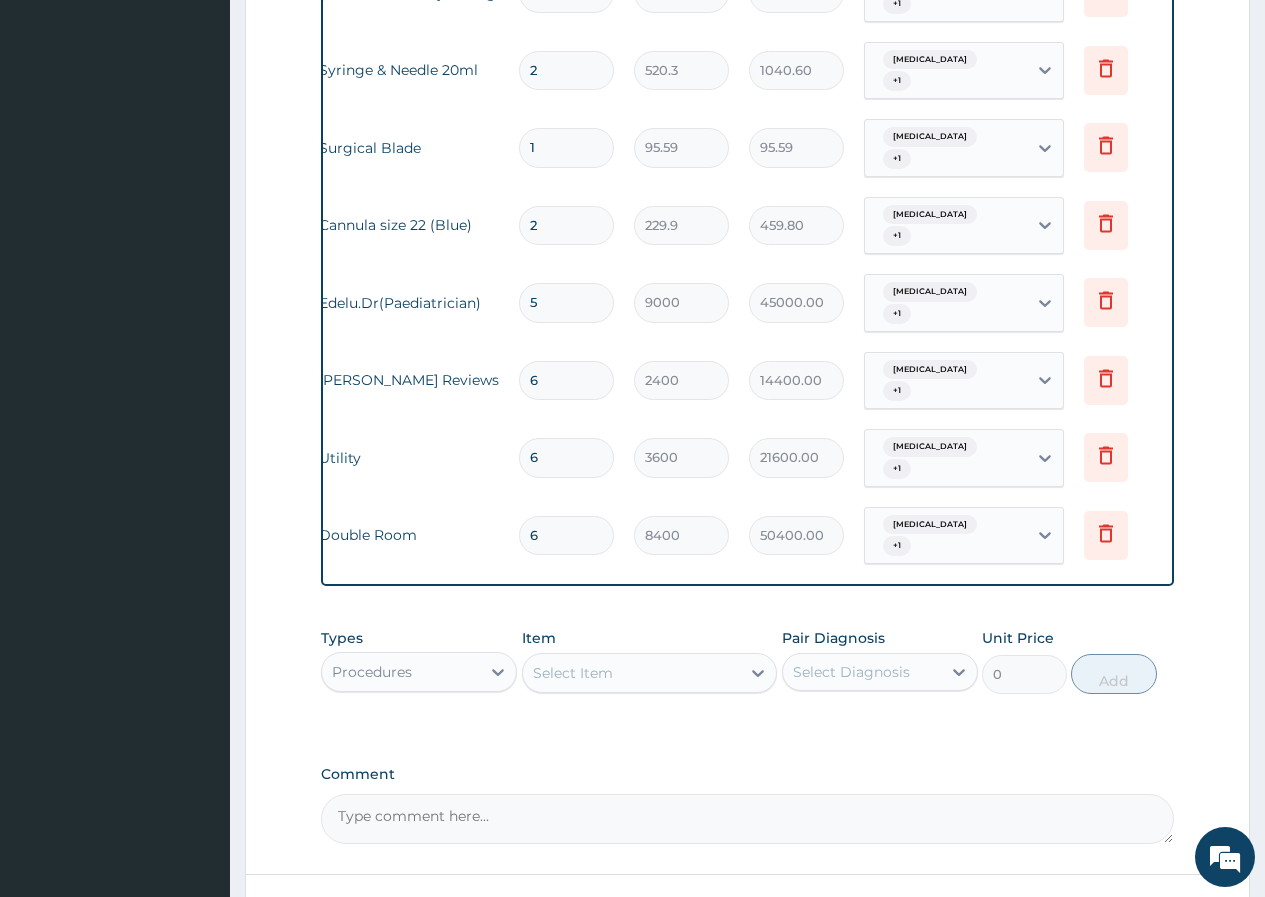 drag, startPoint x: 607, startPoint y: 519, endPoint x: 604, endPoint y: 529, distance: 10.440307 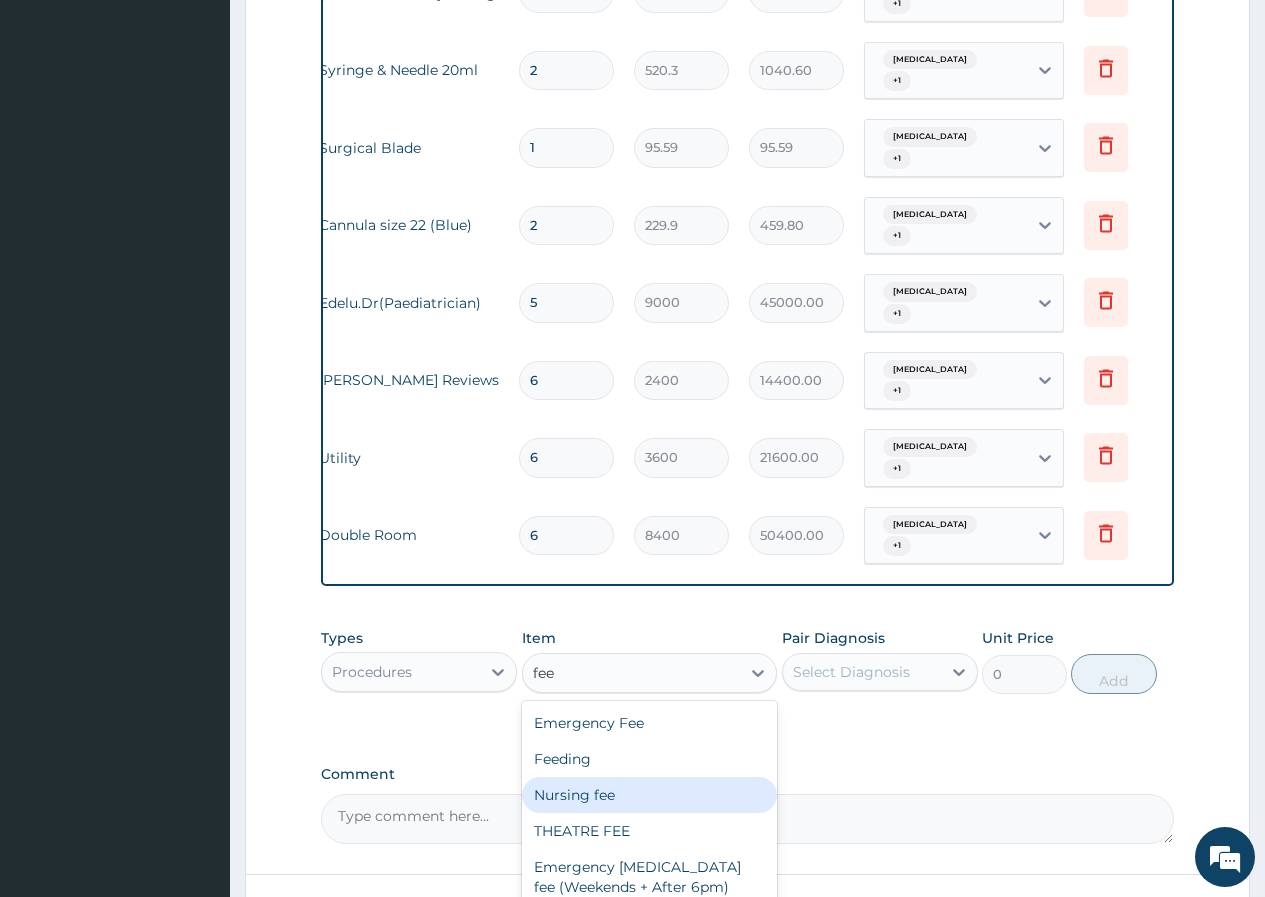 click on "Nursing fee" at bounding box center (650, 795) 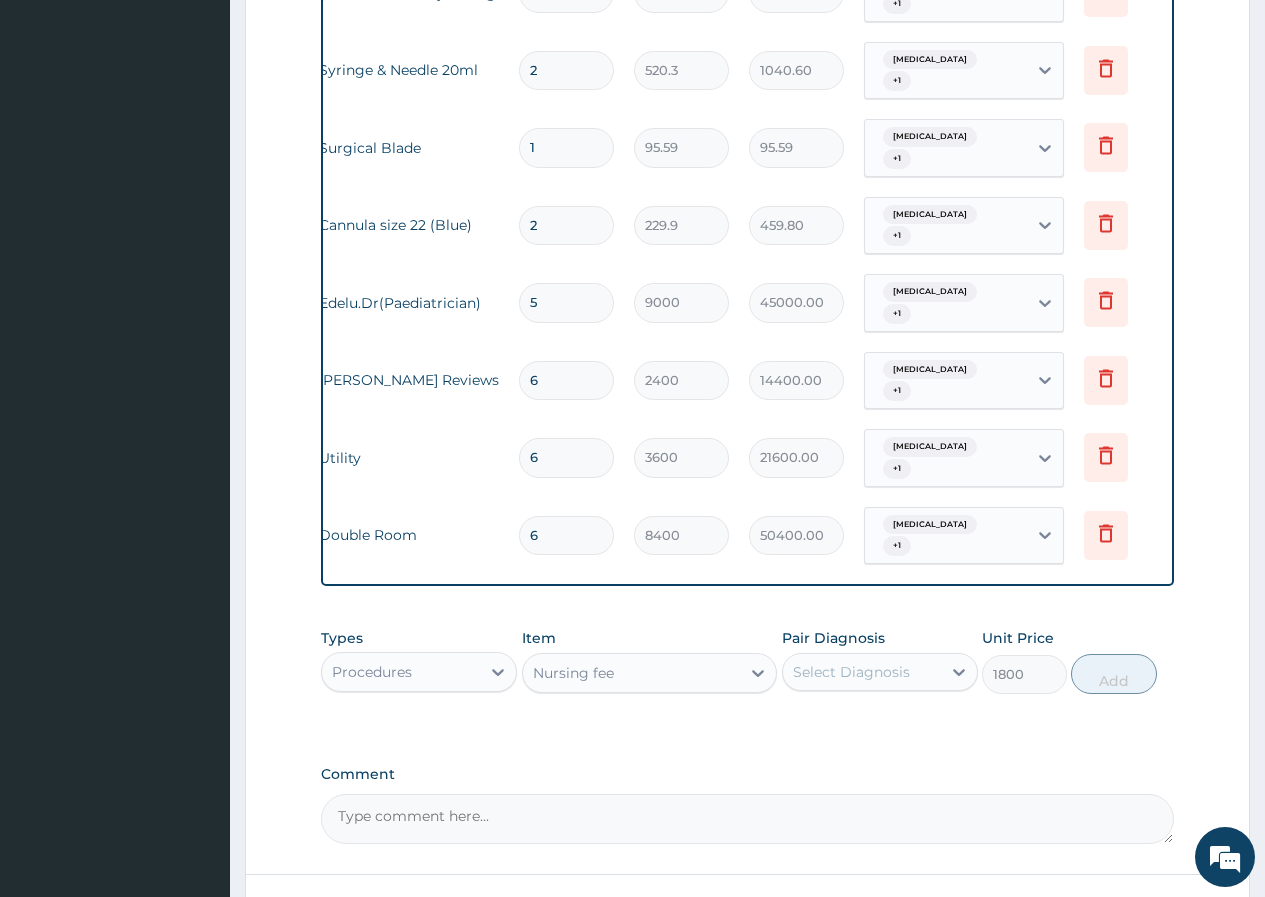 click on "Select Diagnosis" at bounding box center (880, 672) 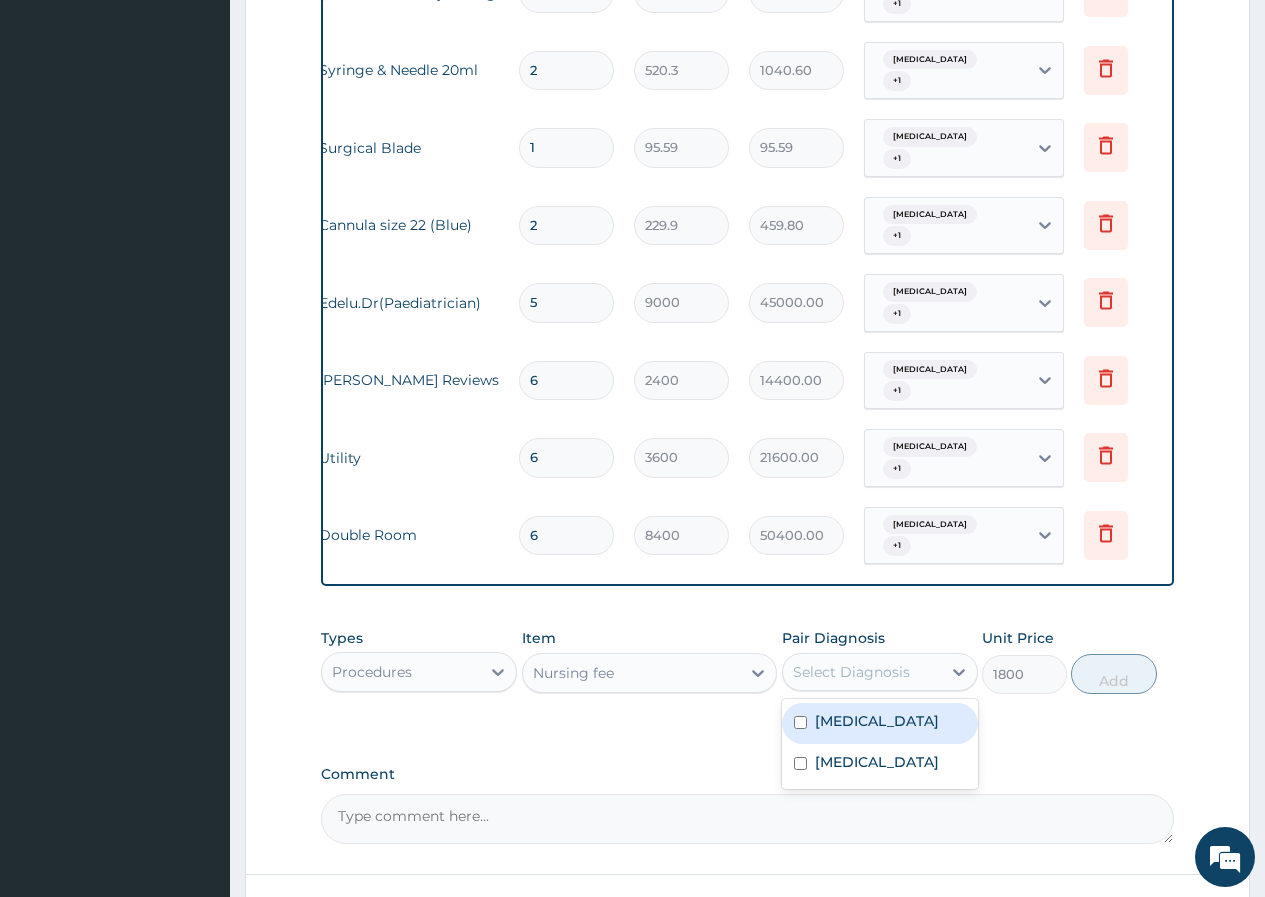drag, startPoint x: 803, startPoint y: 563, endPoint x: 803, endPoint y: 584, distance: 21 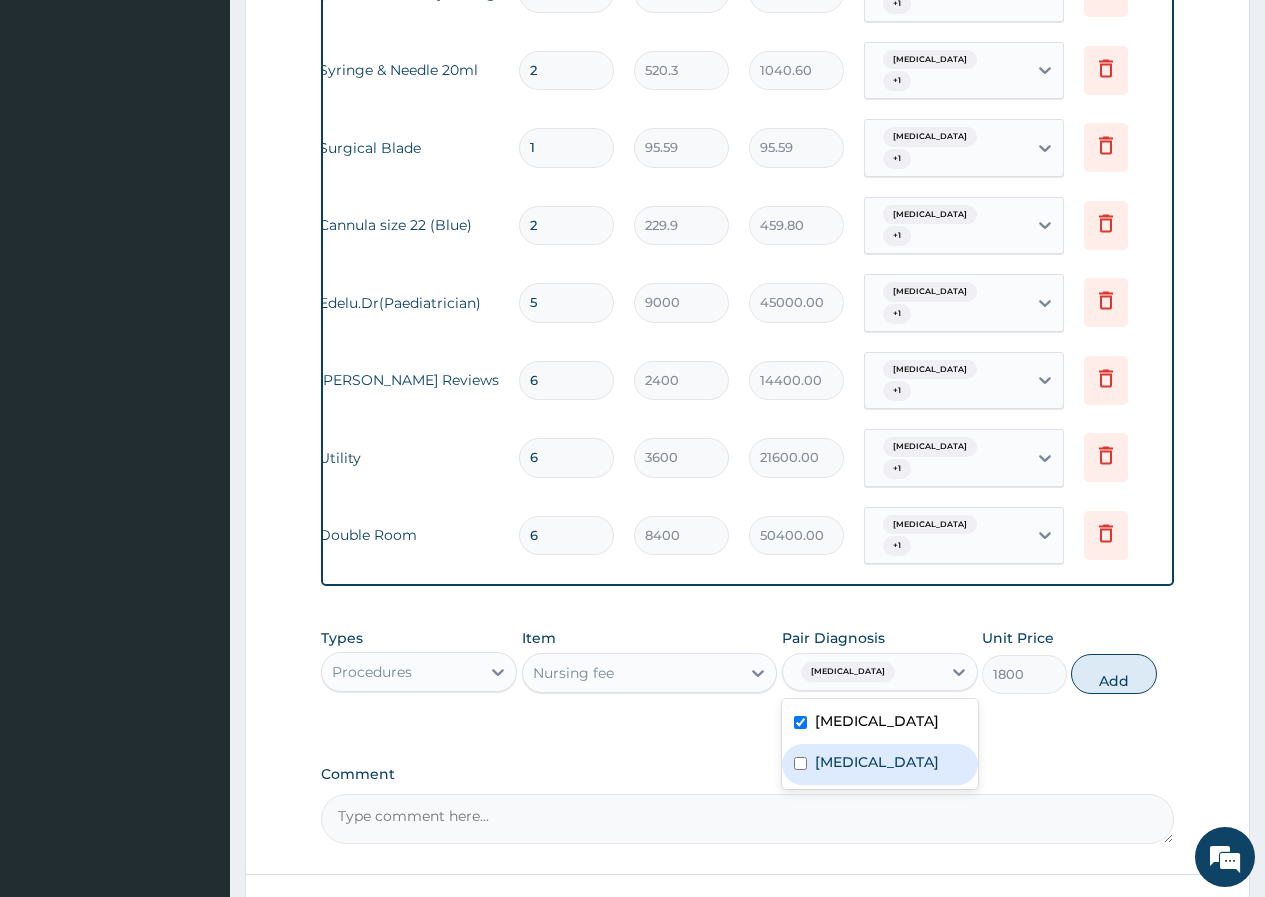 click on "Bacteremia" at bounding box center (880, 764) 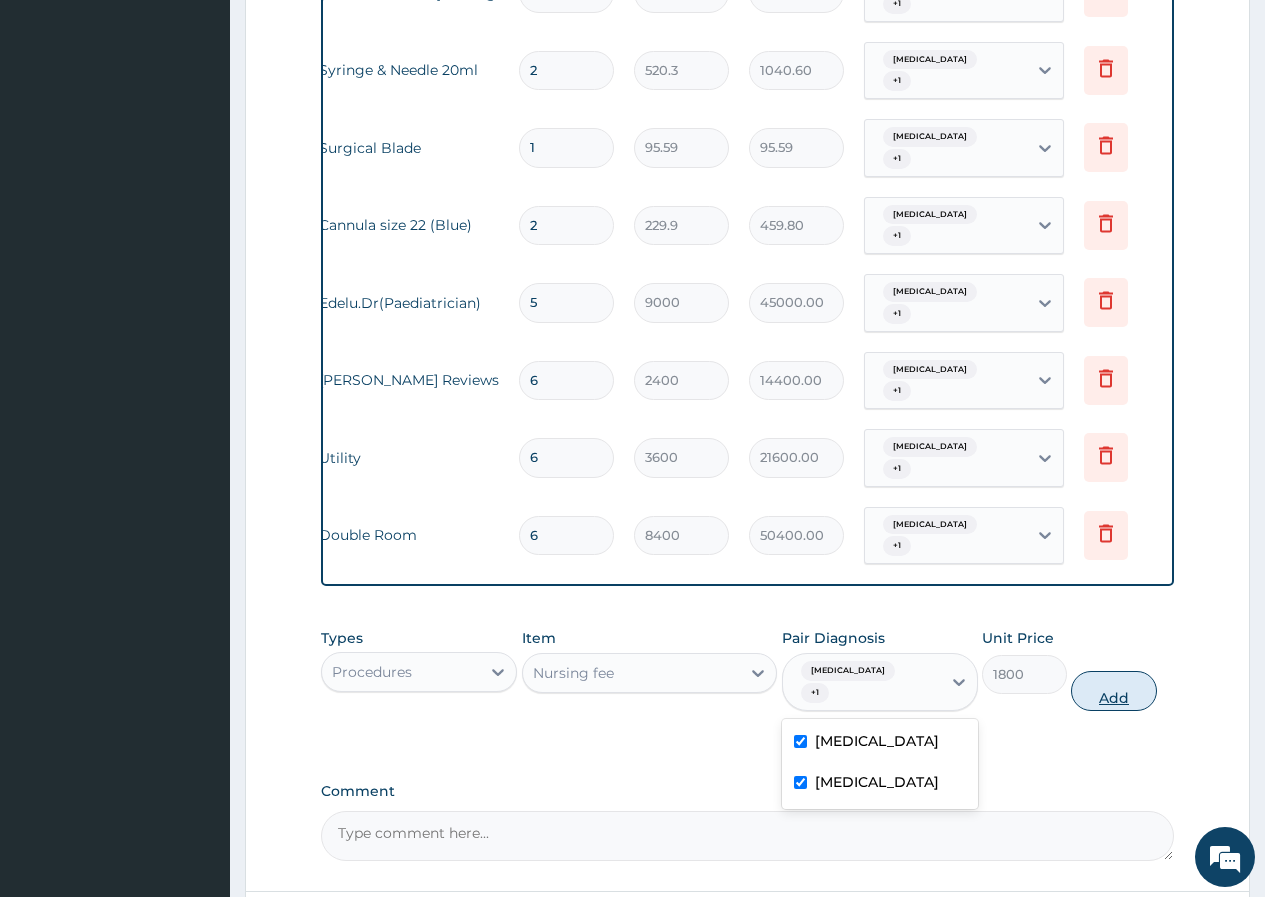 click on "Add" at bounding box center [1113, 691] 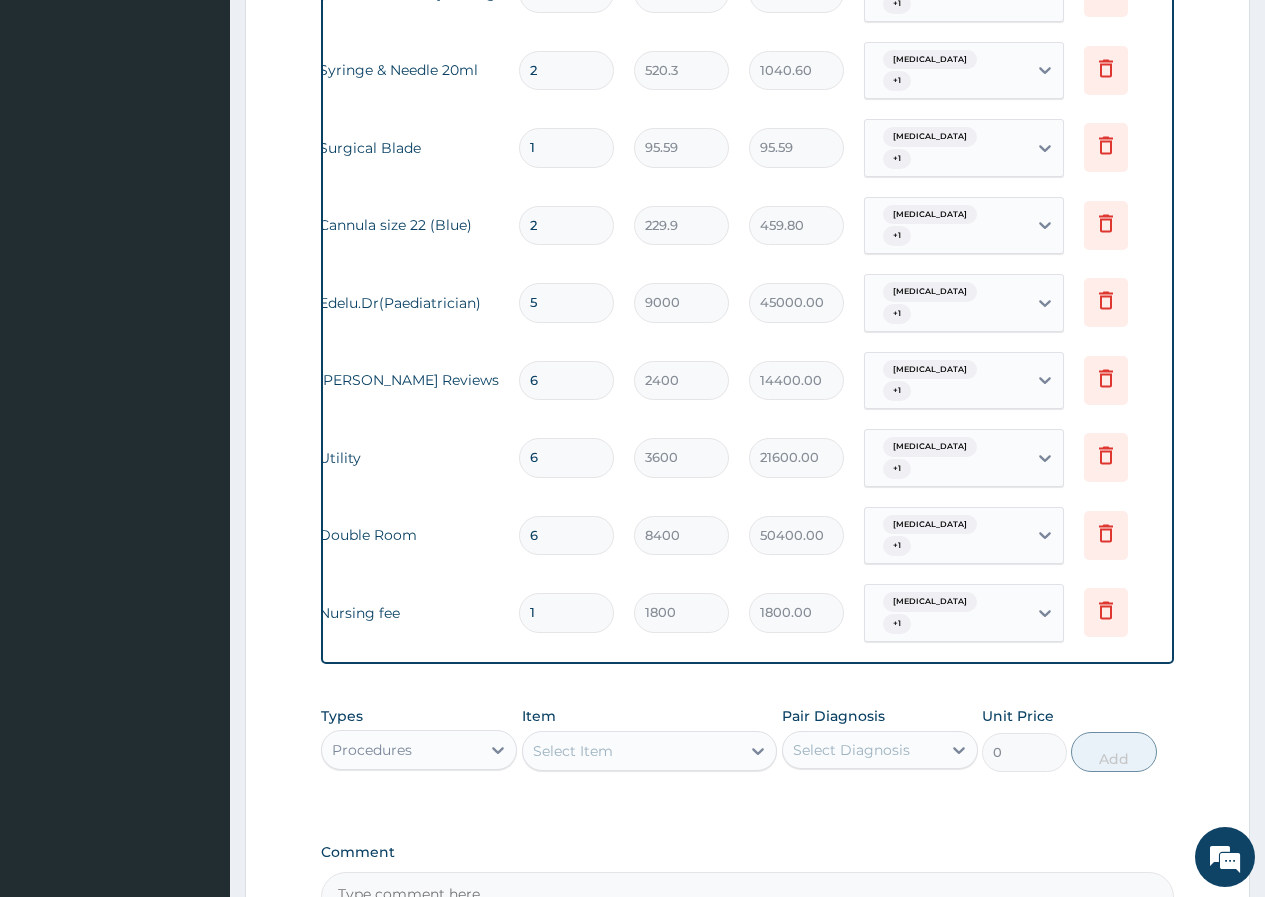 drag, startPoint x: 550, startPoint y: 428, endPoint x: 528, endPoint y: 476, distance: 52.801514 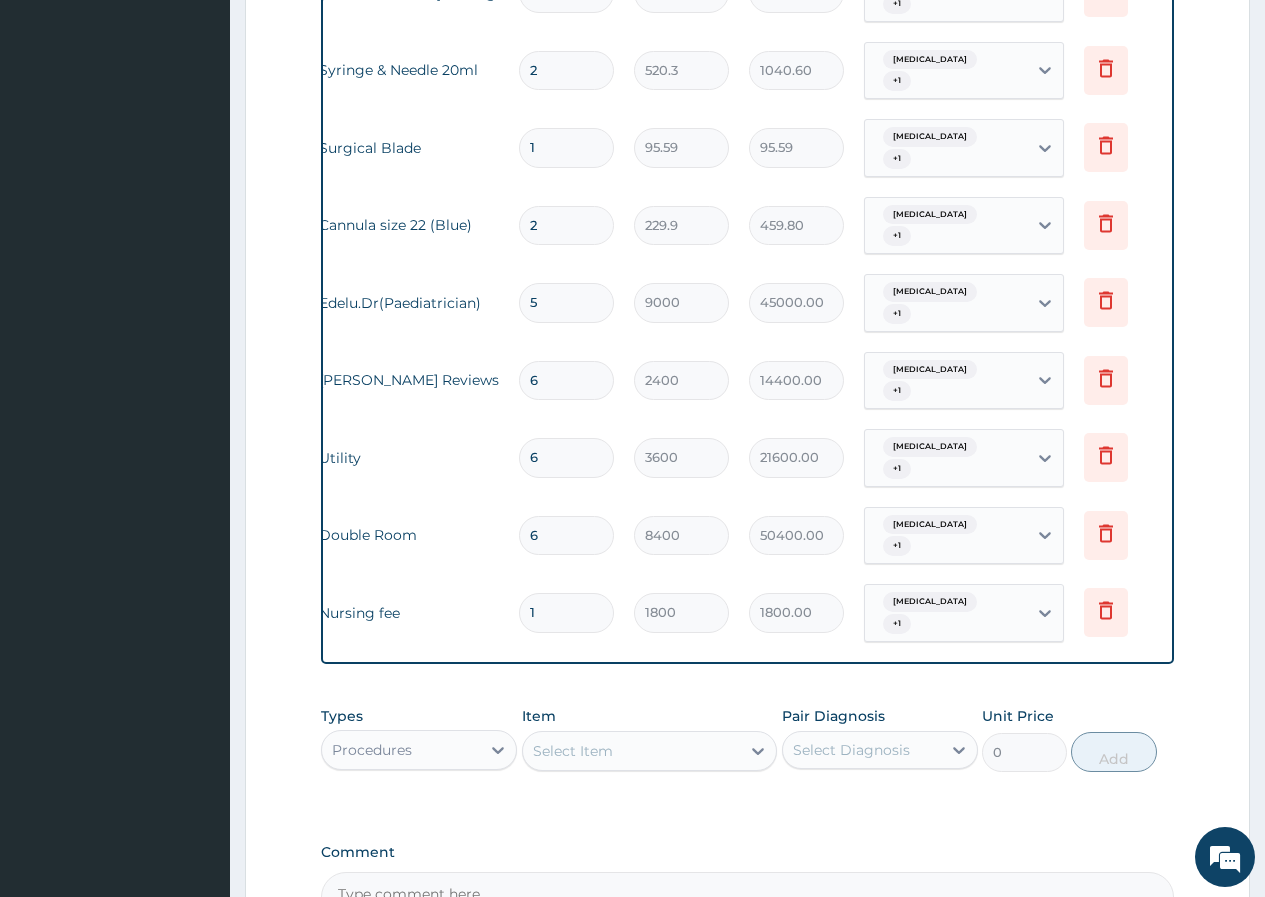 click on "1" at bounding box center (566, 612) 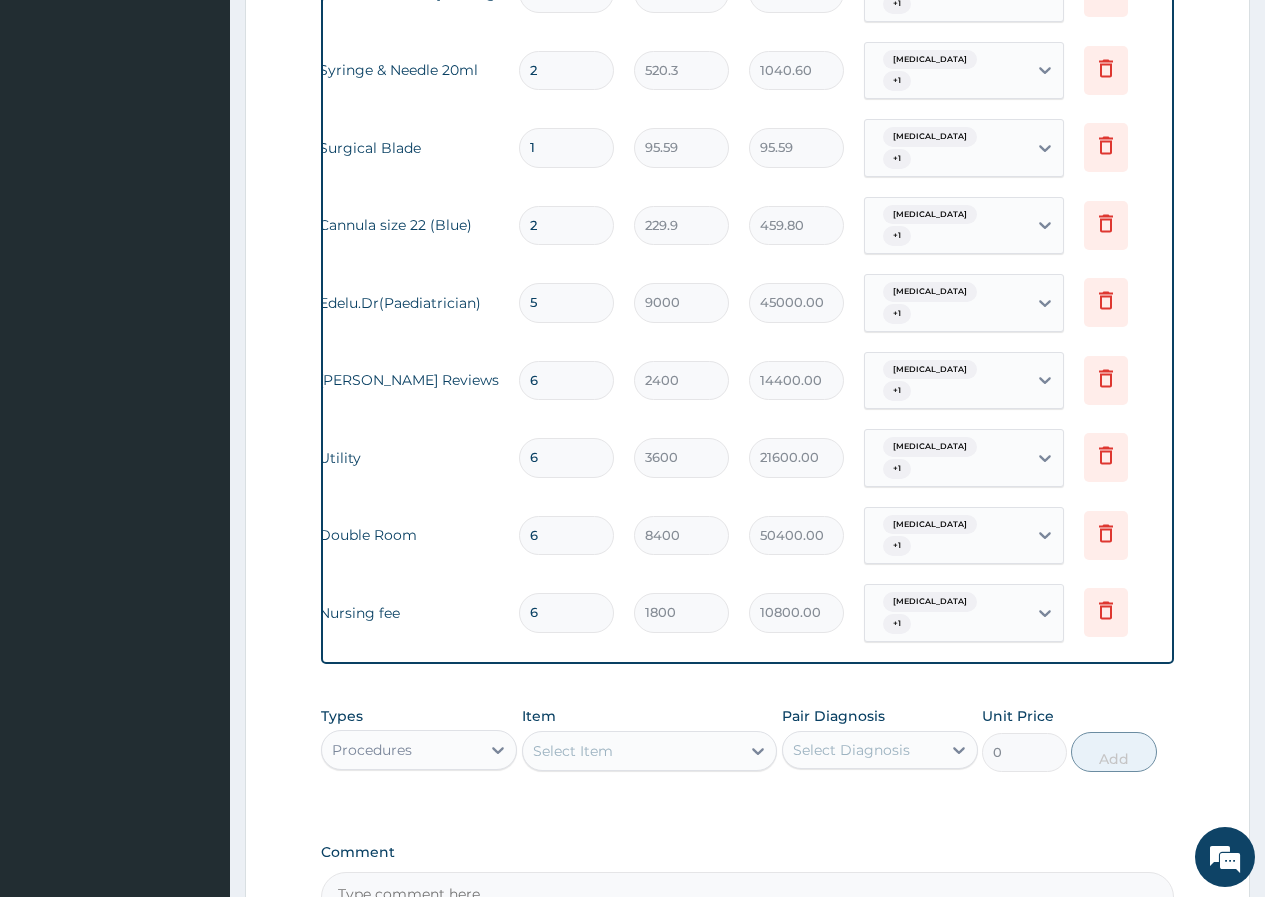 scroll, scrollTop: 2052, scrollLeft: 0, axis: vertical 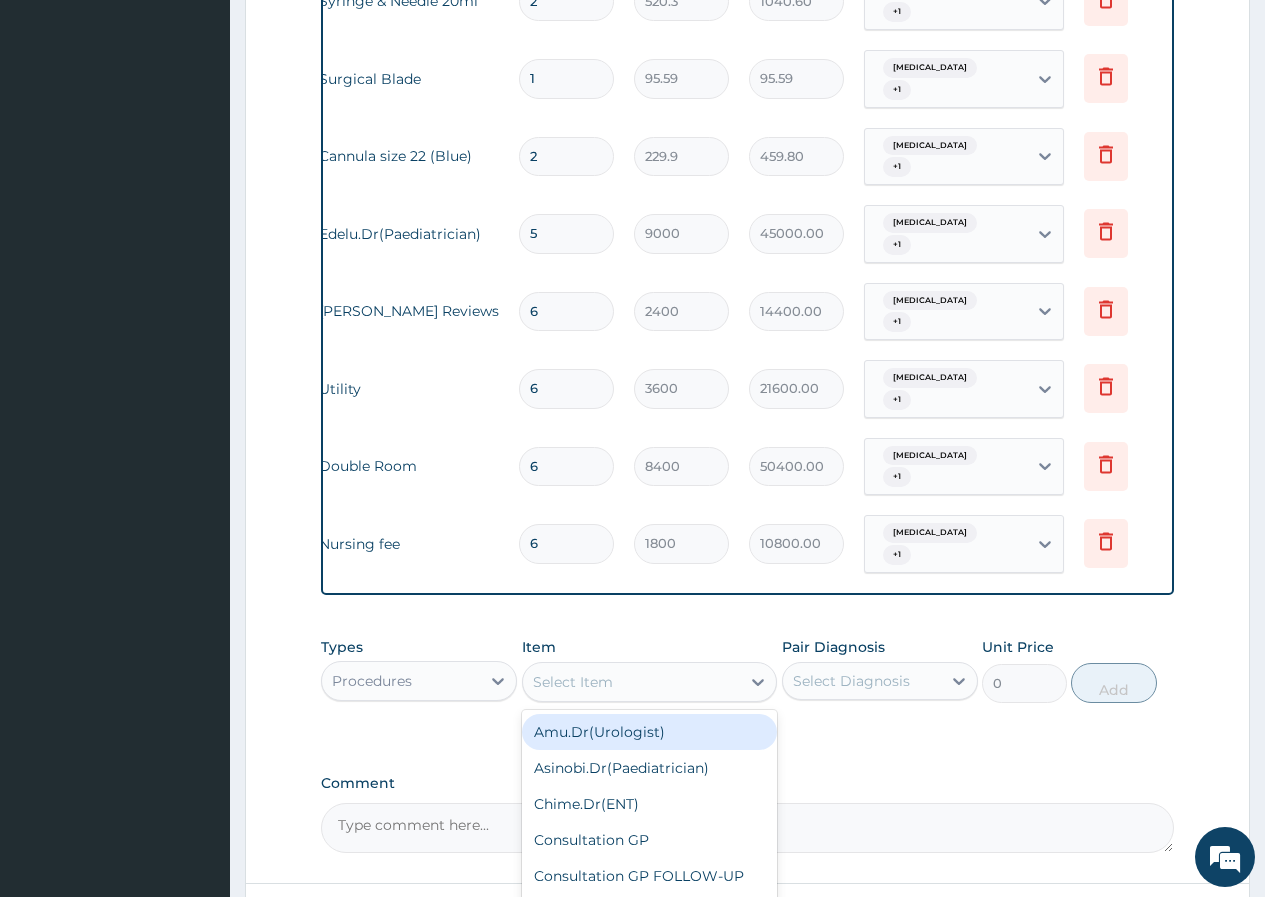 drag, startPoint x: 599, startPoint y: 522, endPoint x: 570, endPoint y: 543, distance: 35.805027 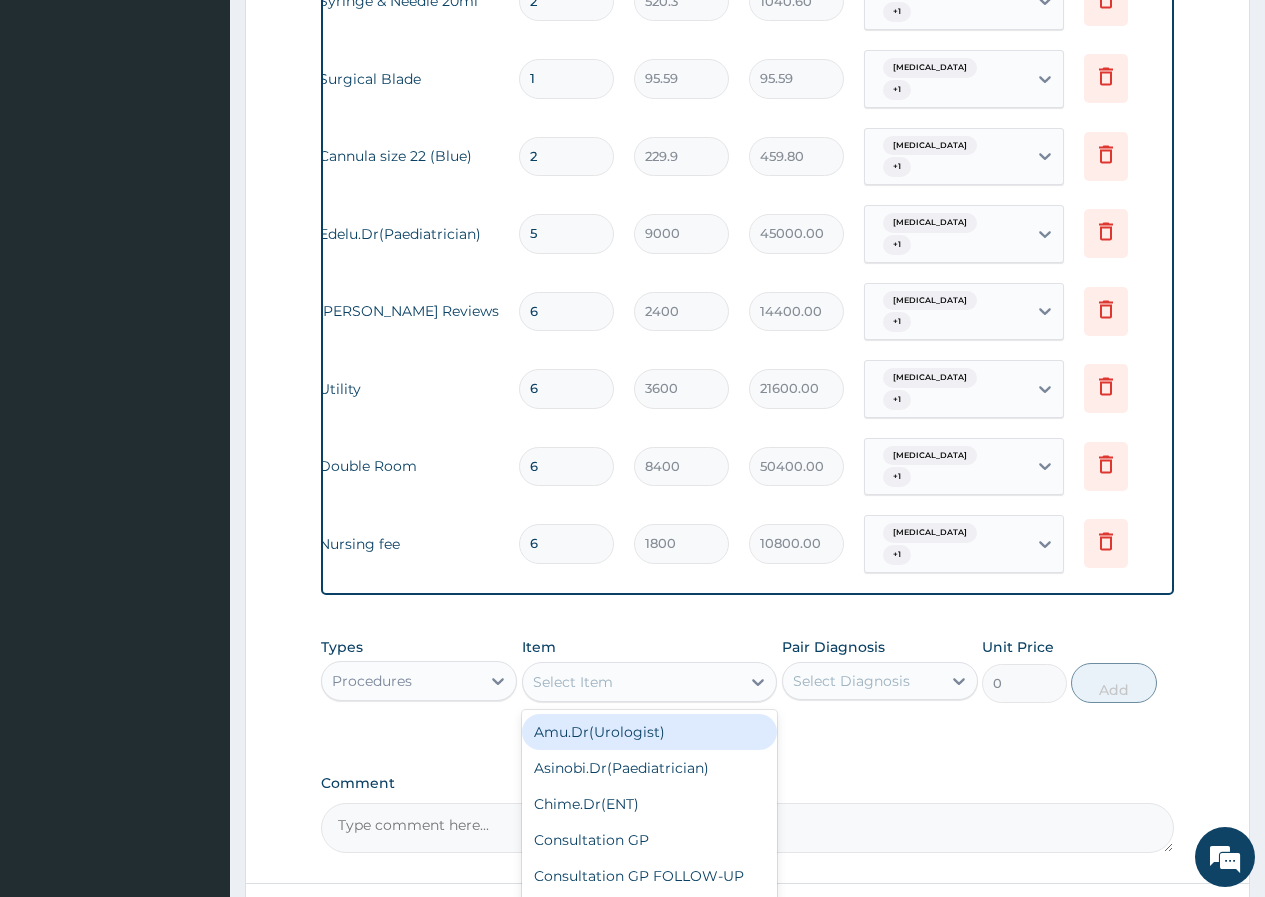 click on "Select Item" at bounding box center [573, 682] 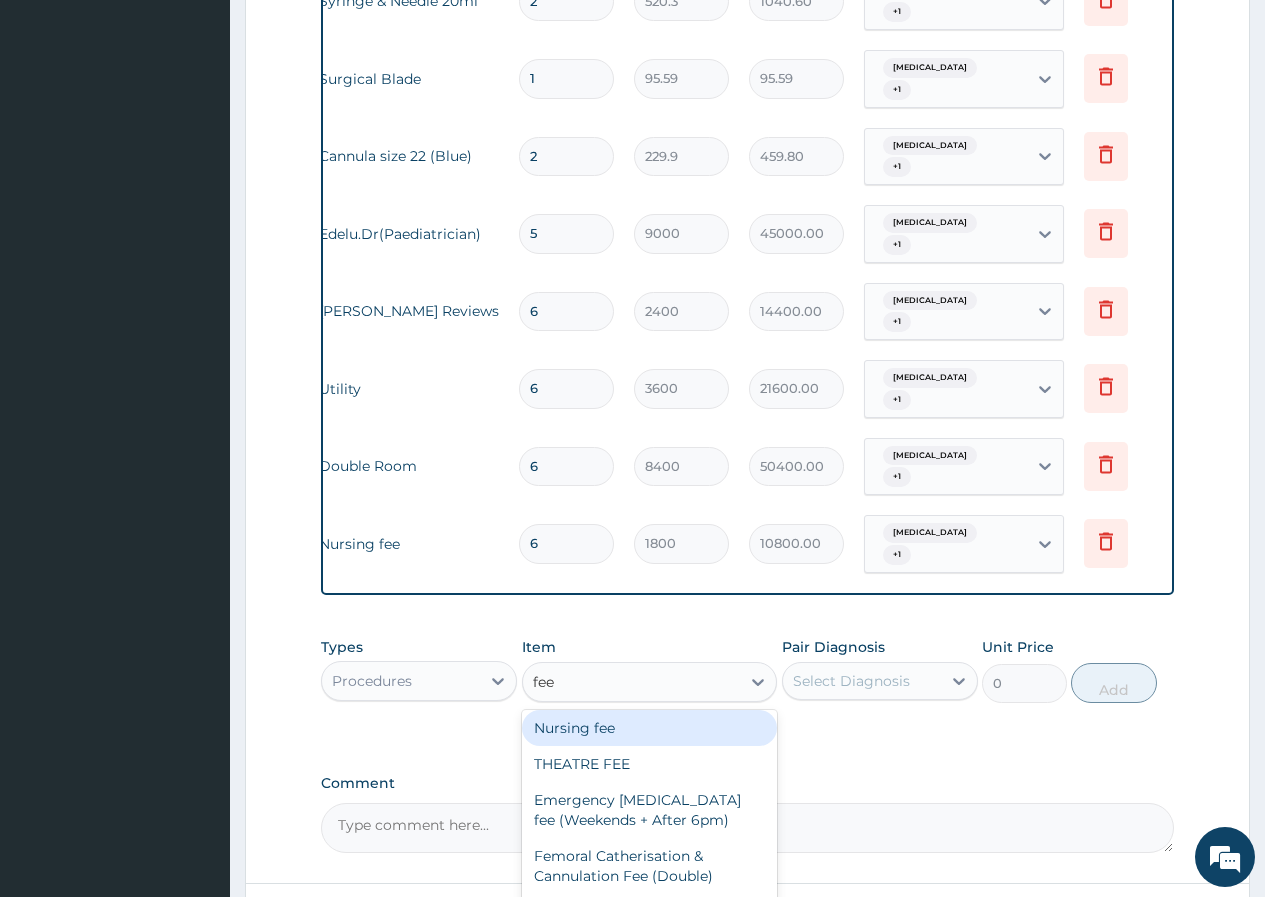 scroll, scrollTop: 0, scrollLeft: 0, axis: both 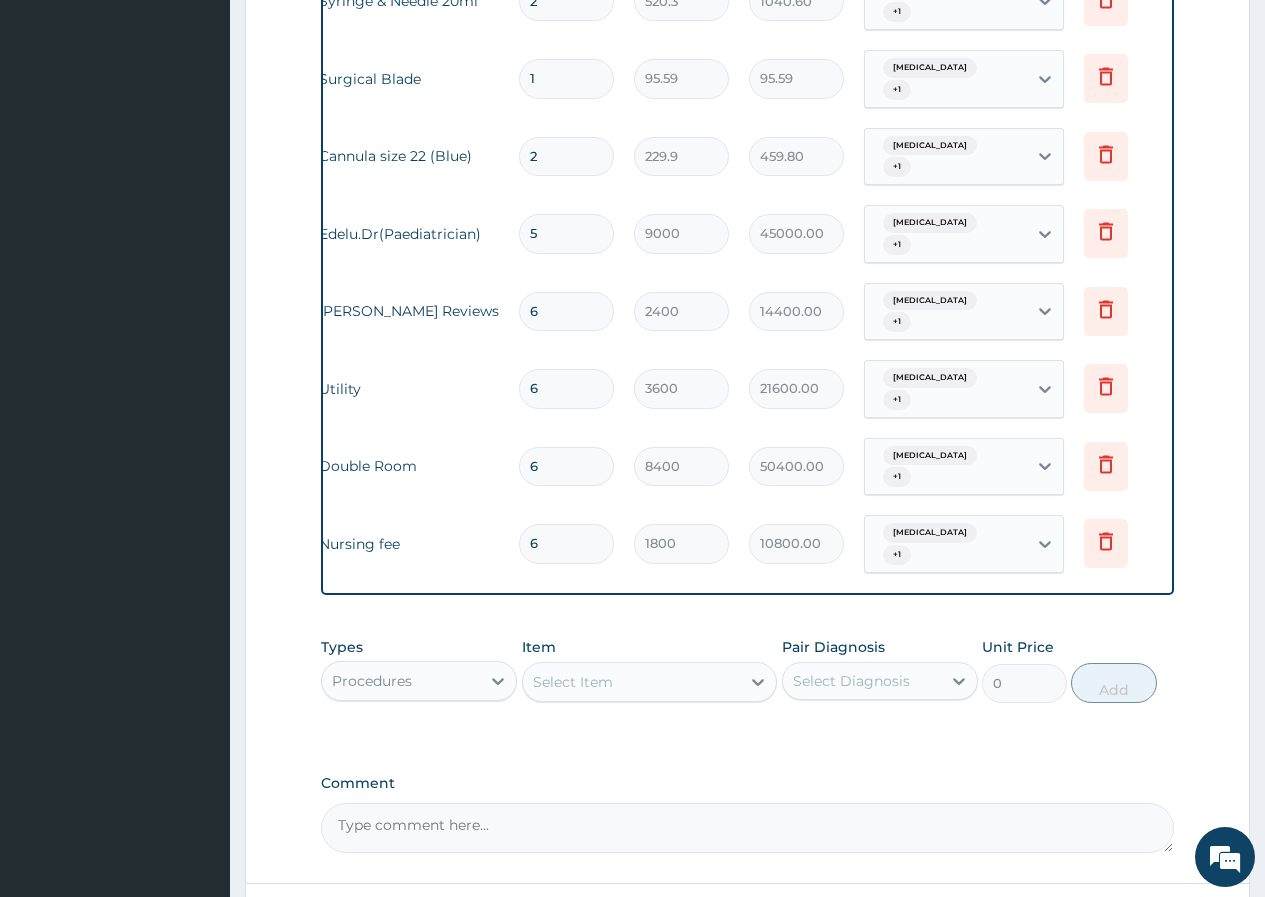 click on "Select Item" at bounding box center [632, 682] 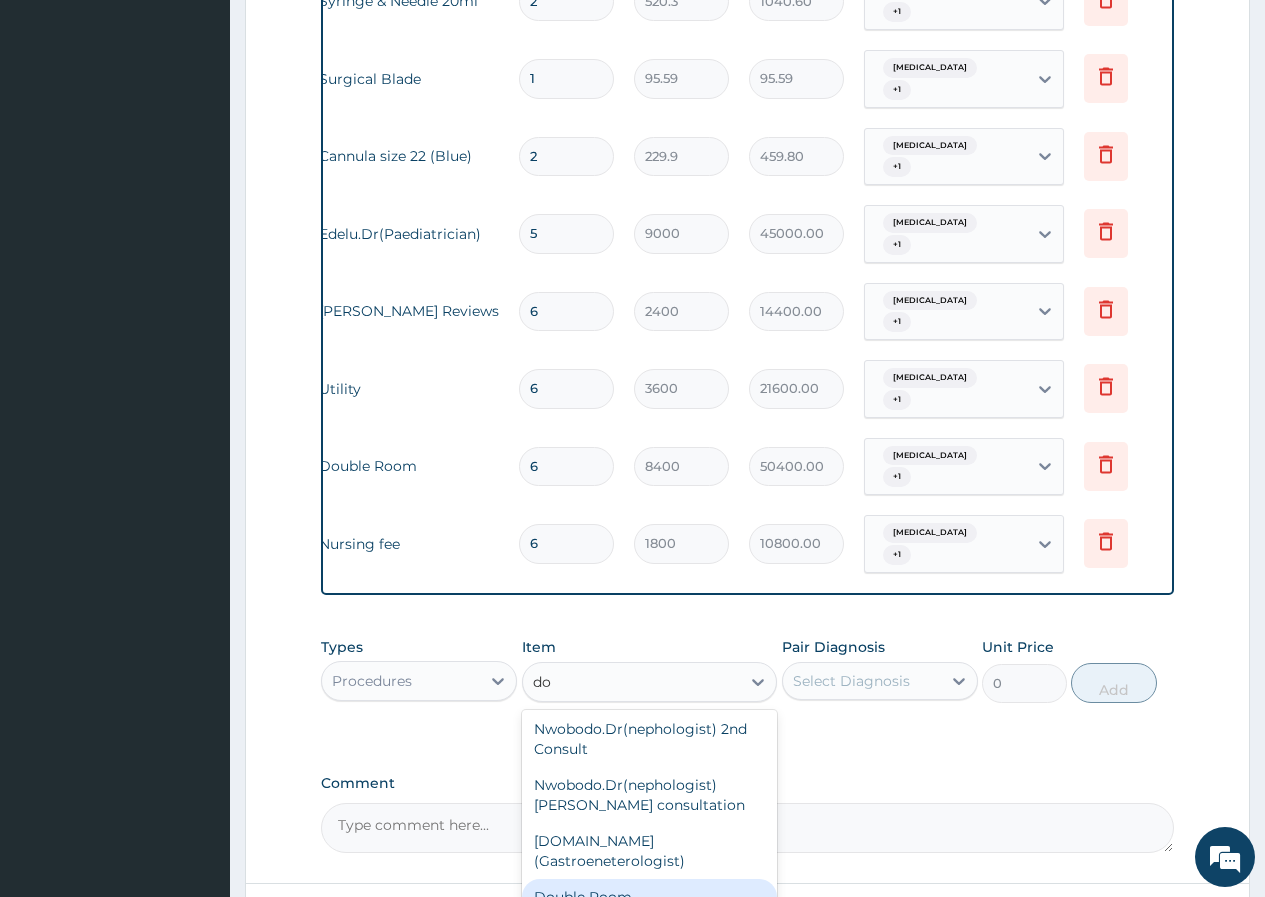 scroll, scrollTop: 0, scrollLeft: 0, axis: both 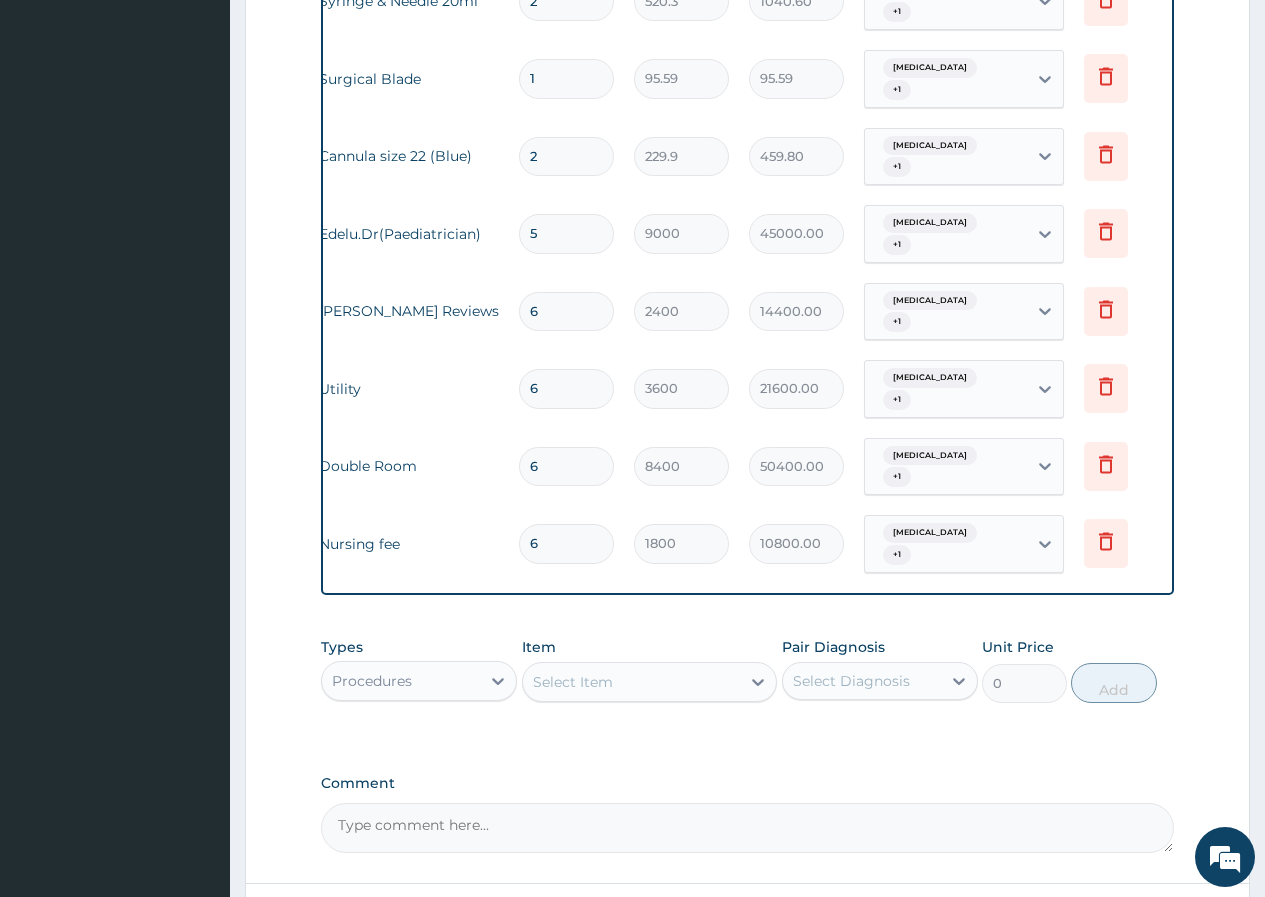 click on "Types Procedures Item option Nursing fee, selected.   Select is focused ,type to refine list, press Down to open the menu,  Select Item Pair Diagnosis Select Diagnosis Unit Price 0 Add" at bounding box center (747, 670) 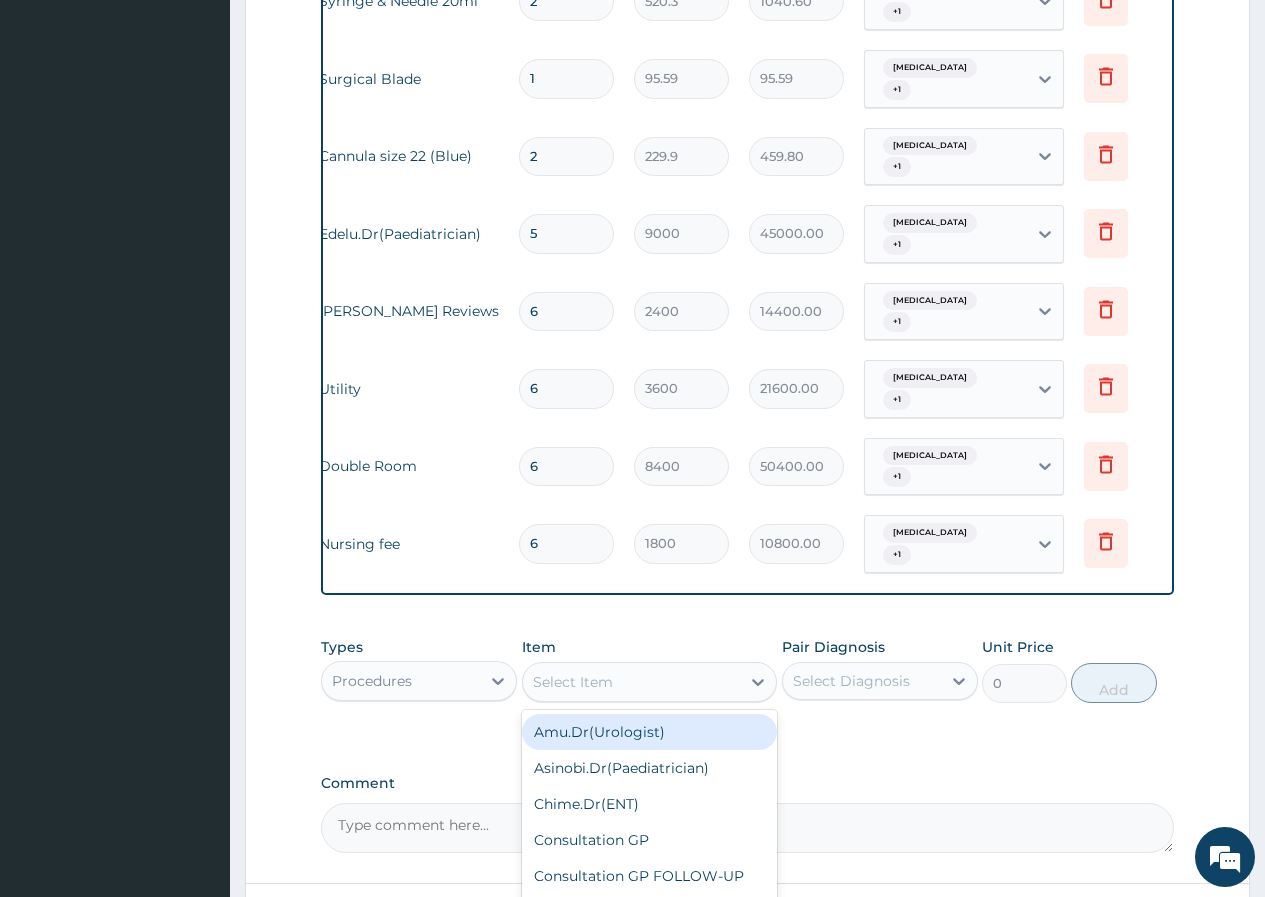 click on "Select Item" at bounding box center (573, 682) 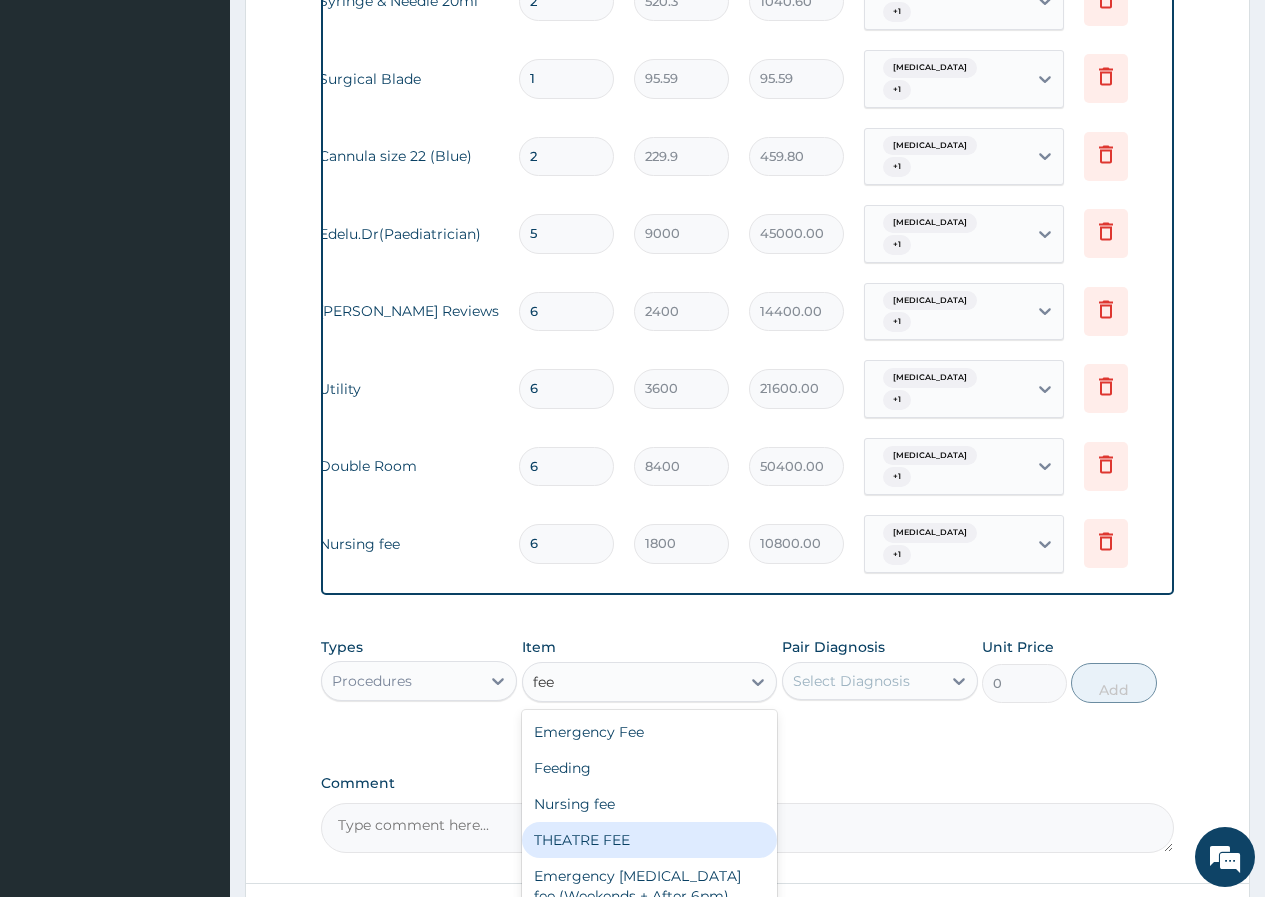 scroll, scrollTop: 76, scrollLeft: 0, axis: vertical 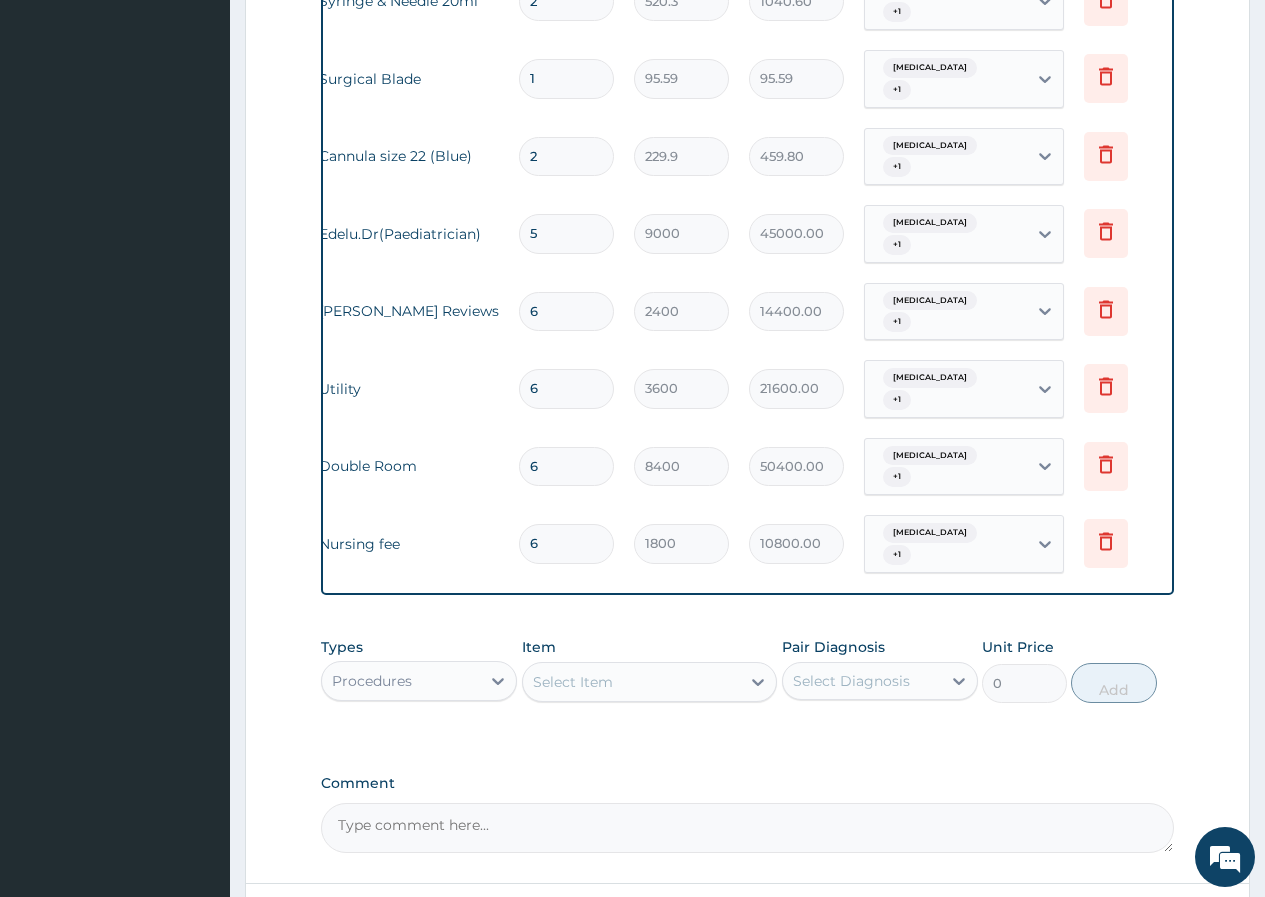 click on "Select Item" at bounding box center (632, 682) 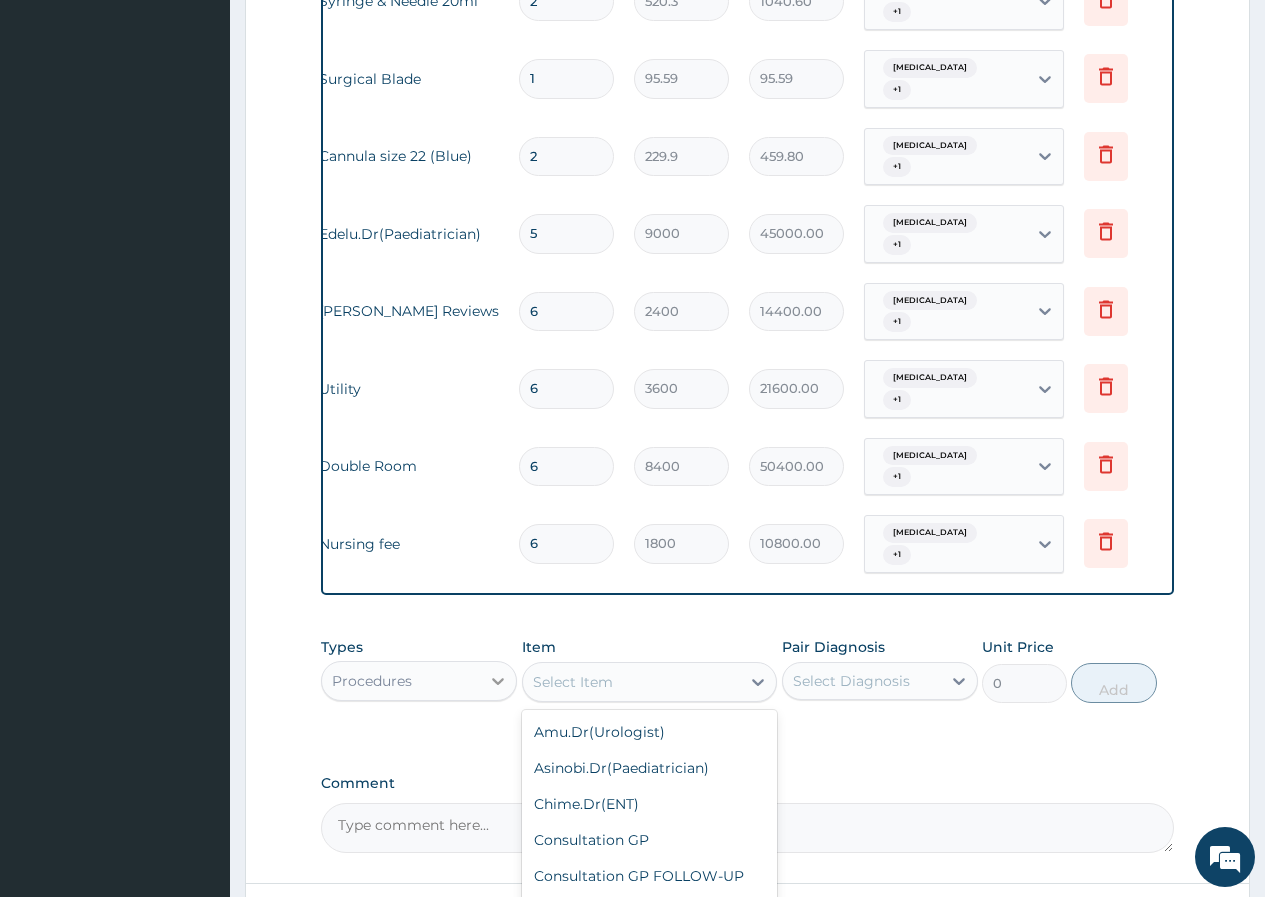 click 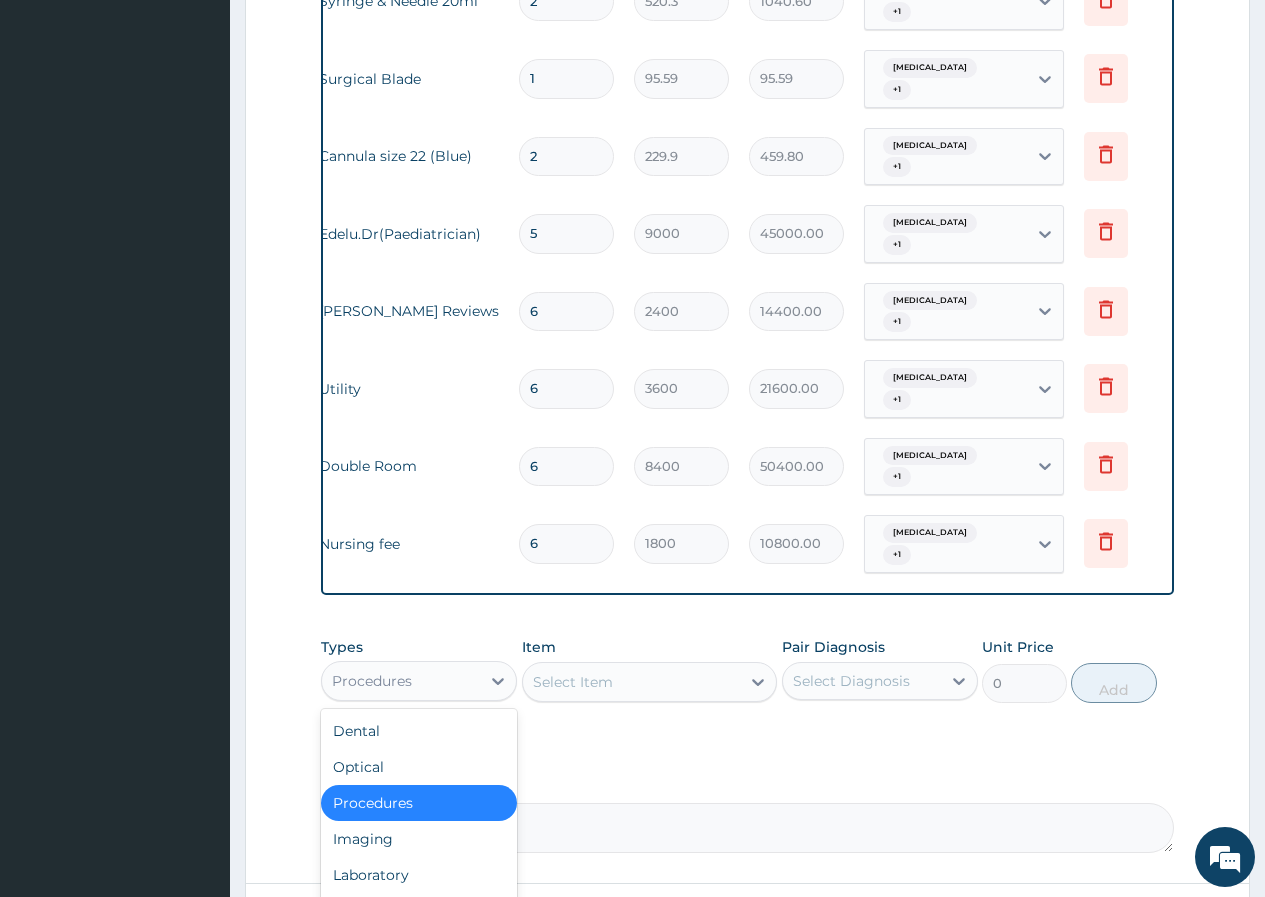 click on "Drugs" at bounding box center [419, 947] 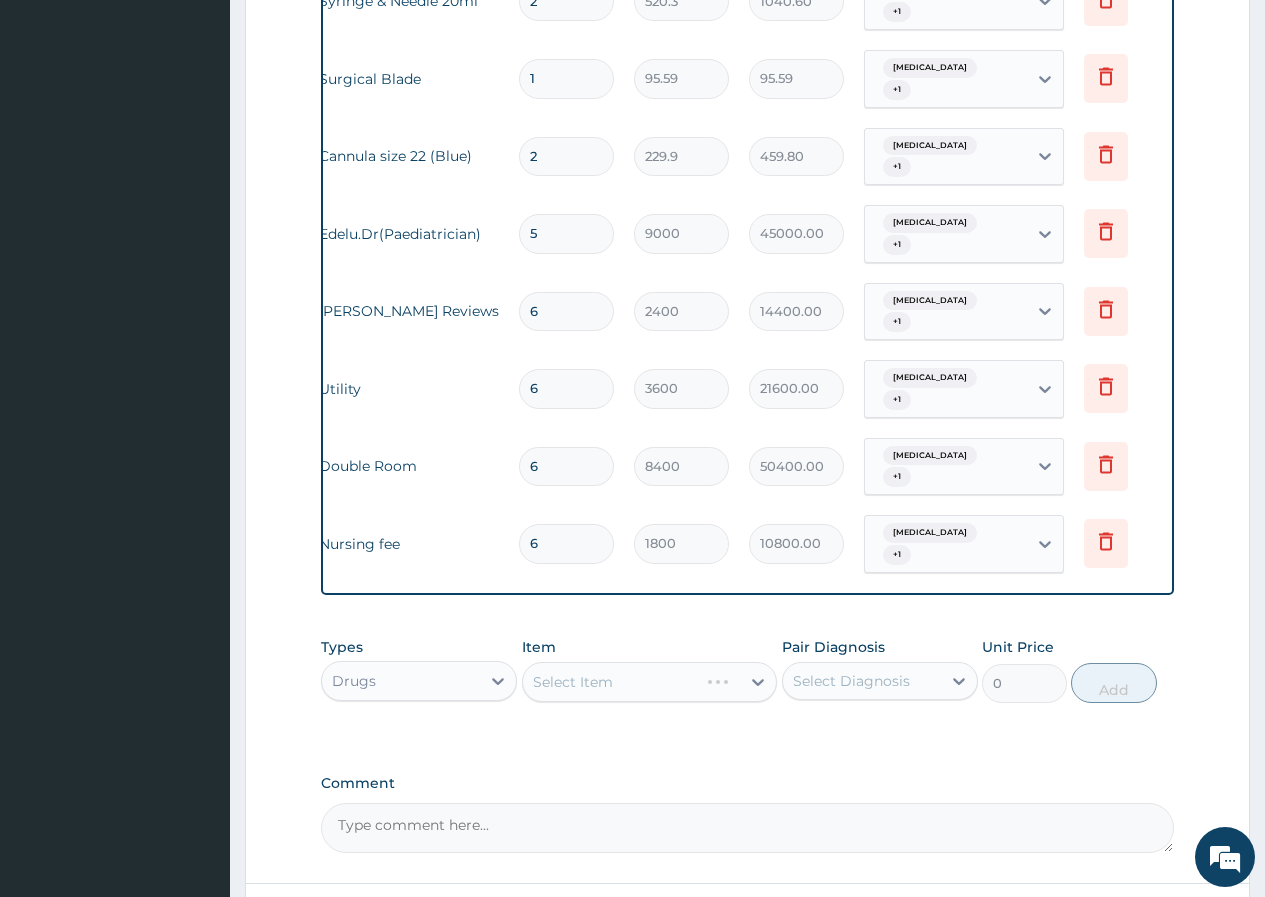 click on "Select Item" at bounding box center (650, 682) 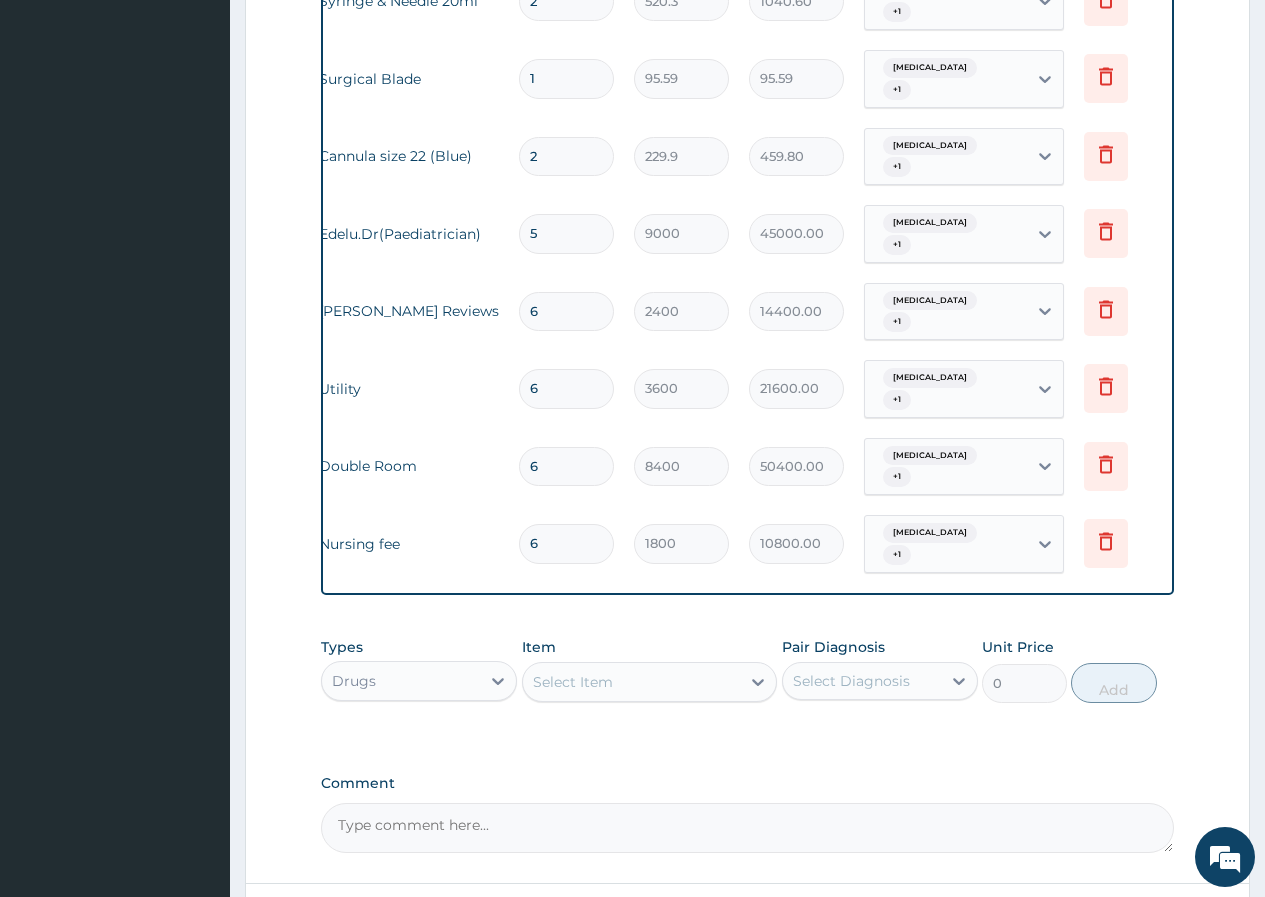 click on "Select Item" at bounding box center [632, 682] 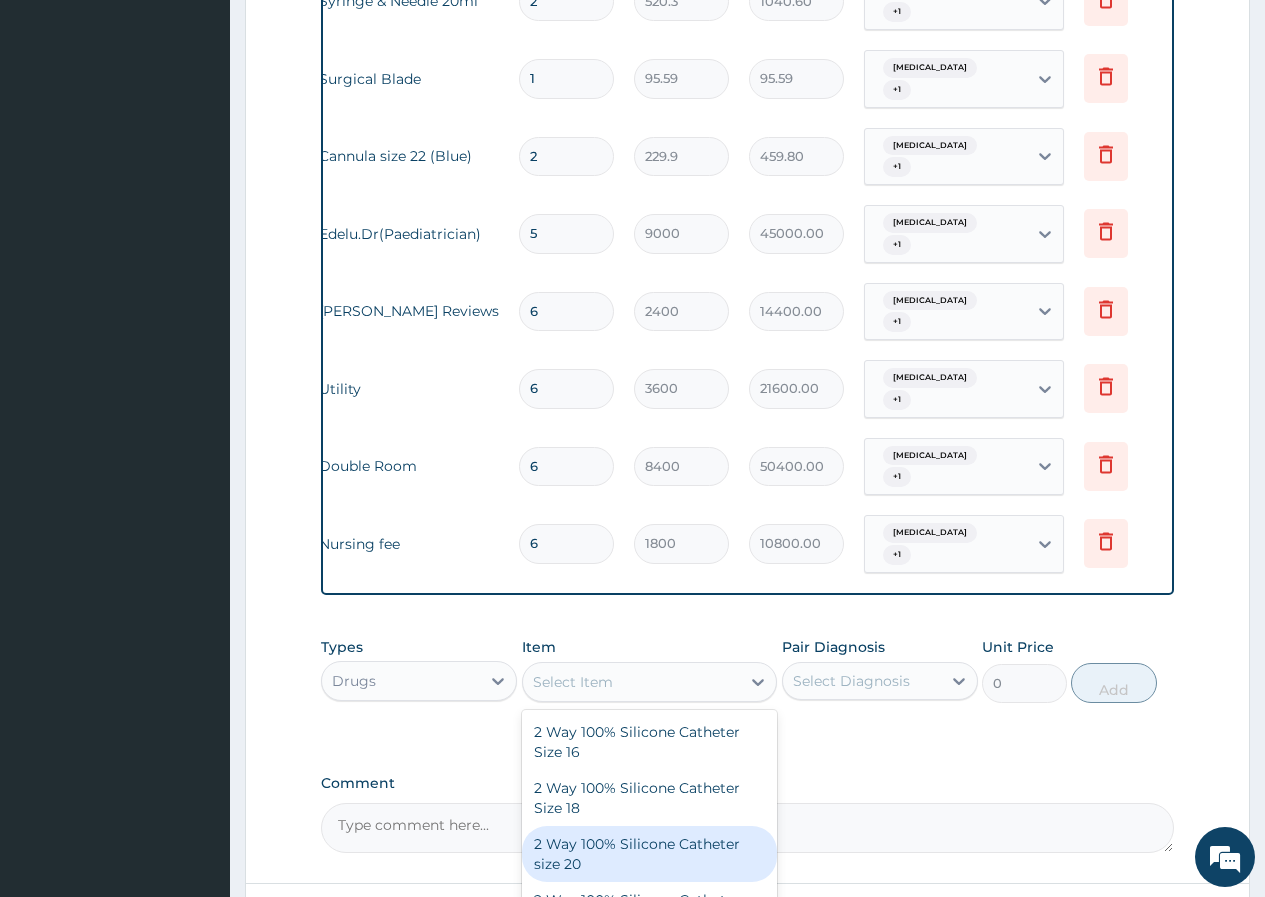 click on "Drugs" at bounding box center [401, 681] 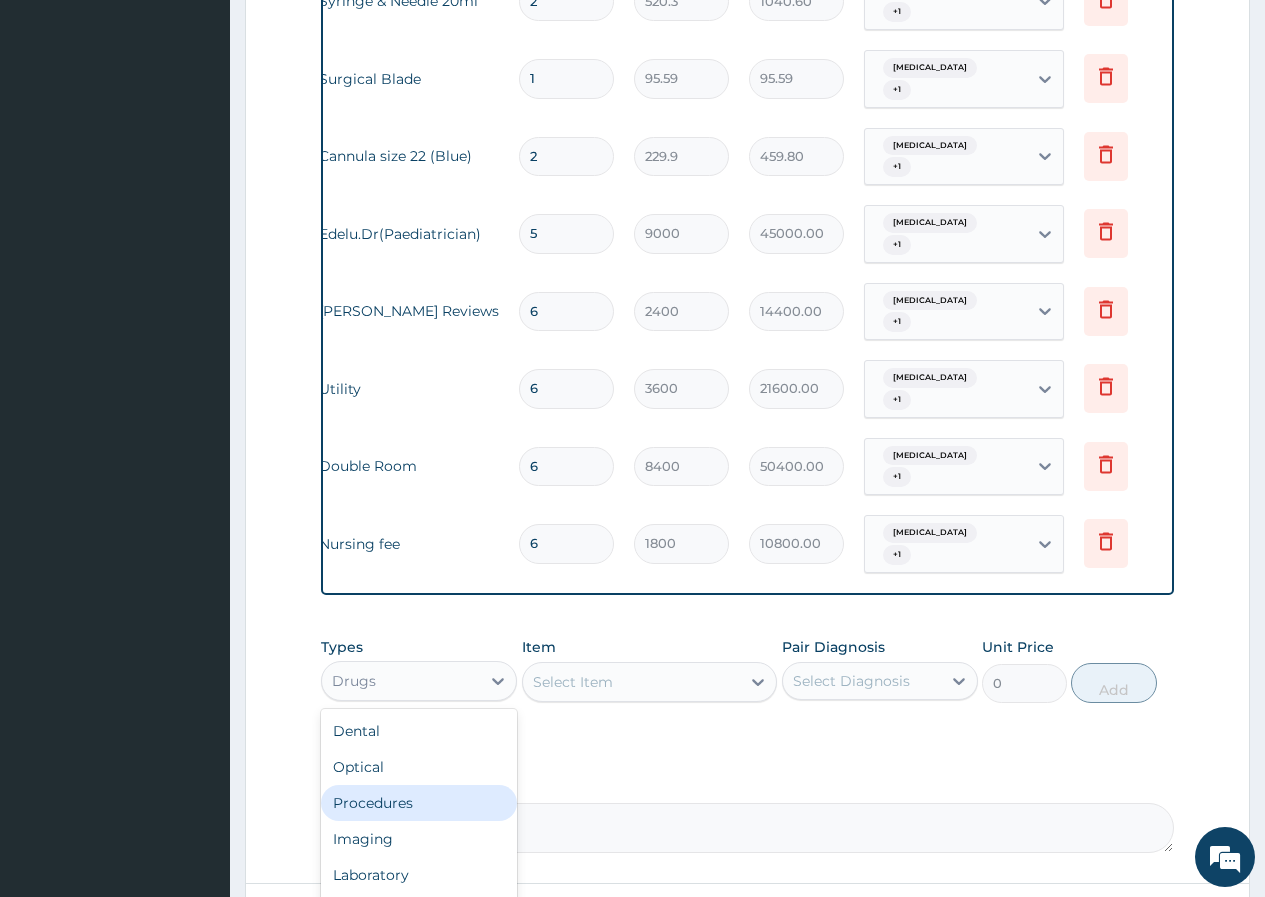 click on "Procedures" at bounding box center (419, 803) 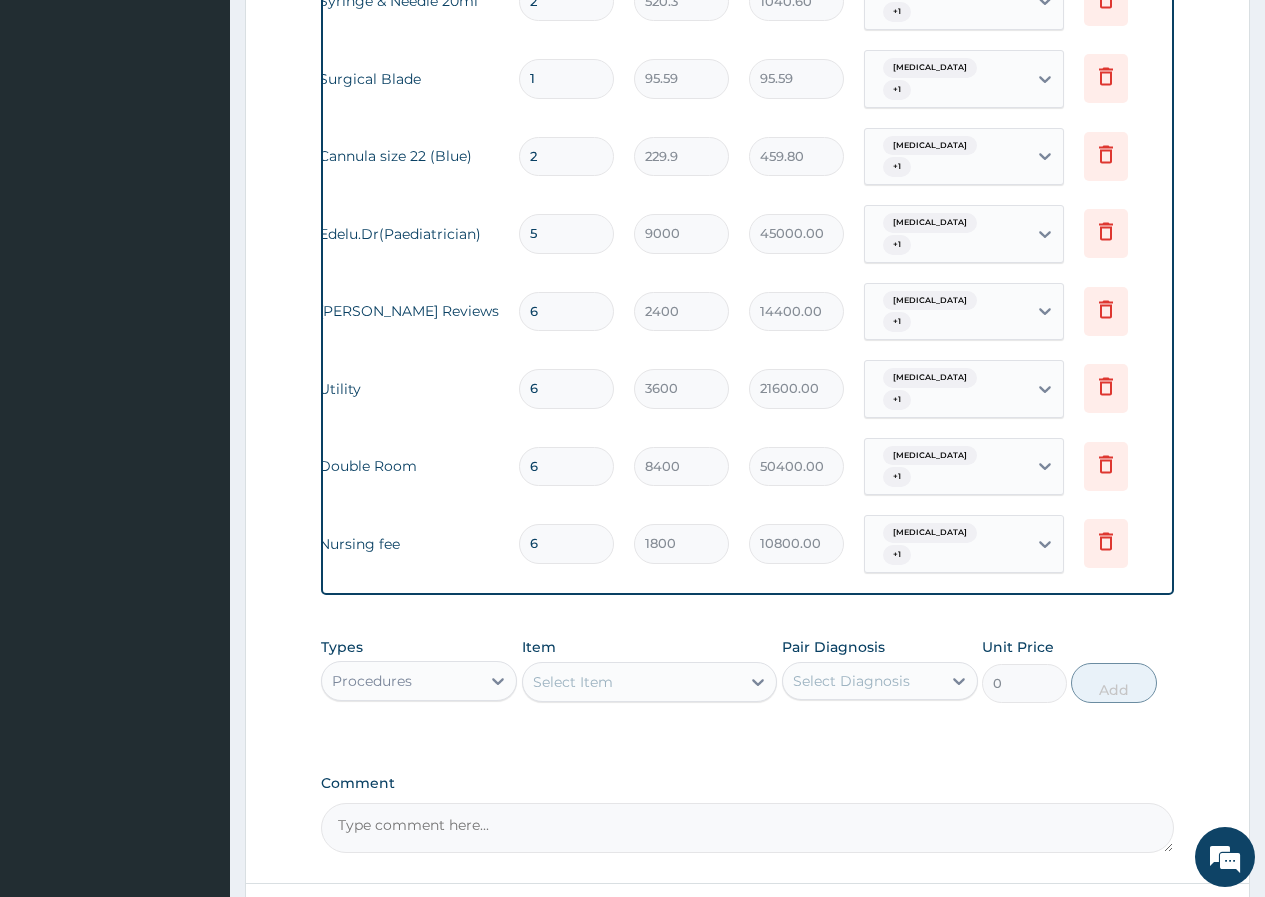 click on "Types Procedures Item Select Item Pair Diagnosis Select Diagnosis Unit Price 0 Add" at bounding box center [747, 685] 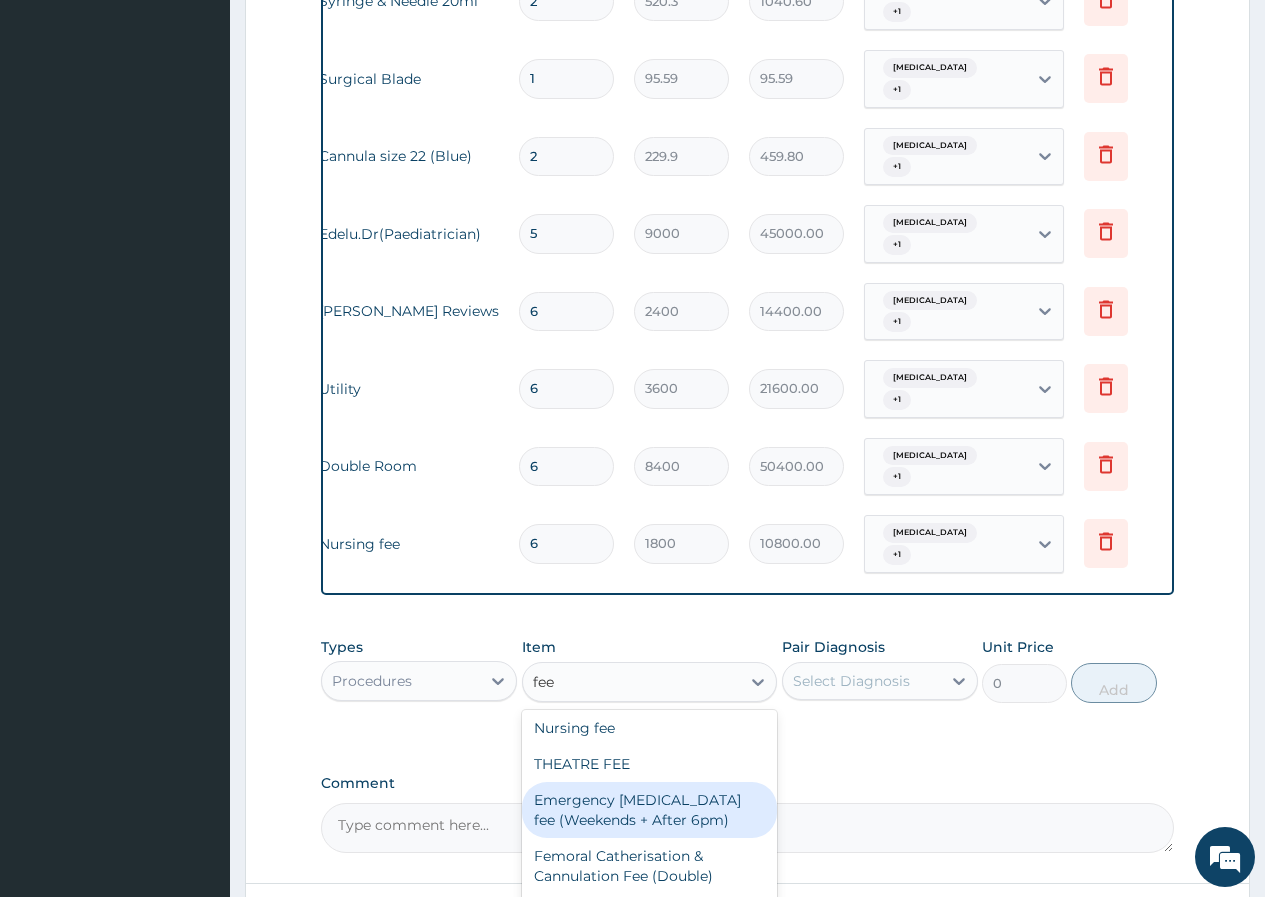 scroll, scrollTop: 0, scrollLeft: 0, axis: both 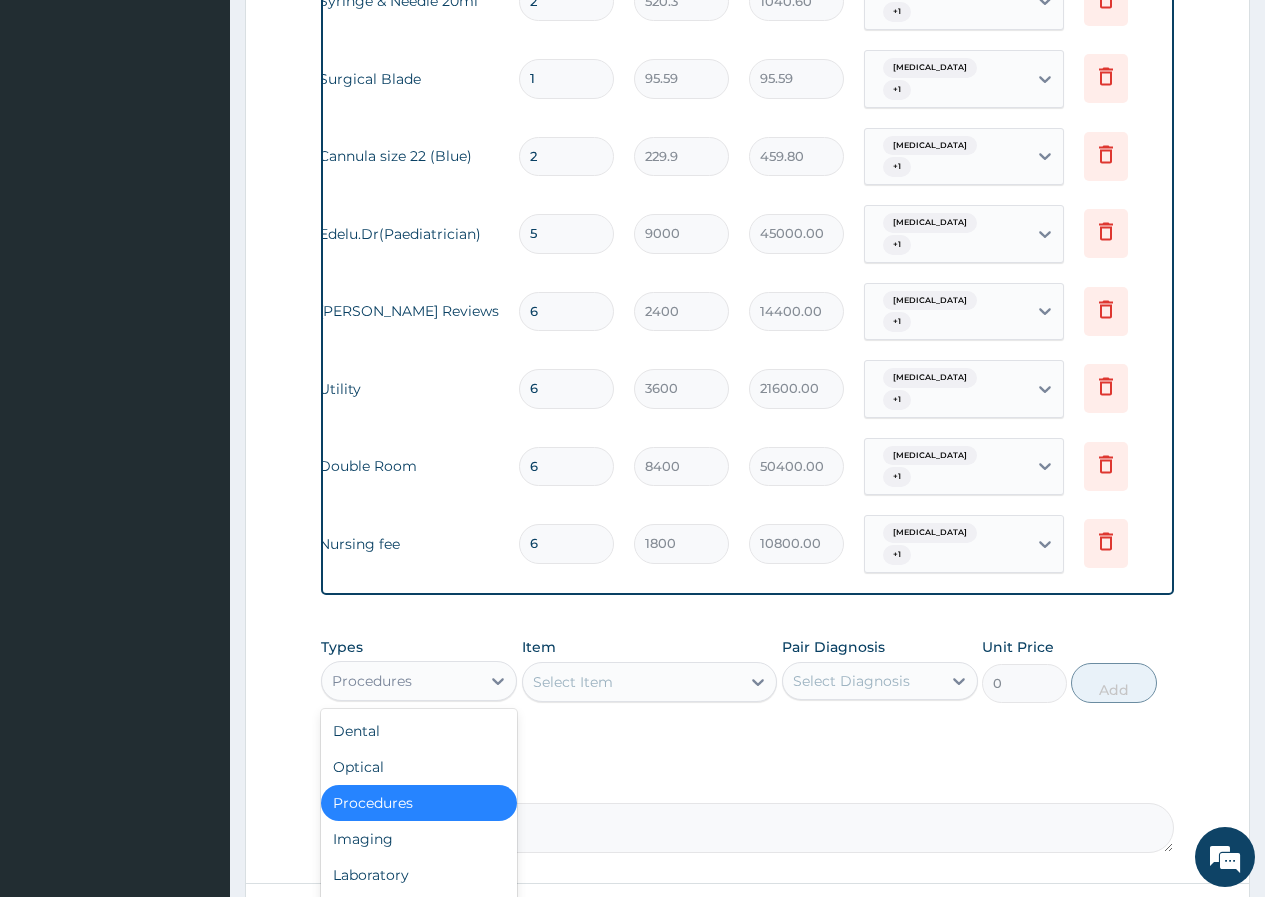 click on "Procedures" at bounding box center (401, 681) 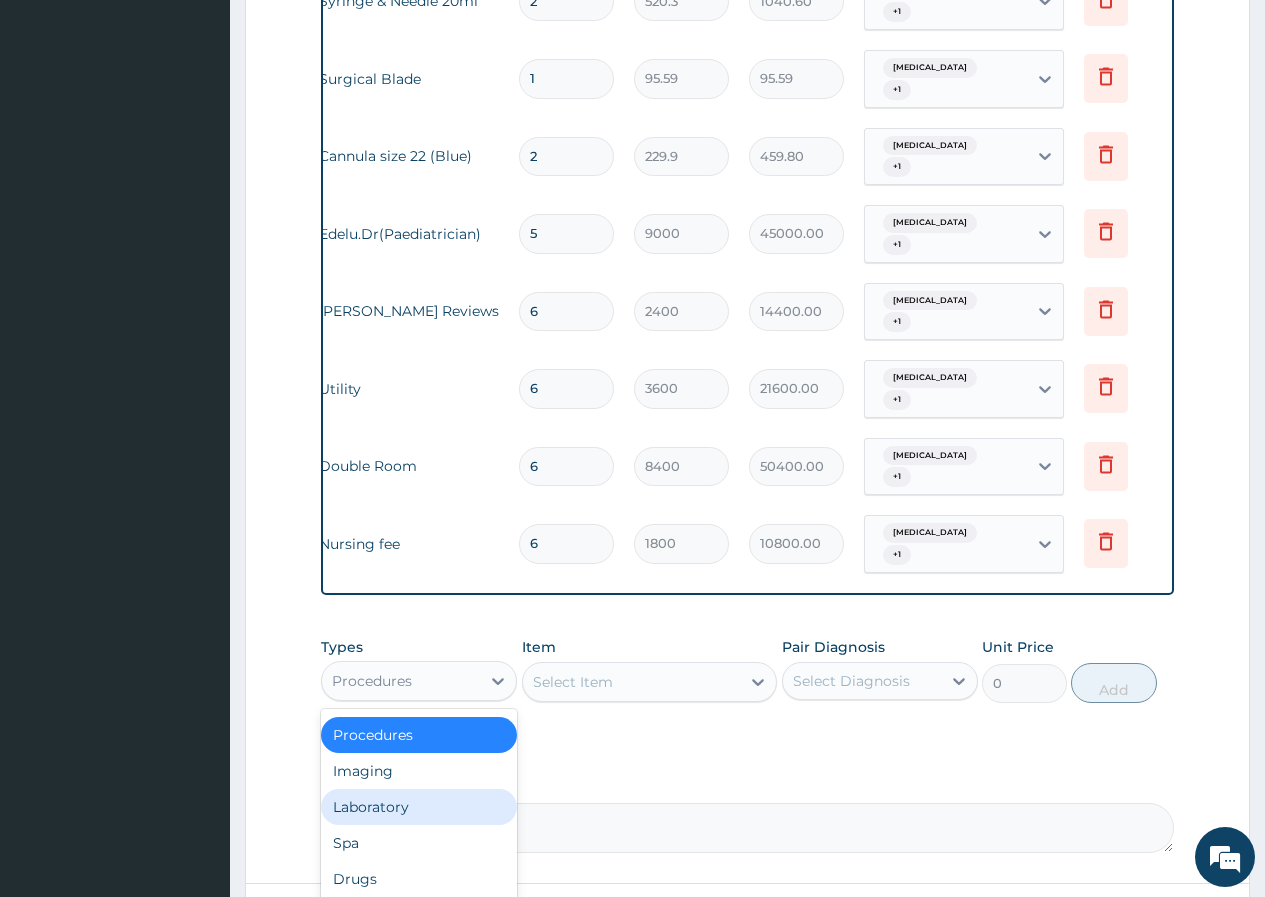 scroll, scrollTop: 0, scrollLeft: 0, axis: both 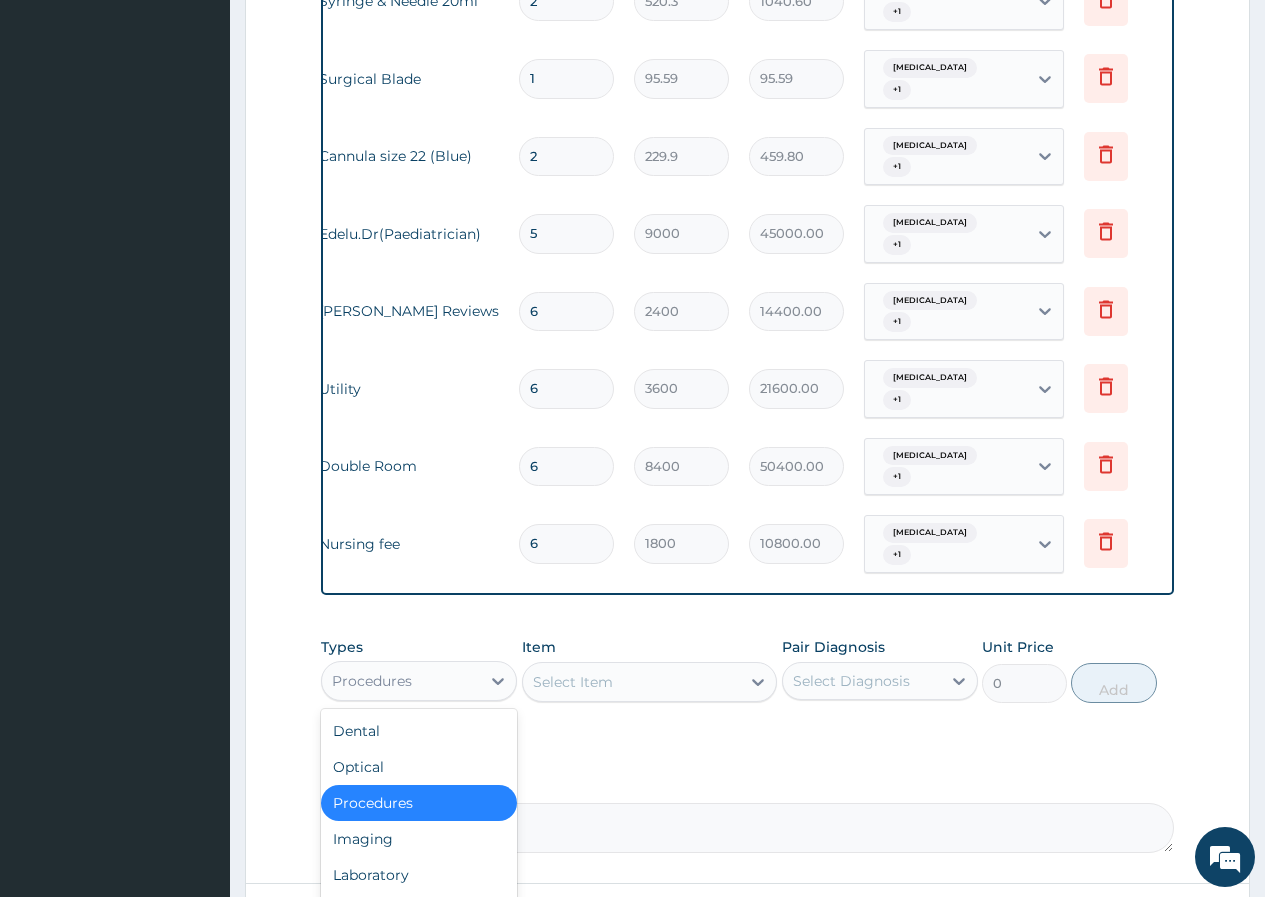 click on "Comment" at bounding box center [747, 828] 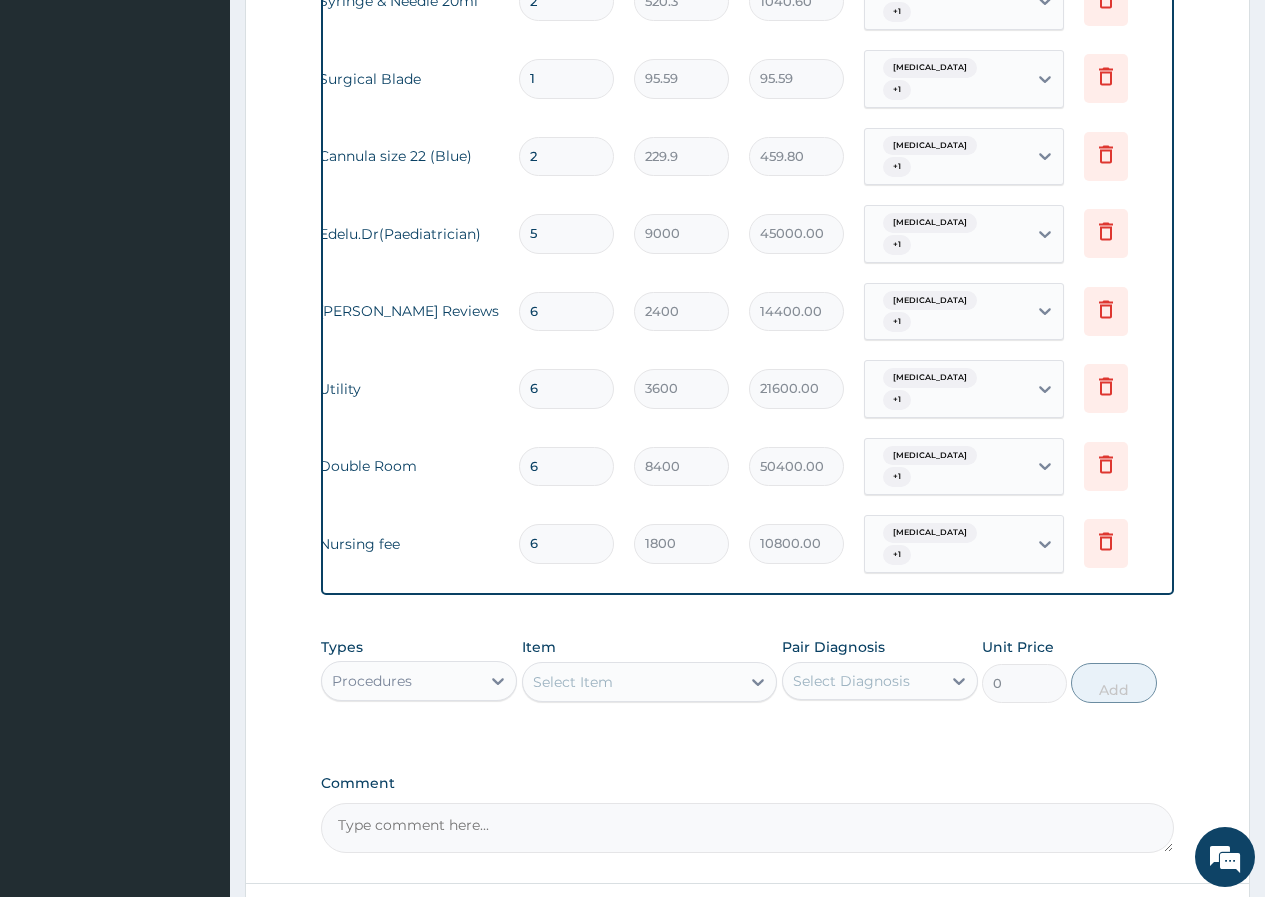 click on "Submit" at bounding box center [1114, 940] 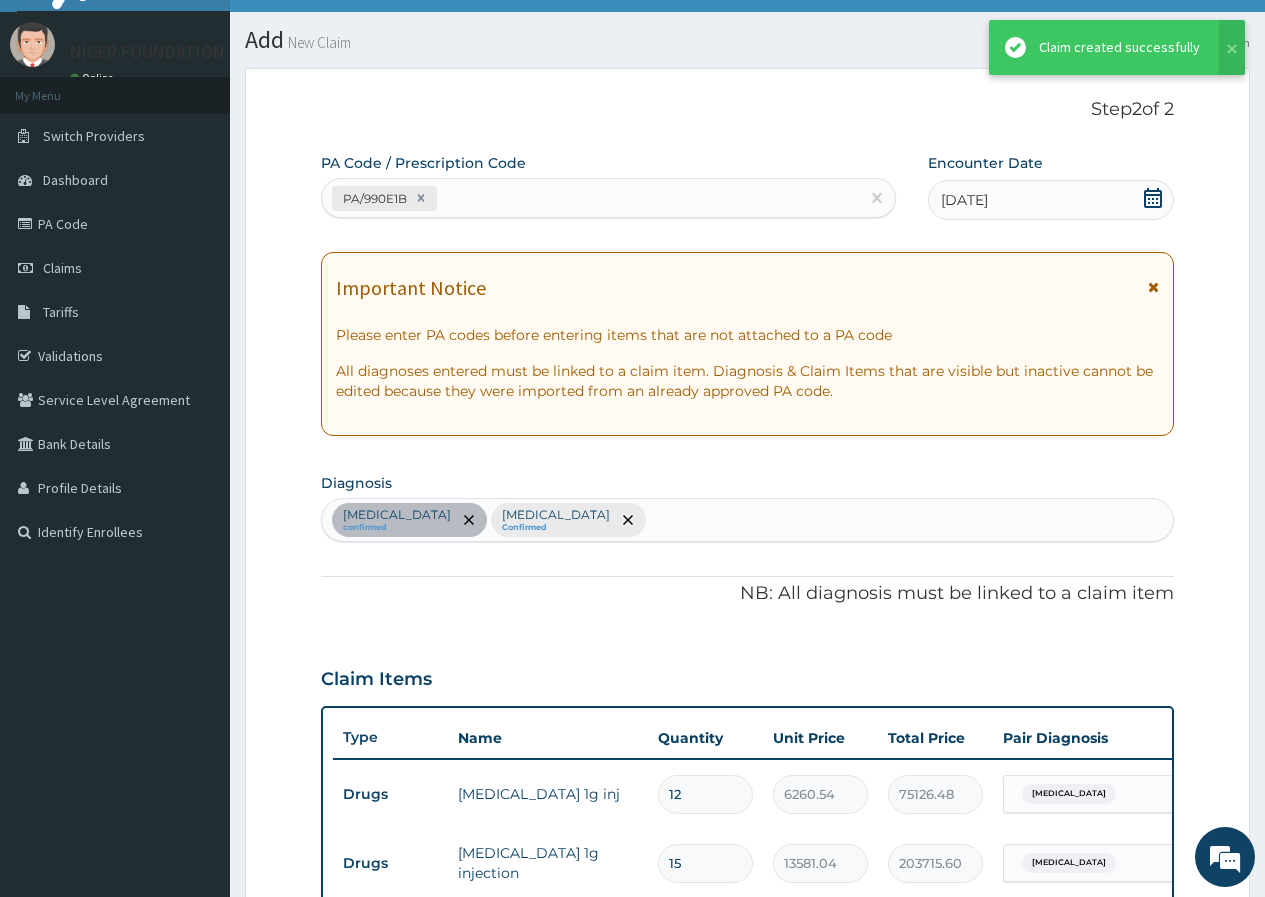 scroll, scrollTop: 2052, scrollLeft: 0, axis: vertical 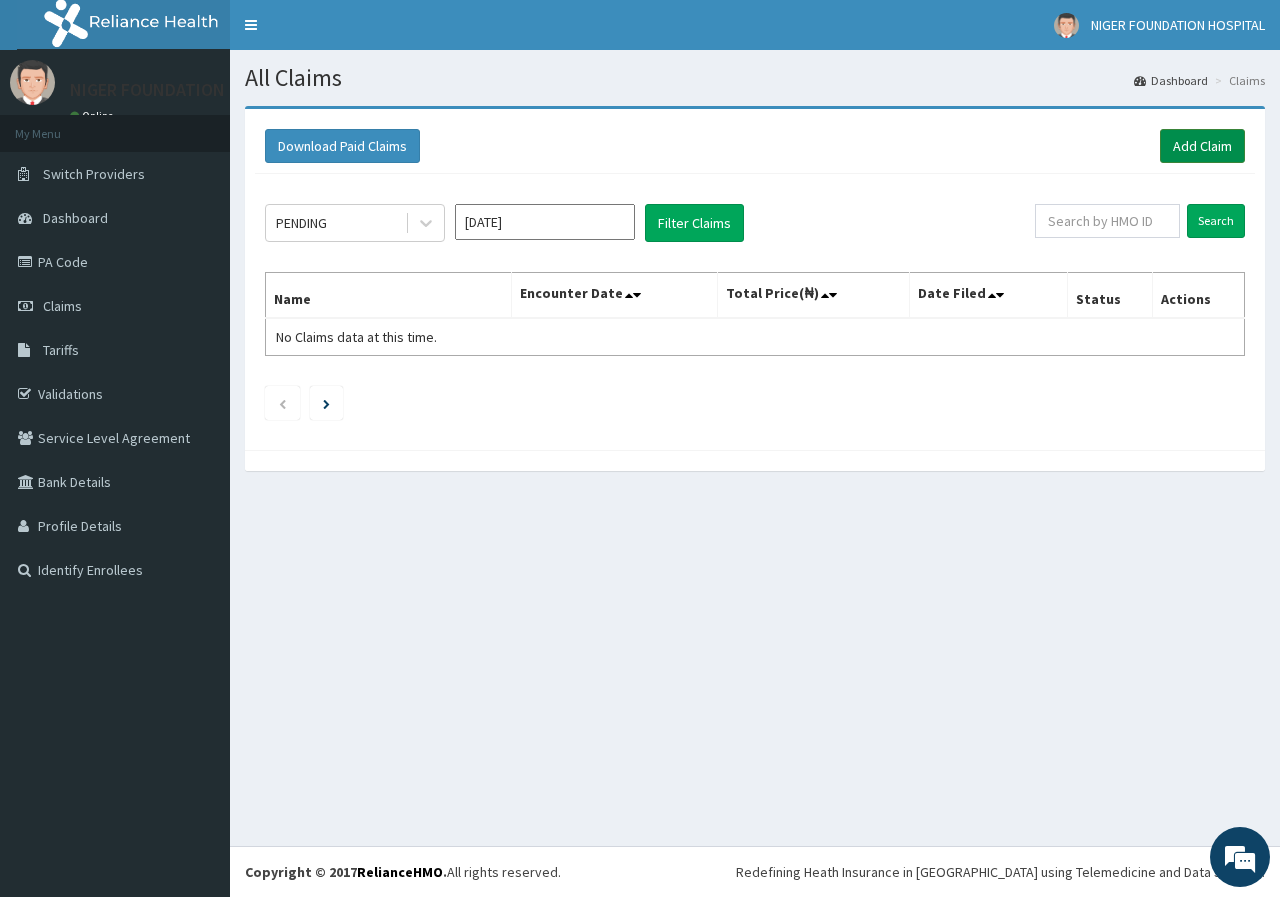 click on "Add Claim" at bounding box center (1202, 146) 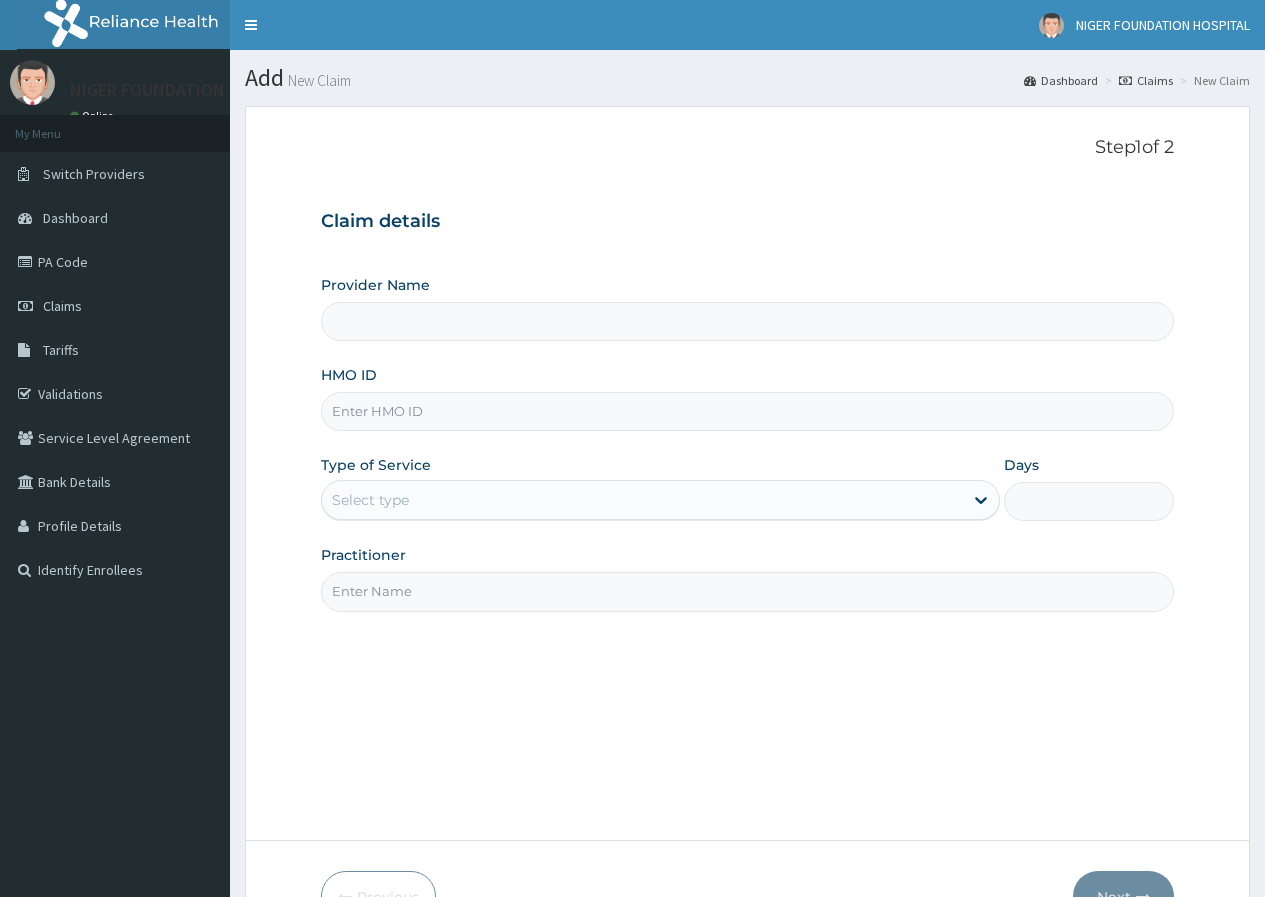scroll, scrollTop: 0, scrollLeft: 0, axis: both 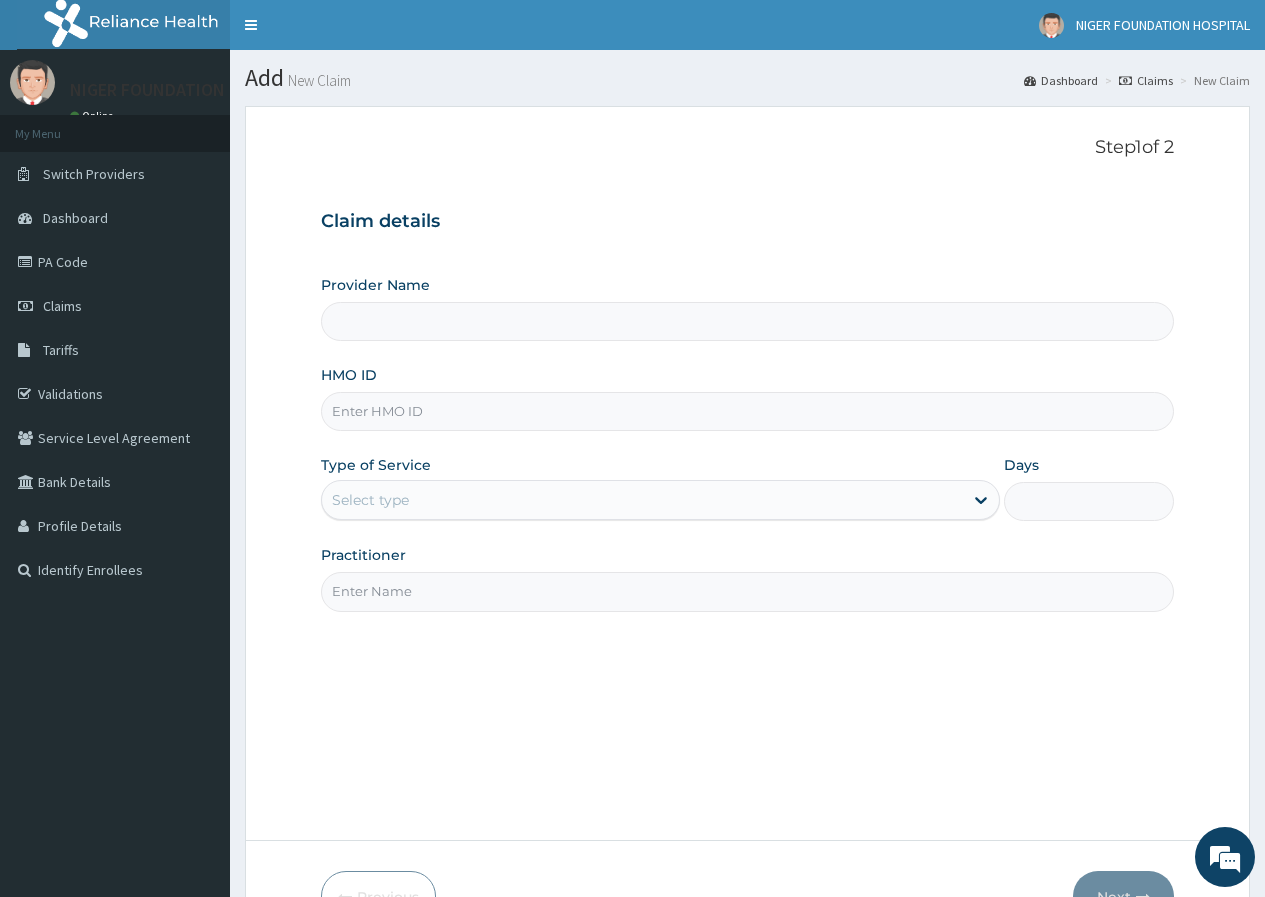 type on "[GEOGRAPHIC_DATA]" 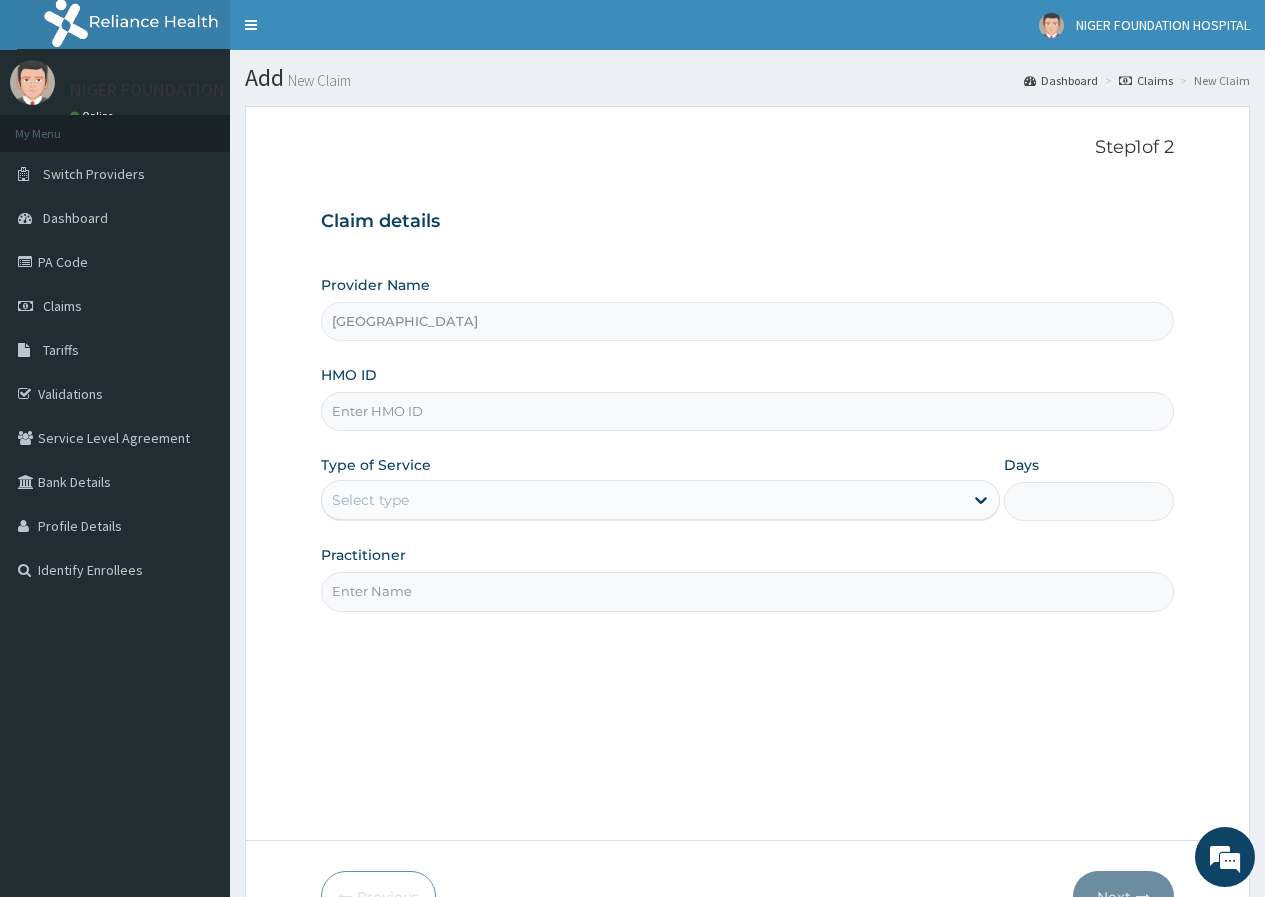 click on "HMO ID" at bounding box center [747, 411] 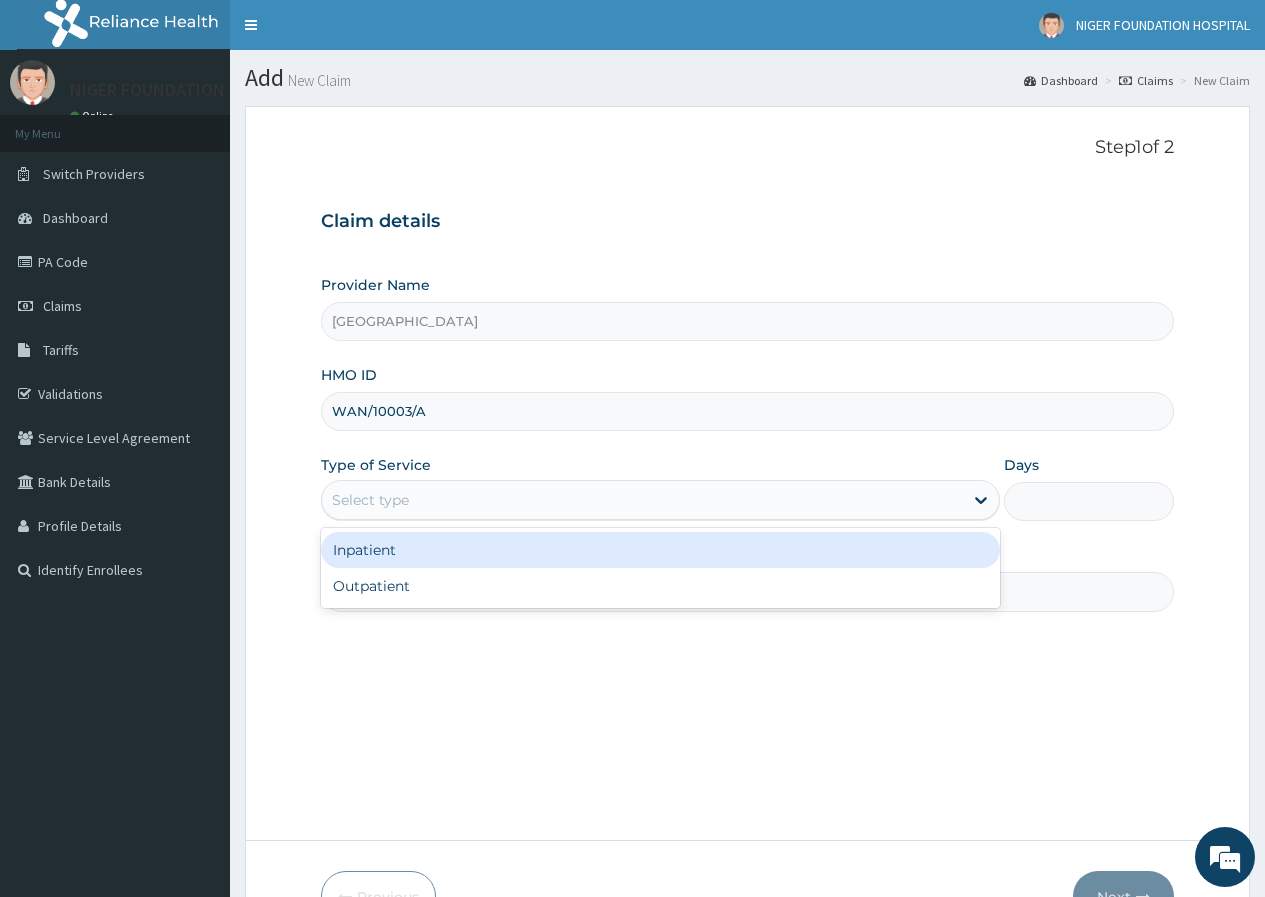 click on "Select type" at bounding box center [642, 500] 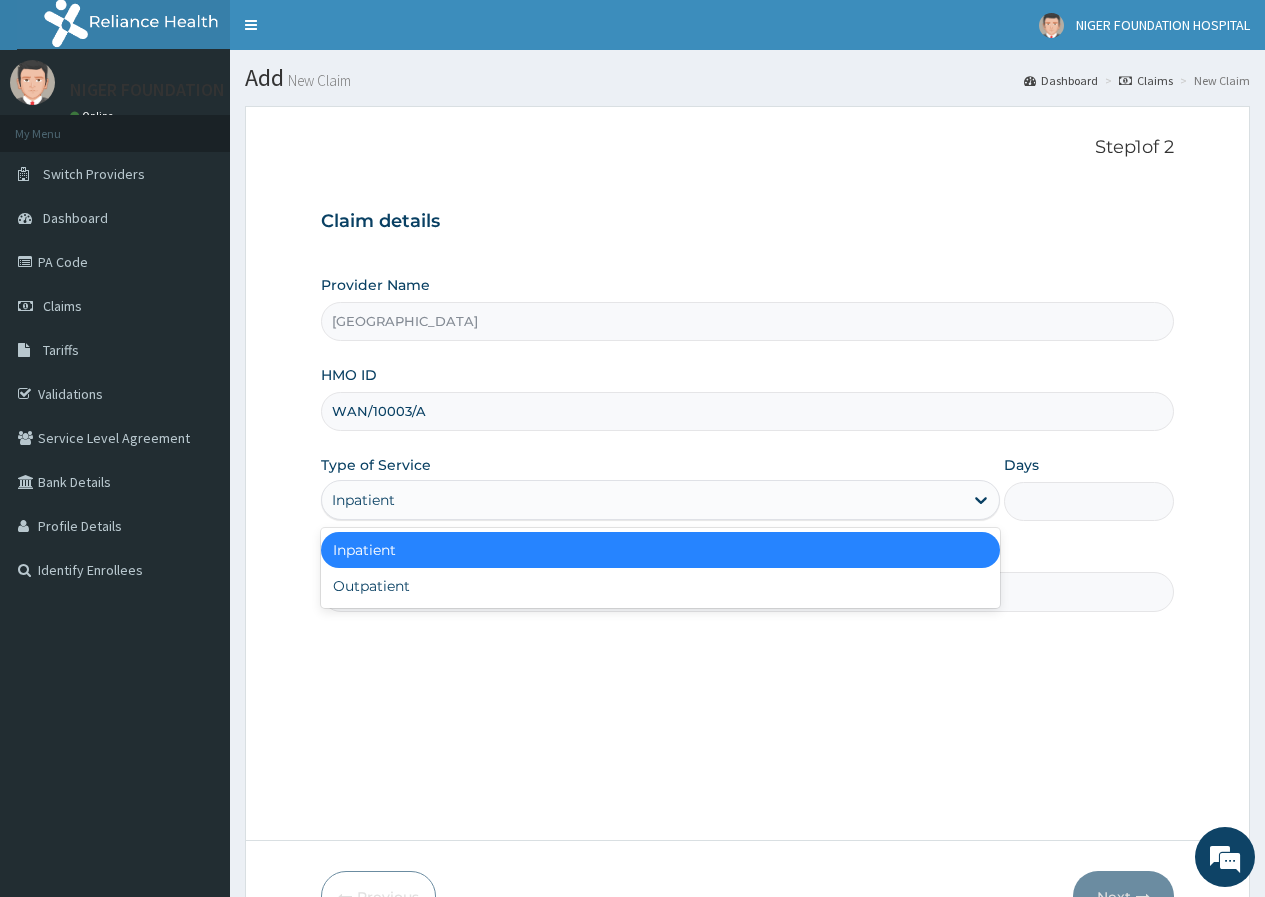 click on "Inpatient" at bounding box center (642, 500) 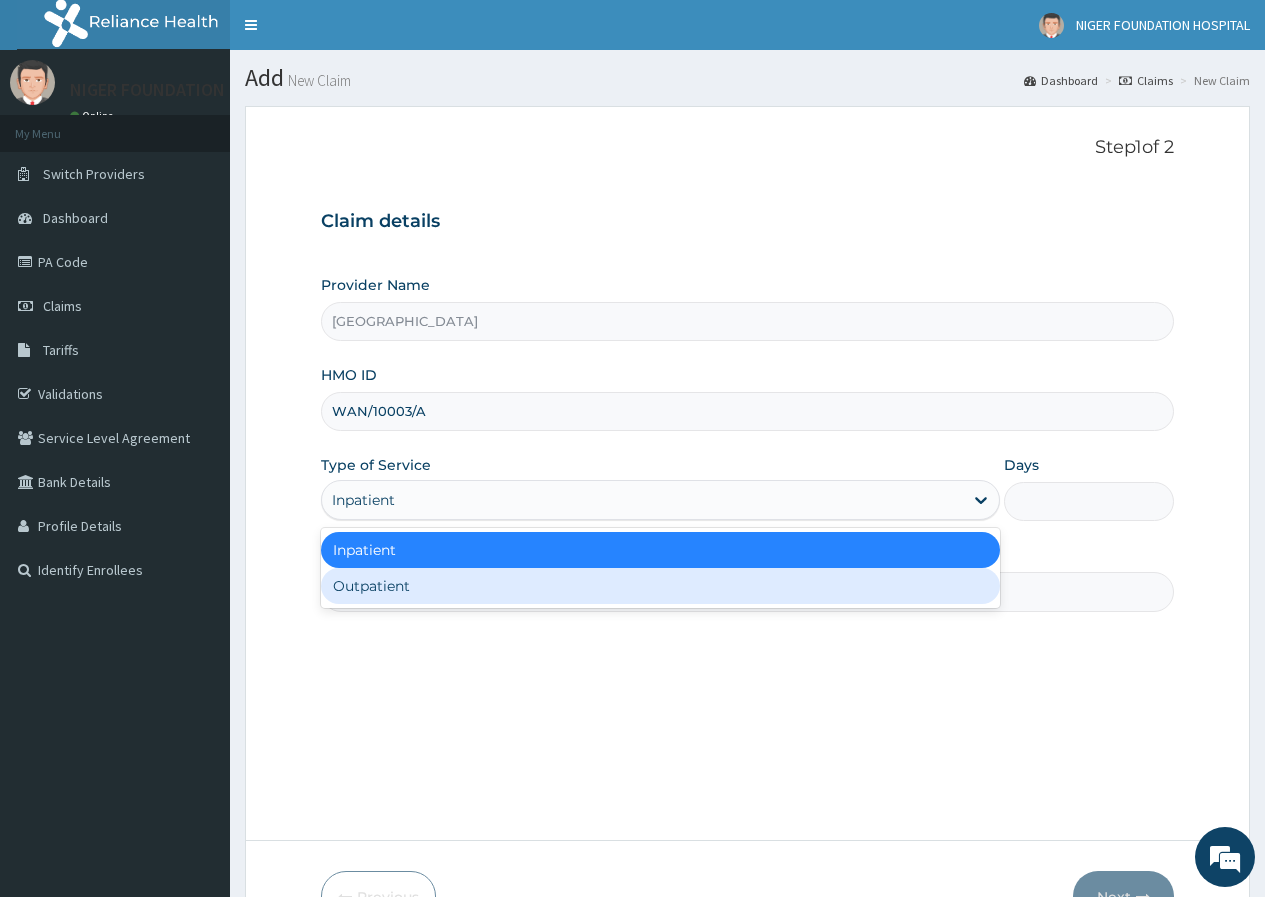 click on "Outpatient" at bounding box center [660, 586] 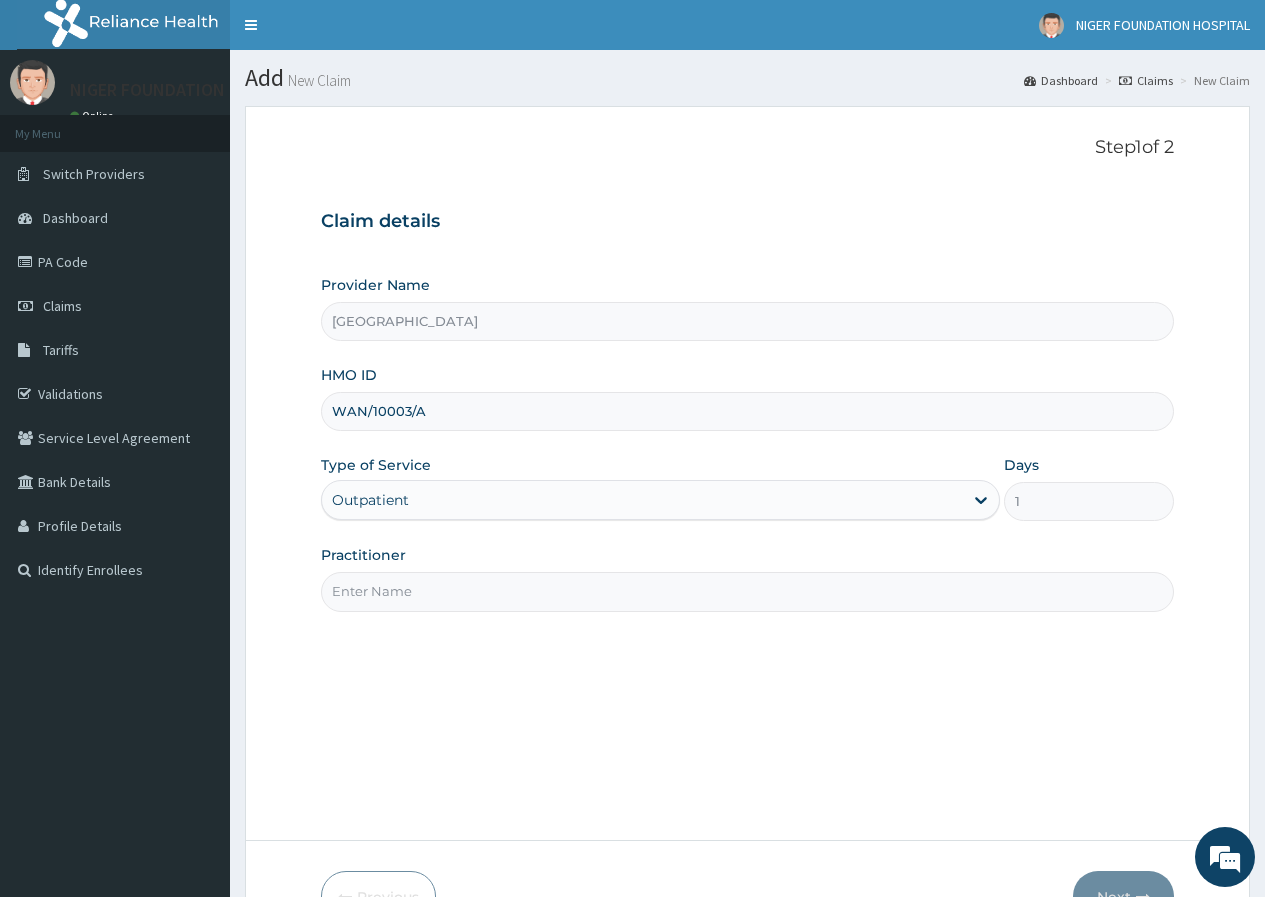 click on "Practitioner" at bounding box center [747, 591] 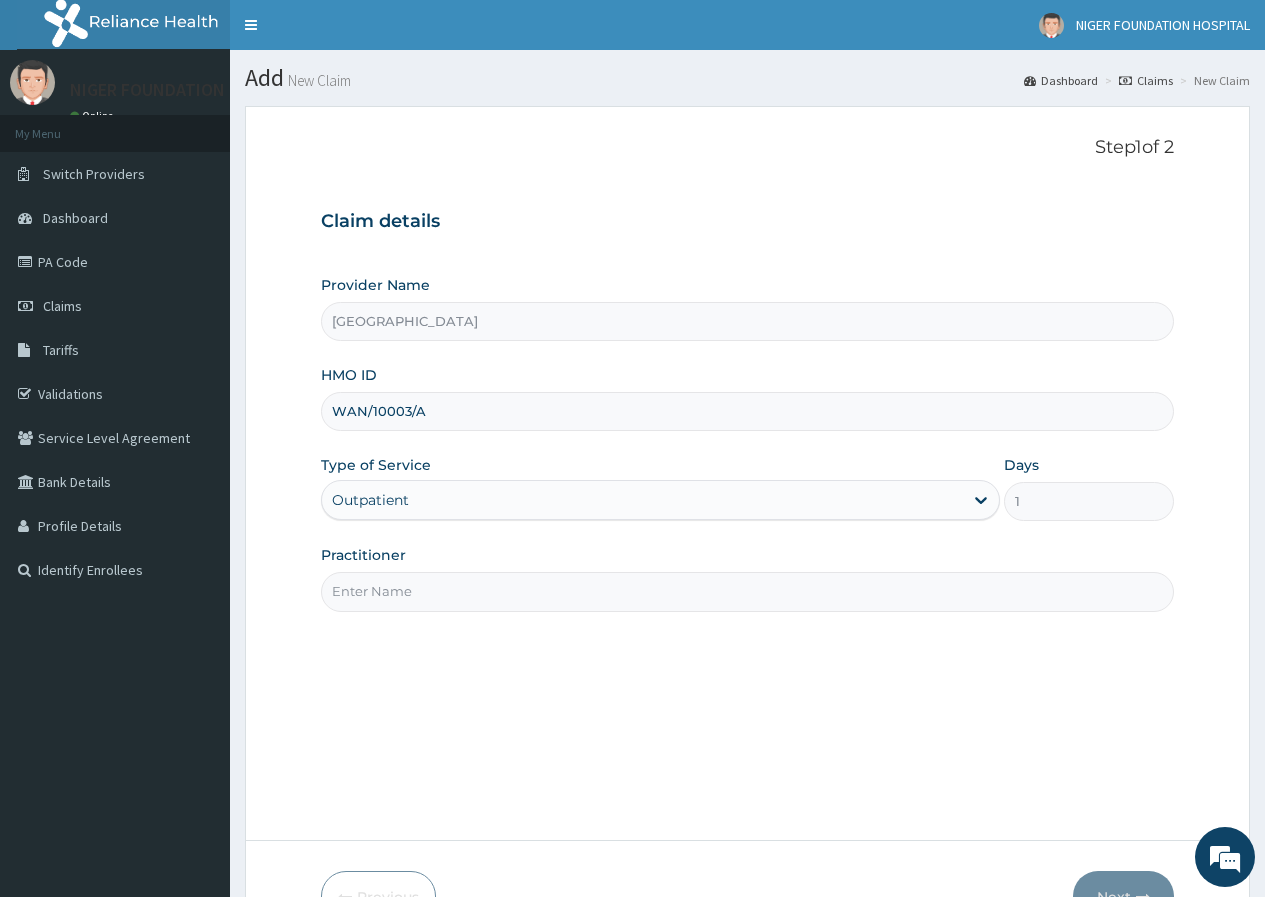 scroll, scrollTop: 0, scrollLeft: 0, axis: both 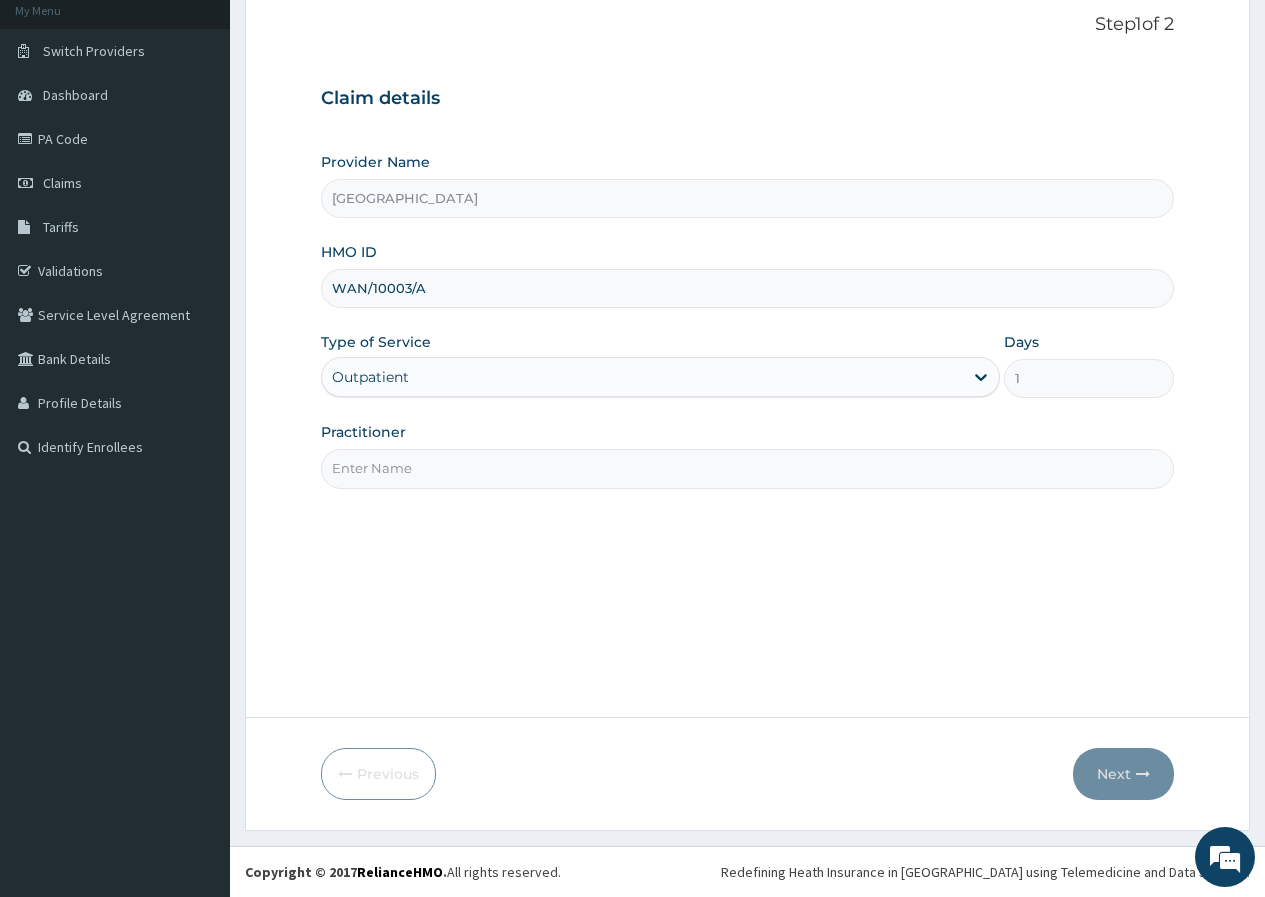 paste on "Dr. Amarachi Emeribe-Akajehova" 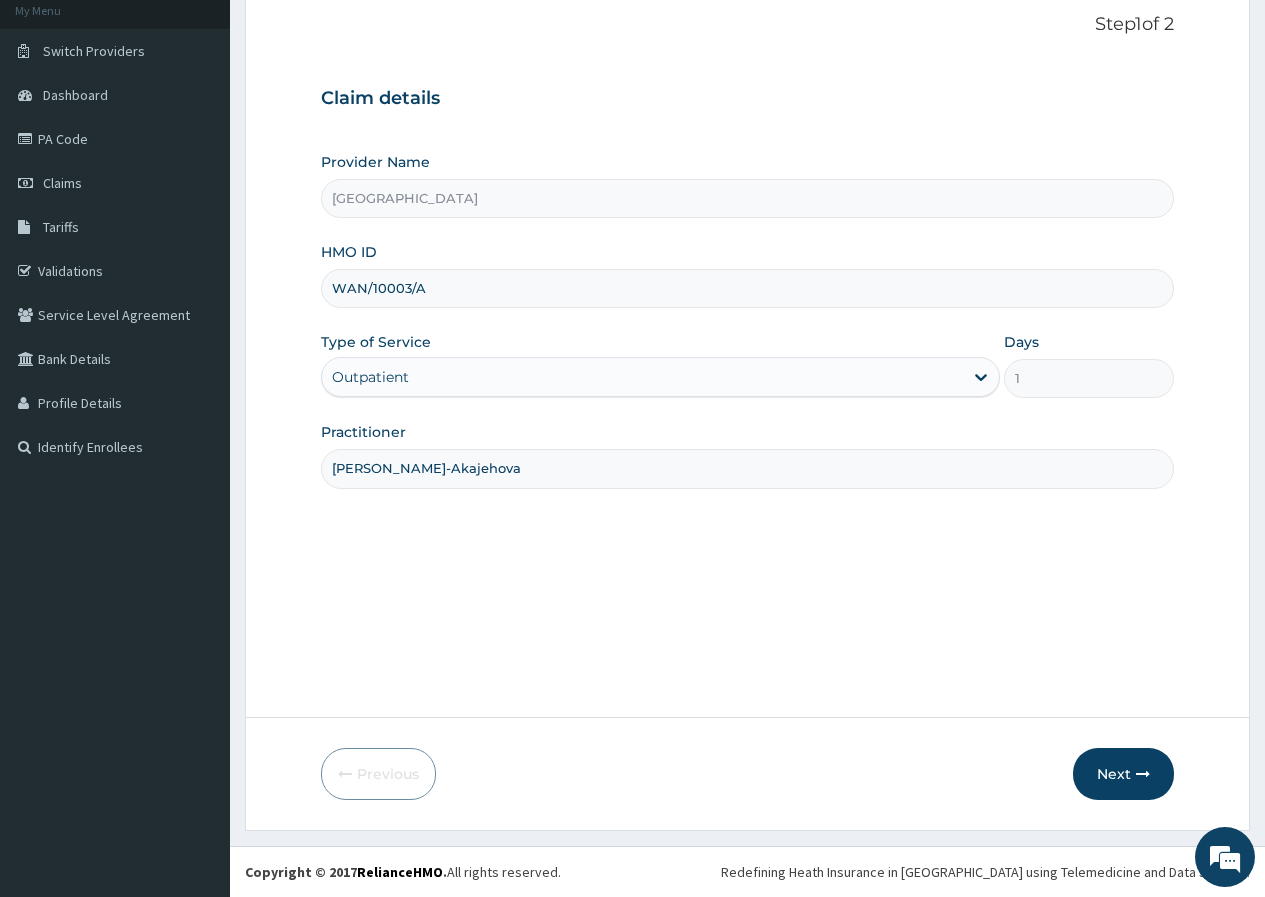 type on "Dr. Amarachi Emeribe-Akajehova" 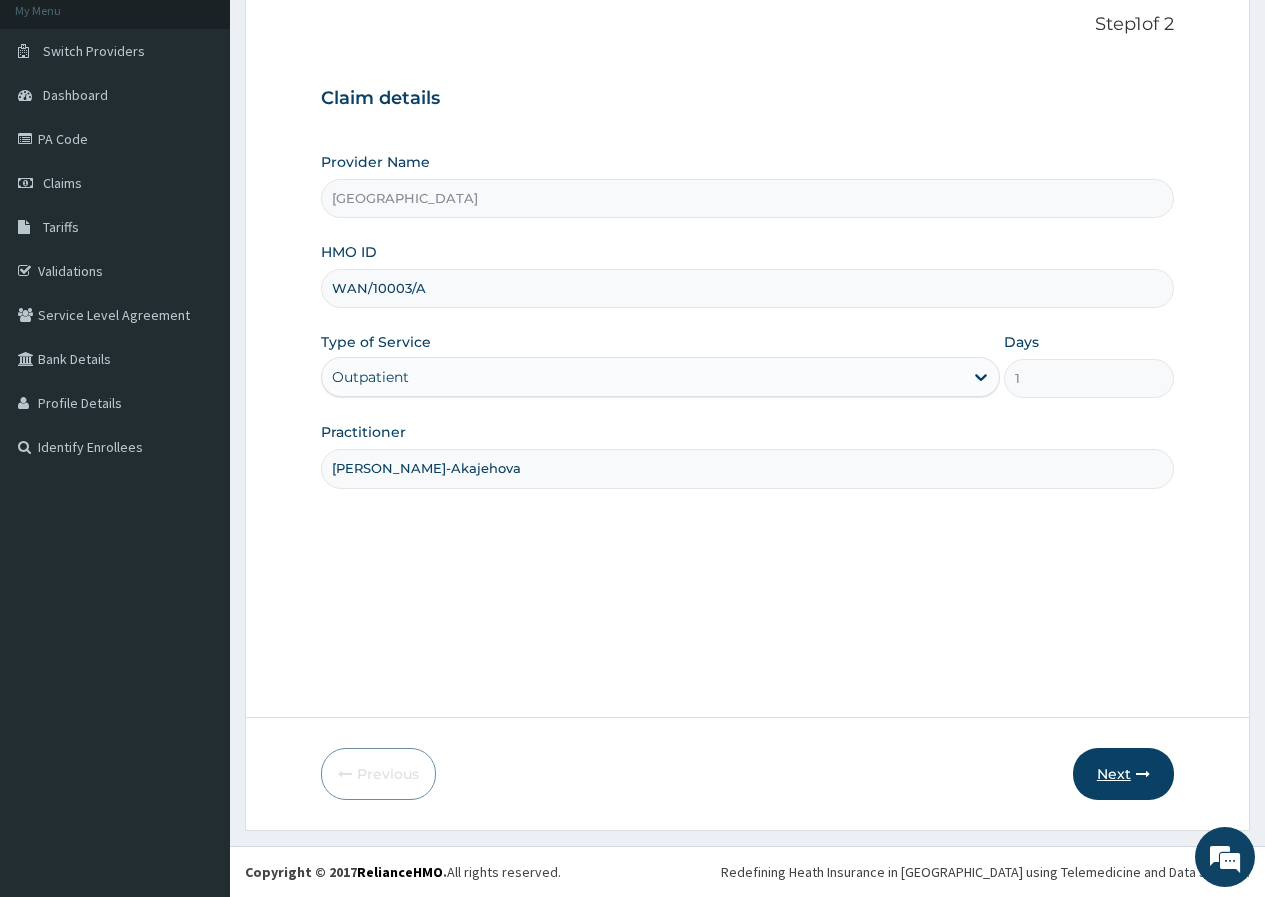 click at bounding box center [1143, 774] 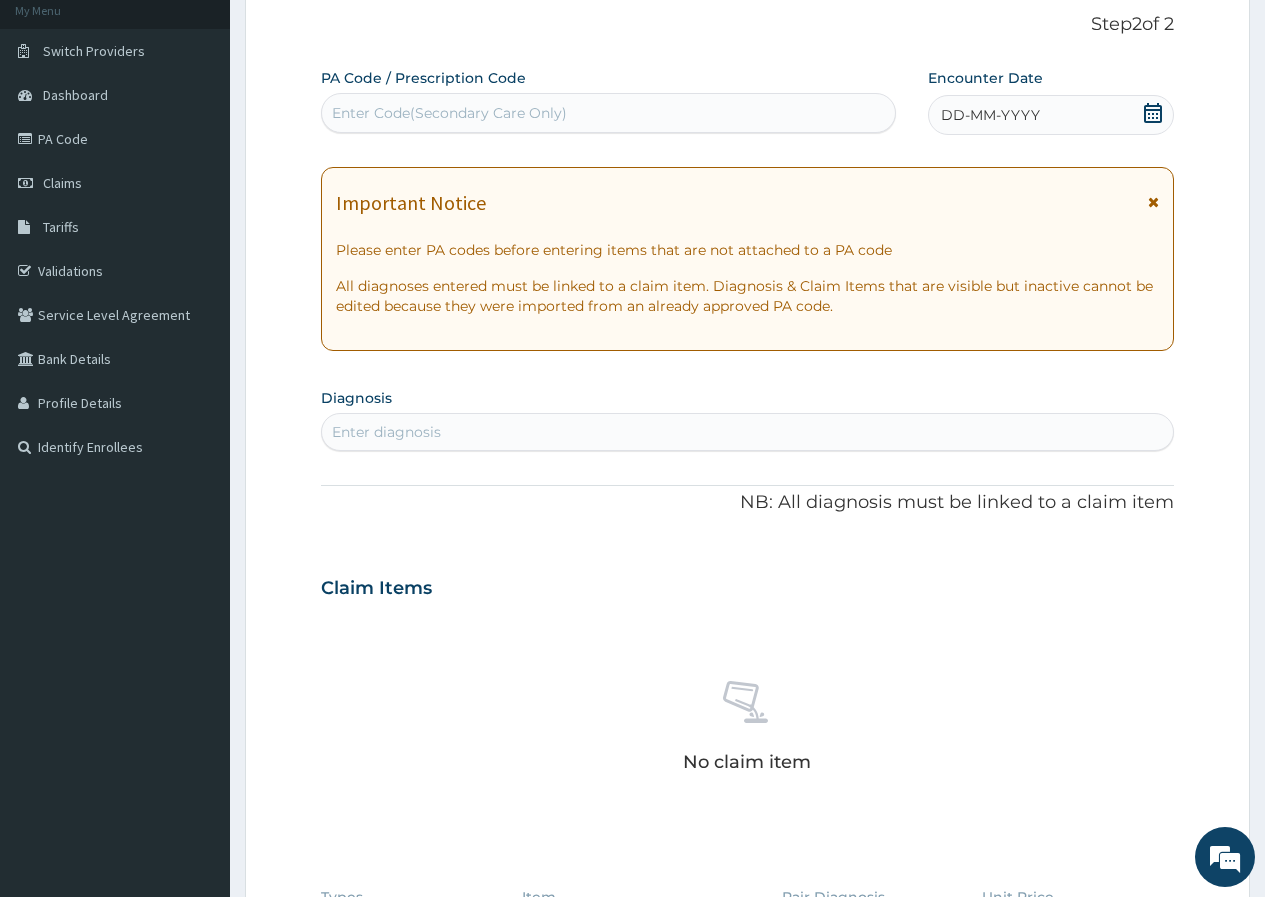click on "Enter Code(Secondary Care Only)" at bounding box center (449, 113) 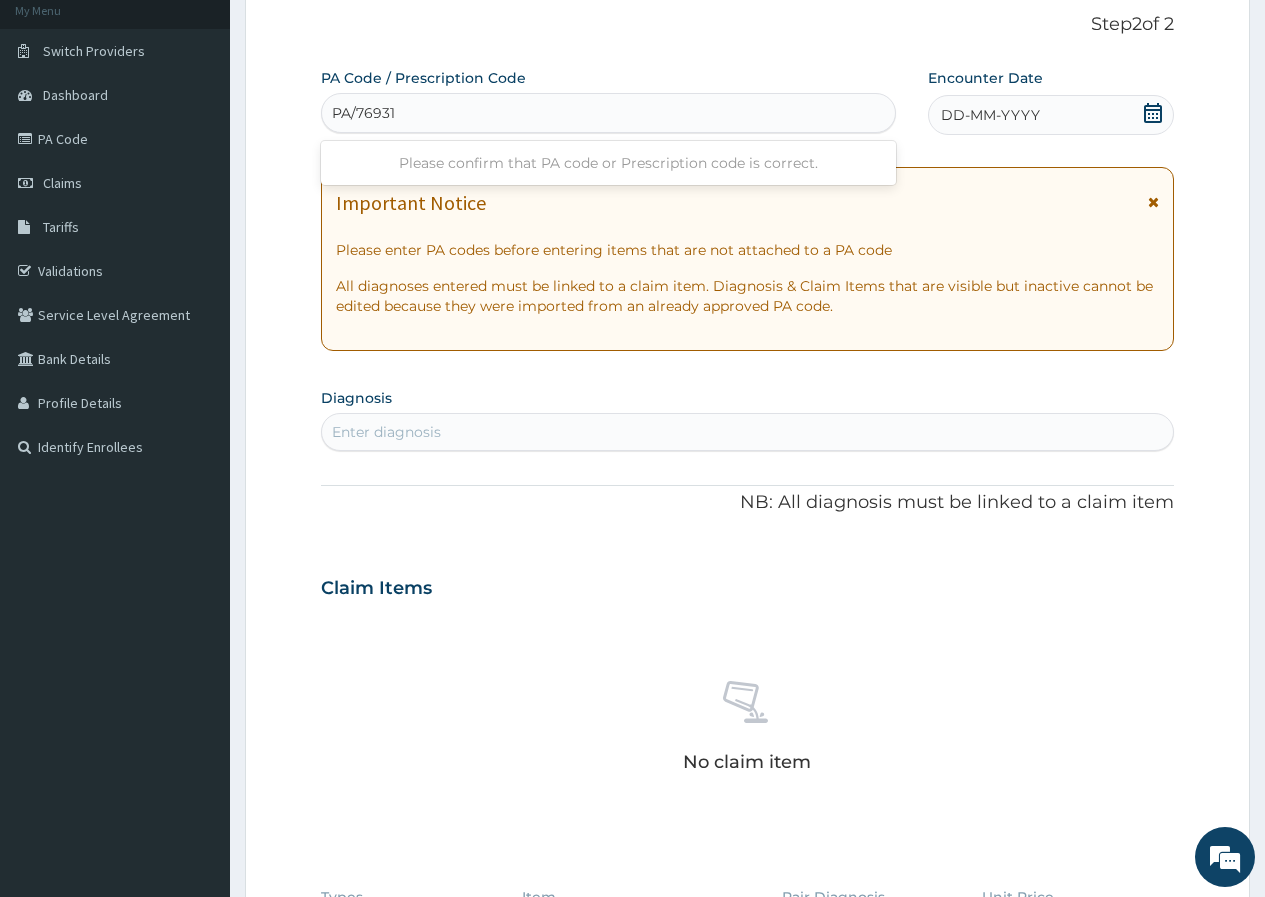 type on "PA/769310" 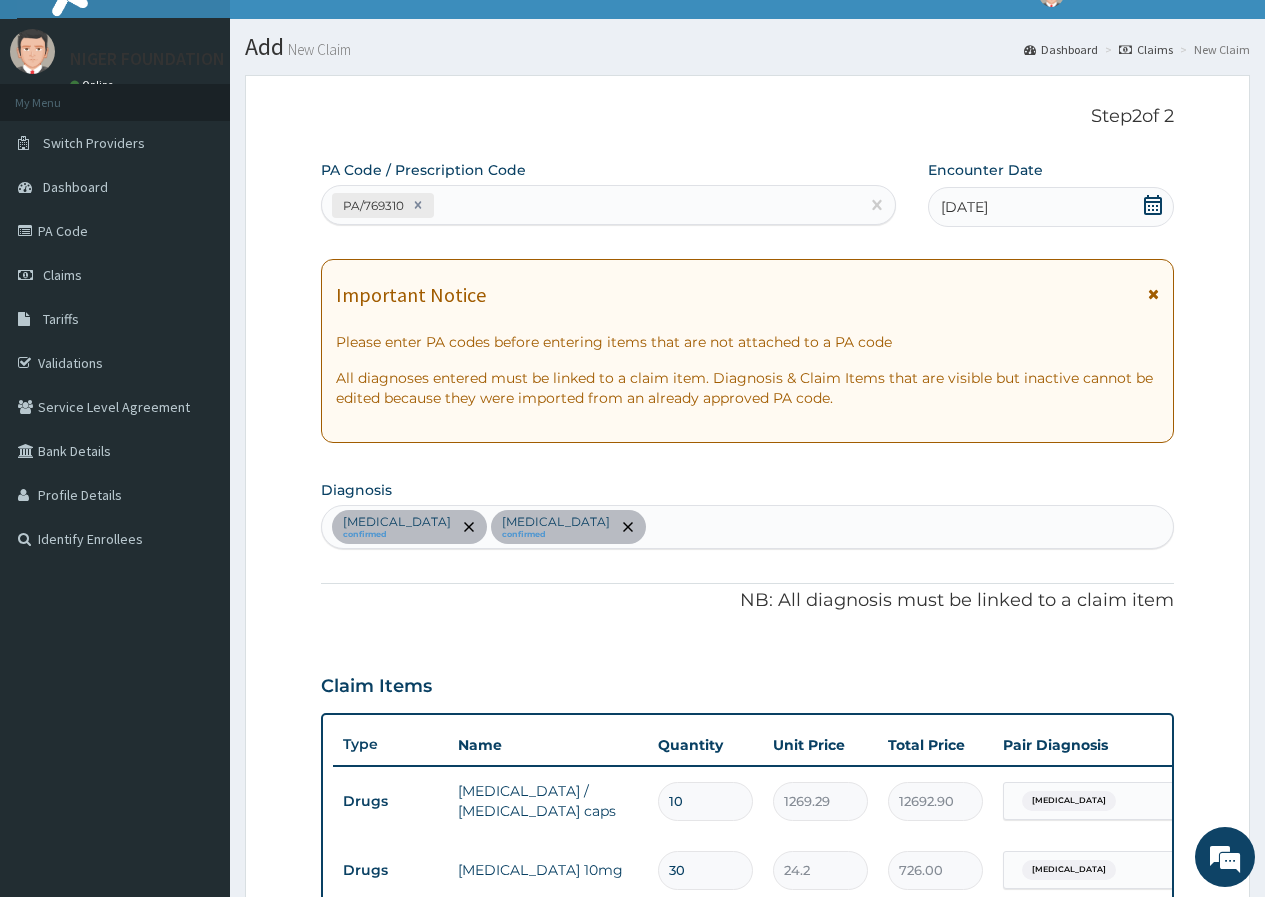 scroll, scrollTop: 0, scrollLeft: 0, axis: both 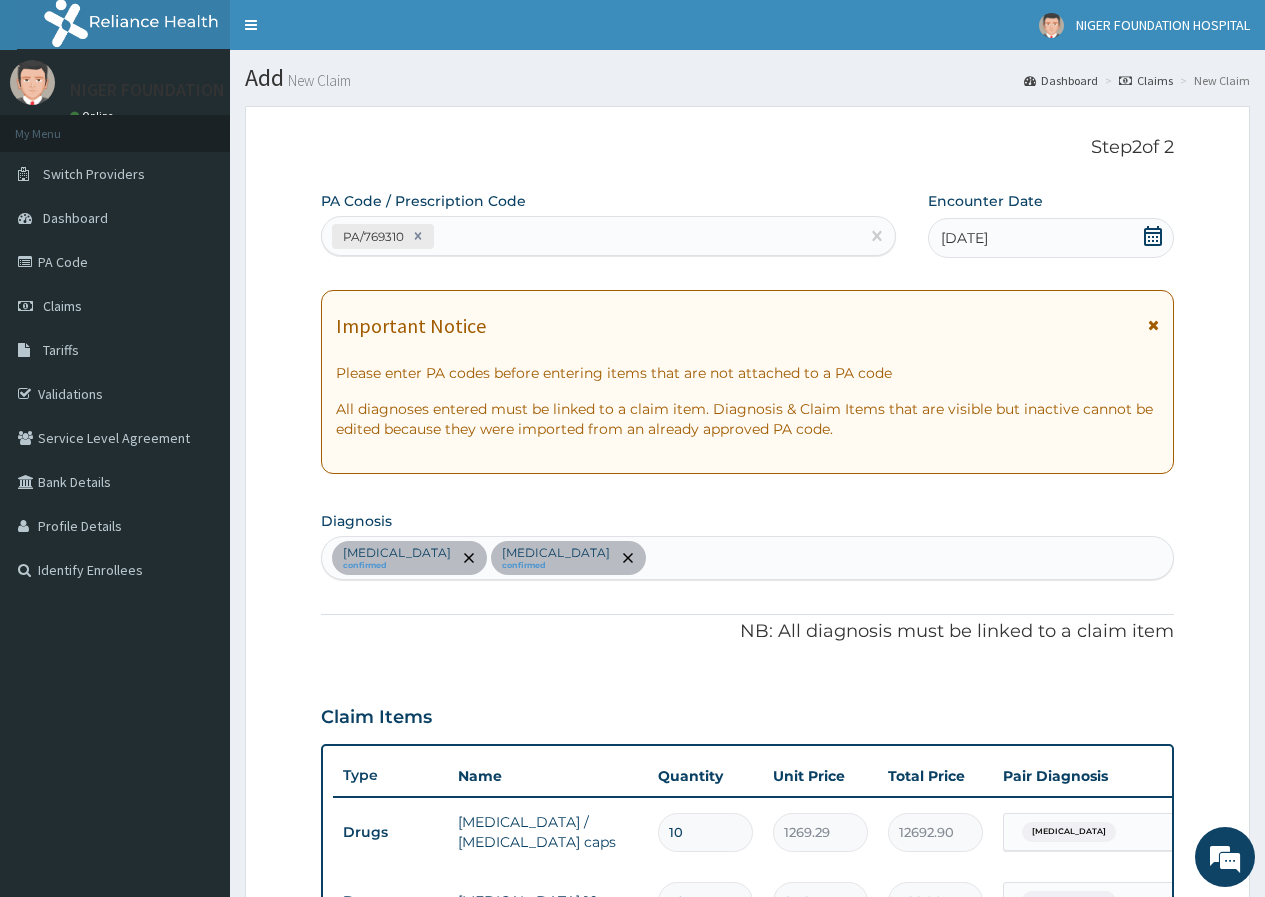 click on "PA/769310" at bounding box center (590, 236) 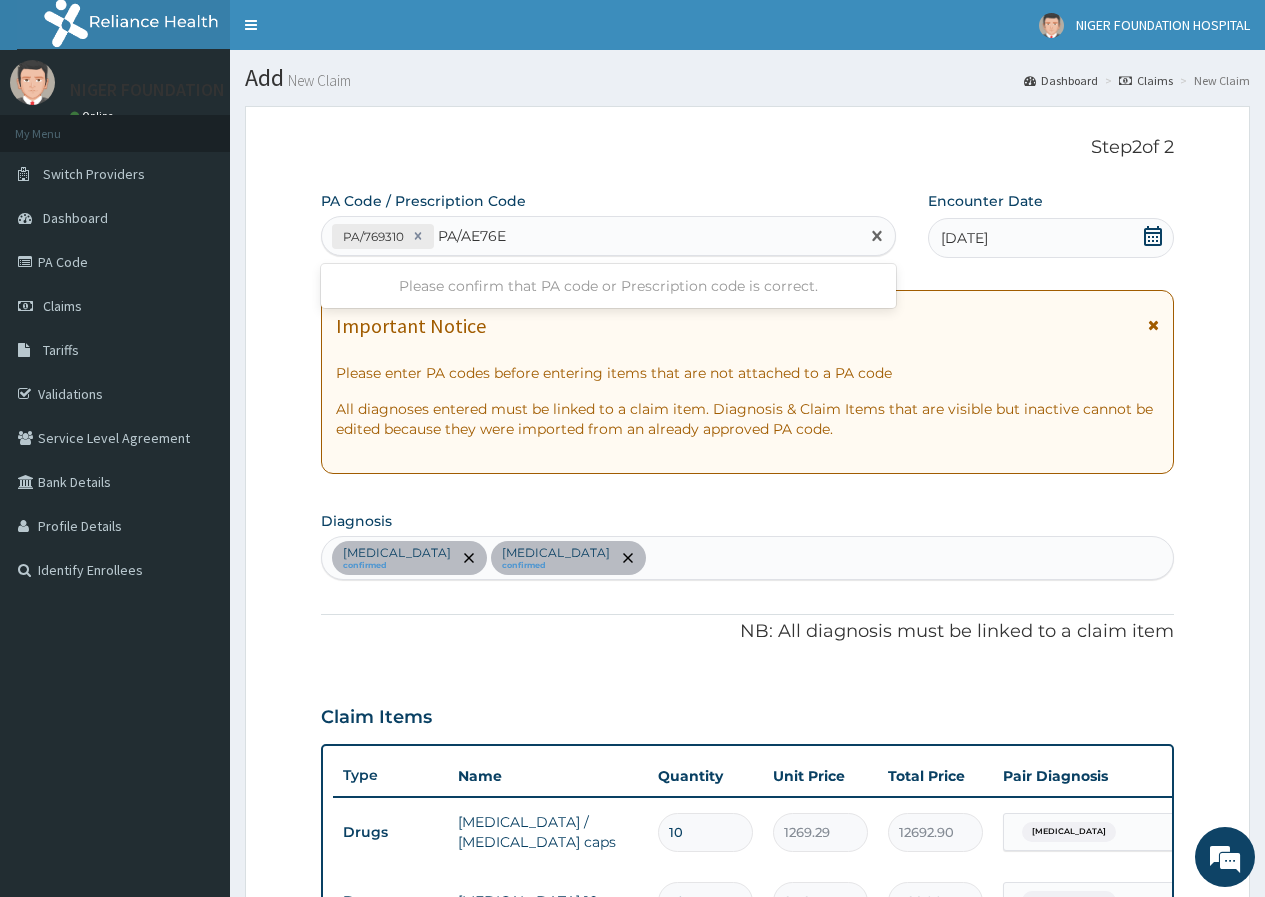 type on "PA/AE76E8" 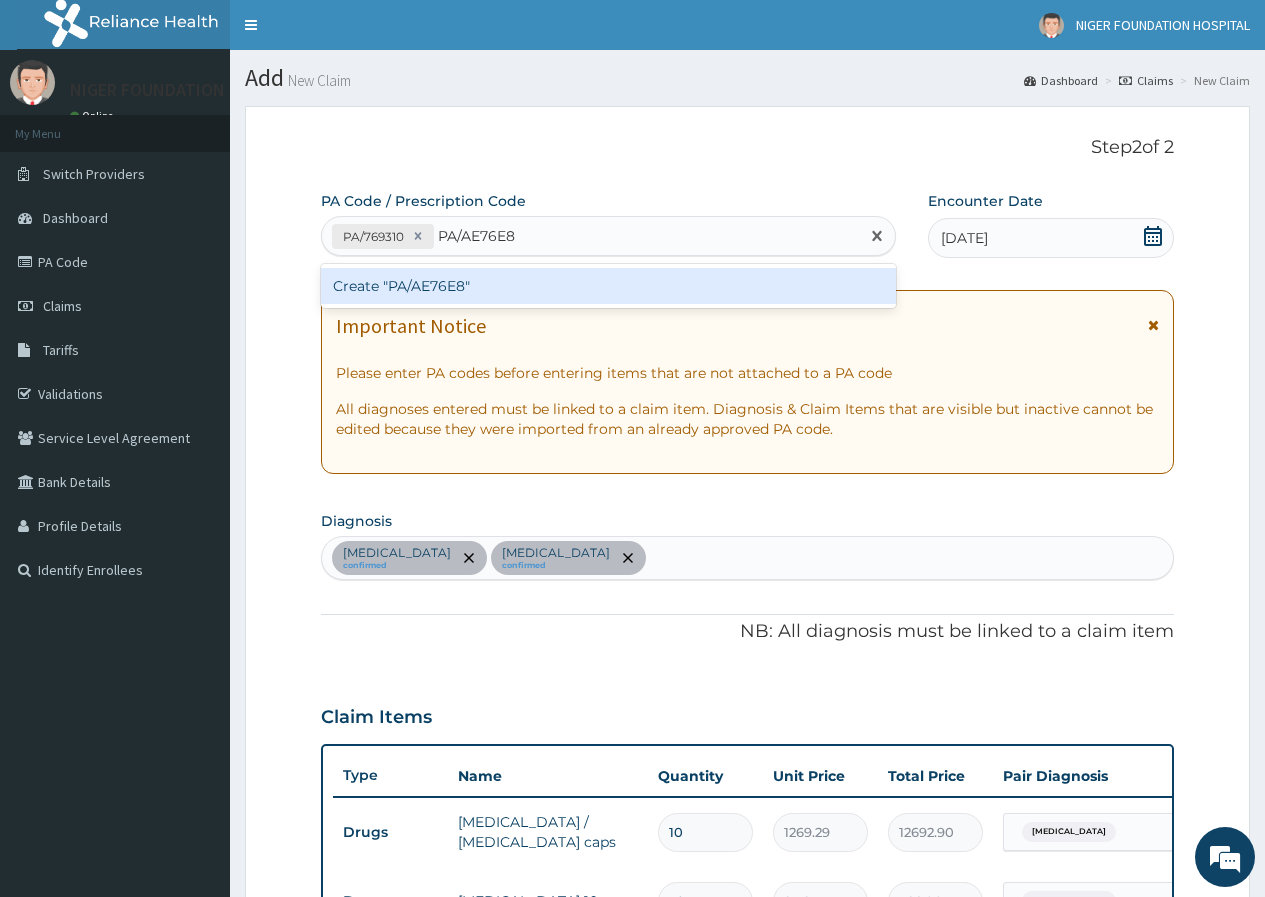 type 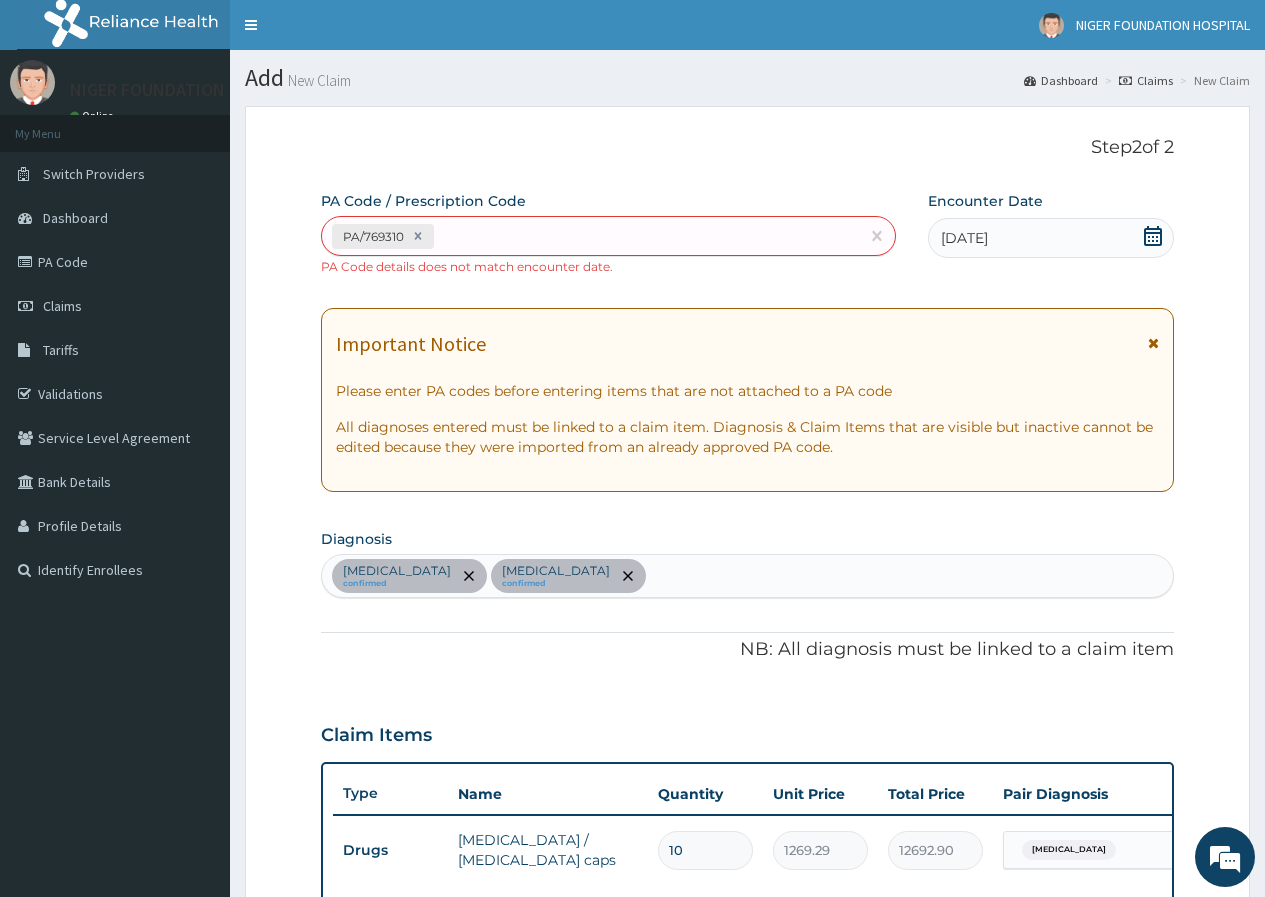 scroll, scrollTop: 678, scrollLeft: 0, axis: vertical 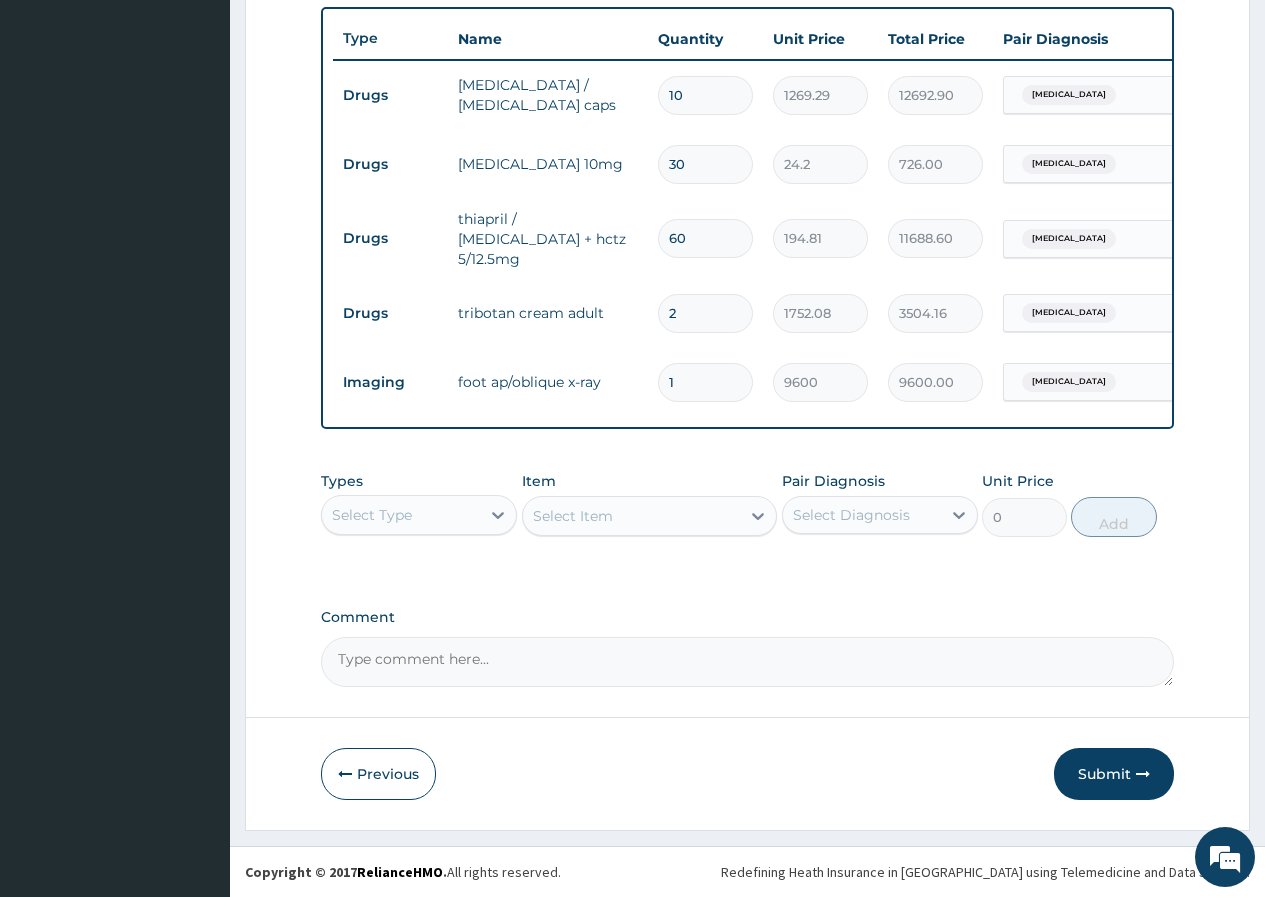 type on "0" 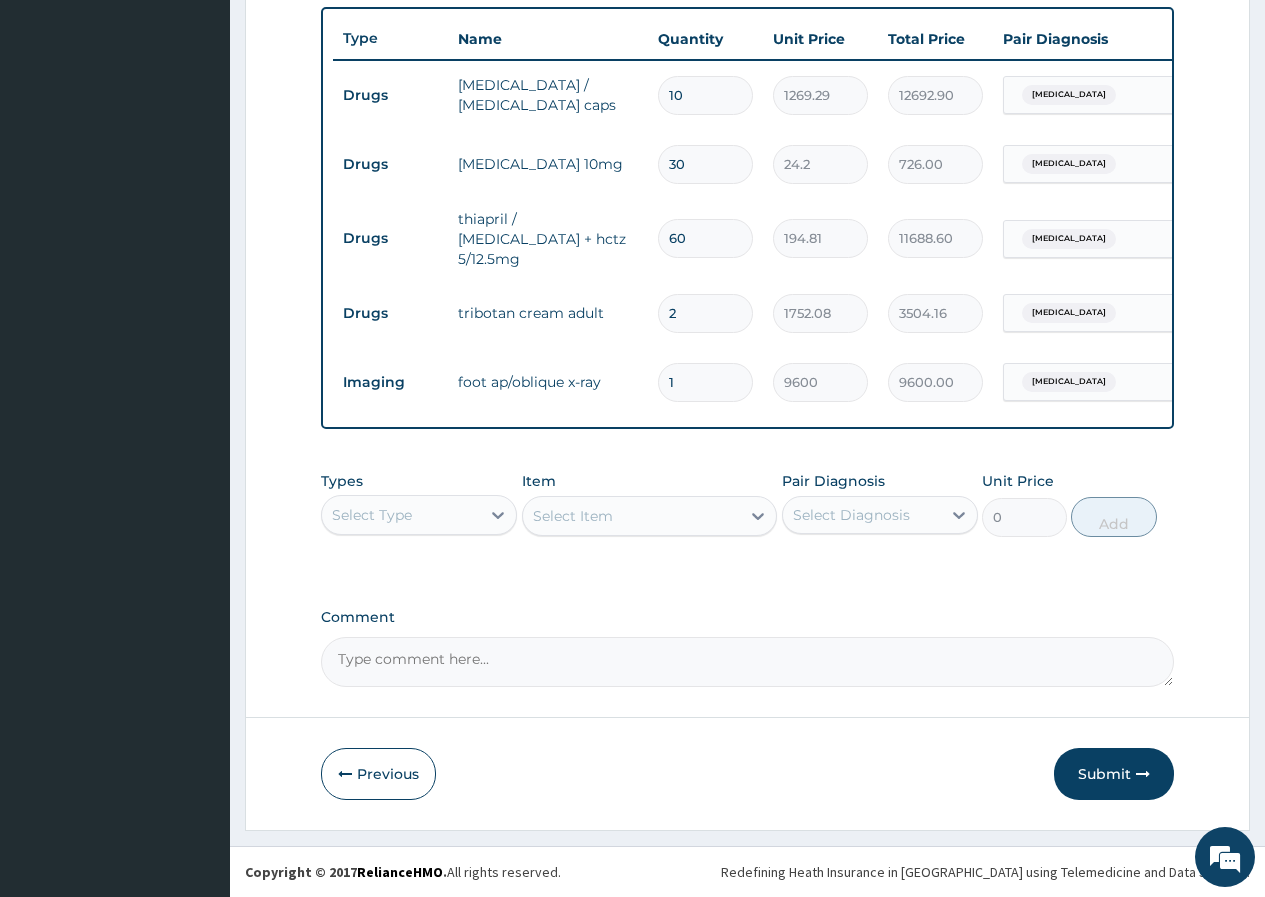type on "0.00" 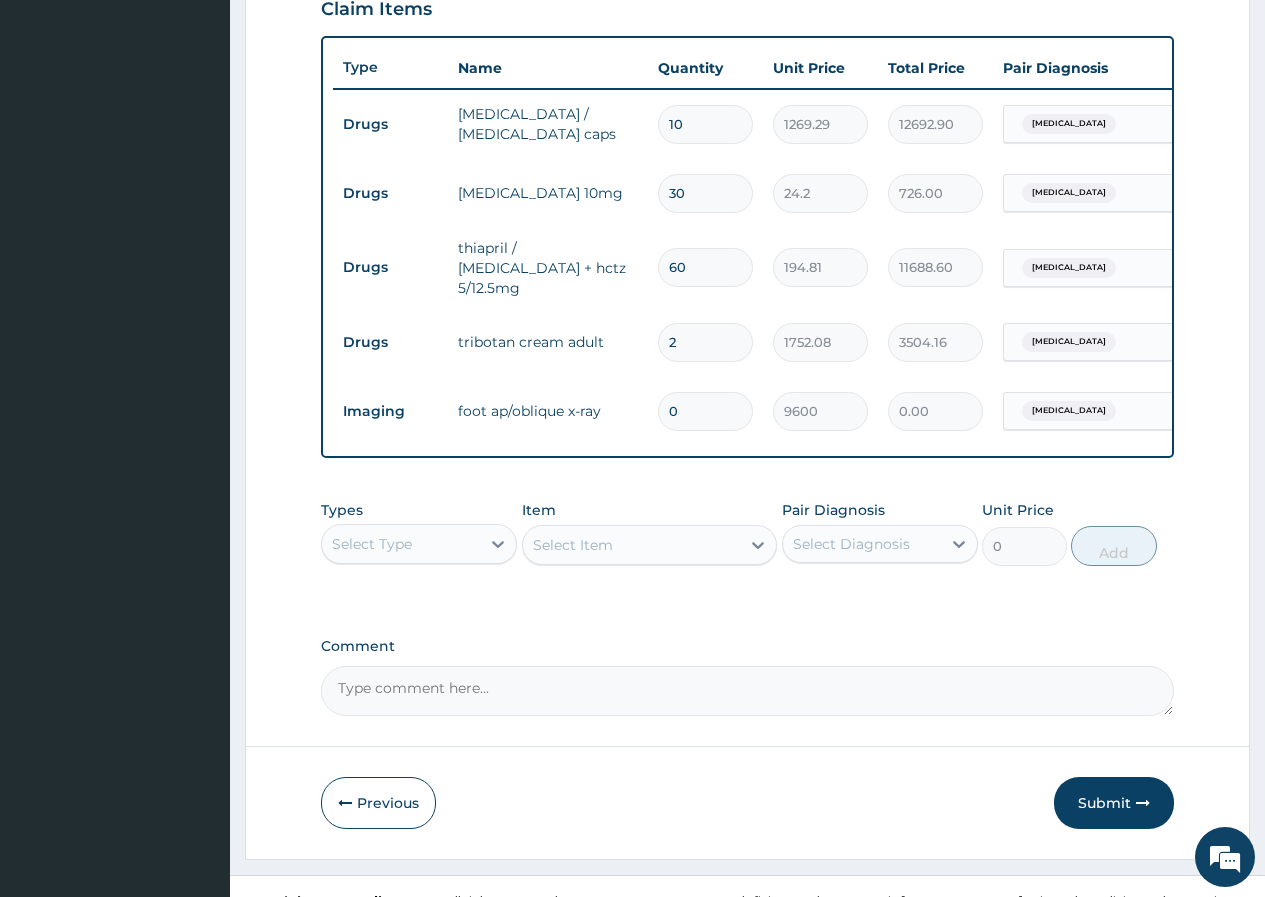 scroll, scrollTop: 759, scrollLeft: 0, axis: vertical 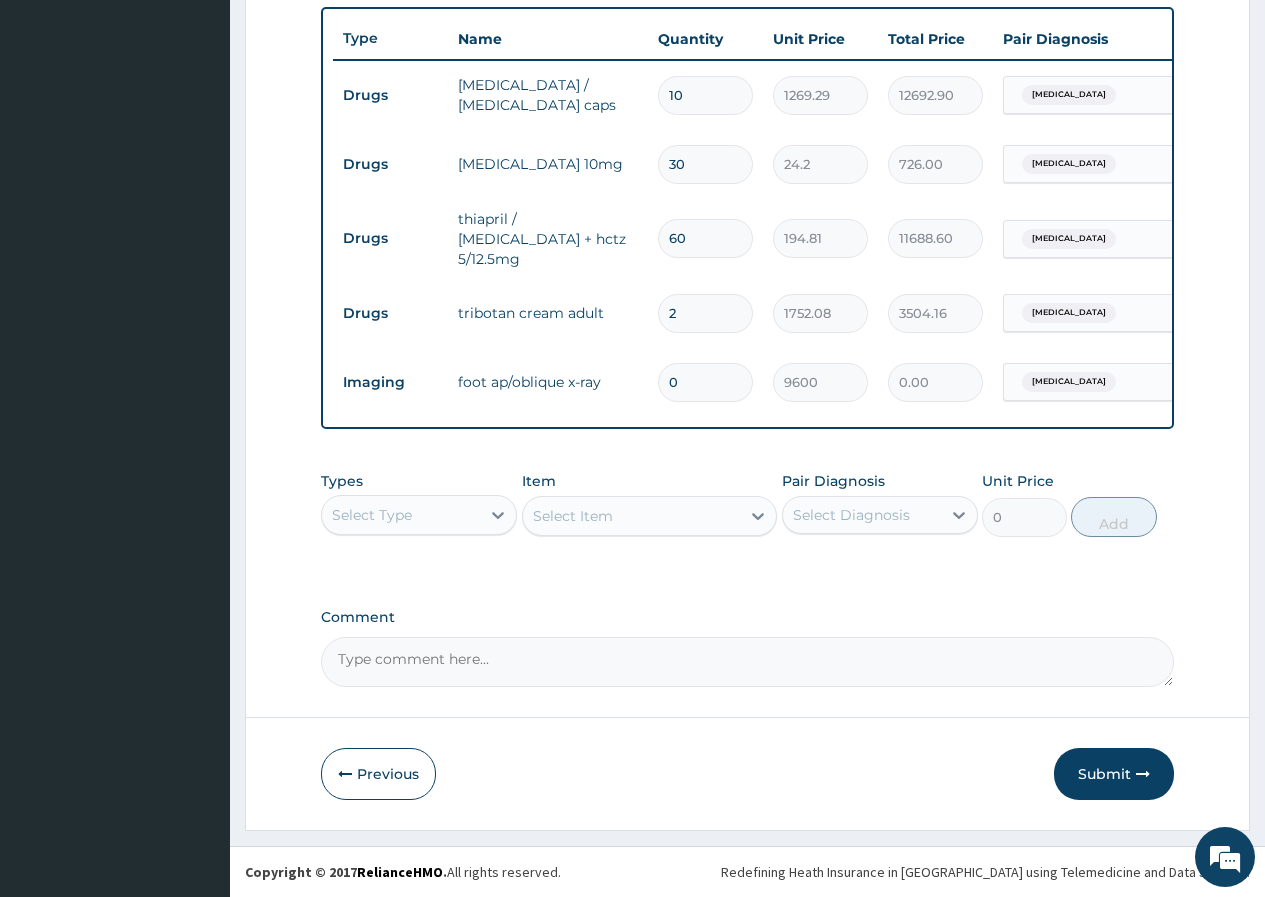 type on "0" 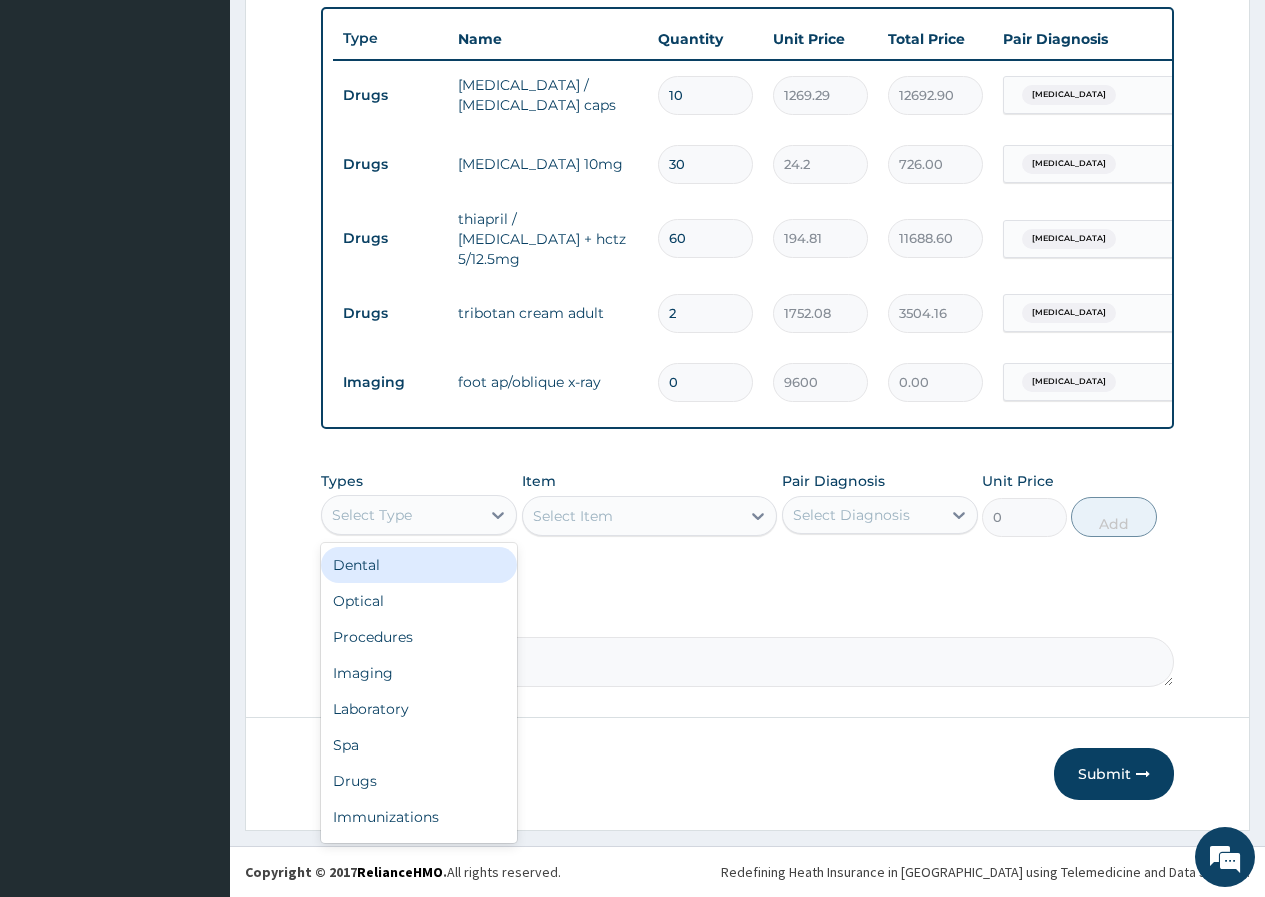 click on "Select Type" at bounding box center (401, 515) 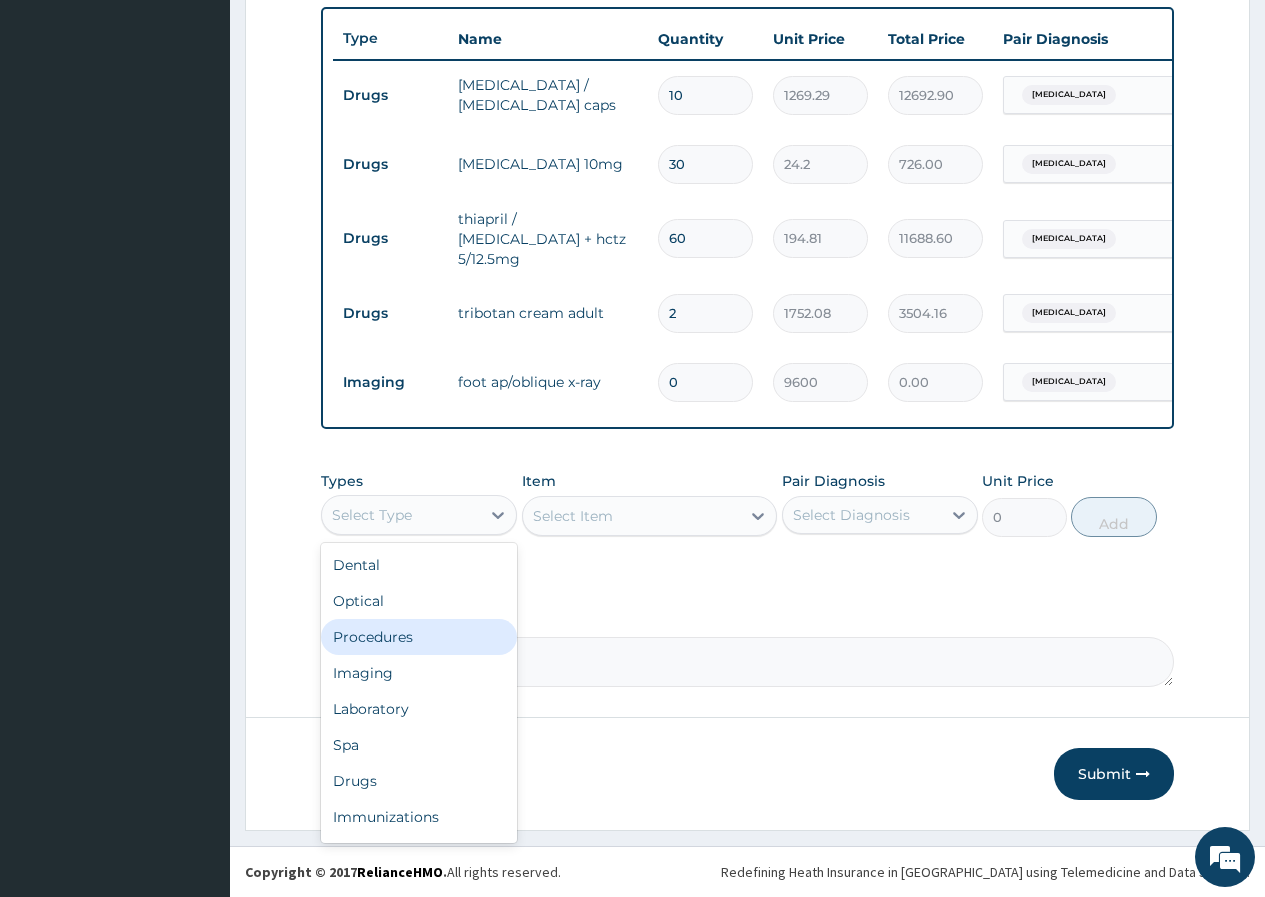 click on "Procedures" at bounding box center (419, 637) 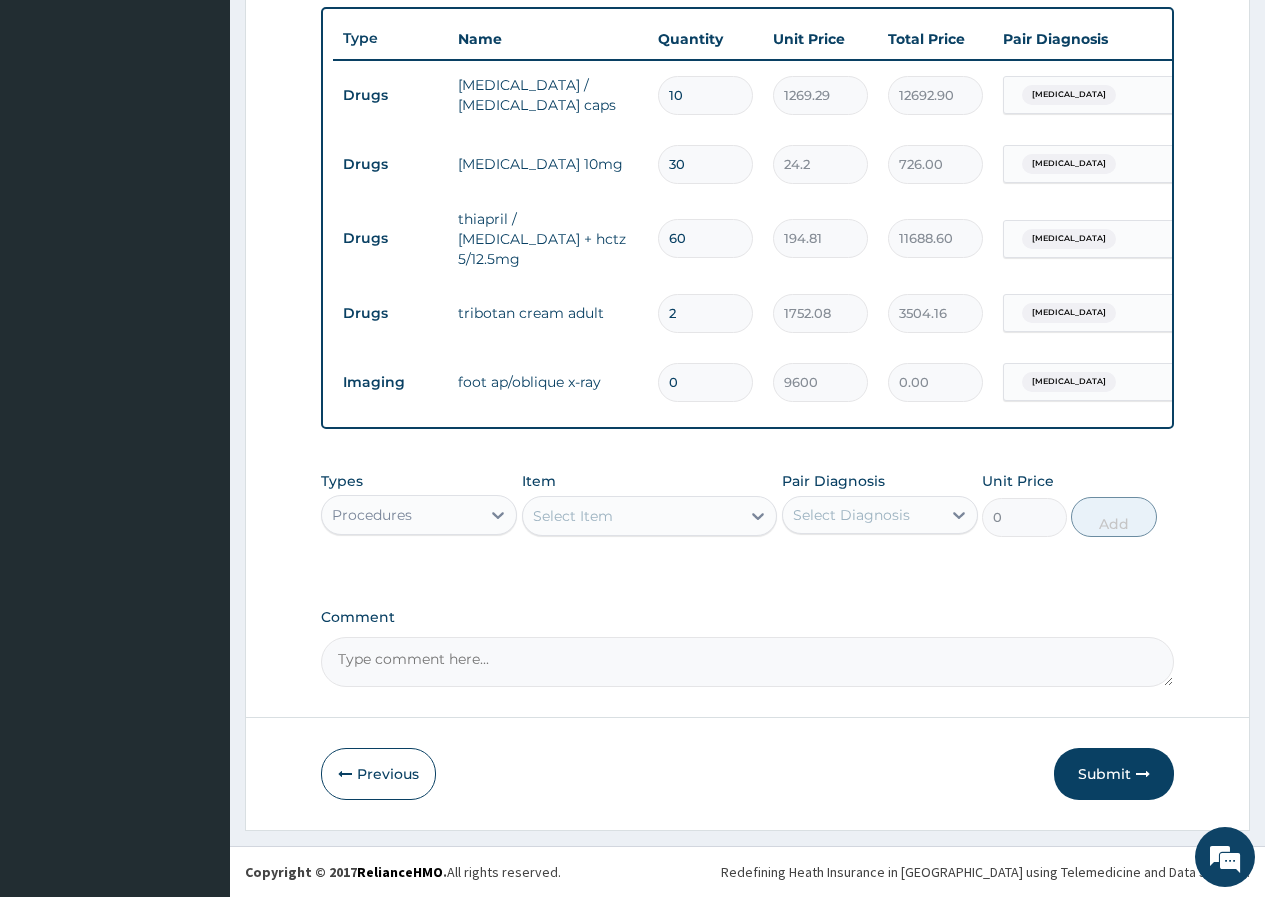 click on "Select Item" at bounding box center [632, 516] 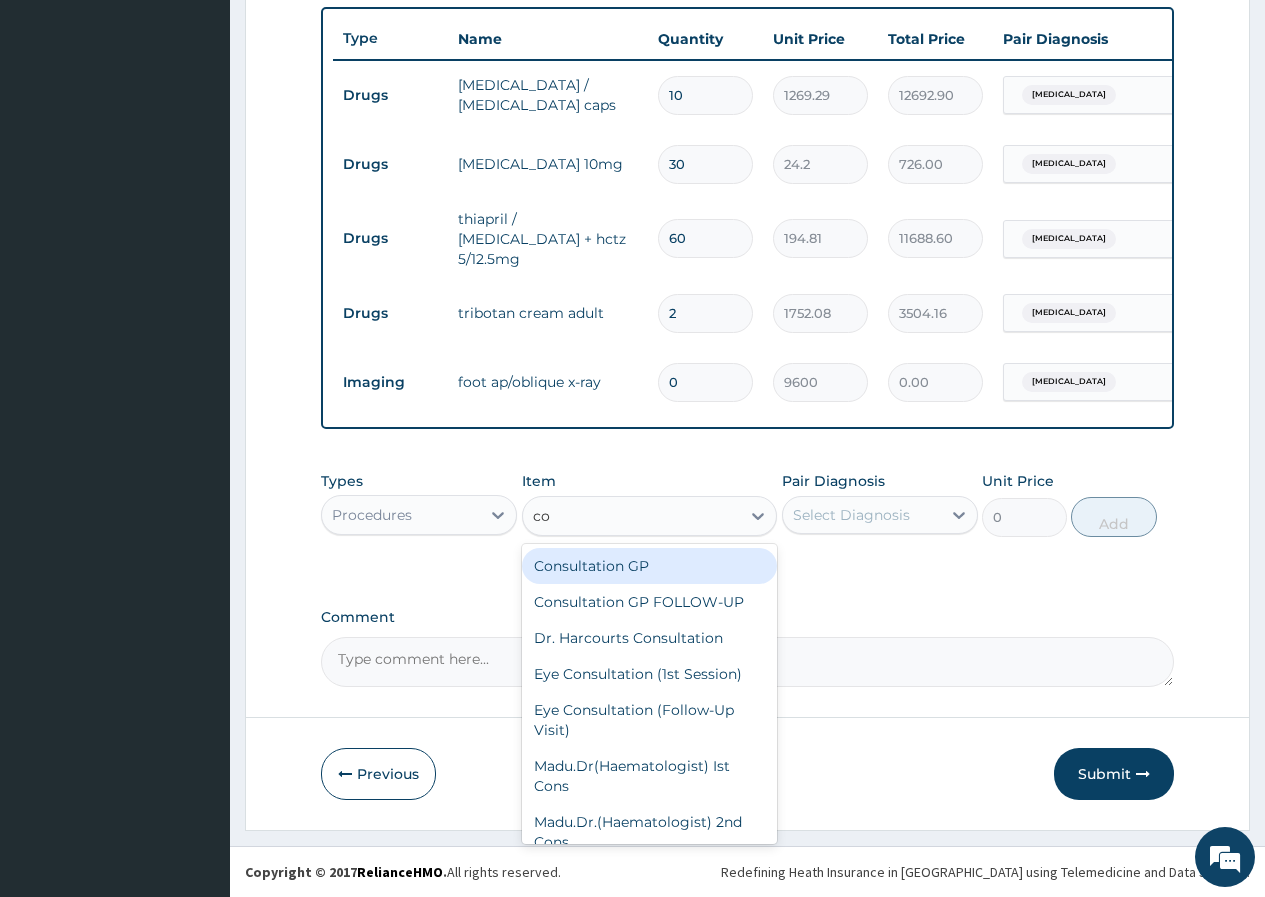 type on "c" 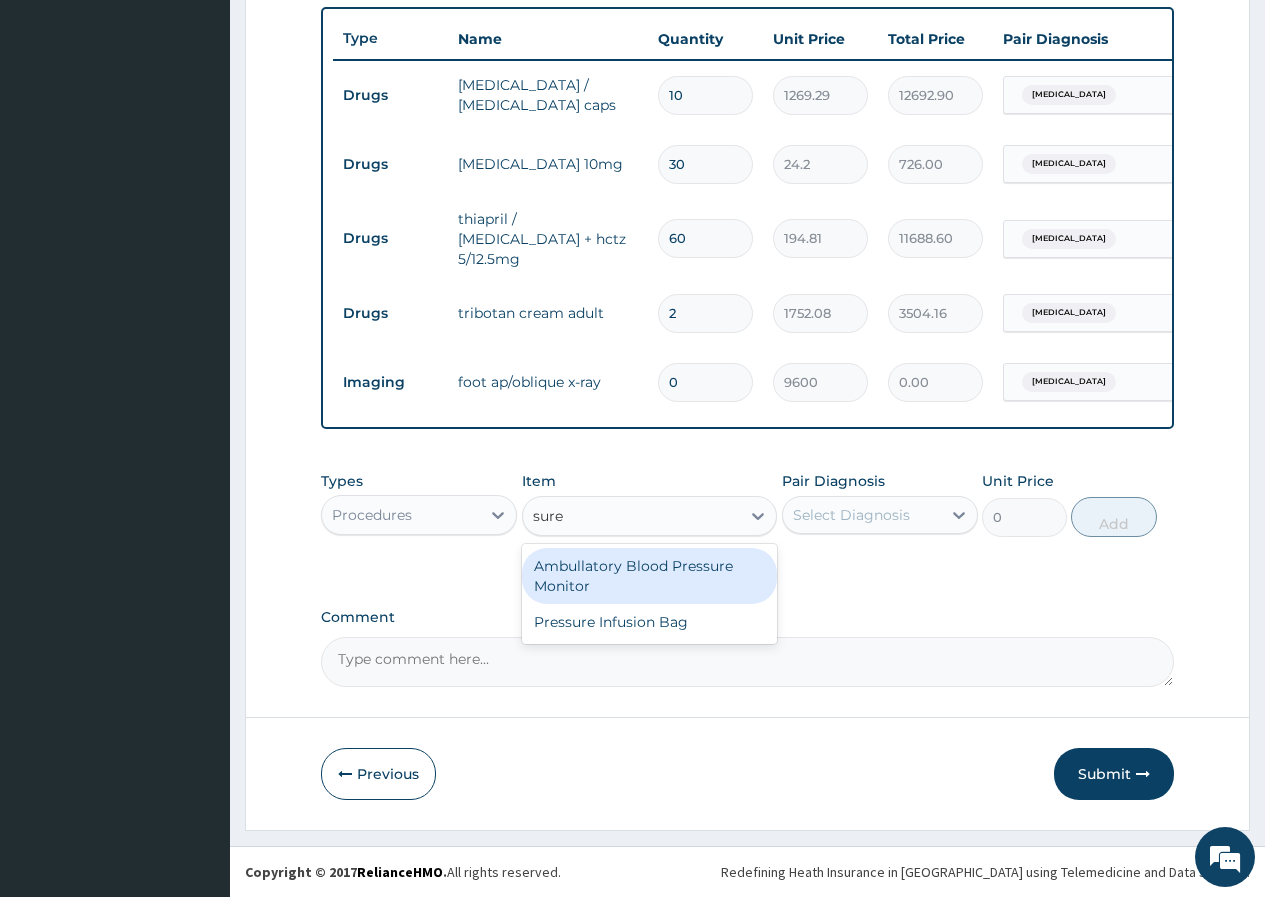 type on "sur" 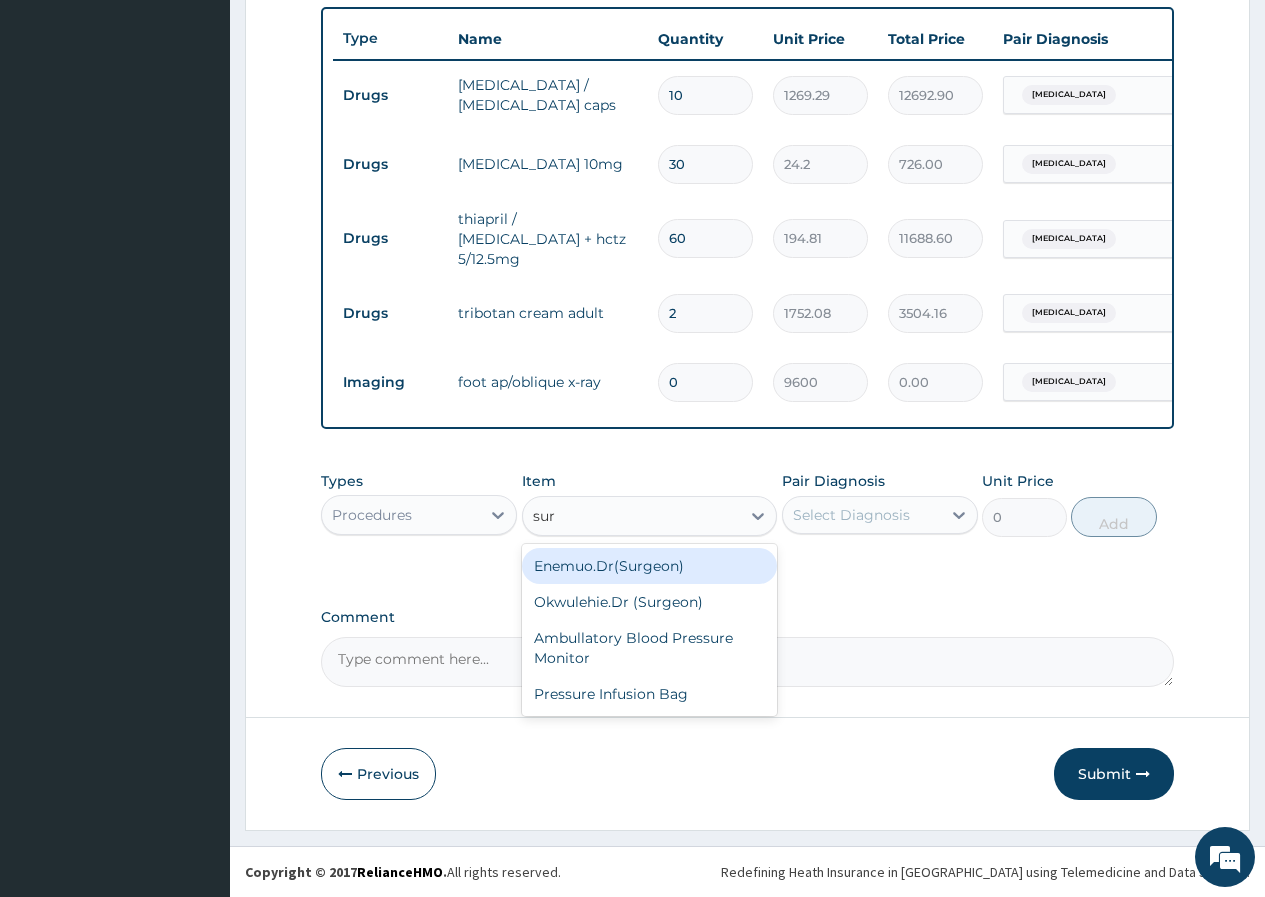 click on "Enemuo.Dr(Surgeon)" at bounding box center (650, 566) 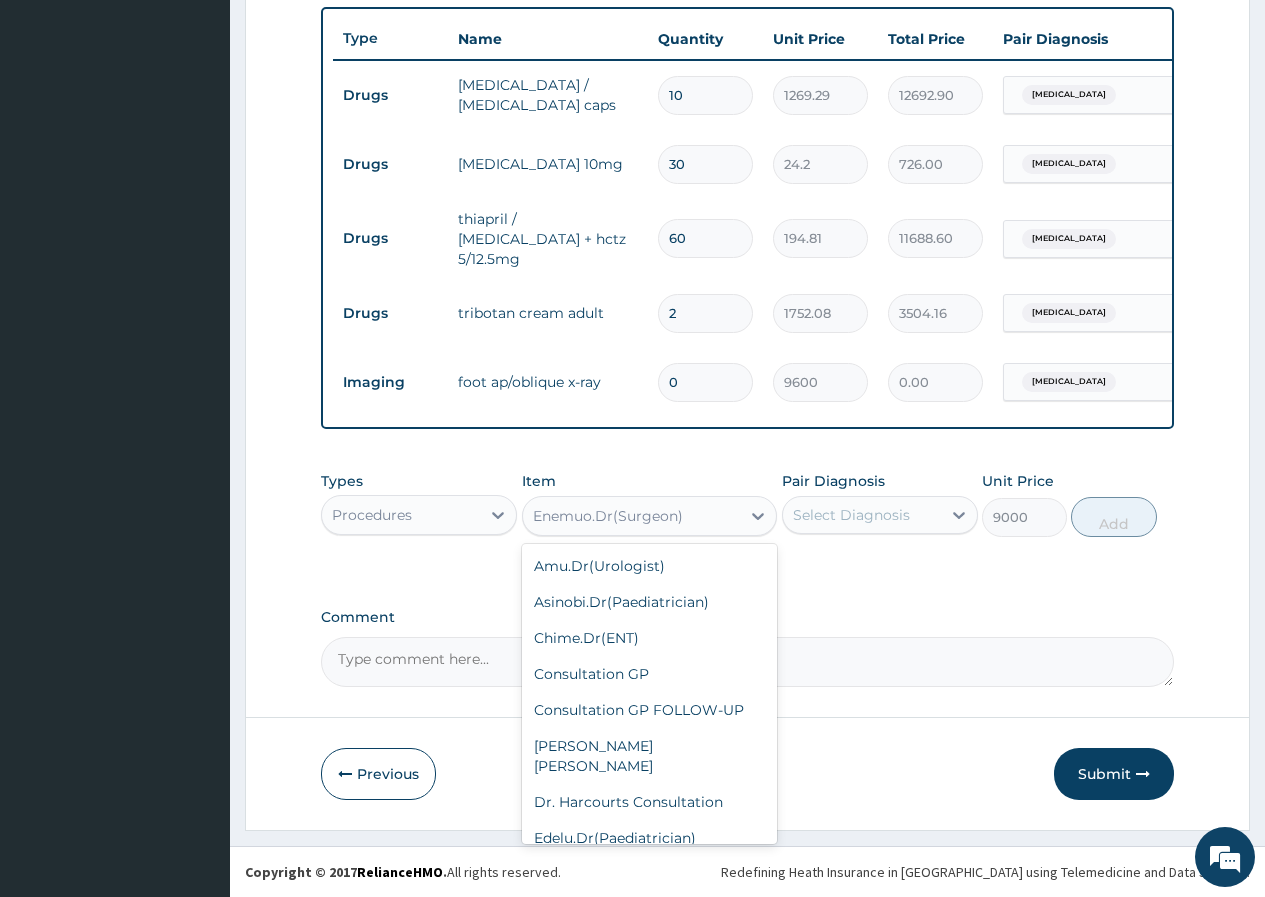 click on "Enemuo.Dr(Surgeon)" at bounding box center (650, 516) 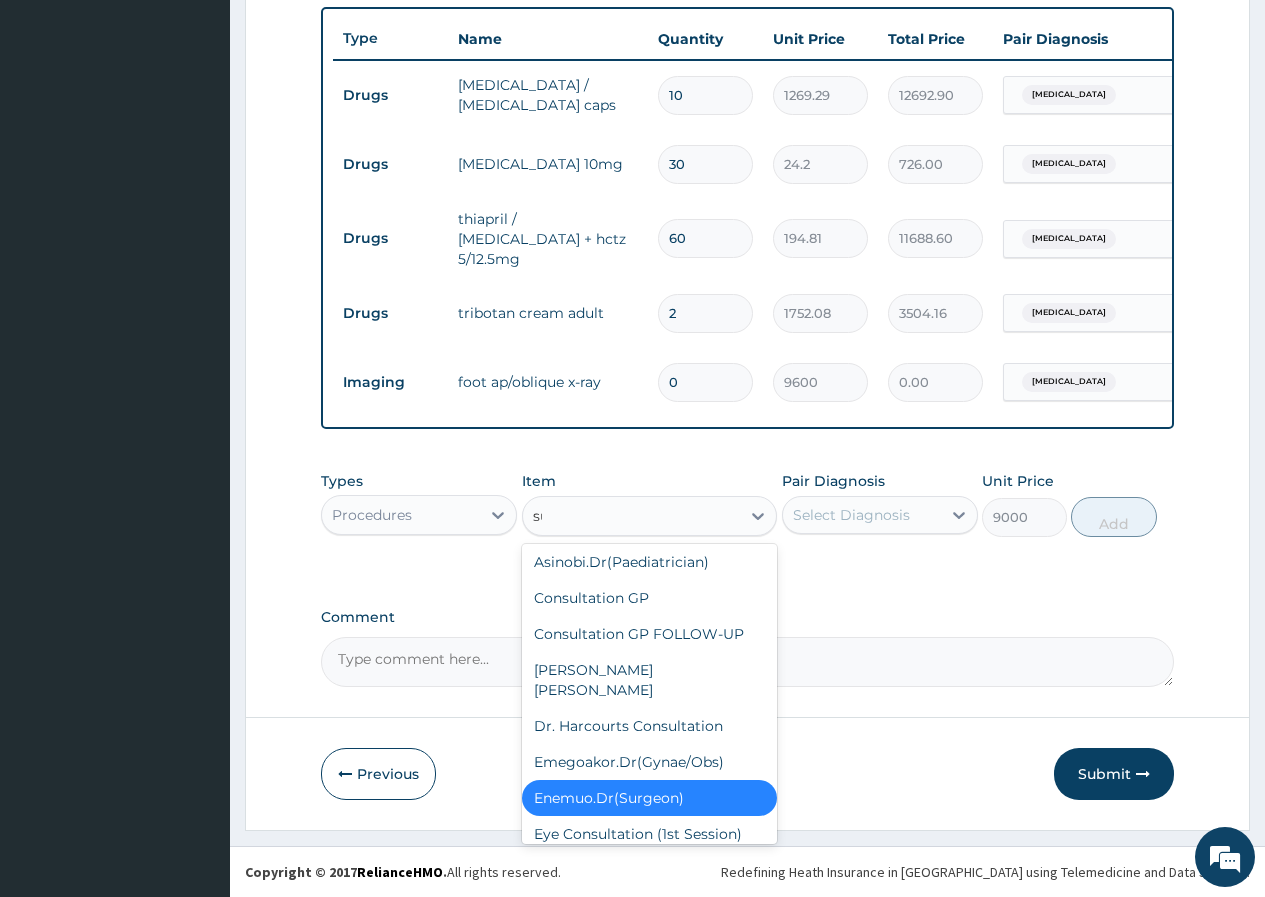 scroll, scrollTop: 0, scrollLeft: 0, axis: both 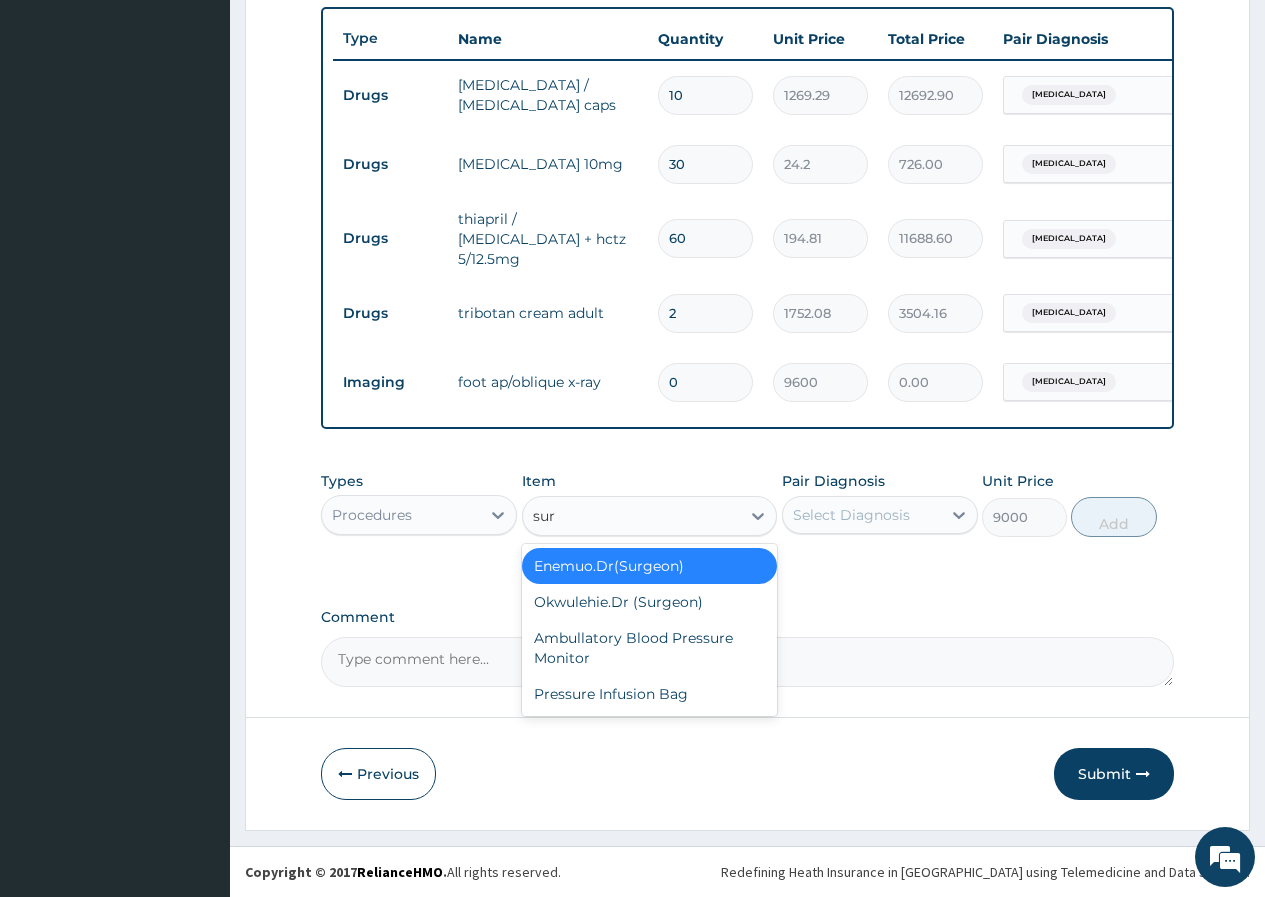 type on "surg" 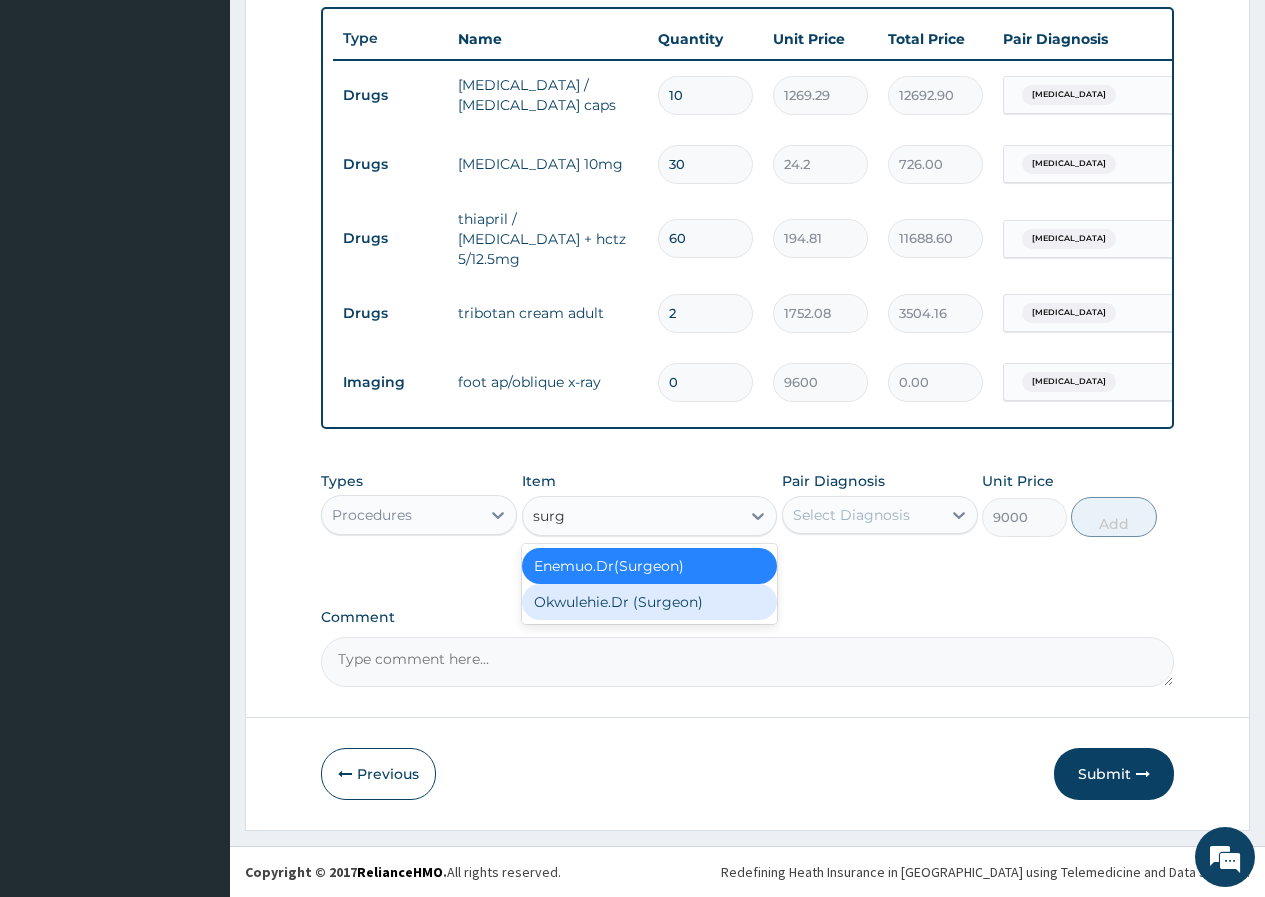 click on "Okwulehie.Dr (Surgeon)" at bounding box center [650, 602] 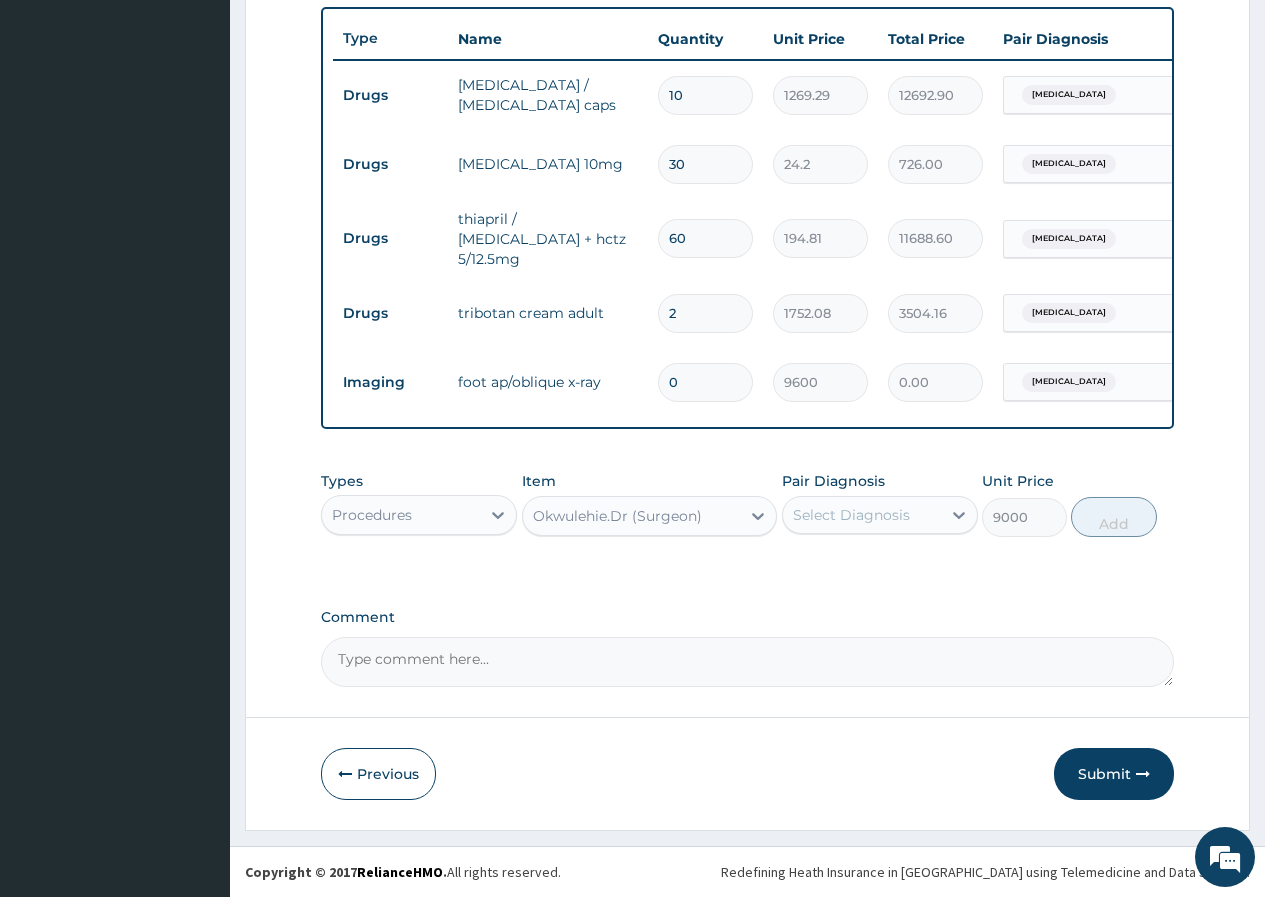 click on "Okwulehie.Dr (Surgeon)" at bounding box center (617, 516) 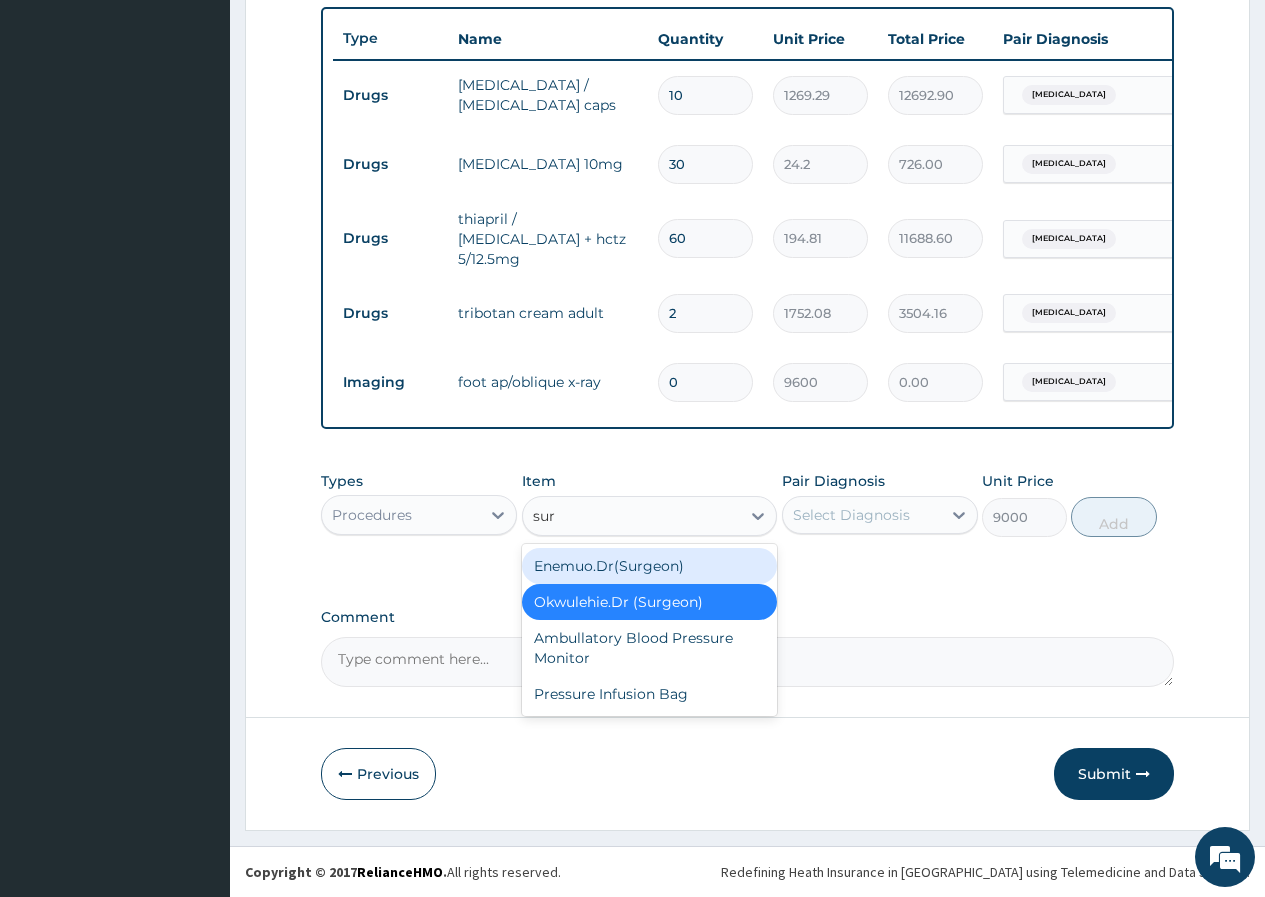 scroll, scrollTop: 0, scrollLeft: 0, axis: both 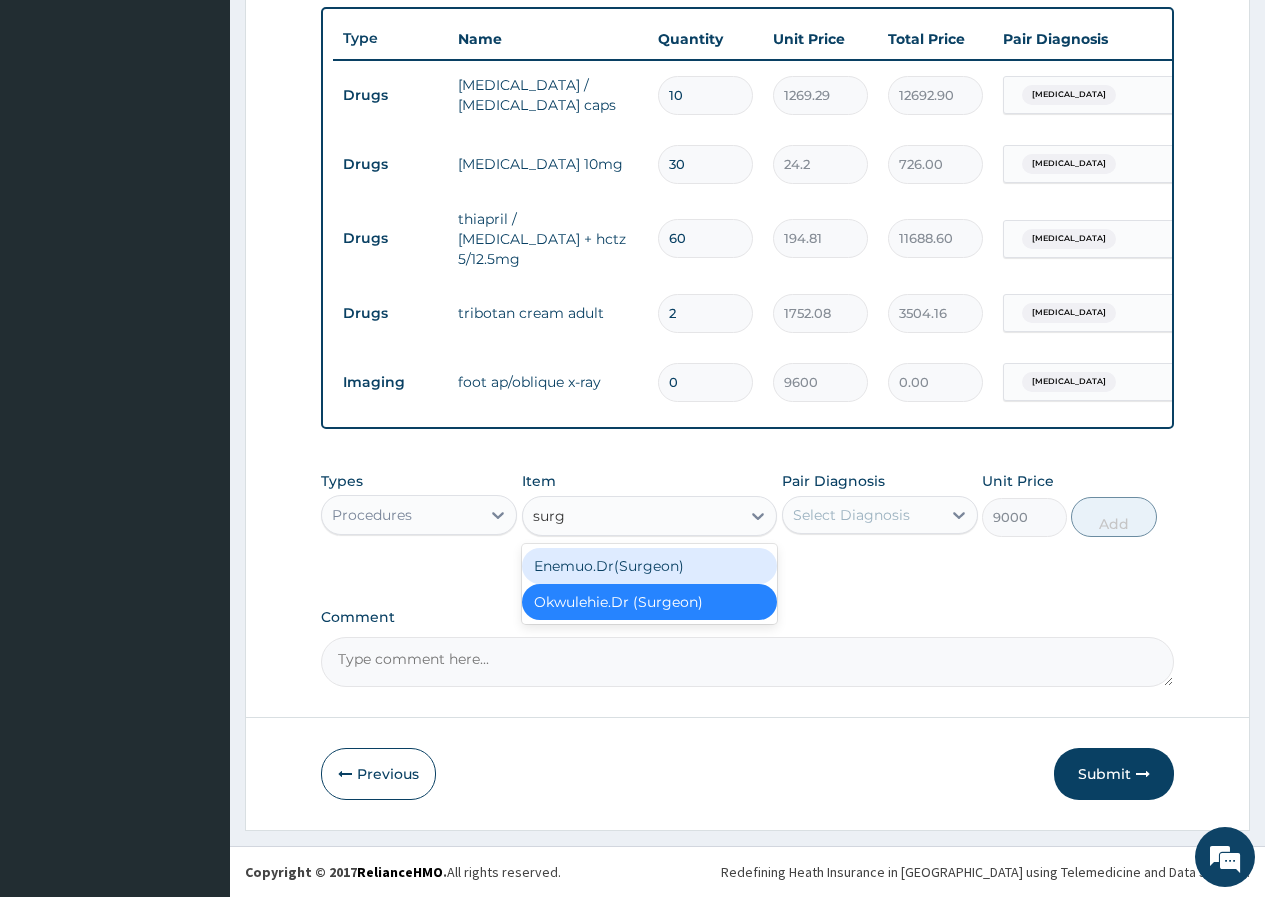 type on "surge" 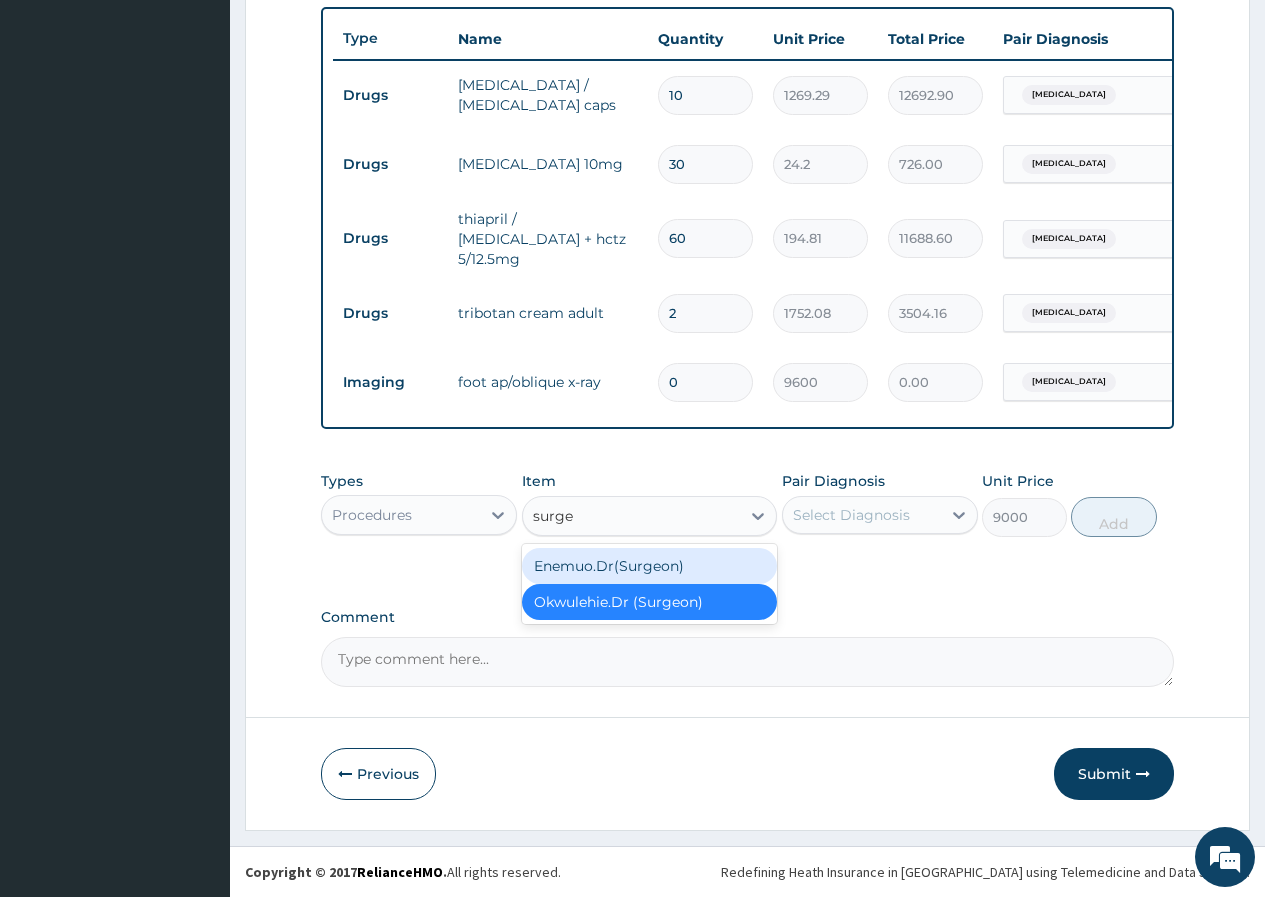 click on "Enemuo.Dr(Surgeon)" at bounding box center (650, 566) 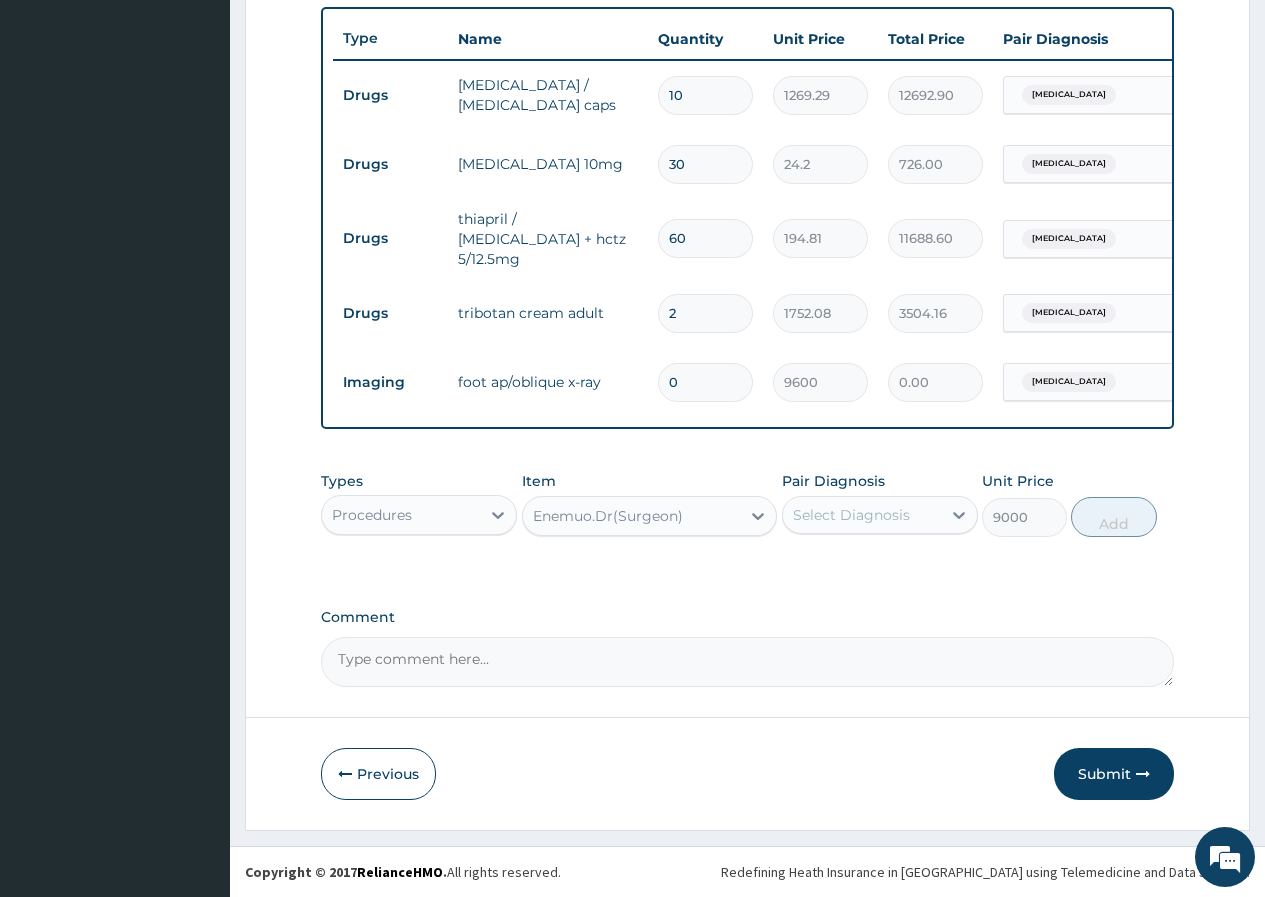click on "Select Diagnosis" at bounding box center [851, 515] 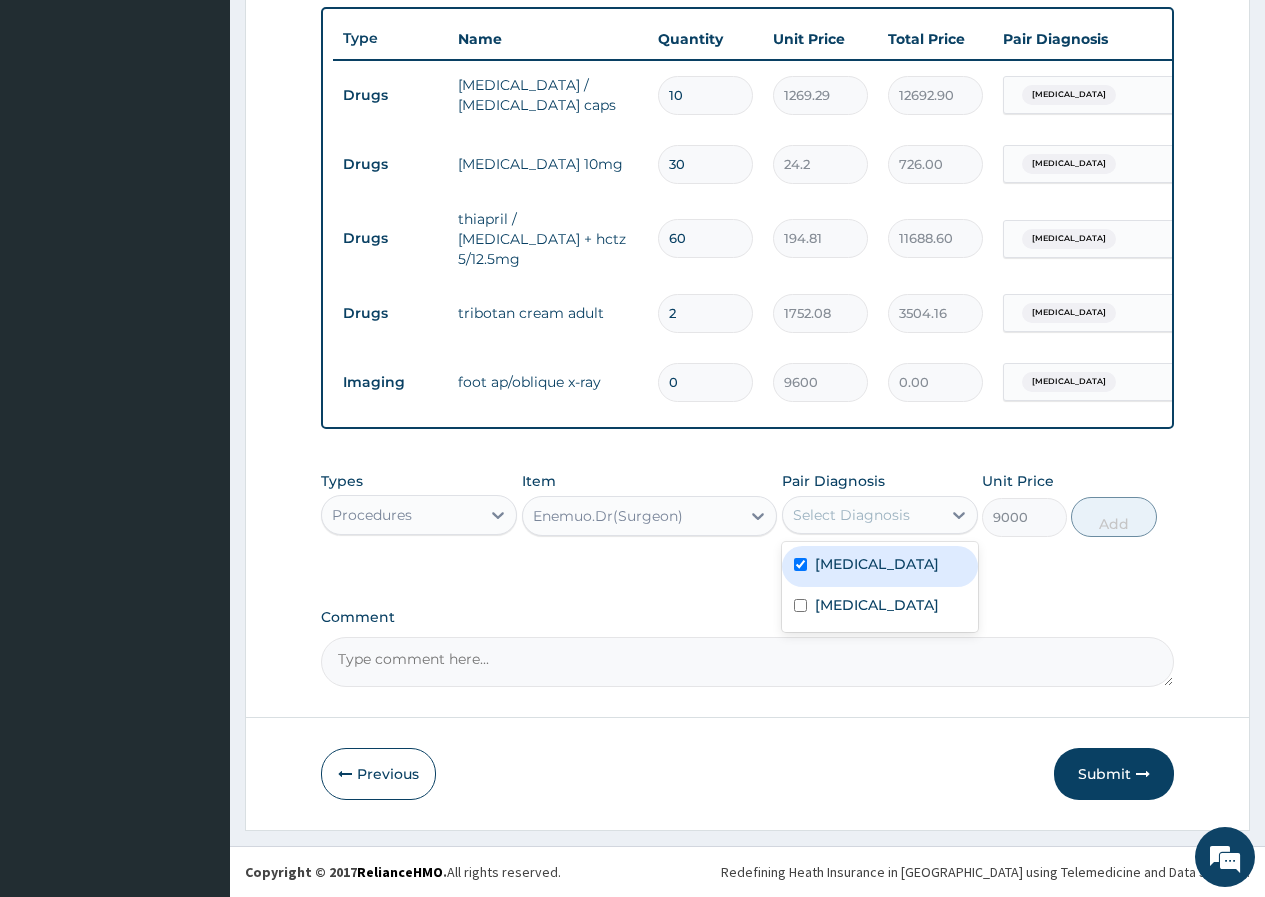 checkbox on "true" 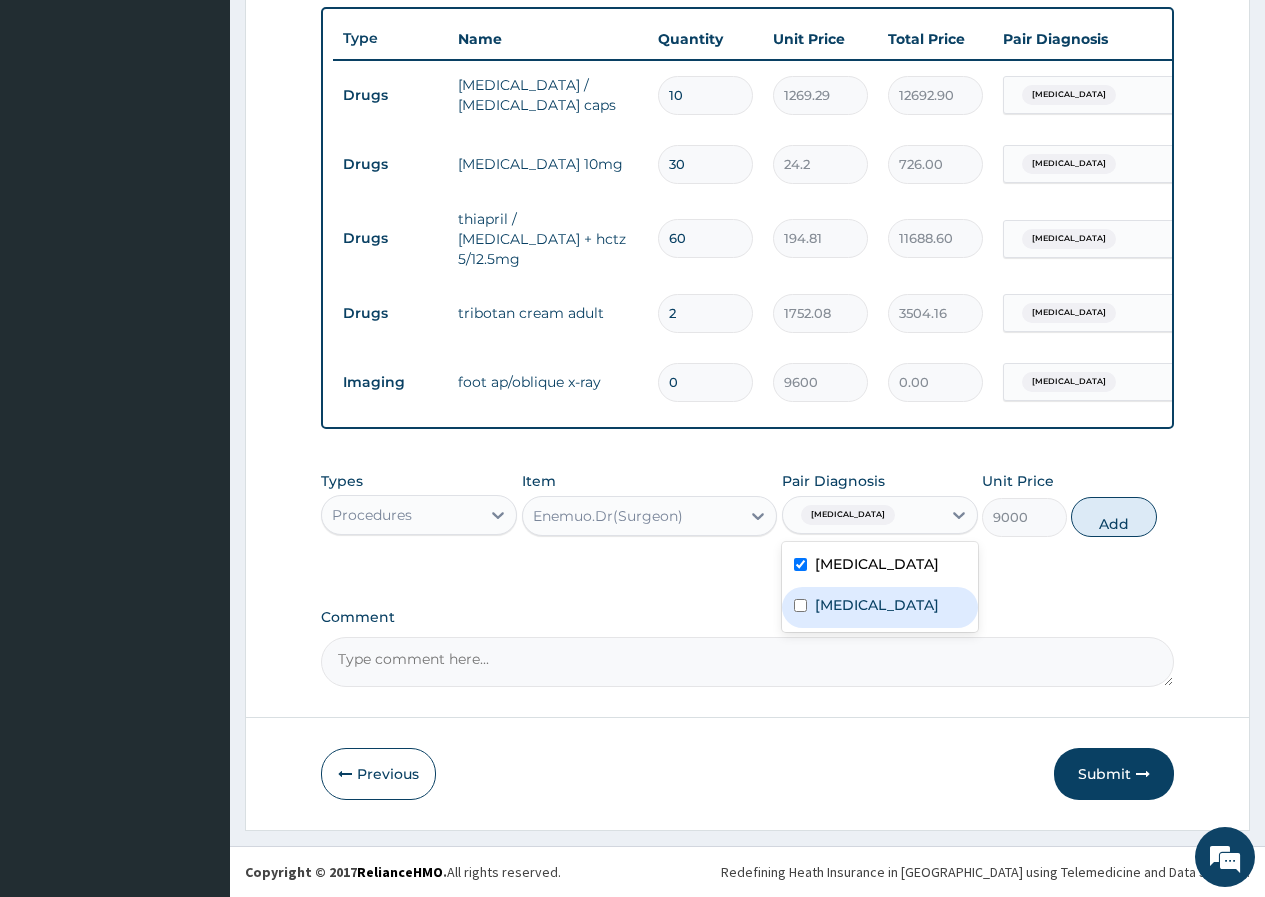 click on "[MEDICAL_DATA]" at bounding box center [877, 605] 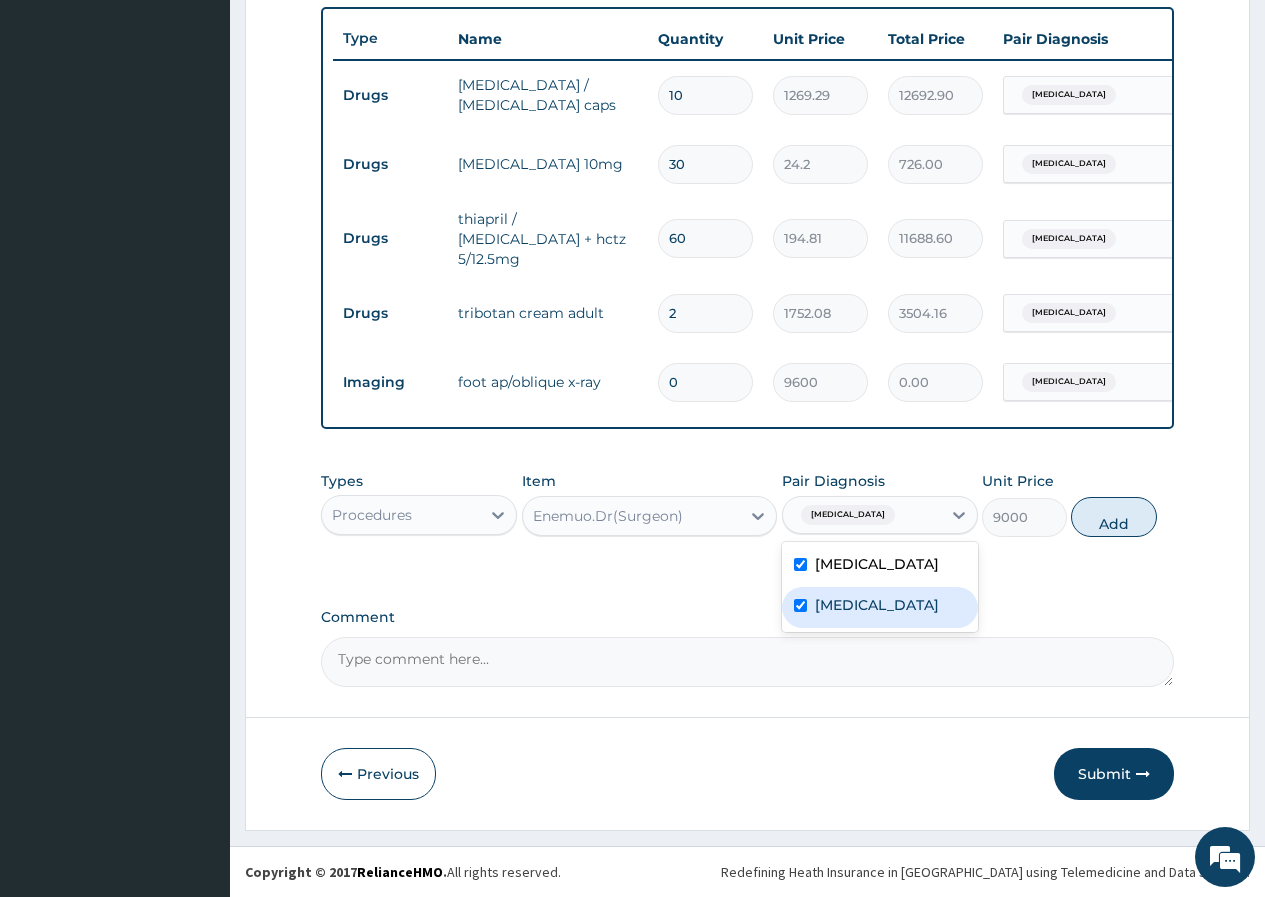 checkbox on "true" 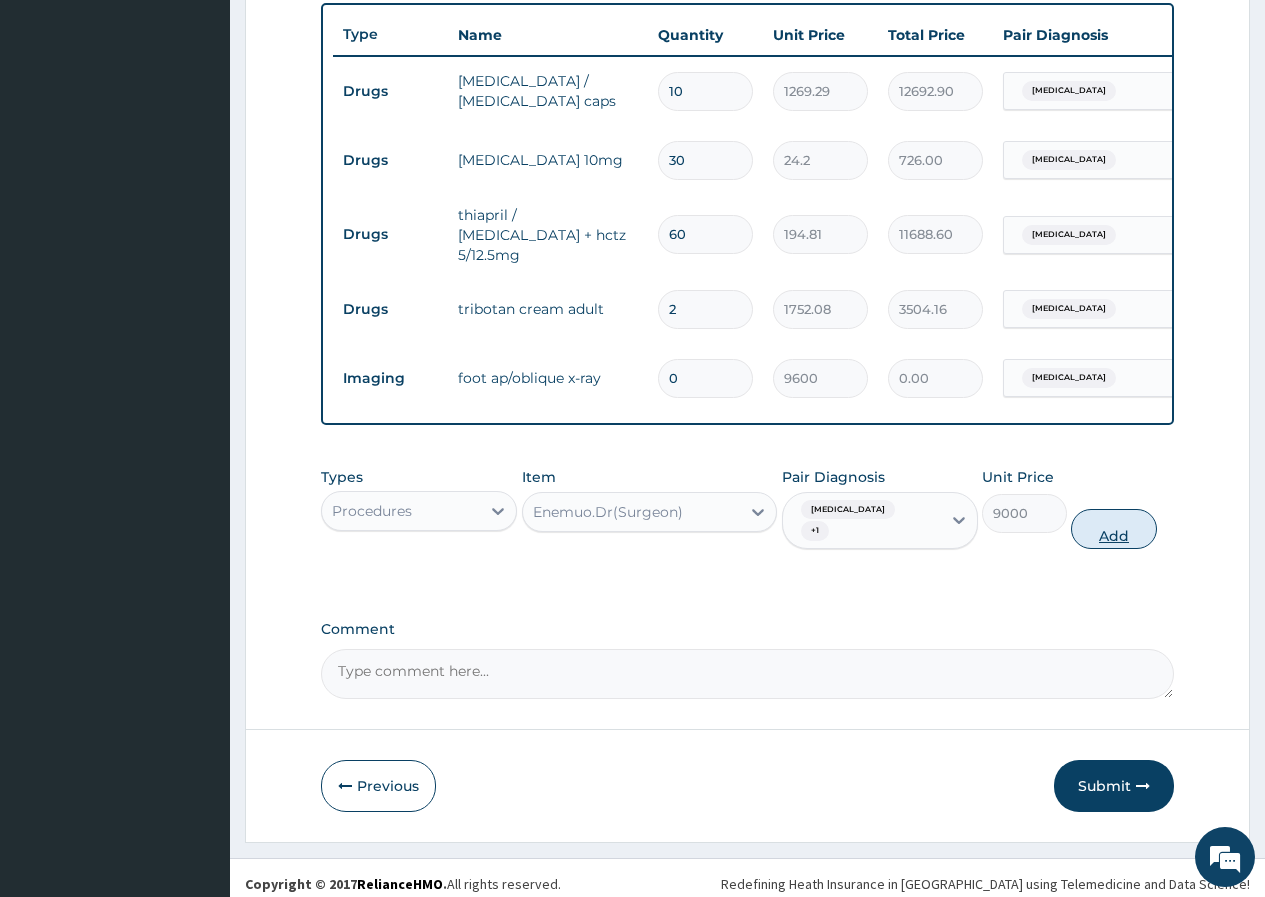 click on "Add" at bounding box center (1113, 529) 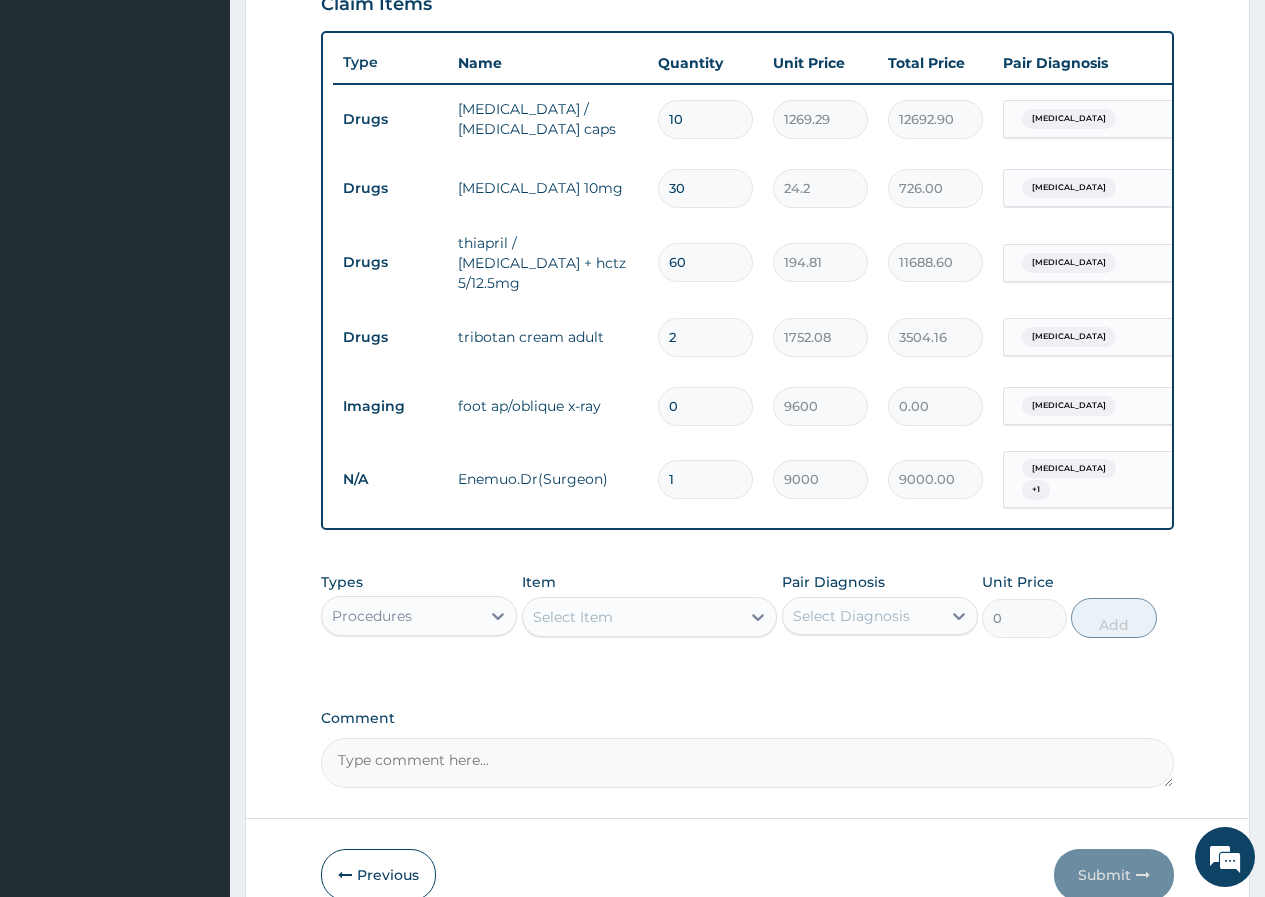scroll, scrollTop: 828, scrollLeft: 0, axis: vertical 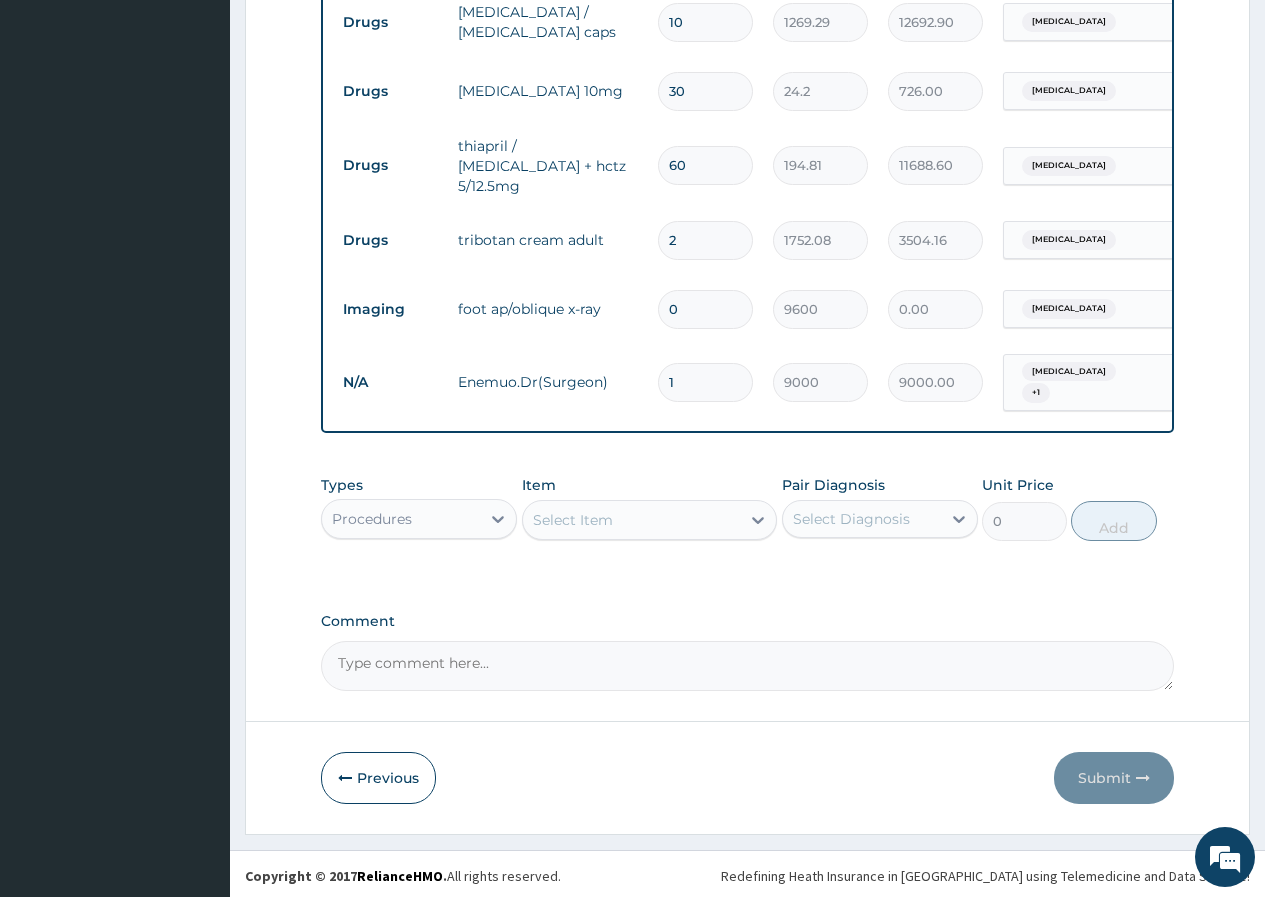 click on "Types Procedures Item Select Item Pair Diagnosis Select Diagnosis Unit Price 0 Add" at bounding box center [747, 523] 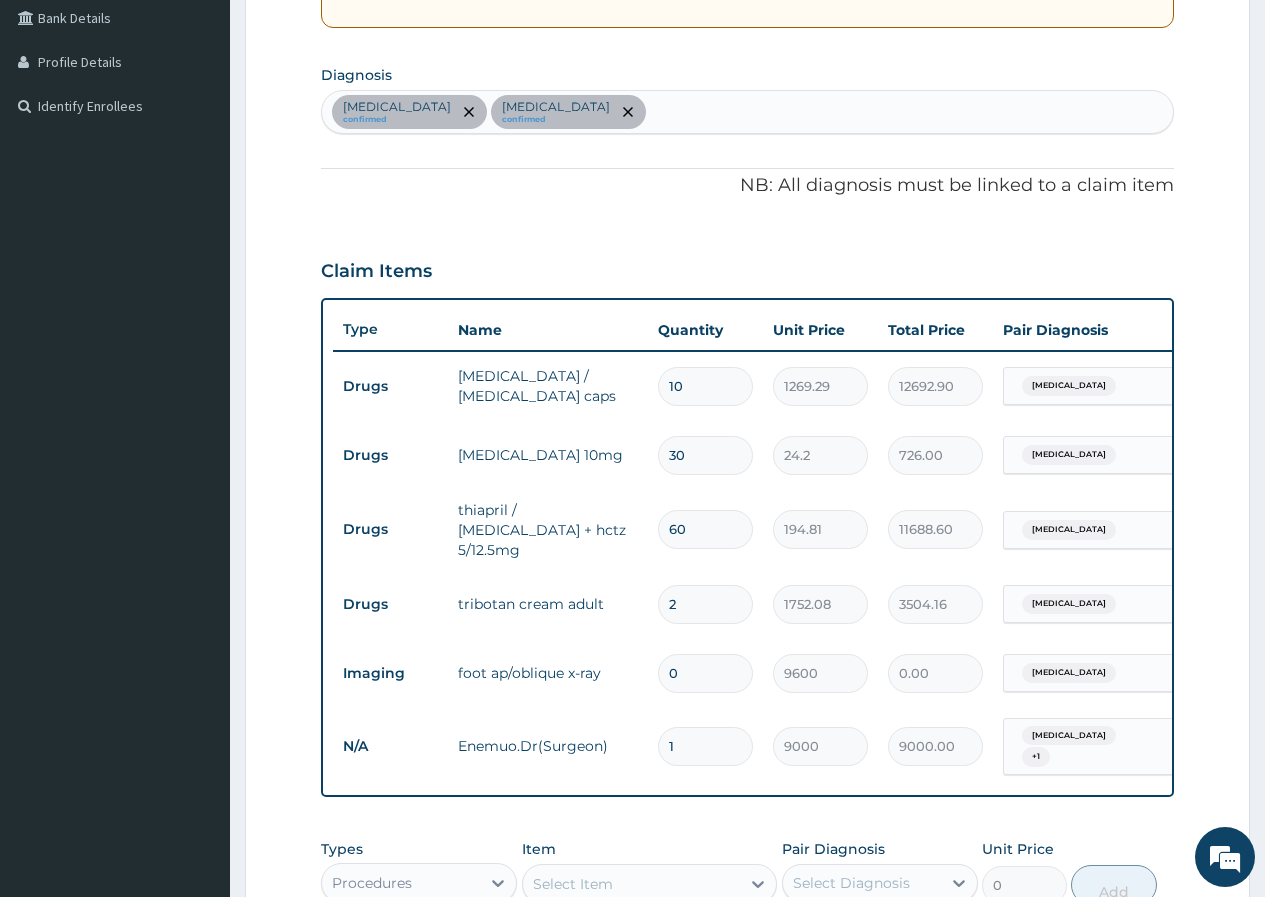 scroll, scrollTop: 428, scrollLeft: 0, axis: vertical 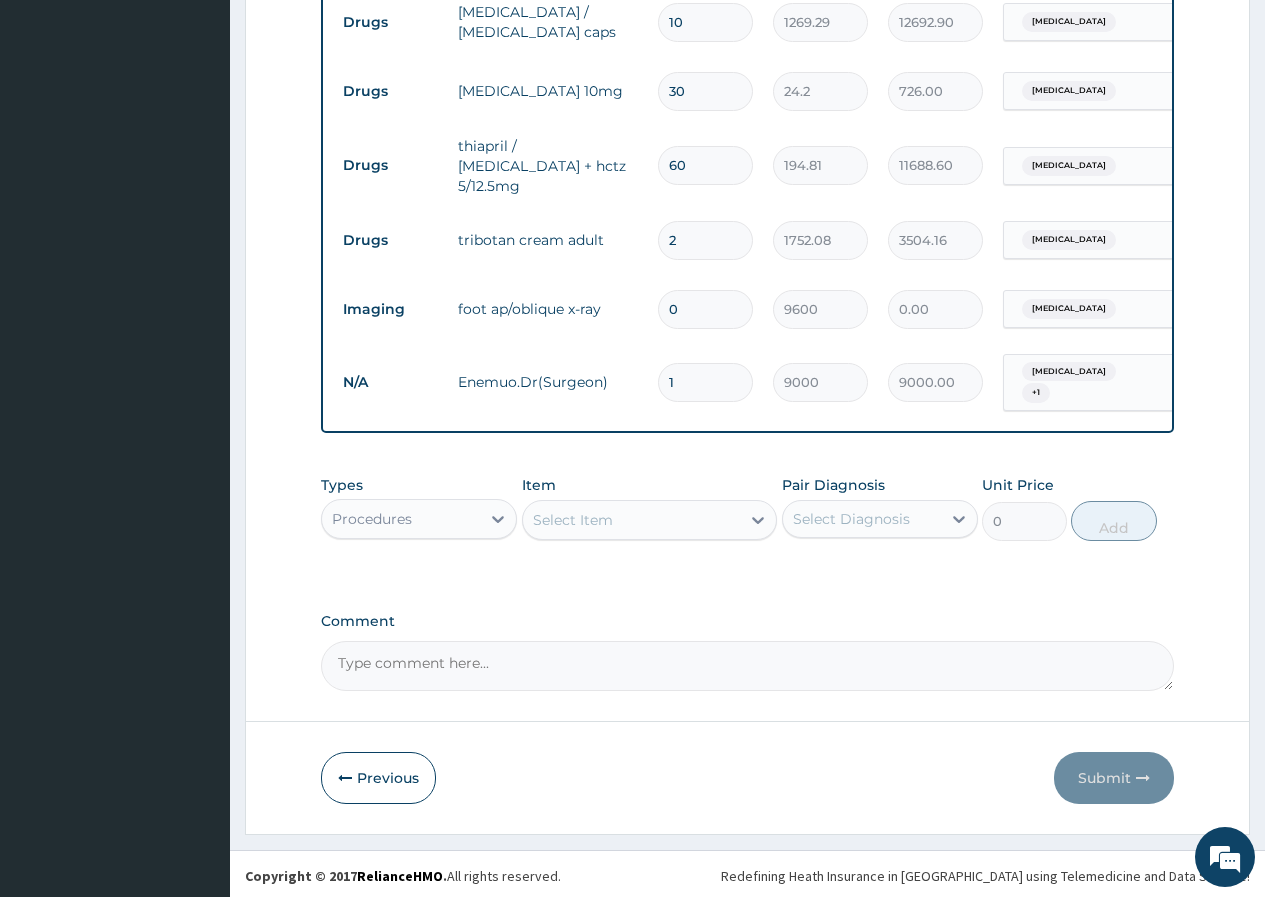 click on "Types Procedures Item Select Item Pair Diagnosis Select Diagnosis Unit Price 0 Add" at bounding box center [747, 523] 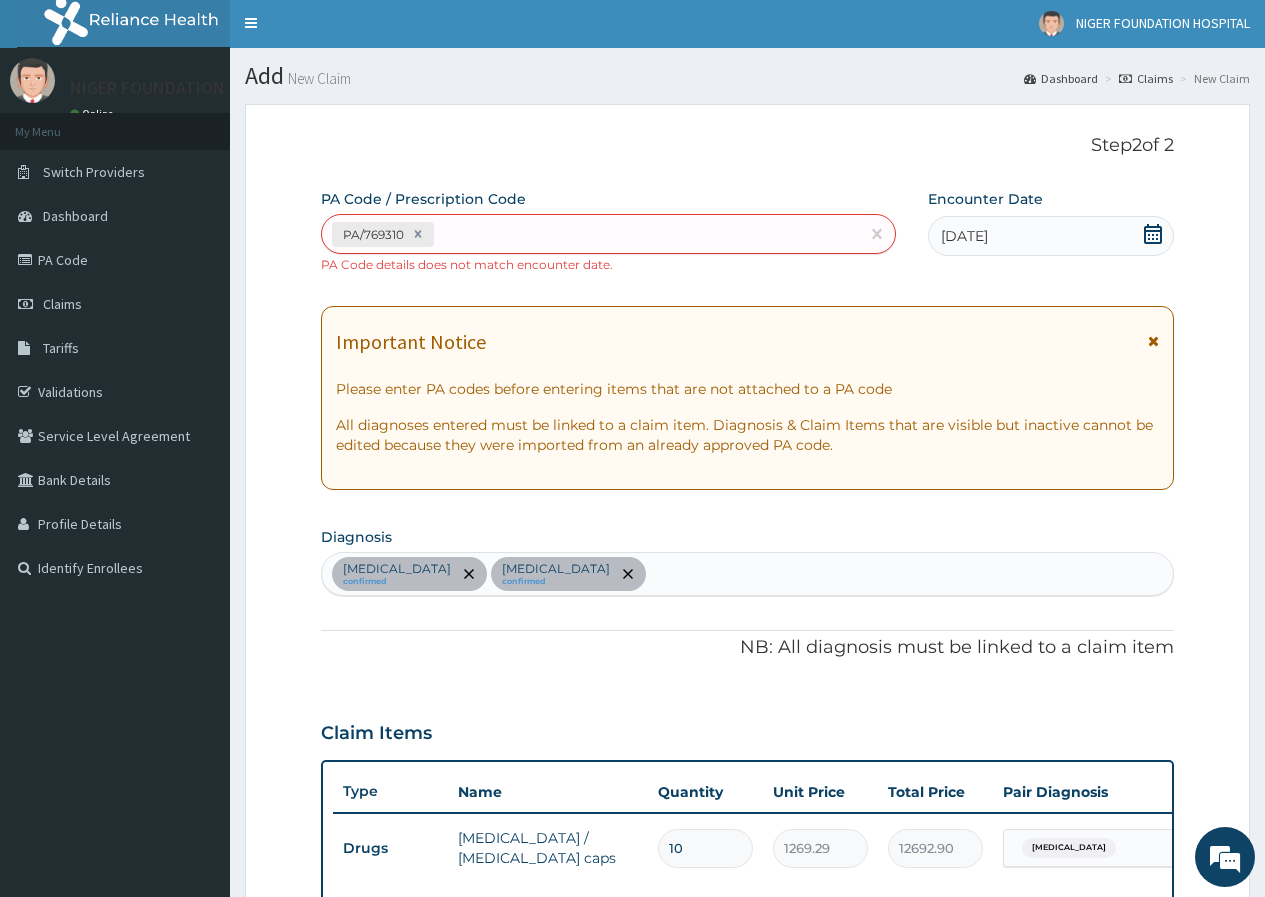 scroll, scrollTop: 0, scrollLeft: 0, axis: both 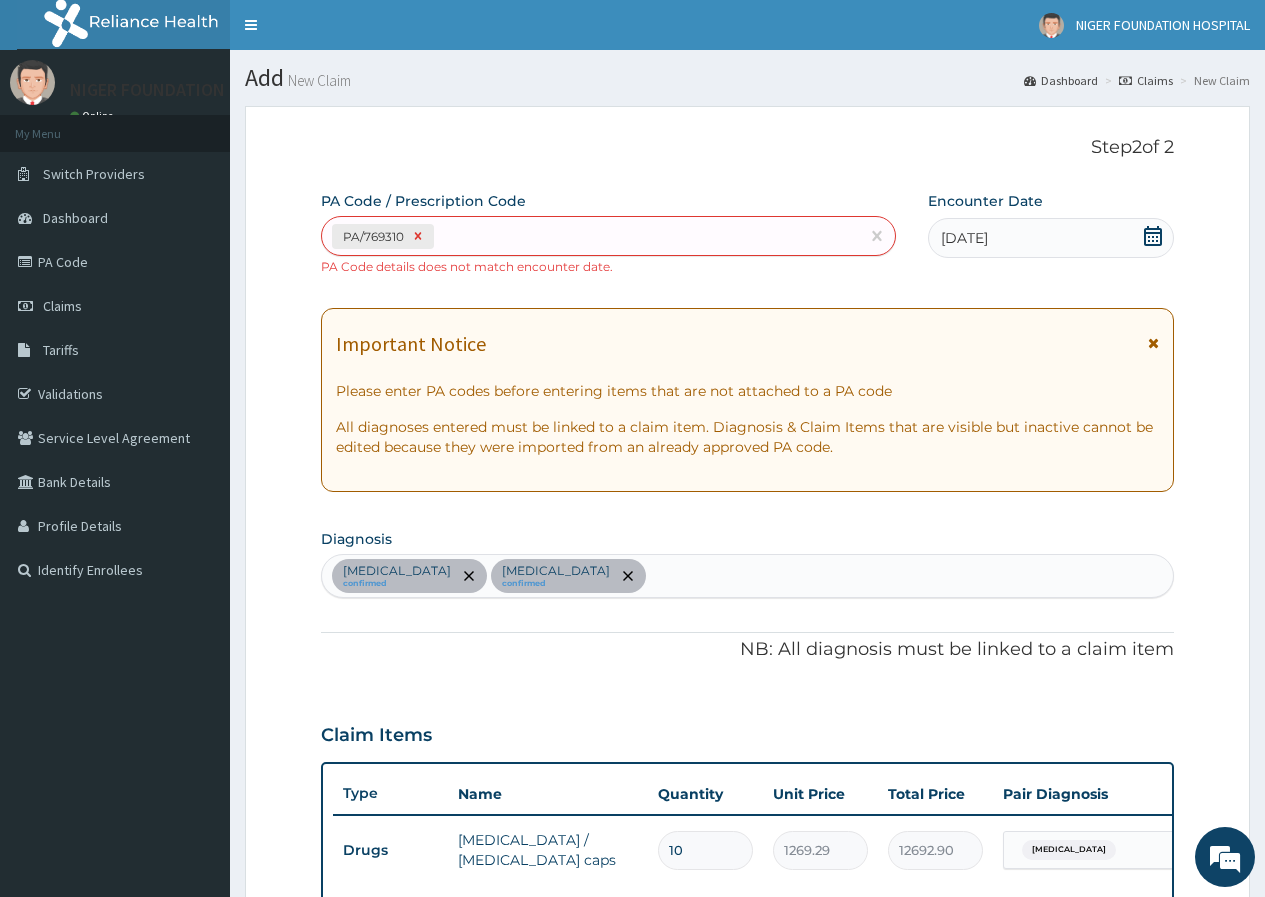 click 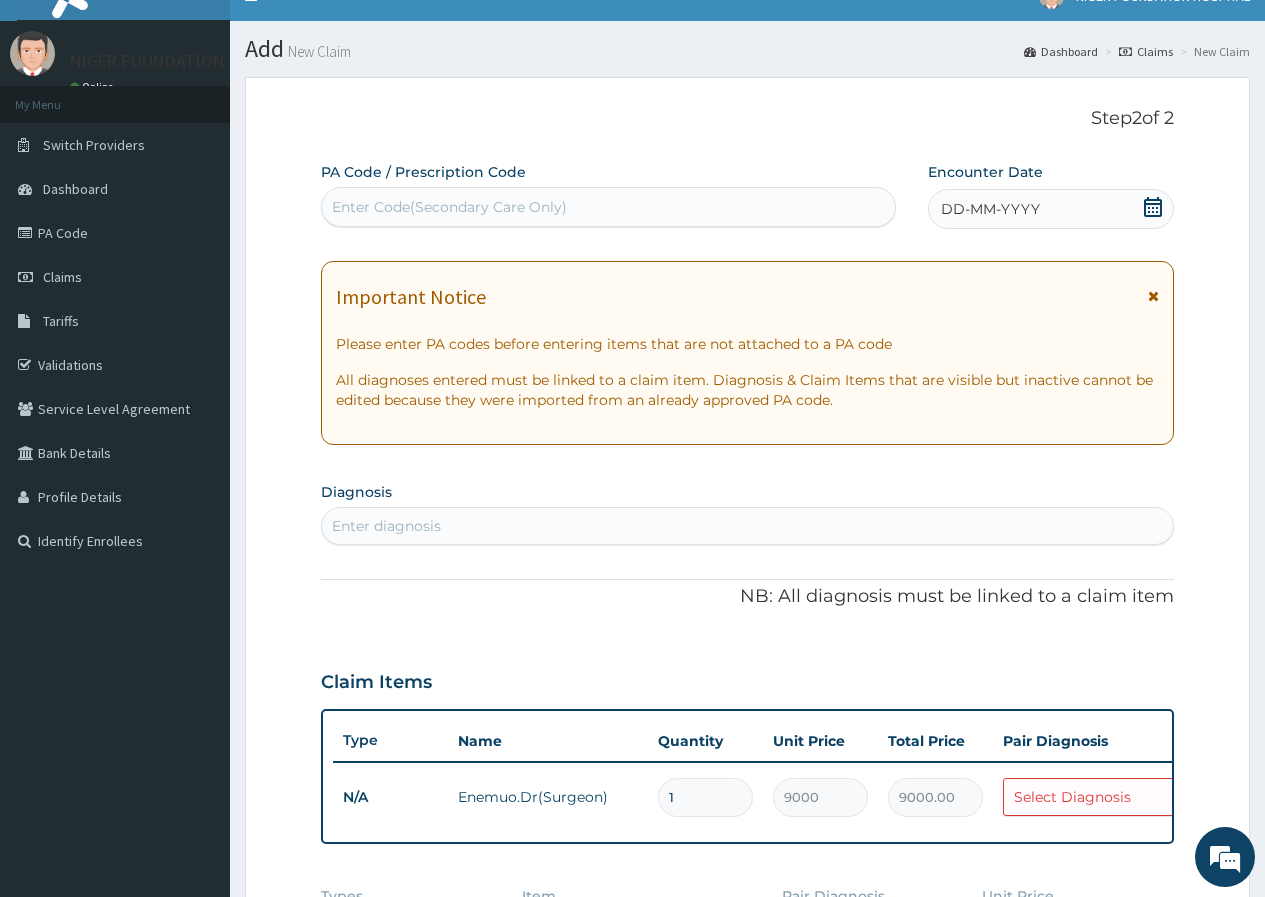scroll, scrollTop: 0, scrollLeft: 0, axis: both 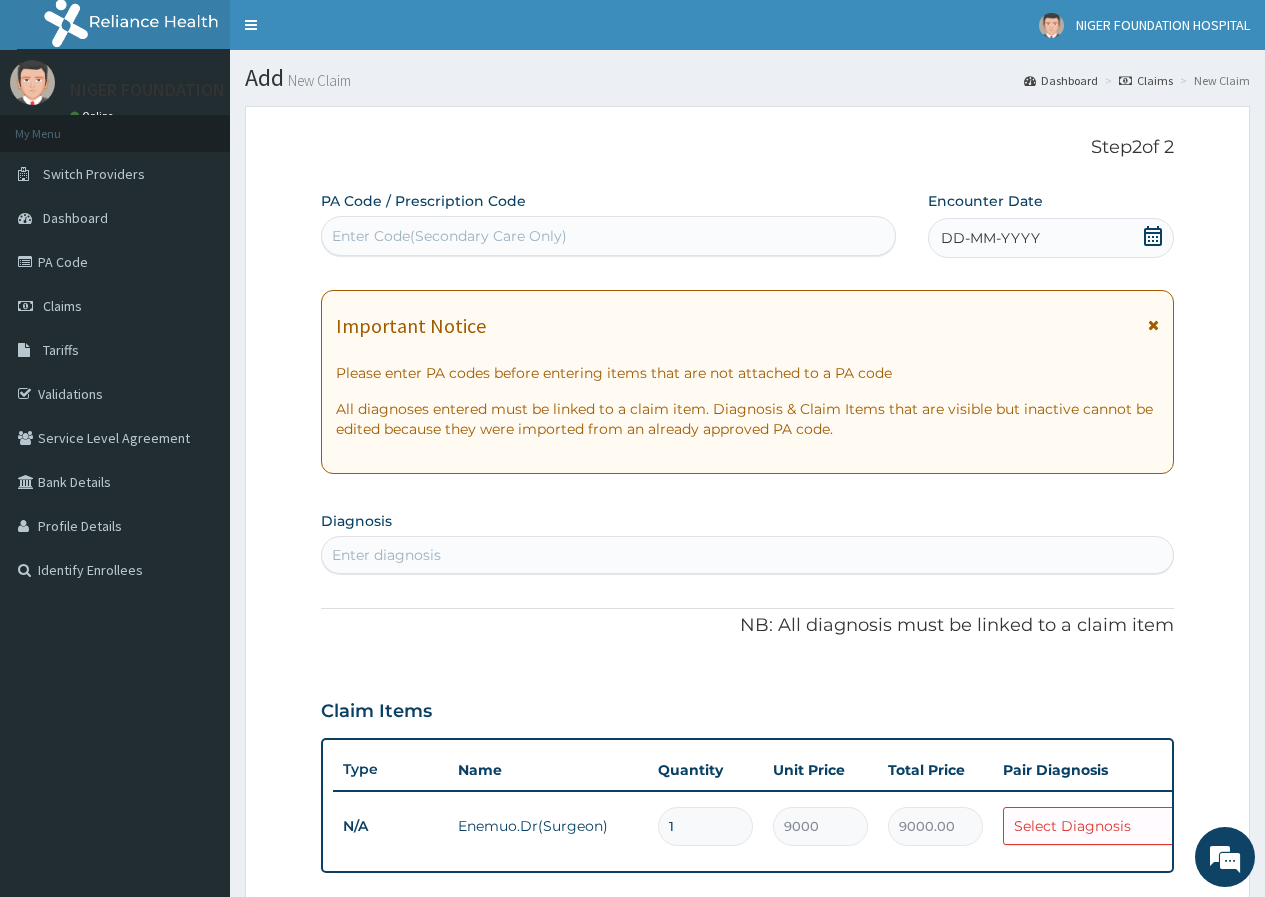 click on "DD-MM-YYYY" at bounding box center (1051, 238) 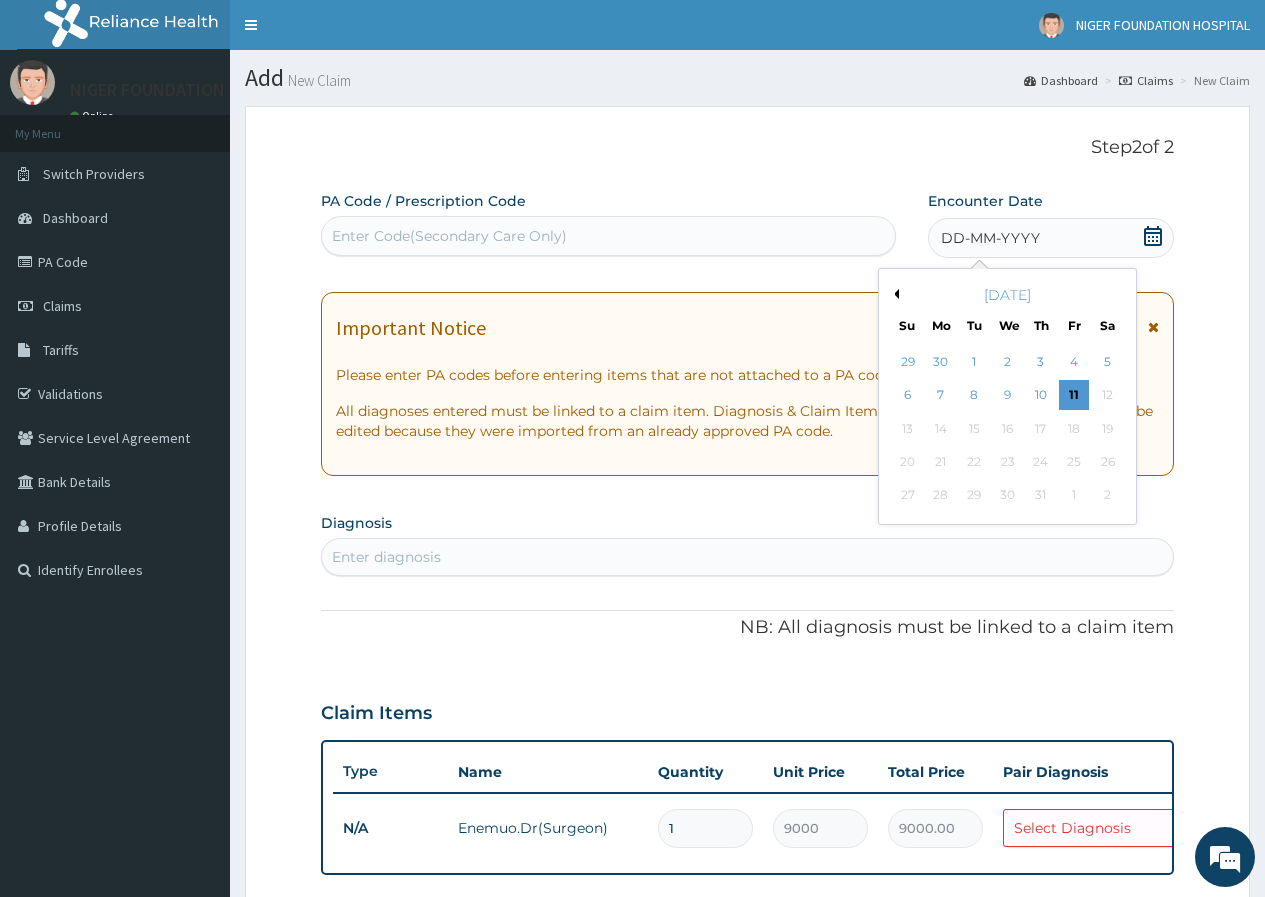 click on "Previous Month" at bounding box center [894, 294] 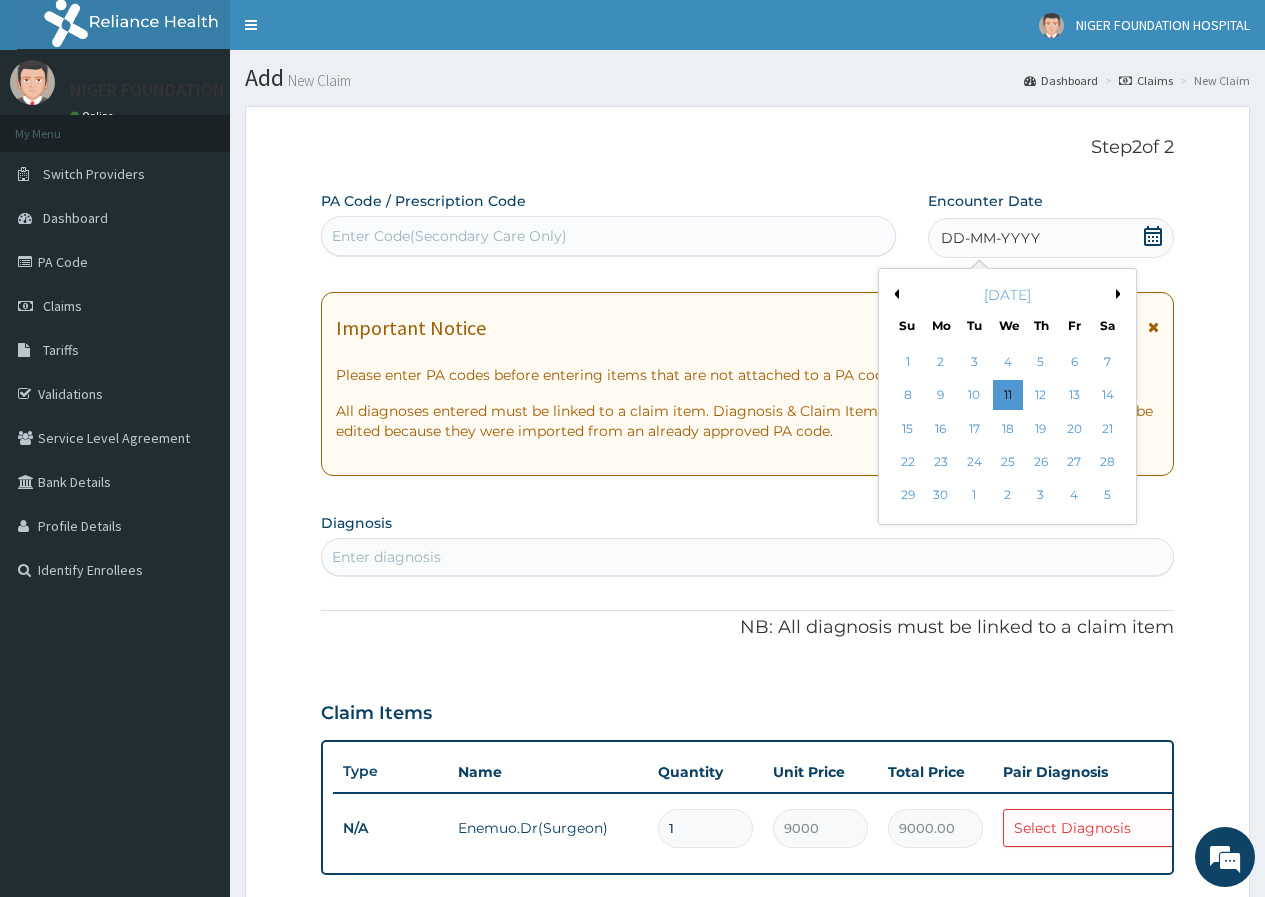 click on "Previous Month" at bounding box center (894, 294) 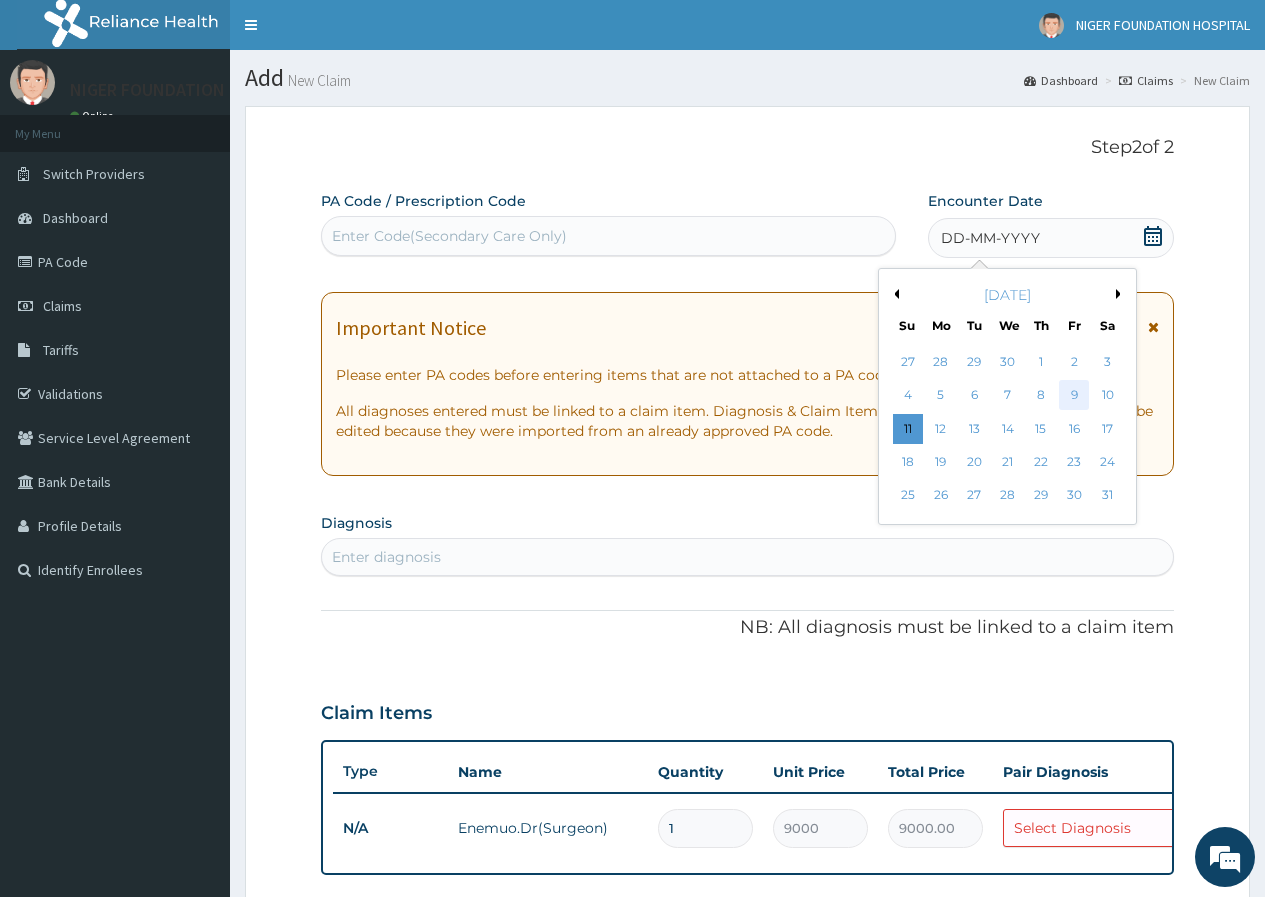 click on "9" at bounding box center [1074, 396] 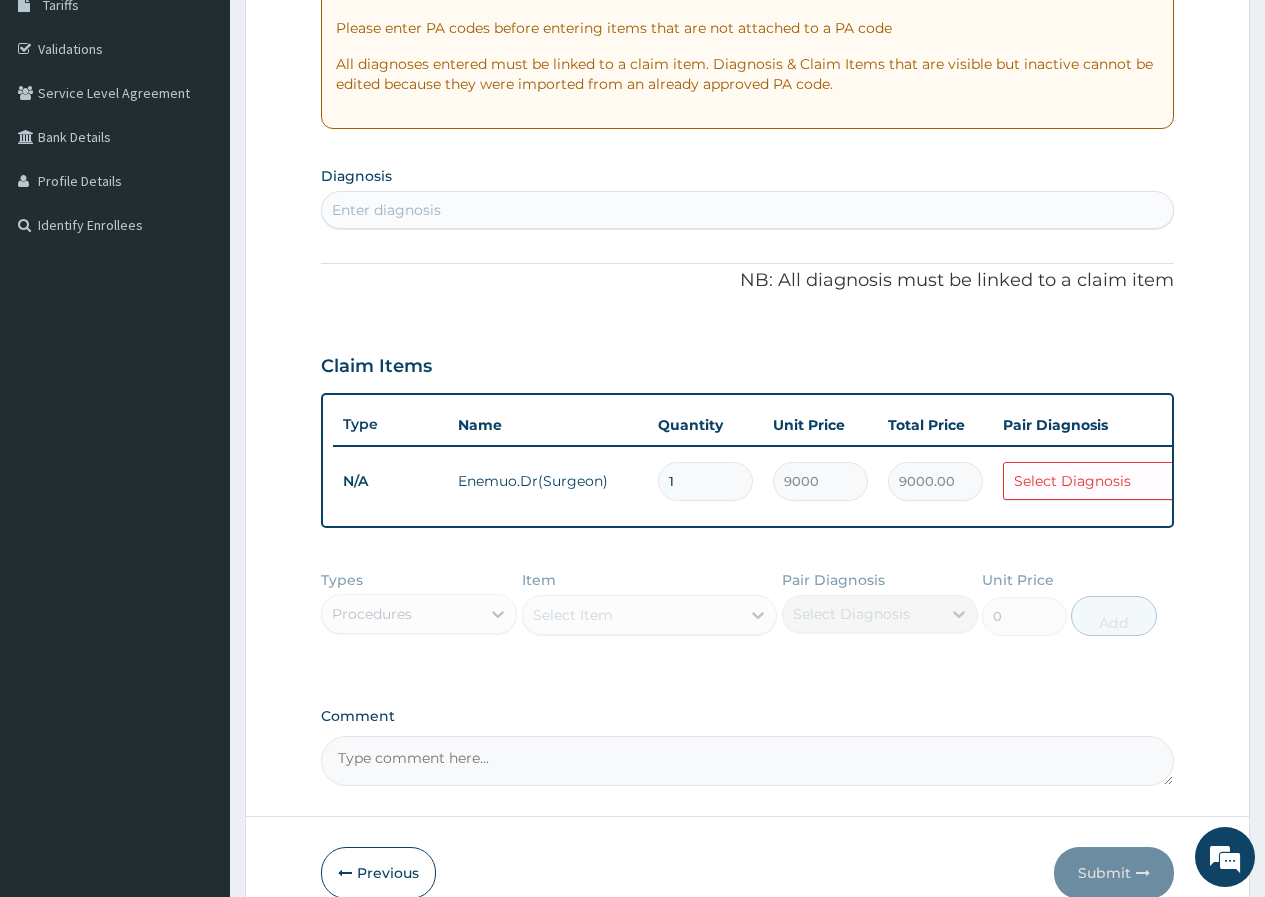 scroll, scrollTop: 400, scrollLeft: 0, axis: vertical 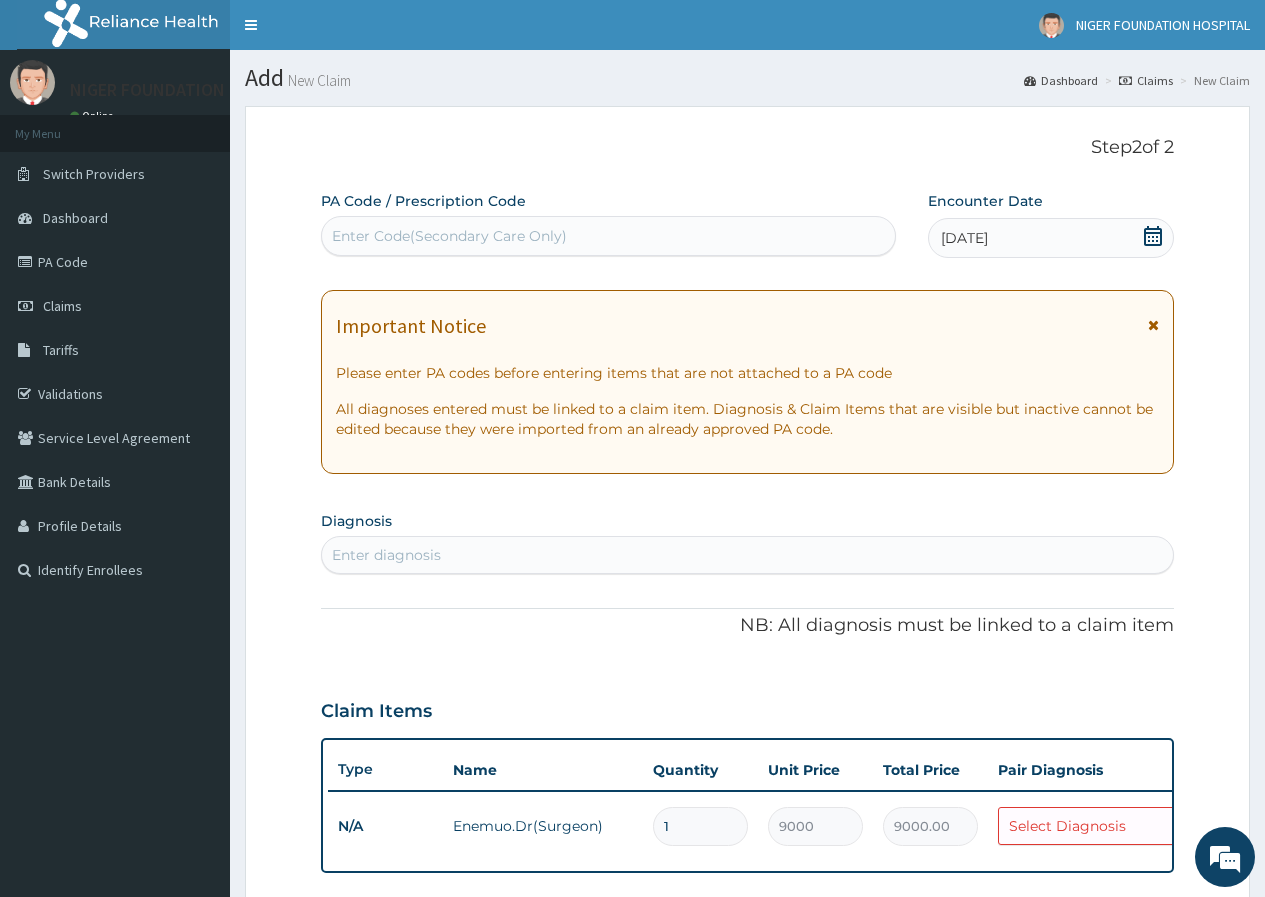 click on "Enter Code(Secondary Care Only)" at bounding box center [449, 236] 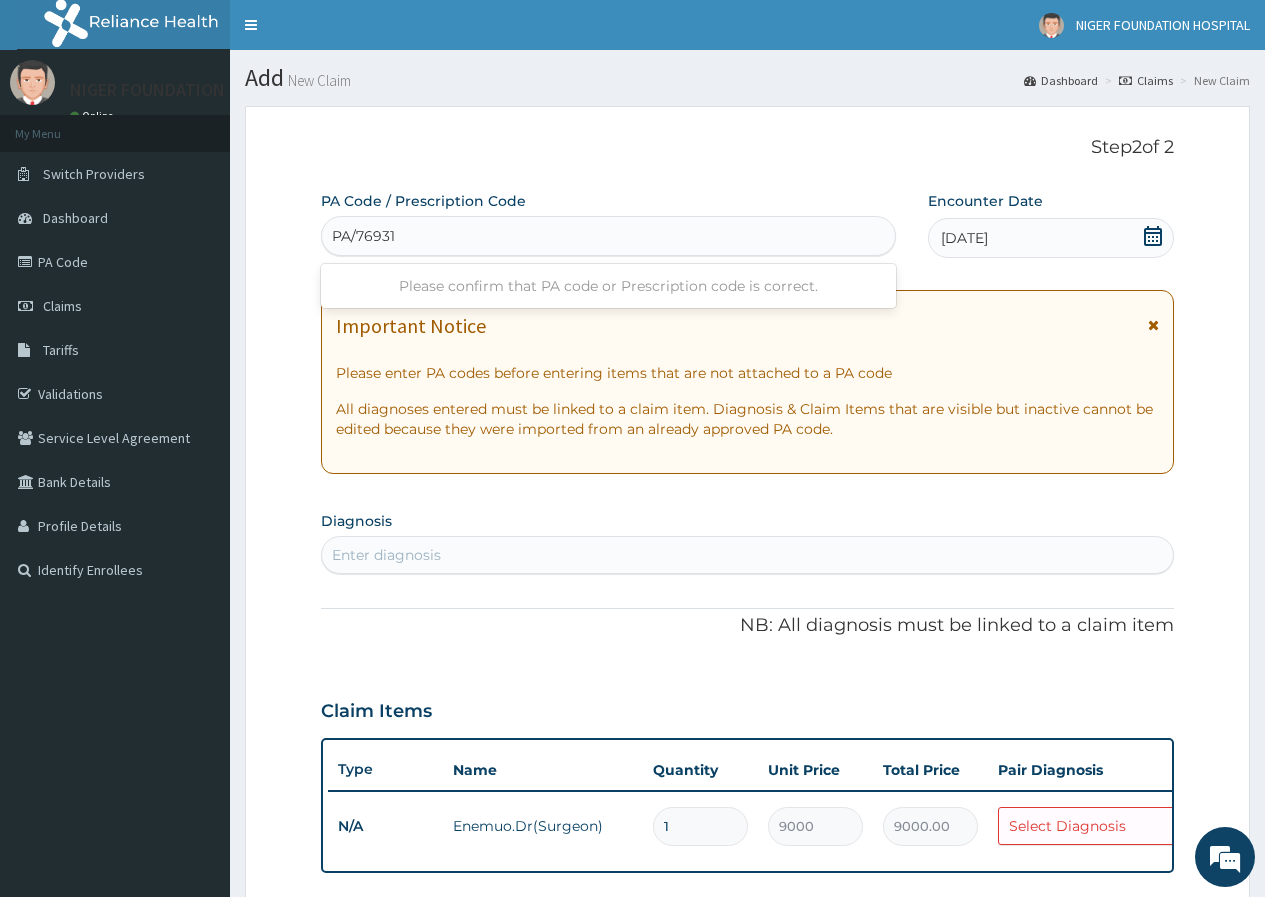 type on "PA/769310" 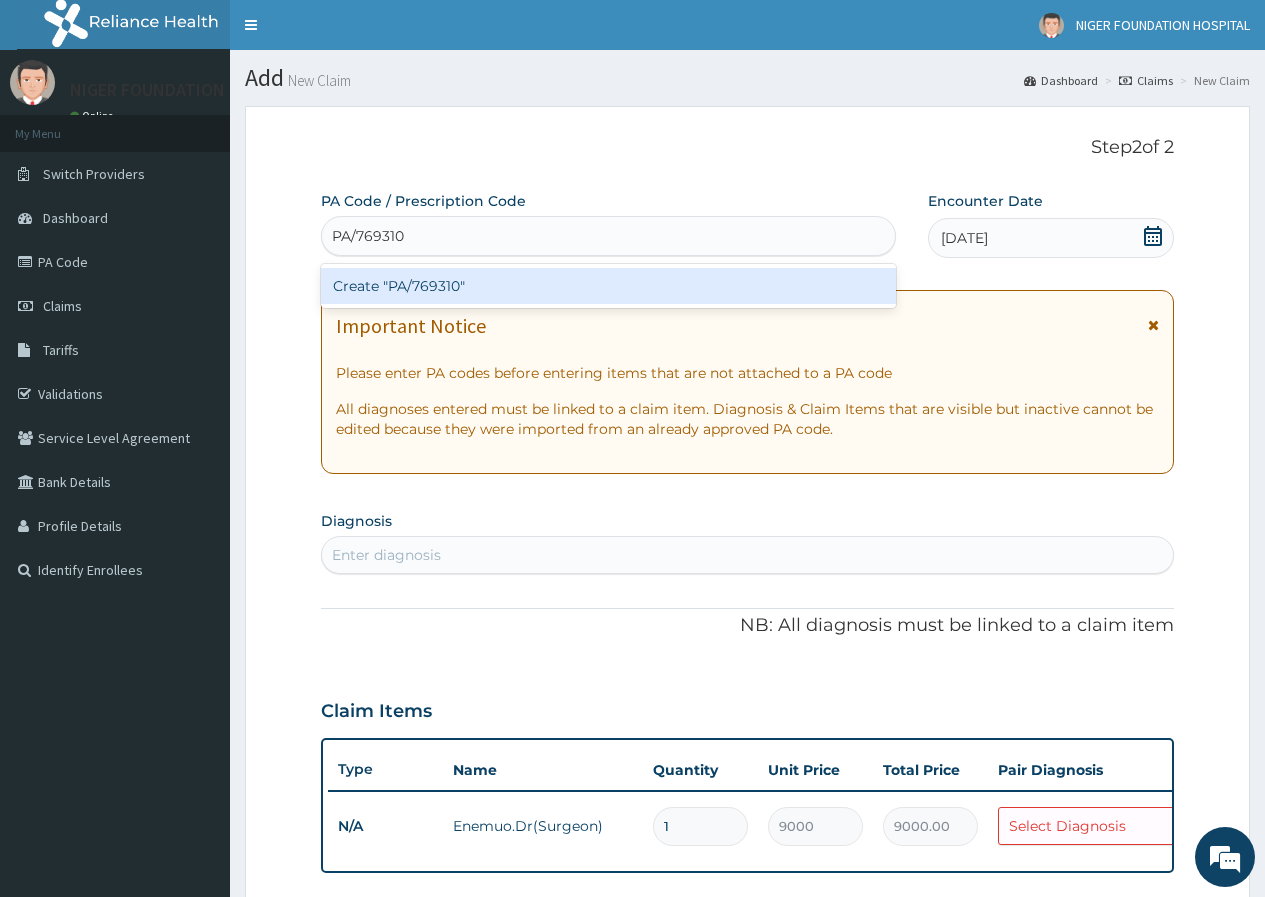 type 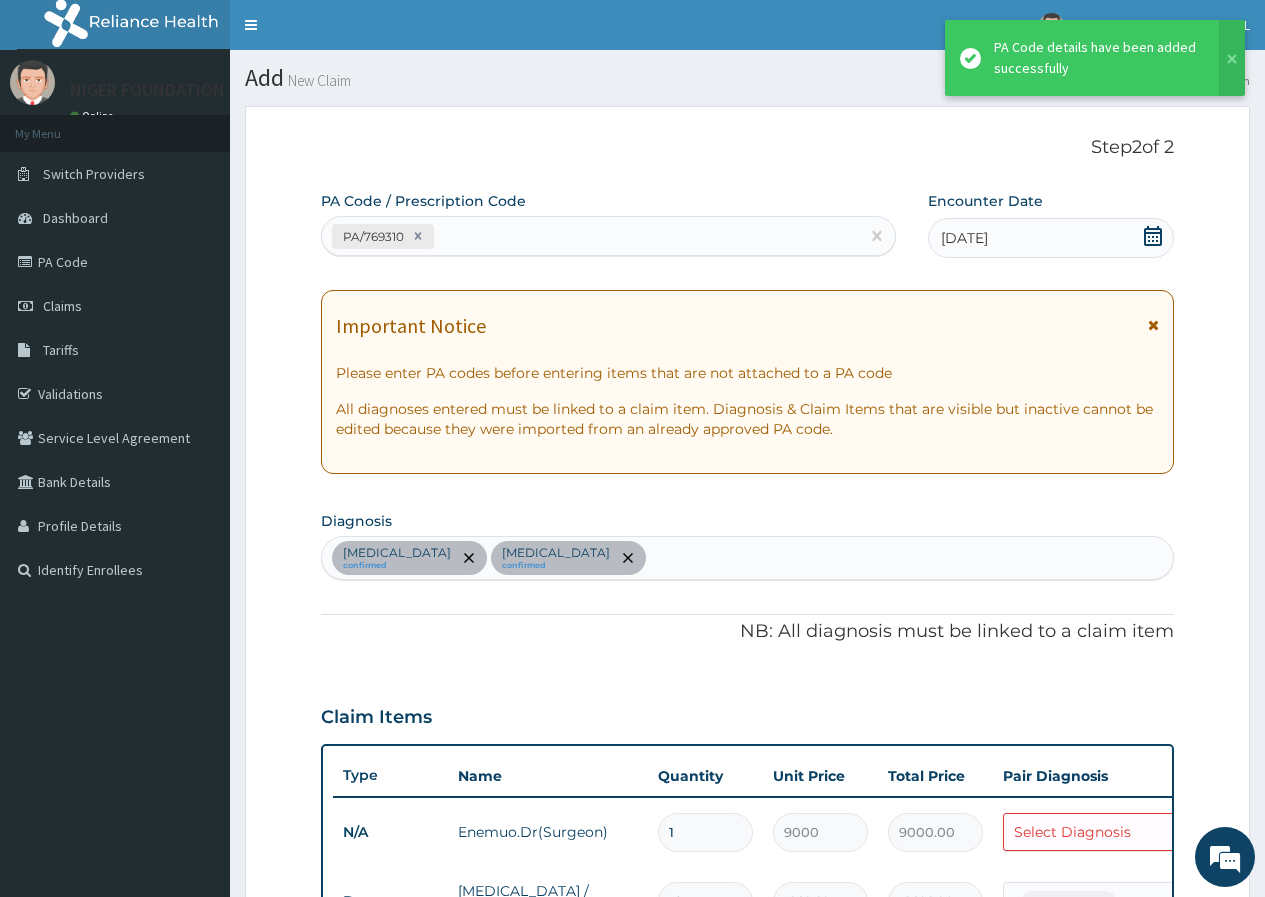 scroll, scrollTop: 729, scrollLeft: 0, axis: vertical 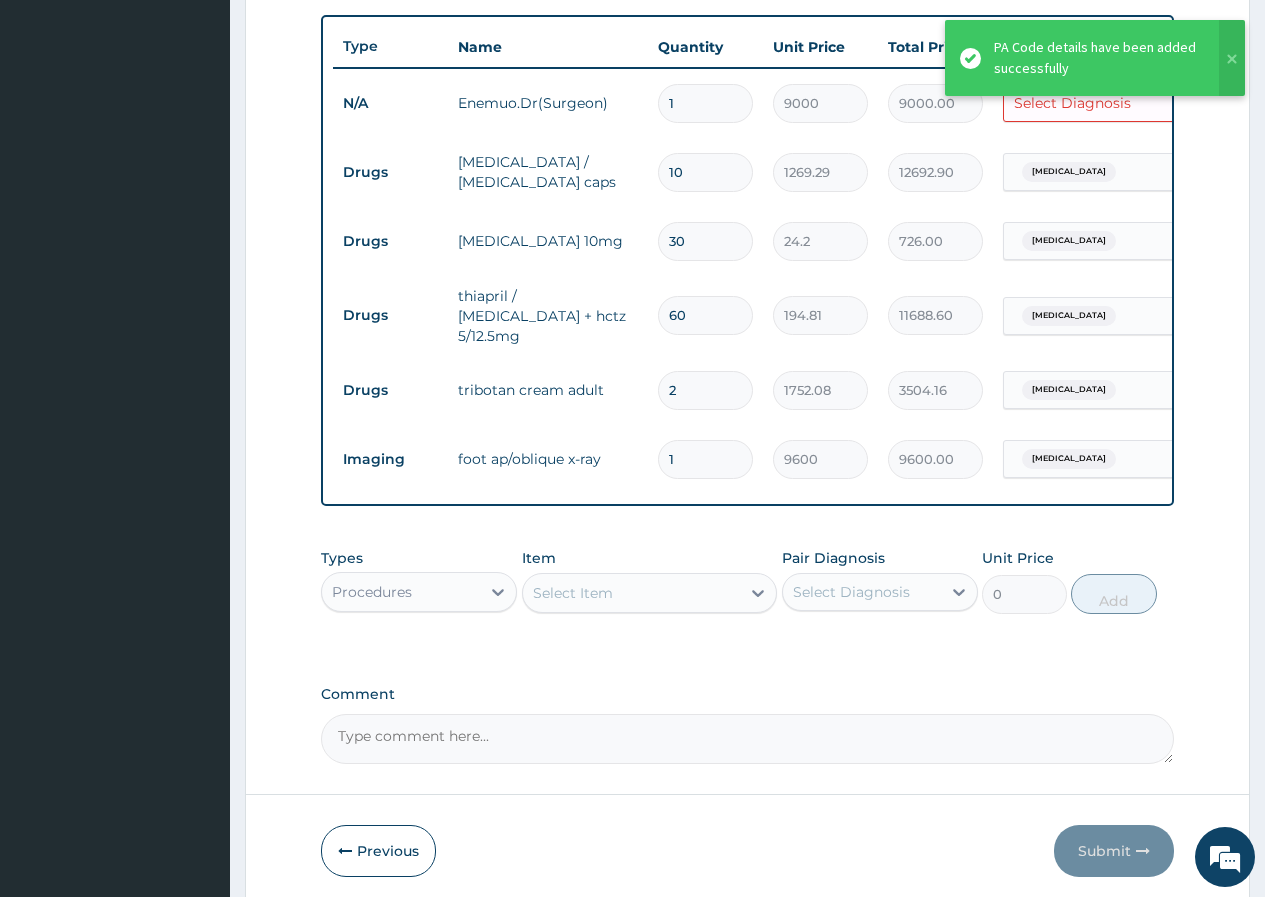 click on "PA Code / Prescription Code PA/769310 Encounter Date 09-05-2025 Important Notice Please enter PA codes before entering items that are not attached to a PA code   All diagnoses entered must be linked to a claim item. Diagnosis & Claim Items that are visible but inactive cannot be edited because they were imported from an already approved PA code. Diagnosis Foot pain confirmed Secondary hypertension confirmed NB: All diagnosis must be linked to a claim item Claim Items Type Name Quantity Unit Price Total Price Pair Diagnosis Actions N/A Enemuo.Dr(Surgeon) 1 9000 9000.00 Select Diagnosis Delete Drugs celebrex / celecoxib caps 10 1269.29 12692.90 Foot pain Delete Drugs amlodipine 10mg 30 24.2 726.00 Secondary hypertension Delete Drugs thiapril / ramipril + hctz 5/12.5mg 60 194.81 11688.60 Secondary hypertension Delete Drugs tribotan cream adult 2 1752.08 3504.16 Foot pain Delete Imaging foot  ap/oblique x-ray 1 9600 9600.00 Foot pain Delete Types Procedures Item Select Item Pair Diagnosis Select Diagnosis 0 Add" at bounding box center [747, 113] 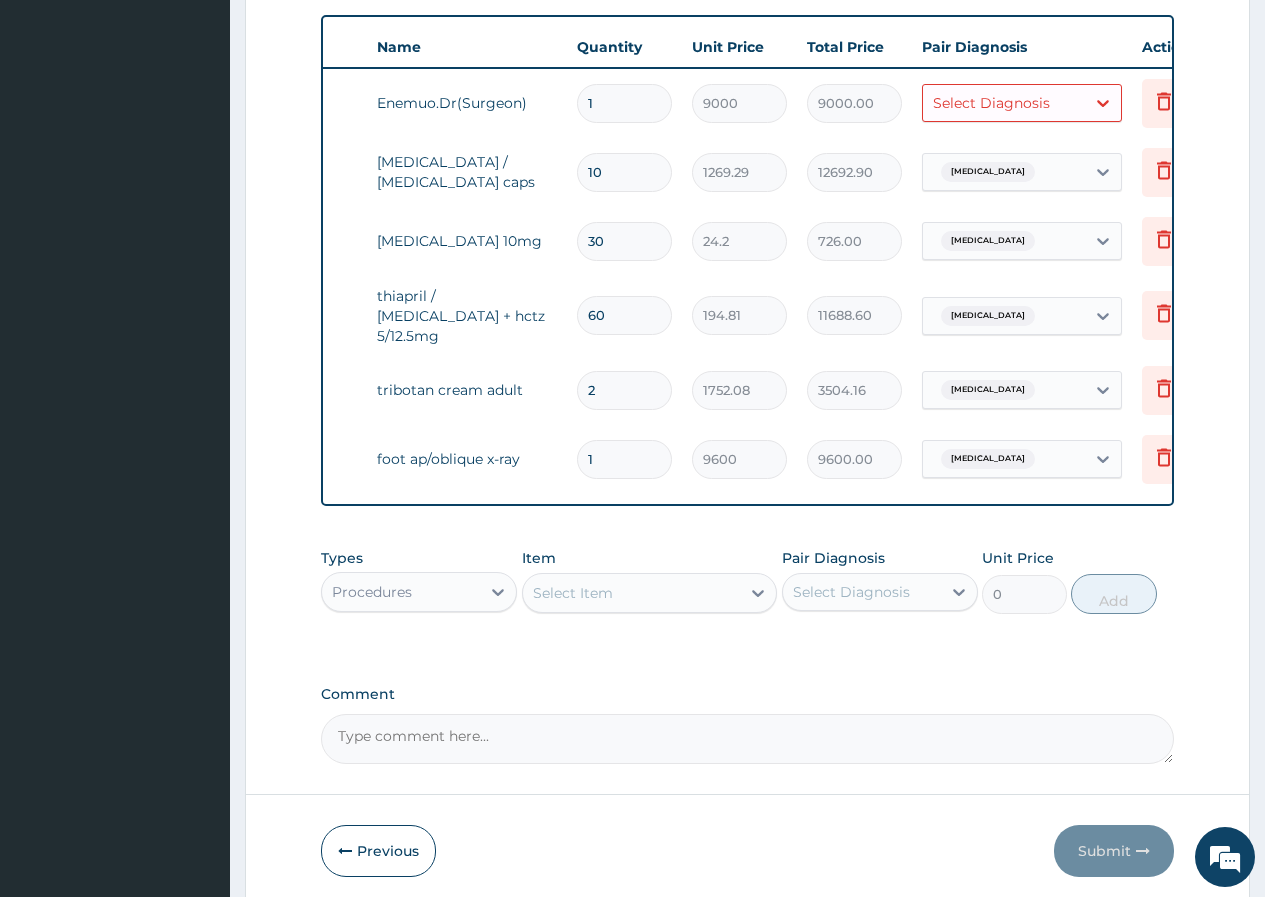 scroll, scrollTop: 0, scrollLeft: 33, axis: horizontal 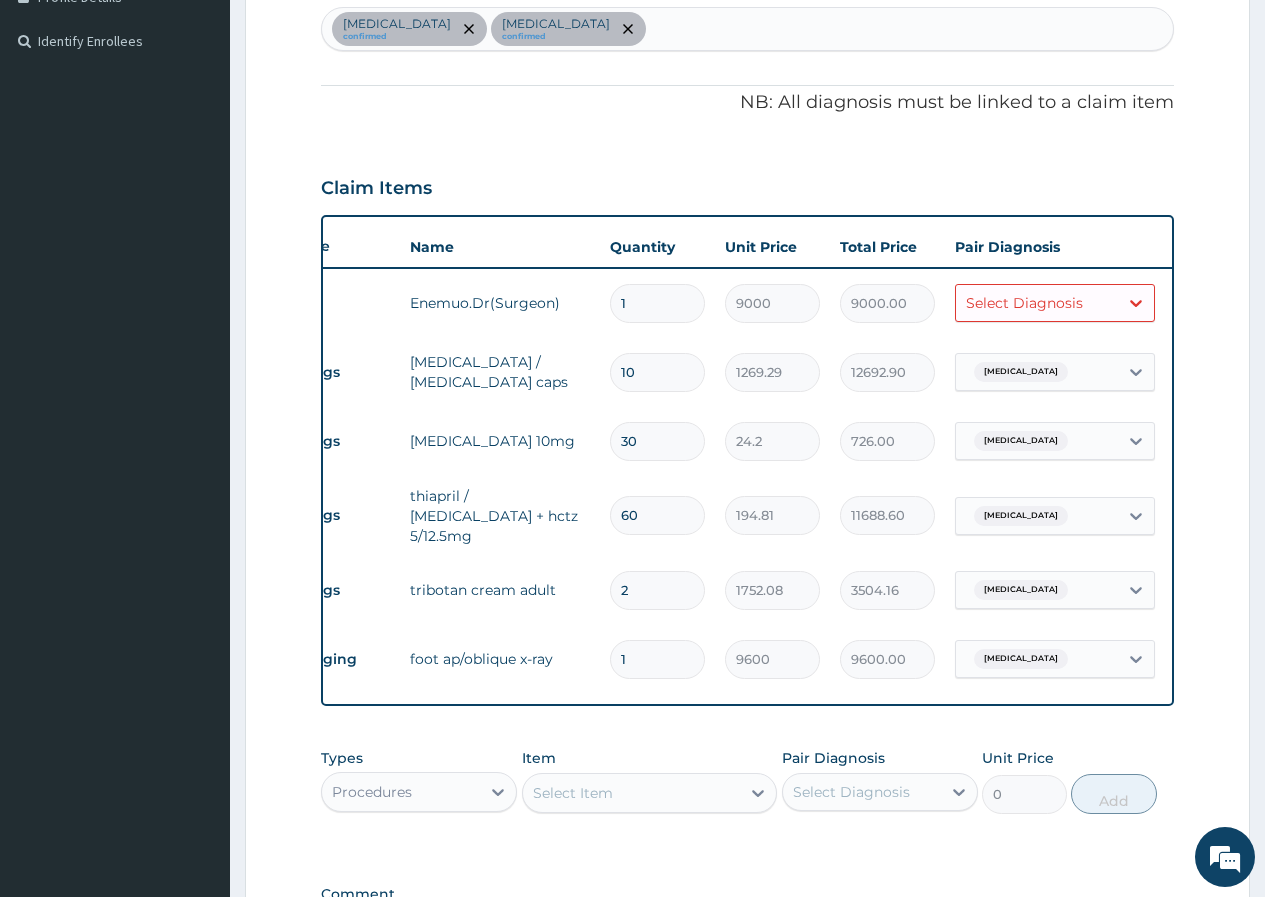 click on "Select Diagnosis" at bounding box center (1024, 303) 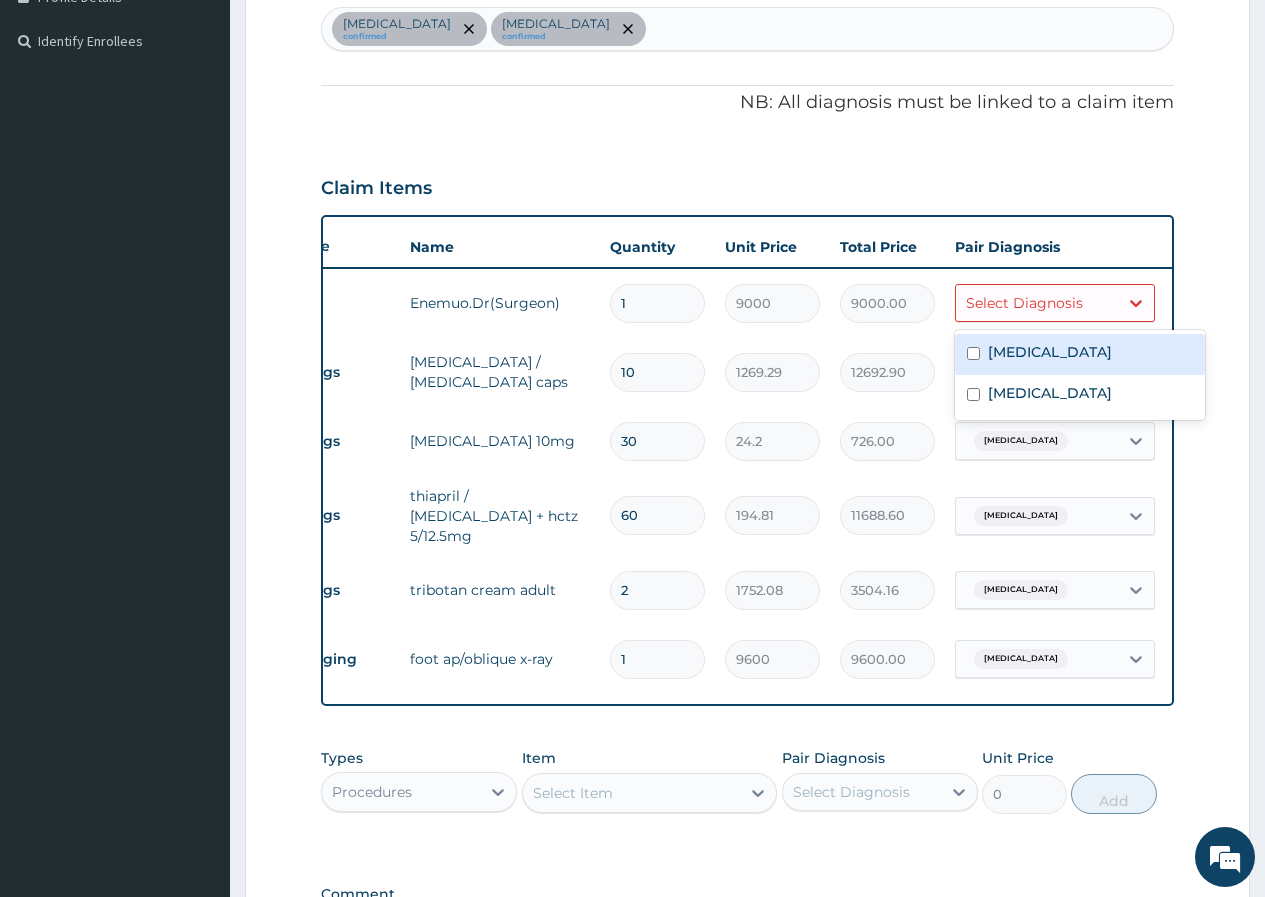 drag, startPoint x: 1008, startPoint y: 339, endPoint x: 1013, endPoint y: 354, distance: 15.811388 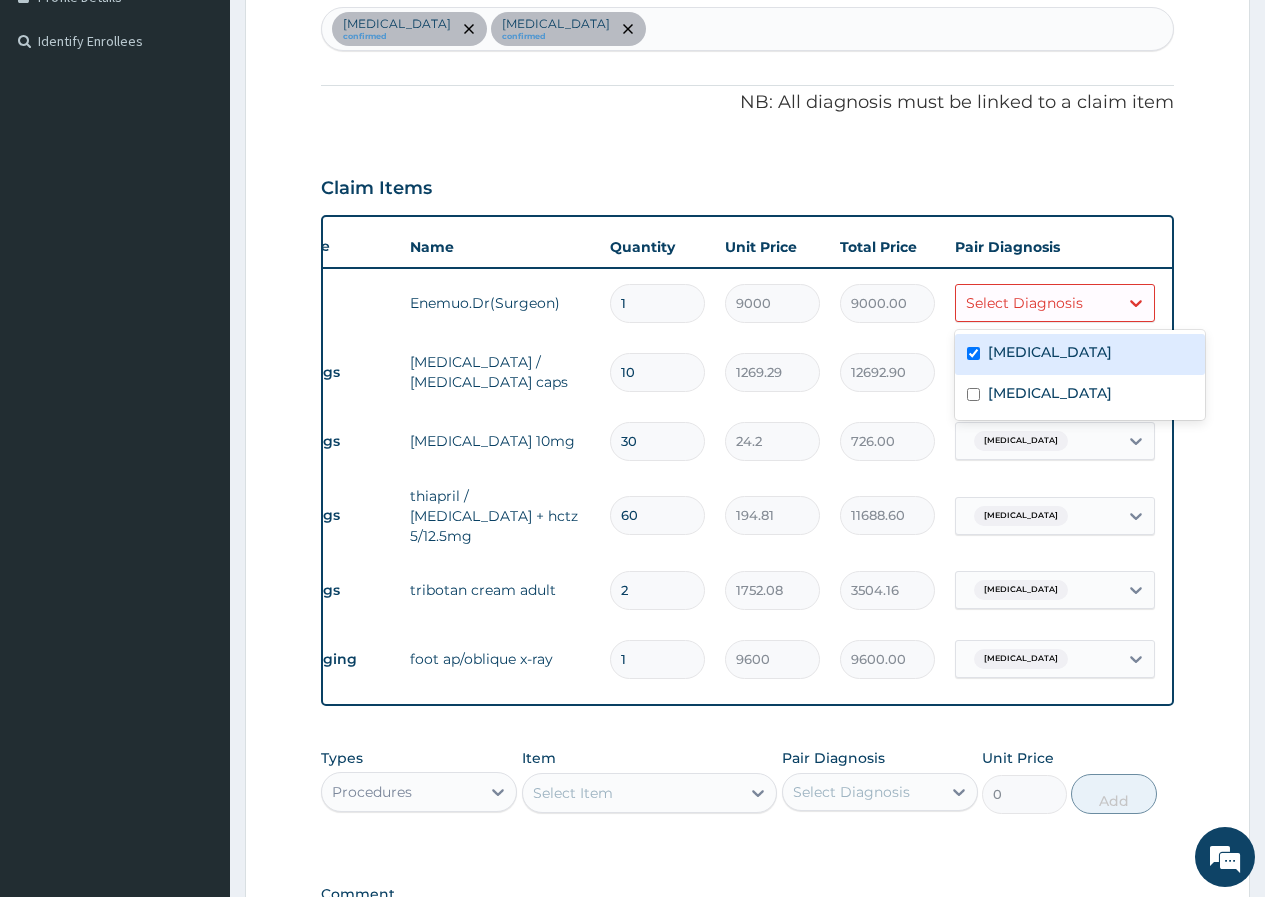 checkbox on "true" 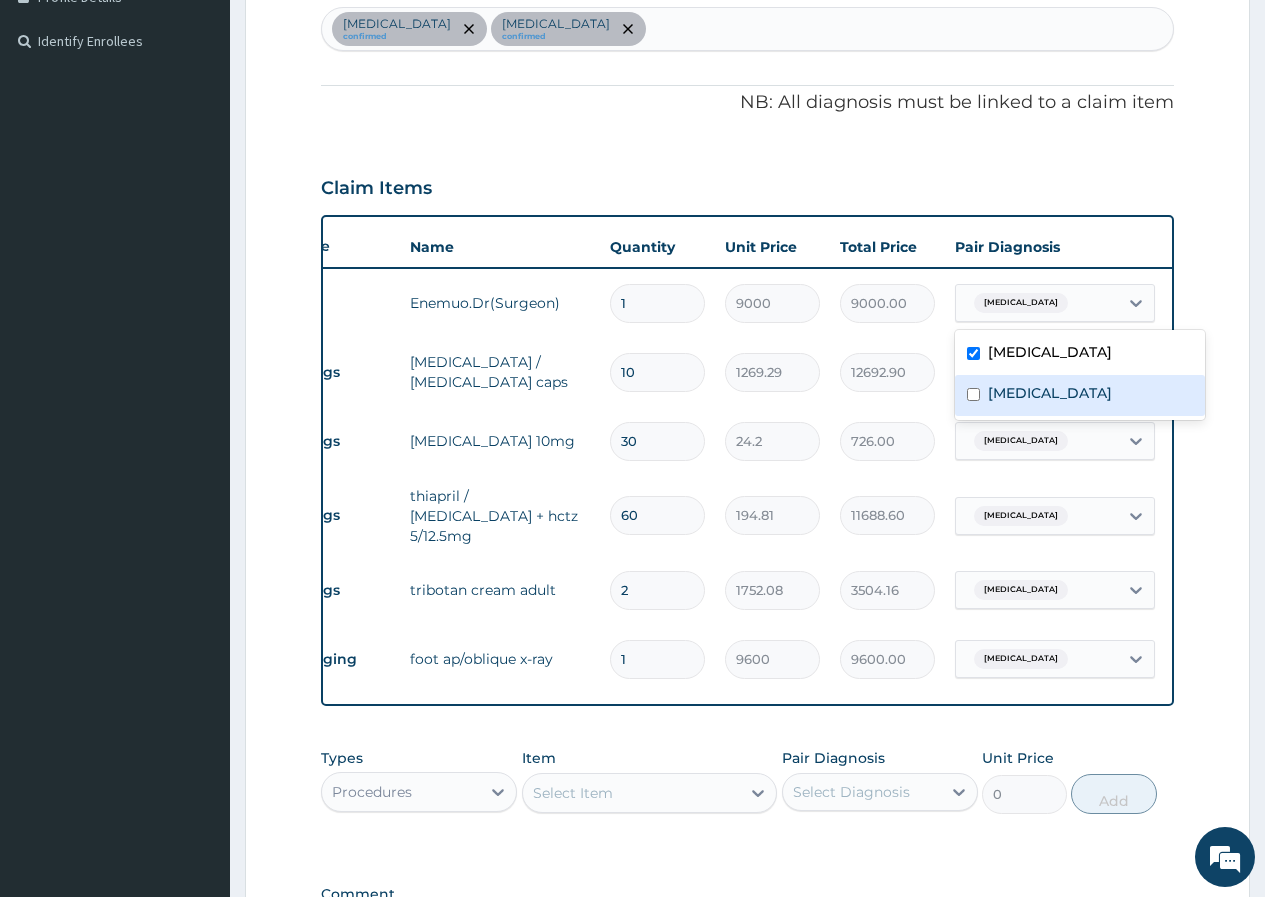 click on "[MEDICAL_DATA]" at bounding box center [1080, 395] 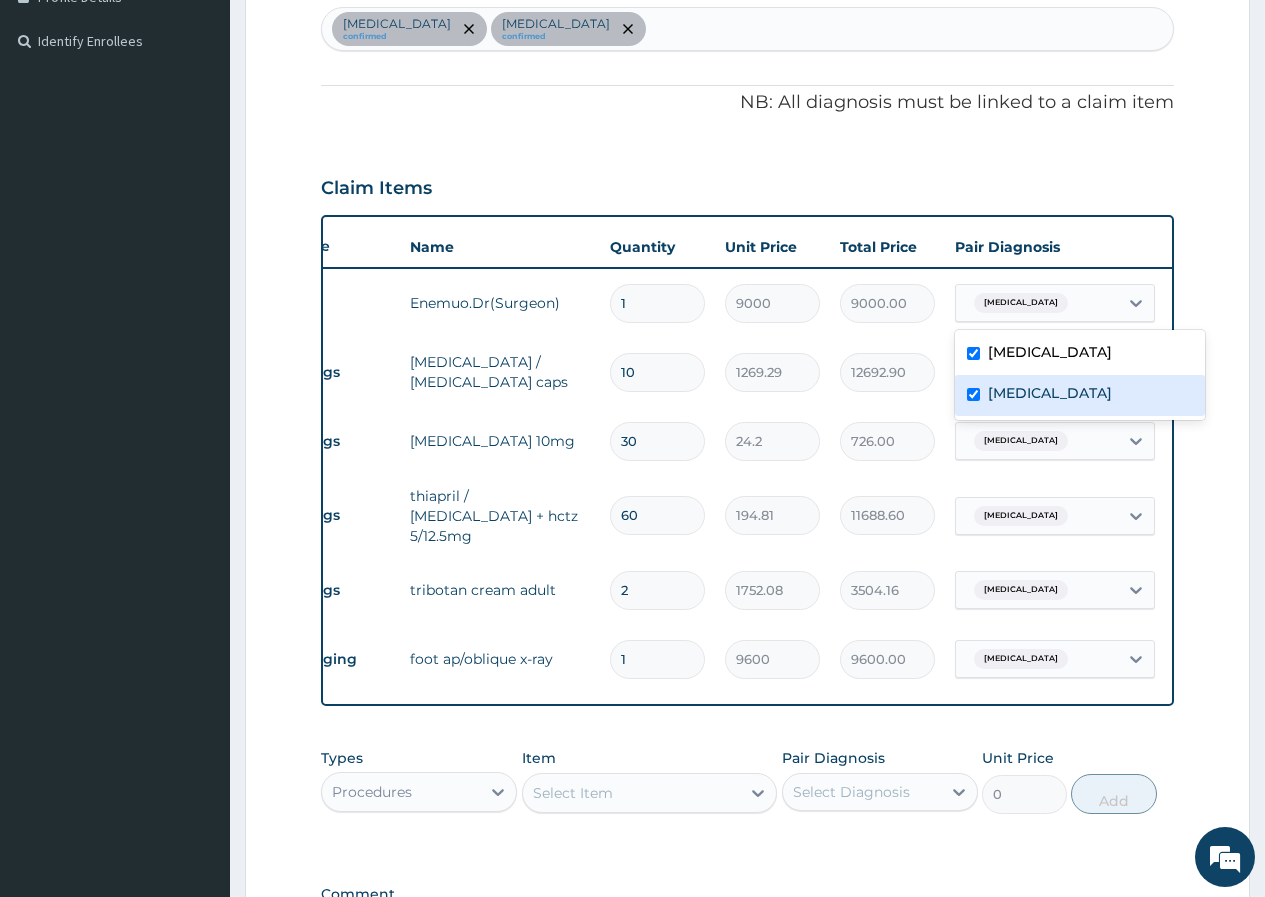 checkbox on "true" 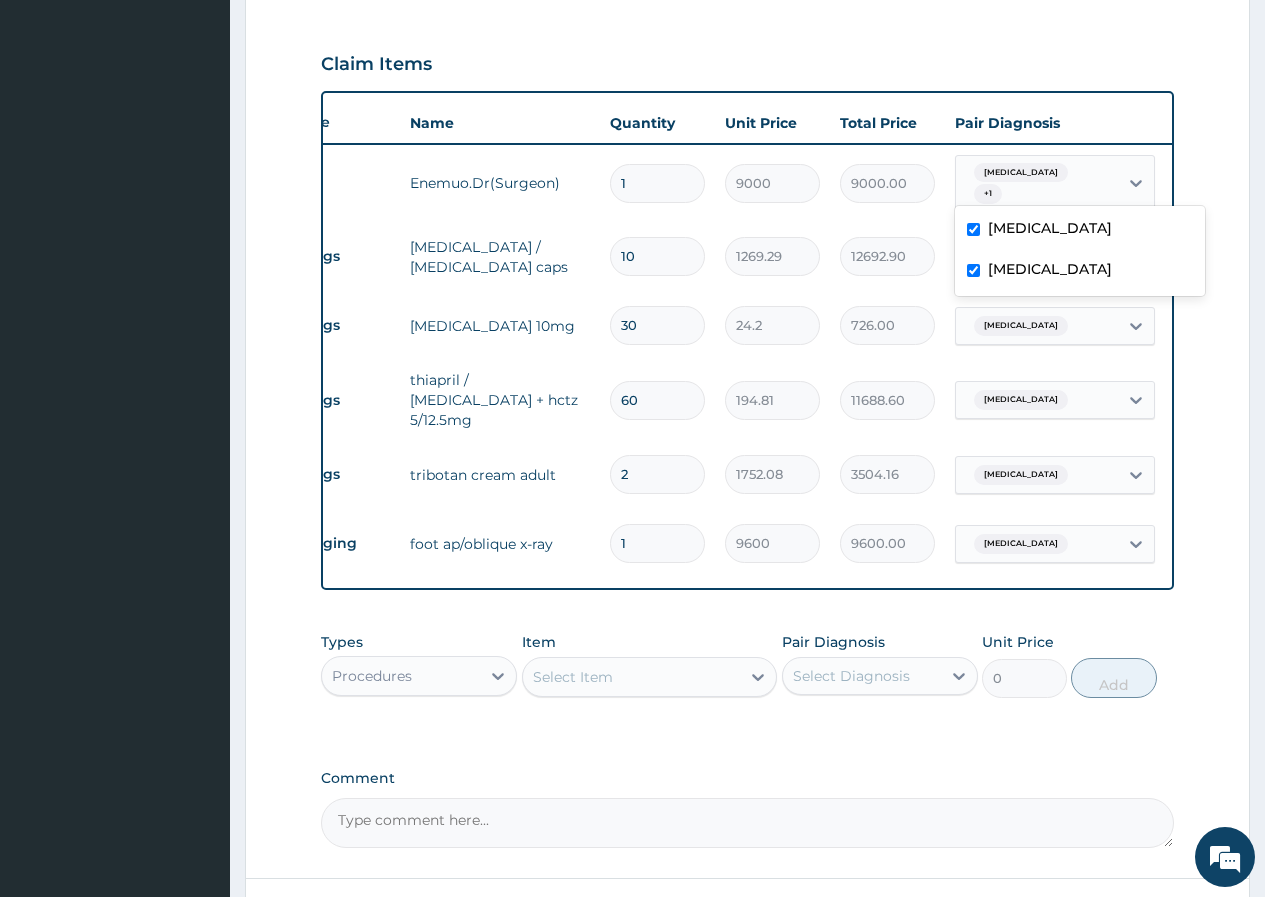 scroll, scrollTop: 410, scrollLeft: 0, axis: vertical 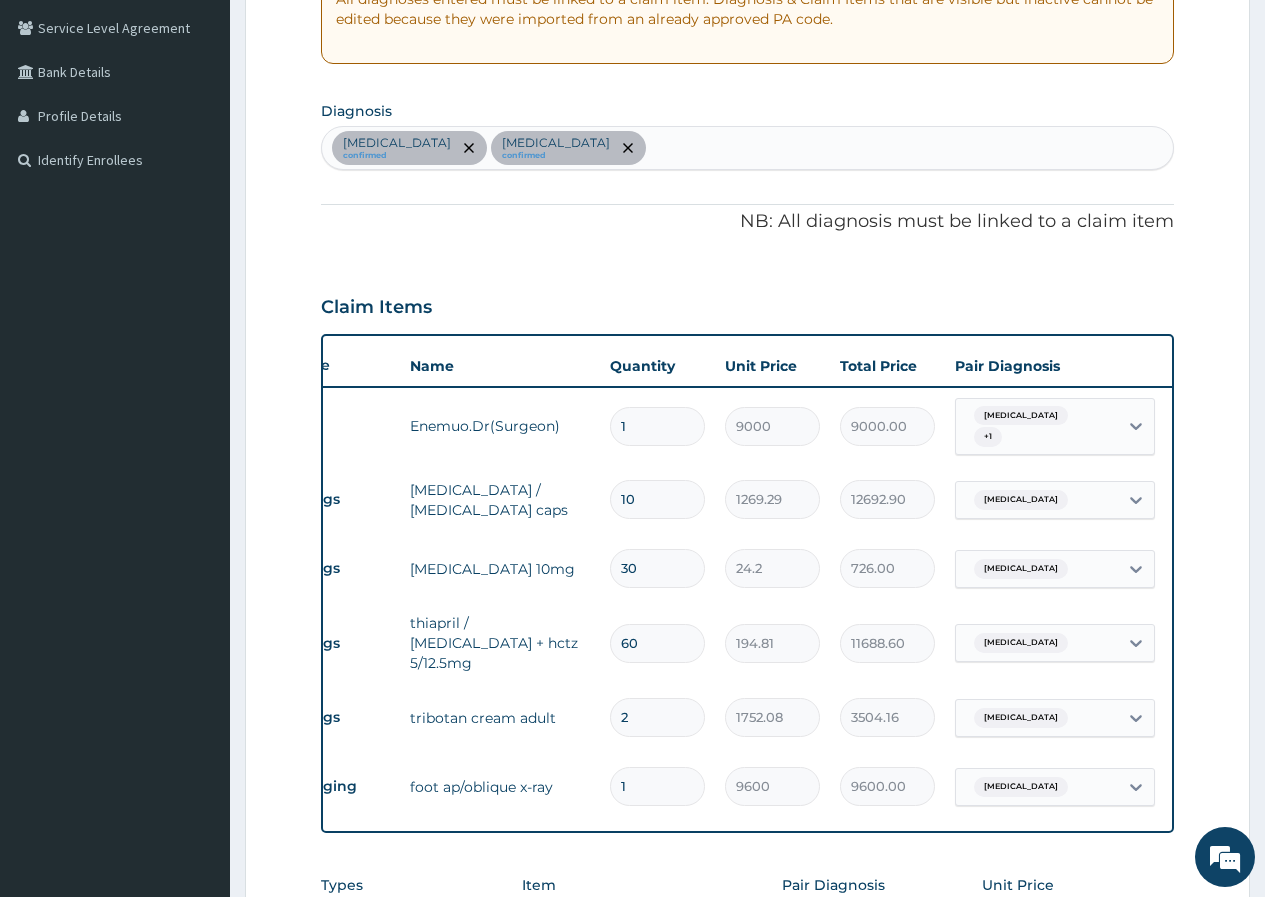 click on "Step  2  of 2 PA Code / Prescription Code PA/769310 Encounter Date 09-05-2025 Important Notice Please enter PA codes before entering items that are not attached to a PA code   All diagnoses entered must be linked to a claim item. Diagnosis & Claim Items that are visible but inactive cannot be edited because they were imported from an already approved PA code. Diagnosis Foot pain confirmed Secondary hypertension confirmed NB: All diagnosis must be linked to a claim item Claim Items Type Name Quantity Unit Price Total Price Pair Diagnosis Actions N/A Enemuo.Dr(Surgeon) 1 9000 9000.00 Foot pain  + 1 Delete Drugs celebrex / celecoxib caps 10 1269.29 12692.90 Foot pain Delete Drugs amlodipine 10mg 30 24.2 726.00 Secondary hypertension Delete Drugs thiapril / ramipril + hctz 5/12.5mg 60 194.81 11688.60 Secondary hypertension Delete Drugs tribotan cream adult 2 1752.08 3504.16 Foot pain Delete Imaging foot  ap/oblique x-ray 1 9600 9600.00 Foot pain Delete Types Procedures Item Select Item Pair Diagnosis Unit Price 0" at bounding box center [747, 465] 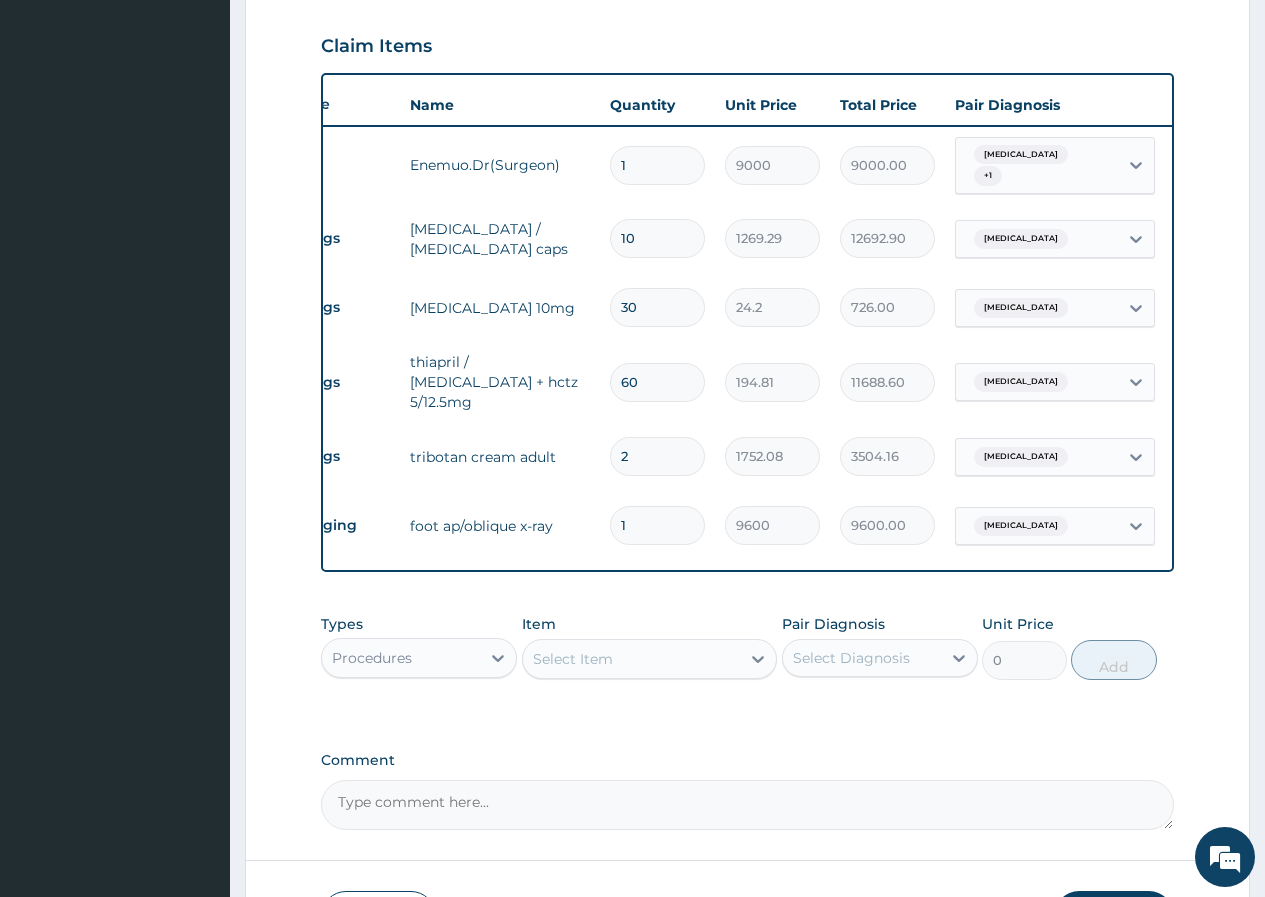 scroll, scrollTop: 810, scrollLeft: 0, axis: vertical 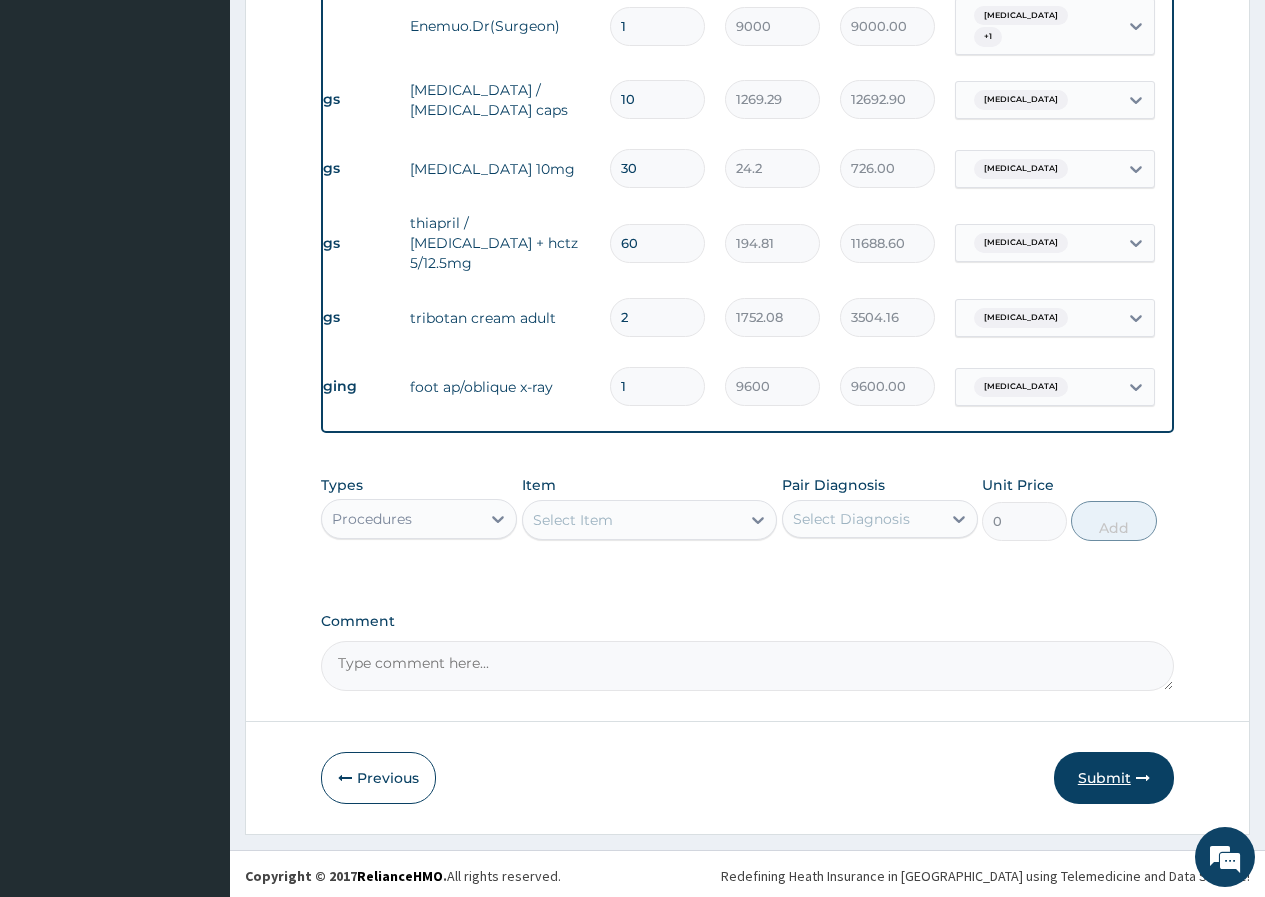 click on "Submit" at bounding box center [1114, 778] 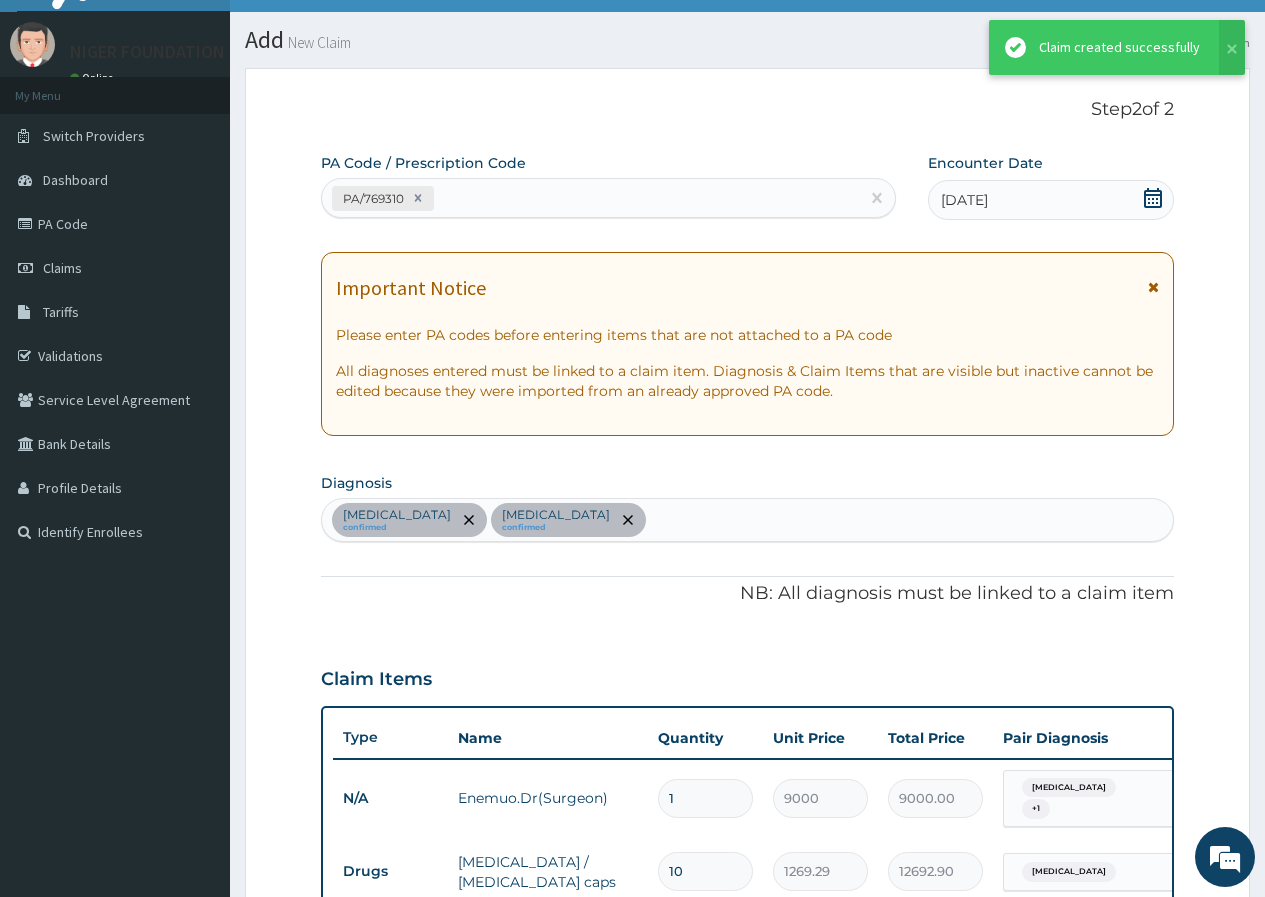 scroll, scrollTop: 810, scrollLeft: 0, axis: vertical 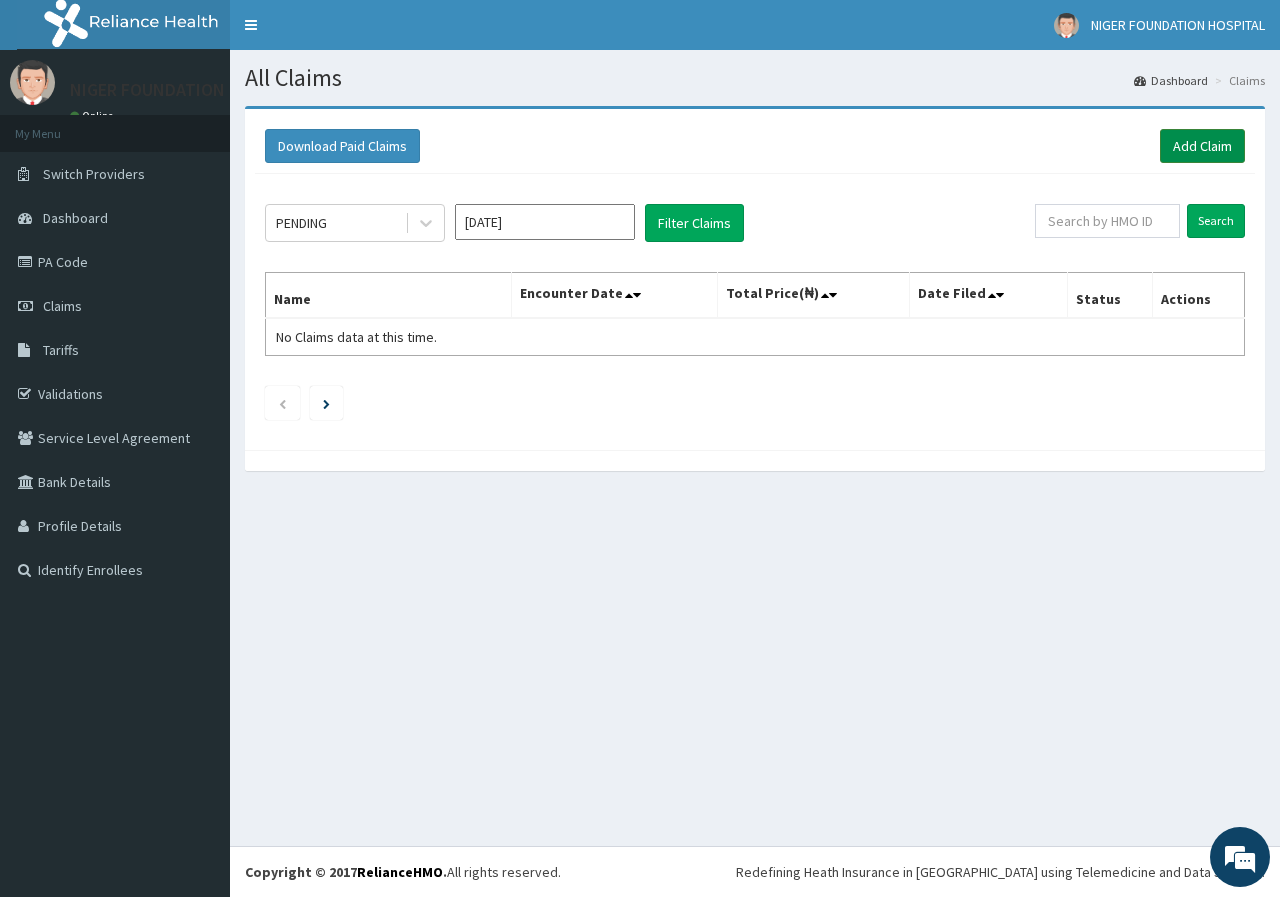 click on "Add Claim" at bounding box center [1202, 146] 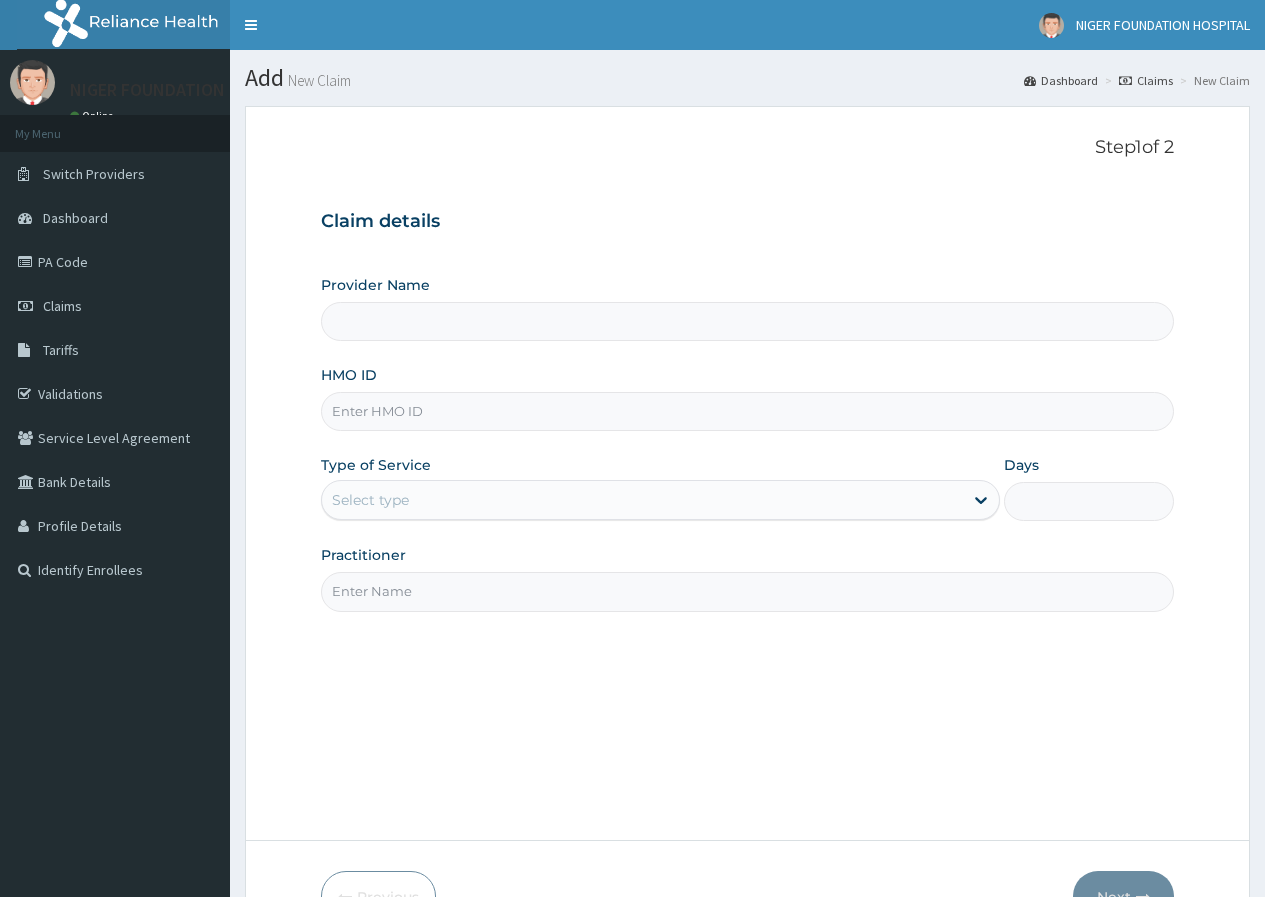 scroll, scrollTop: 0, scrollLeft: 0, axis: both 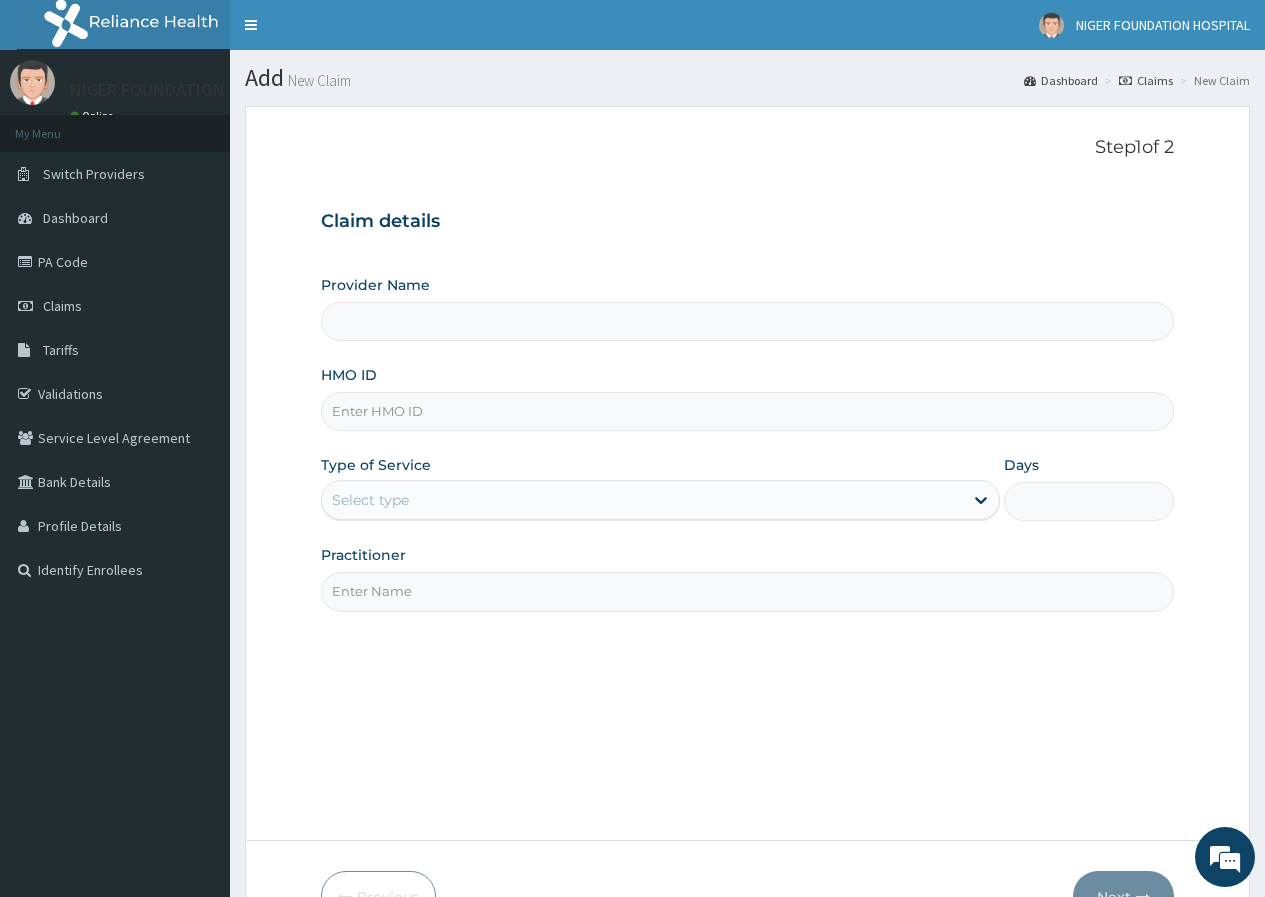 type on "Niger Foundation Hospital" 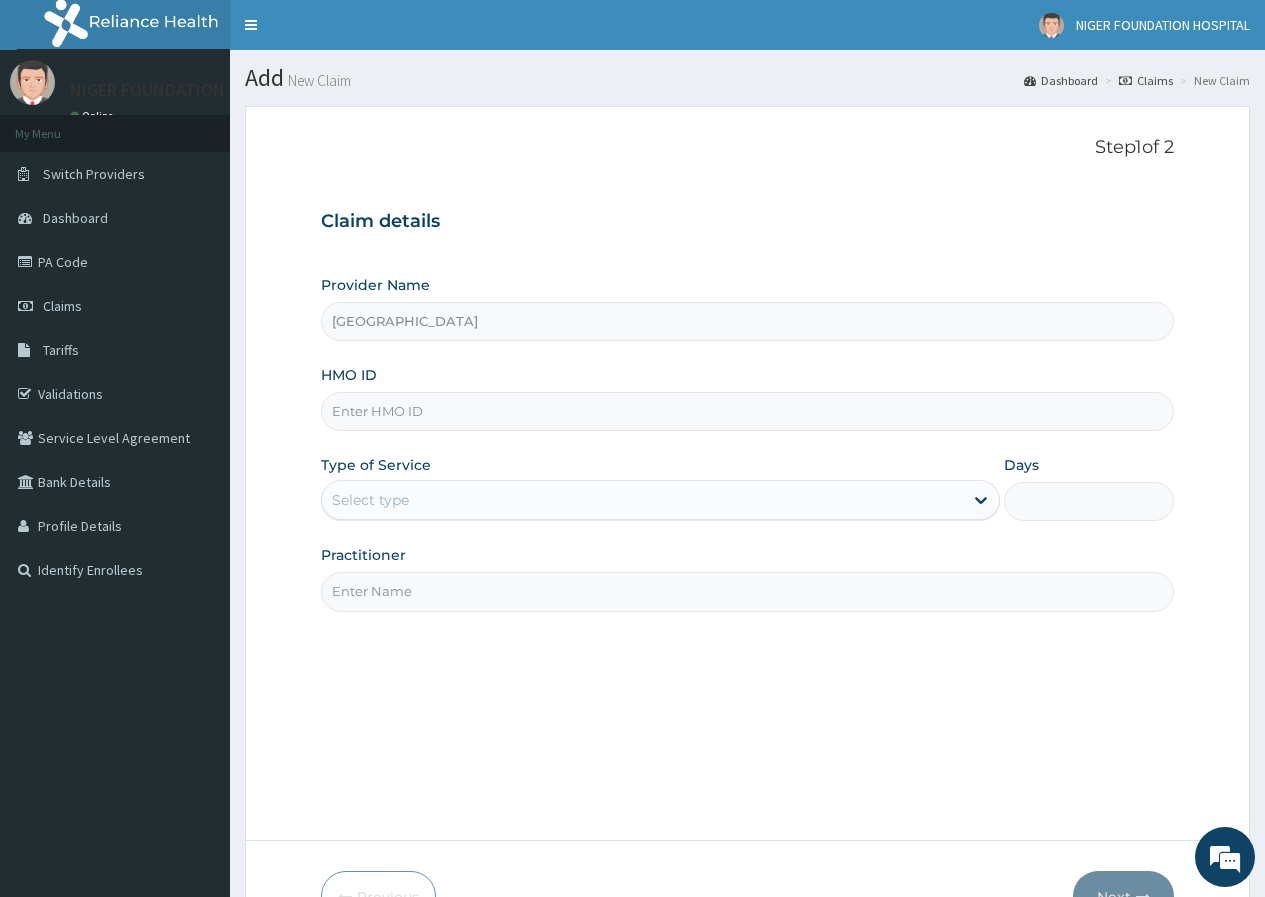 scroll, scrollTop: 0, scrollLeft: 0, axis: both 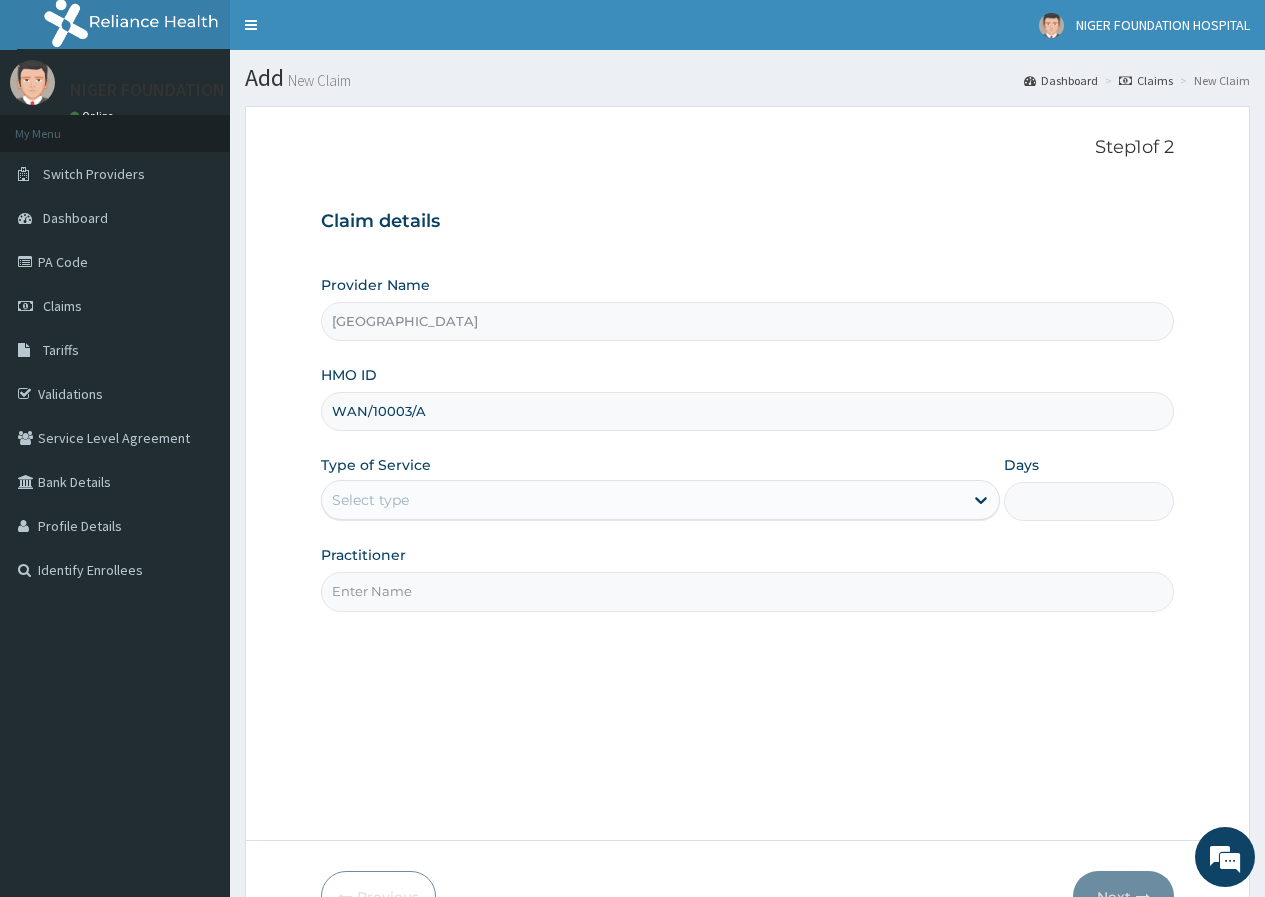click on "Select type" at bounding box center [642, 500] 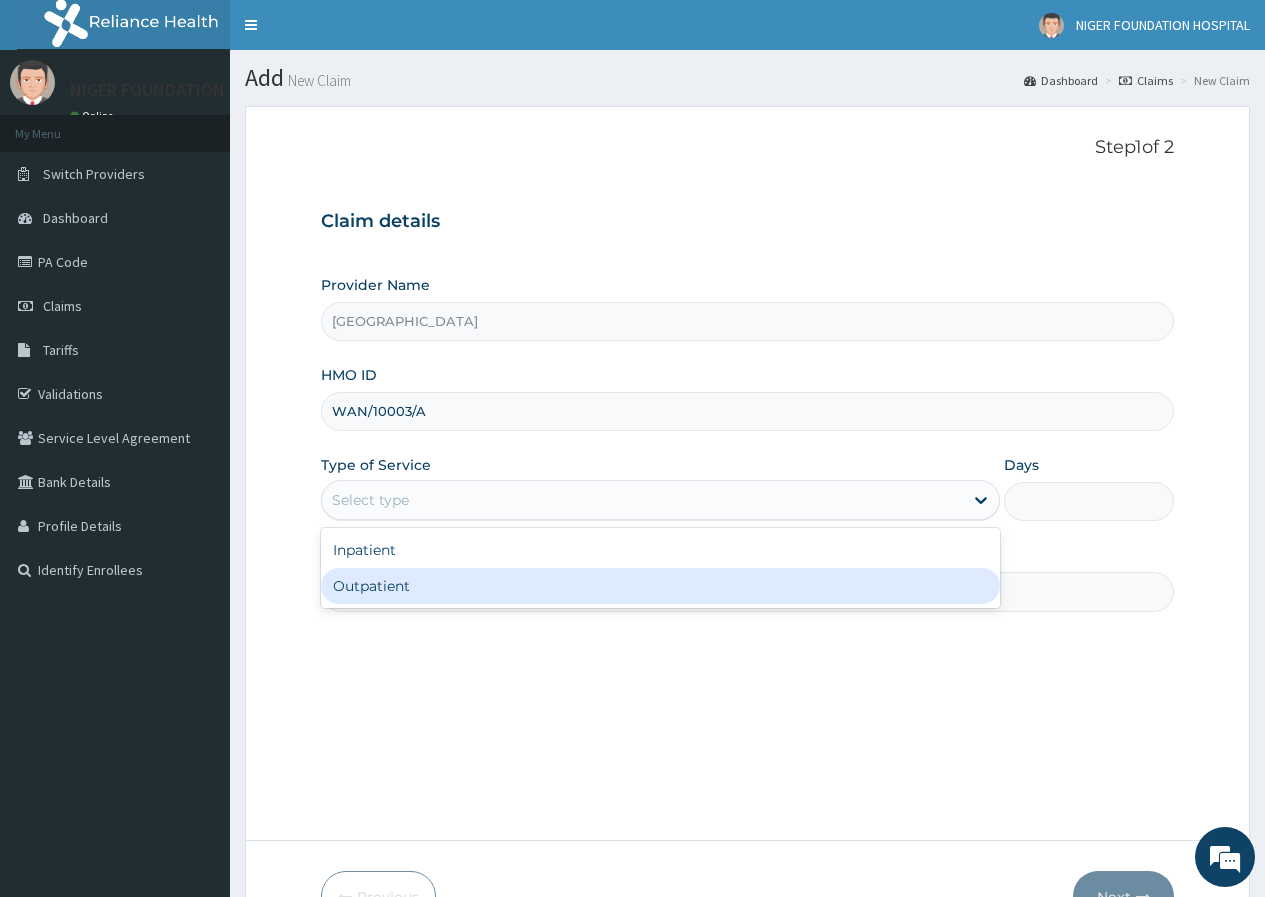 click on "Outpatient" at bounding box center (660, 586) 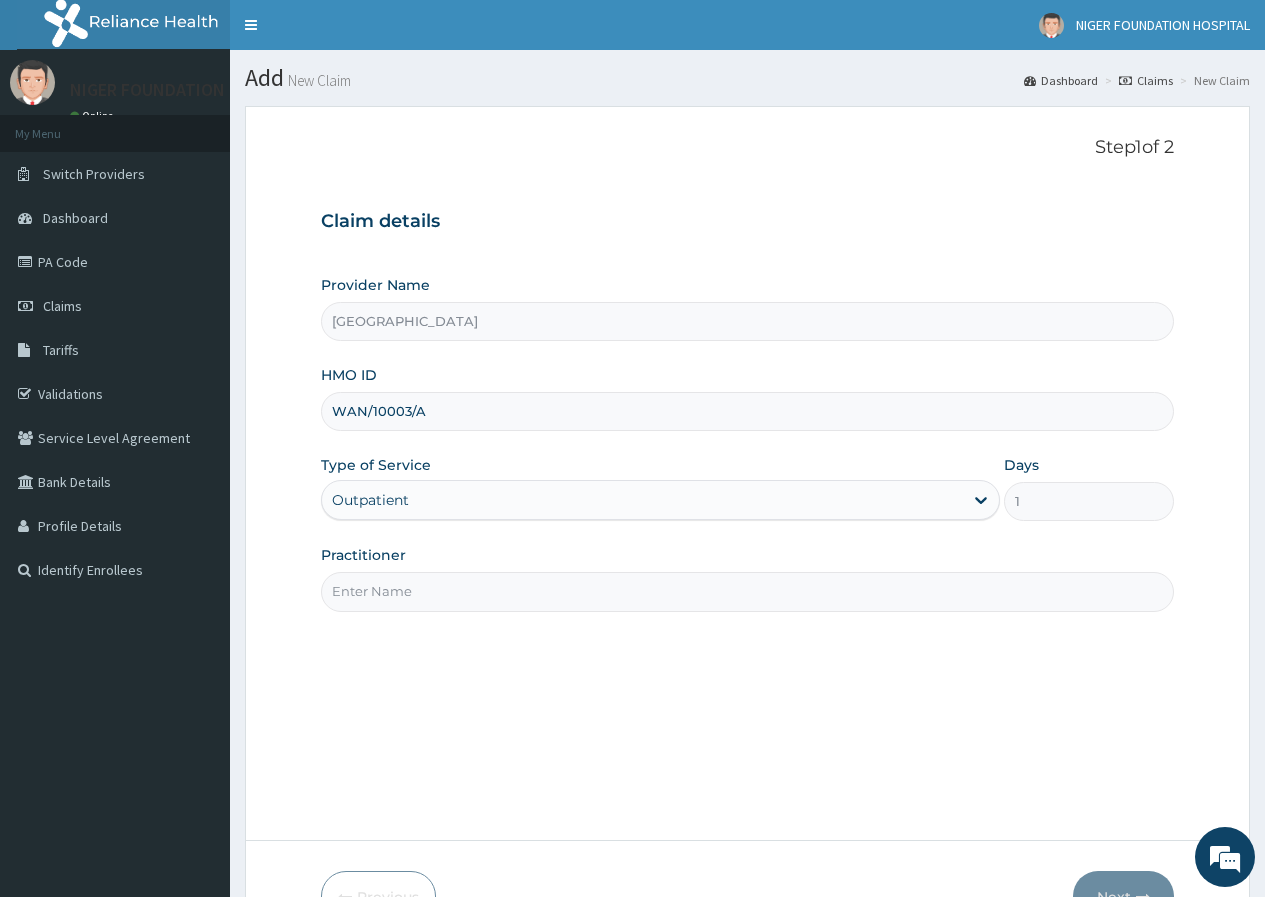 click on "Practitioner" at bounding box center (747, 591) 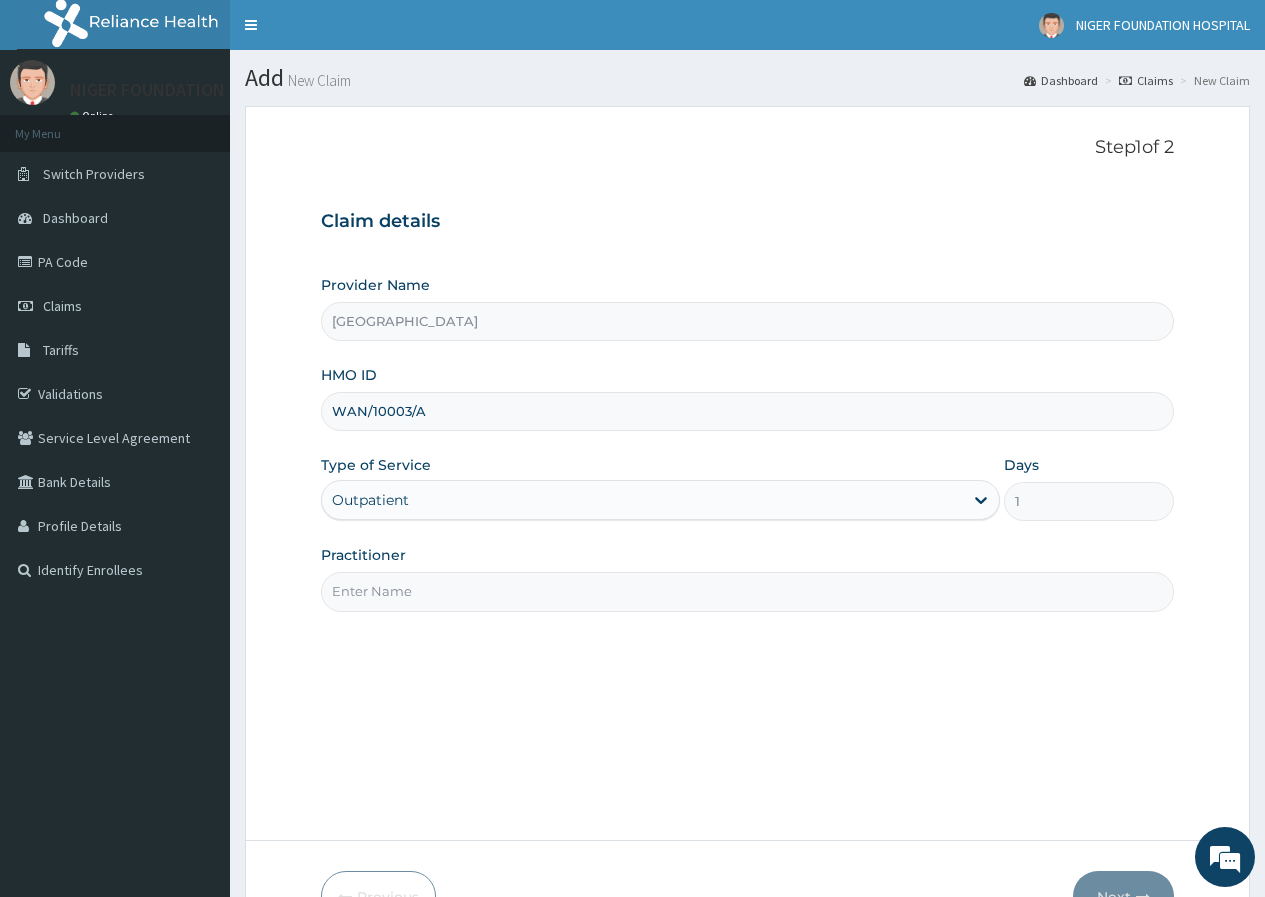 click on "Practitioner" at bounding box center [747, 591] 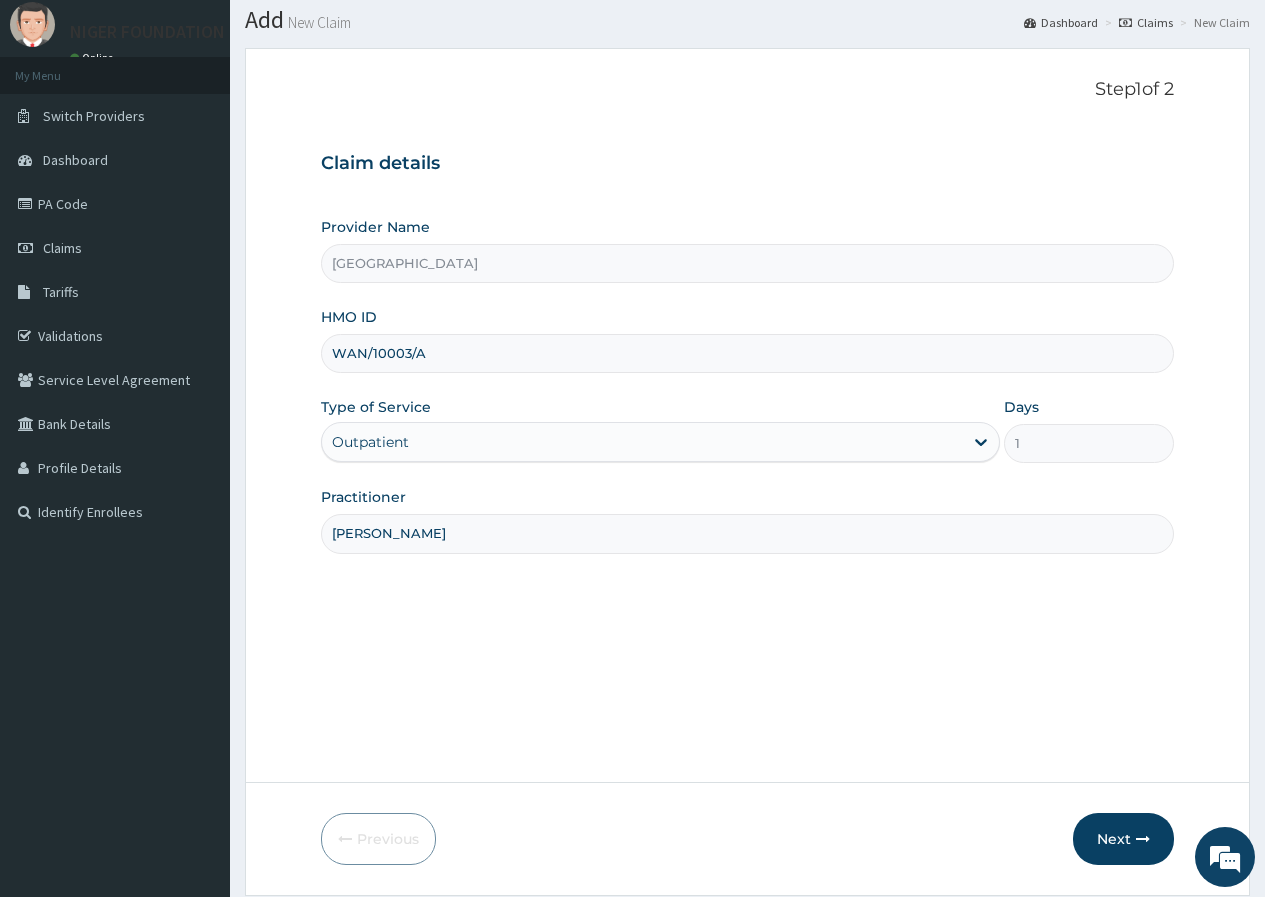 scroll, scrollTop: 123, scrollLeft: 0, axis: vertical 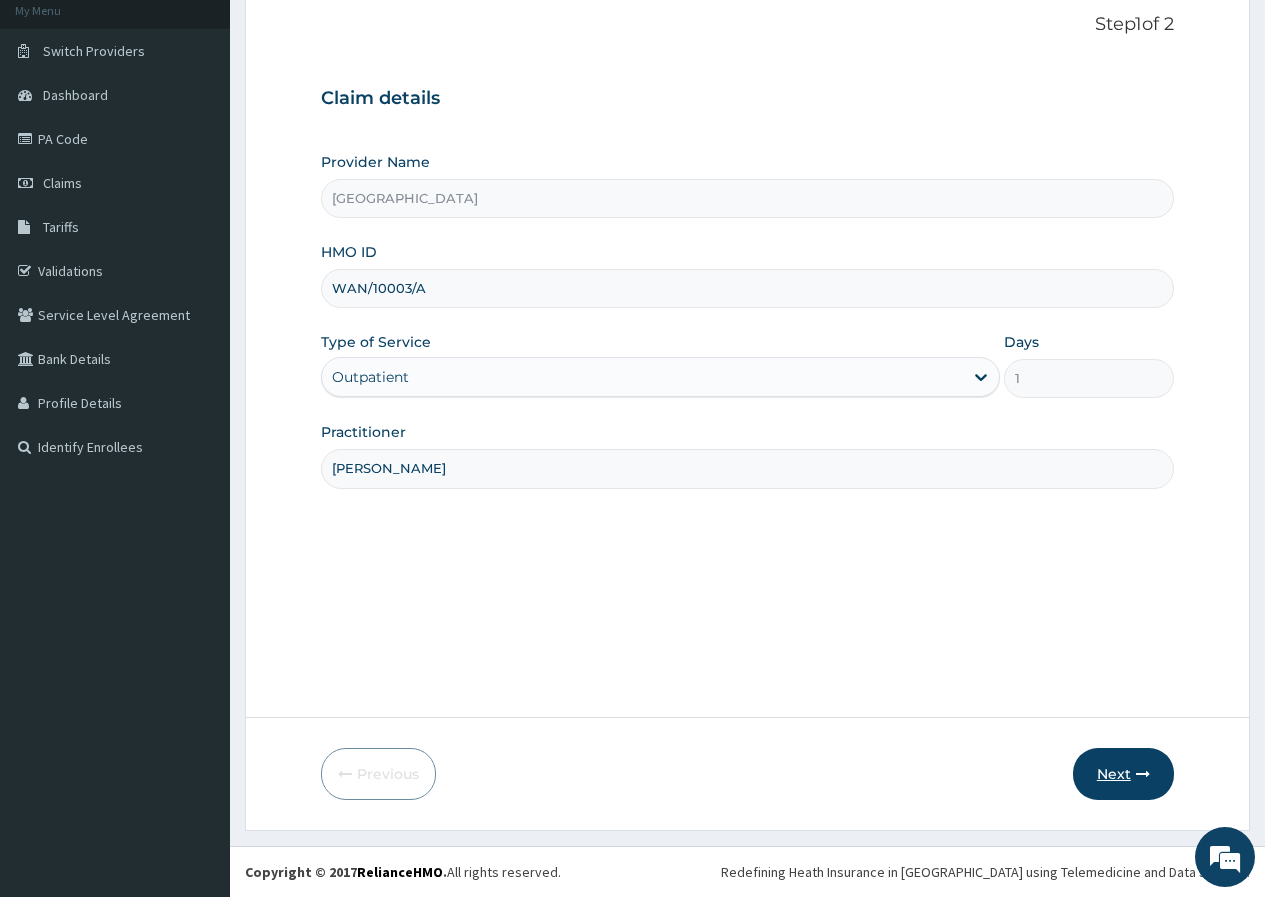 type on "Dr. Chidi Enemuo" 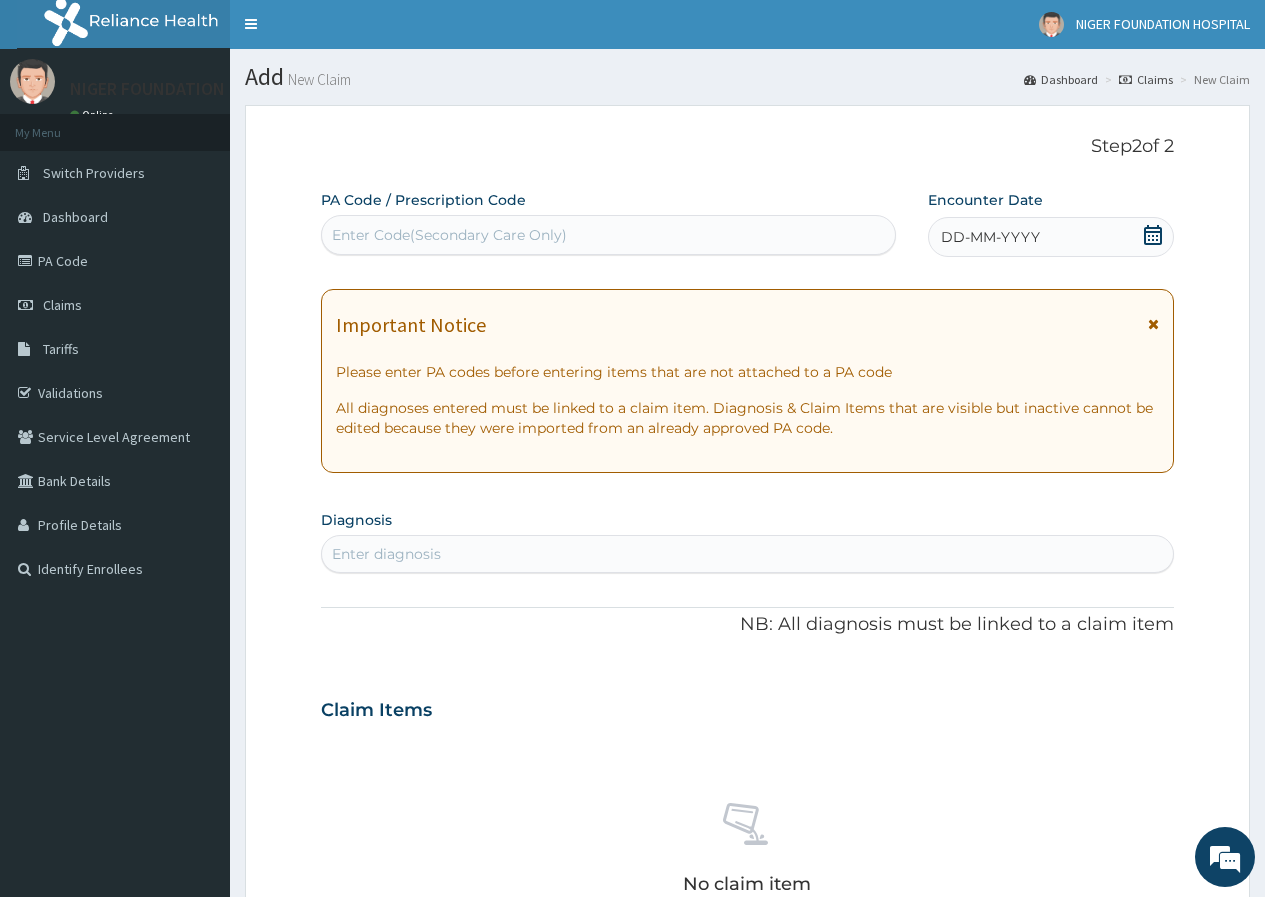 scroll, scrollTop: 0, scrollLeft: 0, axis: both 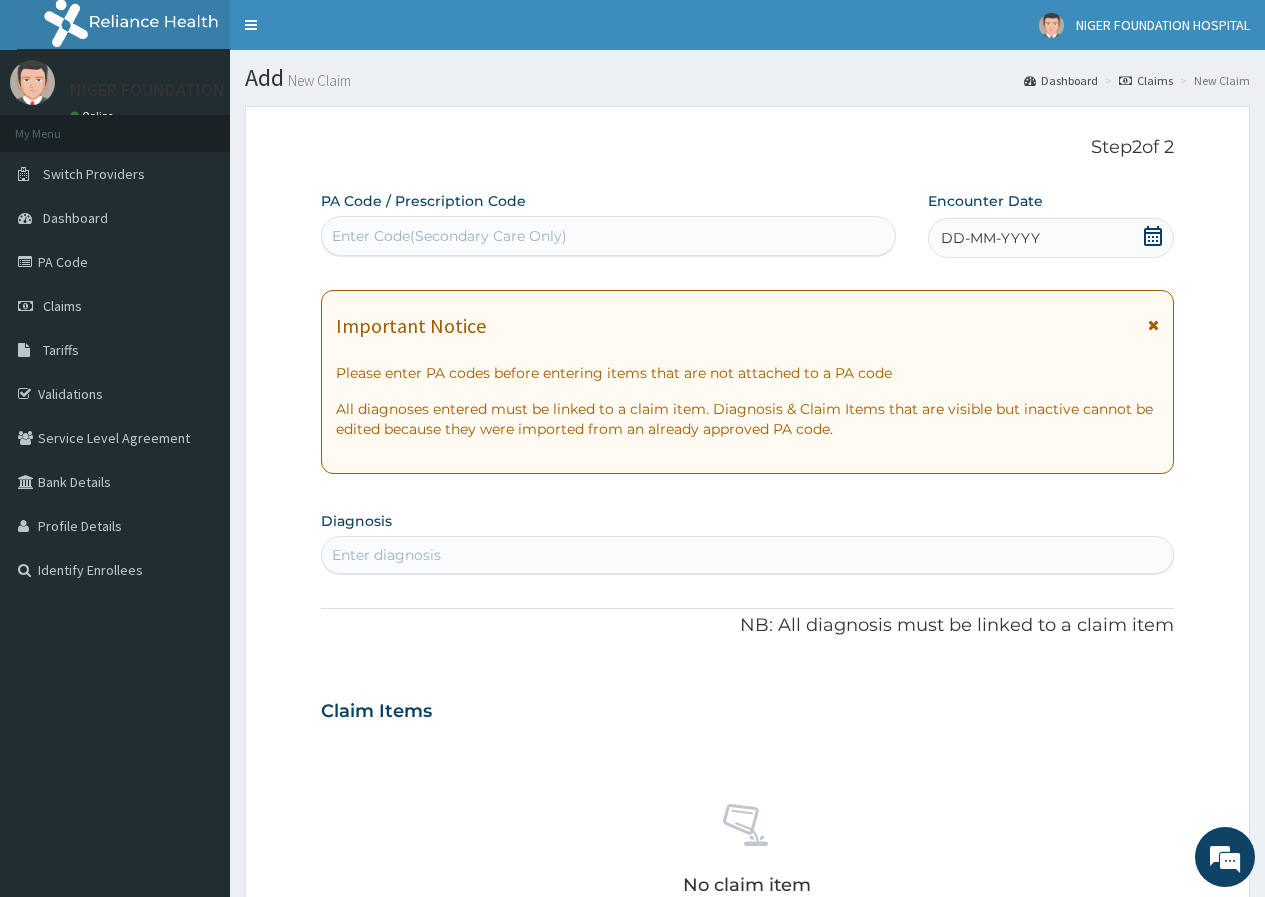 click on "Enter Code(Secondary Care Only)" at bounding box center [449, 236] 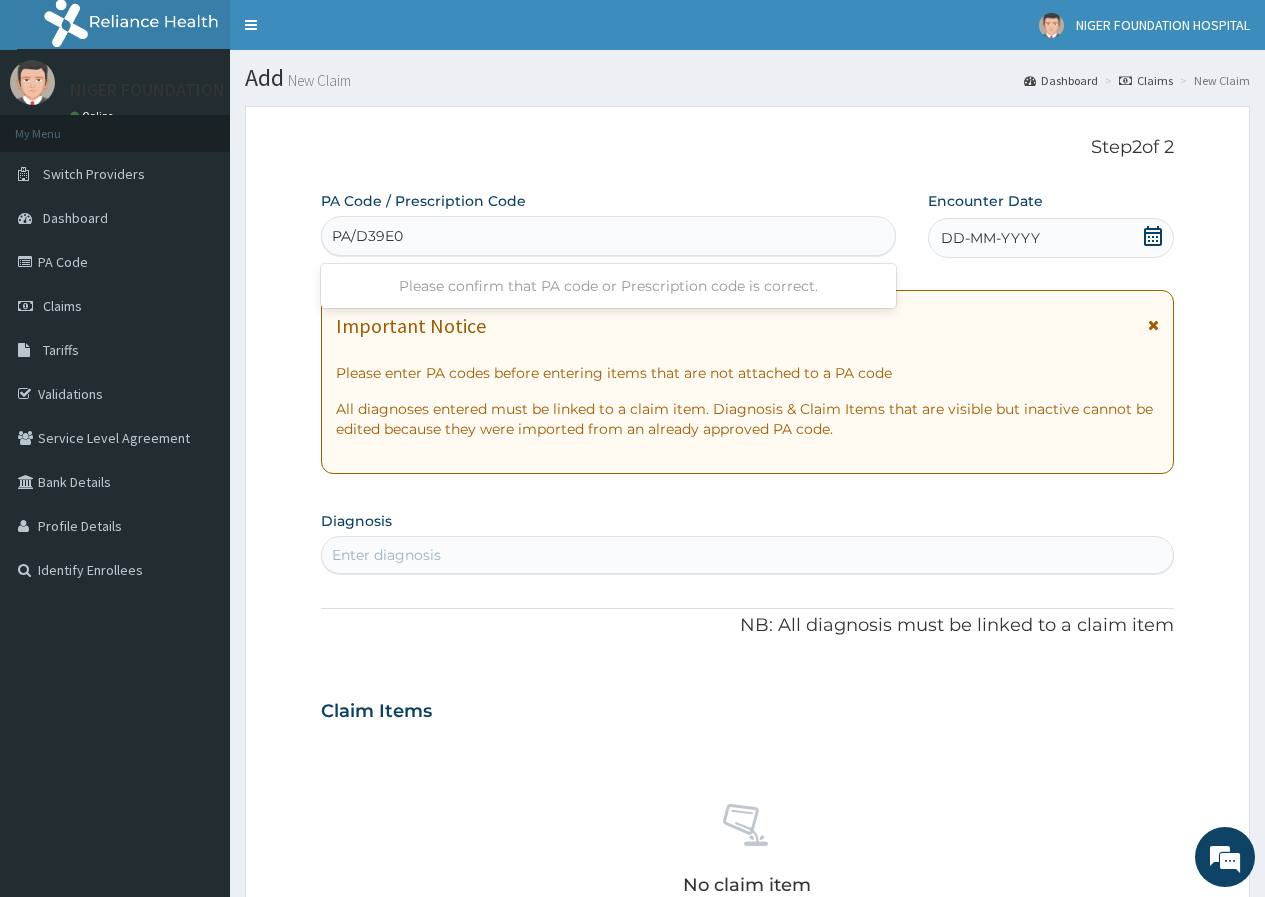 type on "PA/D39E03" 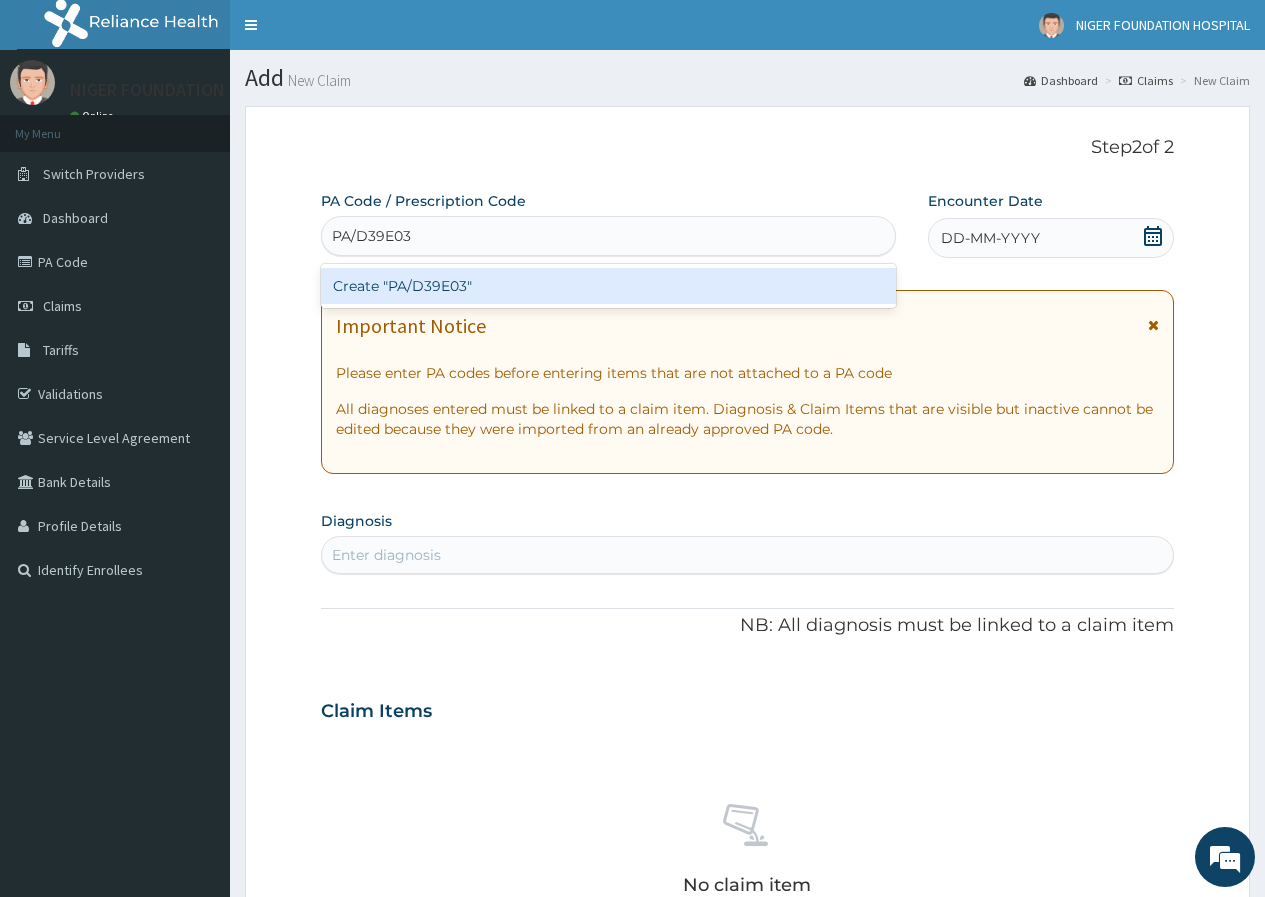 click on "Create "PA/D39E03"" at bounding box center [608, 286] 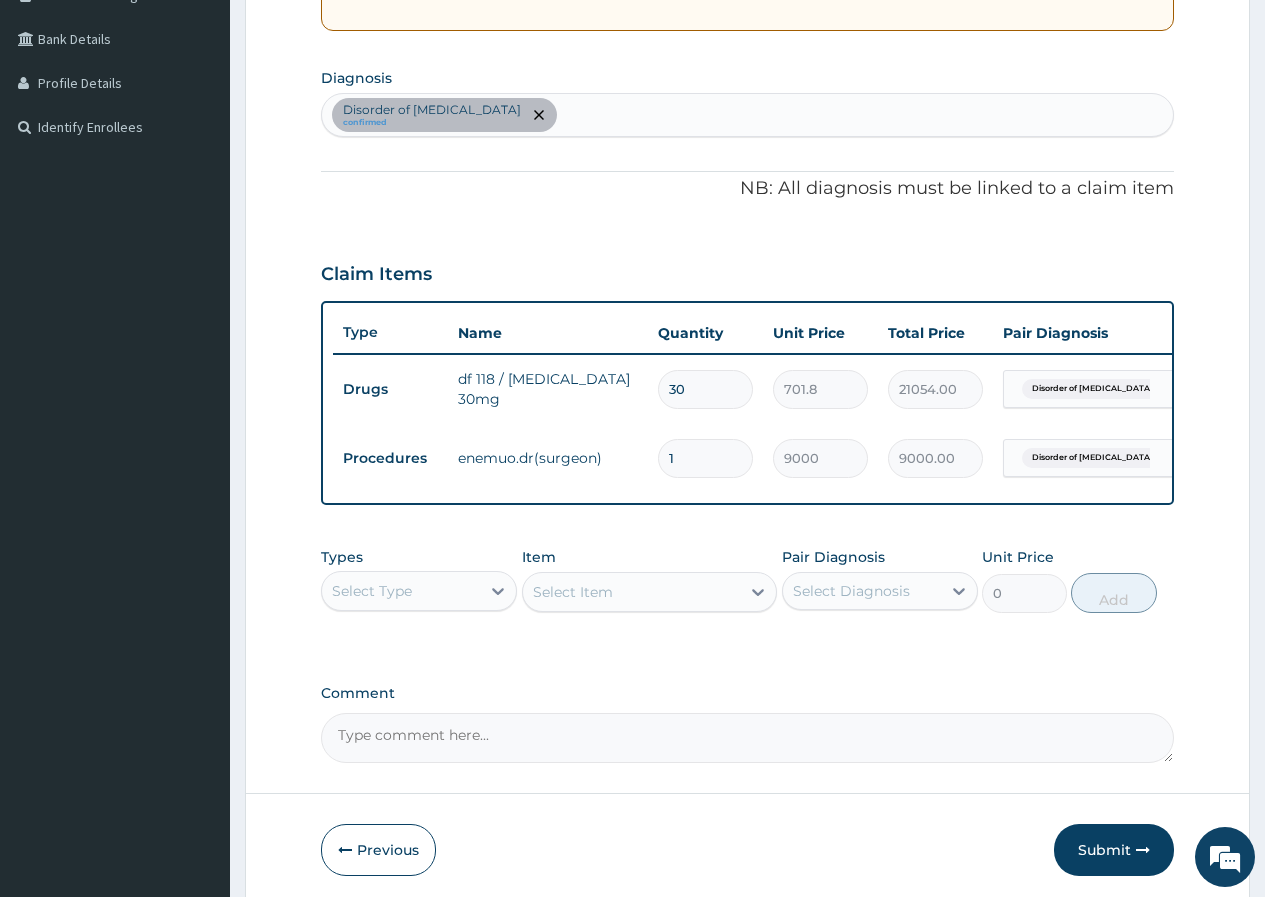 scroll, scrollTop: 524, scrollLeft: 0, axis: vertical 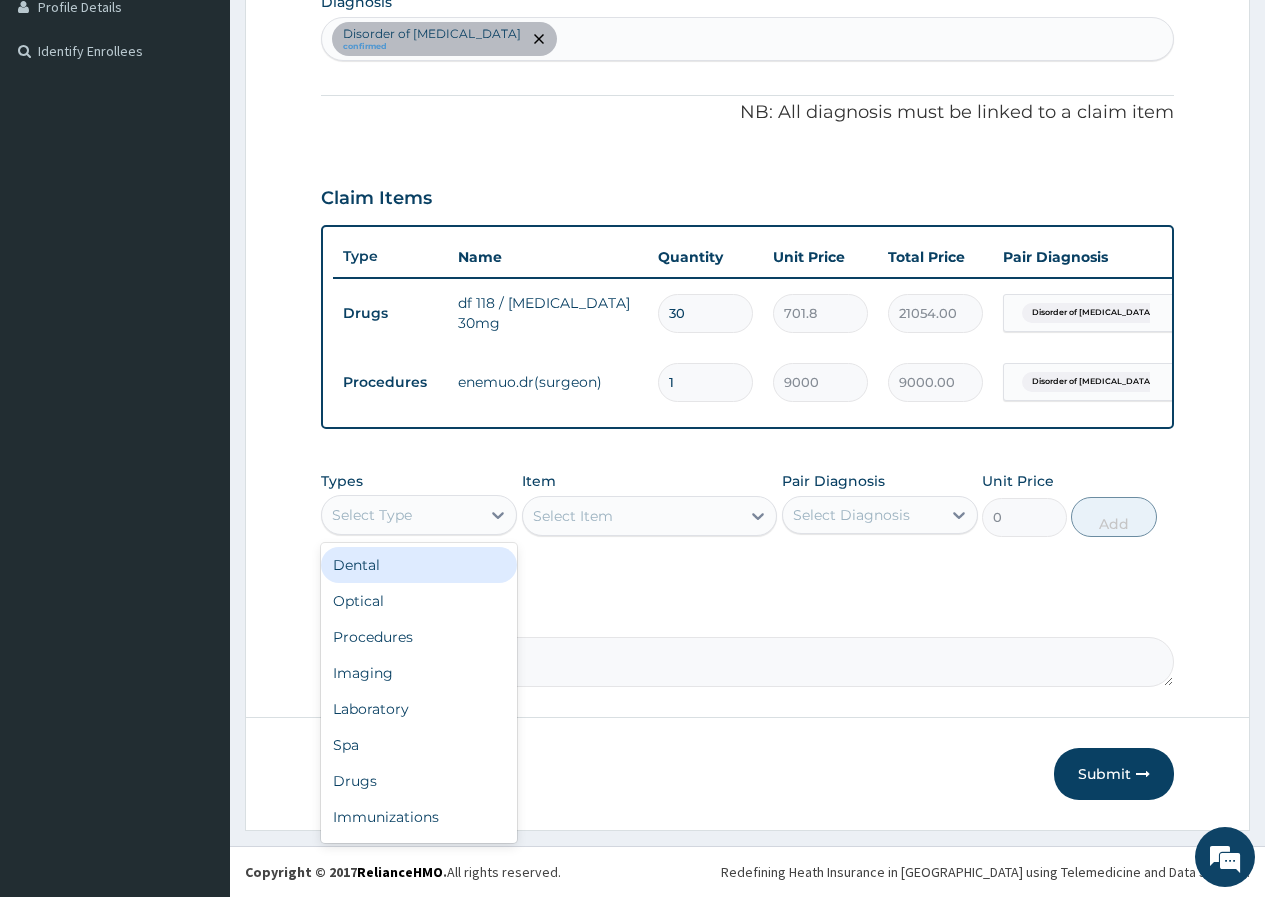 click on "Select Type" at bounding box center [372, 515] 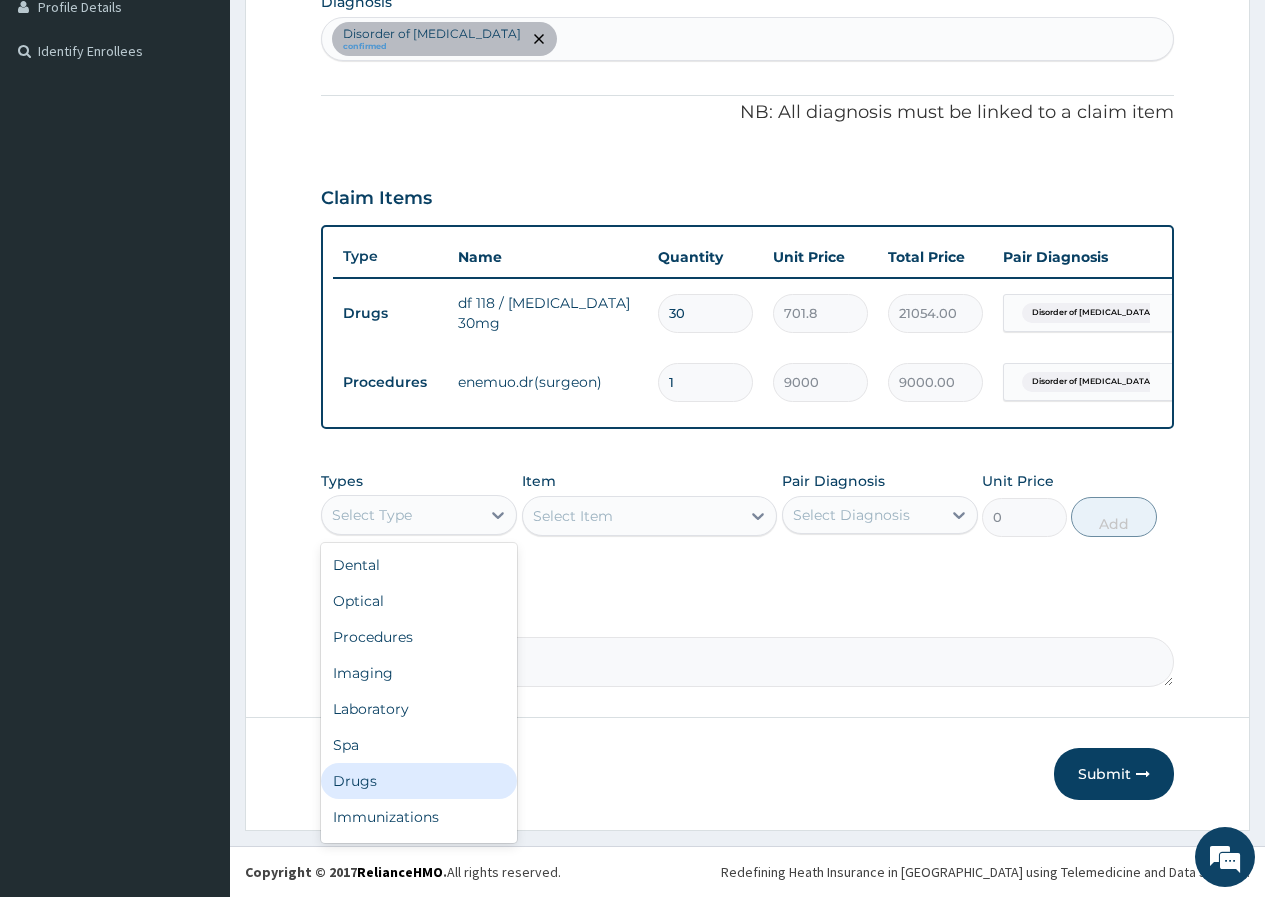 click on "Drugs" at bounding box center [419, 781] 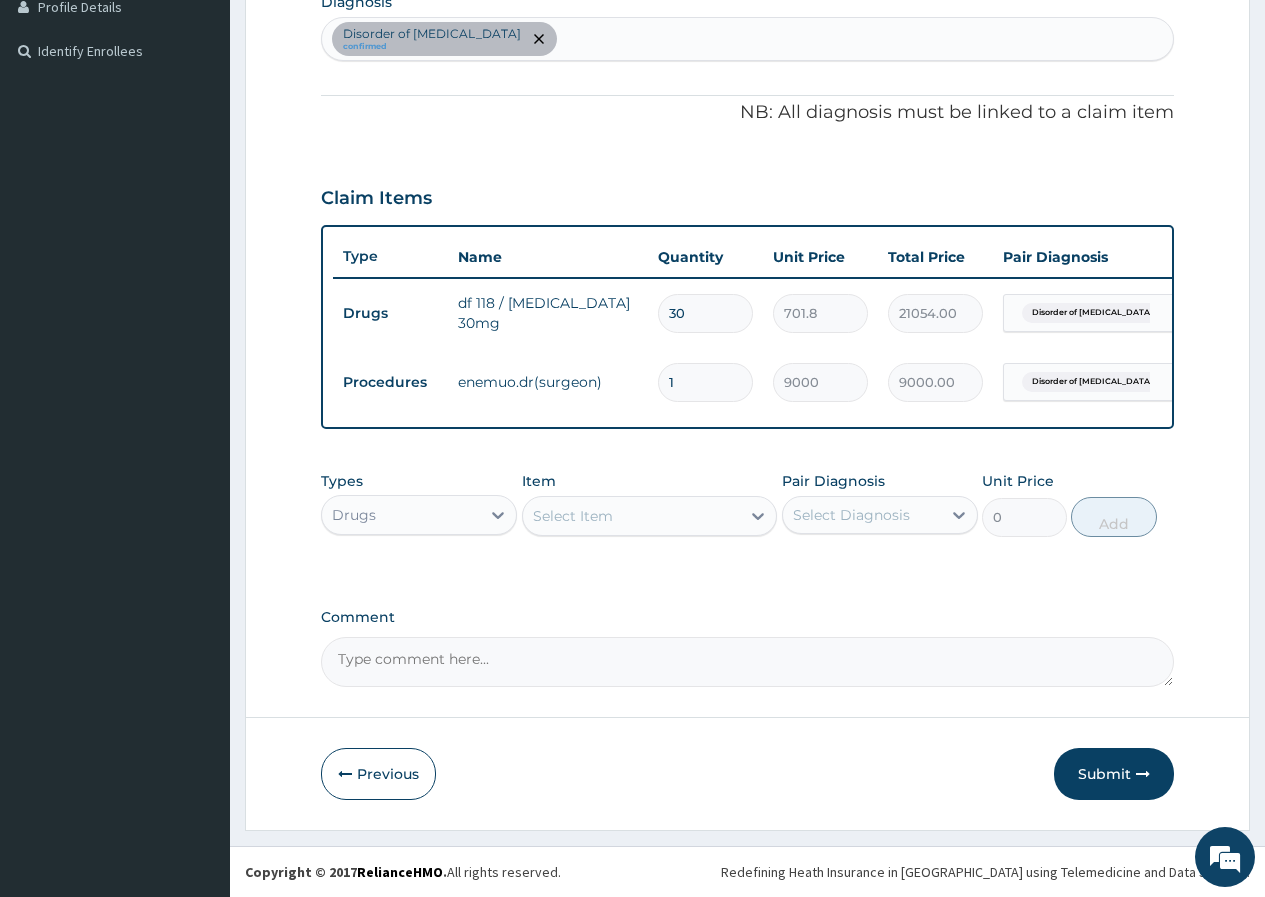 click on "Select Item" at bounding box center [573, 516] 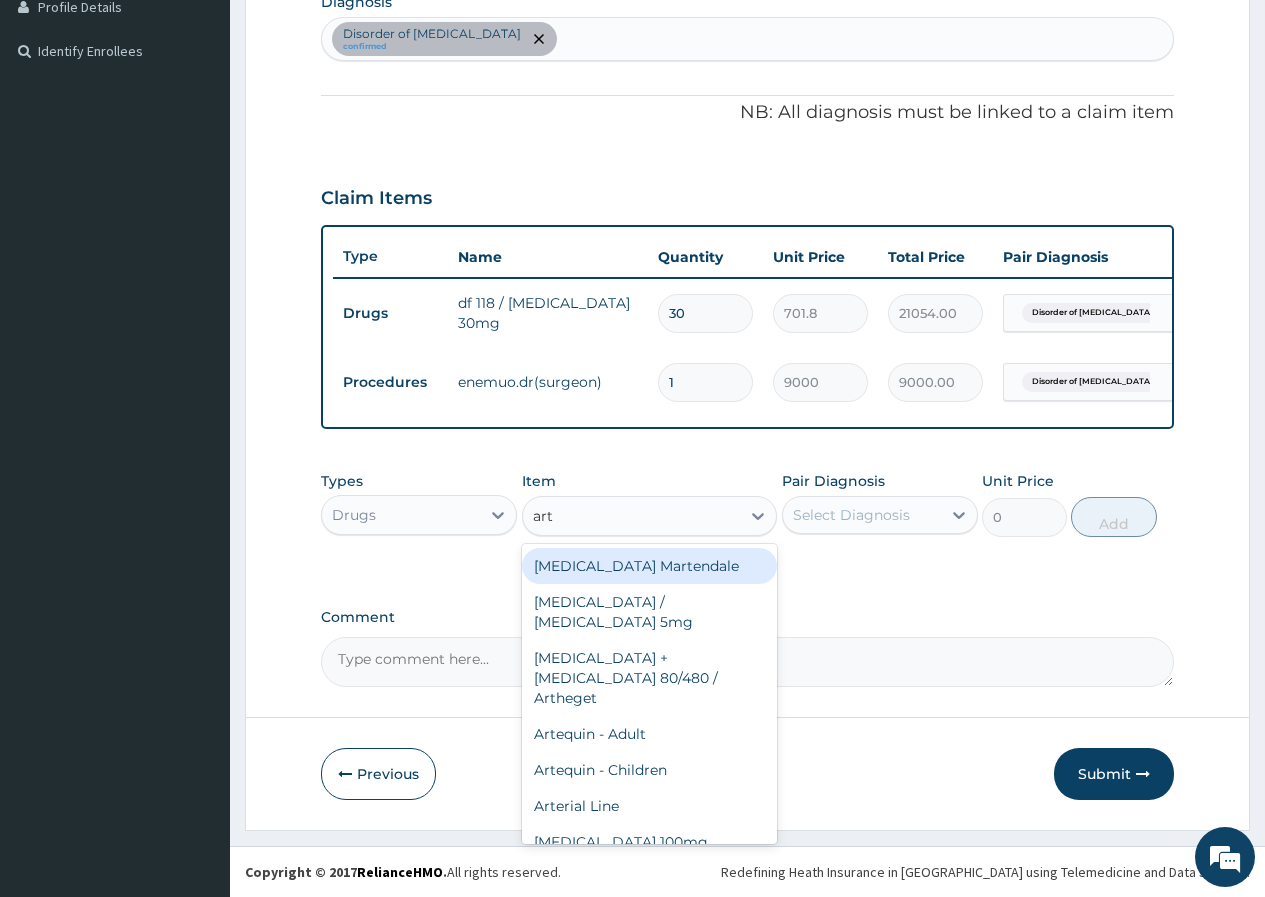 type on "arth" 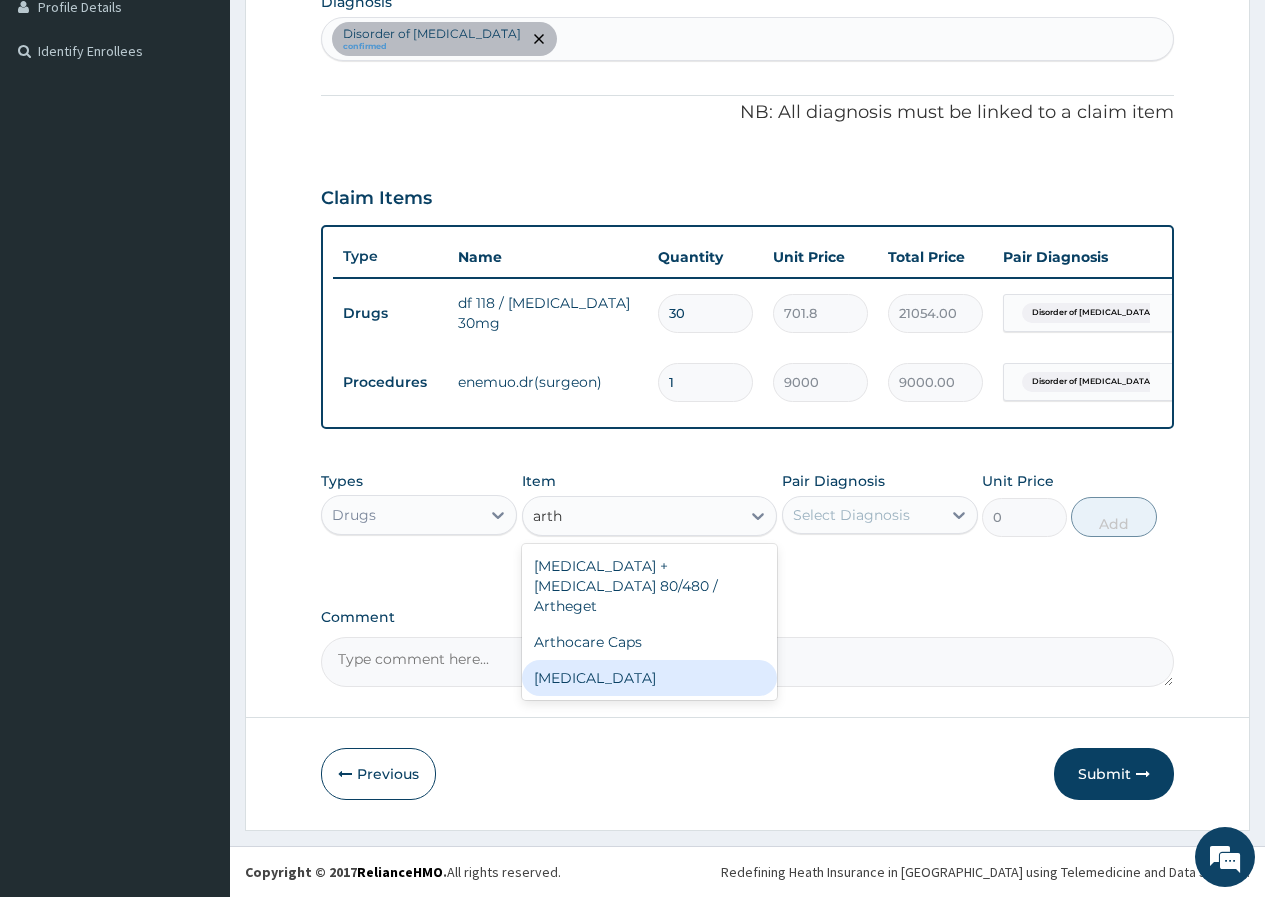 drag, startPoint x: 594, startPoint y: 659, endPoint x: 571, endPoint y: 659, distance: 23 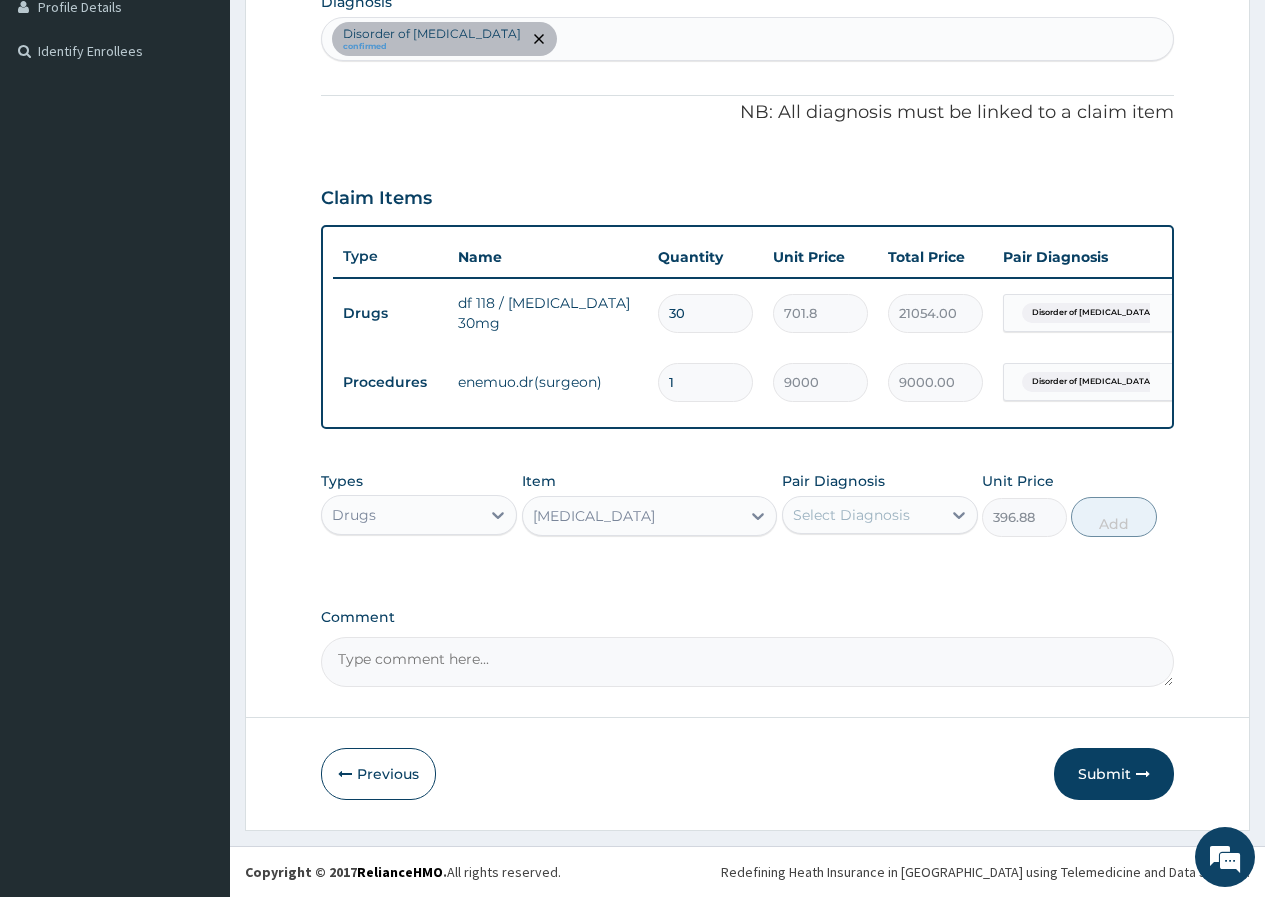 drag, startPoint x: 808, startPoint y: 510, endPoint x: 809, endPoint y: 520, distance: 10.049875 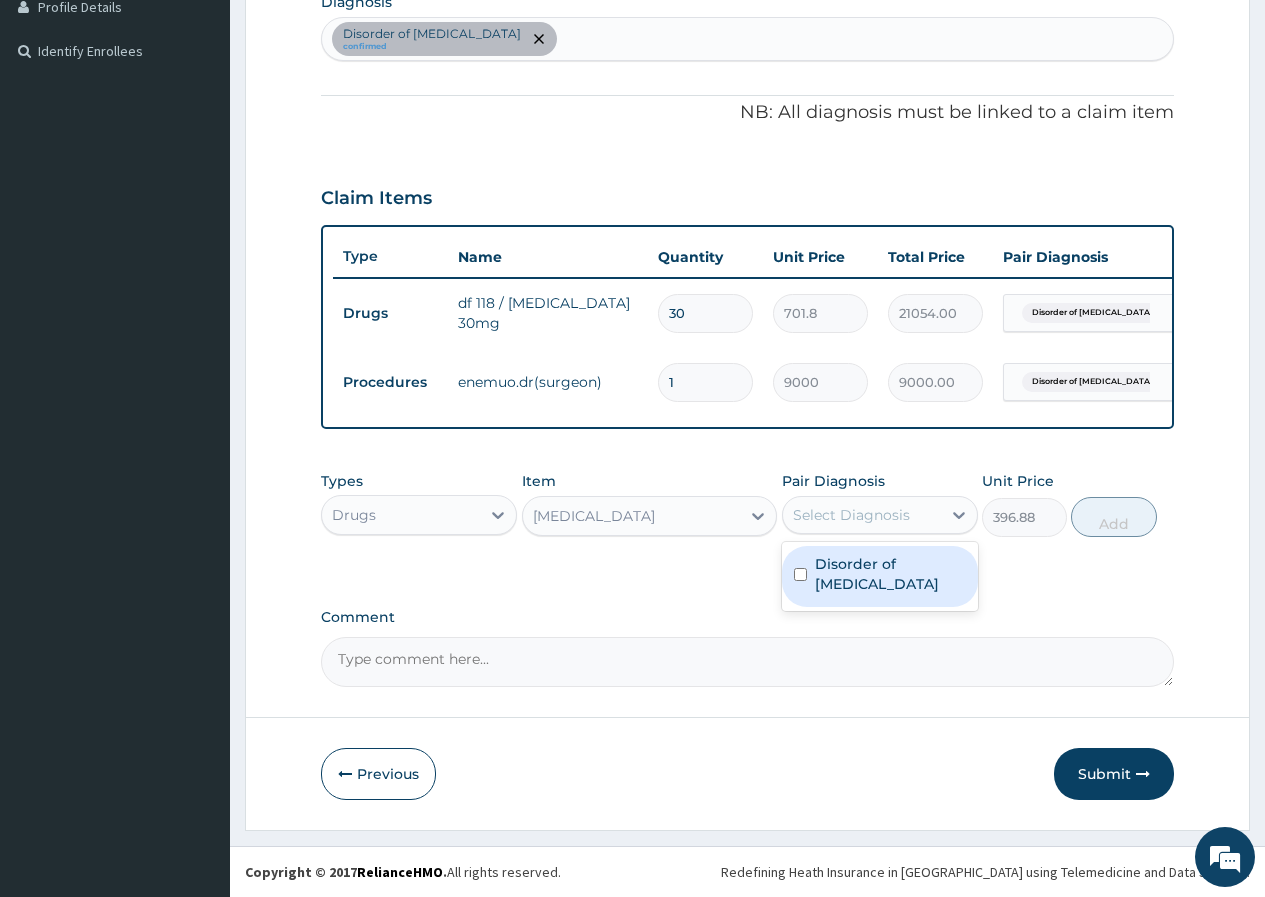 click on "Disorder of rotator cuff" at bounding box center (880, 576) 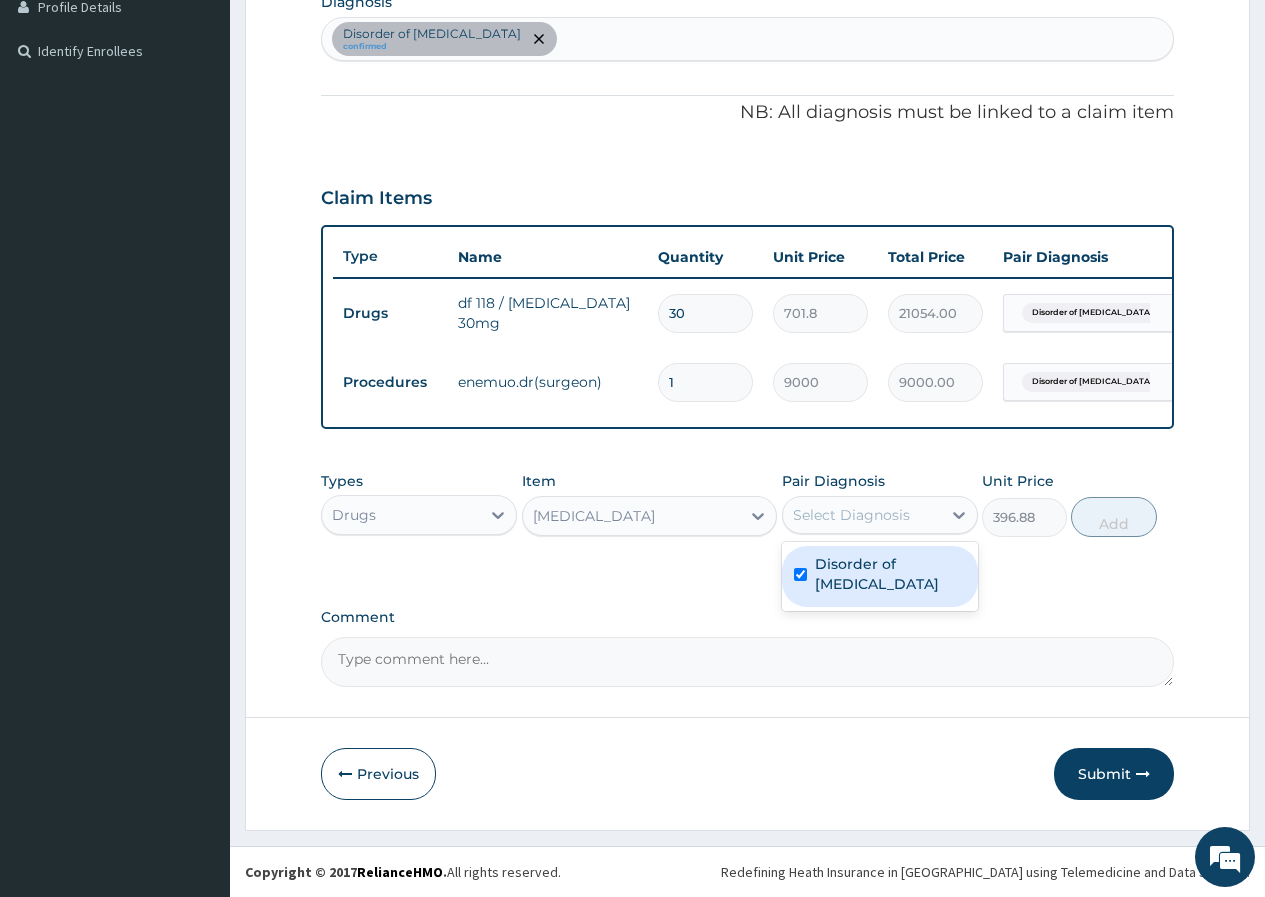 checkbox on "true" 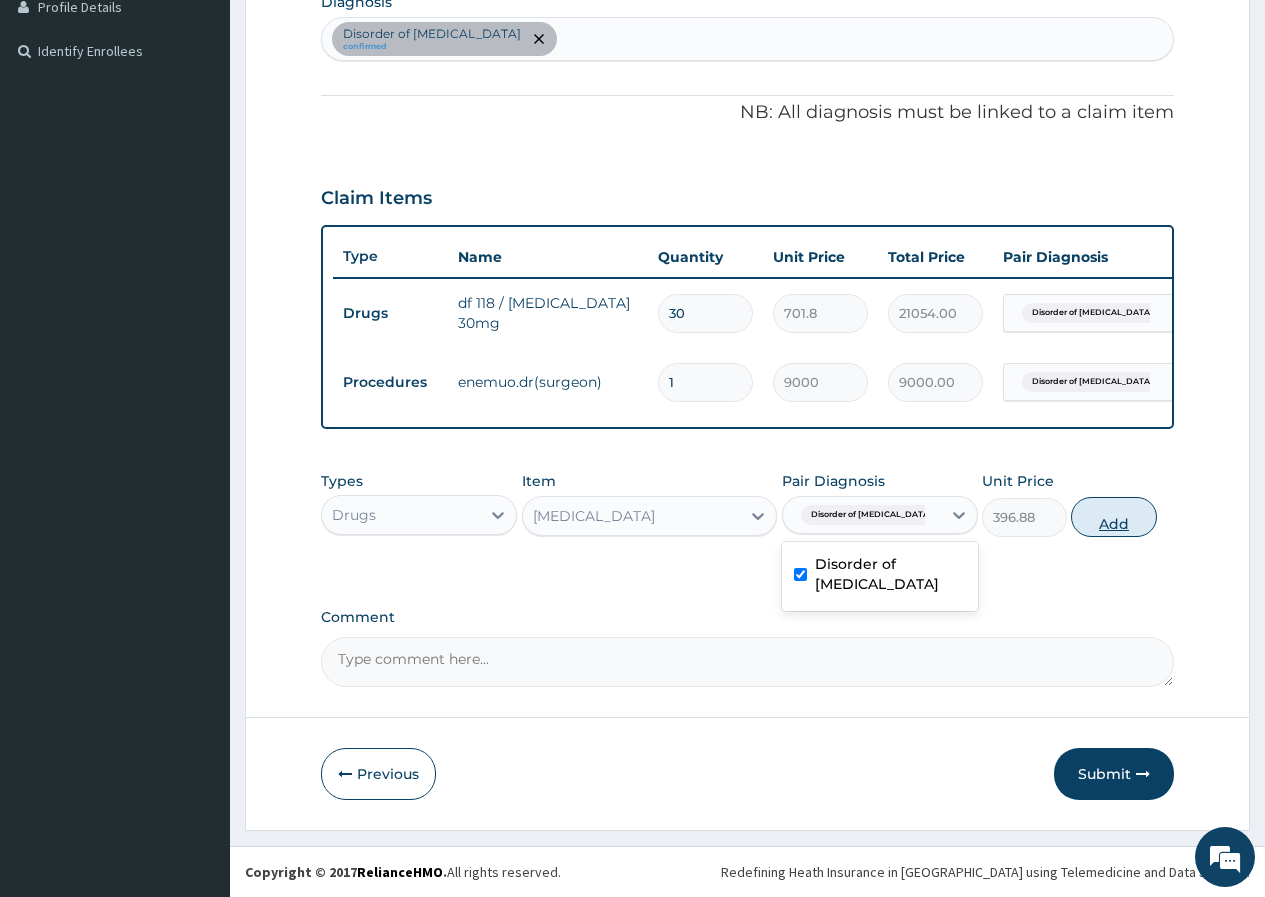 click on "Add" at bounding box center [1113, 517] 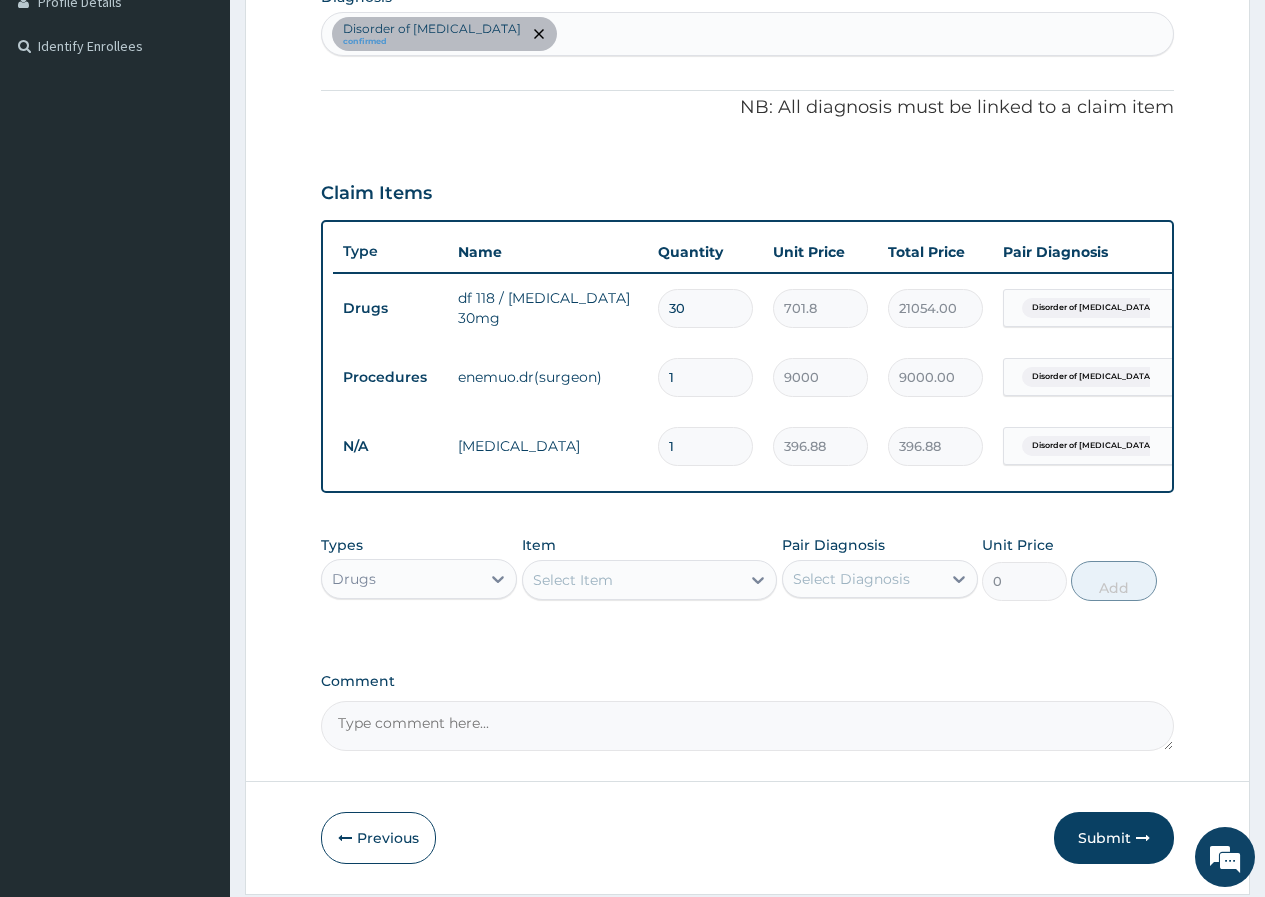 click on "1" at bounding box center [705, 446] 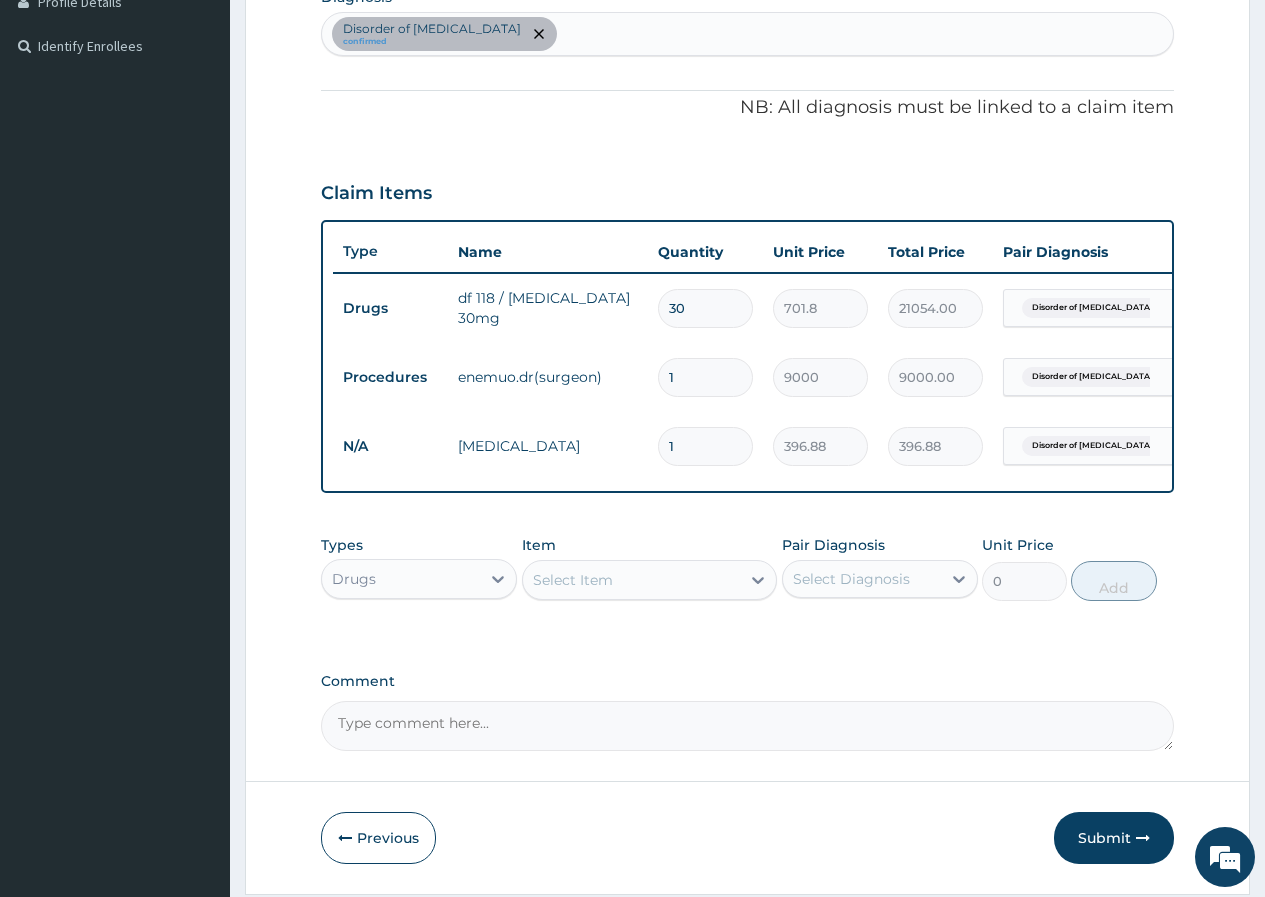 type on "14" 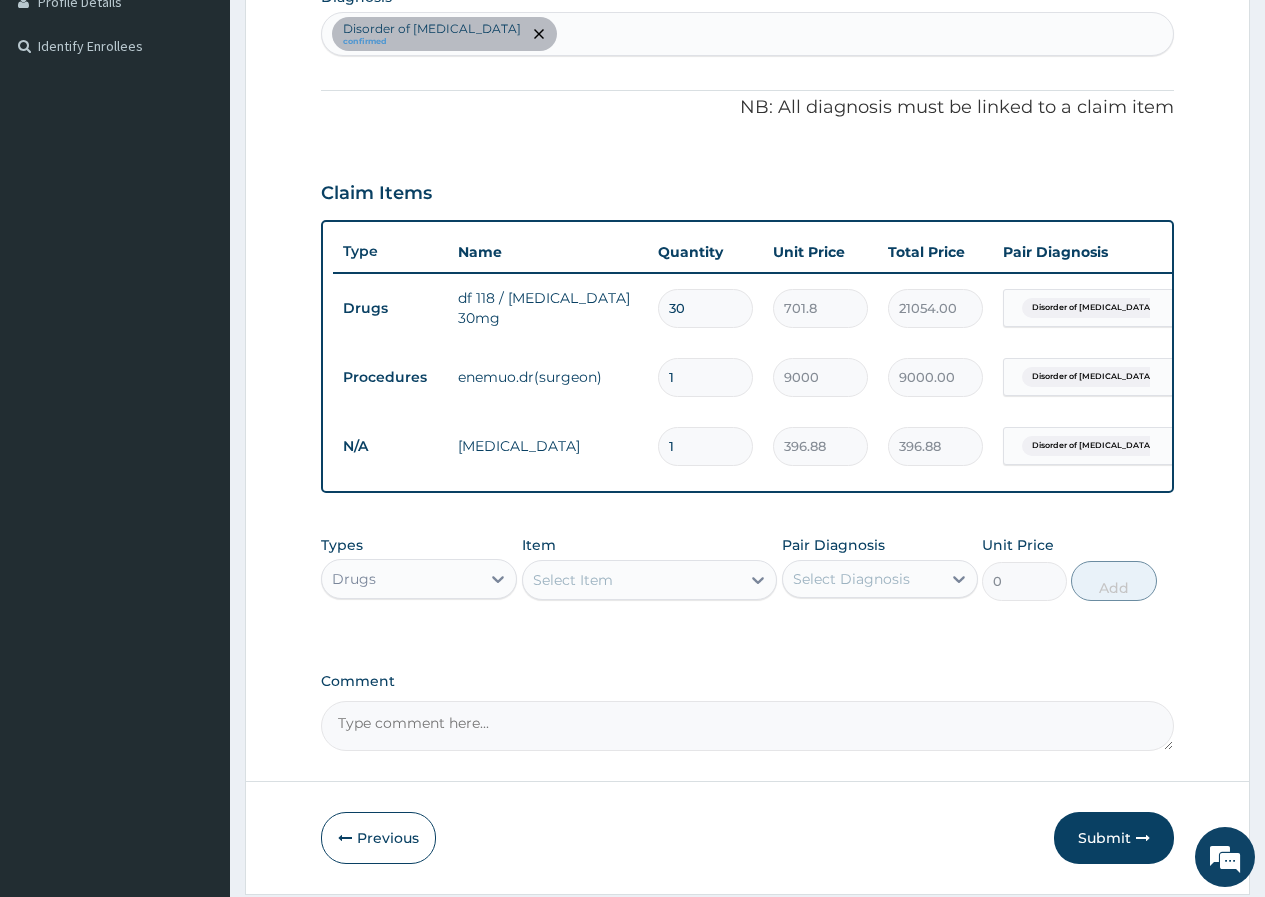type on "5556.32" 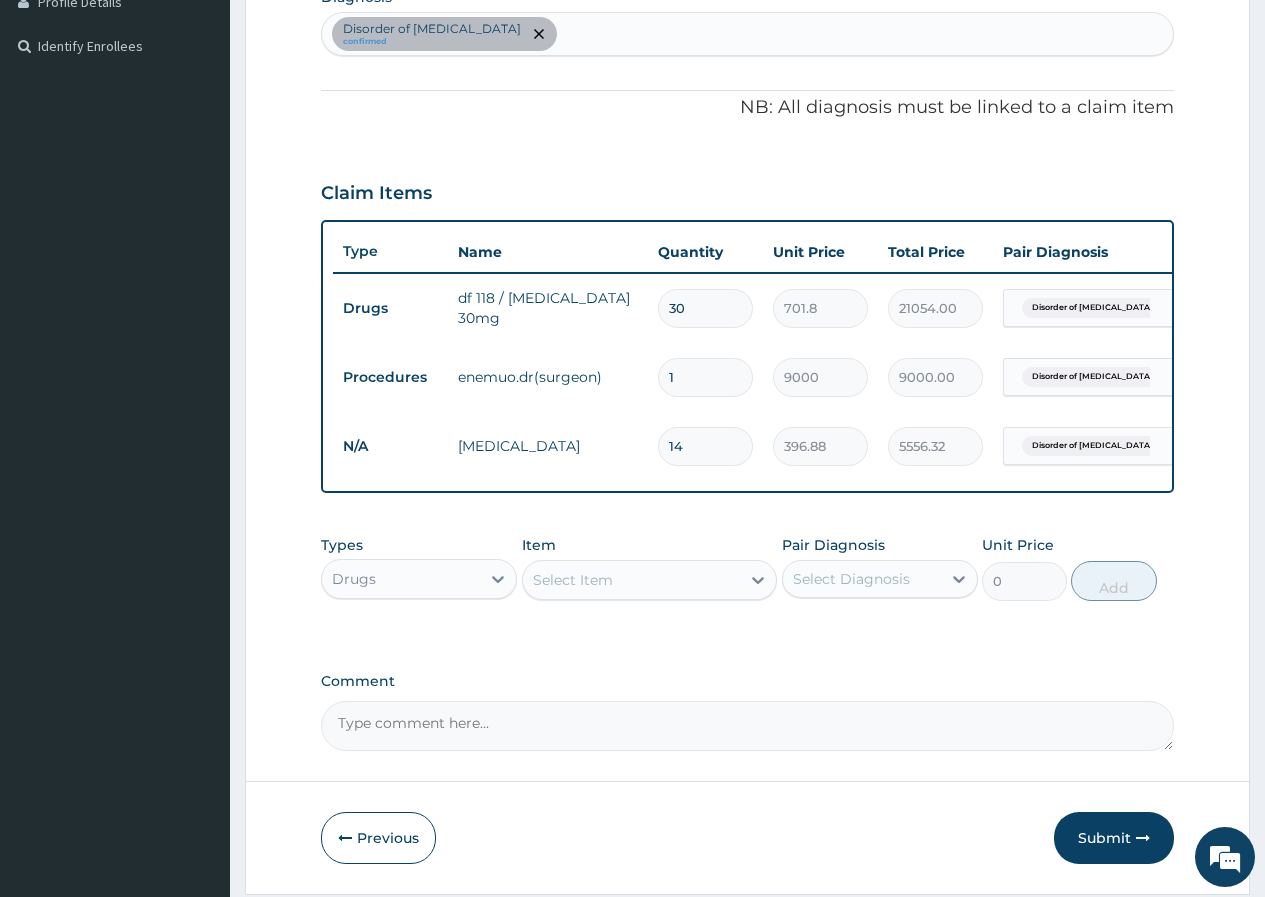 type on "14" 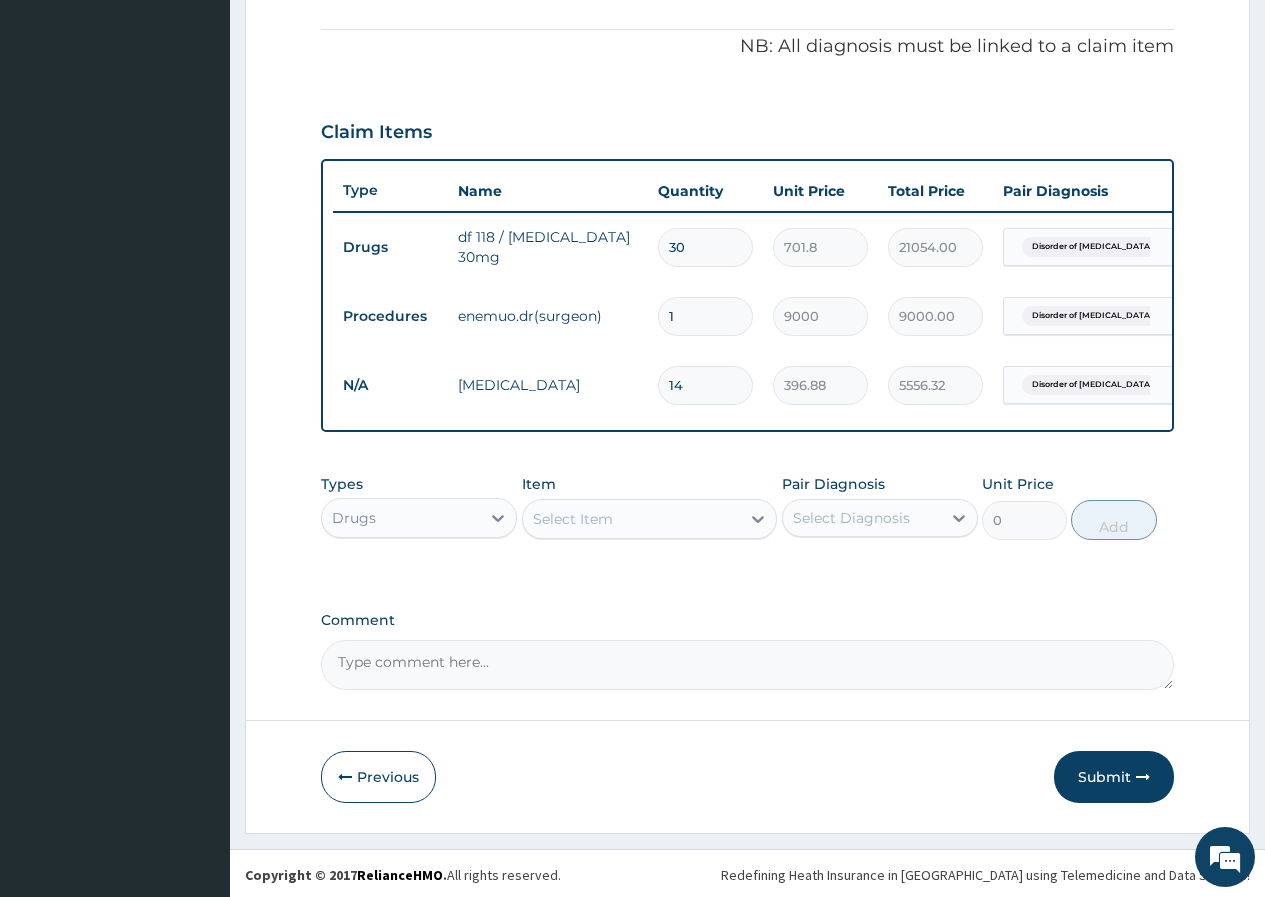 scroll, scrollTop: 603, scrollLeft: 0, axis: vertical 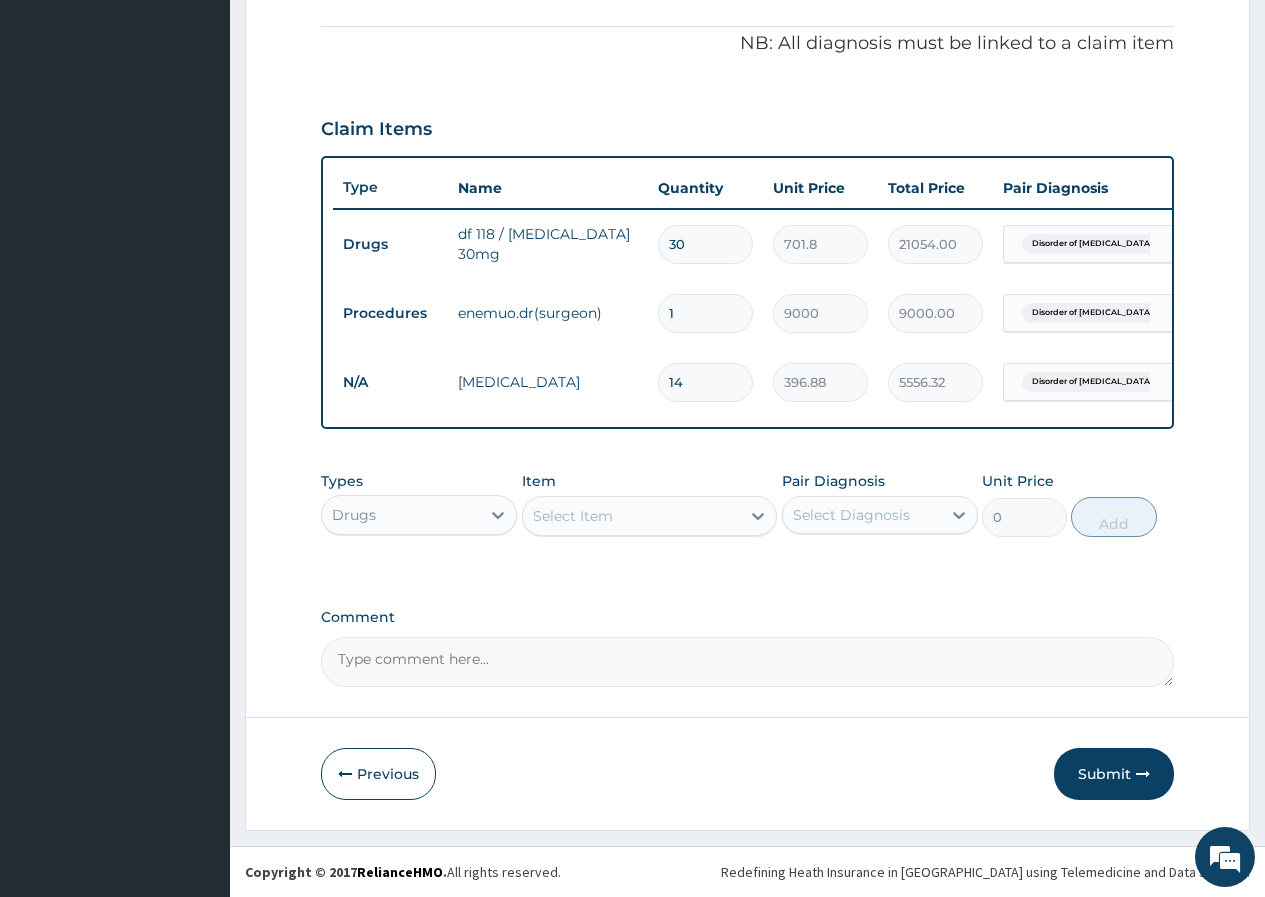 click on "Drugs" at bounding box center [401, 515] 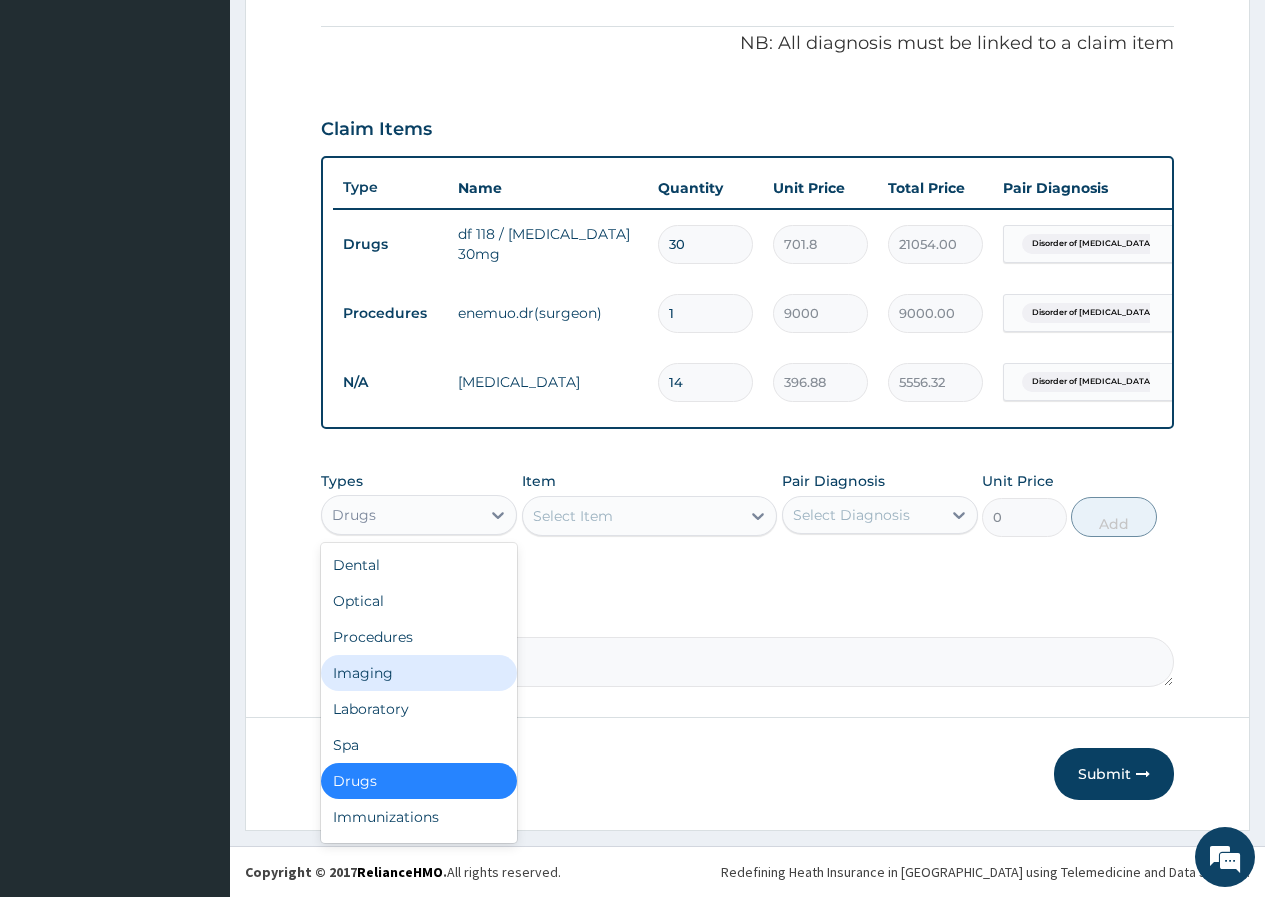 click on "Imaging" at bounding box center (419, 673) 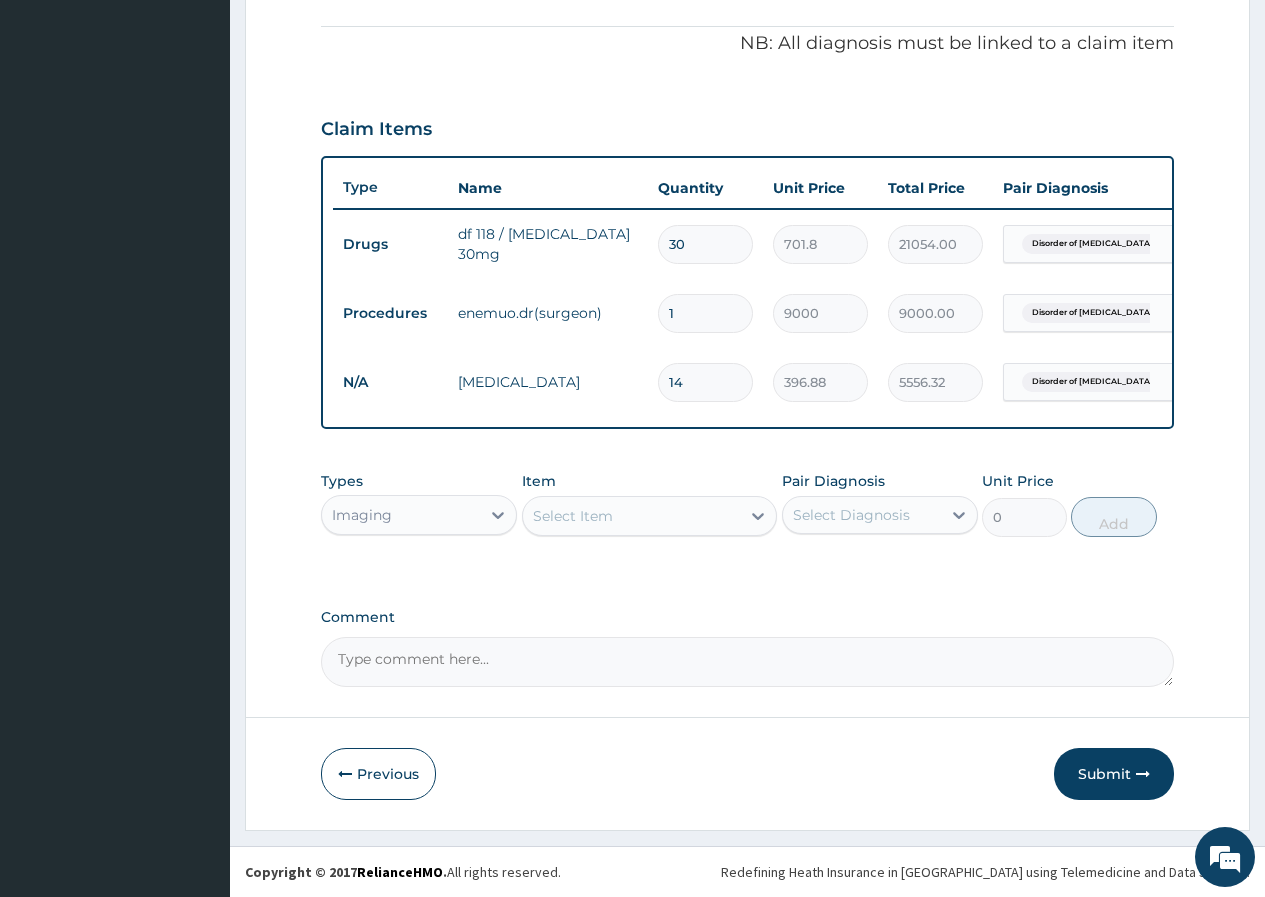 click on "Select Item" at bounding box center (573, 516) 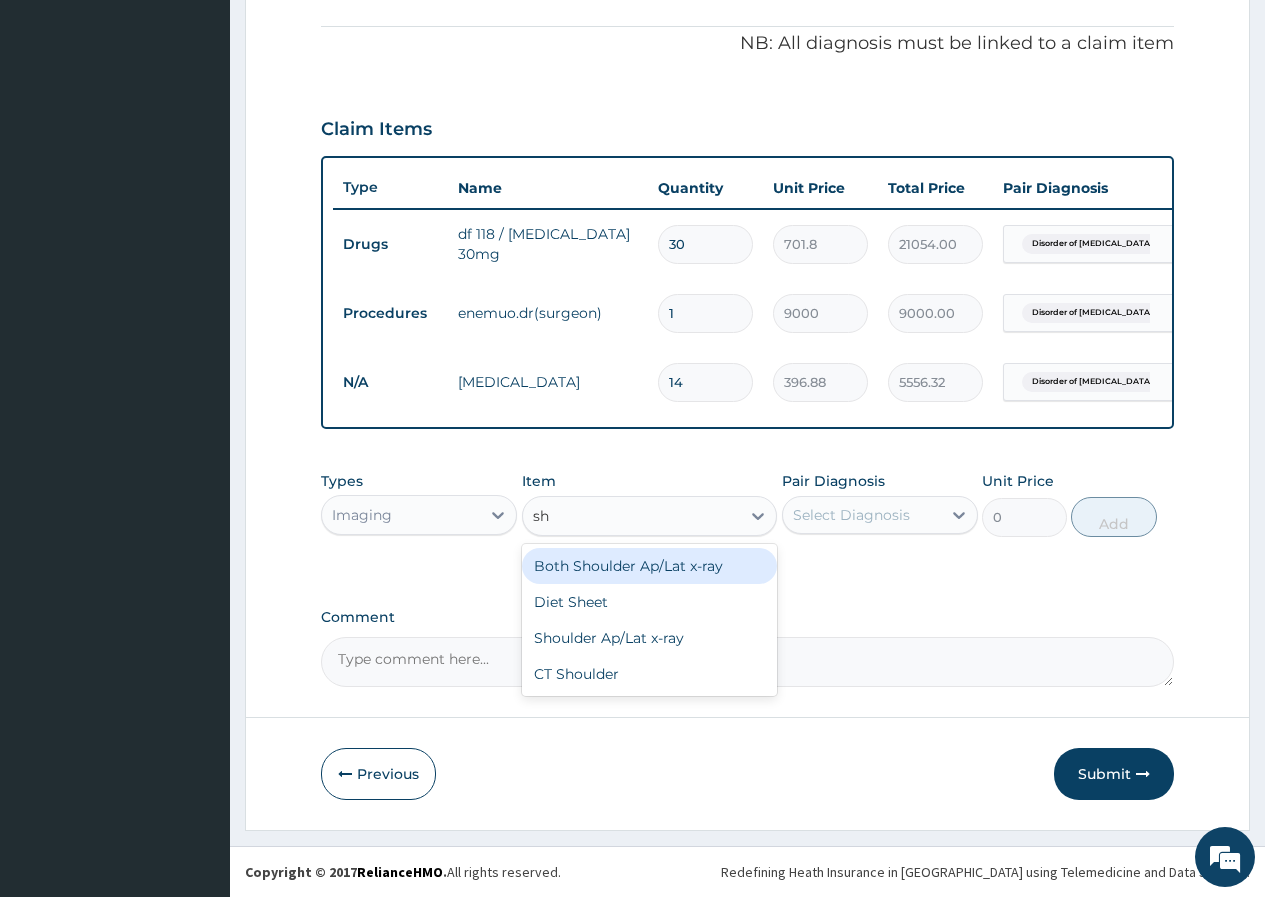 type on "sho" 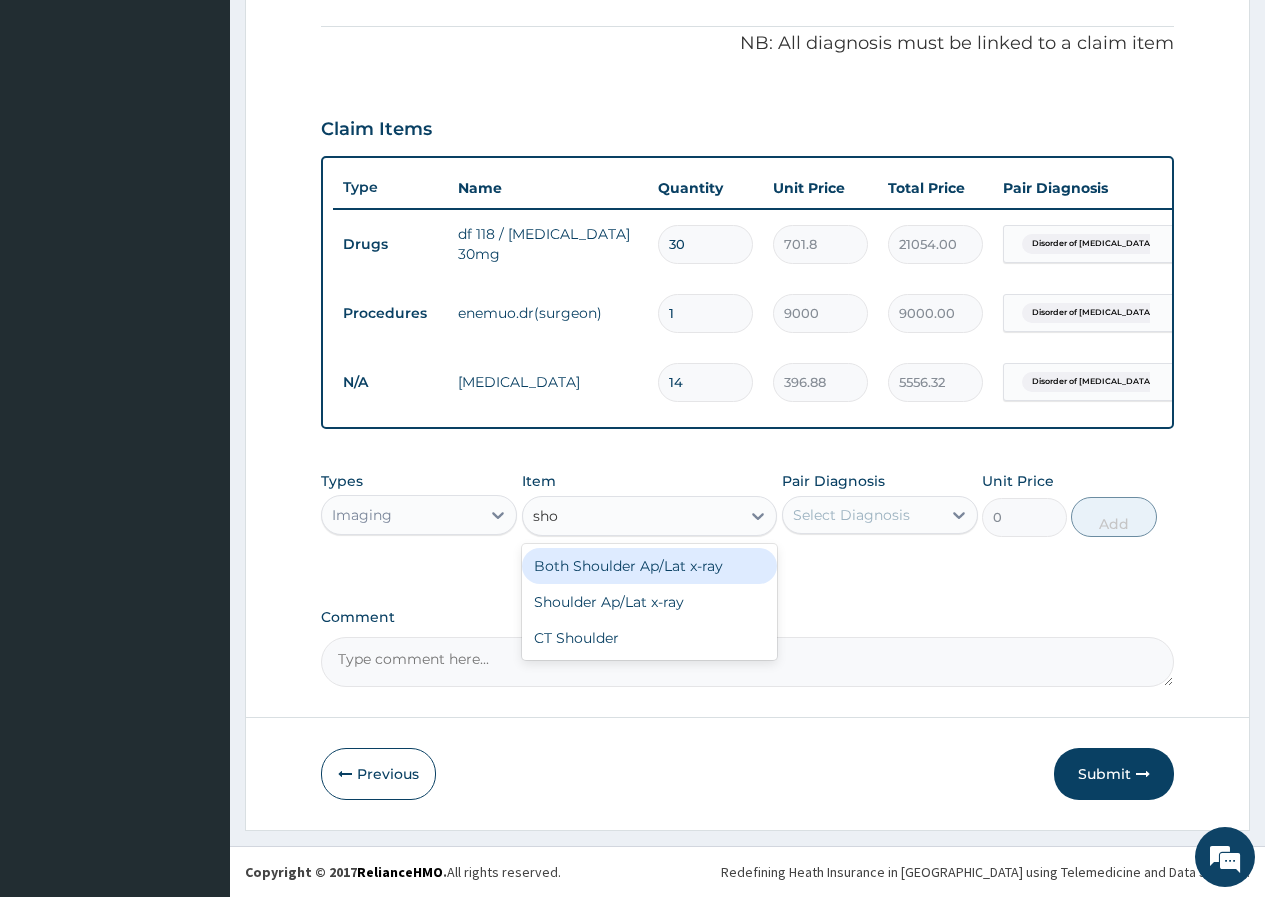 click on "Both  Shoulder Ap/Lat x-ray" at bounding box center (650, 566) 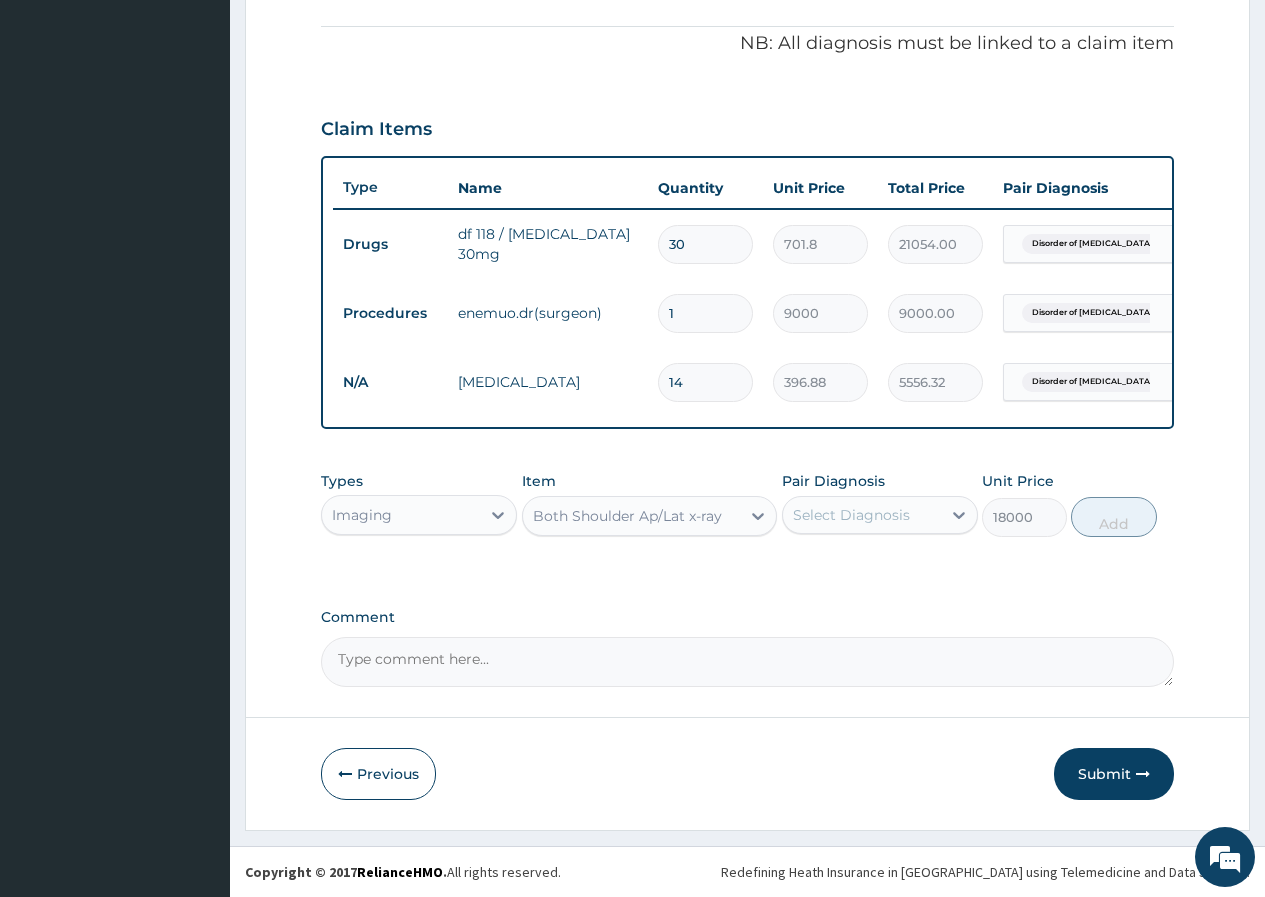 click on "Select Diagnosis" at bounding box center (851, 515) 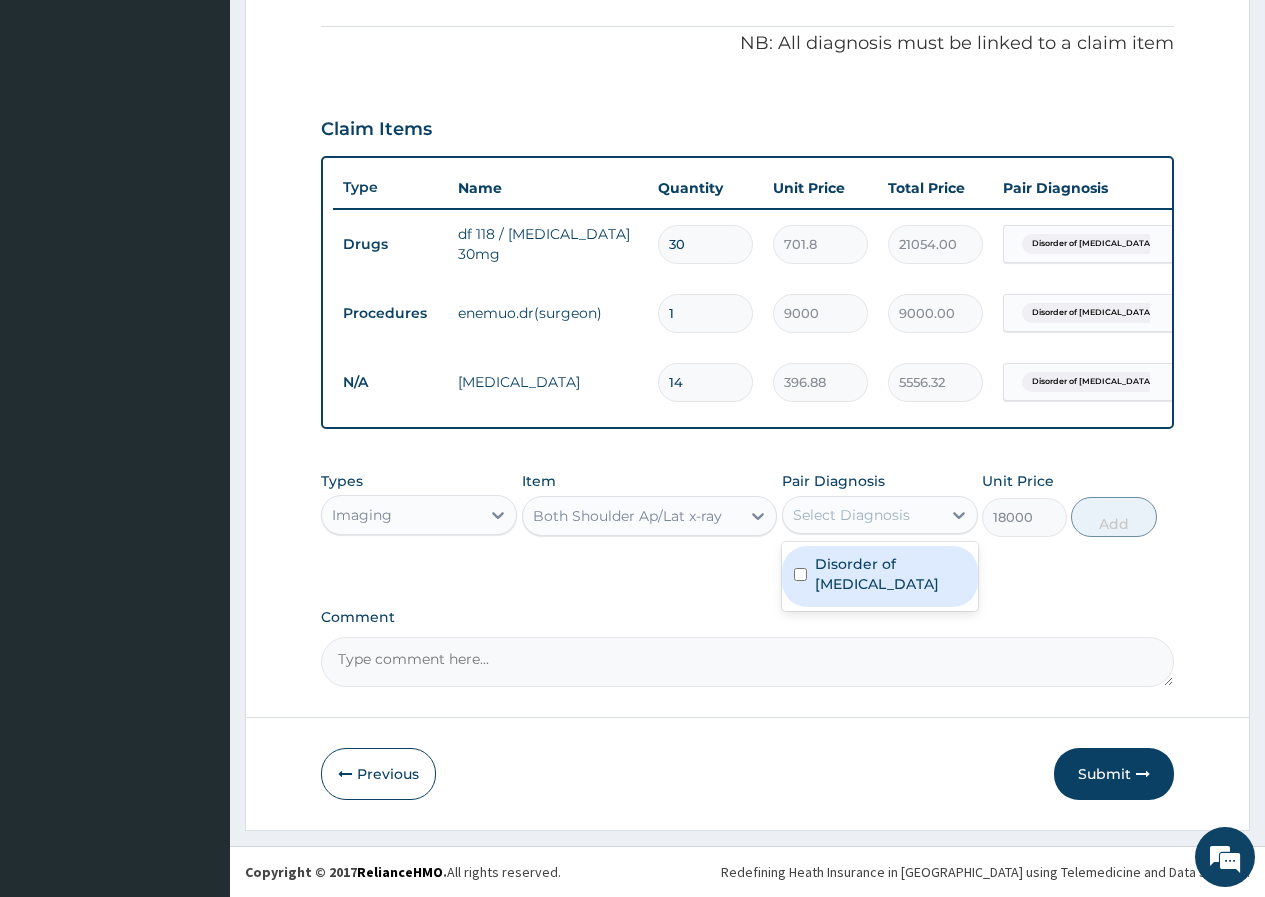 click on "Disorder of rotator cuff" at bounding box center [890, 574] 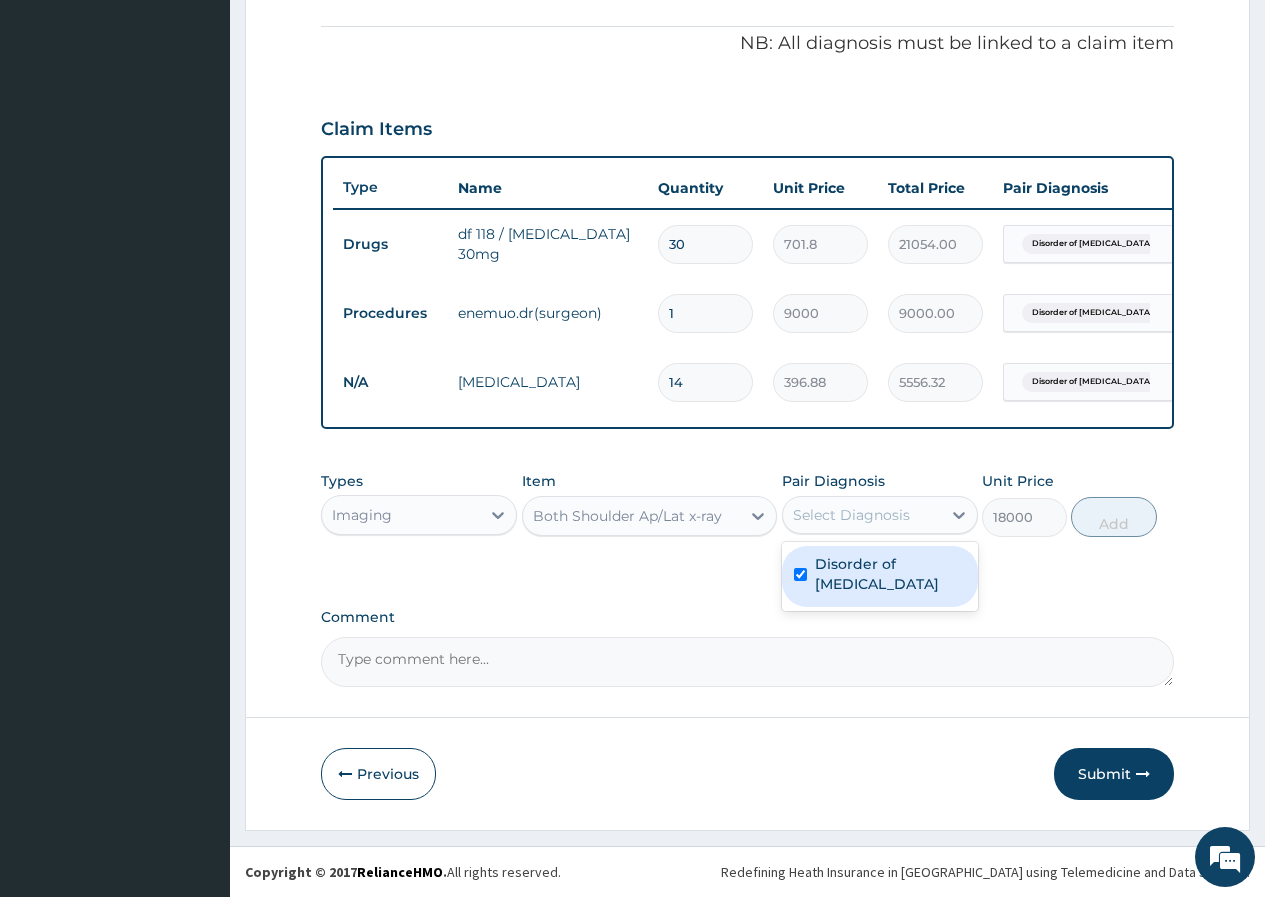 checkbox on "true" 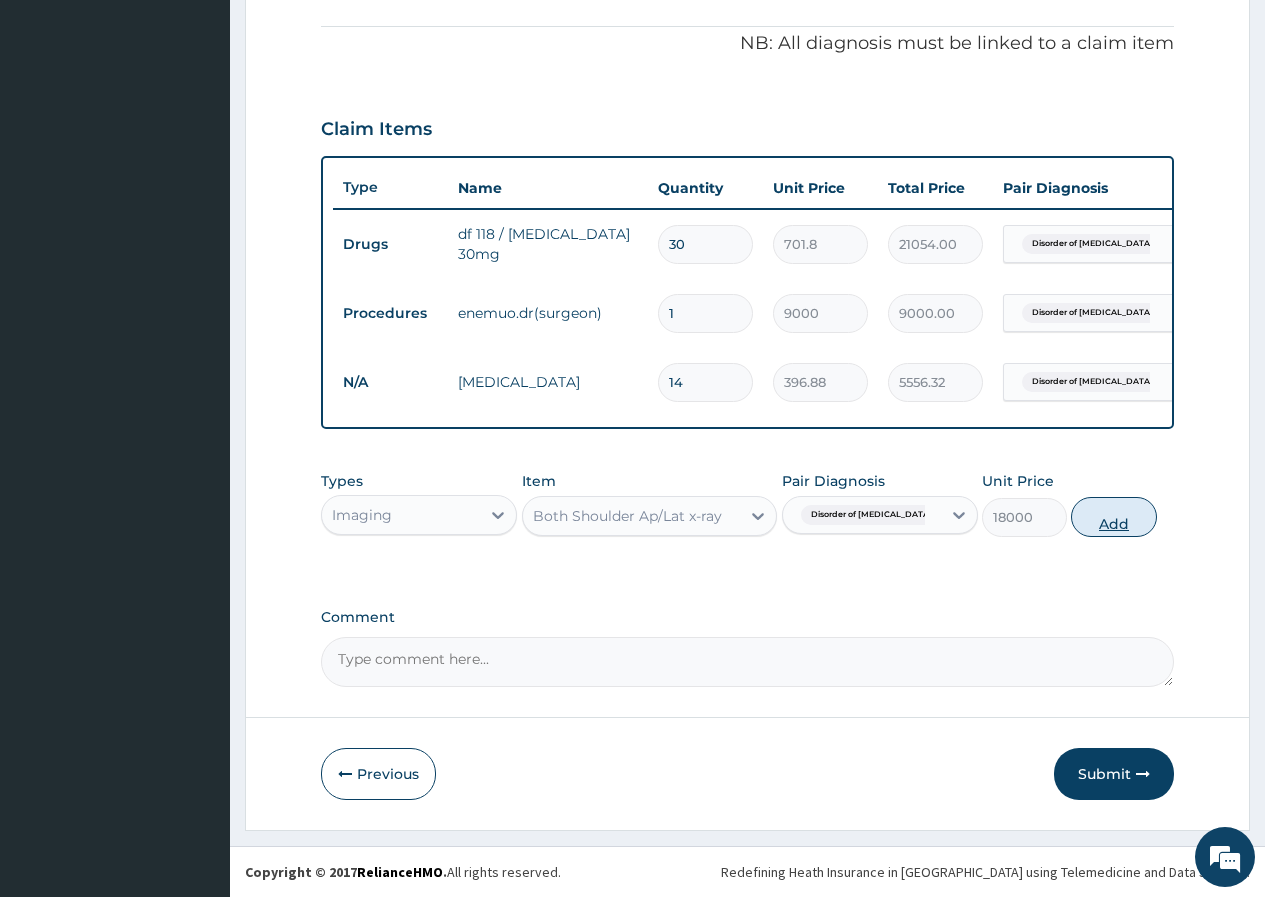 click on "Add" at bounding box center [1113, 517] 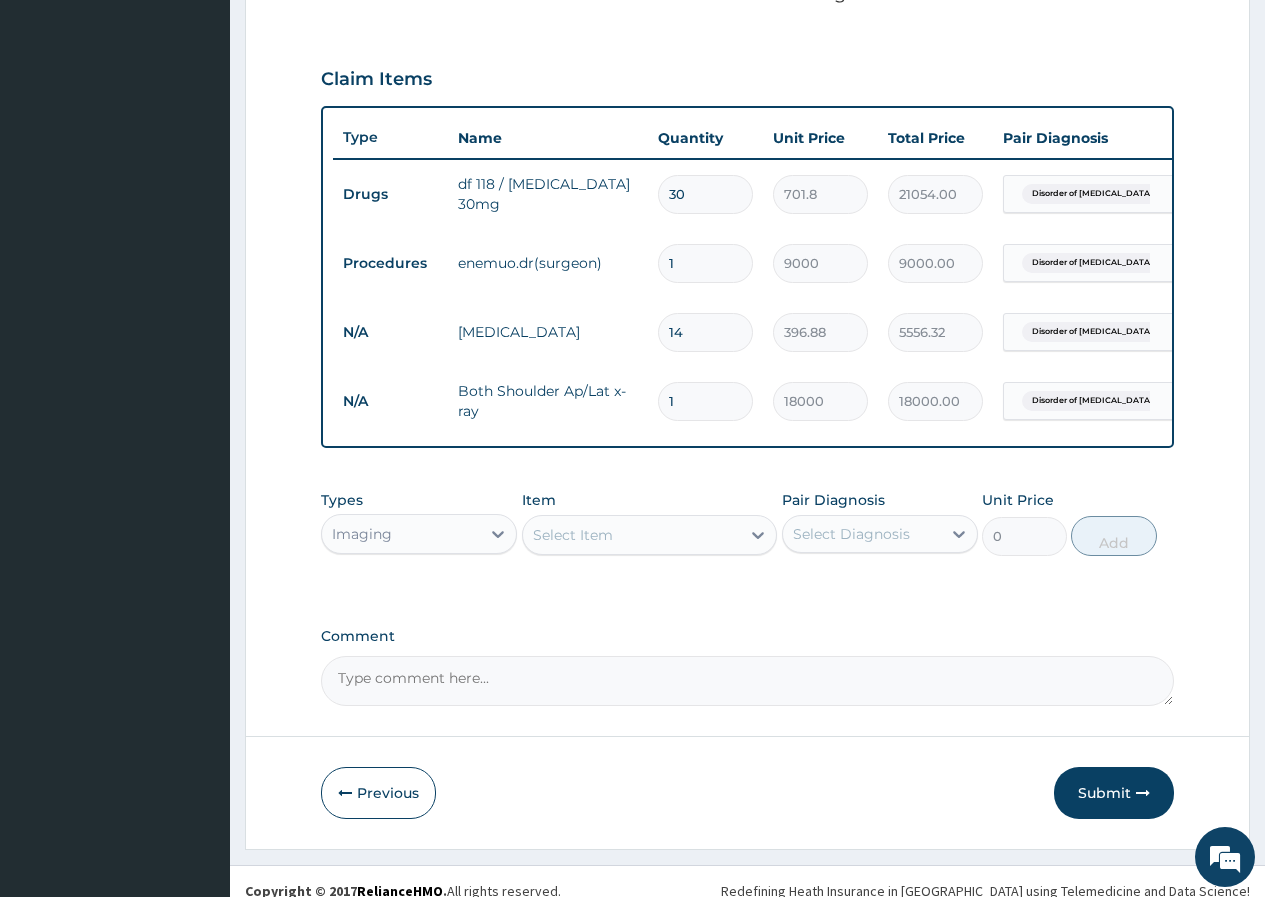 scroll, scrollTop: 672, scrollLeft: 0, axis: vertical 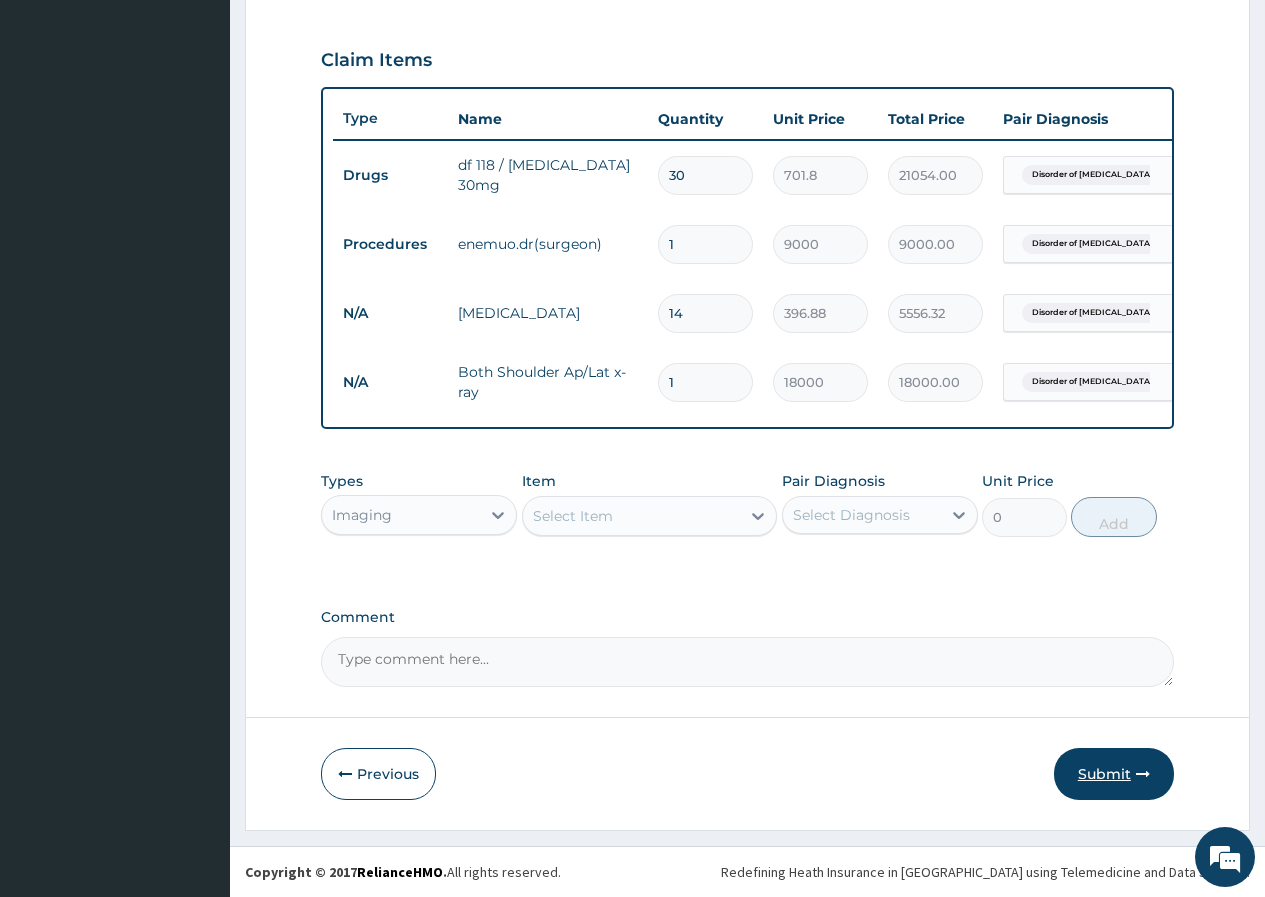 click on "Submit" at bounding box center [1114, 774] 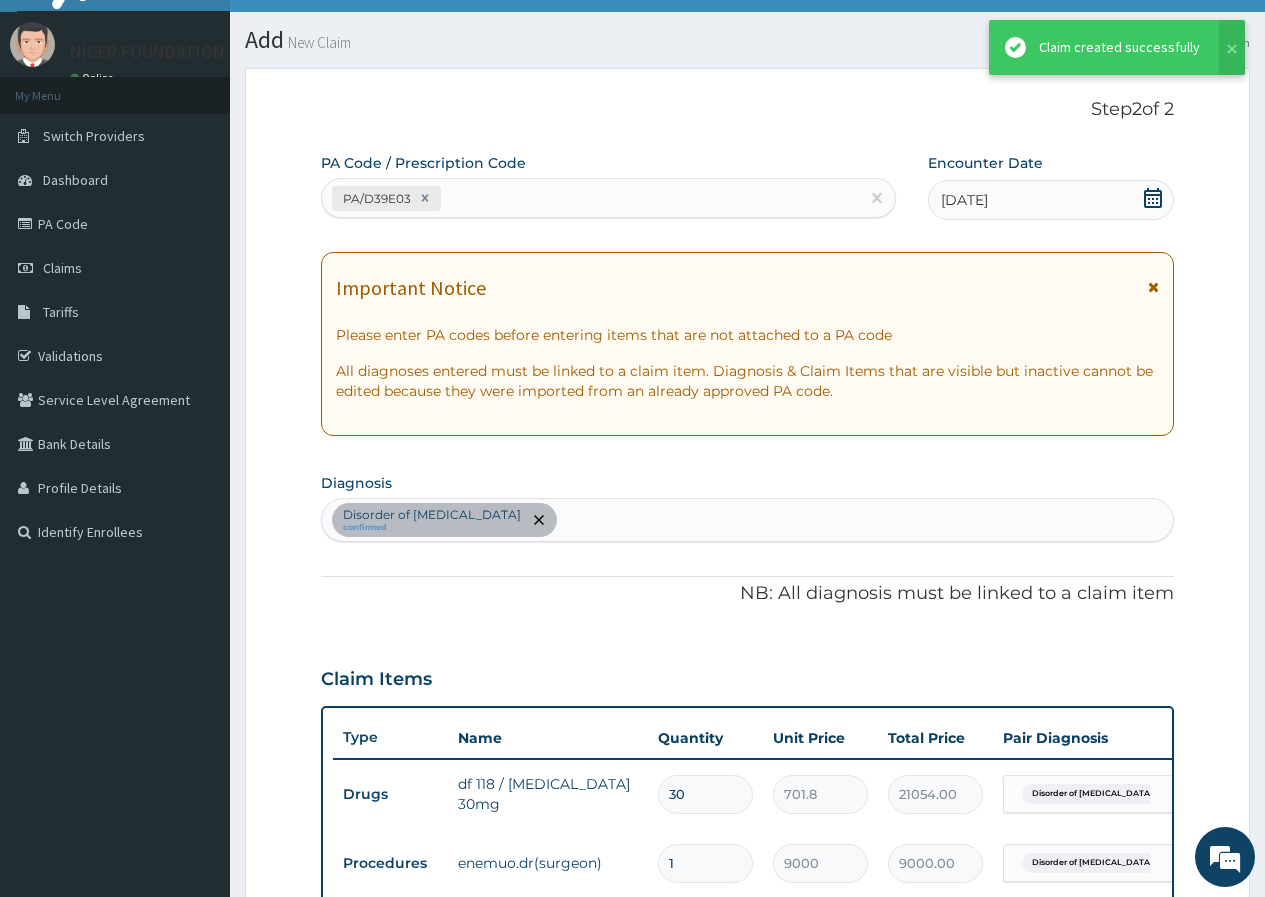 scroll, scrollTop: 672, scrollLeft: 0, axis: vertical 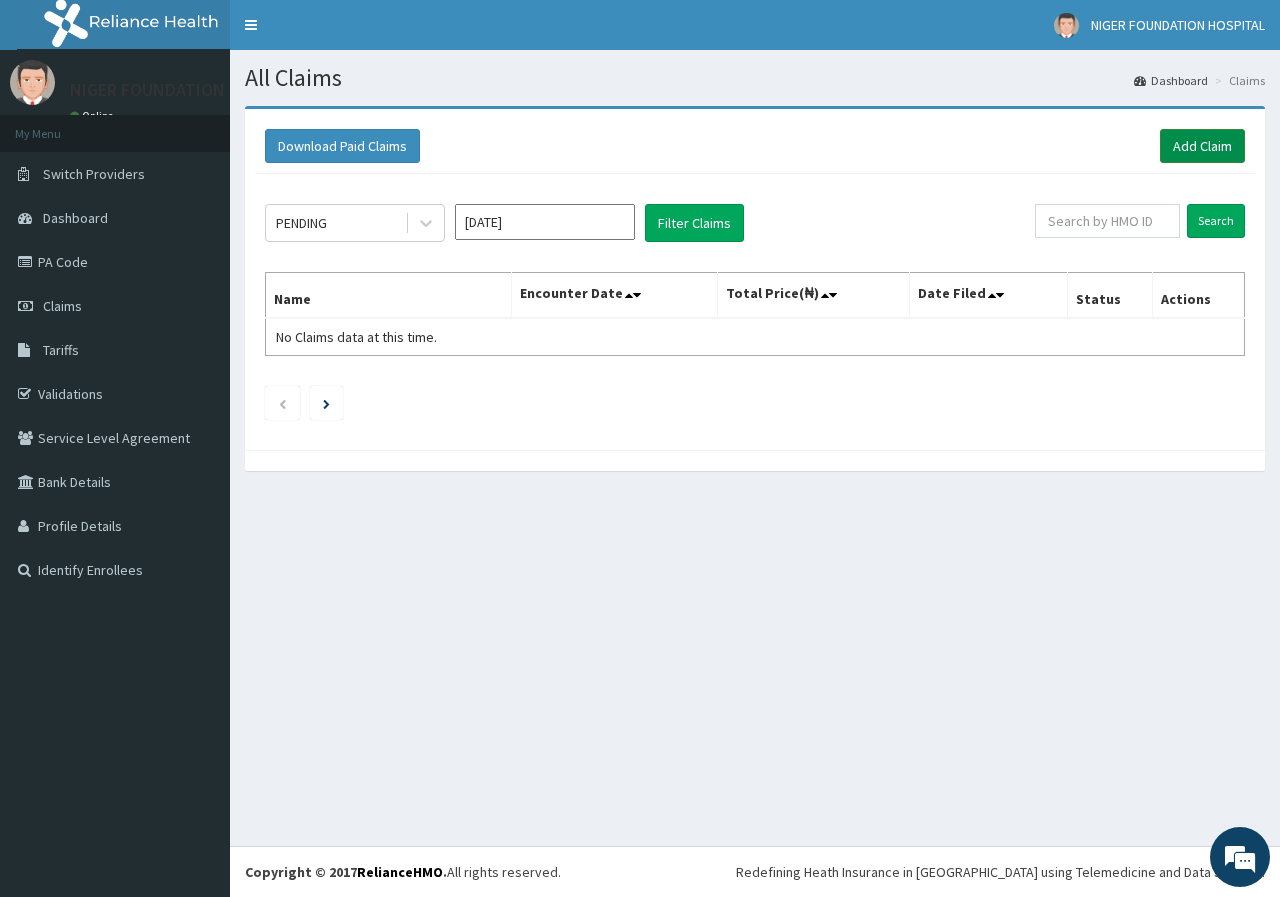 click on "Add Claim" at bounding box center [1202, 146] 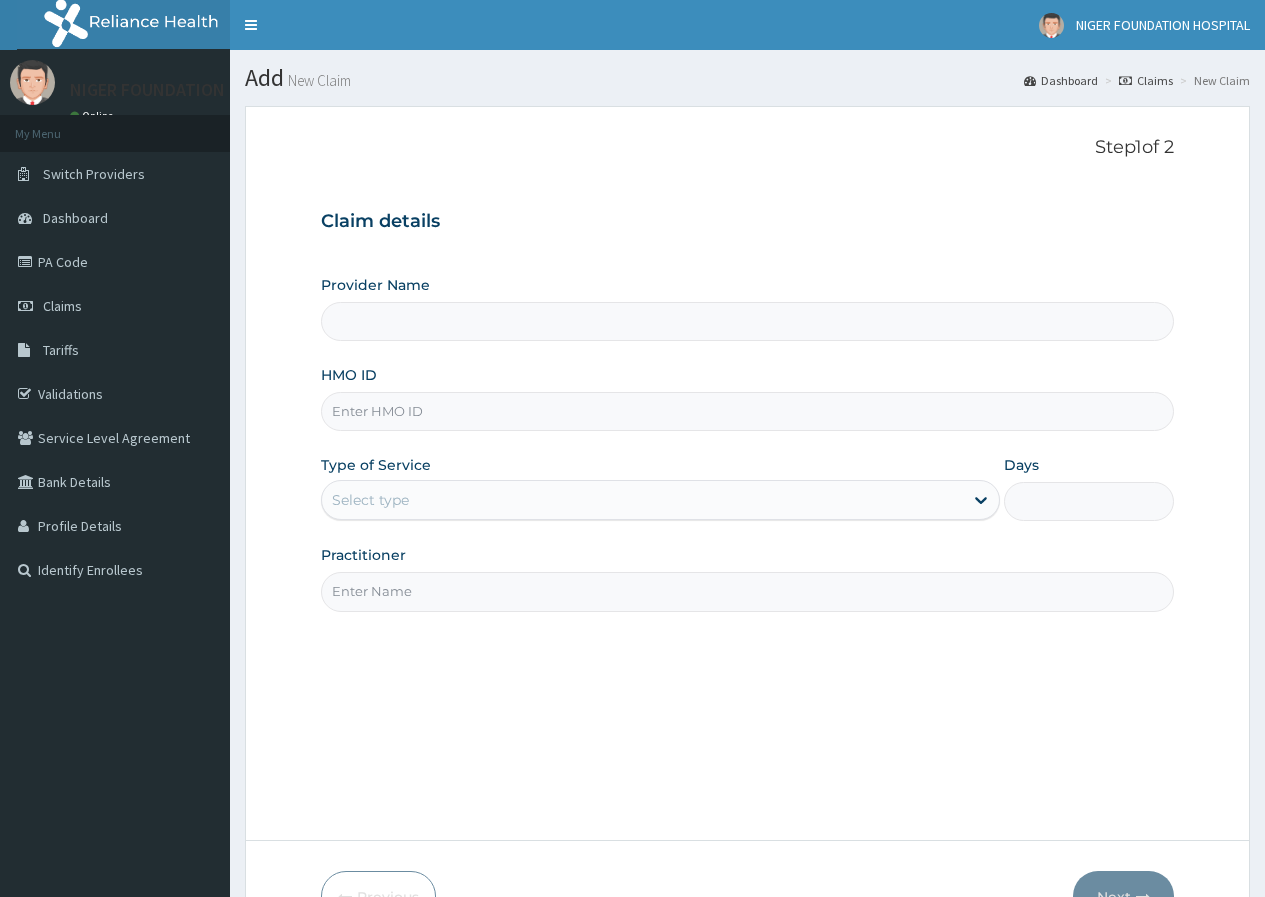 scroll, scrollTop: 0, scrollLeft: 0, axis: both 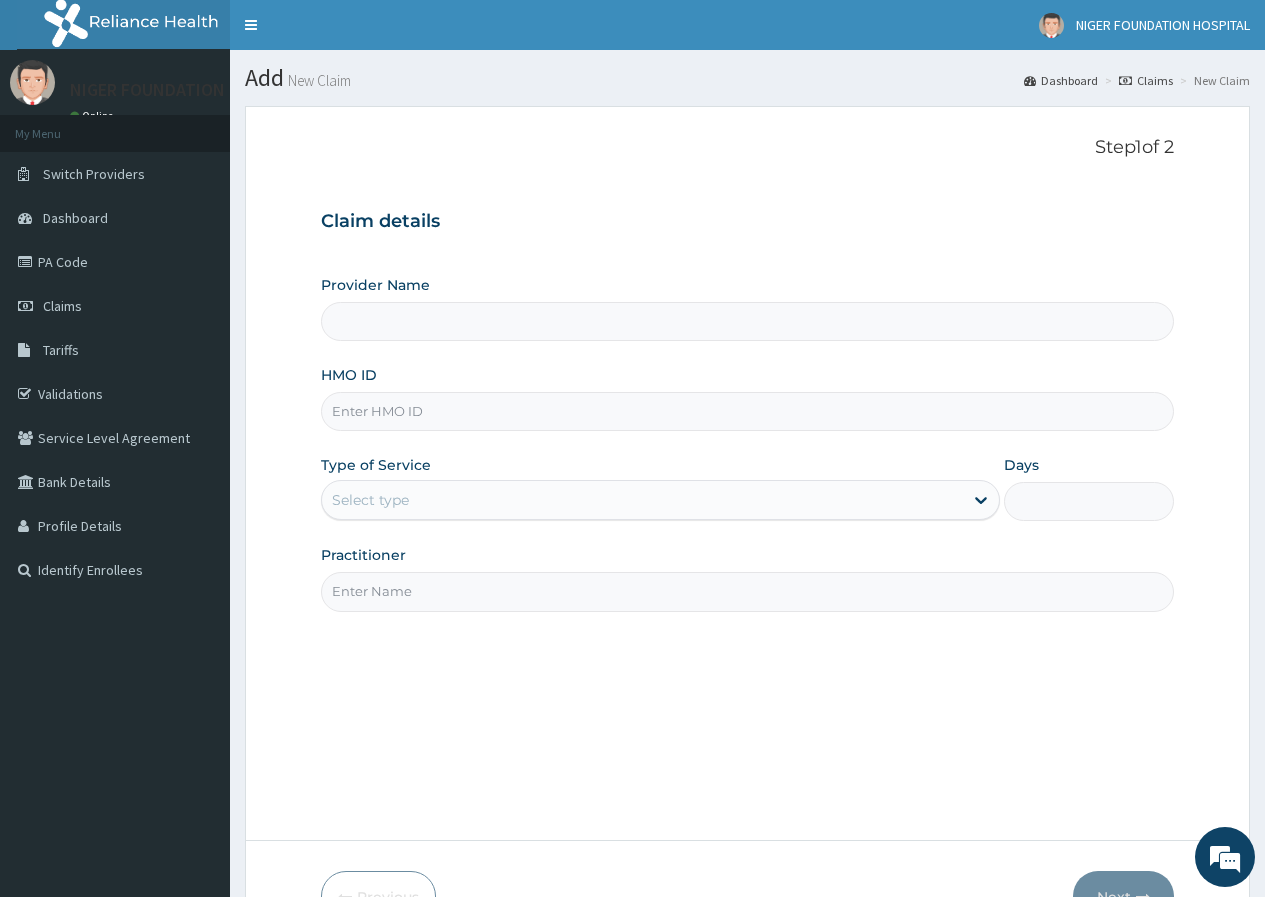 type on "[GEOGRAPHIC_DATA]" 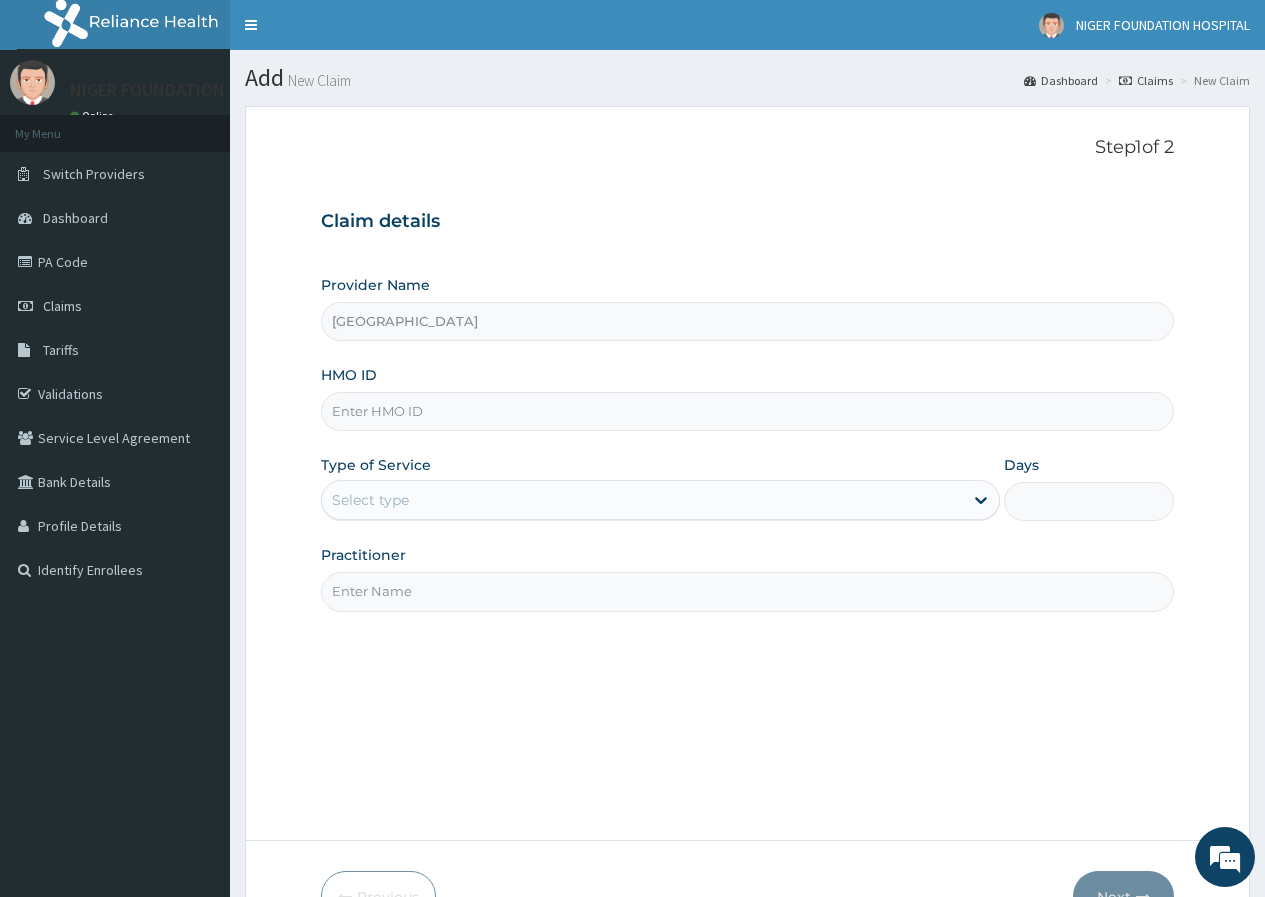 scroll, scrollTop: 0, scrollLeft: 0, axis: both 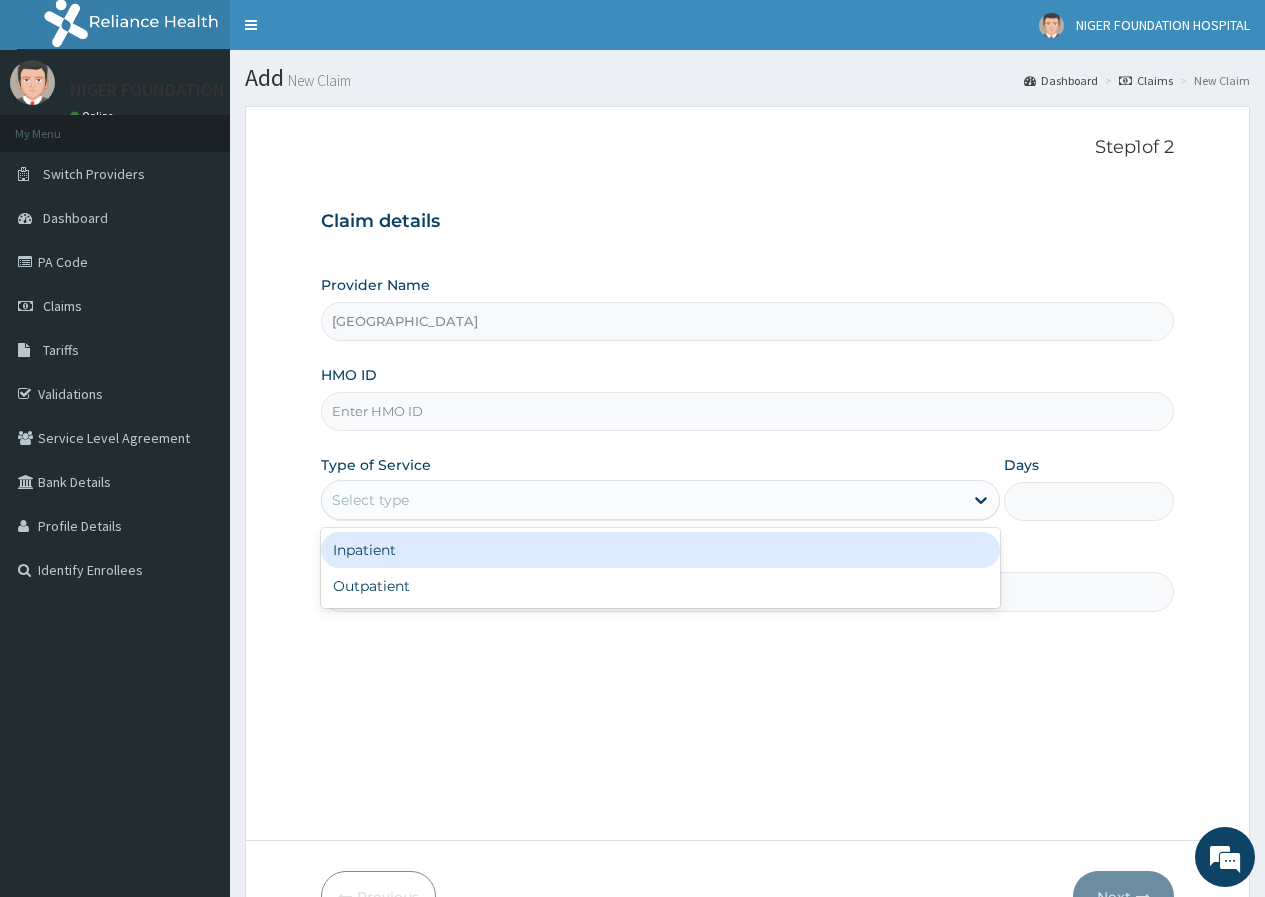 click on "Select type" at bounding box center [642, 500] 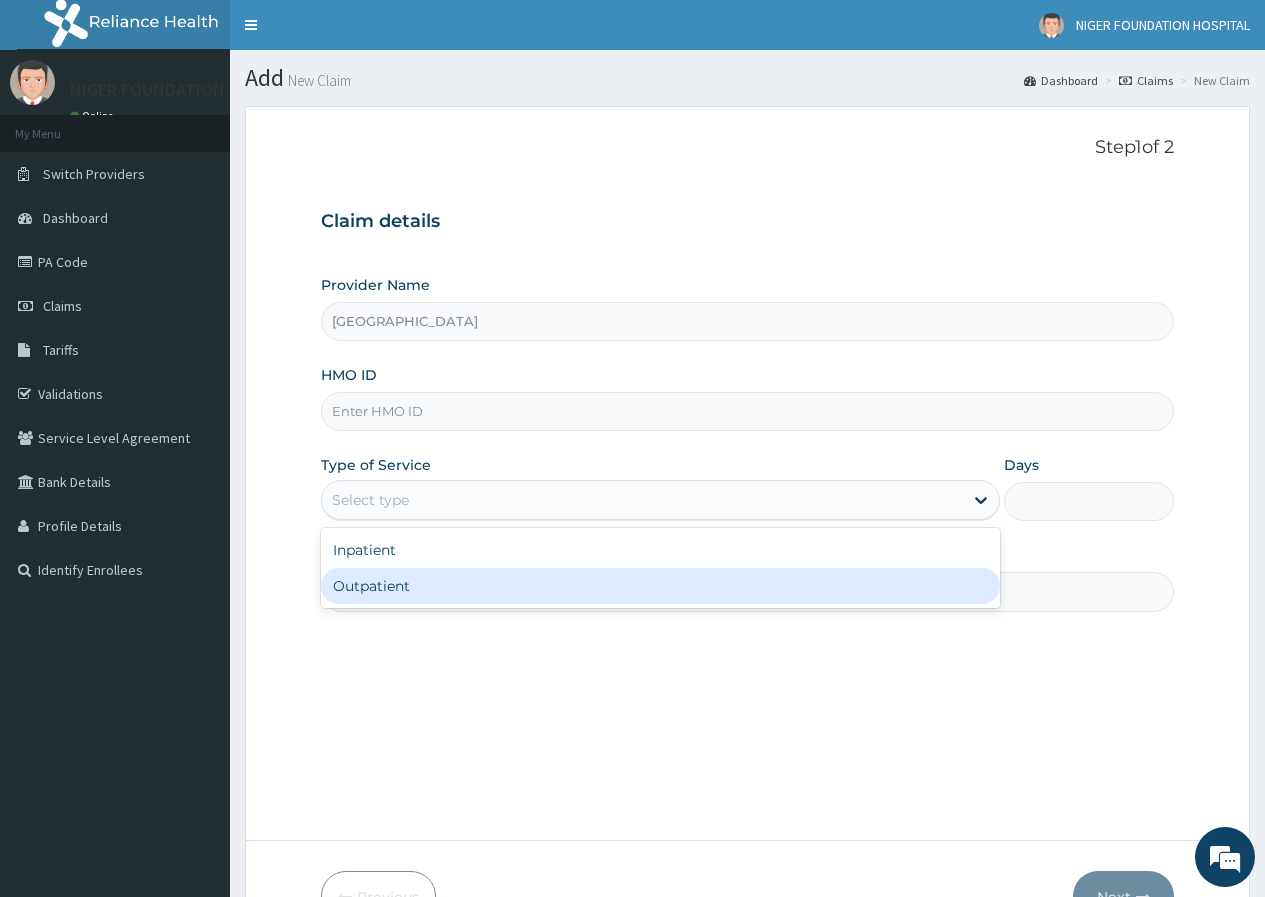 click on "Outpatient" at bounding box center [660, 586] 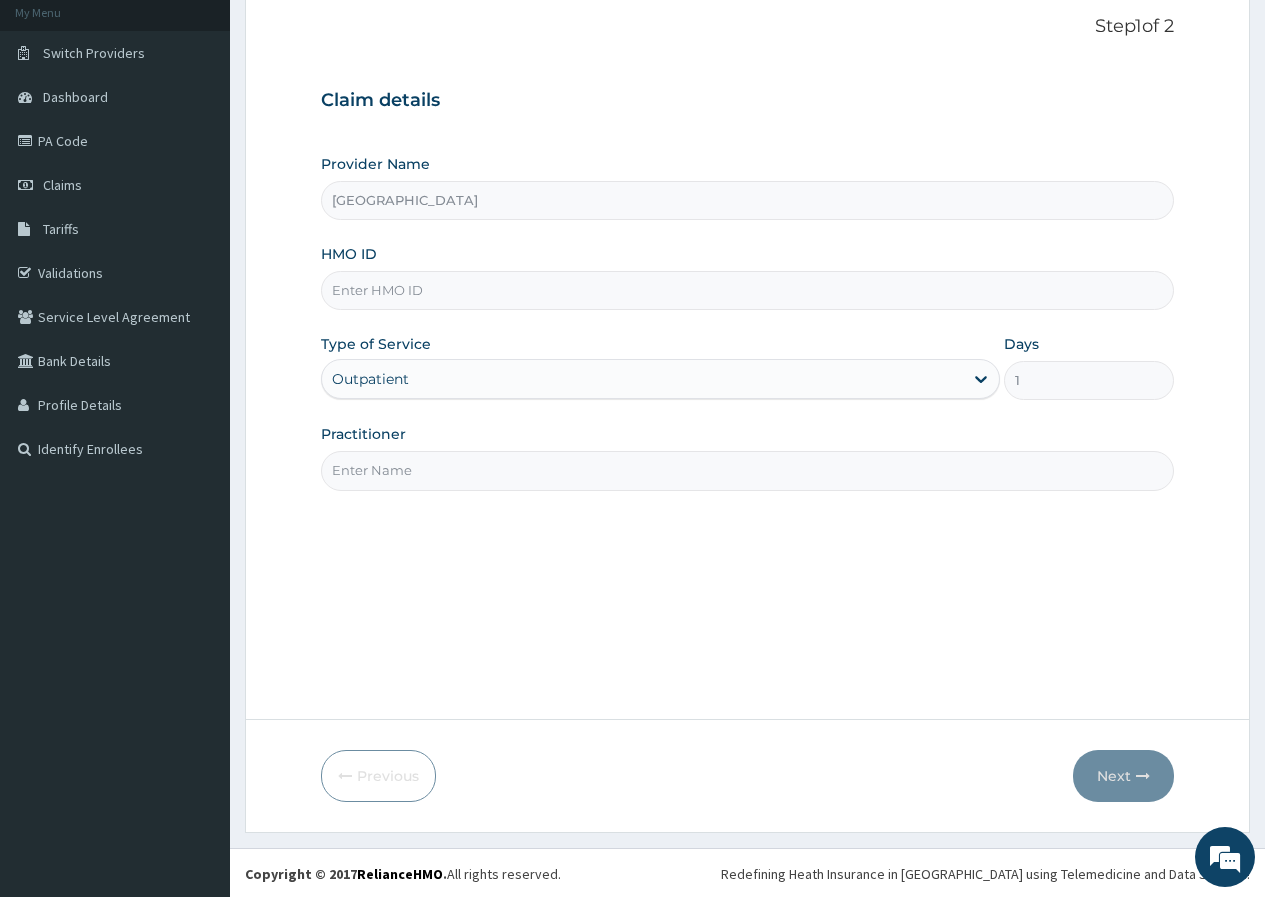 scroll, scrollTop: 123, scrollLeft: 0, axis: vertical 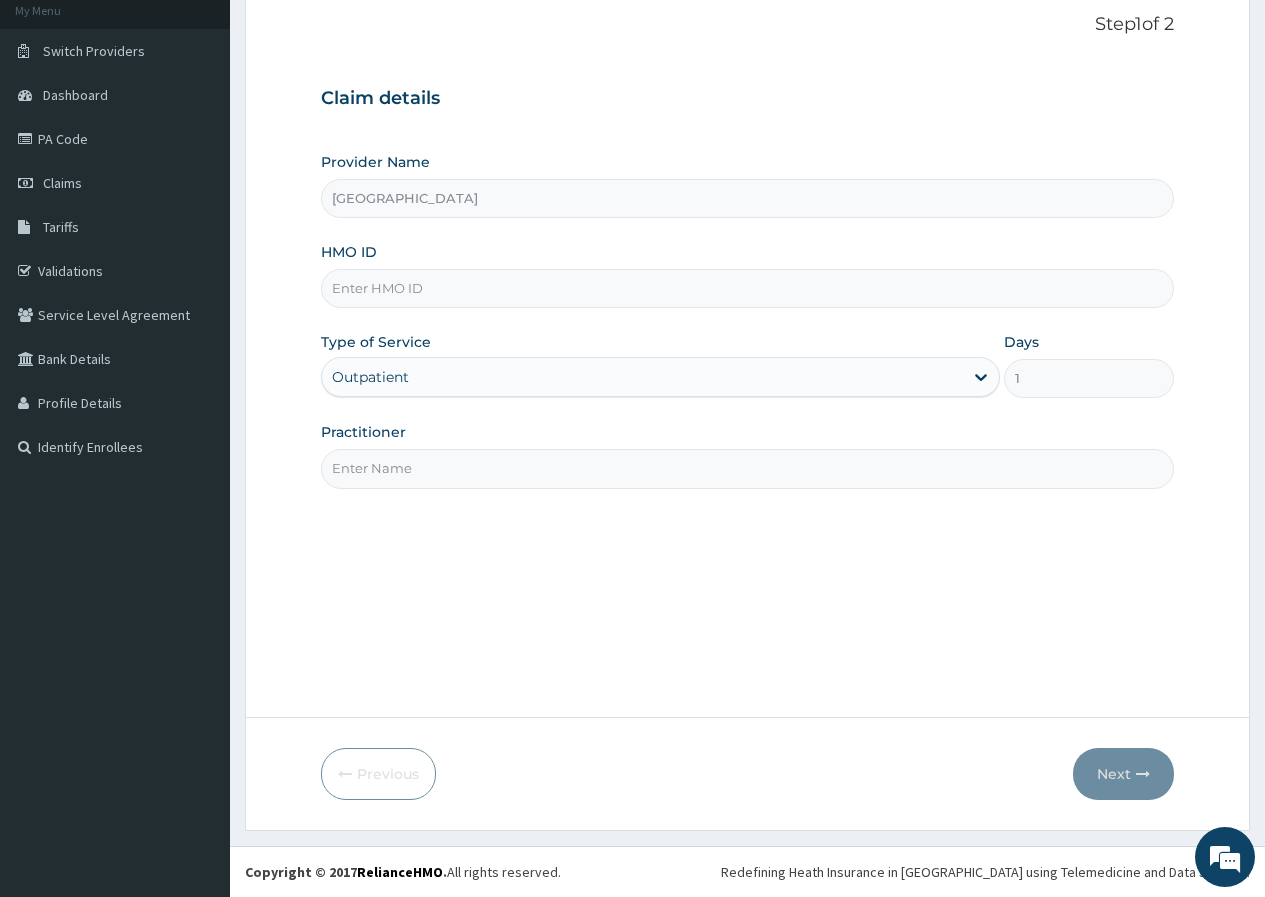 click on "Practitioner" at bounding box center [747, 468] 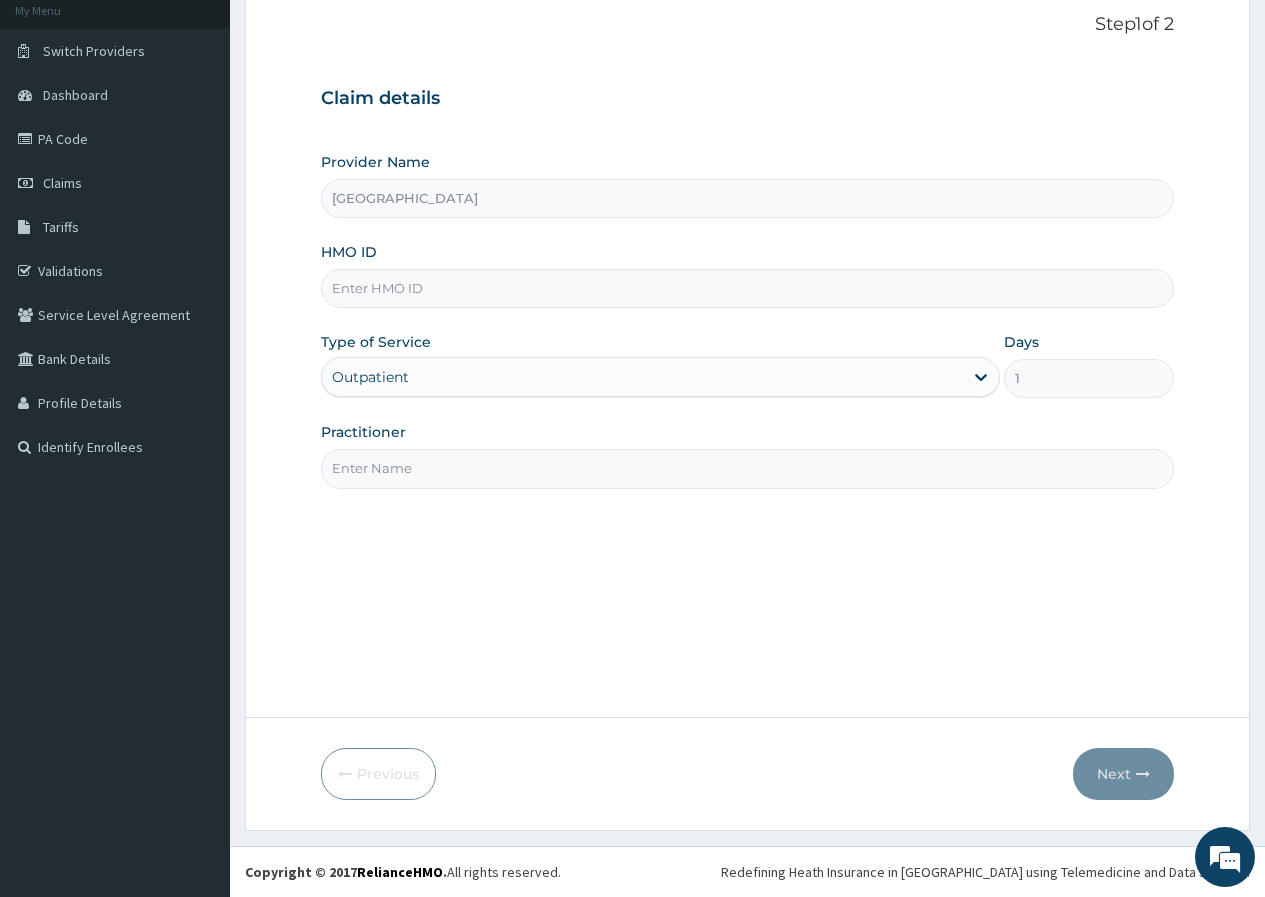 type on "Edelu.Dr(Paediatrician)" 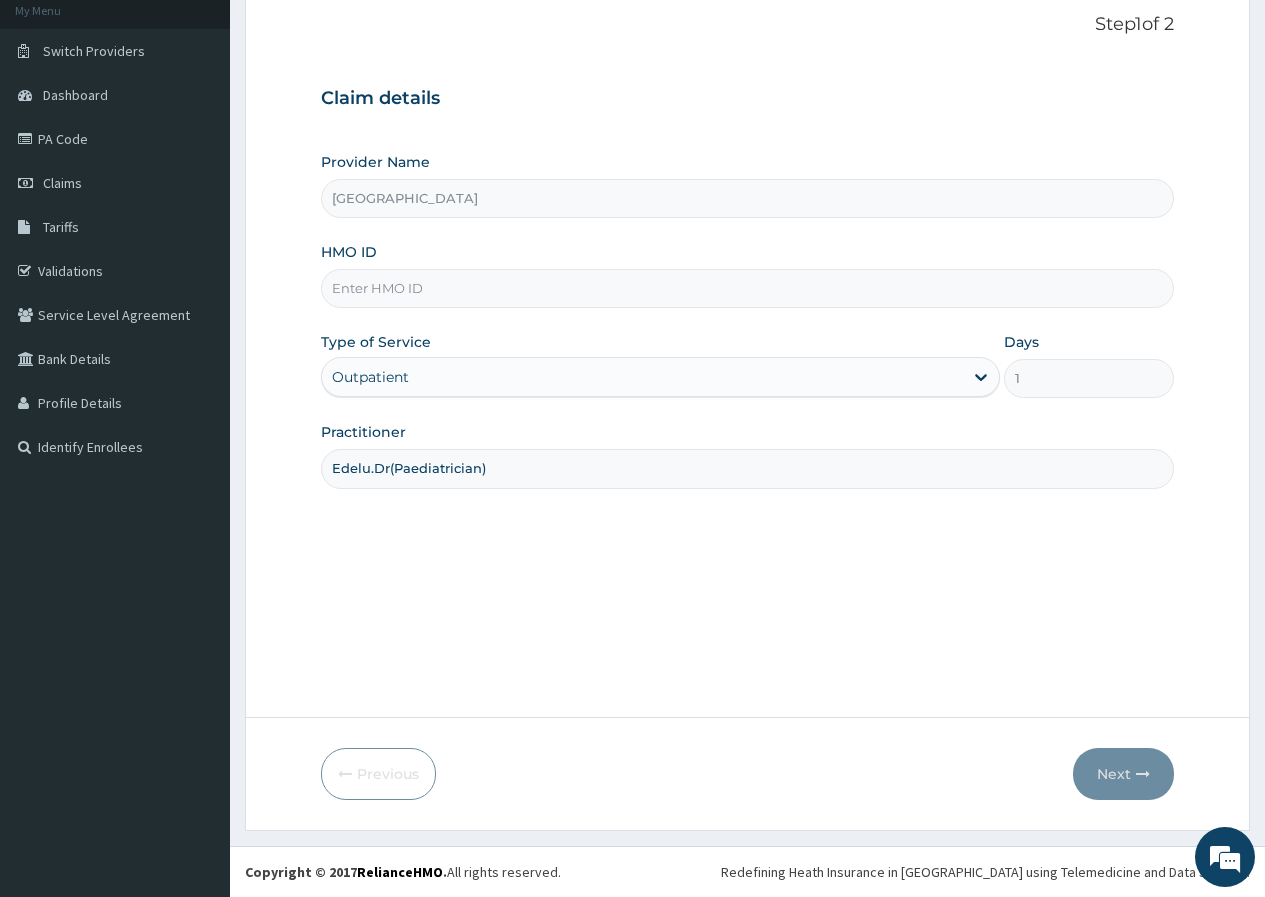 drag, startPoint x: 512, startPoint y: 469, endPoint x: 290, endPoint y: 501, distance: 224.29445 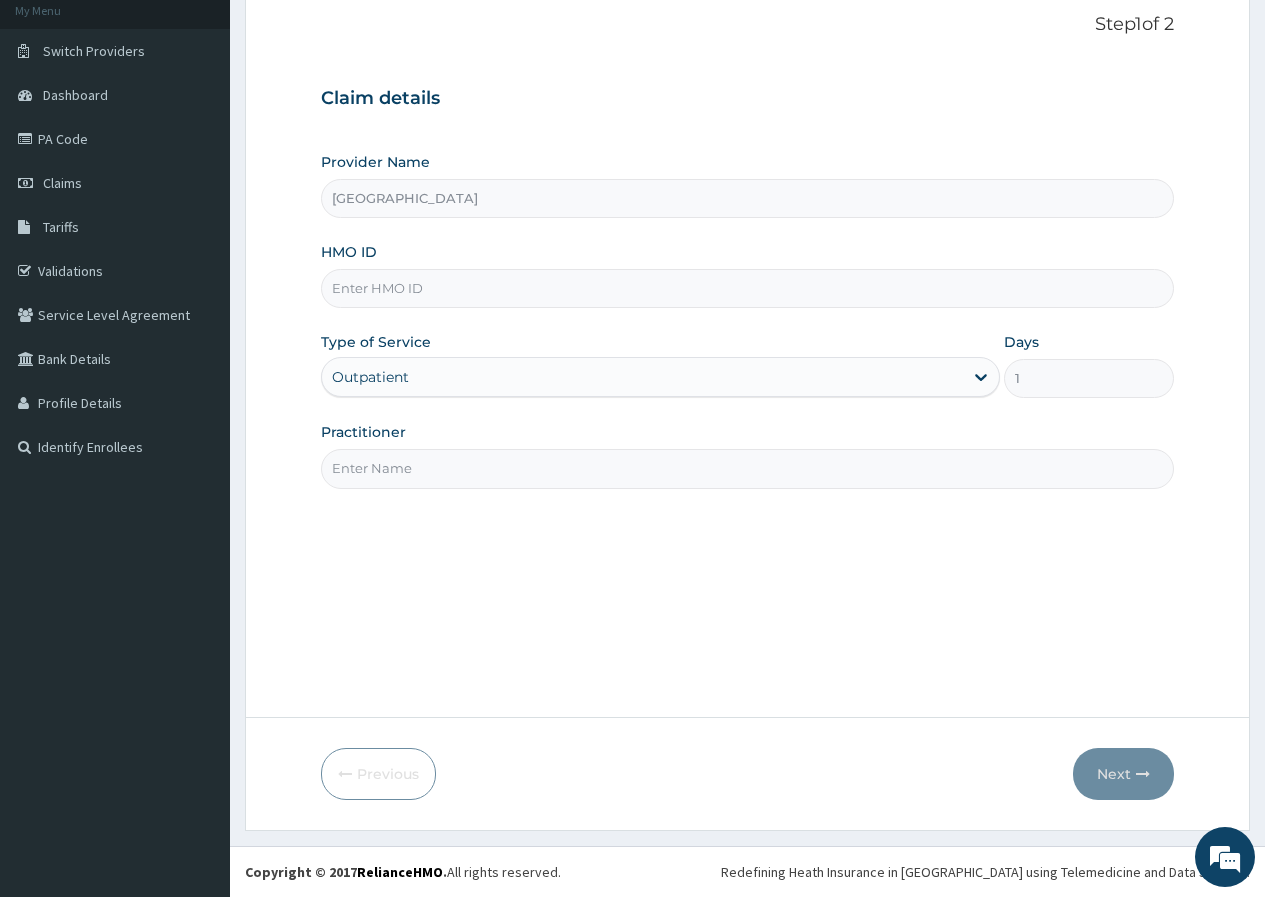 click on "Practitioner" at bounding box center [747, 468] 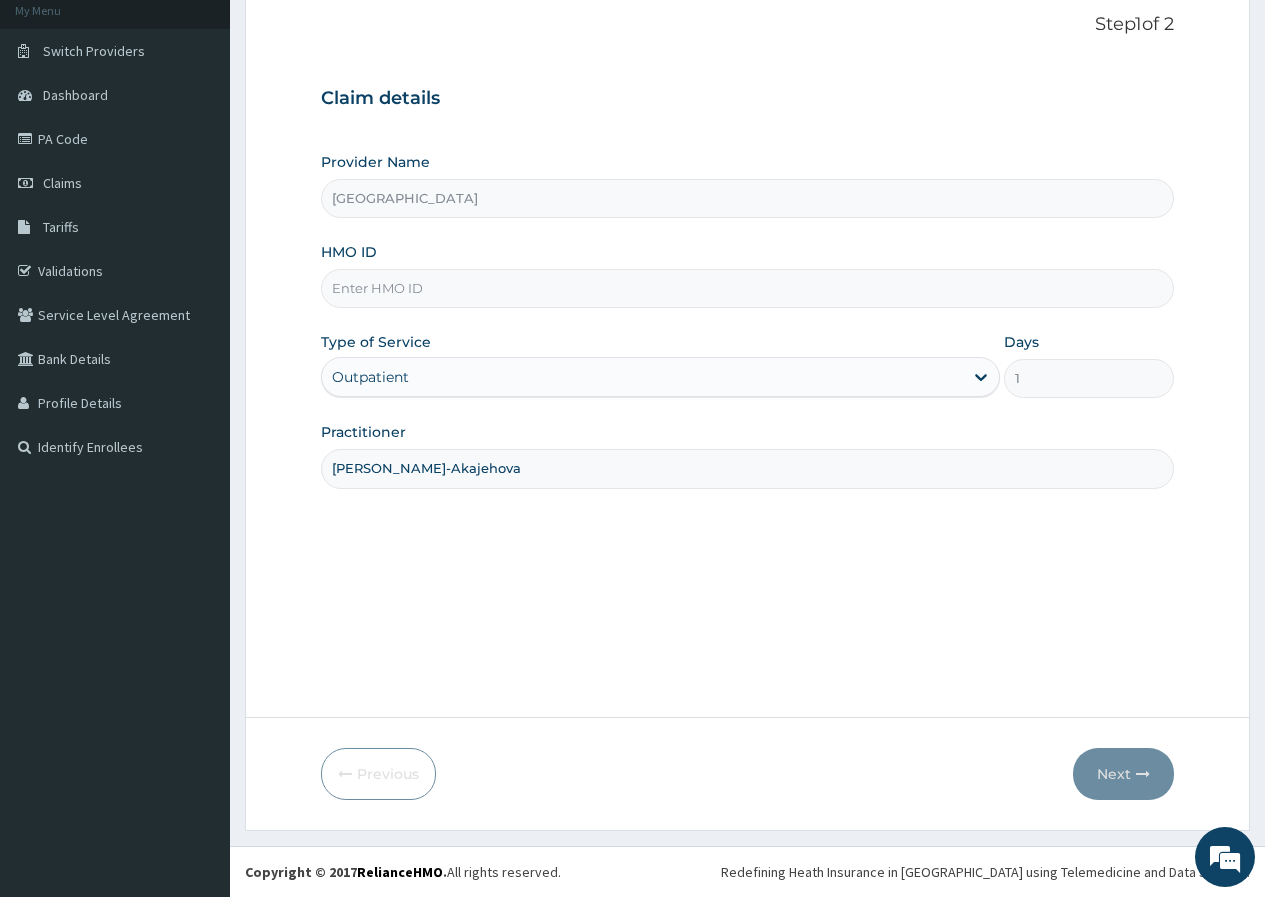 type on "[PERSON_NAME]-Akajehova" 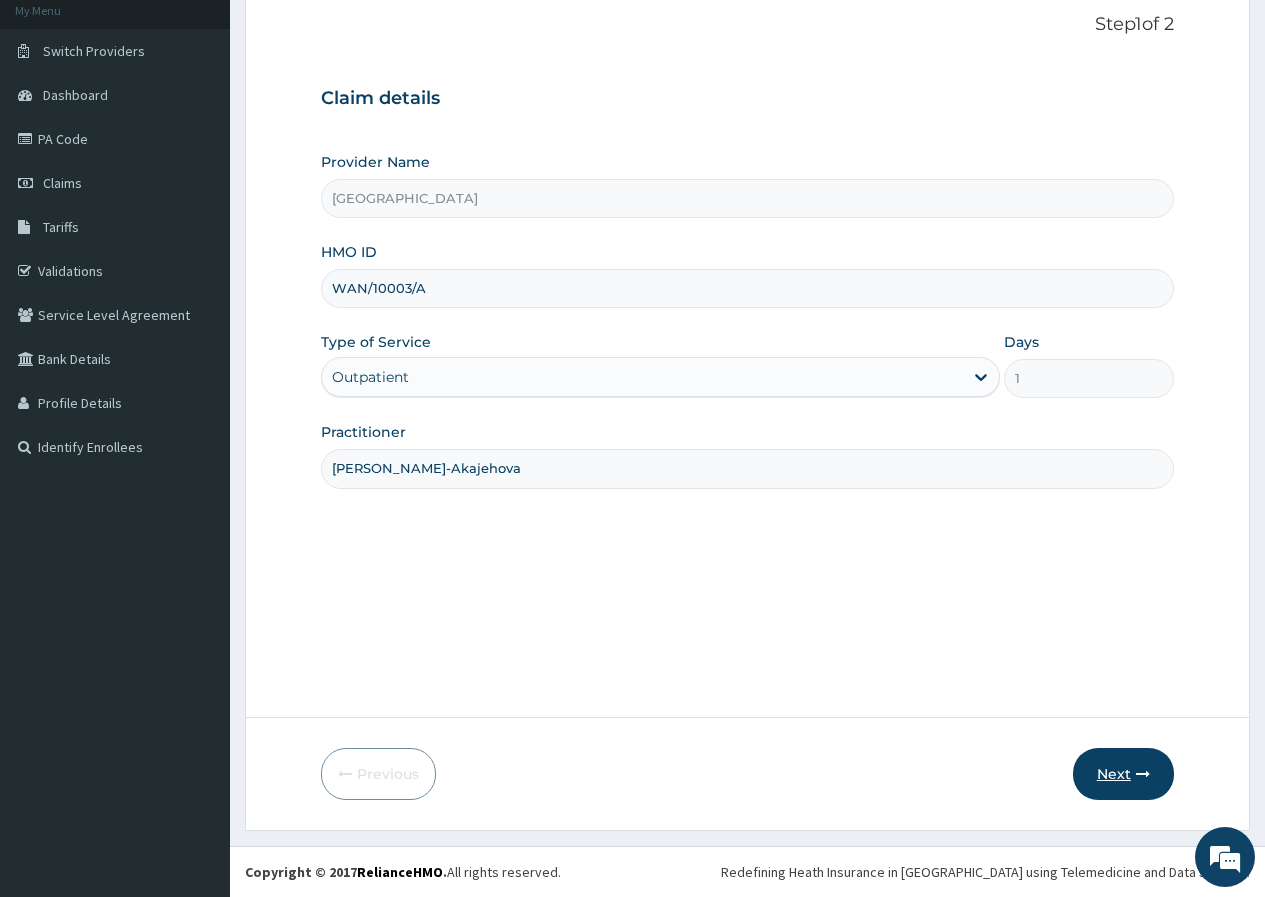 click on "Next" at bounding box center [1123, 774] 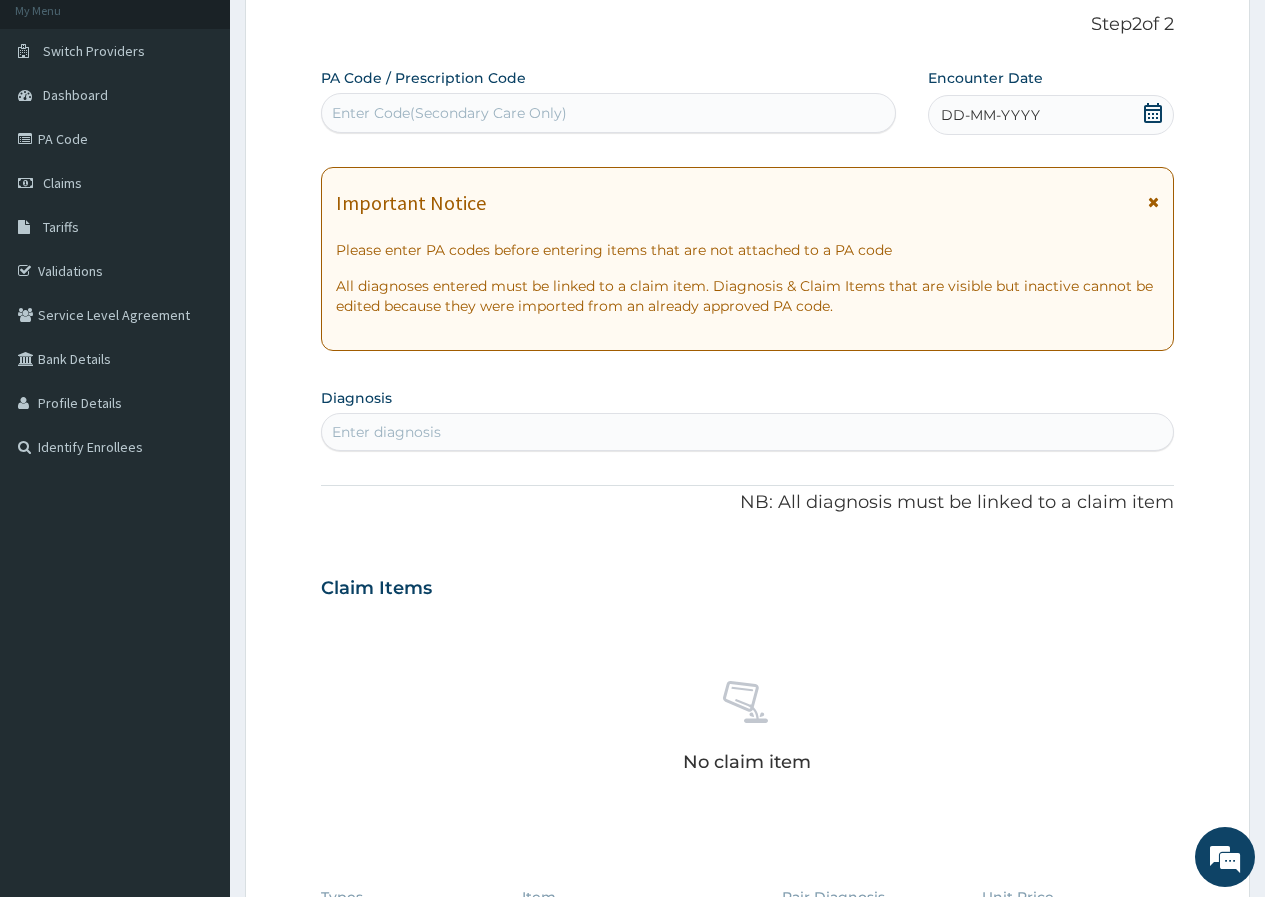 click on "Enter Code(Secondary Care Only)" at bounding box center (449, 113) 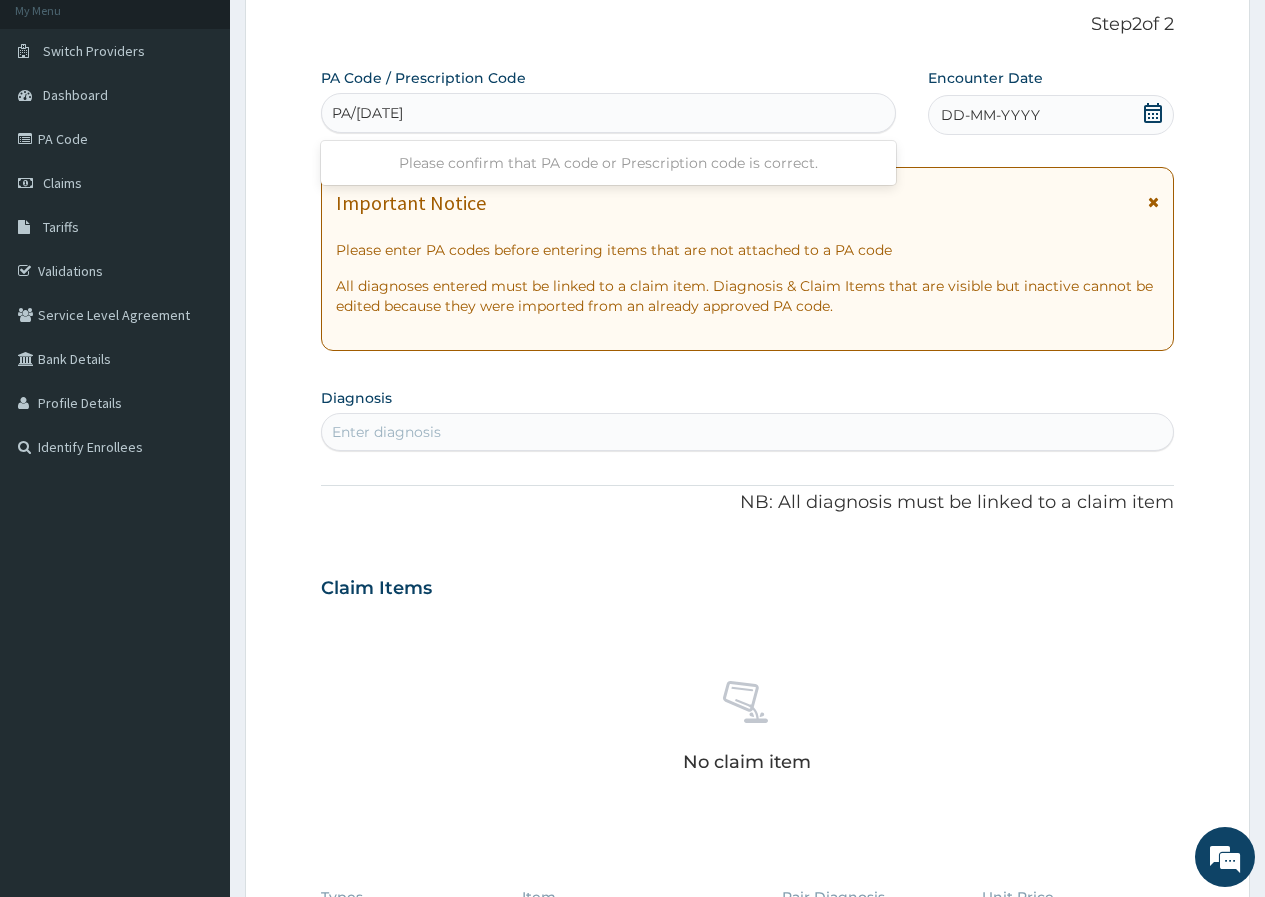 type on "PA/AD7167" 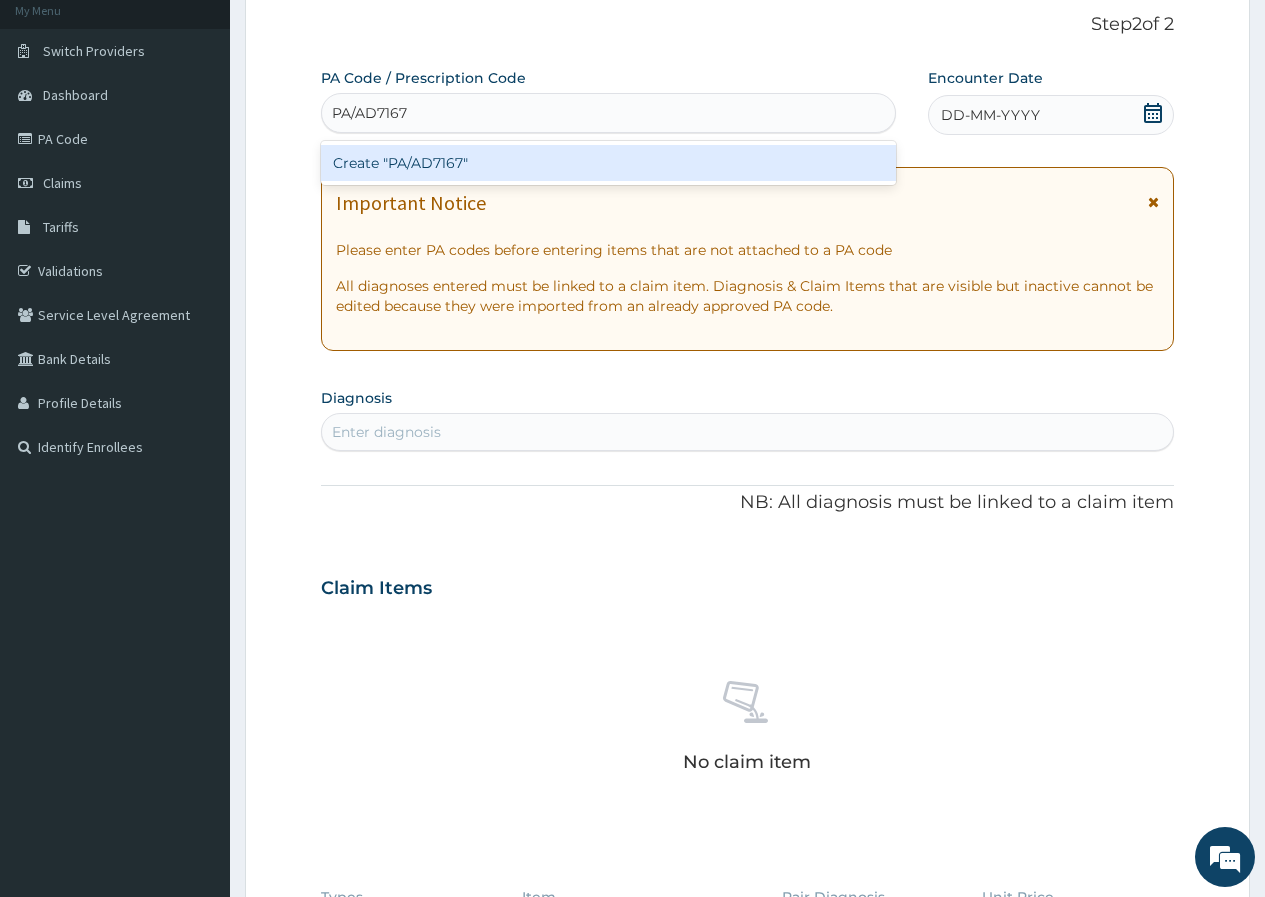 type 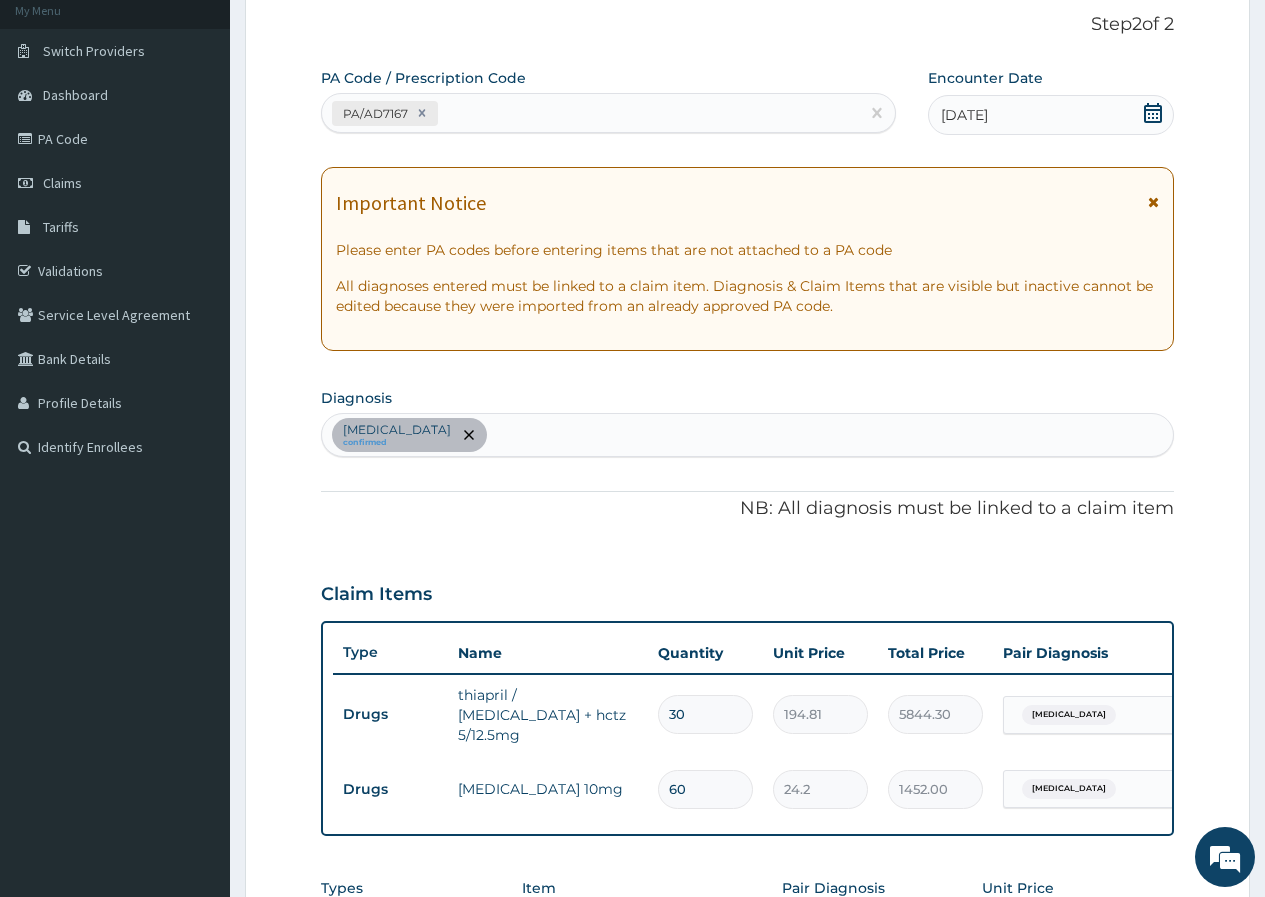 click 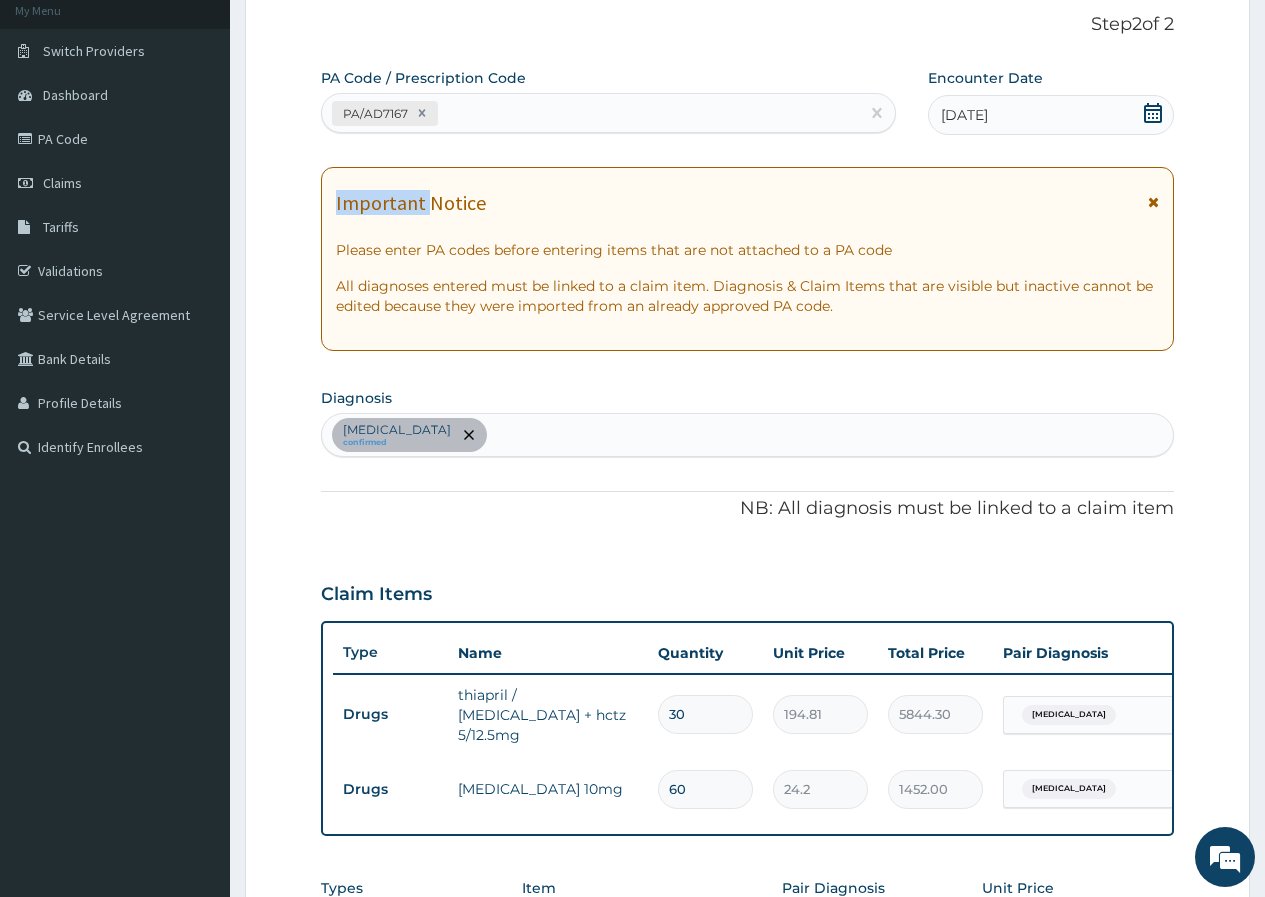 click 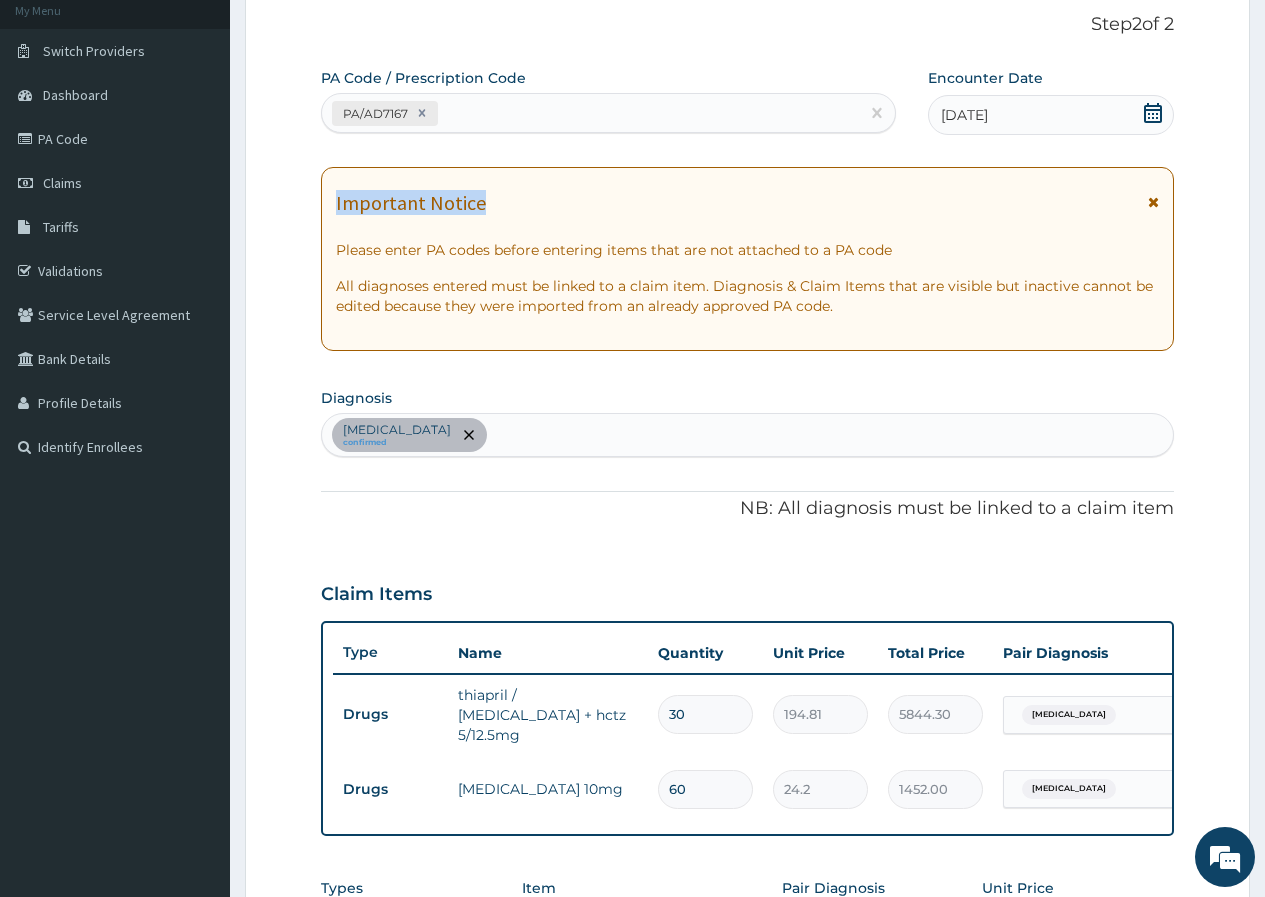 click 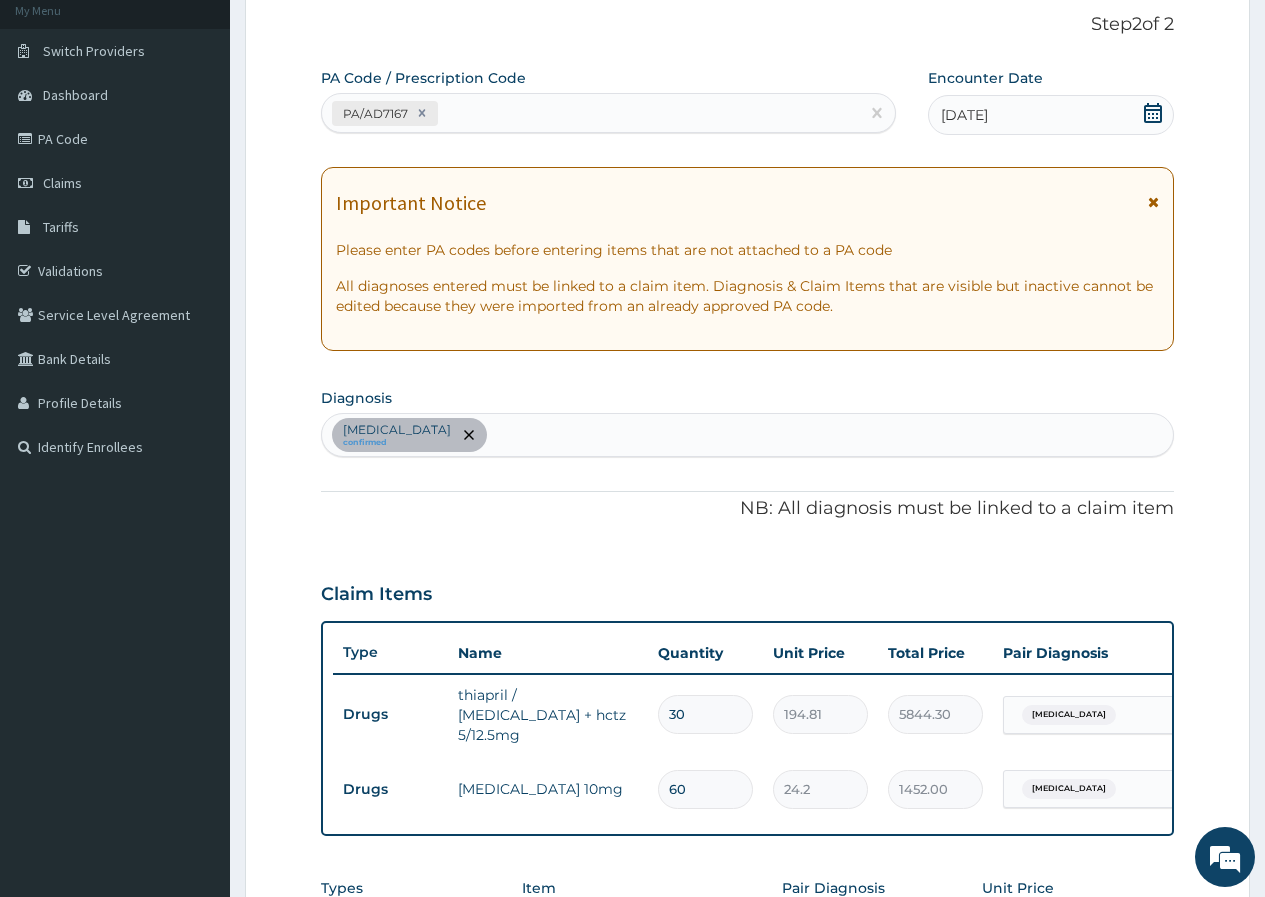 drag, startPoint x: 1137, startPoint y: 113, endPoint x: 1120, endPoint y: 112, distance: 17.029387 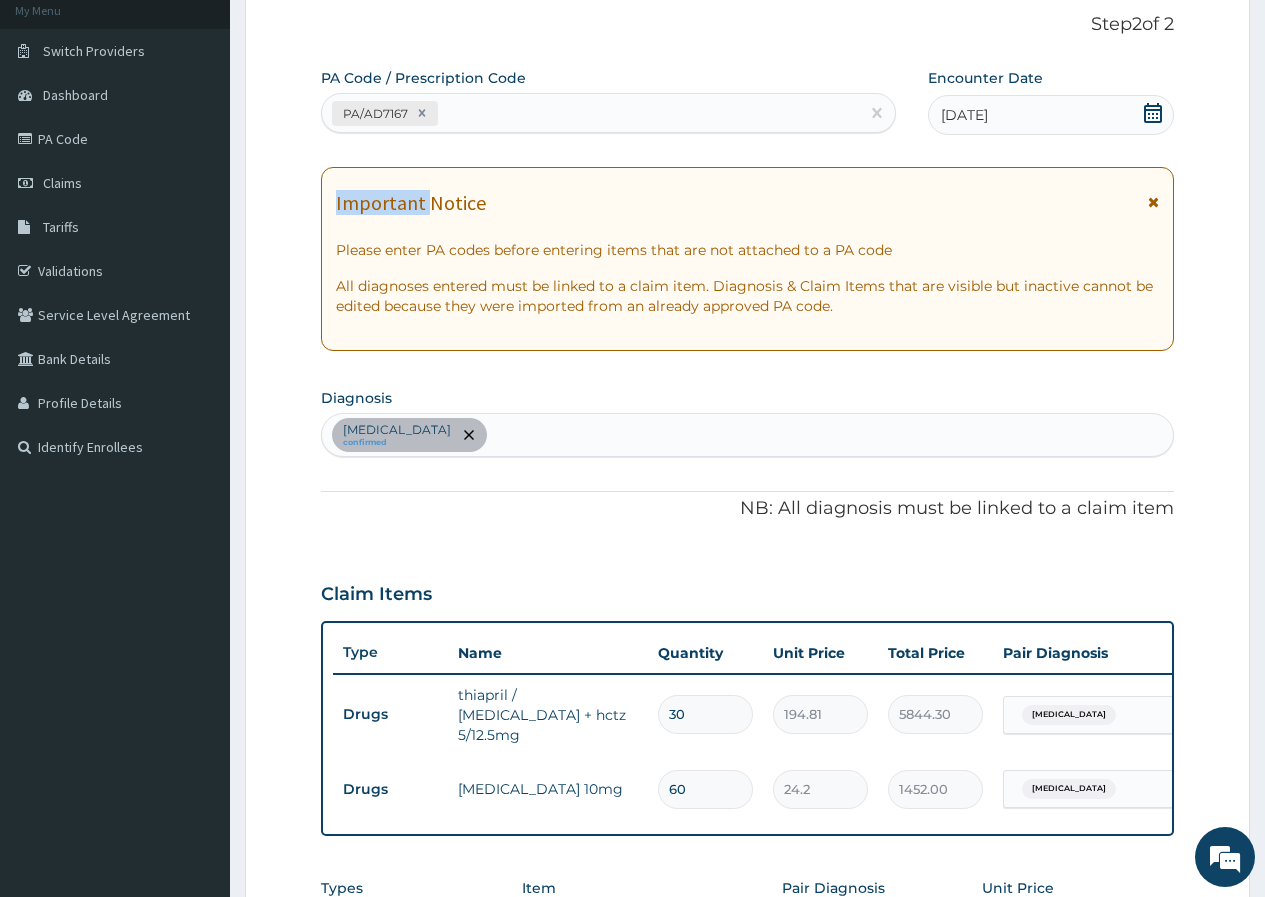 click 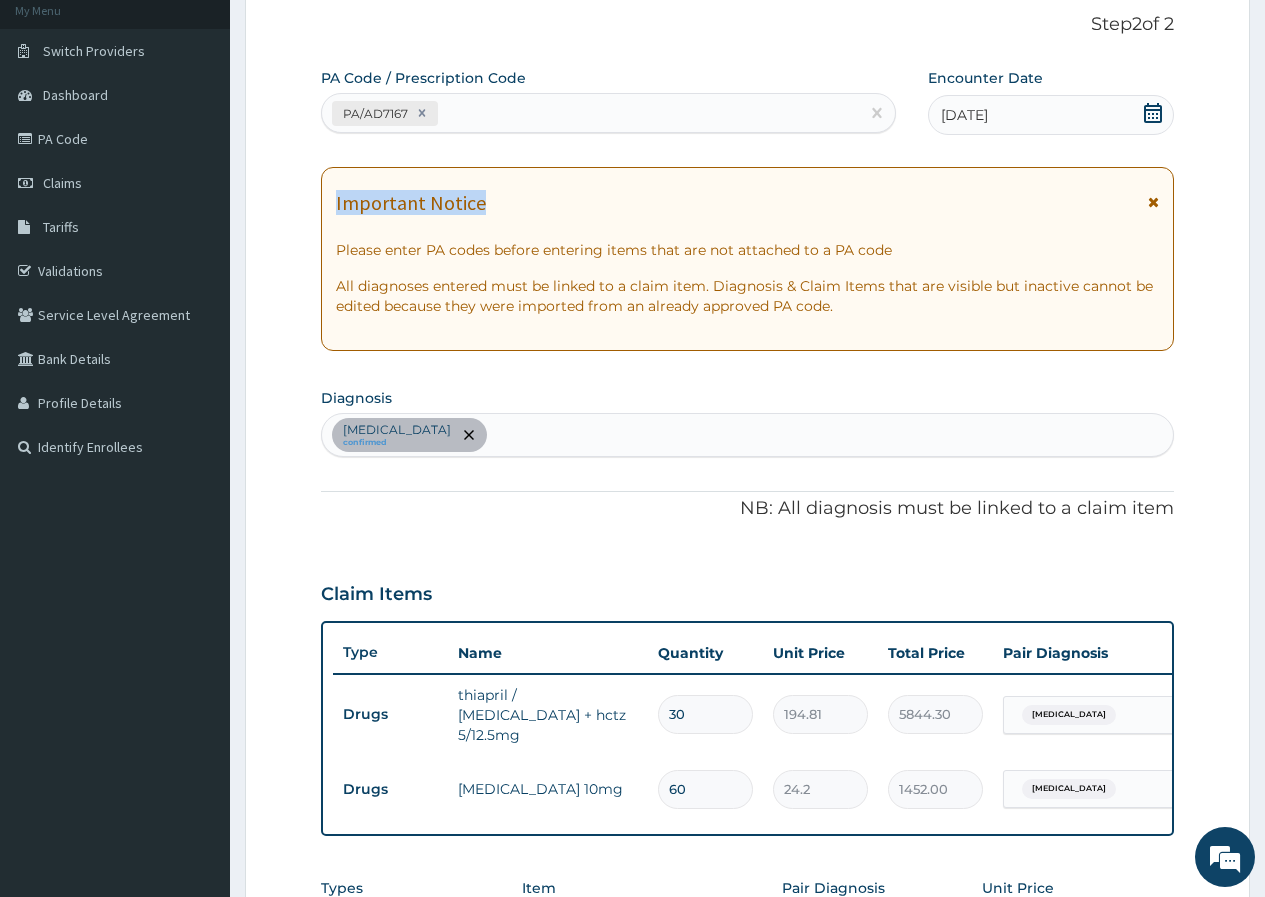 click 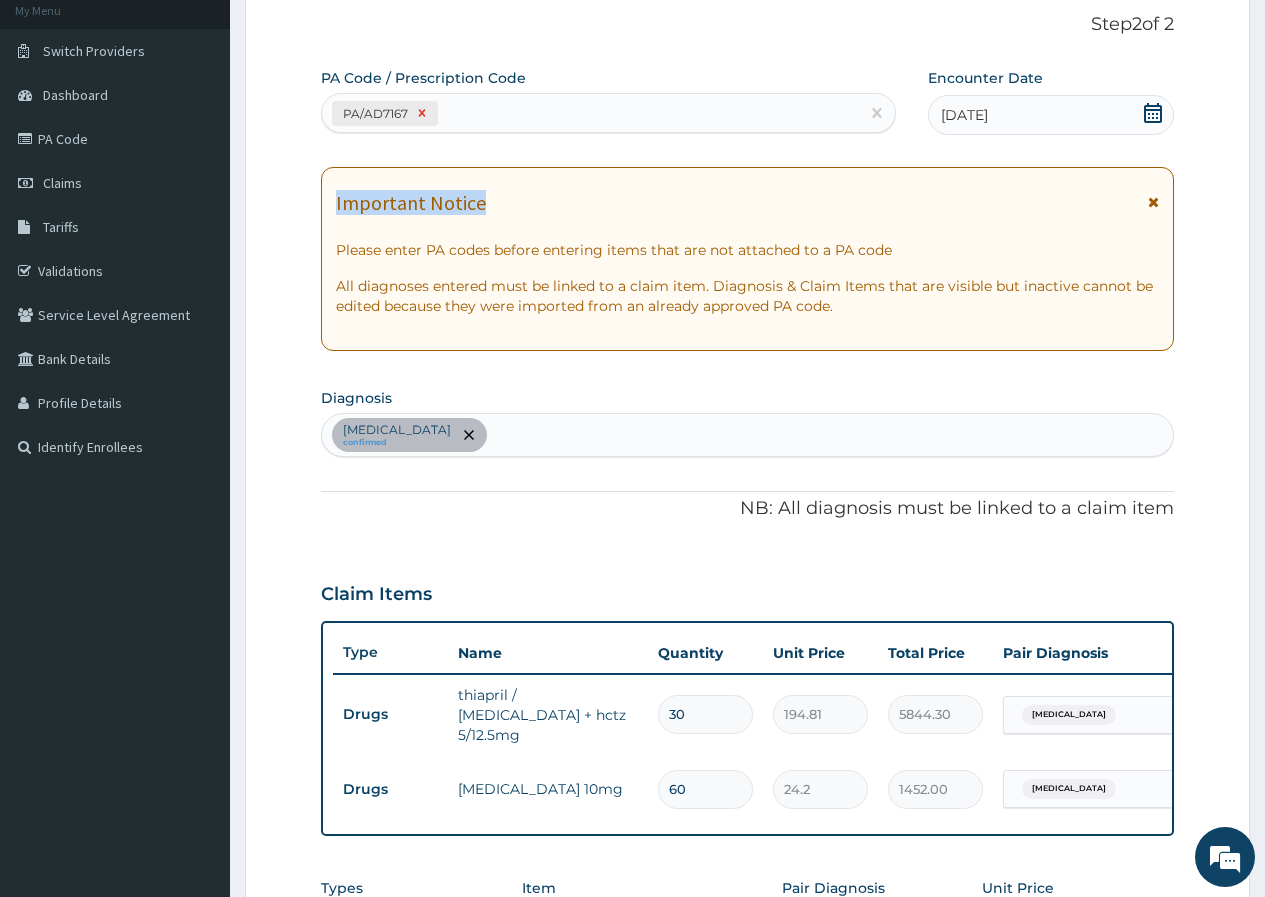 click 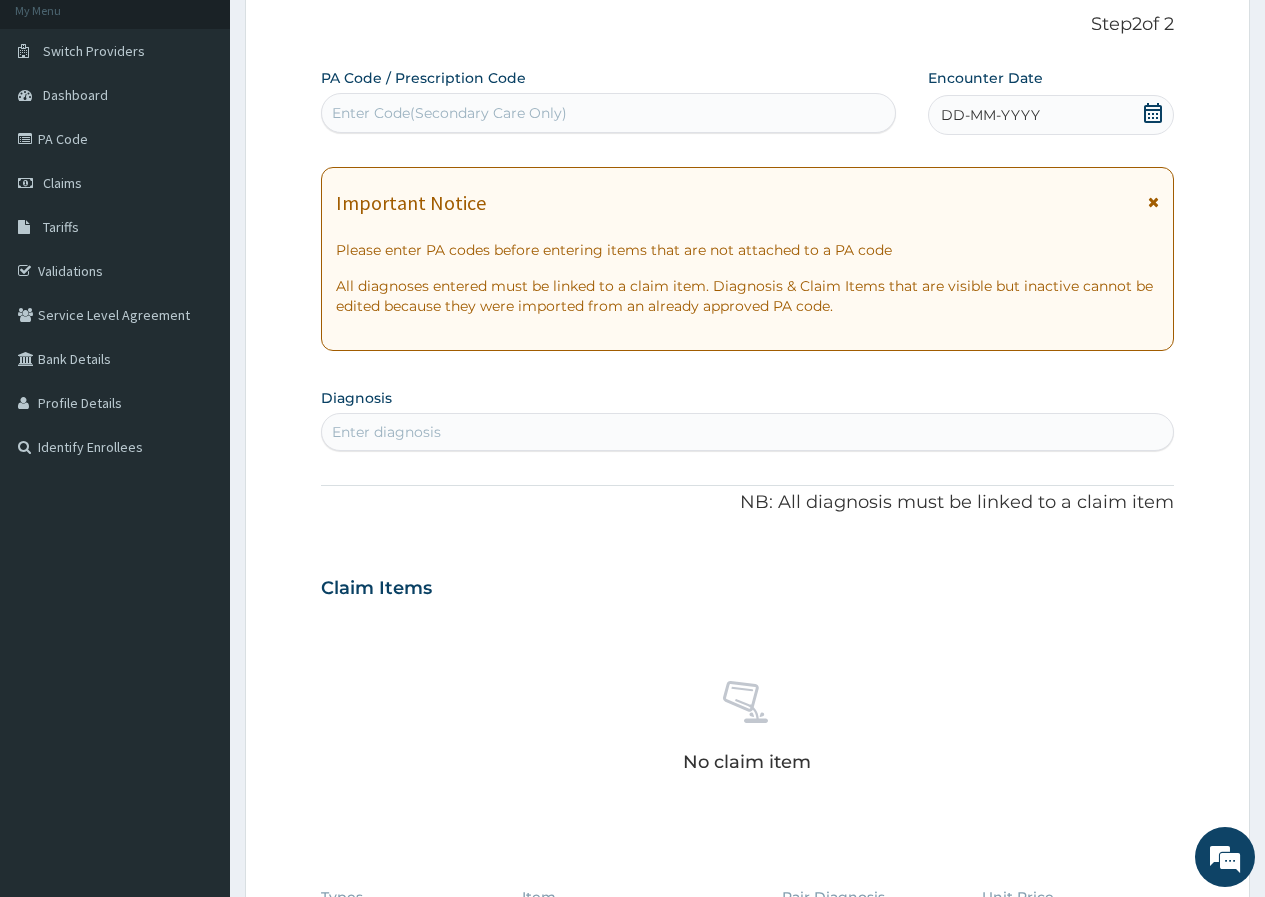 click on "DD-MM-YYYY" at bounding box center [990, 115] 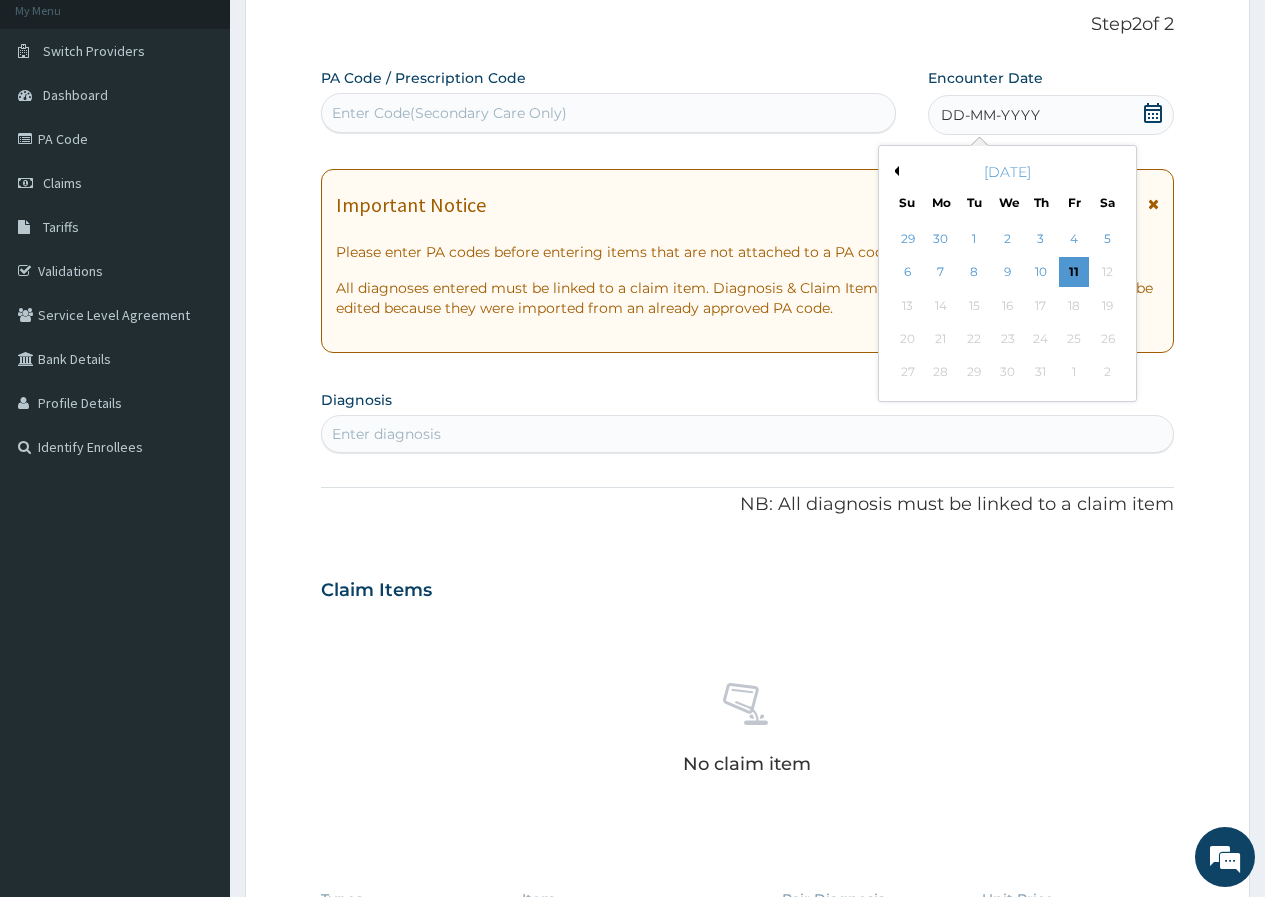 click on "[DATE]" at bounding box center [1007, 172] 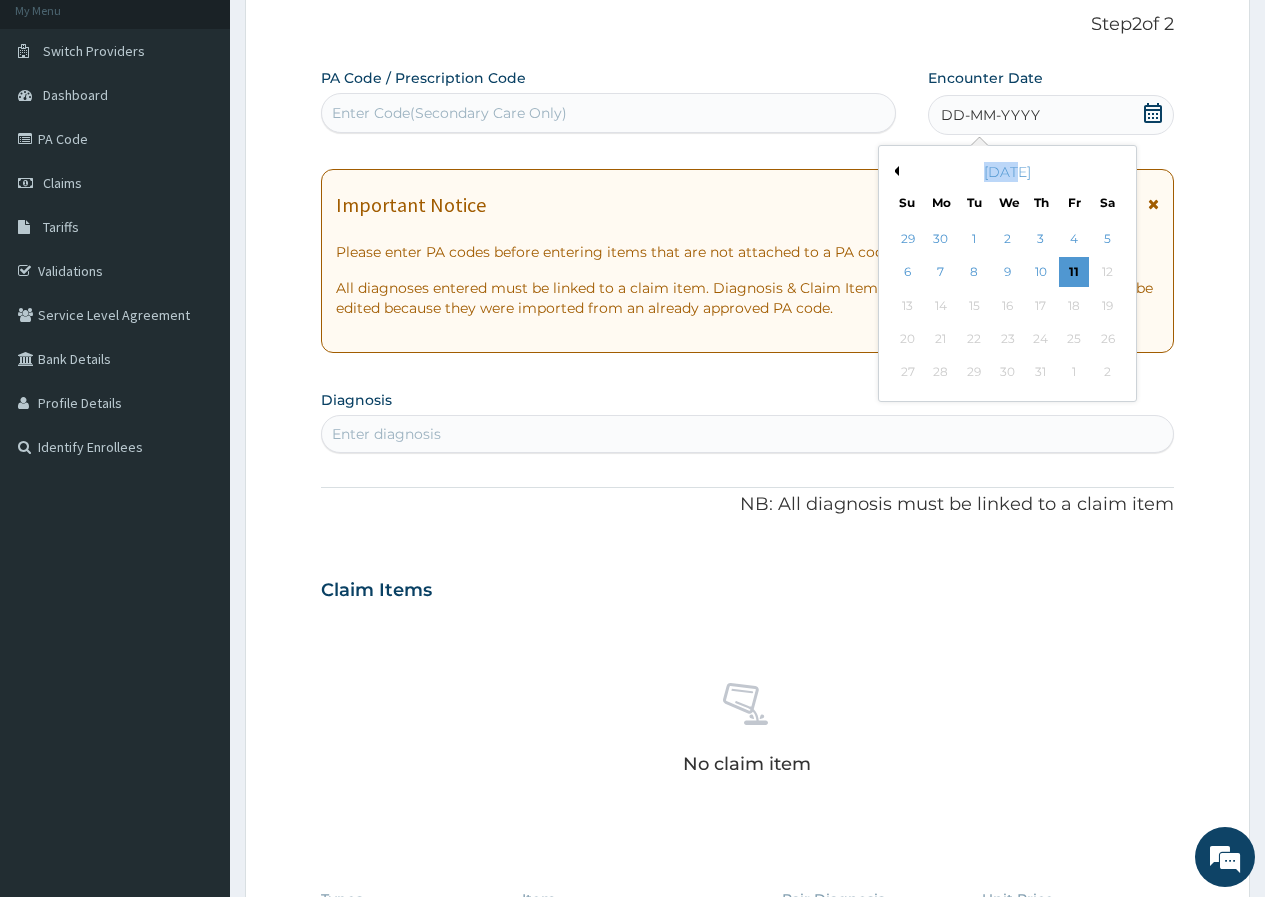 click on "[DATE]" at bounding box center [1007, 172] 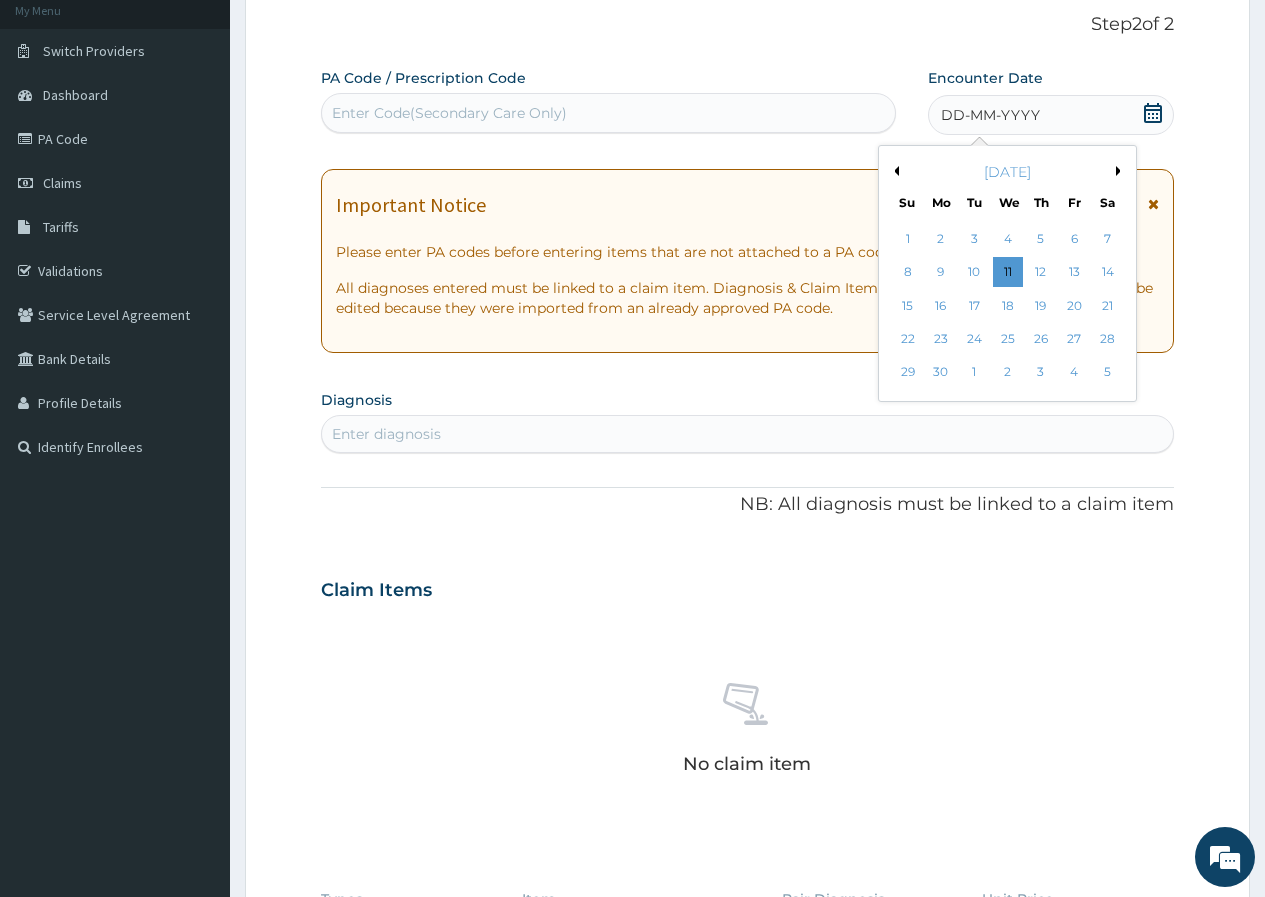 click on "Previous Month" at bounding box center (894, 171) 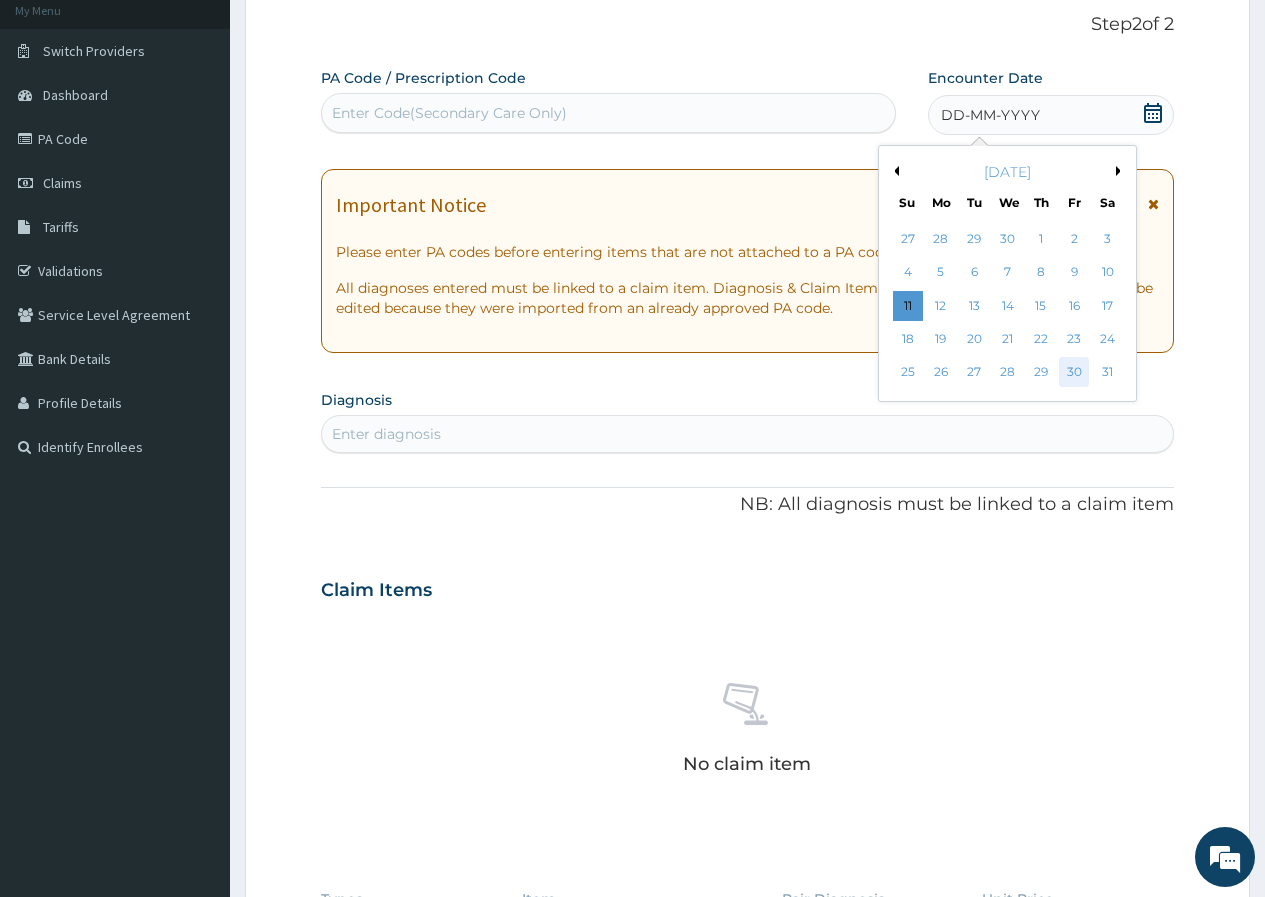 click on "30" at bounding box center [1074, 373] 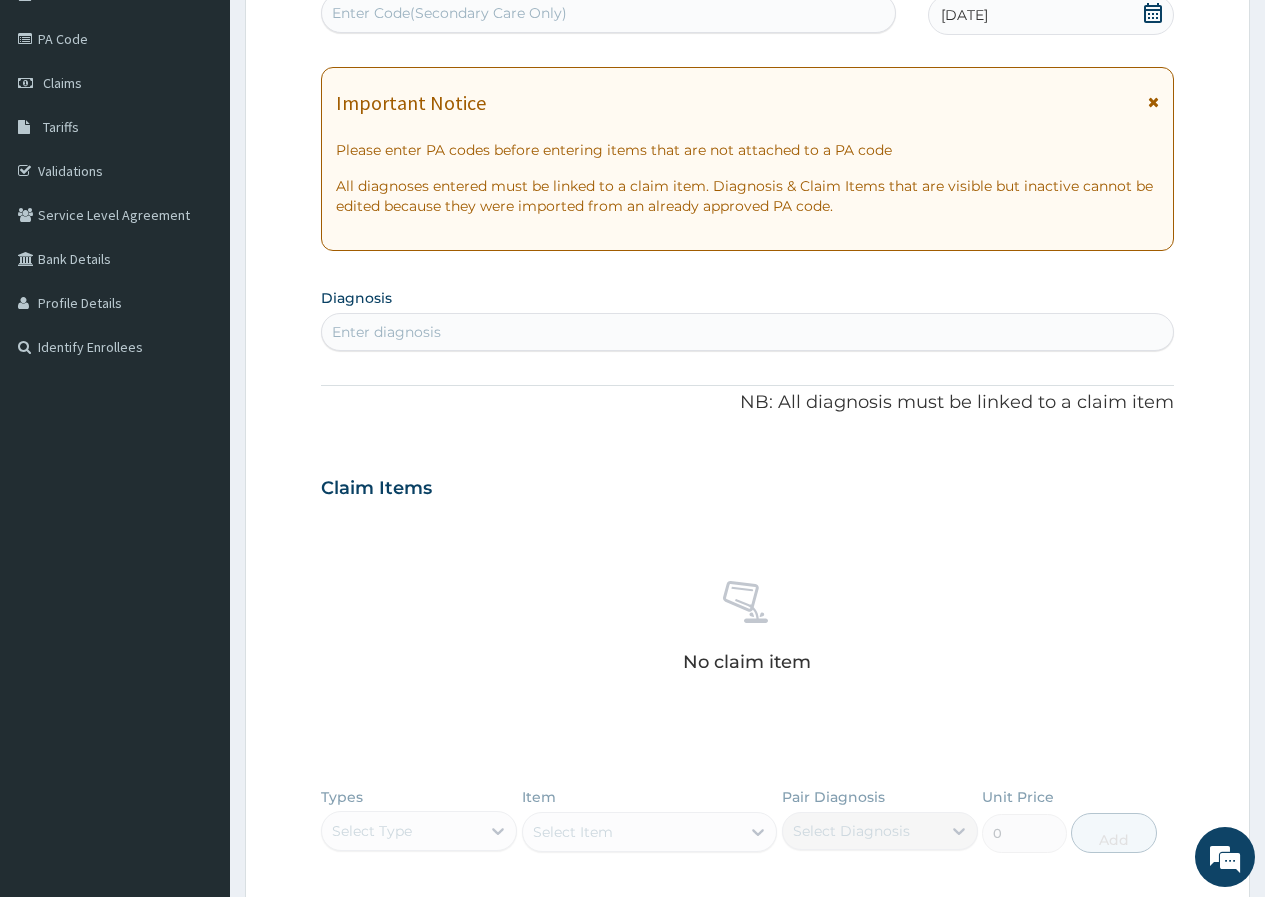 scroll, scrollTop: 323, scrollLeft: 0, axis: vertical 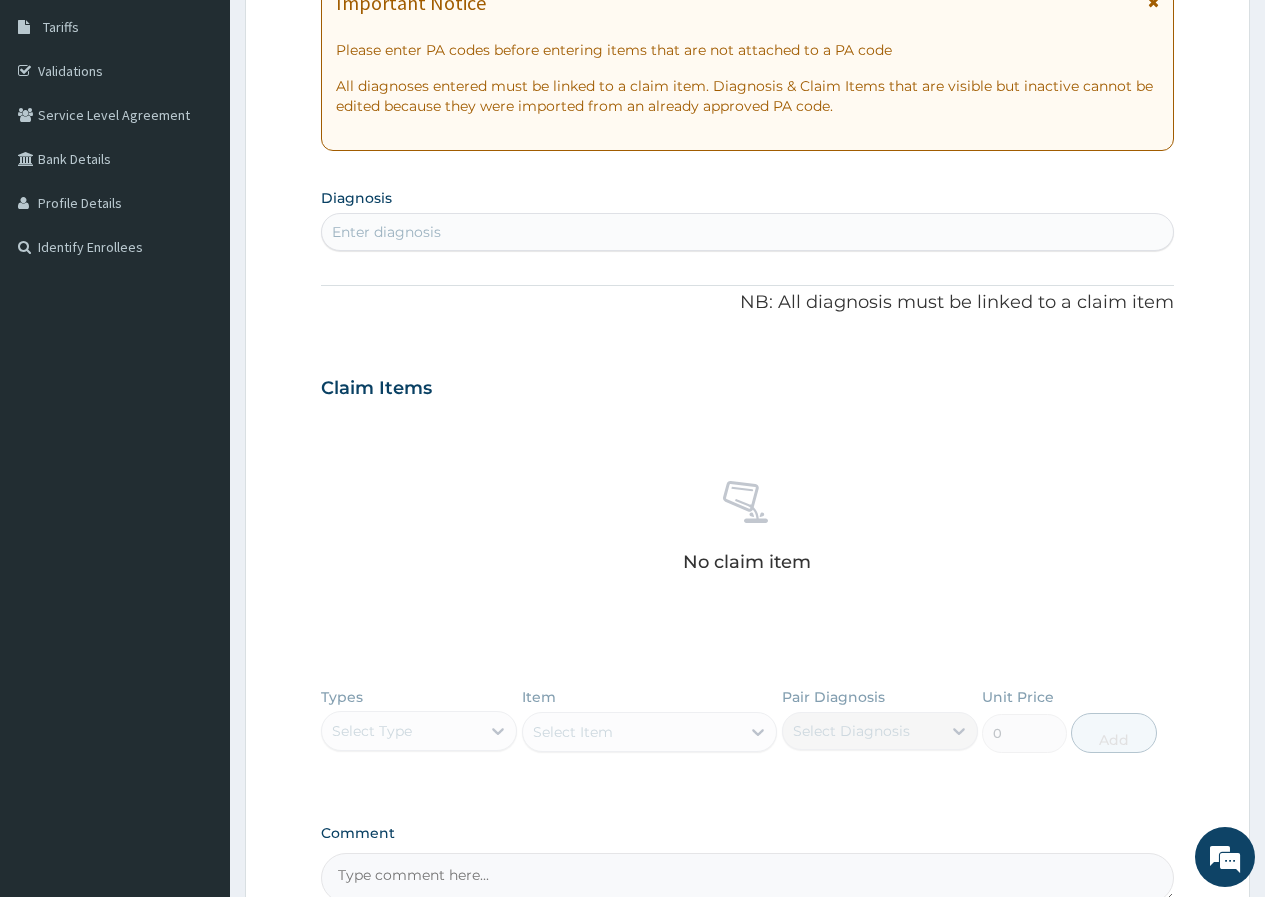 click on "Enter diagnosis" at bounding box center (747, 232) 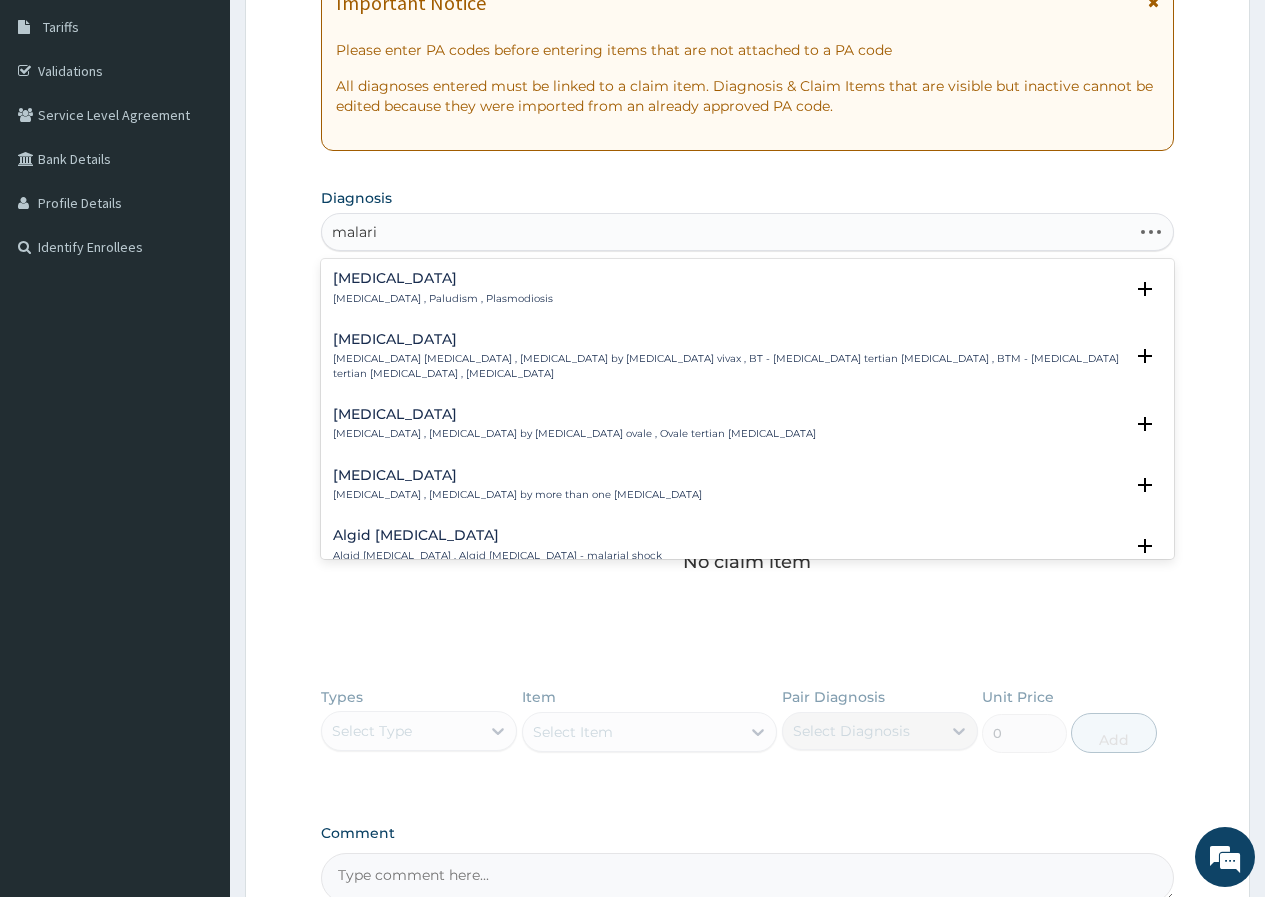 type on "[MEDICAL_DATA]" 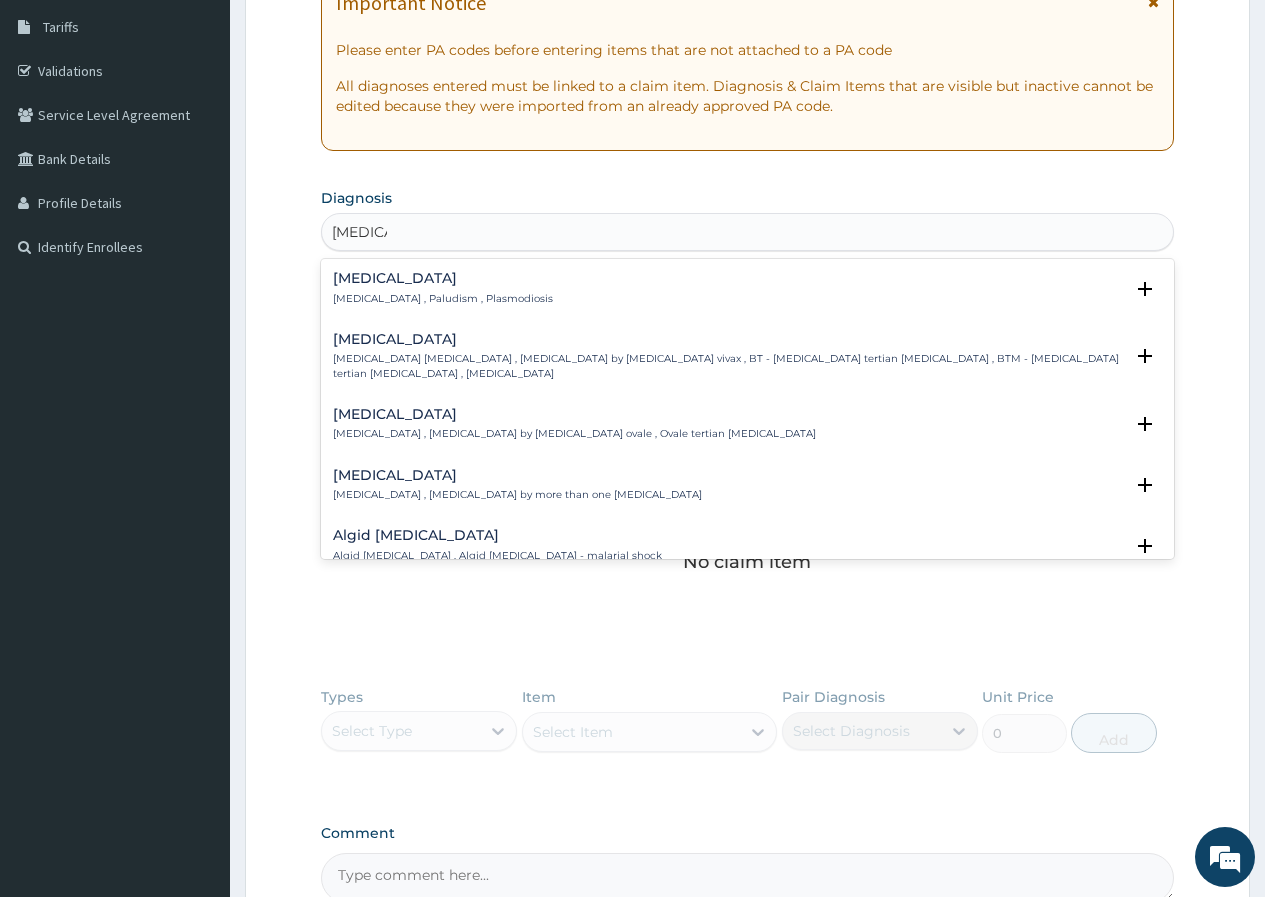 click on "[MEDICAL_DATA] [MEDICAL_DATA] , Paludism , Plasmodiosis Select Status Query Query covers suspected (?), Keep in view (kiv), Ruled out (r/o) Confirmed" at bounding box center [747, 293] 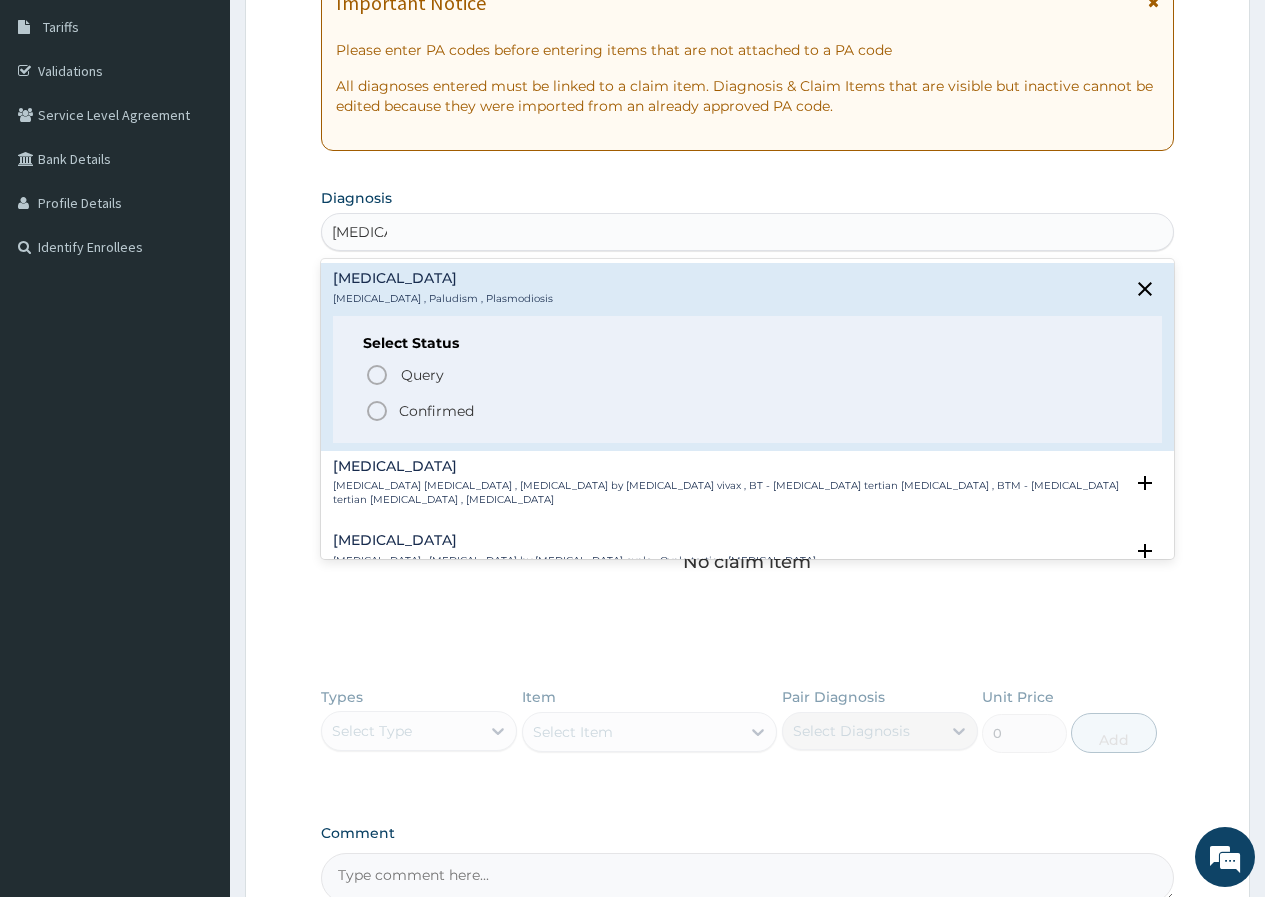 click 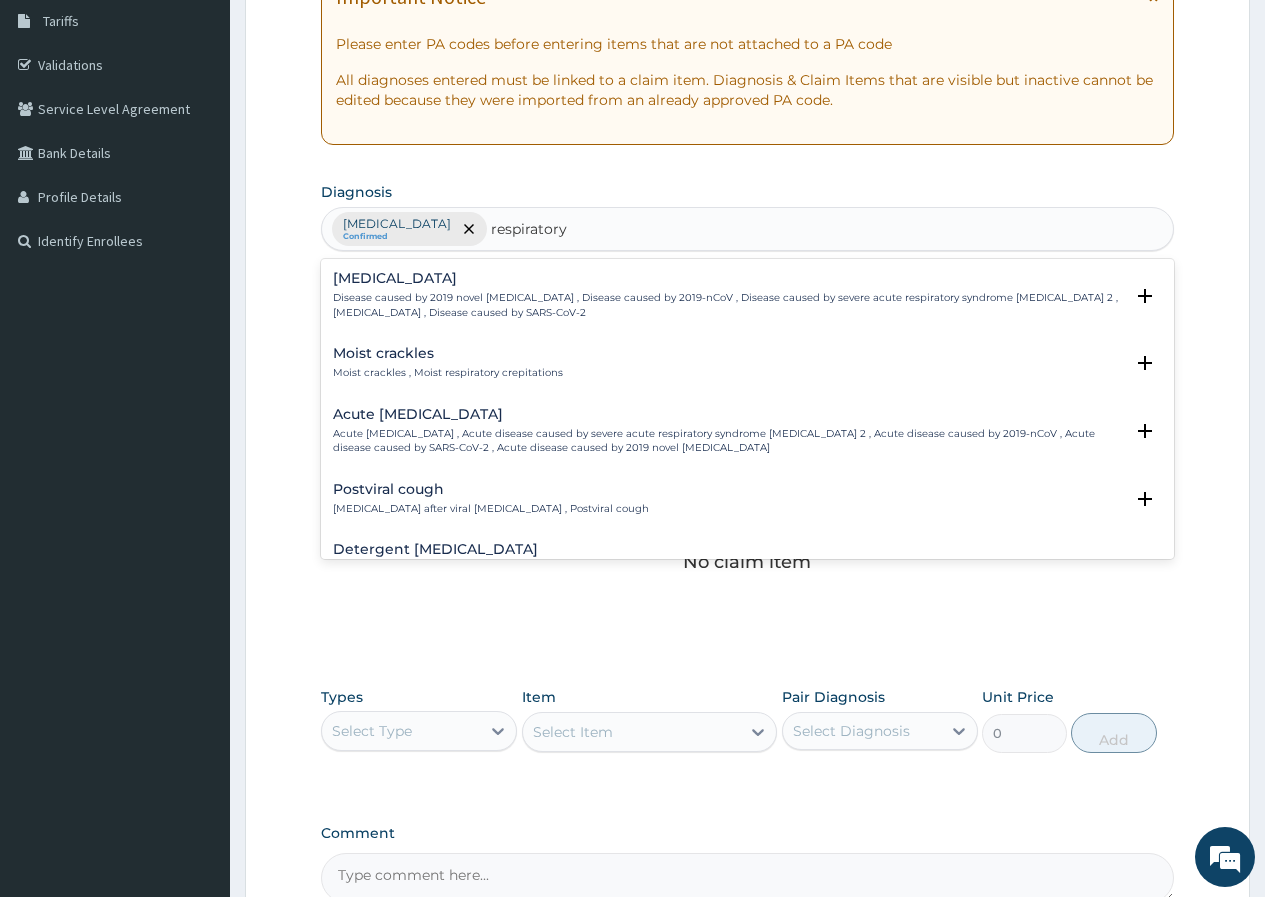 scroll, scrollTop: 423, scrollLeft: 0, axis: vertical 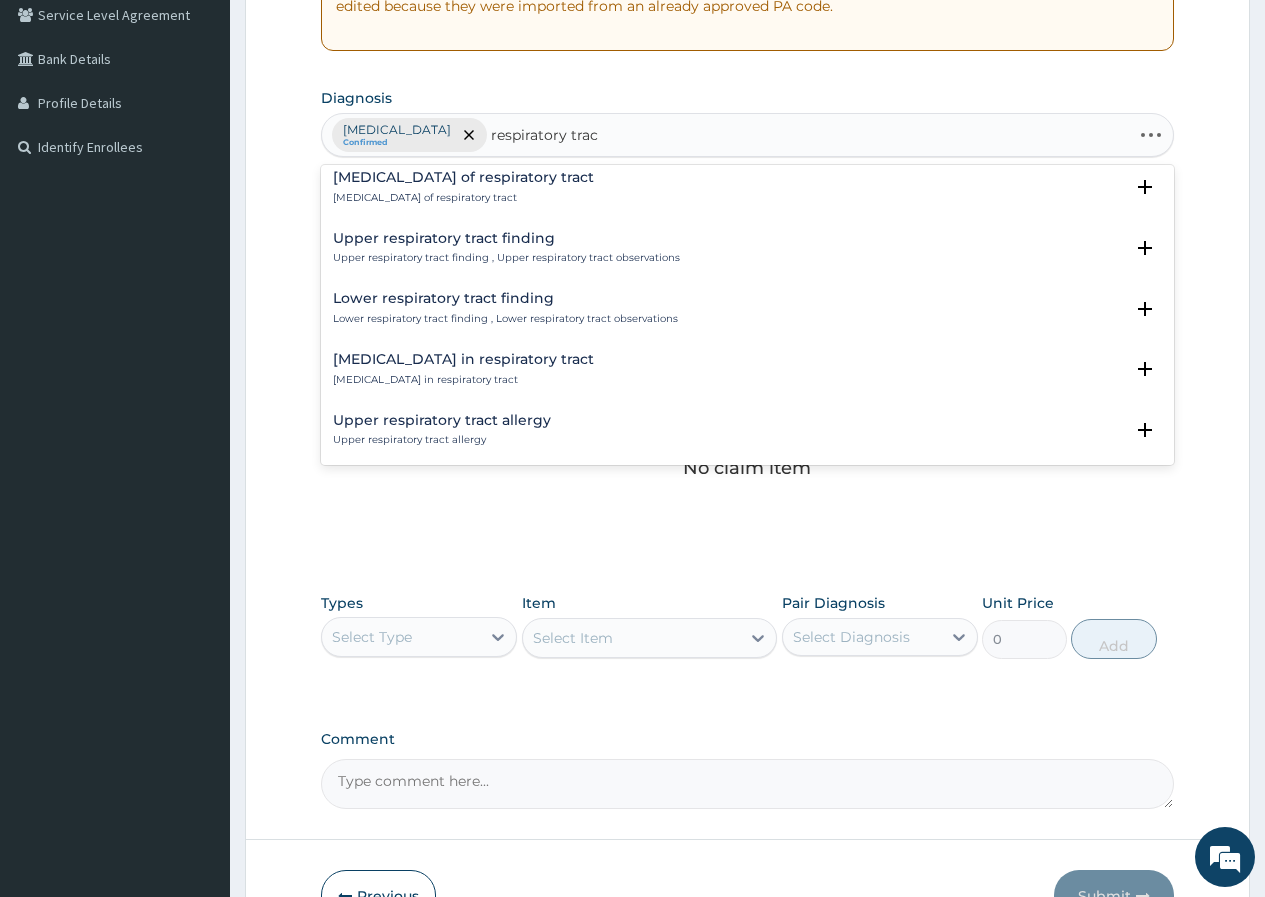 type on "respiratory tract" 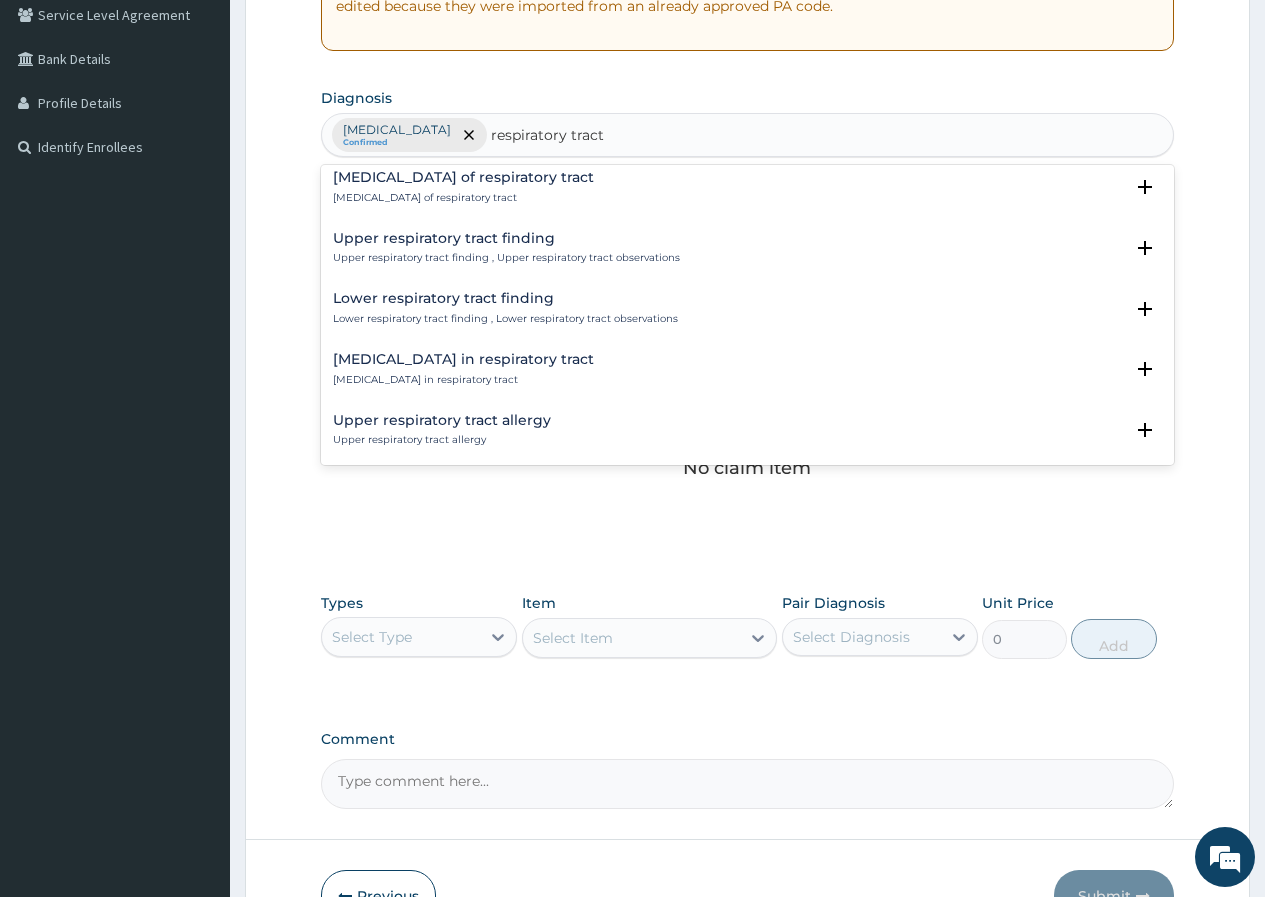 click on "Upper respiratory tract finding Upper respiratory tract finding , Upper respiratory tract observations" at bounding box center [506, 248] 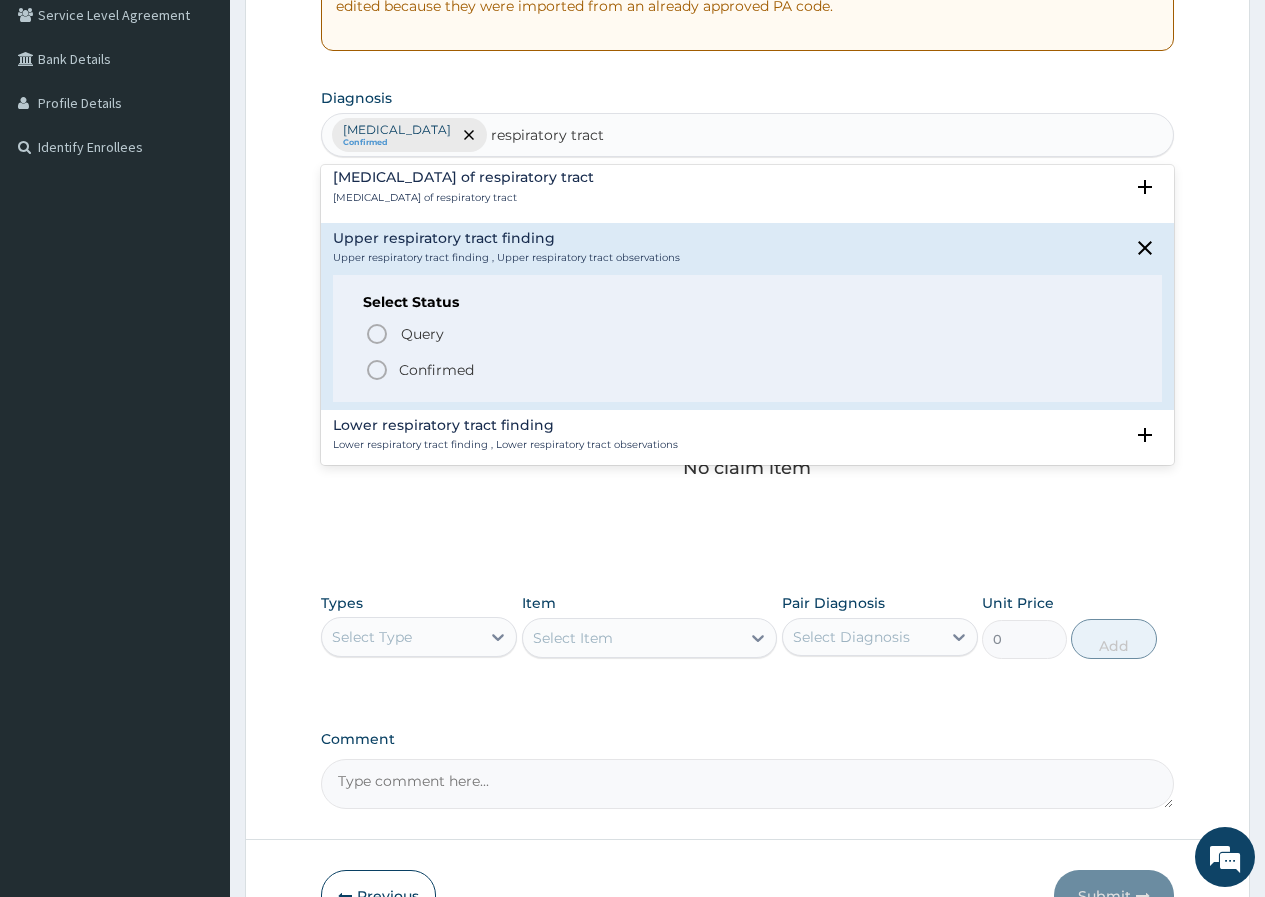 click on "Select Status Query Query covers suspected (?), Keep in view (kiv), Ruled out (r/o) Confirmed" at bounding box center [747, 338] 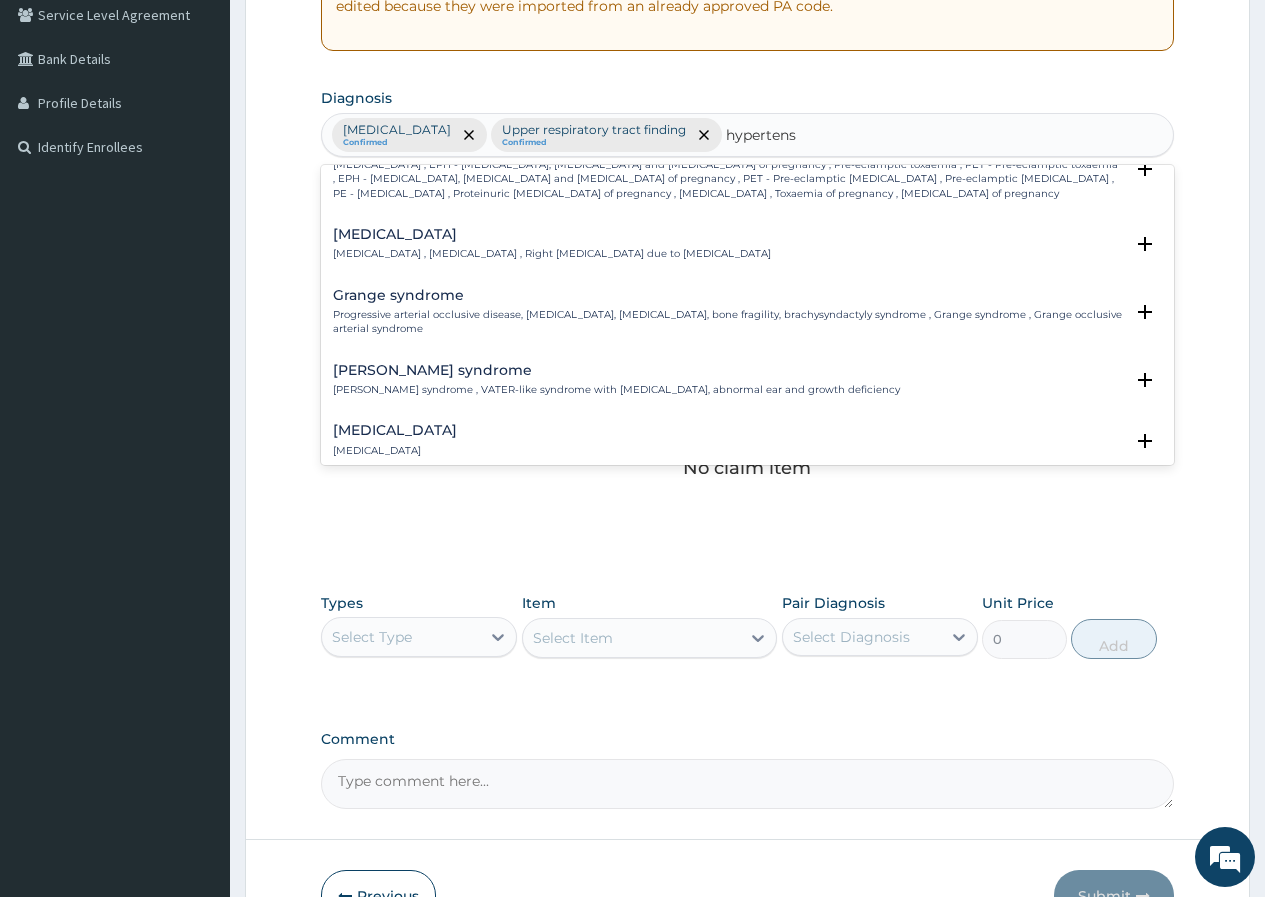 scroll, scrollTop: 0, scrollLeft: 0, axis: both 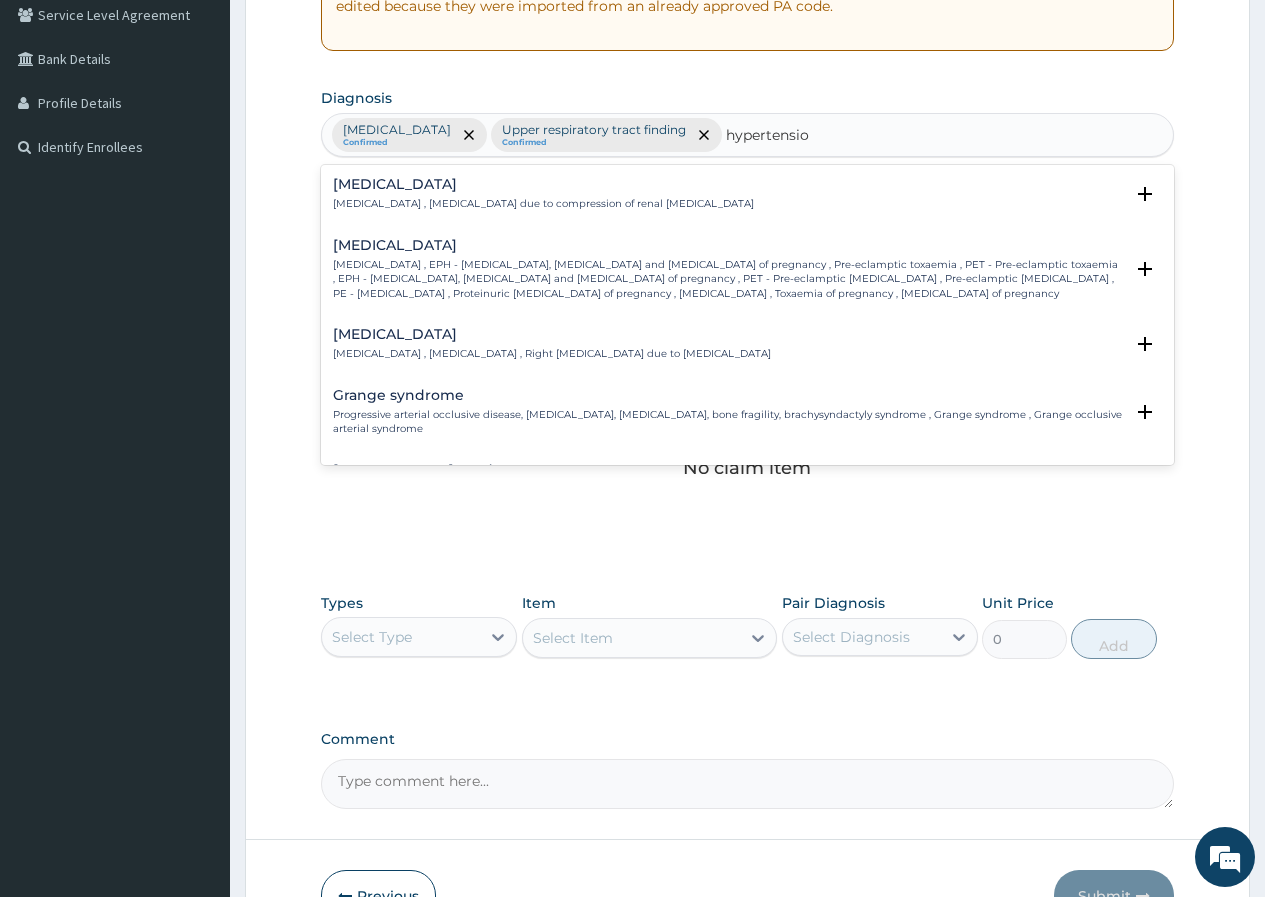 type on "[MEDICAL_DATA]" 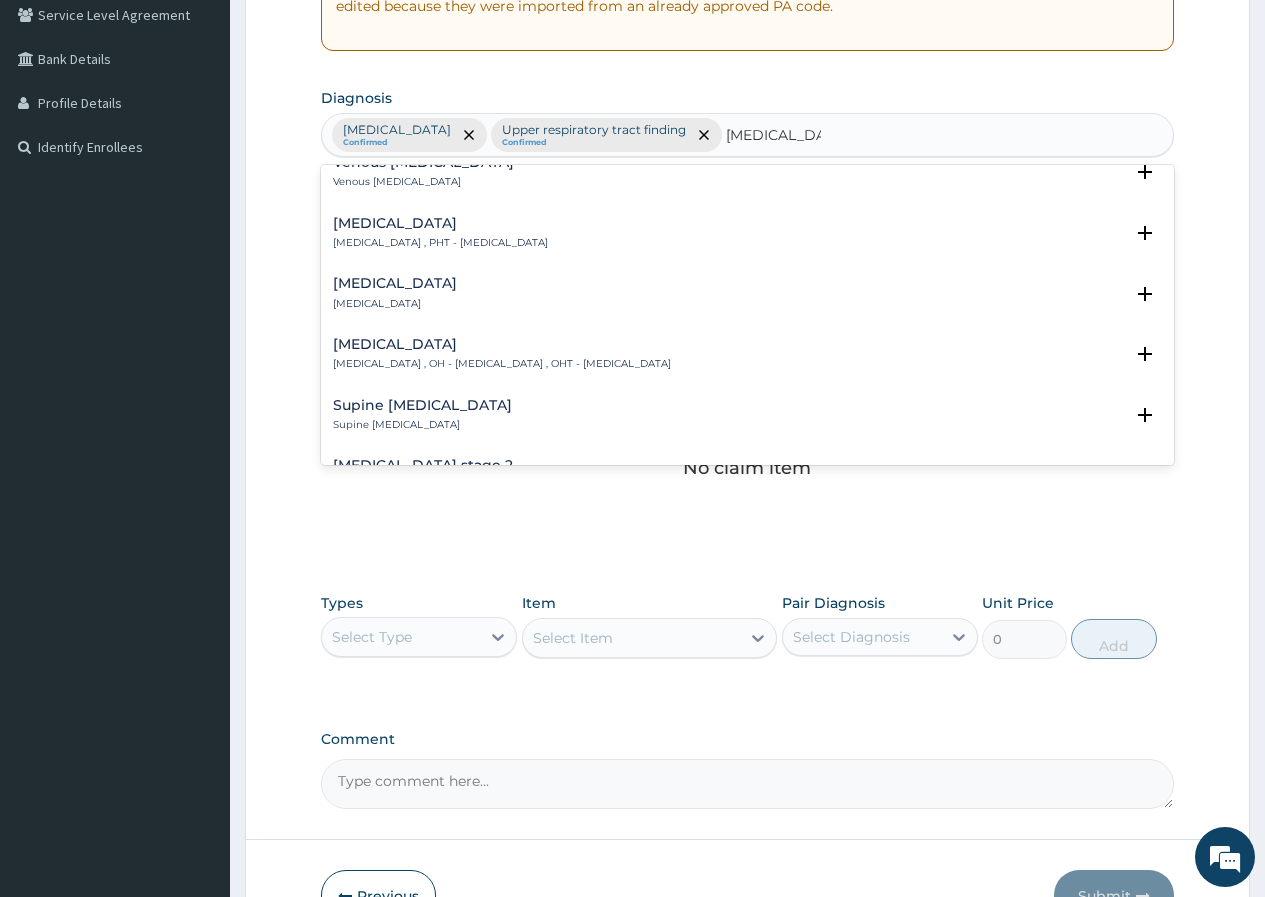 scroll, scrollTop: 600, scrollLeft: 0, axis: vertical 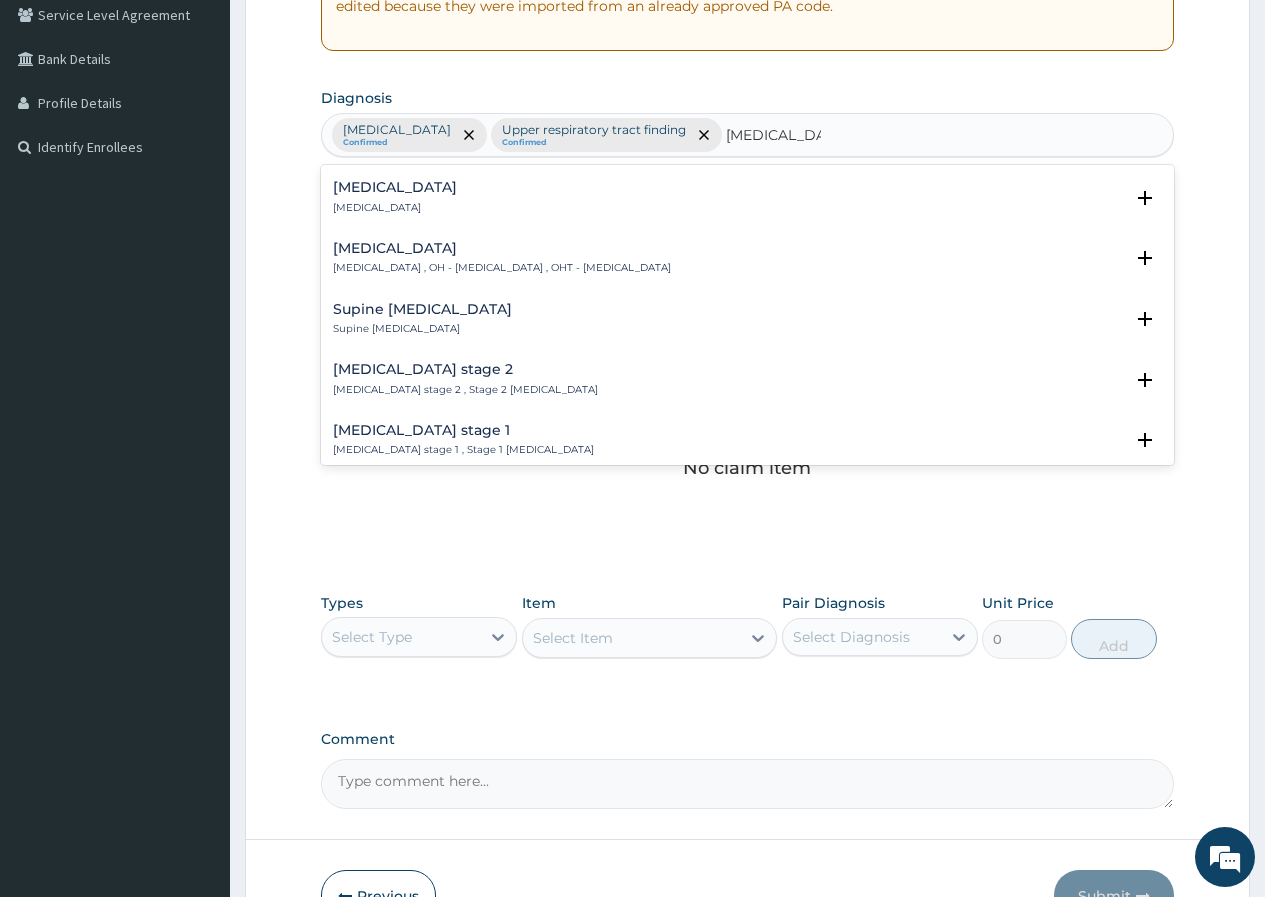 click on "[MEDICAL_DATA] stage 1" at bounding box center [463, 430] 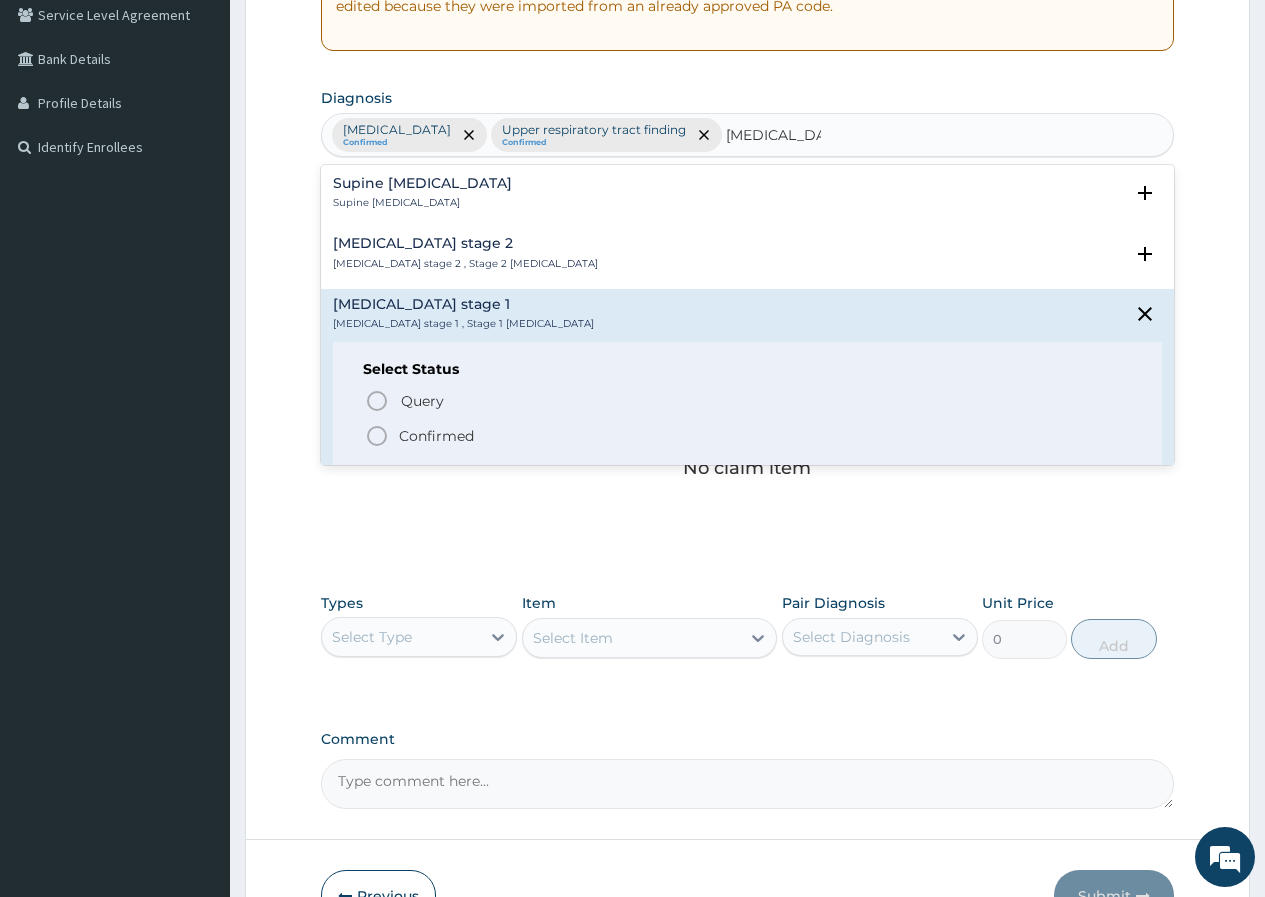 scroll, scrollTop: 800, scrollLeft: 0, axis: vertical 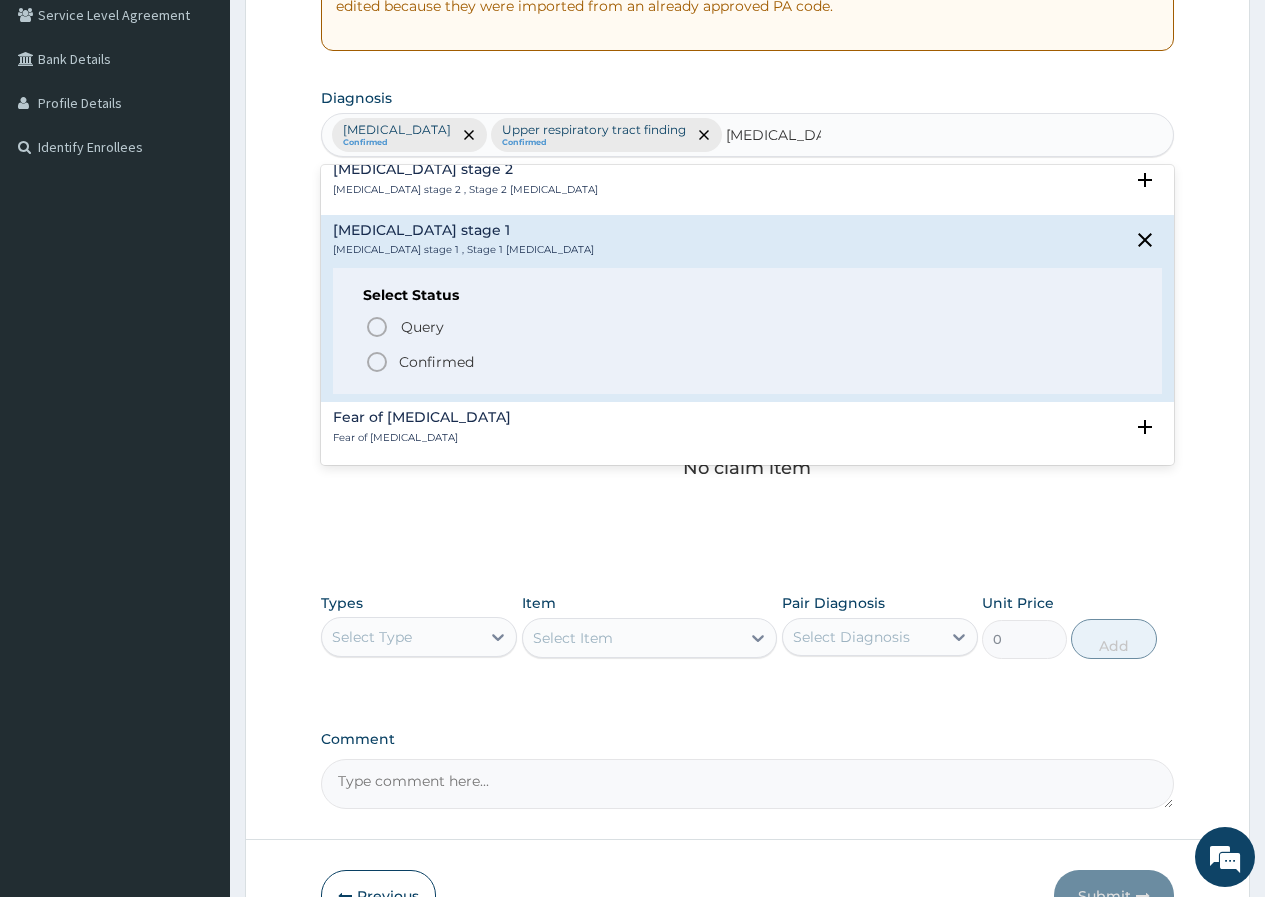click 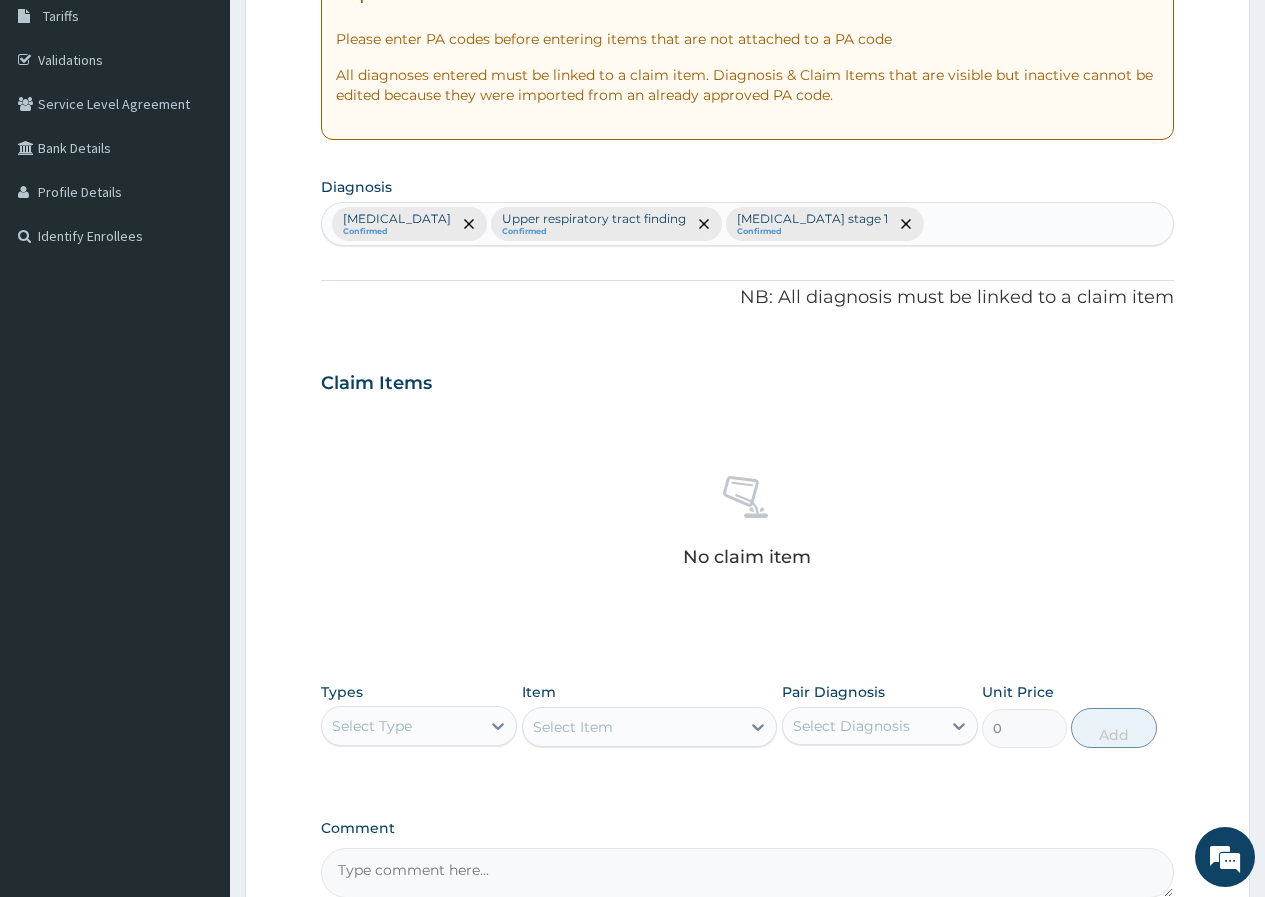 scroll, scrollTop: 0, scrollLeft: 0, axis: both 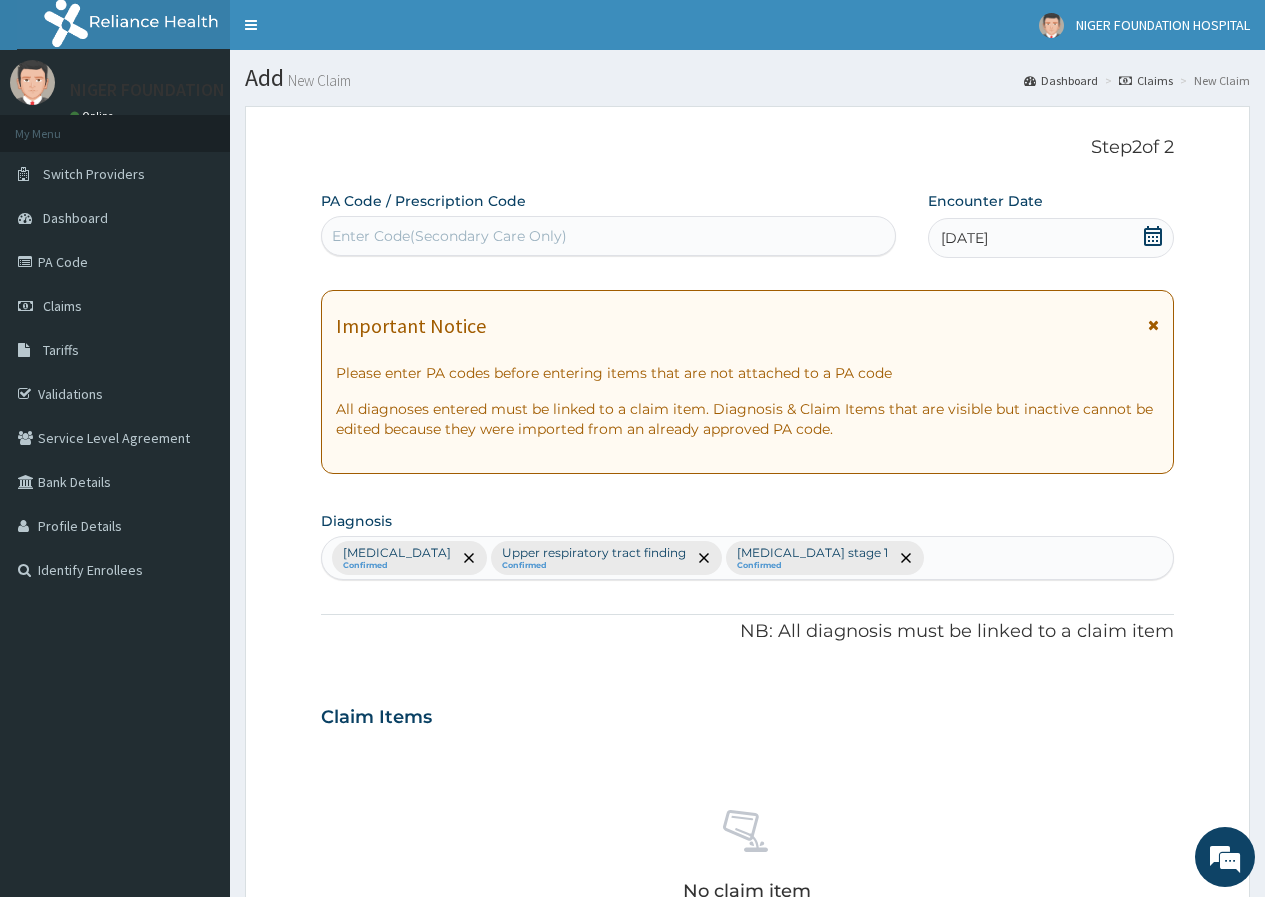click on "Enter Code(Secondary Care Only)" at bounding box center [449, 236] 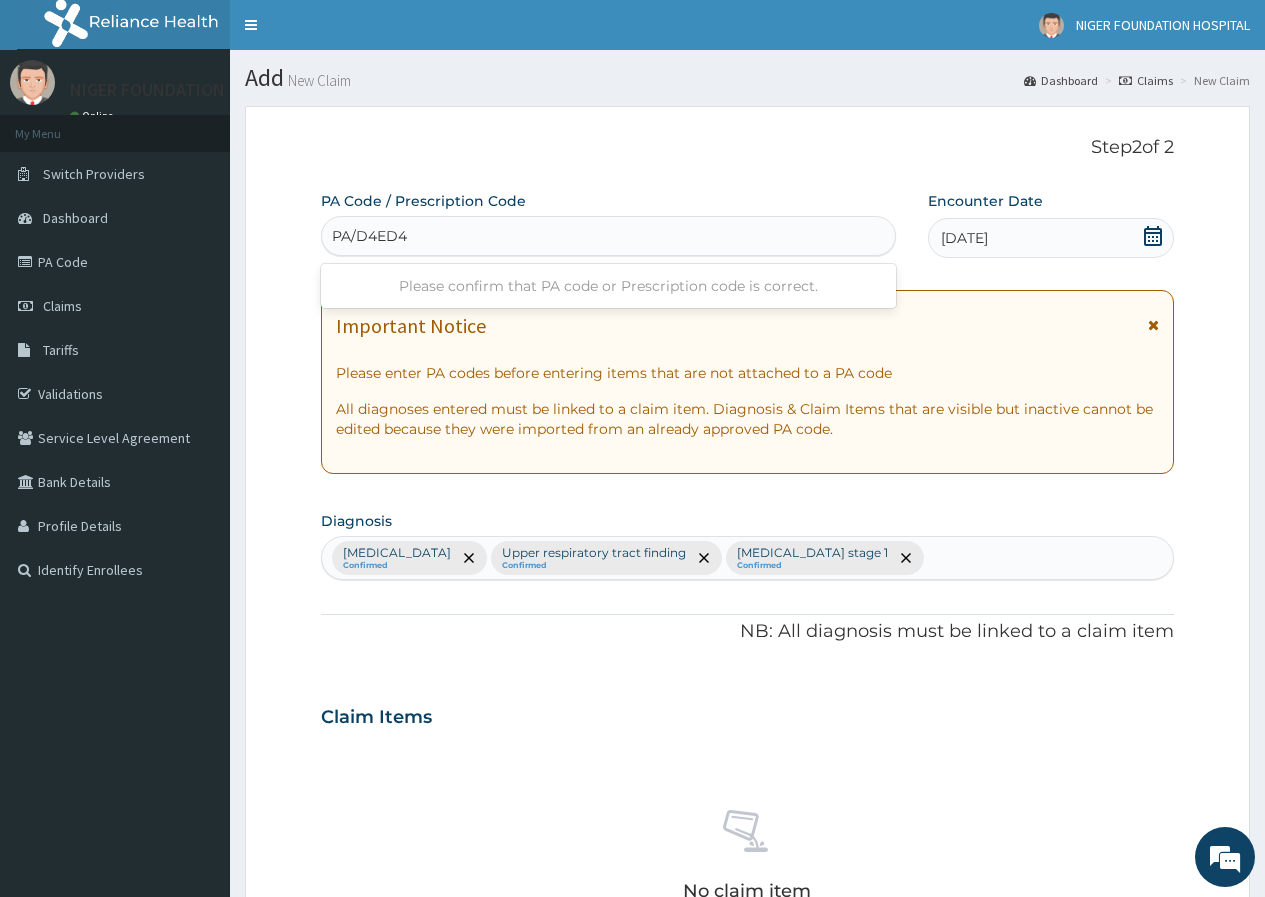 type on "PA/D4ED49" 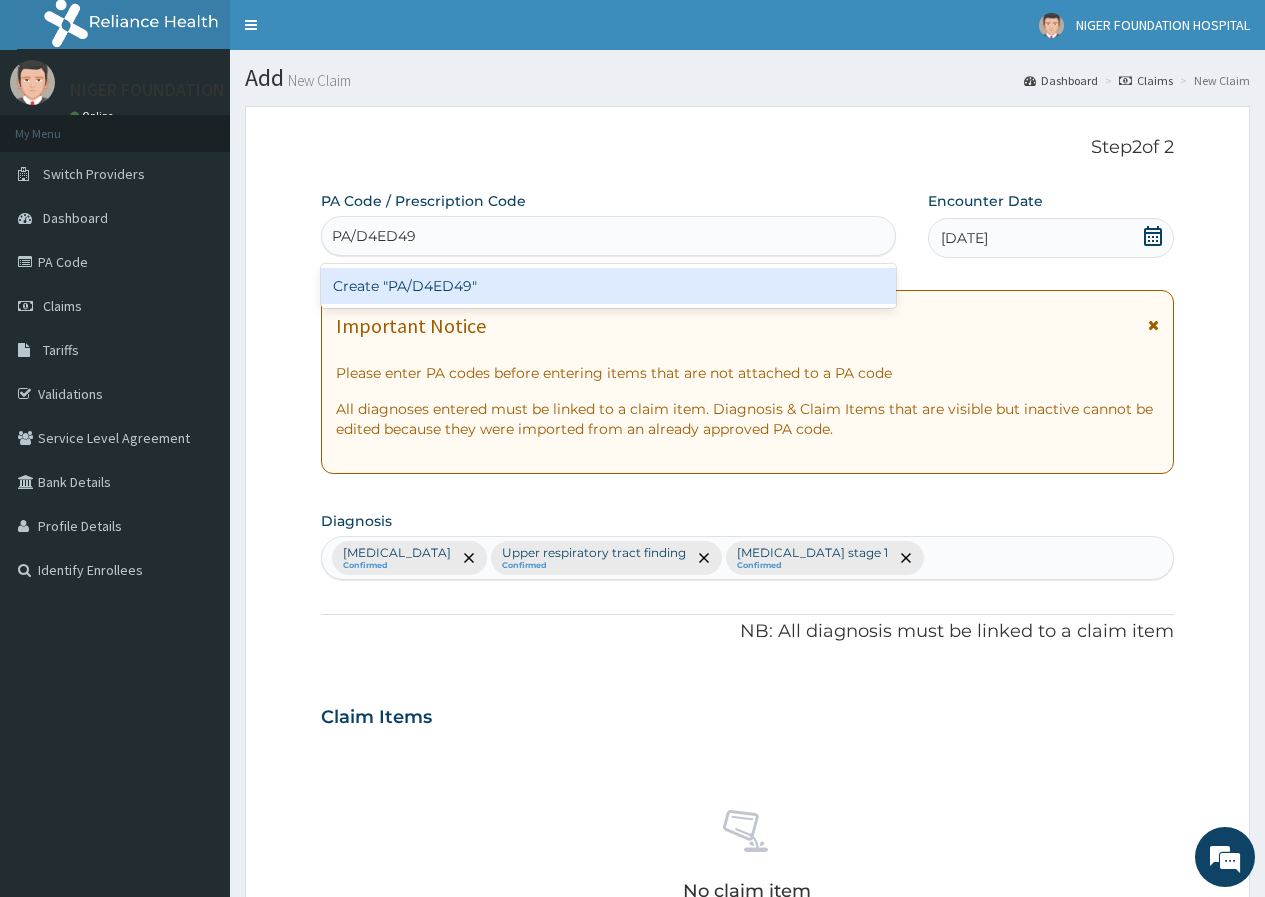 type 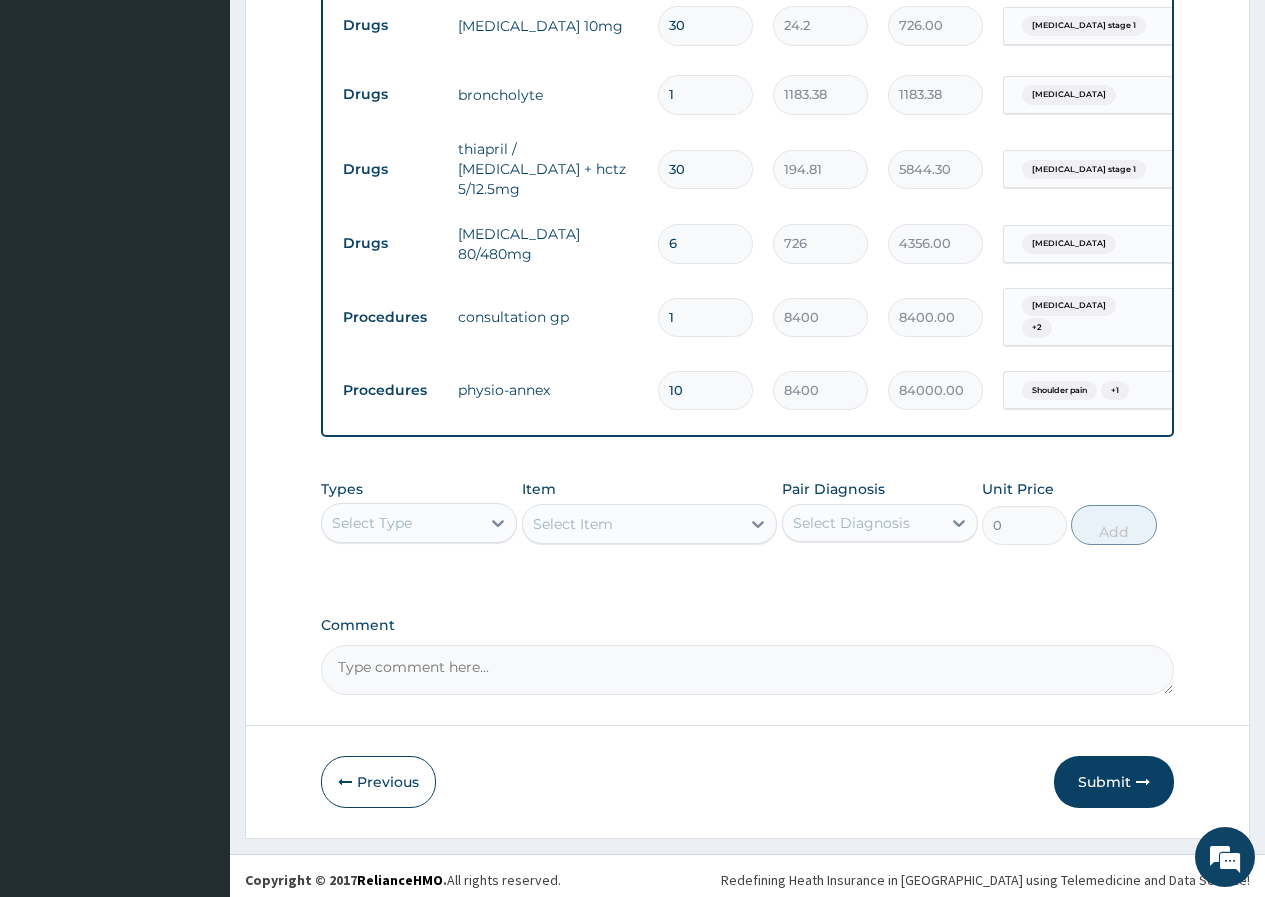 scroll, scrollTop: 917, scrollLeft: 0, axis: vertical 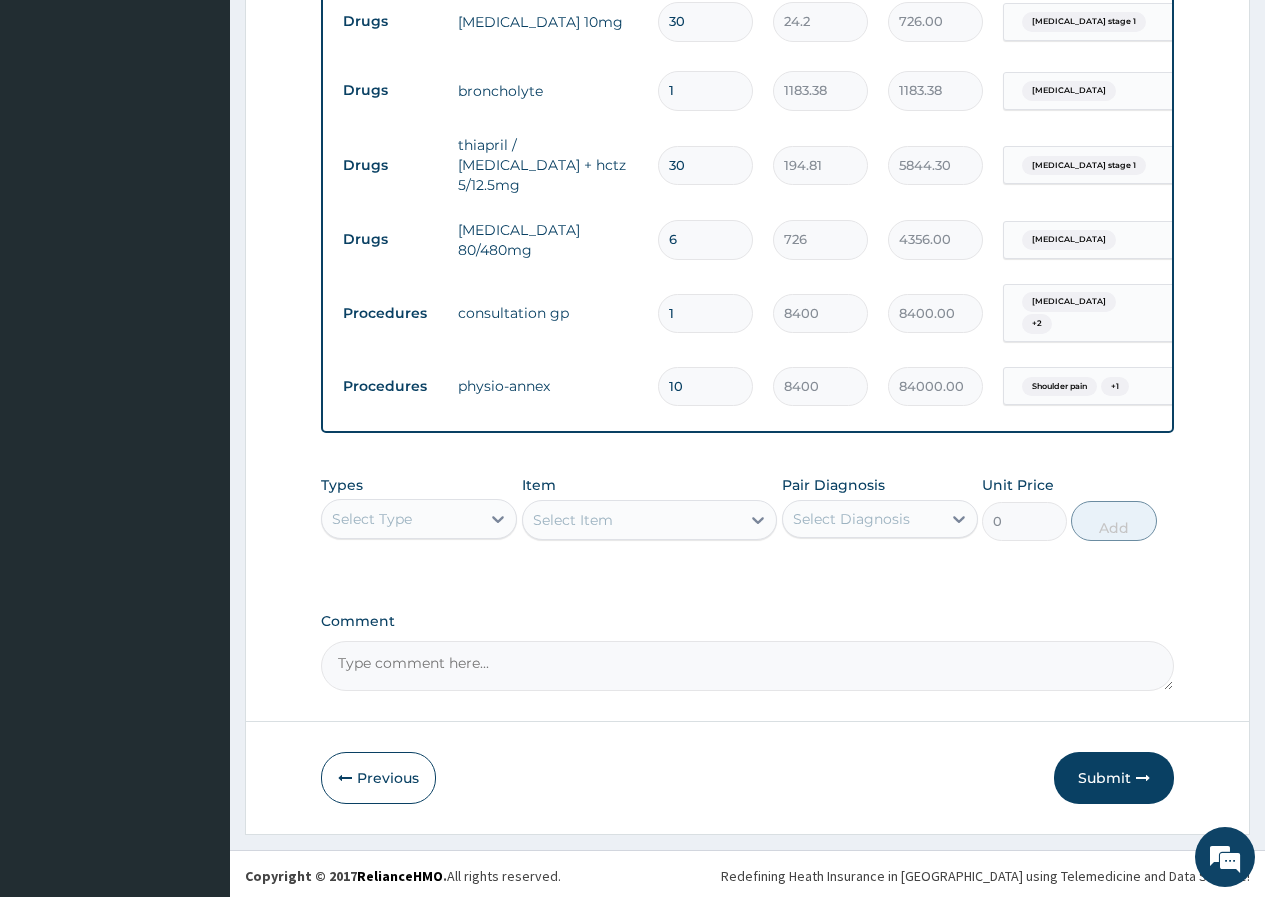 click on "Select Type" at bounding box center [401, 519] 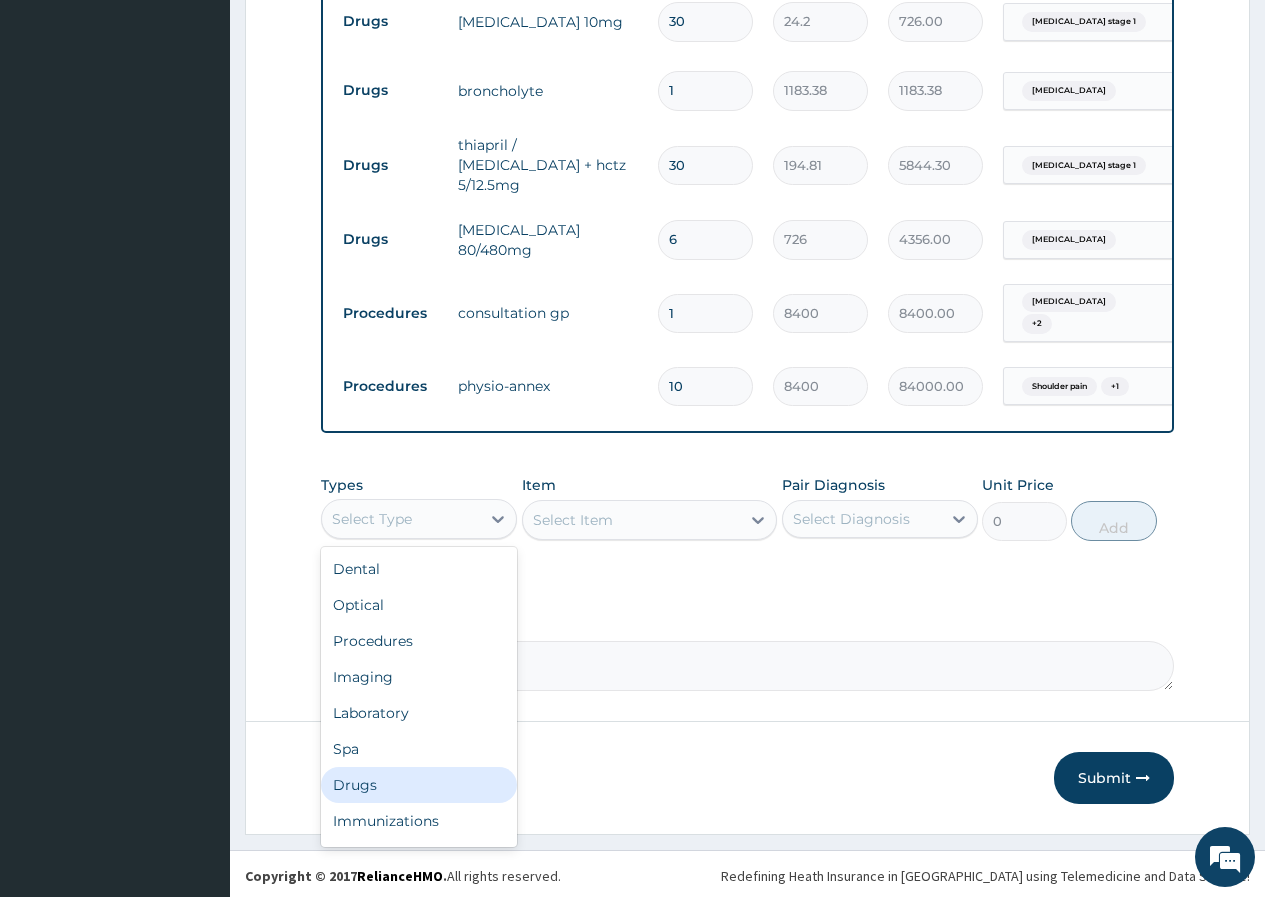 click on "Drugs" at bounding box center (419, 785) 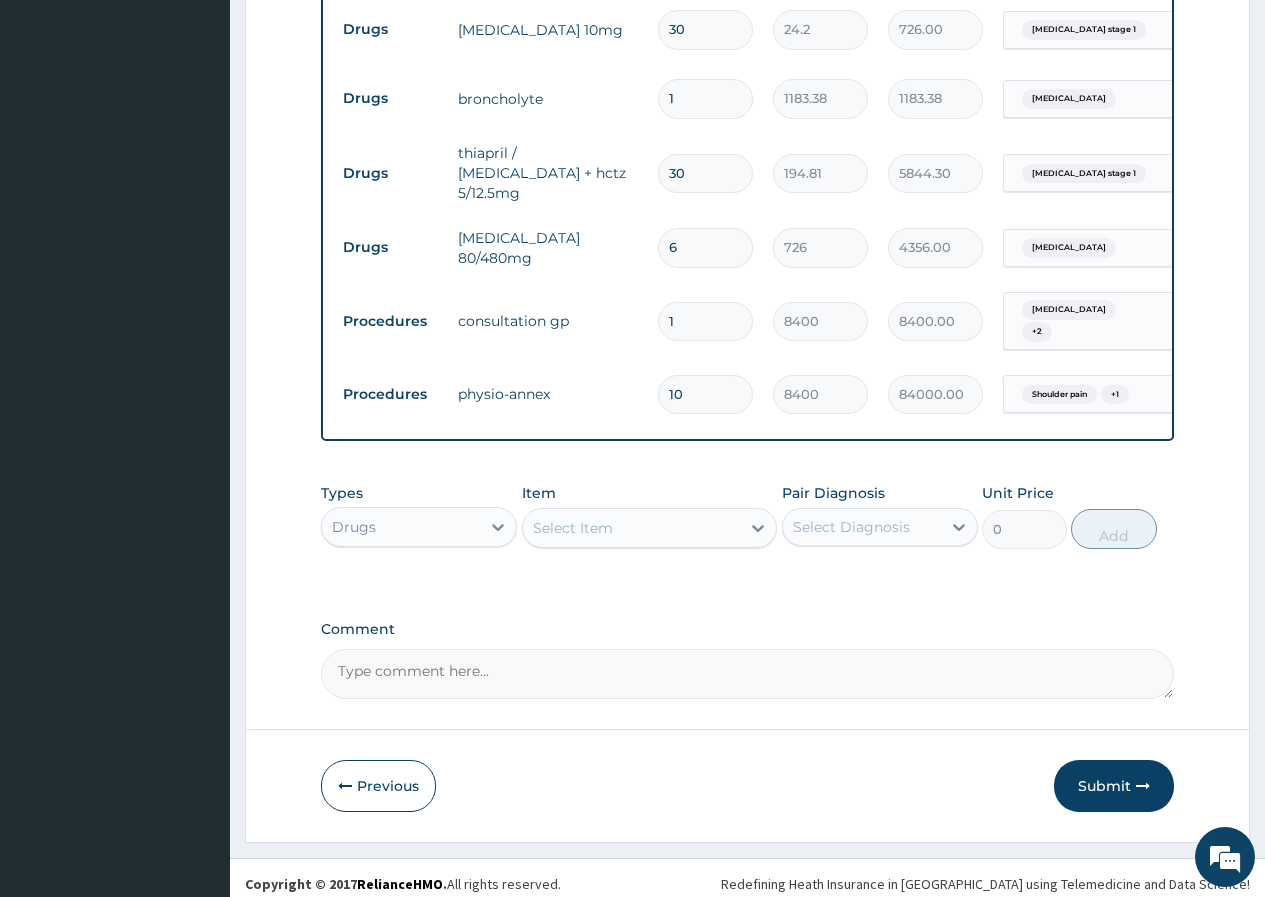scroll, scrollTop: 917, scrollLeft: 0, axis: vertical 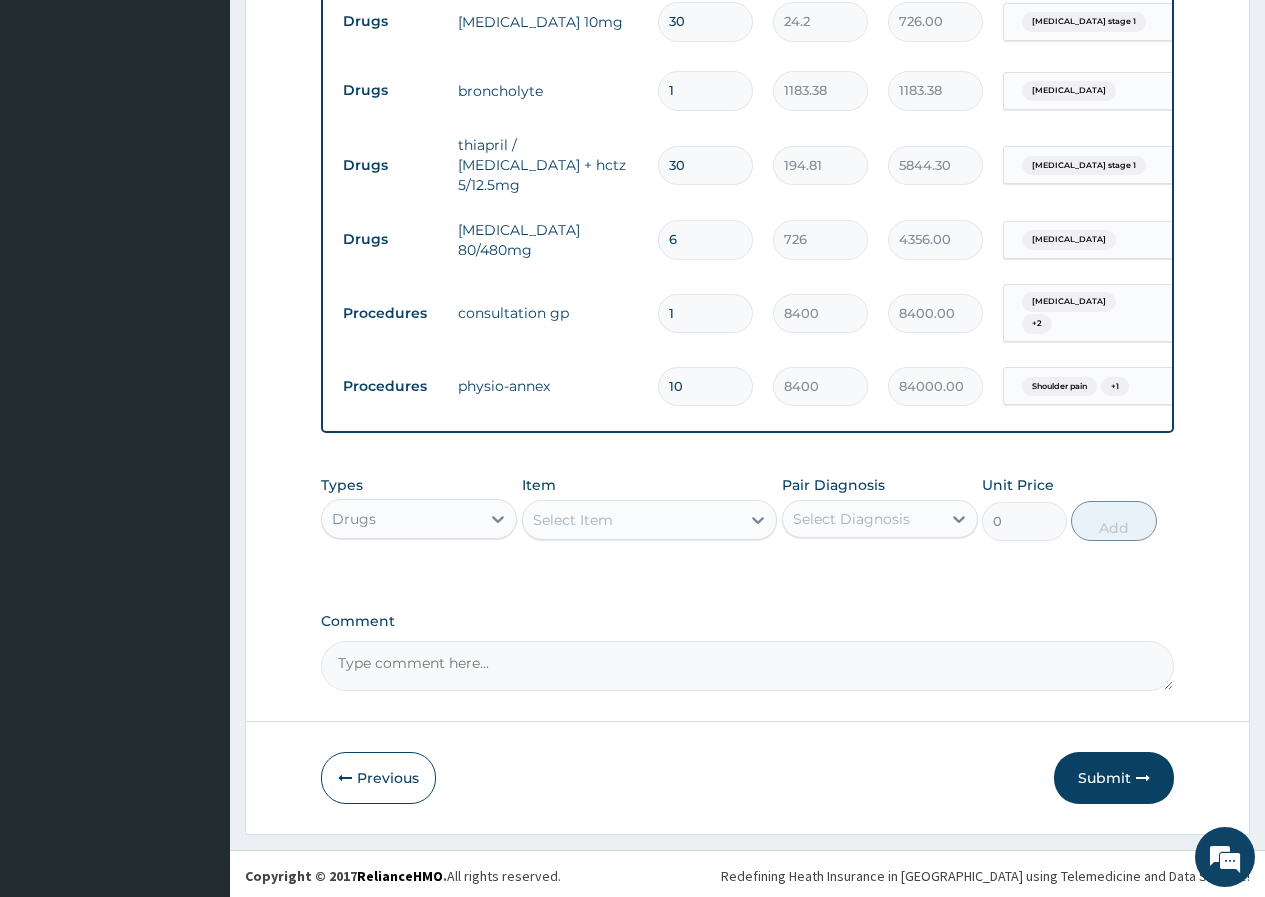 click on "Select Item" at bounding box center (573, 520) 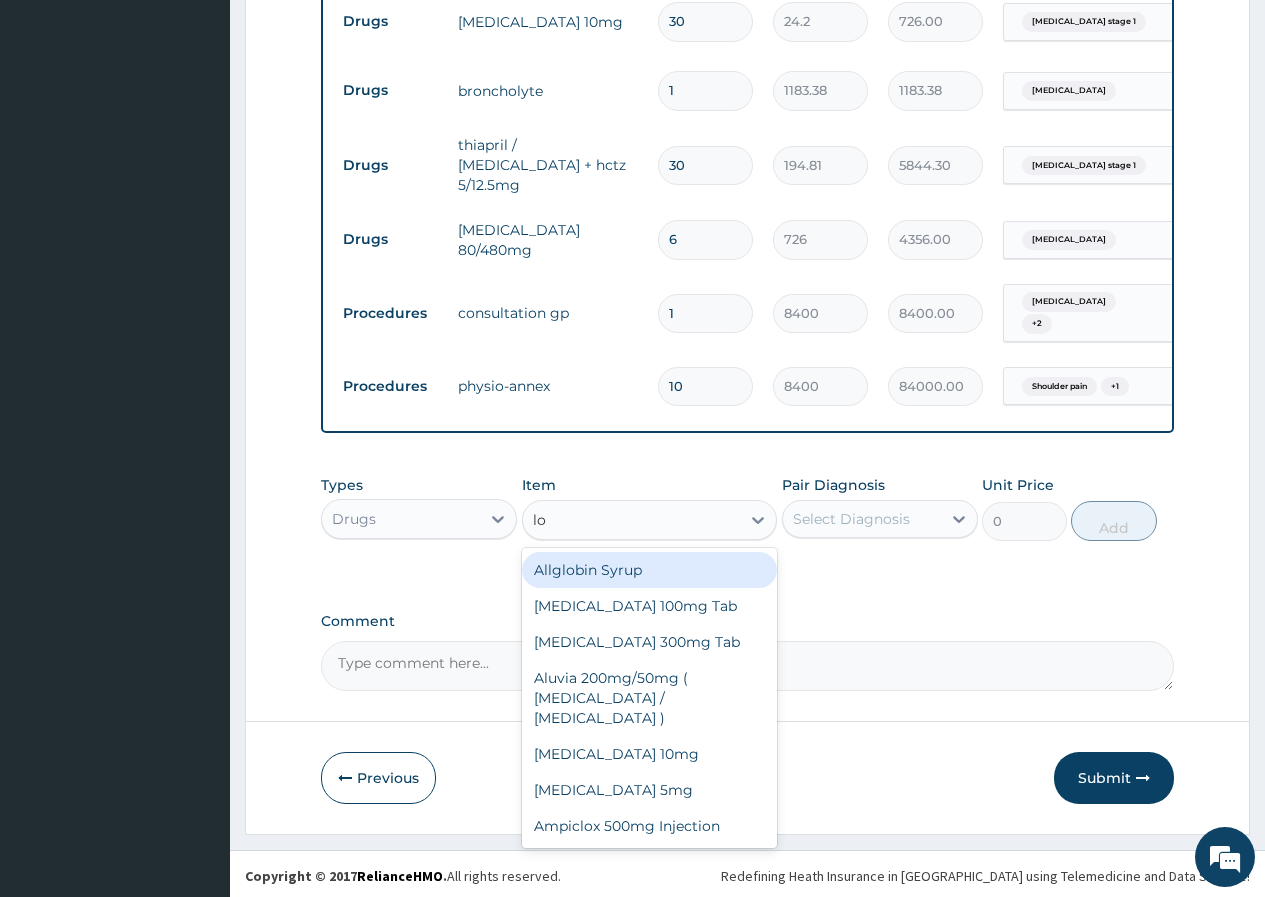 type on "loz" 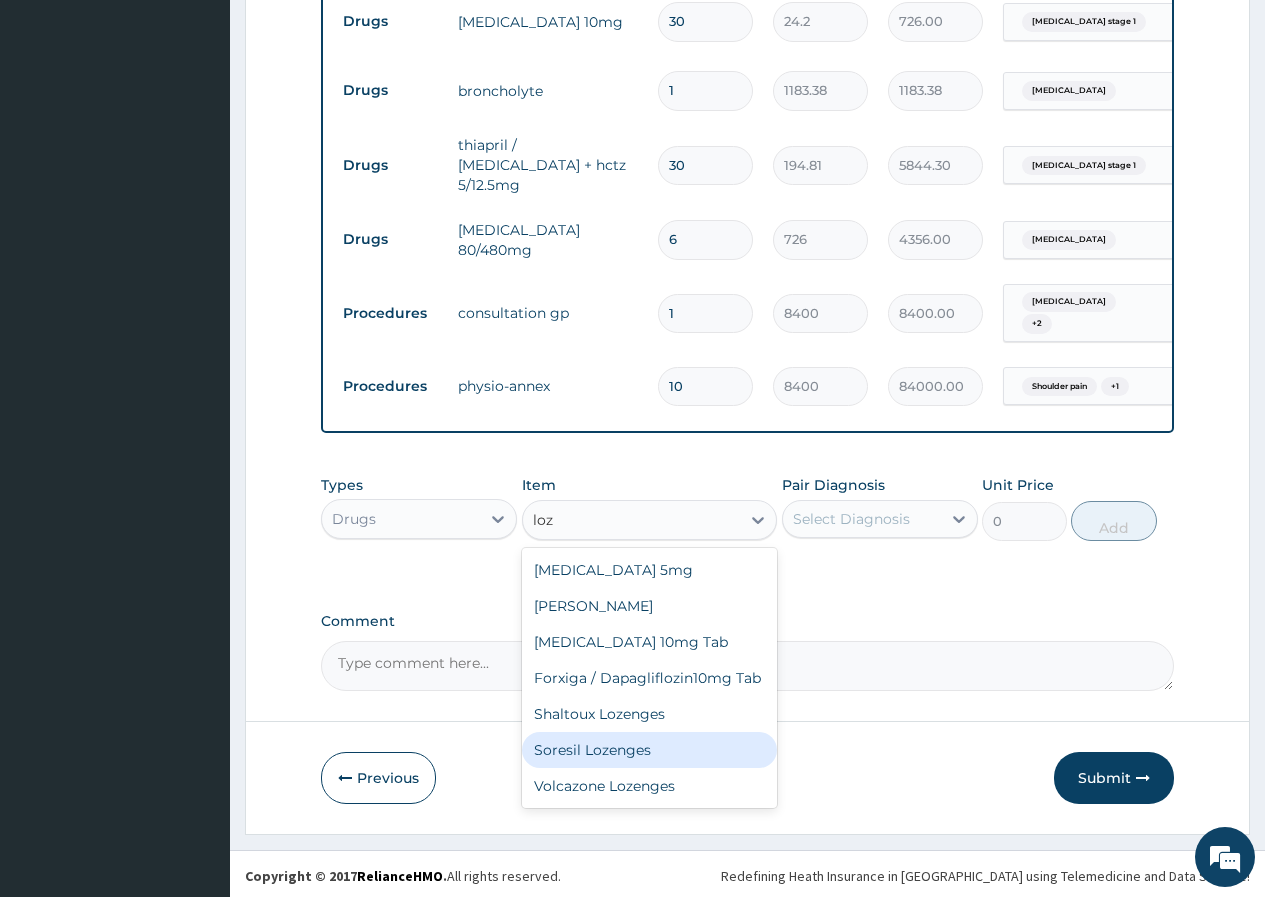 drag, startPoint x: 567, startPoint y: 746, endPoint x: 570, endPoint y: 756, distance: 10.440307 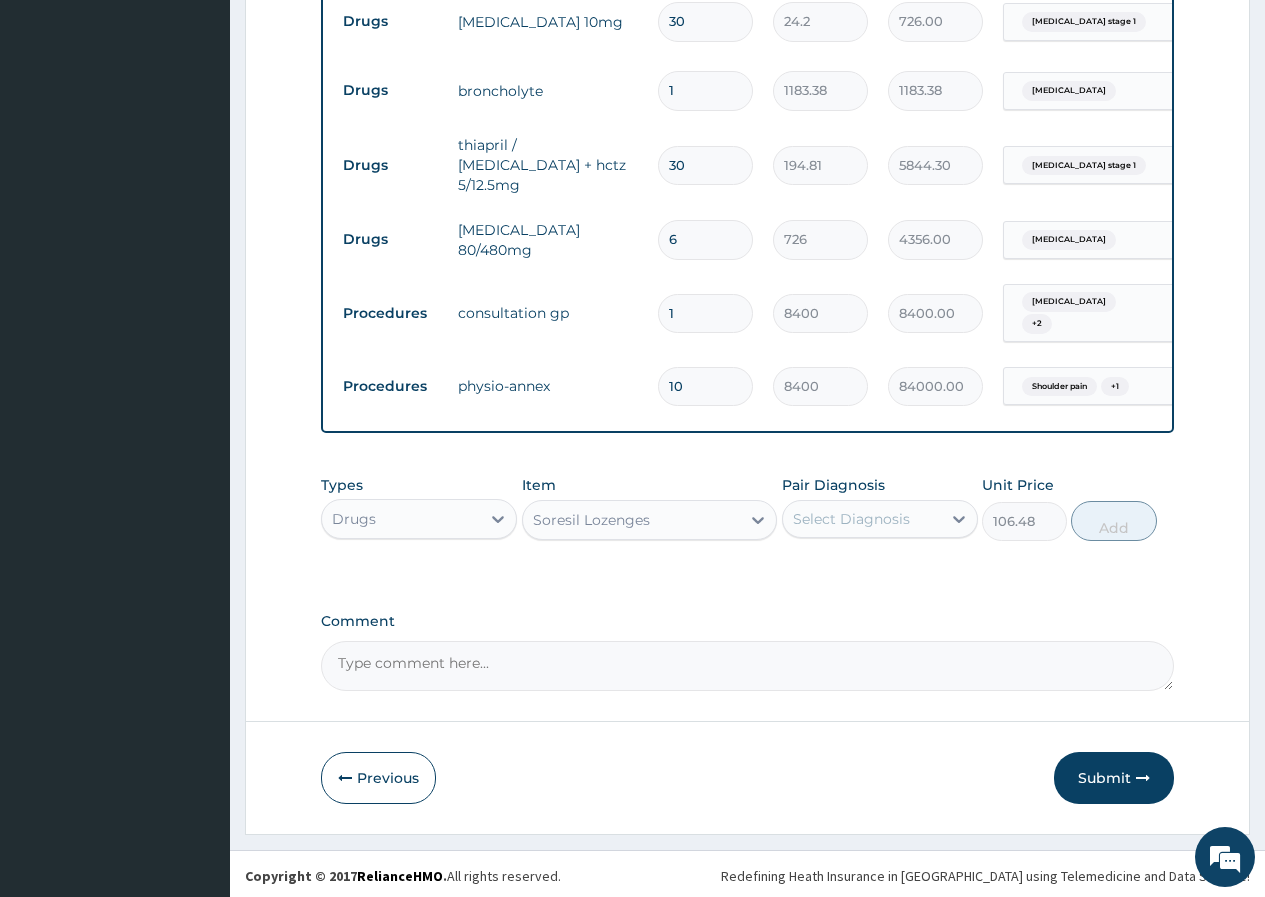 drag, startPoint x: 843, startPoint y: 504, endPoint x: 845, endPoint y: 518, distance: 14.142136 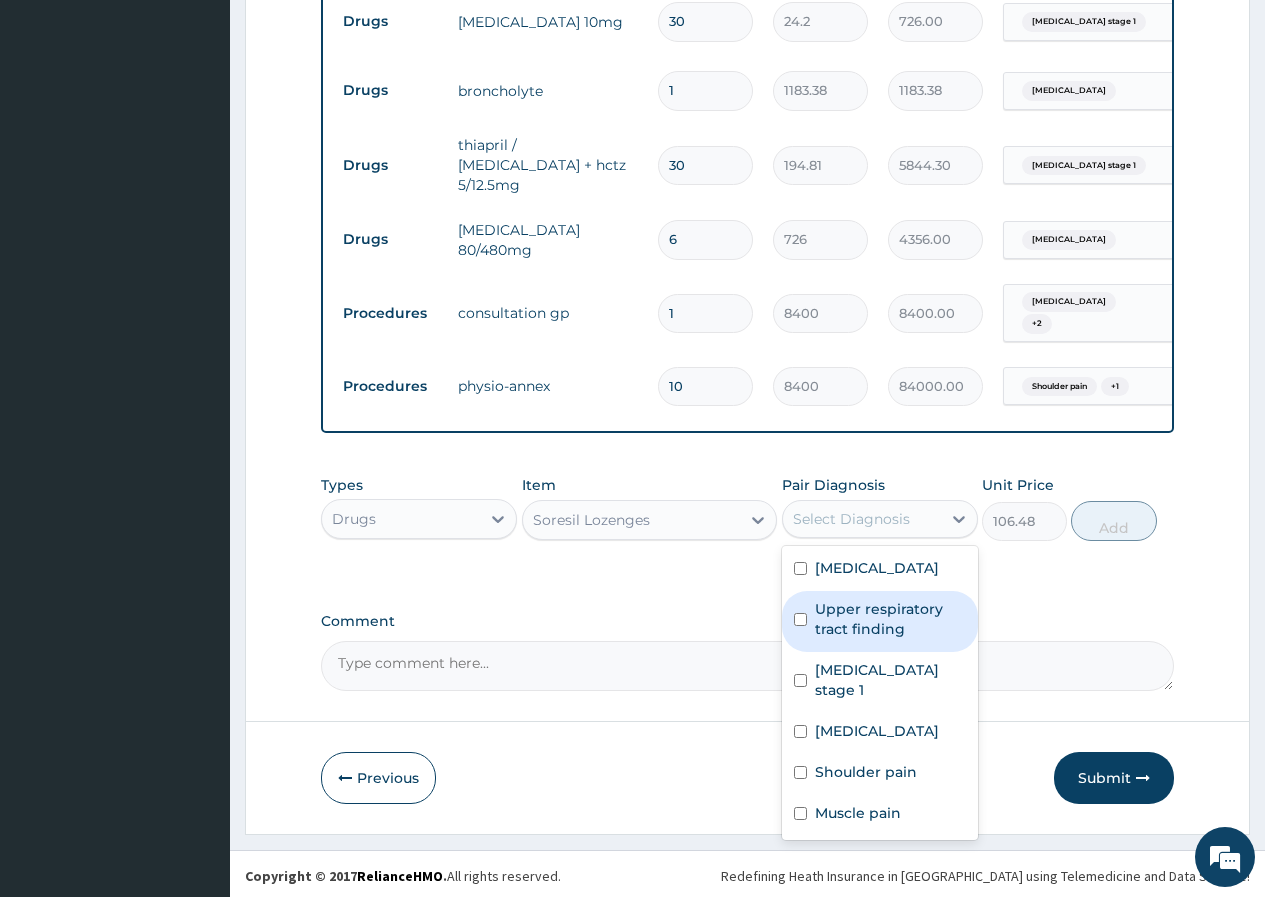 click on "Upper respiratory tract finding" at bounding box center [890, 619] 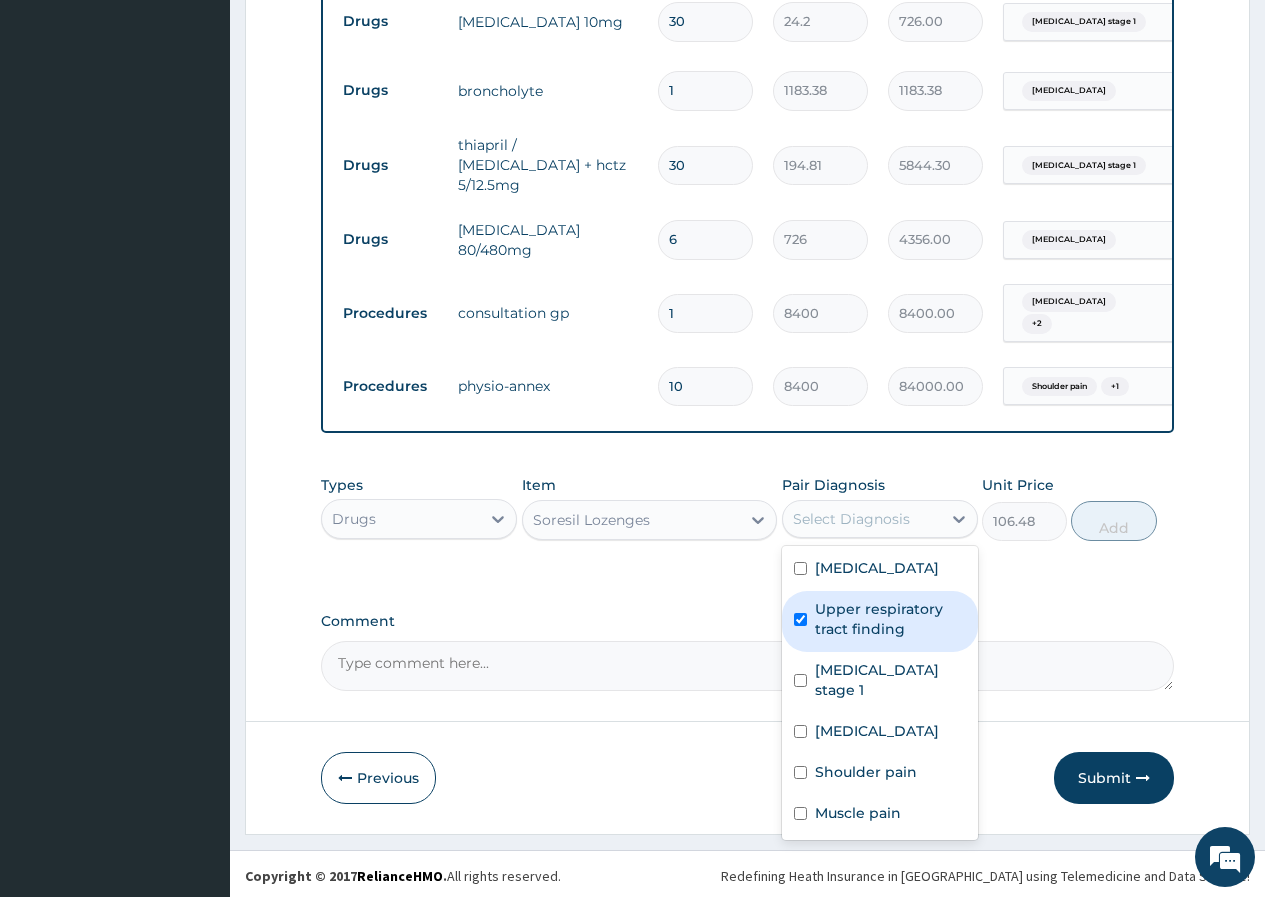 checkbox on "true" 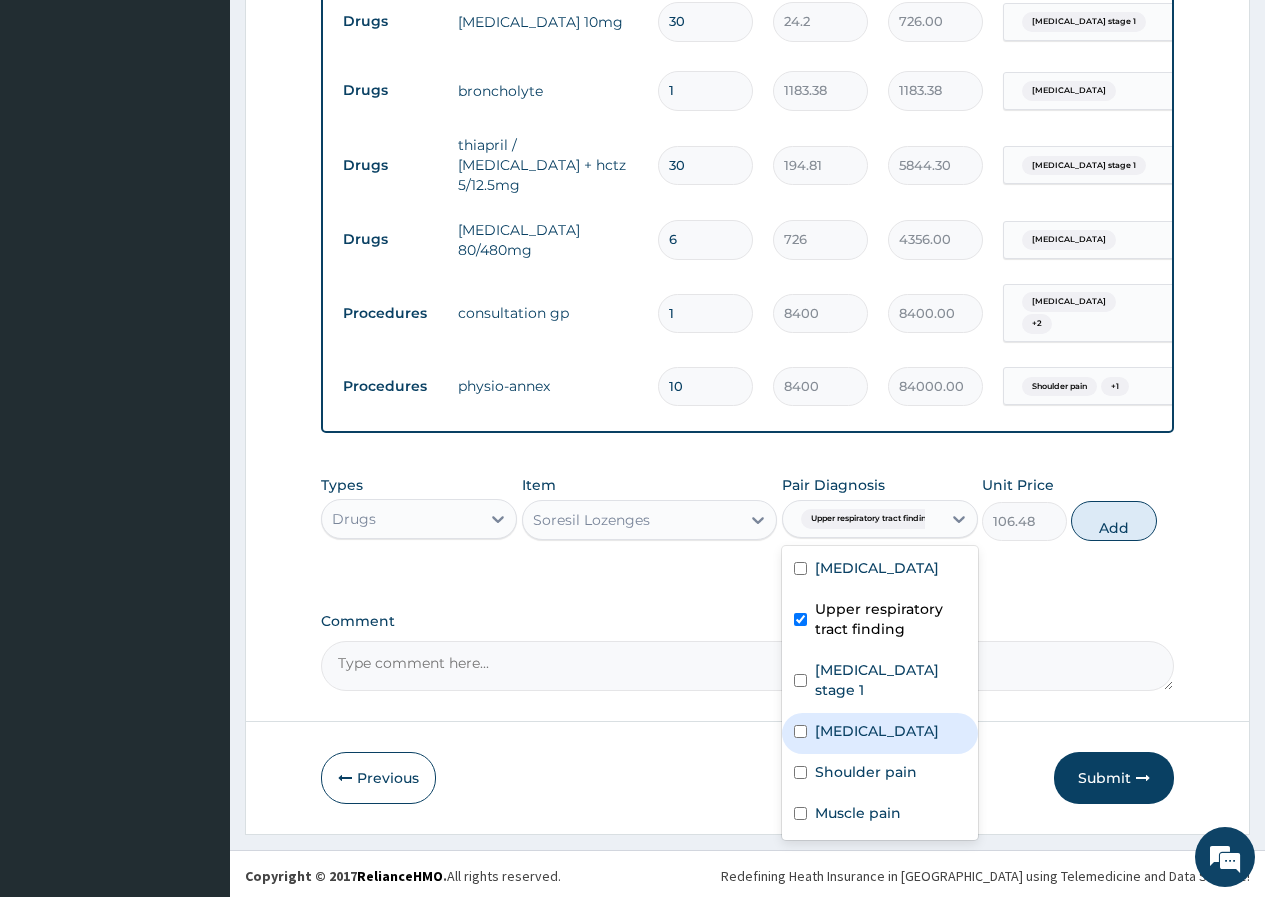 click on "[MEDICAL_DATA]" at bounding box center [877, 731] 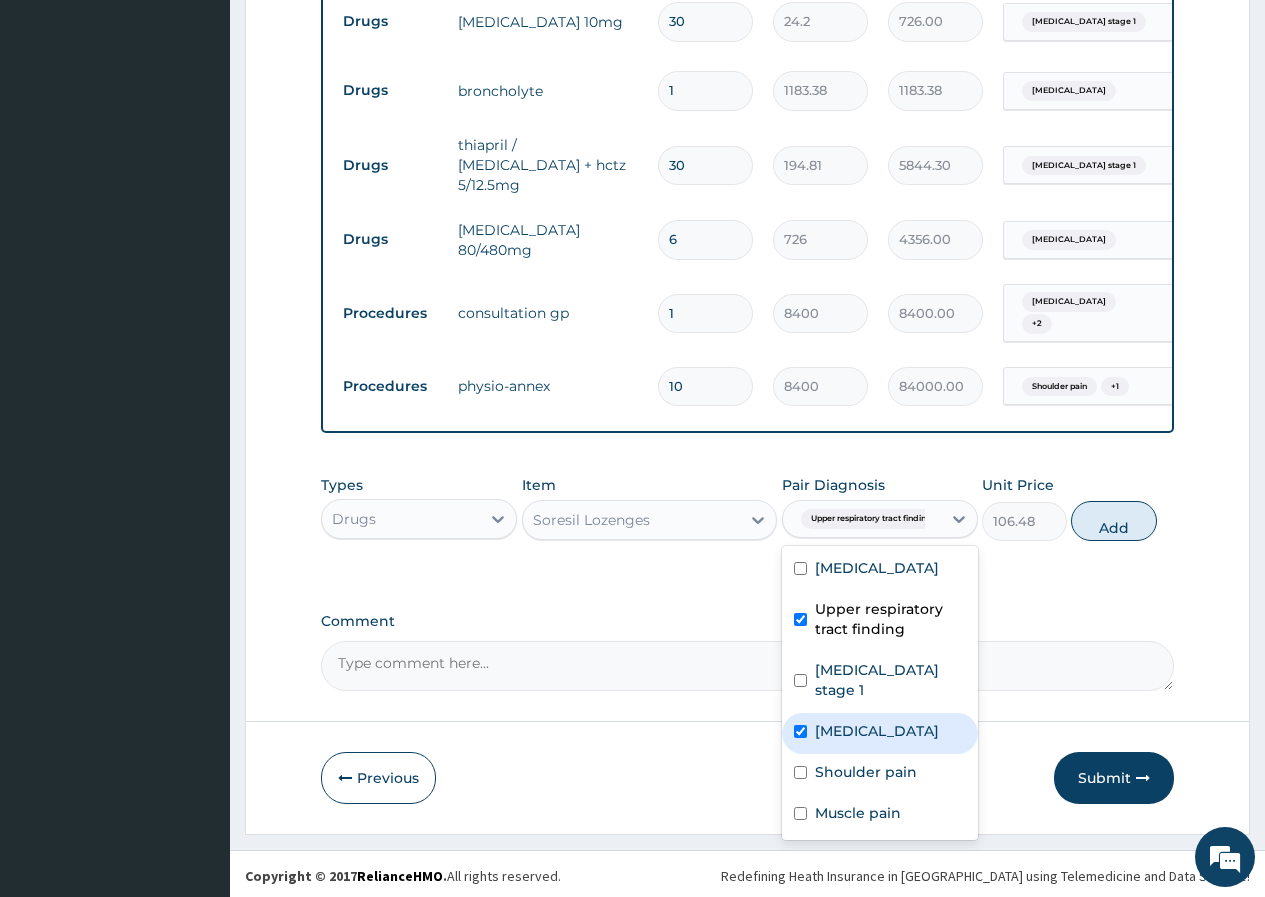 checkbox on "true" 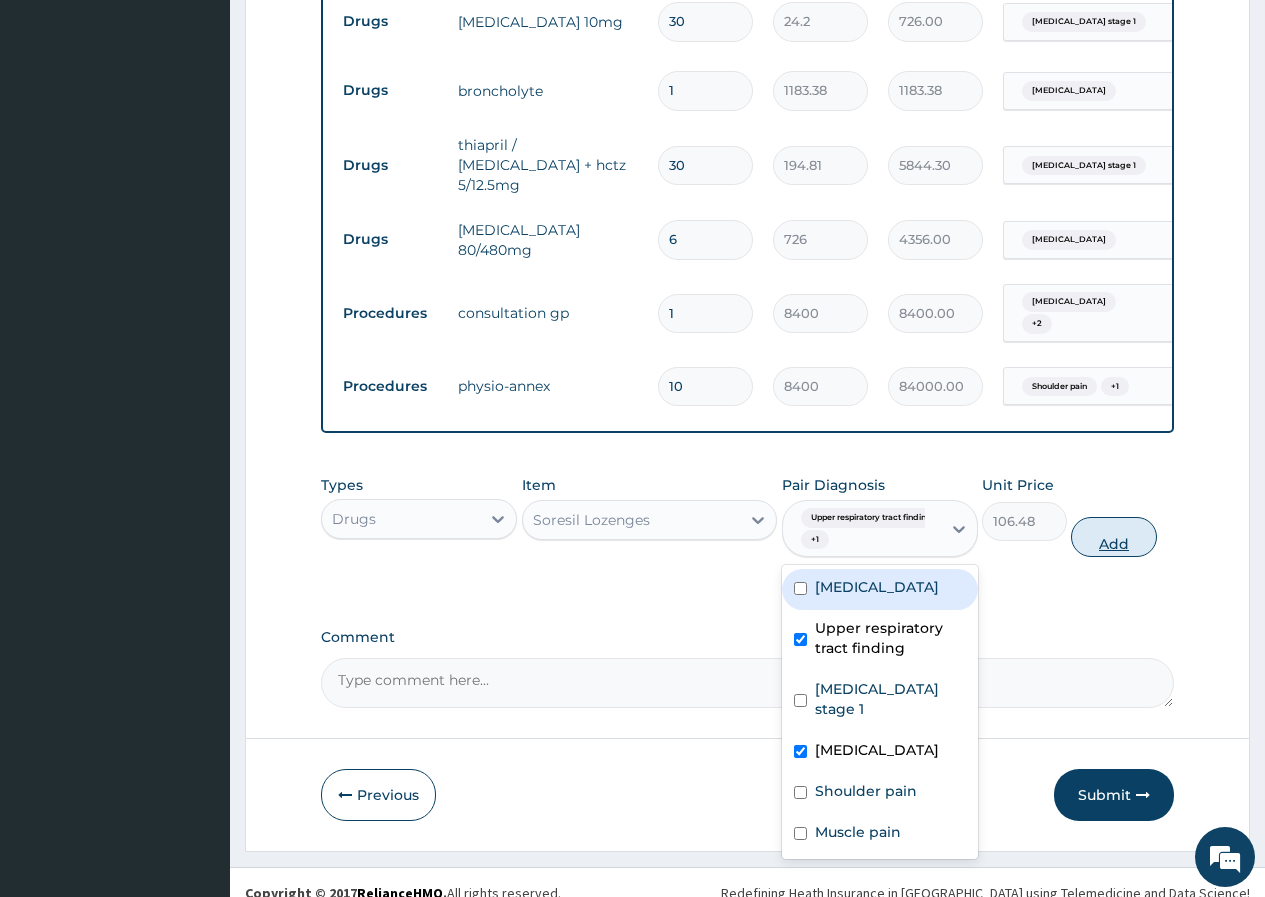 click on "Add" at bounding box center [1113, 537] 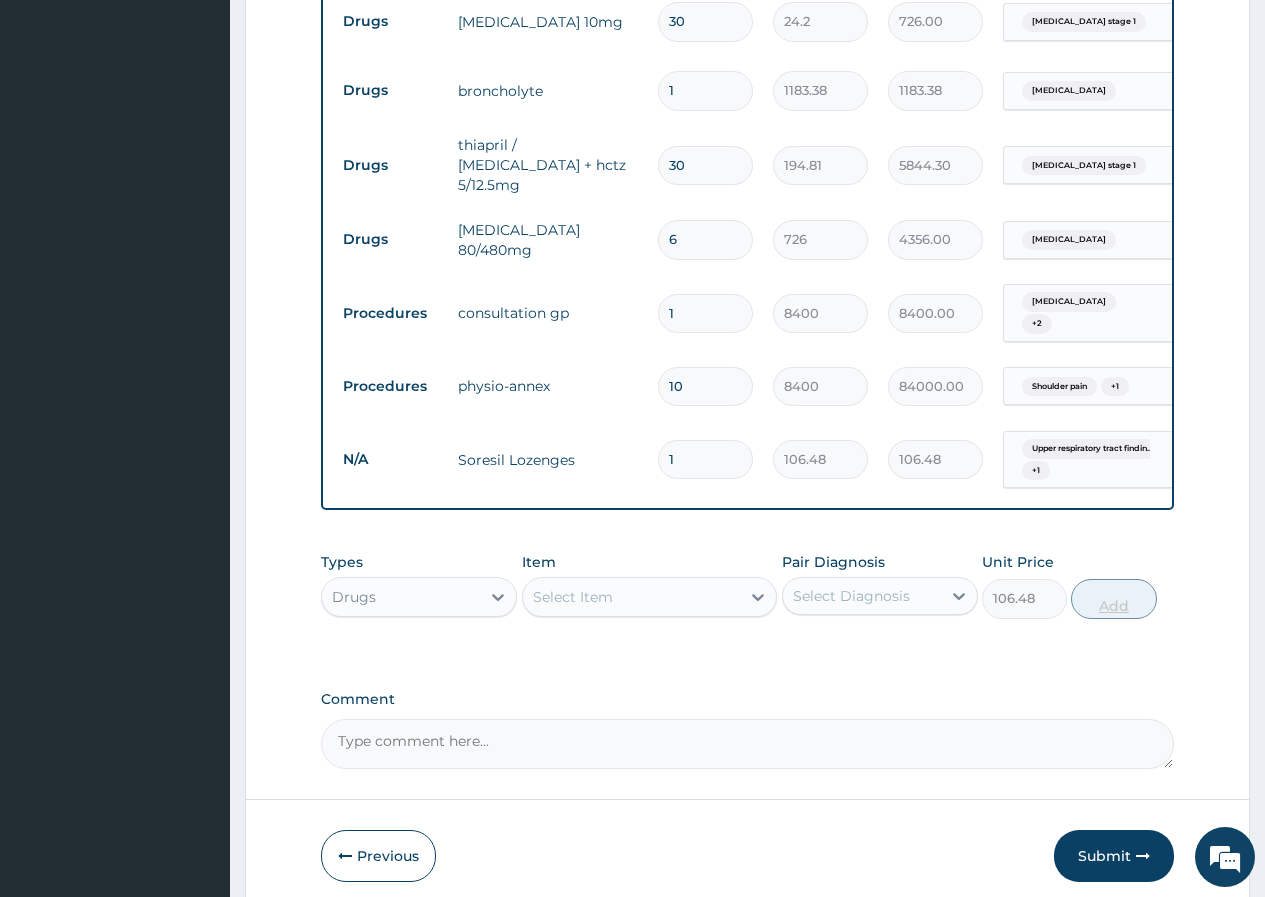 type on "0" 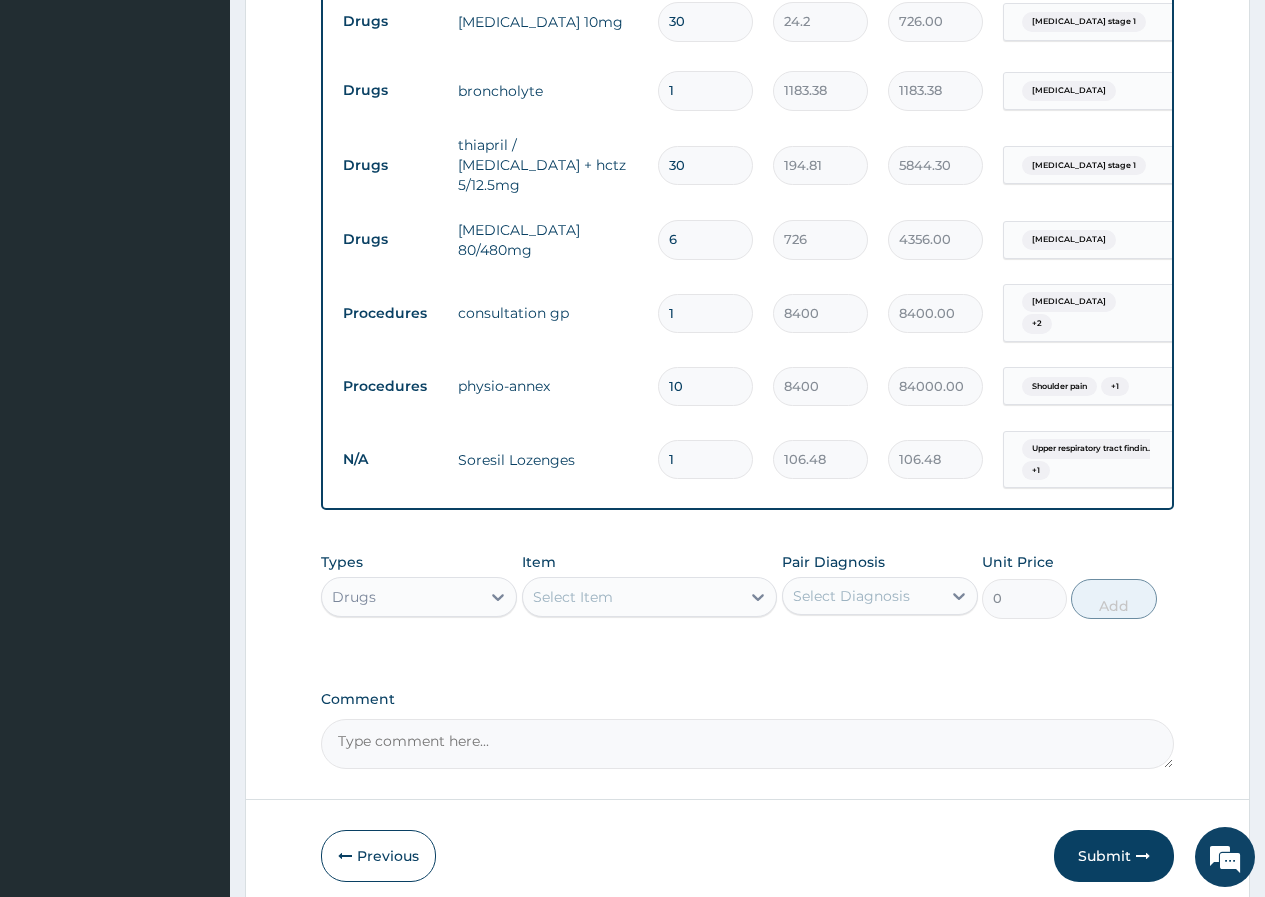 drag, startPoint x: 690, startPoint y: 448, endPoint x: 658, endPoint y: 443, distance: 32.38827 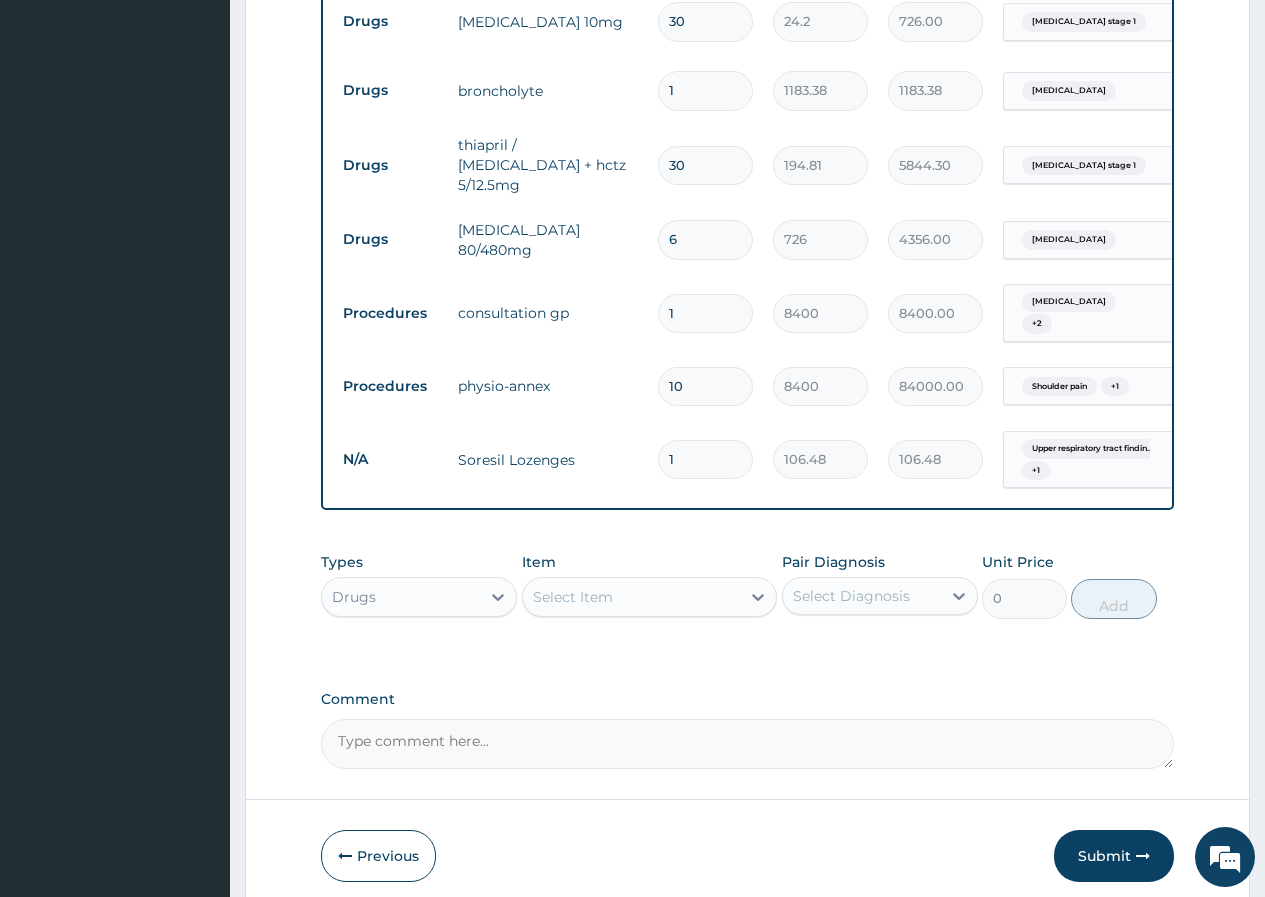 click on "1" at bounding box center [705, 459] 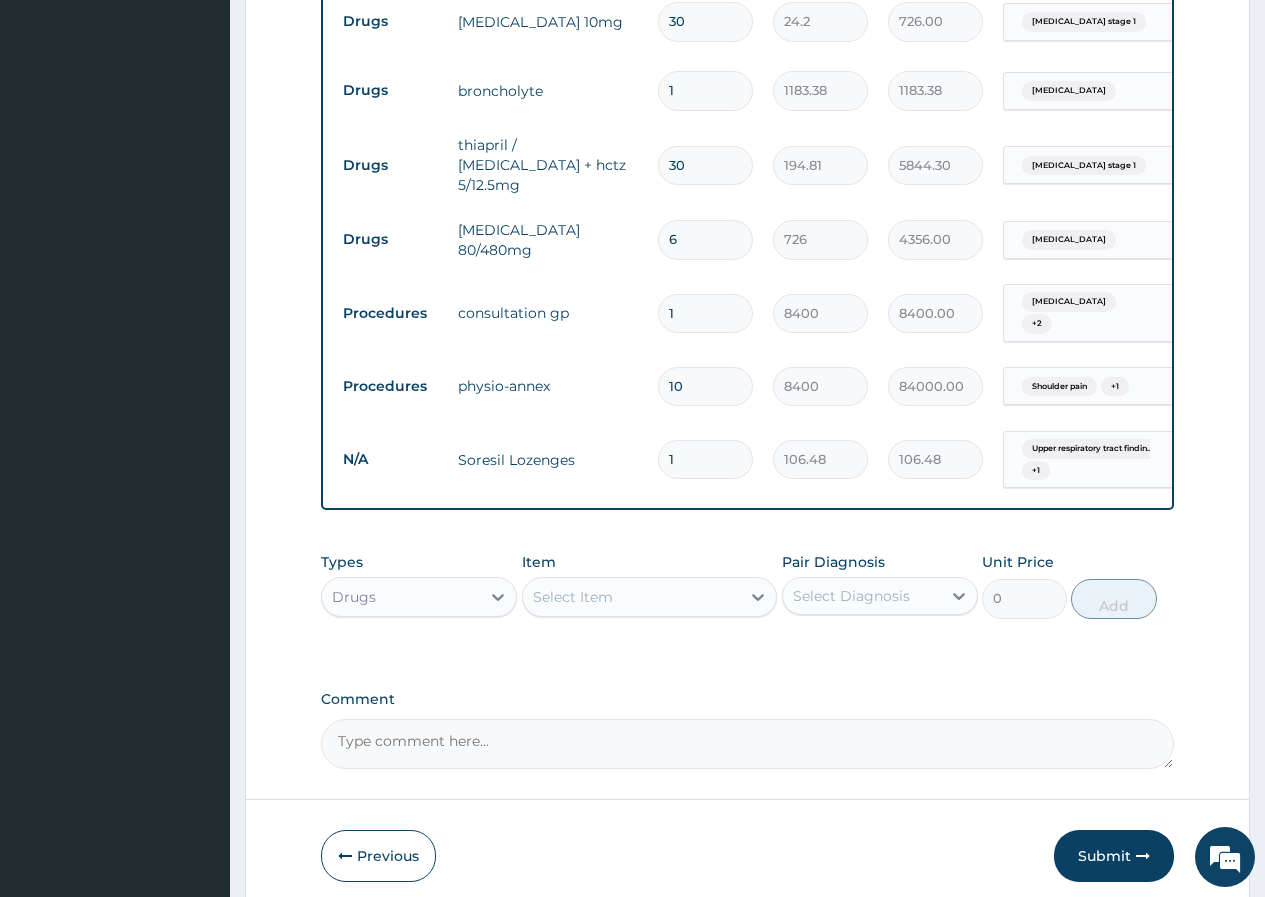 type on "5" 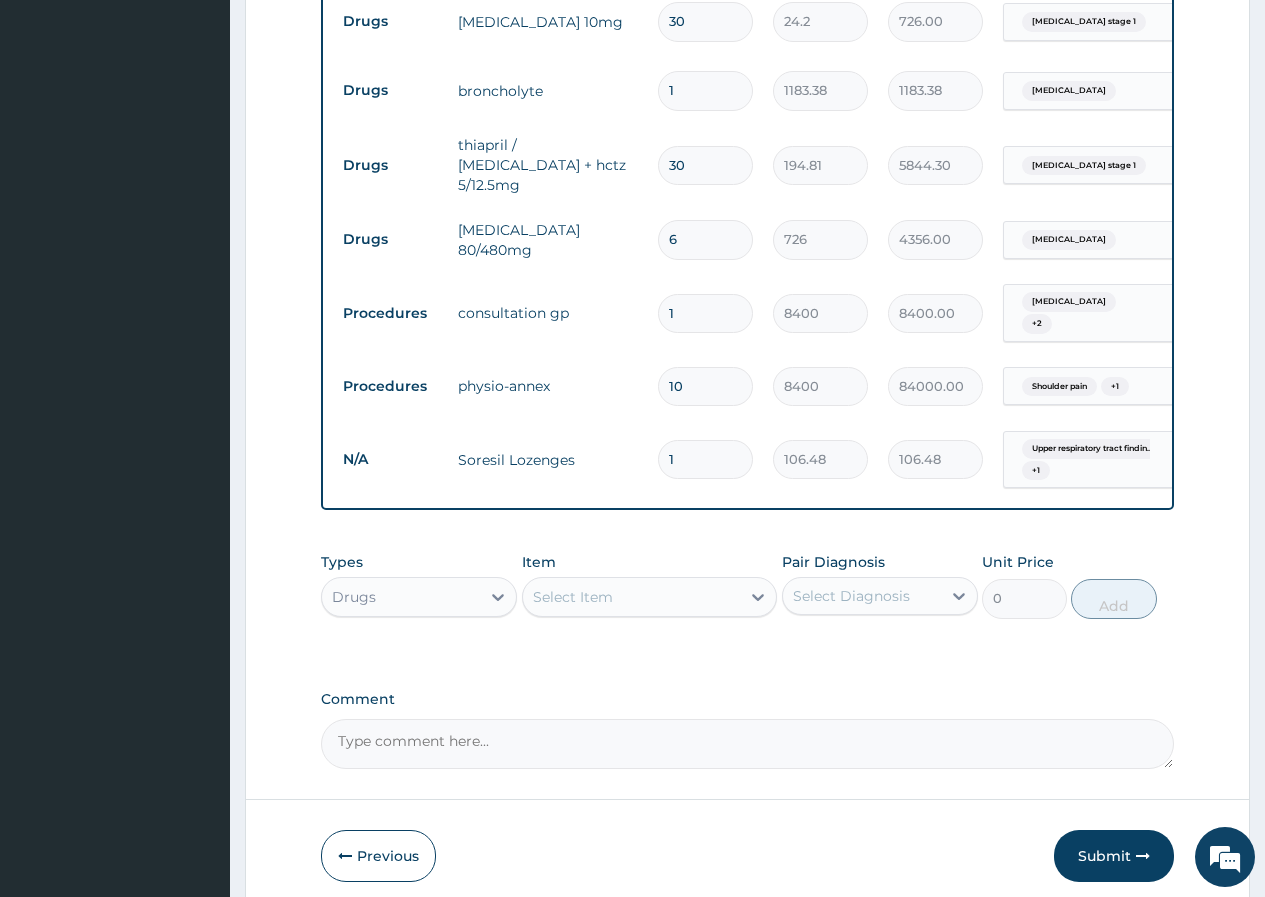 type on "532.40" 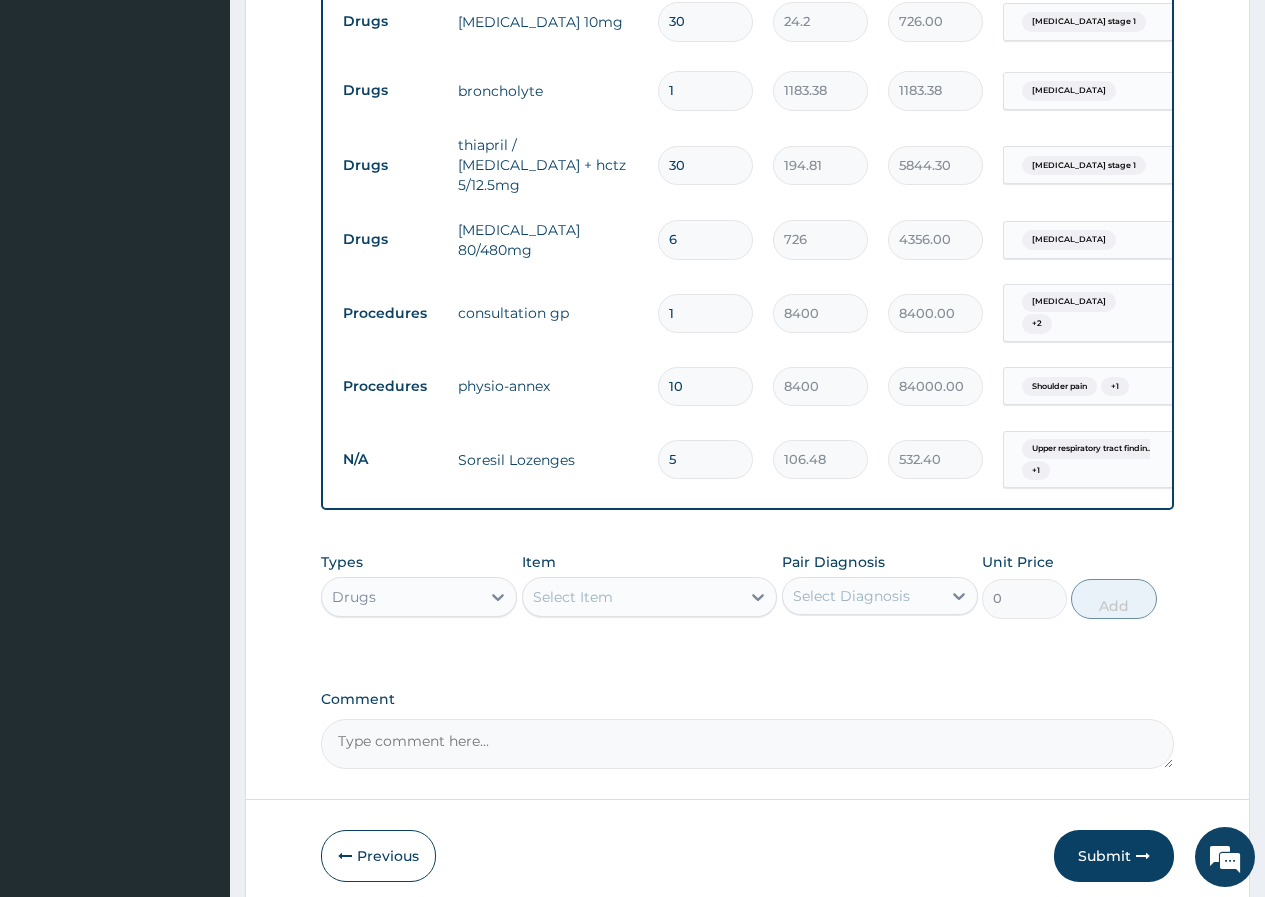 type on "5" 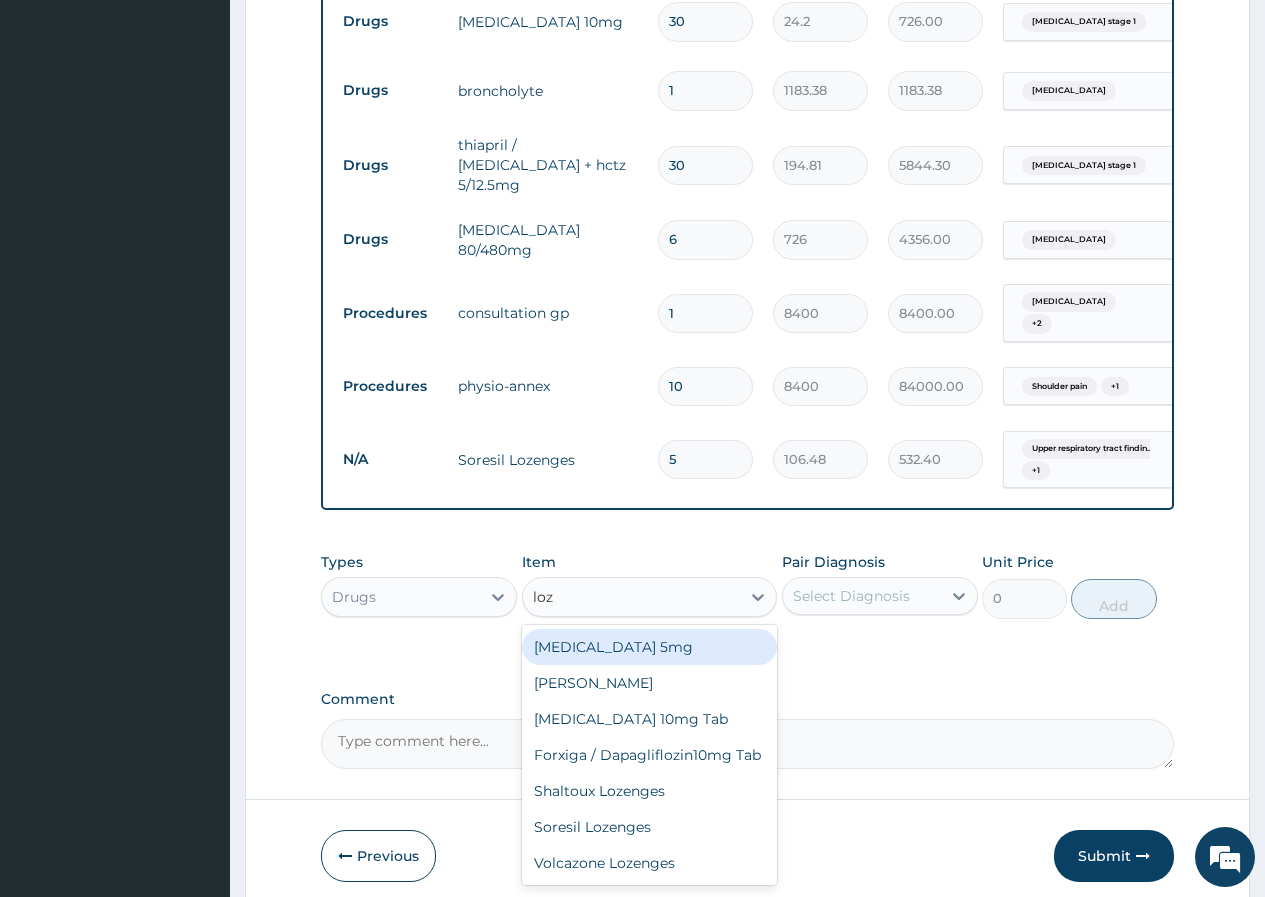 type on "loze" 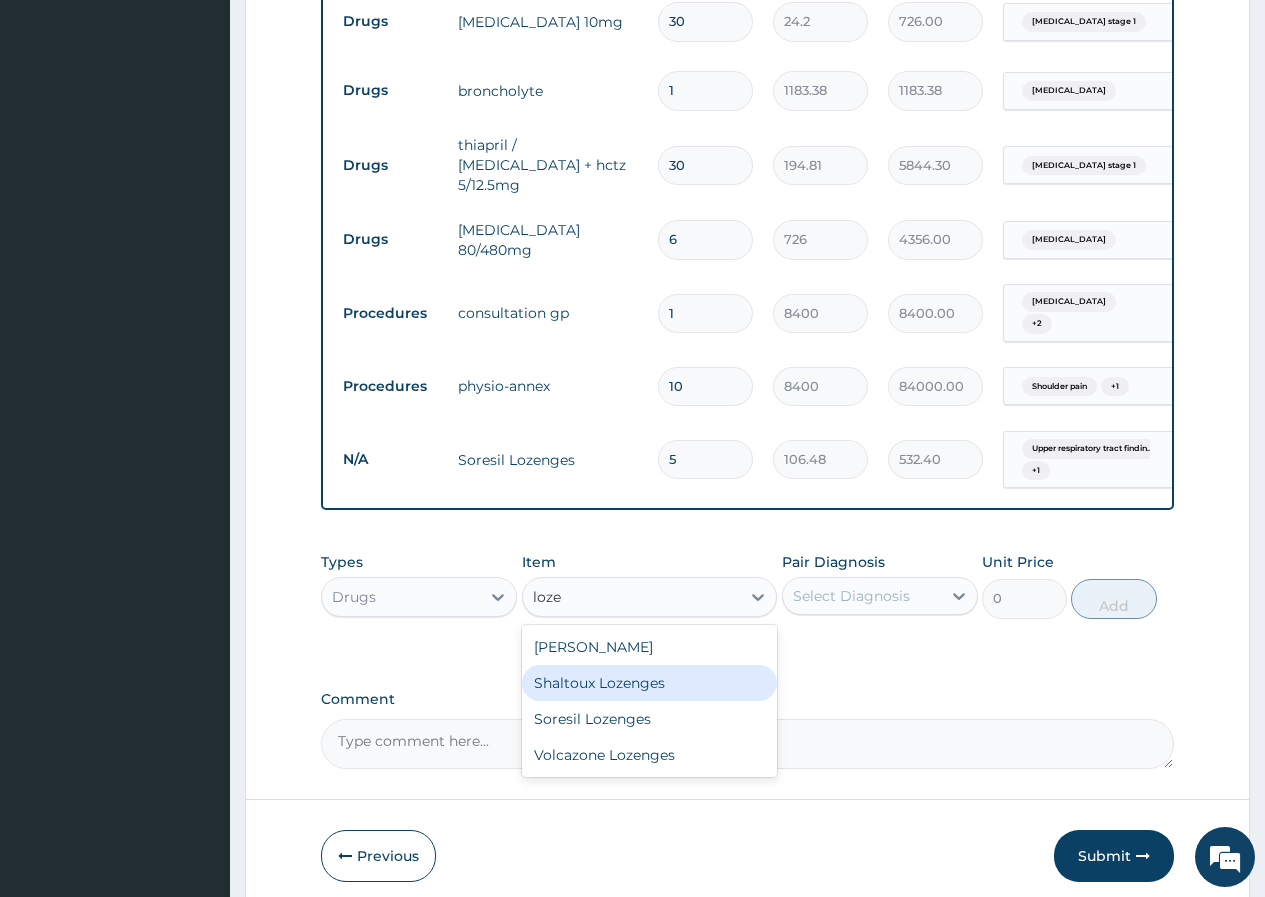 click on "Shaltoux Lozenges" at bounding box center [650, 683] 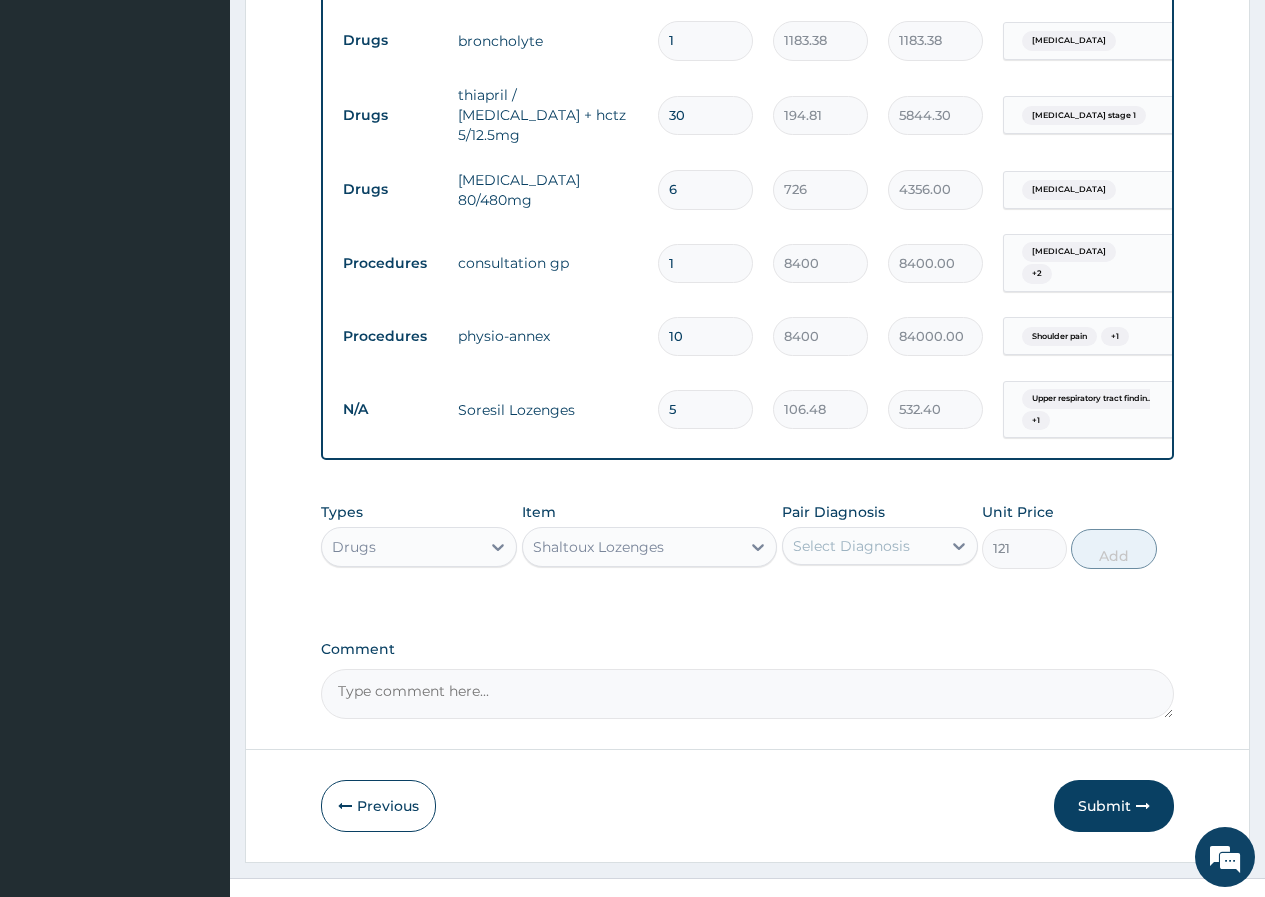 scroll, scrollTop: 994, scrollLeft: 0, axis: vertical 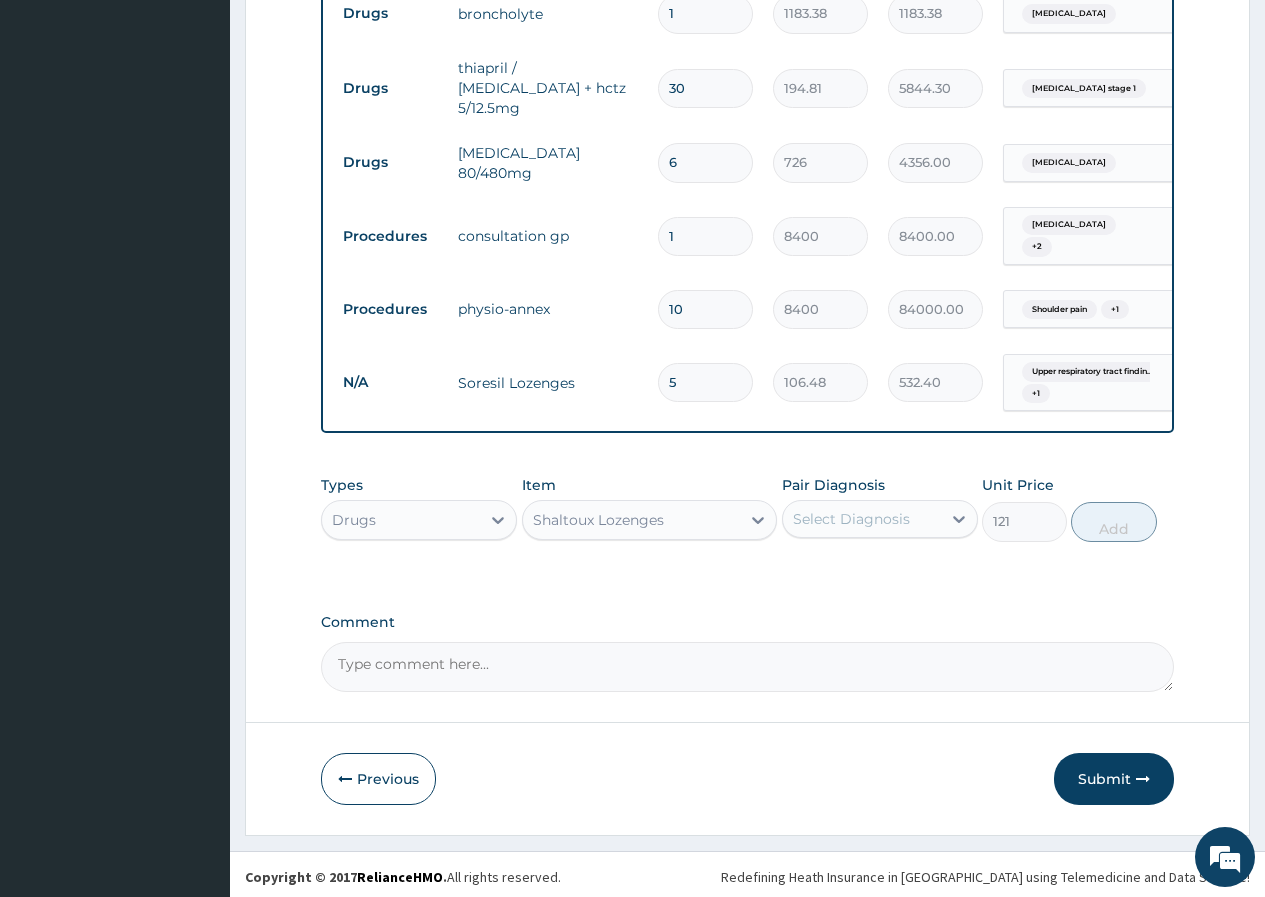 drag, startPoint x: 724, startPoint y: 358, endPoint x: 650, endPoint y: 359, distance: 74.00676 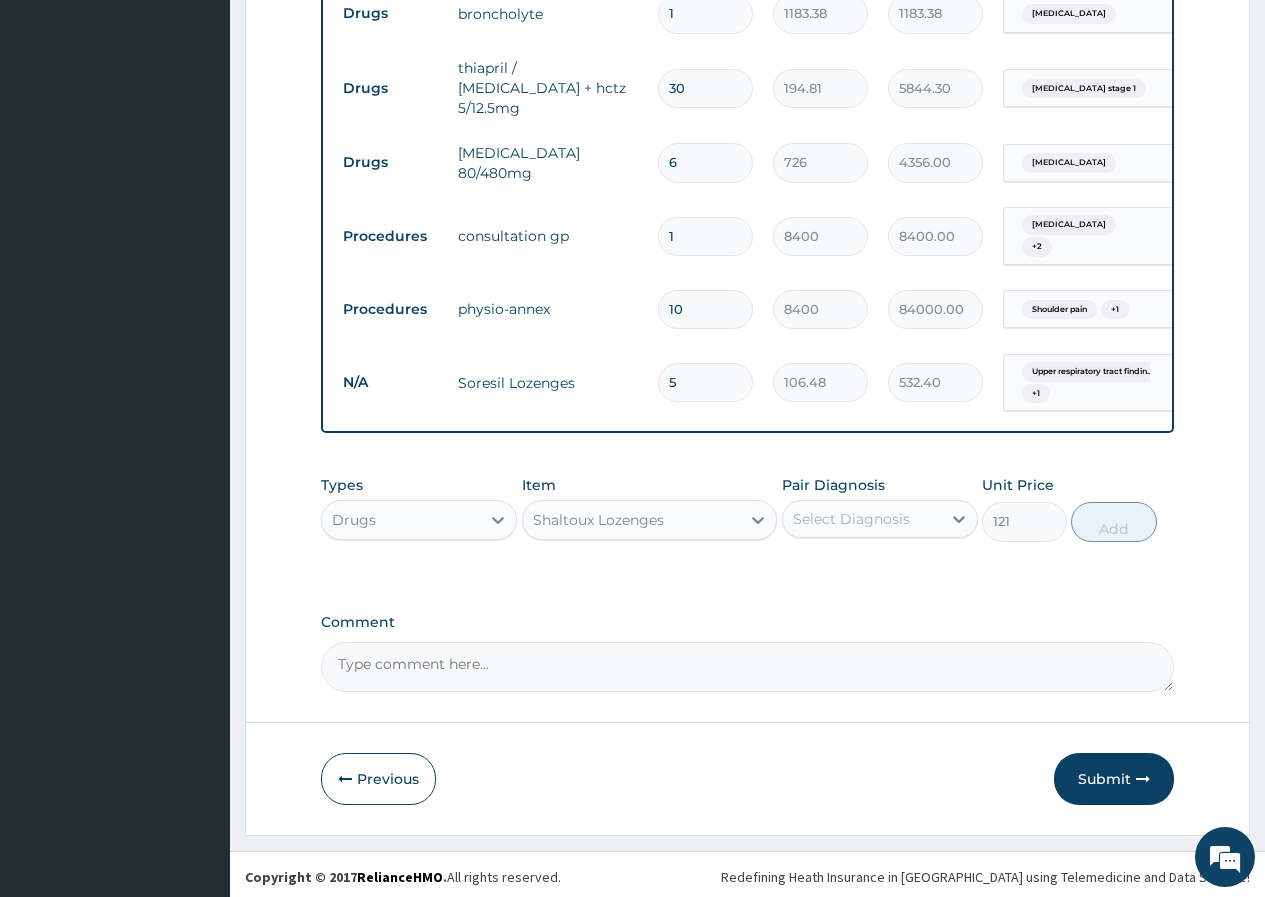 type on "1" 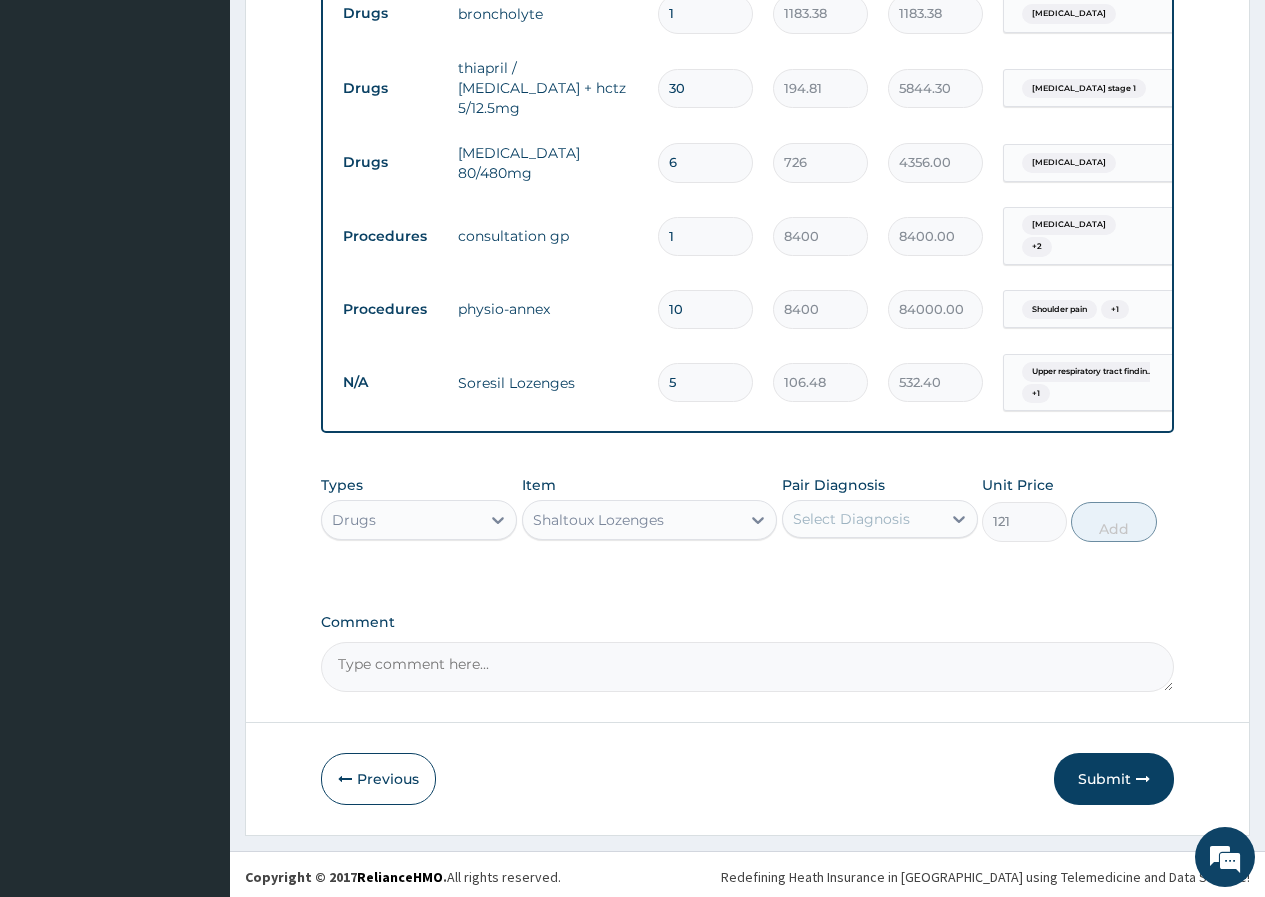 type on "106.48" 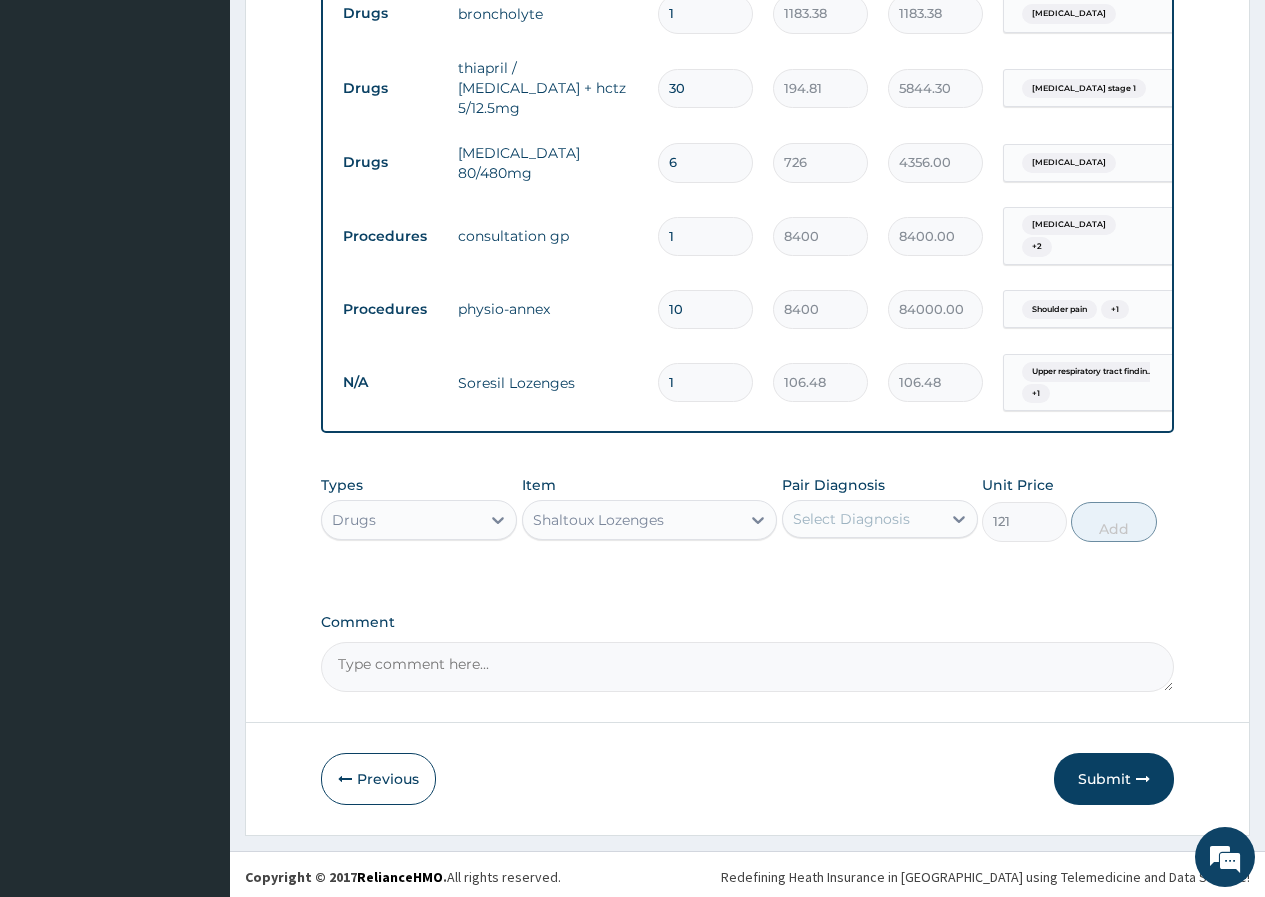 type on "10" 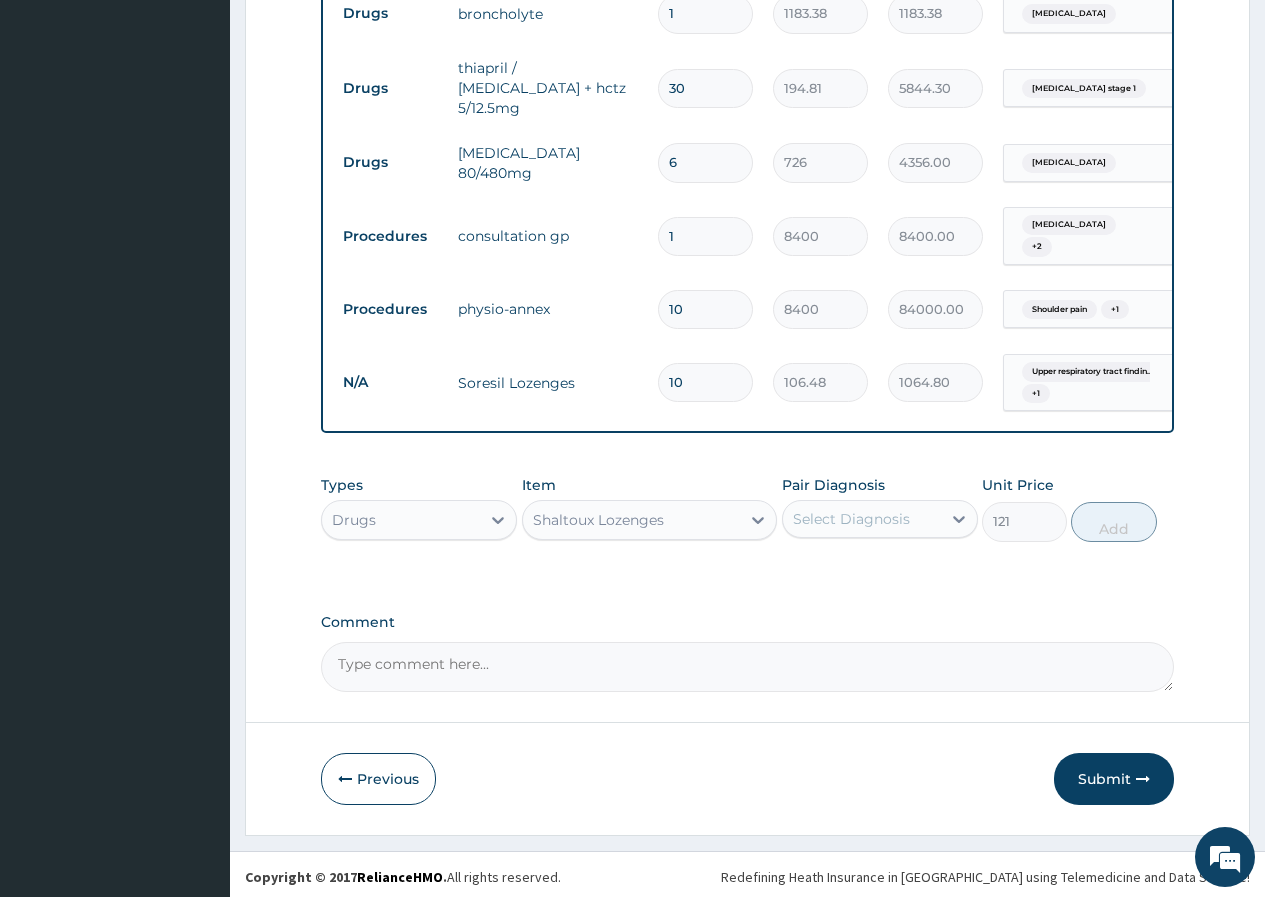 type on "10" 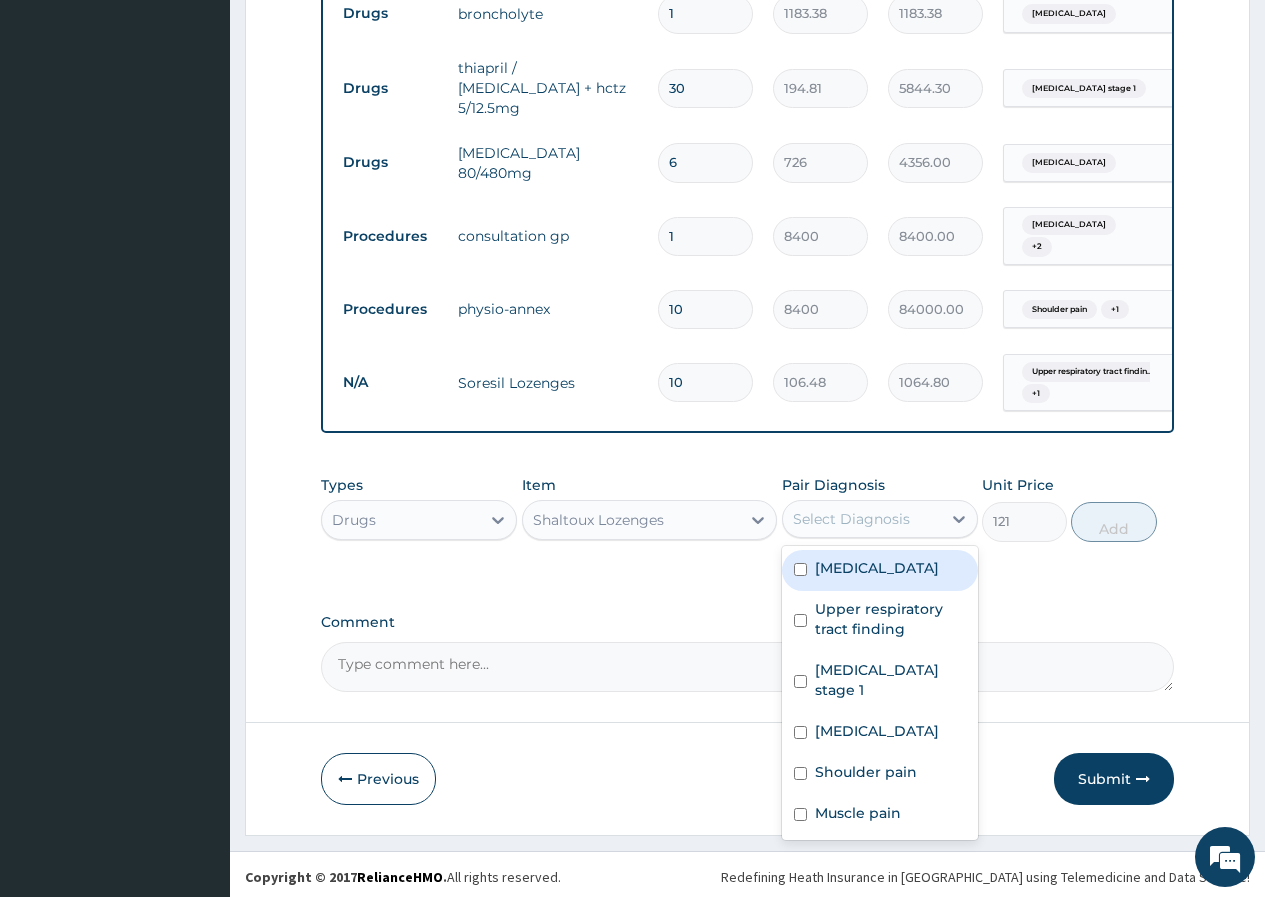 click on "Select Diagnosis" at bounding box center (851, 519) 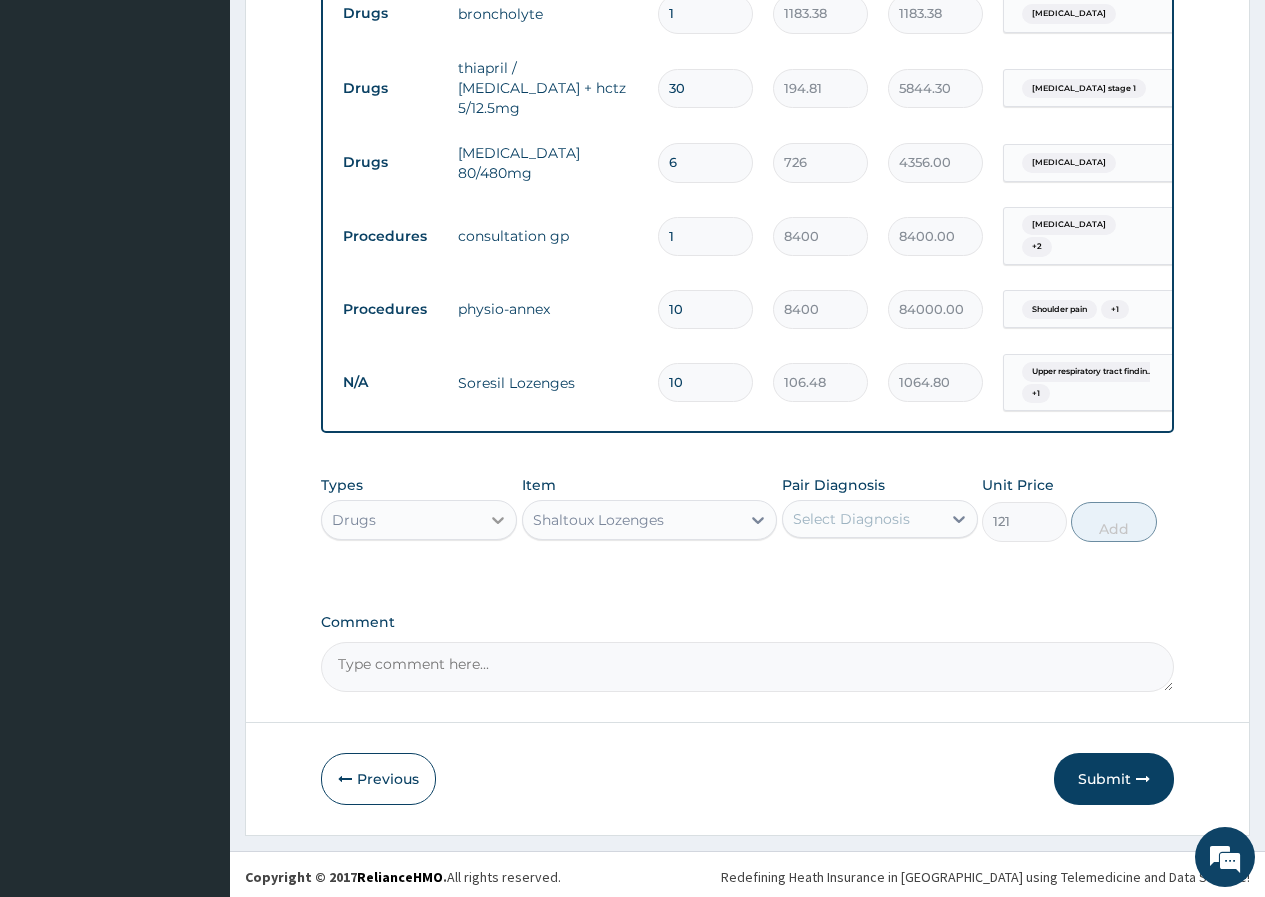 click at bounding box center (498, 520) 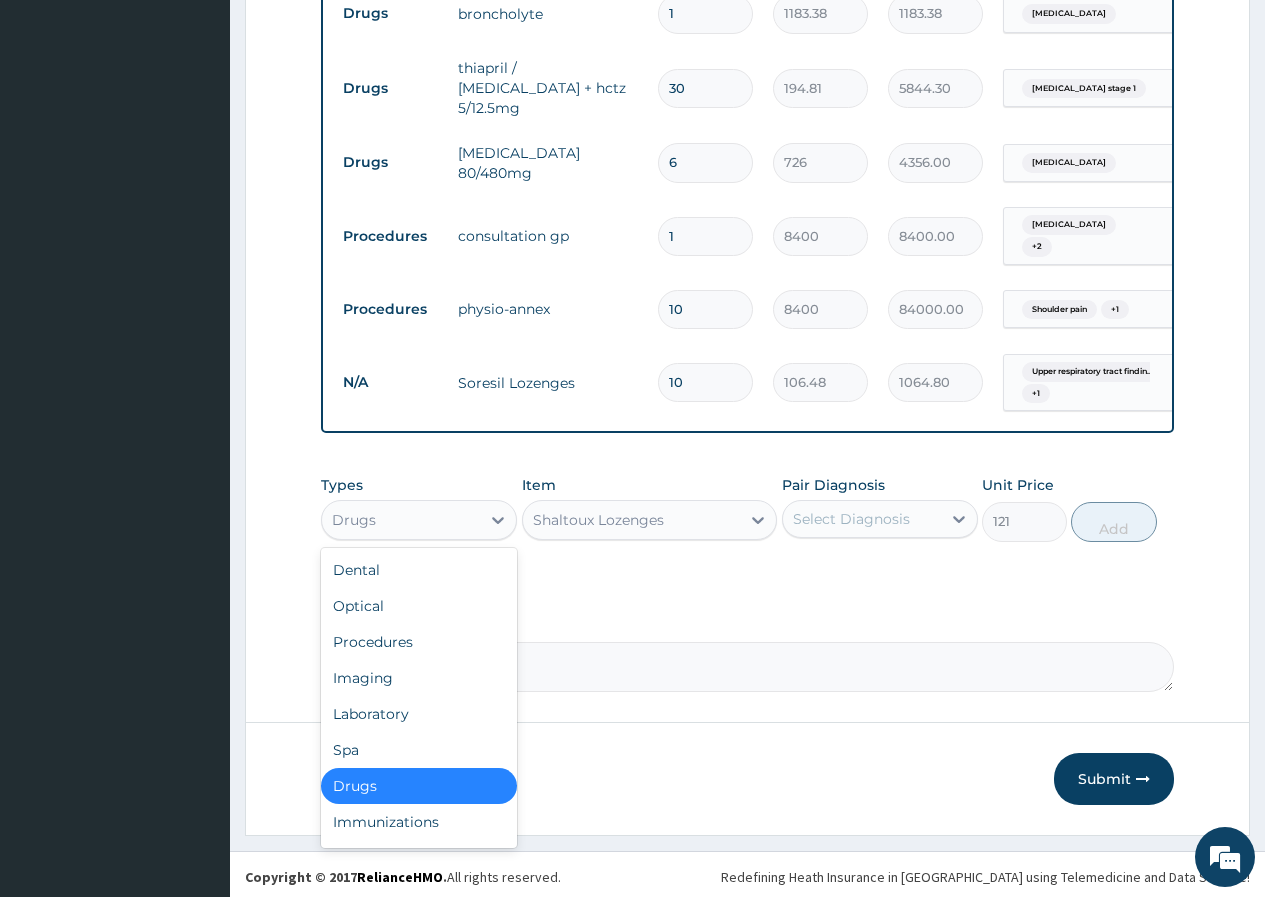 click on "PA Code / Prescription Code PA/D4ED49 Encounter Date [DATE] Important Notice Please enter PA codes before entering items that are not attached to a PA code   All diagnoses entered must be linked to a claim item. Diagnosis & Claim Items that are visible but inactive cannot be edited because they were imported from an already approved PA code. Diagnosis [MEDICAL_DATA] Confirmed Upper respiratory tract finding Confirmed [MEDICAL_DATA] stage 1 Confirmed [MEDICAL_DATA] confirmed Shoulder pain confirmed Muscle pain confirmed NB: All diagnosis must be linked to a claim item Claim Items Type Name Quantity Unit Price Total Price Pair Diagnosis Actions Drugs [MEDICAL_DATA] 500mg tab 6 686.07 4116.42 [MEDICAL_DATA] Delete Drugs [MEDICAL_DATA] 10mg 30 24.2 726.00 [MEDICAL_DATA] stage 1 Delete Drugs broncholyte 1 1183.38 1183.38 [MEDICAL_DATA] Delete Drugs thiapril / [MEDICAL_DATA] + hctz 5/12.5mg 30 194.81 5844.30 [MEDICAL_DATA] stage 1 Delete Drugs [MEDICAL_DATA] 80/480mg 6 726 4356.00 [MEDICAL_DATA] Delete 1 8400 2" at bounding box center (747, -56) 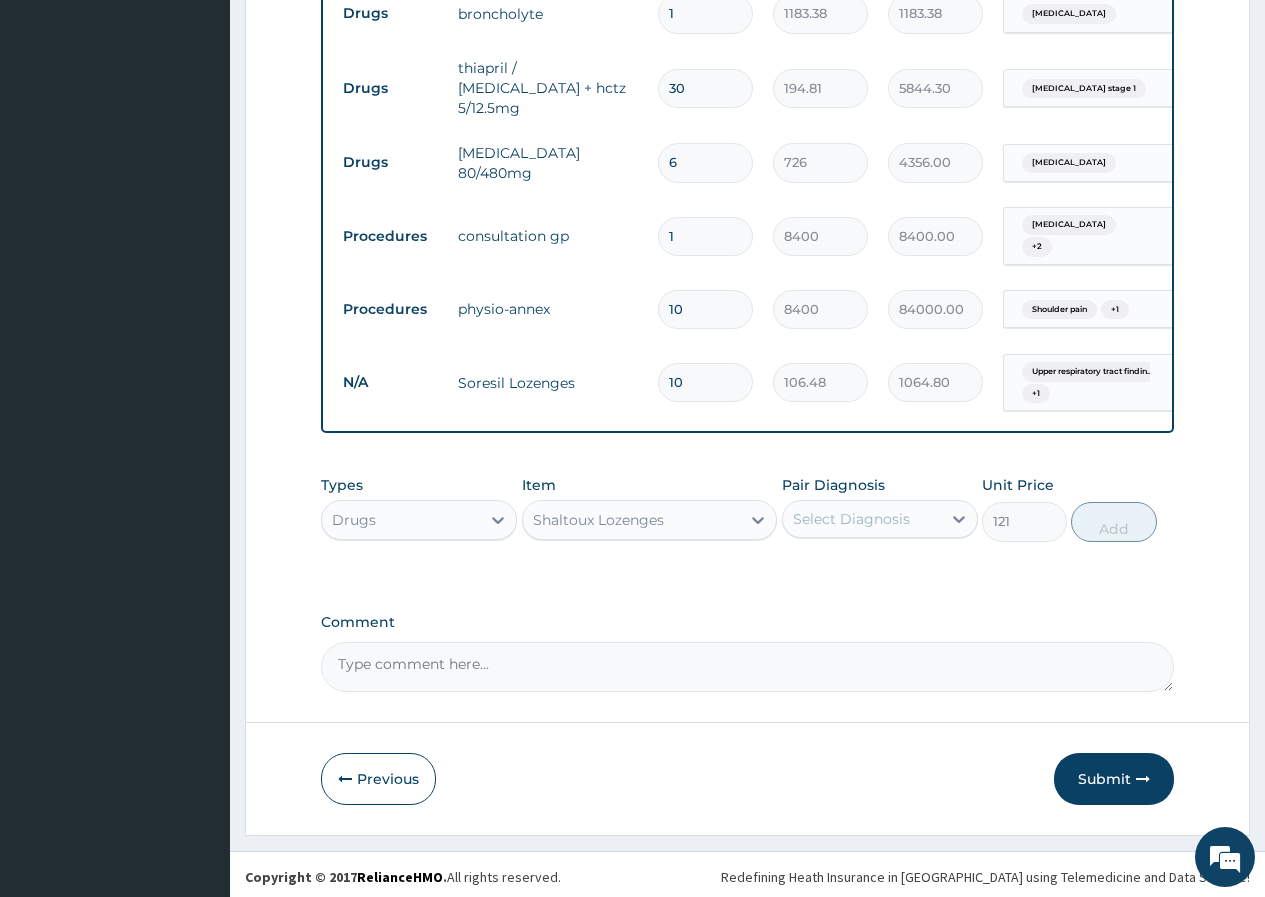 click on "Types Drugs Item Shaltoux Lozenges Pair Diagnosis Select Diagnosis Unit Price 121 Add" at bounding box center (747, 523) 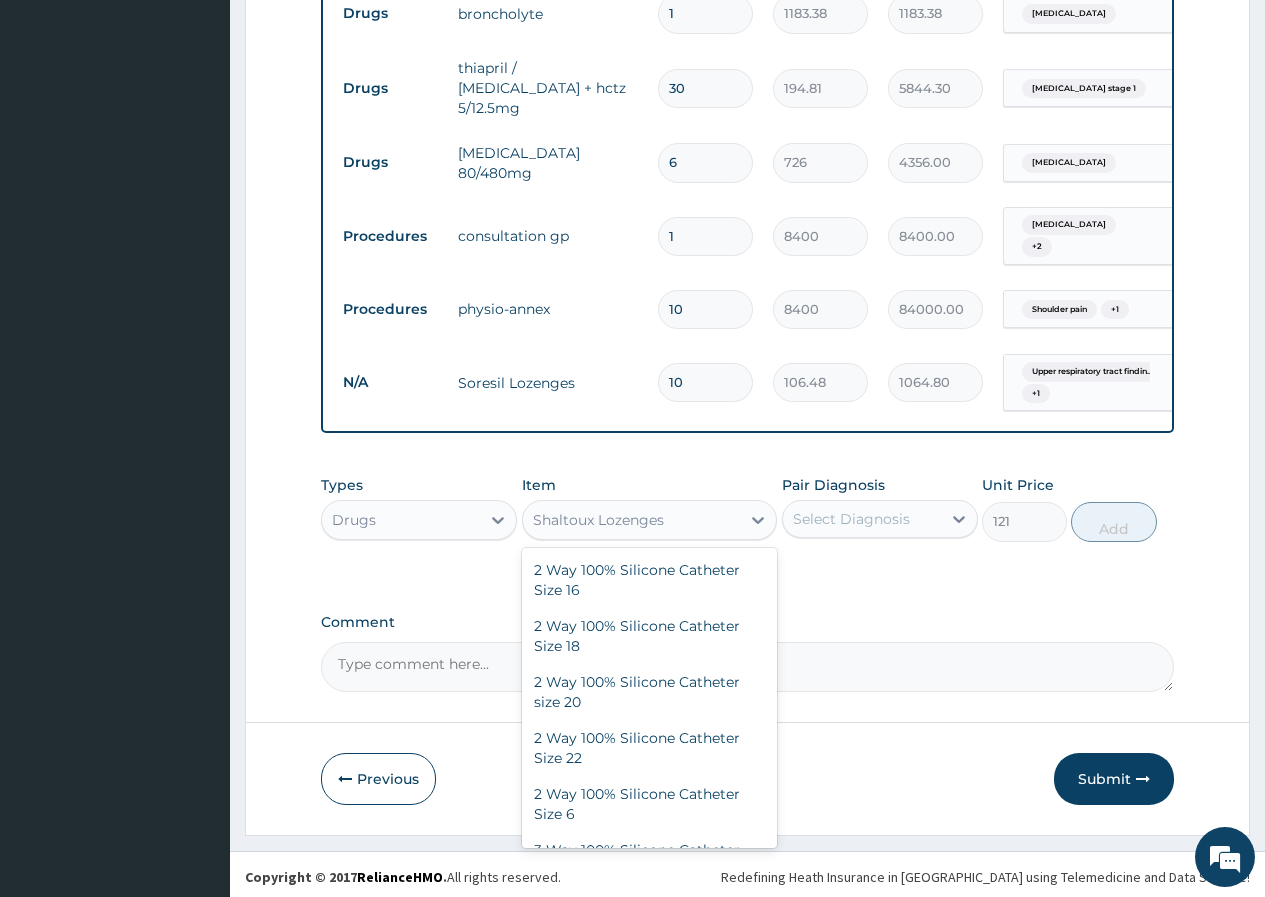 scroll, scrollTop: 39344, scrollLeft: 0, axis: vertical 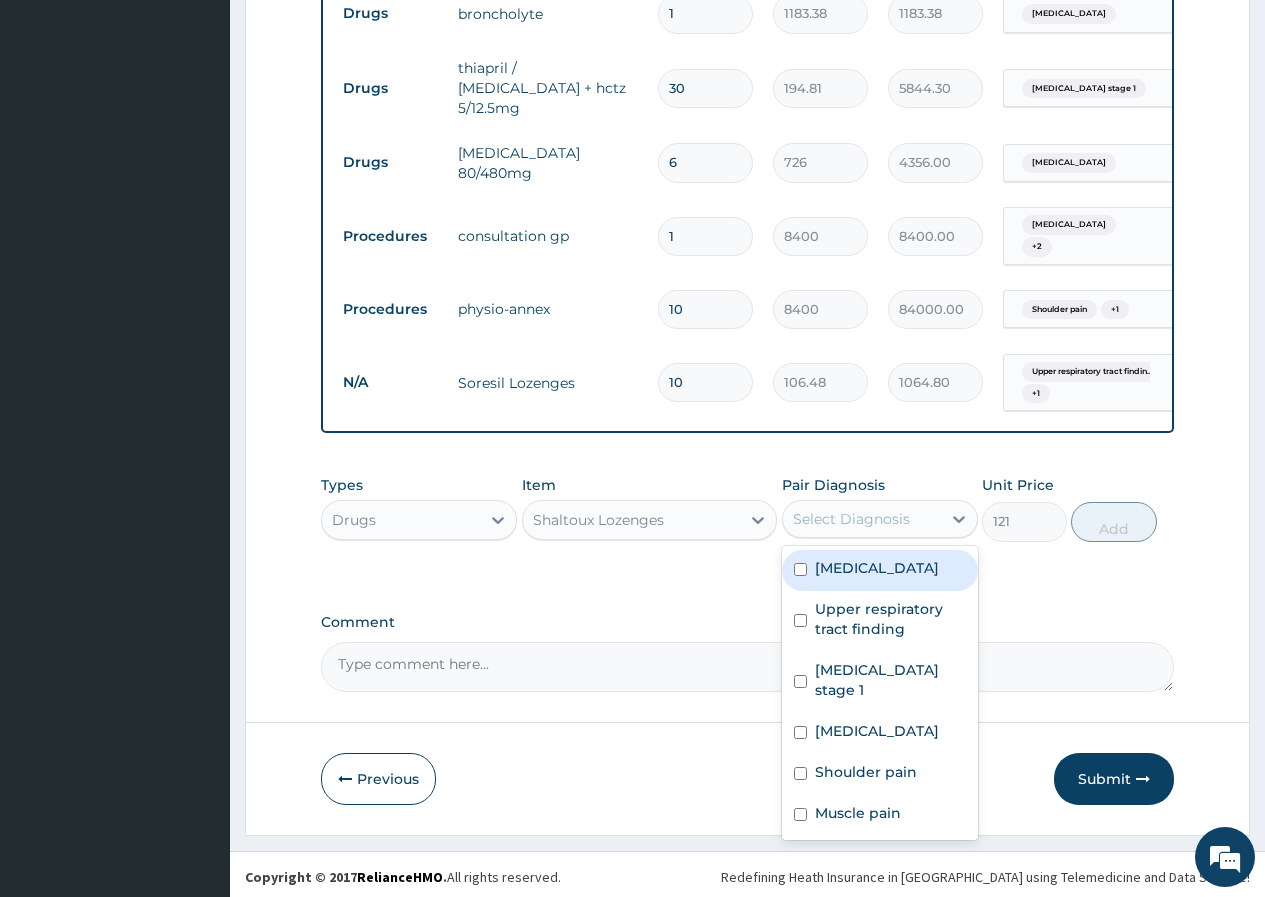 click on "Select Diagnosis" at bounding box center [851, 519] 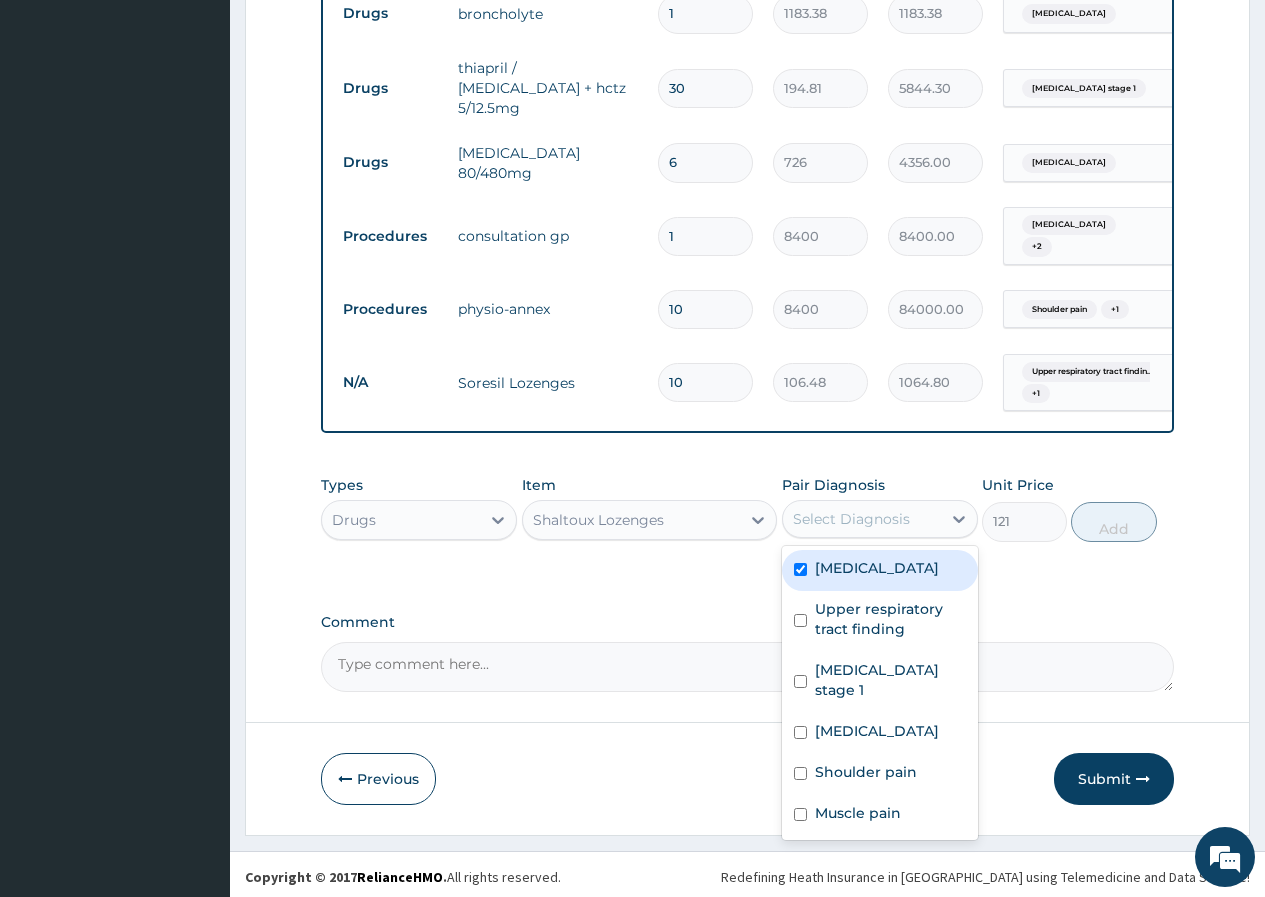 checkbox on "true" 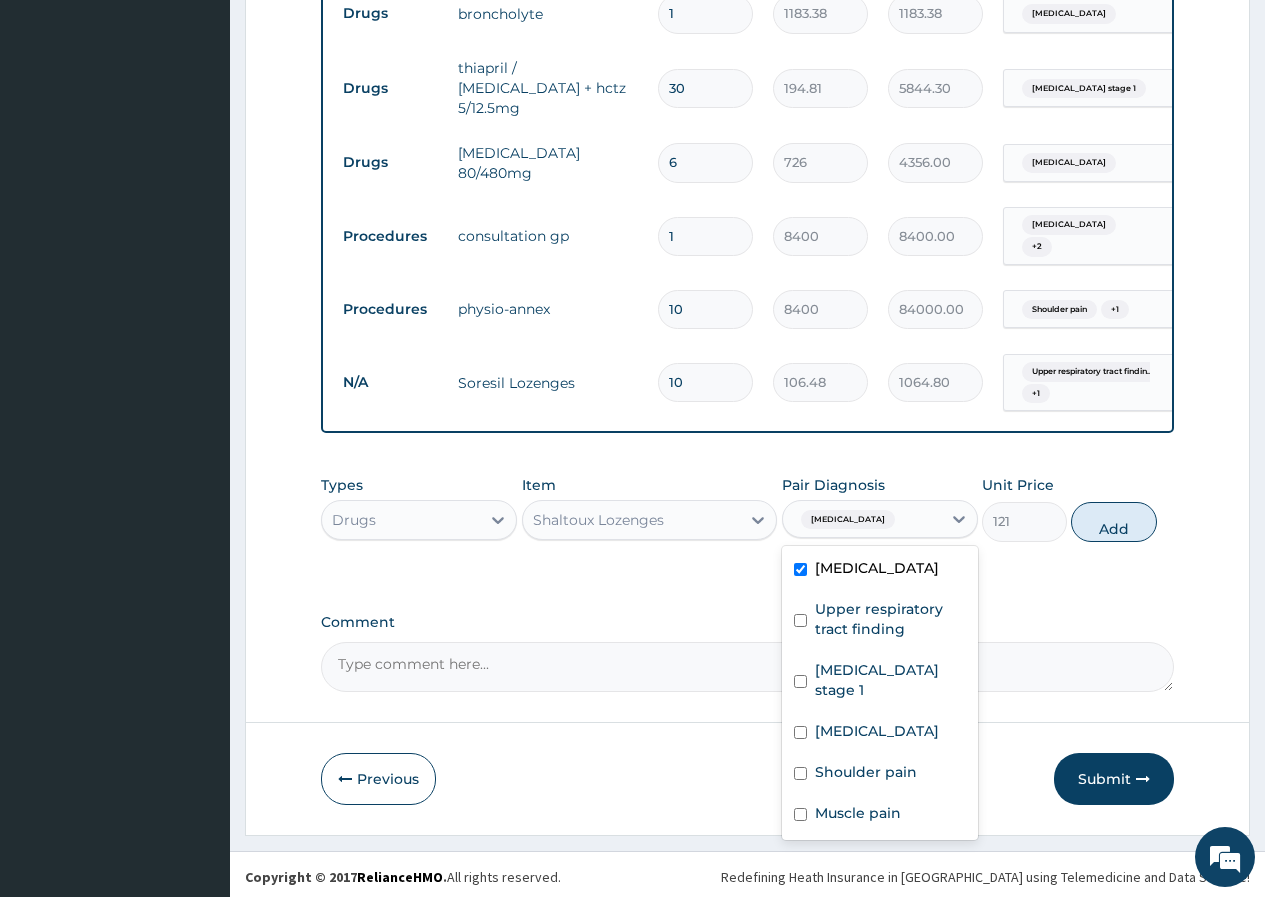 click on "Add" at bounding box center (1113, 522) 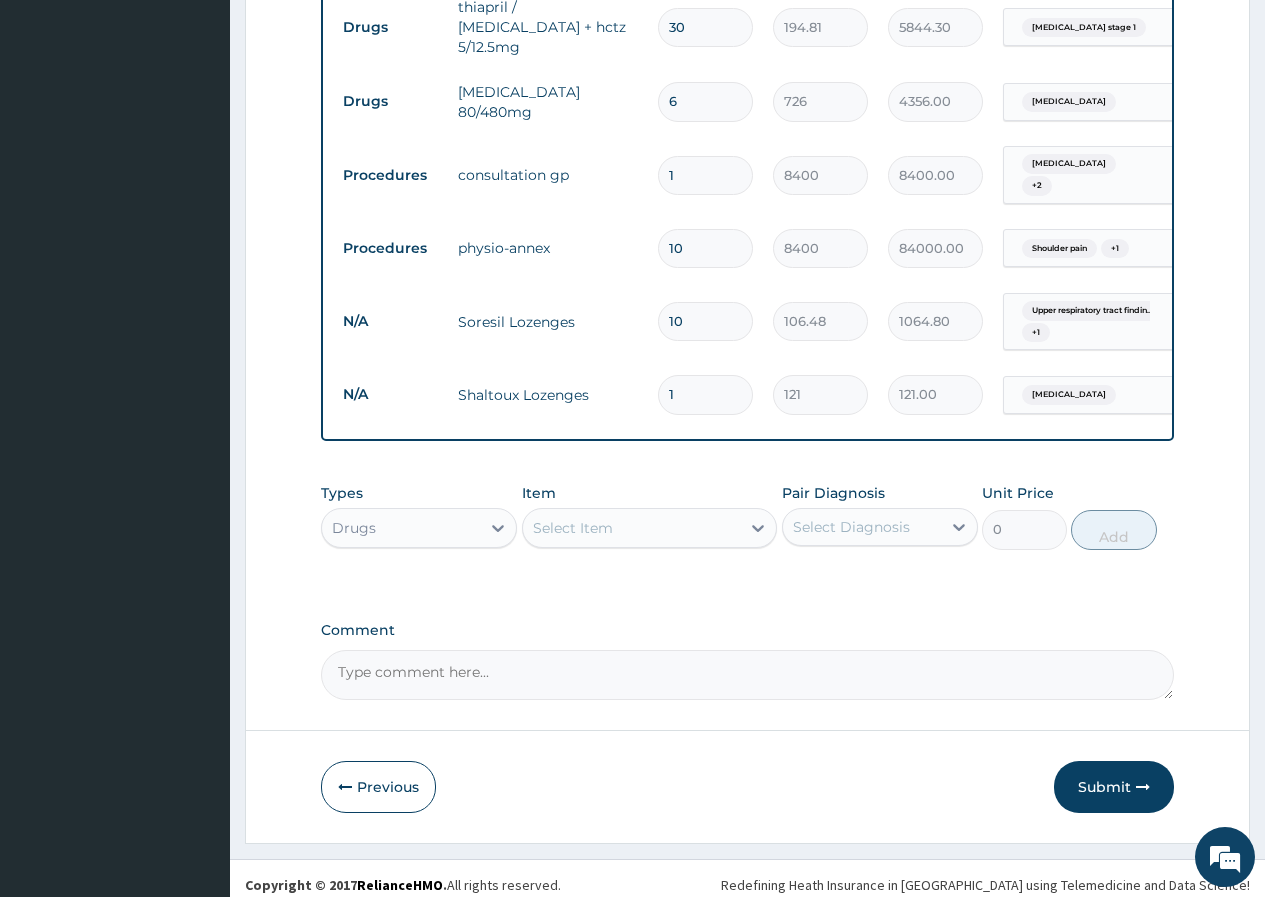 scroll, scrollTop: 1063, scrollLeft: 0, axis: vertical 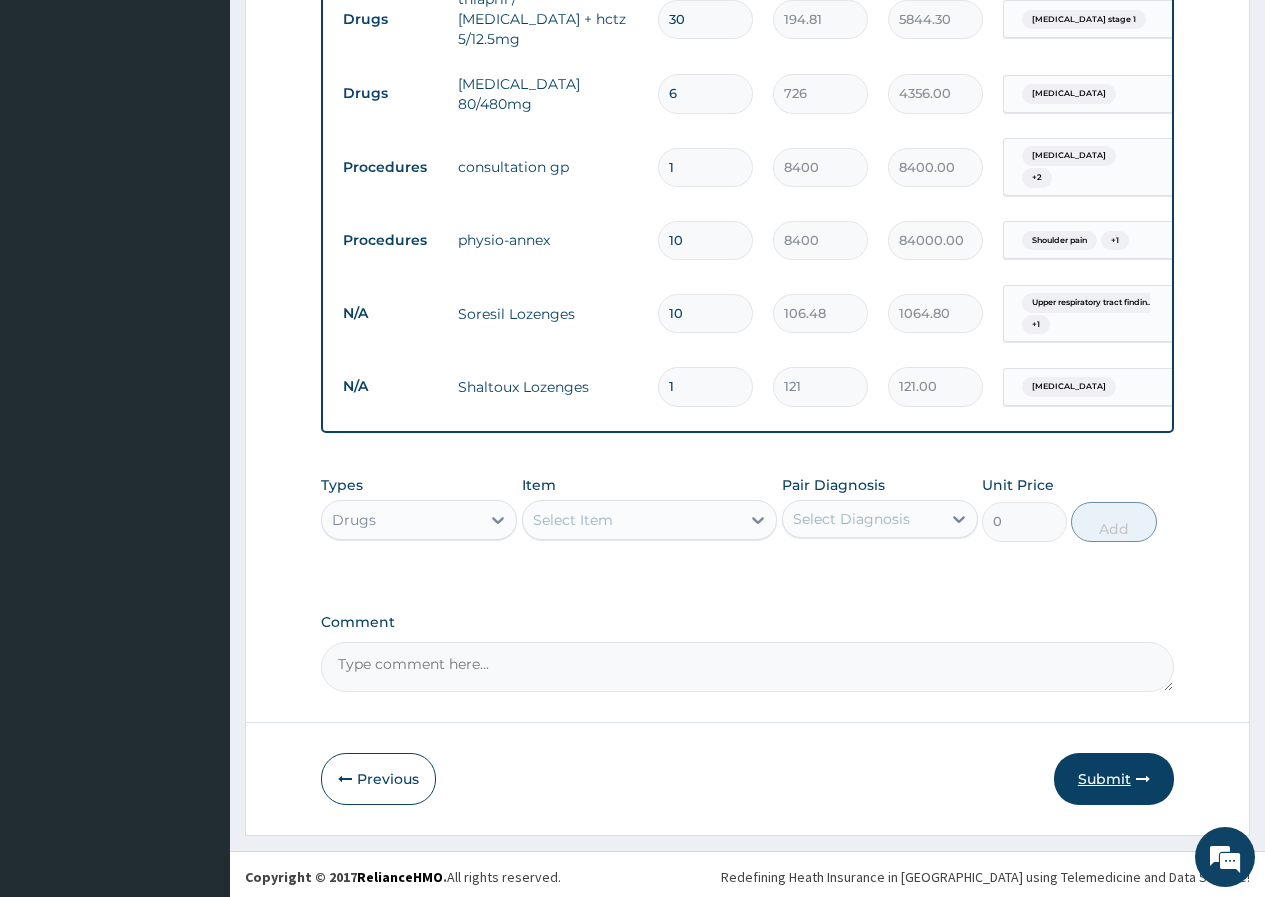 click on "Submit" at bounding box center [1114, 779] 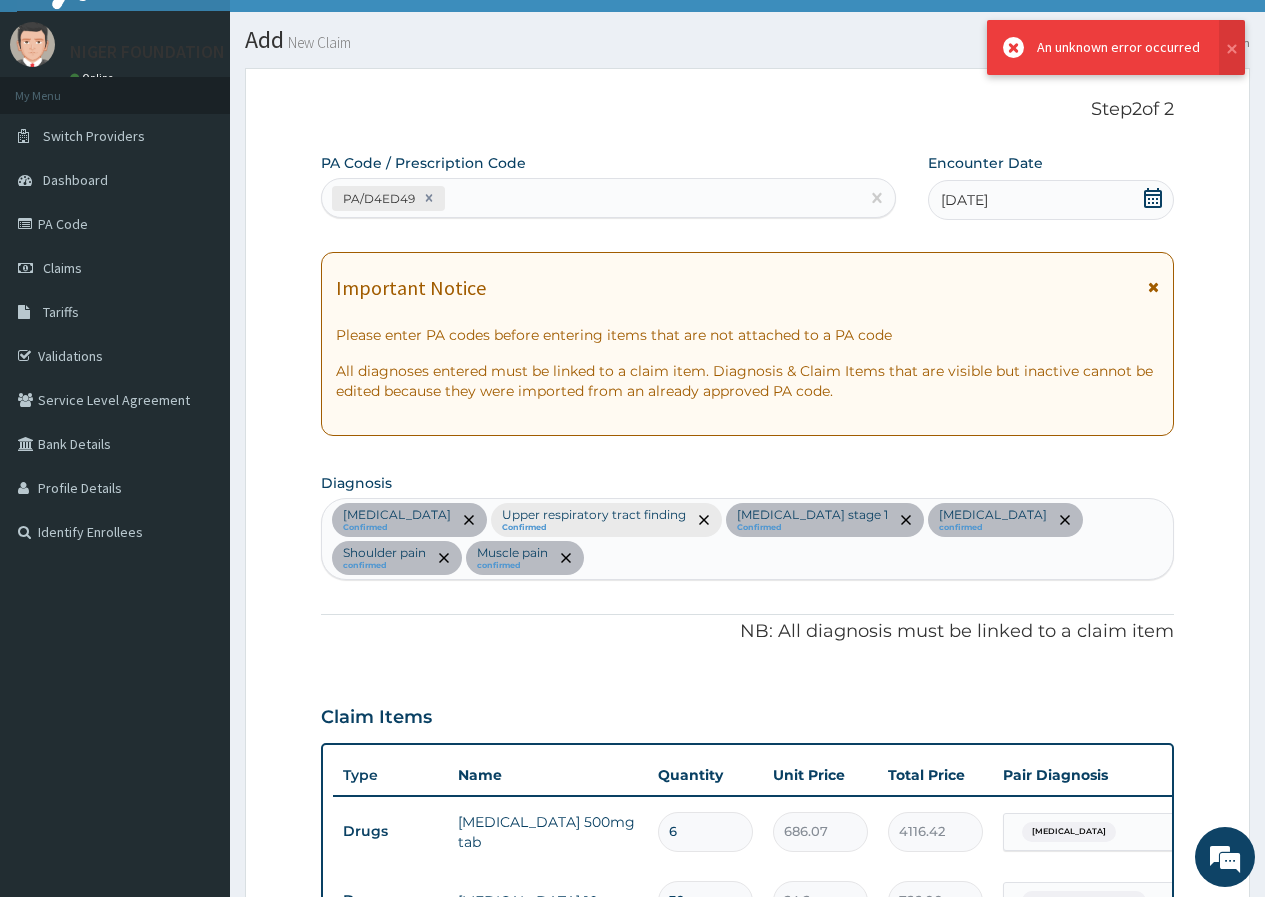 scroll, scrollTop: 1063, scrollLeft: 0, axis: vertical 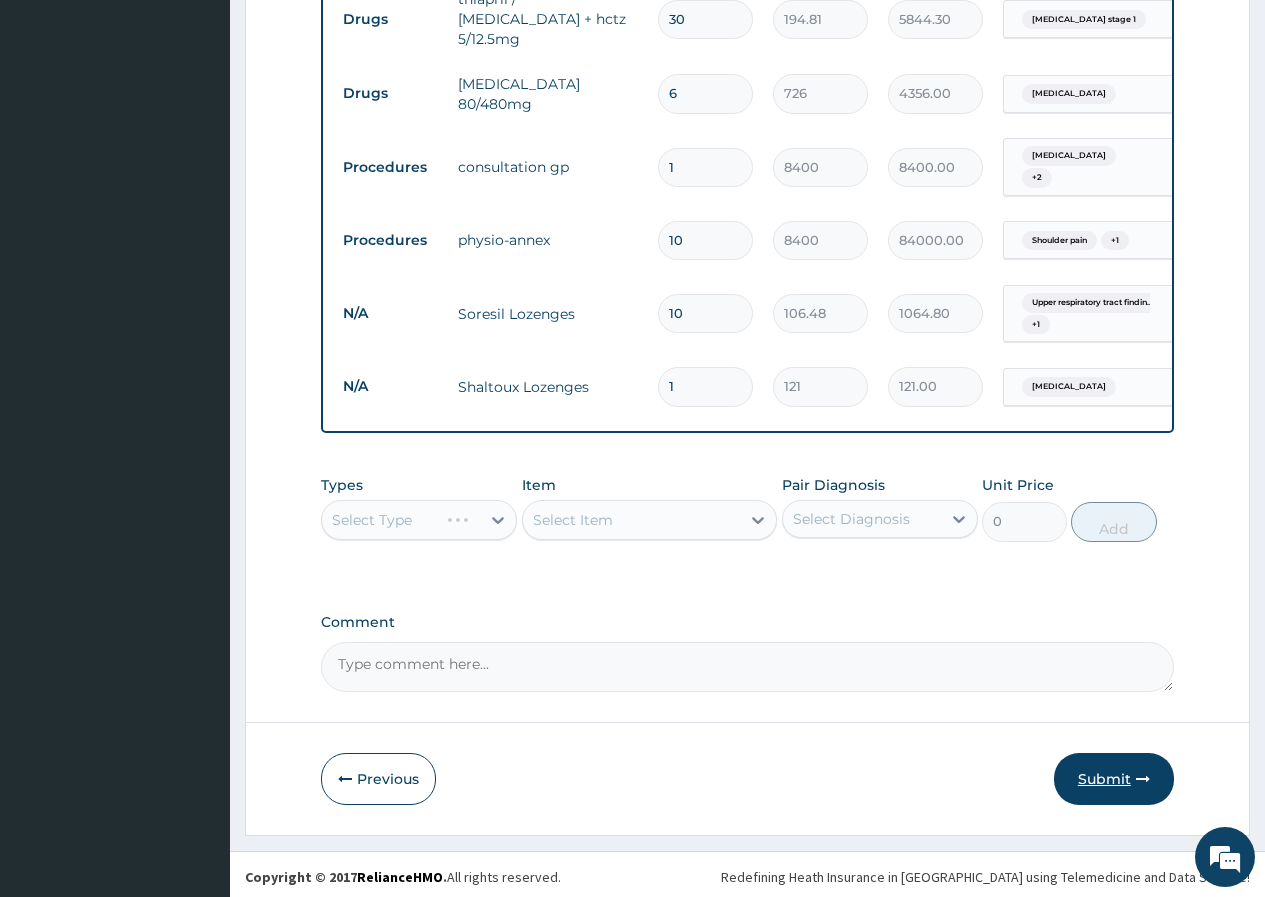 click on "Submit" at bounding box center (1114, 779) 